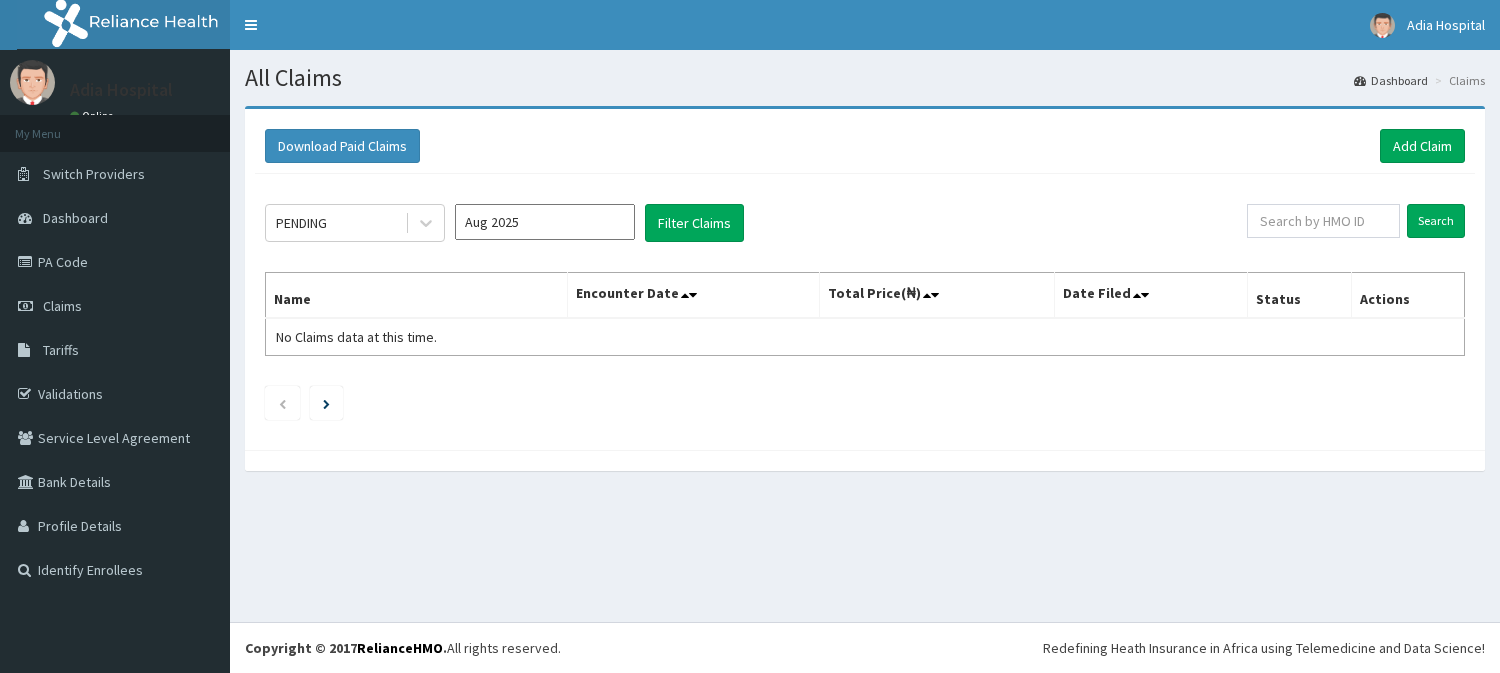 scroll, scrollTop: 0, scrollLeft: 0, axis: both 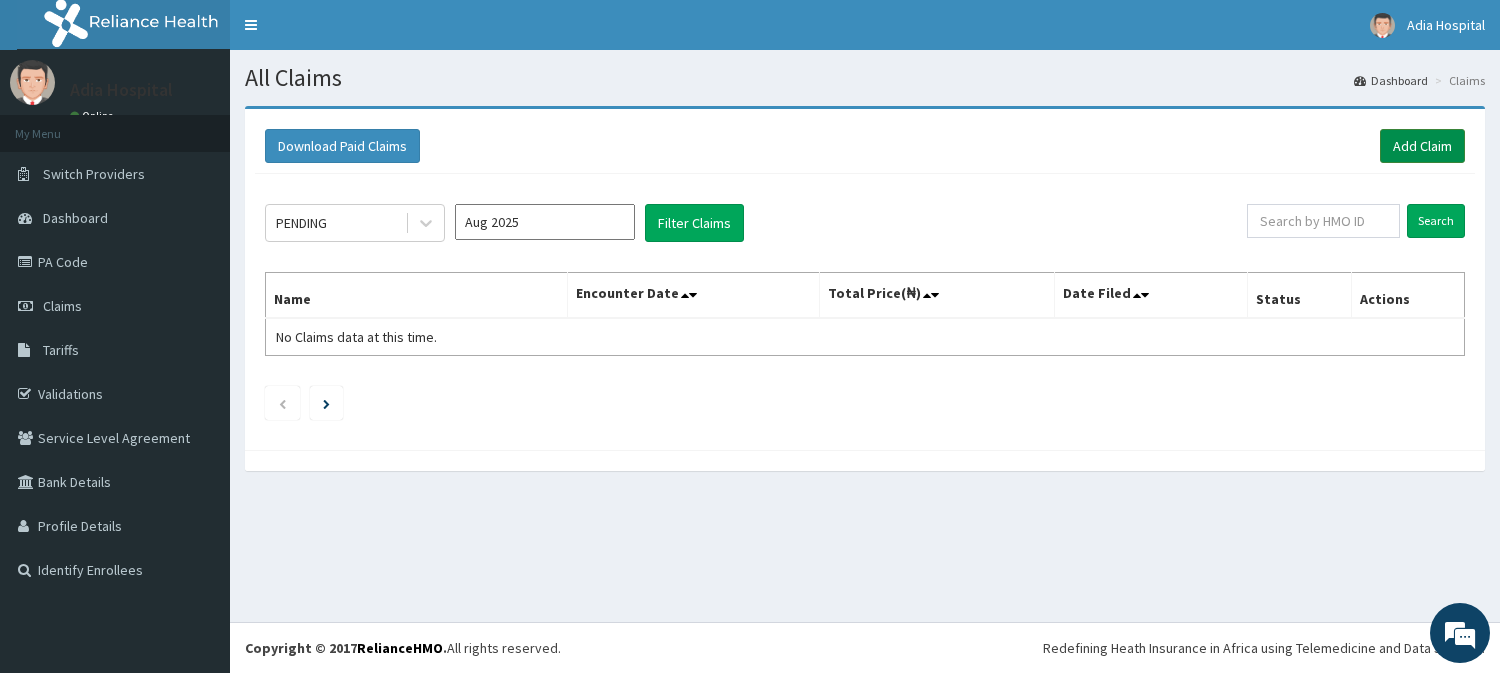 click on "Add Claim" at bounding box center [1422, 146] 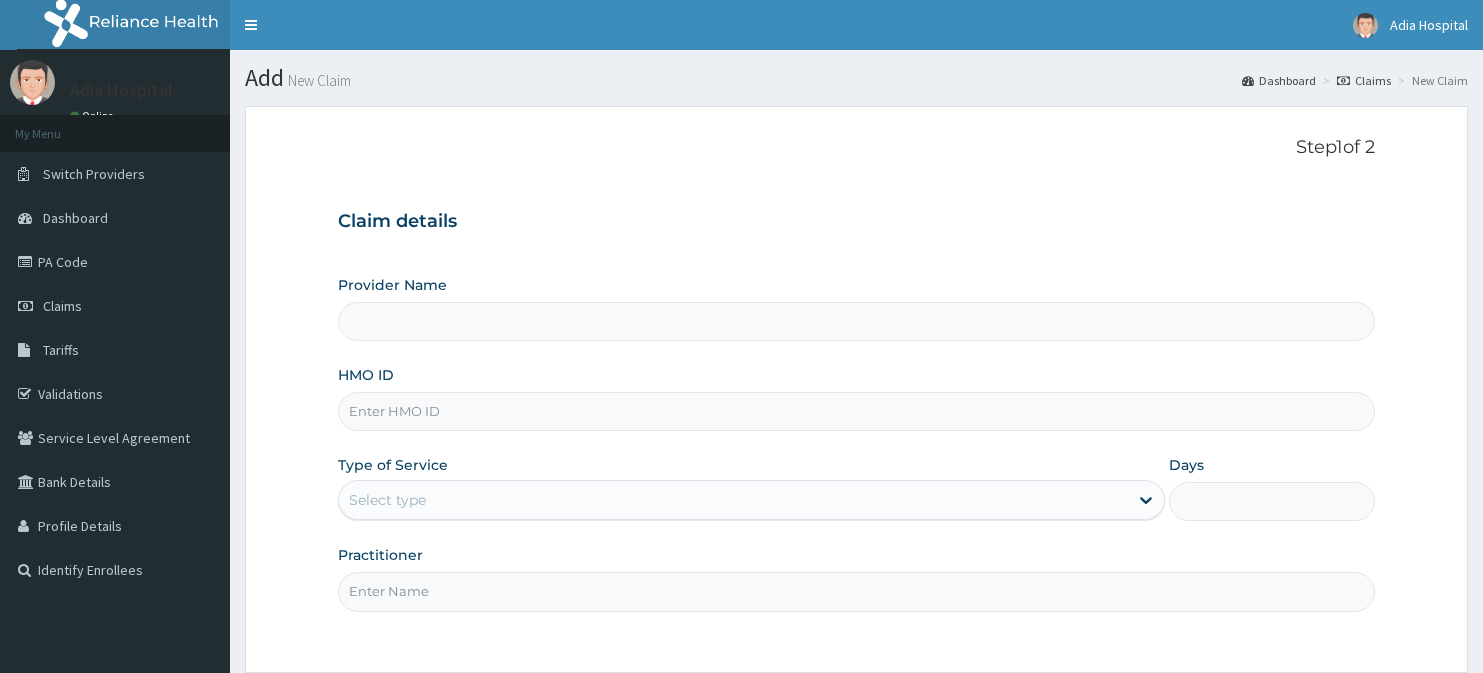 scroll, scrollTop: 0, scrollLeft: 0, axis: both 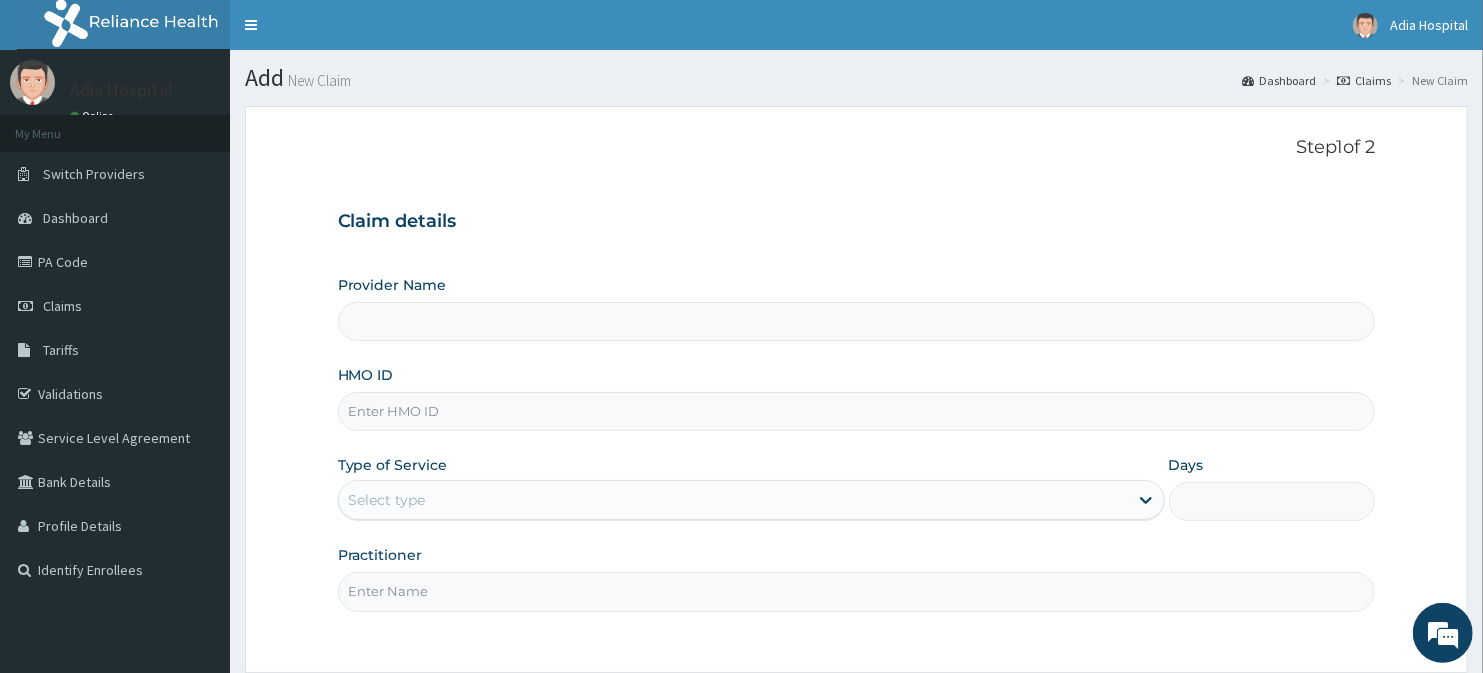 type on "Adia Hospital" 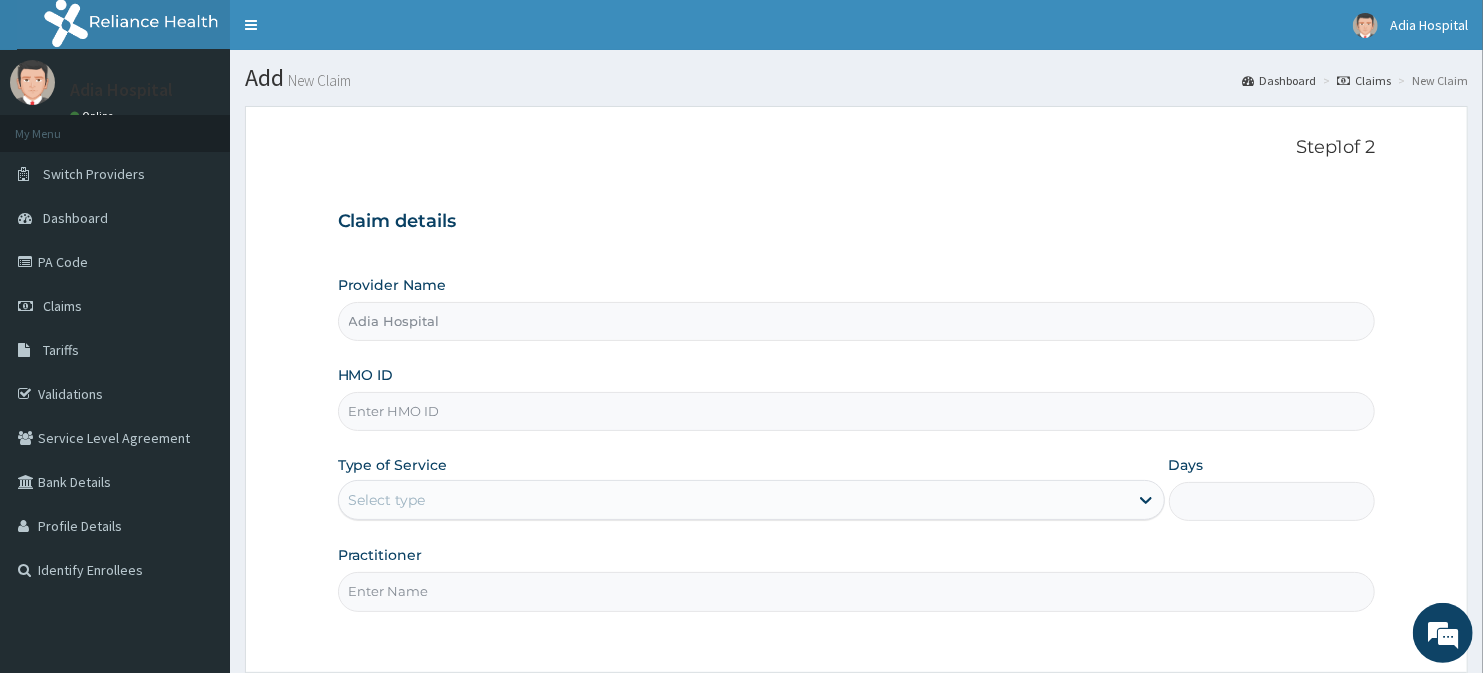 click on "Adia Hospital" at bounding box center (857, 321) 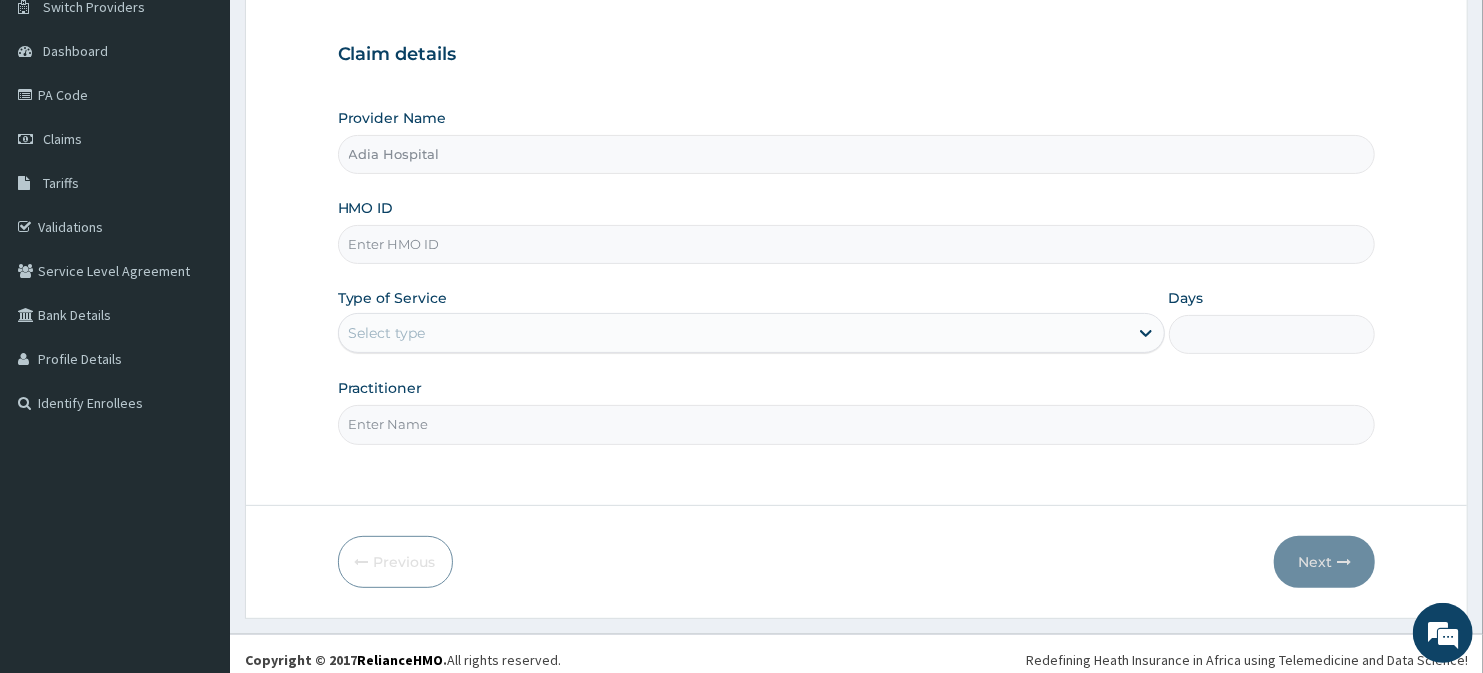 scroll, scrollTop: 178, scrollLeft: 0, axis: vertical 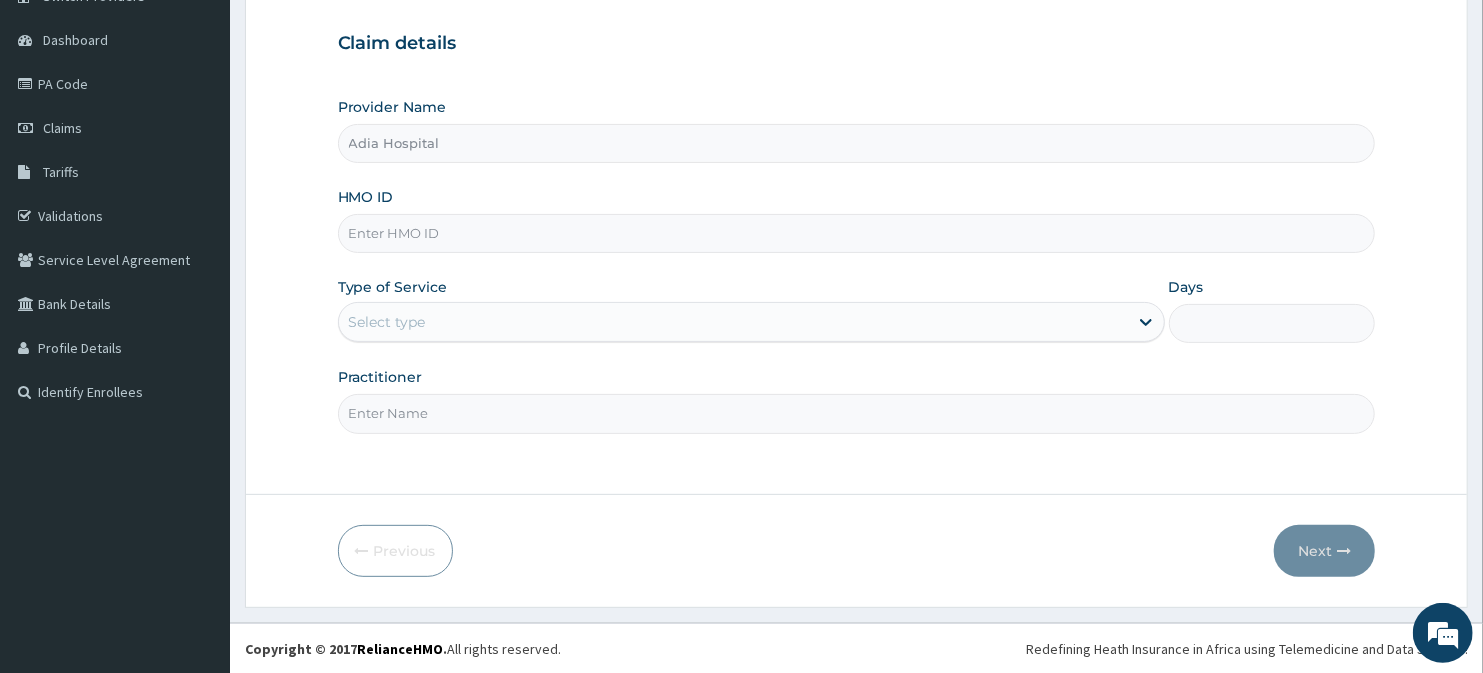 click on "Adia Hospital" at bounding box center (857, 143) 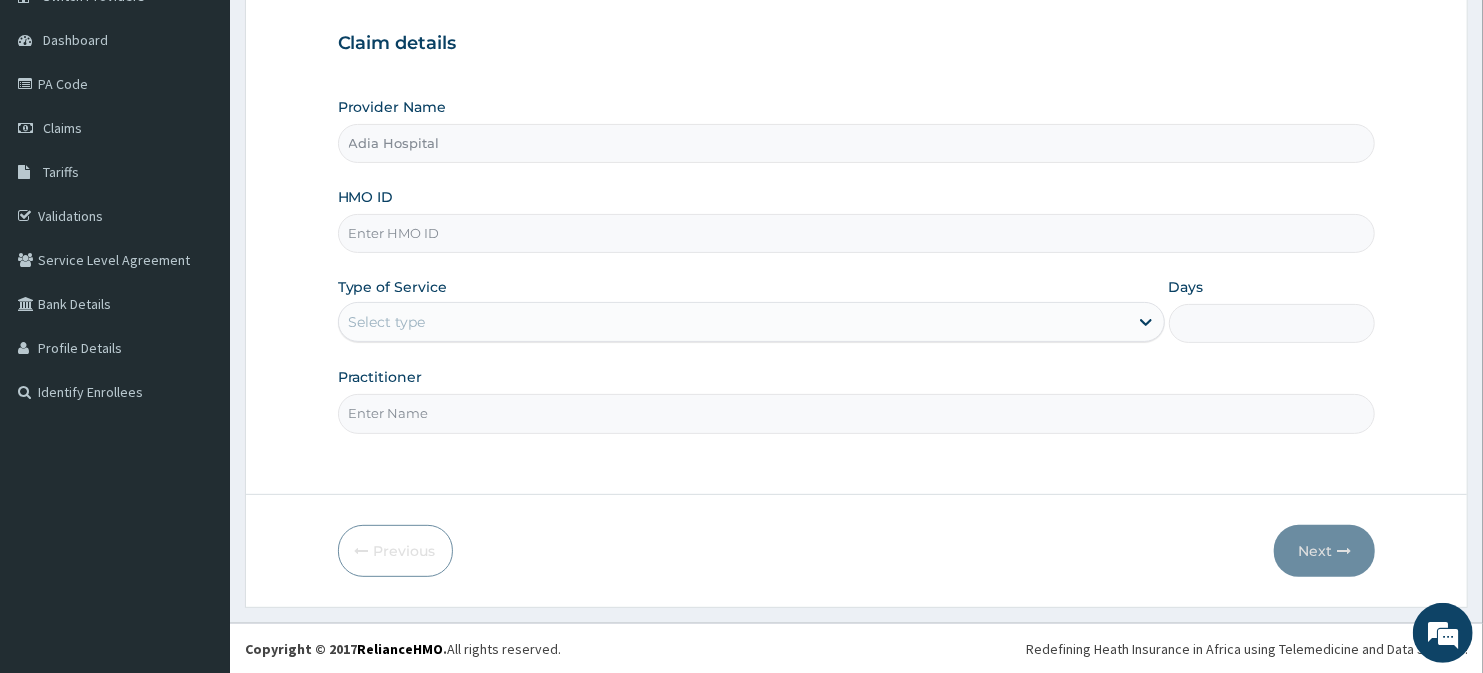 scroll, scrollTop: 0, scrollLeft: 0, axis: both 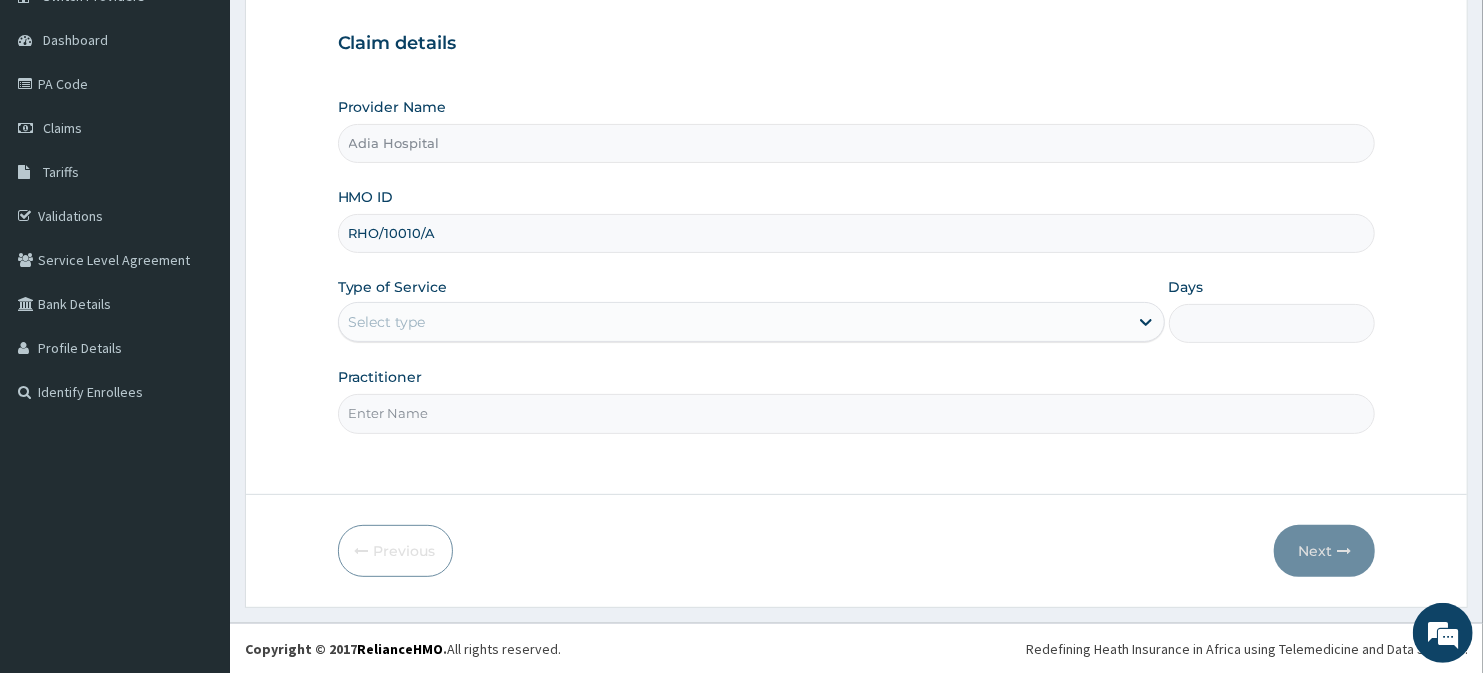 type on "RHO/10010/A" 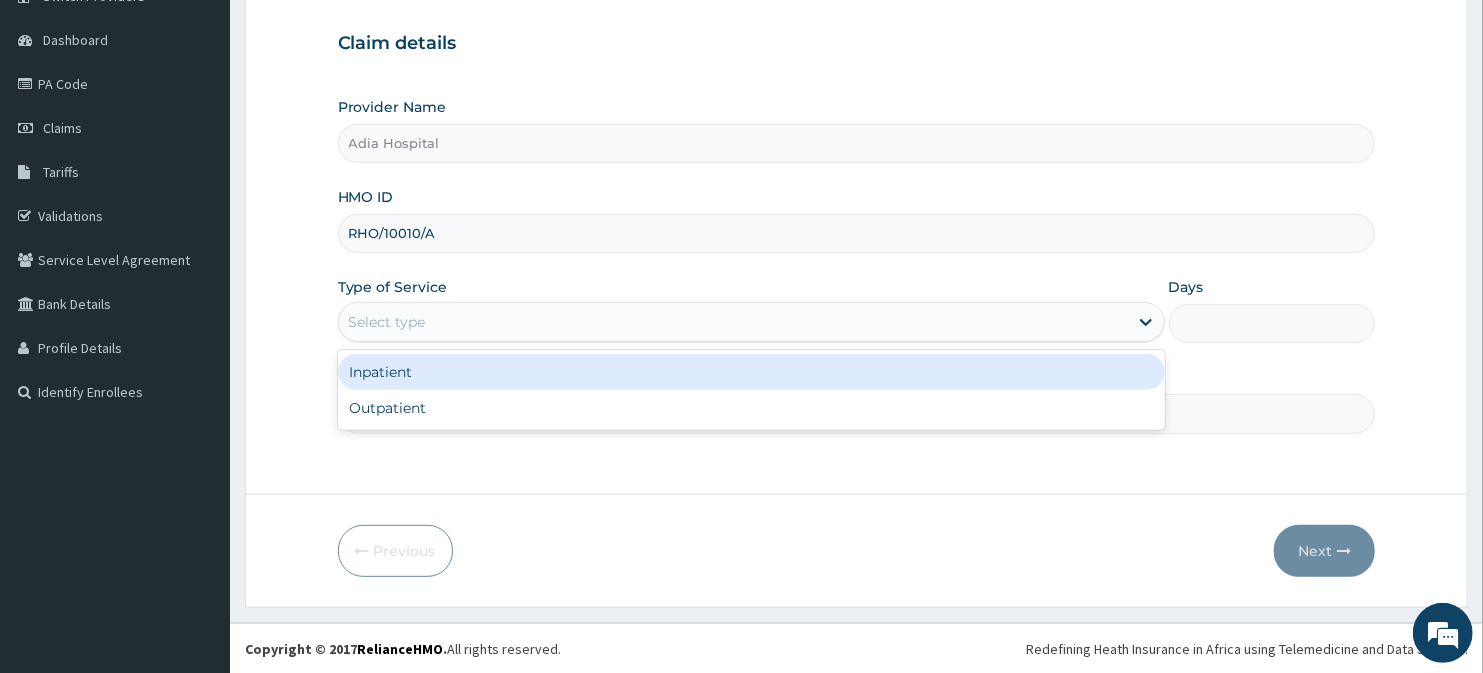 click on "Select type" at bounding box center [387, 322] 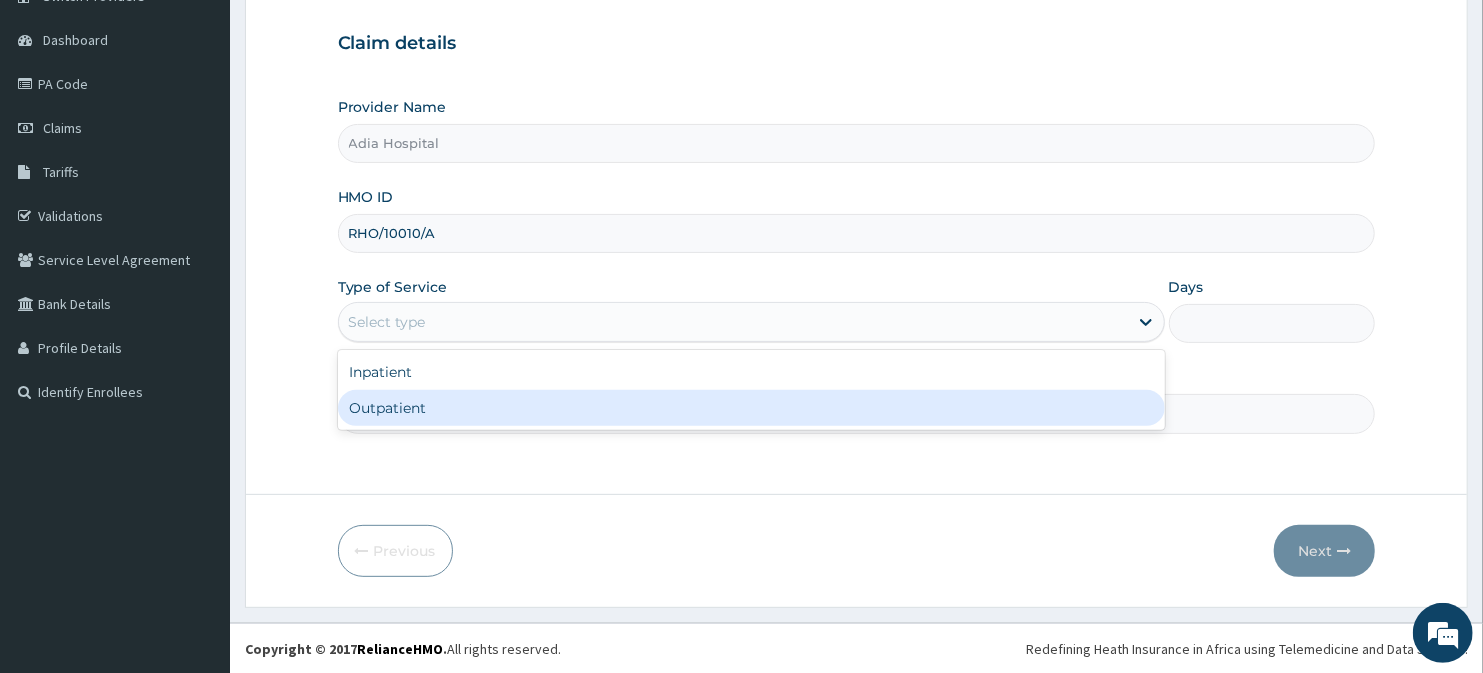 click on "Outpatient" at bounding box center [751, 408] 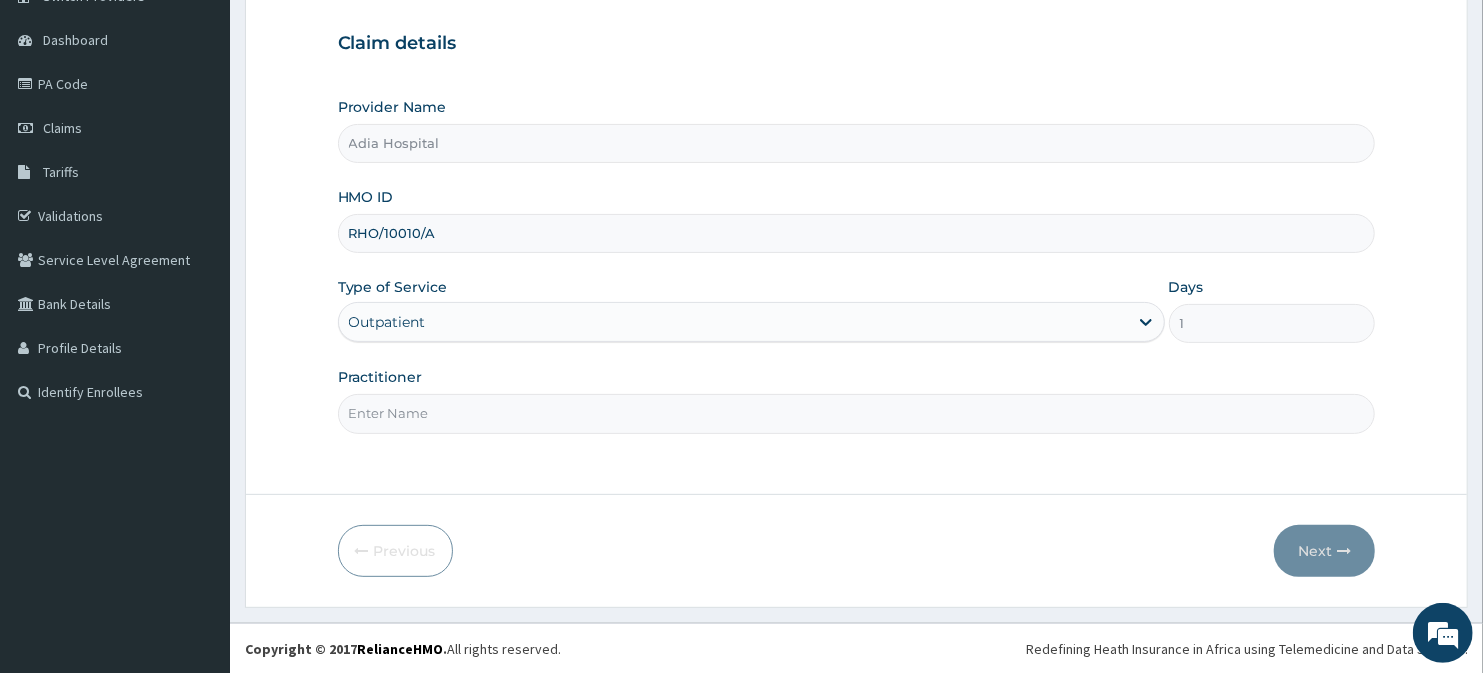 click on "Practitioner" at bounding box center (857, 413) 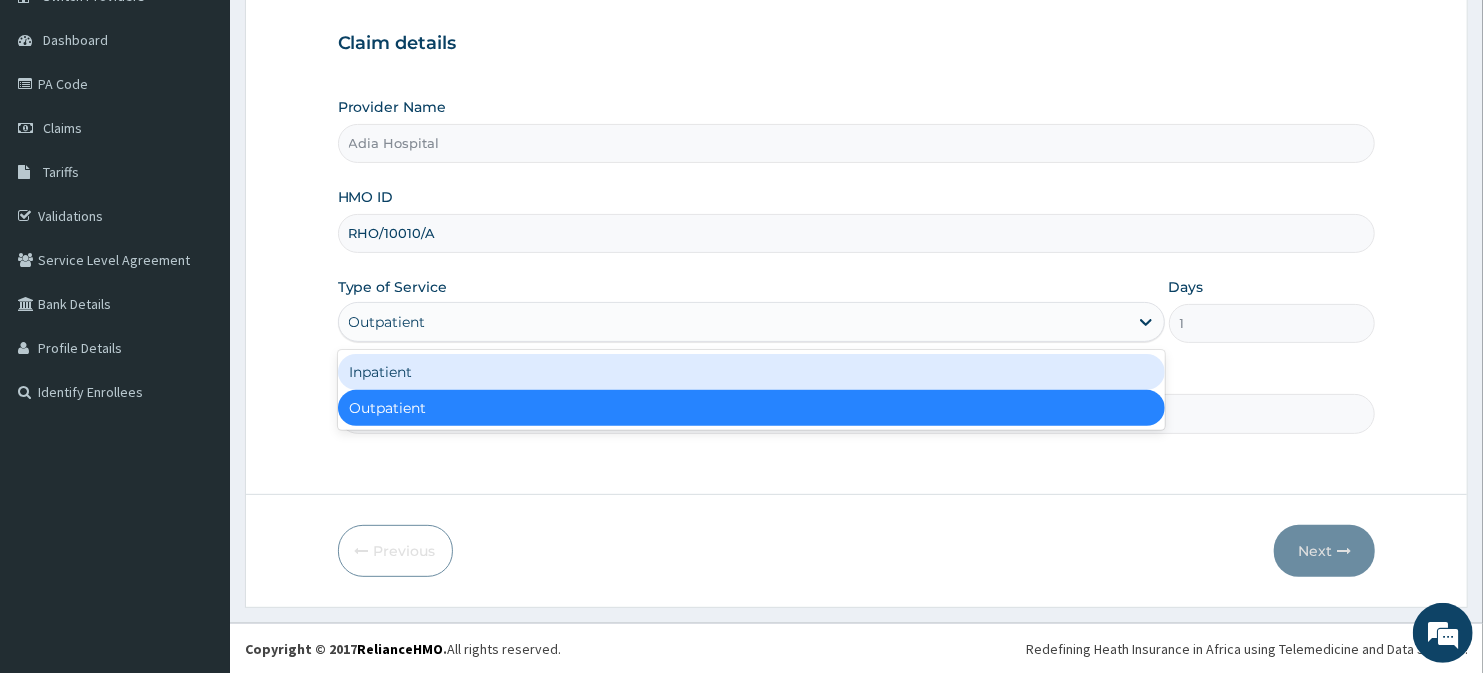 click on "Inpatient" at bounding box center (751, 372) 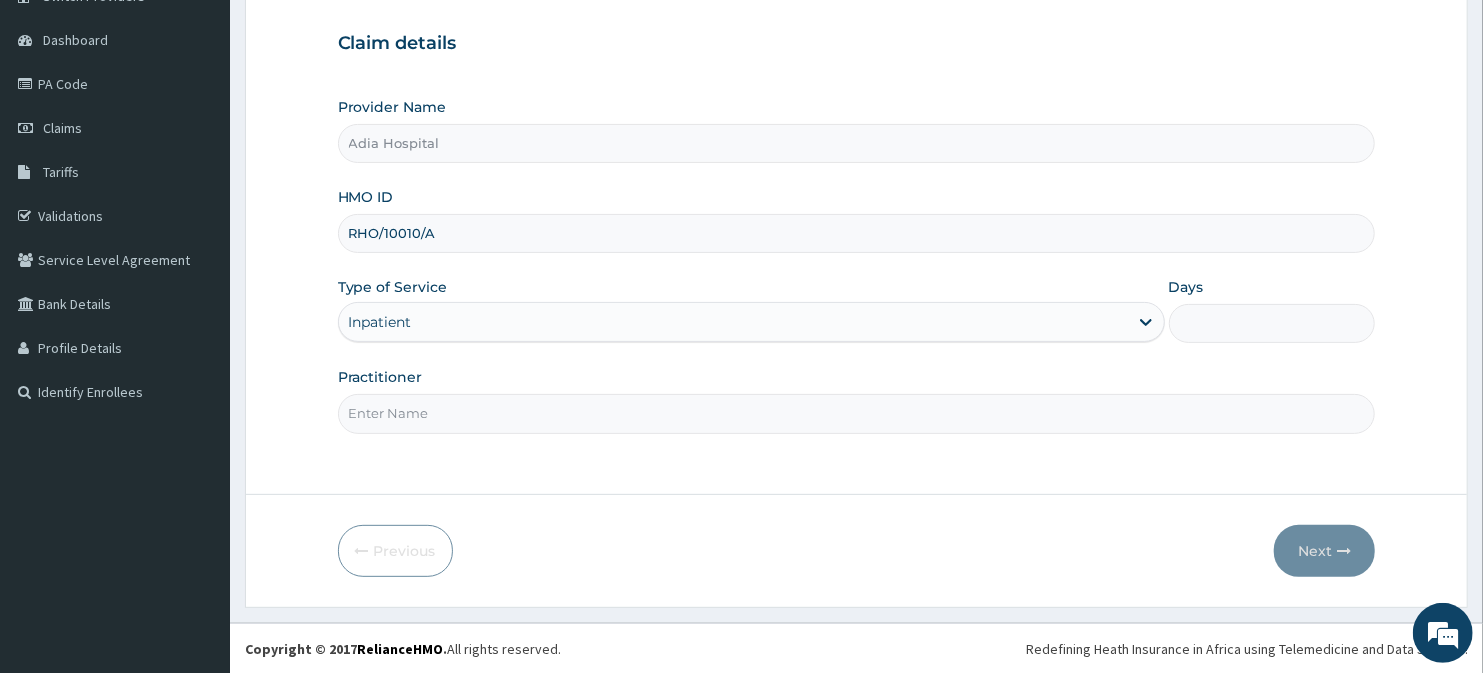 click on "Days" at bounding box center (1272, 323) 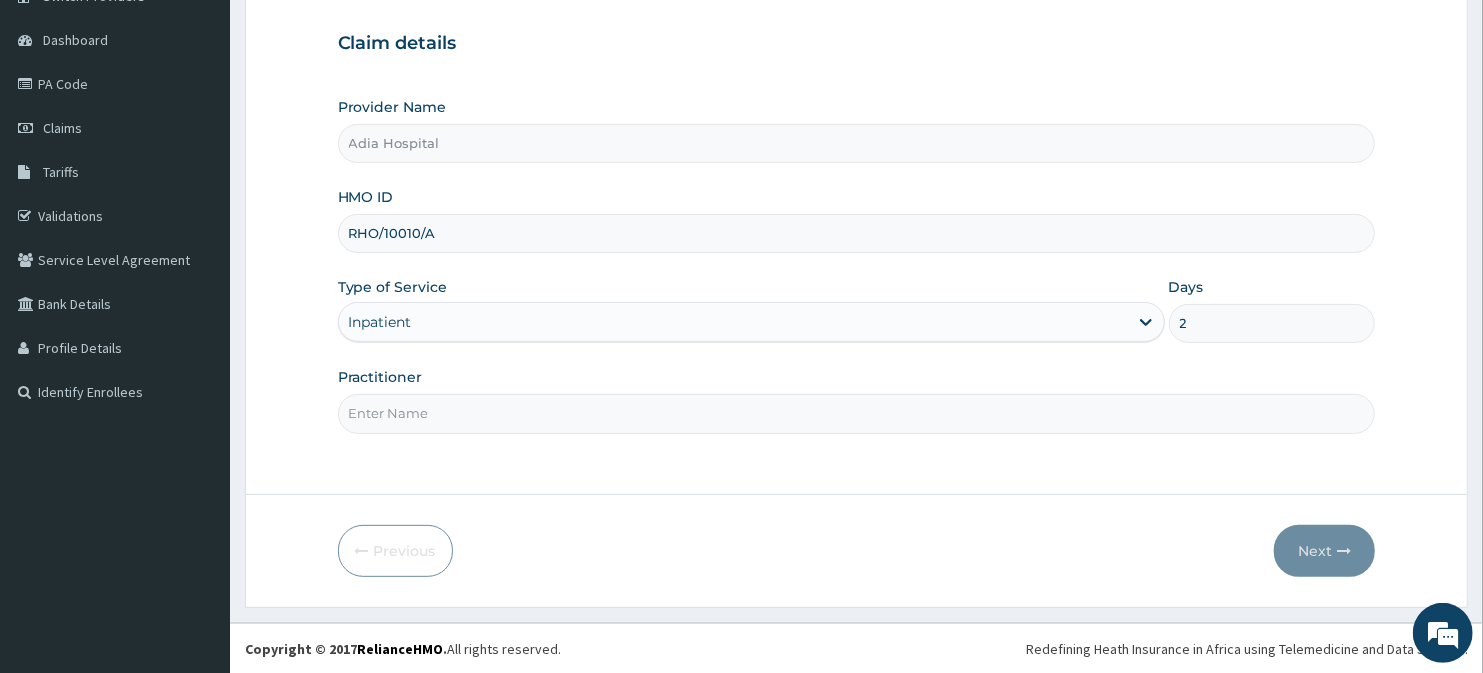 type on "2" 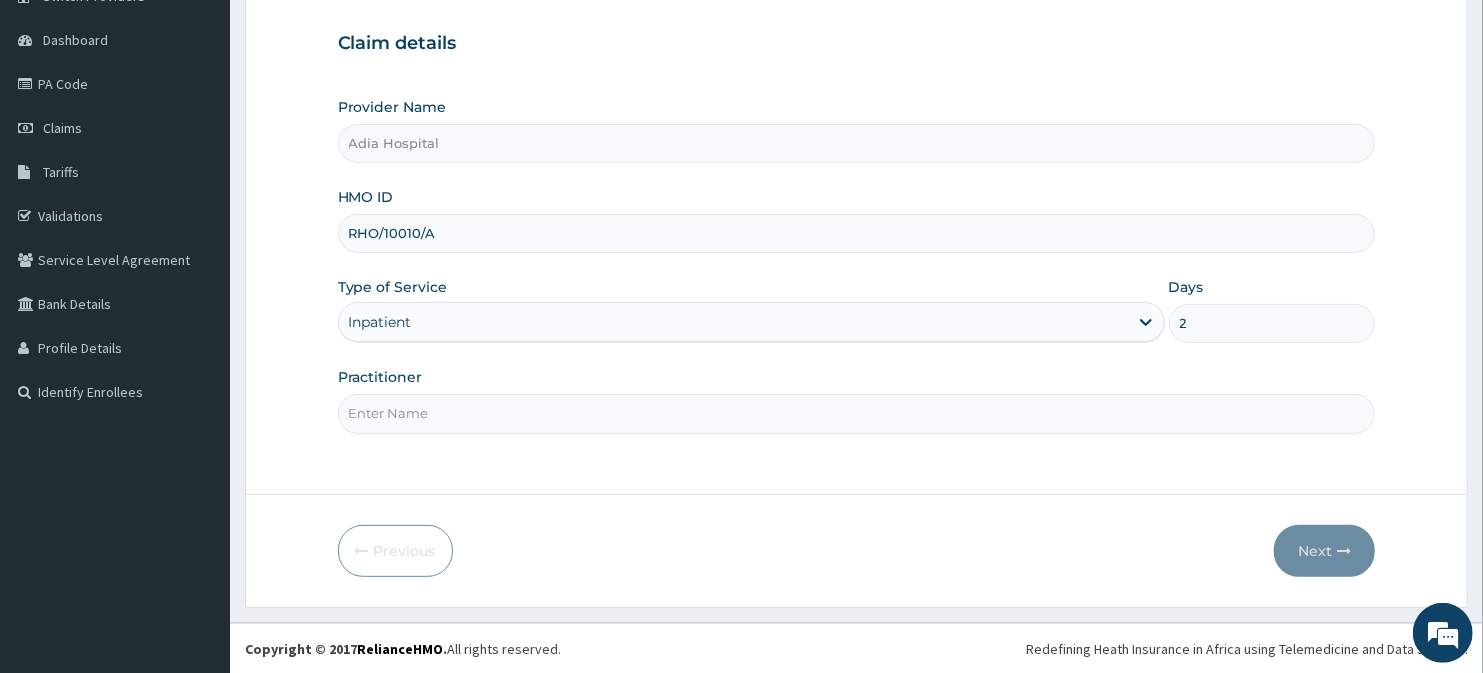 type on "dr ik" 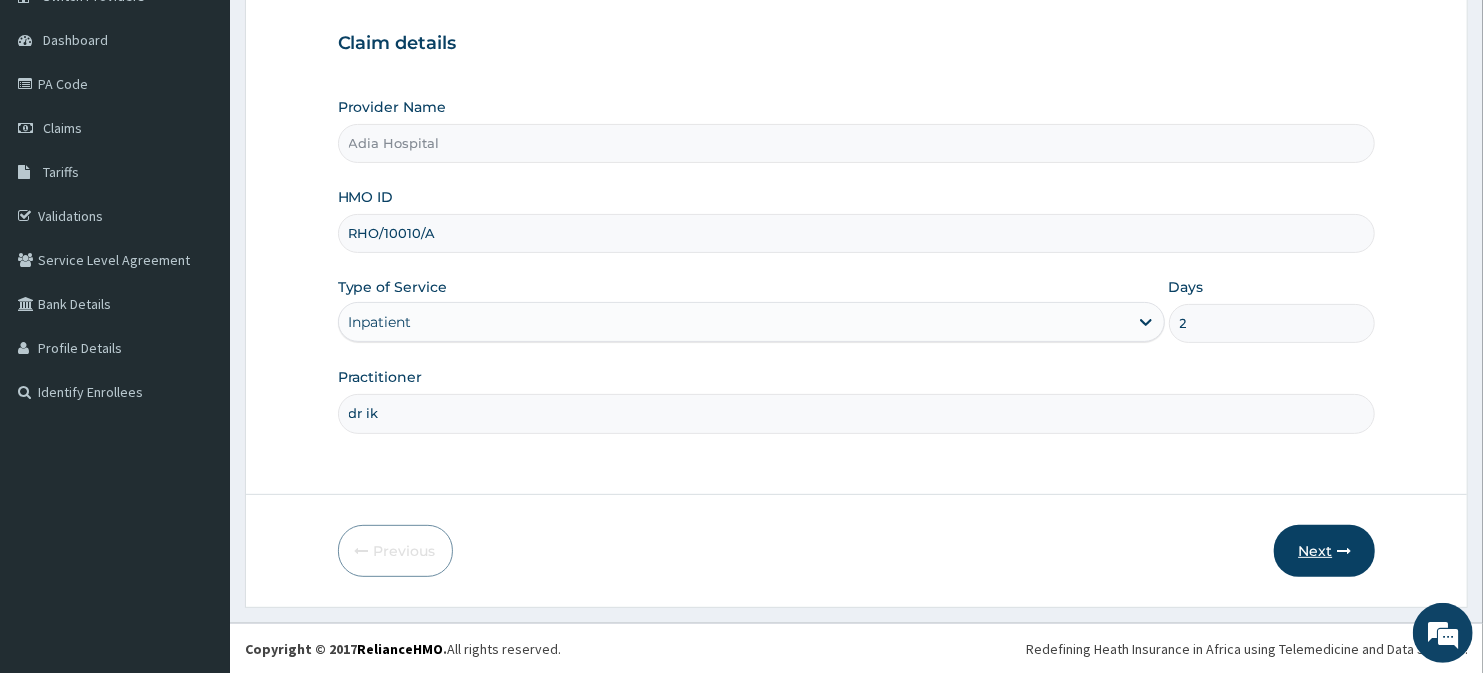 click on "Next" at bounding box center [1324, 551] 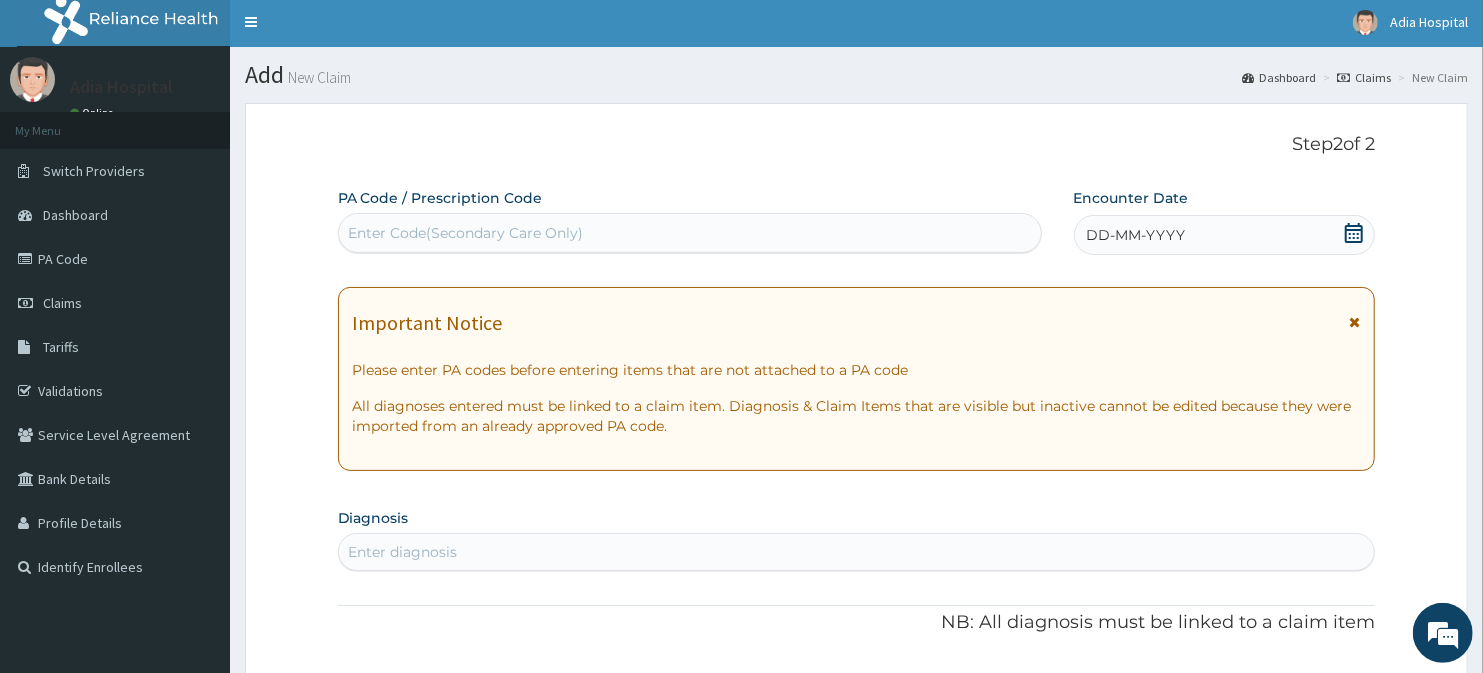 scroll, scrollTop: 0, scrollLeft: 0, axis: both 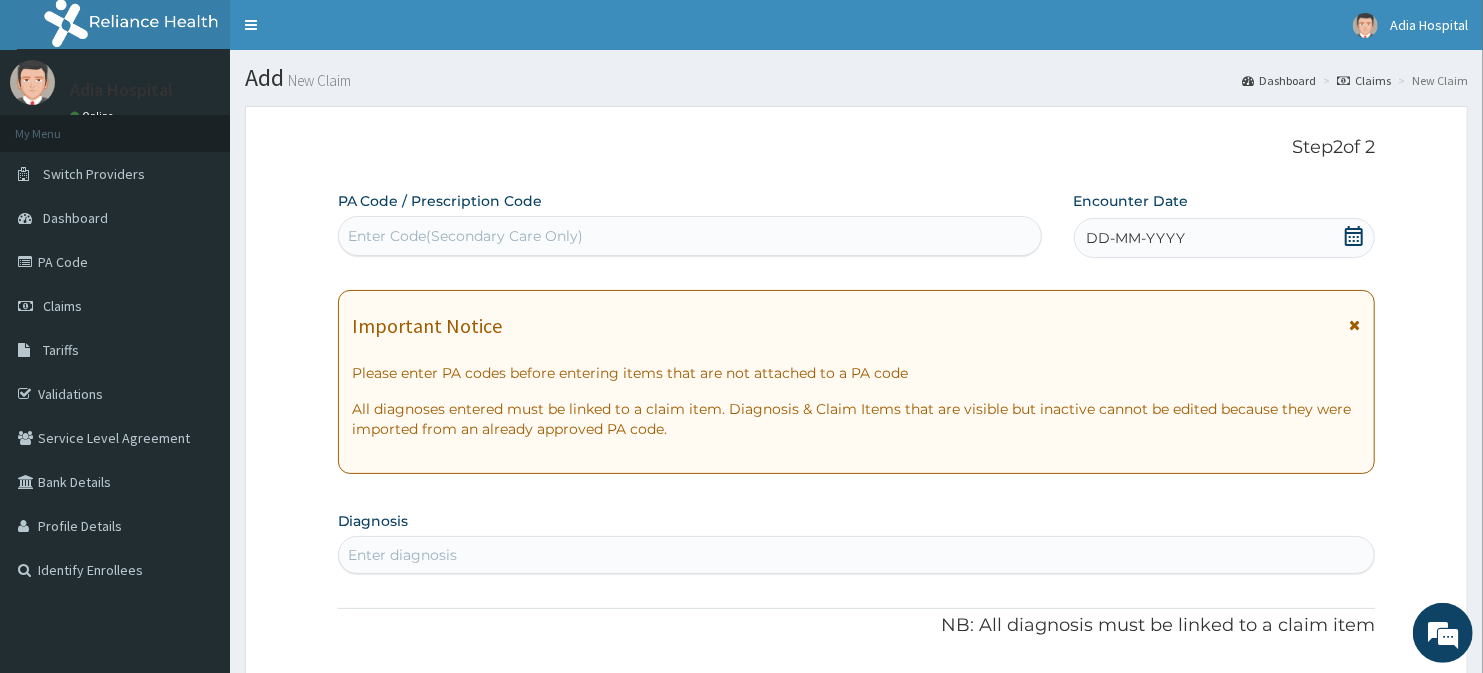 click on "Enter Code(Secondary Care Only)" at bounding box center [466, 236] 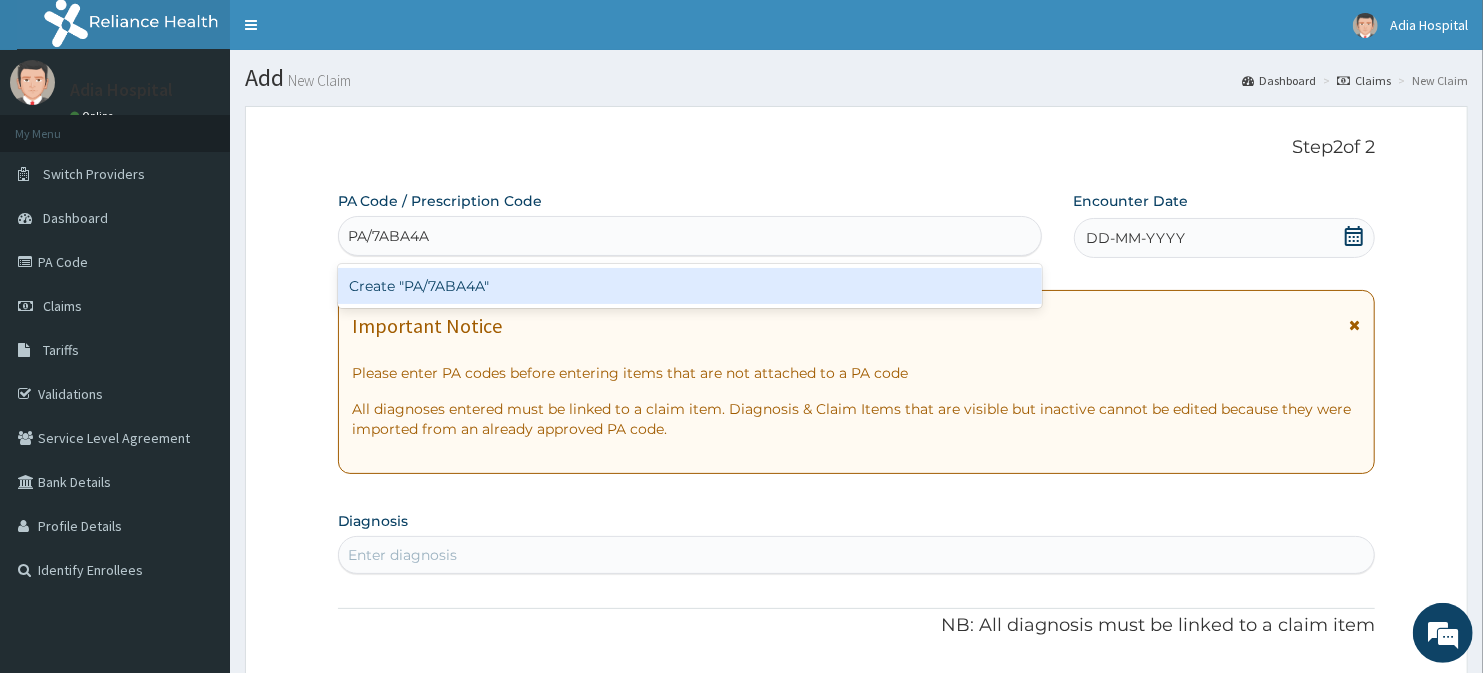 click on "Create "PA/7ABA4A"" at bounding box center (690, 286) 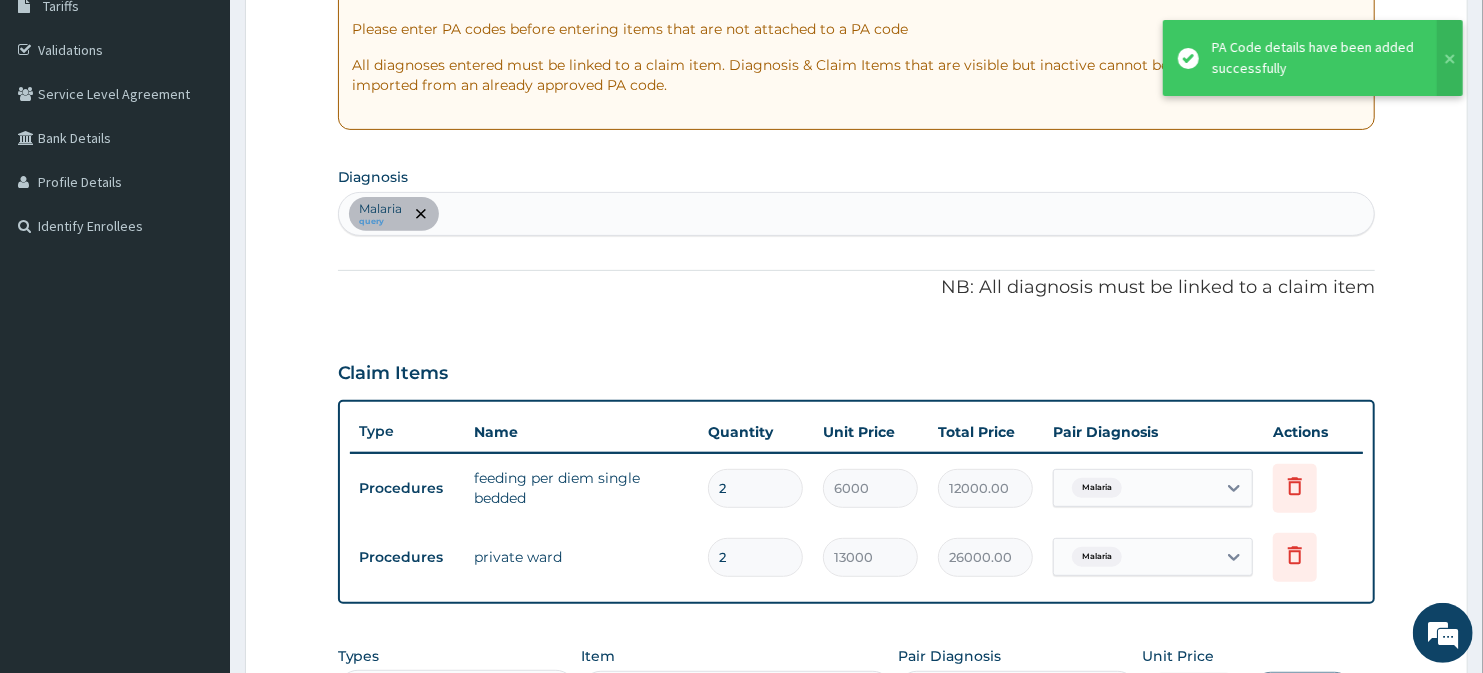 scroll, scrollTop: 342, scrollLeft: 0, axis: vertical 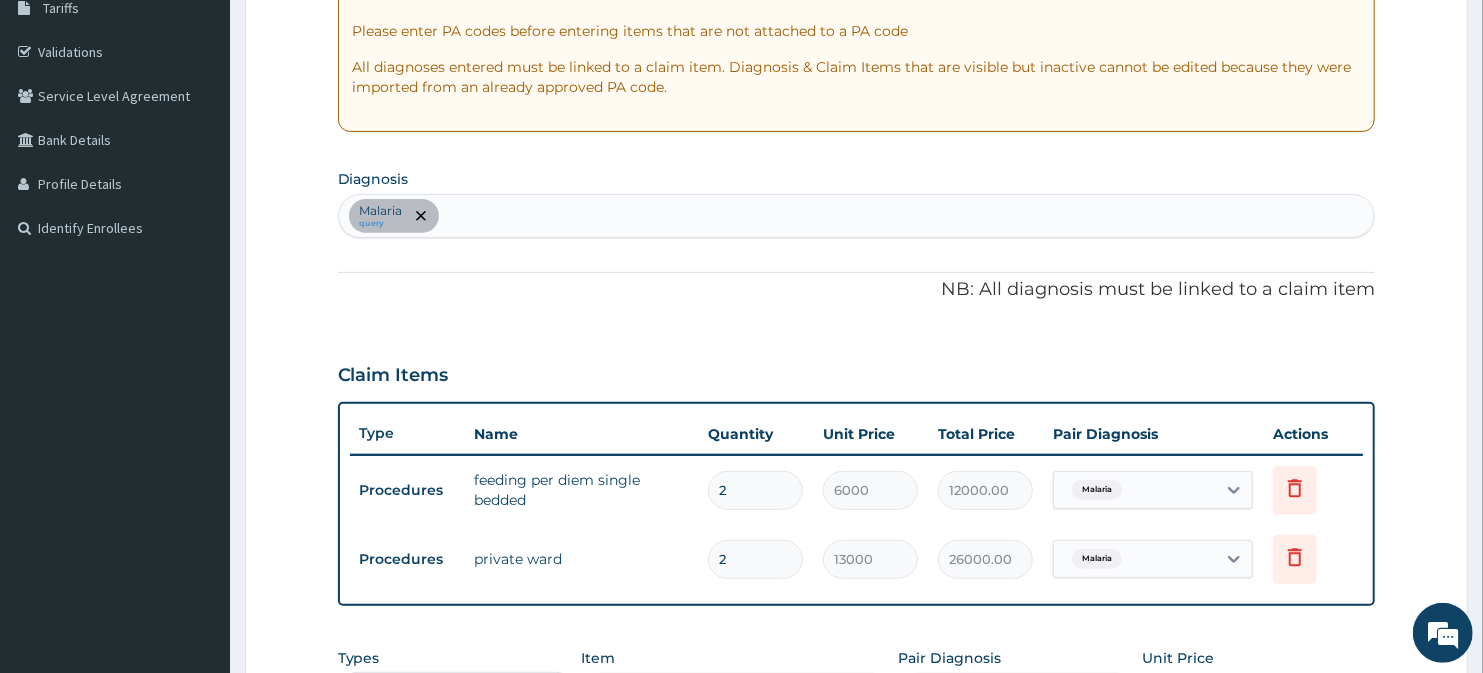 click on "PA Code / Prescription Code PA/7ABA4A Encounter Date 10-07-2025 Important Notice Please enter PA codes before entering items that are not attached to a PA code   All diagnoses entered must be linked to a claim item. Diagnosis & Claim Items that are visible but inactive cannot be edited because they were imported from an already approved PA code. Diagnosis Malaria query NB: All diagnosis must be linked to a claim item Claim Items Type Name Quantity Unit Price Total Price Pair Diagnosis Actions Procedures feeding per diem single bedded 2 6000 12000.00 Malaria Delete Procedures private ward 2 13000 26000.00 Malaria Delete Types Select Type Item Select Item Pair Diagnosis Select Diagnosis Unit Price 0 Add Comment" at bounding box center (857, 356) 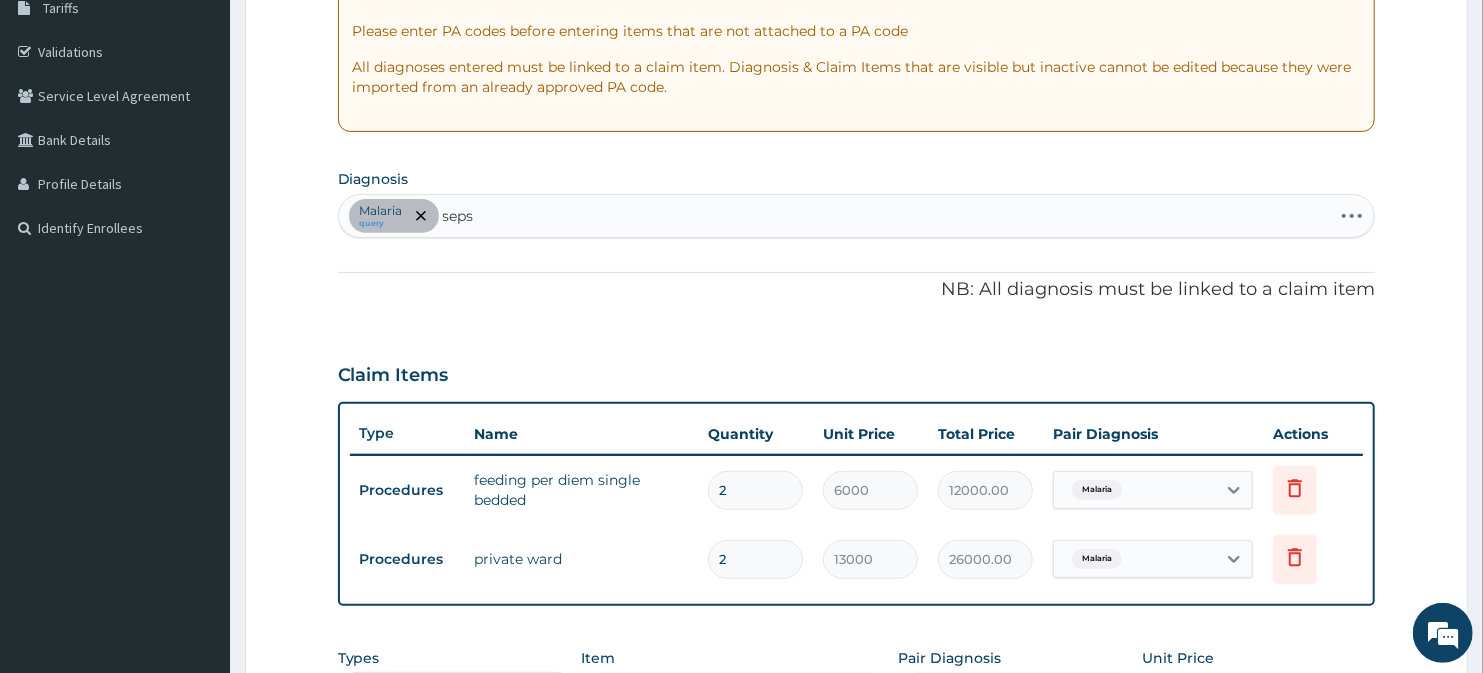 type on "sepsi" 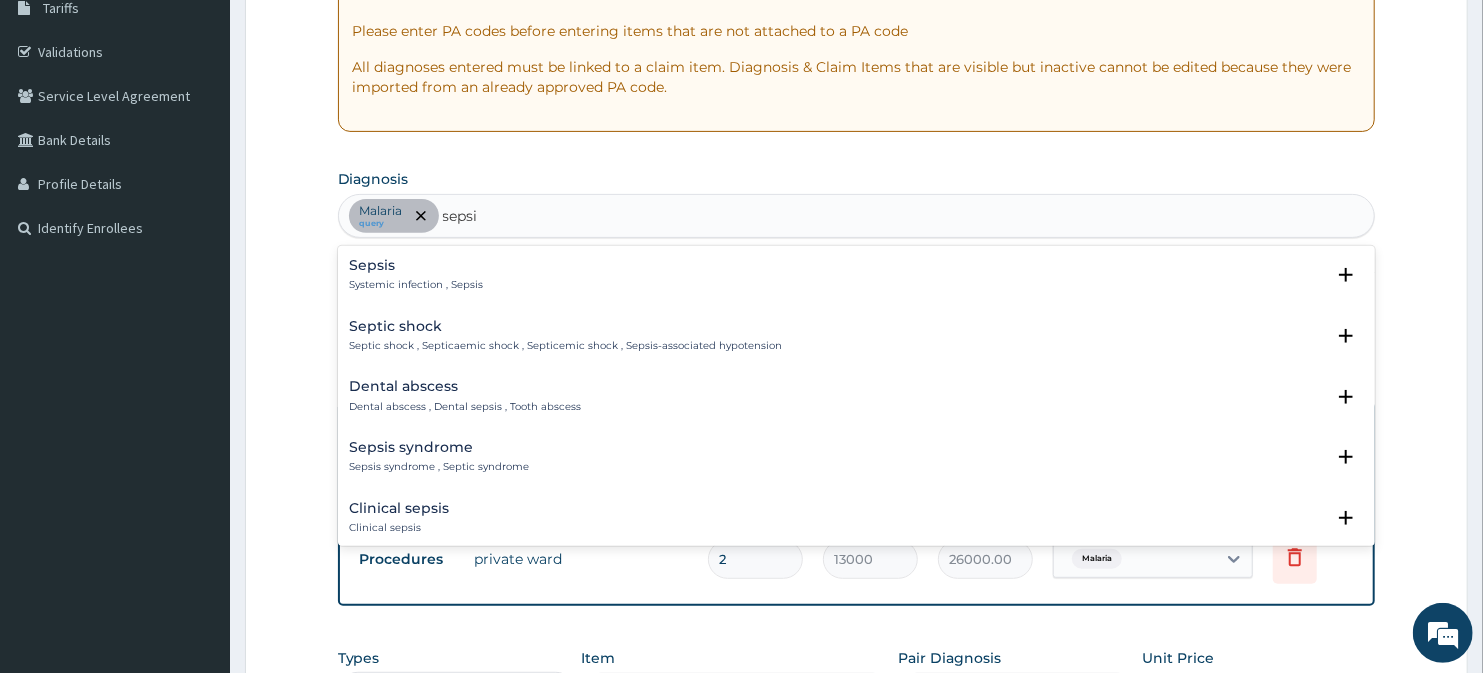 click on "Sepsis Systemic infection , Sepsis" at bounding box center [857, 275] 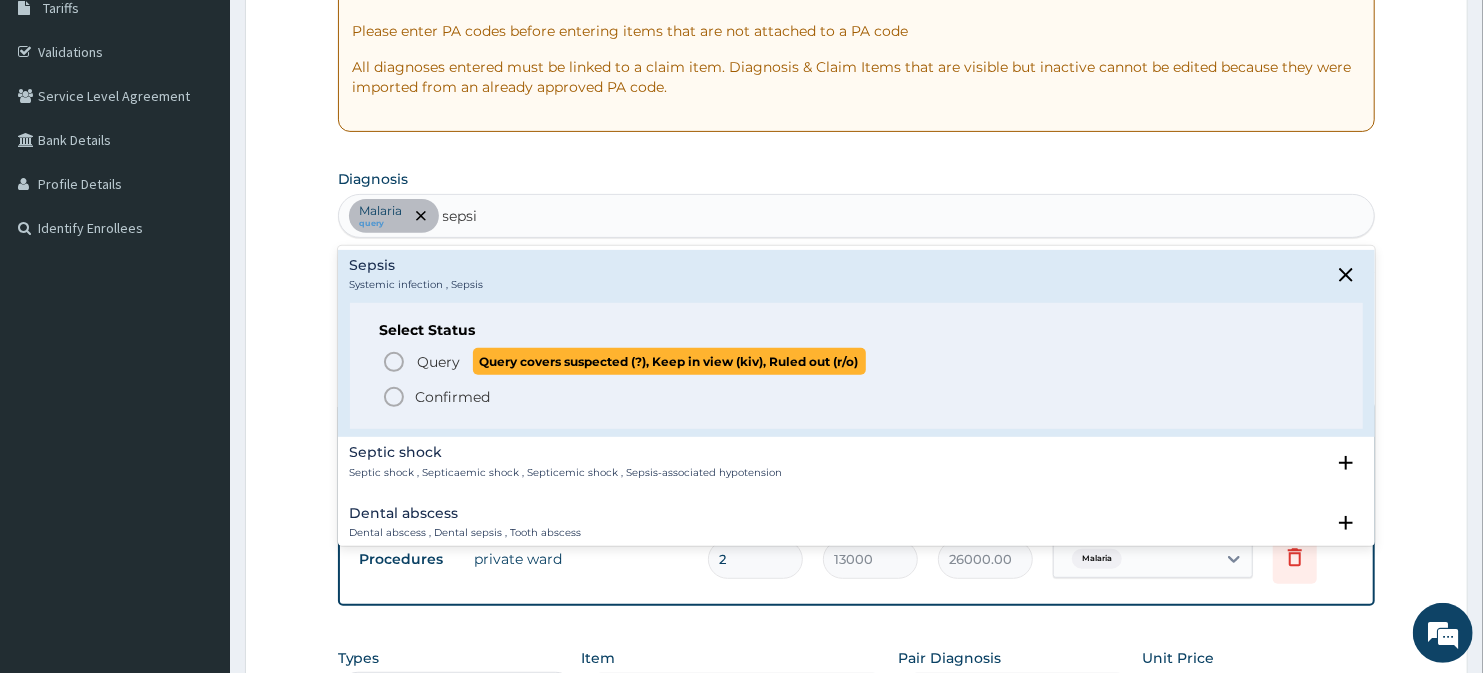 click on "Query" at bounding box center [439, 362] 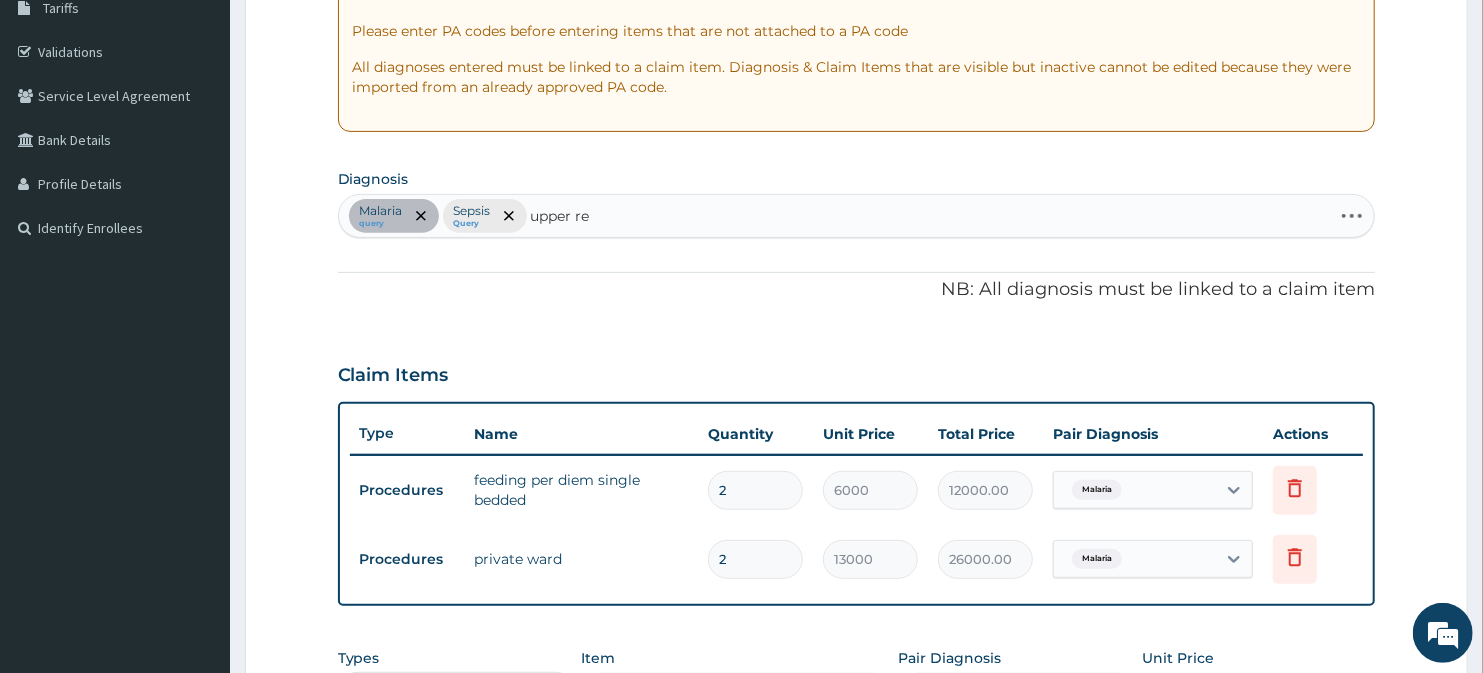 type on "upper res" 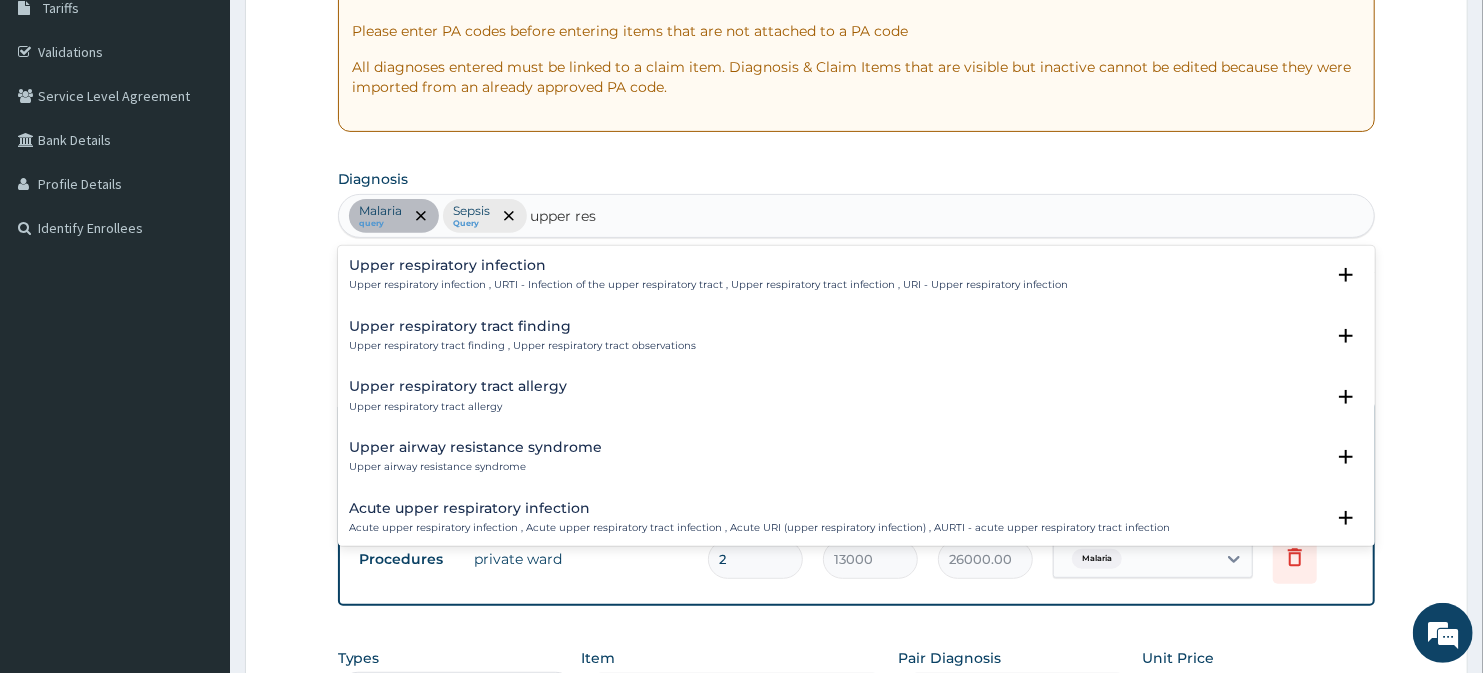 click on "Upper respiratory infection" at bounding box center [709, 265] 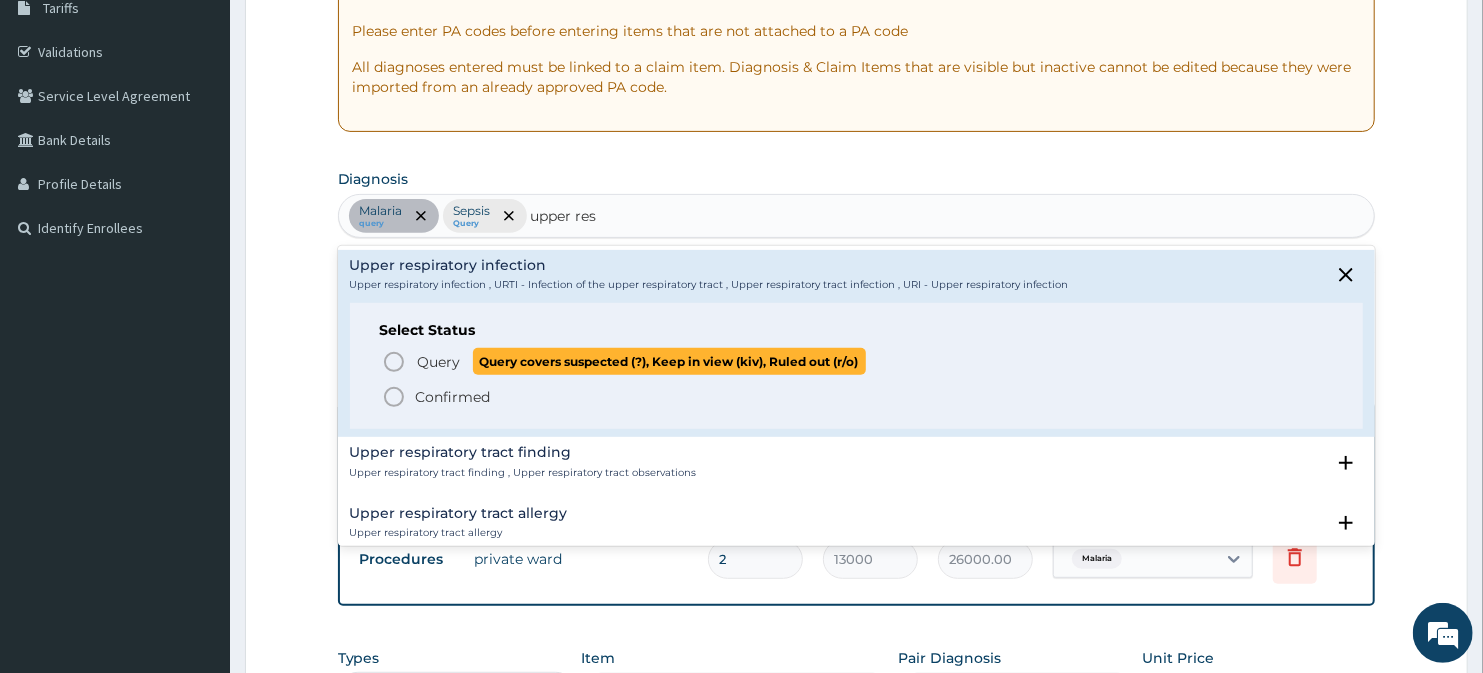 click on "Query Query covers suspected (?), Keep in view (kiv), Ruled out (r/o)" at bounding box center (641, 361) 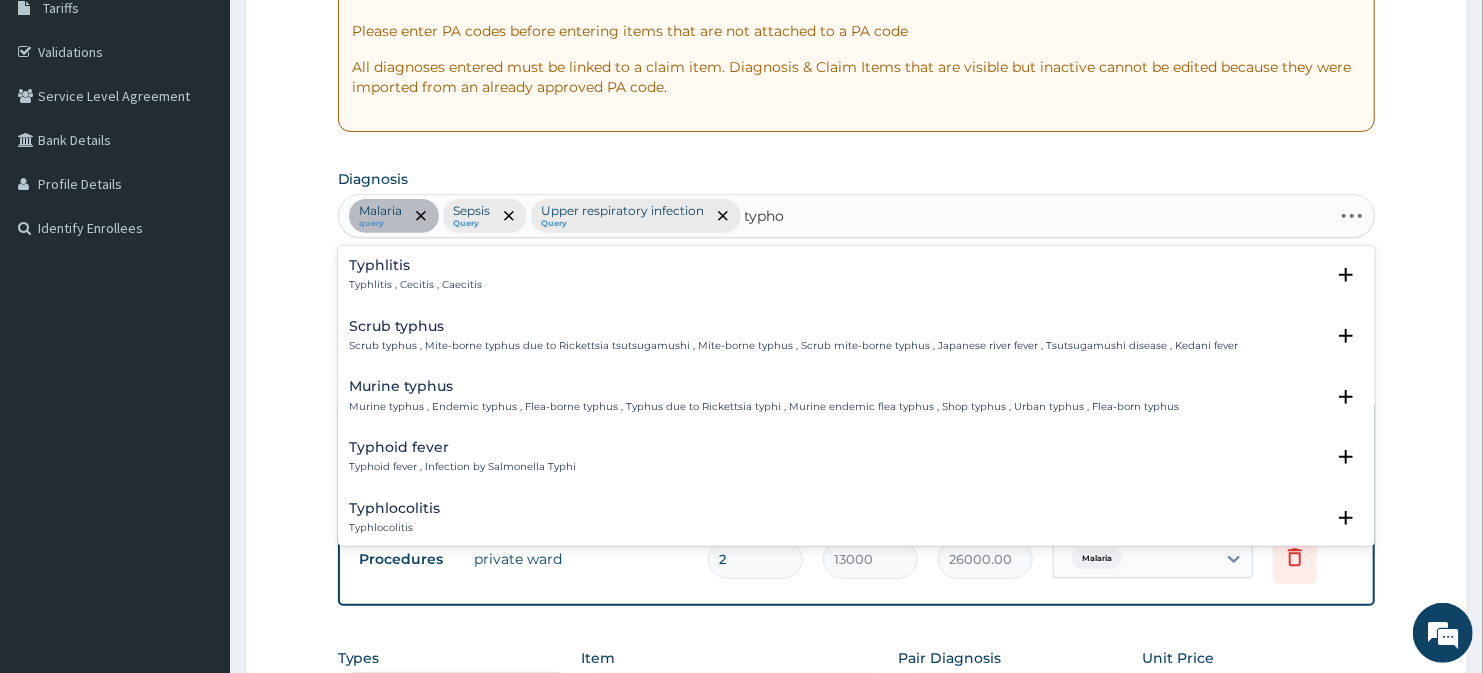 type on "typhoi" 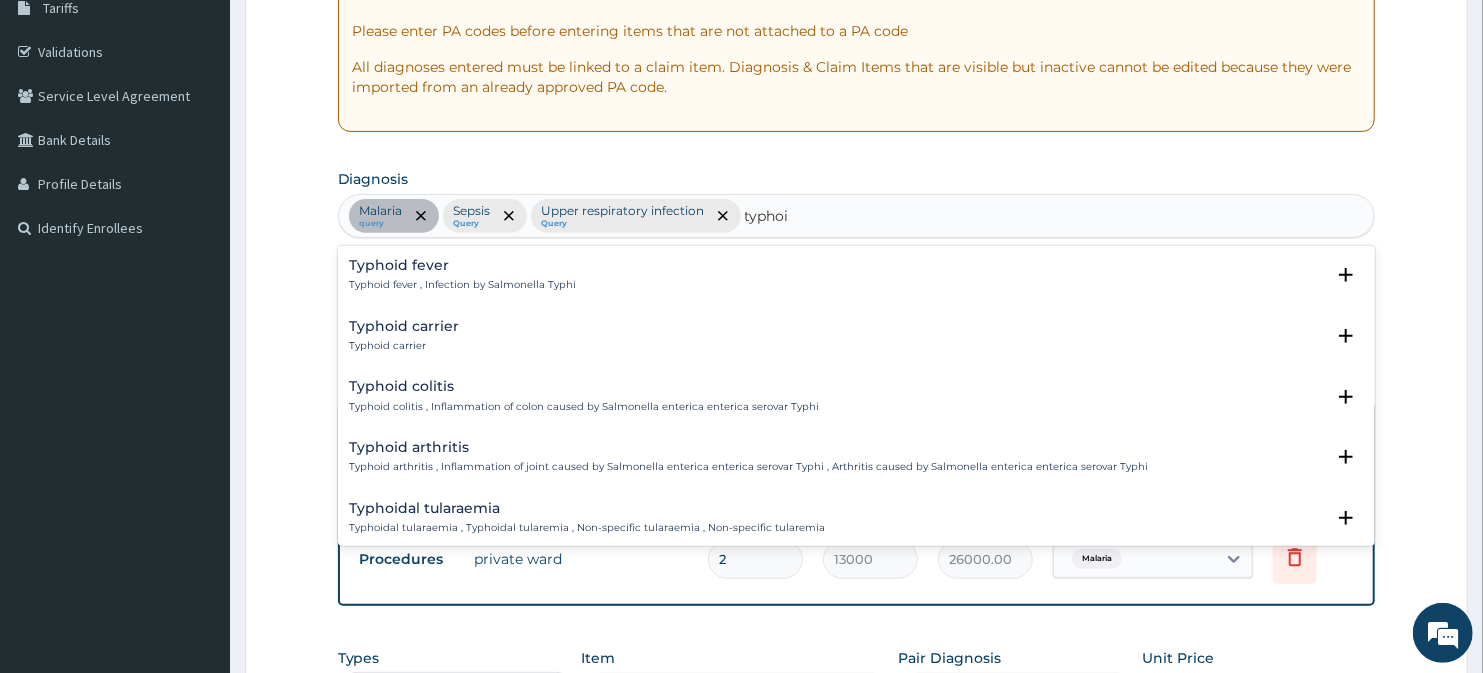 click on "Typhoid fever Typhoid fever , Infection by Salmonella Typhi Select Status Query Query covers suspected (?), Keep in view (kiv), Ruled out (r/o) Confirmed" at bounding box center (857, 280) 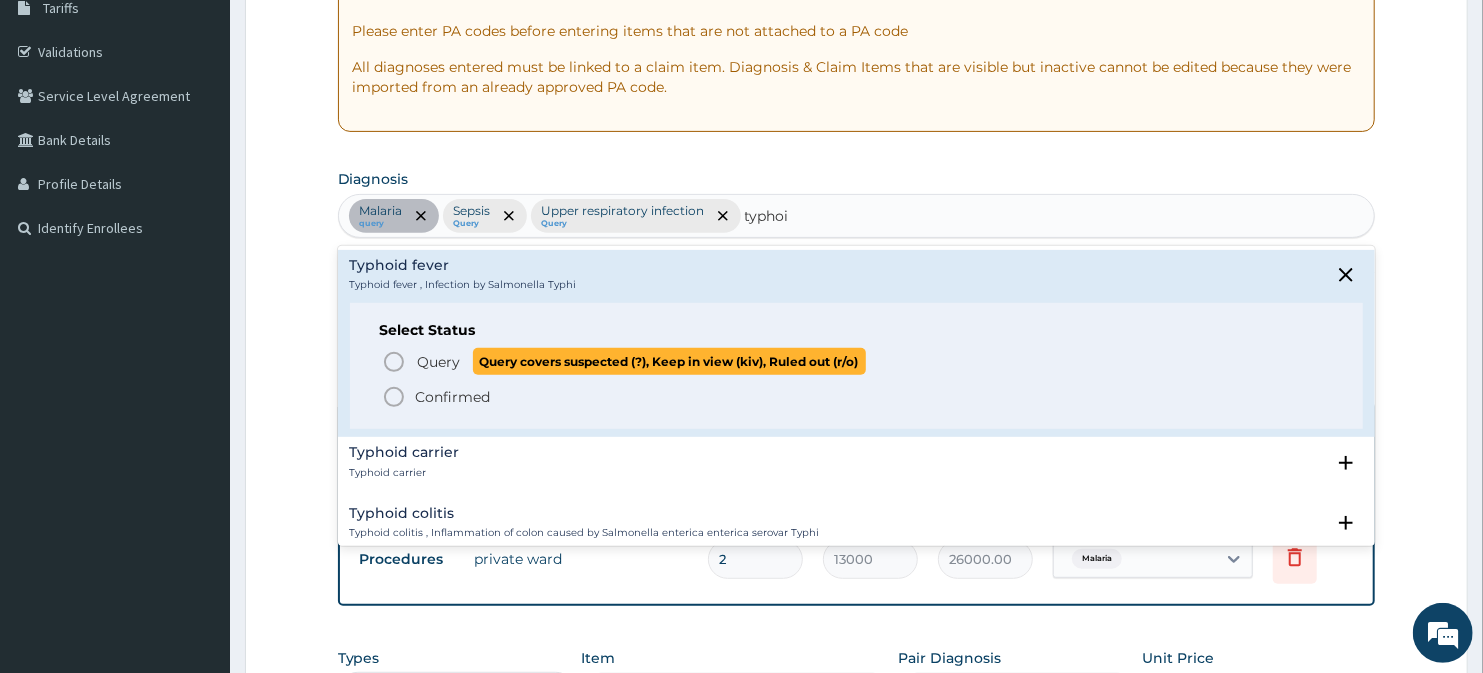 click on "Query" at bounding box center [439, 362] 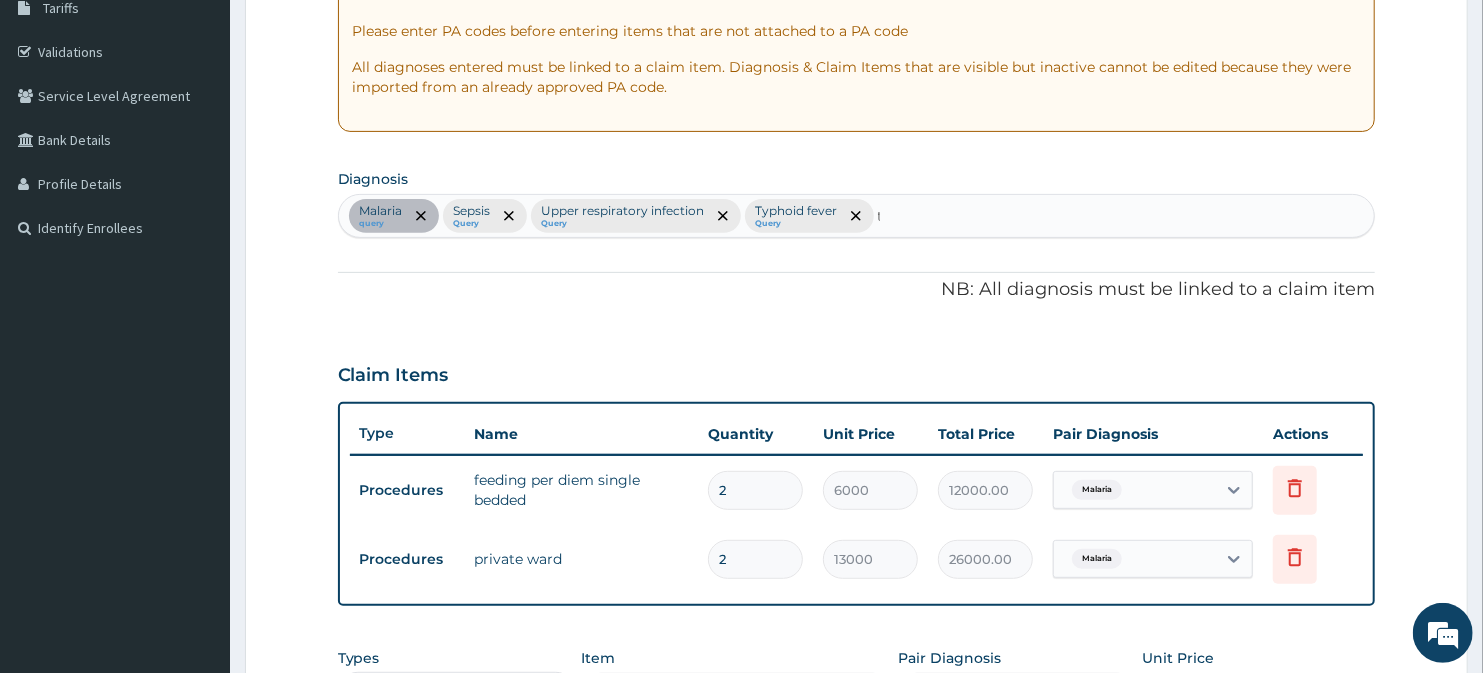 type 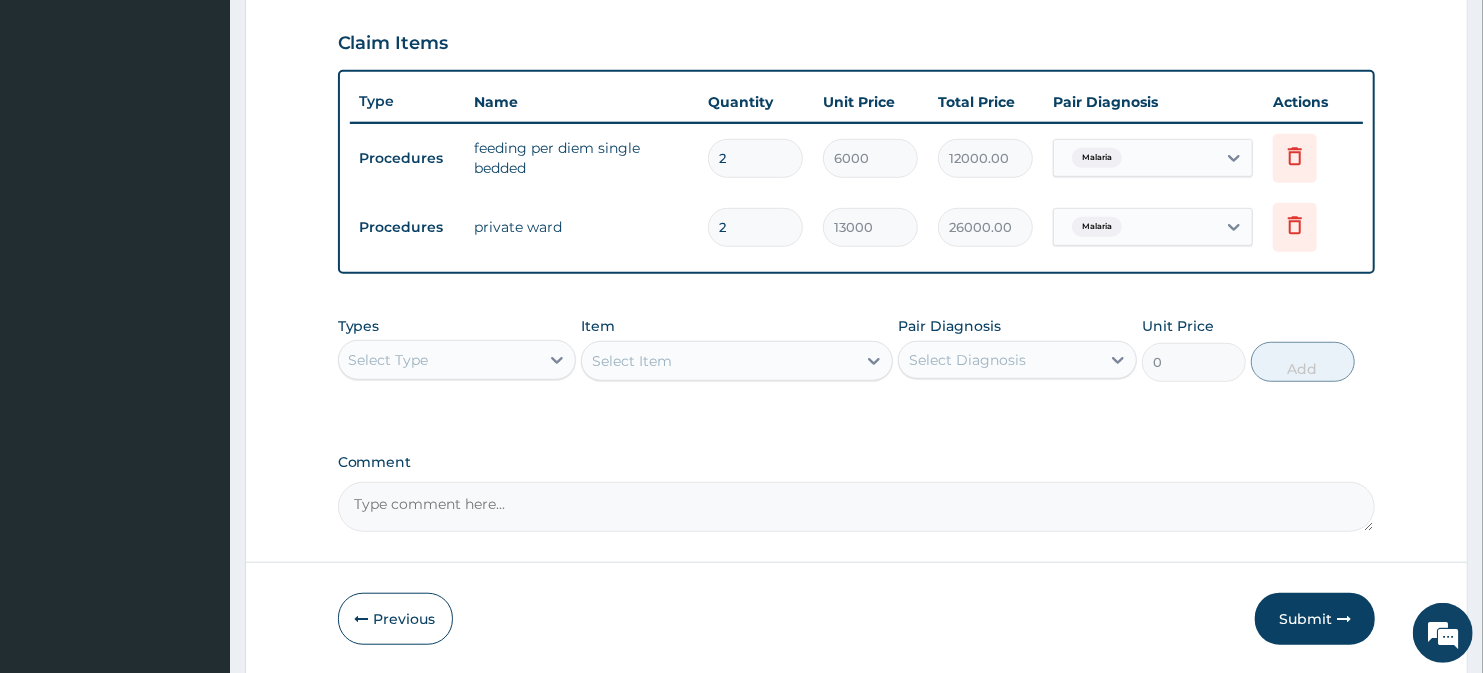 scroll, scrollTop: 741, scrollLeft: 0, axis: vertical 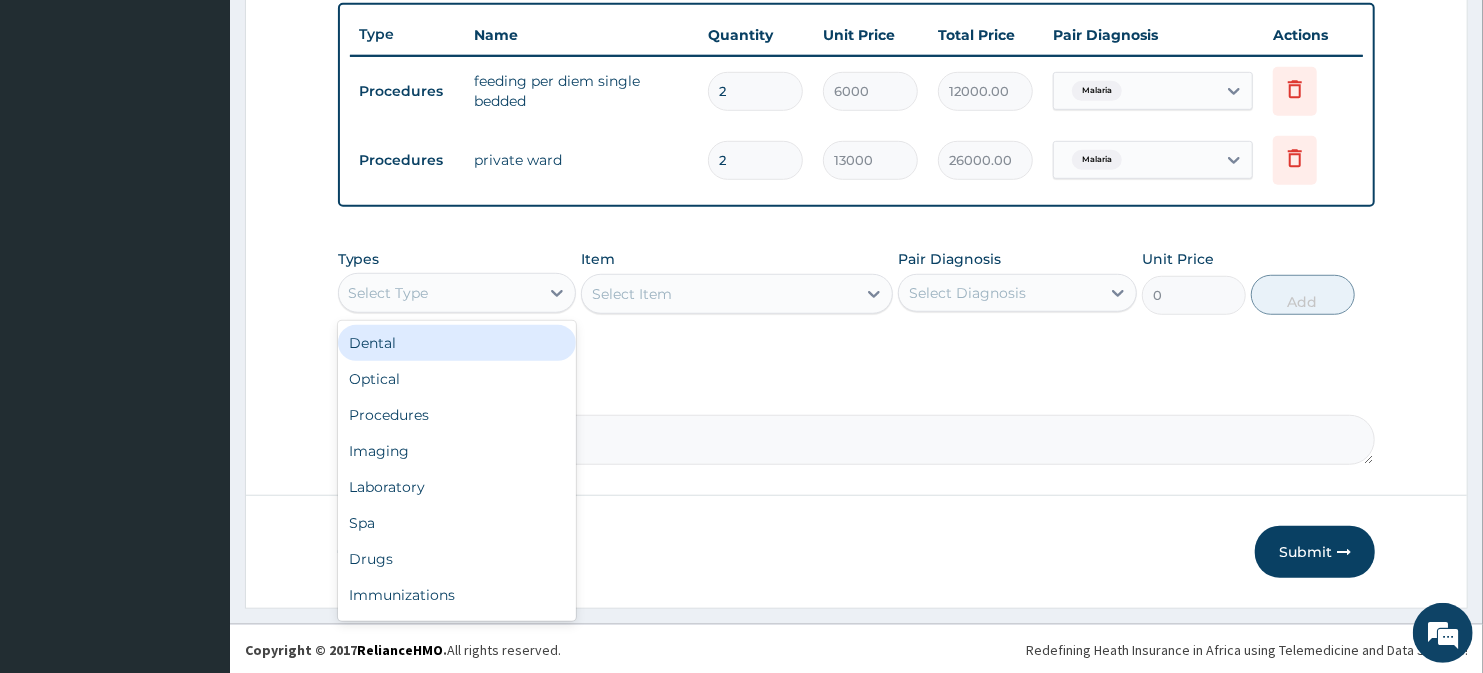 click on "Select Type" at bounding box center [439, 293] 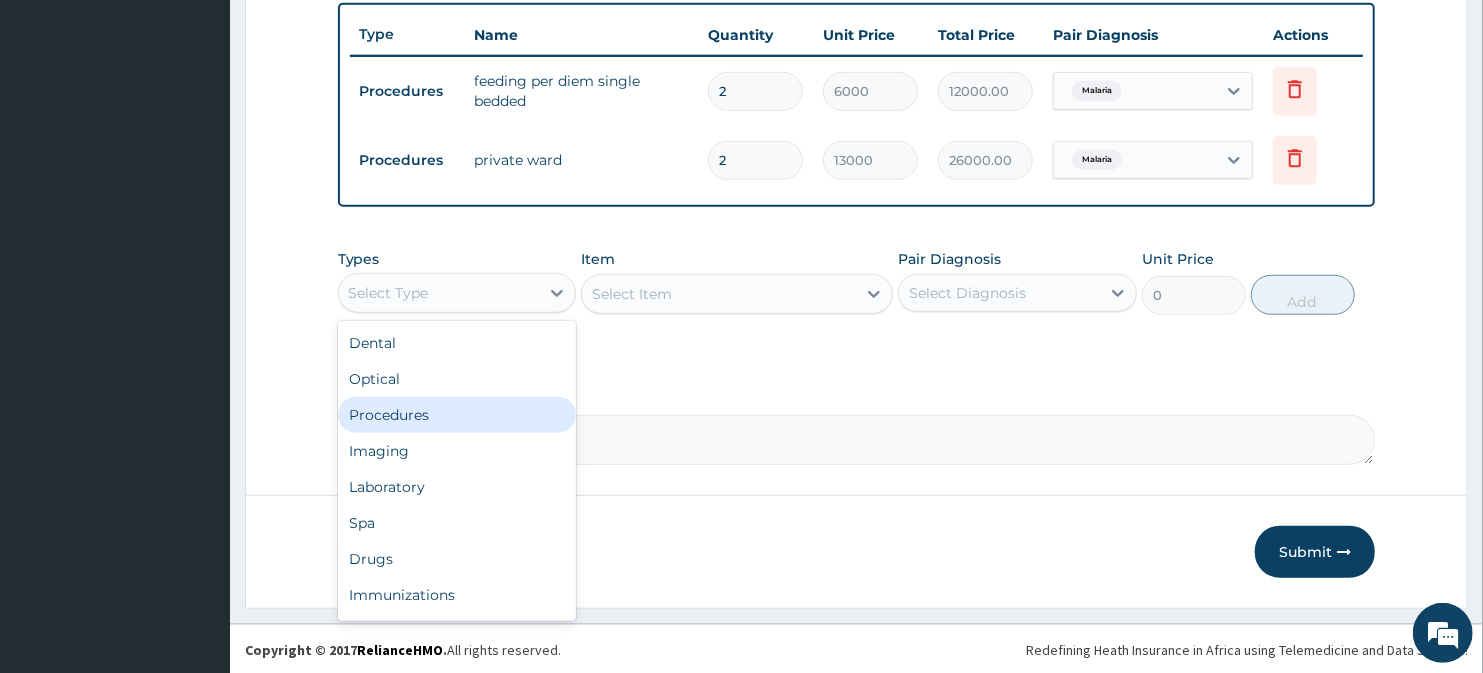 click on "Procedures" at bounding box center [457, 415] 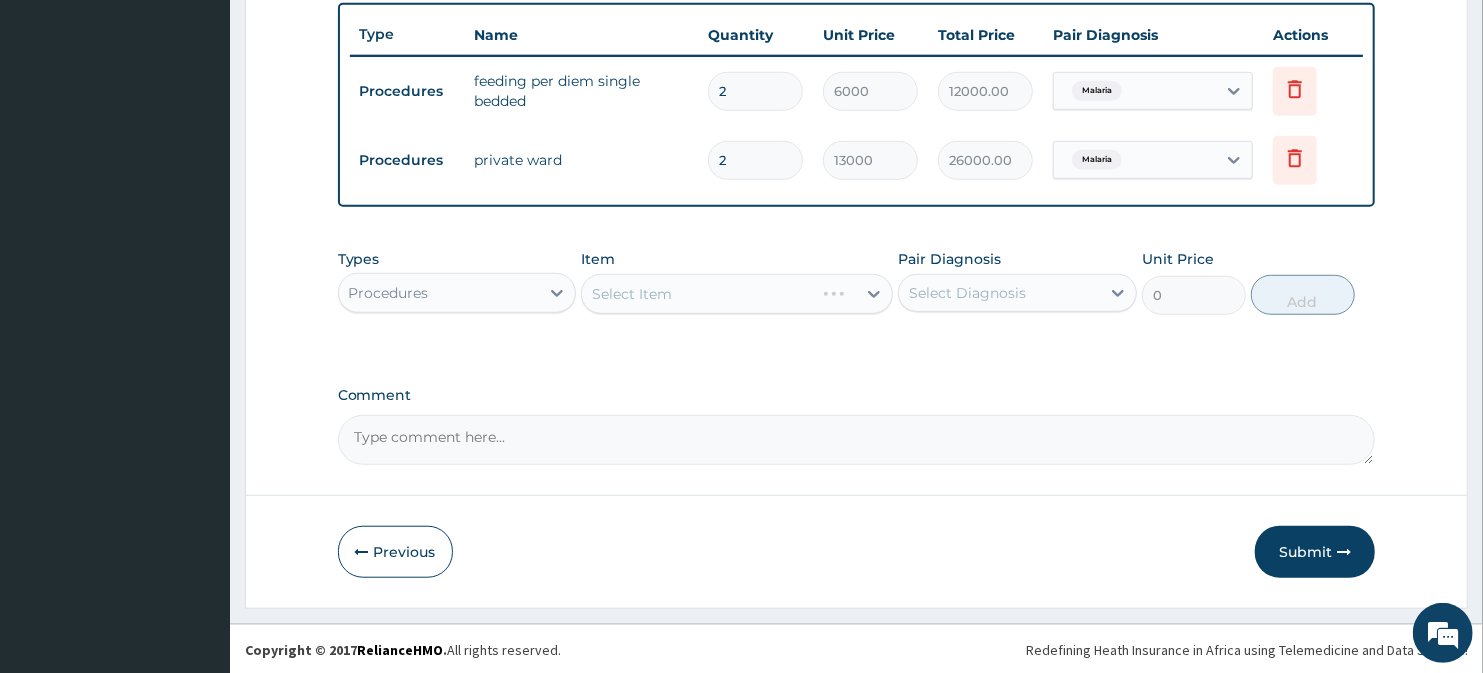 click on "Select Item" at bounding box center [736, 294] 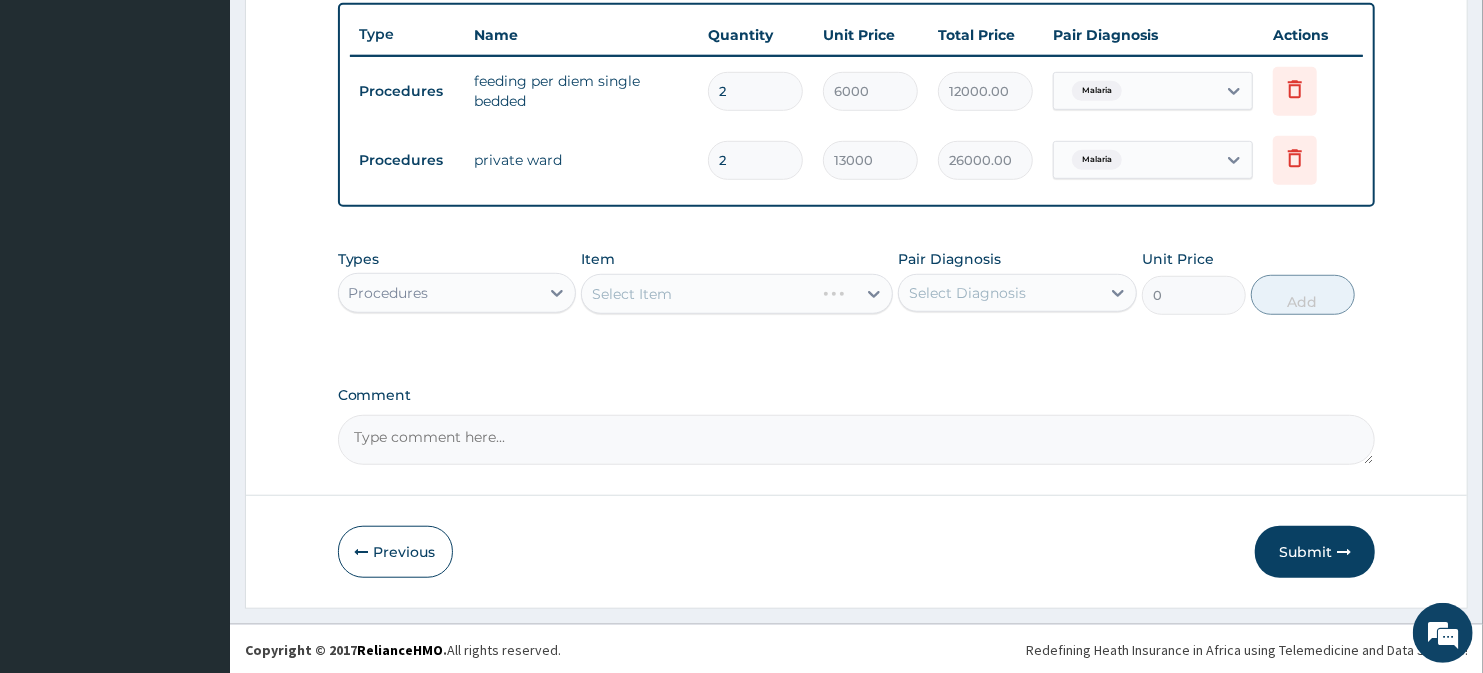click on "Select Item" at bounding box center (736, 294) 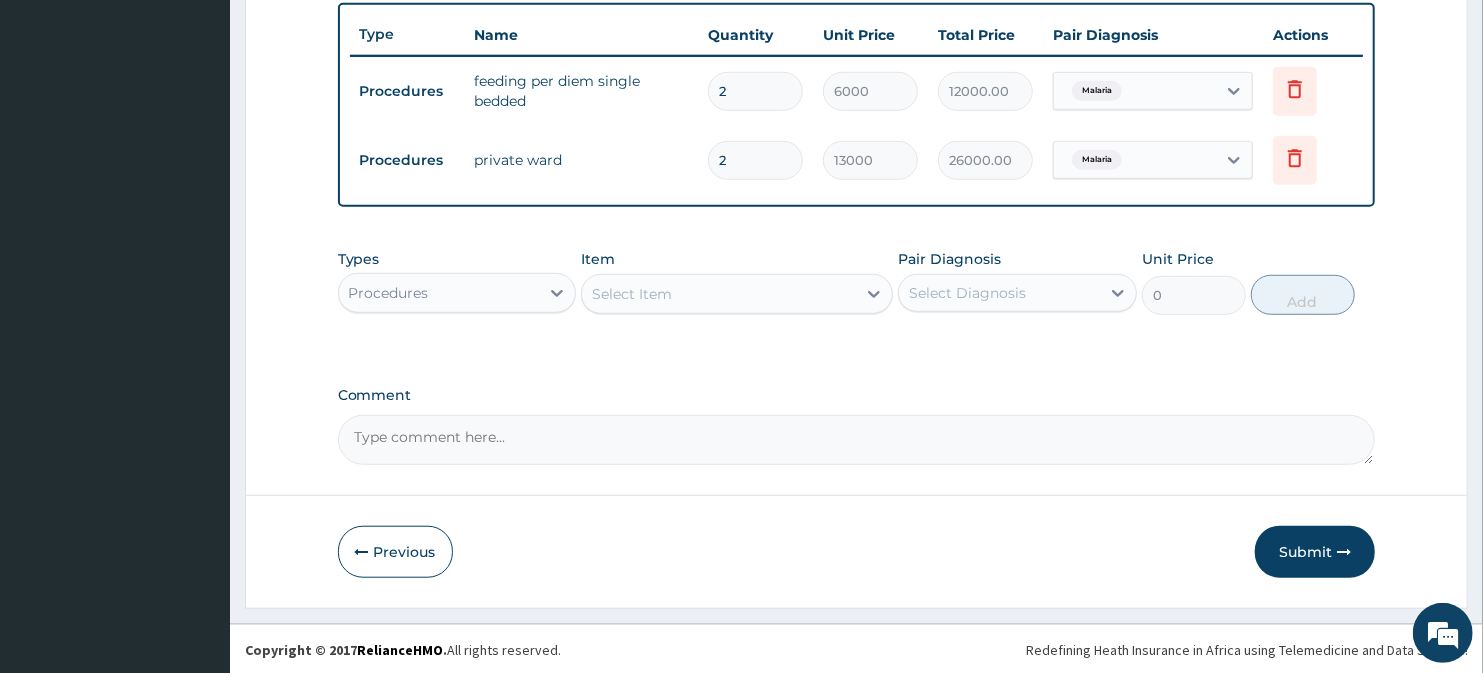 click on "Select Item" at bounding box center [632, 294] 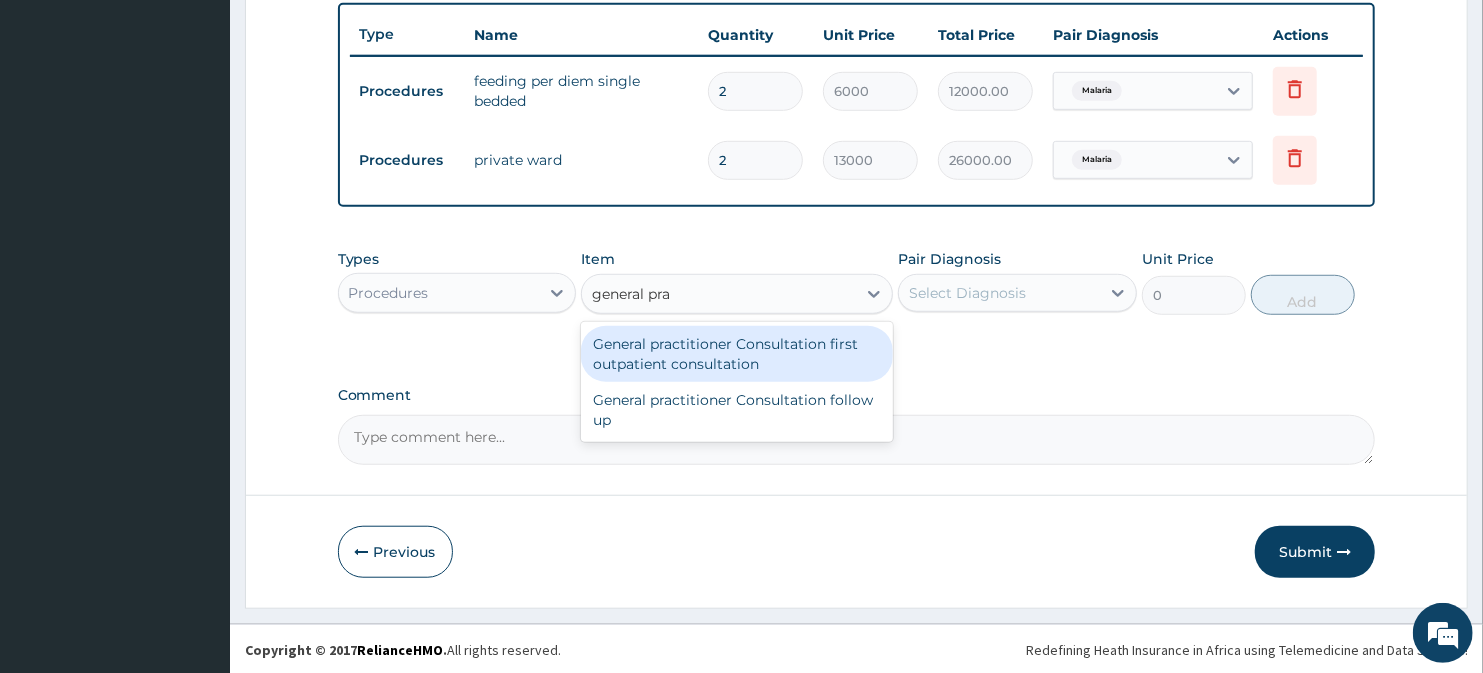 type on "general prac" 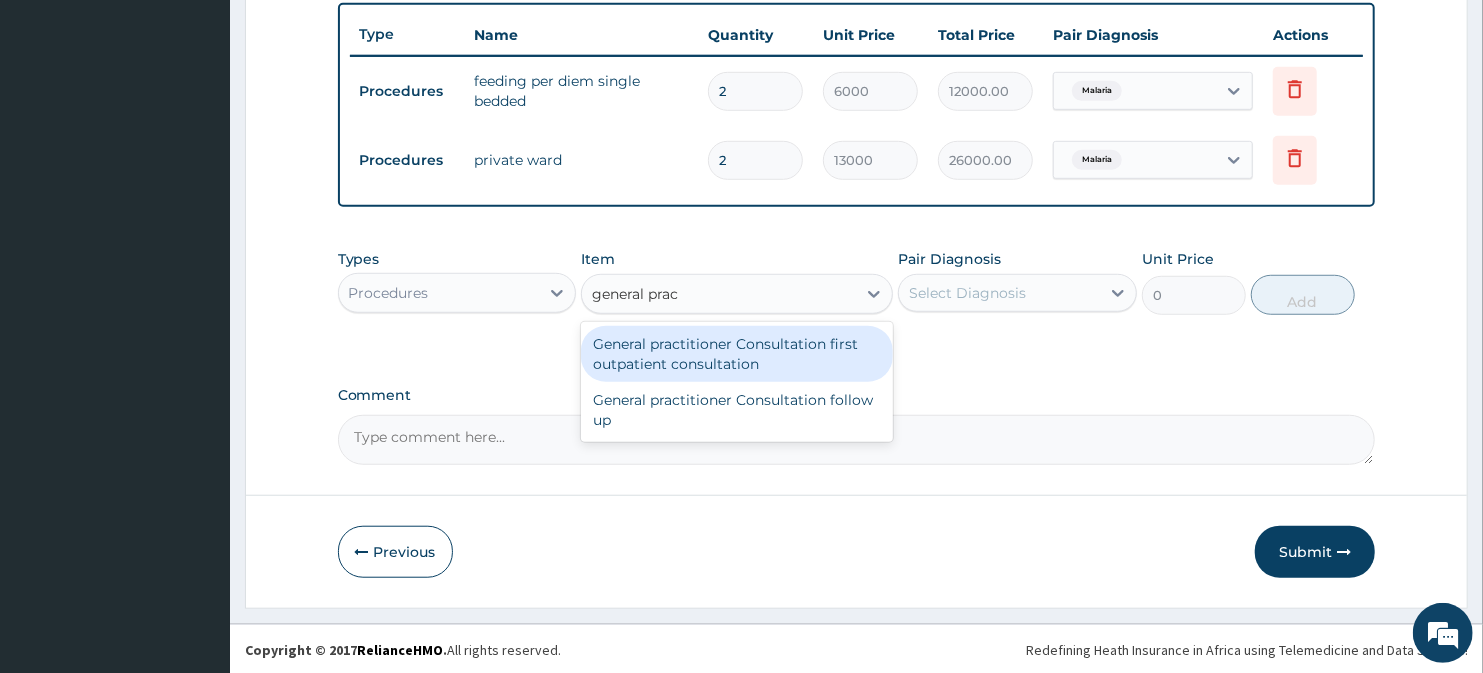 click on "General practitioner Consultation first outpatient consultation" at bounding box center [736, 354] 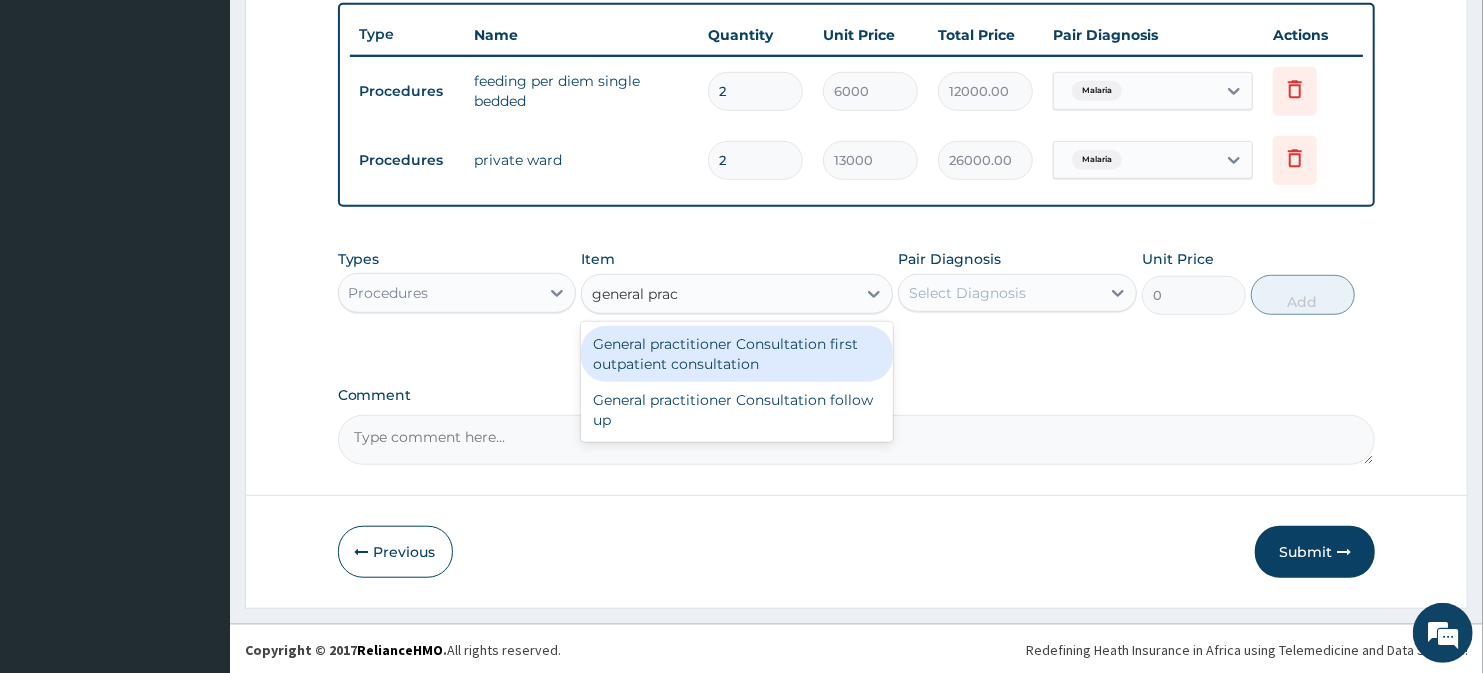 type 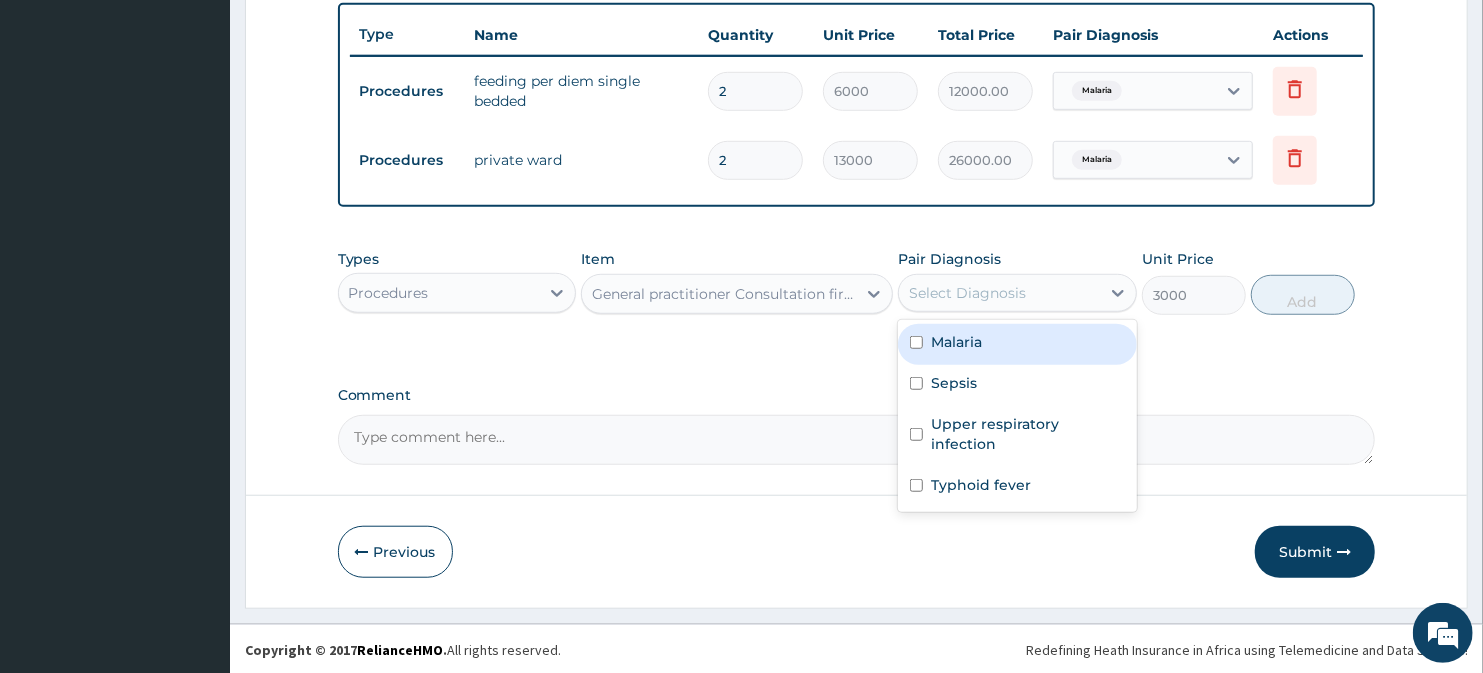 click on "Select Diagnosis" at bounding box center (967, 293) 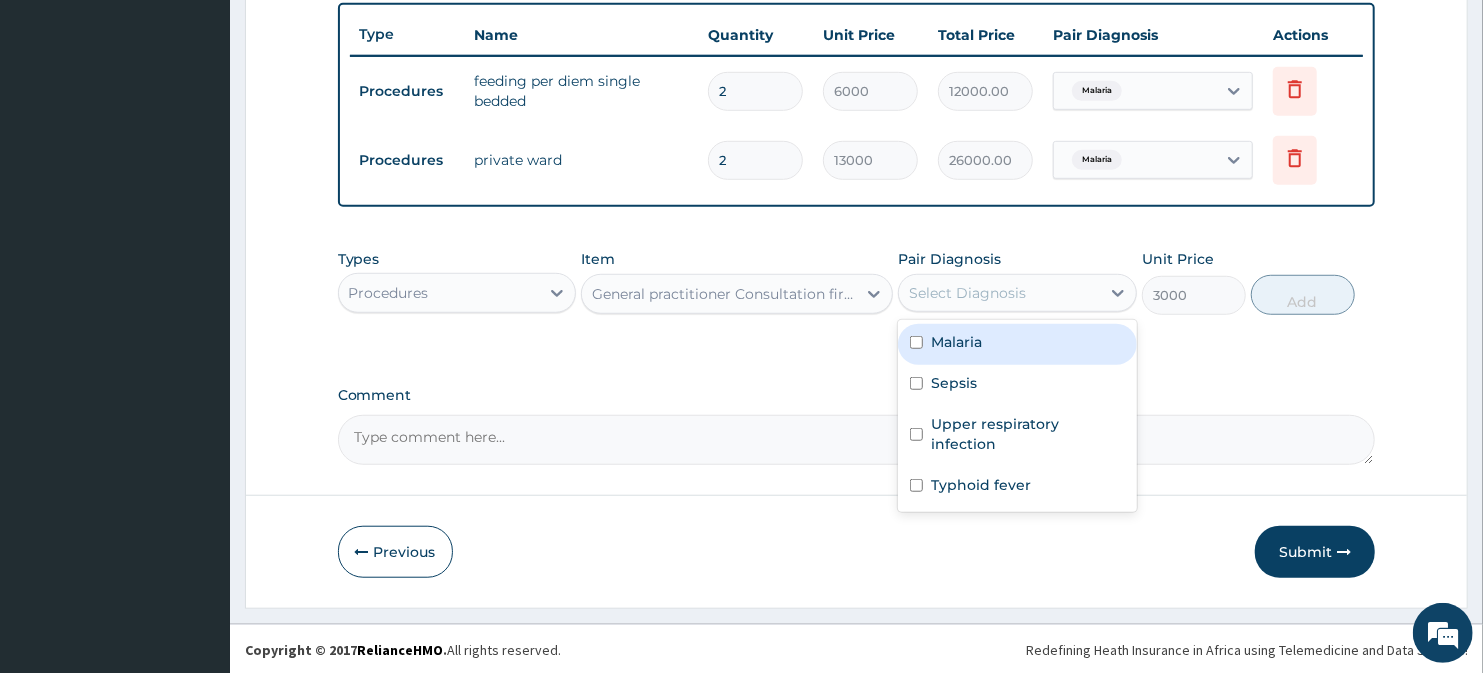 click on "Malaria" at bounding box center [1017, 344] 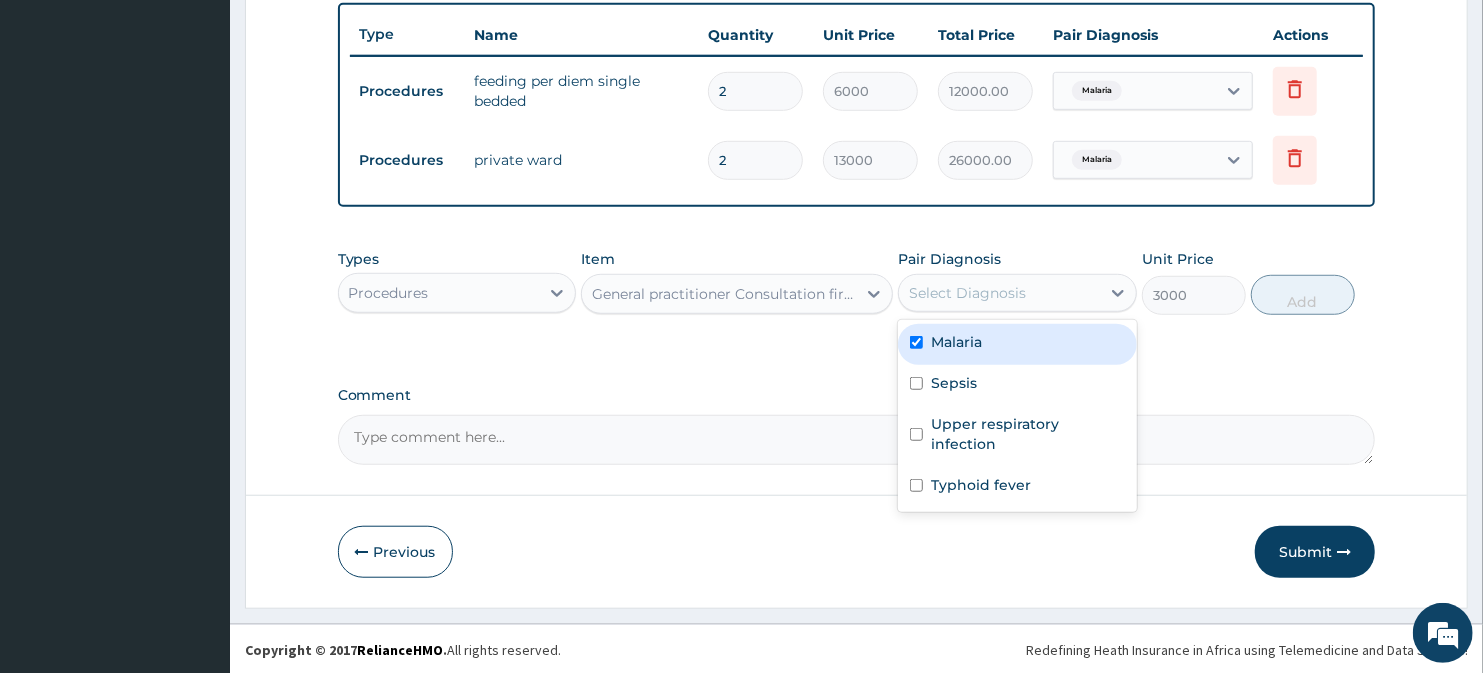 checkbox on "true" 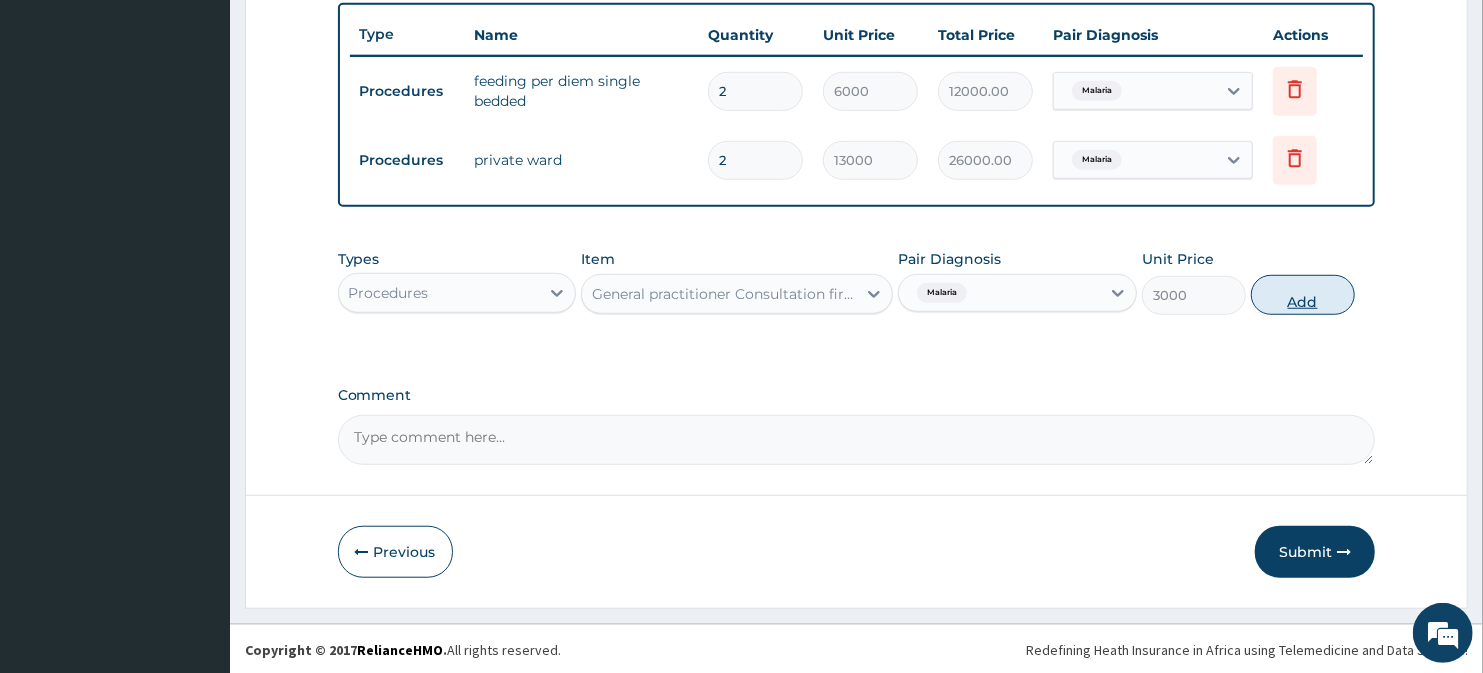 click on "Add" at bounding box center [1303, 295] 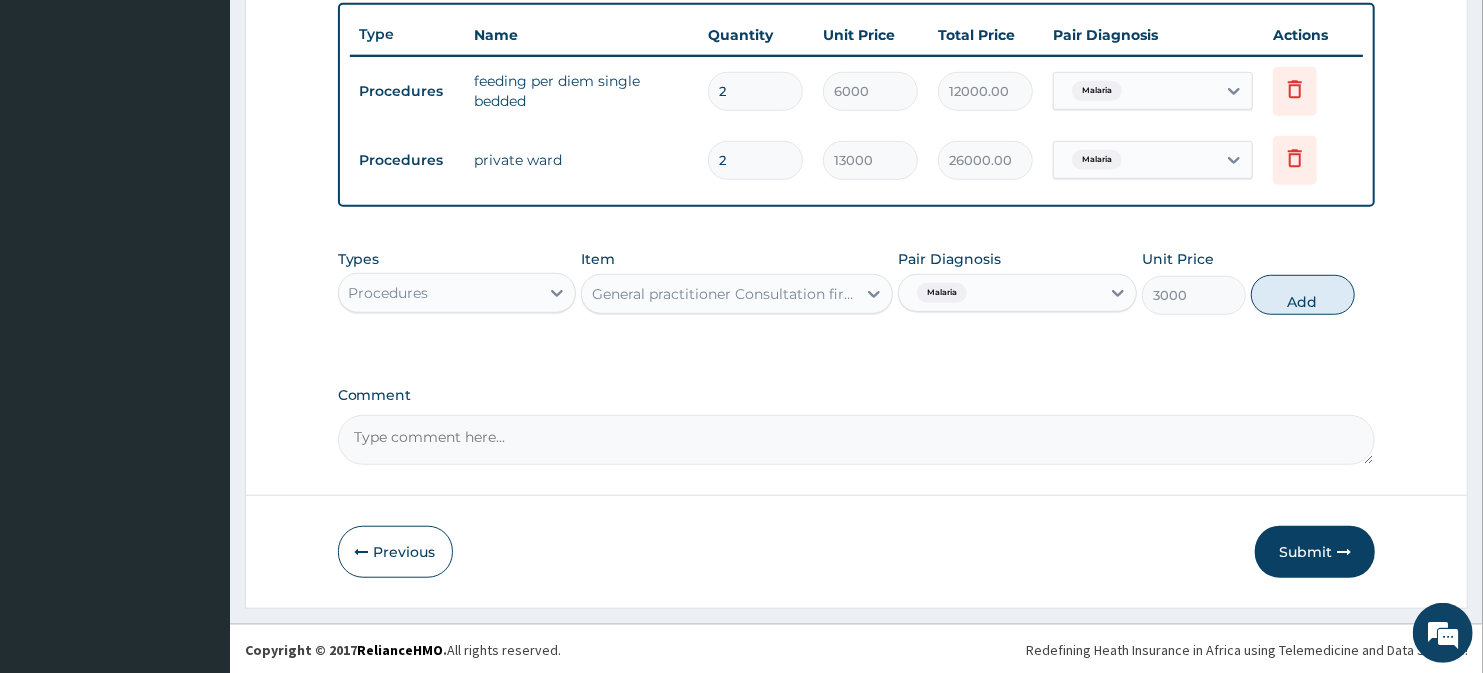 type on "0" 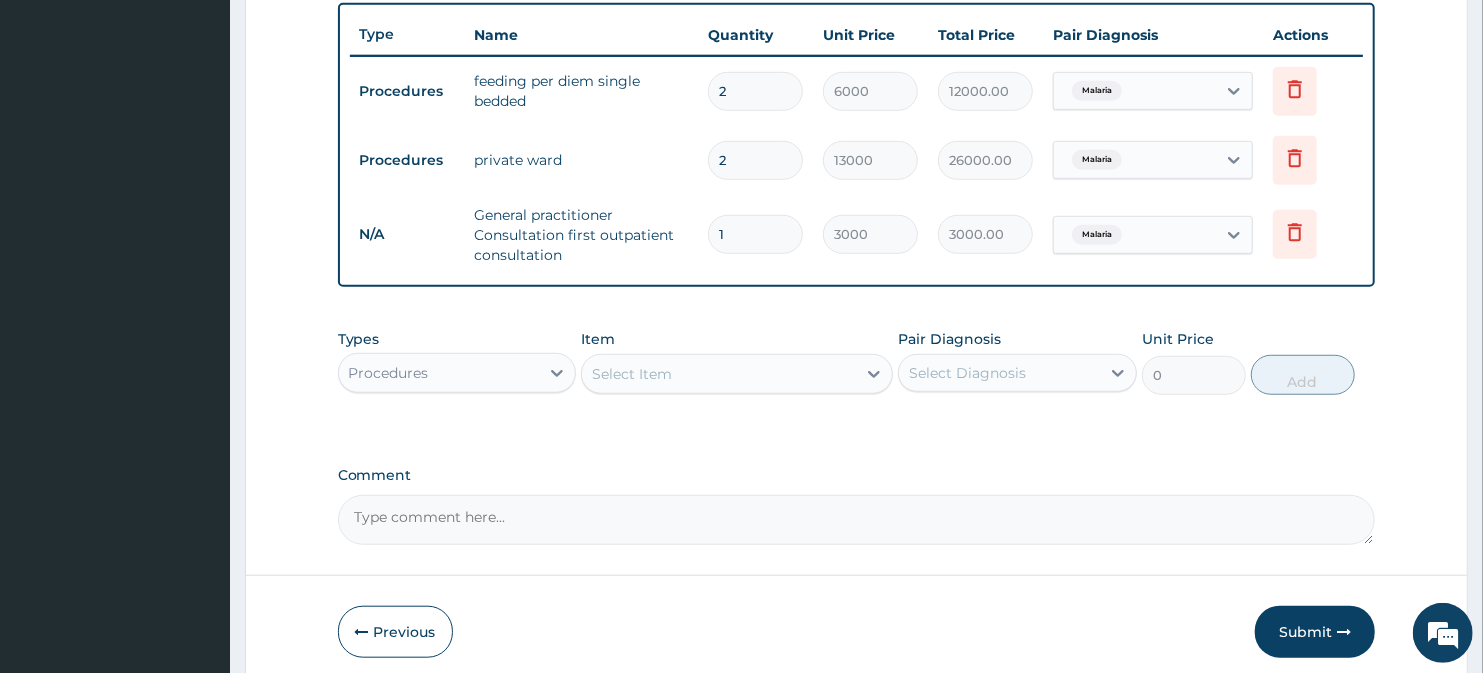 click on "Procedures" at bounding box center [439, 373] 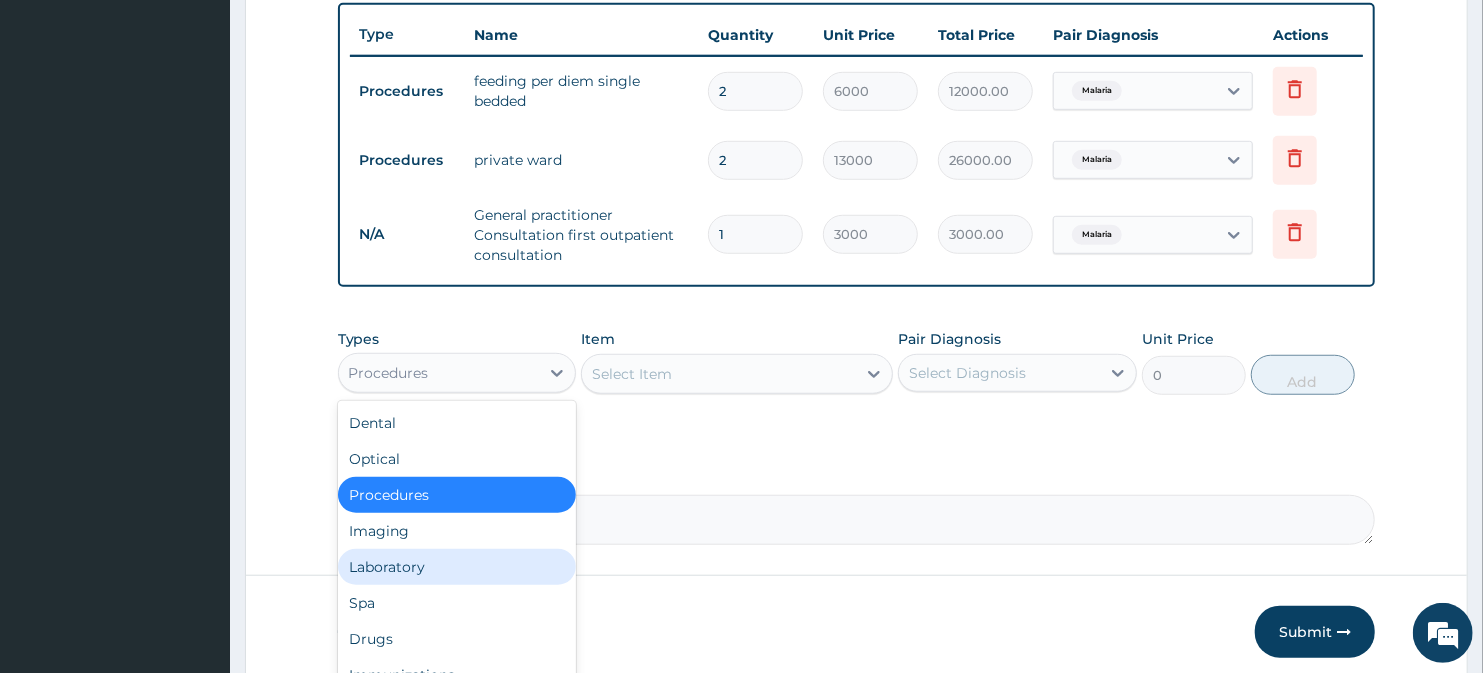 scroll, scrollTop: 67, scrollLeft: 0, axis: vertical 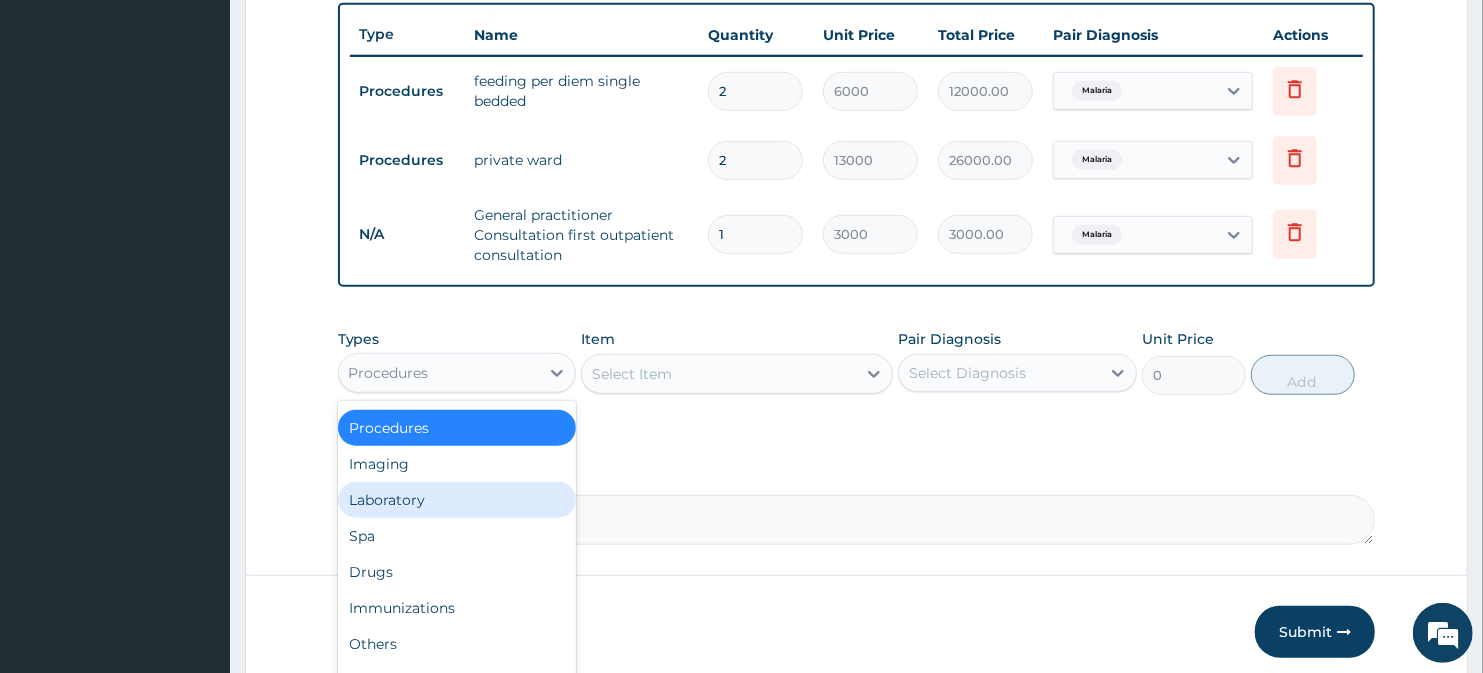 drag, startPoint x: 428, startPoint y: 500, endPoint x: 607, endPoint y: 406, distance: 202.18062 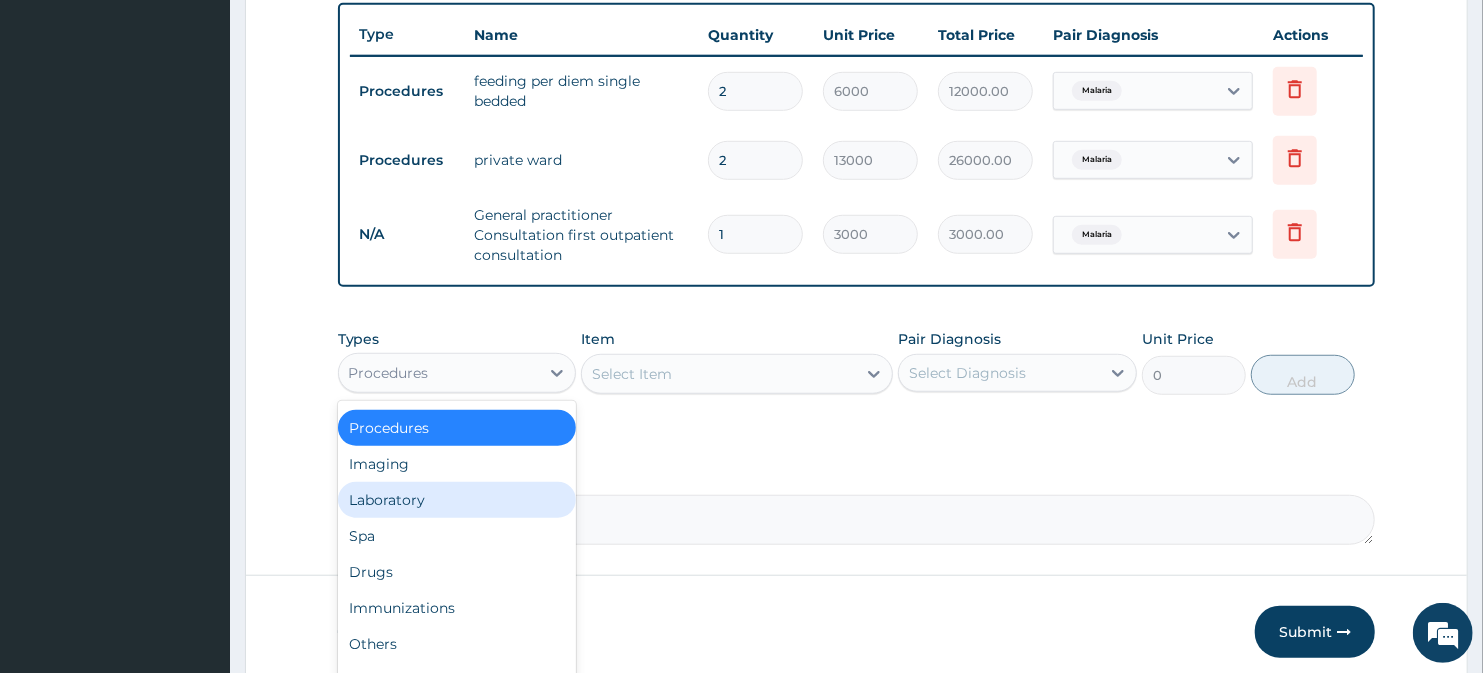 click on "Laboratory" at bounding box center (457, 500) 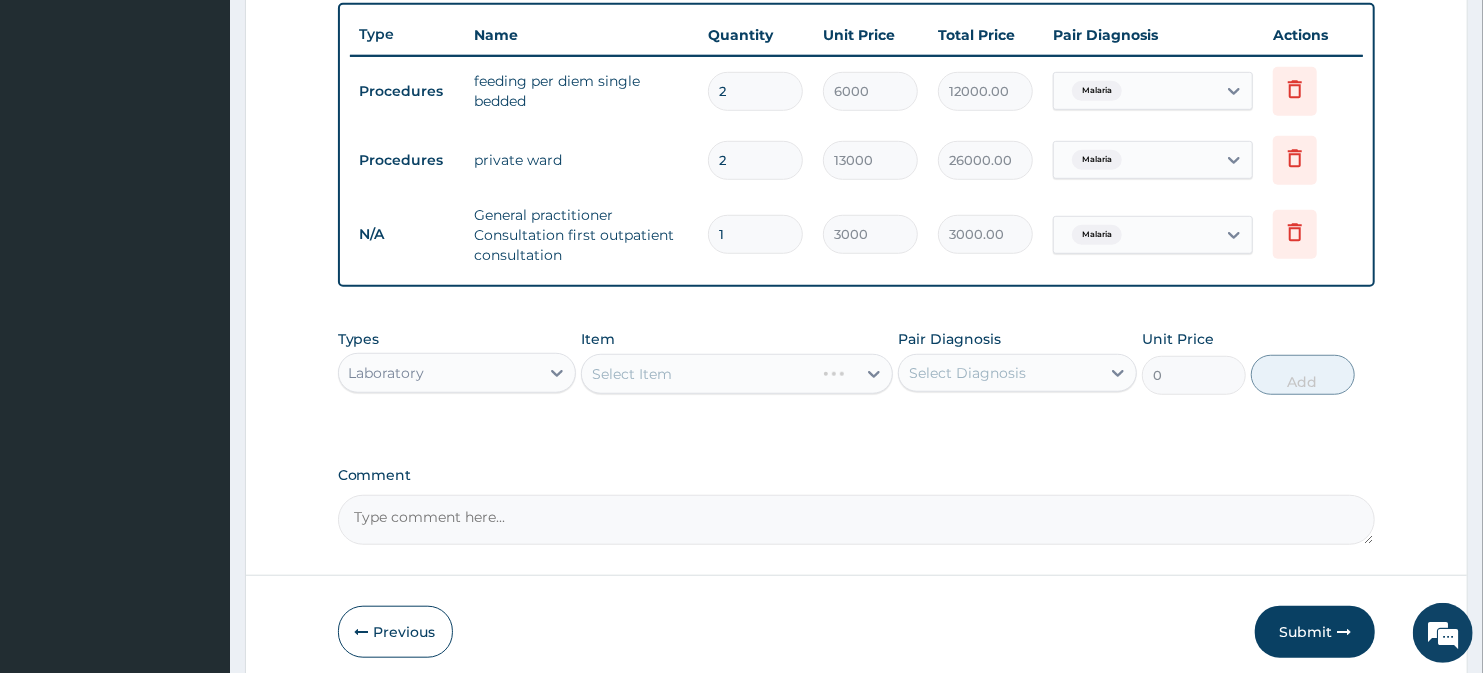 click on "Select Item" at bounding box center [736, 374] 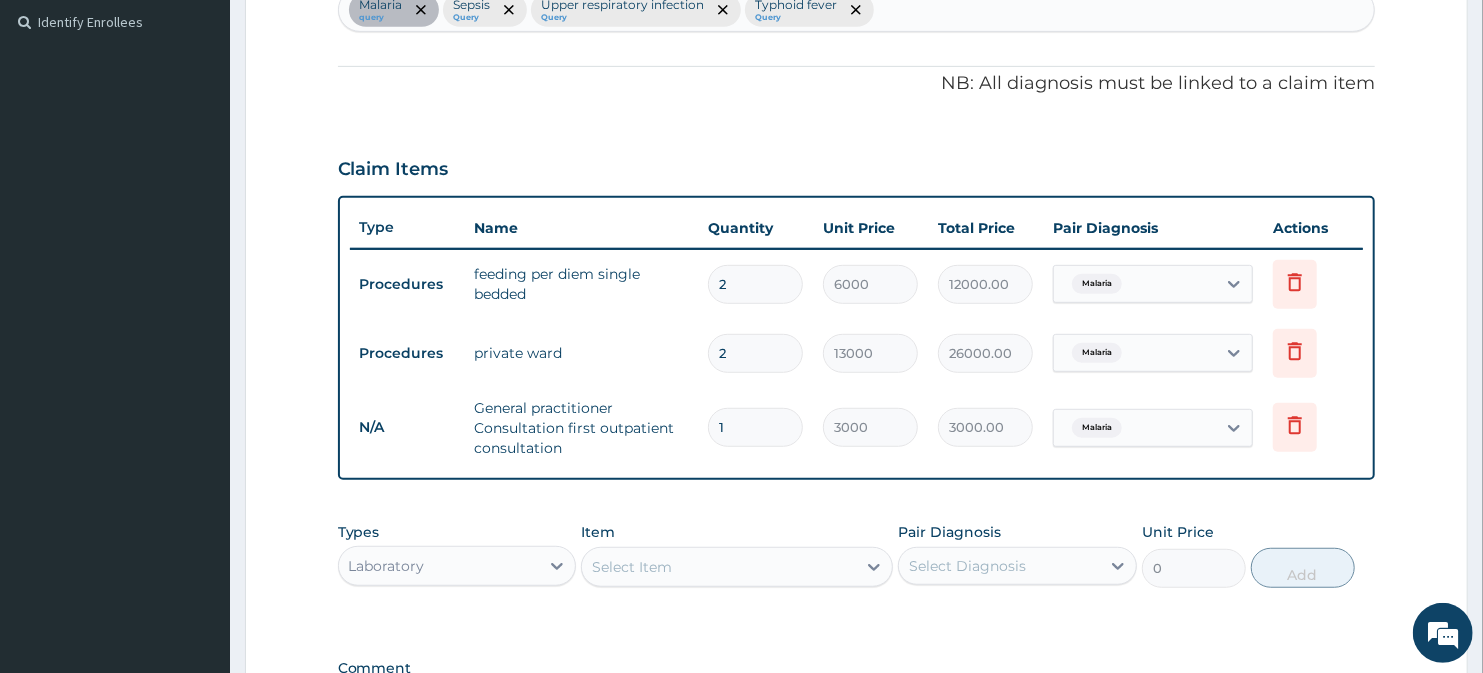 scroll, scrollTop: 518, scrollLeft: 0, axis: vertical 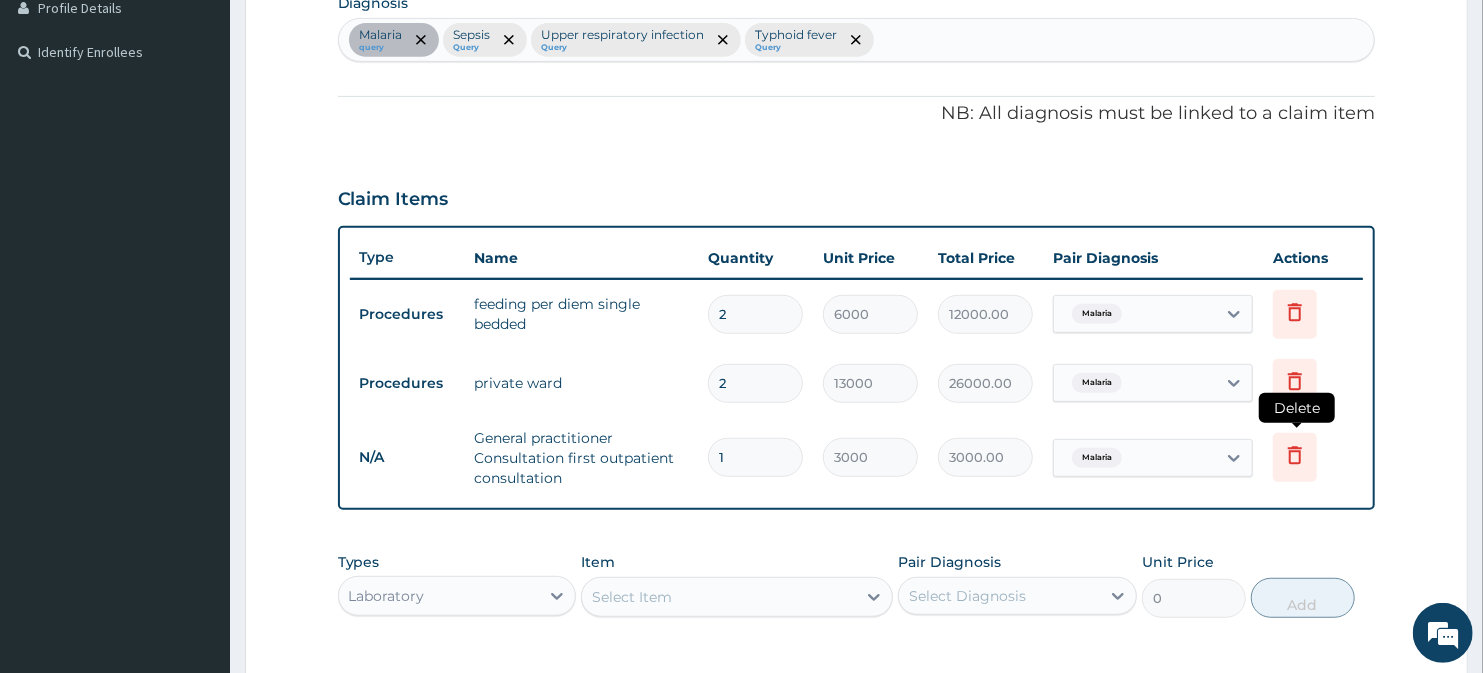 click at bounding box center (1295, 457) 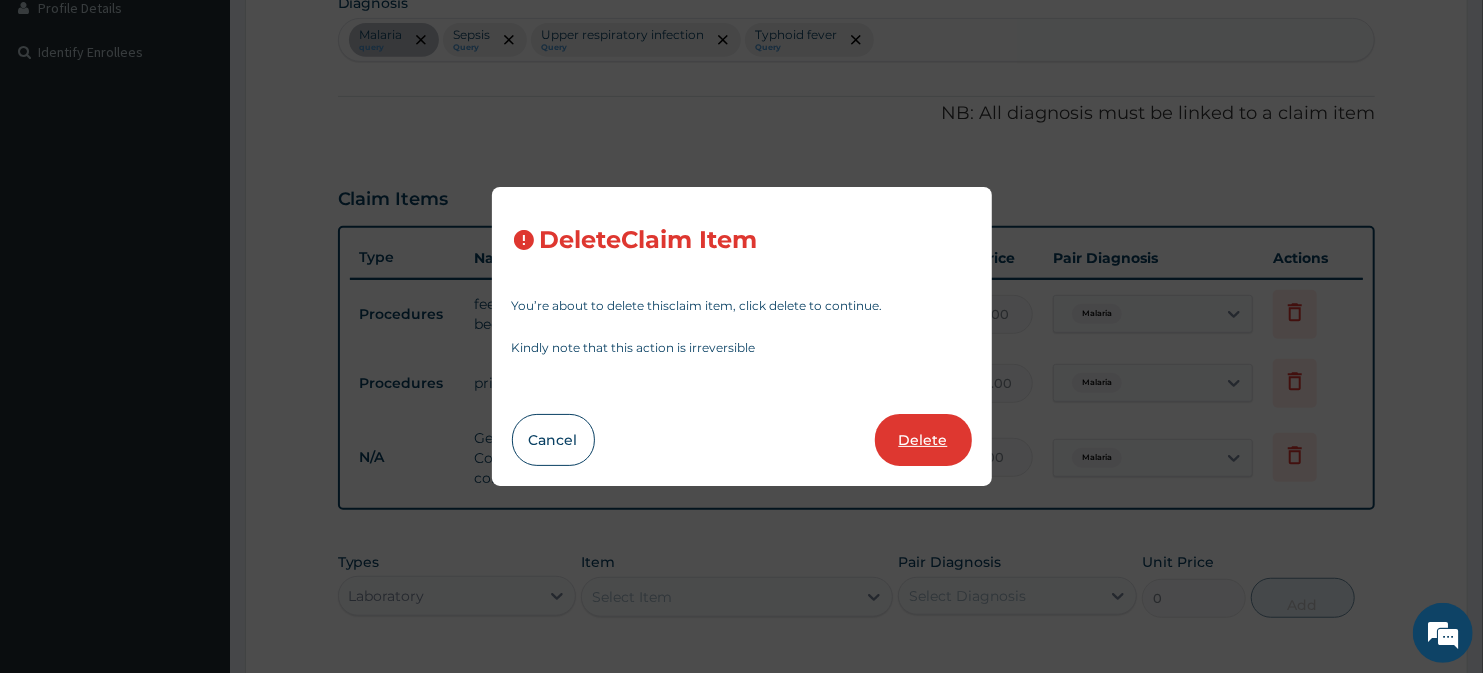 click on "Delete" at bounding box center [923, 440] 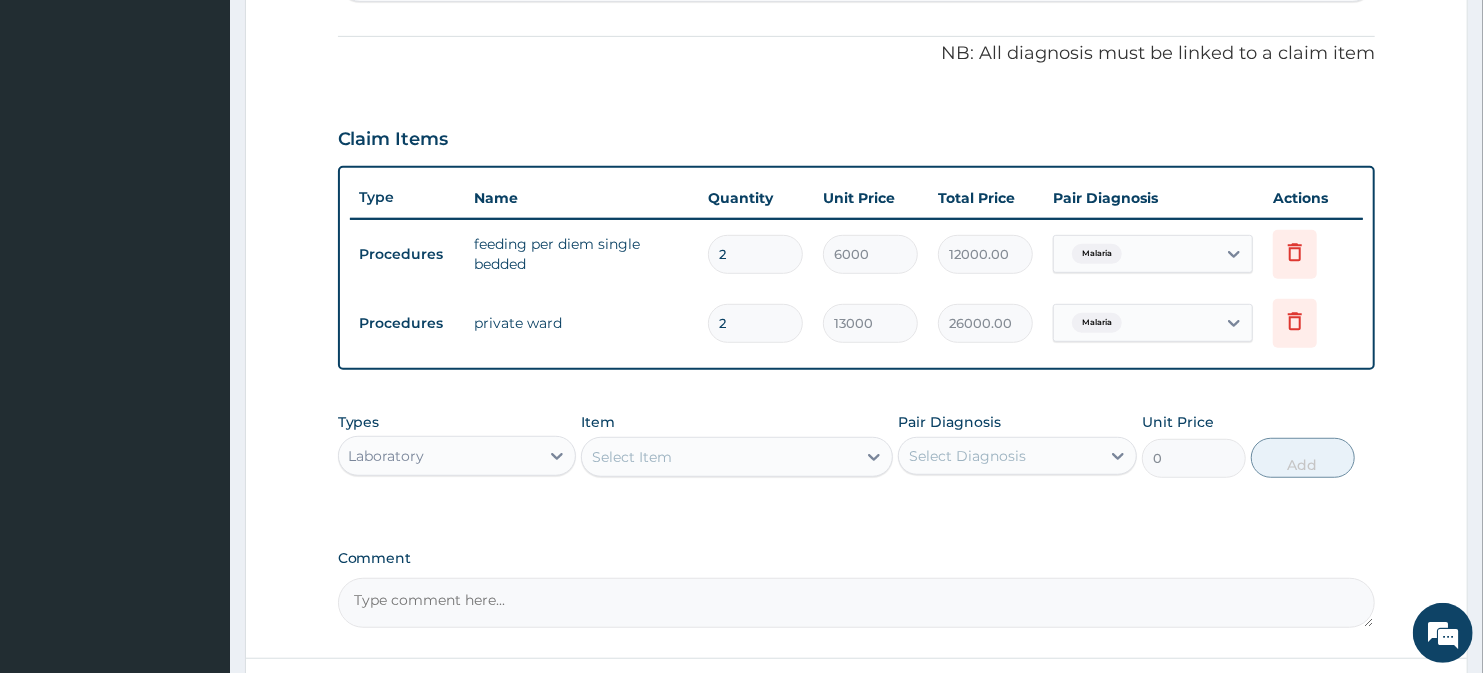scroll, scrollTop: 630, scrollLeft: 0, axis: vertical 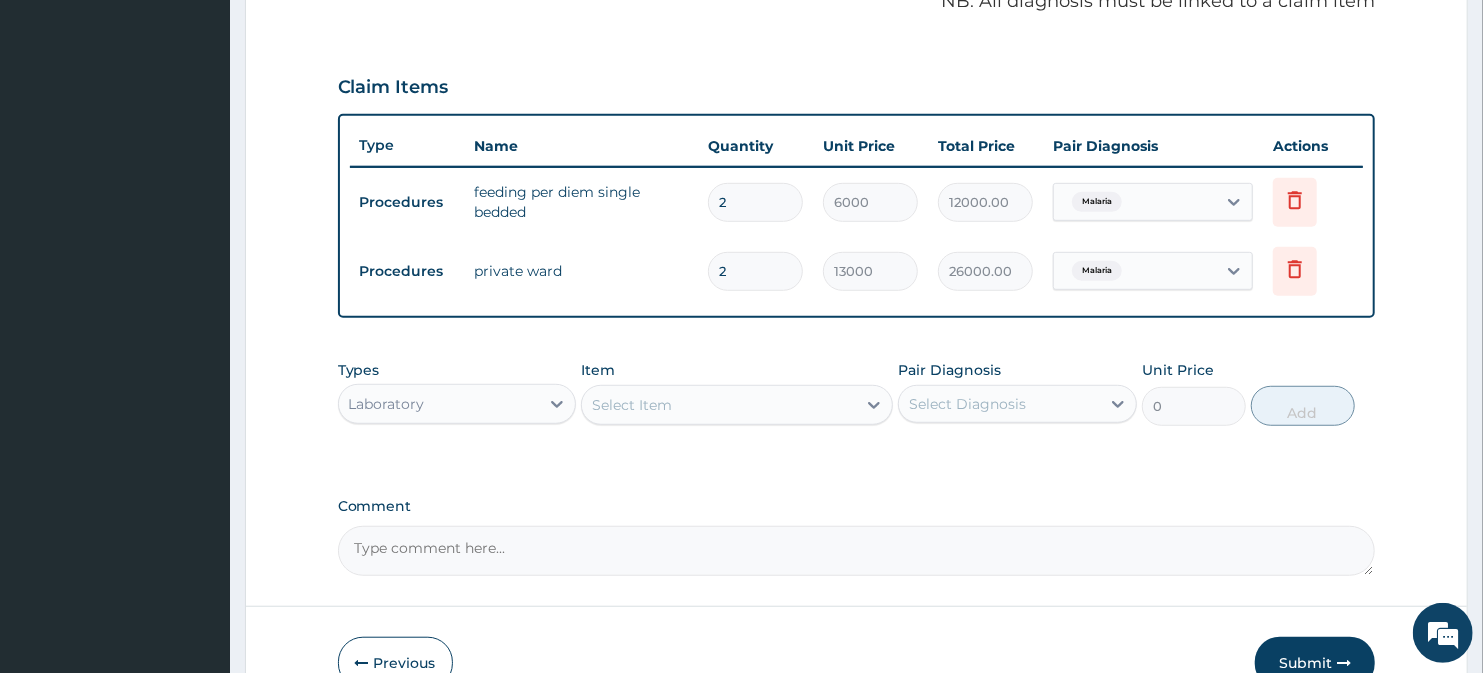 click on "Laboratory" at bounding box center (387, 404) 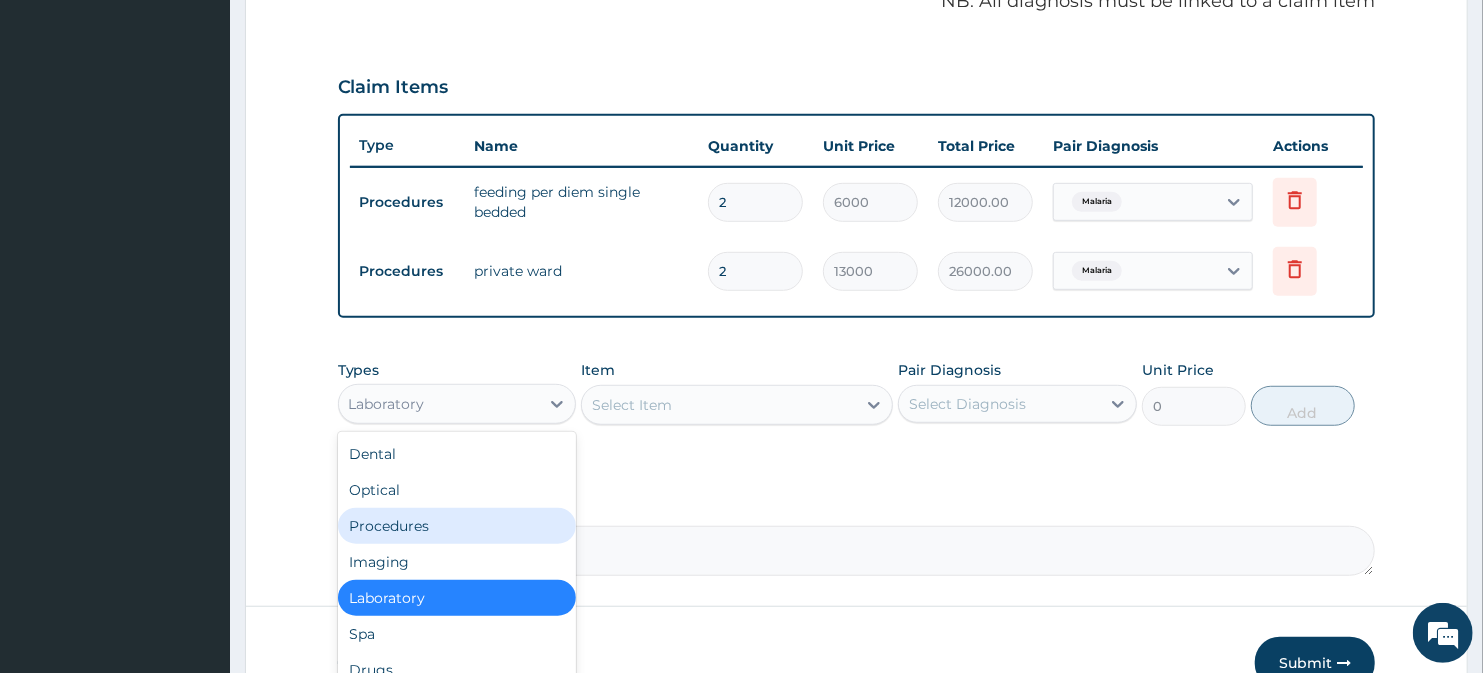 scroll, scrollTop: 67, scrollLeft: 0, axis: vertical 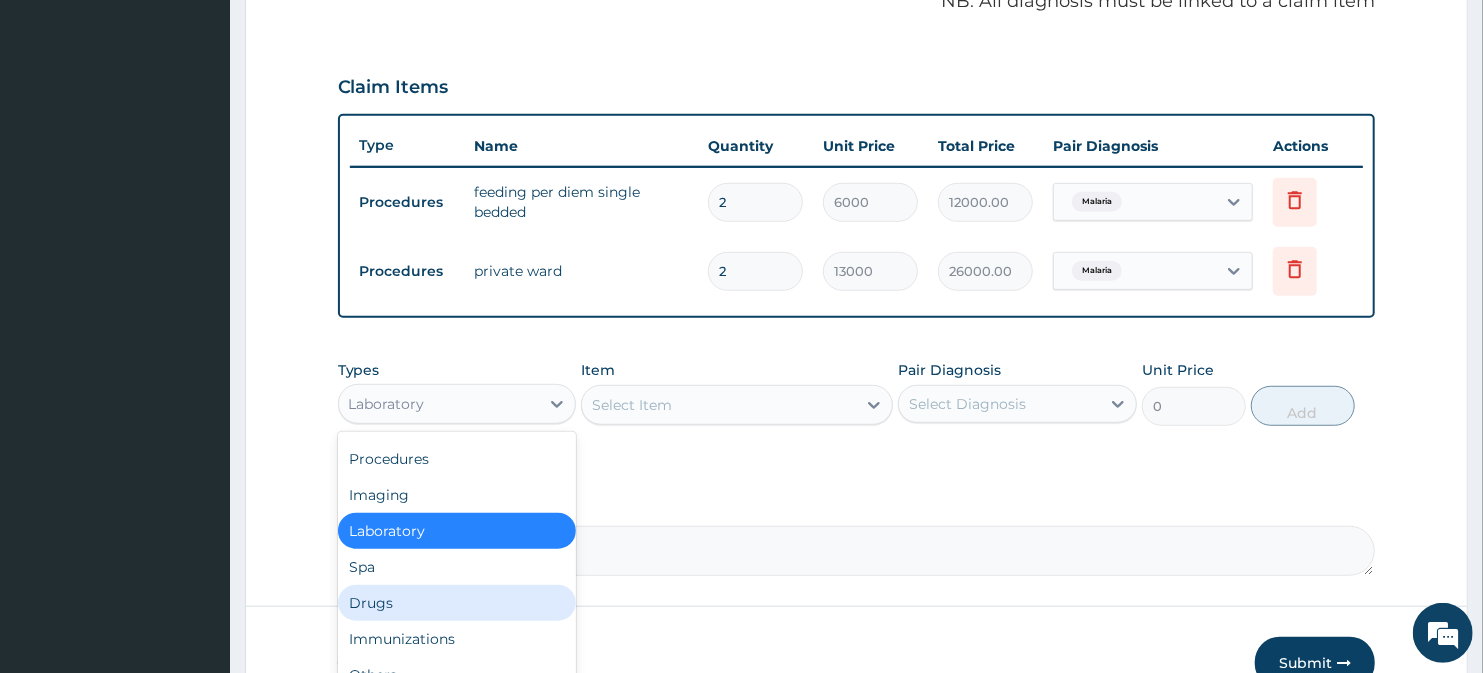 click on "Drugs" at bounding box center (457, 603) 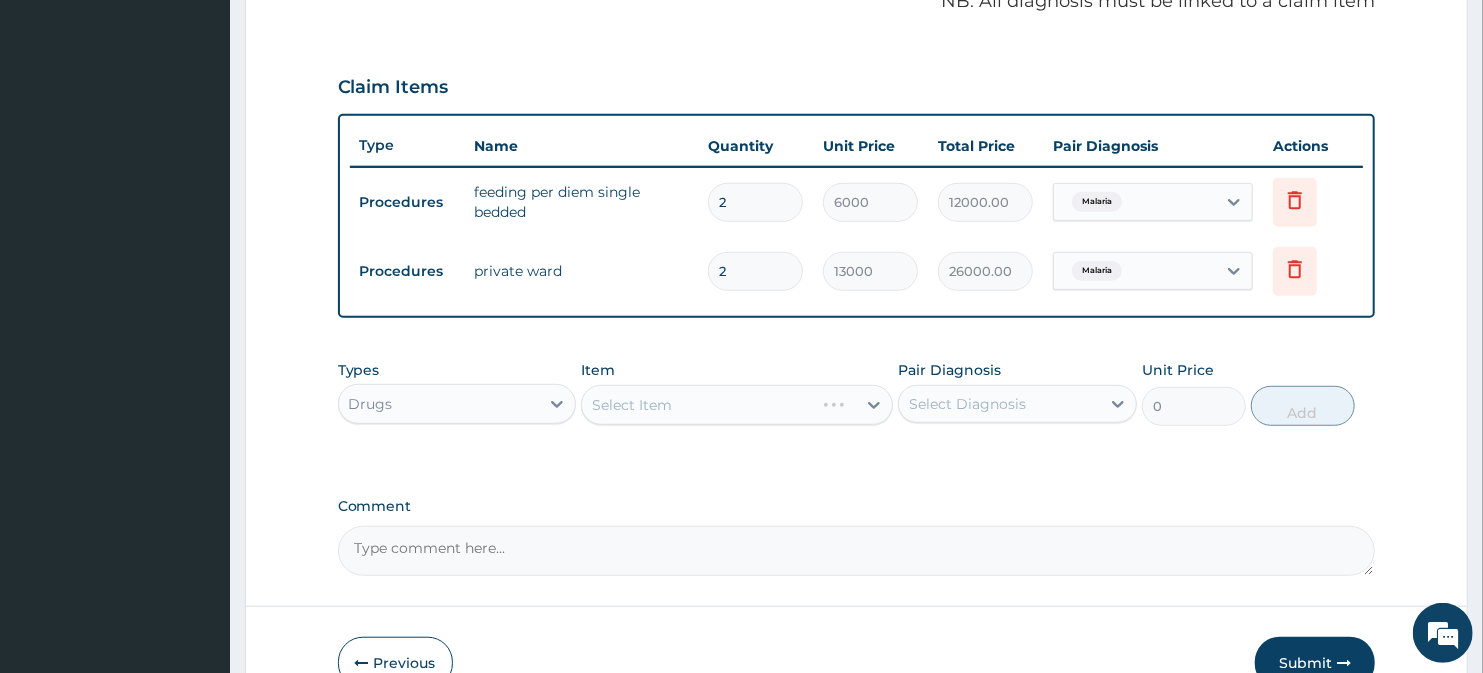 click on "Select Item" at bounding box center [736, 405] 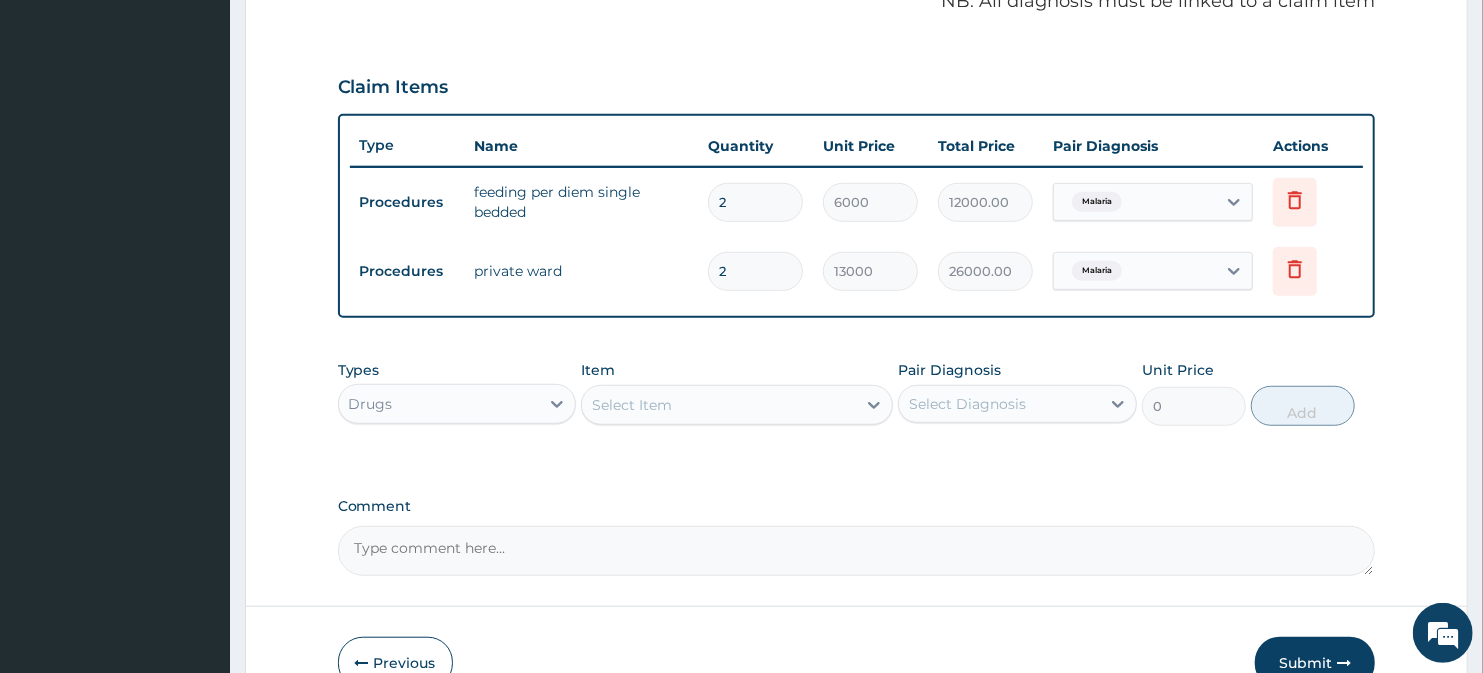 click on "Select Item" at bounding box center [632, 405] 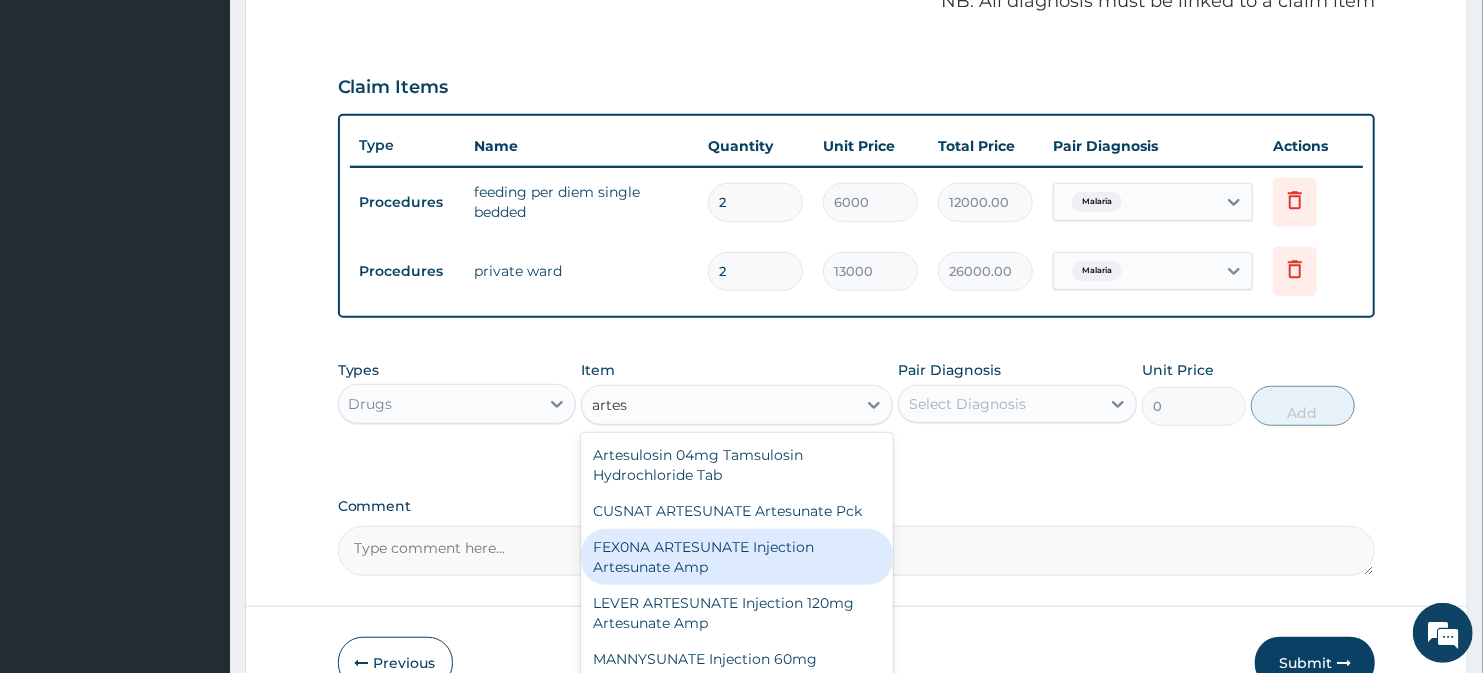 scroll, scrollTop: 111, scrollLeft: 0, axis: vertical 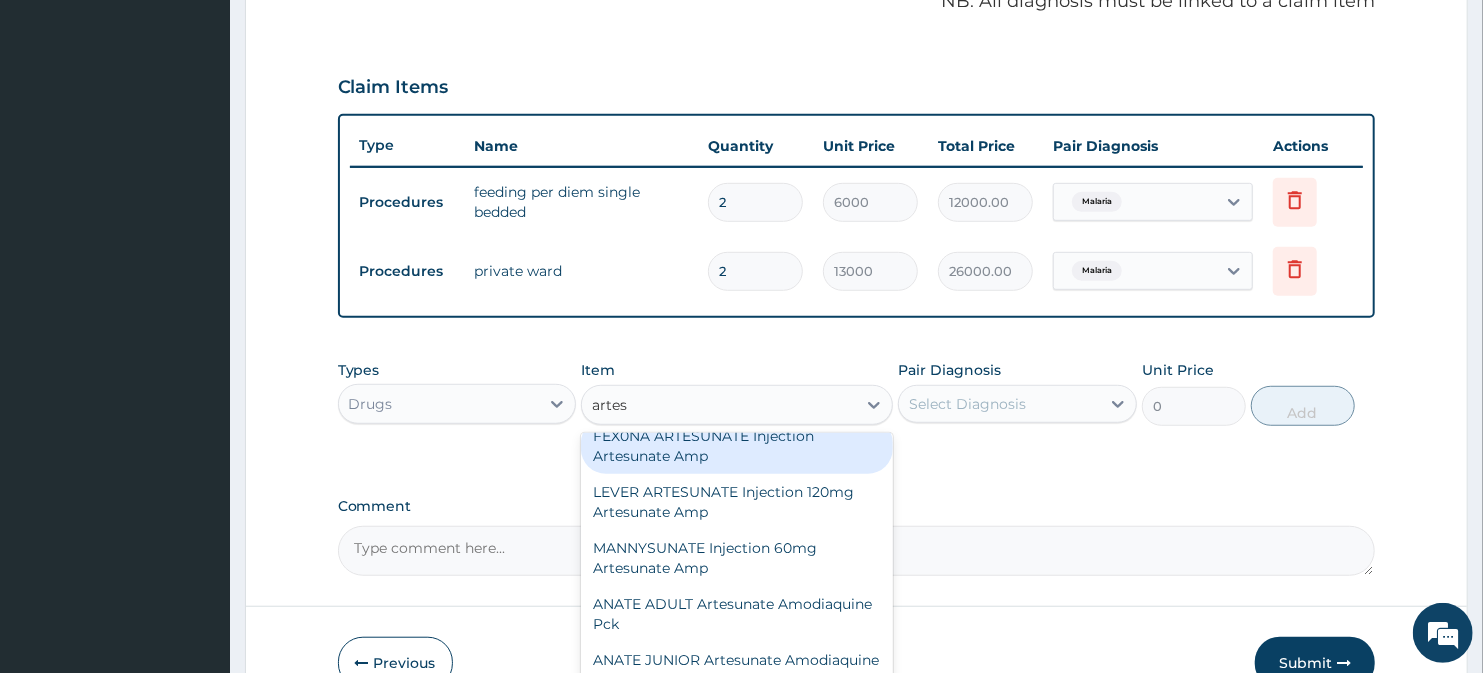 type on "artes" 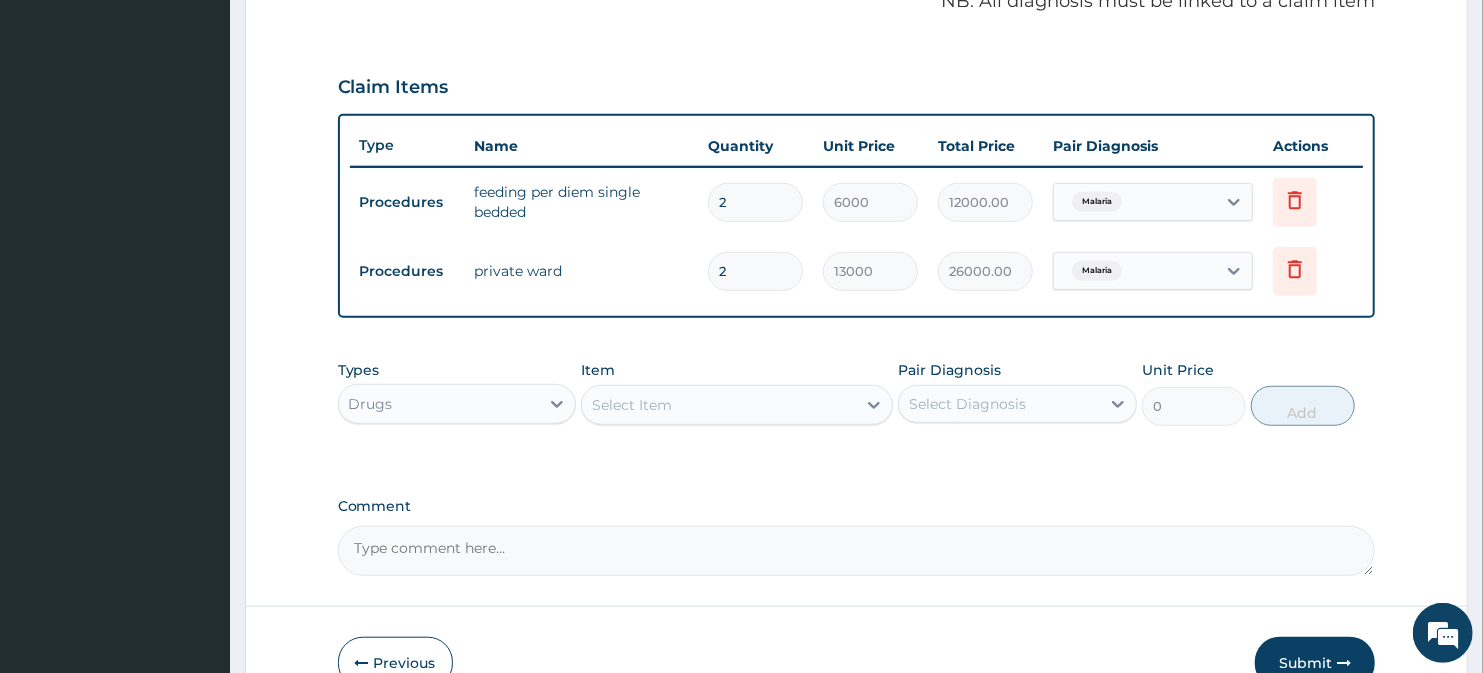 click on "Select Item" at bounding box center (632, 405) 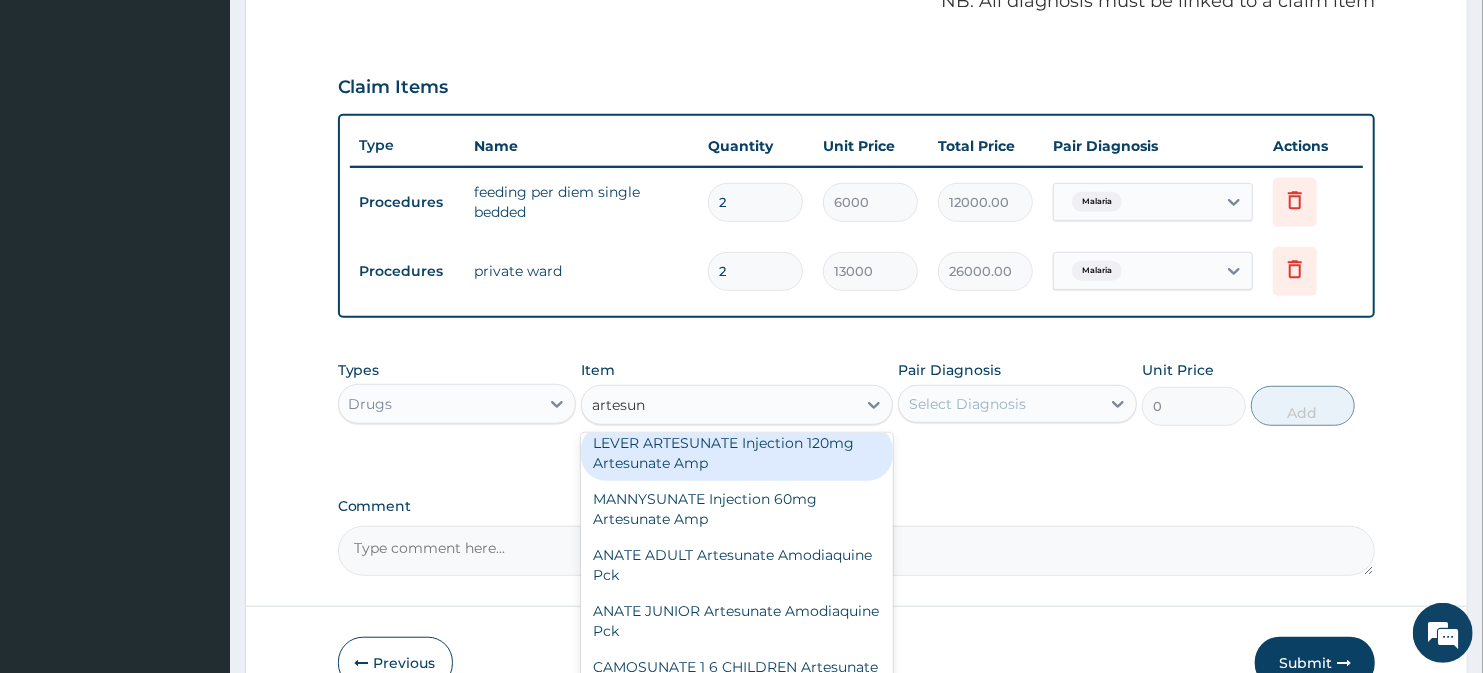 scroll, scrollTop: 0, scrollLeft: 0, axis: both 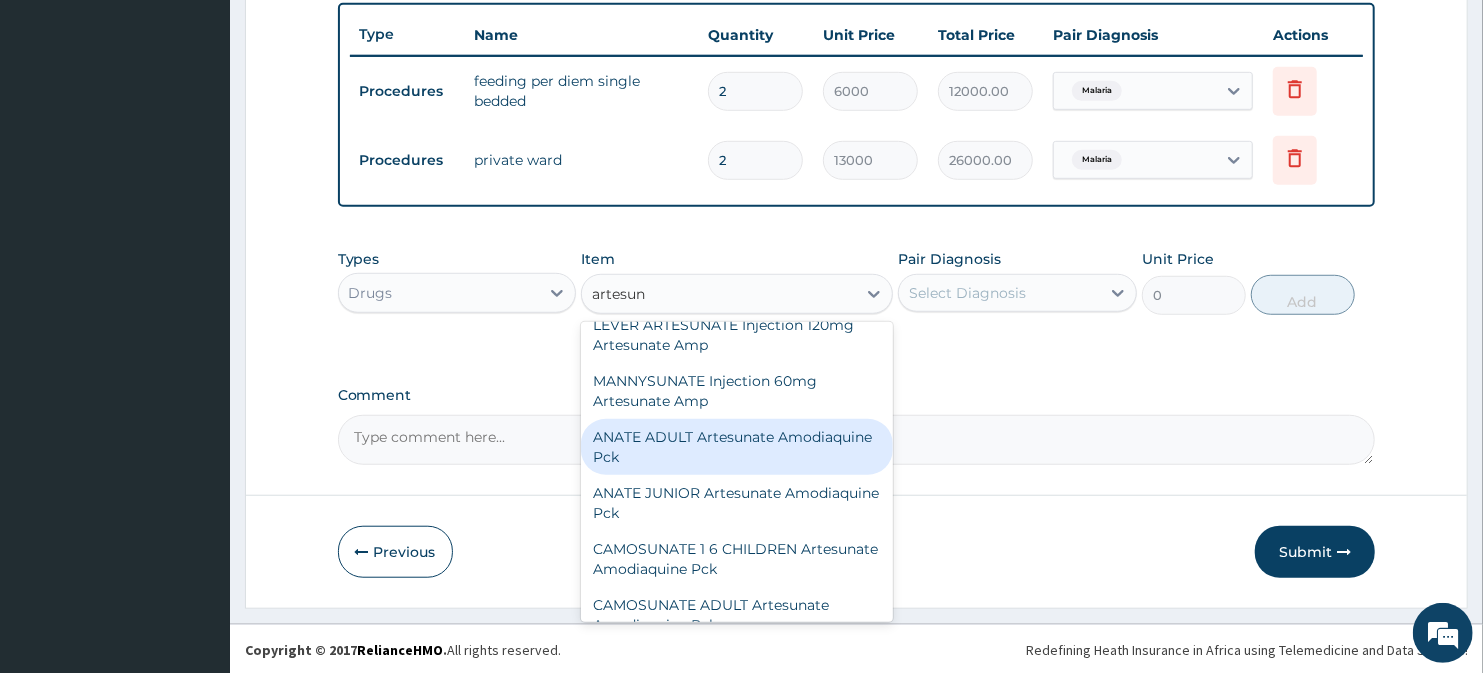 type on "artesun" 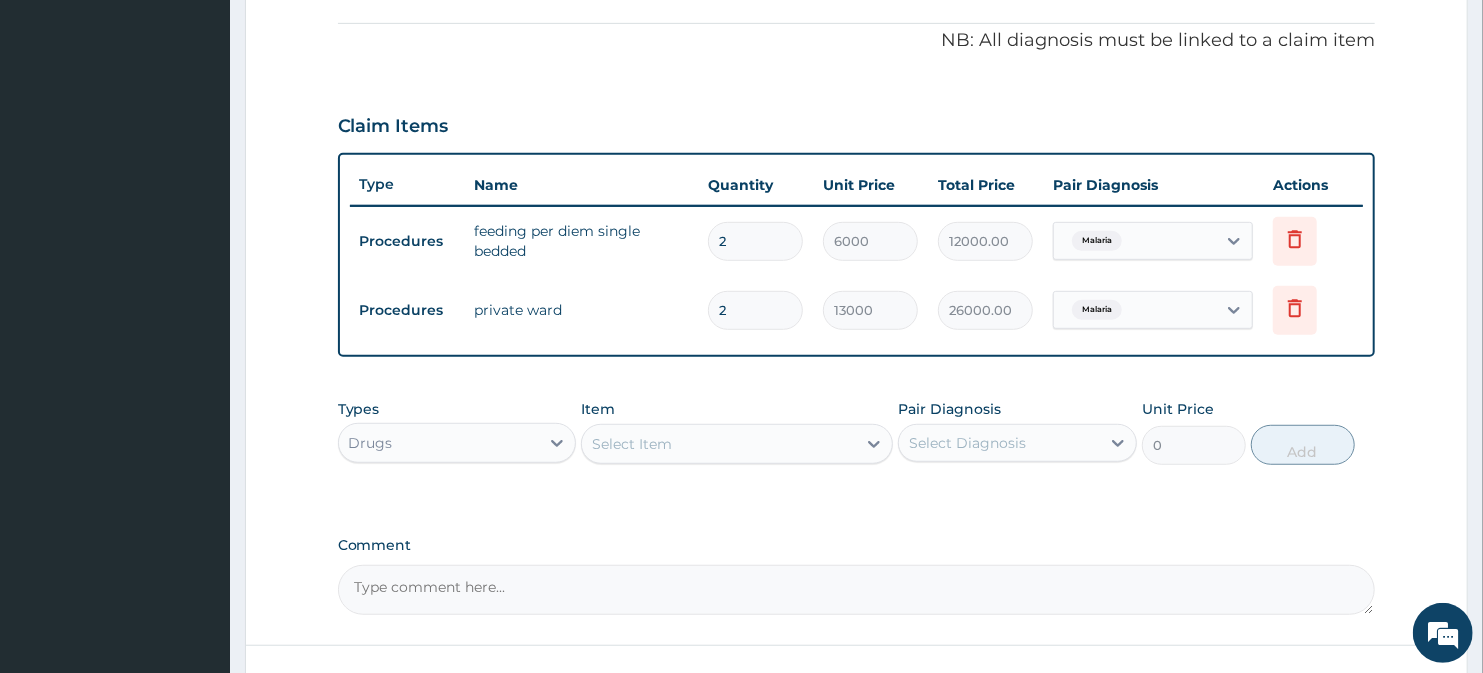 scroll, scrollTop: 630, scrollLeft: 0, axis: vertical 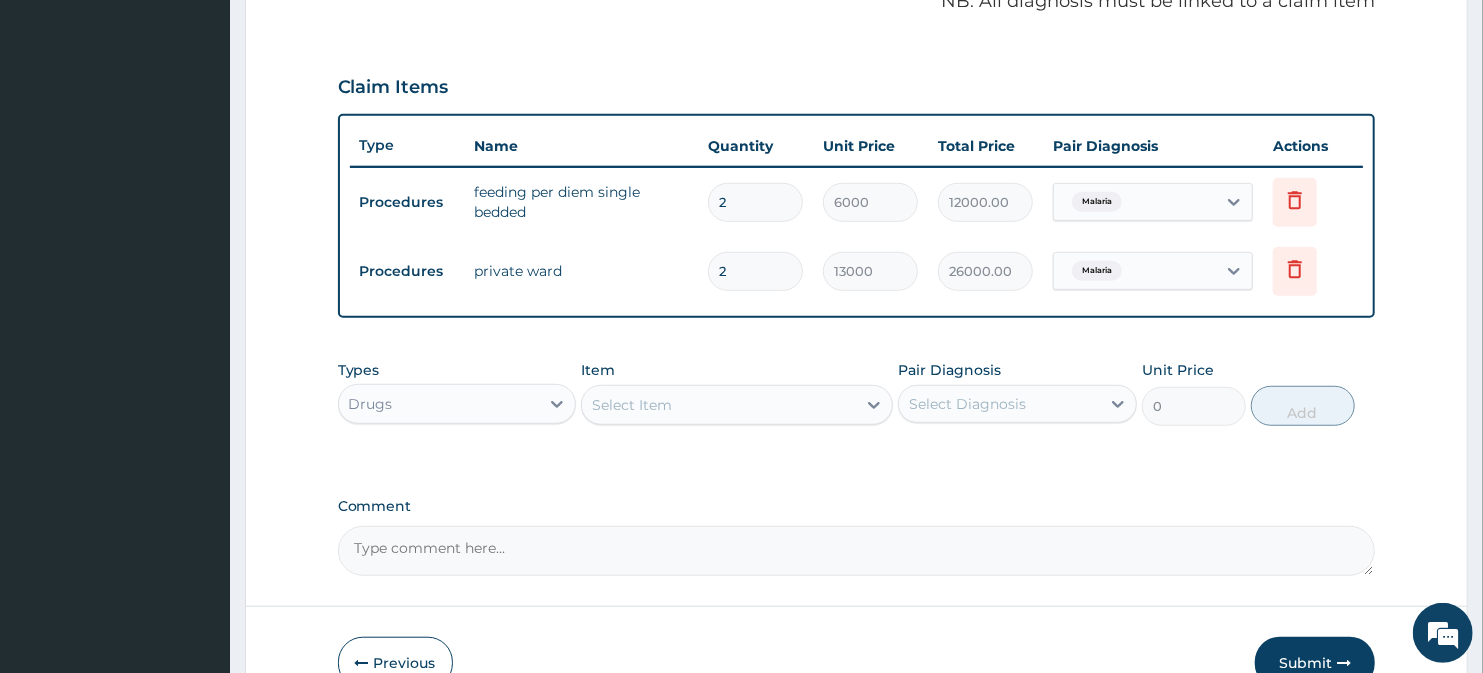 click on "private ward" at bounding box center (582, 271) 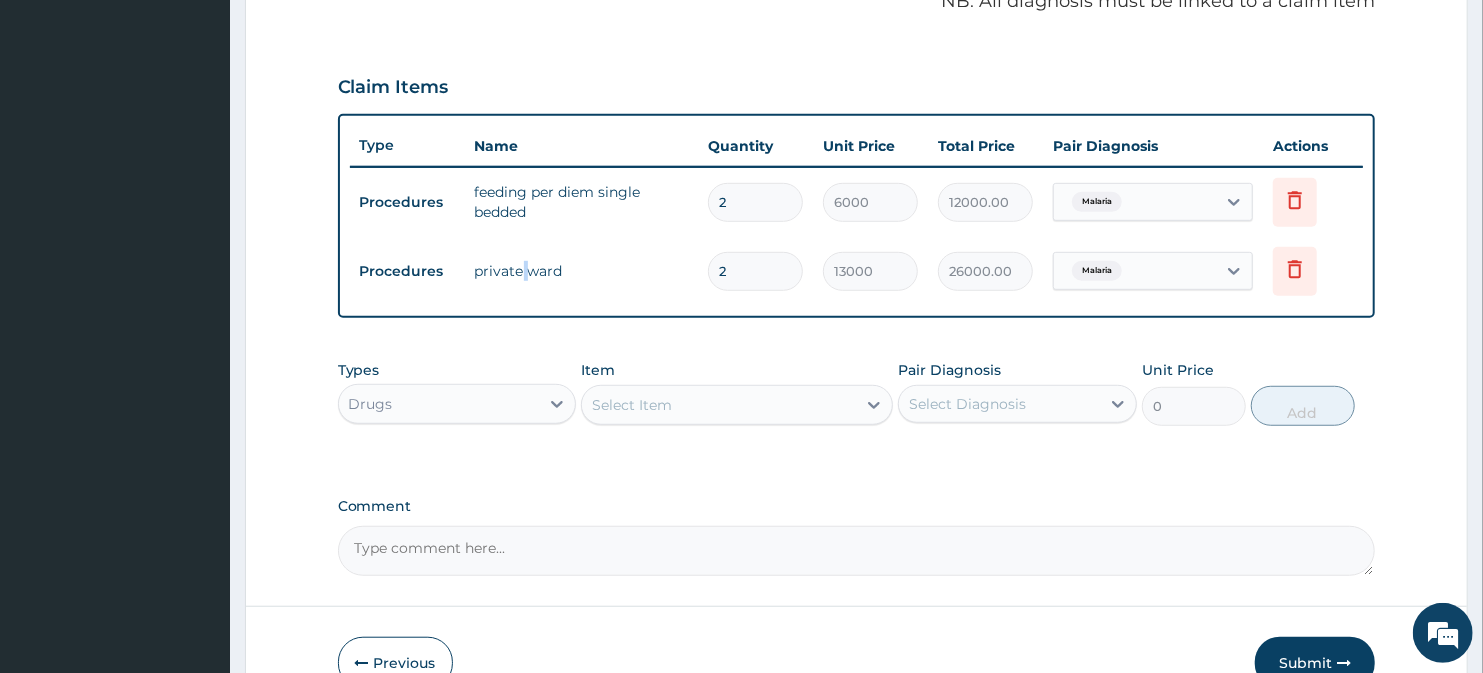 click on "private ward" at bounding box center [582, 271] 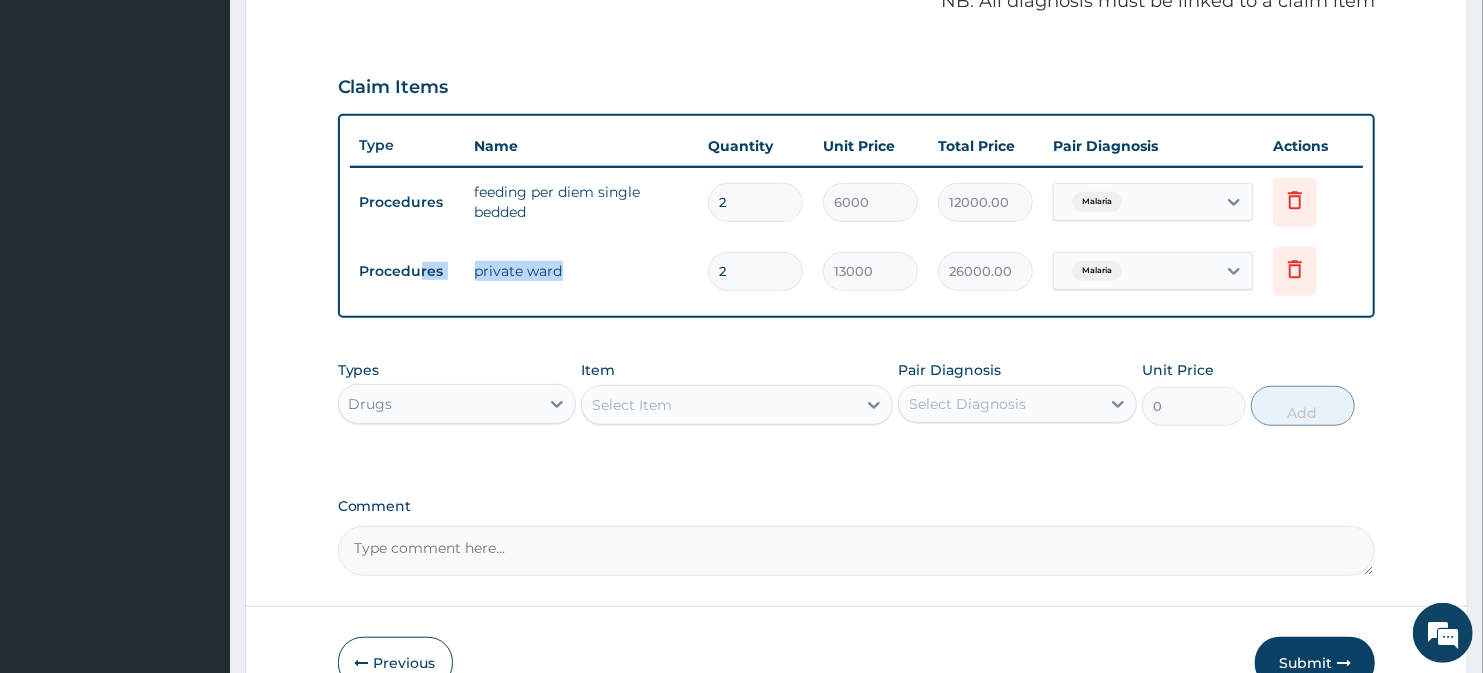drag, startPoint x: 563, startPoint y: 268, endPoint x: 415, endPoint y: 285, distance: 148.97314 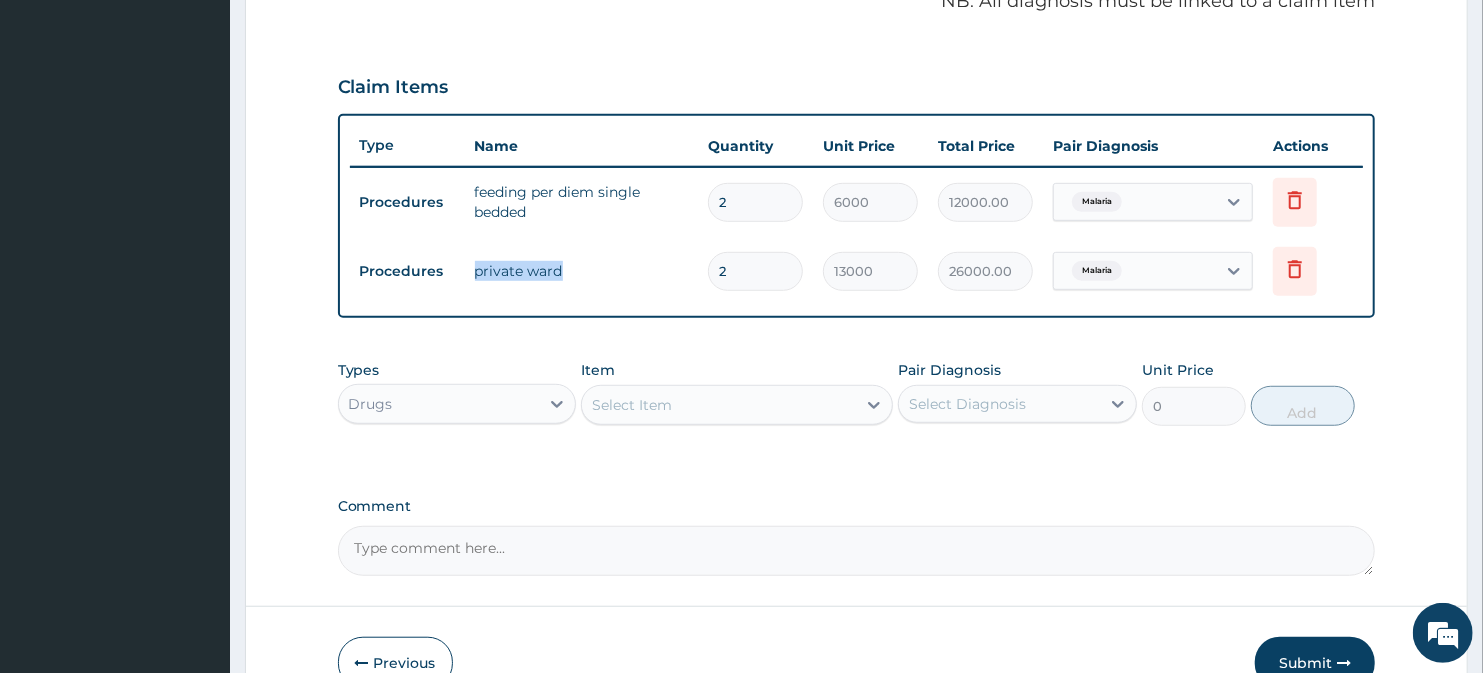 drag, startPoint x: 562, startPoint y: 261, endPoint x: 462, endPoint y: 304, distance: 108.85311 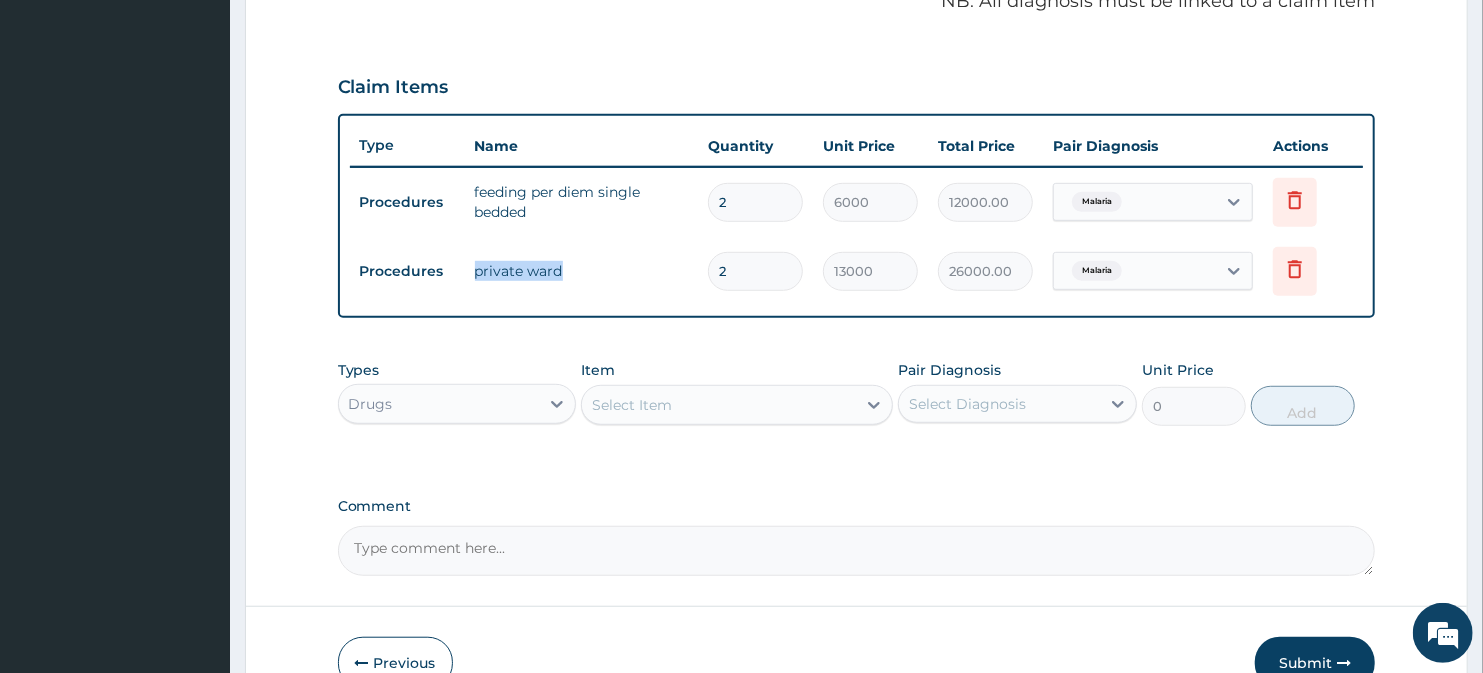 click on "Procedures private ward 2 13000 26000.00 Malaria Delete" at bounding box center (857, 271) 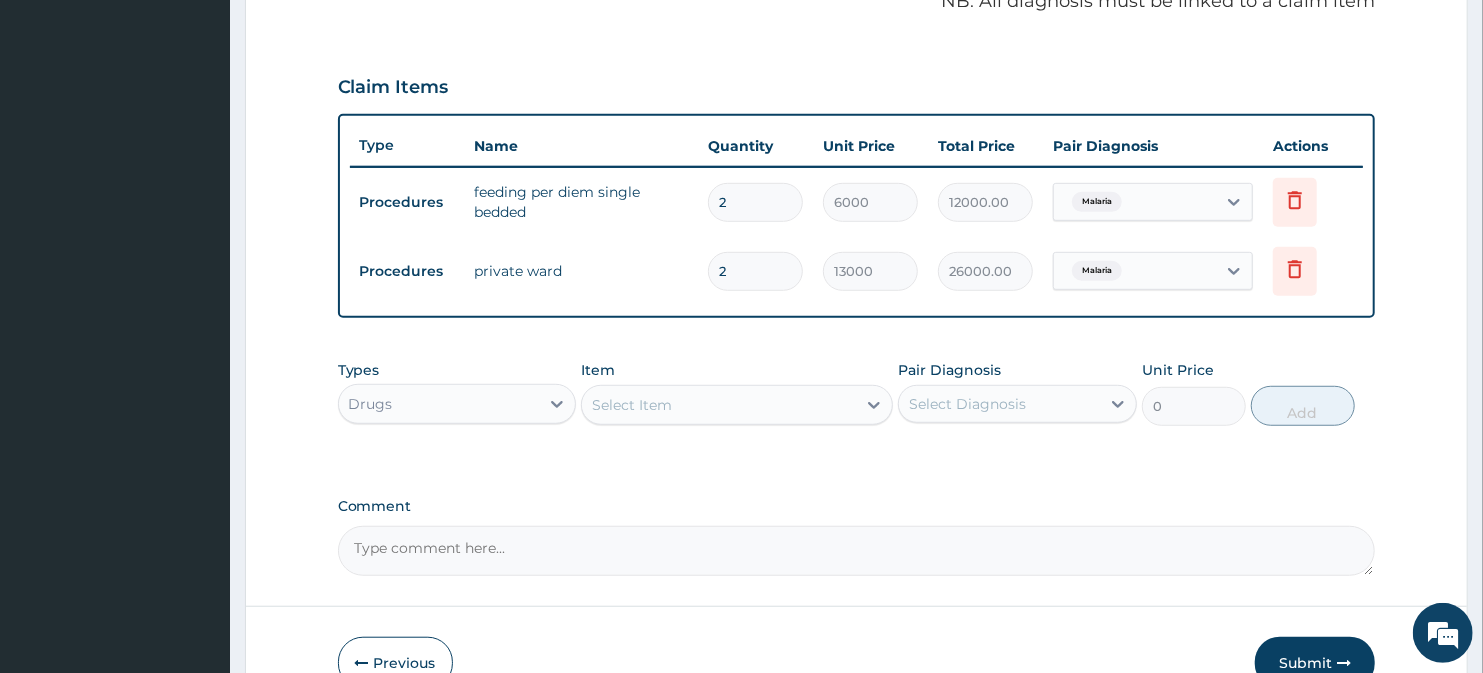 click on "Select Item" at bounding box center (718, 405) 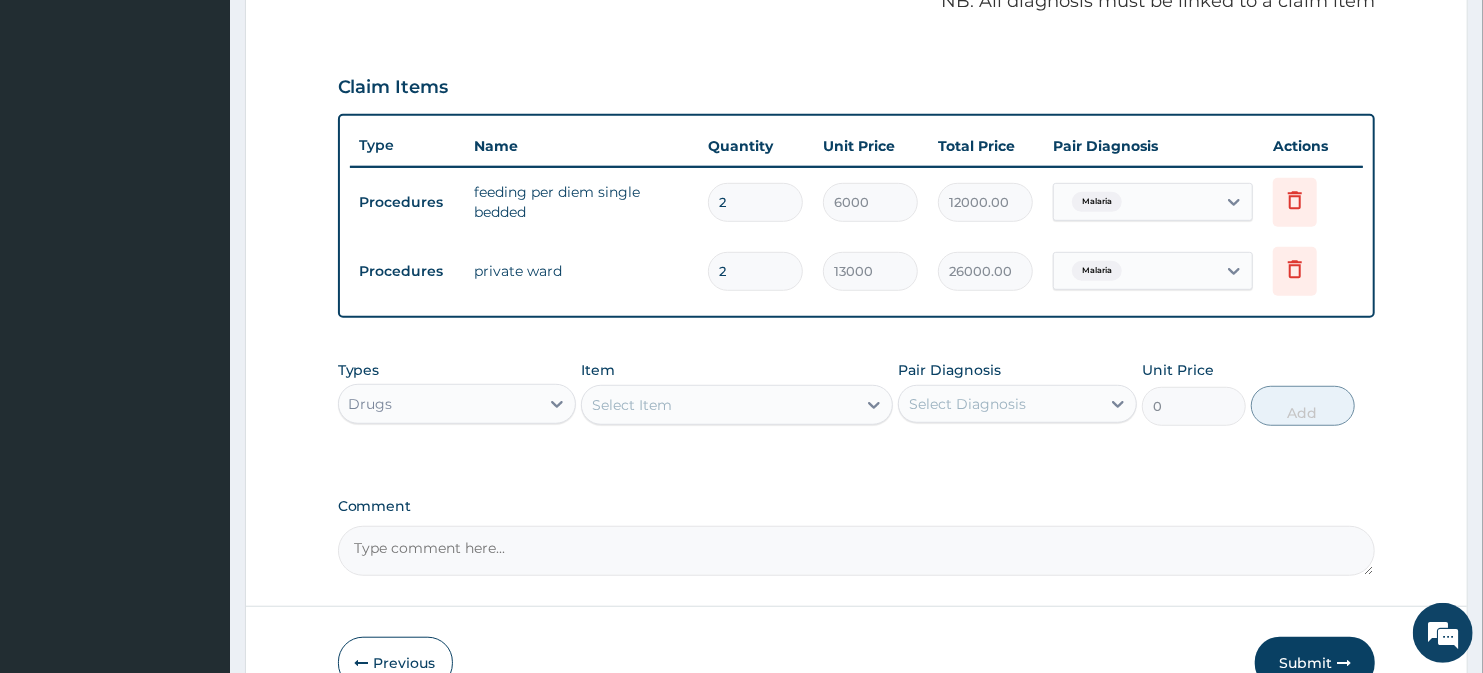 paste on "LEVER ARTESUNATE Injection 120mg Artesunate Amp" 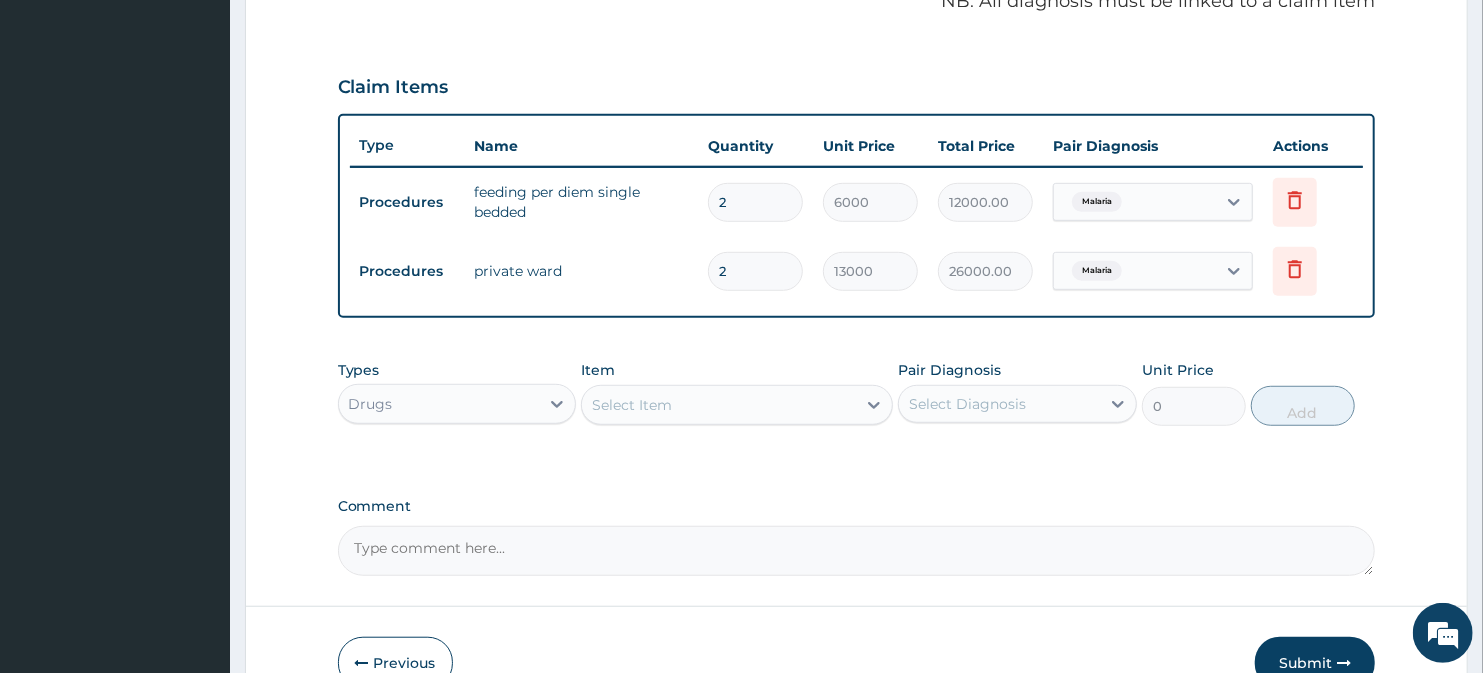 type on "LEVER ARTESUNATE Injection 120mg Artesunate Amp" 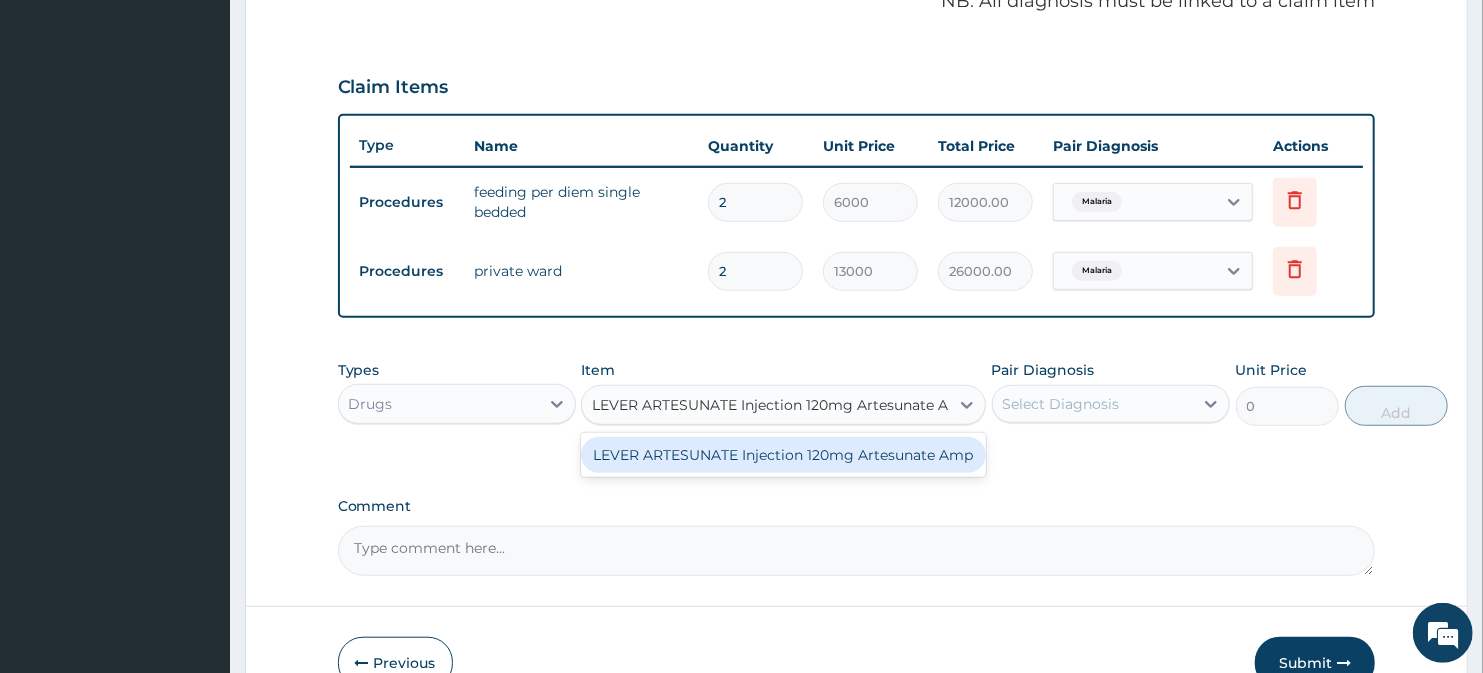 scroll, scrollTop: 0, scrollLeft: 24, axis: horizontal 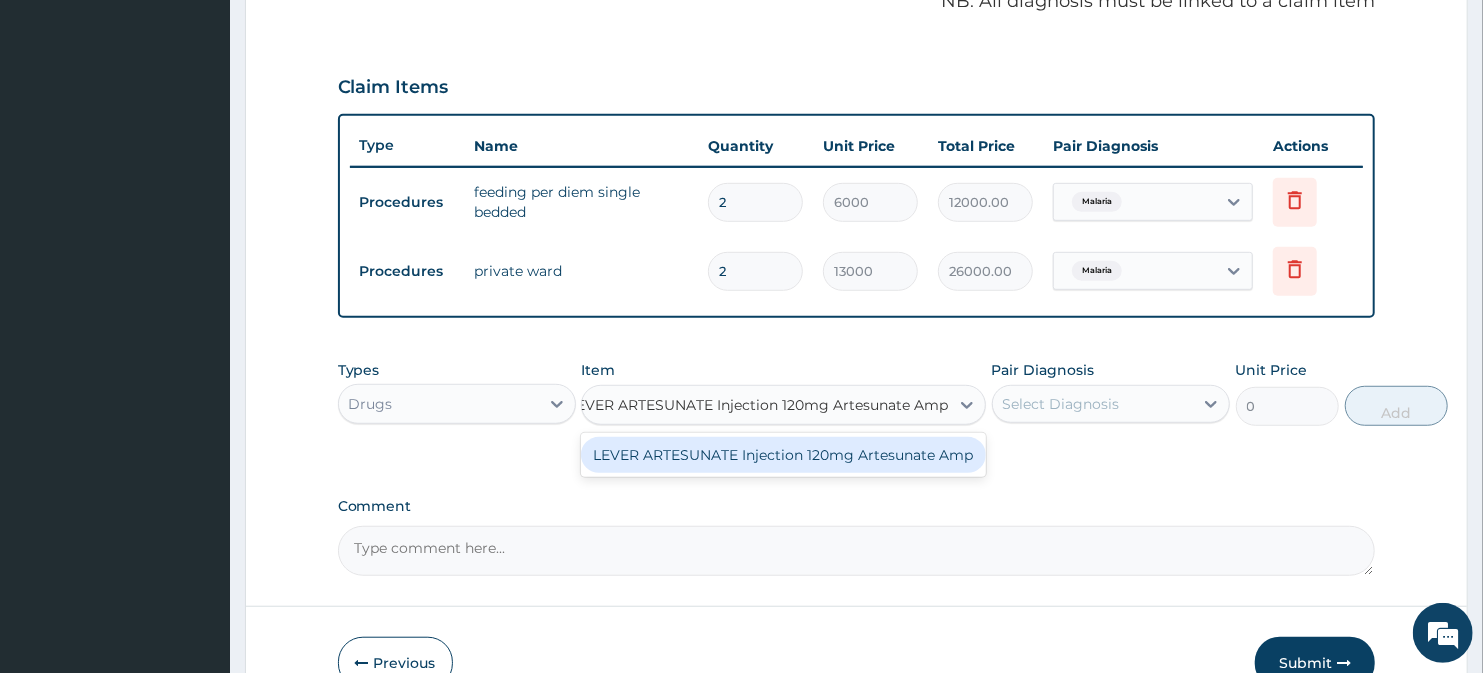 click on "LEVER ARTESUNATE Injection 120mg Artesunate Amp" at bounding box center [783, 455] 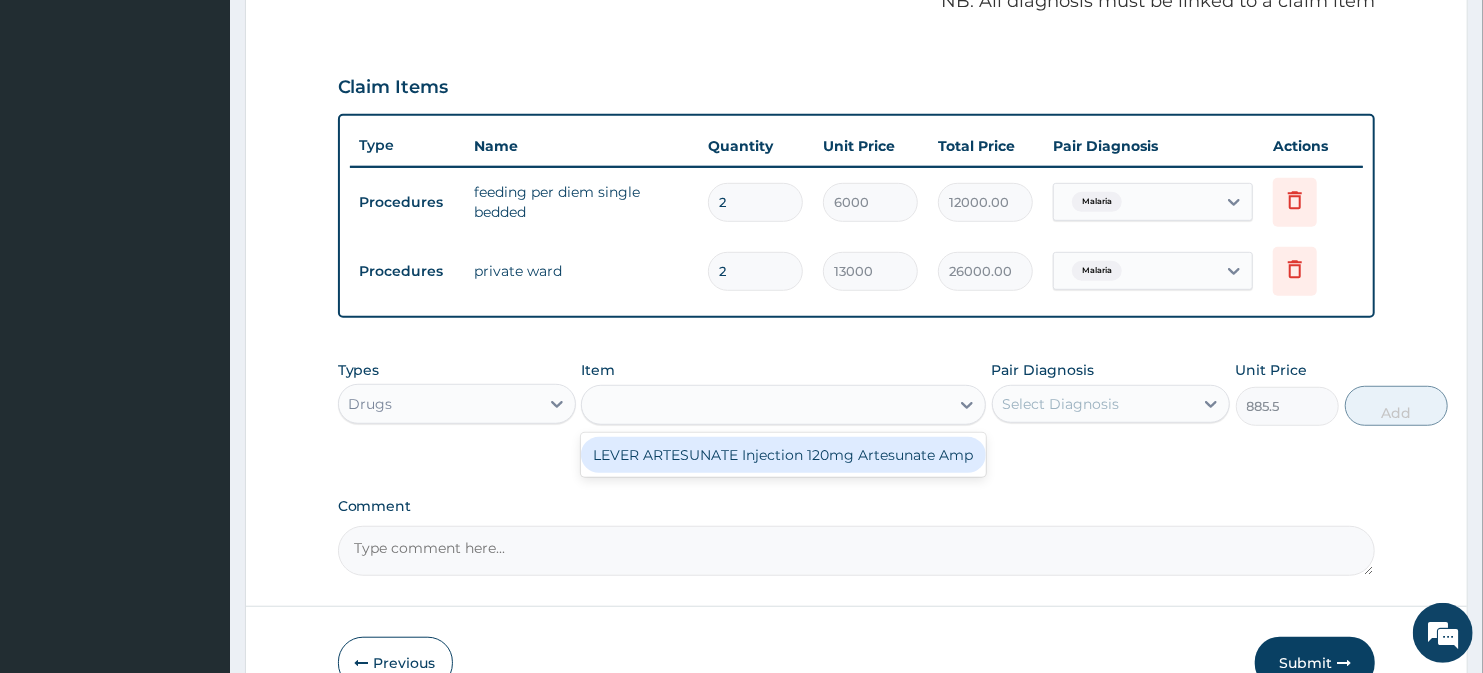scroll, scrollTop: 0, scrollLeft: 2, axis: horizontal 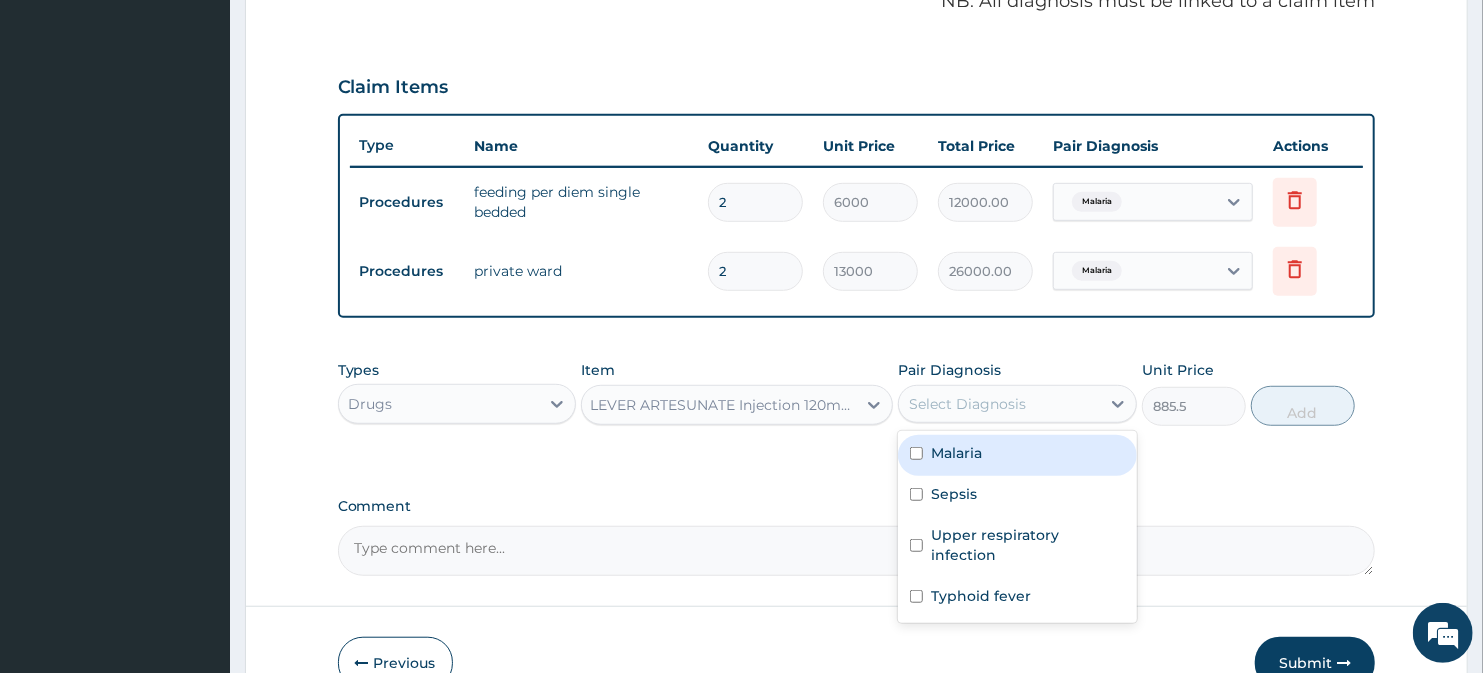 click on "Select Diagnosis" at bounding box center [967, 404] 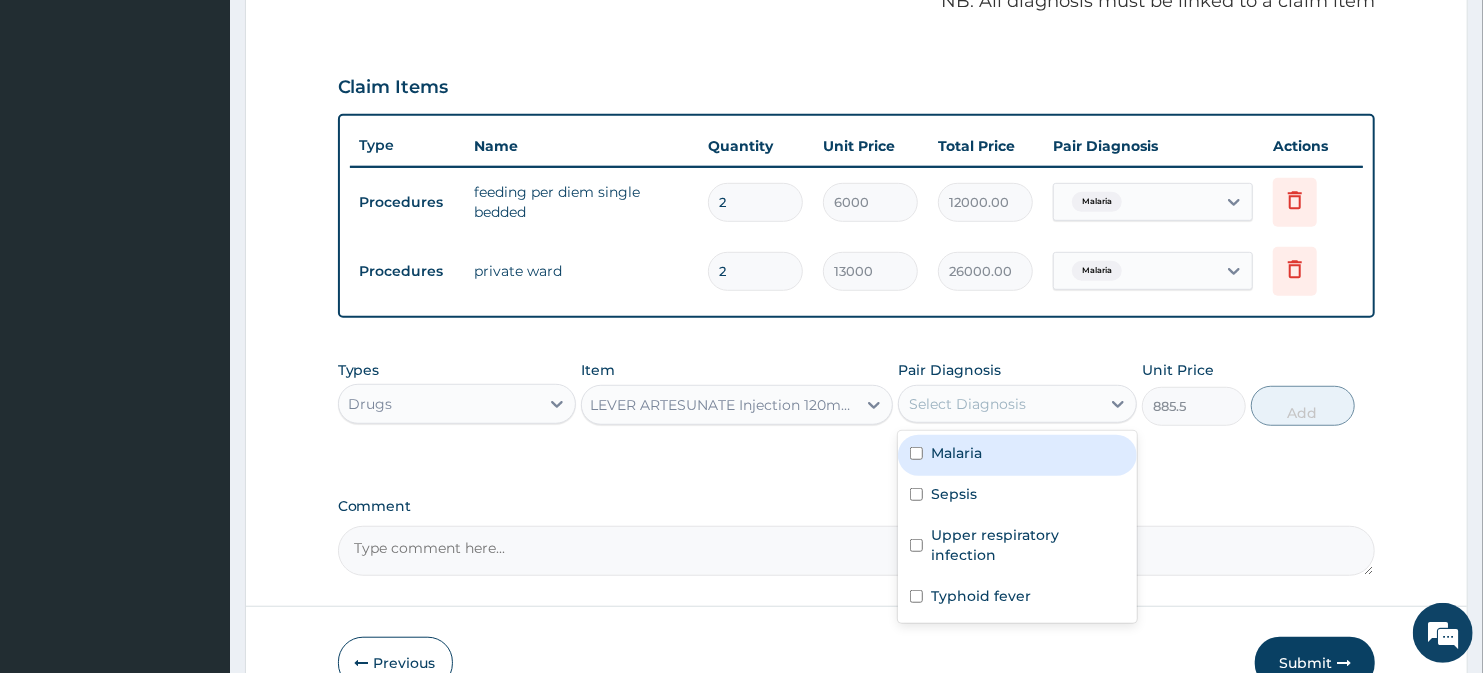 click on "Malaria" at bounding box center [956, 453] 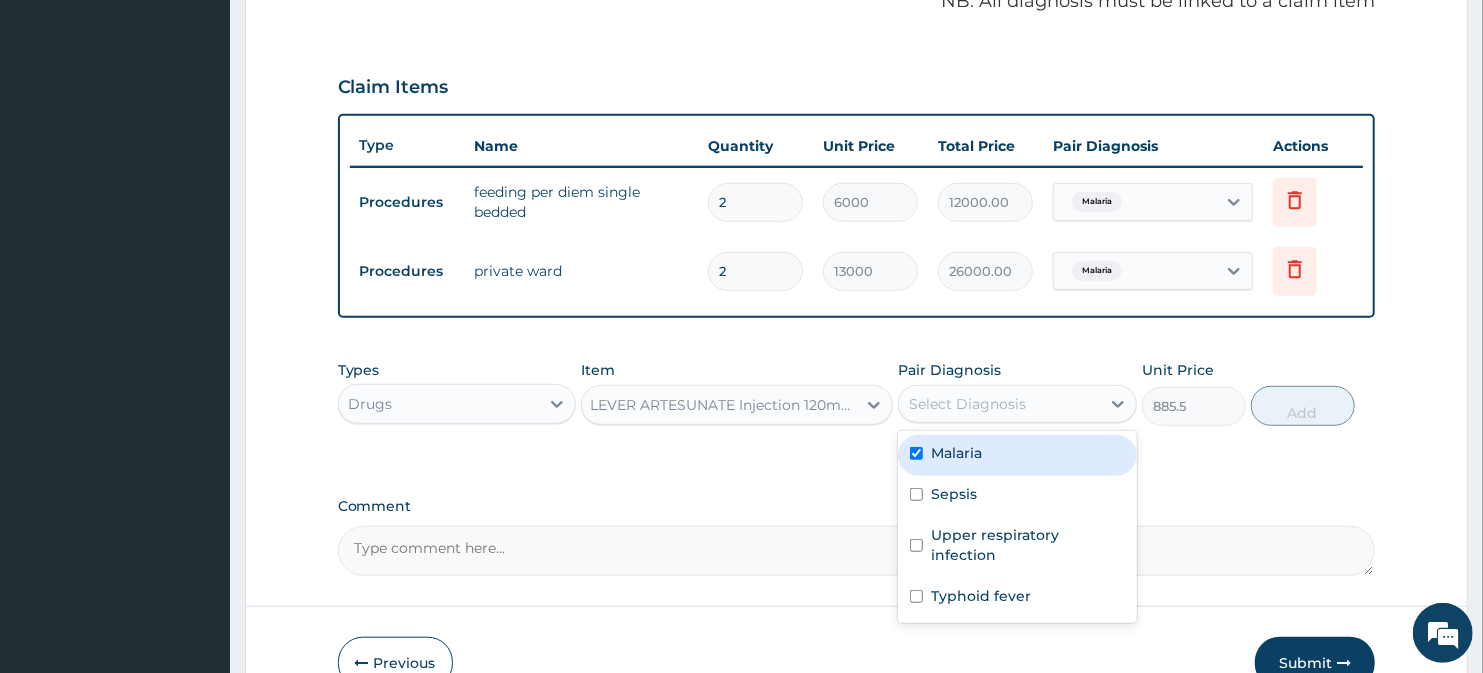checkbox on "true" 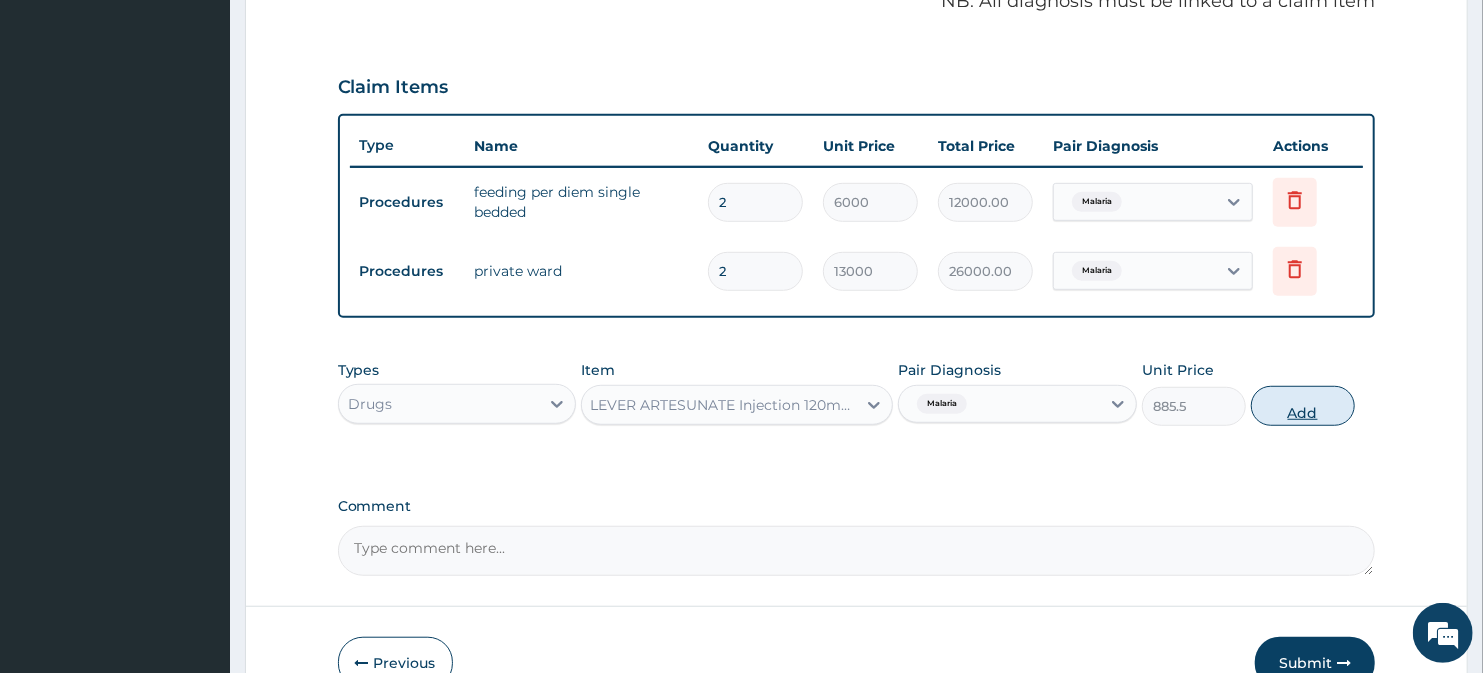 click on "Add" at bounding box center (1303, 406) 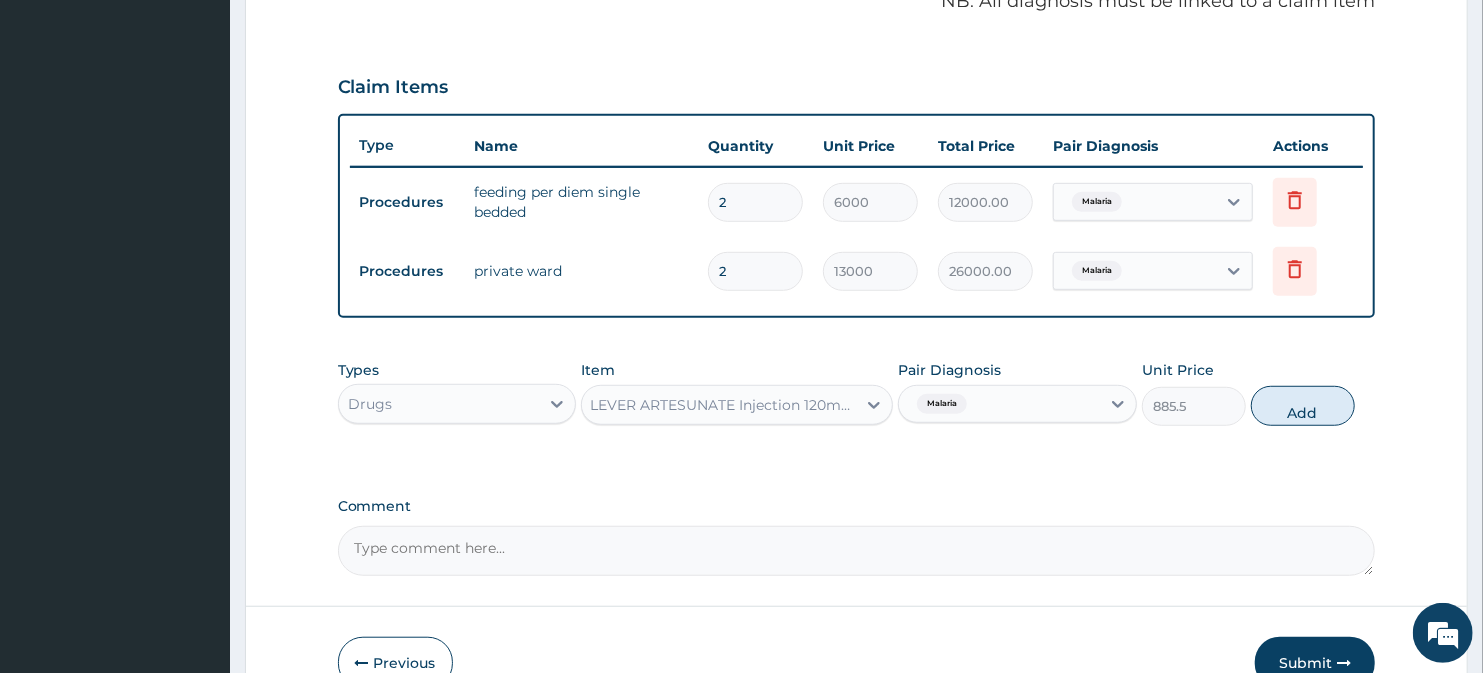 type on "0" 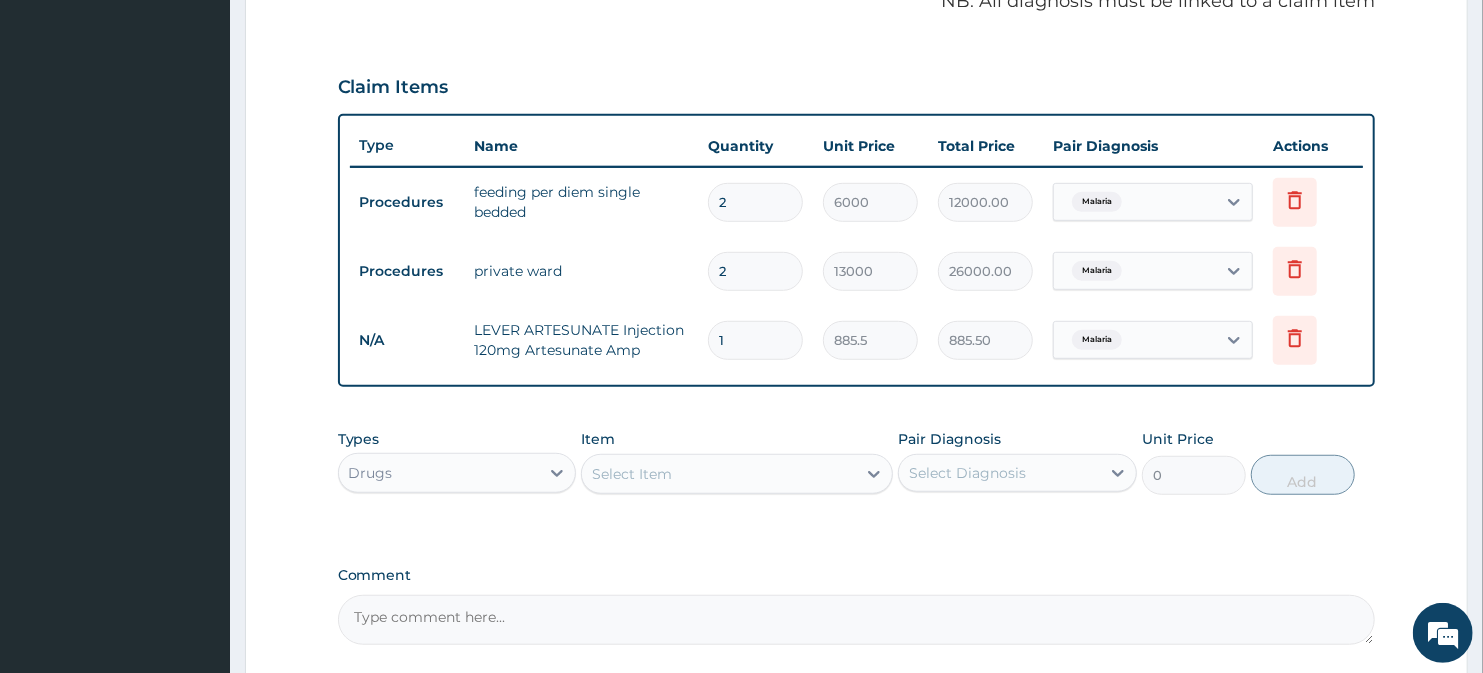 scroll, scrollTop: 0, scrollLeft: 0, axis: both 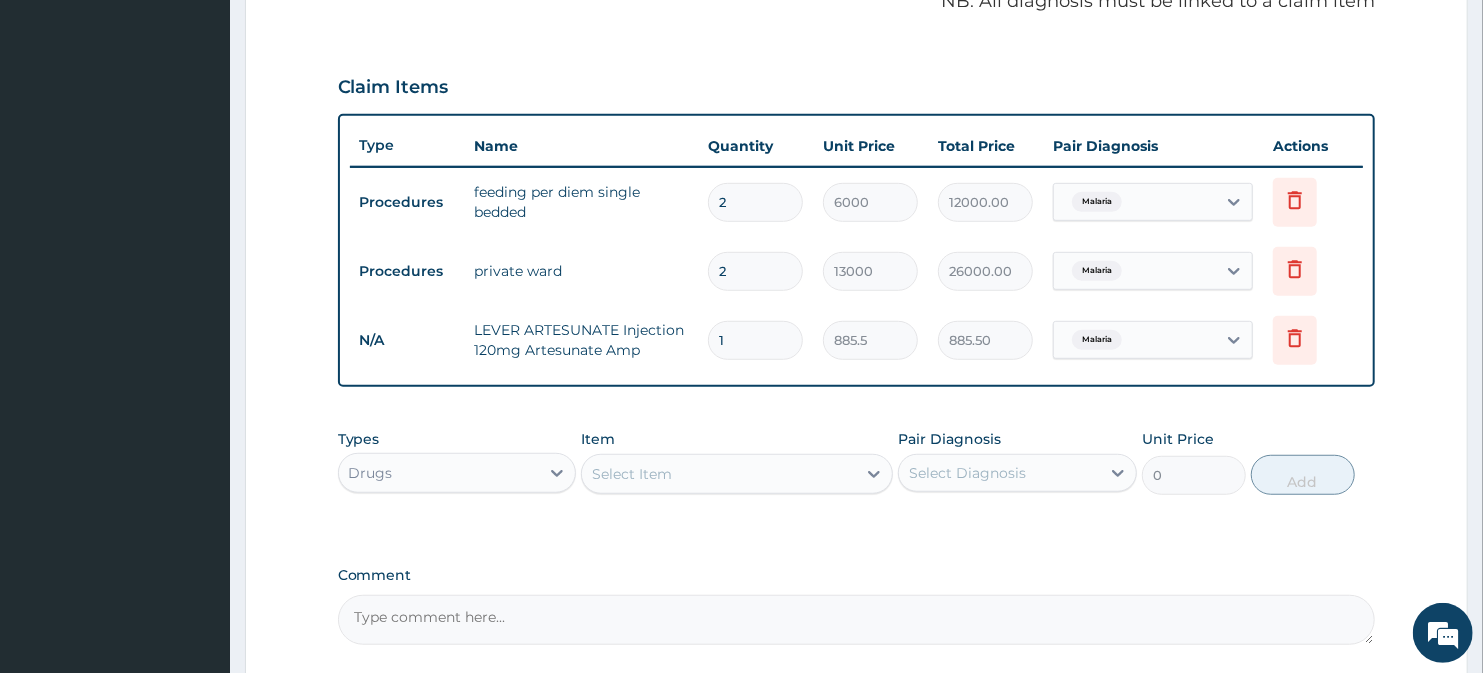 type on "0.00" 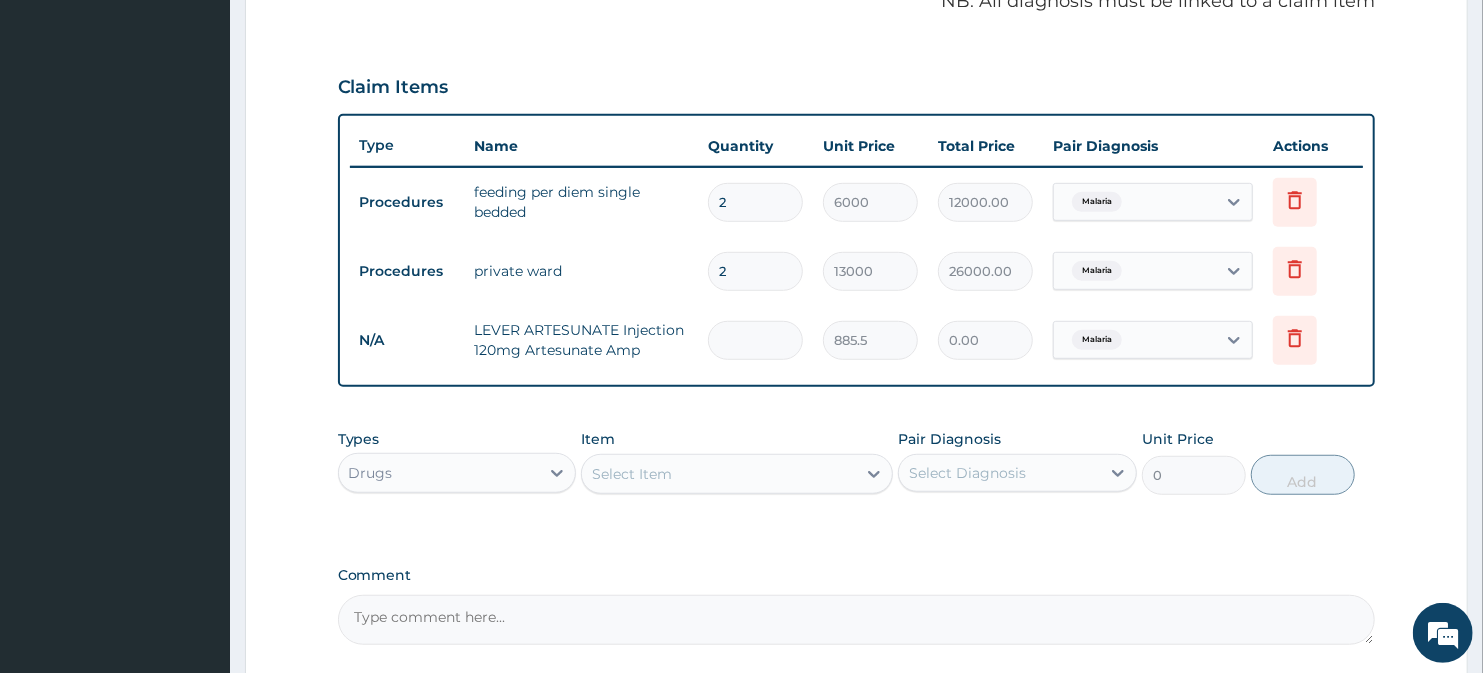 type on "3" 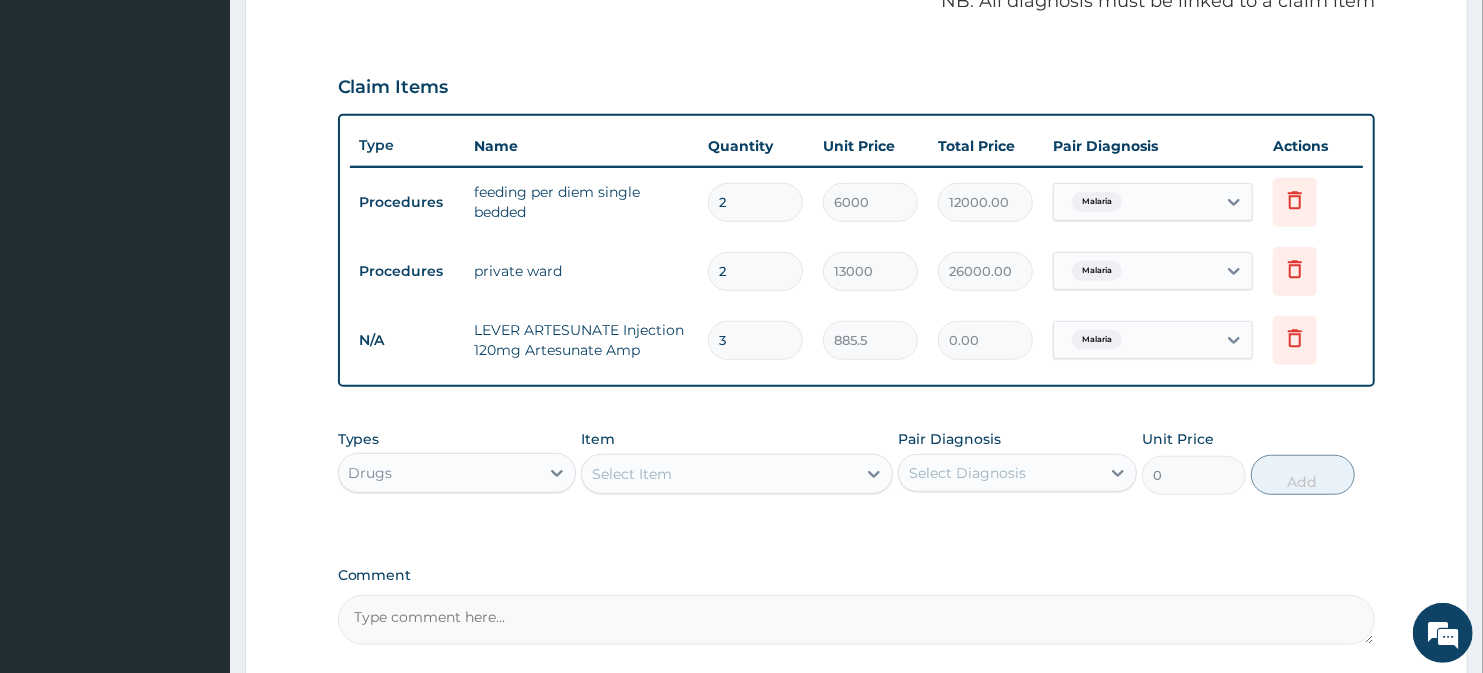 type on "2656.50" 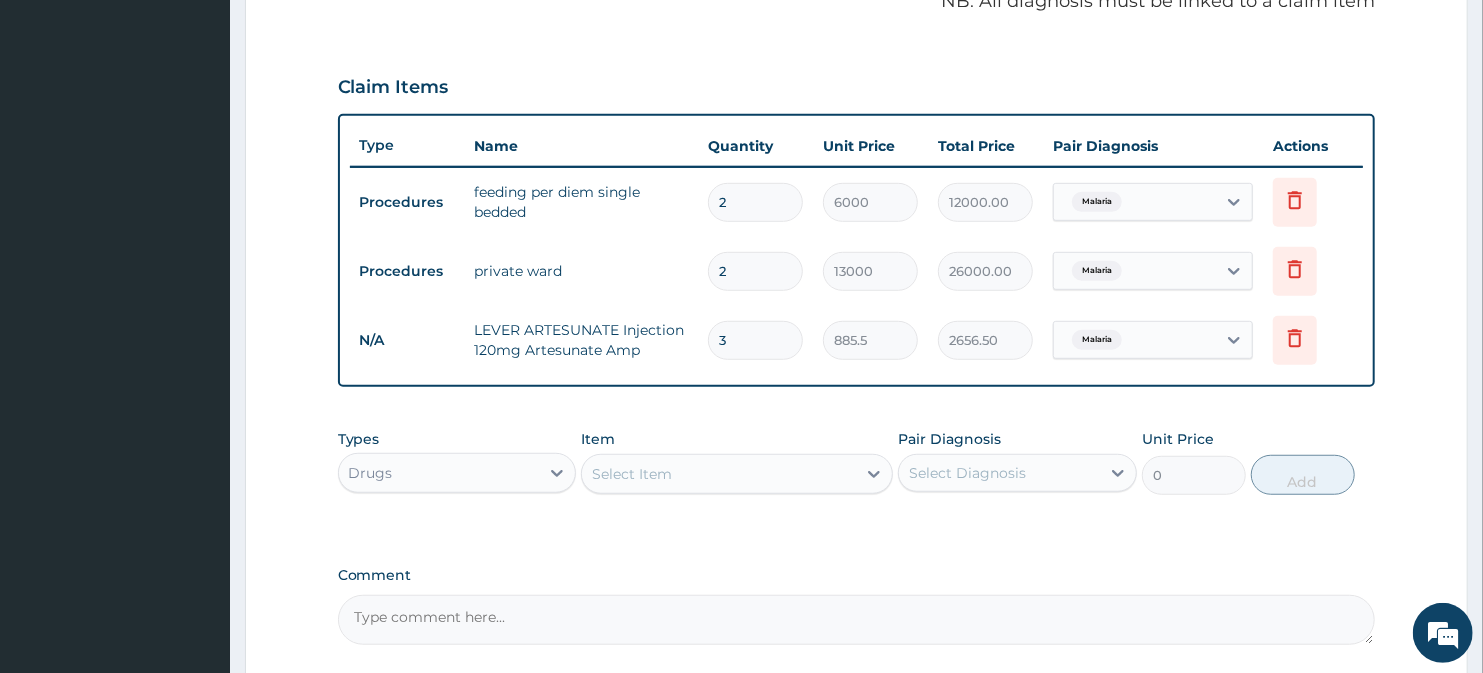 type on "3" 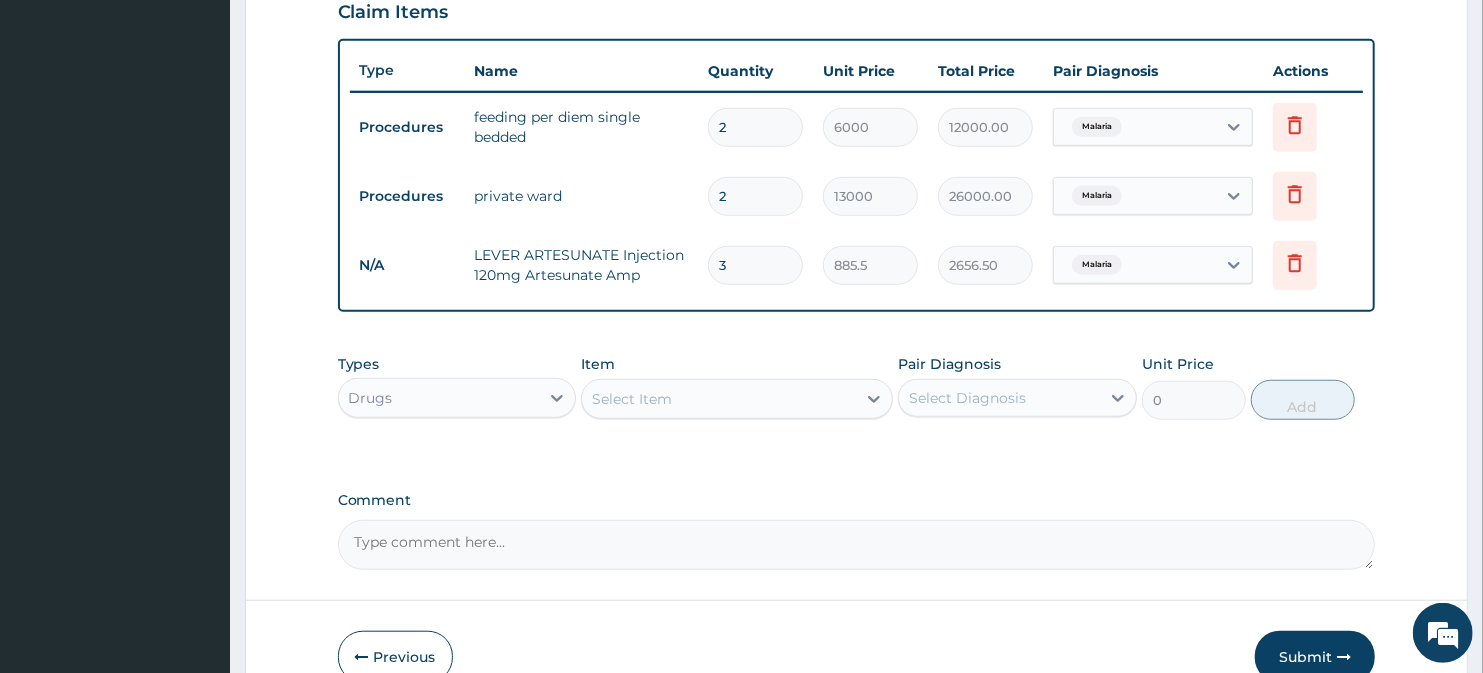 scroll, scrollTop: 741, scrollLeft: 0, axis: vertical 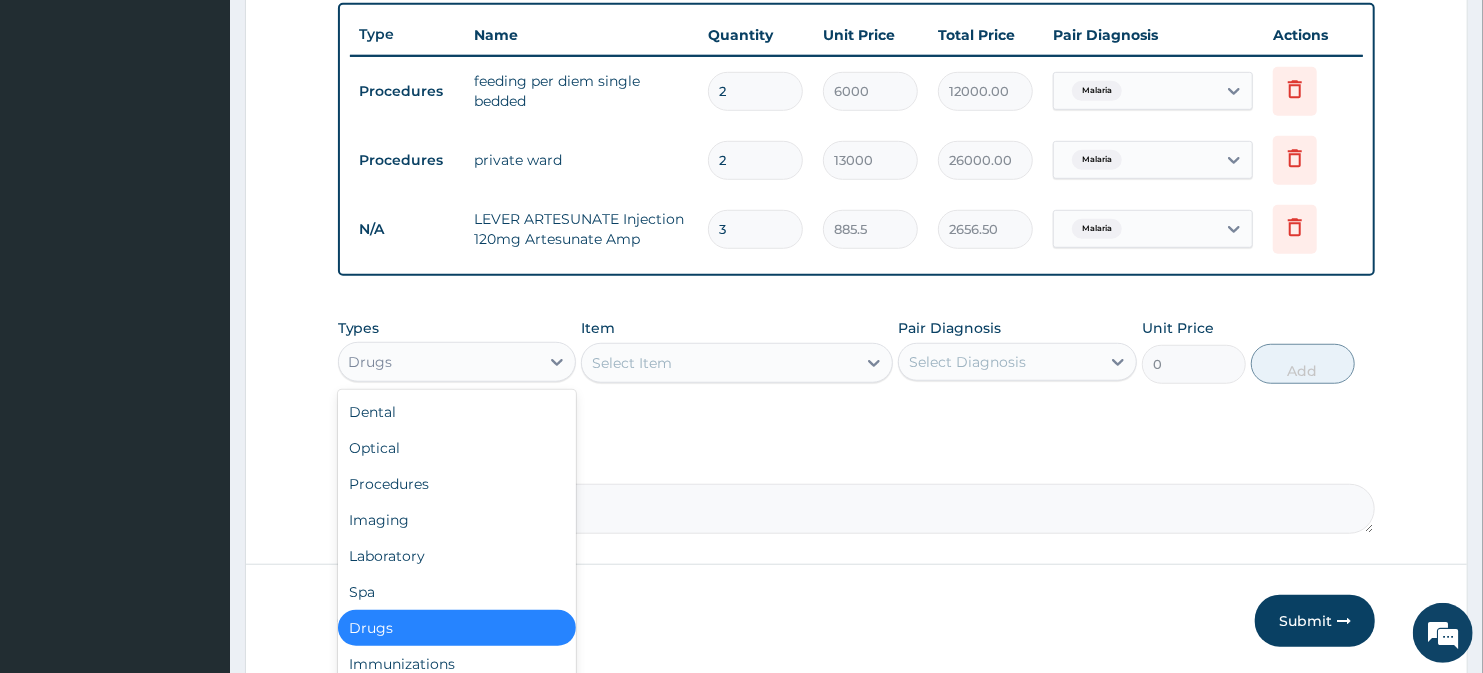 click on "Drugs" at bounding box center [439, 362] 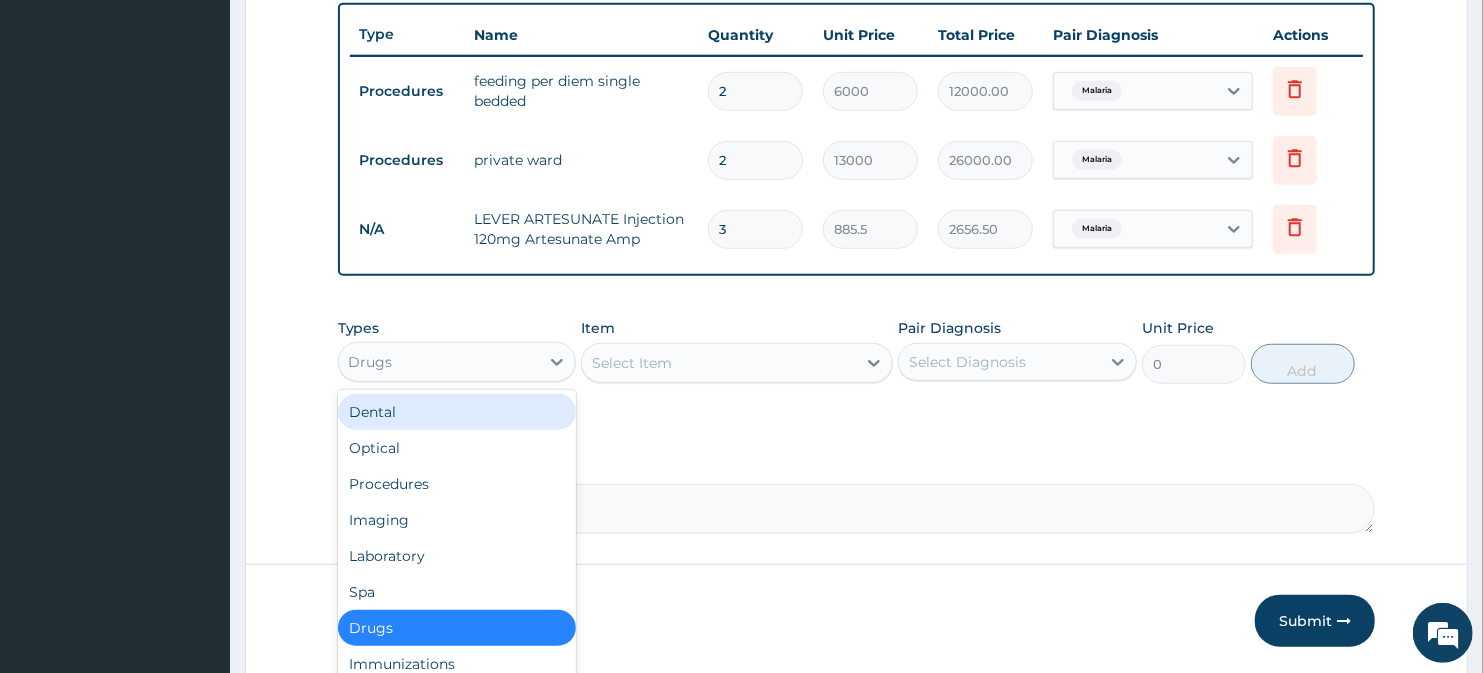click on "Select Item" at bounding box center [718, 363] 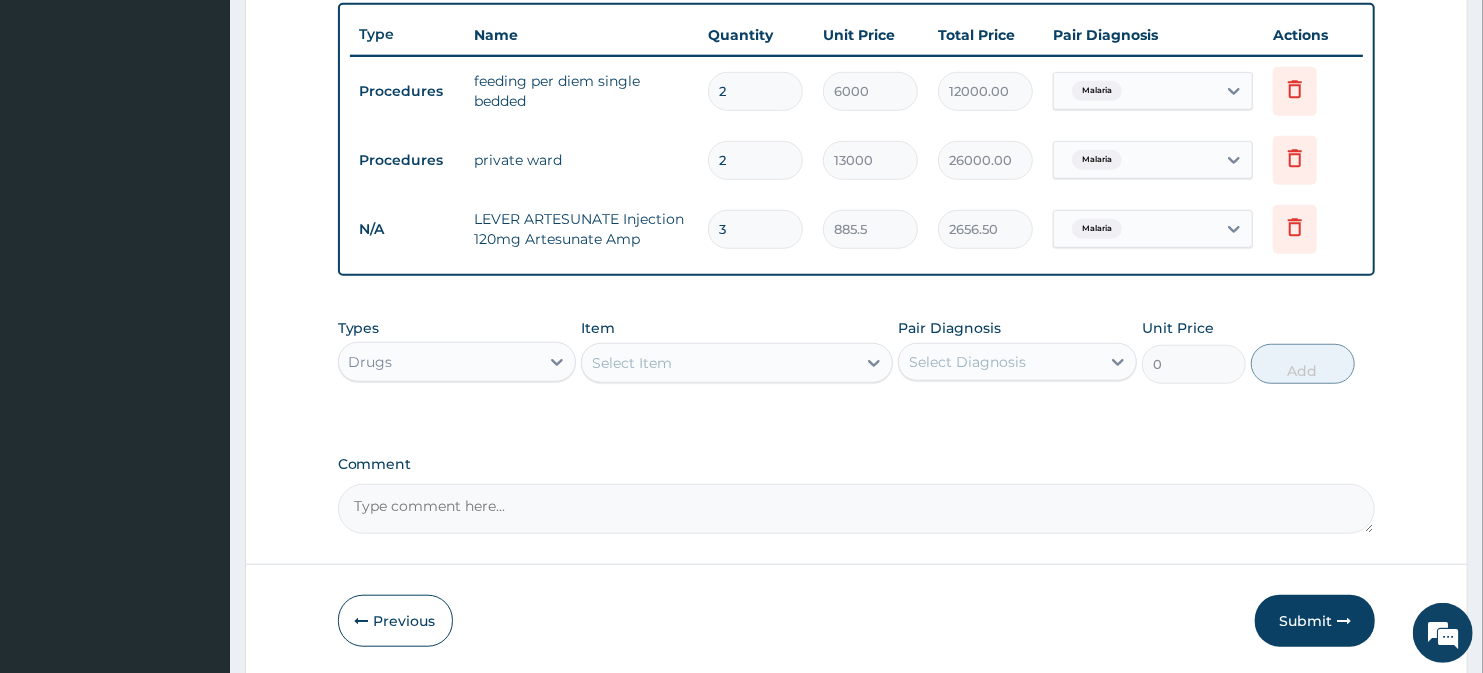 paste on "NORMAL SALINE FIDSON Sodium chloride water BTL" 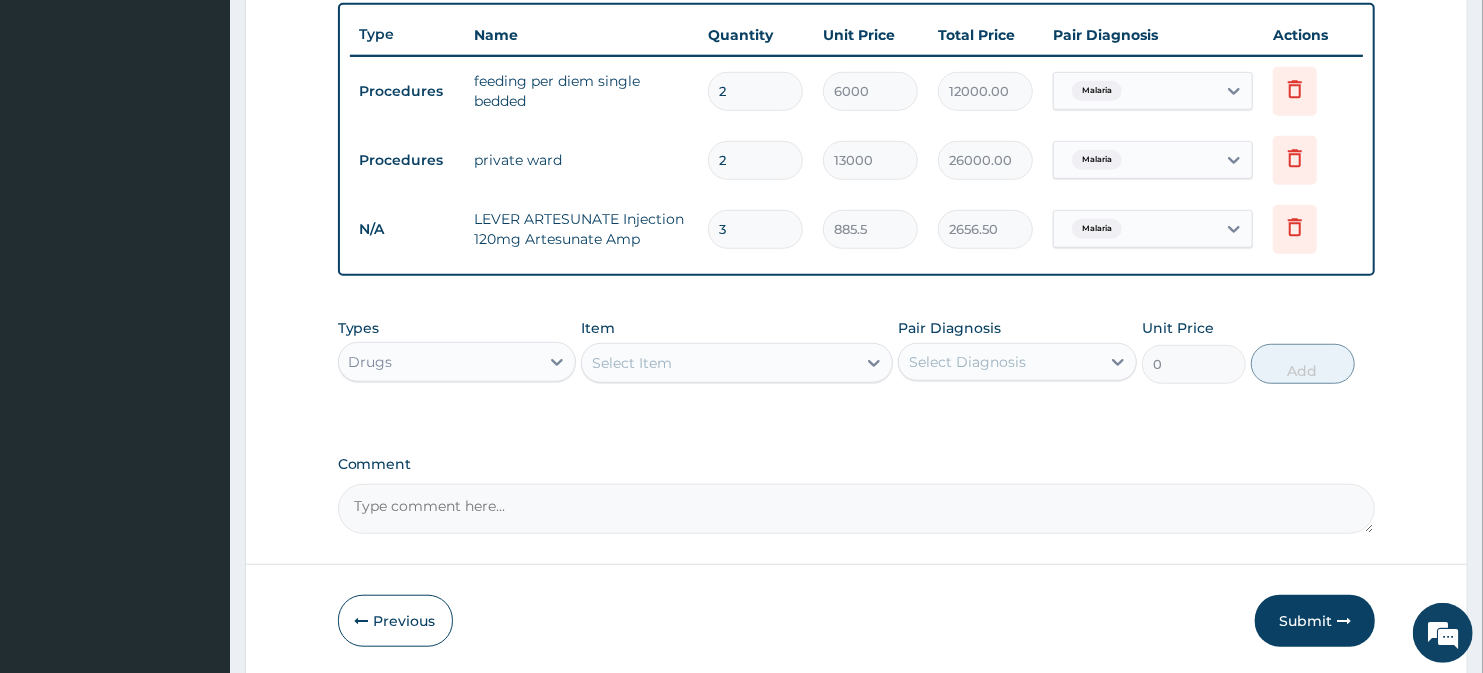 type on "NORMAL SALINE FIDSON Sodium chloride water BTL" 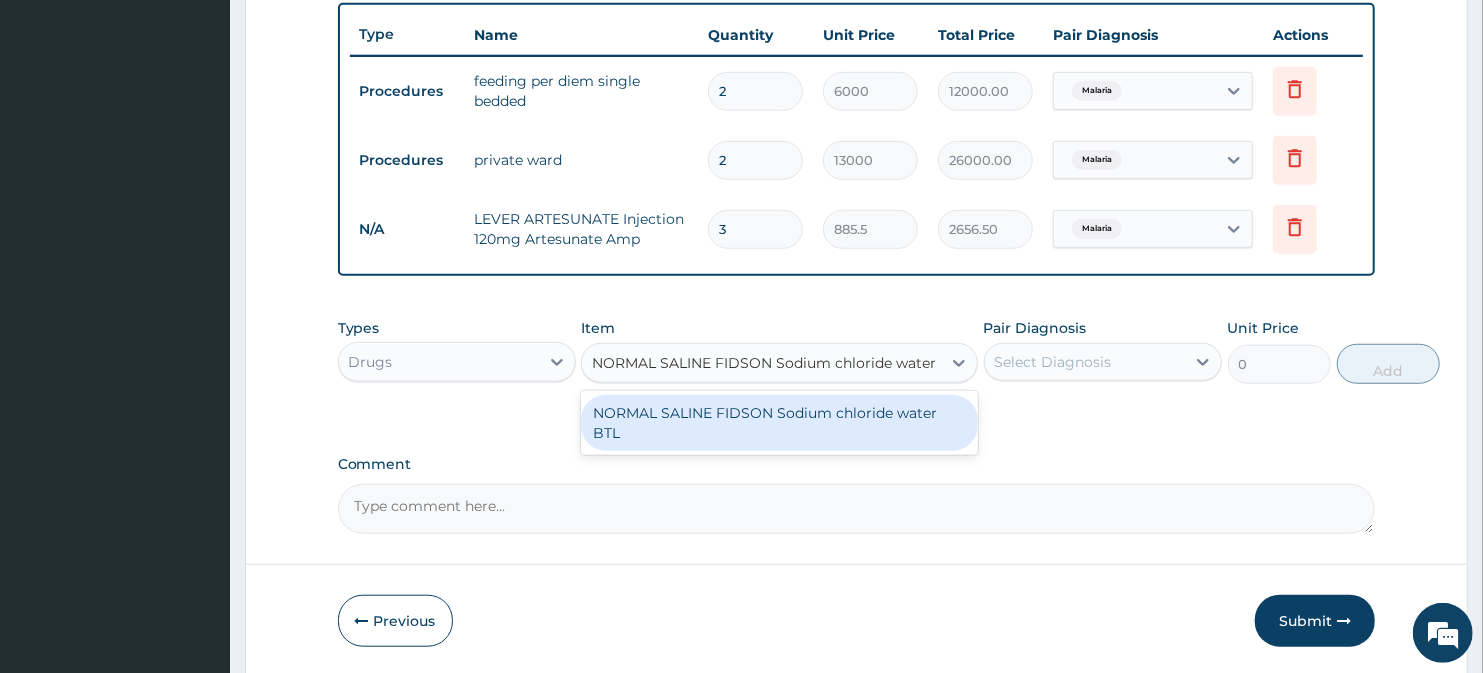 scroll, scrollTop: 0, scrollLeft: 25, axis: horizontal 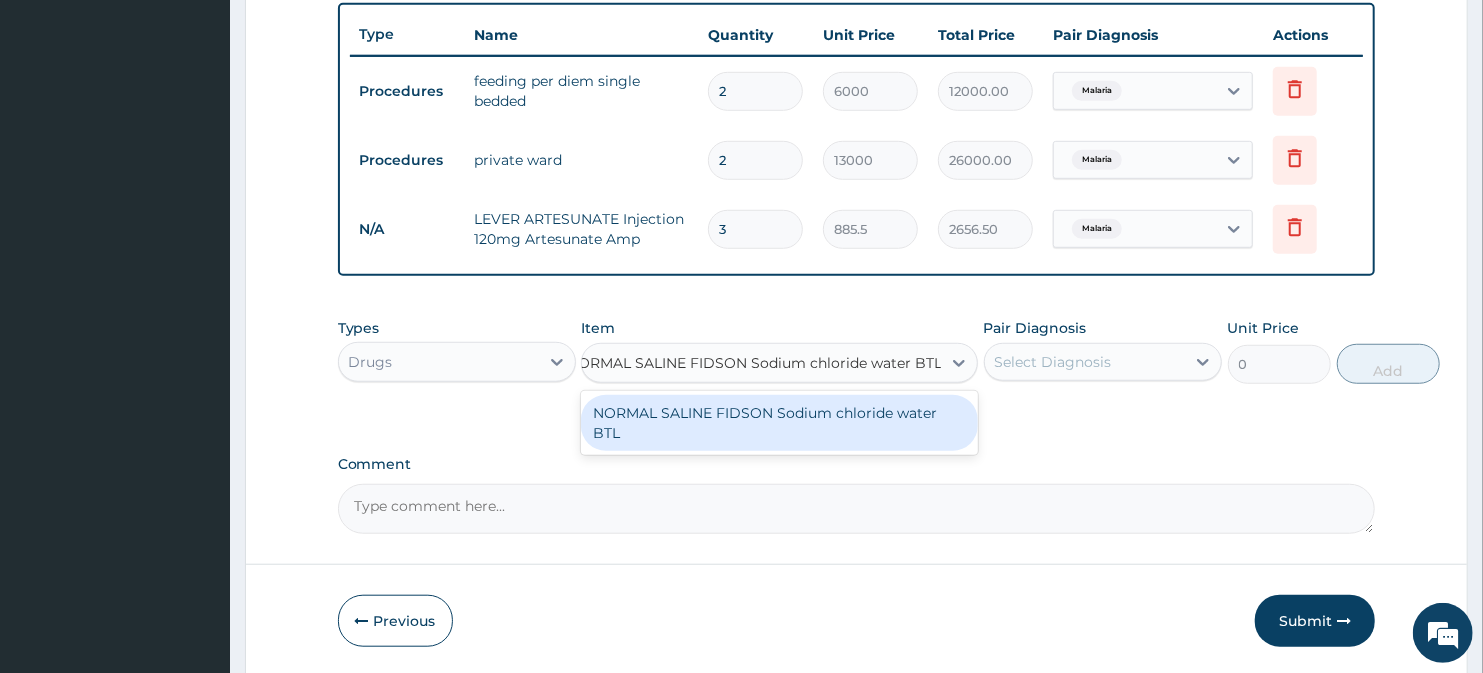 click on "NORMAL SALINE FIDSON Sodium chloride water BTL" at bounding box center [779, 423] 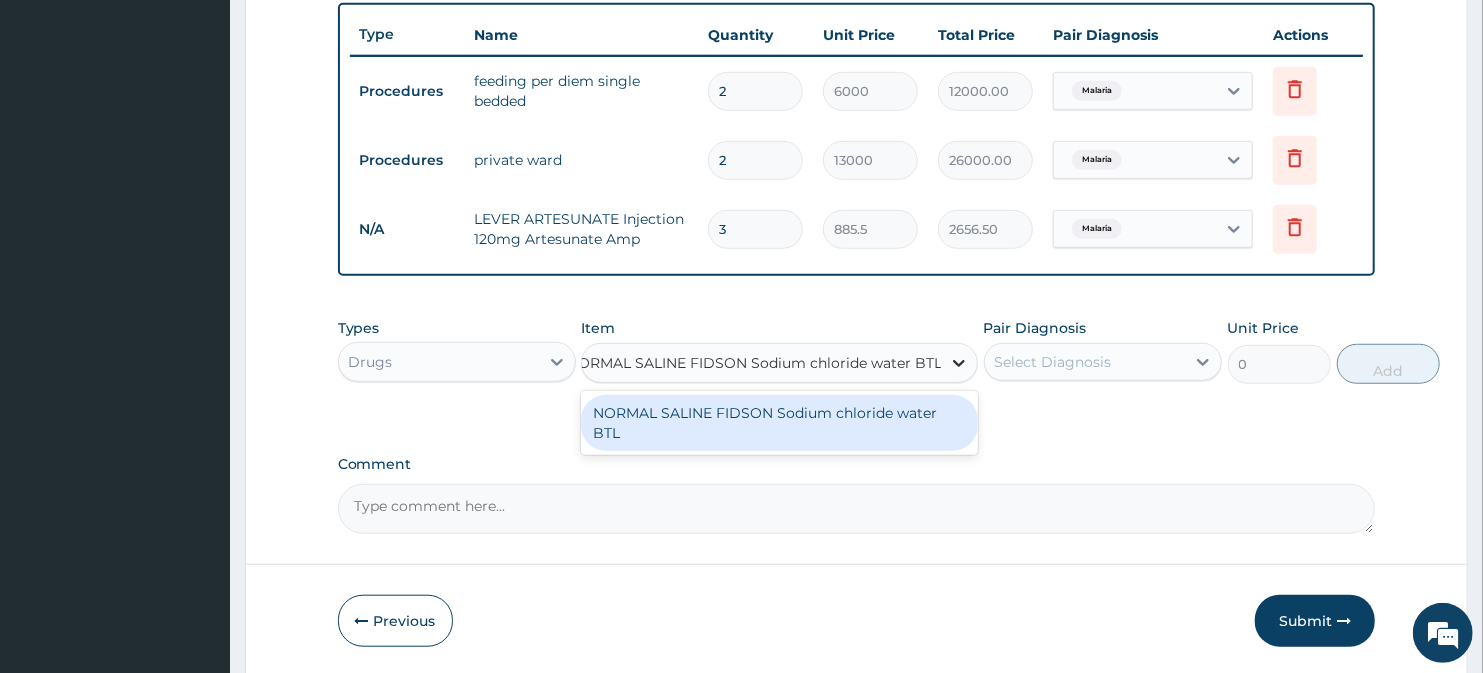 type 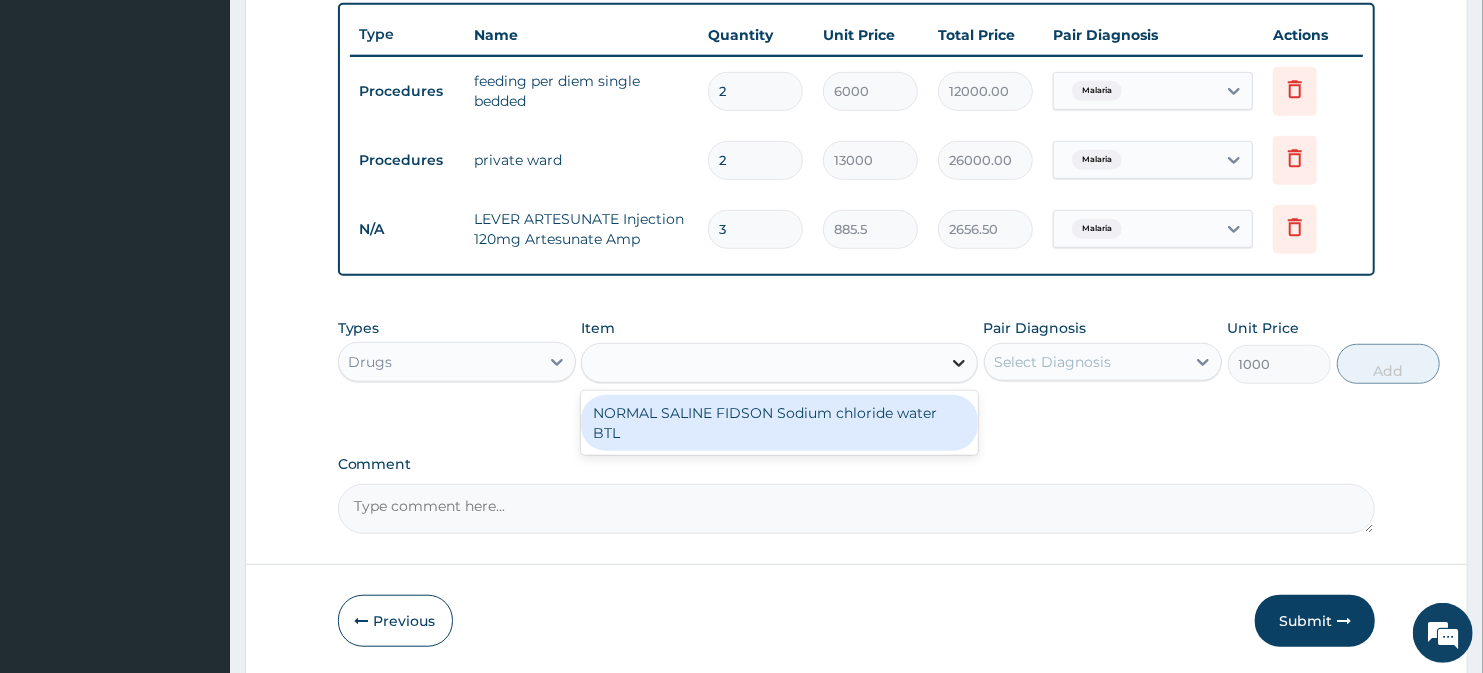 scroll, scrollTop: 0, scrollLeft: 2, axis: horizontal 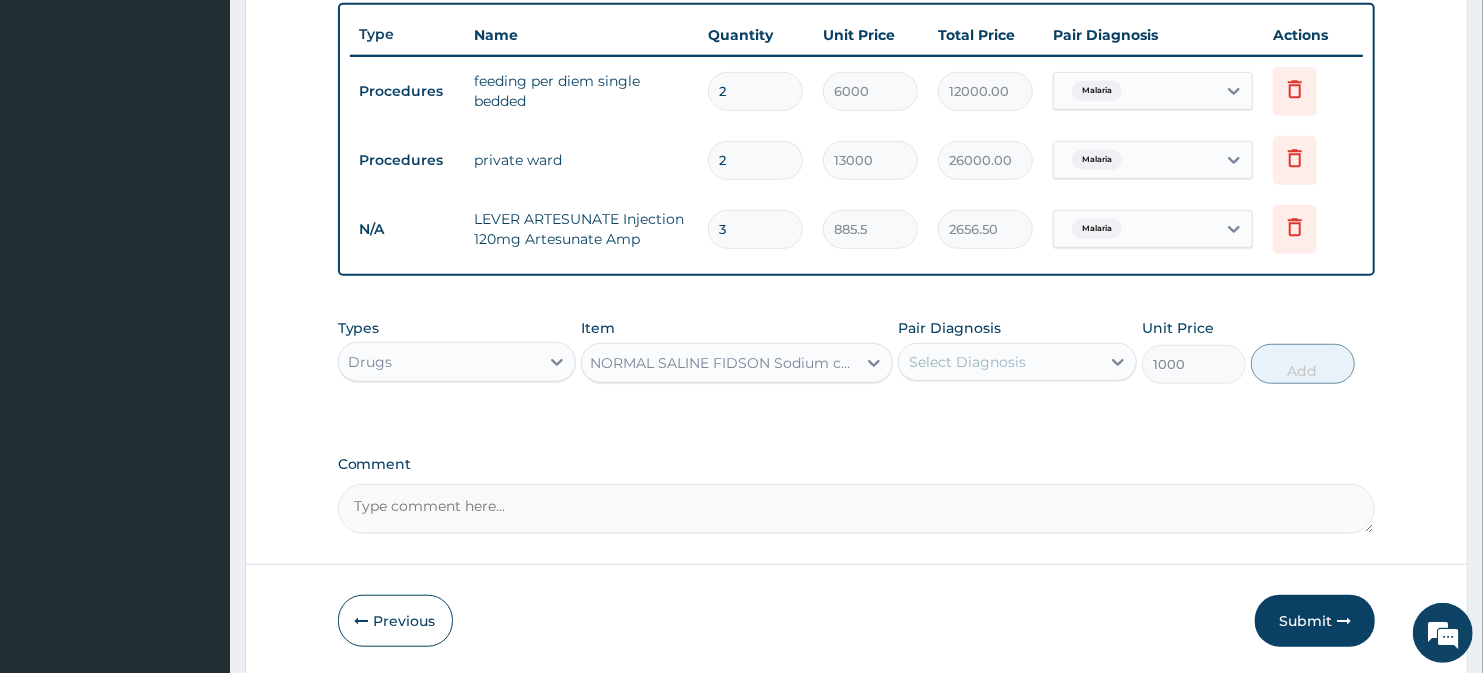 click on "Select Diagnosis" at bounding box center (999, 362) 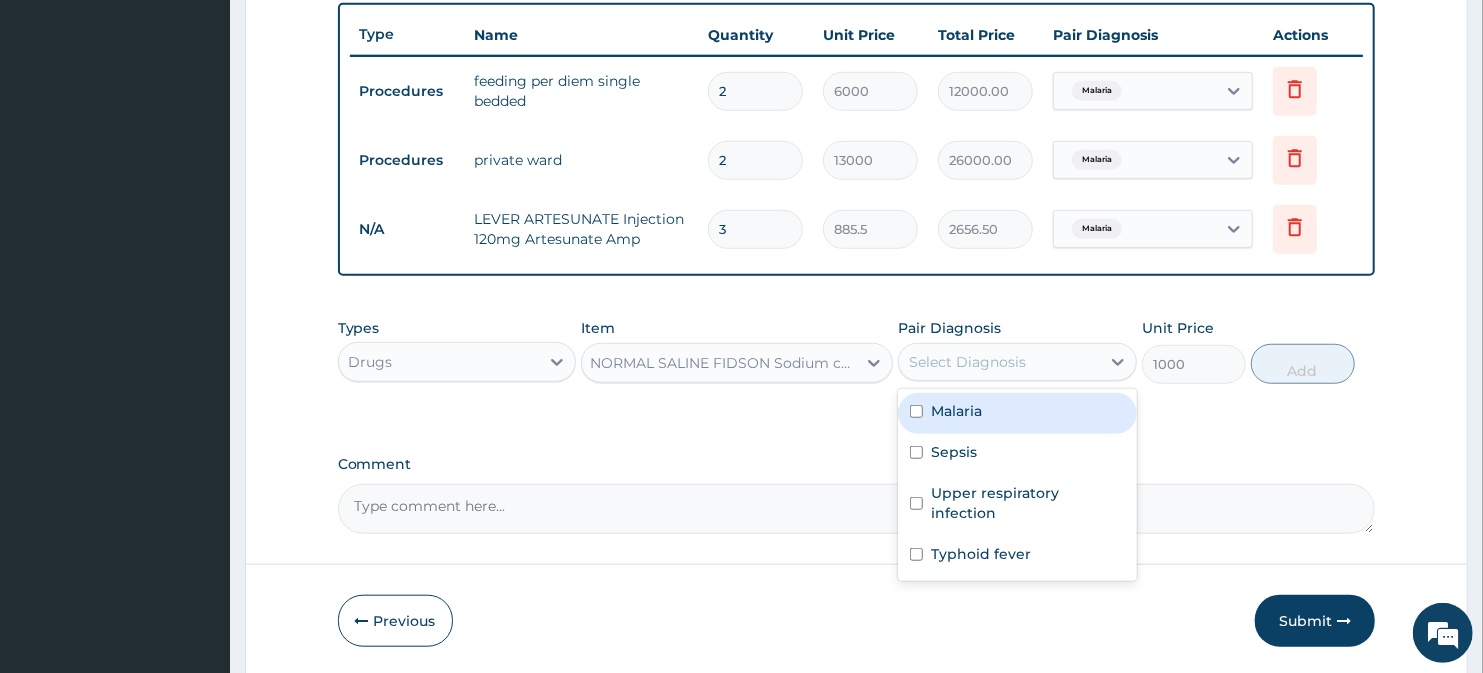 type on "6" 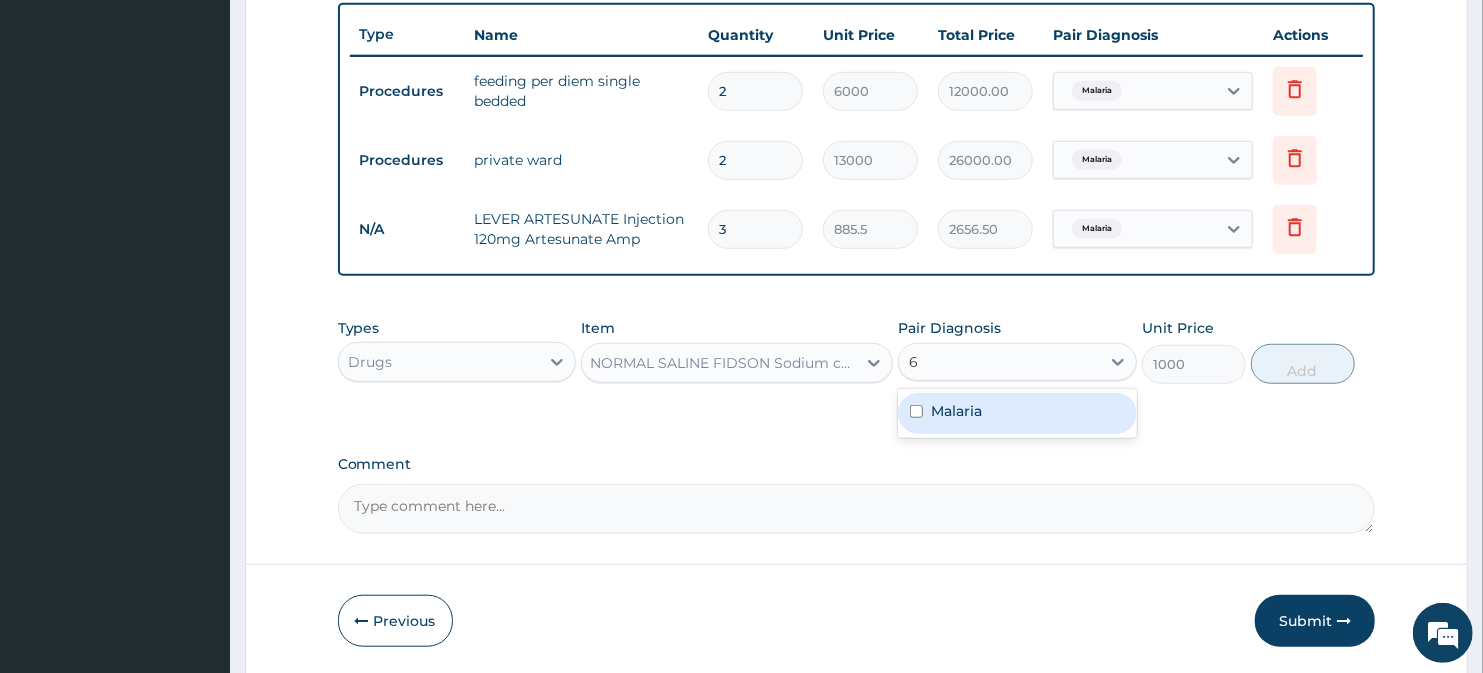 type 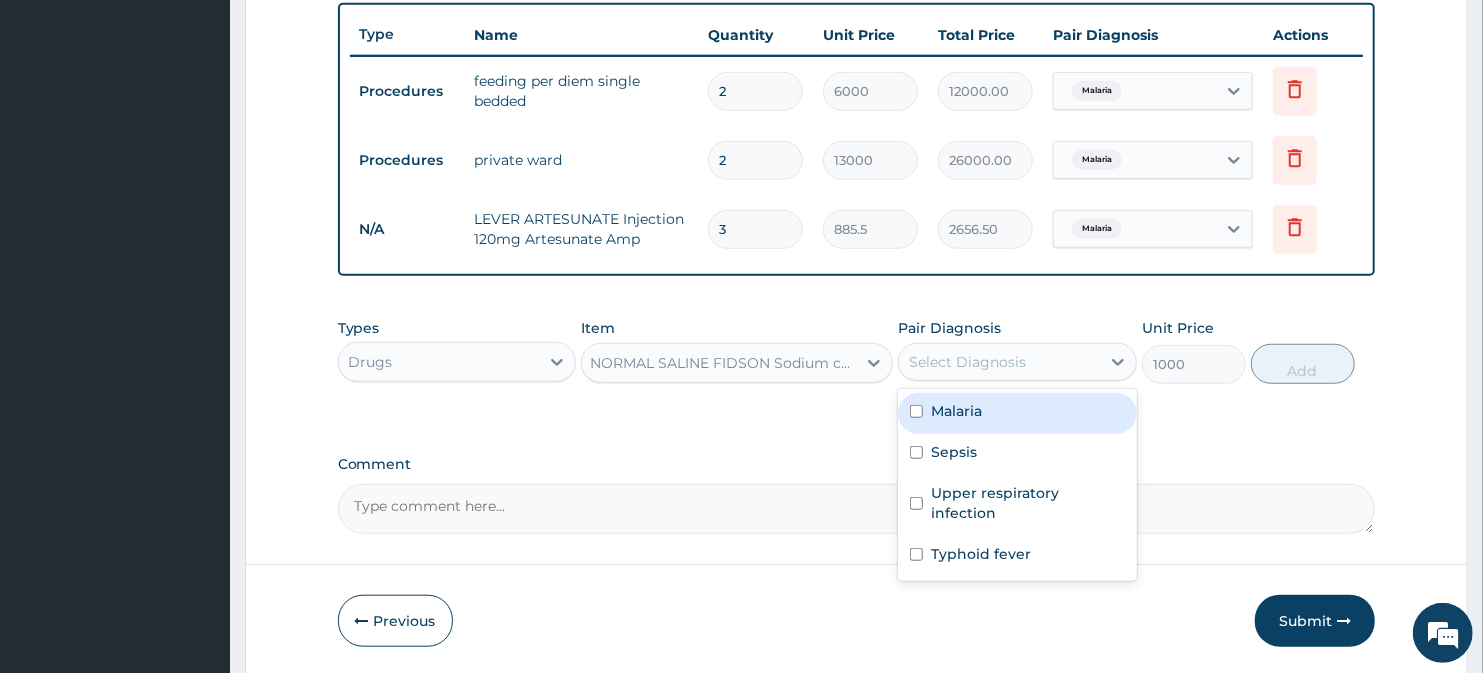 drag, startPoint x: 983, startPoint y: 401, endPoint x: 1150, endPoint y: 395, distance: 167.10774 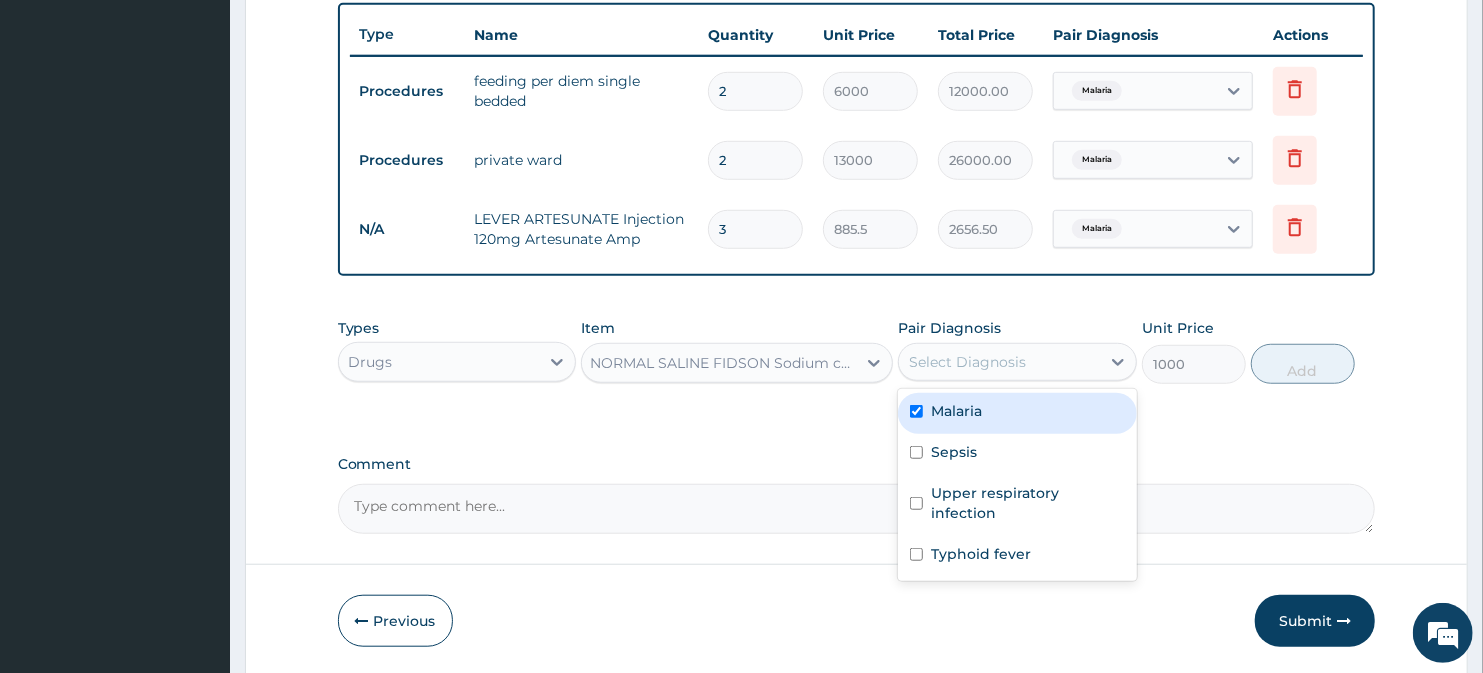 checkbox on "true" 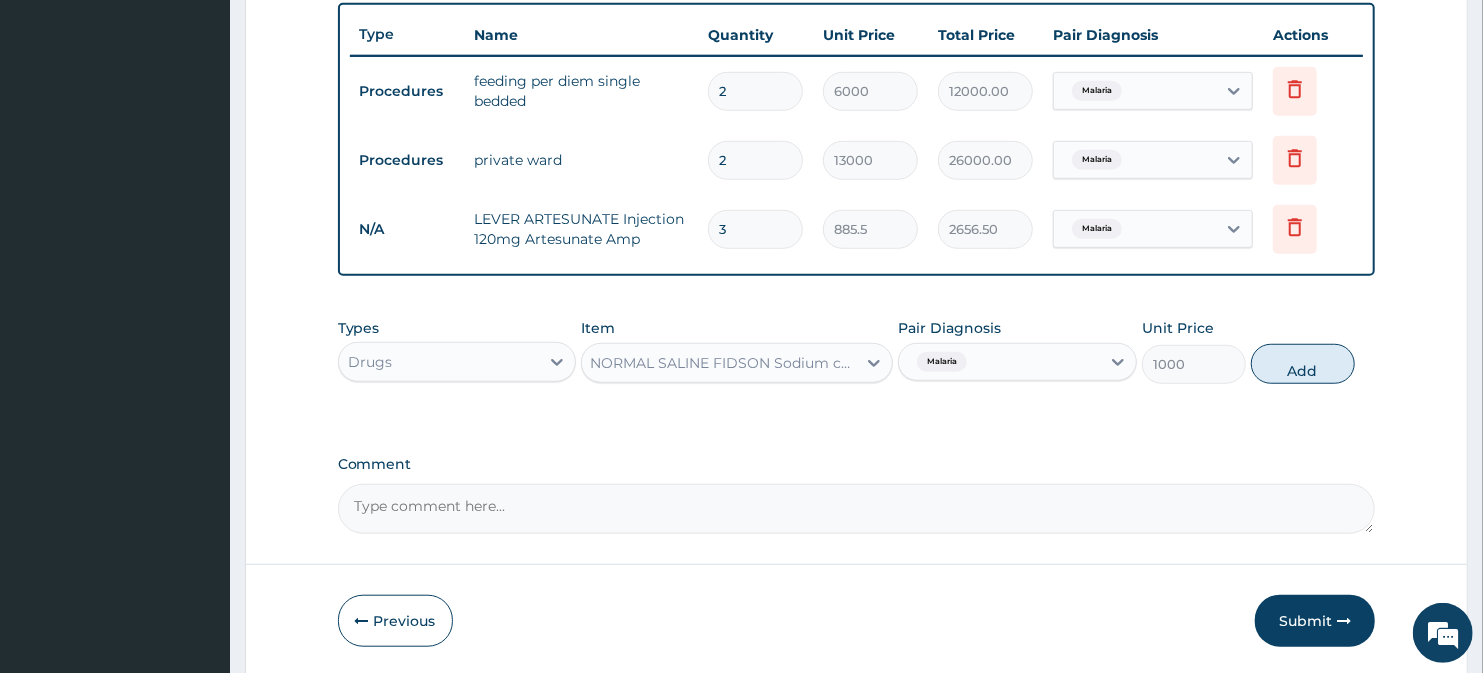 drag, startPoint x: 1310, startPoint y: 366, endPoint x: 1277, endPoint y: 371, distance: 33.37664 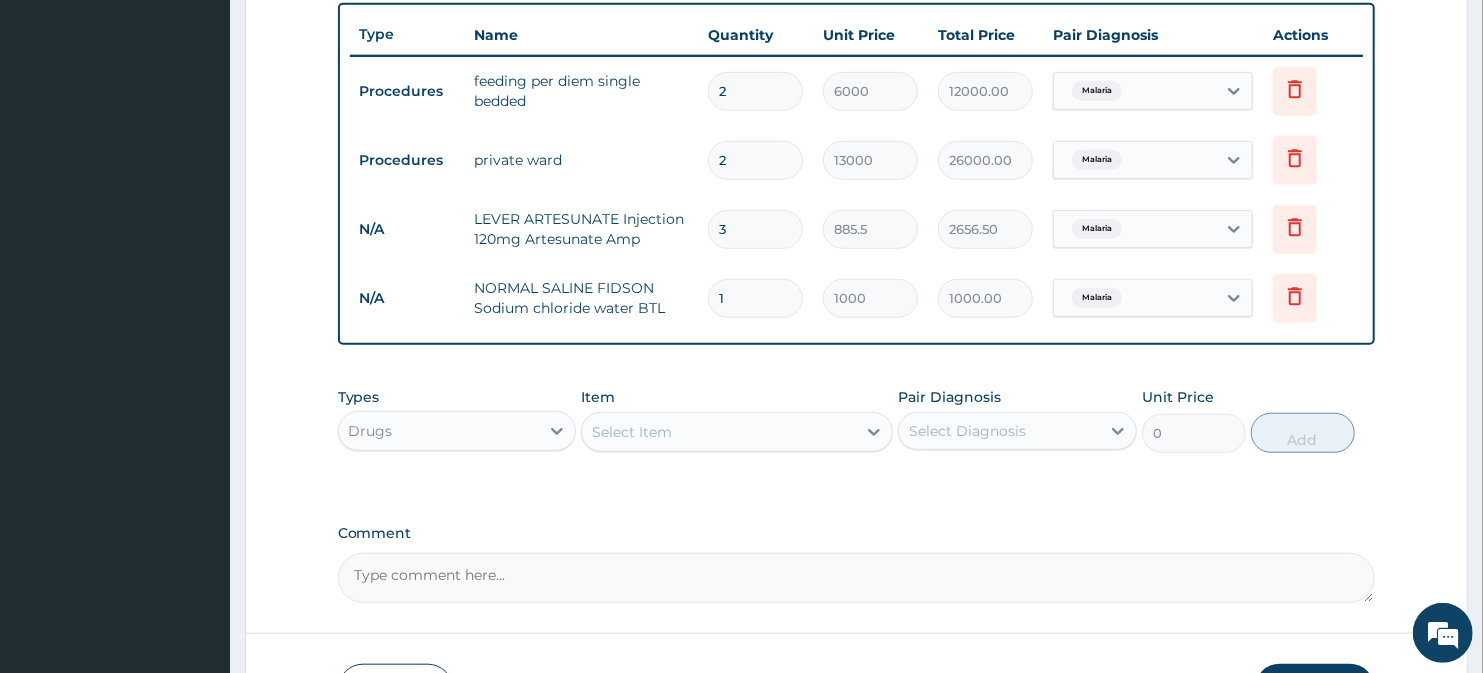 scroll, scrollTop: 0, scrollLeft: 0, axis: both 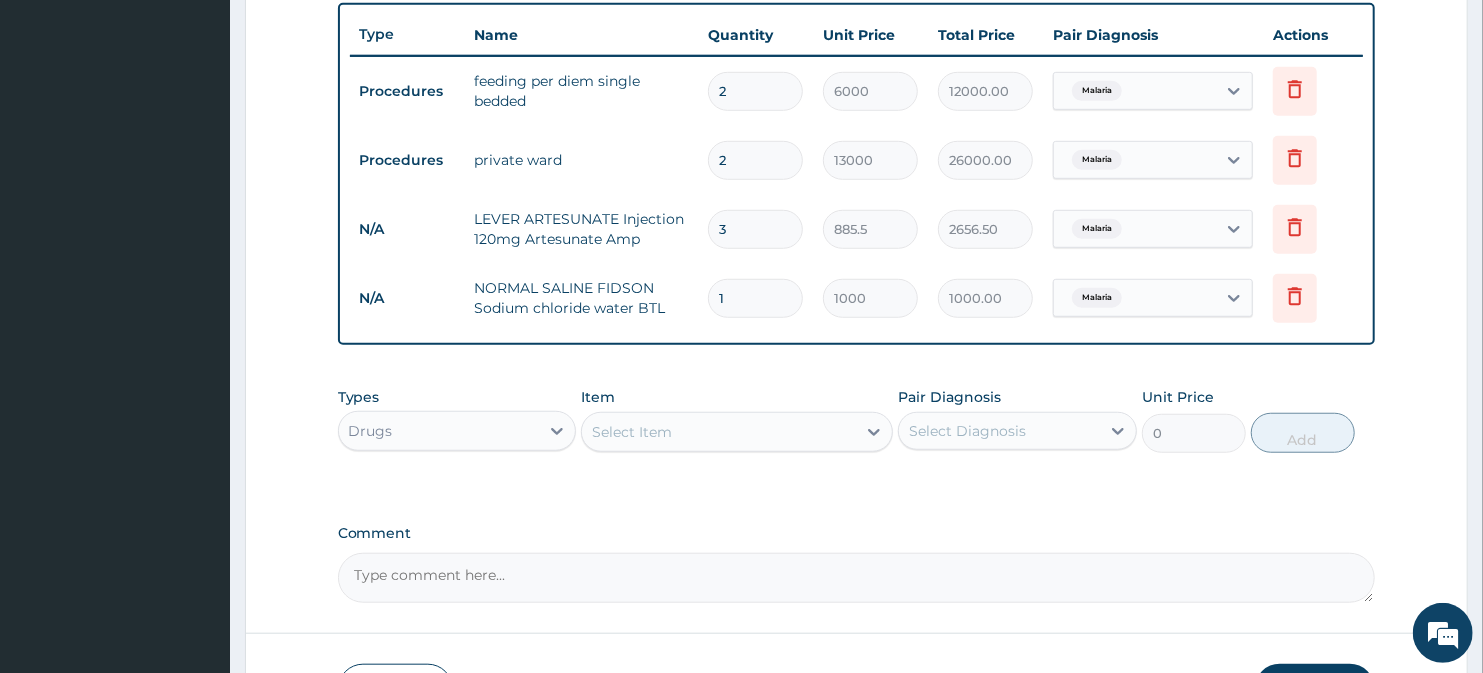 type on "0.00" 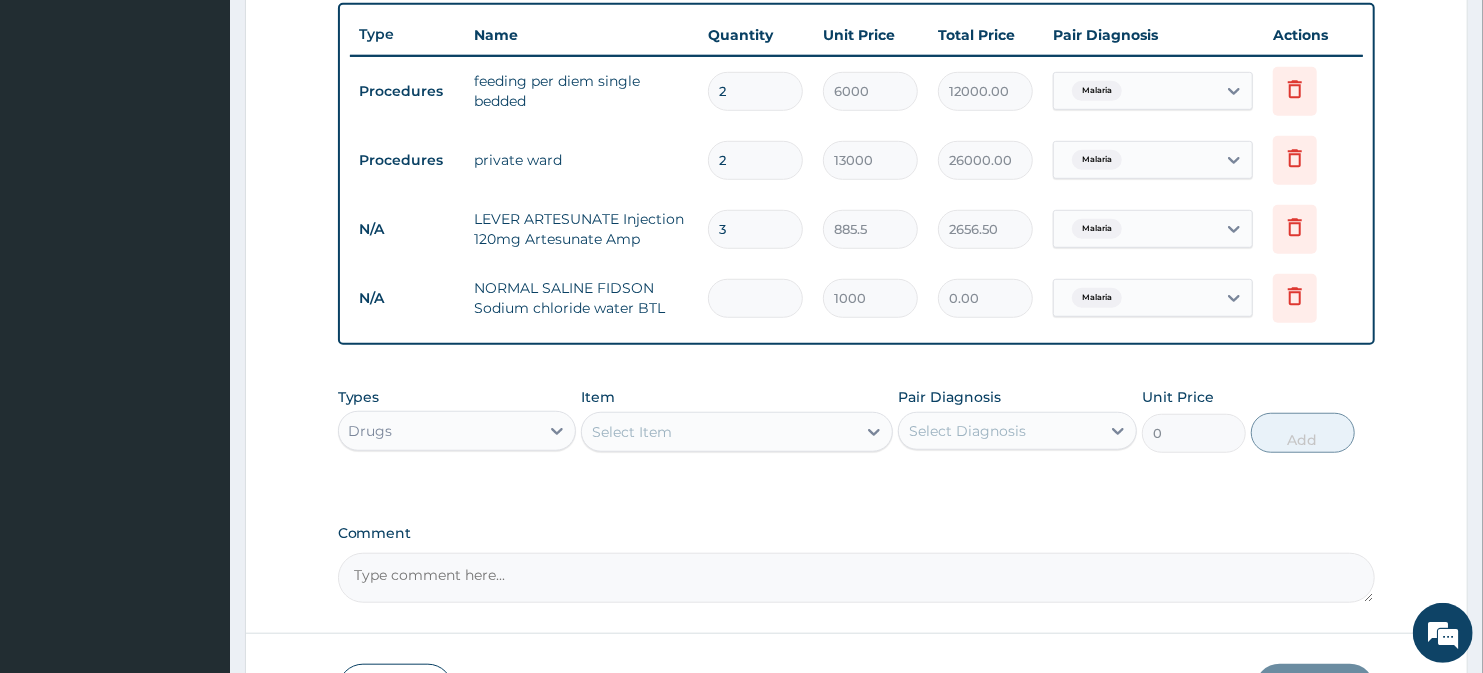 type on "6" 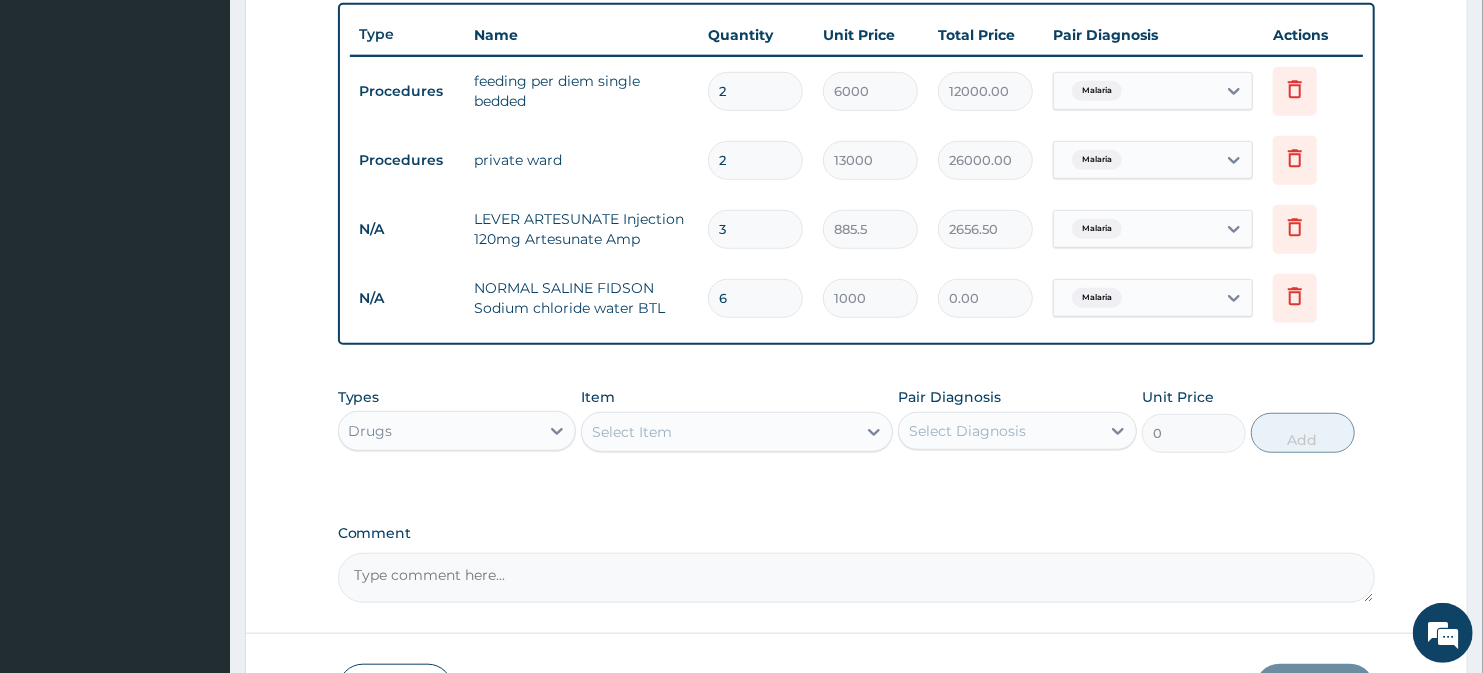 type on "6000.00" 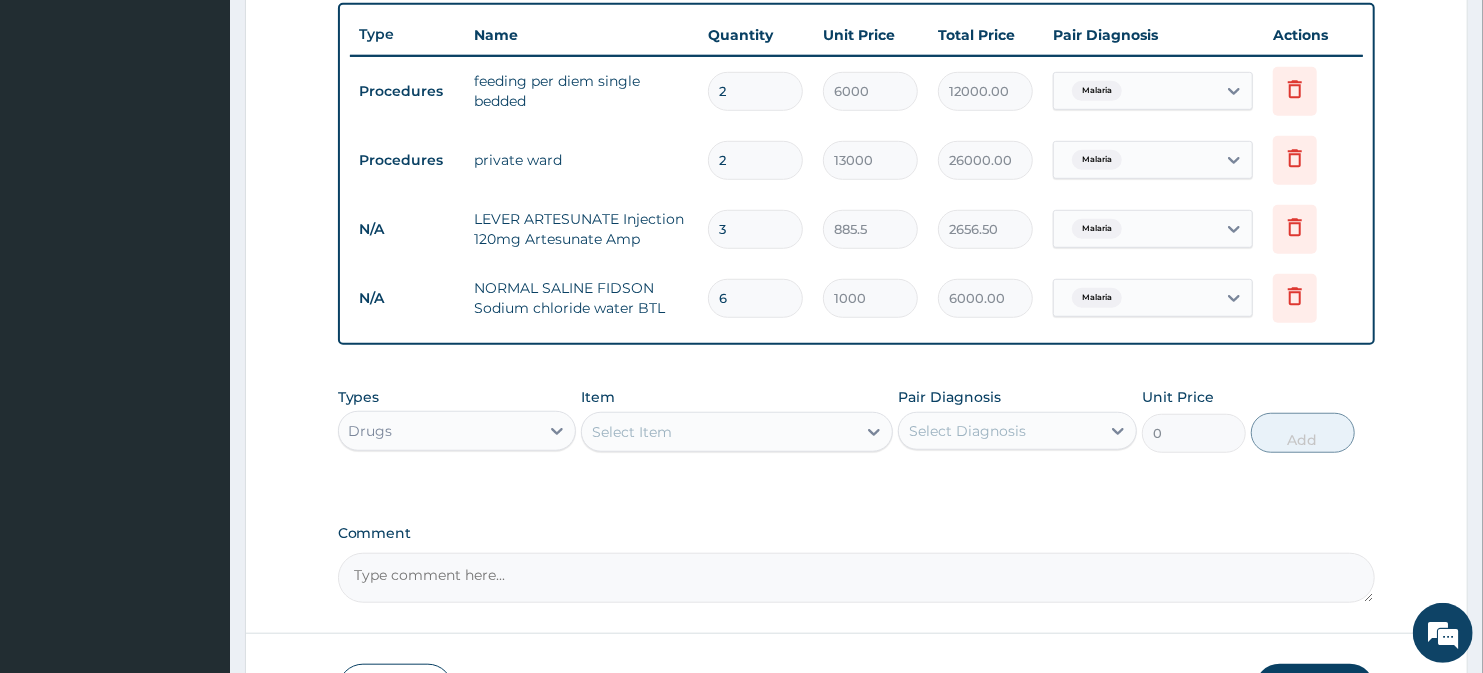 type on "6" 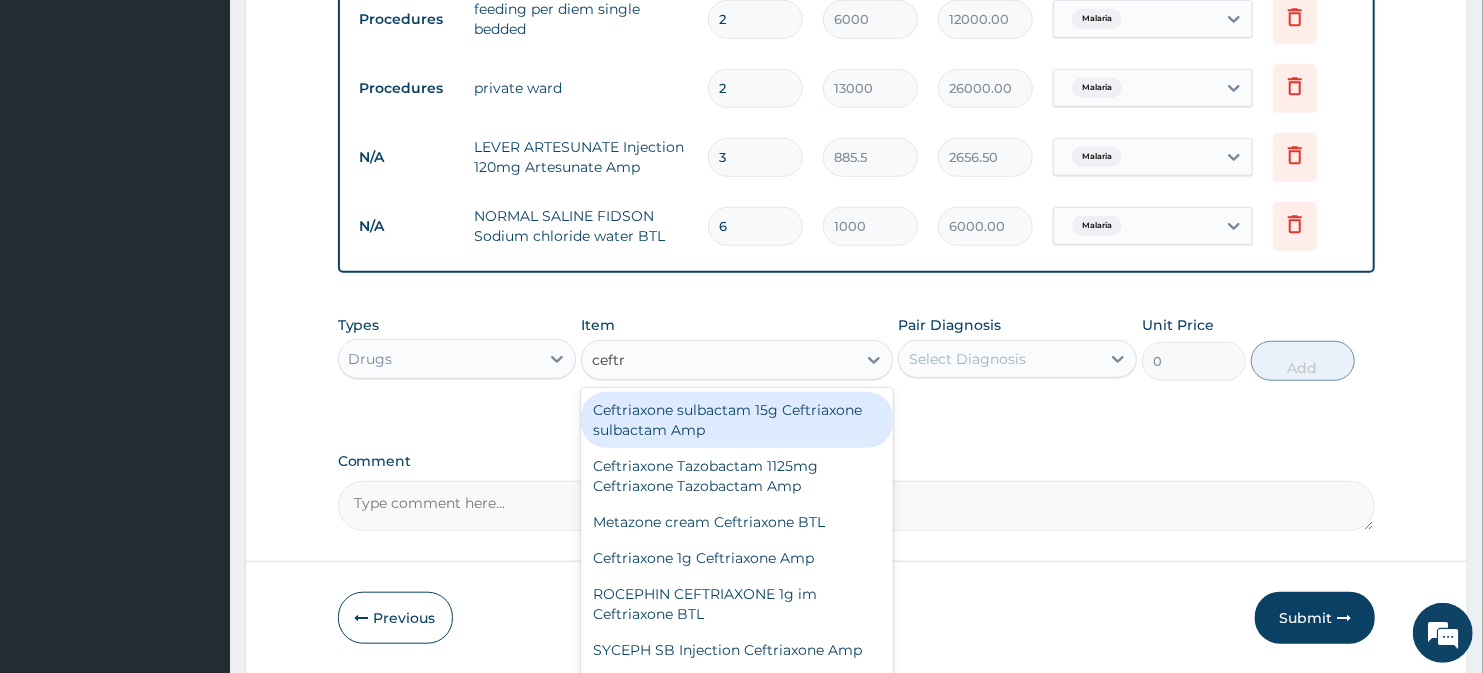 scroll, scrollTop: 852, scrollLeft: 0, axis: vertical 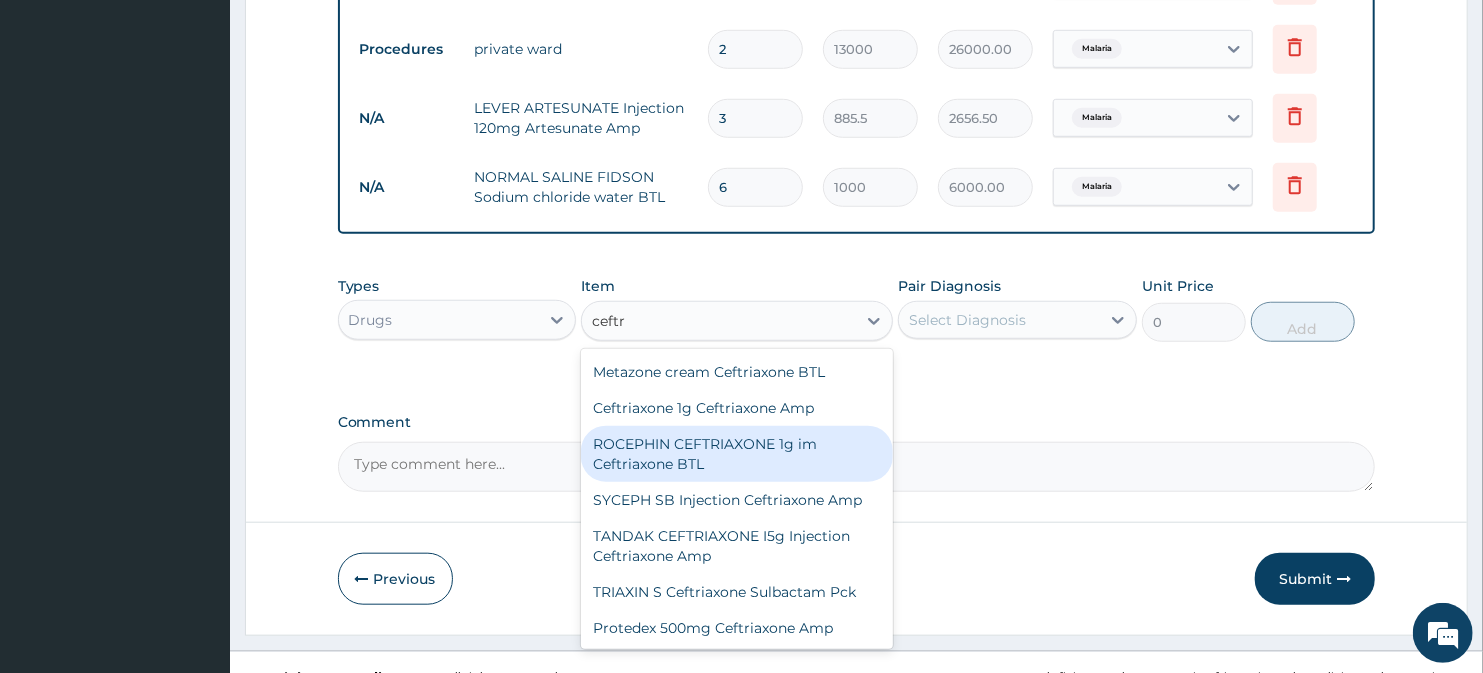 type on "ceftr" 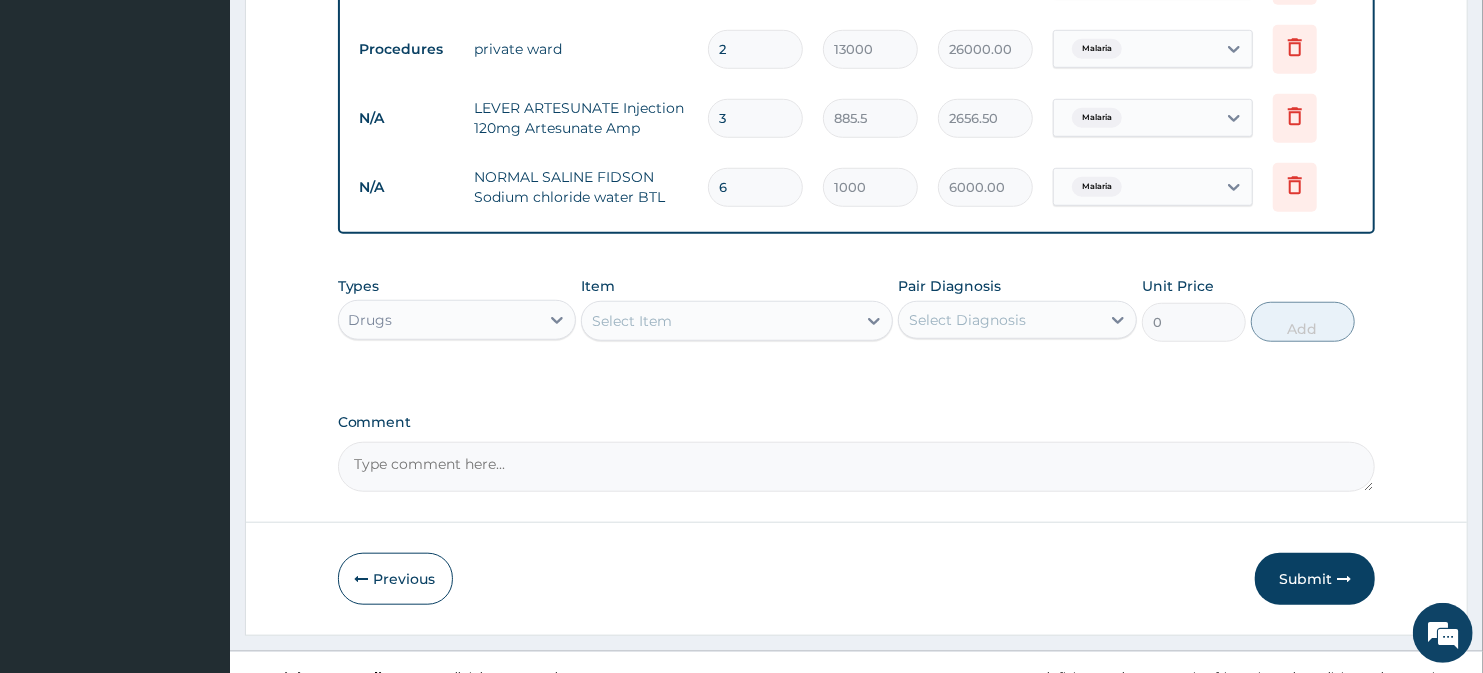 paste on "Protedex 500mg Ceftriaxone Amp" 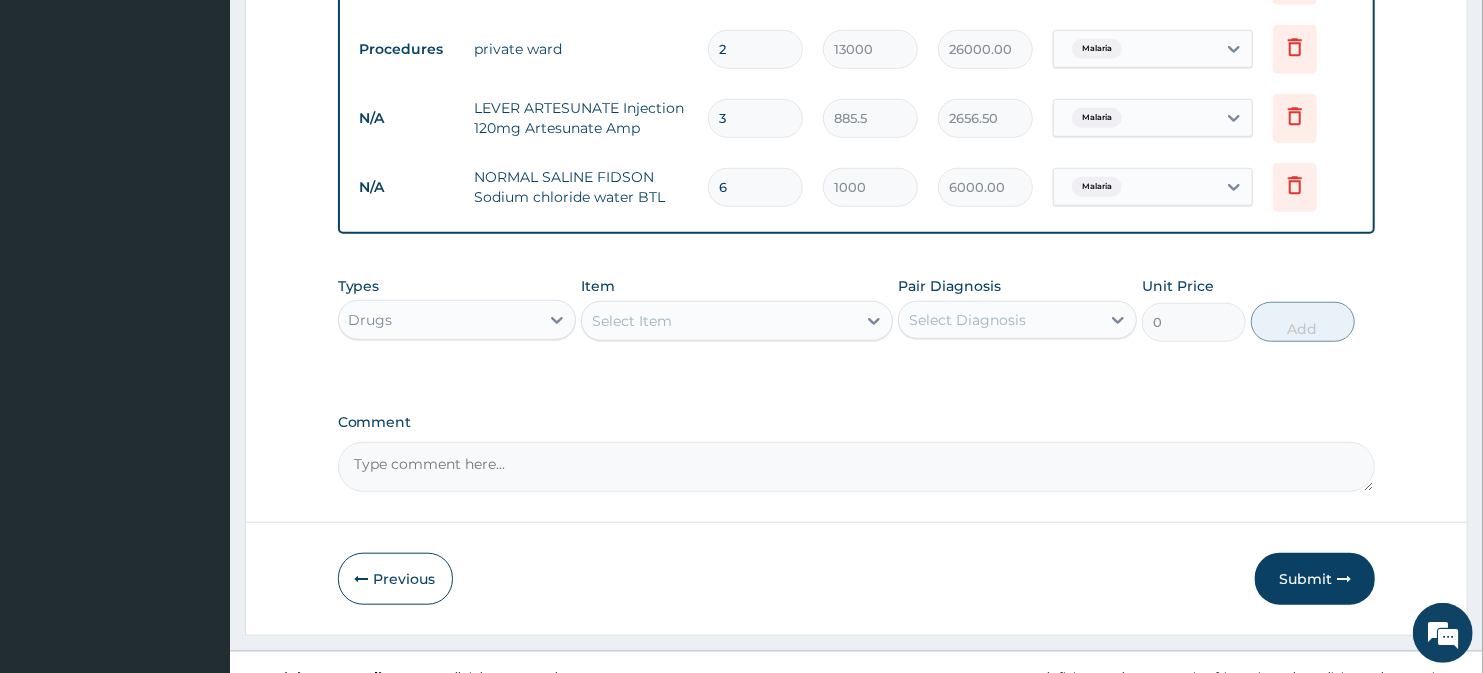 type on "Protedex 500mg Ceftriaxone Amp" 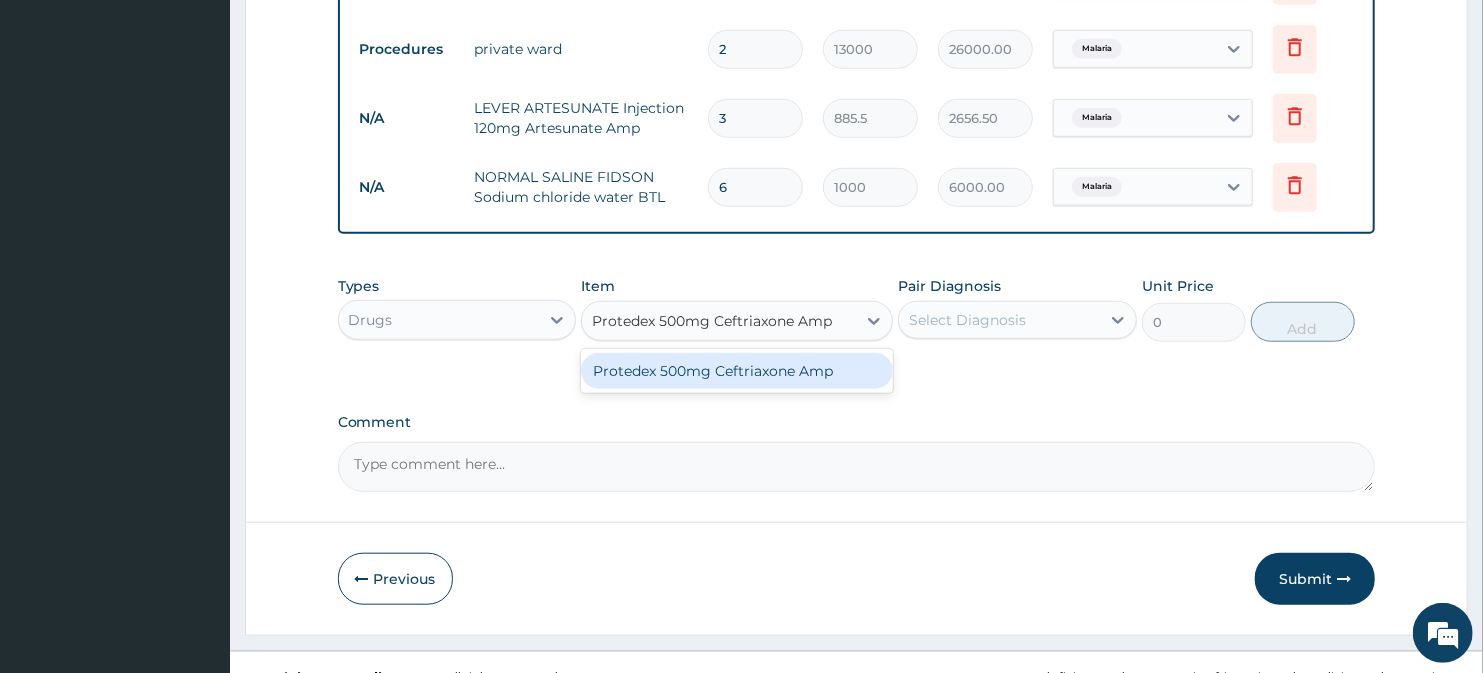 drag, startPoint x: 734, startPoint y: 377, endPoint x: 852, endPoint y: 336, distance: 124.919975 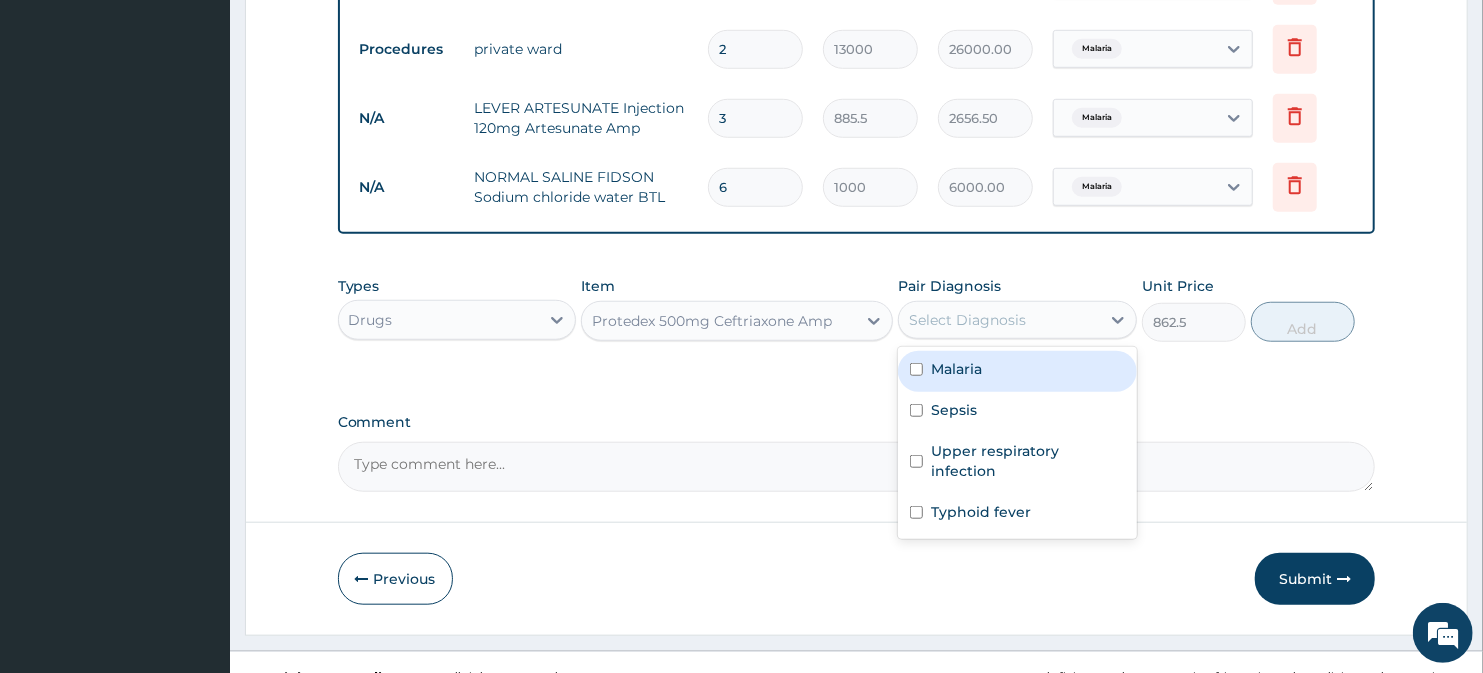 click on "Select Diagnosis" at bounding box center (967, 320) 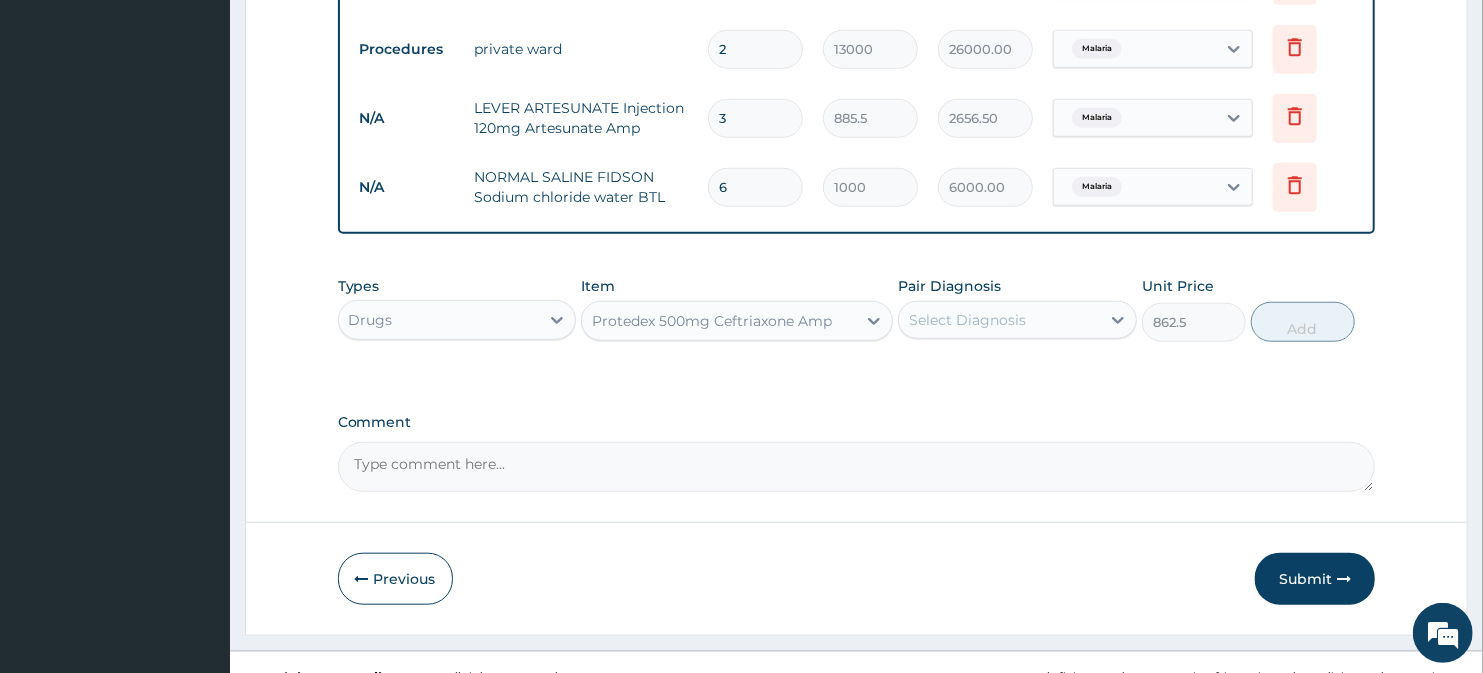 click on "Select Diagnosis" at bounding box center (967, 320) 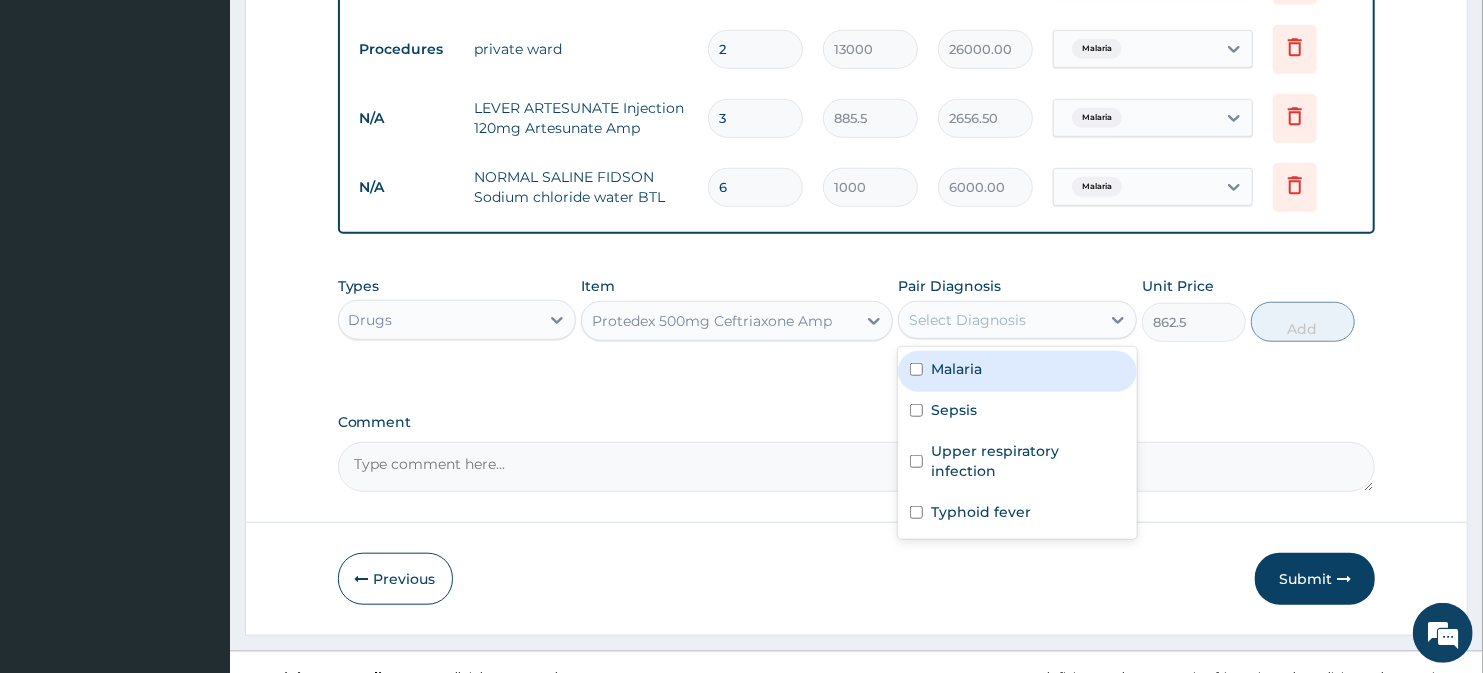 click on "Select Diagnosis" at bounding box center [967, 320] 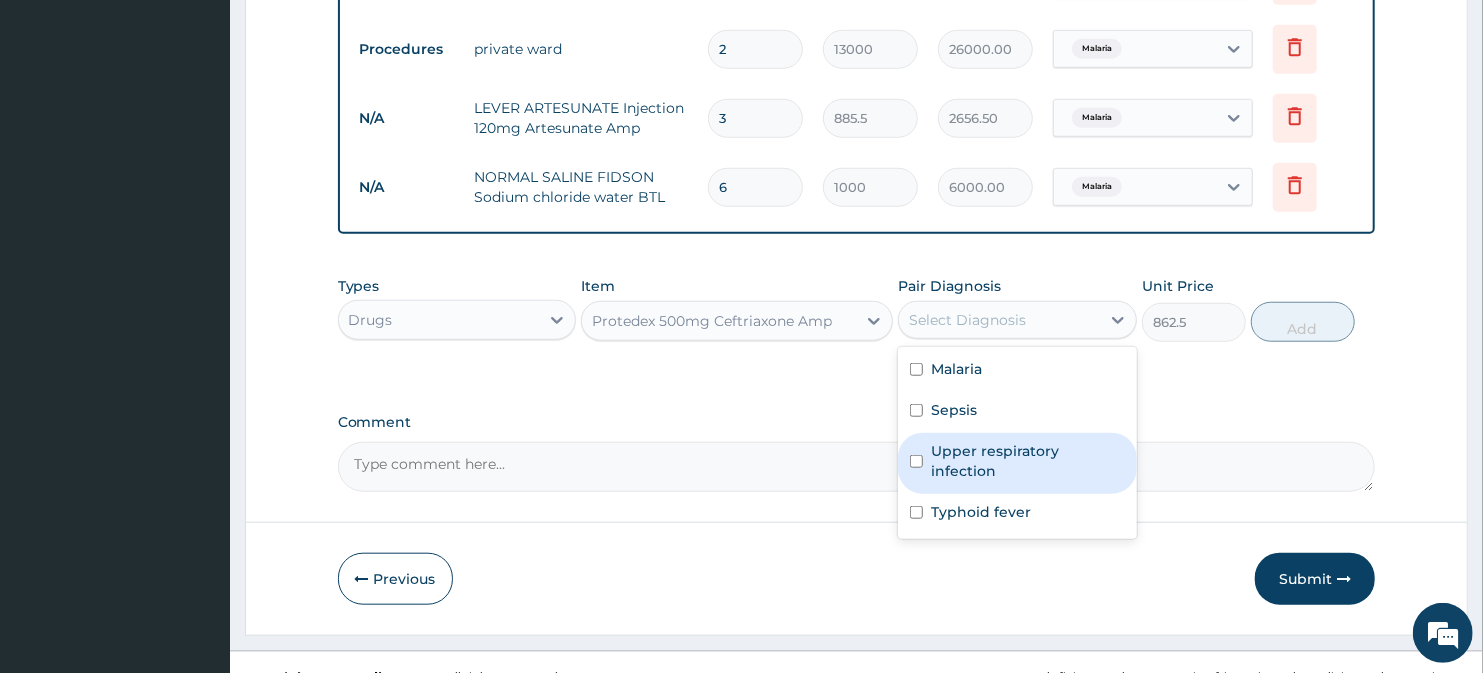 click on "Upper respiratory infection" at bounding box center (1028, 461) 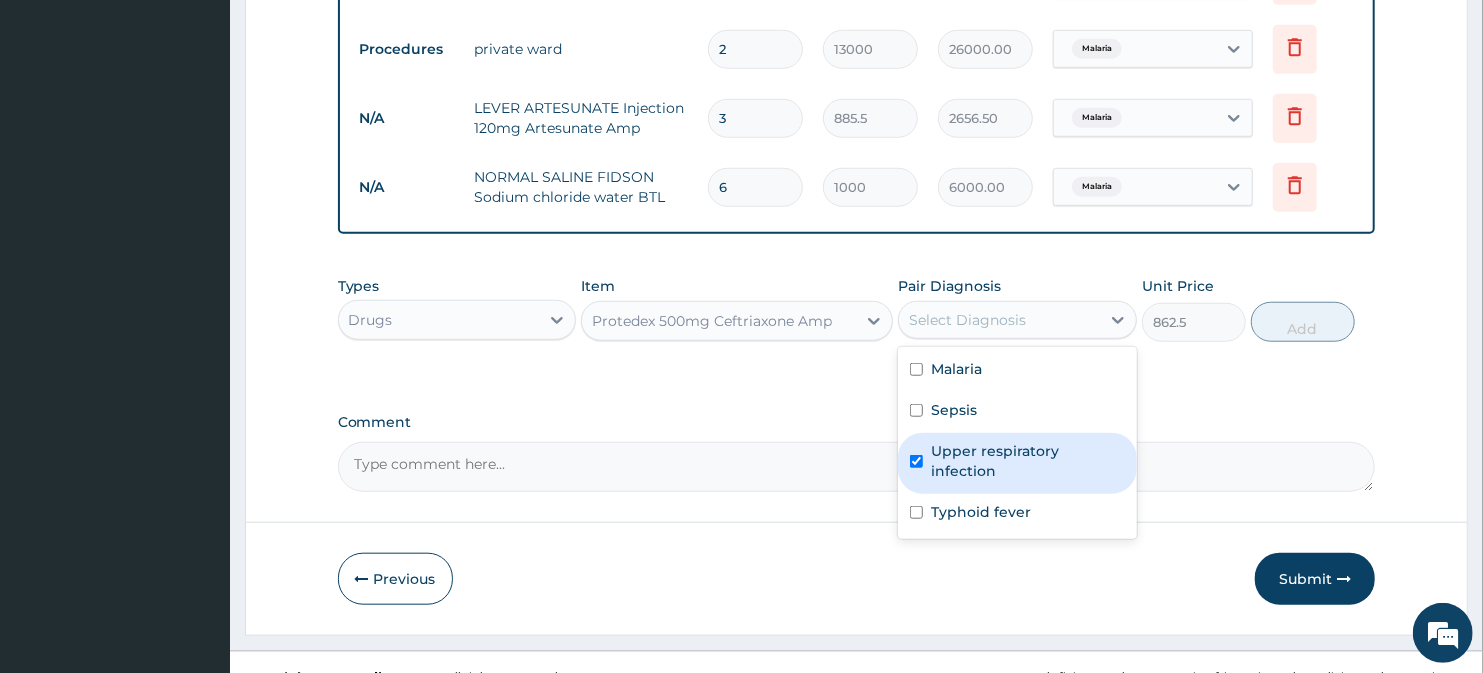 checkbox on "true" 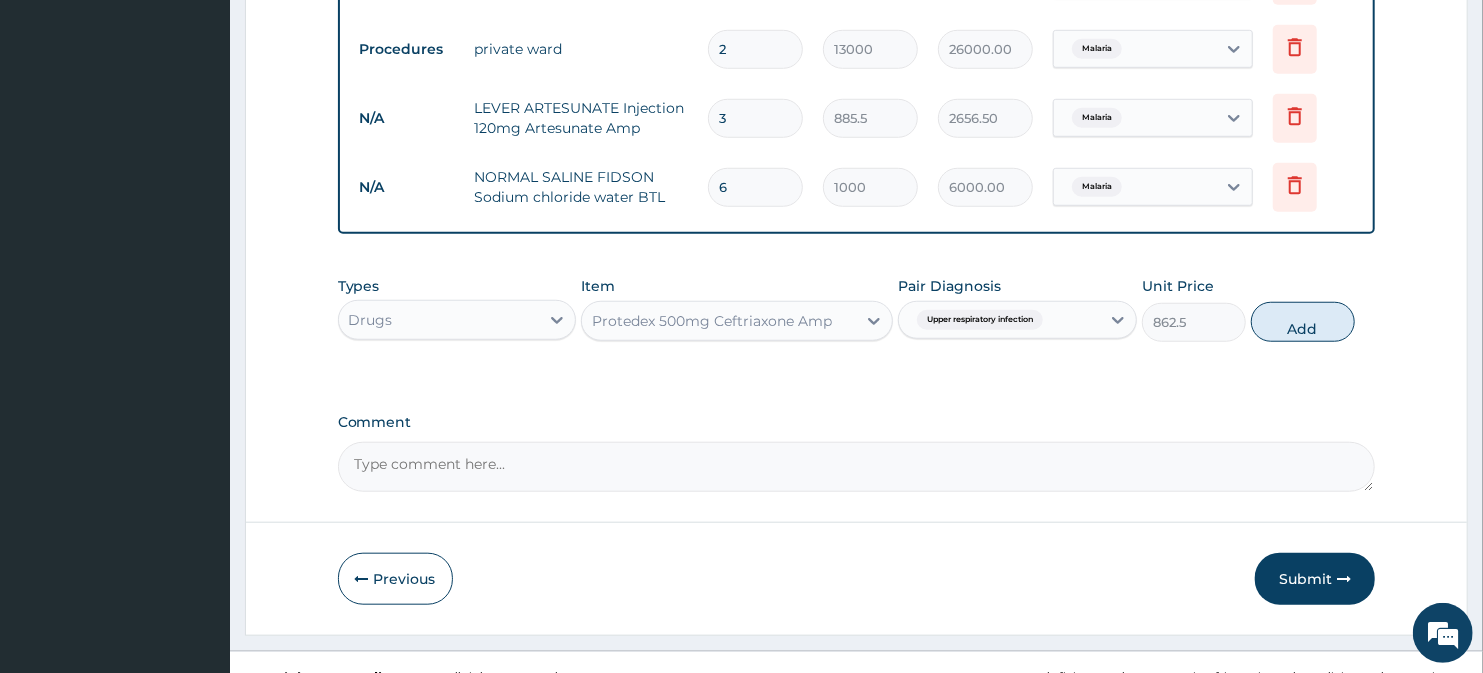 click on "Upper respiratory infection" at bounding box center (977, 320) 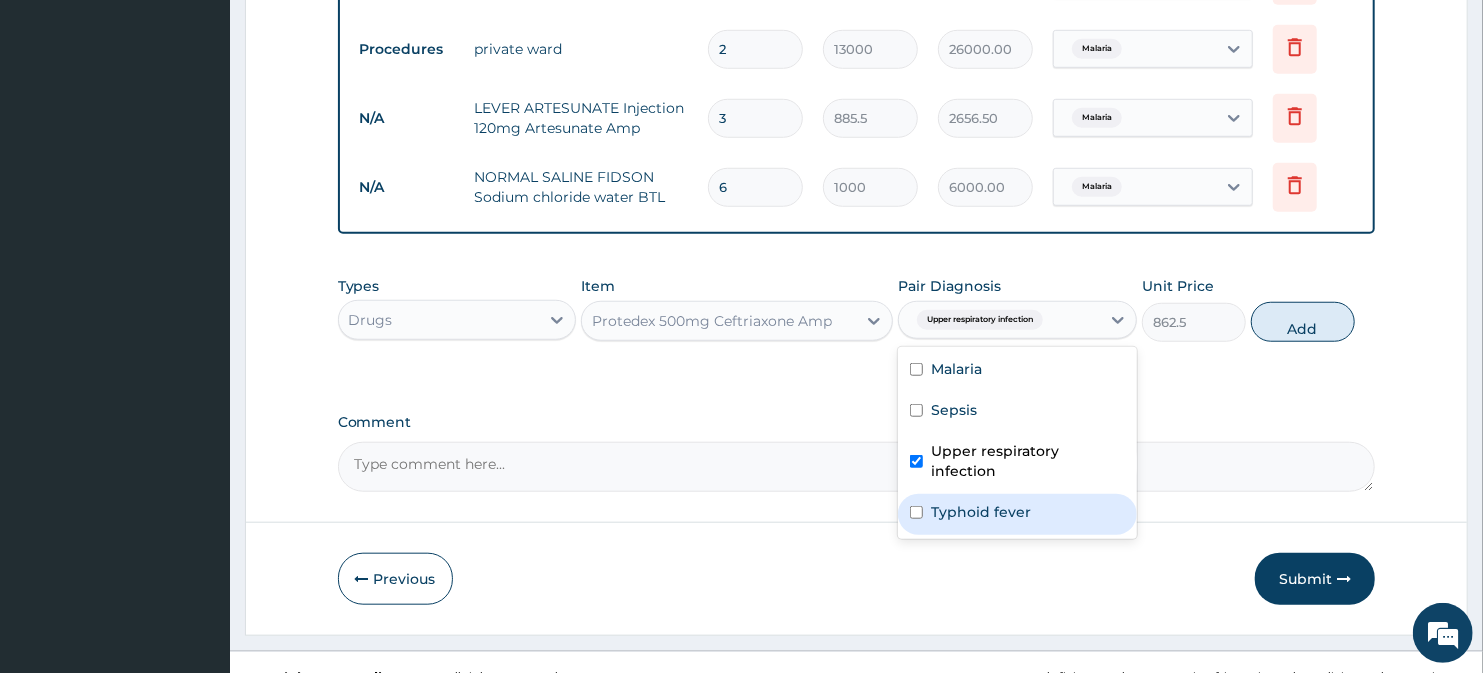drag, startPoint x: 956, startPoint y: 494, endPoint x: 961, endPoint y: 481, distance: 13.928389 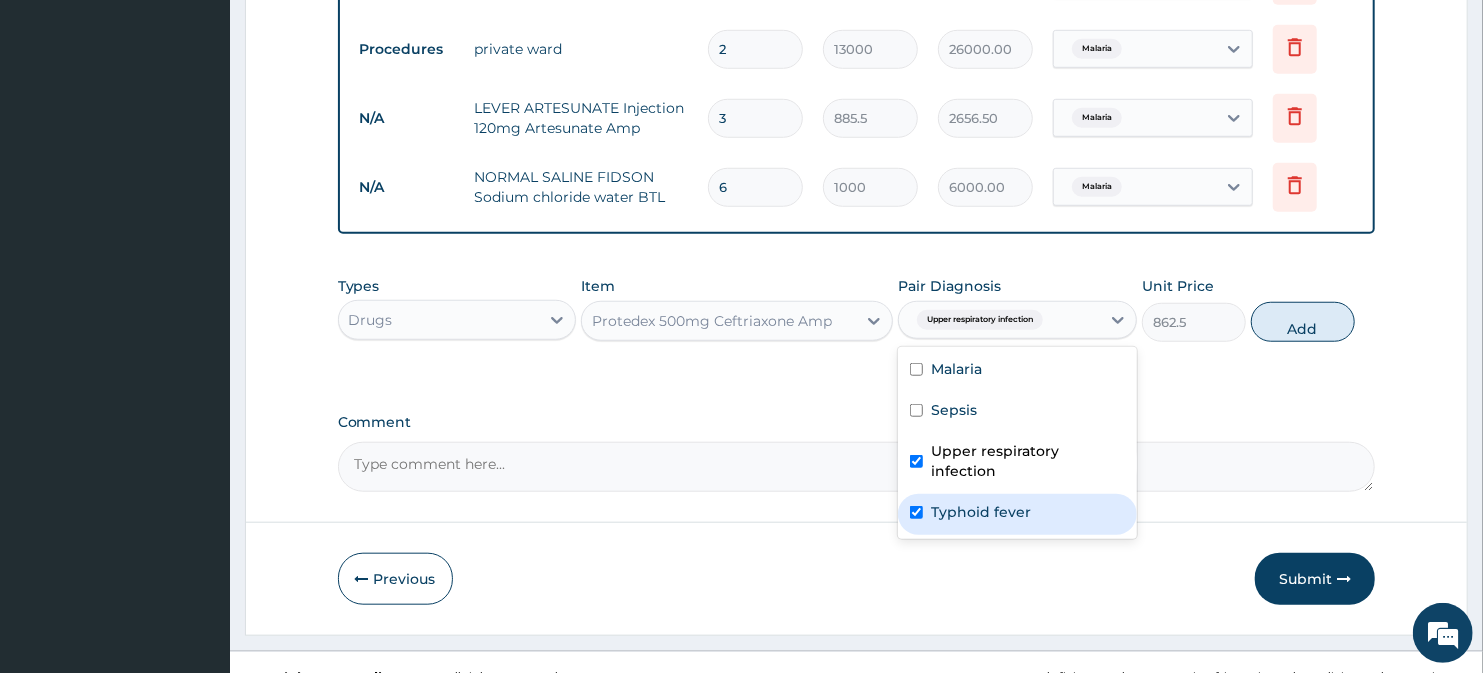 checkbox on "true" 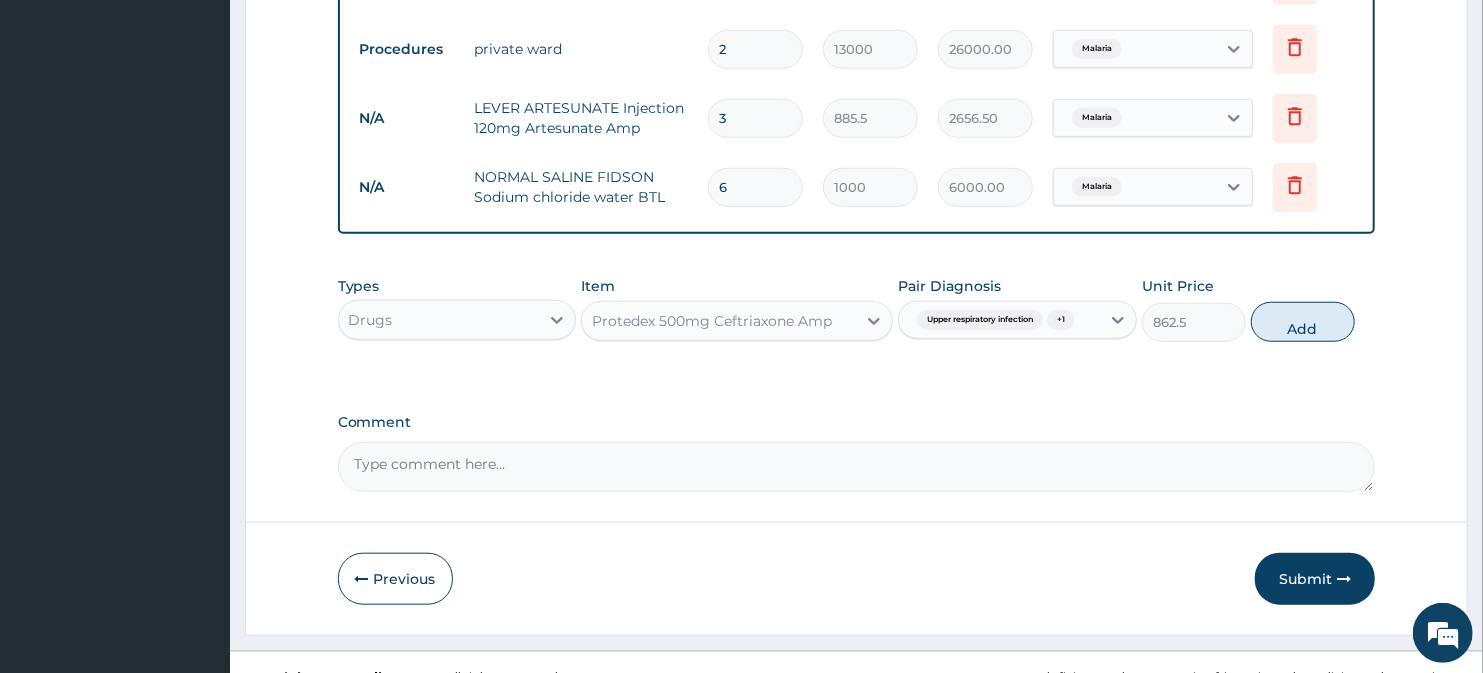 click on "Types Drugs Item Protedex 500mg Ceftriaxone Amp Pair Diagnosis Upper respiratory infection  + 1 Unit Price 862.5 Add" at bounding box center [857, 309] 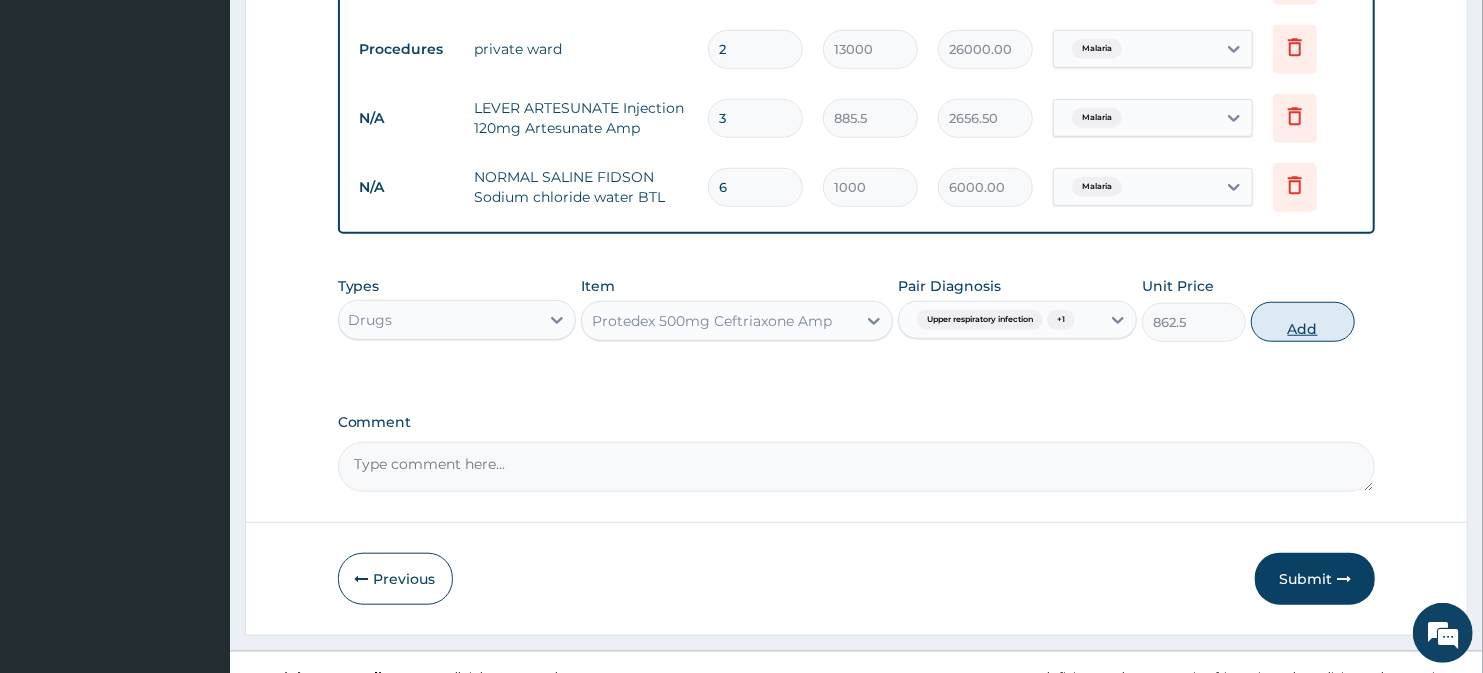 click on "Add" at bounding box center (1303, 322) 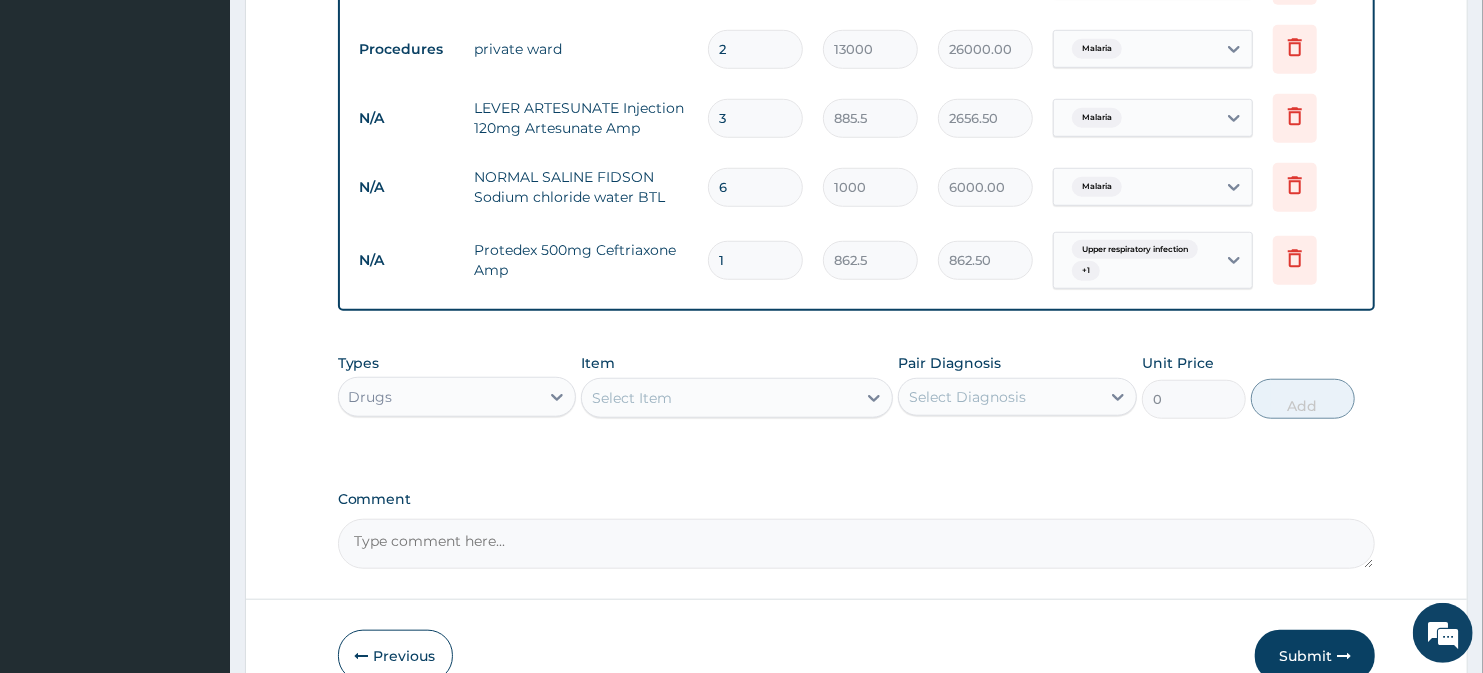 drag, startPoint x: 796, startPoint y: 253, endPoint x: 703, endPoint y: 276, distance: 95.80188 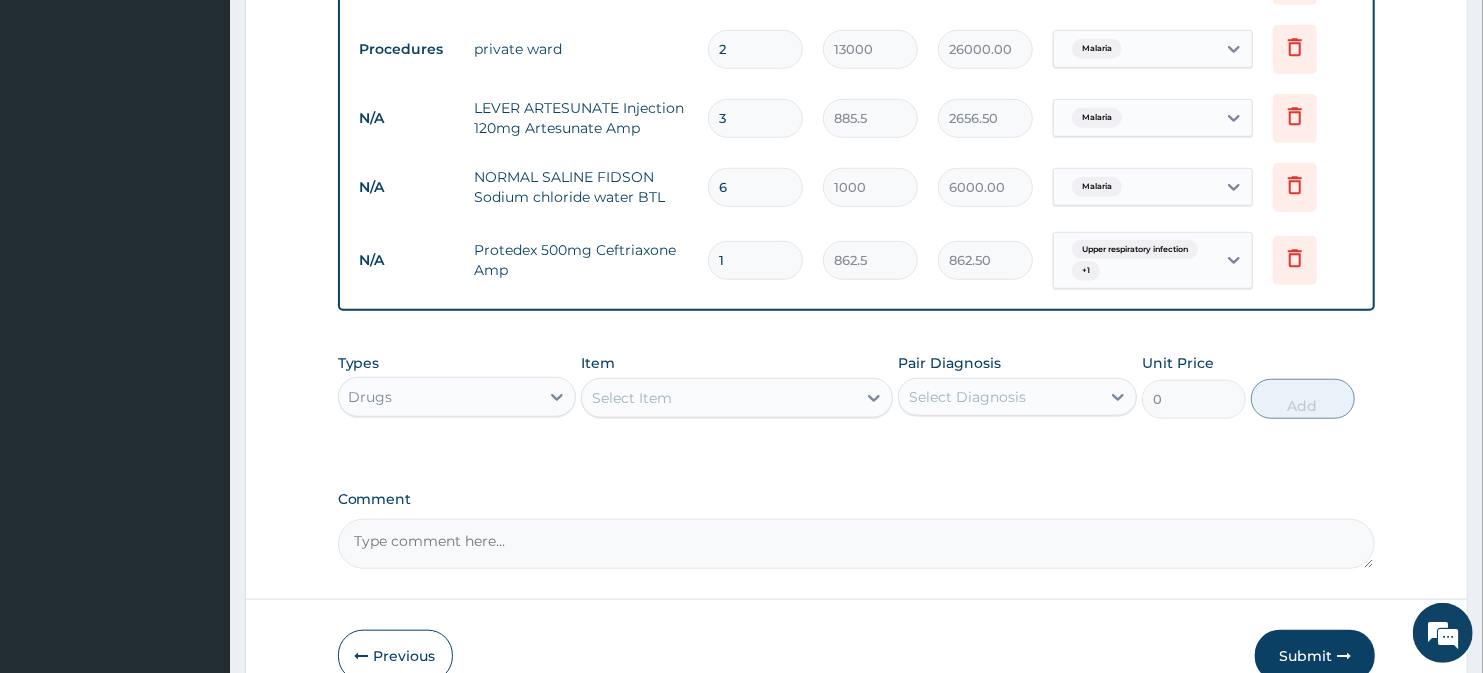 type on "8" 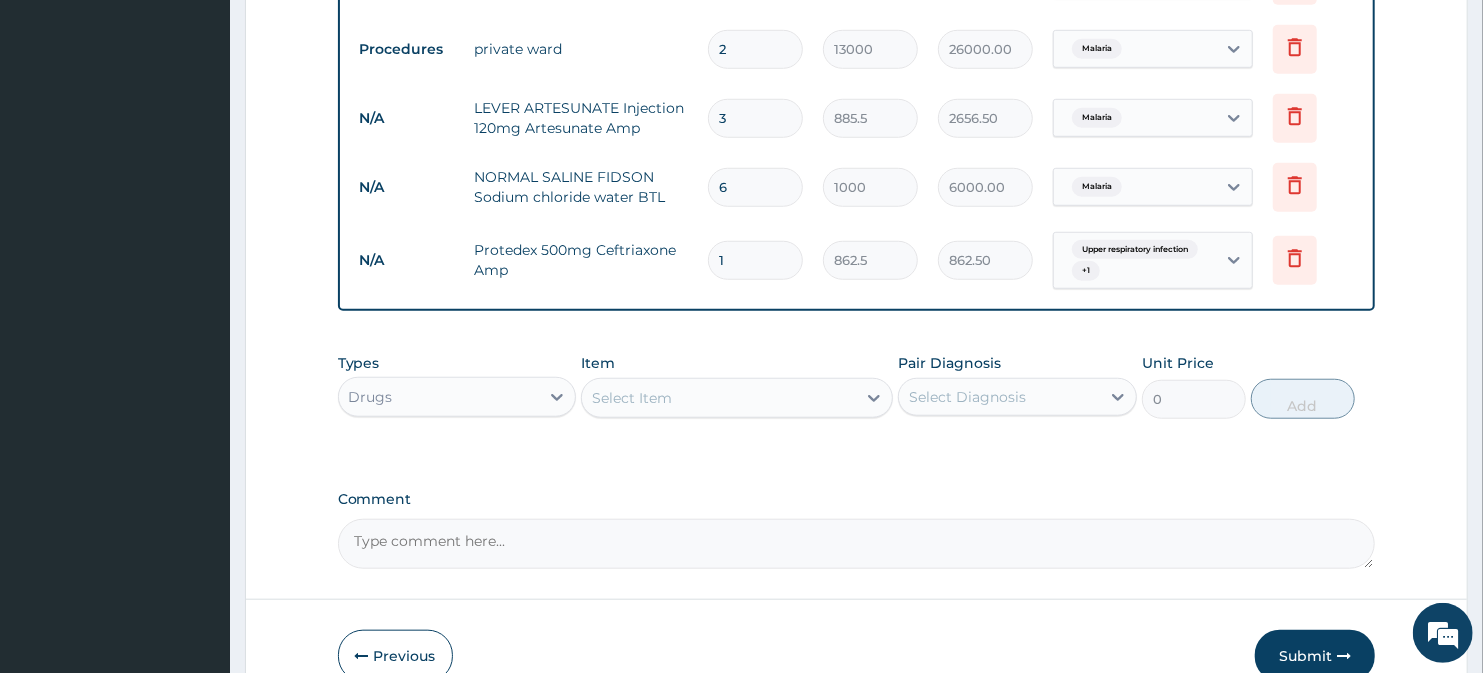 type on "6900.00" 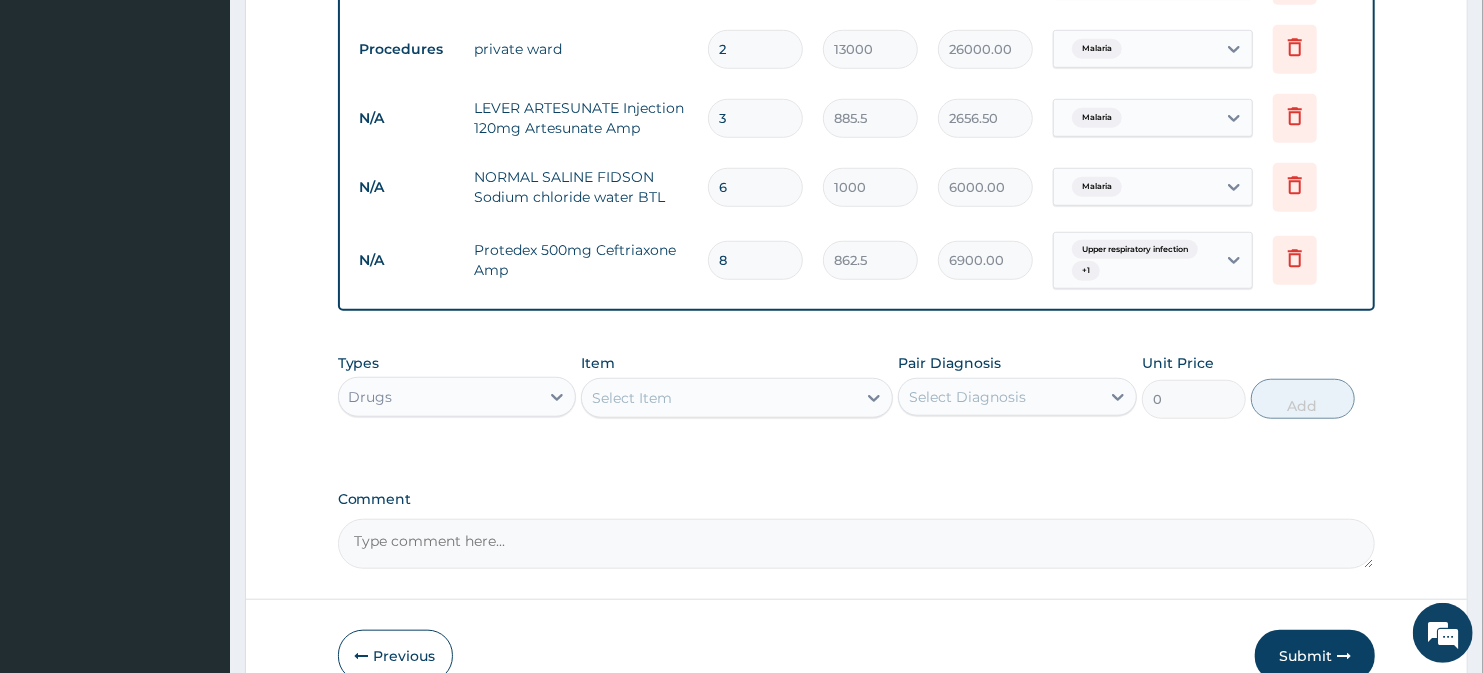 type on "8" 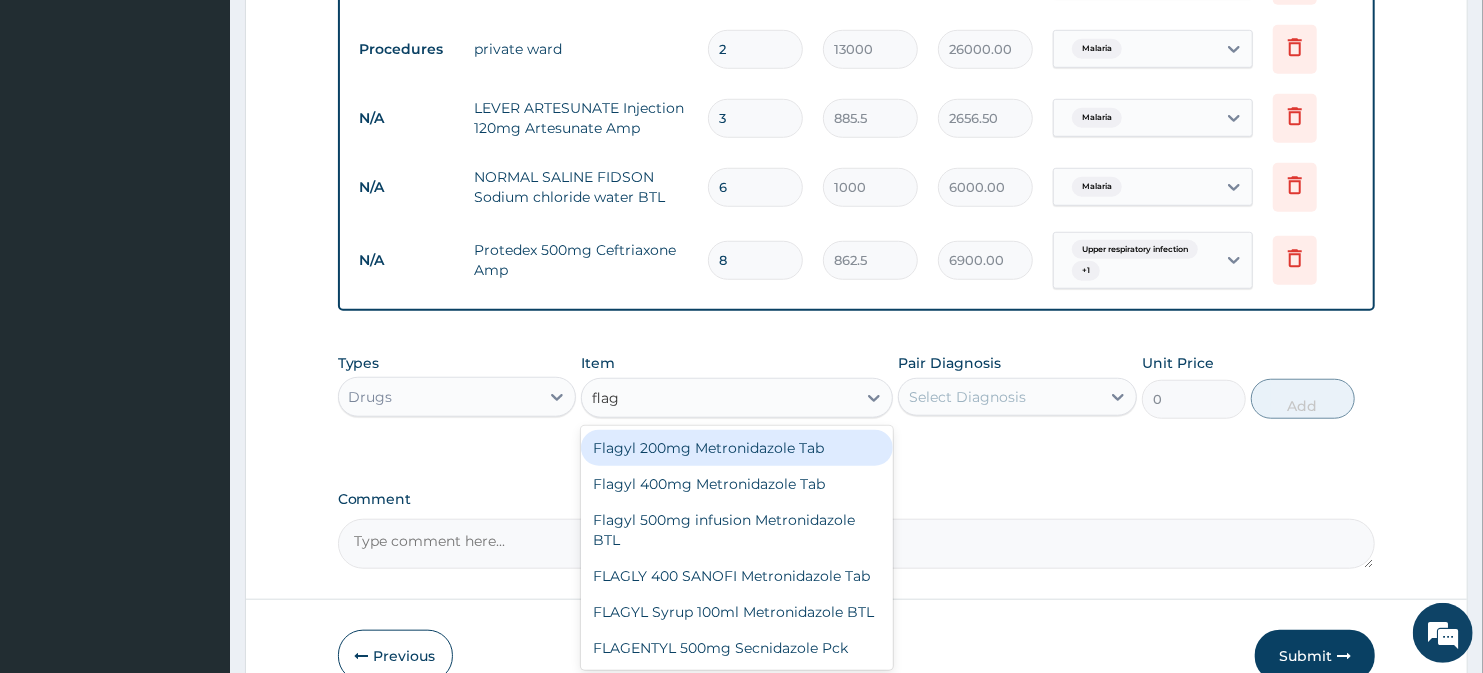 type on "flagy" 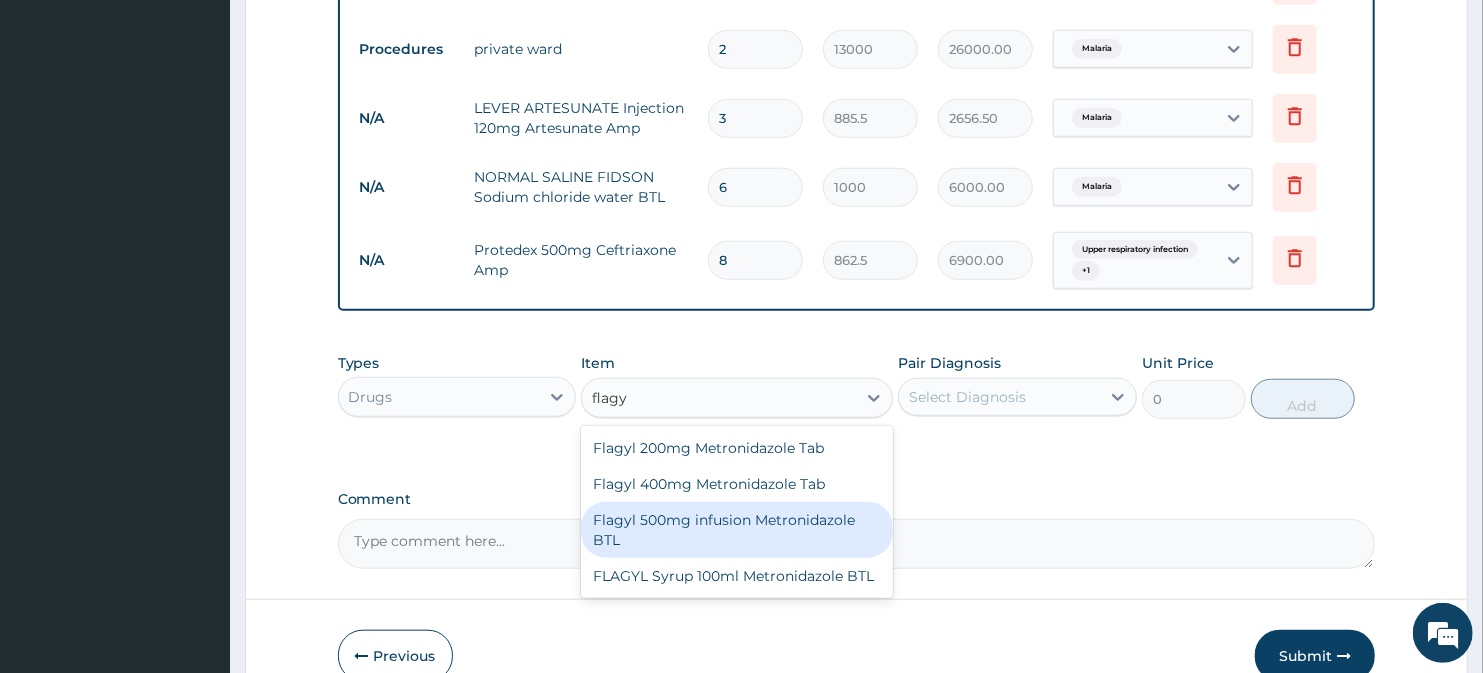 click on "Flagyl 500mg infusion Metronidazole BTL" at bounding box center (736, 530) 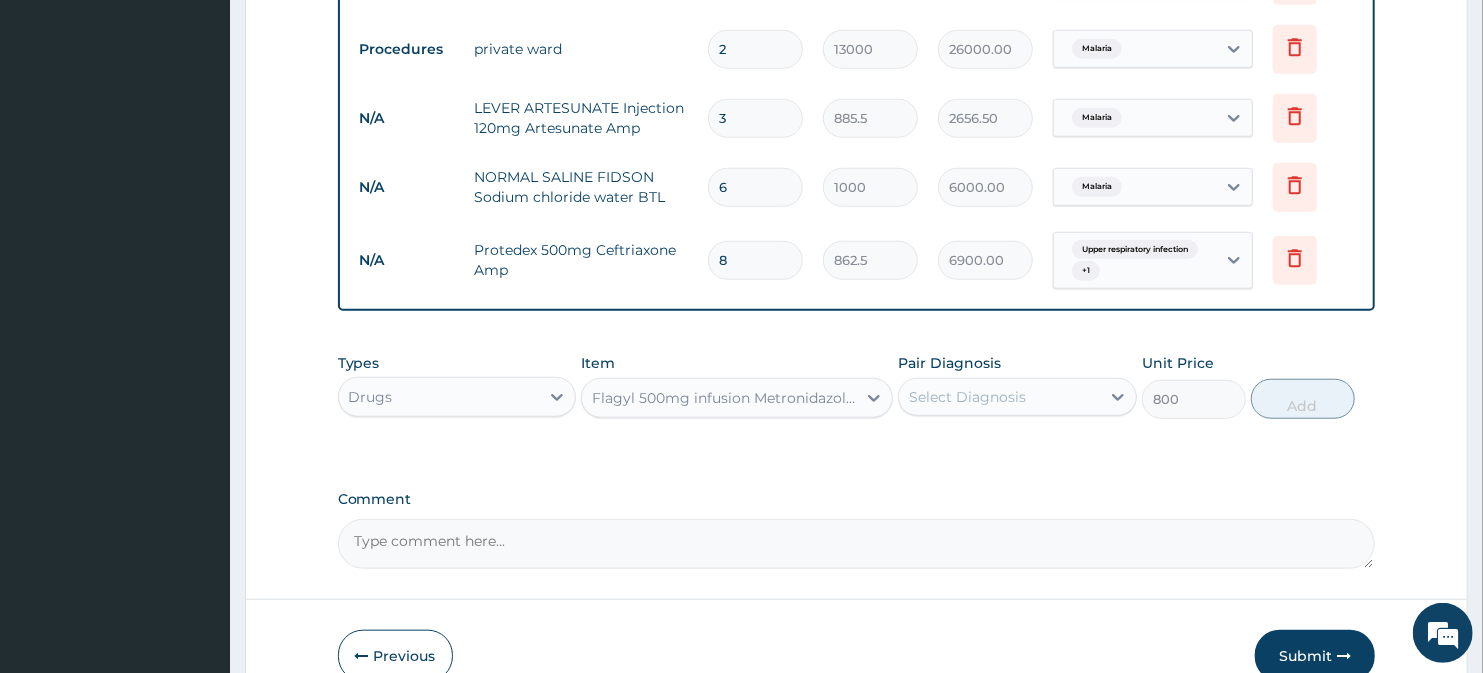 click on "Pair Diagnosis Select Diagnosis" at bounding box center [1017, 386] 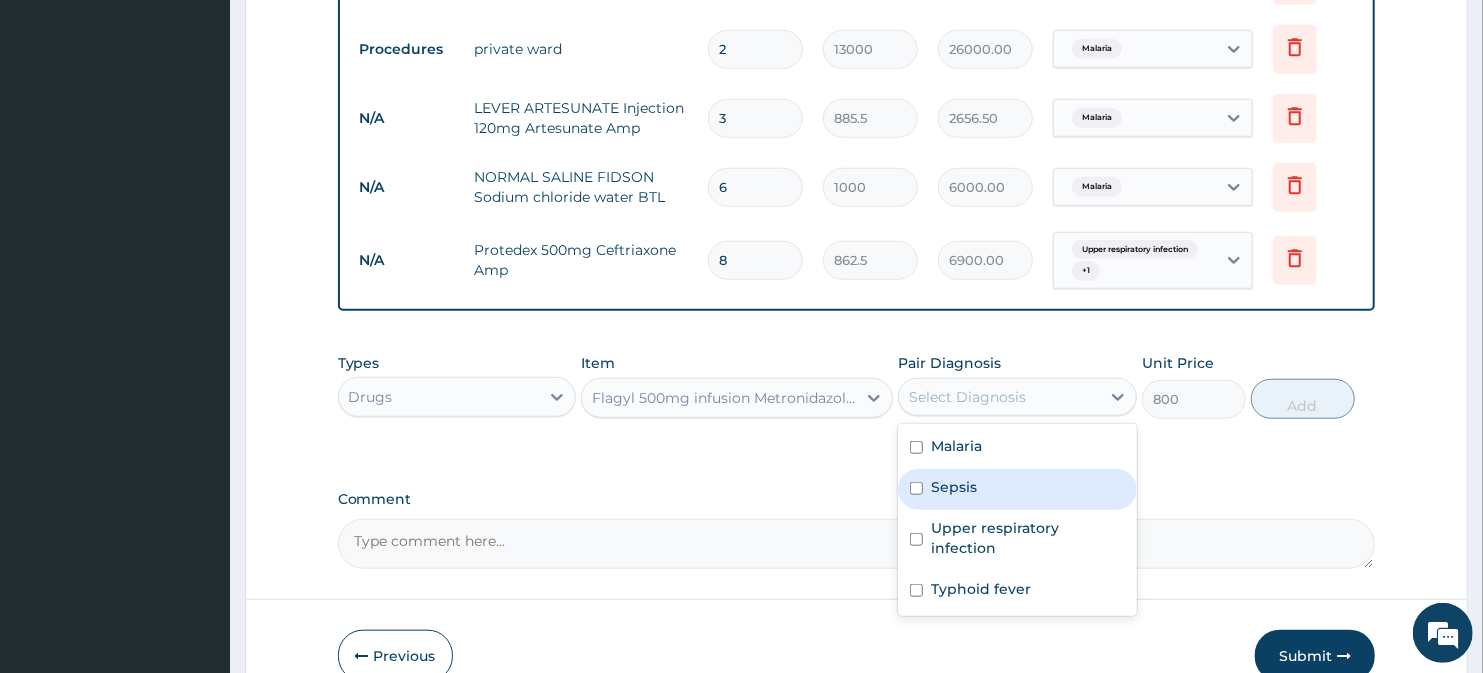 click on "Sepsis" at bounding box center [954, 487] 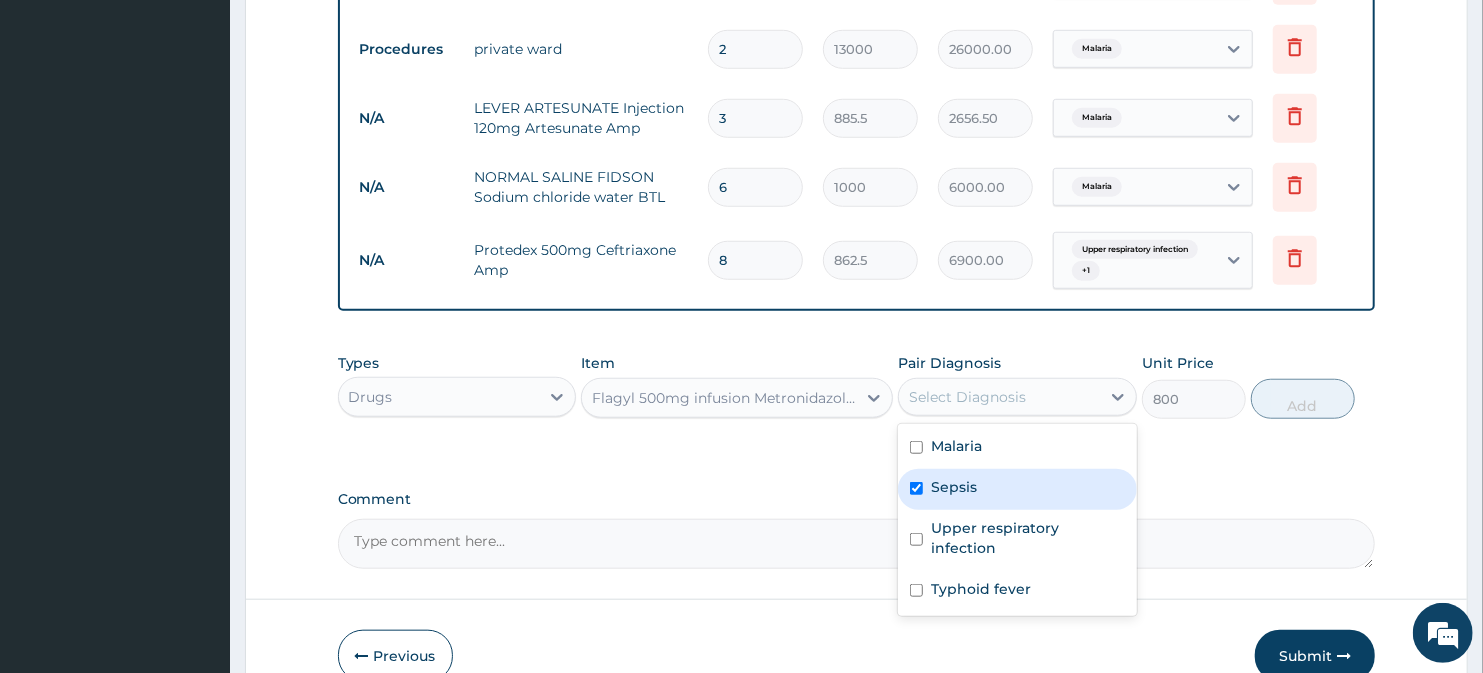 checkbox on "true" 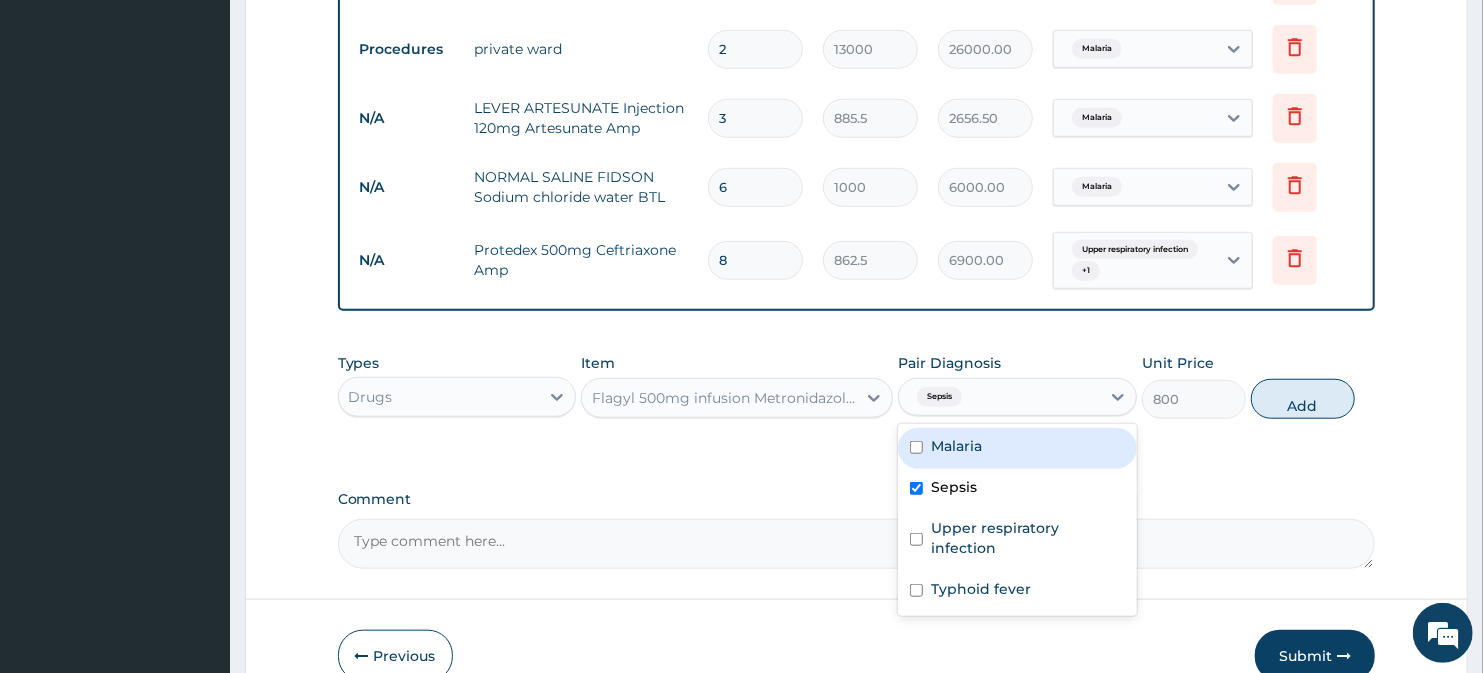 drag, startPoint x: 947, startPoint y: 403, endPoint x: 952, endPoint y: 432, distance: 29.427877 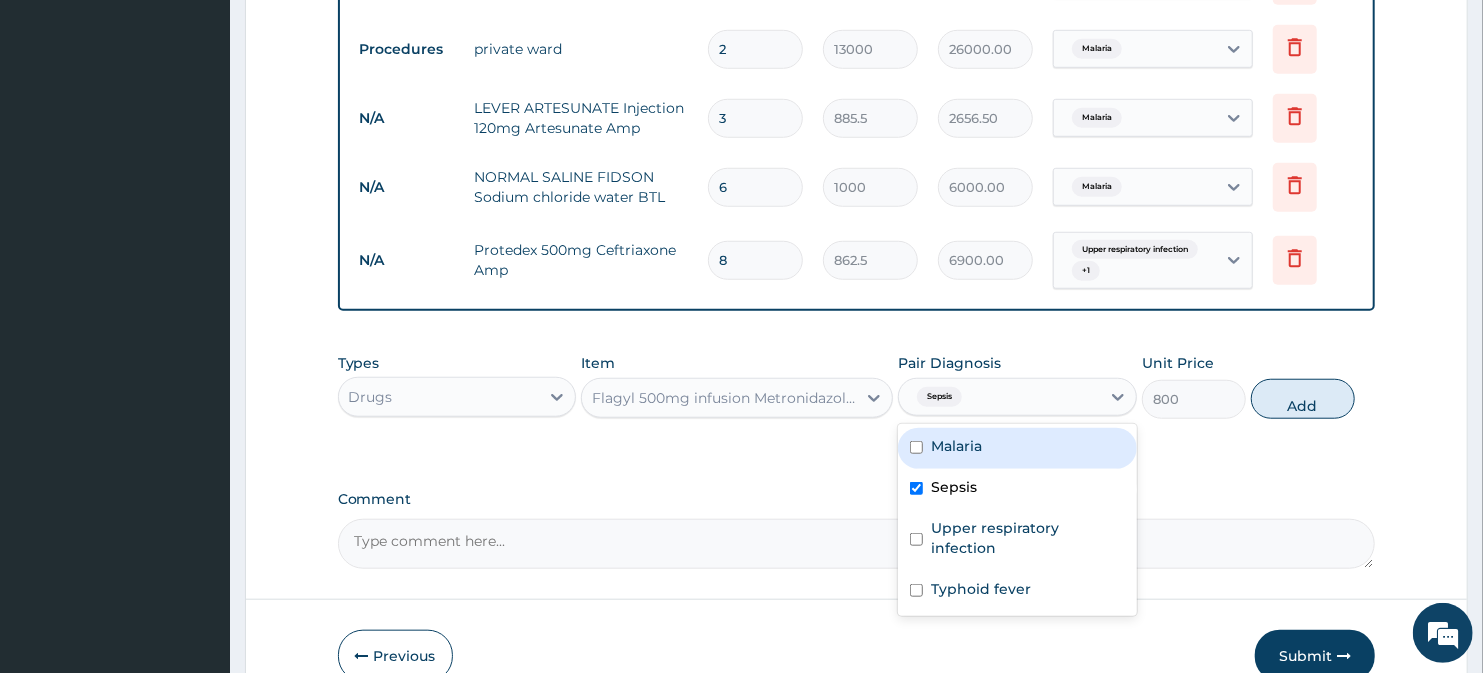 click on "Sepsis" at bounding box center (999, 397) 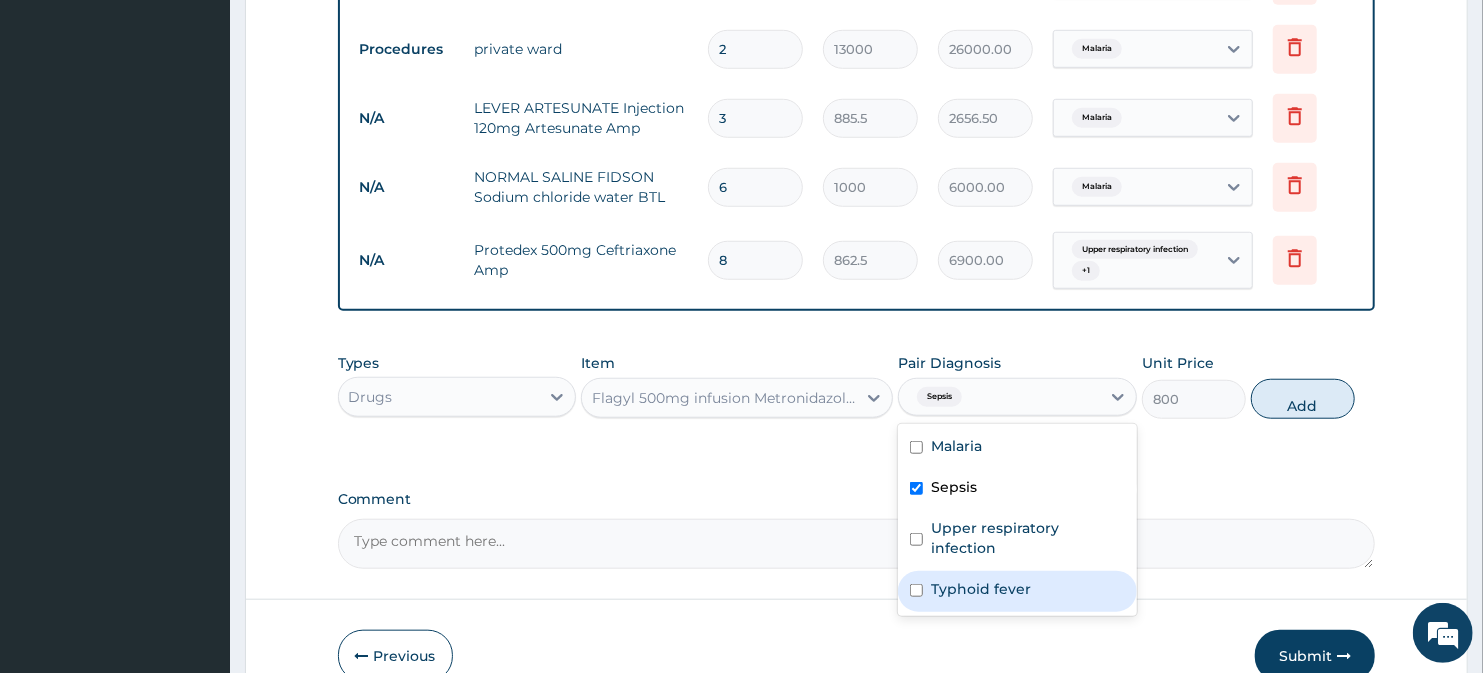 click on "Malaria Sepsis Upper respiratory infection Typhoid fever" at bounding box center [1017, 520] 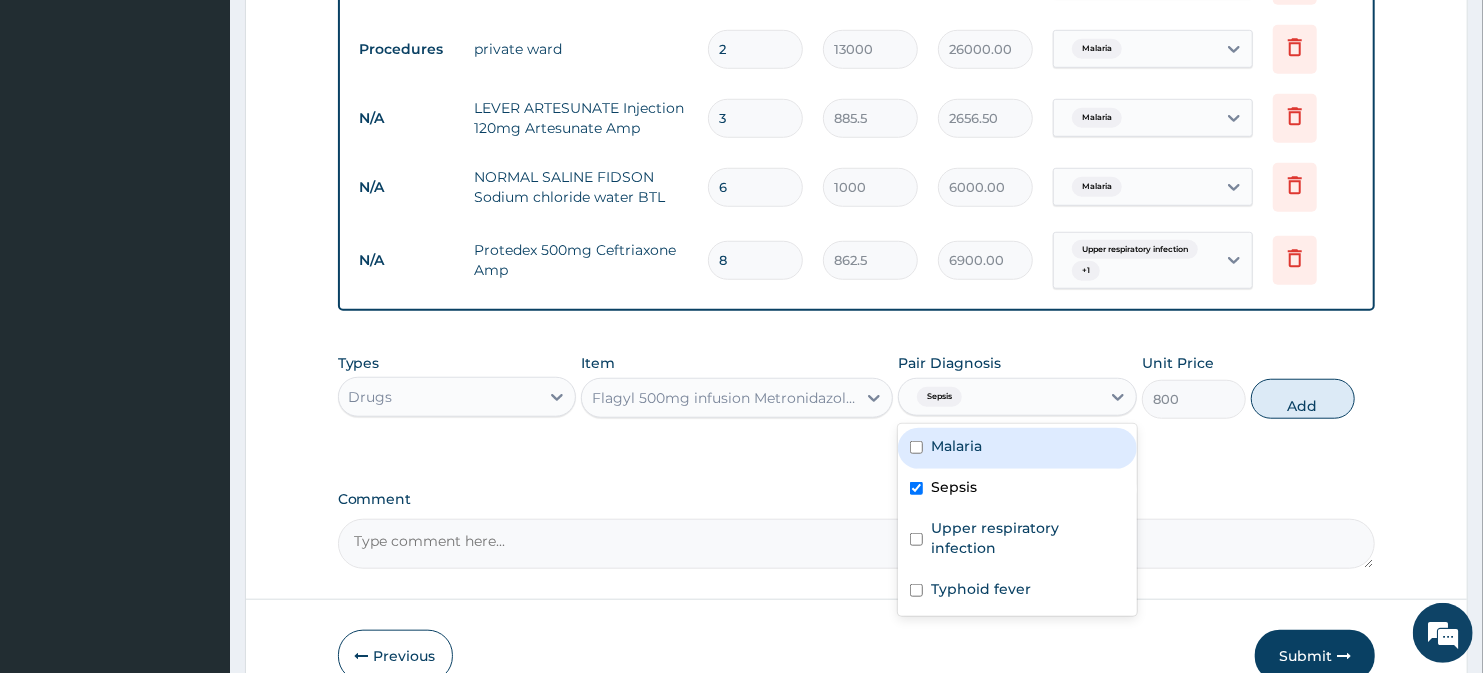 click on "Sepsis" at bounding box center [939, 397] 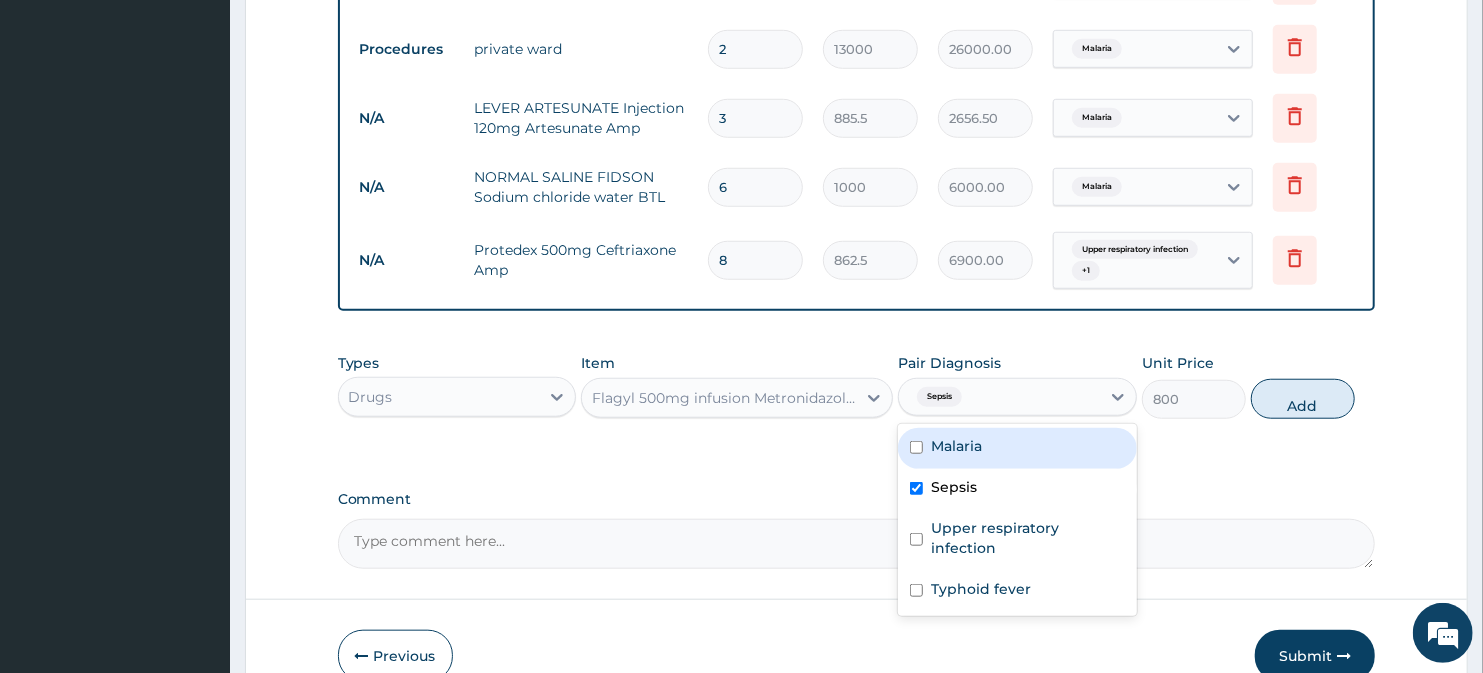 click on "Sepsis" at bounding box center (937, 397) 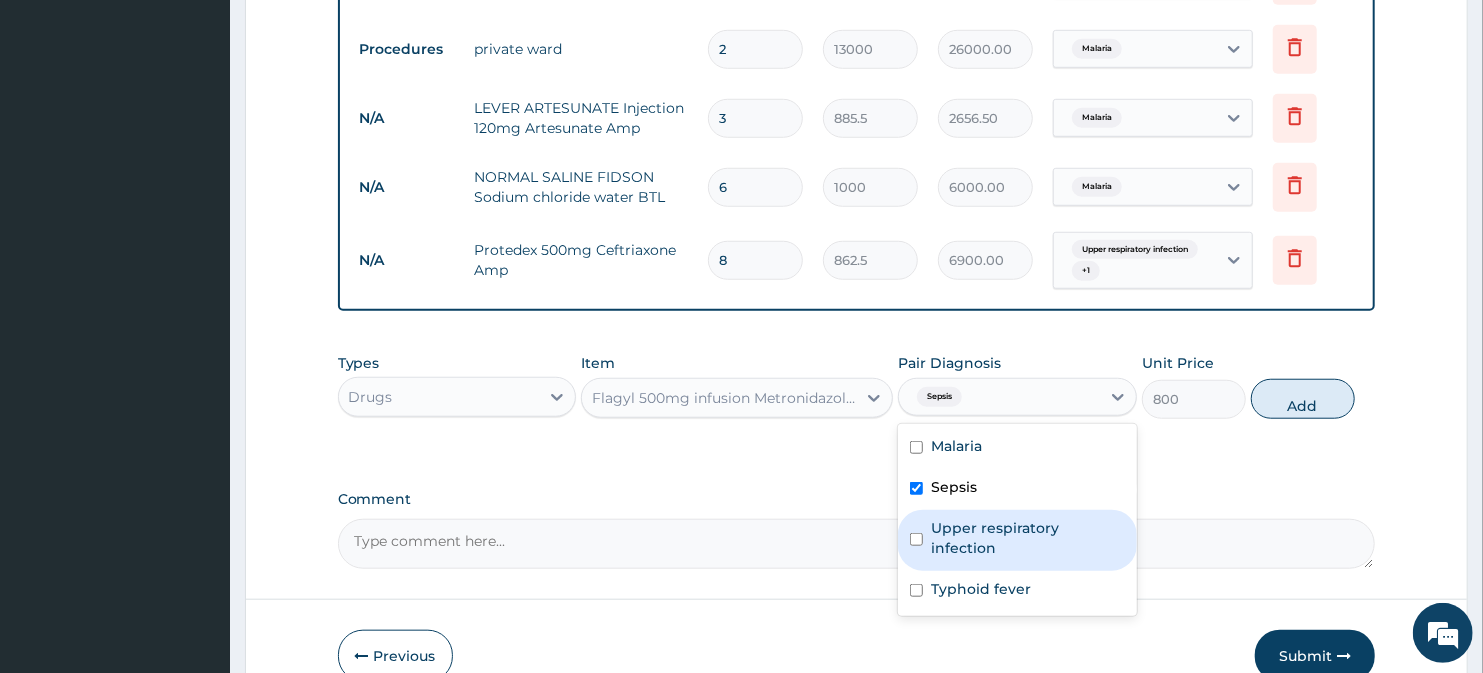 click on "Upper respiratory infection" at bounding box center (1028, 538) 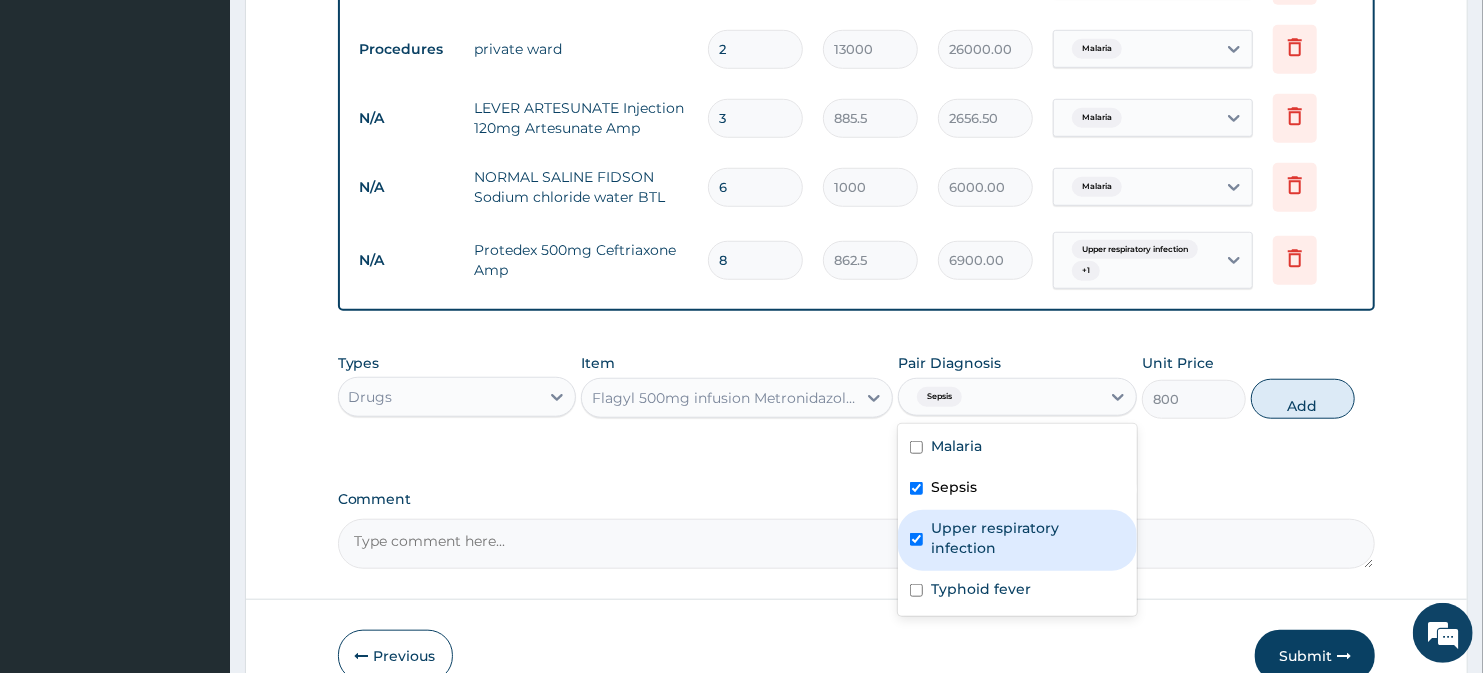 checkbox on "true" 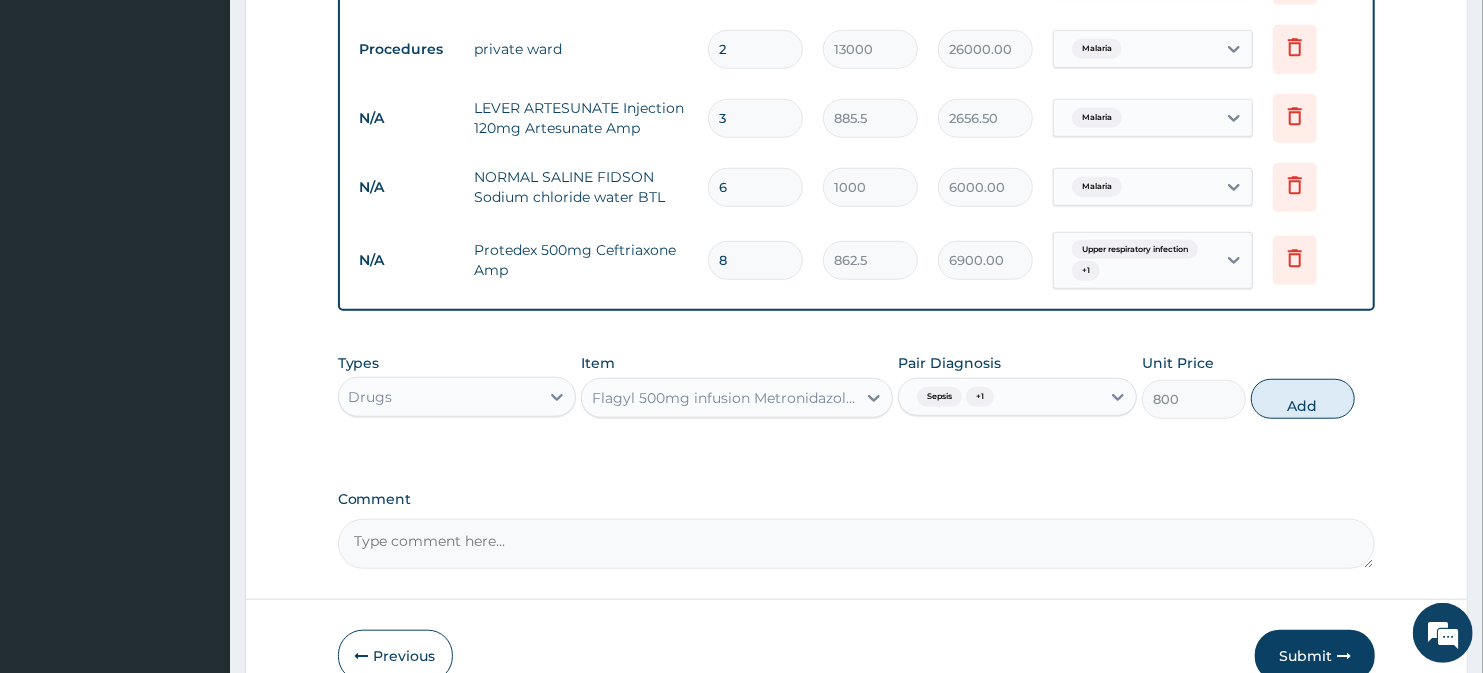 click on "Sepsis  + 1" at bounding box center (953, 397) 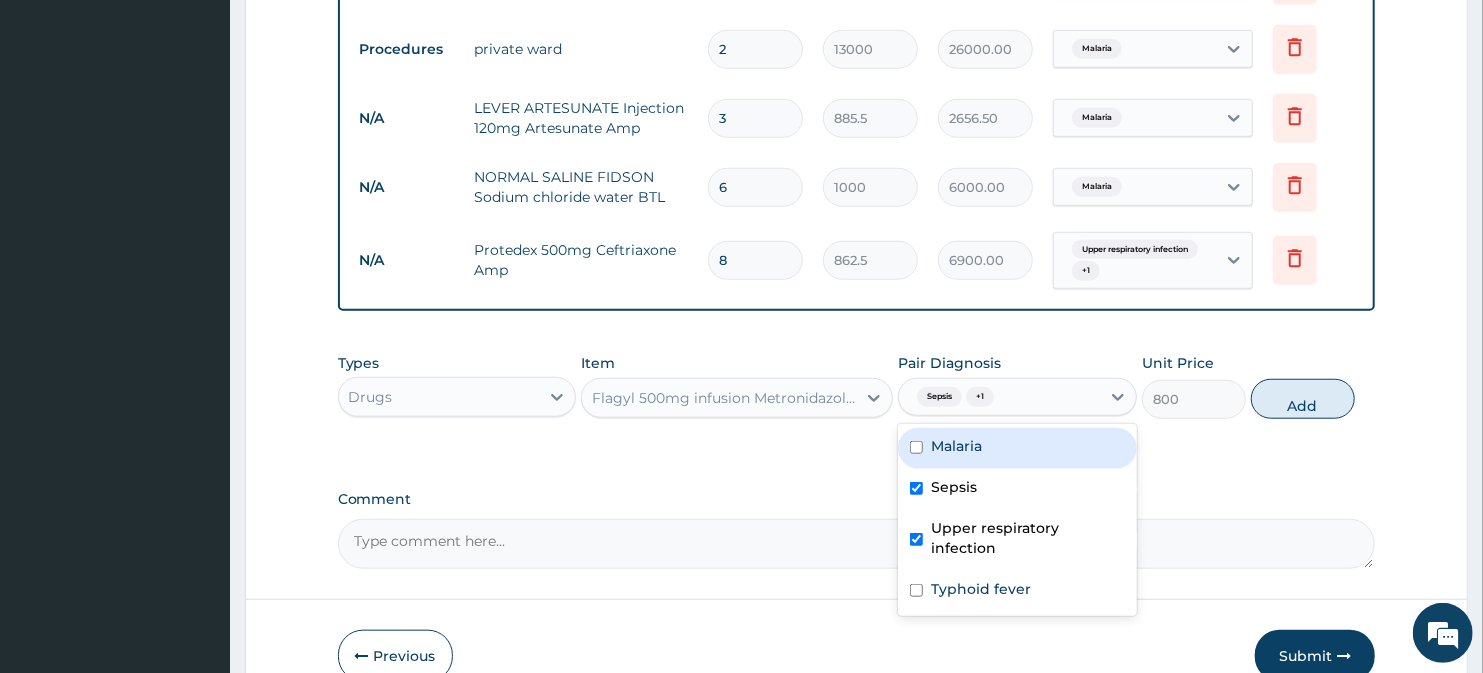 click on "+ 1" at bounding box center (980, 397) 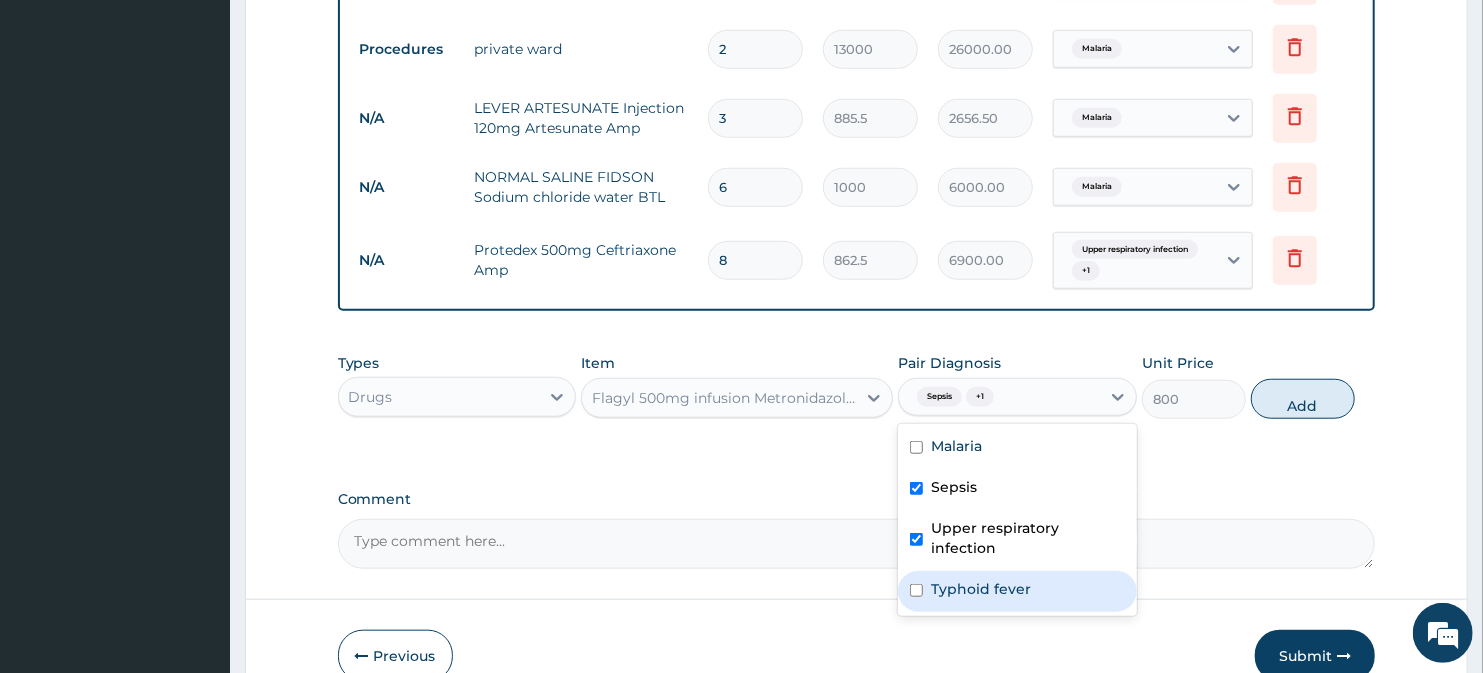 drag, startPoint x: 936, startPoint y: 563, endPoint x: 1150, endPoint y: 456, distance: 239.25928 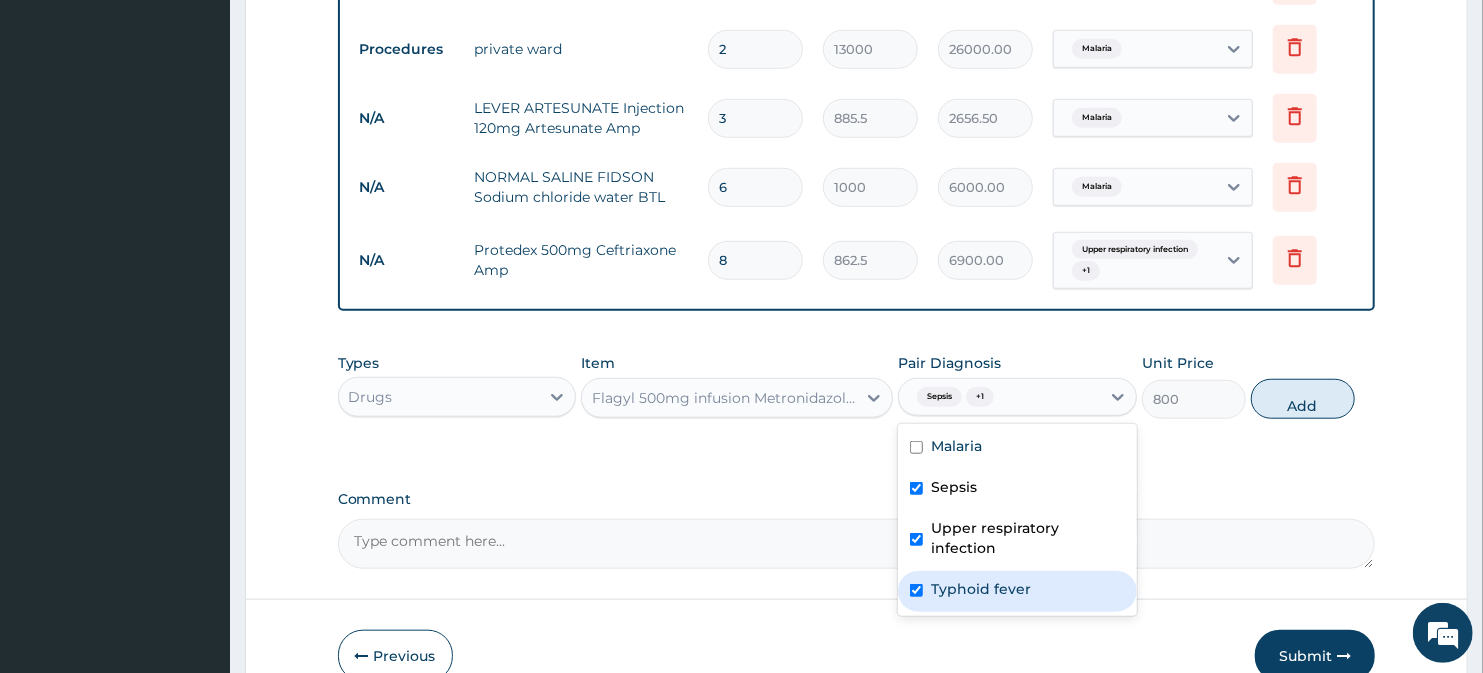 checkbox on "true" 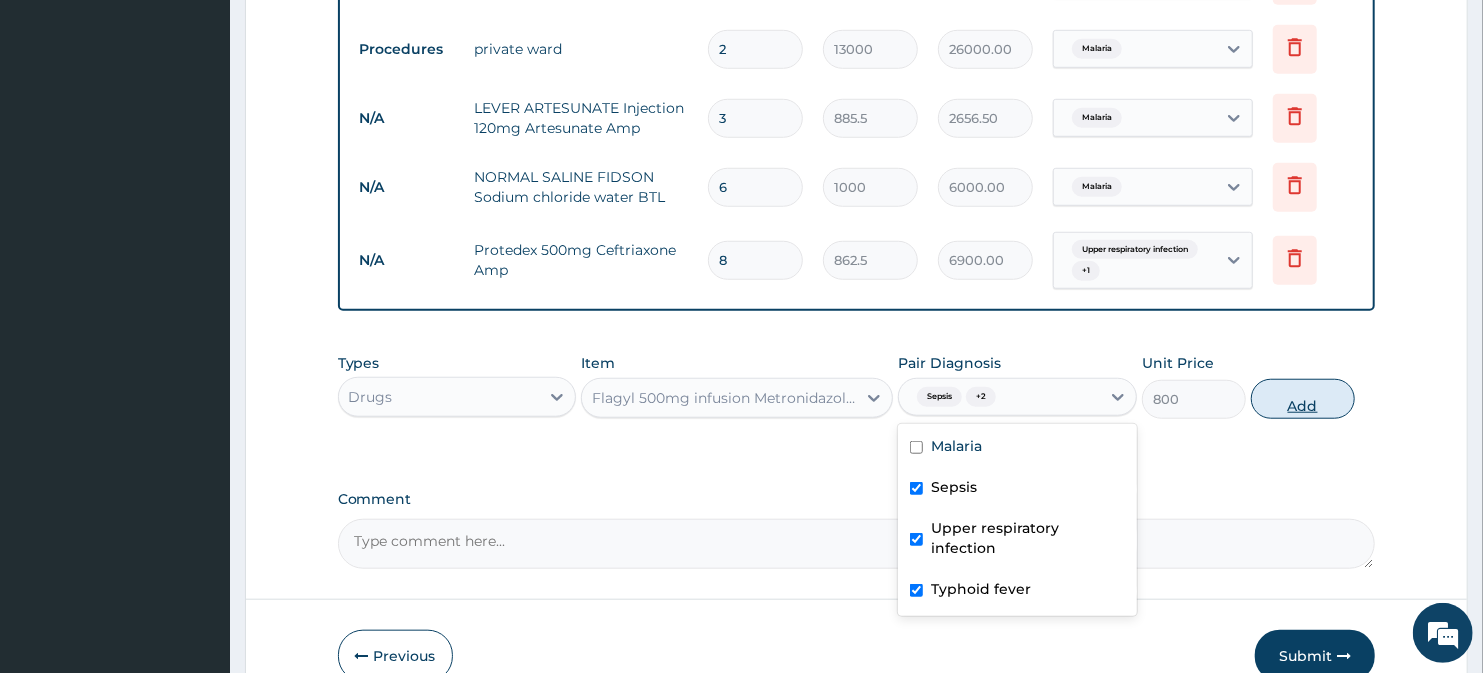 click on "Add" at bounding box center [1303, 399] 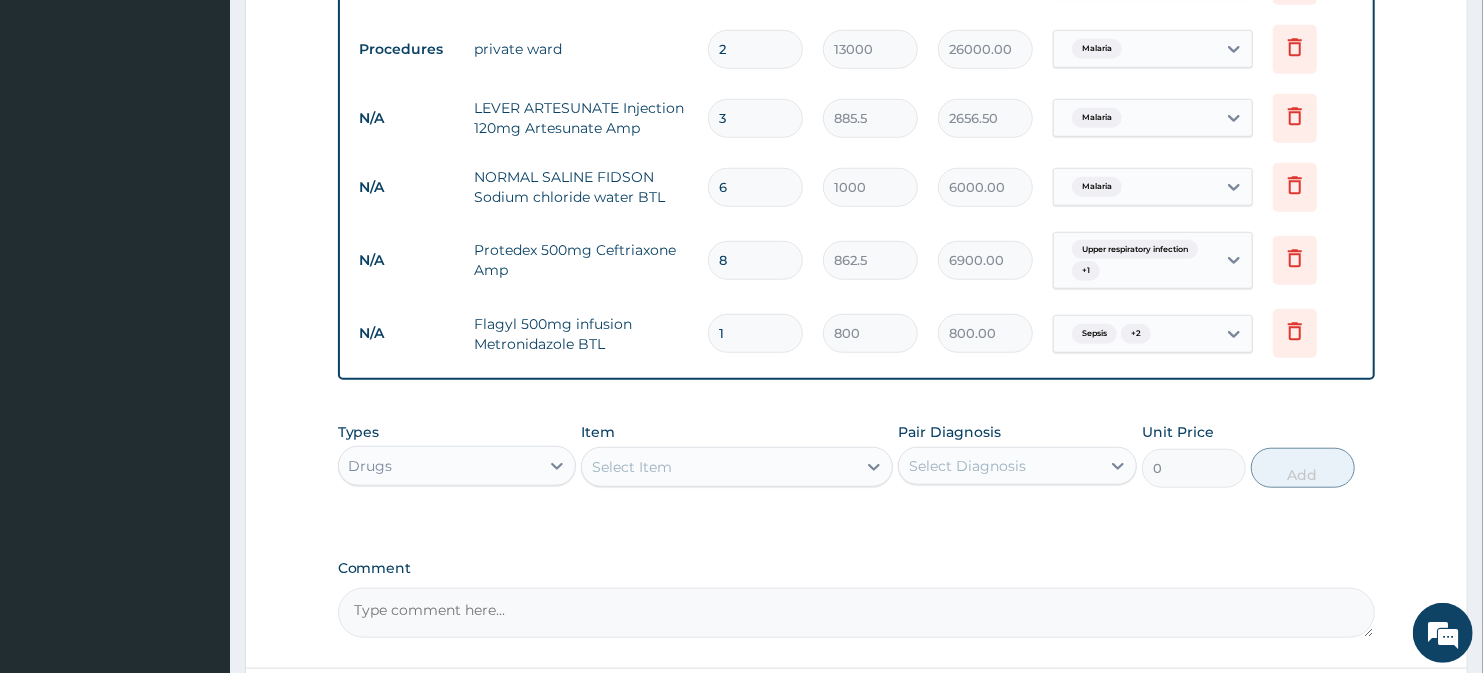 drag, startPoint x: 726, startPoint y: 342, endPoint x: 708, endPoint y: 350, distance: 19.697716 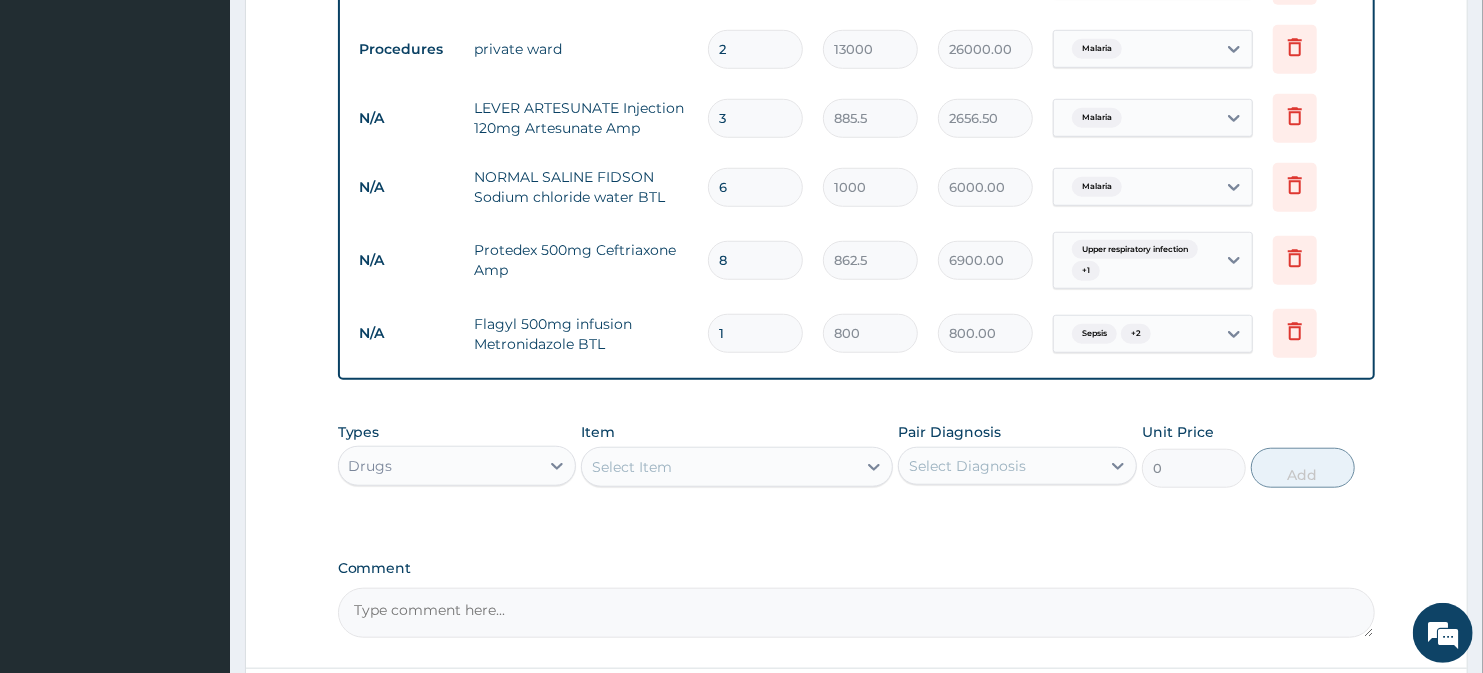 click on "1" at bounding box center [755, 333] 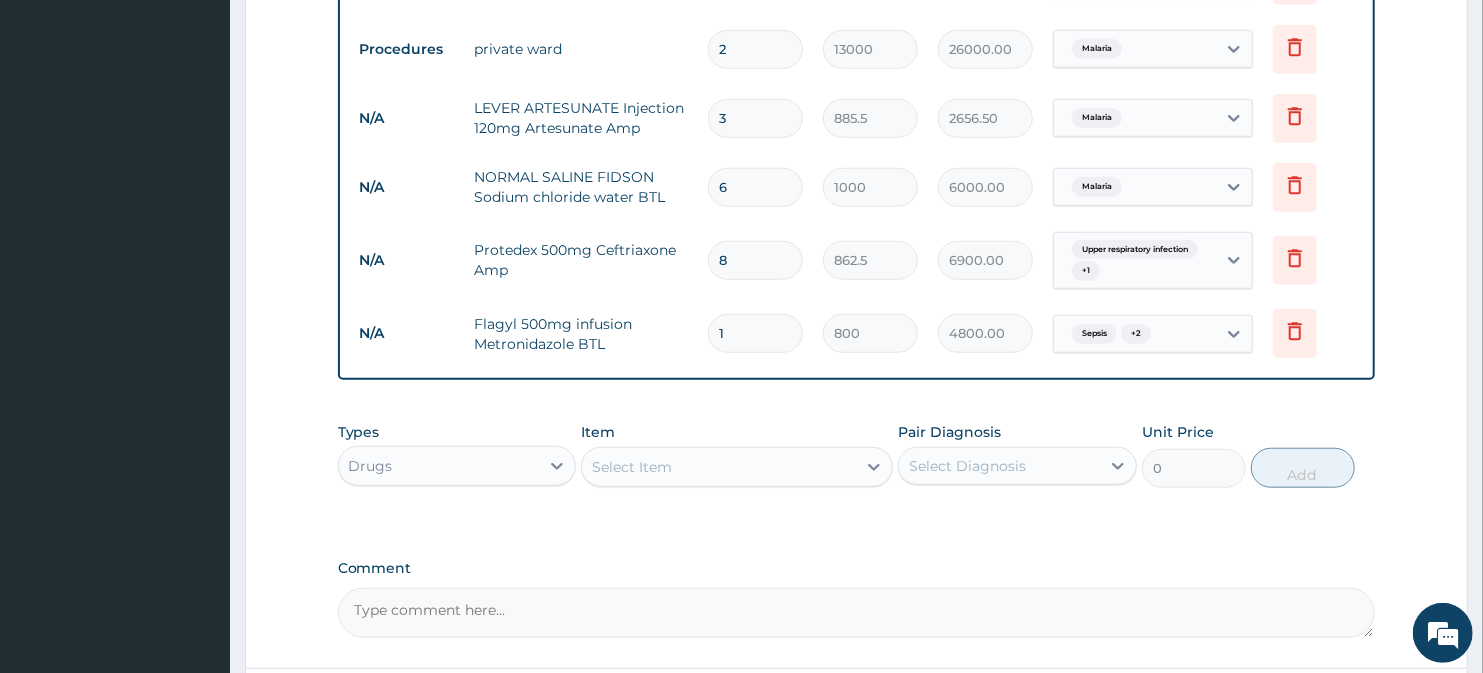 type on "6" 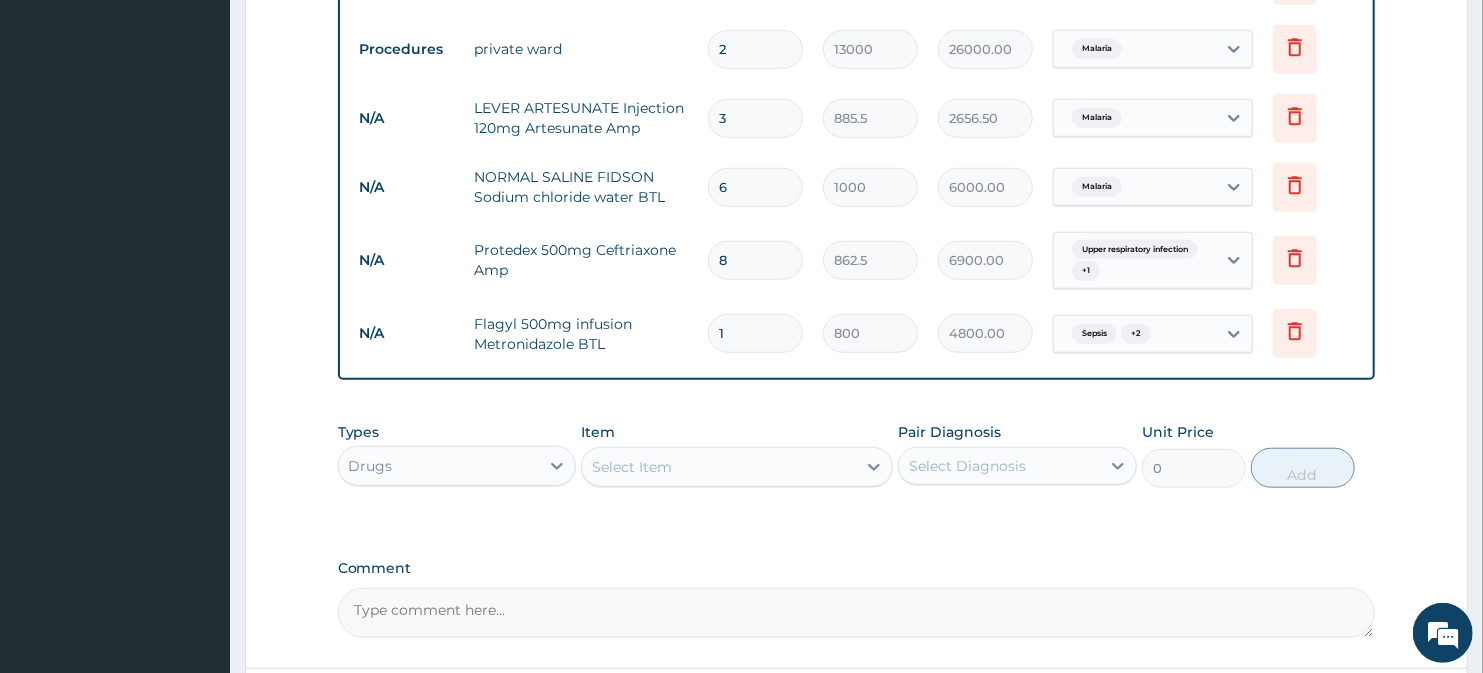 type on "4800.00" 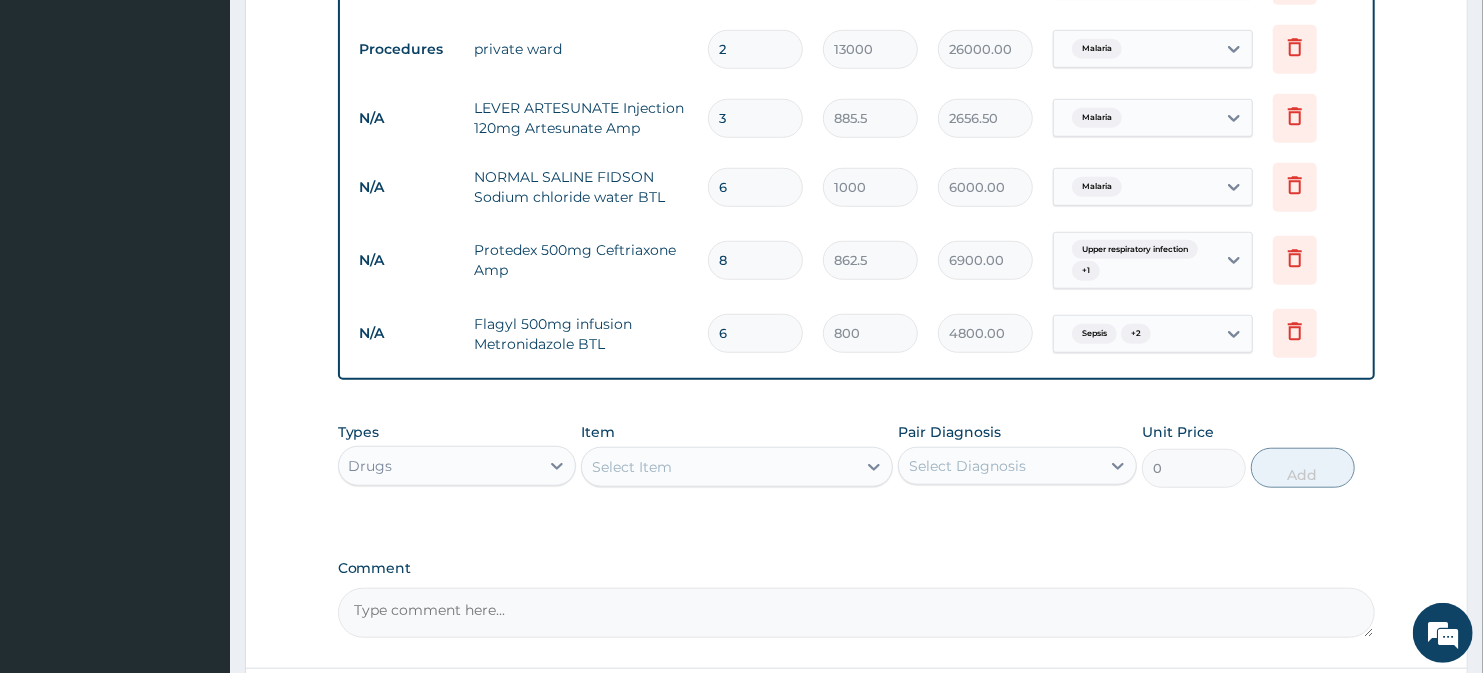 type on "6" 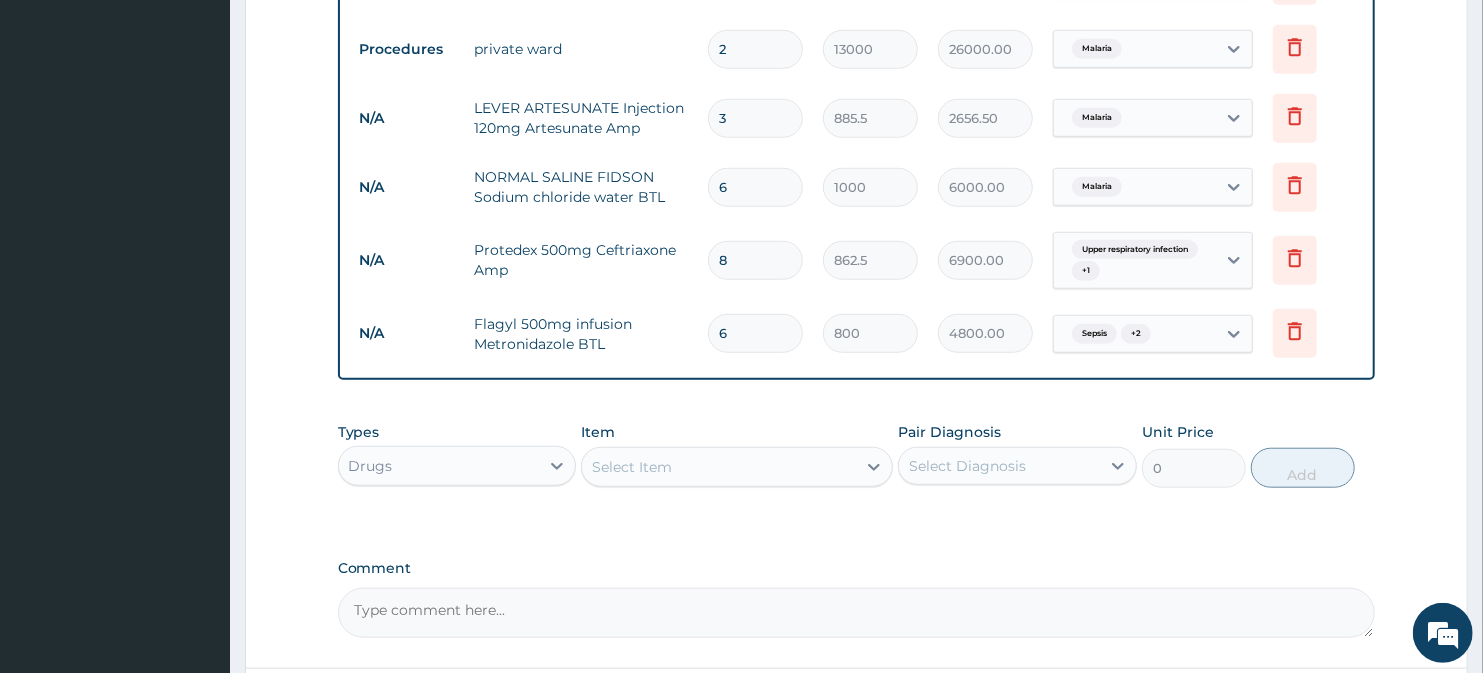 click on "Select Item" at bounding box center (718, 467) 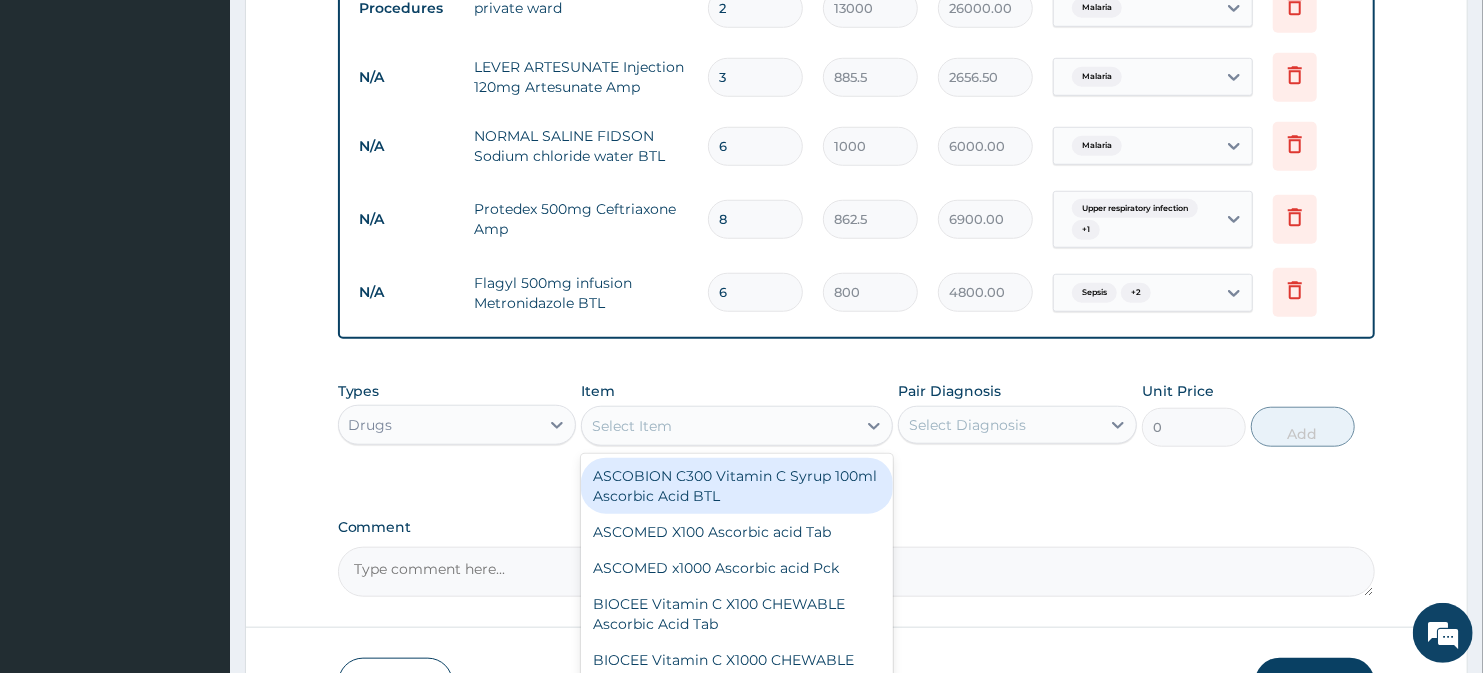 scroll, scrollTop: 963, scrollLeft: 0, axis: vertical 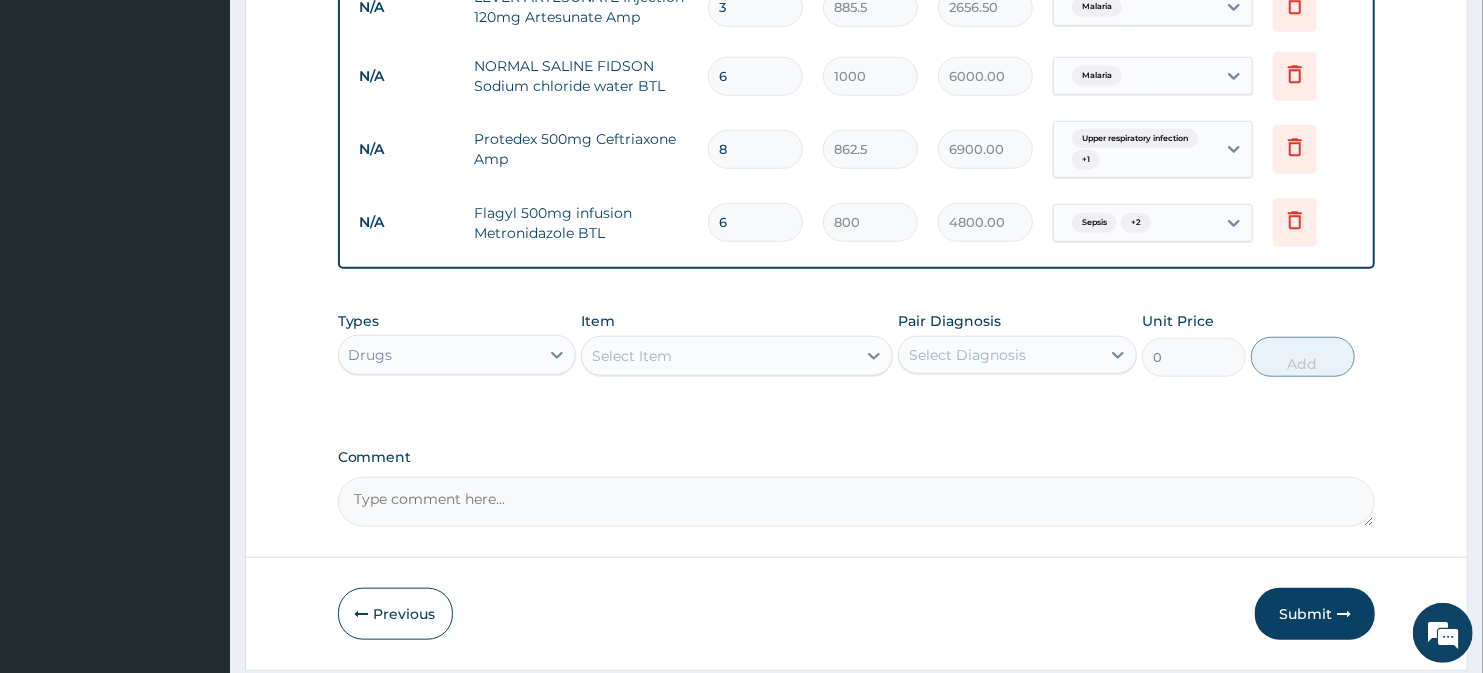click on "Select Item" at bounding box center (632, 356) 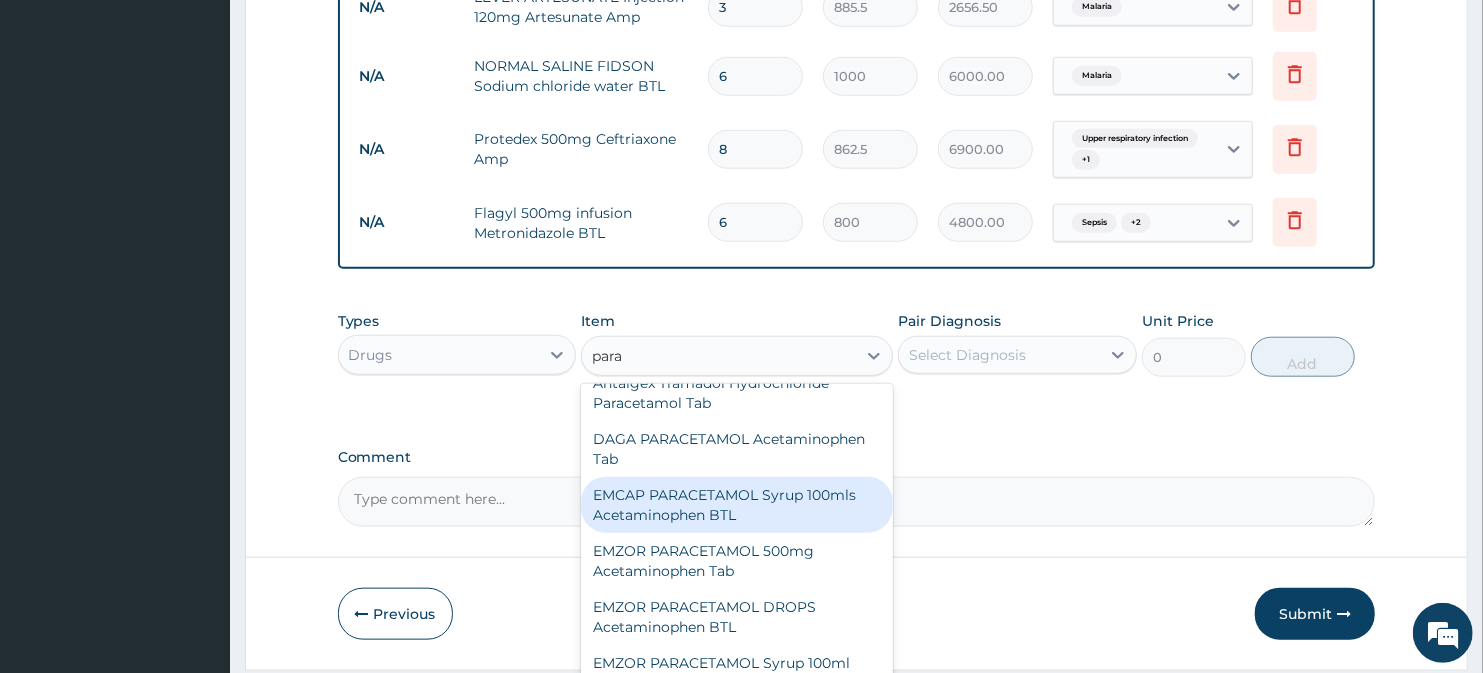 scroll, scrollTop: 222, scrollLeft: 0, axis: vertical 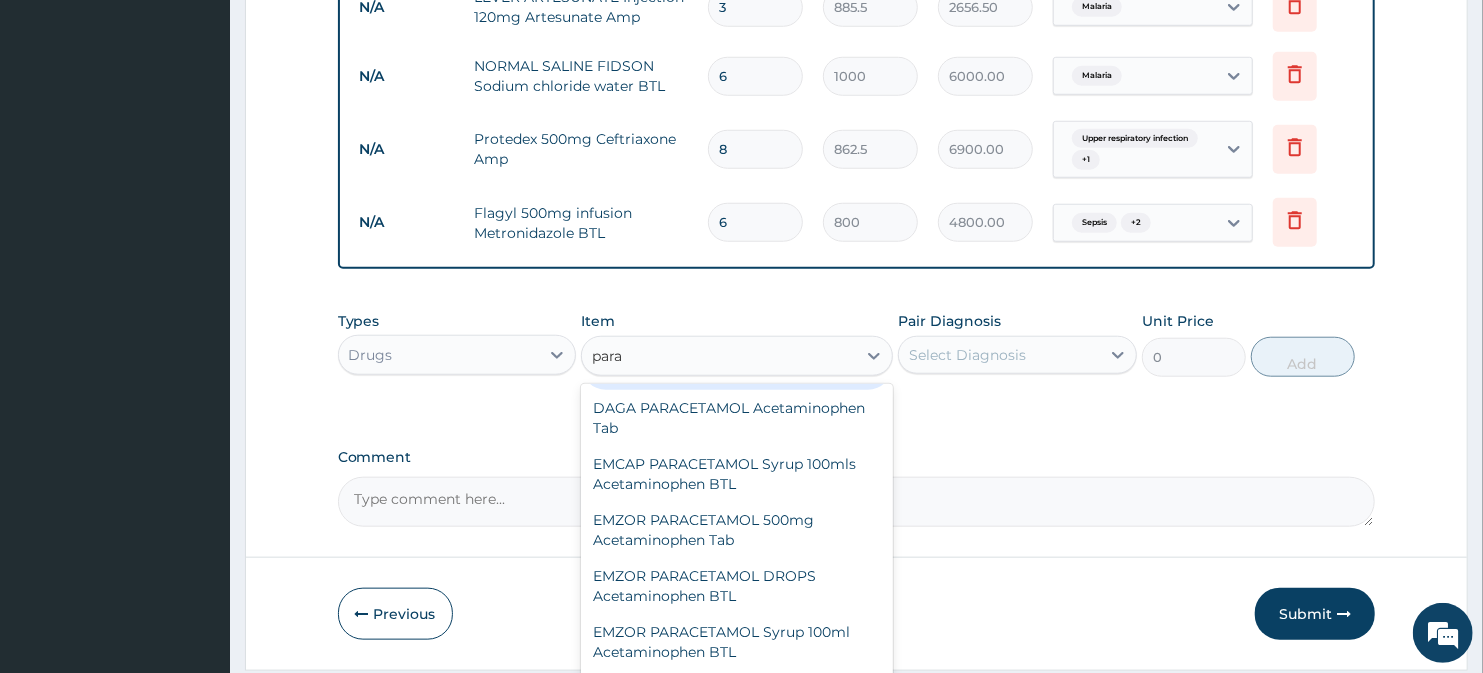 type on "para" 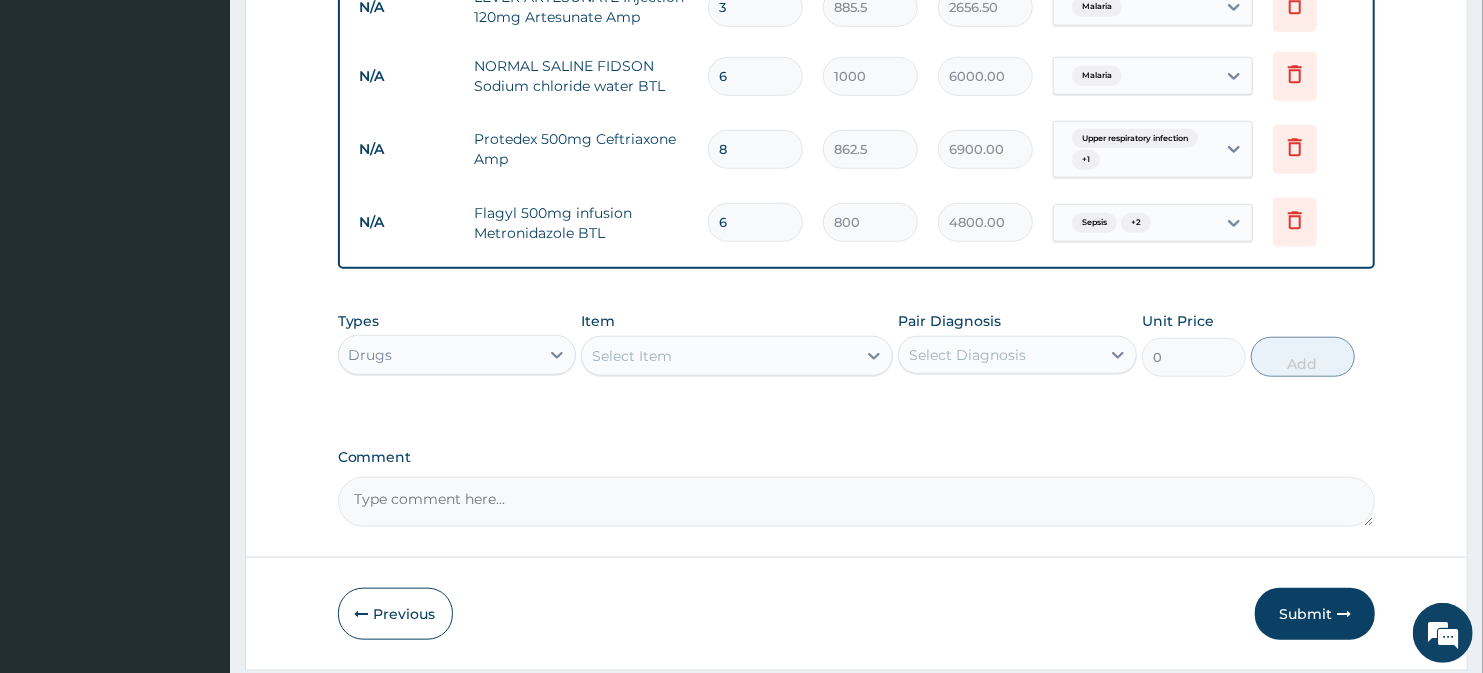 paste on "PARACETAMOL Injection 300mg/2ml Acetaminophen Amp" 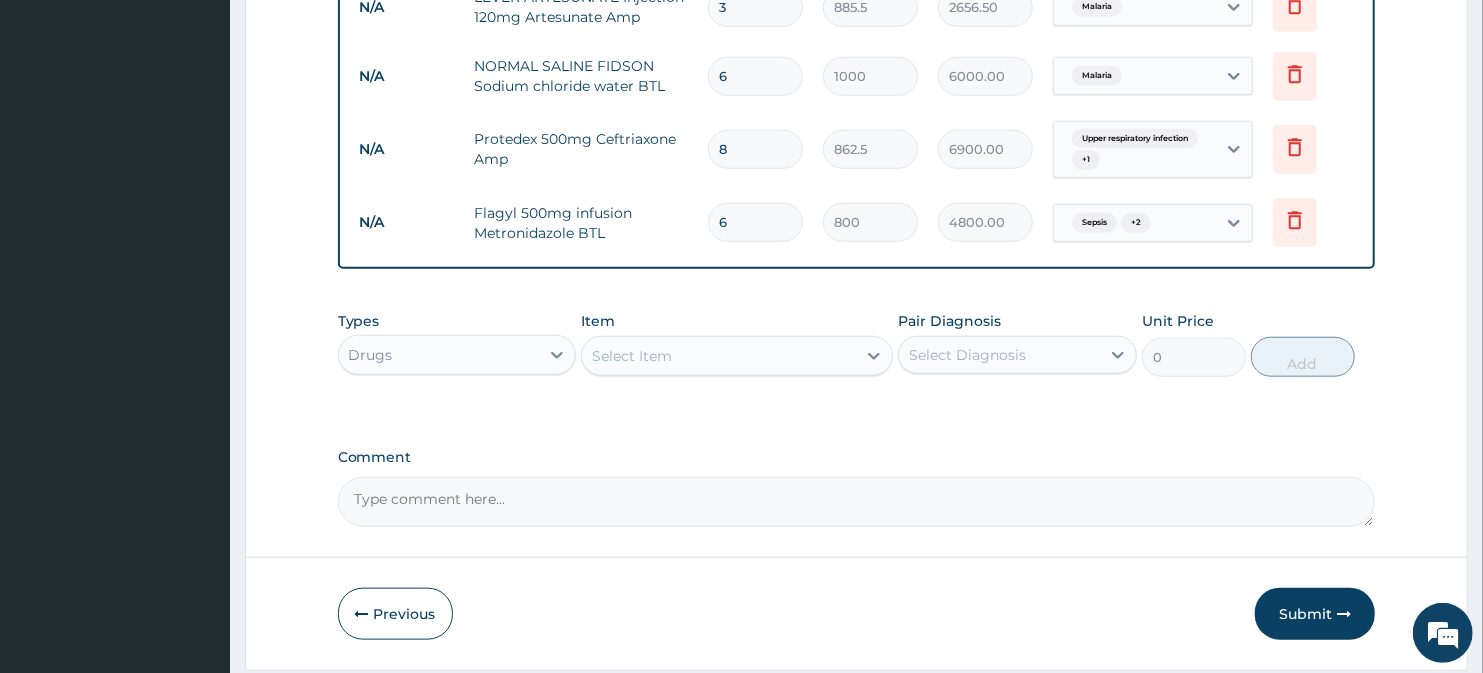 type on "PARACETAMOL Injection 300mg/2ml Acetaminophen Amp" 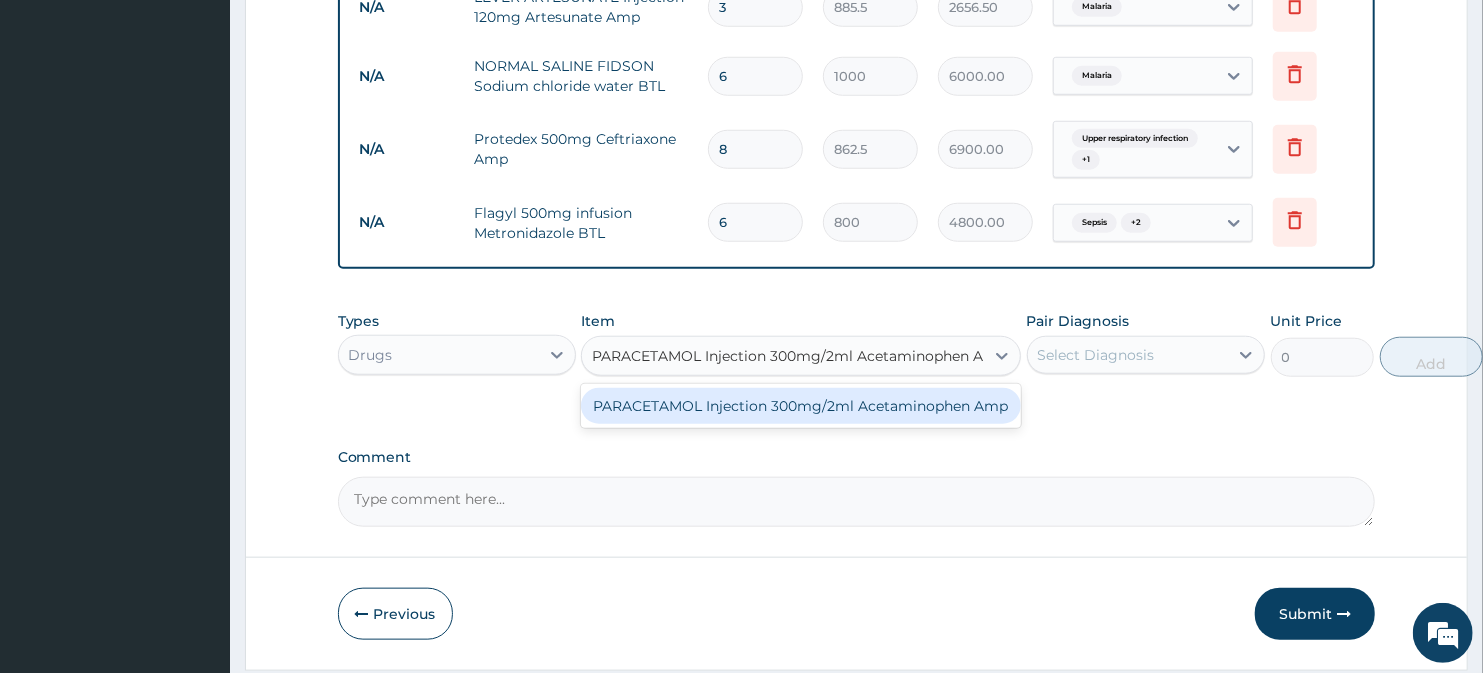 scroll, scrollTop: 0, scrollLeft: 25, axis: horizontal 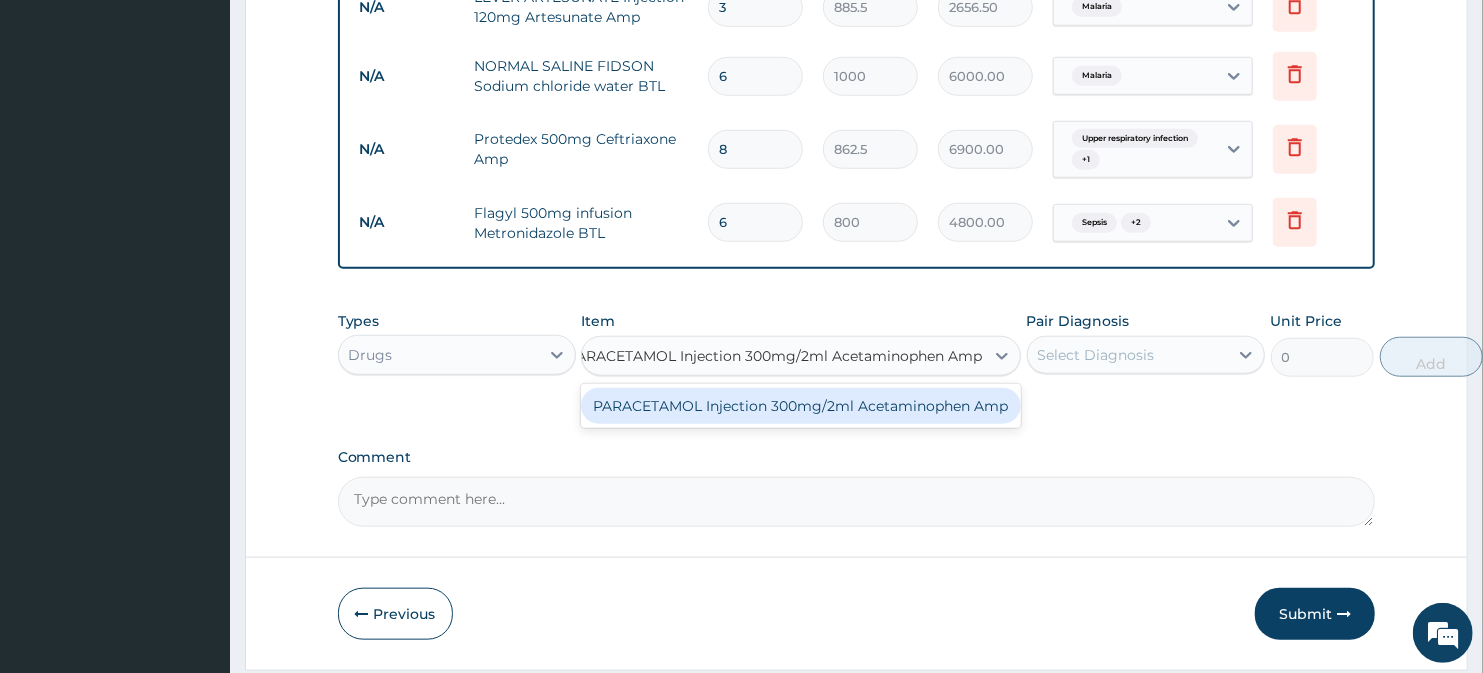 click on "PARACETAMOL Injection 300mg/2ml Acetaminophen Amp" at bounding box center [801, 406] 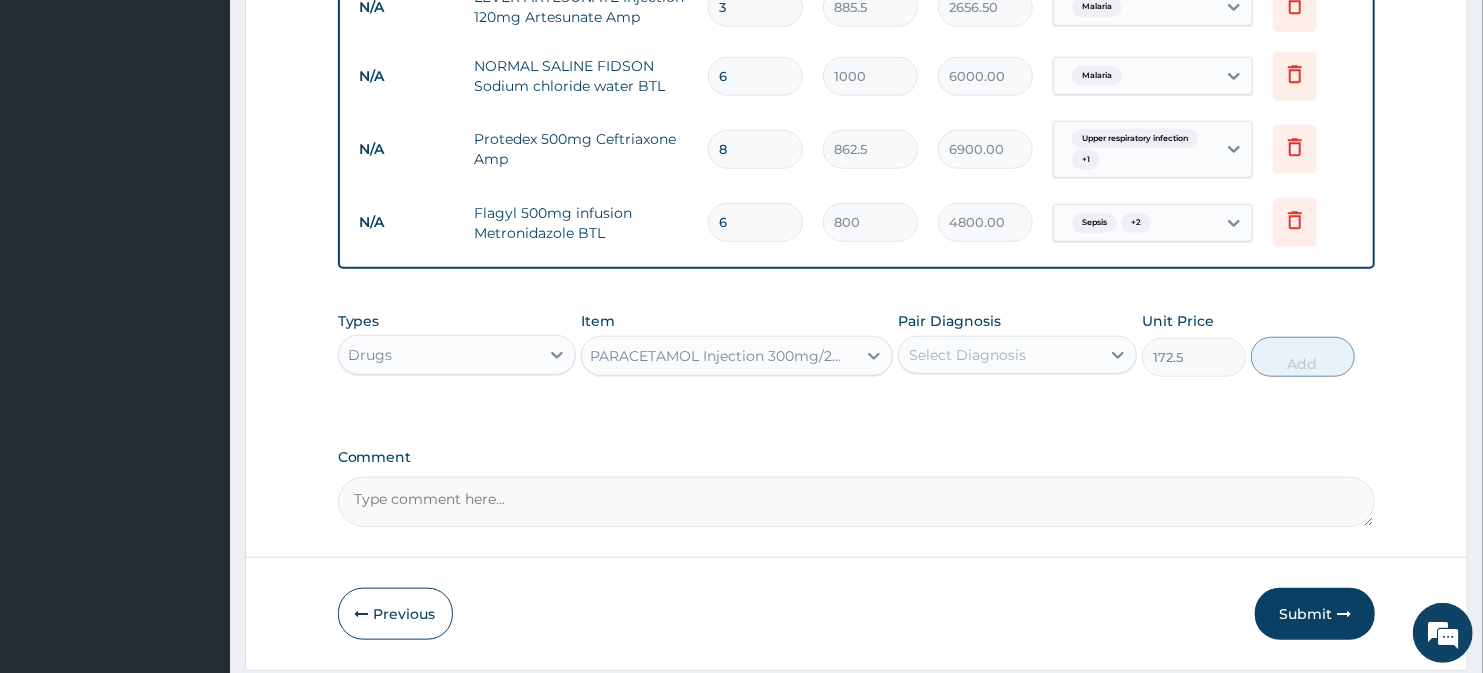 scroll, scrollTop: 0, scrollLeft: 2, axis: horizontal 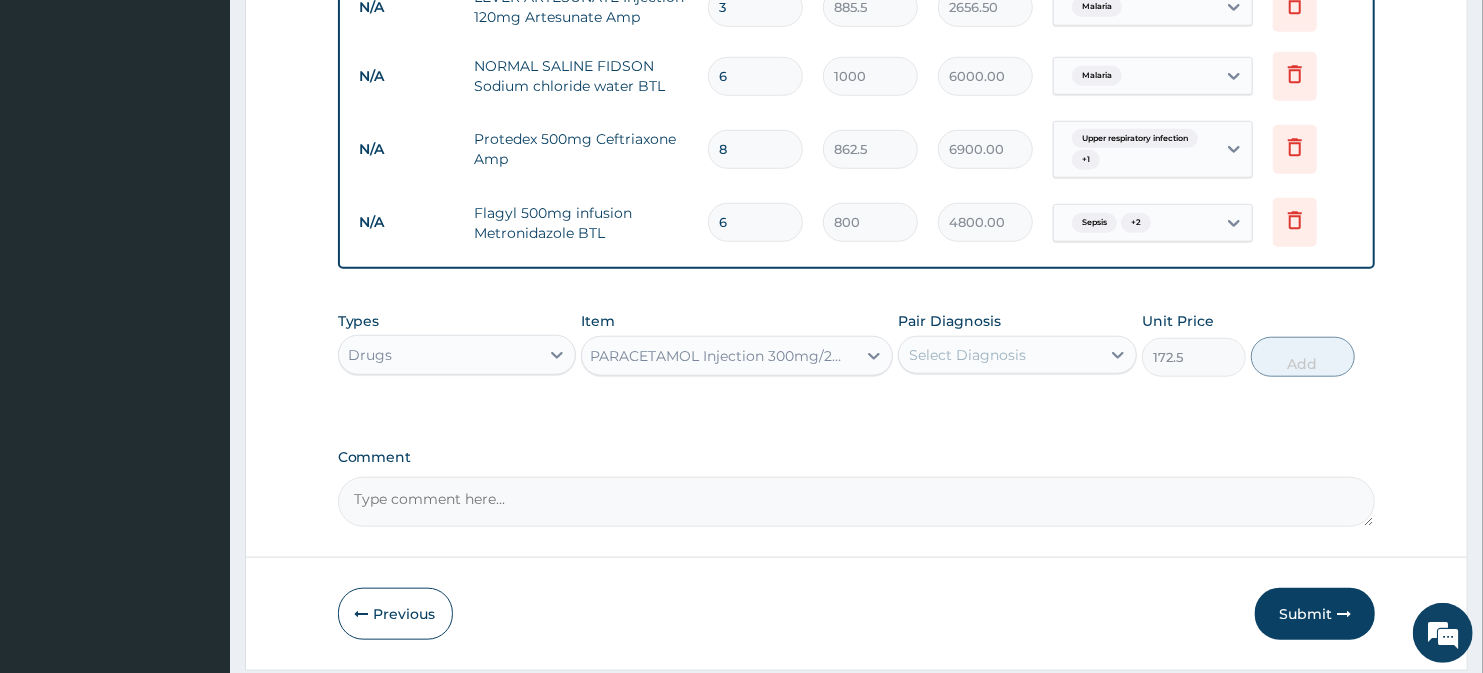 click on "Select Diagnosis" at bounding box center (999, 355) 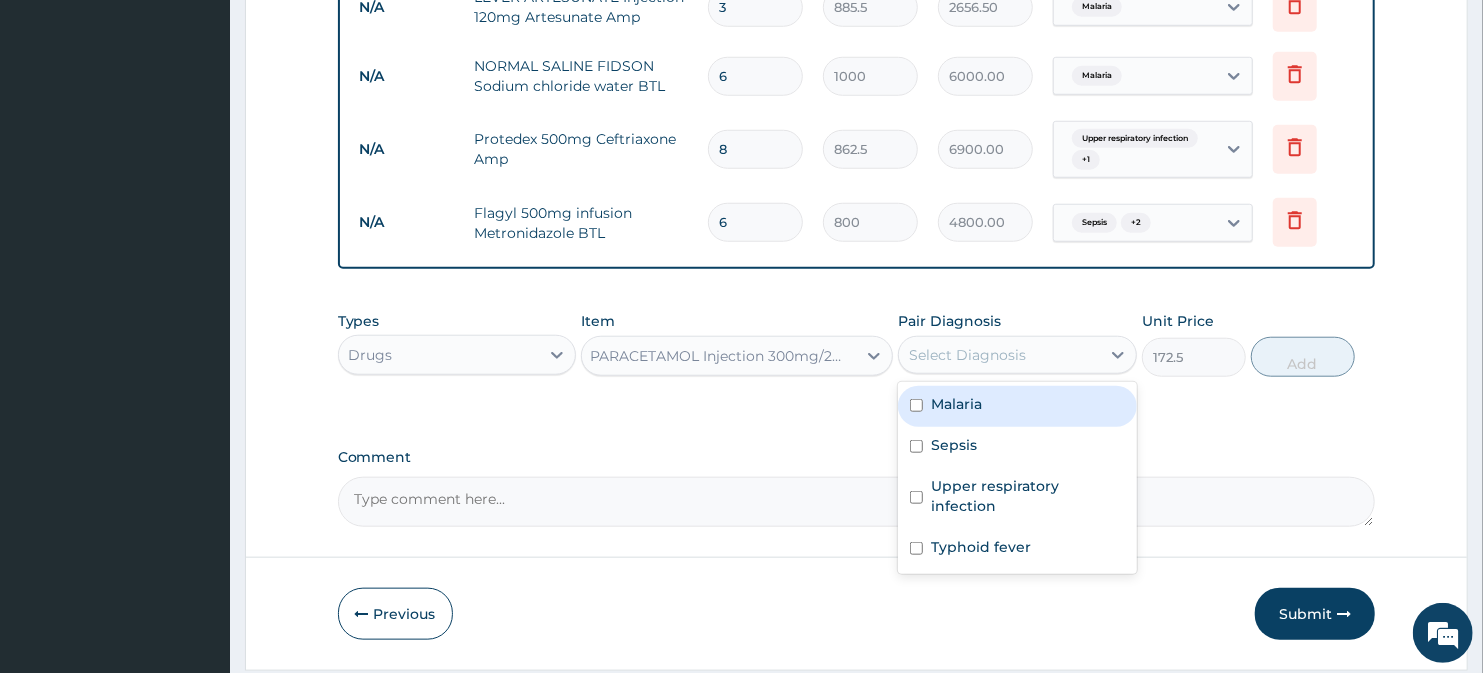 click on "Malaria" at bounding box center (1017, 406) 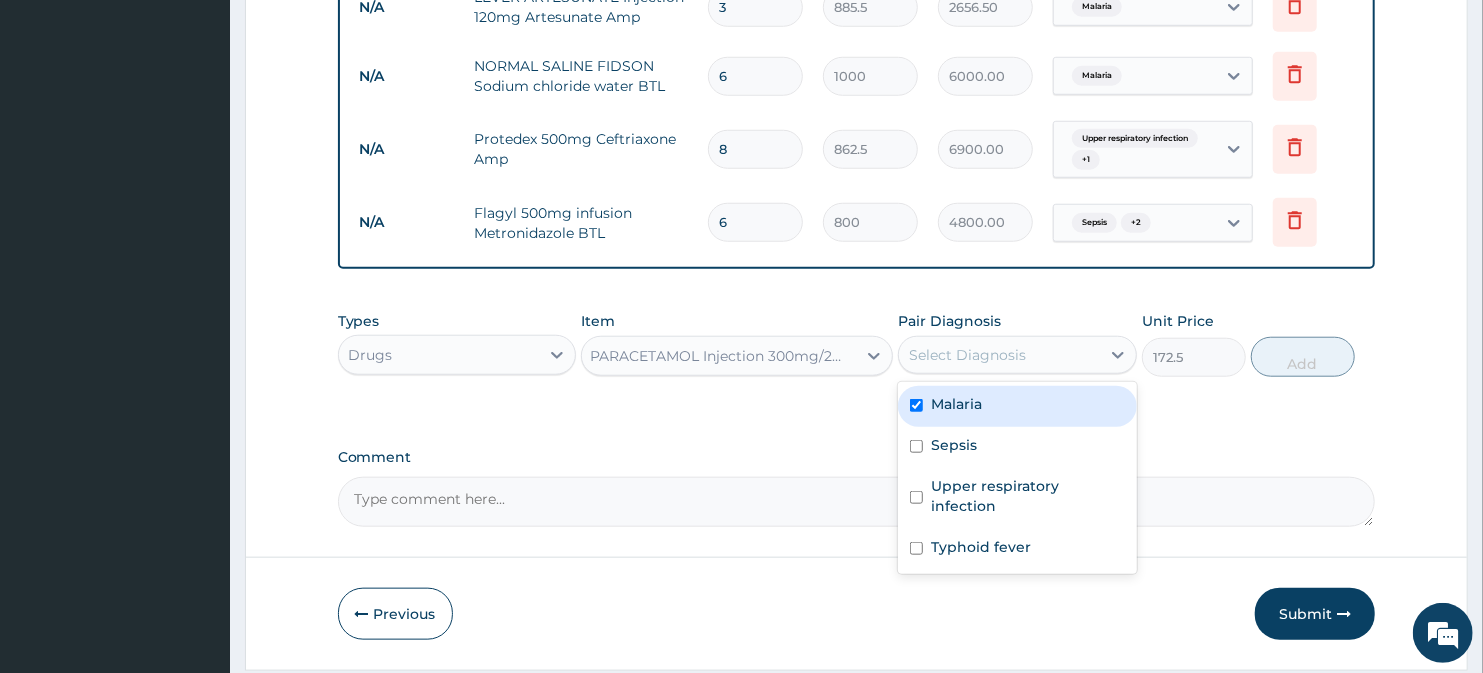 checkbox on "true" 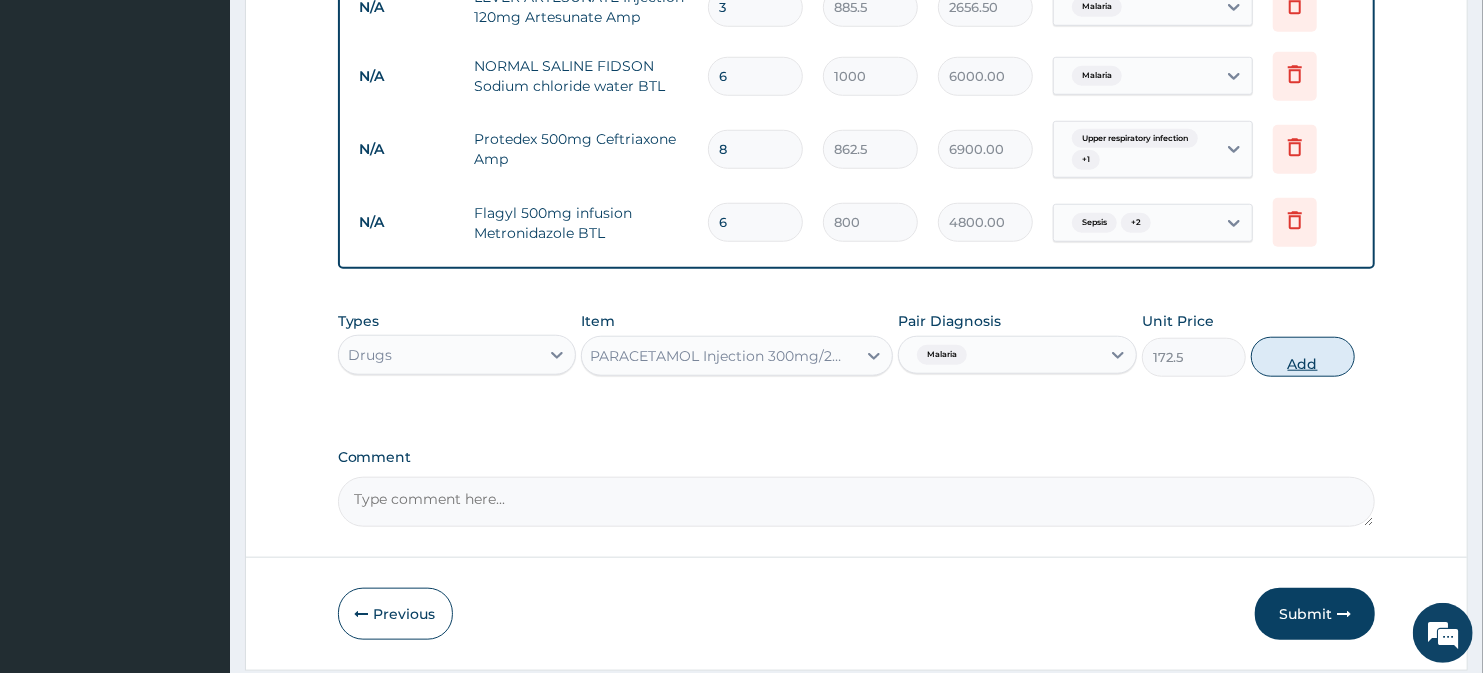 click on "Add" at bounding box center (1303, 357) 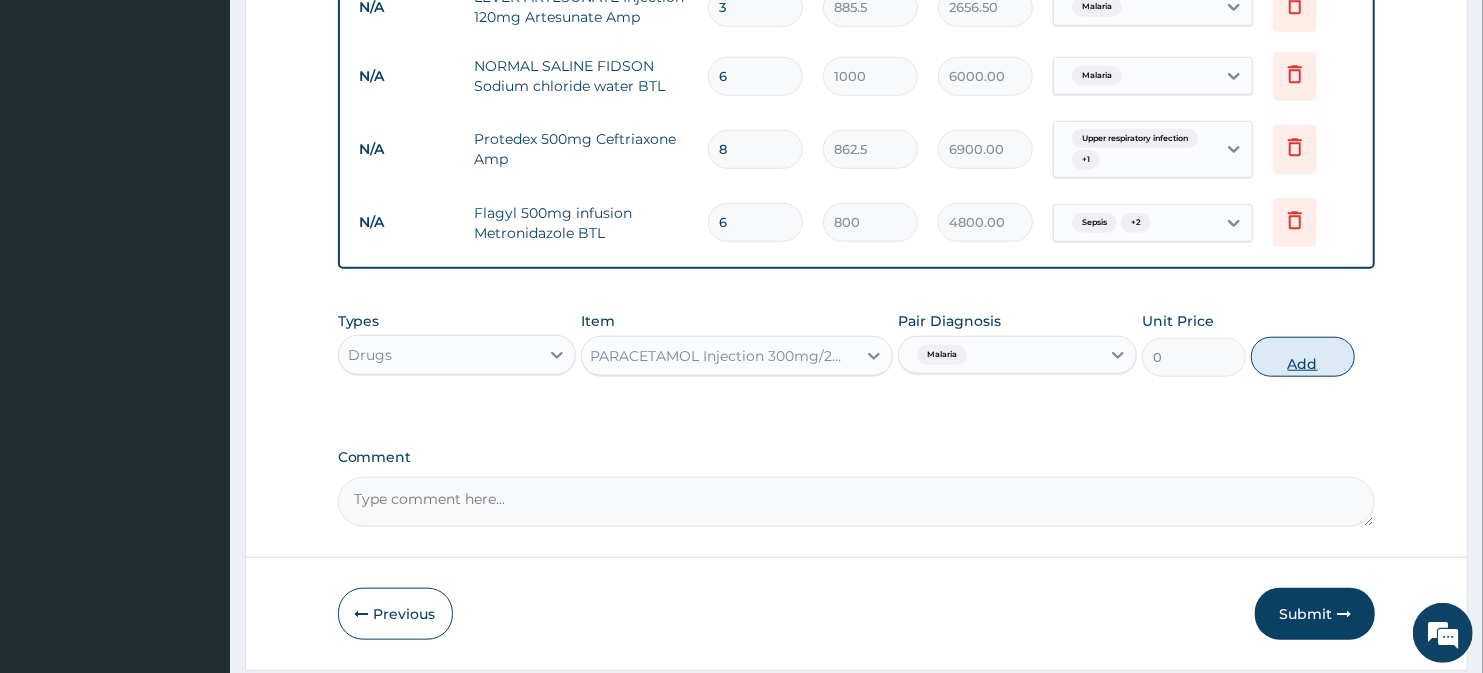scroll, scrollTop: 0, scrollLeft: 0, axis: both 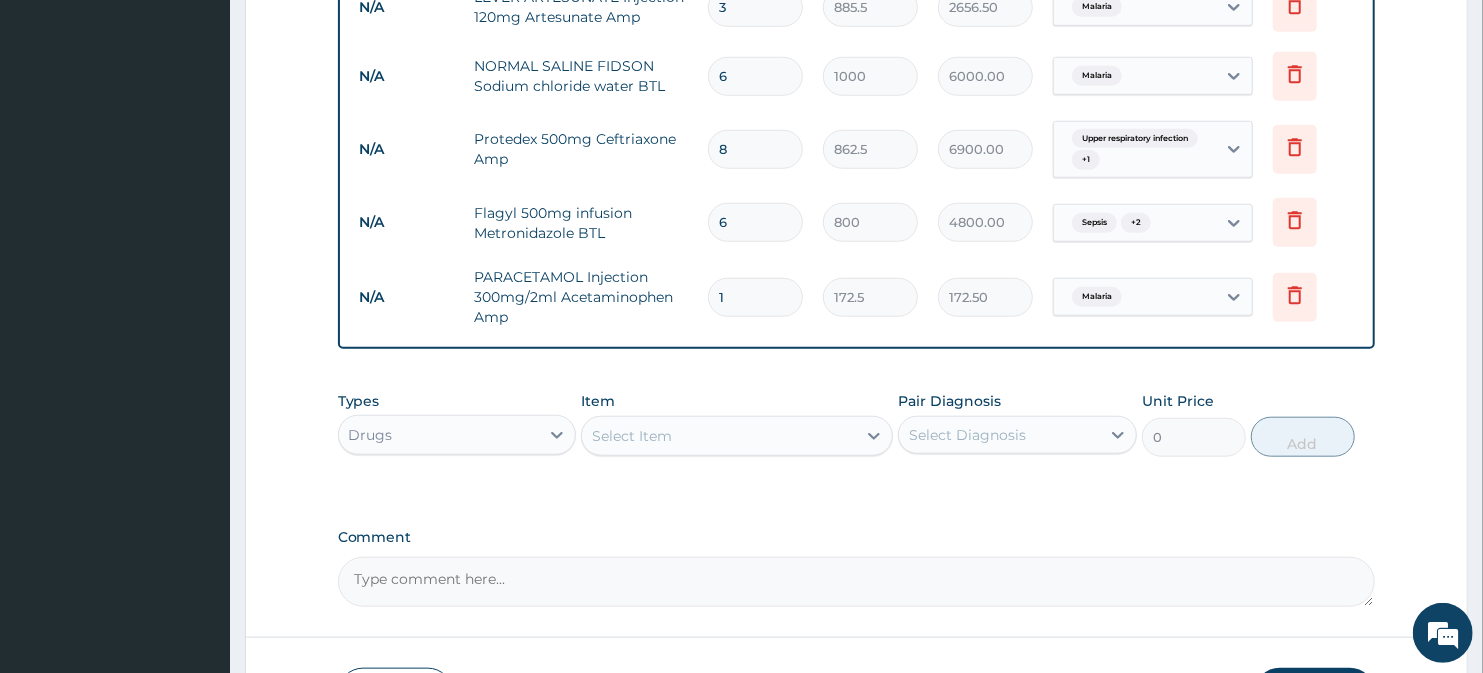 drag, startPoint x: 753, startPoint y: 306, endPoint x: 686, endPoint y: 305, distance: 67.00746 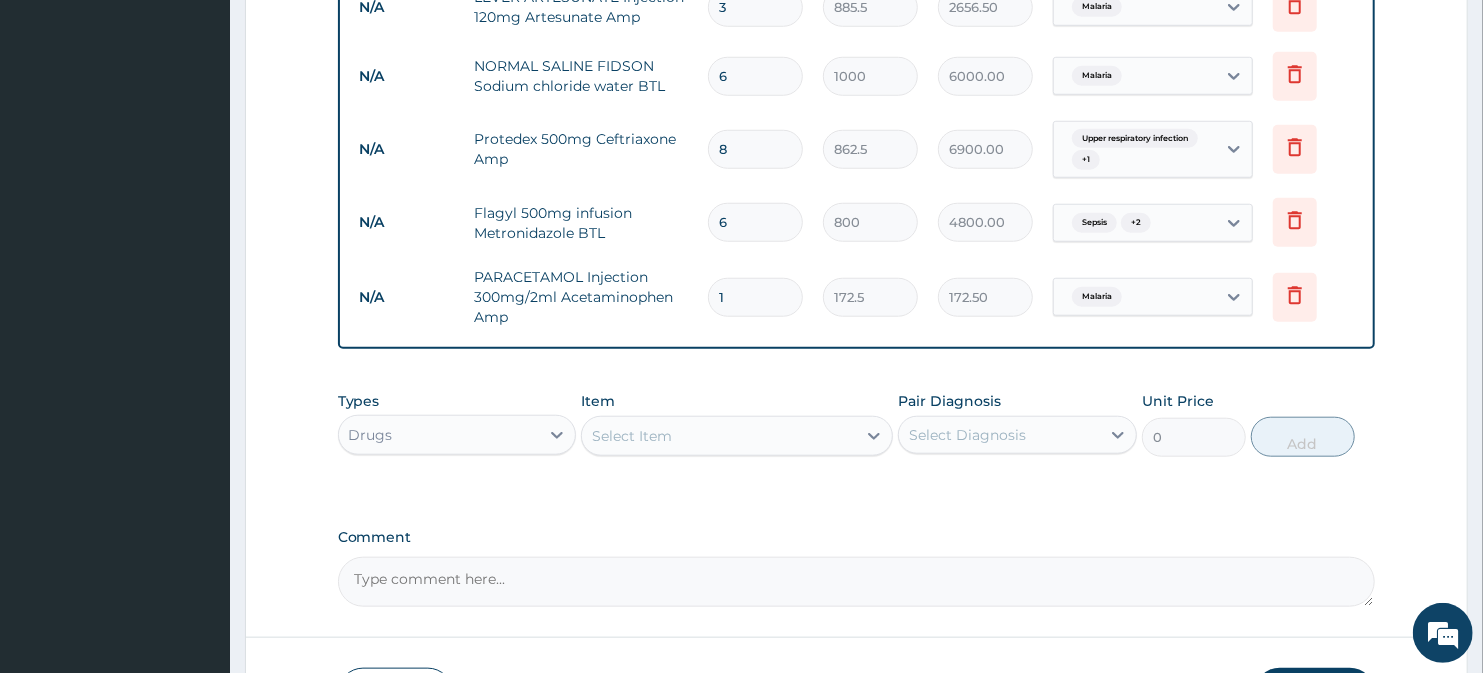 type on "3" 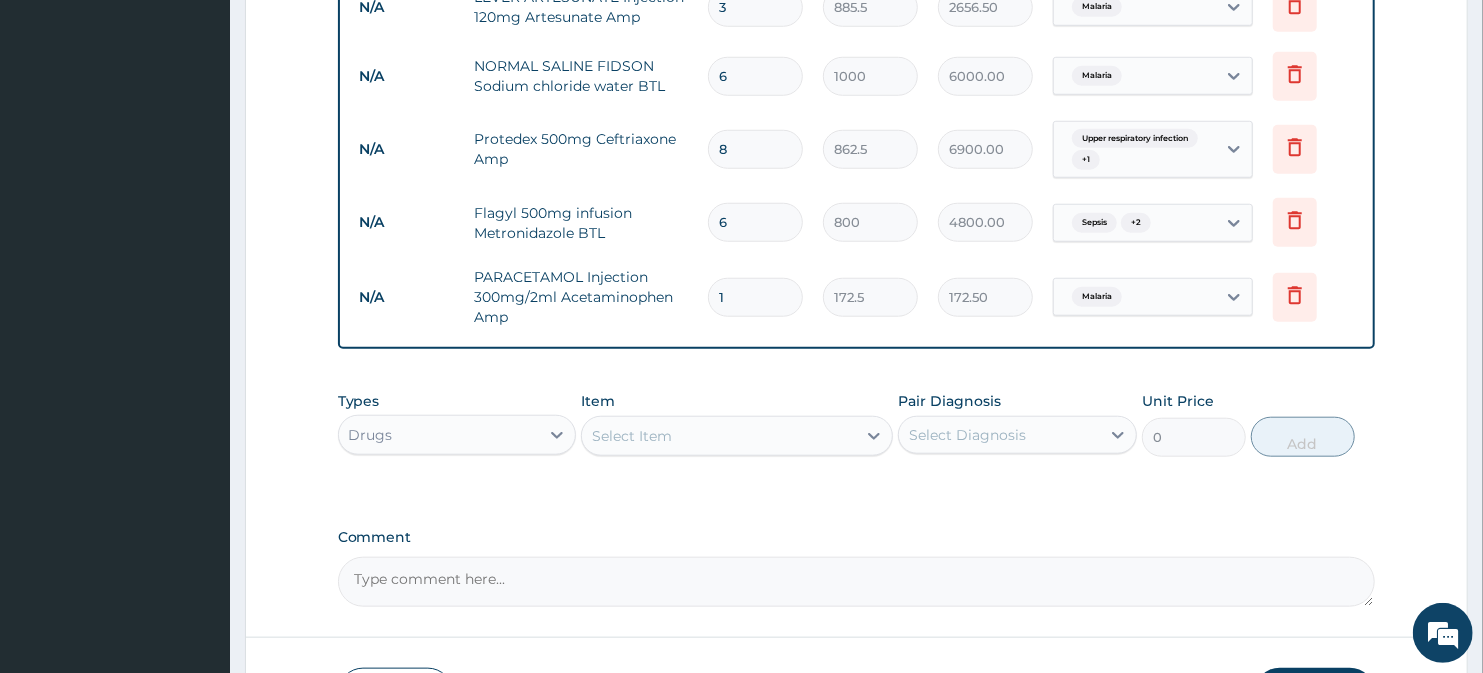 type on "517.50" 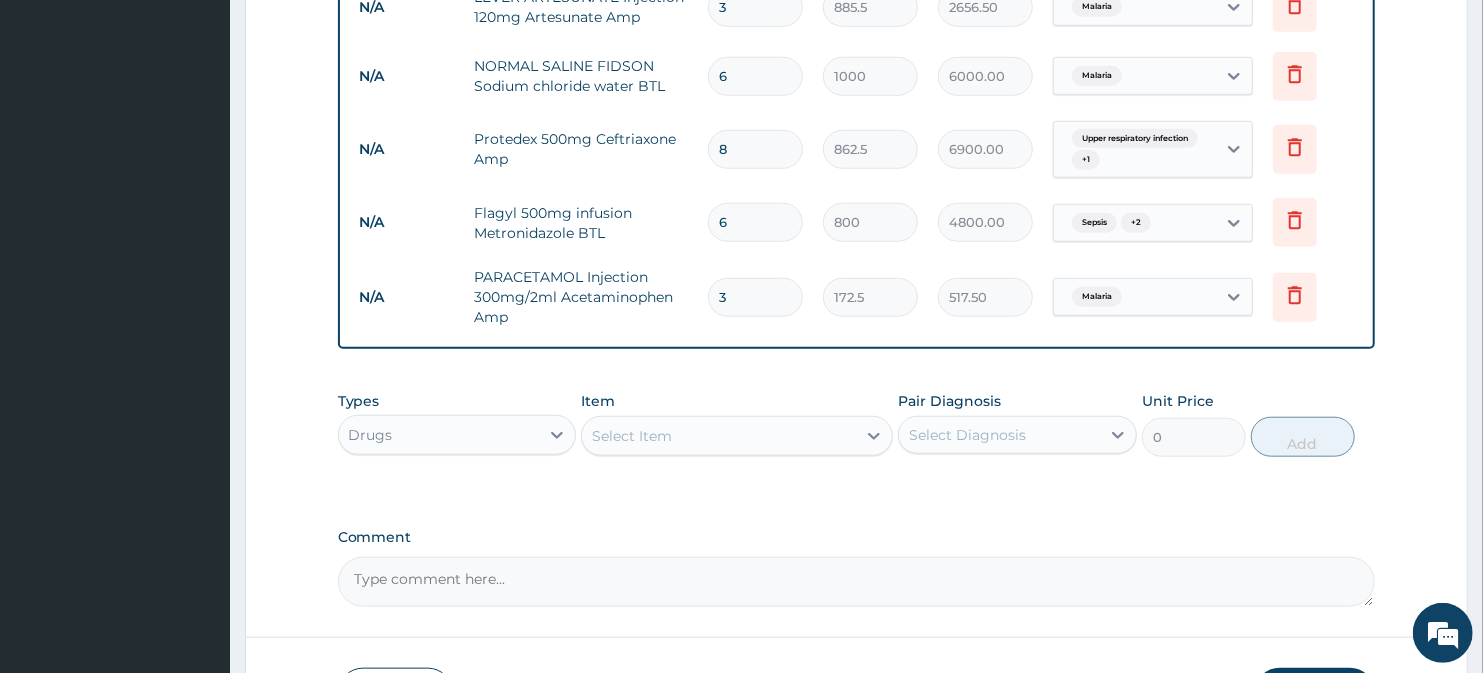 type on "36" 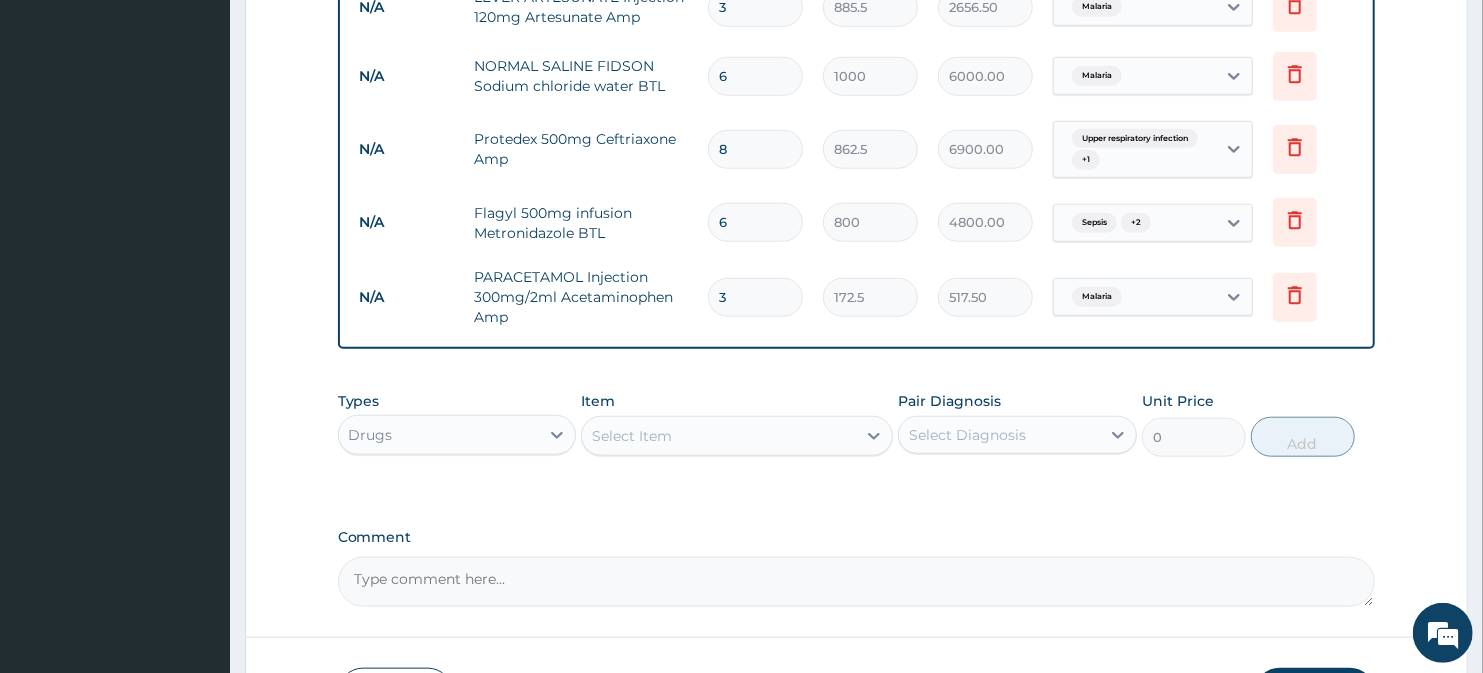 type on "6210.00" 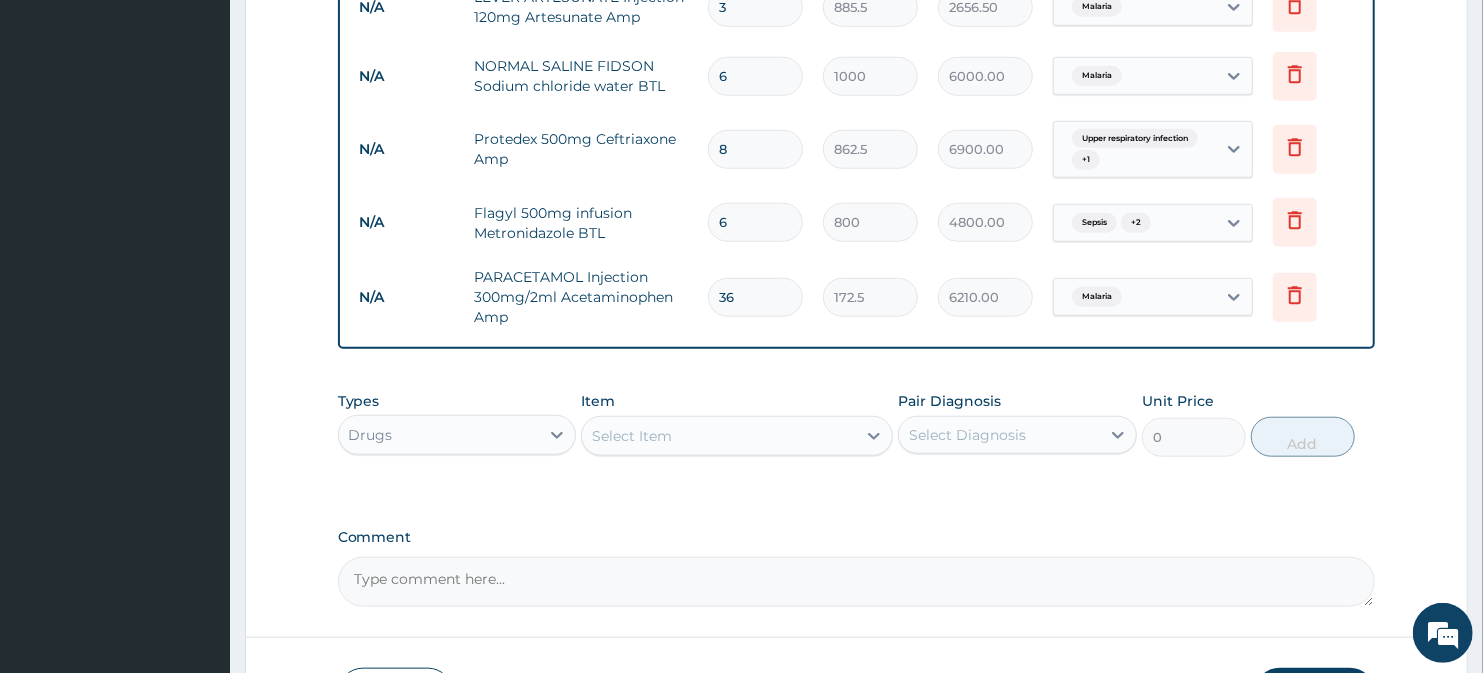 type on "36" 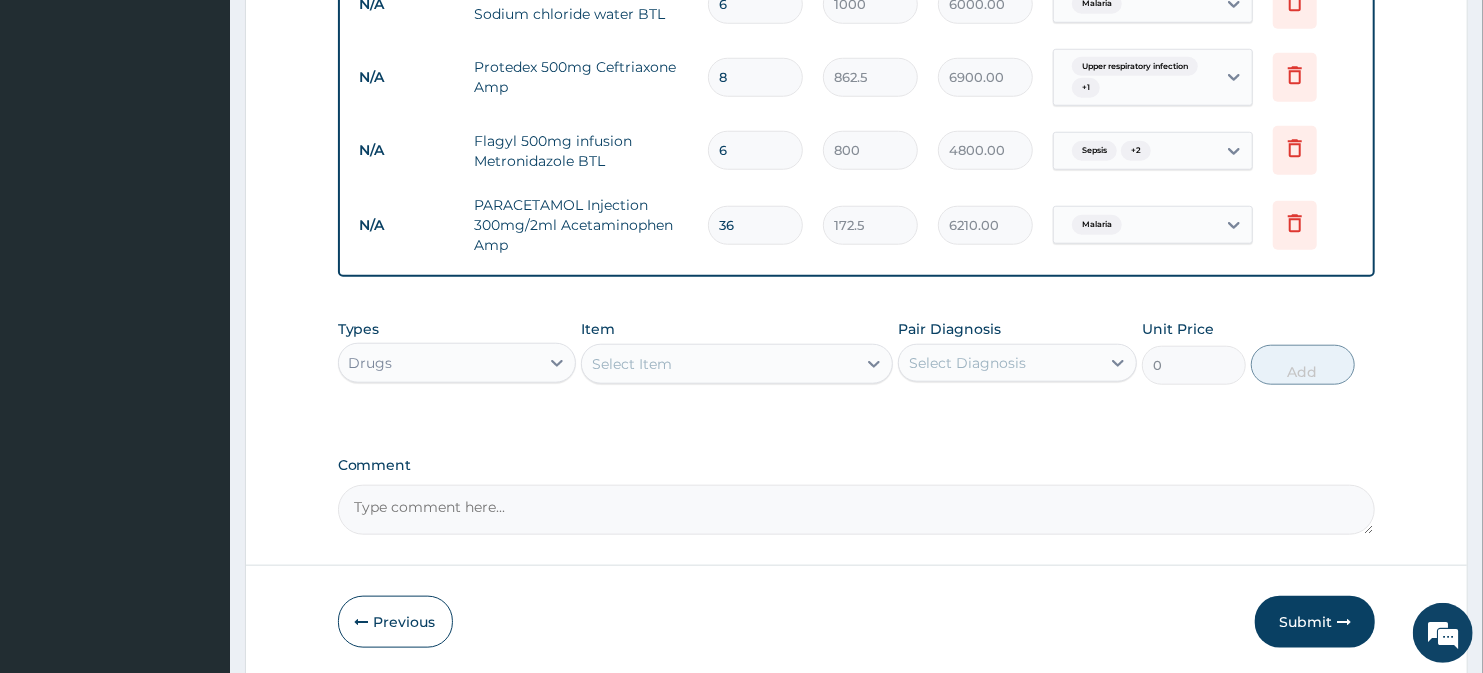 scroll, scrollTop: 1074, scrollLeft: 0, axis: vertical 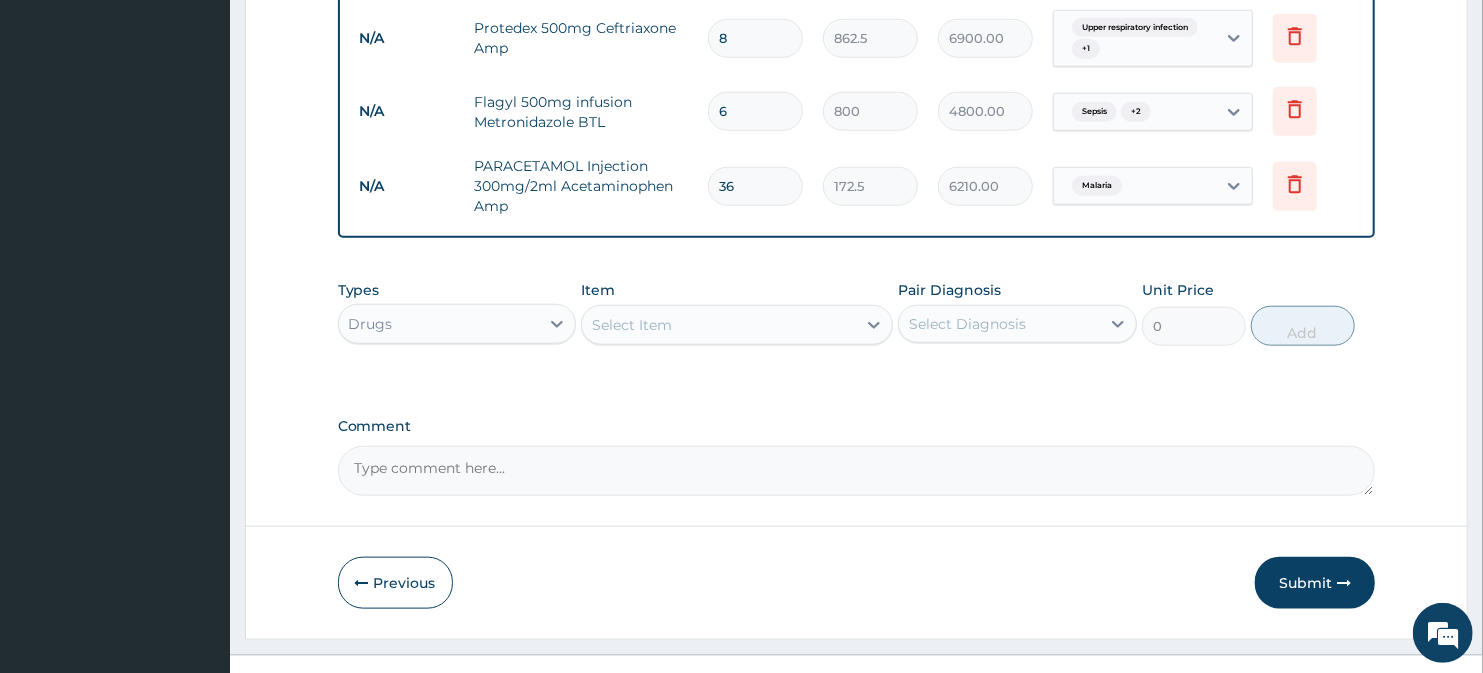 click on "Select Item" at bounding box center [718, 325] 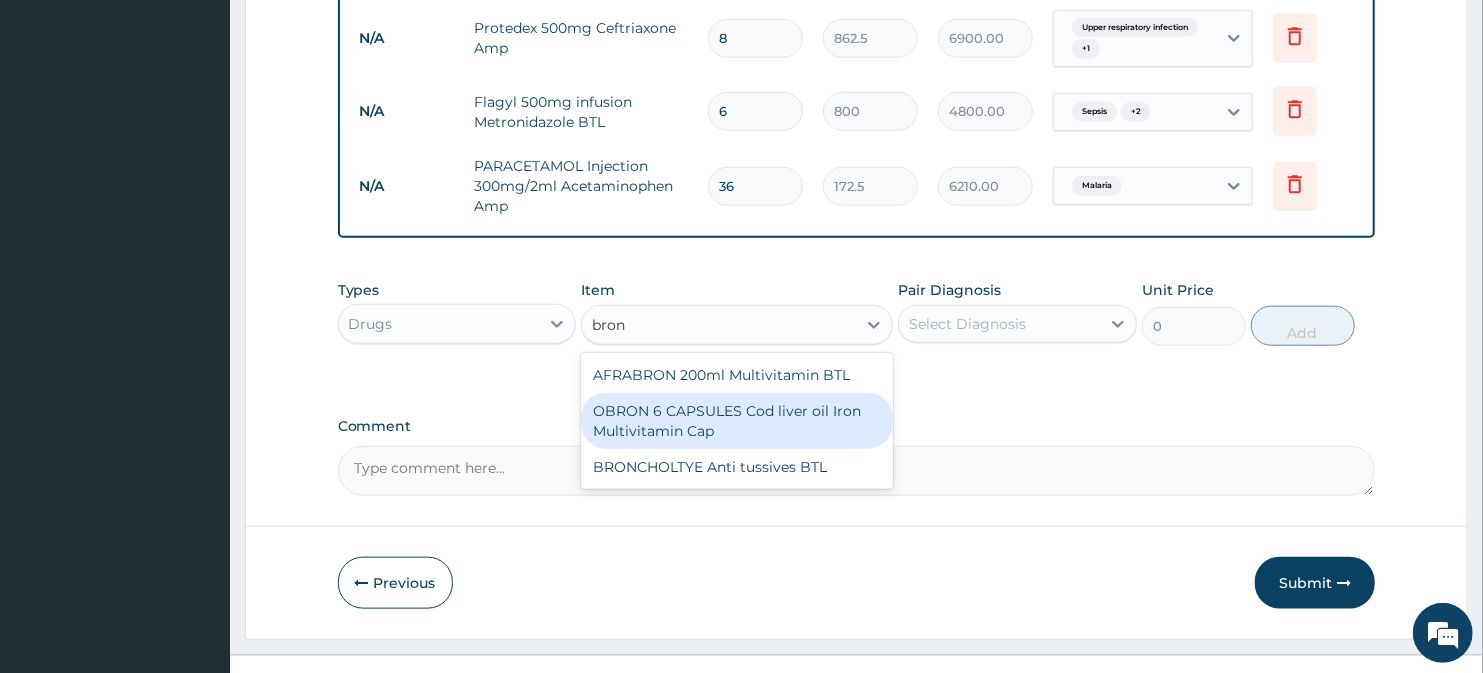 type on "bron" 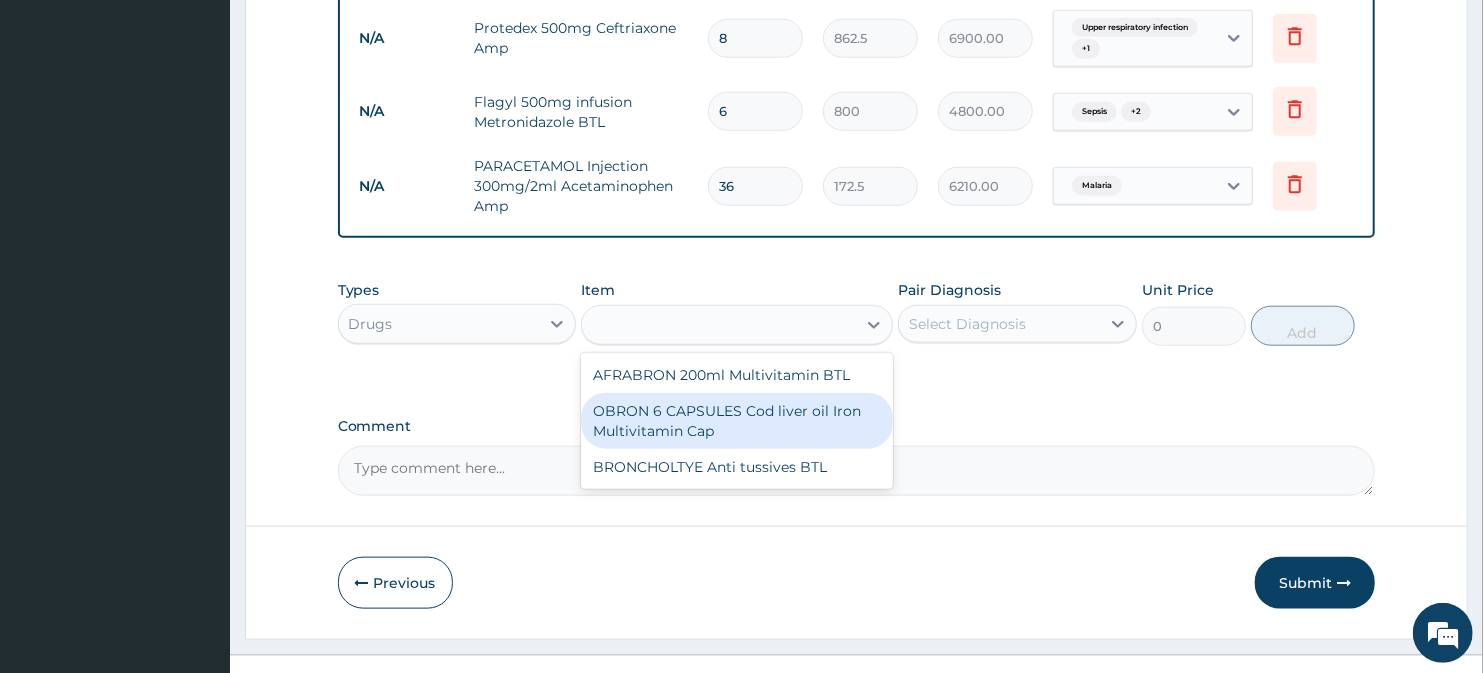 drag, startPoint x: 694, startPoint y: 494, endPoint x: 717, endPoint y: 486, distance: 24.351591 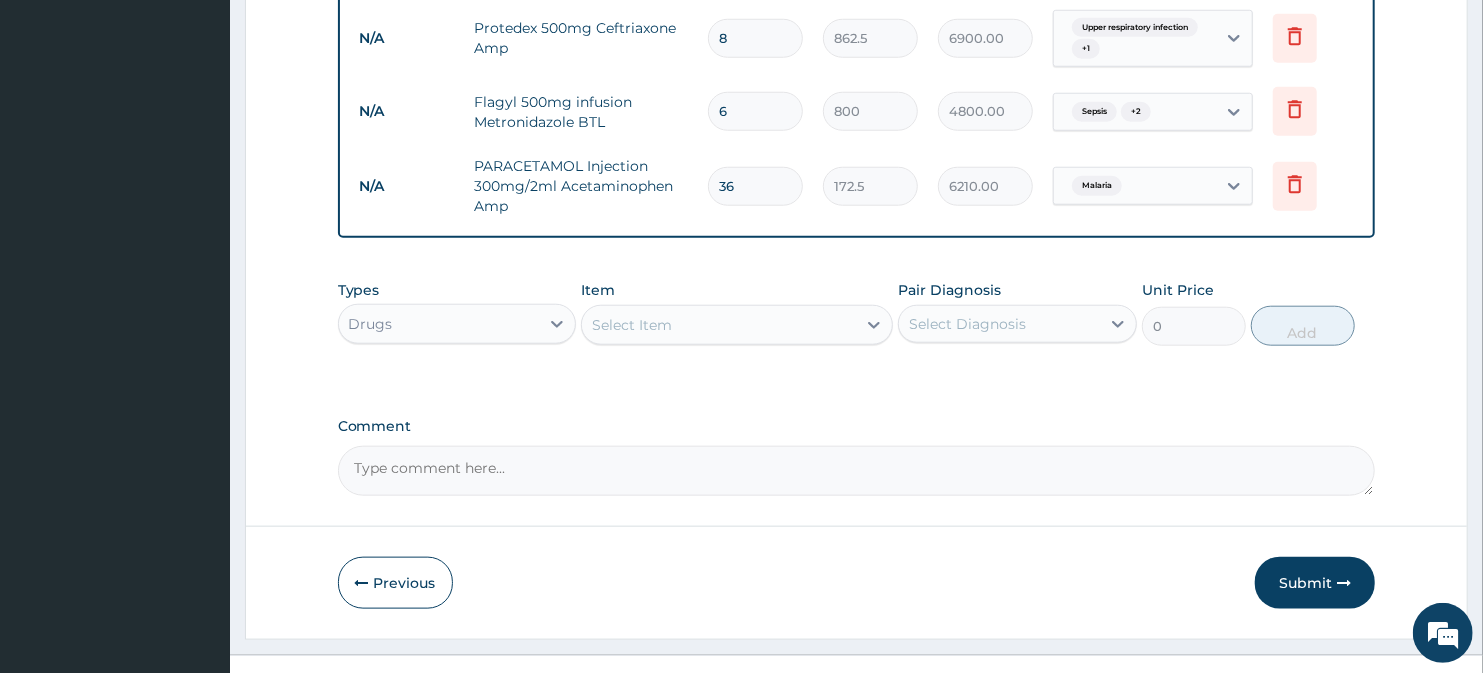 click on "Select Item" at bounding box center (718, 325) 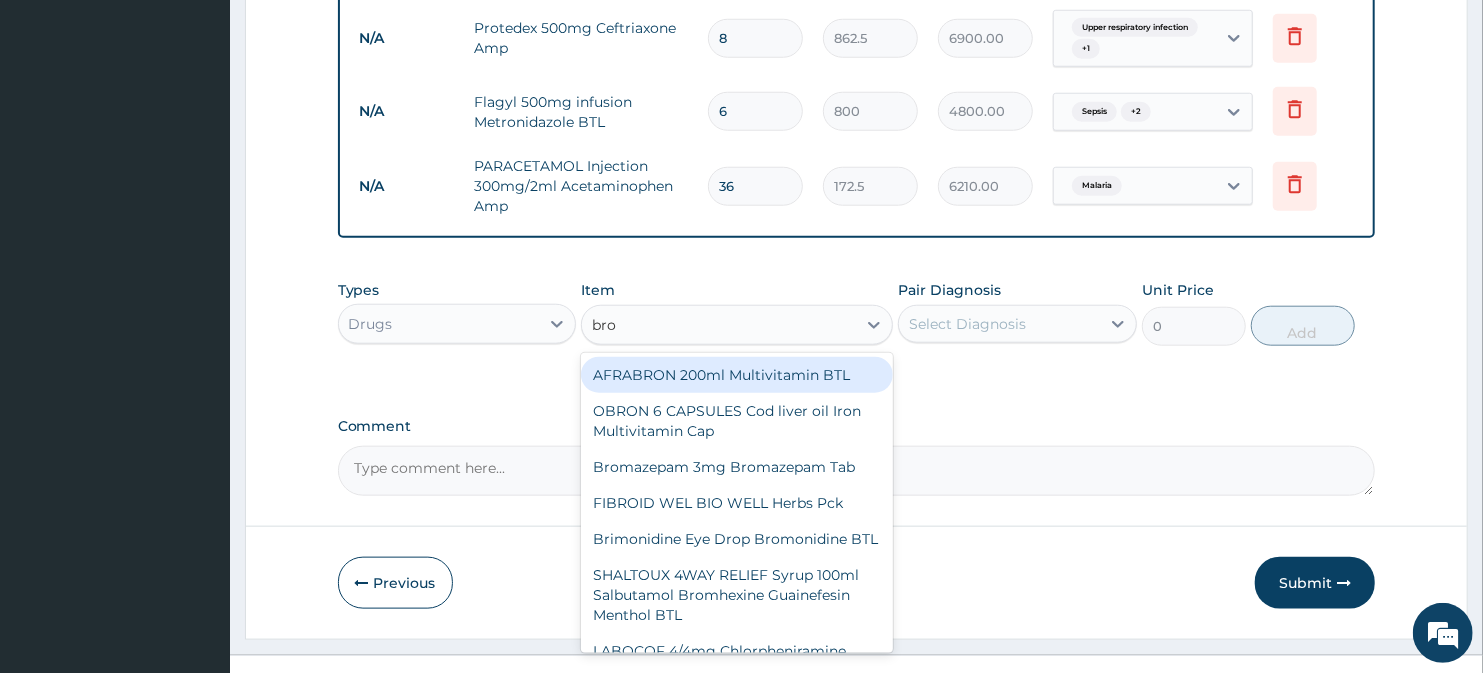 type on "bron" 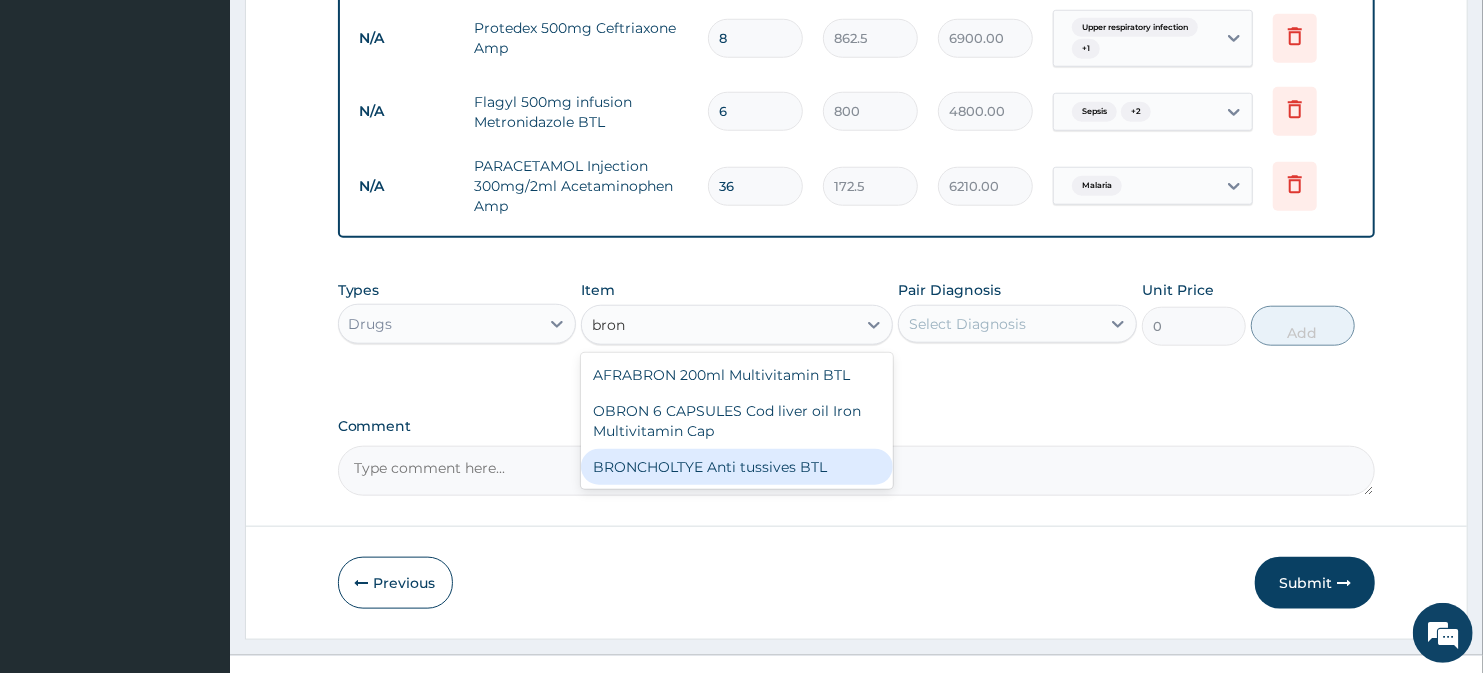 click on "BRONCHOLTYE Anti tussives BTL" at bounding box center (736, 467) 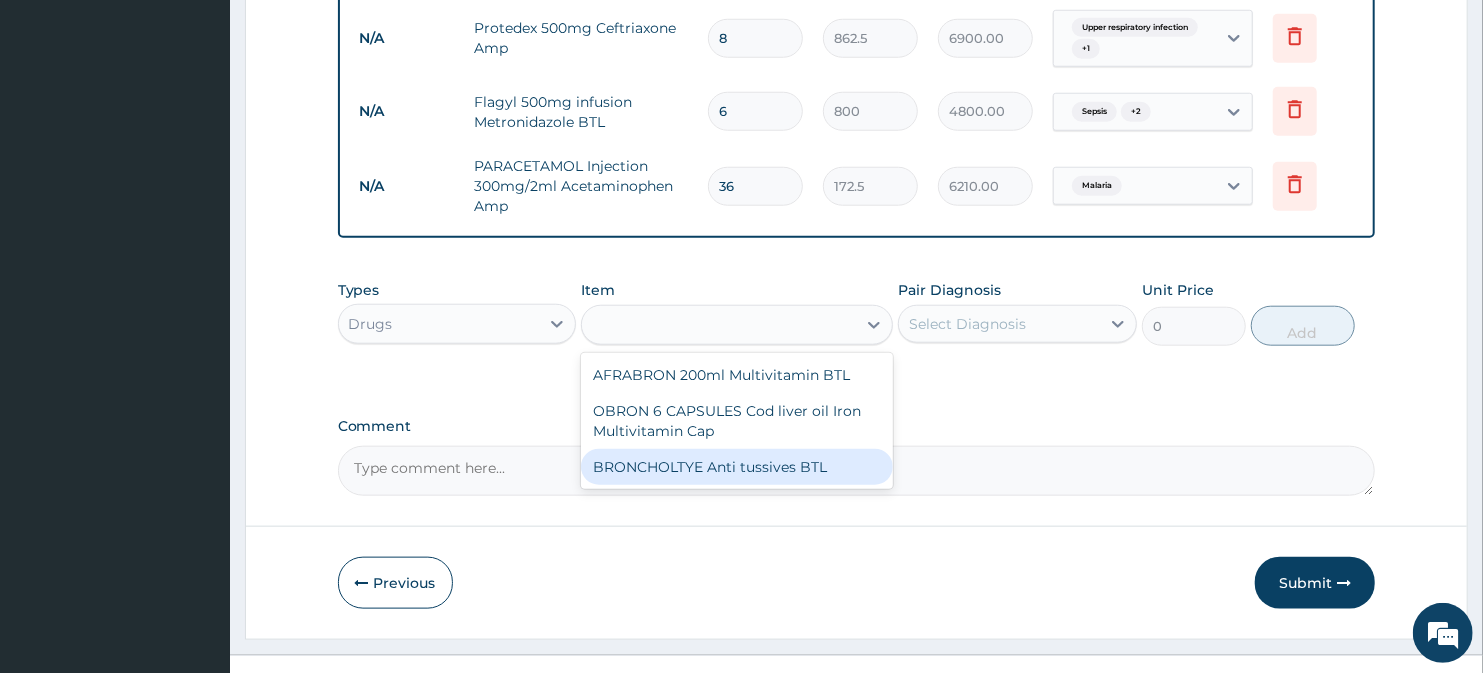 type on "517.5" 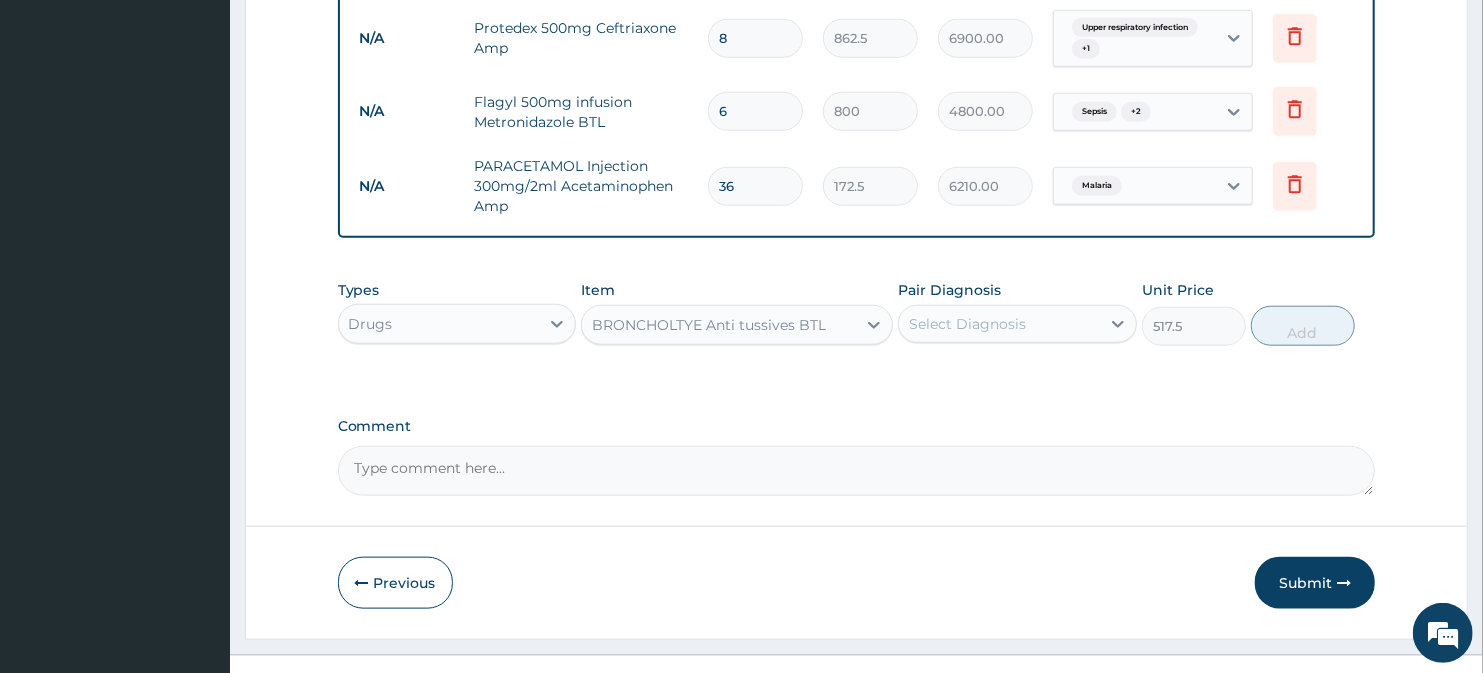 click on "Select Diagnosis" at bounding box center [999, 324] 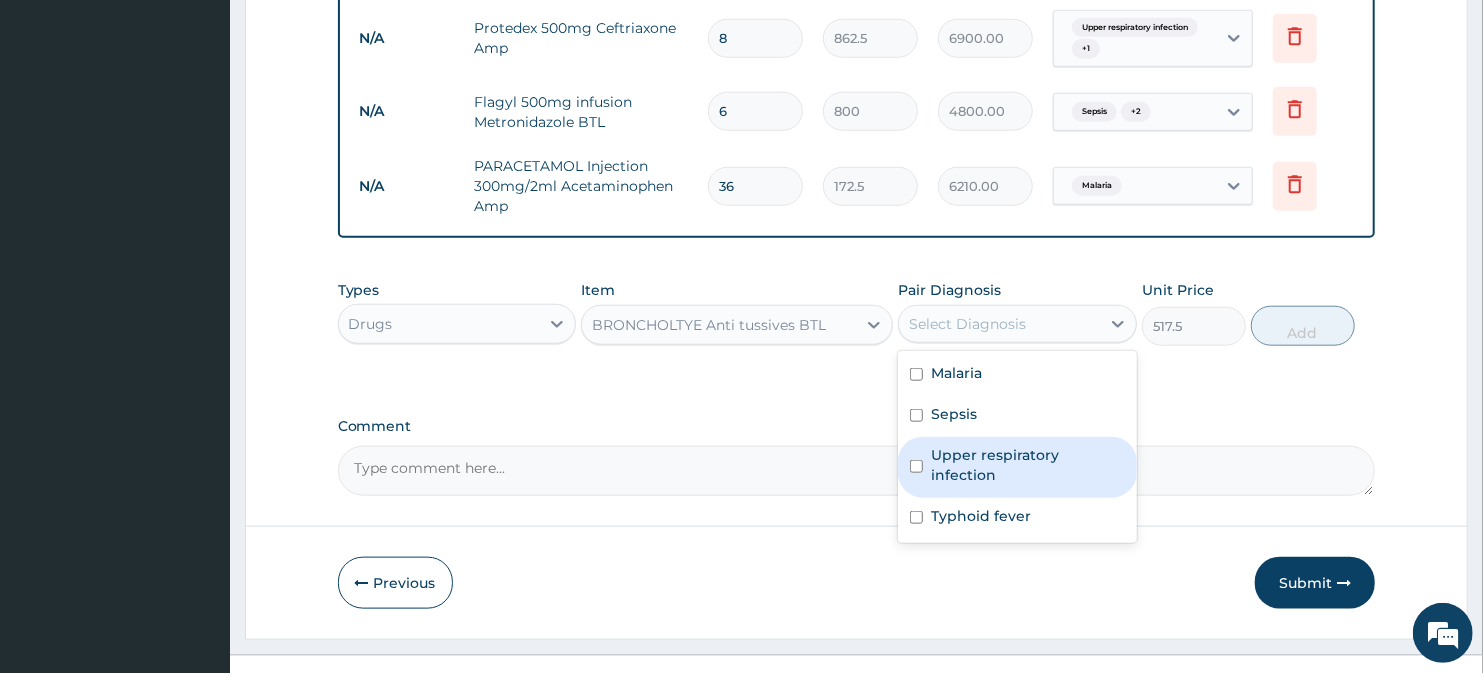 click on "Upper respiratory infection" at bounding box center [1017, 467] 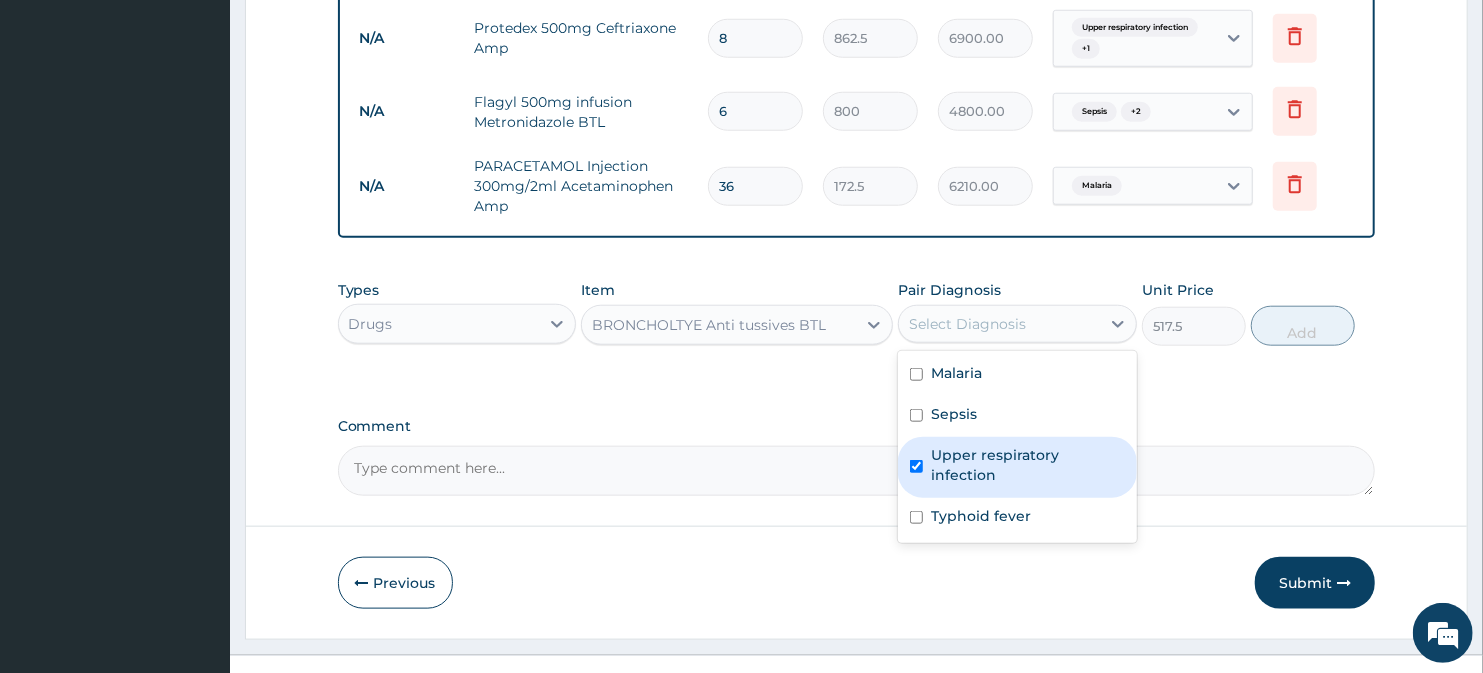 checkbox on "true" 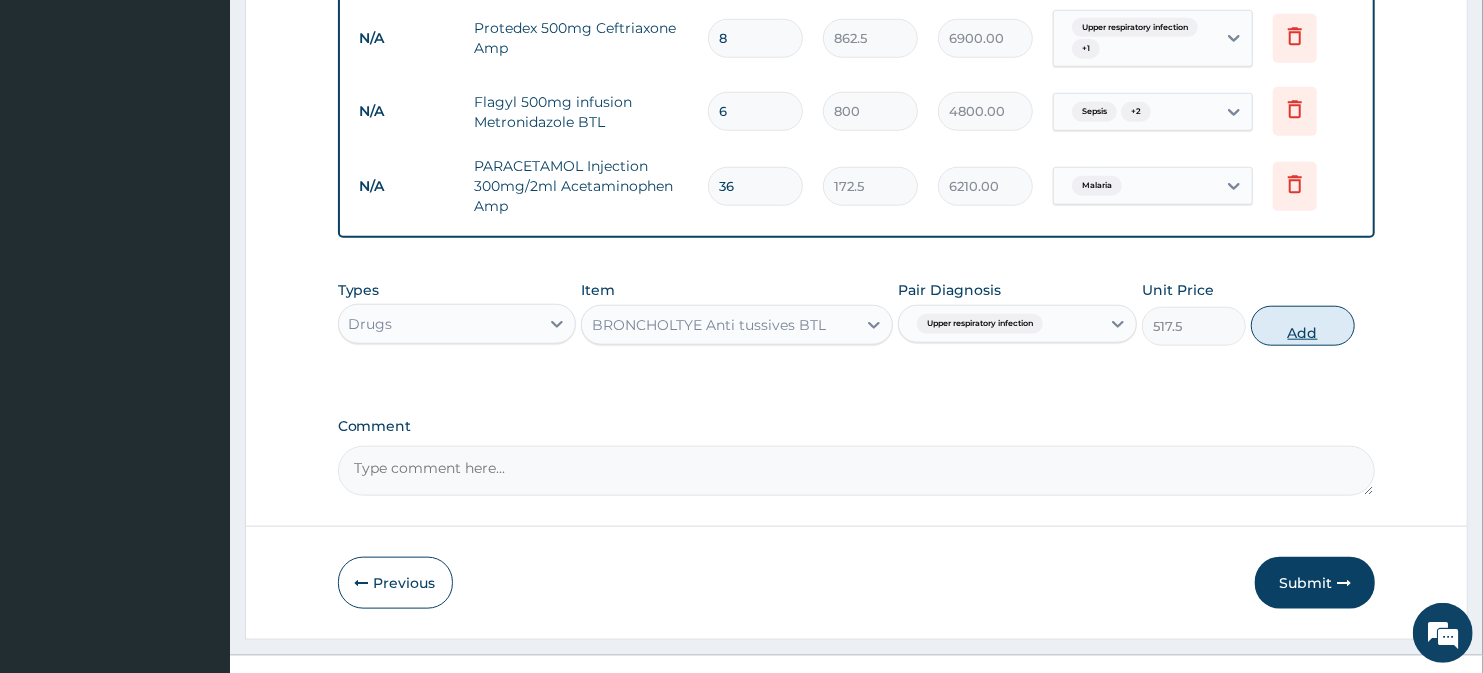 click on "Add" at bounding box center [1303, 326] 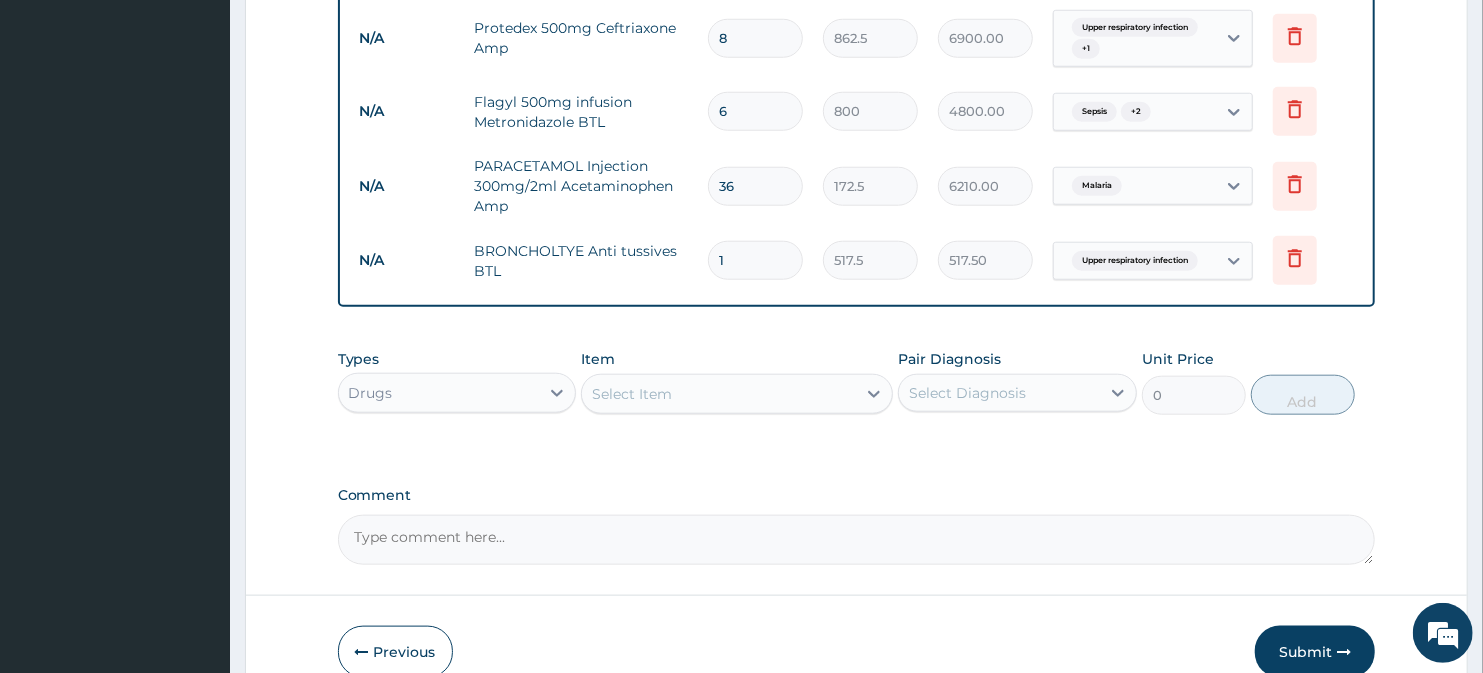 click on "Select Item" at bounding box center (718, 394) 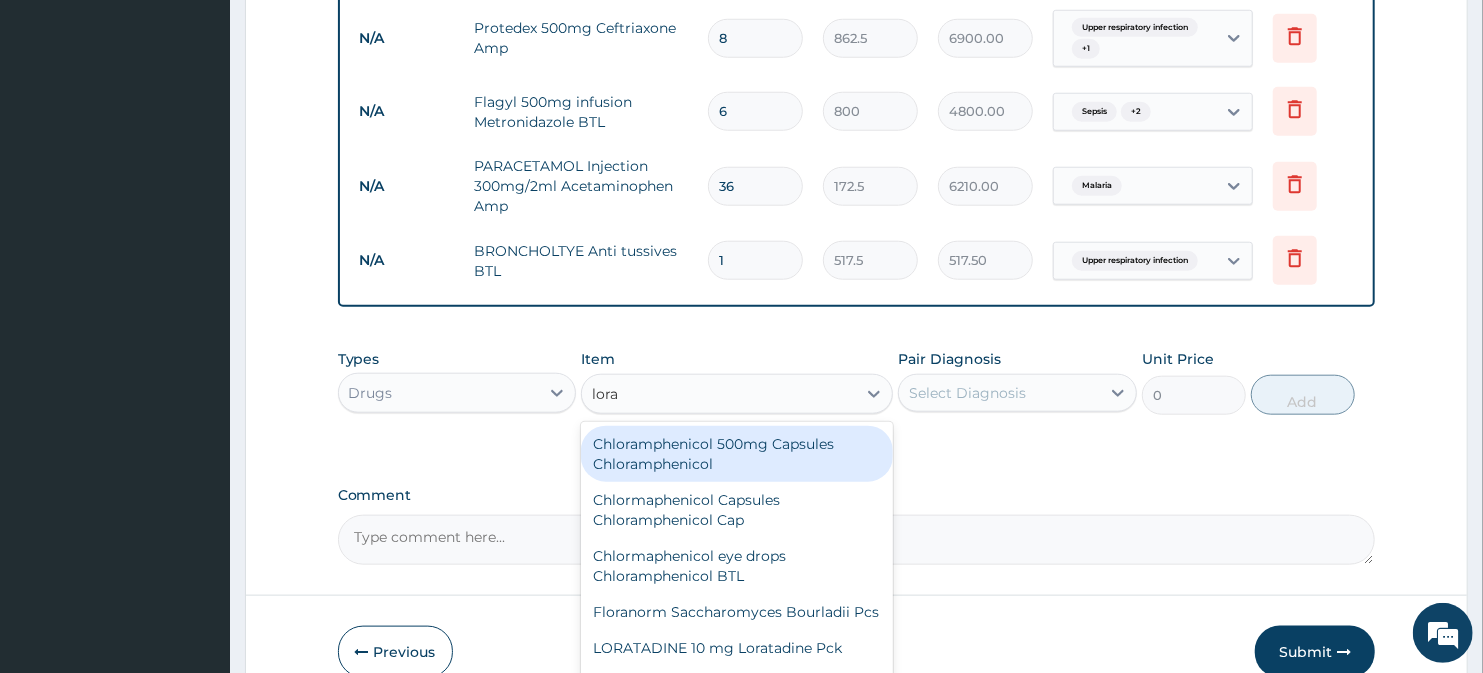 type on "lorat" 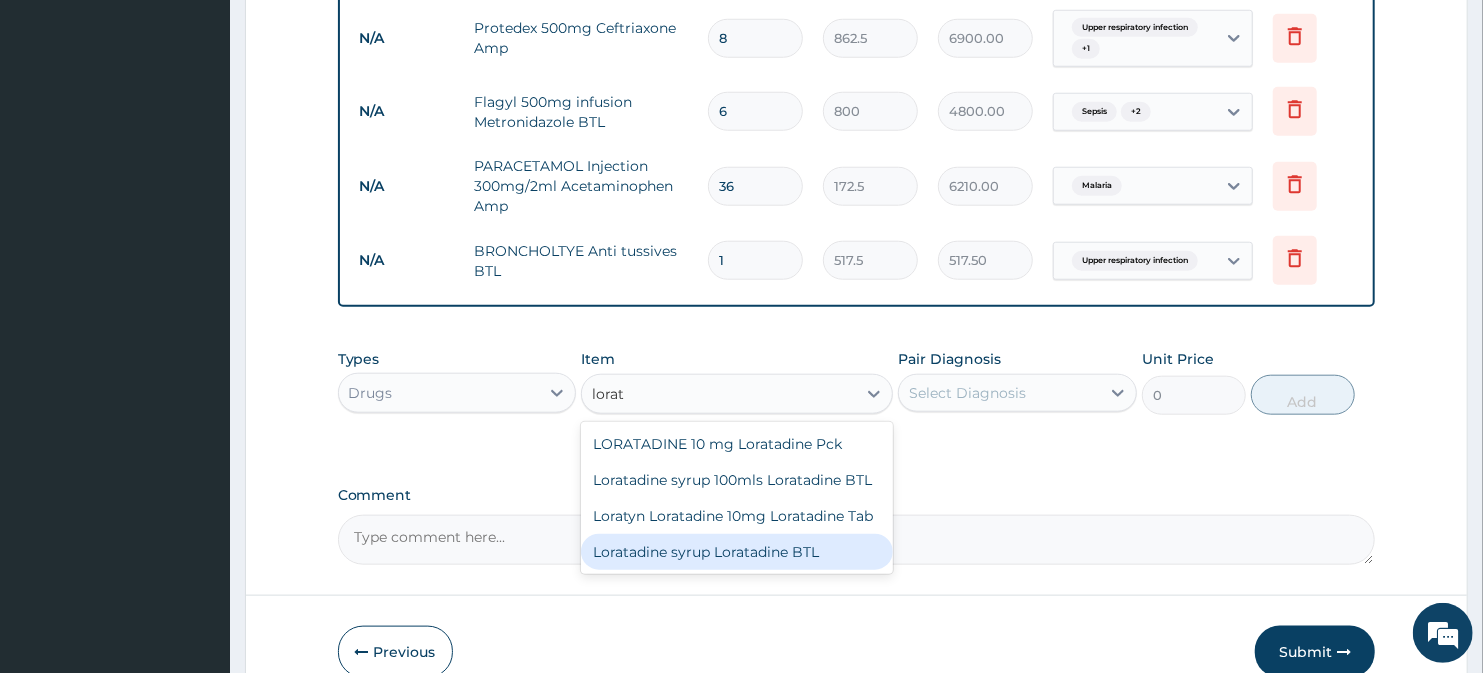 click on "Loratadine syrup Loratadine BTL" at bounding box center [736, 552] 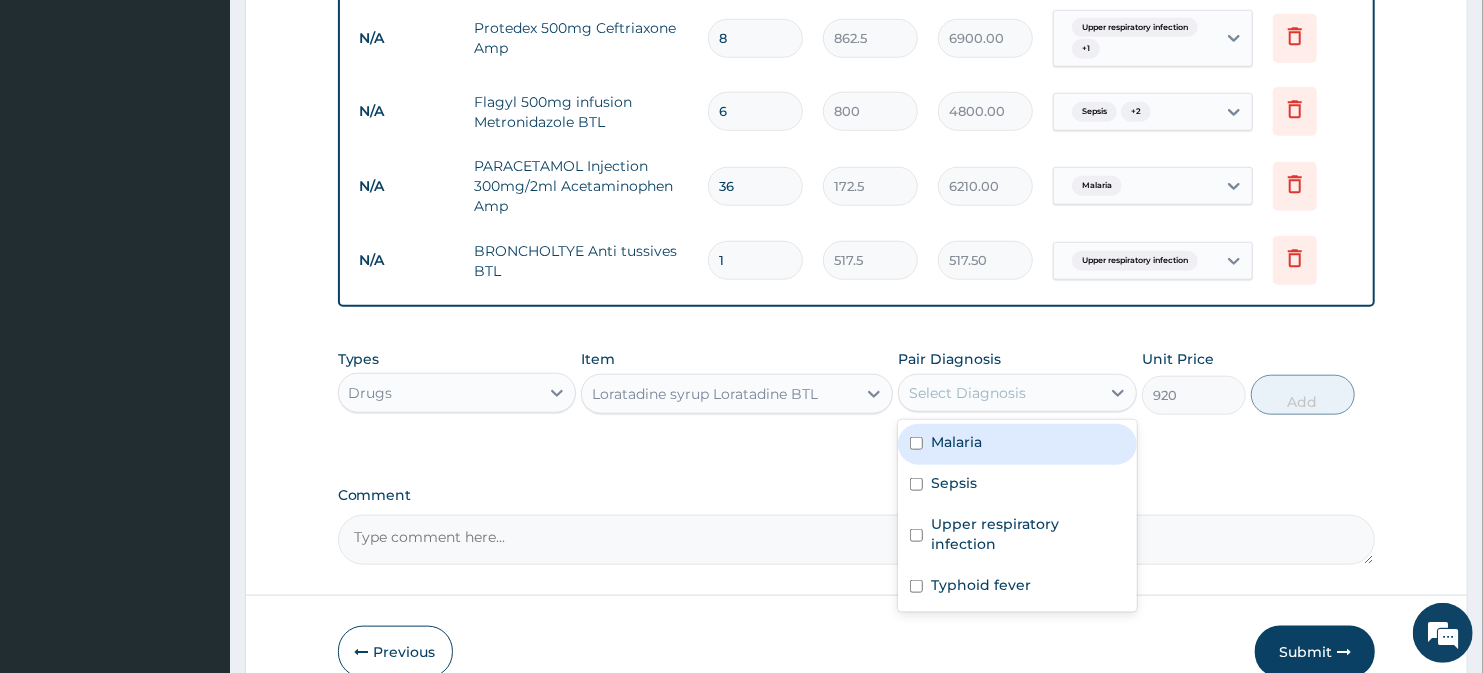 click on "Select Diagnosis" at bounding box center [999, 393] 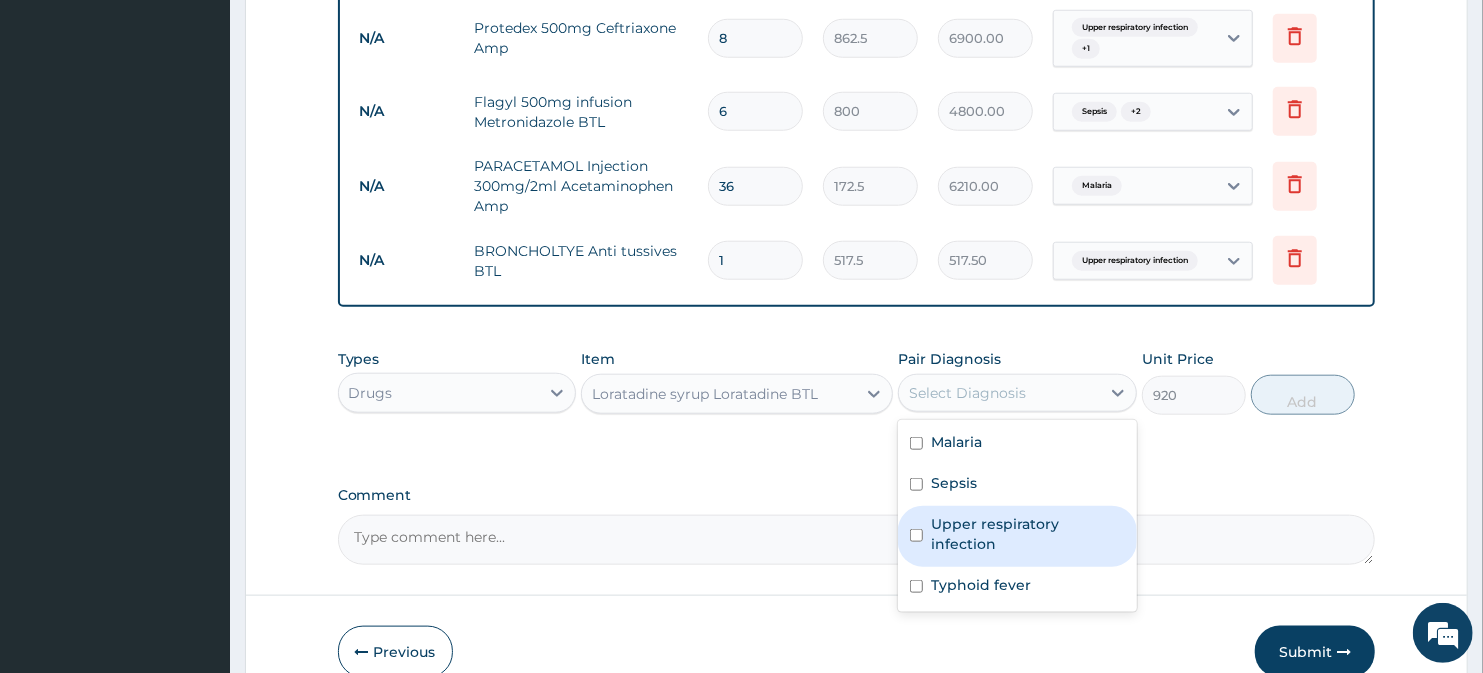 click on "Upper respiratory infection" at bounding box center (1028, 534) 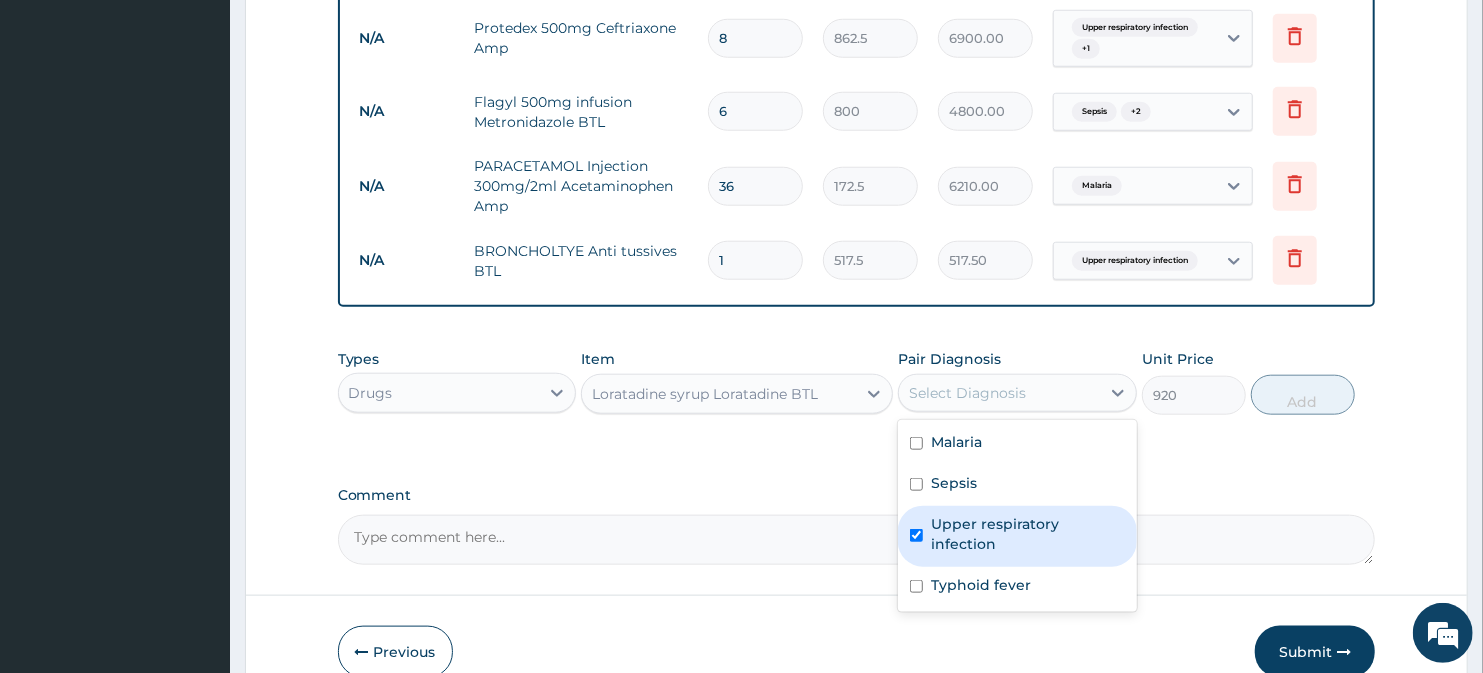 checkbox on "true" 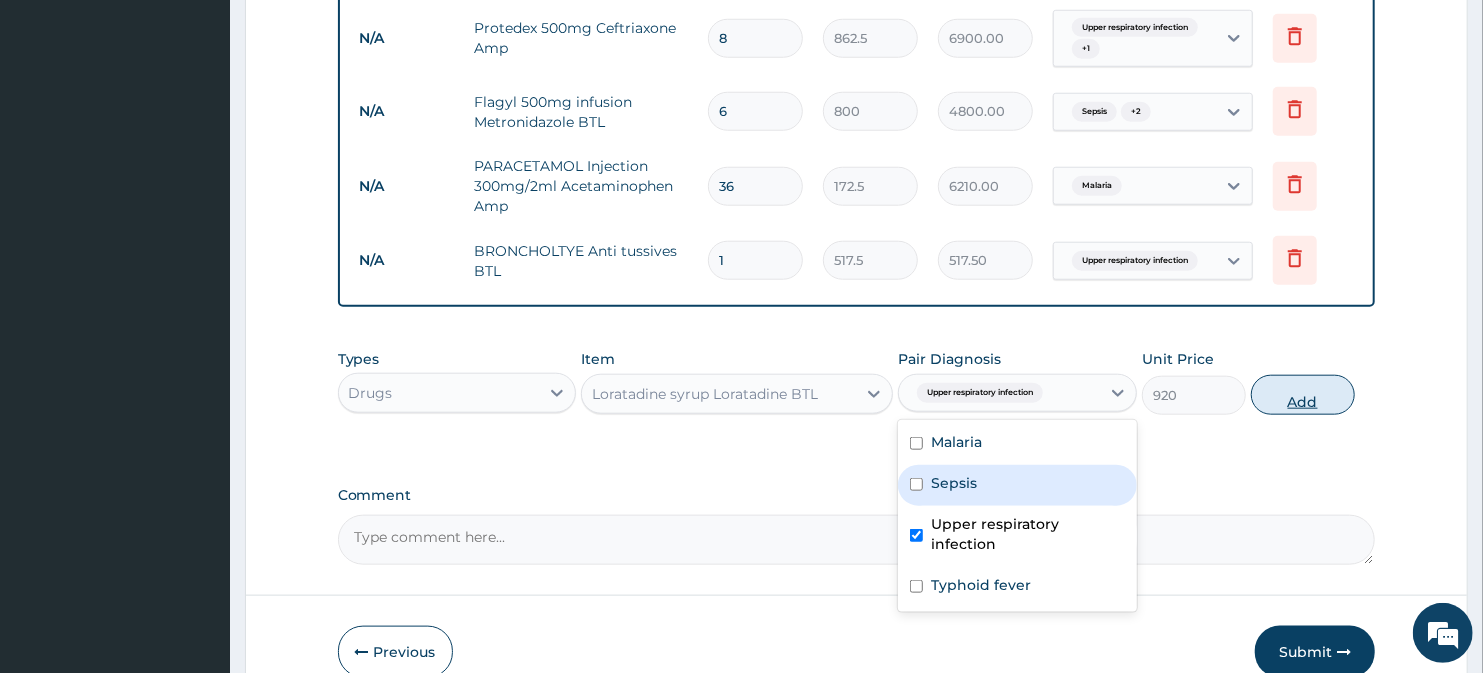 click on "Add" at bounding box center [1303, 395] 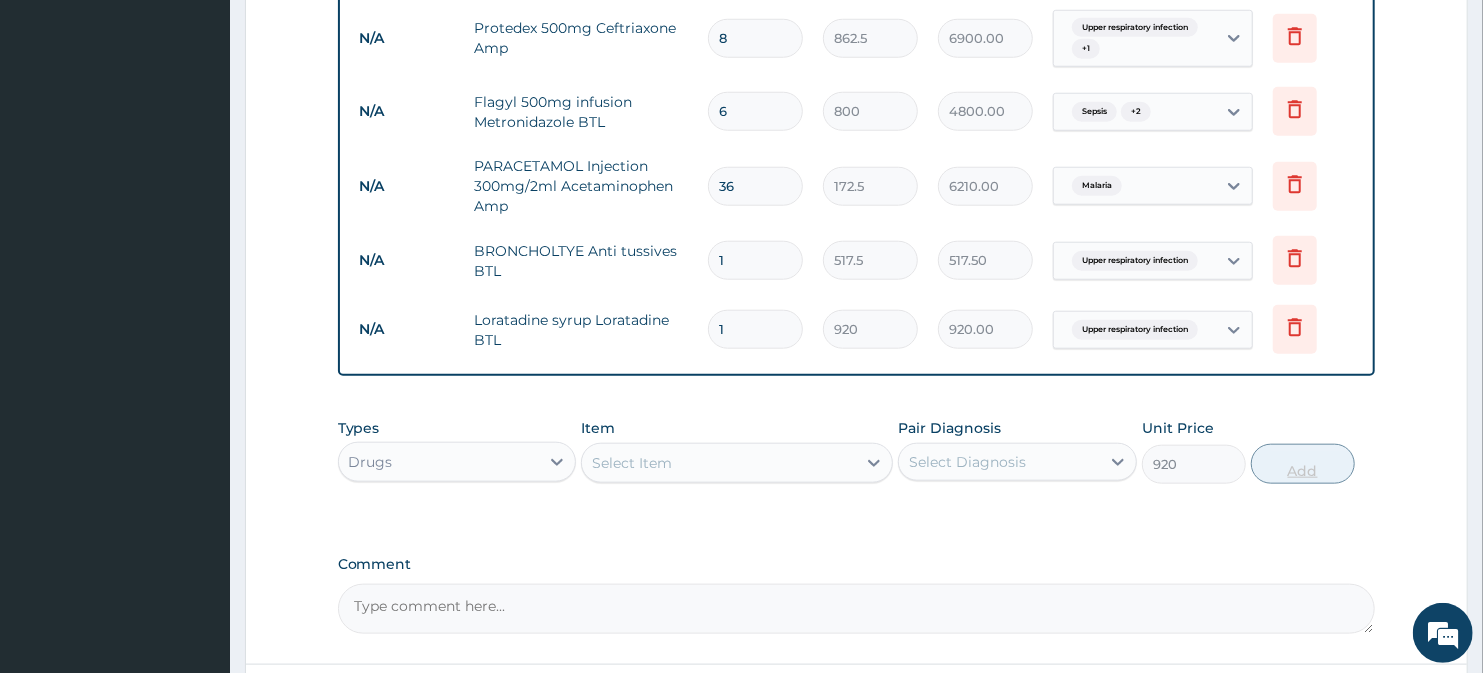 type on "0" 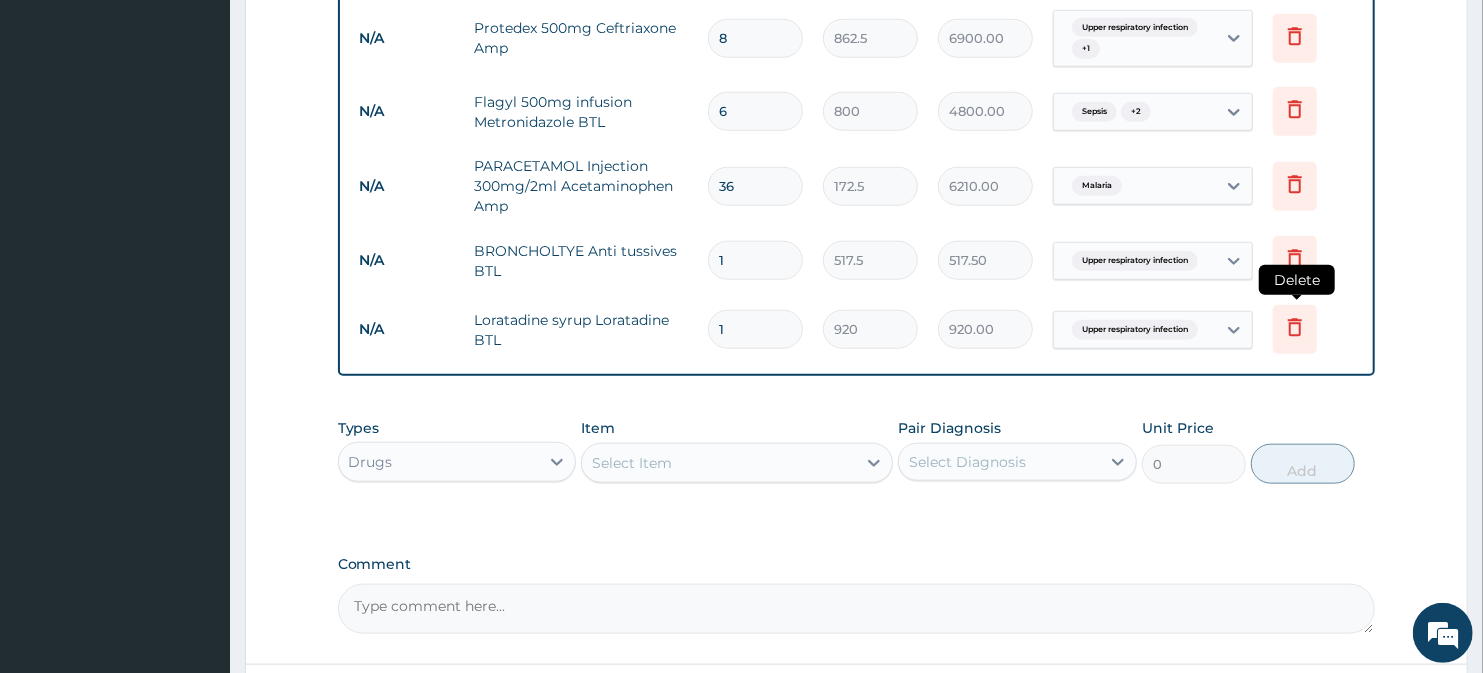 click 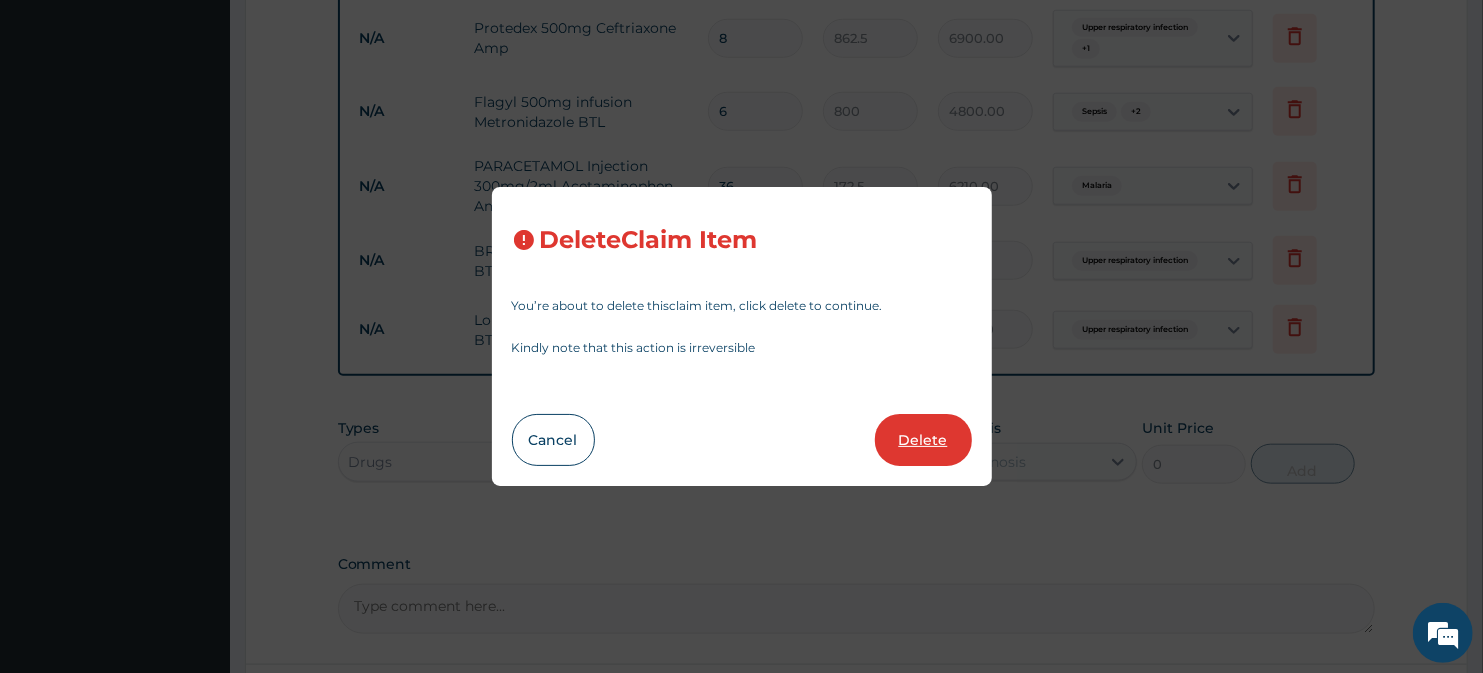 click on "Delete" at bounding box center (923, 440) 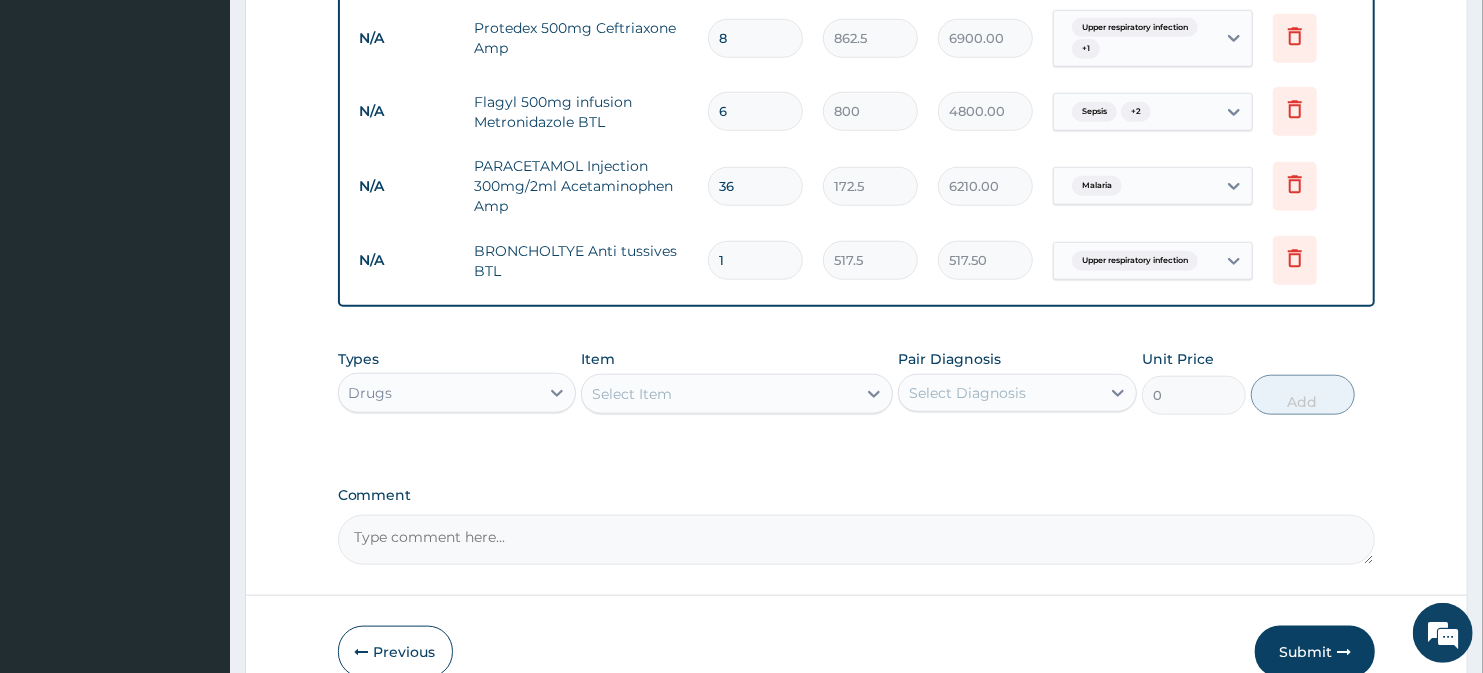 click on "Select Item" at bounding box center [736, 394] 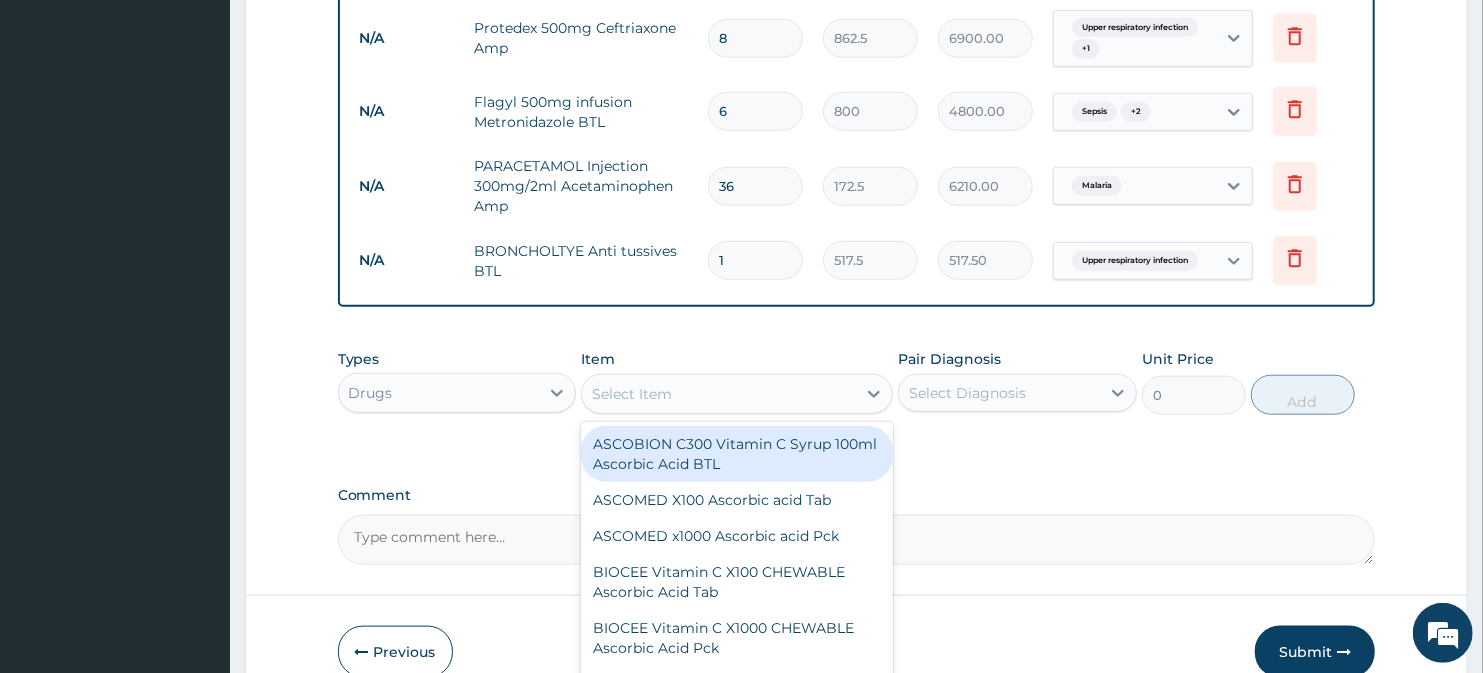 click on "Select Item" at bounding box center [718, 394] 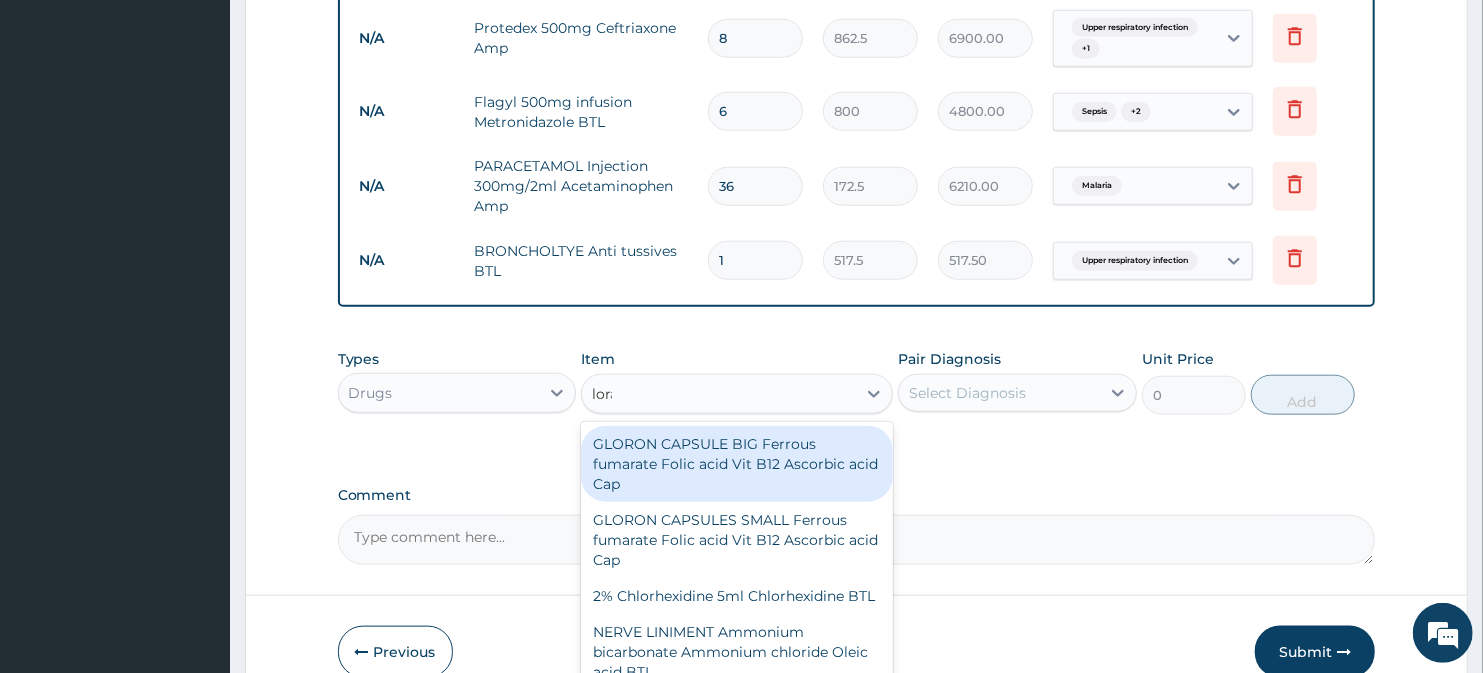 type on "lorat" 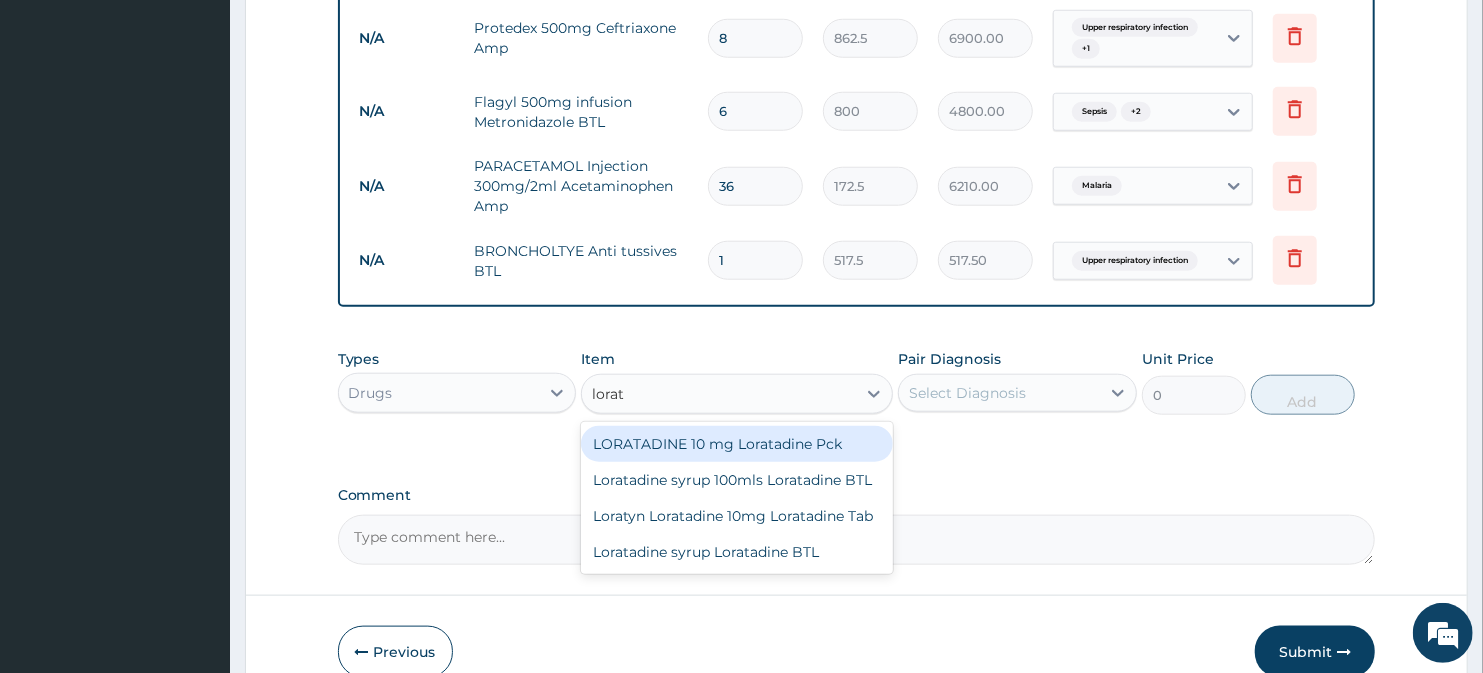 click on "LORATADINE 10 mg Loratadine Pck" at bounding box center (736, 444) 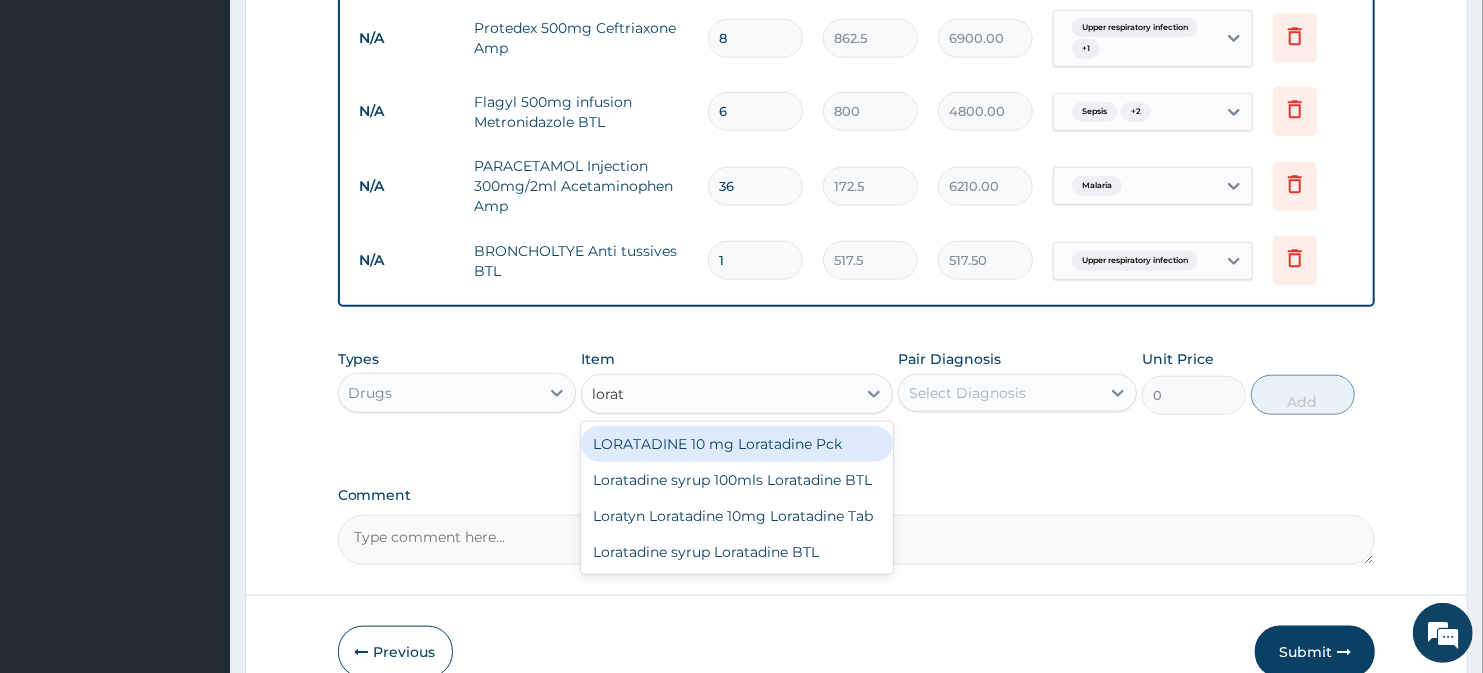 type 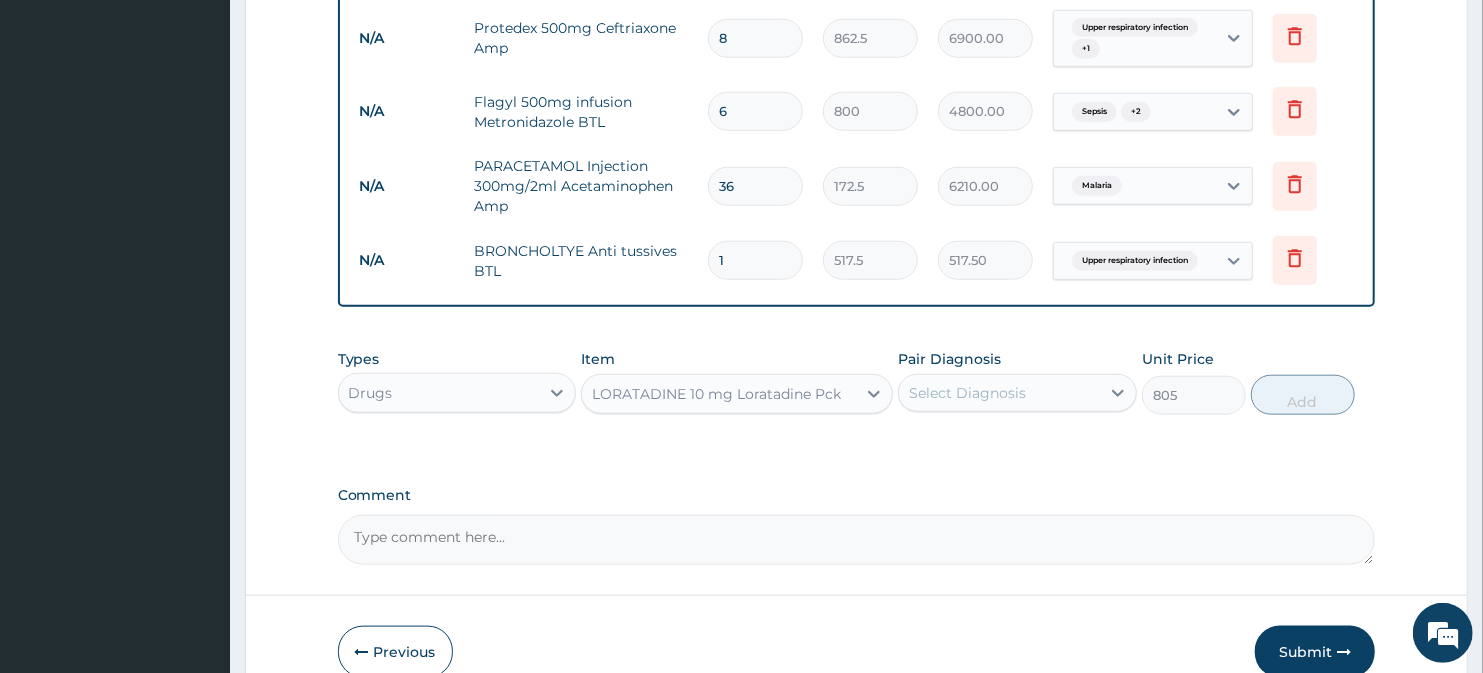 click on "Select Diagnosis" at bounding box center [967, 393] 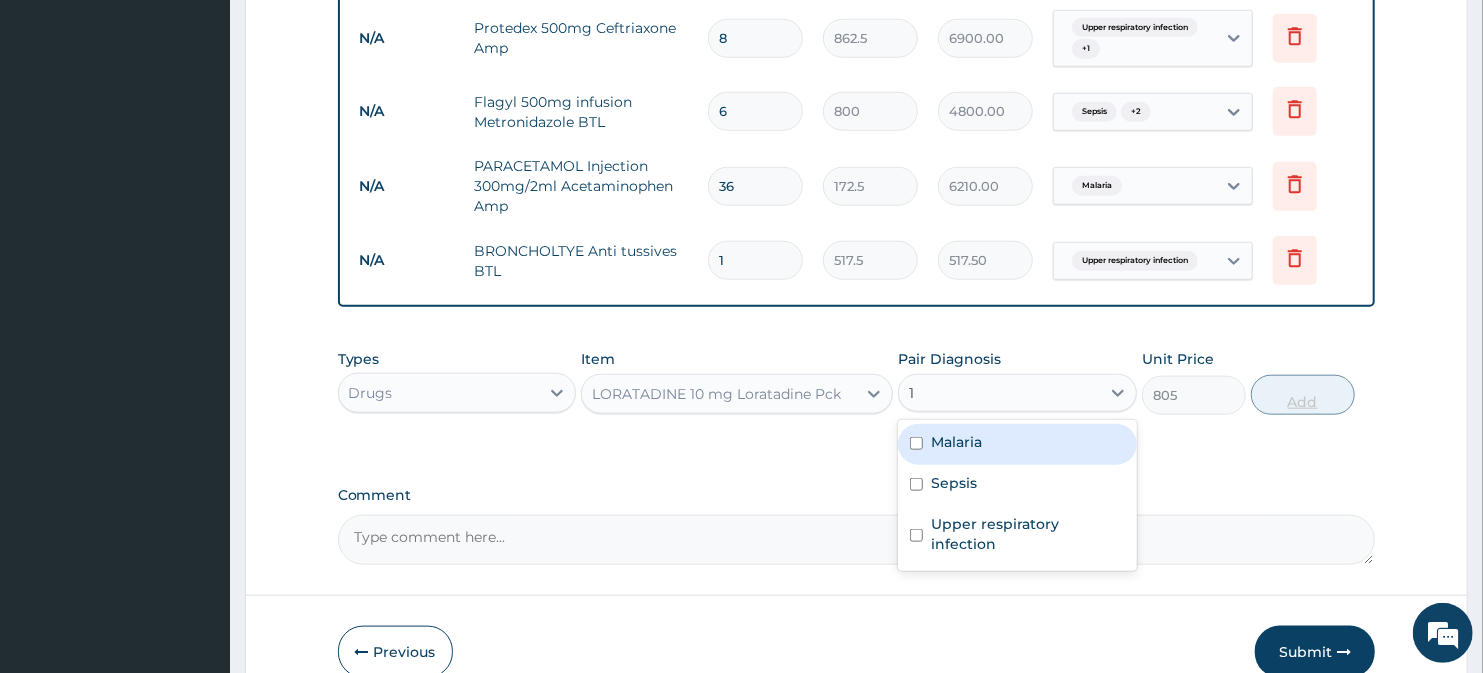 type on "1" 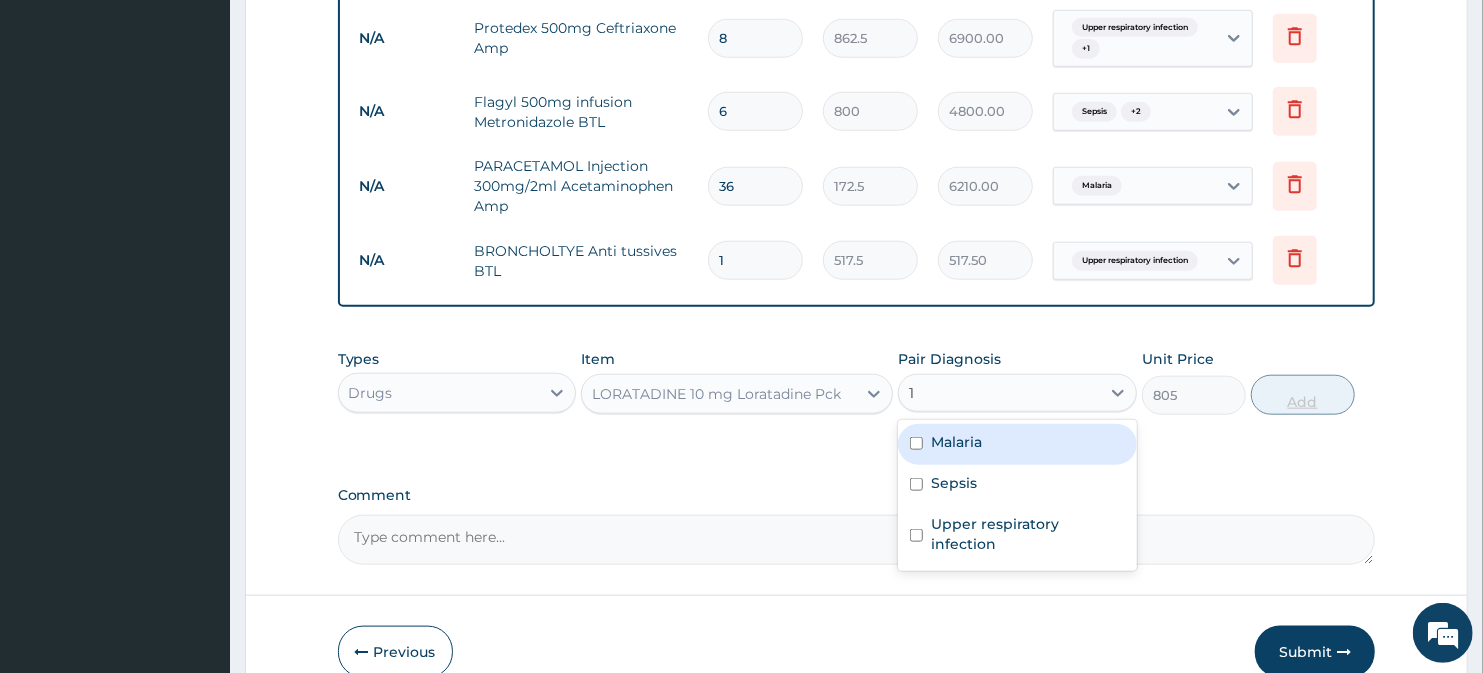 type 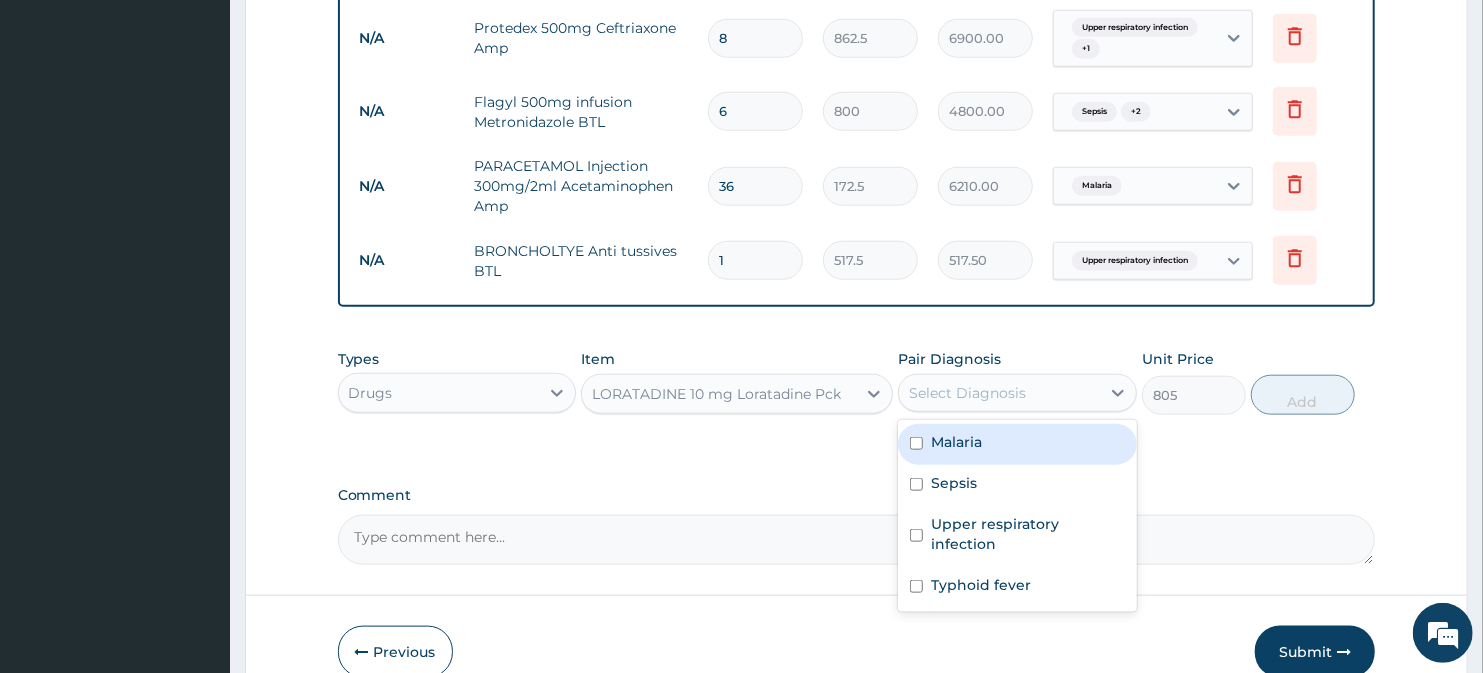 click on "Select Diagnosis" at bounding box center (967, 393) 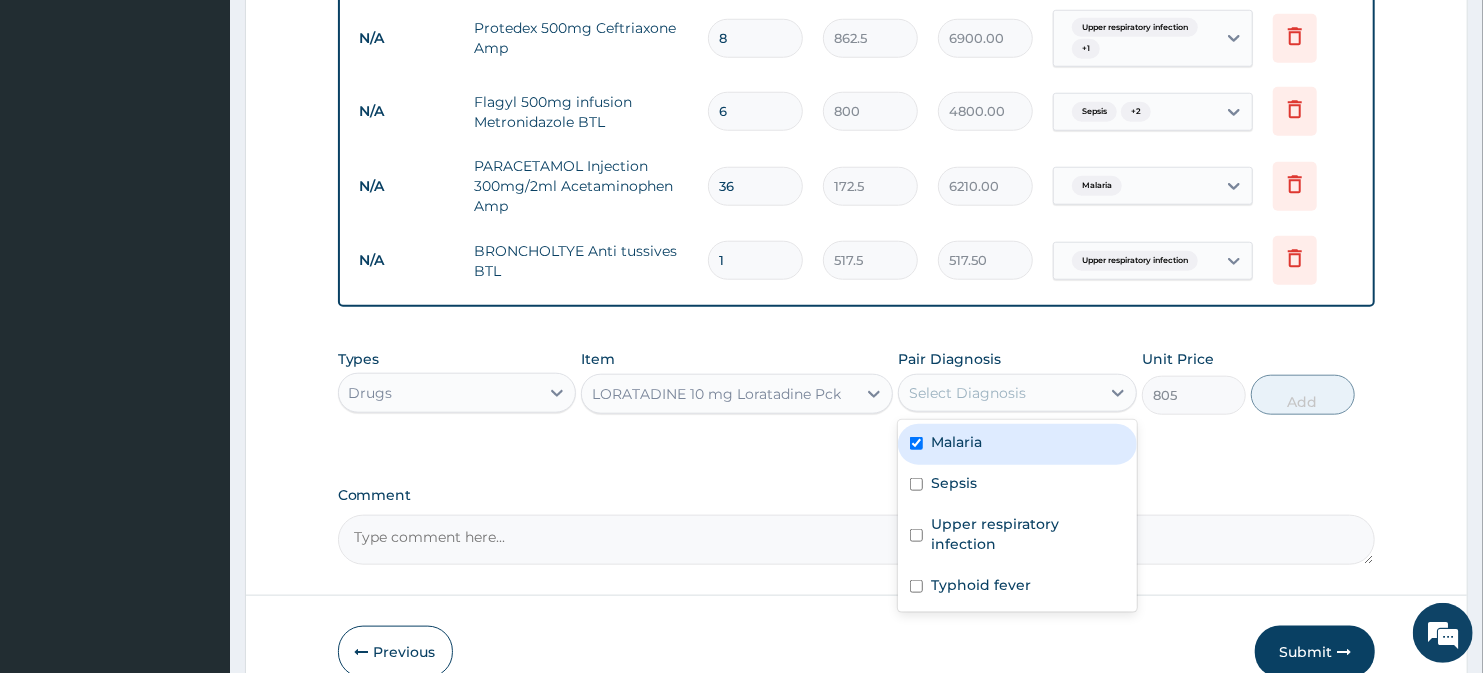 checkbox on "true" 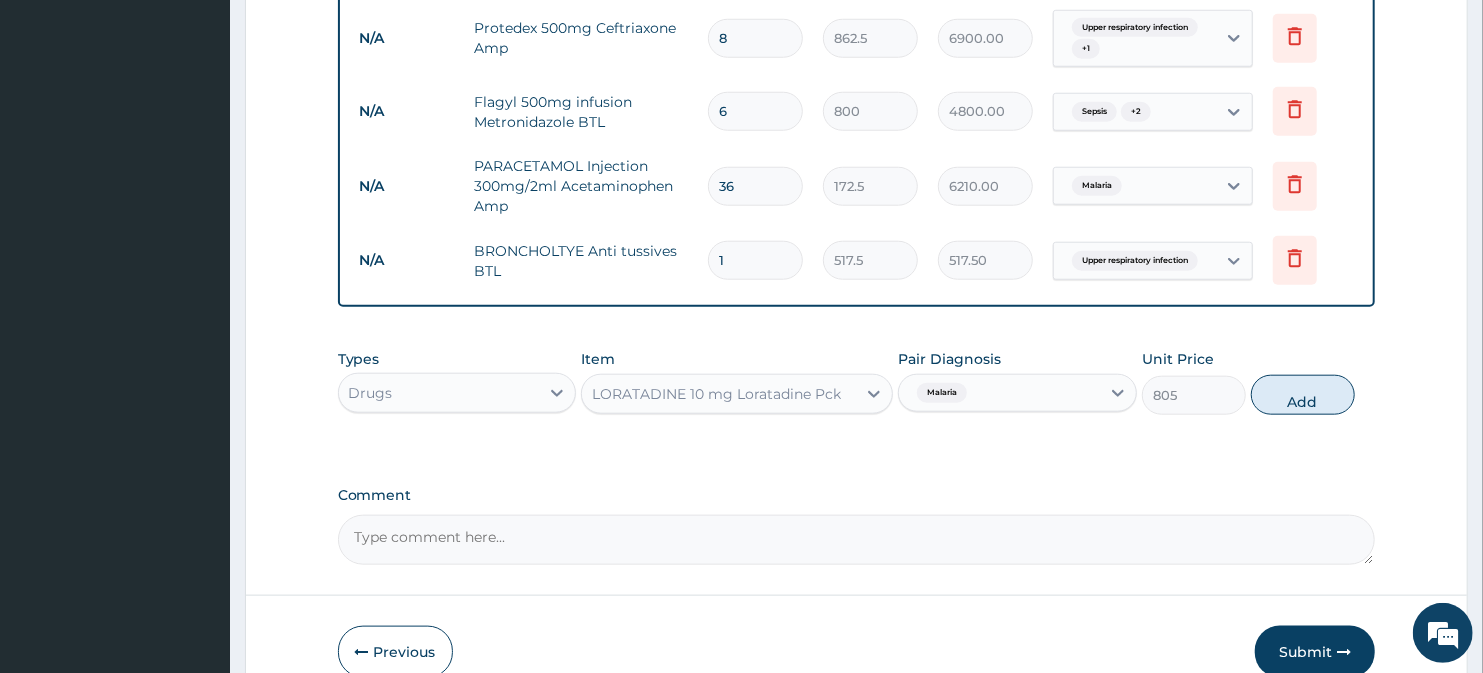 click on "Malaria" at bounding box center (939, 393) 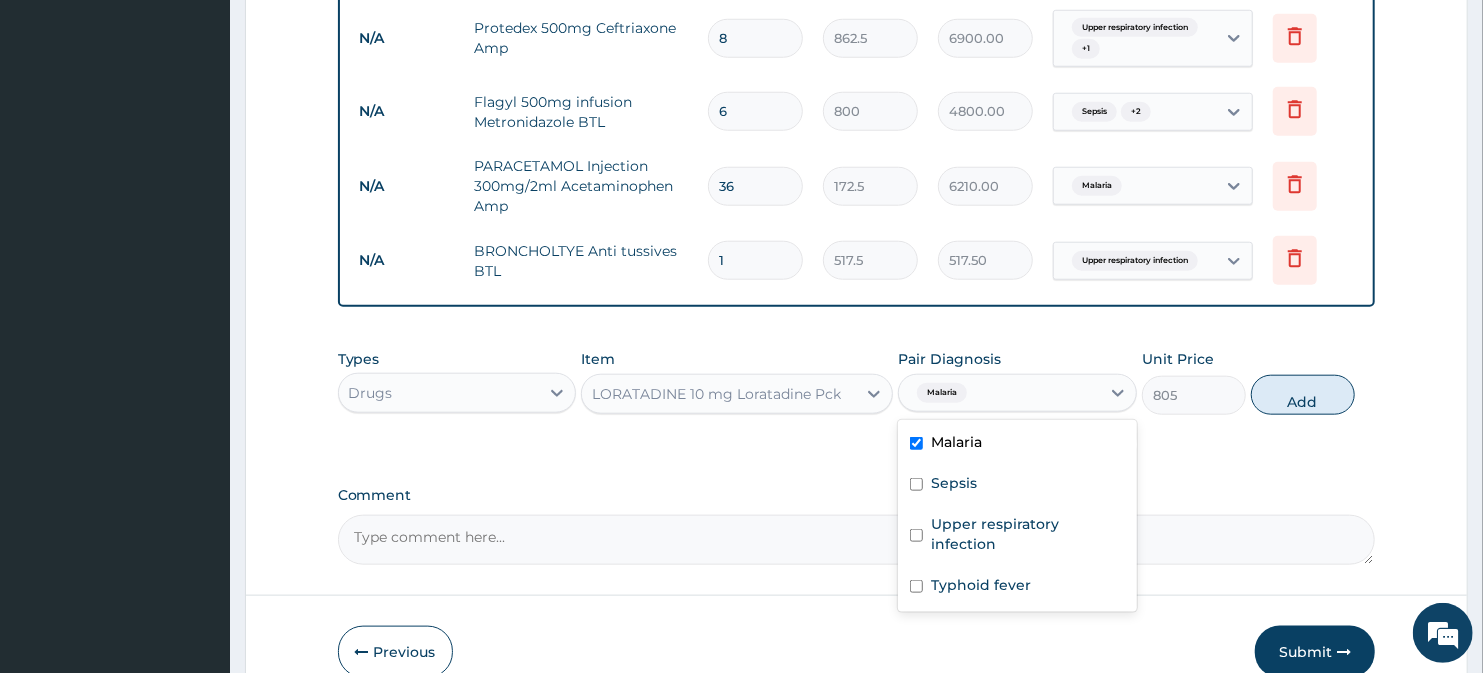 click at bounding box center (916, 443) 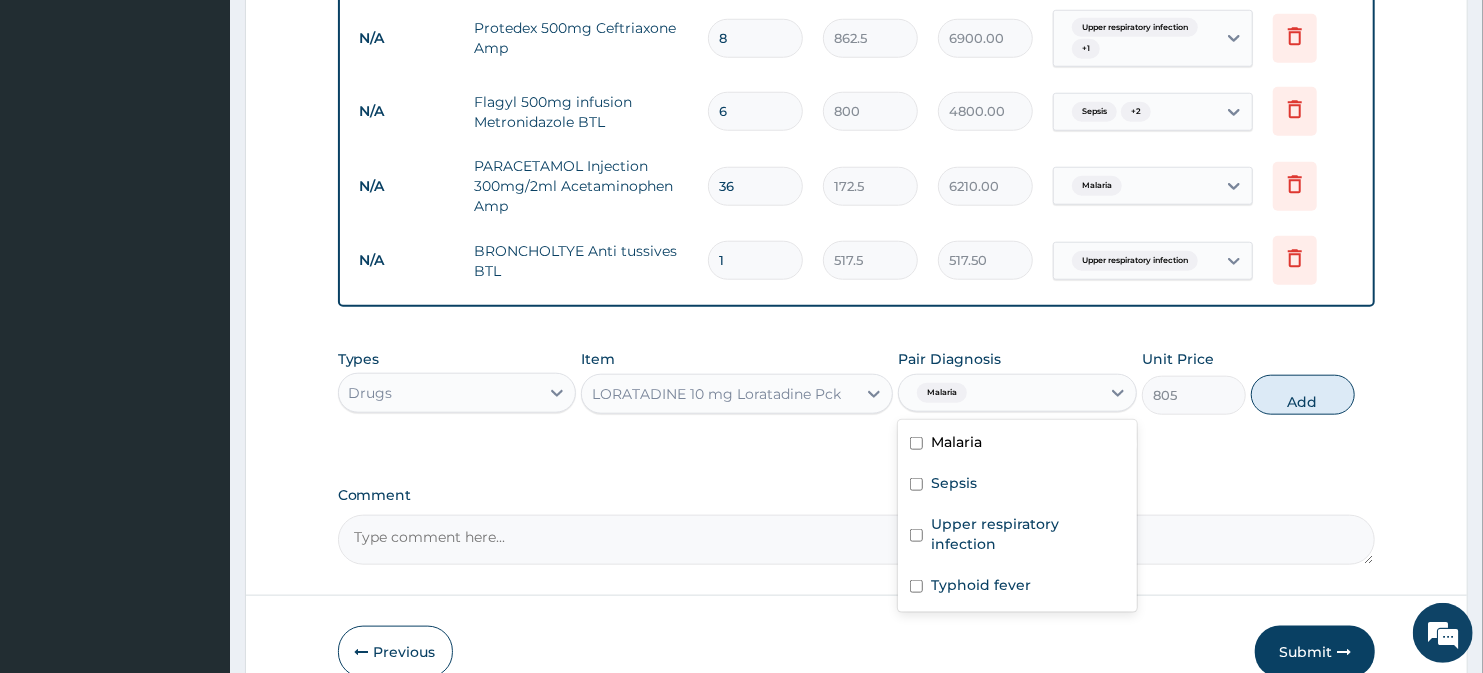 checkbox on "false" 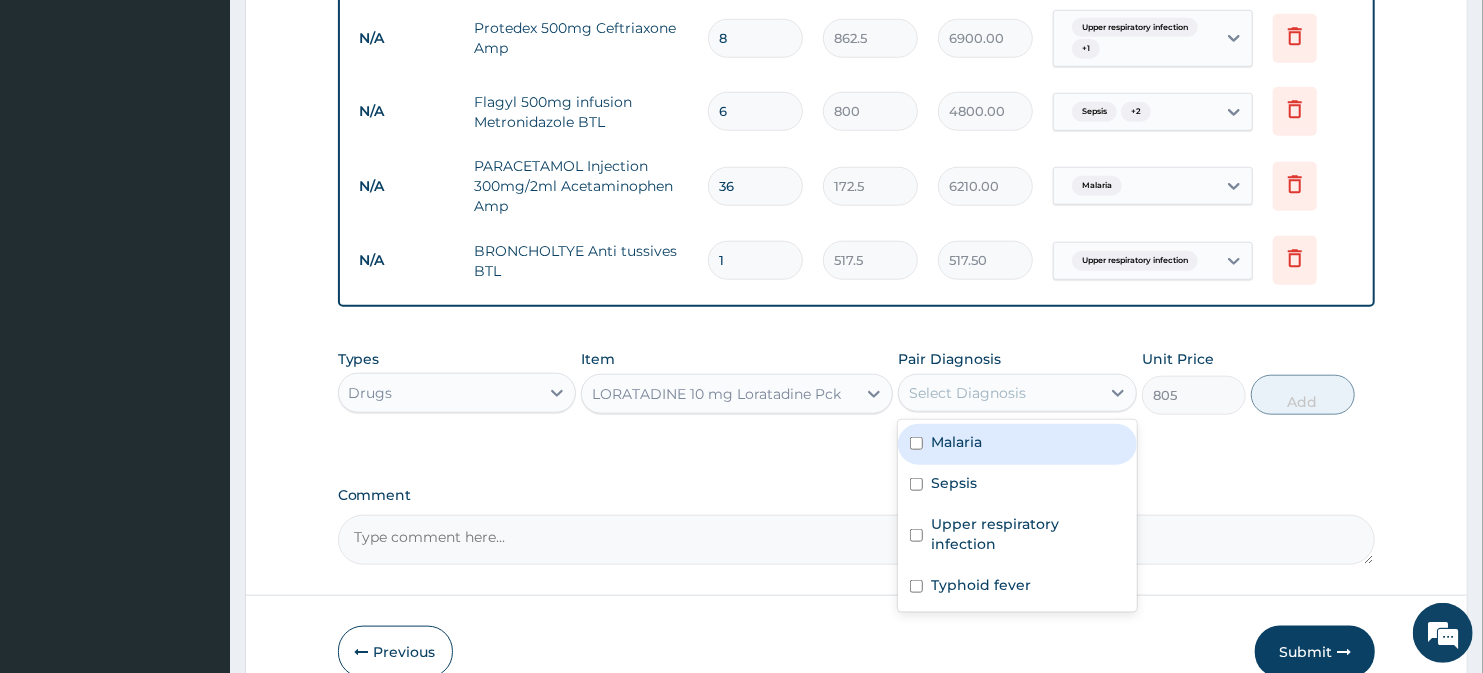 click on "Select Diagnosis" at bounding box center [1017, 393] 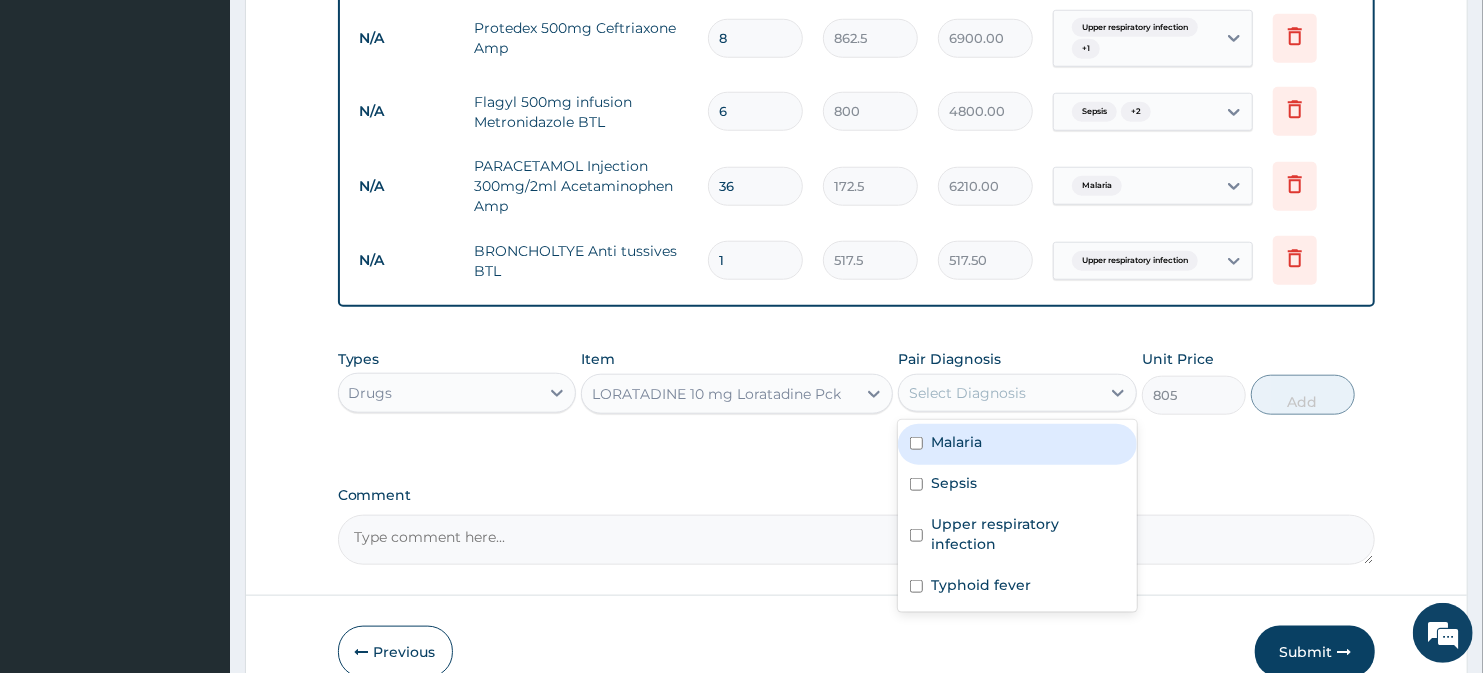 click on "Select Diagnosis" at bounding box center (967, 393) 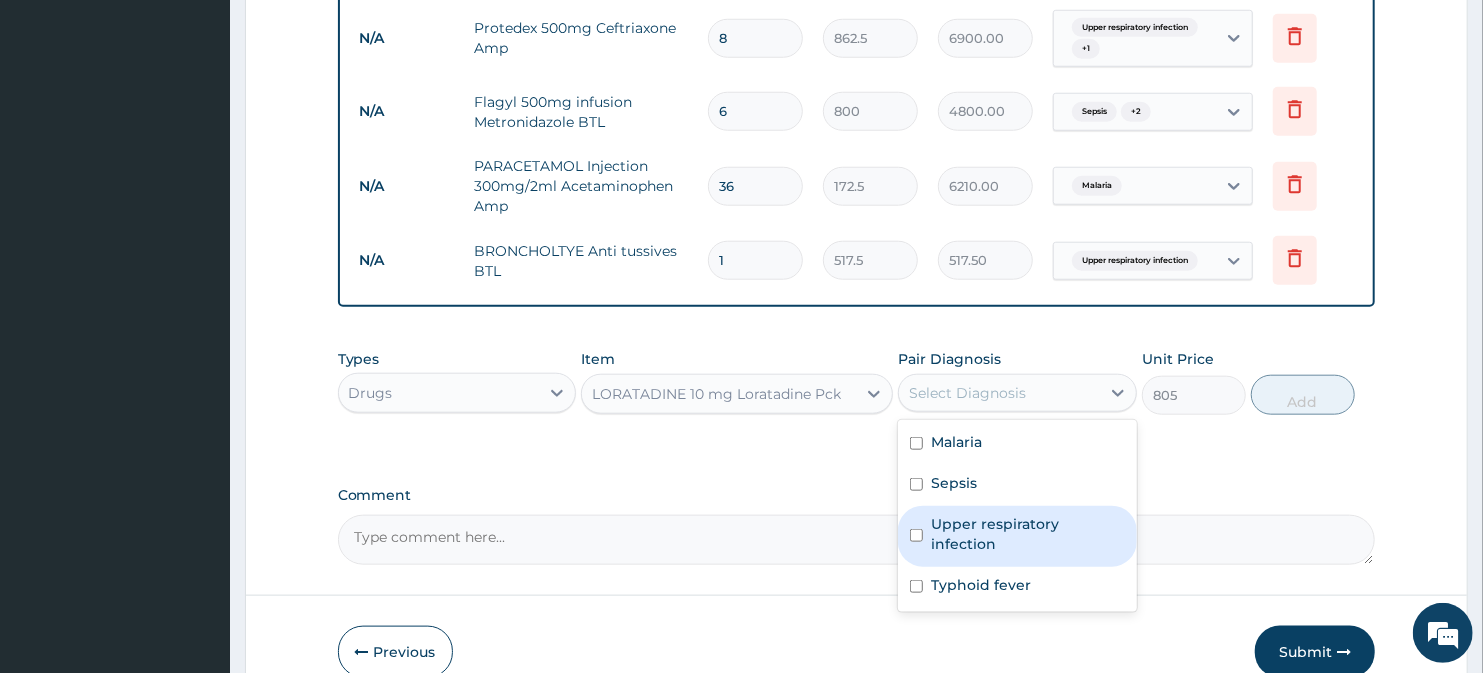 click on "Upper respiratory infection" at bounding box center [1028, 534] 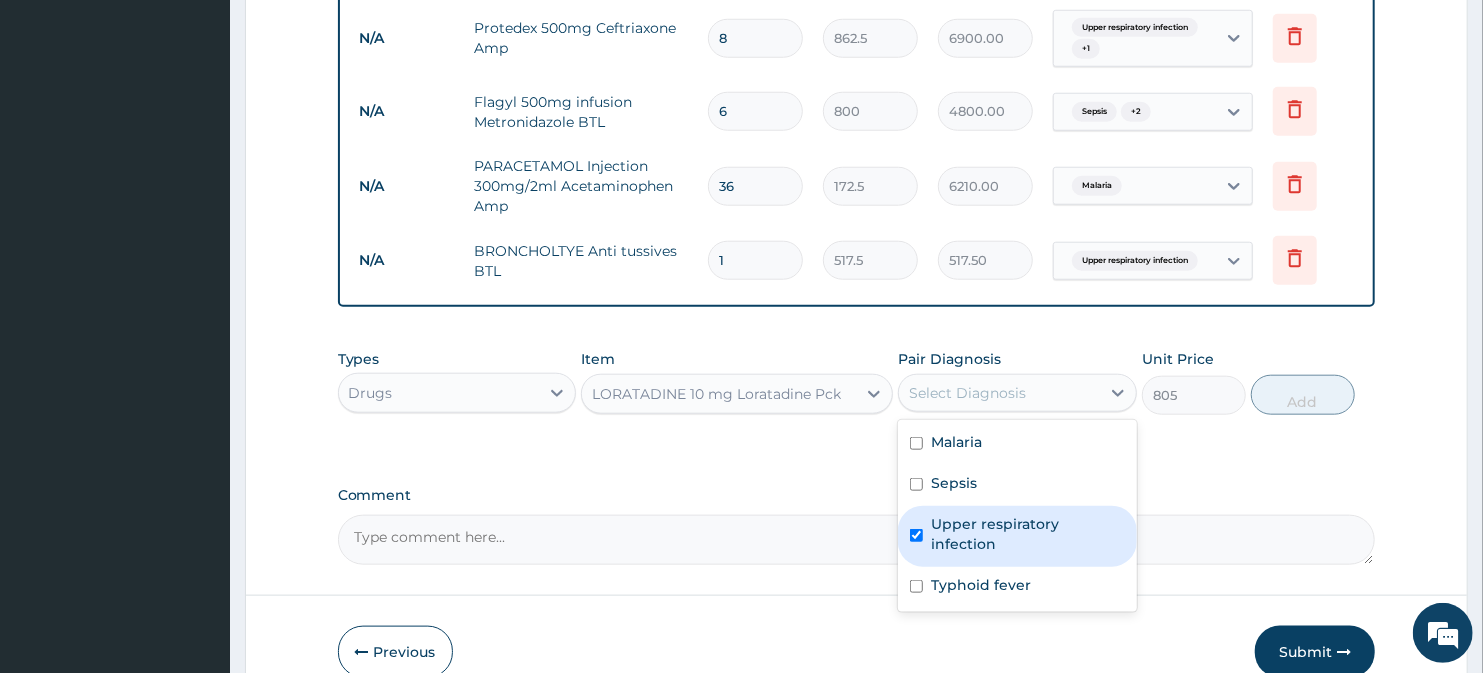 checkbox on "true" 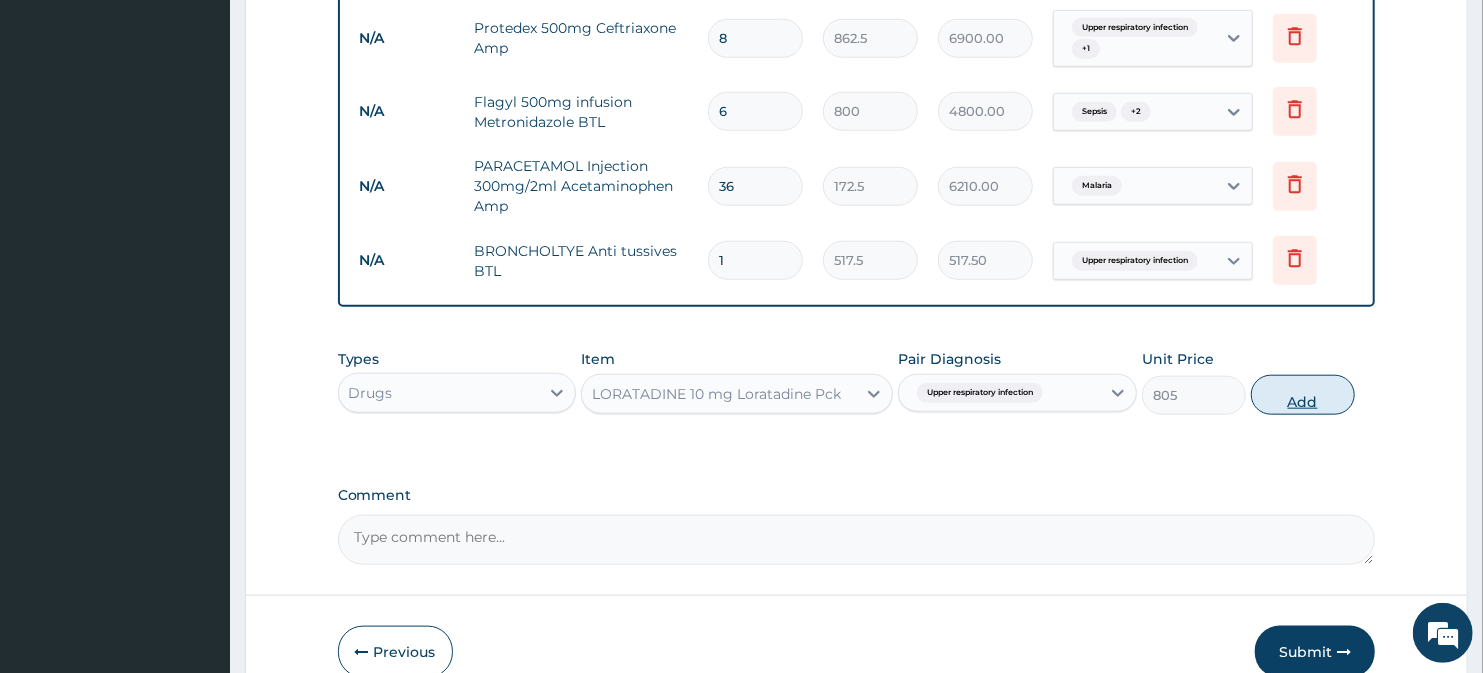 click on "Add" at bounding box center [1303, 395] 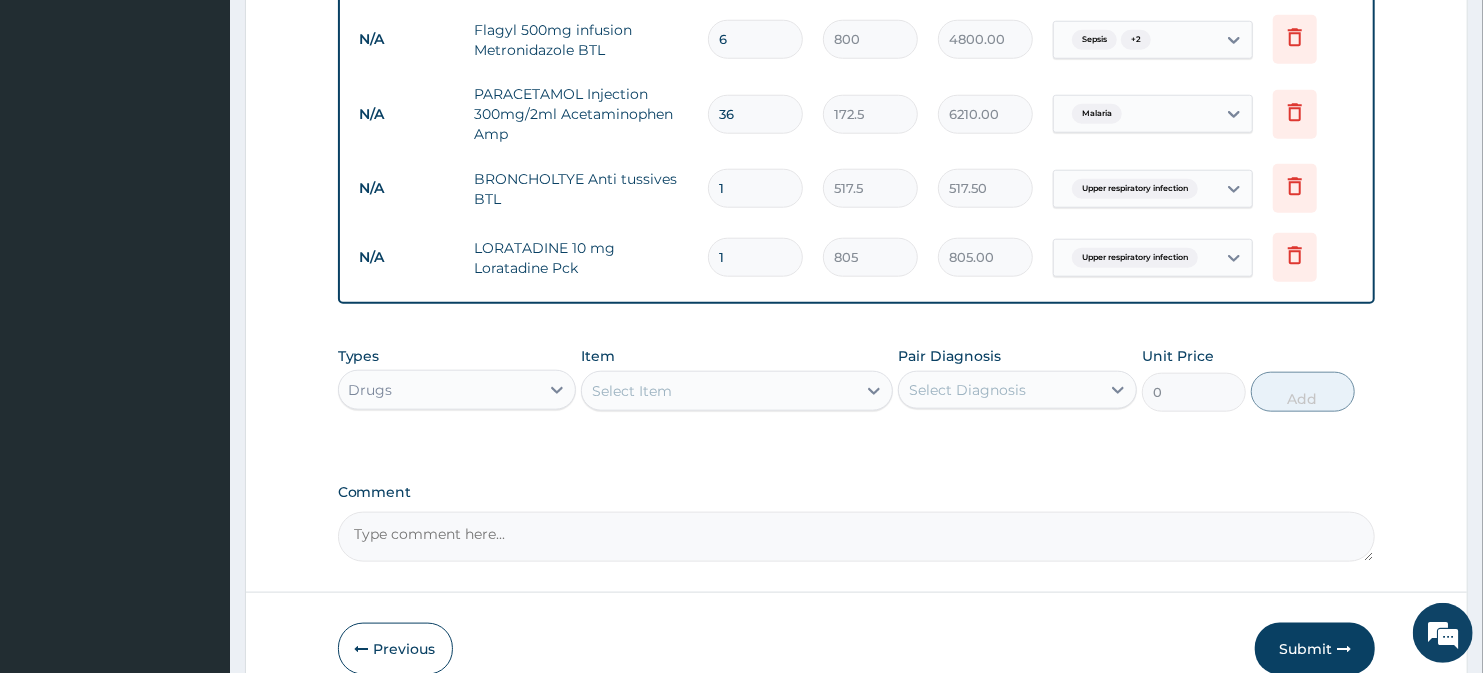 scroll, scrollTop: 1185, scrollLeft: 0, axis: vertical 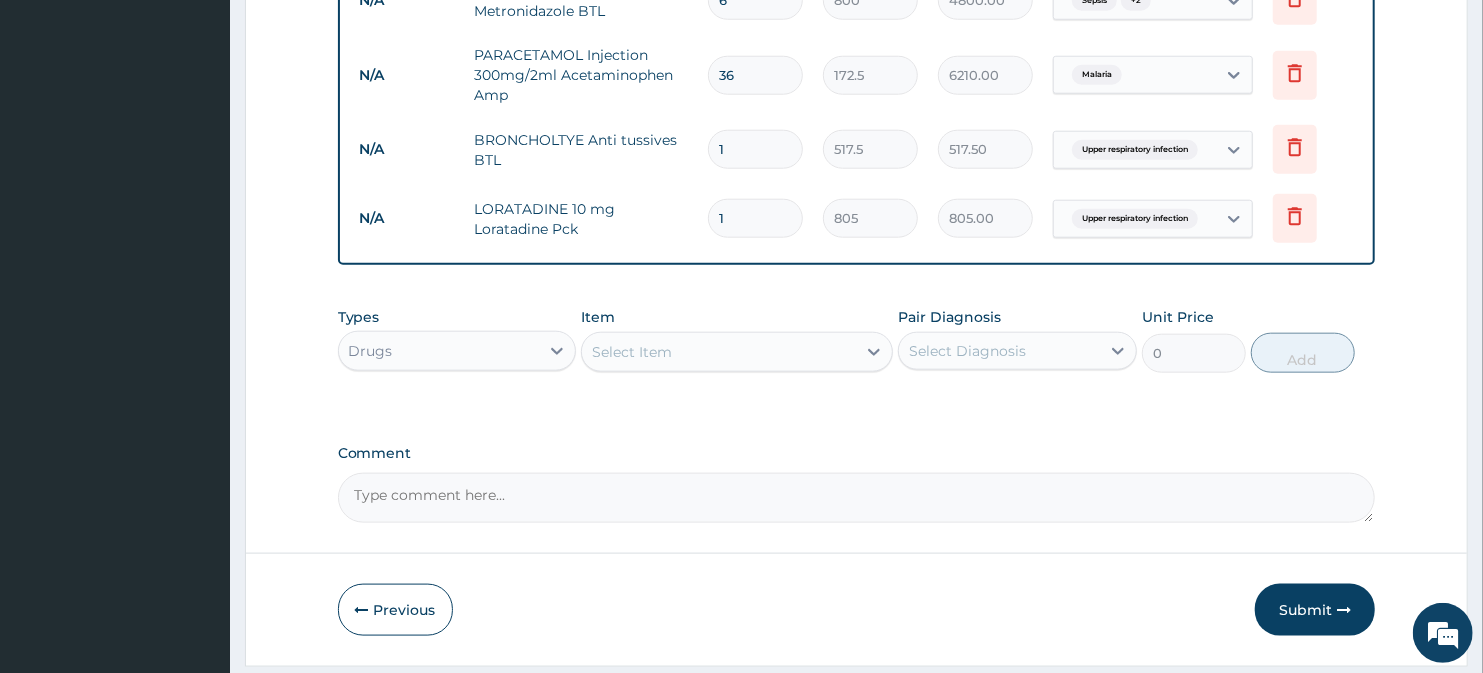 click on "Select Item" at bounding box center [718, 352] 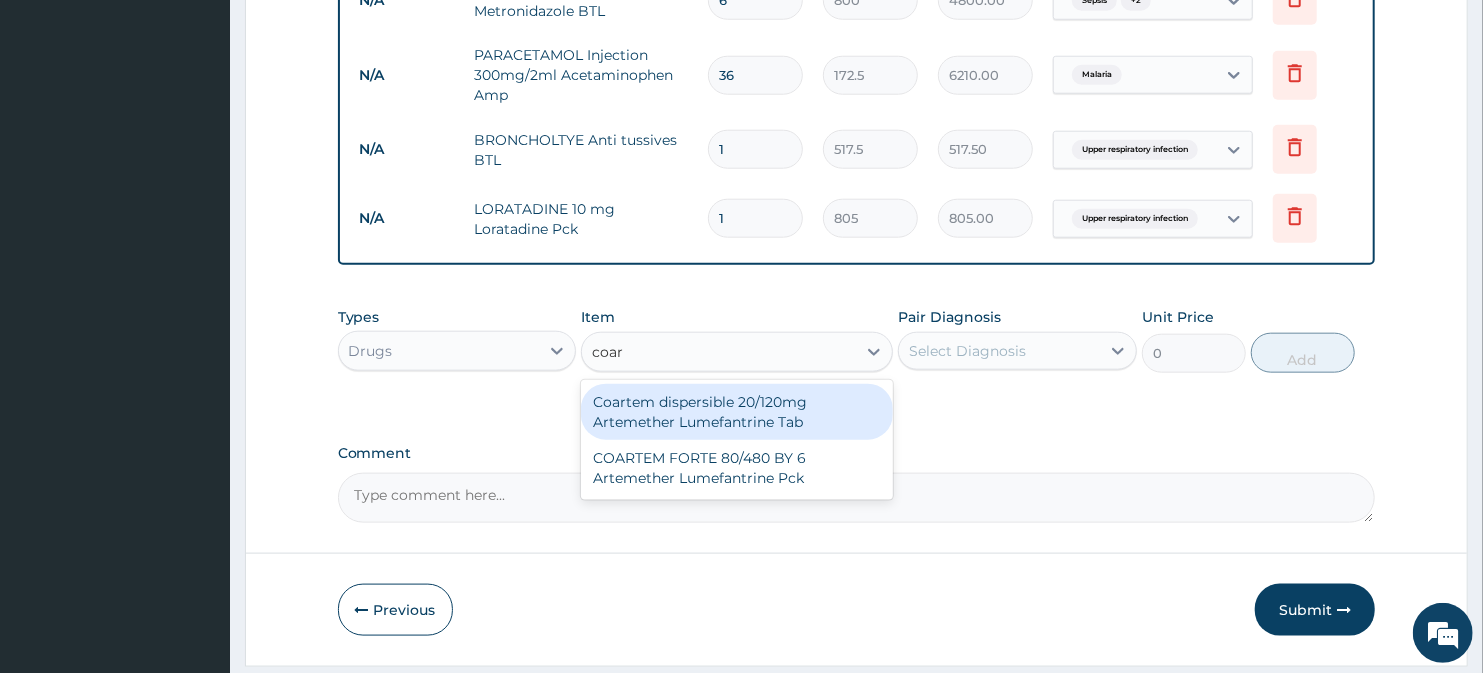 type on "coart" 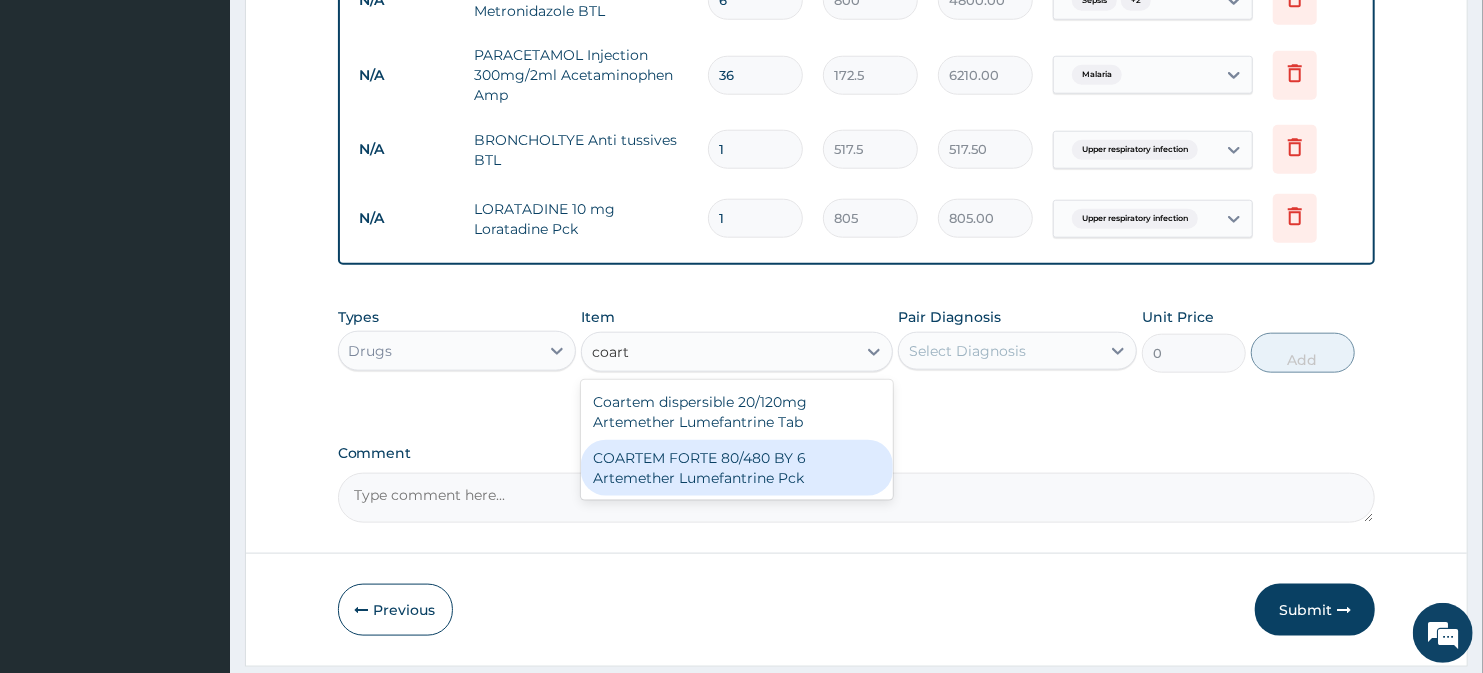 drag, startPoint x: 727, startPoint y: 464, endPoint x: 753, endPoint y: 440, distance: 35.383614 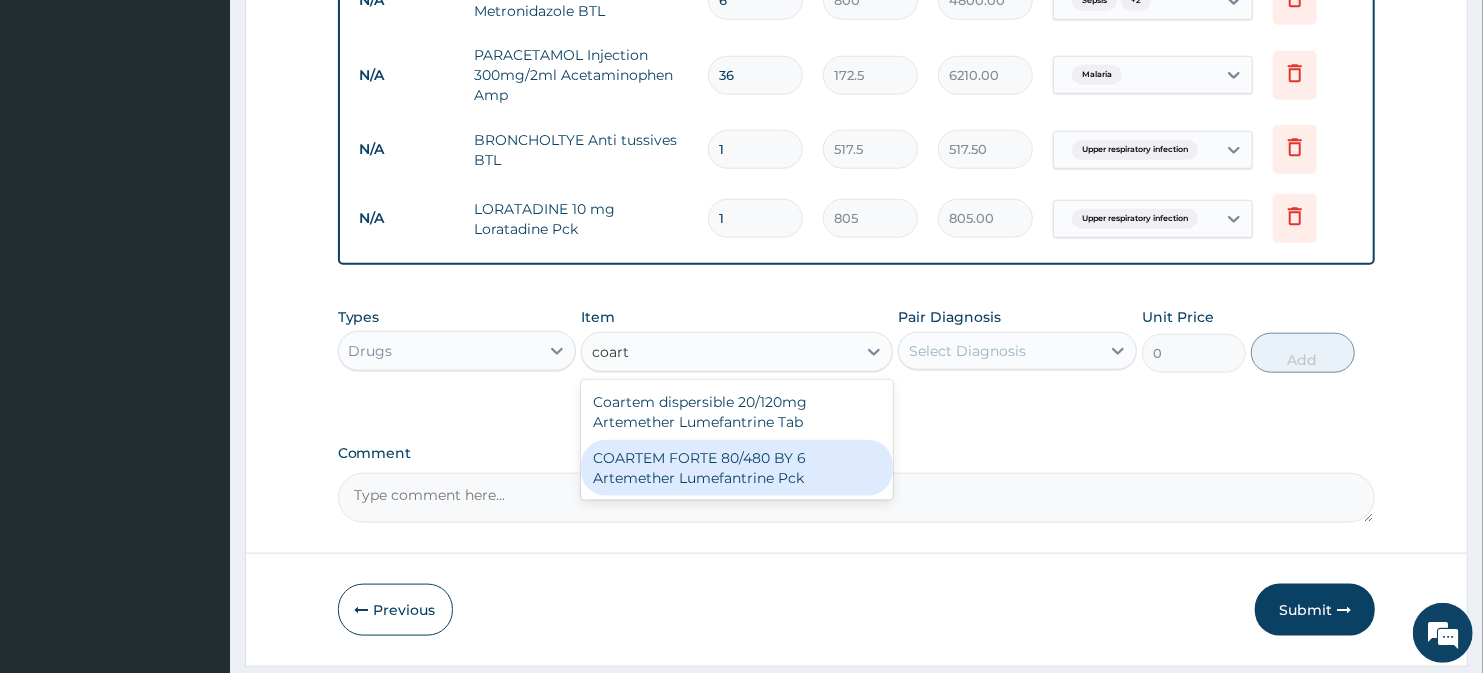 click on "COARTEM FORTE 80/480 BY 6 Artemether Lumefantrine Pck" at bounding box center (736, 468) 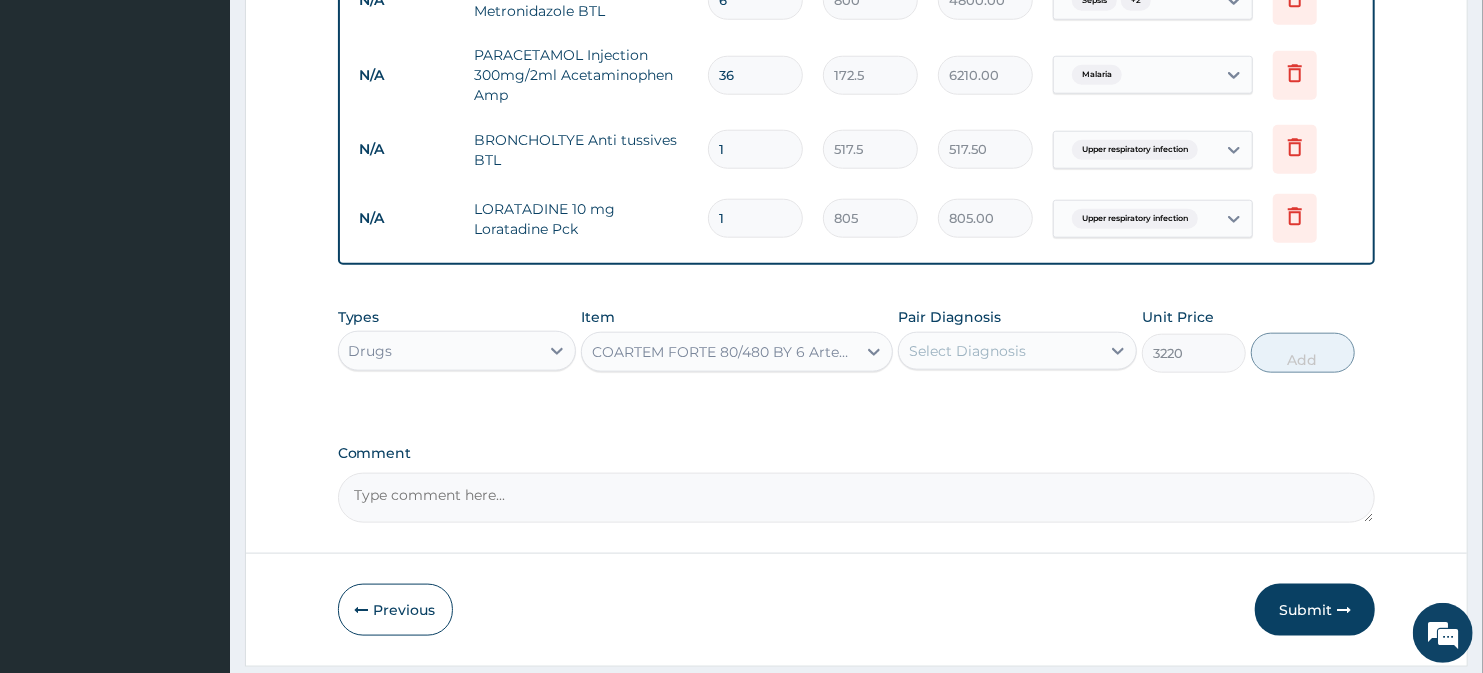 click on "Pair Diagnosis Select Diagnosis" at bounding box center [1017, 340] 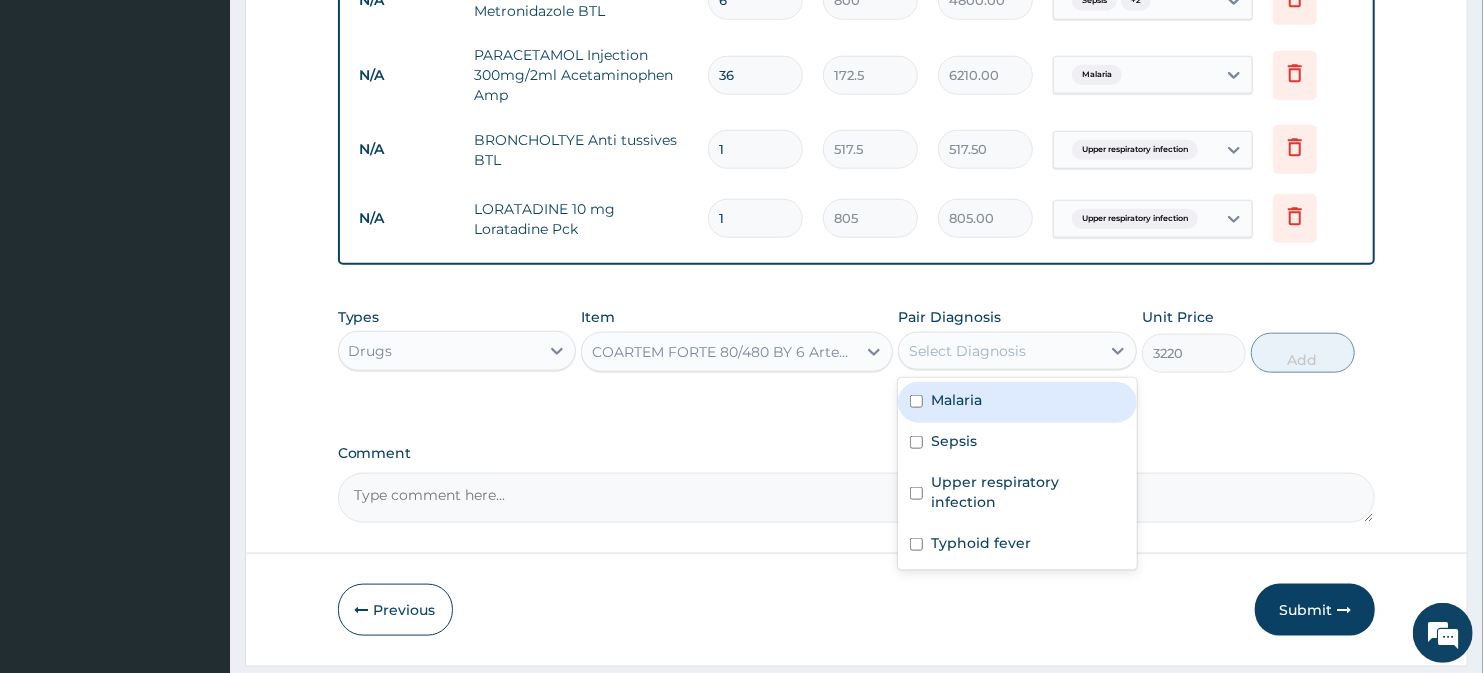 click on "Select Diagnosis" at bounding box center [967, 351] 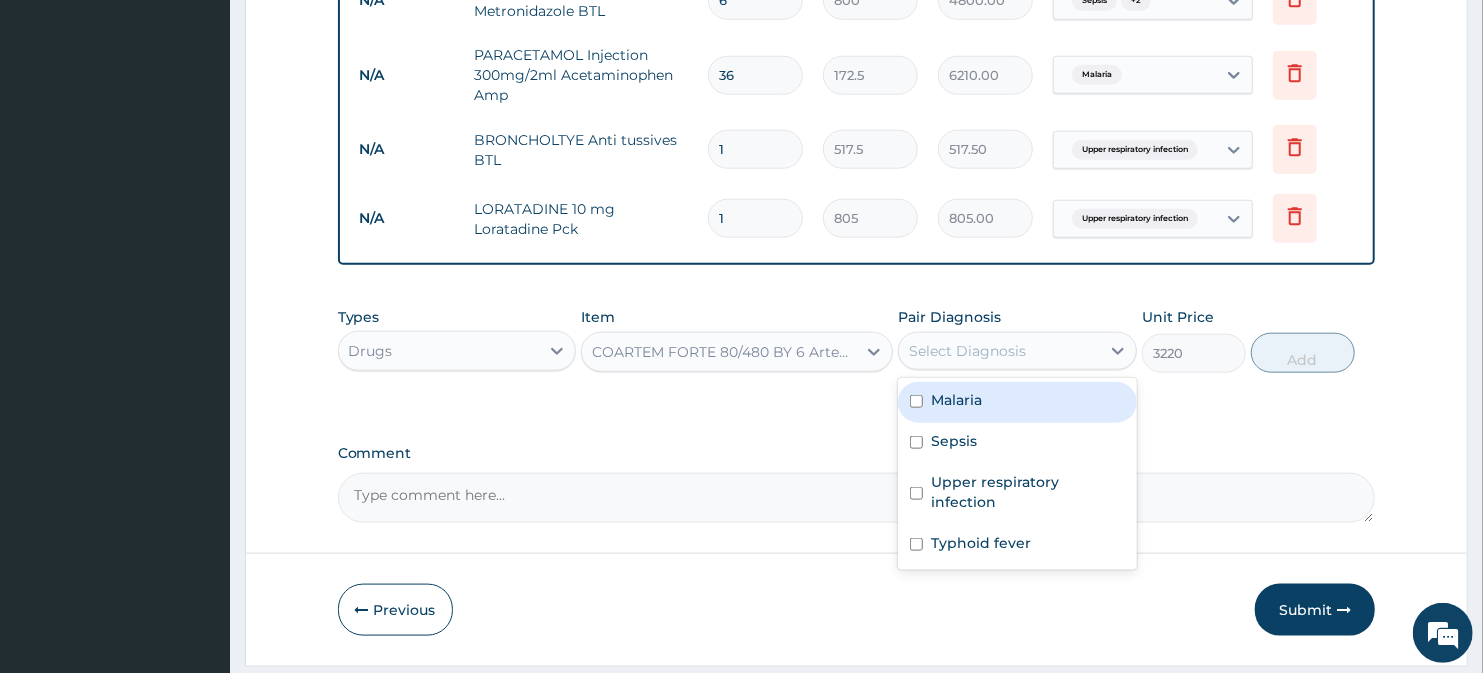 click on "Malaria" at bounding box center [1017, 402] 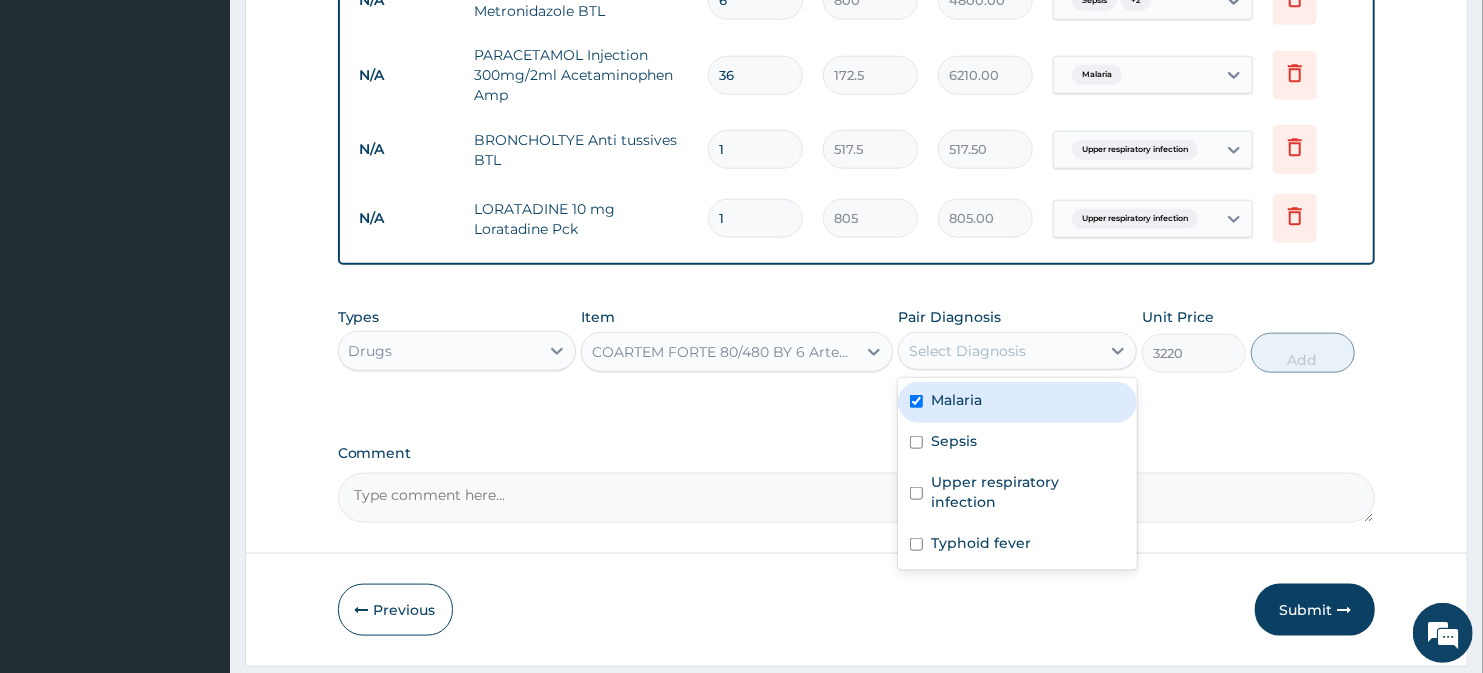 checkbox on "true" 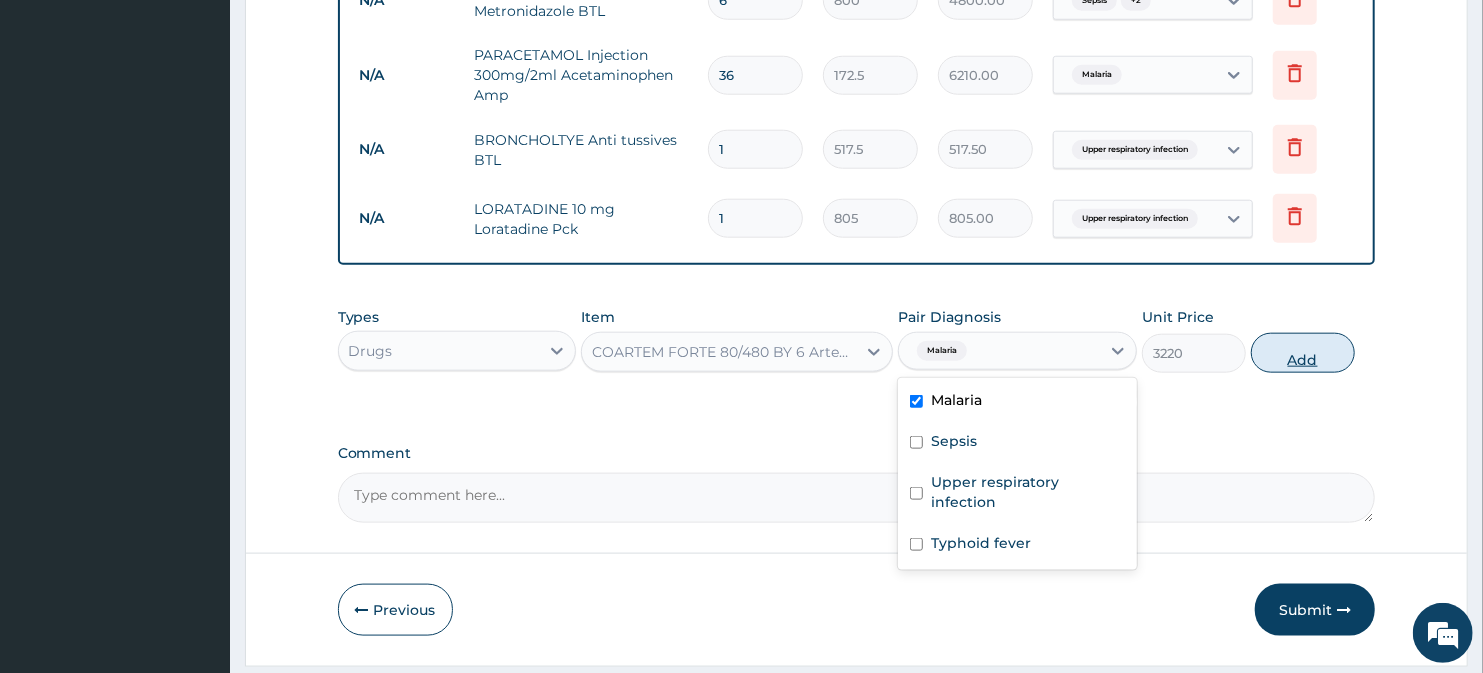 click on "Add" at bounding box center (1303, 353) 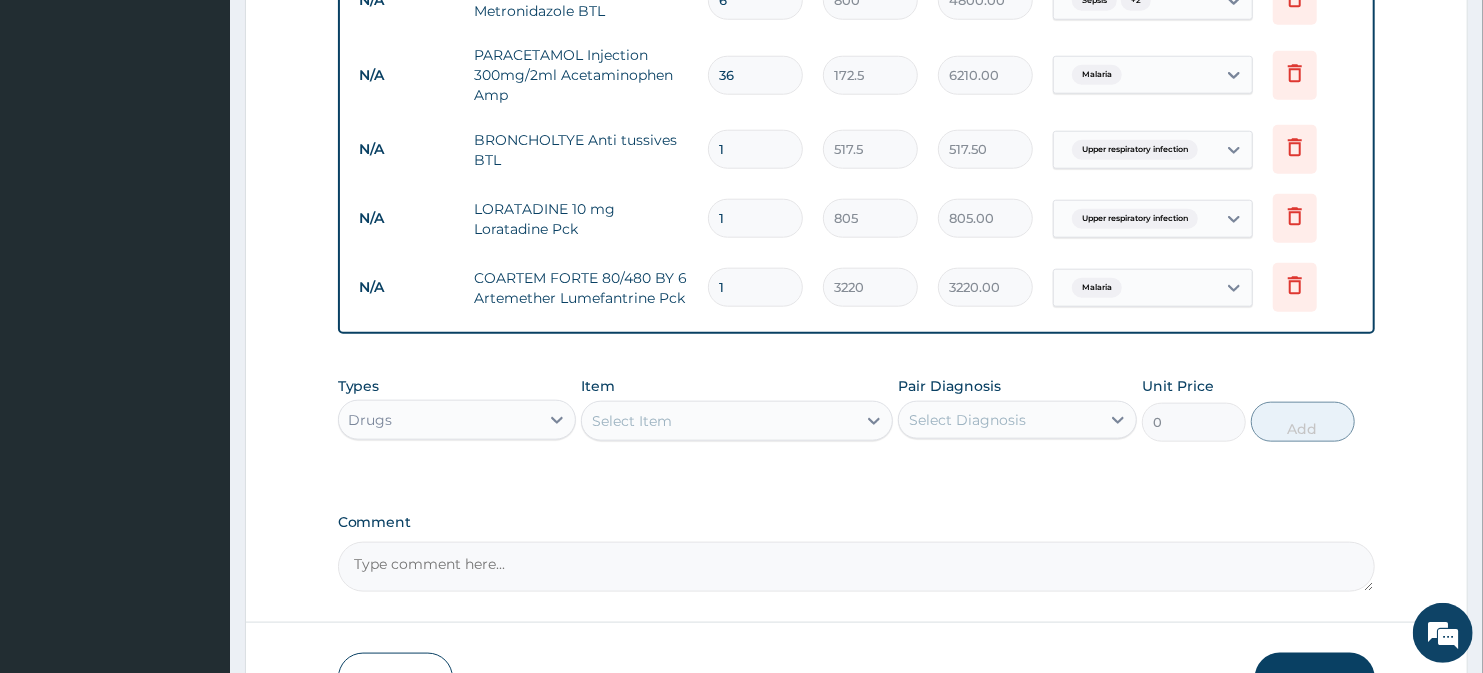 click on "Select Item" at bounding box center (718, 421) 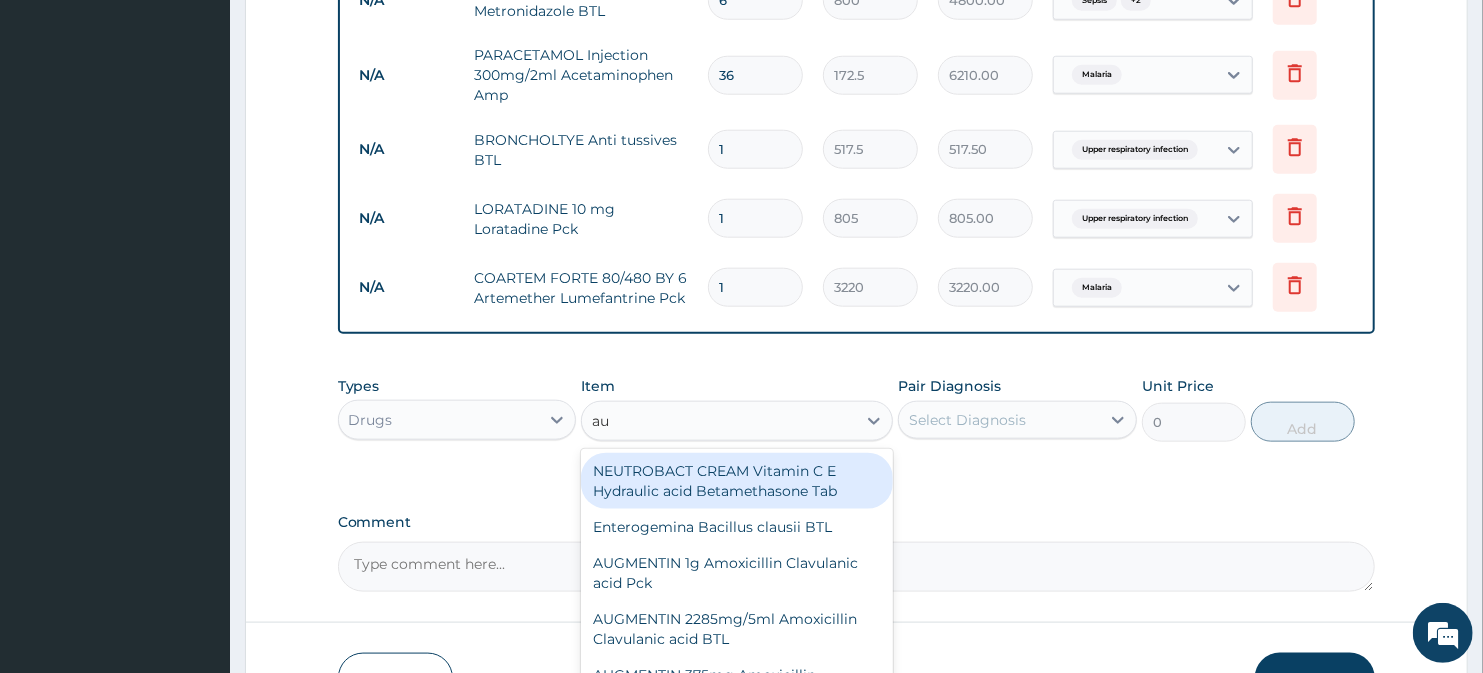 type on "aug" 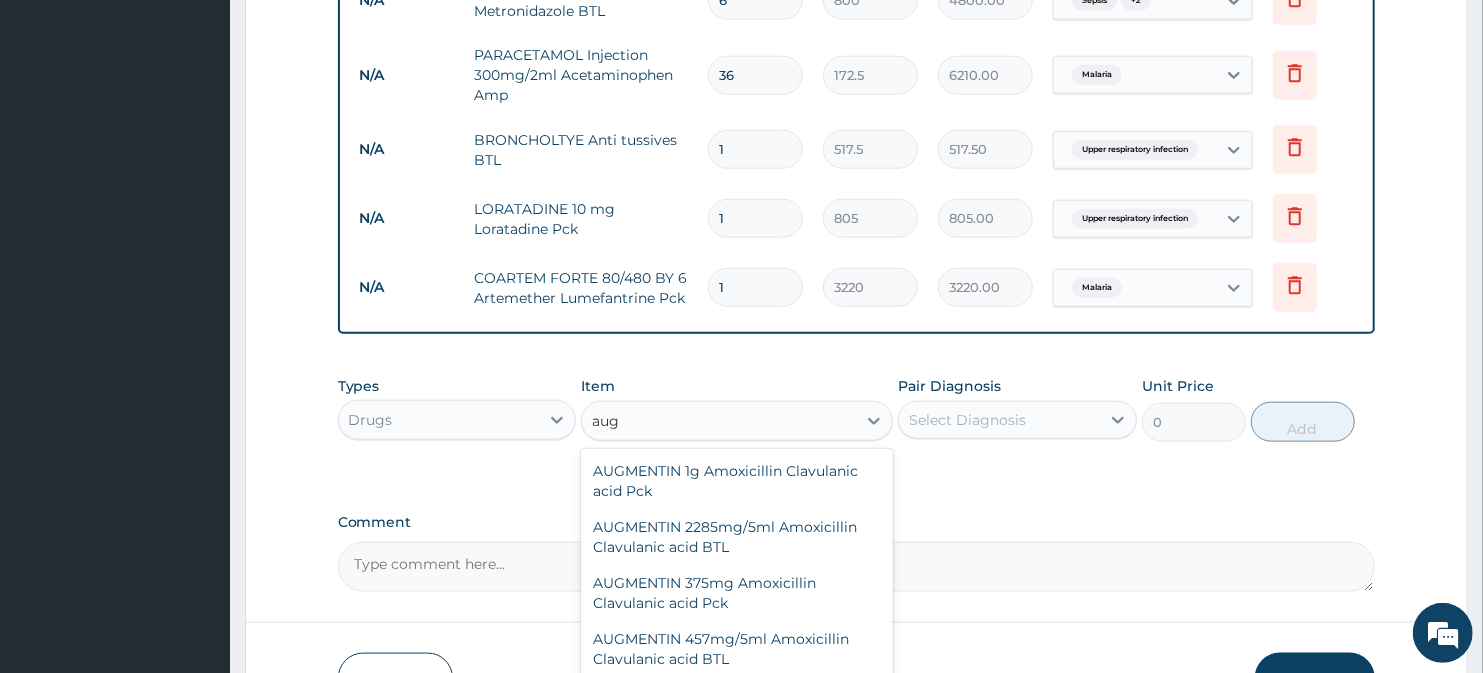 scroll, scrollTop: 100, scrollLeft: 0, axis: vertical 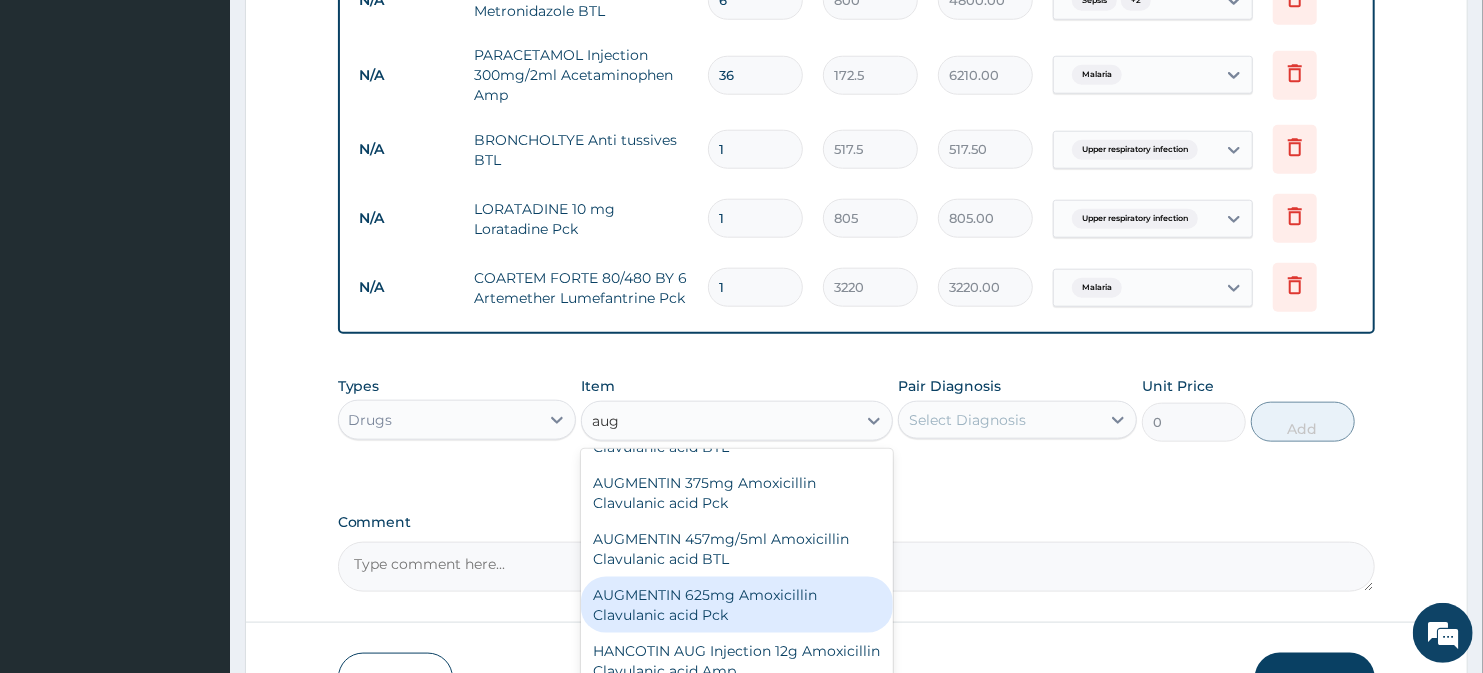 click on "AUGMENTIN 625mg Amoxicillin Clavulanic acid Pck" at bounding box center [736, 605] 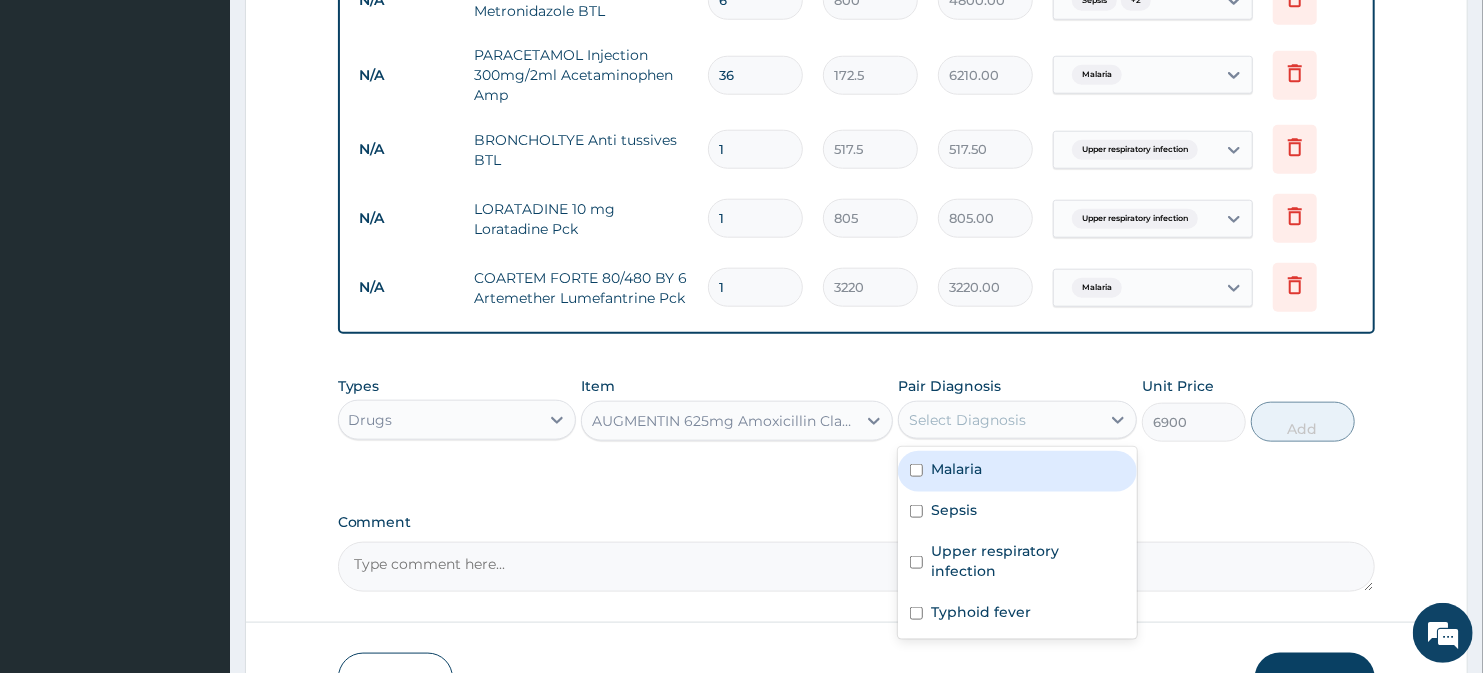 click on "Select Diagnosis" at bounding box center [999, 420] 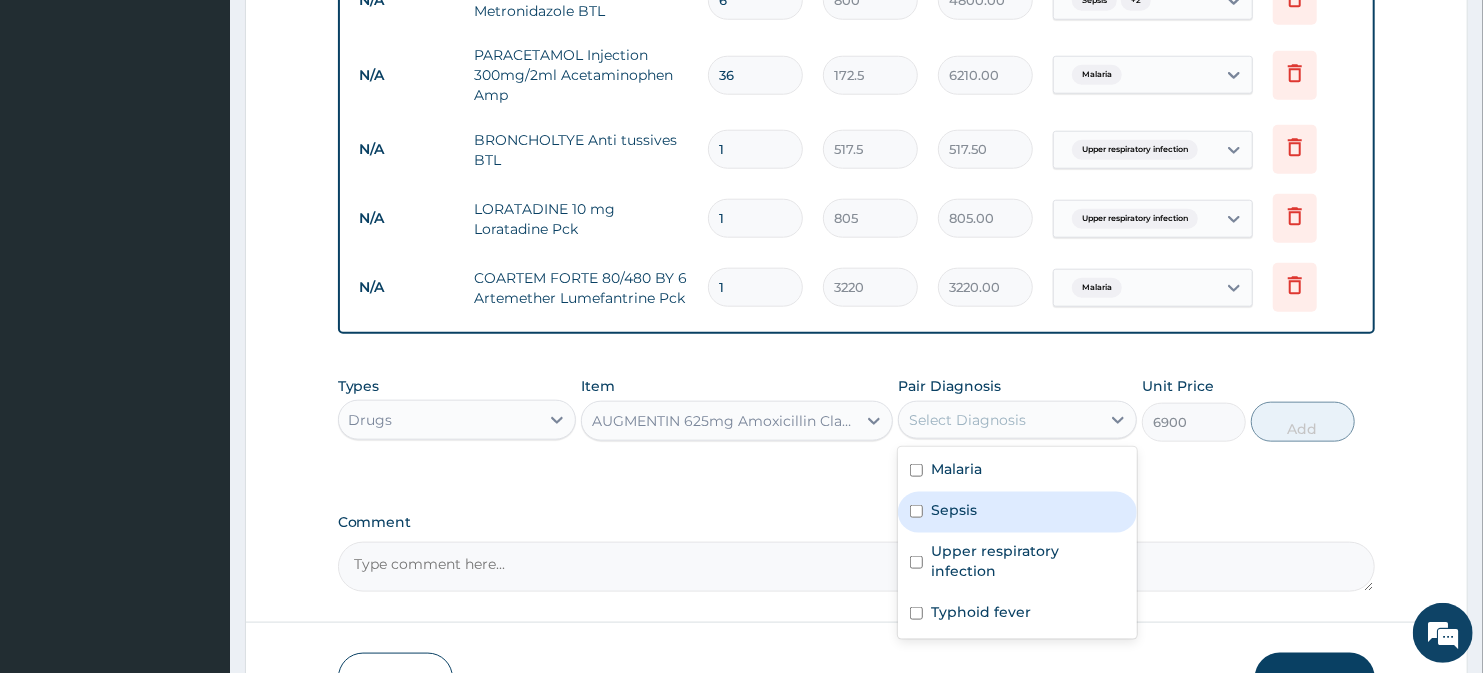 click on "Upper respiratory infection" at bounding box center (1028, 561) 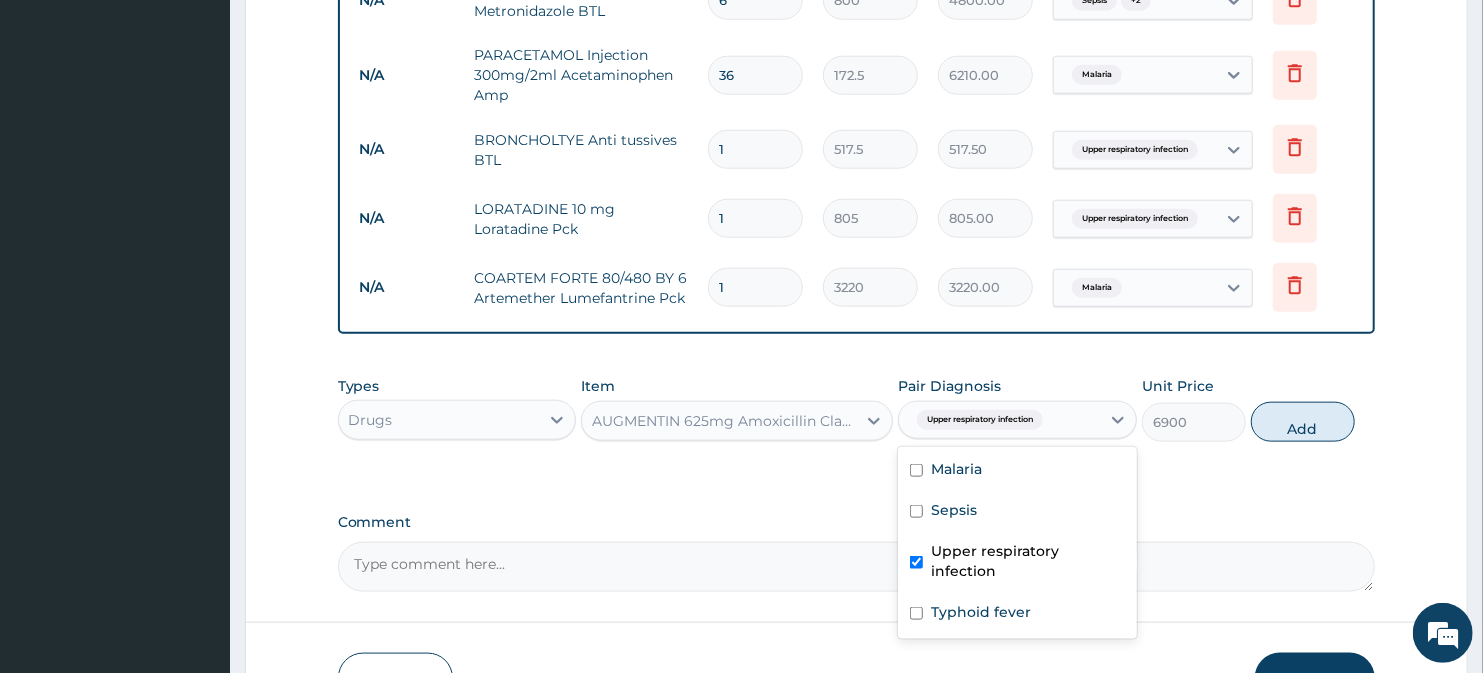 click on "Upper respiratory infection" at bounding box center [1028, 561] 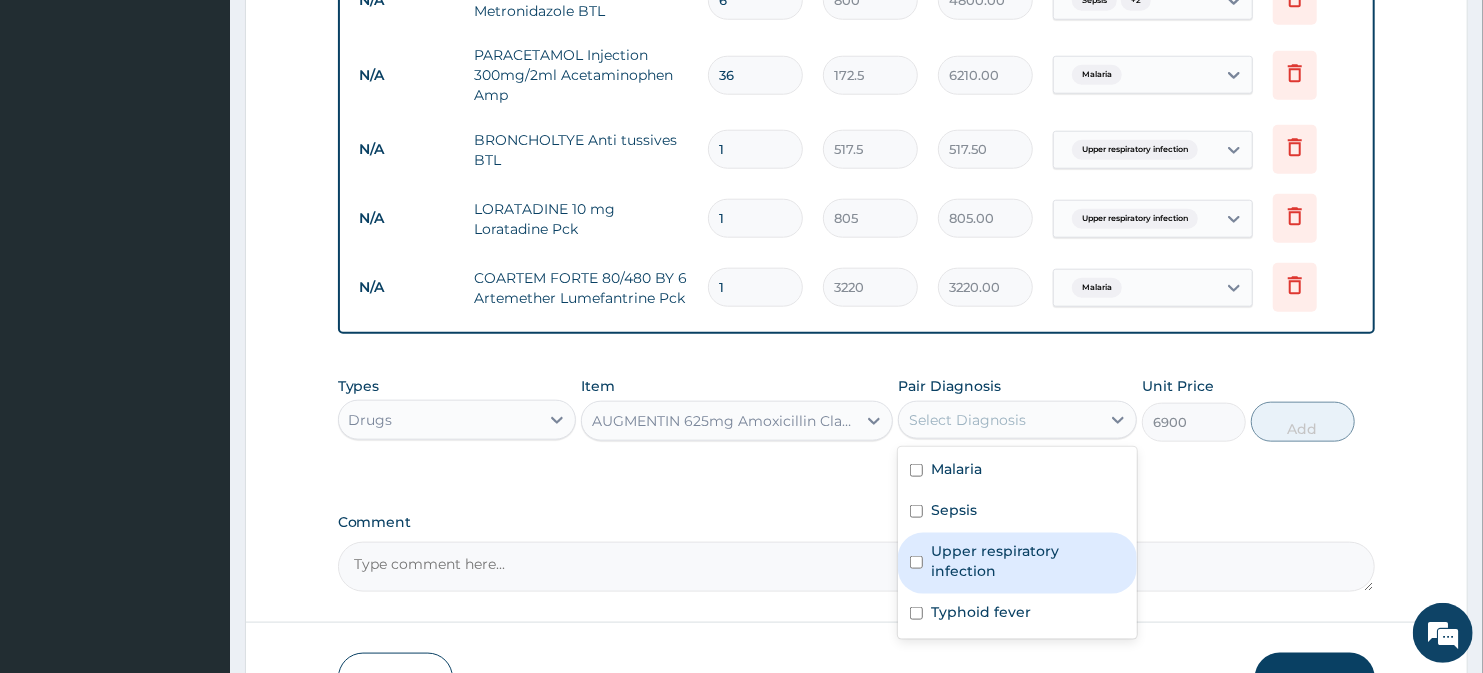 click on "Upper respiratory infection" at bounding box center [1028, 561] 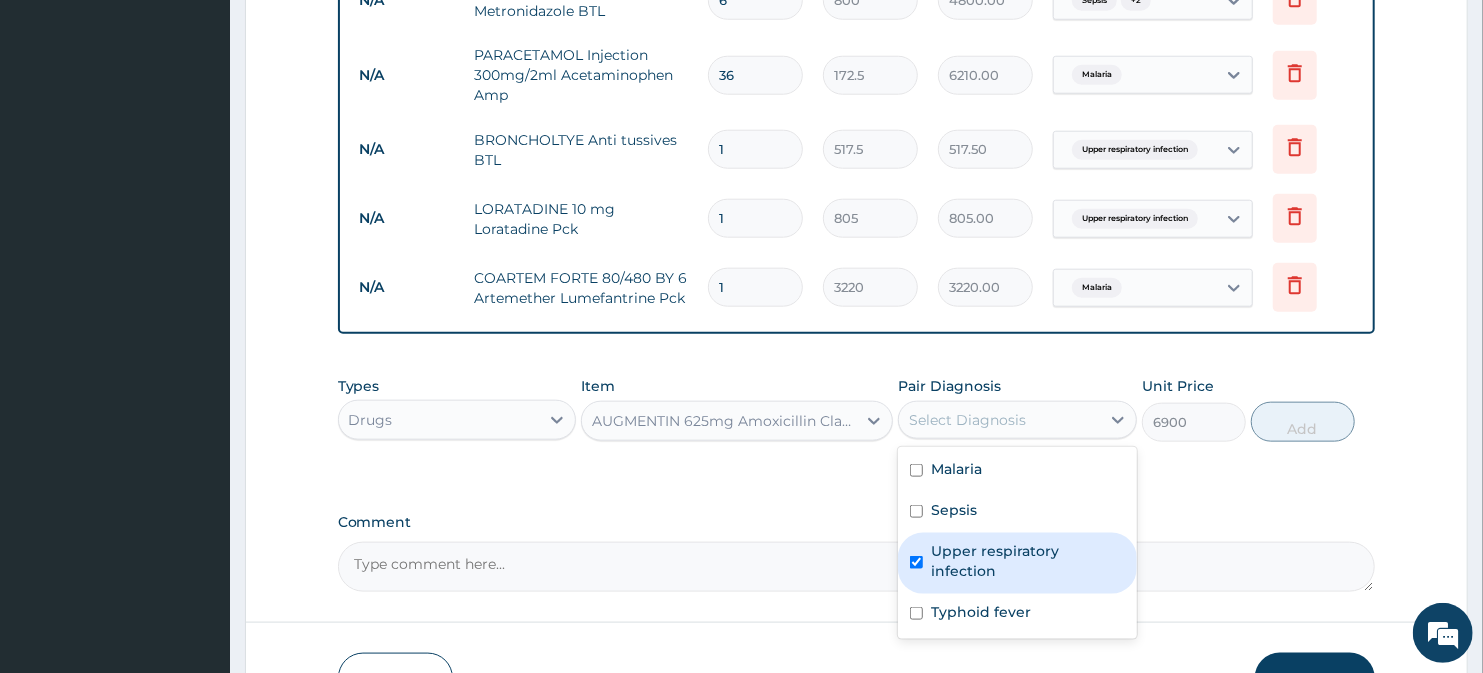 checkbox on "true" 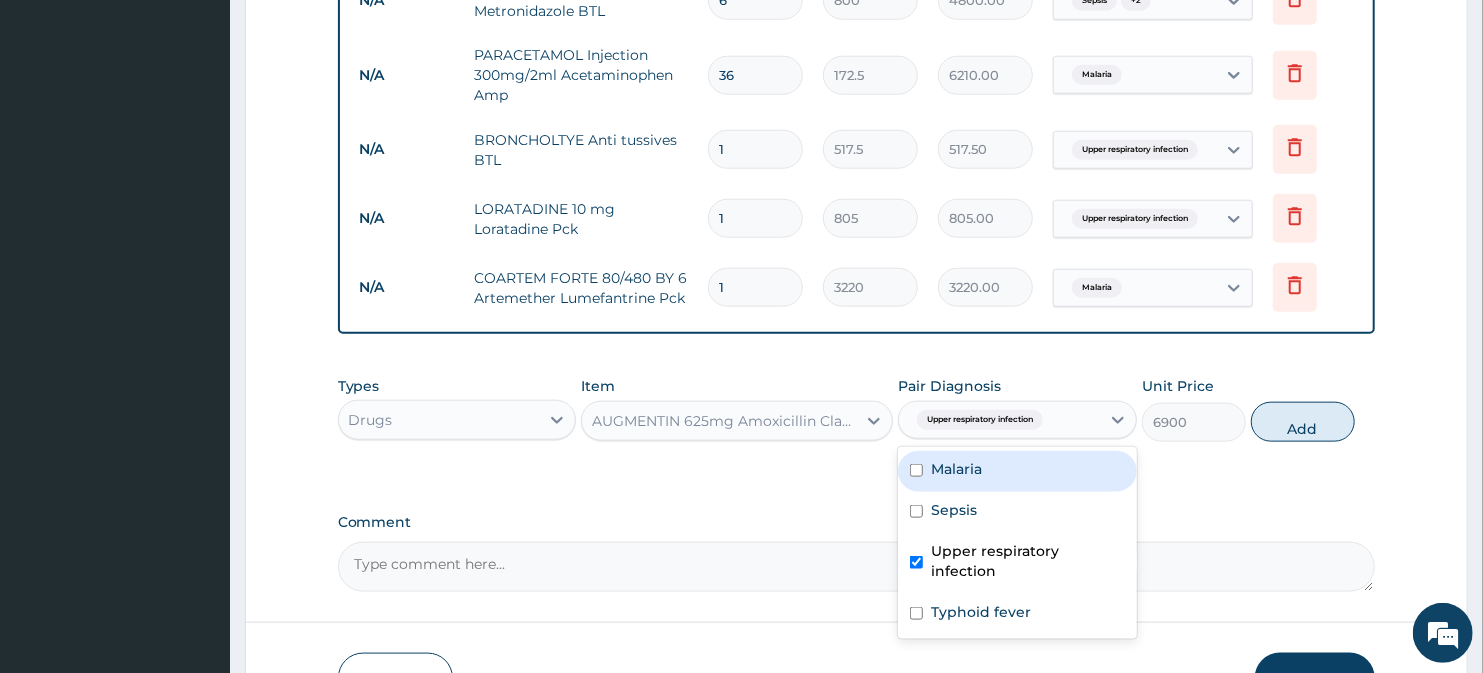 click on "Upper respiratory infection" at bounding box center (977, 420) 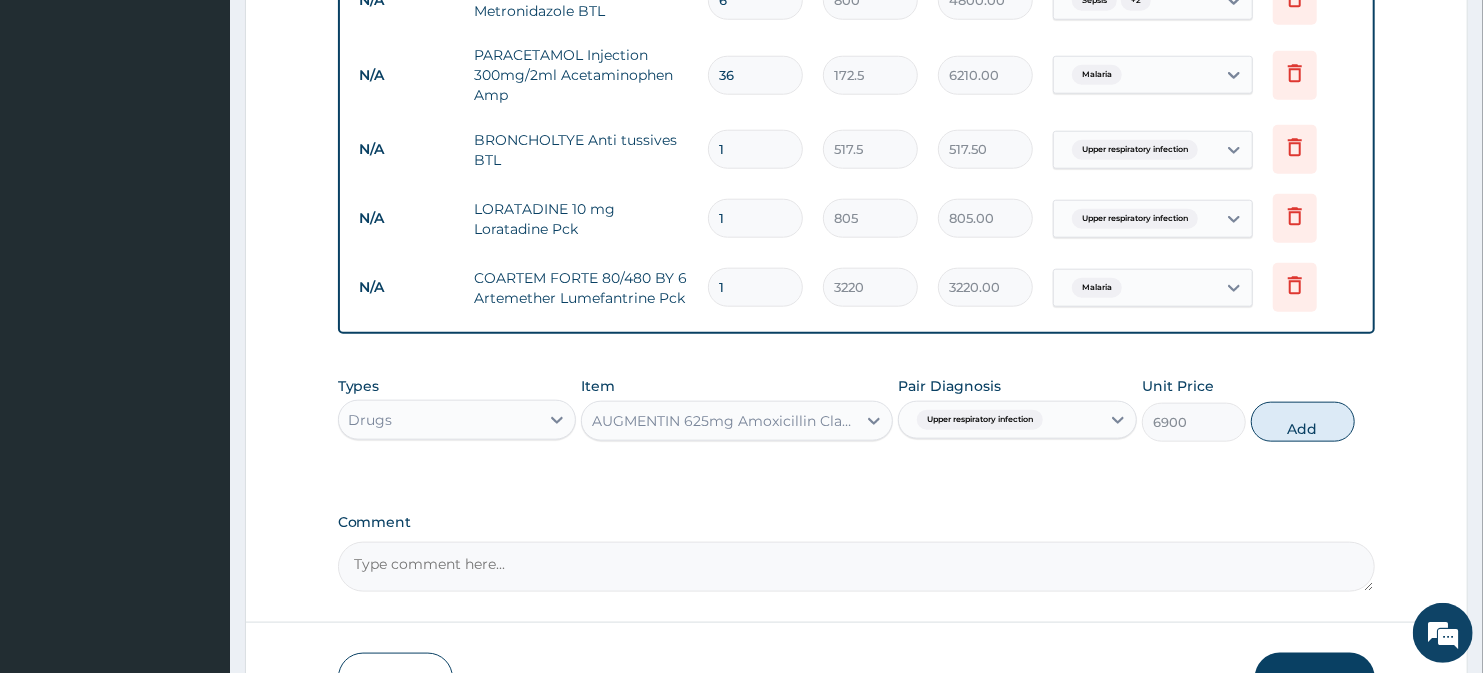 click on "Upper respiratory infection" at bounding box center (980, 420) 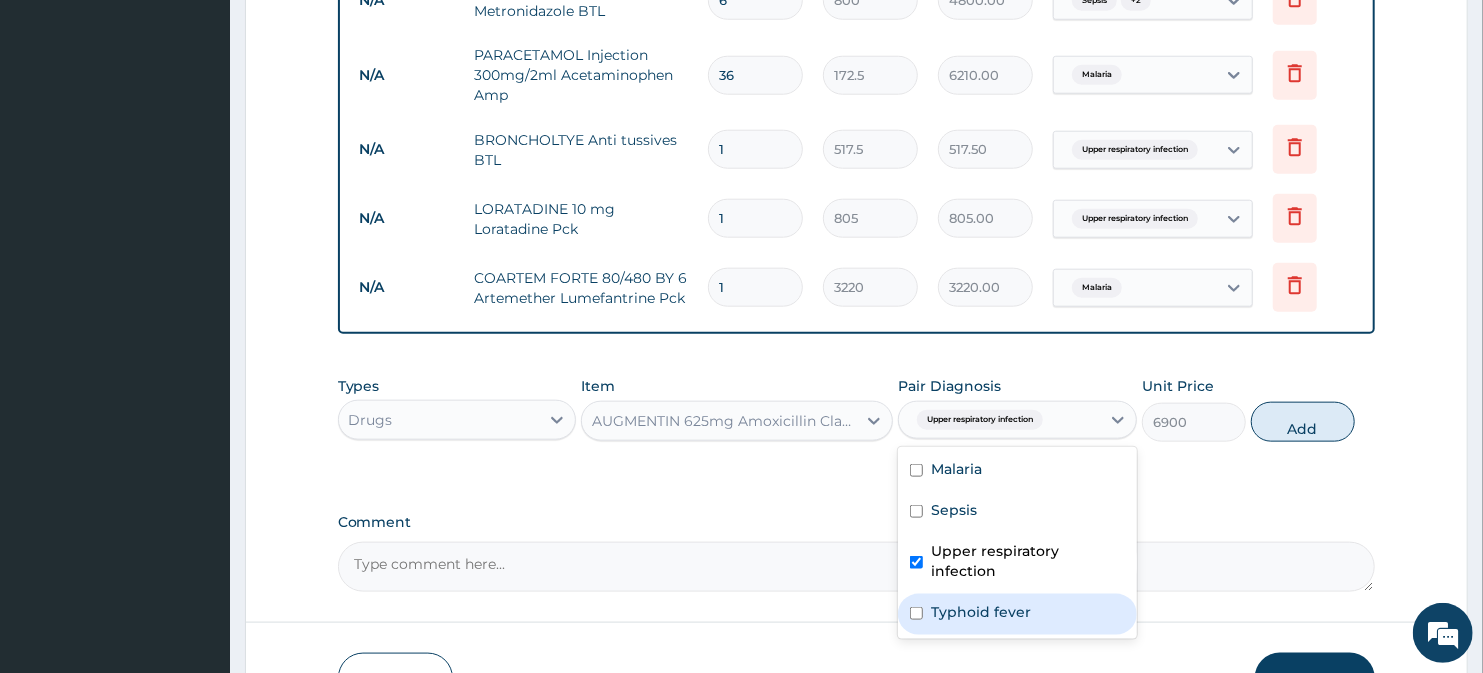 click on "Typhoid fever" at bounding box center [981, 612] 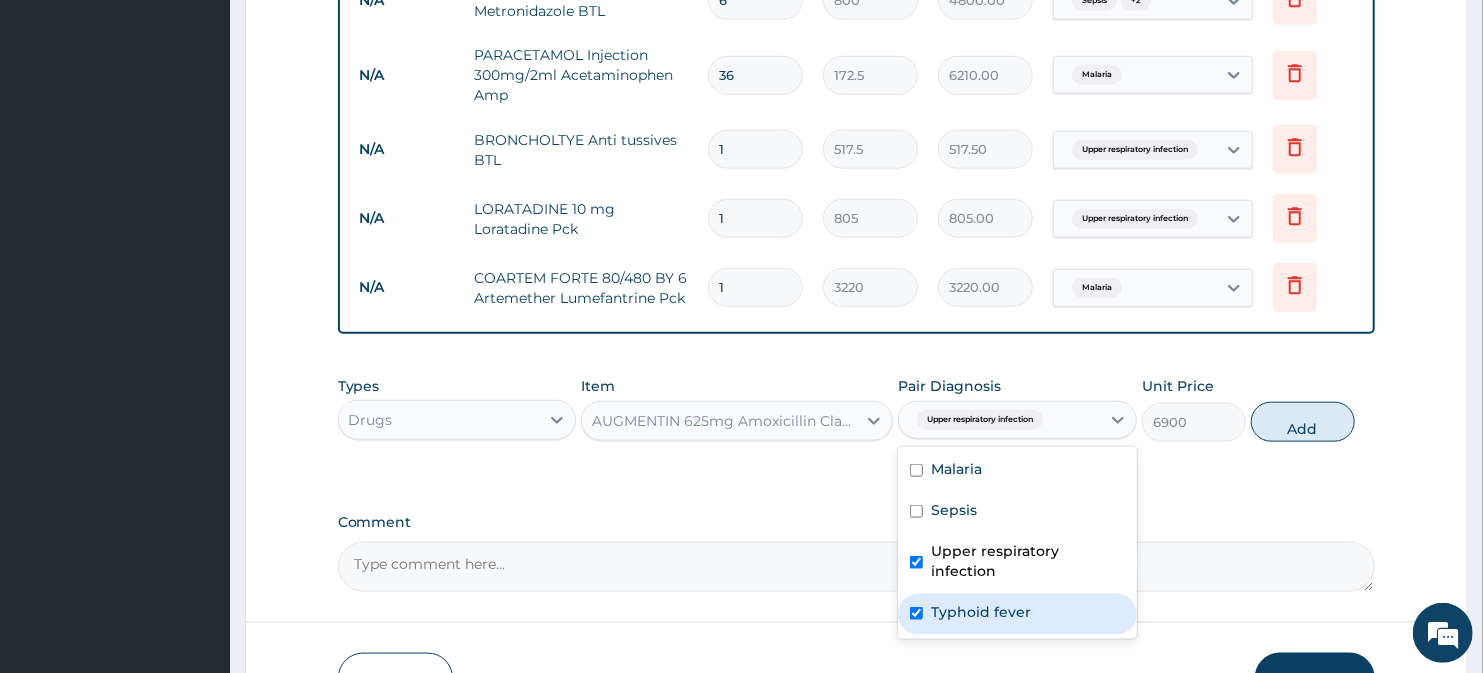 click on "Typhoid fever" at bounding box center (981, 612) 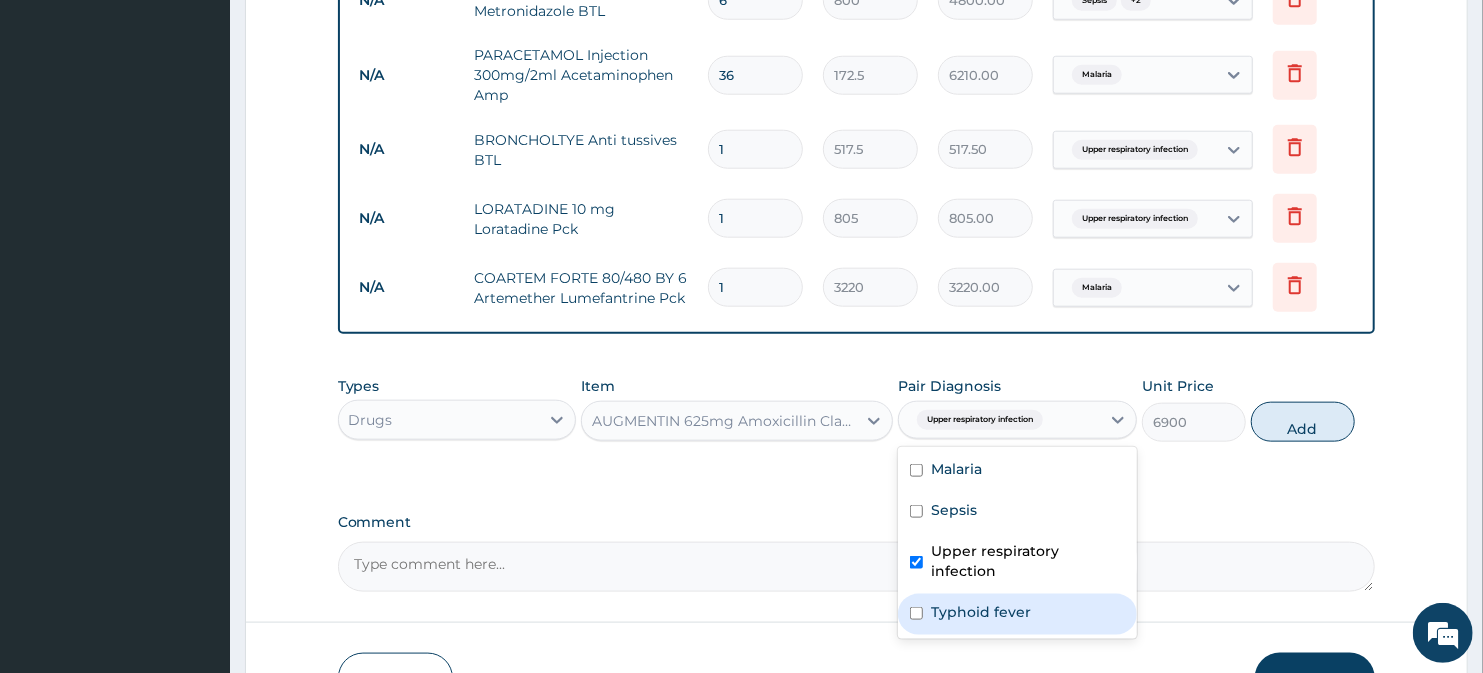 click on "Typhoid fever" at bounding box center (981, 612) 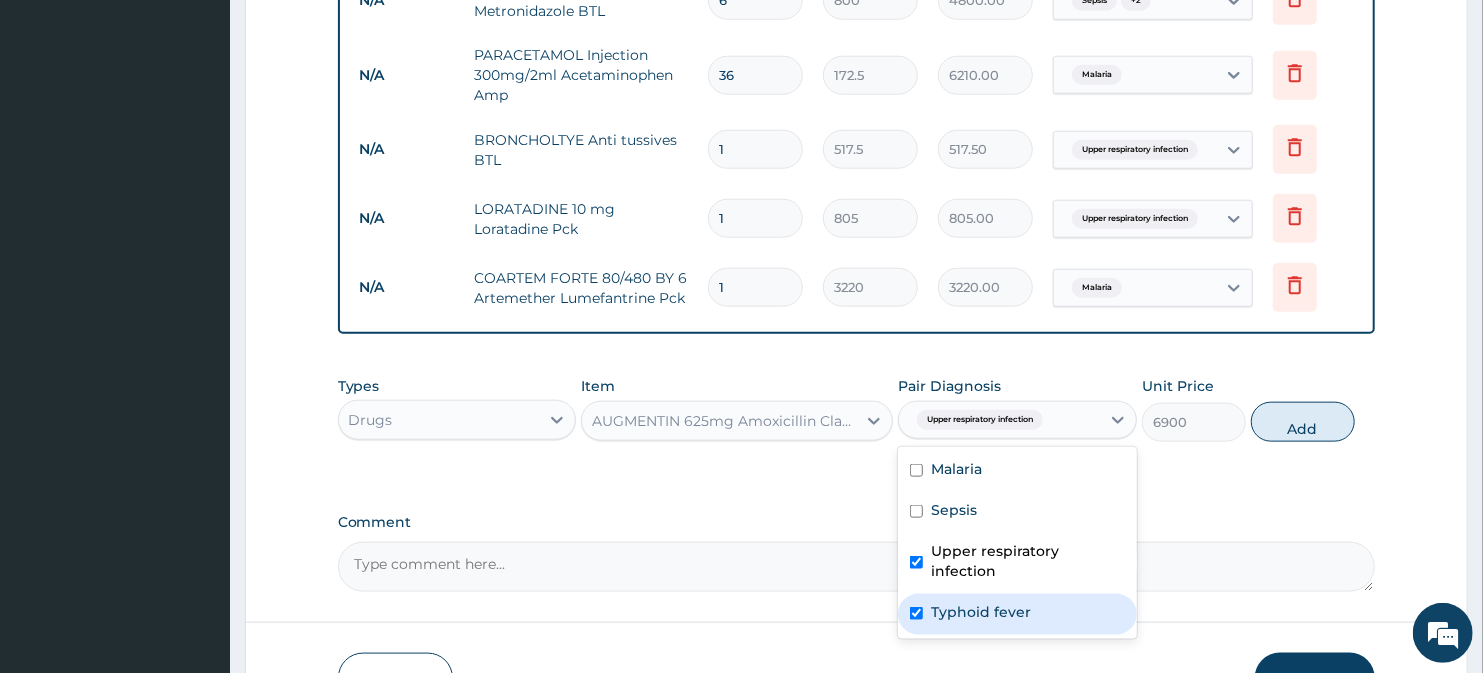 checkbox on "true" 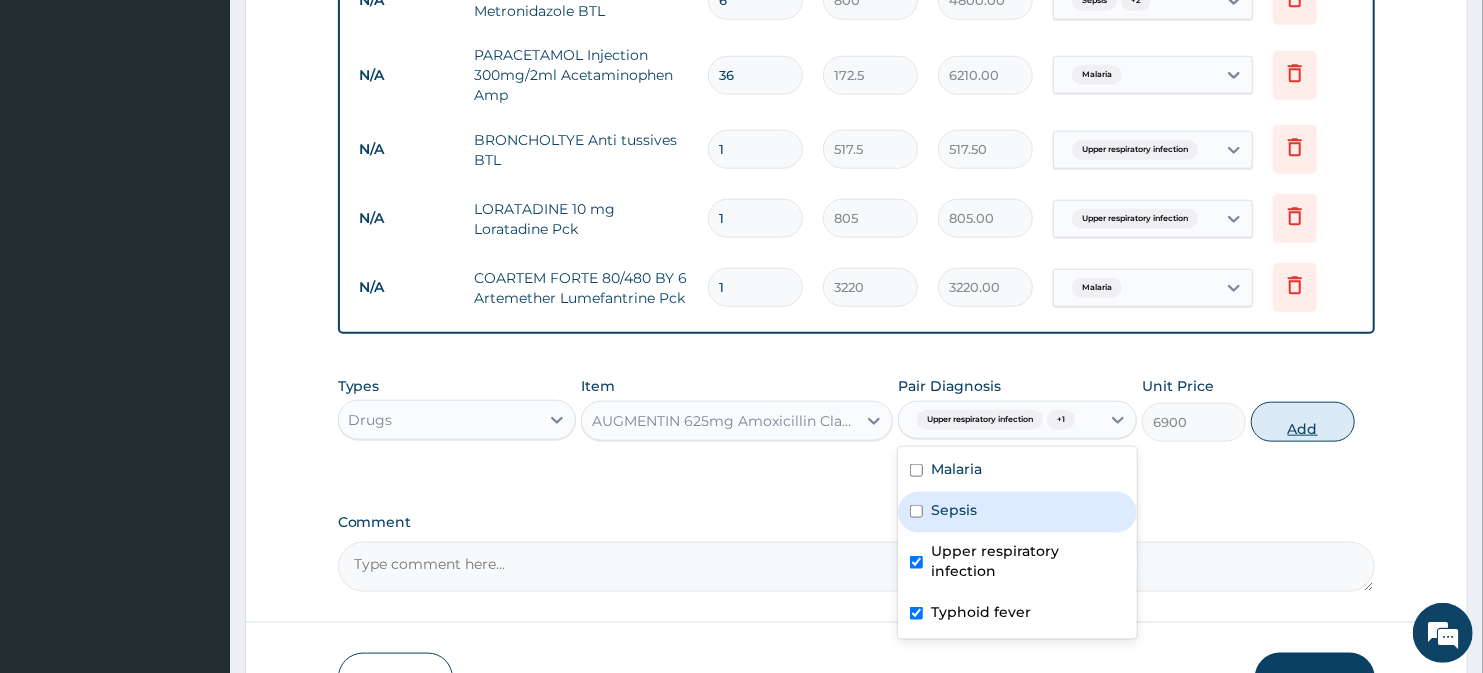 click on "Add" at bounding box center (1303, 422) 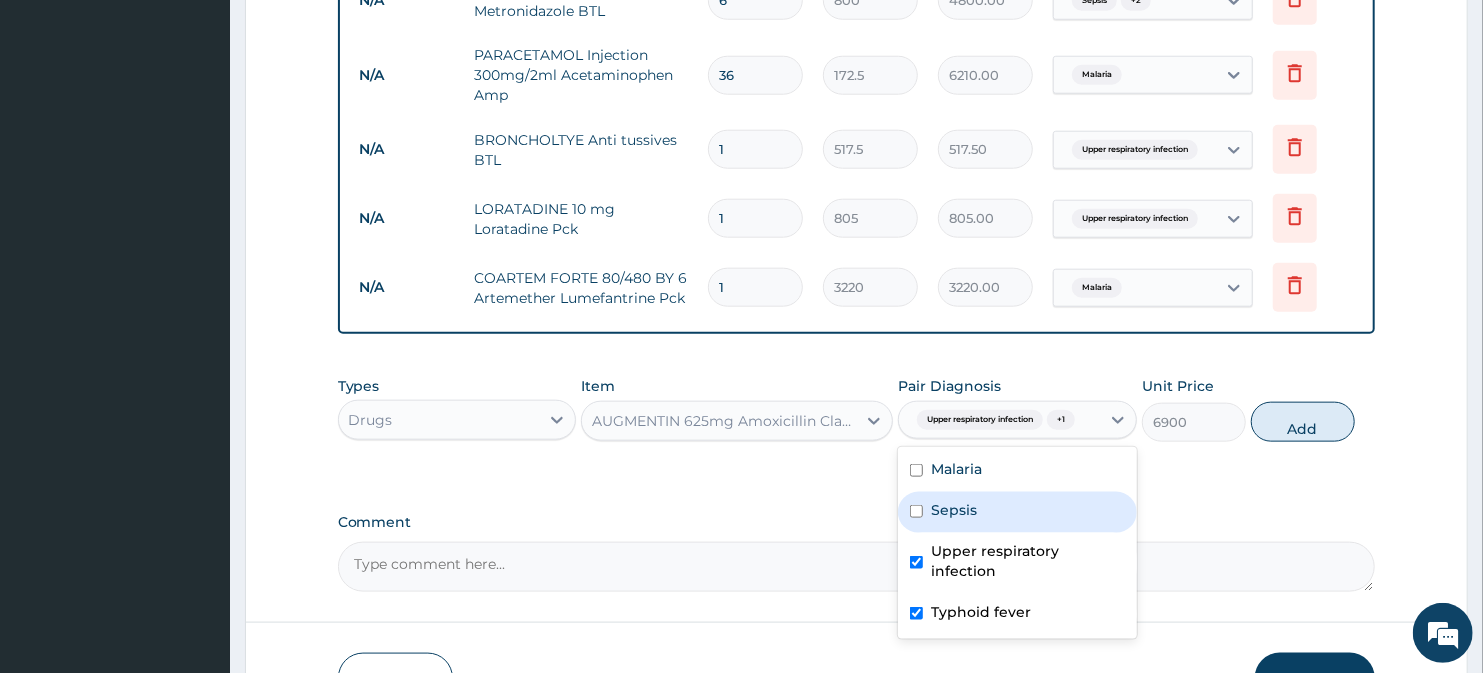 type on "0" 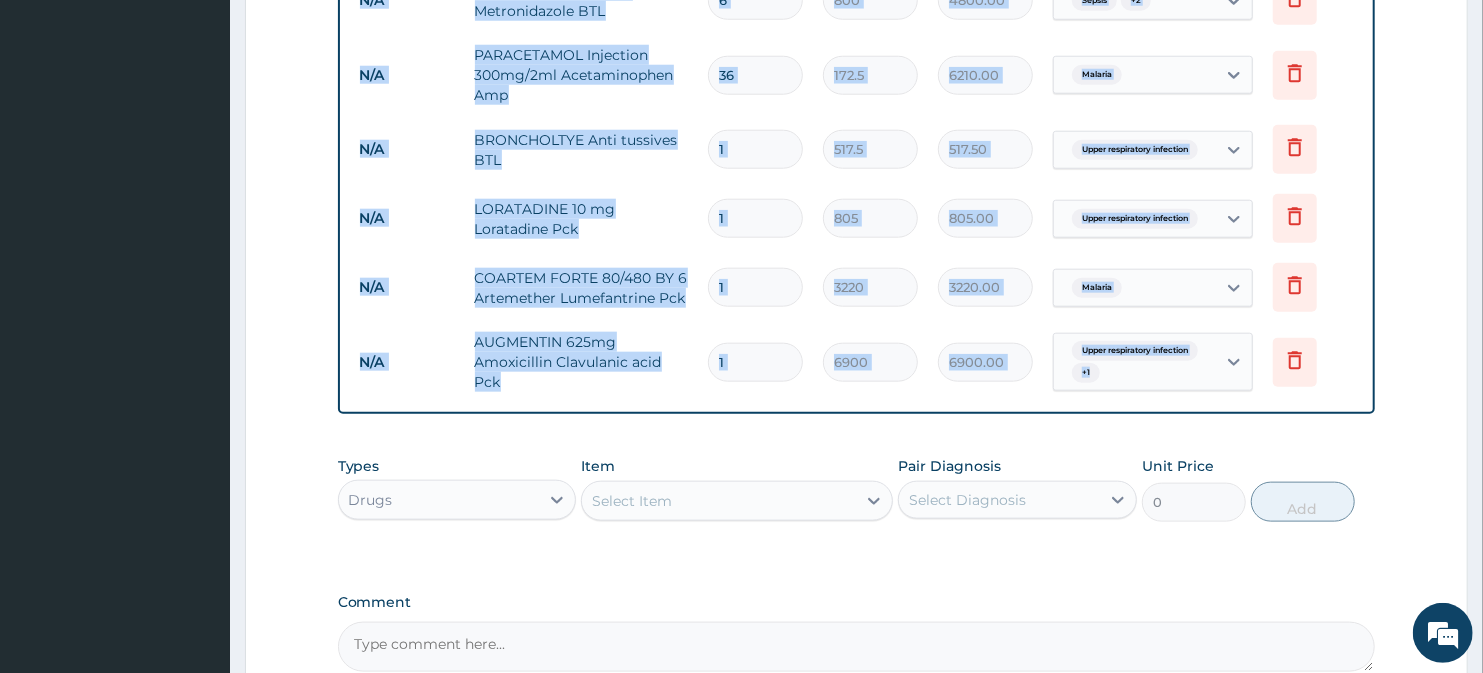 click on "Select Item" at bounding box center [736, 501] 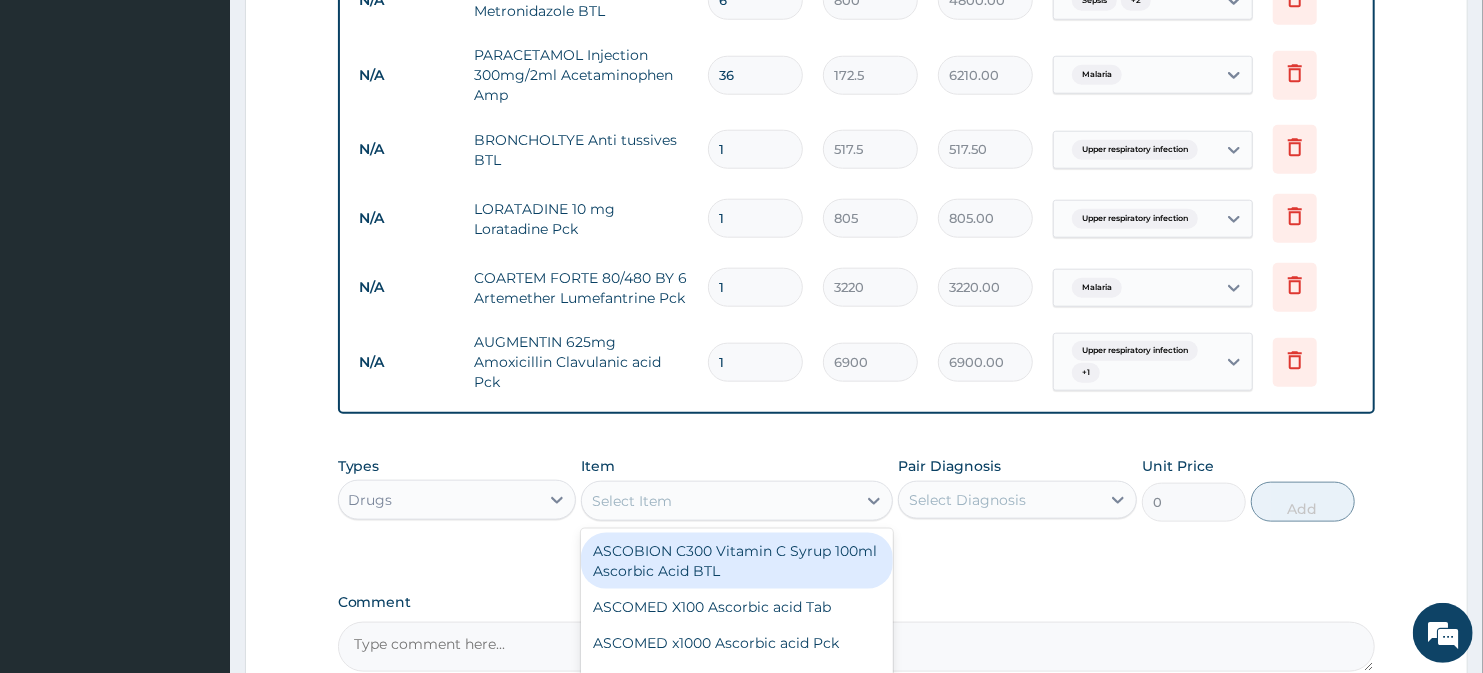 click on "Select Item" at bounding box center [718, 501] 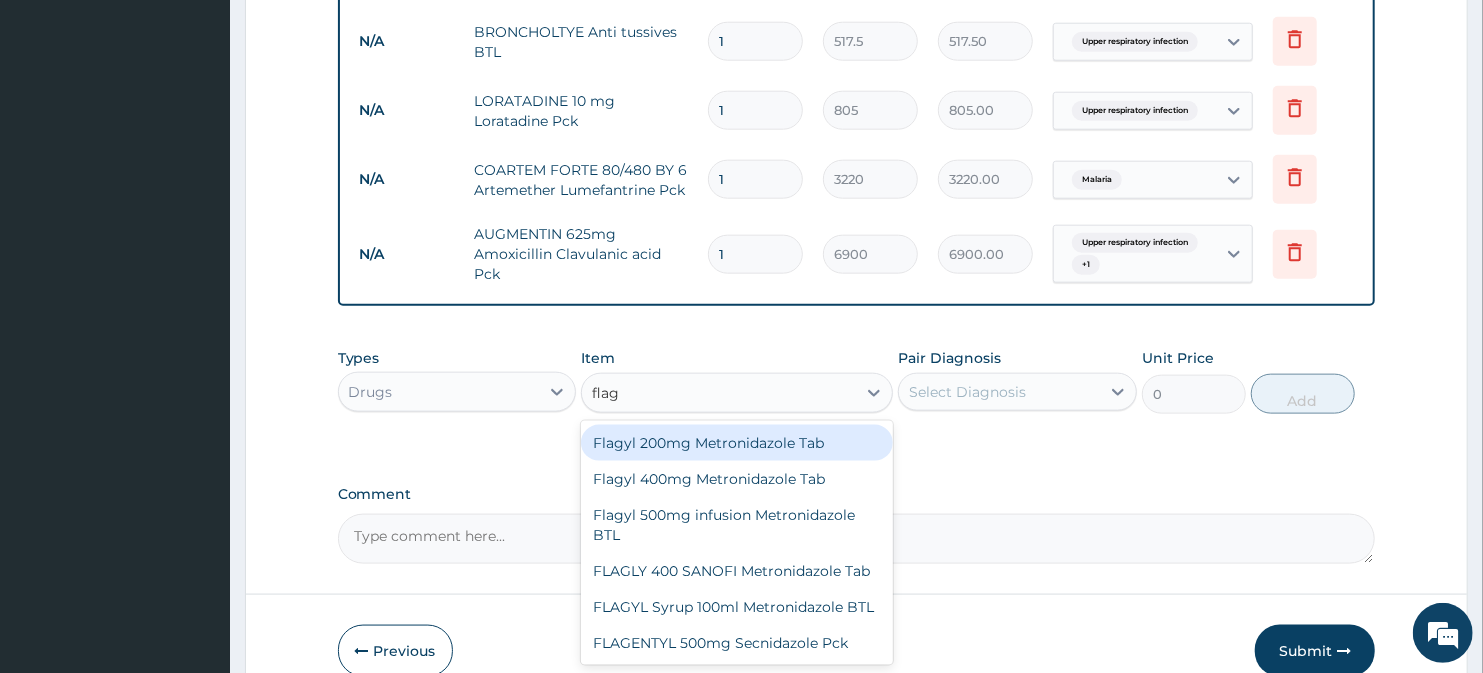 scroll, scrollTop: 1333, scrollLeft: 0, axis: vertical 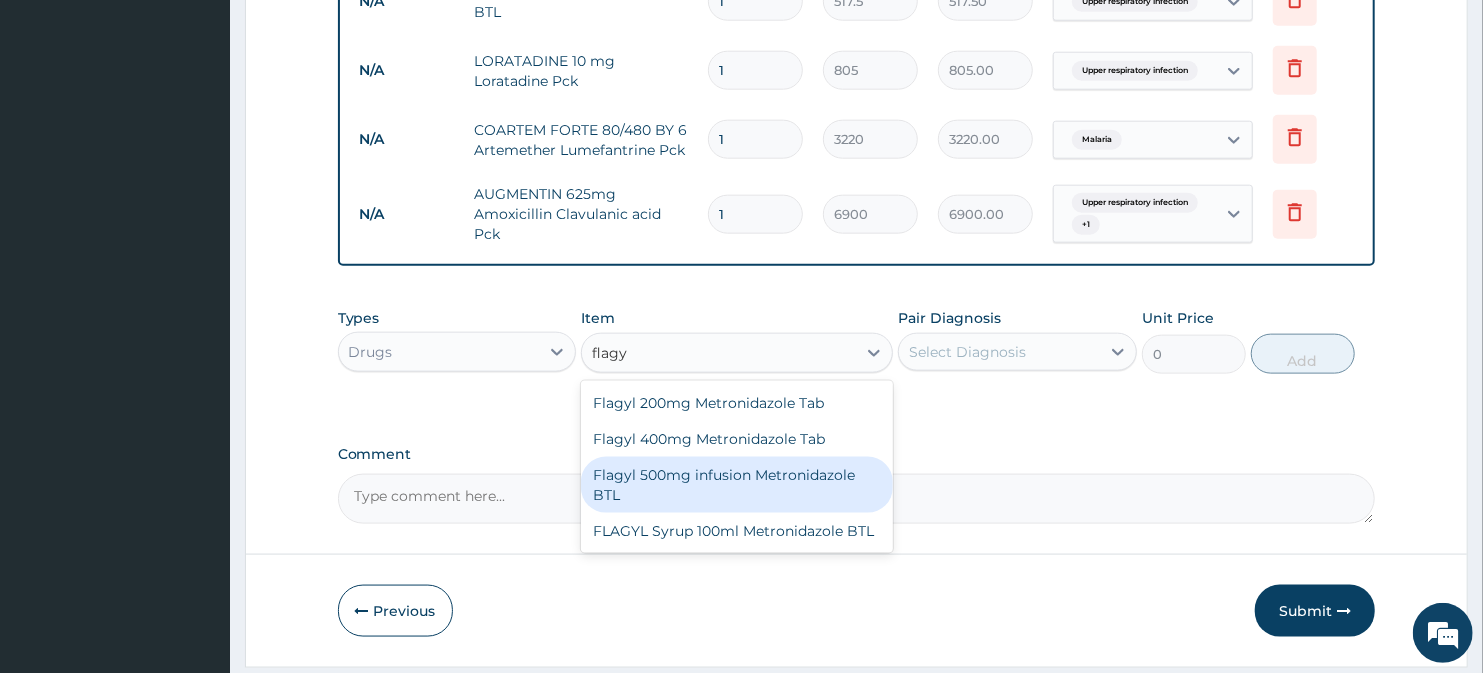 type on "flagyl" 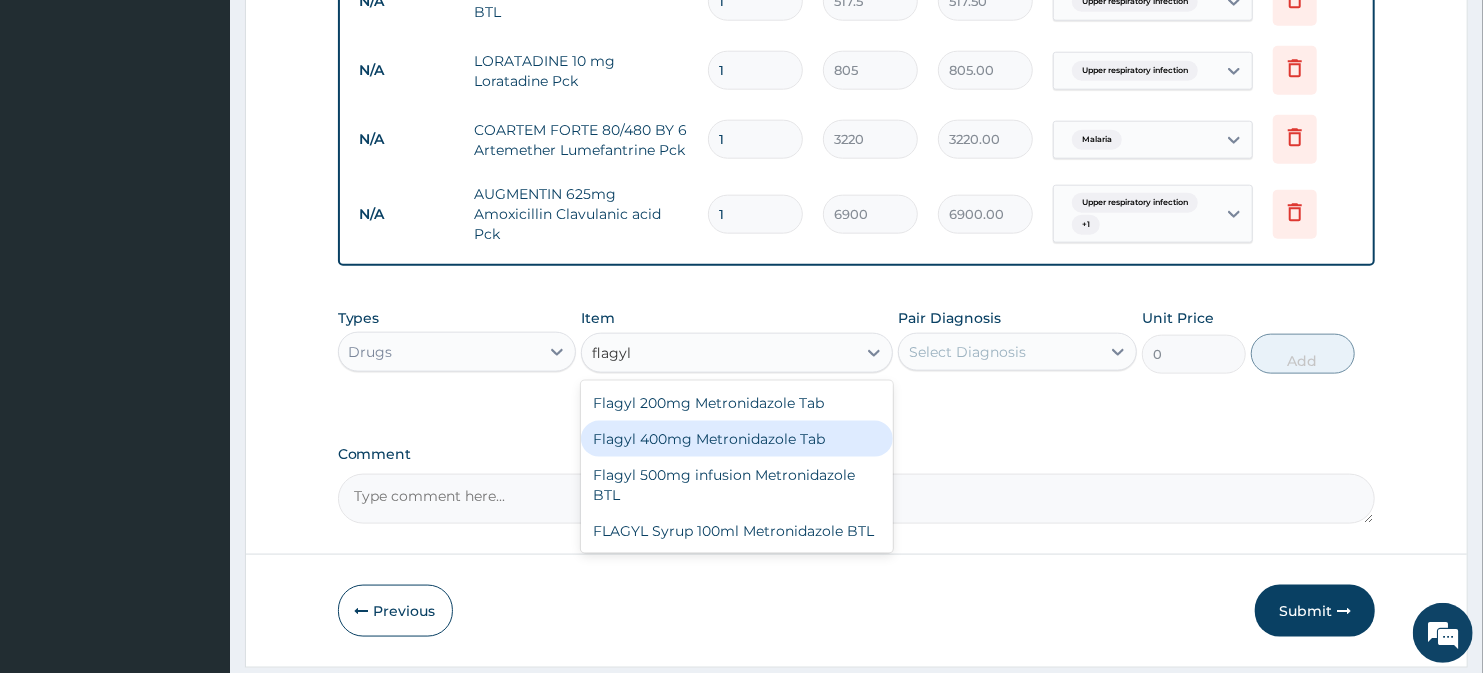 click on "Flagyl 400mg Metronidazole Tab" at bounding box center (736, 439) 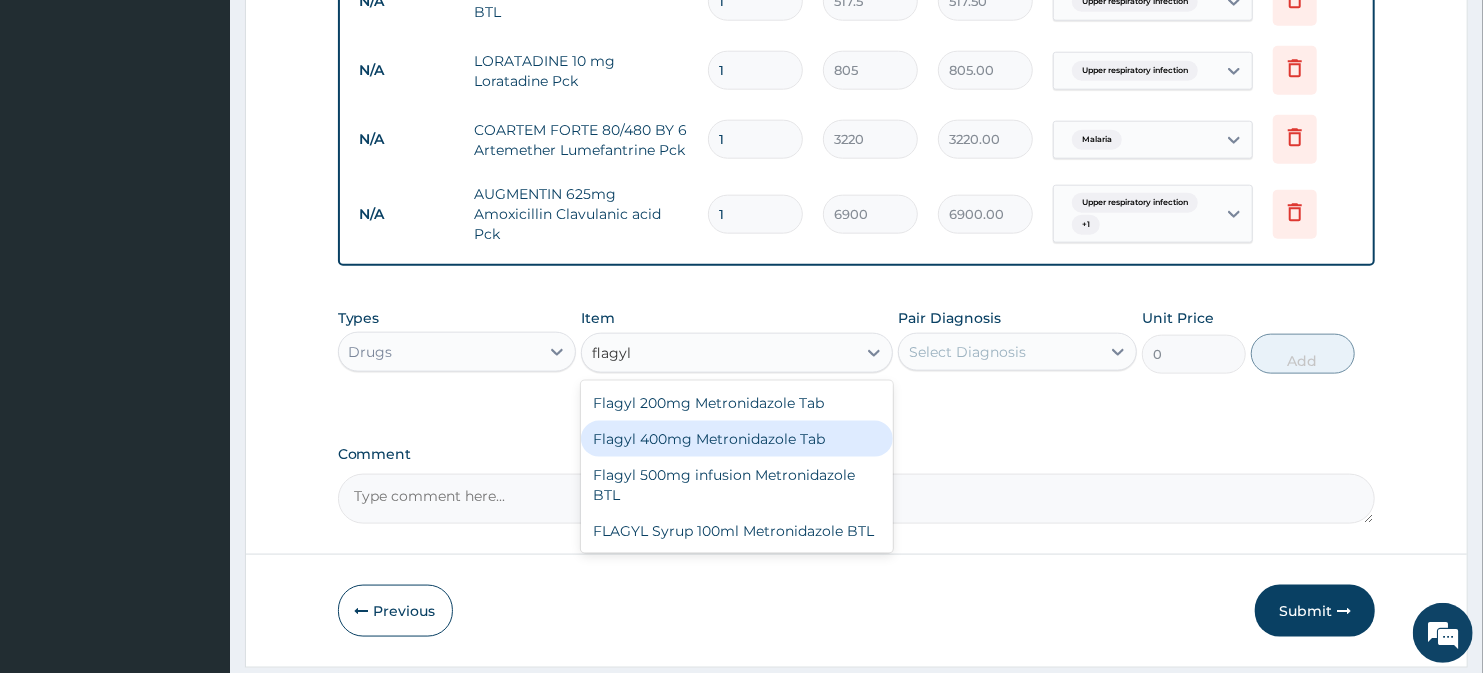 type 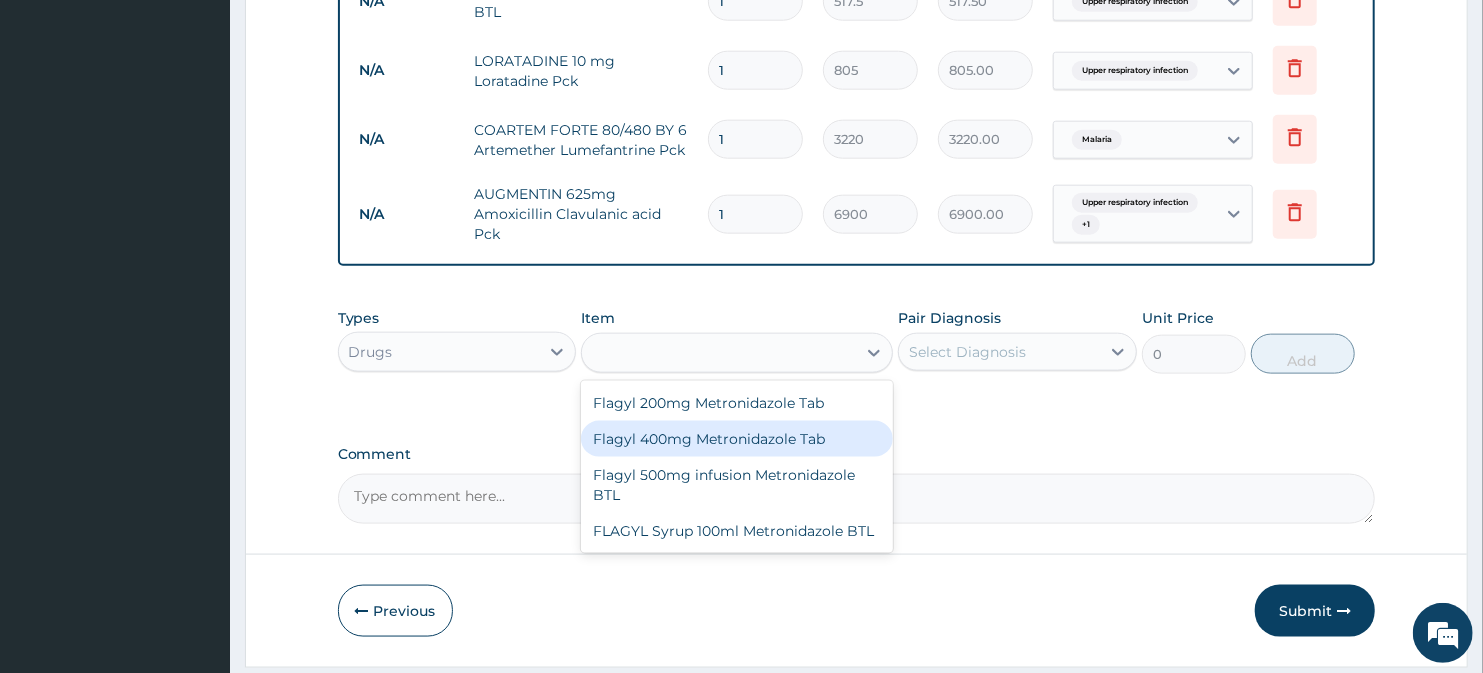 type on "23" 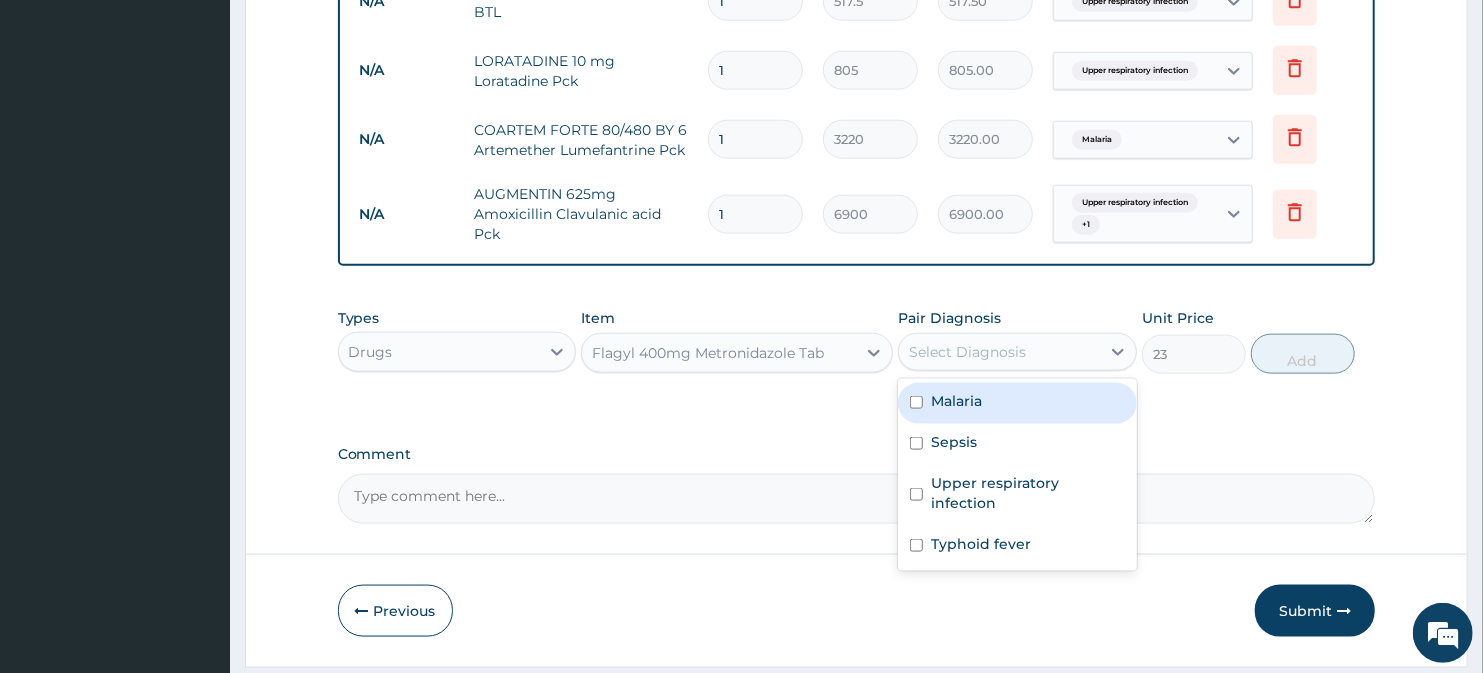 click on "Select Diagnosis" at bounding box center [967, 352] 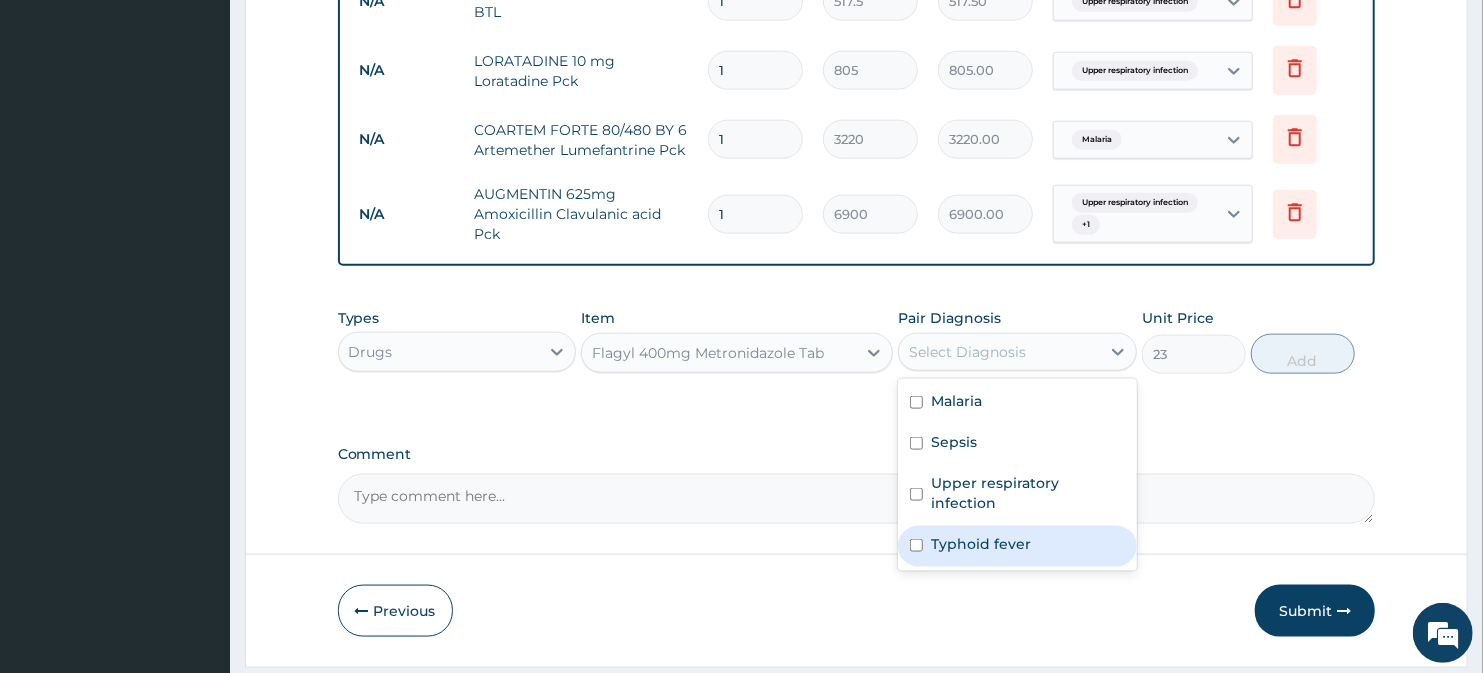 drag, startPoint x: 950, startPoint y: 443, endPoint x: 953, endPoint y: 557, distance: 114.03947 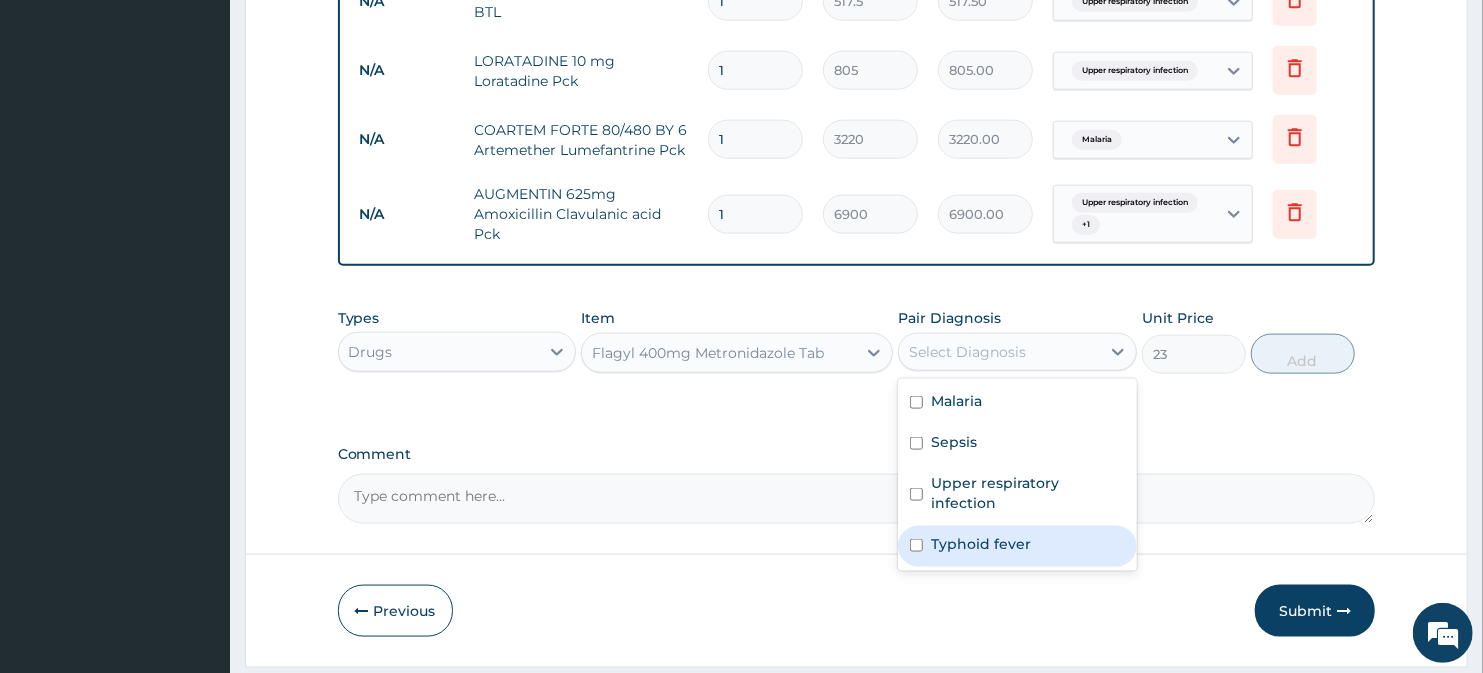 click on "Step  2  of 2 PA Code / Prescription Code PA/7ABA4A Encounter Date 10-07-2025 Important Notice Please enter PA codes before entering items that are not attached to a PA code   All diagnoses entered must be linked to a claim item. Diagnosis & Claim Items that are visible but inactive cannot be edited because they were imported from an already approved PA code. Diagnosis Malaria query Sepsis Query Upper respiratory infection Query Typhoid fever Query NB: All diagnosis must be linked to a claim item Claim Items Type Name Quantity Unit Price Total Price Pair Diagnosis Actions Procedures feeding per diem single bedded 2 6000 12000.00 Malaria Delete Procedures private ward 2 13000 26000.00 Malaria Delete N/A LEVER ARTESUNATE Injection 120mg Artesunate Amp 3 885.5 2656.50 Malaria Delete N/A NORMAL SALINE FIDSON Sodium chloride water BTL 6 1000 6000.00 Malaria Delete N/A Protedex 500mg Ceftriaxone Amp 8 862.5 6900.00 Upper respiratory infection  + 1 Delete N/A Flagyl 500mg infusion Metronidazole BTL 6 800 4800.00  +" at bounding box center (856, -280) 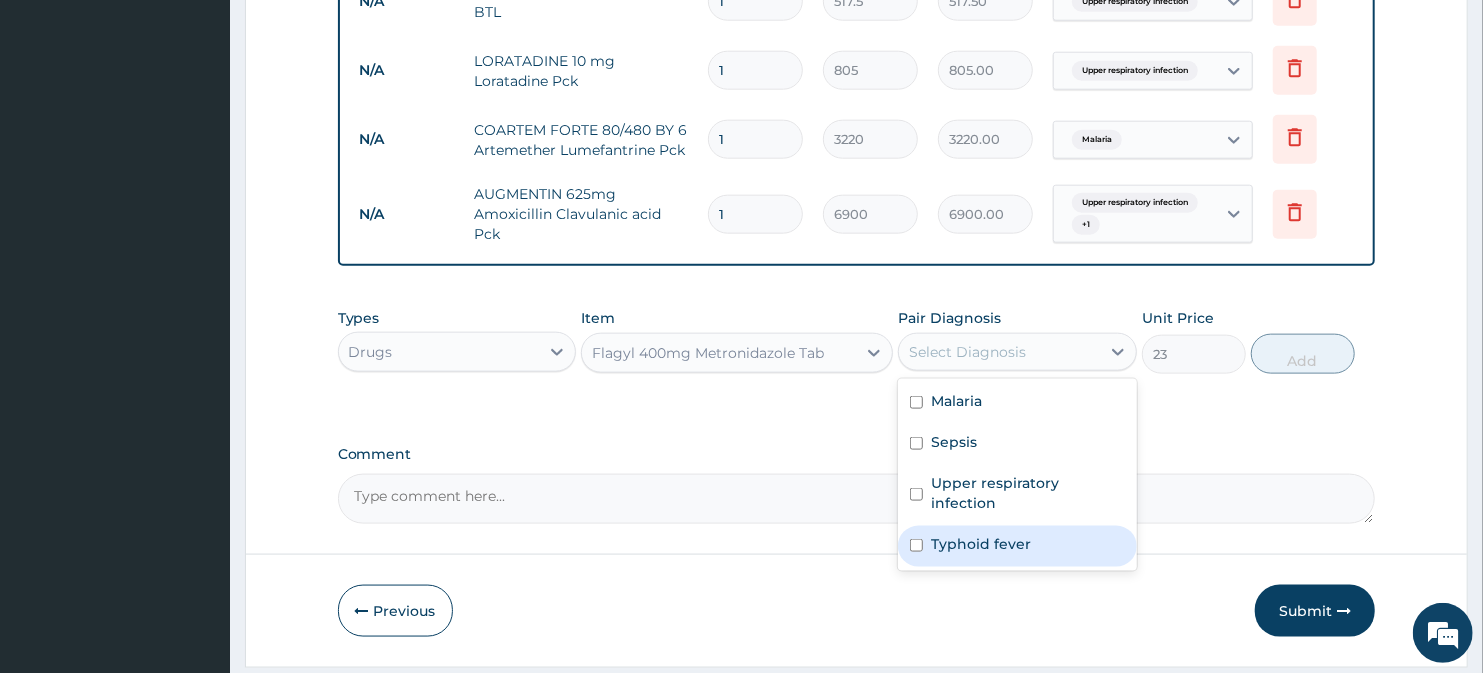 drag, startPoint x: 914, startPoint y: 448, endPoint x: 928, endPoint y: 550, distance: 102.9563 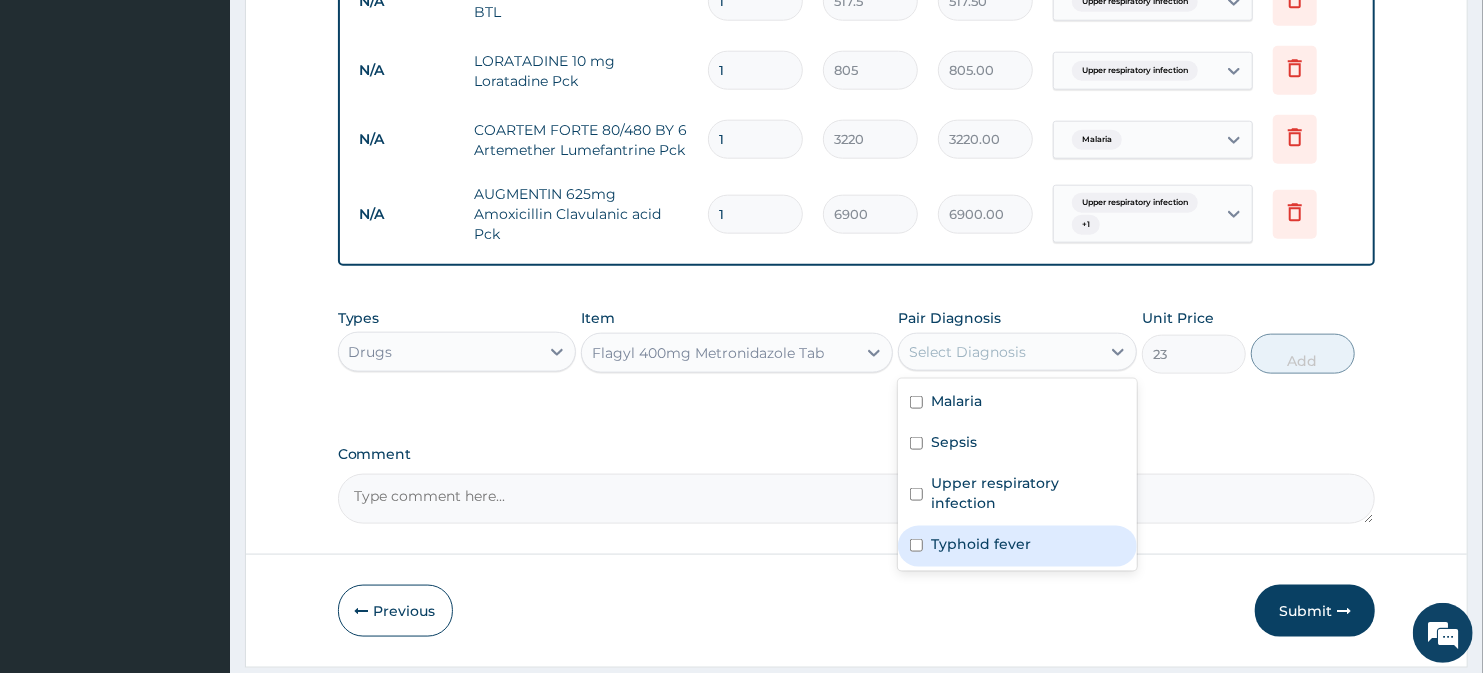 click on "Step  2  of 2 PA Code / Prescription Code PA/7ABA4A Encounter Date 10-07-2025 Important Notice Please enter PA codes before entering items that are not attached to a PA code   All diagnoses entered must be linked to a claim item. Diagnosis & Claim Items that are visible but inactive cannot be edited because they were imported from an already approved PA code. Diagnosis Malaria query Sepsis Query Upper respiratory infection Query Typhoid fever Query NB: All diagnosis must be linked to a claim item Claim Items Type Name Quantity Unit Price Total Price Pair Diagnosis Actions Procedures feeding per diem single bedded 2 6000 12000.00 Malaria Delete Procedures private ward 2 13000 26000.00 Malaria Delete N/A LEVER ARTESUNATE Injection 120mg Artesunate Amp 3 885.5 2656.50 Malaria Delete N/A NORMAL SALINE FIDSON Sodium chloride water BTL 6 1000 6000.00 Malaria Delete N/A Protedex 500mg Ceftriaxone Amp 8 862.5 6900.00 Upper respiratory infection  + 1 Delete N/A Flagyl 500mg infusion Metronidazole BTL 6 800 4800.00  +" at bounding box center (856, -280) 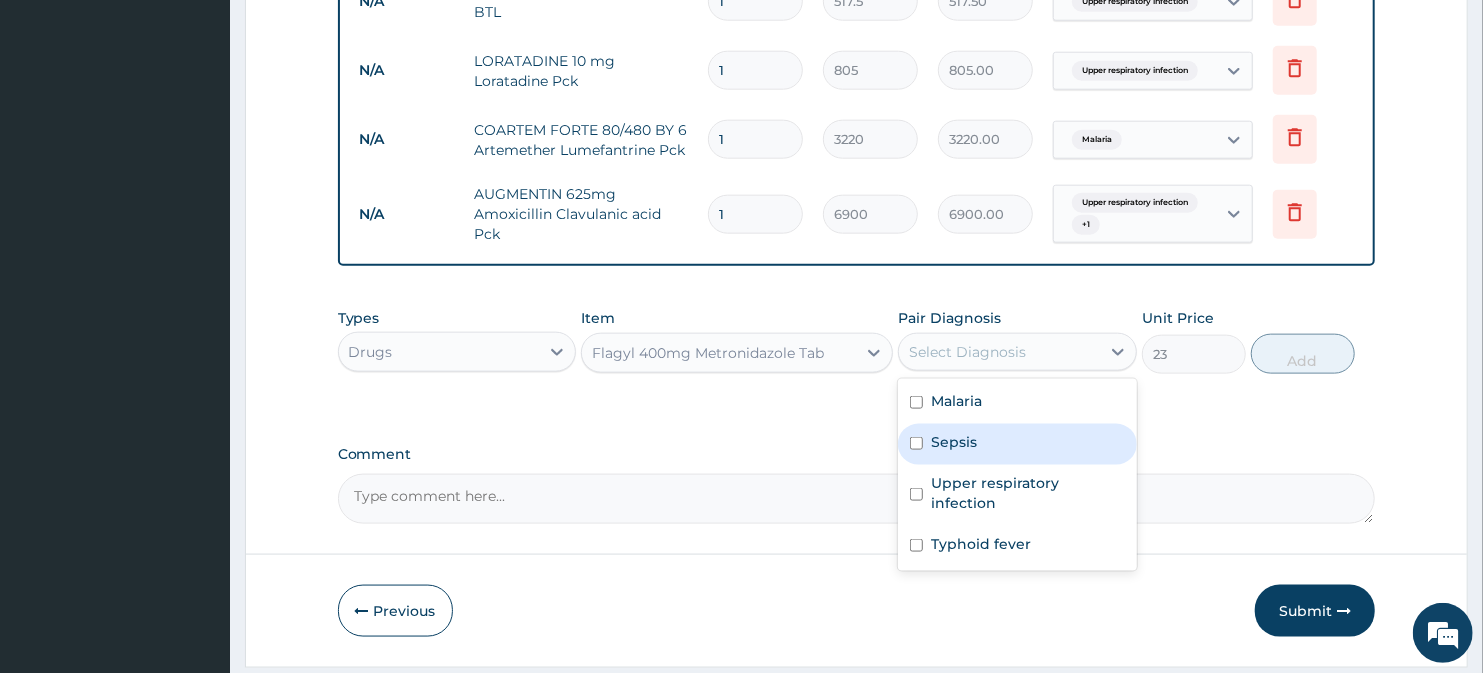 click at bounding box center [916, 443] 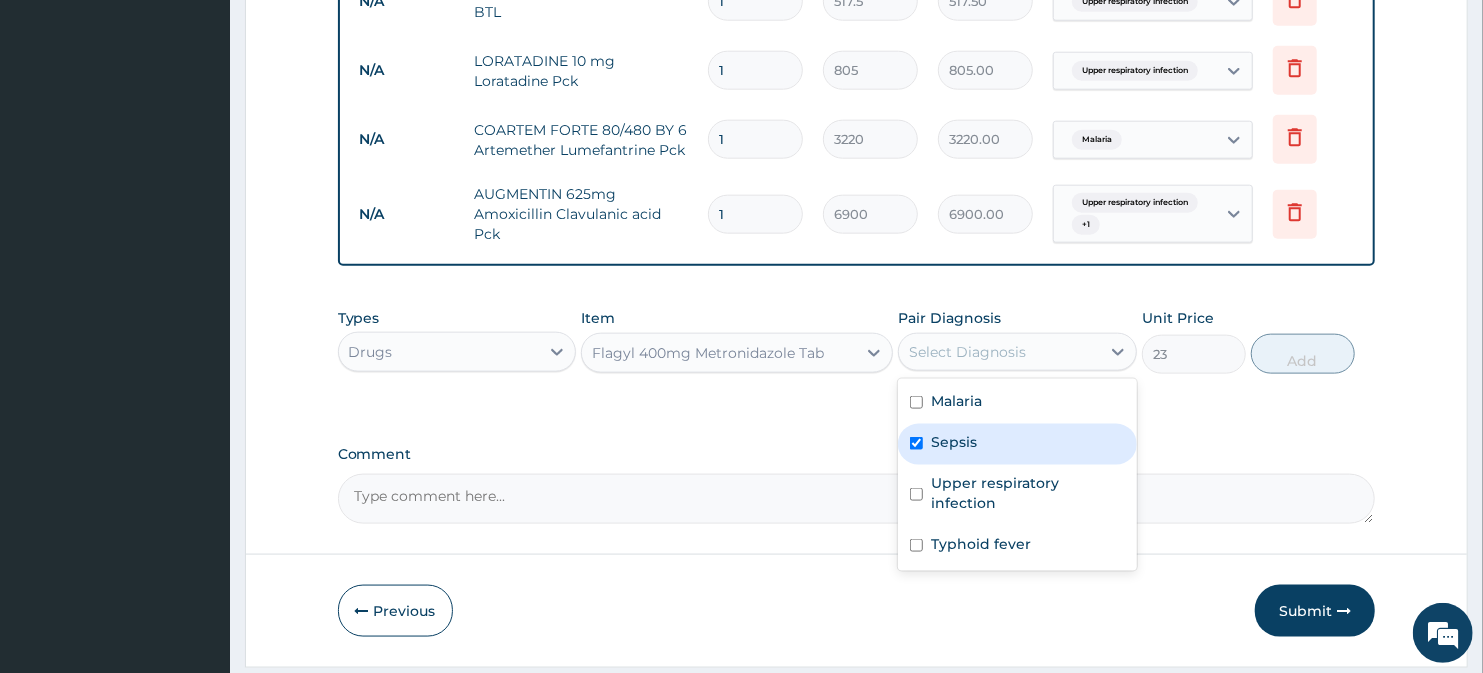 checkbox on "true" 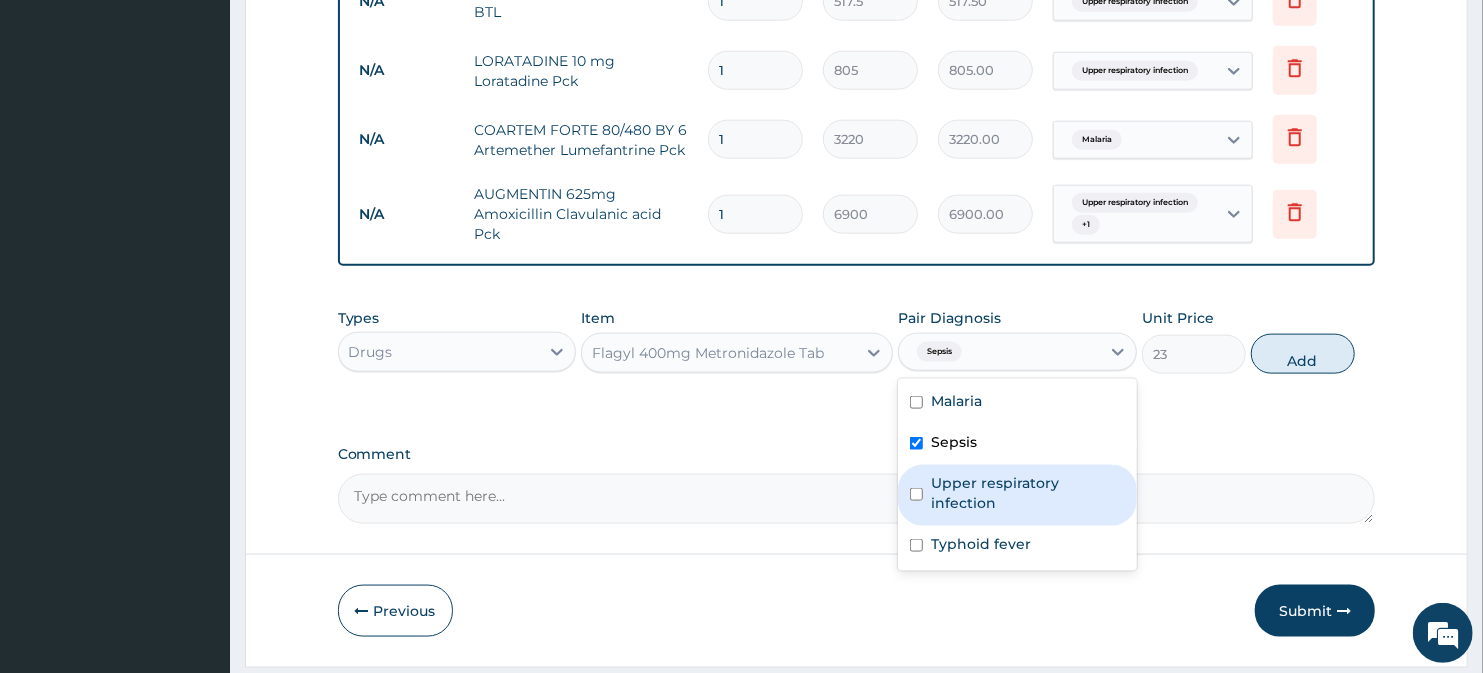 click at bounding box center (916, 494) 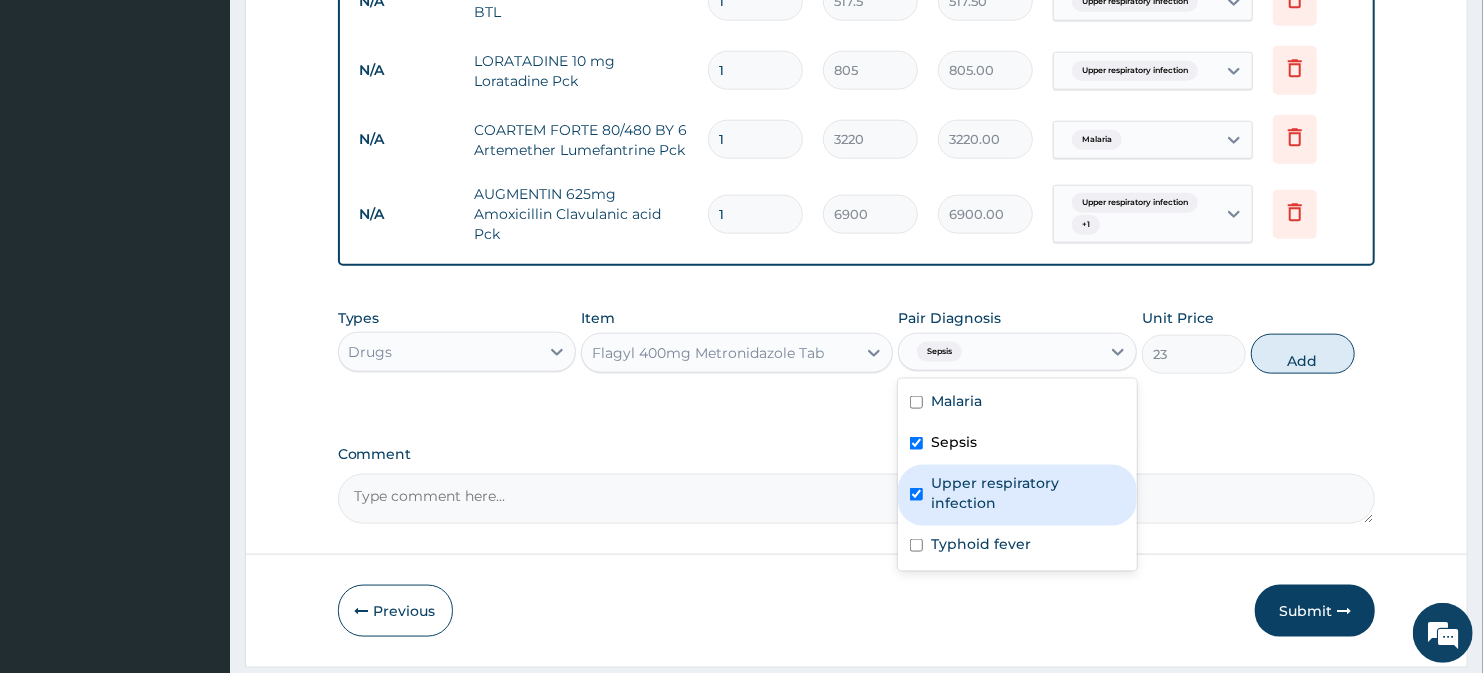 checkbox on "true" 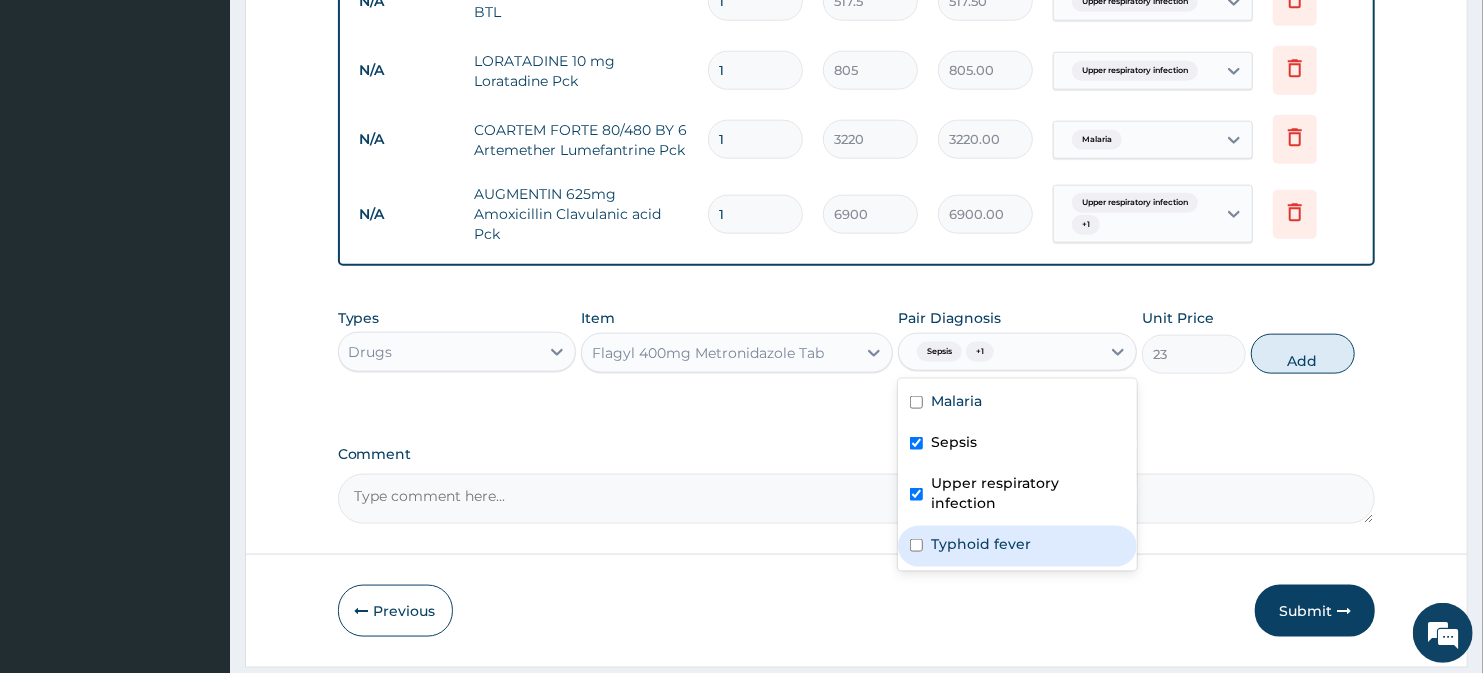 click at bounding box center [916, 545] 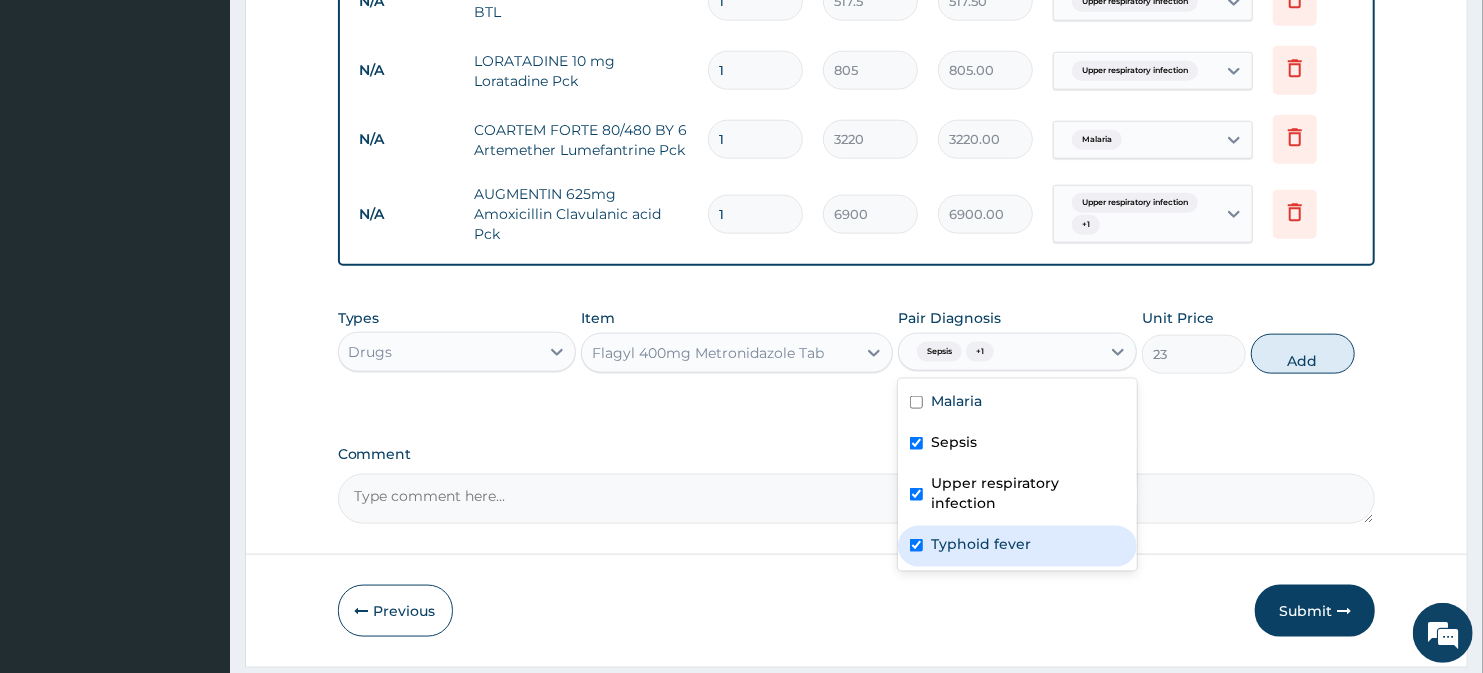 checkbox on "true" 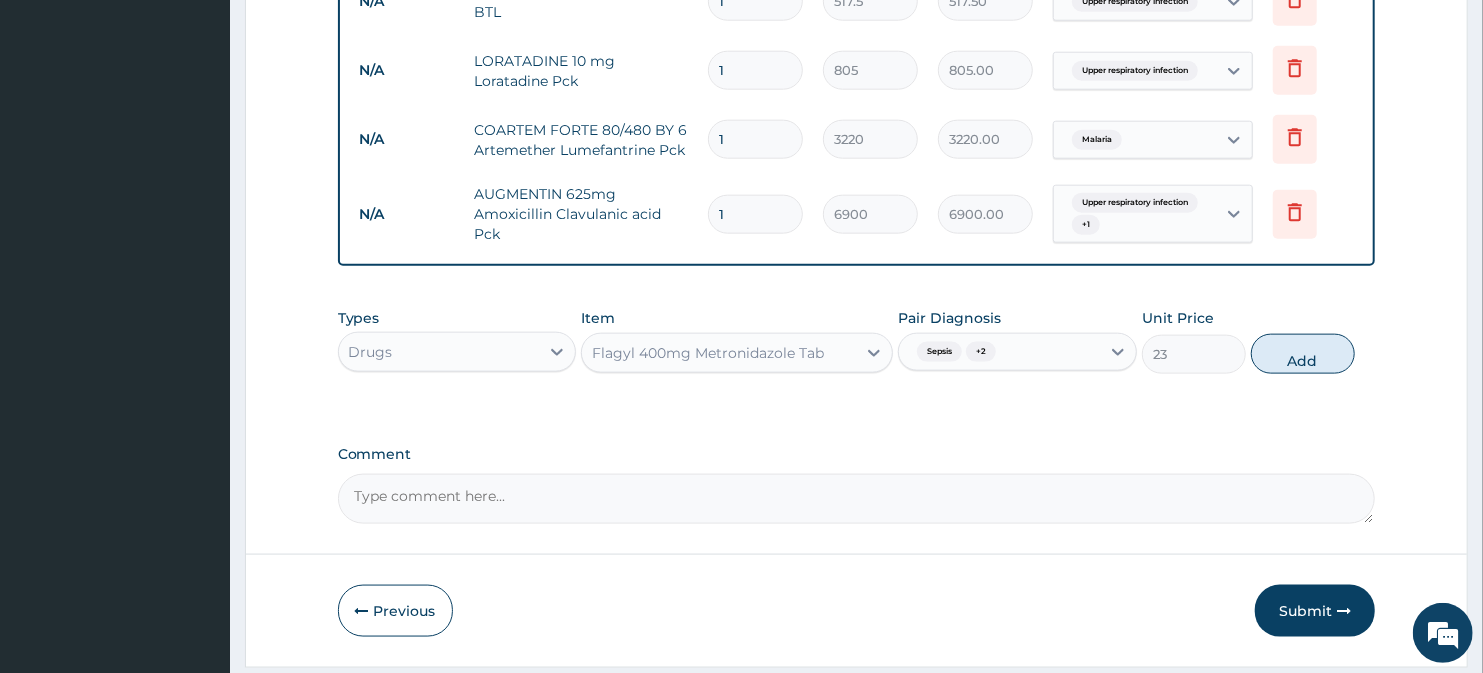 click on "Types Drugs Item Flagyl 400mg Metronidazole Tab Pair Diagnosis Sepsis  + 2 Unit Price 23 Add" at bounding box center [857, 341] 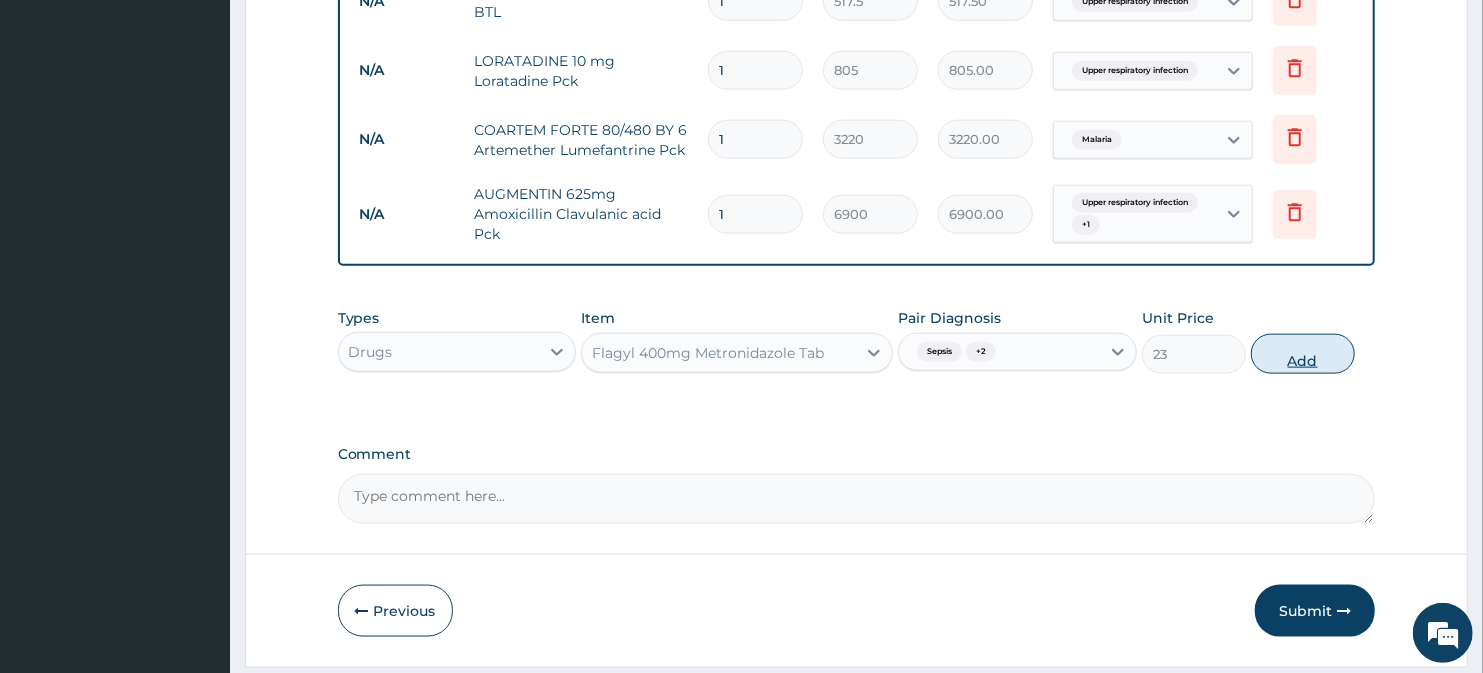 click on "Add" at bounding box center (1303, 354) 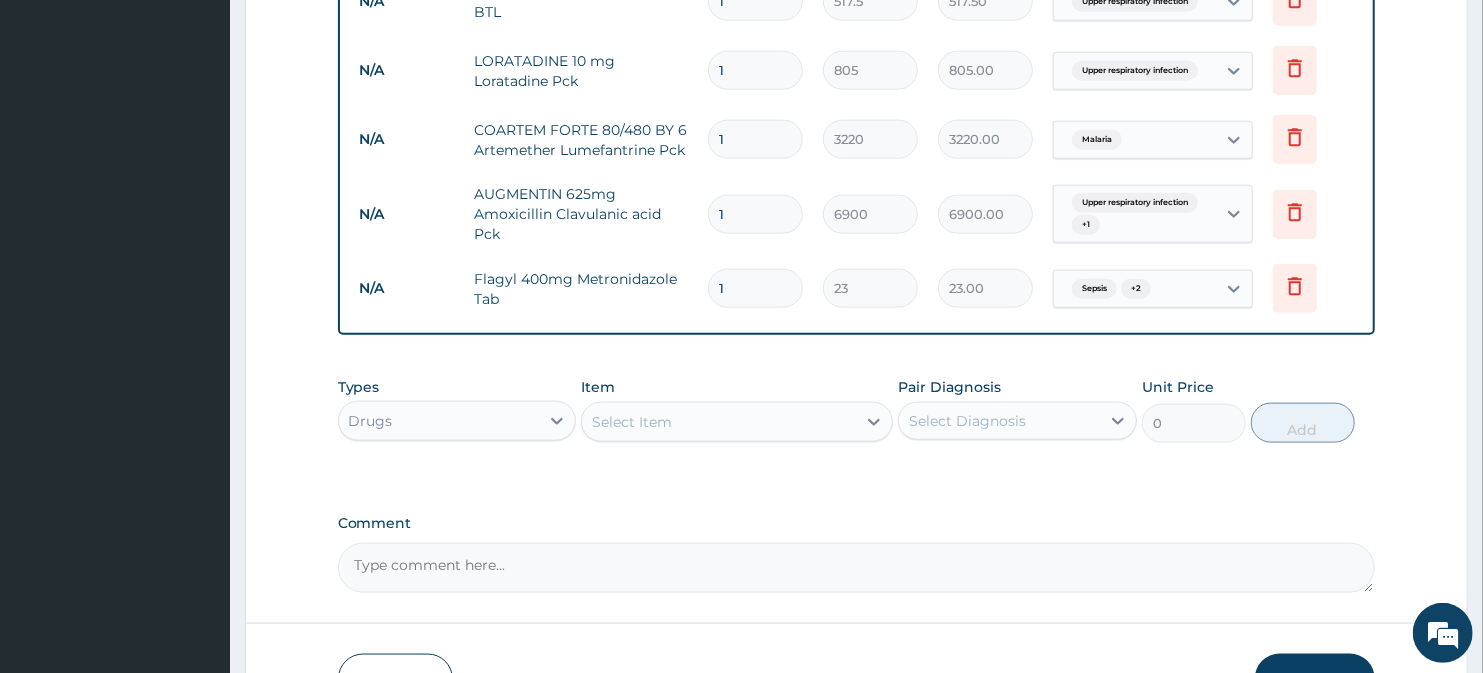 drag, startPoint x: 742, startPoint y: 290, endPoint x: 680, endPoint y: 290, distance: 62 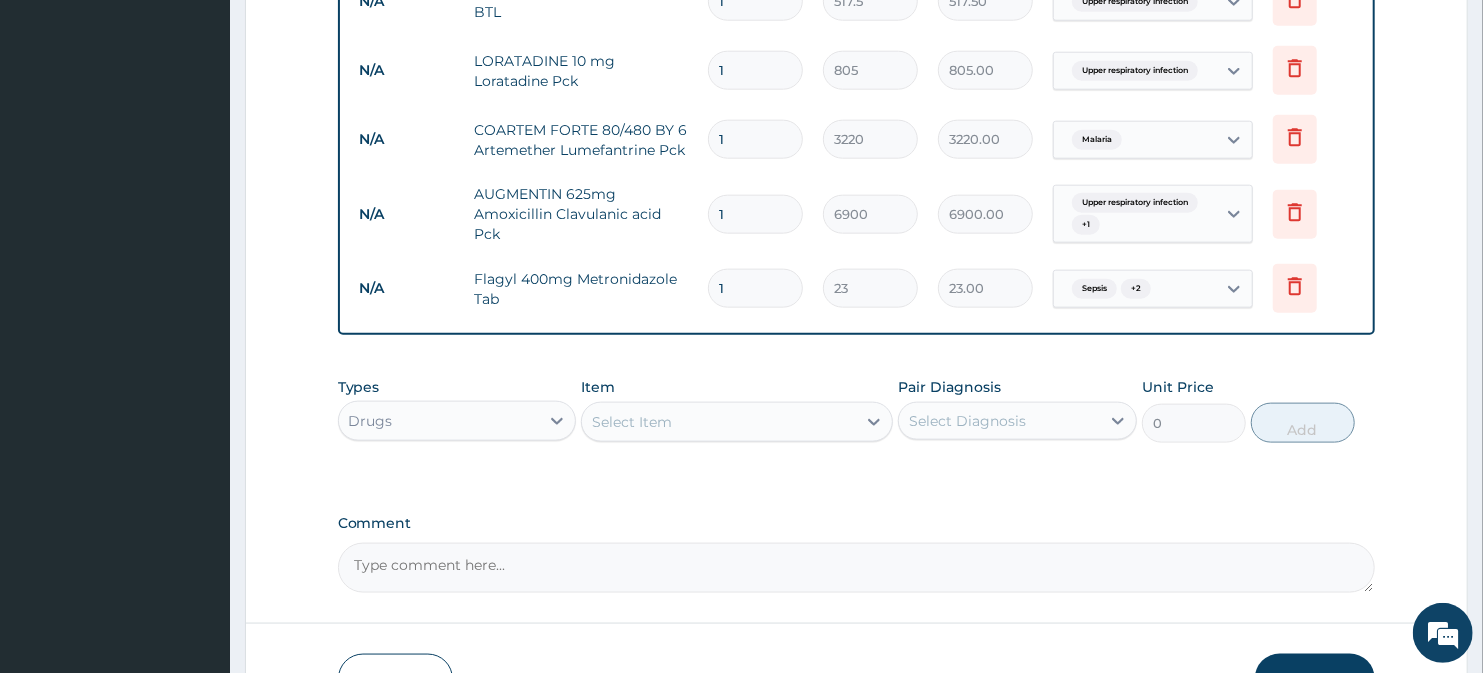 click on "N/A Flagyl 400mg Metronidazole Tab 1 23 23.00 Sepsis  + 2 Delete" at bounding box center (857, 288) 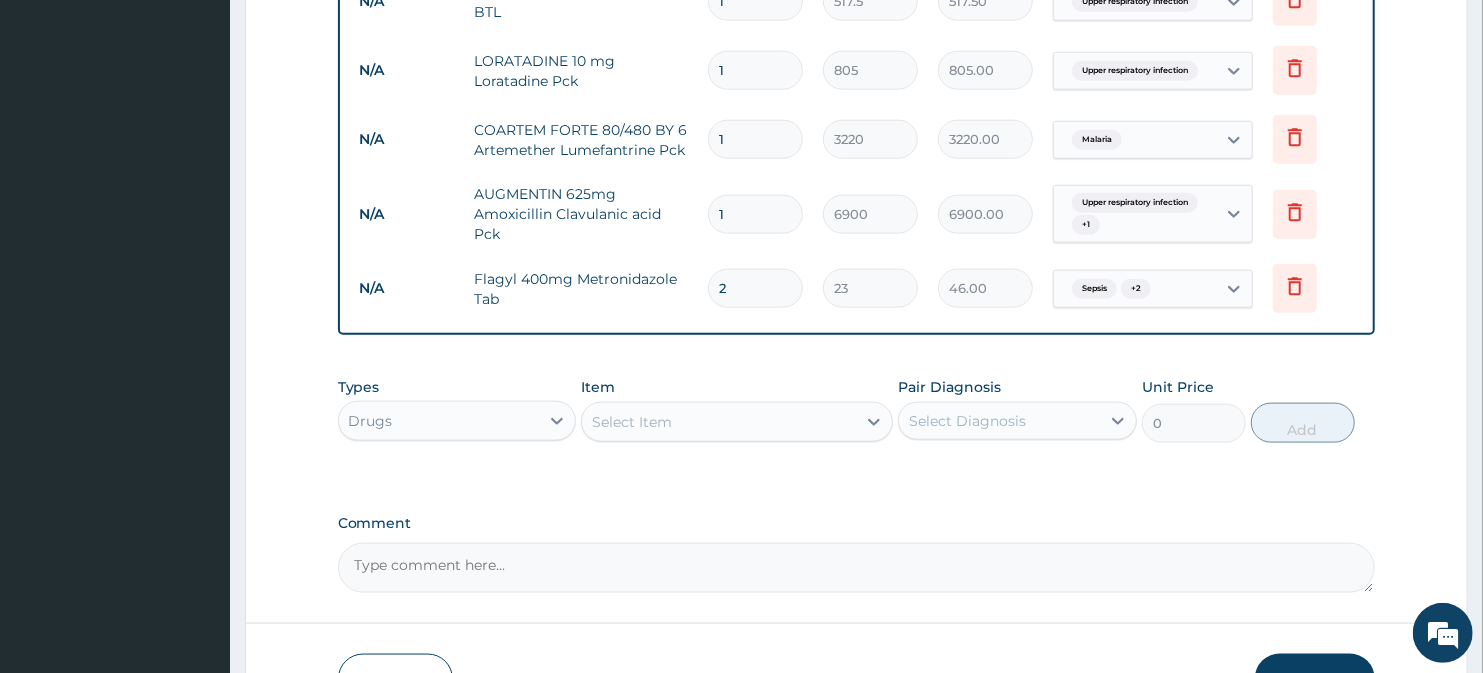 type on "21" 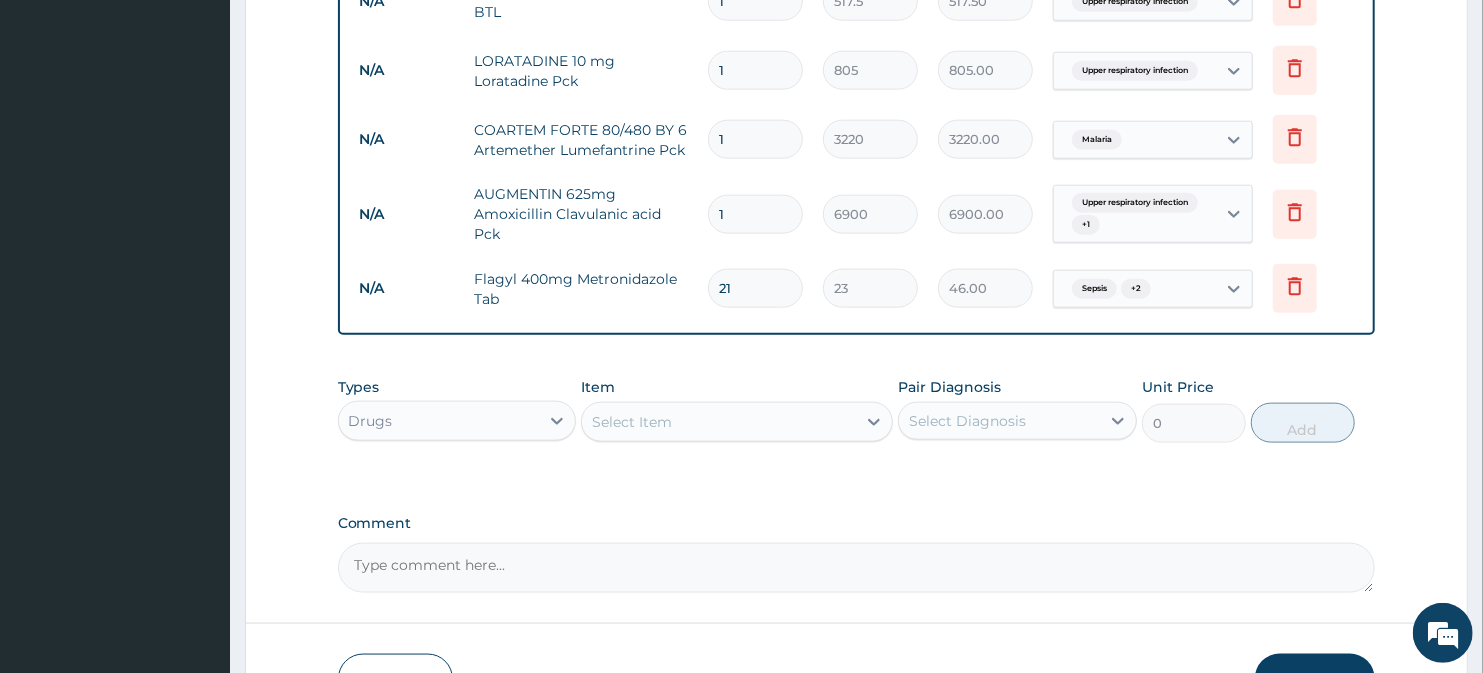 type on "483.00" 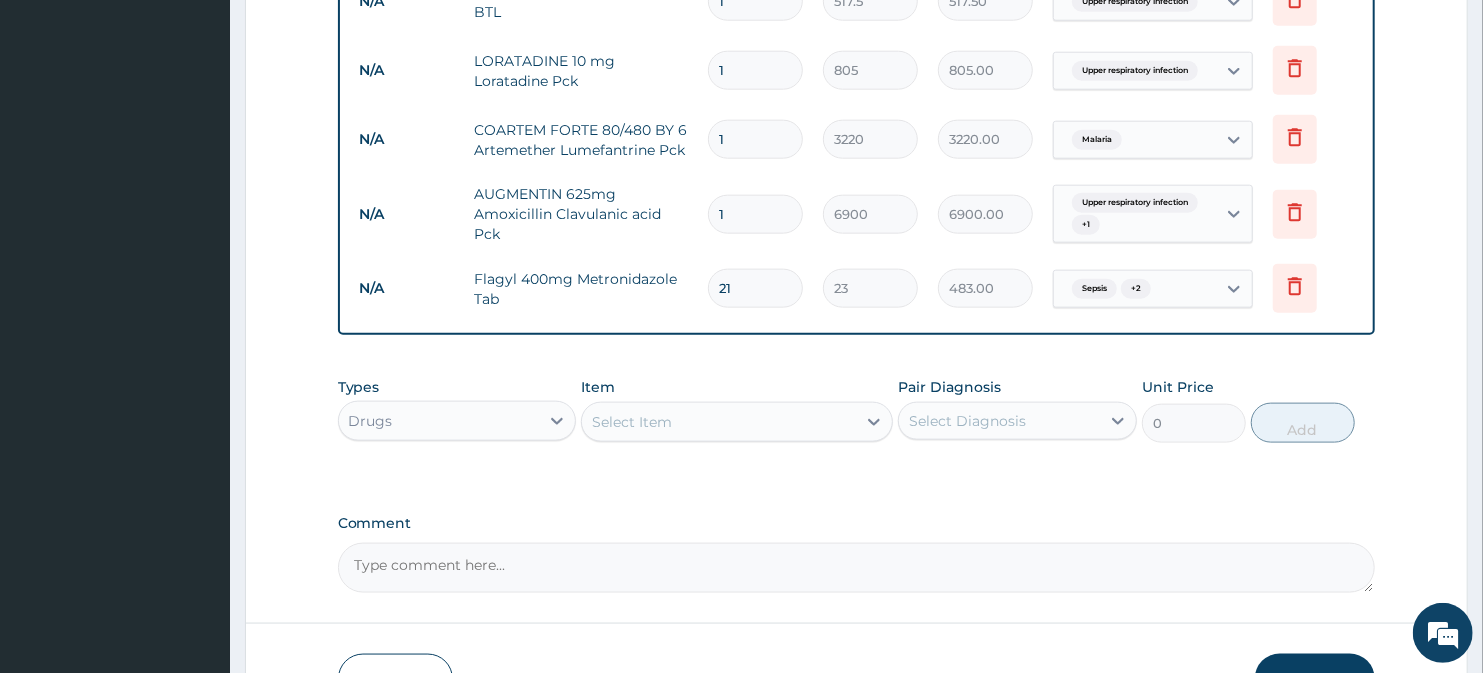 type on "21" 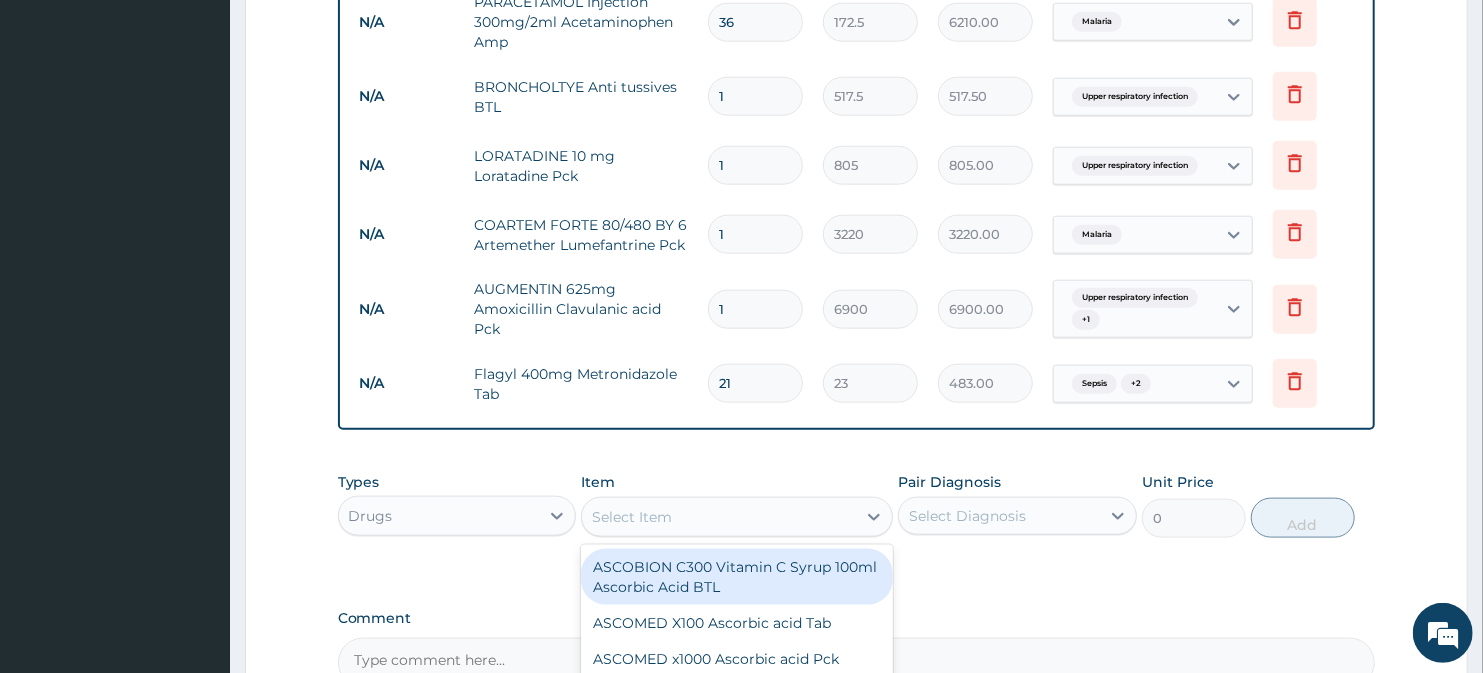 scroll, scrollTop: 1111, scrollLeft: 0, axis: vertical 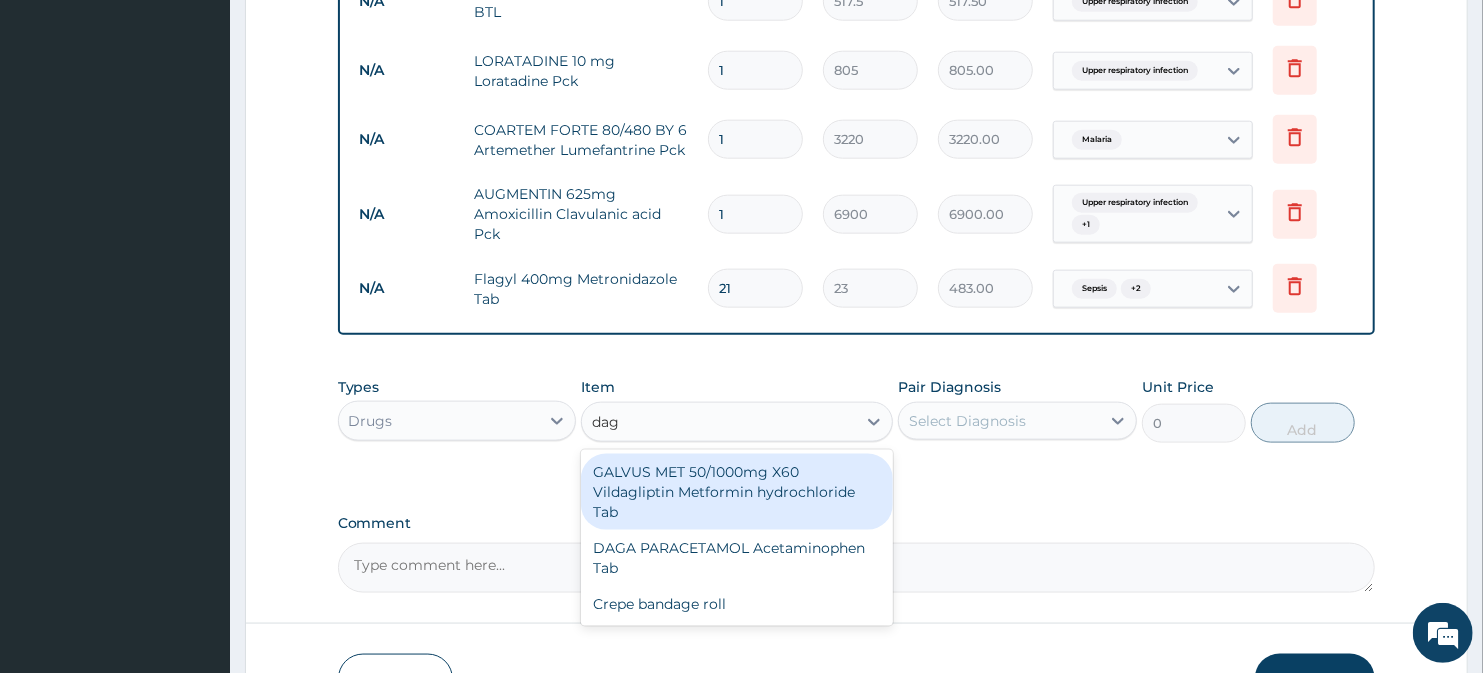 type on "daga" 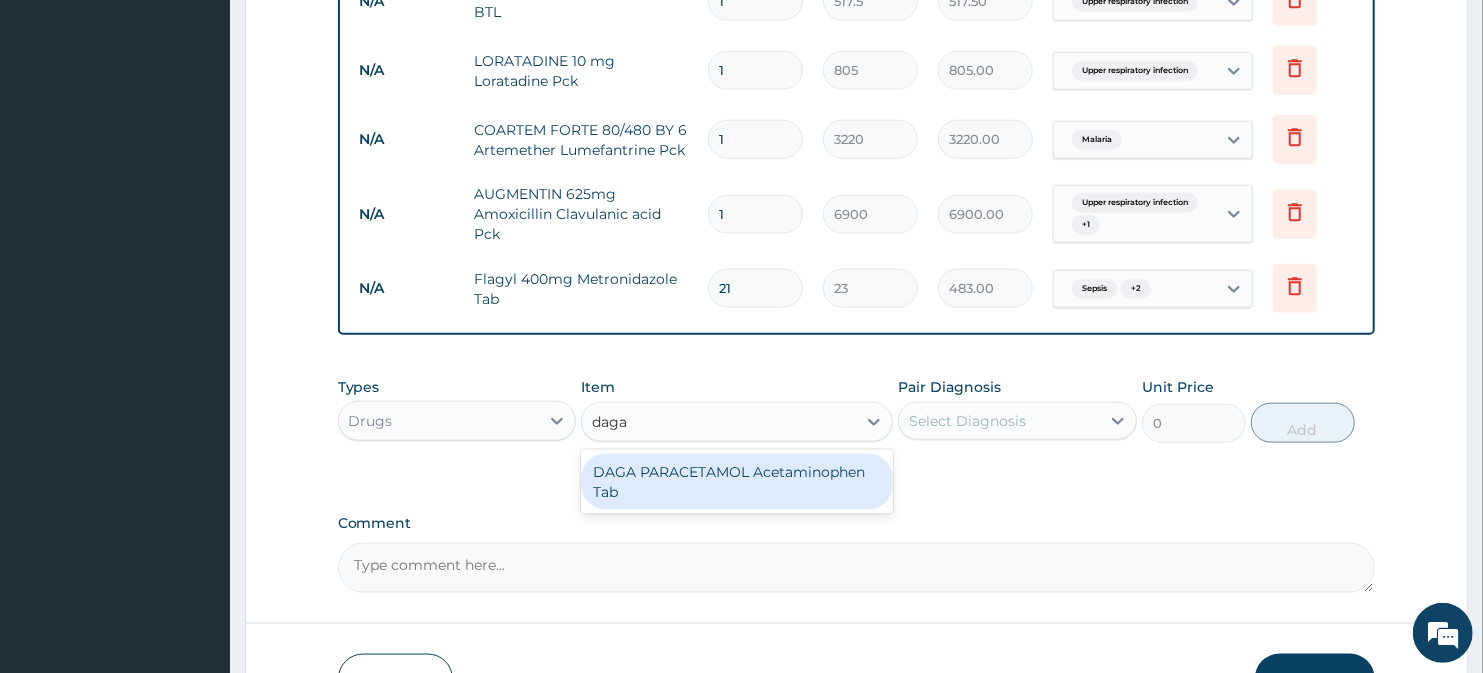 click on "DAGA PARACETAMOL Acetaminophen Tab" at bounding box center (736, 482) 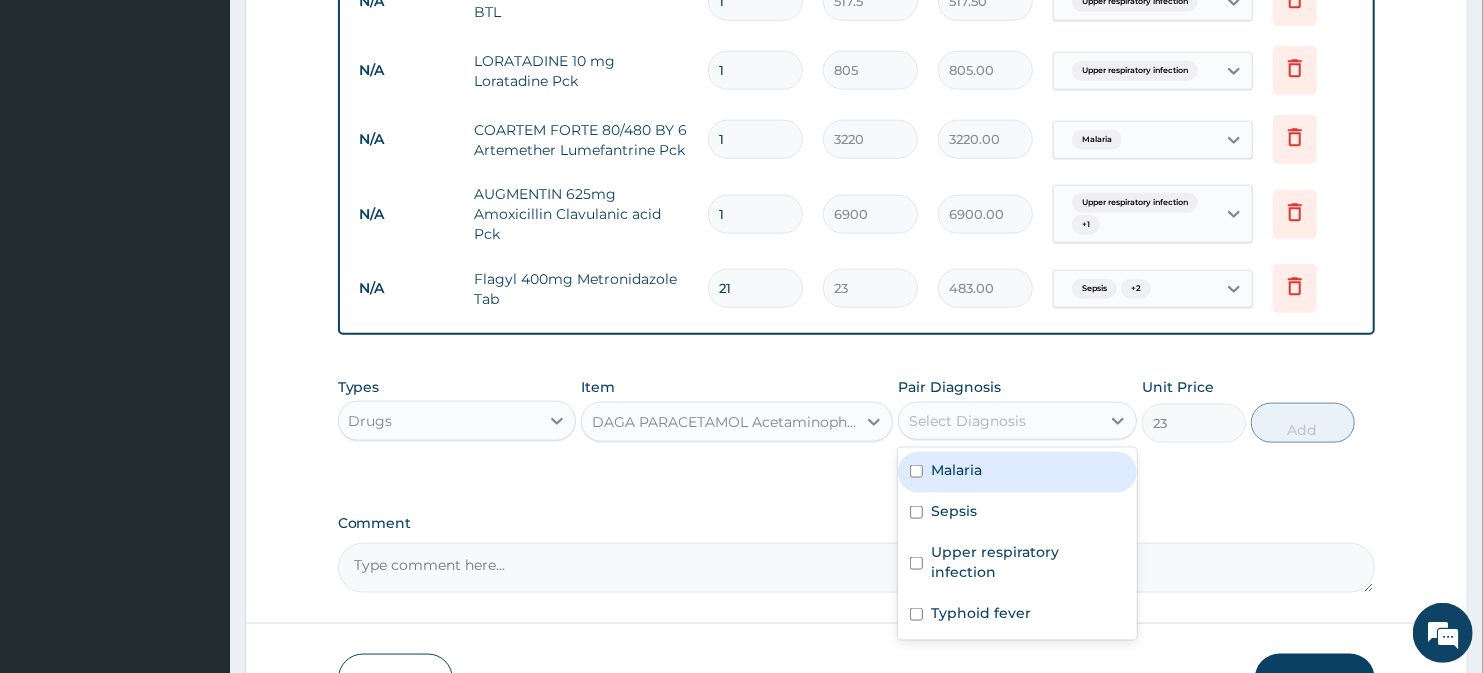 click on "Select Diagnosis" at bounding box center (1017, 421) 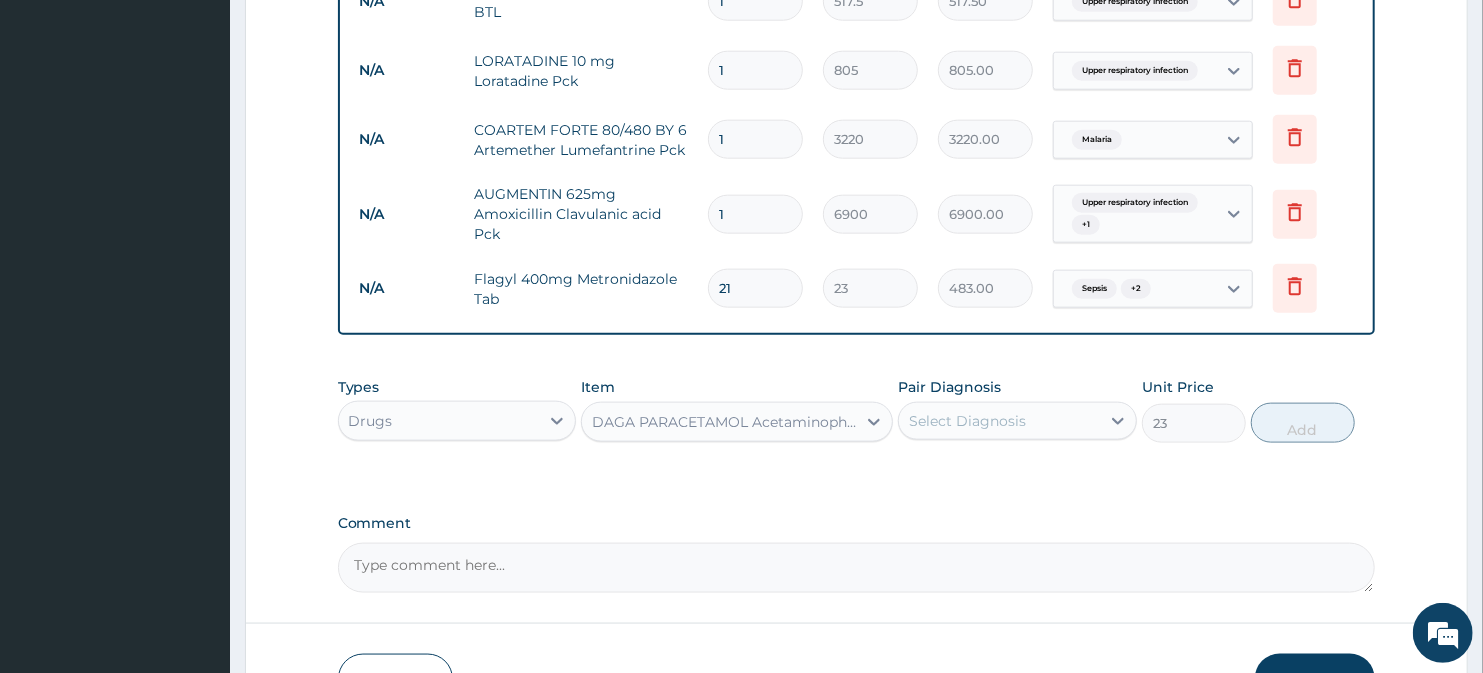 click on "Select Diagnosis" at bounding box center (1017, 421) 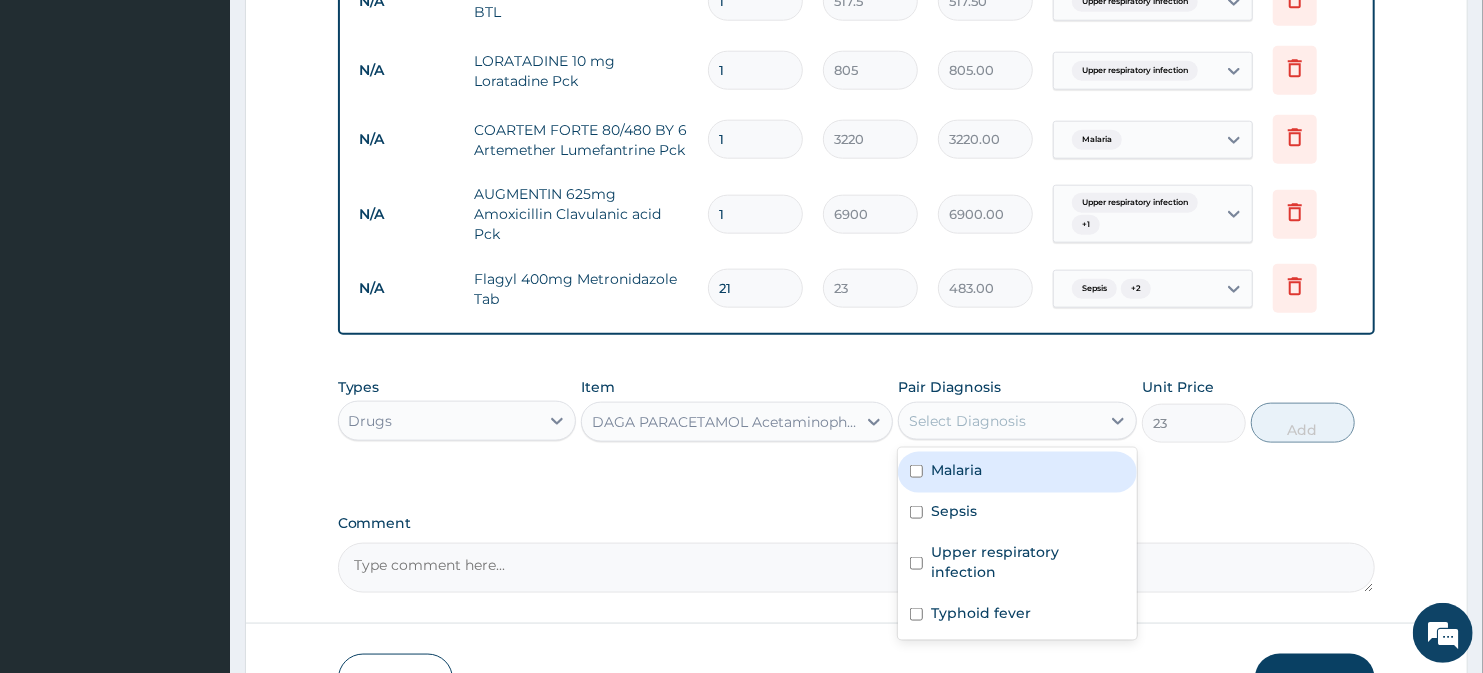 click on "Malaria" at bounding box center (956, 470) 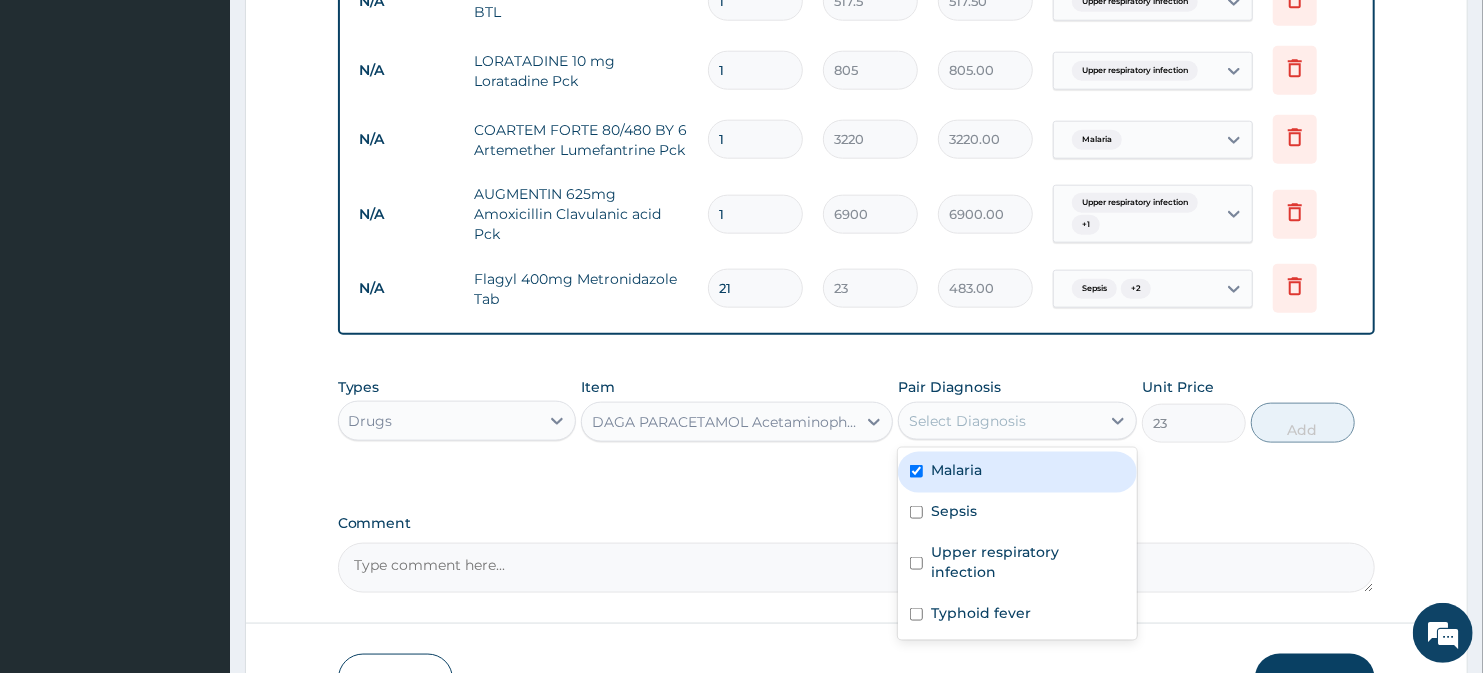 checkbox on "true" 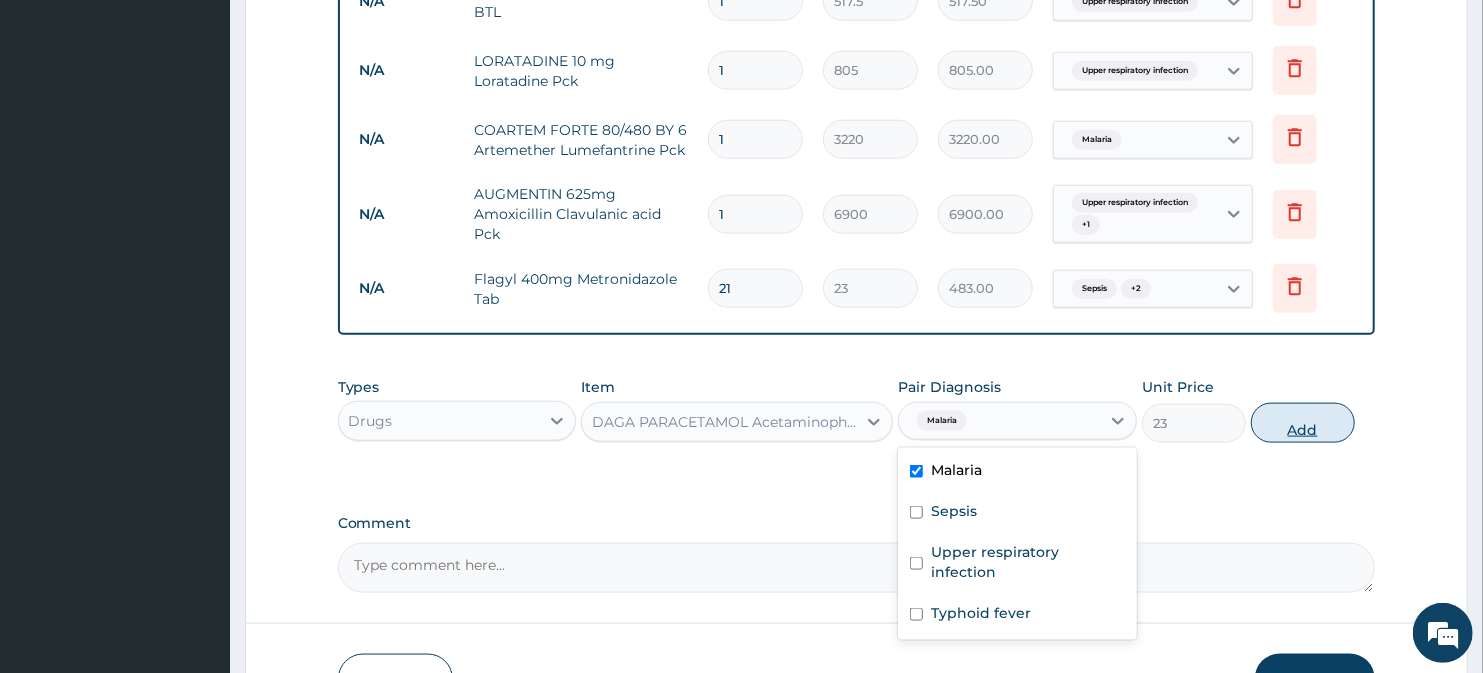 click on "Add" at bounding box center (1303, 423) 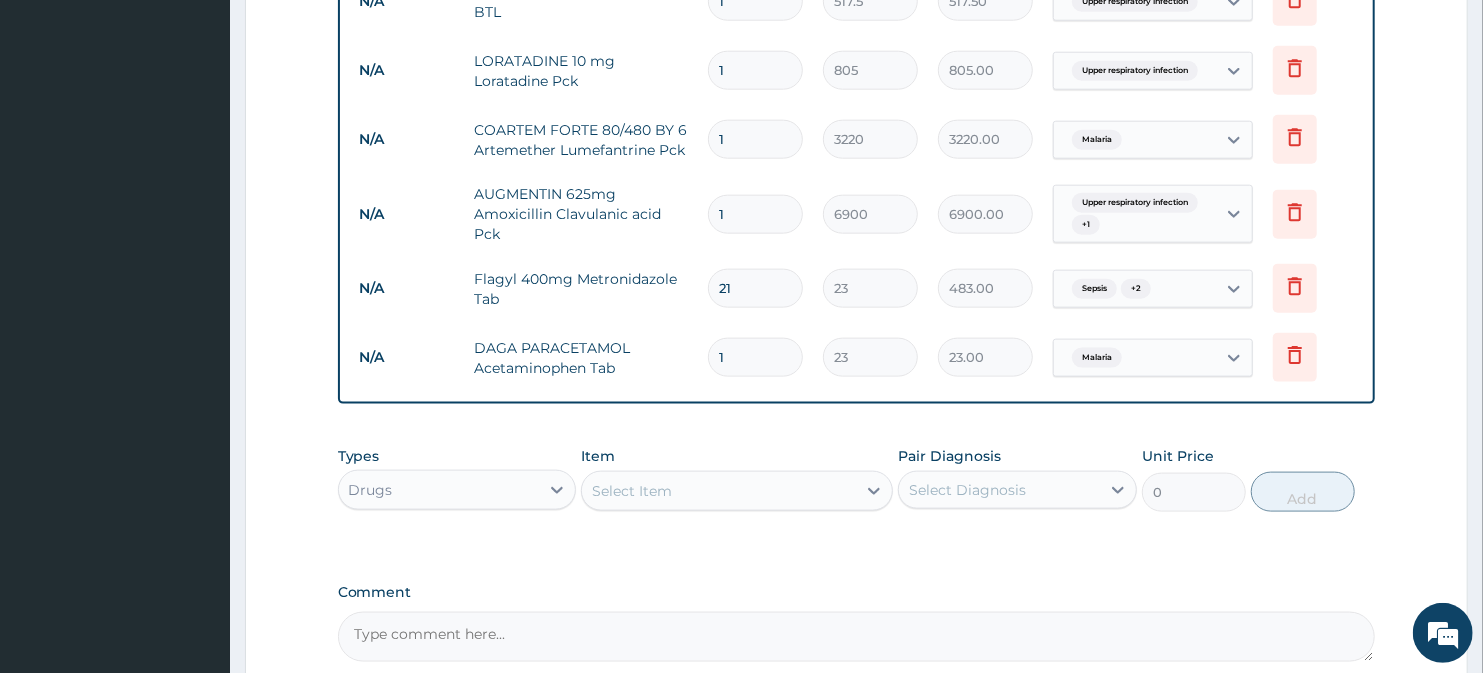 type on "18" 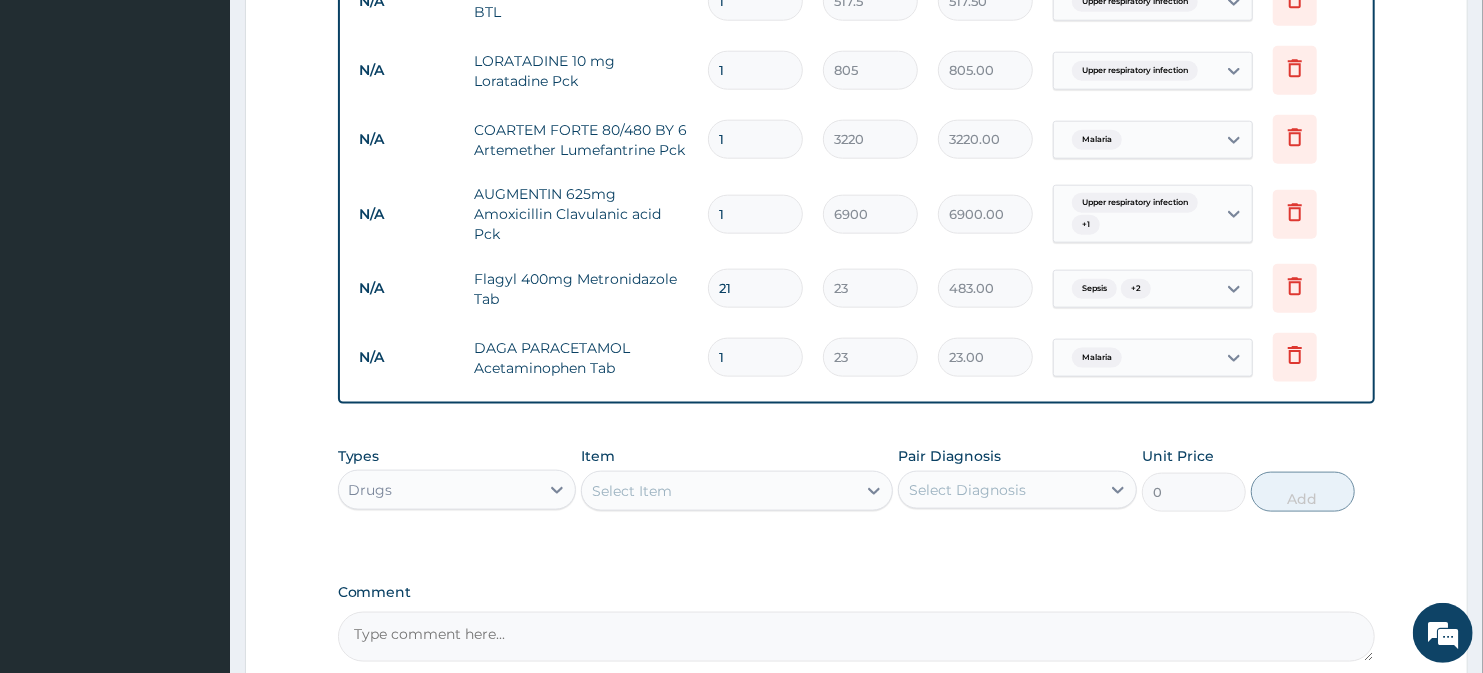 type on "414.00" 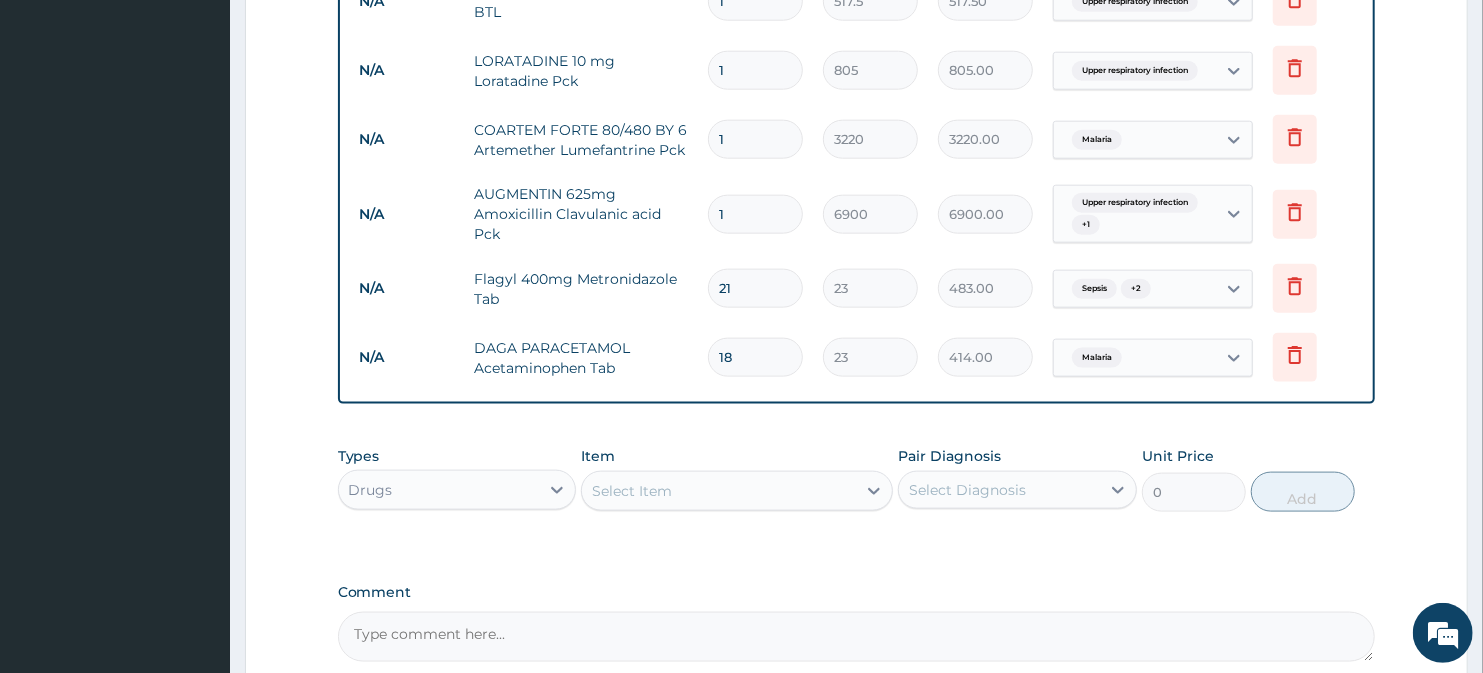 type on "18" 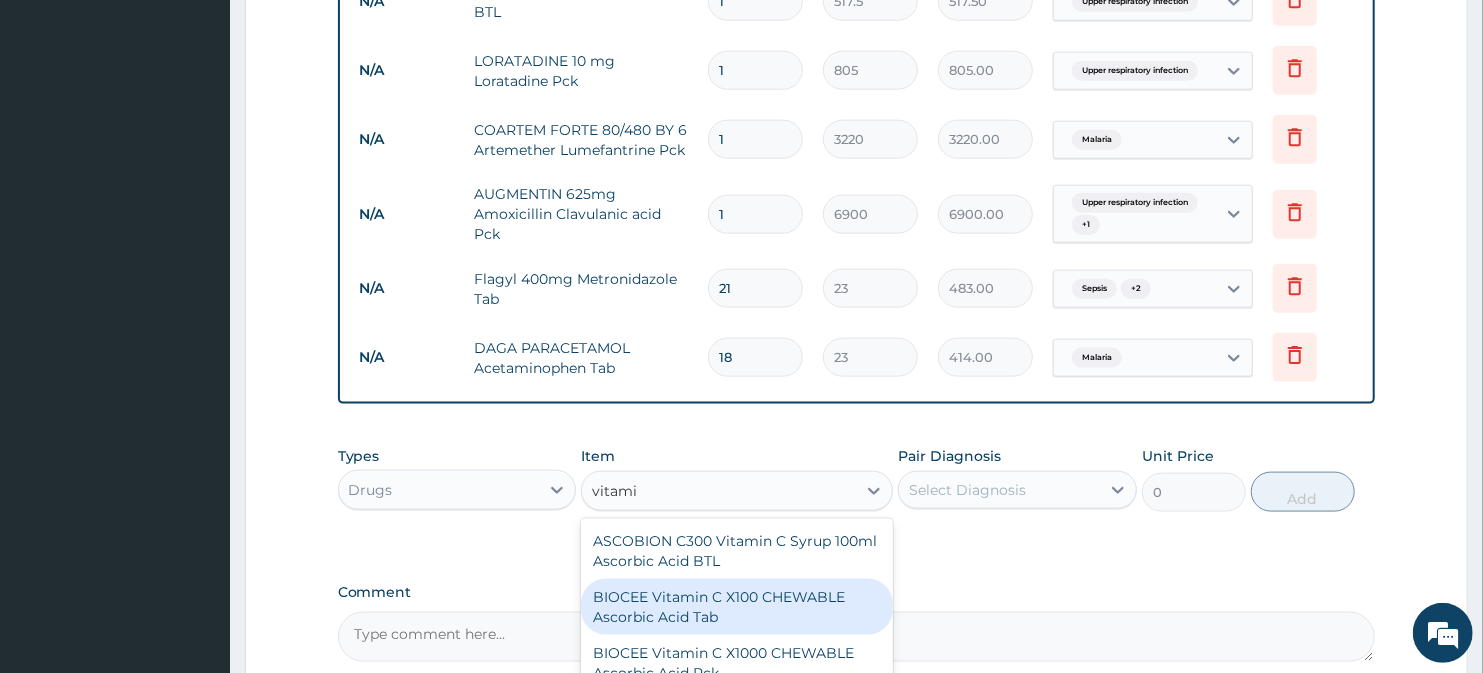 type on "vitamin" 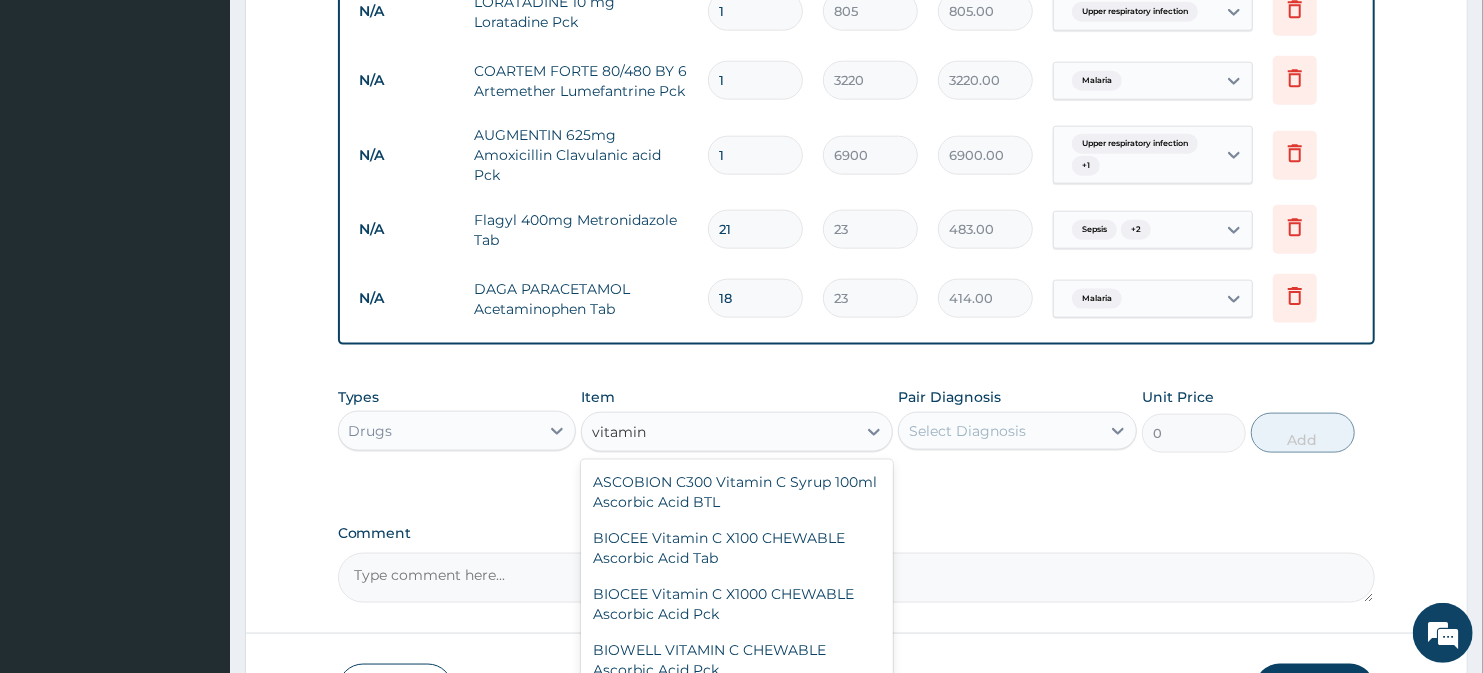 scroll, scrollTop: 1533, scrollLeft: 0, axis: vertical 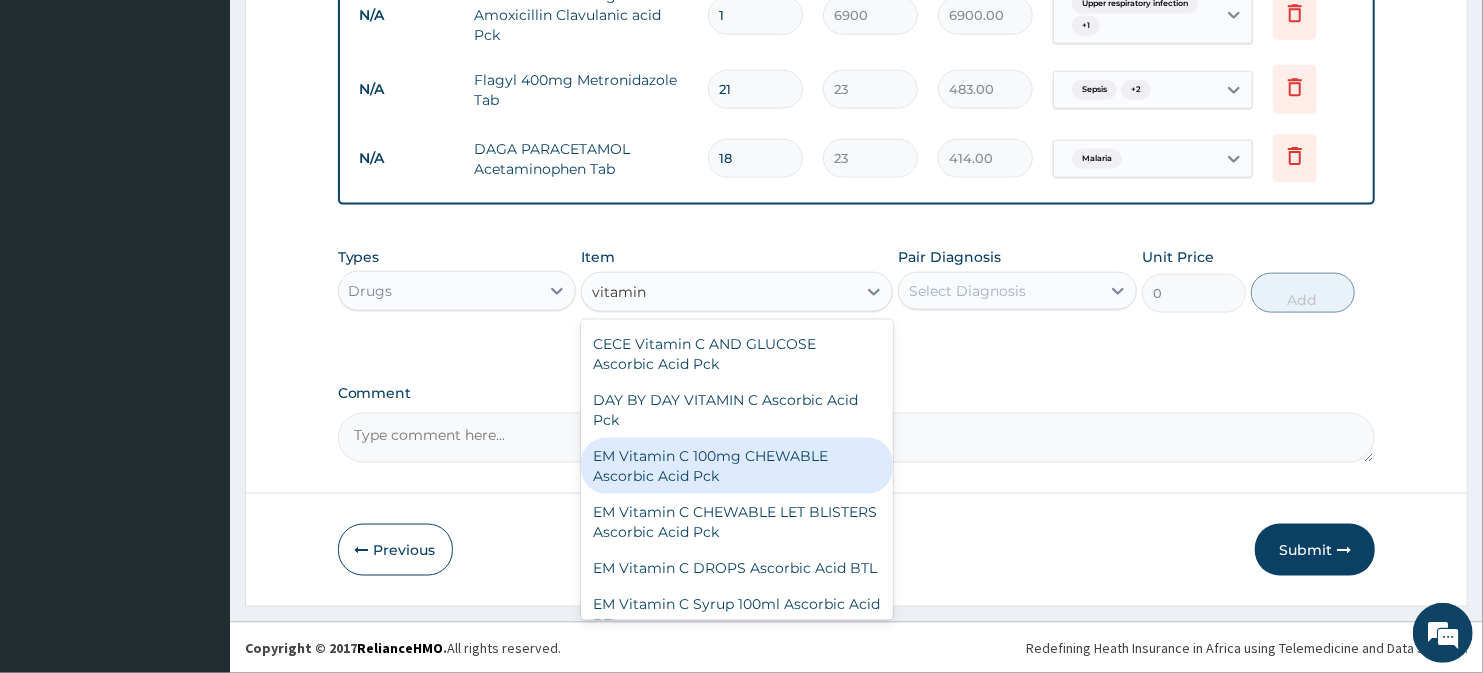 click on "EM Vitamin C 100mg CHEWABLE Ascorbic Acid Pck" at bounding box center [736, 466] 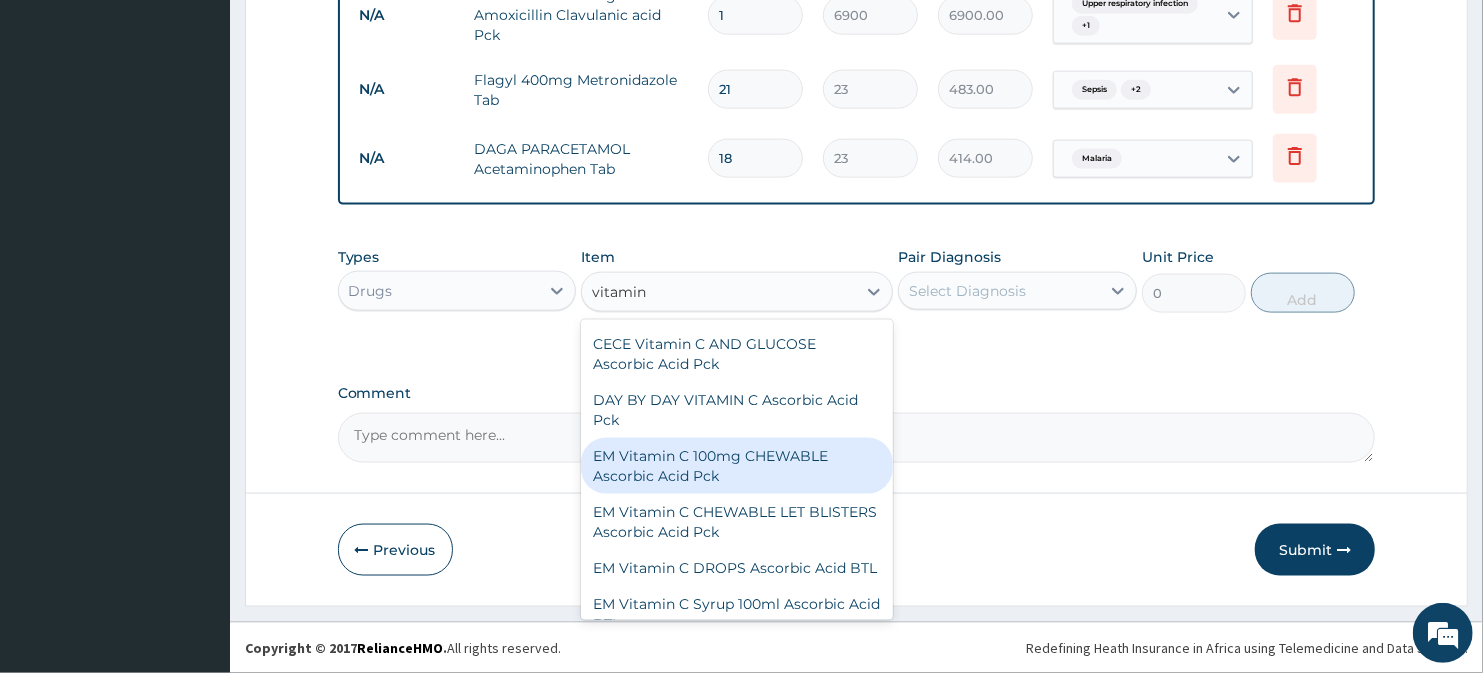type 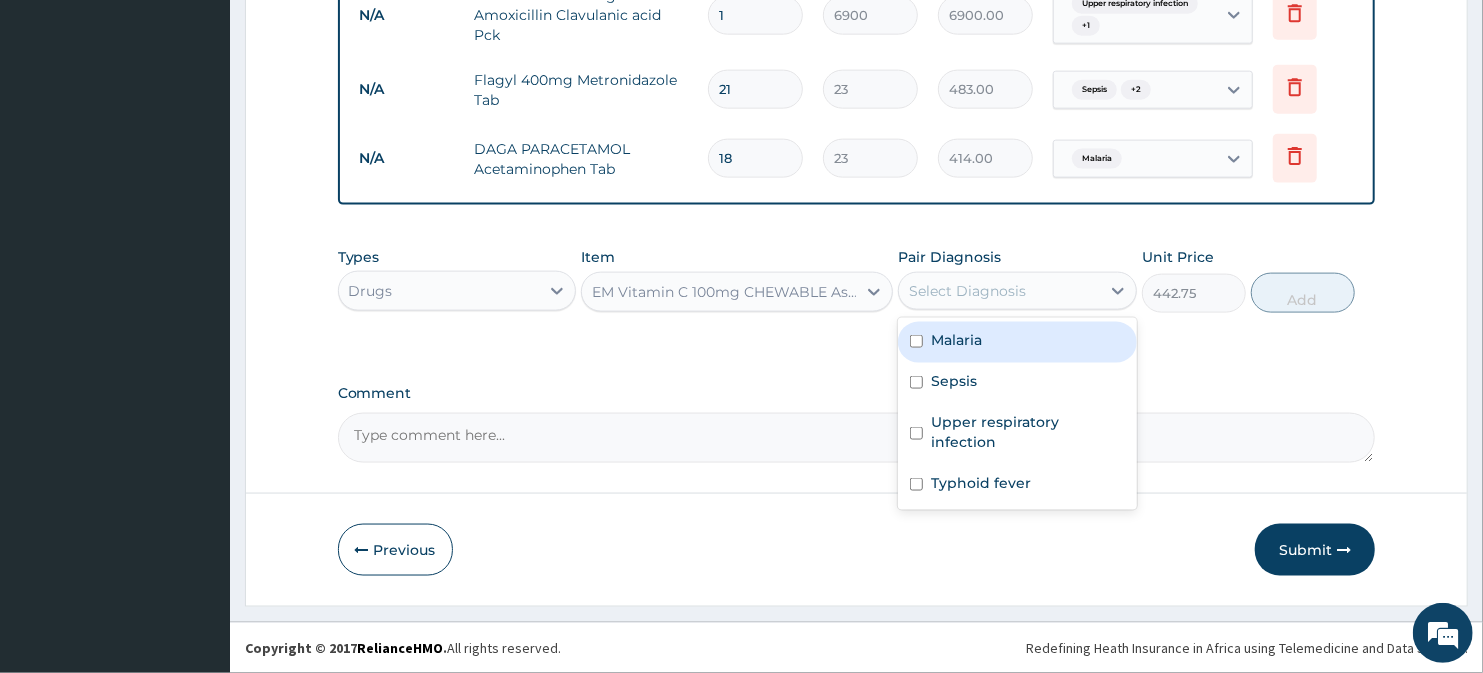 click on "Select Diagnosis" at bounding box center (967, 291) 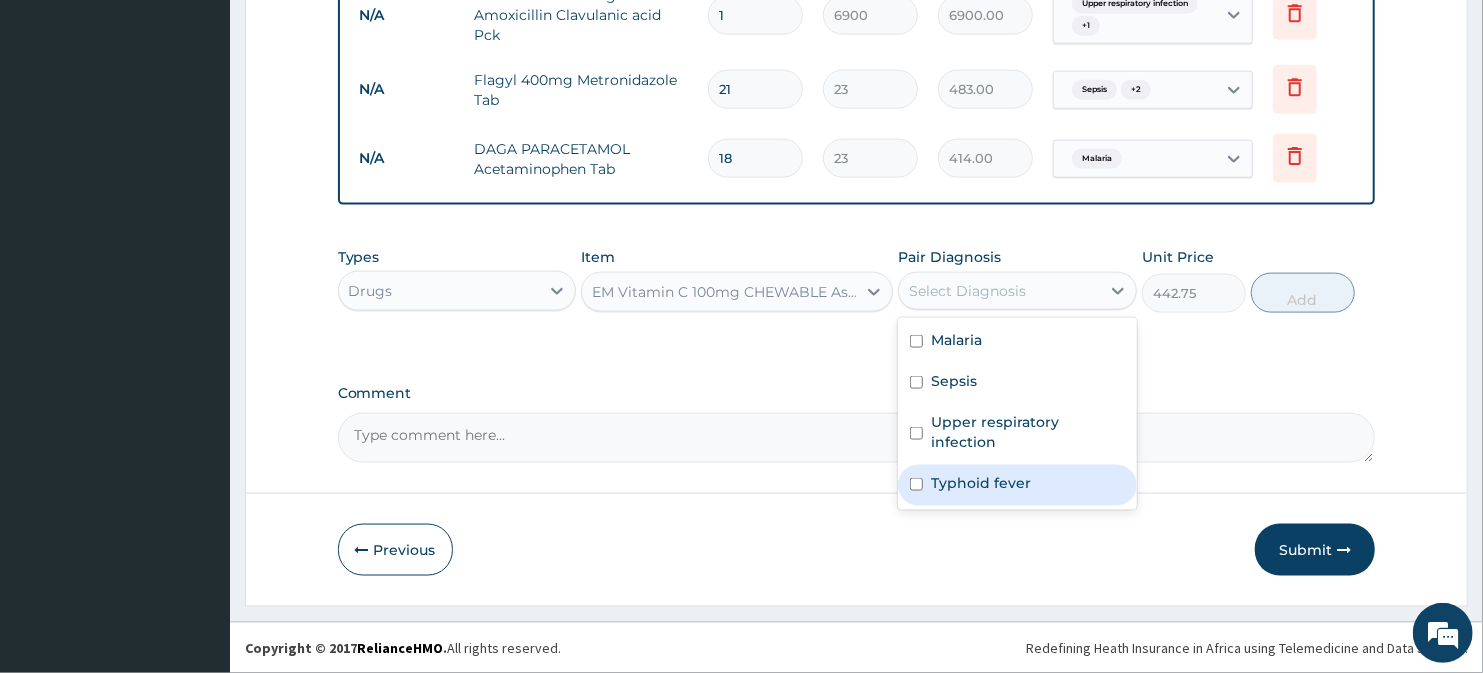 drag, startPoint x: 952, startPoint y: 373, endPoint x: 950, endPoint y: 454, distance: 81.02469 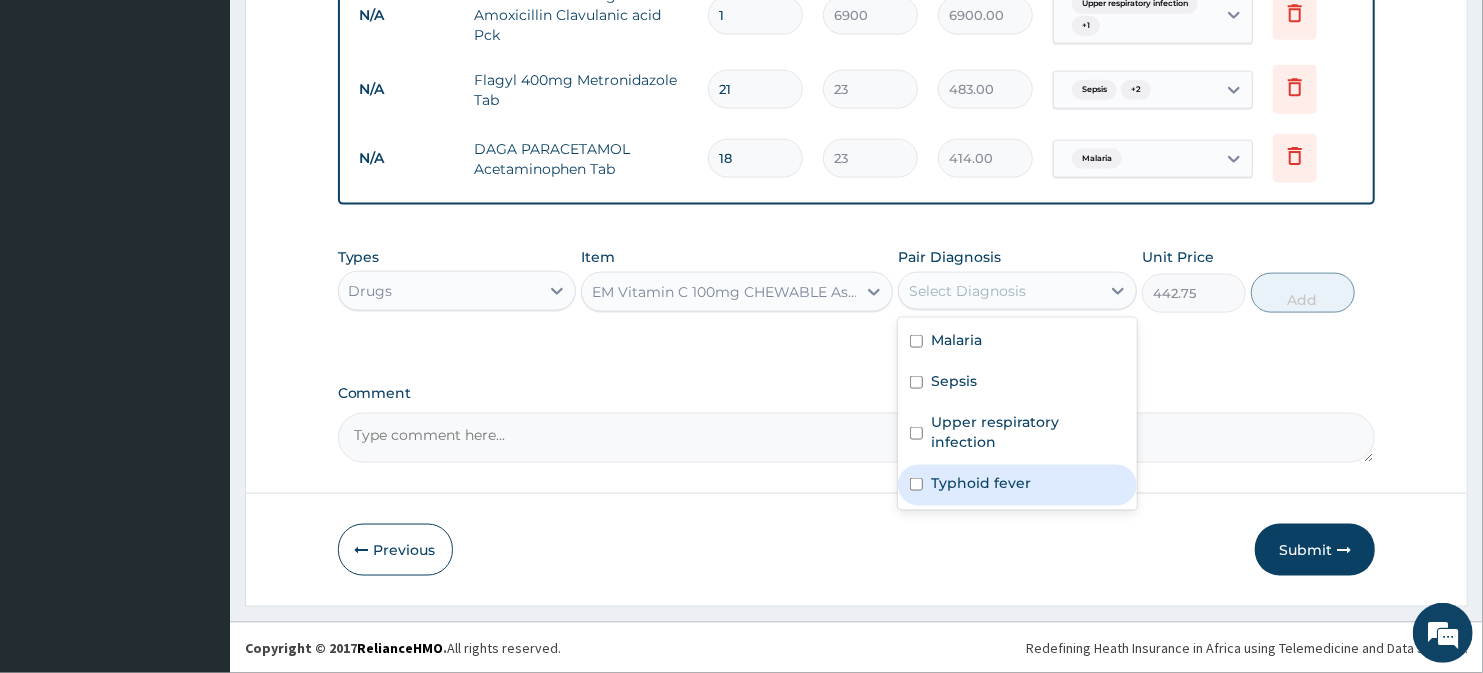 click on "Malaria Sepsis Upper respiratory infection Typhoid fever" at bounding box center (1017, 414) 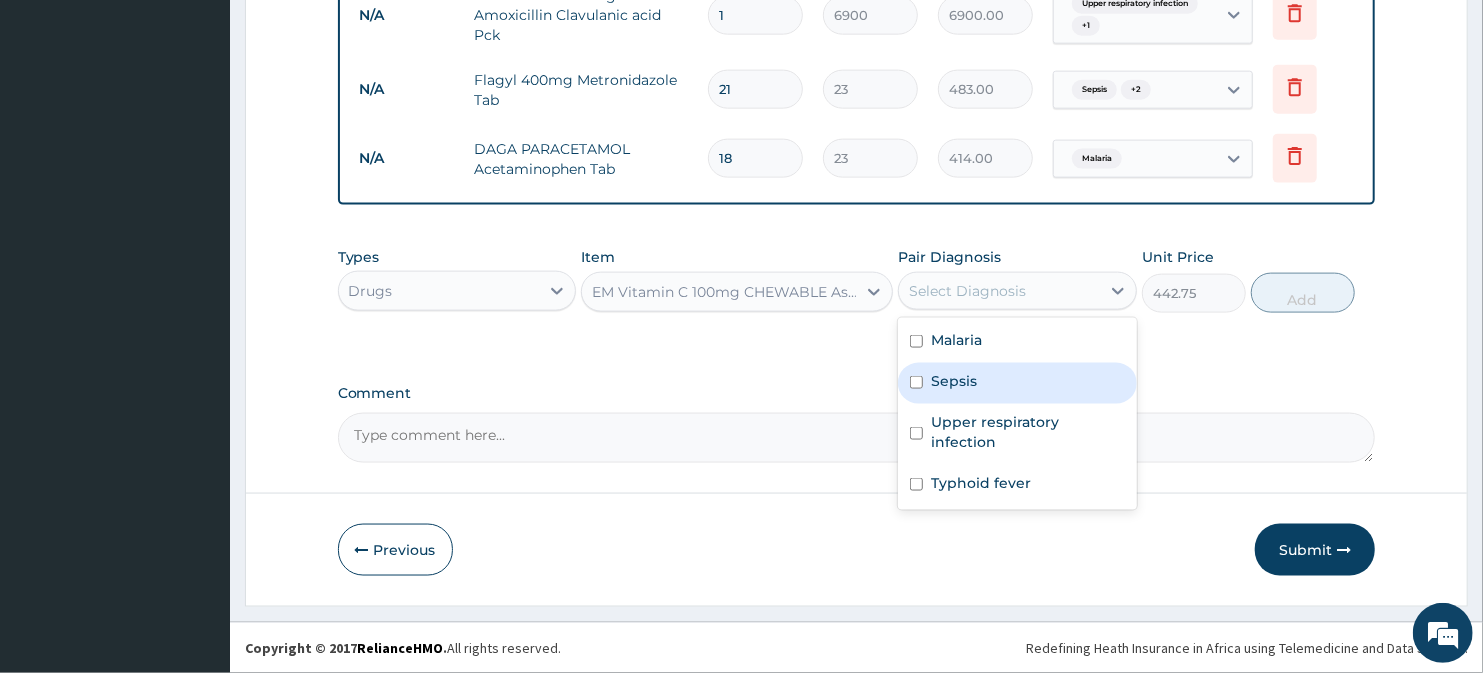 click on "Sepsis" at bounding box center [1017, 383] 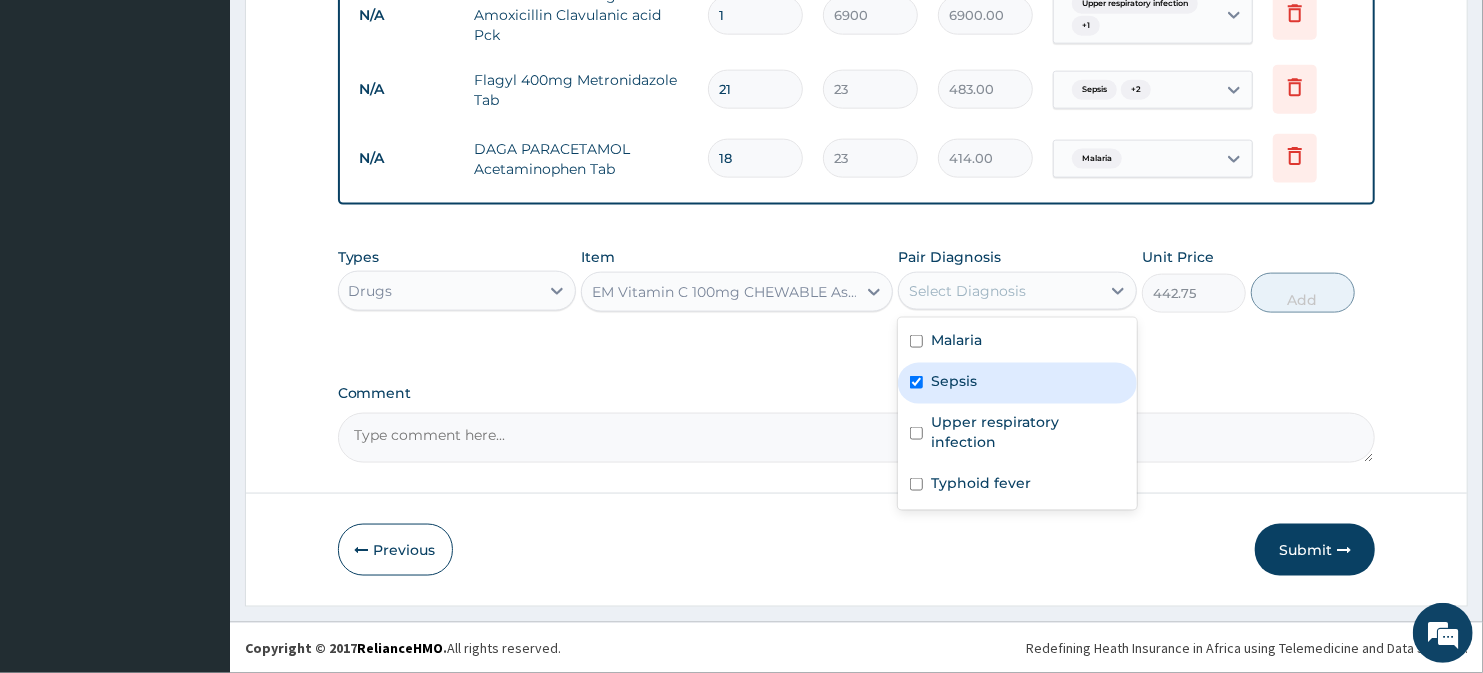 checkbox on "true" 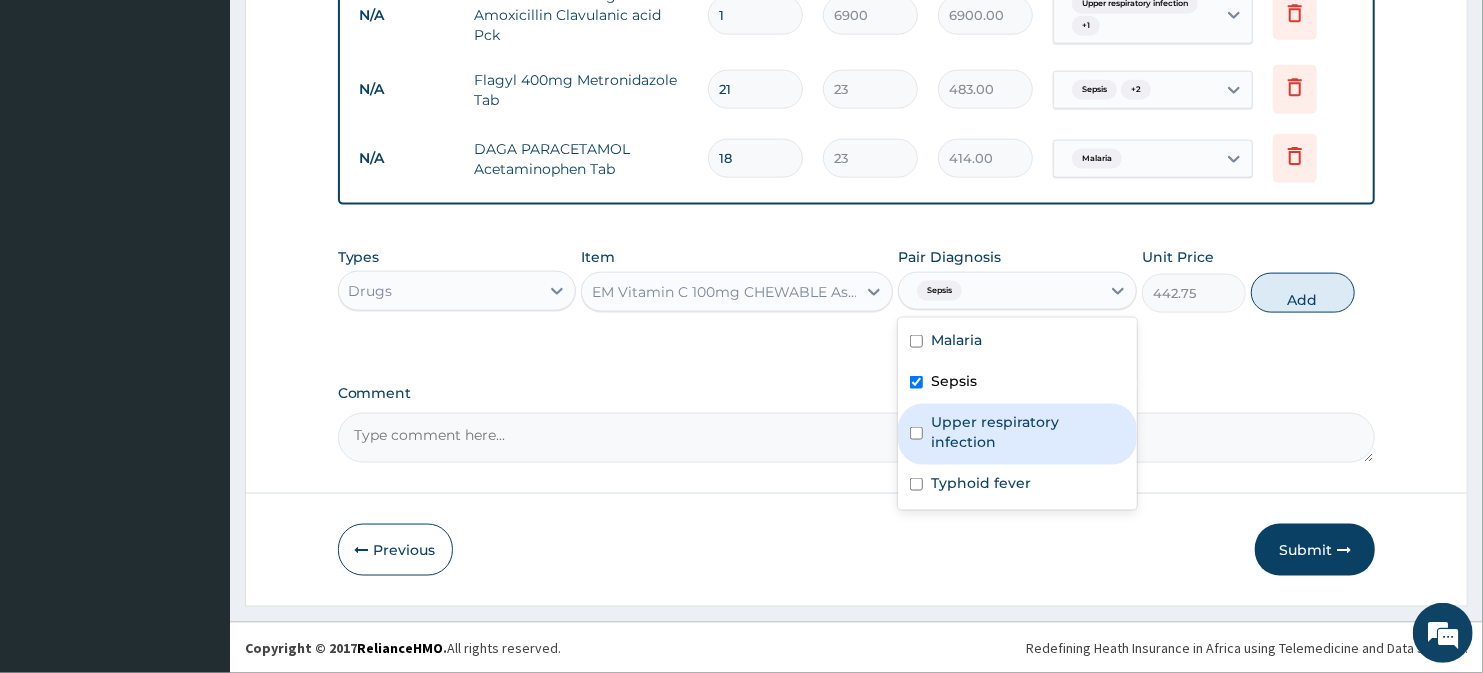 click on "Upper respiratory infection" at bounding box center [1017, 434] 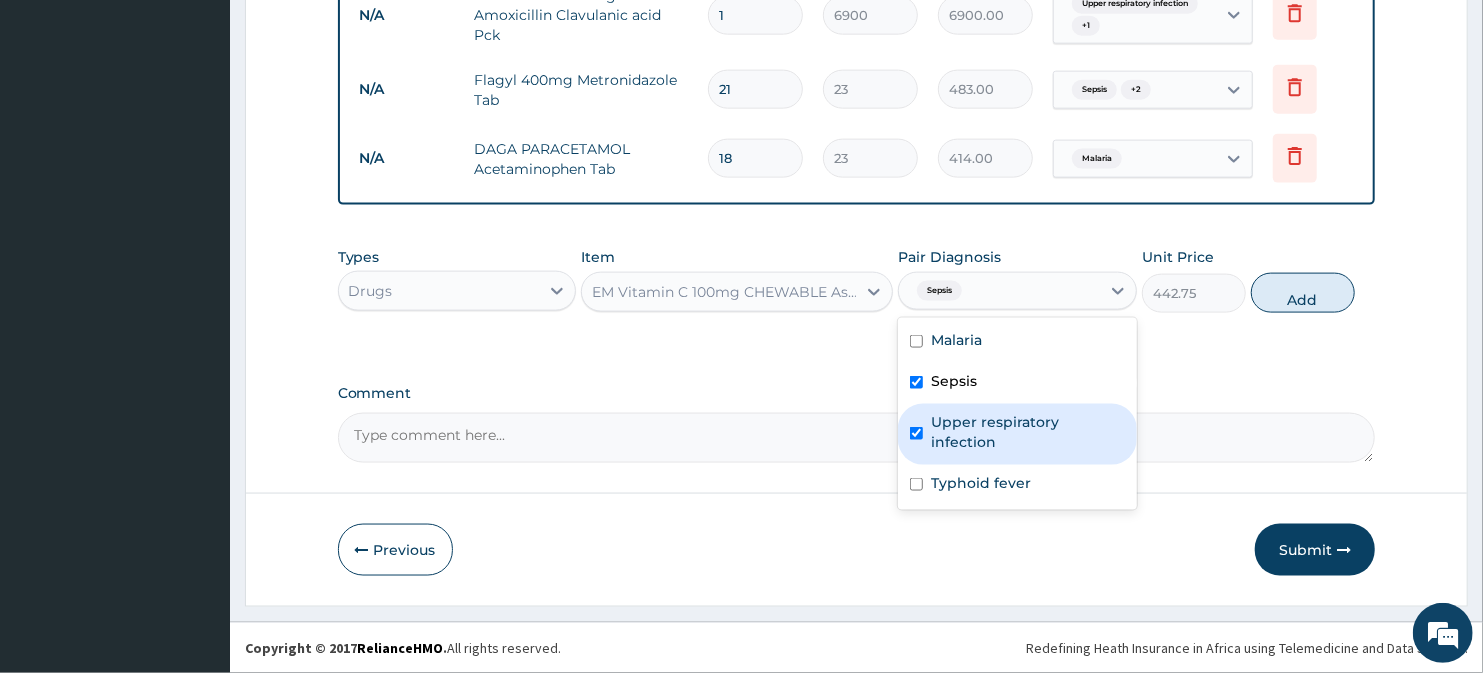 checkbox on "true" 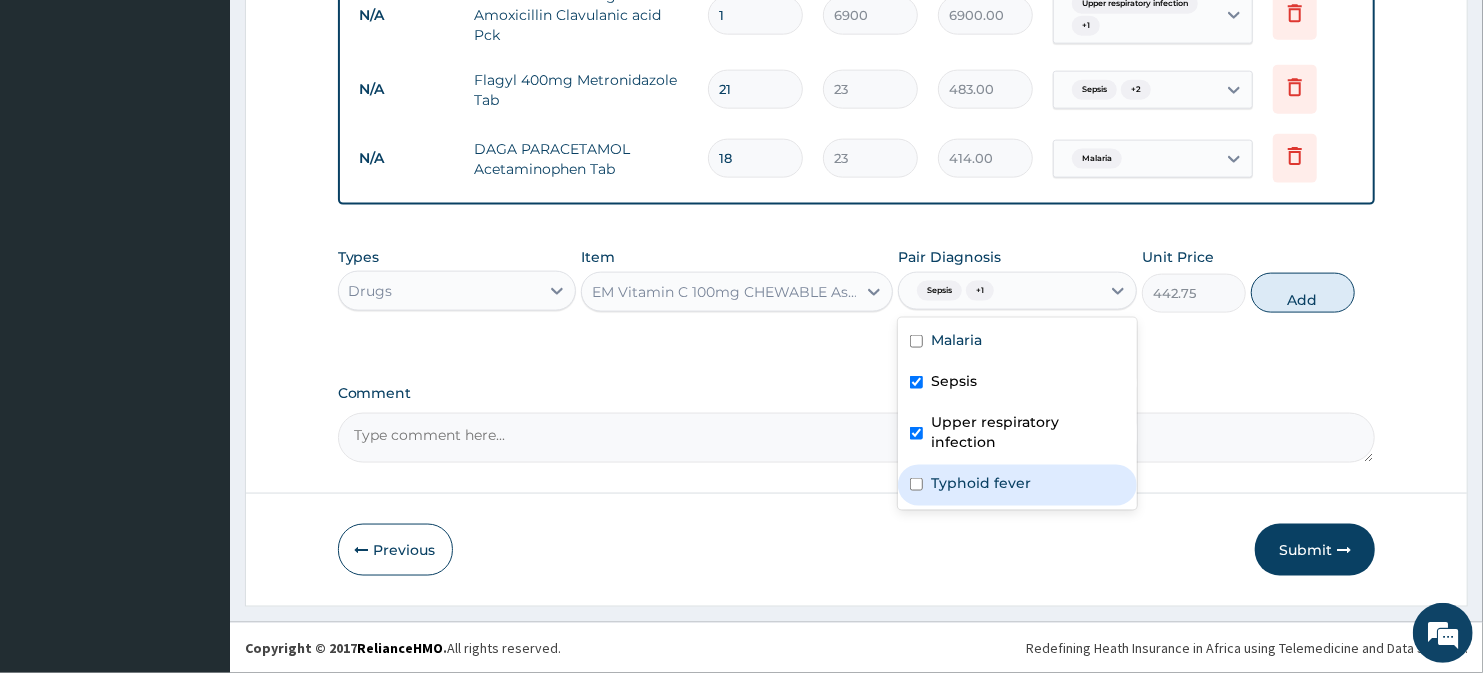 click on "Typhoid fever" at bounding box center [1017, 485] 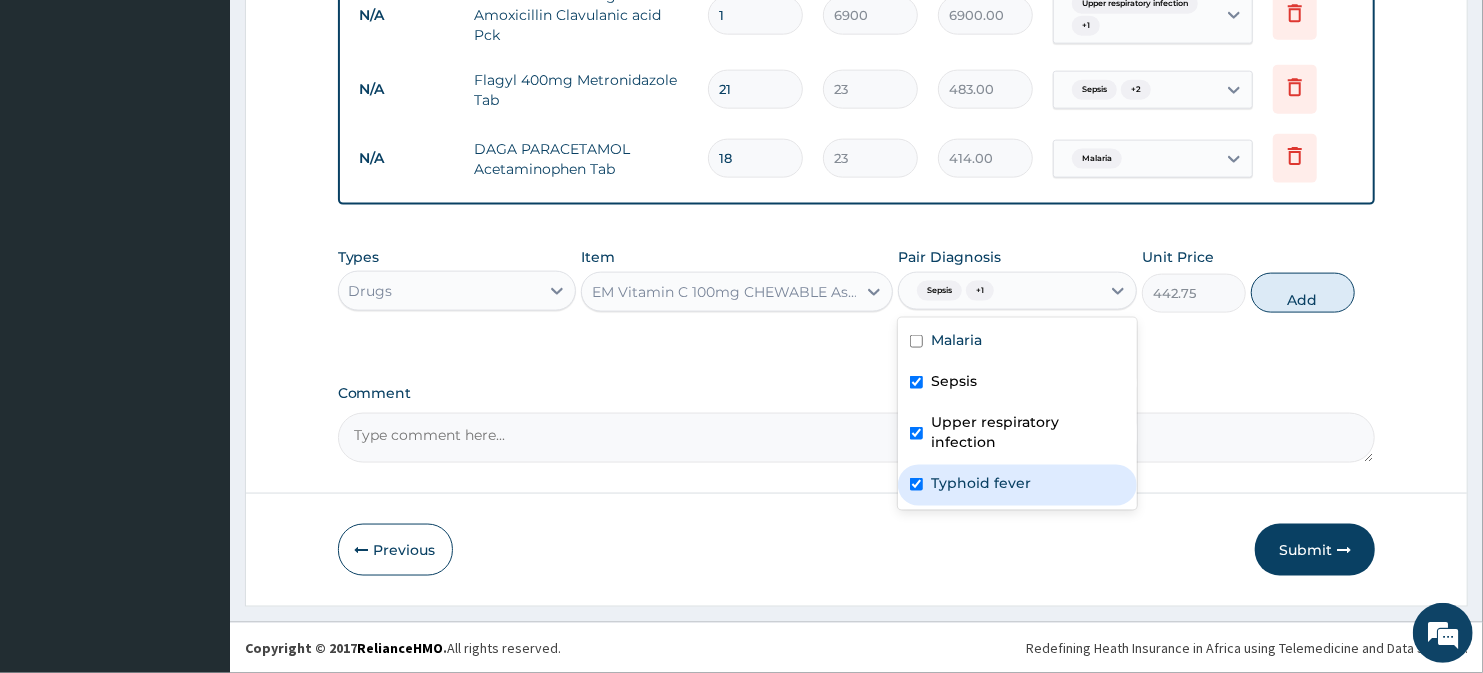 checkbox on "true" 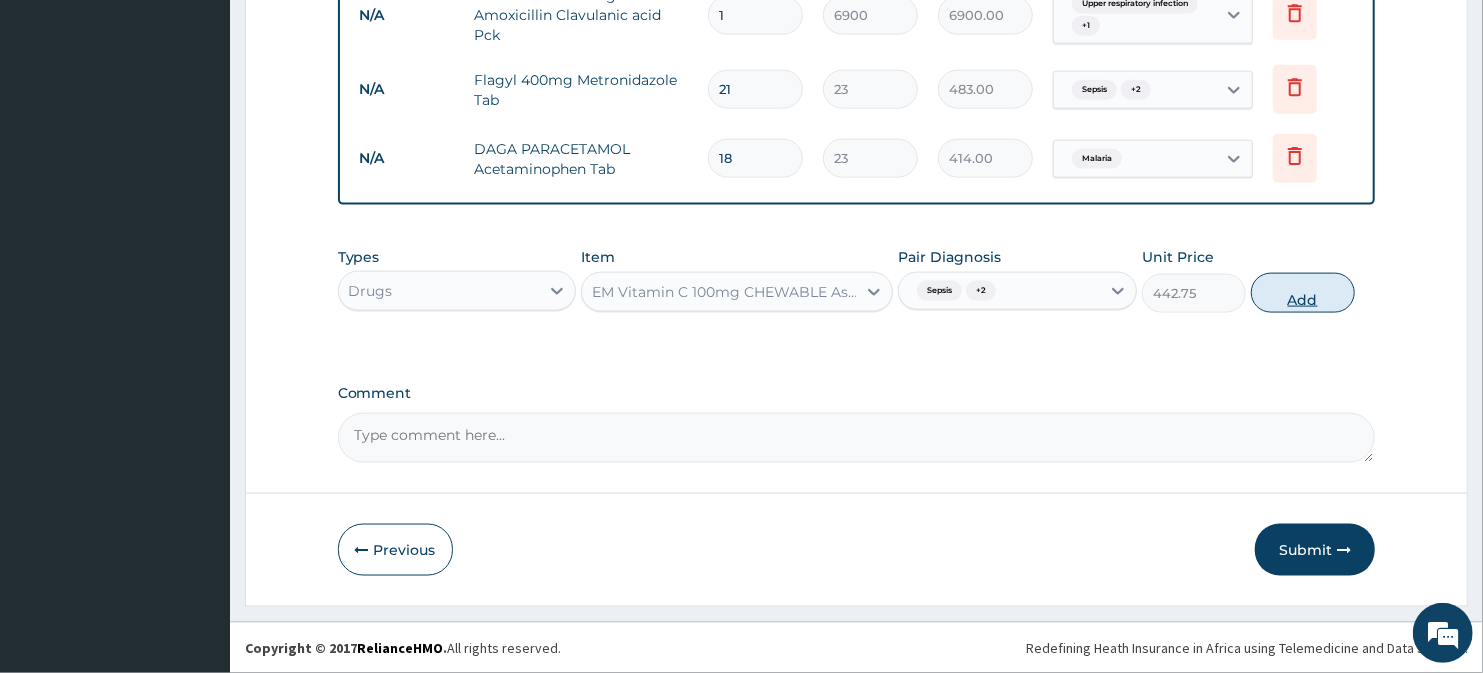 click on "Add" at bounding box center (1303, 293) 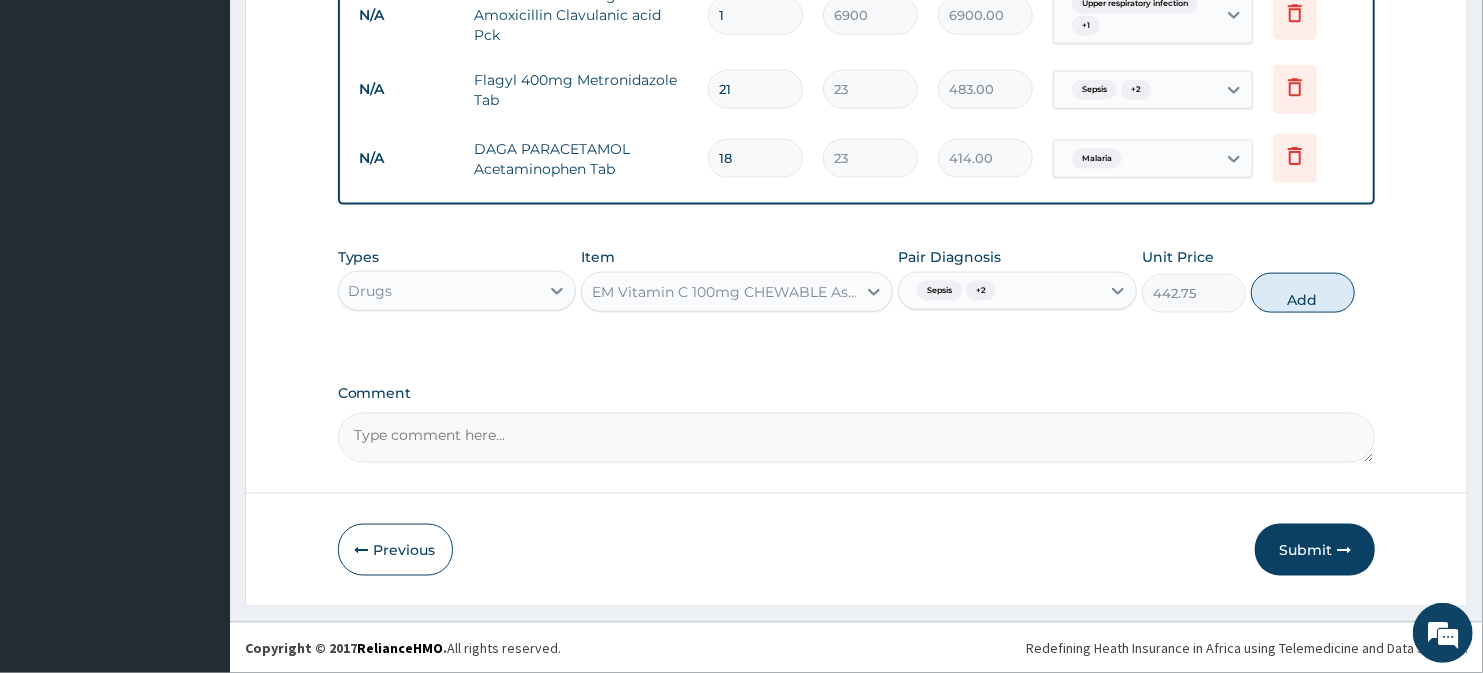 type on "0" 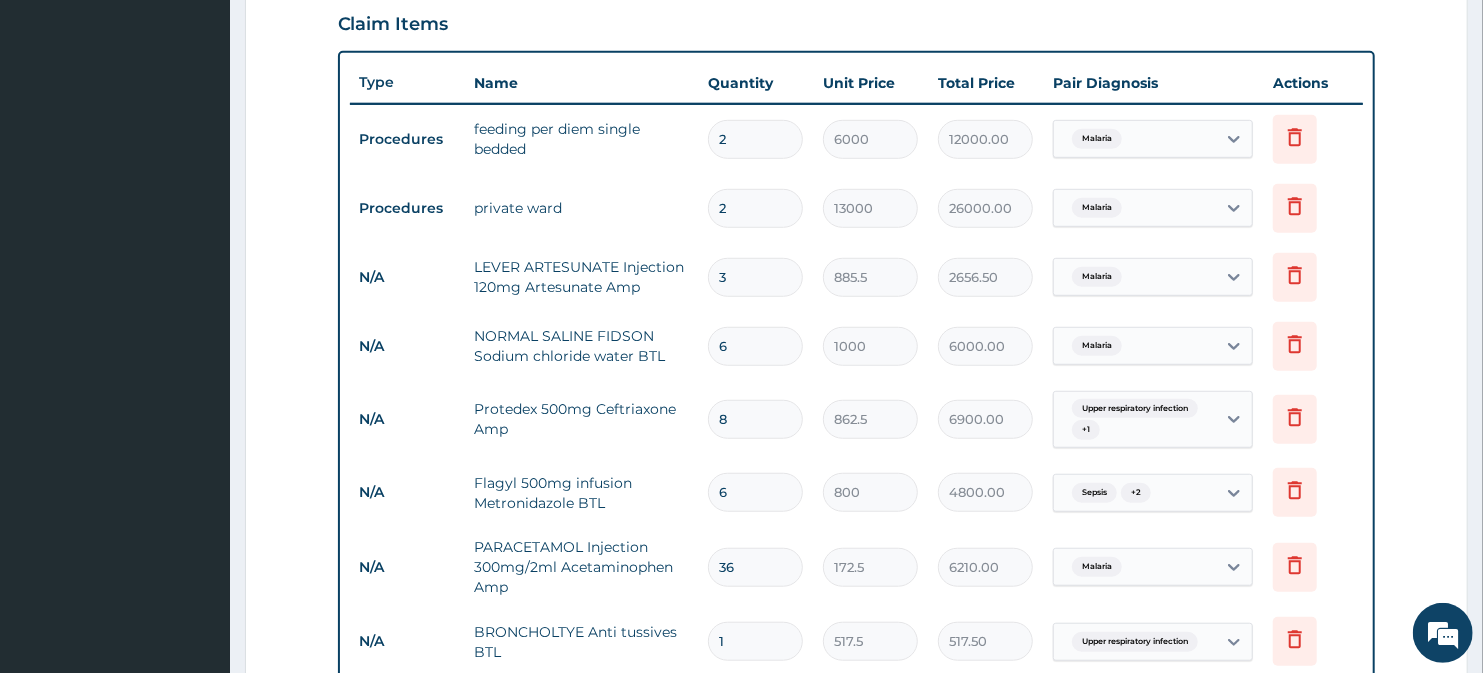 scroll, scrollTop: 644, scrollLeft: 0, axis: vertical 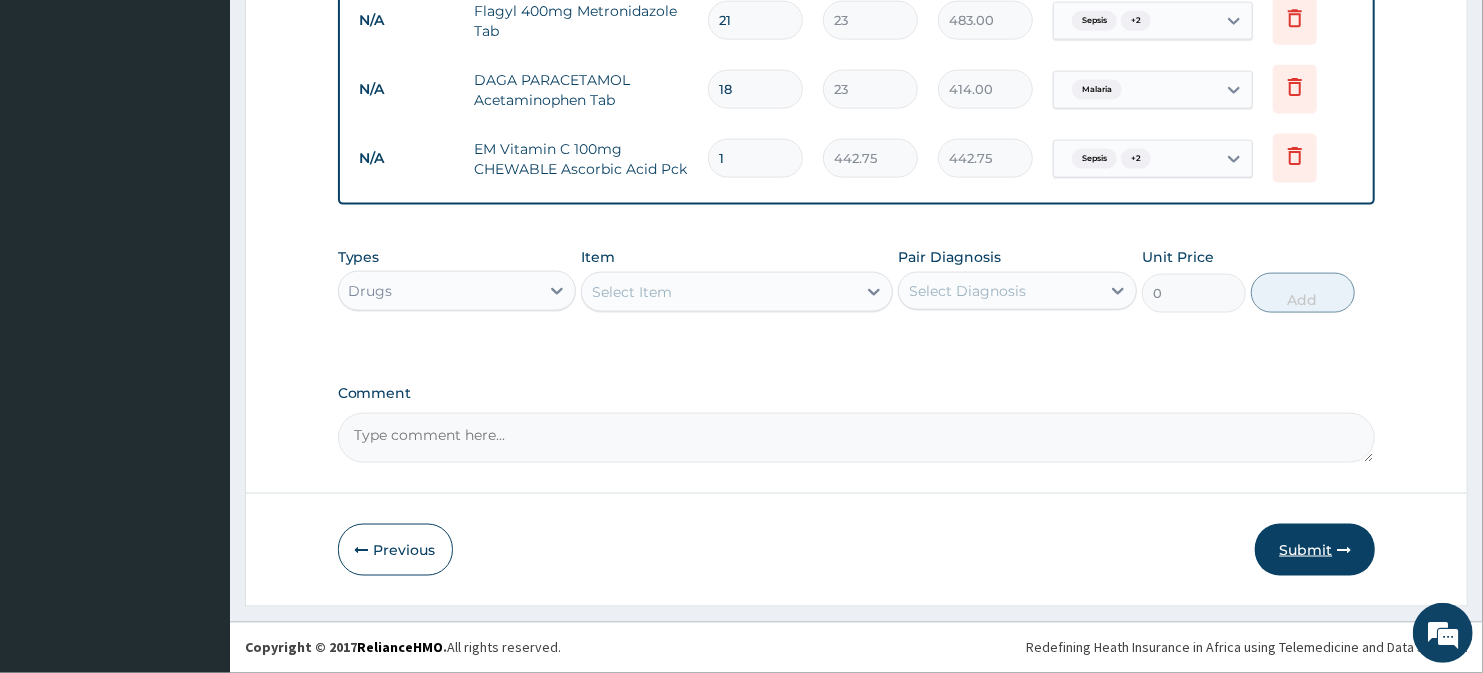 click on "Submit" at bounding box center (1315, 550) 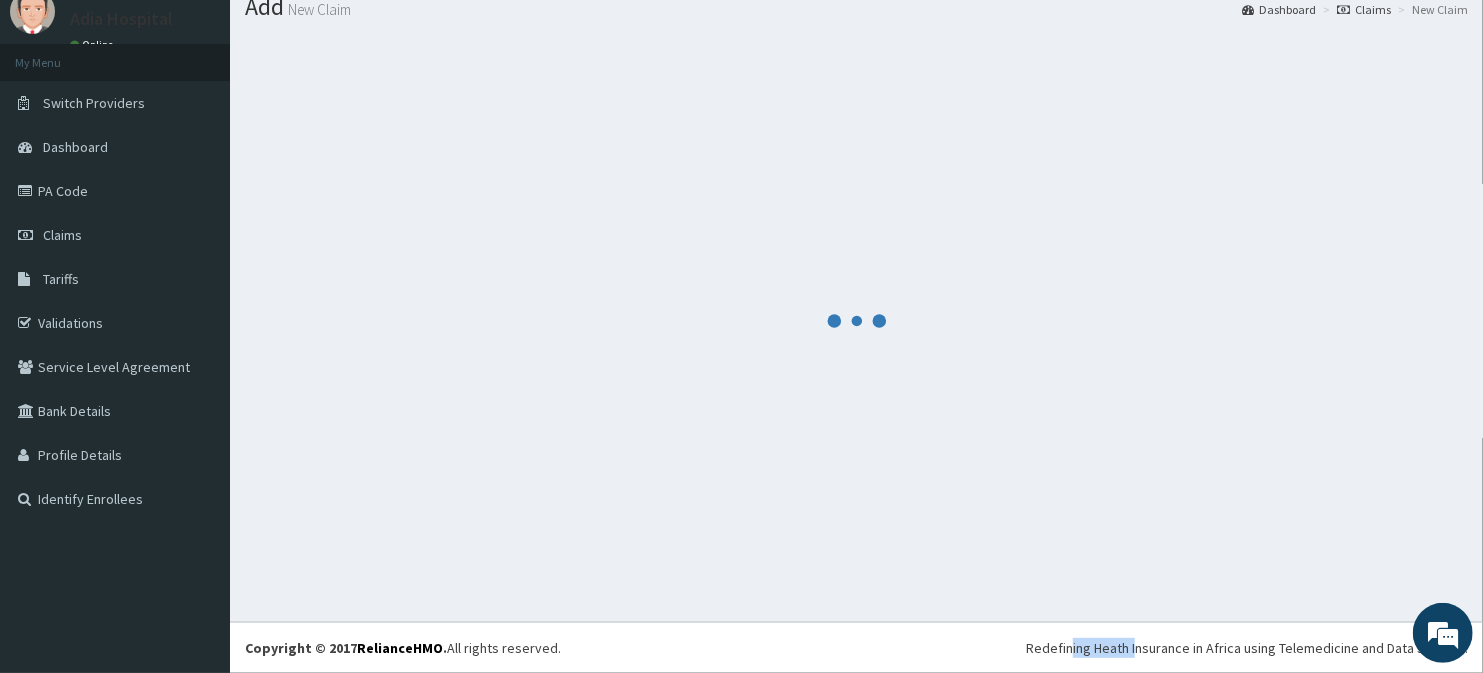 scroll, scrollTop: 1603, scrollLeft: 0, axis: vertical 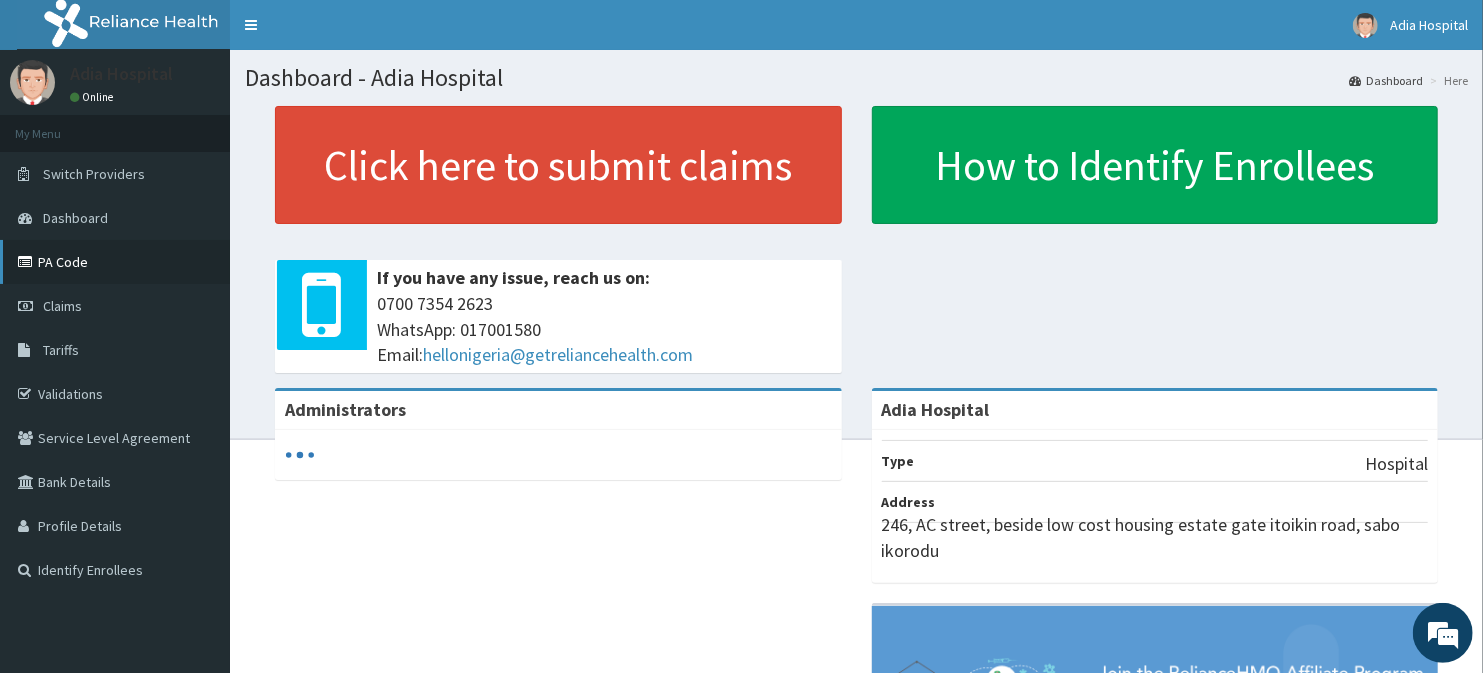 click on "PA Code" at bounding box center (115, 262) 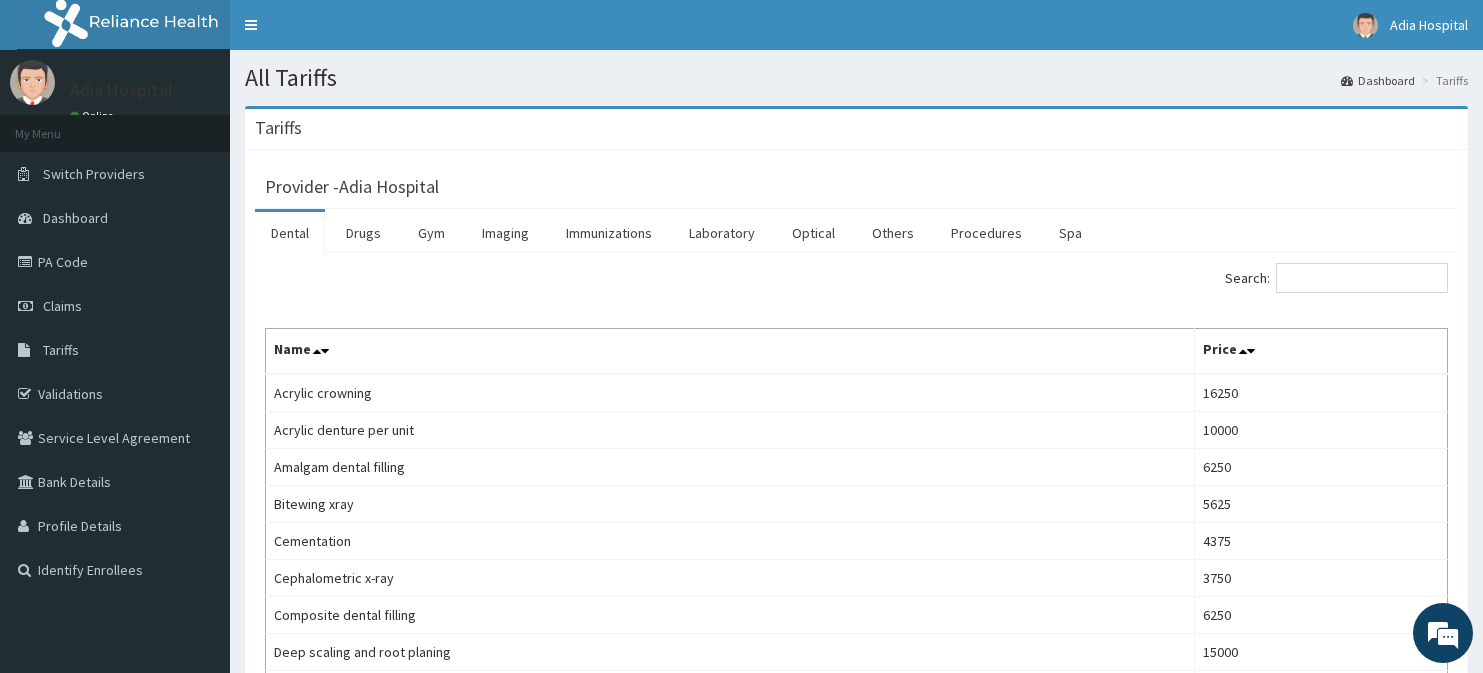 scroll, scrollTop: 0, scrollLeft: 0, axis: both 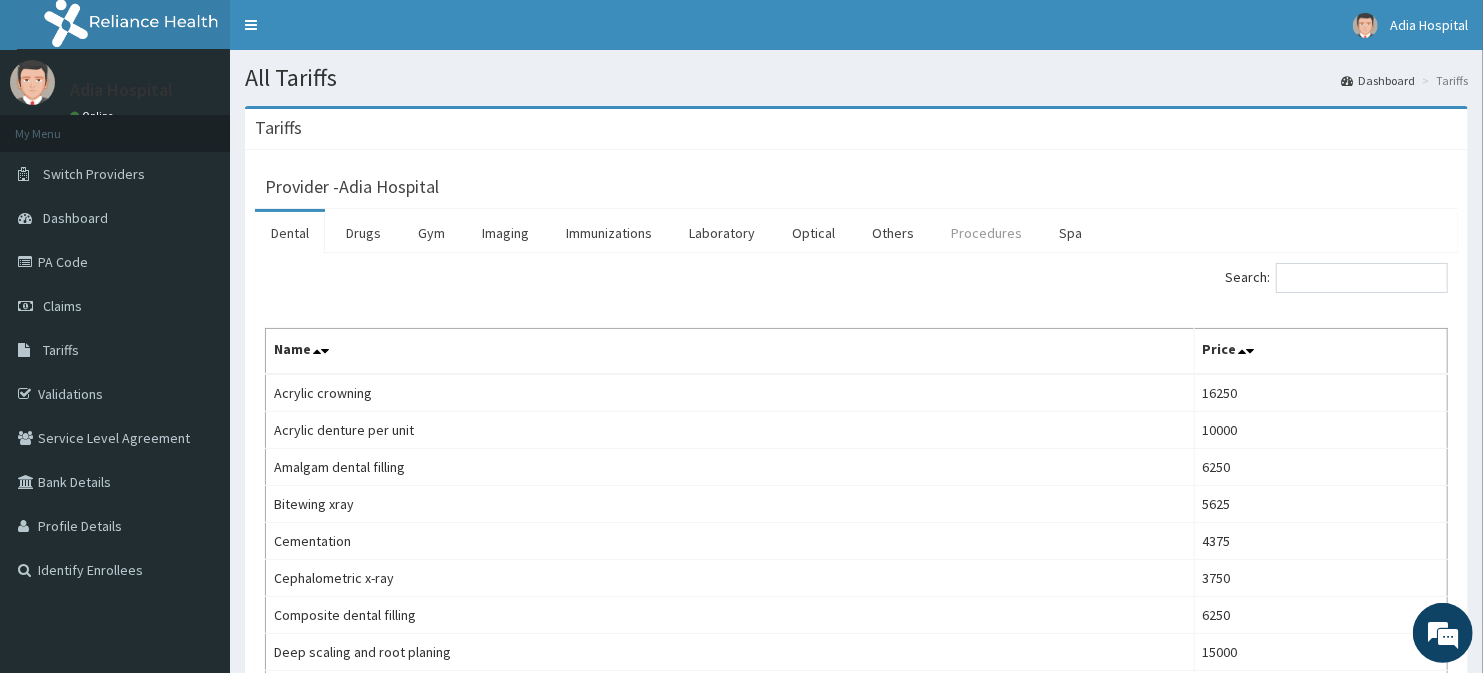 click on "Procedures" at bounding box center [986, 233] 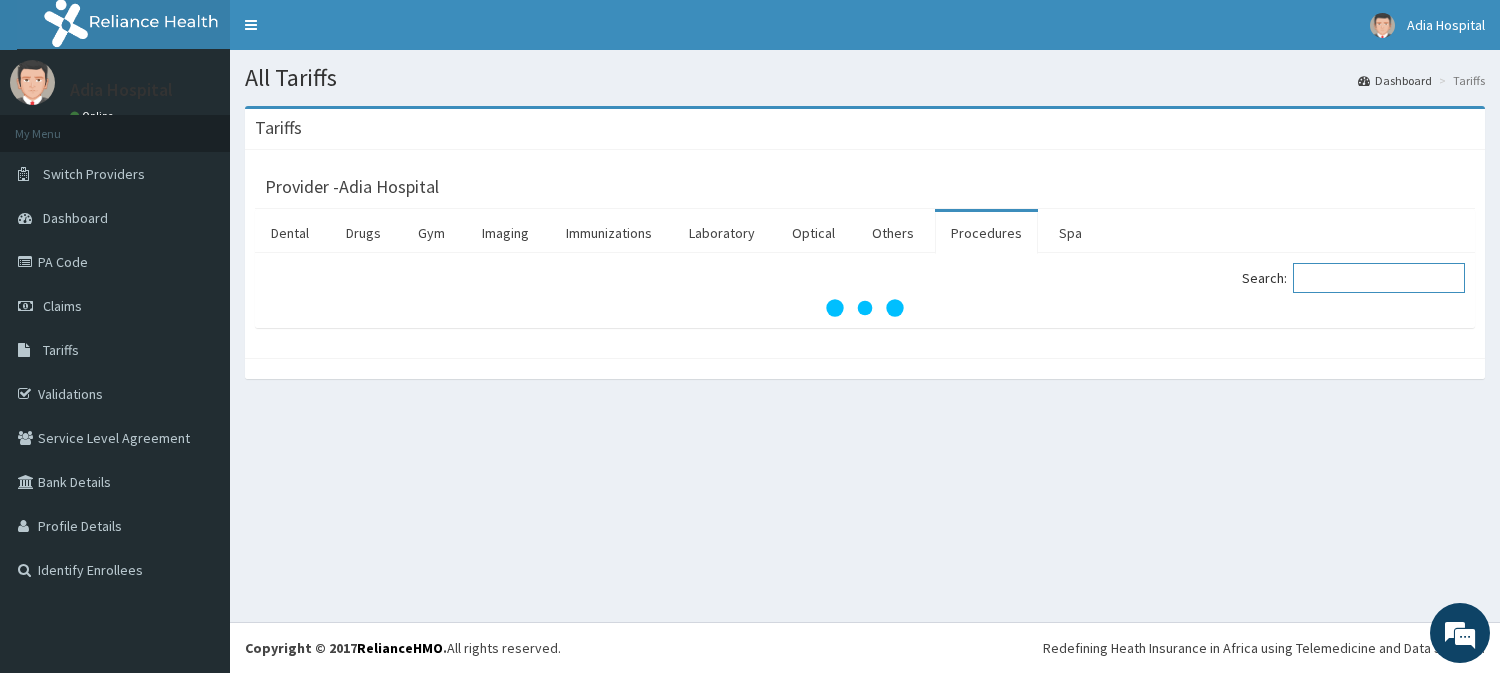 click on "Search:" at bounding box center [1379, 278] 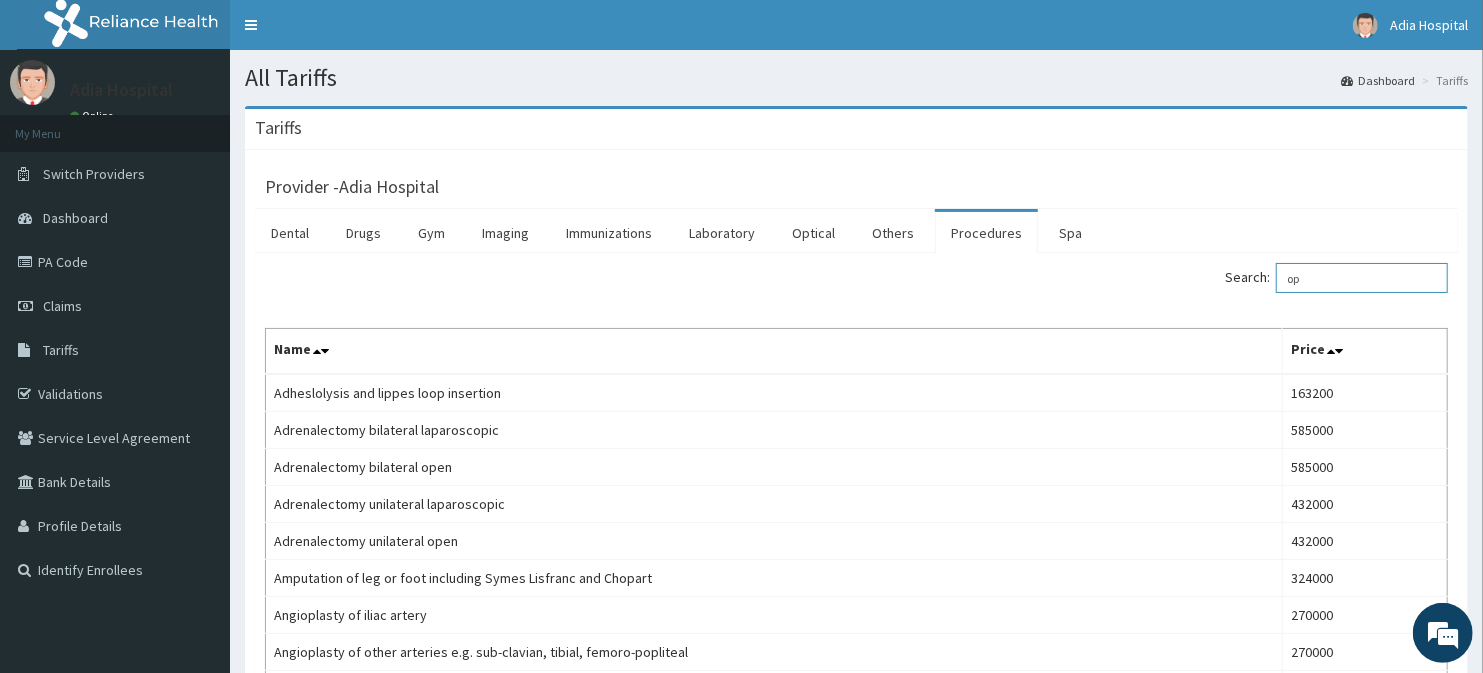 scroll, scrollTop: 0, scrollLeft: 0, axis: both 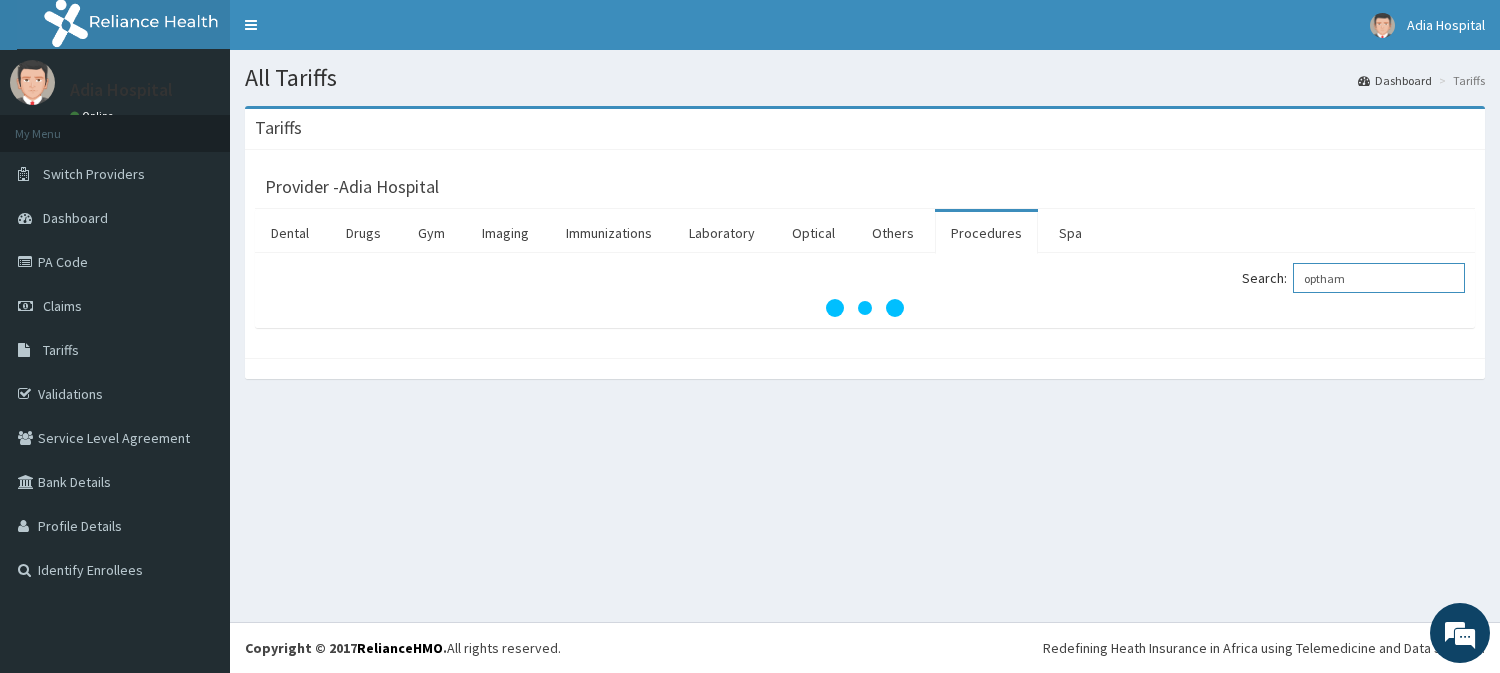type on "optham" 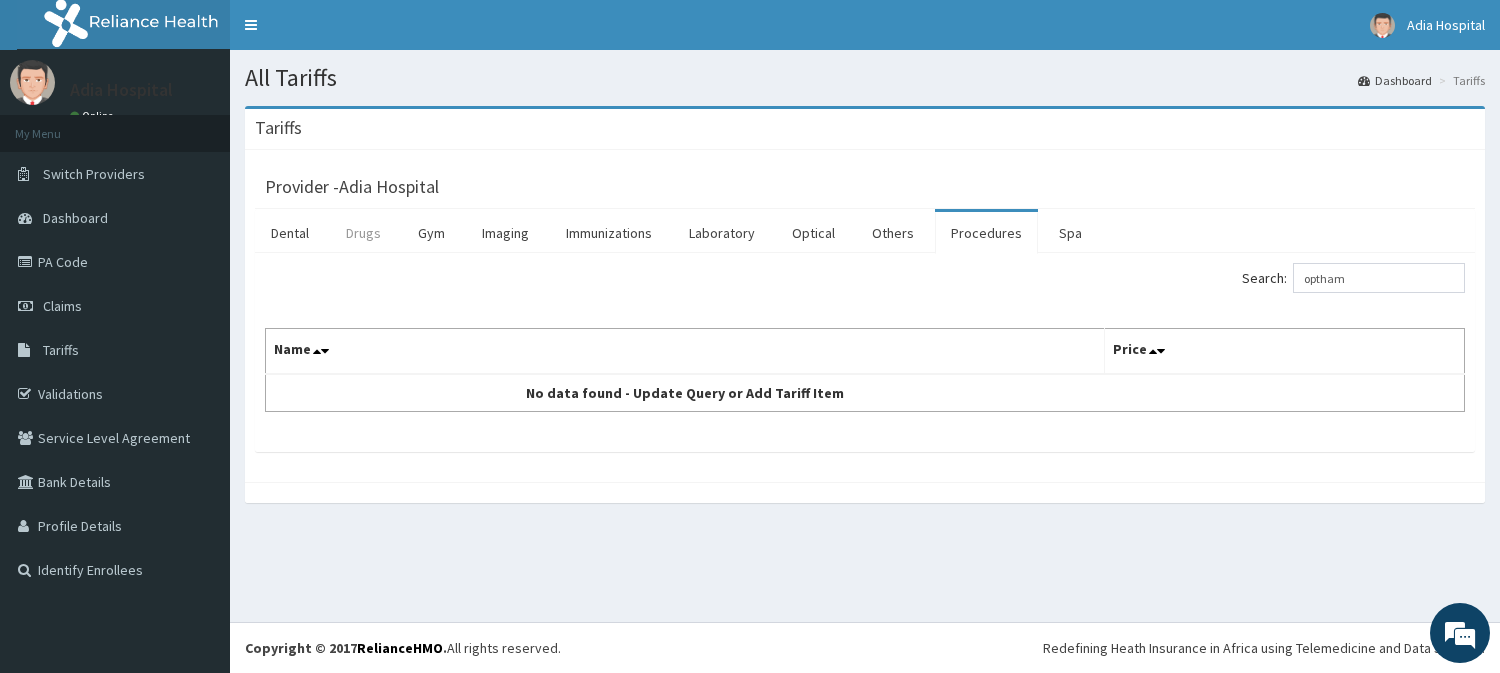 click on "Drugs" at bounding box center (363, 233) 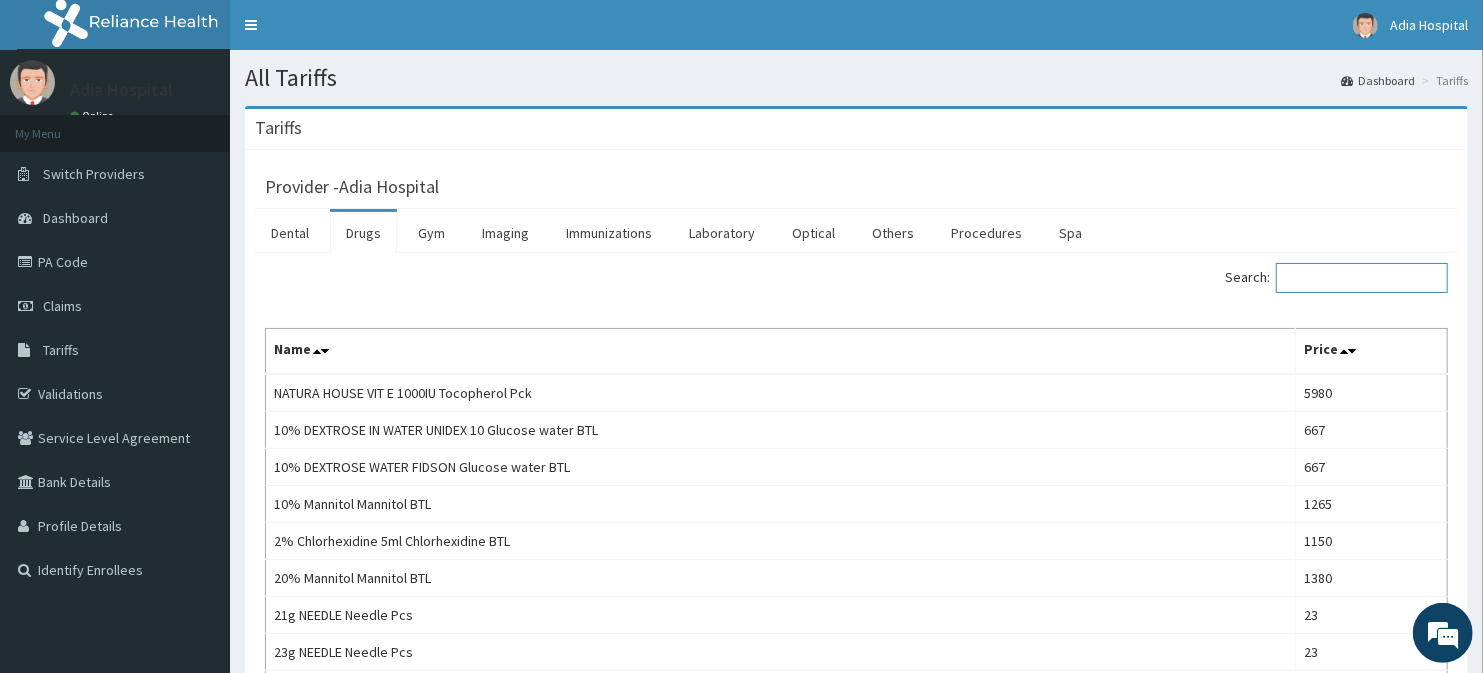 click on "Search:" at bounding box center [1362, 278] 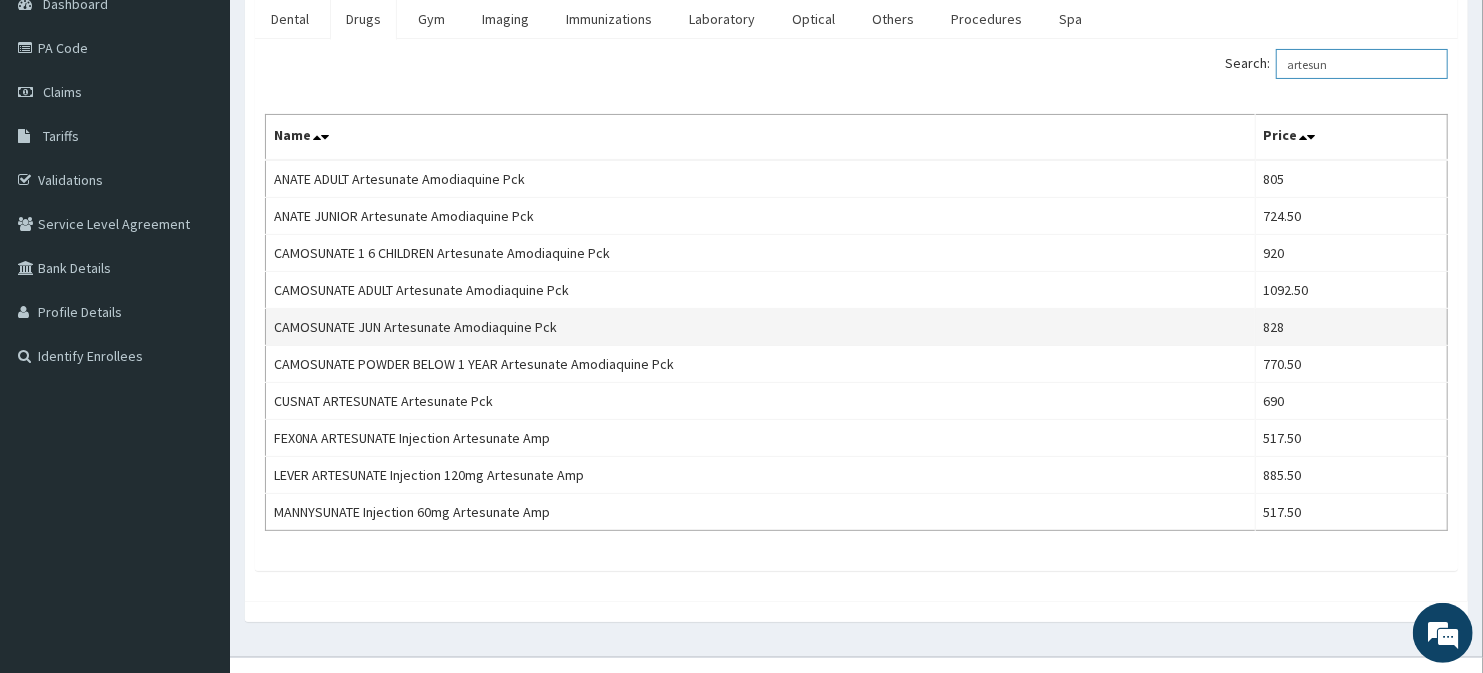 scroll, scrollTop: 250, scrollLeft: 0, axis: vertical 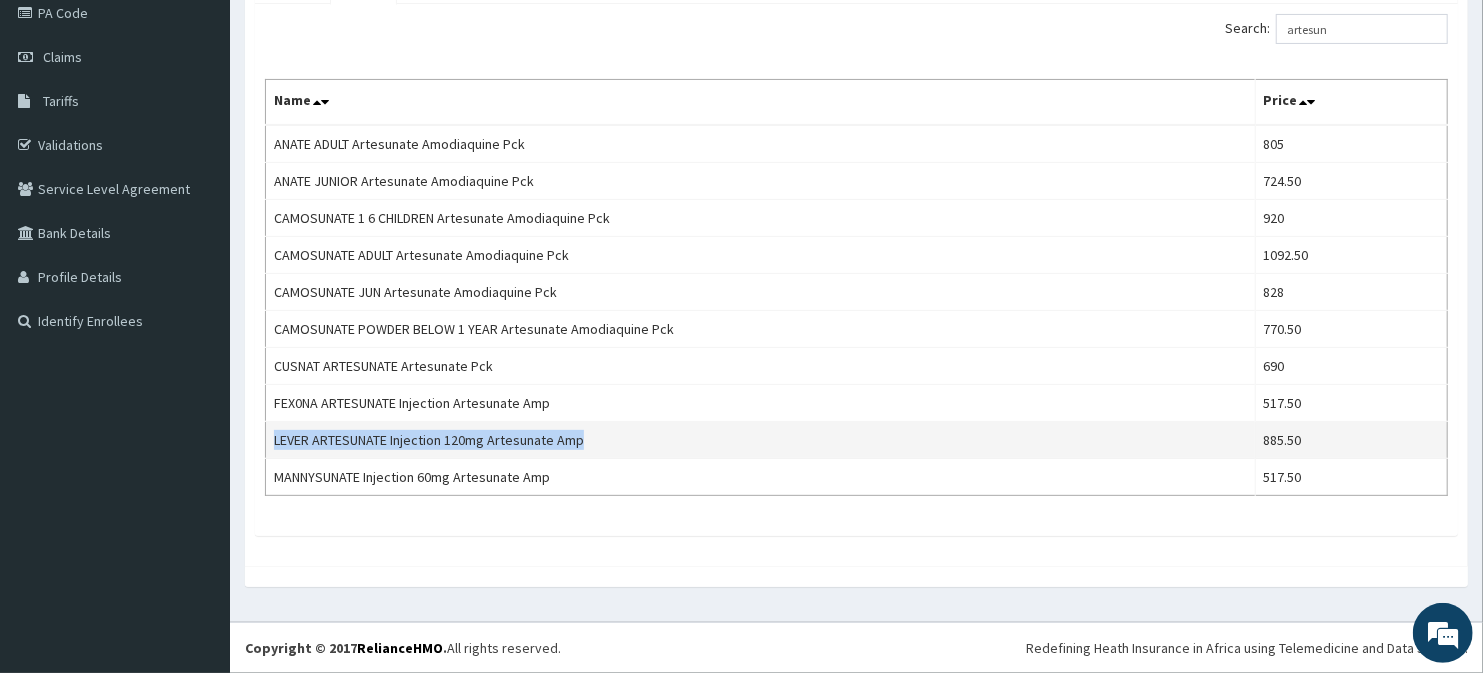 copy on "LEVER ARTESUNATE Injection 120mg Artesunate Amp" 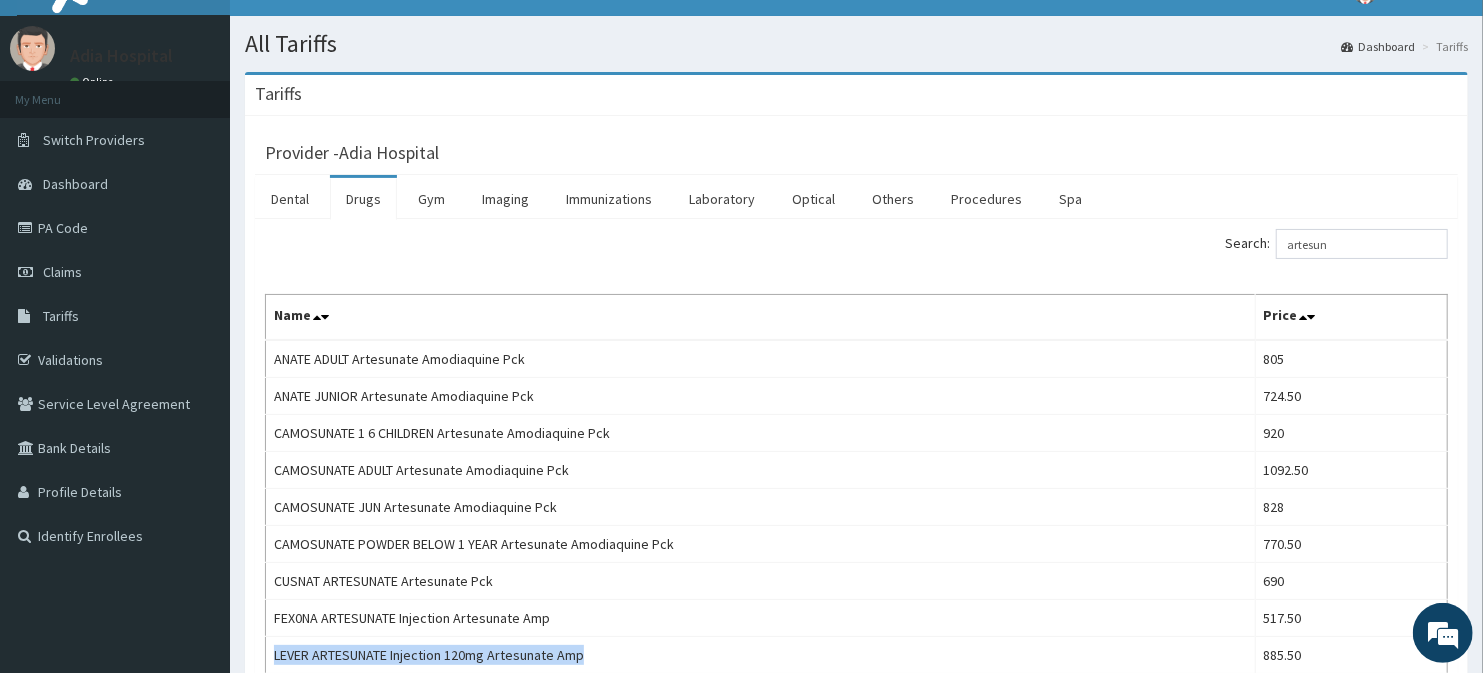 scroll, scrollTop: 27, scrollLeft: 0, axis: vertical 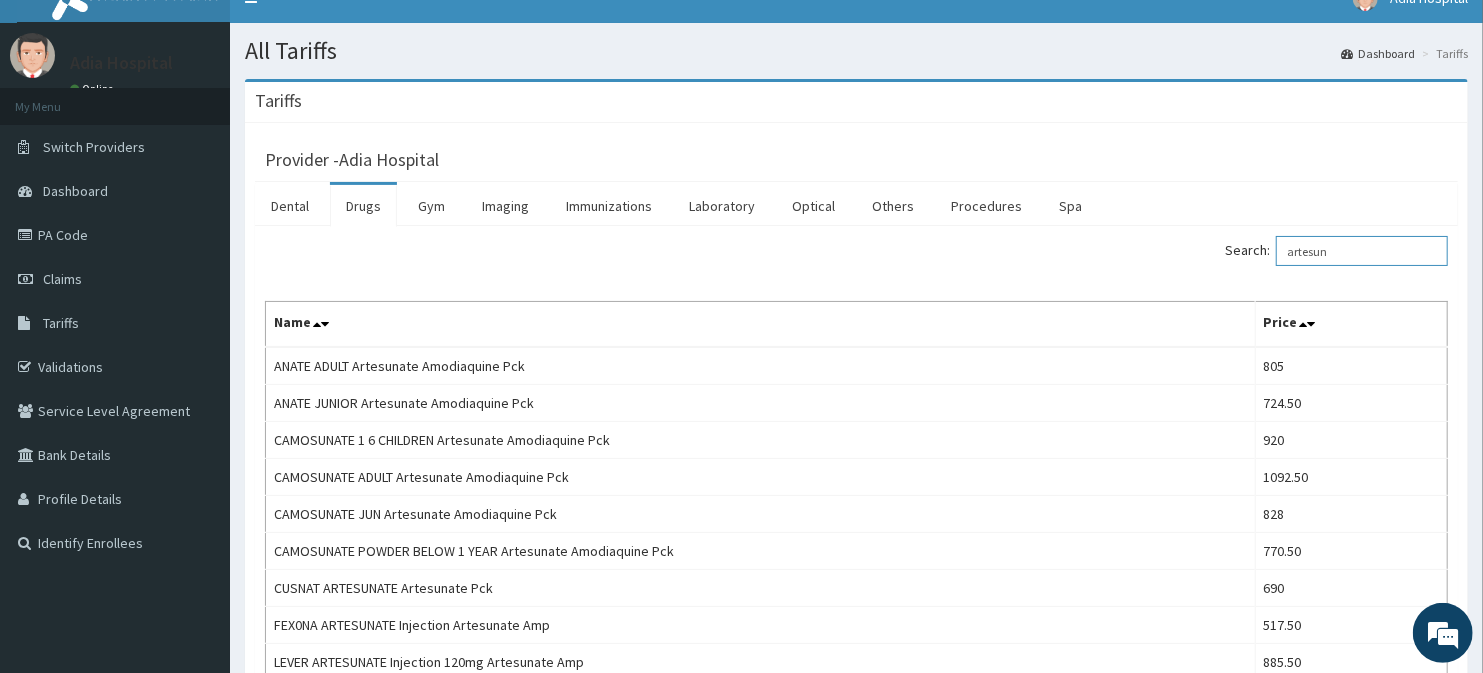 drag, startPoint x: 1378, startPoint y: 253, endPoint x: 1128, endPoint y: 266, distance: 250.33777 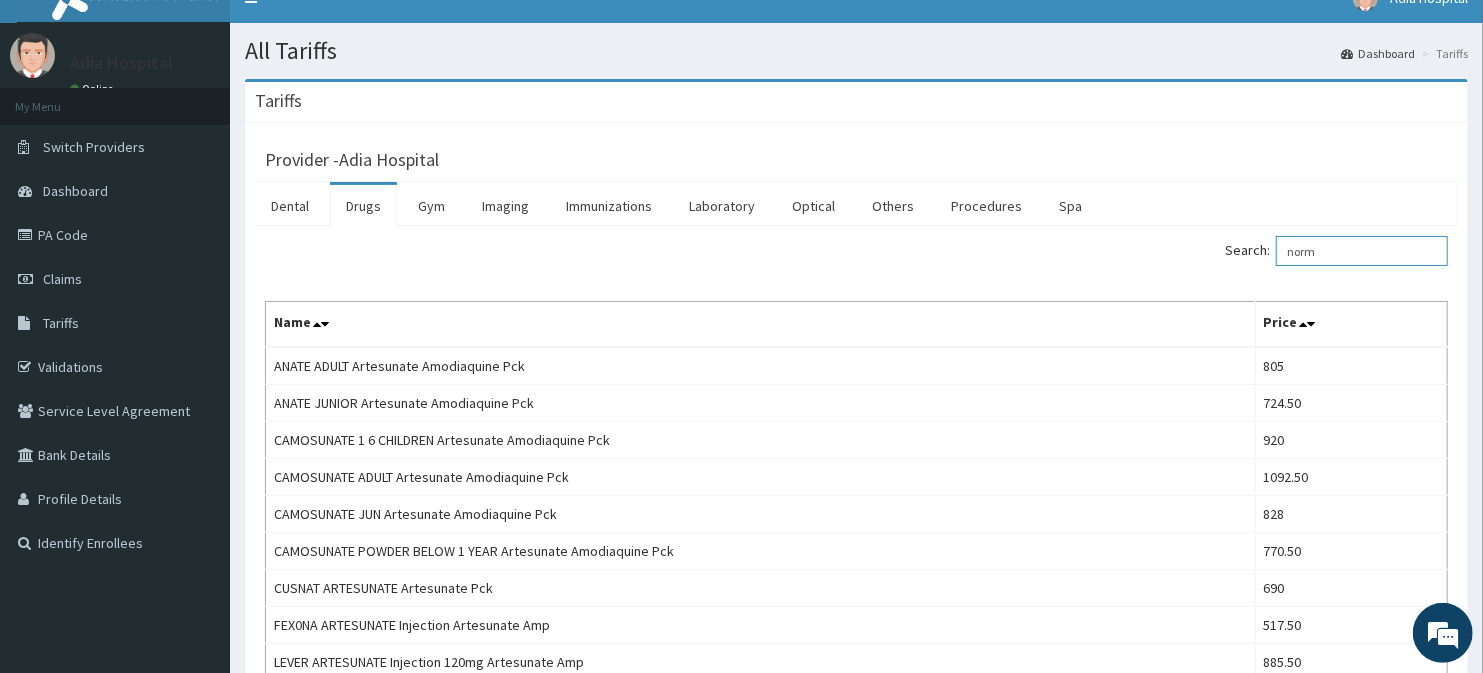 scroll, scrollTop: 0, scrollLeft: 0, axis: both 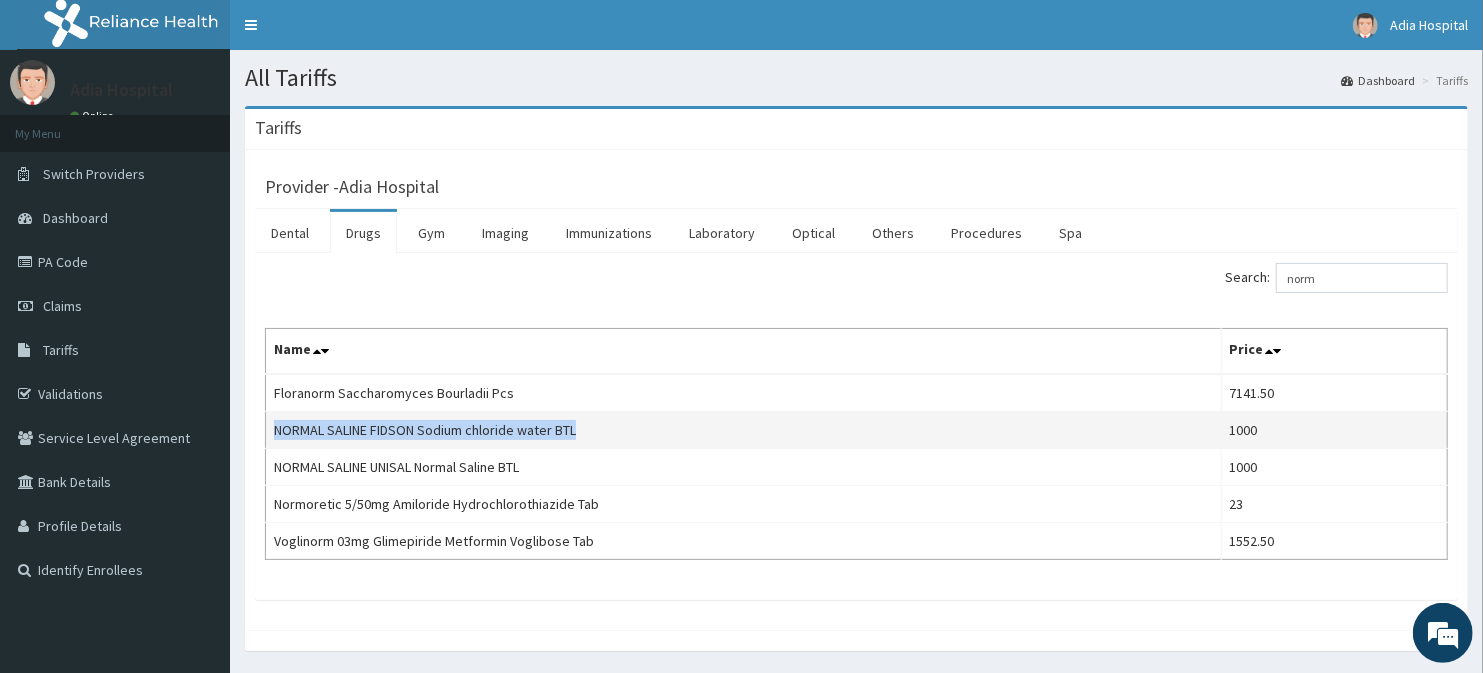 copy on "NORMAL SALINE FIDSON Sodium chloride water BTL" 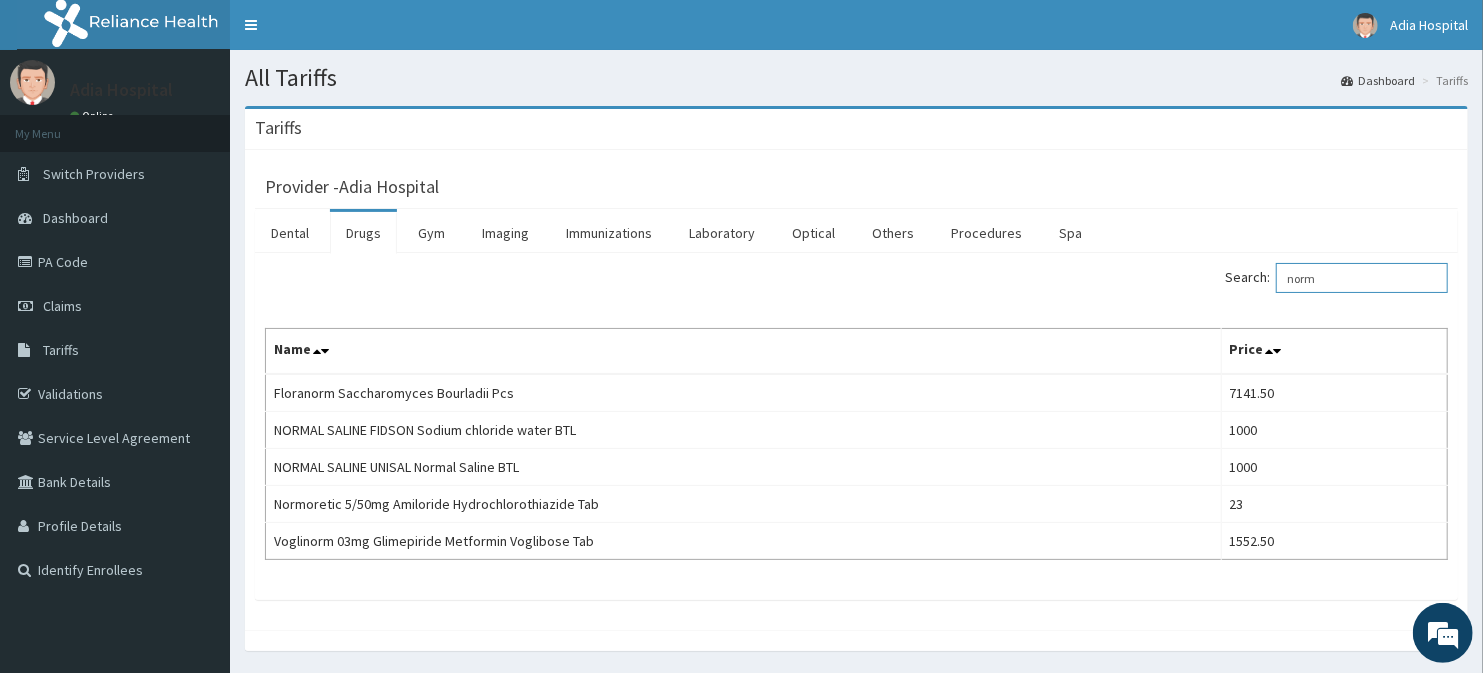 click on "norm" at bounding box center (1362, 278) 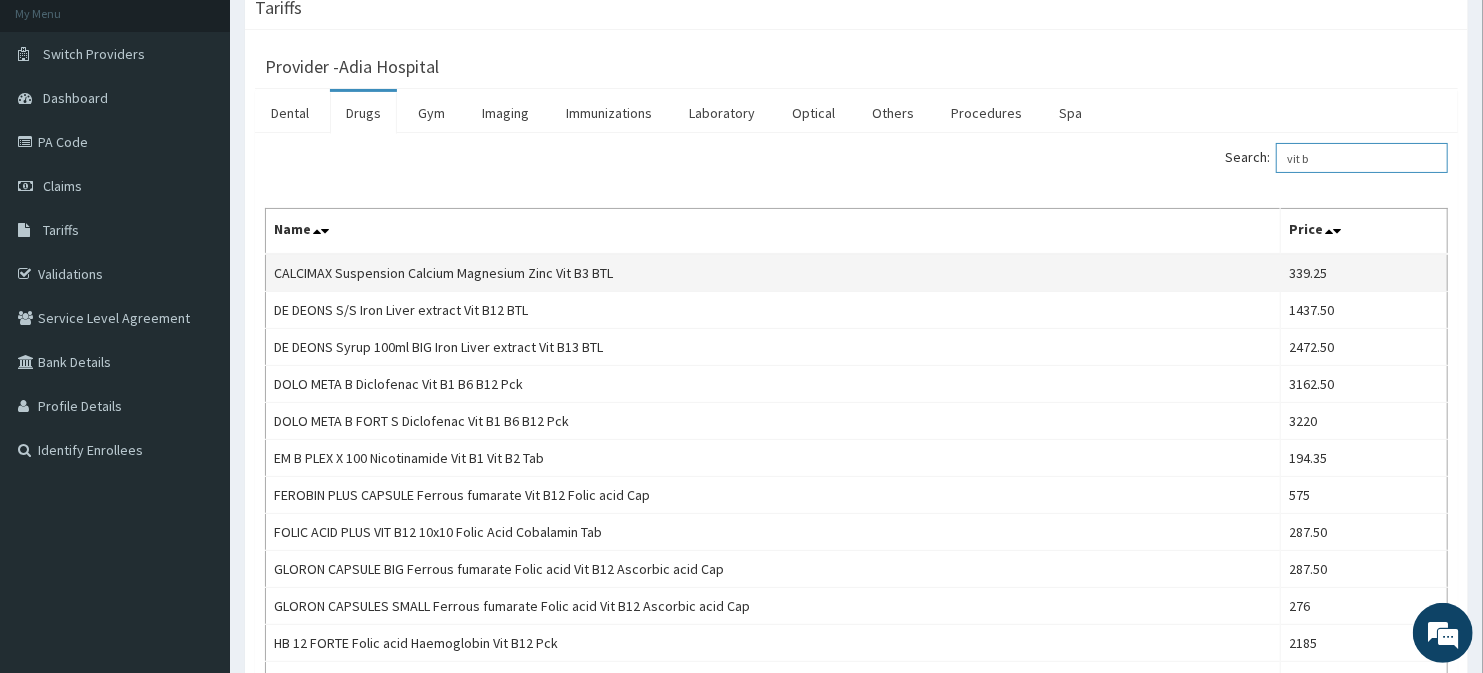scroll, scrollTop: 111, scrollLeft: 0, axis: vertical 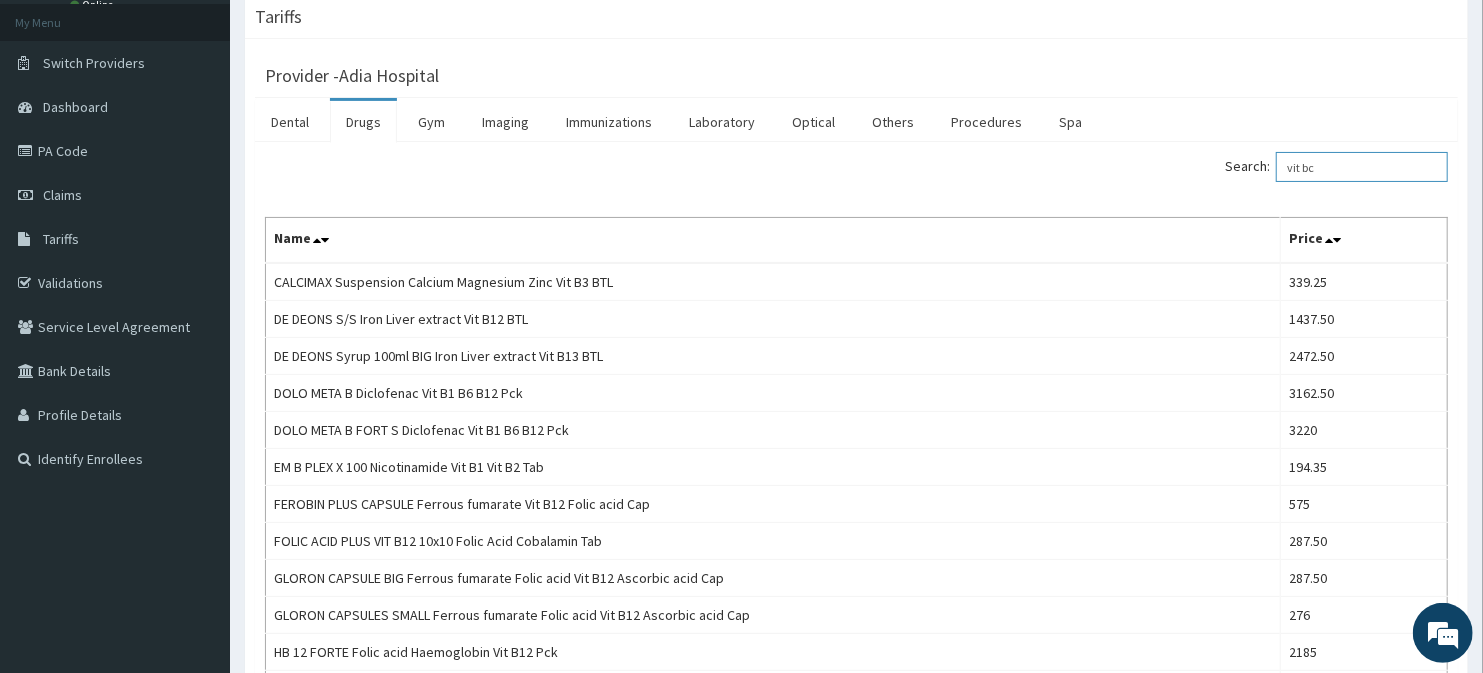 type on "vit bco" 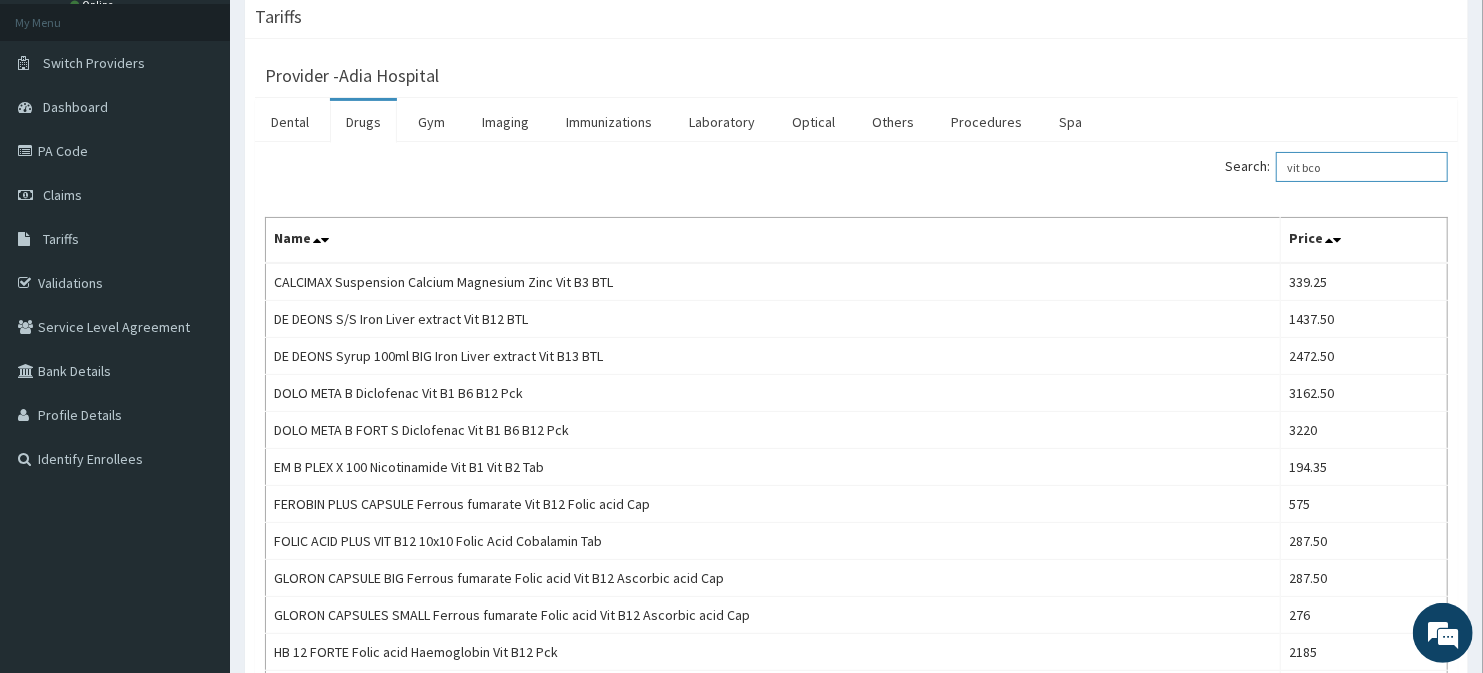 scroll, scrollTop: 0, scrollLeft: 0, axis: both 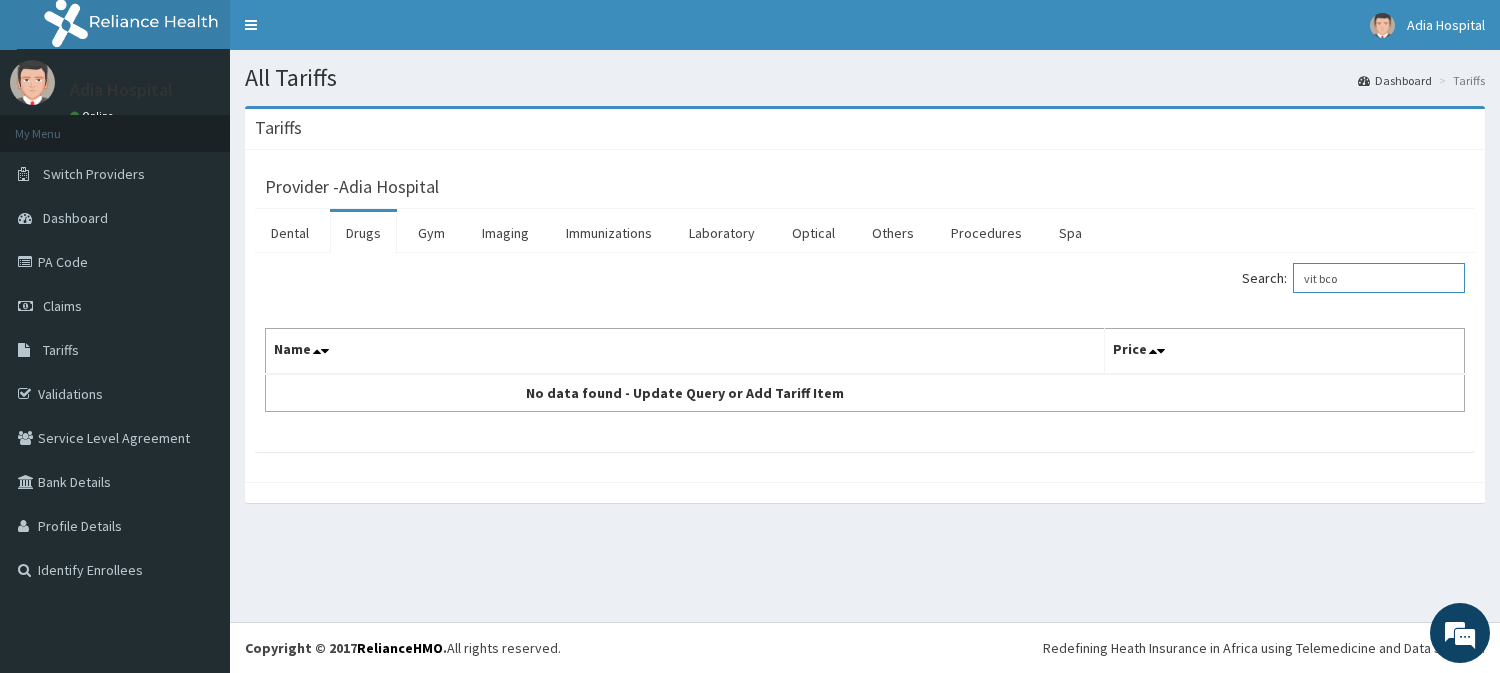 drag, startPoint x: 1403, startPoint y: 275, endPoint x: 1252, endPoint y: 302, distance: 153.39491 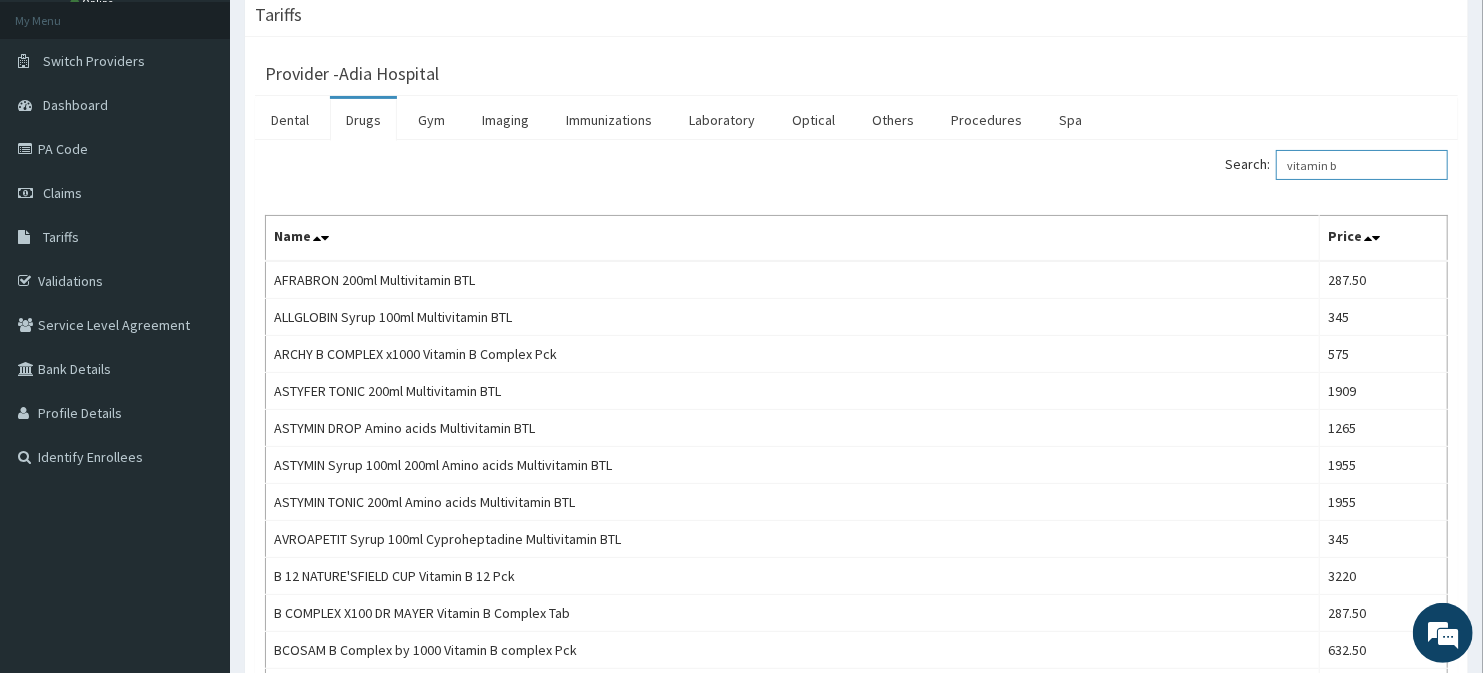 scroll, scrollTop: 0, scrollLeft: 0, axis: both 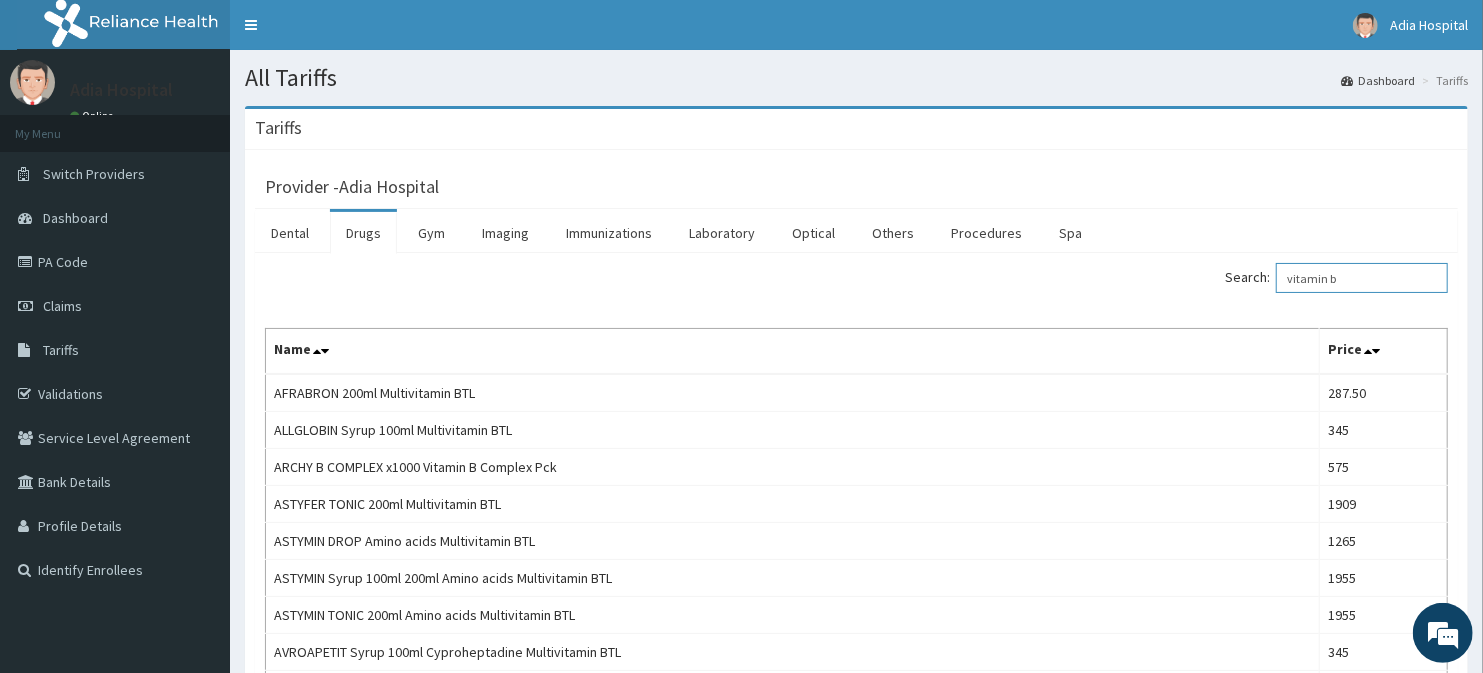 drag, startPoint x: 1350, startPoint y: 272, endPoint x: 1280, endPoint y: 268, distance: 70.11419 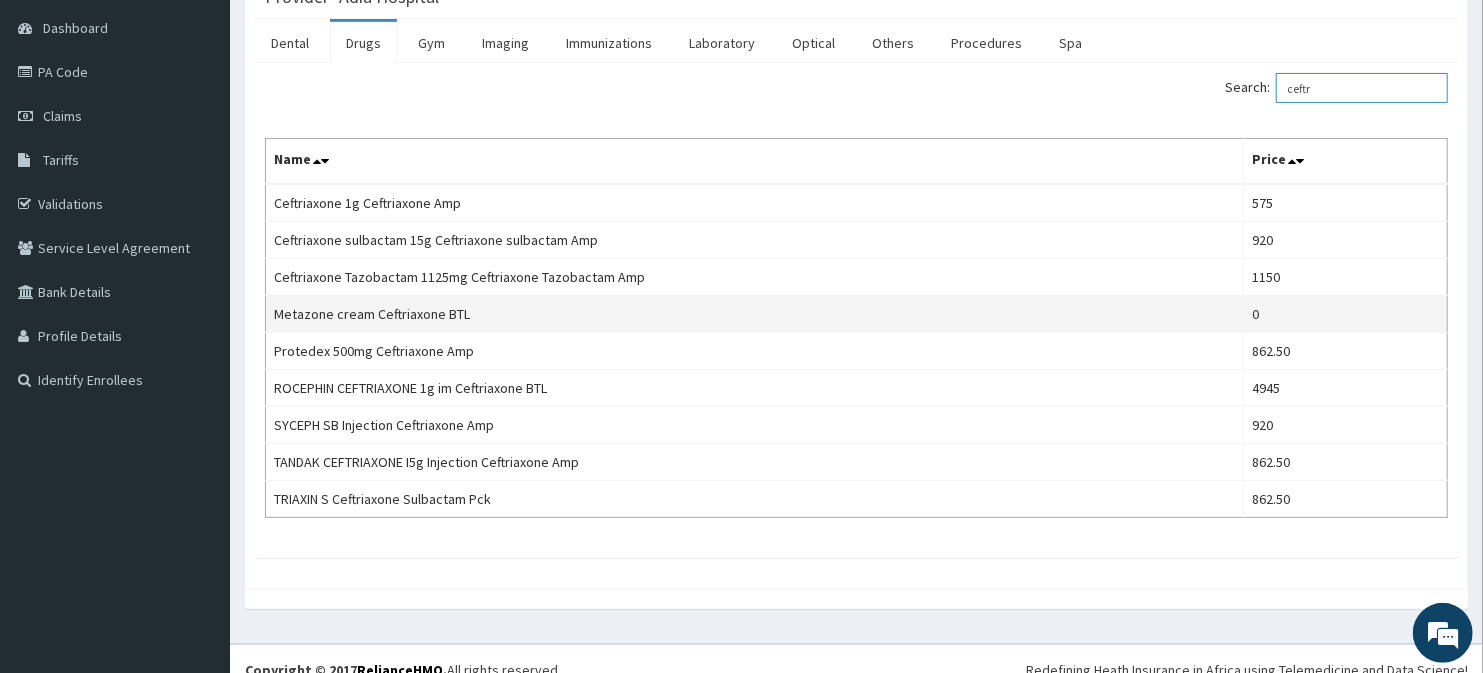scroll, scrollTop: 213, scrollLeft: 0, axis: vertical 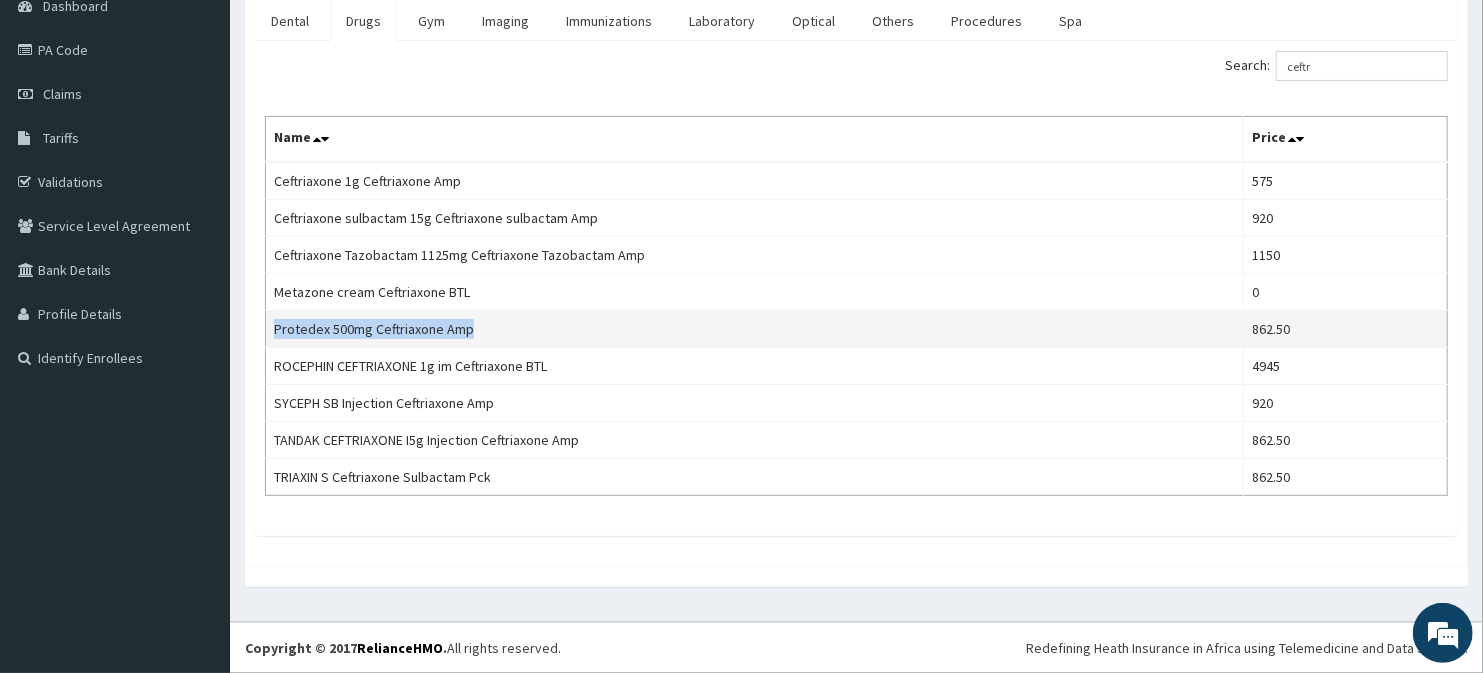 drag, startPoint x: 470, startPoint y: 327, endPoint x: 277, endPoint y: 336, distance: 193.20973 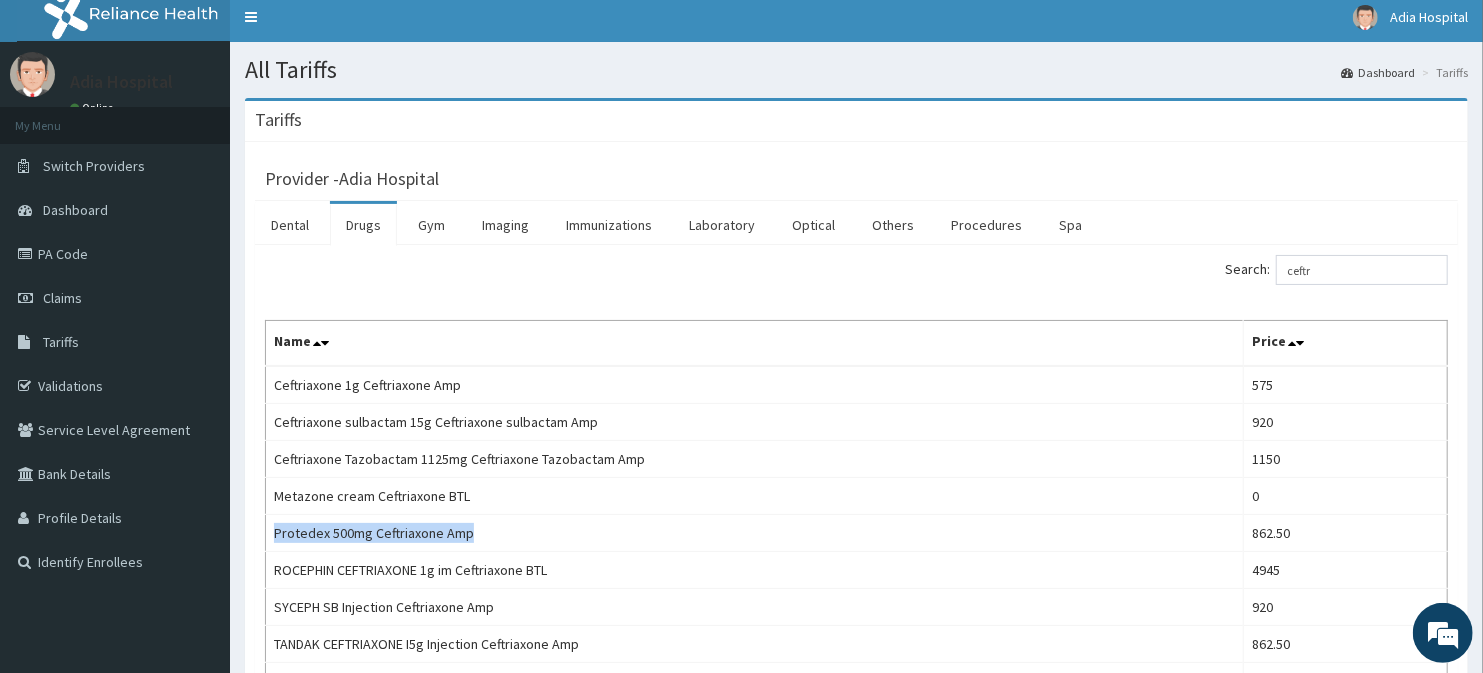 scroll, scrollTop: 0, scrollLeft: 0, axis: both 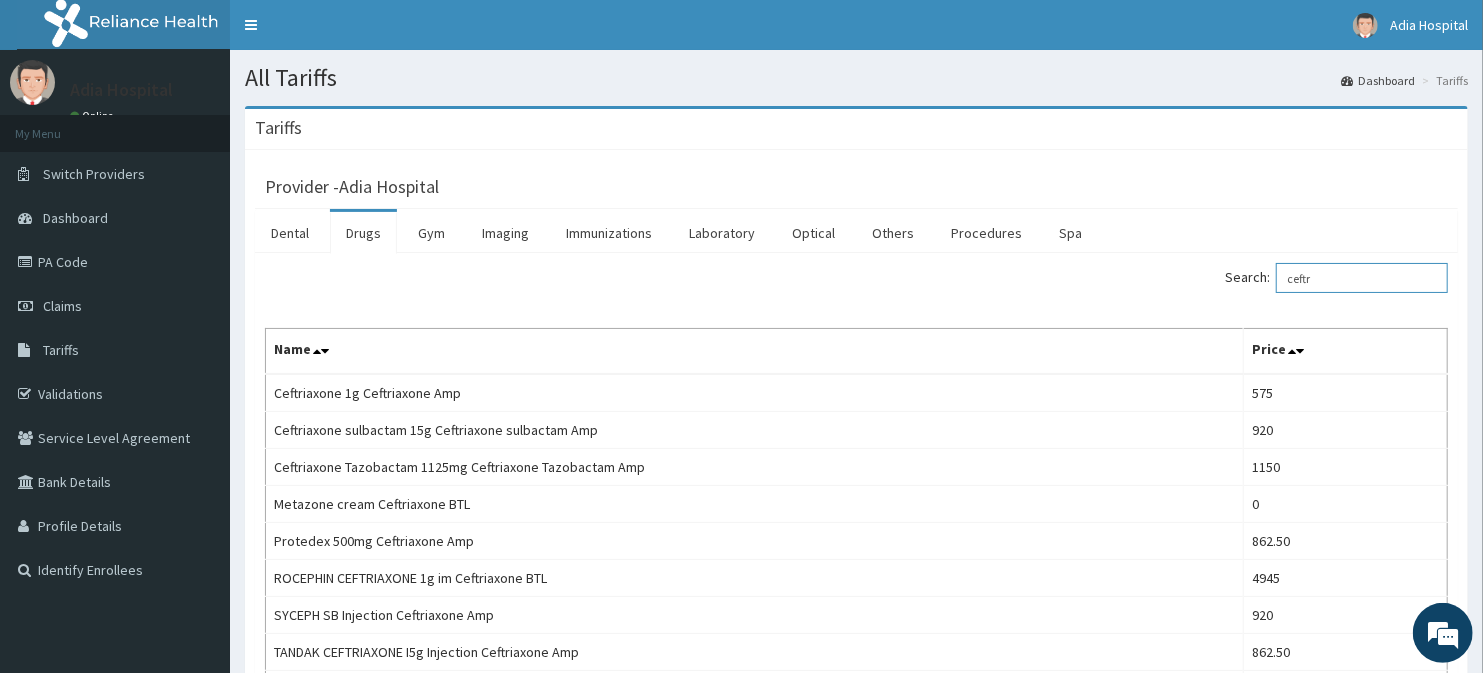drag, startPoint x: 1338, startPoint y: 278, endPoint x: 1173, endPoint y: 292, distance: 165.59288 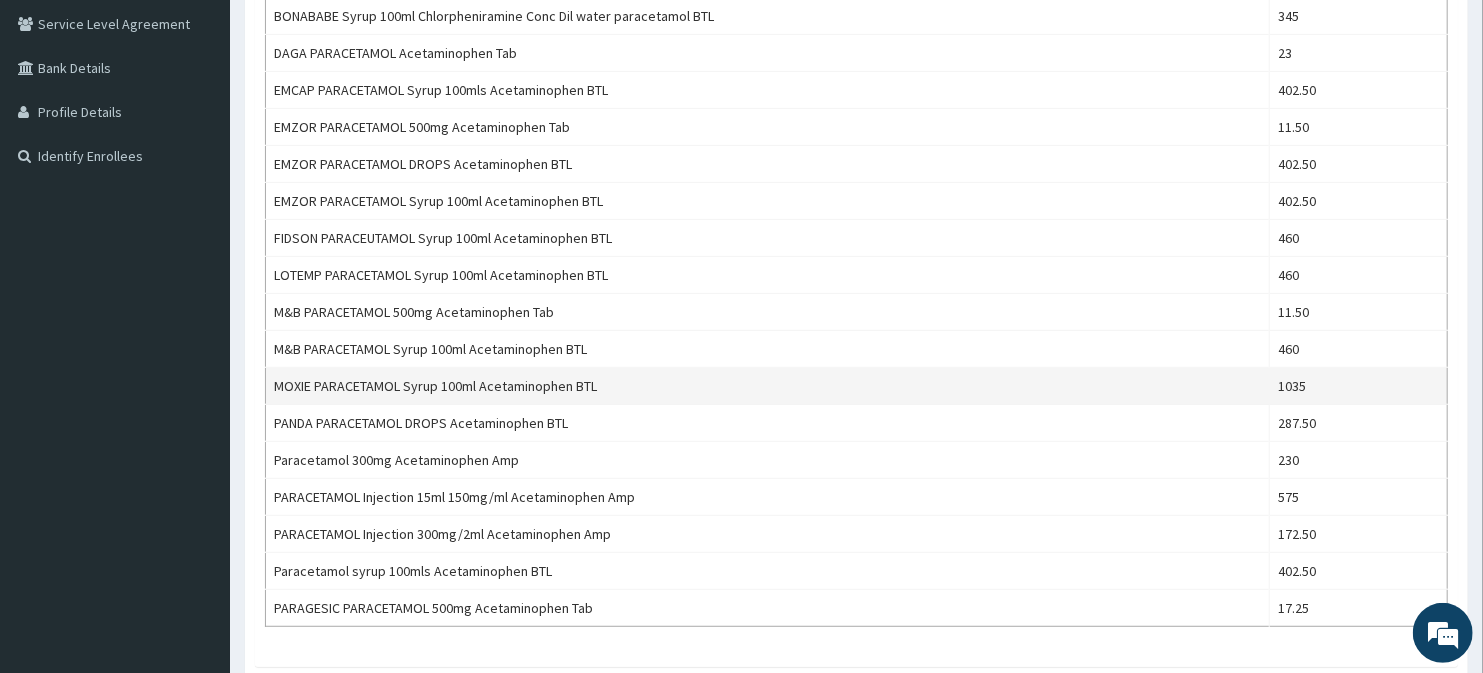 scroll, scrollTop: 444, scrollLeft: 0, axis: vertical 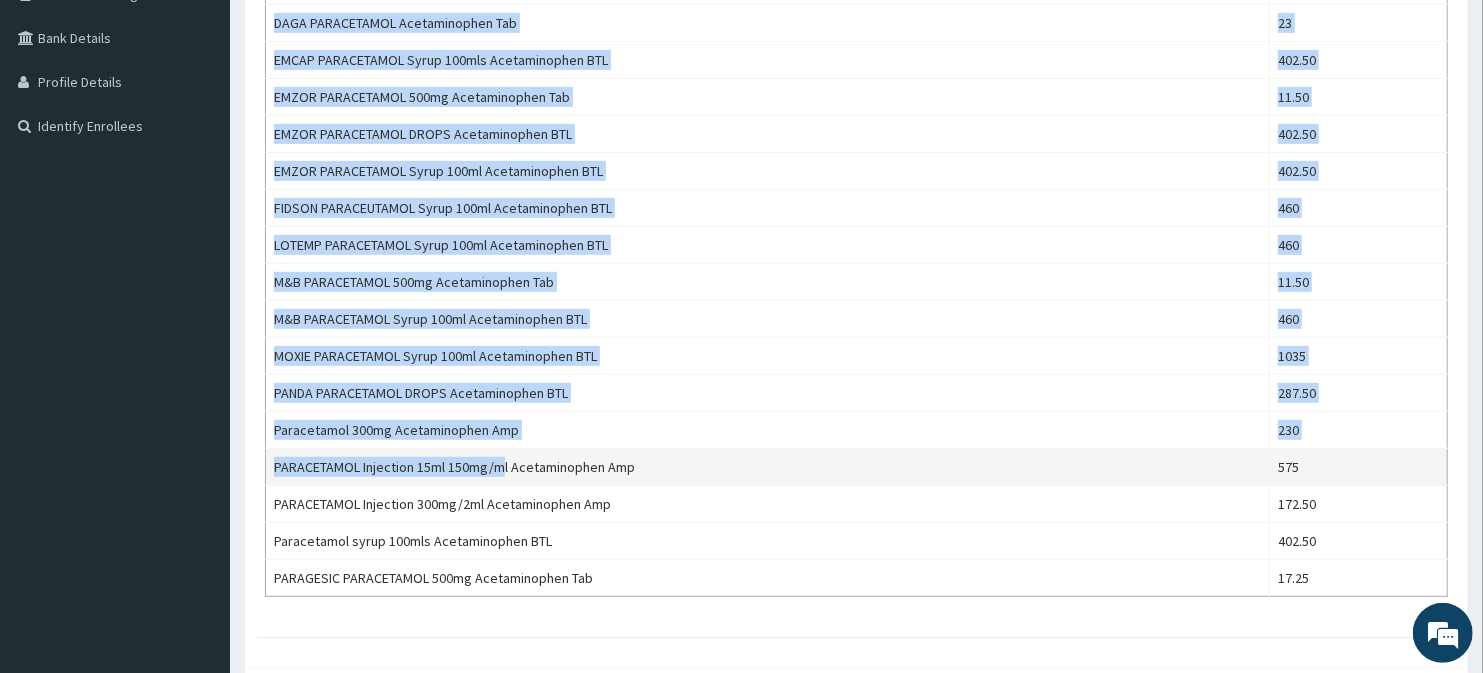 drag, startPoint x: 263, startPoint y: 474, endPoint x: 506, endPoint y: 471, distance: 243.01852 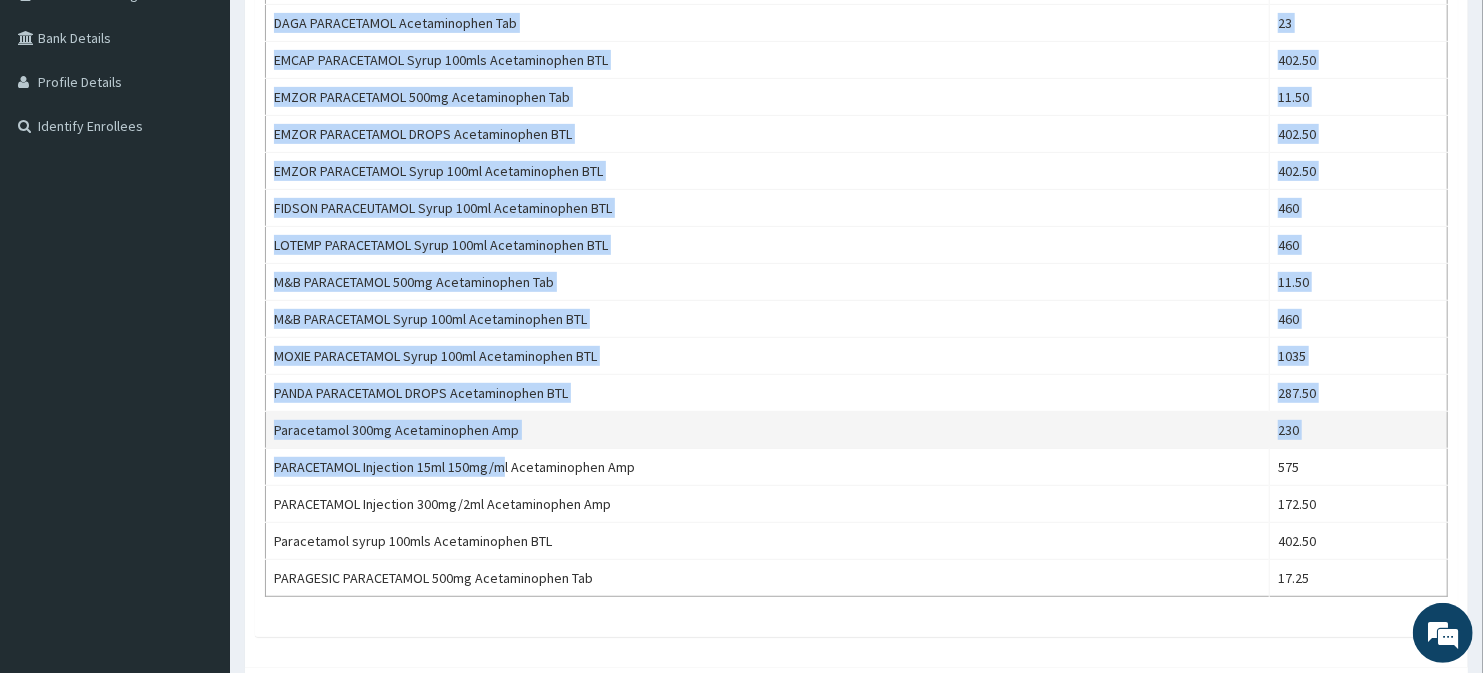 click on "Paracetamol 300mg Acetaminophen Amp" at bounding box center [768, 430] 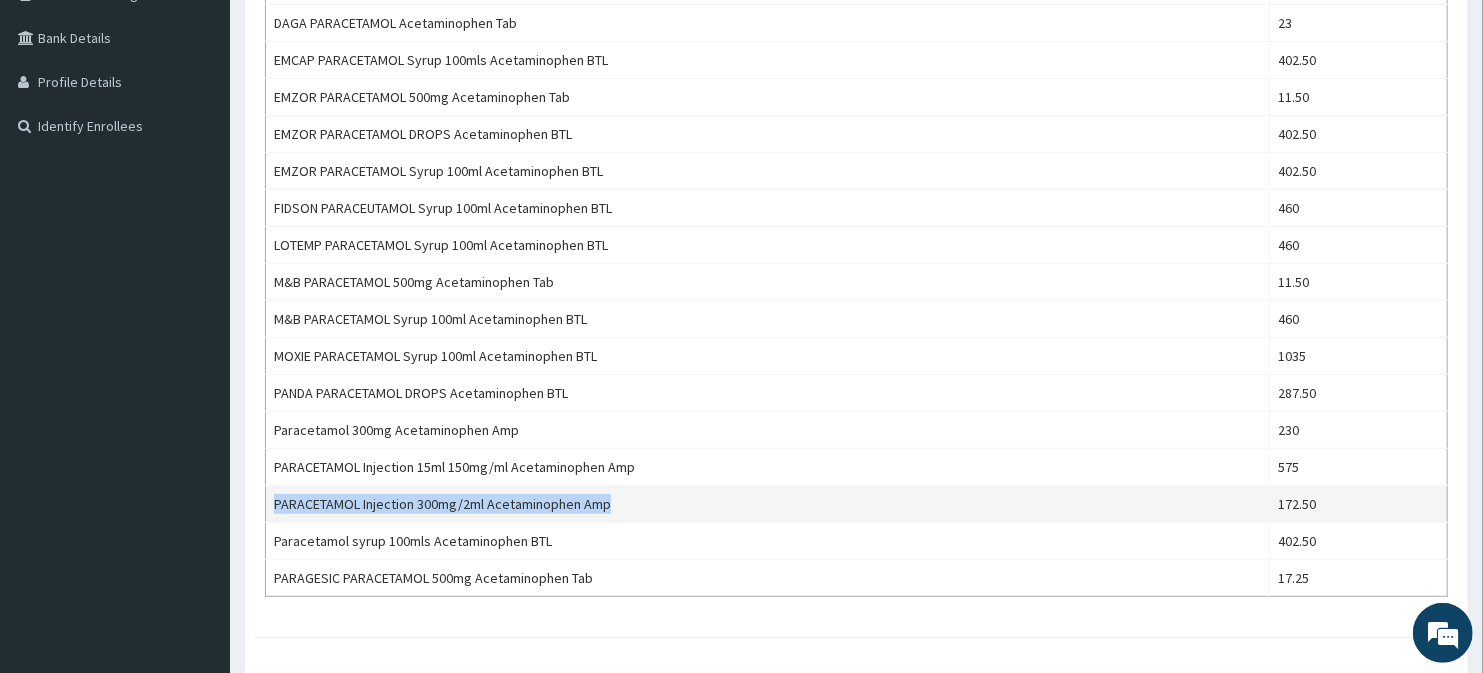 copy on "PARACETAMOL Injection 300mg/2ml Acetaminophen Amp" 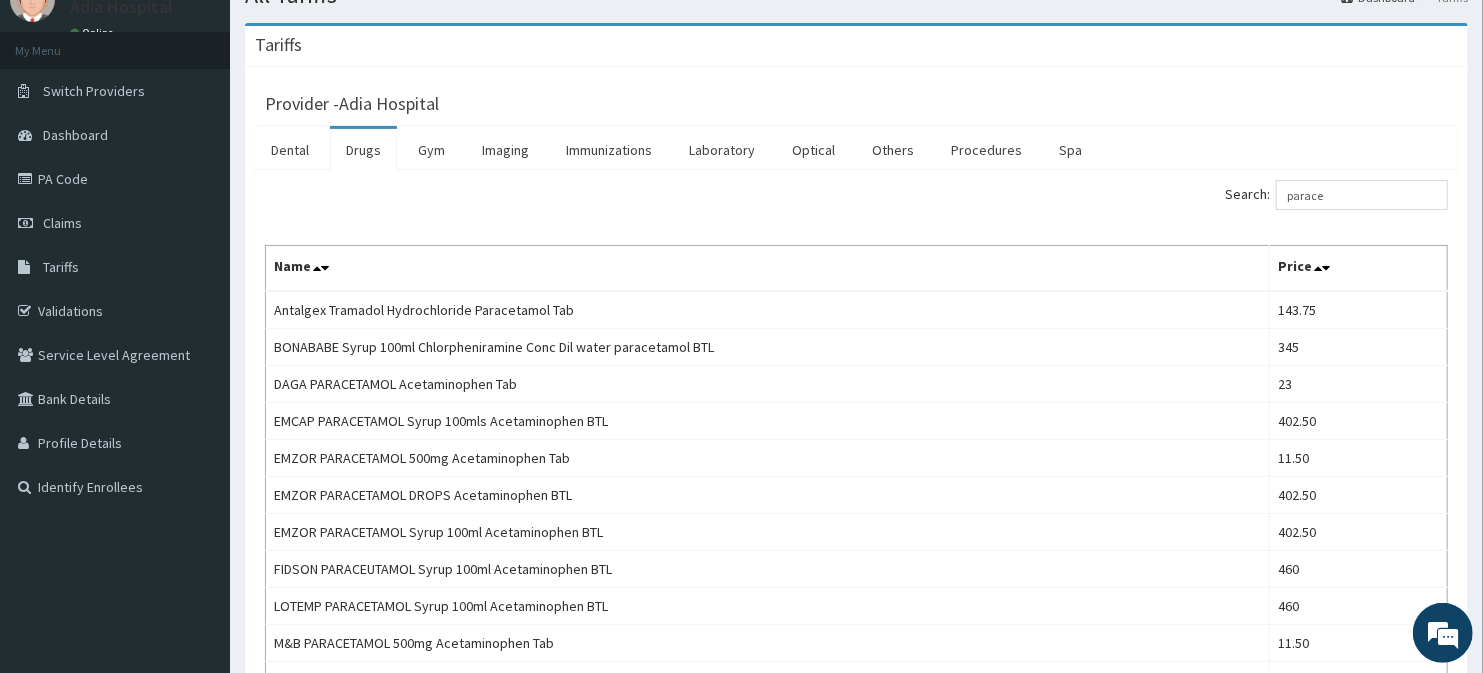 scroll, scrollTop: 0, scrollLeft: 0, axis: both 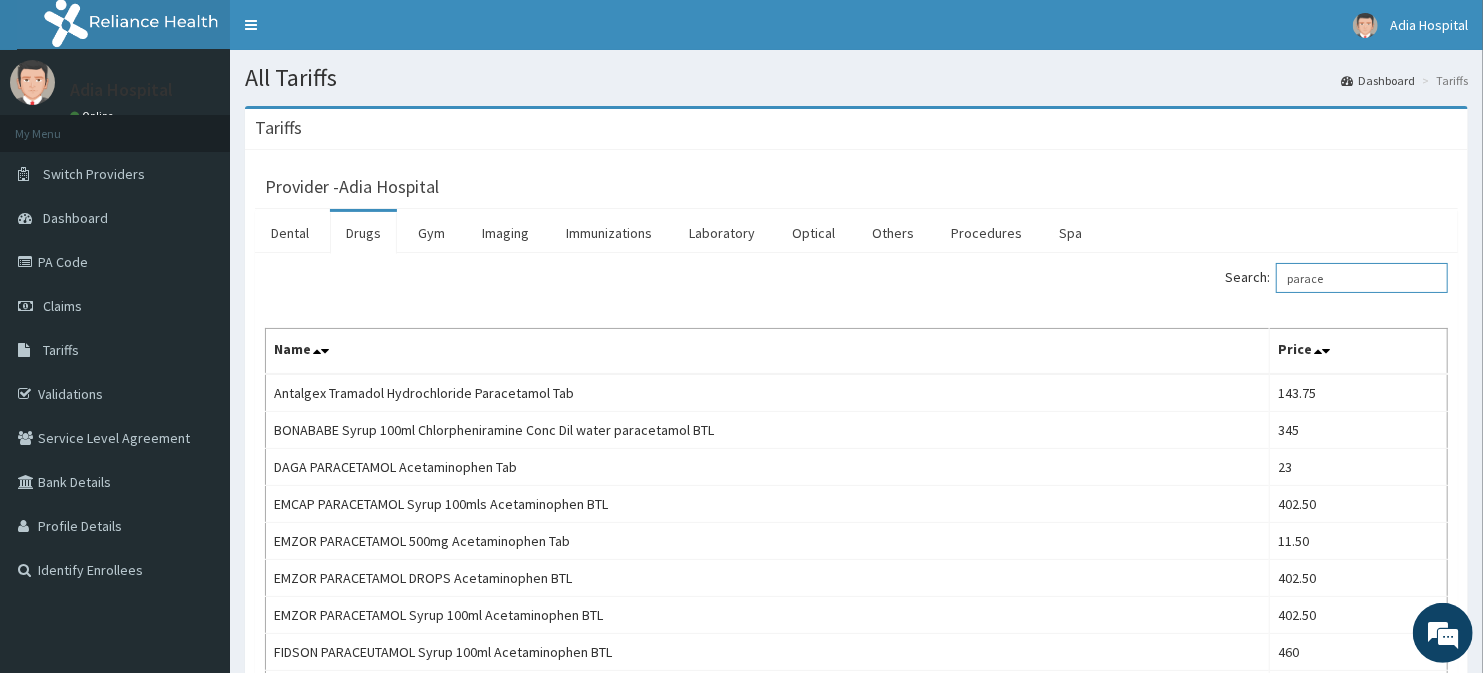 drag, startPoint x: 1346, startPoint y: 284, endPoint x: 1271, endPoint y: 284, distance: 75 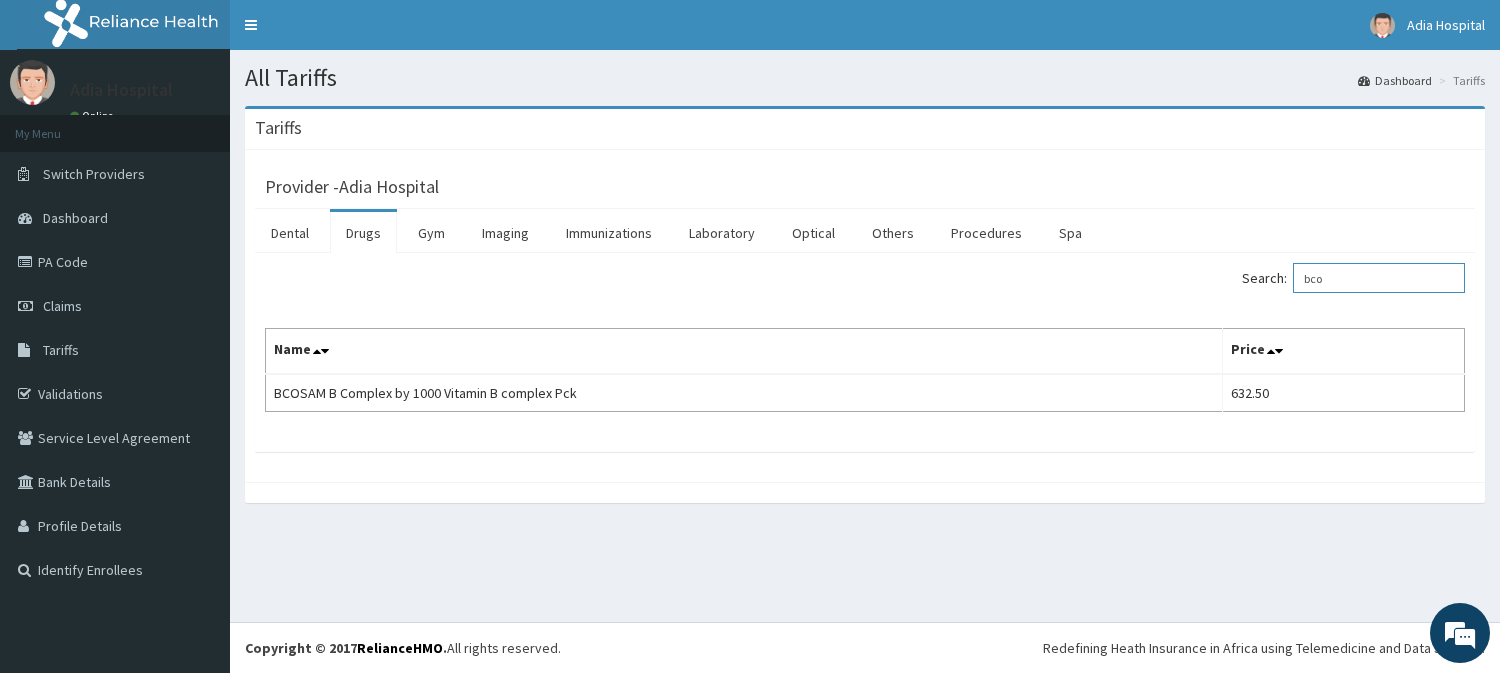 click on "bco" at bounding box center [1379, 278] 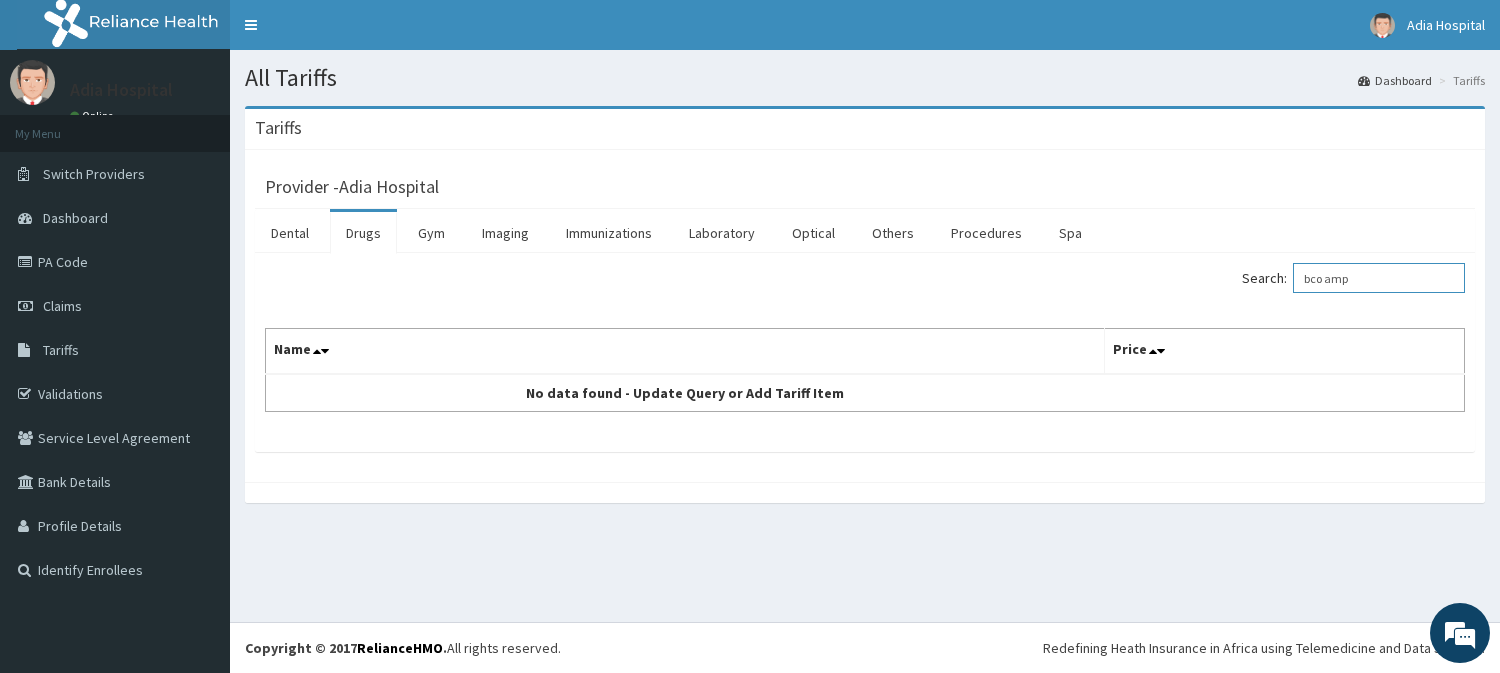 drag, startPoint x: 1375, startPoint y: 293, endPoint x: 1240, endPoint y: 316, distance: 136.94525 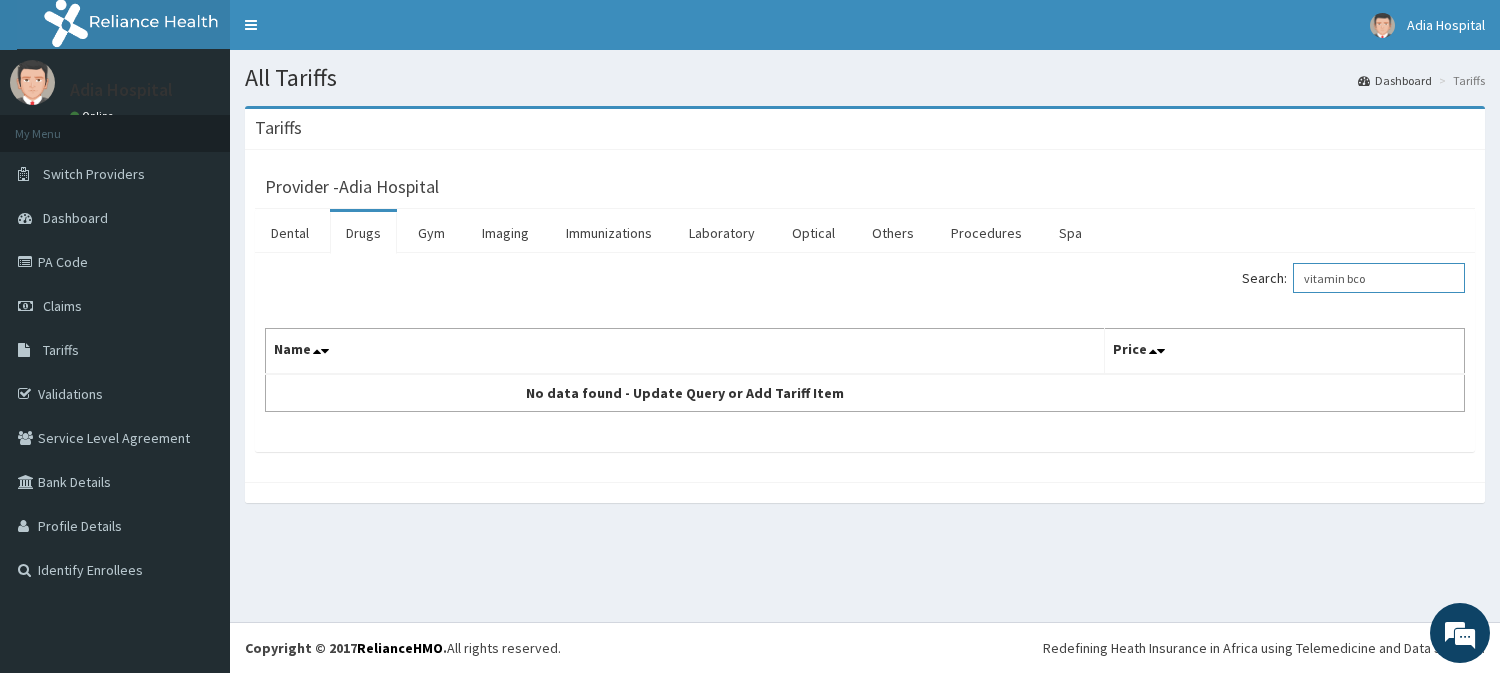 click on "vitamin bco" at bounding box center [1379, 278] 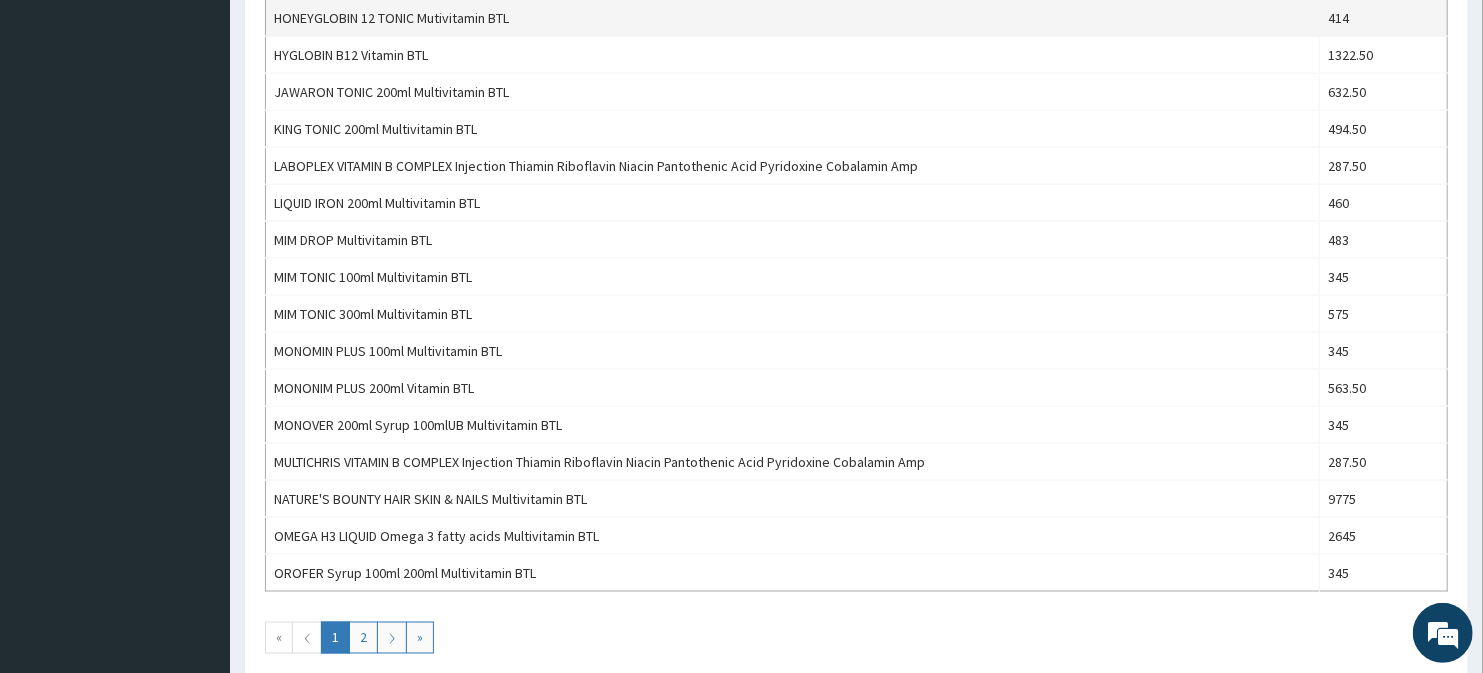 scroll, scrollTop: 1666, scrollLeft: 0, axis: vertical 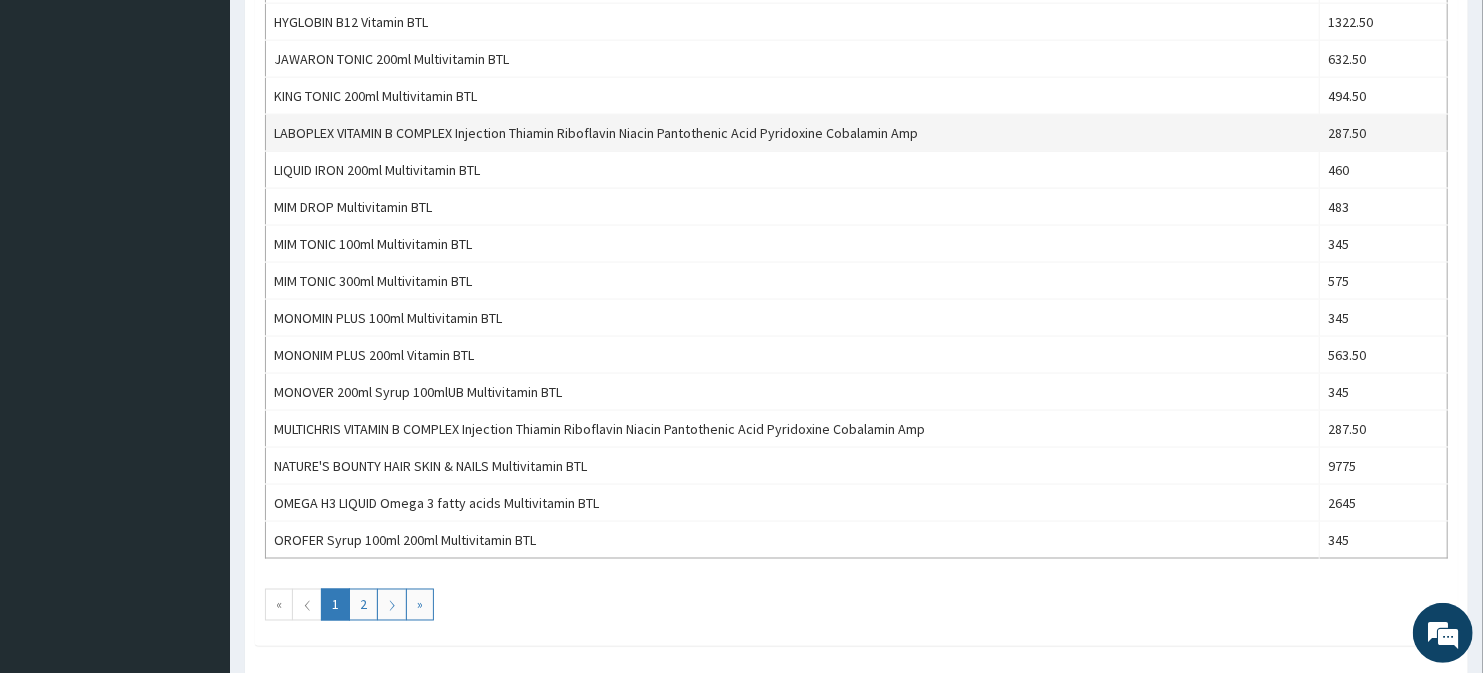 type on "vitamin b" 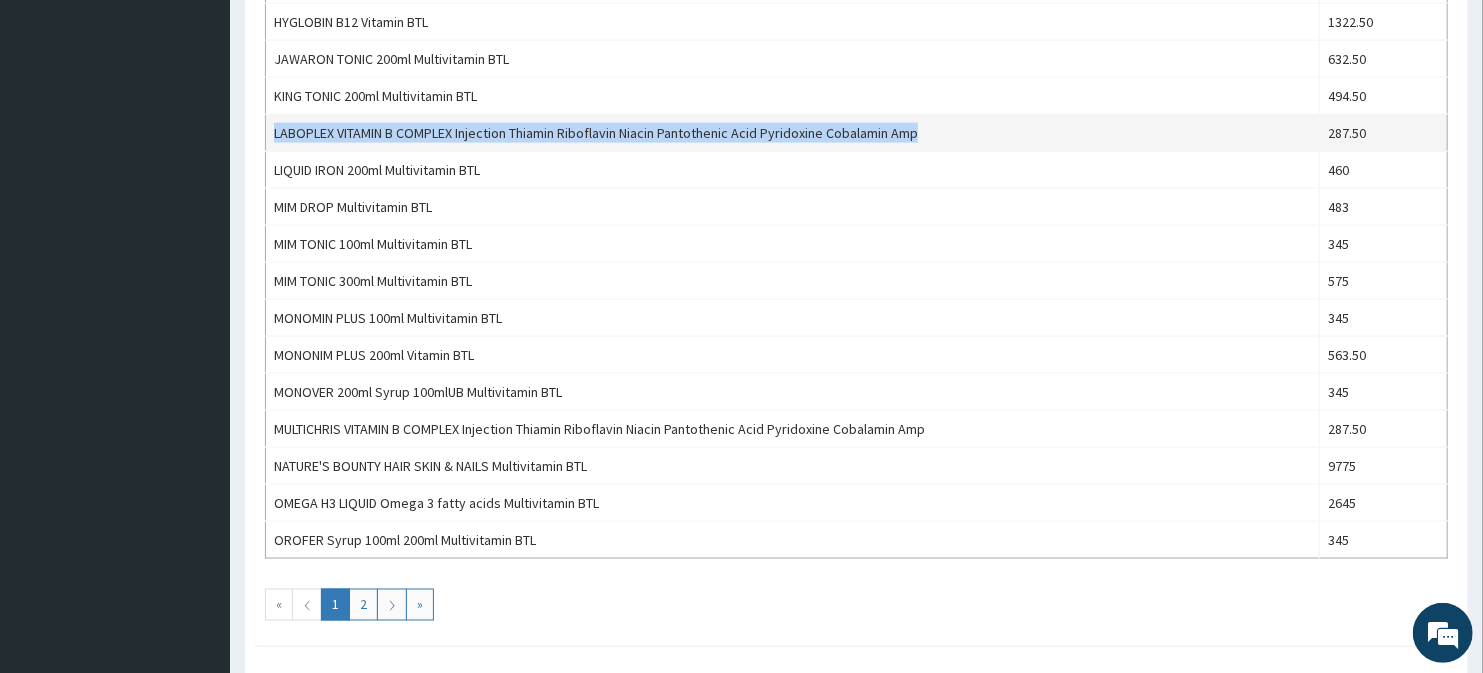 copy on "LABOPLEX VITAMIN B COMPLEX Injection Thiamin Riboflavin Niacin Pantothenic Acid Pyridoxine Cobalamin Amp" 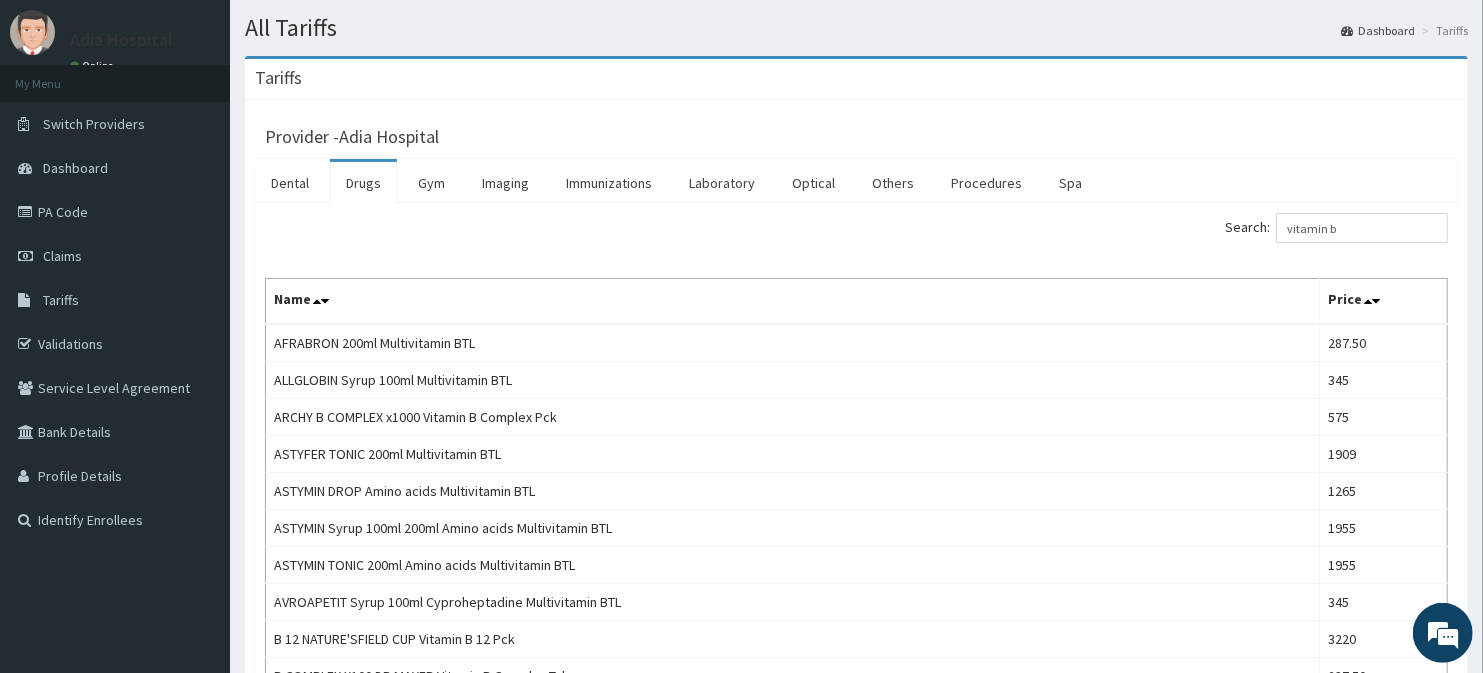 scroll, scrollTop: 0, scrollLeft: 0, axis: both 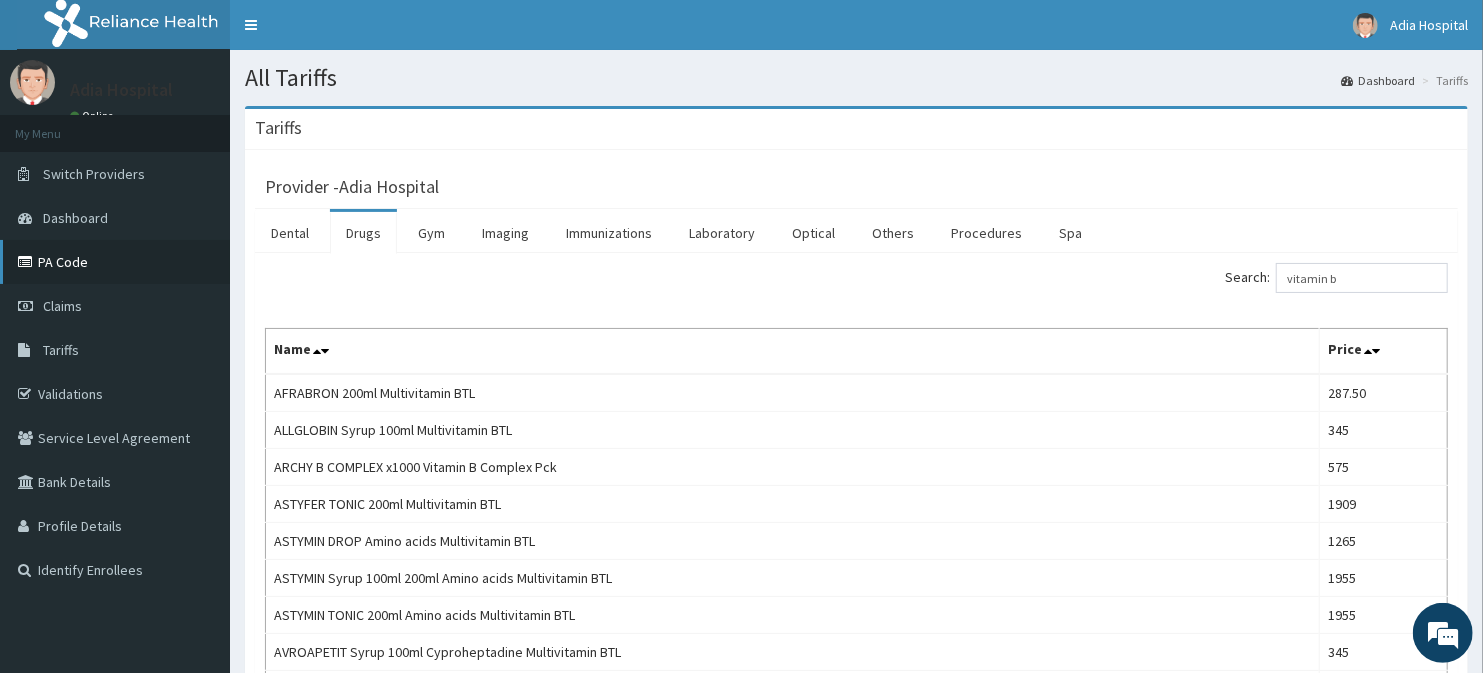 click on "PA Code" at bounding box center (115, 262) 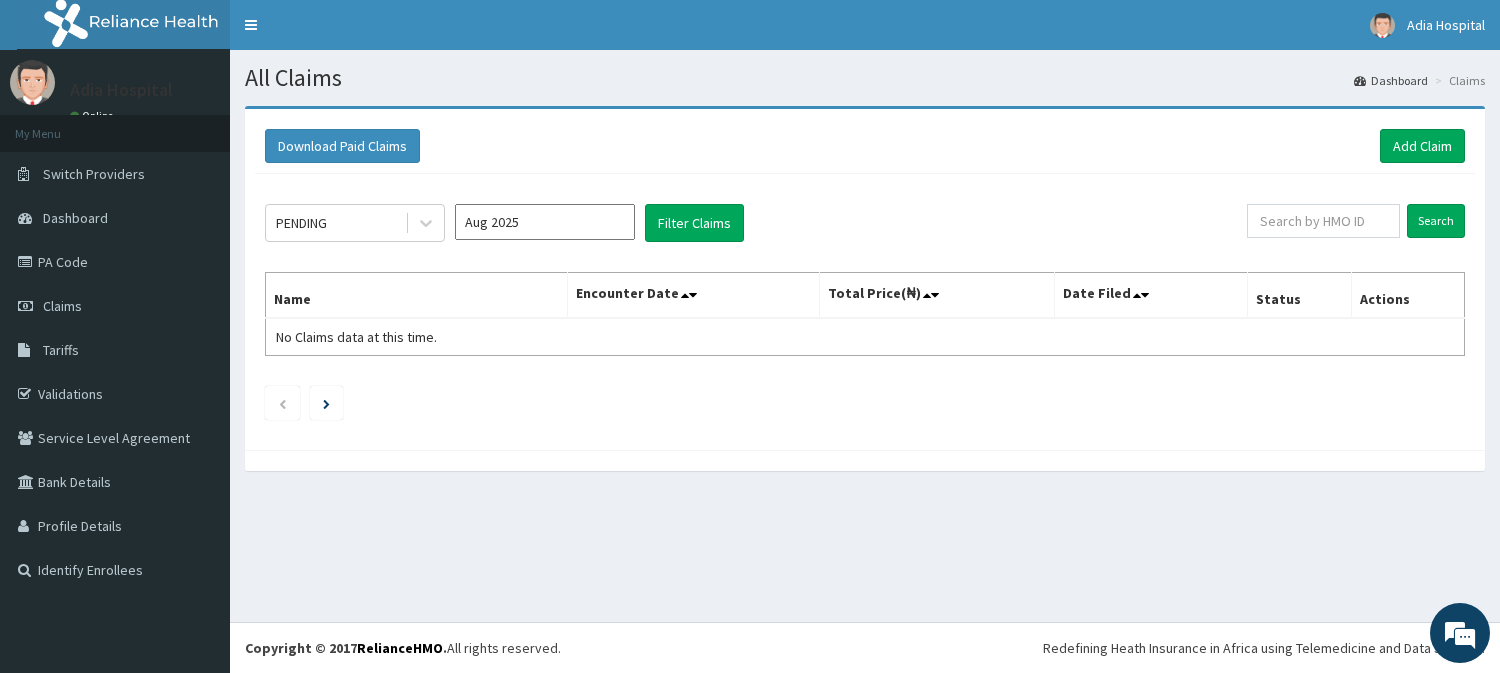scroll, scrollTop: 0, scrollLeft: 0, axis: both 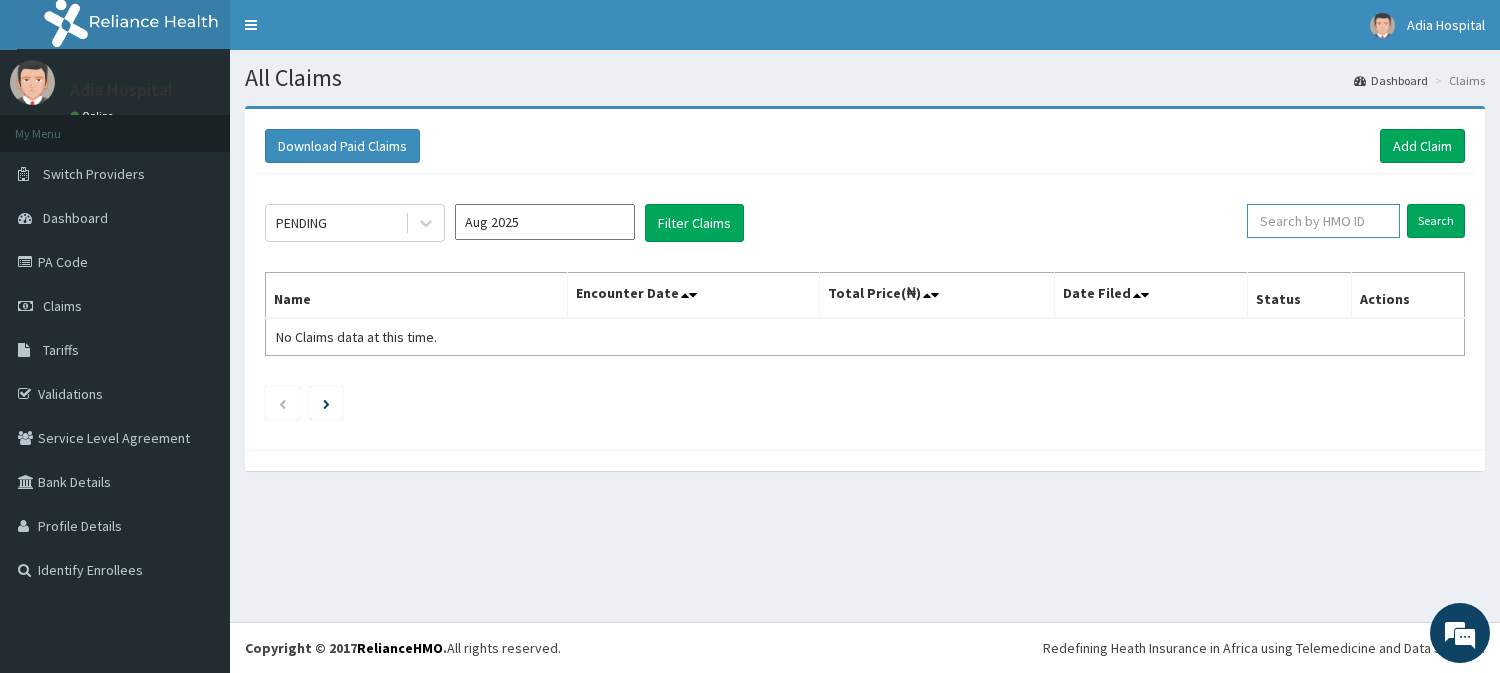 click at bounding box center (1323, 221) 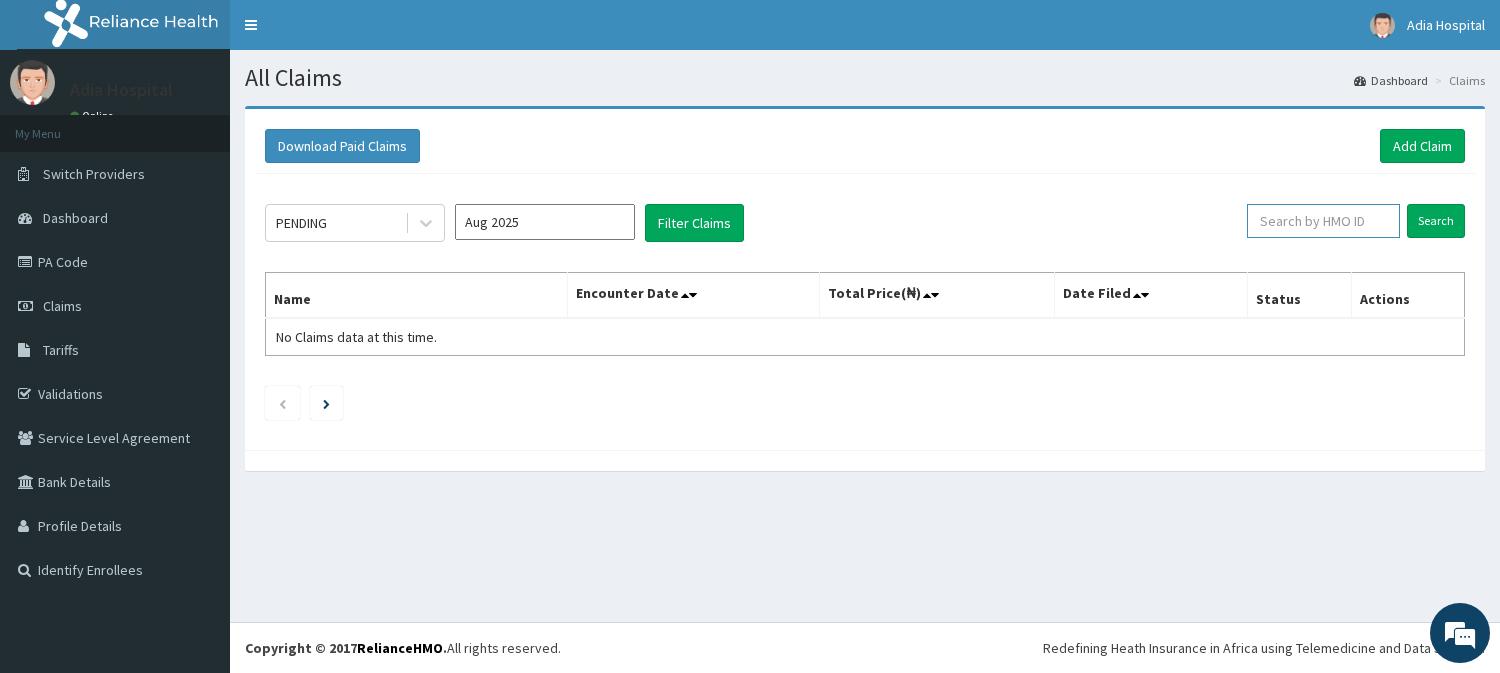 type on "v" 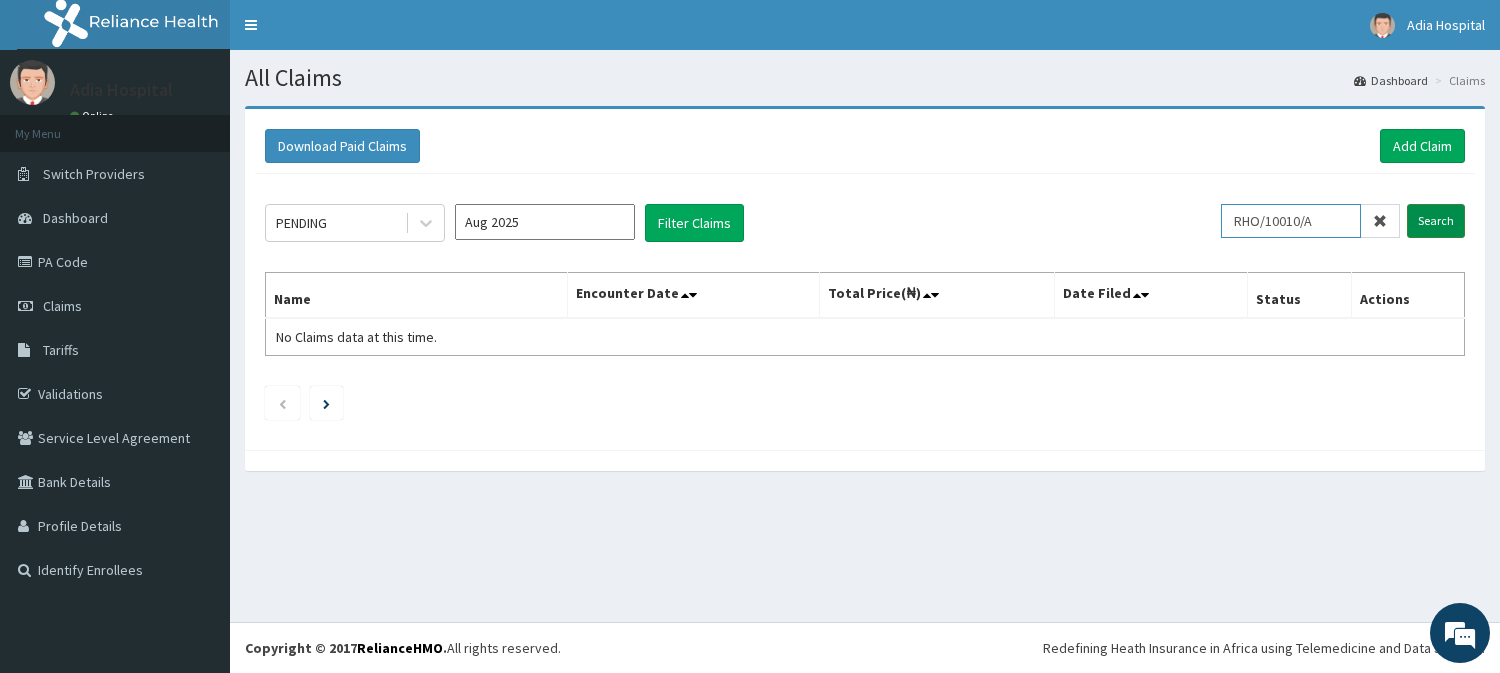 type on "RHO/10010/A" 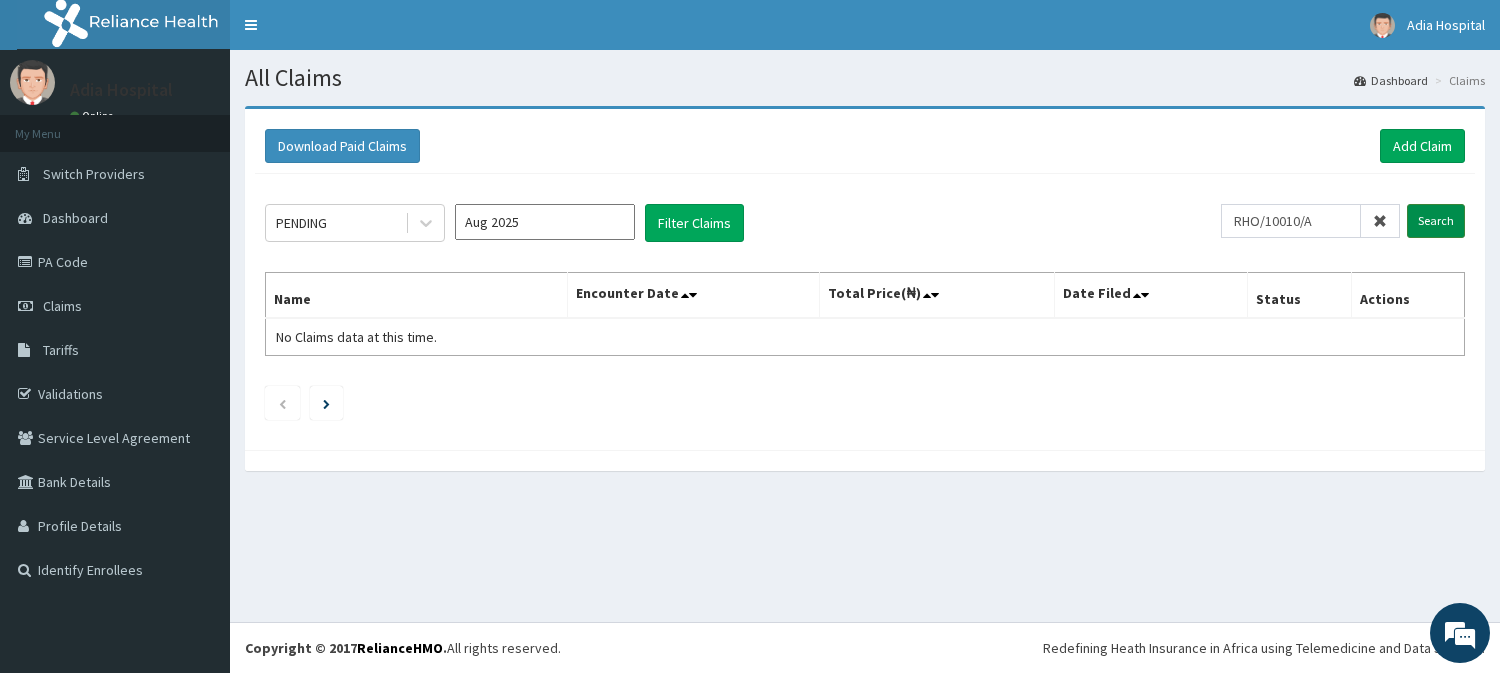 click on "Search" at bounding box center [1436, 221] 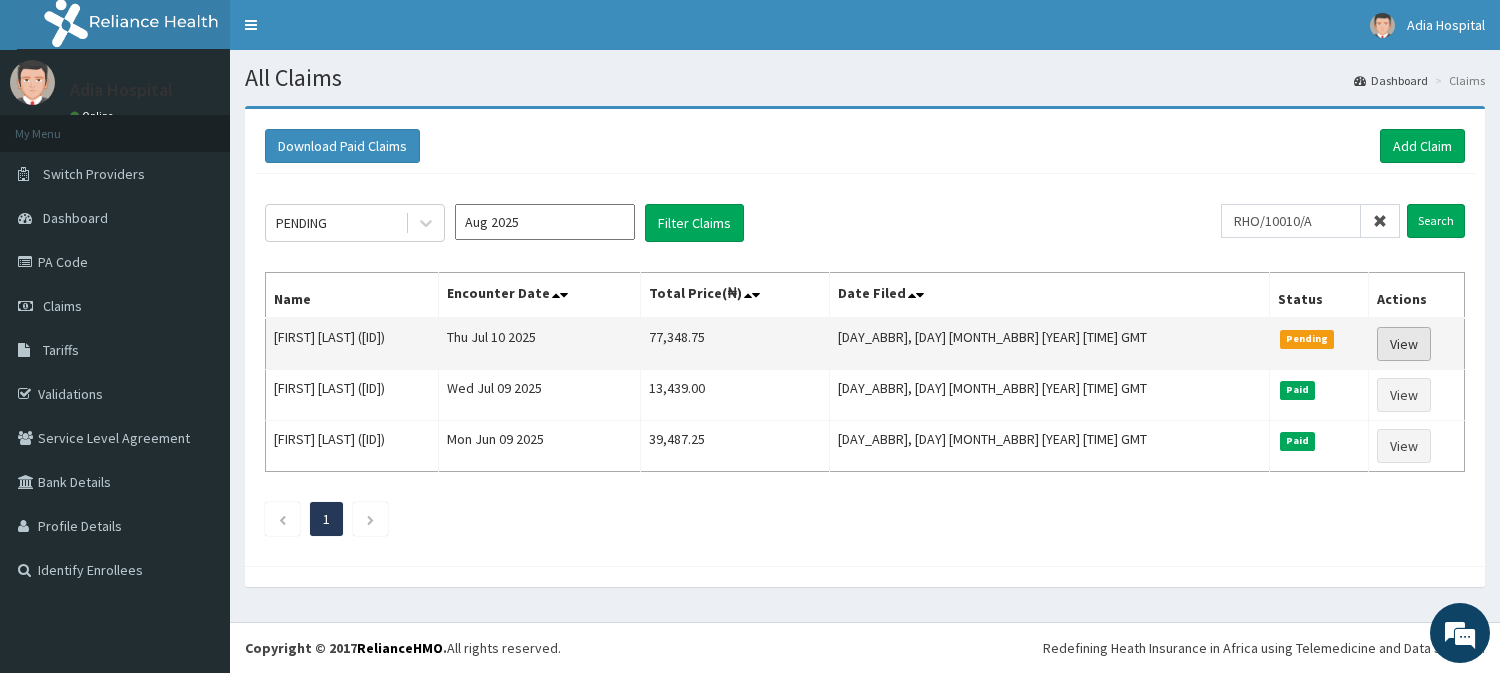 click on "View" at bounding box center (1404, 344) 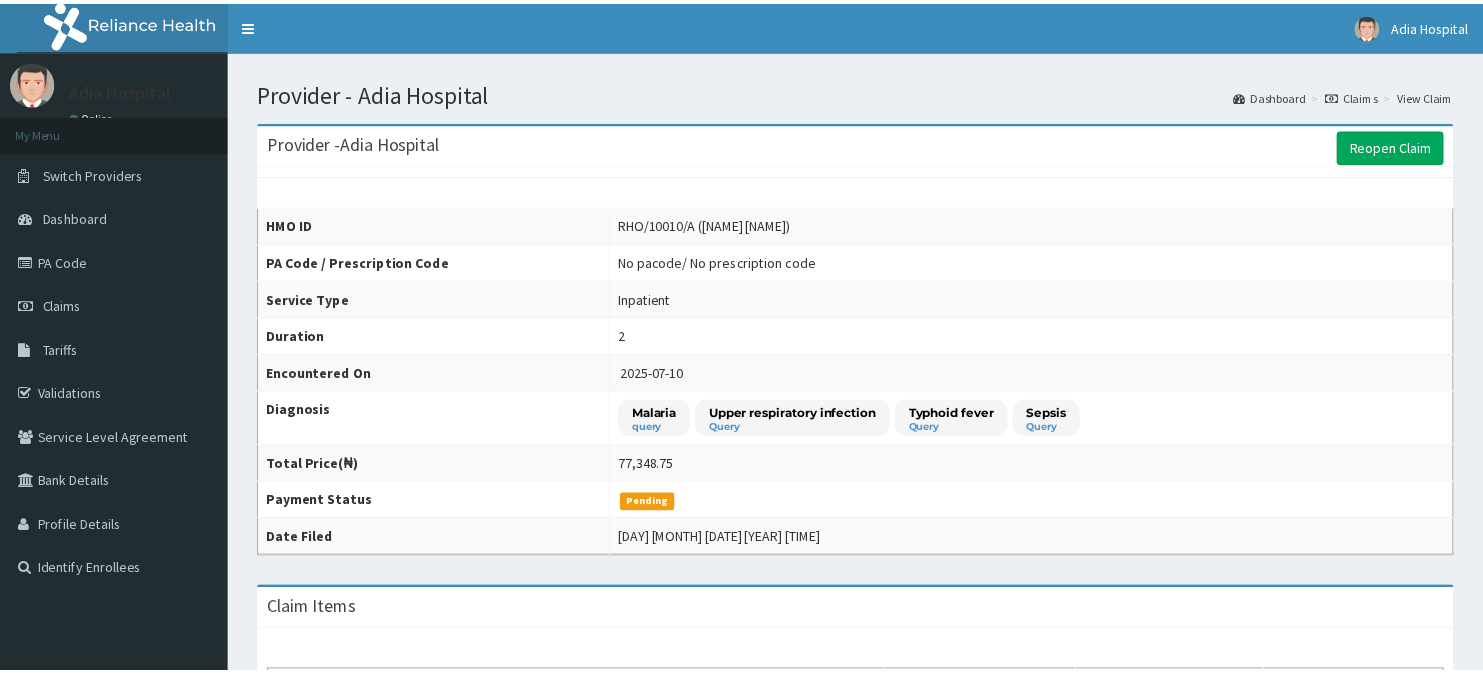 scroll, scrollTop: 0, scrollLeft: 0, axis: both 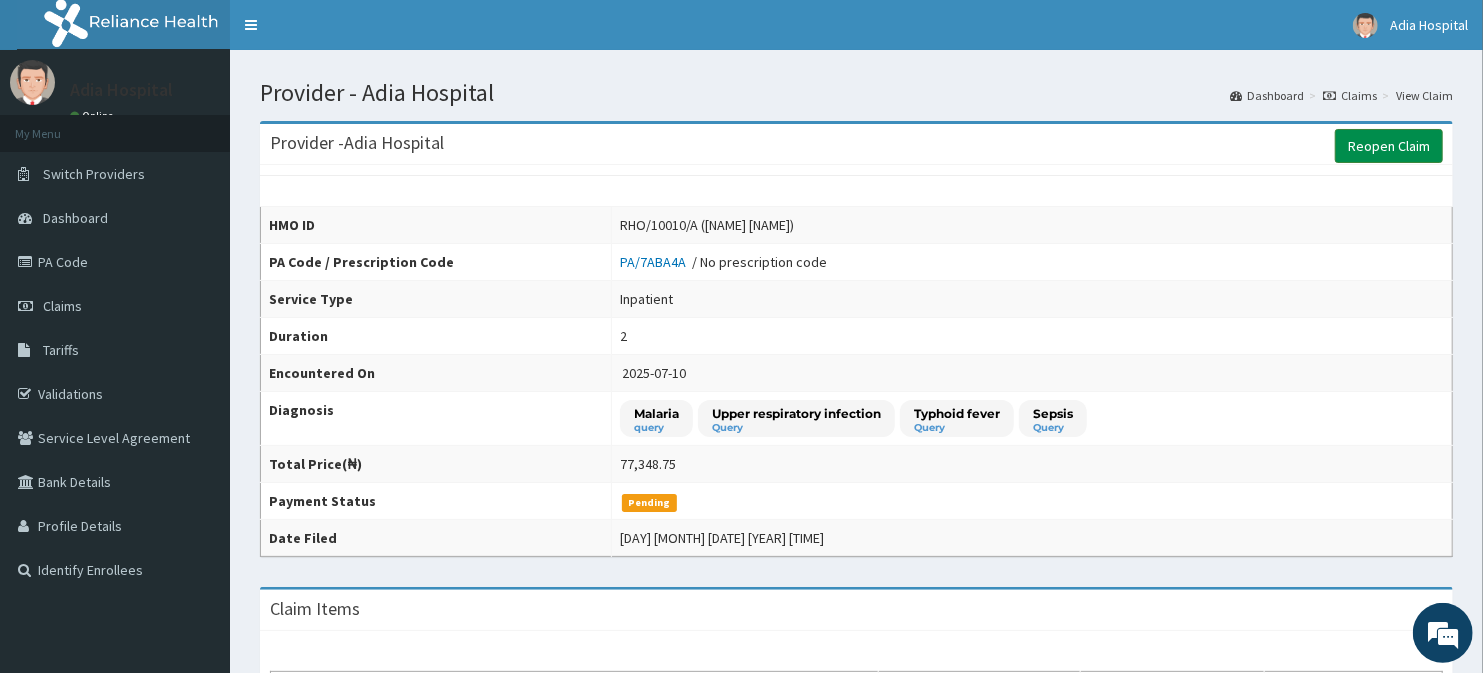 click on "Reopen Claim" at bounding box center (1389, 146) 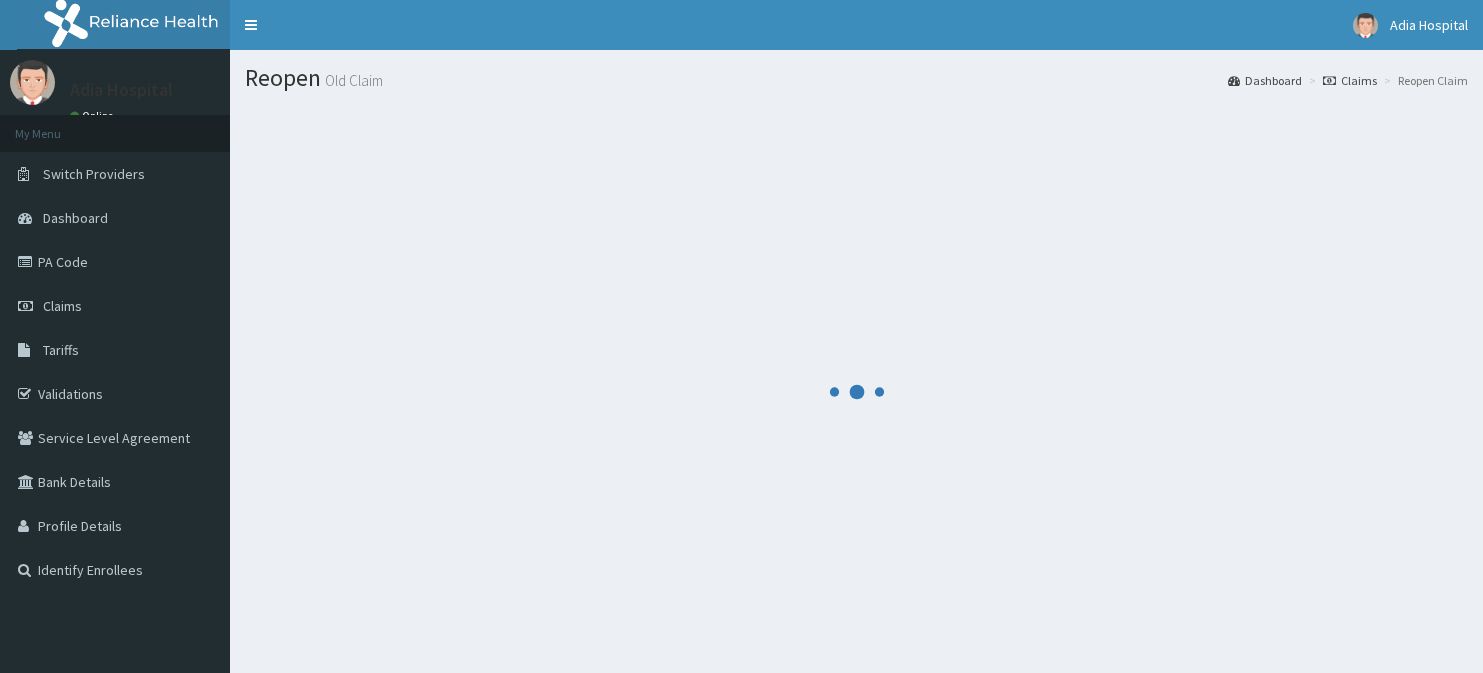 scroll, scrollTop: 0, scrollLeft: 0, axis: both 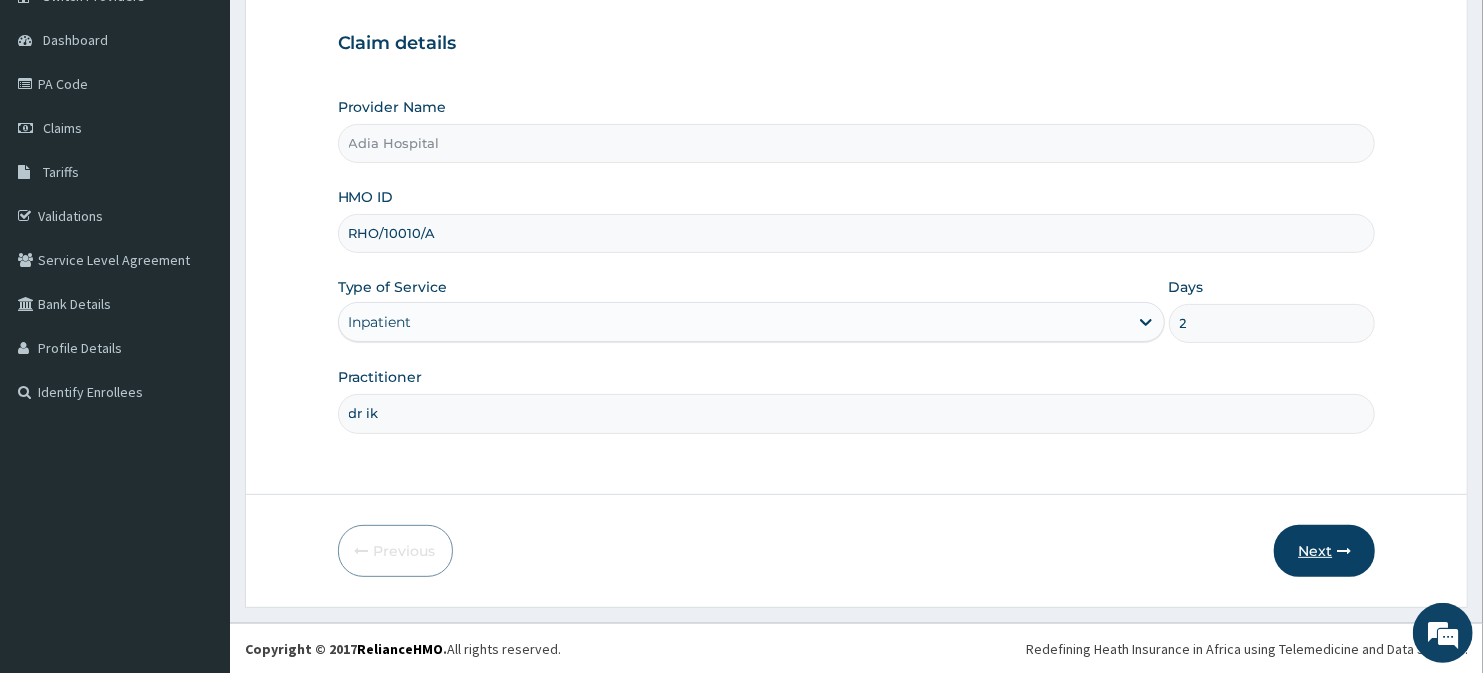 click on "Next" at bounding box center [1324, 551] 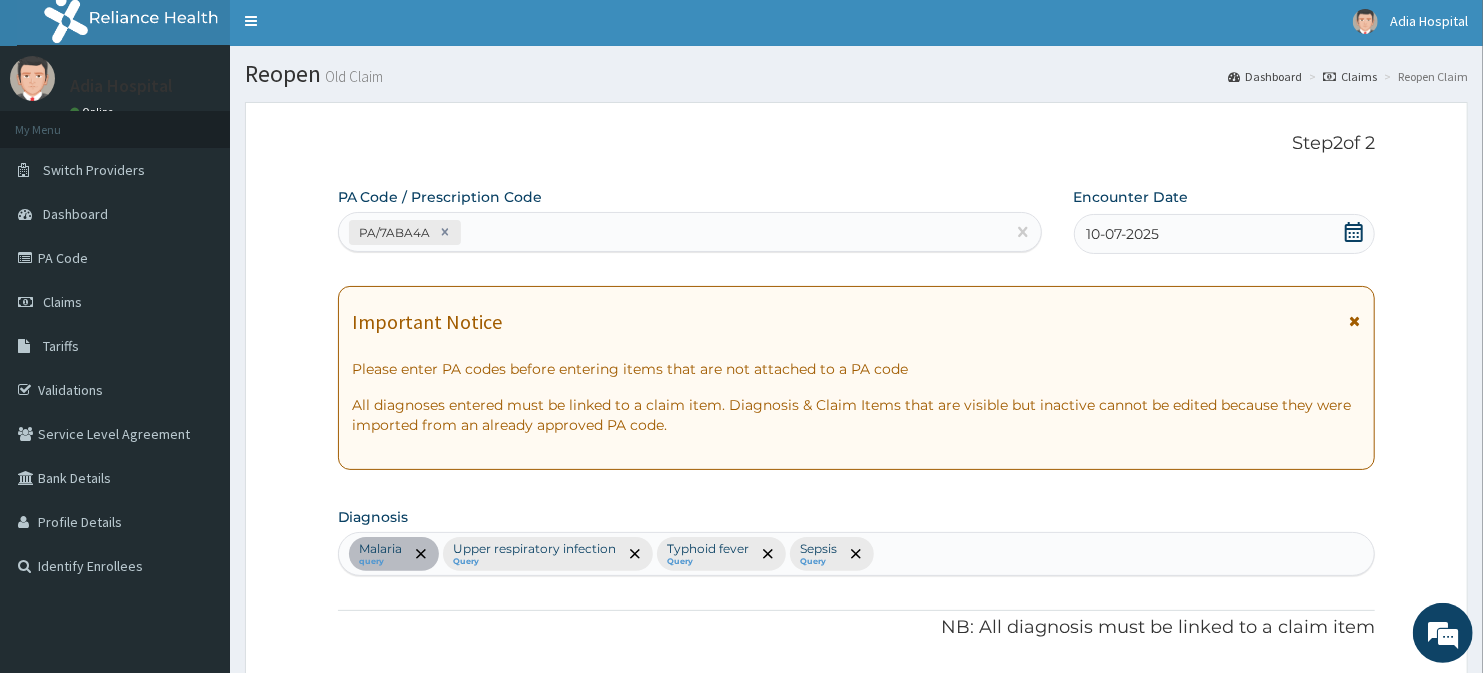 scroll, scrollTop: 0, scrollLeft: 0, axis: both 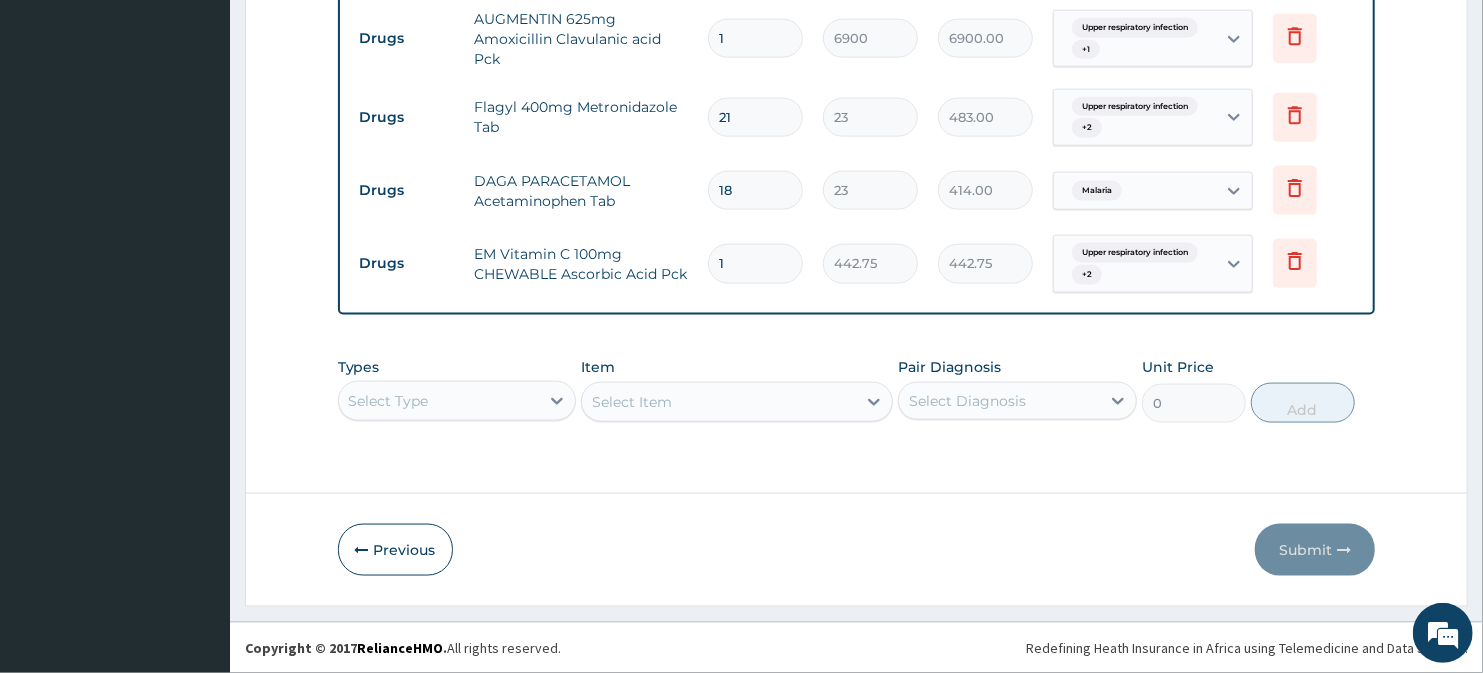 click on "Select Type" at bounding box center (457, 401) 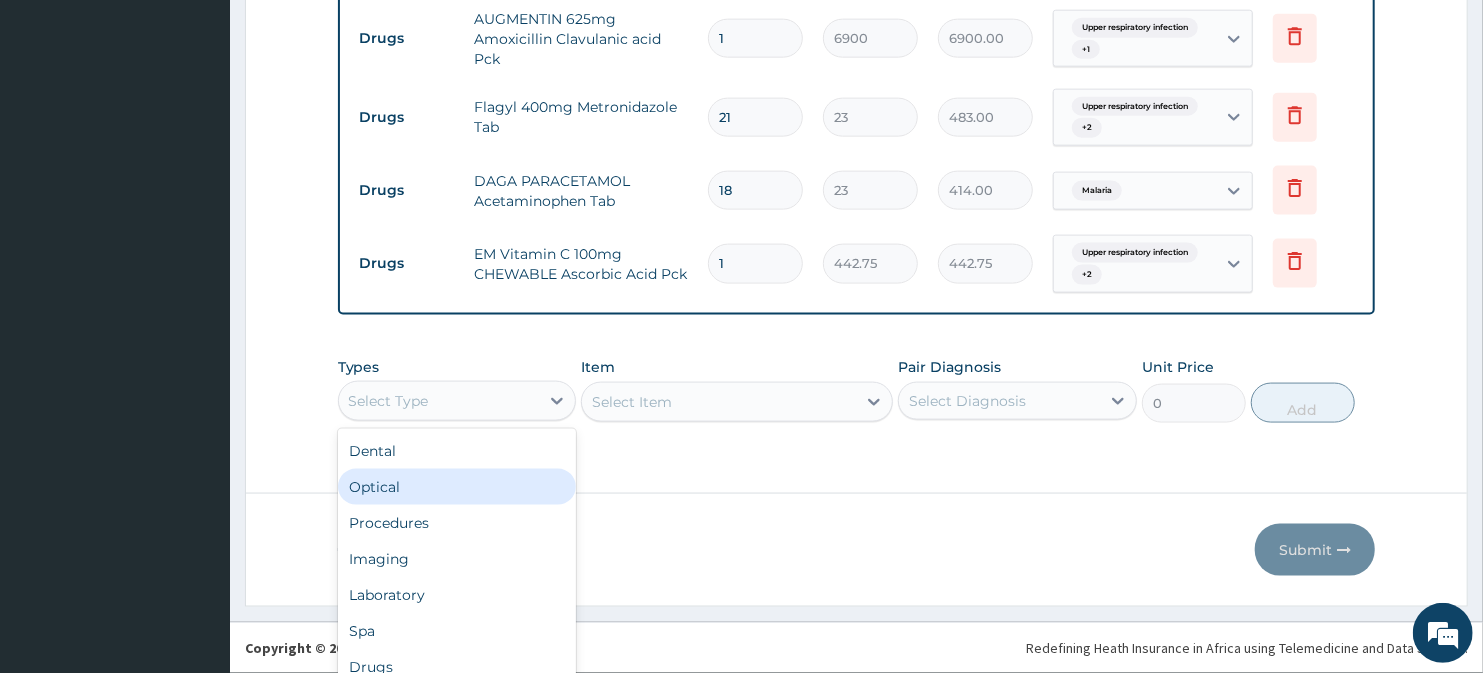 scroll, scrollTop: 54, scrollLeft: 0, axis: vertical 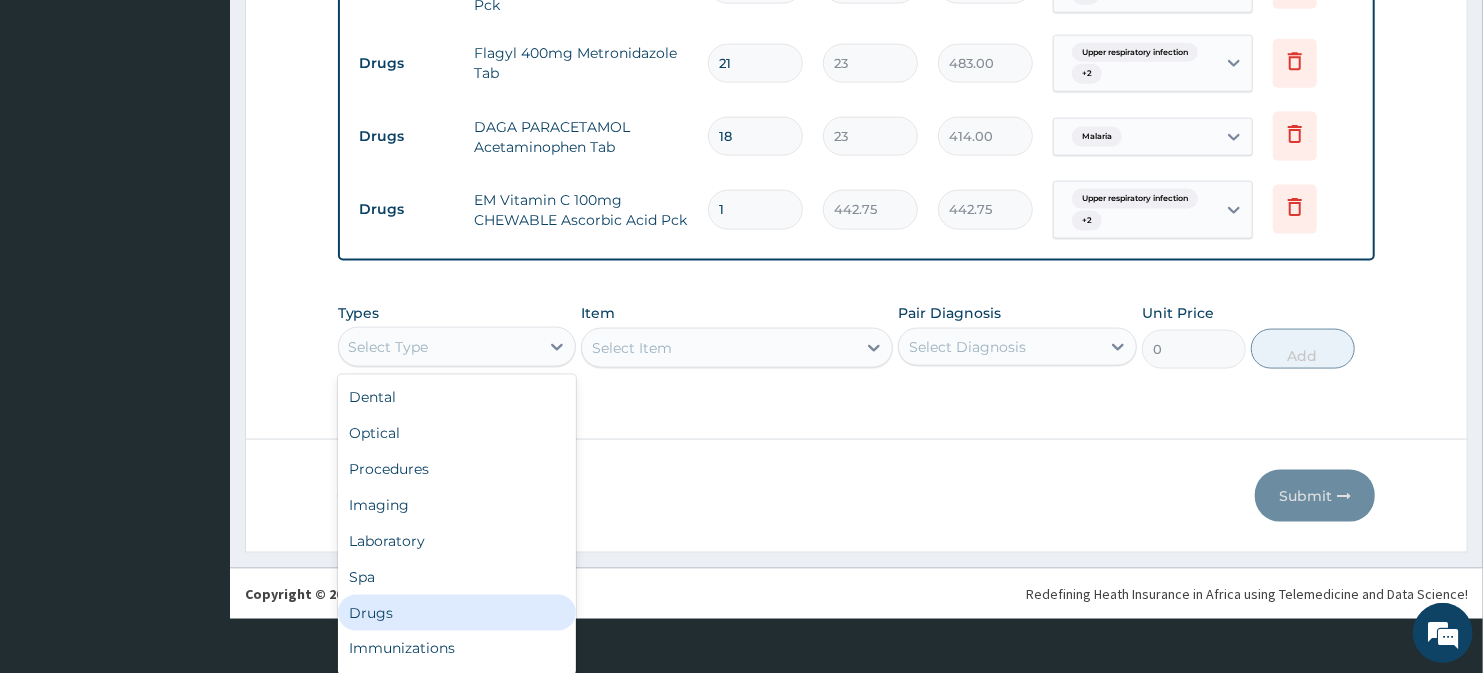 click on "Drugs" at bounding box center (457, 613) 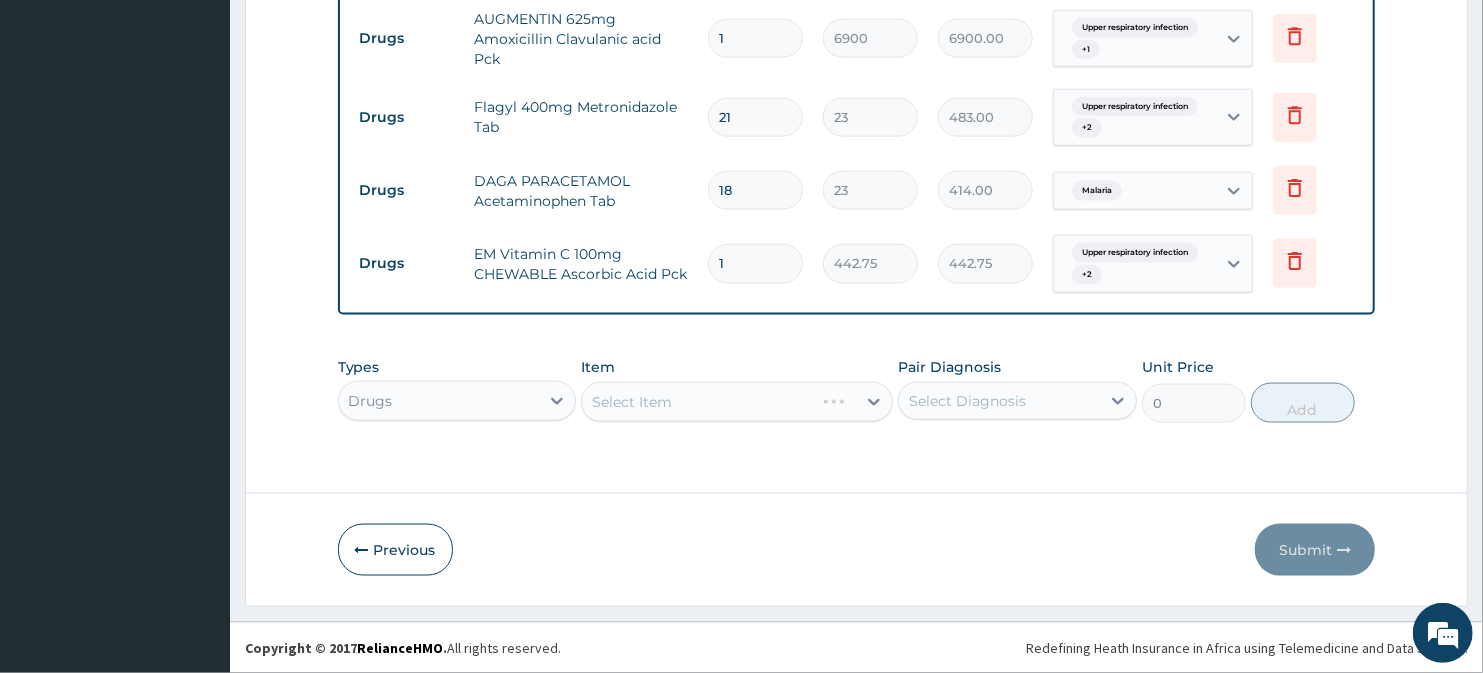 scroll, scrollTop: 1517, scrollLeft: 0, axis: vertical 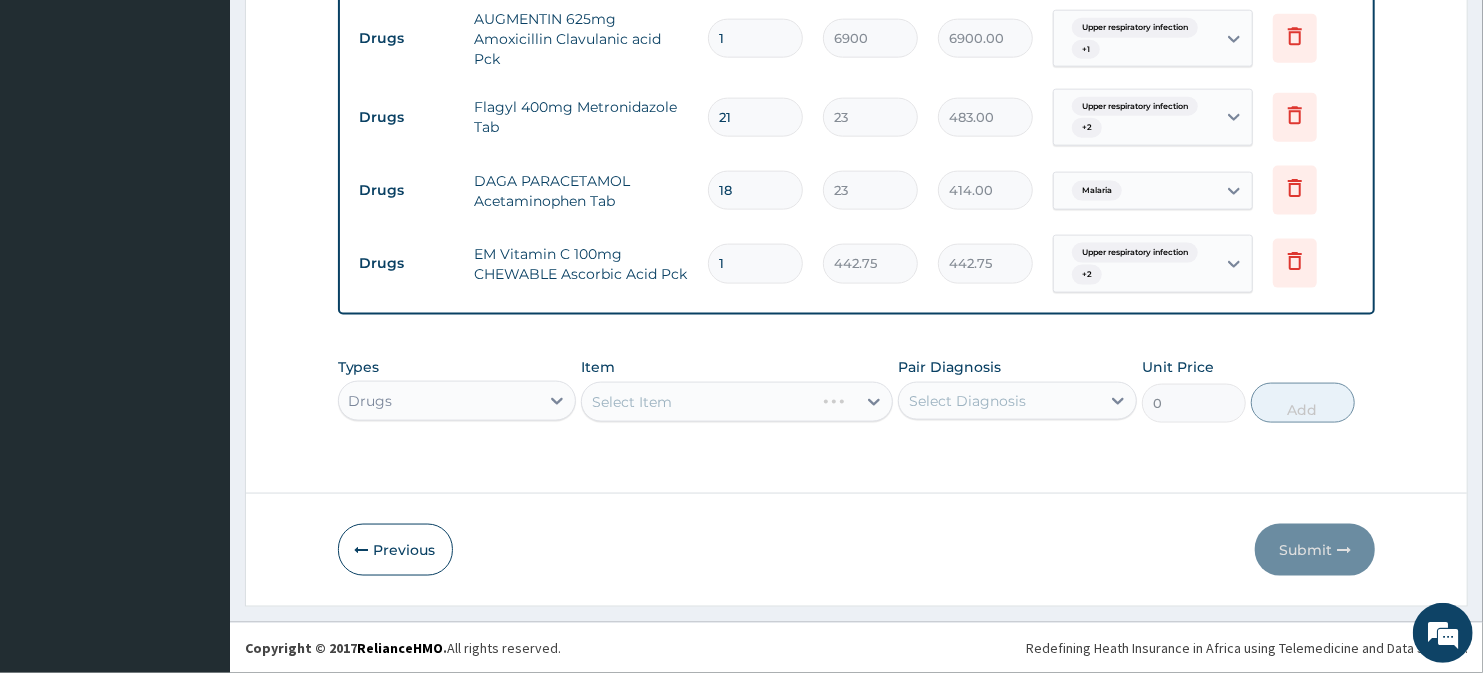 click on "Select Item" at bounding box center [736, 402] 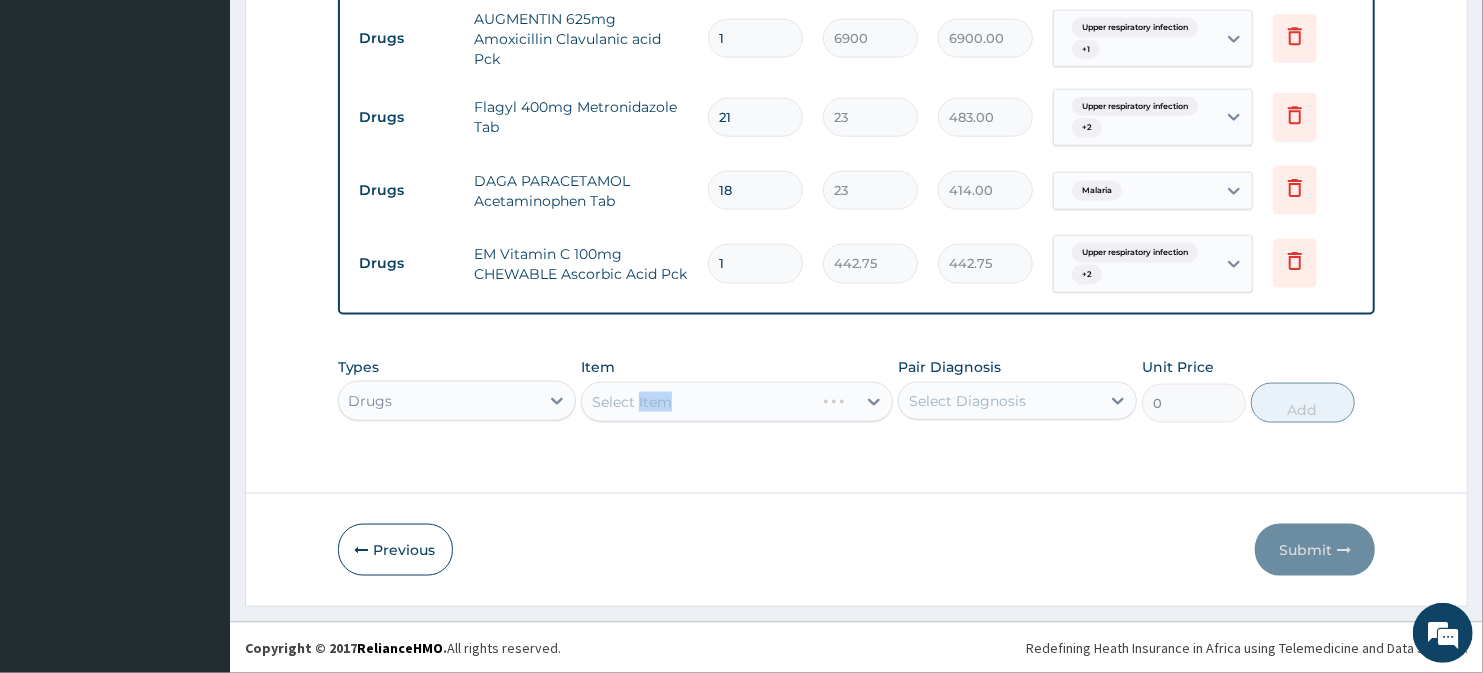 click on "Select Item" at bounding box center (736, 402) 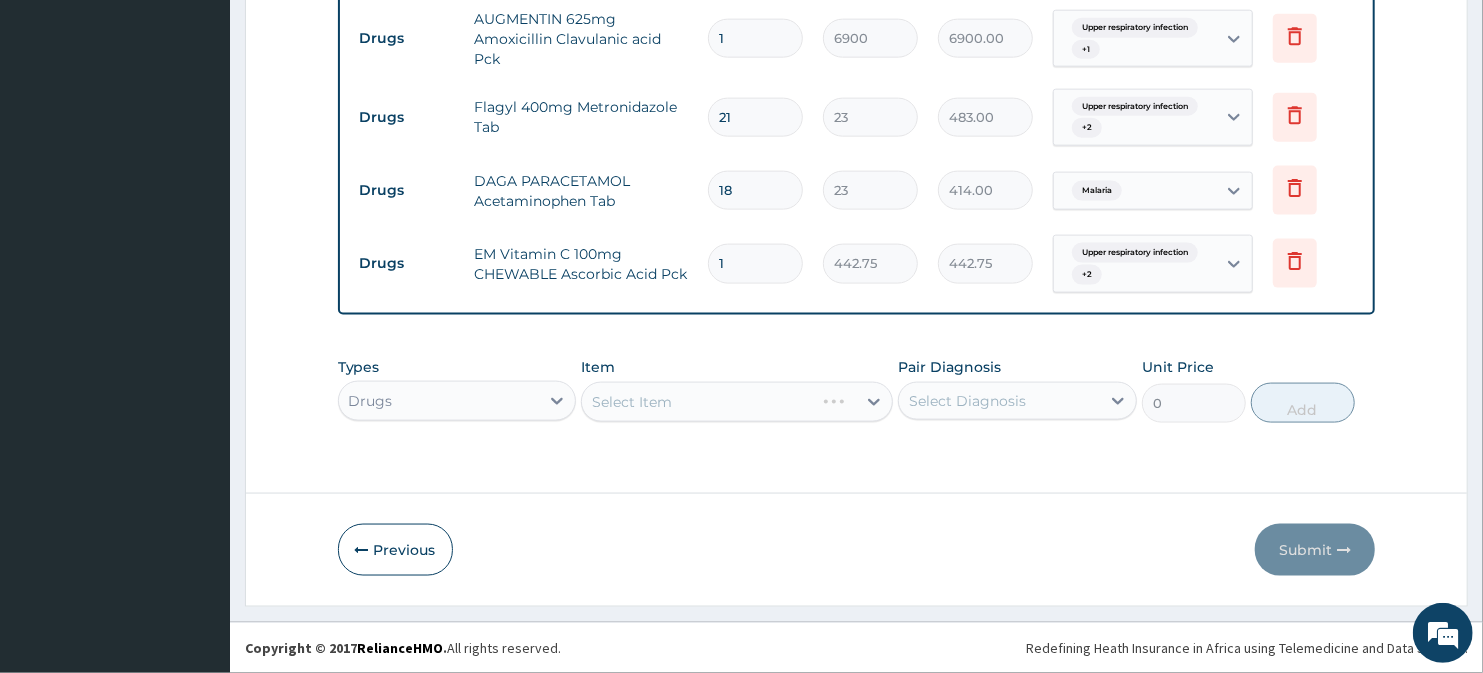 click on "Select Item" at bounding box center (736, 402) 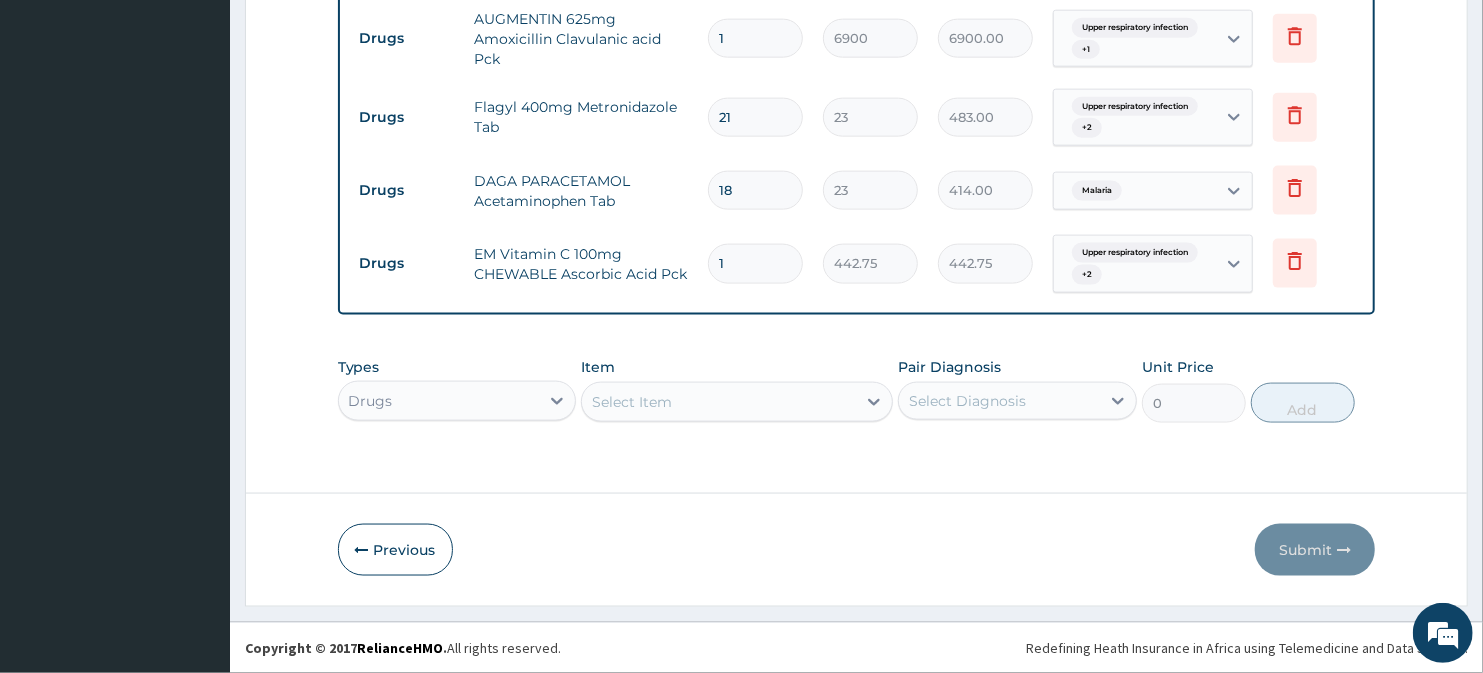 click on "Select Item" at bounding box center [632, 402] 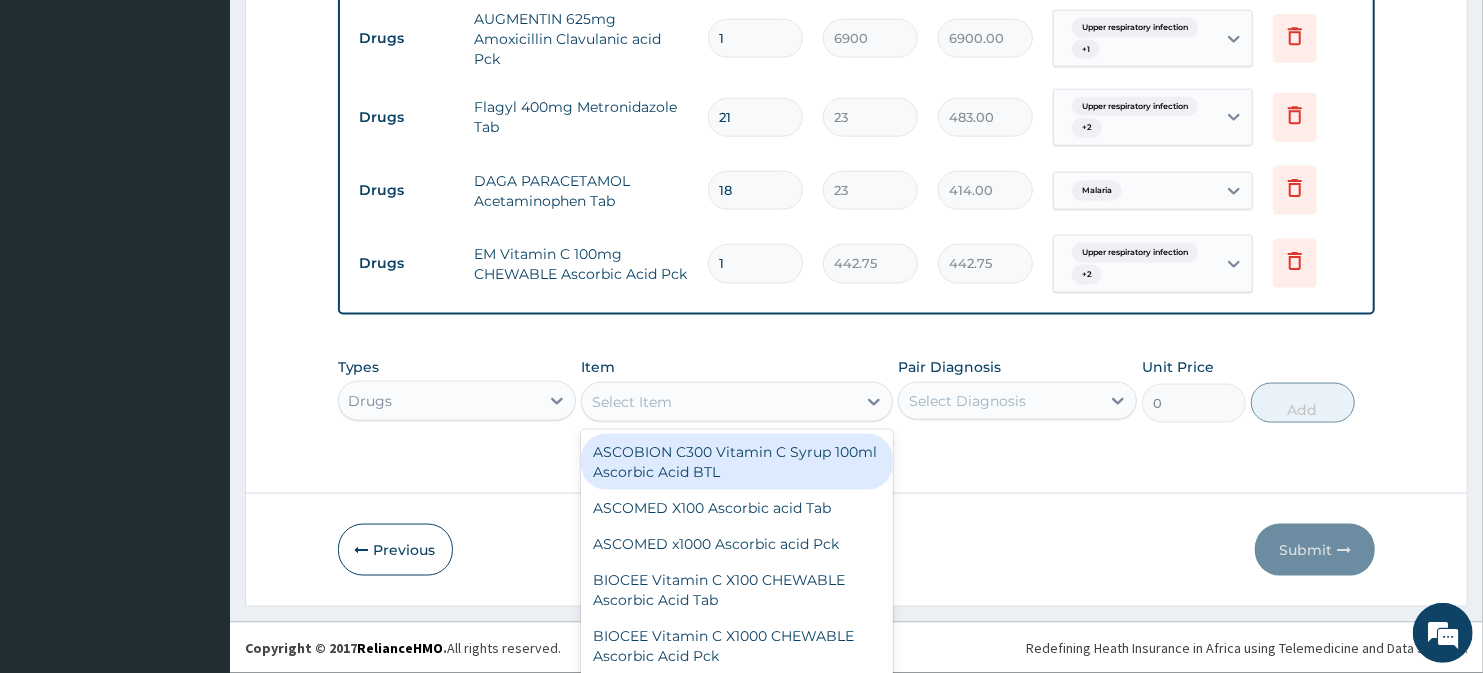scroll, scrollTop: 55, scrollLeft: 0, axis: vertical 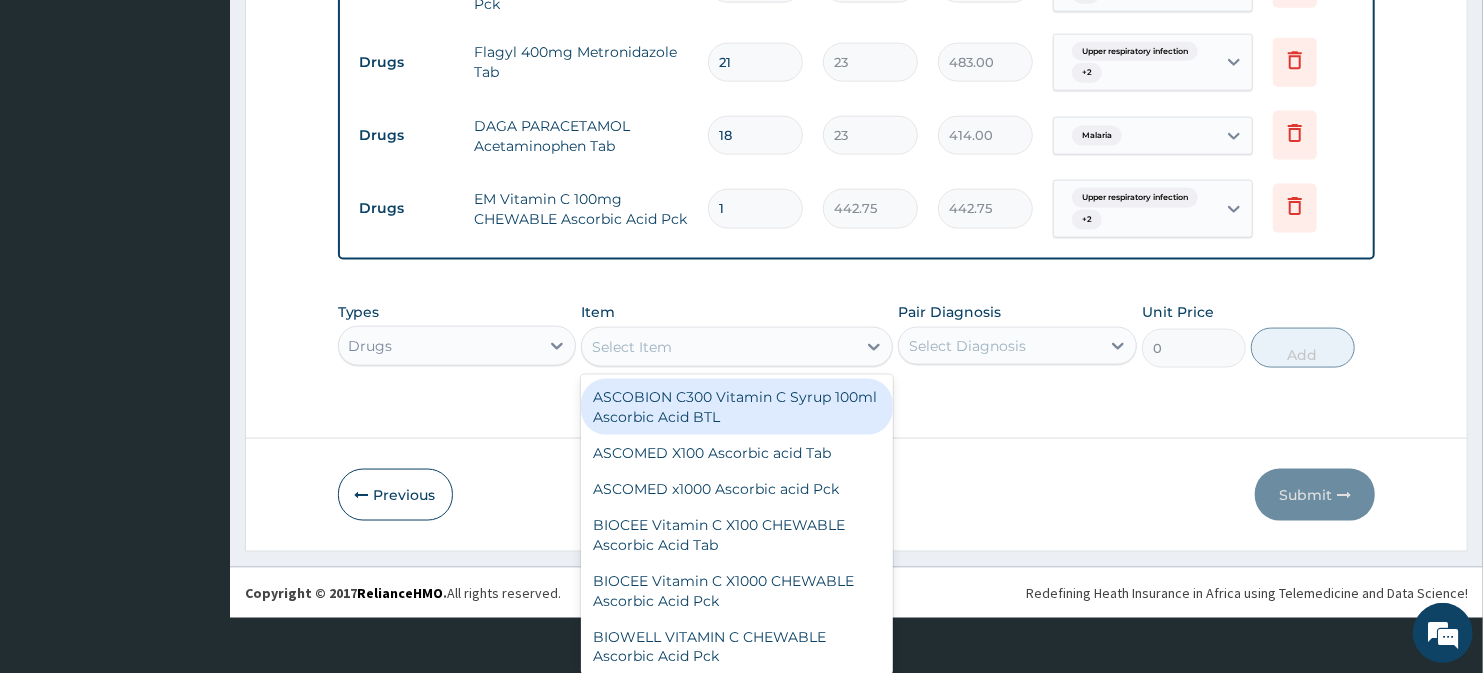 paste on "LABOPLEX VITAMIN B COMPLEX Injection Thiamin Riboflavin Niacin Pantothenic Acid Pyridoxine Cobalamin Amp" 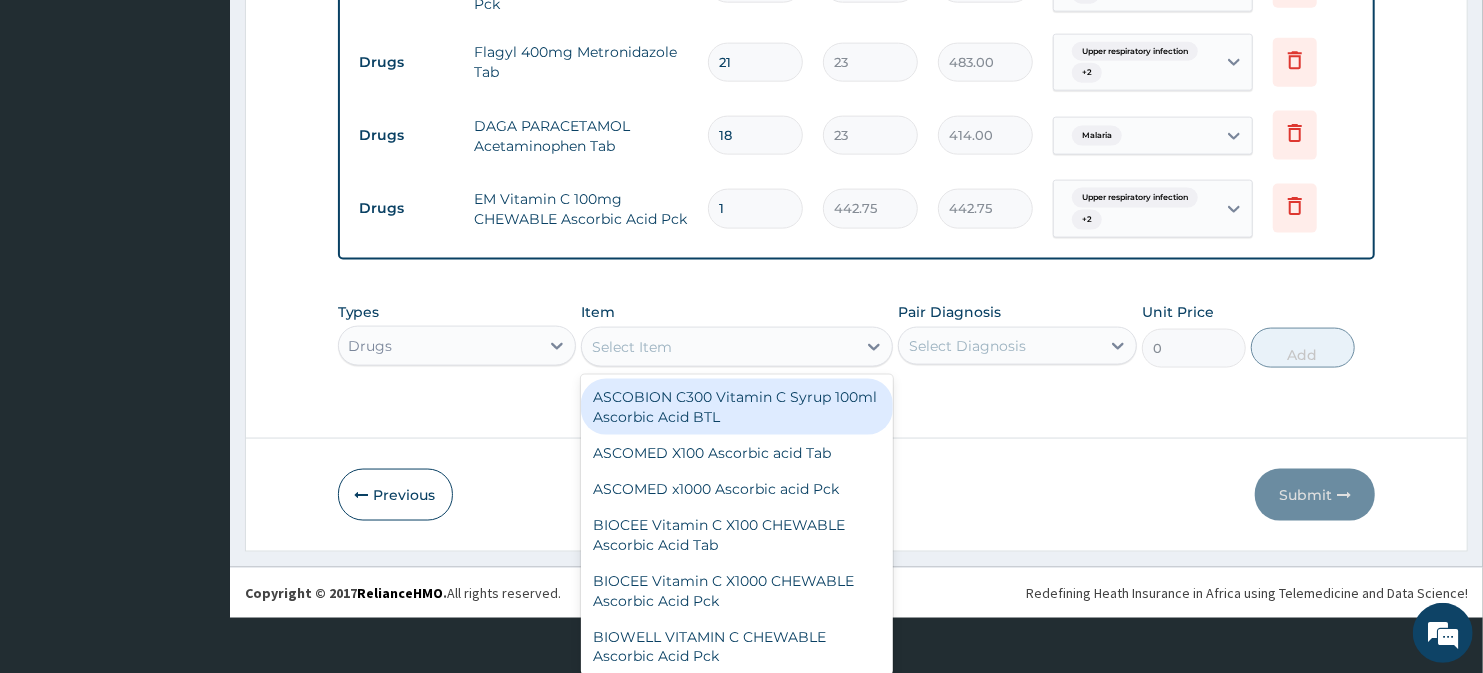 type on "LABOPLEX VITAMIN B COMPLEX Injection Thiamin Riboflavin Niacin Pantothenic Acid Pyridoxine Cobalamin Amp" 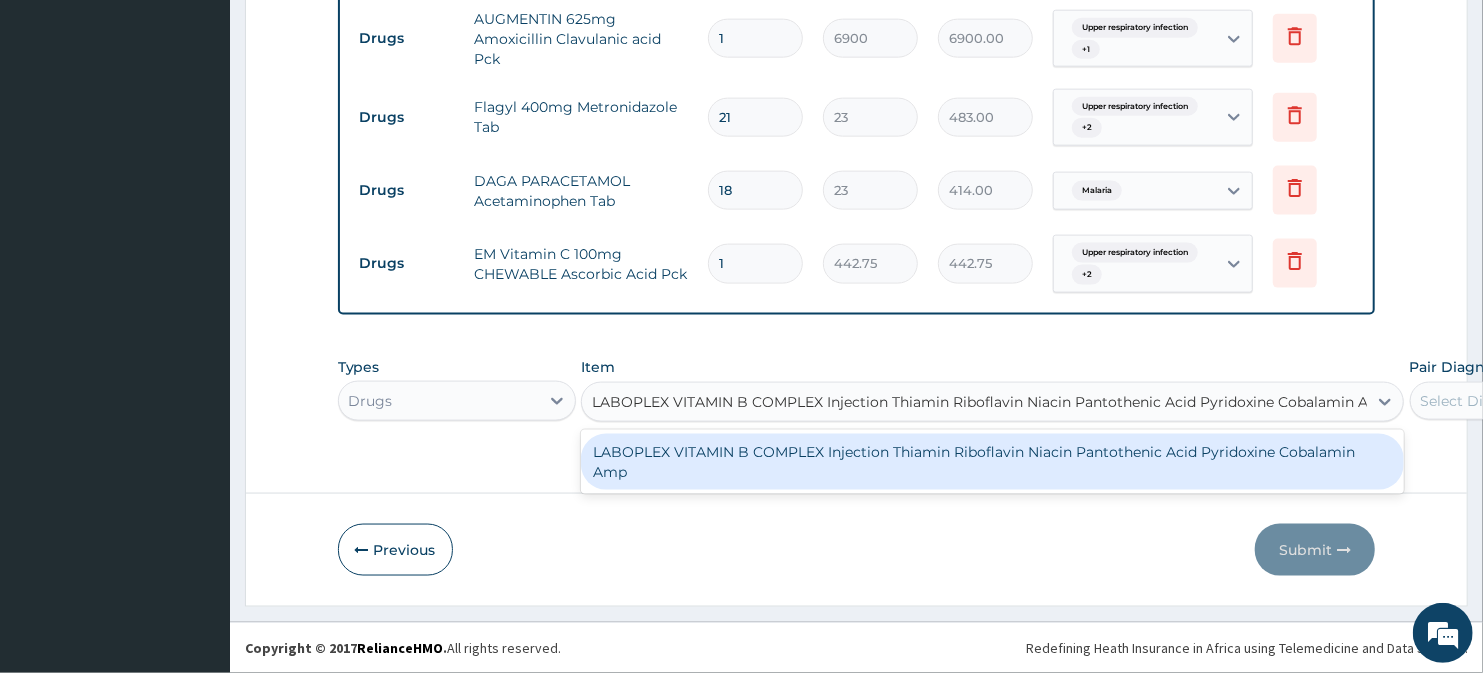scroll, scrollTop: 0, scrollLeft: 24, axis: horizontal 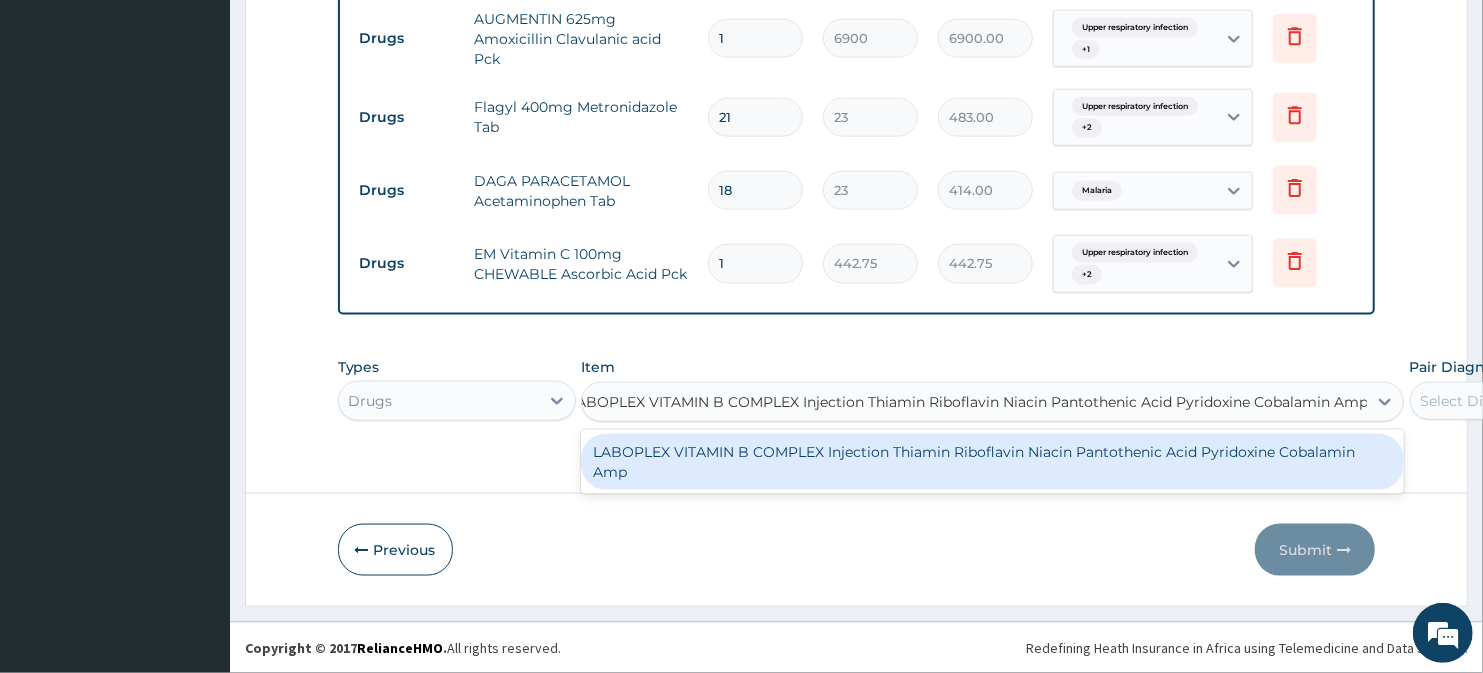 click on "LABOPLEX VITAMIN B COMPLEX Injection Thiamin Riboflavin Niacin Pantothenic Acid Pyridoxine Cobalamin Amp" at bounding box center [992, 462] 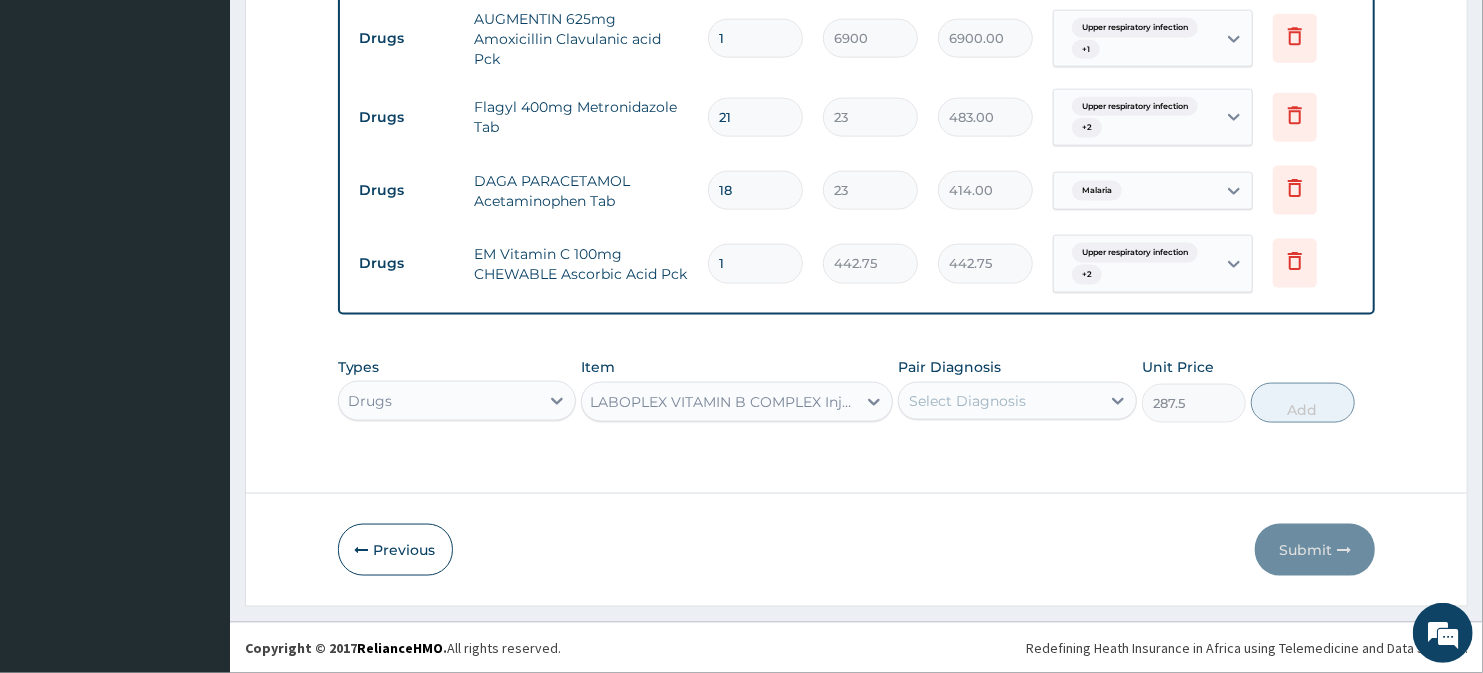 scroll, scrollTop: 0, scrollLeft: 2, axis: horizontal 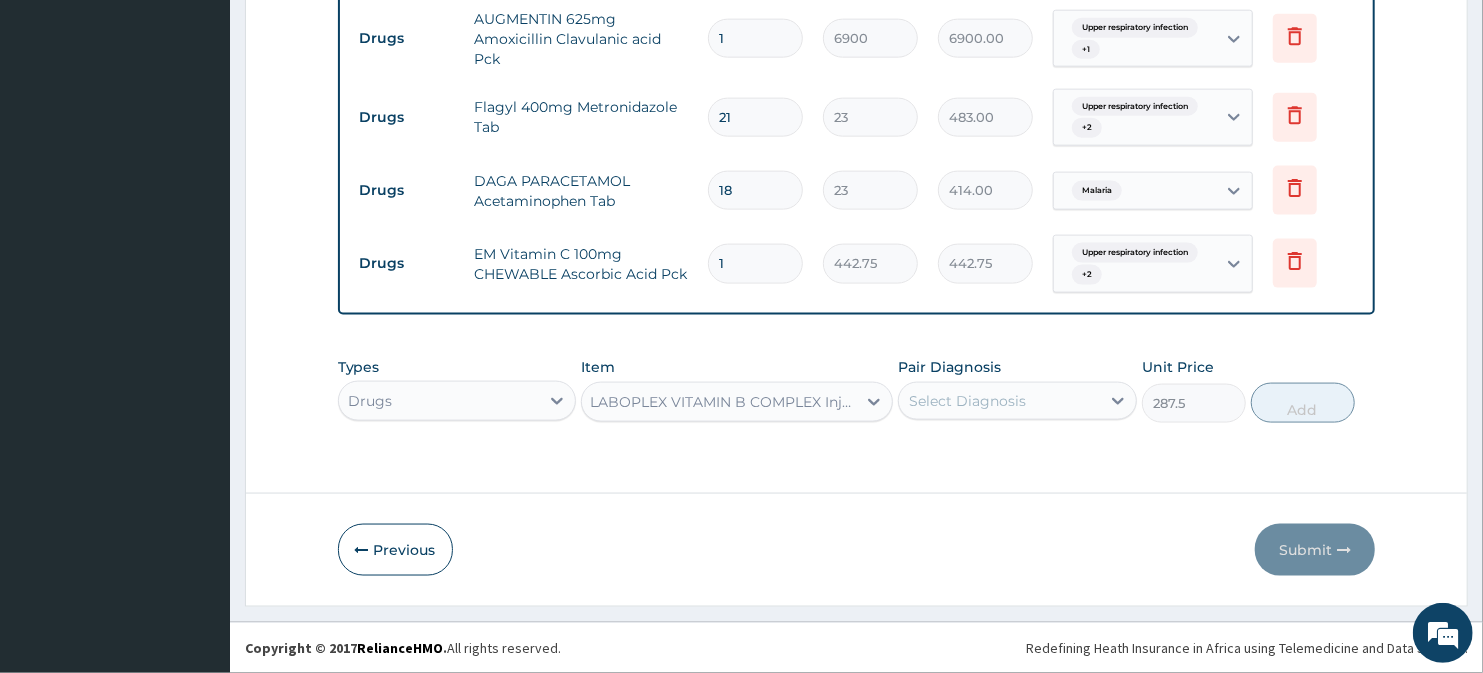 click on "Select Diagnosis" at bounding box center [967, 401] 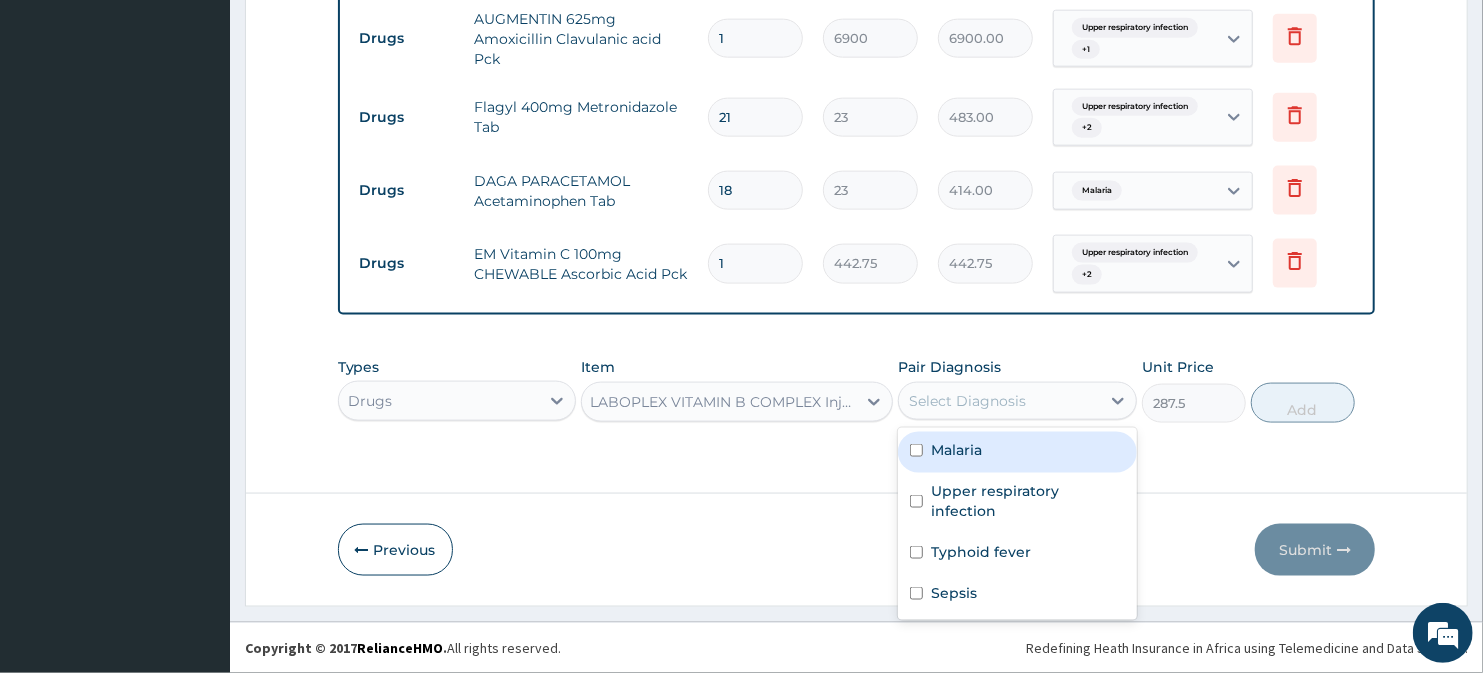 click at bounding box center (916, 450) 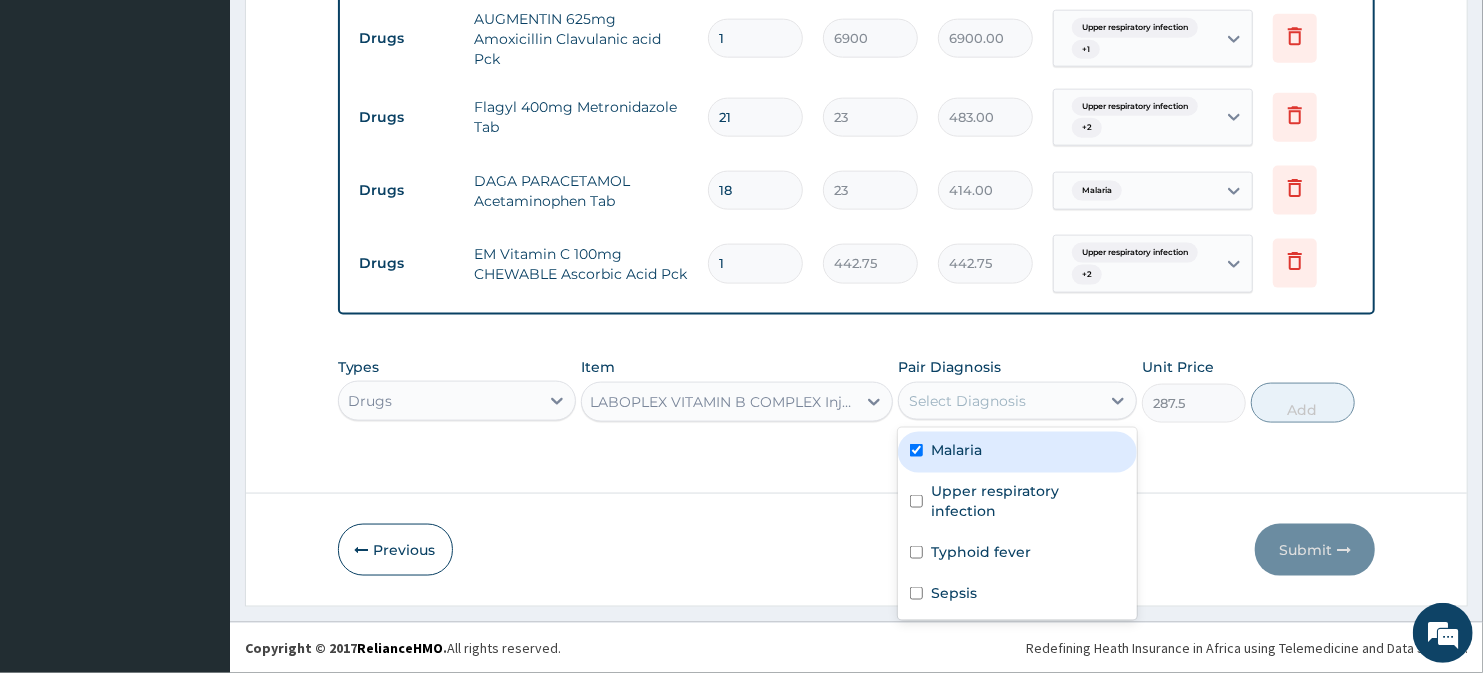 checkbox on "true" 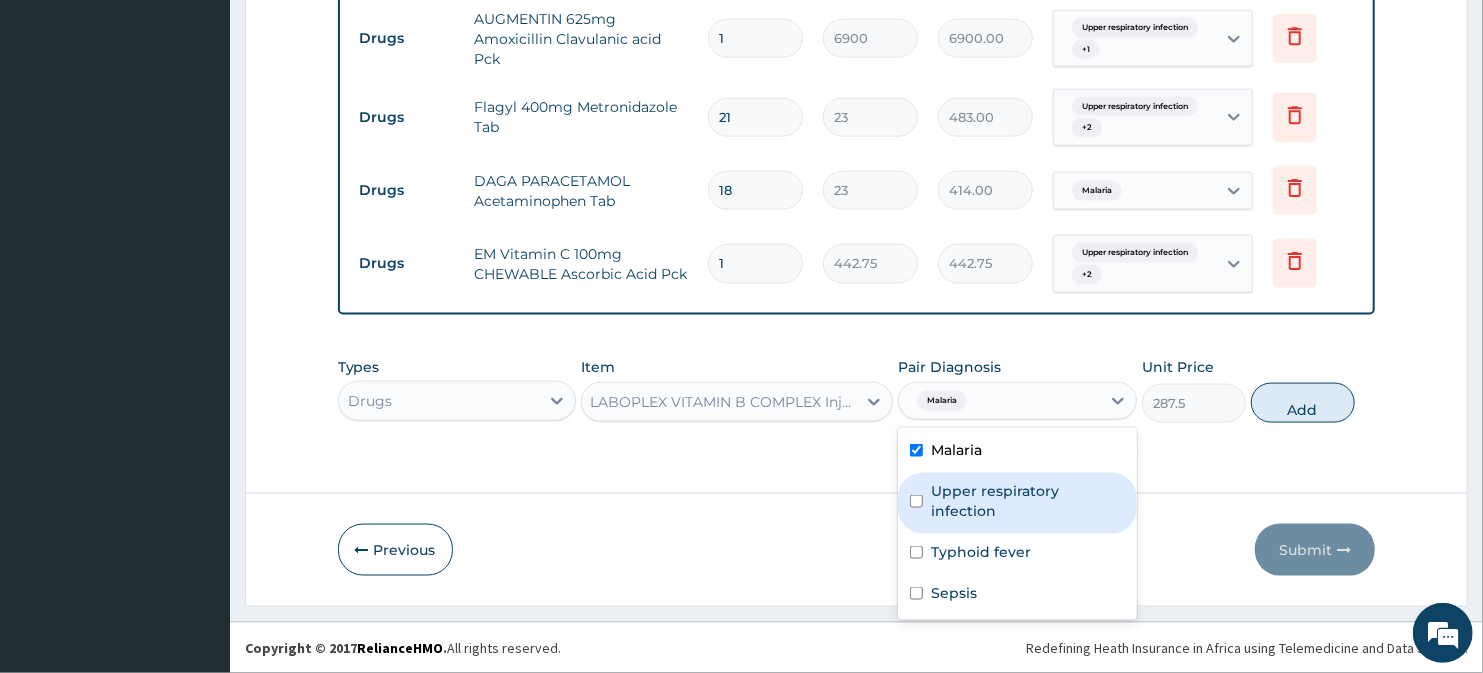 click at bounding box center (916, 501) 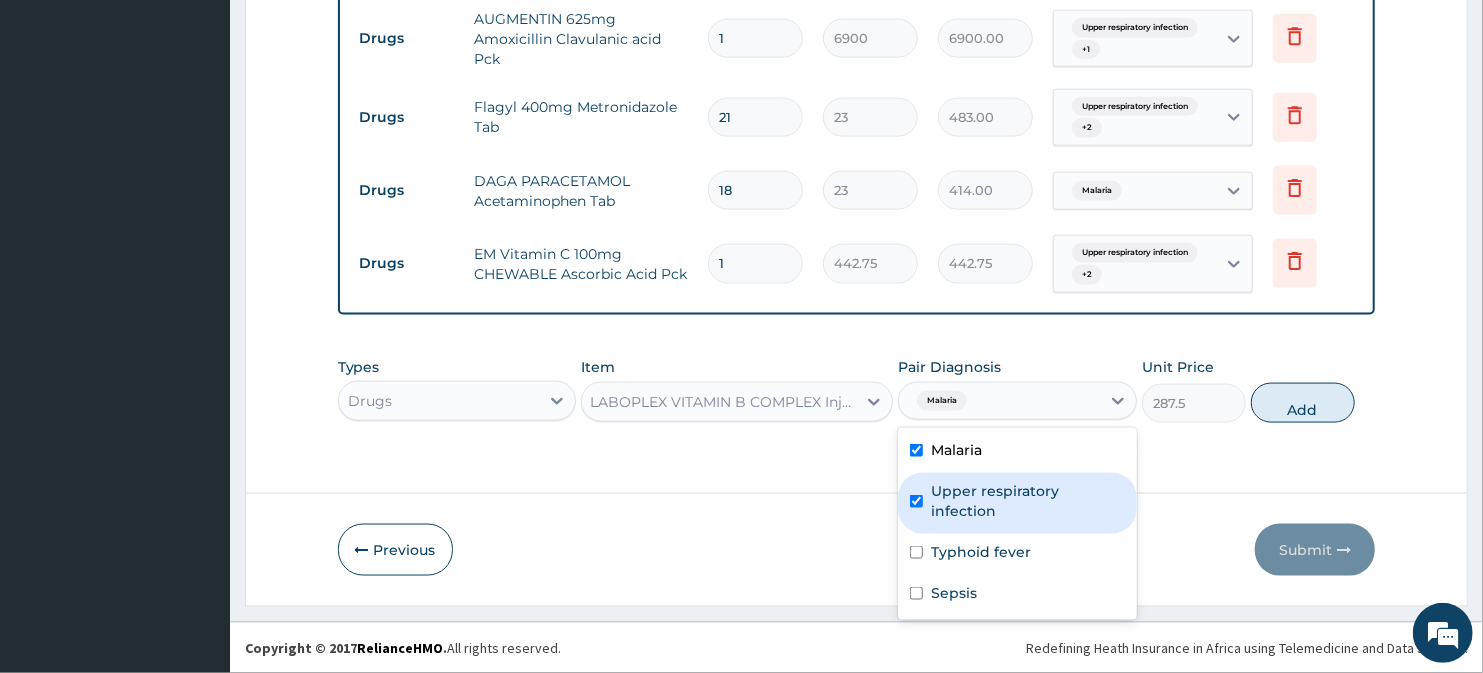 checkbox on "true" 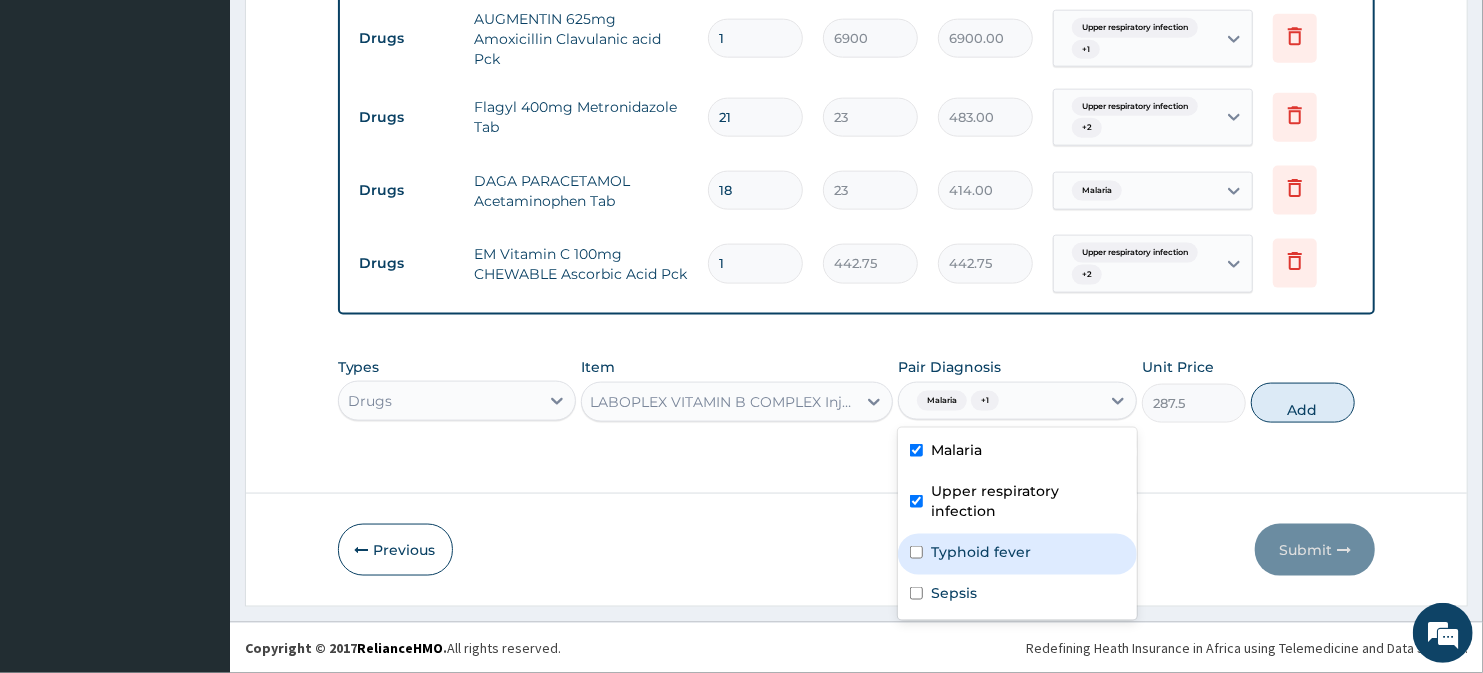 drag, startPoint x: 917, startPoint y: 524, endPoint x: 914, endPoint y: 552, distance: 28.160255 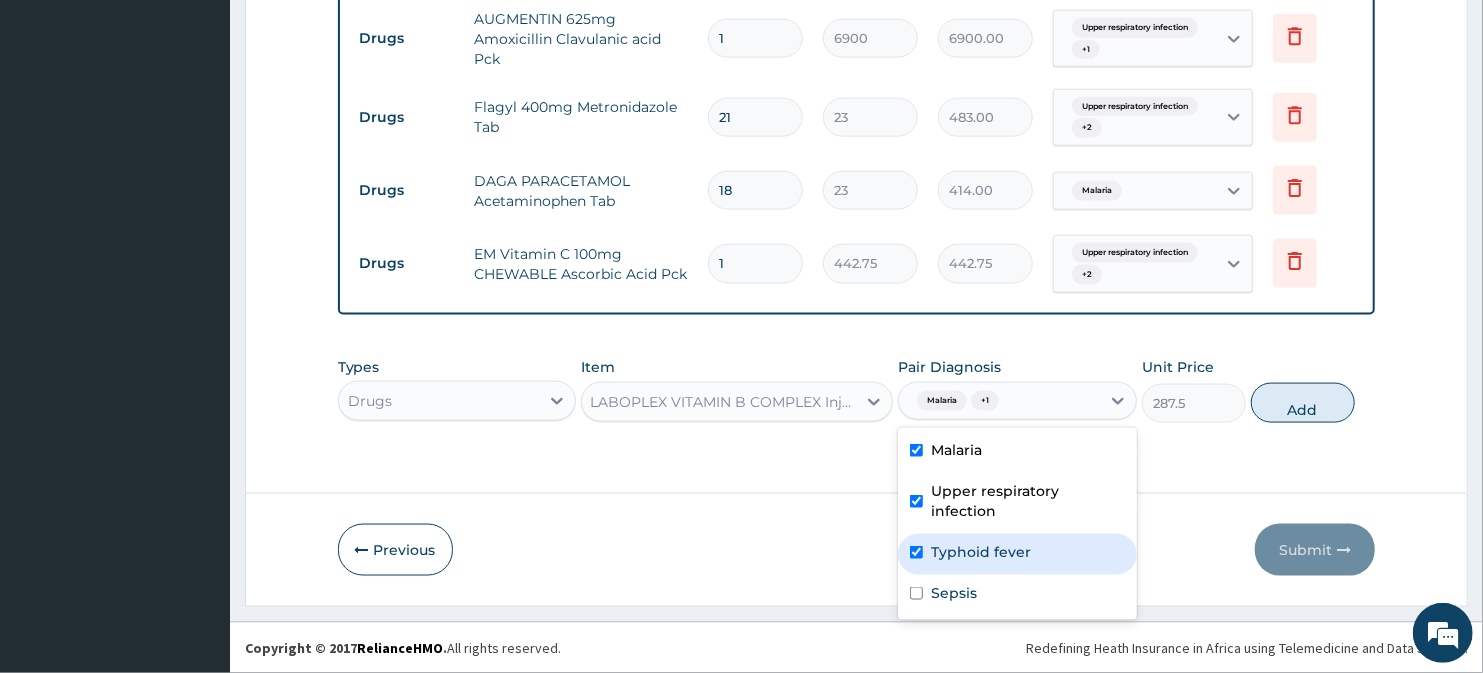 checkbox on "true" 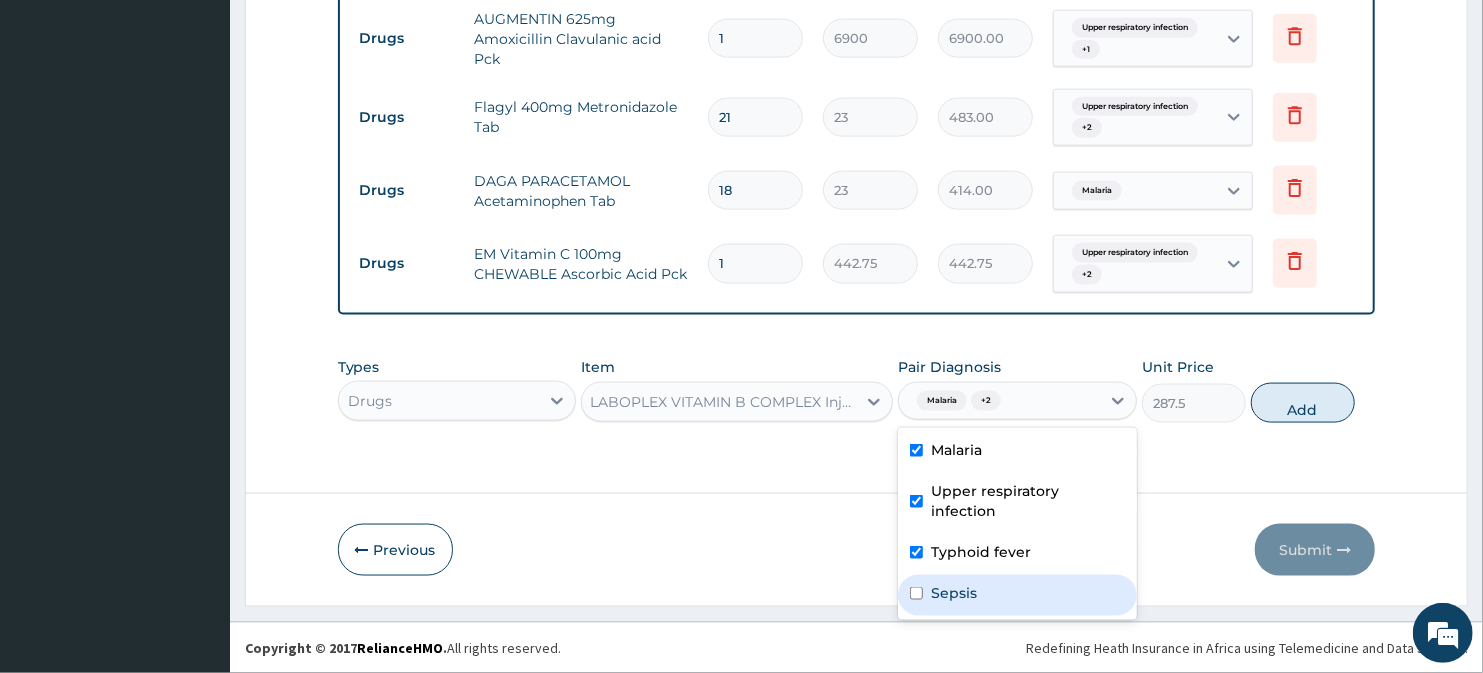 click at bounding box center [916, 593] 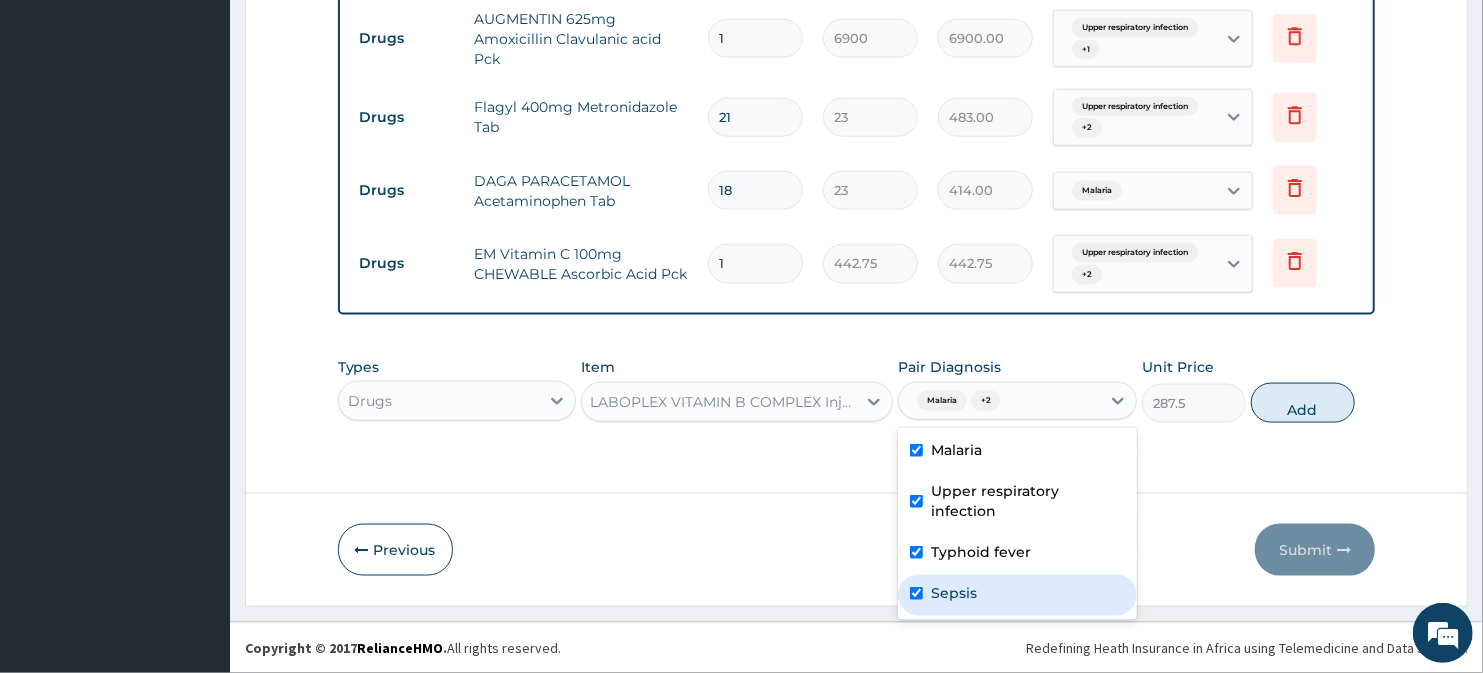 checkbox on "true" 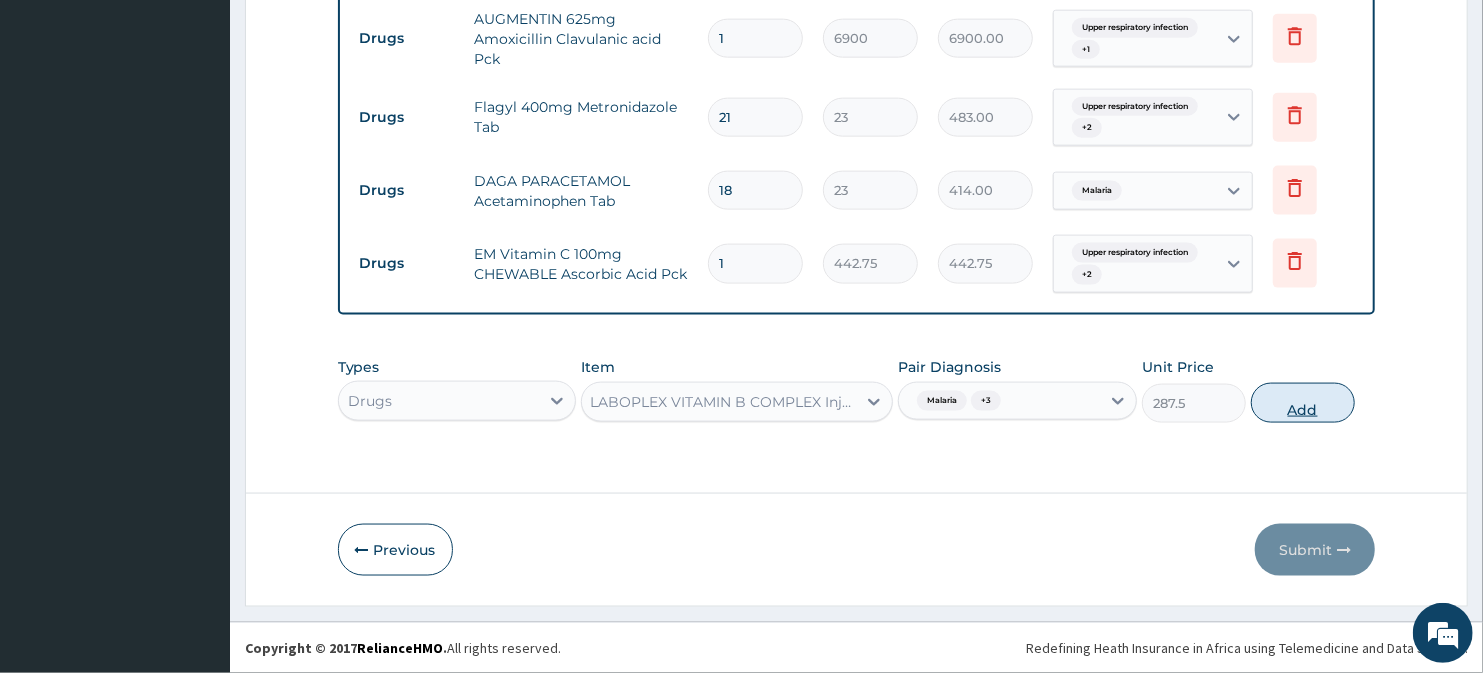 click on "Add" at bounding box center [1303, 403] 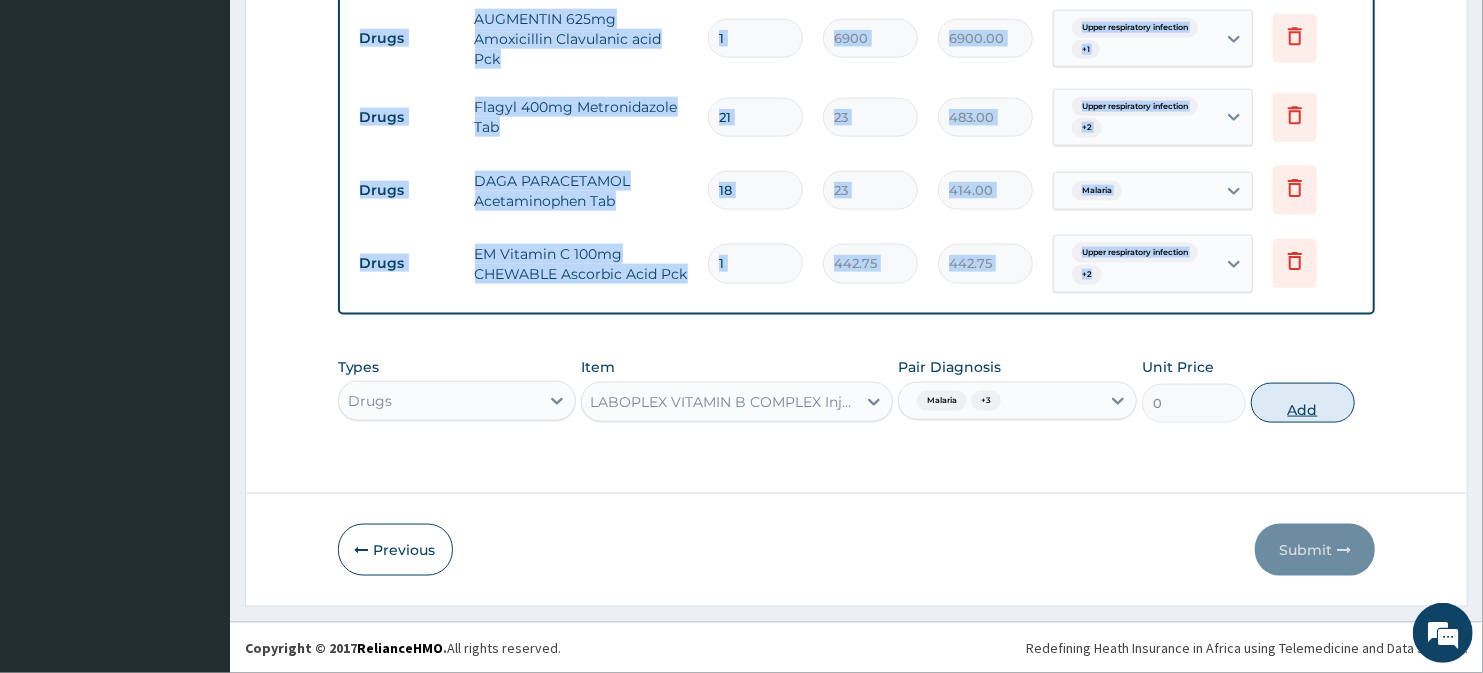 scroll, scrollTop: 0, scrollLeft: 0, axis: both 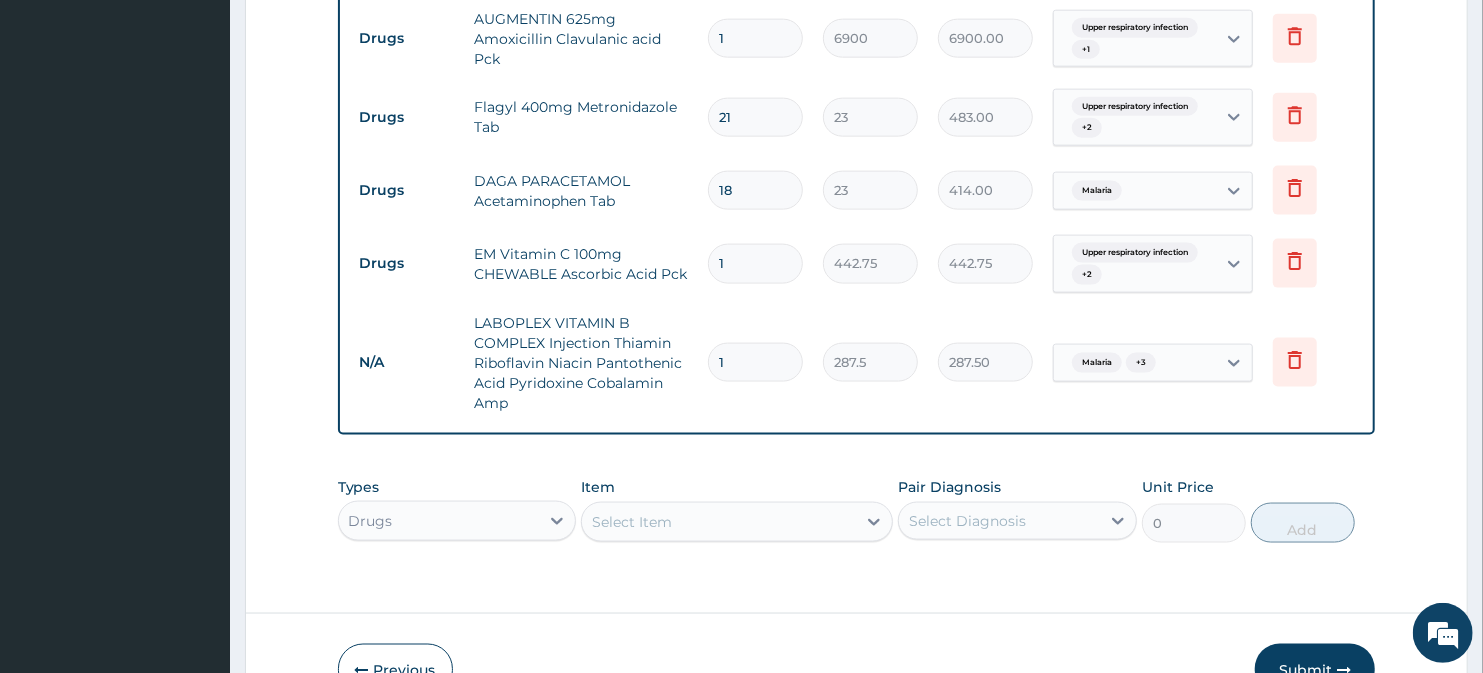 drag, startPoint x: 740, startPoint y: 368, endPoint x: 695, endPoint y: 374, distance: 45.39824 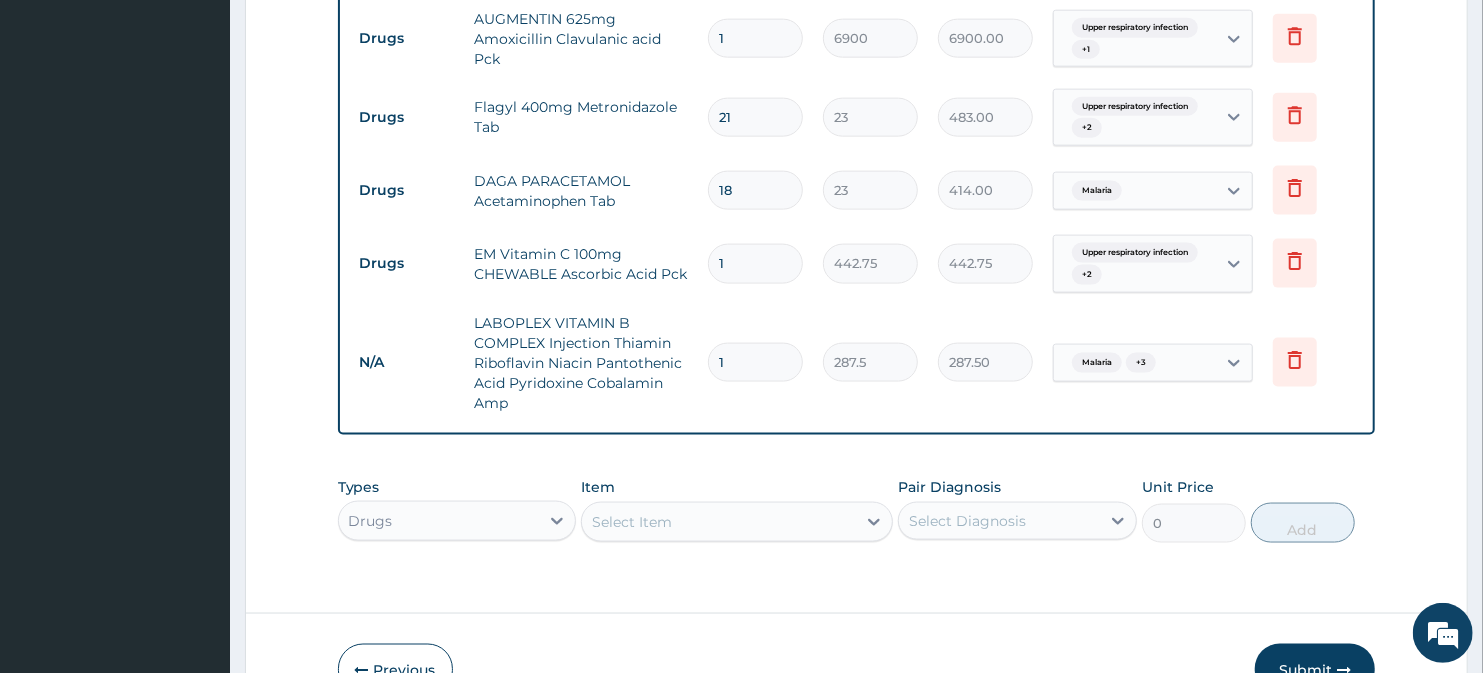 click on "N/A LABOPLEX VITAMIN B COMPLEX Injection Thiamin Riboflavin Niacin Pantothenic Acid Pyridoxine Cobalamin Amp 1 287.5 287.50 Malaria  + 3 Delete" at bounding box center [857, 363] 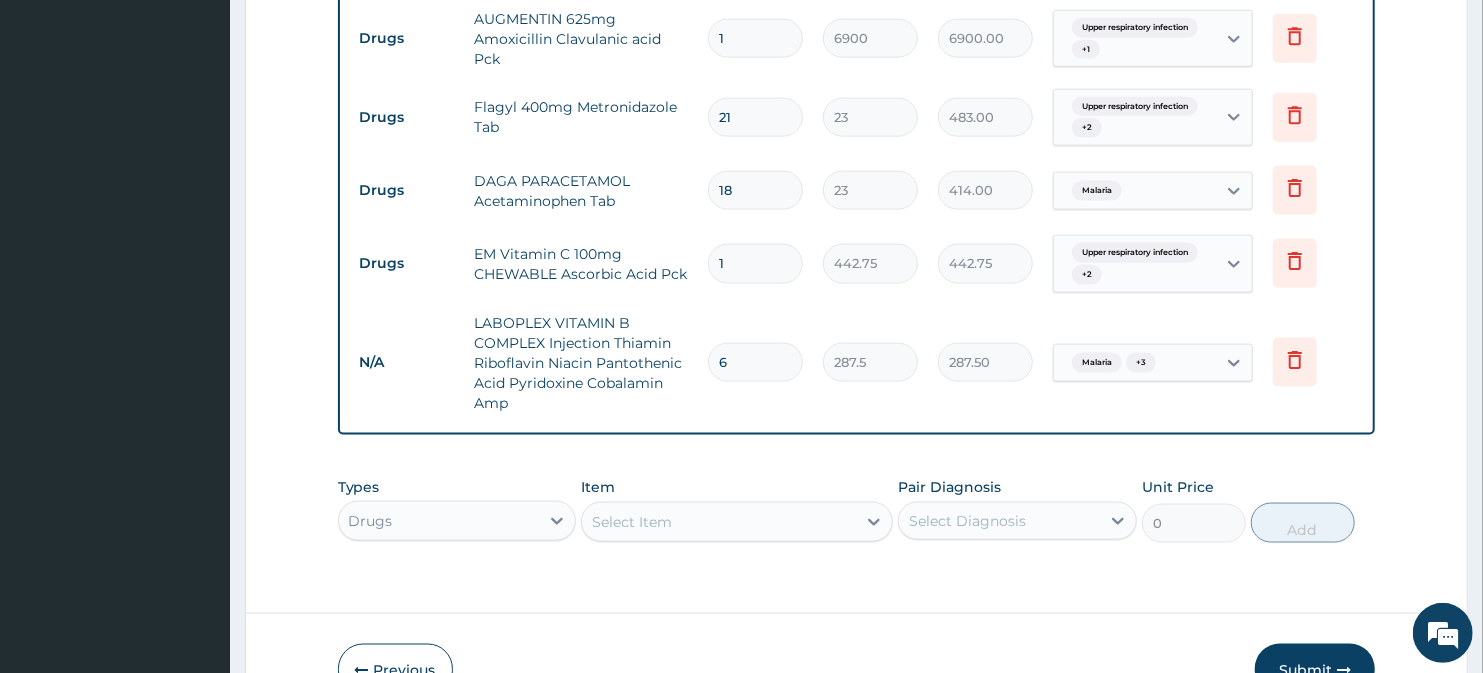 type on "1725.00" 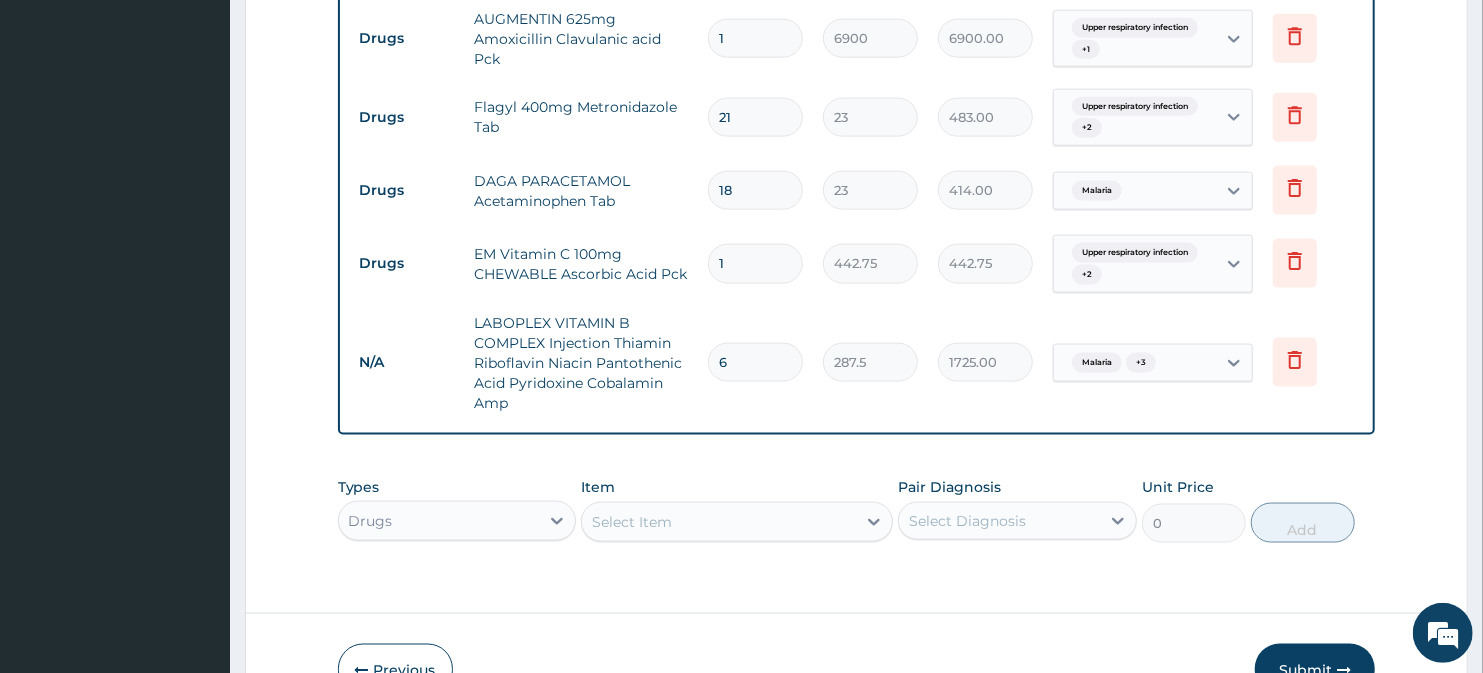 type on "6" 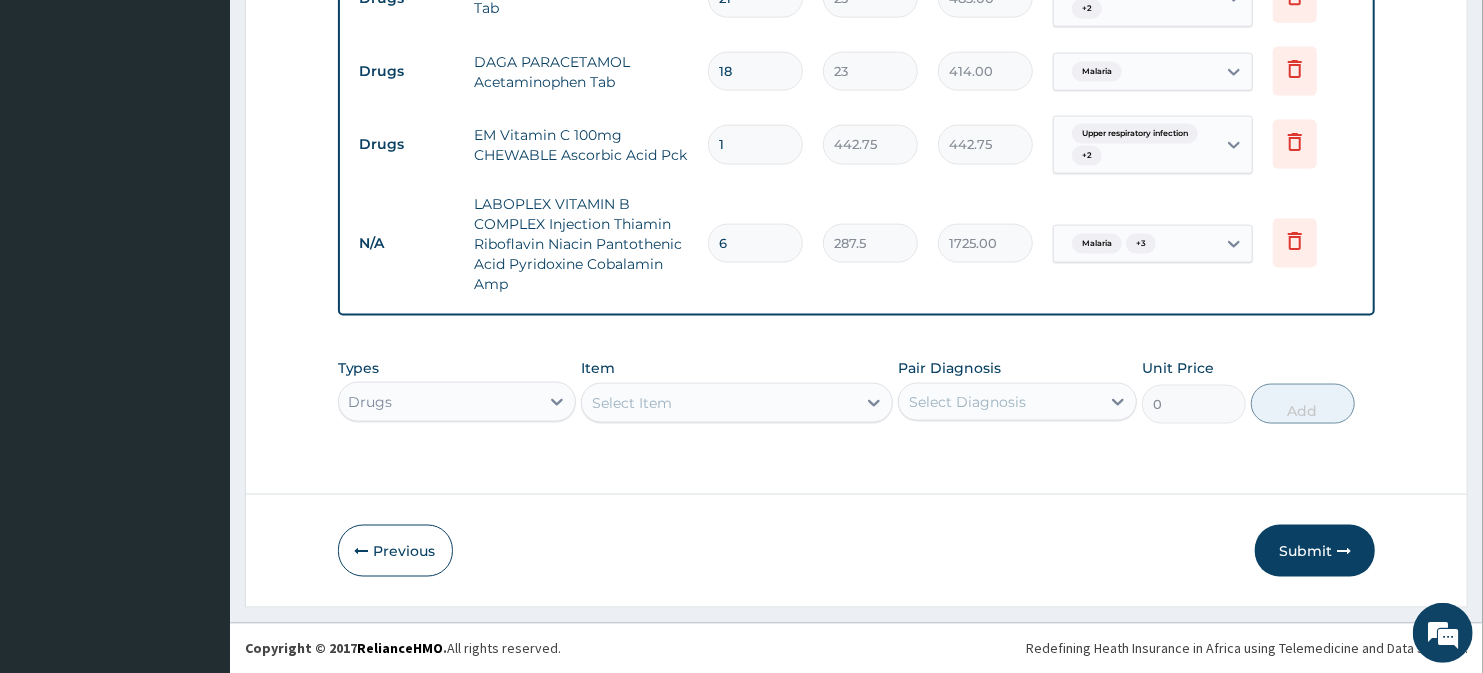 scroll, scrollTop: 1637, scrollLeft: 0, axis: vertical 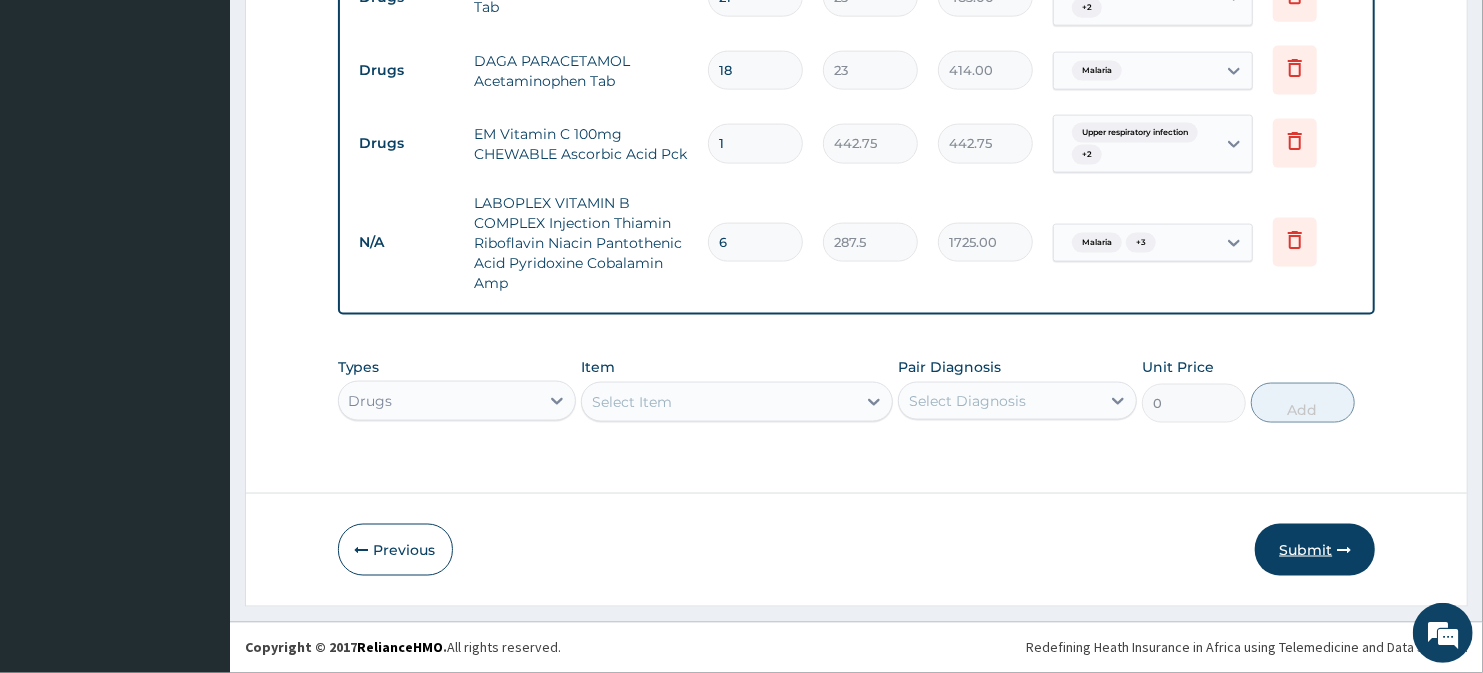 click on "Submit" at bounding box center (1315, 550) 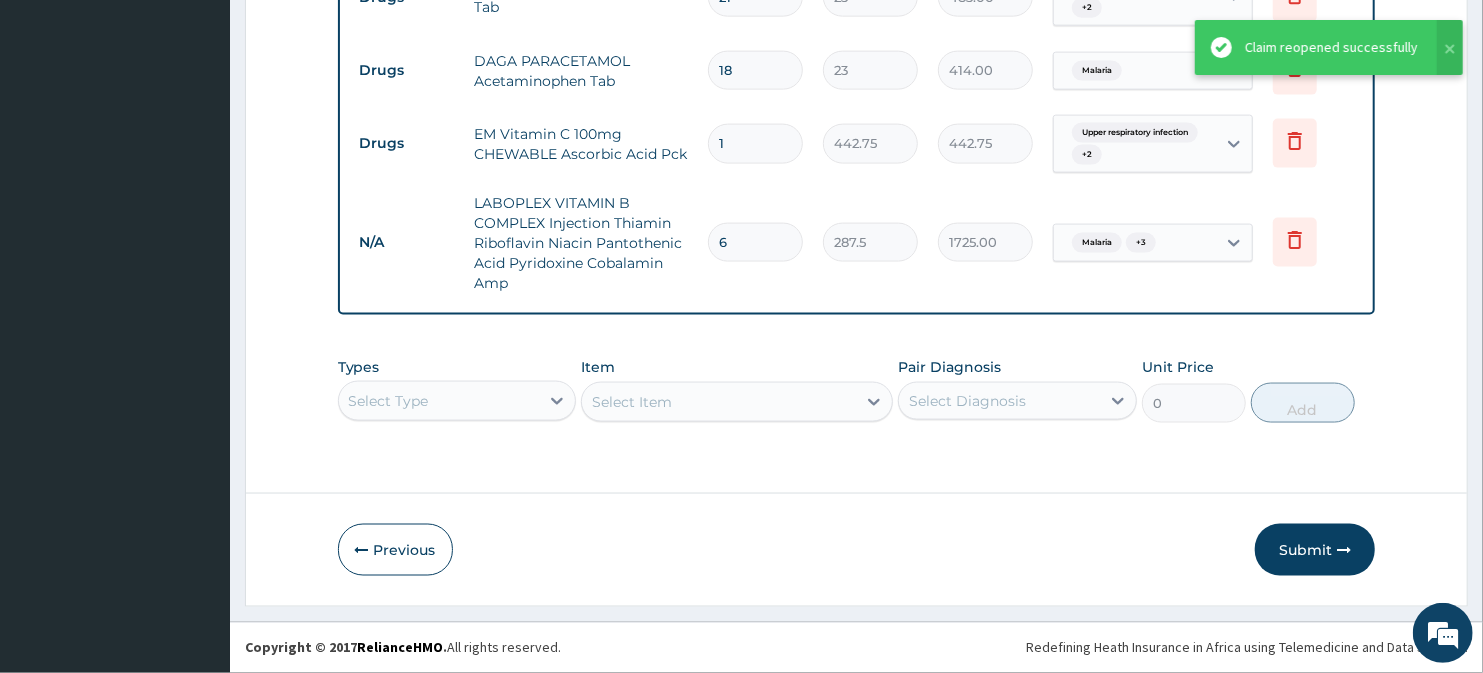 scroll, scrollTop: 1484, scrollLeft: 0, axis: vertical 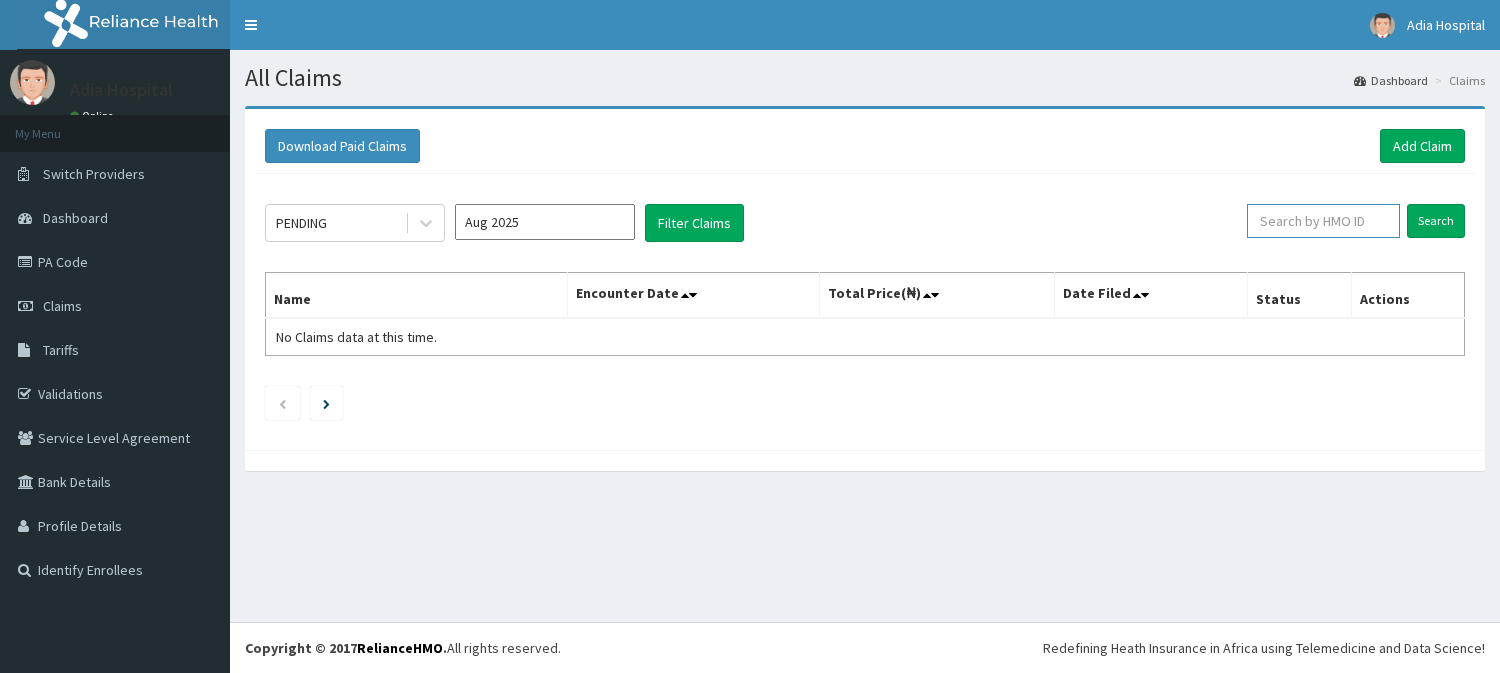 click at bounding box center [1323, 221] 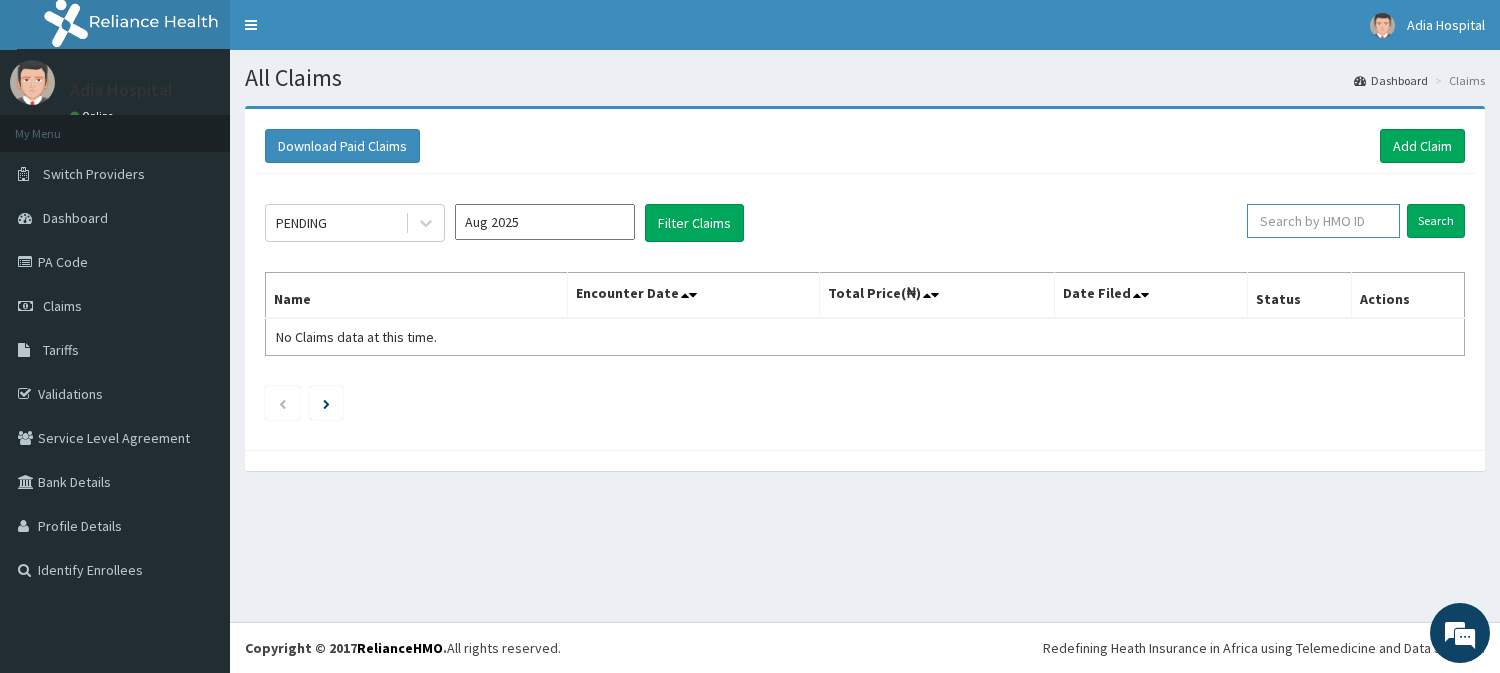 paste on "LABOPLEX VITAMIN B COMPLEX Injection Thiamin Riboflavin Niacin Pantothenic Acid Pyridoxine Cobalamin Amp" 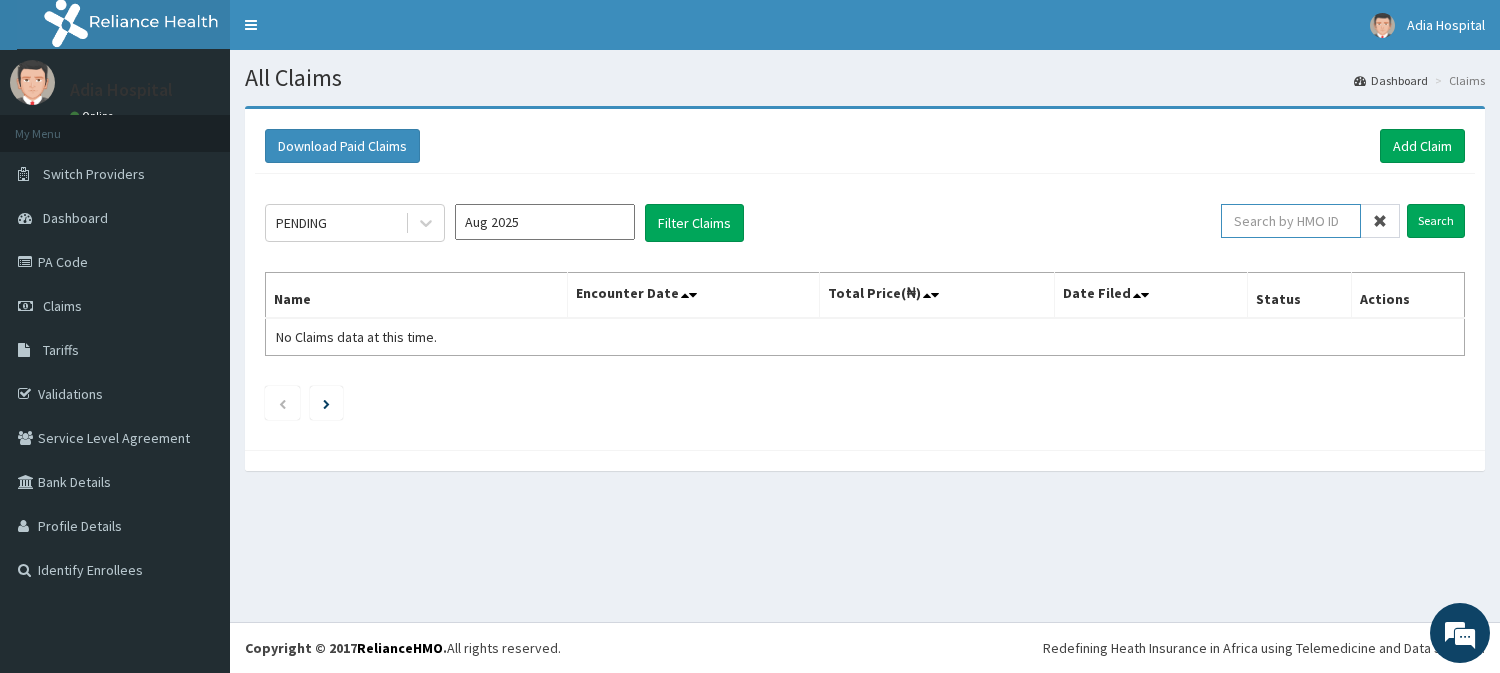 scroll, scrollTop: 0, scrollLeft: 0, axis: both 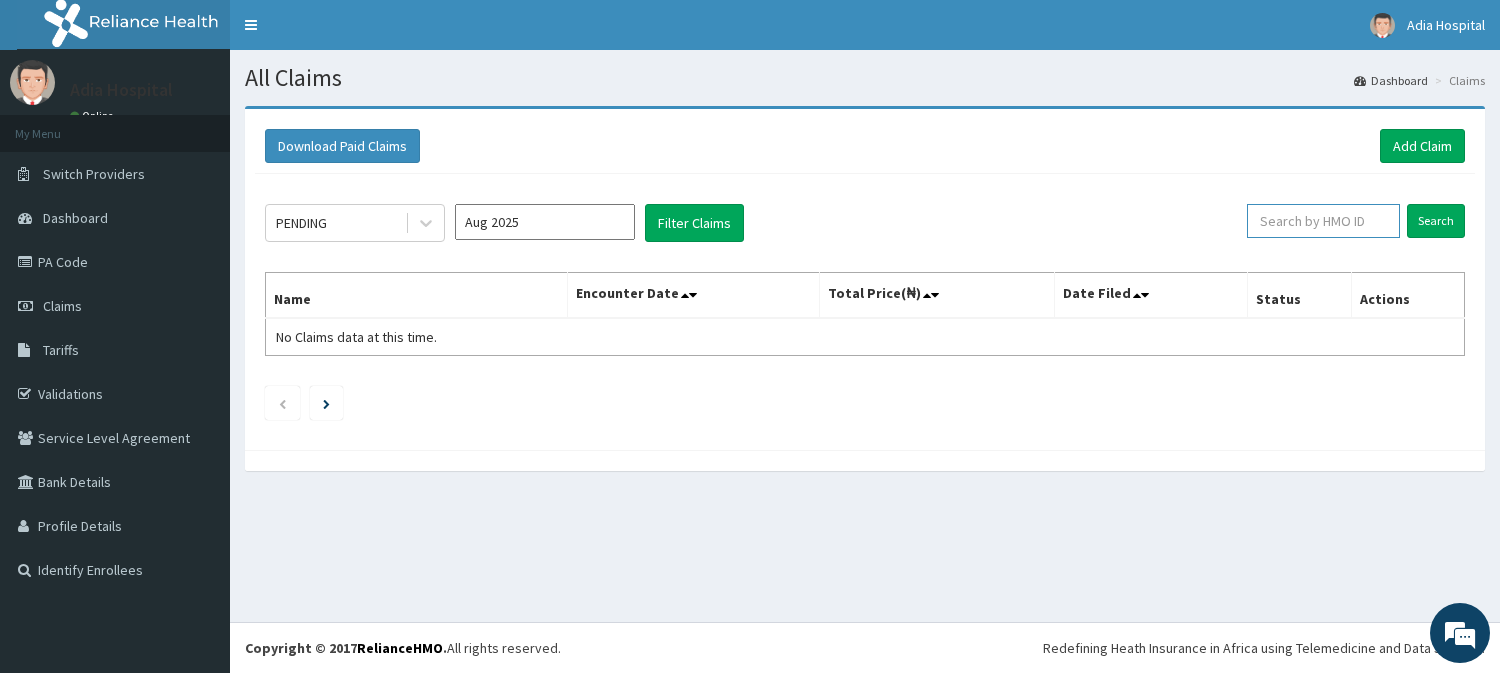 click at bounding box center (1323, 221) 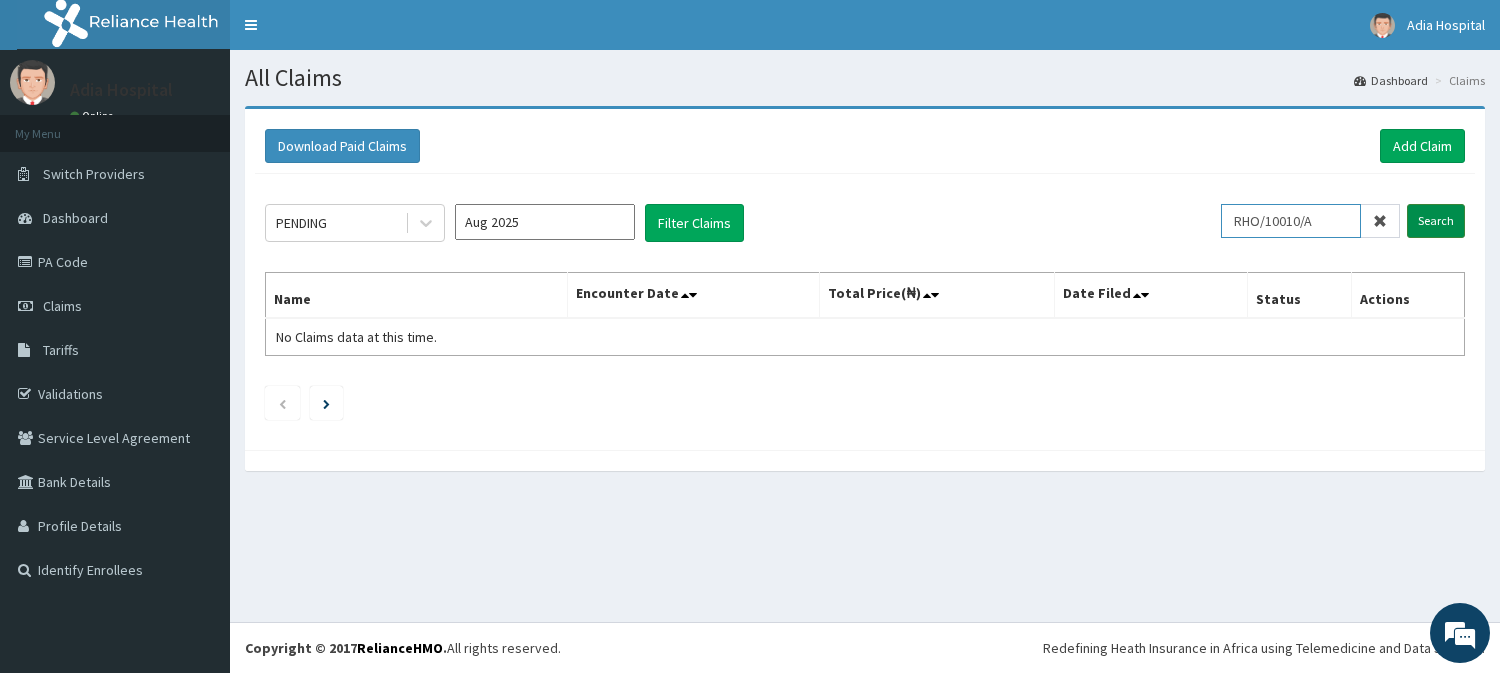 type on "RHO/10010/A" 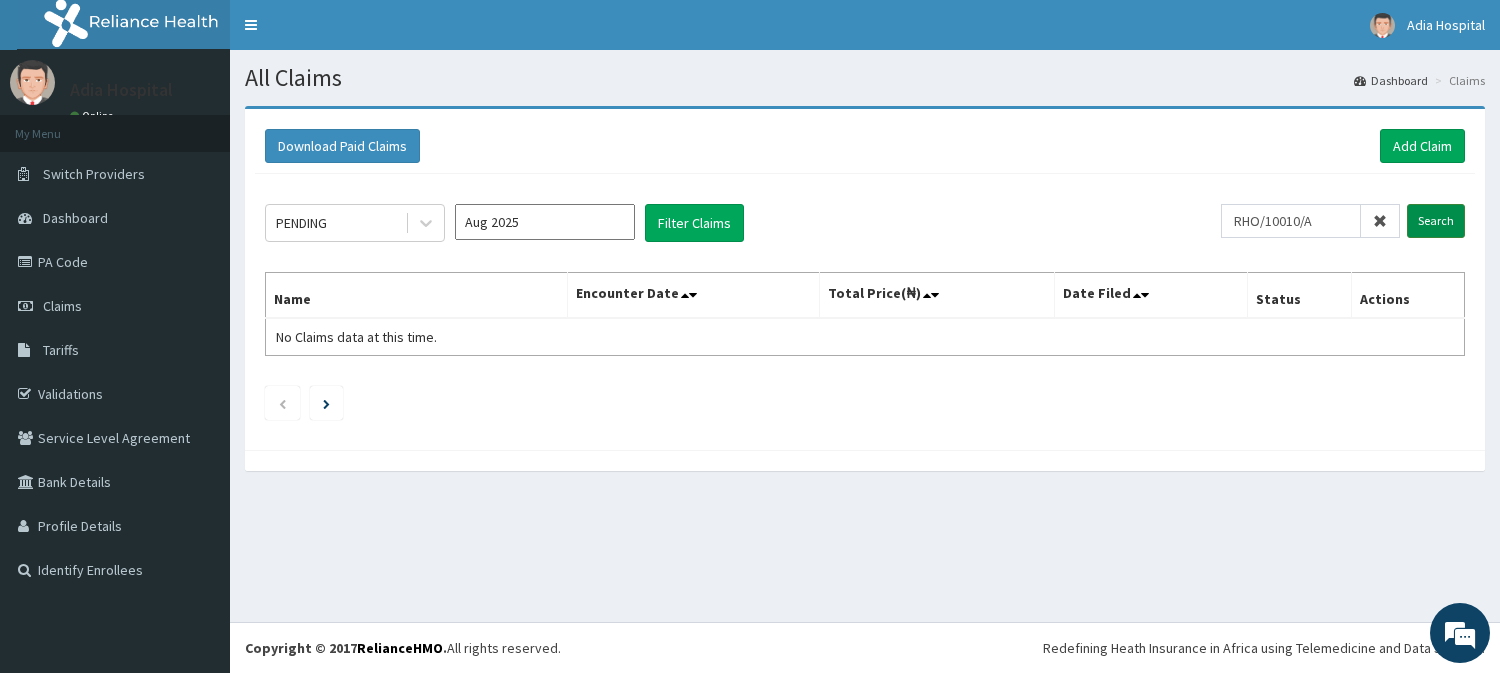 click on "Search" at bounding box center [1436, 221] 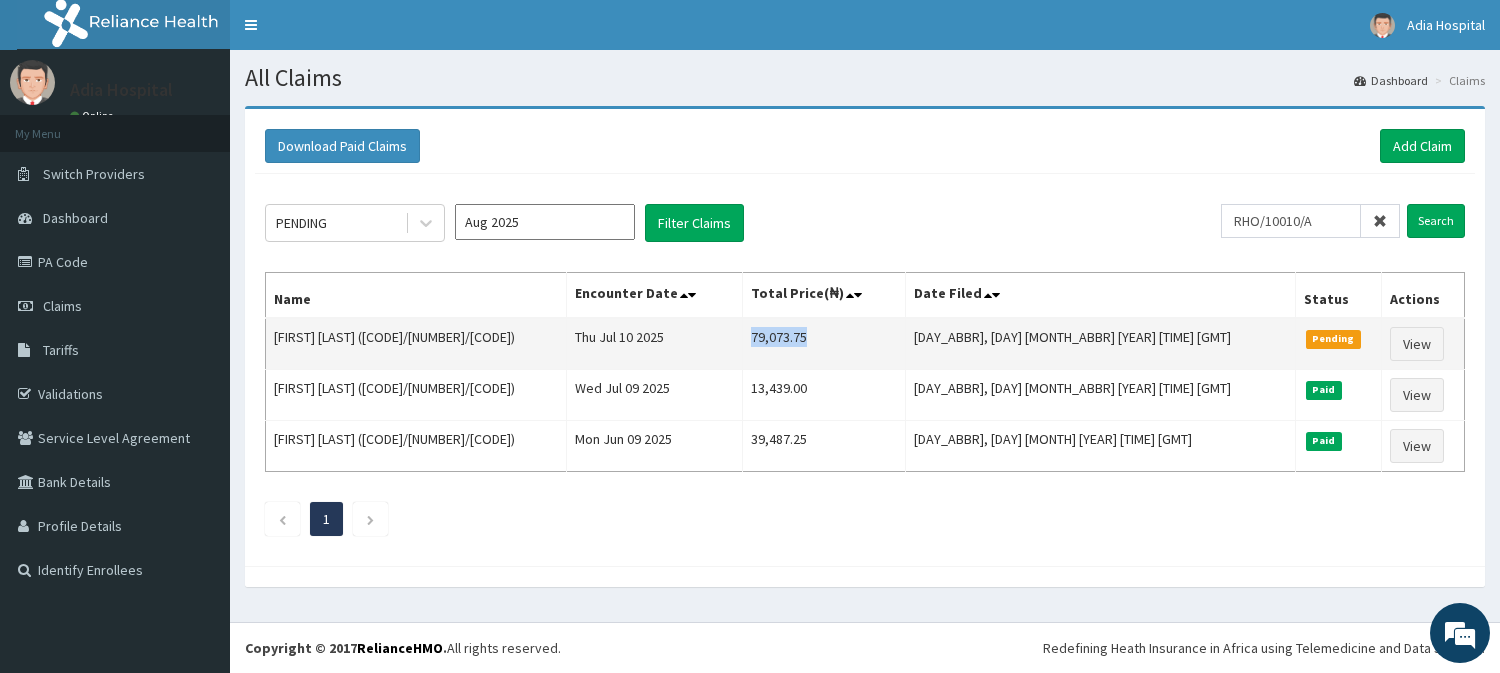 copy on "79,073.75" 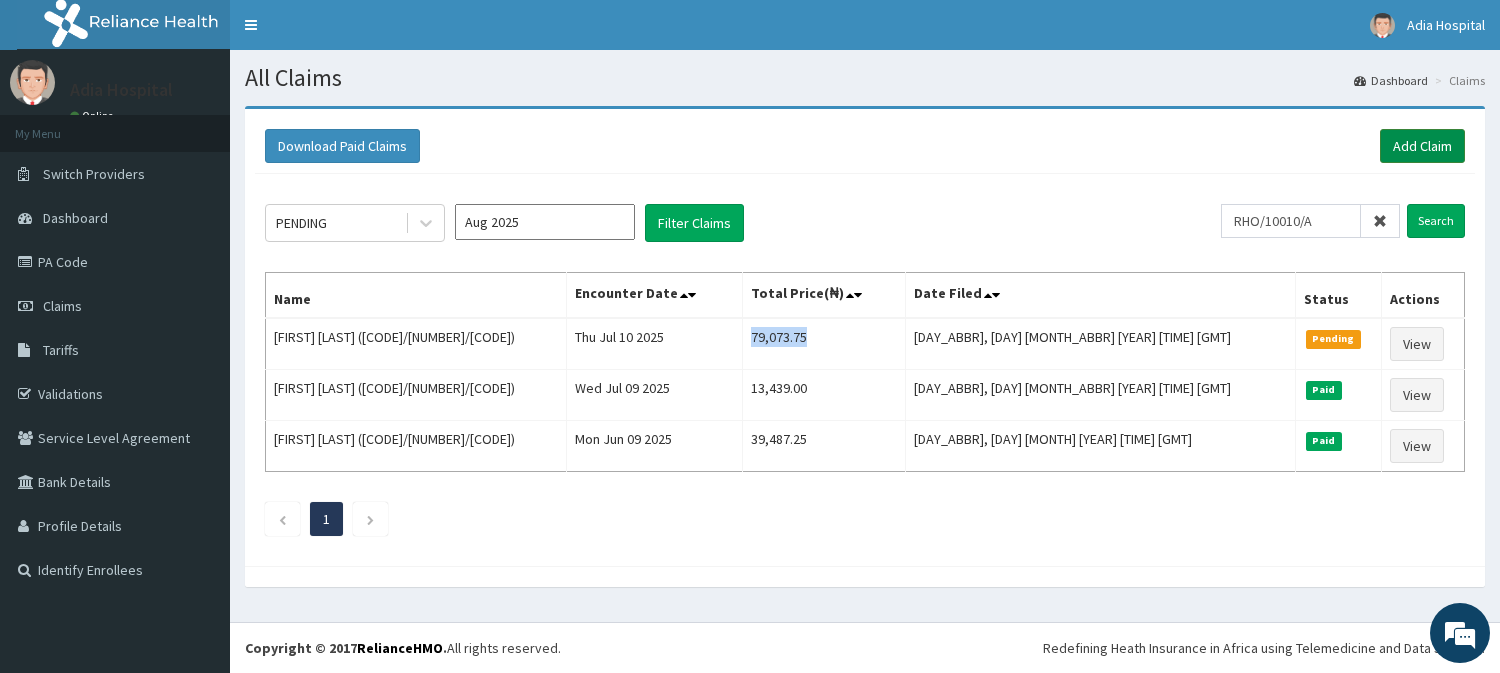 click on "Add Claim" at bounding box center (1422, 146) 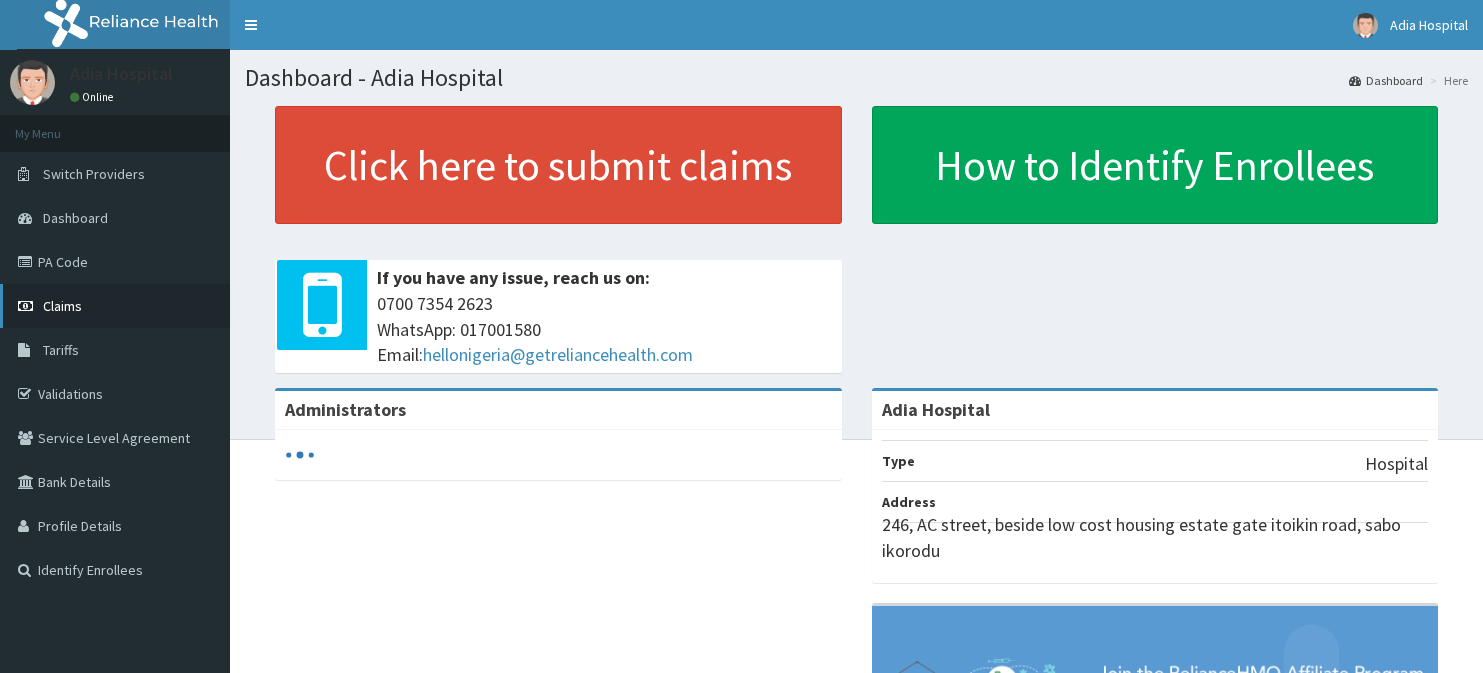 scroll, scrollTop: 0, scrollLeft: 0, axis: both 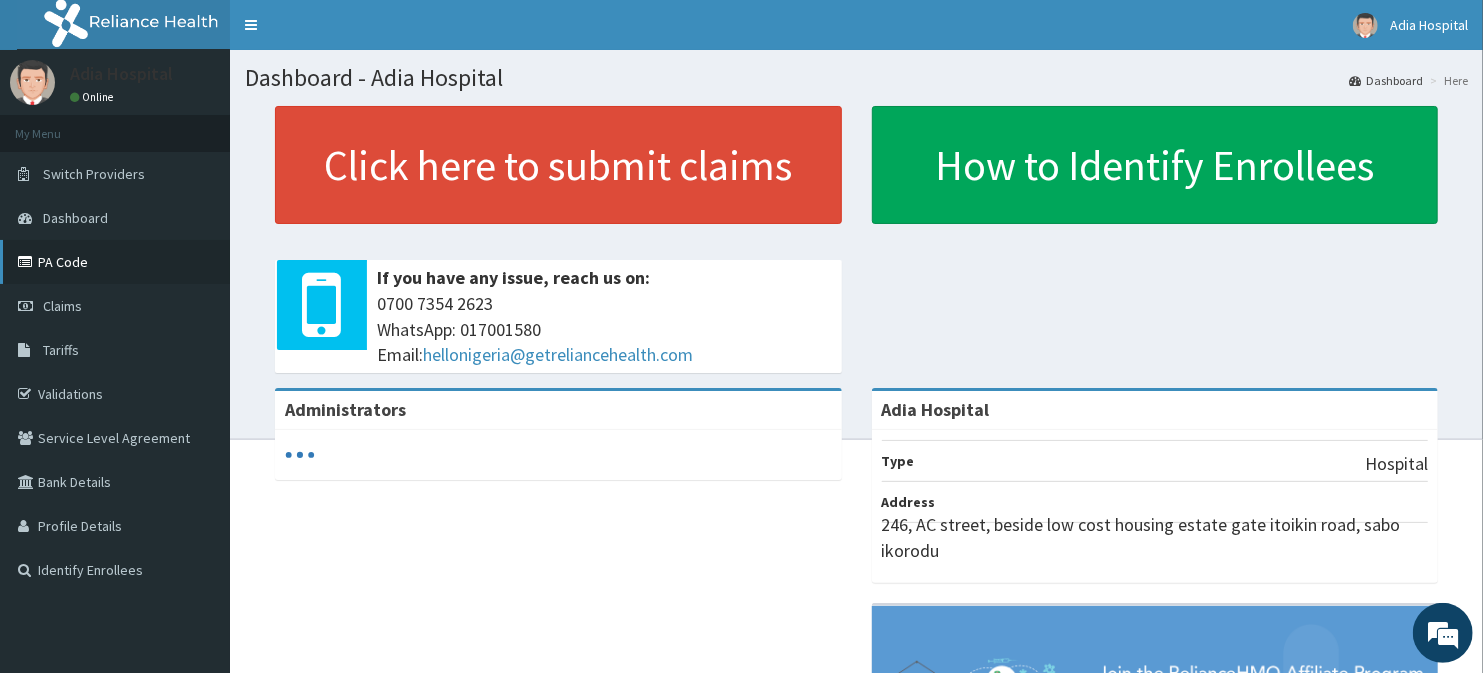 click on "PA Code" at bounding box center [115, 262] 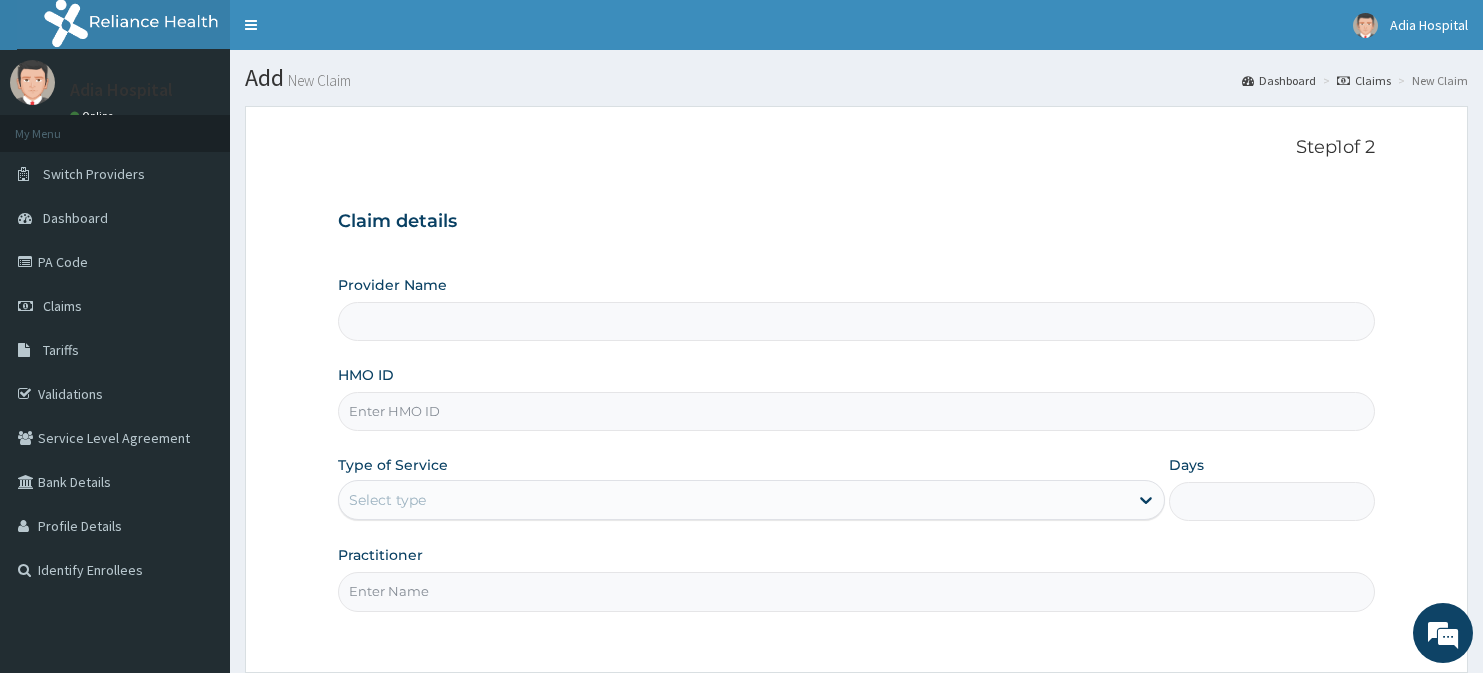 scroll, scrollTop: 0, scrollLeft: 0, axis: both 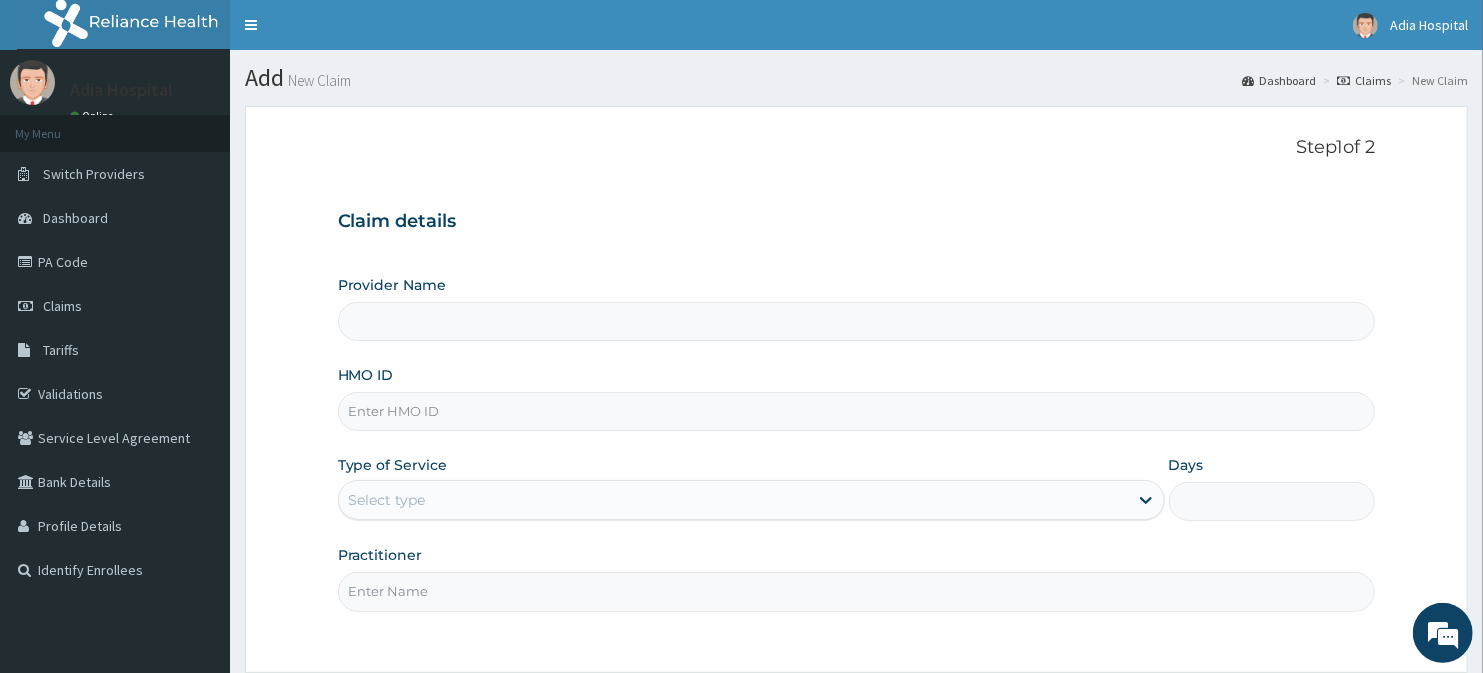 type on "Adia Hospital" 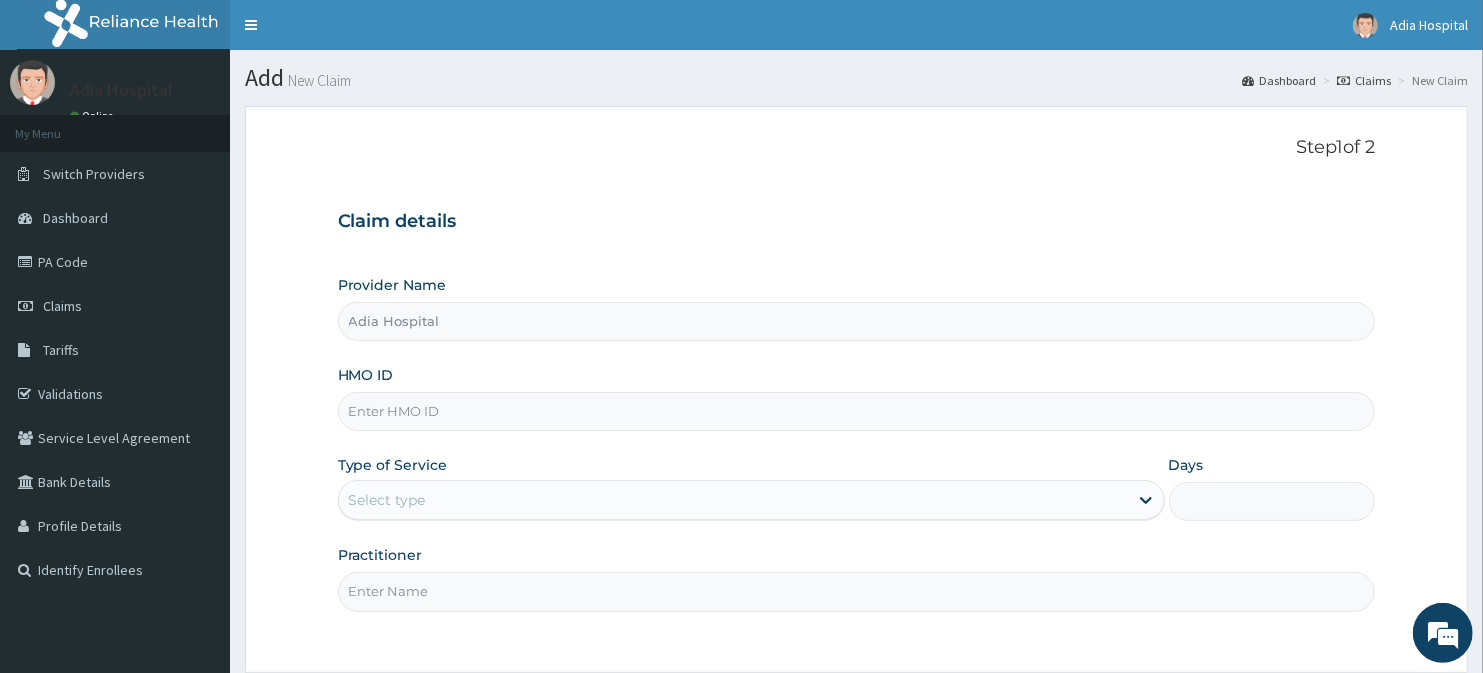 click on "HMO ID" at bounding box center (857, 411) 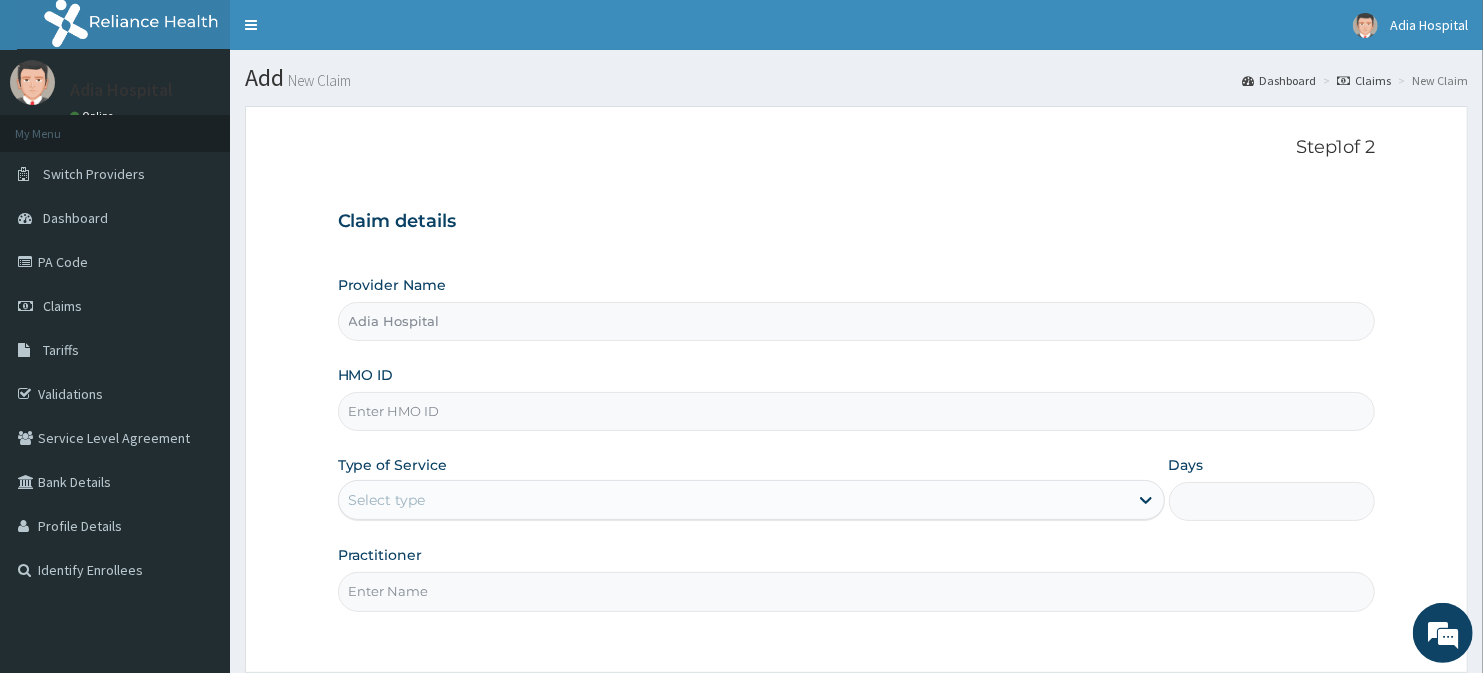 paste on "GBZ/10243/A" 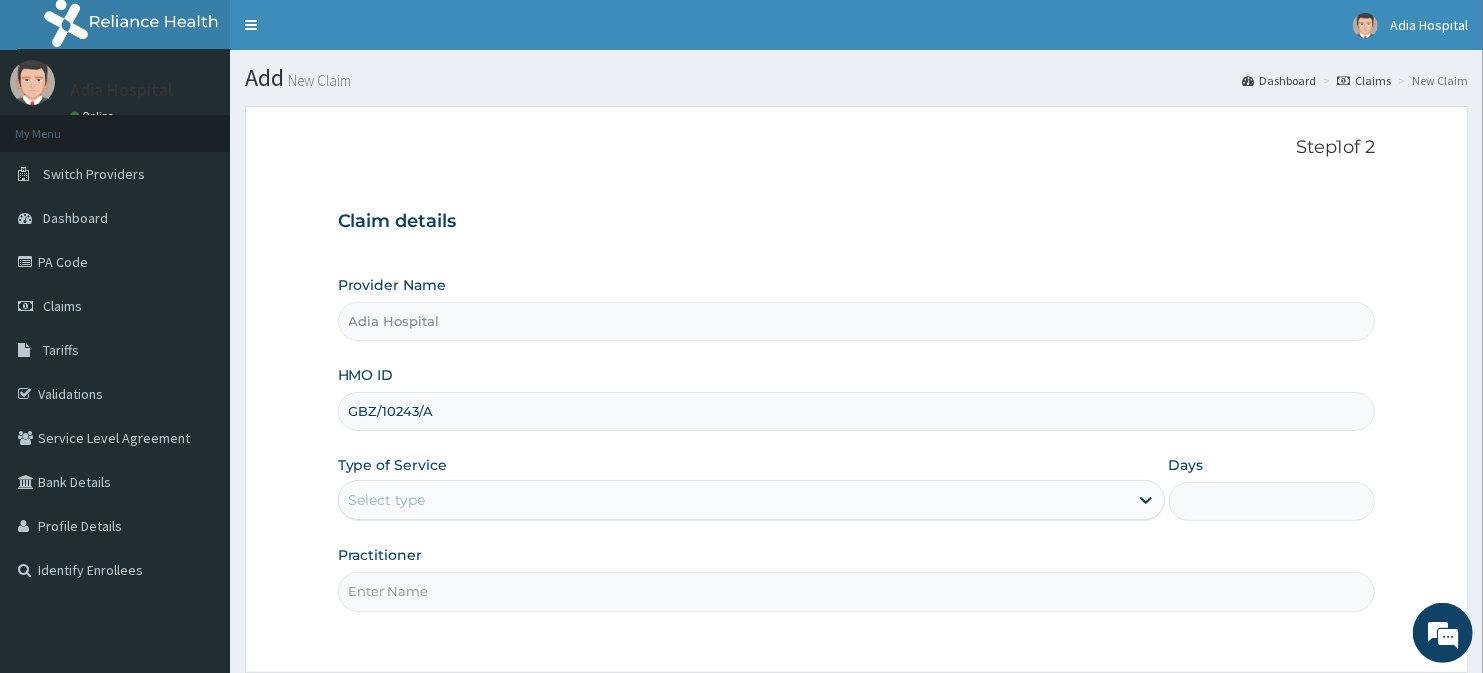scroll, scrollTop: 0, scrollLeft: 0, axis: both 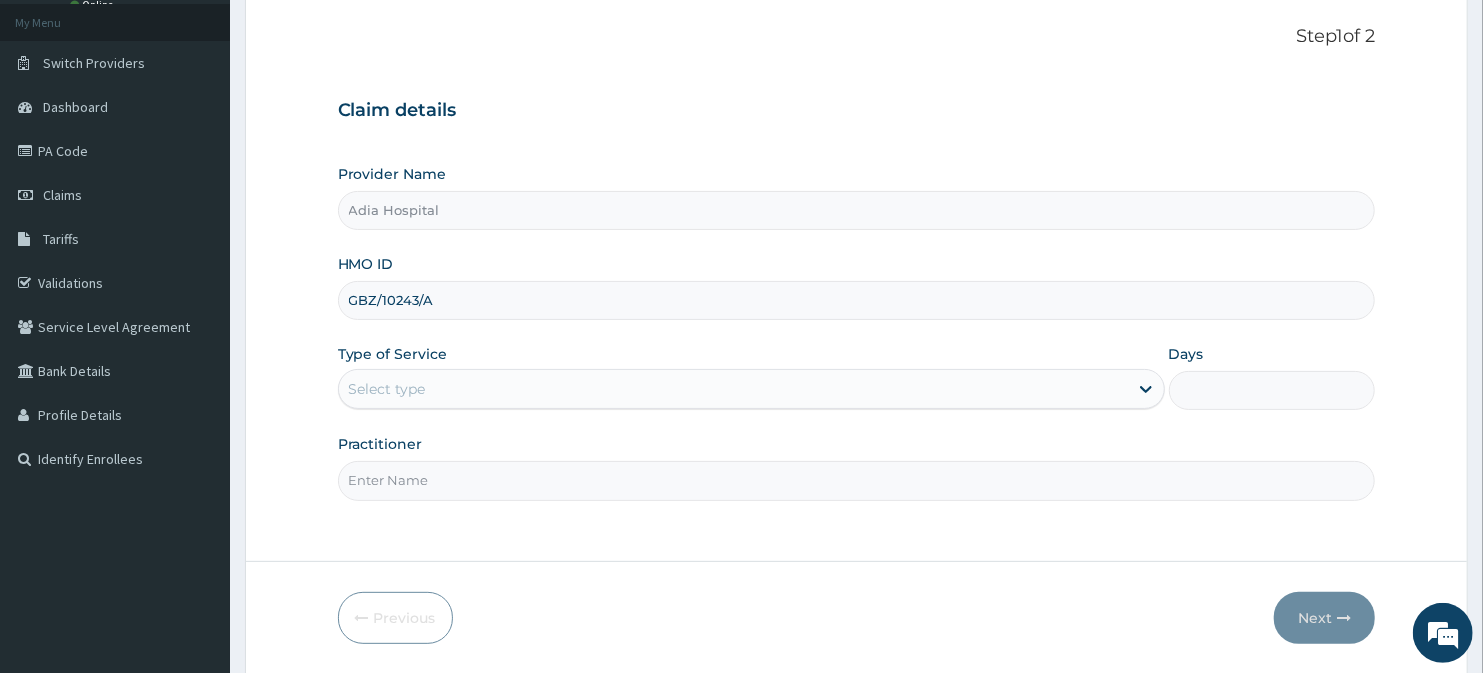 type on "GBZ/10243/A" 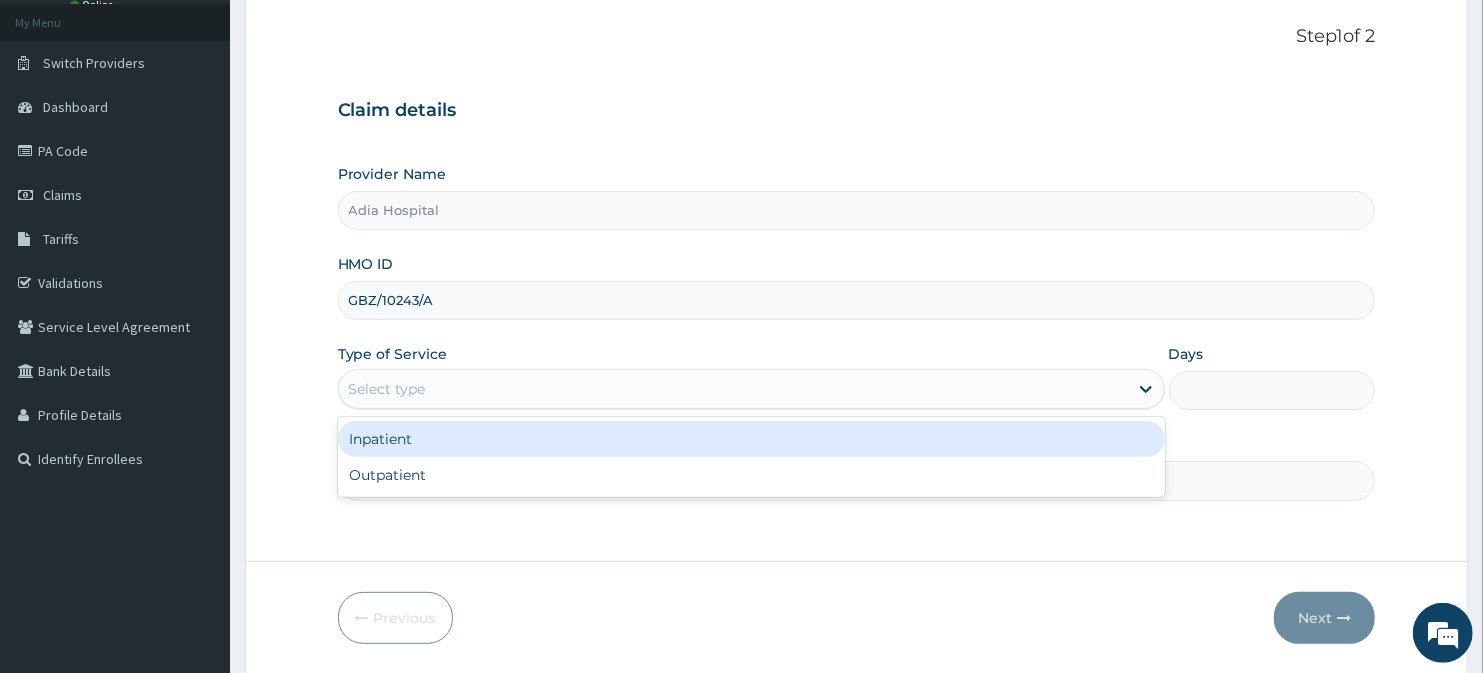 click on "Select type" at bounding box center (733, 389) 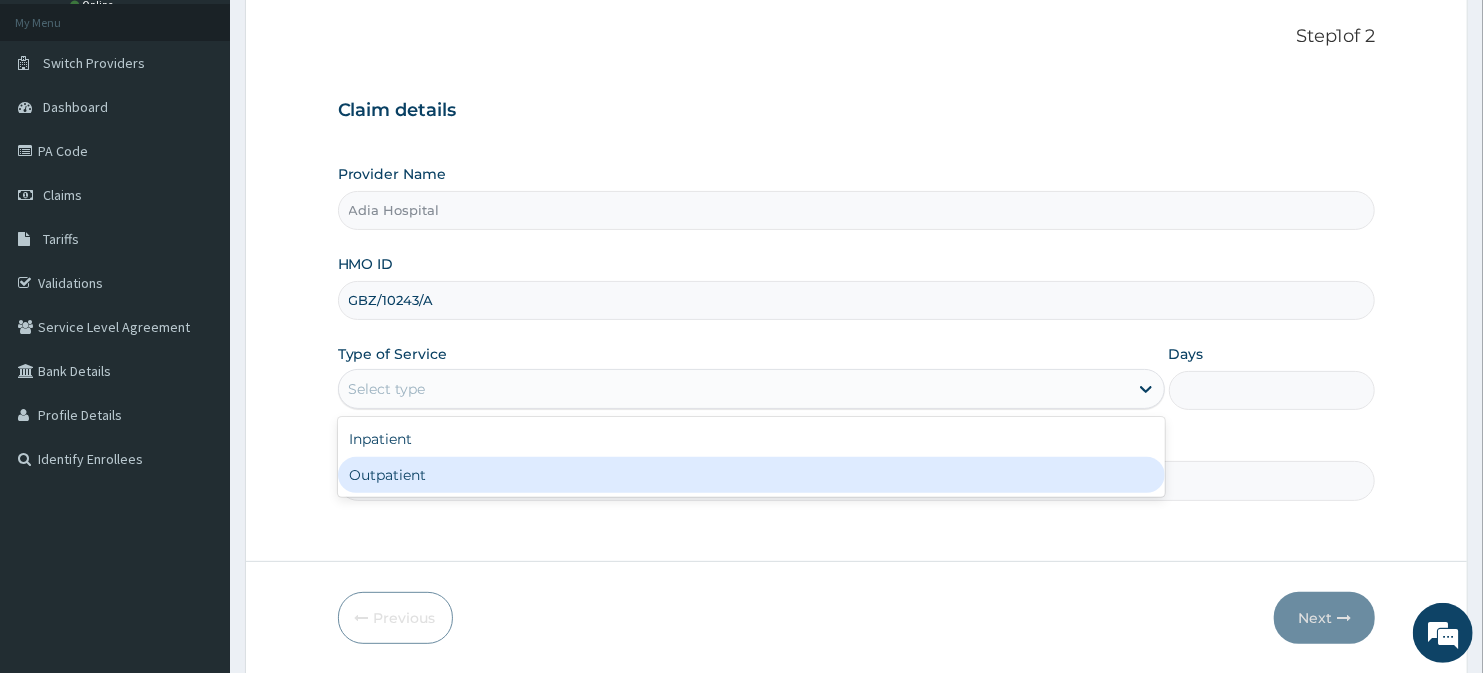 click on "Outpatient" at bounding box center (751, 475) 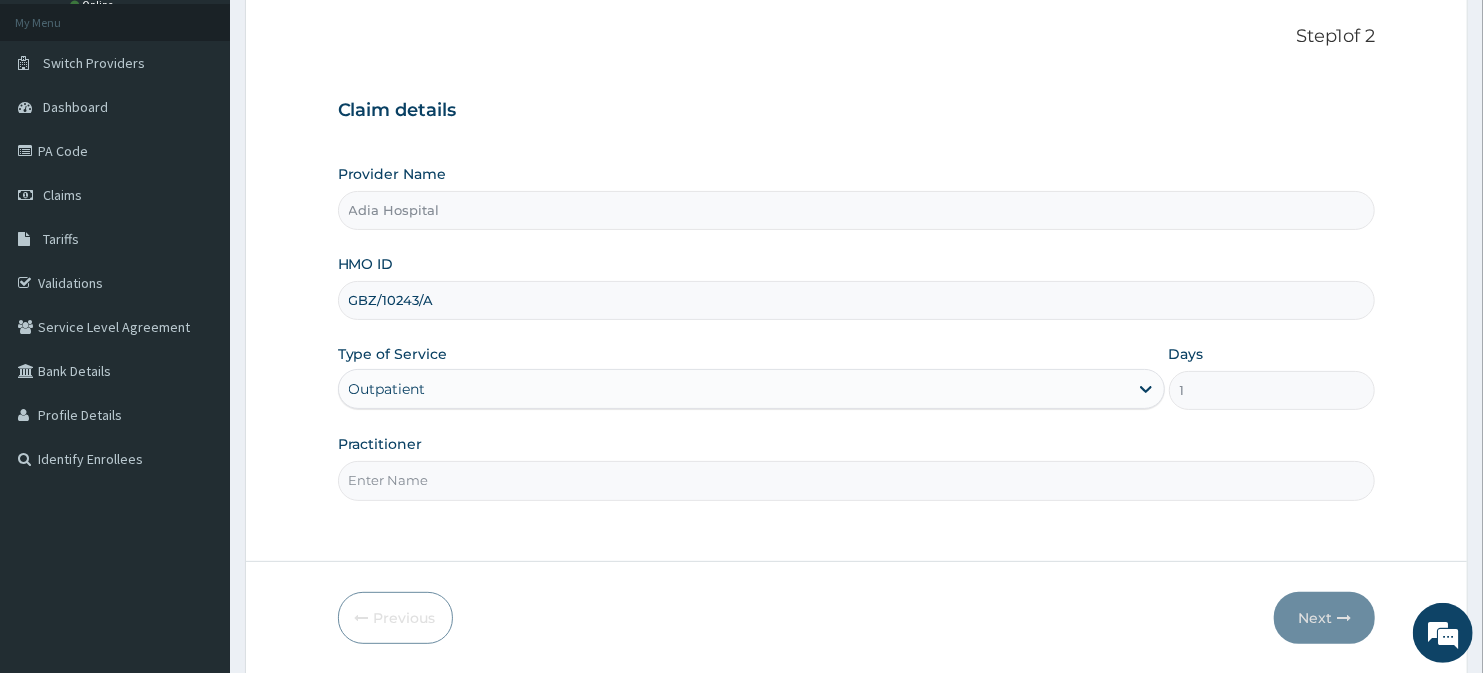 scroll, scrollTop: 178, scrollLeft: 0, axis: vertical 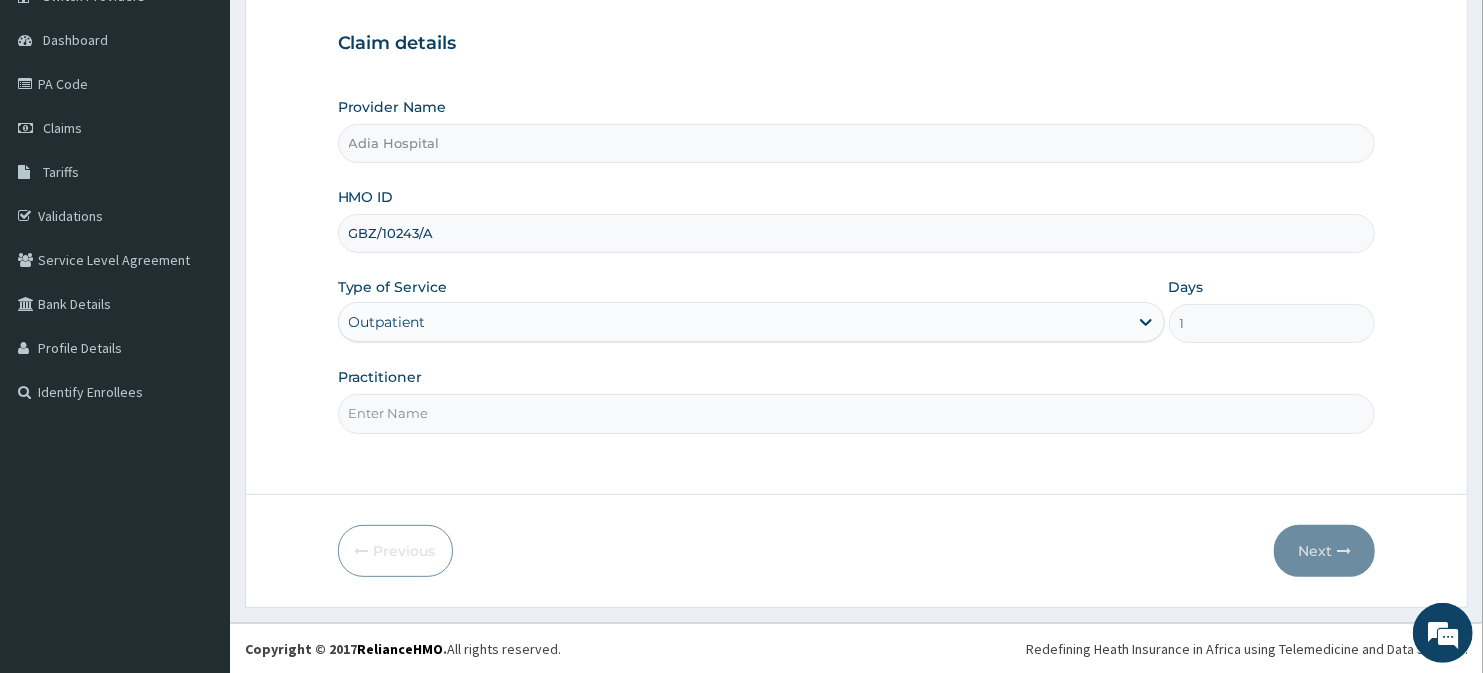 click on "Practitioner" at bounding box center [857, 413] 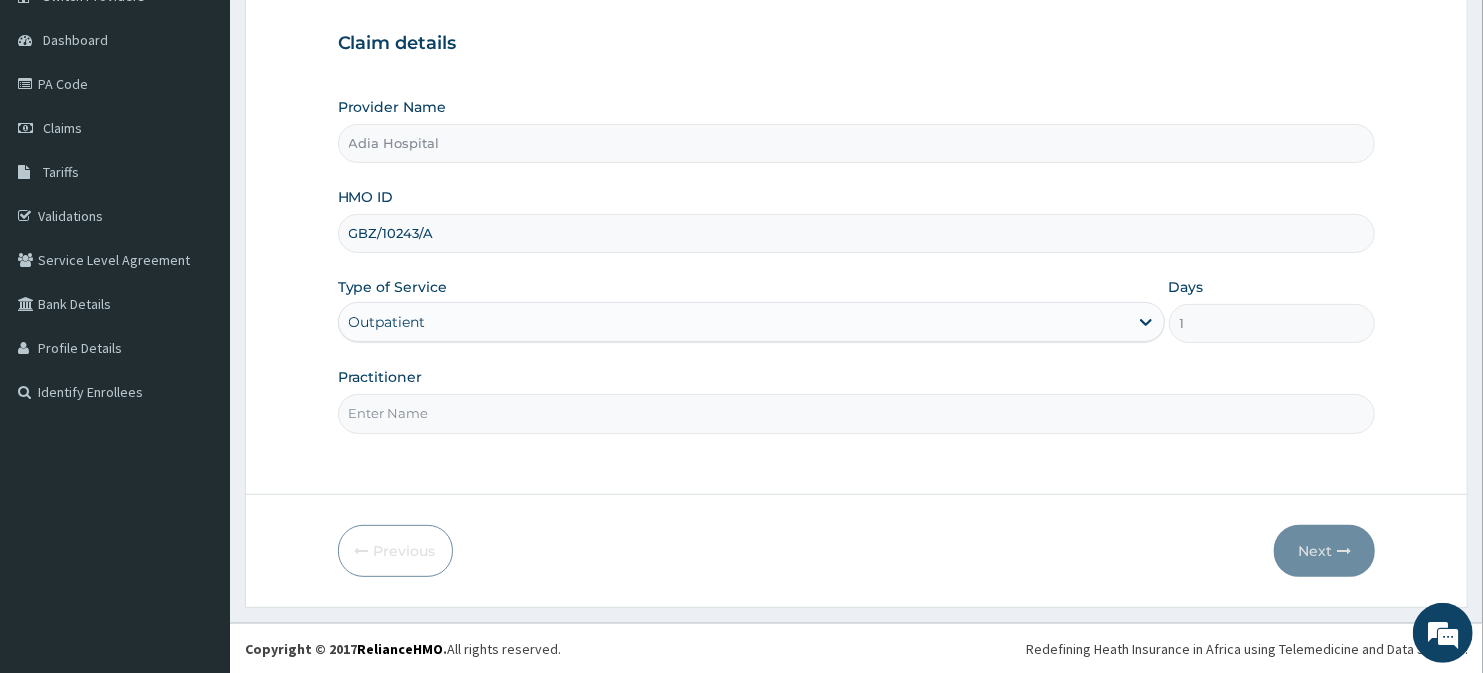 type on "dr ik" 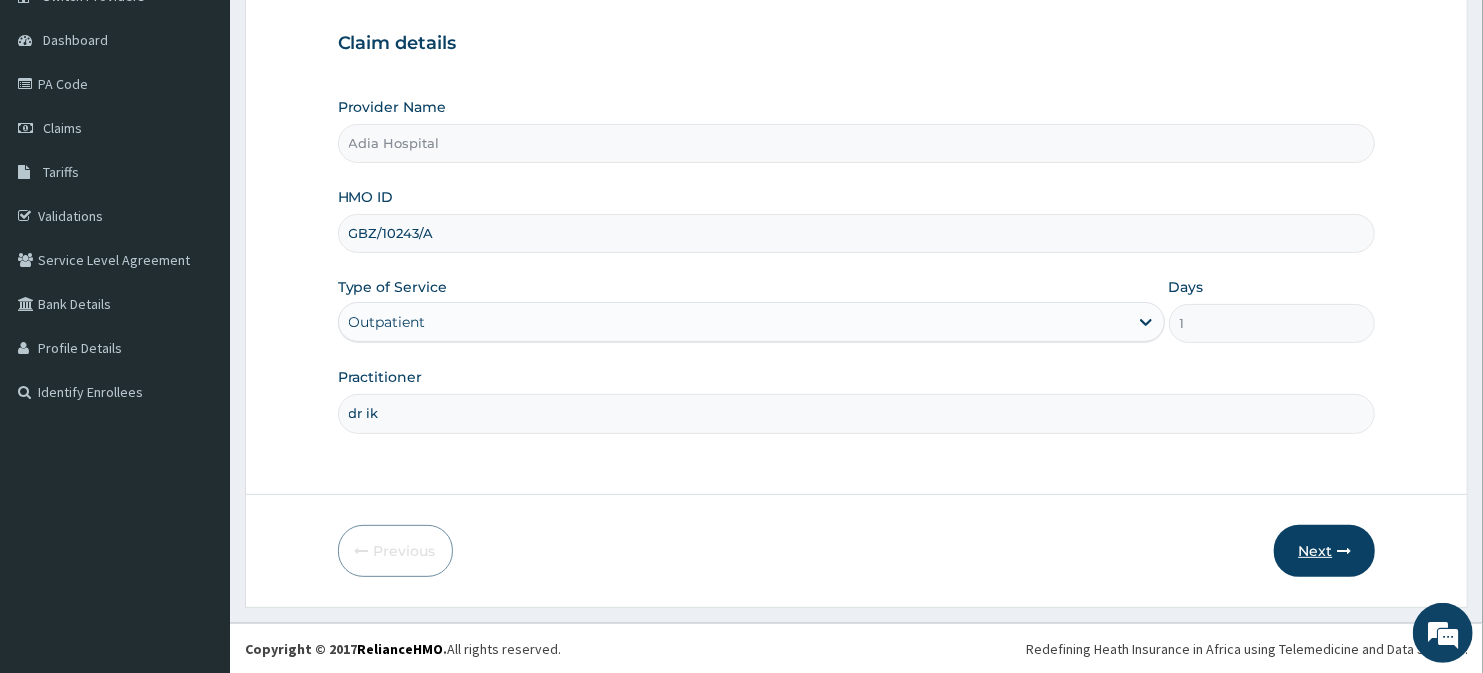 click on "Next" at bounding box center [1324, 551] 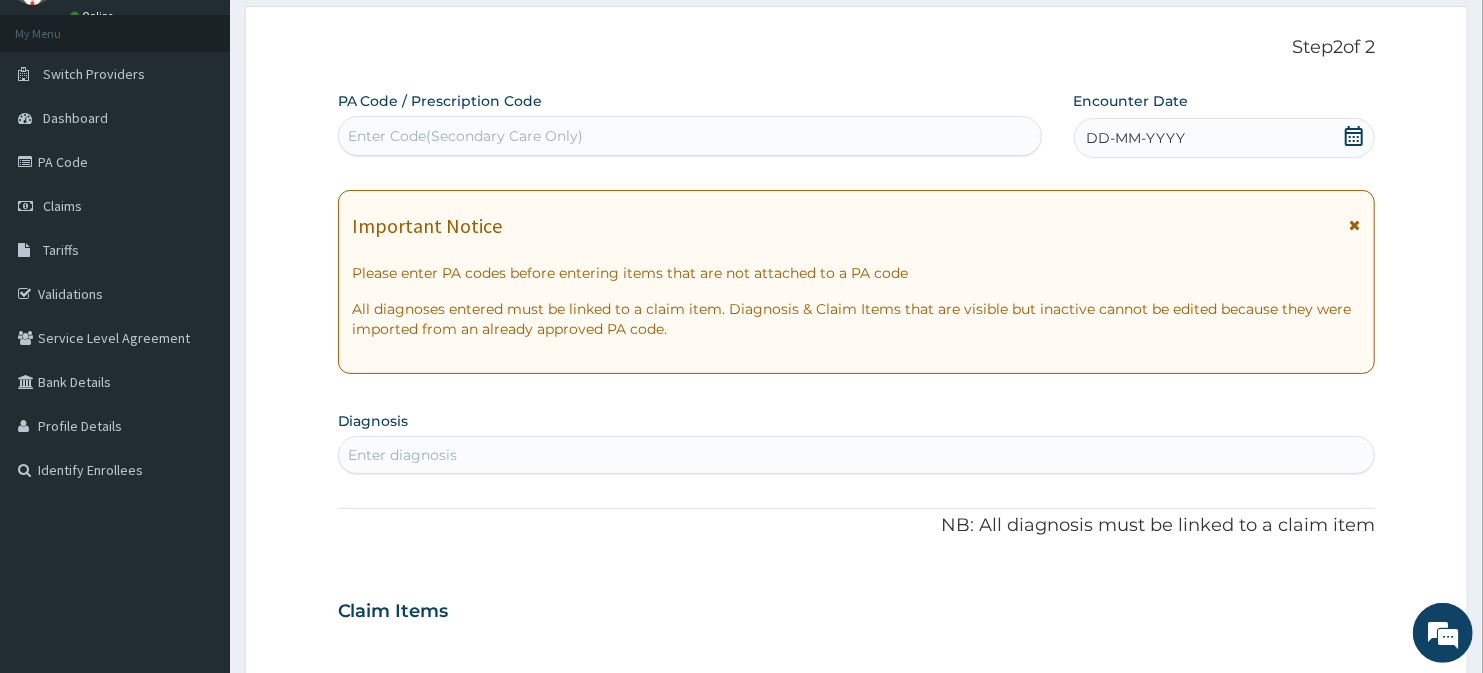 scroll, scrollTop: 0, scrollLeft: 0, axis: both 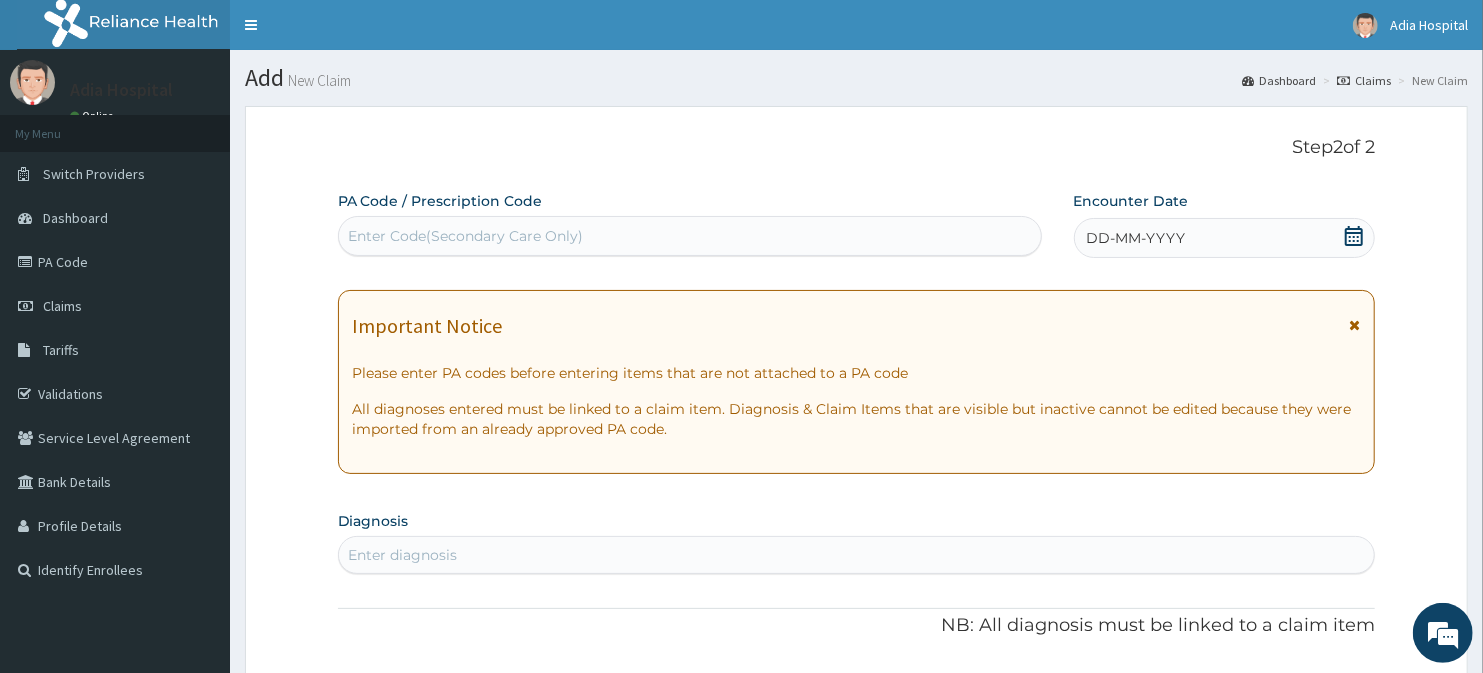 click on "Enter Code(Secondary Care Only)" at bounding box center (690, 236) 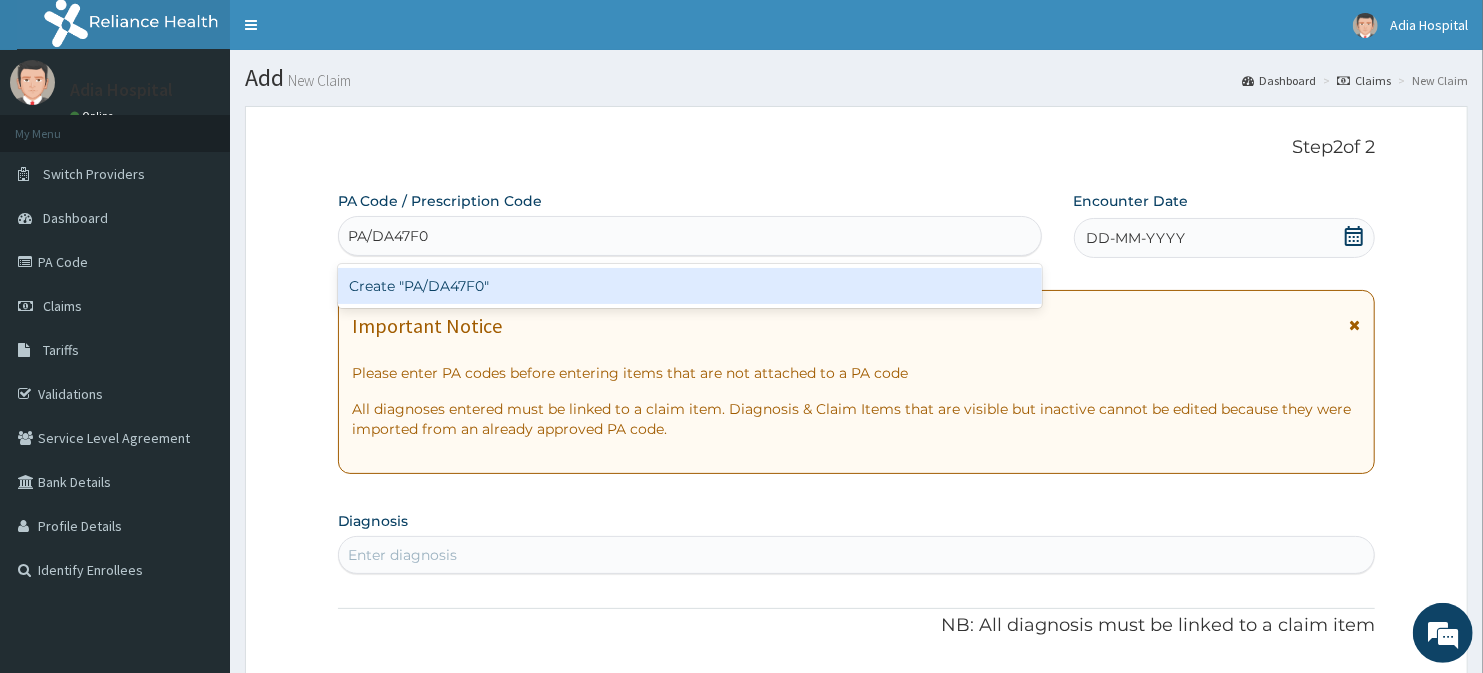 click on "Create "PA/DA47F0"" at bounding box center [690, 286] 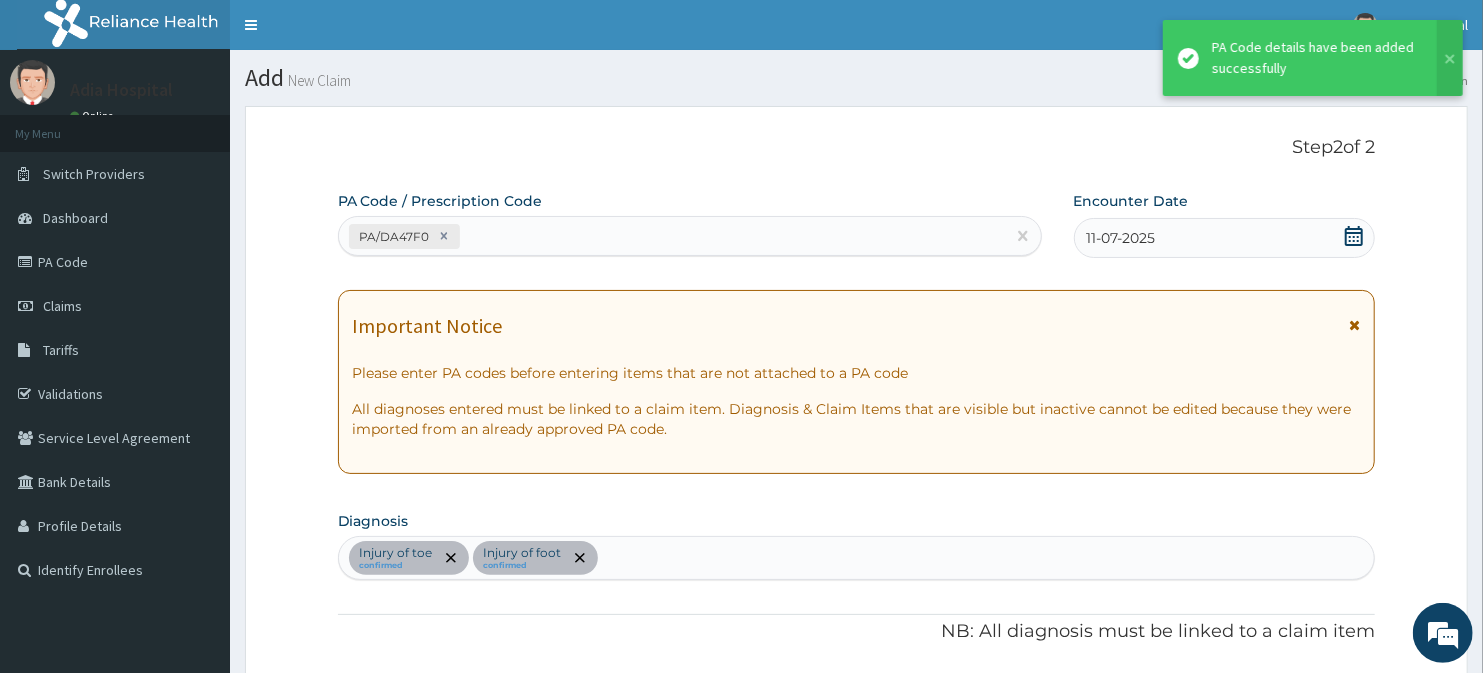 scroll, scrollTop: 564, scrollLeft: 0, axis: vertical 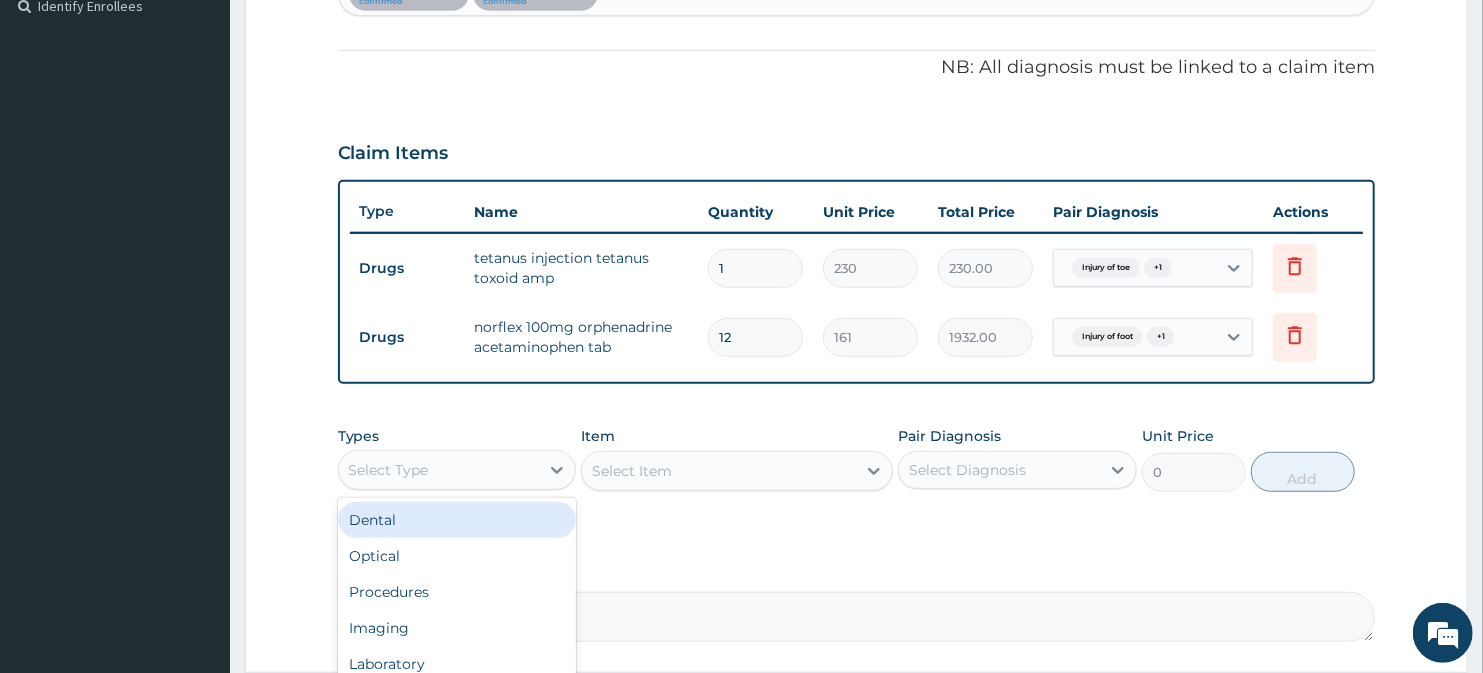 click on "Select Type" at bounding box center (439, 470) 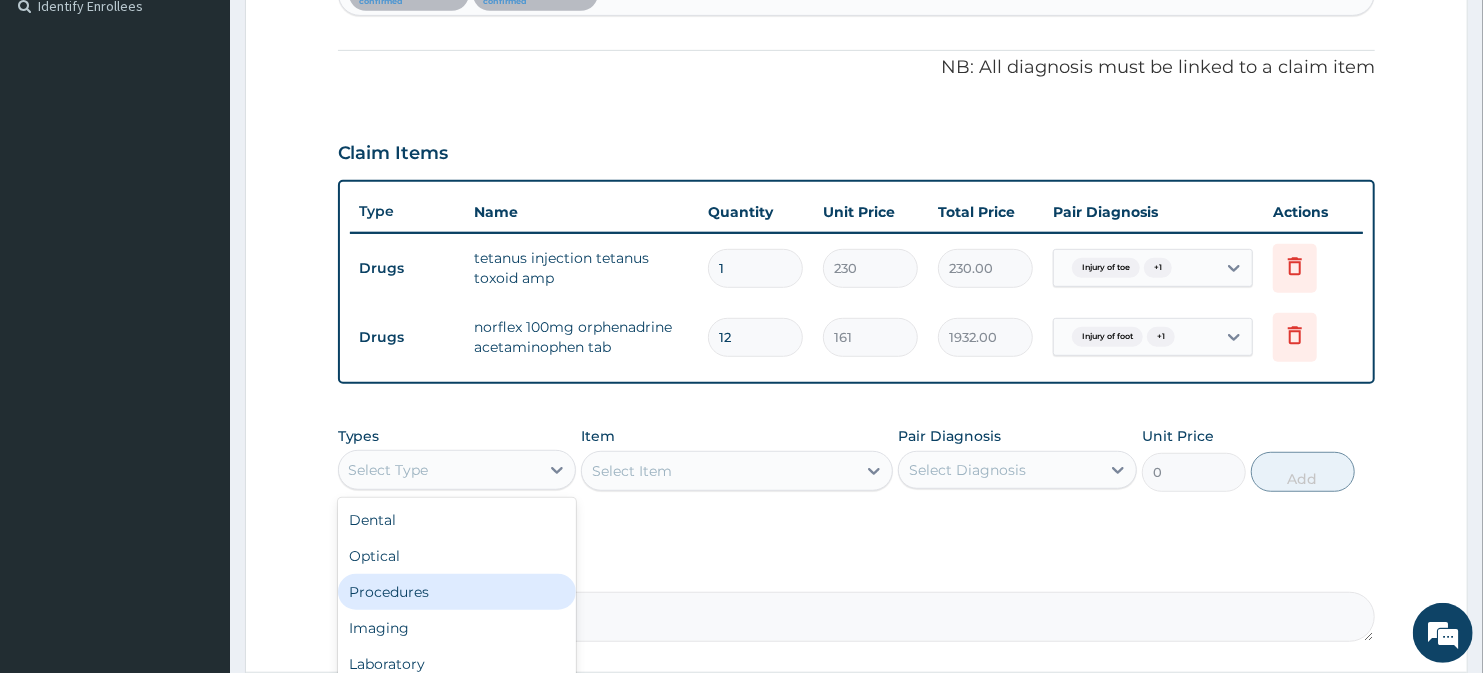 scroll, scrollTop: 67, scrollLeft: 0, axis: vertical 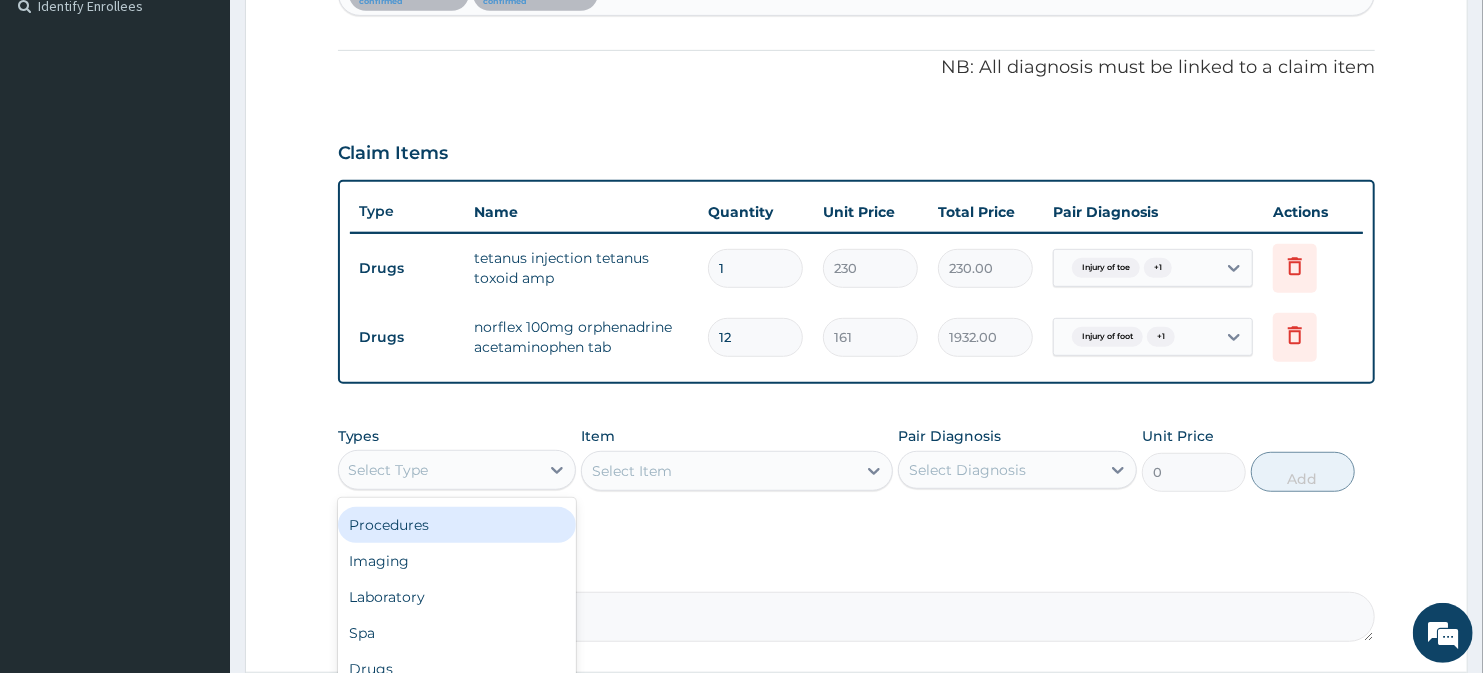 click on "Procedures" at bounding box center [457, 525] 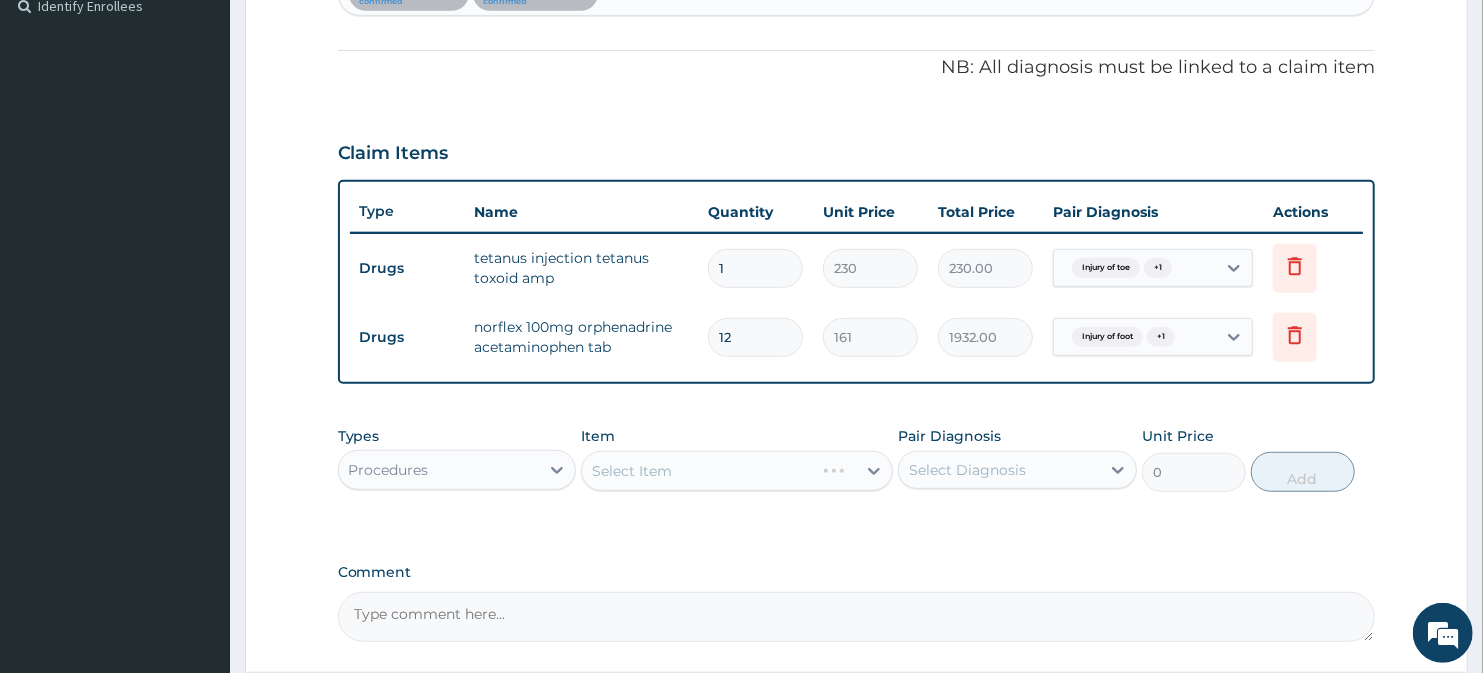 click on "Select Item" at bounding box center (736, 471) 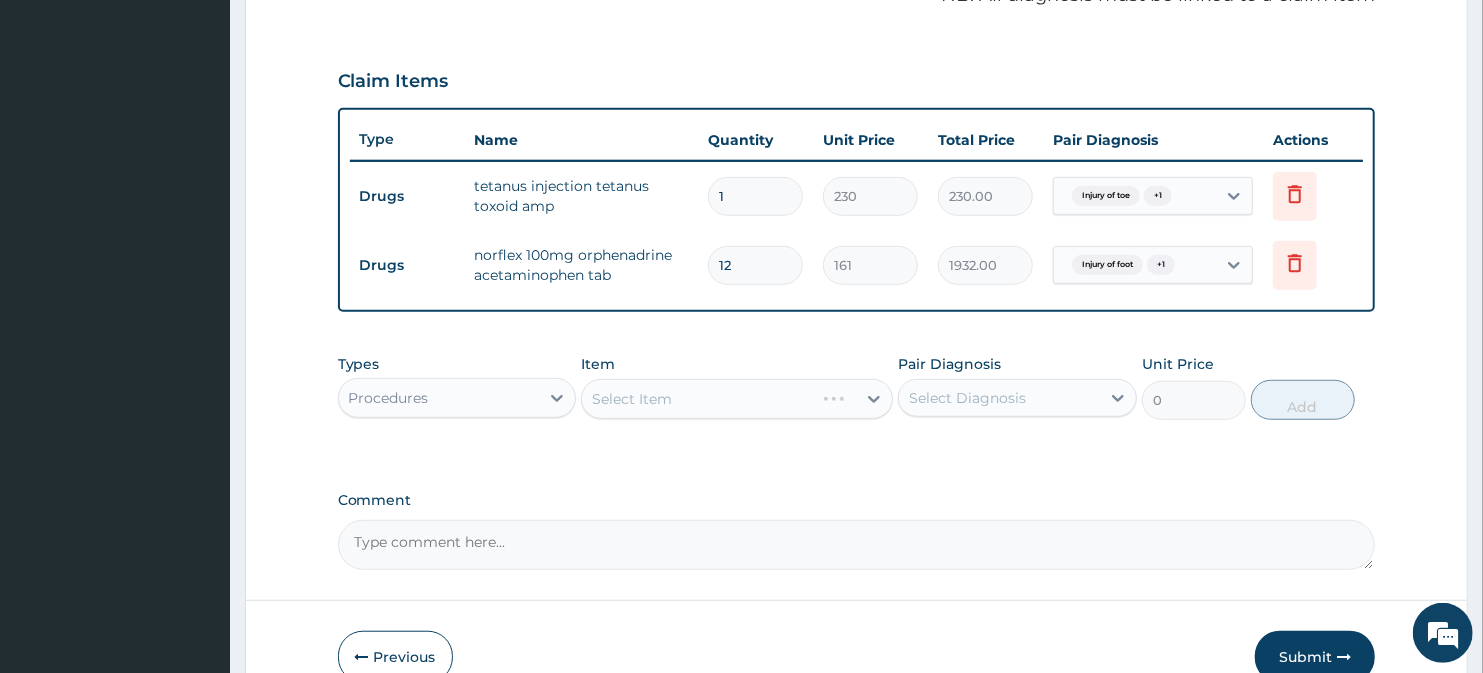 scroll, scrollTop: 675, scrollLeft: 0, axis: vertical 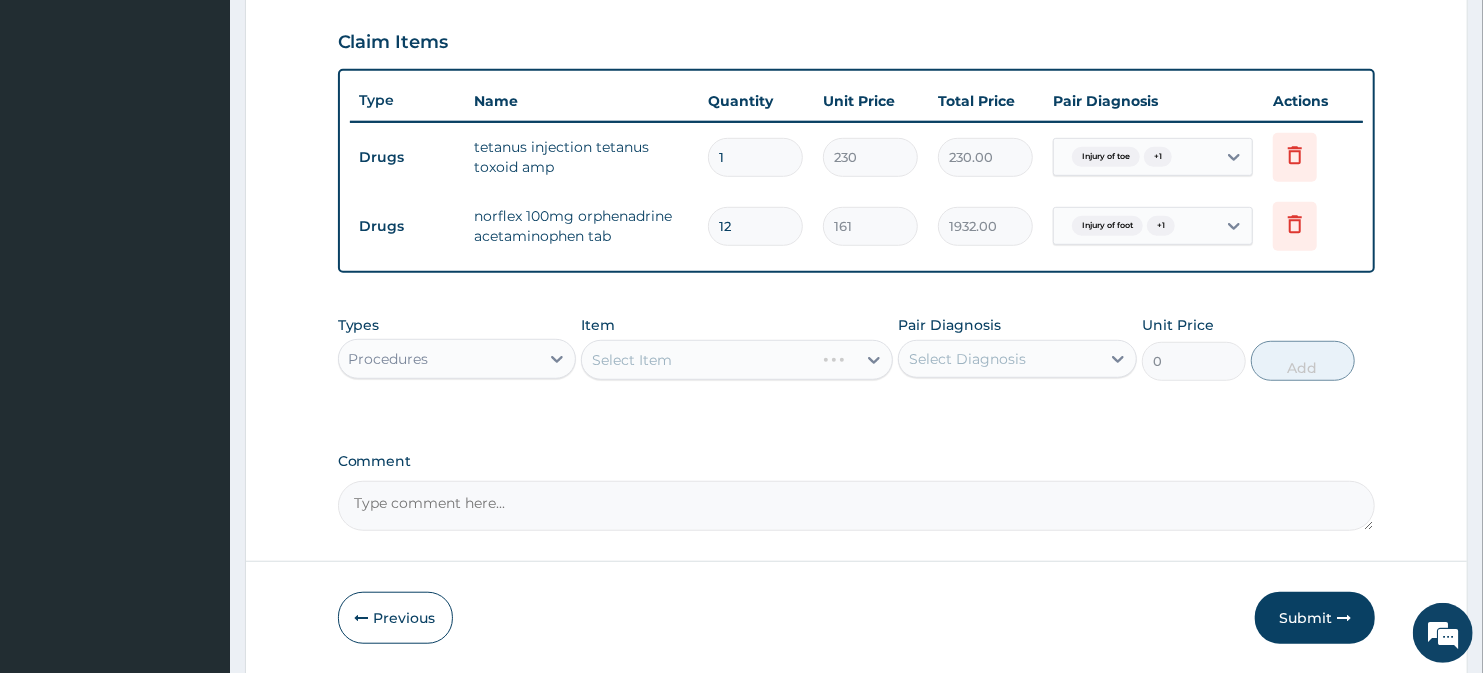 click on "Select Item" at bounding box center (736, 360) 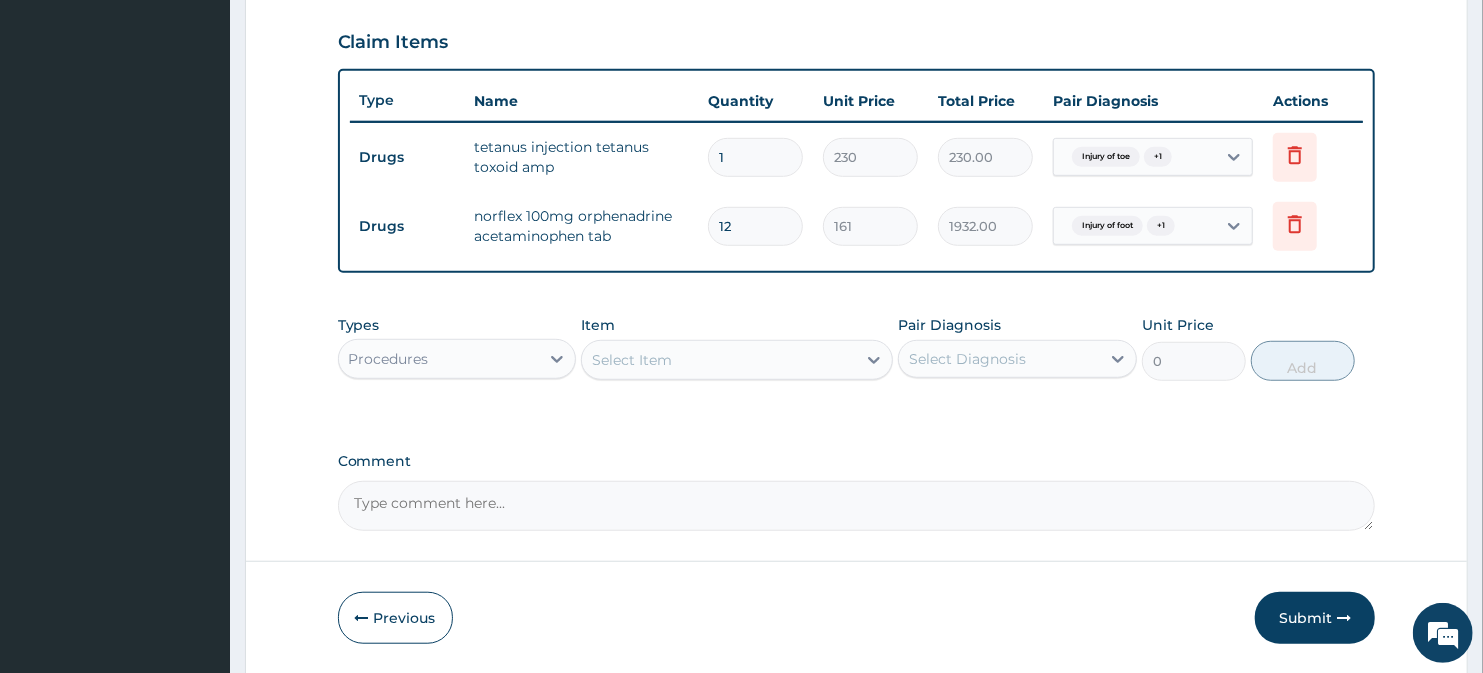 click on "Select Item" at bounding box center [632, 360] 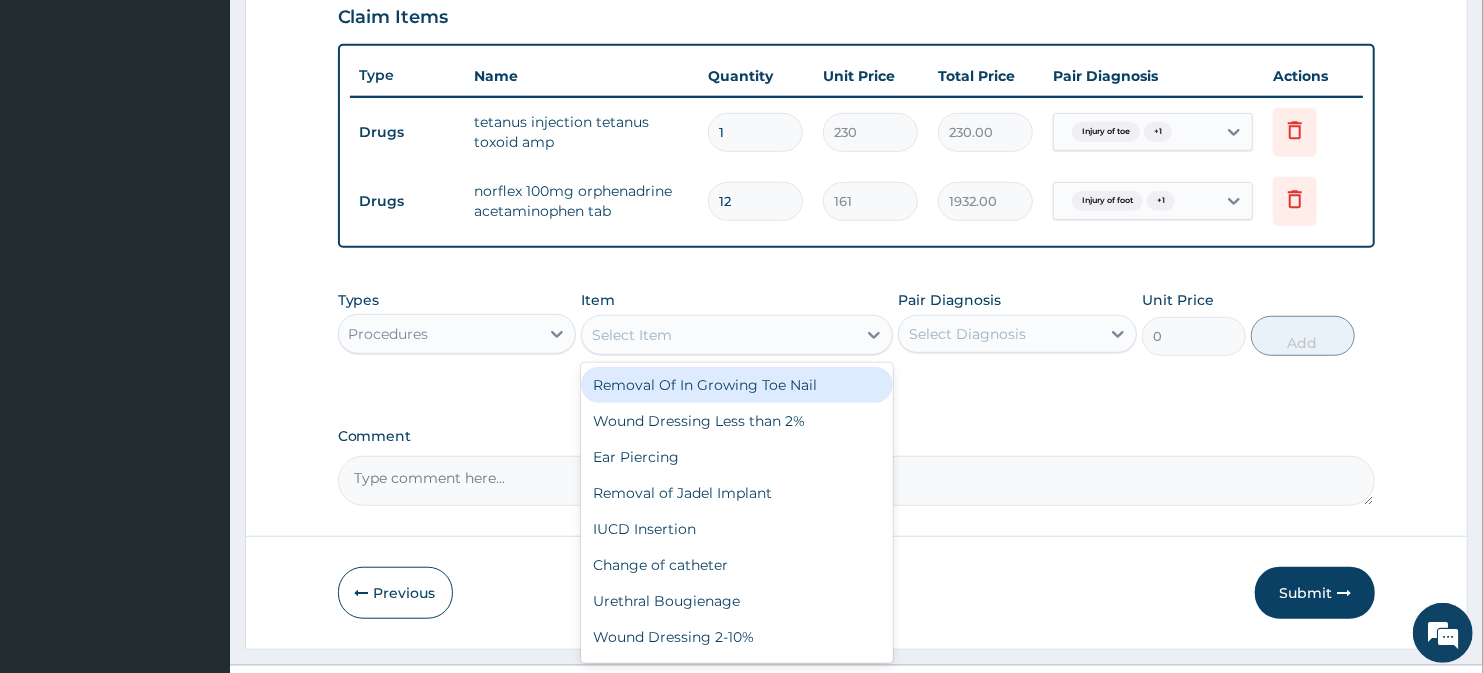 scroll, scrollTop: 741, scrollLeft: 0, axis: vertical 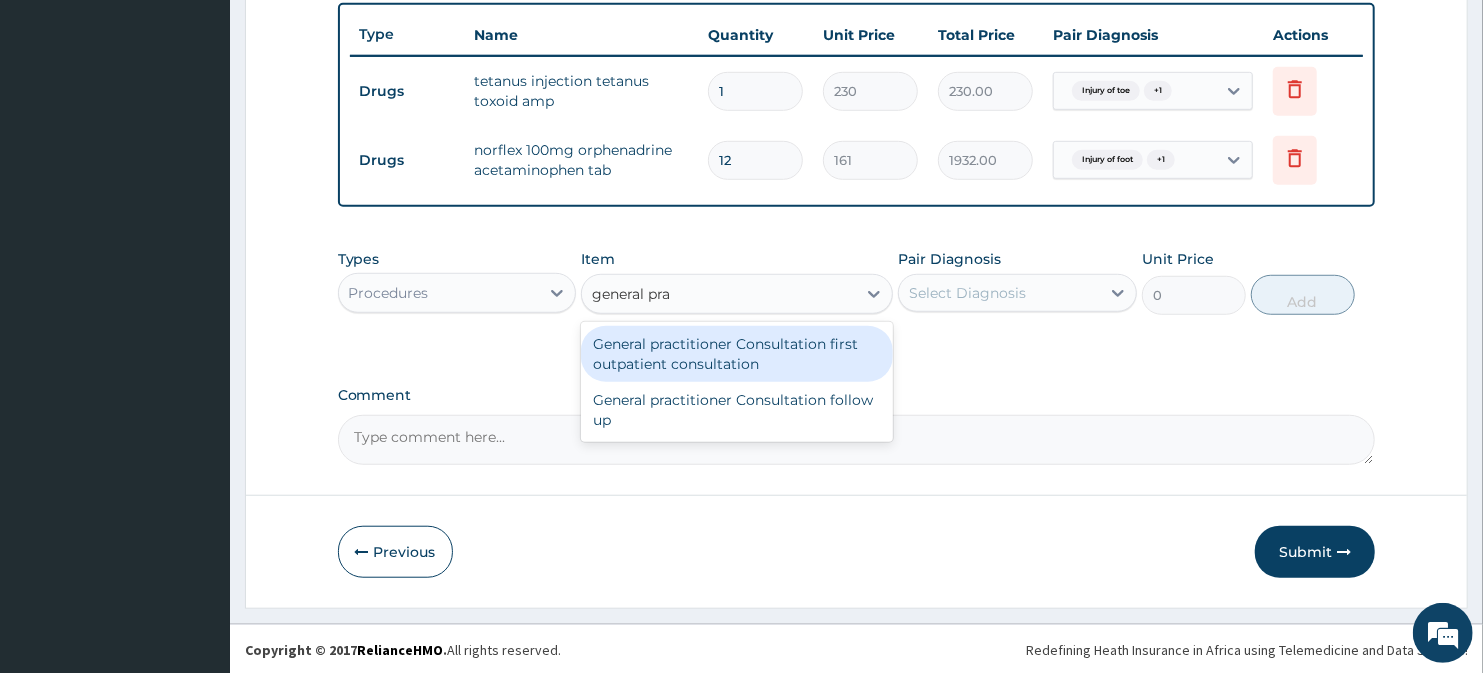 type on "general prac" 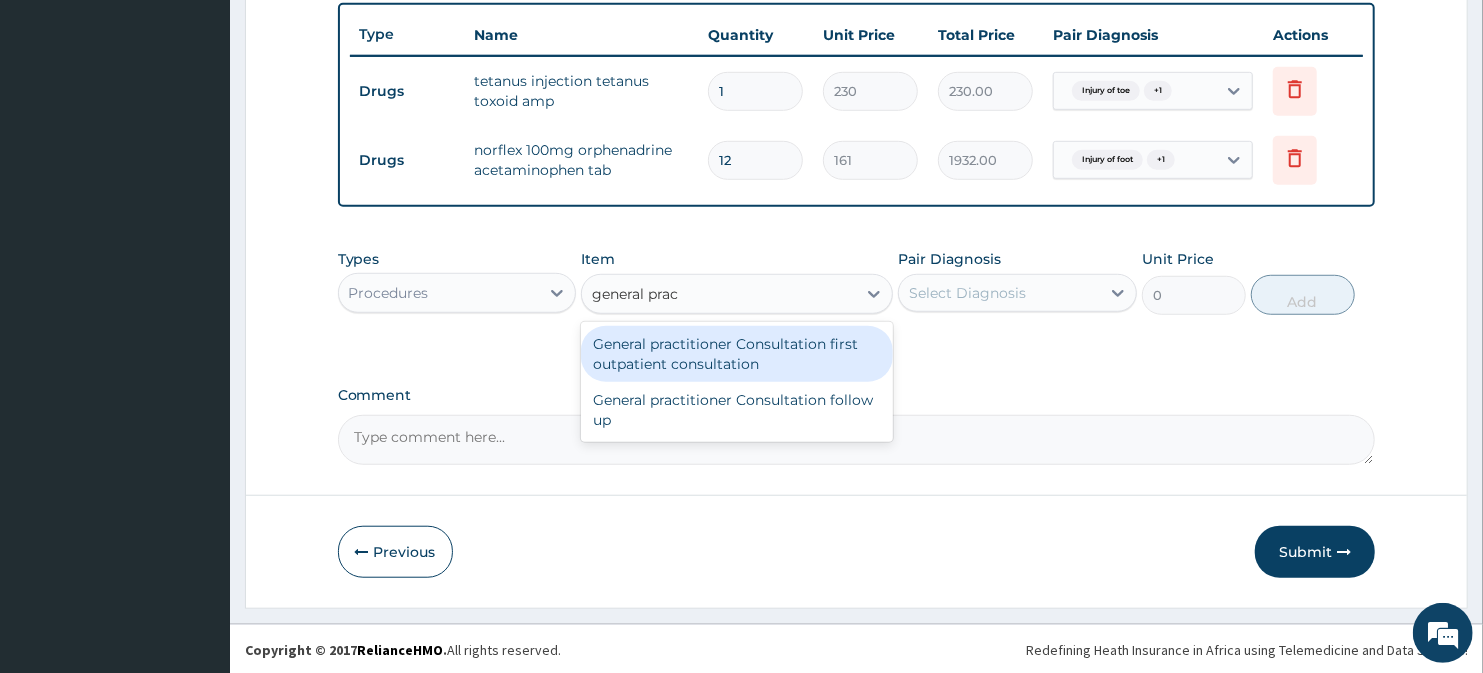 click on "General practitioner Consultation first outpatient consultation" at bounding box center (736, 354) 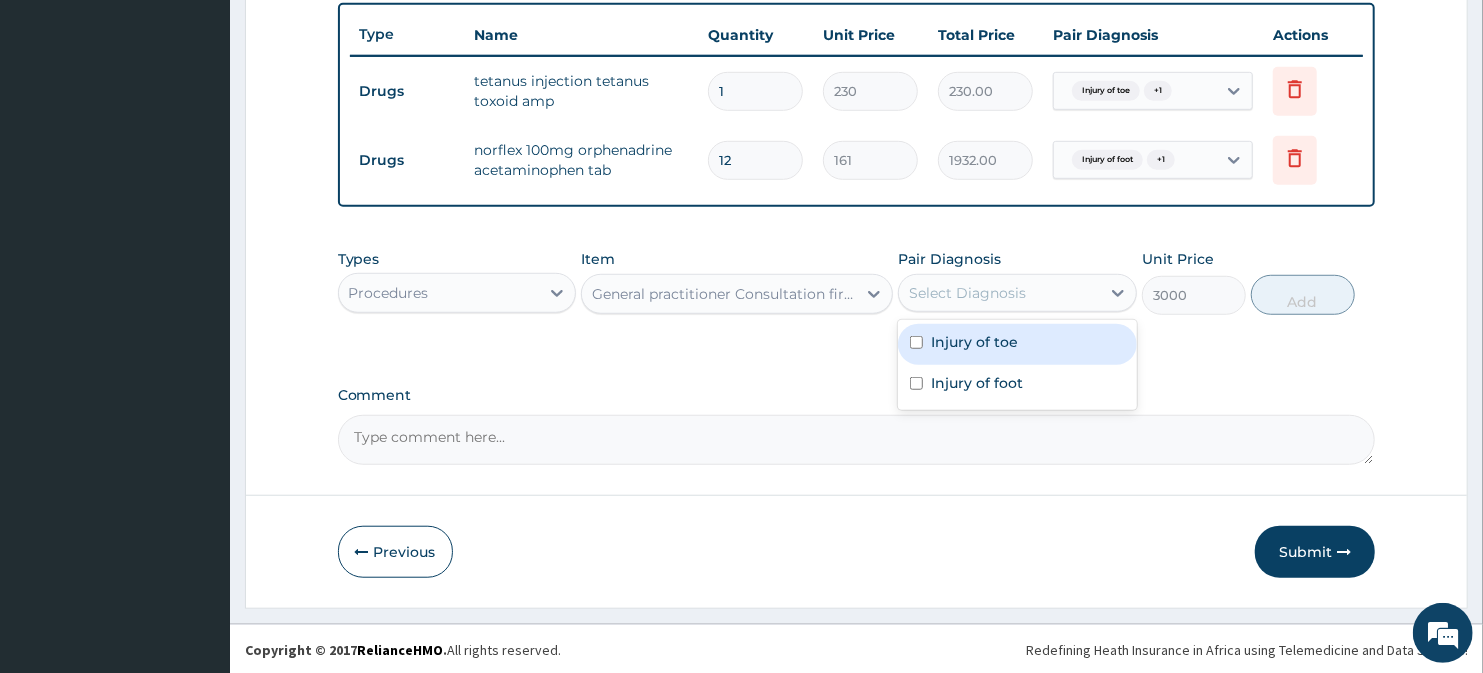 click on "Select Diagnosis" at bounding box center [999, 293] 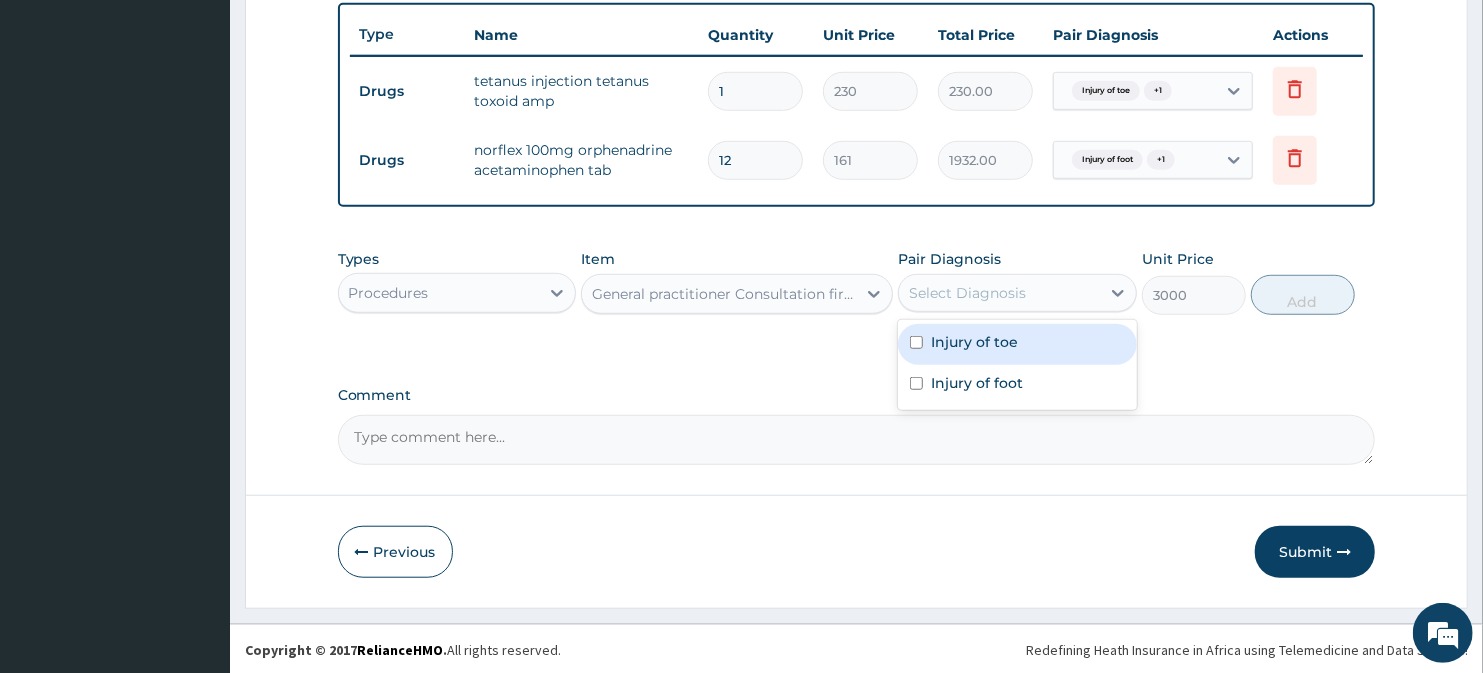 click on "Injury of toe" at bounding box center (974, 342) 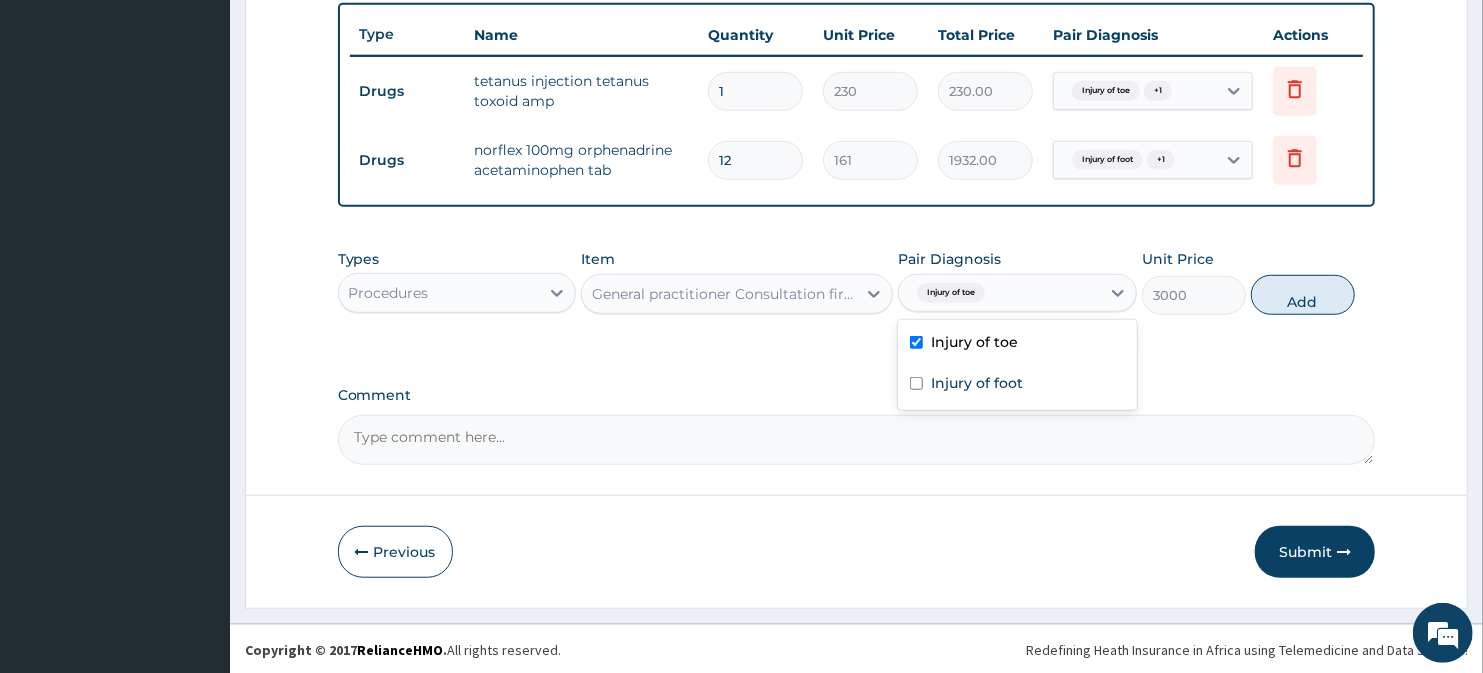 checkbox on "true" 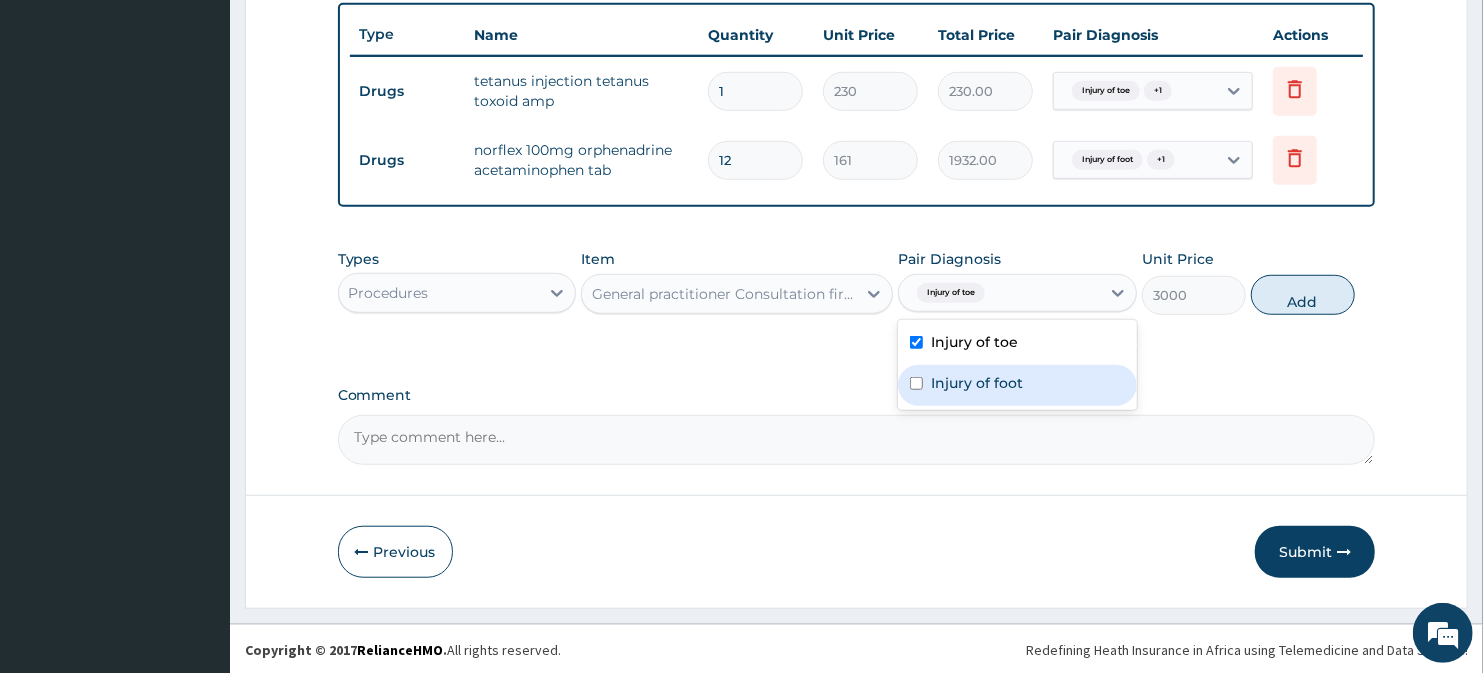 click on "Injury of toe Injury of foot" at bounding box center (1017, 365) 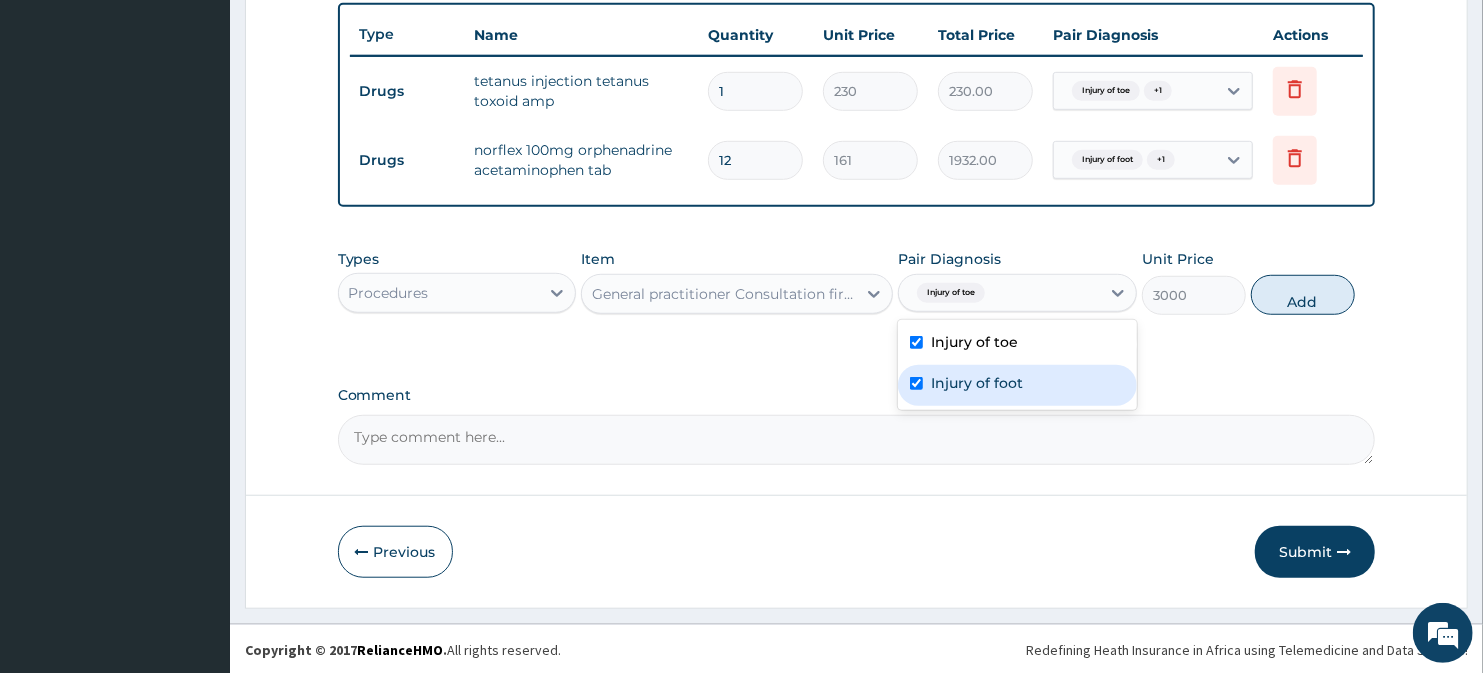checkbox on "true" 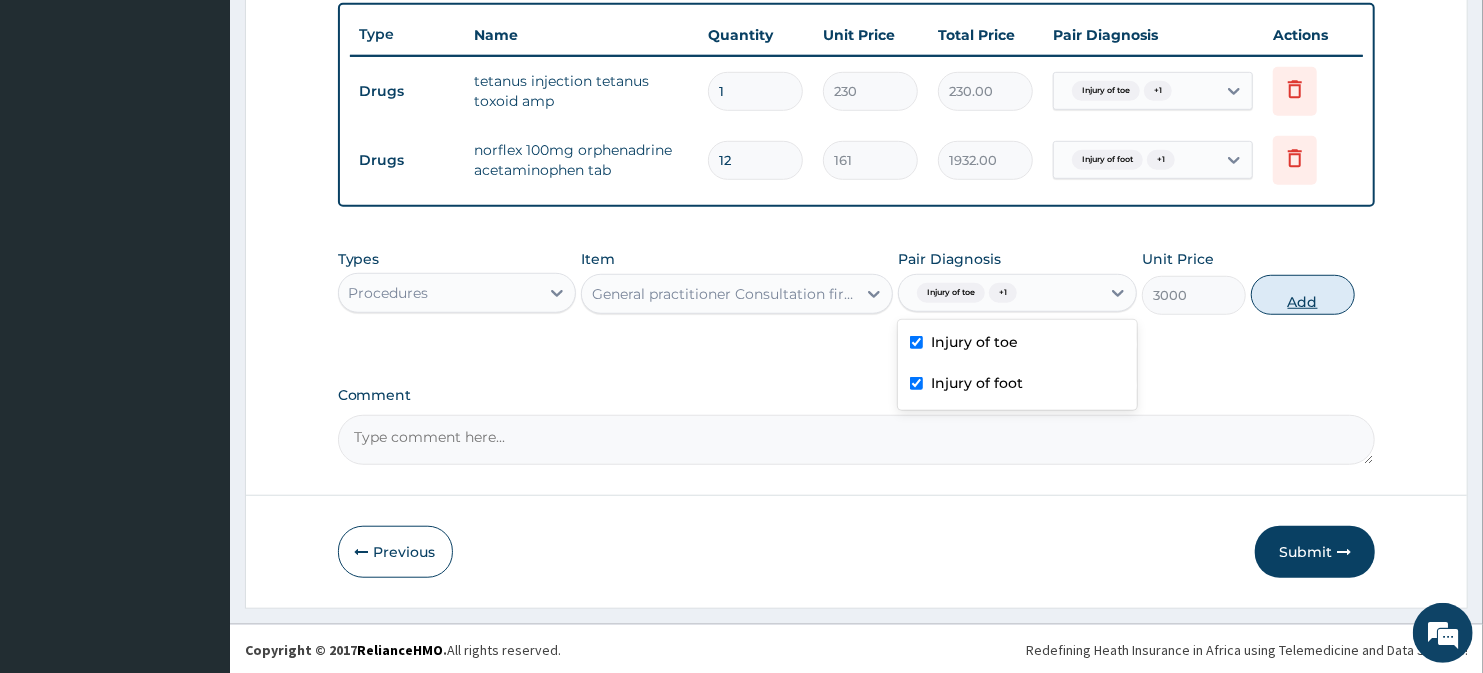 click on "Add" at bounding box center [1303, 295] 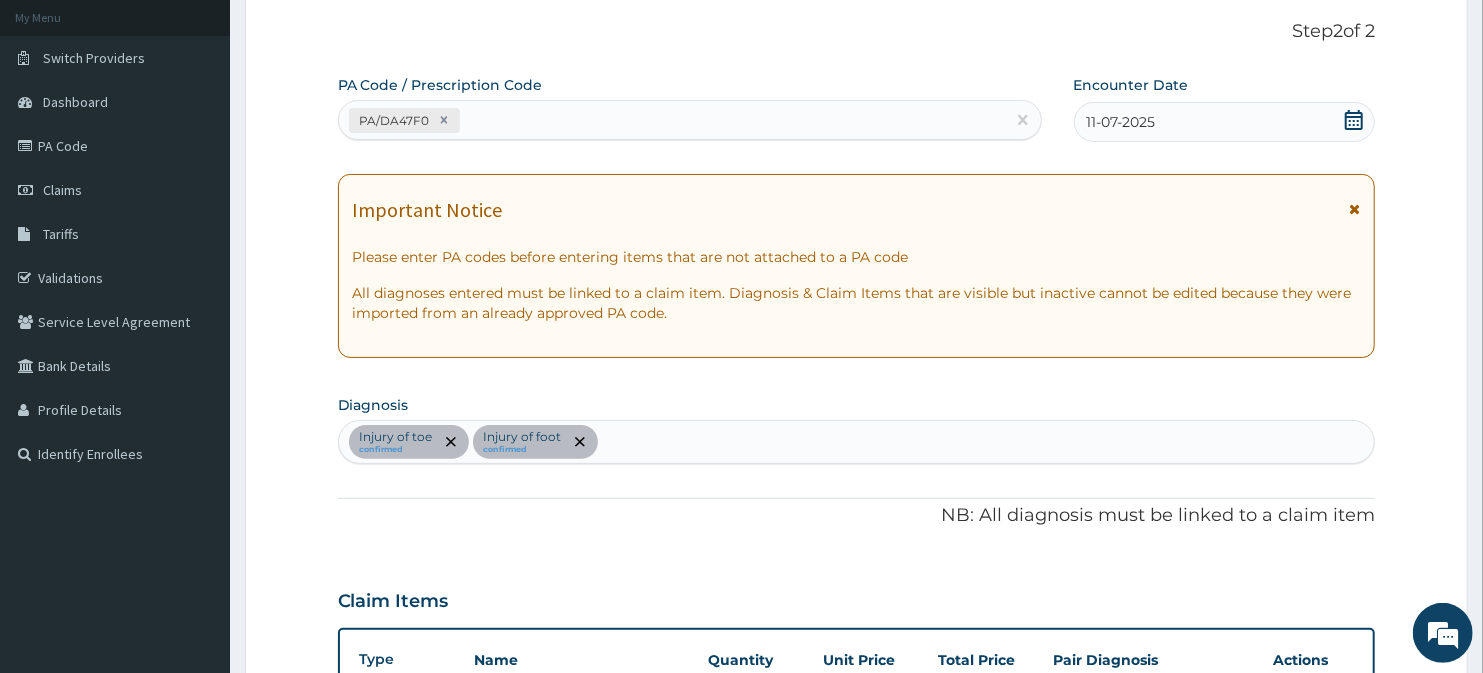 scroll, scrollTop: 0, scrollLeft: 0, axis: both 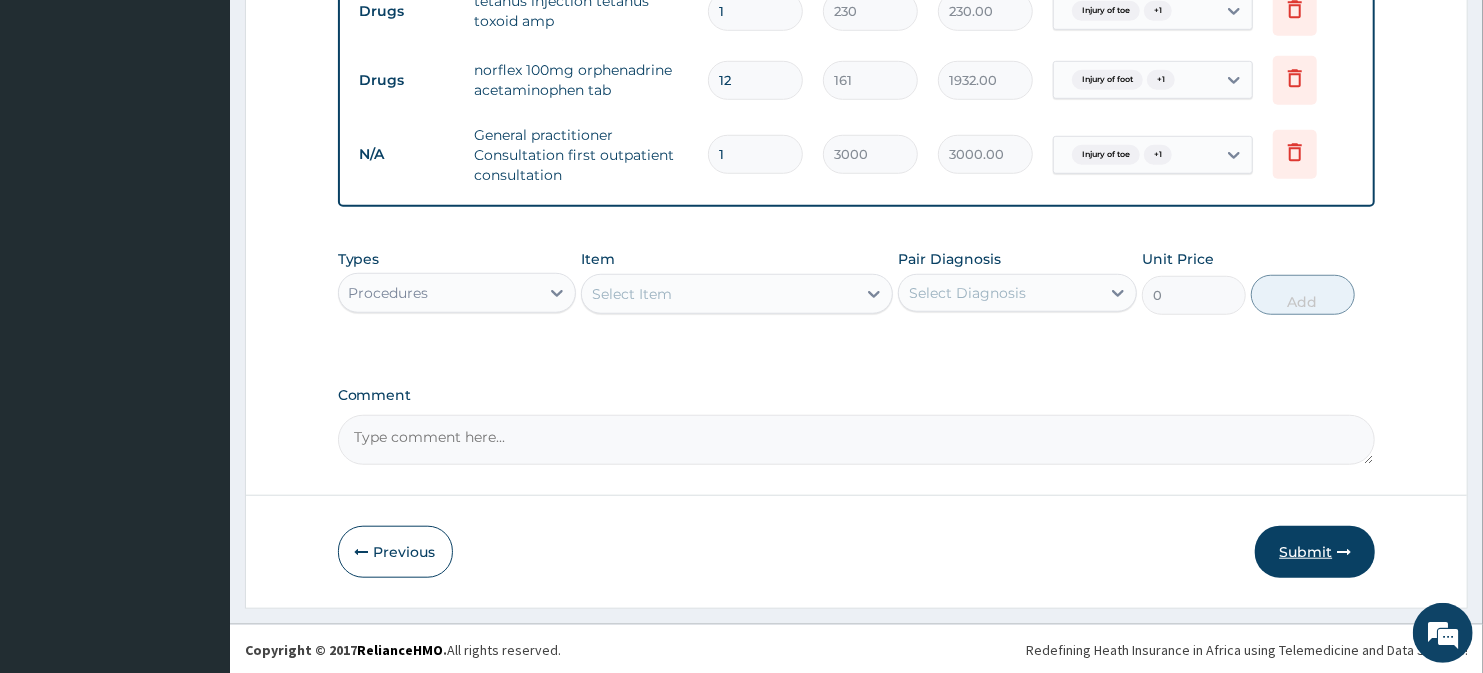 click on "Submit" at bounding box center [1315, 552] 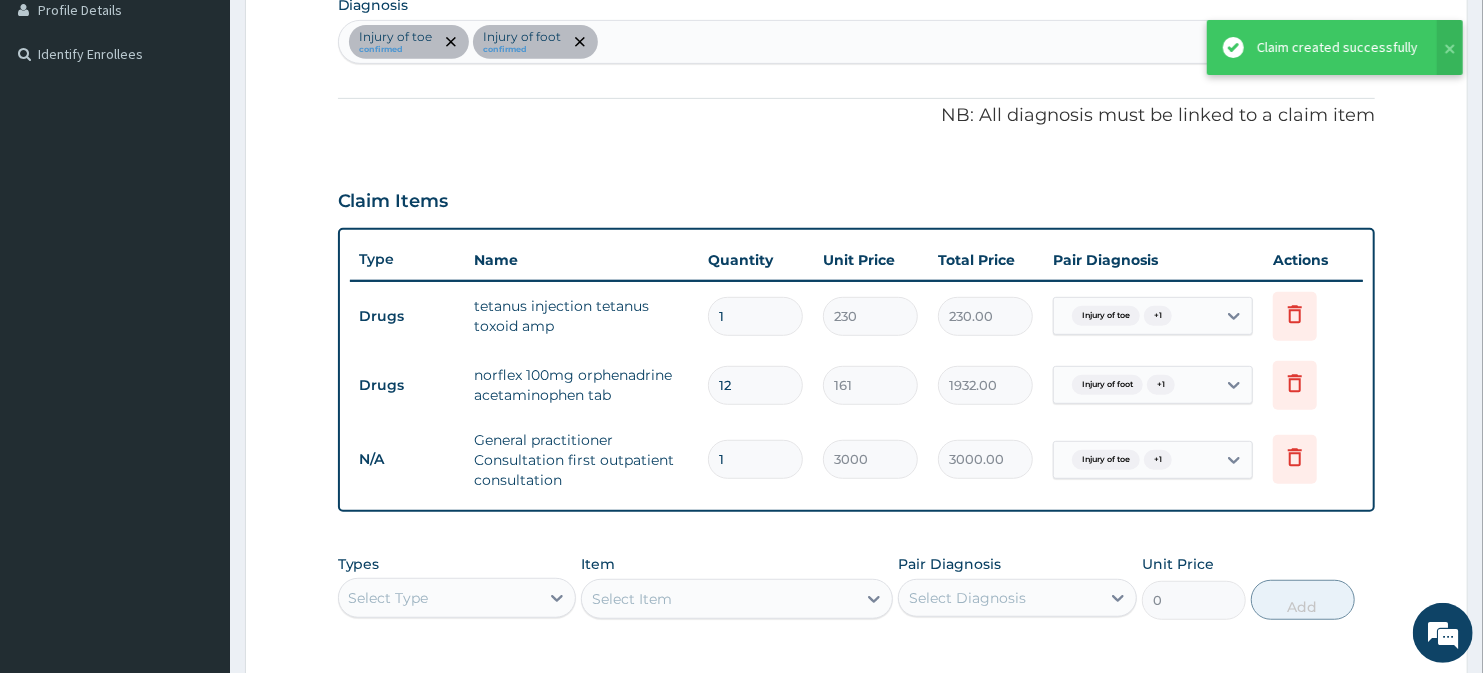 scroll, scrollTop: 487, scrollLeft: 0, axis: vertical 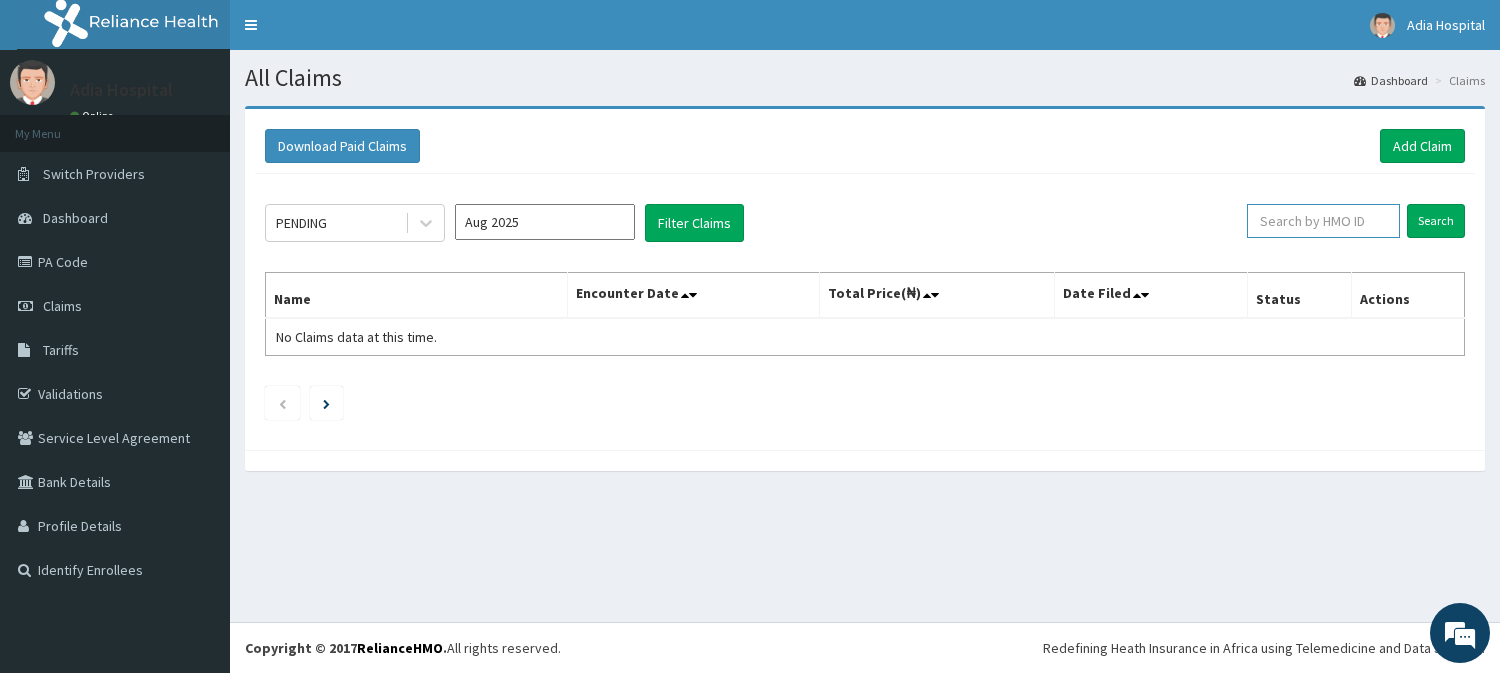 click at bounding box center [1323, 221] 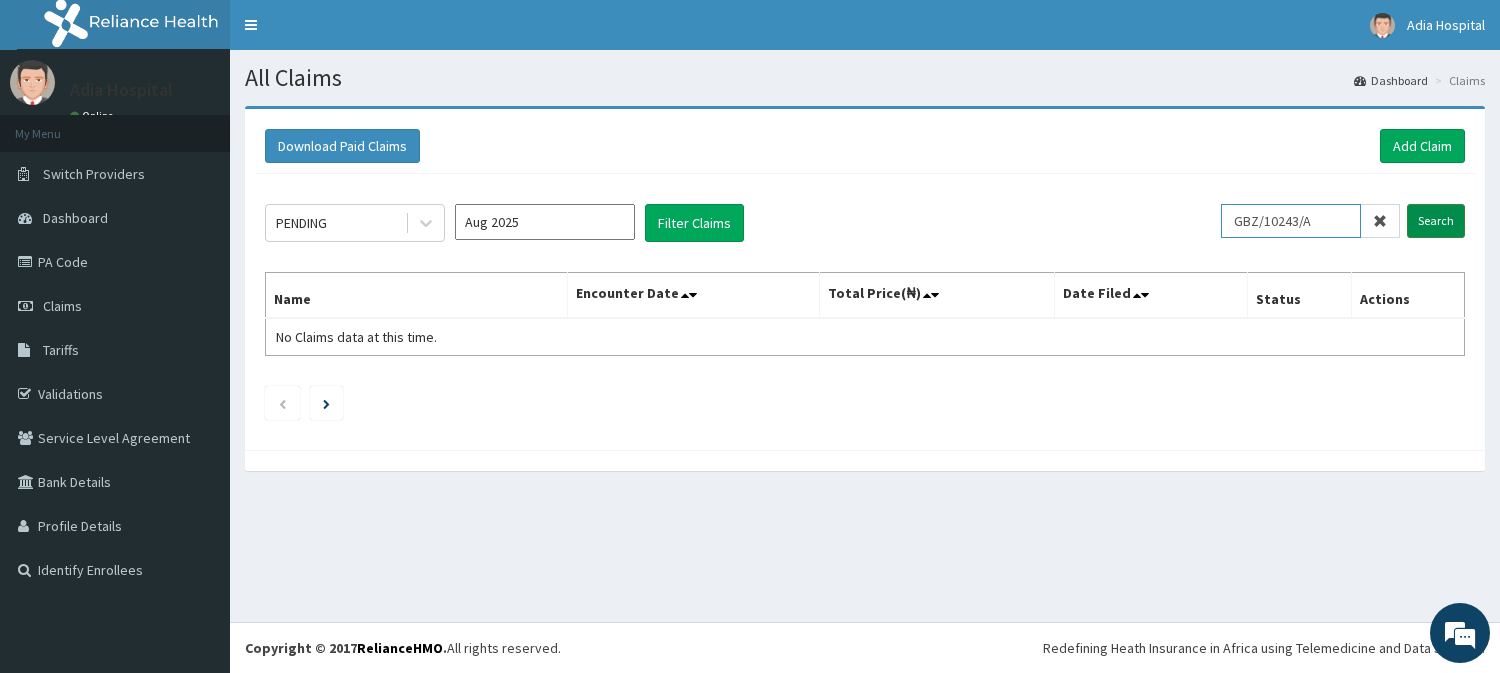 type on "GBZ/10243/A" 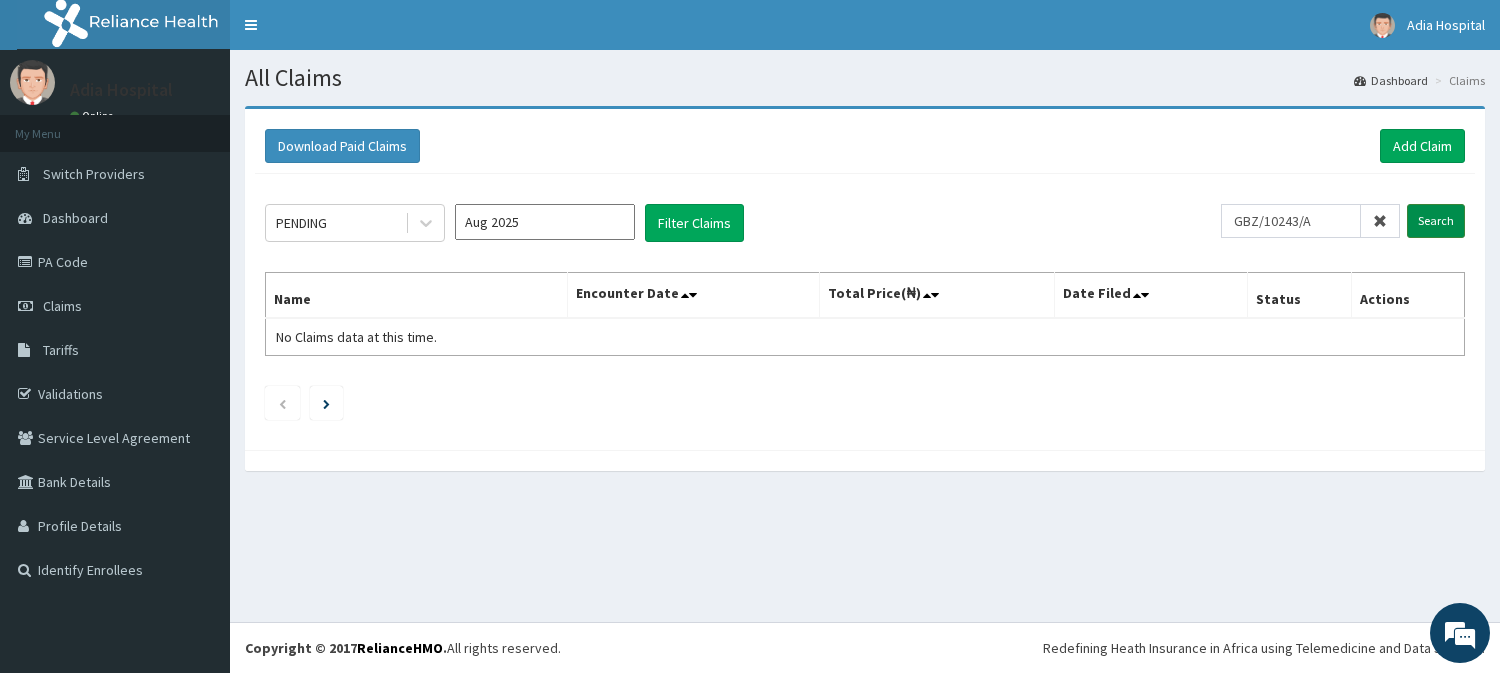 click on "Search" at bounding box center [1436, 221] 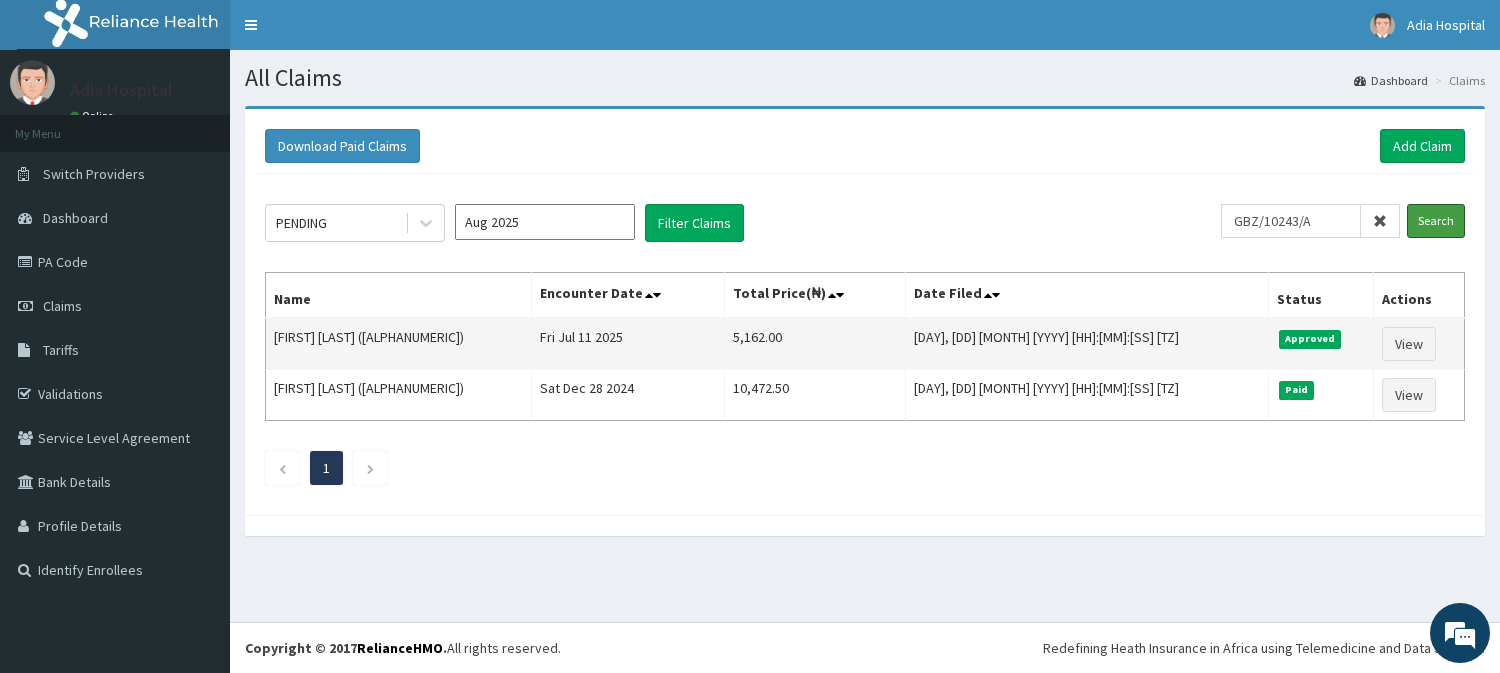 scroll, scrollTop: 0, scrollLeft: 0, axis: both 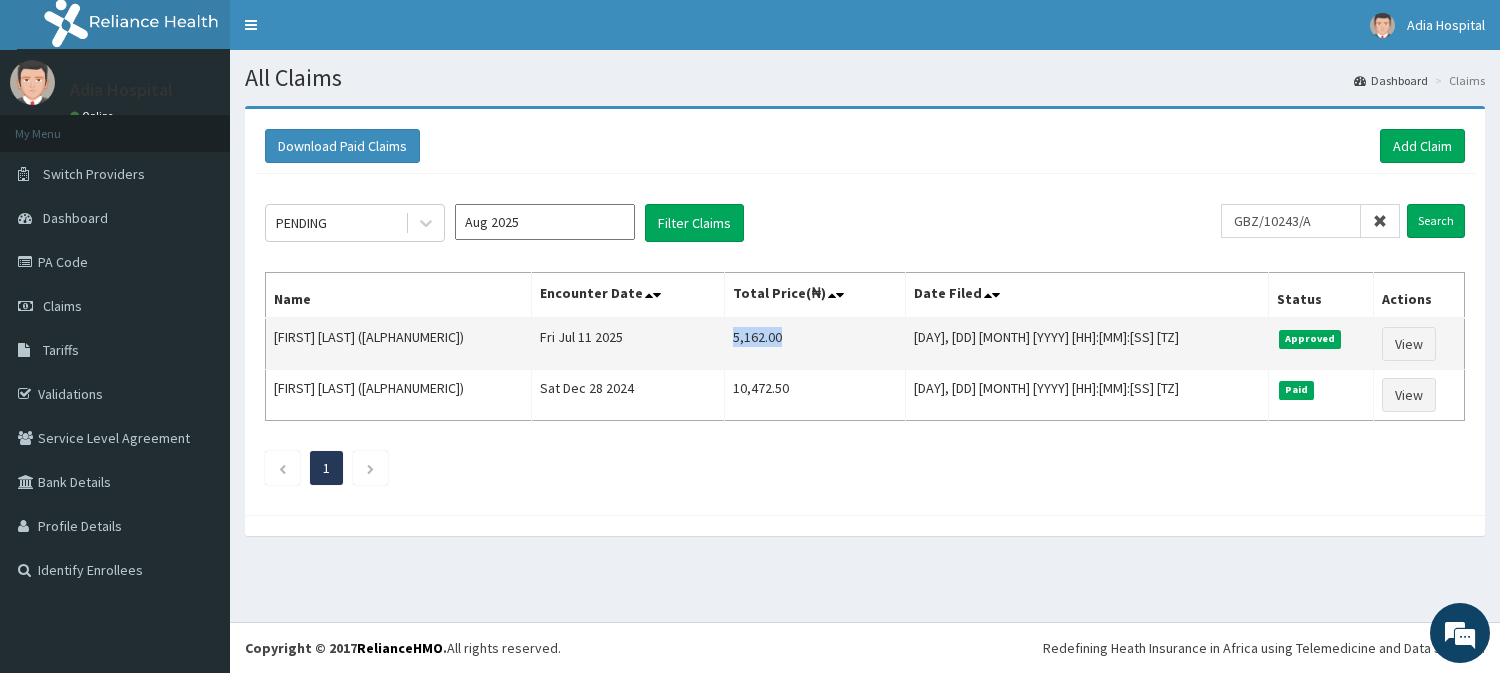 copy on "5,162.00" 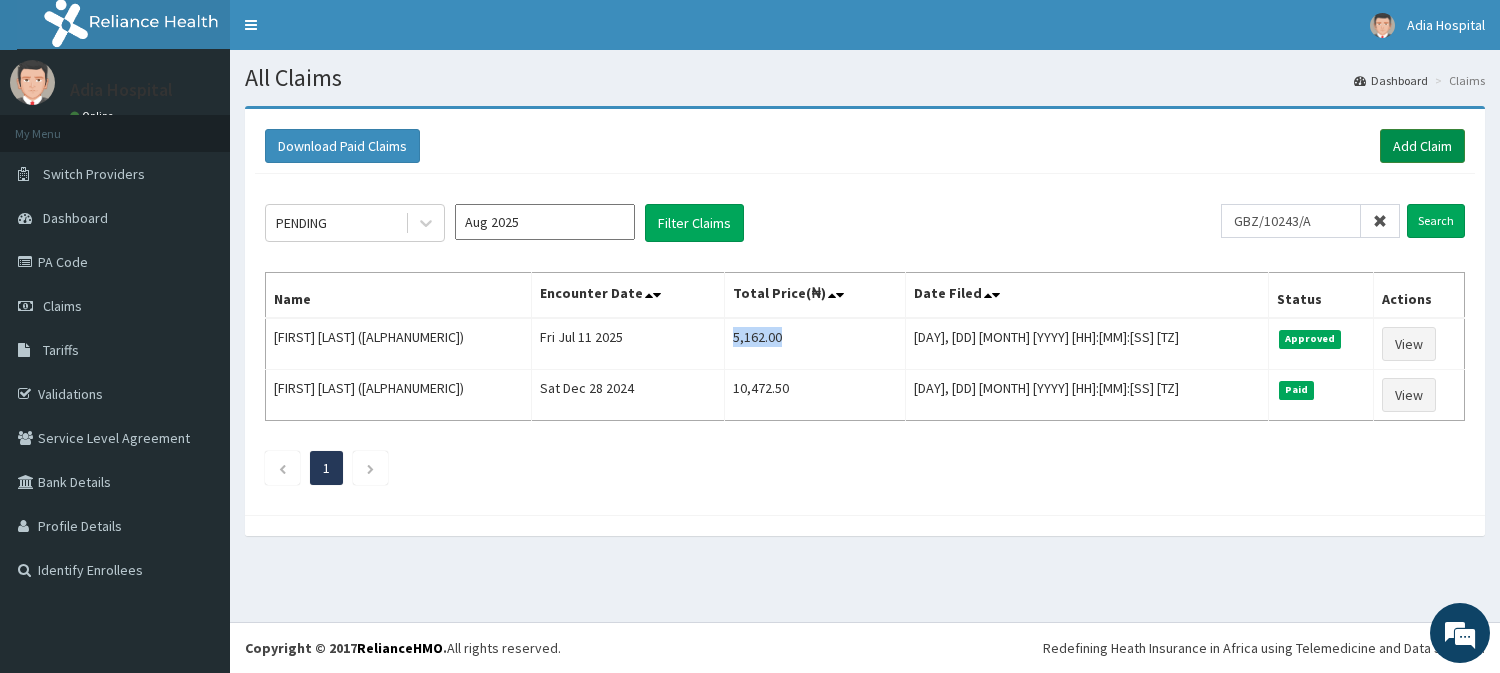 click on "Add Claim" at bounding box center [1422, 146] 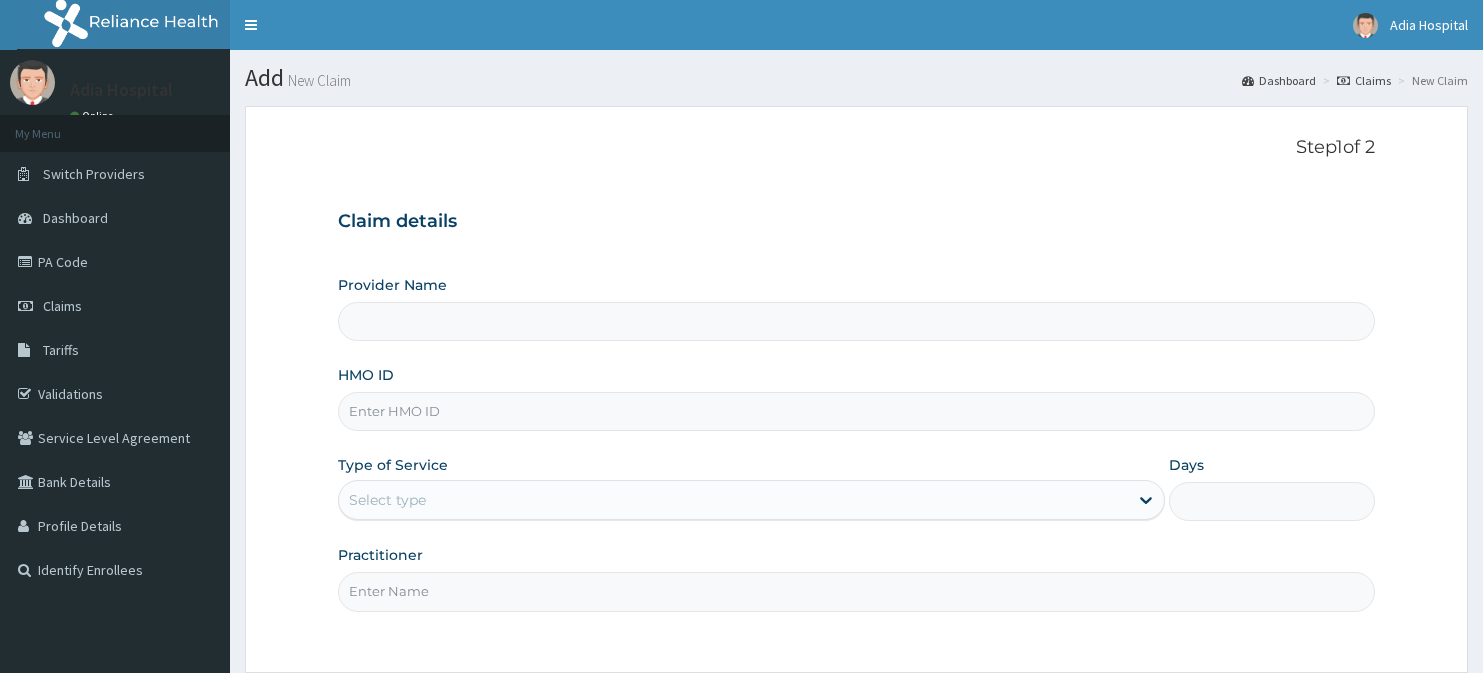 scroll, scrollTop: 0, scrollLeft: 0, axis: both 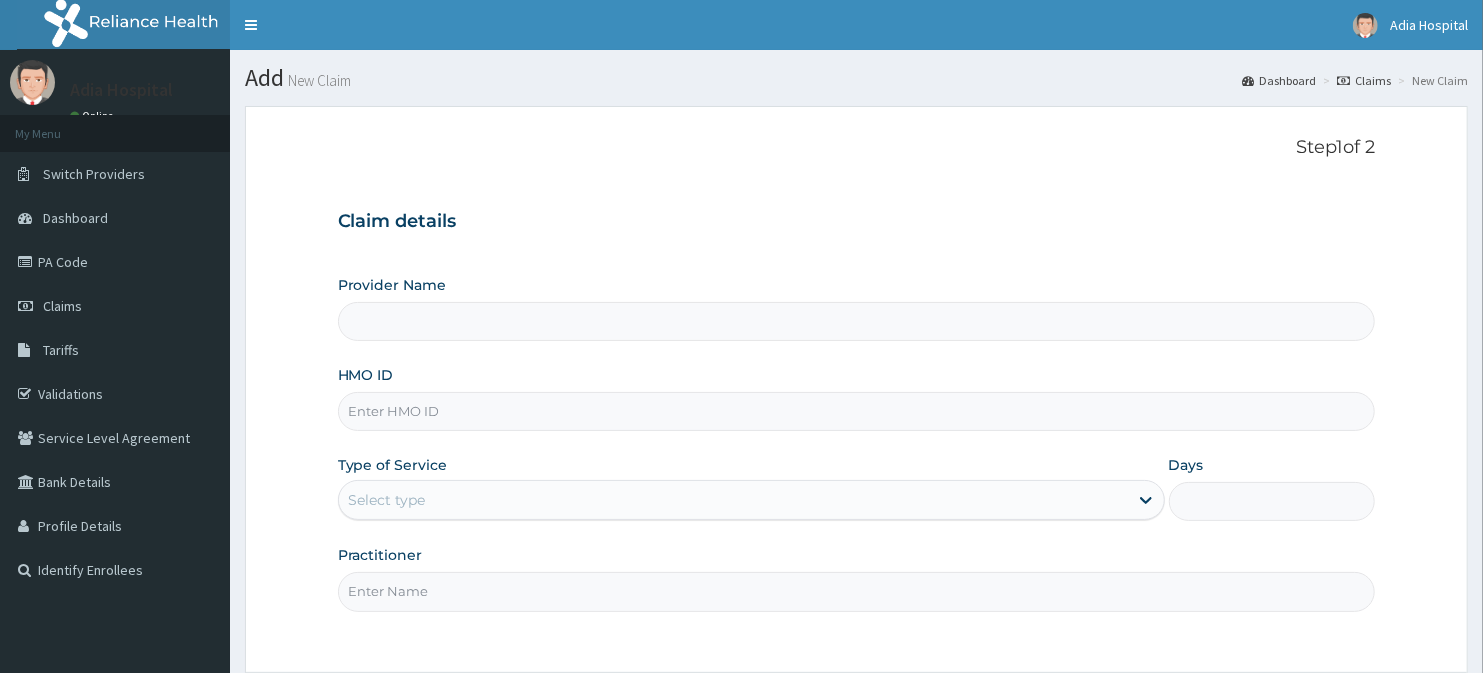 click on "HMO ID" at bounding box center (857, 411) 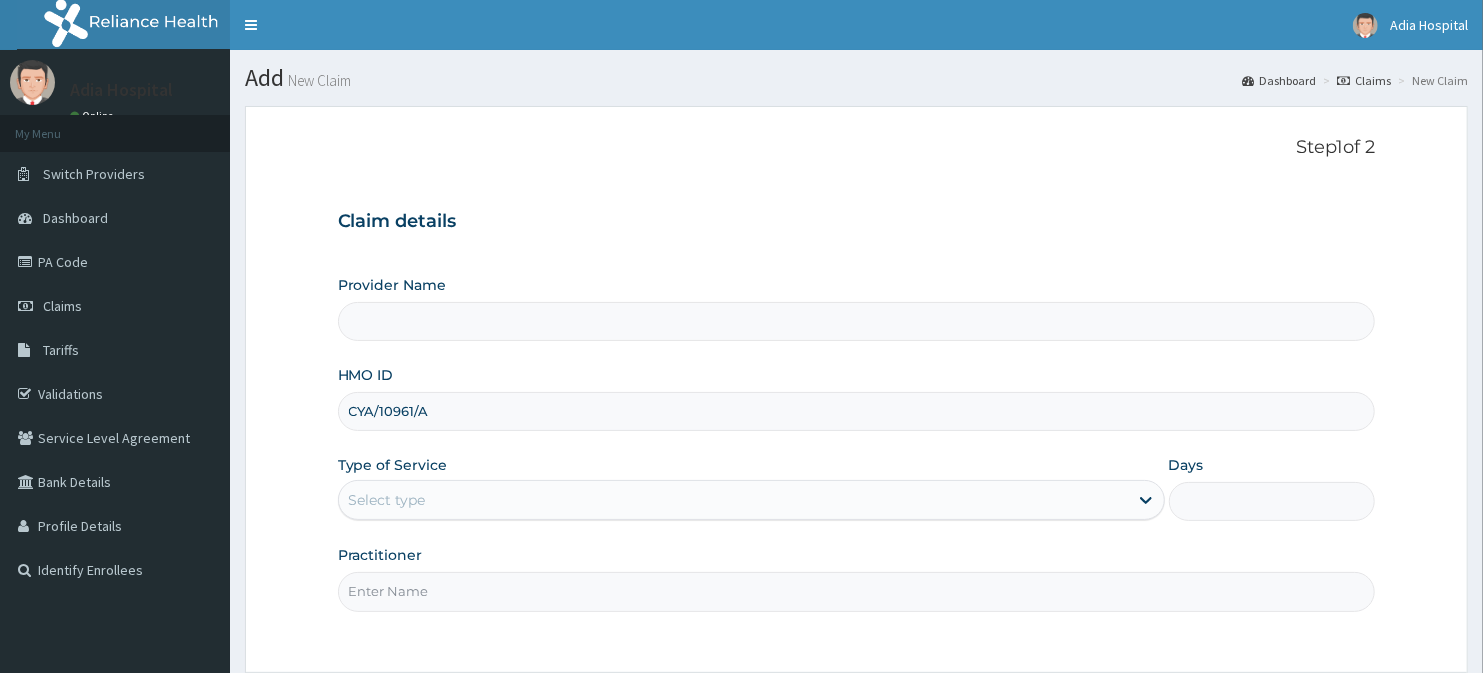 type on "CYA/10961/A" 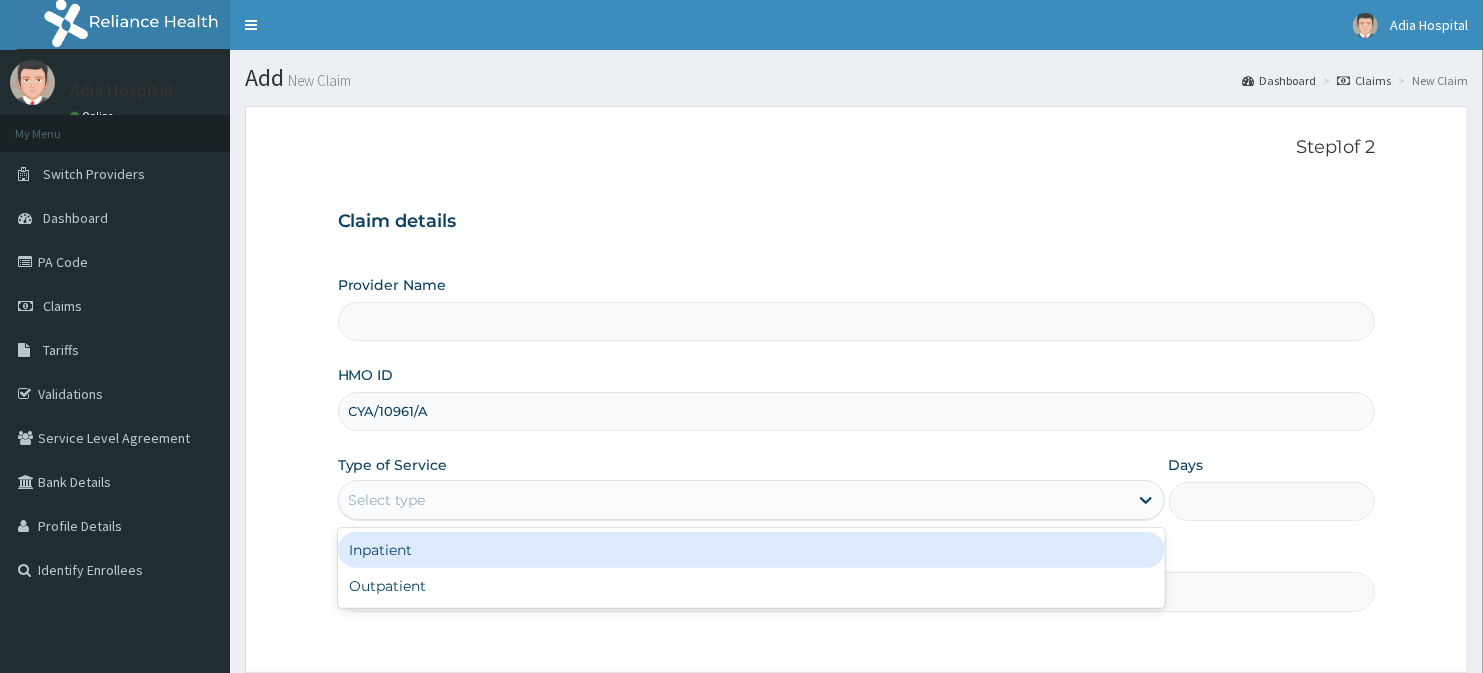 click on "Select type" at bounding box center [733, 500] 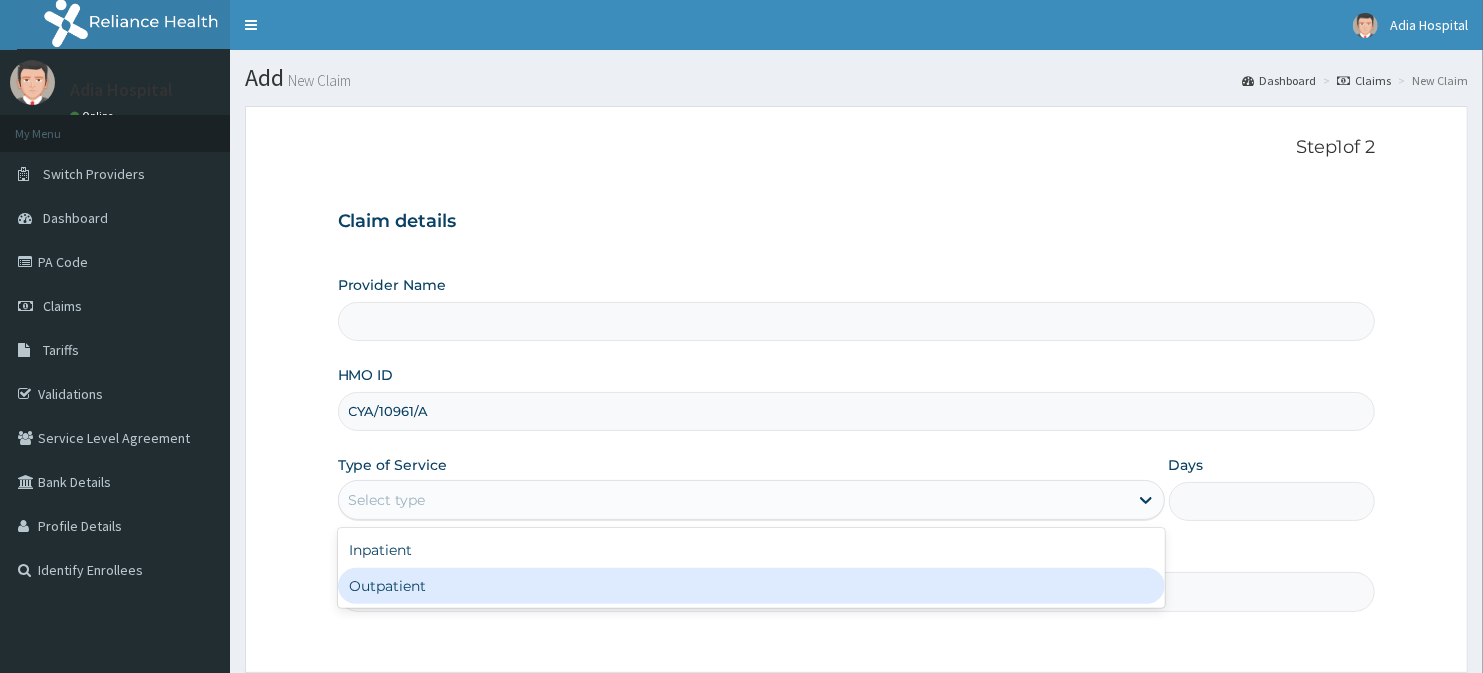 click on "Outpatient" at bounding box center [751, 586] 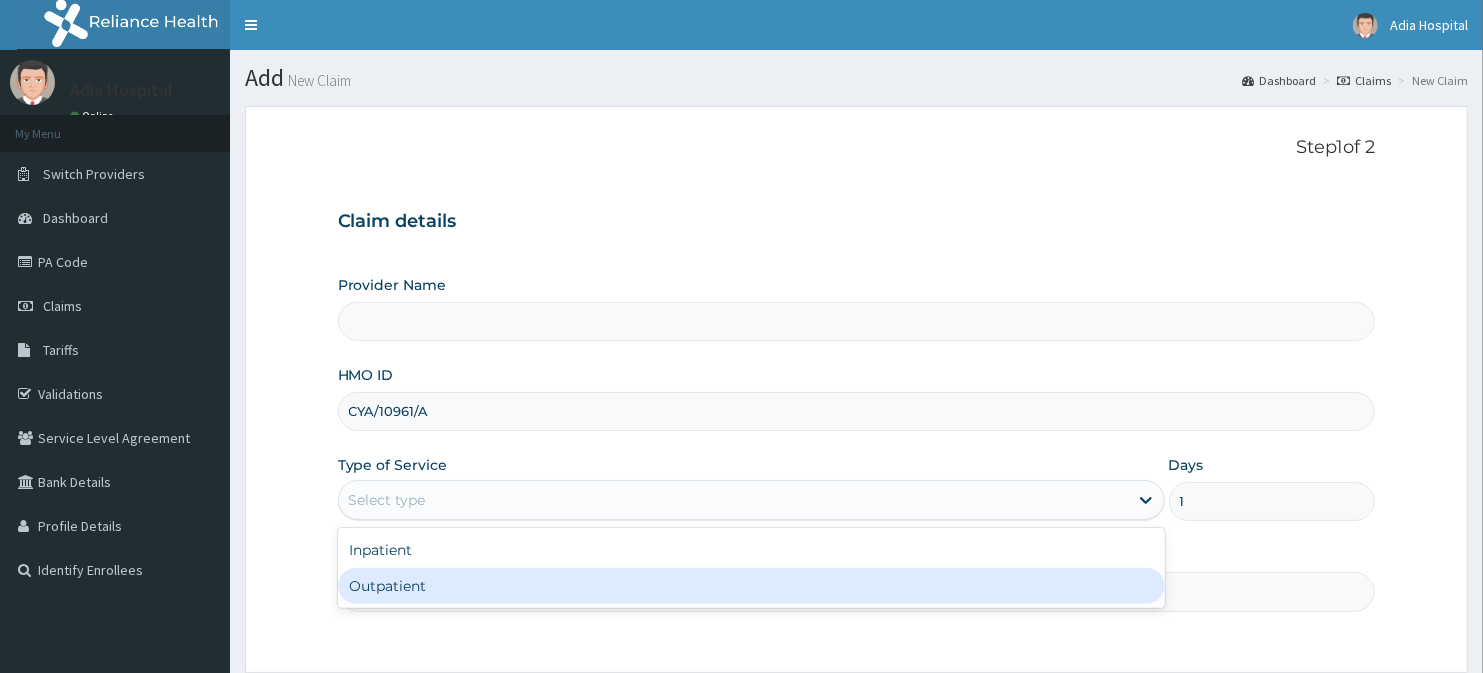 click on "Practitioner" at bounding box center [857, 591] 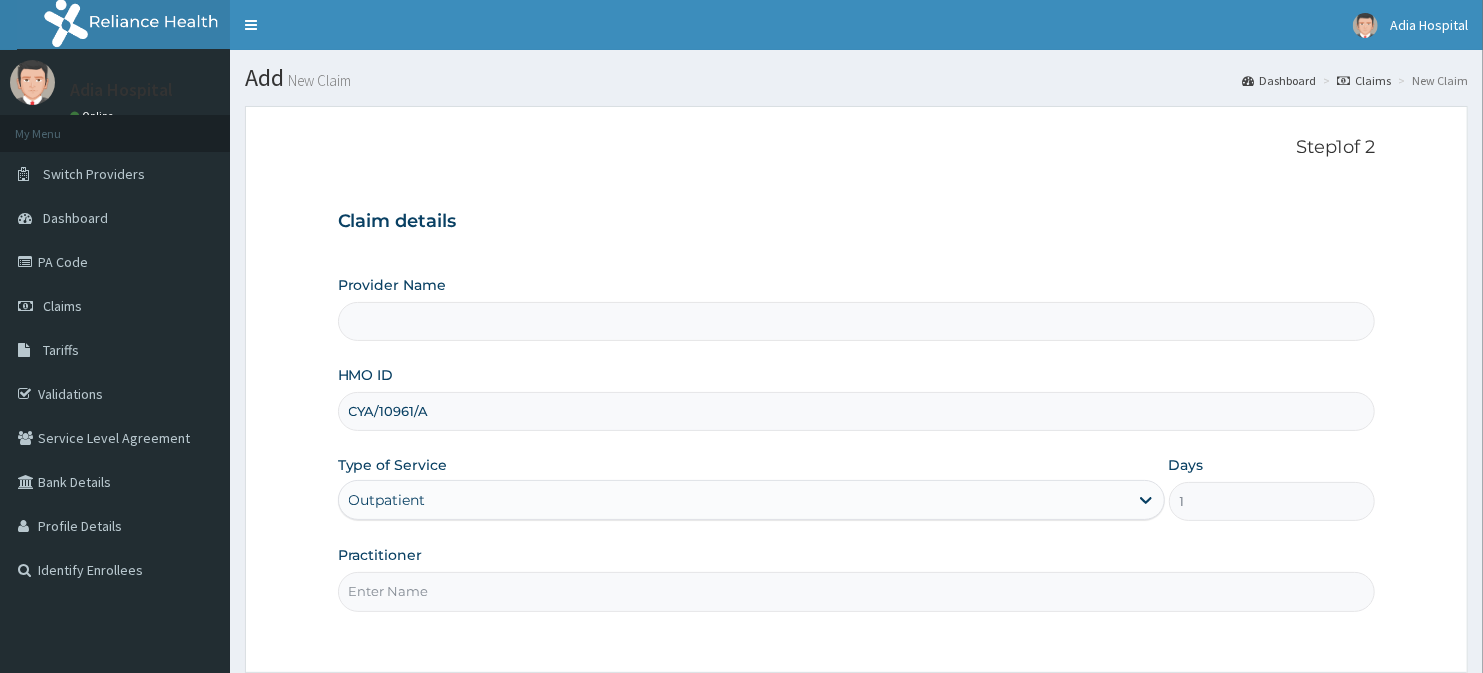 type on "Adia Hospital" 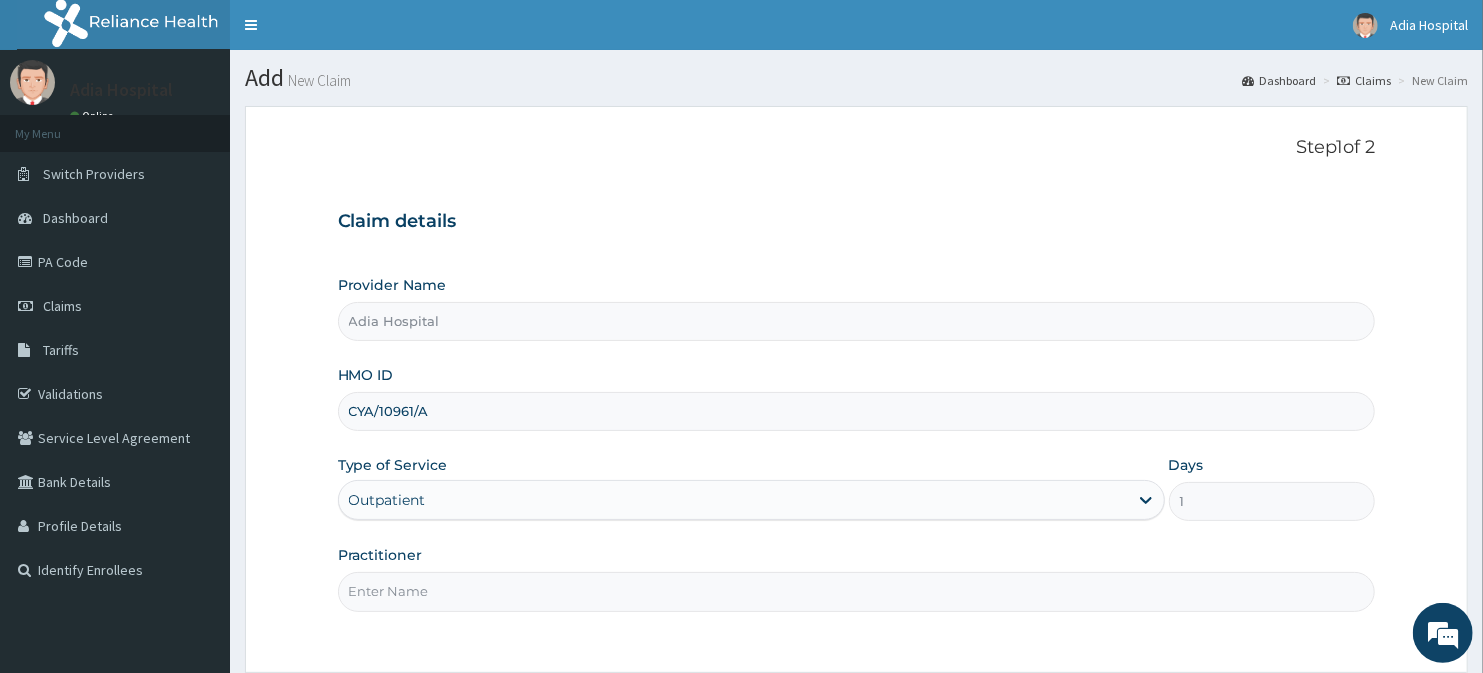 click on "Practitioner" at bounding box center (857, 591) 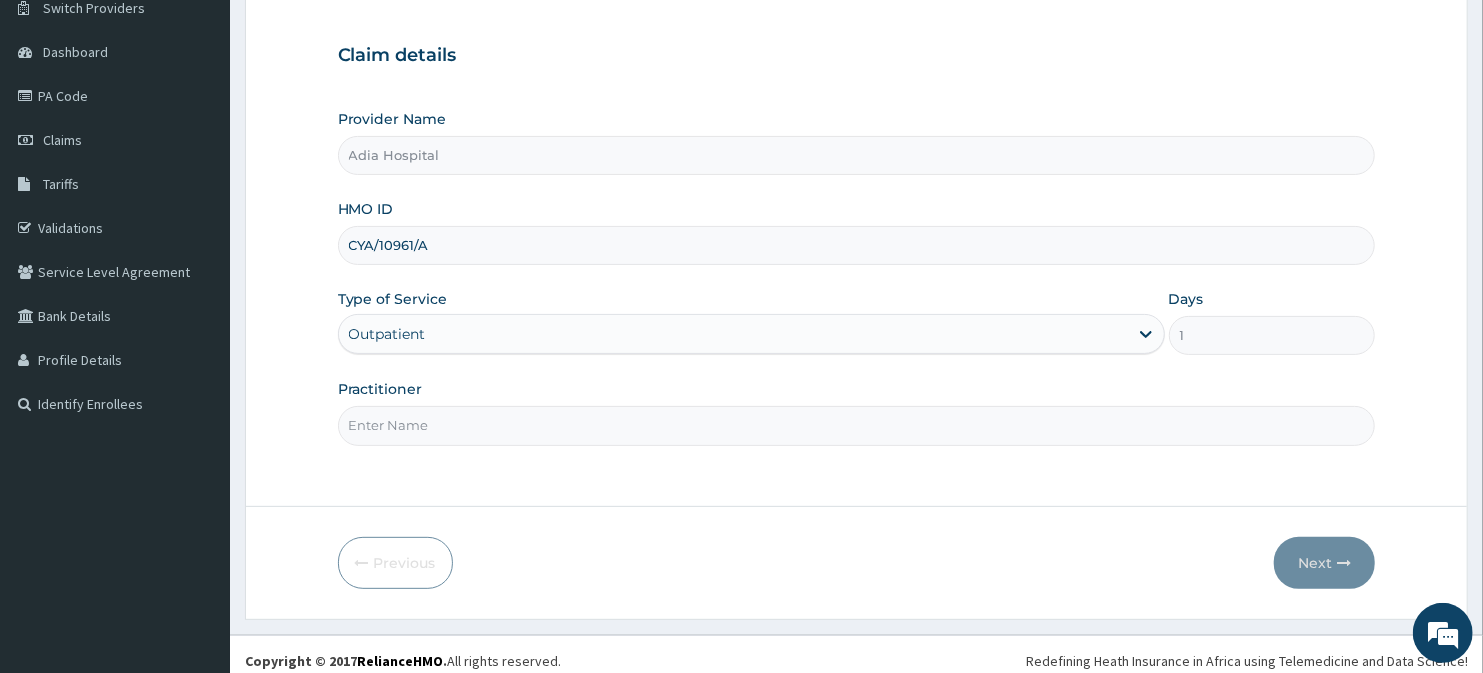 scroll, scrollTop: 178, scrollLeft: 0, axis: vertical 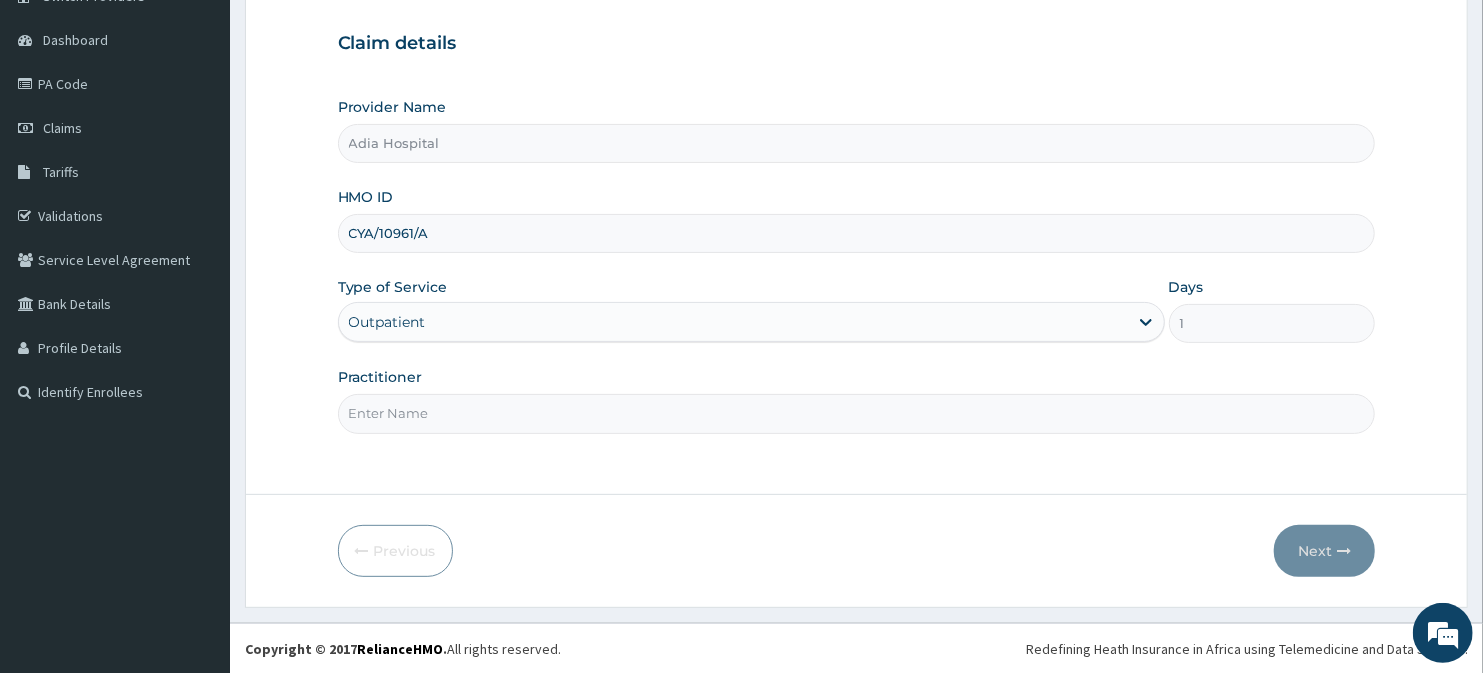 click on "Practitioner" at bounding box center [857, 413] 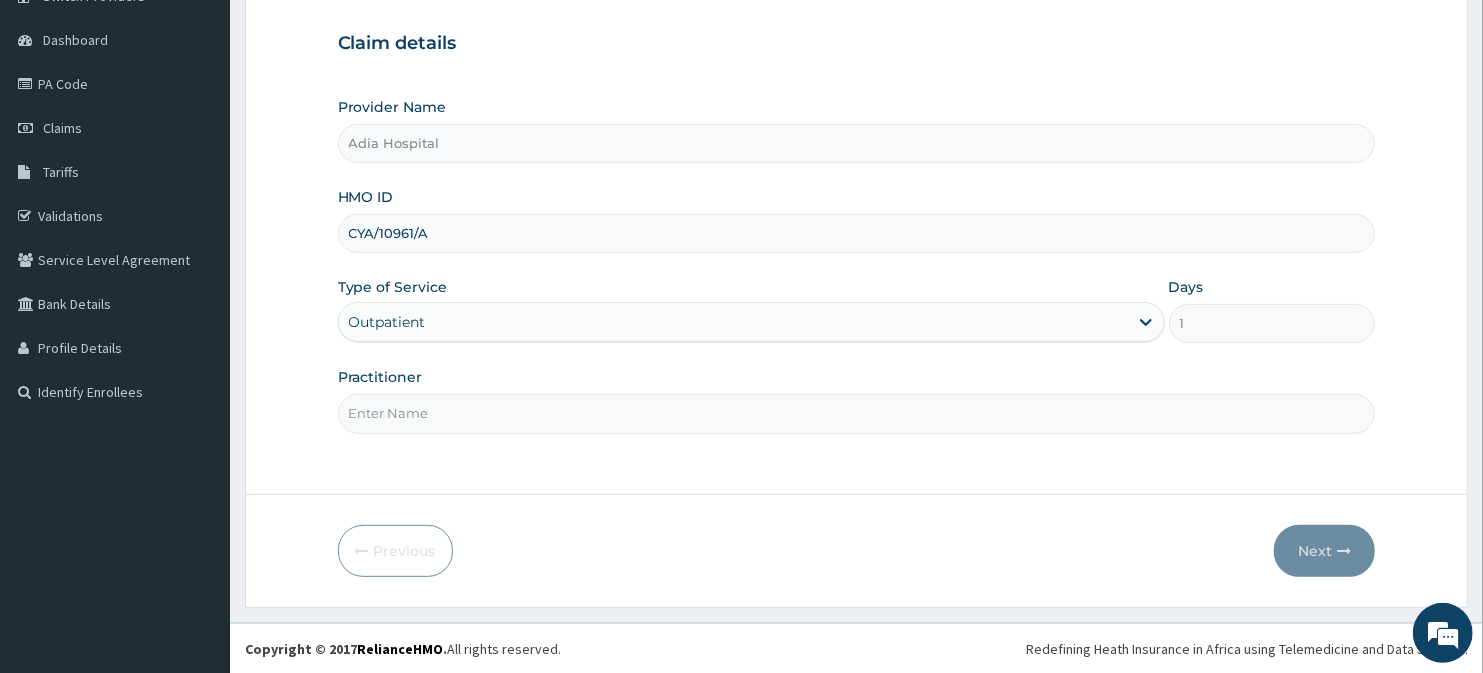type on "dr ik" 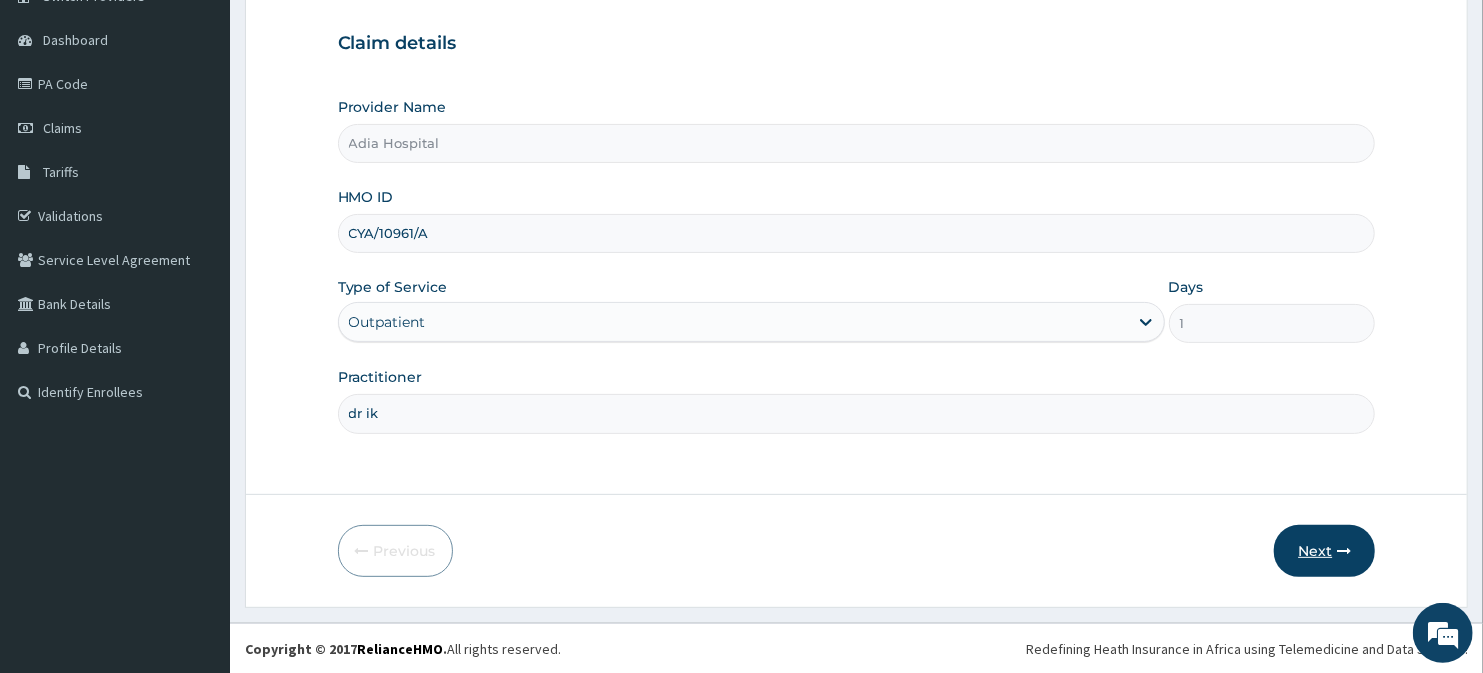 click at bounding box center [1344, 551] 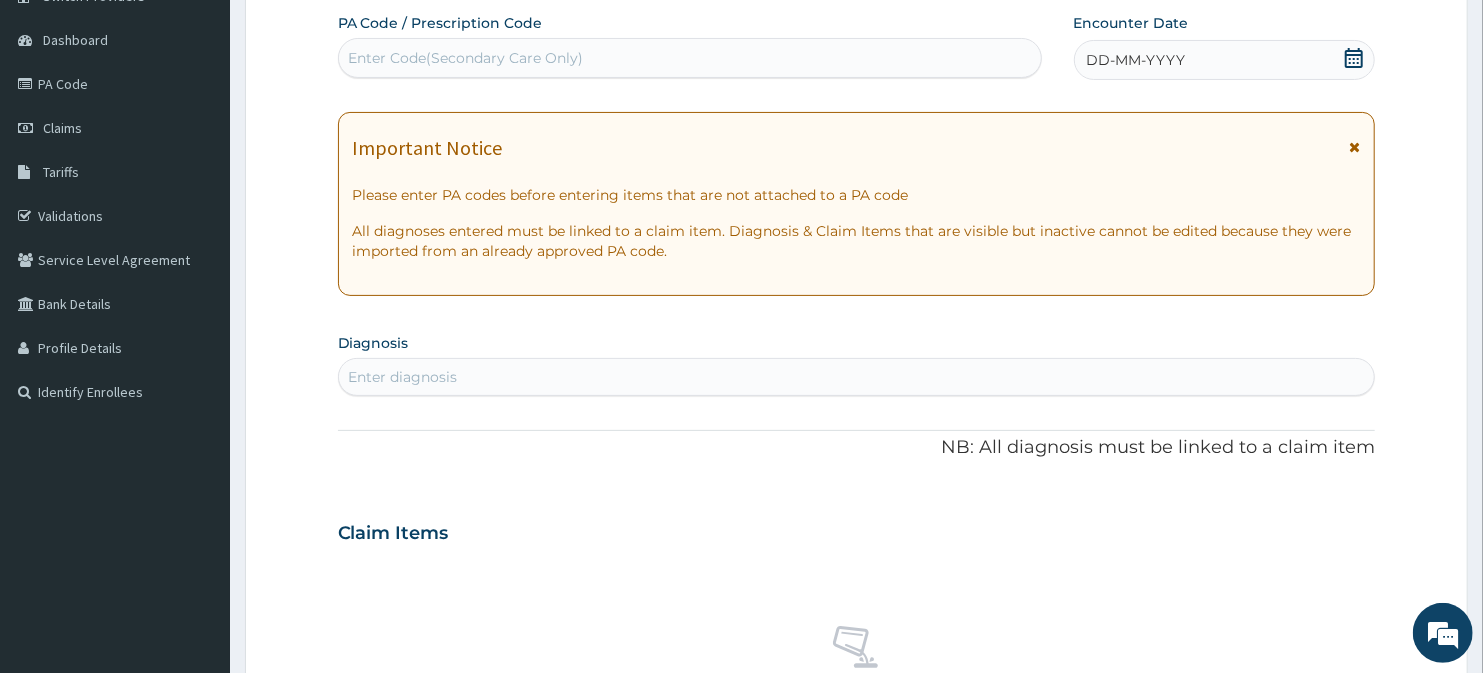 scroll, scrollTop: 0, scrollLeft: 0, axis: both 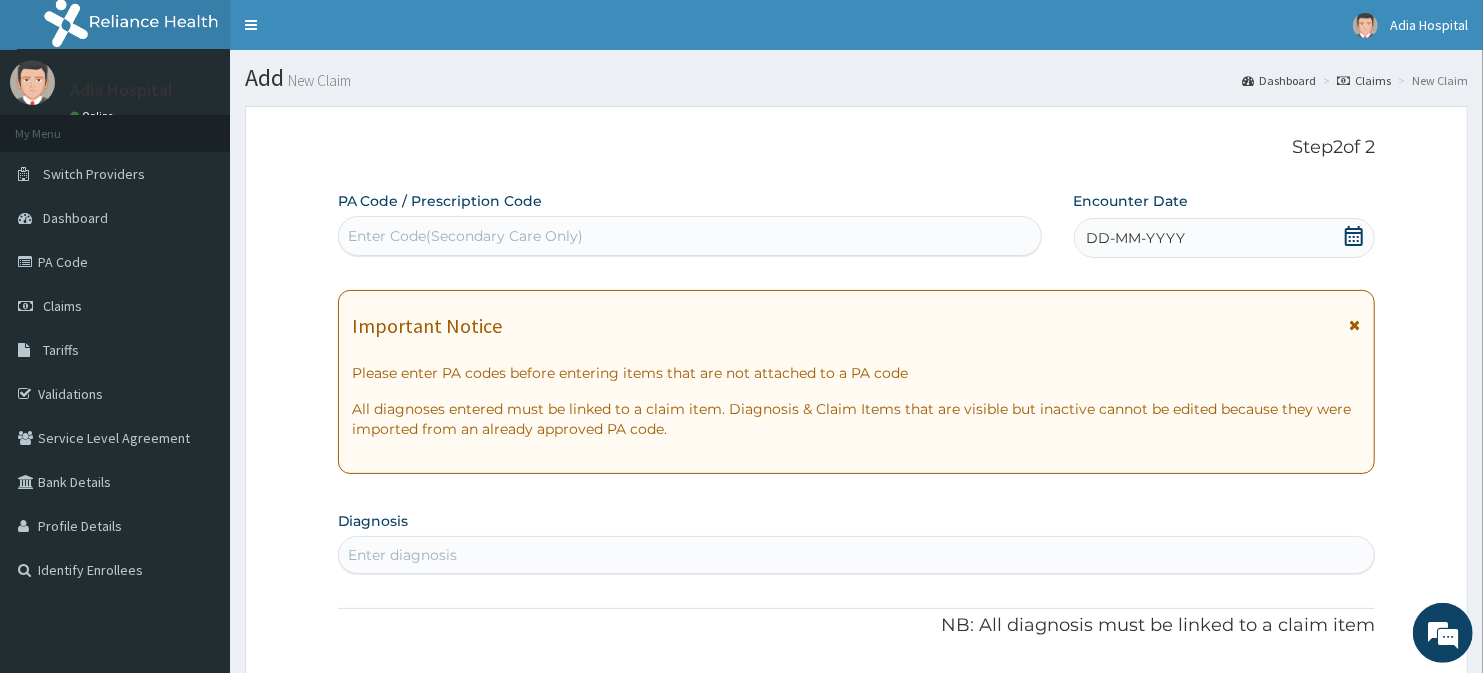 click on "Enter Code(Secondary Care Only)" at bounding box center (690, 236) 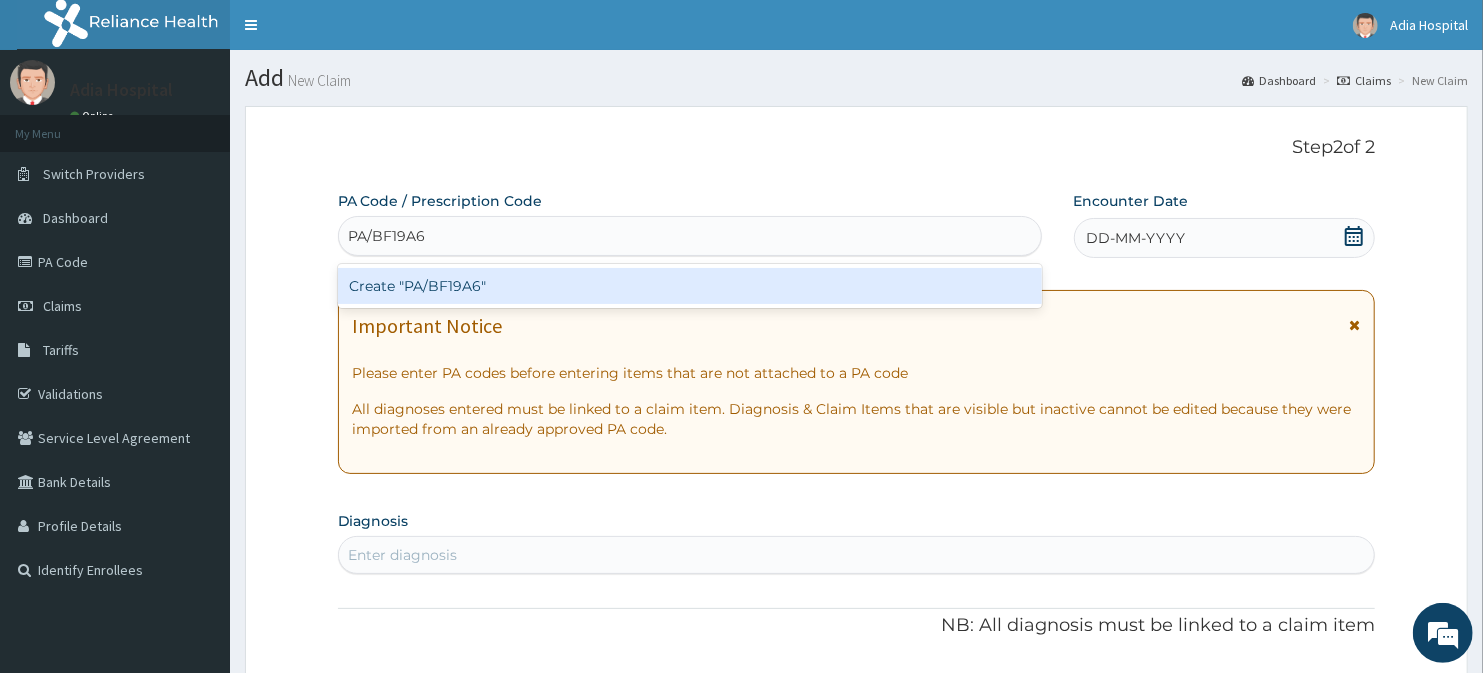 click on "Create "PA/BF19A6"" at bounding box center (690, 286) 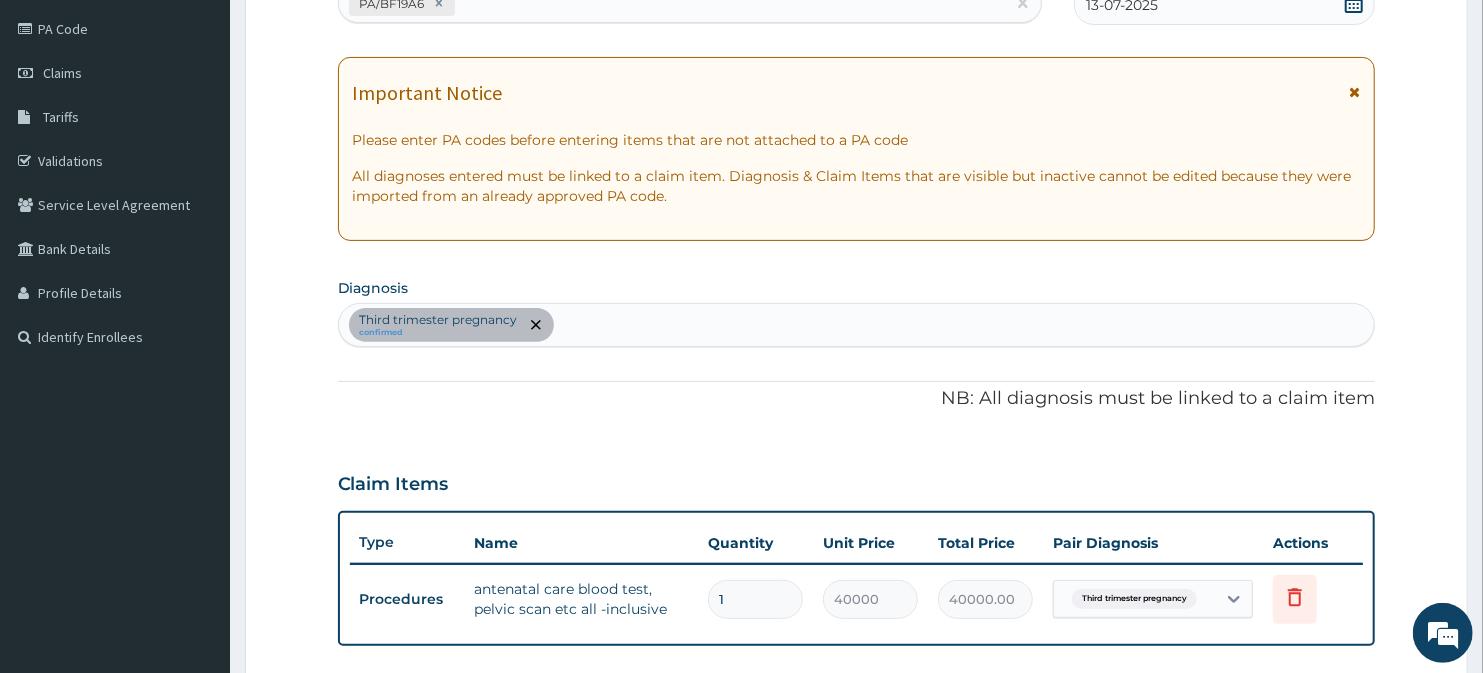 scroll, scrollTop: 333, scrollLeft: 0, axis: vertical 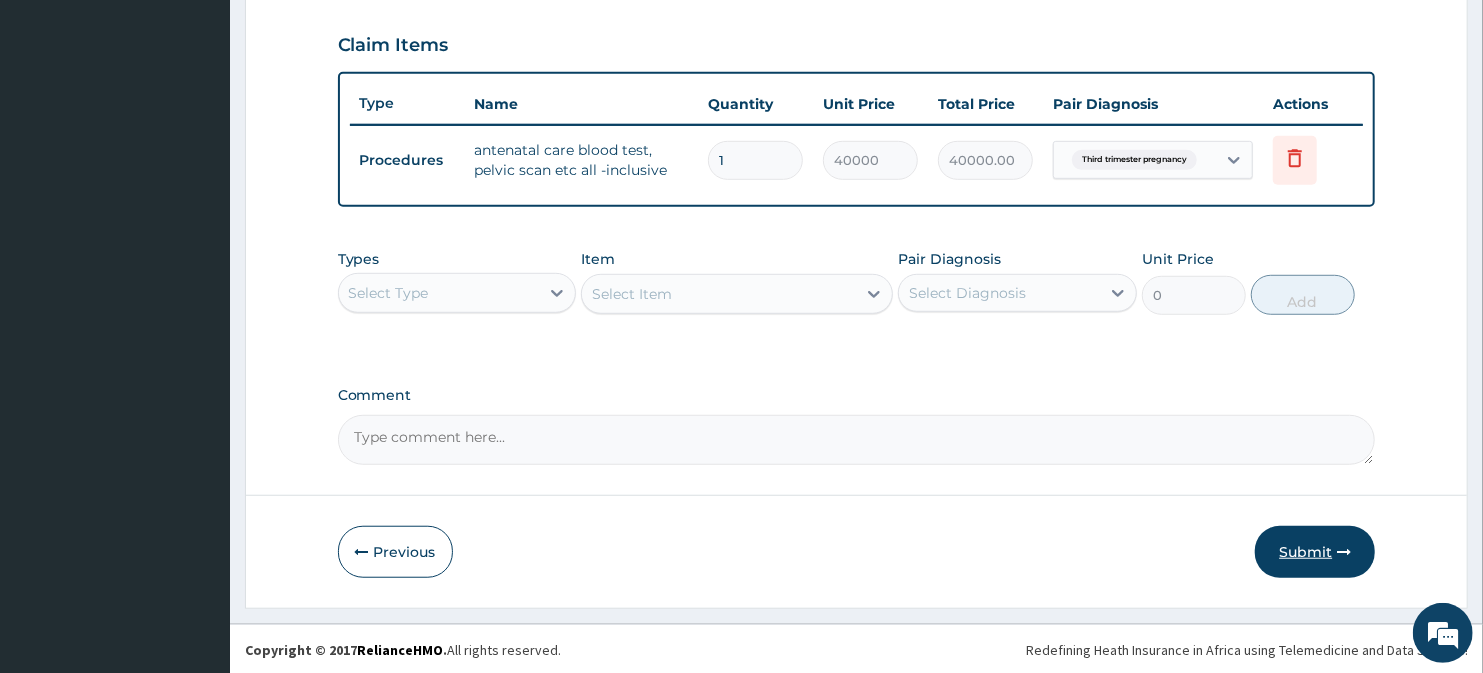 click on "Submit" at bounding box center (1315, 552) 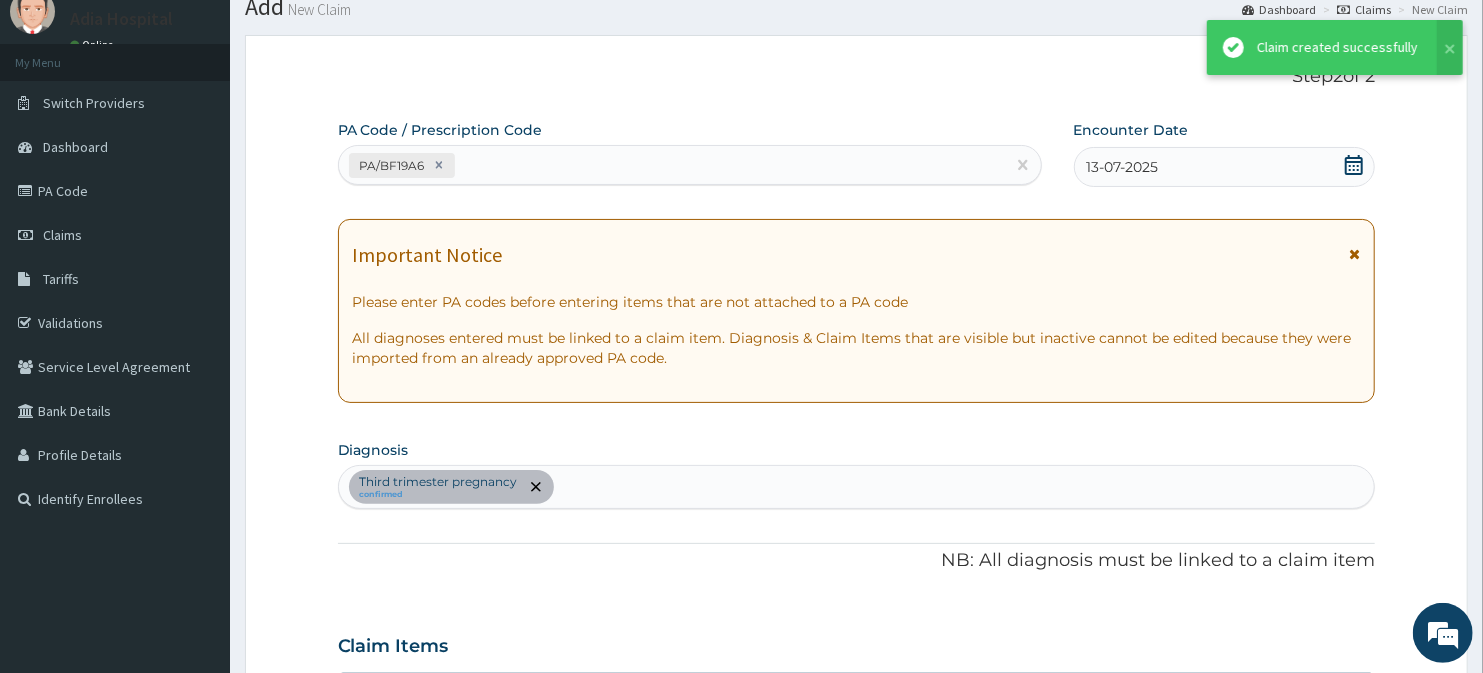 scroll, scrollTop: 672, scrollLeft: 0, axis: vertical 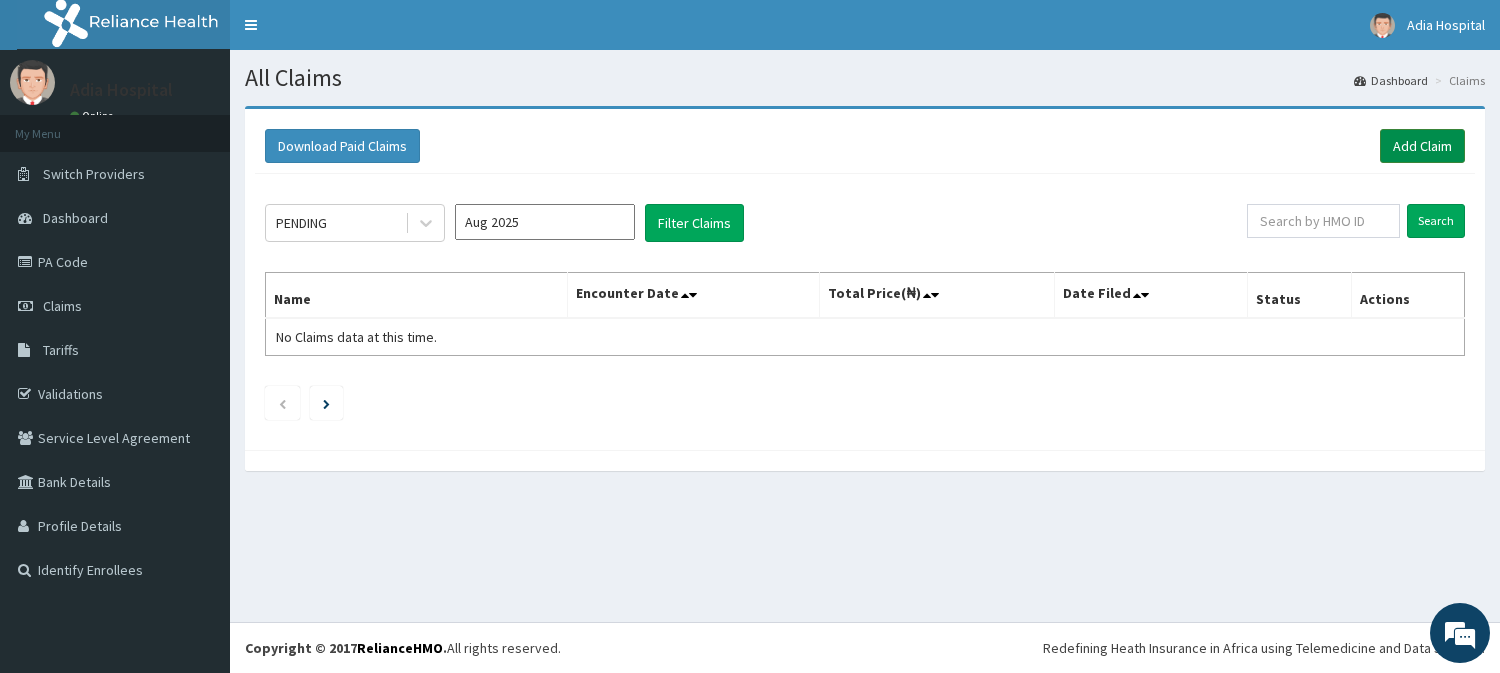 click on "Add Claim" at bounding box center (1422, 146) 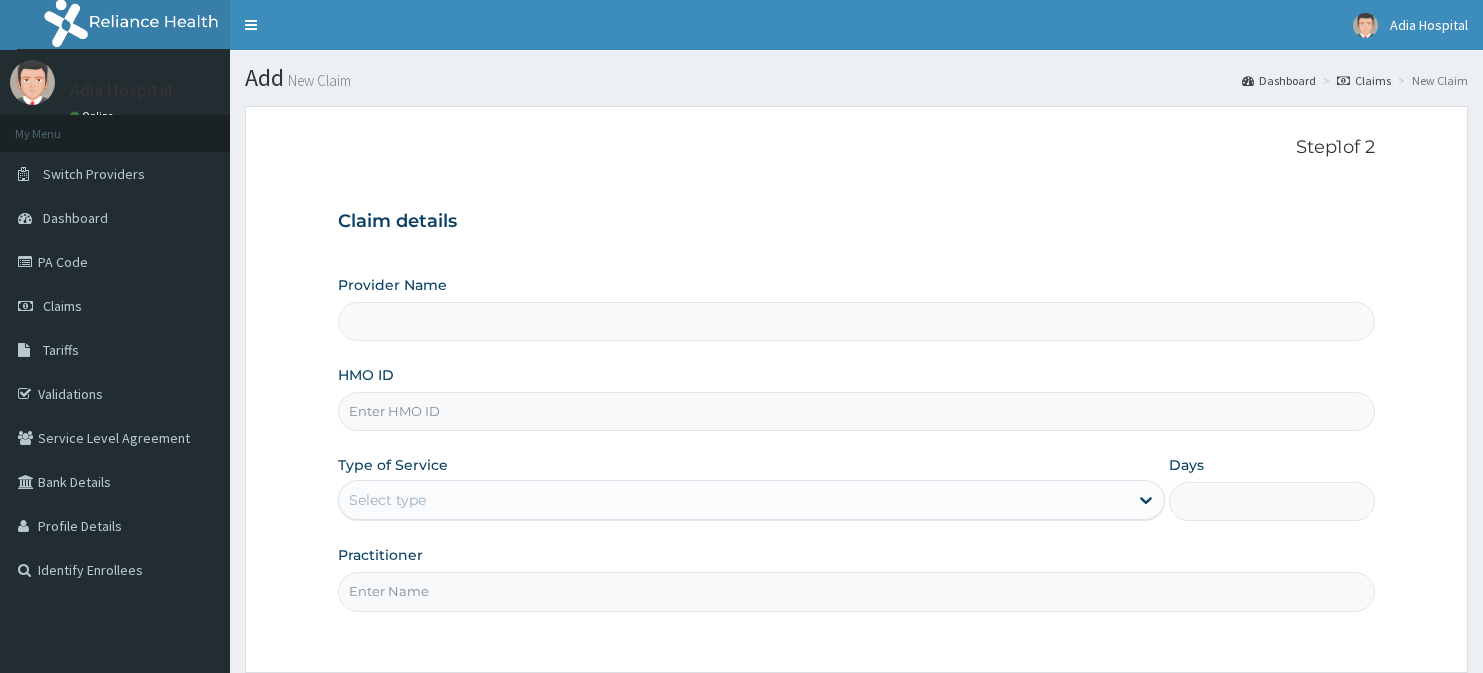 scroll, scrollTop: 0, scrollLeft: 0, axis: both 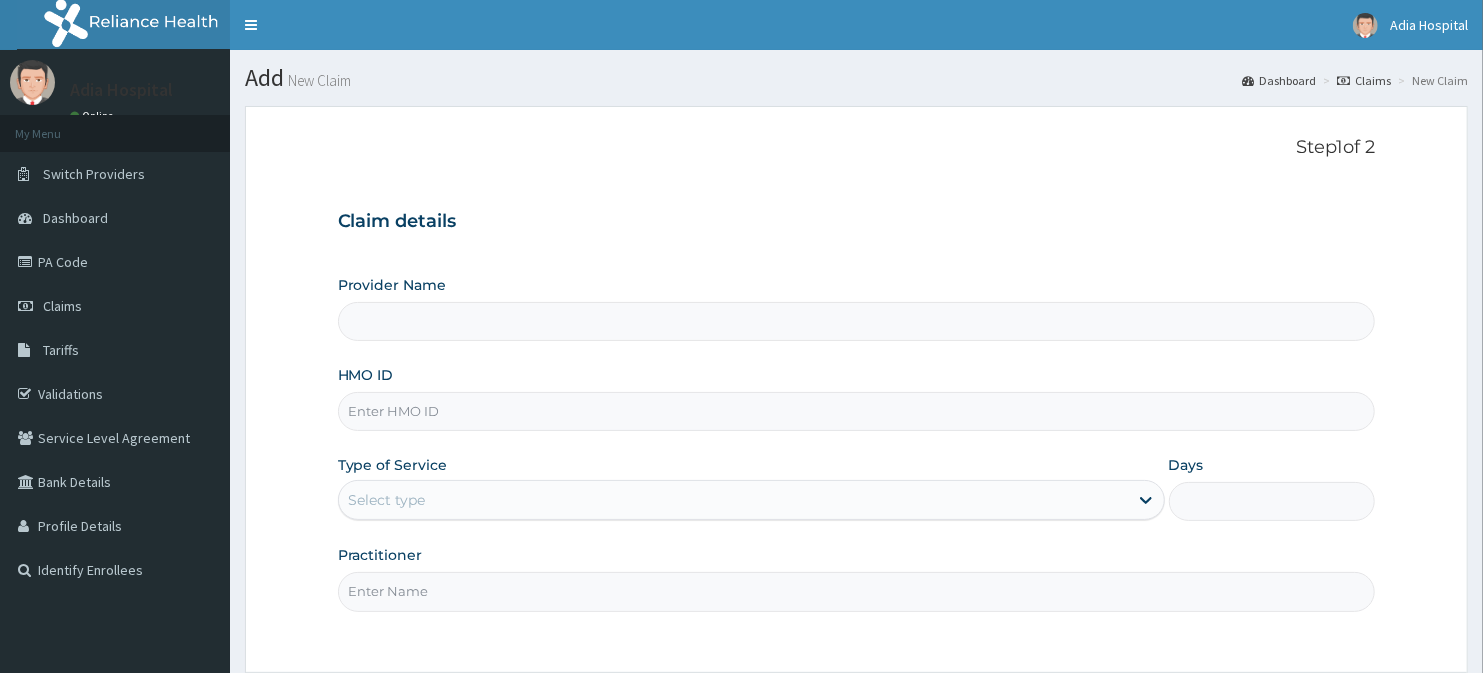 click on "HMO ID" at bounding box center [857, 411] 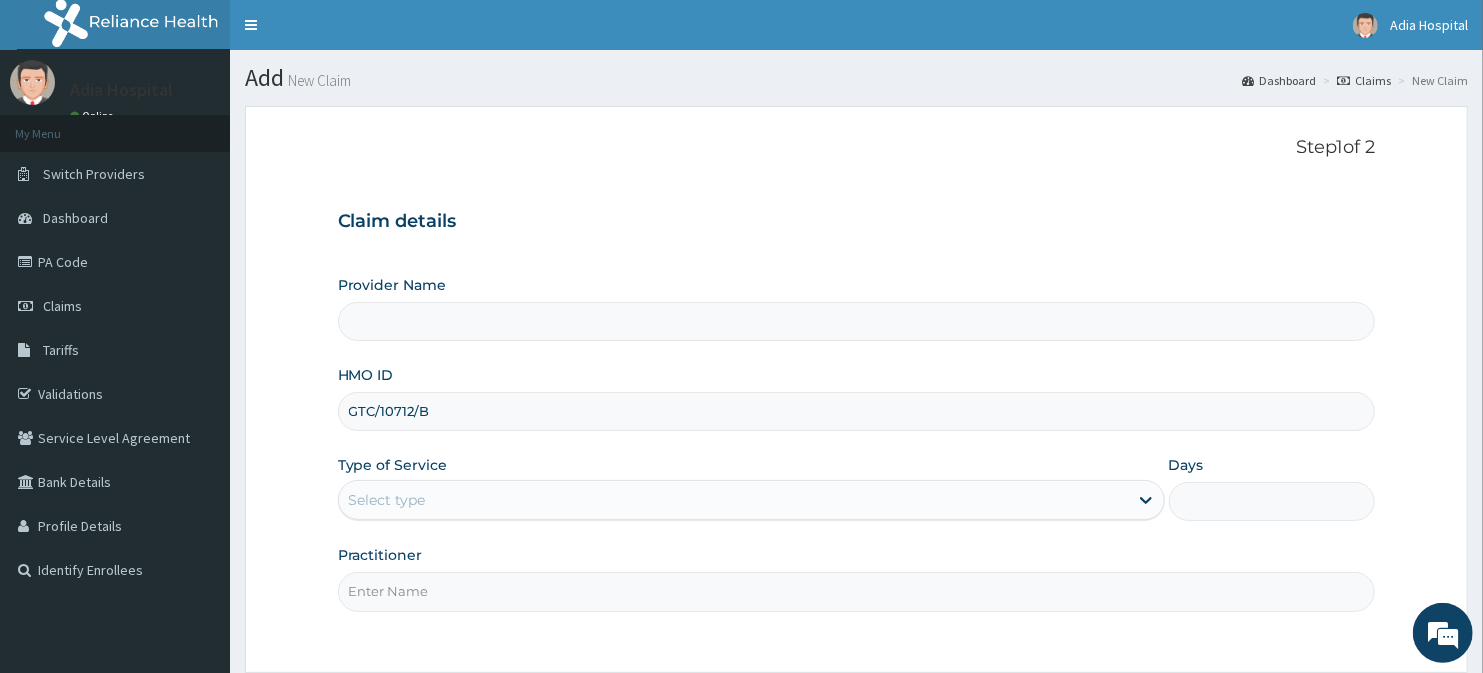 type on "GTC/10712/B" 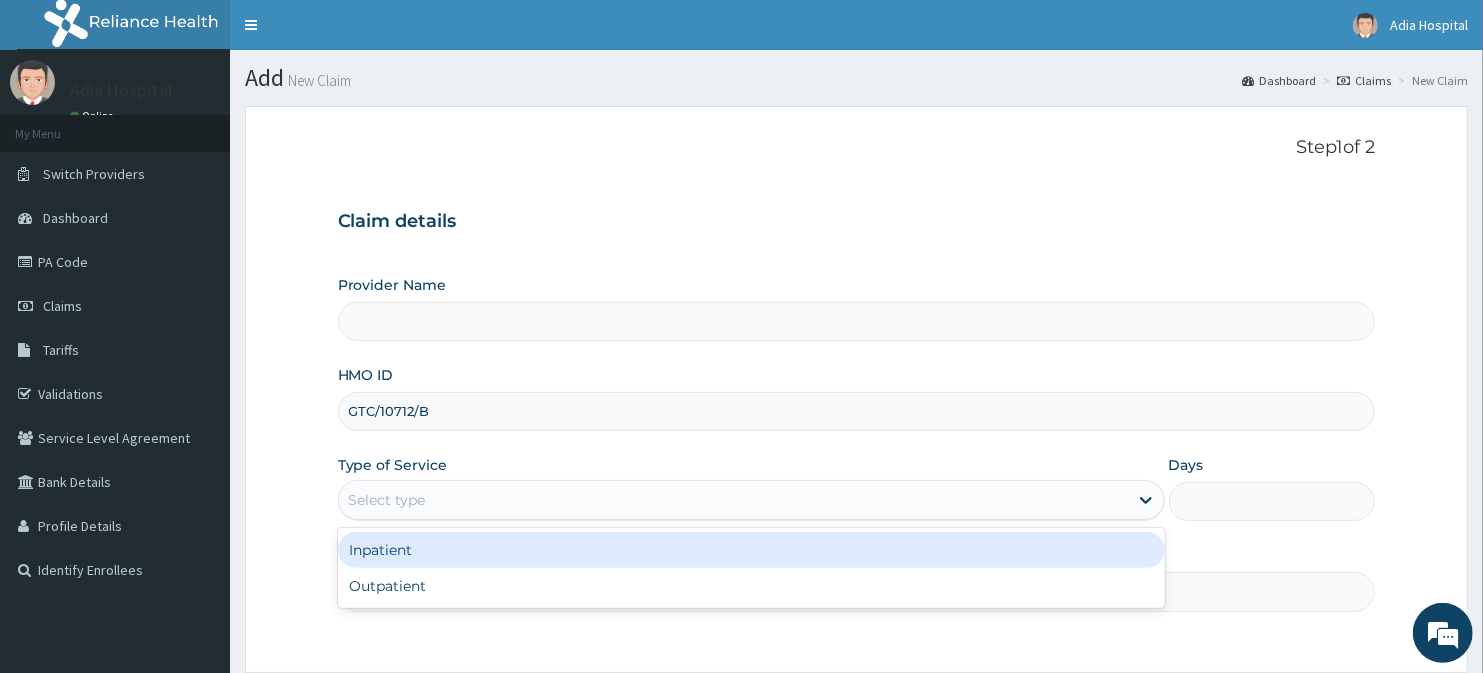 click on "Select type" at bounding box center [733, 500] 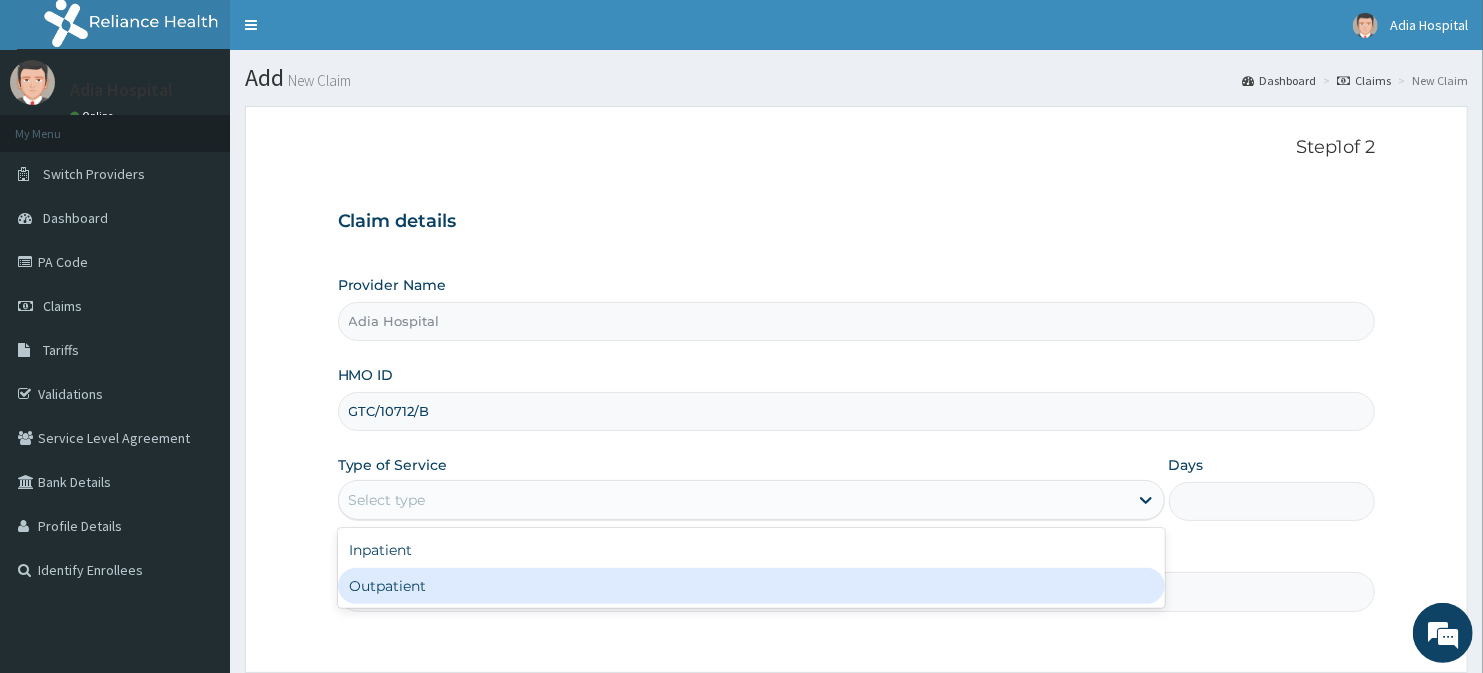 drag, startPoint x: 427, startPoint y: 586, endPoint x: 436, endPoint y: 526, distance: 60.671246 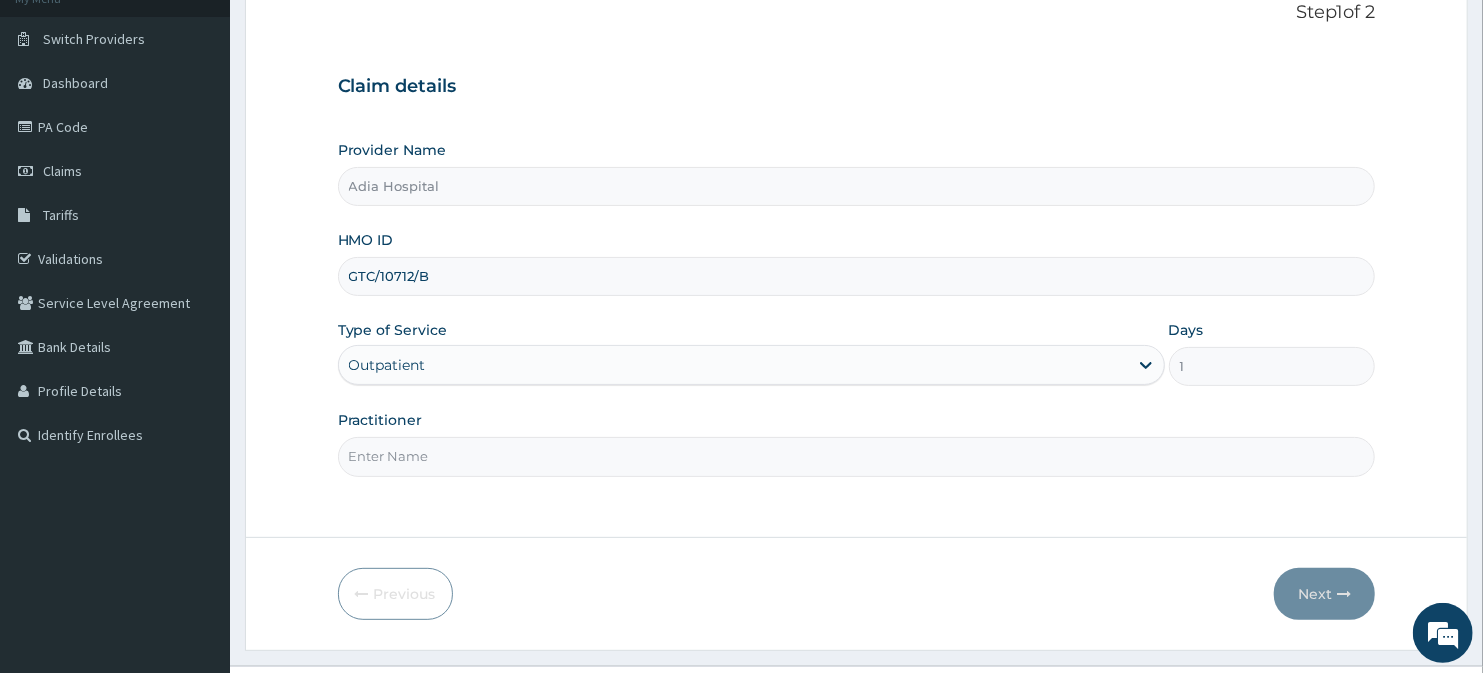 scroll, scrollTop: 178, scrollLeft: 0, axis: vertical 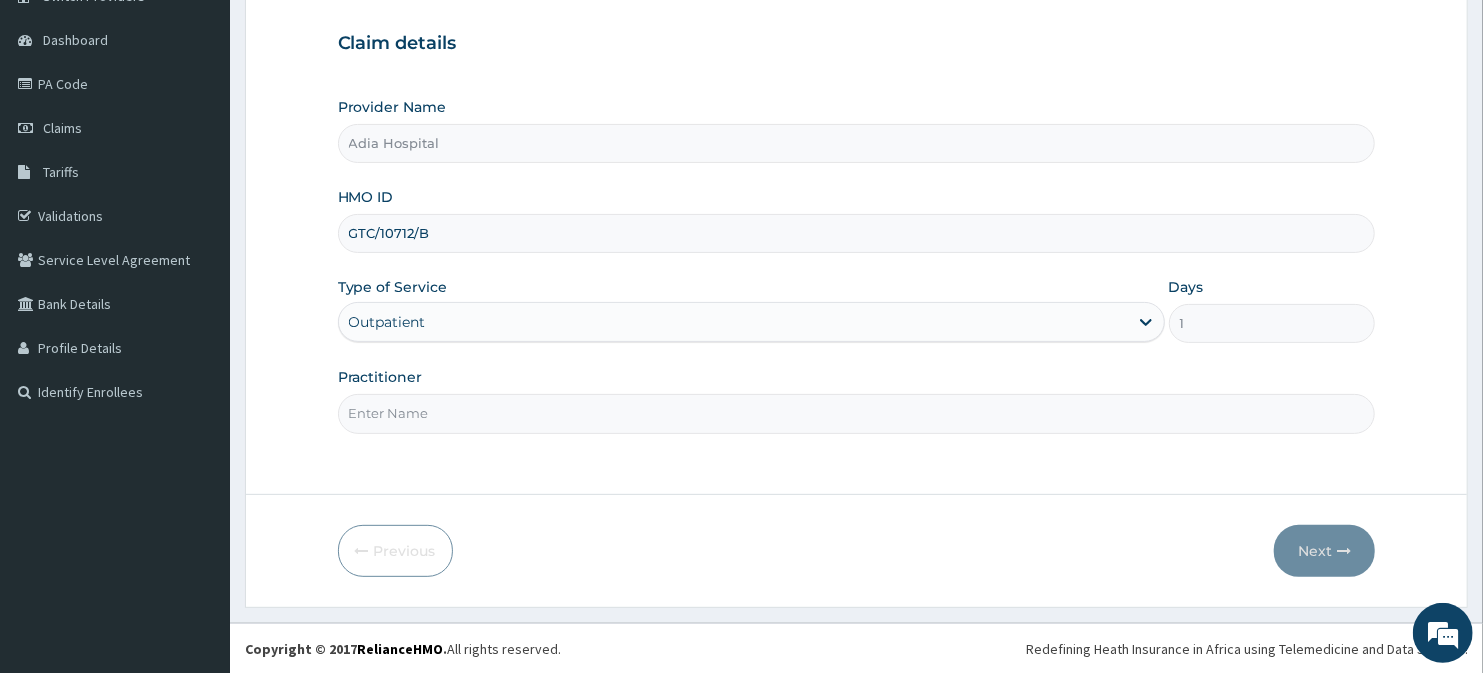 click on "Practitioner" at bounding box center [857, 413] 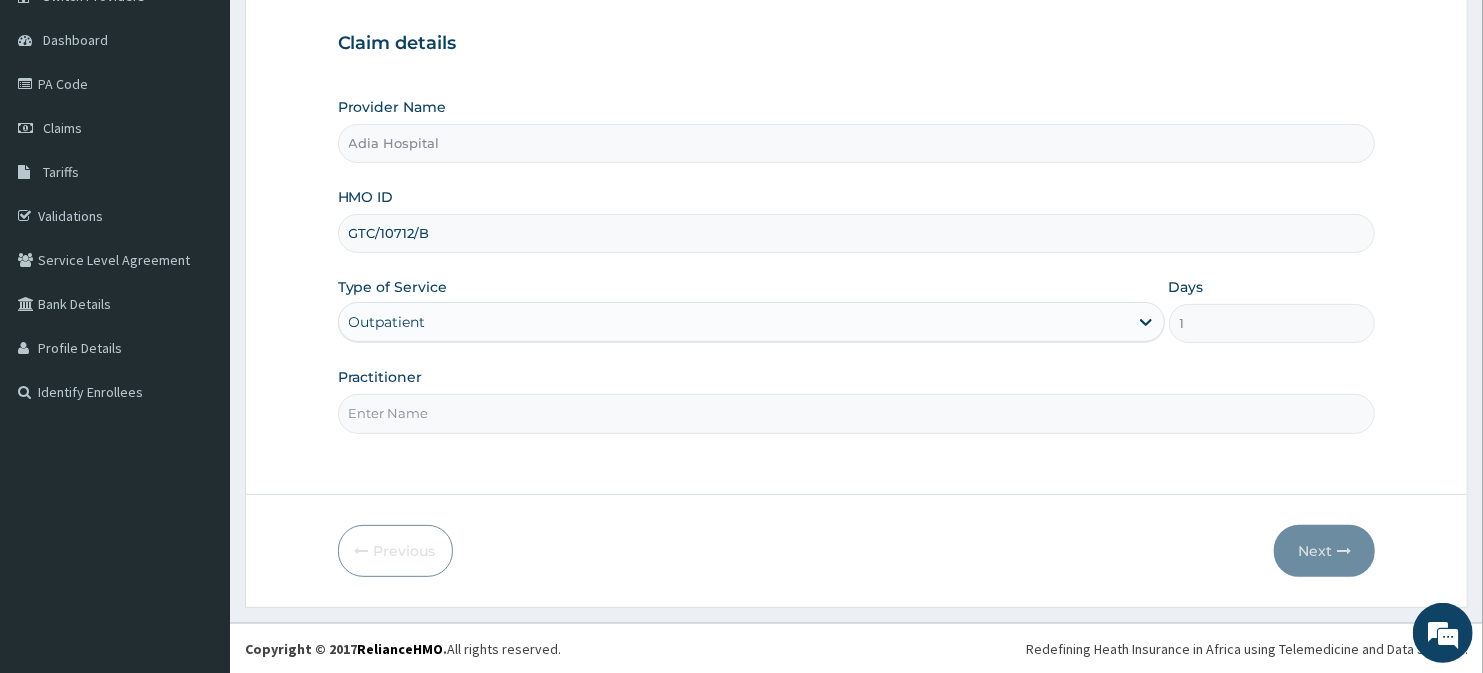 type on "dr ik" 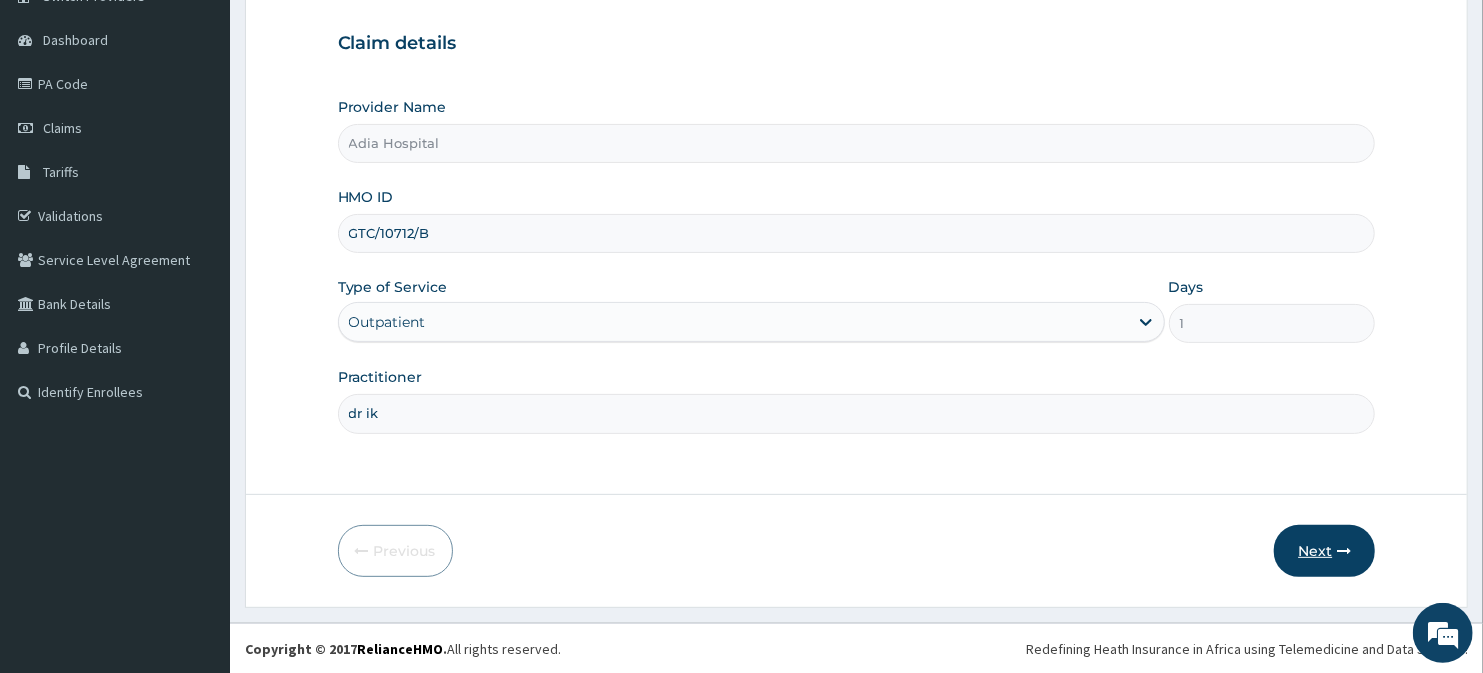 click on "Next" at bounding box center (1324, 551) 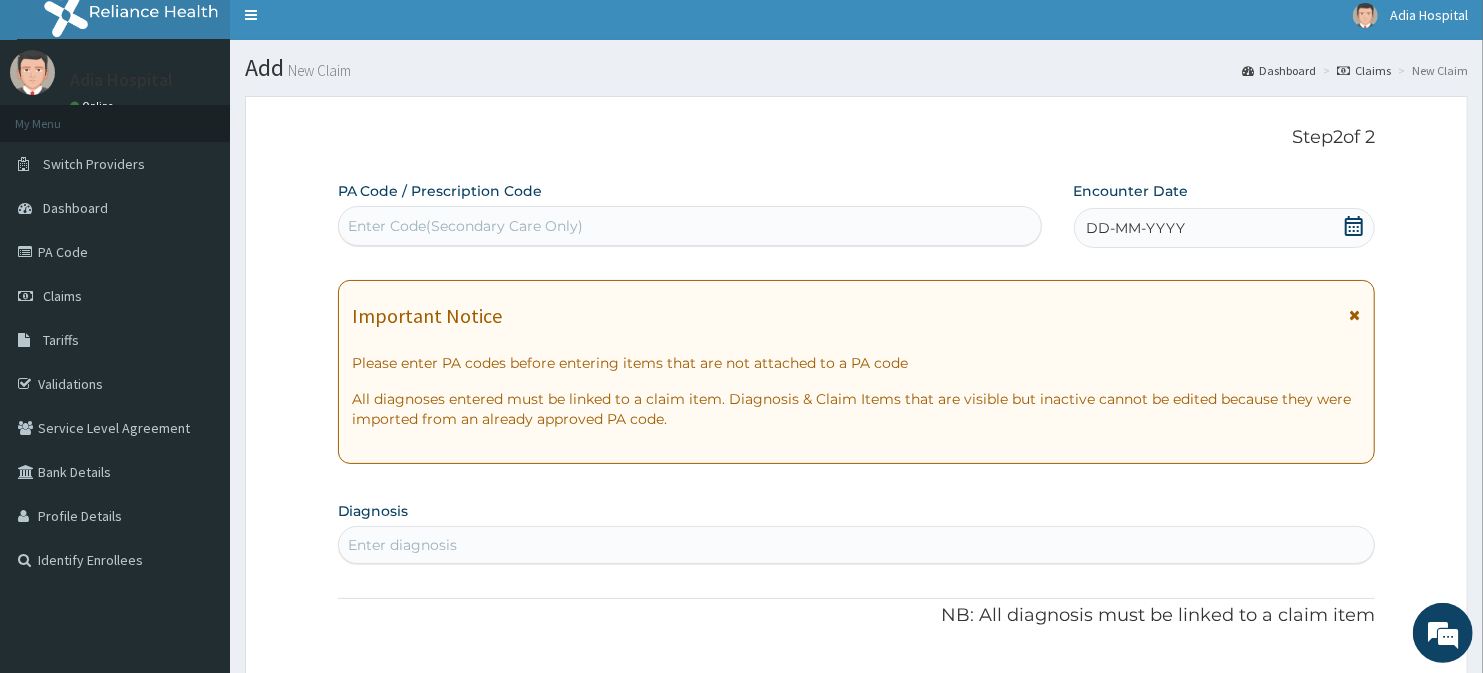 scroll, scrollTop: 0, scrollLeft: 0, axis: both 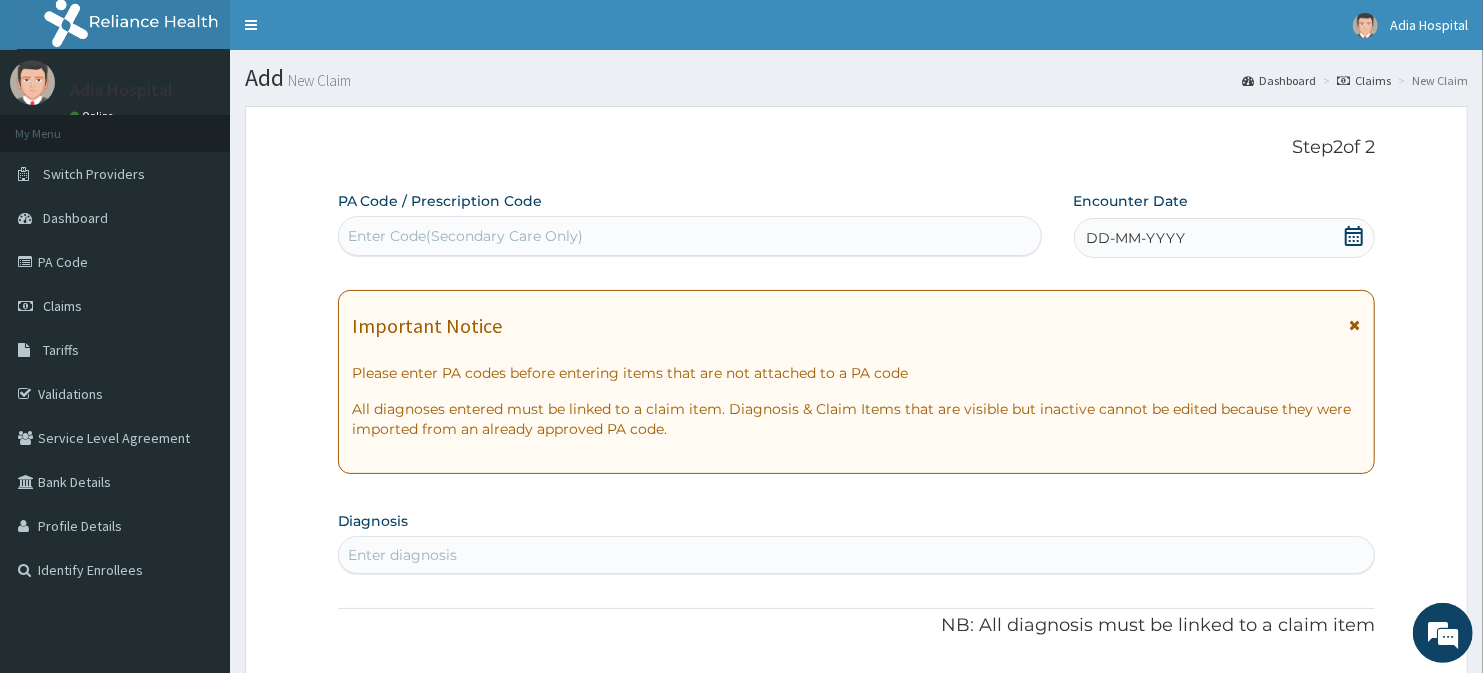 click on "Enter Code(Secondary Care Only)" at bounding box center [466, 236] 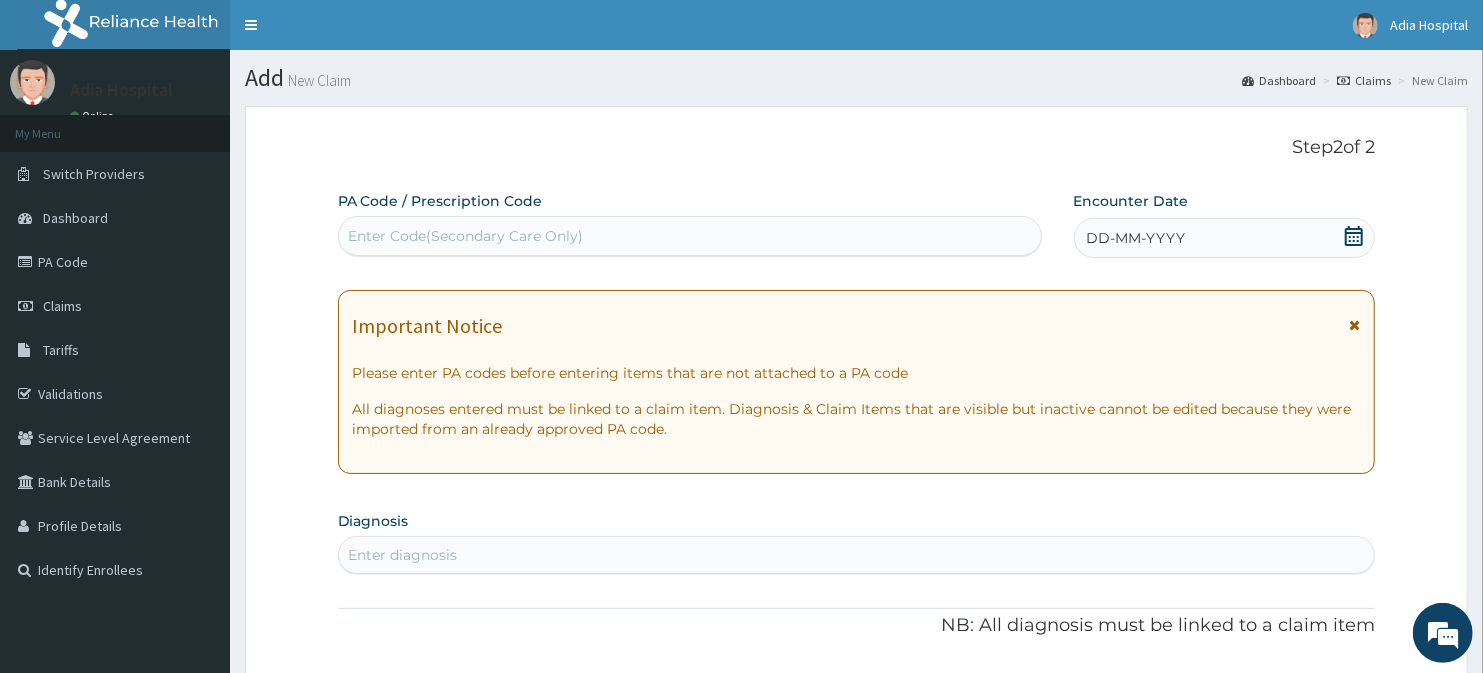 scroll, scrollTop: 0, scrollLeft: 0, axis: both 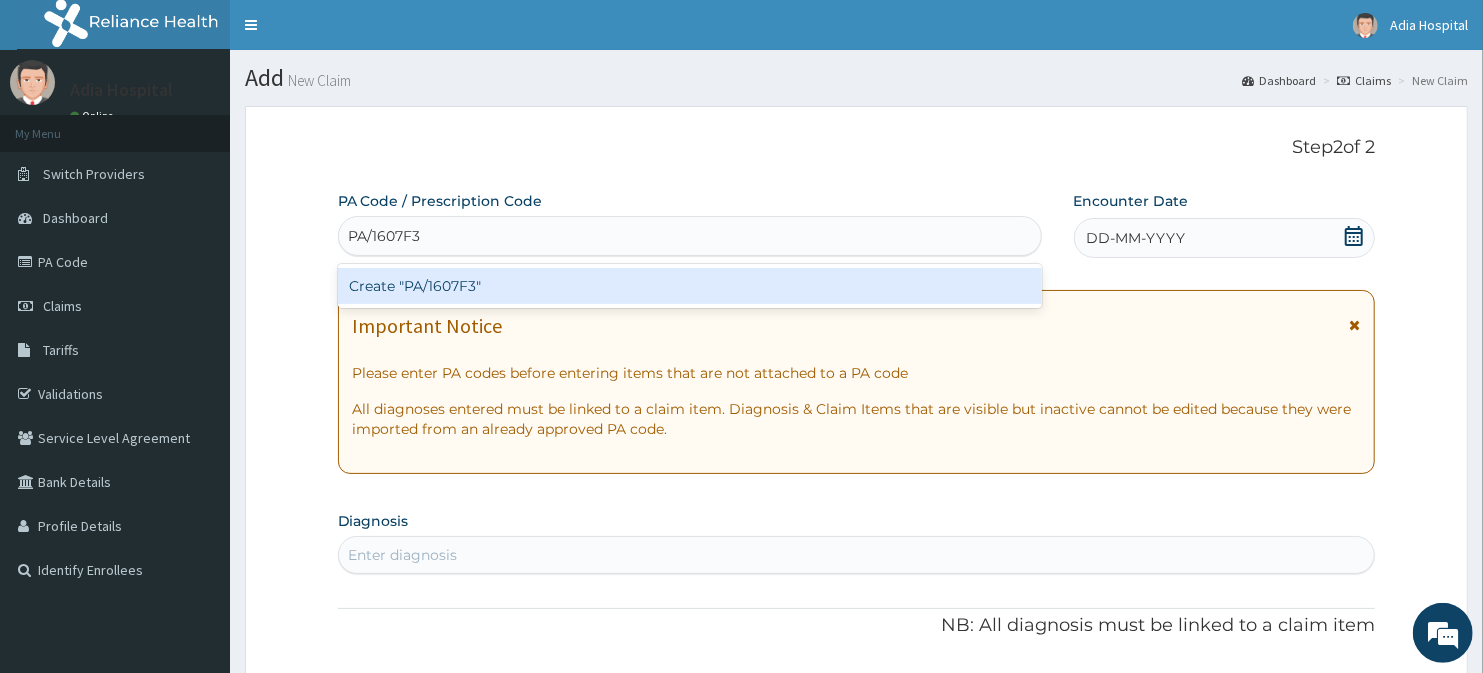 click on "Create "PA/1607F3"" at bounding box center [690, 286] 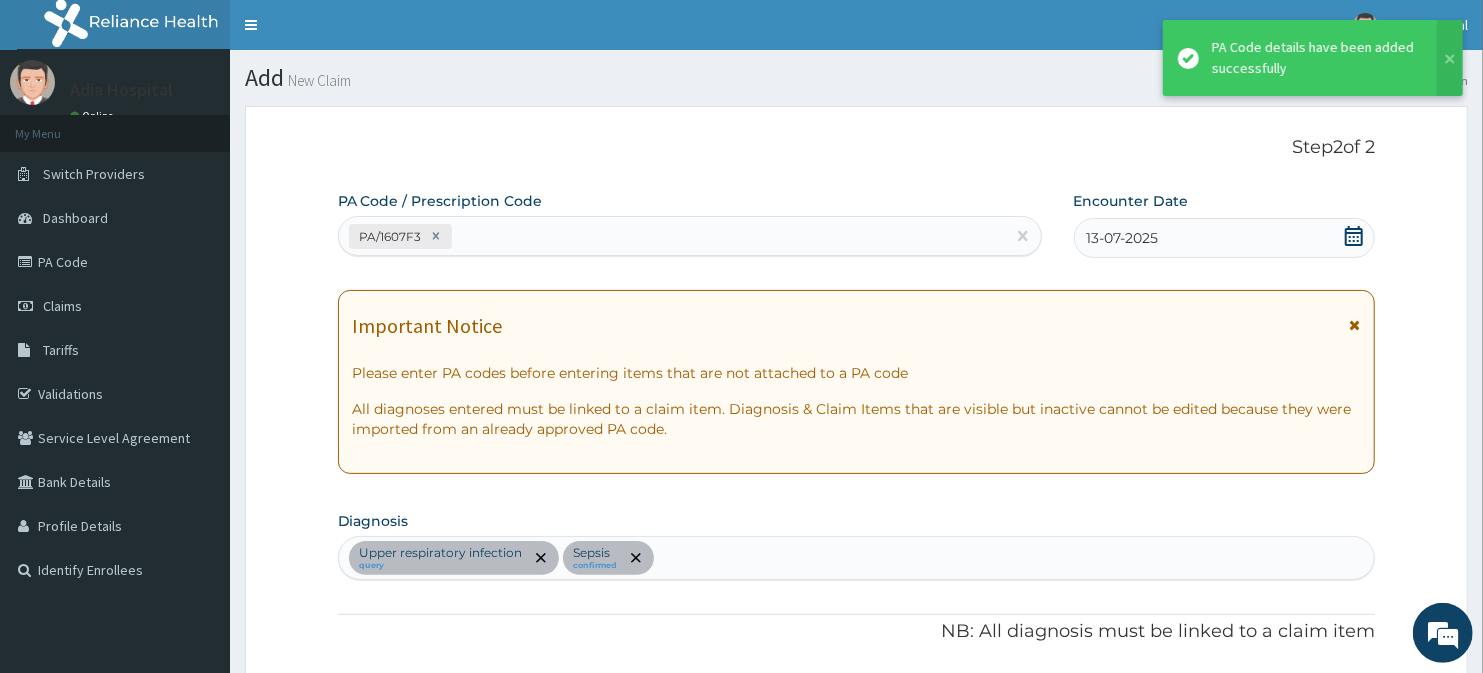scroll, scrollTop: 564, scrollLeft: 0, axis: vertical 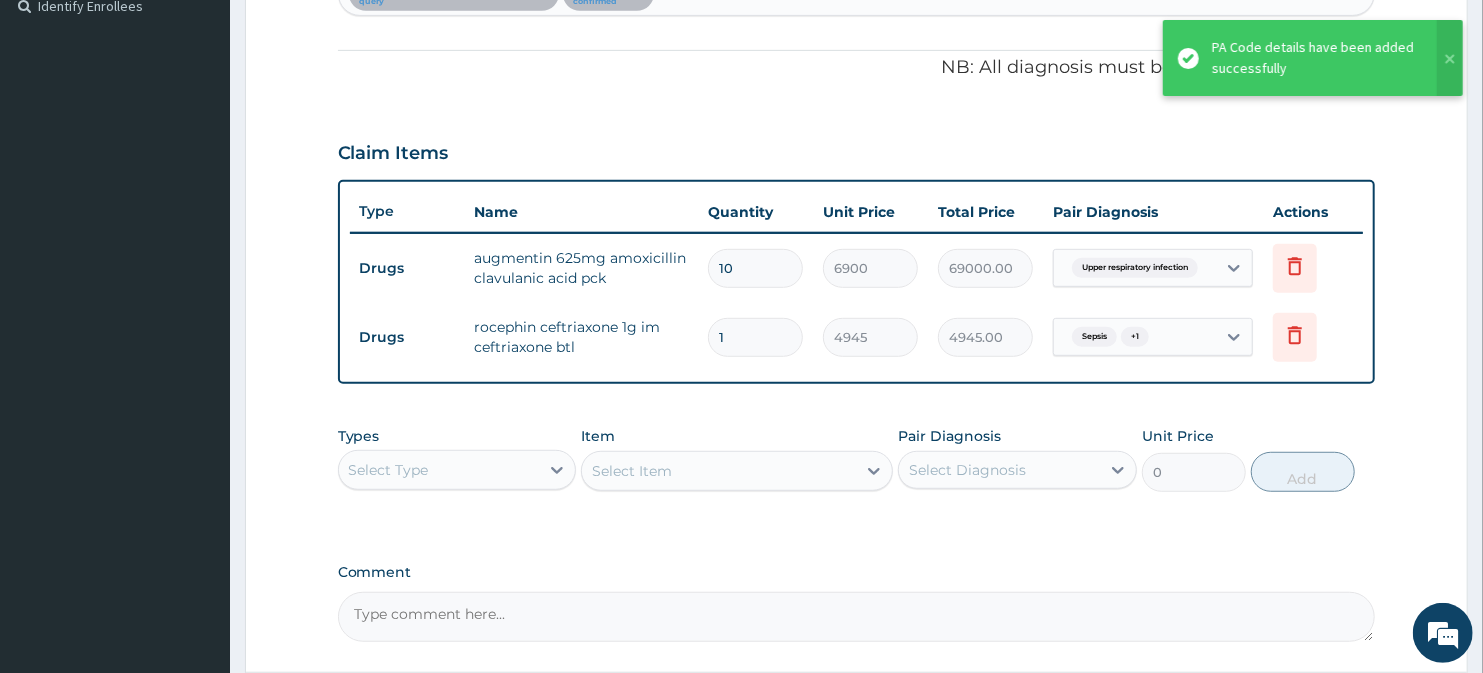 click on "10" at bounding box center [755, 268] 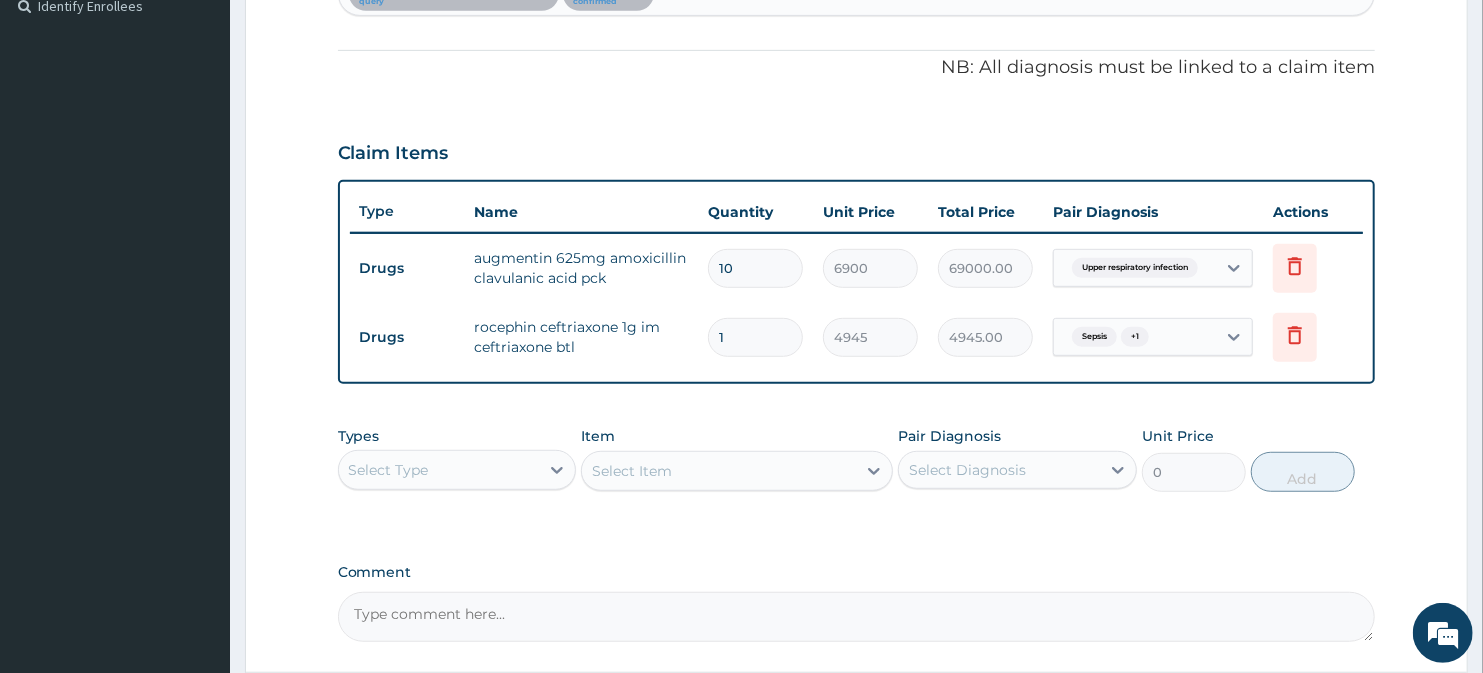 type on "1" 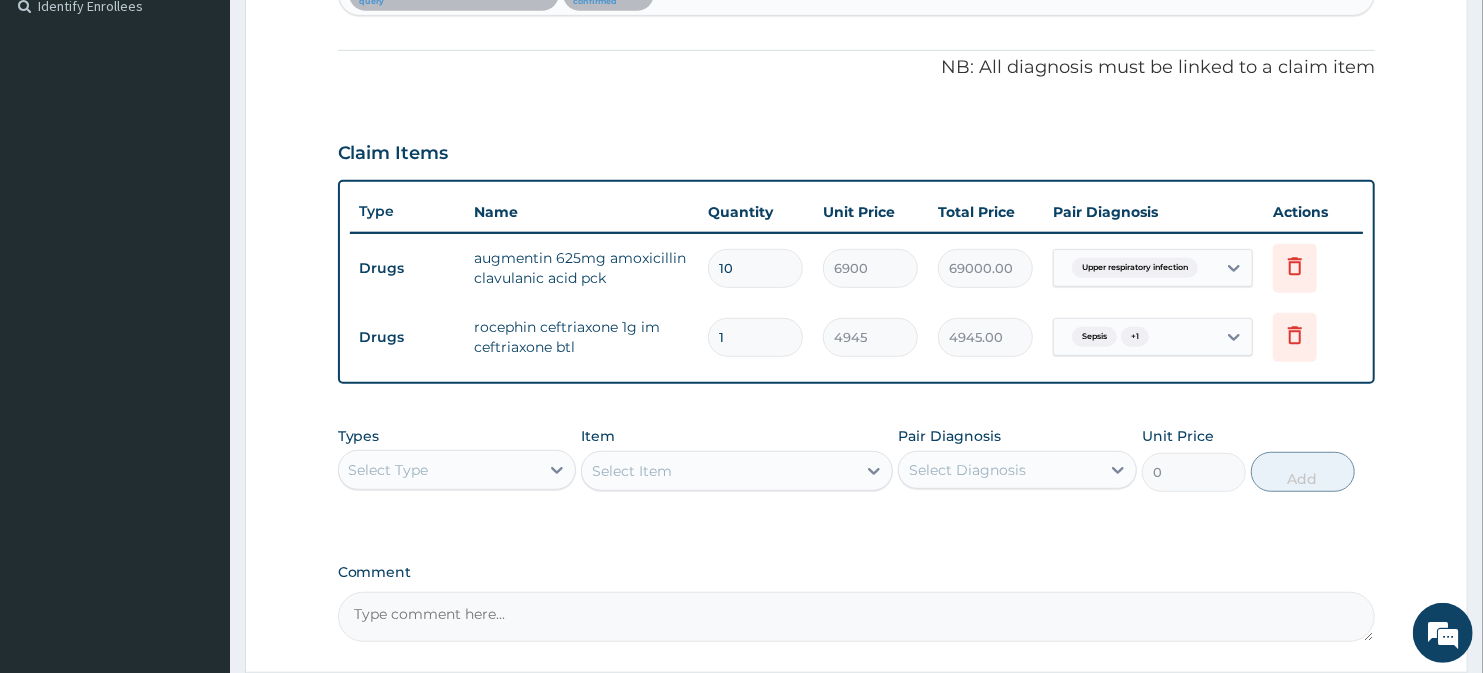 type on "6900.00" 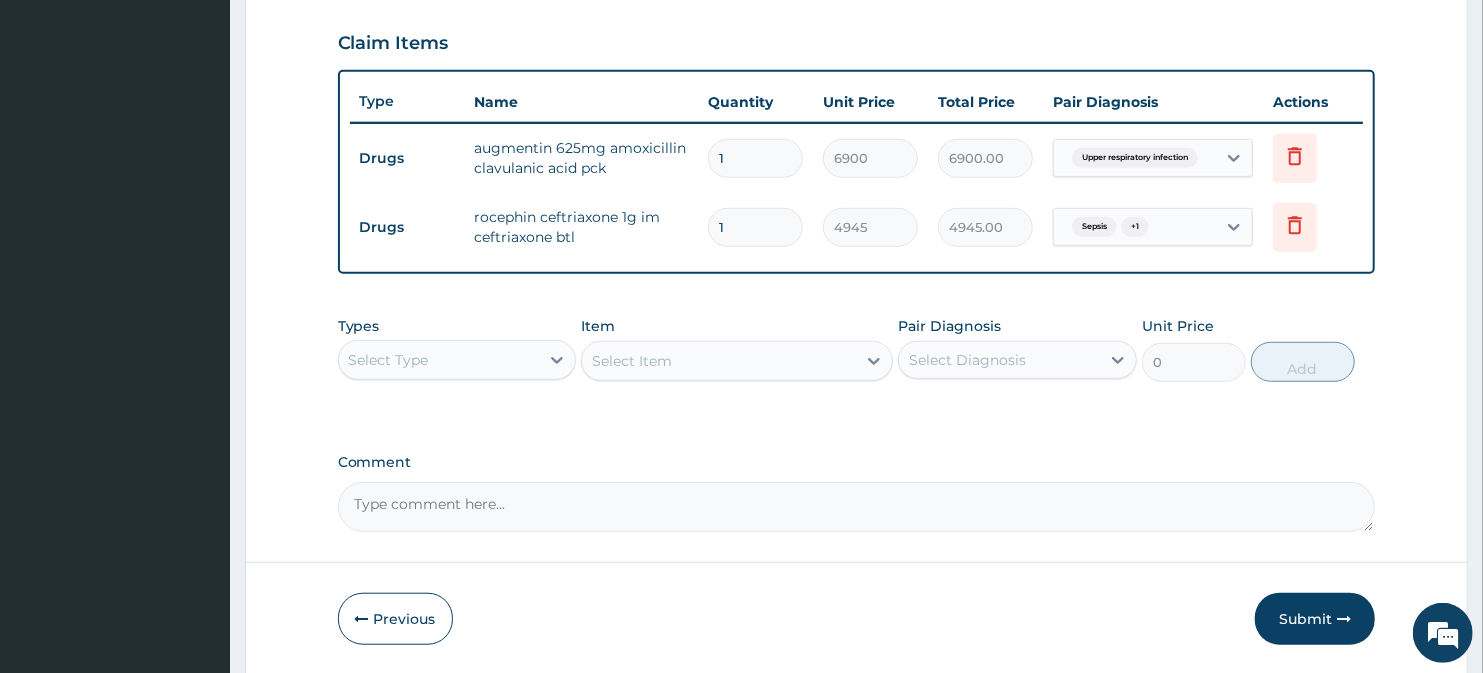 scroll, scrollTop: 675, scrollLeft: 0, axis: vertical 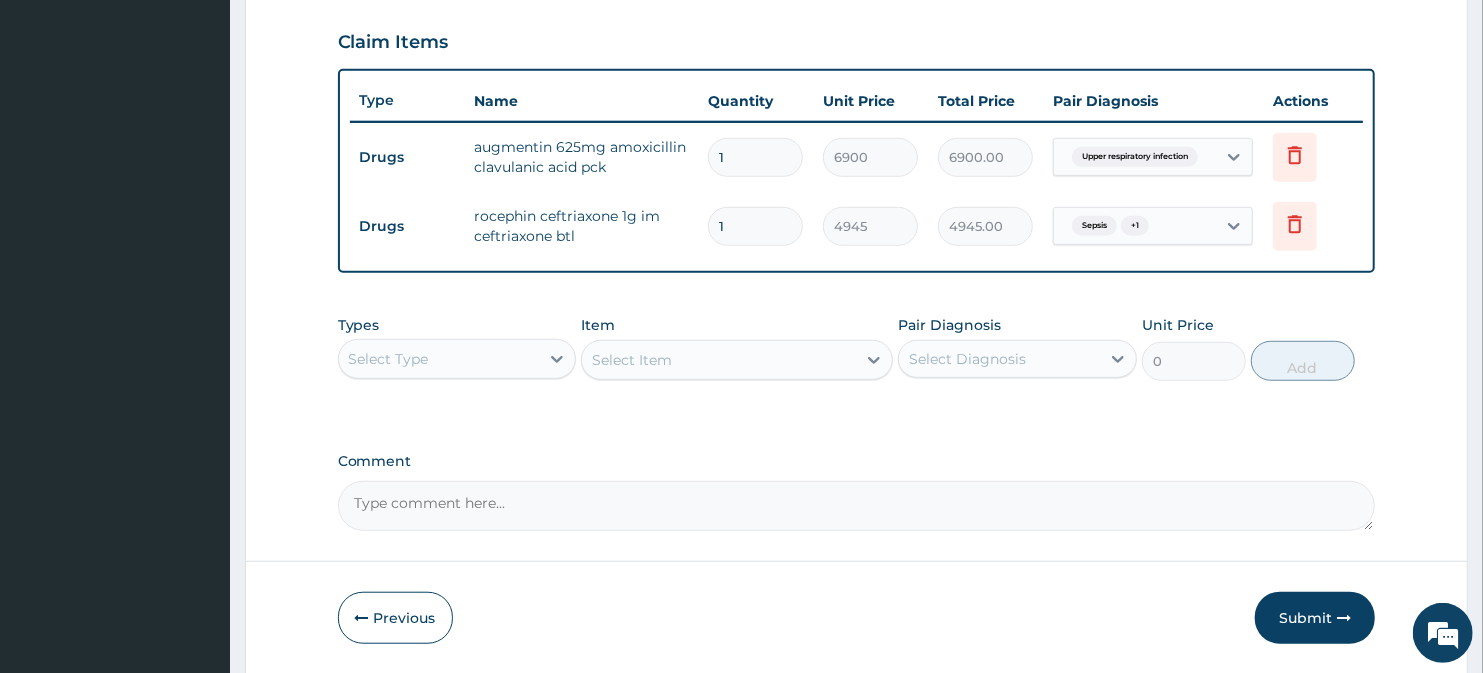 type on "1" 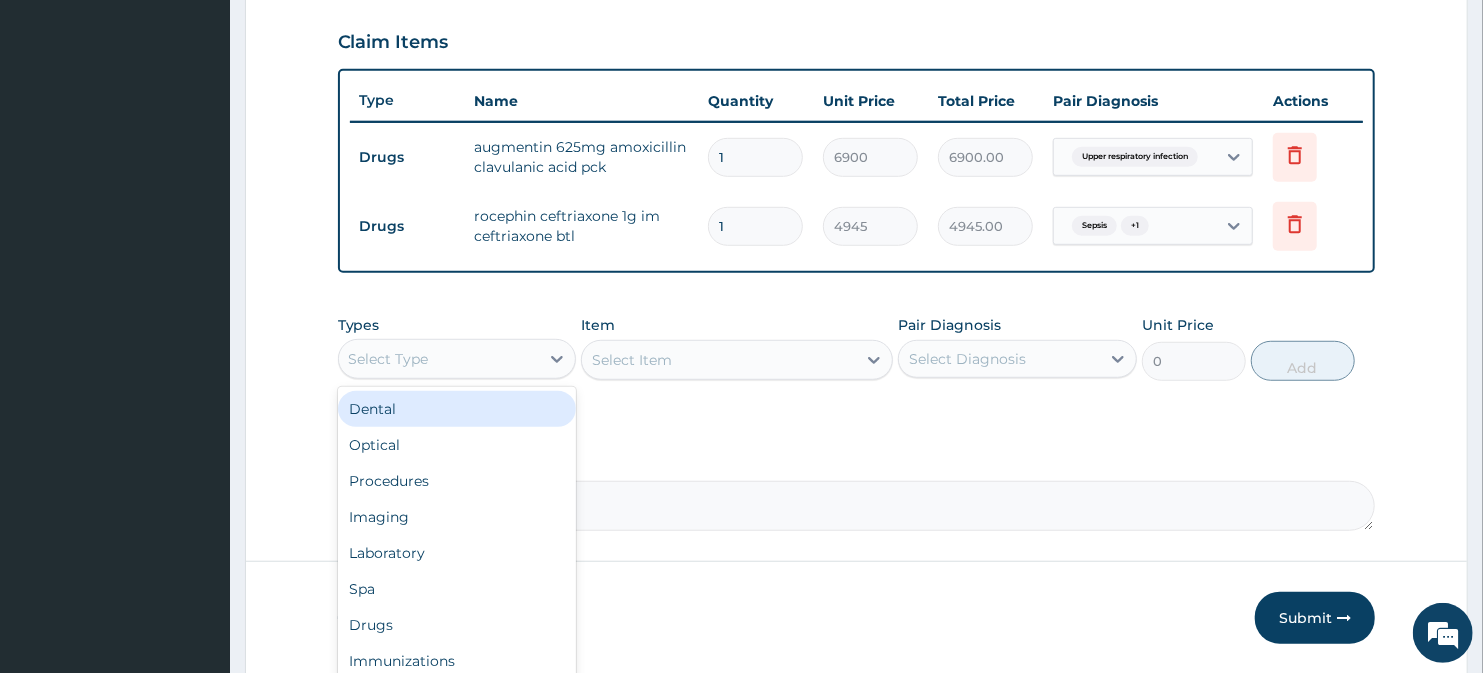 click on "Select Type" at bounding box center (439, 359) 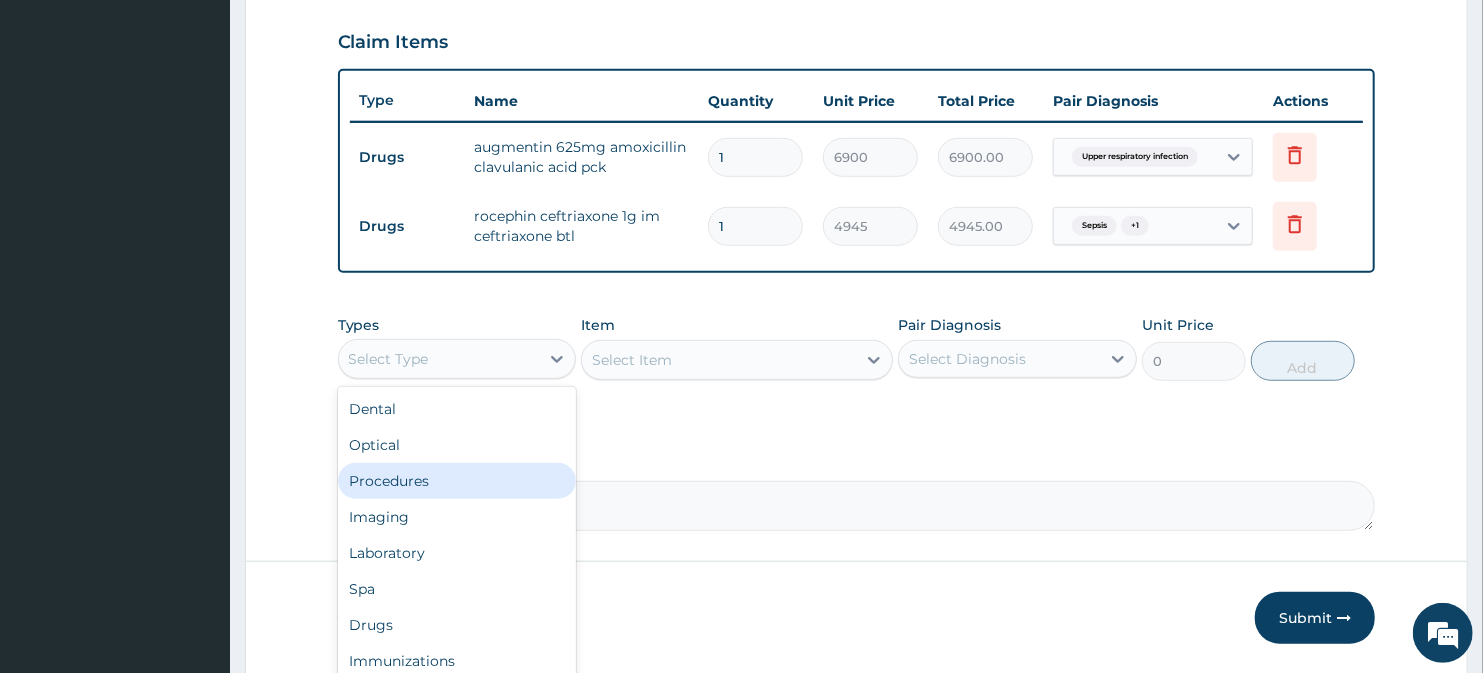drag, startPoint x: 417, startPoint y: 467, endPoint x: 454, endPoint y: 444, distance: 43.56604 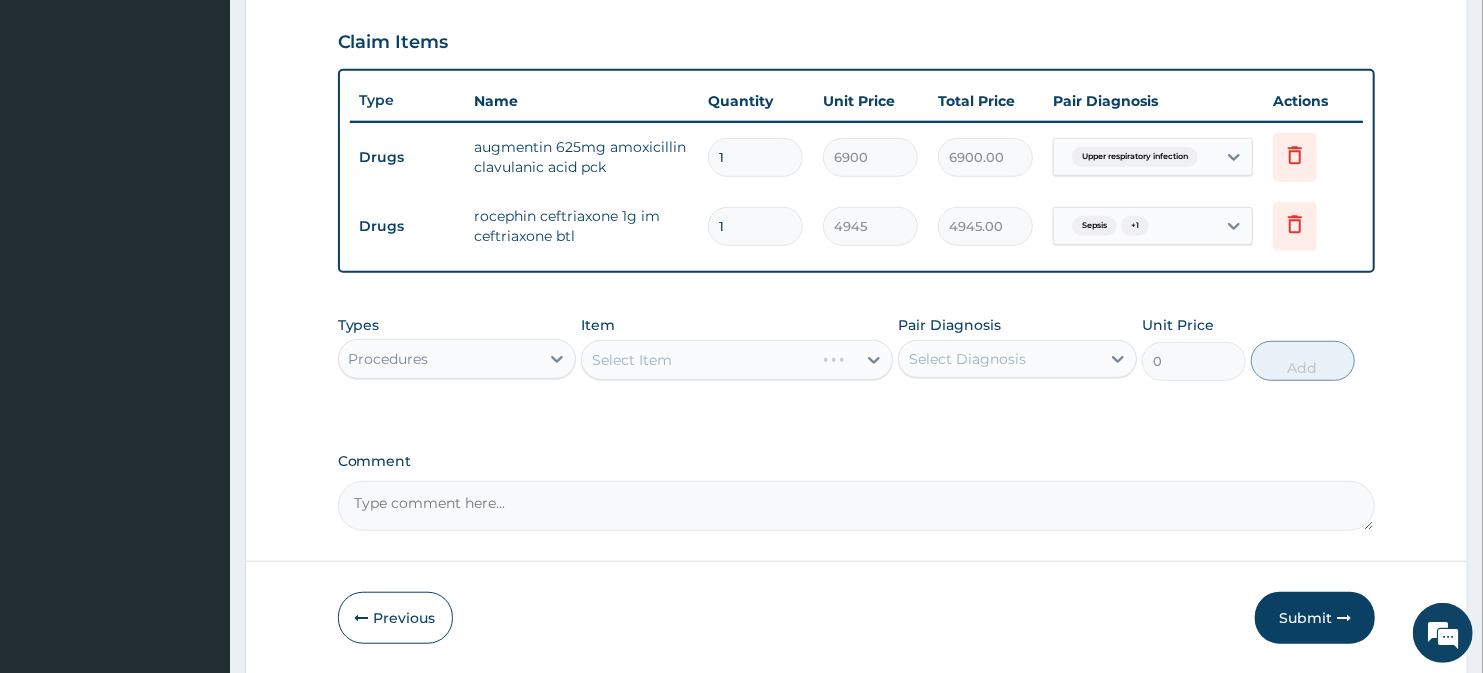 click on "Select Item" at bounding box center [736, 360] 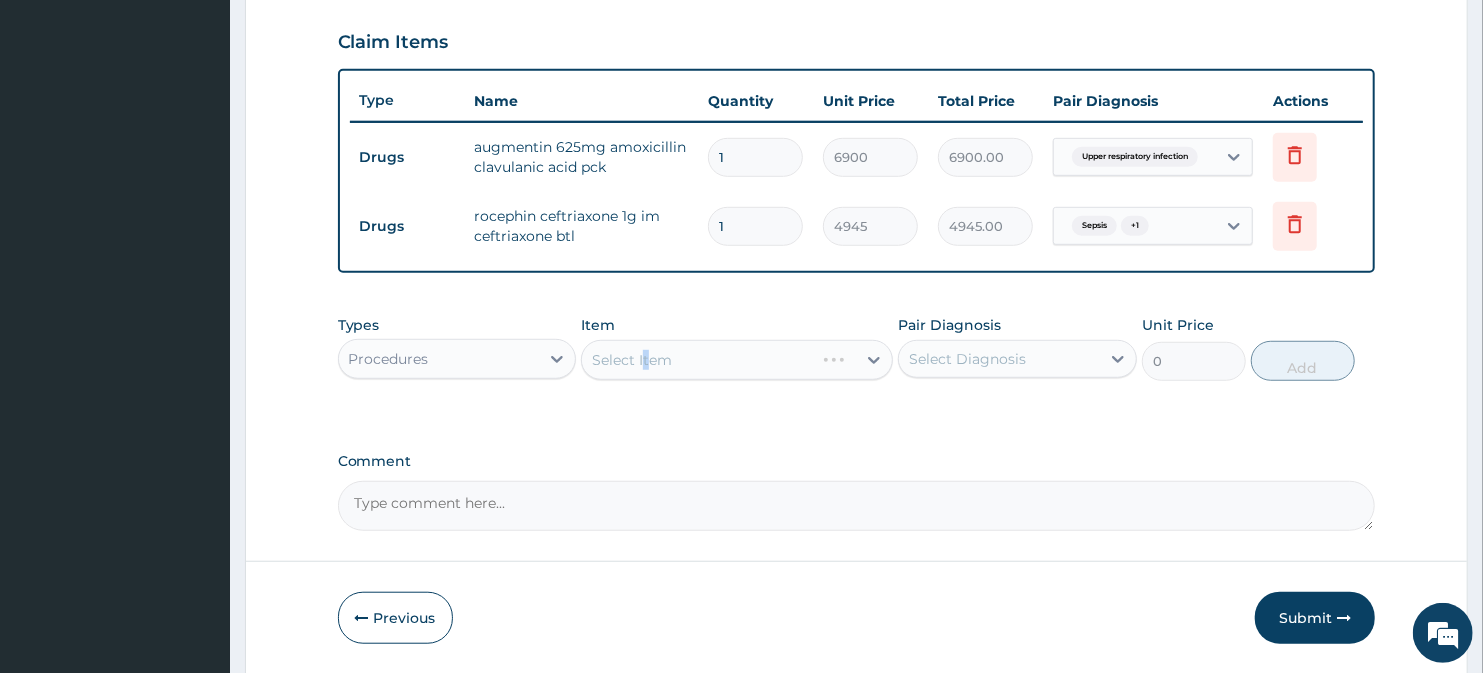 click on "Select Item" at bounding box center (736, 360) 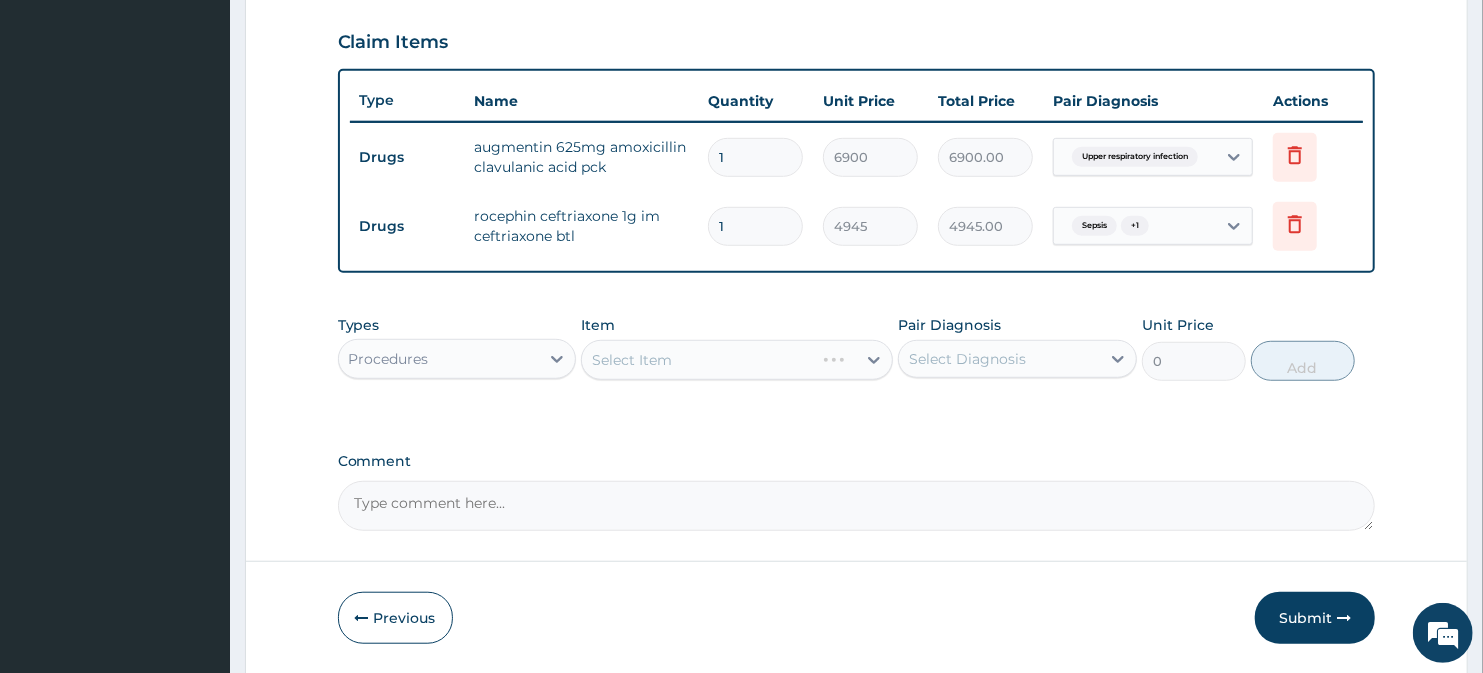 click on "Select Item" at bounding box center (736, 360) 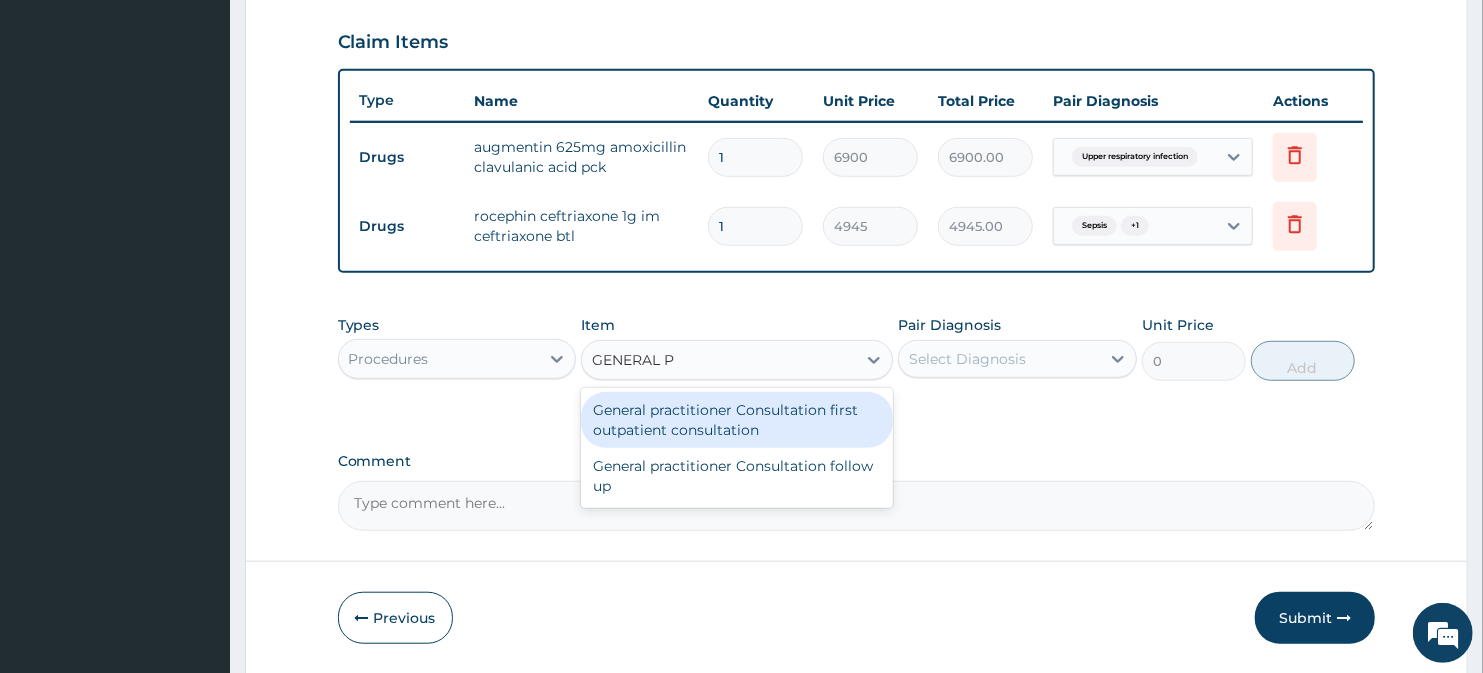 type on "GENERAL PR" 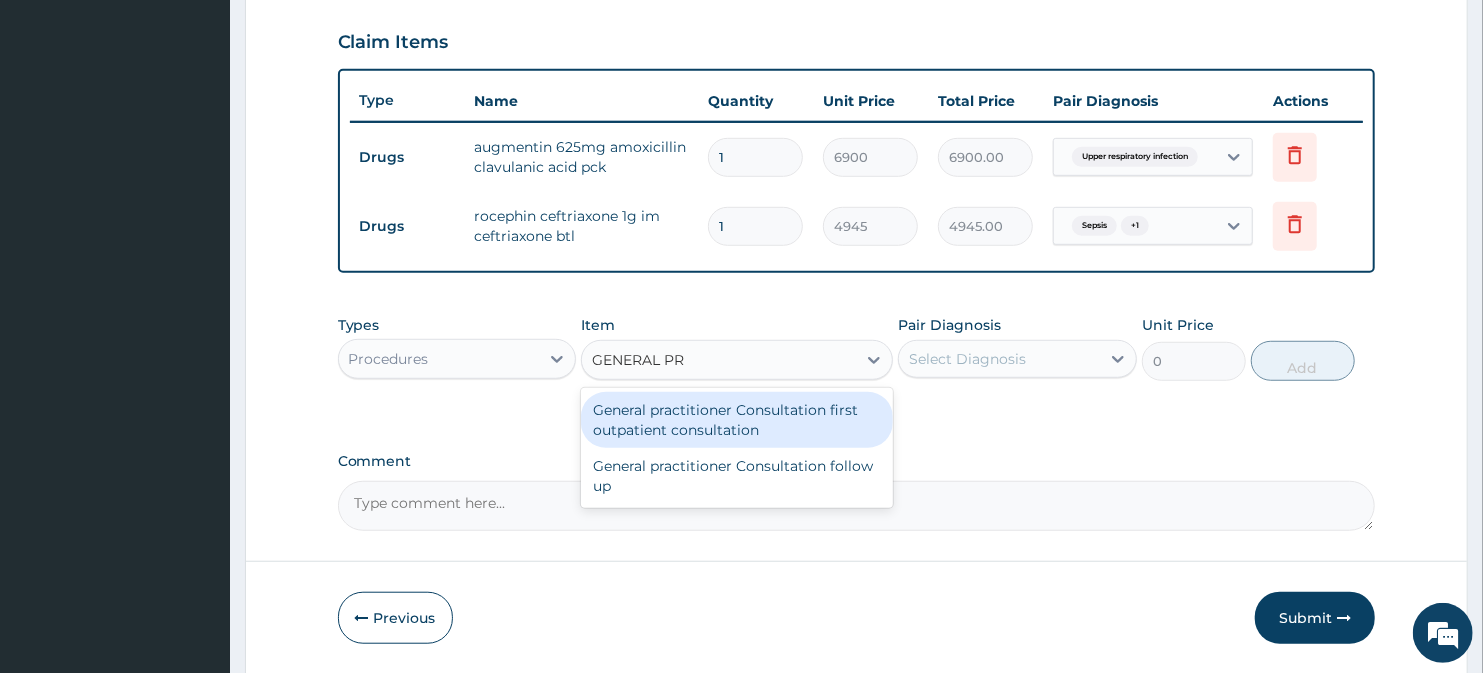 drag, startPoint x: 778, startPoint y: 418, endPoint x: 925, endPoint y: 383, distance: 151.10924 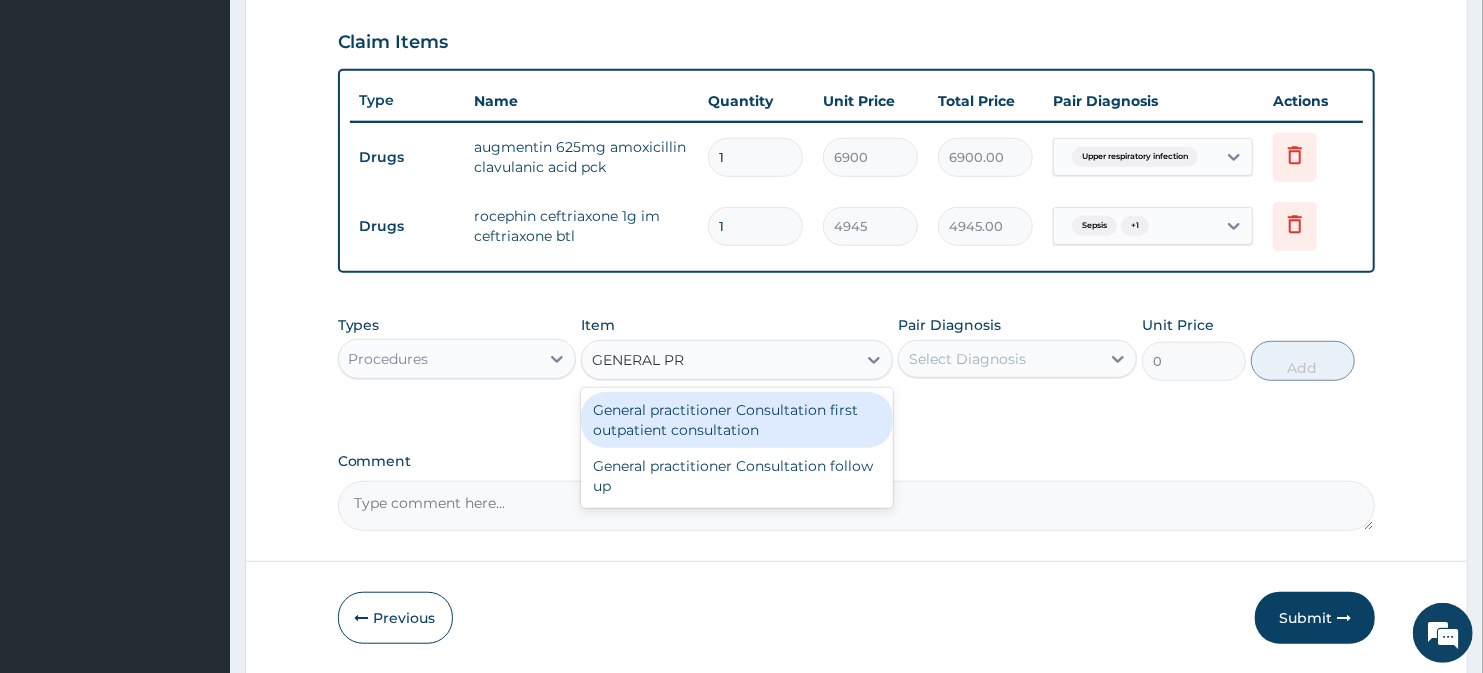 click on "General practitioner Consultation first outpatient consultation" at bounding box center (736, 420) 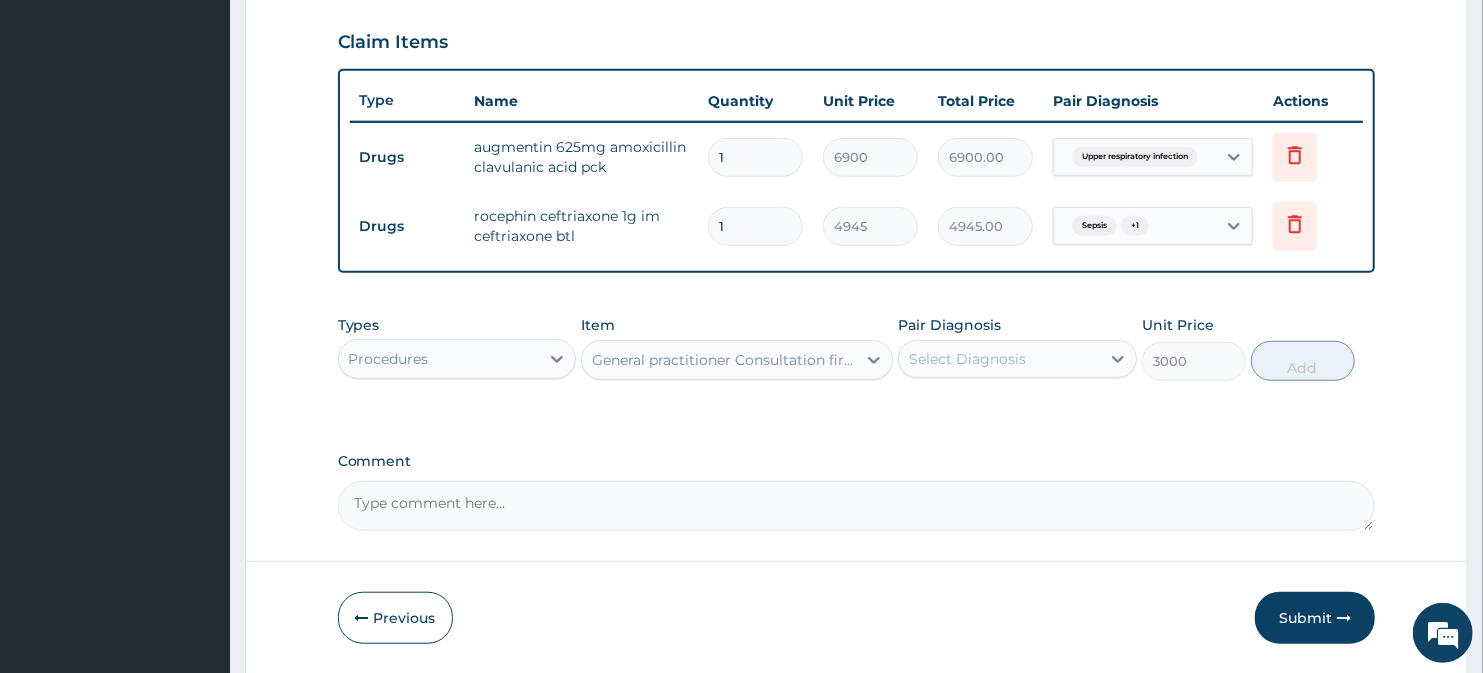 click on "Select Diagnosis" at bounding box center (967, 359) 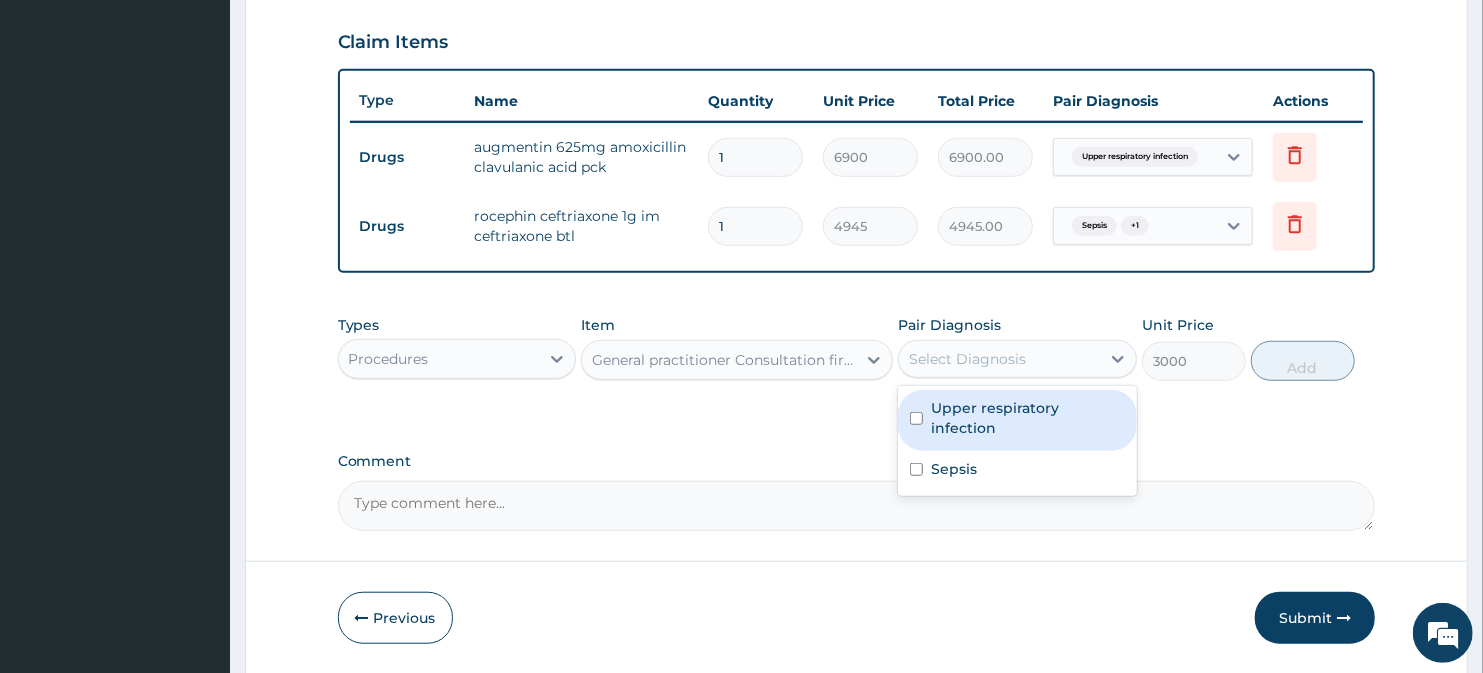 click on "Upper respiratory infection" at bounding box center (1028, 418) 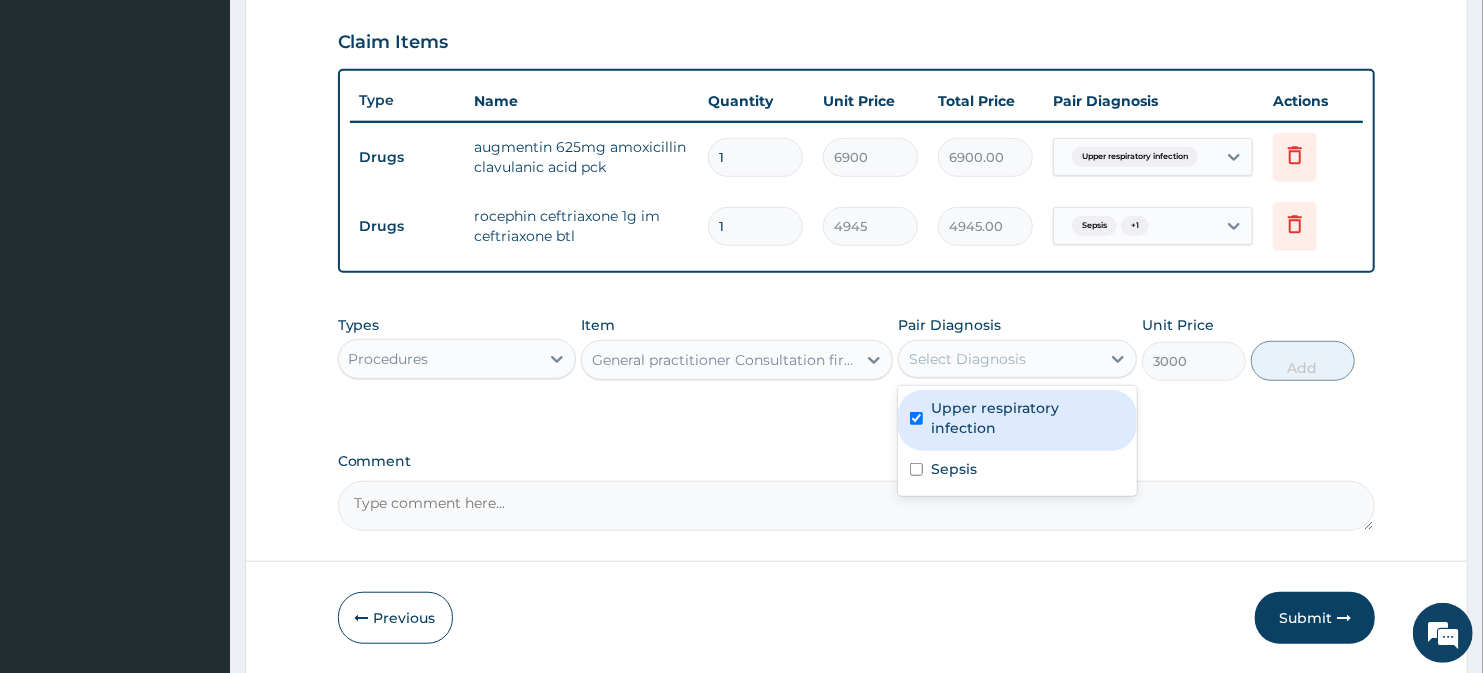 checkbox on "true" 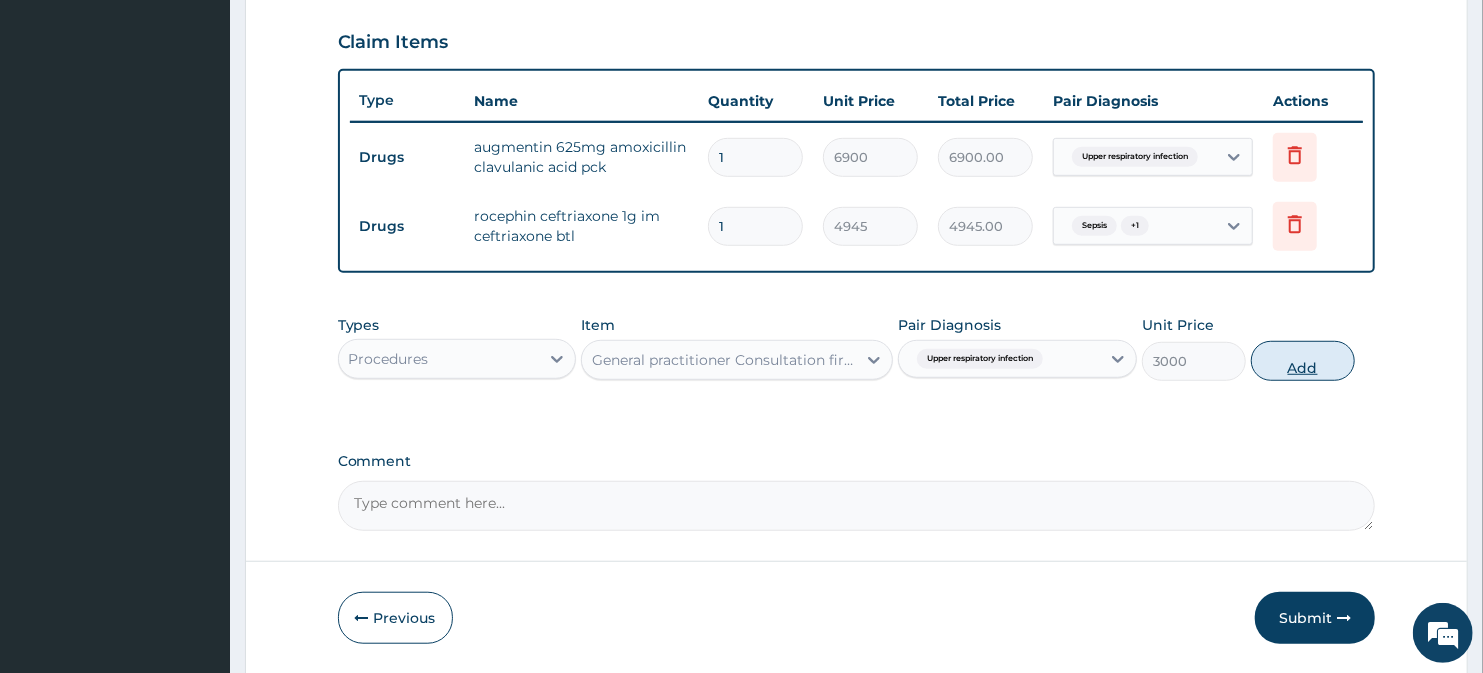 click on "Add" at bounding box center (1303, 361) 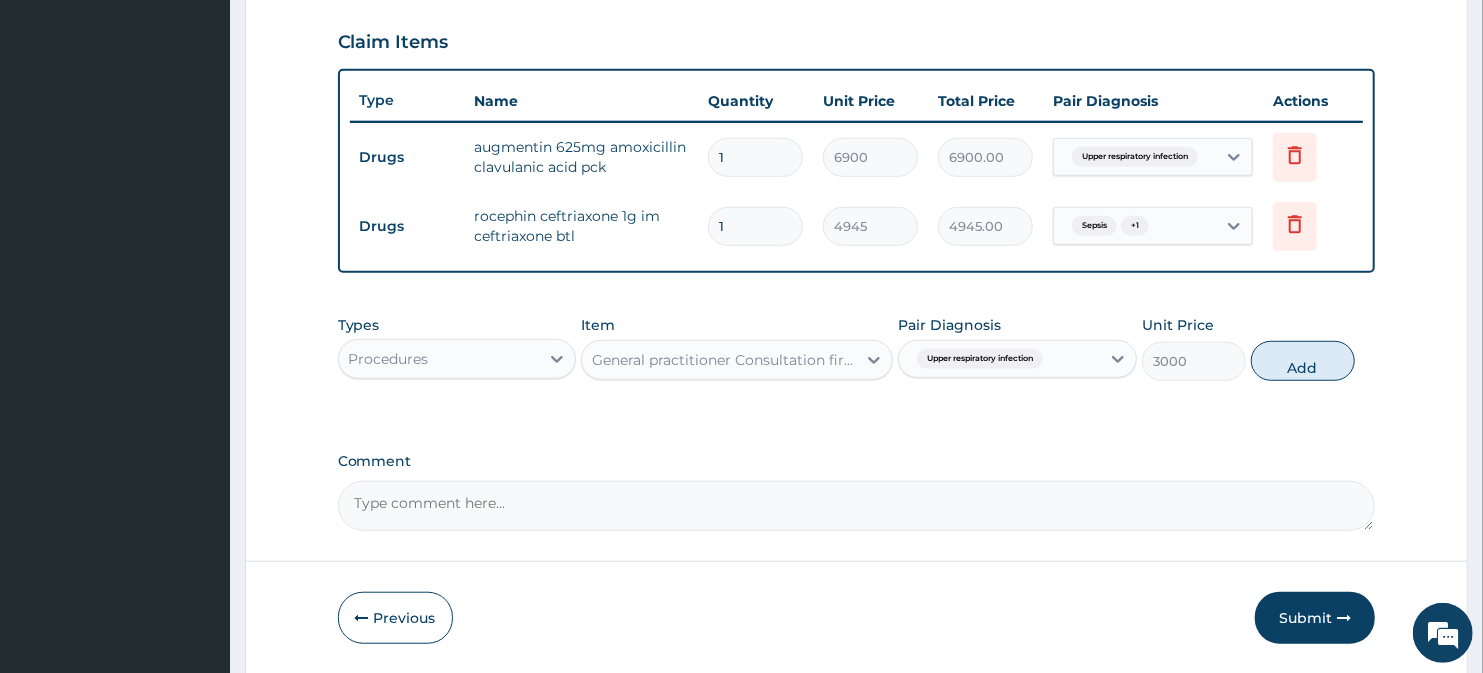 type on "0" 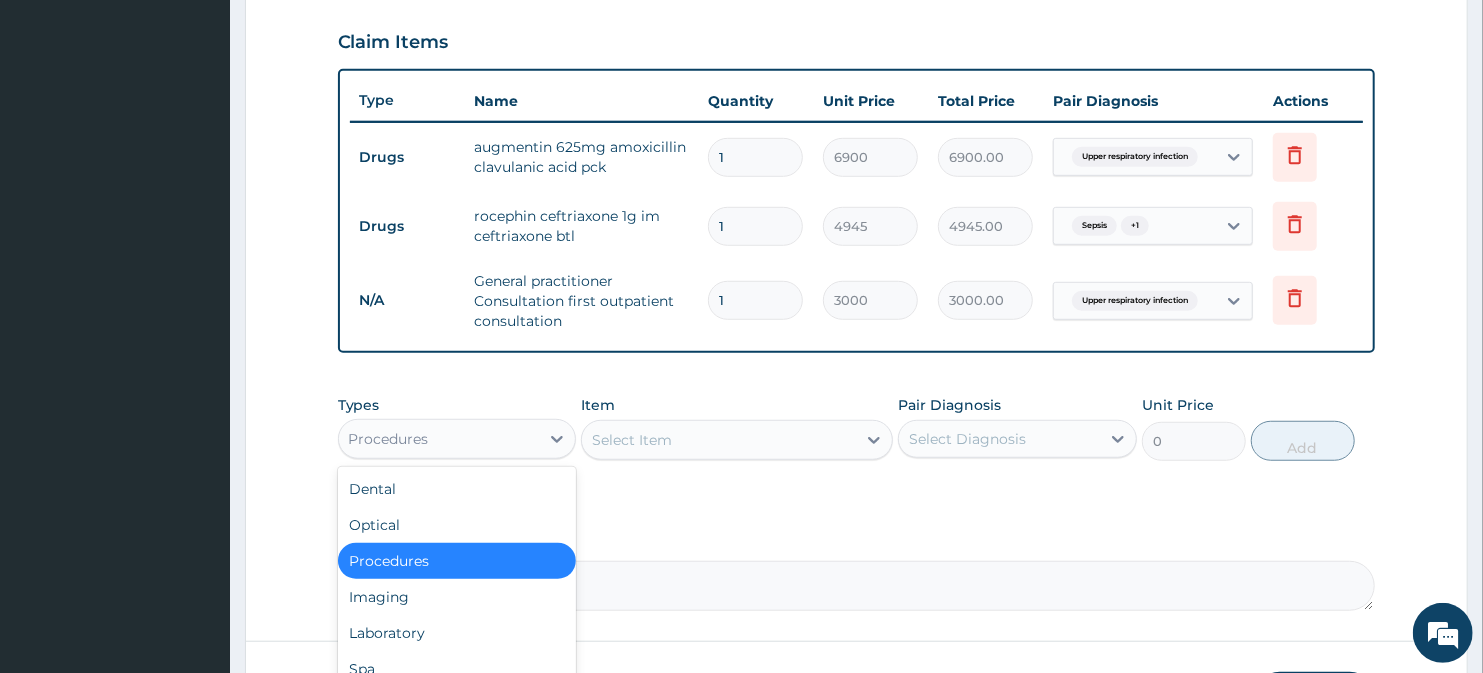 click on "Procedures" at bounding box center (439, 439) 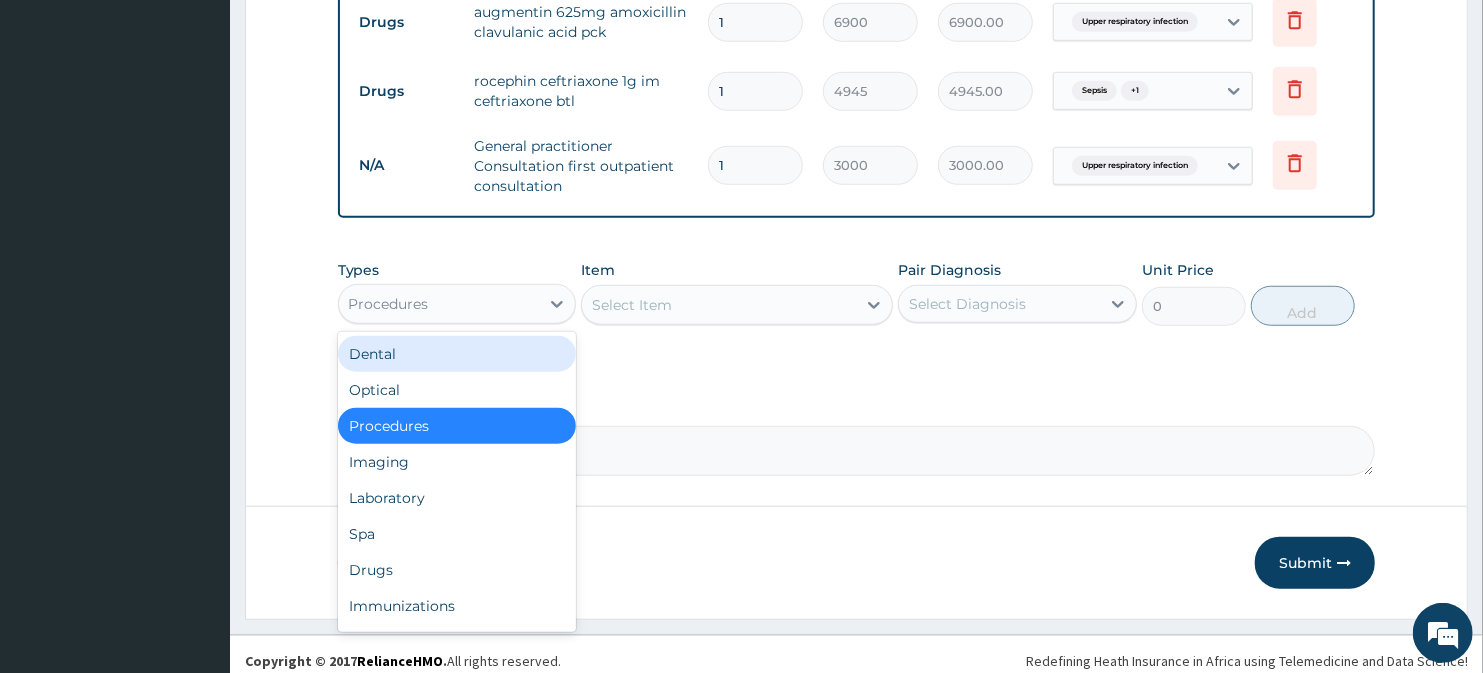 scroll, scrollTop: 821, scrollLeft: 0, axis: vertical 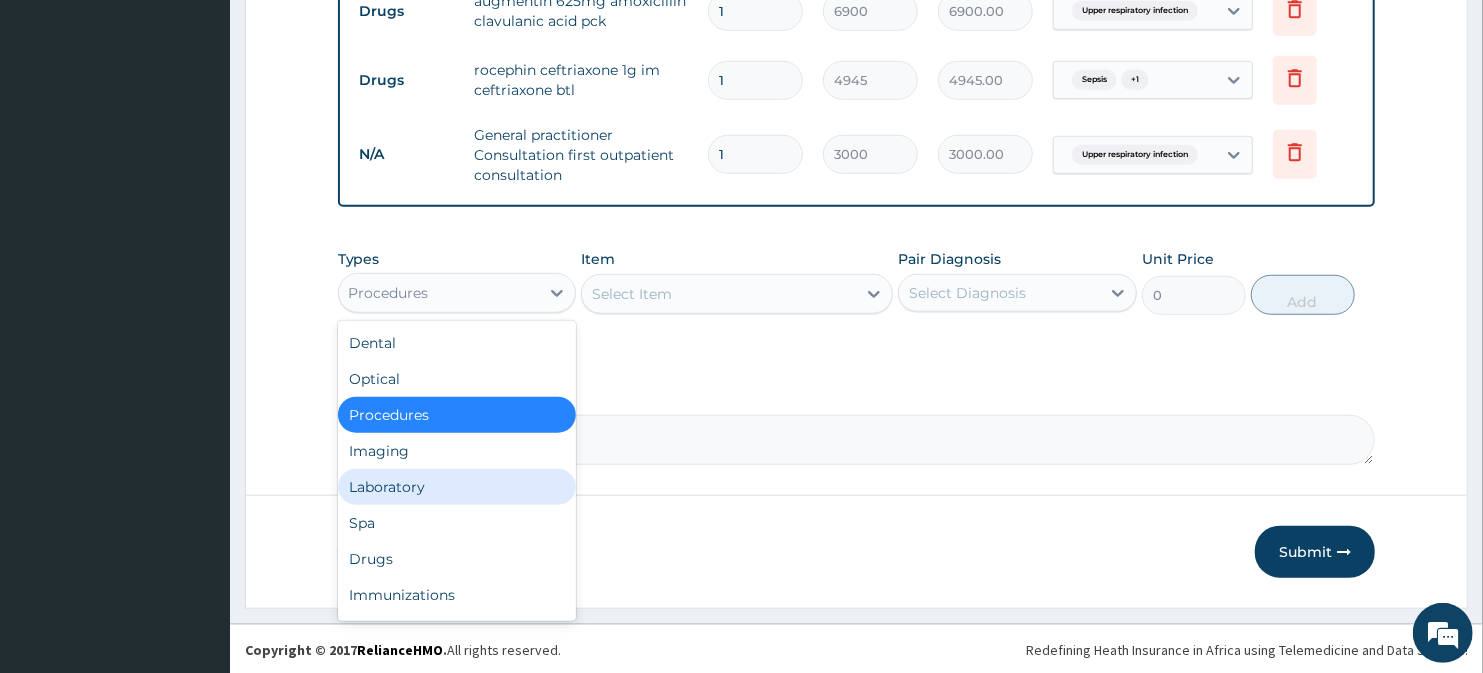 click on "Laboratory" at bounding box center (457, 487) 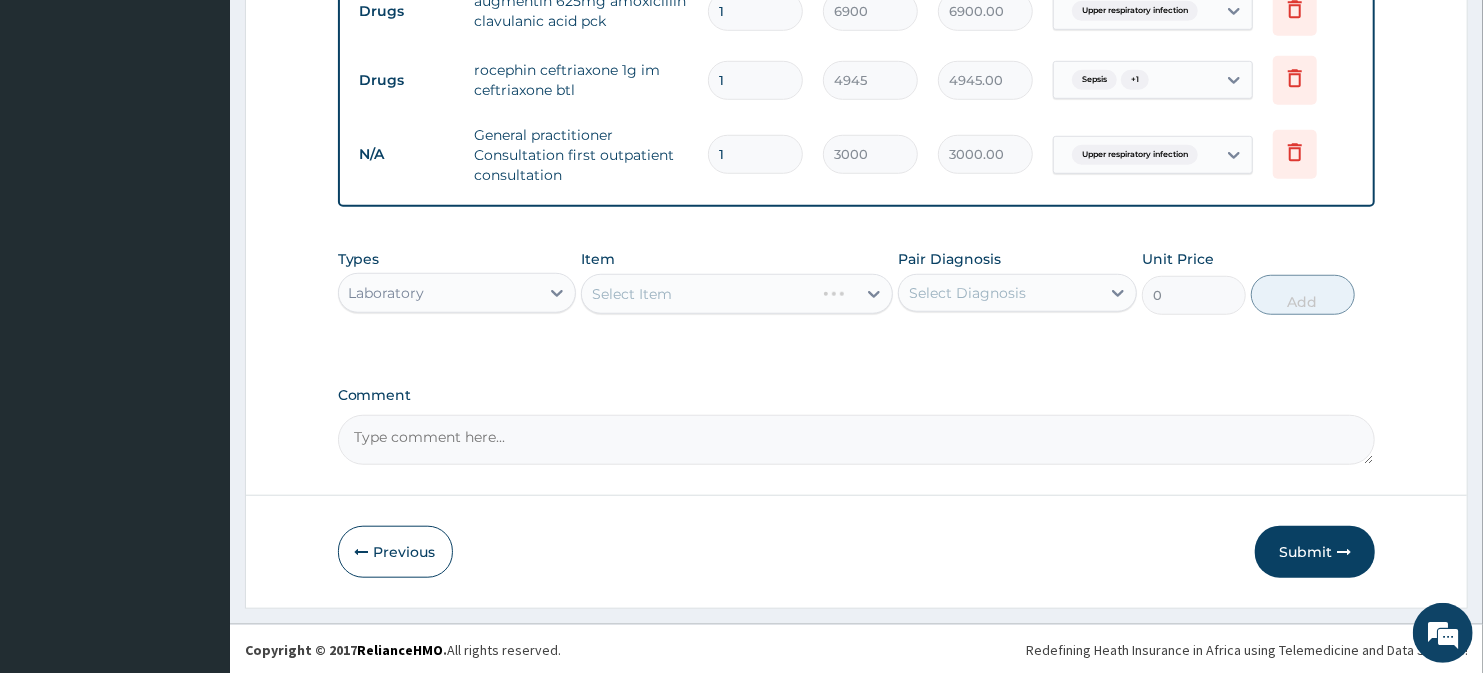 click on "Select Item" at bounding box center [736, 294] 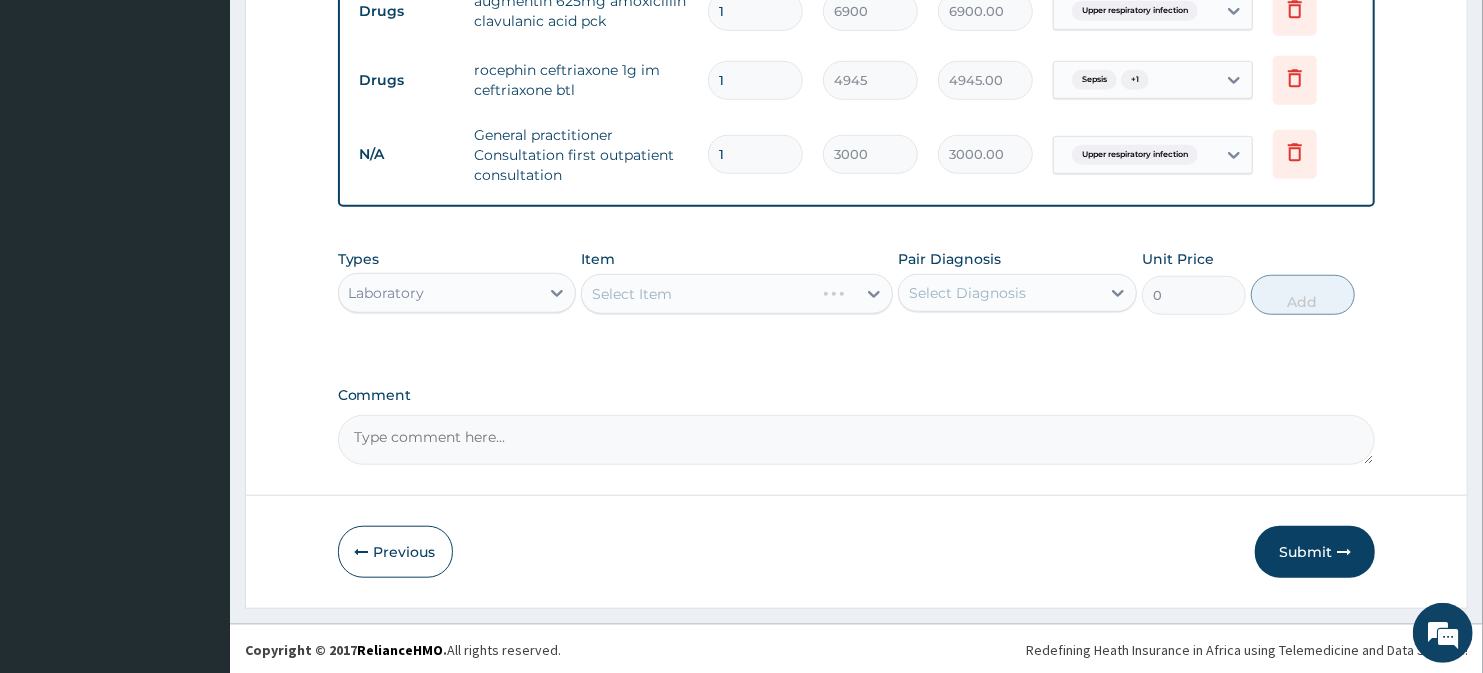 click on "Select Item" at bounding box center (736, 294) 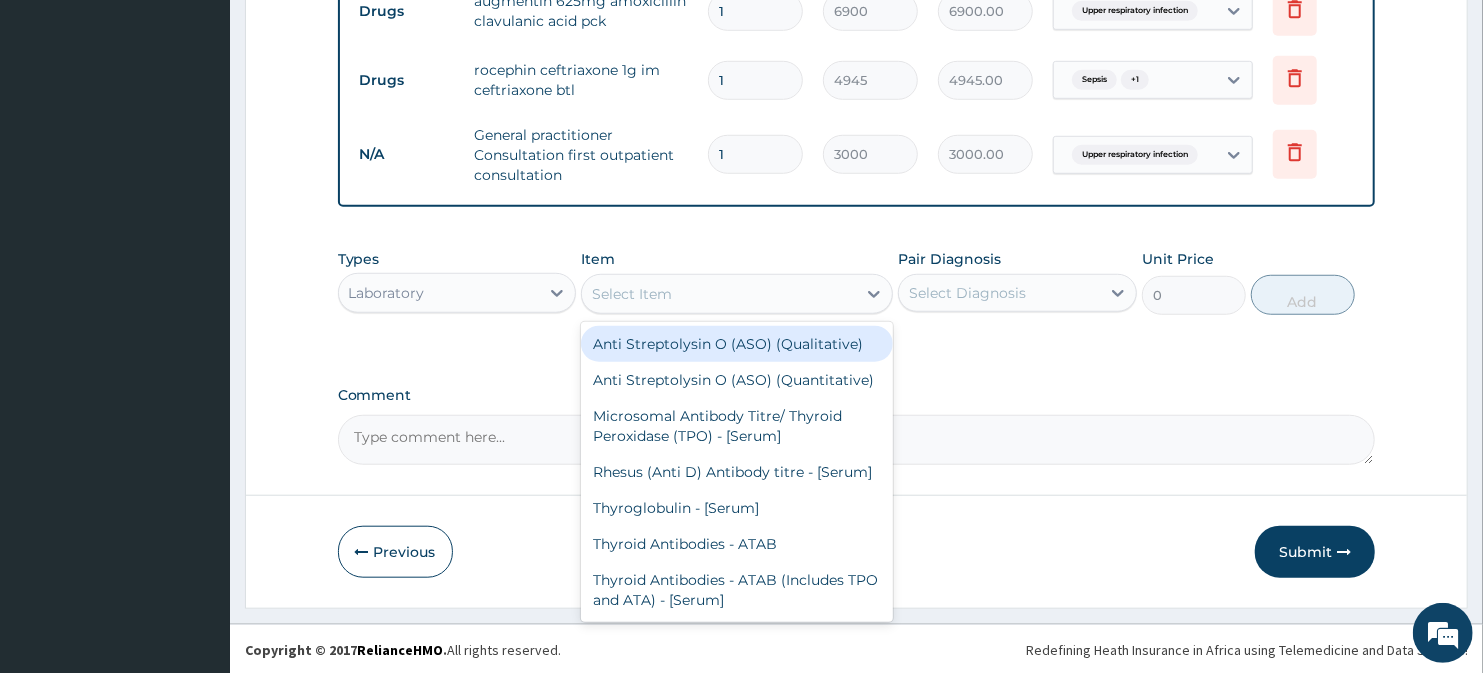 click on "Select Item" at bounding box center (718, 294) 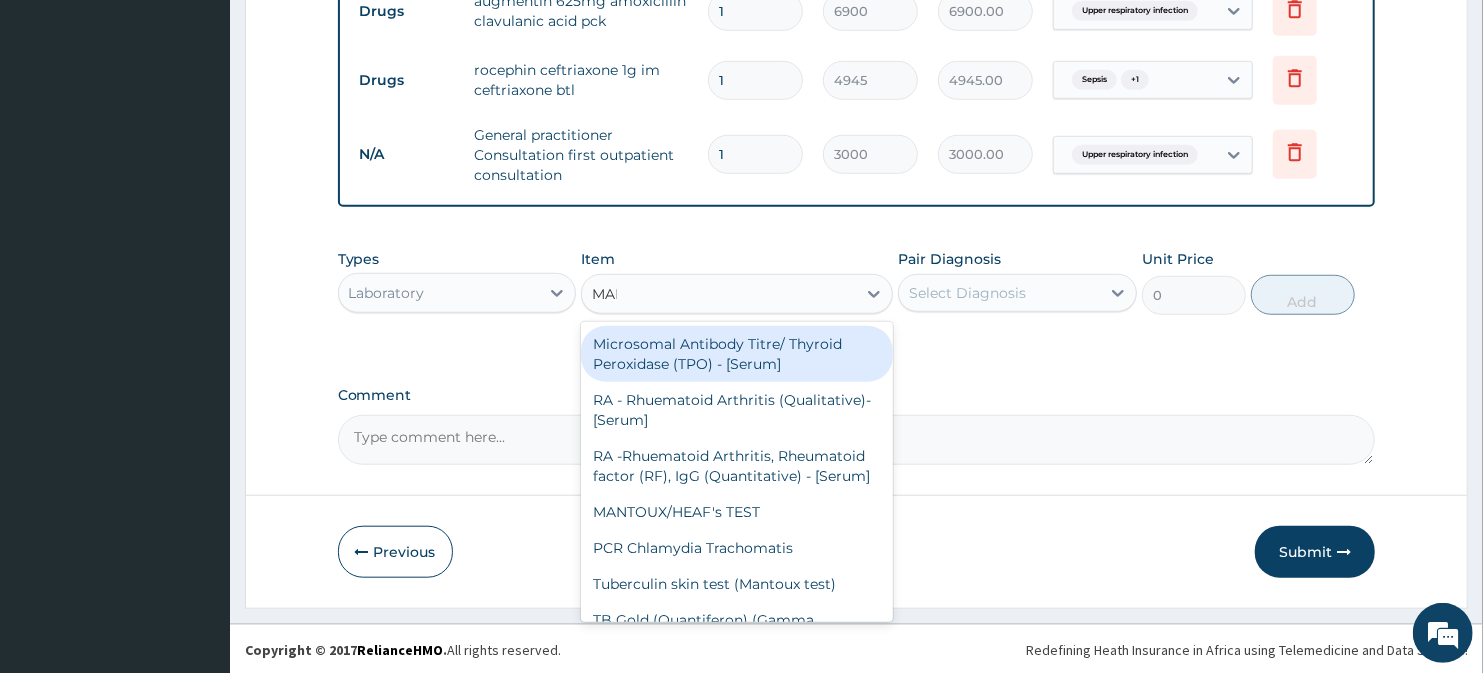 type on "MALA" 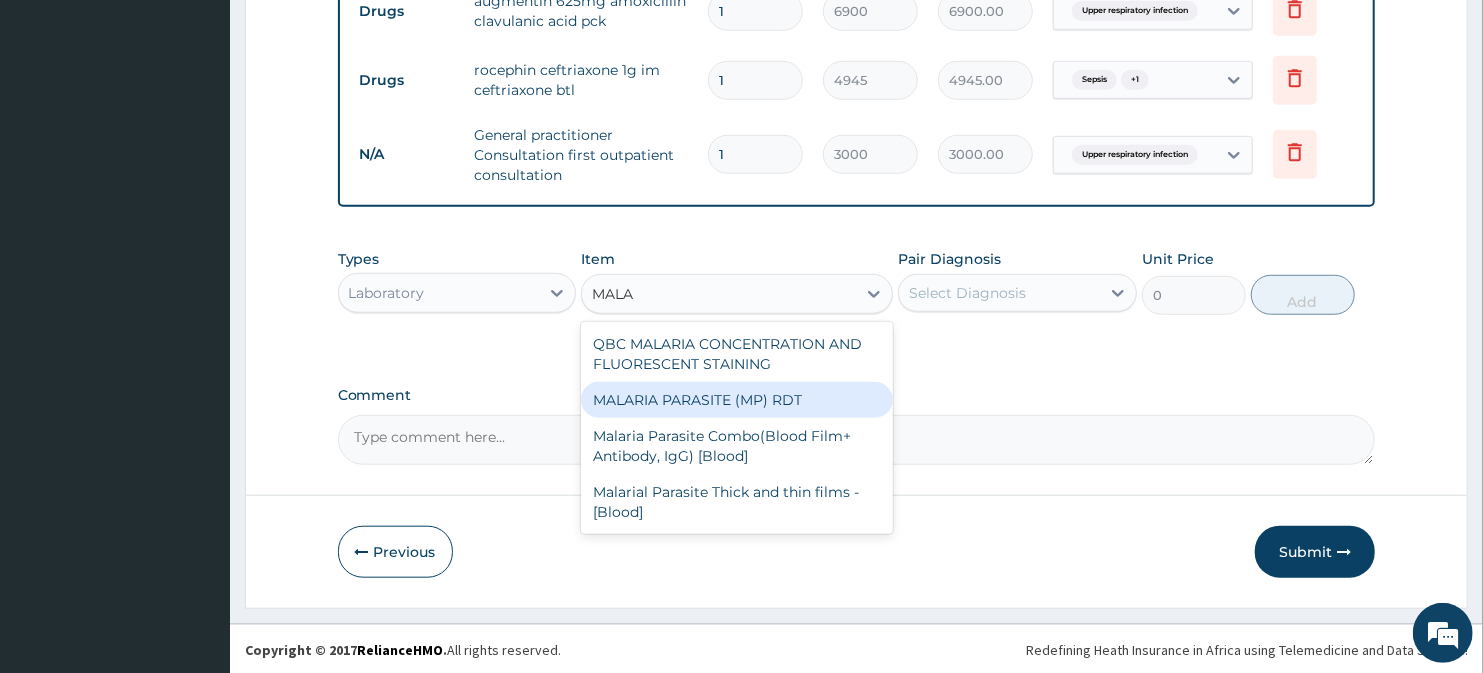 click on "MALARIA PARASITE (MP) RDT" at bounding box center [736, 400] 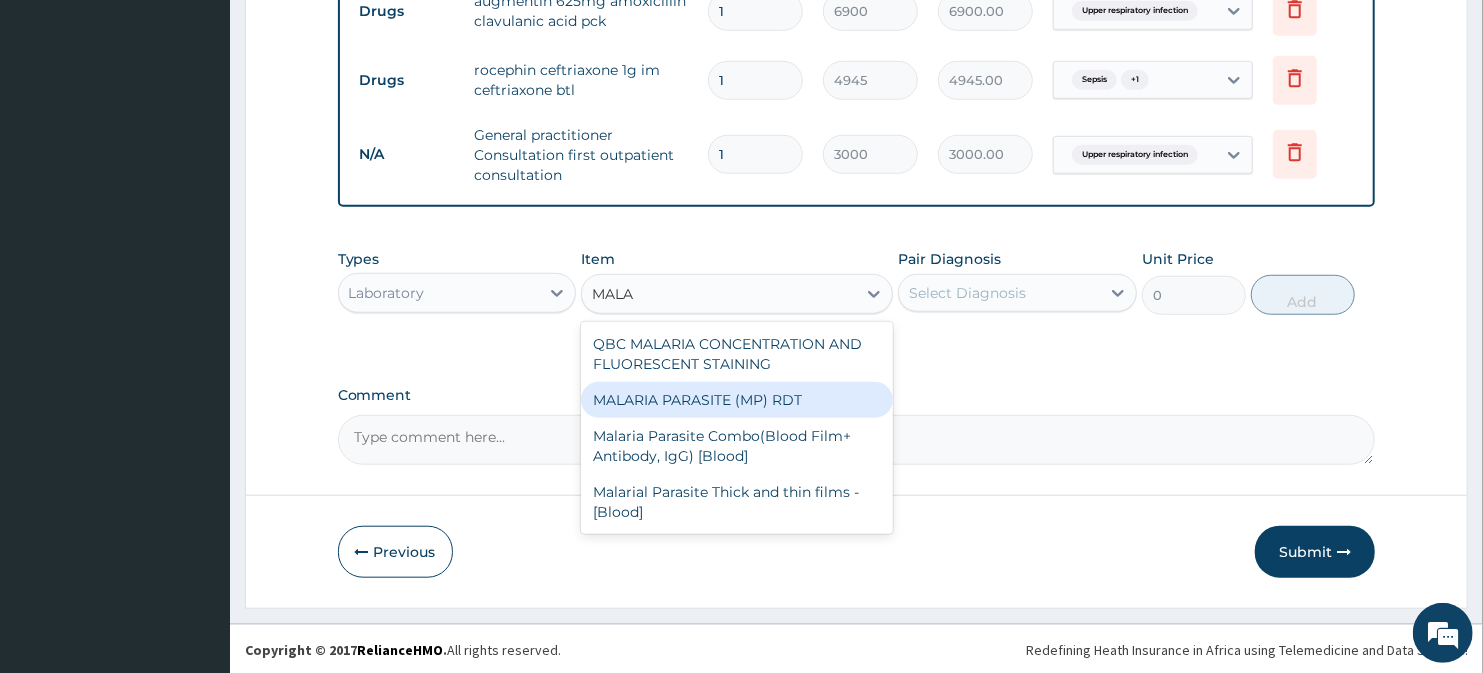 type 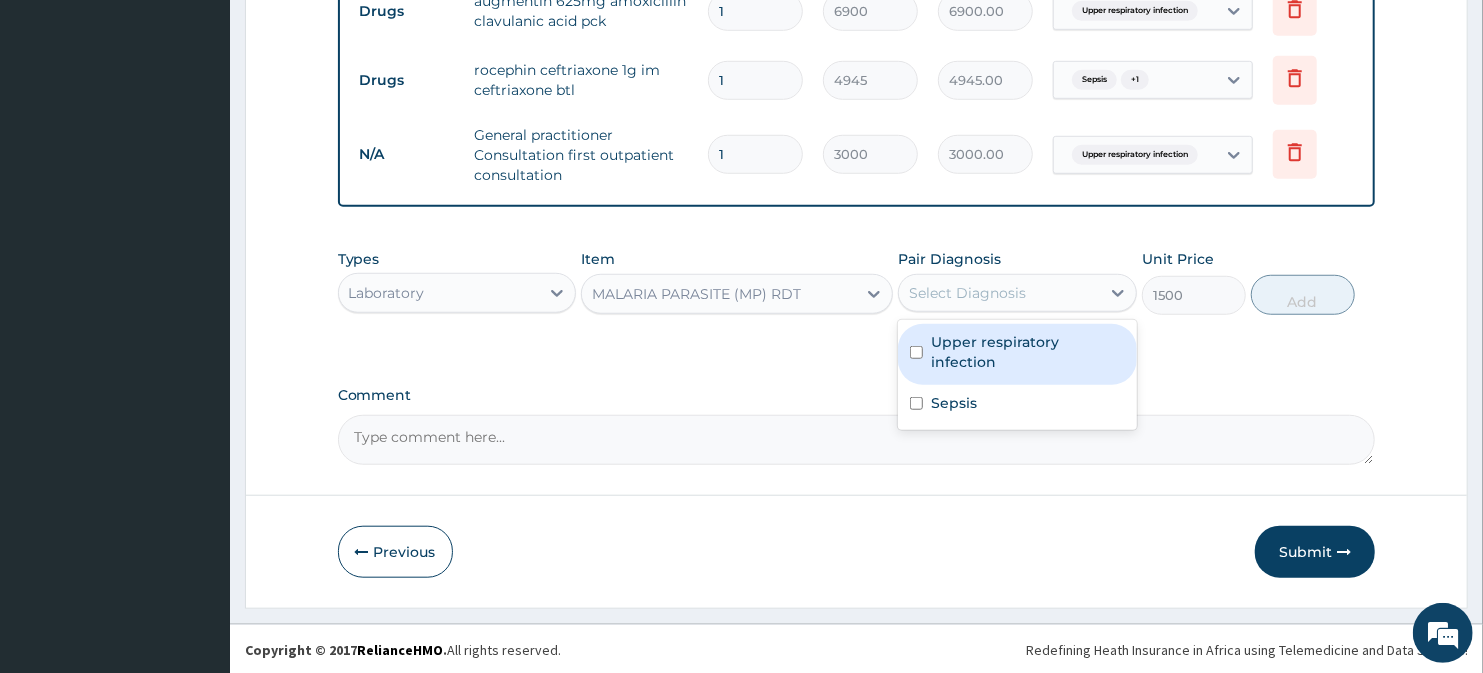 click on "Select Diagnosis" at bounding box center [999, 293] 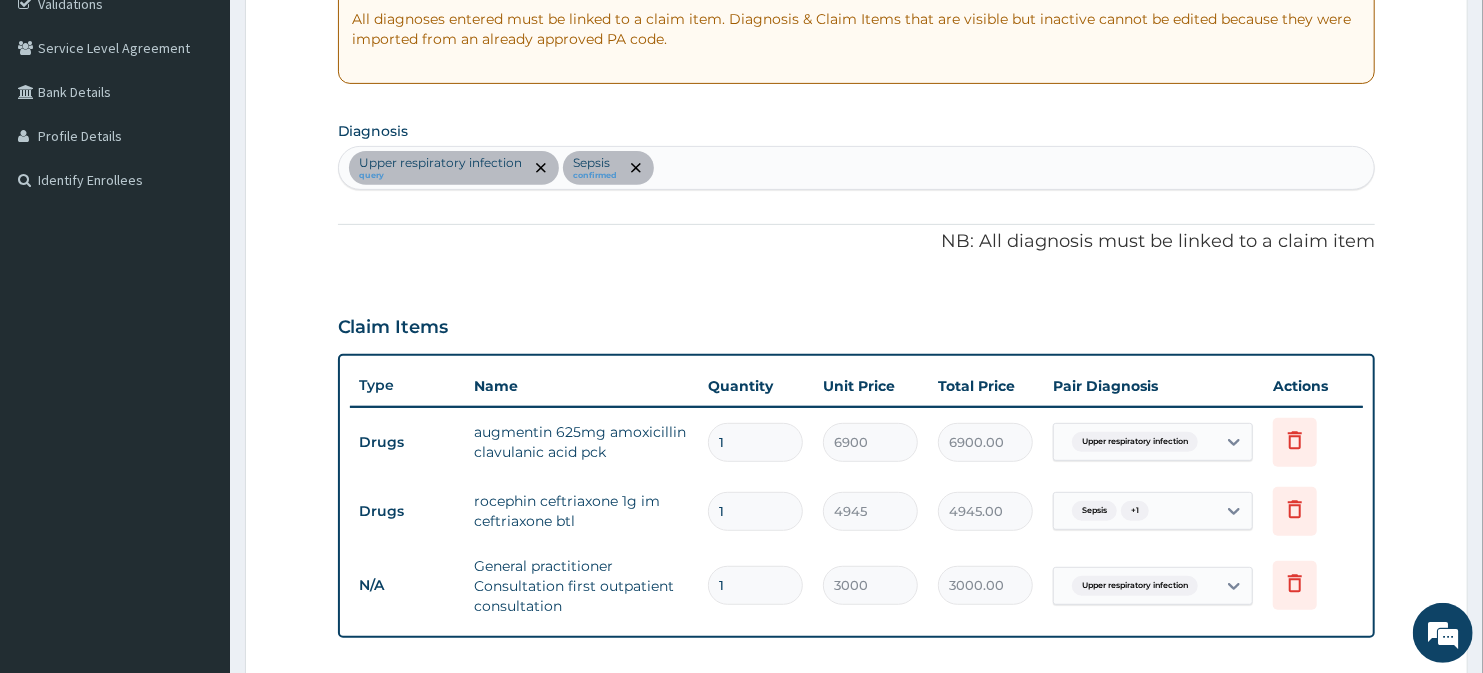scroll, scrollTop: 376, scrollLeft: 0, axis: vertical 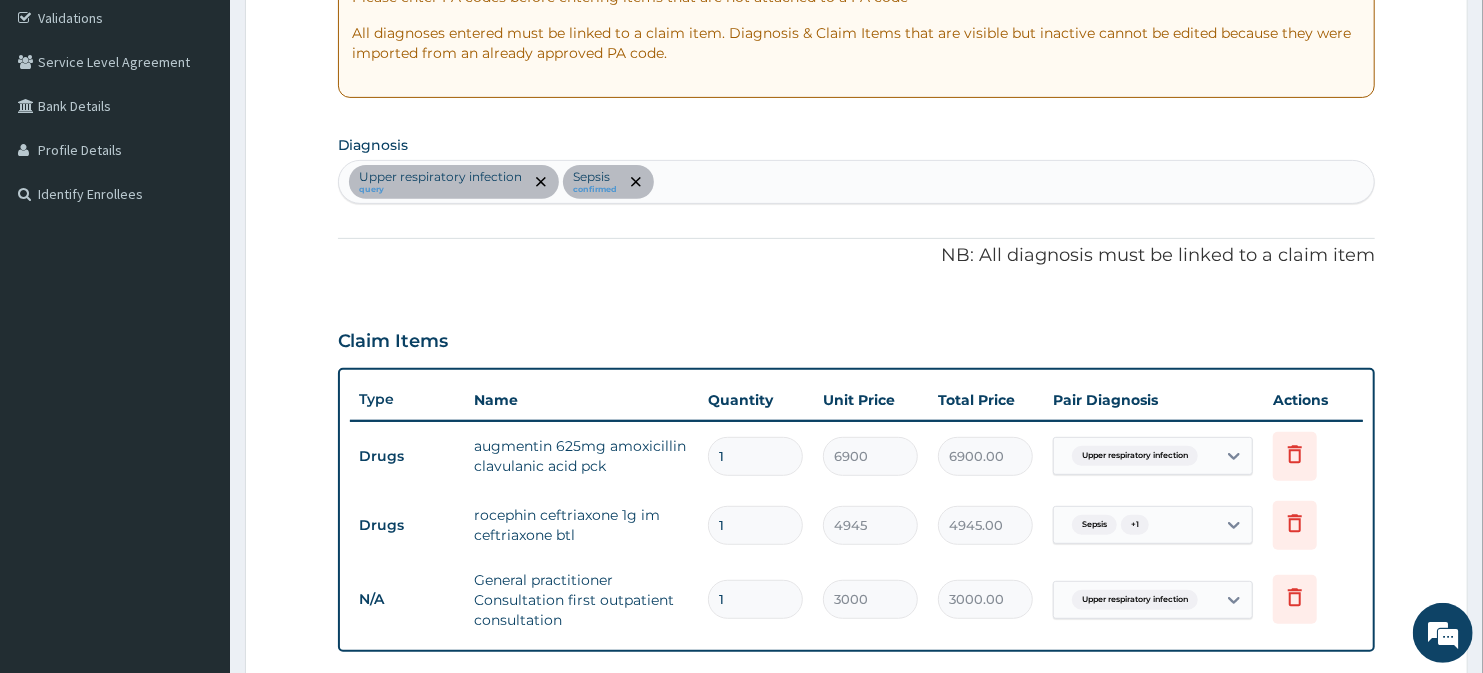 click on "Upper respiratory infection query Sepsis confirmed" at bounding box center [857, 182] 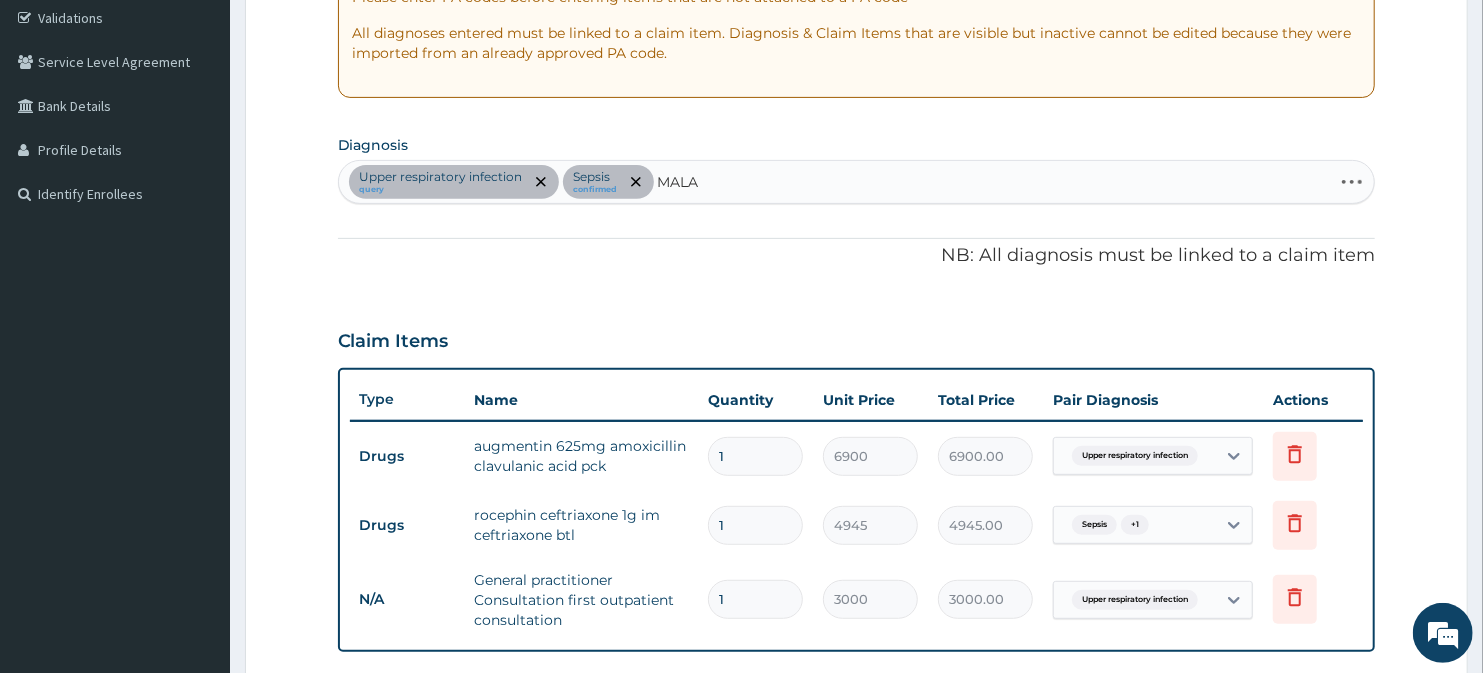 type on "MALAR" 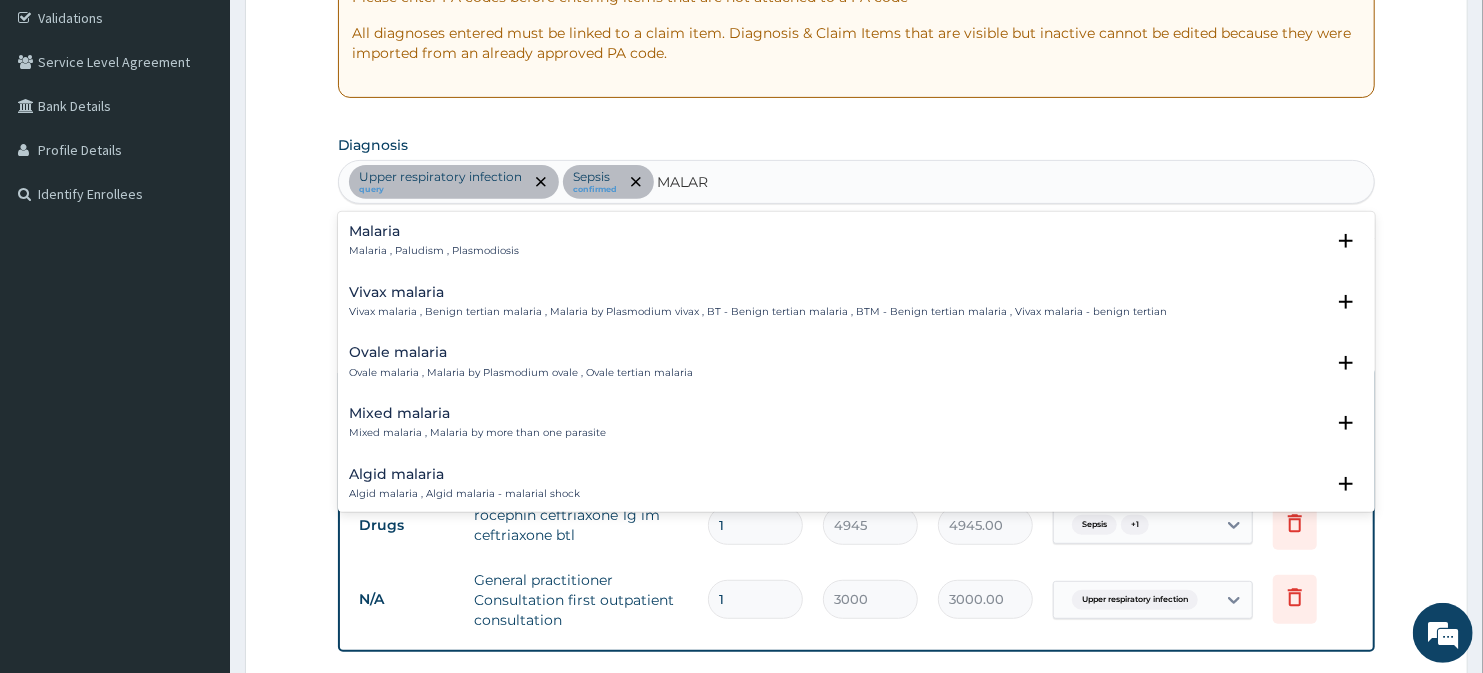 click on "Malaria Malaria , Paludism , Plasmodiosis Select Status Query Query covers suspected (?), Keep in view (kiv), Ruled out (r/o) Confirmed" at bounding box center (857, 246) 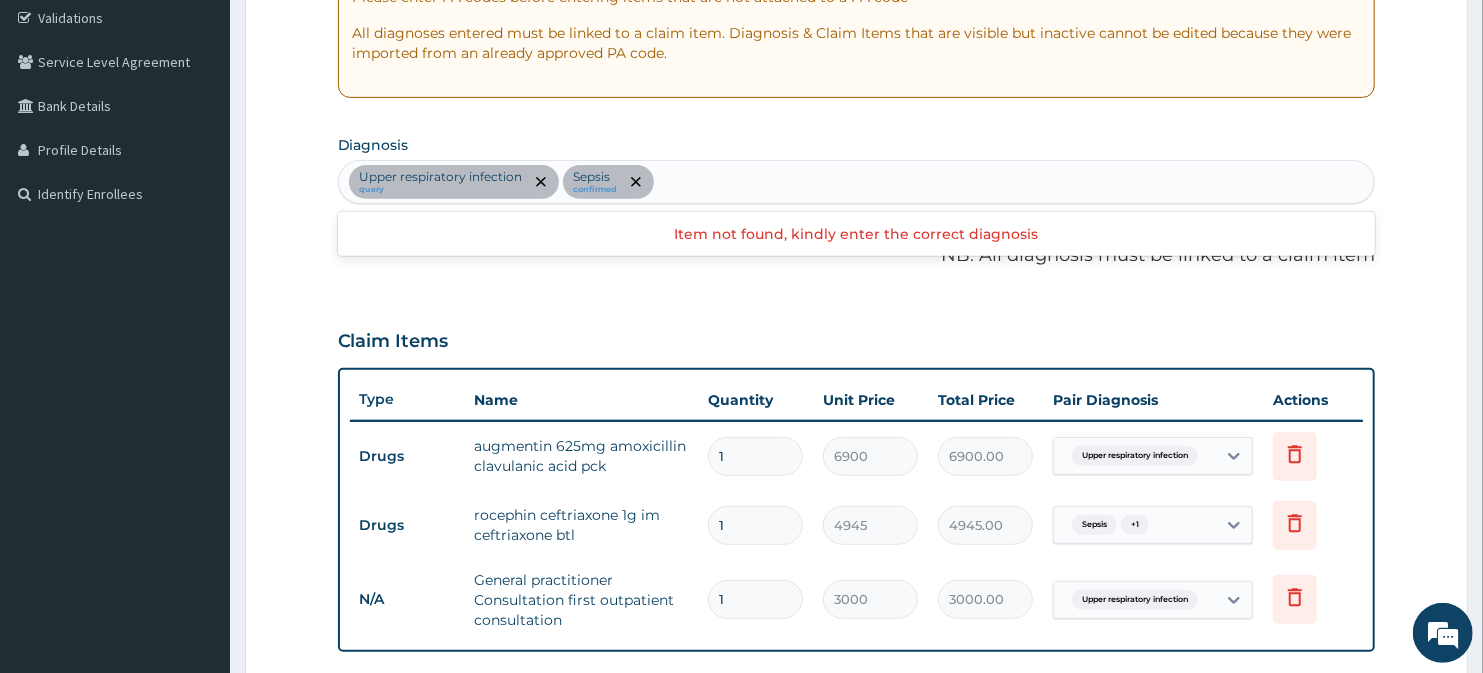 click on "Upper respiratory infection query" at bounding box center (454, 182) 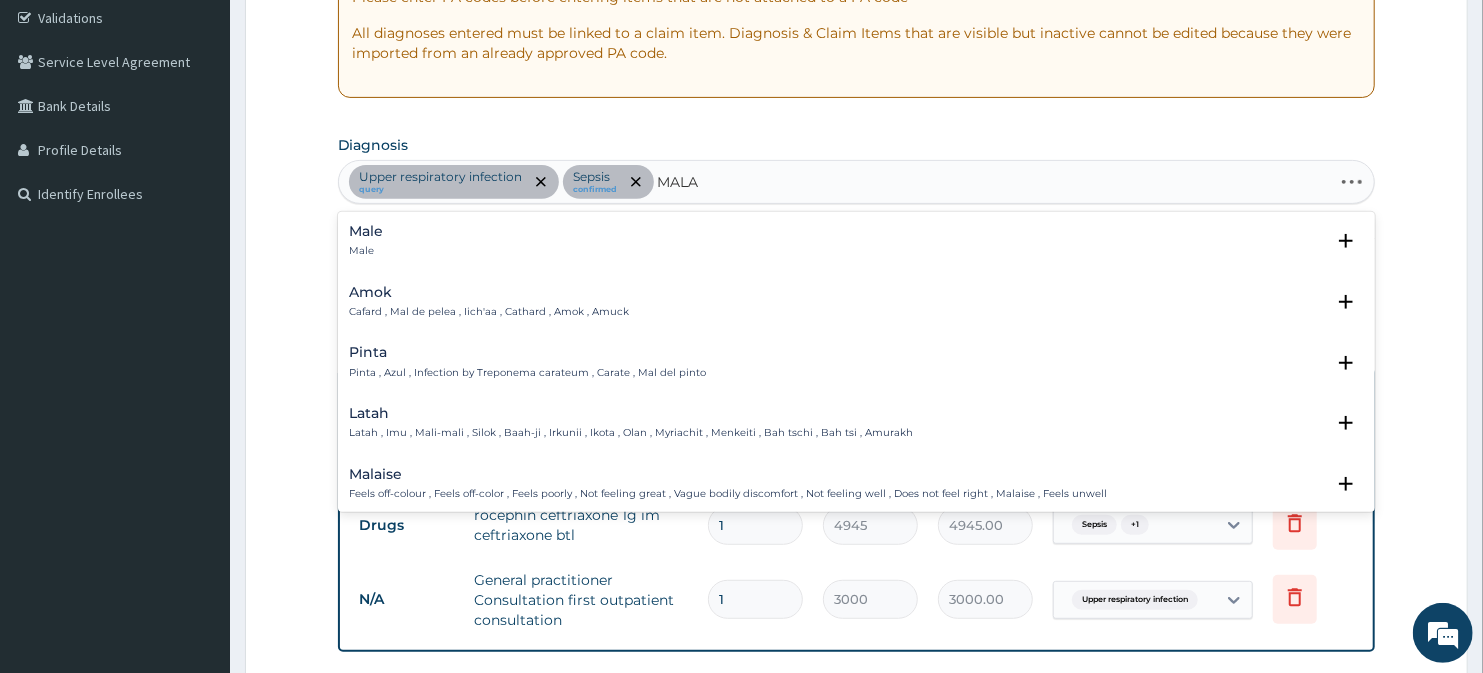 type on "MALAR" 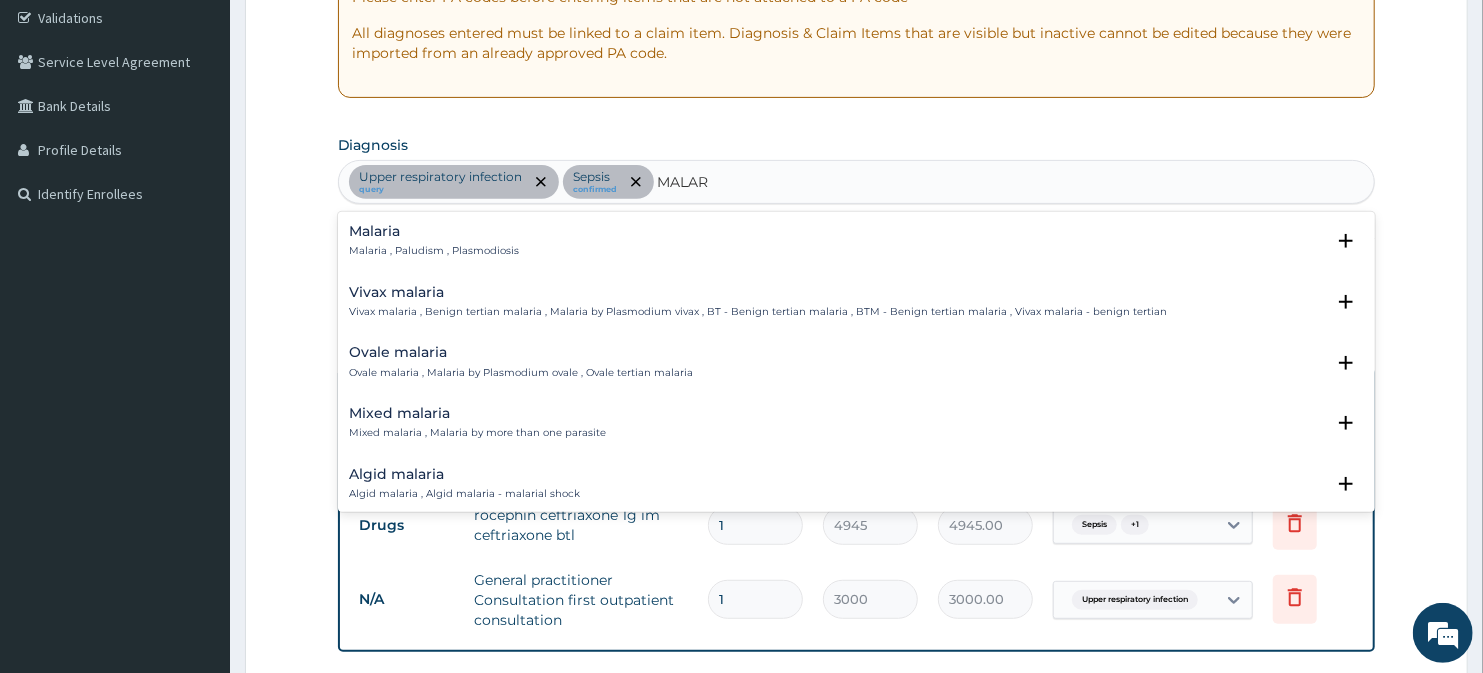 click on "Malaria Malaria , Paludism , Plasmodiosis" at bounding box center [857, 241] 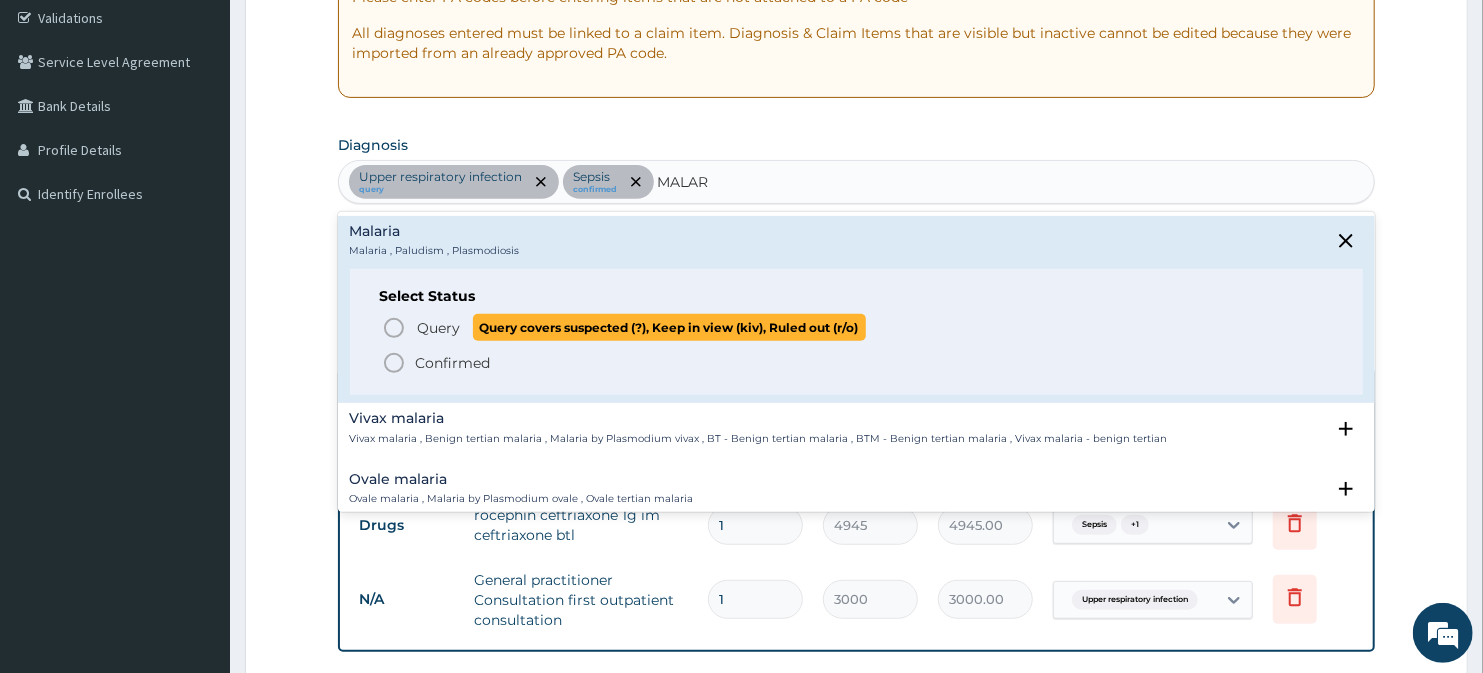 click on "Query covers suspected (?), Keep in view (kiv), Ruled out (r/o)" at bounding box center [669, 327] 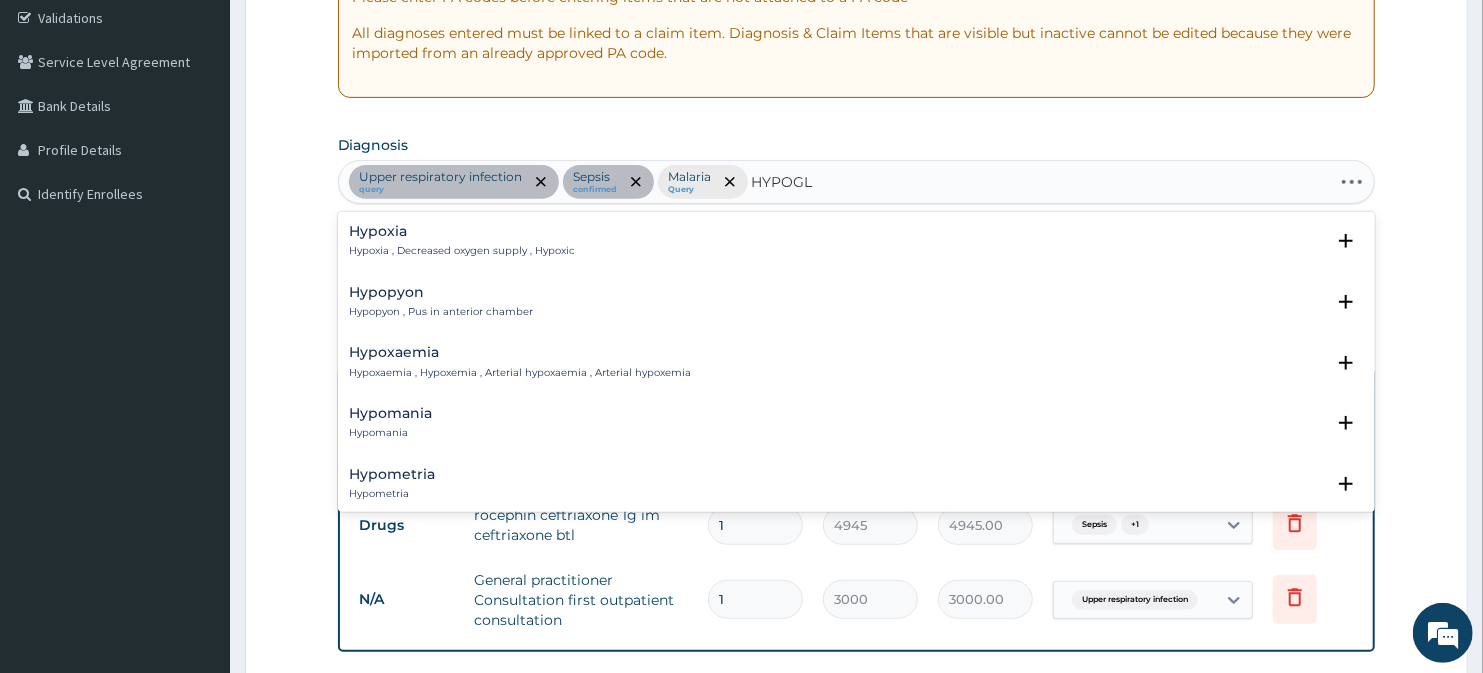 type on "HYPOGLY" 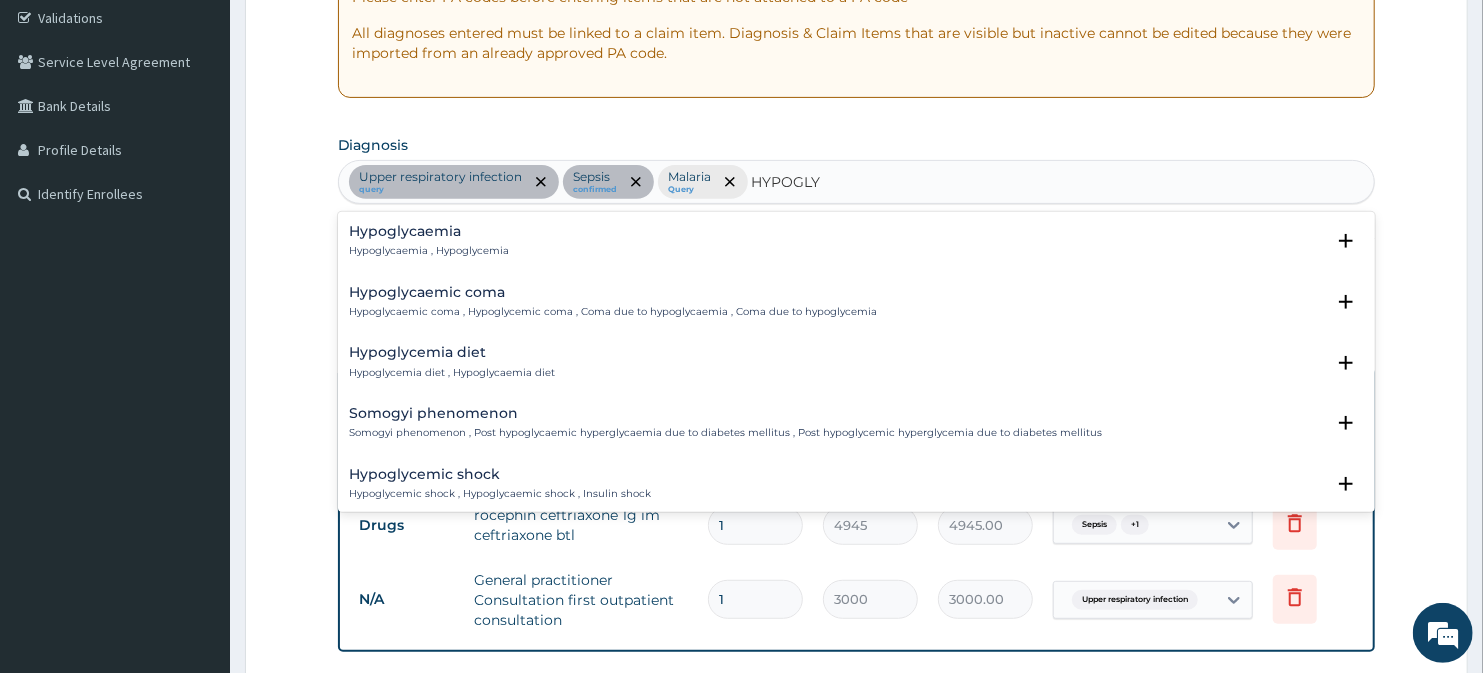 click on "Hypoglycaemia" at bounding box center (430, 231) 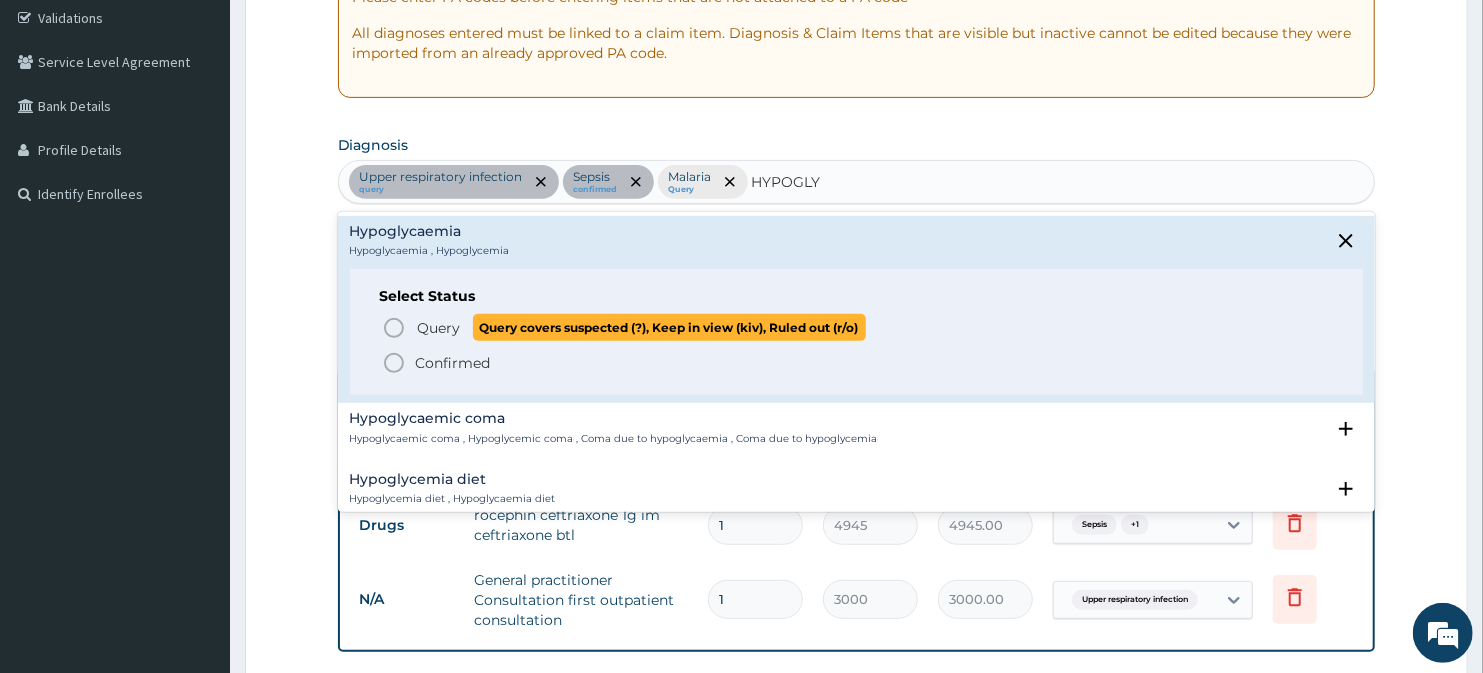 click on "Query" at bounding box center (439, 328) 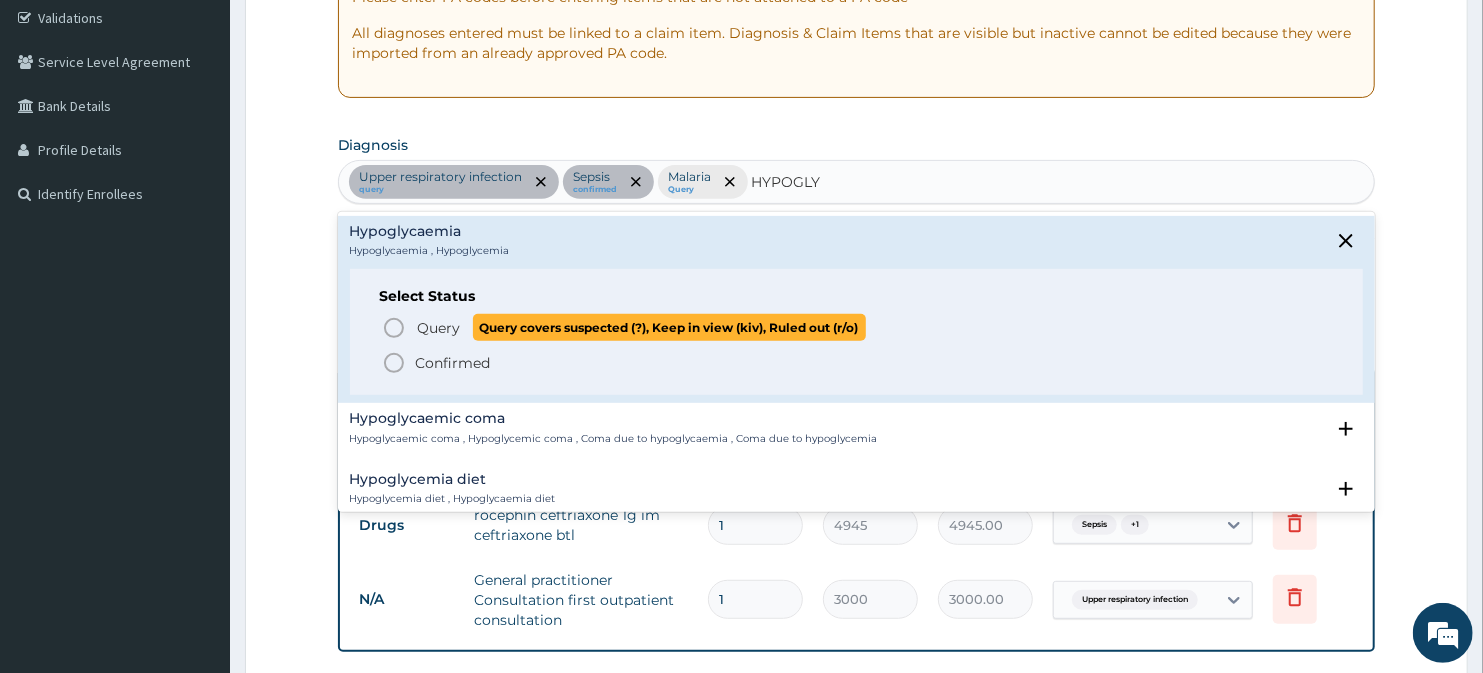 type 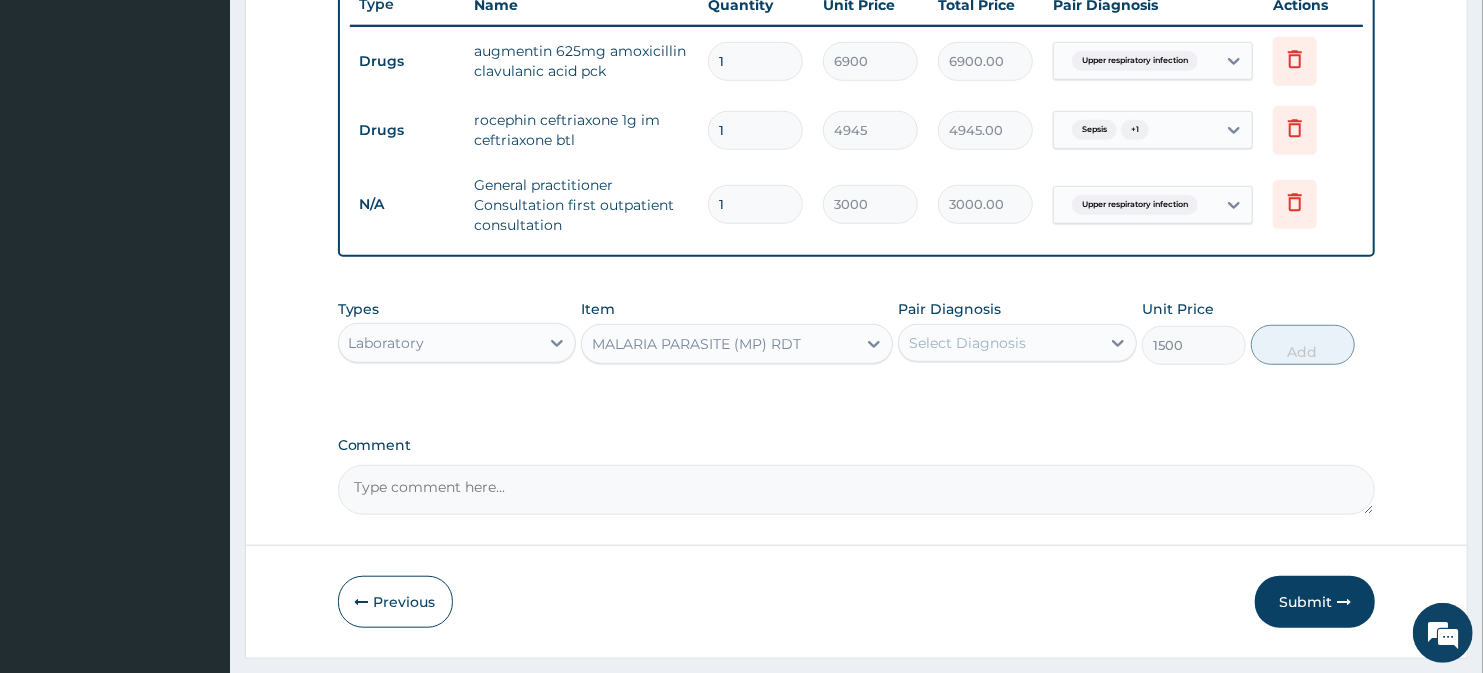 scroll, scrollTop: 821, scrollLeft: 0, axis: vertical 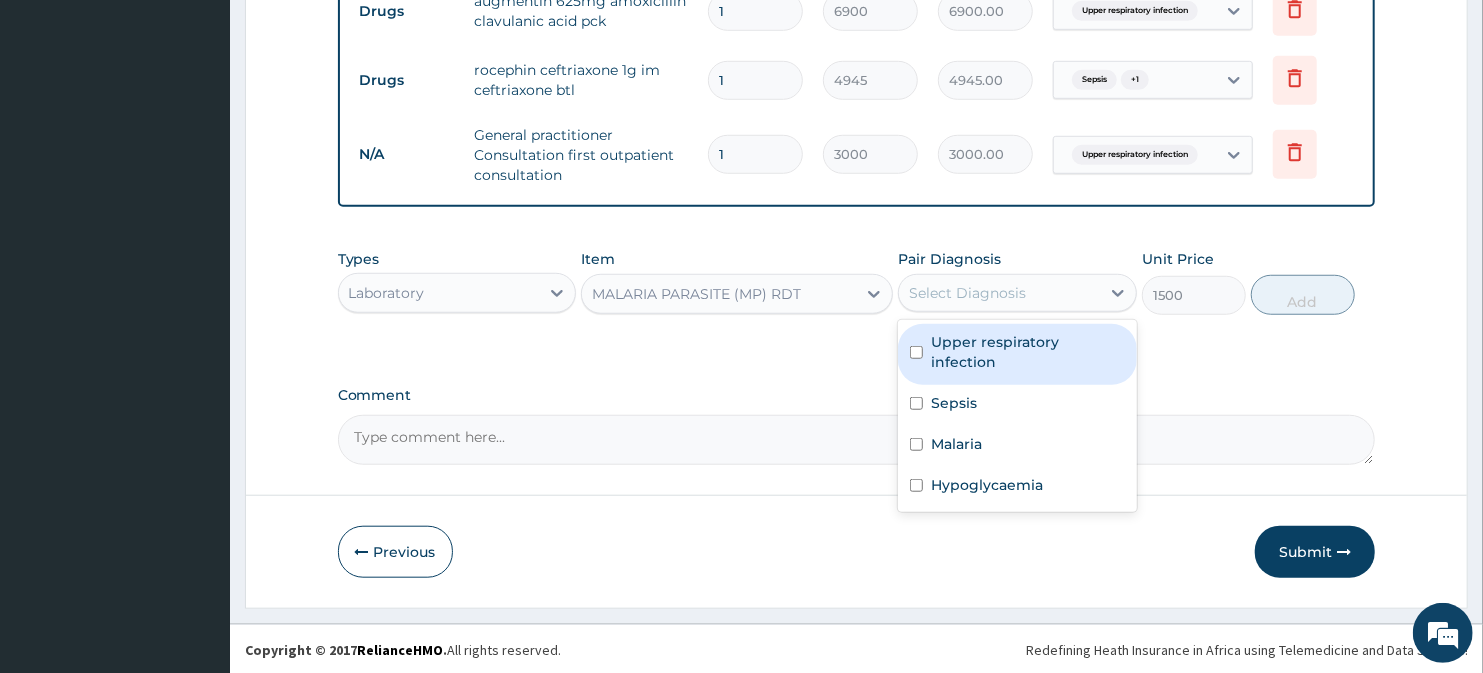 click on "Select Diagnosis" at bounding box center (999, 293) 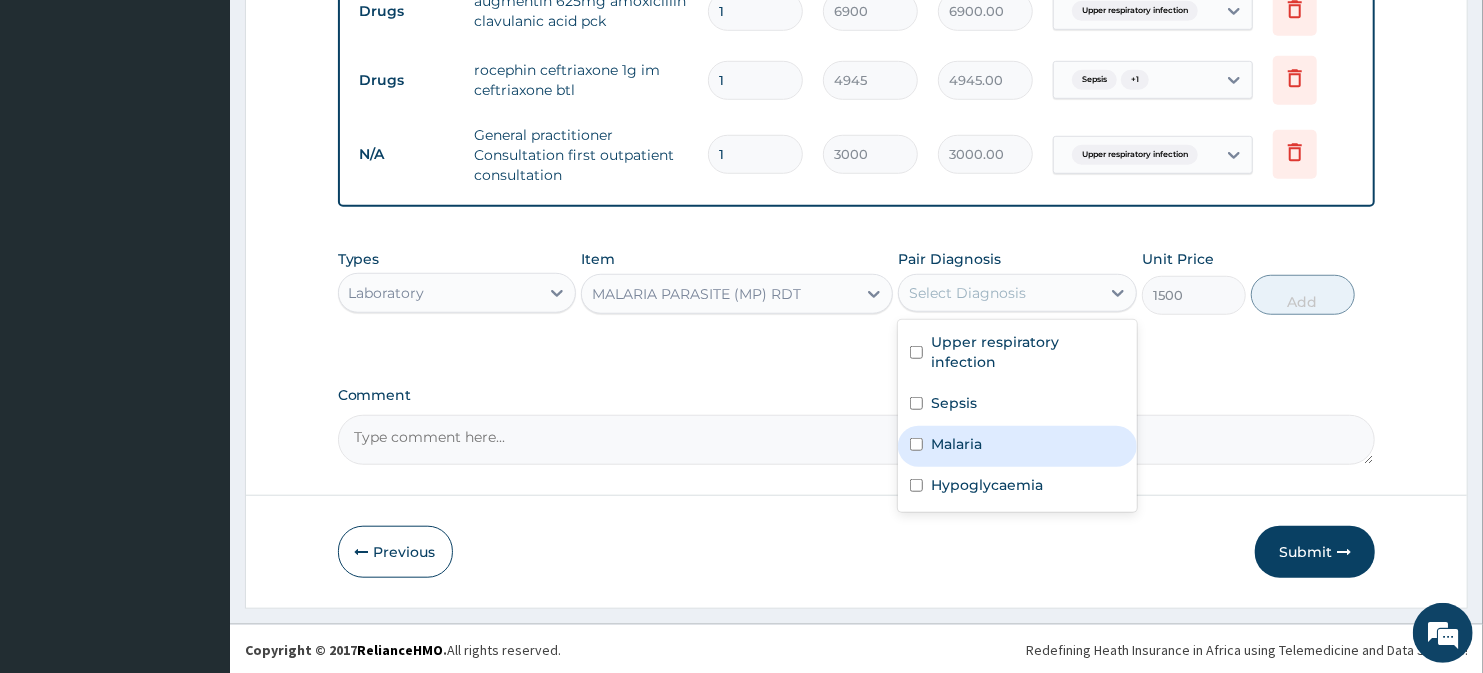 drag, startPoint x: 960, startPoint y: 417, endPoint x: 1105, endPoint y: 347, distance: 161.01242 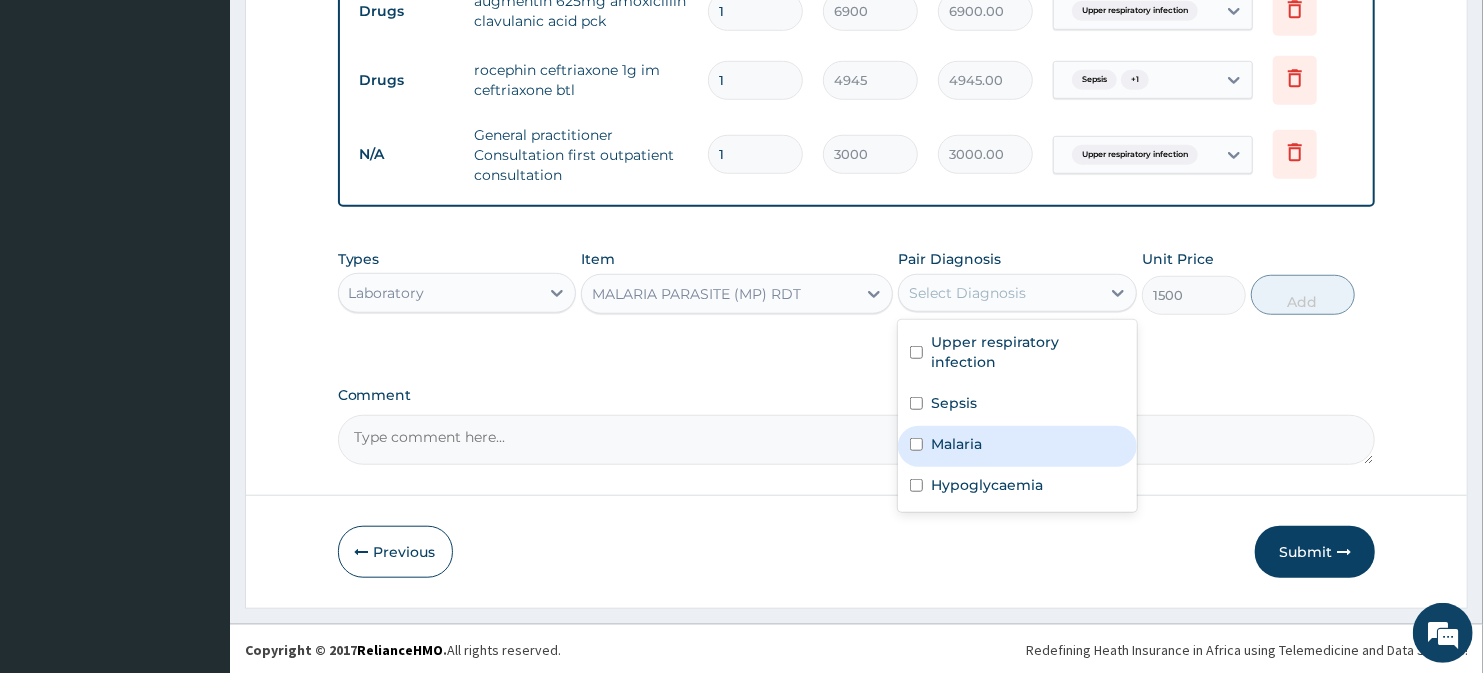 click on "Malaria" at bounding box center (956, 444) 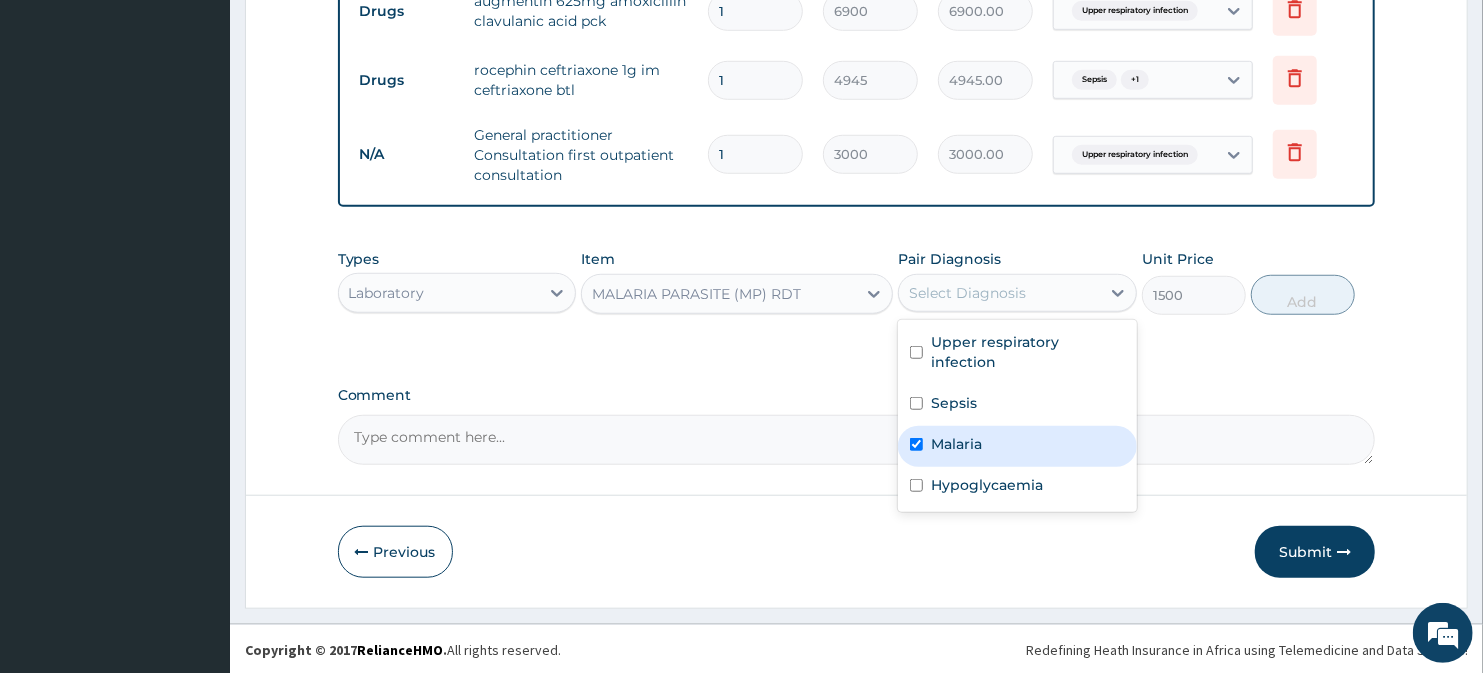 checkbox on "true" 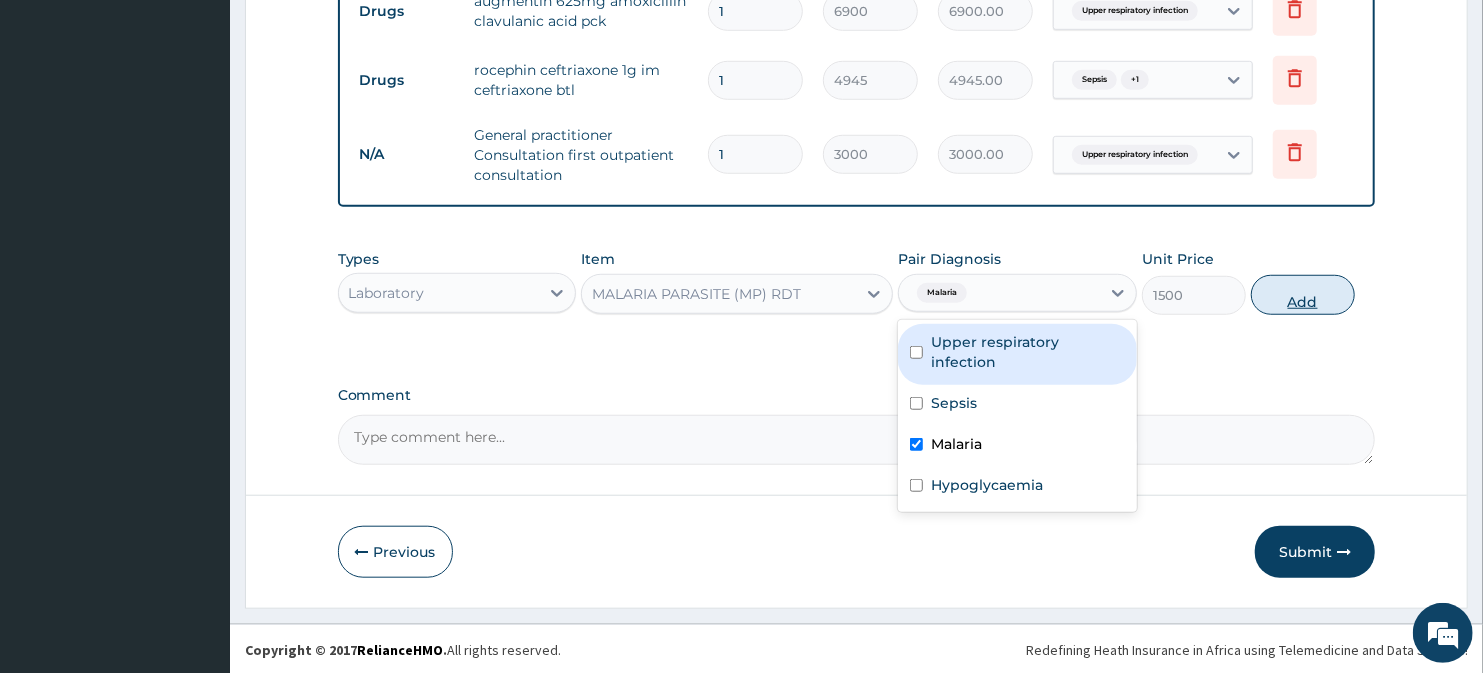 click on "Add" at bounding box center [1303, 295] 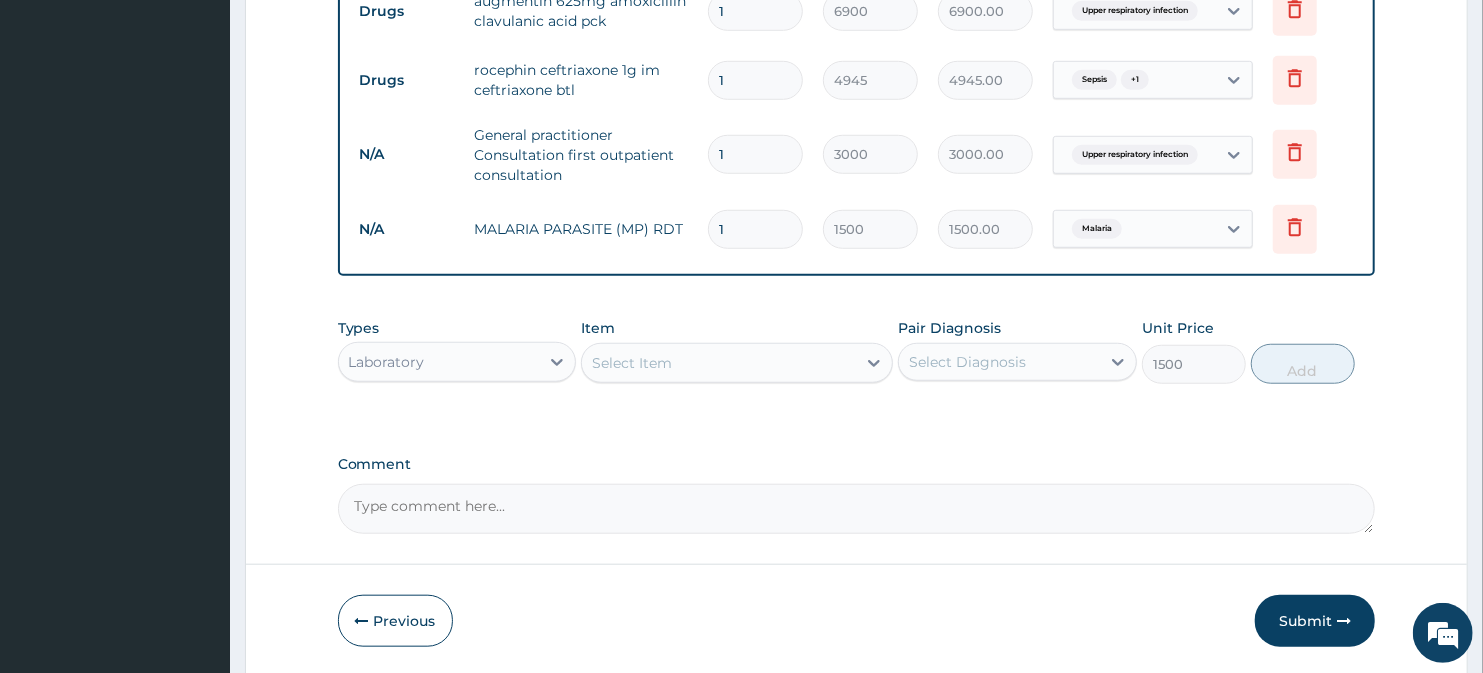 type on "0" 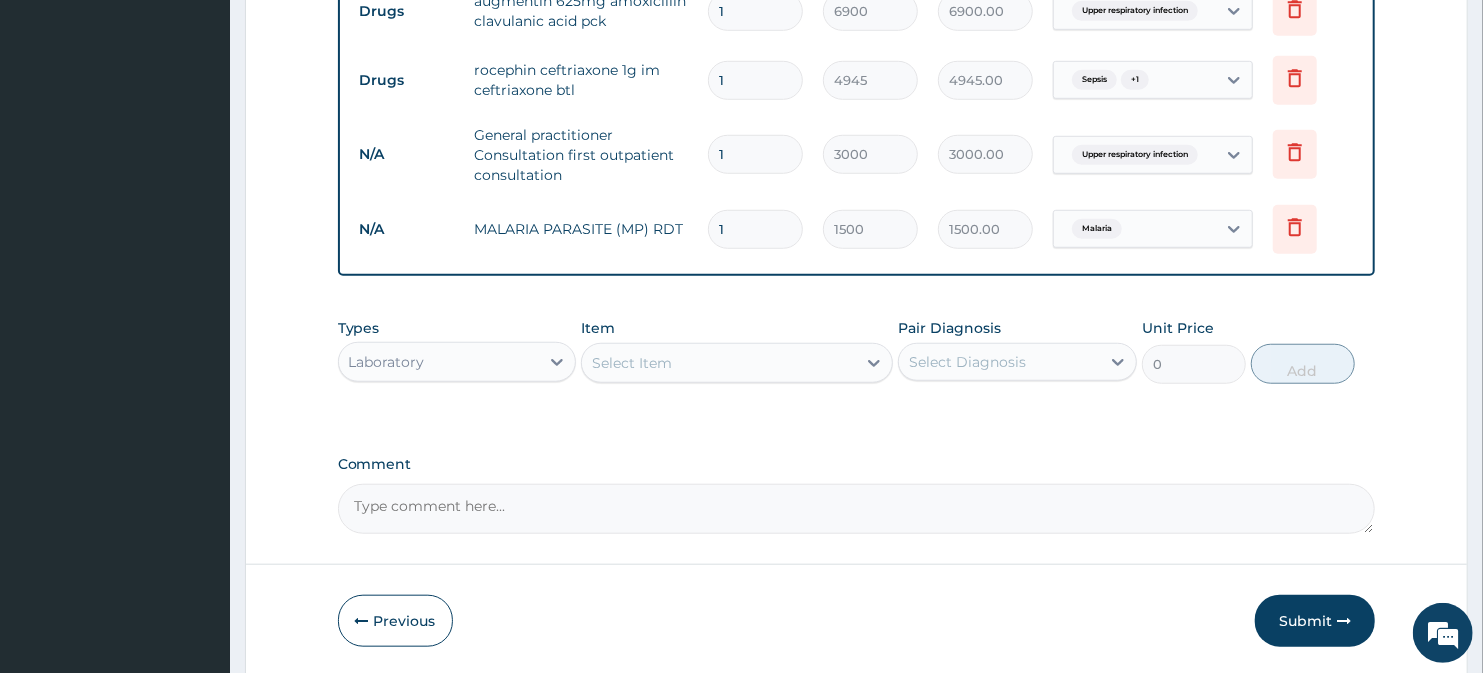 click on "Select Item" at bounding box center [718, 363] 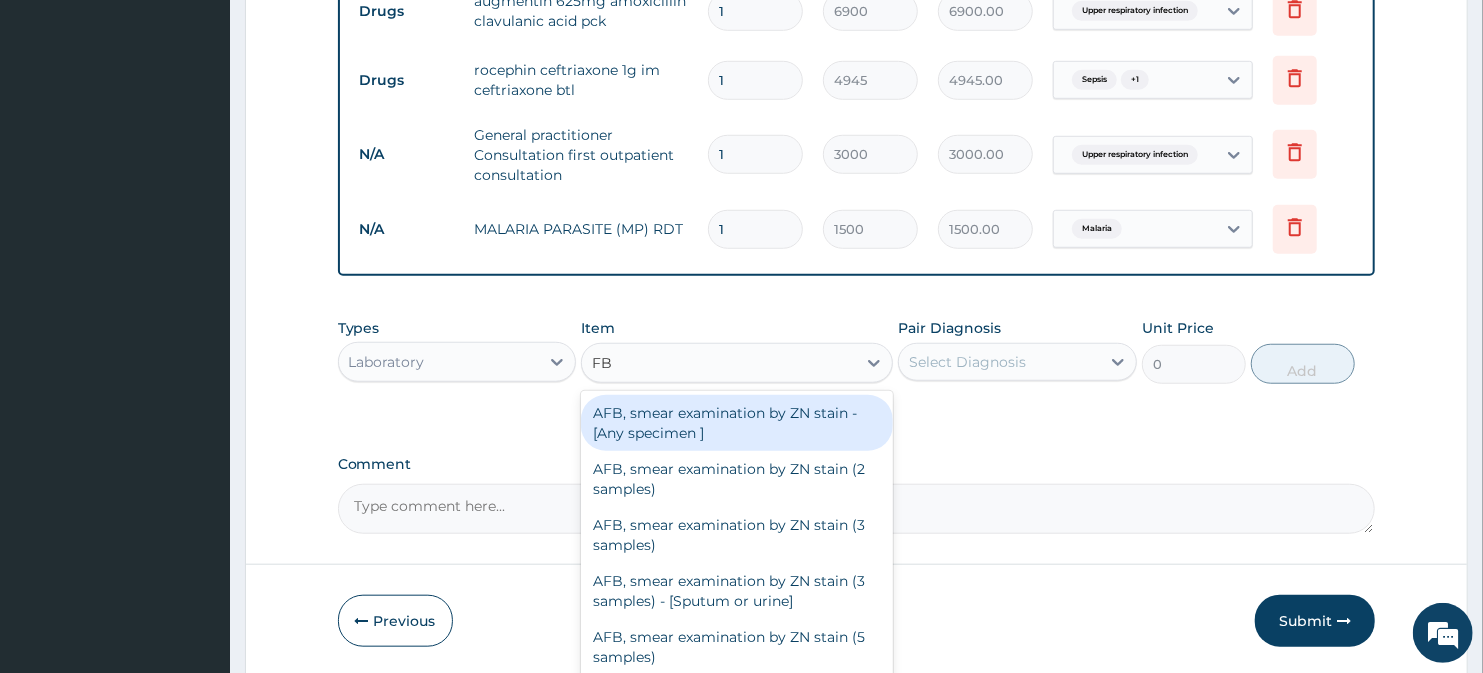 type on "FBC" 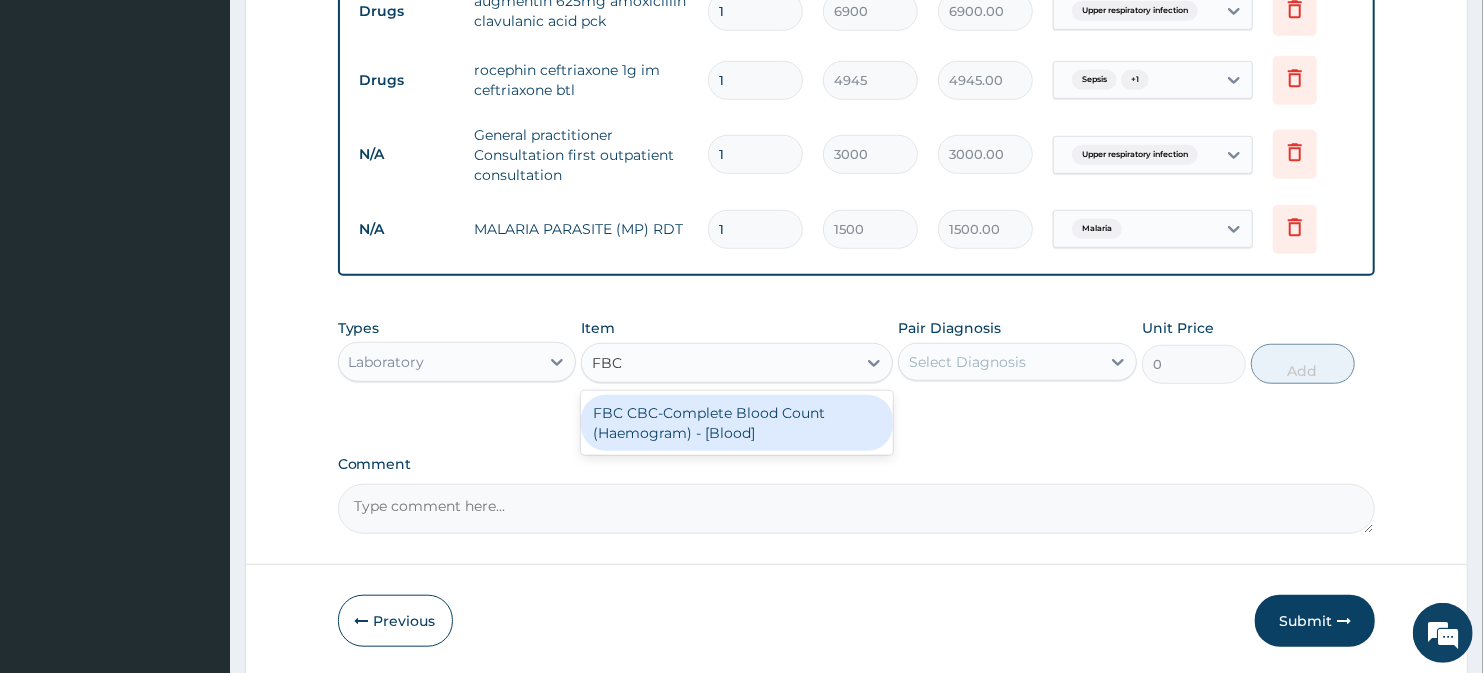 drag, startPoint x: 750, startPoint y: 423, endPoint x: 936, endPoint y: 377, distance: 191.60376 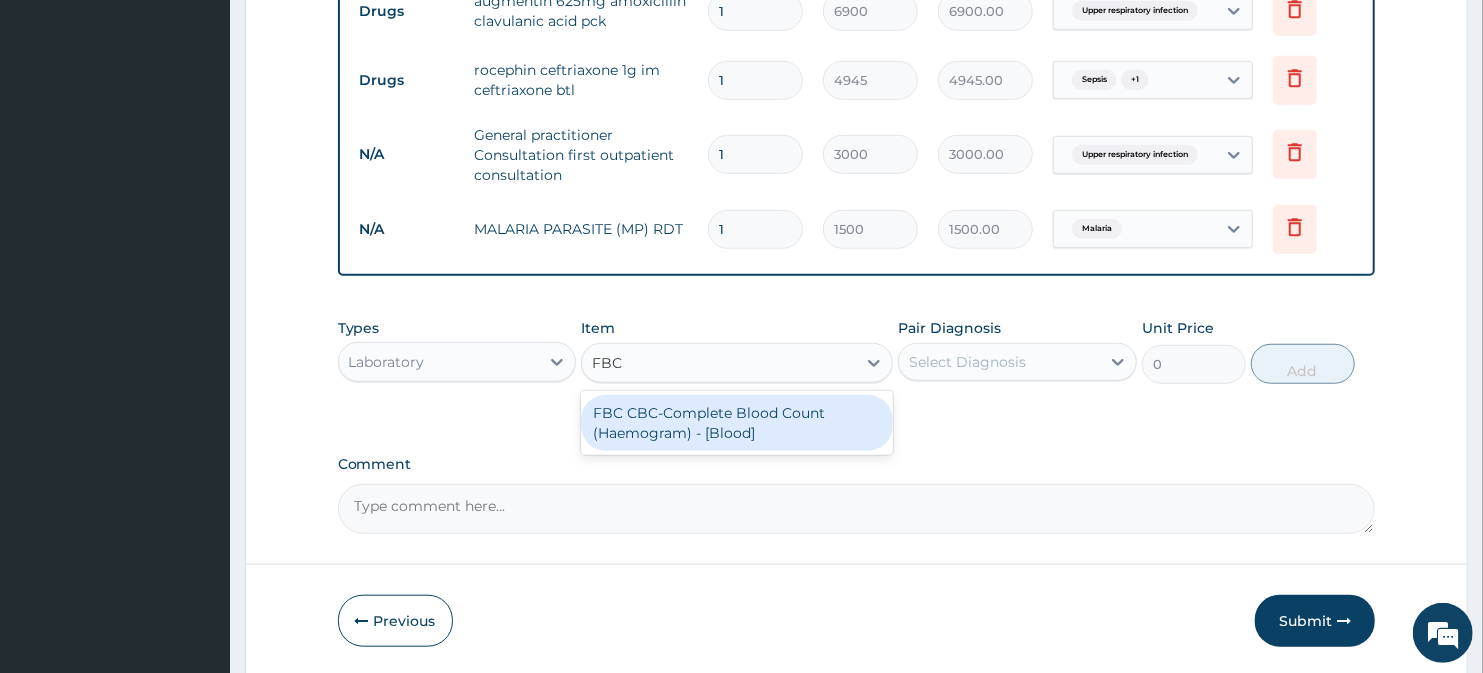click on "FBC CBC-Complete Blood Count (Haemogram) - [Blood]" at bounding box center [736, 423] 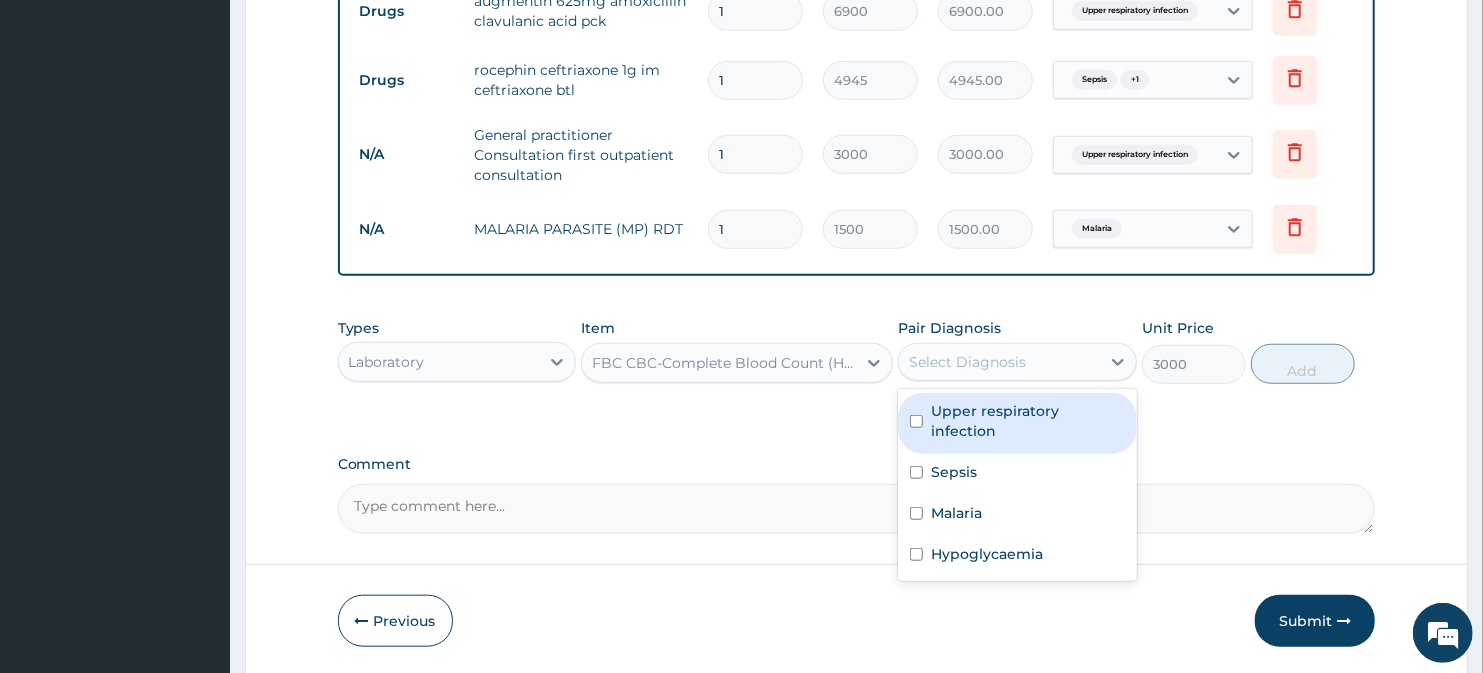 click on "Select Diagnosis" at bounding box center [967, 362] 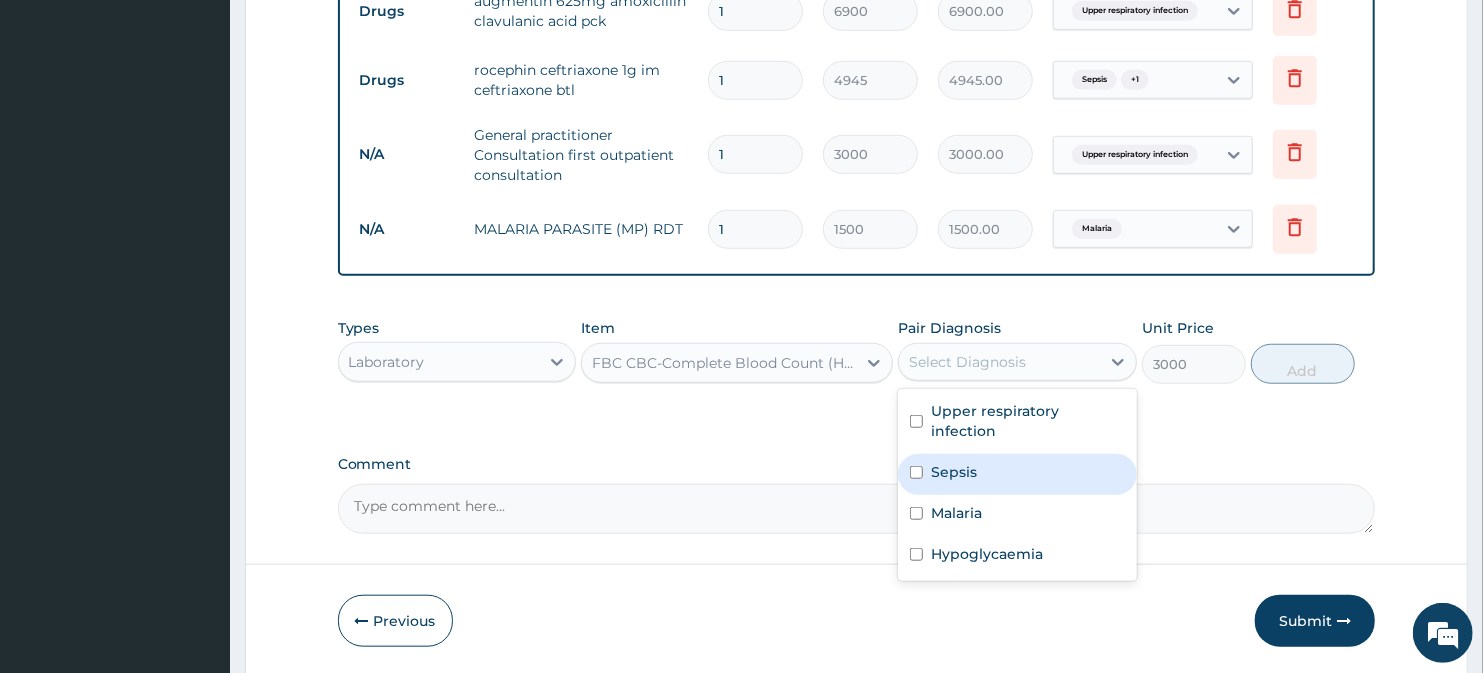 click on "Sepsis" at bounding box center [1017, 474] 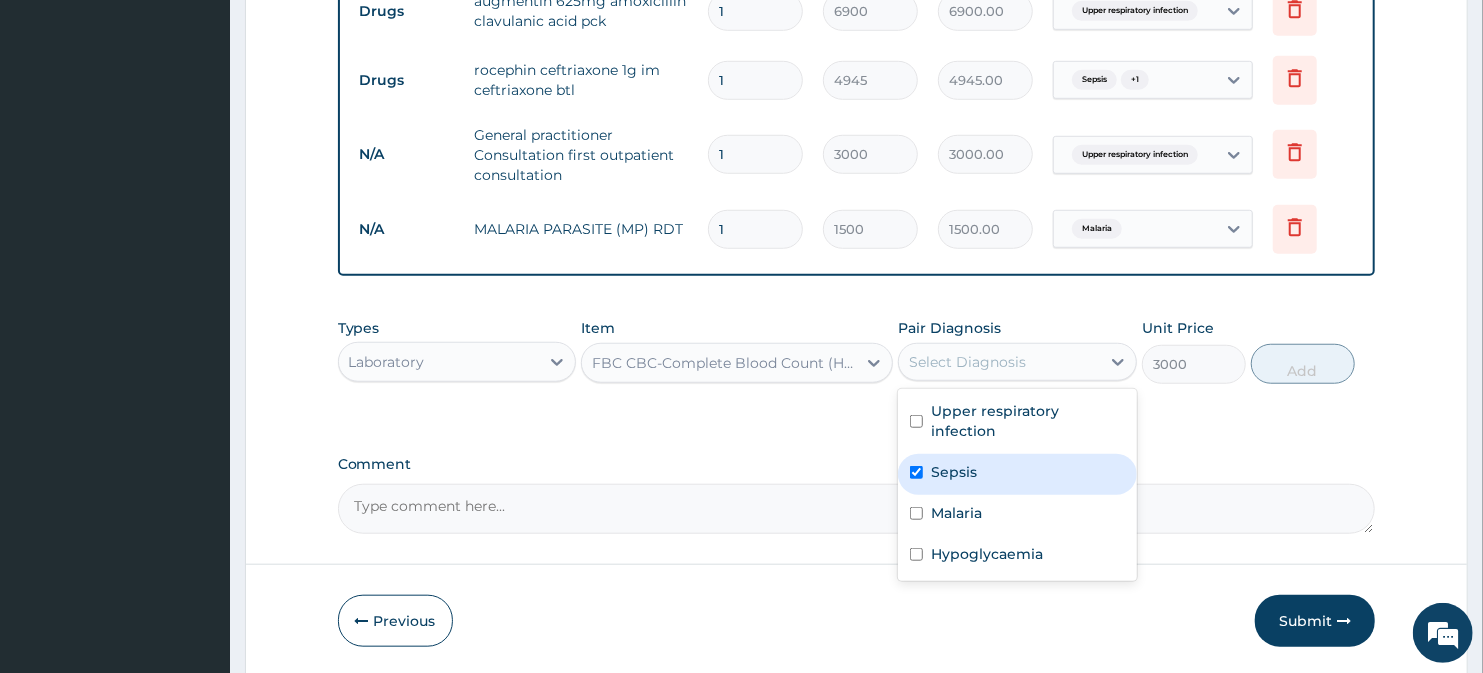 checkbox on "true" 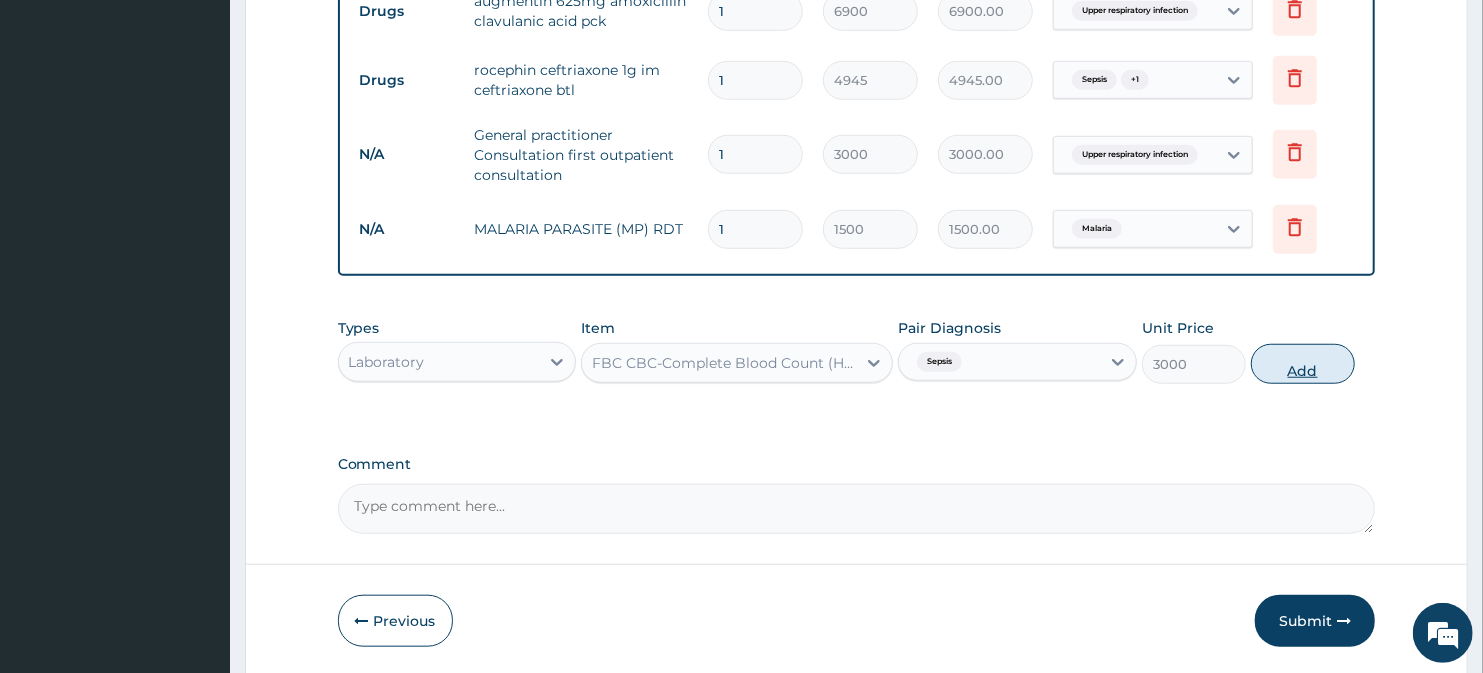 click on "Add" at bounding box center (1303, 364) 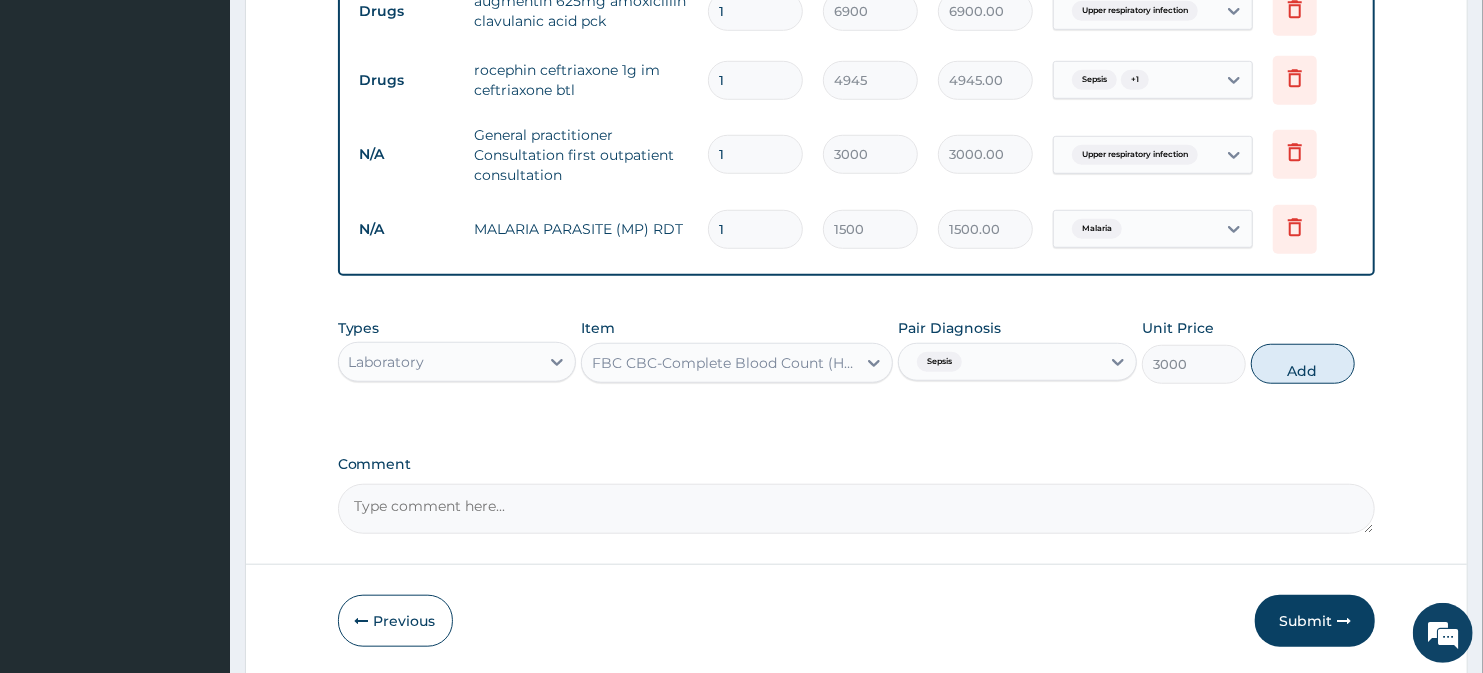 type on "0" 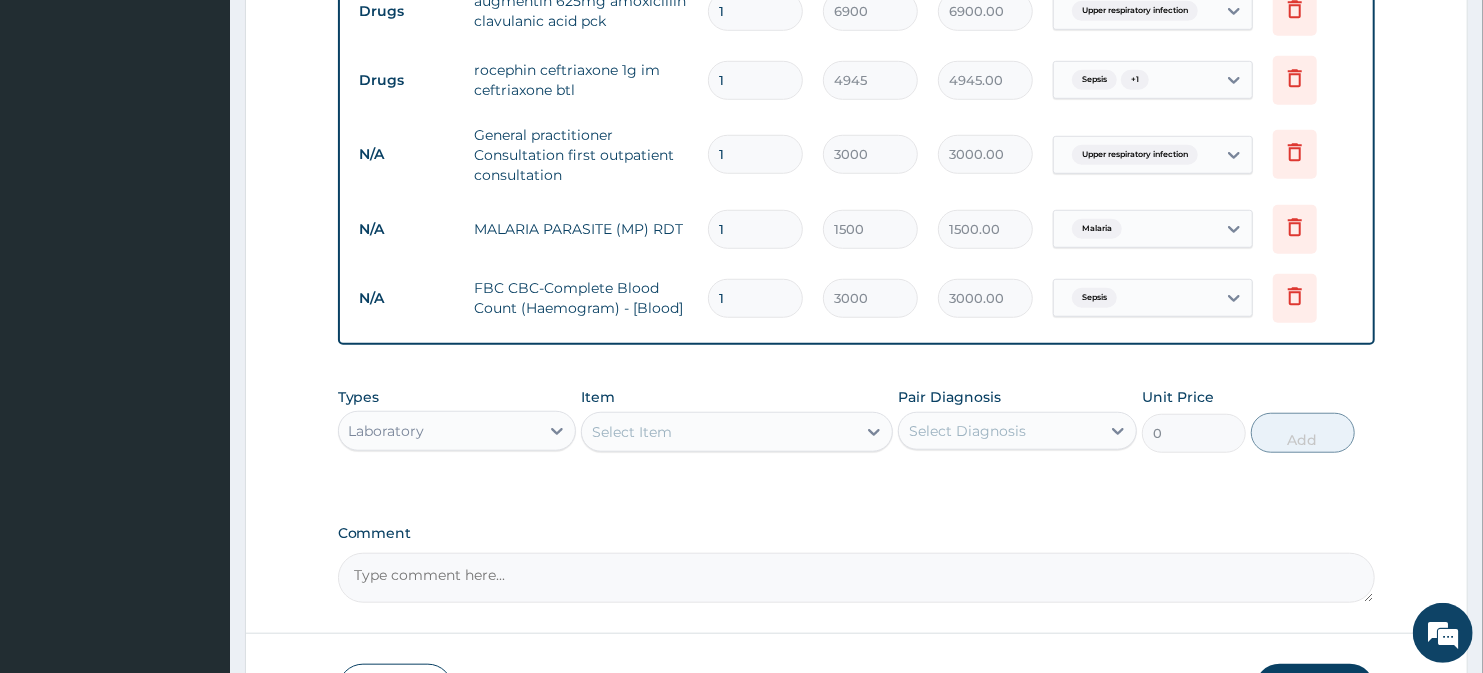 click on "Select Item" at bounding box center [718, 432] 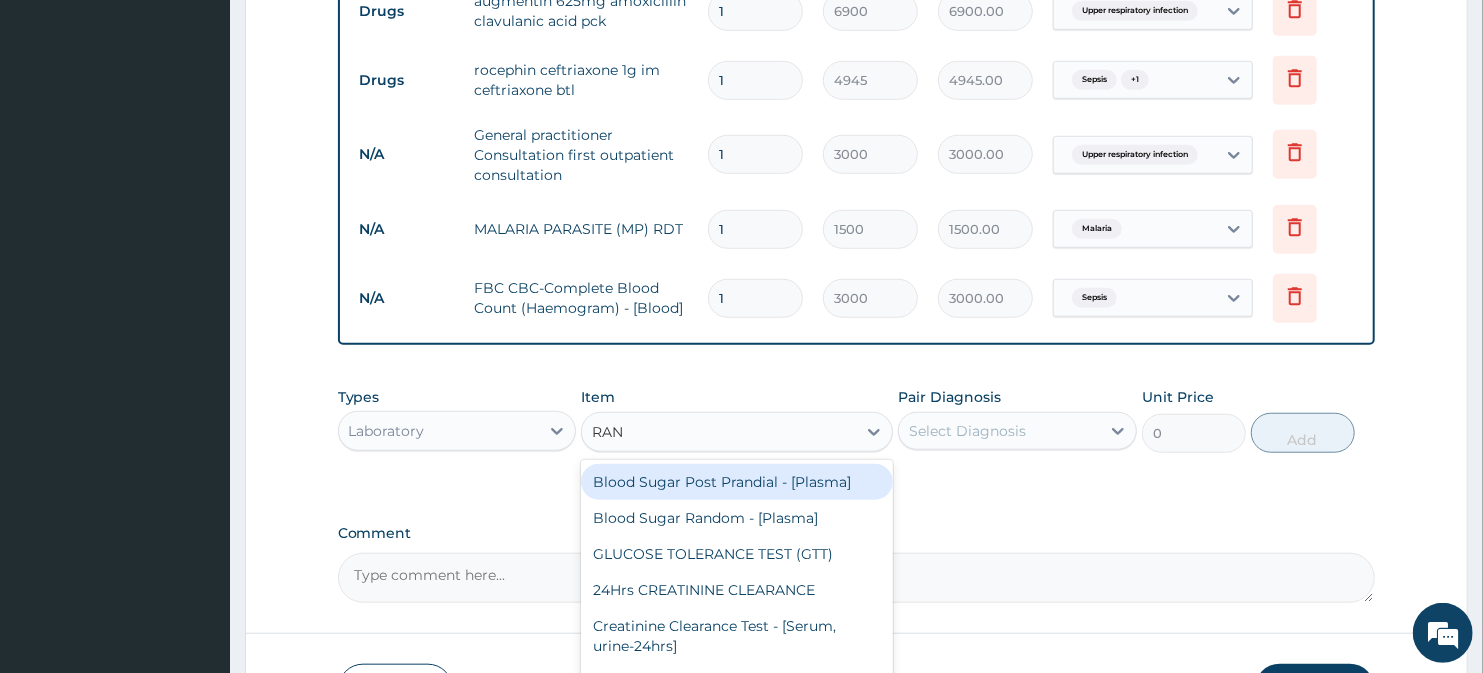 type on "RAND" 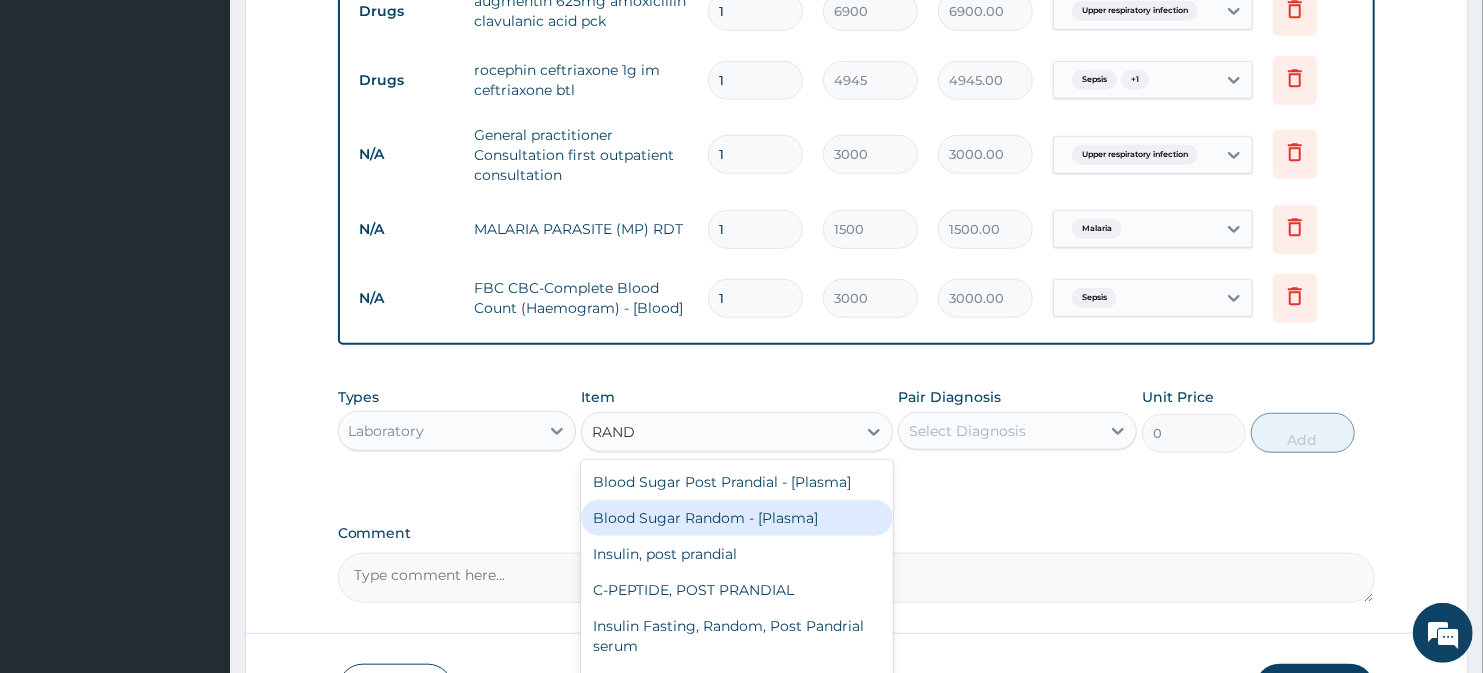 drag, startPoint x: 742, startPoint y: 518, endPoint x: 834, endPoint y: 511, distance: 92.26592 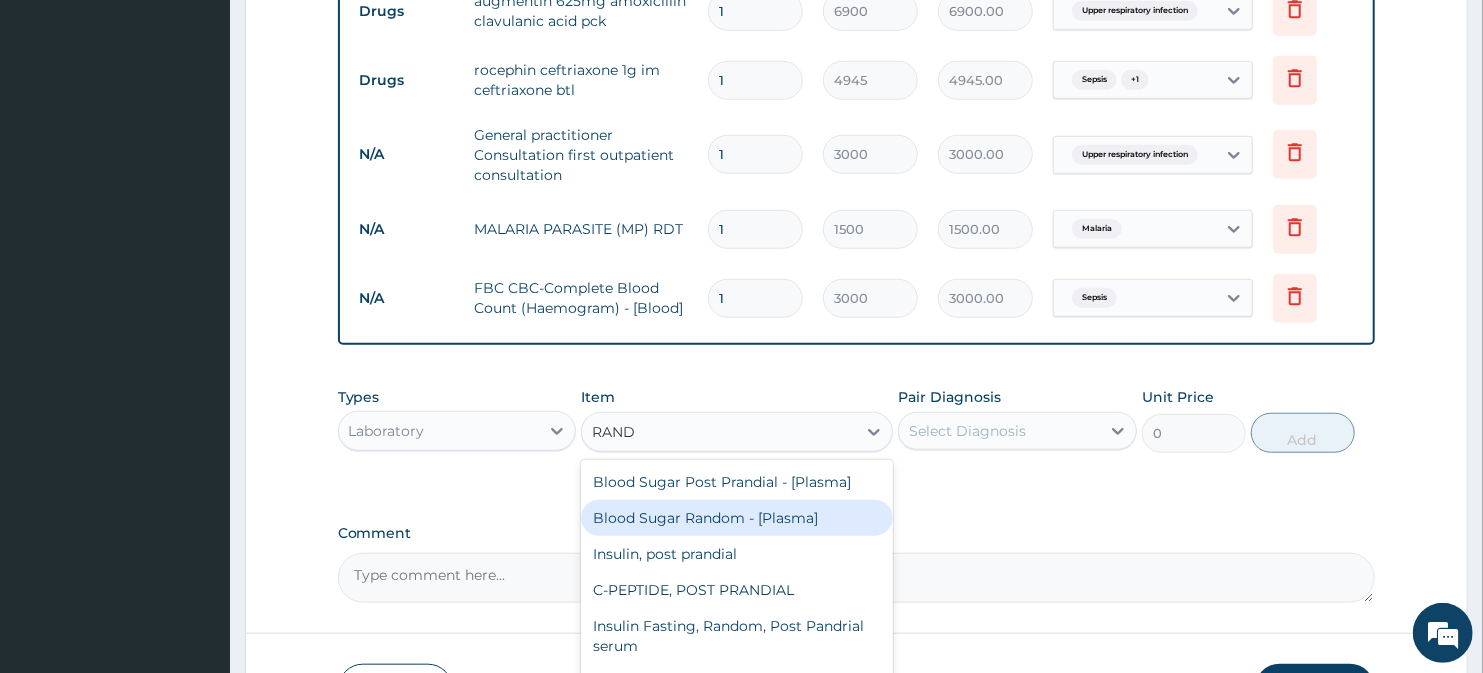 click on "Blood Sugar Random - [Plasma]" at bounding box center (736, 518) 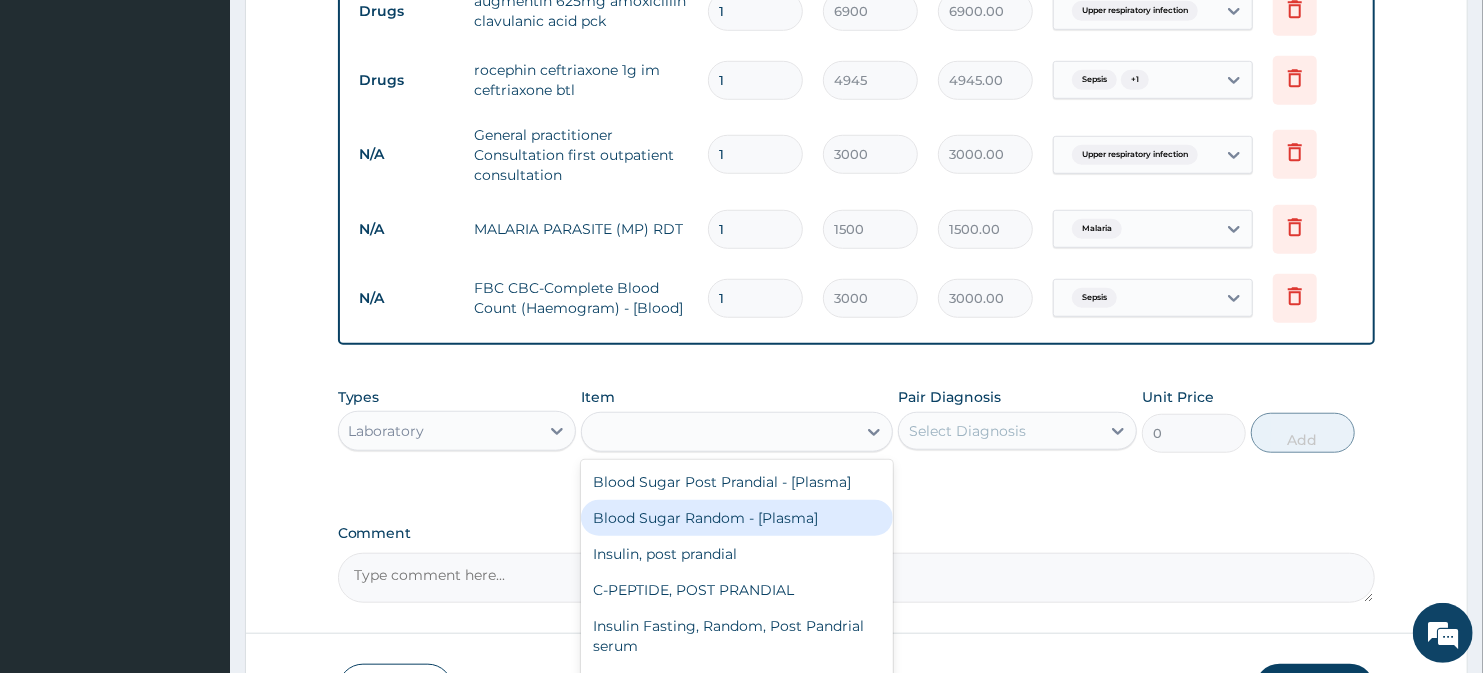type on "1500" 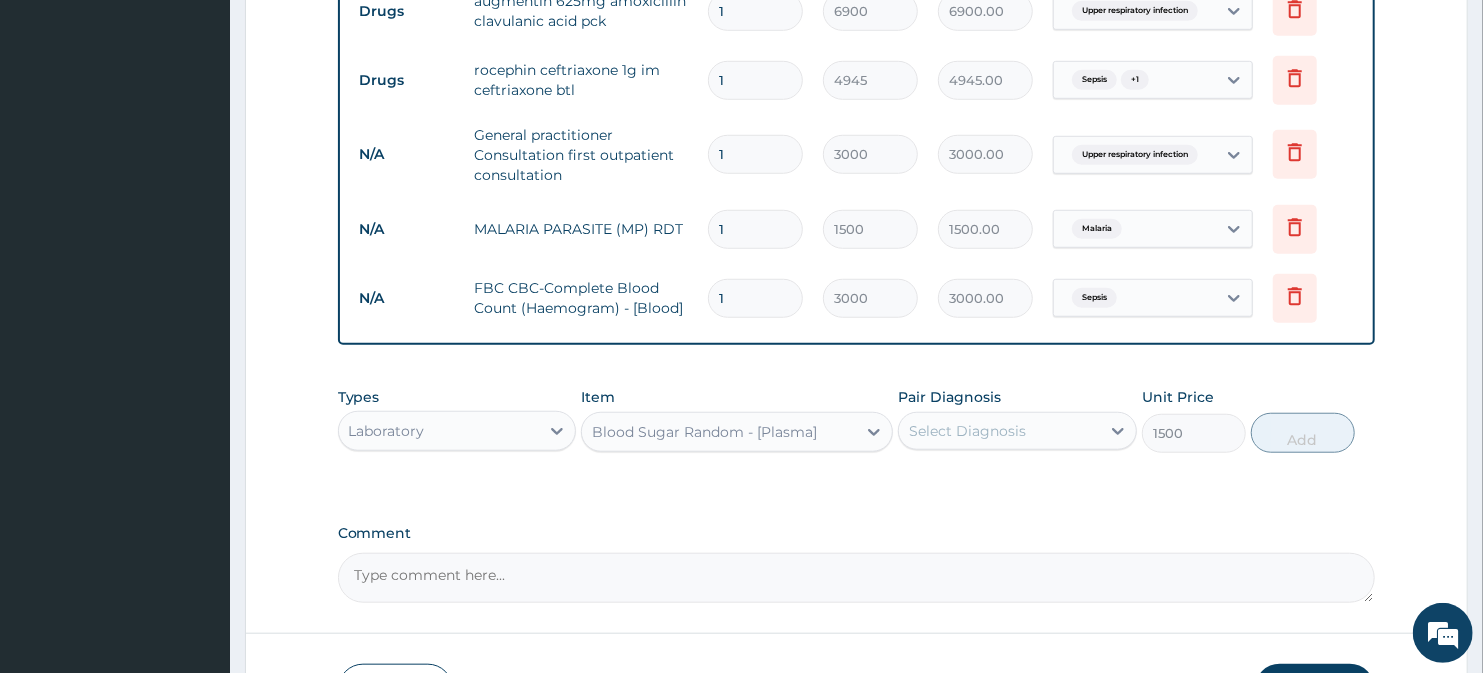 click on "Select Diagnosis" at bounding box center (967, 431) 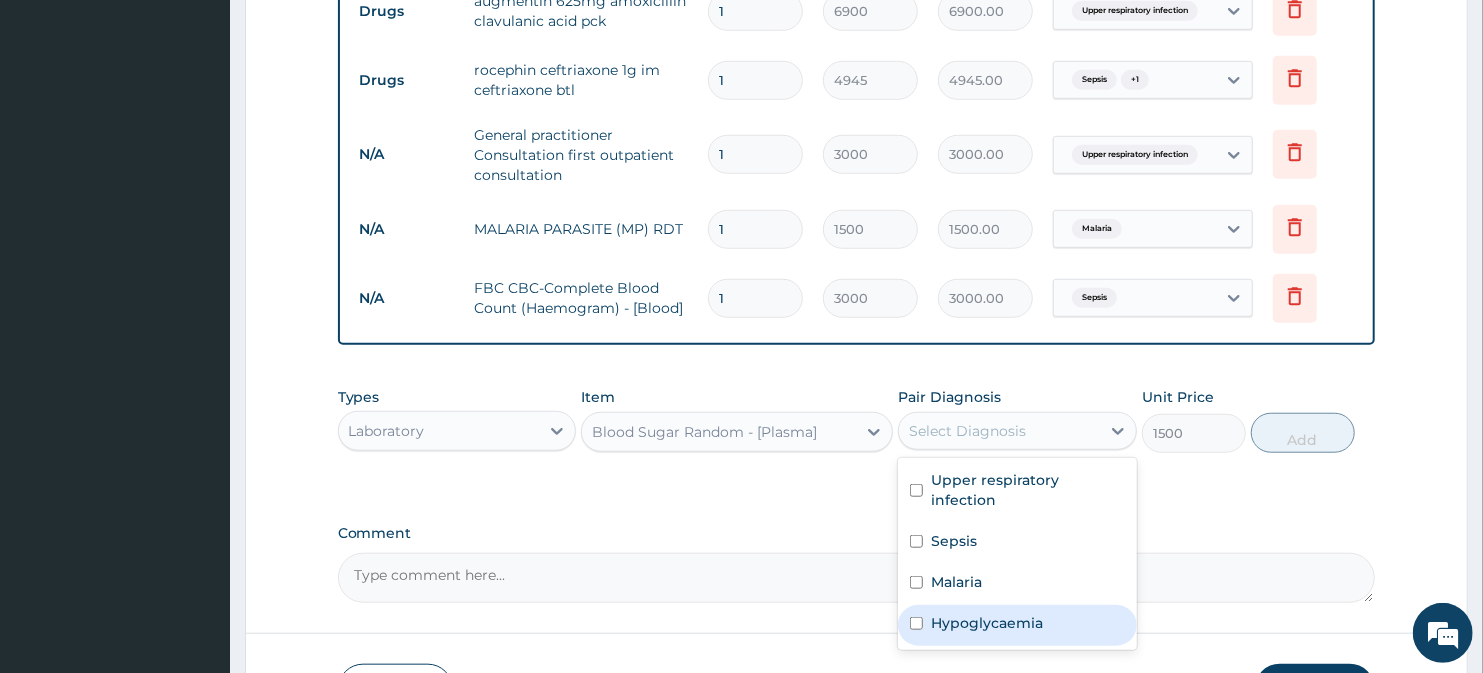click on "Hypoglycaemia" at bounding box center (987, 623) 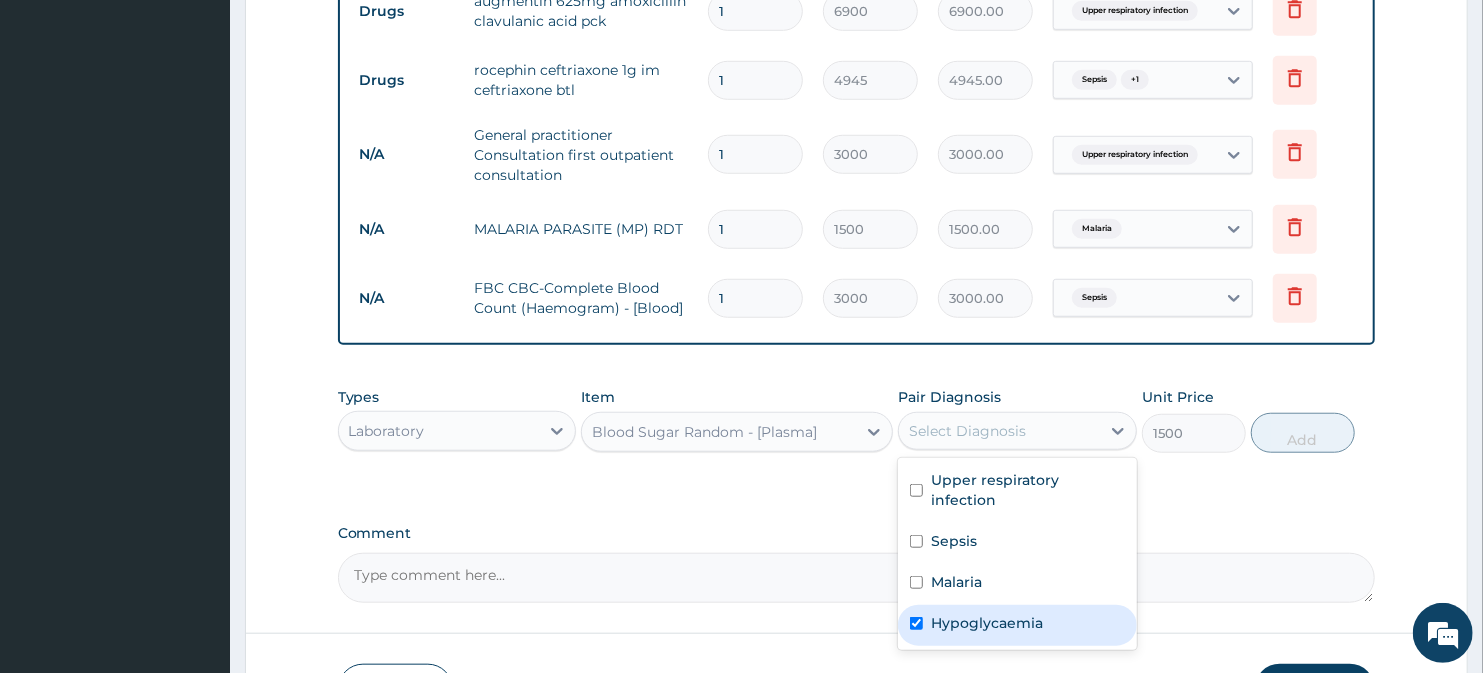 checkbox on "true" 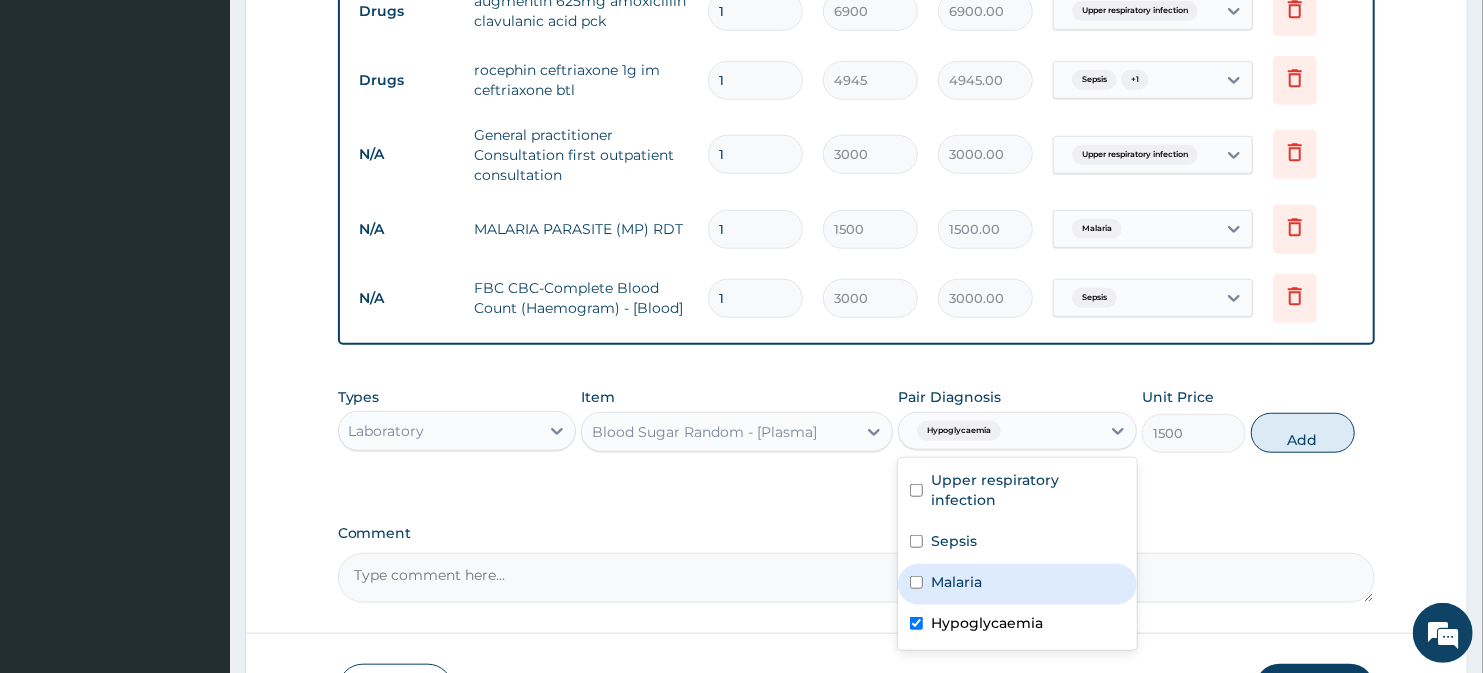 click on "Add" at bounding box center (1303, 433) 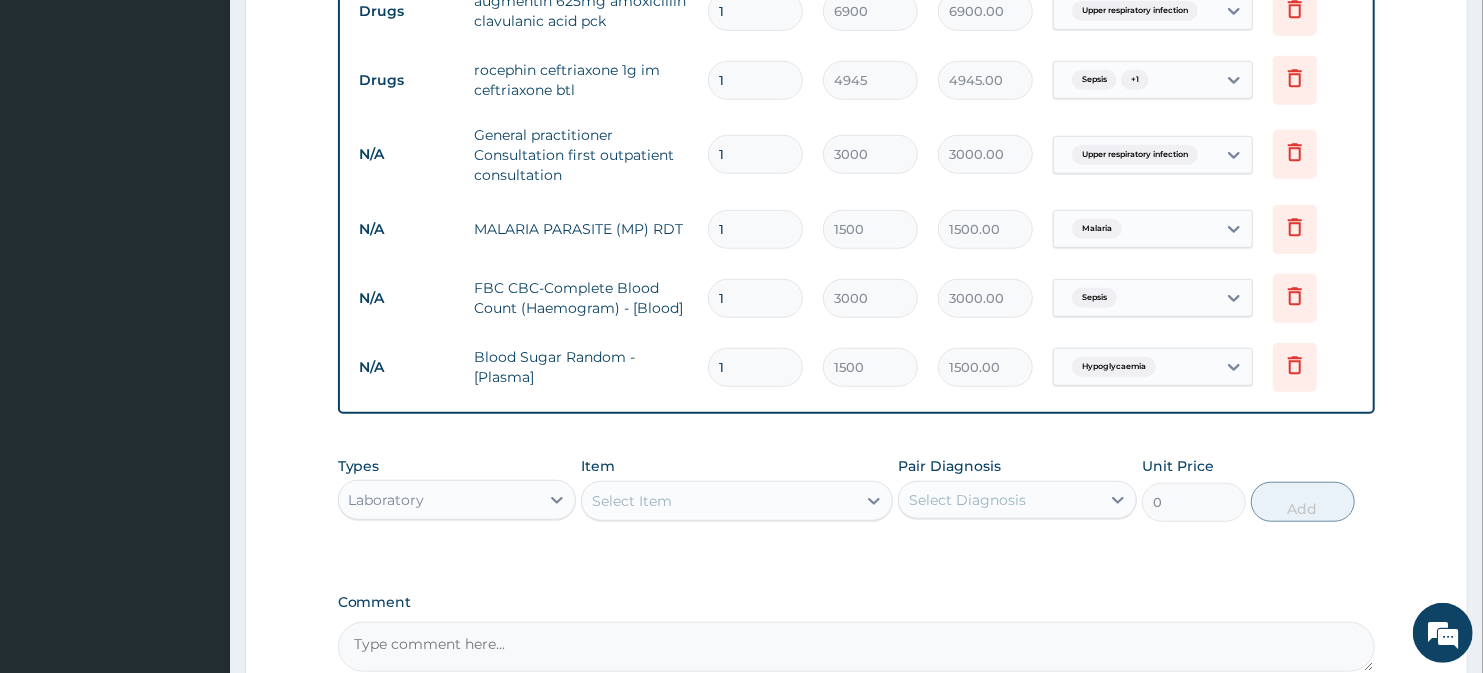 click on "PA Code / Prescription Code PA/1607F3 Encounter Date 13-07-2025 Important Notice Please enter PA codes before entering items that are not attached to a PA code   All diagnoses entered must be linked to a claim item. Diagnosis & Claim Items that are visible but inactive cannot be edited because they were imported from an already approved PA code. Diagnosis Upper respiratory infection query Sepsis confirmed Malaria Query Hypoglycaemia Query NB: All diagnosis must be linked to a claim item Claim Items Type Name Quantity Unit Price Total Price Pair Diagnosis Actions Drugs augmentin 625mg amoxicillin clavulanic acid pck 1 6900 6900.00 Upper respiratory infection Delete Drugs rocephin ceftriaxone 1g im ceftriaxone btl 1 4945 4945.00 Sepsis  + 1 Delete N/A General practitioner Consultation first outpatient consultation 1 3000 3000.00 Upper respiratory infection Delete N/A MALARIA PARASITE (MP) RDT 1 1500 1500.00 Malaria Delete N/A FBC CBC-Complete Blood Count (Haemogram) - [Blood] 1 3000 3000.00 Sepsis Delete N/A 1" at bounding box center [857, 21] 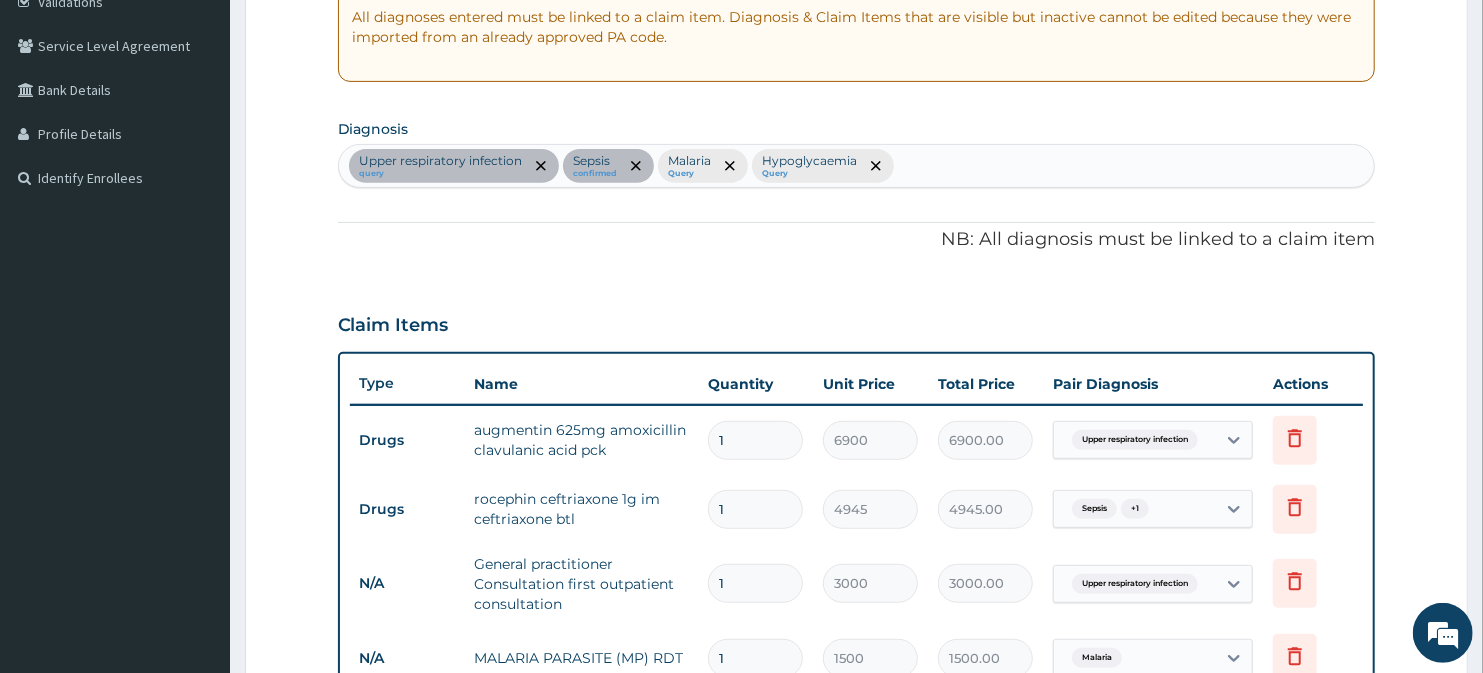 scroll, scrollTop: 444, scrollLeft: 0, axis: vertical 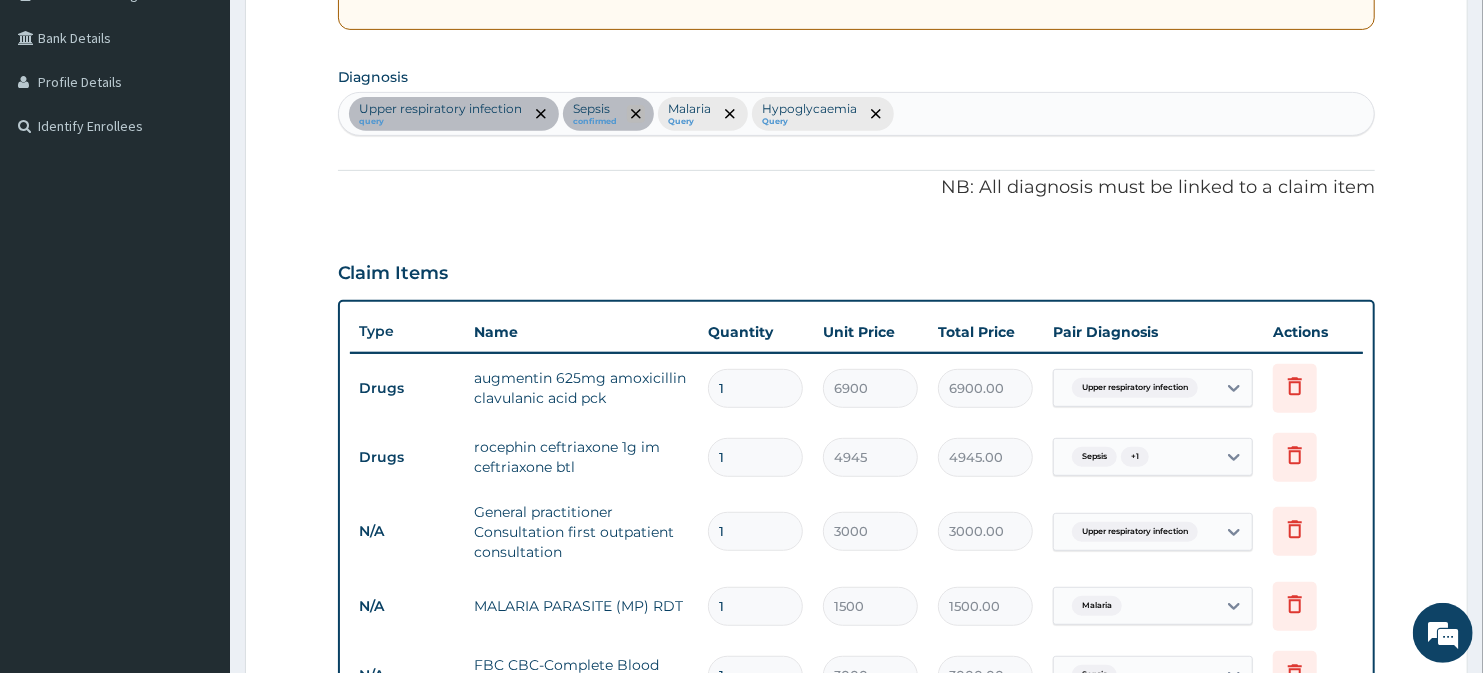 click 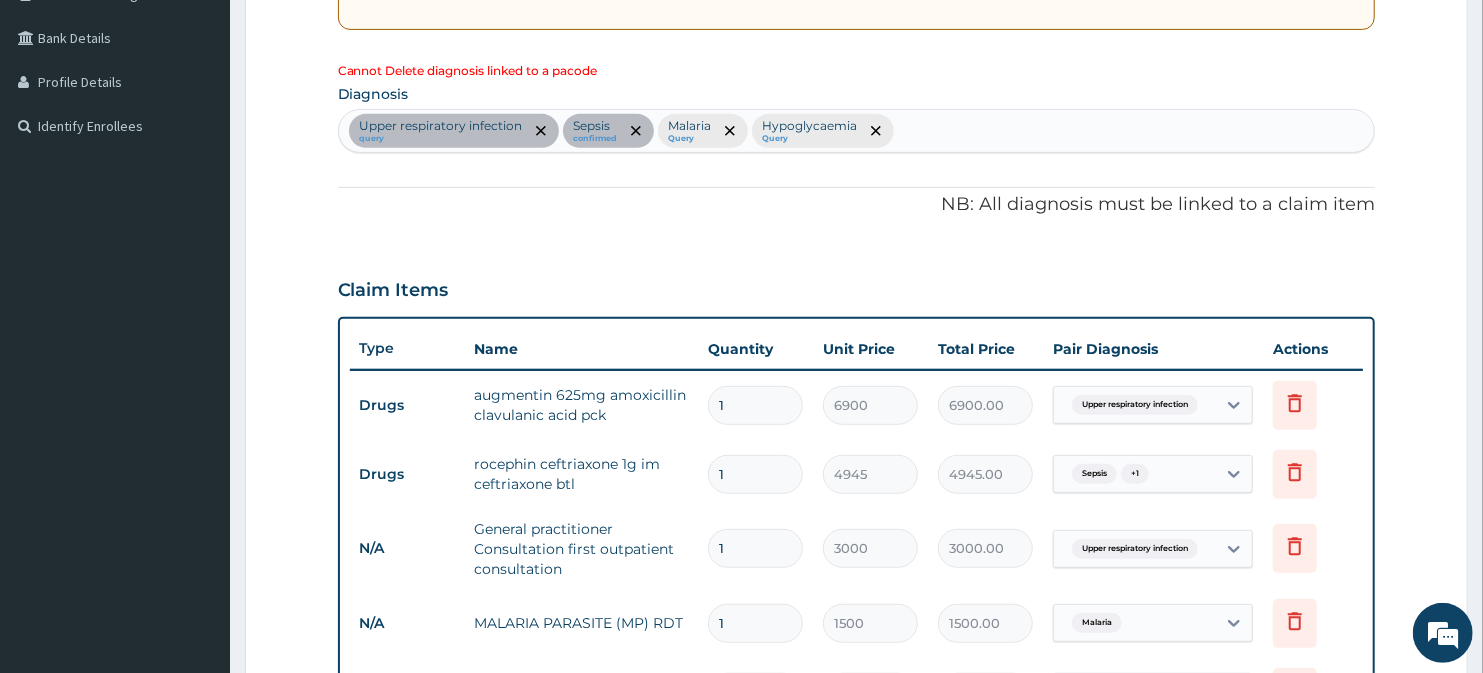 click on "Cannot Delete diagnosis linked to a pacode Diagnosis Upper respiratory infection query Sepsis confirmed Malaria Query Hypoglycaemia Query" at bounding box center (857, 107) 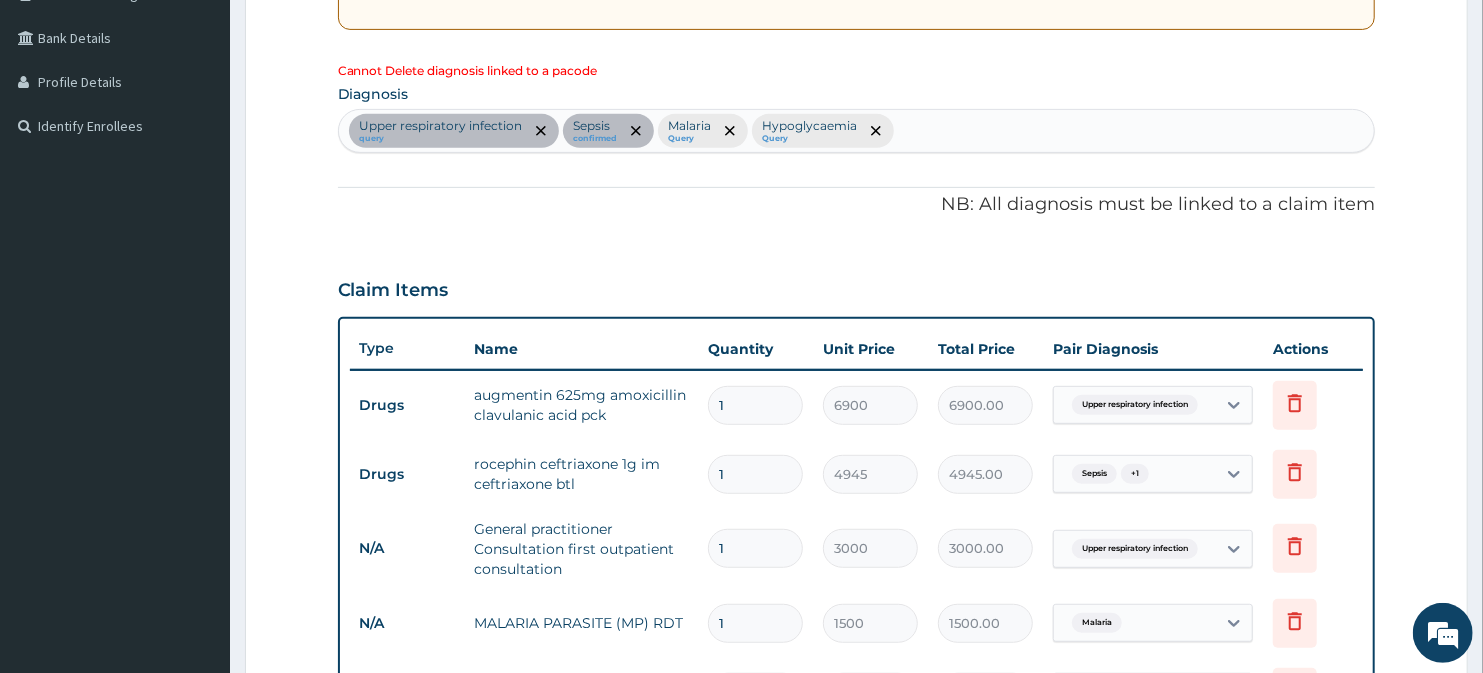 click on "Upper respiratory infection query Sepsis confirmed Malaria Query Hypoglycaemia Query" at bounding box center [857, 131] 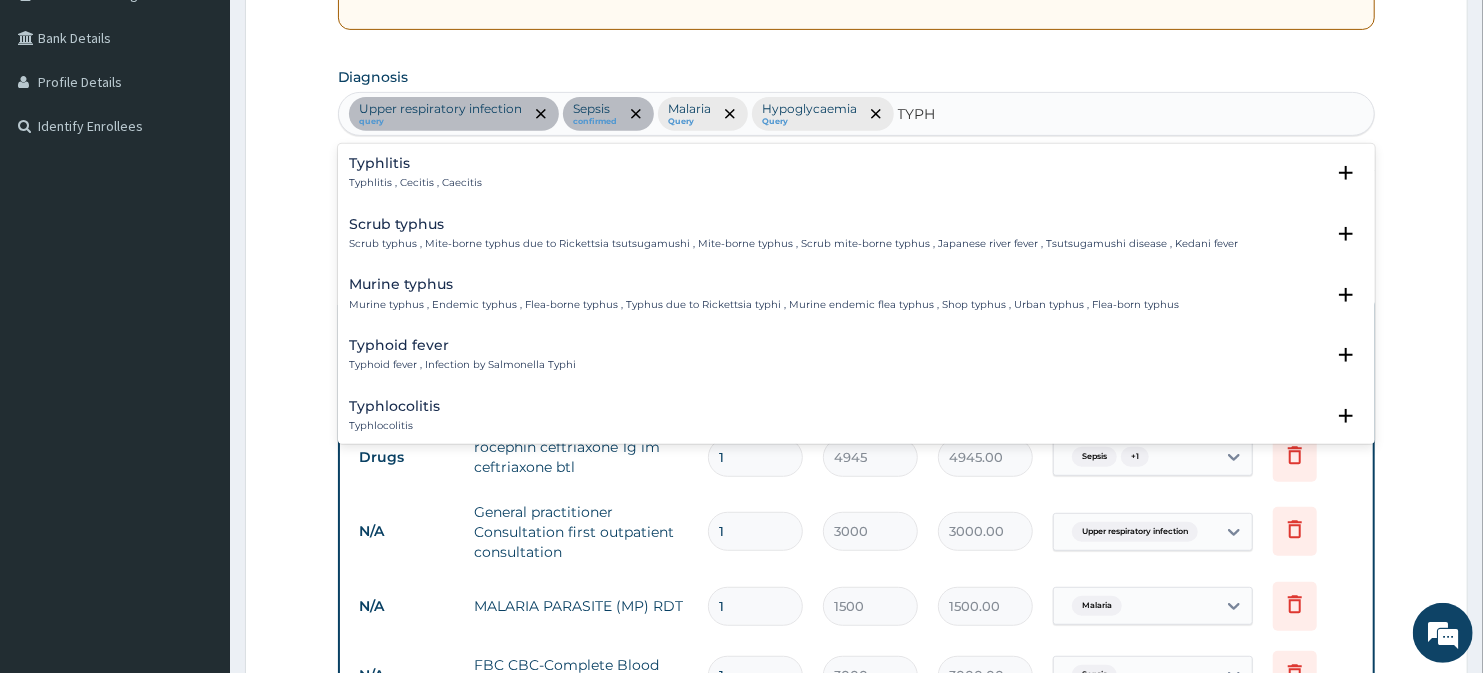 type on "TYPHO" 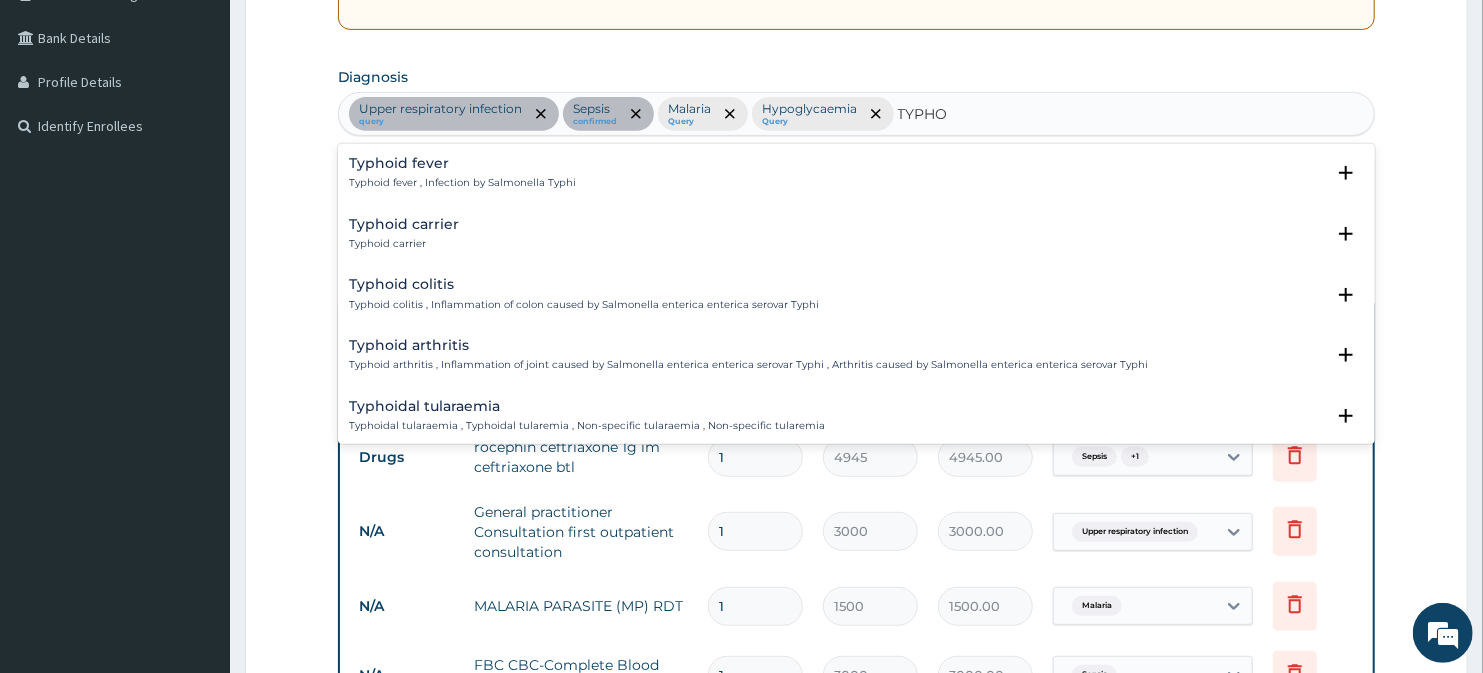 click on "Typhoid fever Typhoid fever , Infection by Salmonella Typhi Select Status Query Query covers suspected (?), Keep in view (kiv), Ruled out (r/o) Confirmed" at bounding box center (857, 178) 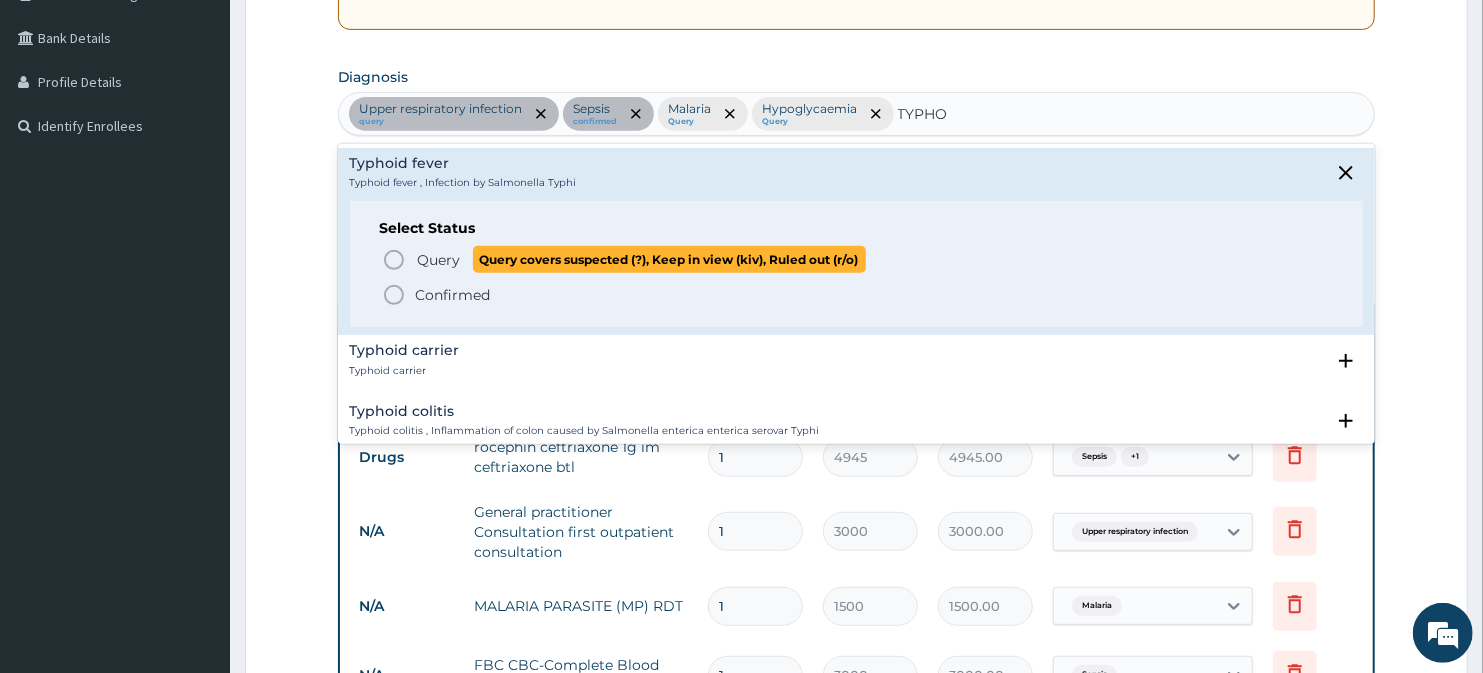 click on "Query Query covers suspected (?), Keep in view (kiv), Ruled out (r/o)" at bounding box center (641, 259) 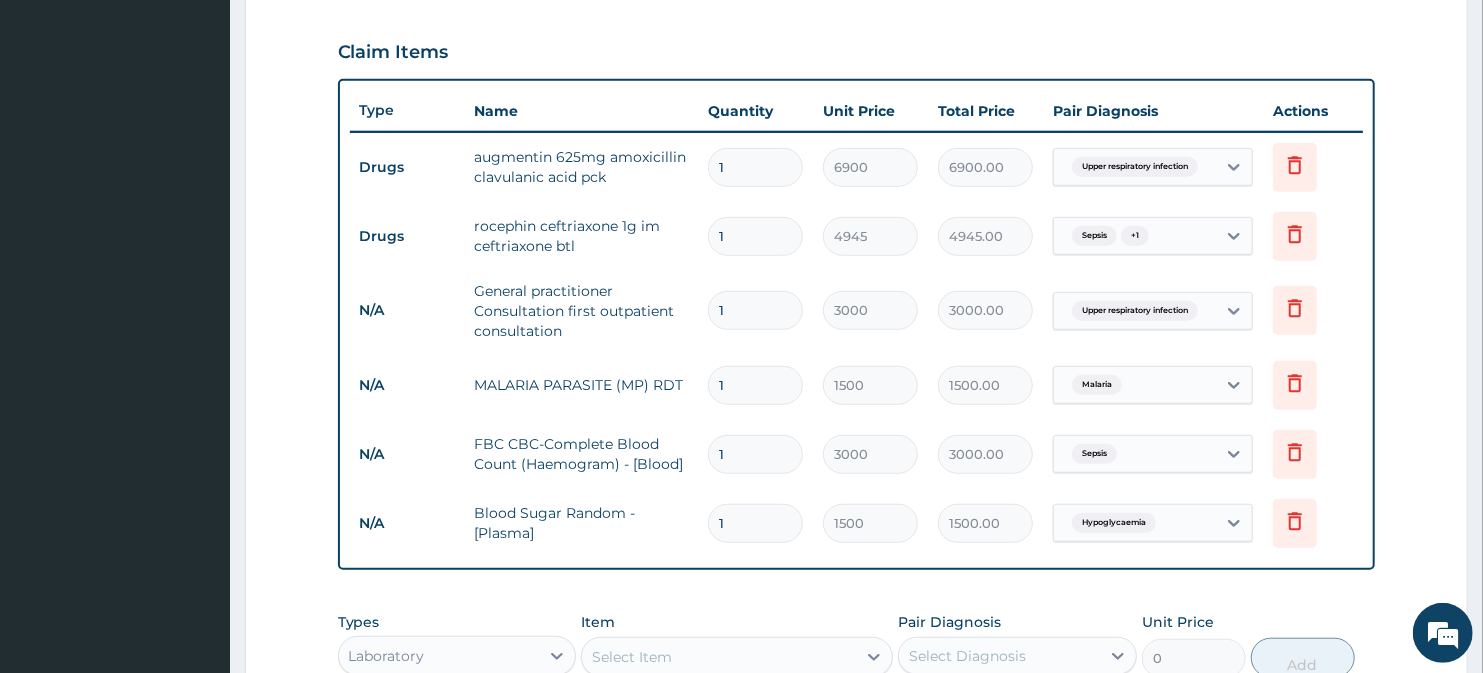 scroll, scrollTop: 666, scrollLeft: 0, axis: vertical 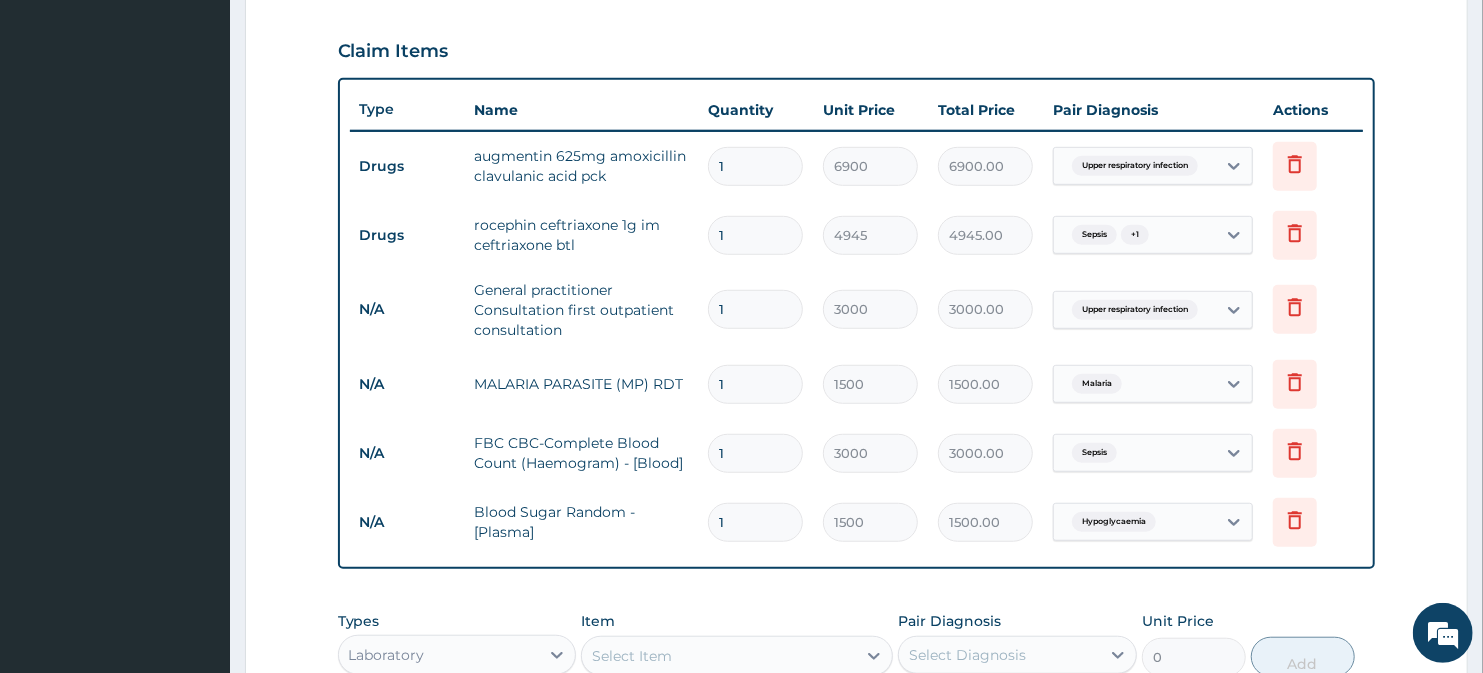 click on "Sepsis" at bounding box center [1092, 453] 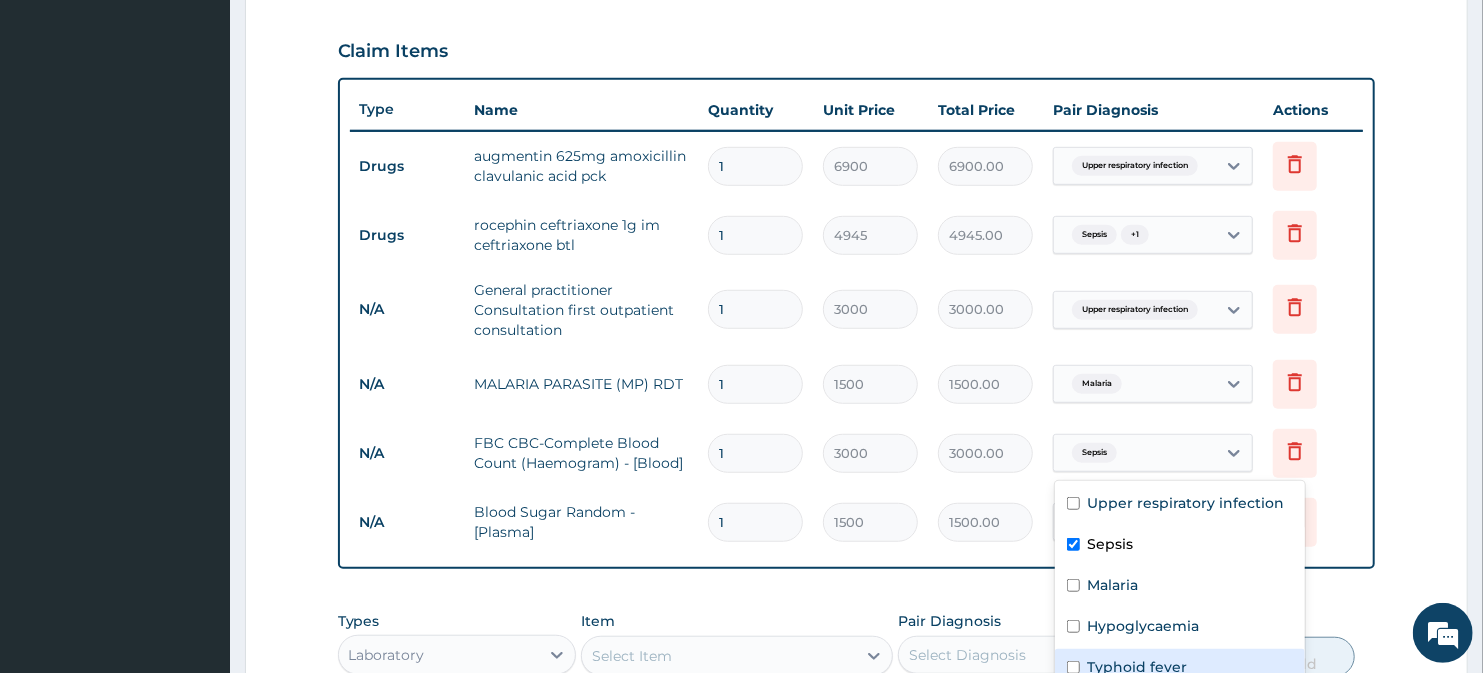 click on "Typhoid fever" at bounding box center (1138, 667) 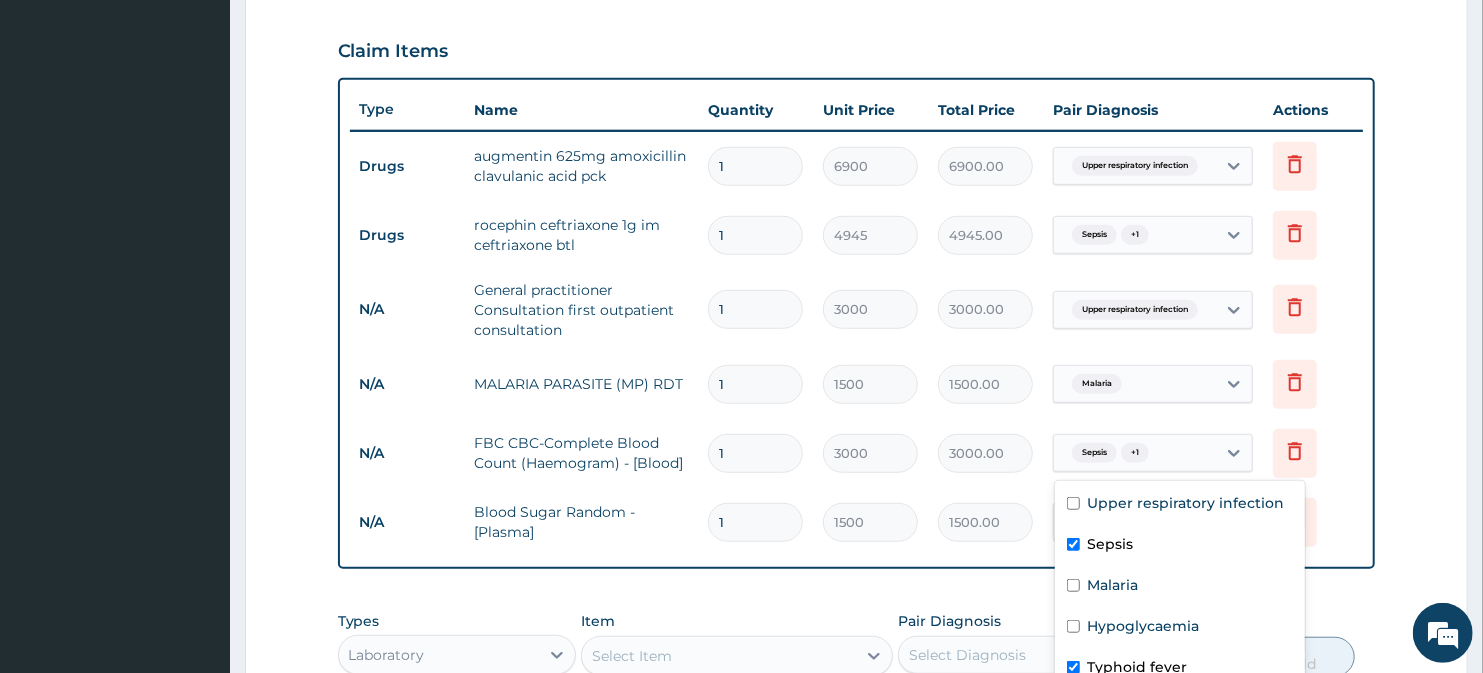 click on "Typhoid fever" at bounding box center (1180, 669) 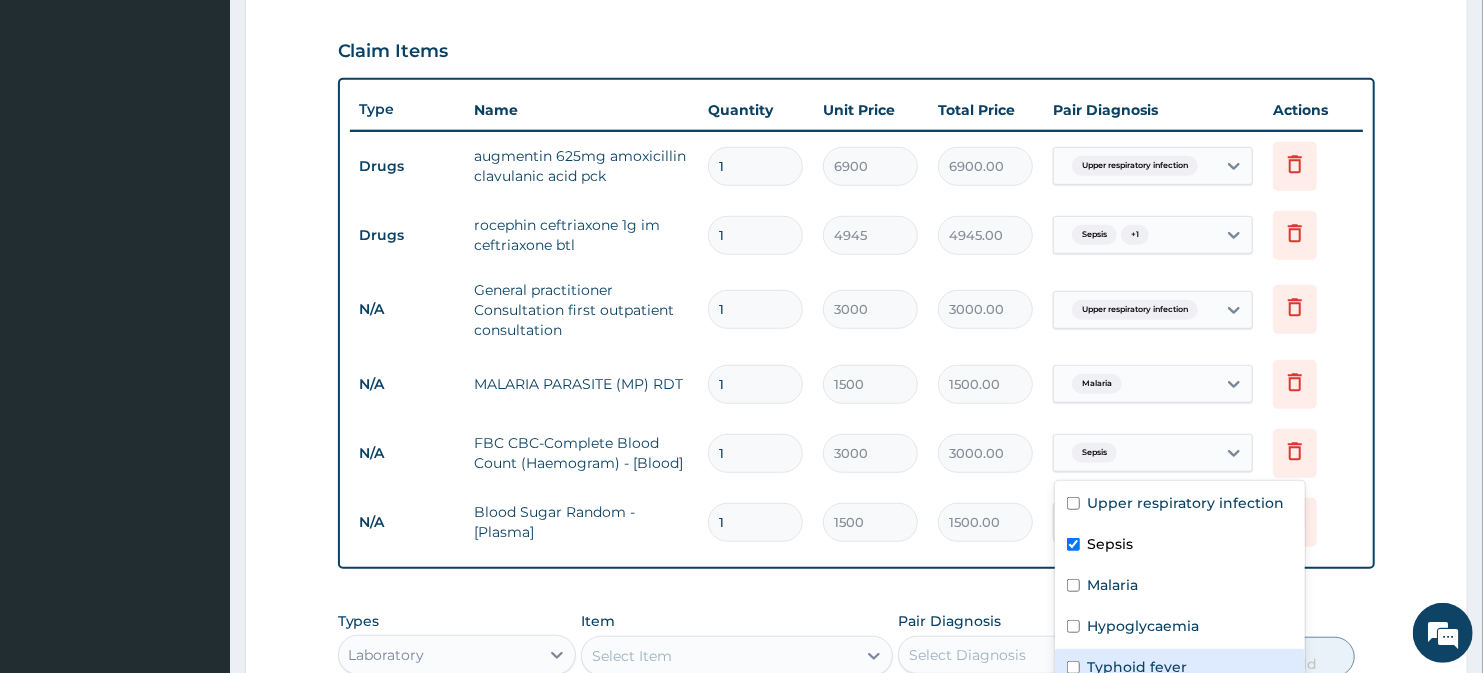 click on "Typhoid fever" at bounding box center [1180, 669] 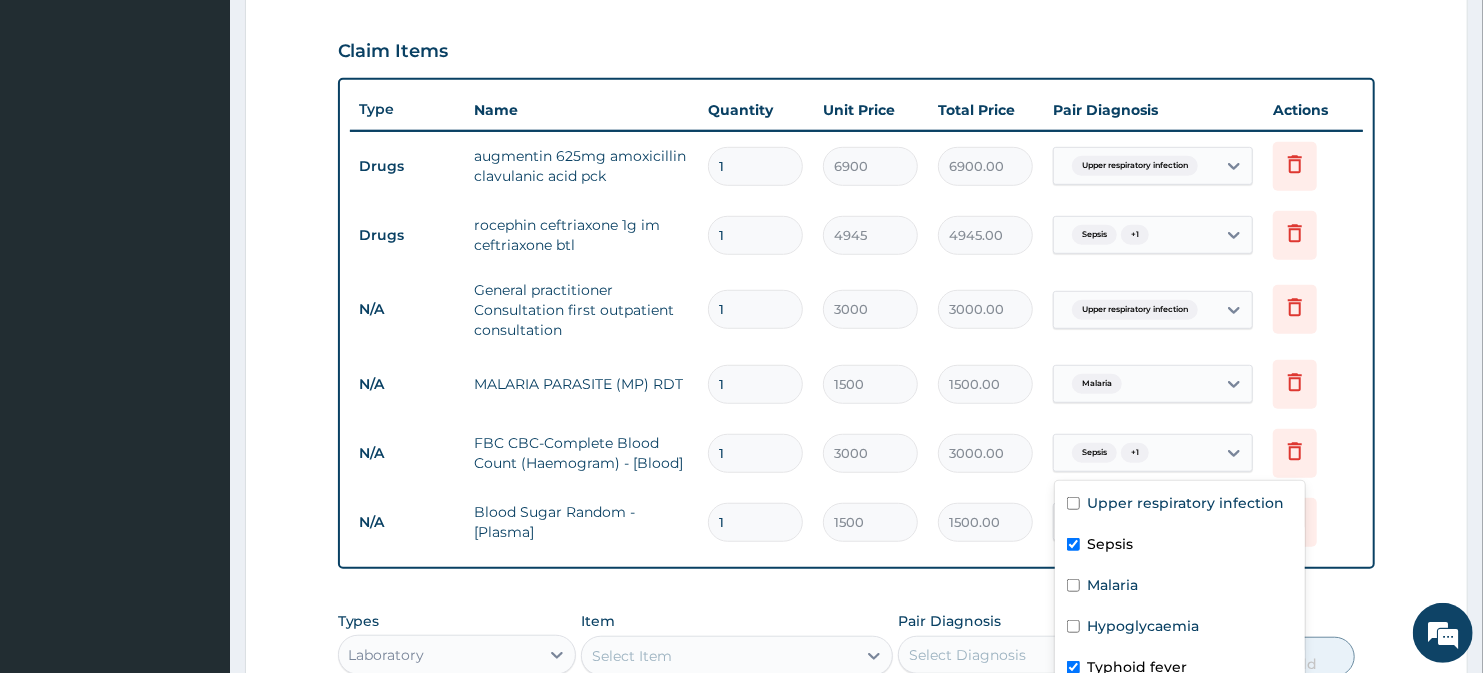 click at bounding box center [1073, 667] 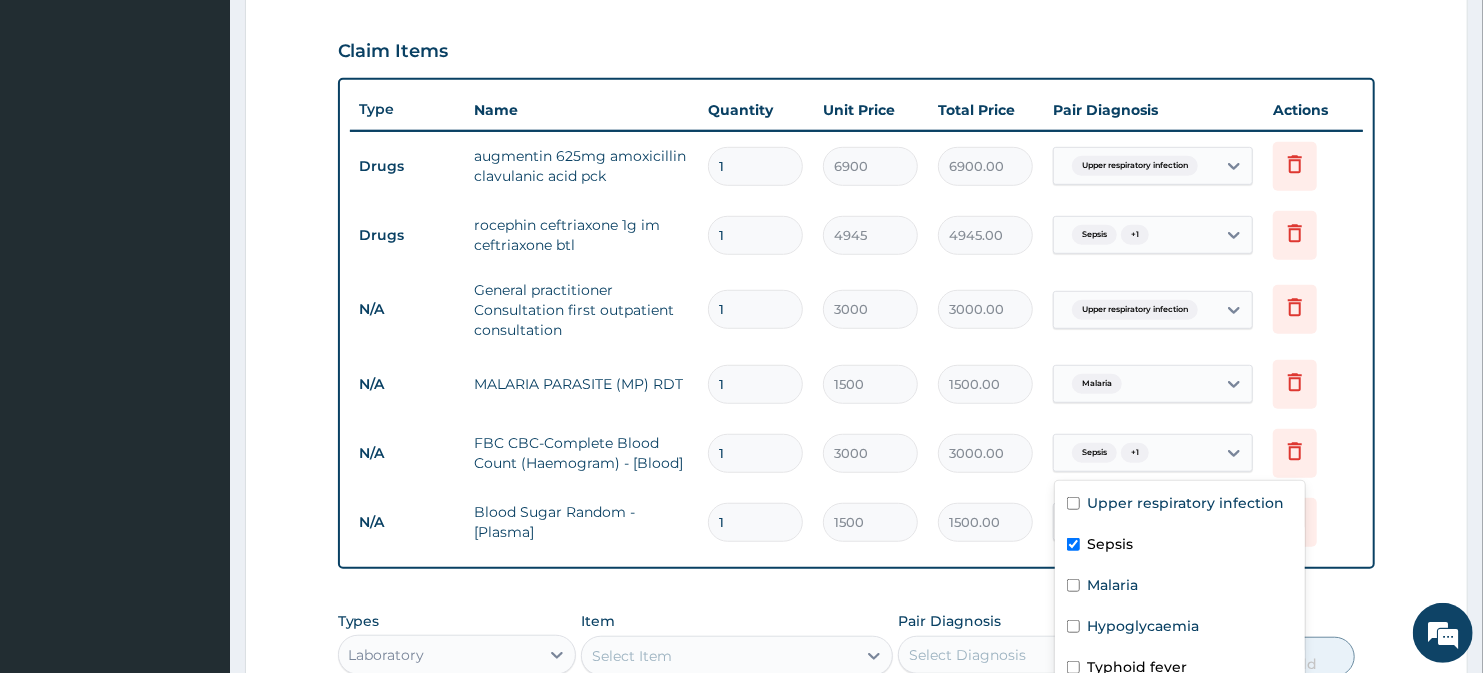 checkbox on "false" 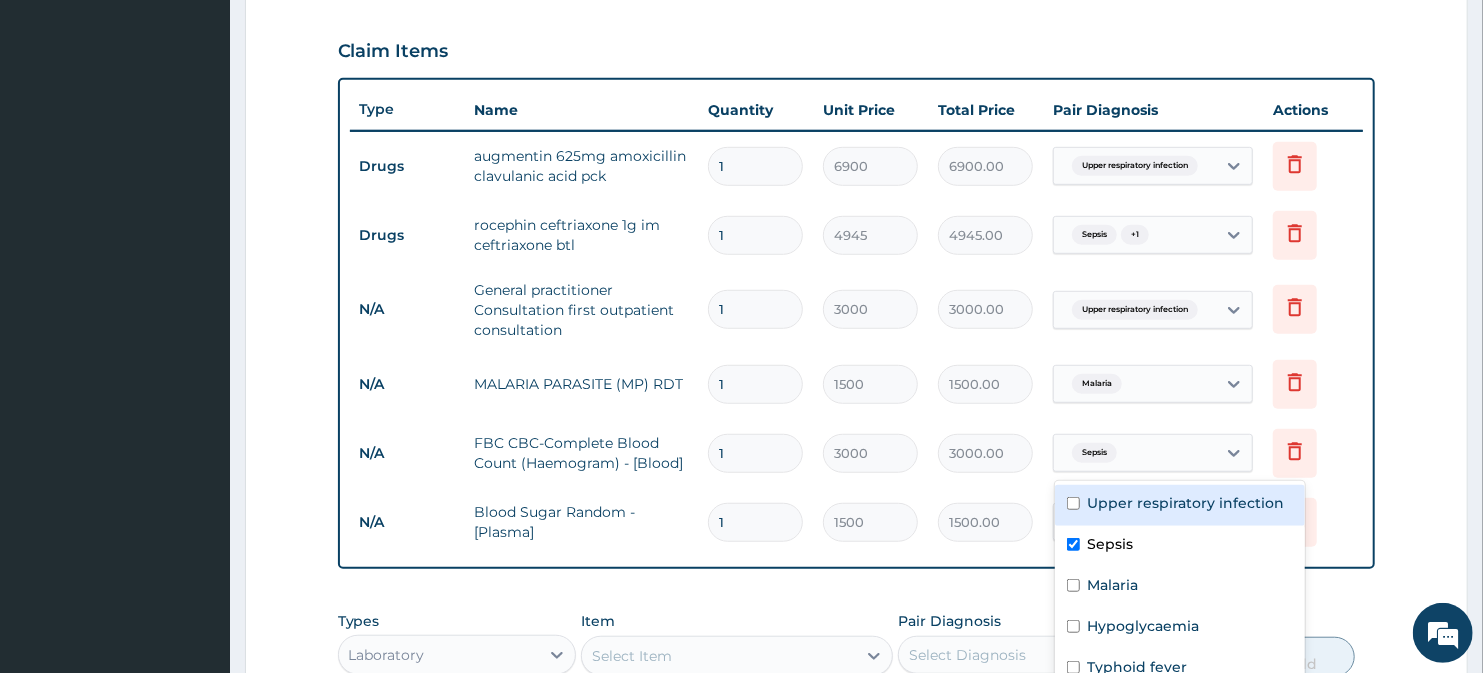 click at bounding box center (1073, 503) 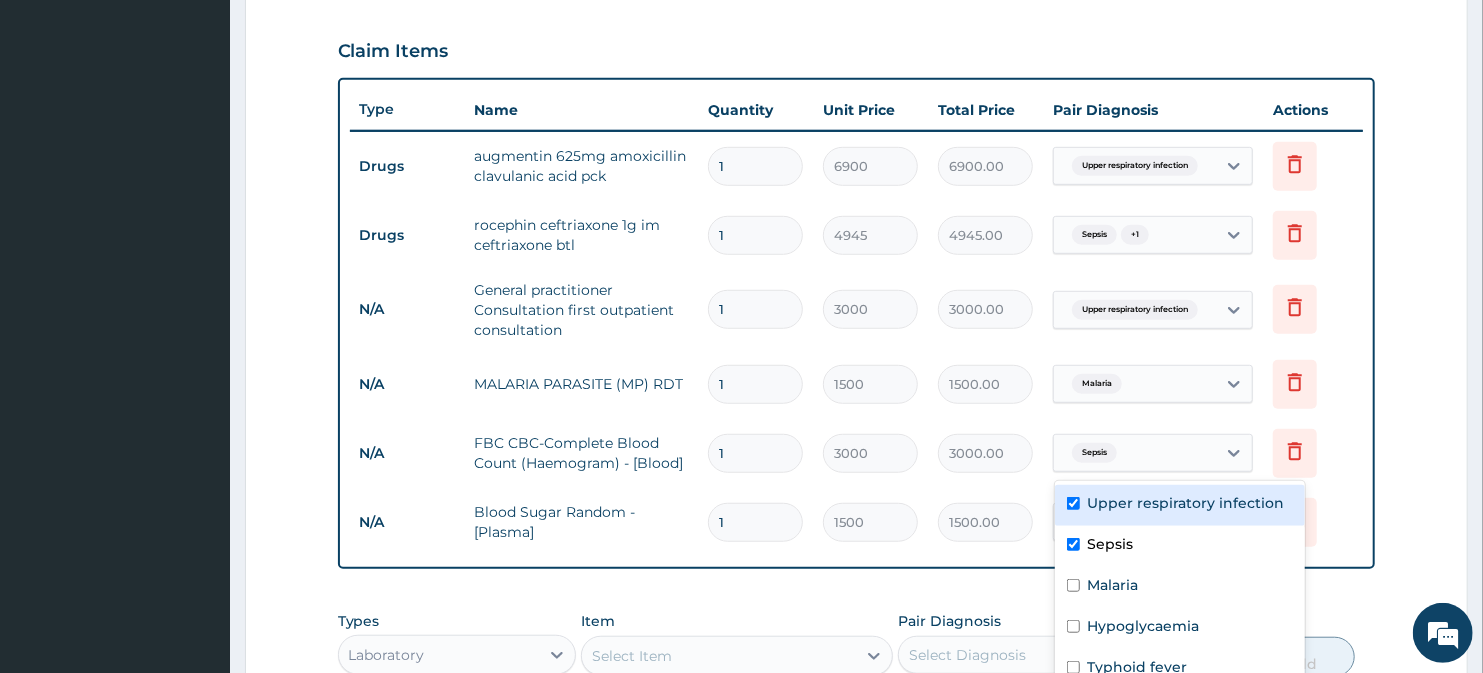 checkbox on "true" 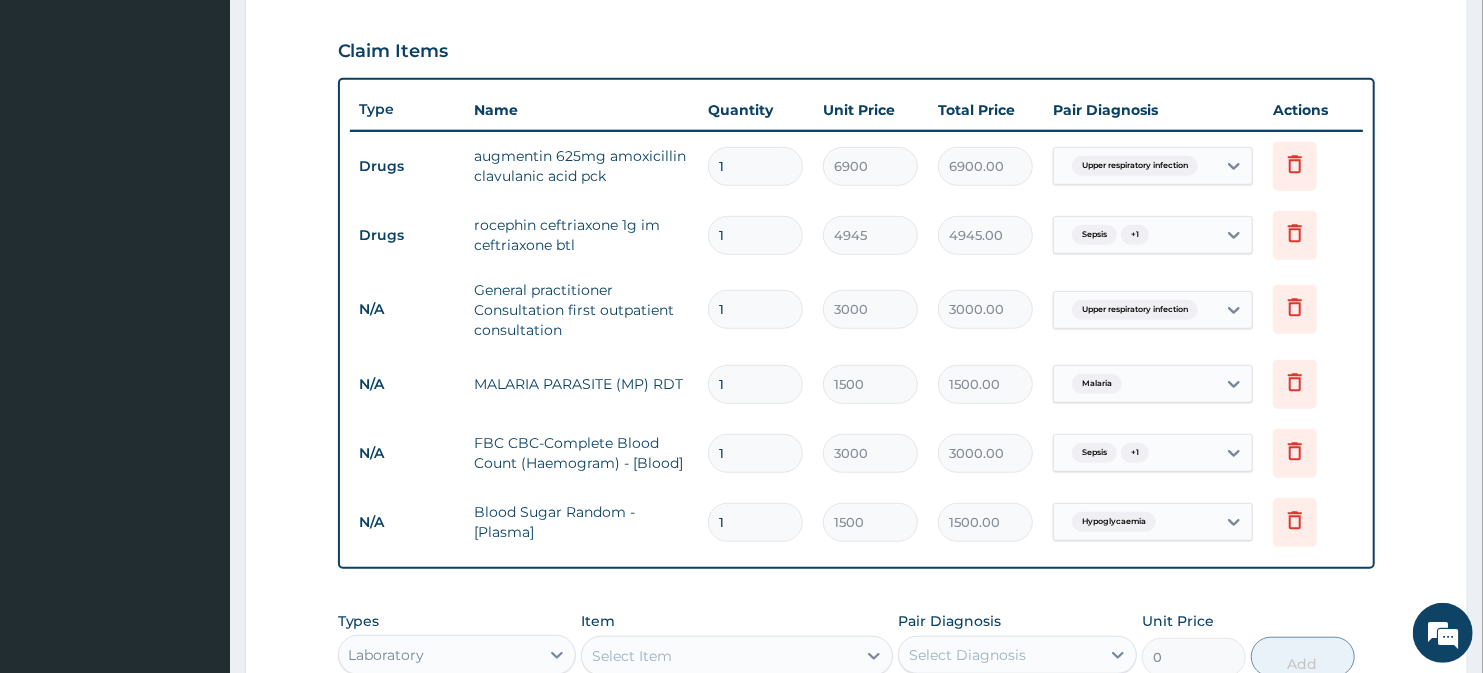 click on "Delete" at bounding box center (1313, 522) 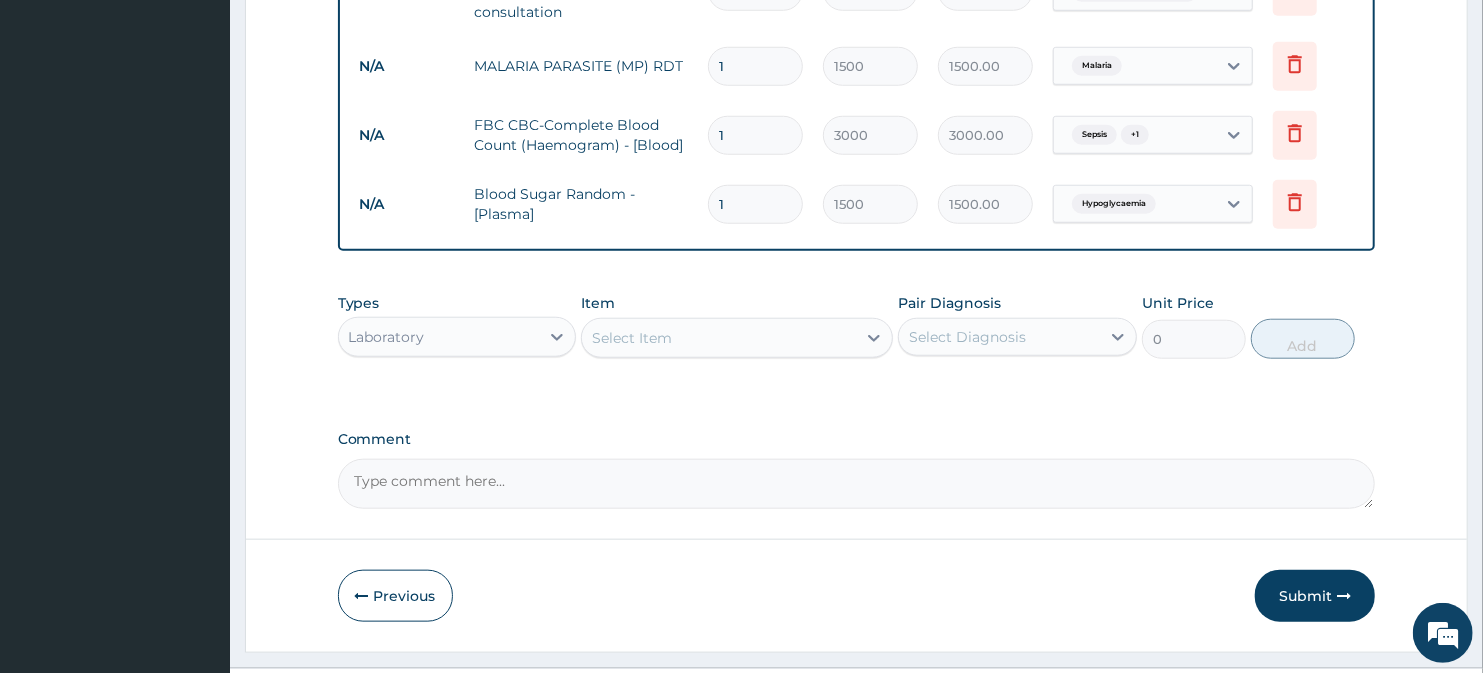 scroll, scrollTop: 1000, scrollLeft: 0, axis: vertical 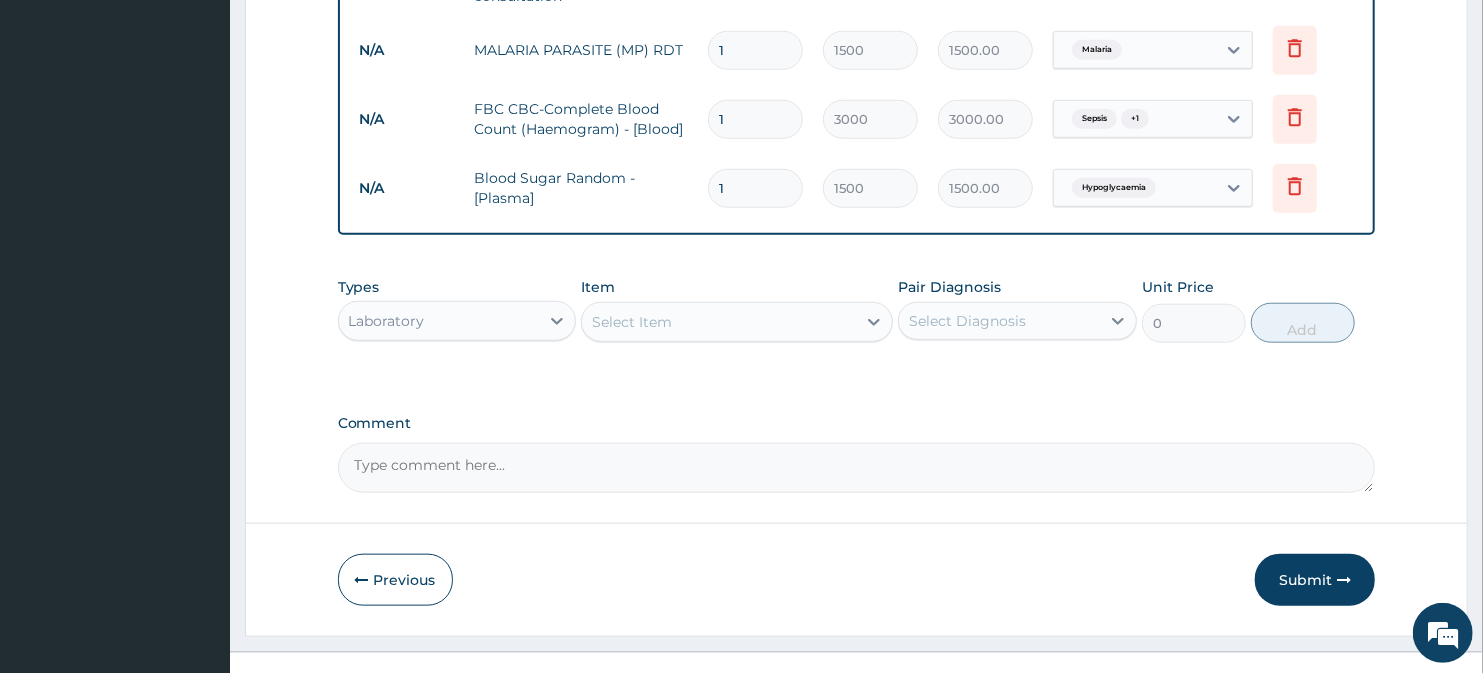 click on "Select Item" at bounding box center [632, 322] 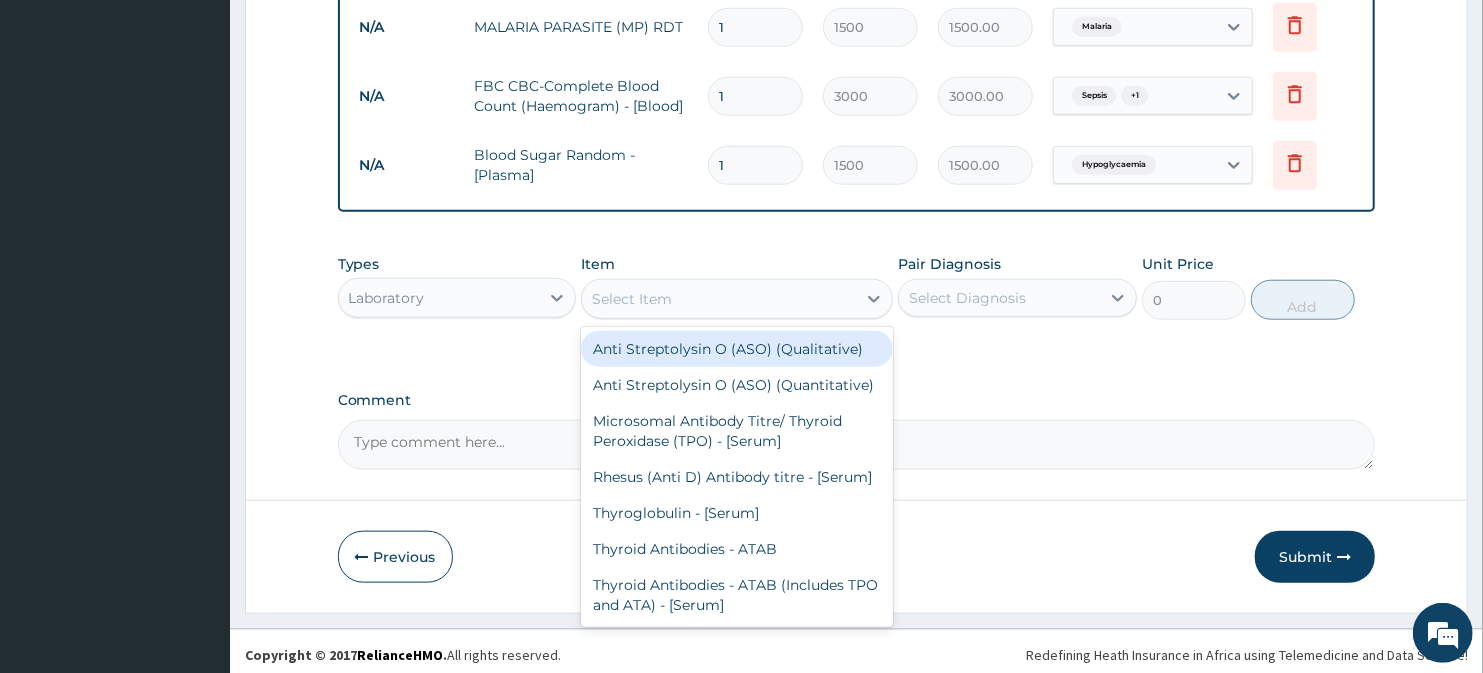 scroll, scrollTop: 1030, scrollLeft: 0, axis: vertical 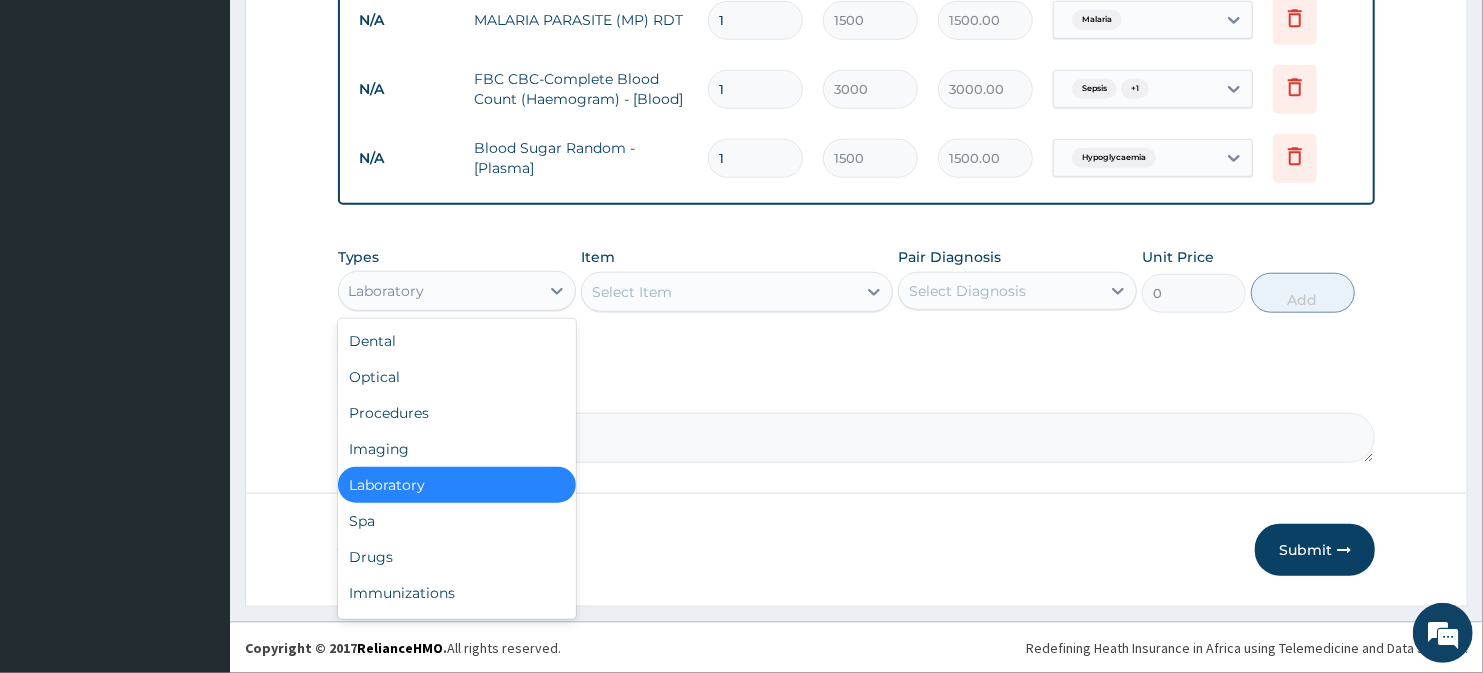 click on "Laboratory" at bounding box center [439, 291] 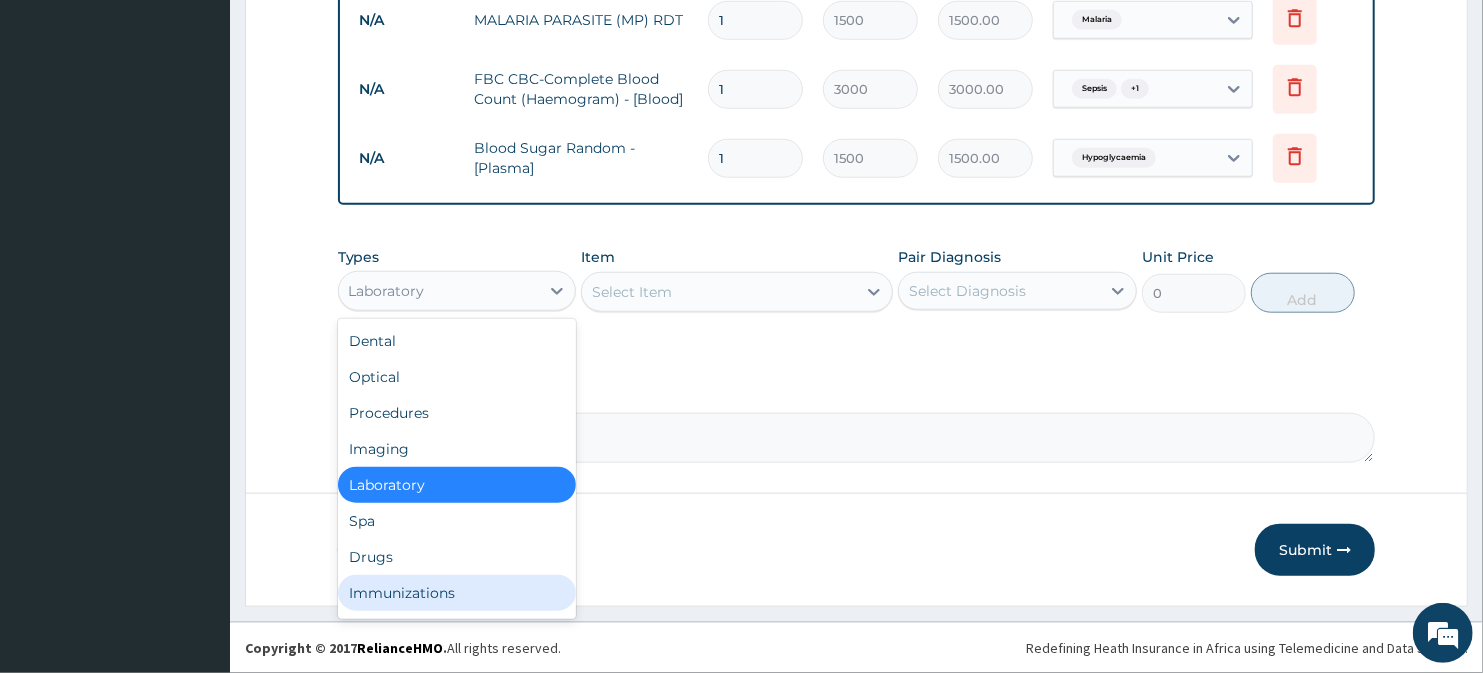 scroll, scrollTop: 67, scrollLeft: 0, axis: vertical 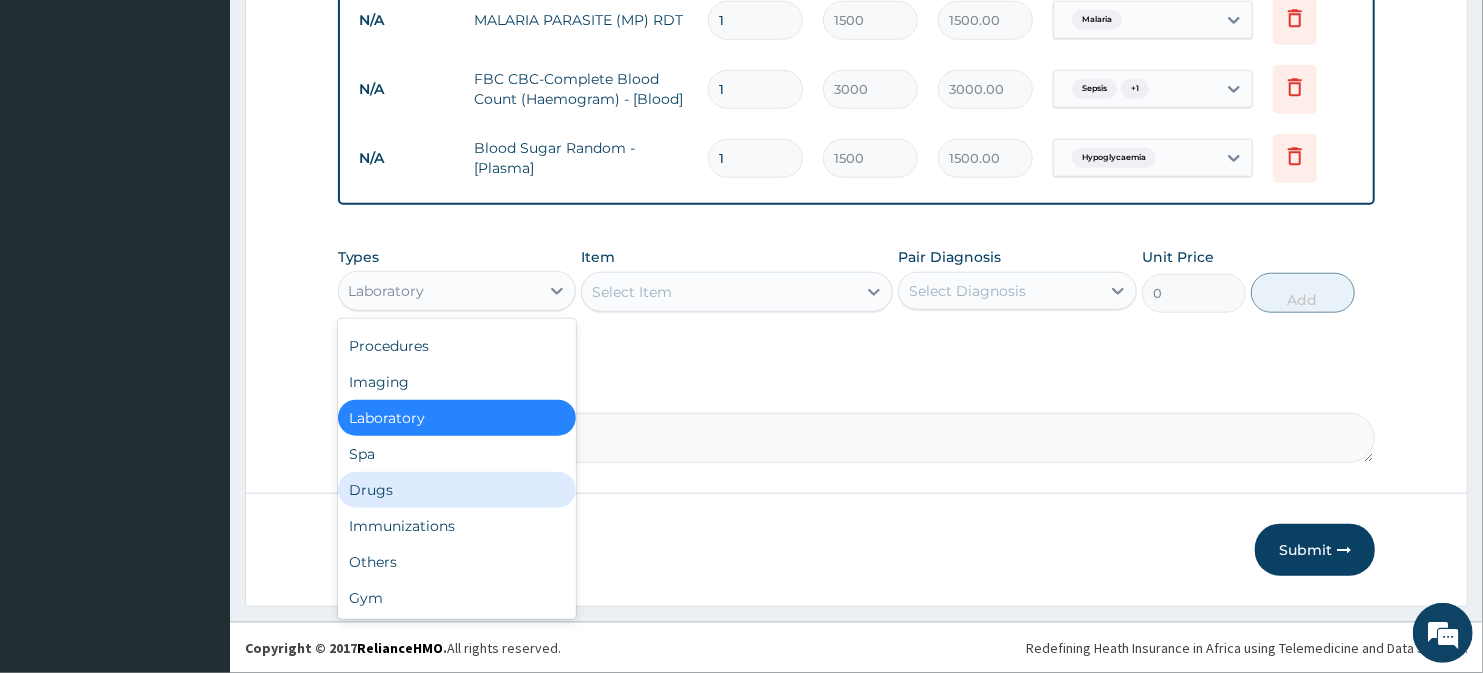 click on "Drugs" at bounding box center (457, 490) 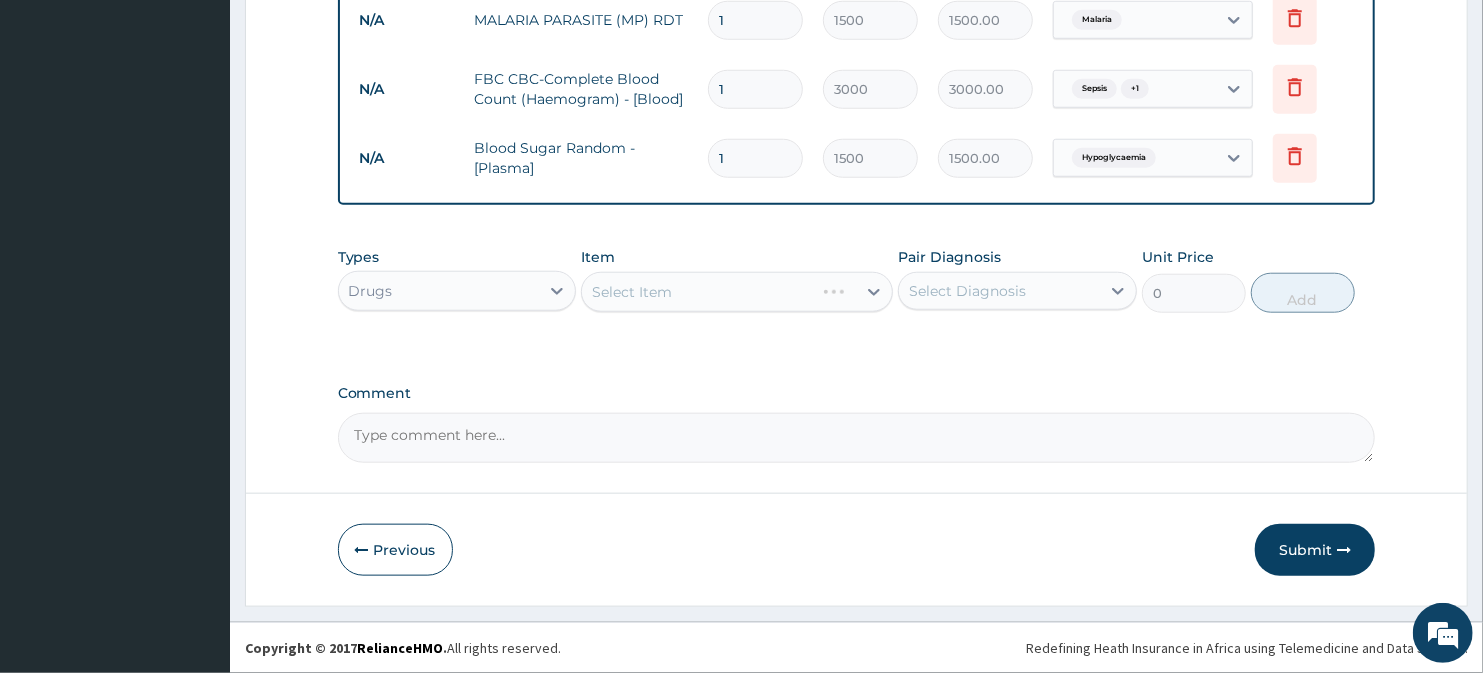 click on "Select Item" at bounding box center [736, 292] 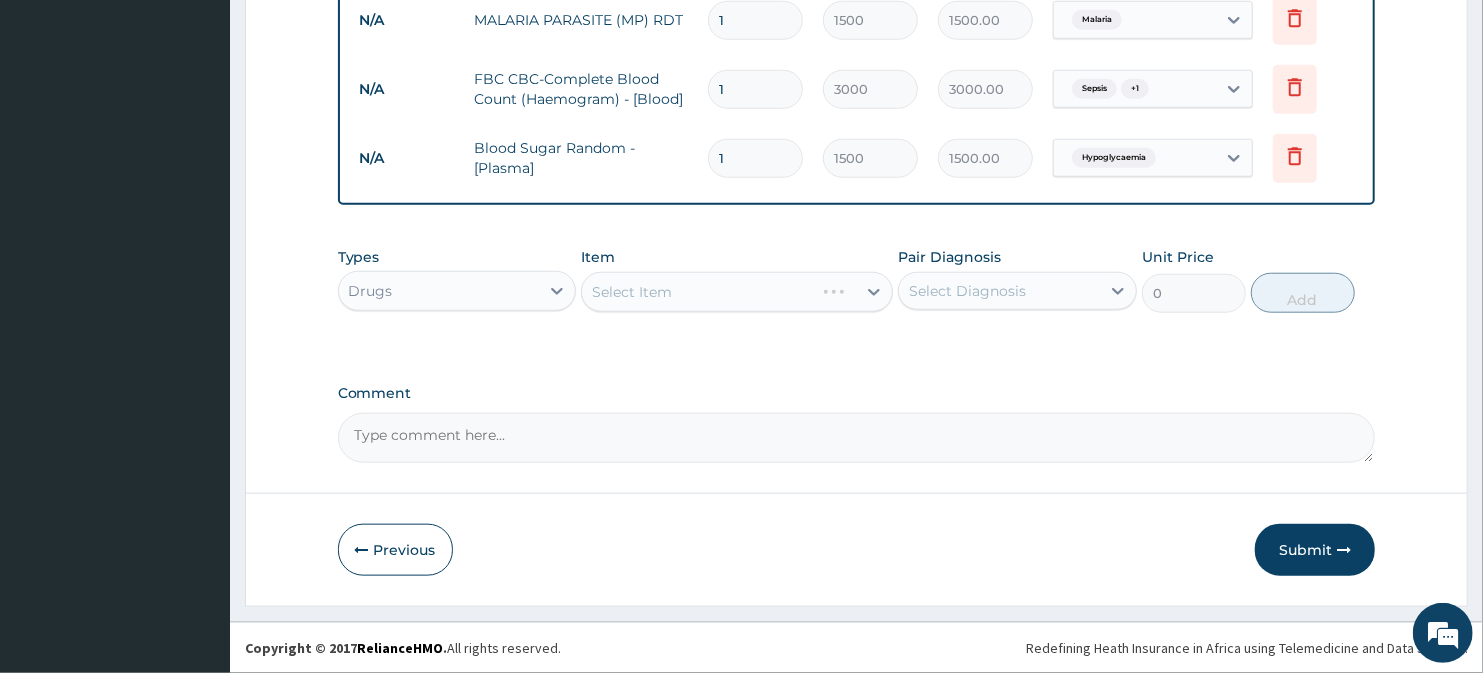 click on "Select Item" at bounding box center (736, 292) 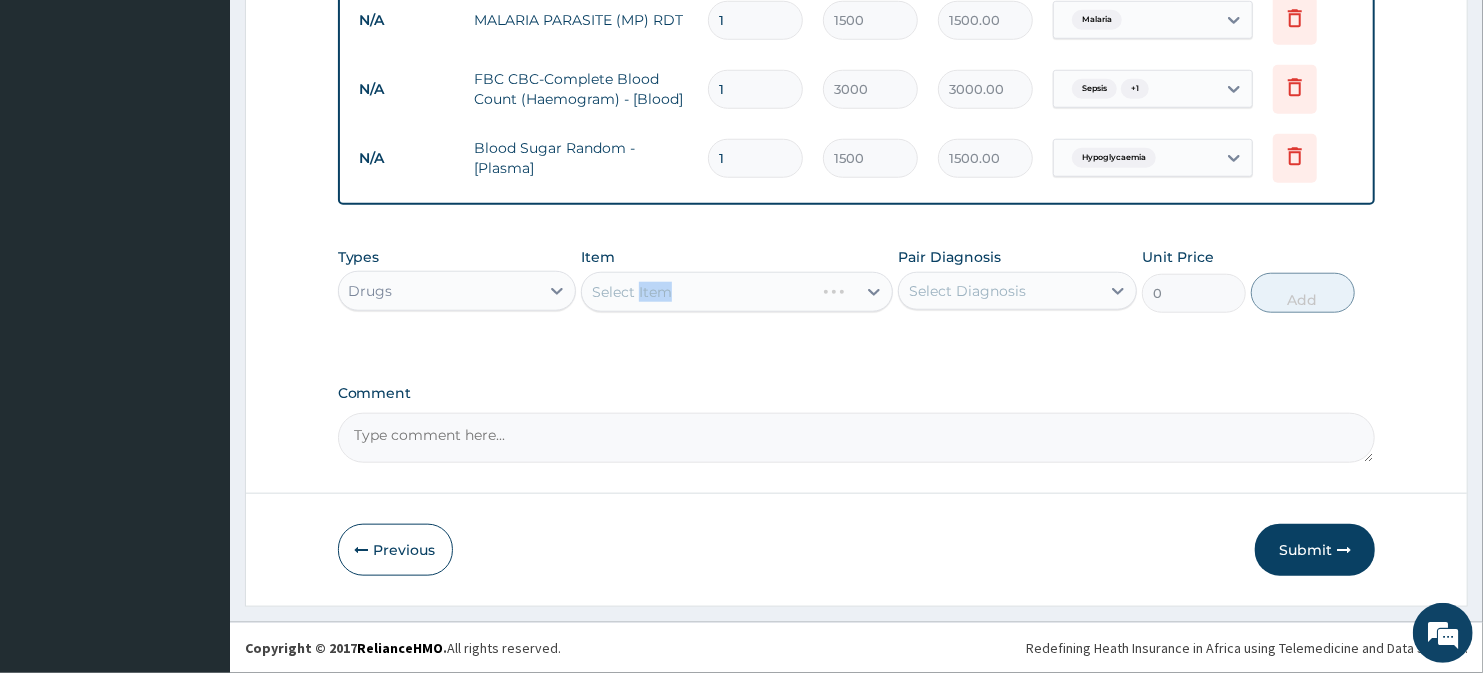 click on "Select Item" at bounding box center (736, 292) 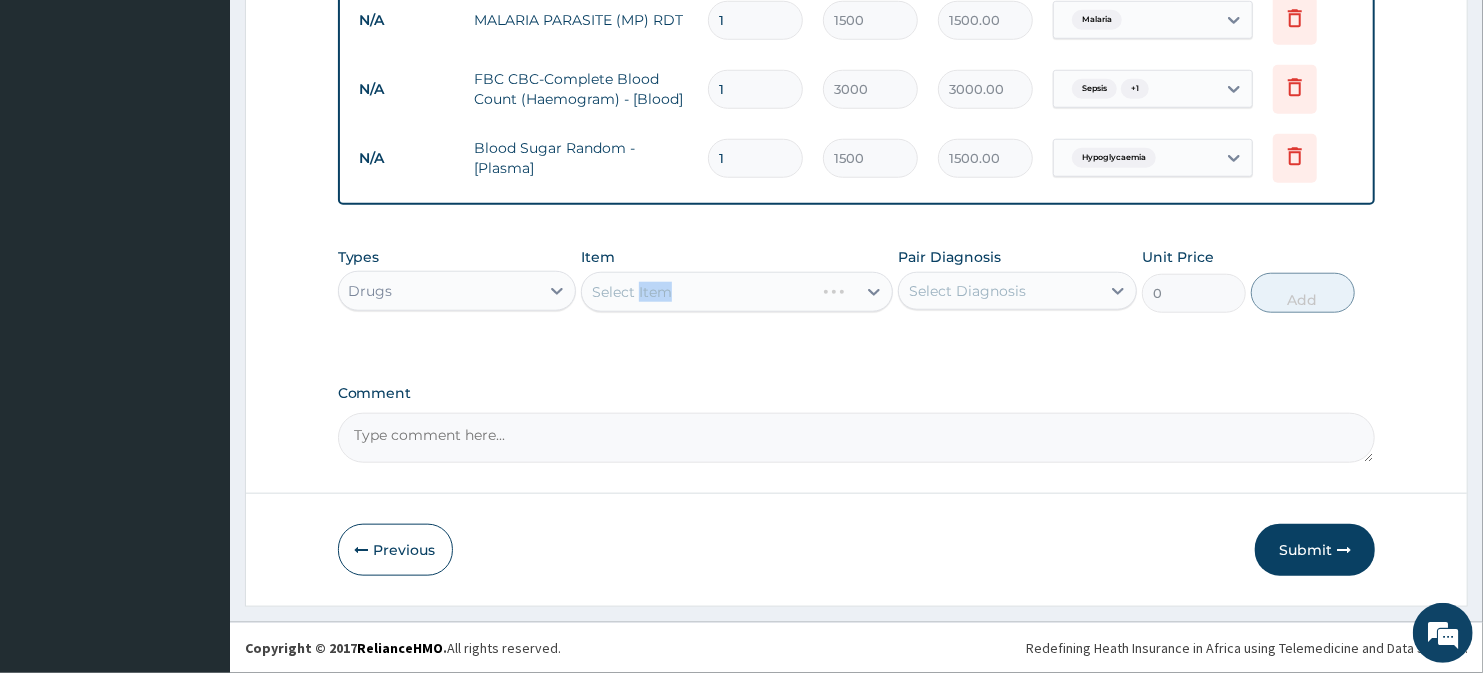 click on "Select Item" at bounding box center [736, 292] 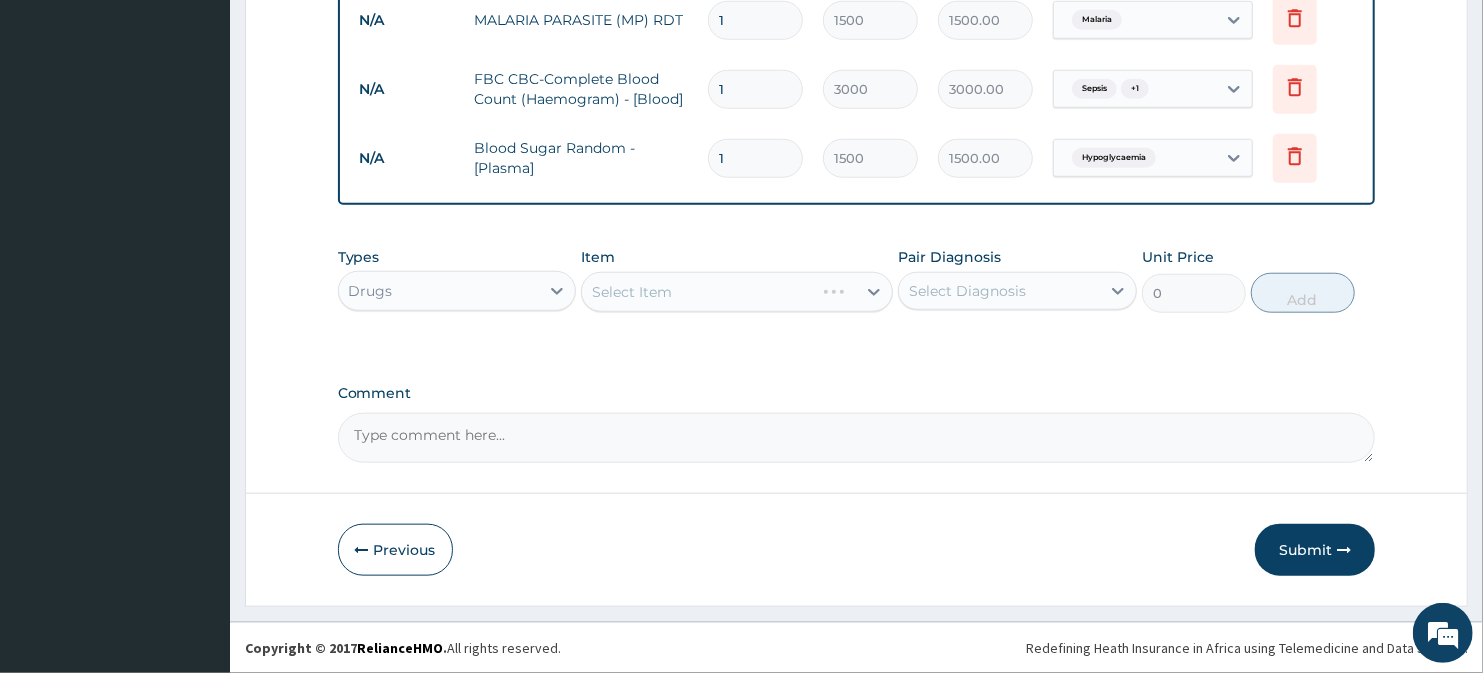 click on "Select Item" at bounding box center [736, 292] 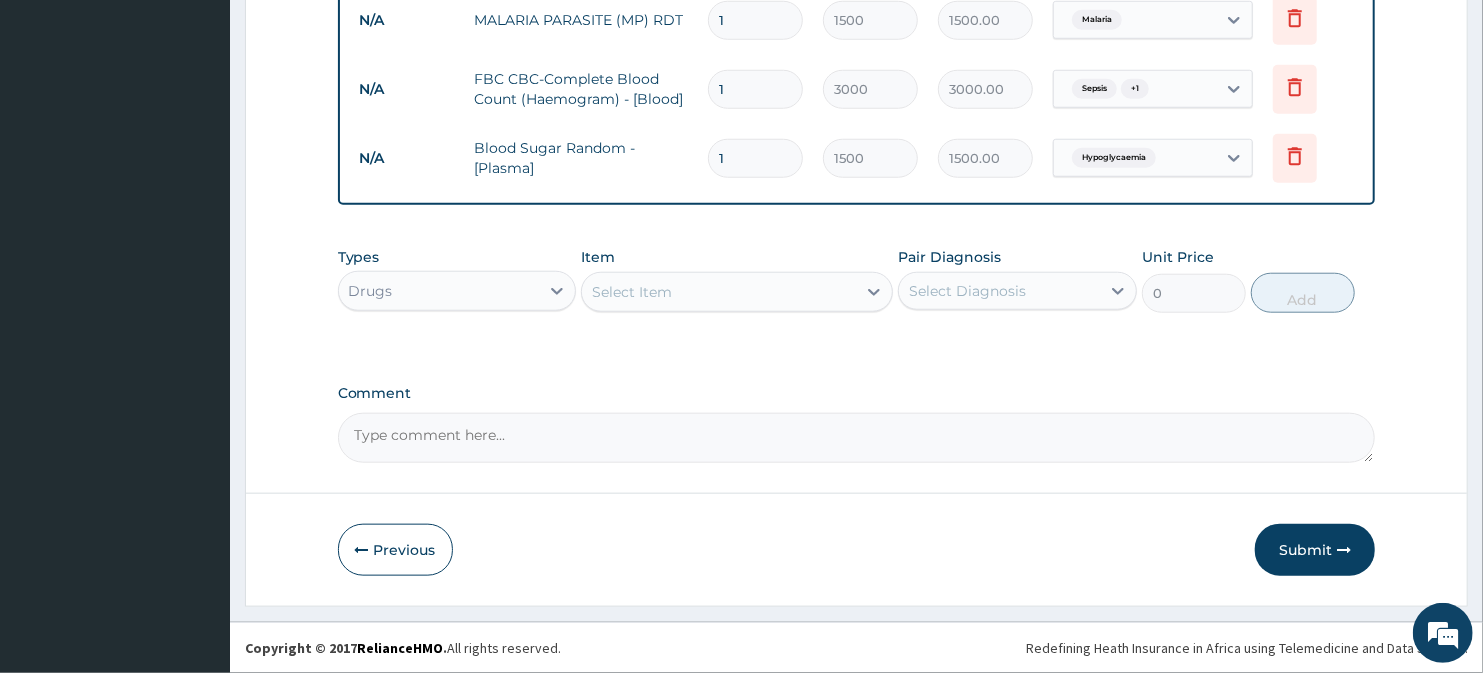 click on "Select Item" at bounding box center [632, 292] 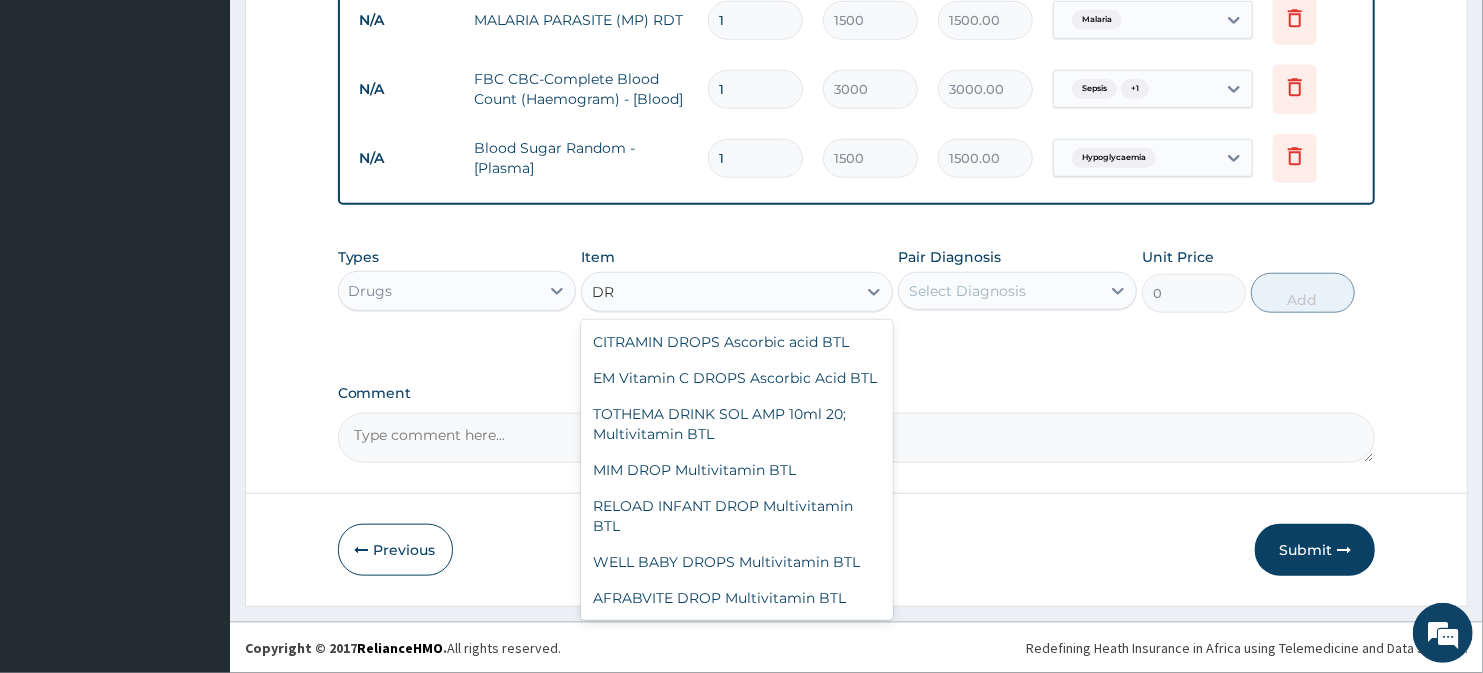 type on "D" 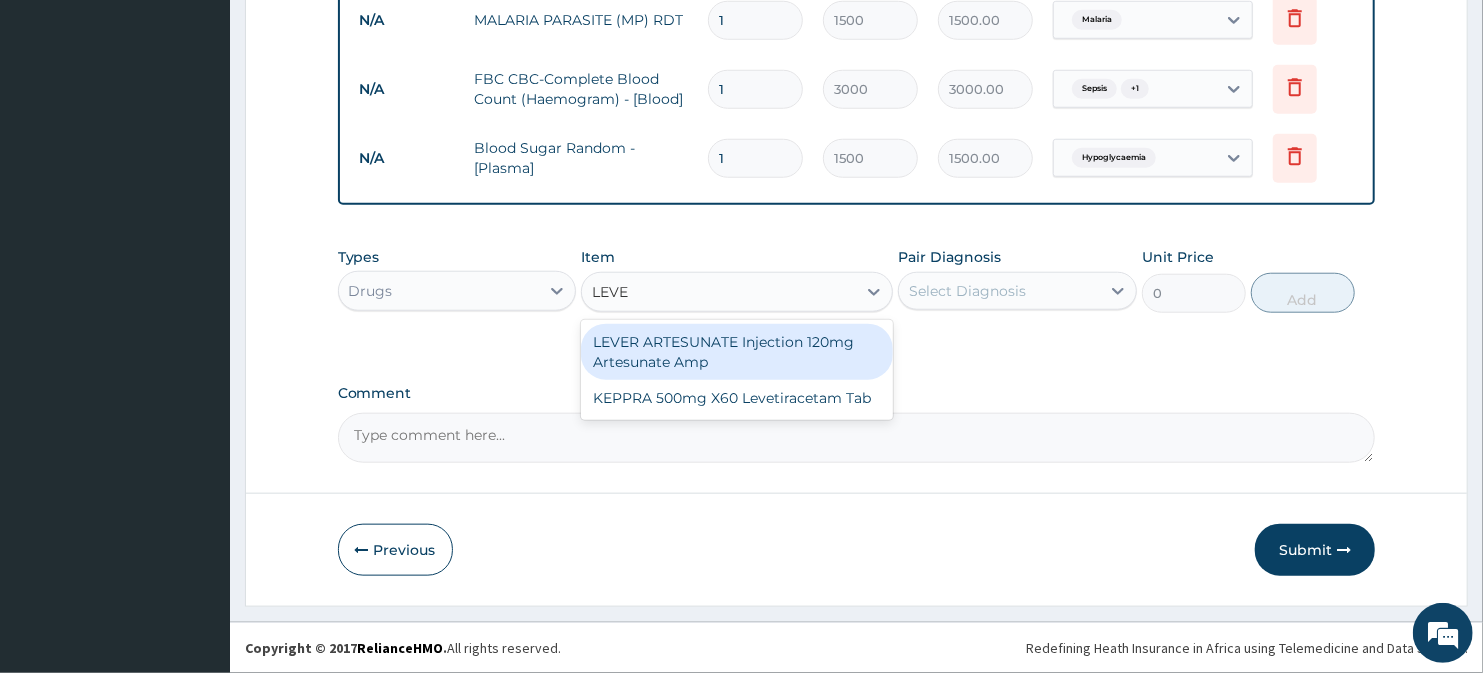 type on "LEVER" 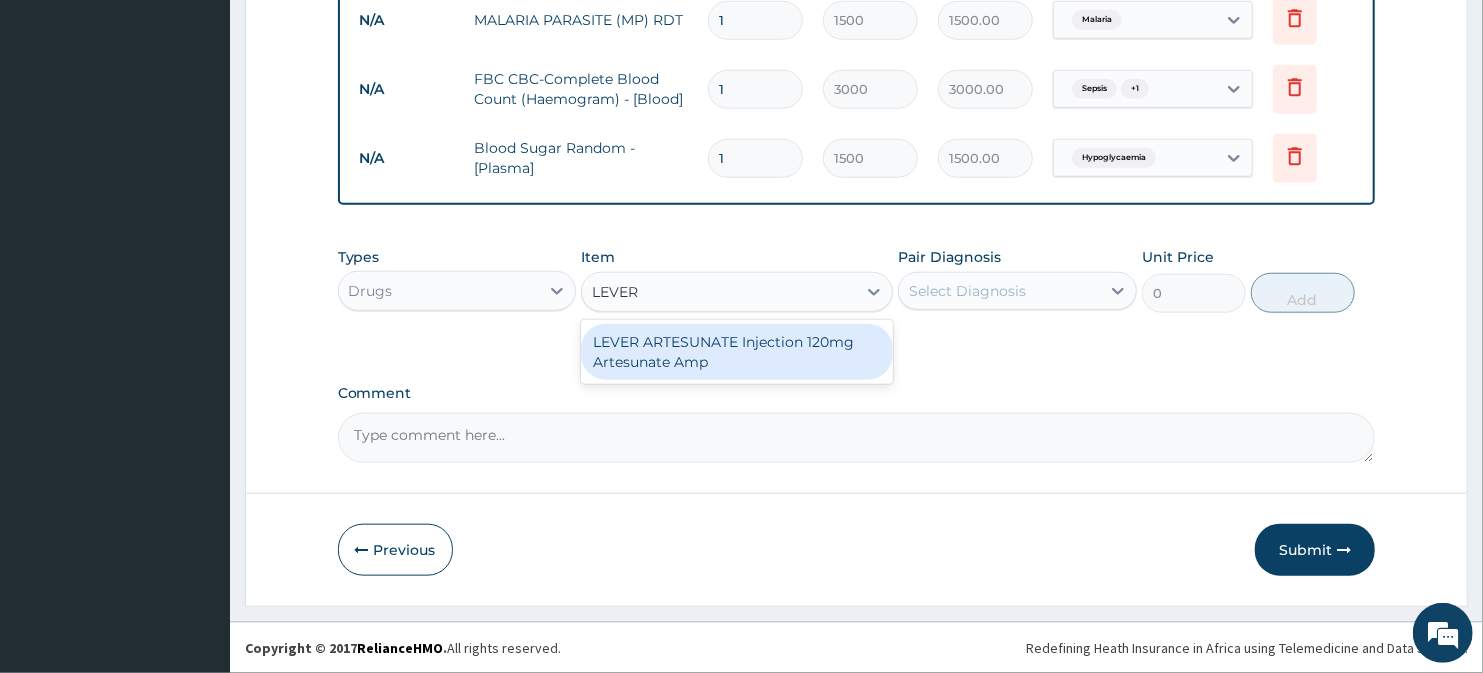 drag, startPoint x: 640, startPoint y: 371, endPoint x: 810, endPoint y: 307, distance: 181.64801 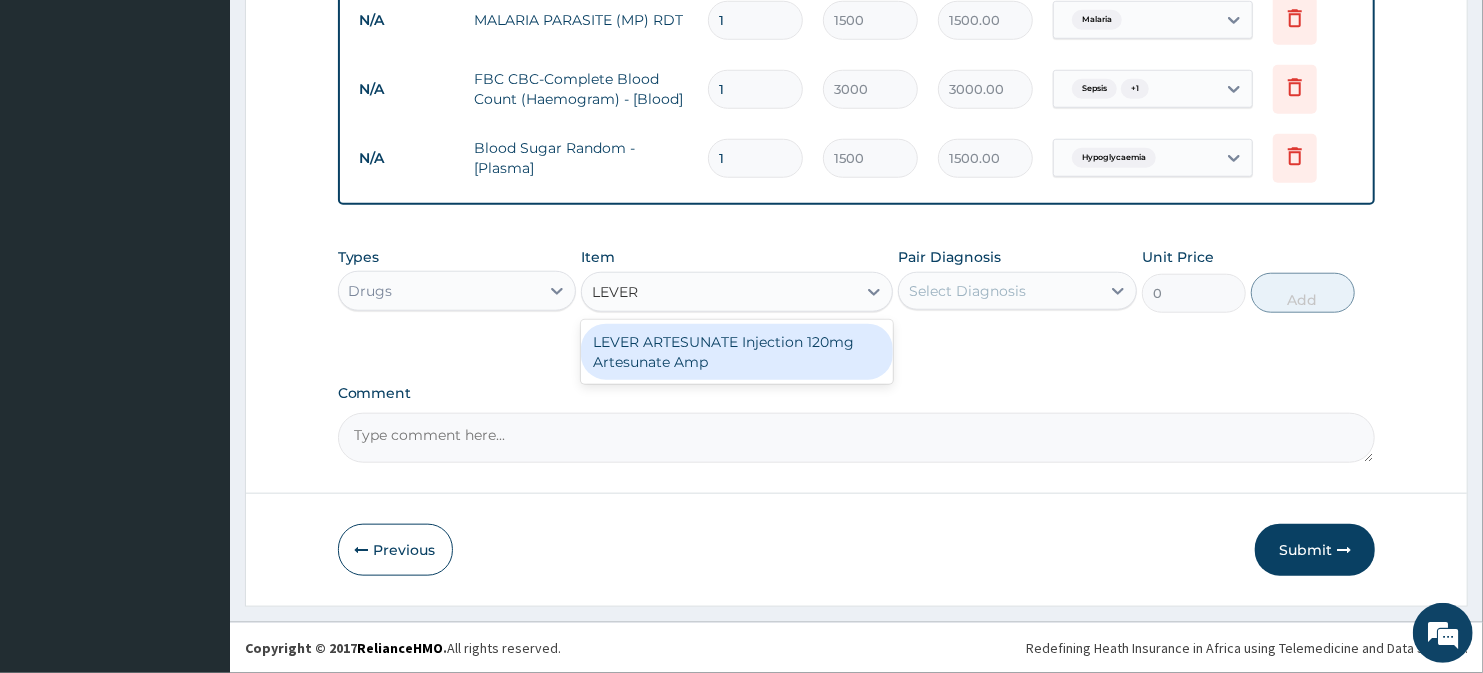 click on "LEVER ARTESUNATE Injection 120mg Artesunate Amp" at bounding box center (736, 352) 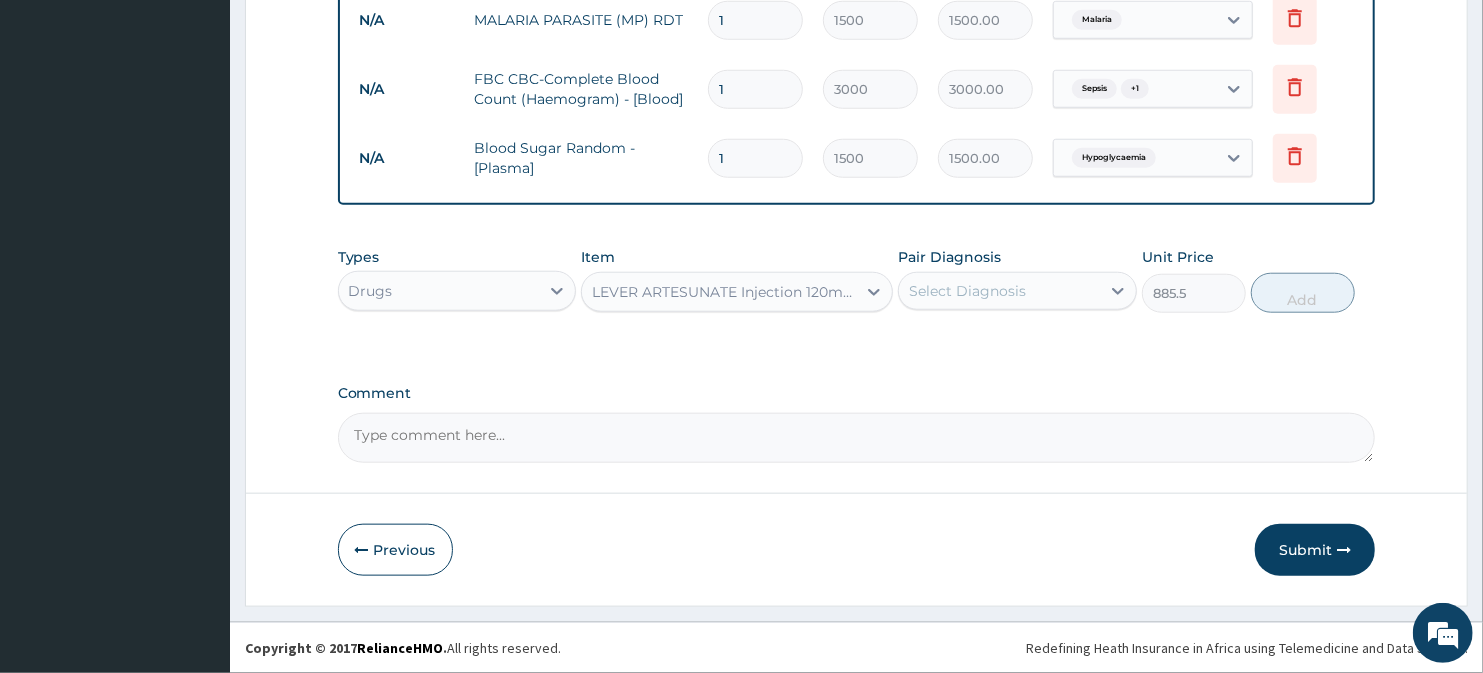 click on "Select Diagnosis" at bounding box center (999, 291) 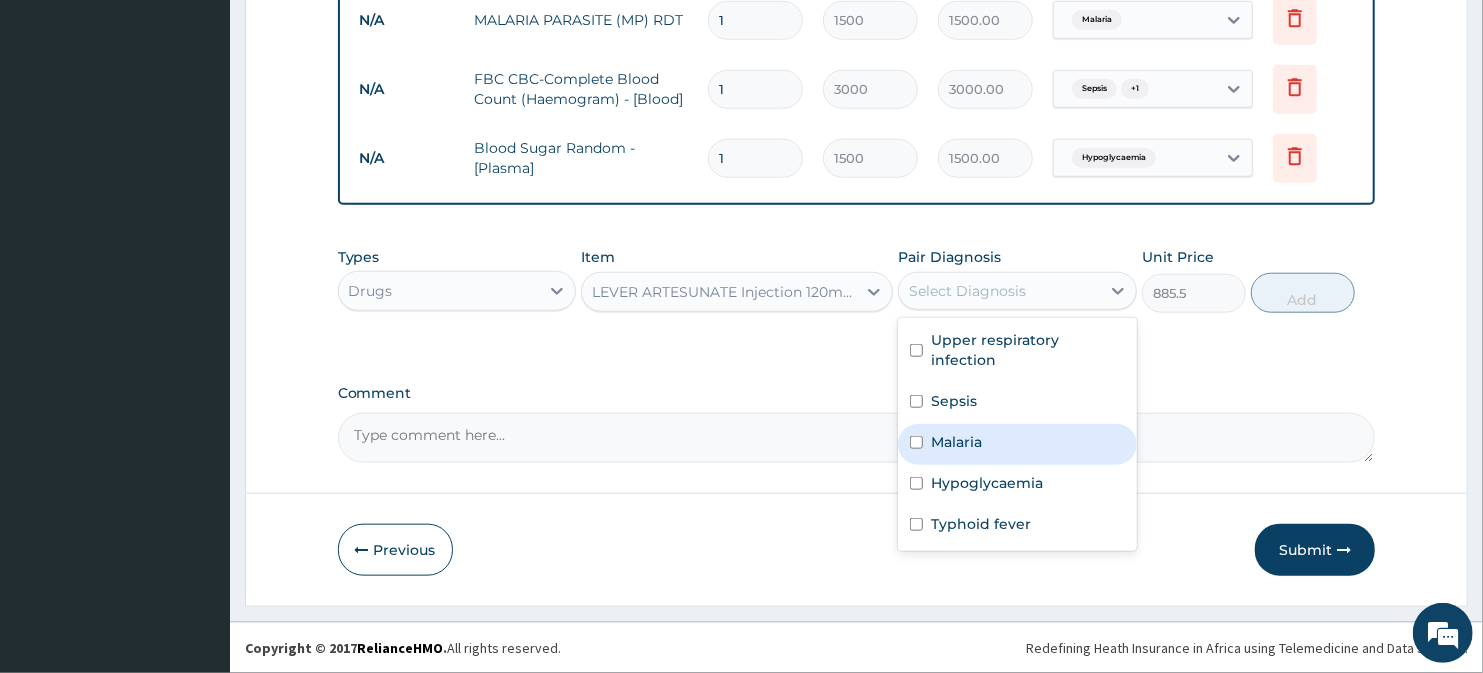 drag, startPoint x: 956, startPoint y: 428, endPoint x: 992, endPoint y: 388, distance: 53.814495 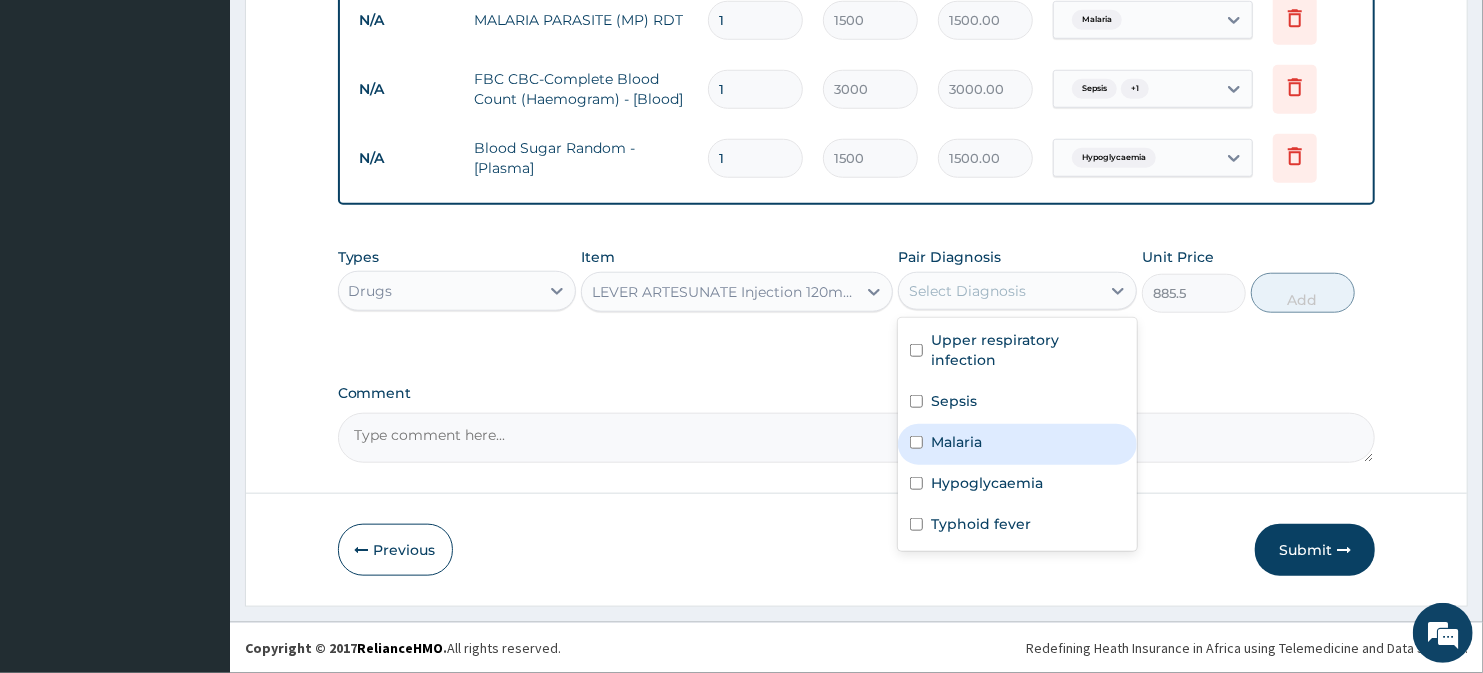 click on "Malaria" at bounding box center [956, 442] 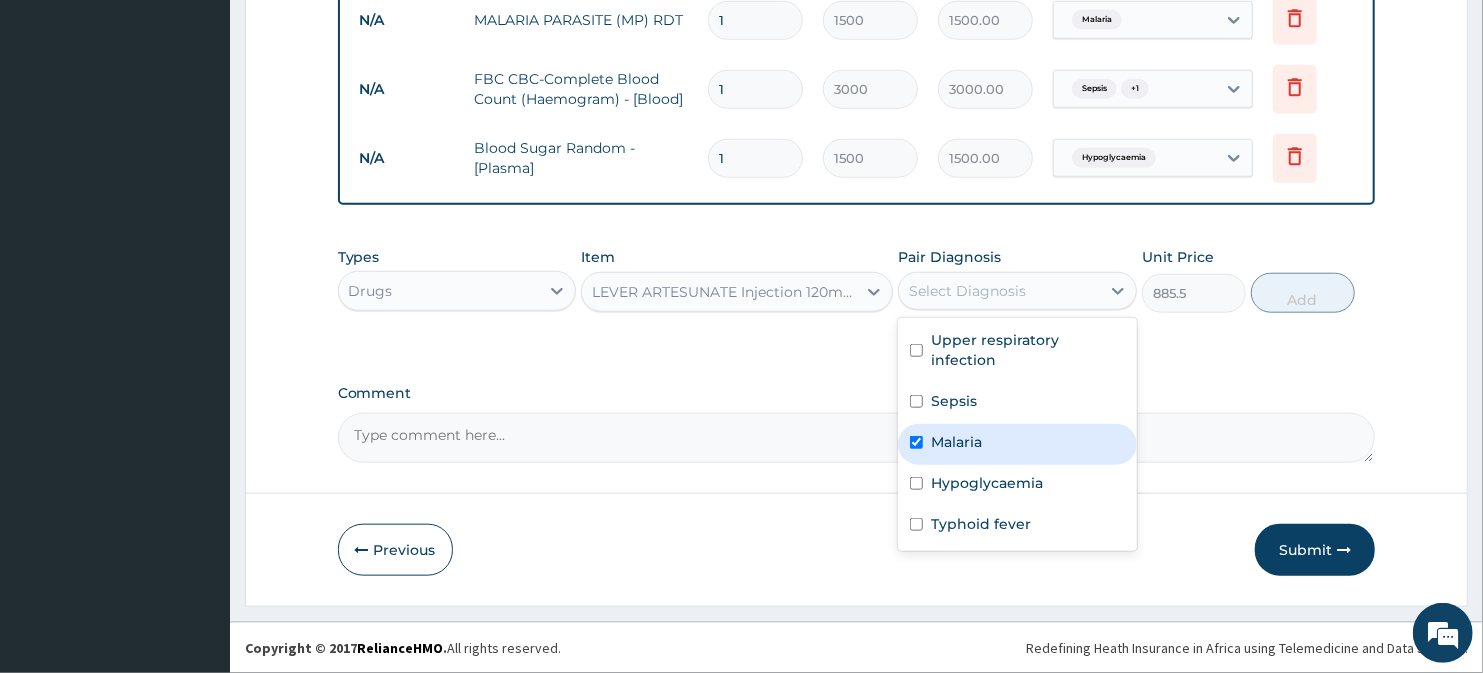 checkbox on "true" 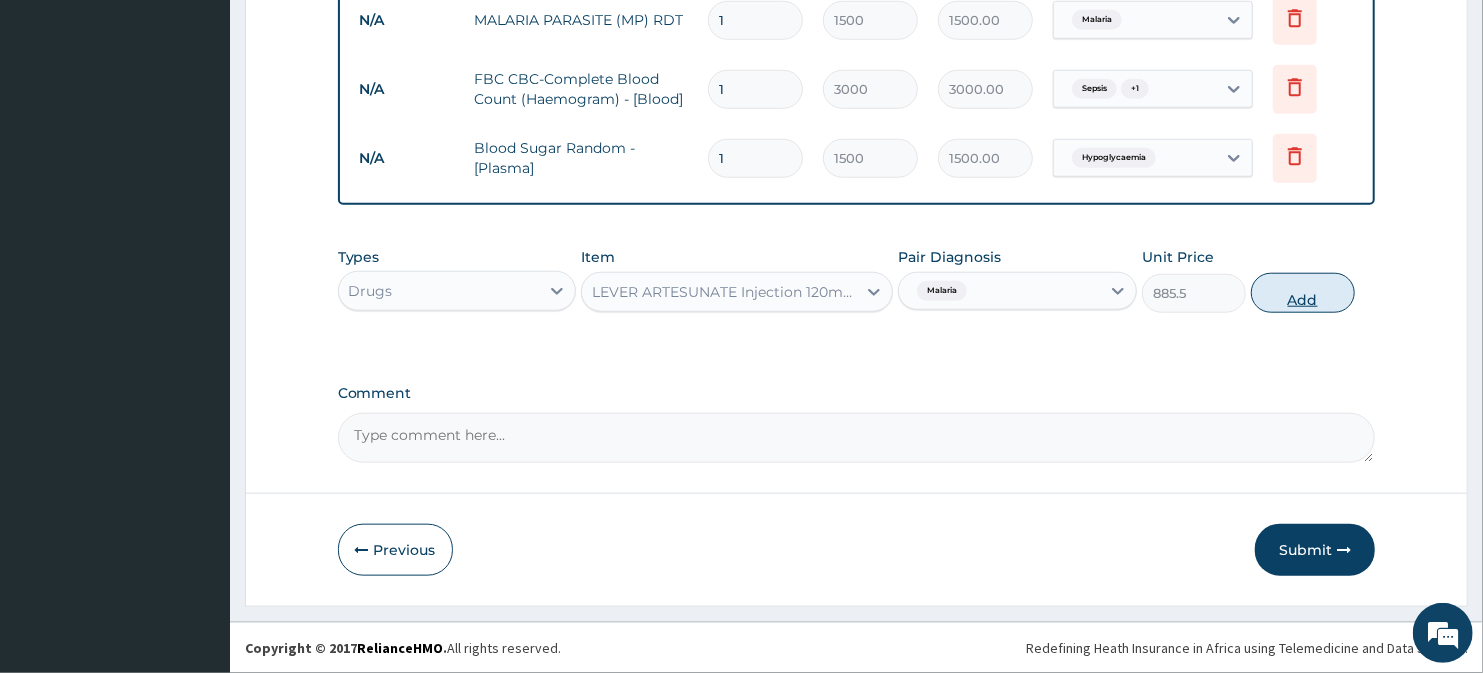 click on "Add" at bounding box center (1303, 293) 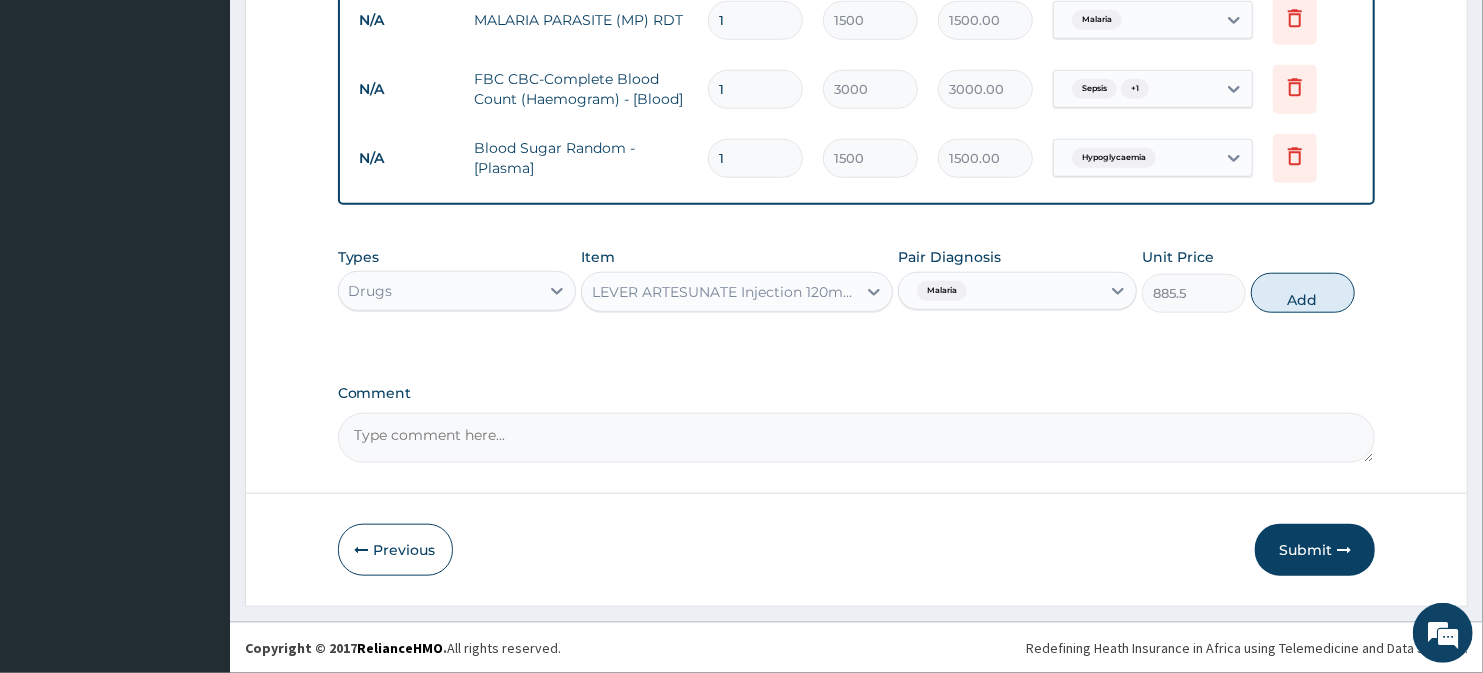 type on "0" 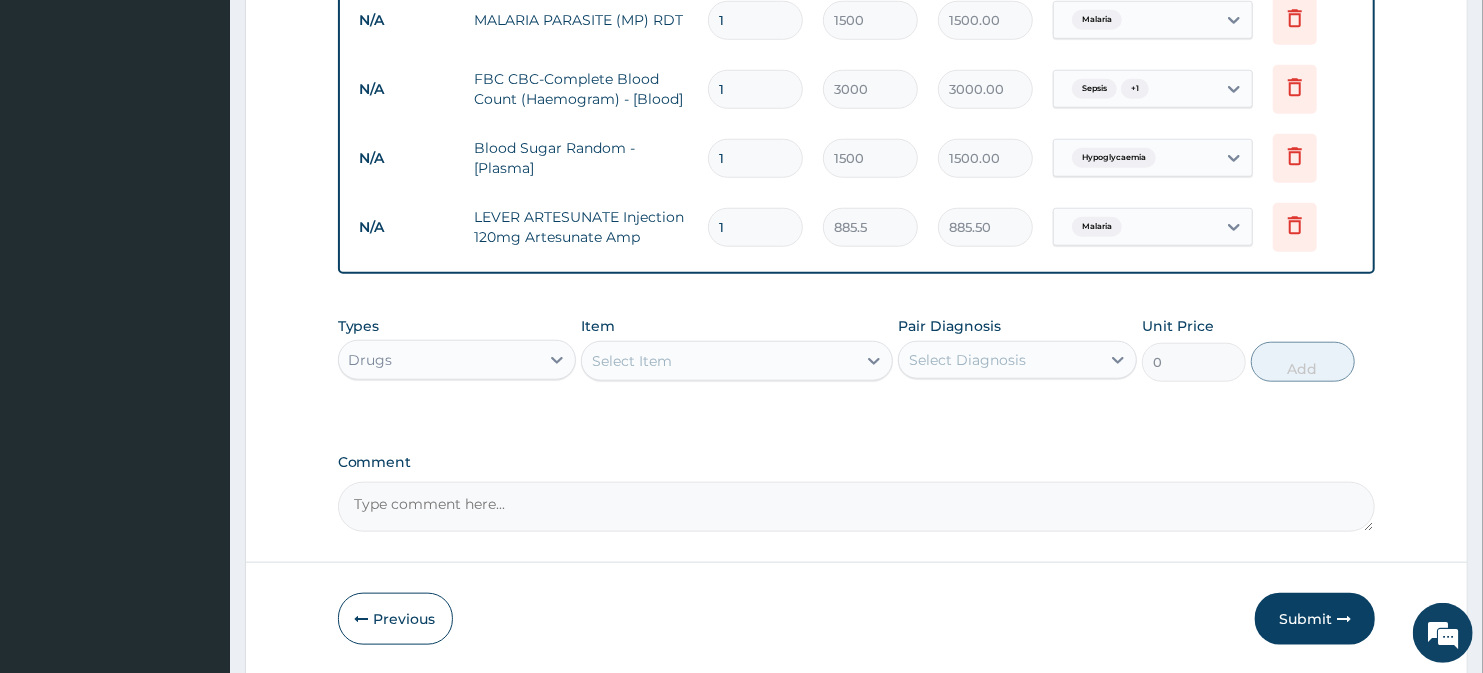 type 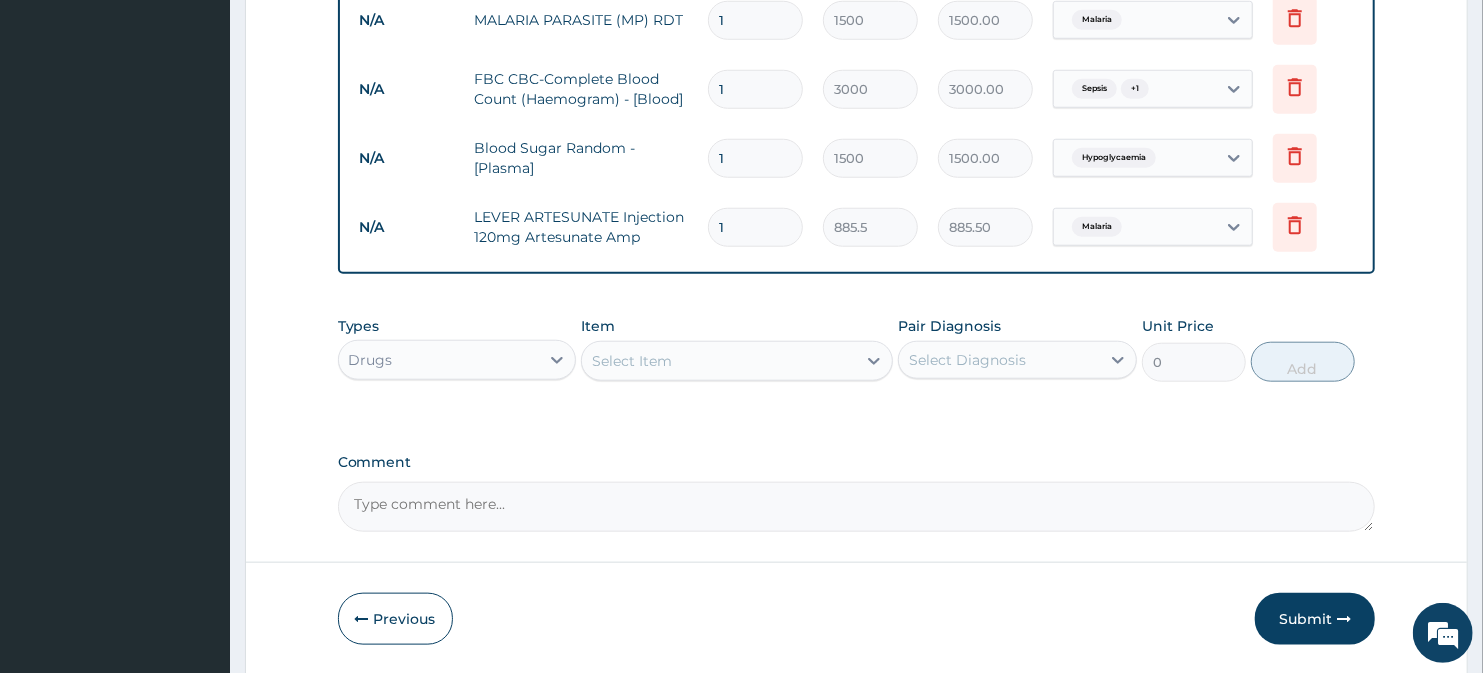 type on "0.00" 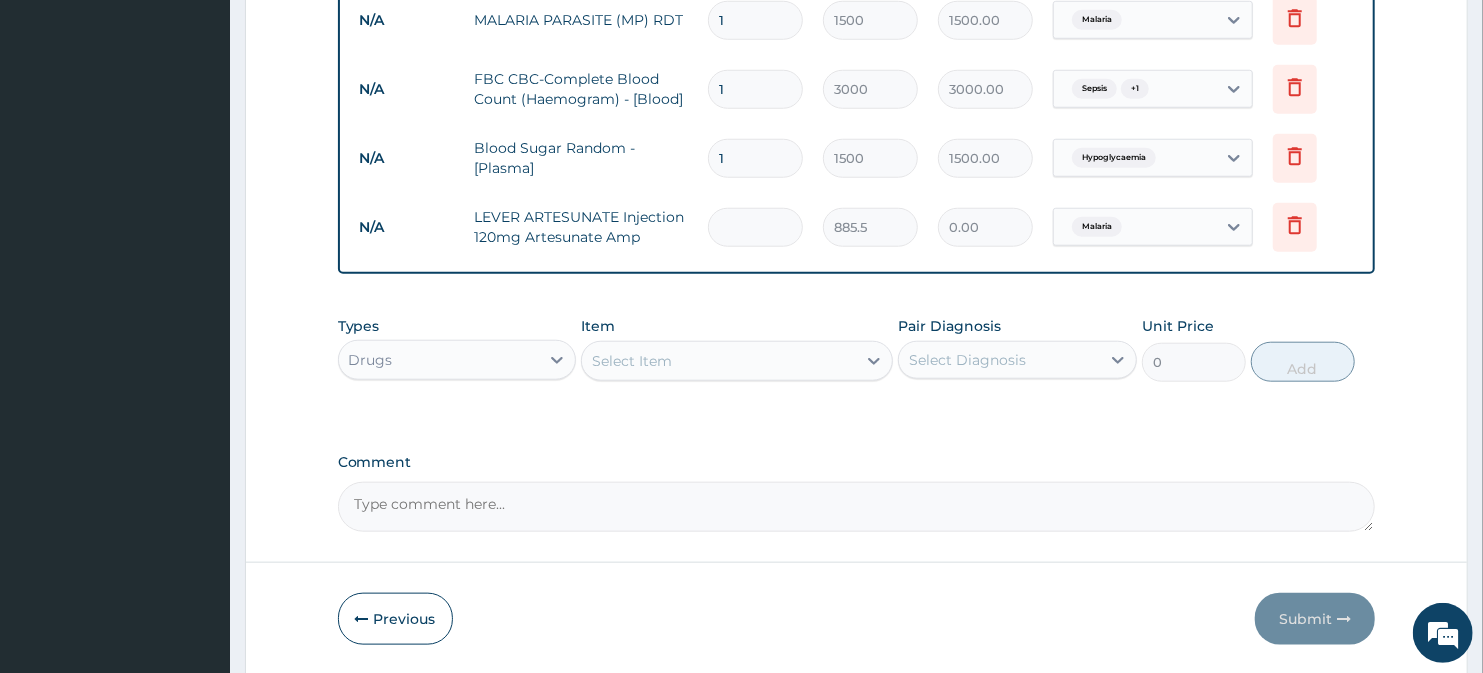 type on "3" 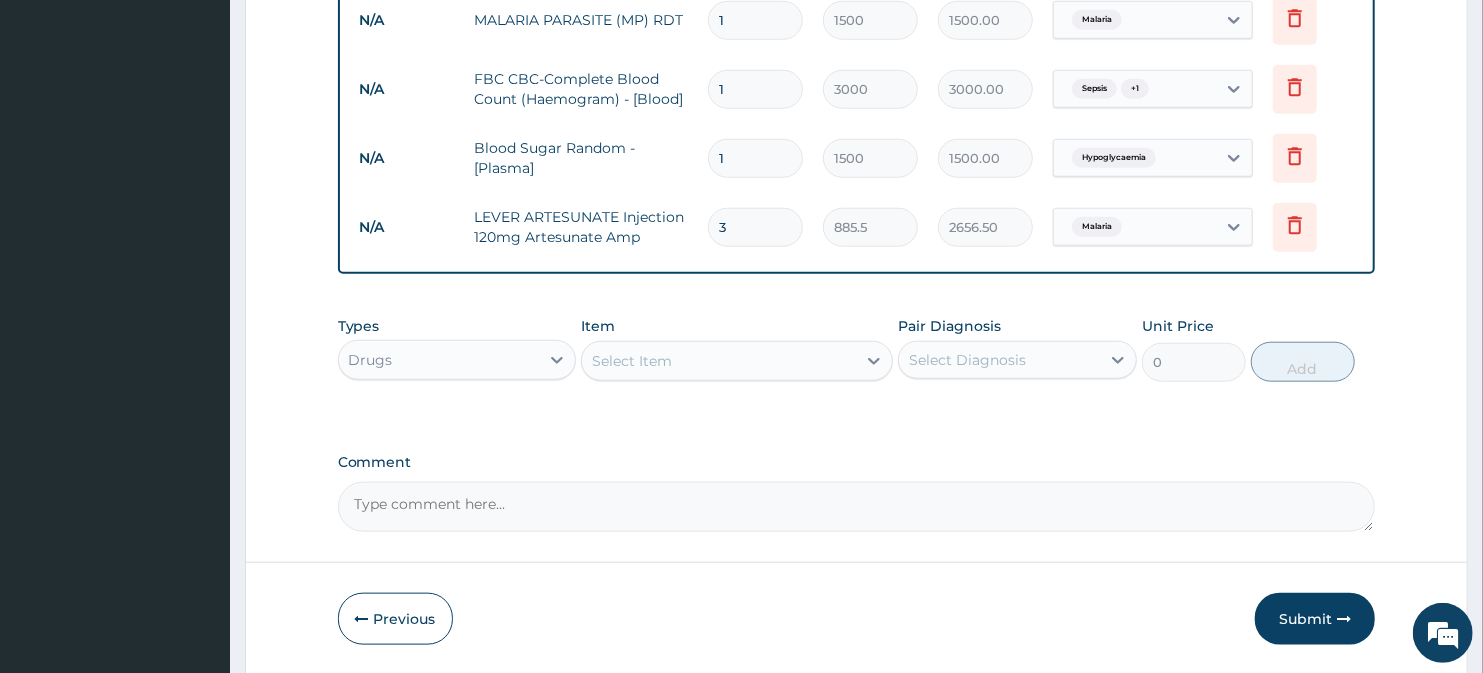 type on "3" 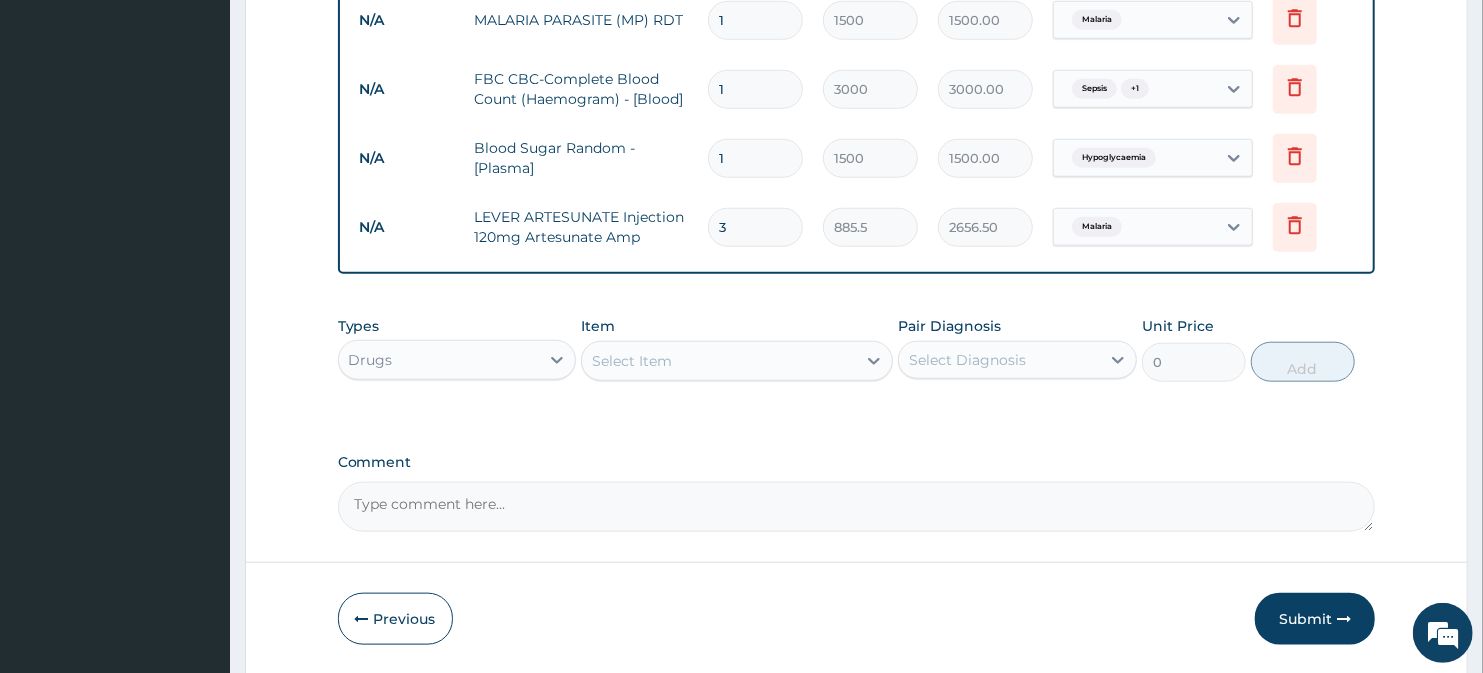 click on "Select Item" at bounding box center (632, 361) 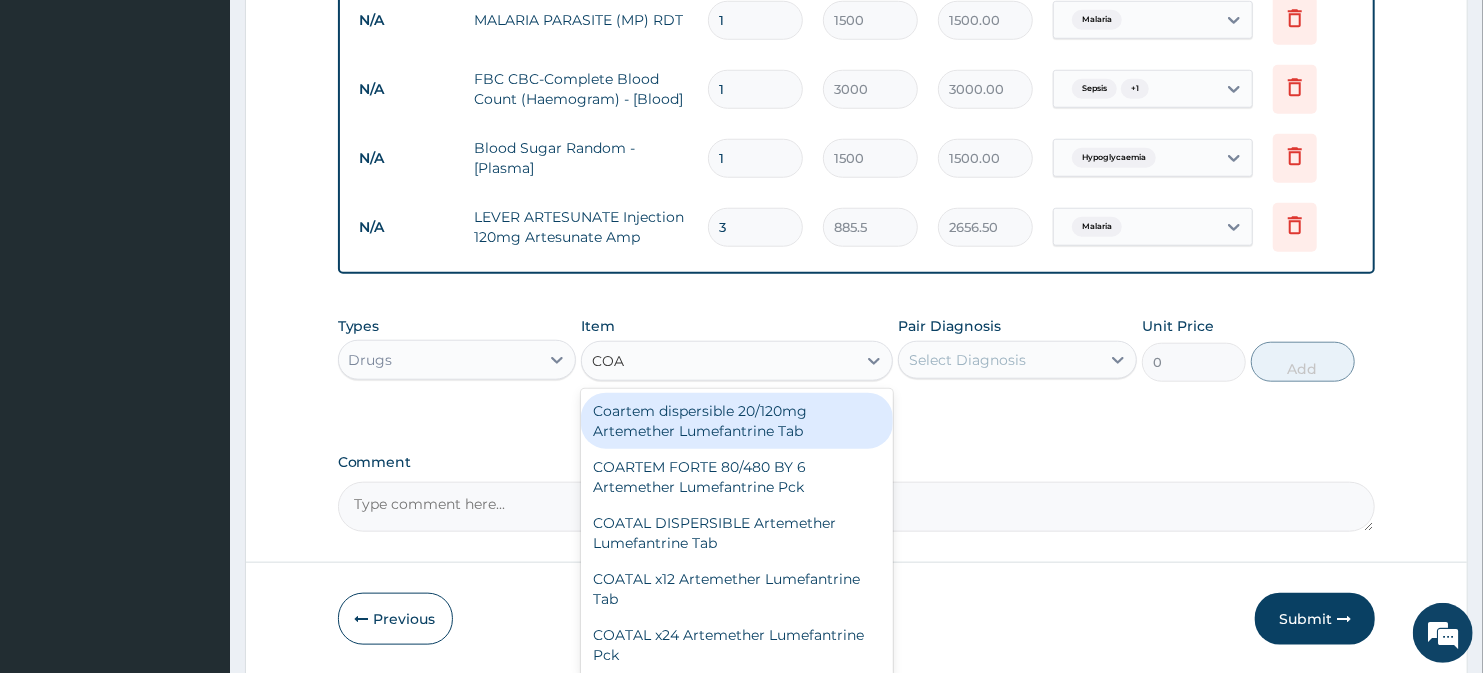 type on "COAR" 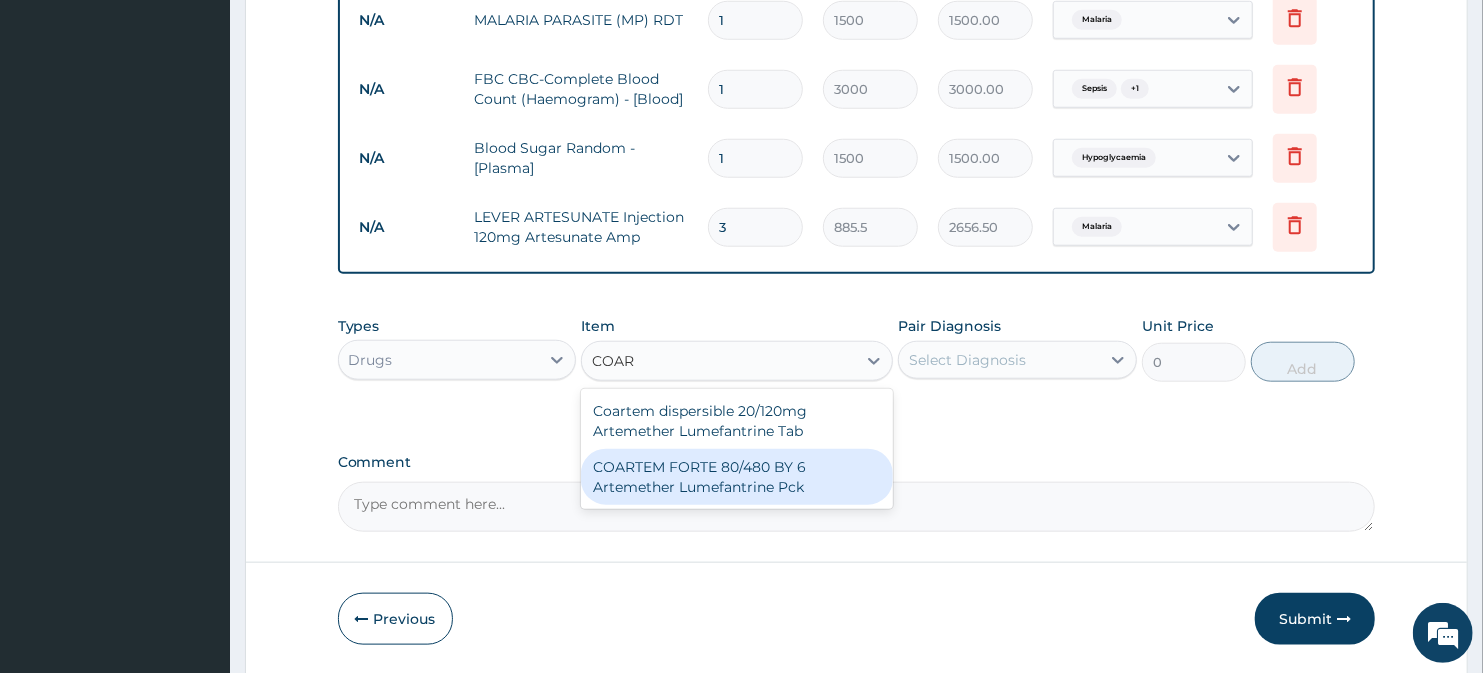 drag, startPoint x: 761, startPoint y: 483, endPoint x: 922, endPoint y: 421, distance: 172.52536 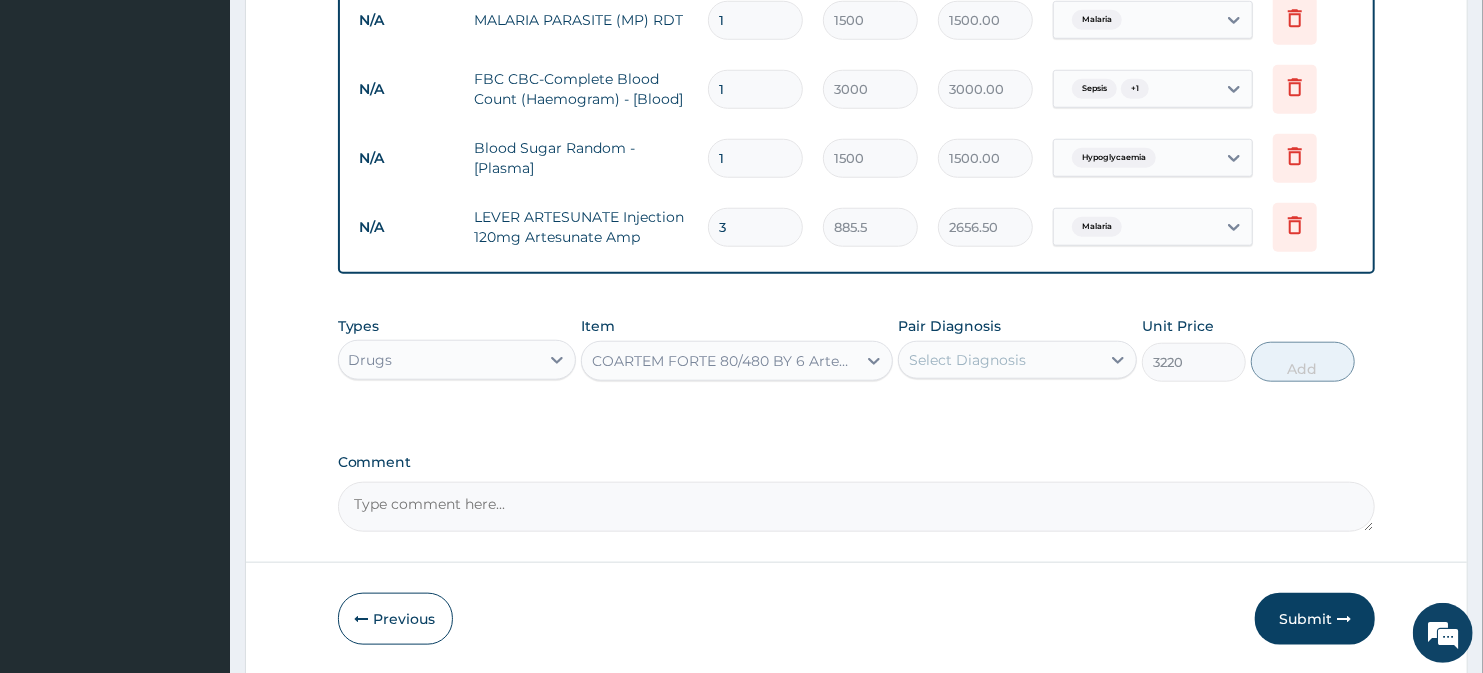 click on "Select Diagnosis" at bounding box center [967, 360] 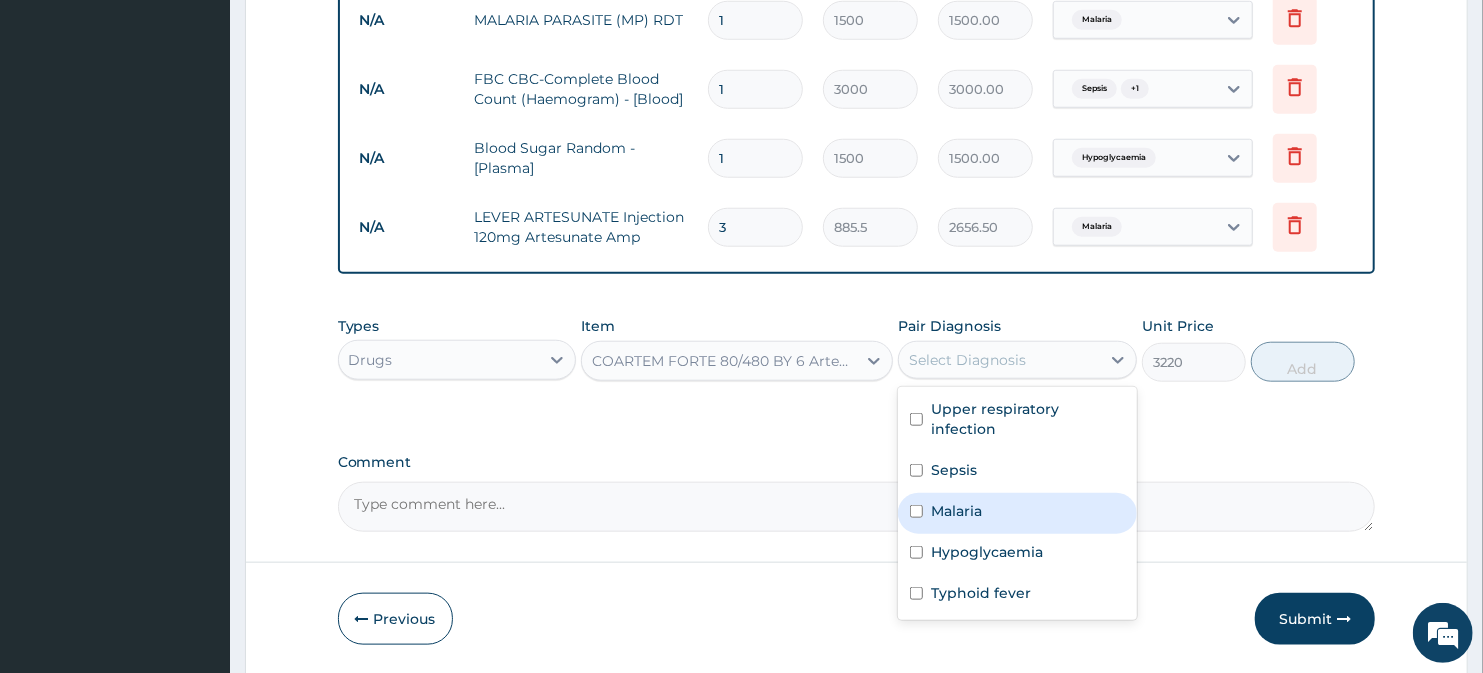 drag, startPoint x: 997, startPoint y: 503, endPoint x: 1007, endPoint y: 495, distance: 12.806249 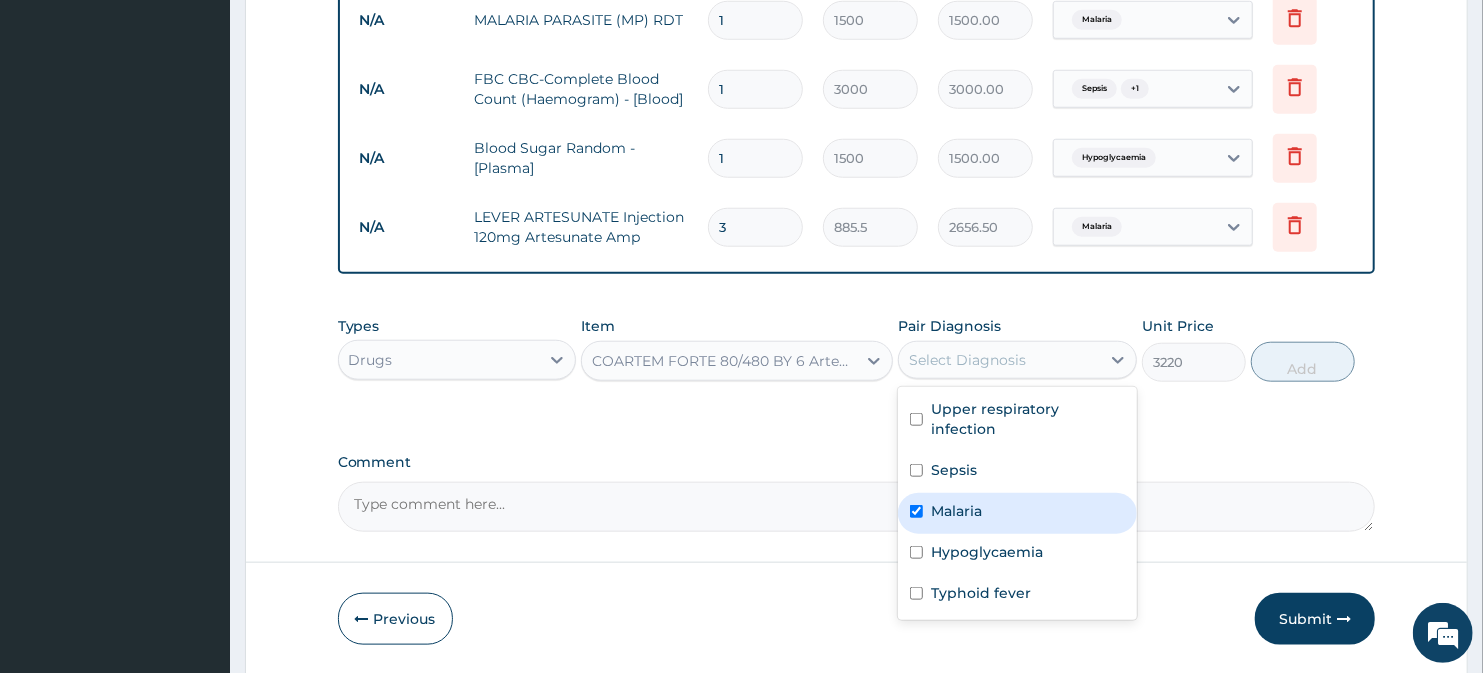 checkbox on "true" 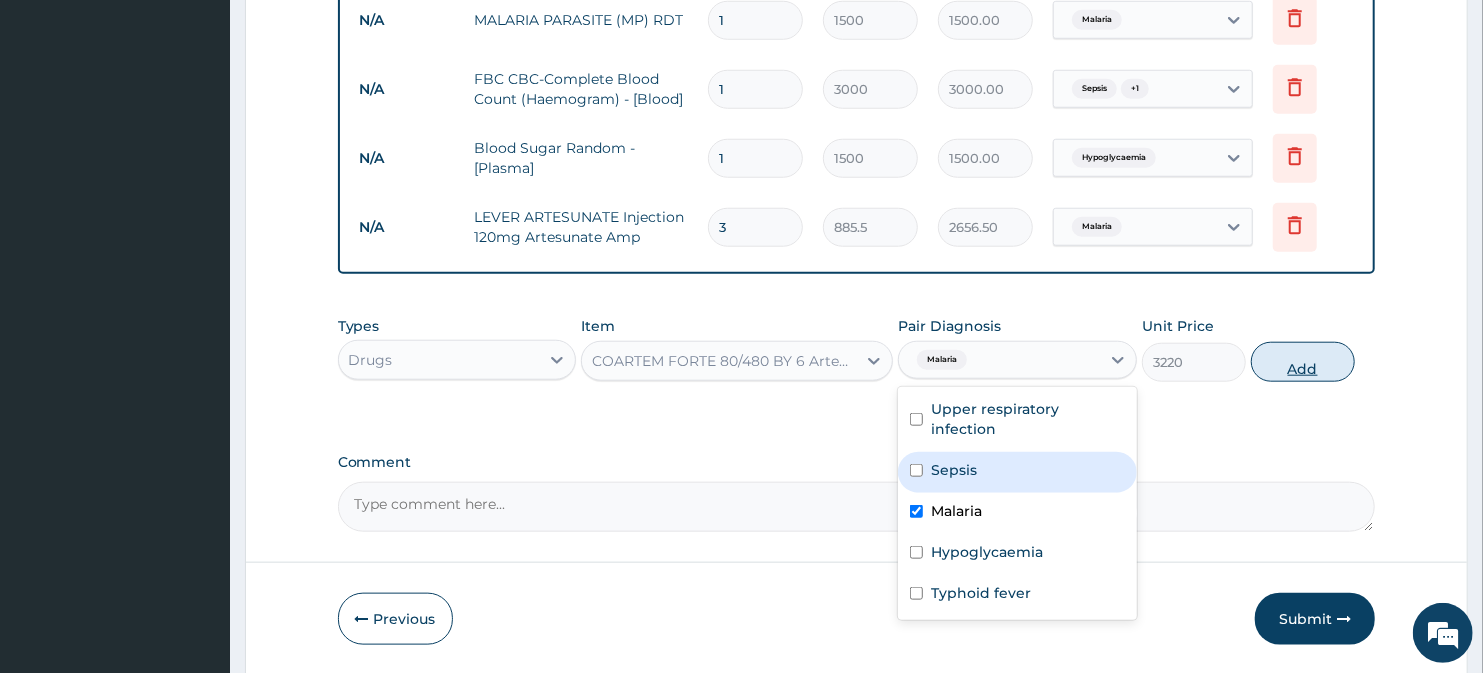 click on "Add" at bounding box center [1303, 362] 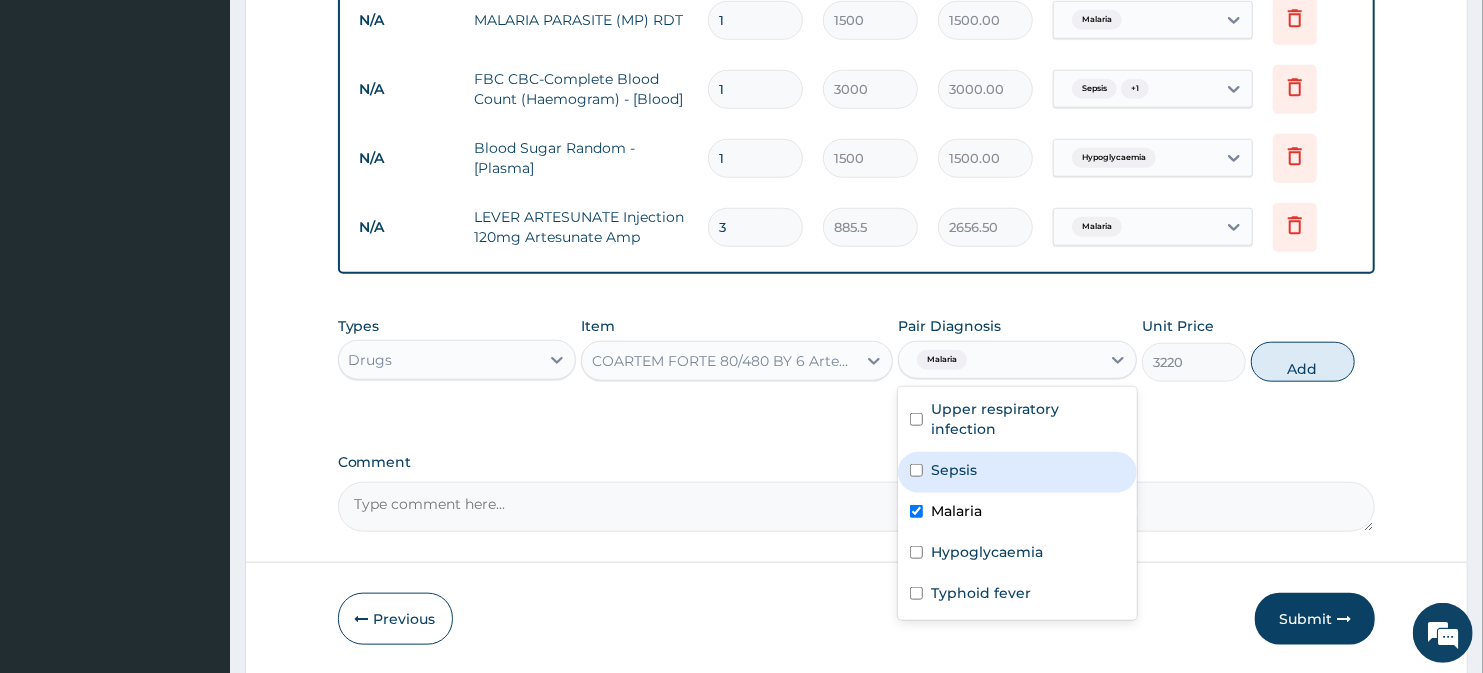 type on "0" 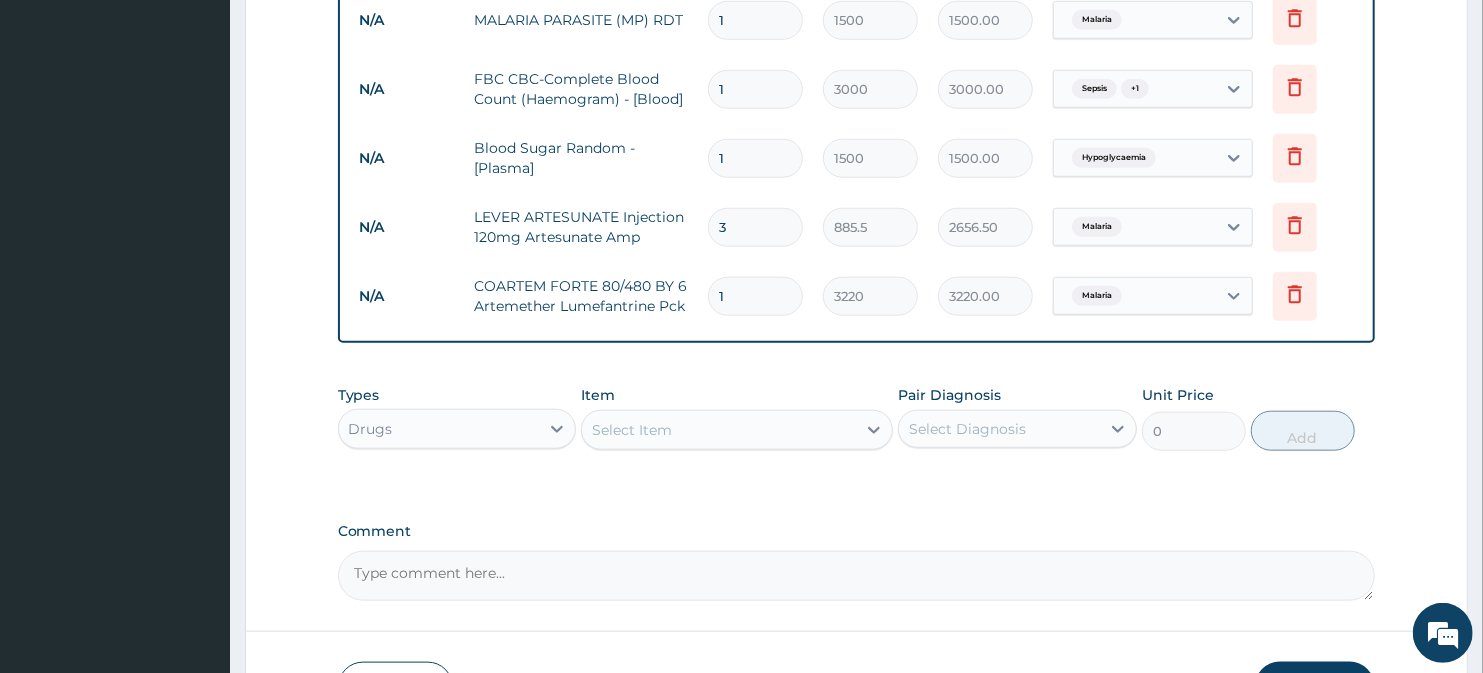 click on "Select Item" at bounding box center [718, 430] 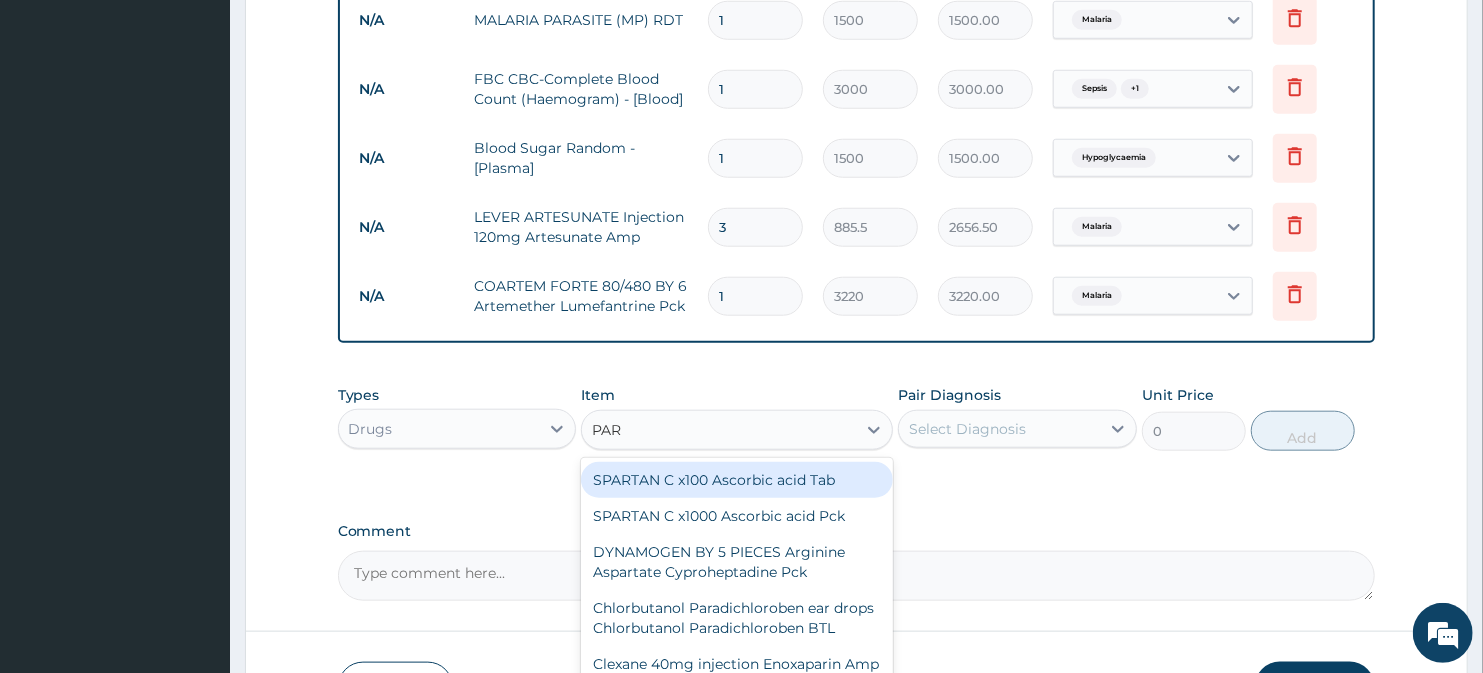 type on "PARA" 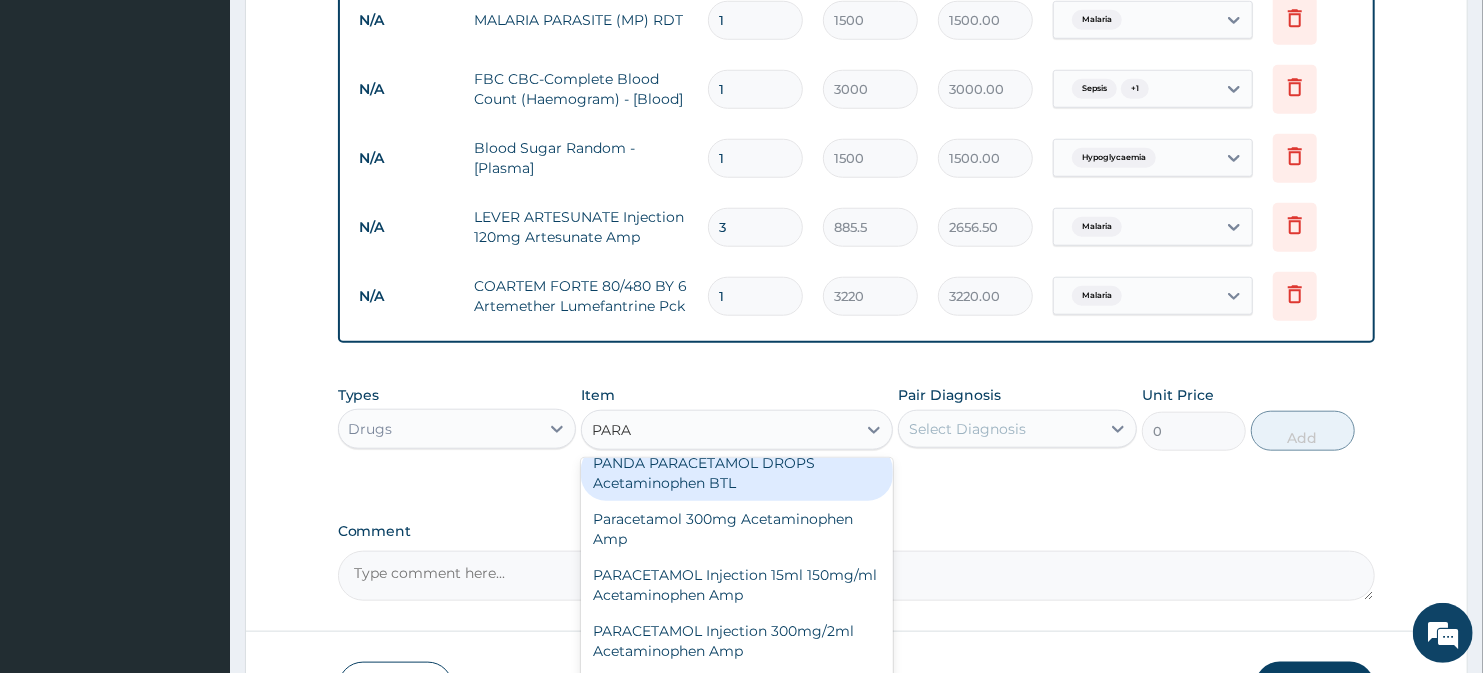 scroll, scrollTop: 888, scrollLeft: 0, axis: vertical 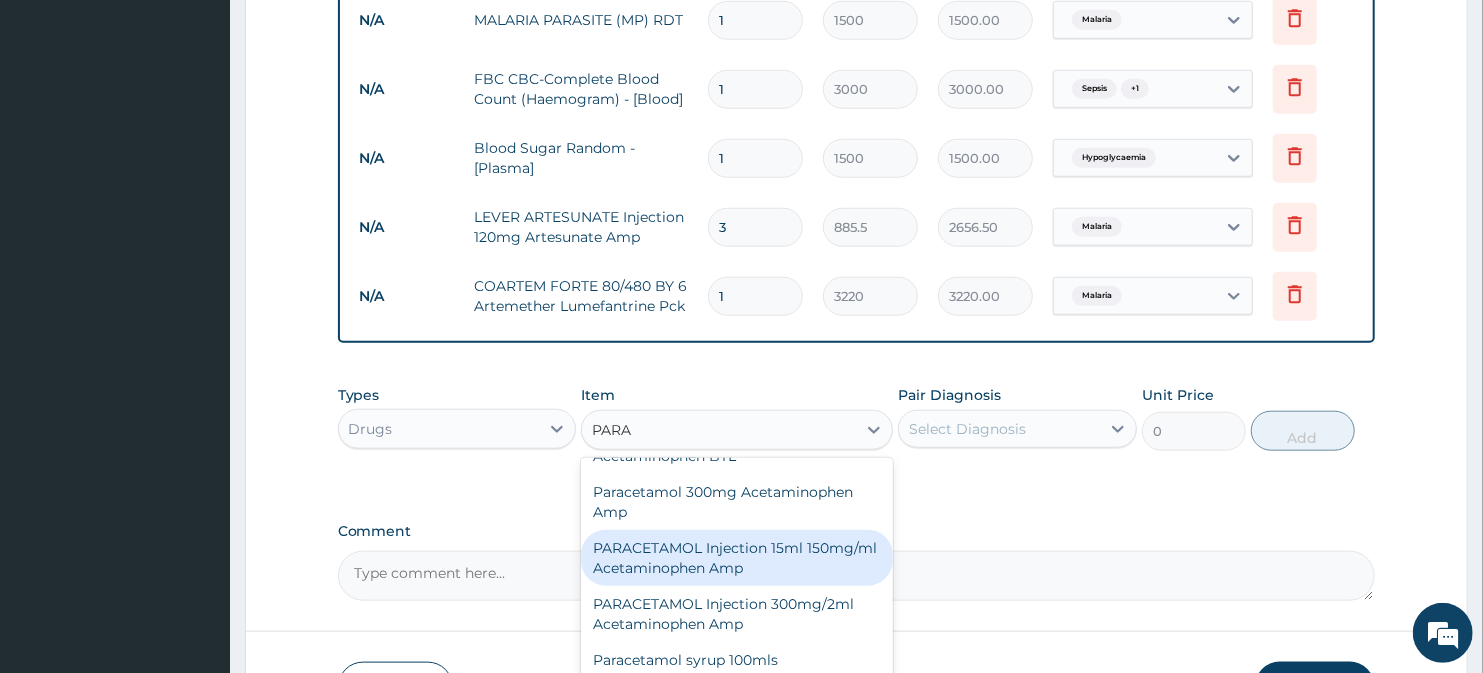 click on "PARACETAMOL Injection 15ml 150mg/ml Acetaminophen Amp" at bounding box center (736, 558) 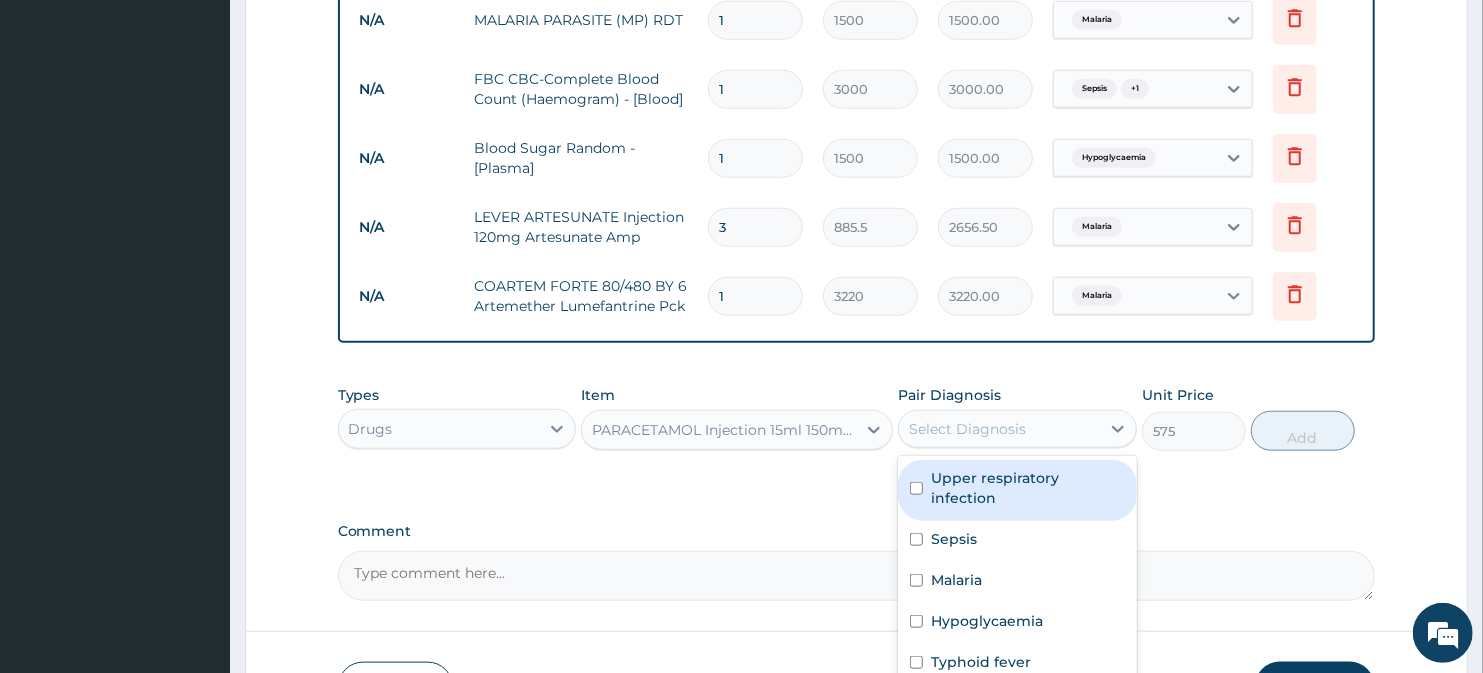 click on "Select Diagnosis" at bounding box center (967, 429) 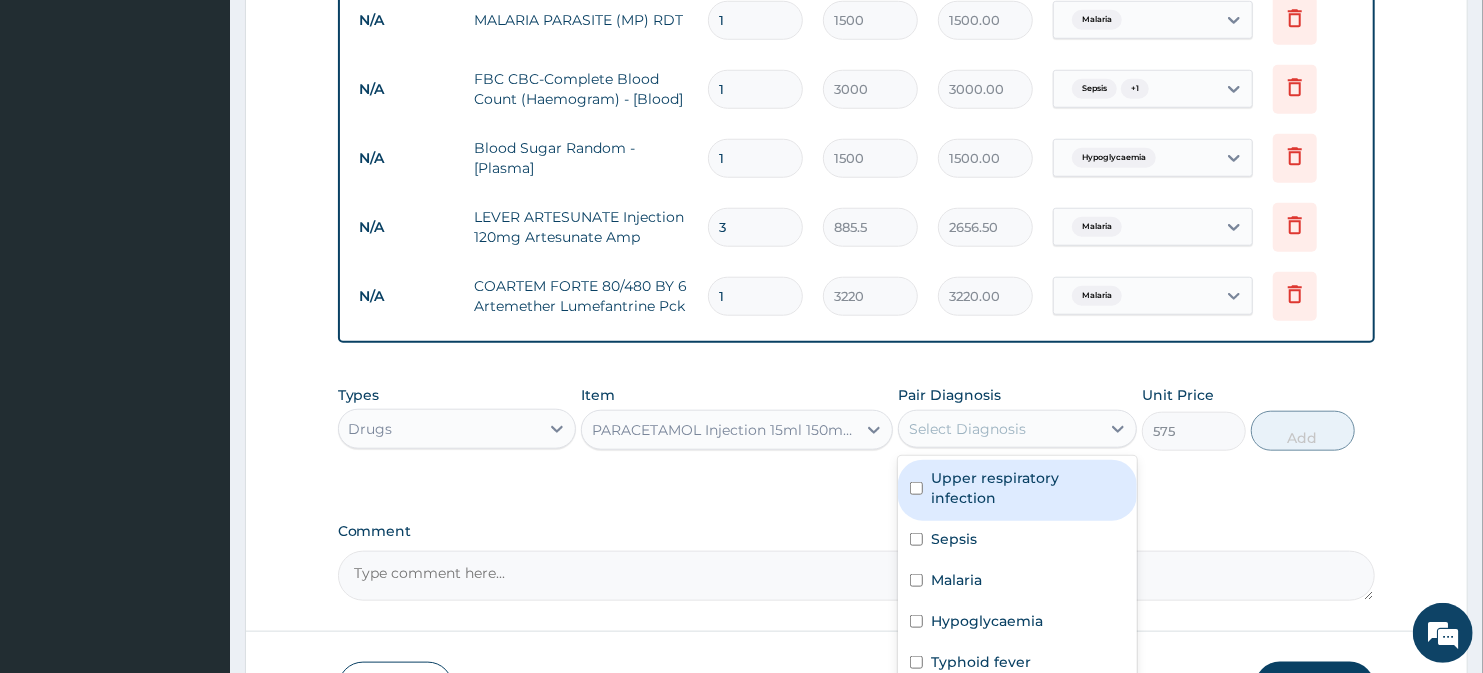 click on "Select Diagnosis" at bounding box center [967, 429] 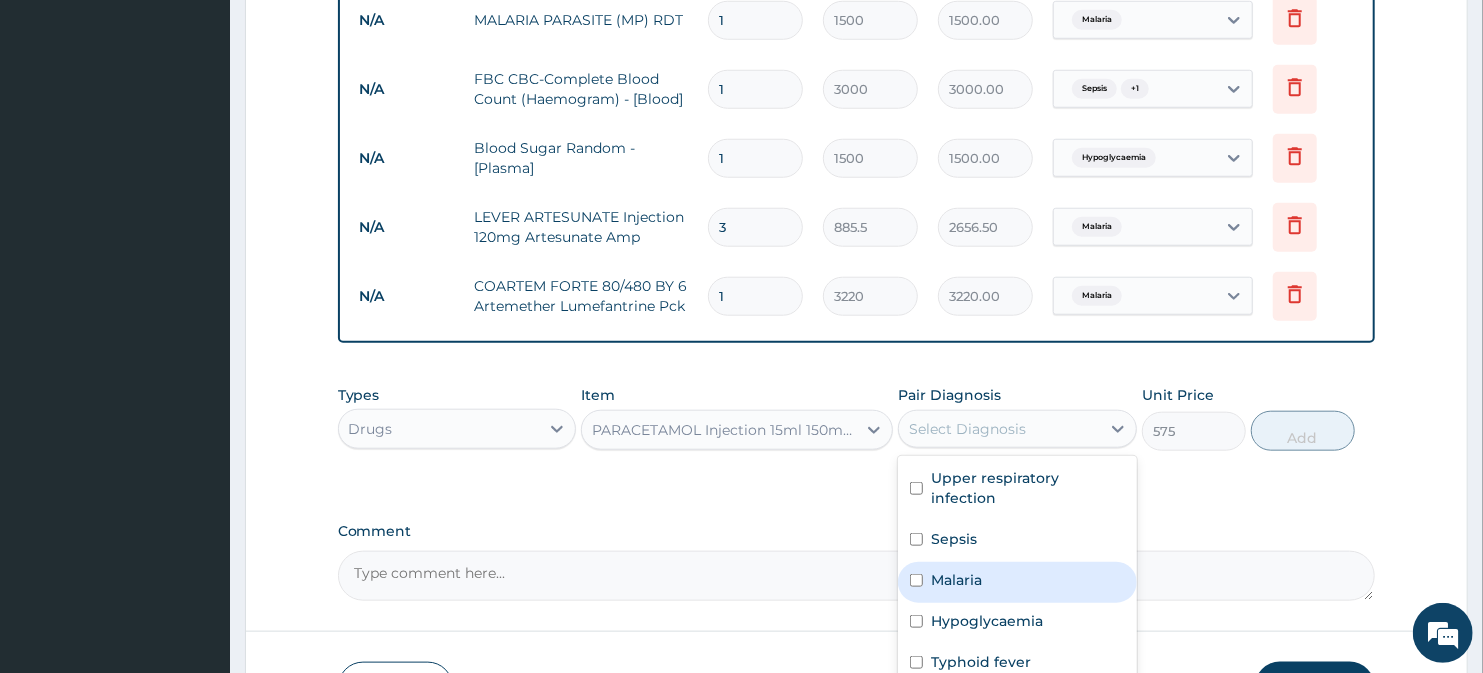 click on "Malaria" at bounding box center (956, 580) 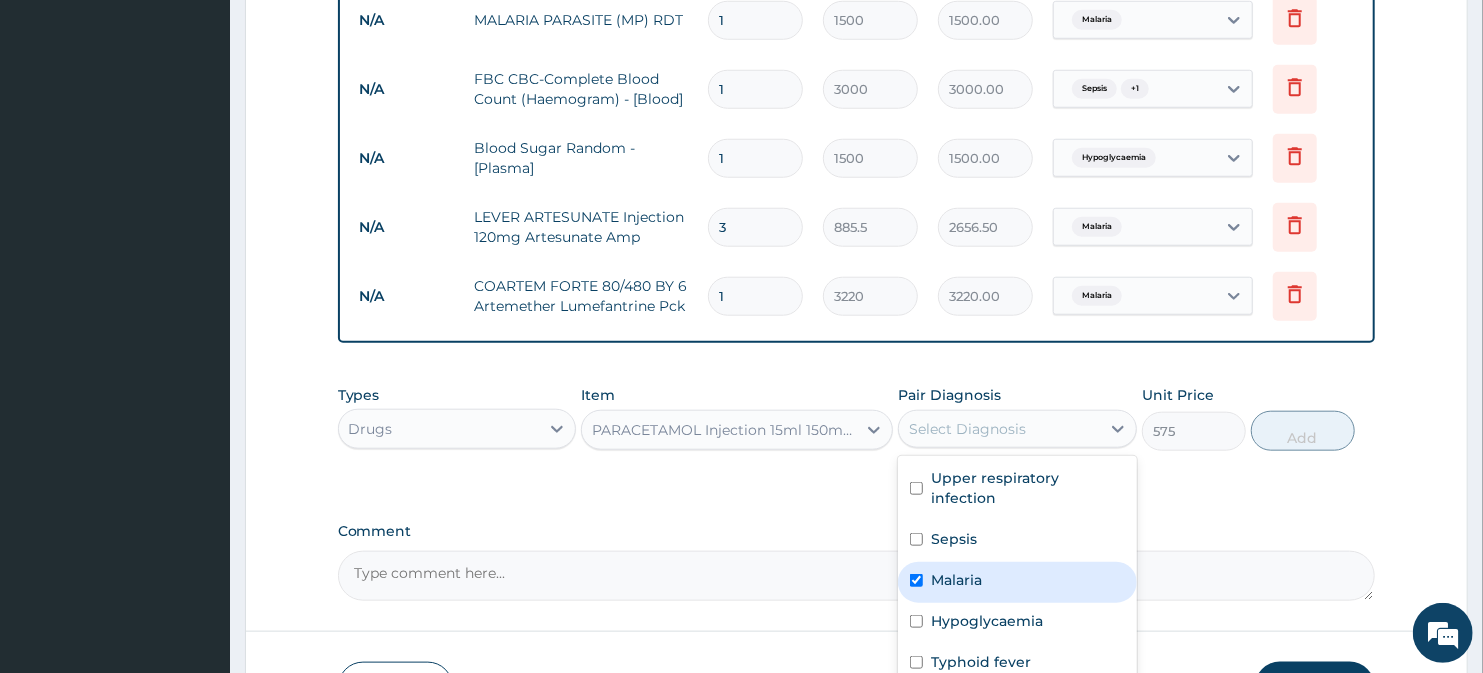 checkbox on "true" 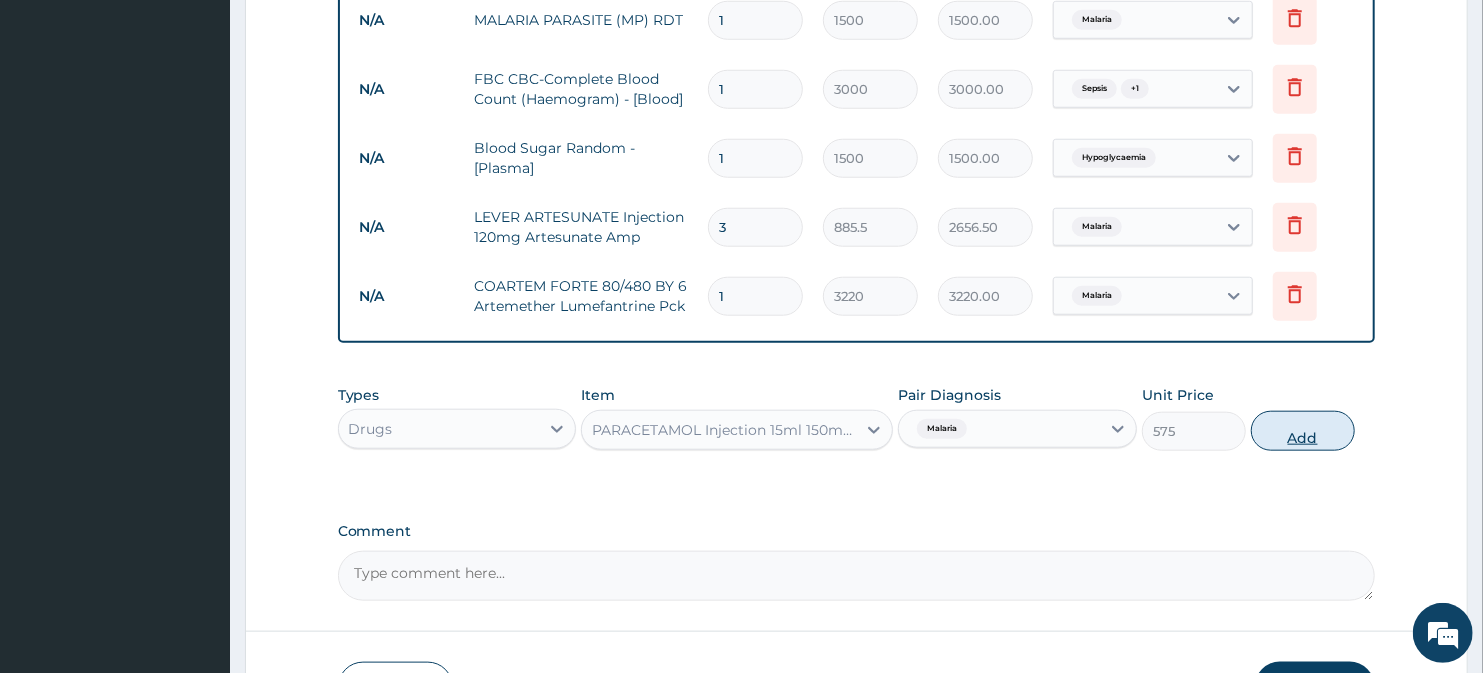 click on "Add" at bounding box center (1303, 431) 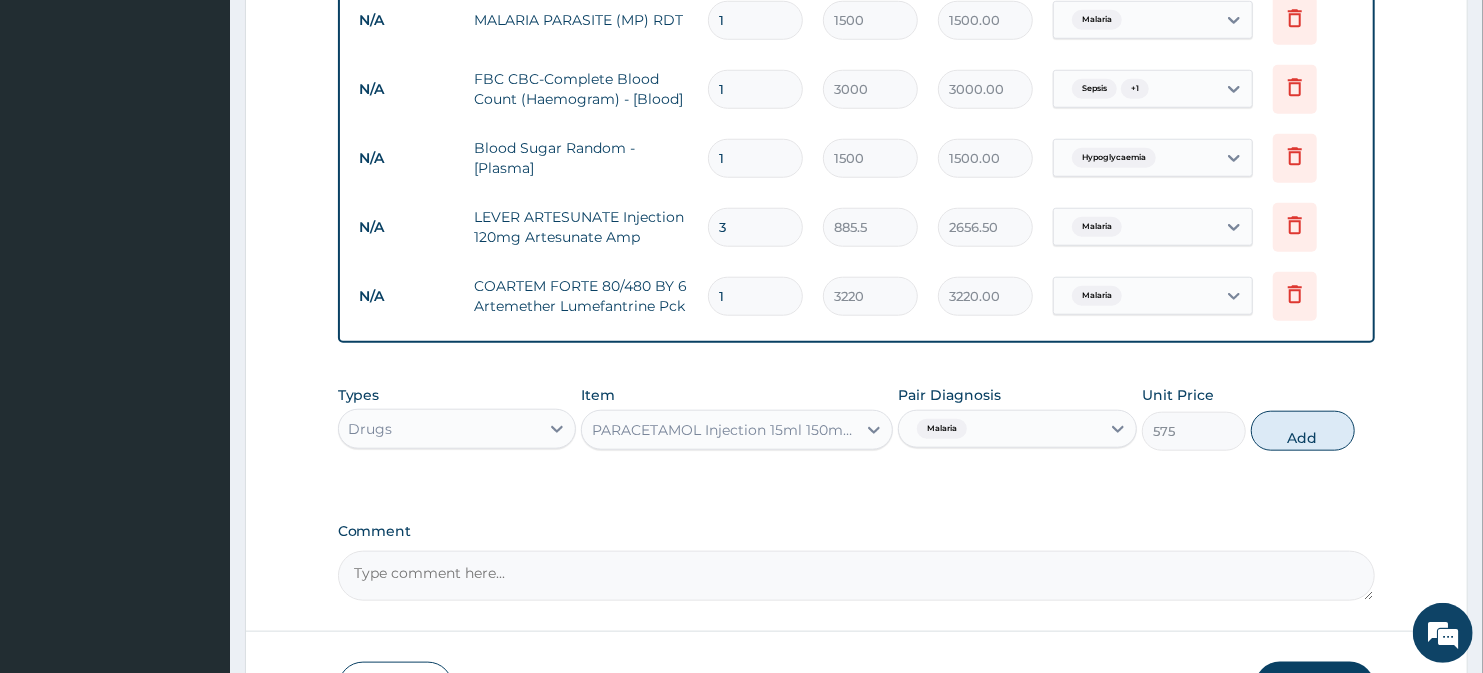 type on "0" 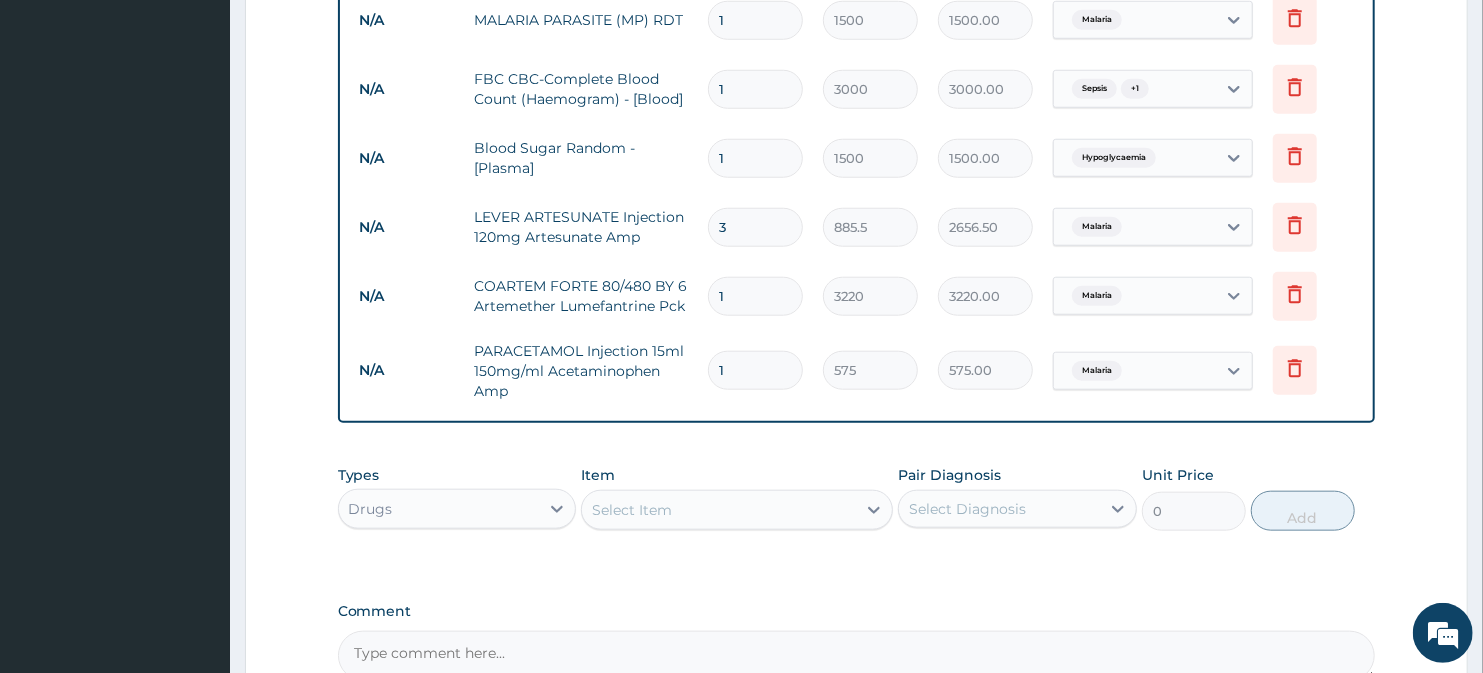 type 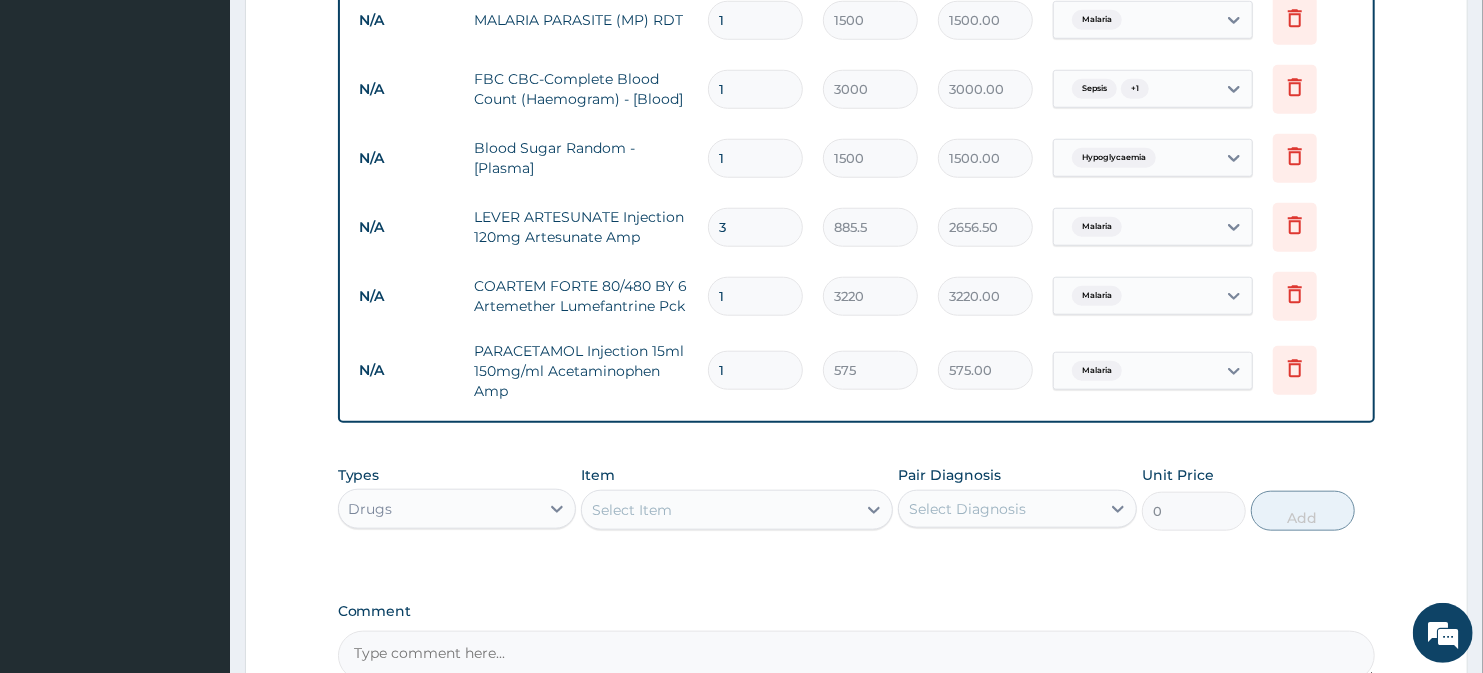 type on "0.00" 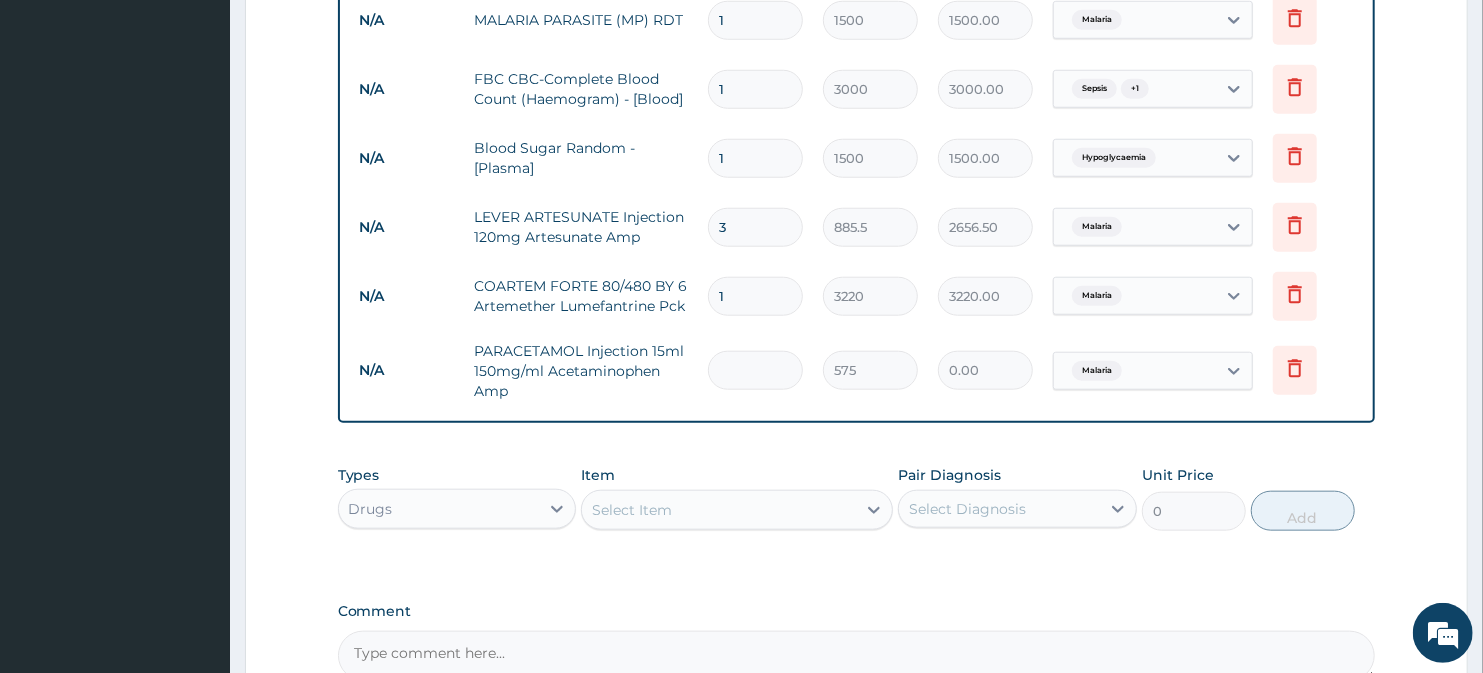 type on "4" 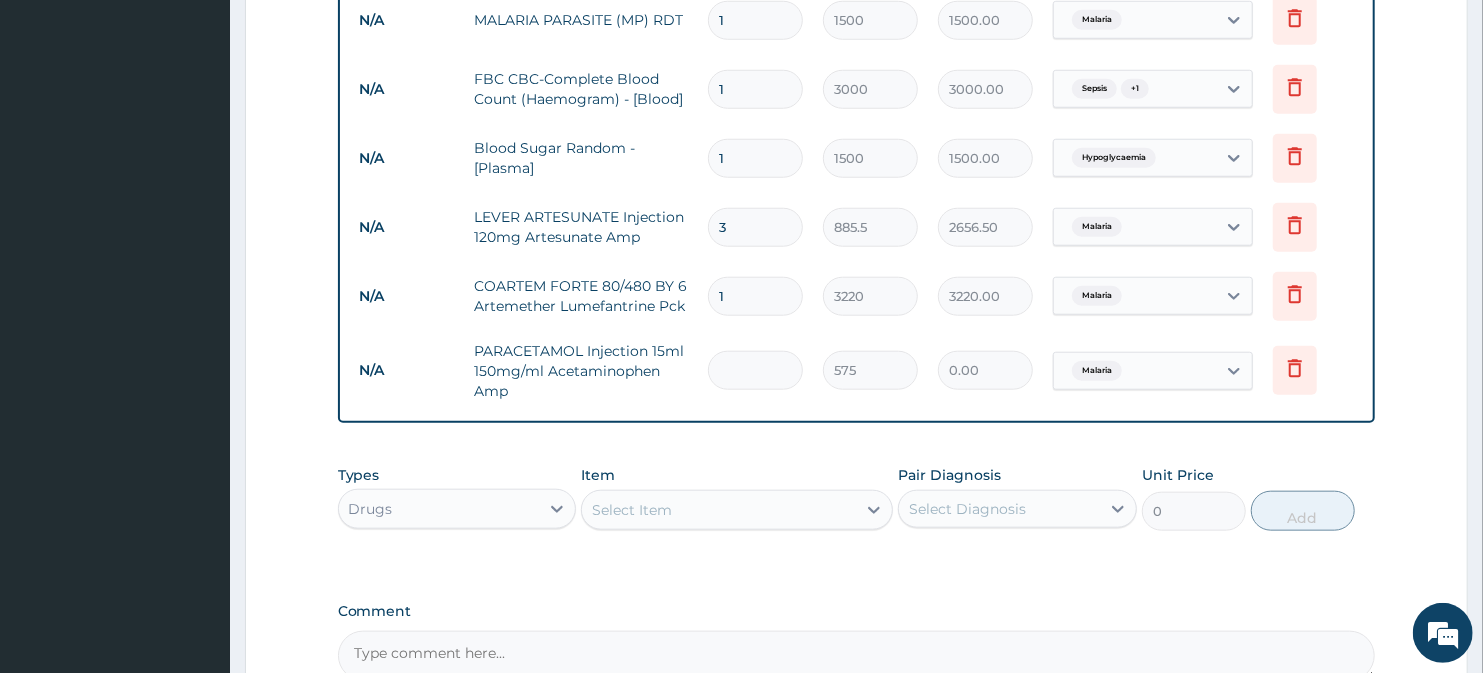 type on "2300.00" 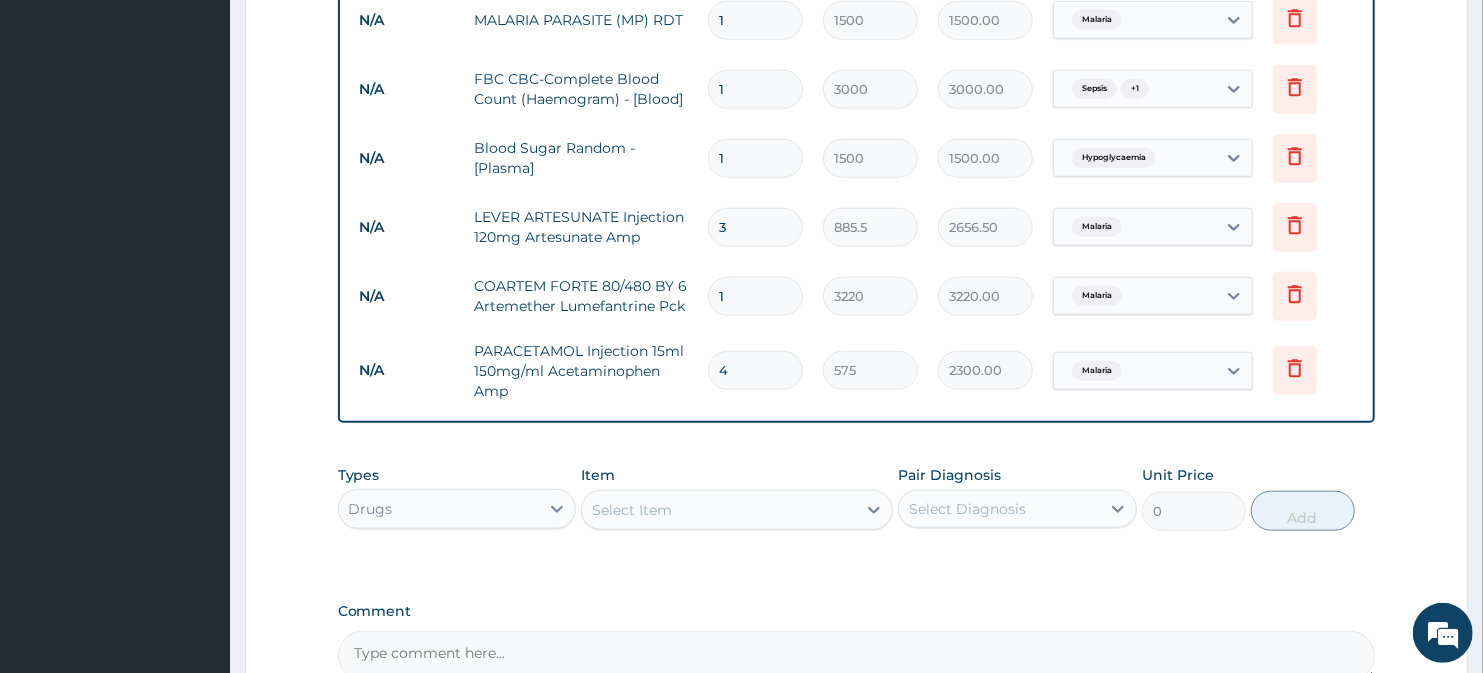 type on "4" 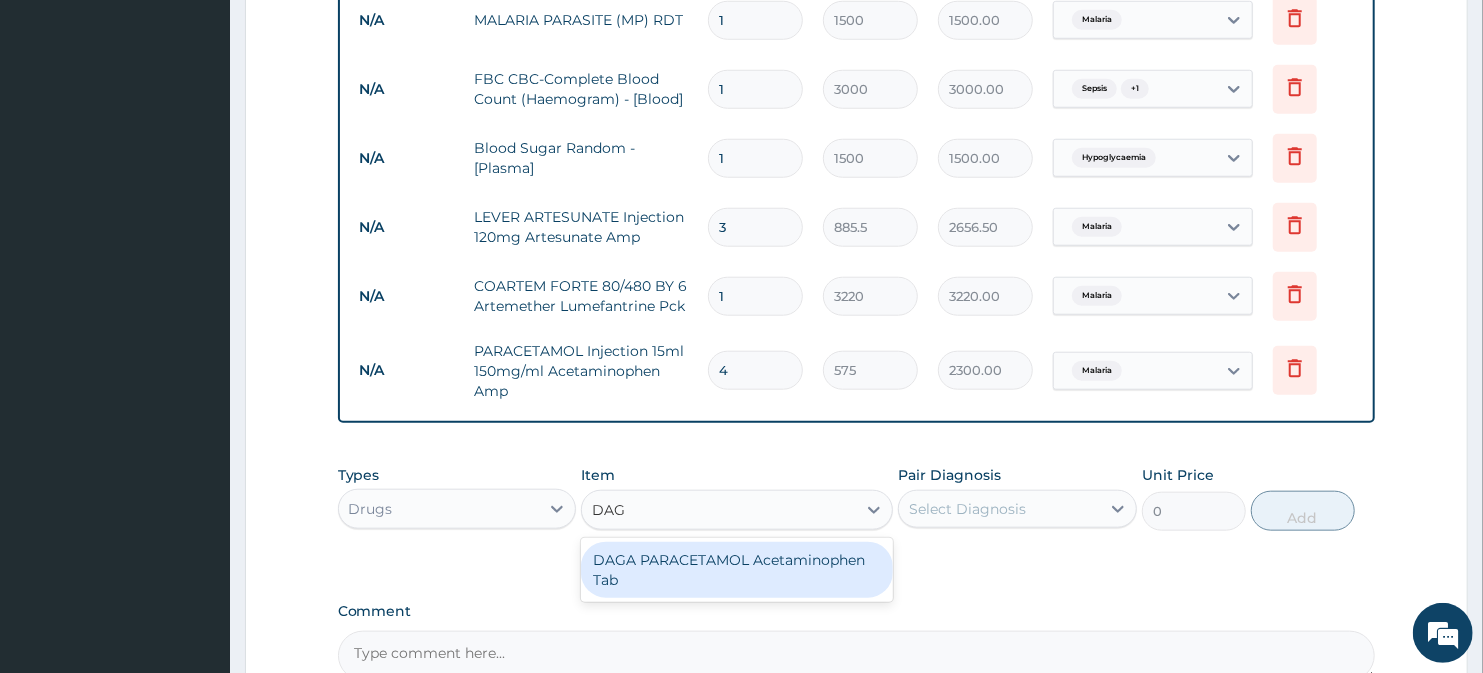 type on "DAGA" 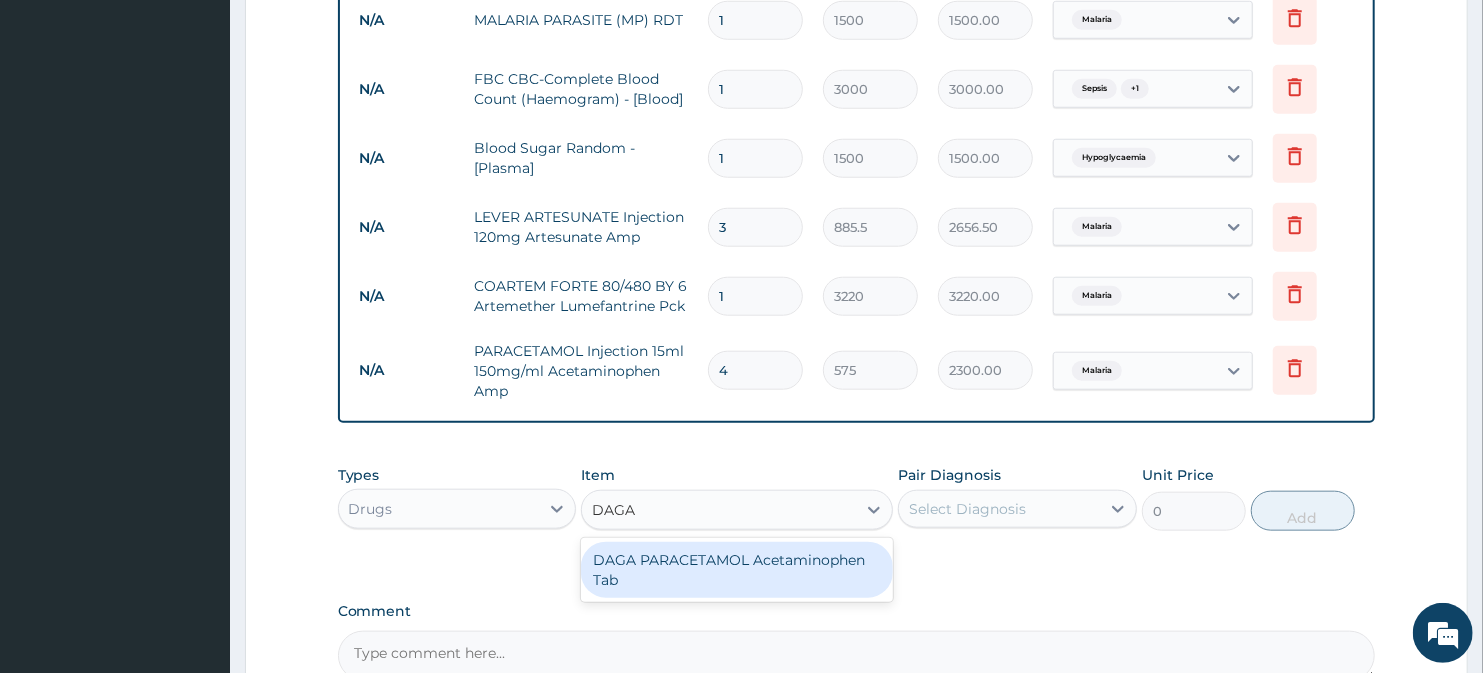 click on "DAGA PARACETAMOL Acetaminophen Tab" at bounding box center (736, 570) 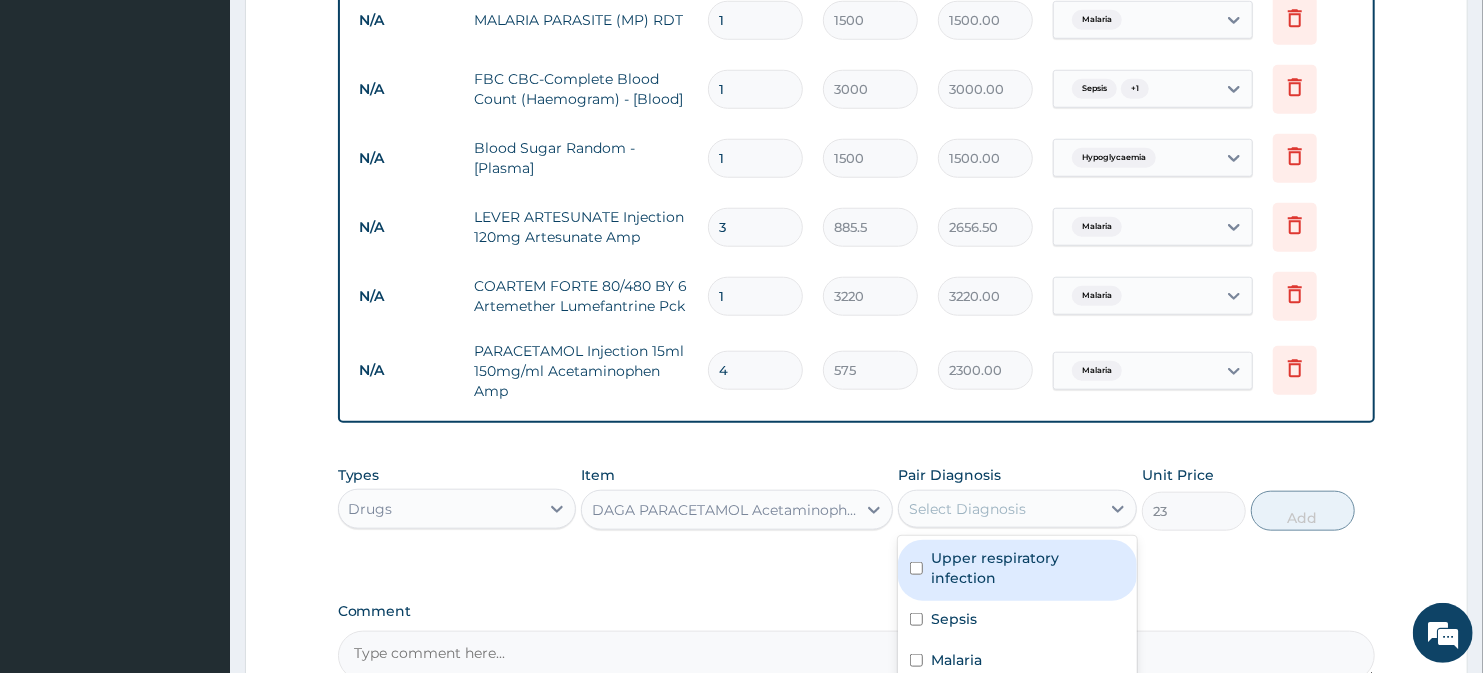 click on "Select Diagnosis" at bounding box center [967, 509] 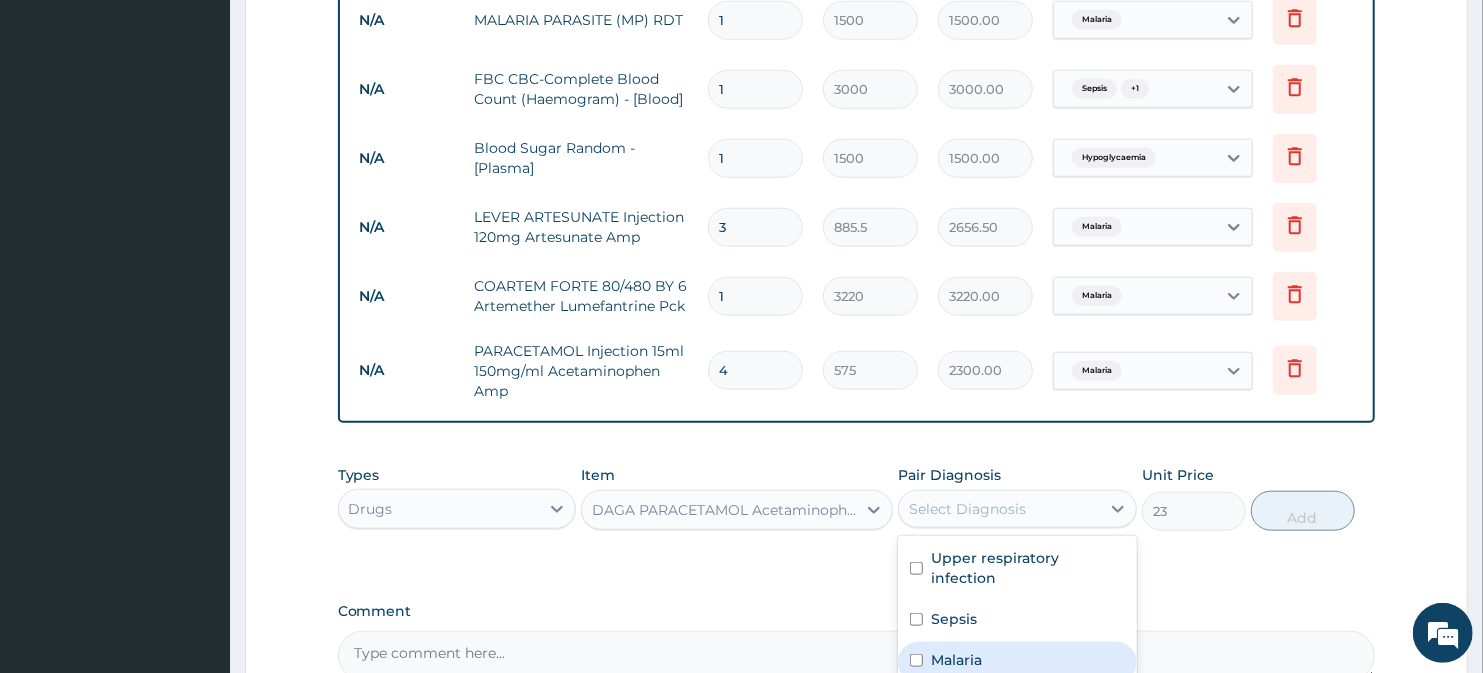 click on "Malaria" at bounding box center [956, 660] 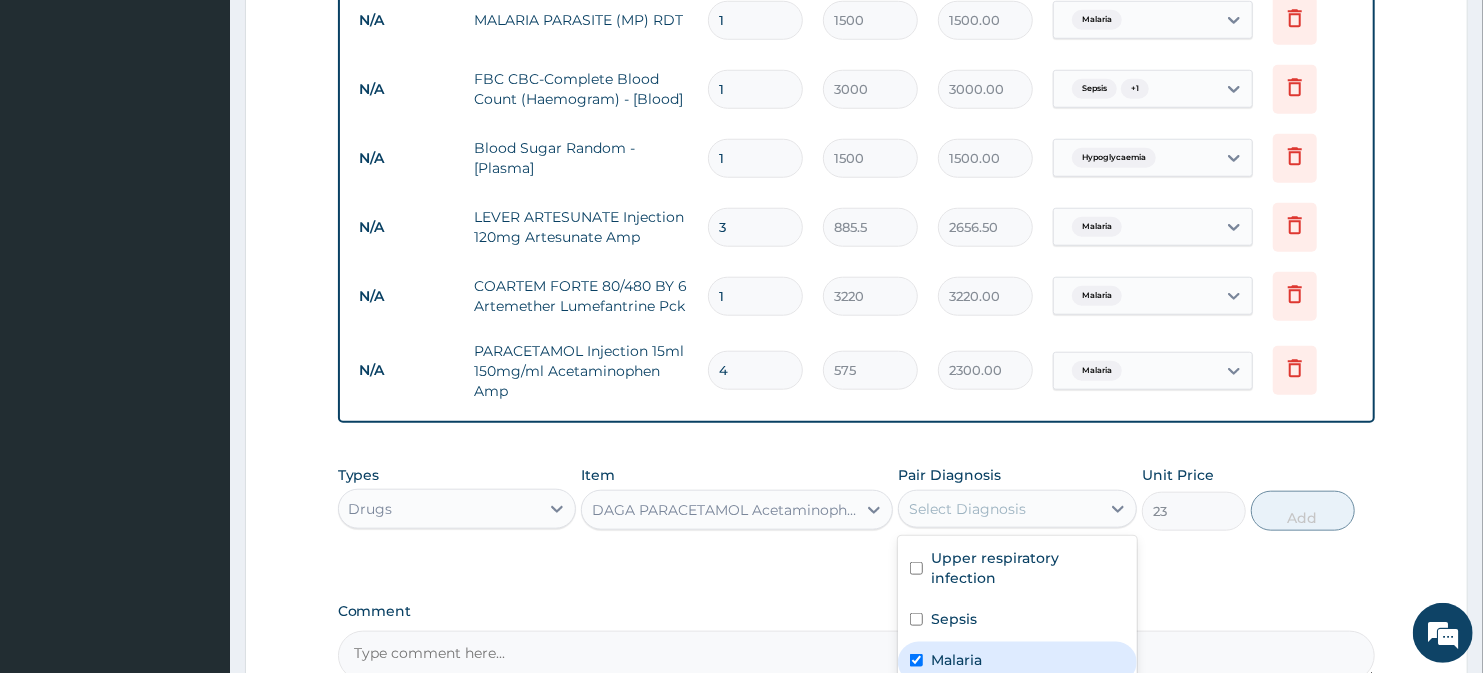 checkbox on "true" 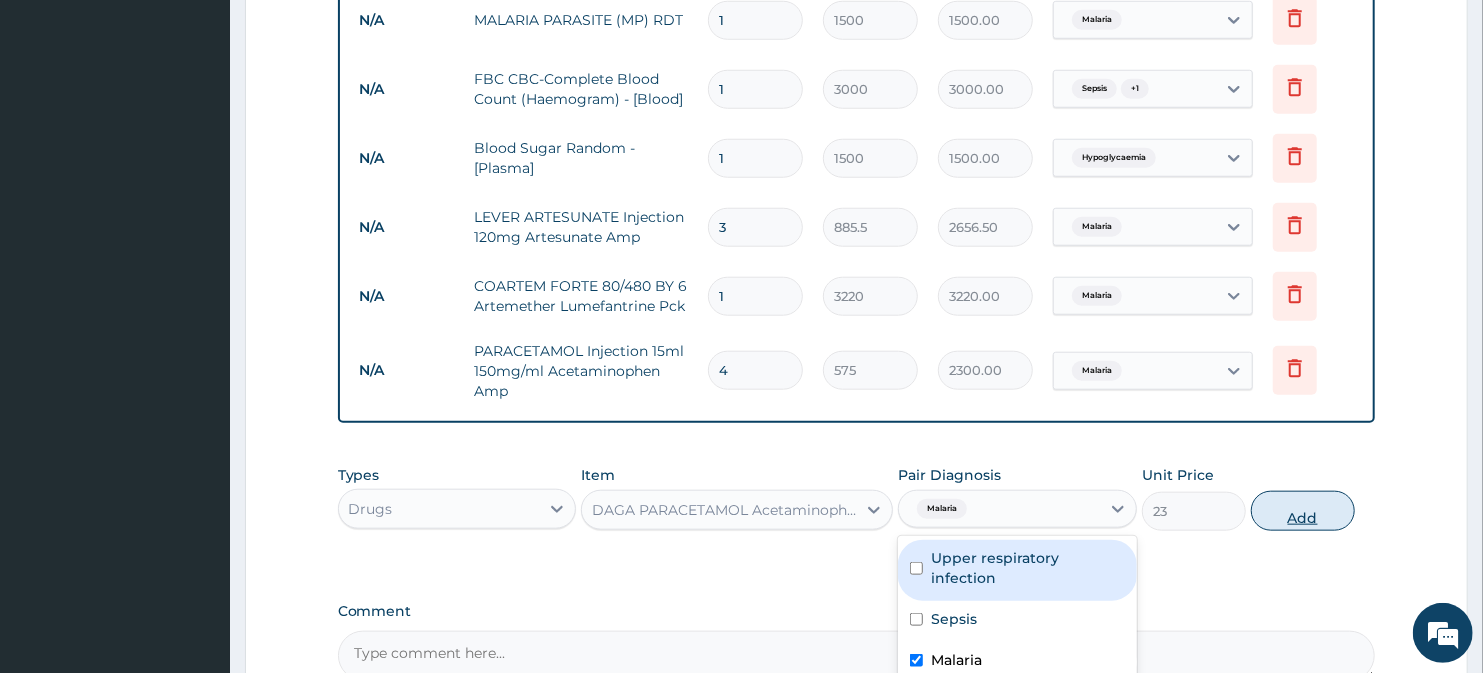 click on "Add" at bounding box center [1303, 511] 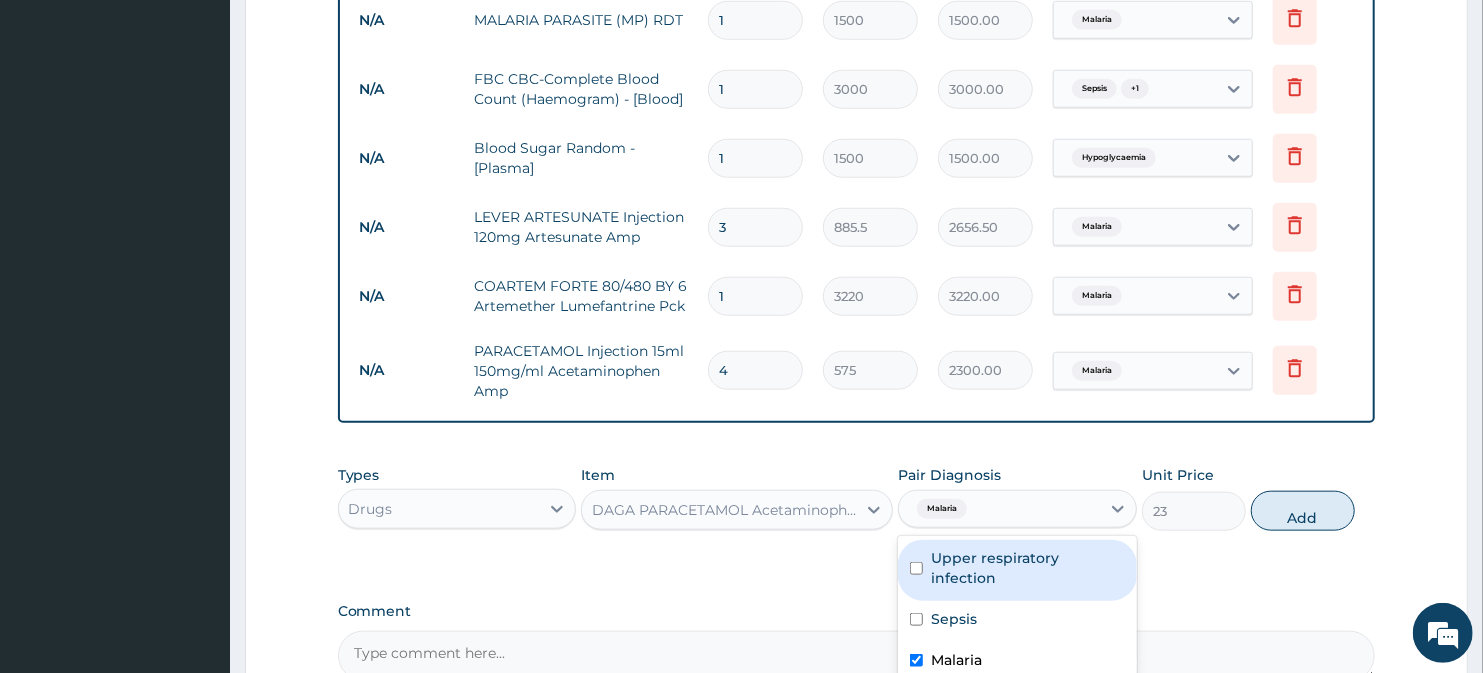 type on "0" 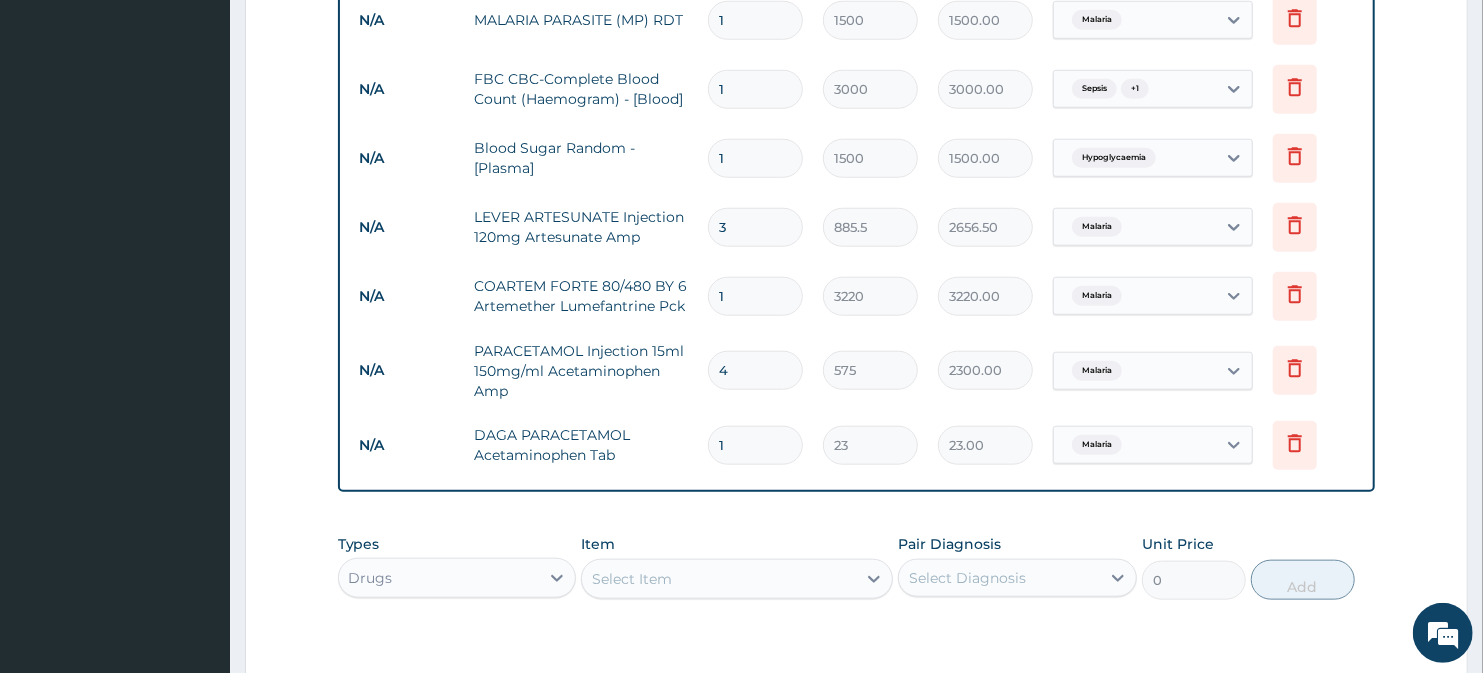type on "18" 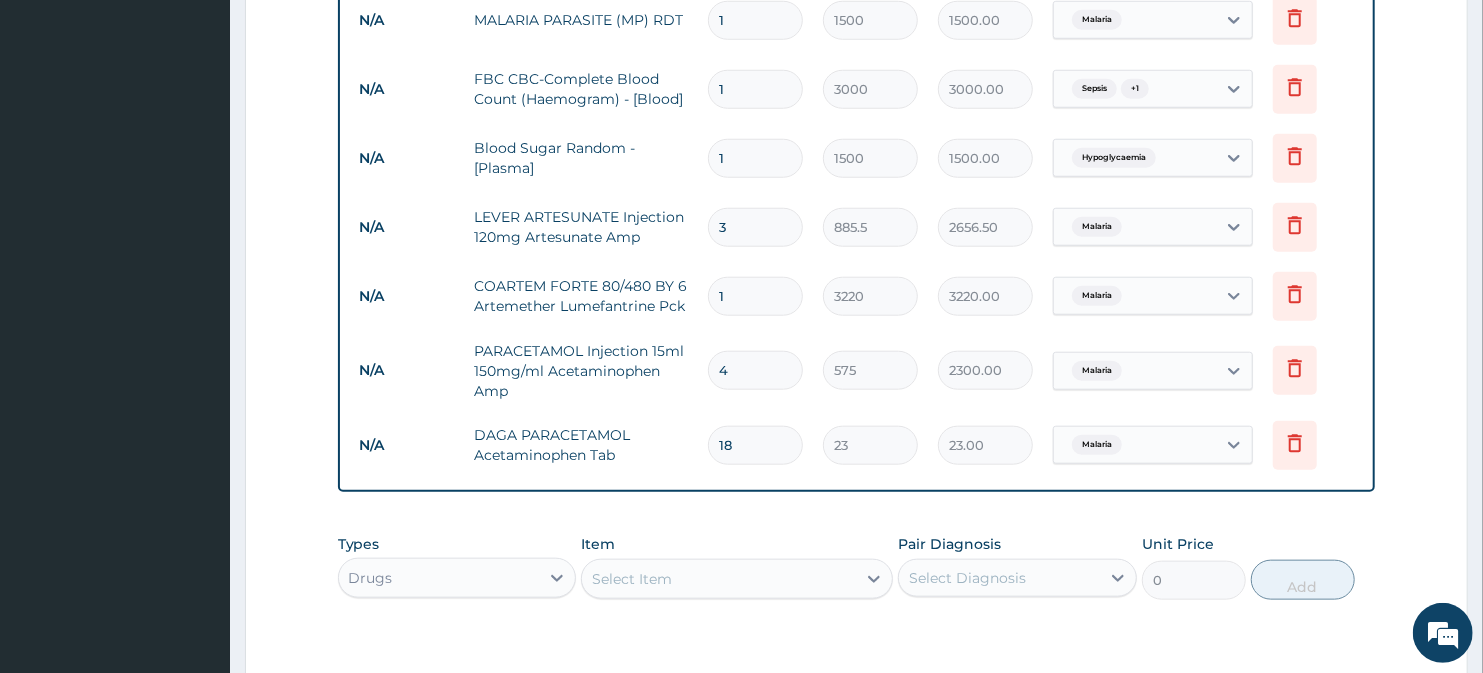 type on "414.00" 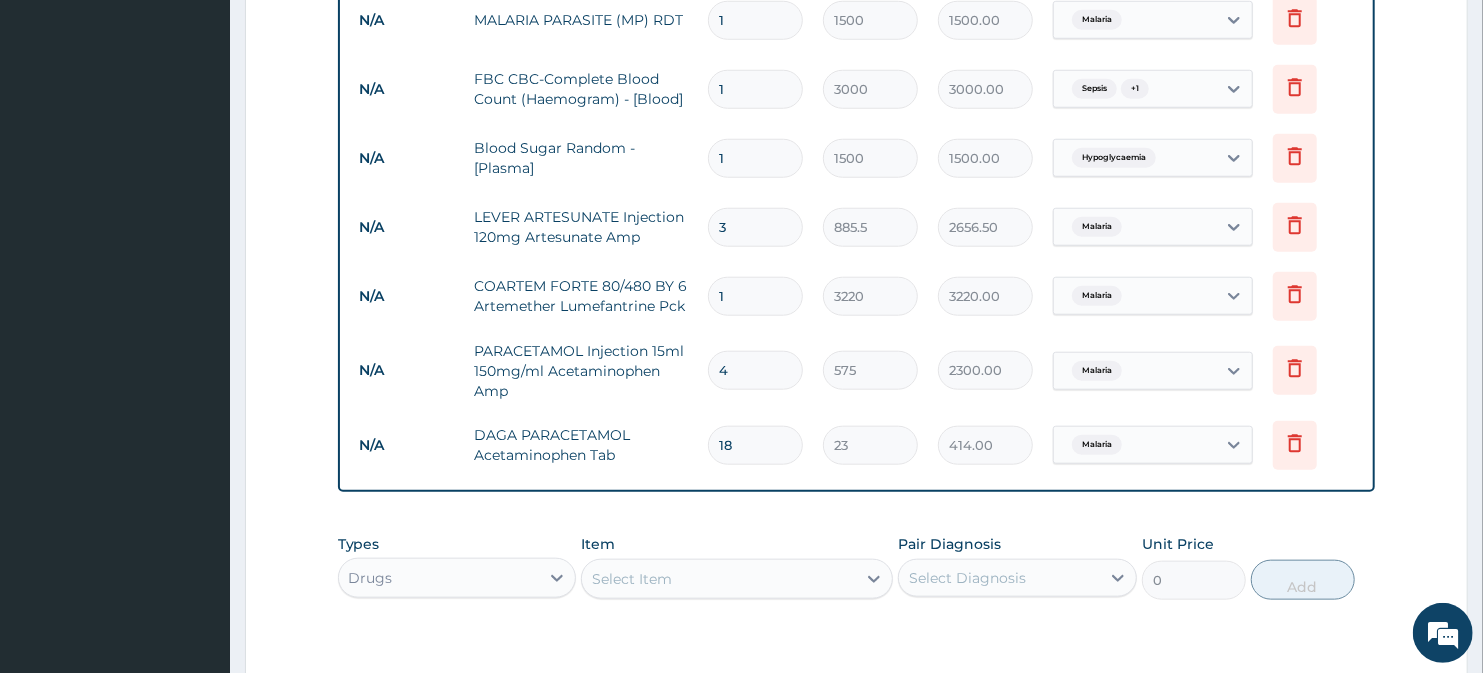 type on "18" 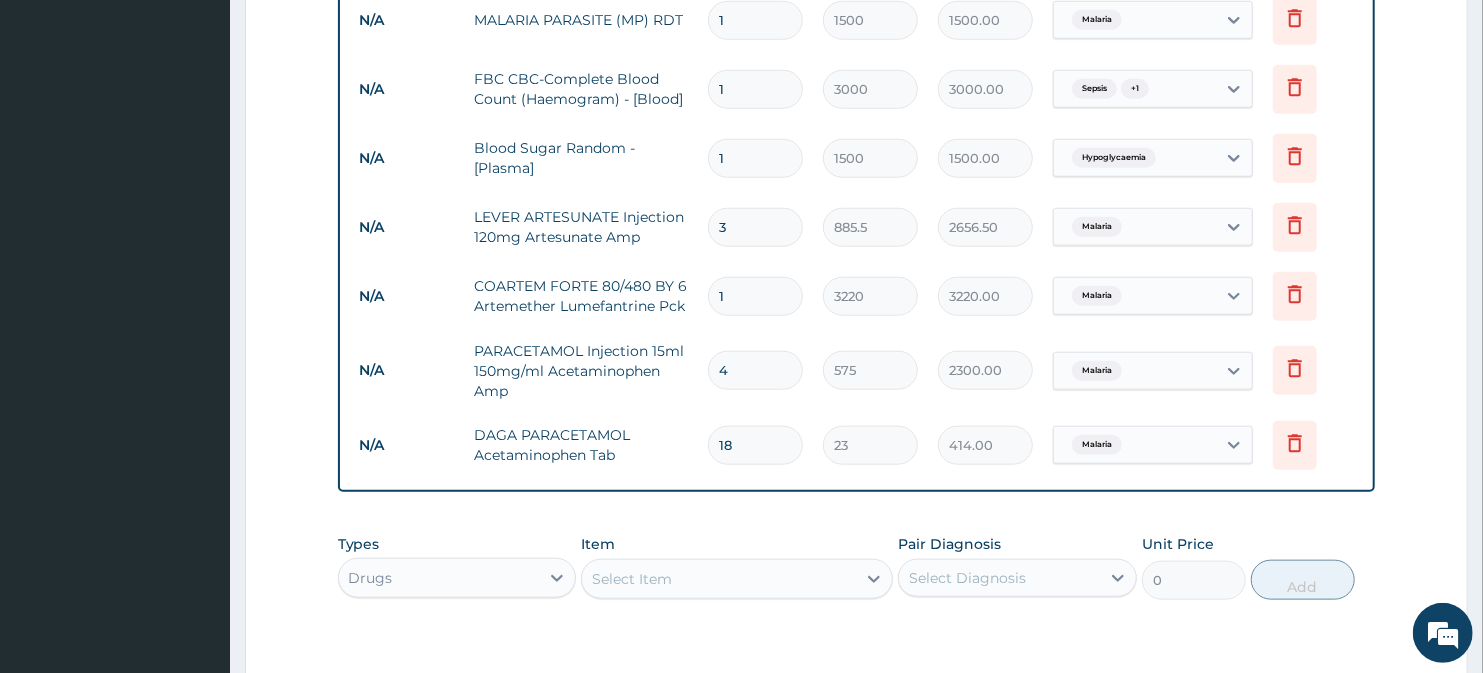 click on "Select Item" at bounding box center [718, 579] 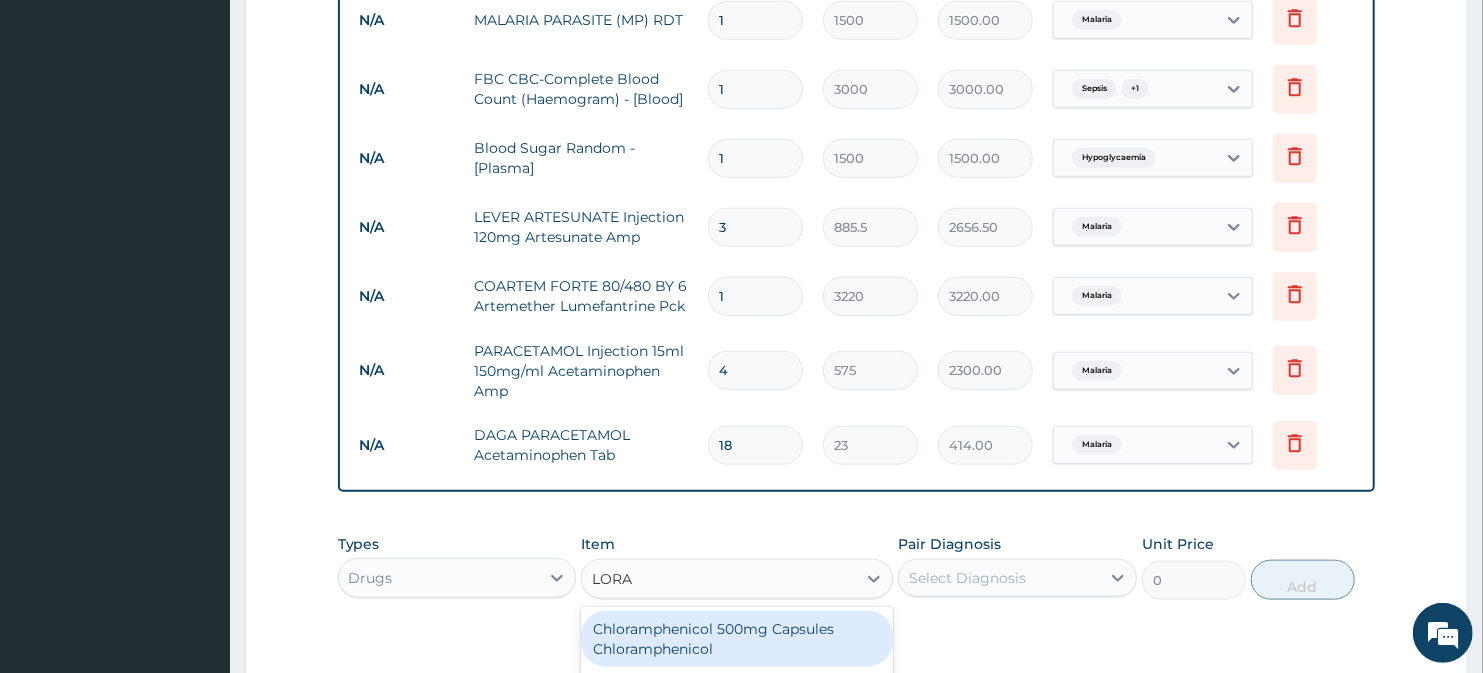 type on "LORAT" 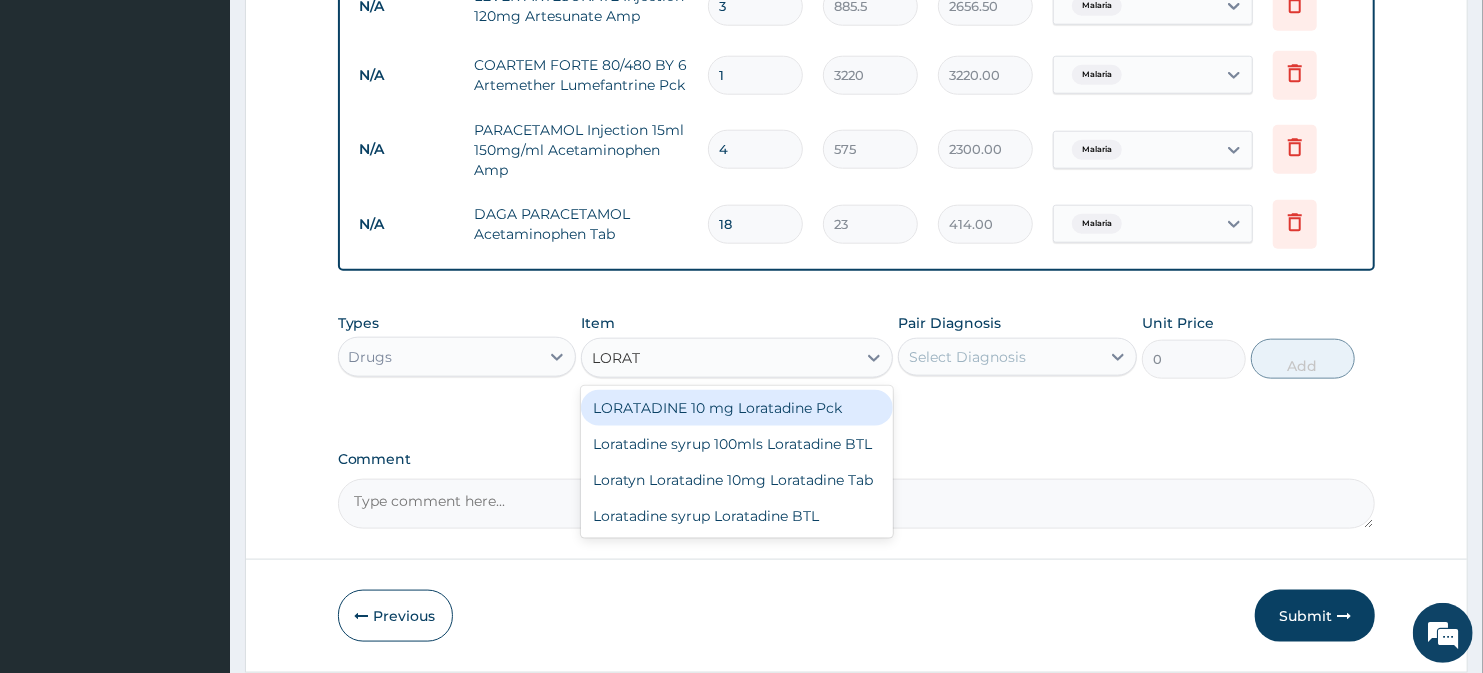 scroll, scrollTop: 1252, scrollLeft: 0, axis: vertical 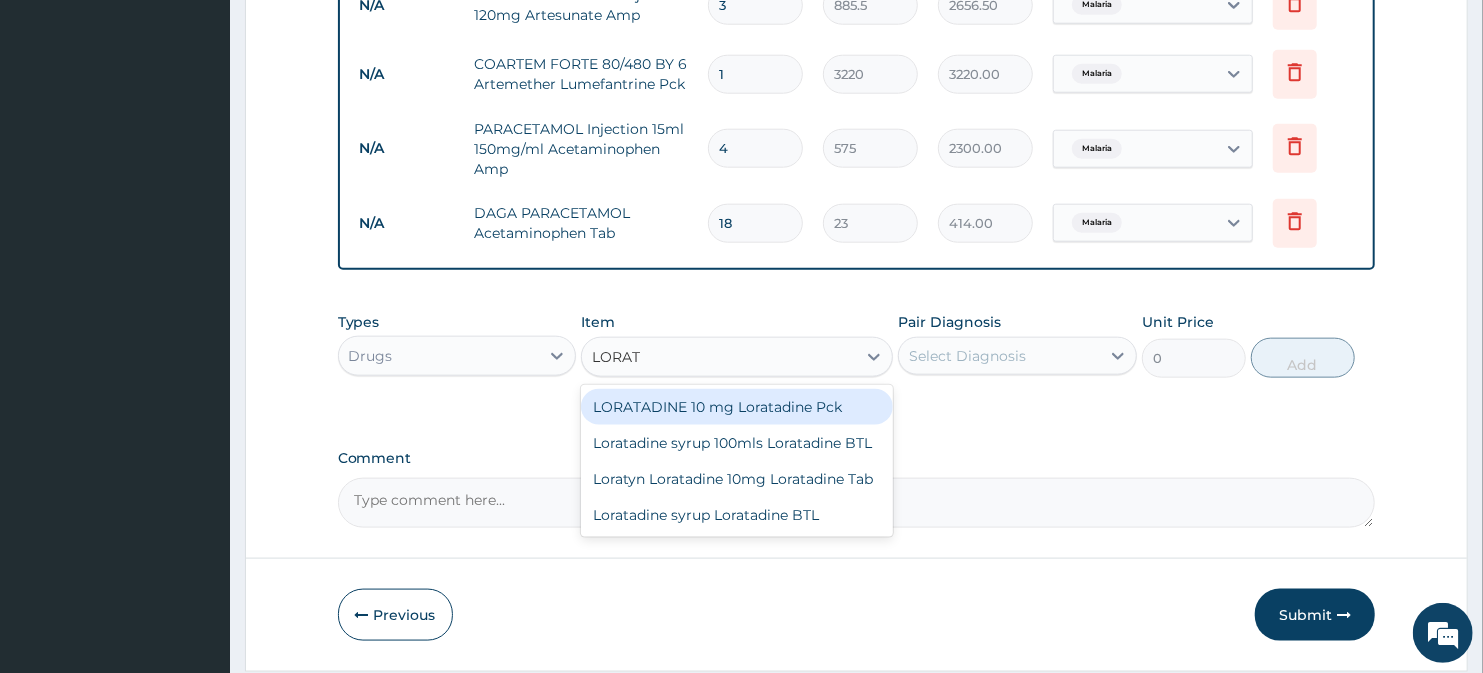 click on "LORATADINE 10 mg Loratadine Pck" at bounding box center [736, 407] 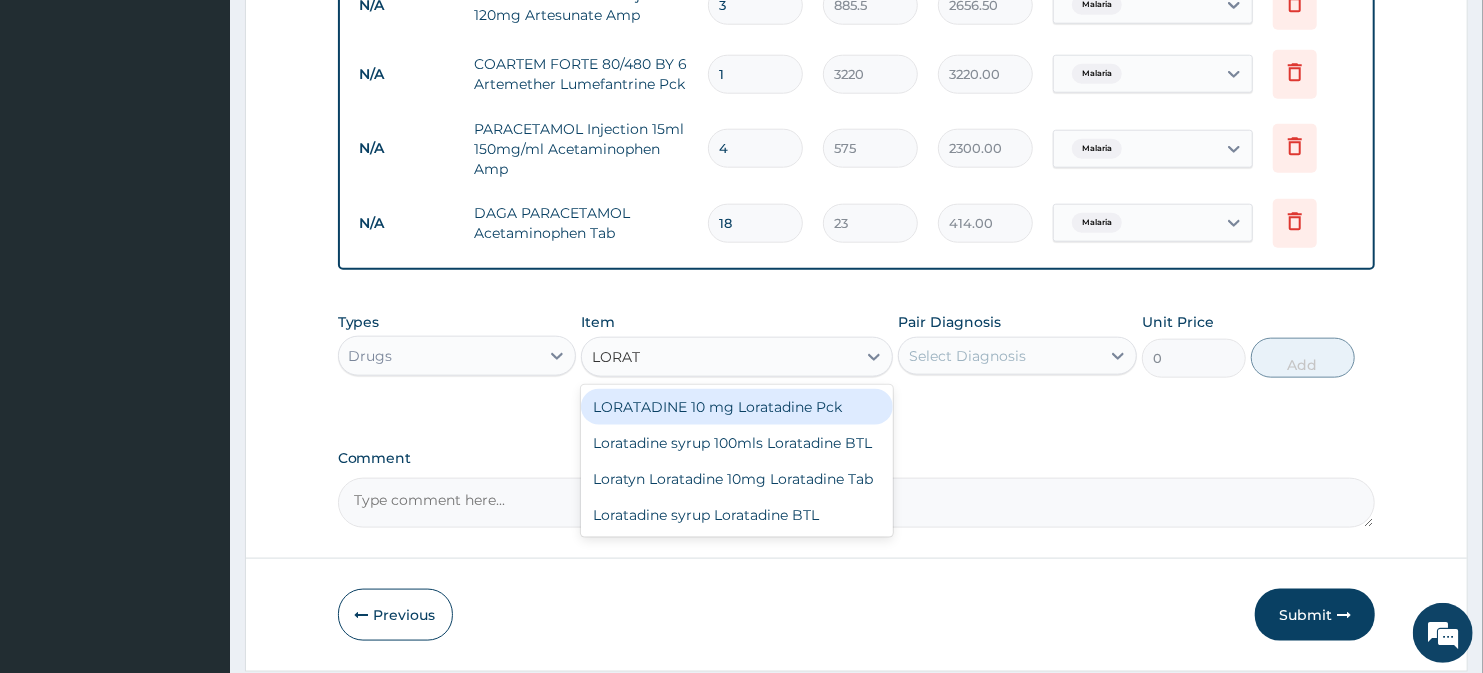 type 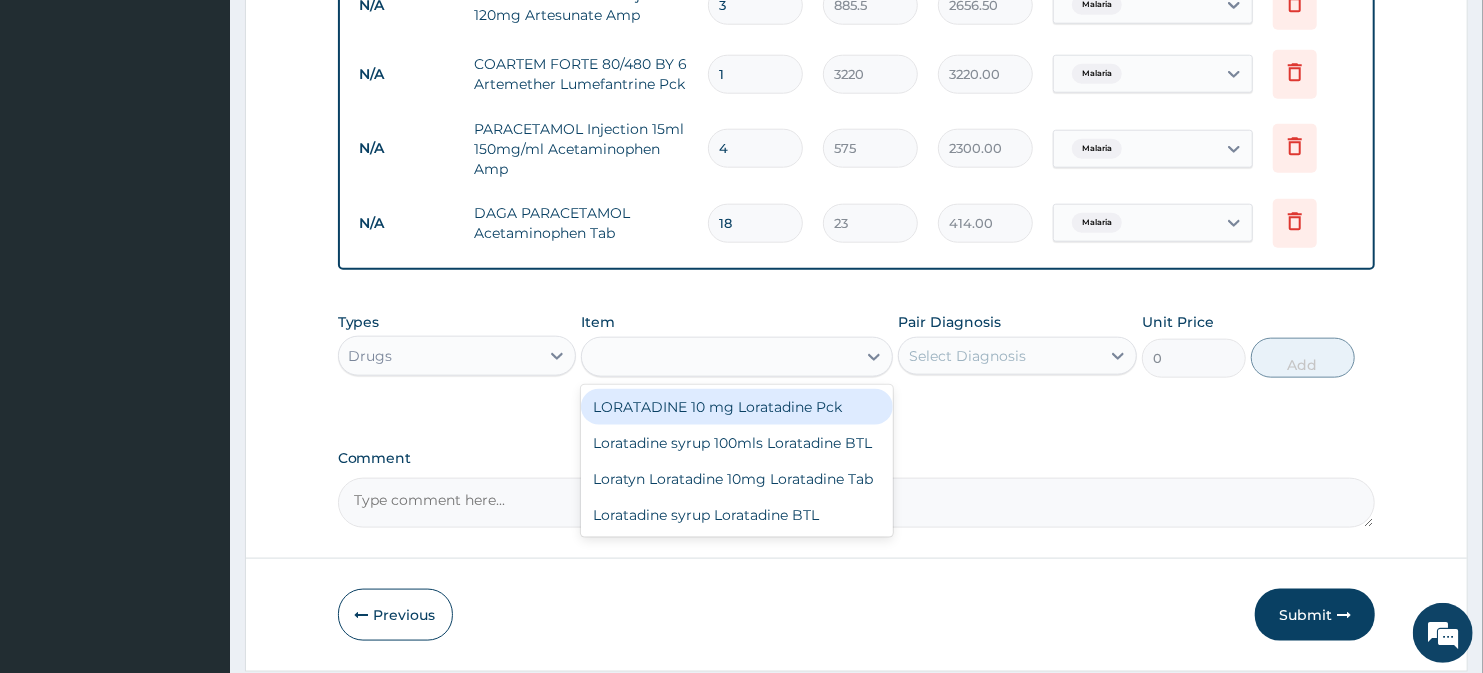 type on "805" 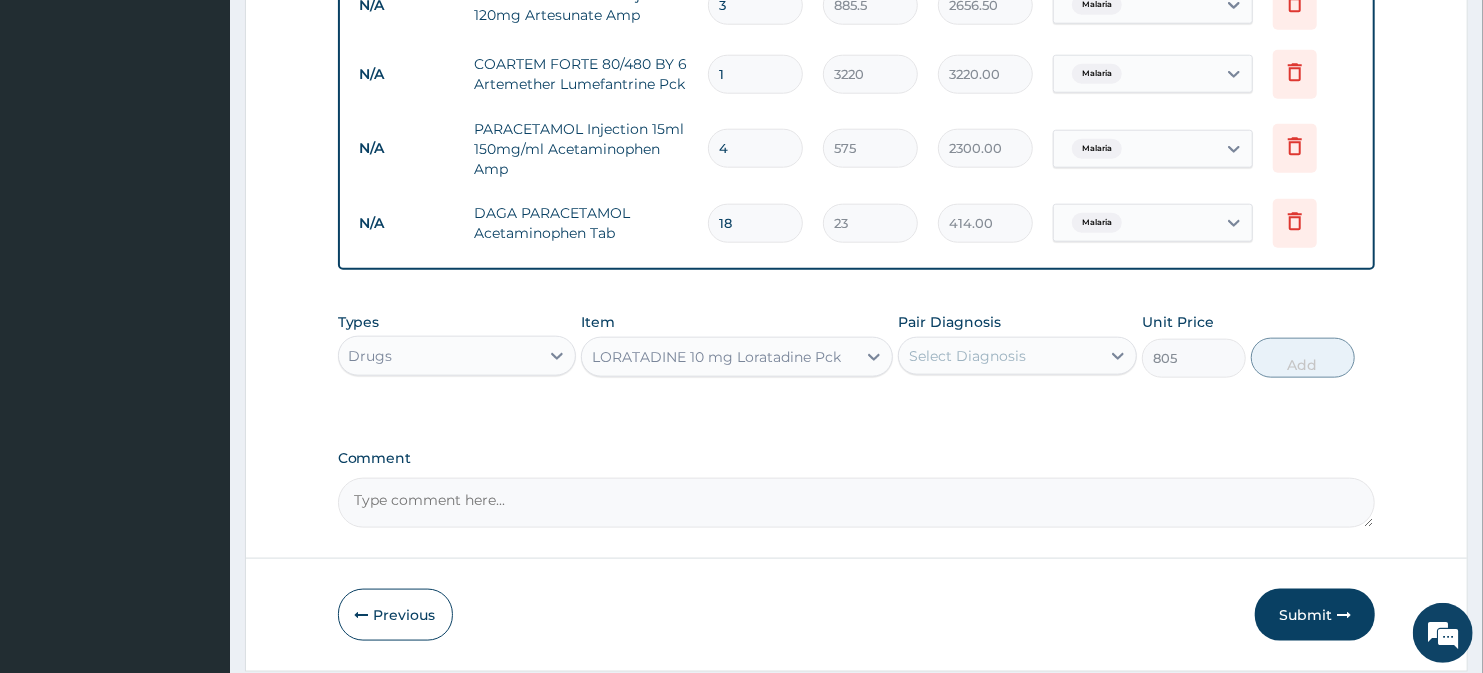 click on "Types Drugs Item LORATADINE 10 mg Loratadine Pck Pair Diagnosis Select Diagnosis Unit Price 805 Add" at bounding box center (857, 360) 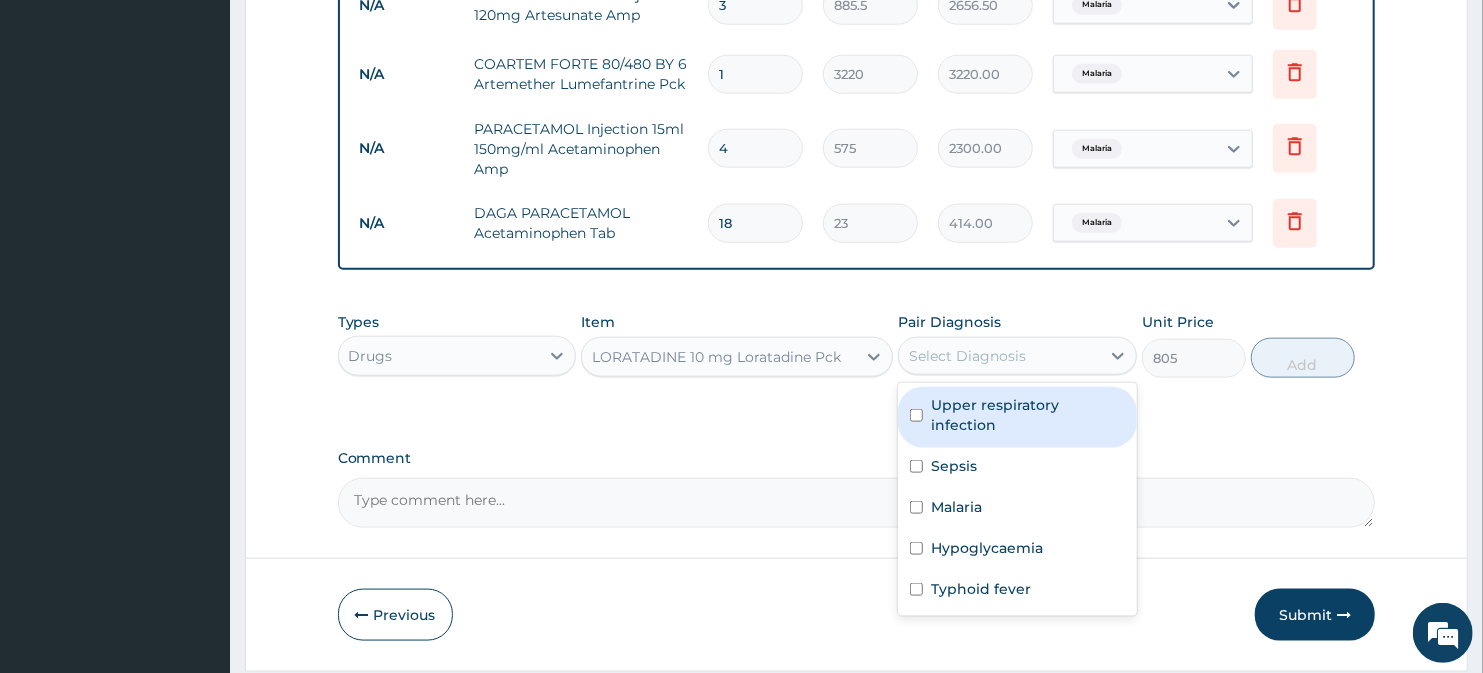 click on "Select Diagnosis" at bounding box center (967, 356) 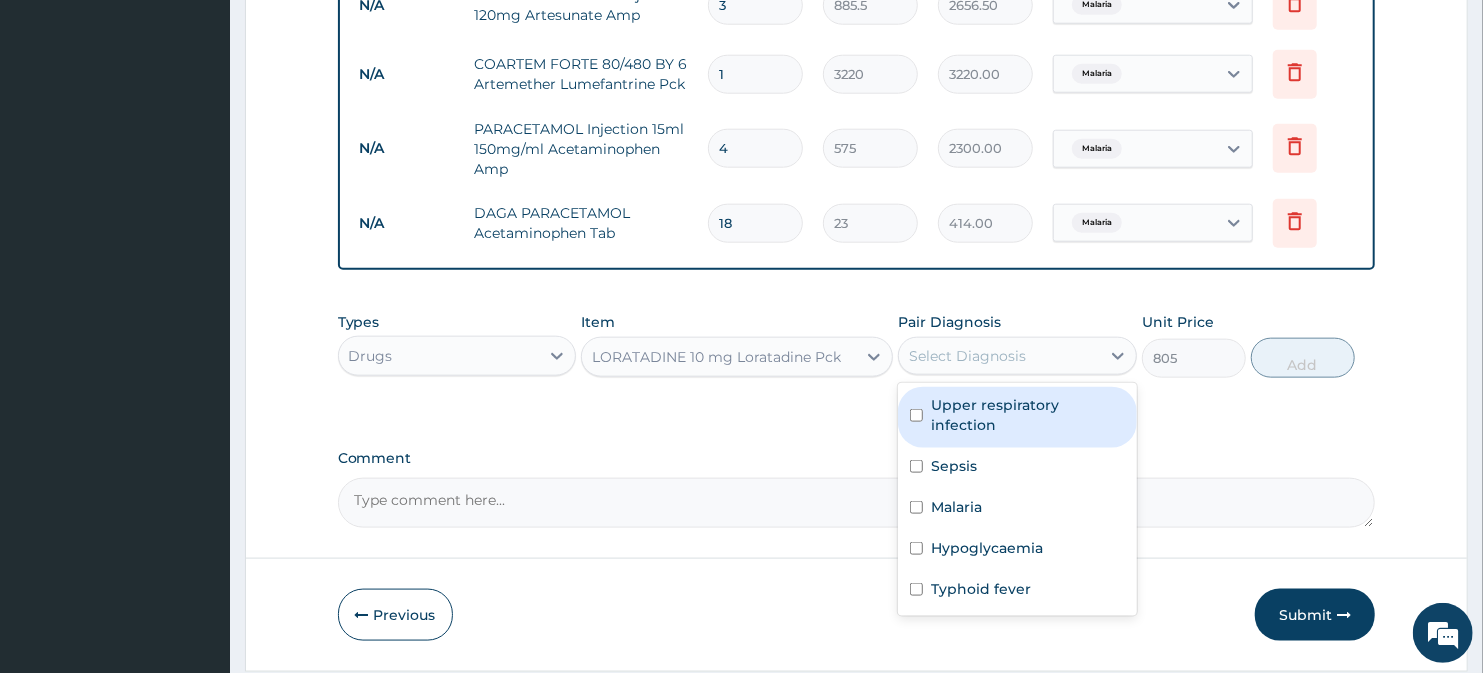 click on "Upper respiratory infection" at bounding box center [1028, 415] 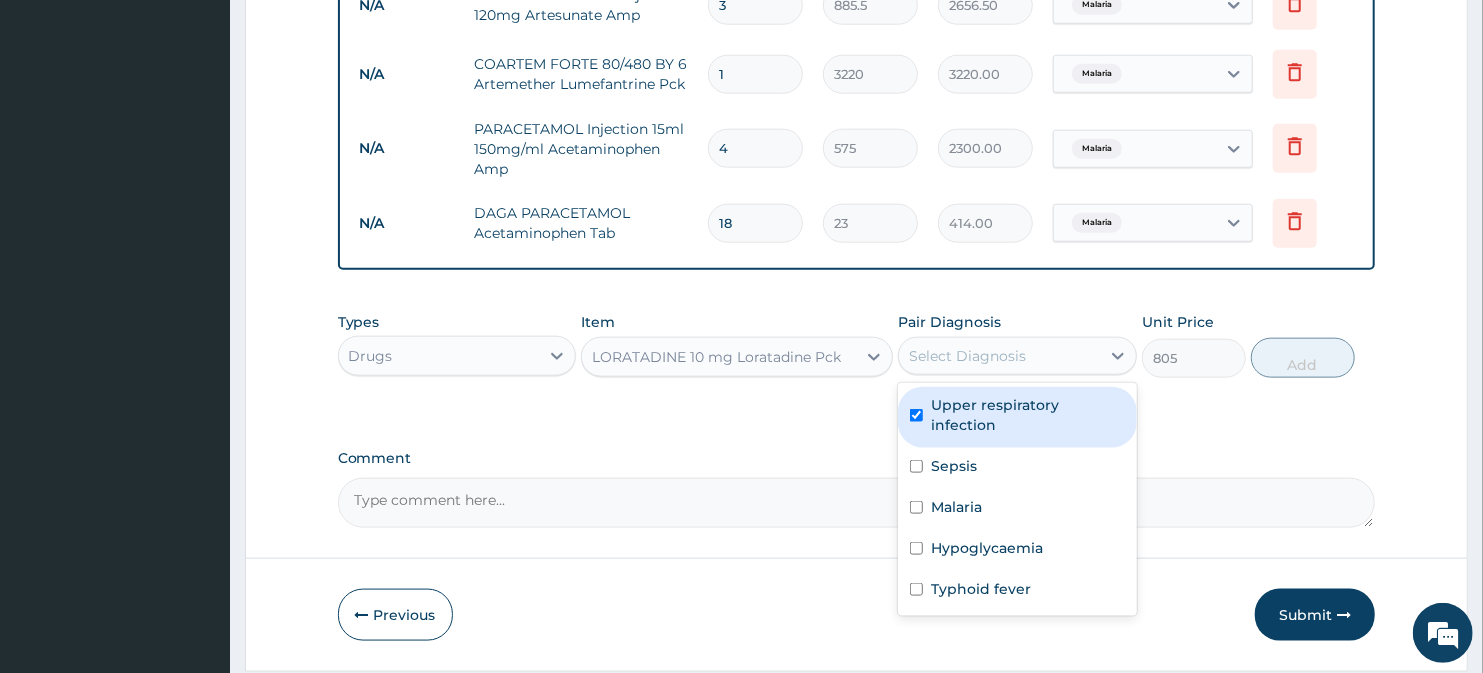 checkbox on "true" 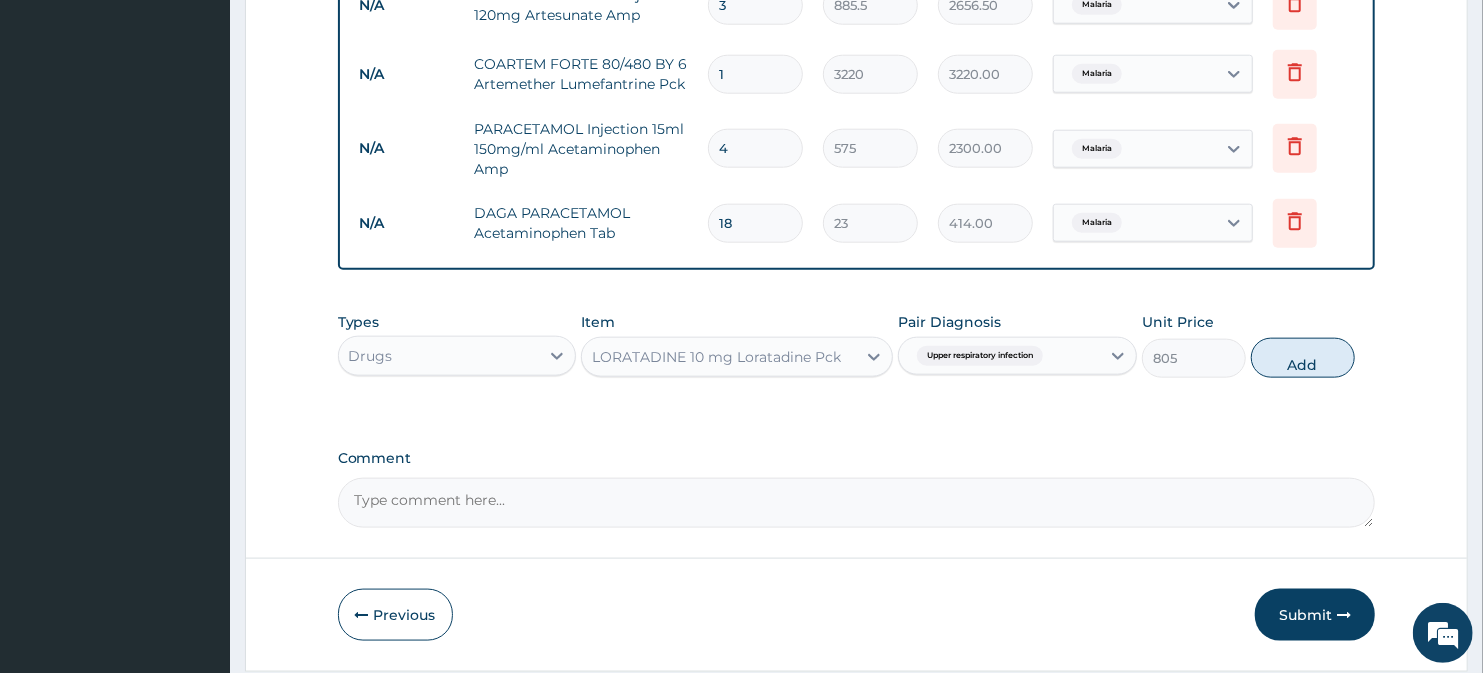 click on "Upper respiratory infection" at bounding box center (980, 356) 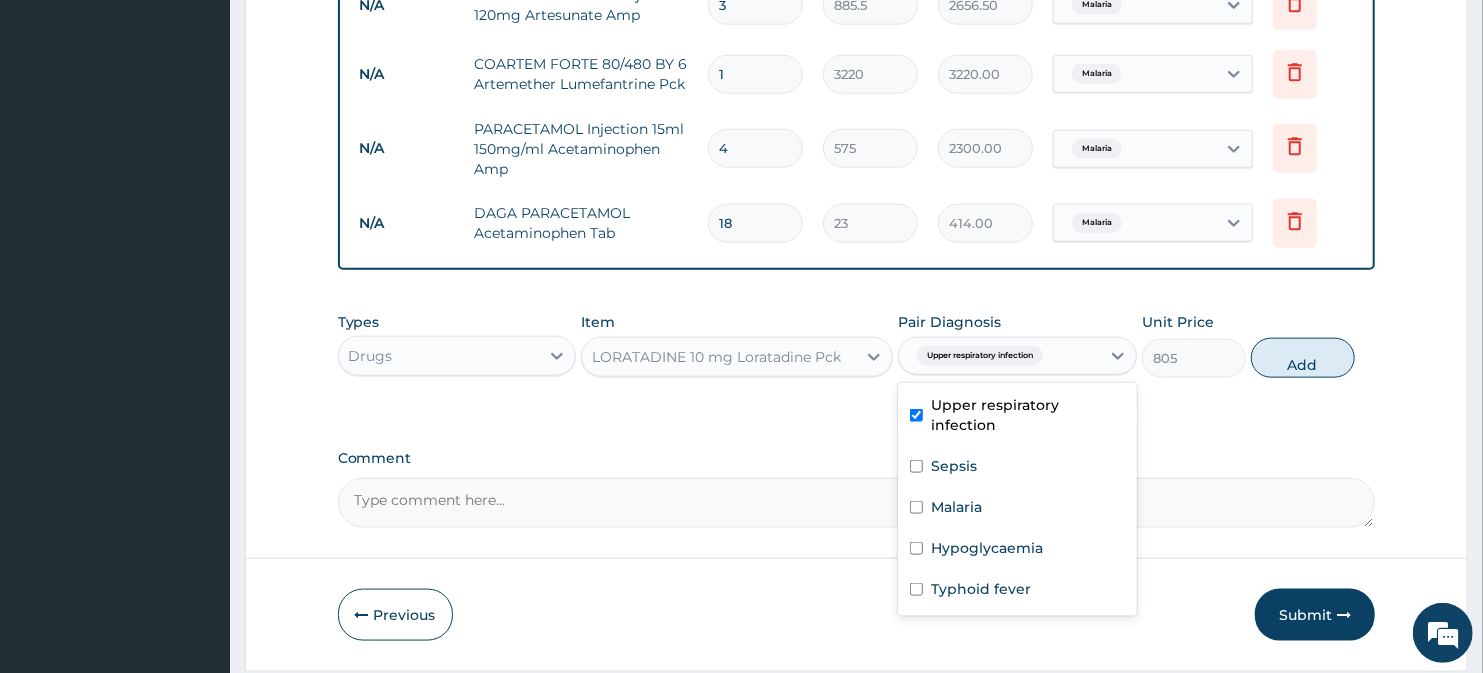 click on "Upper respiratory infection" at bounding box center (980, 356) 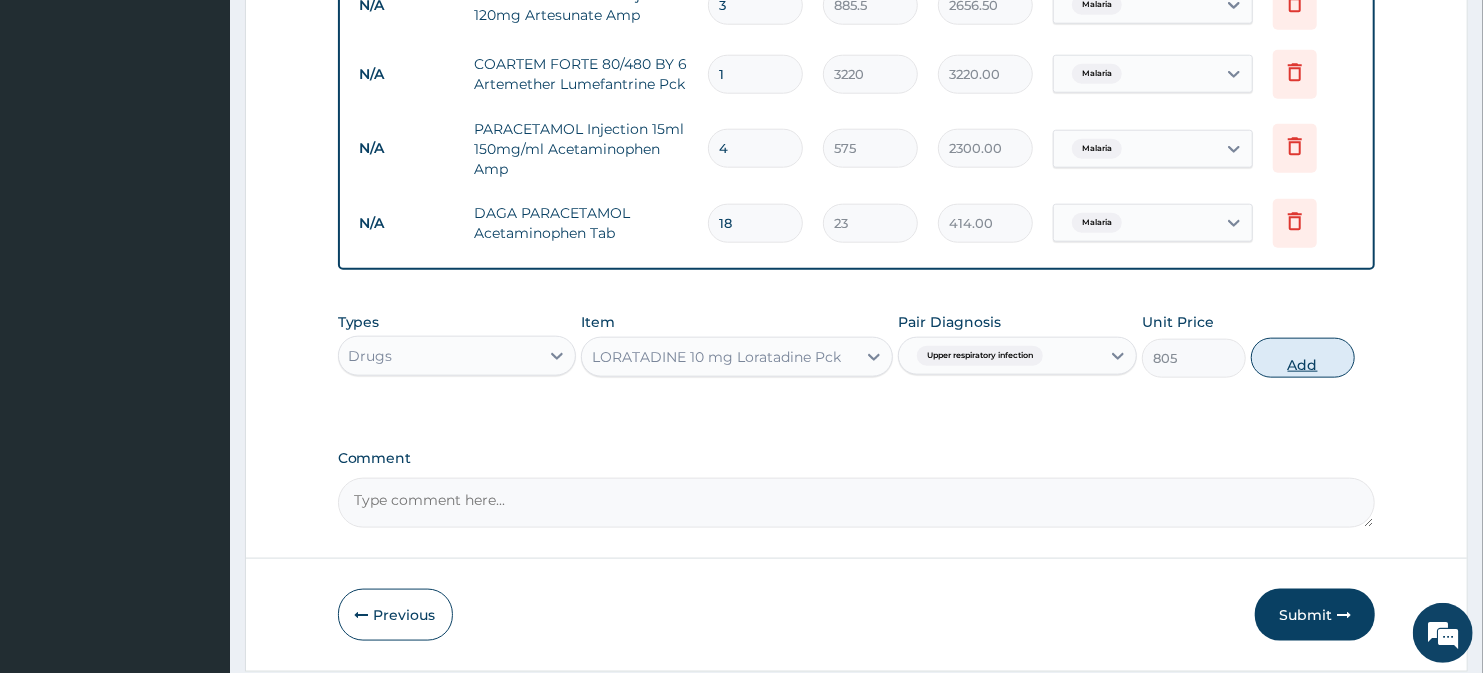 click on "Add" at bounding box center [1303, 358] 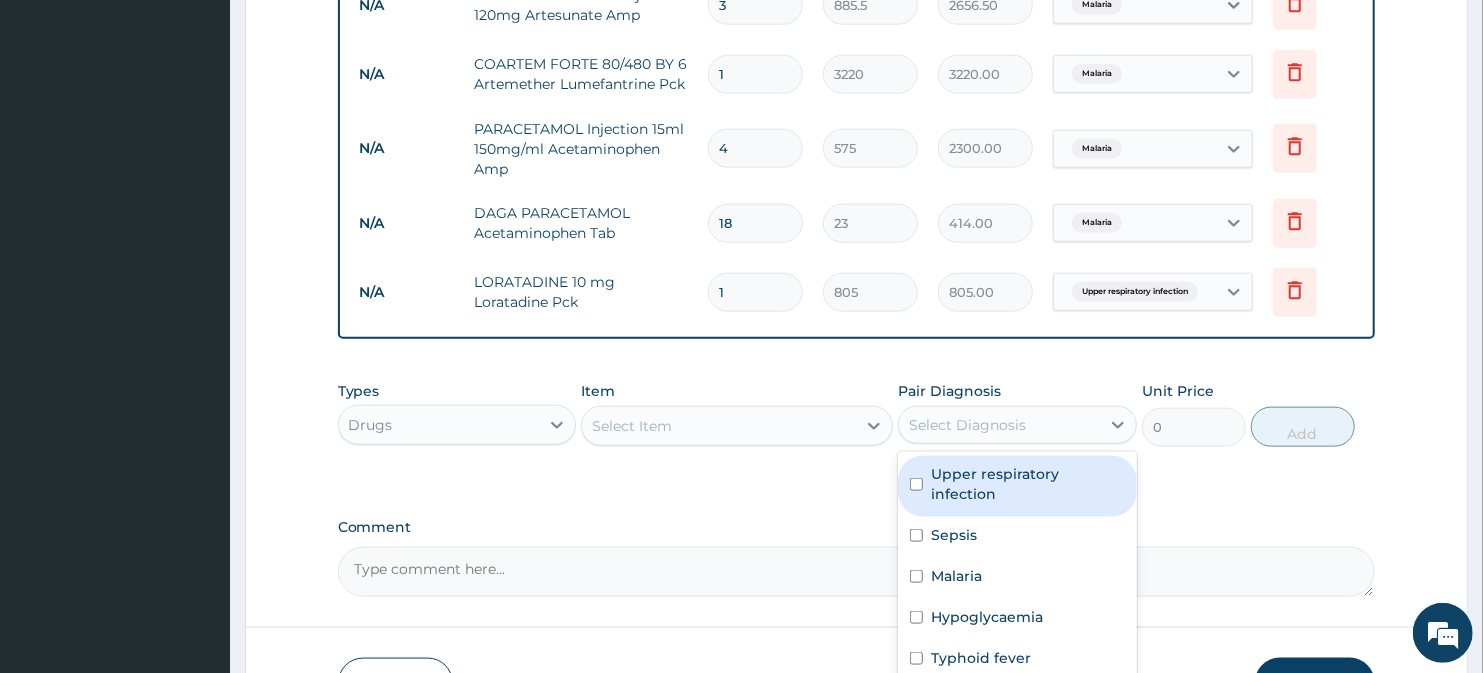 click on "Select Diagnosis" at bounding box center (999, 425) 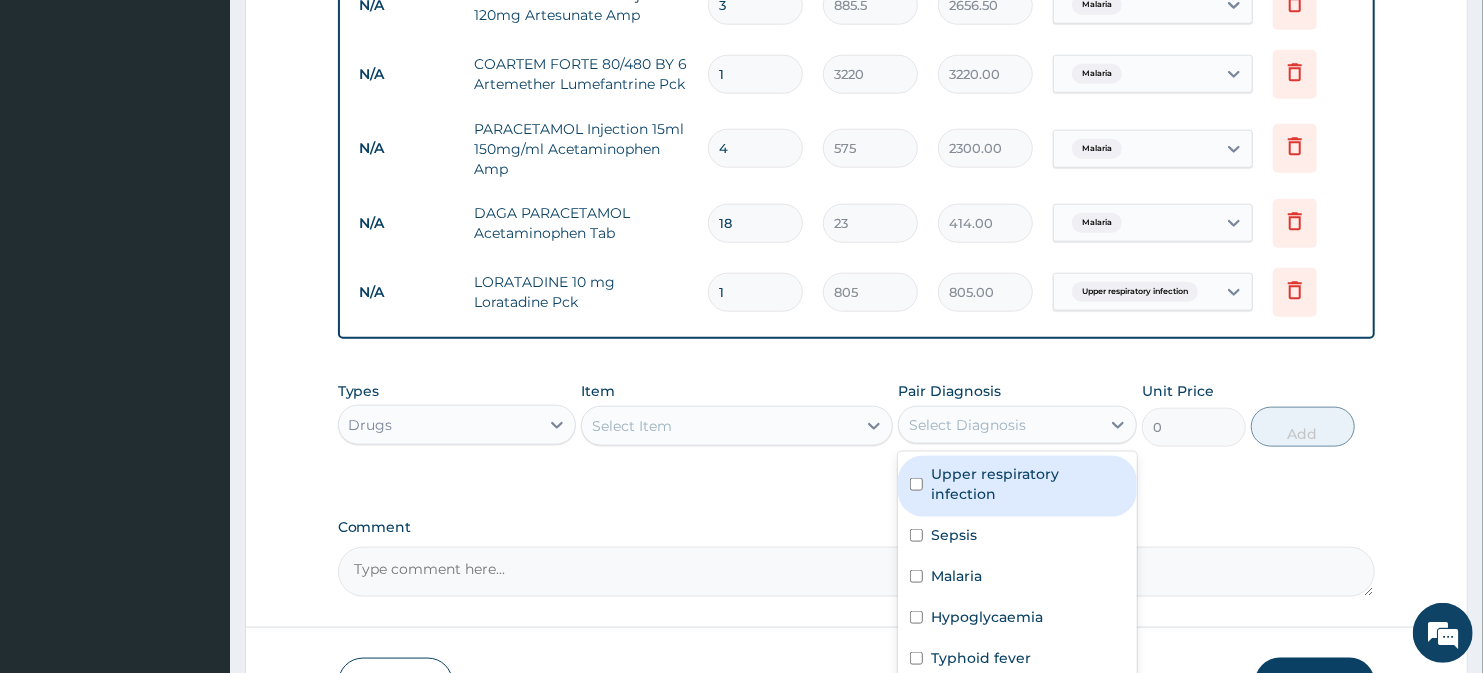click on "Select Diagnosis" at bounding box center (999, 425) 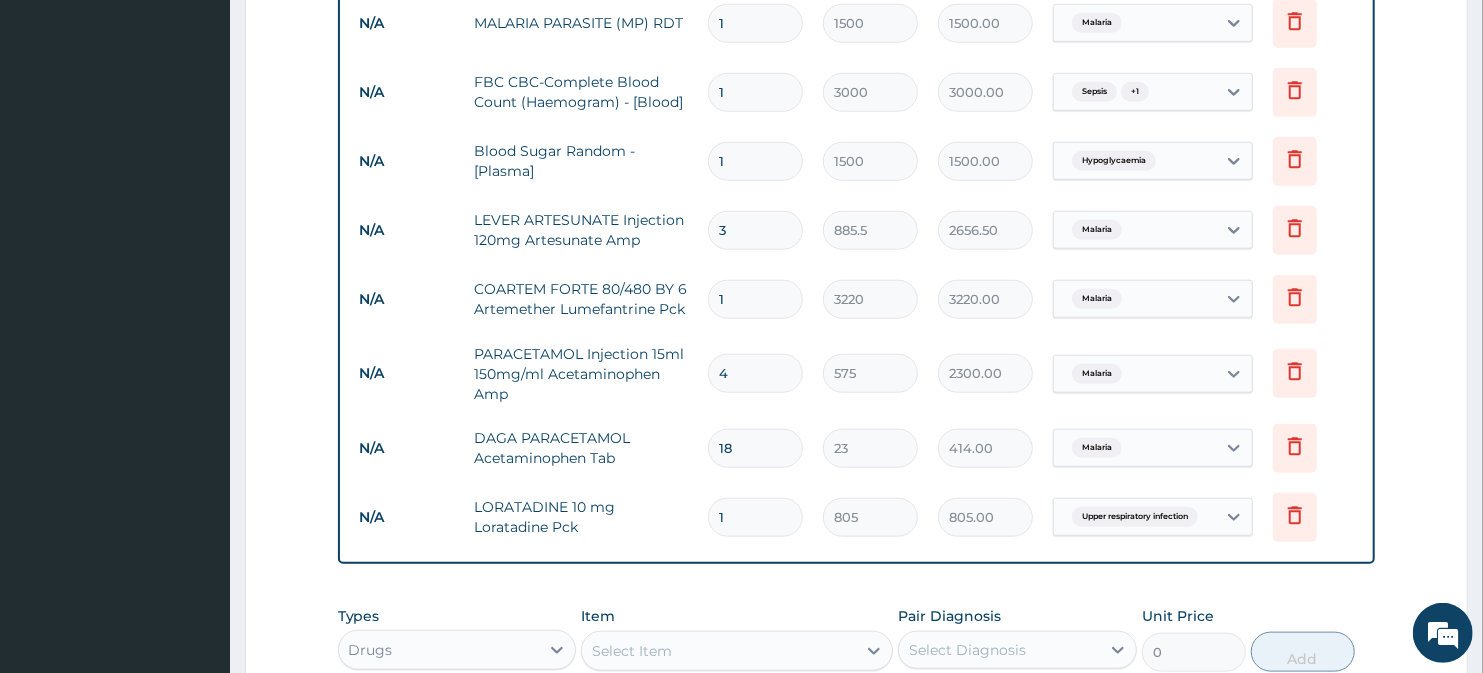 scroll, scrollTop: 1030, scrollLeft: 0, axis: vertical 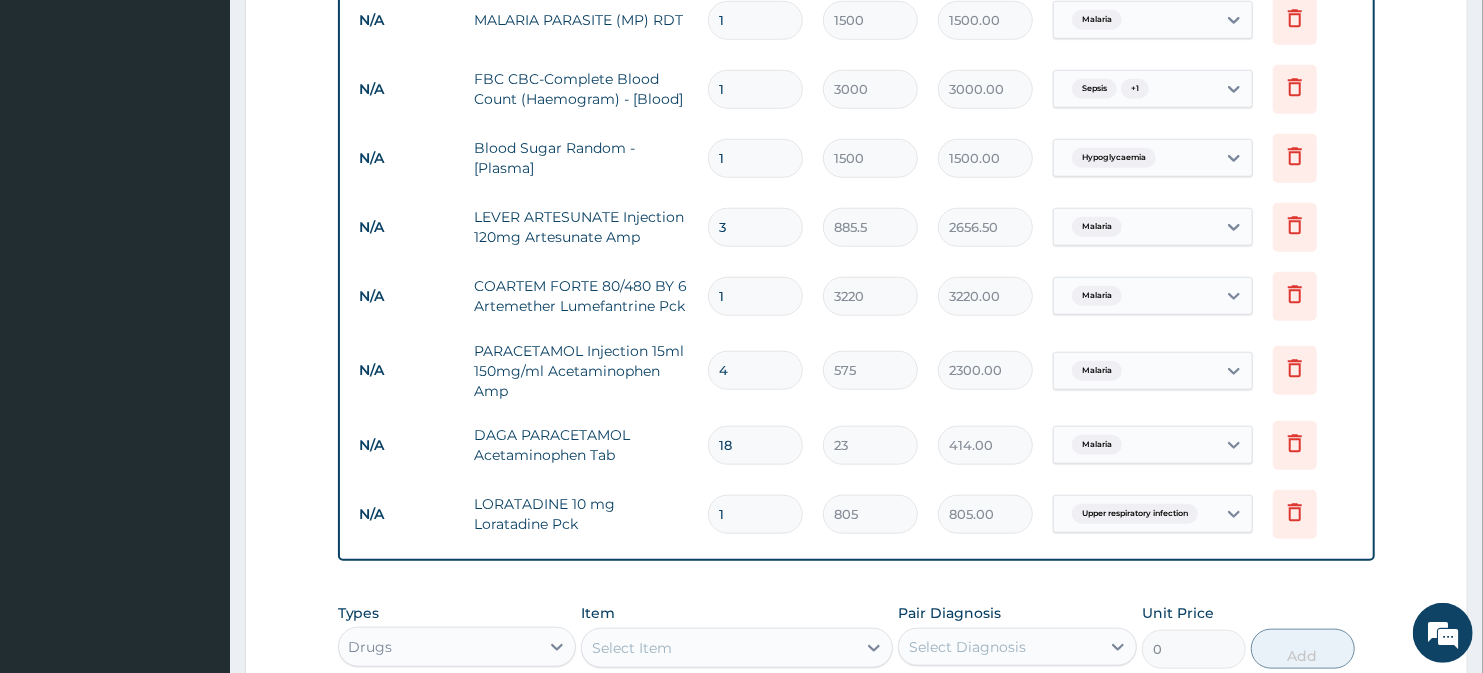 click on "18" at bounding box center [755, 445] 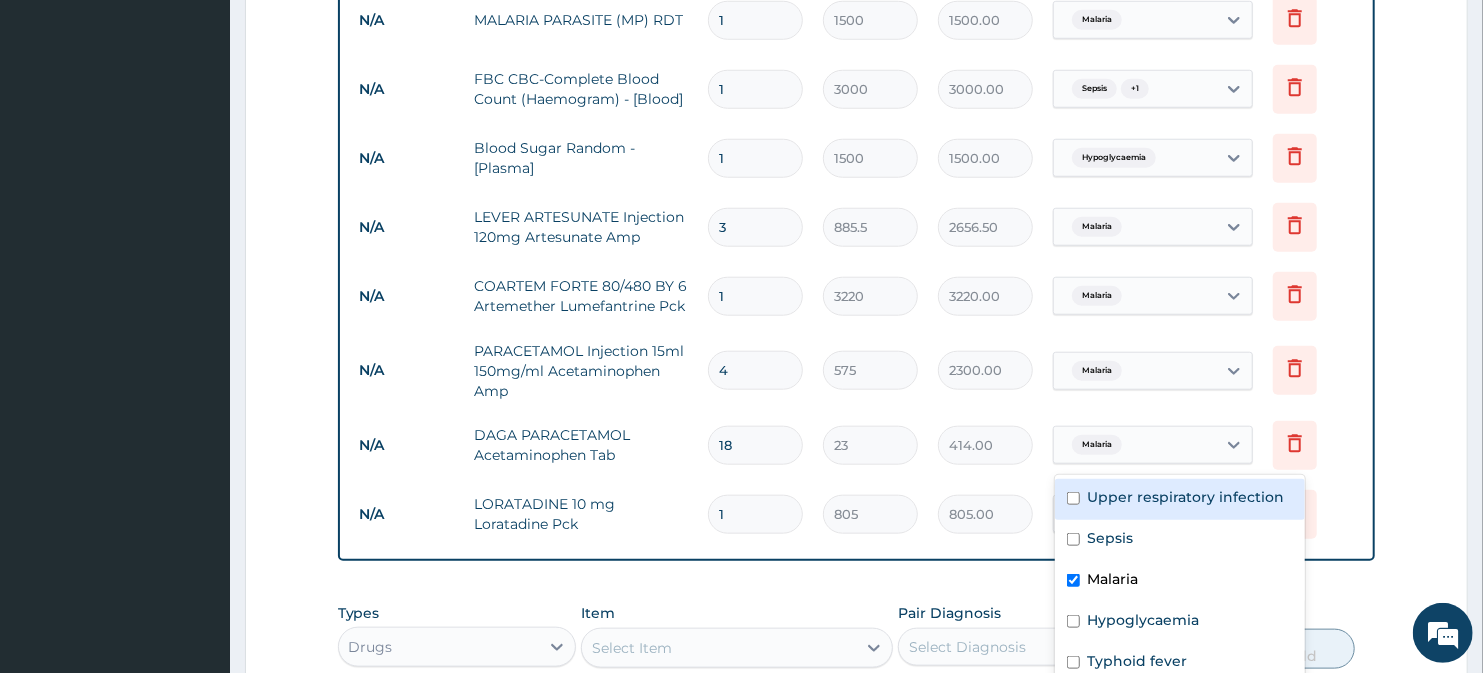 click on "Malaria" at bounding box center (1135, 445) 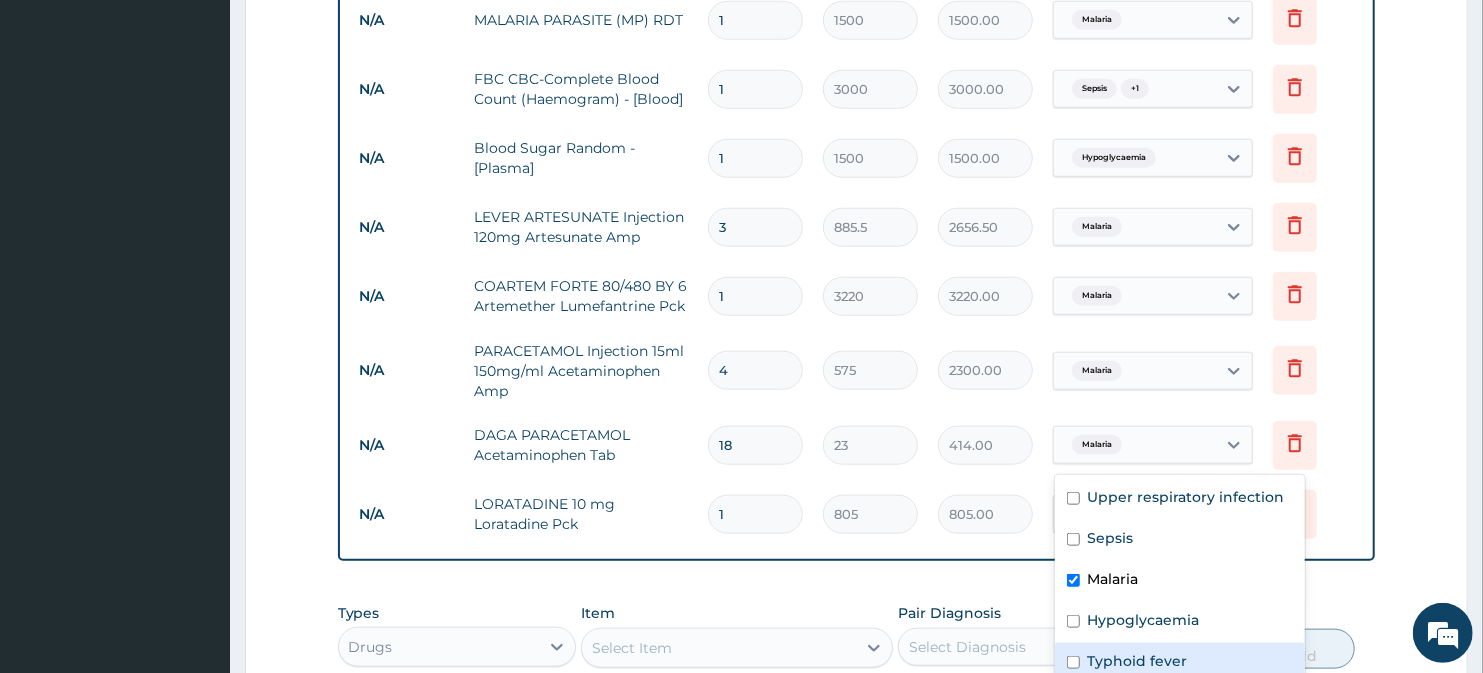 click on "Typhoid fever" at bounding box center (1138, 661) 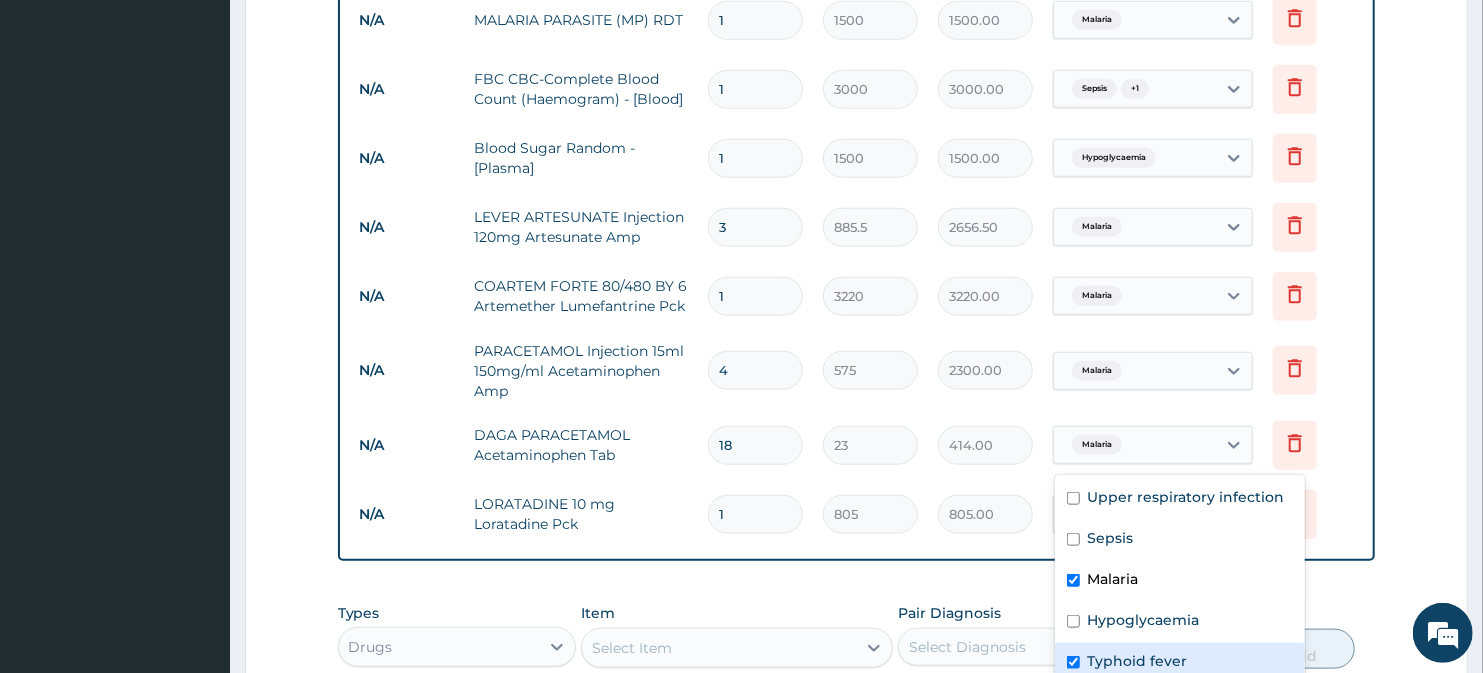 checkbox on "true" 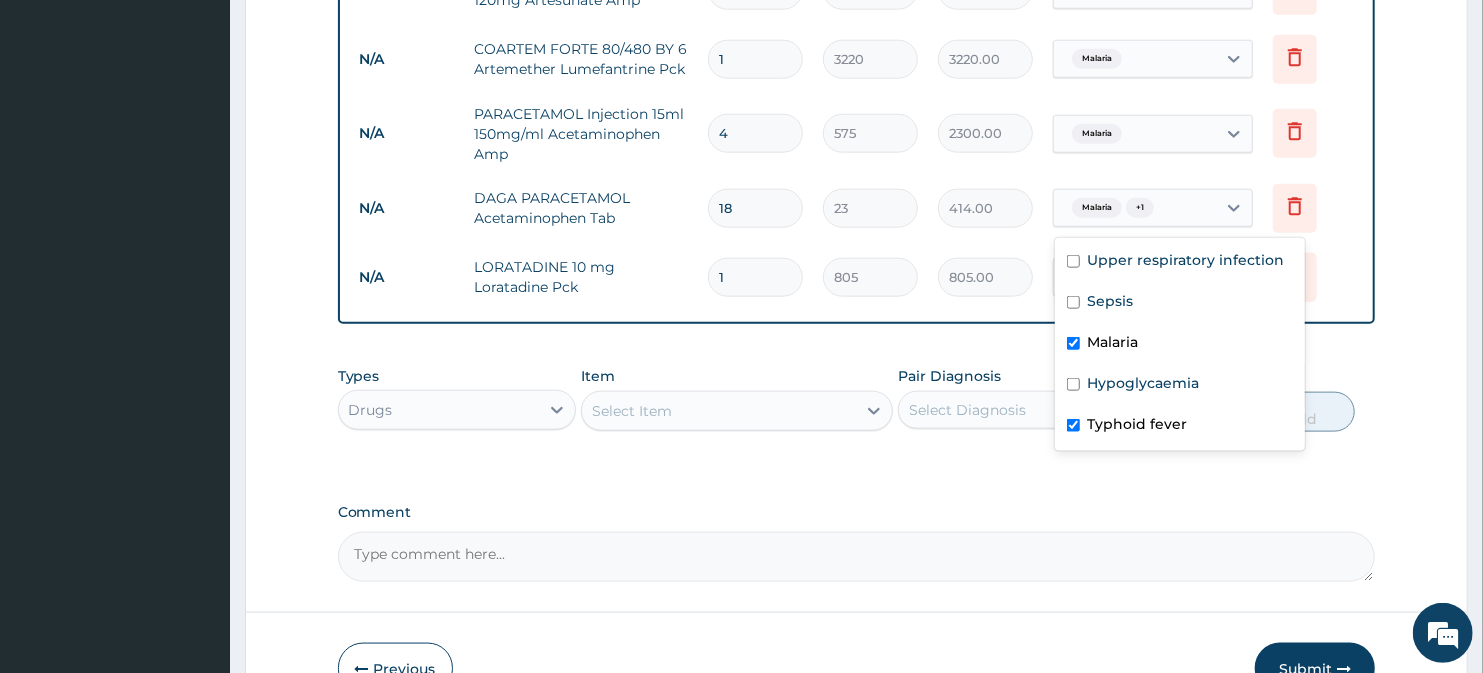 scroll, scrollTop: 1363, scrollLeft: 0, axis: vertical 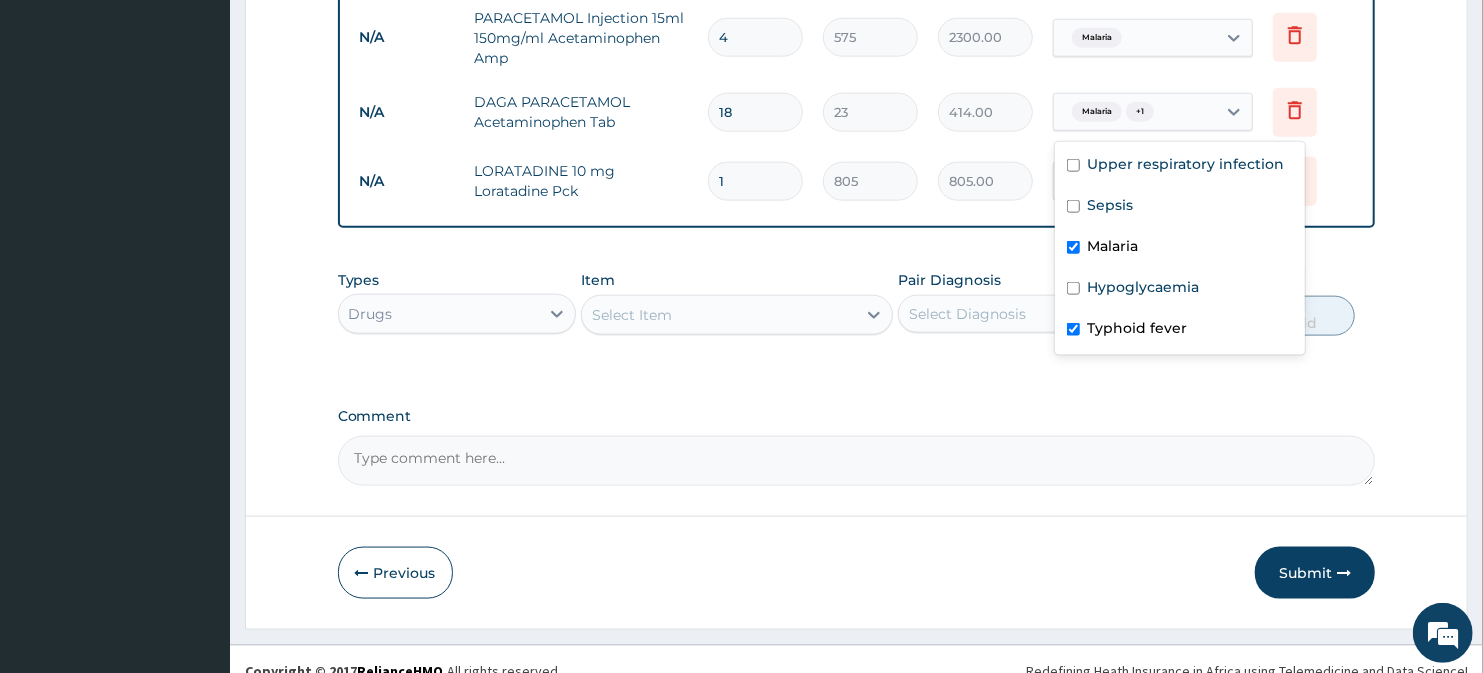 click on "Select Item" at bounding box center (718, 315) 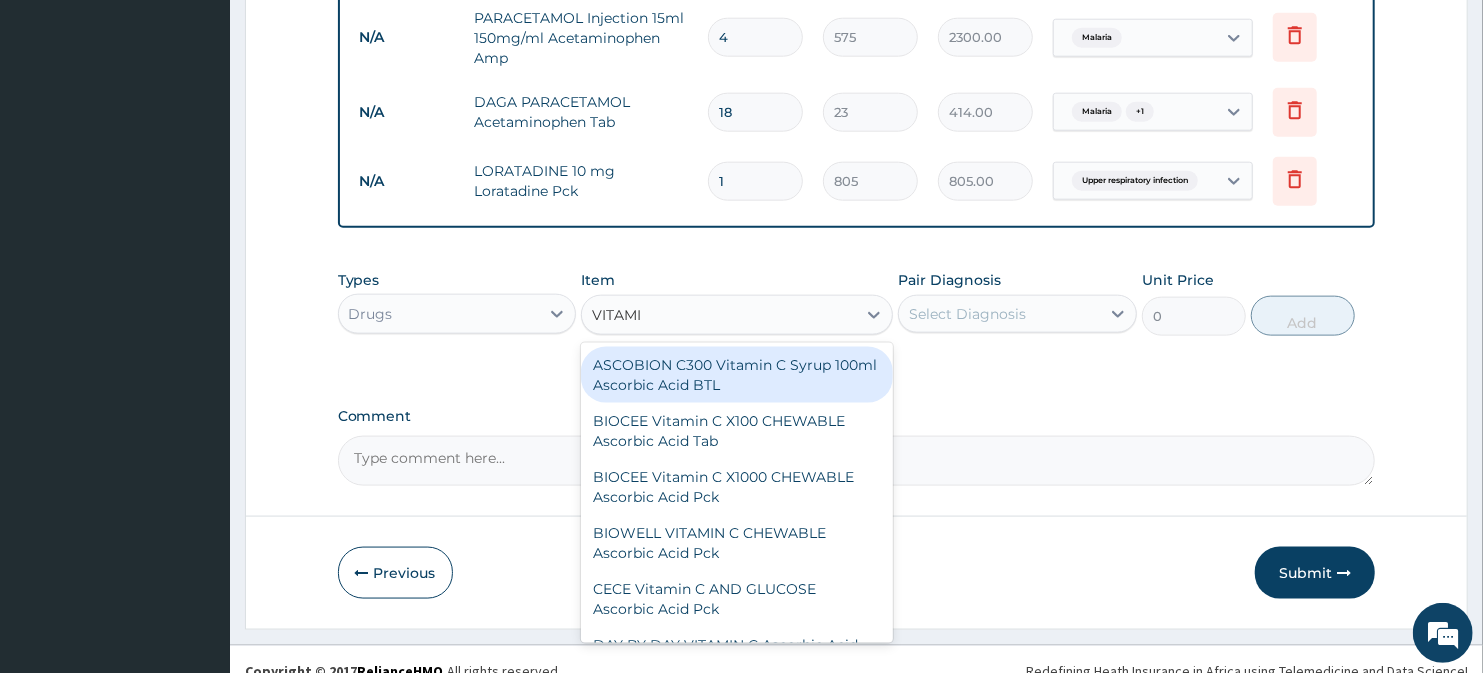 type on "VITAMIN" 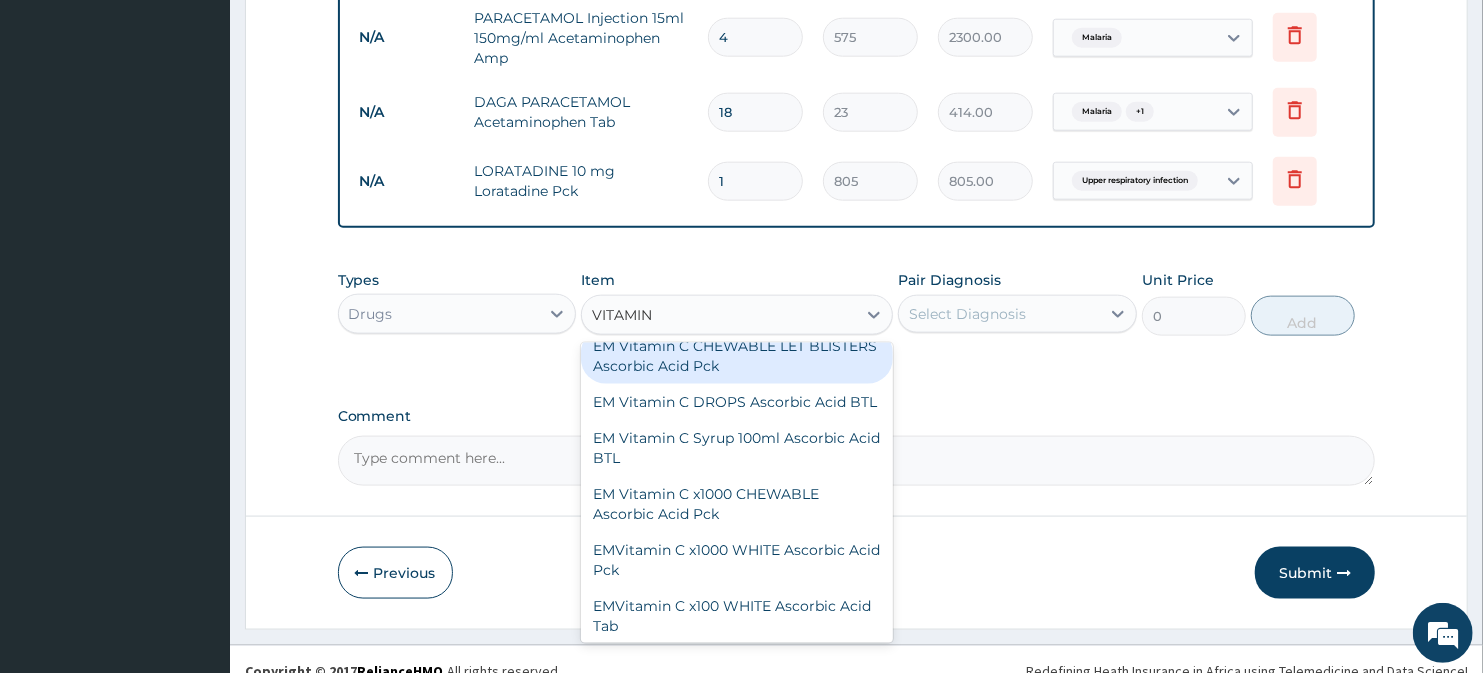 scroll, scrollTop: 444, scrollLeft: 0, axis: vertical 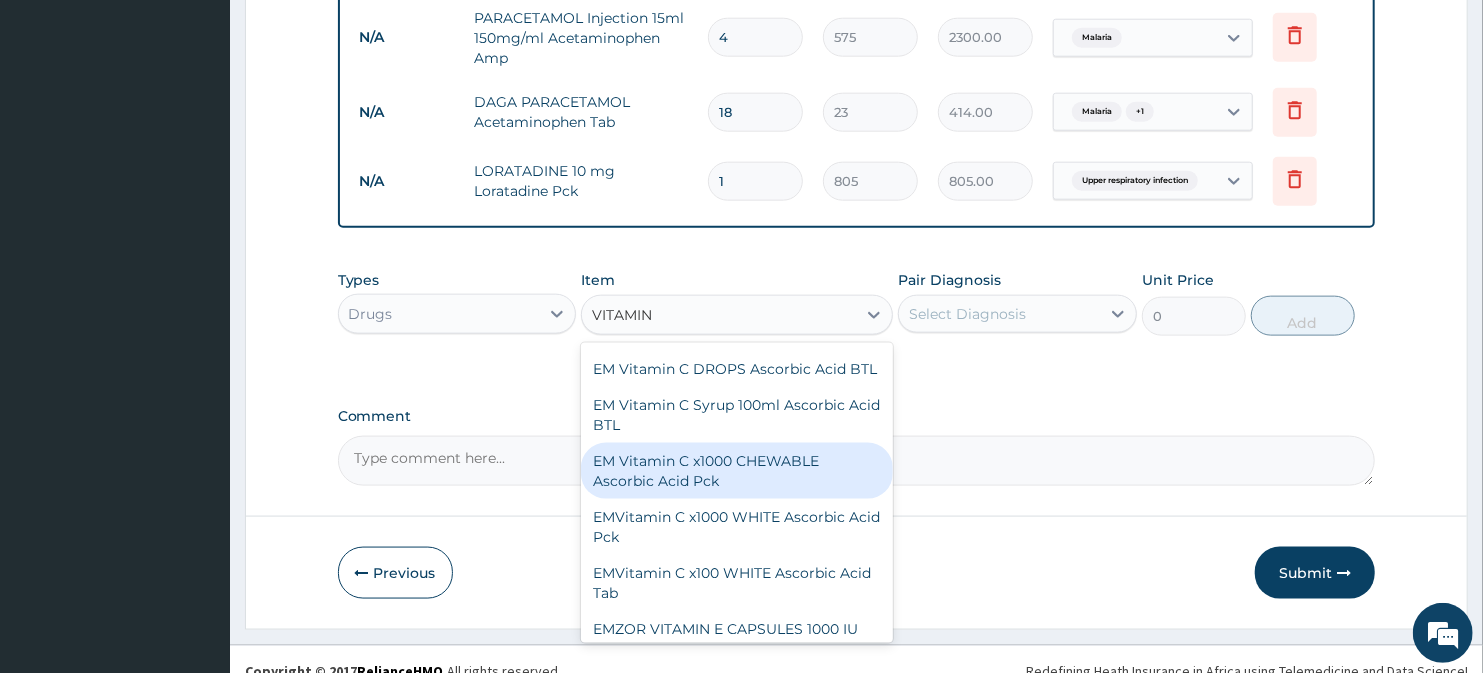 click on "EM Vitamin C x1000 CHEWABLE Ascorbic Acid Pck" at bounding box center [736, 471] 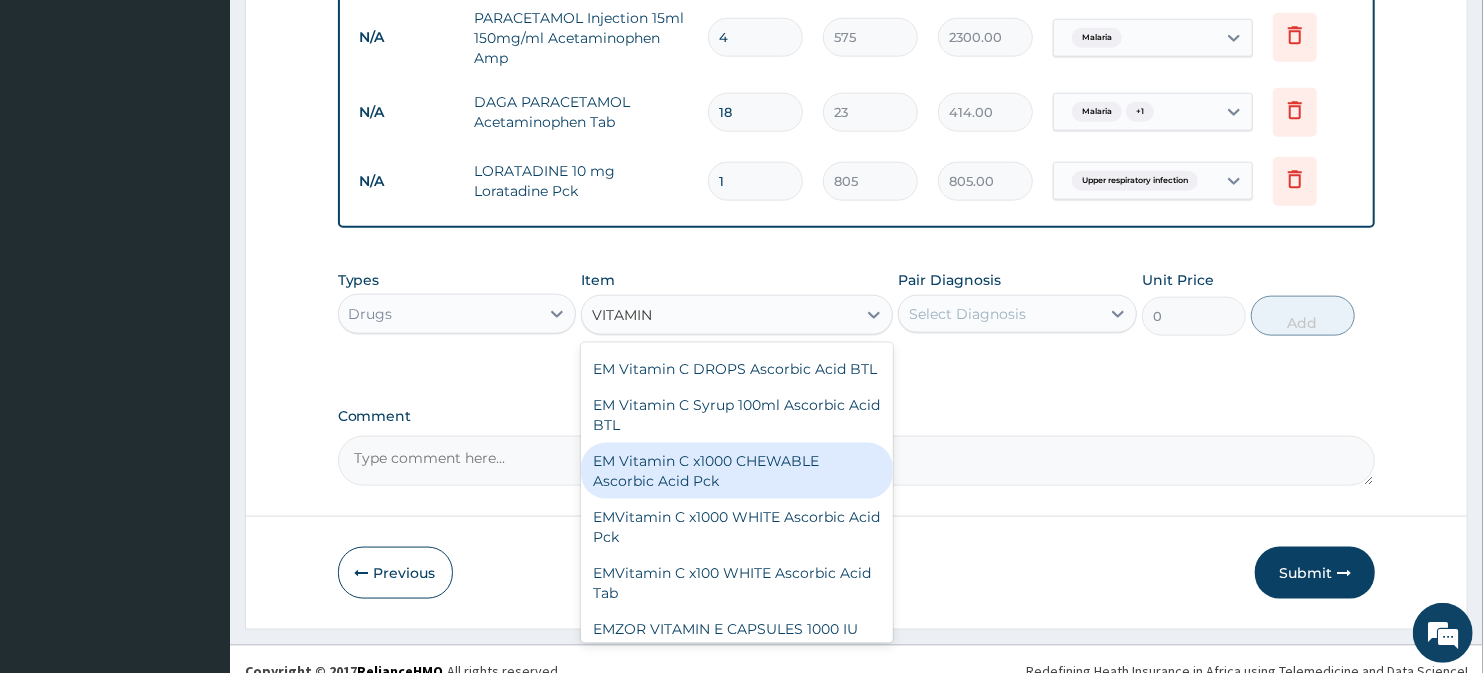 type 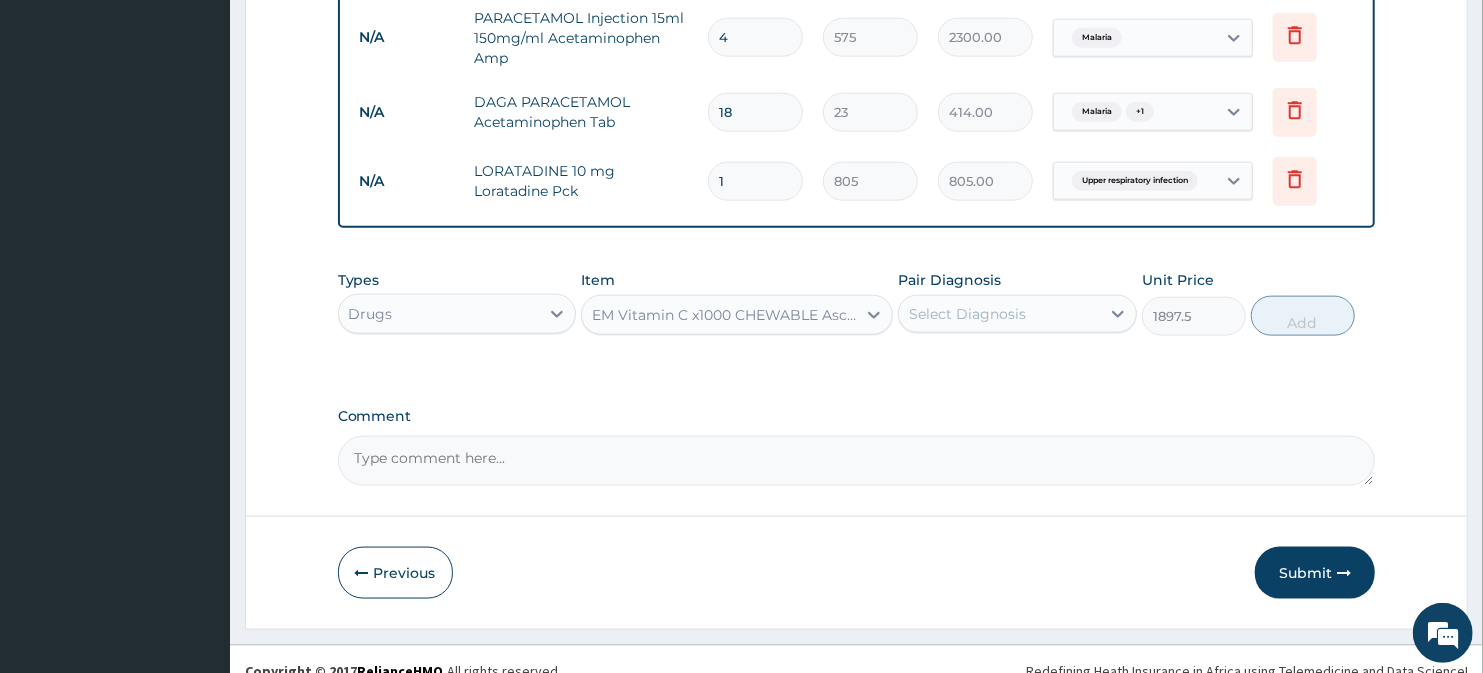 click on "EM Vitamin C x1000 CHEWABLE Ascorbic Acid Pck" at bounding box center (724, 315) 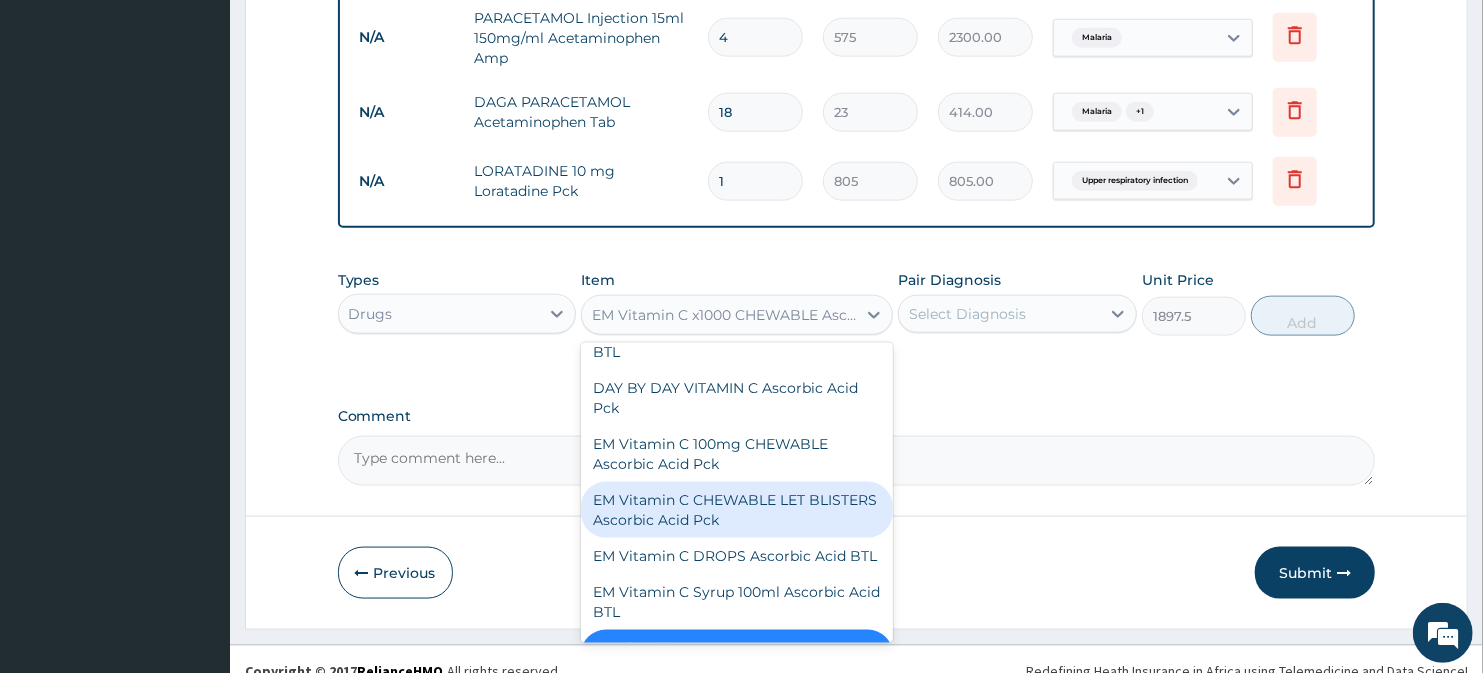 scroll, scrollTop: 390, scrollLeft: 0, axis: vertical 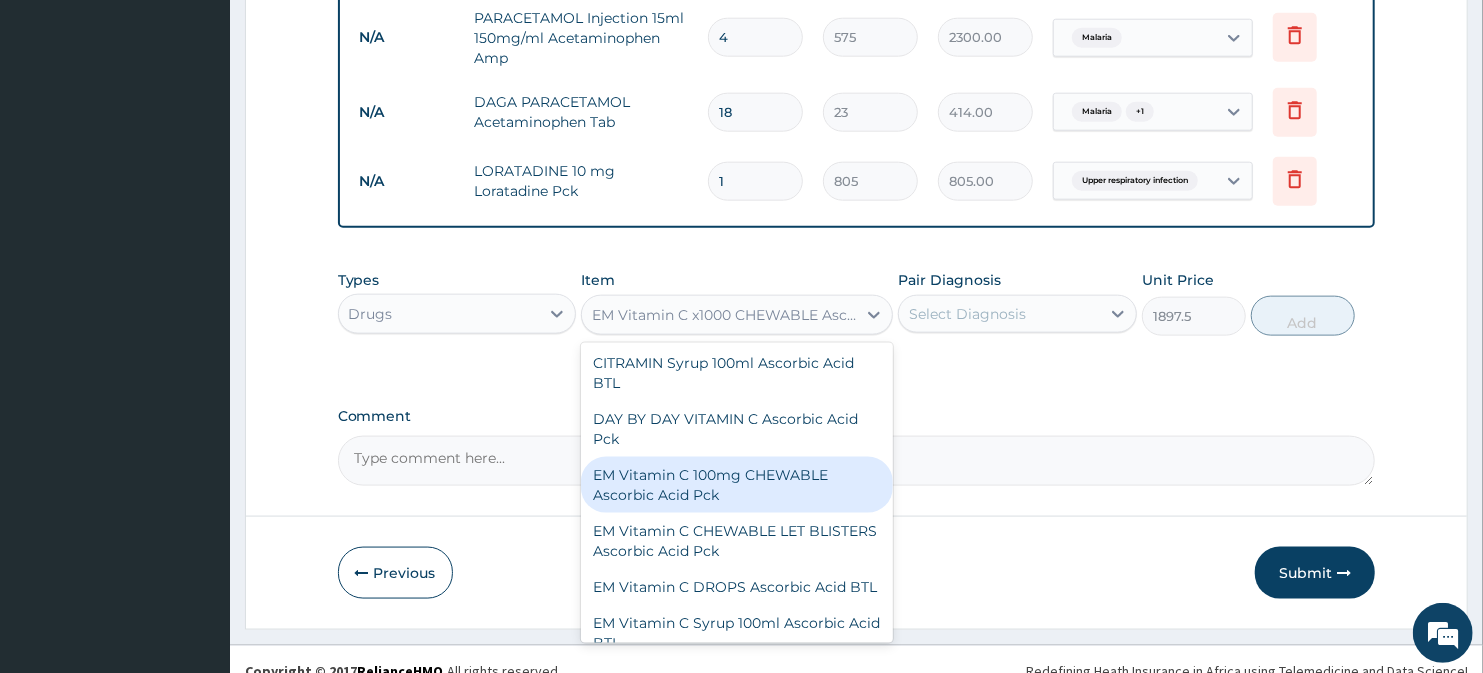 click on "EM Vitamin C 100mg CHEWABLE Ascorbic Acid Pck" at bounding box center [736, 485] 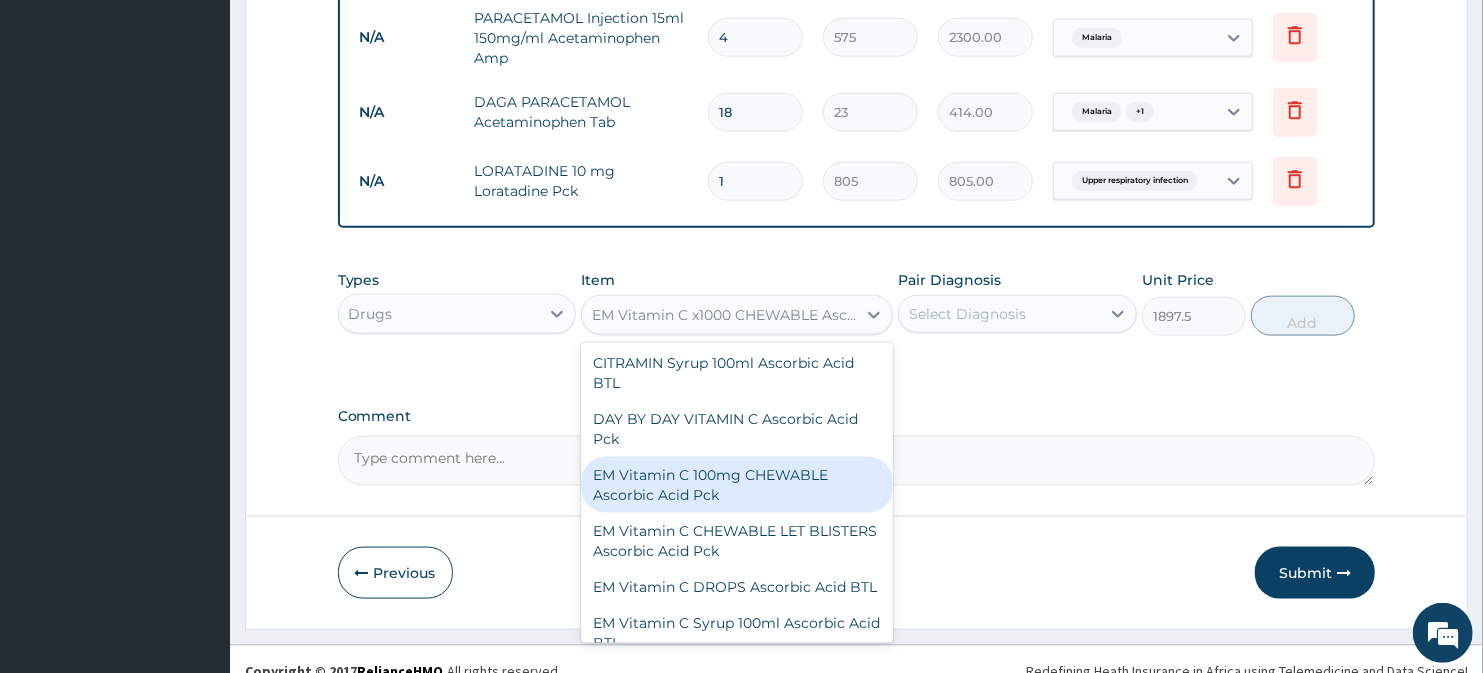 type on "442.75" 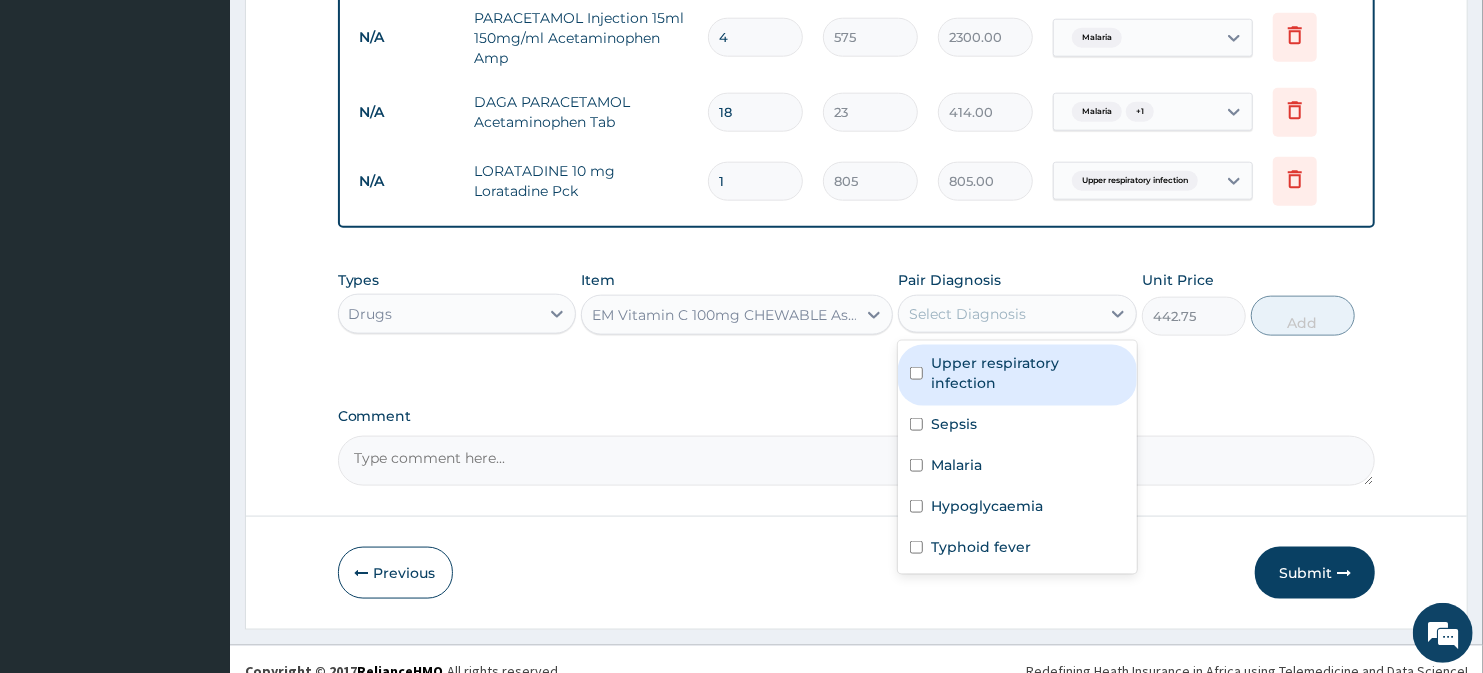 click on "Select Diagnosis" at bounding box center [967, 314] 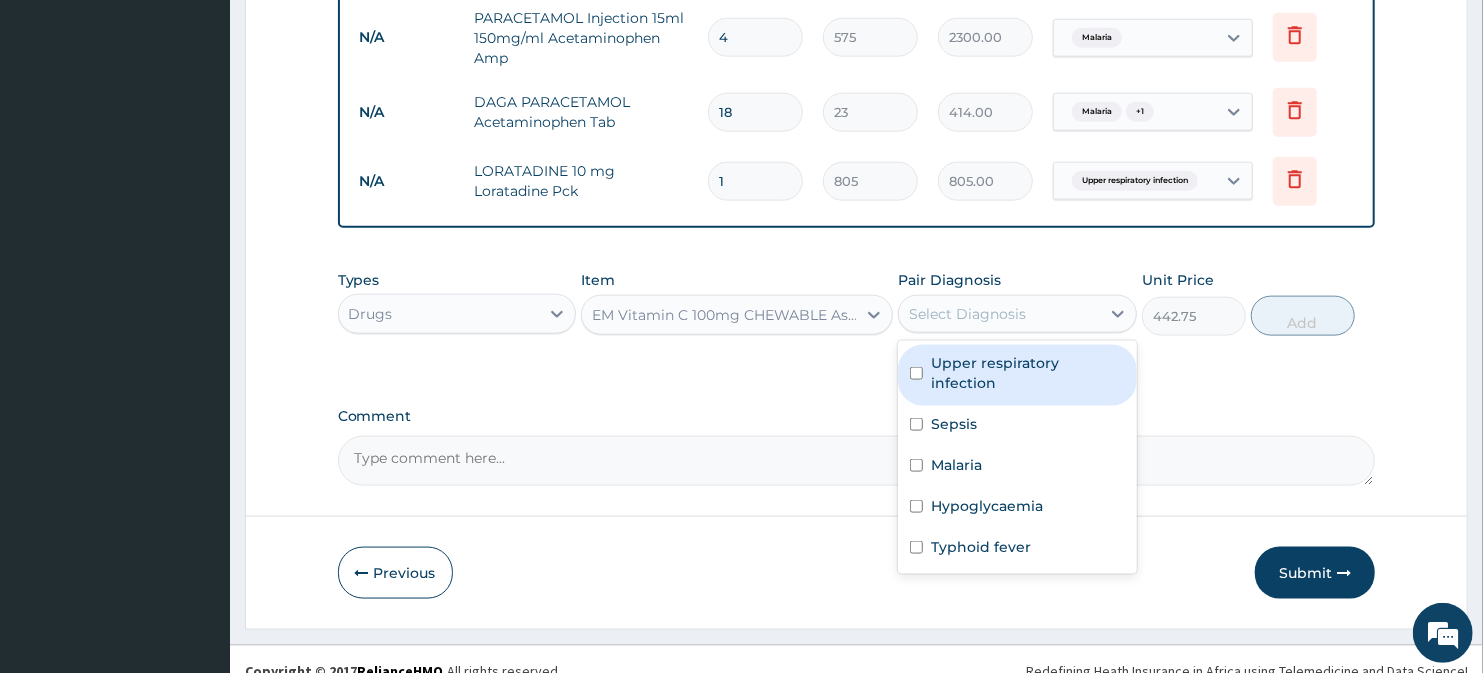 click on "Upper respiratory infection" at bounding box center [1017, 375] 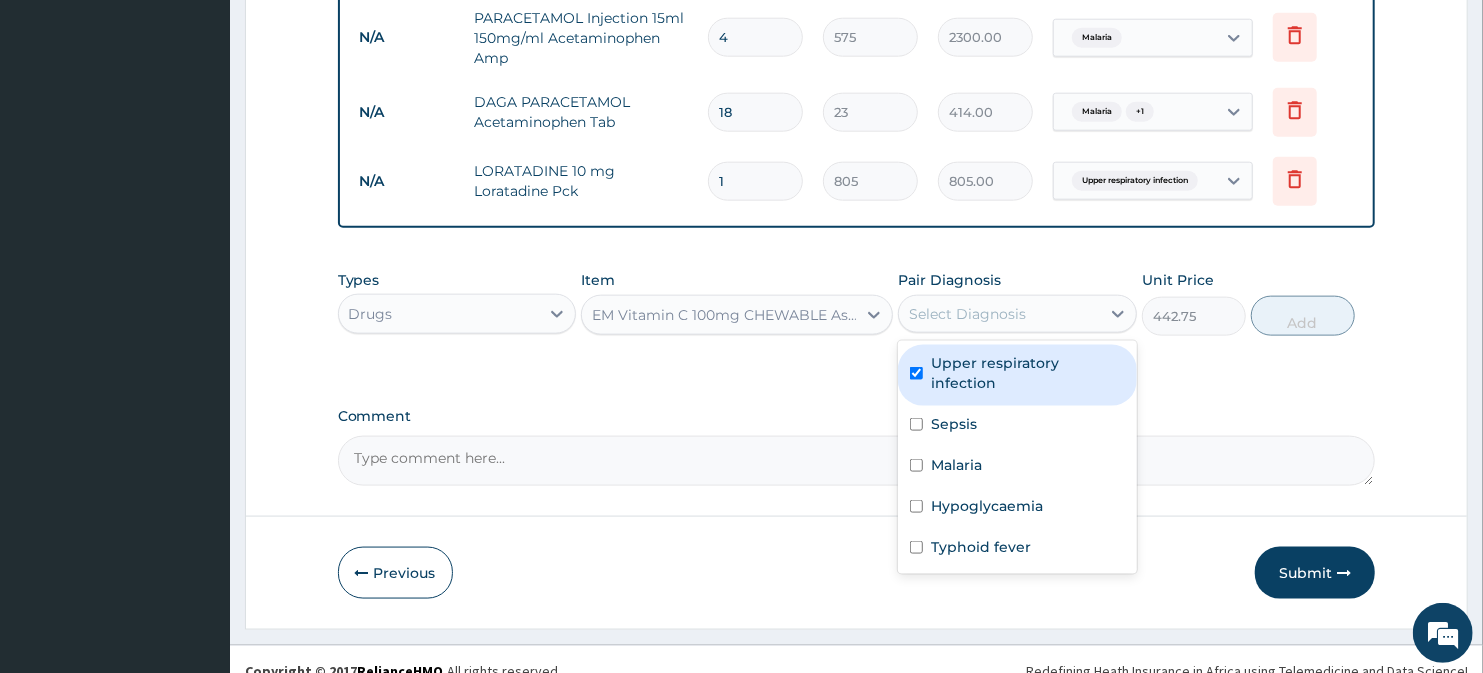 checkbox on "true" 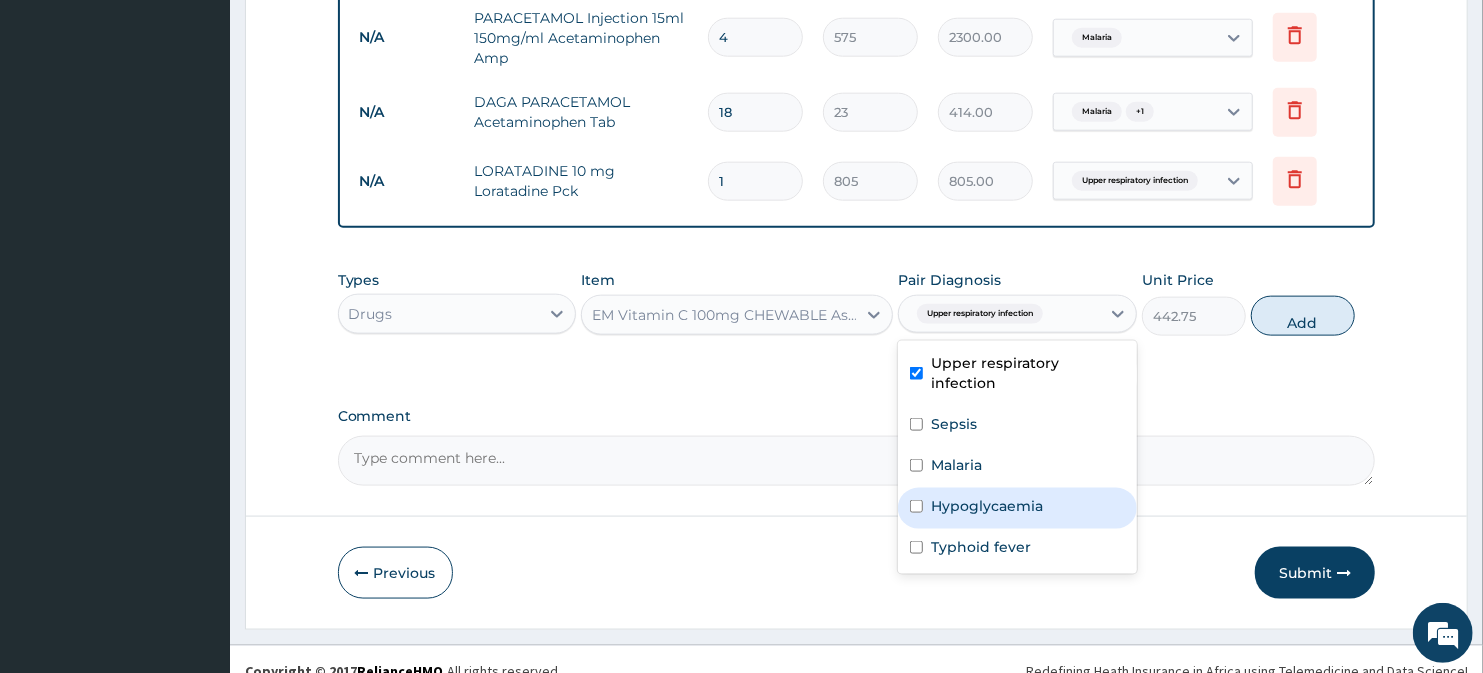 drag, startPoint x: 934, startPoint y: 504, endPoint x: 933, endPoint y: 524, distance: 20.024984 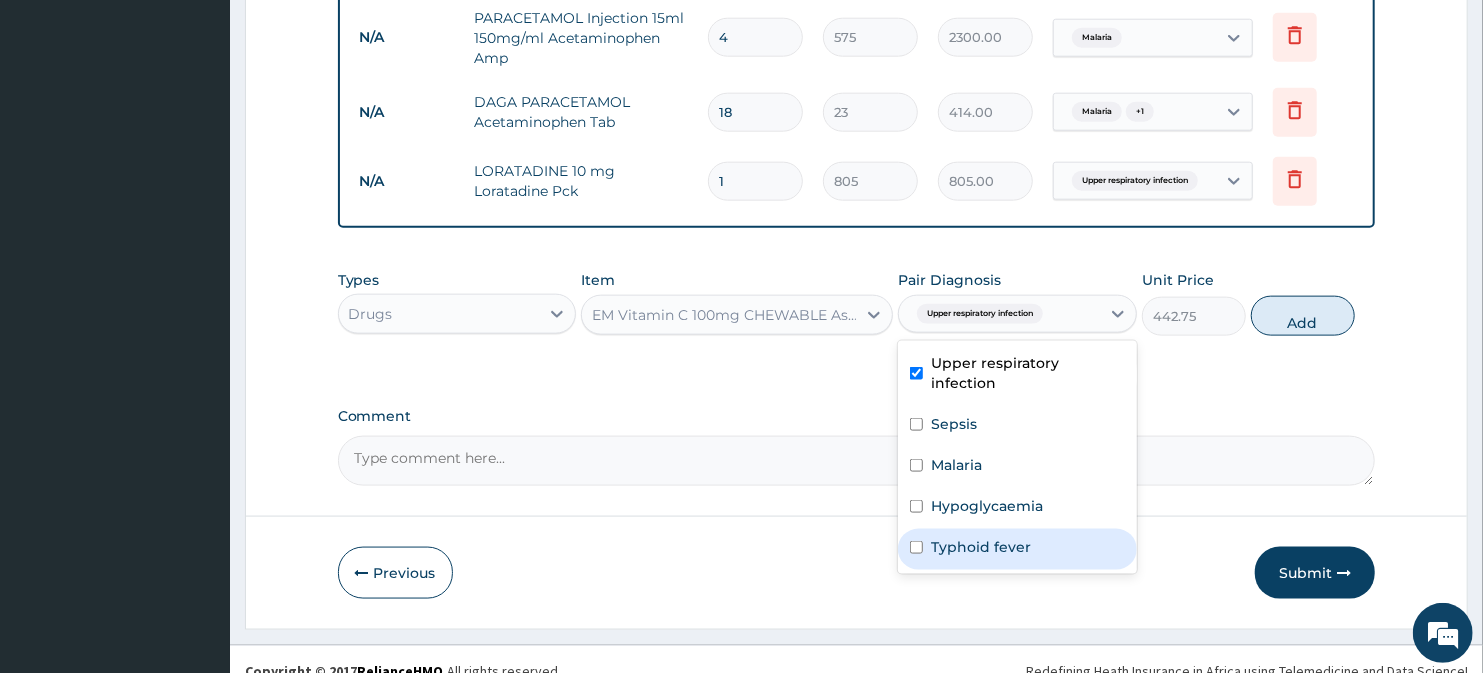 drag, startPoint x: 933, startPoint y: 524, endPoint x: 931, endPoint y: 496, distance: 28.071337 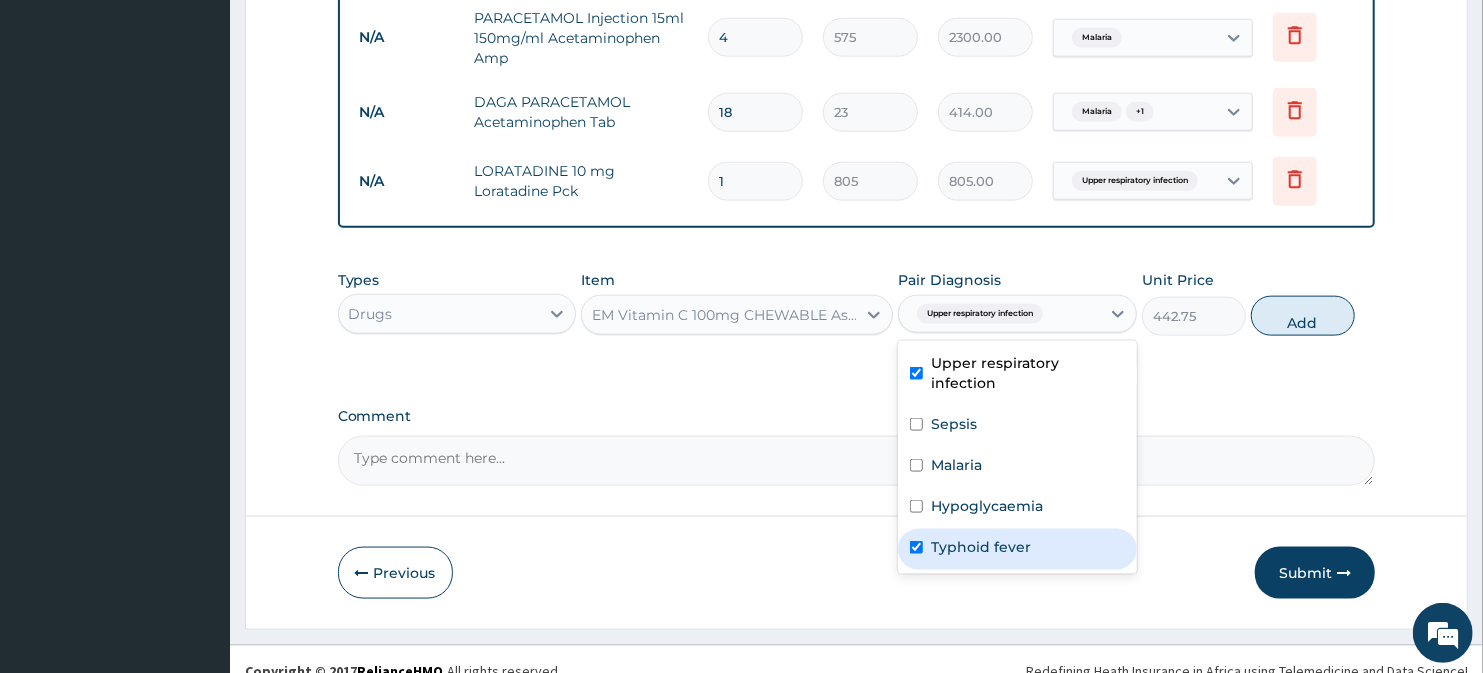 checkbox on "true" 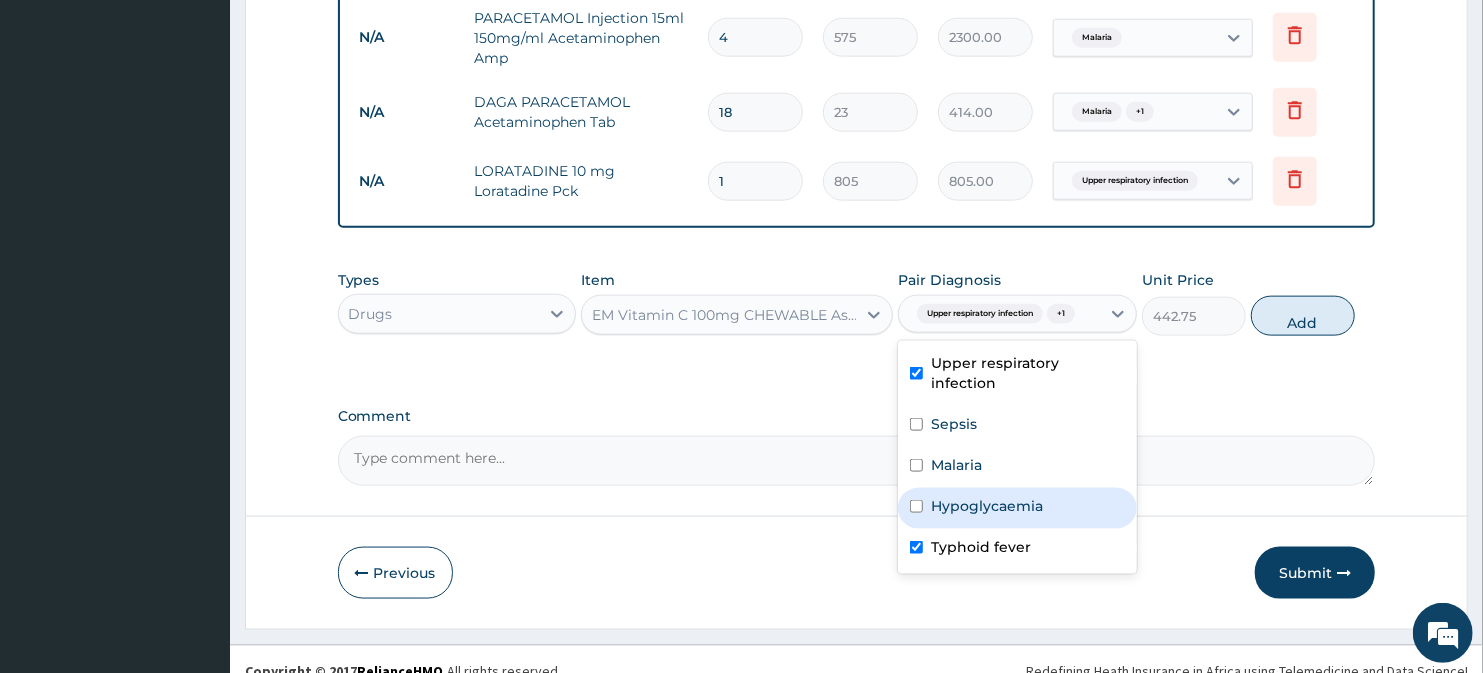 drag, startPoint x: 931, startPoint y: 476, endPoint x: 932, endPoint y: 416, distance: 60.00833 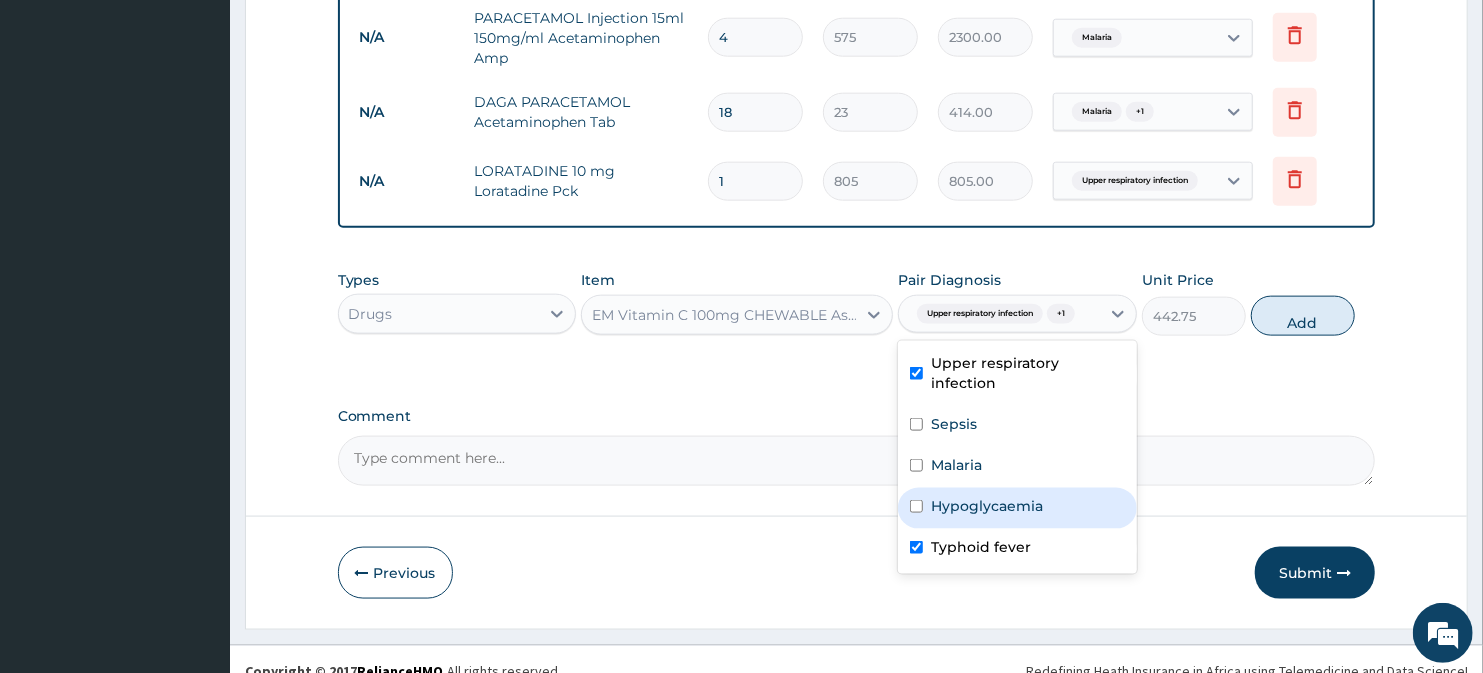 click on "Upper respiratory infection Sepsis Malaria Hypoglycaemia Typhoid fever" at bounding box center [1017, 457] 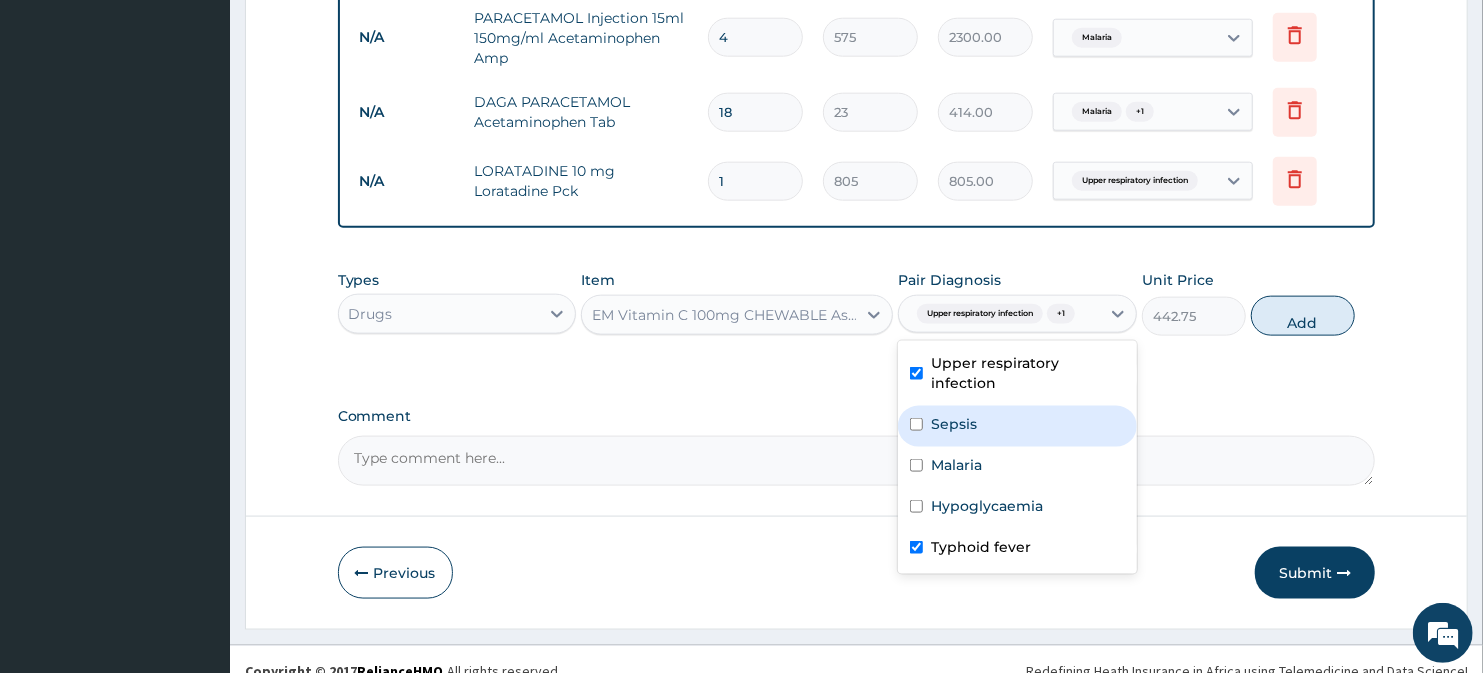 click on "Sepsis" at bounding box center (954, 424) 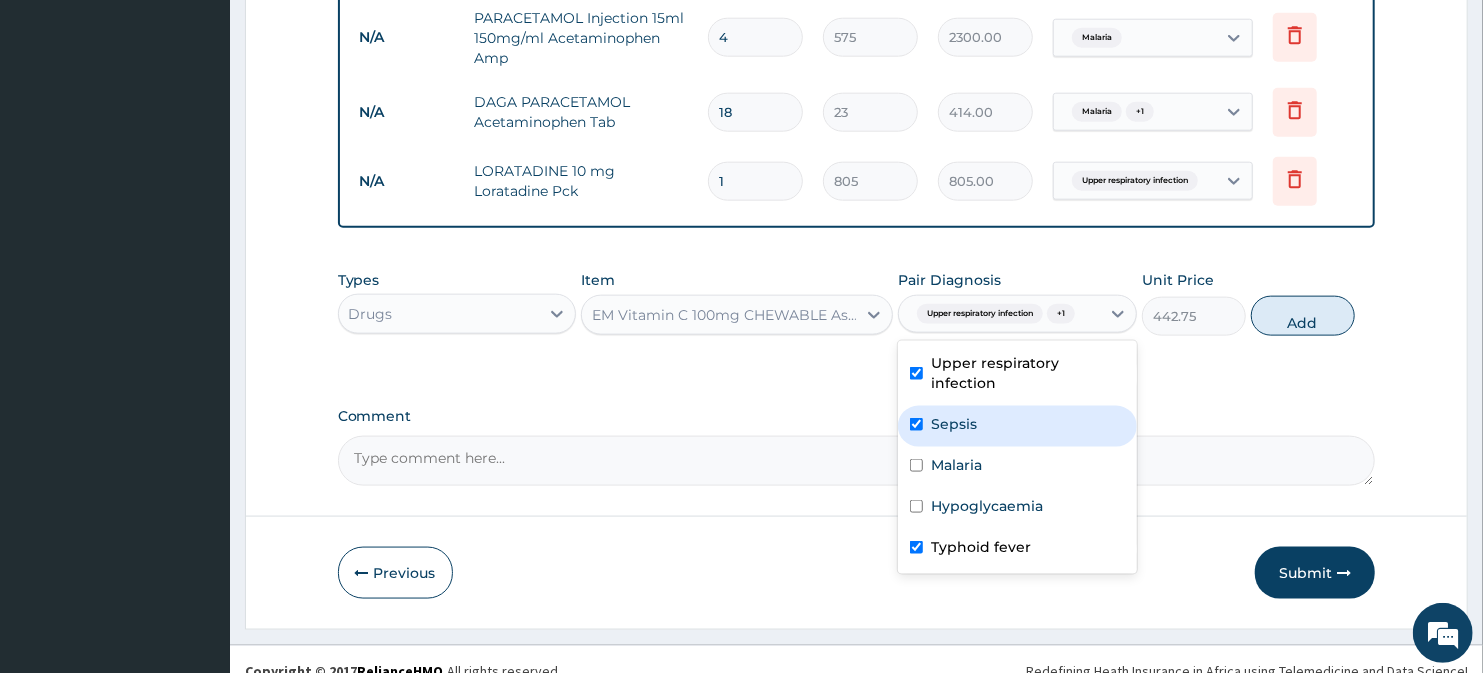 checkbox on "true" 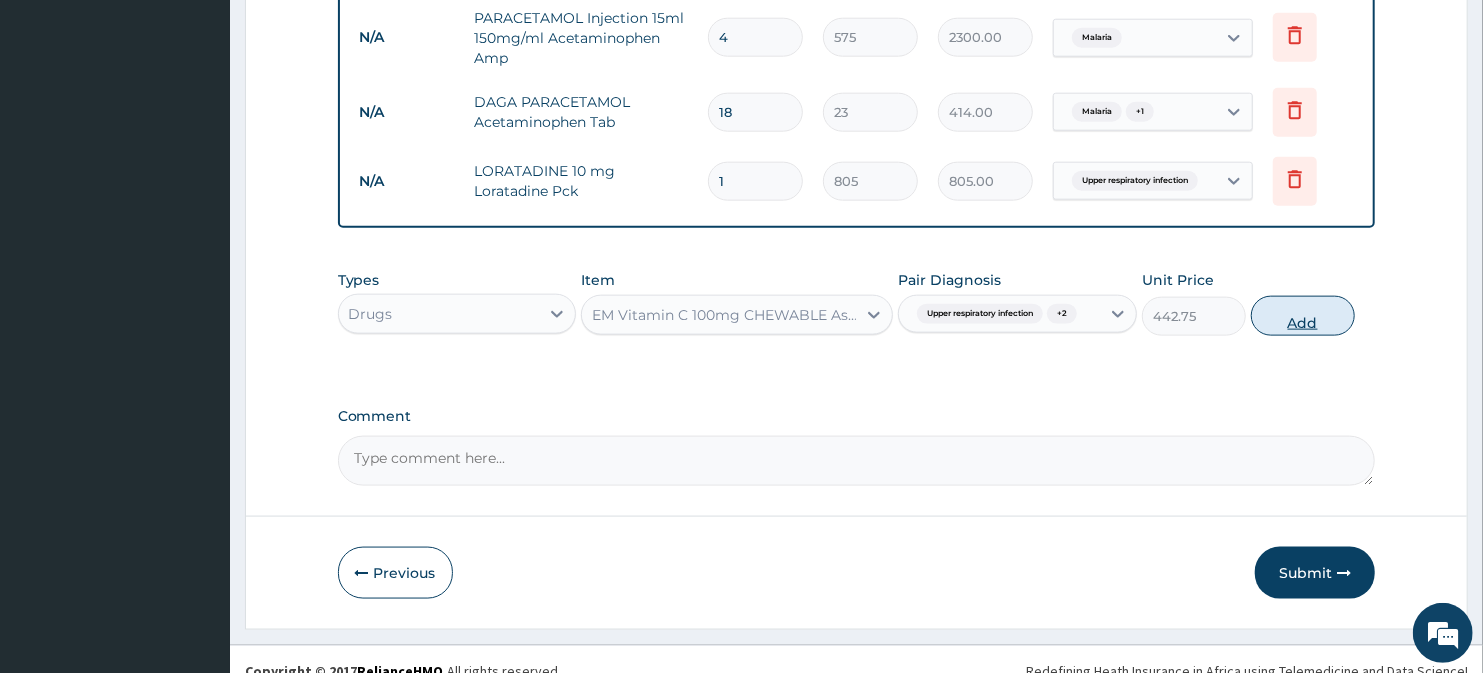 click on "Add" at bounding box center [1303, 316] 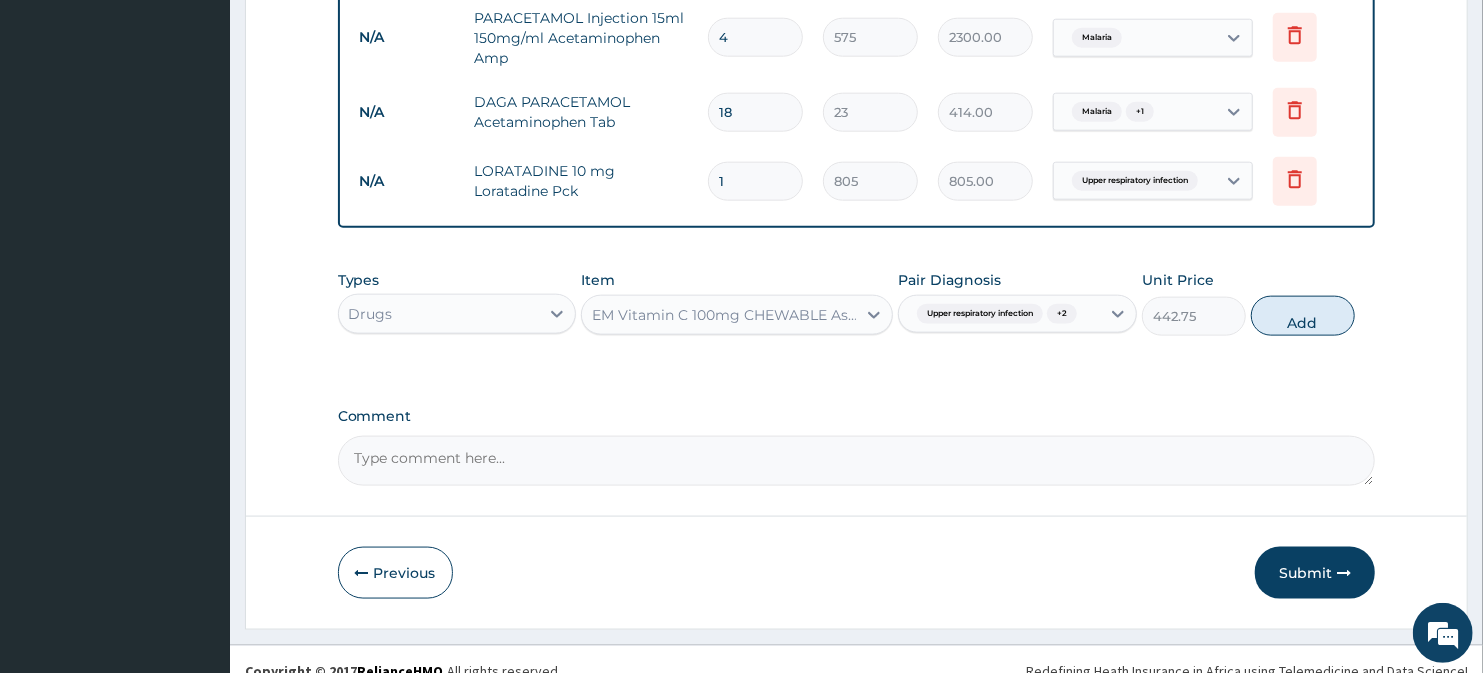 type on "0" 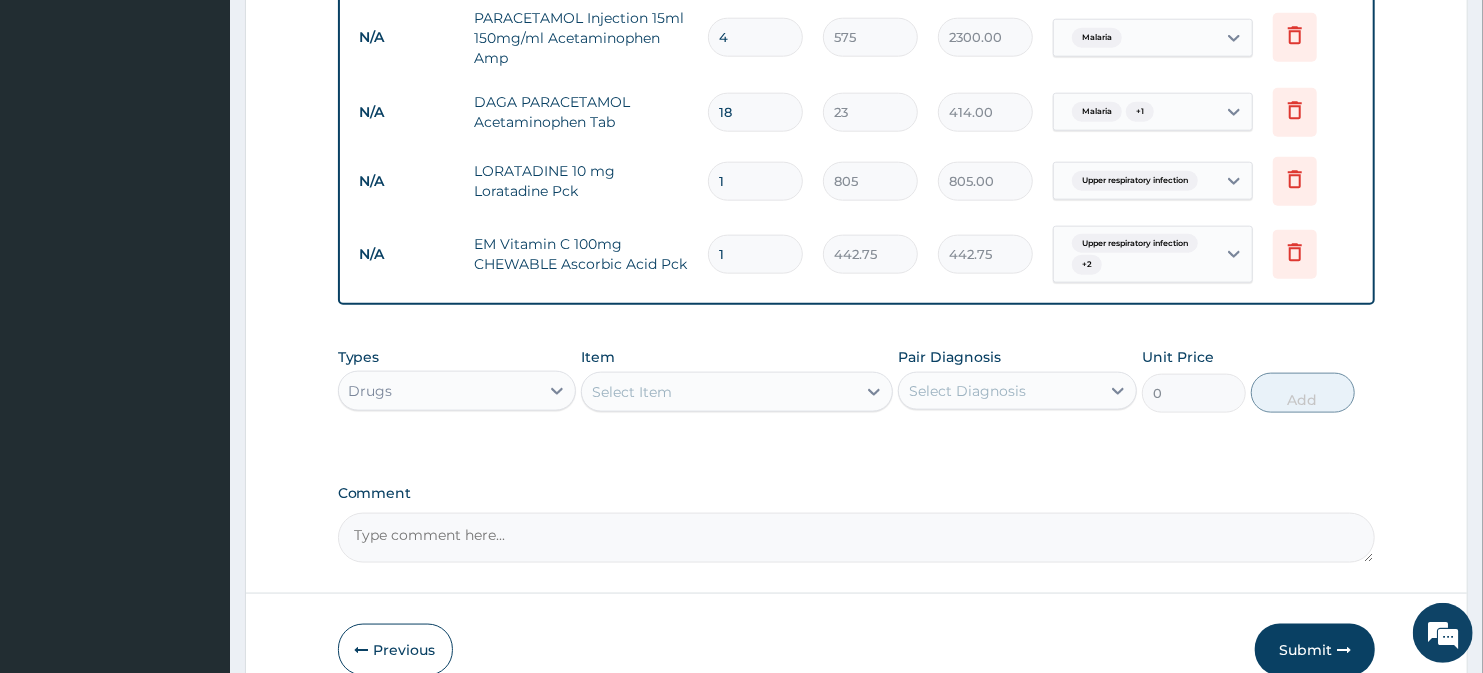 type on "2" 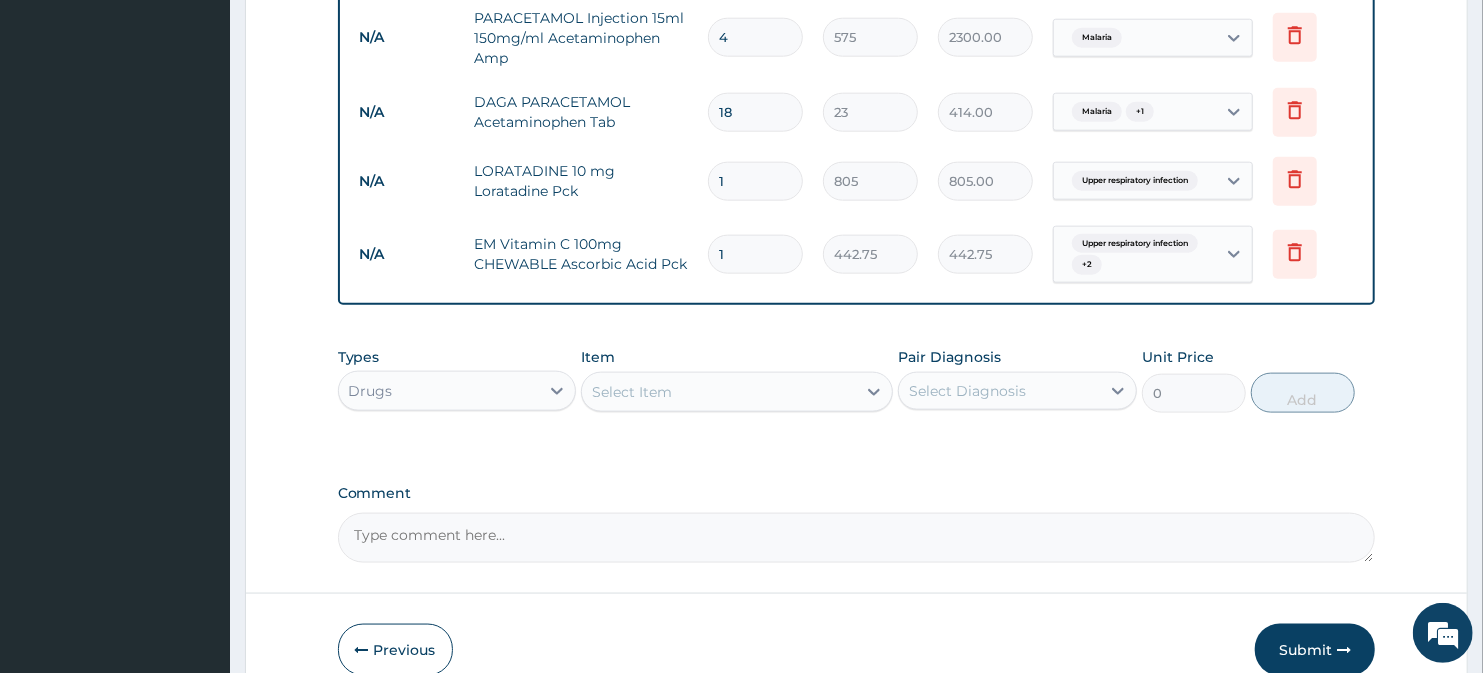 type on "885.50" 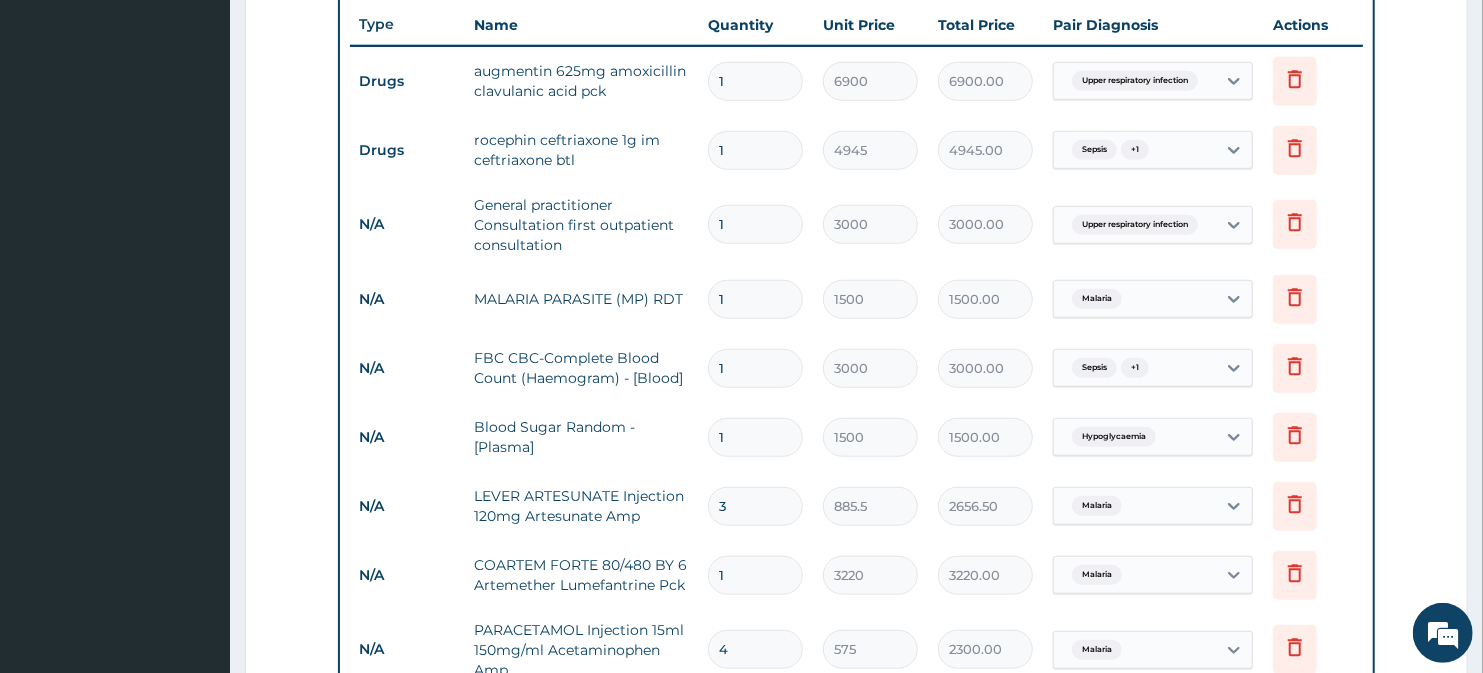 scroll, scrollTop: 696, scrollLeft: 0, axis: vertical 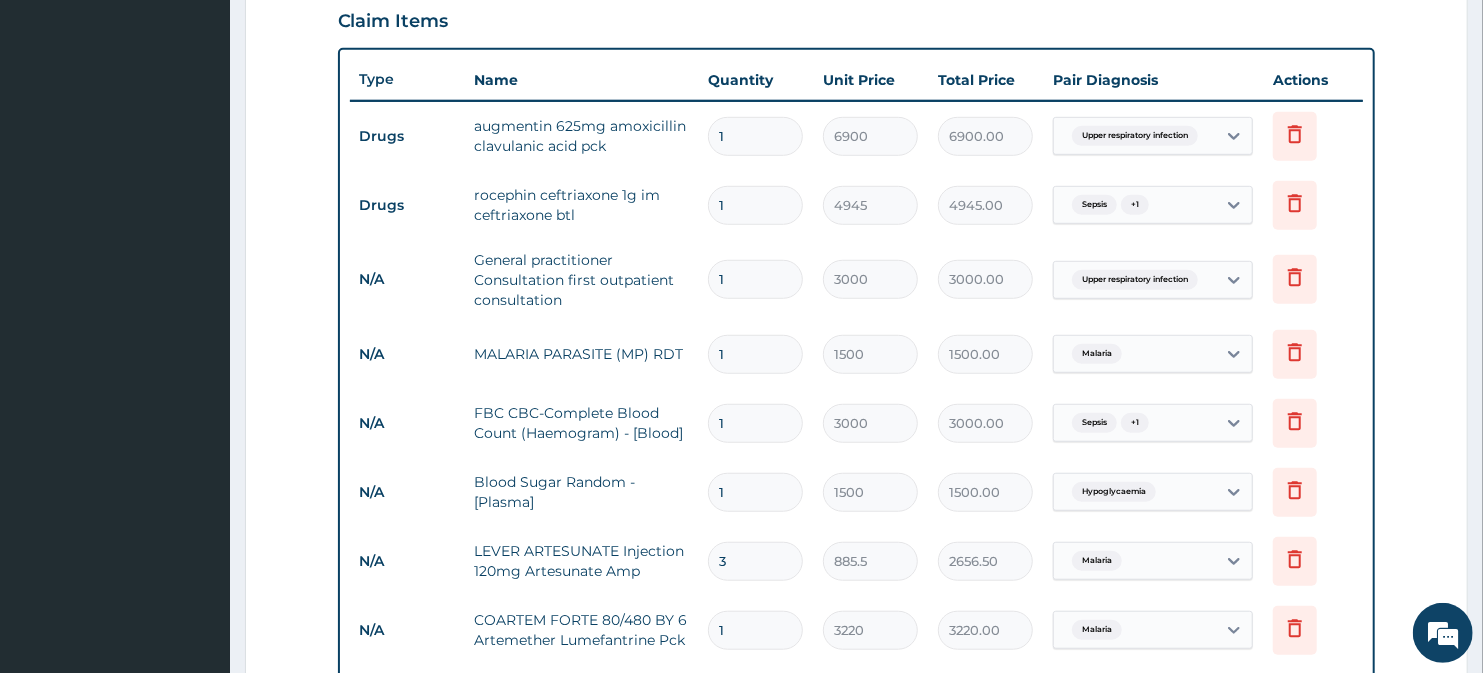 type on "2" 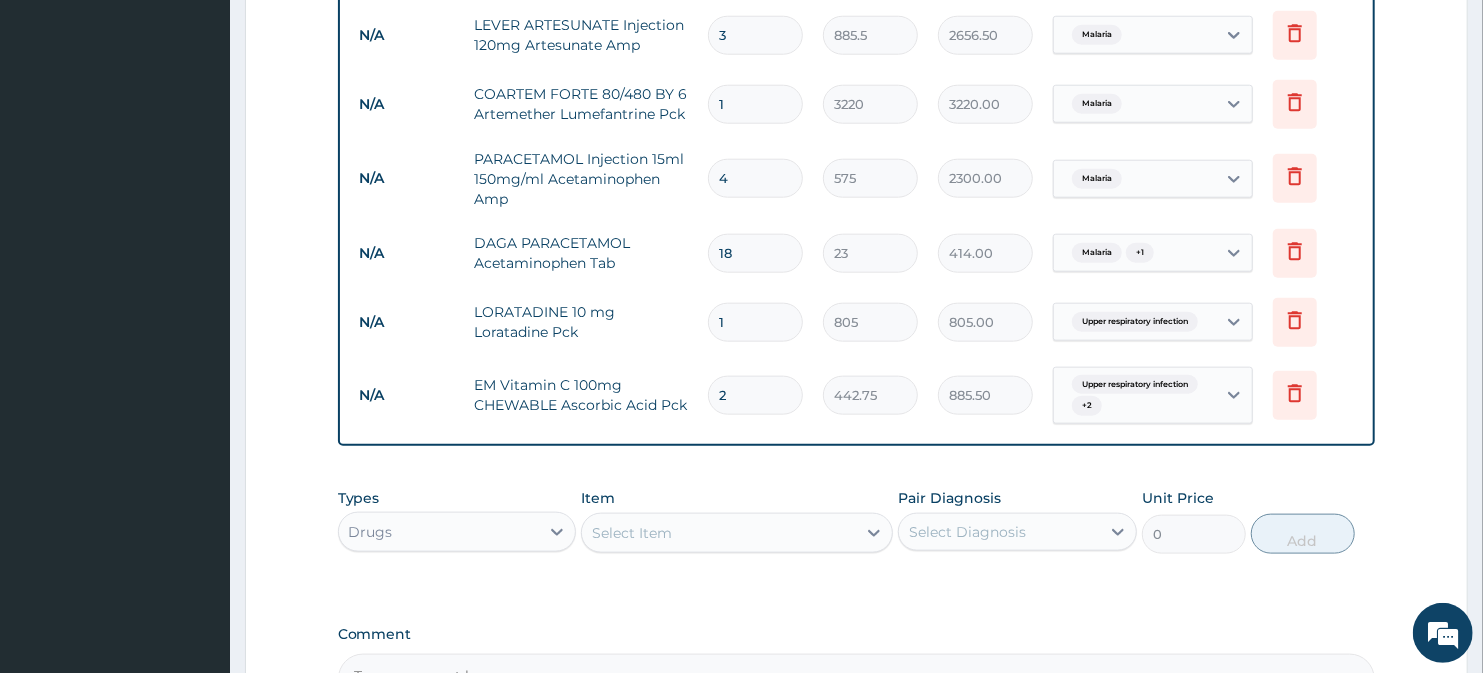 scroll, scrollTop: 1252, scrollLeft: 0, axis: vertical 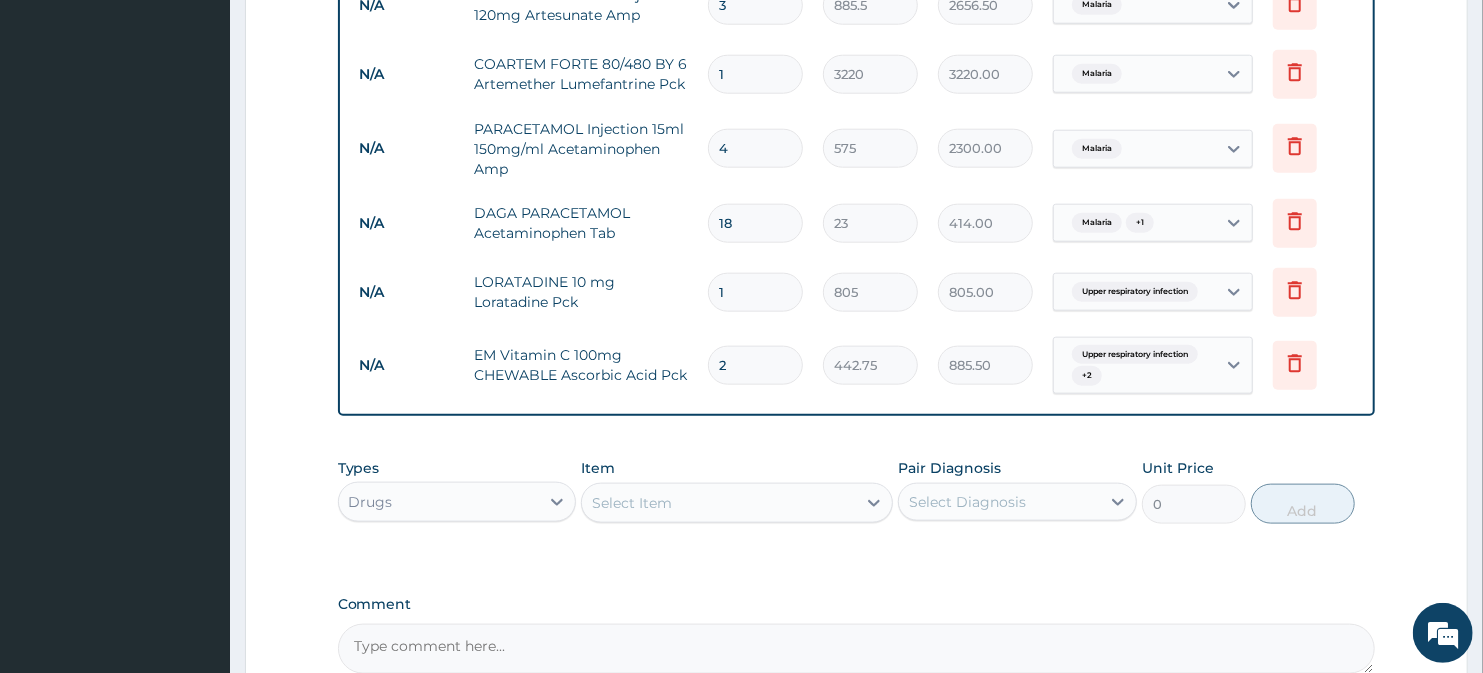 click on "Select Item" at bounding box center [718, 503] 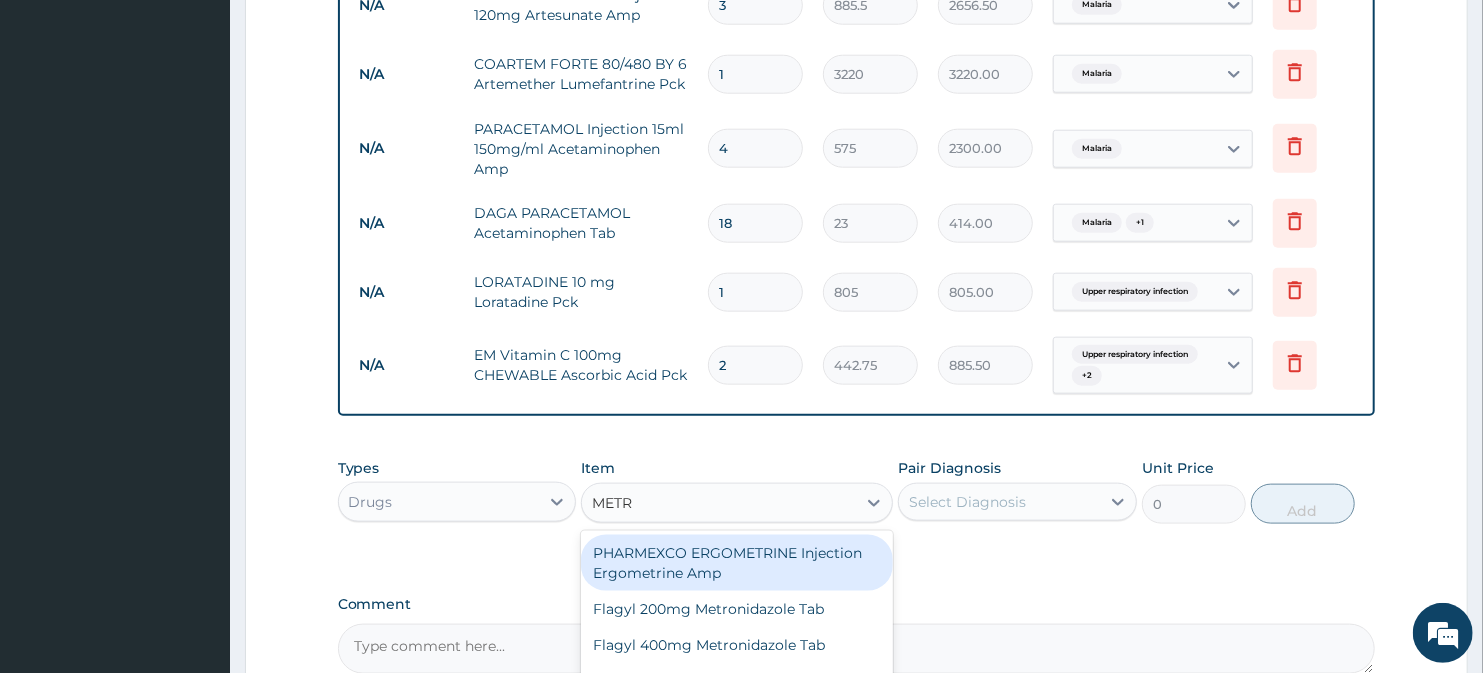 type on "METRO" 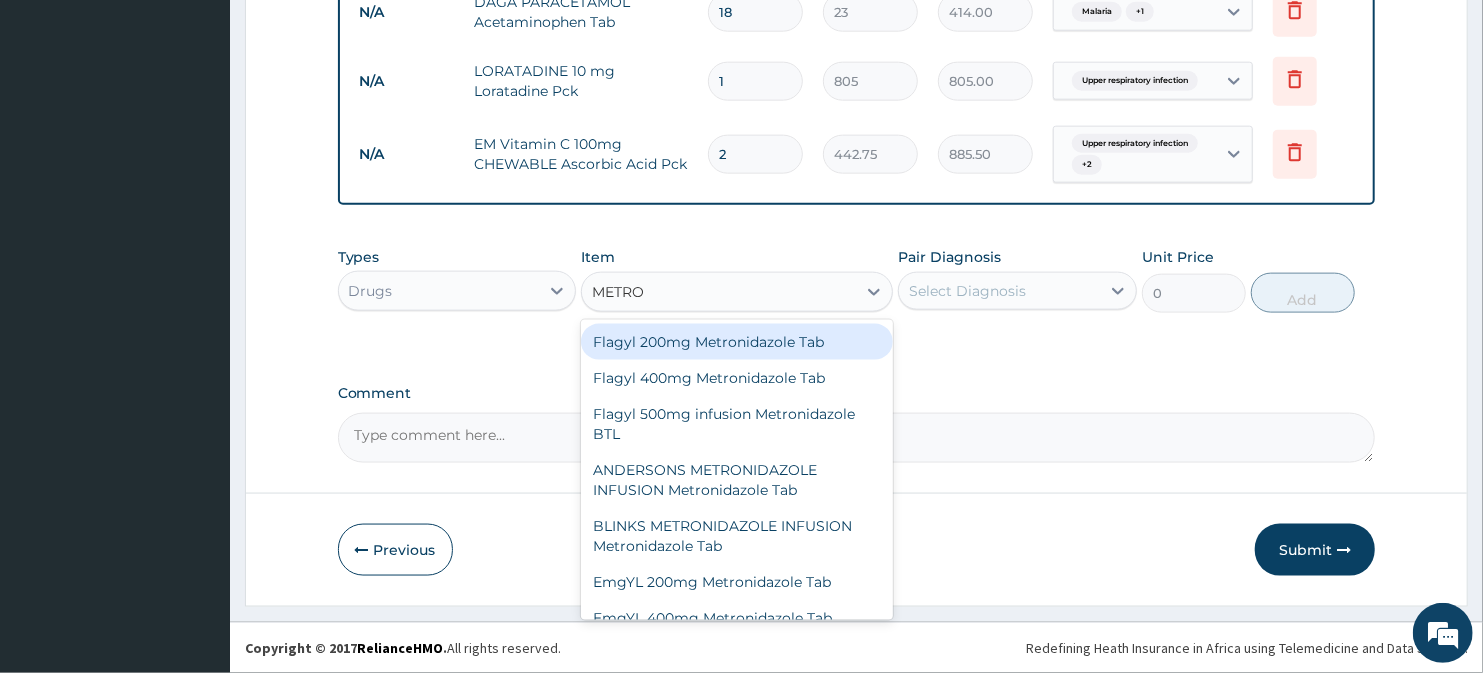 scroll, scrollTop: 1466, scrollLeft: 0, axis: vertical 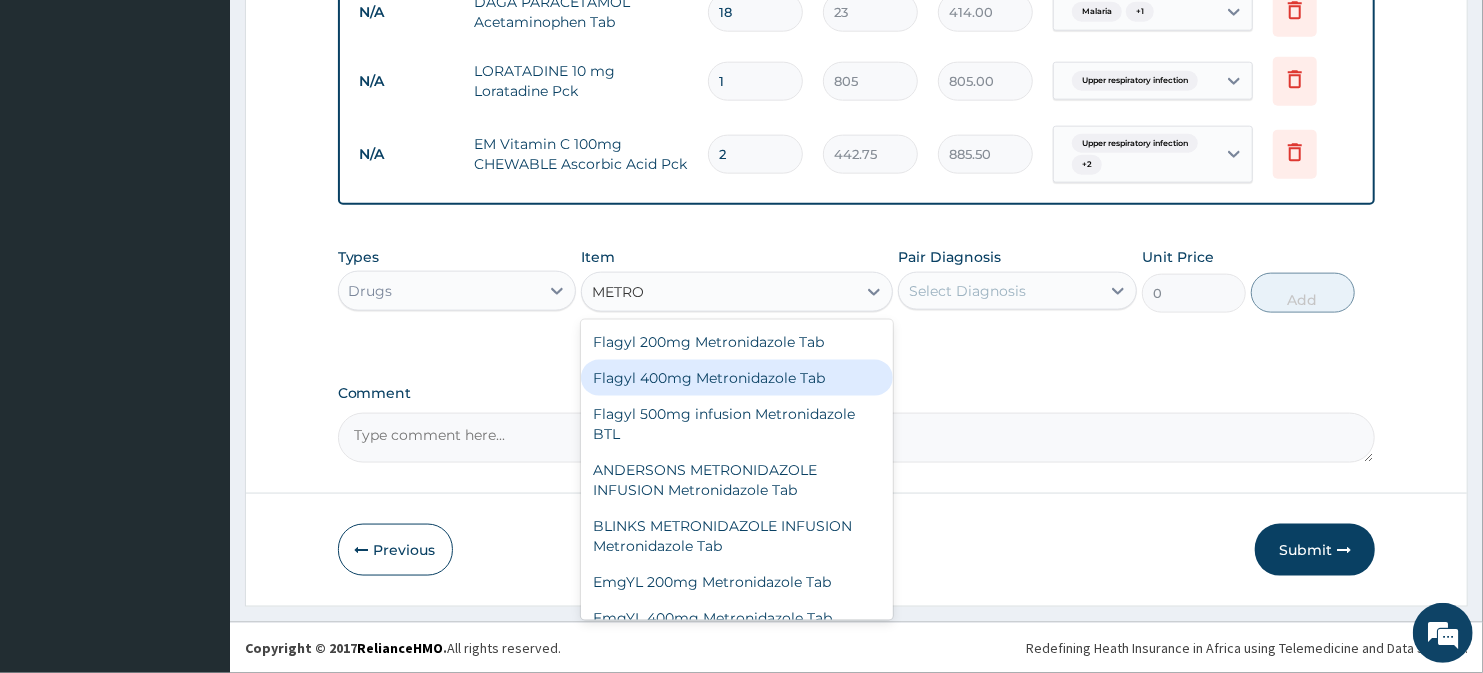 drag, startPoint x: 778, startPoint y: 378, endPoint x: 882, endPoint y: 315, distance: 121.59358 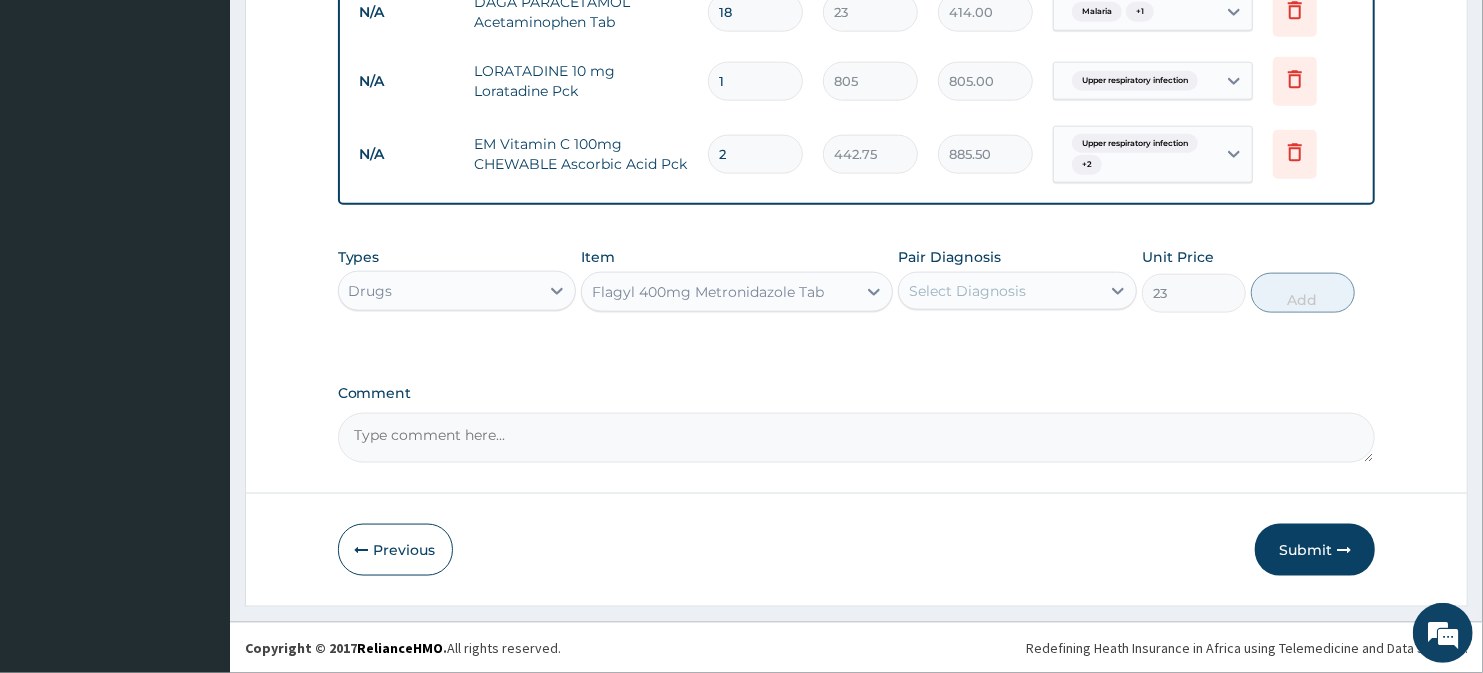 click on "Select Diagnosis" at bounding box center (967, 291) 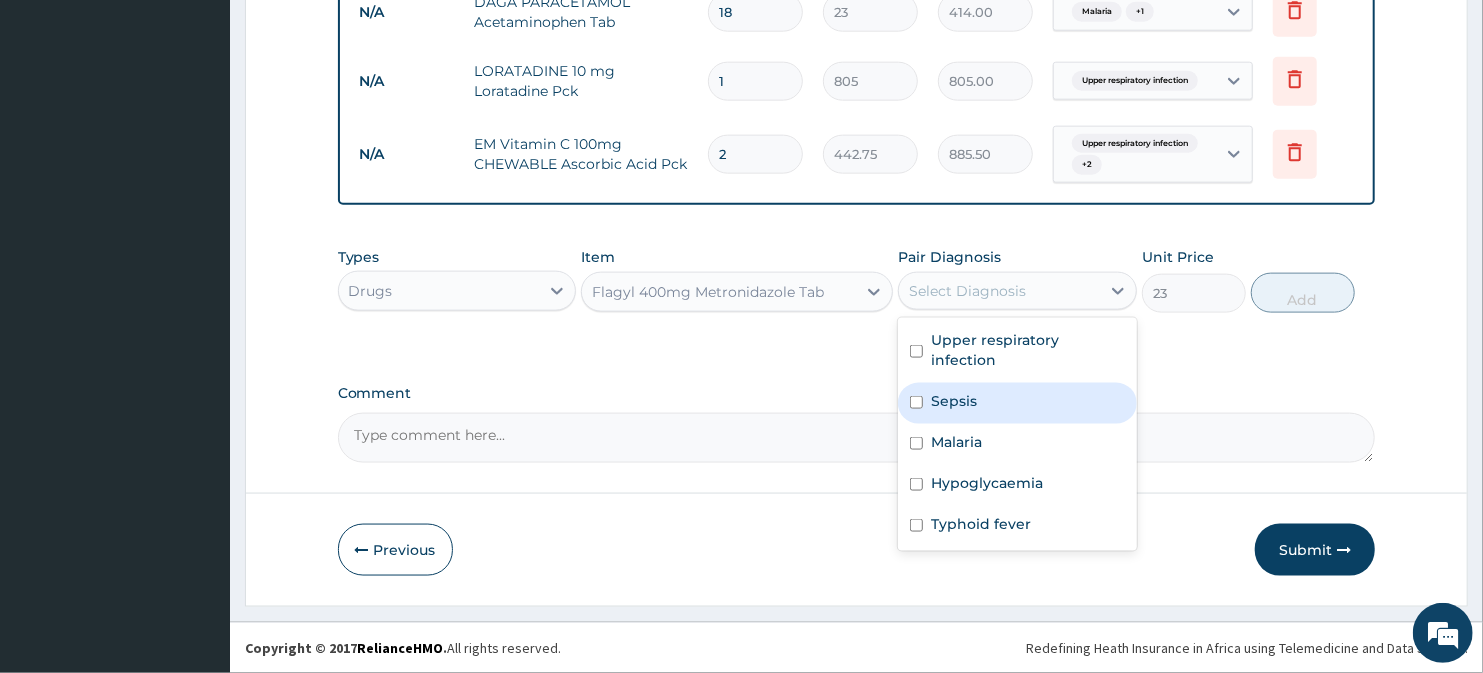 click on "Sepsis" at bounding box center [954, 401] 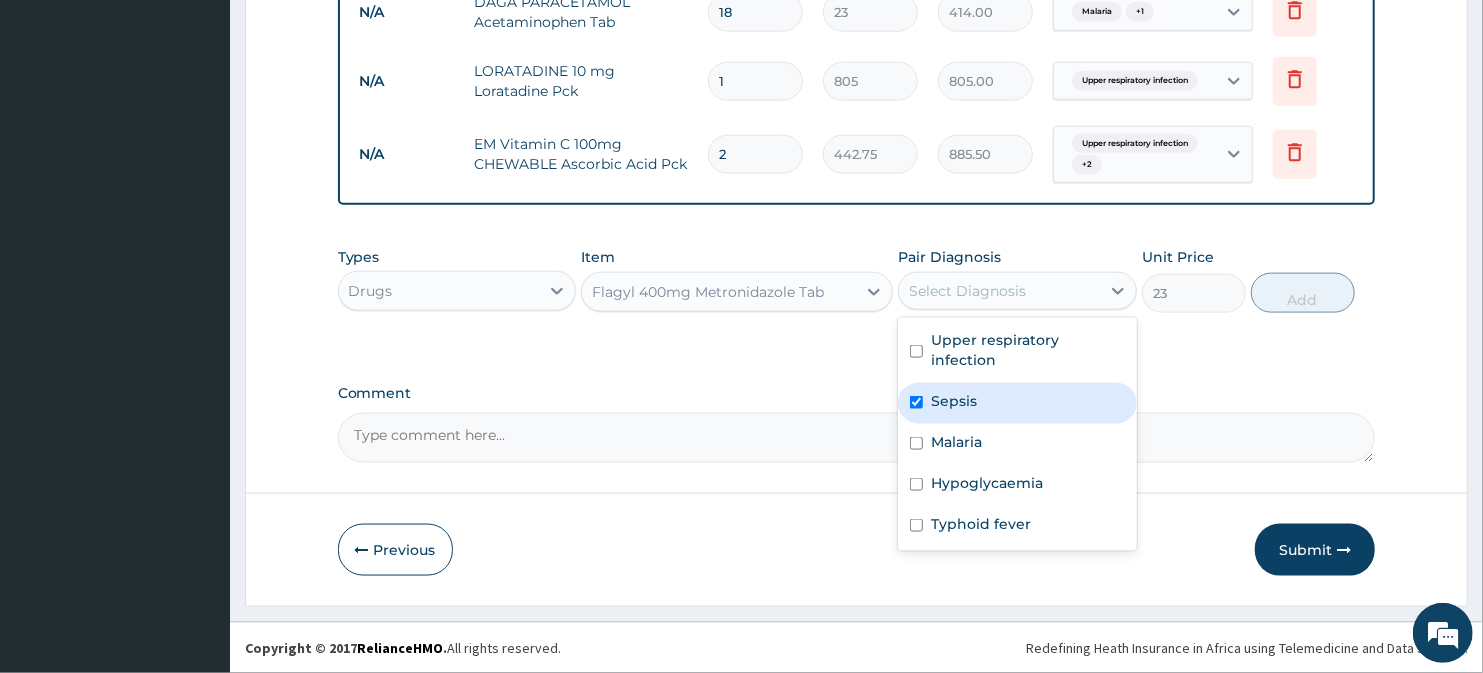 checkbox on "true" 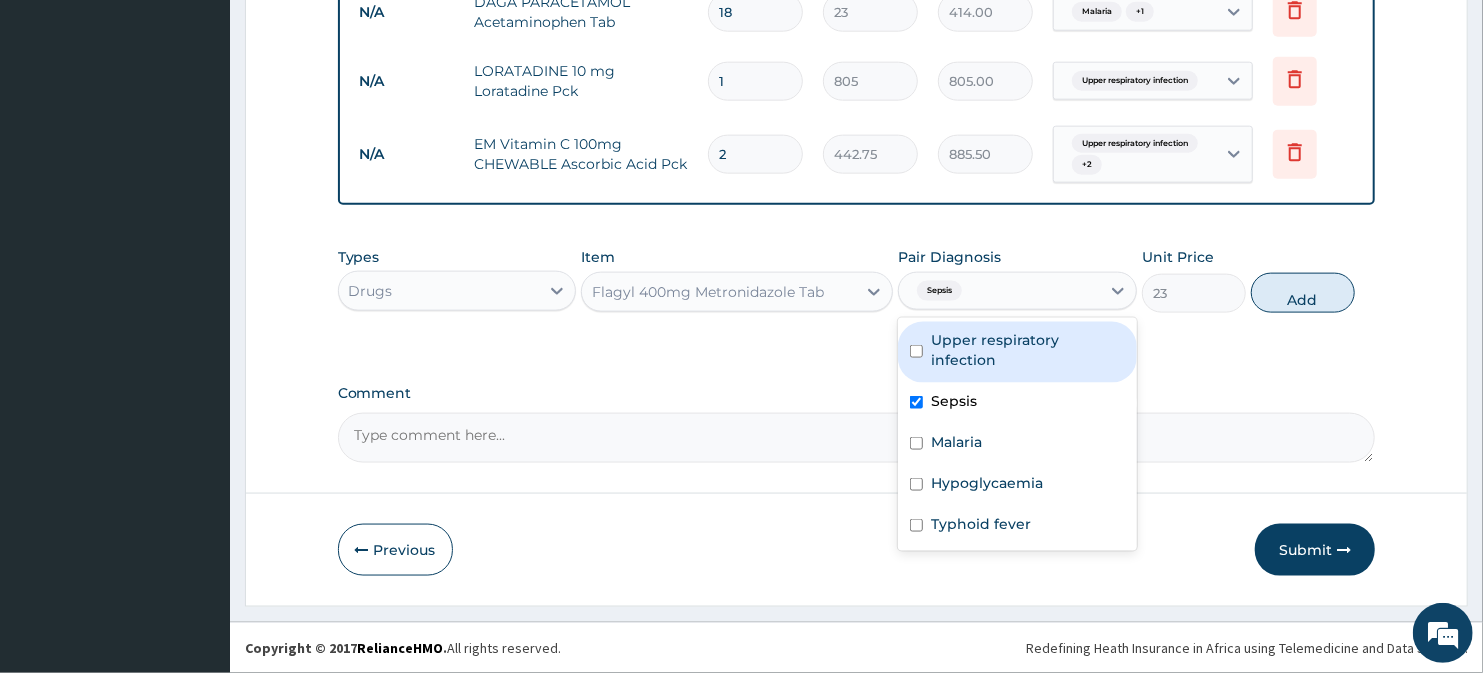 click on "Upper respiratory infection" at bounding box center (1028, 350) 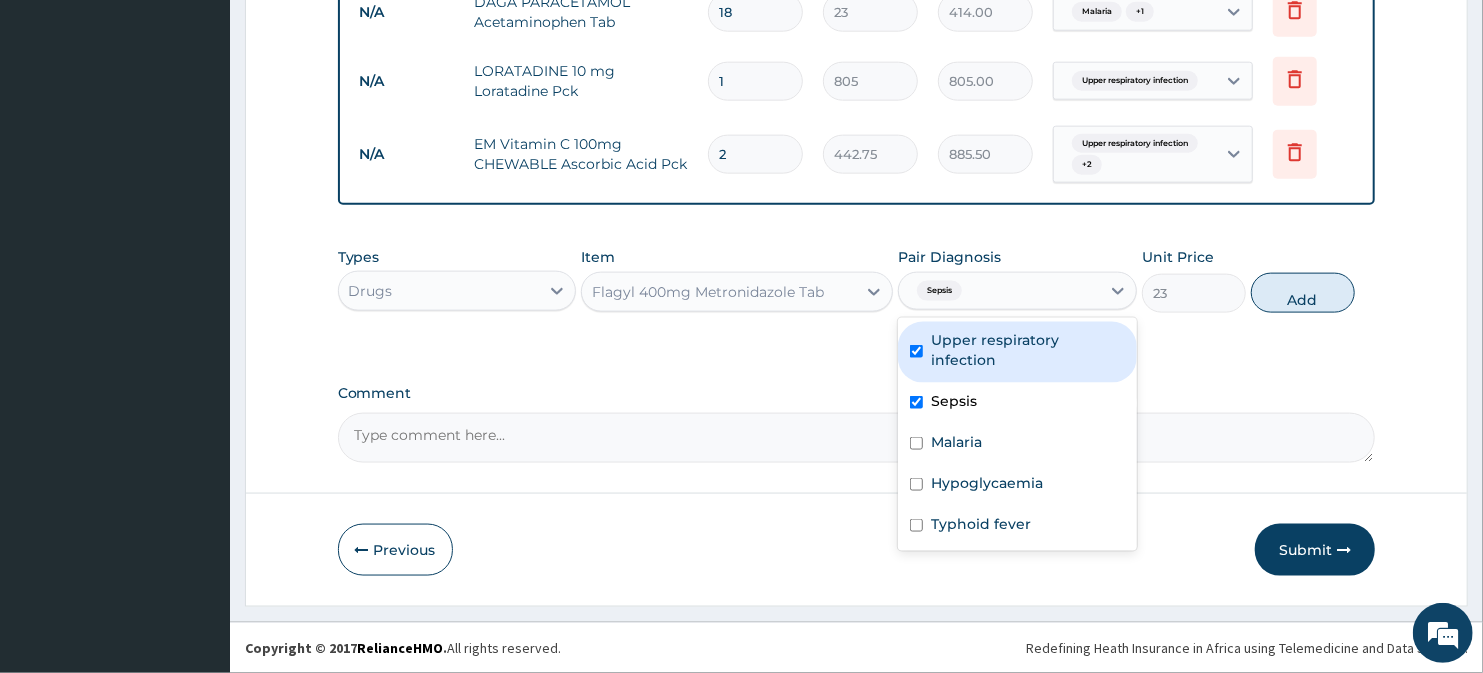 checkbox on "true" 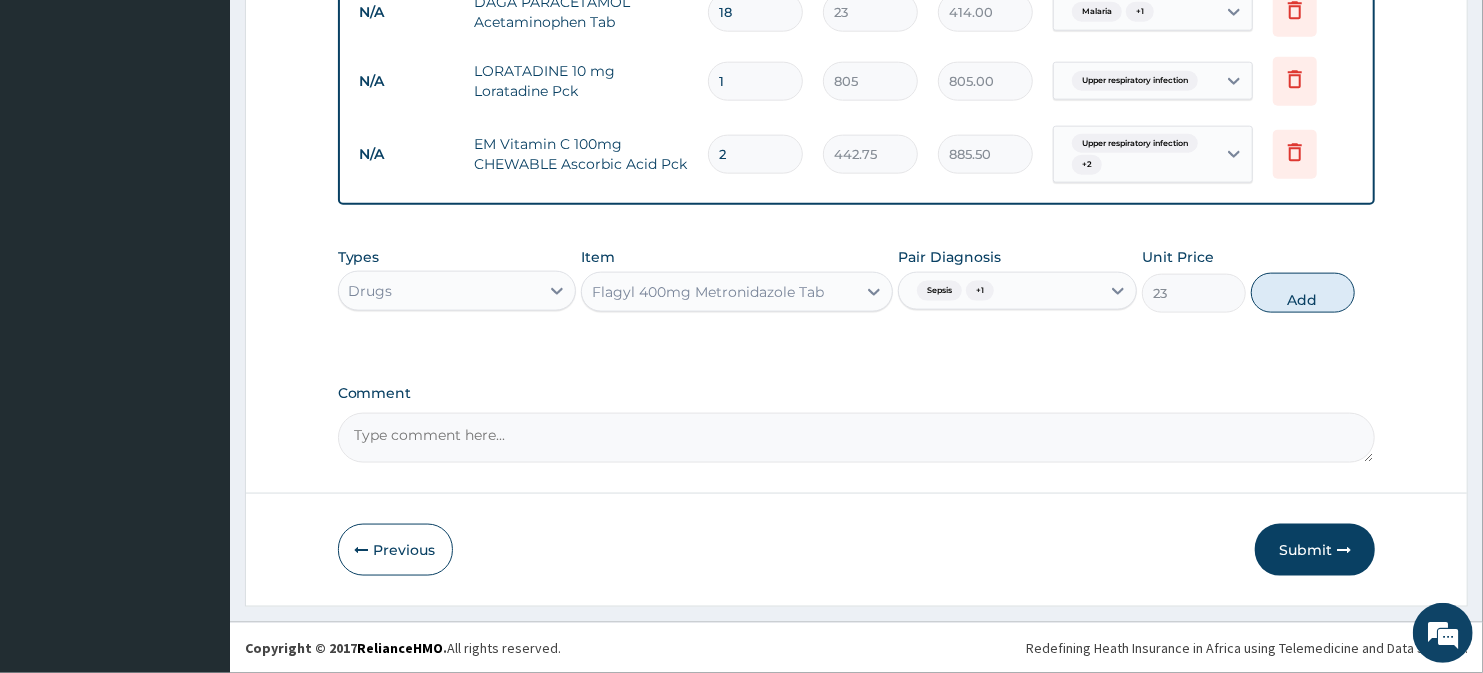 drag, startPoint x: 1312, startPoint y: 277, endPoint x: 1281, endPoint y: 298, distance: 37.44329 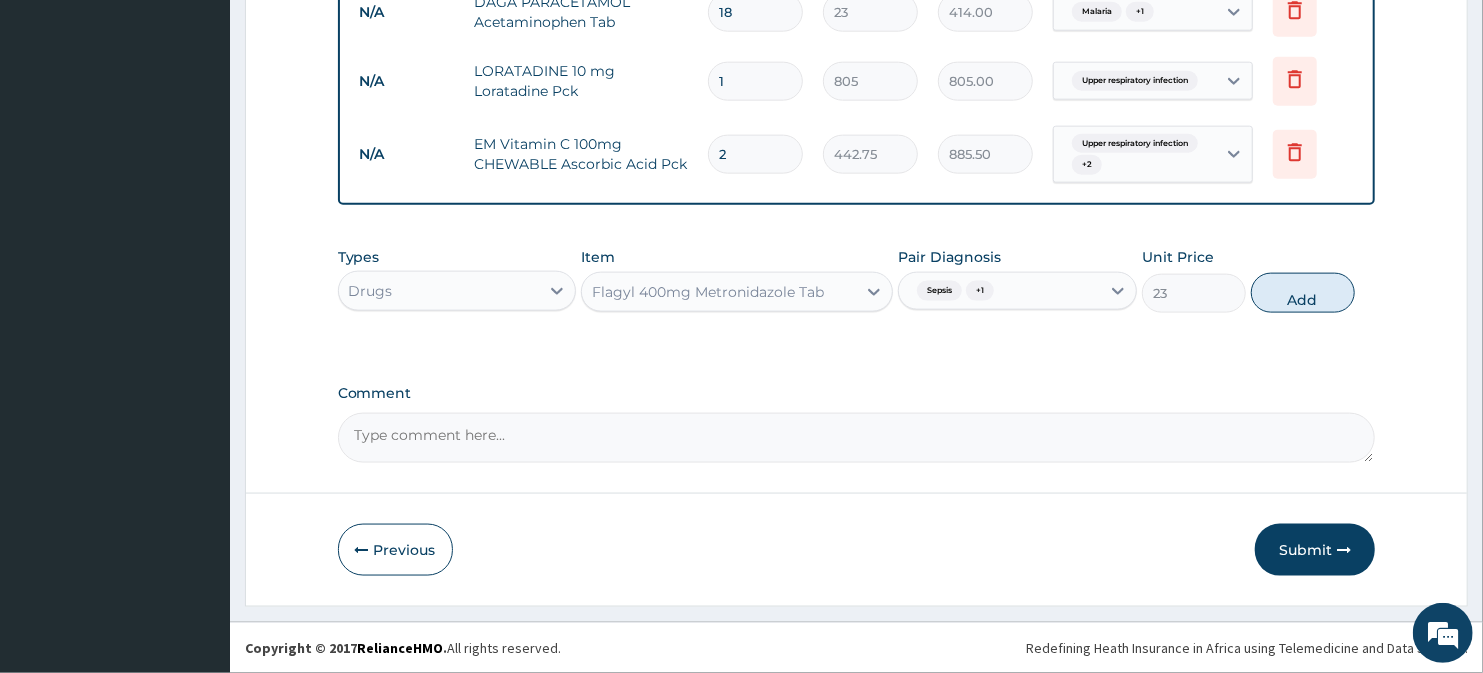 click on "Add" at bounding box center (1303, 293) 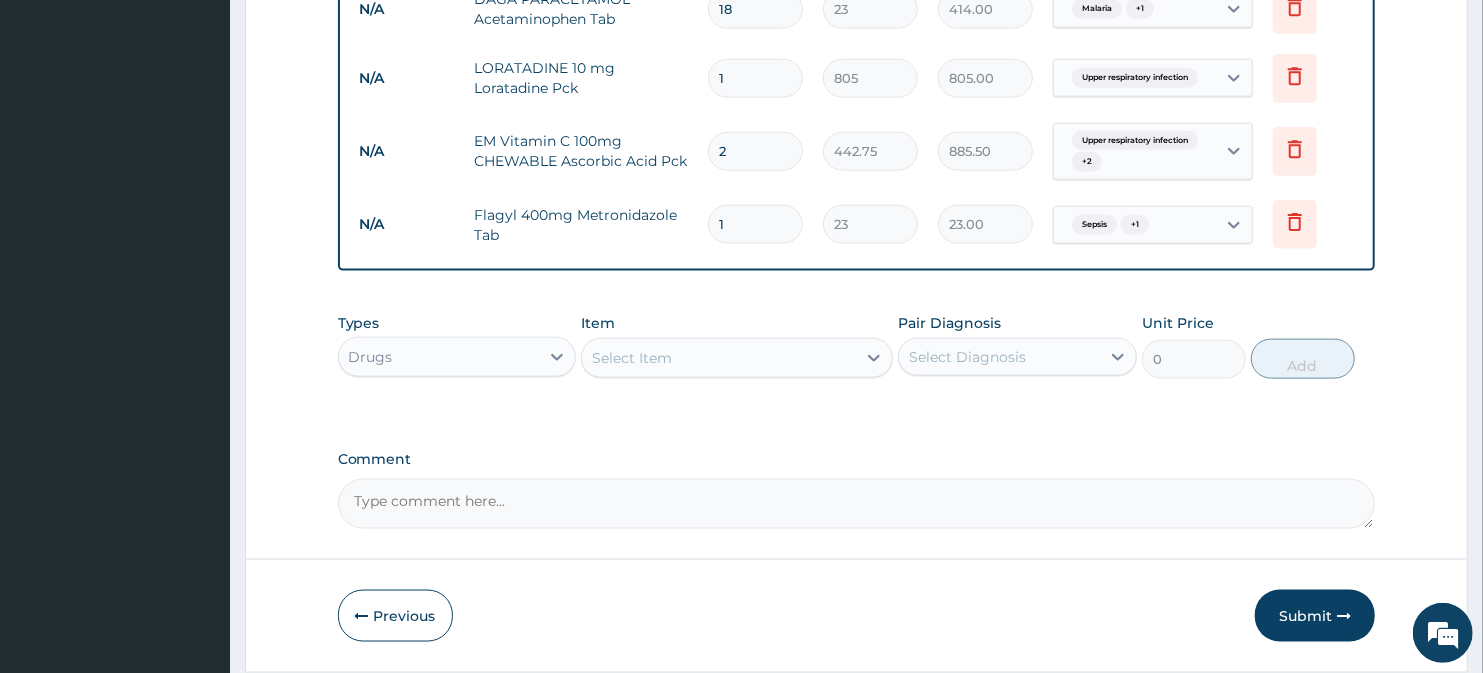 type on "15" 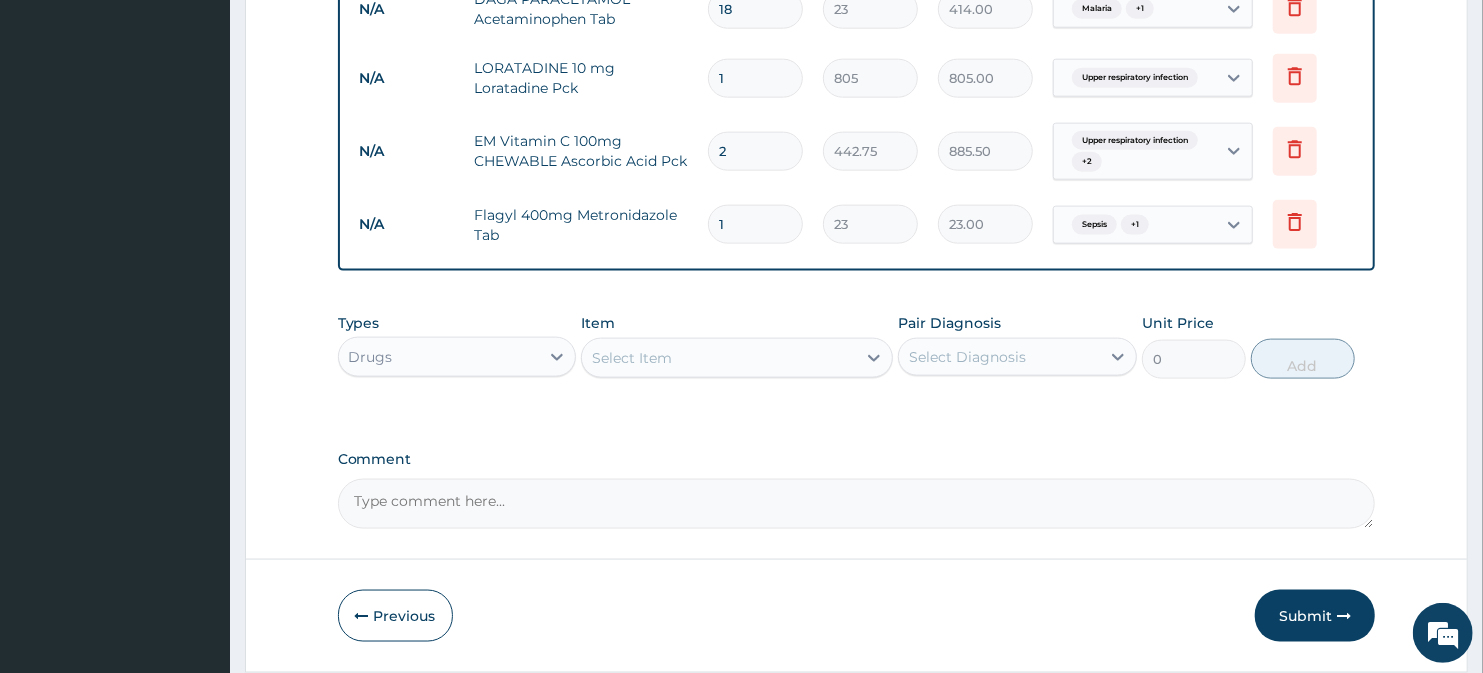 type on "345.00" 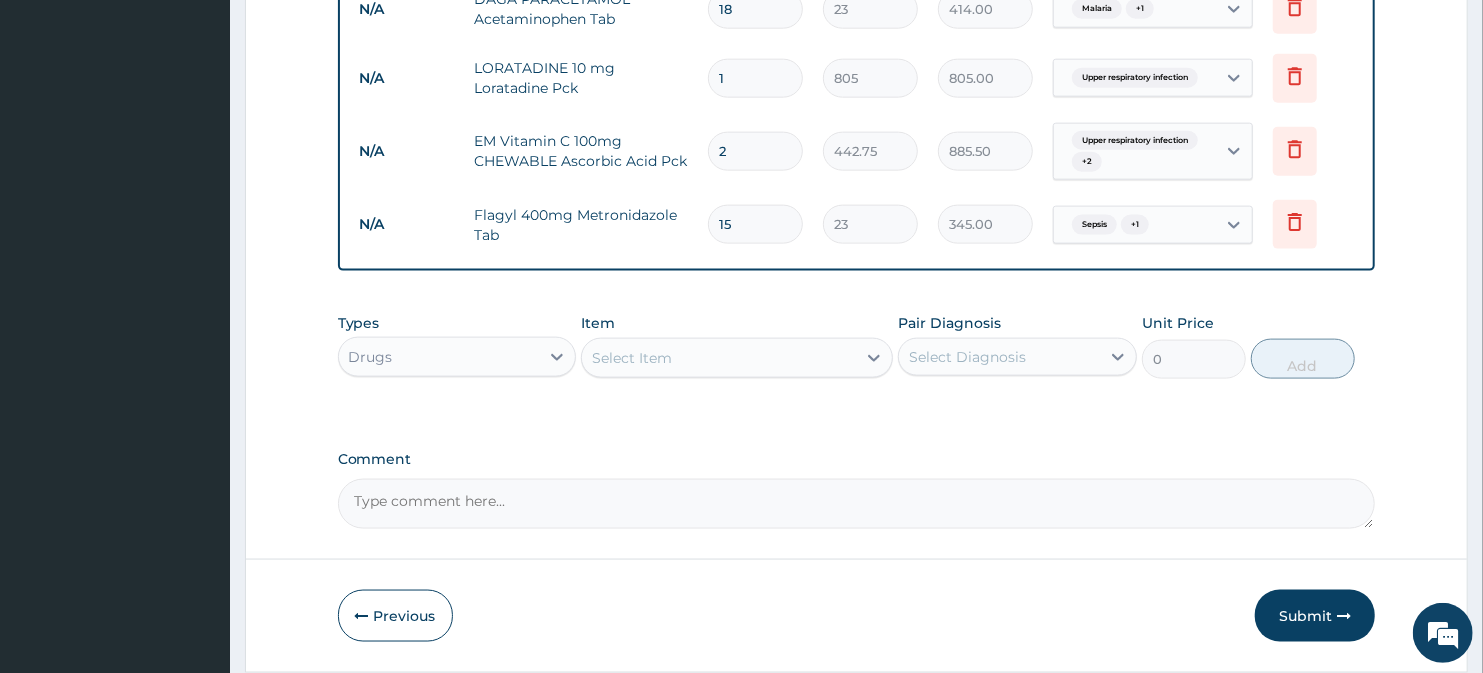type on "15" 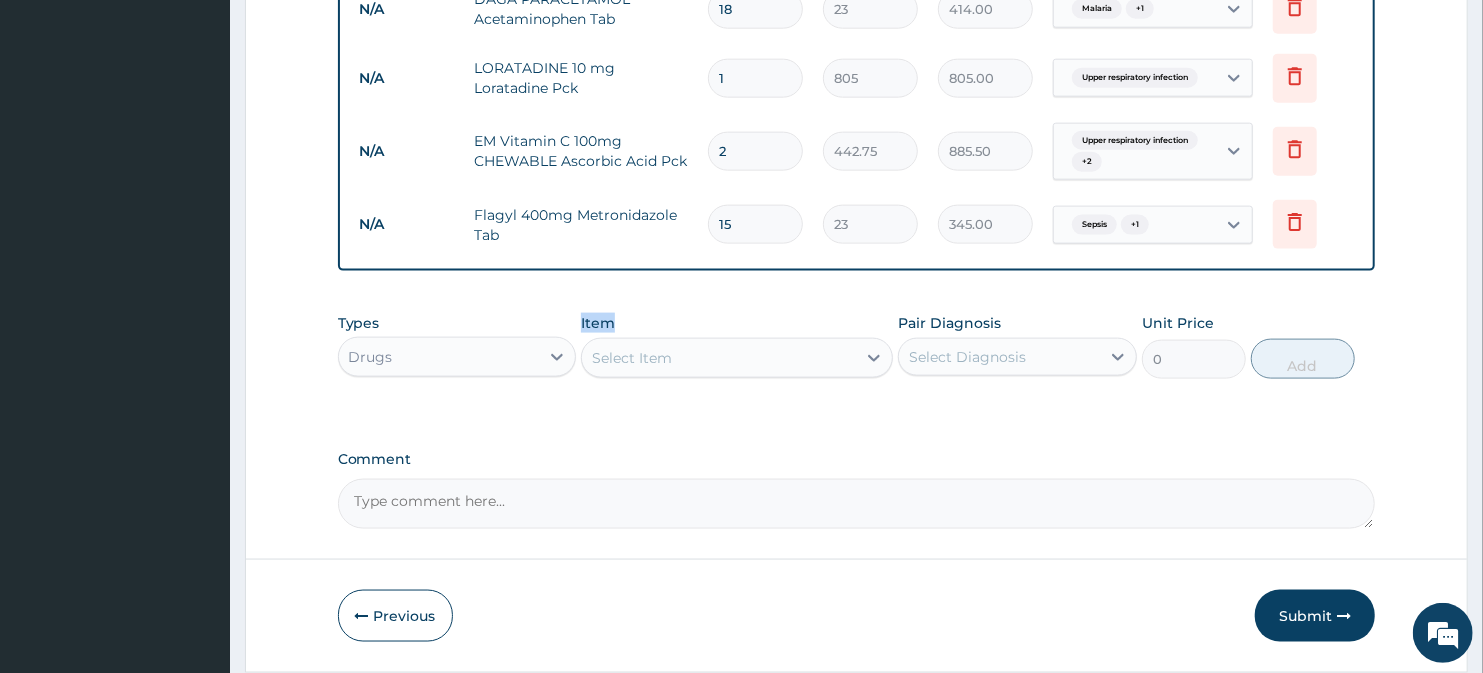 click on "PA Code / Prescription Code PA/1607F3 Encounter Date 13-07-2025 Important Notice Please enter PA codes before entering items that are not attached to a PA code   All diagnoses entered must be linked to a claim item. Diagnosis & Claim Items that are visible but inactive cannot be edited because they were imported from an already approved PA code. Diagnosis Upper respiratory infection query Sepsis confirmed Malaria Query Hypoglycaemia Query Typhoid fever Query NB: All diagnosis must be linked to a claim item Claim Items Type Name Quantity Unit Price Total Price Pair Diagnosis Actions Drugs augmentin 625mg amoxicillin clavulanic acid pck 1 6900 6900.00 Upper respiratory infection Delete Drugs rocephin ceftriaxone 1g im ceftriaxone btl 1 4945 4945.00 Sepsis  + 1 Delete N/A General practitioner Consultation first outpatient consultation 1 3000 3000.00 Upper respiratory infection Delete N/A MALARIA PARASITE (MP) RDT 1 1500 1500.00 Malaria Delete N/A FBC CBC-Complete Blood Count (Haemogram) - [Blood] 1 3000 3000.00" at bounding box center [857, -373] 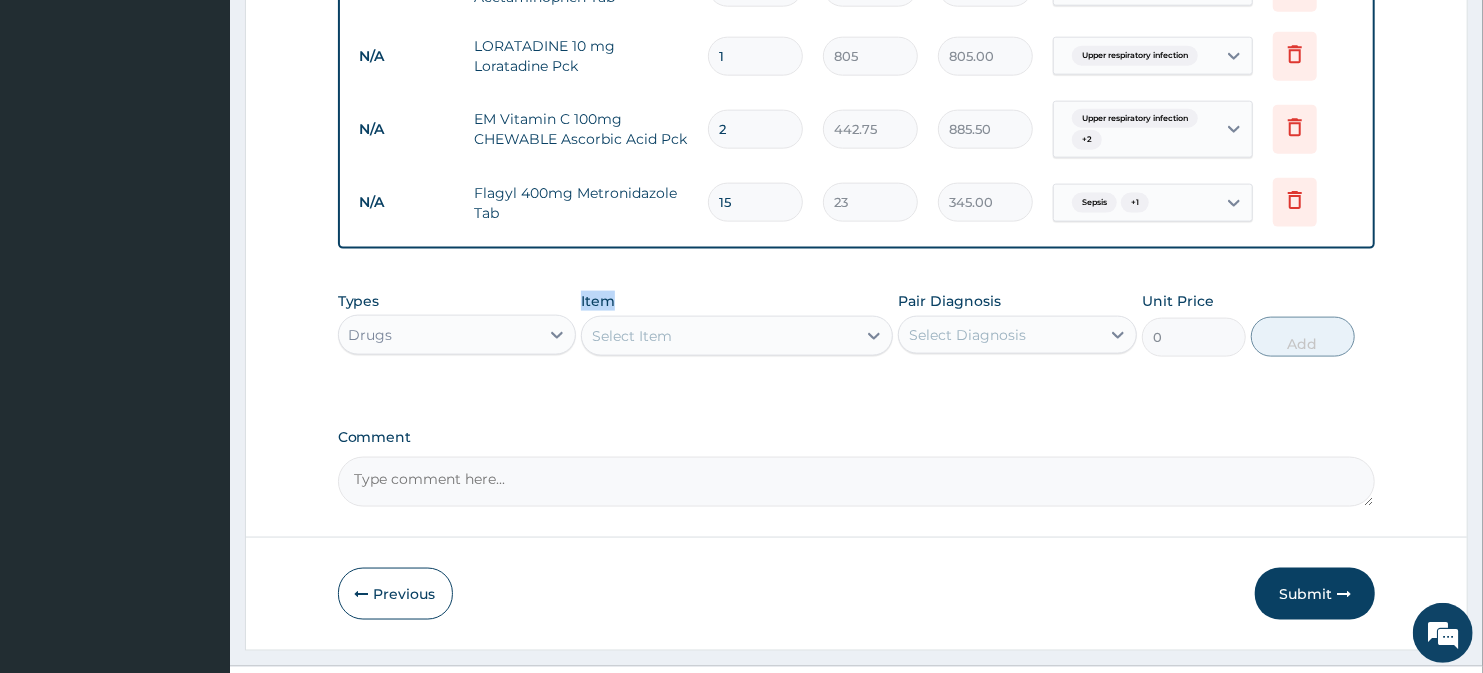 scroll, scrollTop: 1535, scrollLeft: 0, axis: vertical 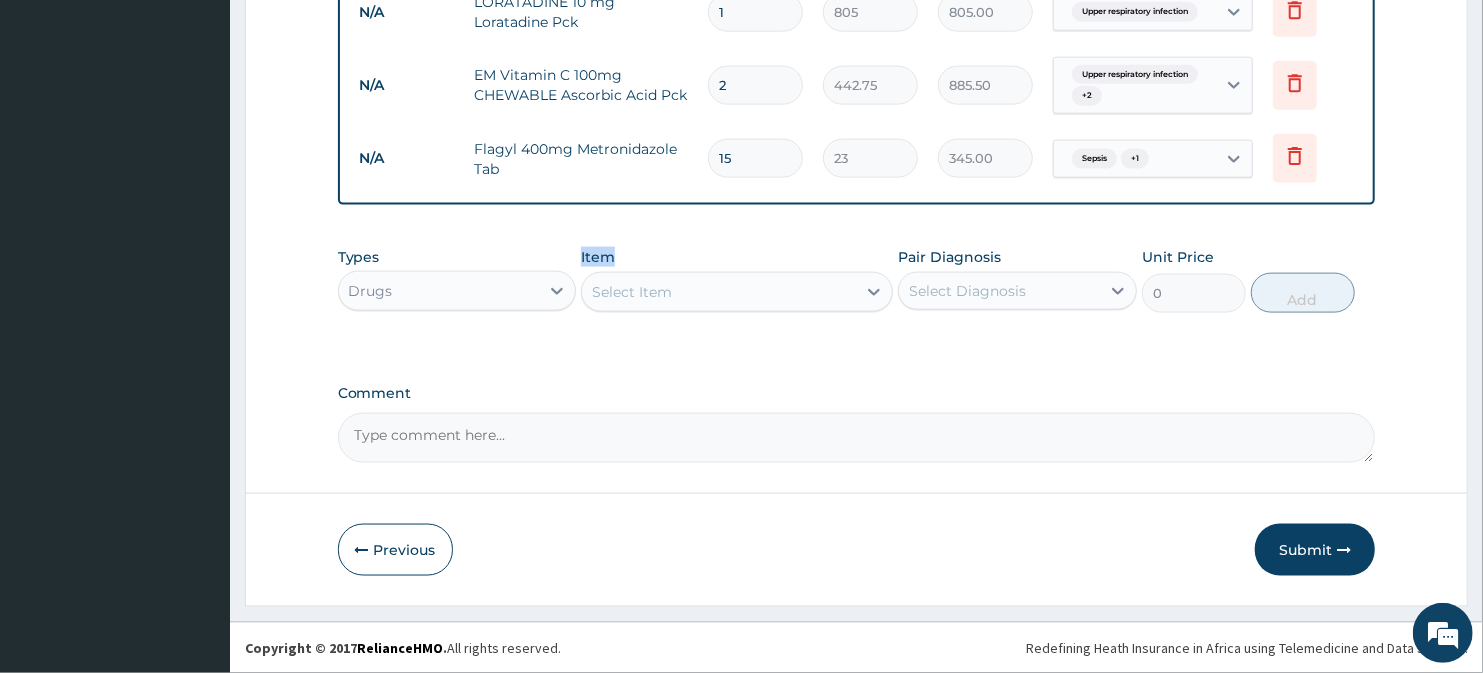 click on "2" at bounding box center [755, 85] 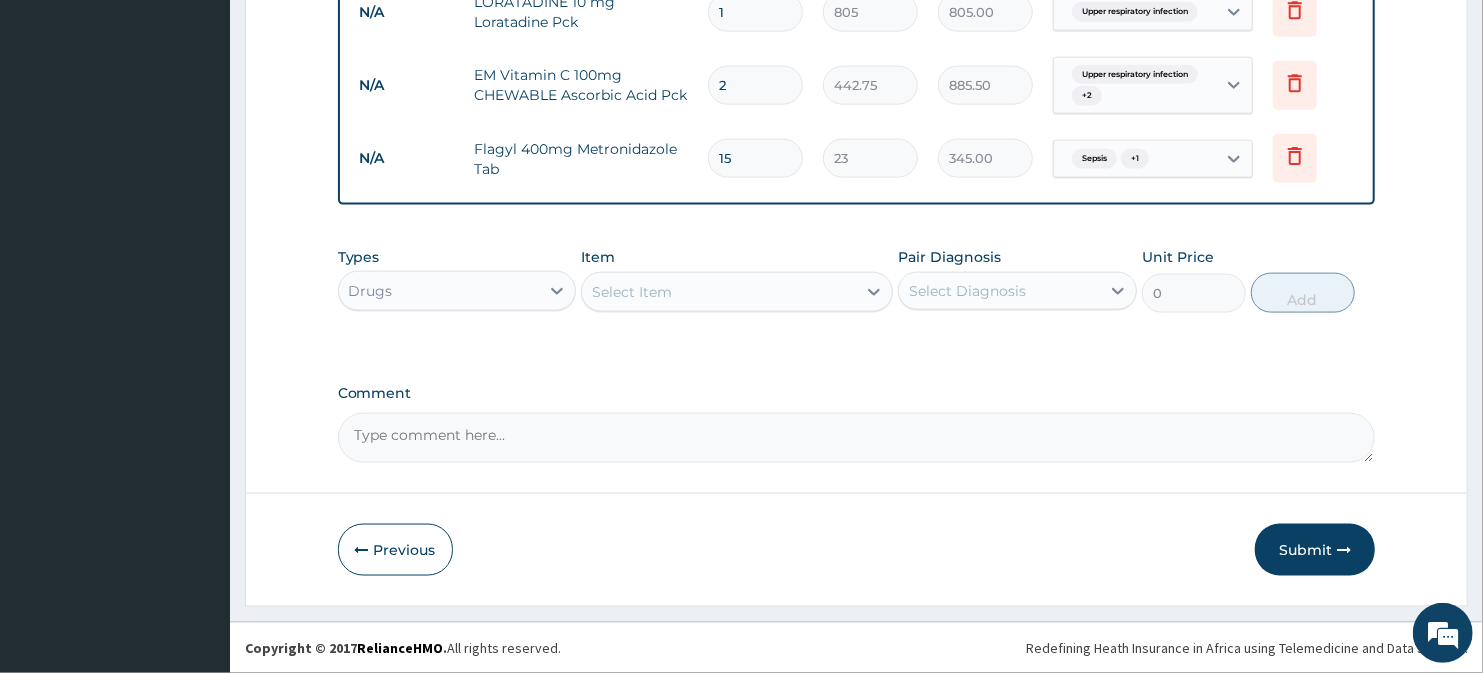drag, startPoint x: 742, startPoint y: 78, endPoint x: 715, endPoint y: 97, distance: 33.01515 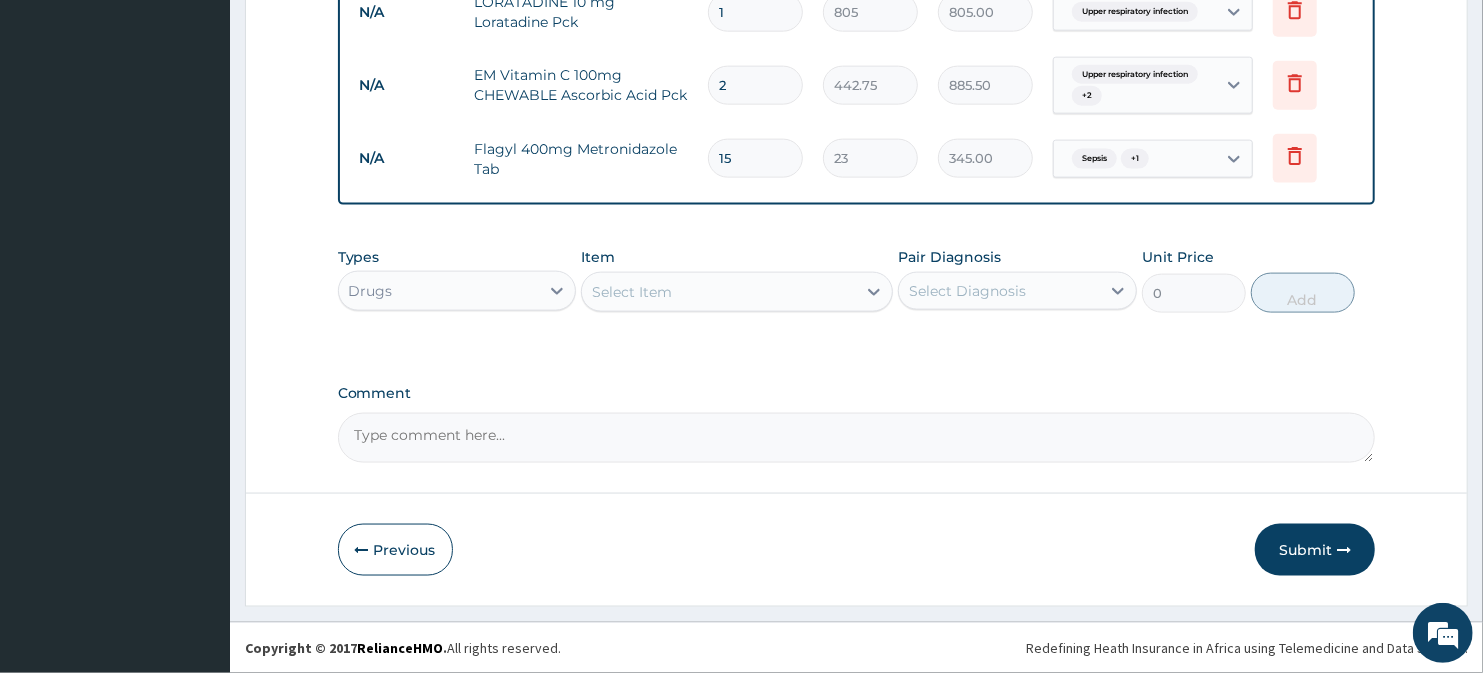 click on "2" at bounding box center (755, 85) 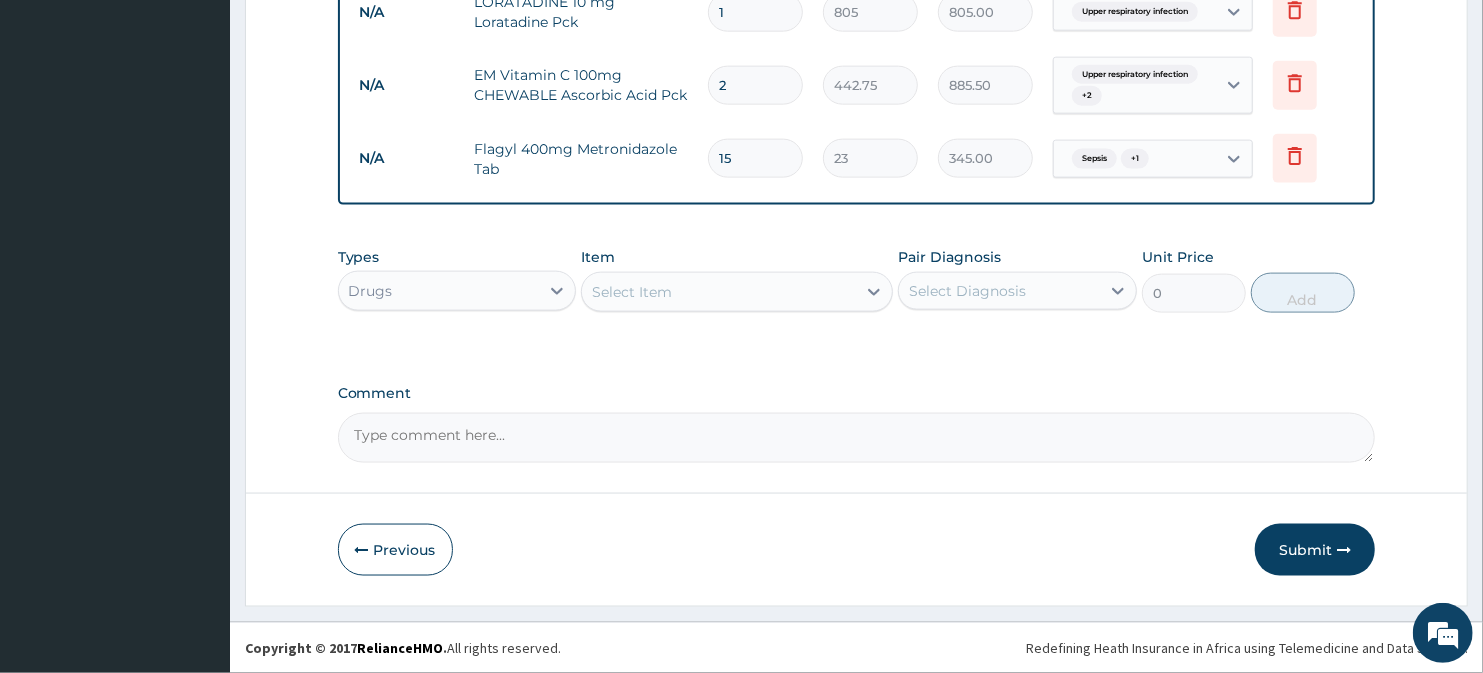 type on "1" 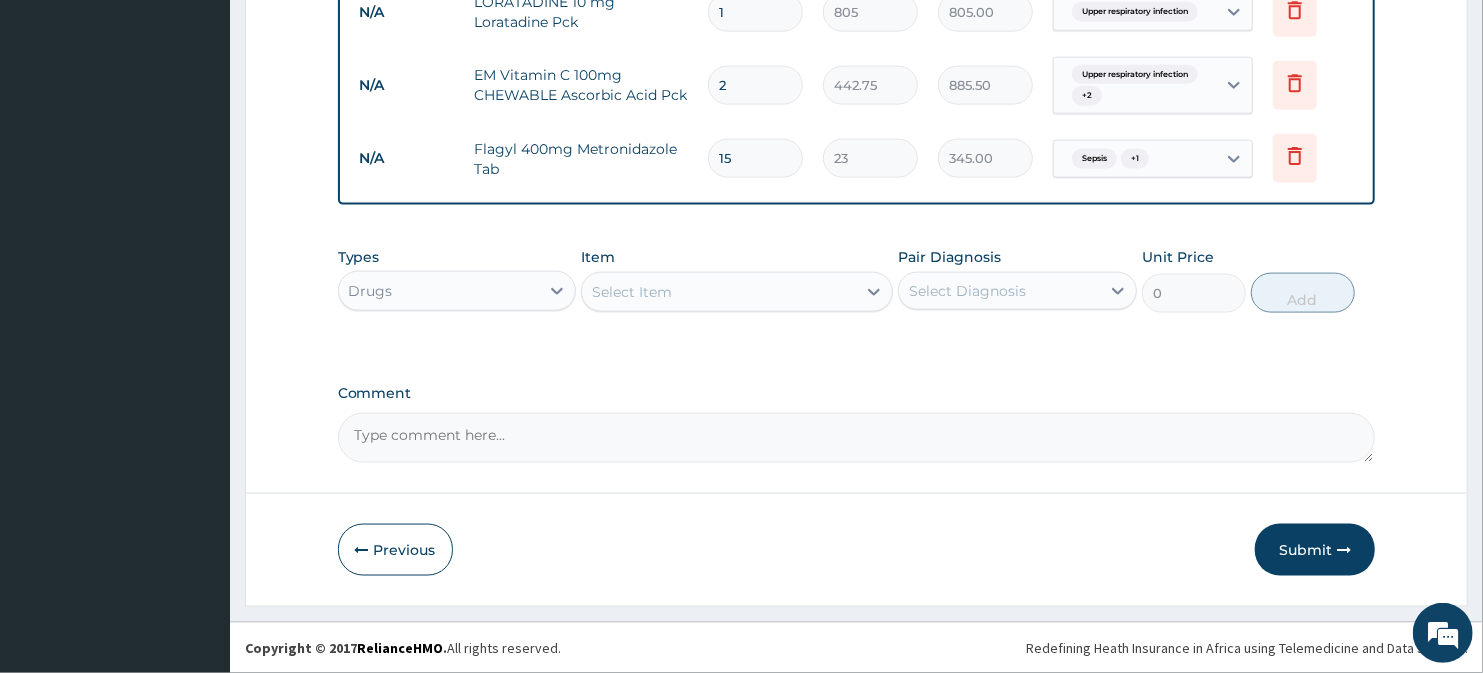 type on "442.75" 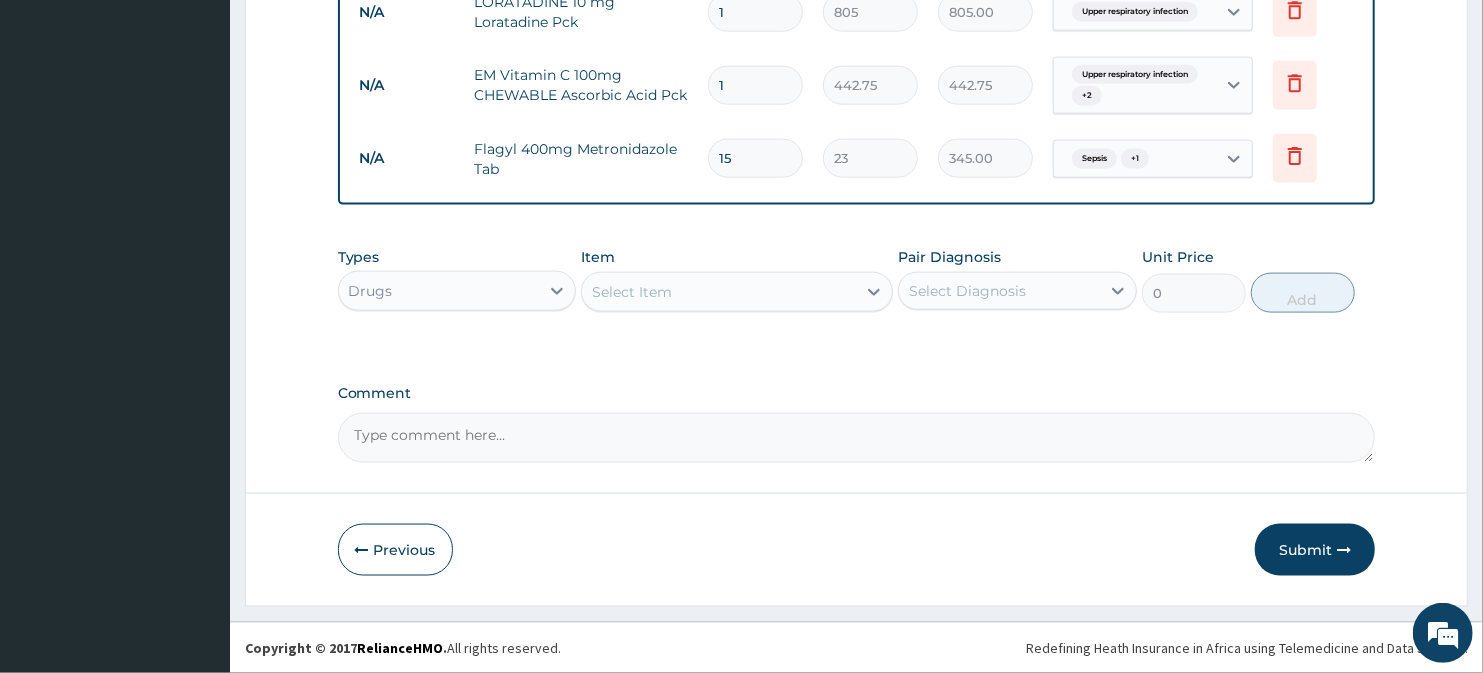 type on "1" 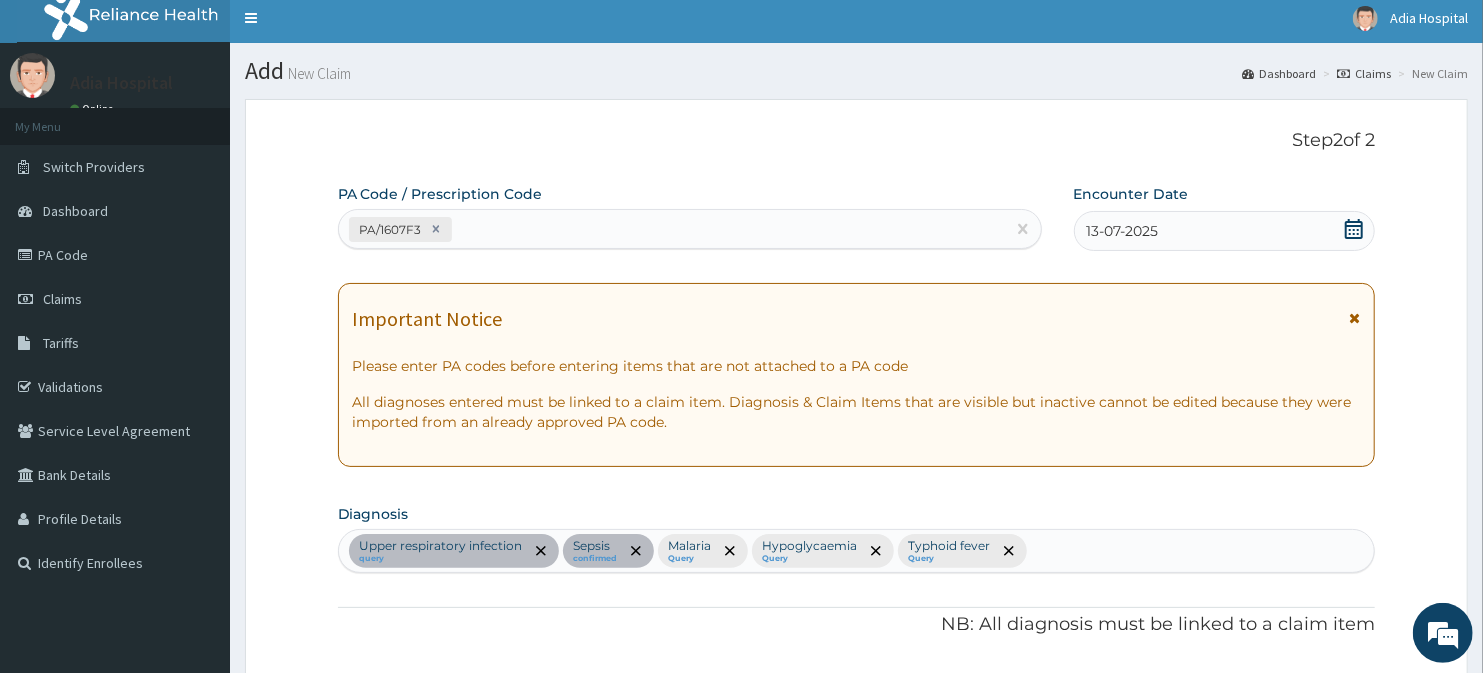 scroll, scrollTop: 0, scrollLeft: 0, axis: both 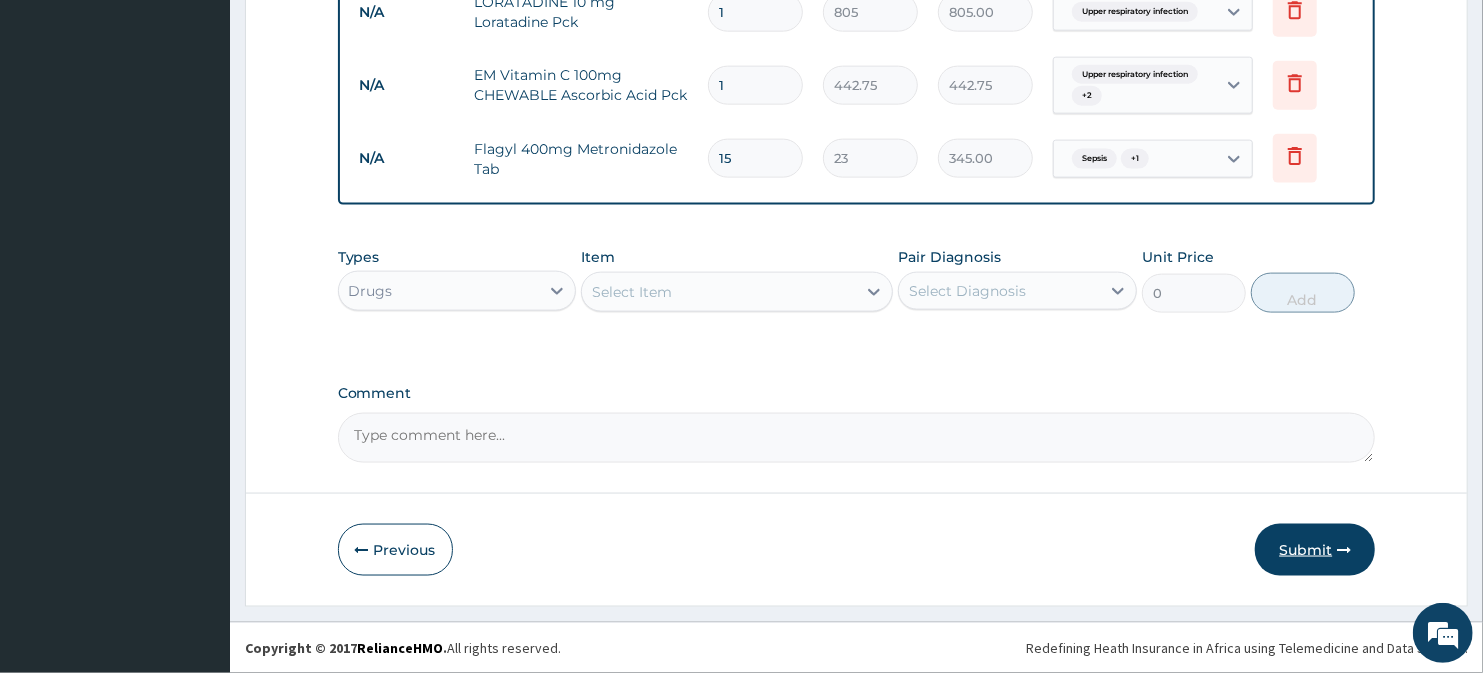 click on "Submit" at bounding box center [1315, 550] 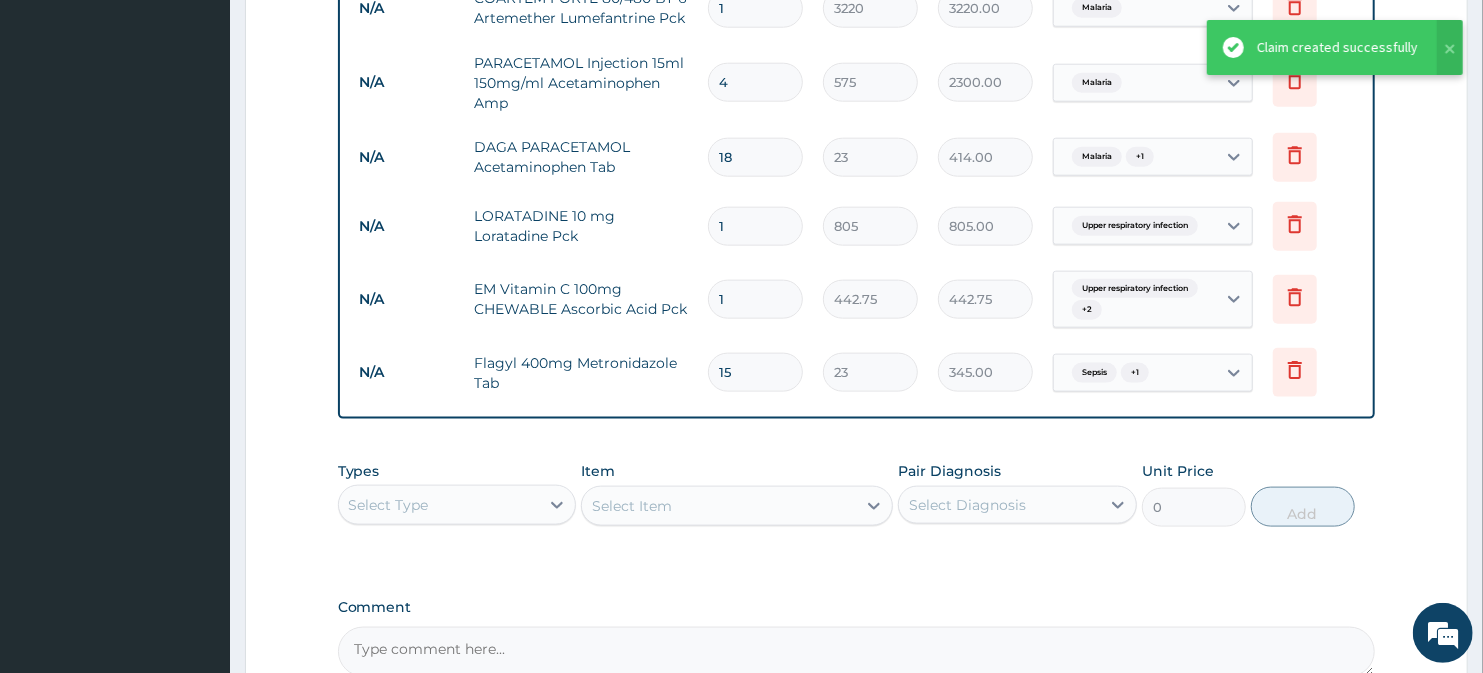scroll, scrollTop: 1313, scrollLeft: 0, axis: vertical 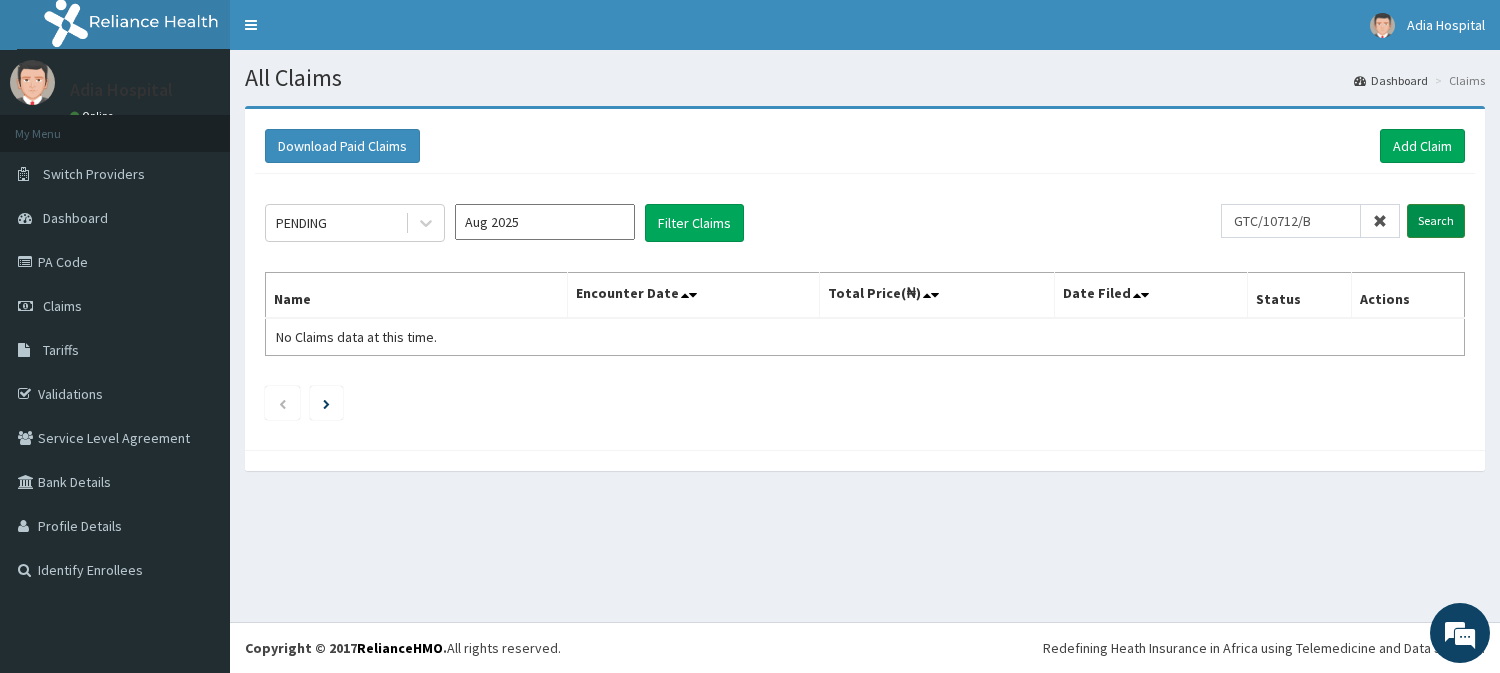 type on "GTC/10712/B" 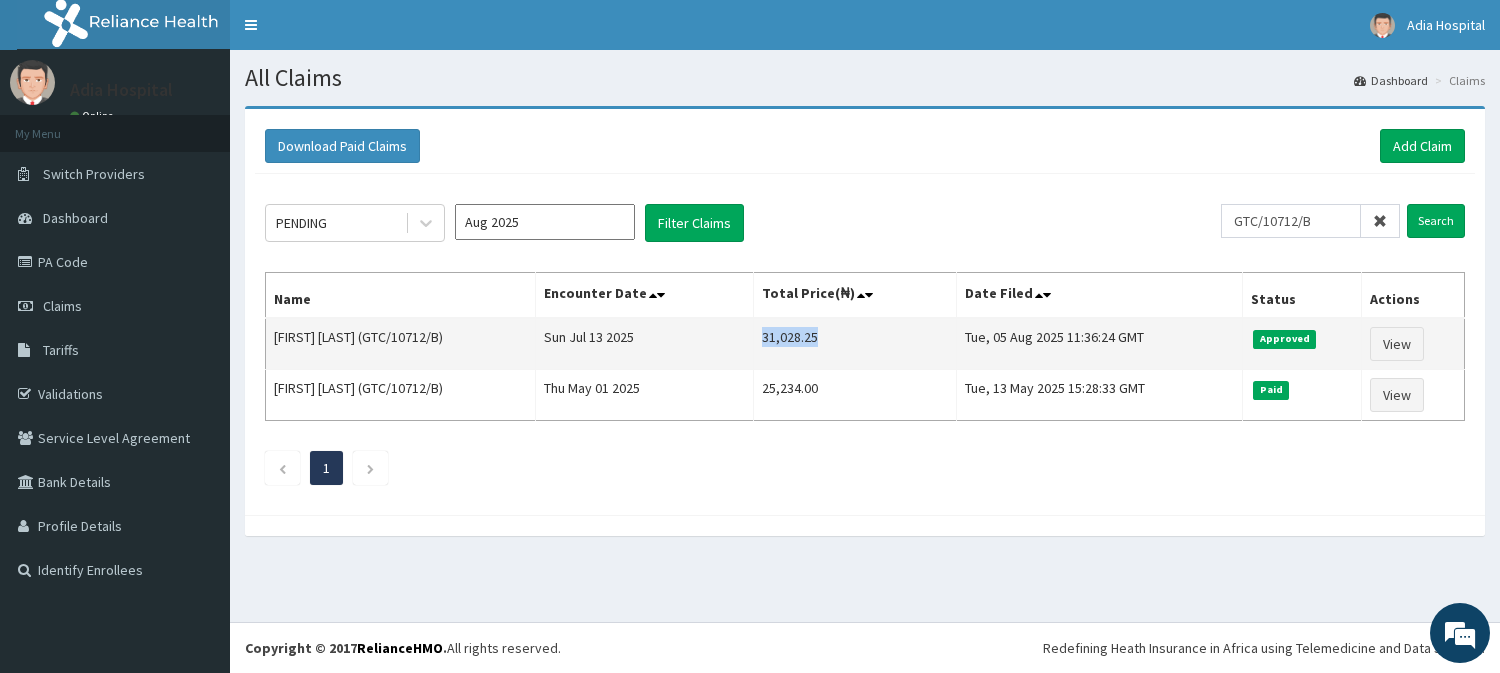 copy on "31,028.25" 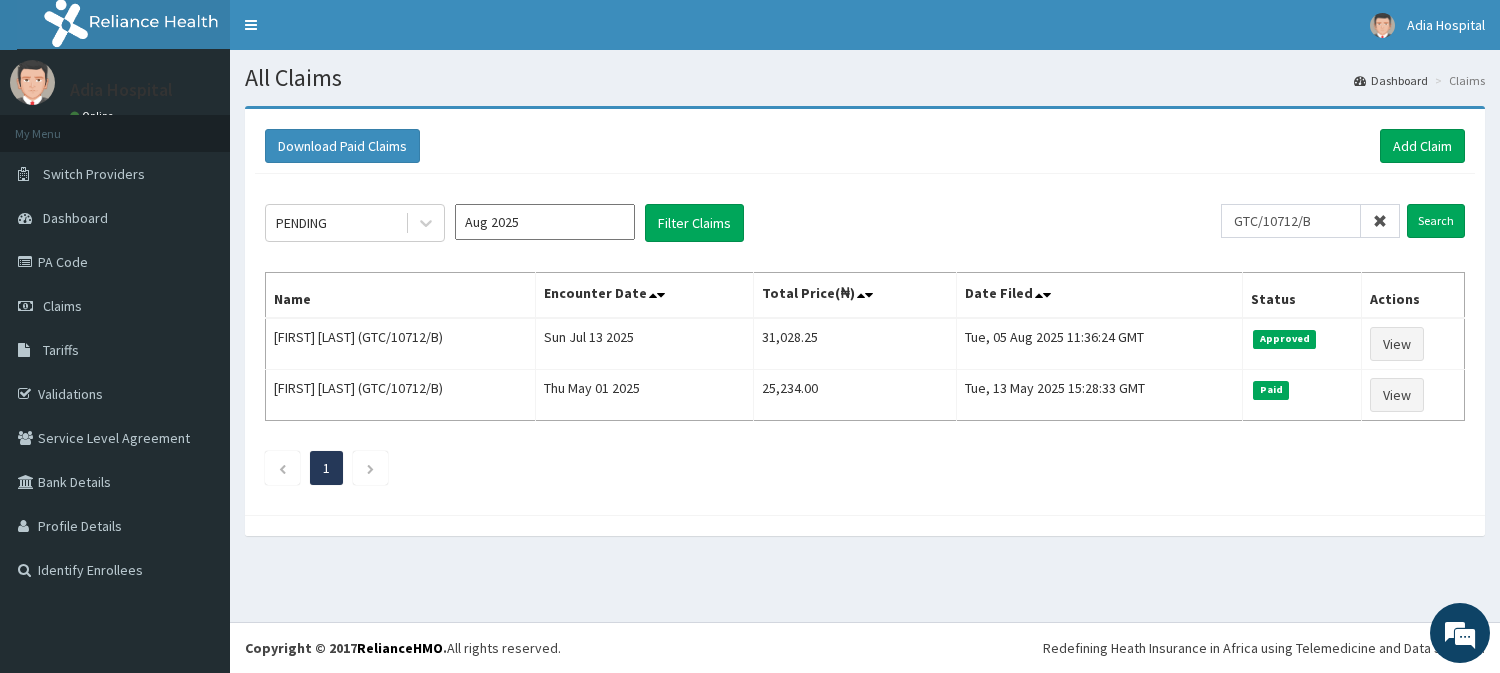 scroll, scrollTop: 0, scrollLeft: 0, axis: both 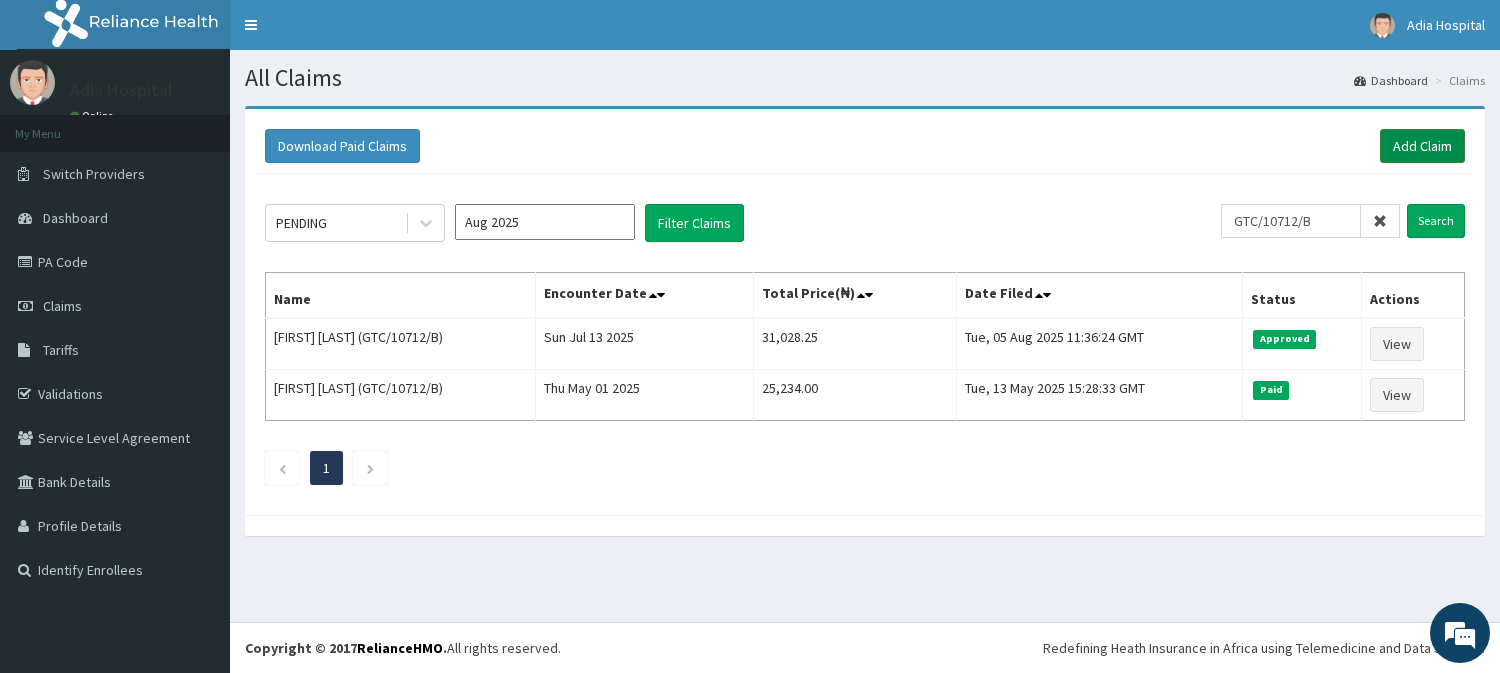 click on "Add Claim" at bounding box center [1422, 146] 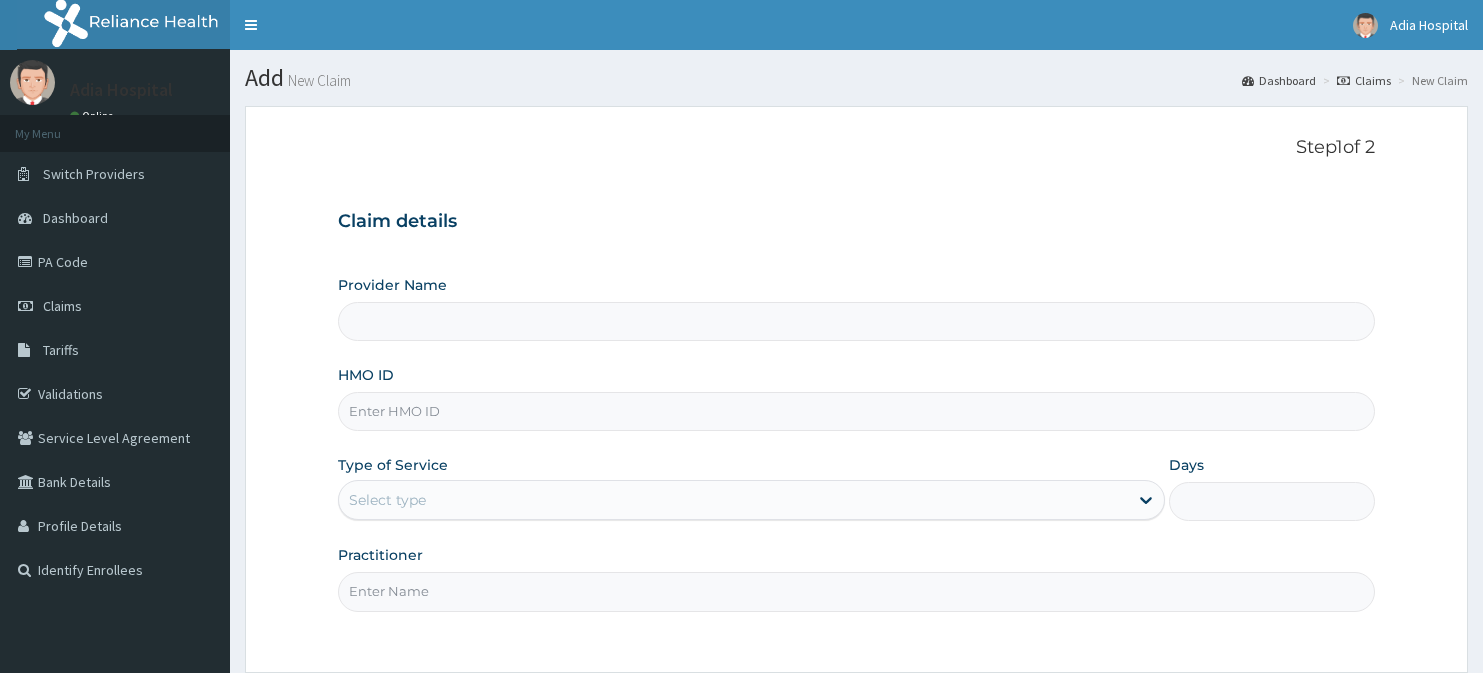 scroll, scrollTop: 0, scrollLeft: 0, axis: both 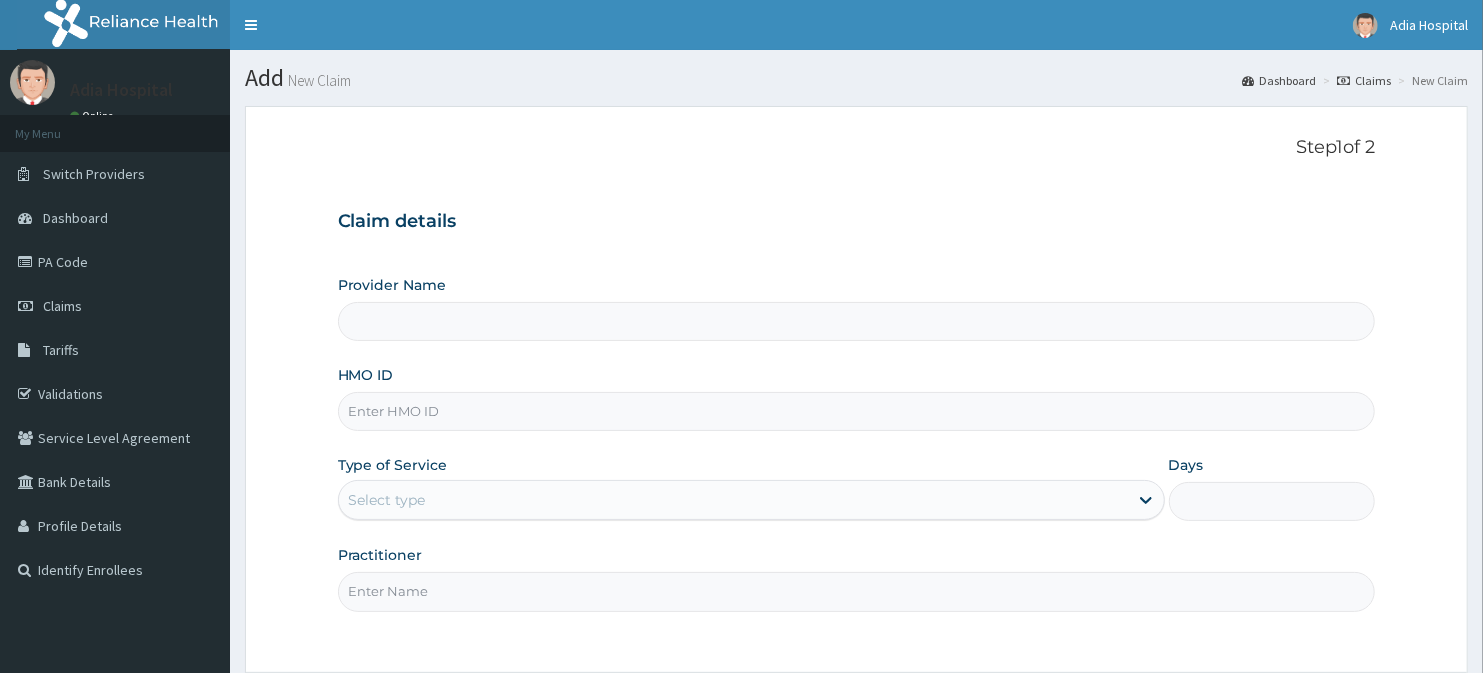 type on "31,028.25" 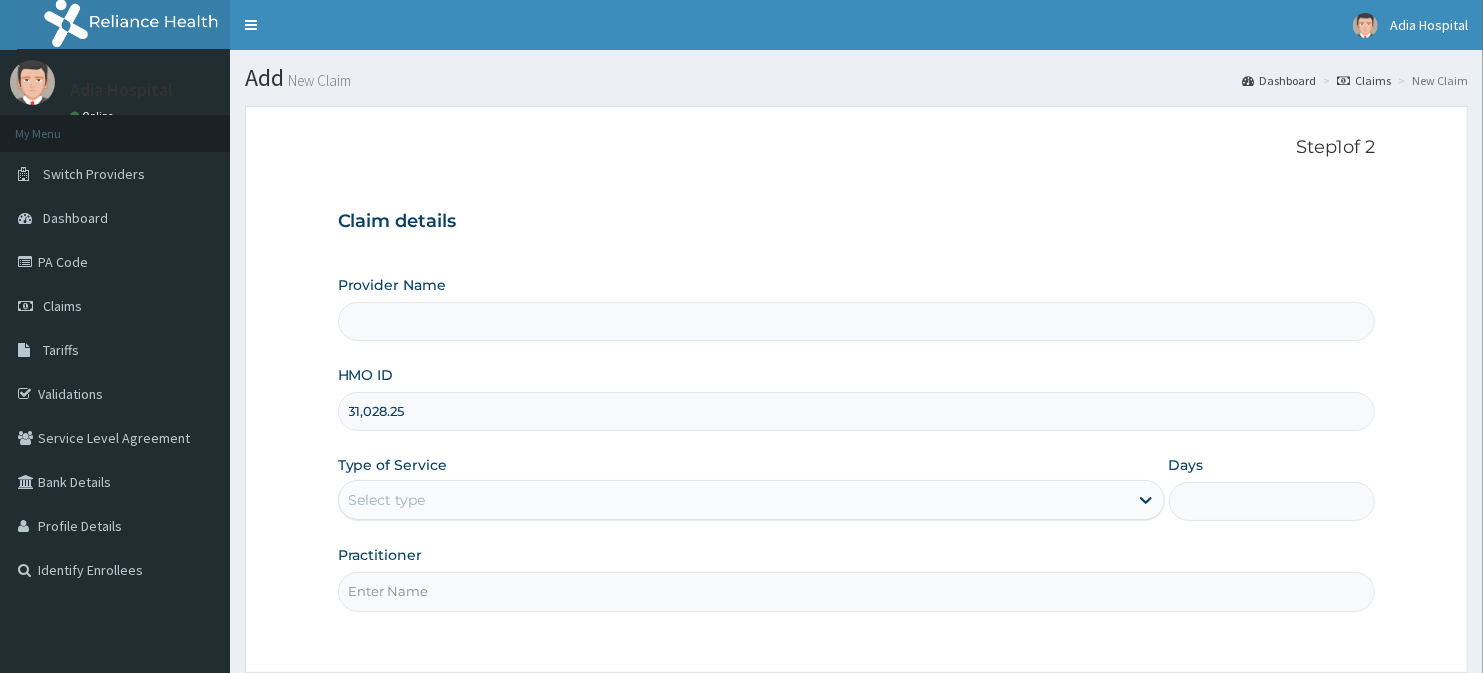 scroll, scrollTop: 0, scrollLeft: 0, axis: both 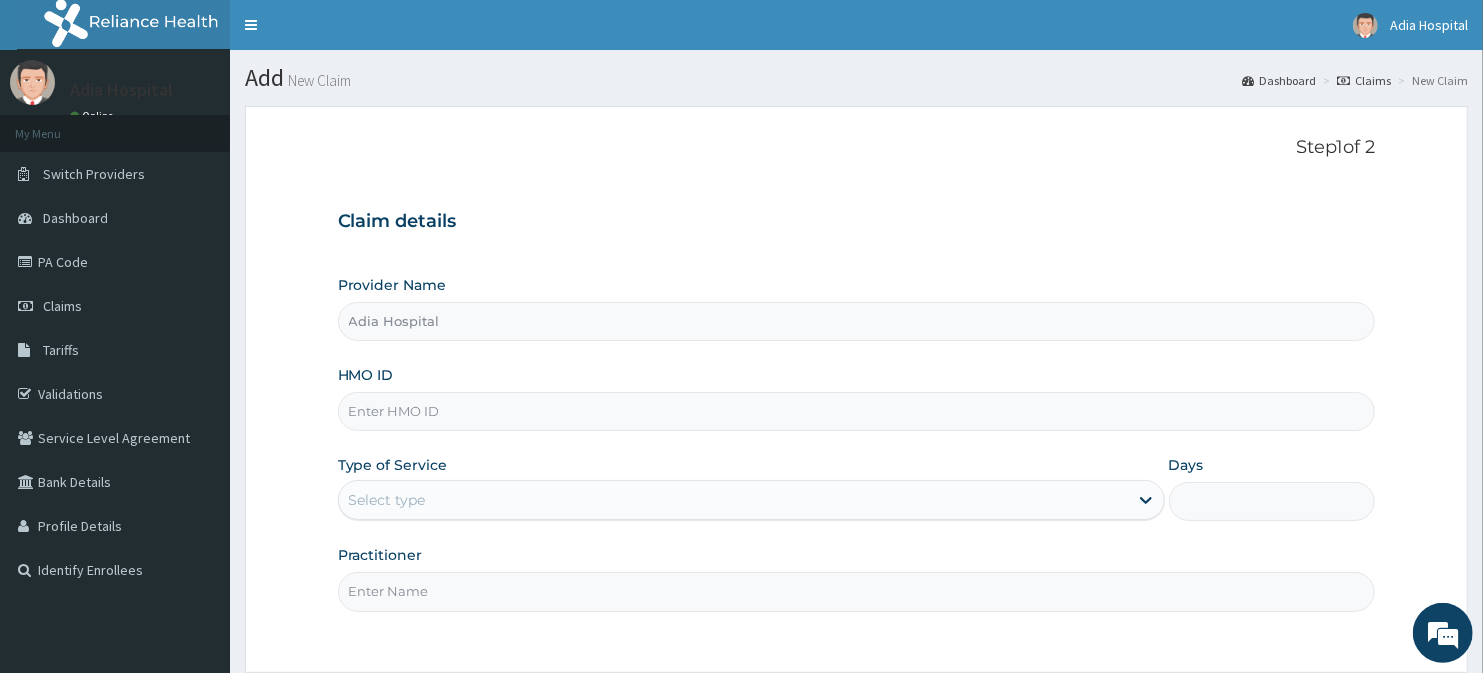 click on "HMO ID" at bounding box center (857, 411) 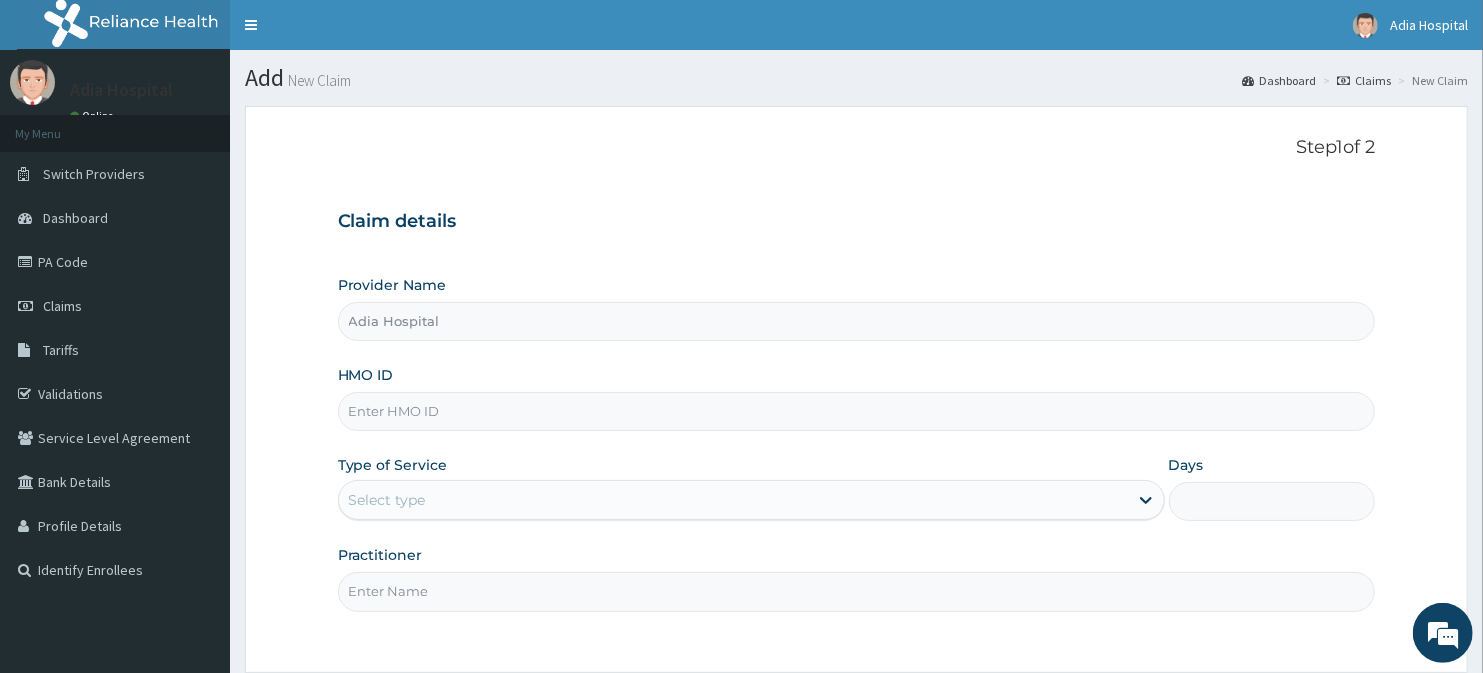 scroll, scrollTop: 0, scrollLeft: 0, axis: both 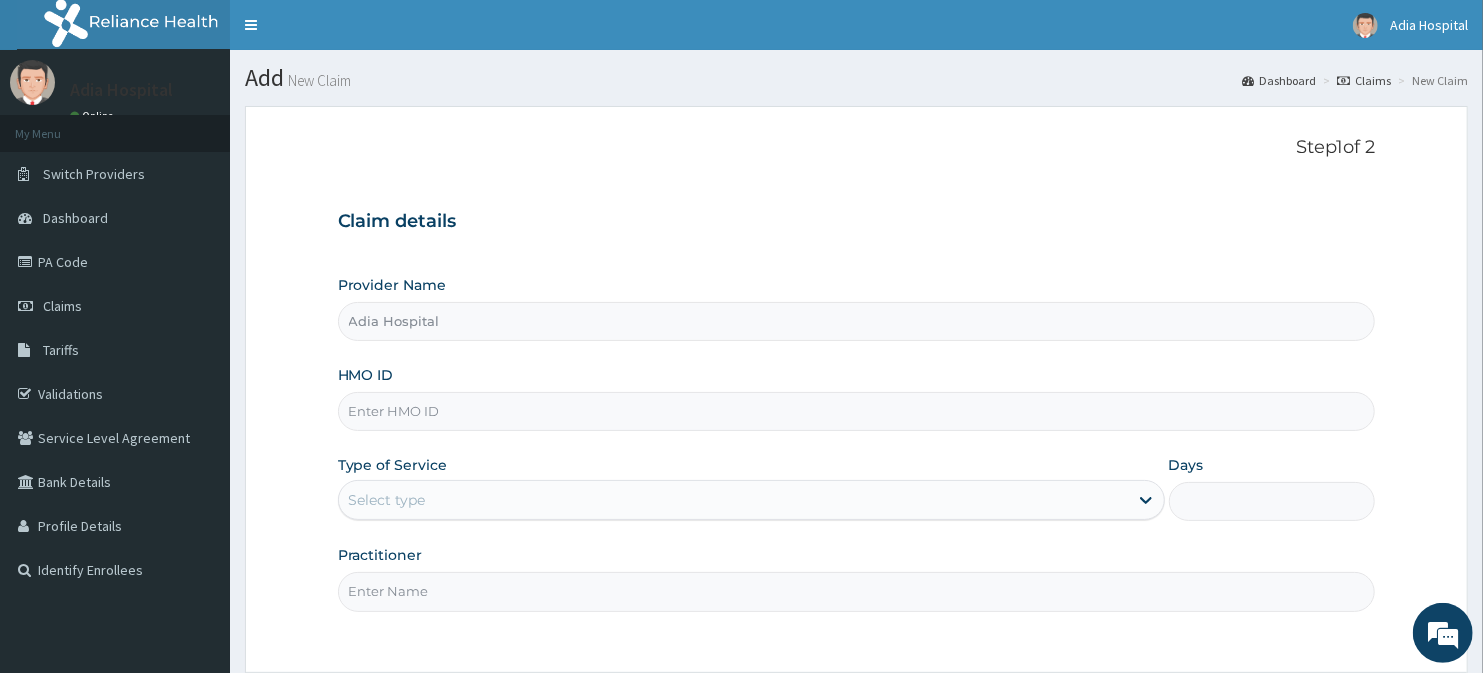 click on "HMO ID" at bounding box center (857, 411) 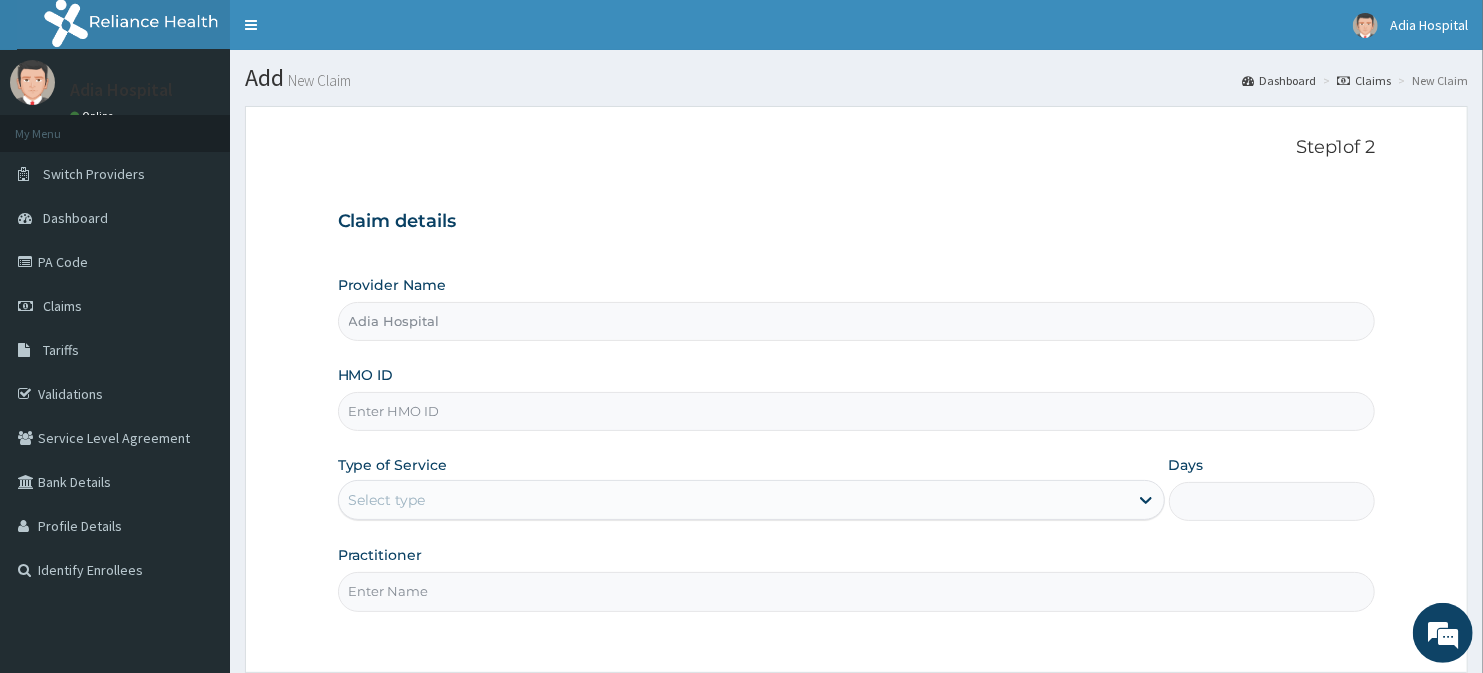 paste on "GSV/10026/A" 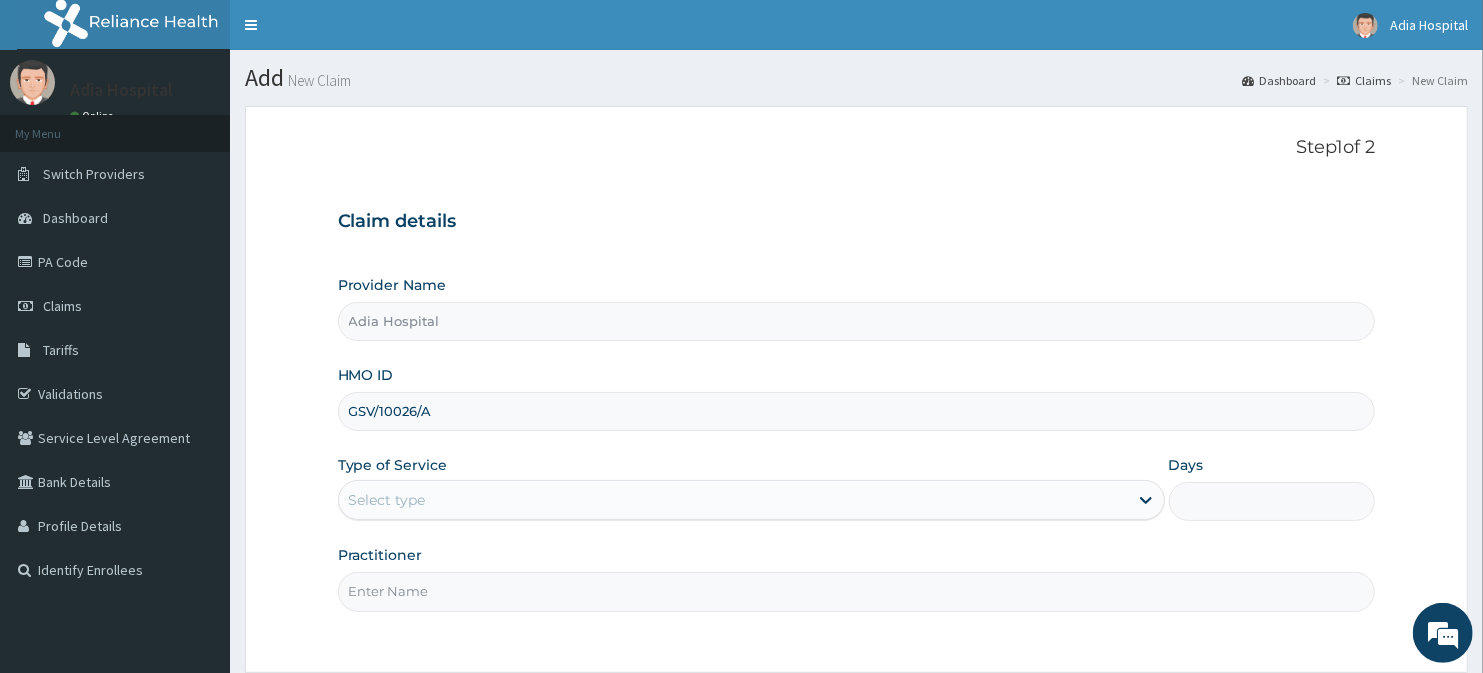 type on "GSV/10026/A" 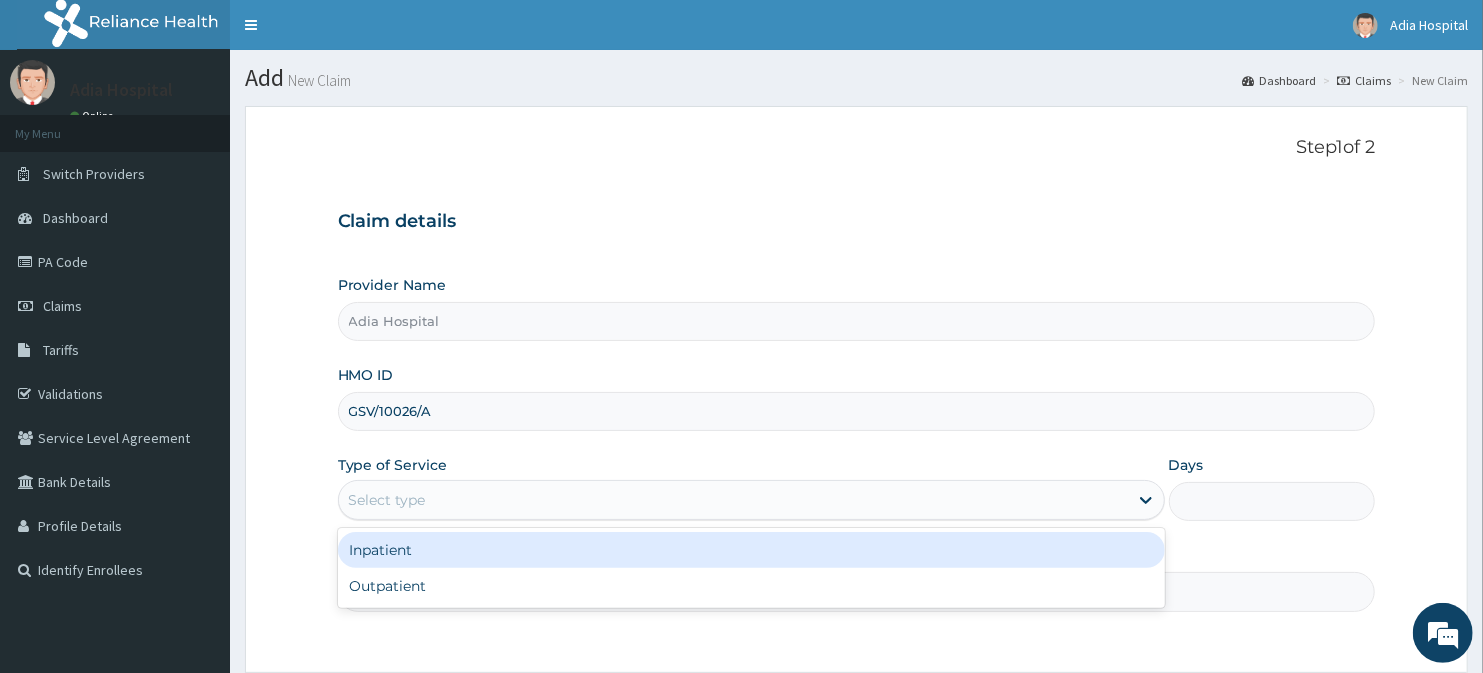 click on "Select type" at bounding box center [733, 500] 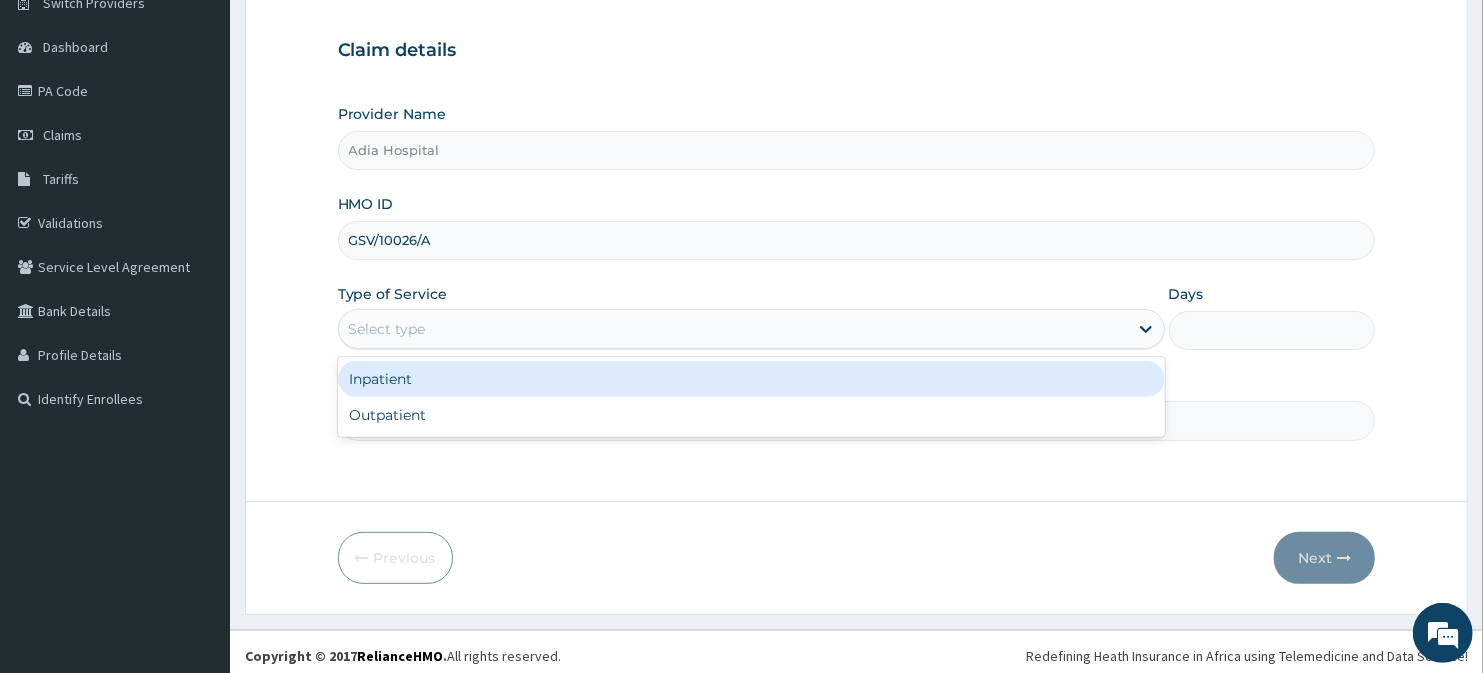 scroll, scrollTop: 178, scrollLeft: 0, axis: vertical 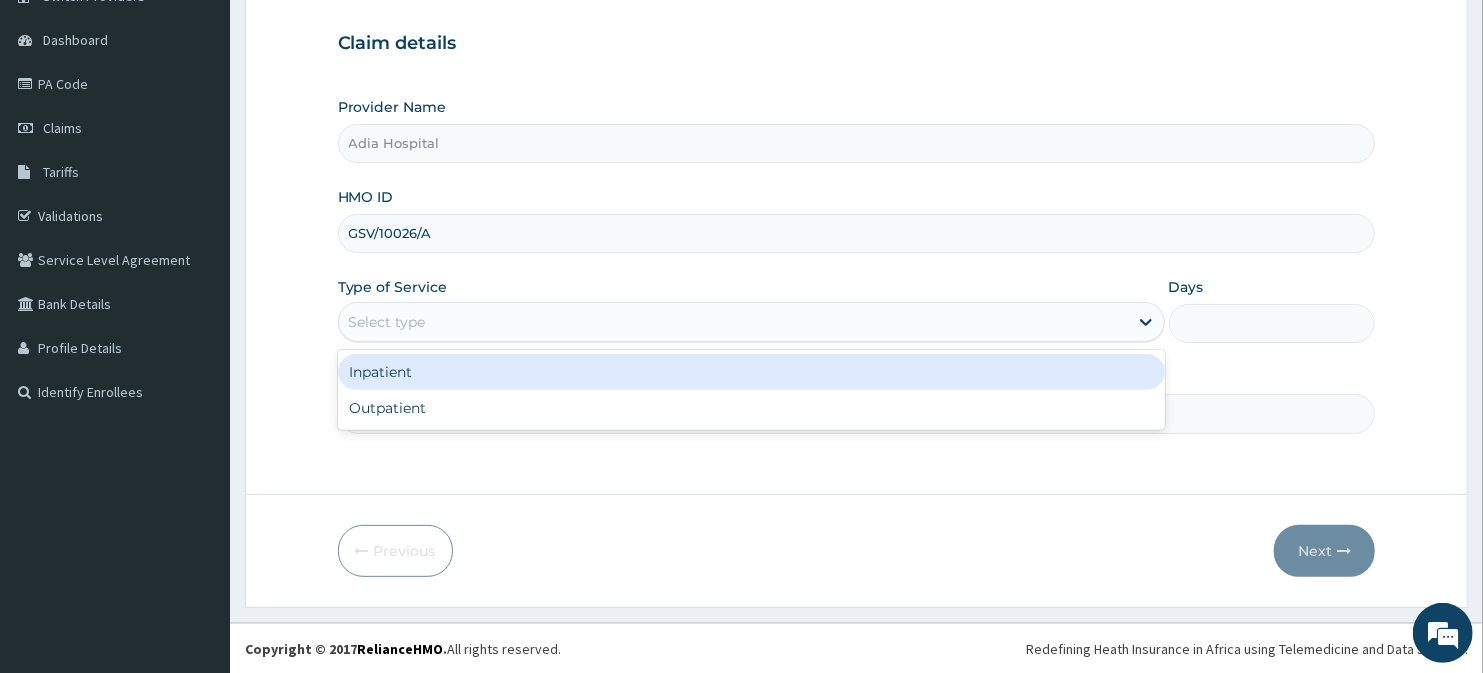 click on "Inpatient" at bounding box center [751, 372] 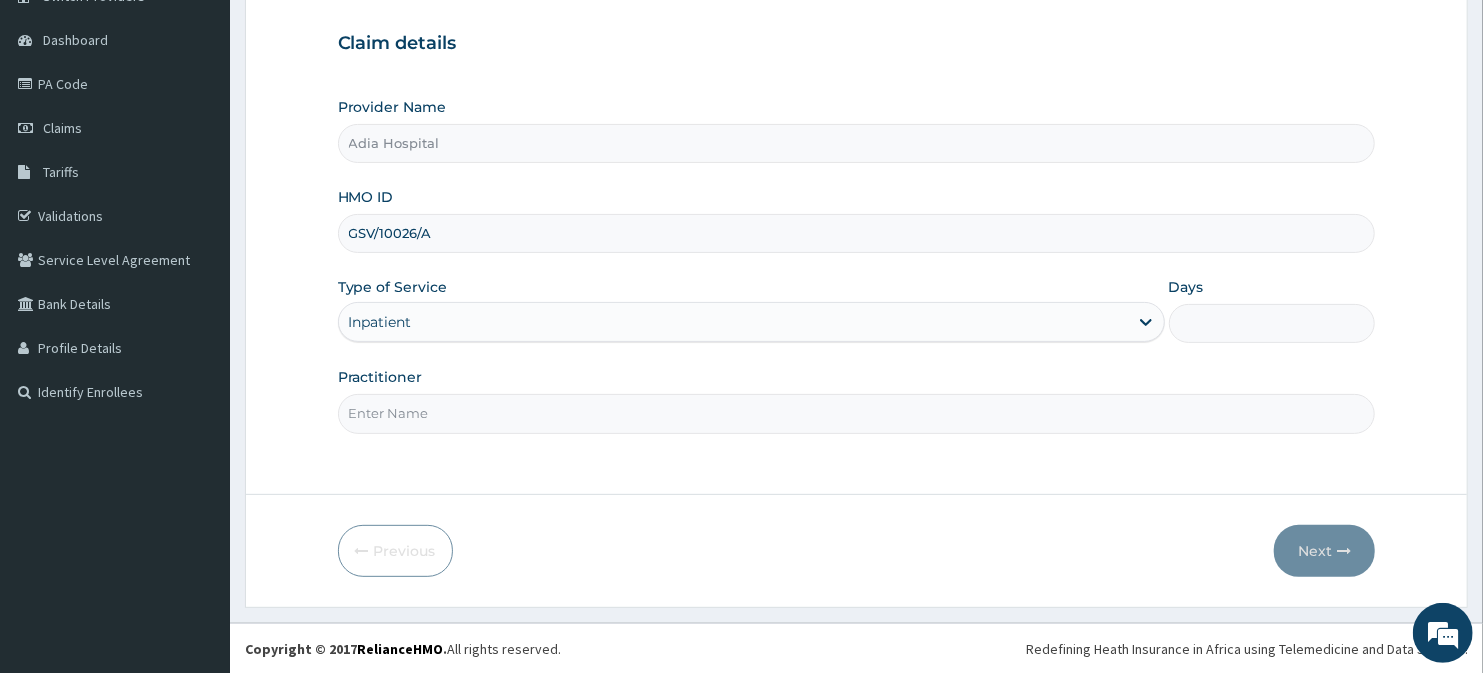 click on "Days" at bounding box center [1272, 323] 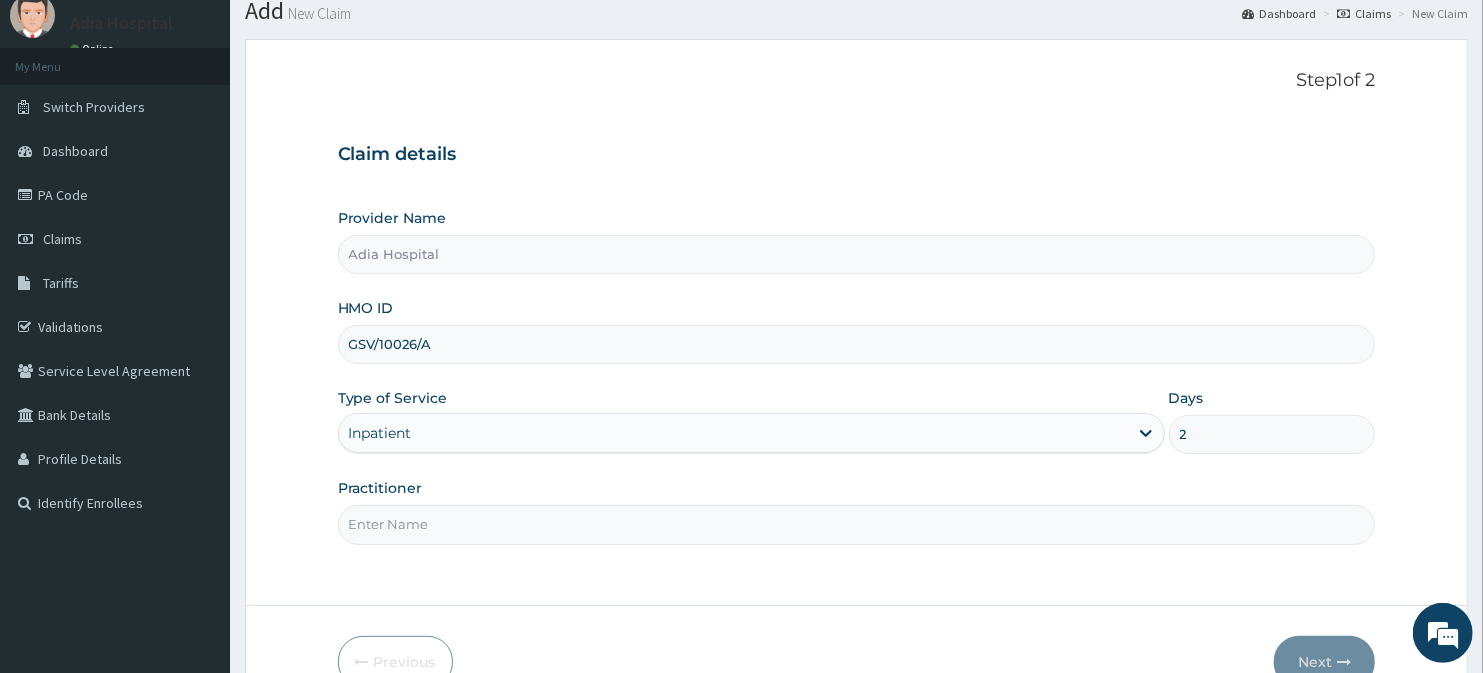 scroll, scrollTop: 178, scrollLeft: 0, axis: vertical 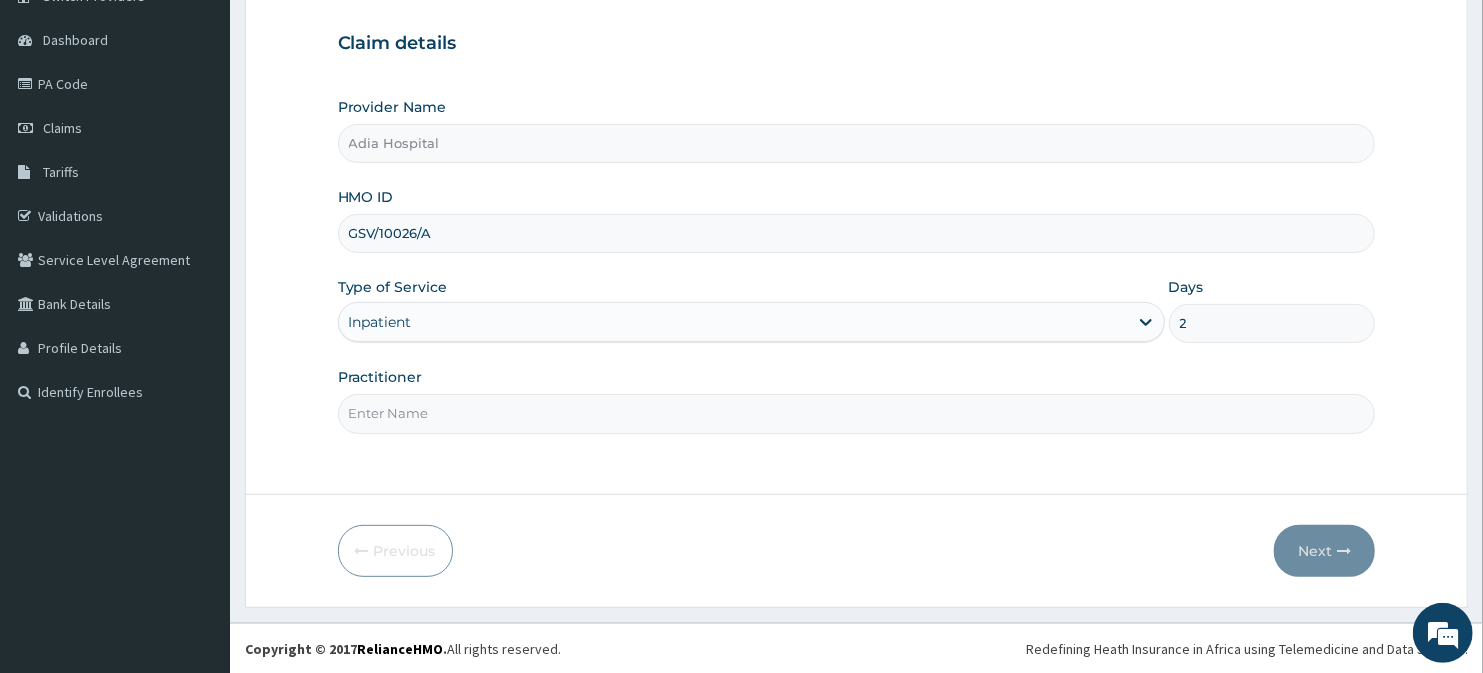 click on "Practitioner" at bounding box center [857, 413] 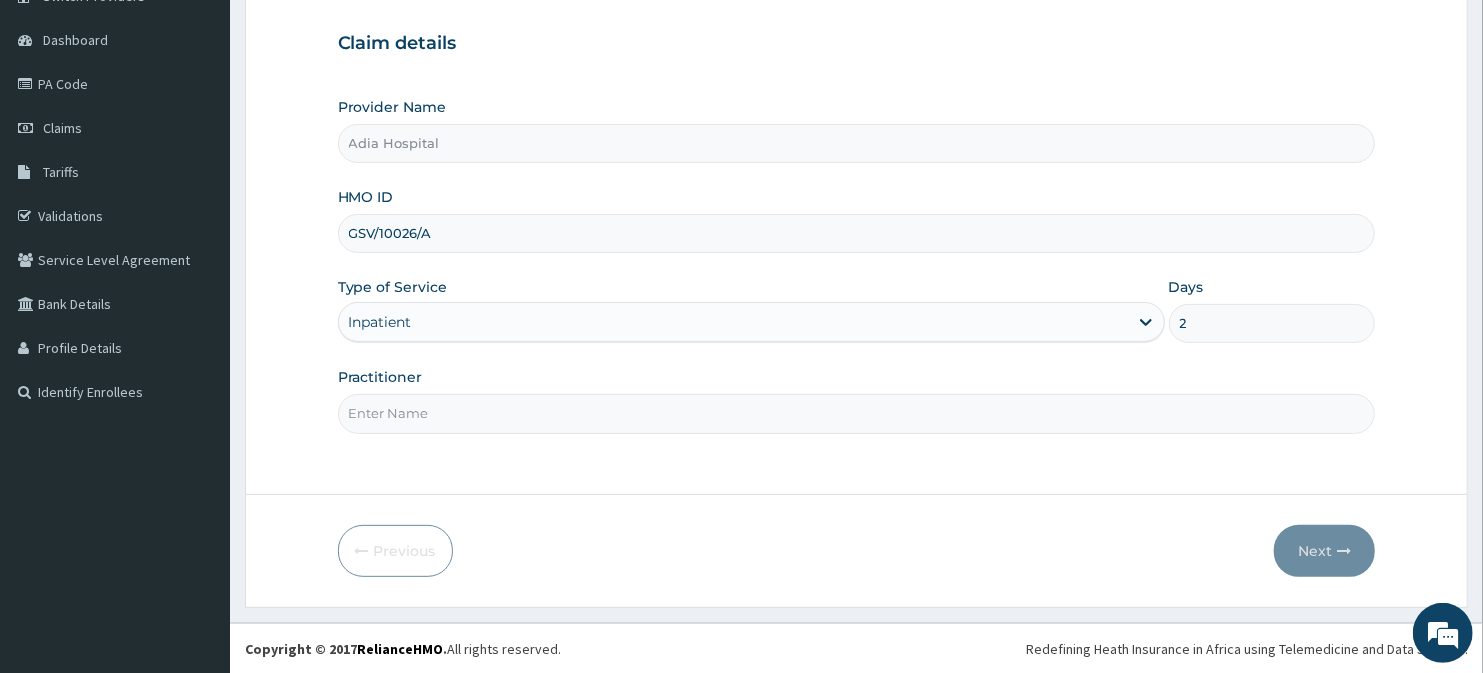 type on "dr ik" 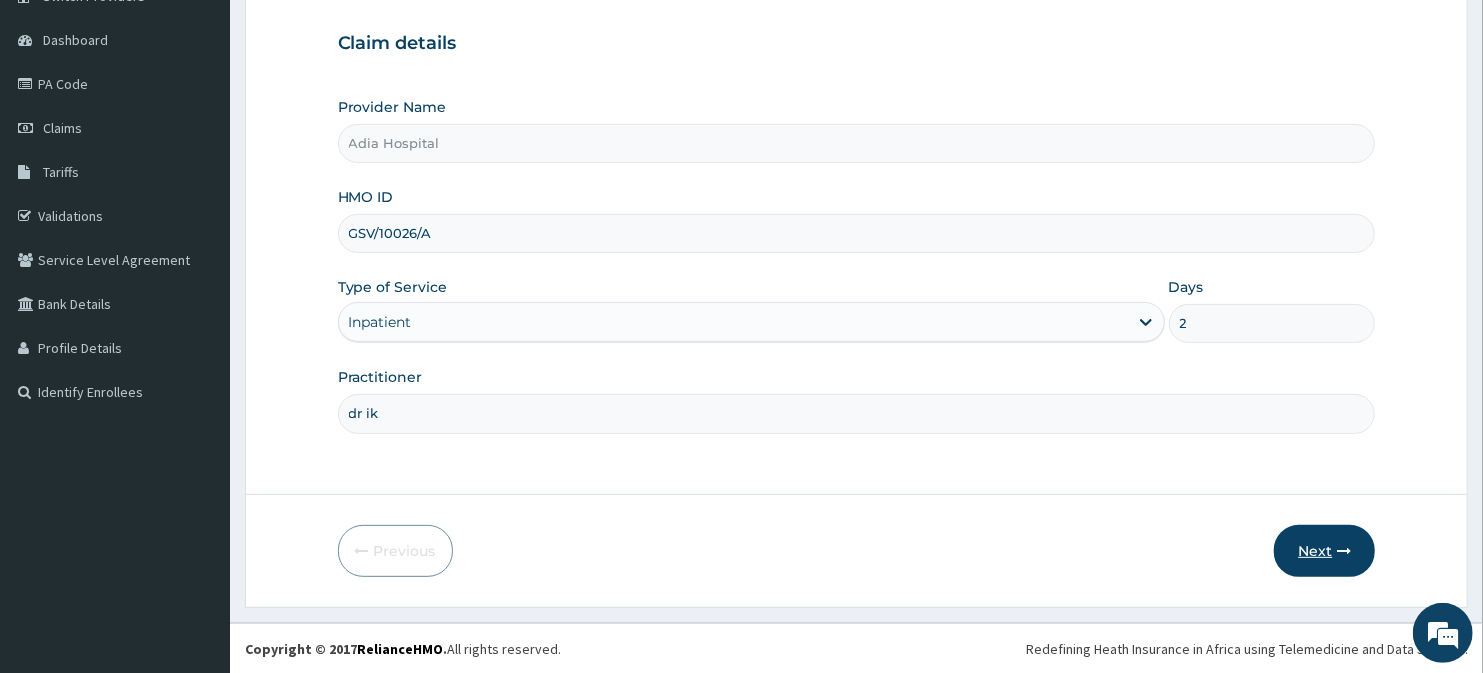 click on "Next" at bounding box center (1324, 551) 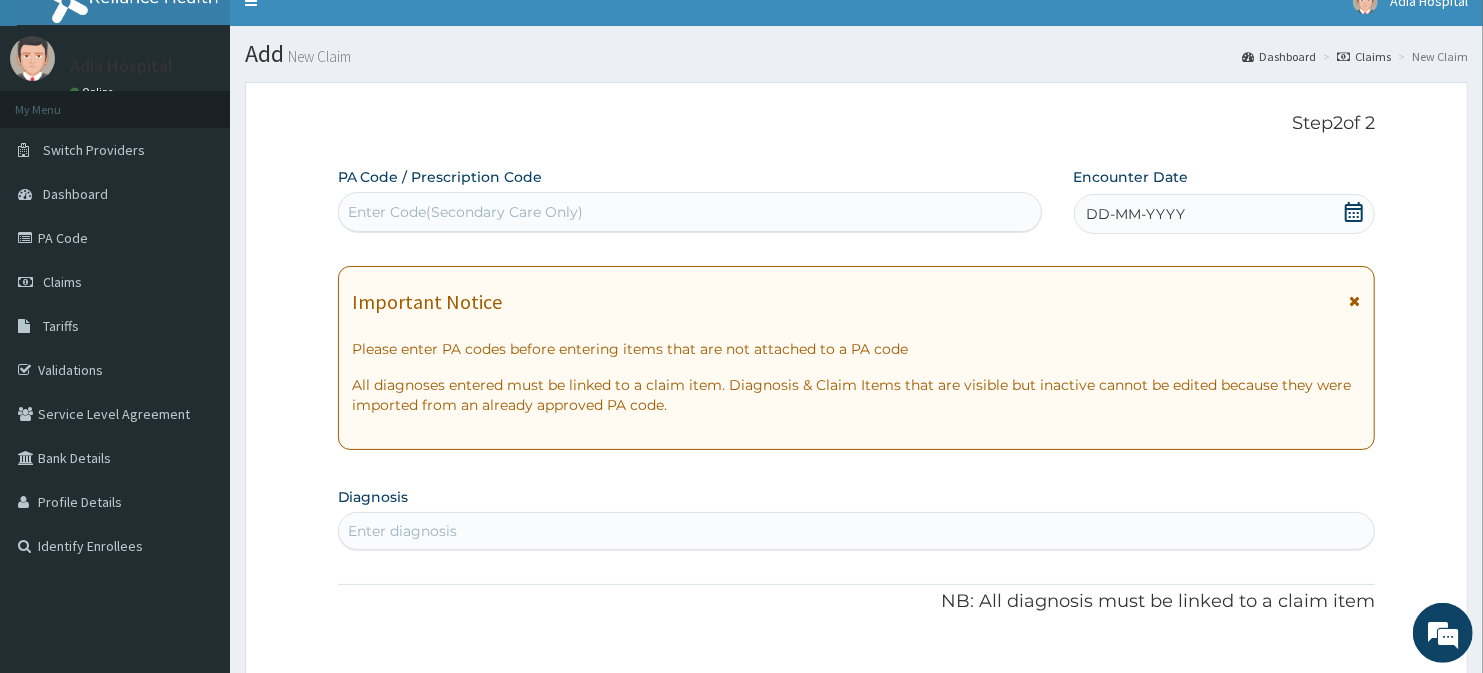 scroll, scrollTop: 0, scrollLeft: 0, axis: both 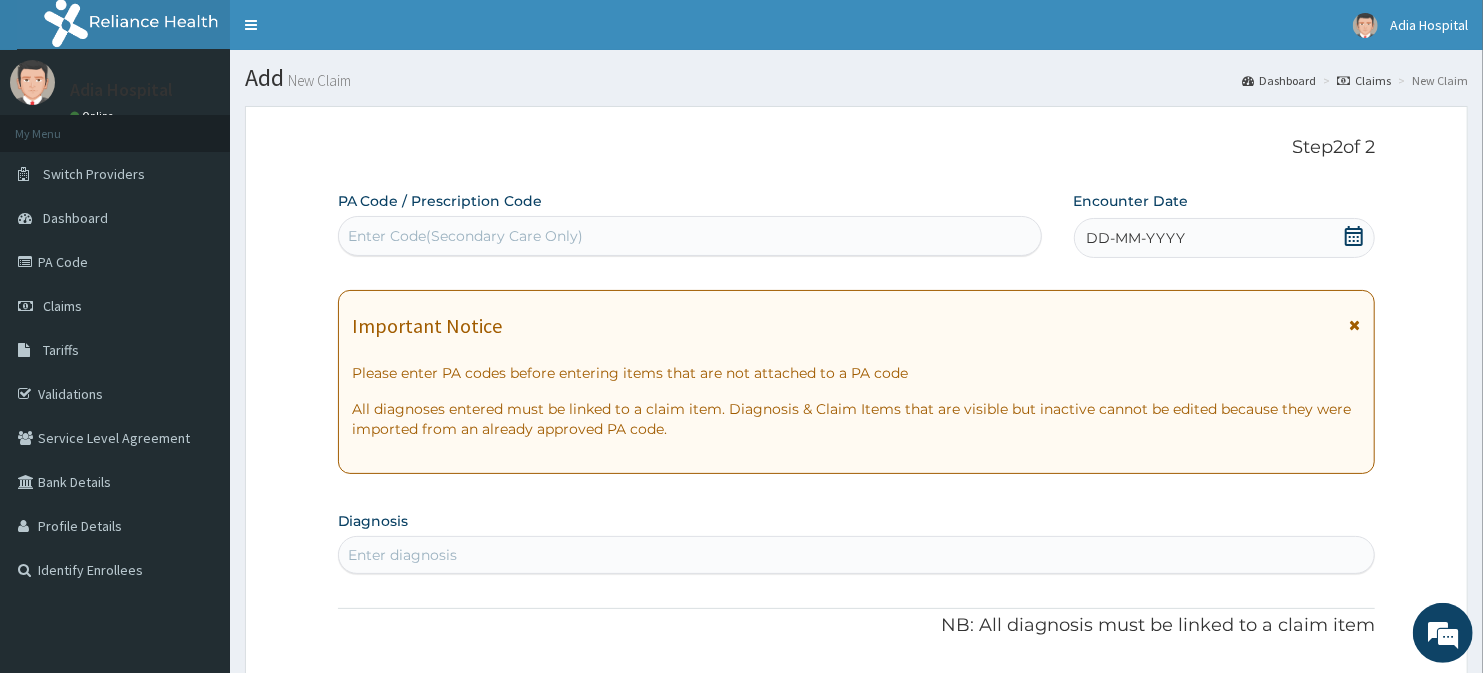 click on "Enter Code(Secondary Care Only)" at bounding box center (690, 236) 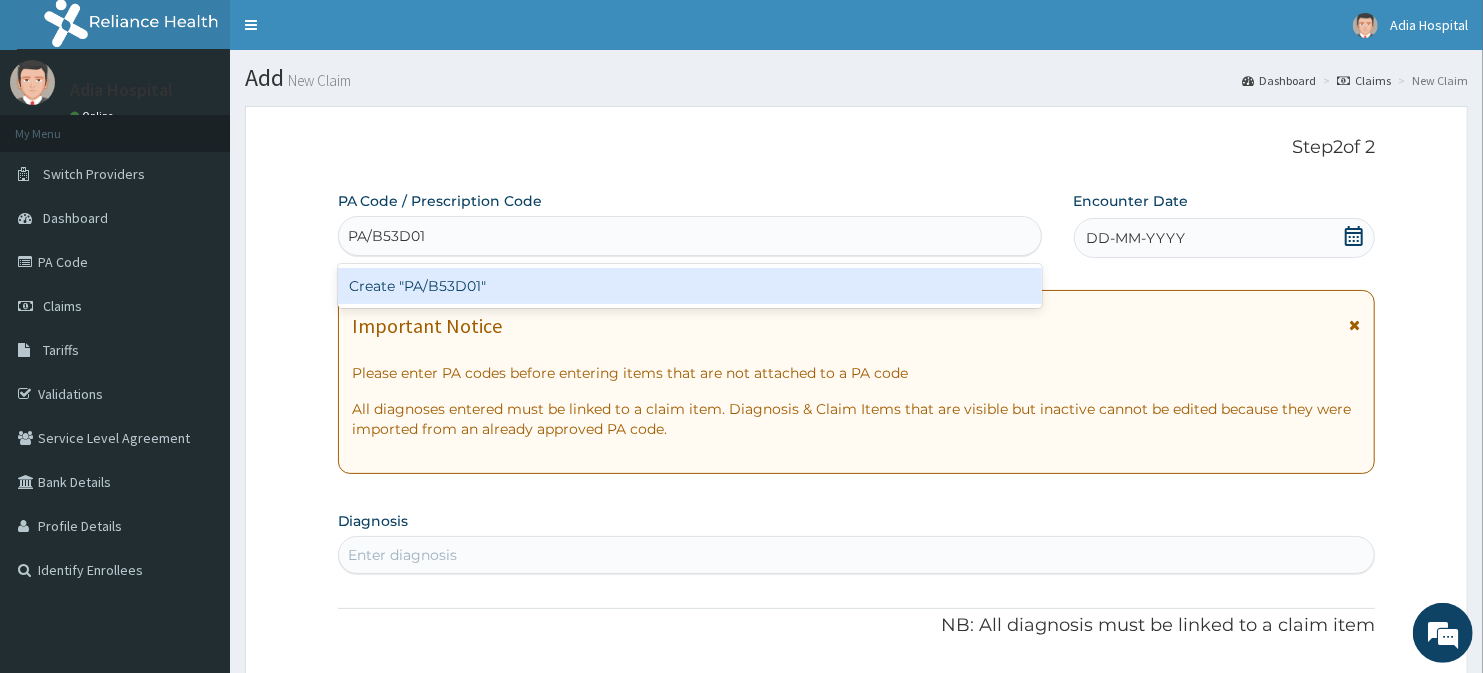 click on "Create "PA/B53D01"" at bounding box center [690, 286] 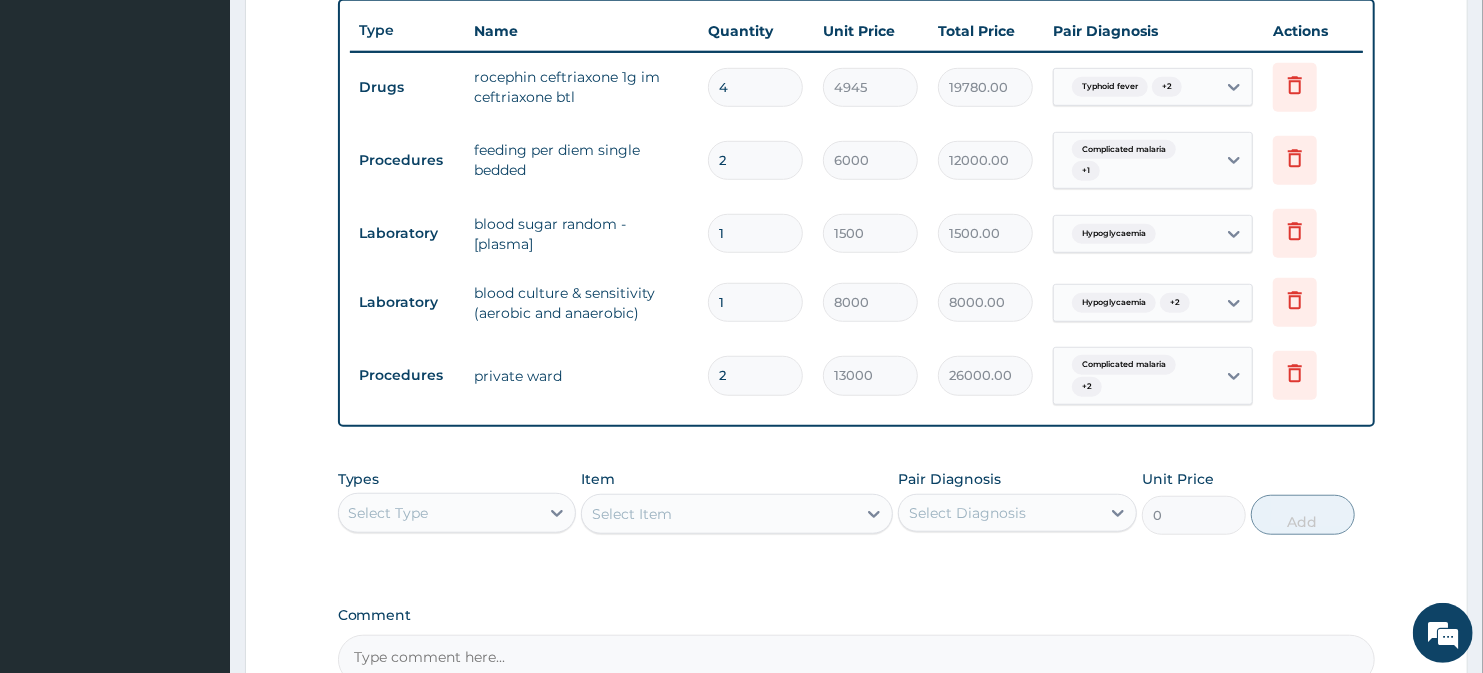 scroll, scrollTop: 784, scrollLeft: 0, axis: vertical 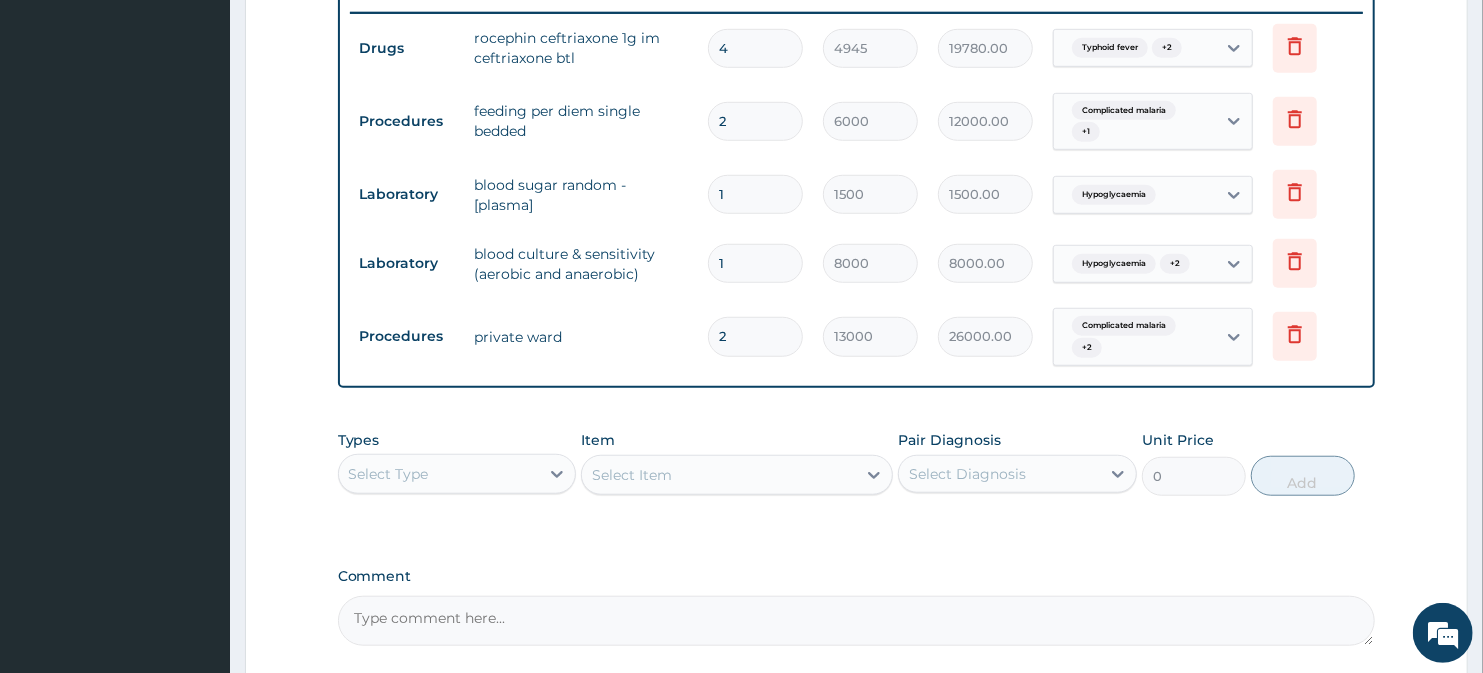 click on "2" at bounding box center (755, 336) 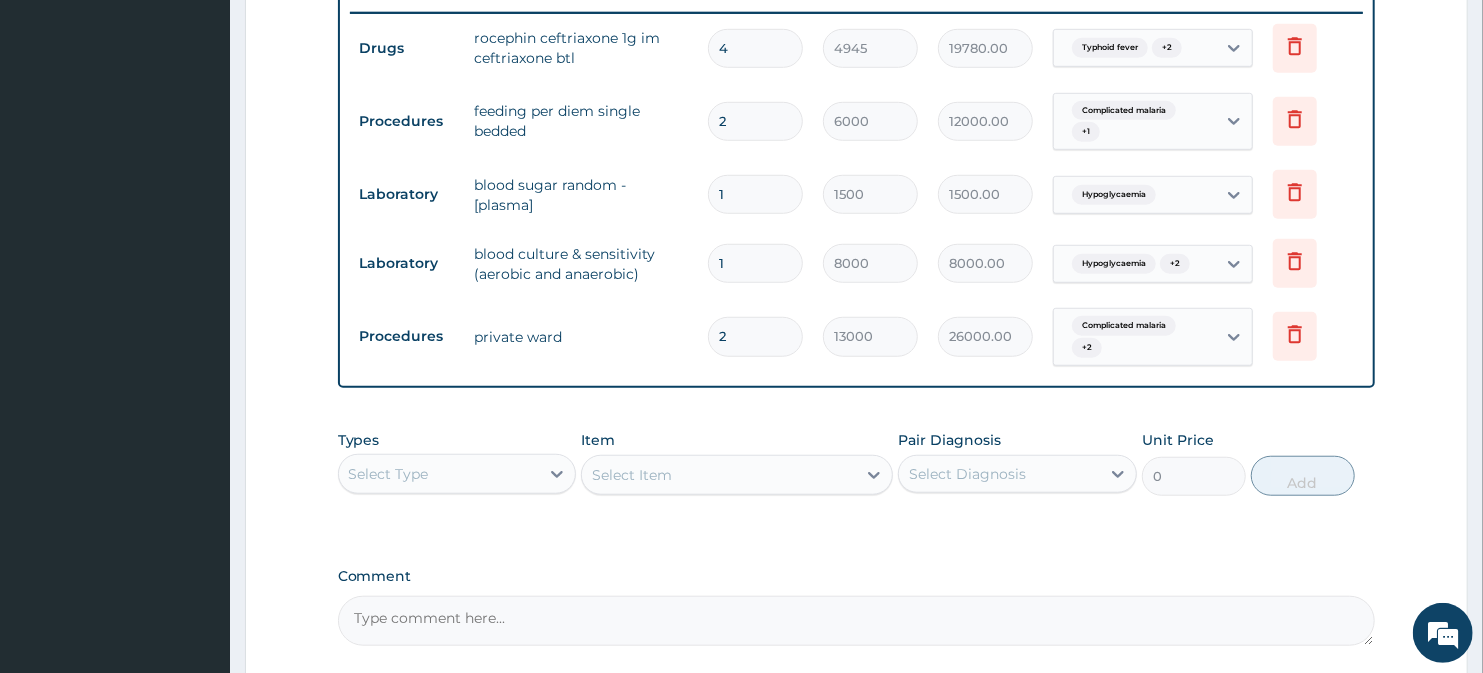 type on "1" 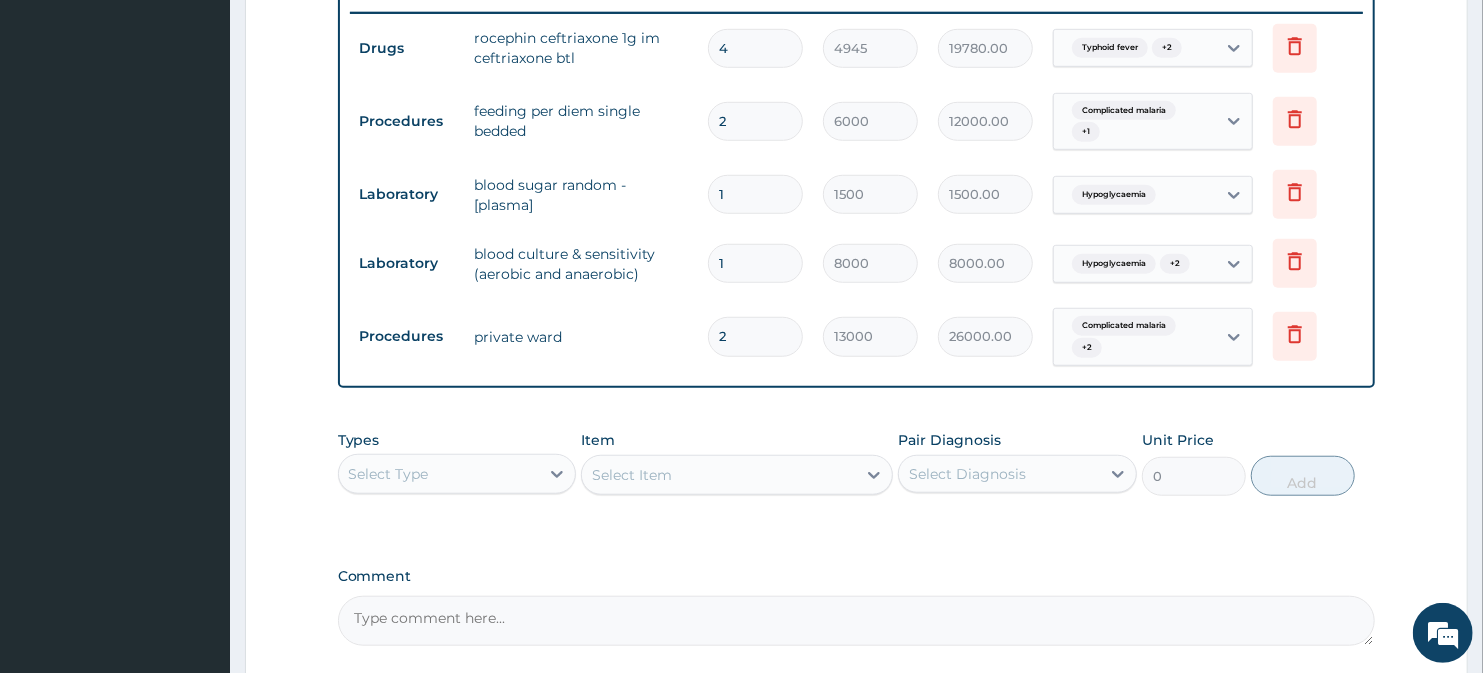 type on "13000.00" 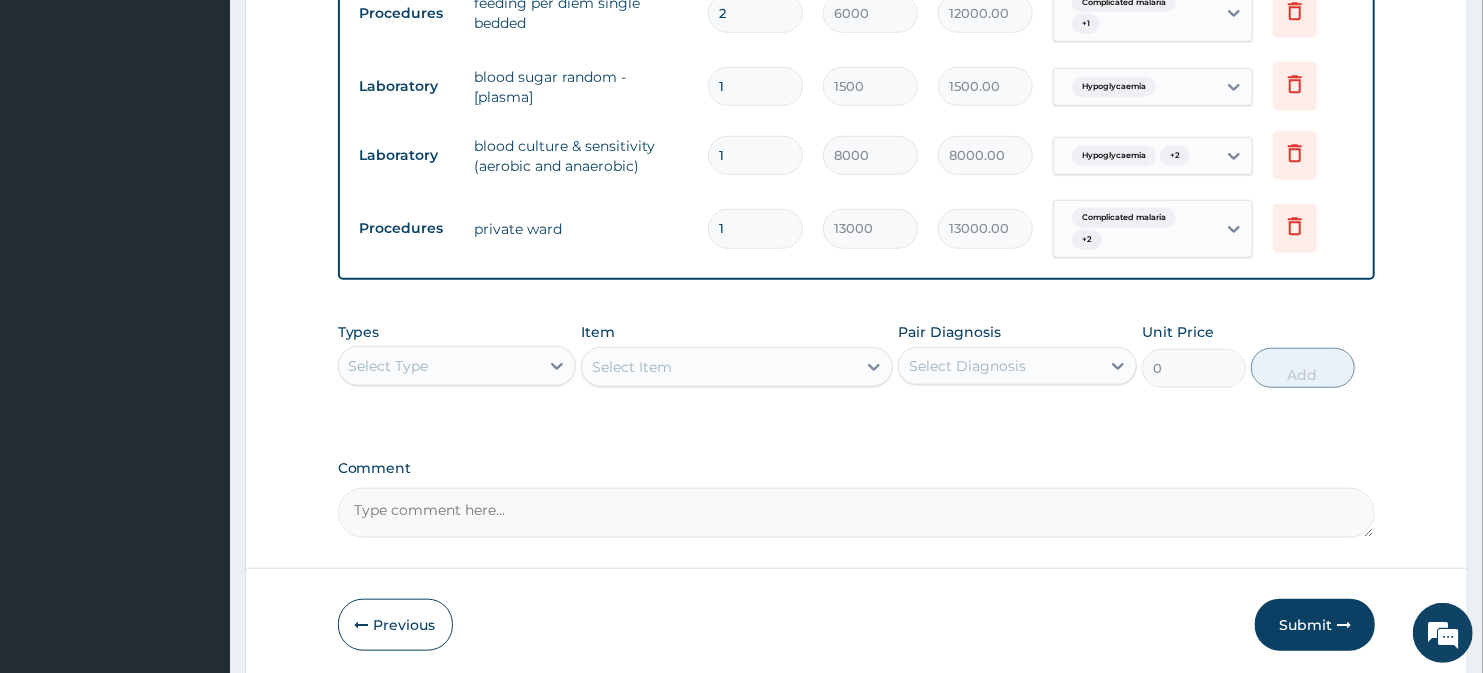 scroll, scrollTop: 895, scrollLeft: 0, axis: vertical 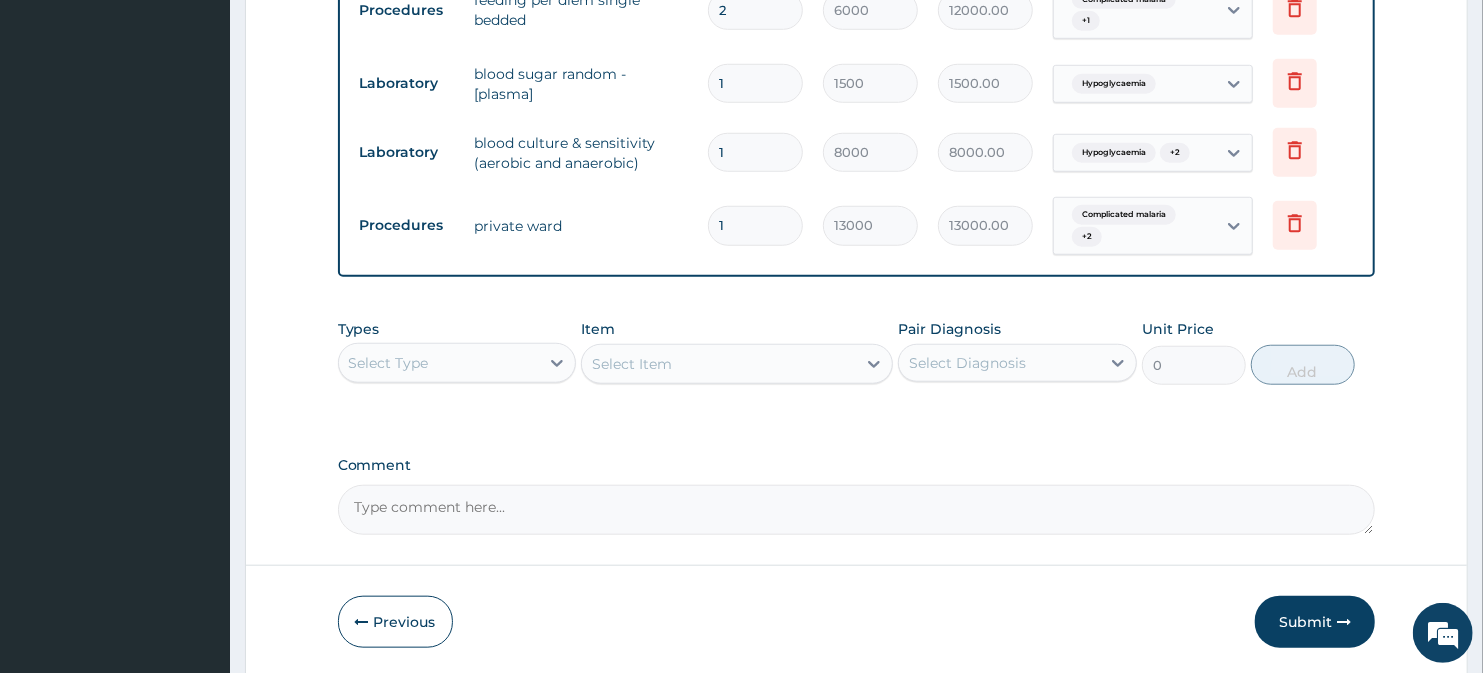 type on "1" 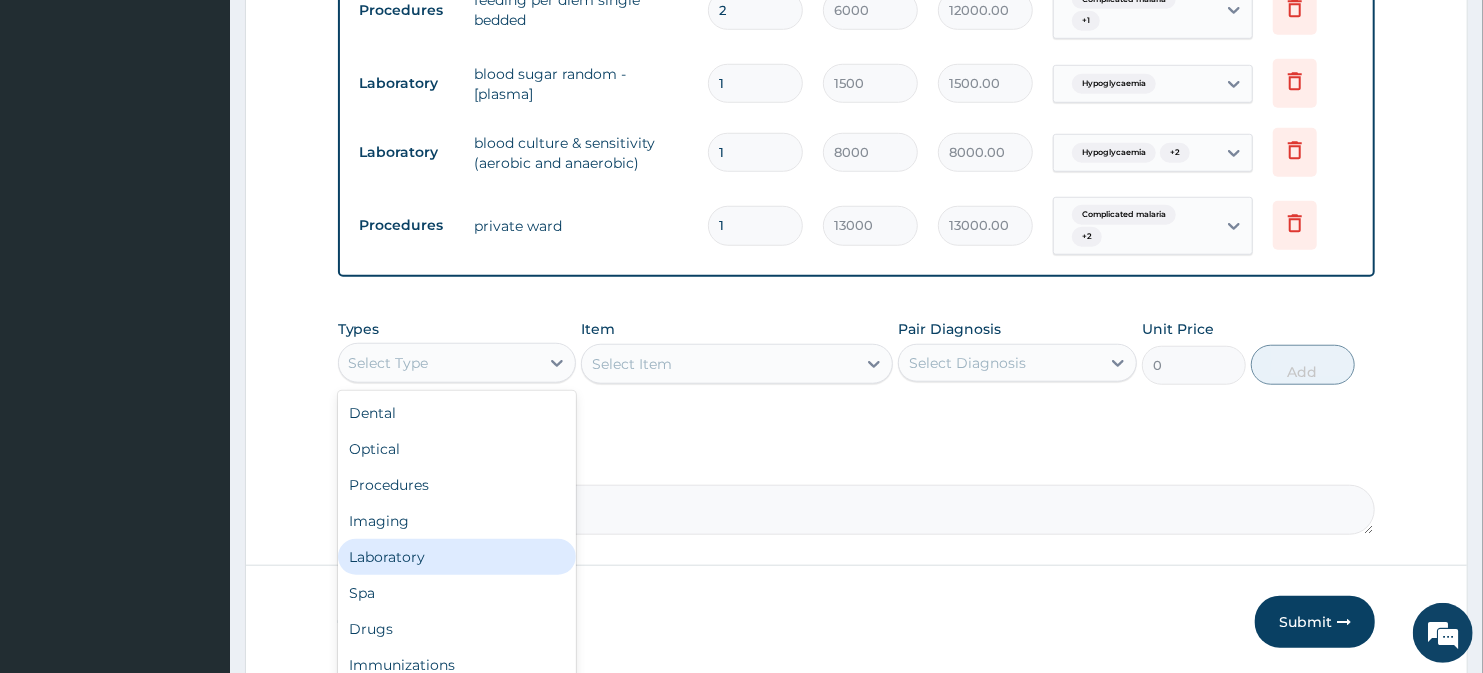 click on "Laboratory" at bounding box center (457, 557) 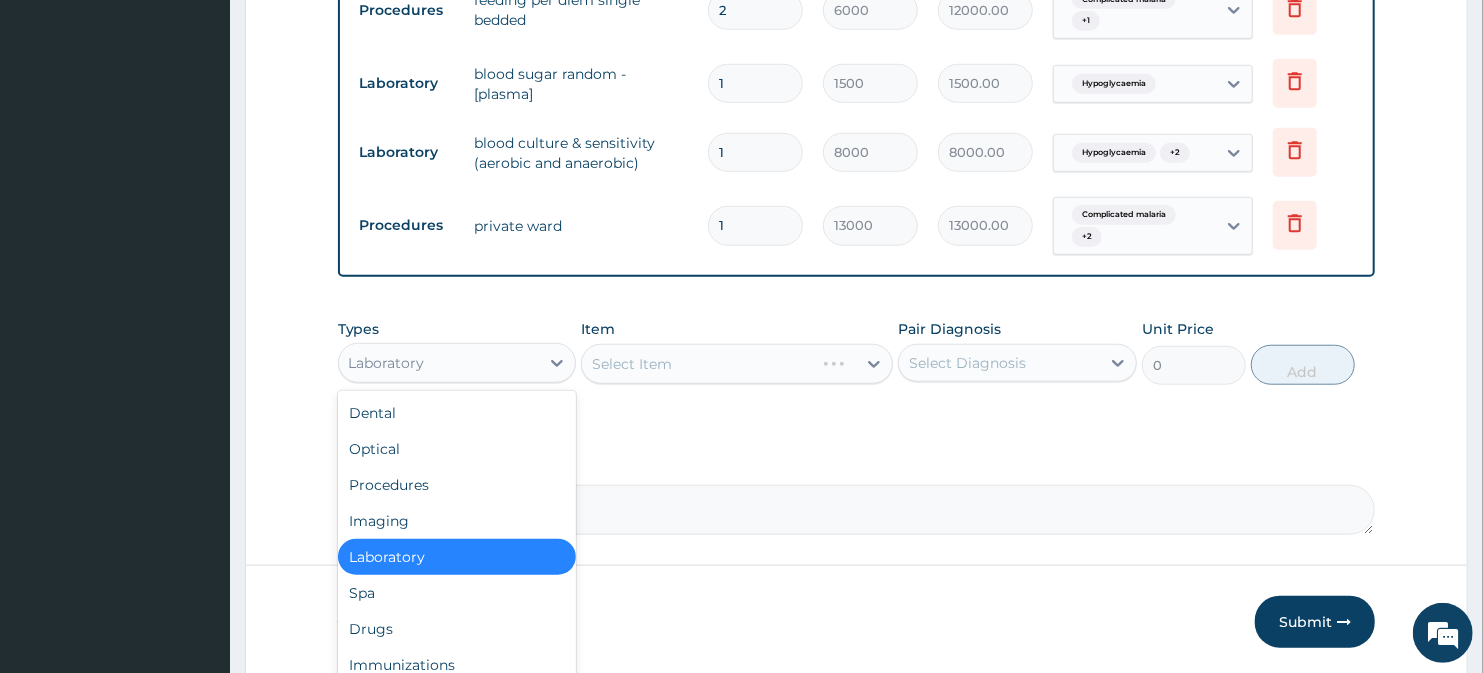 click on "Laboratory" at bounding box center (439, 363) 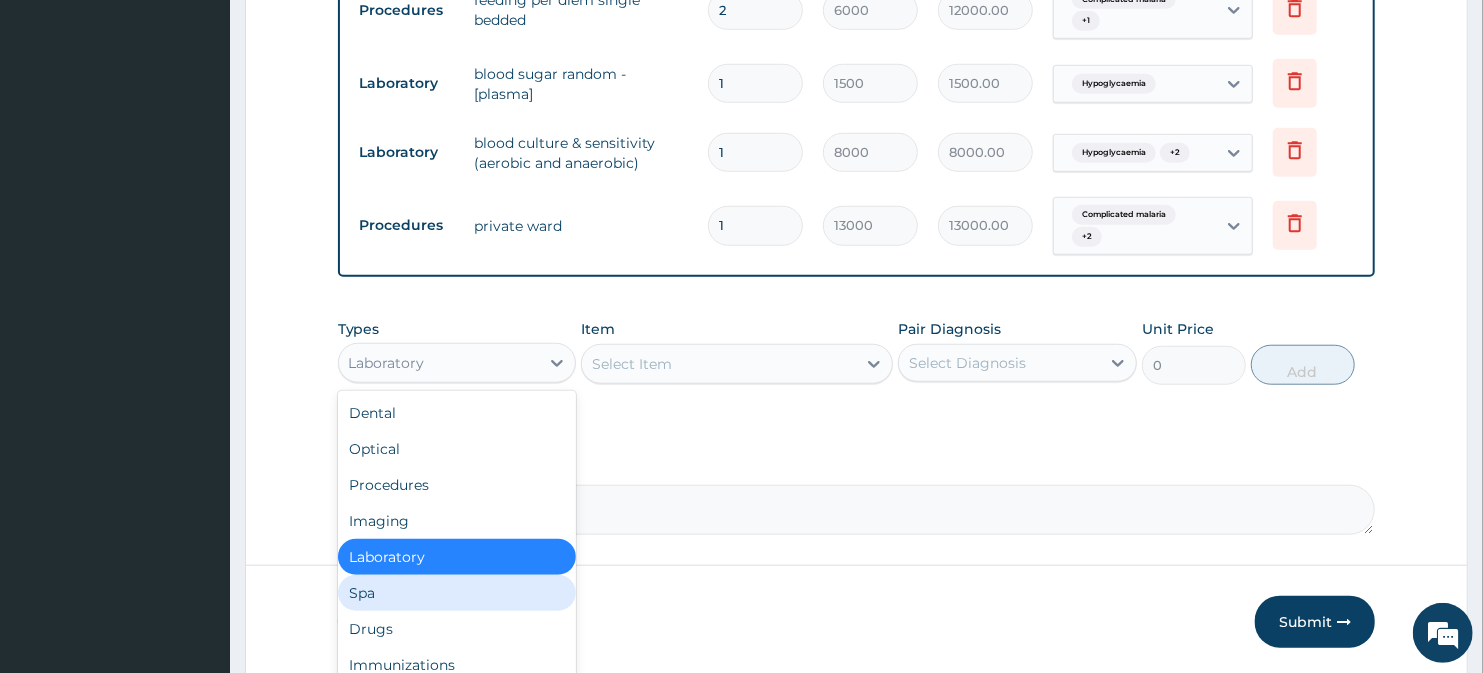 scroll, scrollTop: 67, scrollLeft: 0, axis: vertical 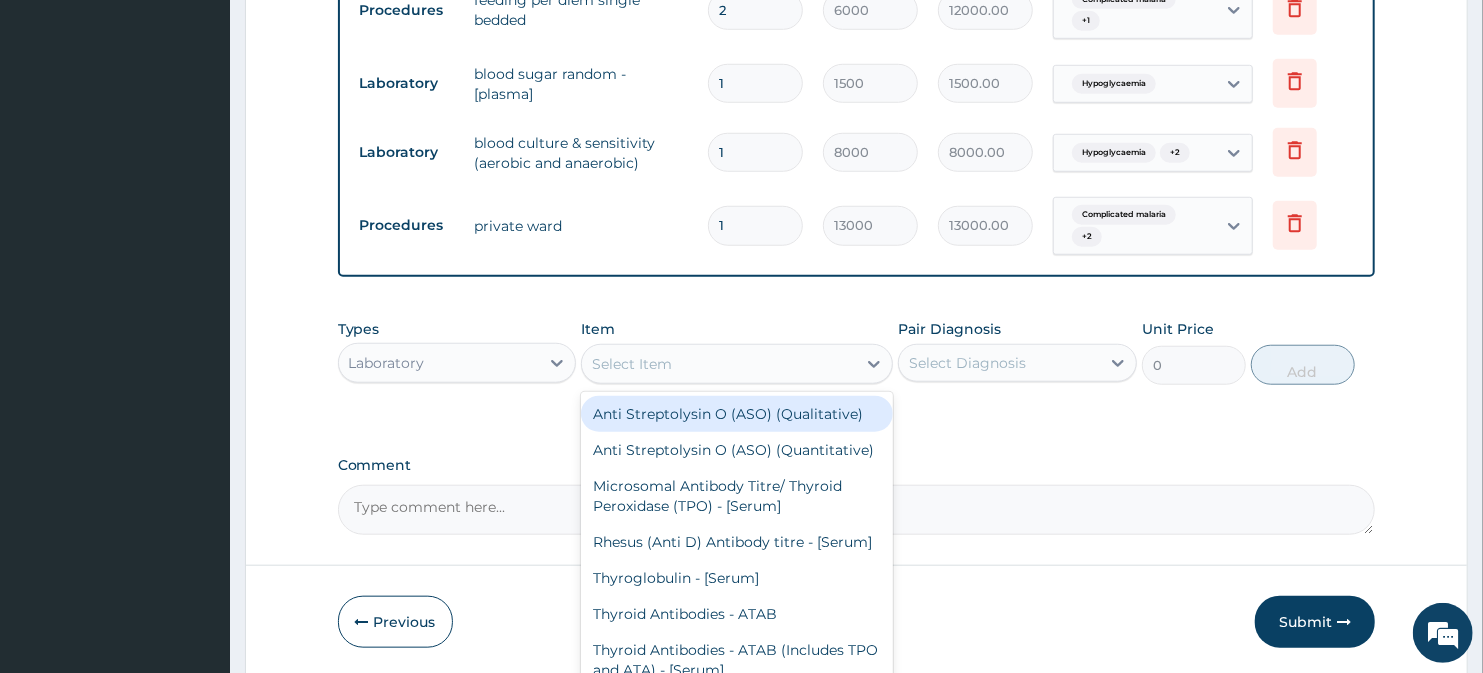 click on "Select Item" at bounding box center (632, 364) 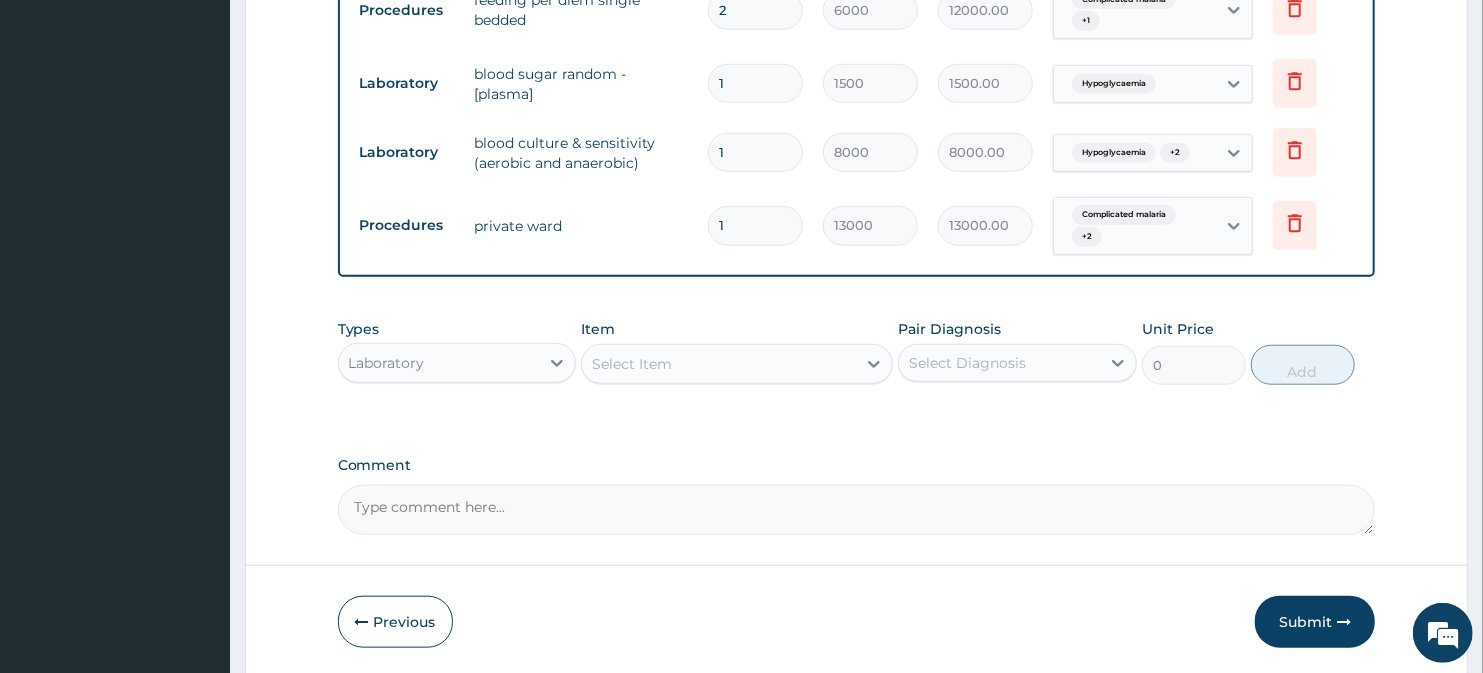 click on "Laboratory" at bounding box center (439, 363) 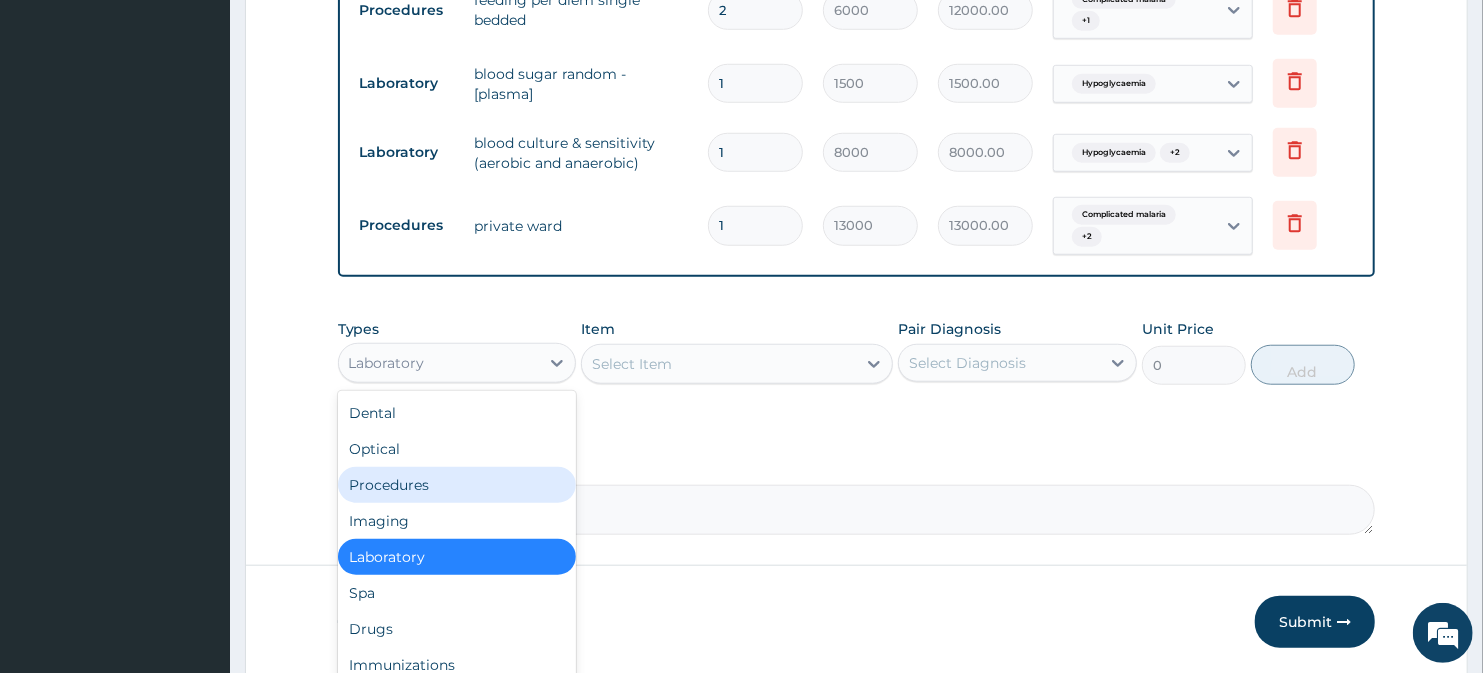 click on "Procedures" at bounding box center (457, 485) 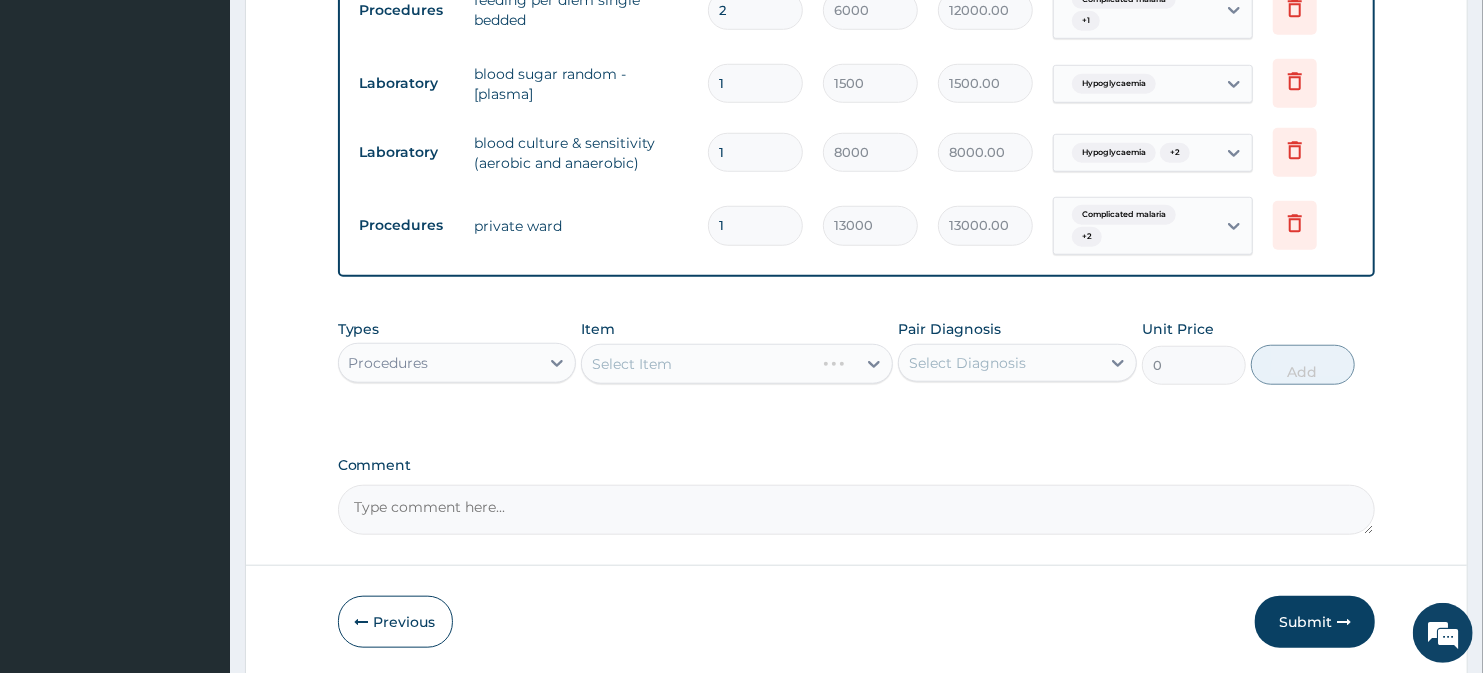click on "Select Item" at bounding box center [736, 364] 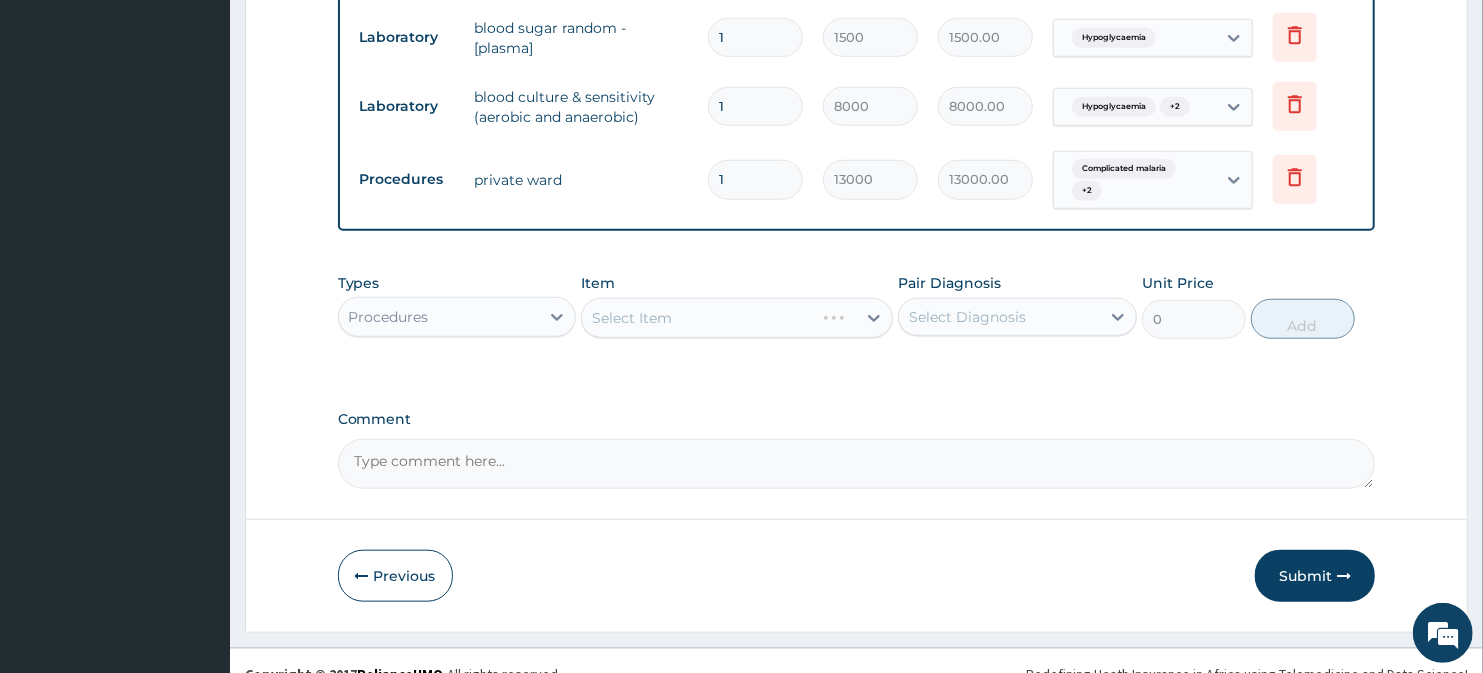 scroll, scrollTop: 966, scrollLeft: 0, axis: vertical 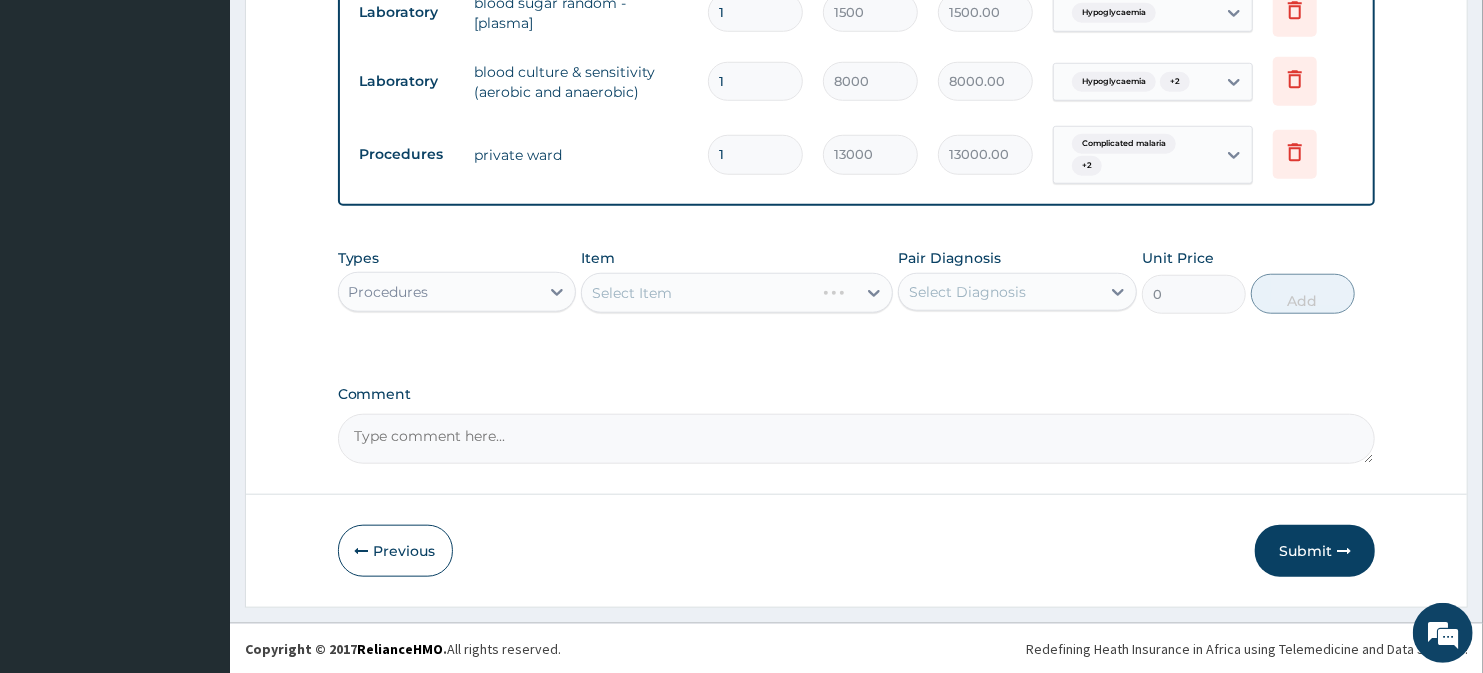 click on "Select Item" at bounding box center (736, 293) 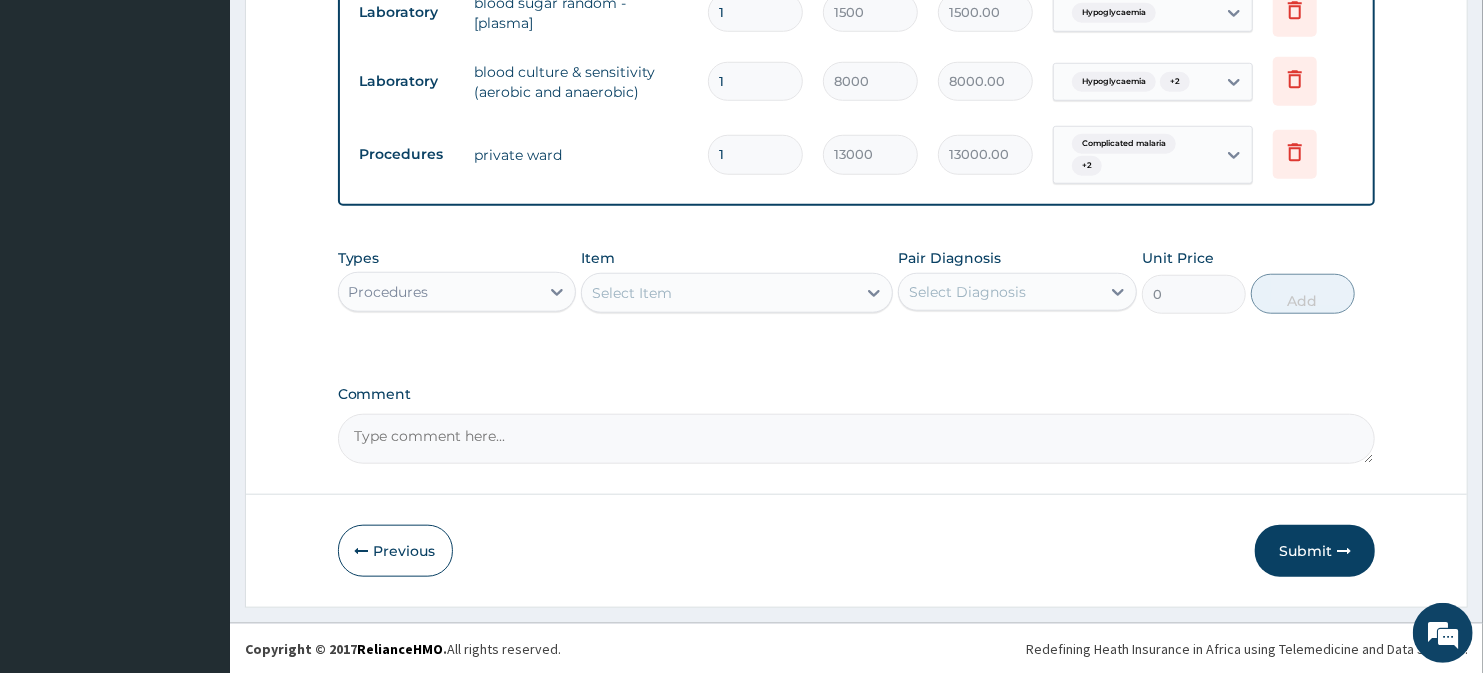 click on "Select Item" at bounding box center [632, 293] 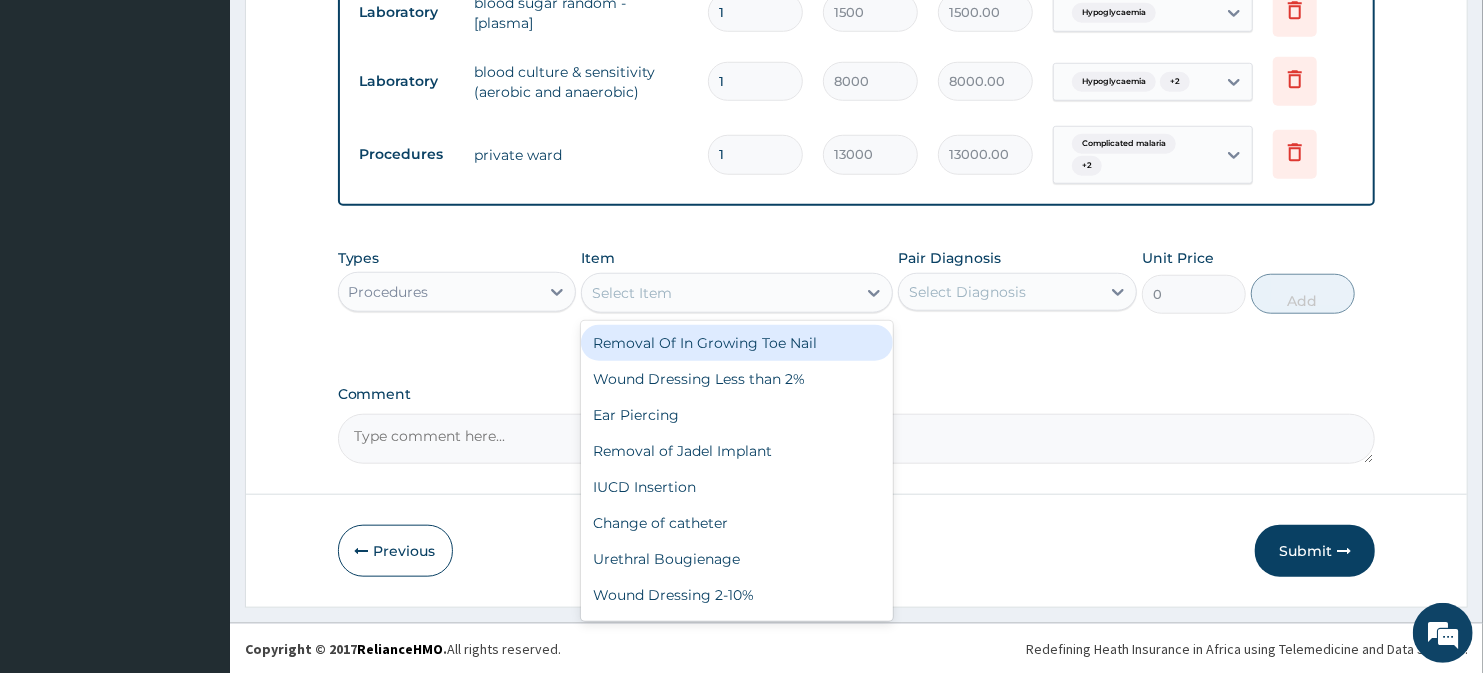 type on "P" 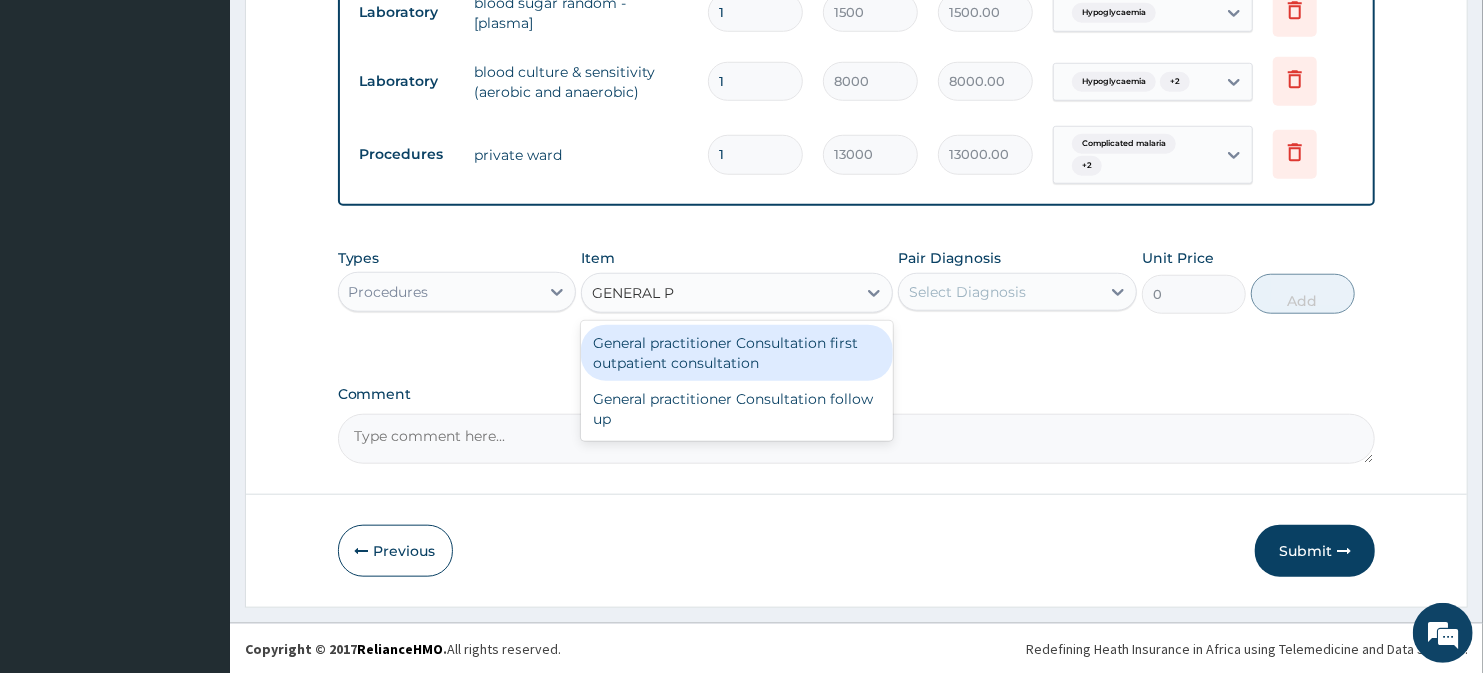 type on "GENERAL PR" 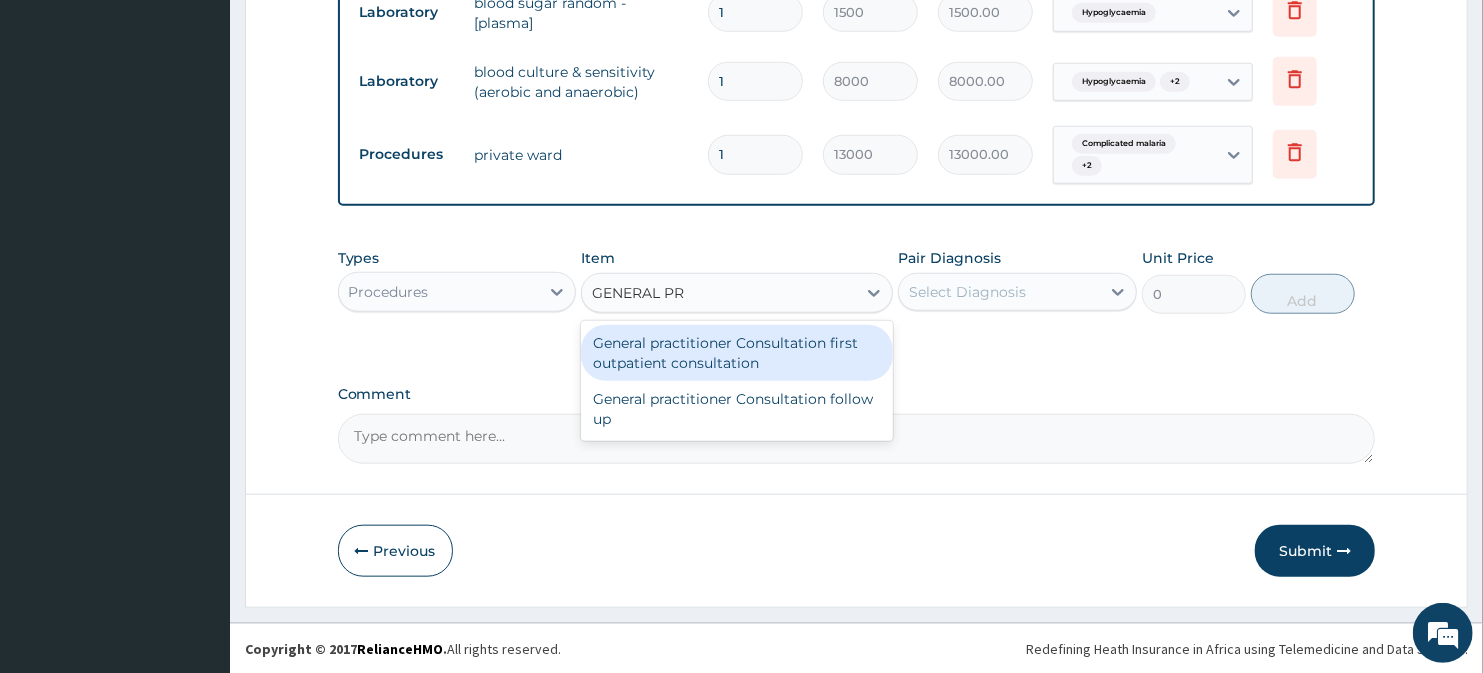 click on "General practitioner Consultation first outpatient consultation" at bounding box center [736, 353] 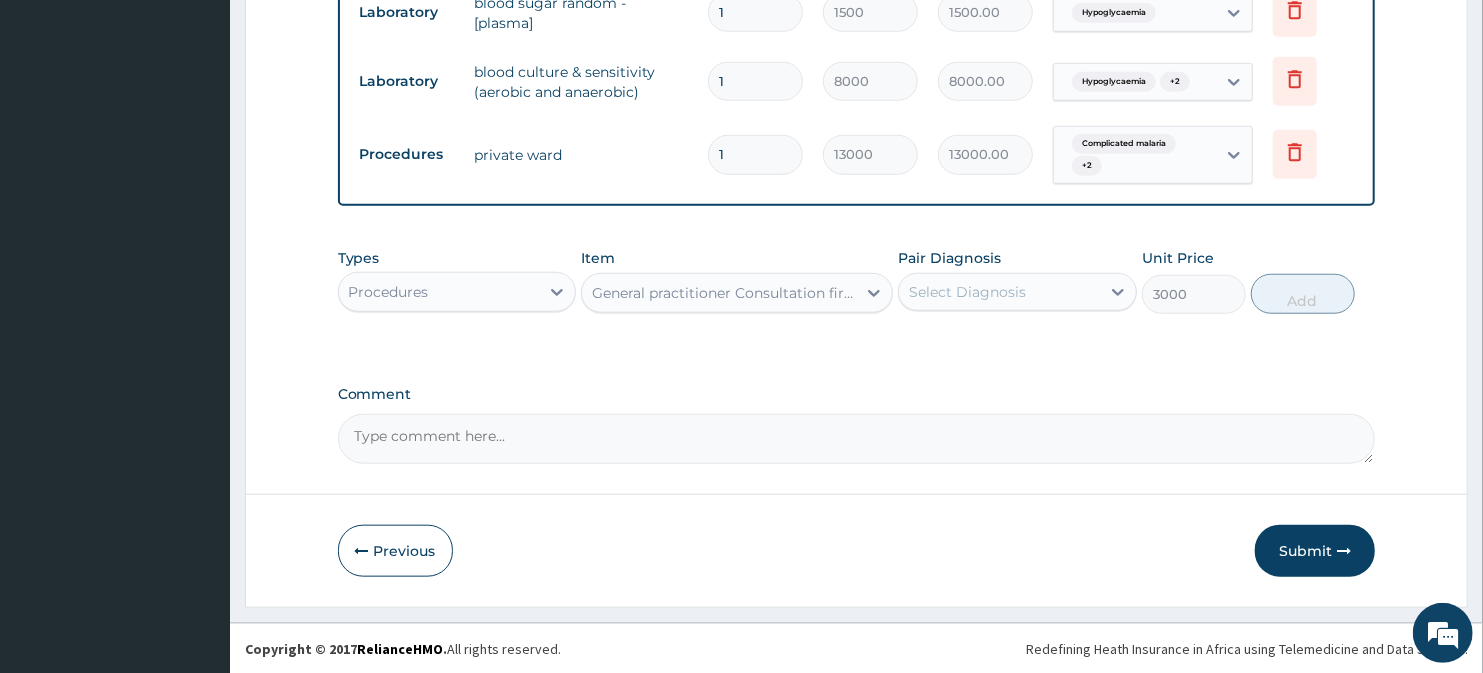 click on "Select Diagnosis" at bounding box center [999, 292] 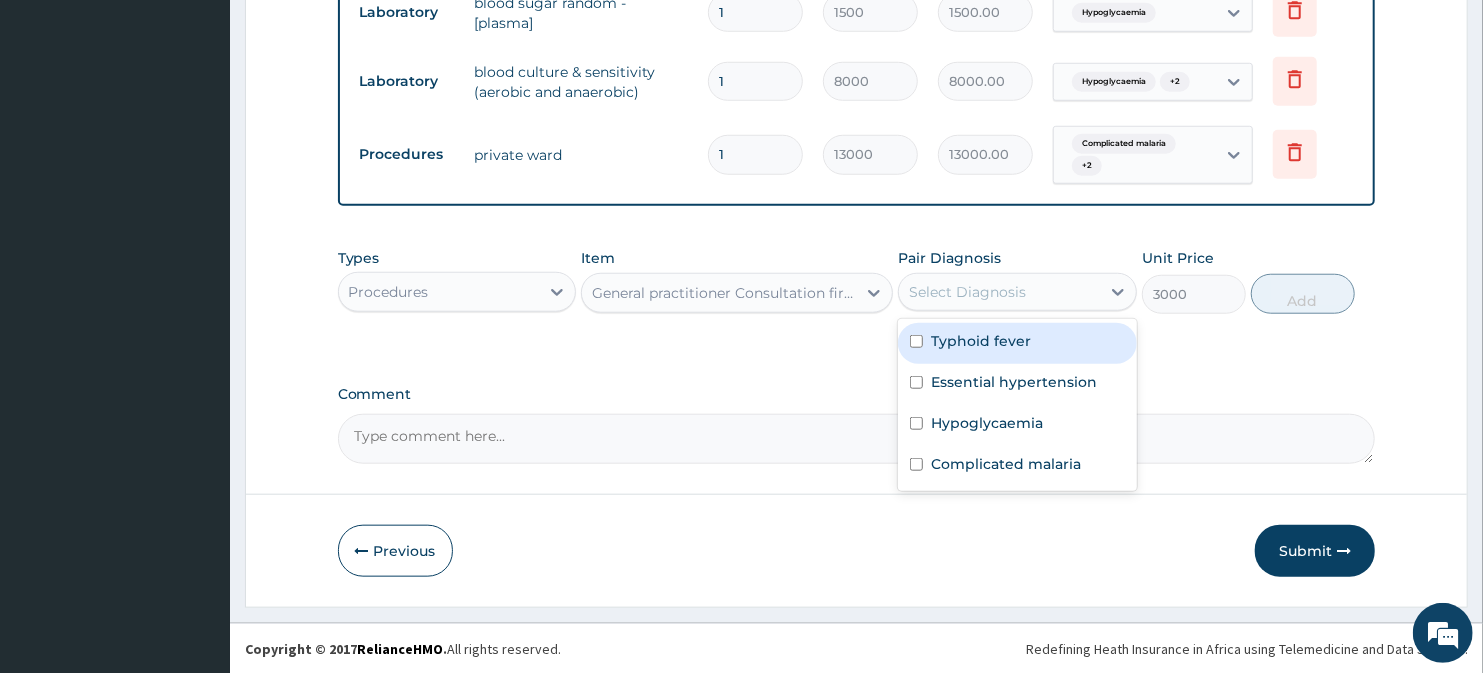 click on "Typhoid fever" at bounding box center (1017, 343) 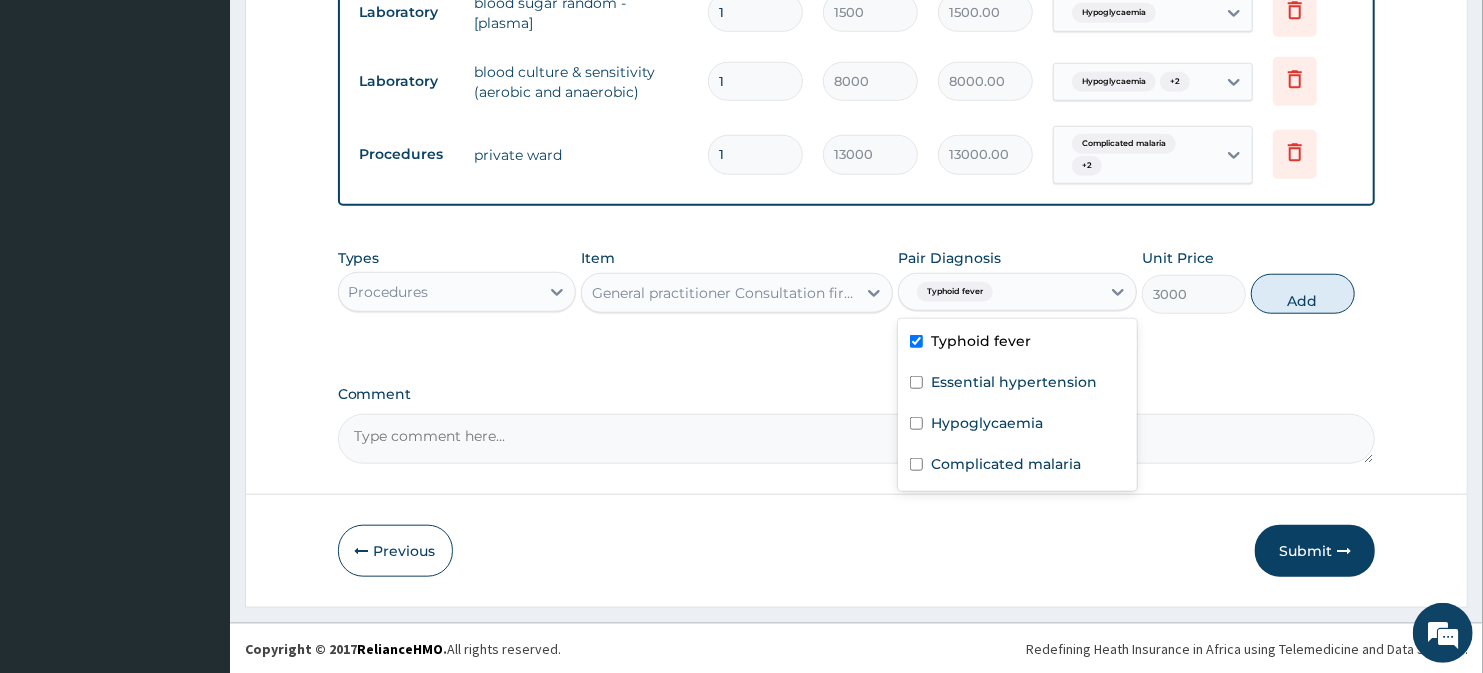 checkbox on "true" 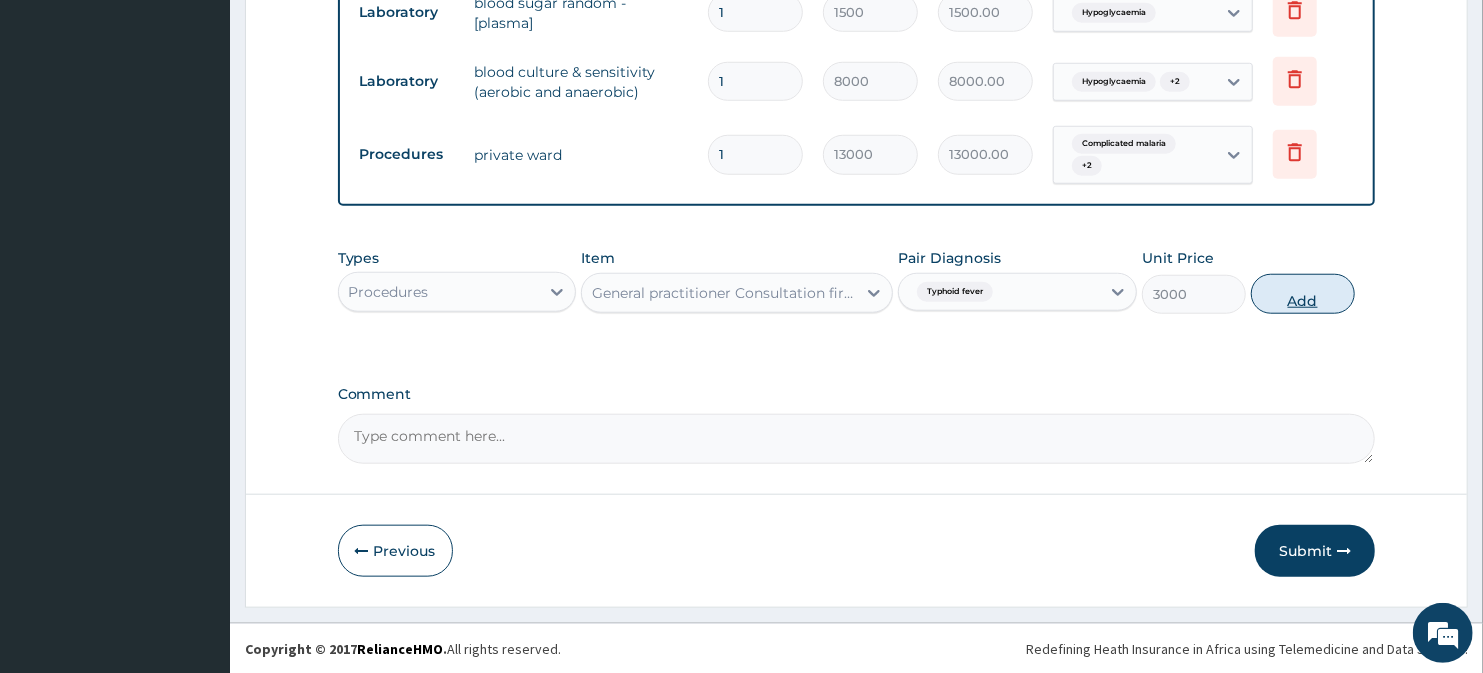 click on "Add" at bounding box center (1303, 294) 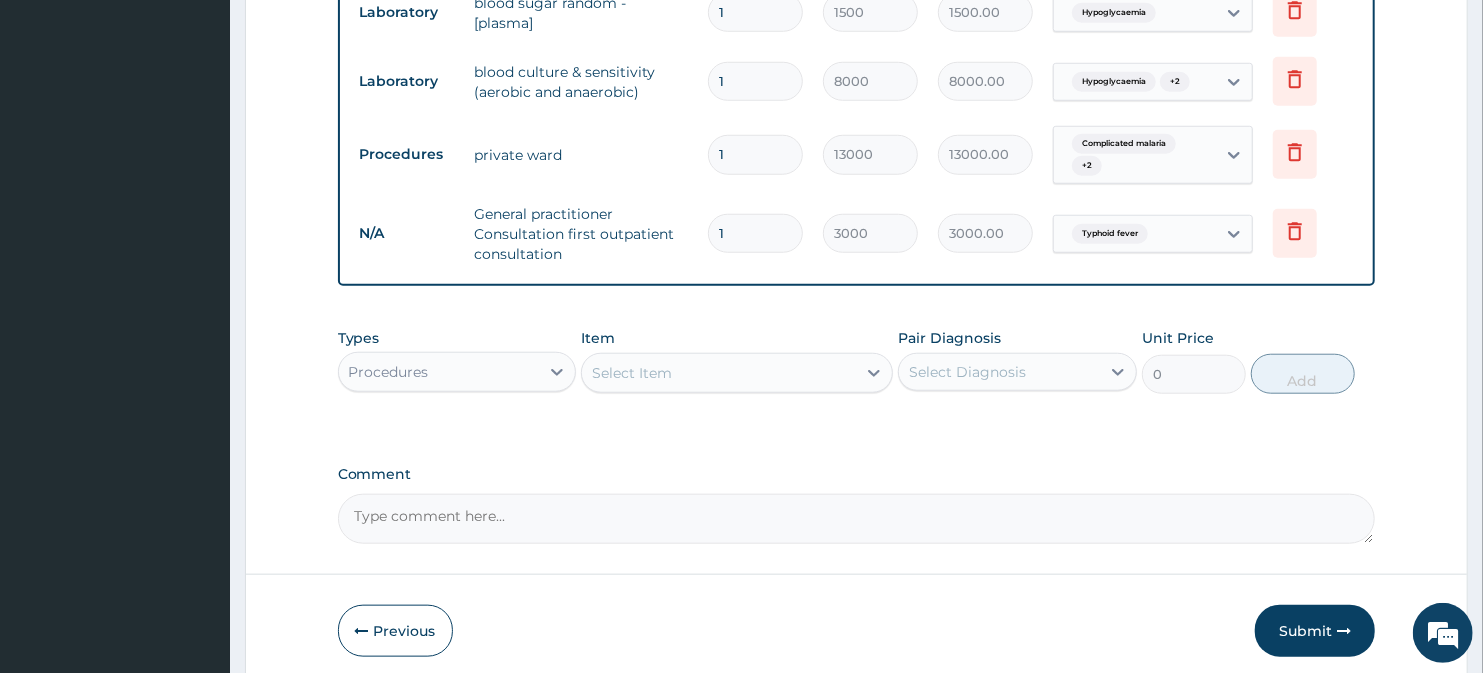 click on "Select Item" at bounding box center [718, 373] 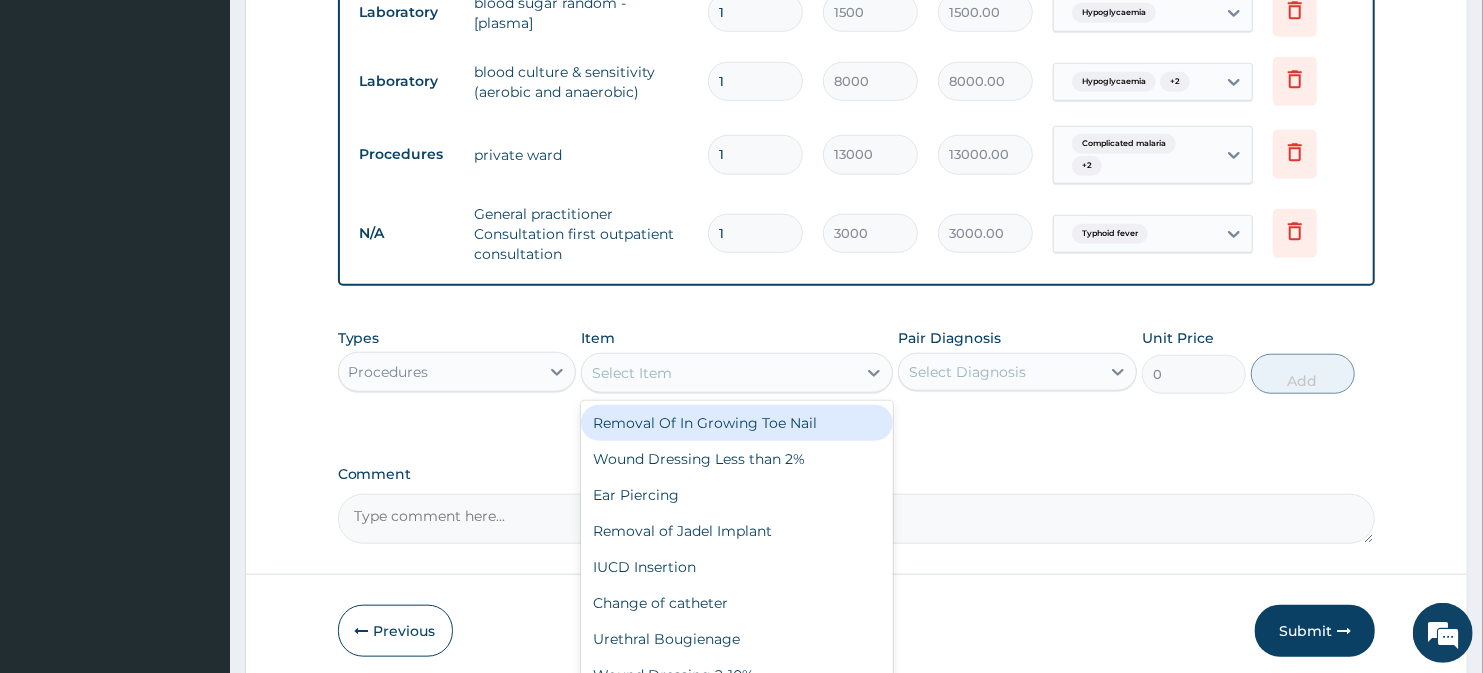 click on "Types Procedures" at bounding box center (457, 361) 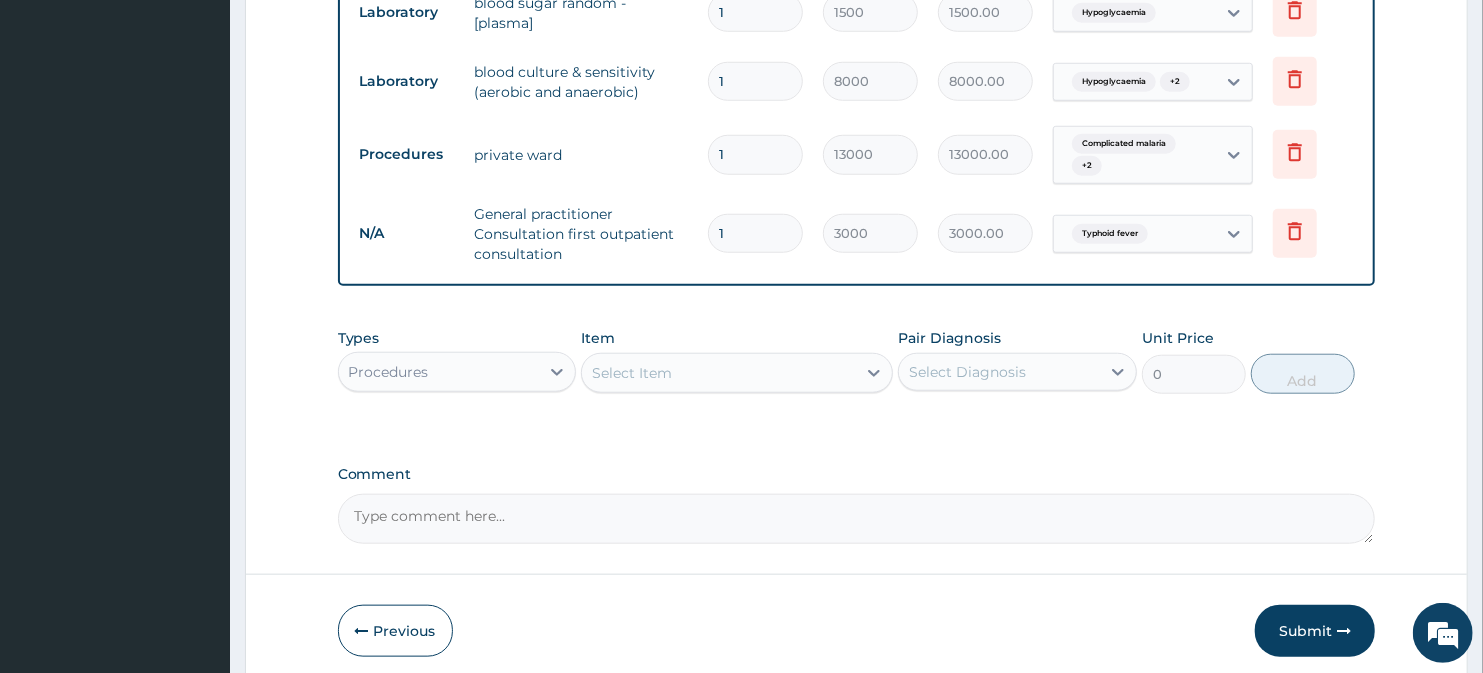click on "Procedures" at bounding box center [439, 372] 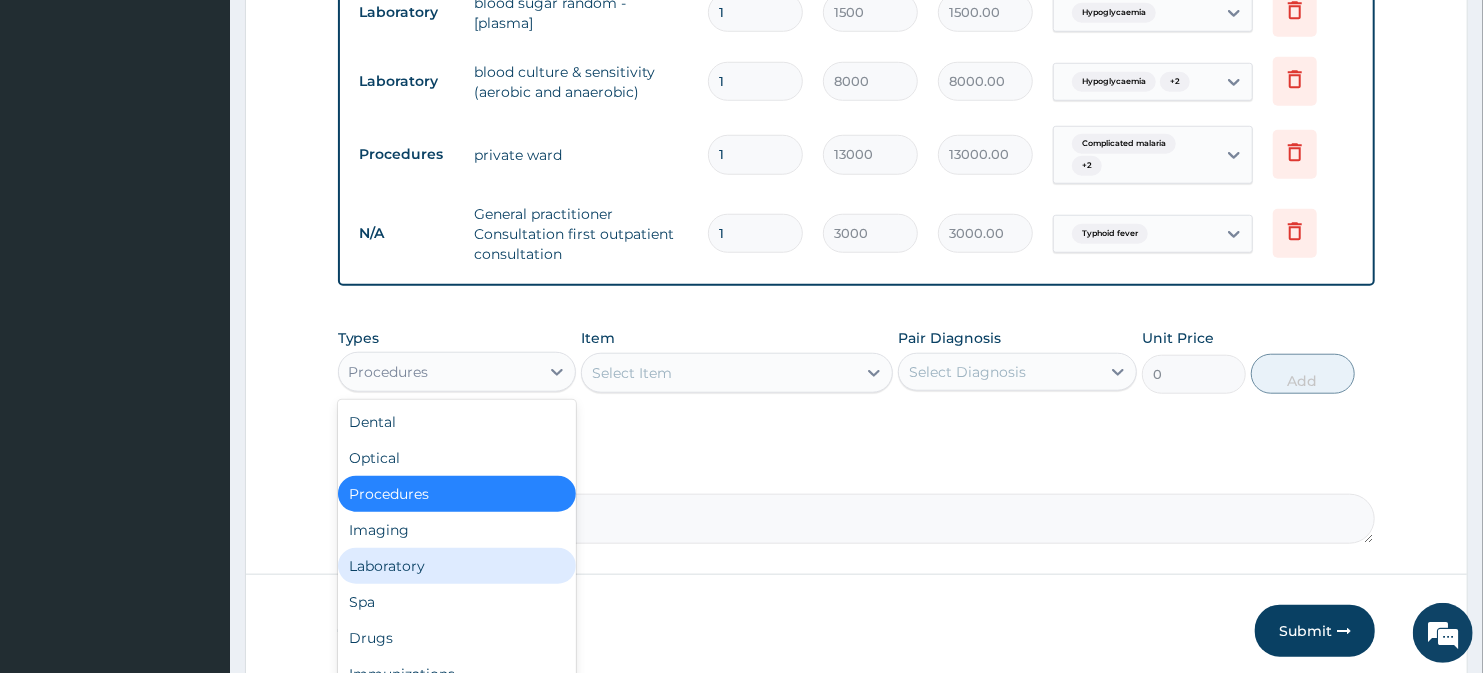 click on "Laboratory" at bounding box center [457, 566] 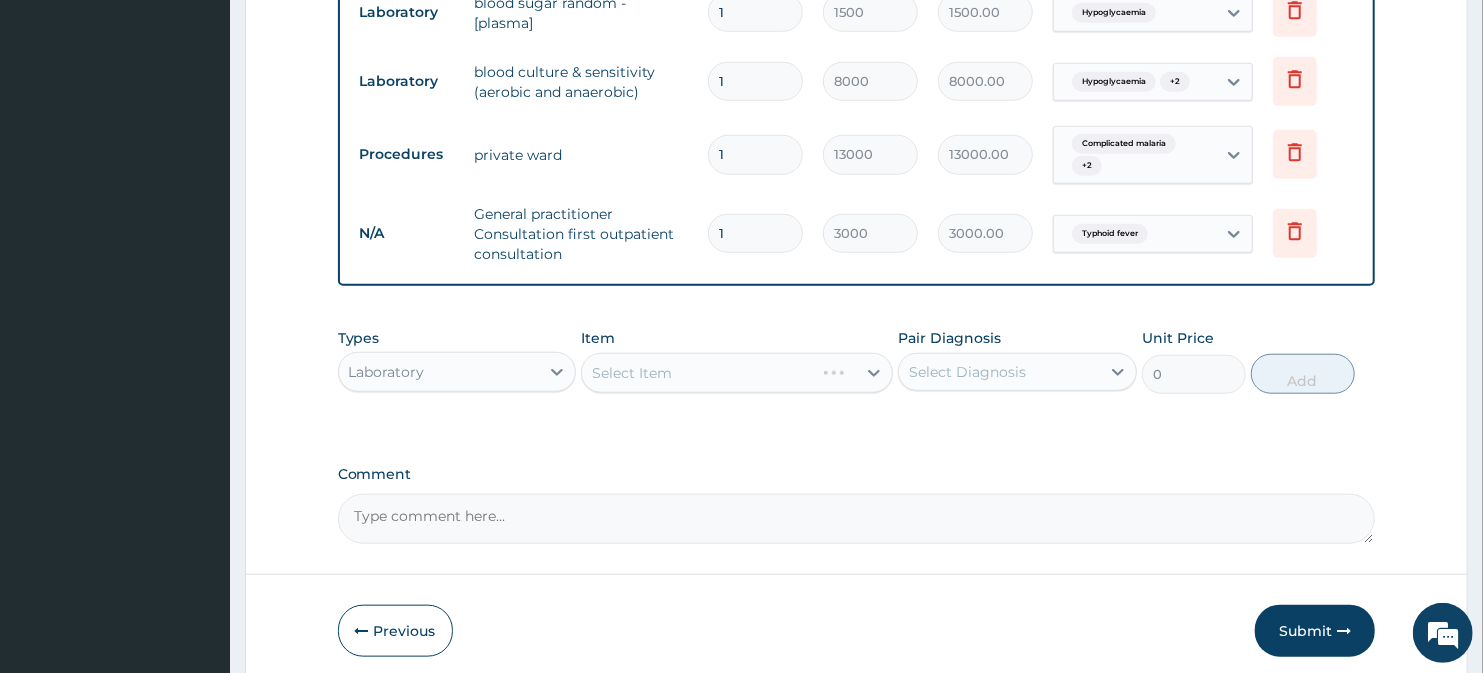 click on "Select Item" at bounding box center [736, 373] 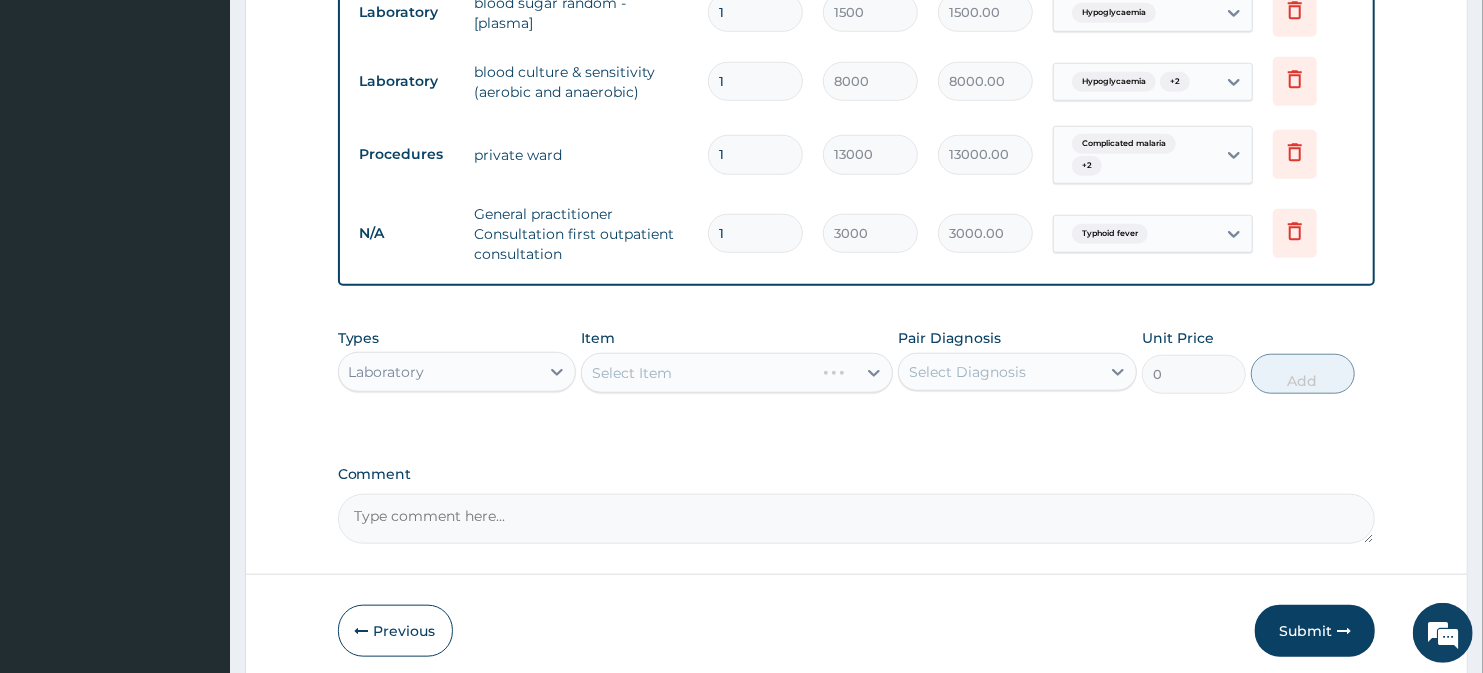 click on "Select Item" at bounding box center [736, 373] 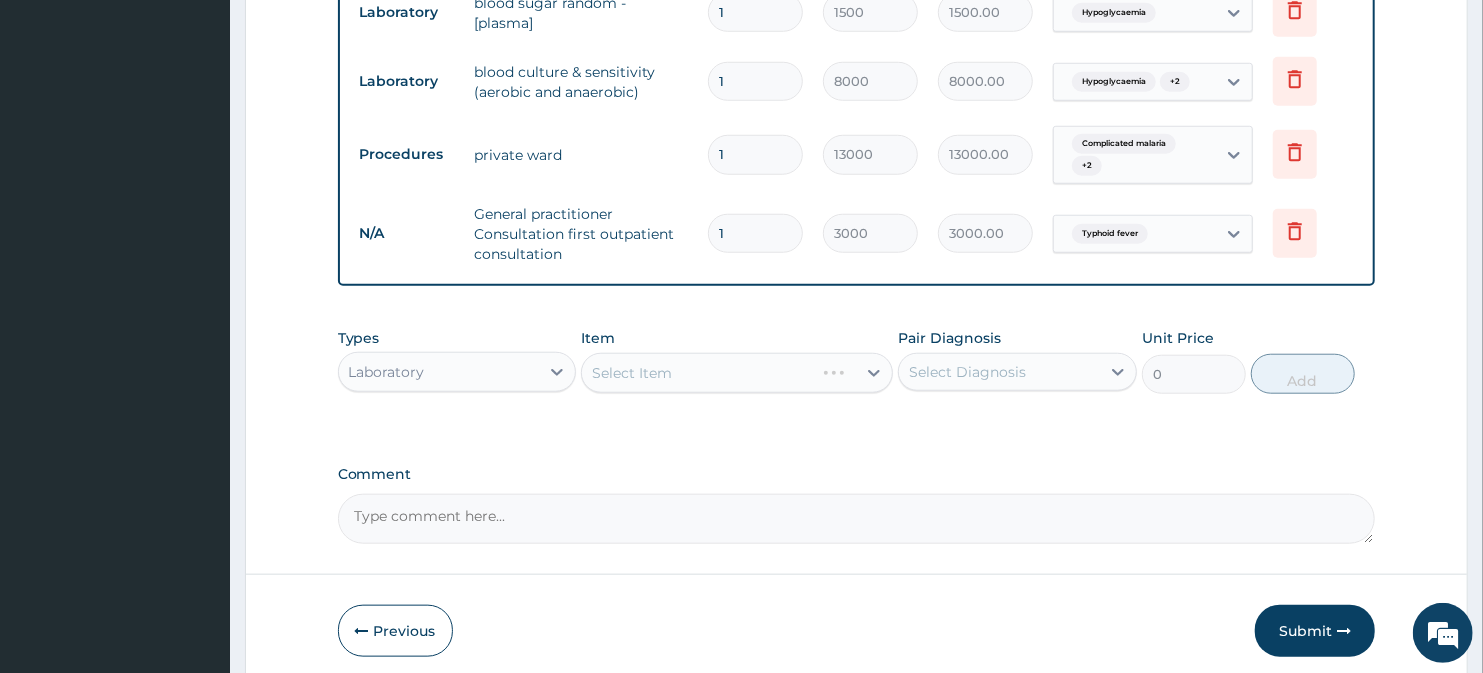click on "Select Item" at bounding box center [736, 373] 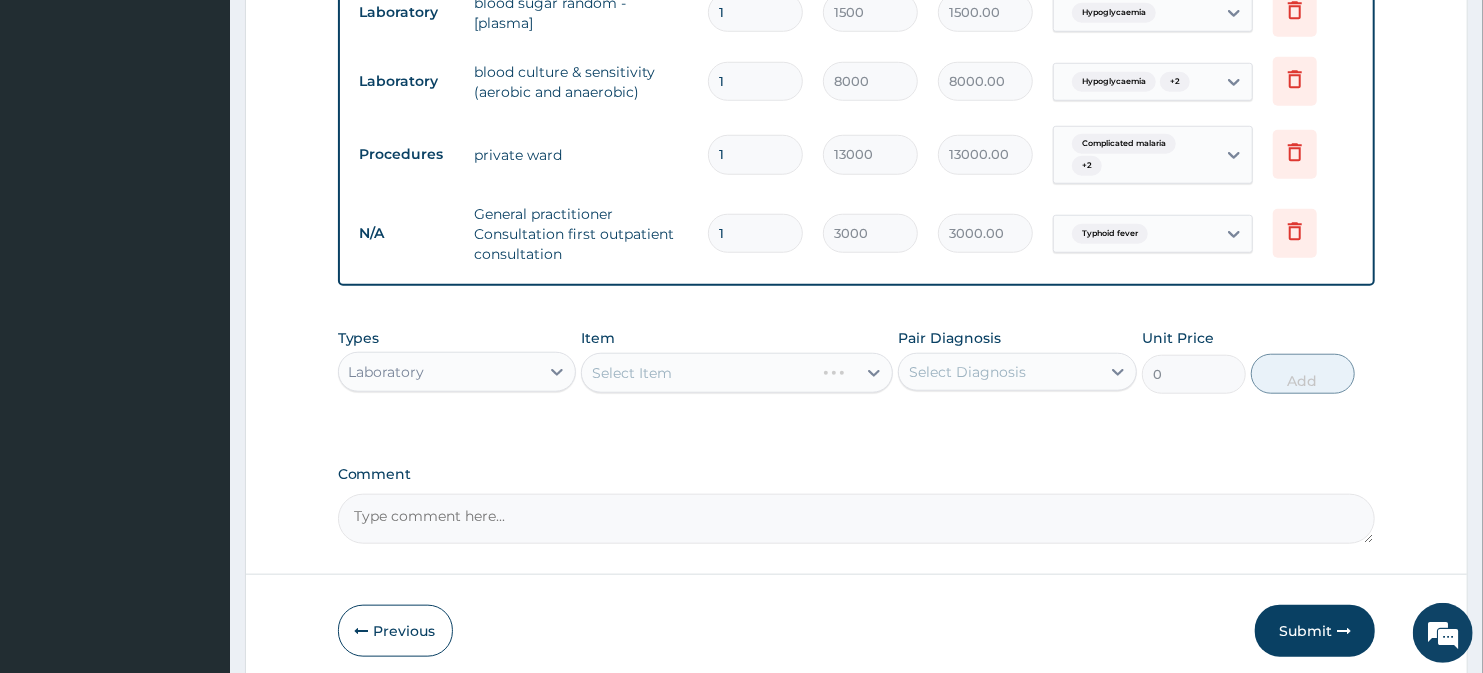 click on "Select Item" at bounding box center (736, 373) 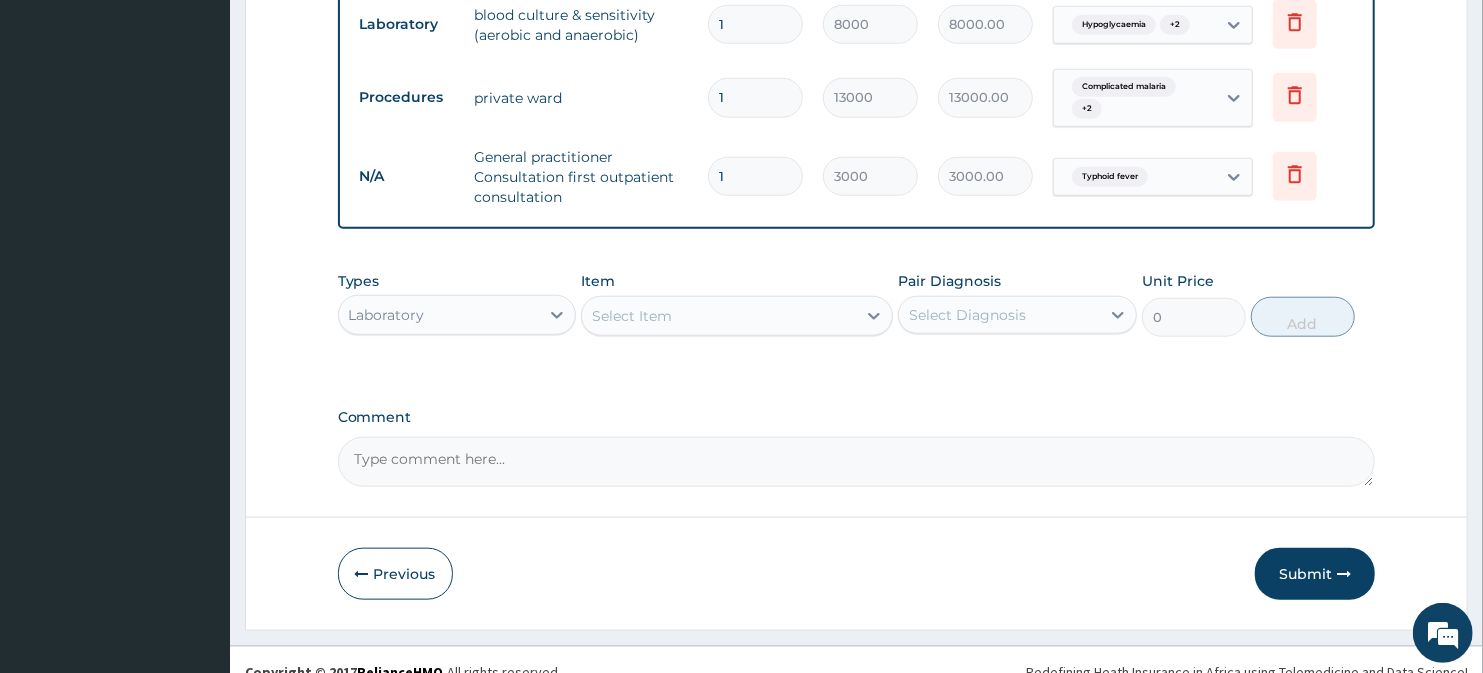 scroll, scrollTop: 1046, scrollLeft: 0, axis: vertical 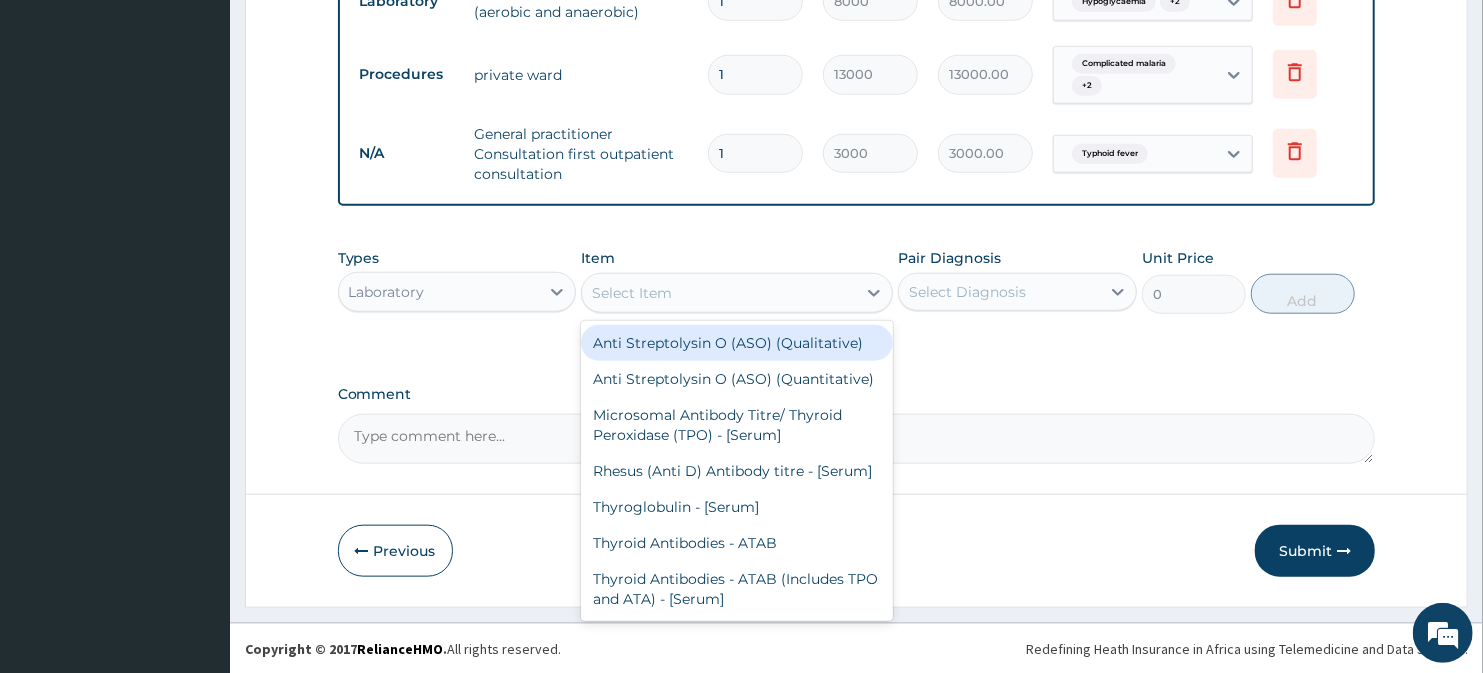 click on "Select Item" at bounding box center [718, 293] 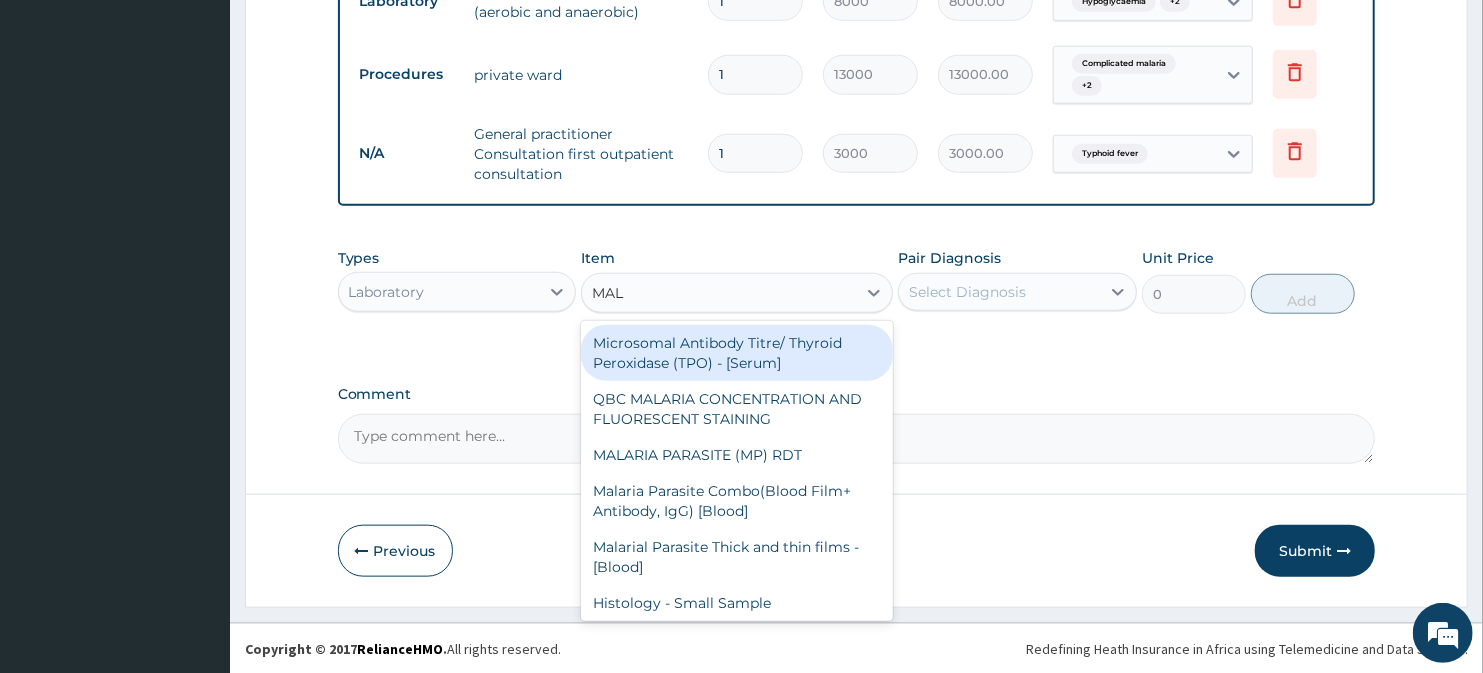 type on "MALA" 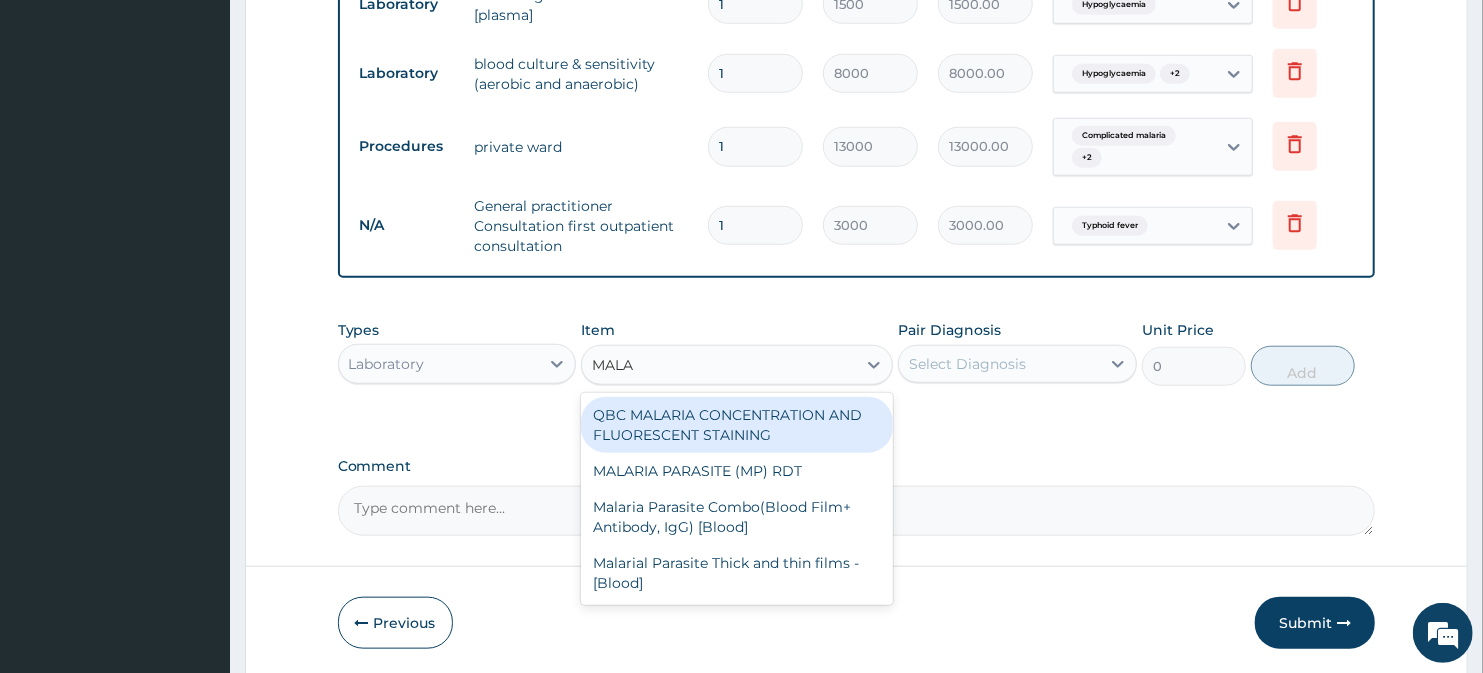 scroll, scrollTop: 935, scrollLeft: 0, axis: vertical 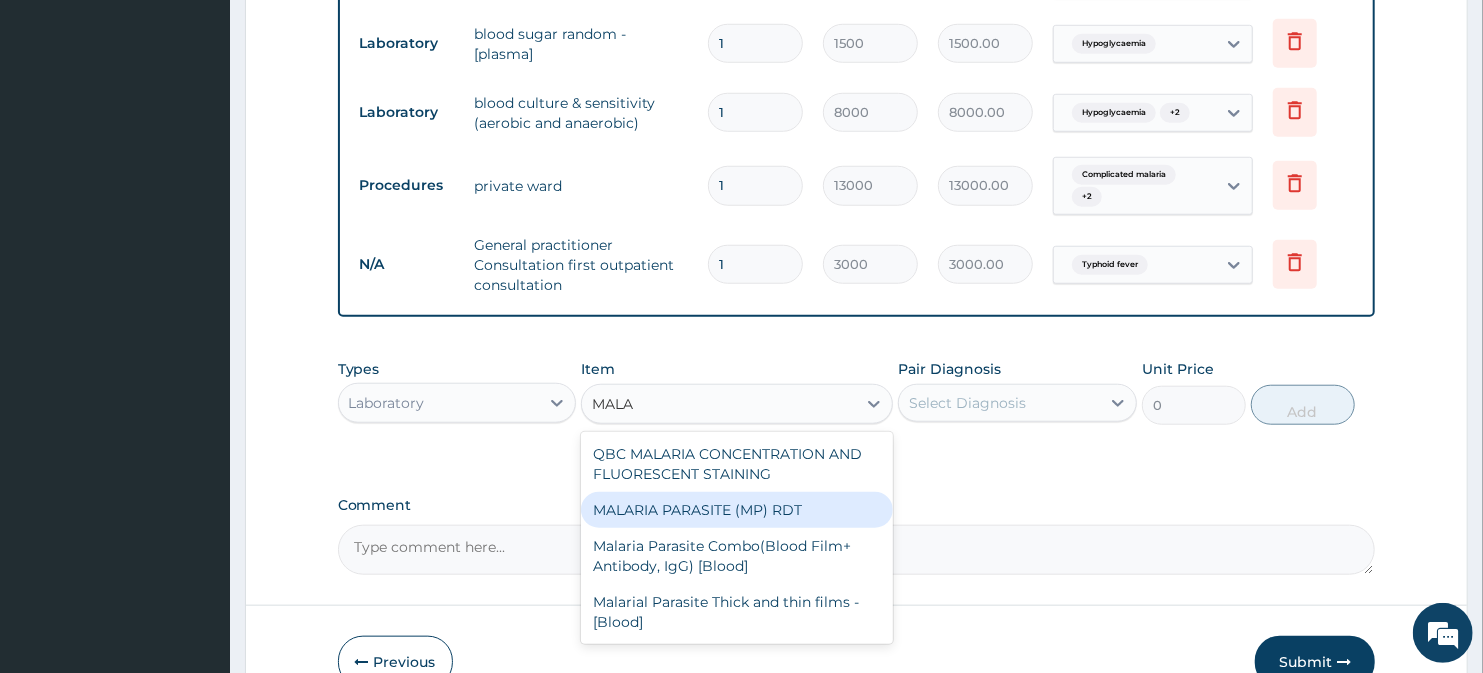 drag, startPoint x: 693, startPoint y: 504, endPoint x: 742, endPoint y: 473, distance: 57.982758 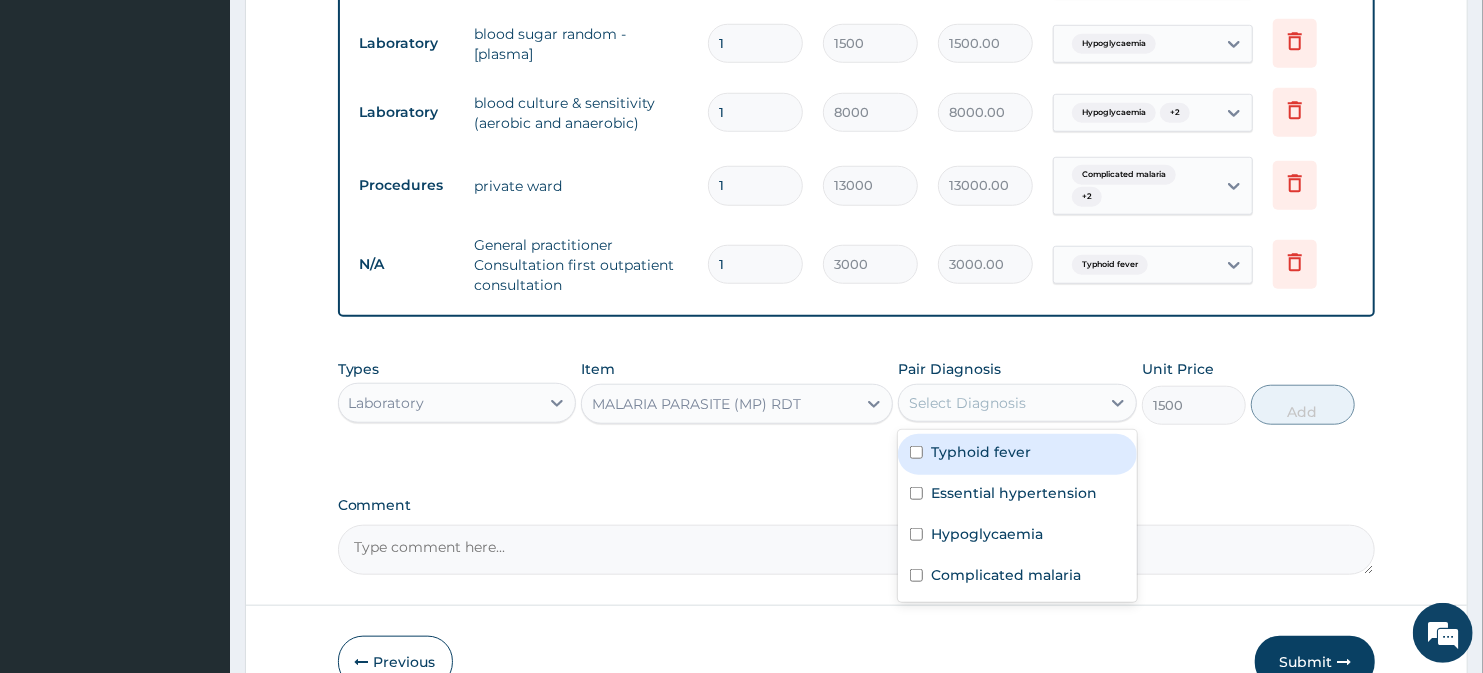 click on "Select Diagnosis" at bounding box center [999, 403] 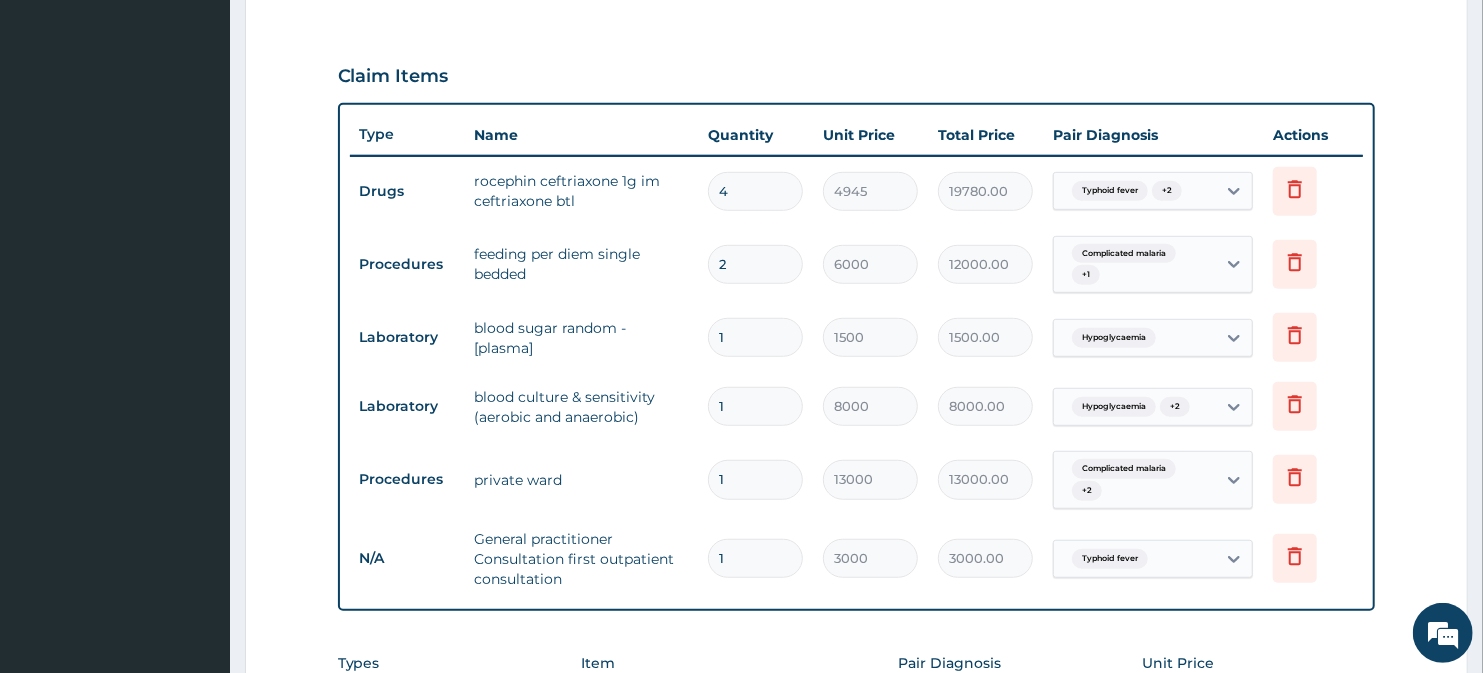 scroll, scrollTop: 380, scrollLeft: 0, axis: vertical 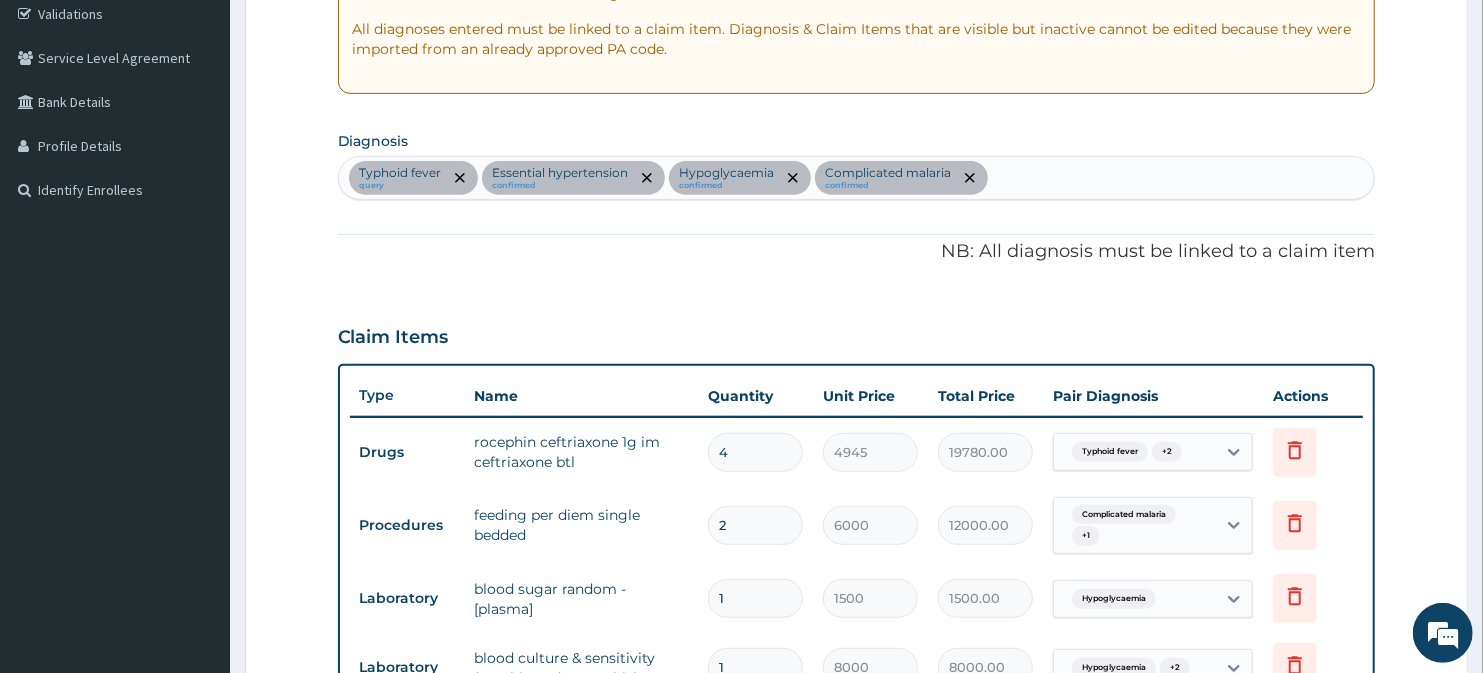 click on "Typhoid fever query Essential hypertension confirmed Hypoglycaemia confirmed Complicated malaria confirmed" at bounding box center [857, 178] 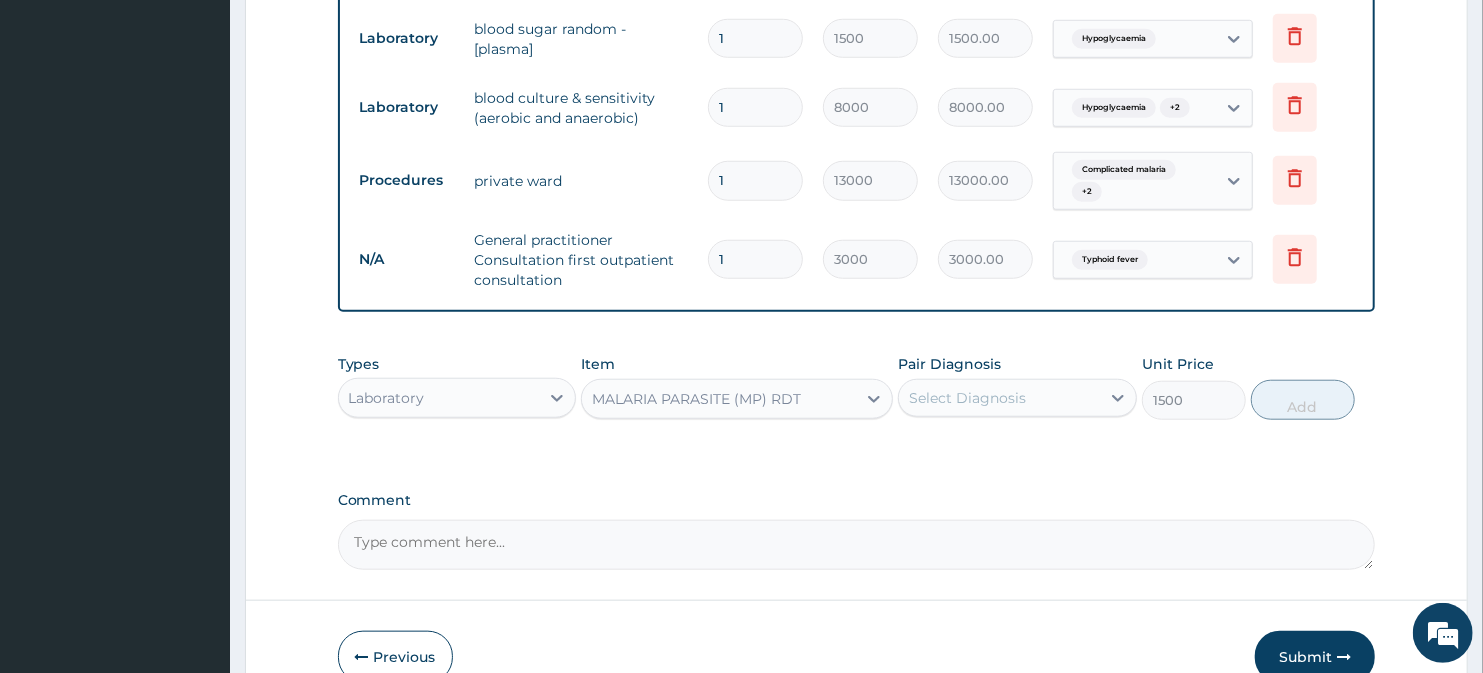 scroll, scrollTop: 1046, scrollLeft: 0, axis: vertical 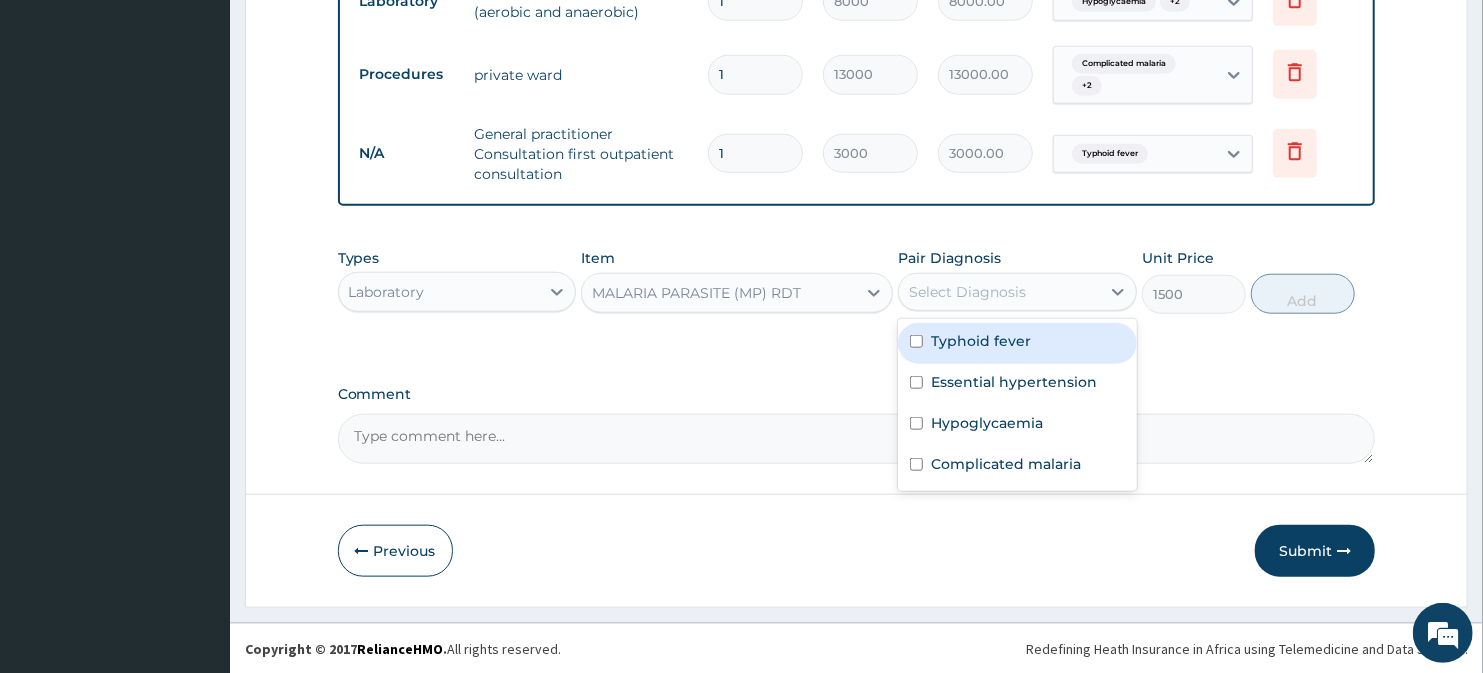click on "Select Diagnosis" at bounding box center (967, 292) 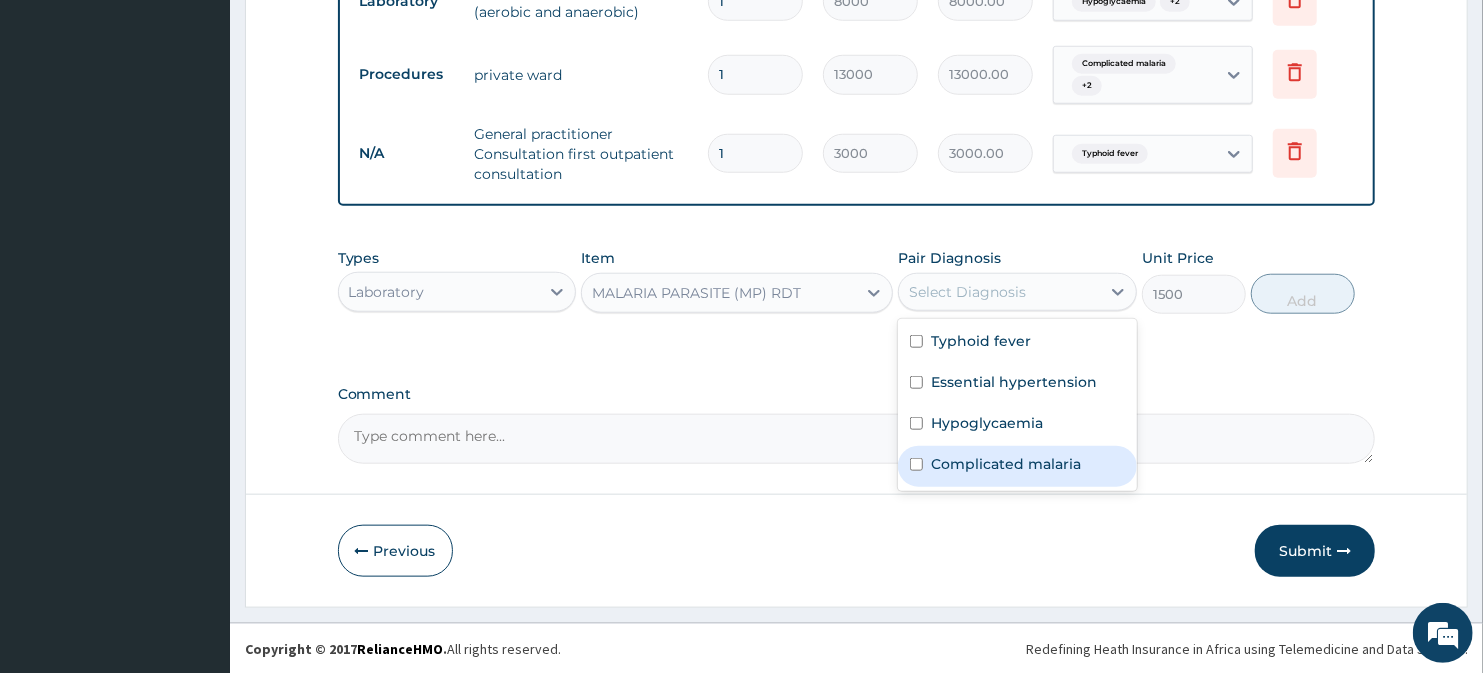 click on "Complicated malaria" at bounding box center (1006, 464) 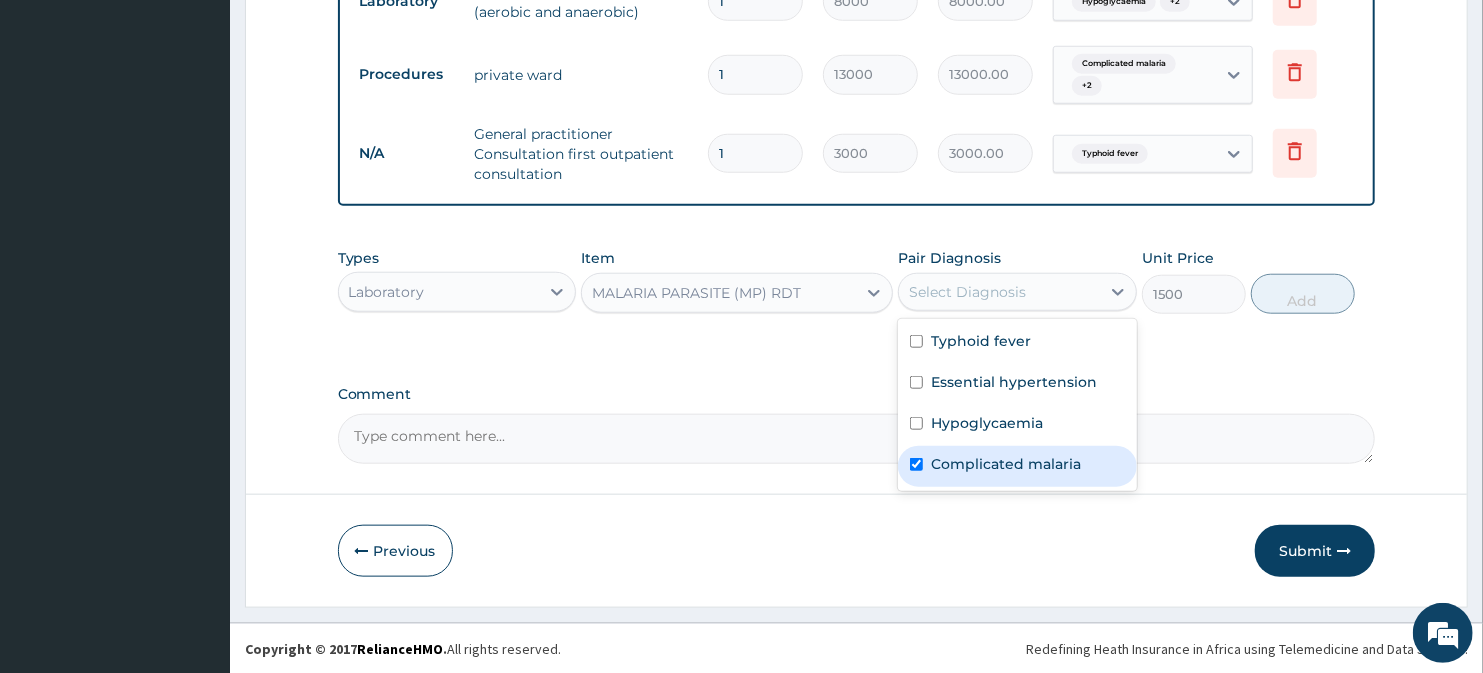 checkbox on "true" 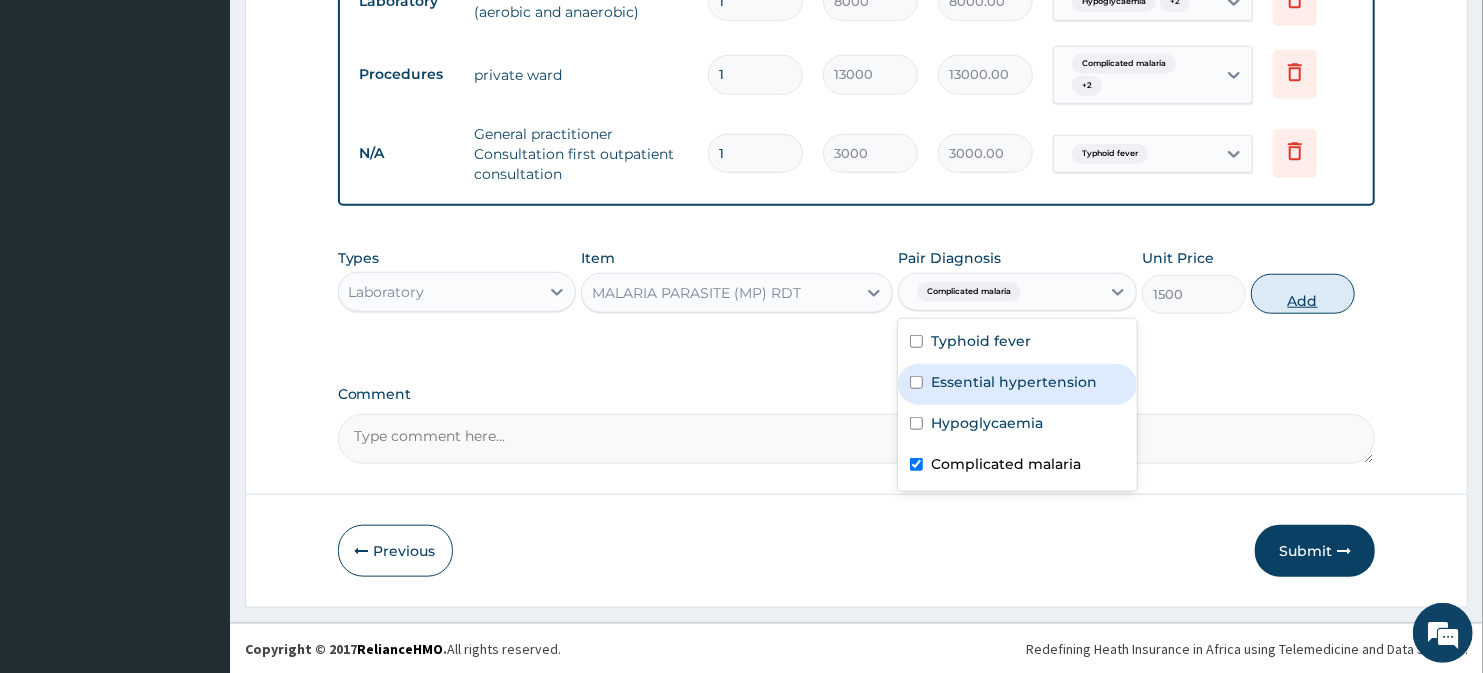 click on "Add" at bounding box center (1303, 294) 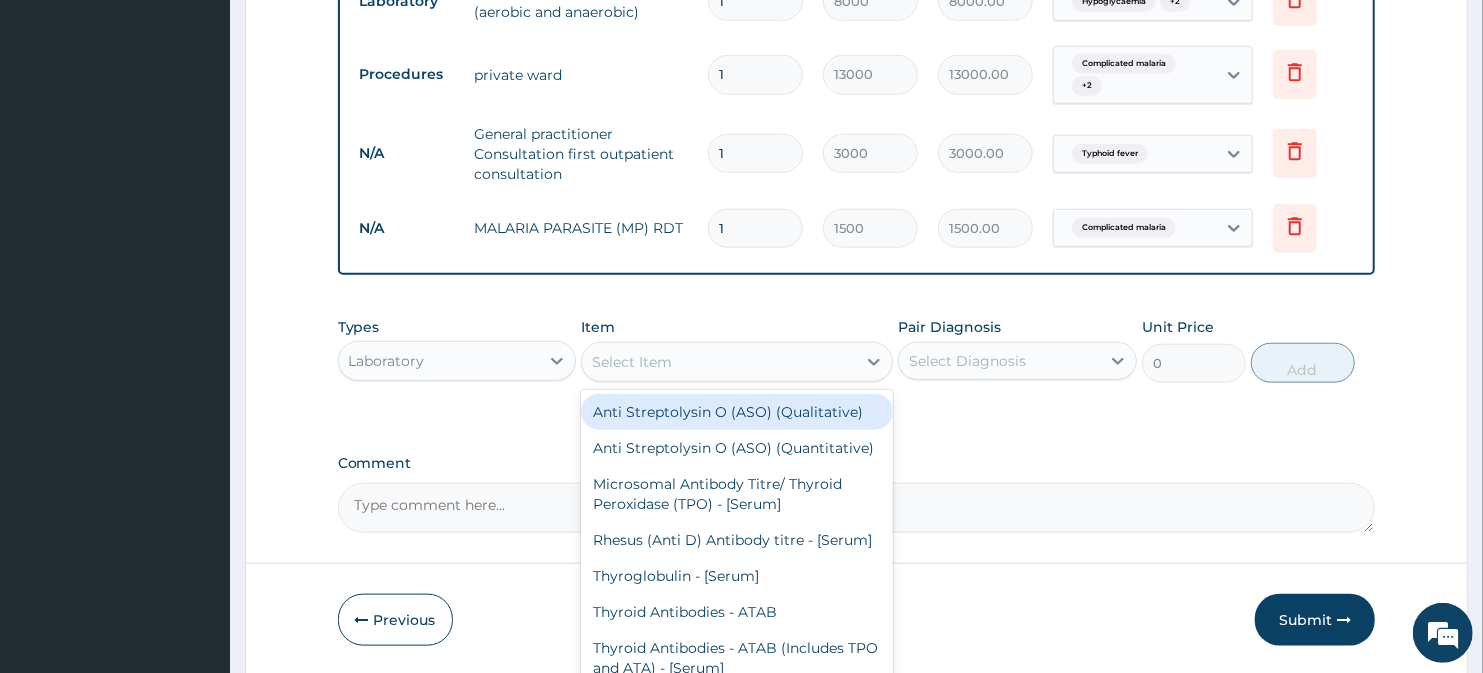 click on "Select Item" at bounding box center (718, 362) 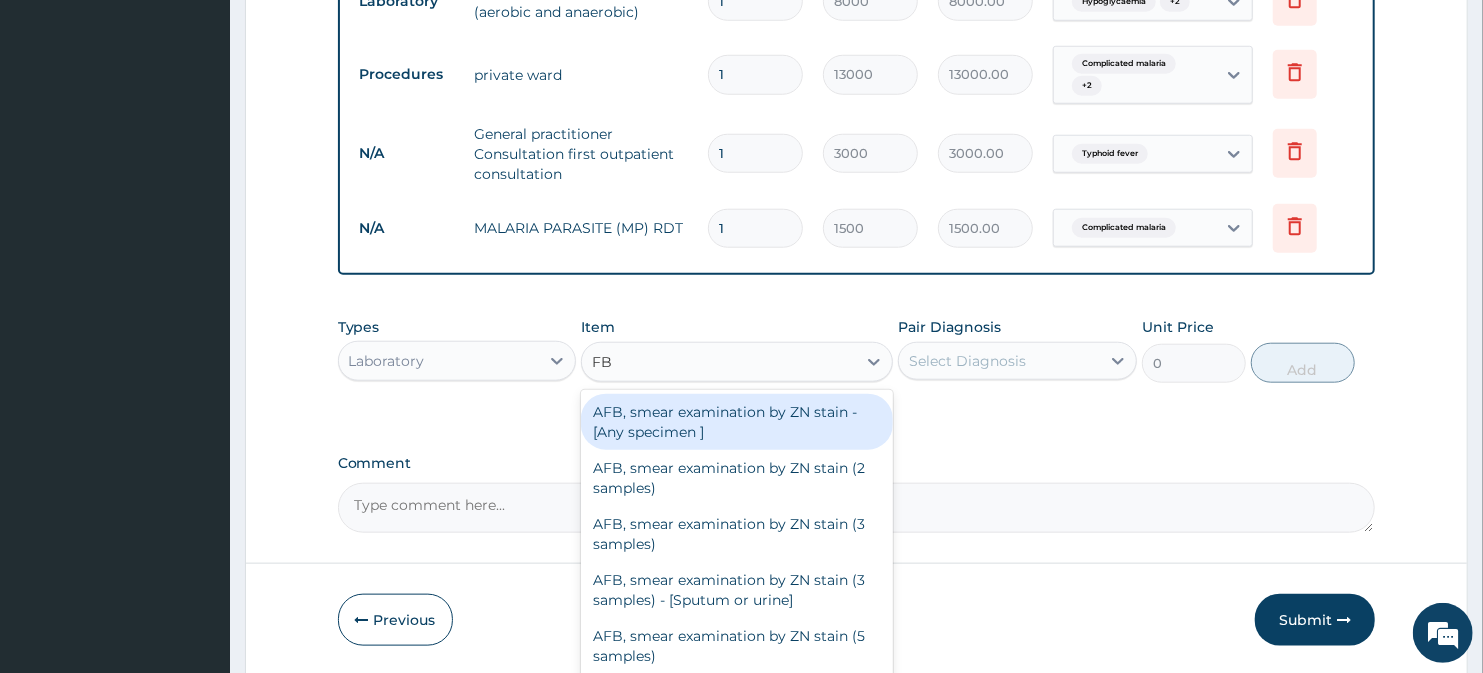 type on "FBC" 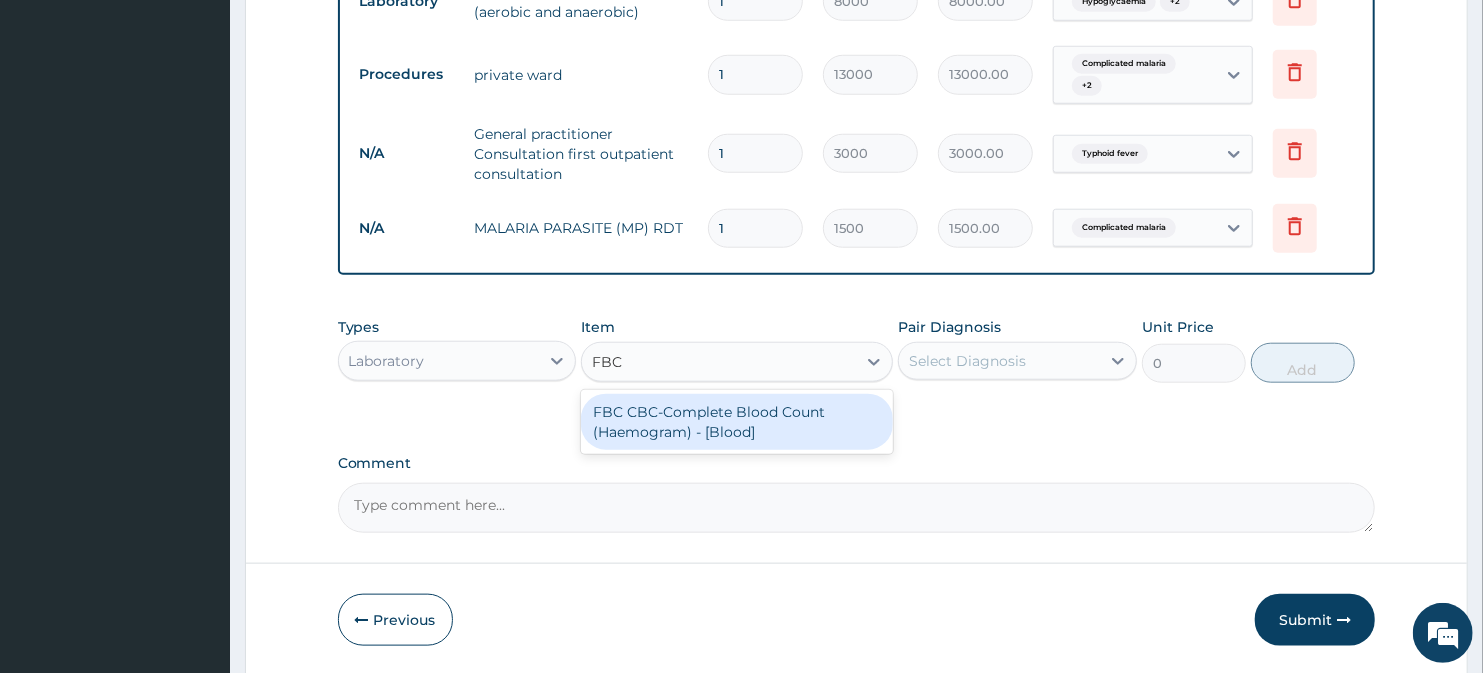 click on "FBC CBC-Complete Blood Count (Haemogram) - [Blood]" at bounding box center (736, 422) 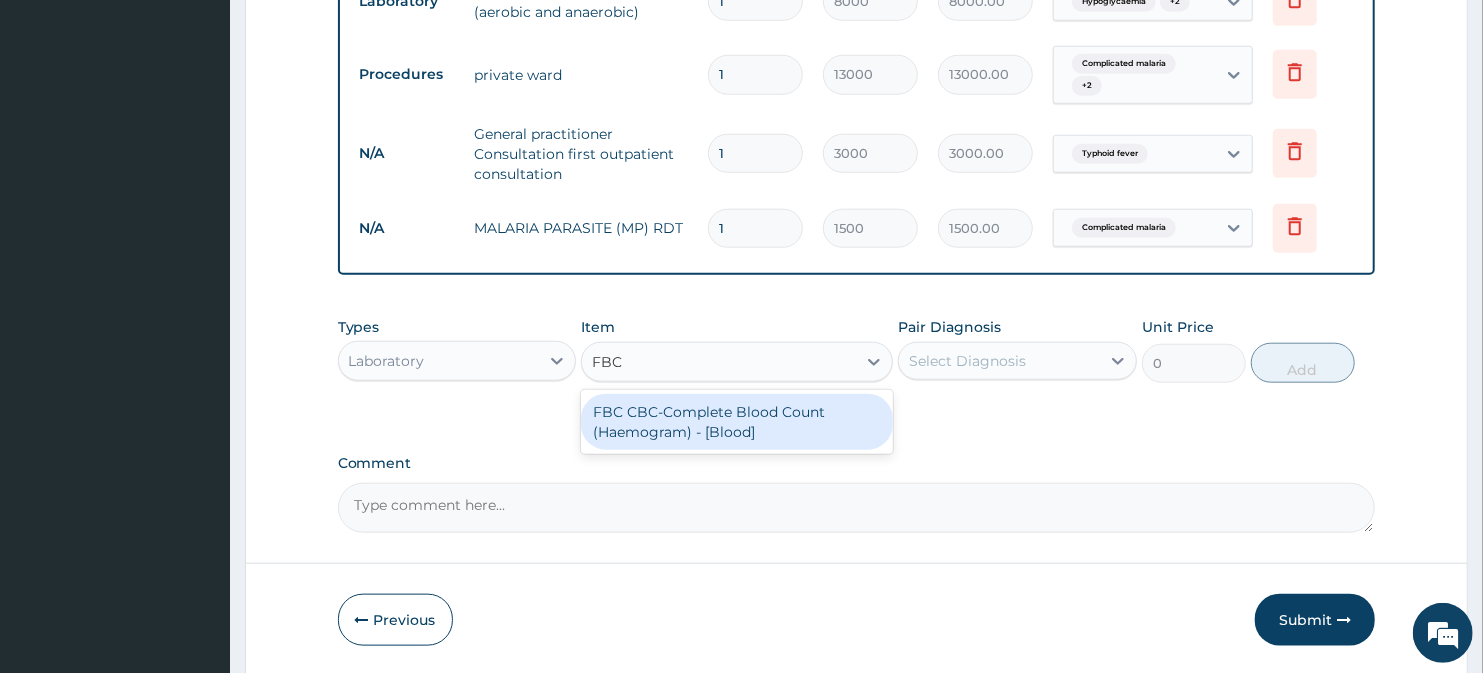 type 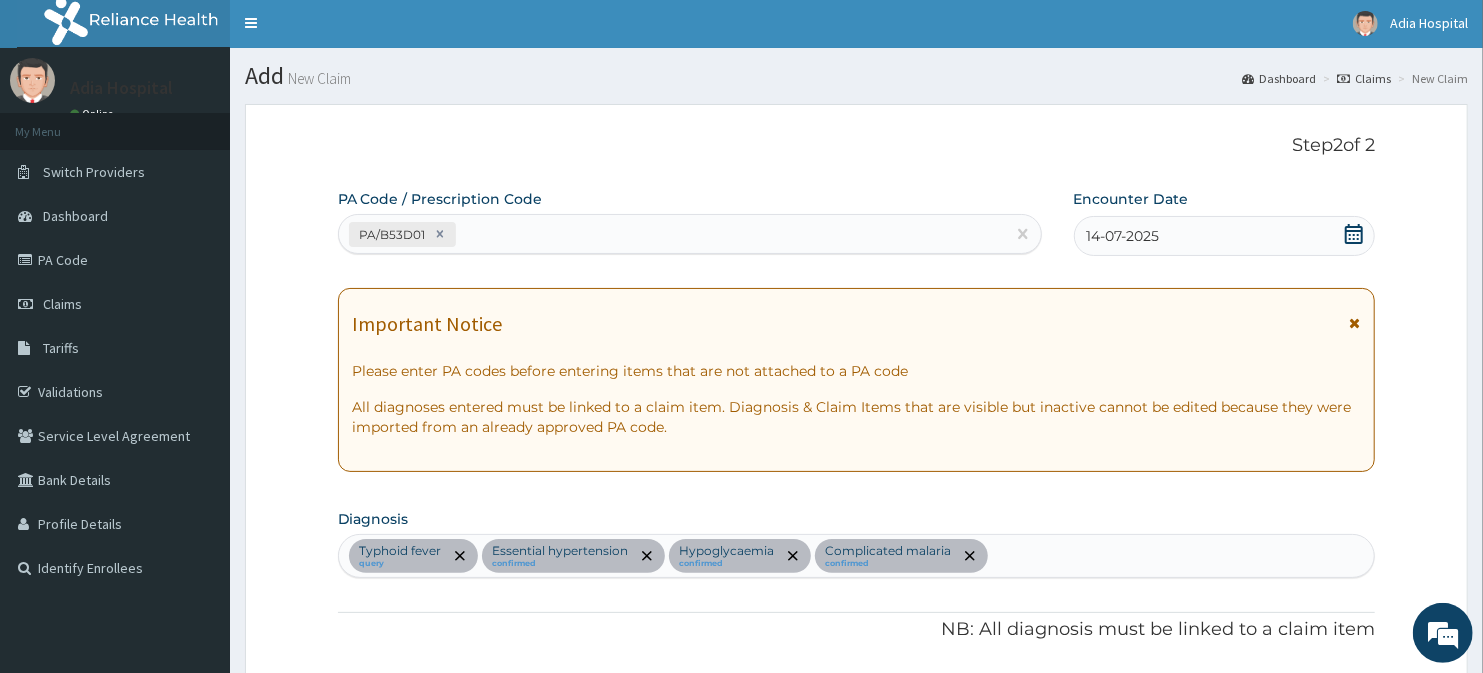 scroll, scrollTop: 0, scrollLeft: 0, axis: both 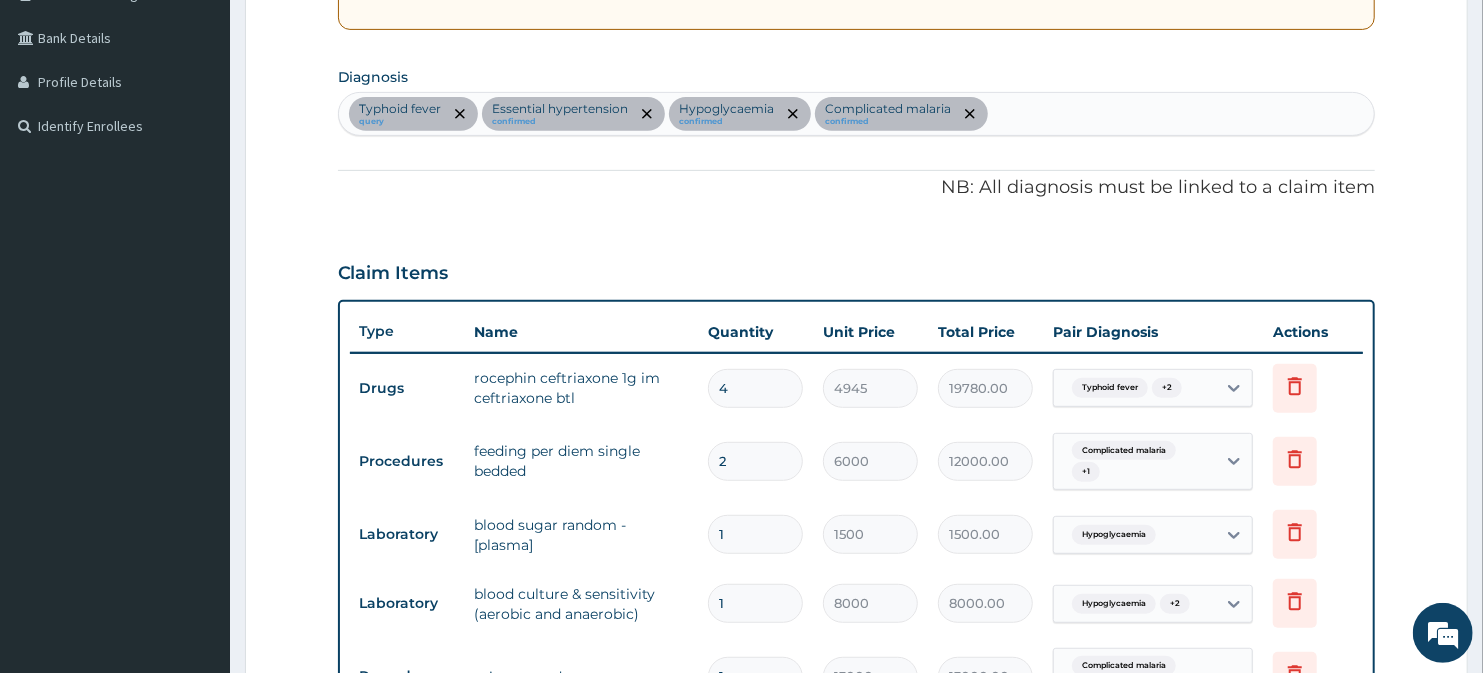 click on "Typhoid fever query Essential hypertension confirmed Hypoglycaemia confirmed Complicated malaria confirmed" at bounding box center (857, 114) 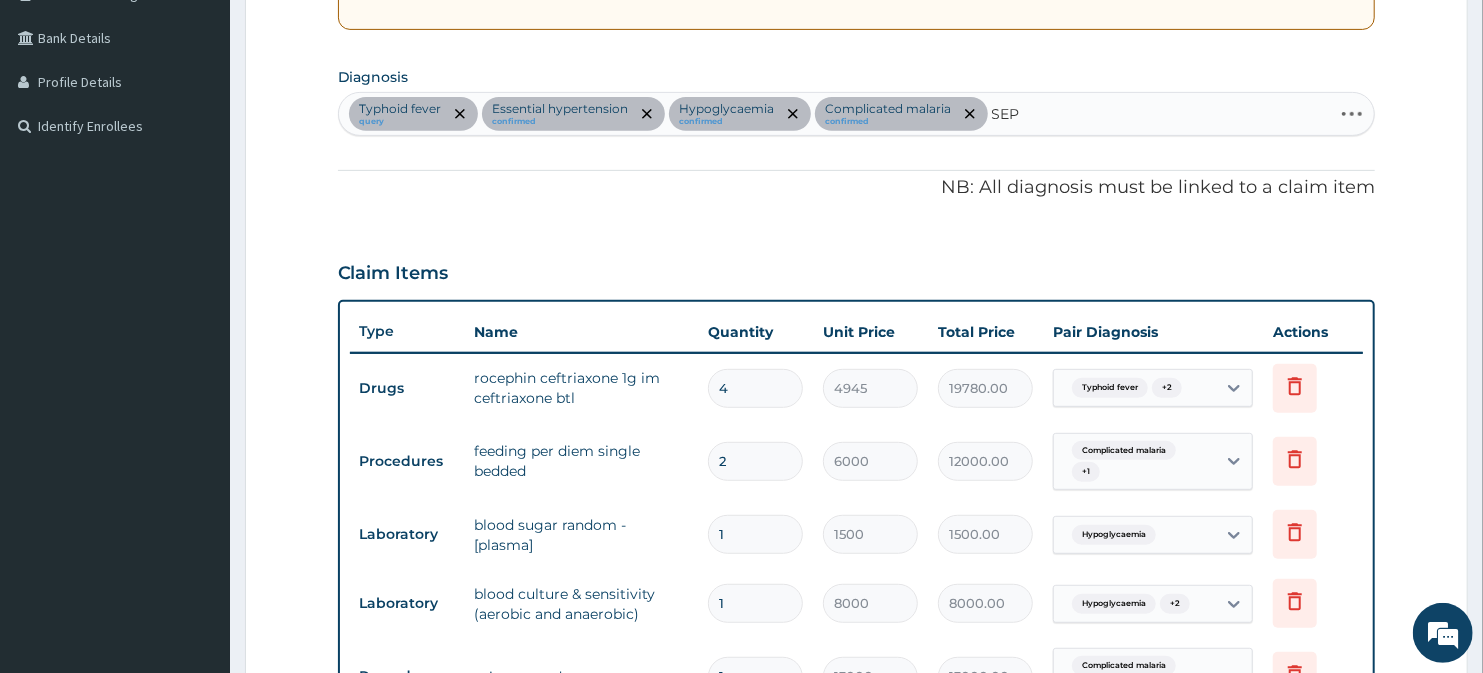 type on "SEPS" 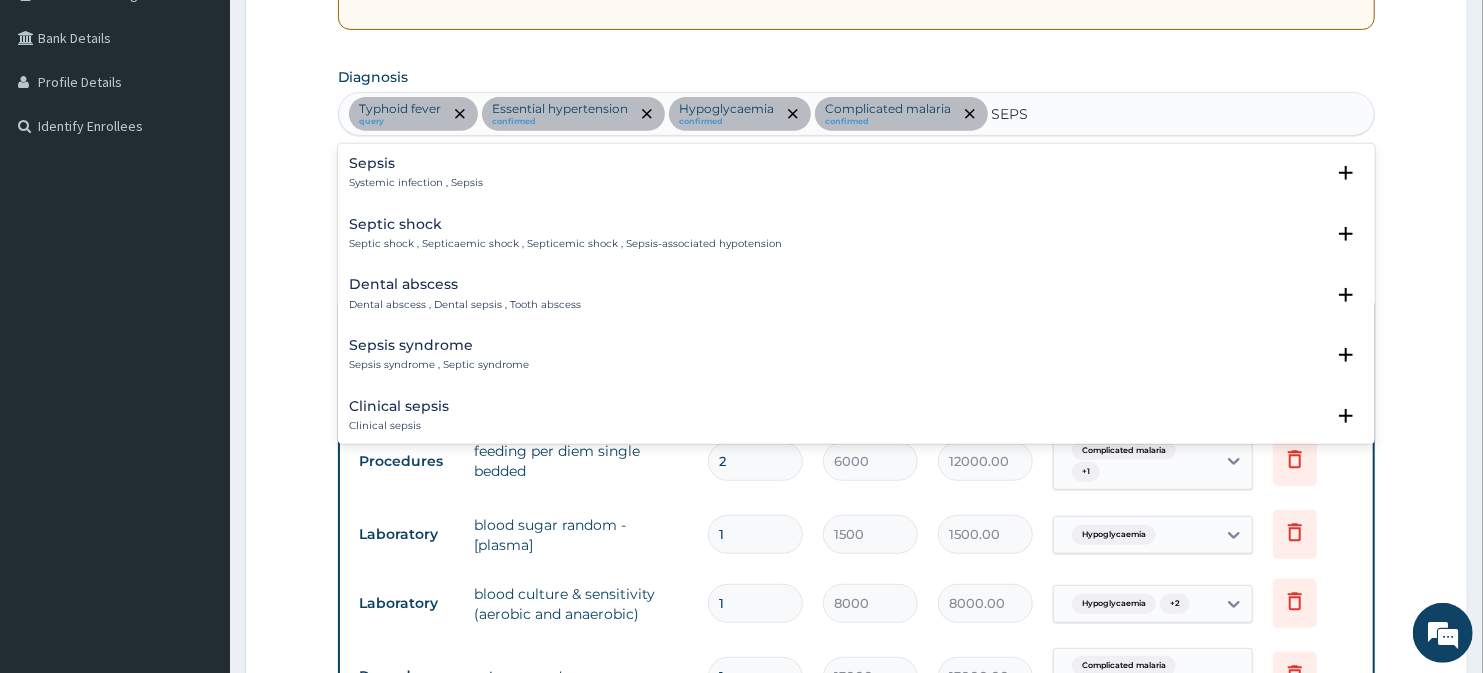 click on "Systemic infection , Sepsis" at bounding box center [417, 183] 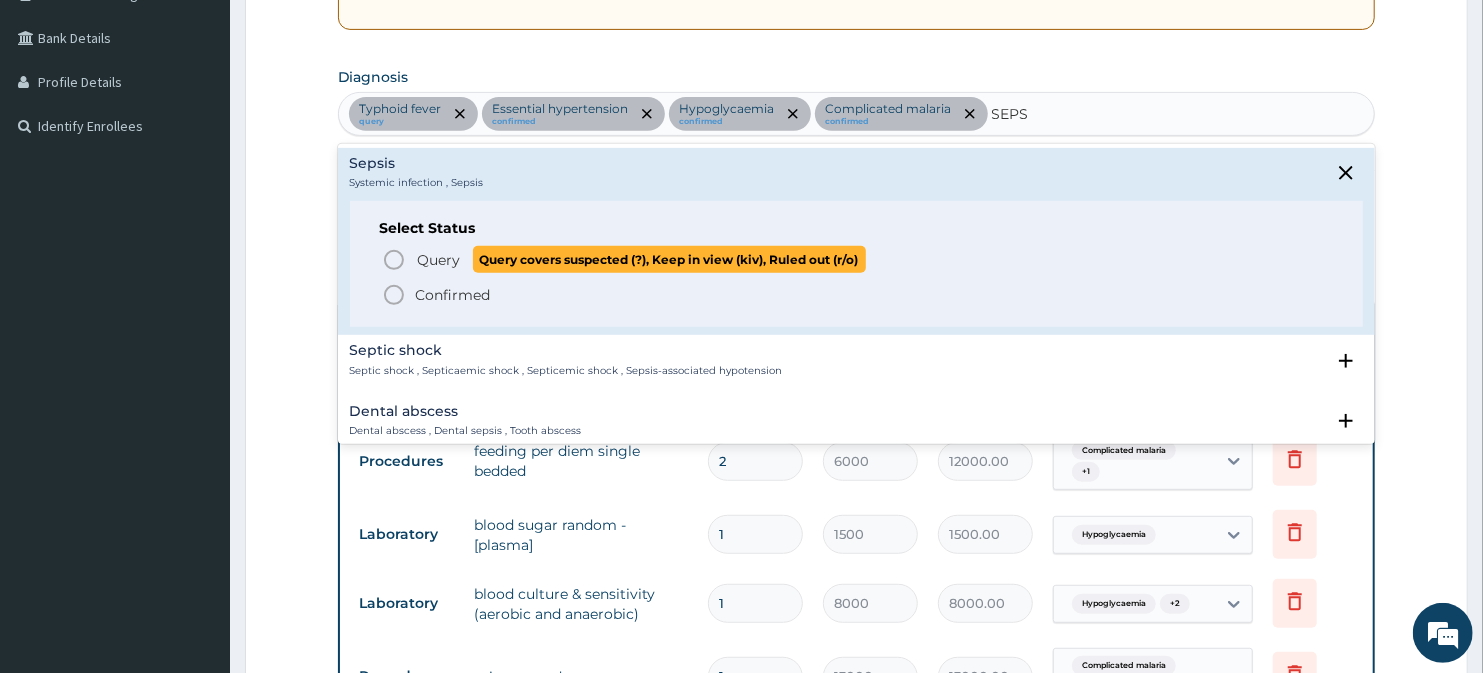 click on "Query Query covers suspected (?), Keep in view (kiv), Ruled out (r/o)" at bounding box center [858, 259] 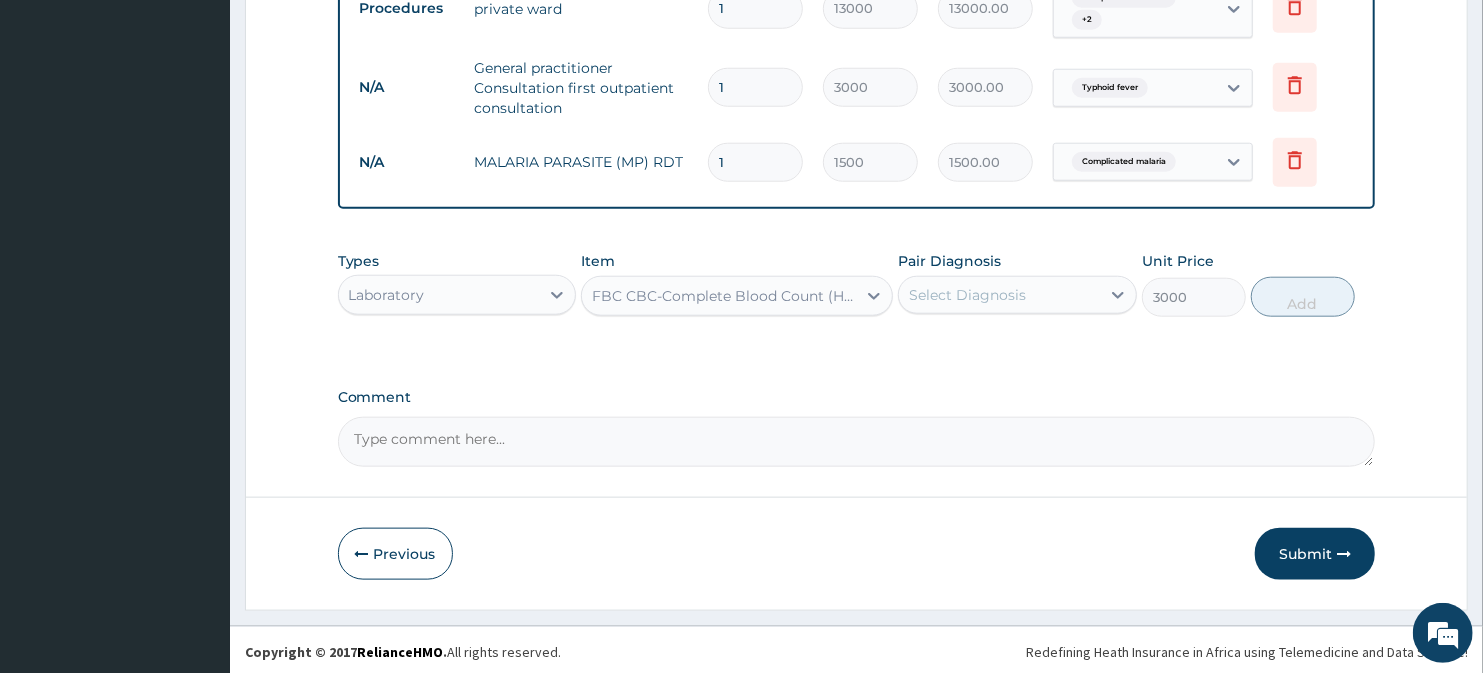 scroll, scrollTop: 1116, scrollLeft: 0, axis: vertical 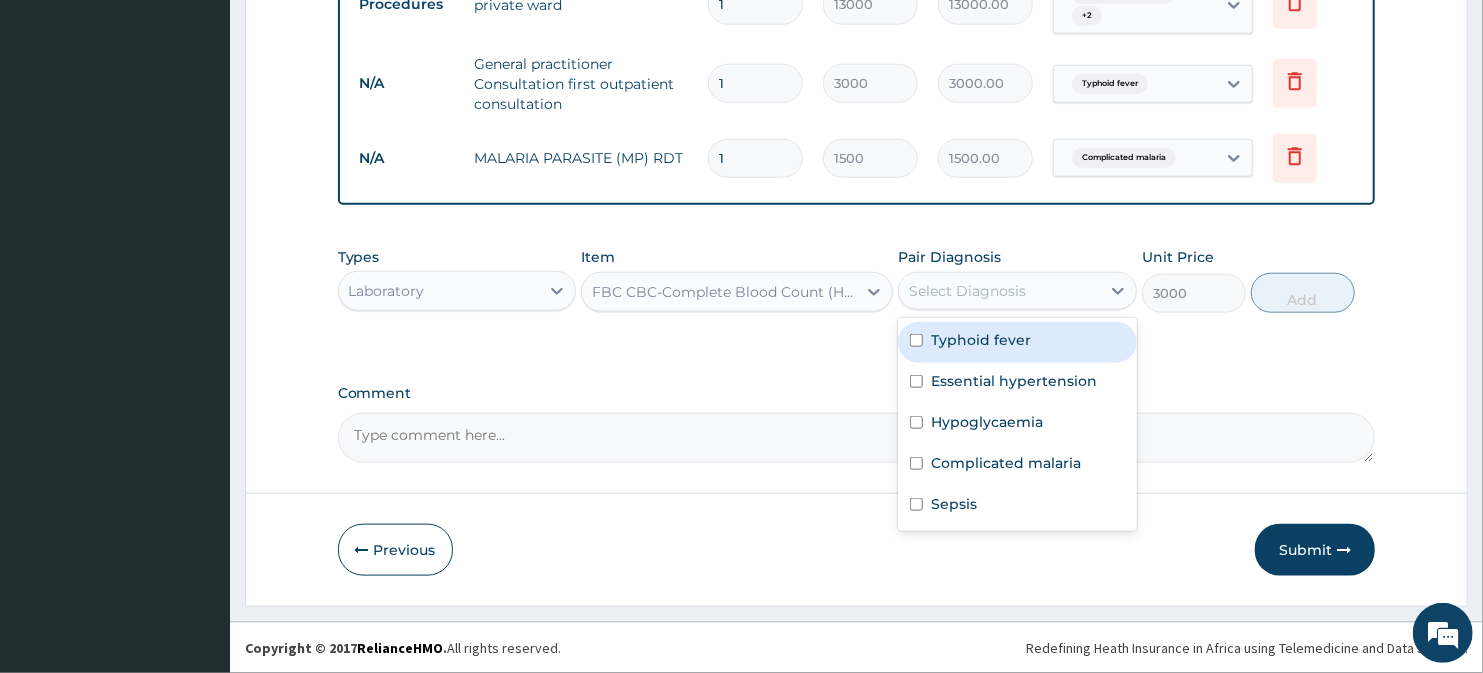 click on "Select Diagnosis" at bounding box center (967, 291) 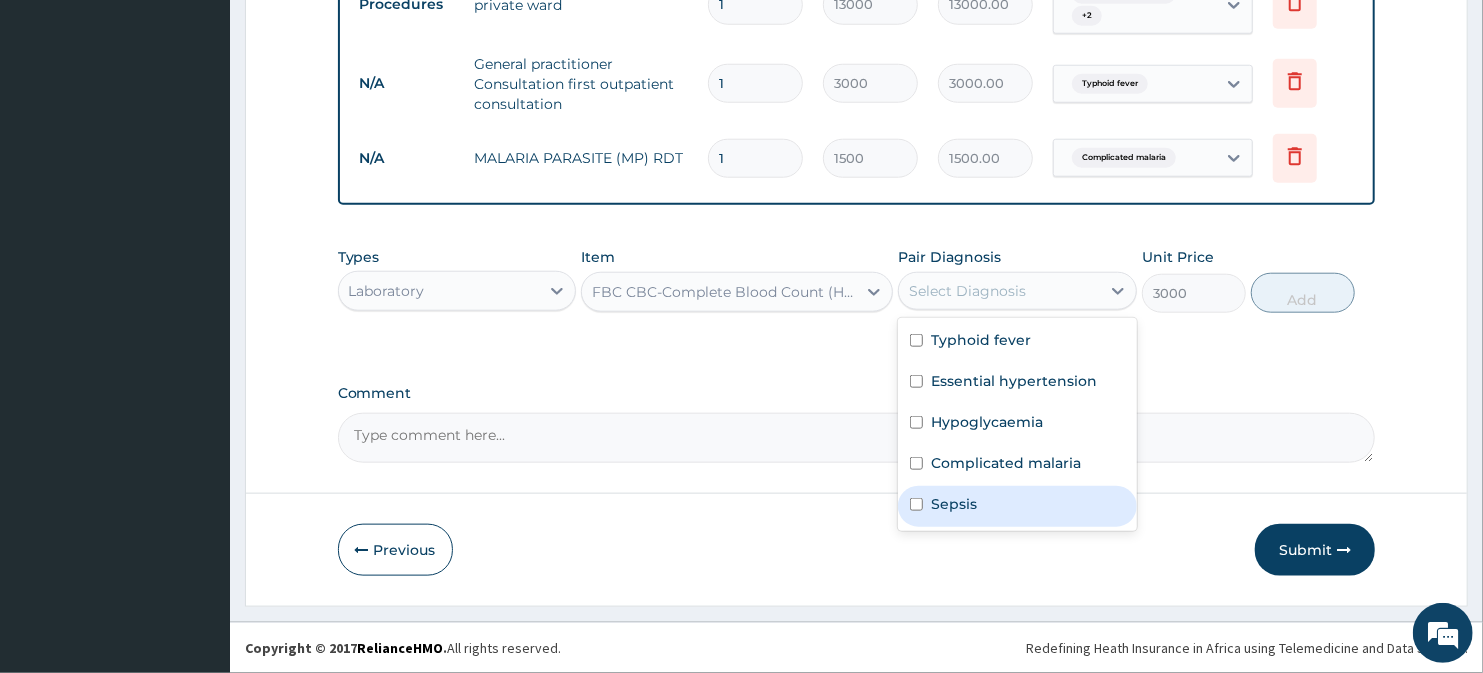 click on "Sepsis" at bounding box center [1017, 506] 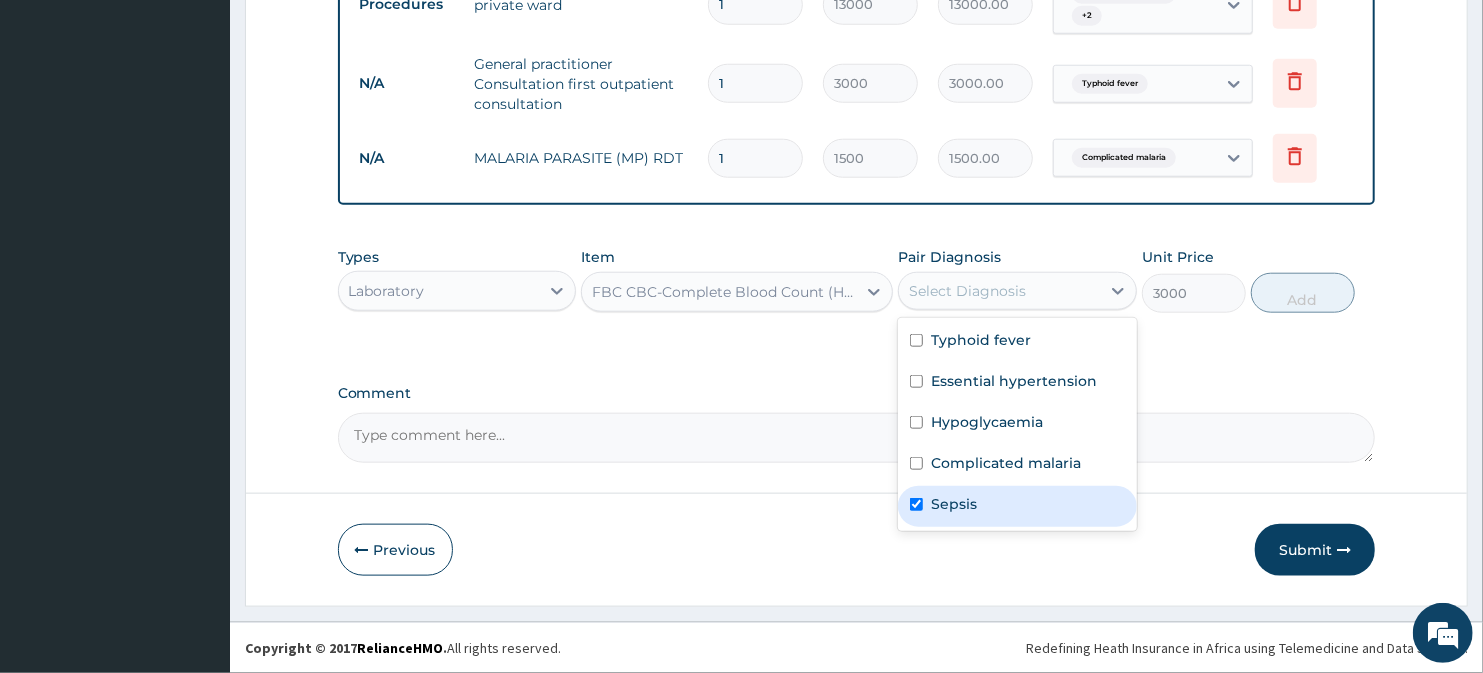 checkbox on "true" 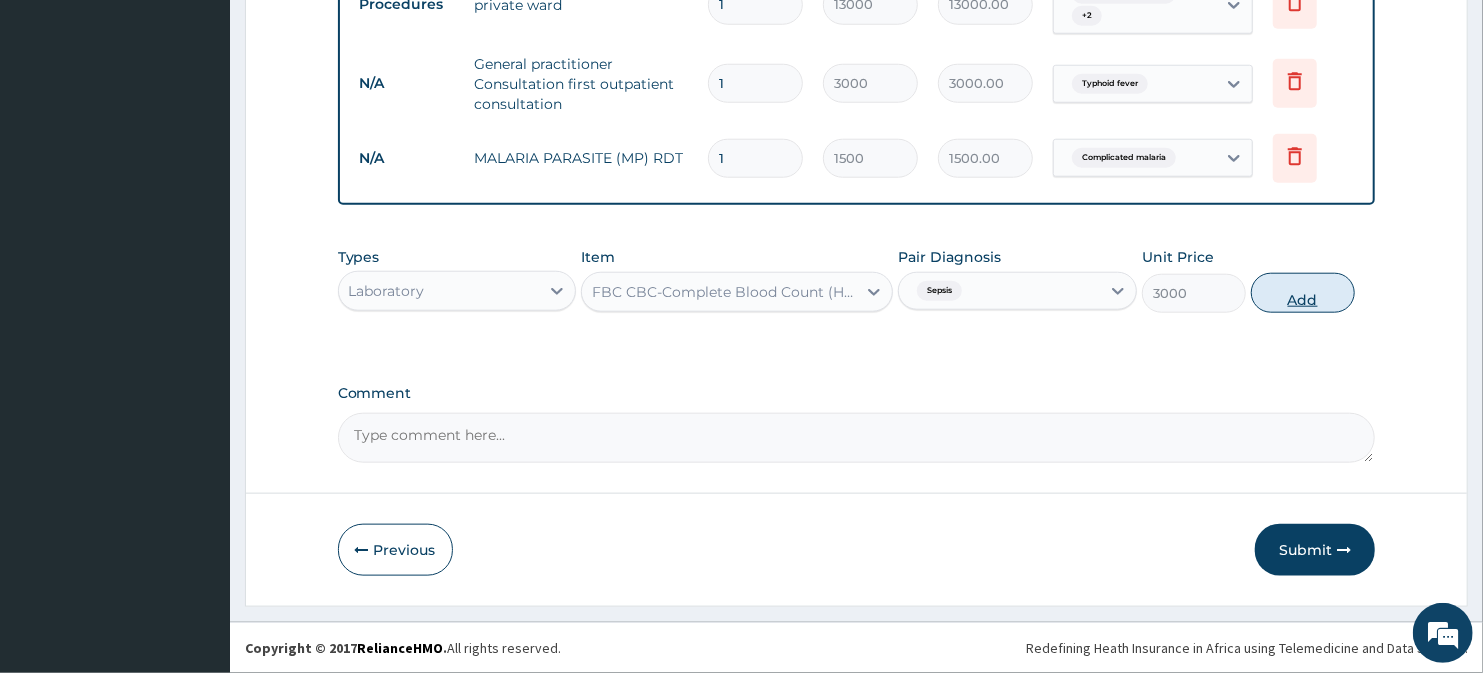 click on "Add" at bounding box center (1303, 293) 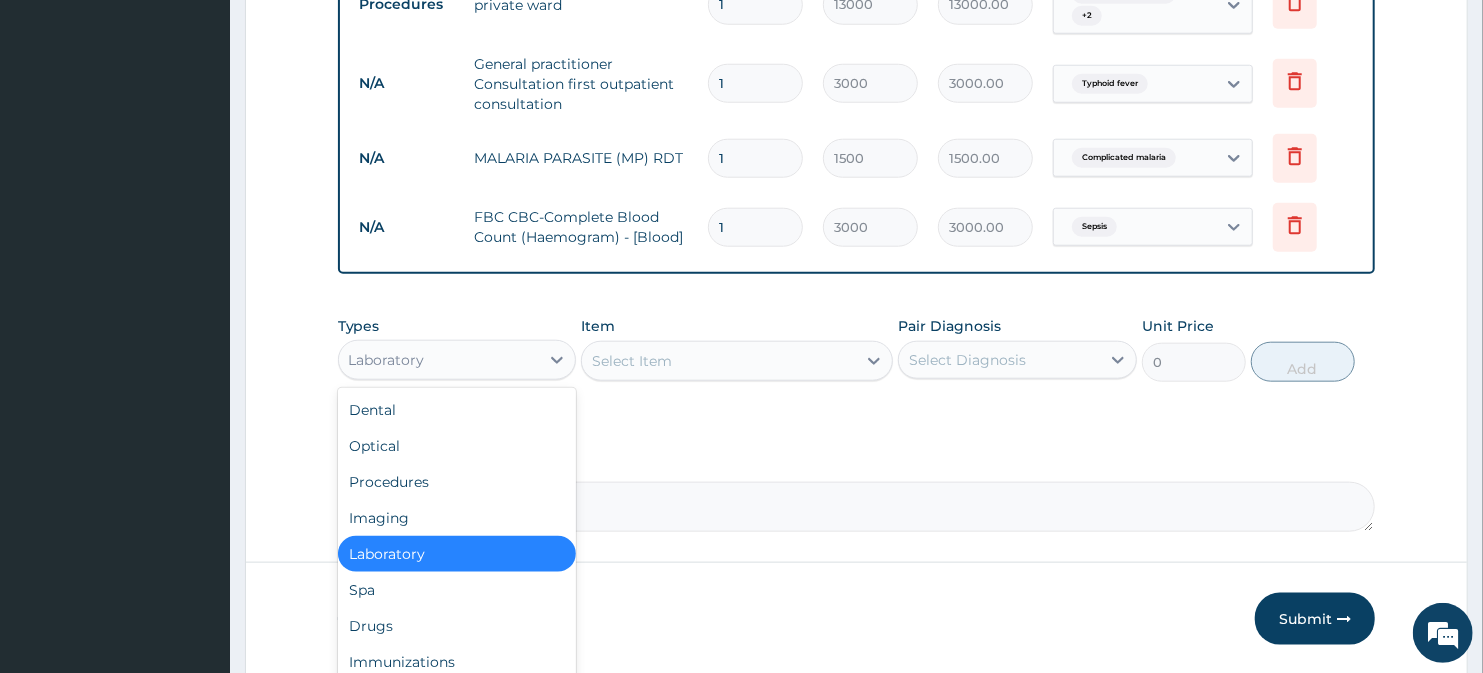 click on "Laboratory" at bounding box center (439, 360) 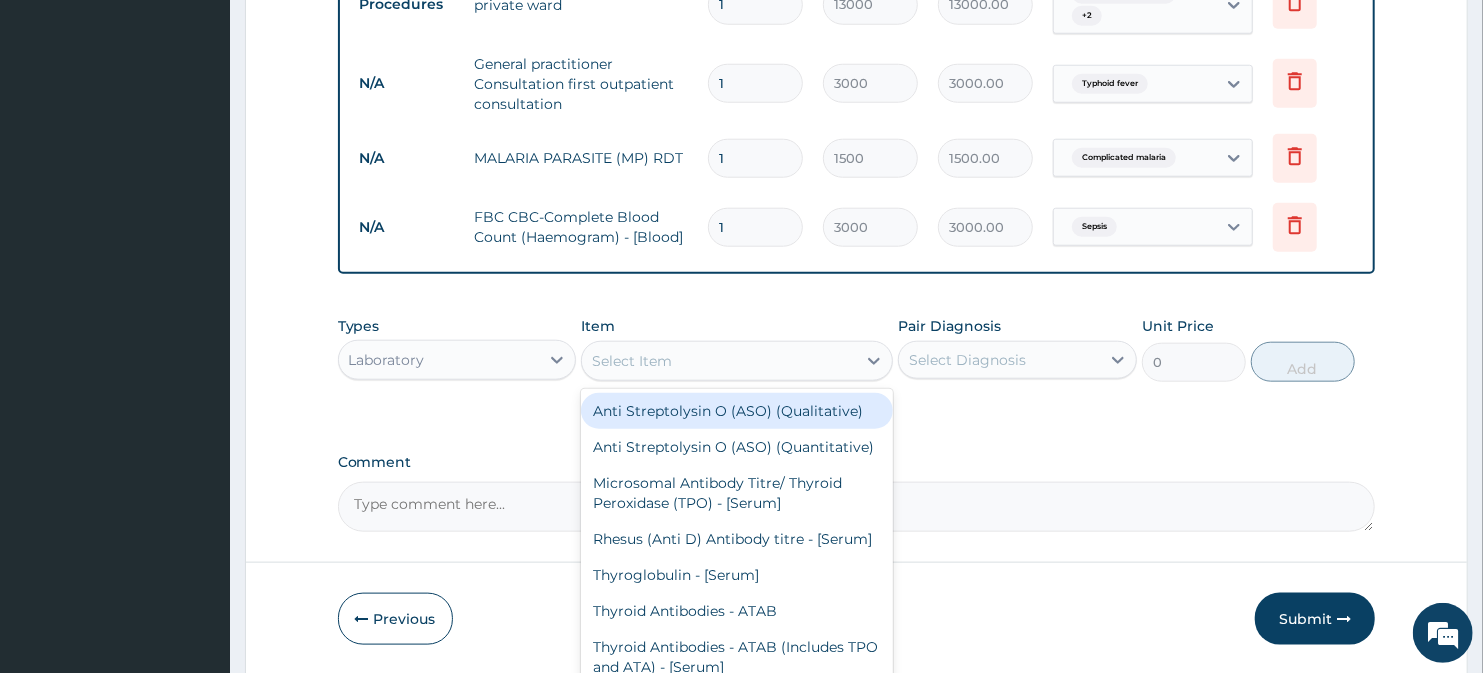 click on "Select Item" at bounding box center [632, 361] 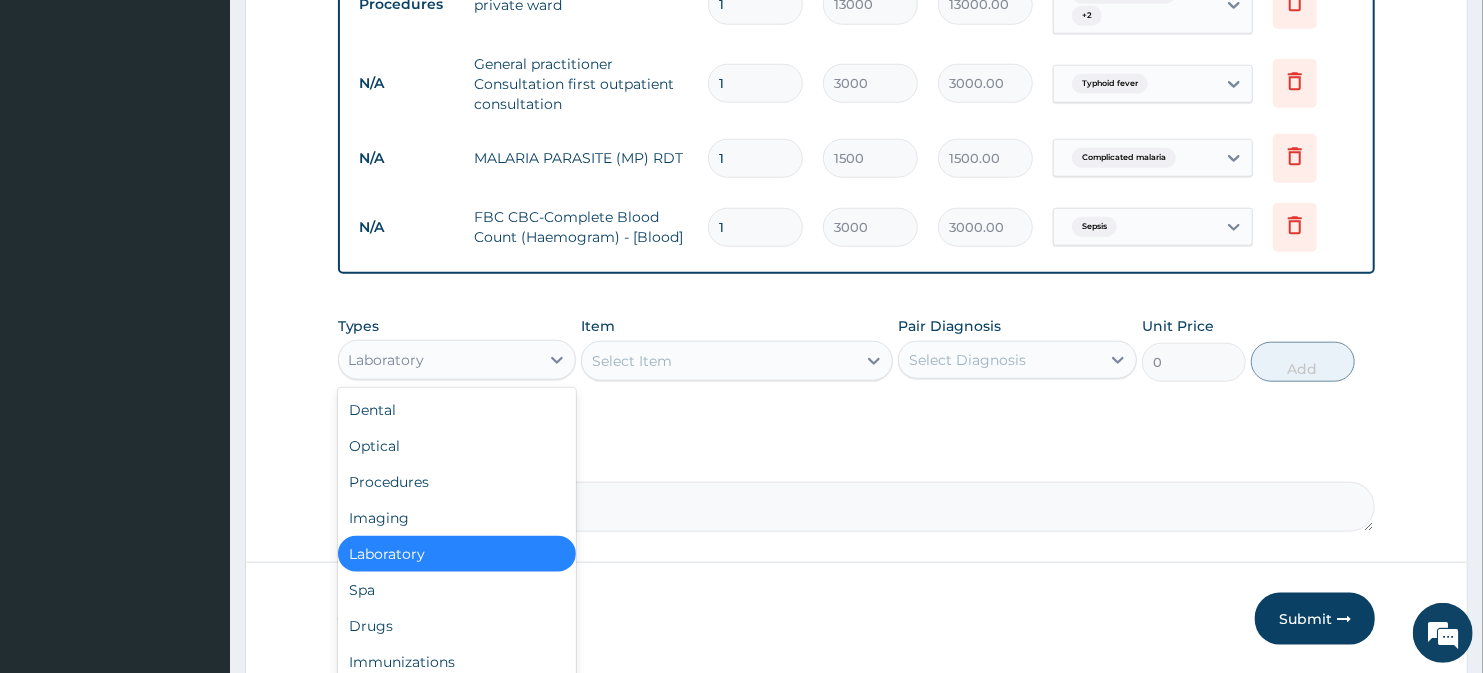 click on "Laboratory" at bounding box center (439, 360) 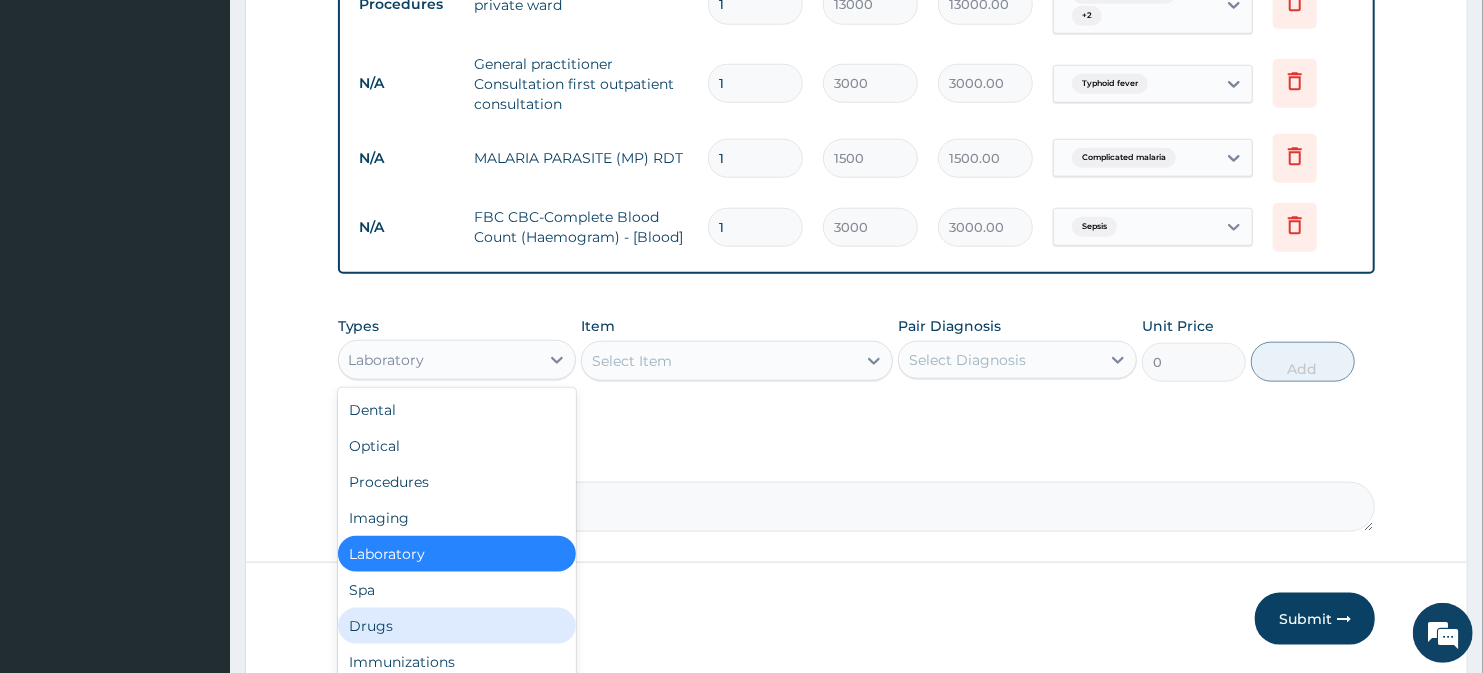 click on "Drugs" at bounding box center [457, 626] 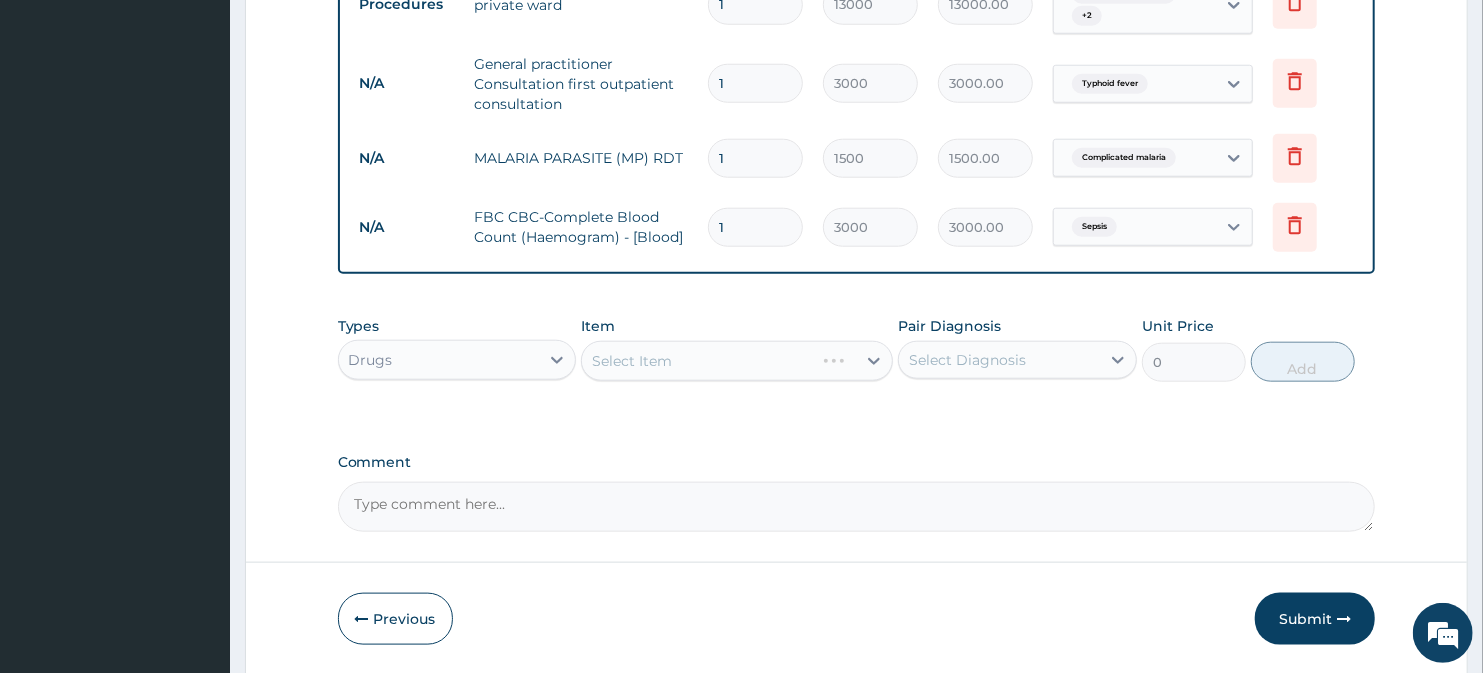 click on "Select Item" at bounding box center [736, 361] 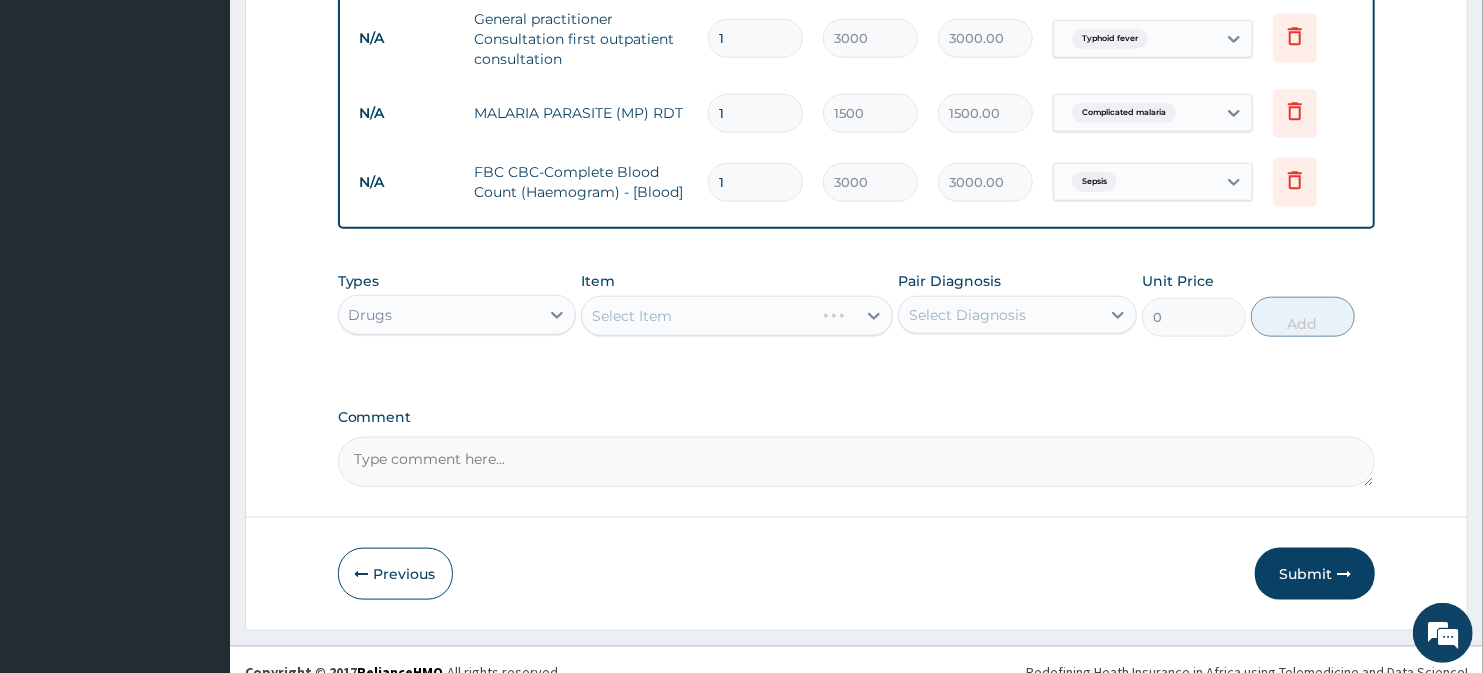 scroll, scrollTop: 1185, scrollLeft: 0, axis: vertical 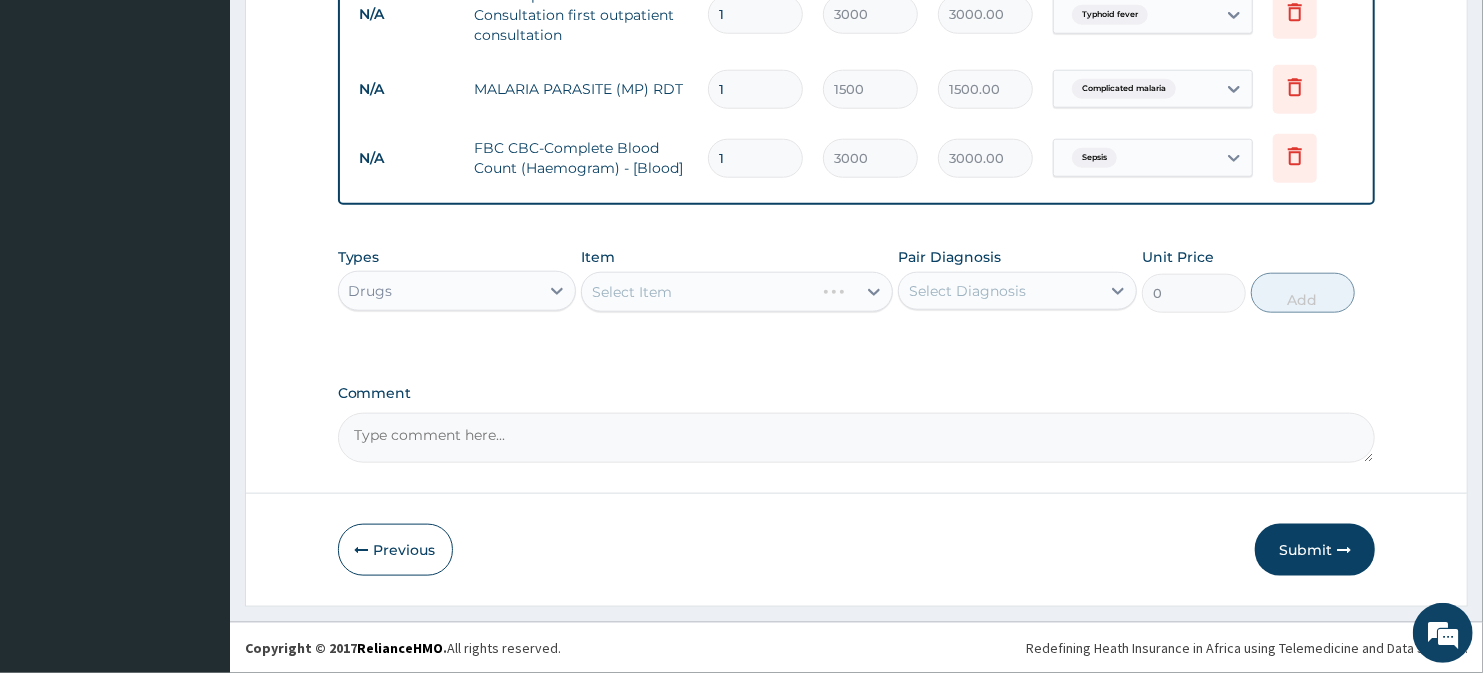 click on "Select Item" at bounding box center [736, 292] 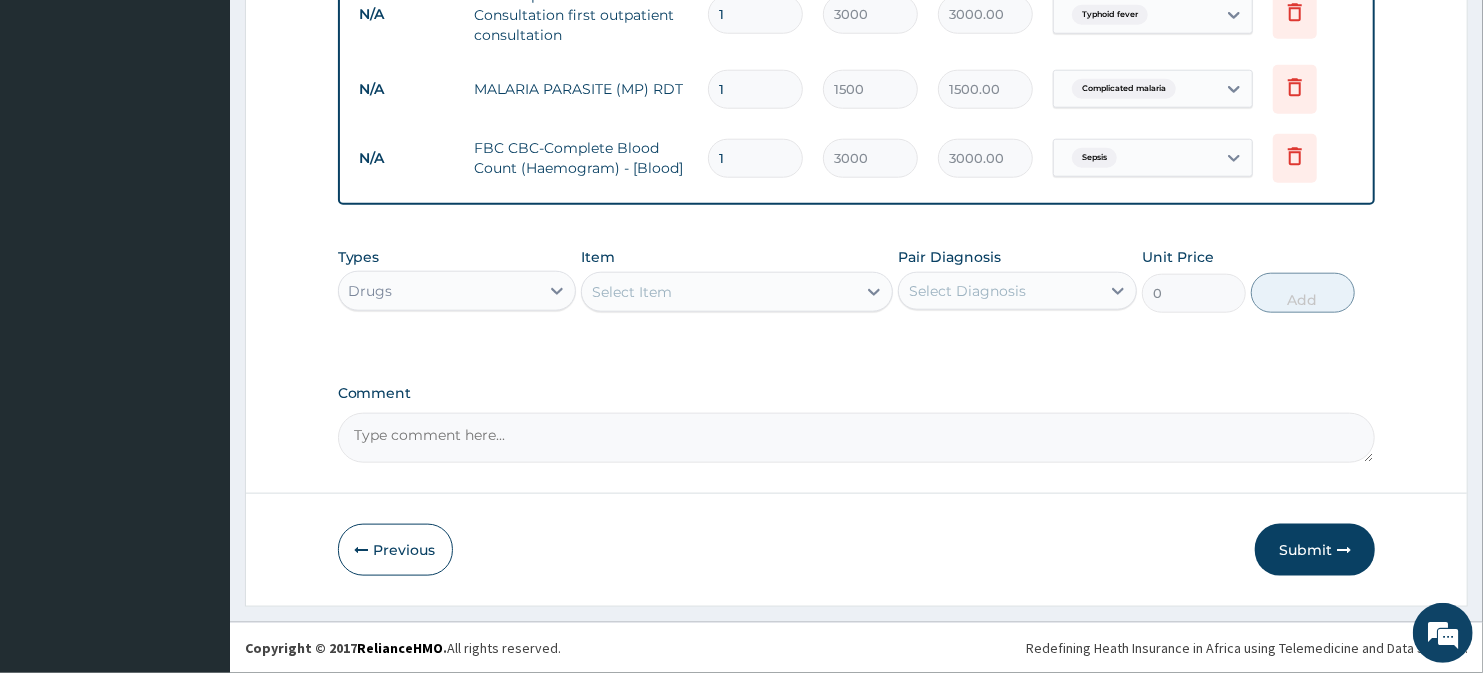 click on "Select Item" at bounding box center [632, 292] 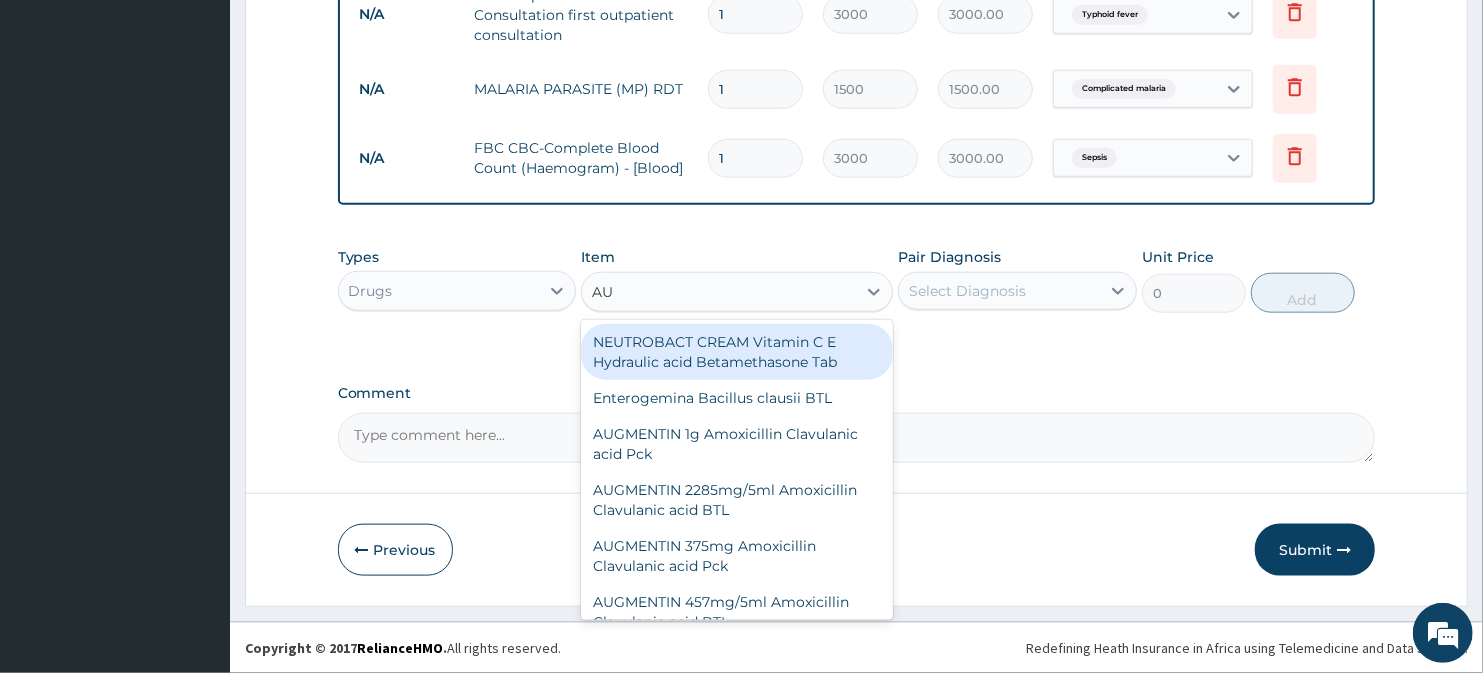 type on "AUG" 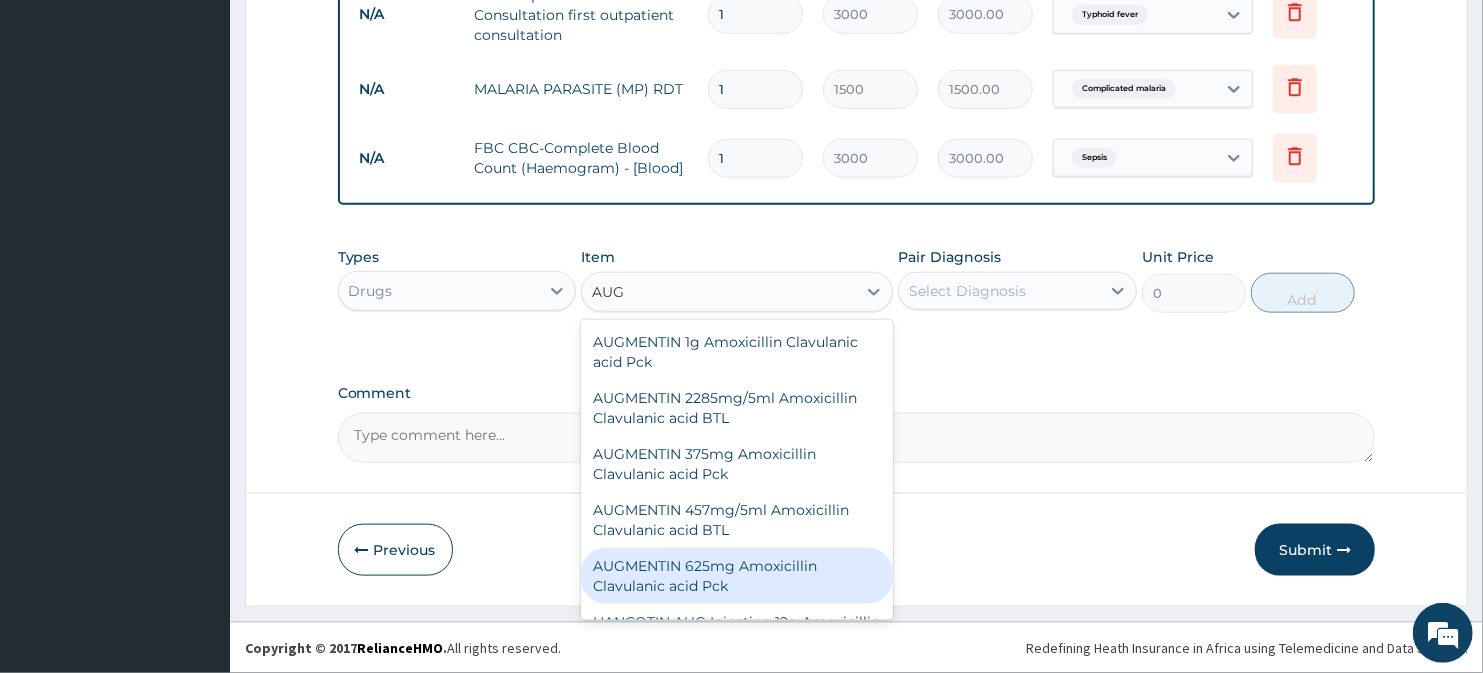 click on "AUGMENTIN 625mg Amoxicillin Clavulanic acid Pck" at bounding box center [736, 576] 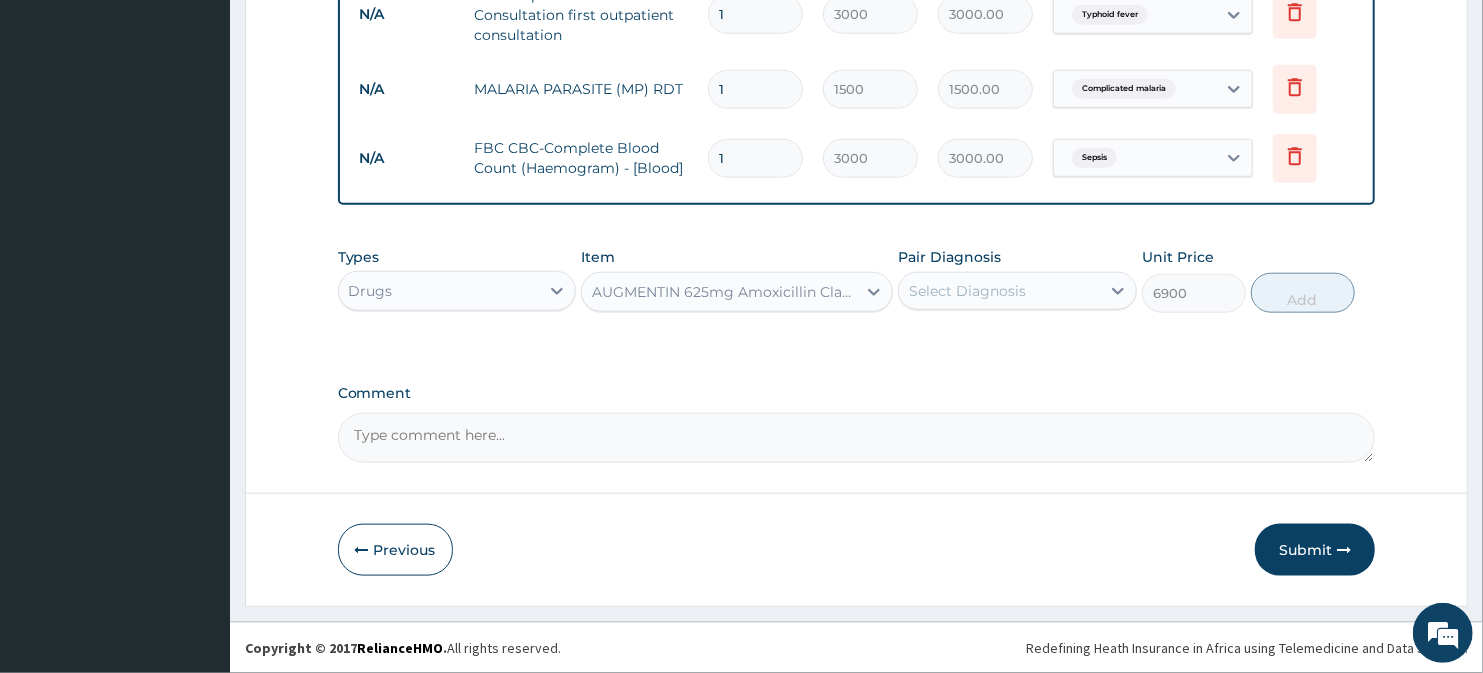 click on "Select Diagnosis" at bounding box center [967, 291] 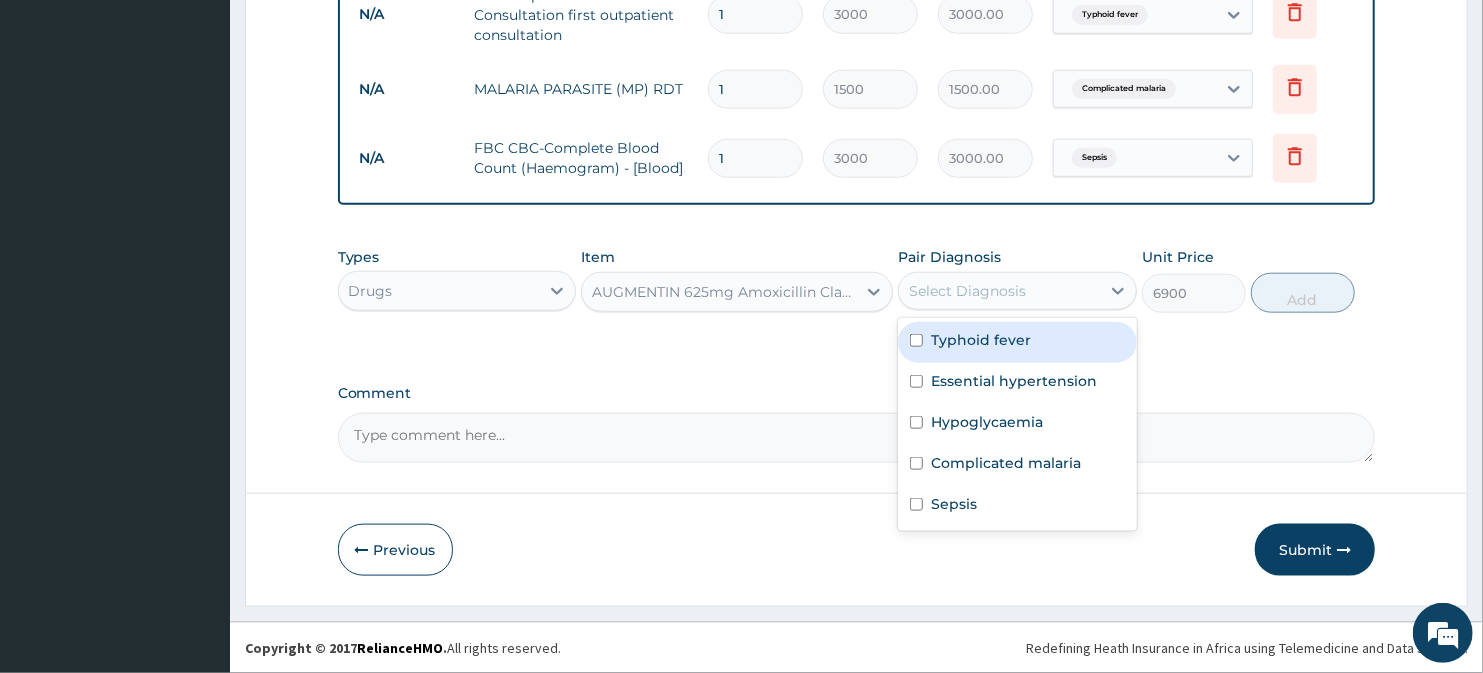 click on "Typhoid fever" at bounding box center [981, 340] 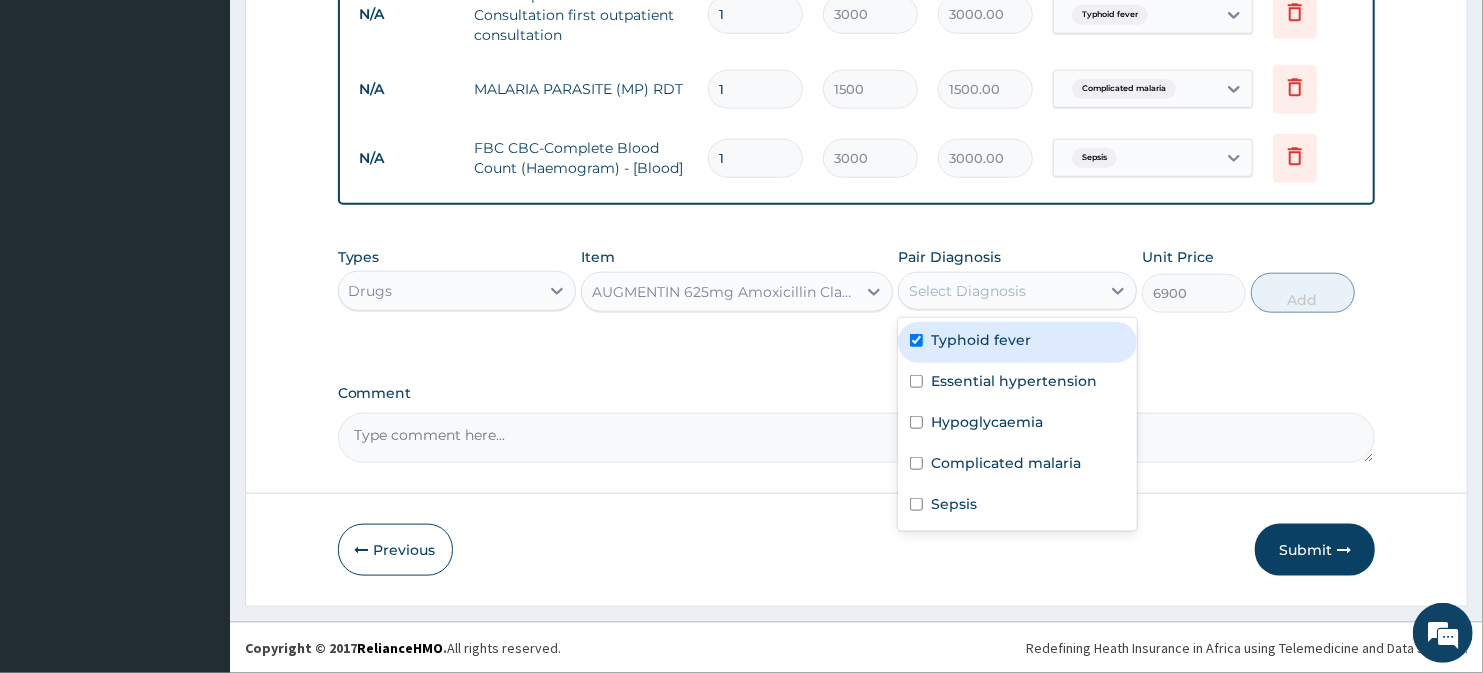 checkbox on "true" 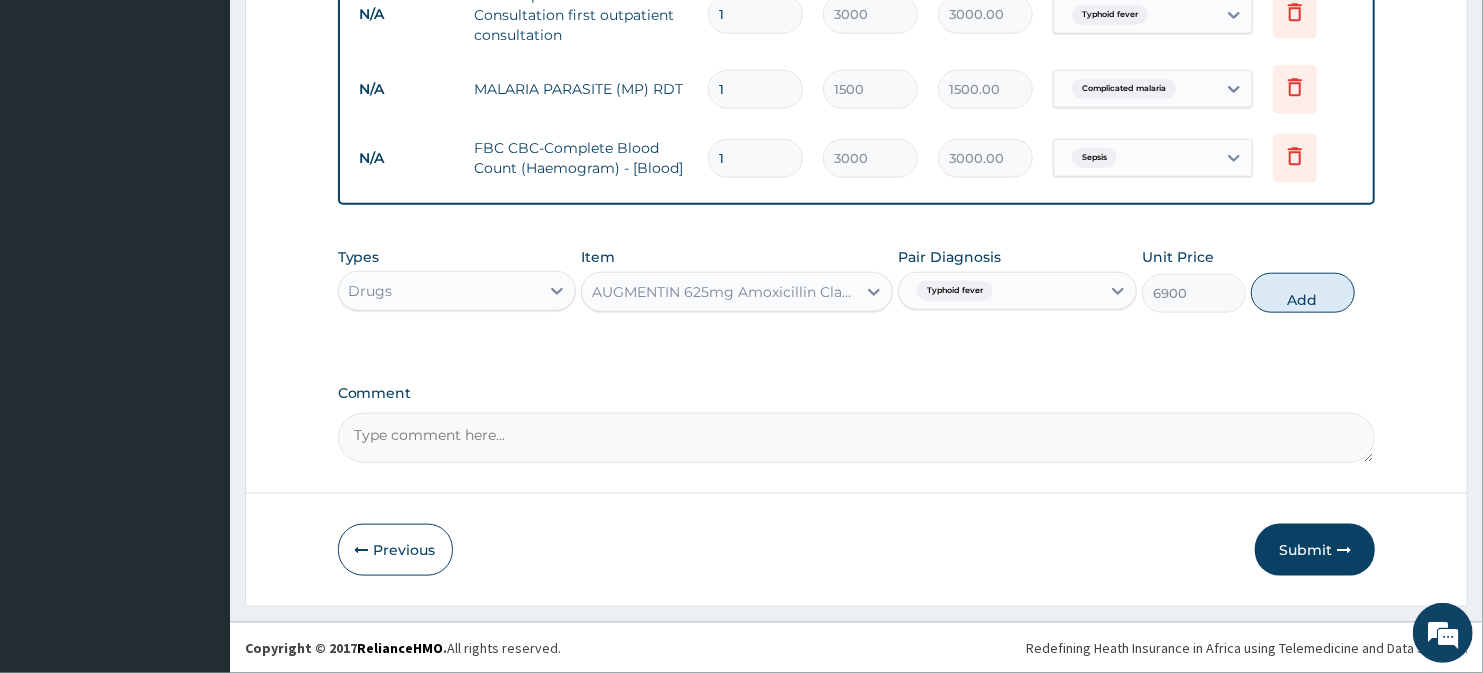 click on "Typhoid fever" at bounding box center (999, 291) 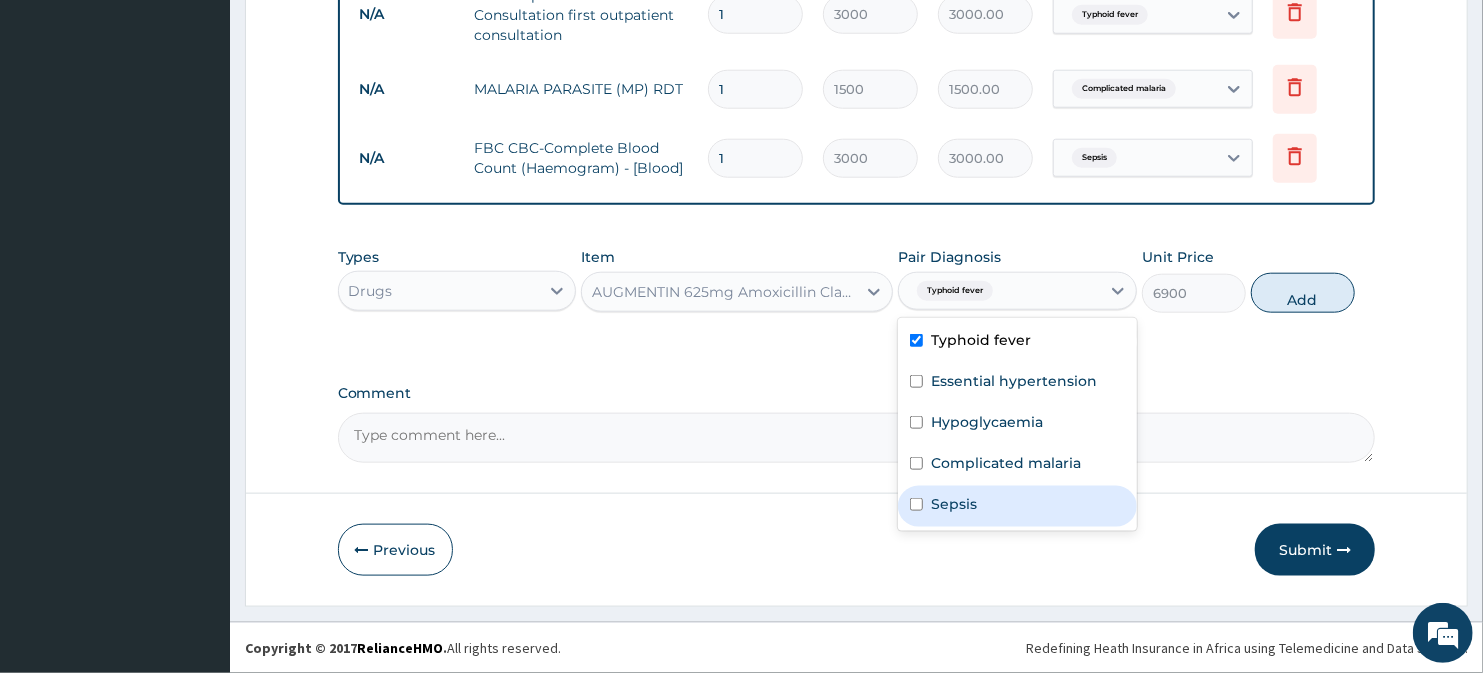 drag, startPoint x: 967, startPoint y: 502, endPoint x: 1024, endPoint y: 465, distance: 67.95587 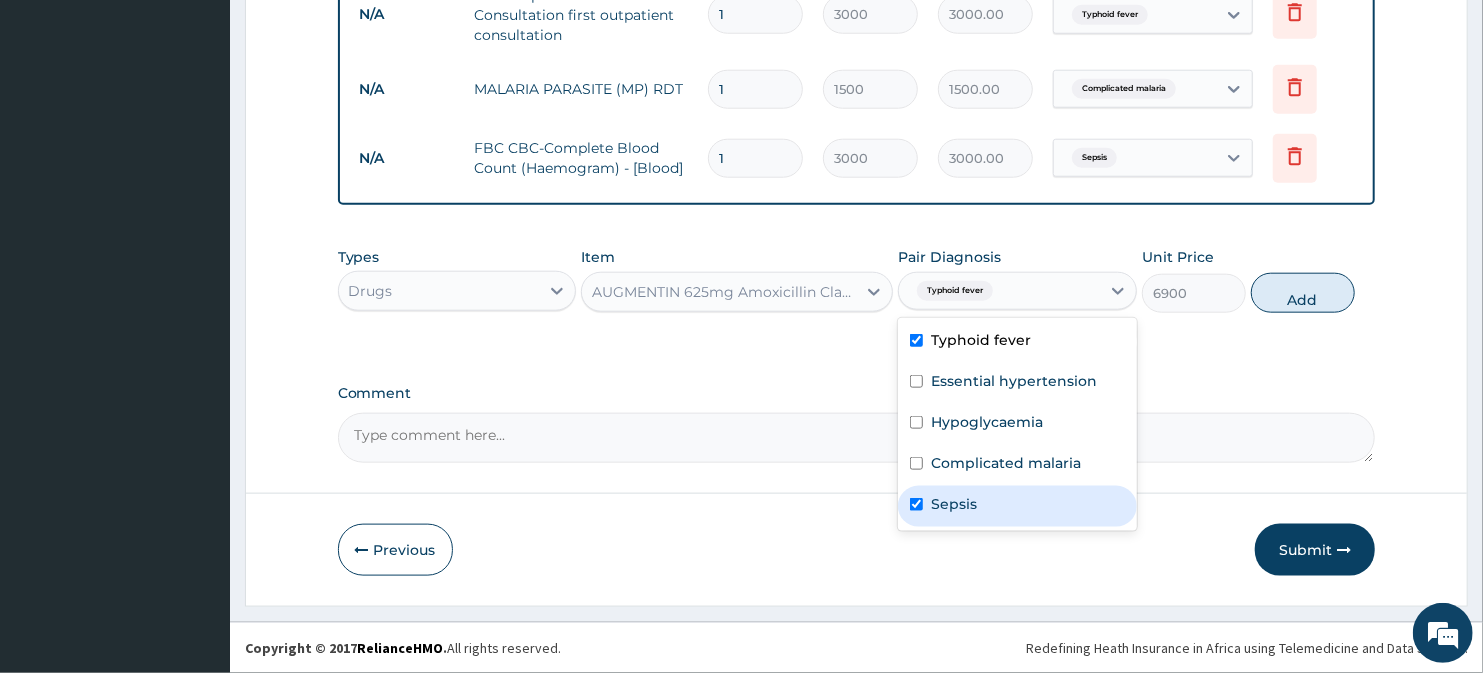 checkbox on "true" 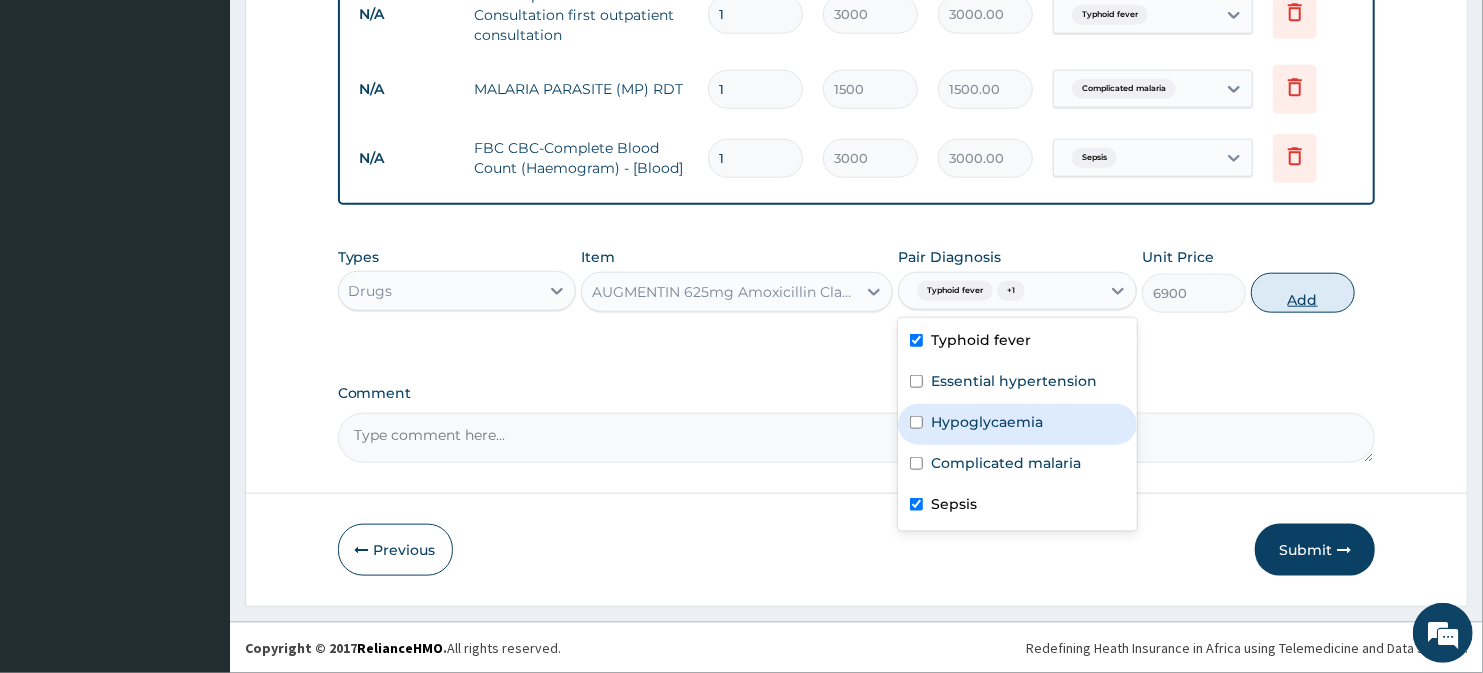 click on "Add" at bounding box center (1303, 293) 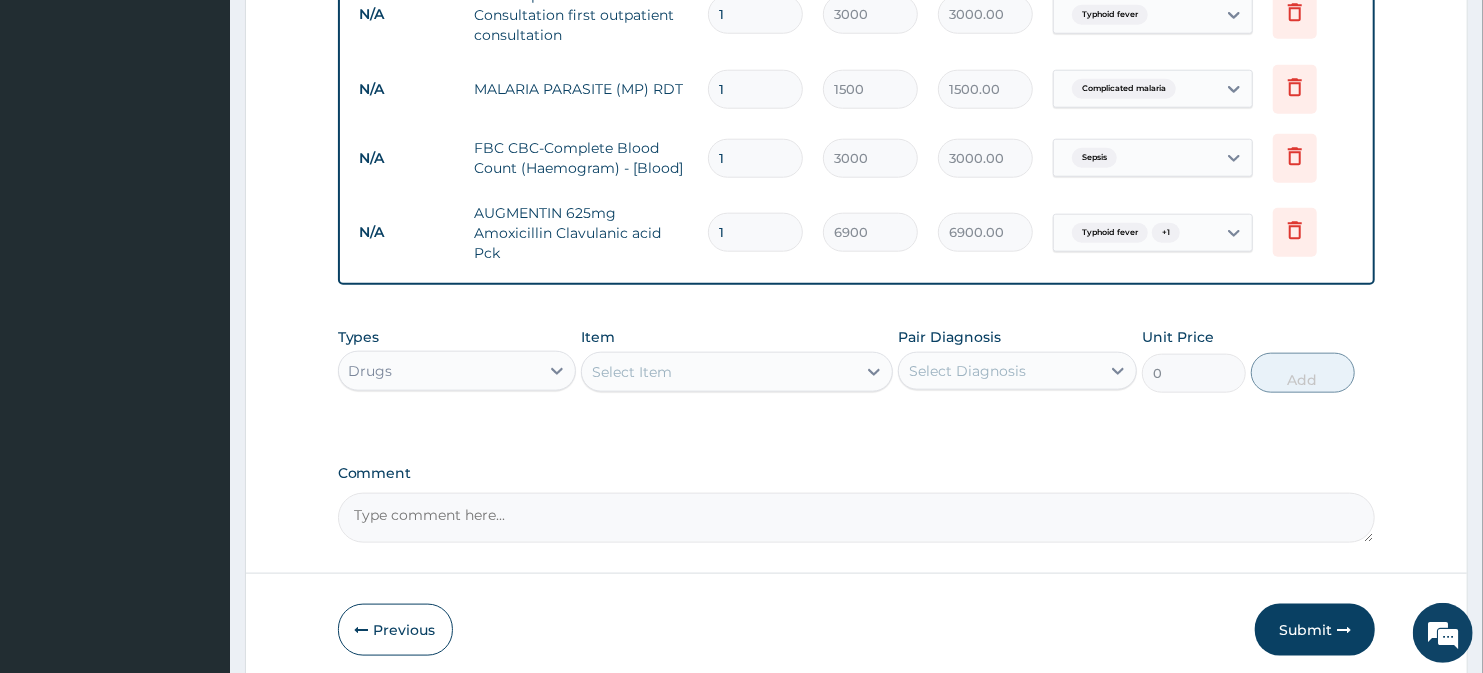 click on "Select Item" at bounding box center [632, 372] 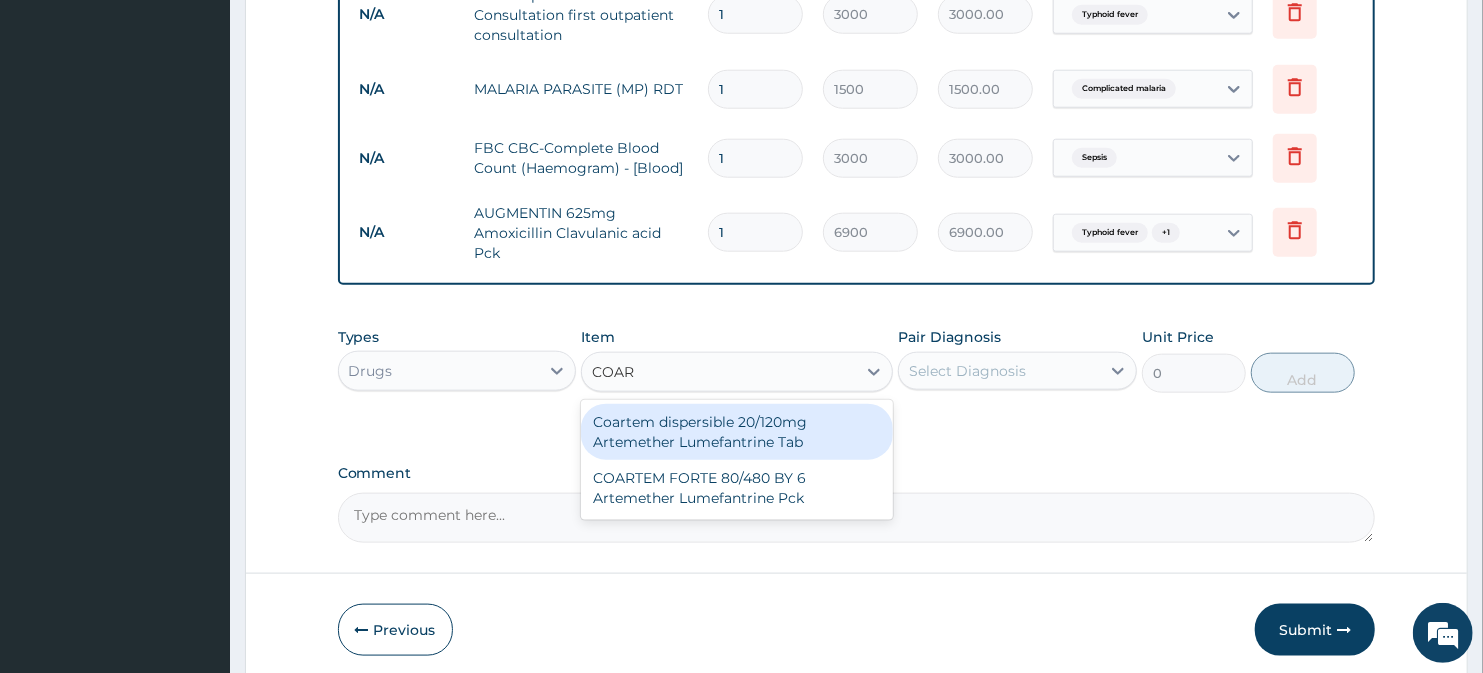 type on "COART" 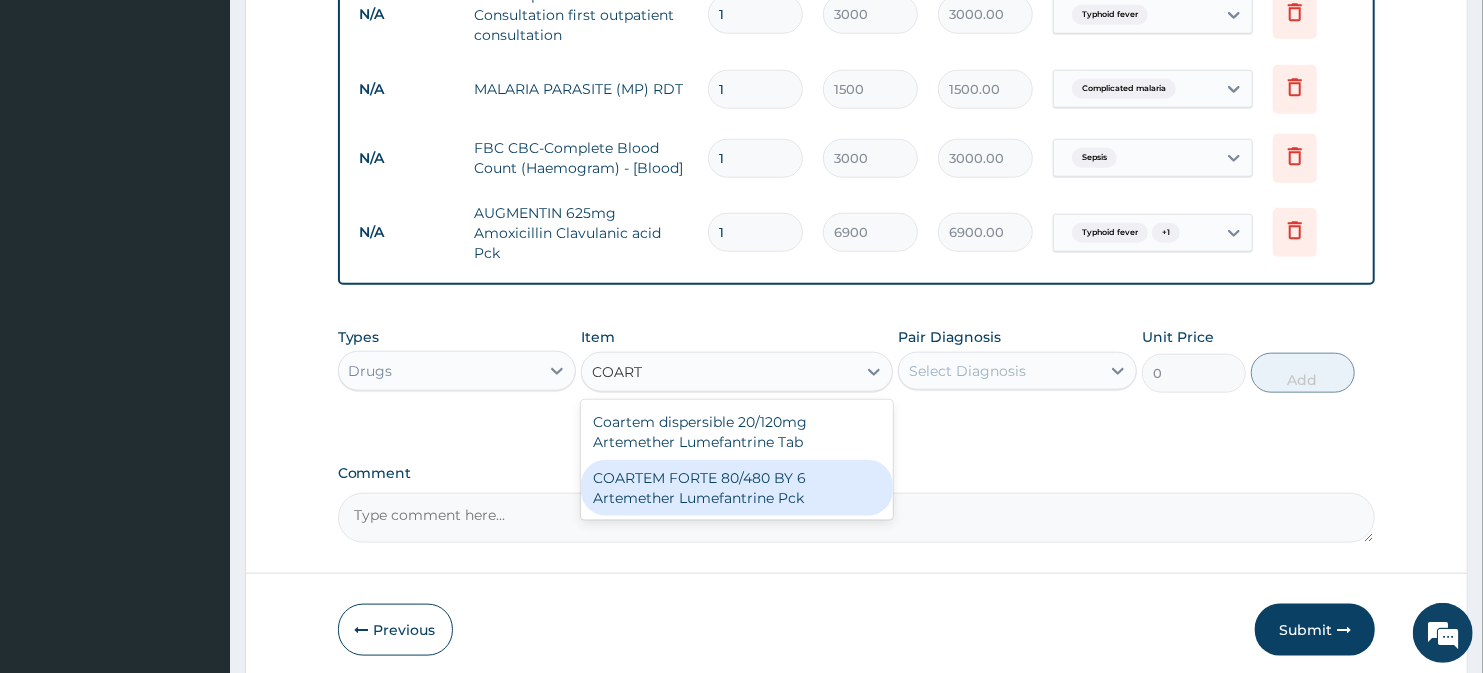 click on "COARTEM FORTE 80/480 BY 6 Artemether Lumefantrine Pck" at bounding box center (736, 488) 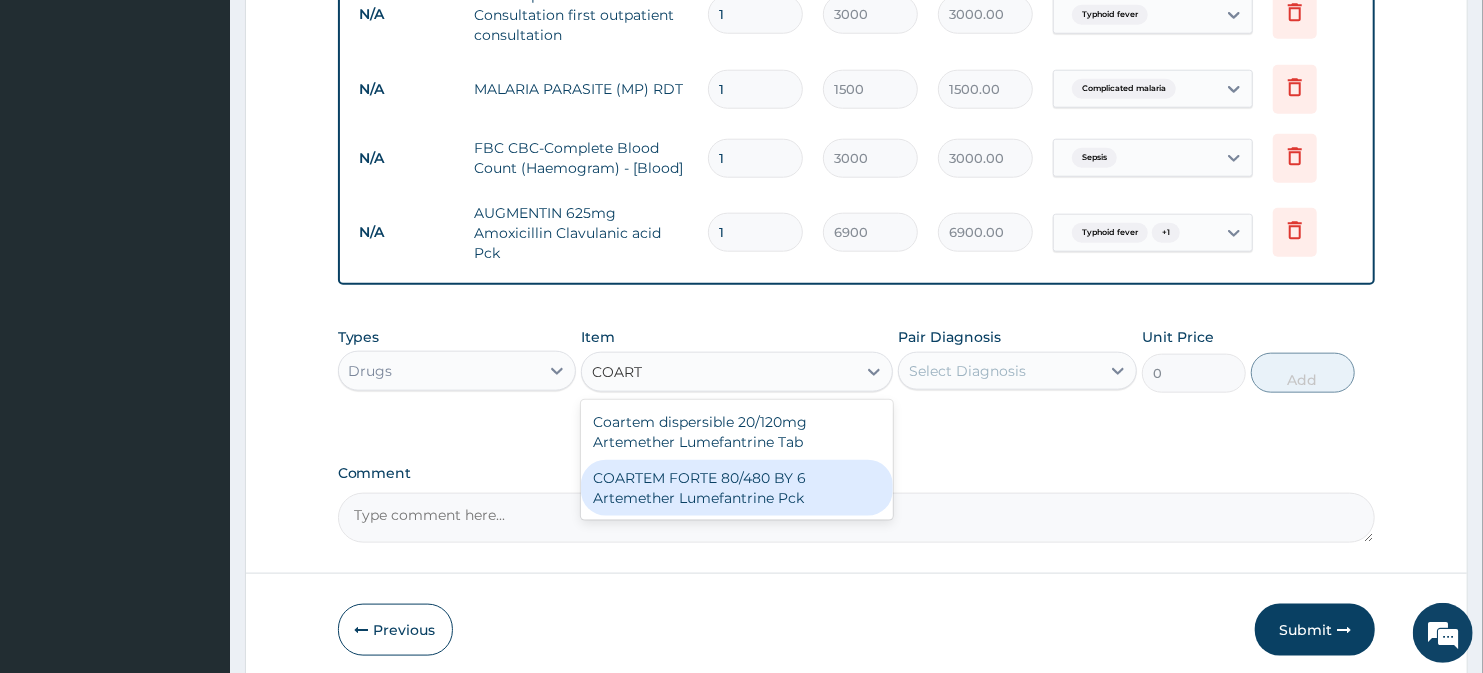 type 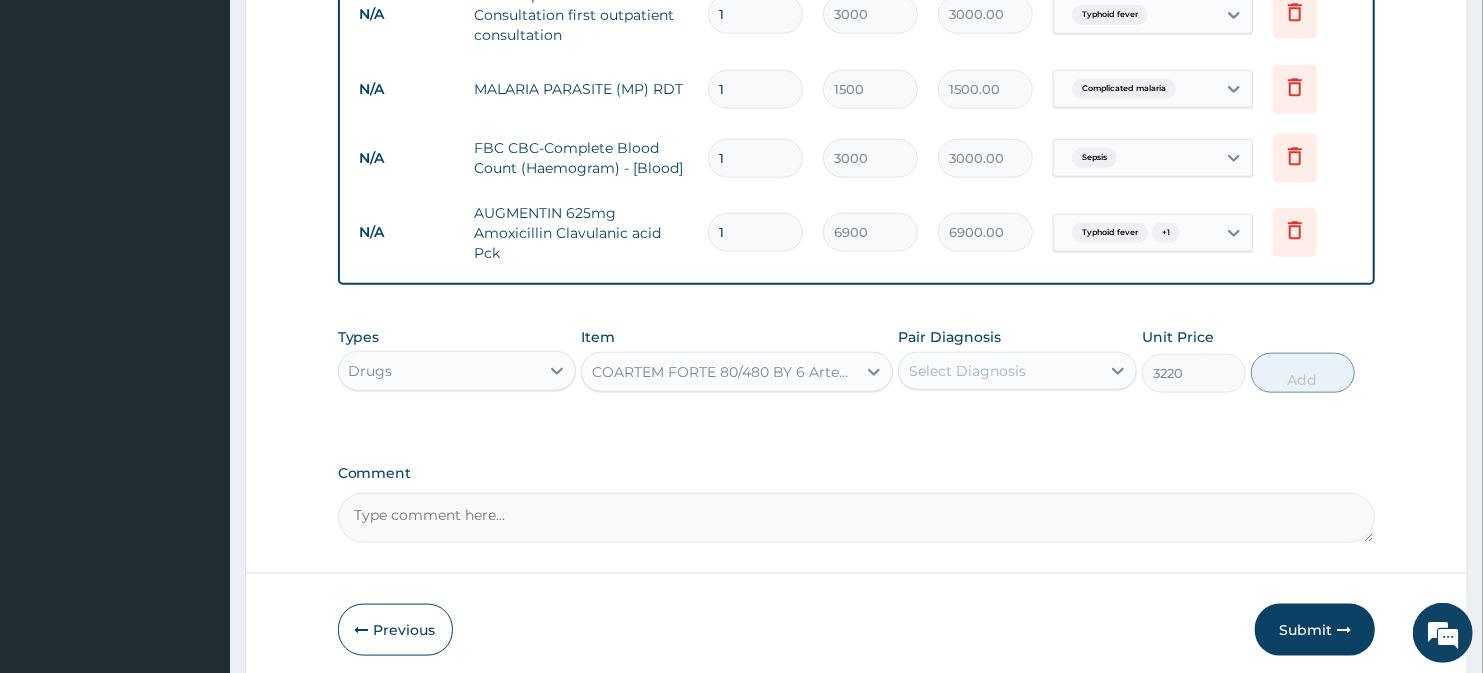 click on "Select Diagnosis" at bounding box center (967, 371) 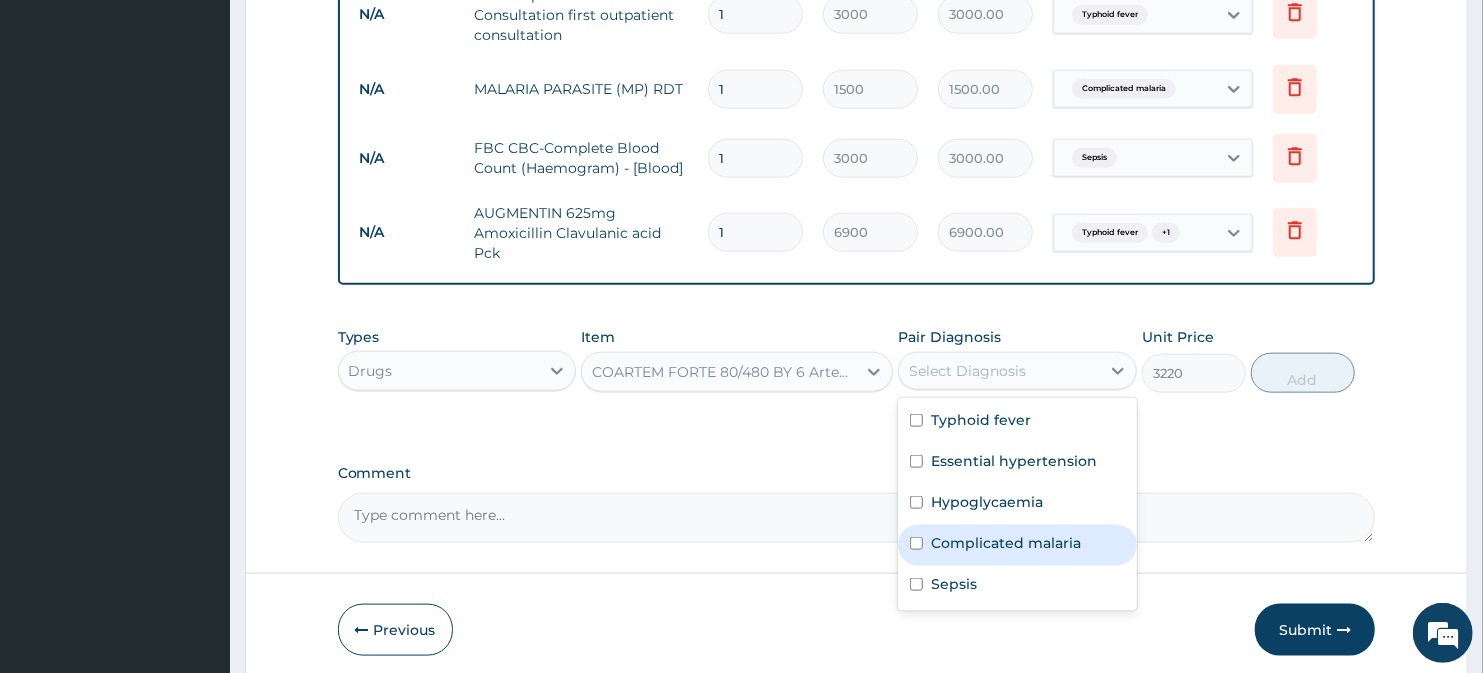 click on "Complicated malaria" at bounding box center [1006, 543] 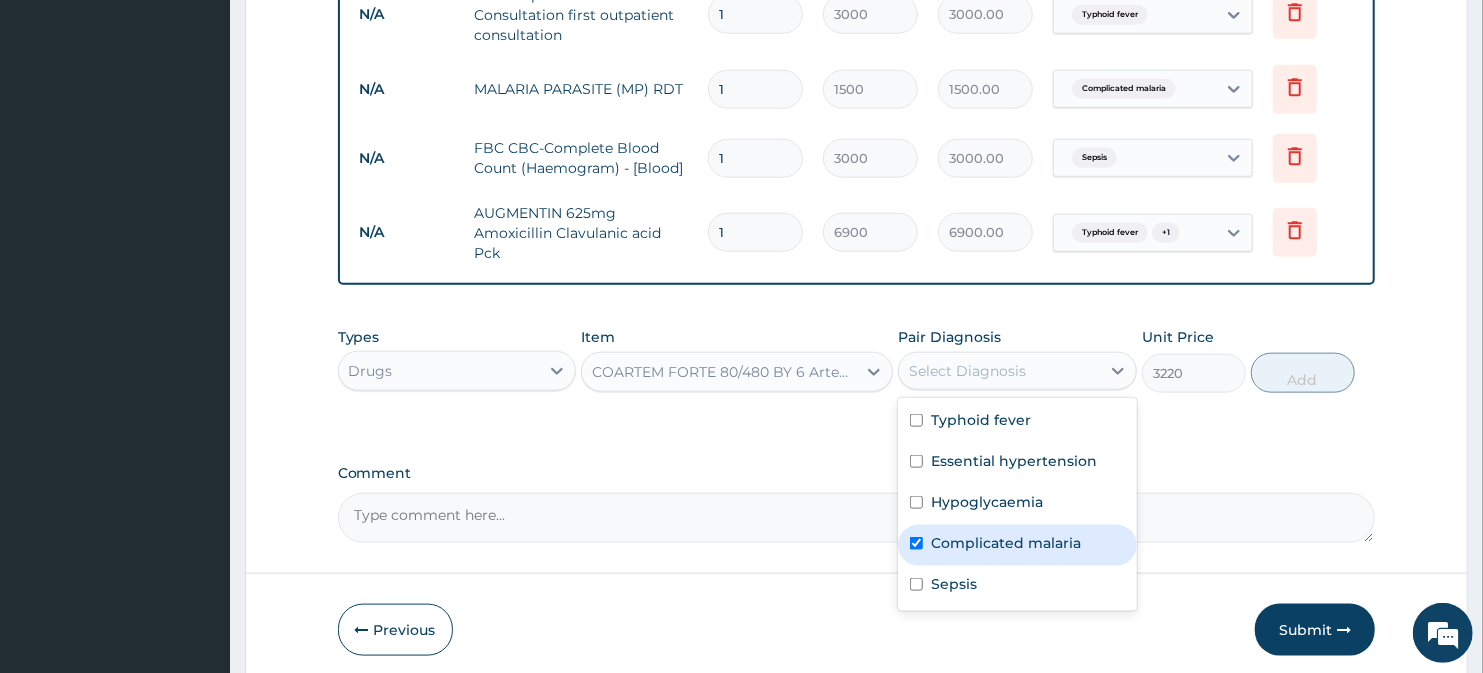 checkbox on "true" 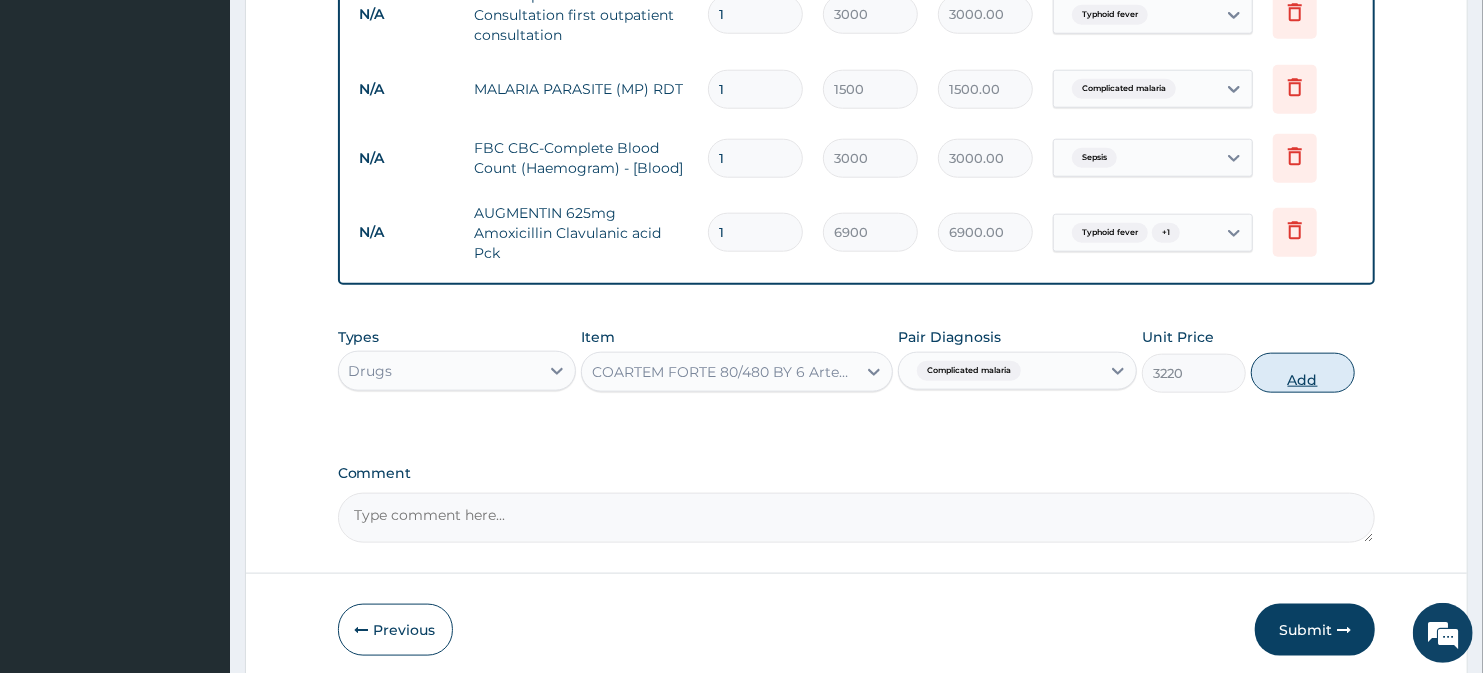 click on "Add" at bounding box center [1303, 373] 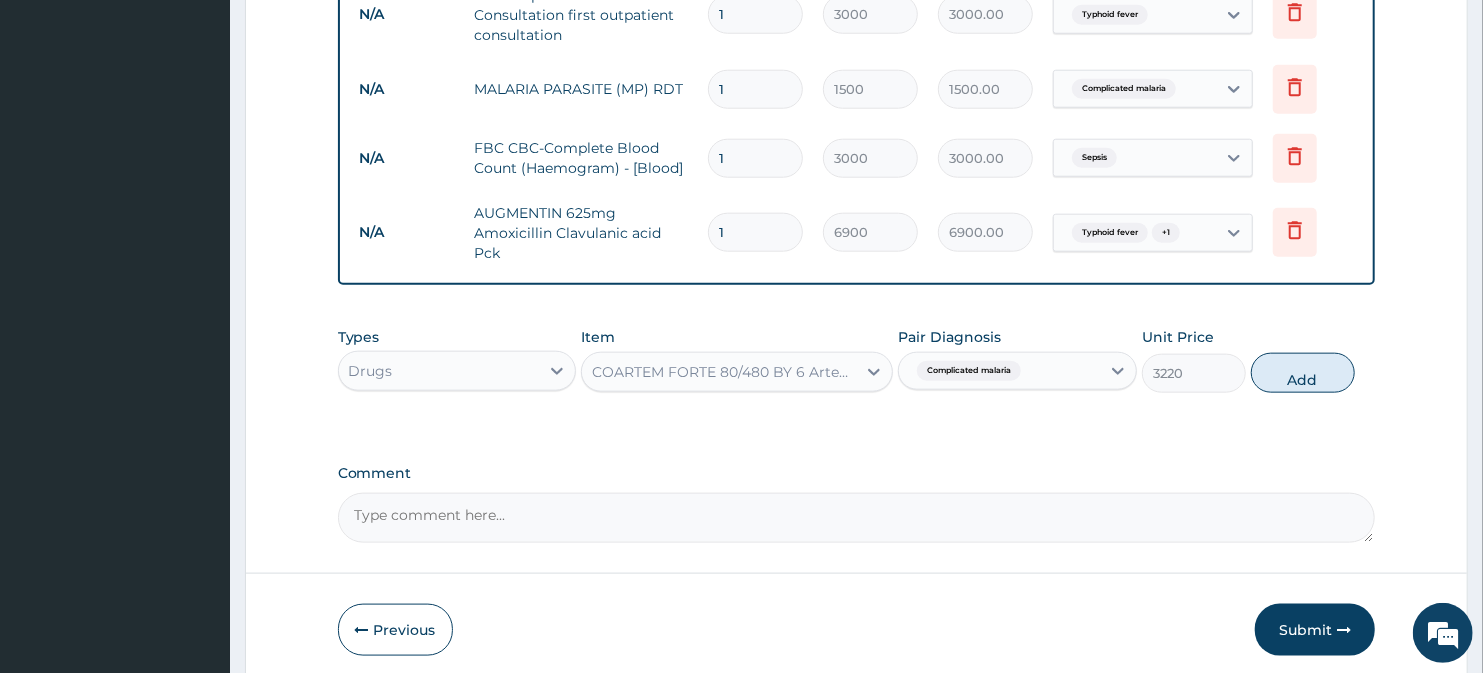 type on "0" 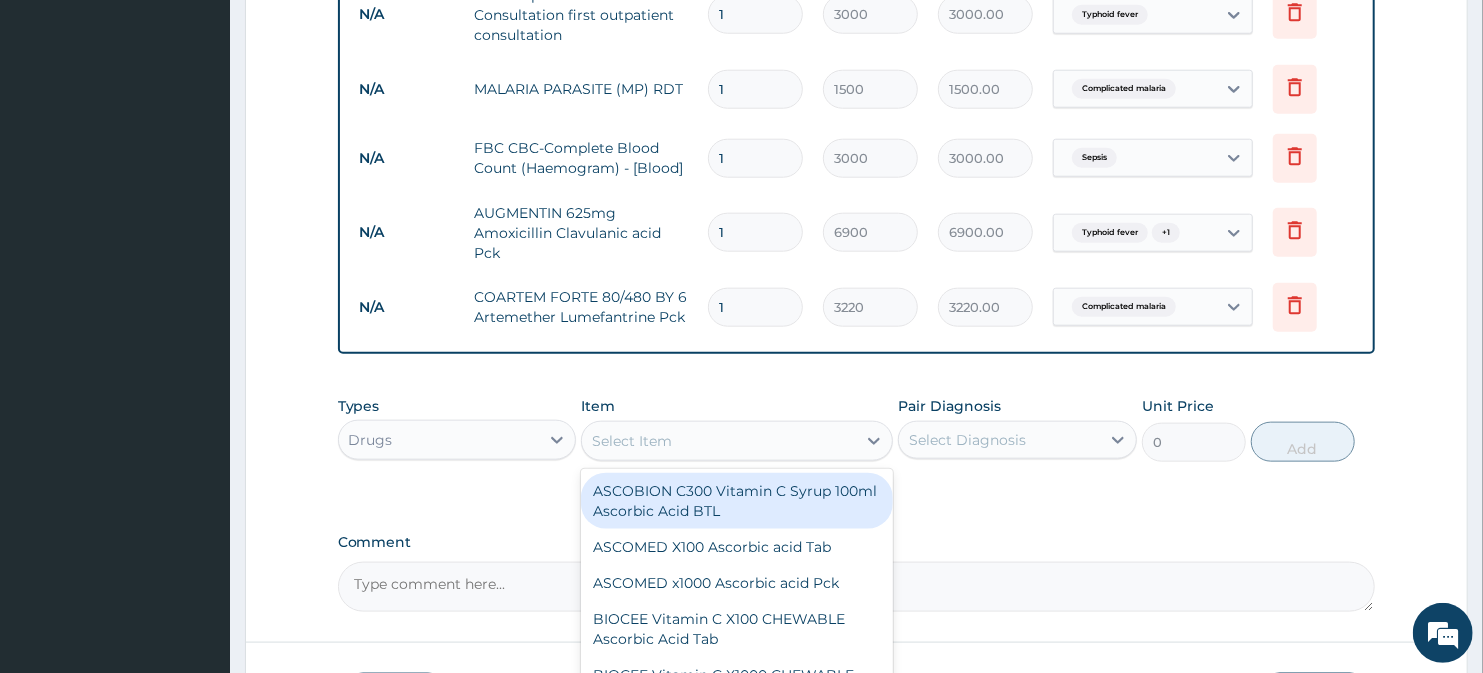 click on "Select Item" at bounding box center [718, 441] 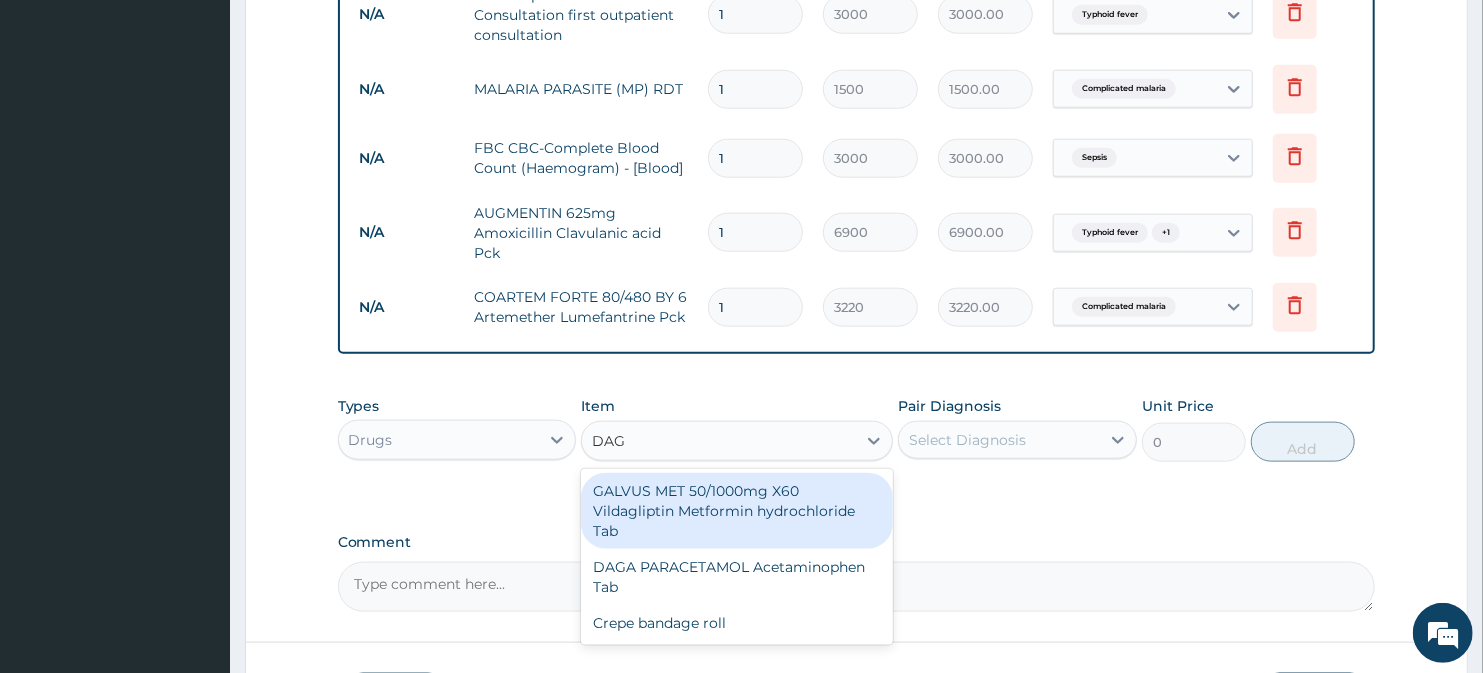 type on "DAGA" 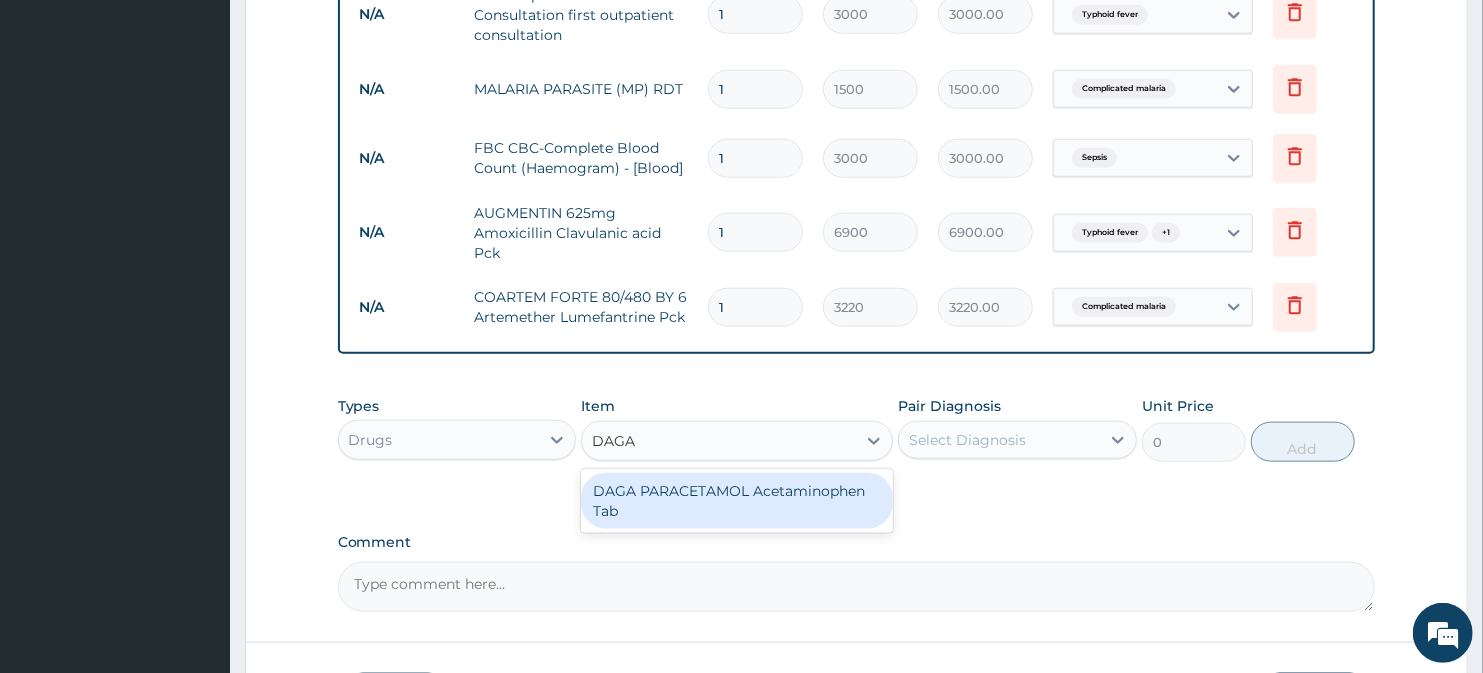 click on "DAGA PARACETAMOL Acetaminophen Tab" at bounding box center [736, 501] 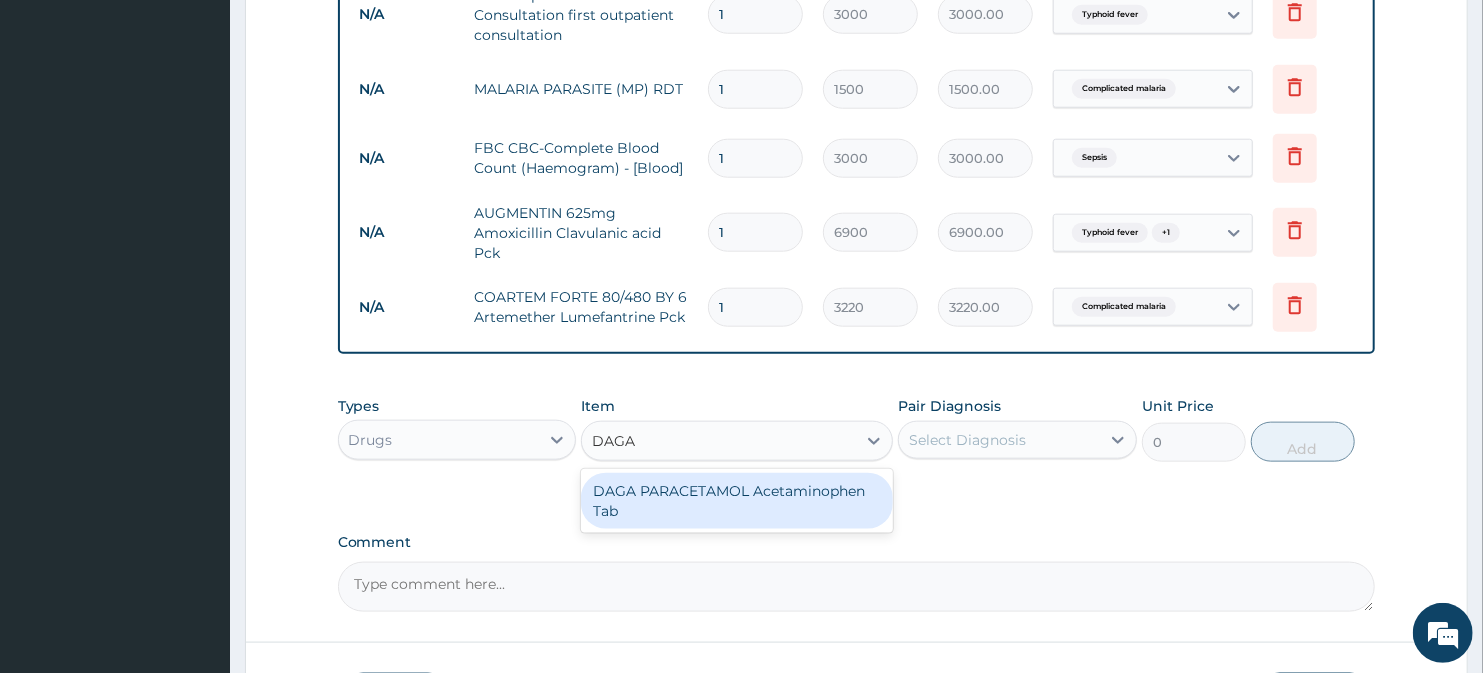 type 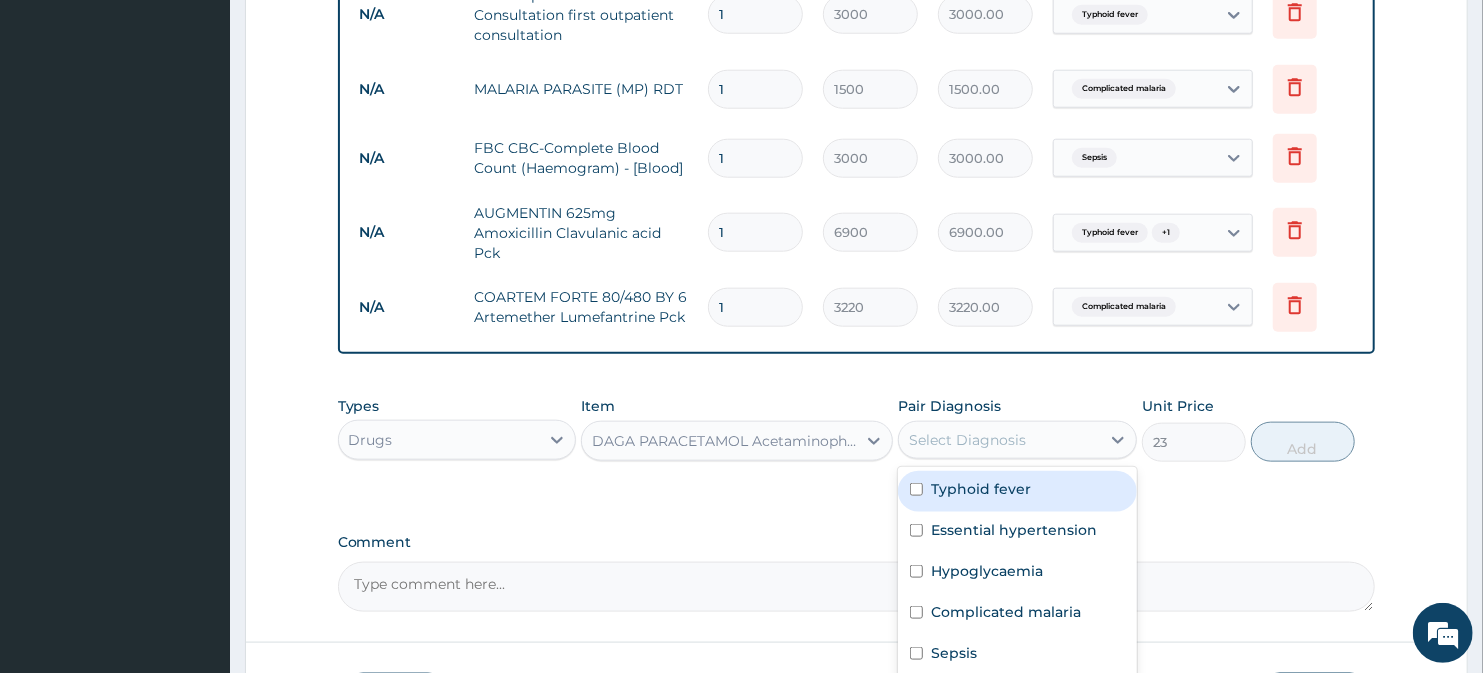click on "Select Diagnosis" at bounding box center (999, 440) 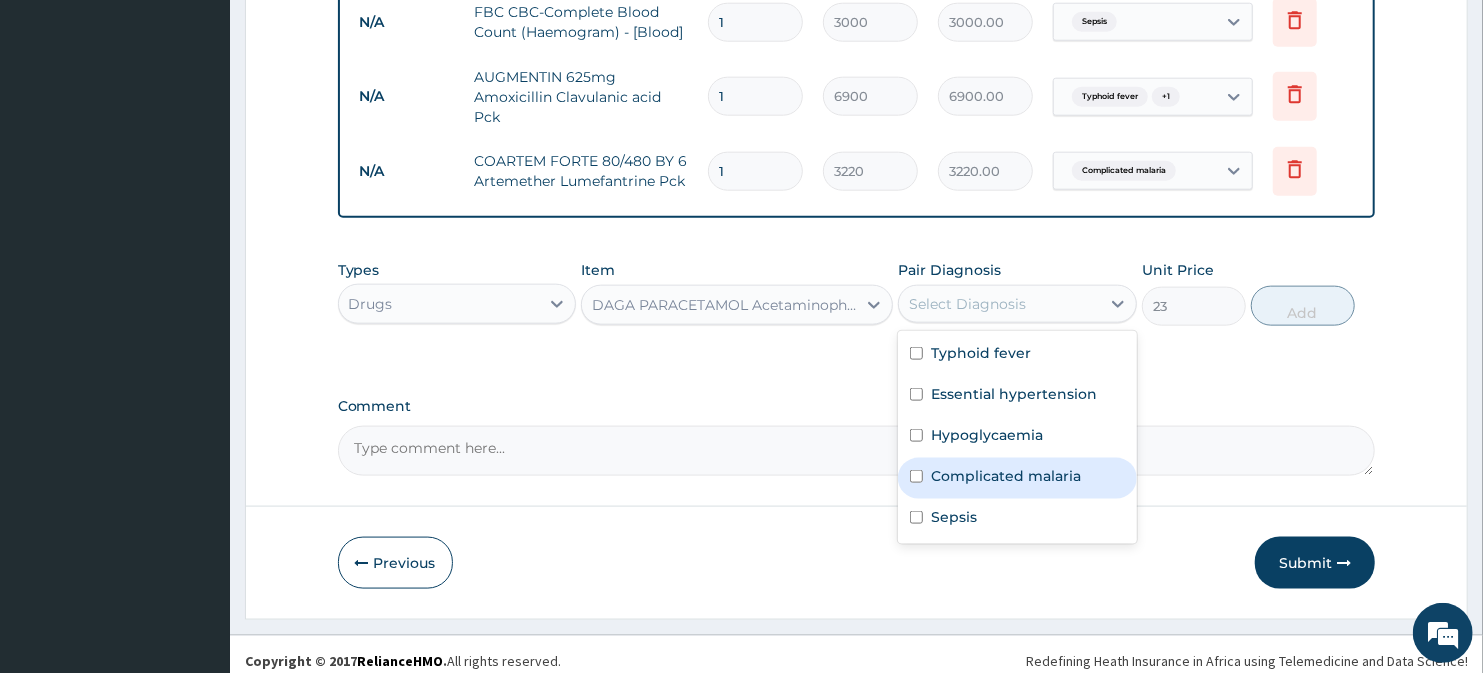 scroll, scrollTop: 1324, scrollLeft: 0, axis: vertical 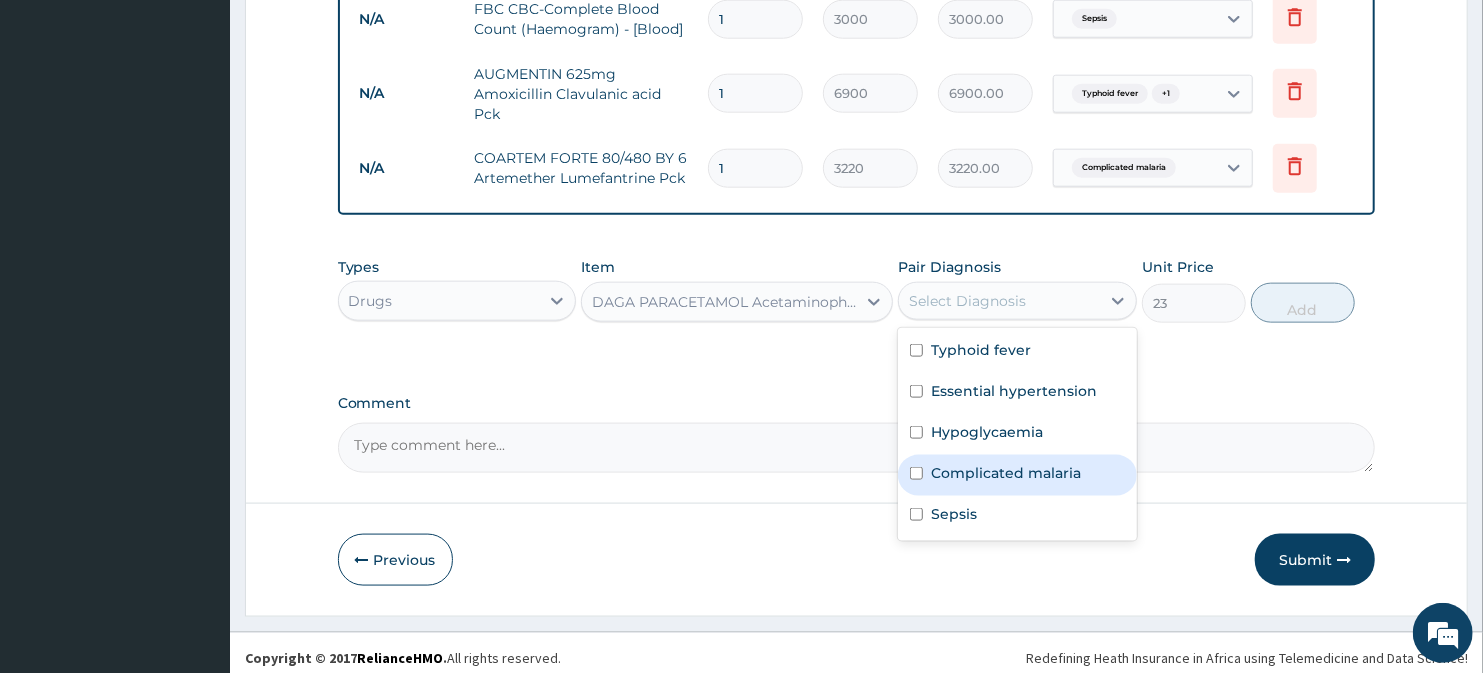 click on "Complicated malaria" at bounding box center (1006, 473) 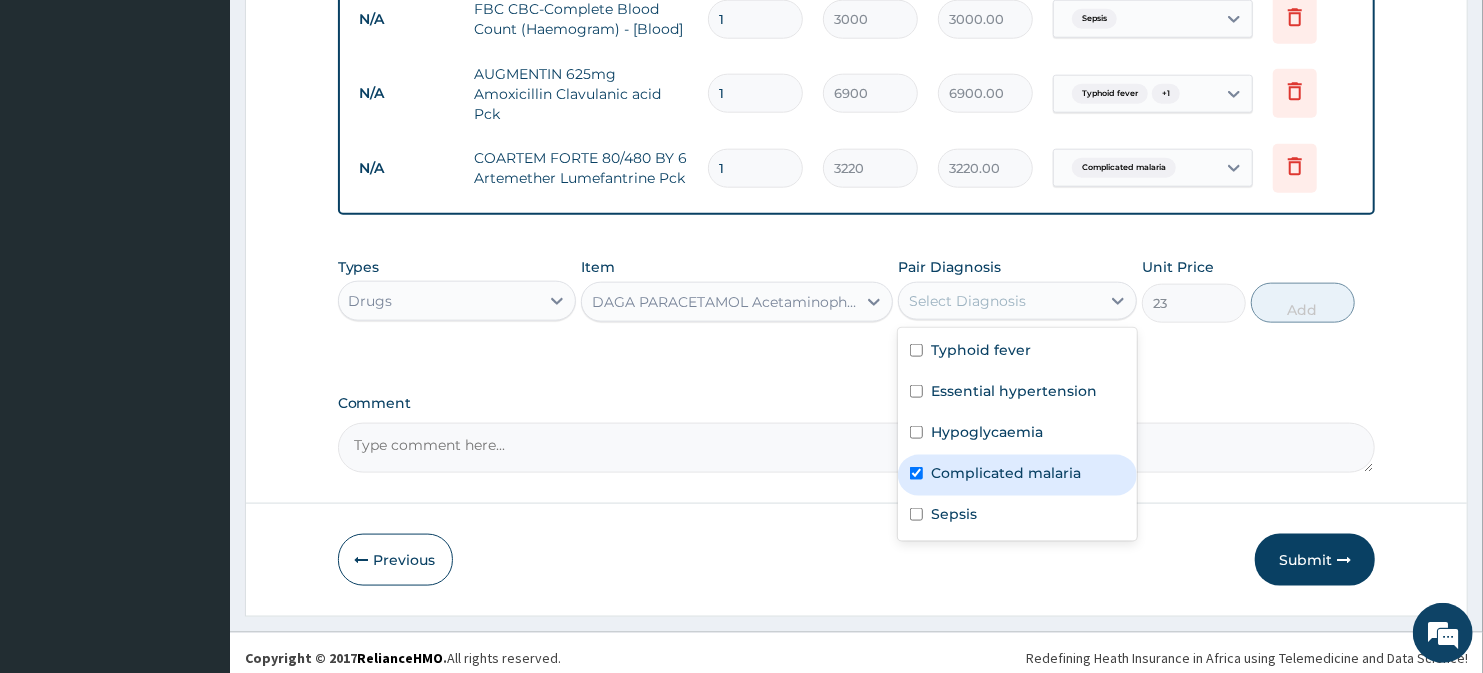 checkbox on "true" 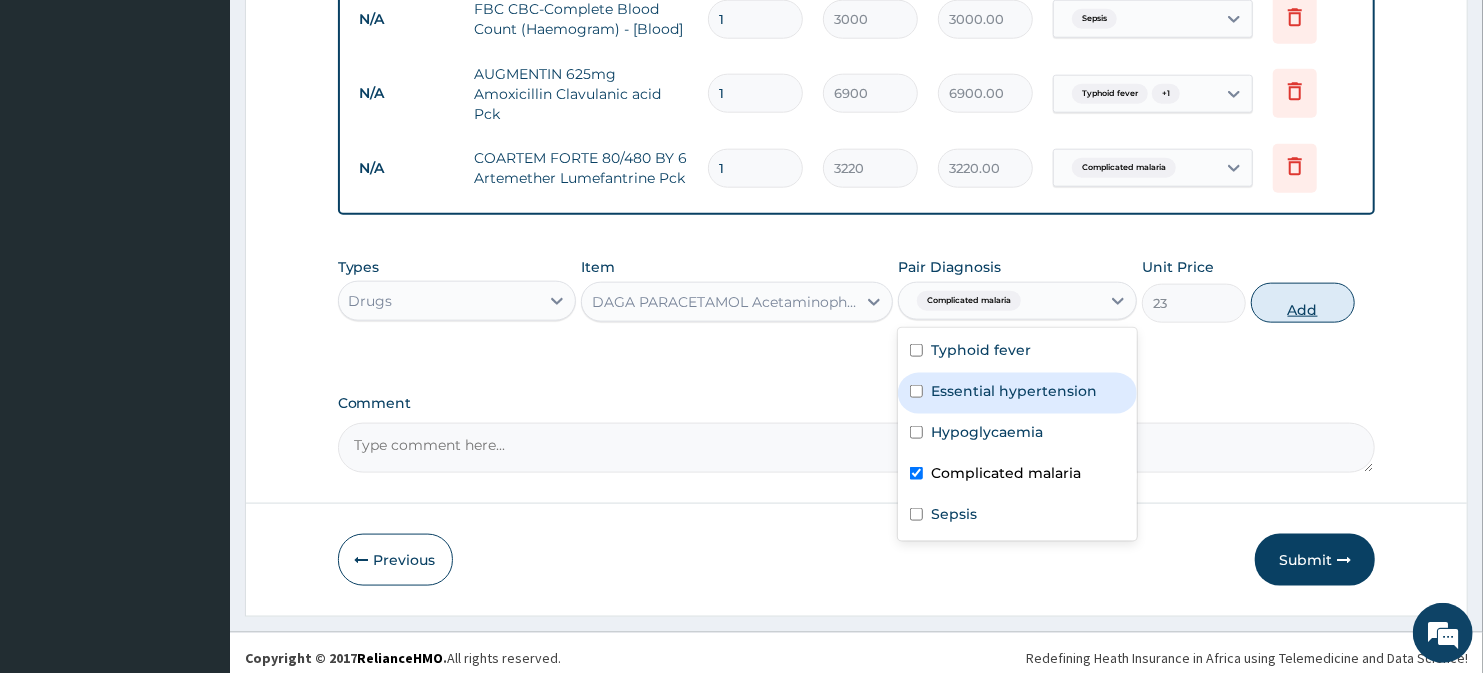 click on "Add" at bounding box center (1303, 303) 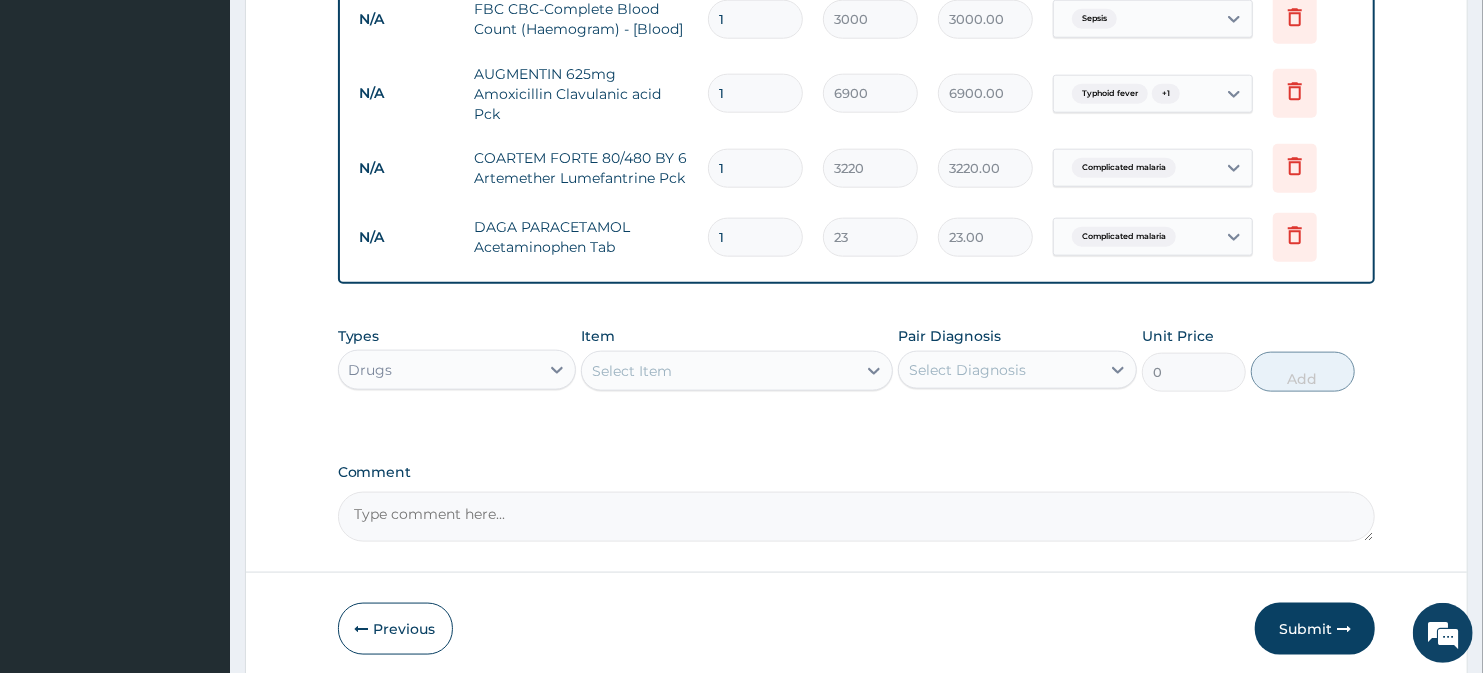 type on "18" 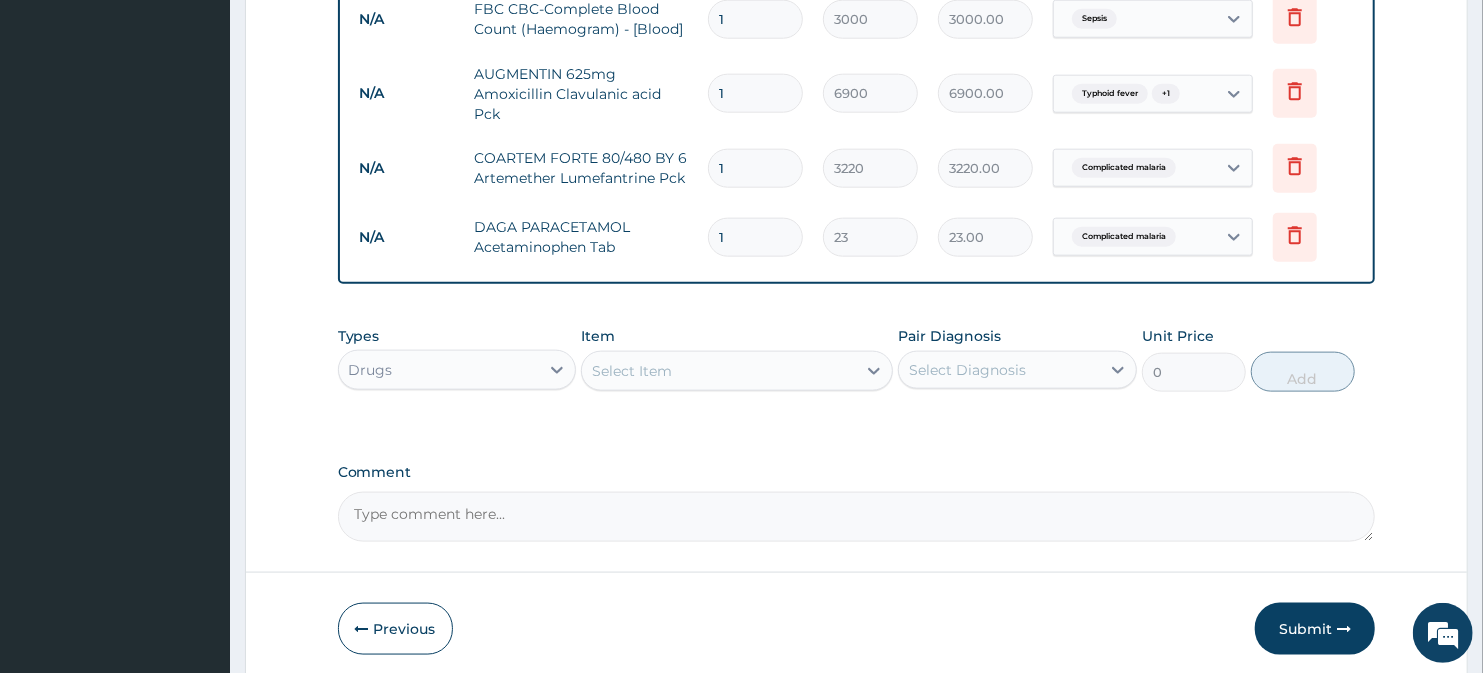 type on "414.00" 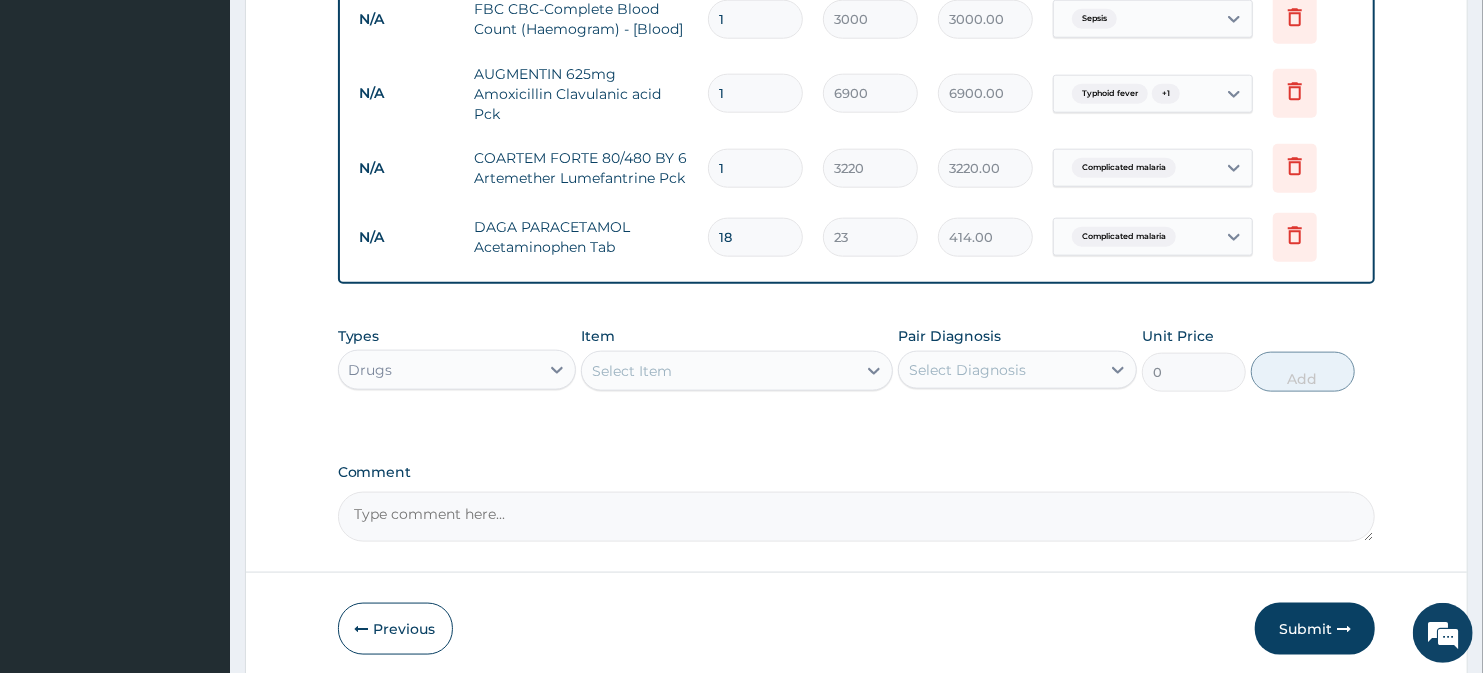 type on "18" 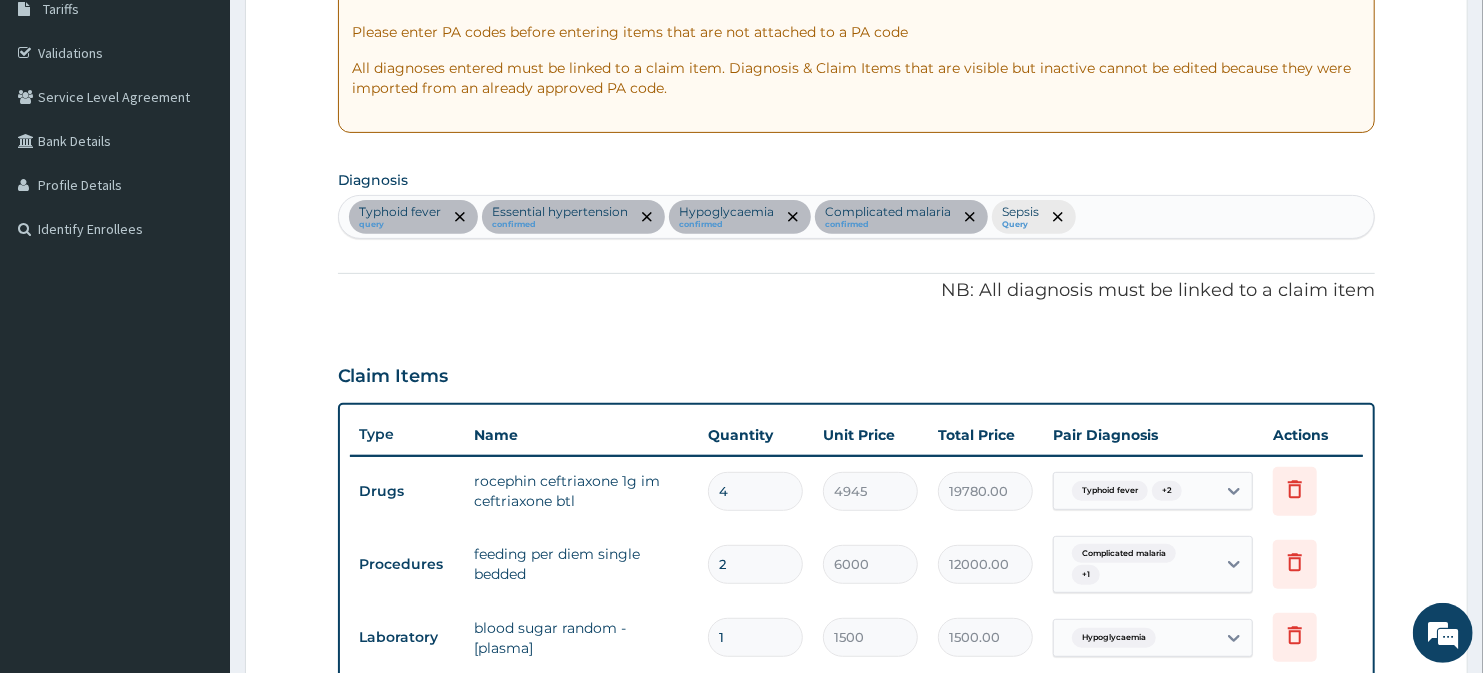 scroll, scrollTop: 324, scrollLeft: 0, axis: vertical 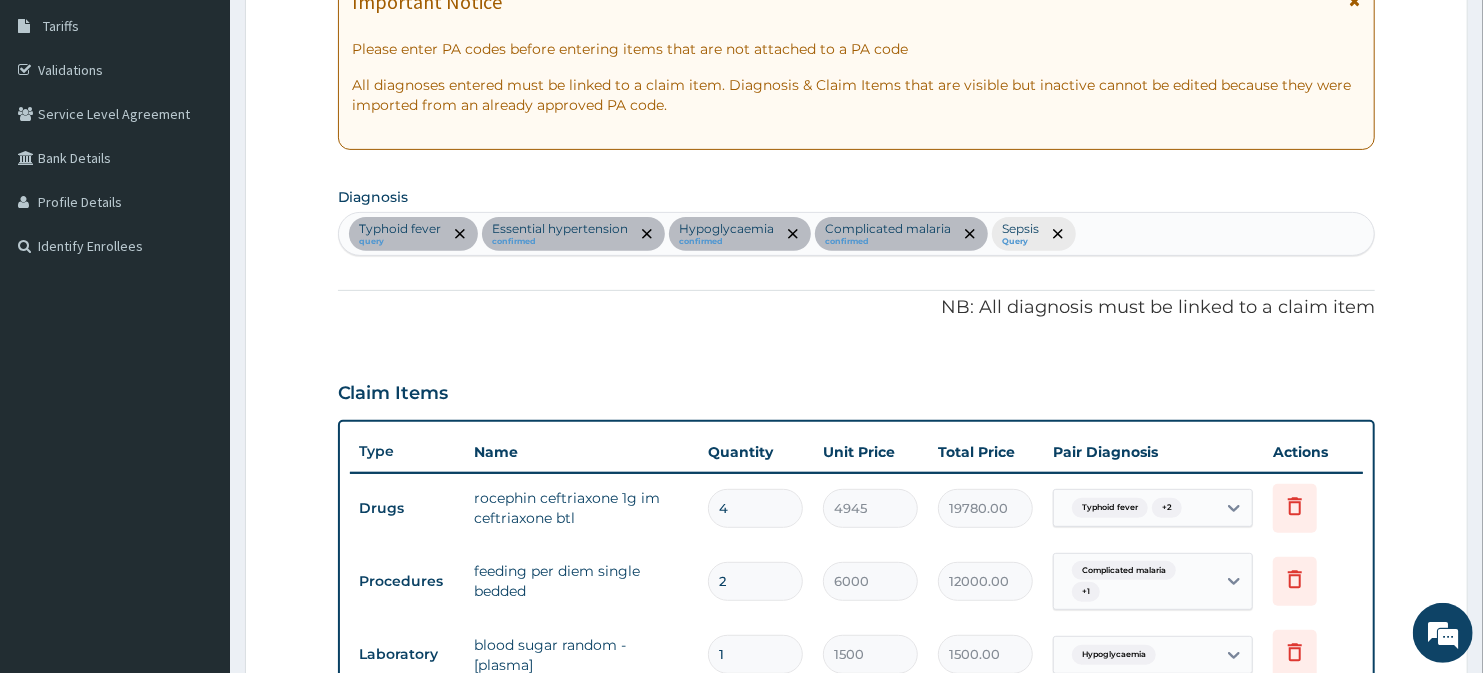 click on "Typhoid fever query Essential hypertension confirmed Hypoglycaemia confirmed Complicated malaria confirmed Sepsis Query" at bounding box center [857, 234] 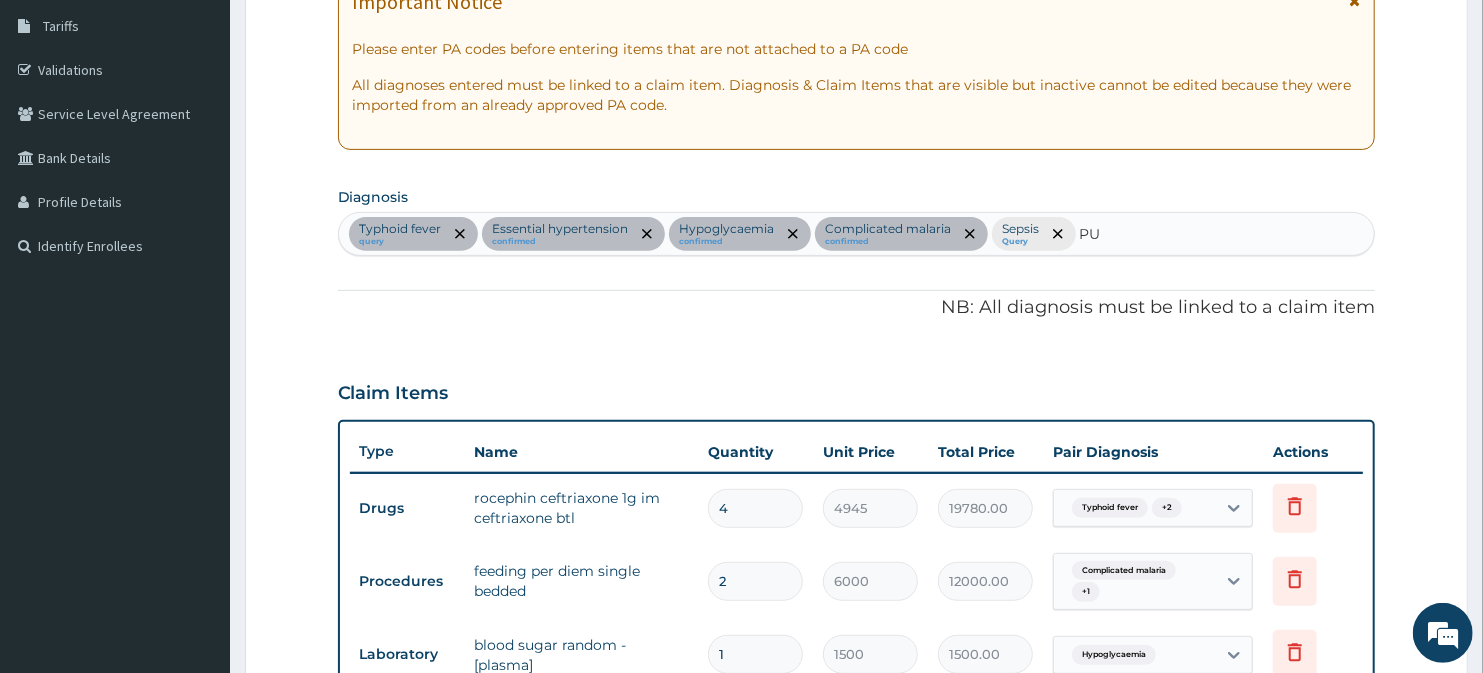 type on "PUD" 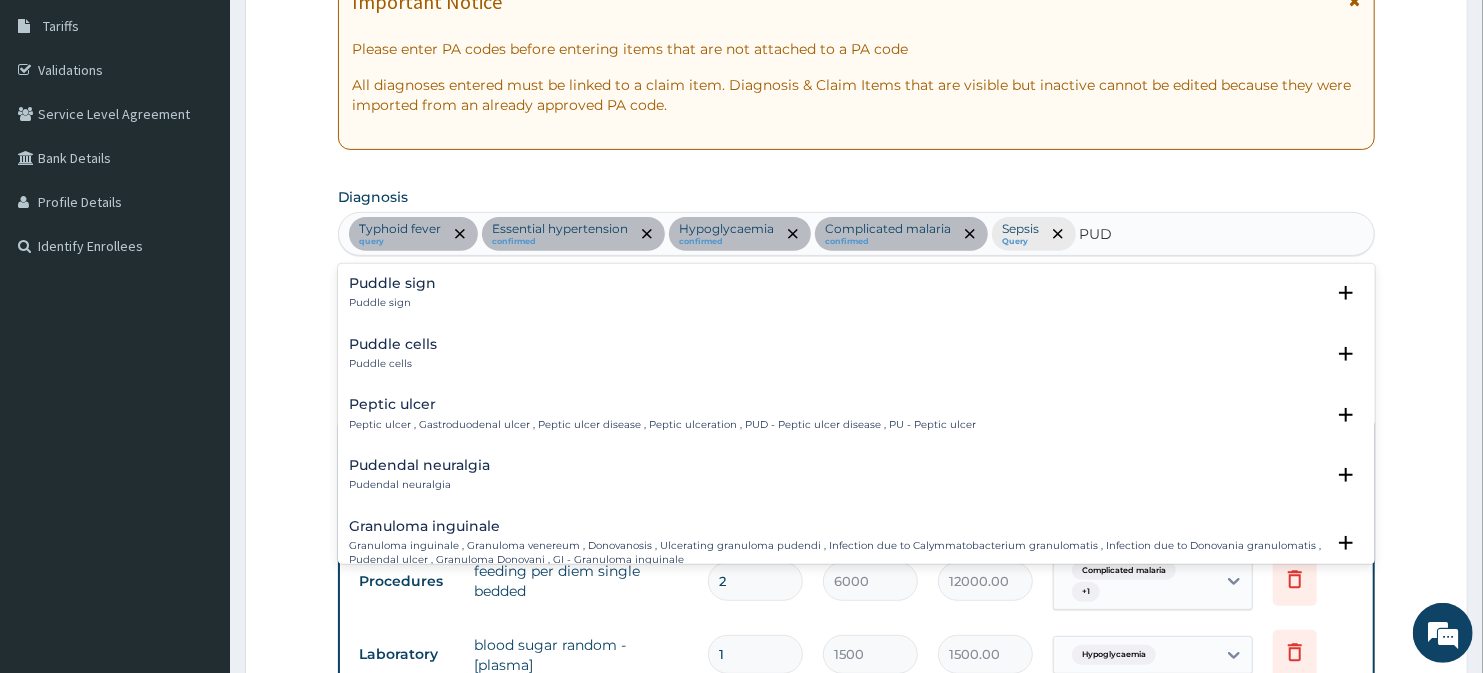 click on "Peptic ulcer" at bounding box center [663, 404] 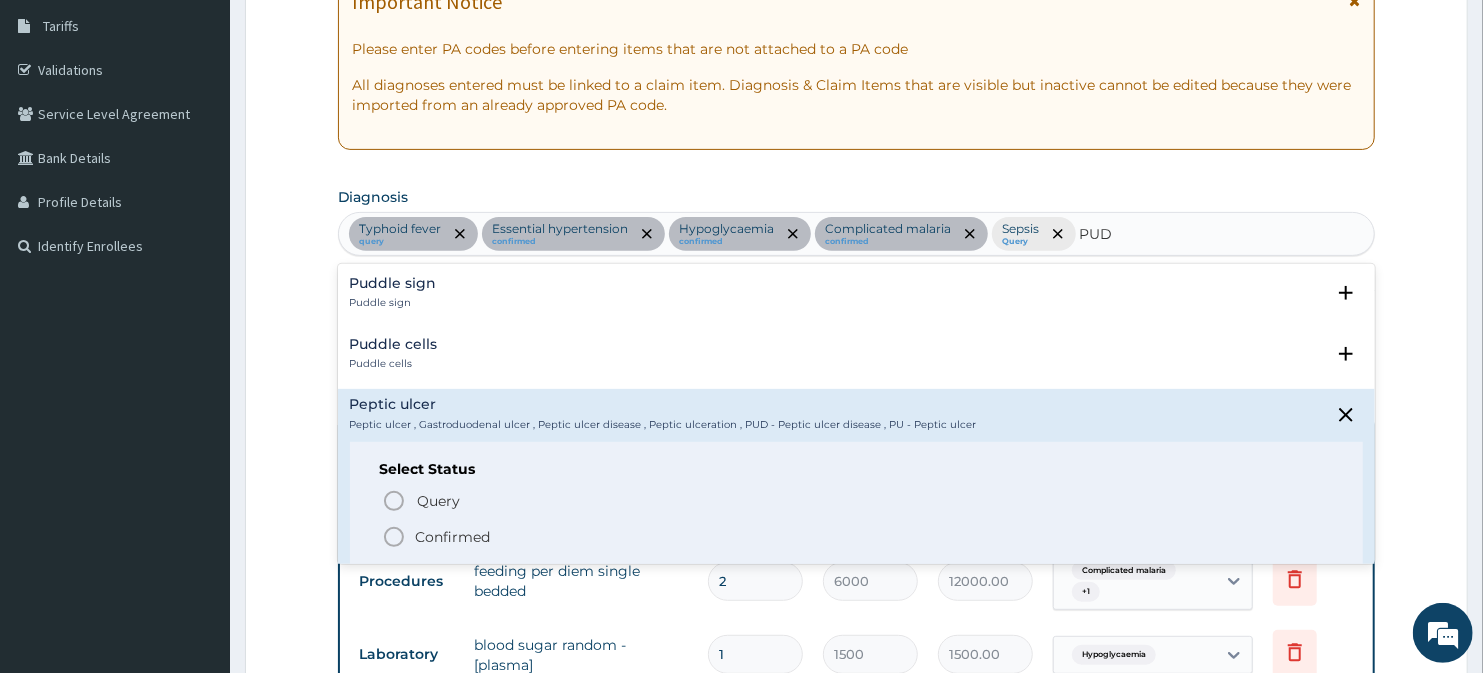 click on "Confirmed" at bounding box center [453, 537] 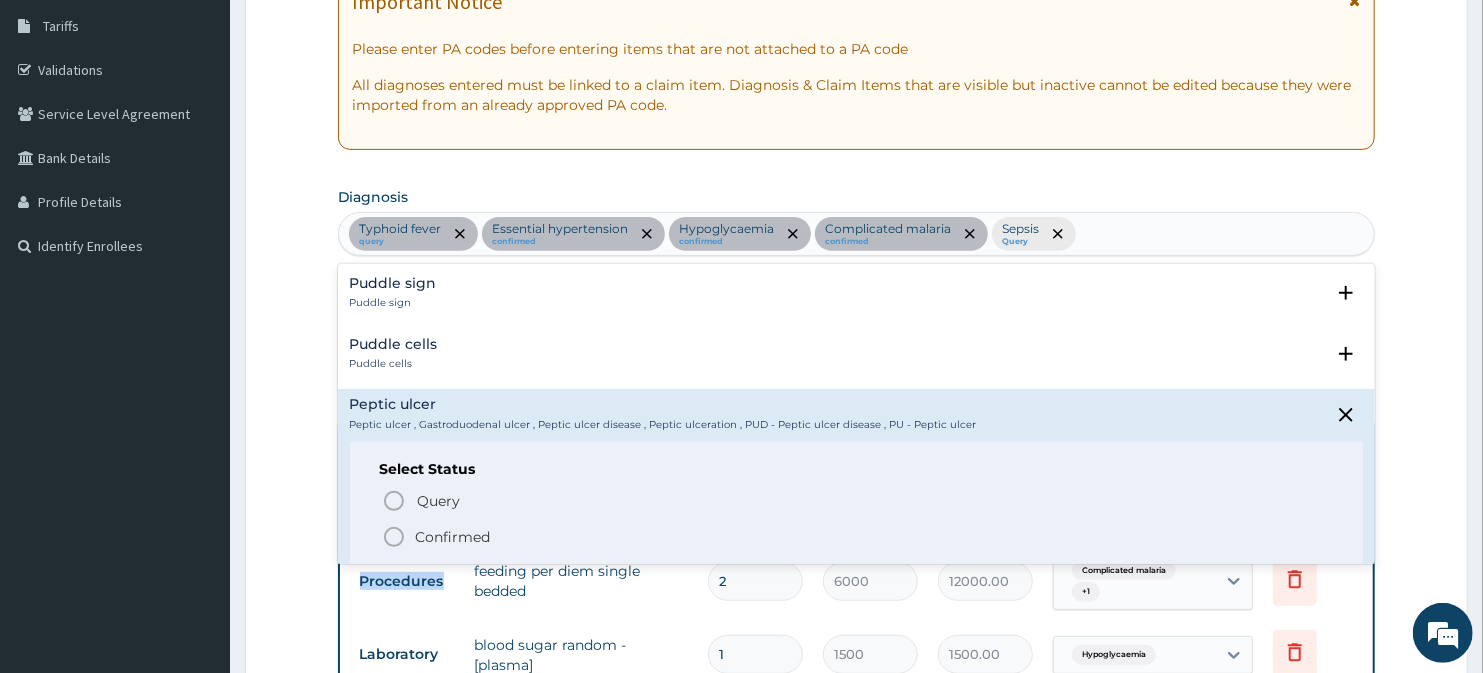 click on "Procedures feeding per diem single bedded 2 6000 12000.00 Complicated malaria  + 1 Delete" at bounding box center (857, 582) 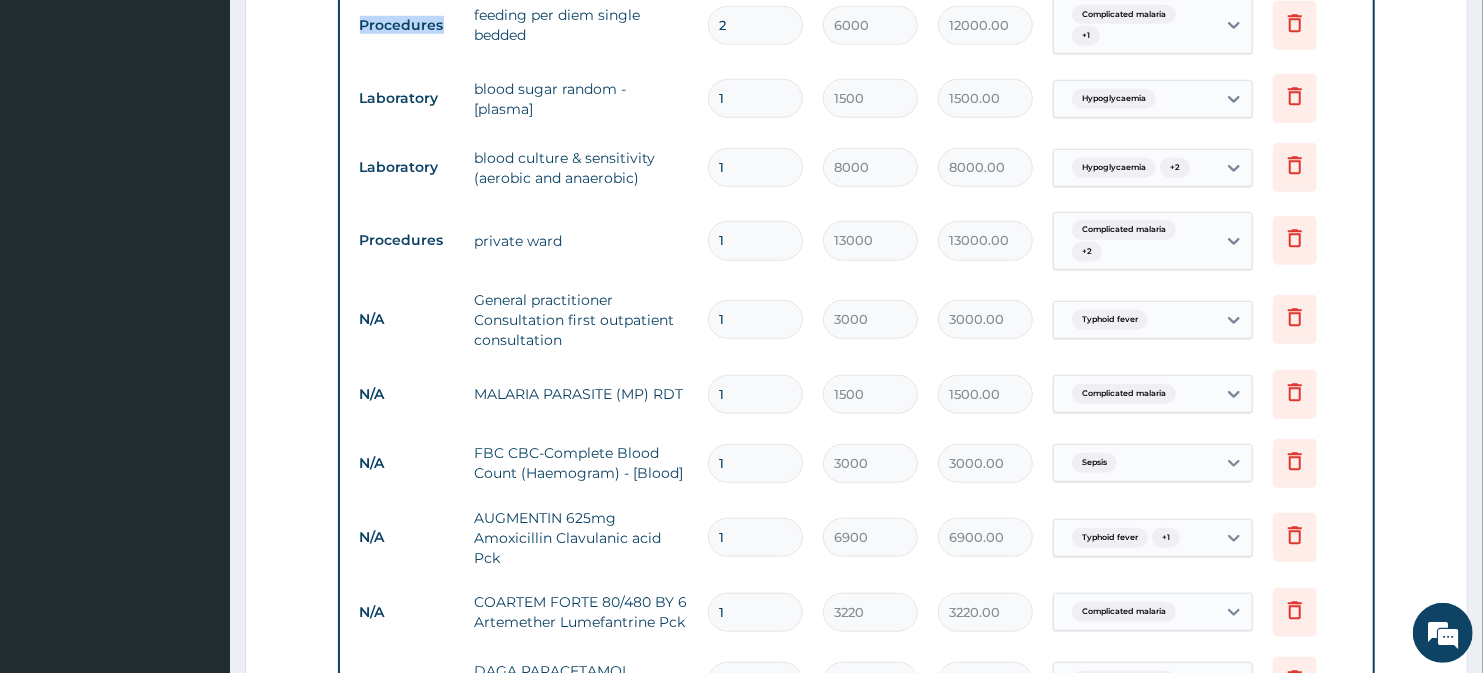 scroll, scrollTop: 768, scrollLeft: 0, axis: vertical 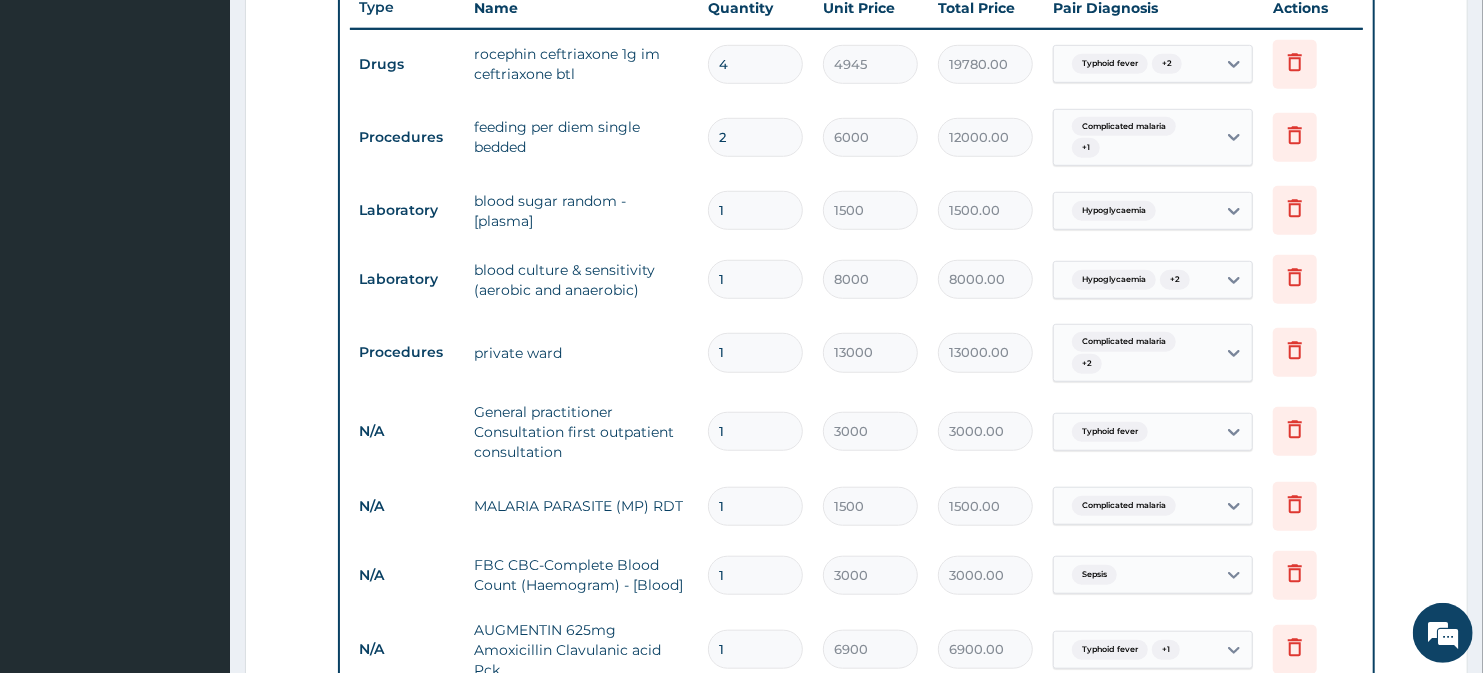 click on "Laboratory blood sugar random - [plasma] 1 1500 1500.00 Hypoglycaemia Delete" at bounding box center [857, 210] 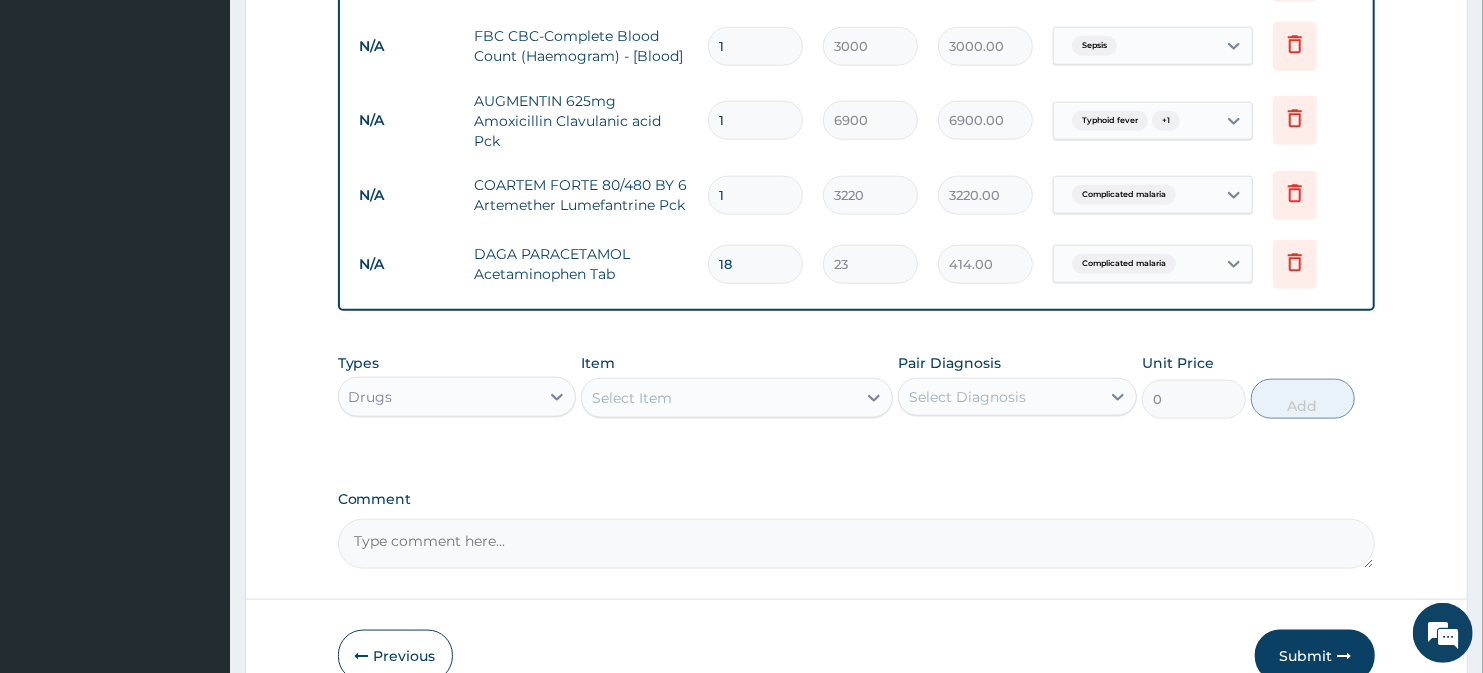 scroll, scrollTop: 1324, scrollLeft: 0, axis: vertical 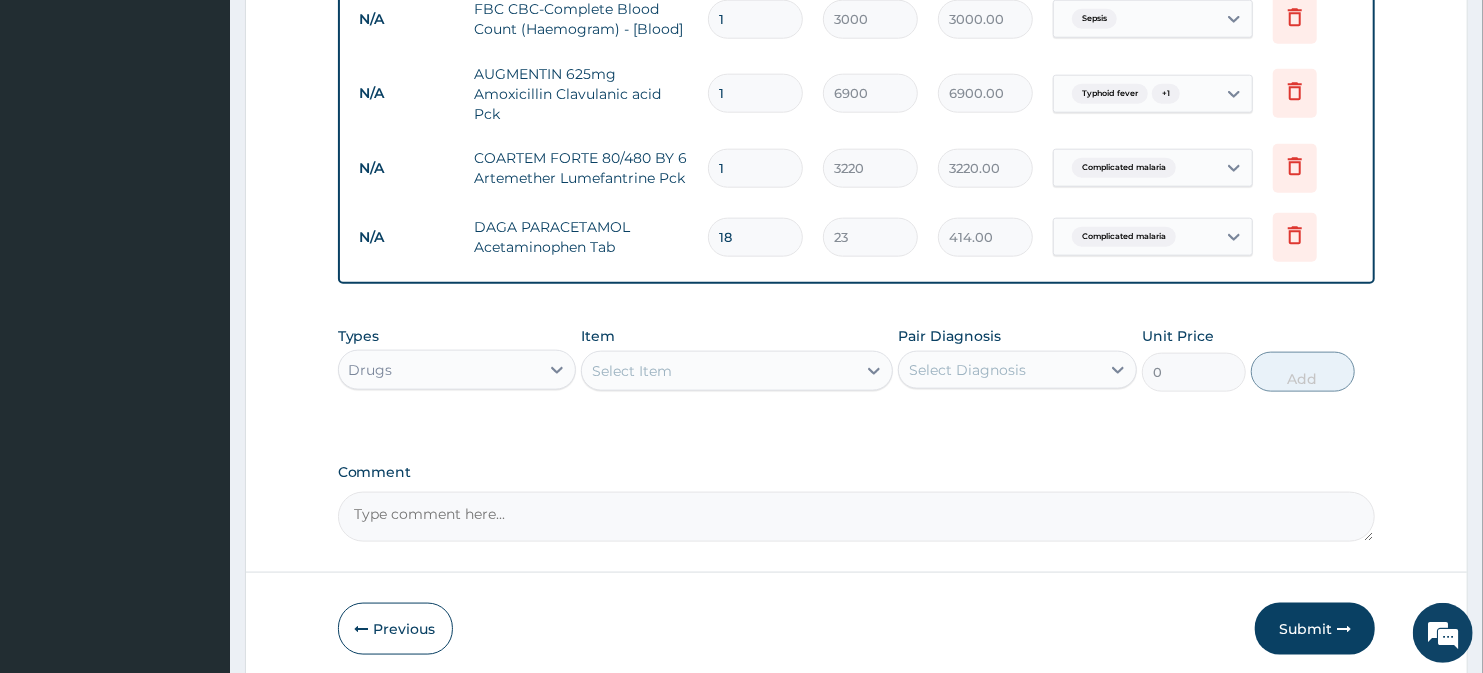 click on "Select Item" at bounding box center [632, 371] 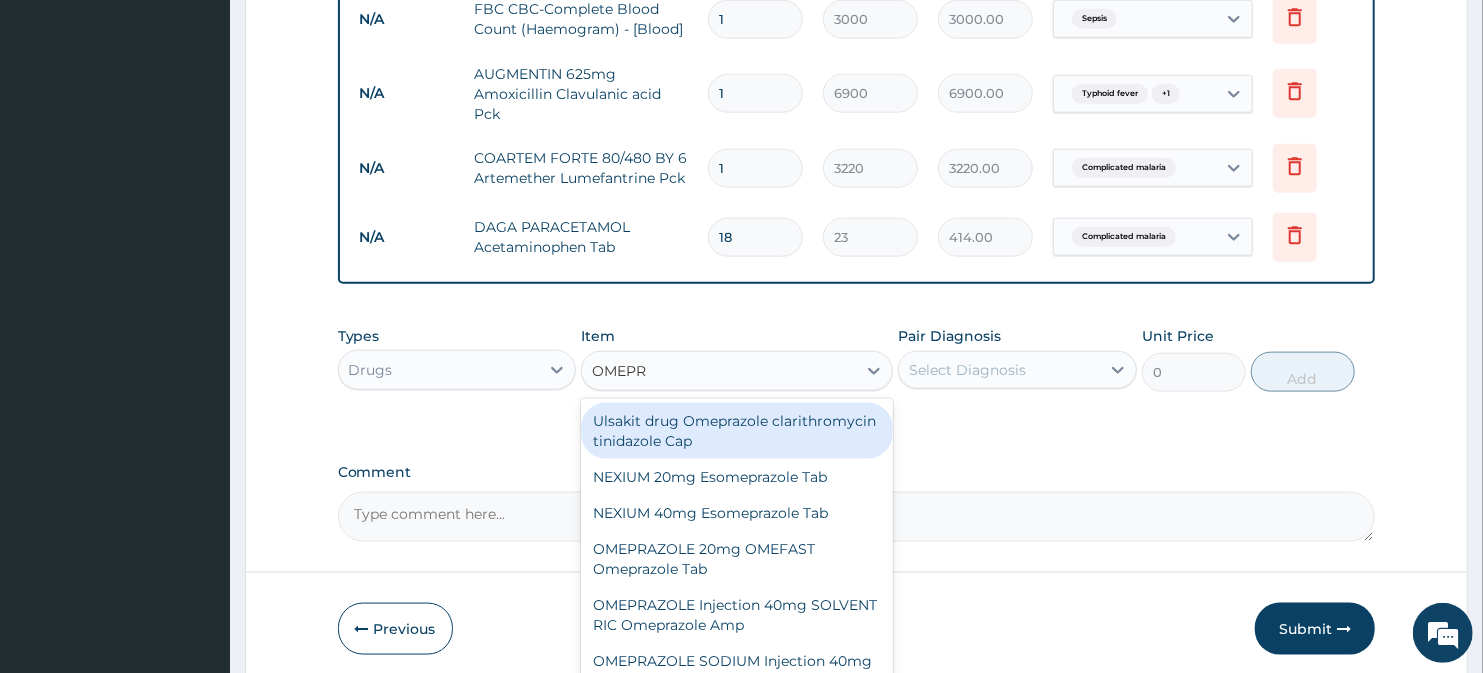 type on "OMEPRA" 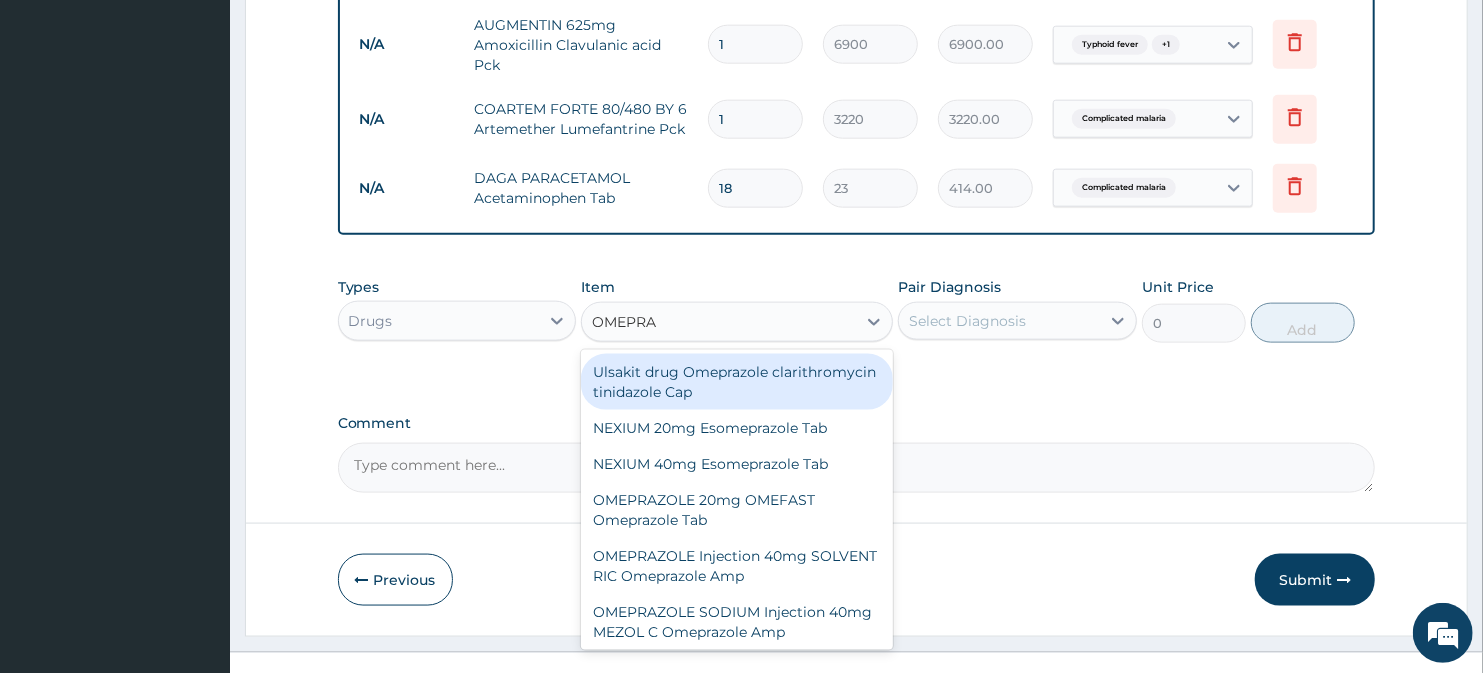 scroll, scrollTop: 1394, scrollLeft: 0, axis: vertical 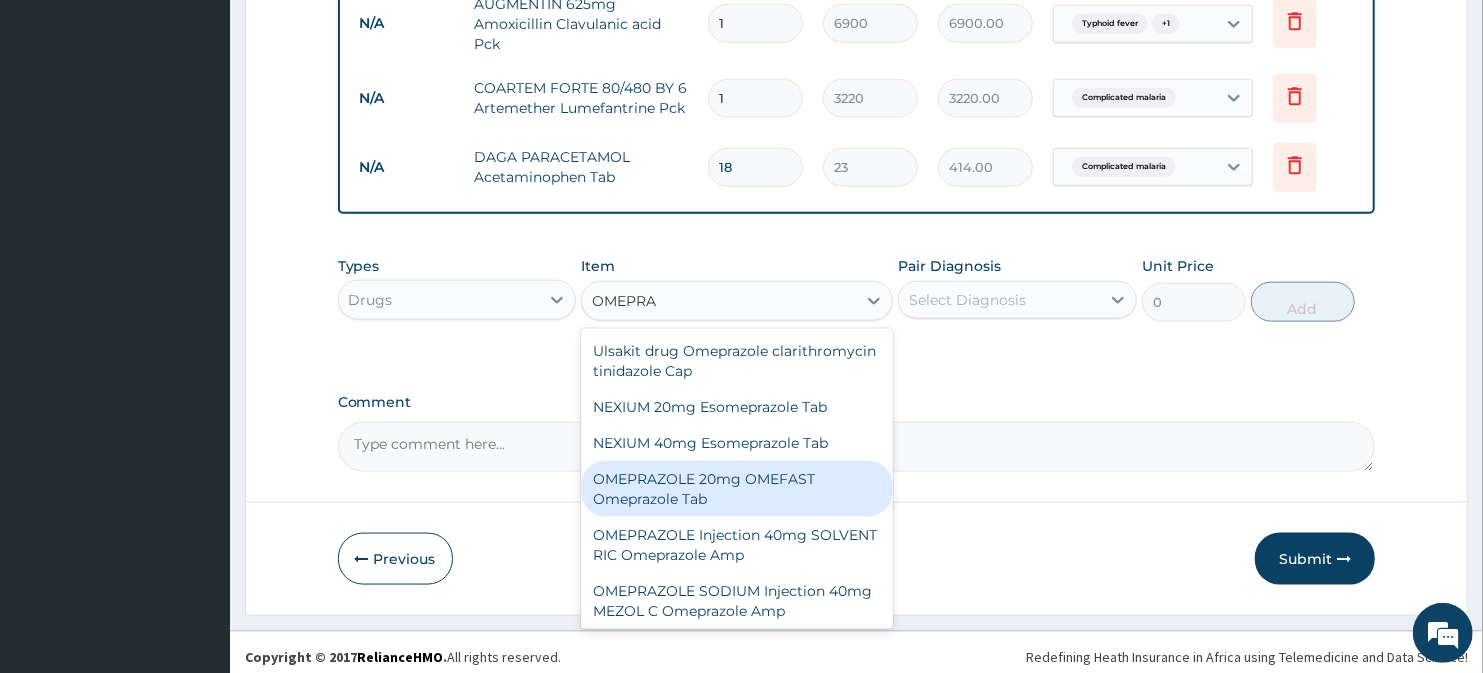 click on "OMEPRAZOLE 20mg OMEFAST Omeprazole Tab" at bounding box center [736, 489] 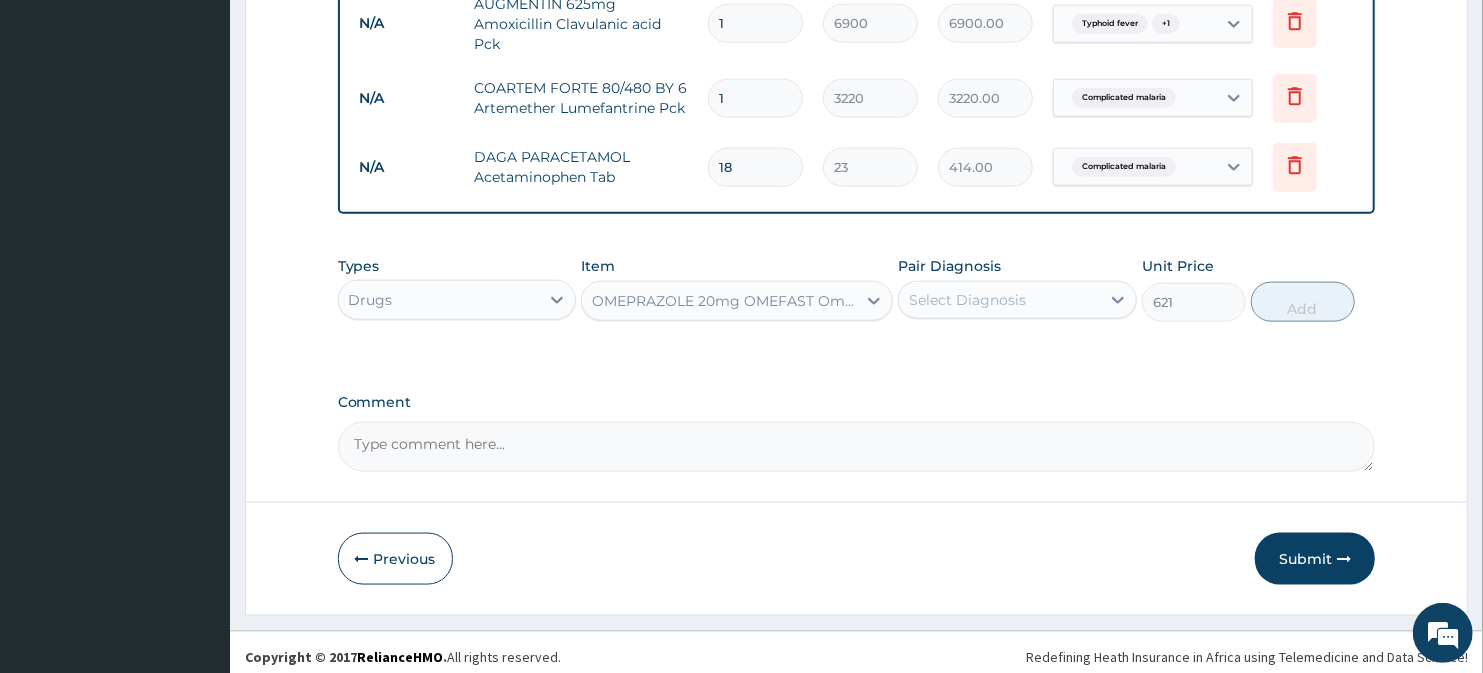 click on "Select Diagnosis" at bounding box center [967, 300] 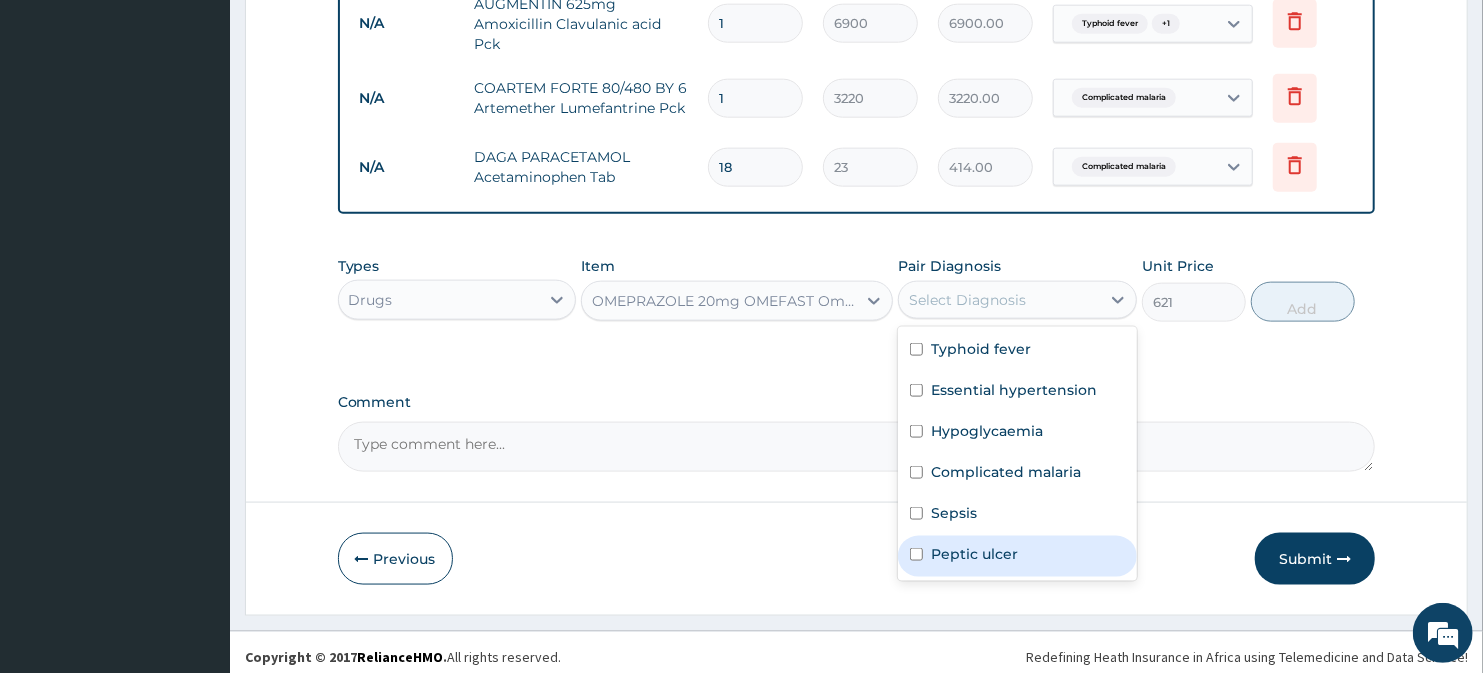 click on "Peptic ulcer" at bounding box center [974, 554] 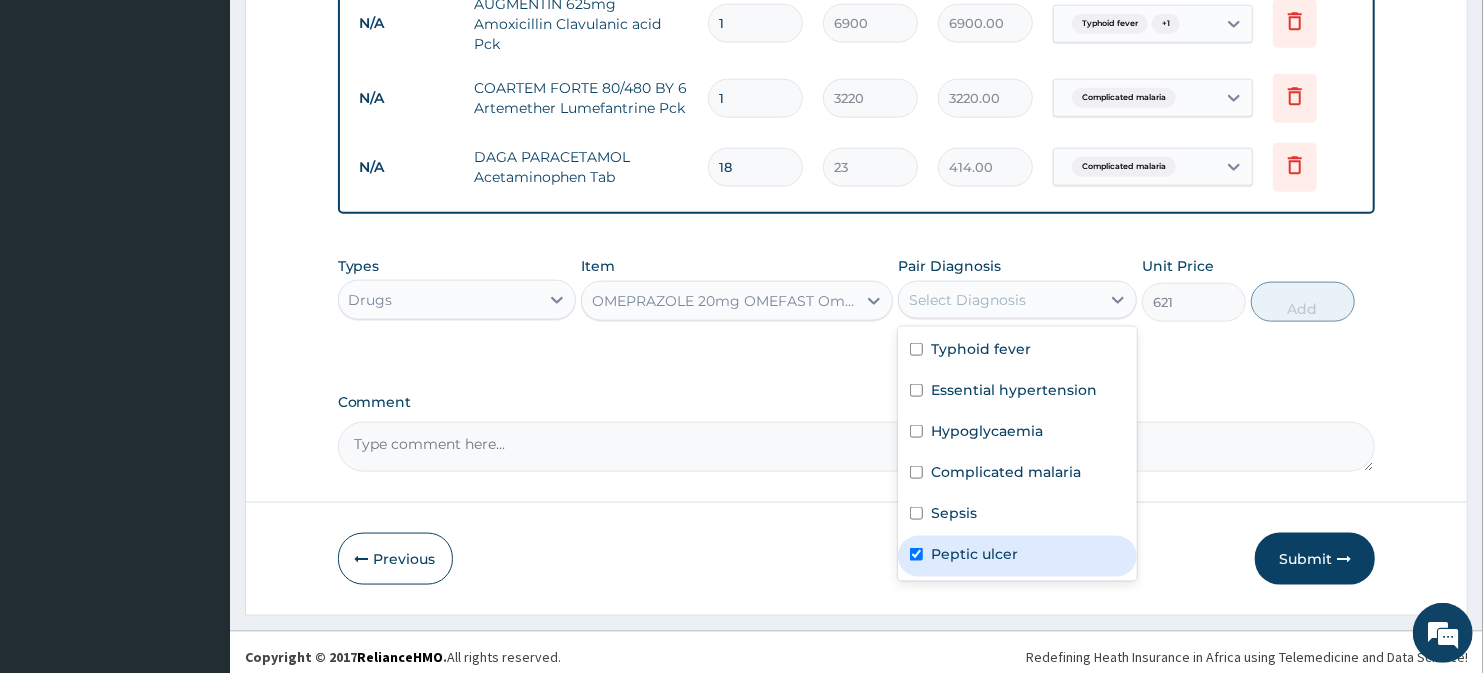 checkbox on "true" 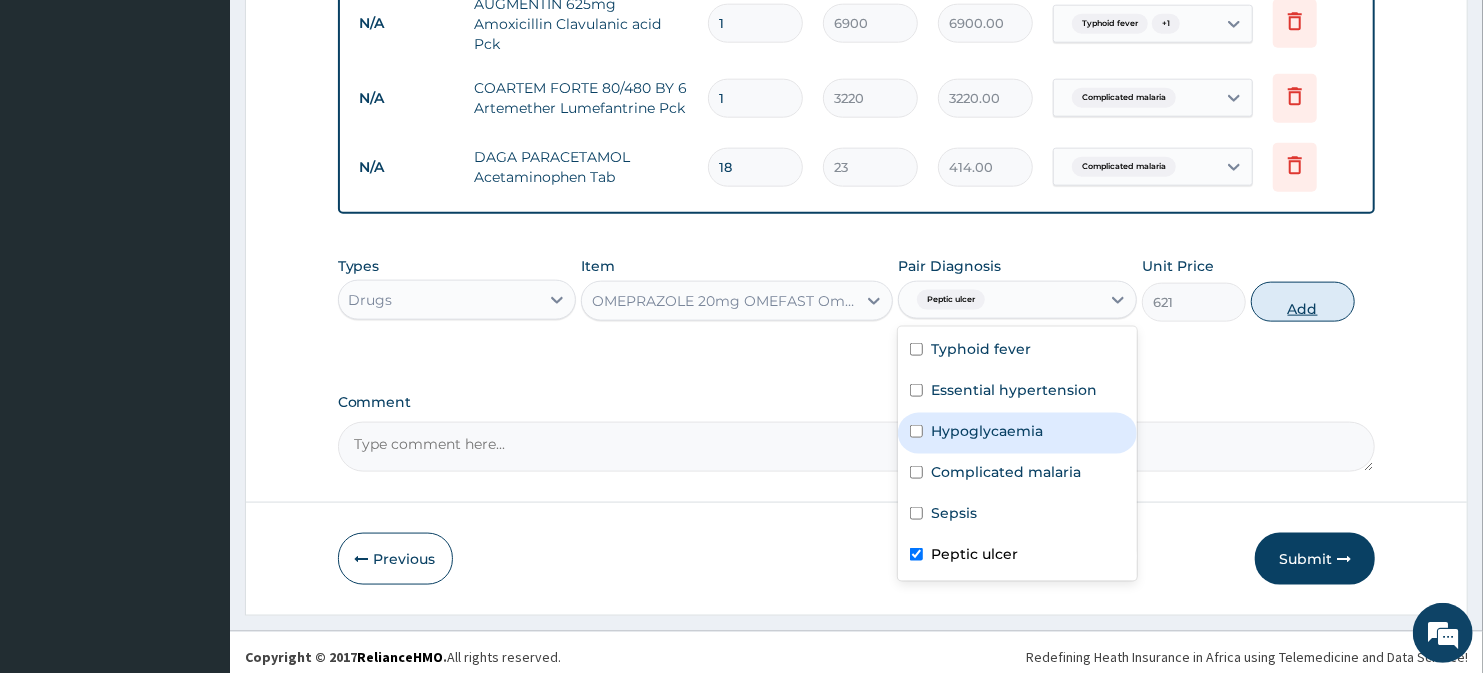 click on "Add" at bounding box center [1303, 302] 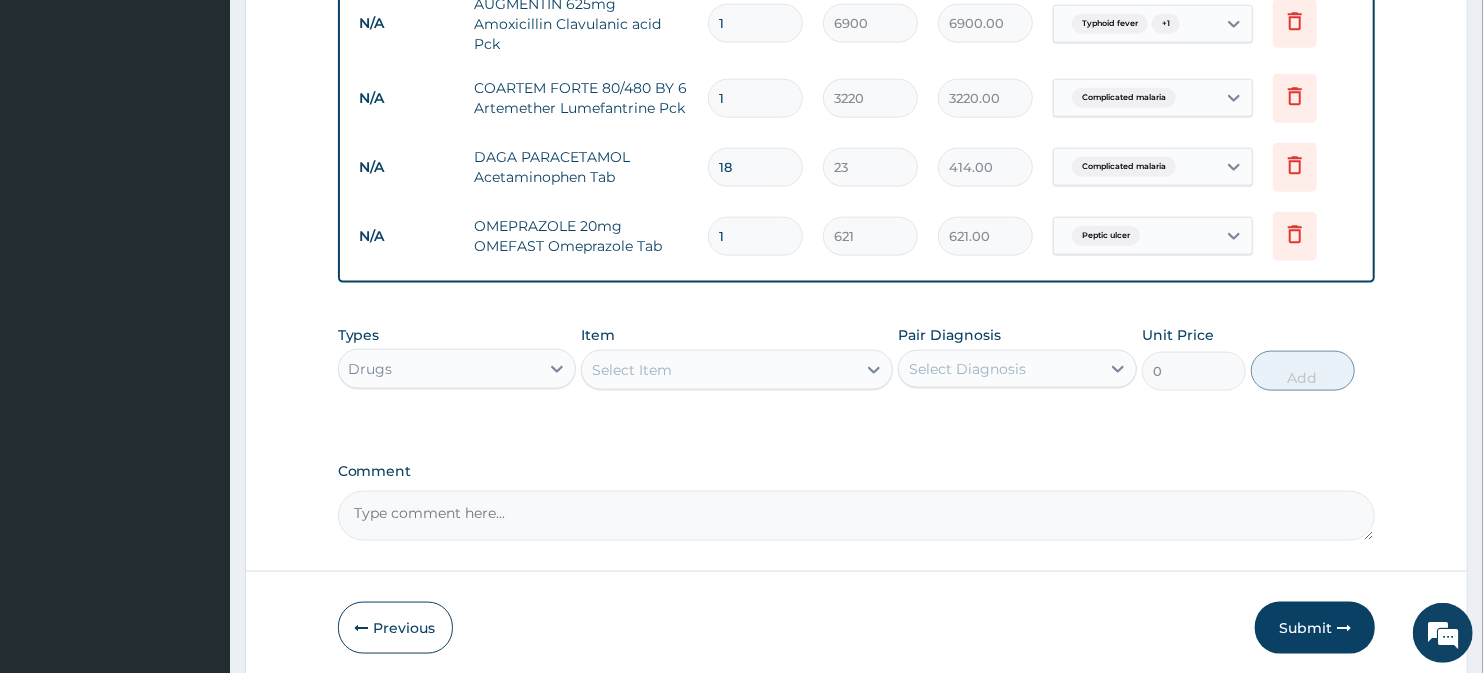 type on "14" 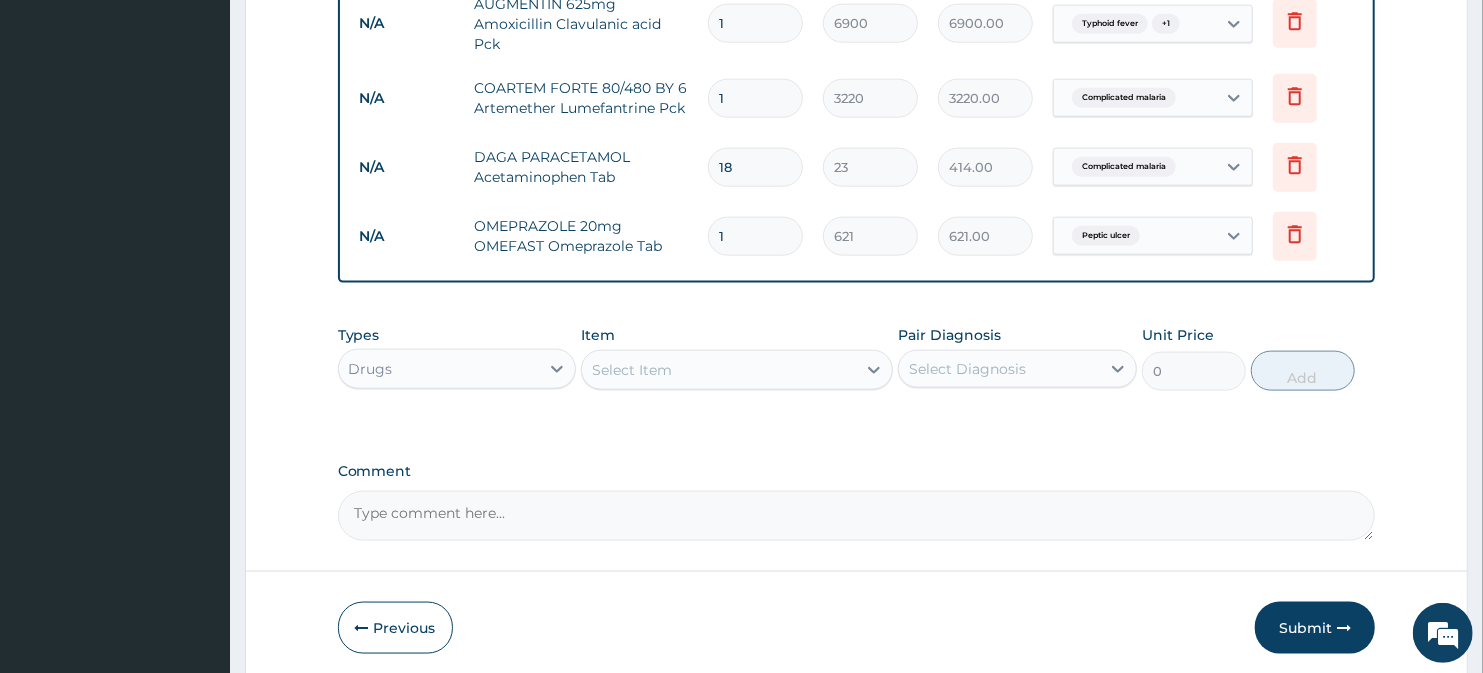 type on "8694.00" 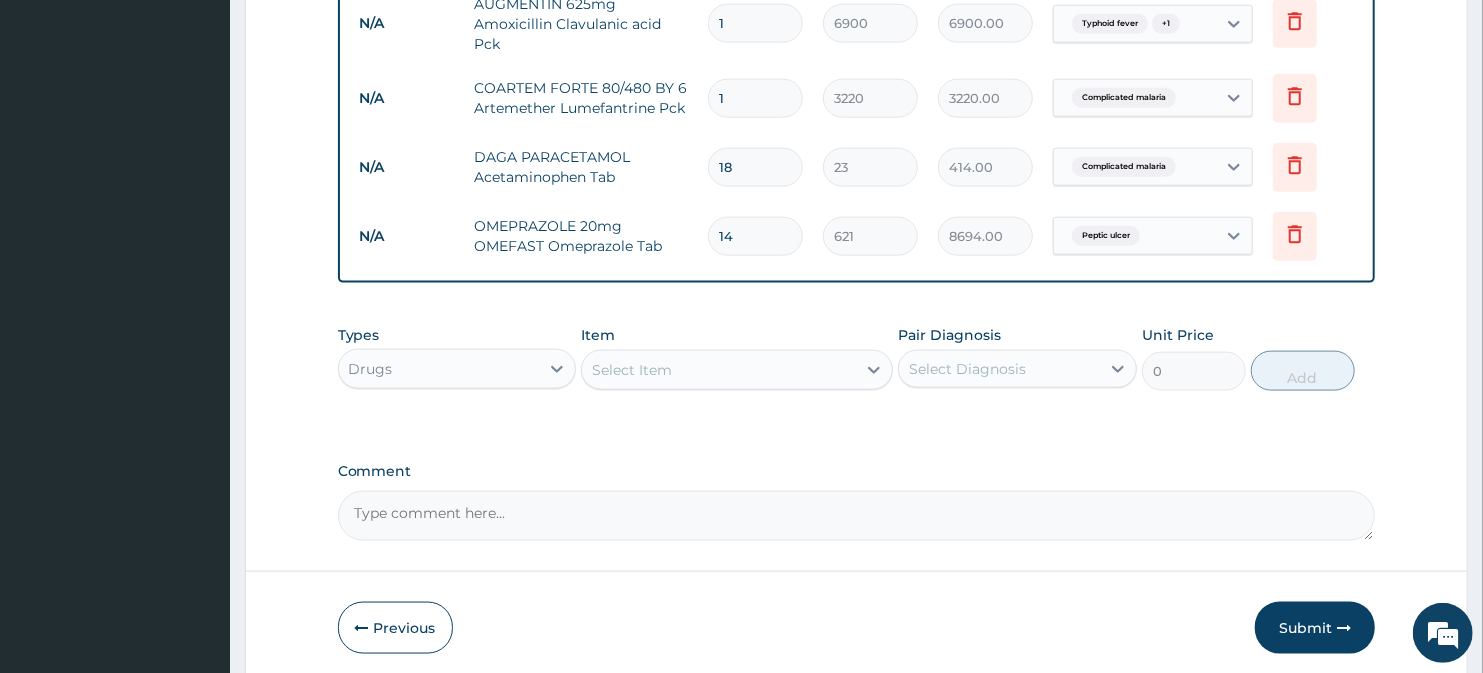 type on "14" 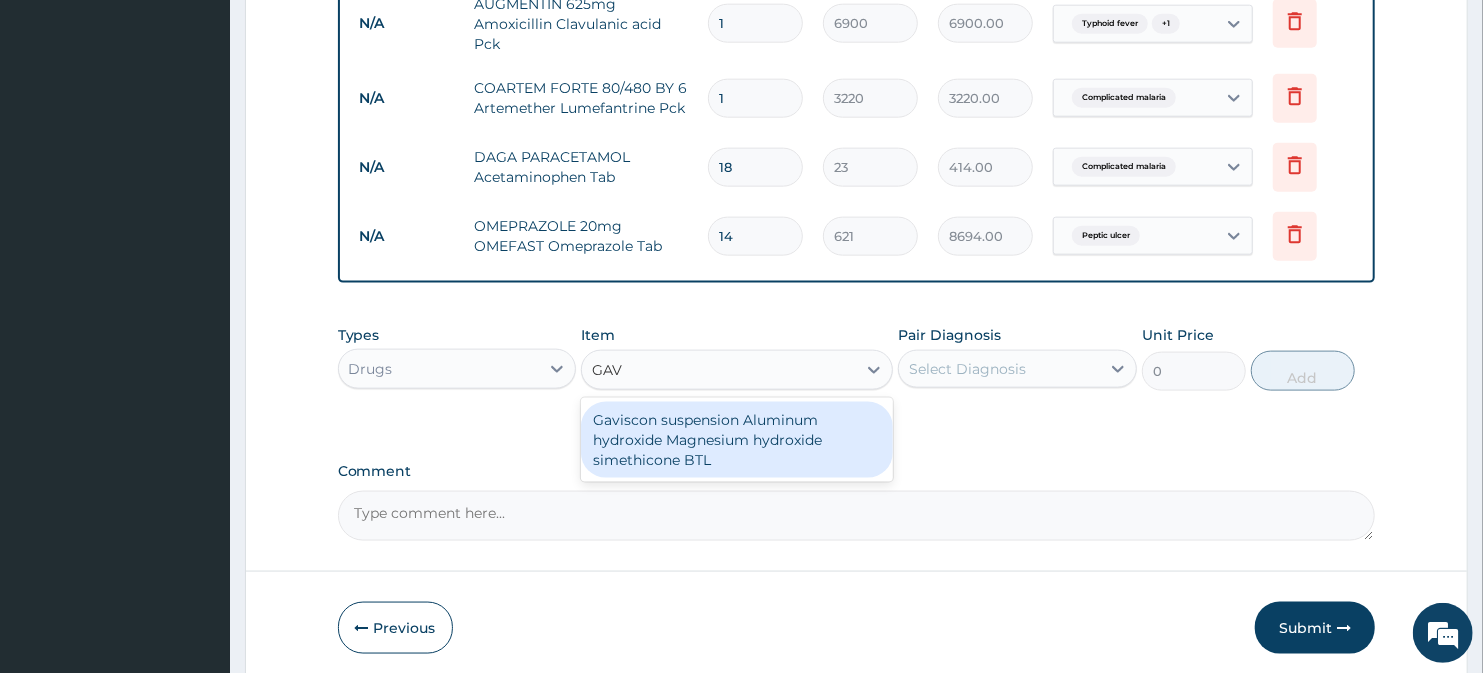 type on "GAVI" 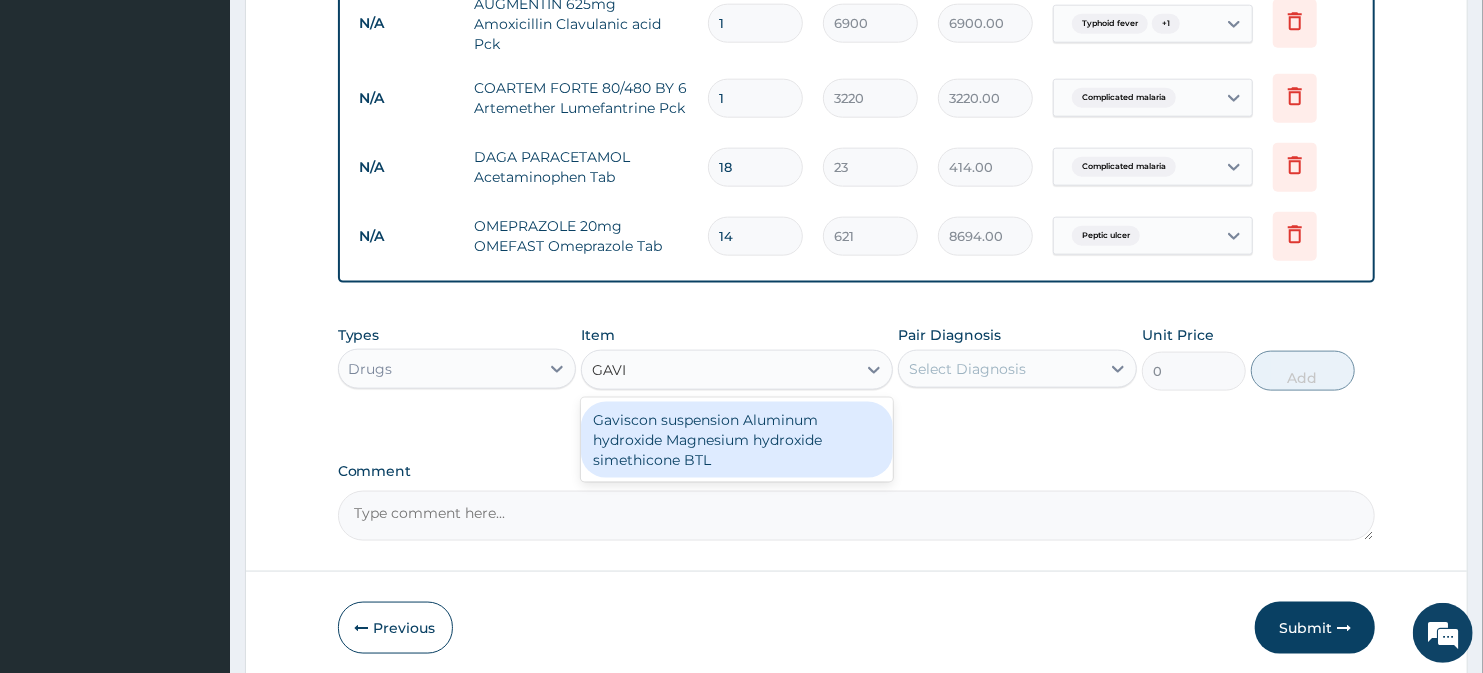drag, startPoint x: 690, startPoint y: 438, endPoint x: 808, endPoint y: 424, distance: 118.82761 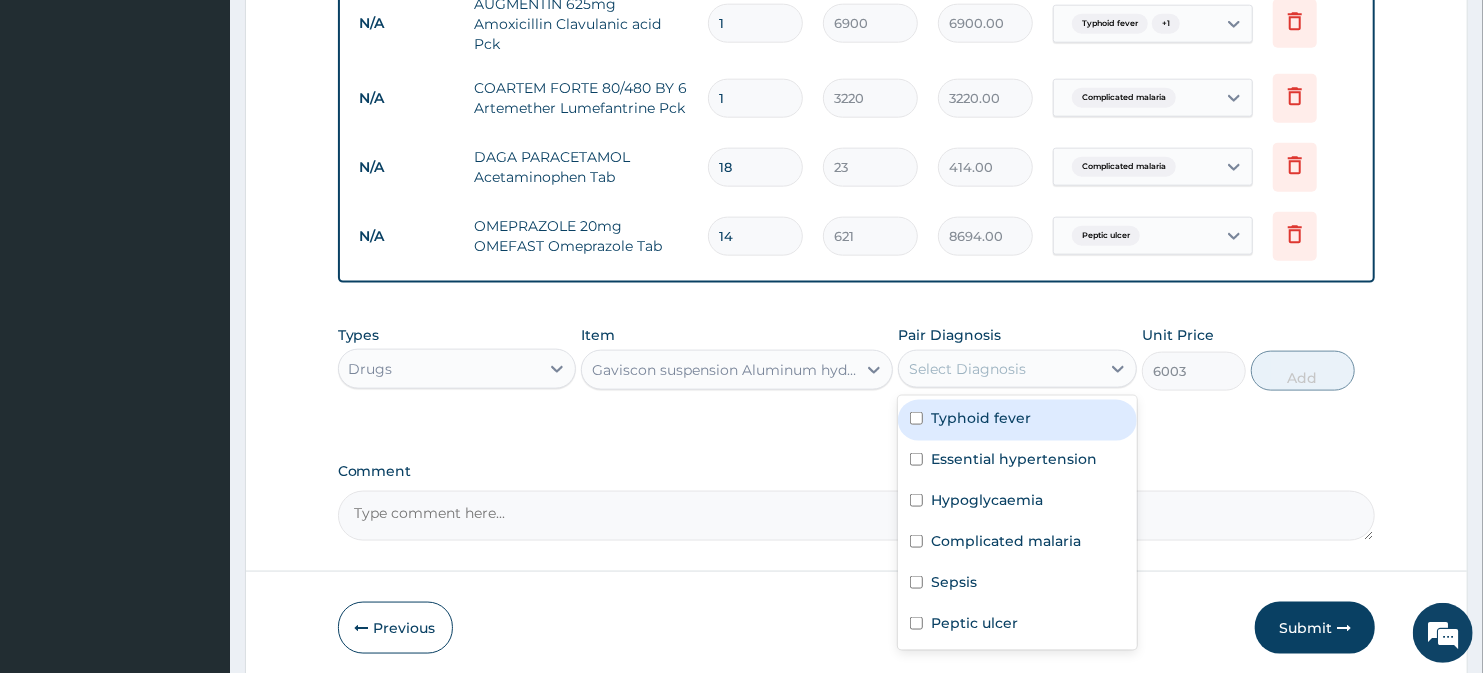 click on "Select Diagnosis" at bounding box center [967, 369] 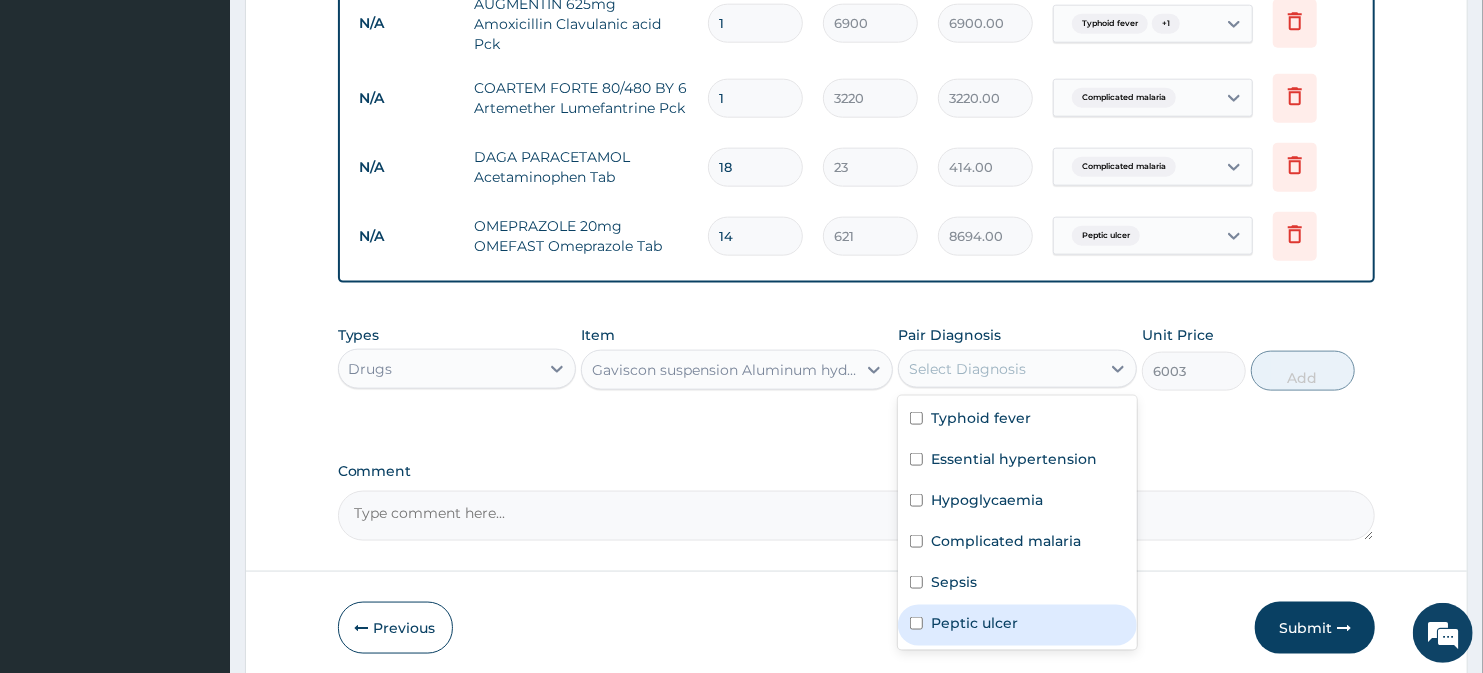 drag, startPoint x: 966, startPoint y: 617, endPoint x: 980, endPoint y: 602, distance: 20.518284 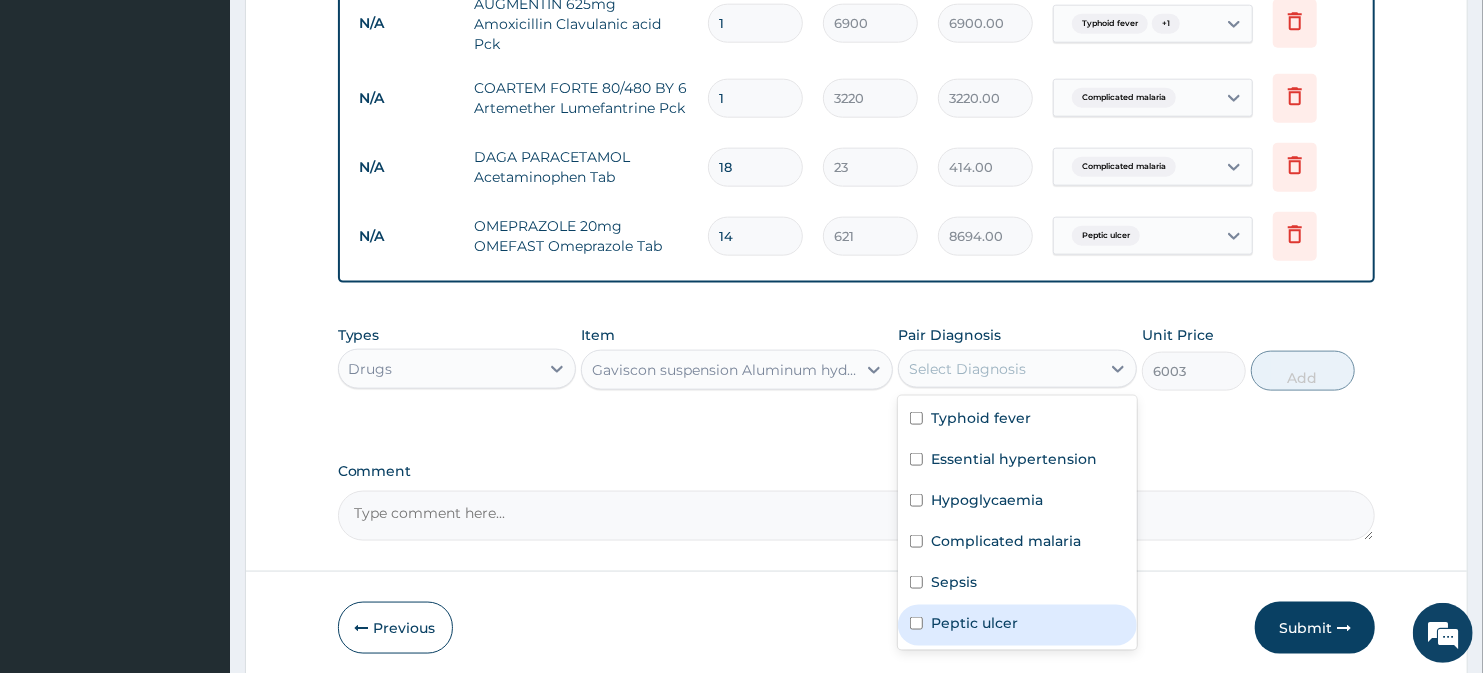 click on "Peptic ulcer" at bounding box center [974, 623] 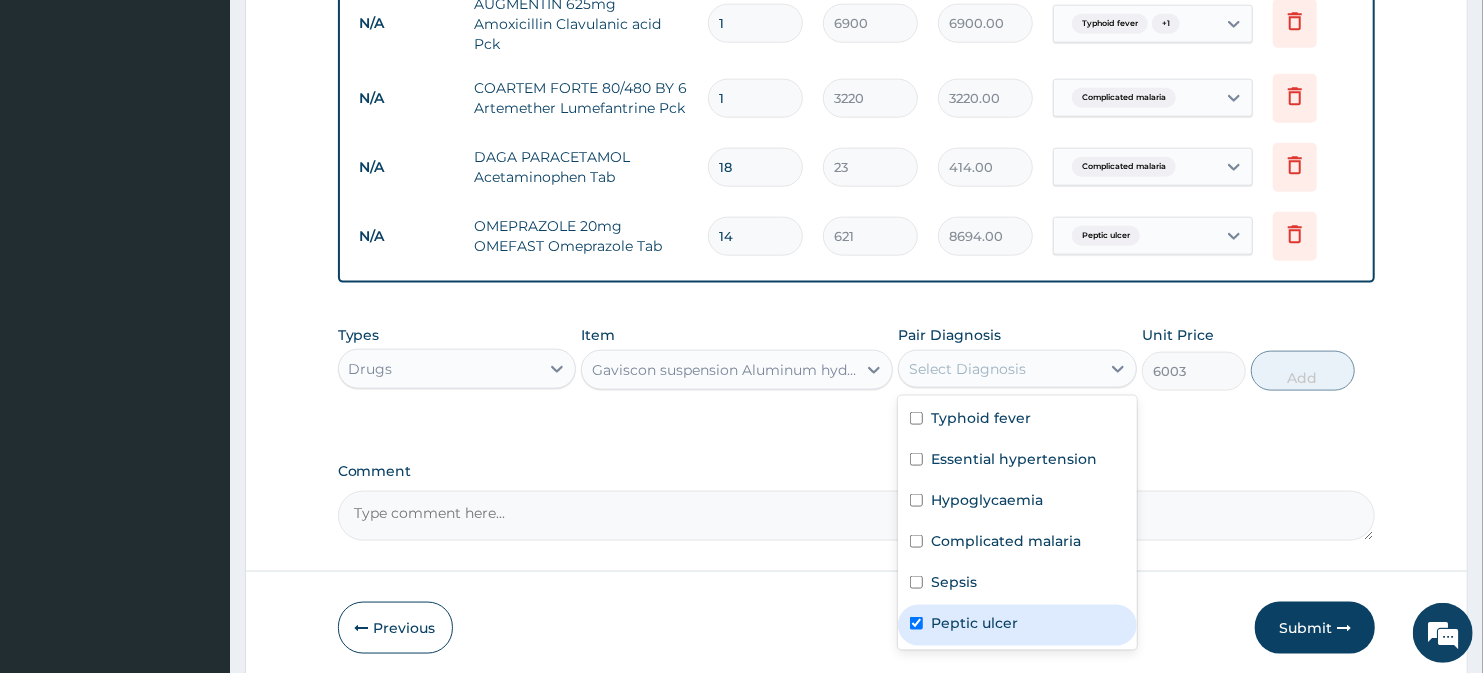checkbox on "true" 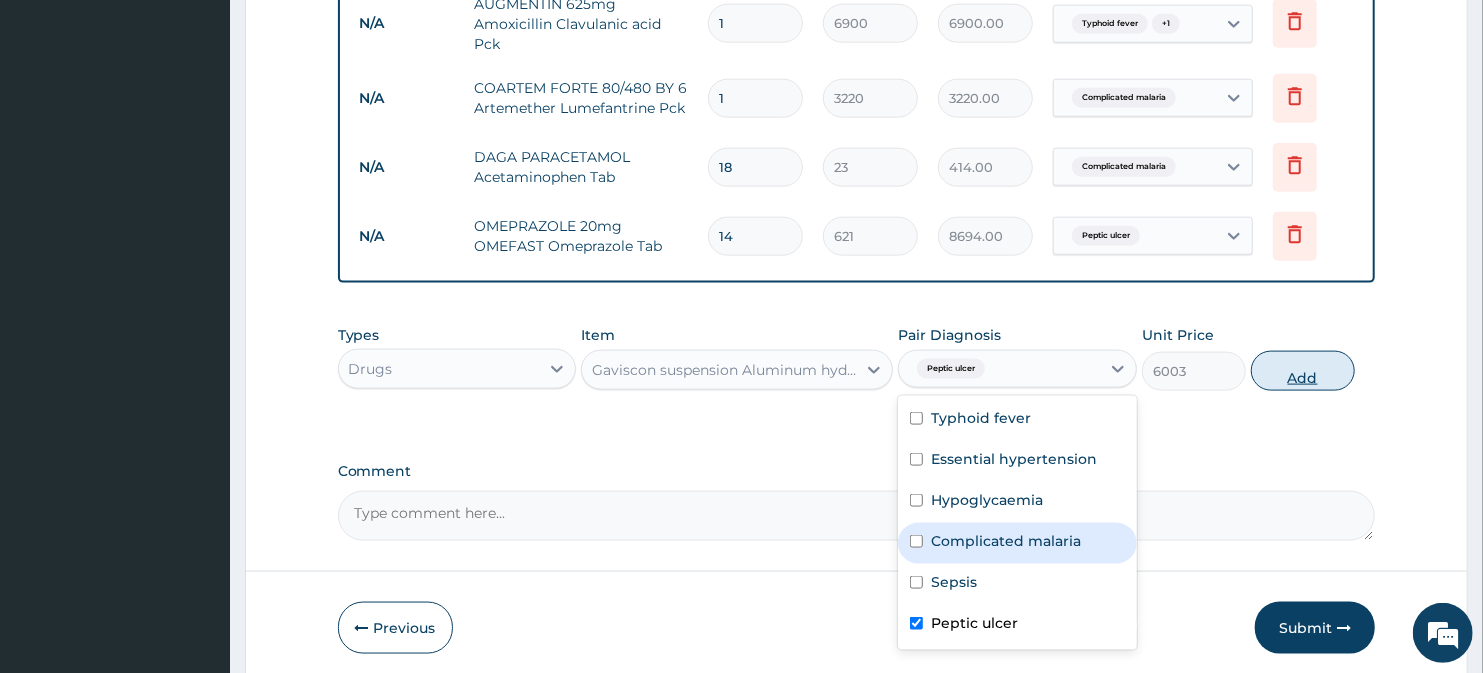 click on "Add" at bounding box center [1303, 371] 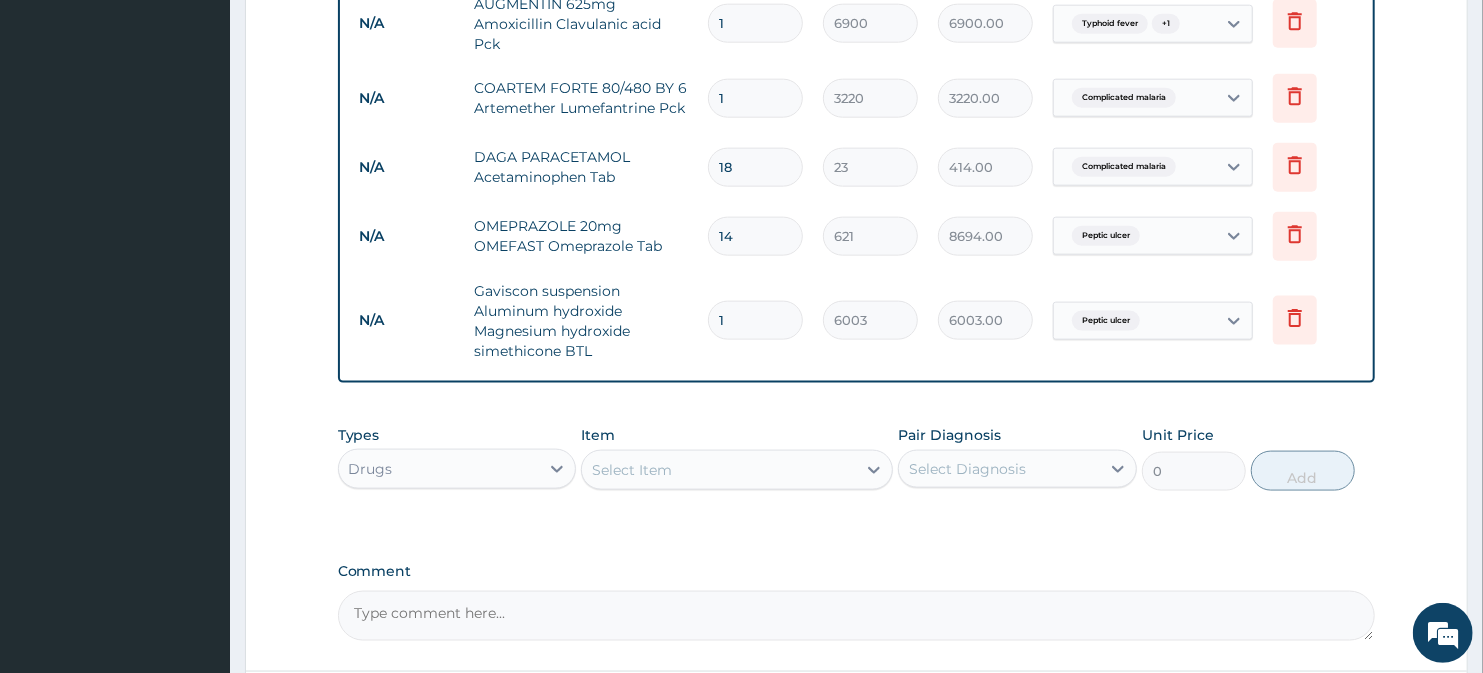 click on "Select Item" at bounding box center [632, 470] 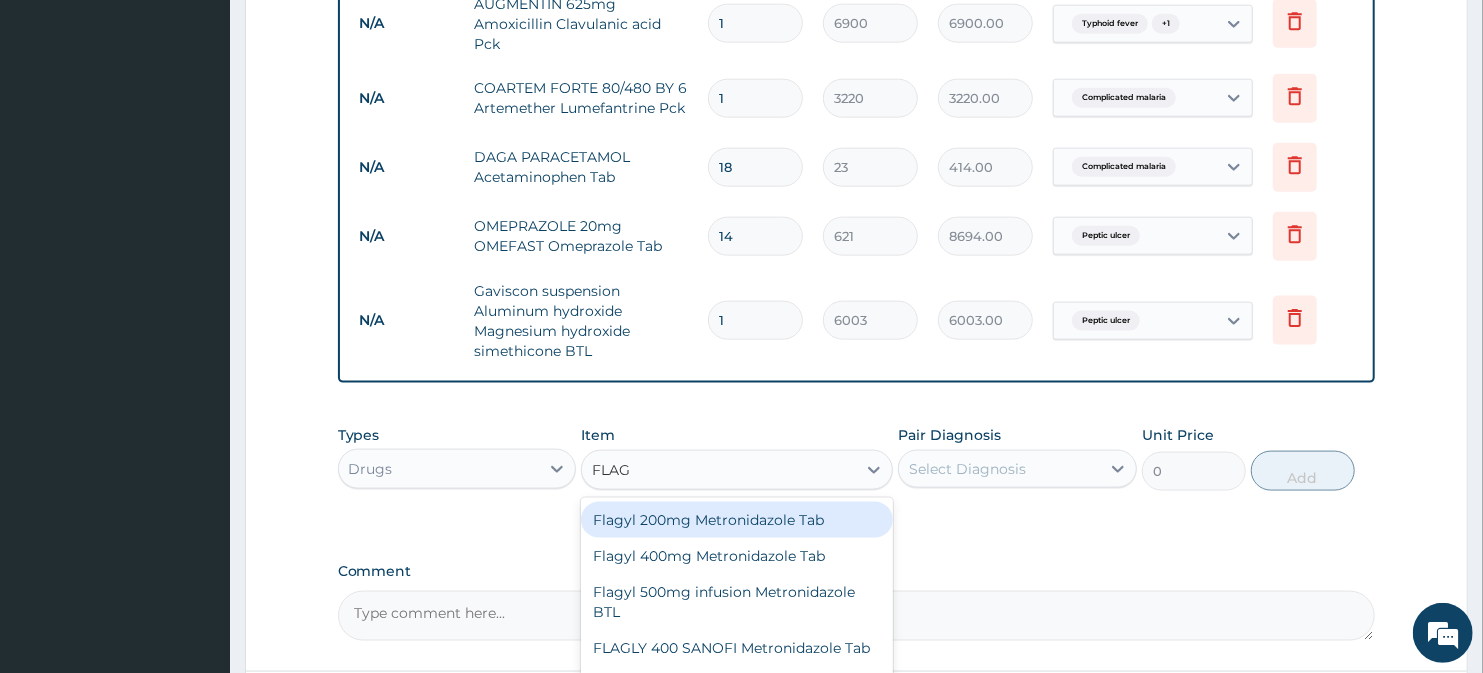 type on "FLAGY" 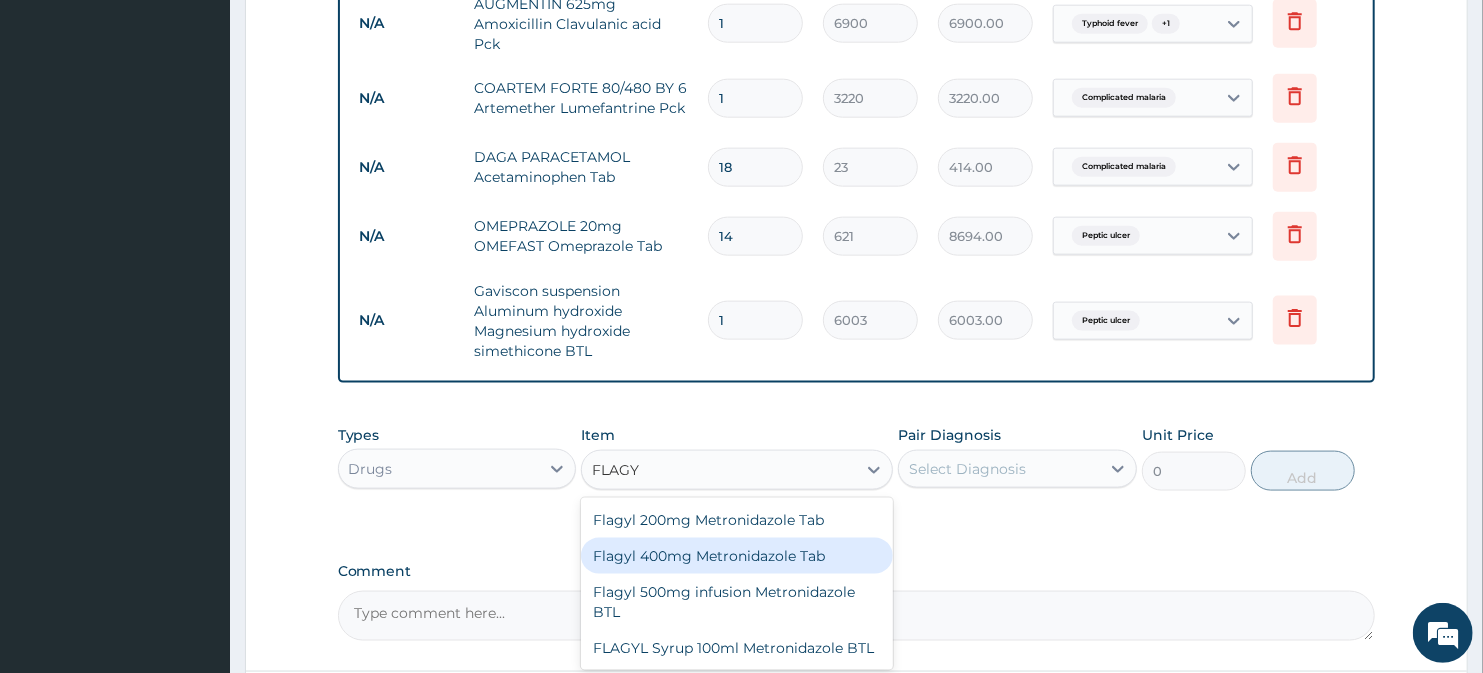 click on "Flagyl 400mg Metronidazole Tab" at bounding box center (736, 556) 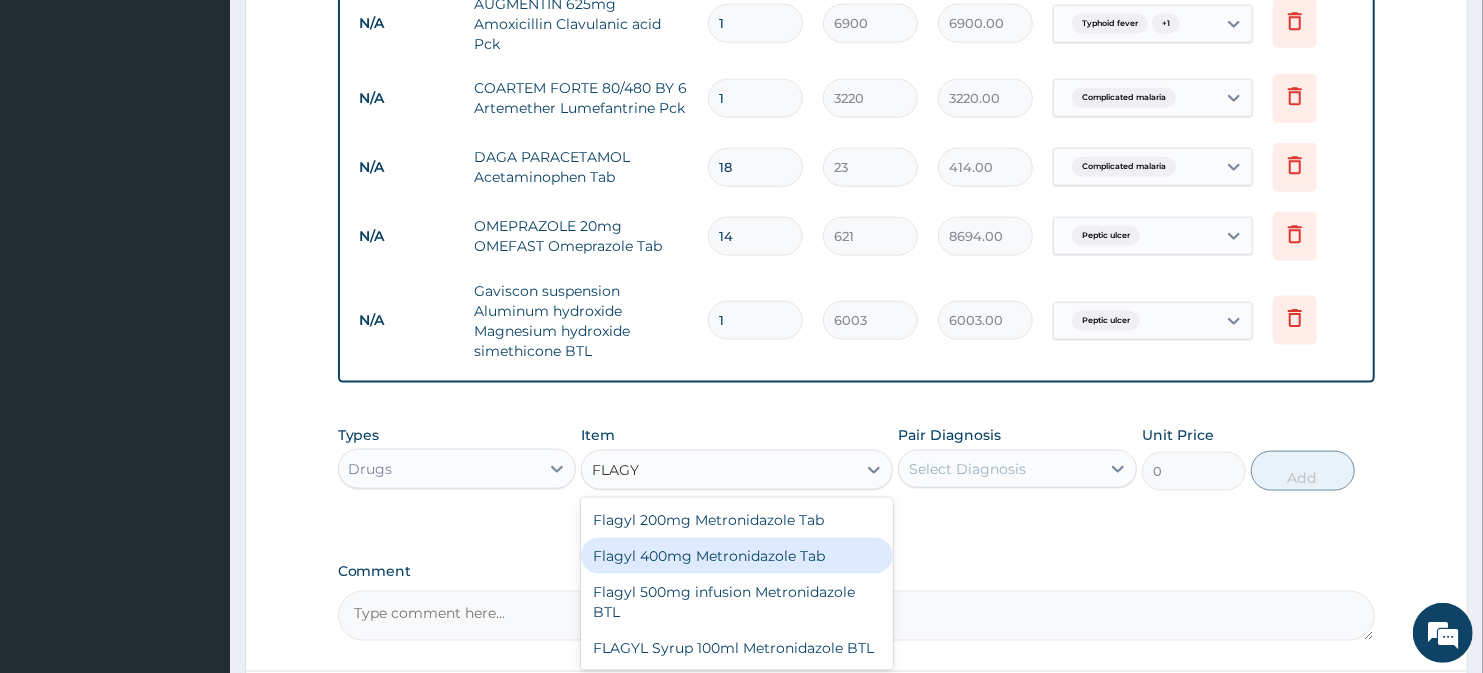 type 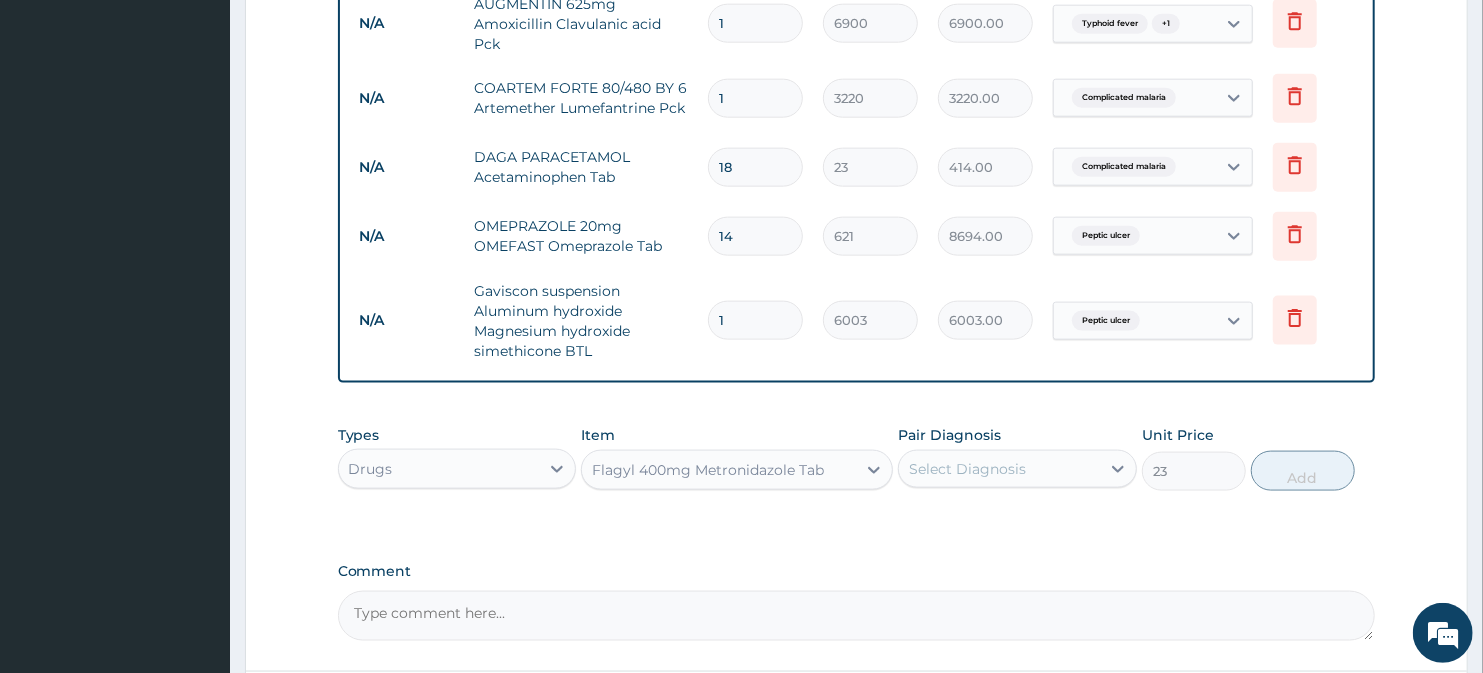 click on "Select Diagnosis" at bounding box center (967, 469) 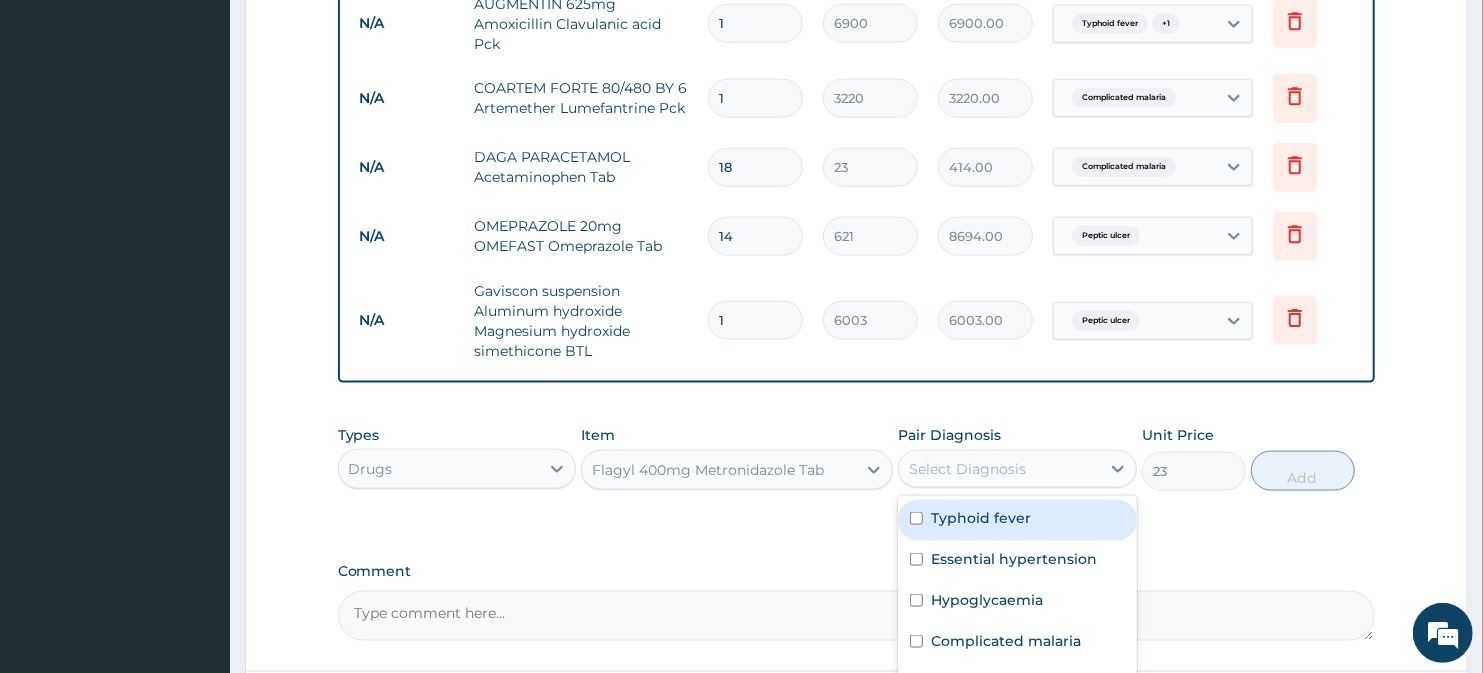 click on "Select Diagnosis" at bounding box center (967, 469) 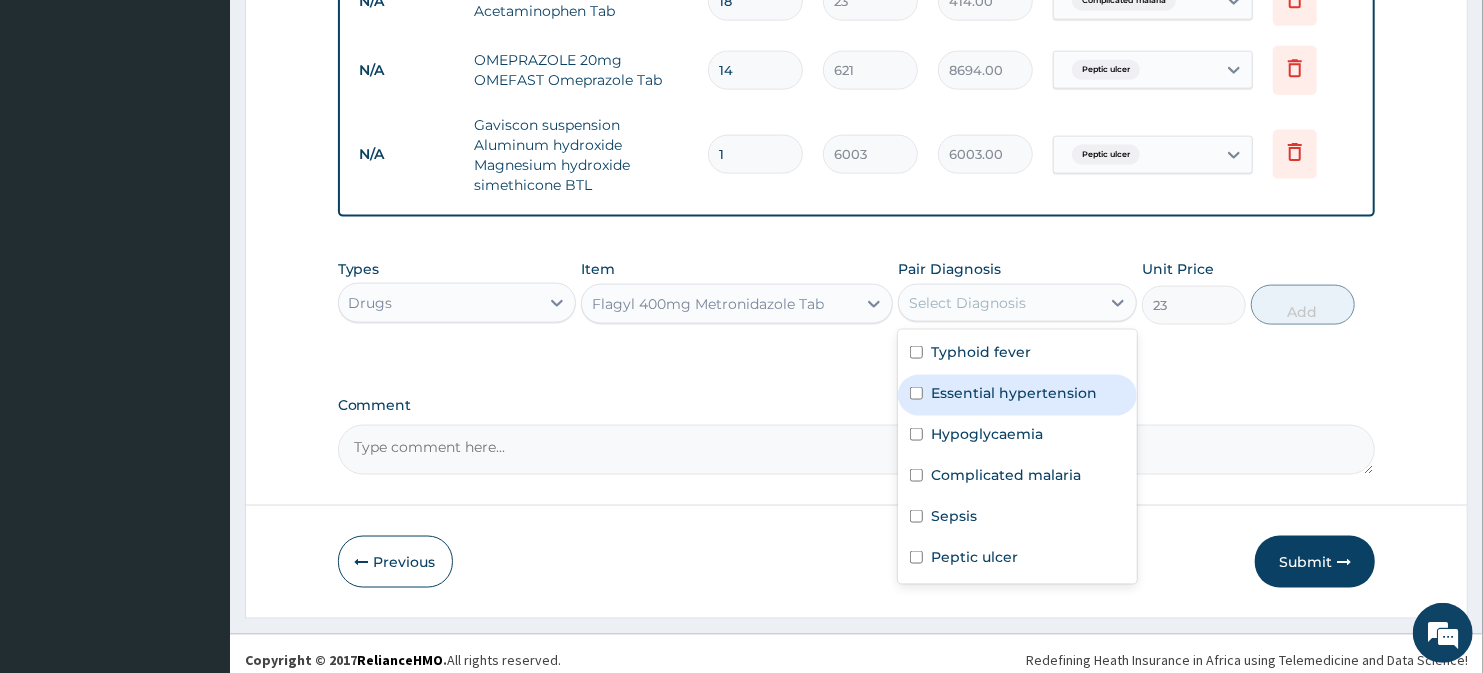 scroll, scrollTop: 1563, scrollLeft: 0, axis: vertical 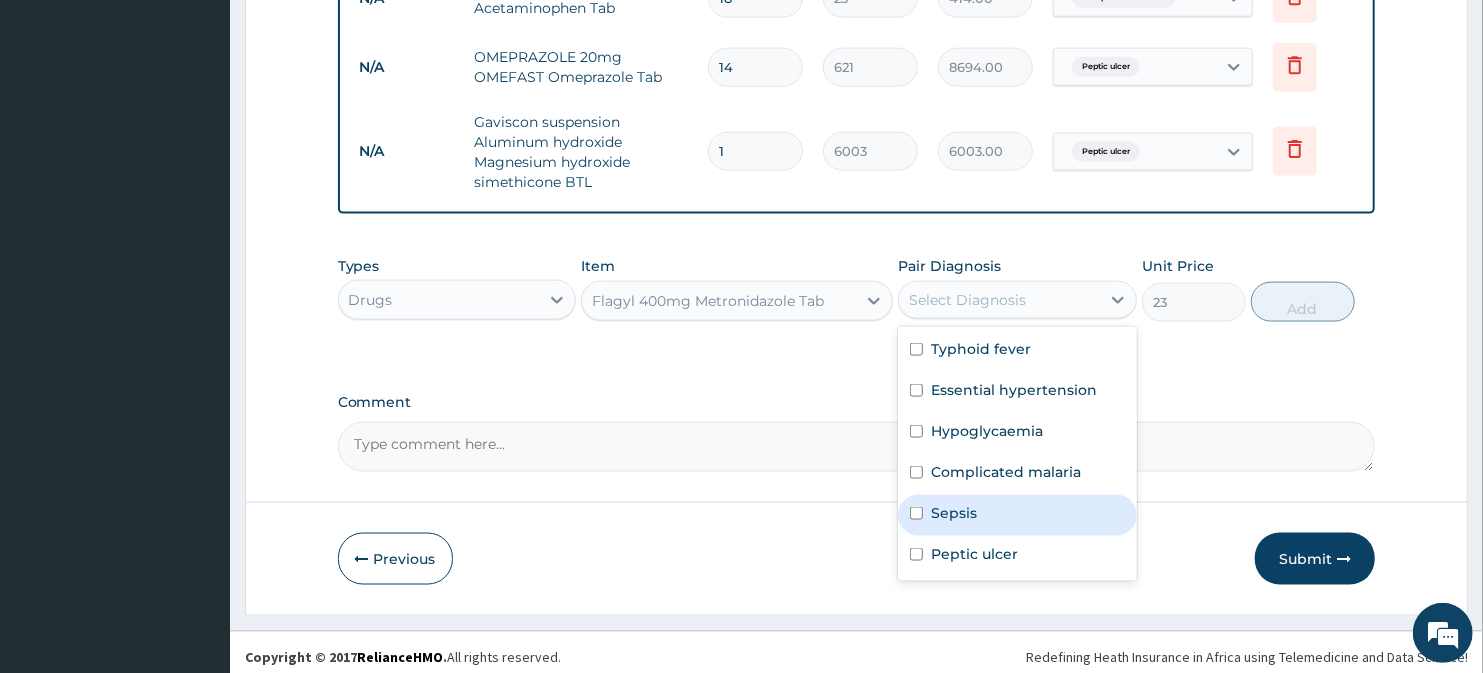 click on "Sepsis" at bounding box center (1017, 515) 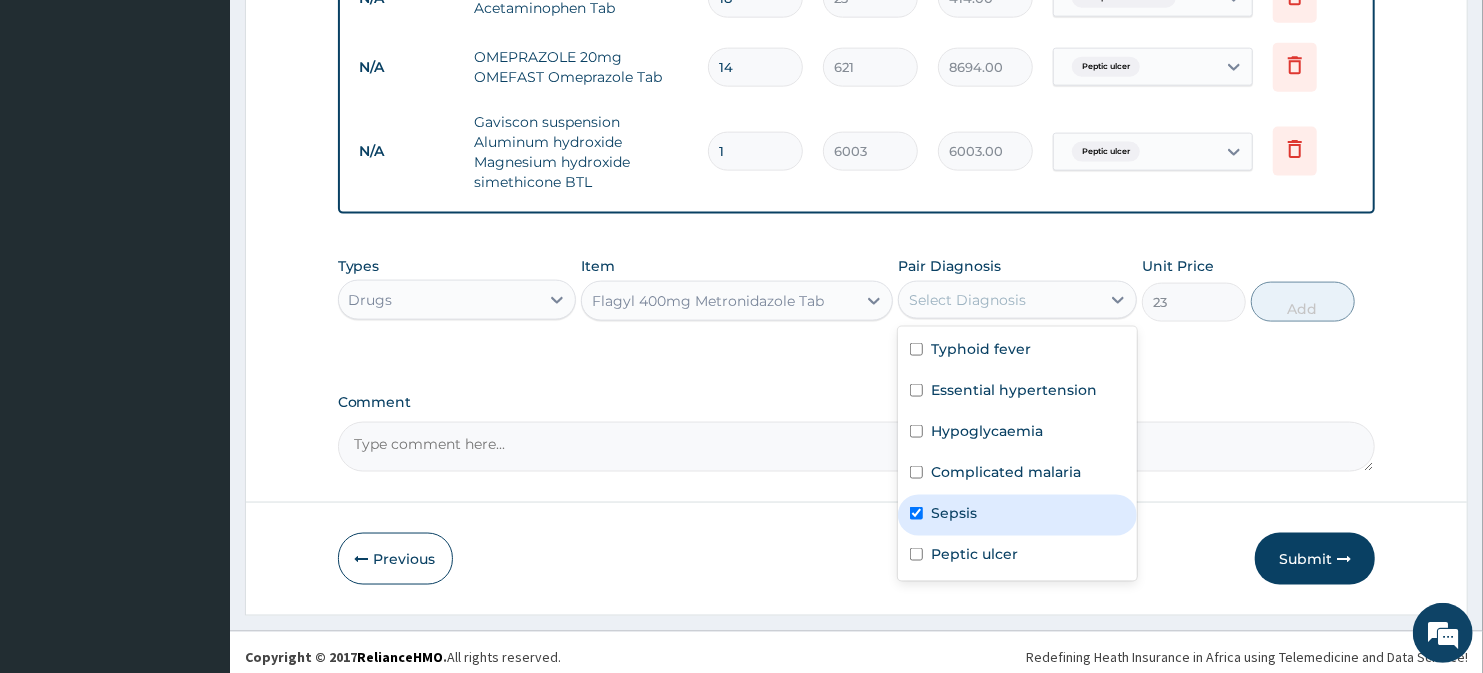checkbox on "true" 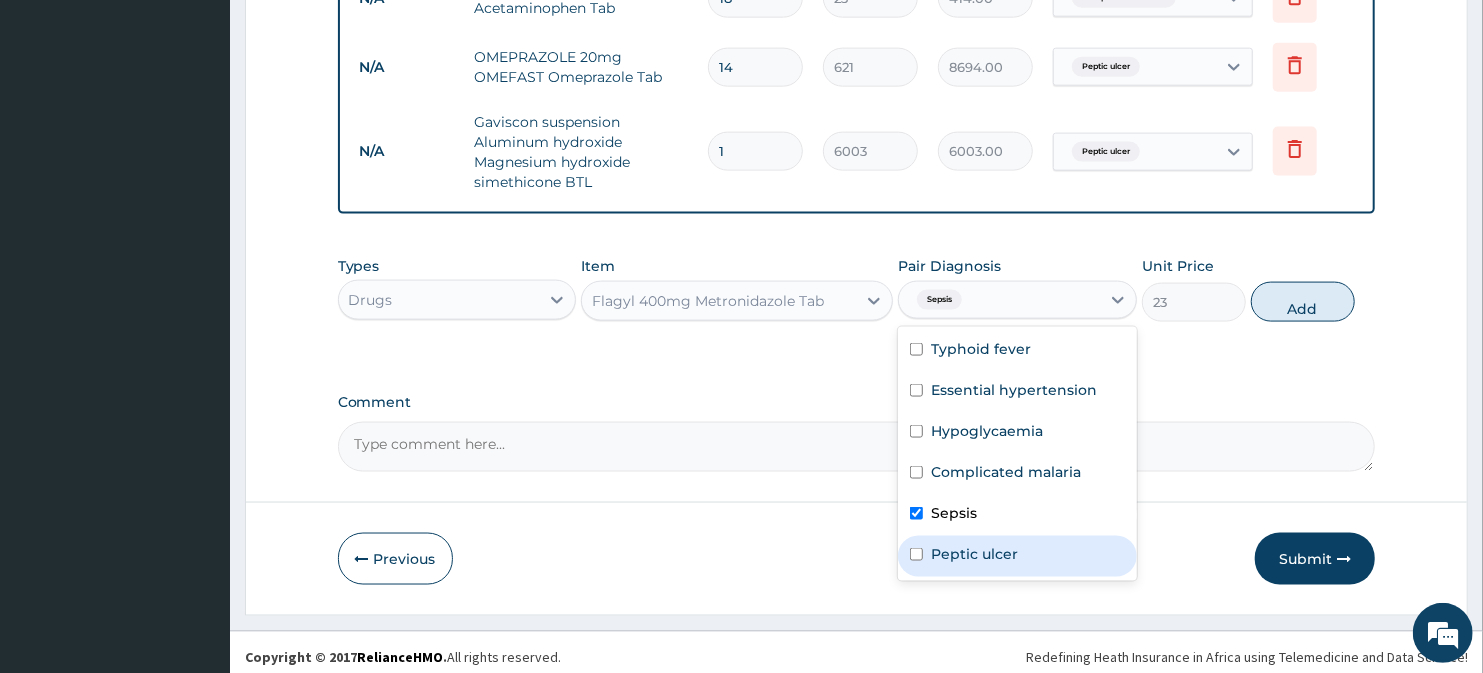 click on "Peptic ulcer" at bounding box center (1017, 556) 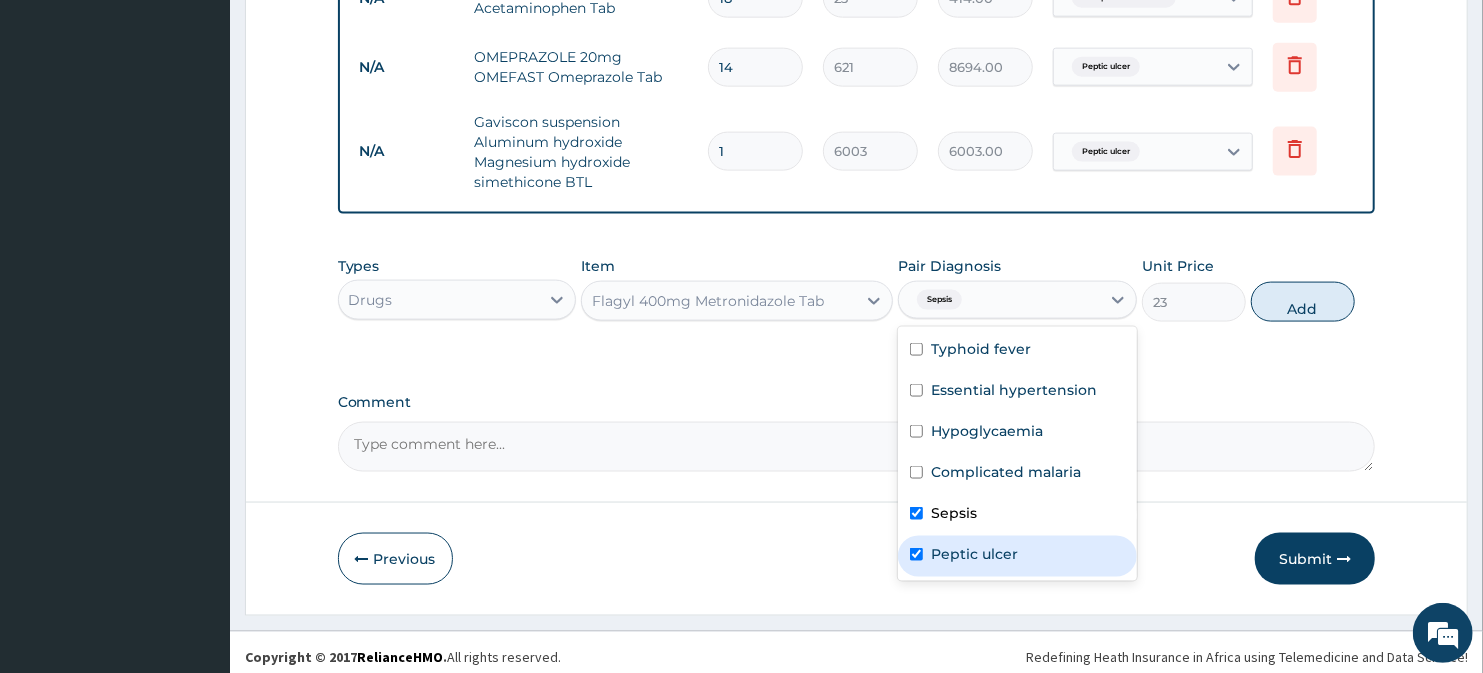 click on "Peptic ulcer" at bounding box center (1017, 556) 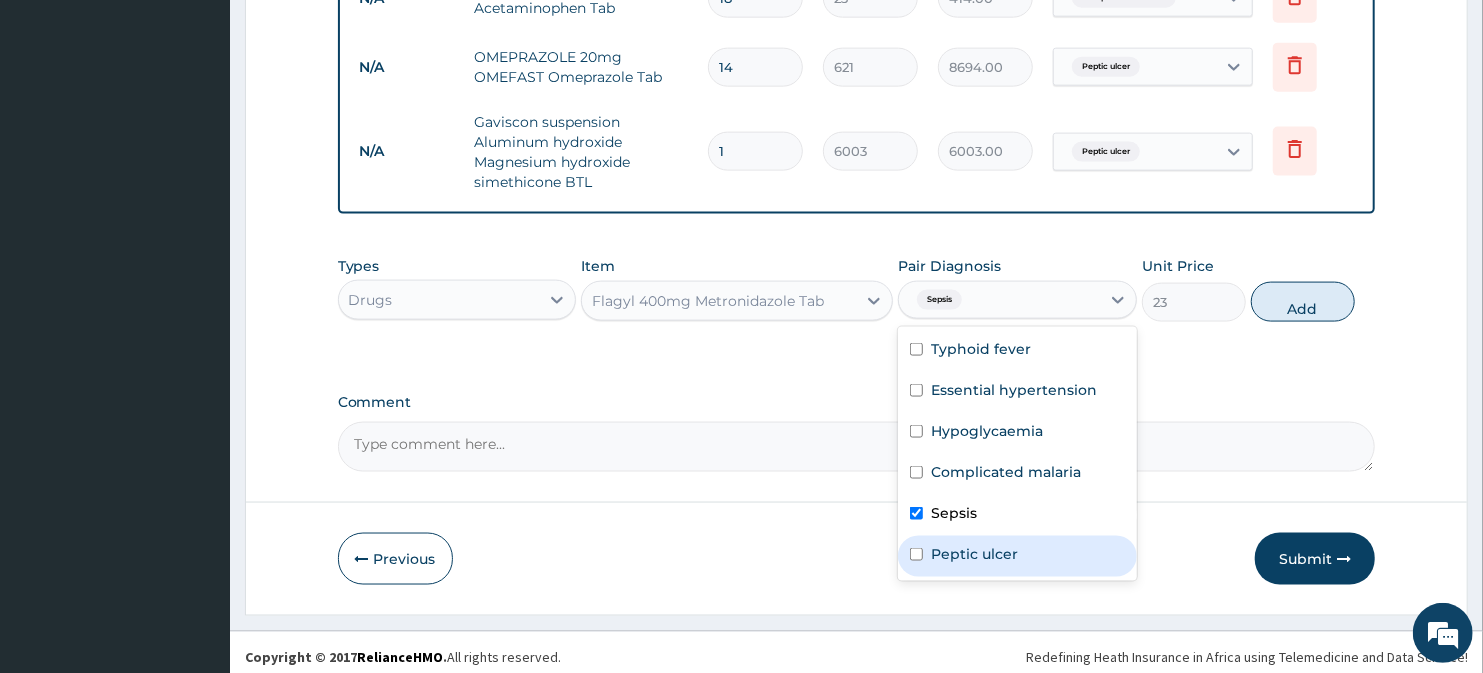 click on "Peptic ulcer" at bounding box center (974, 554) 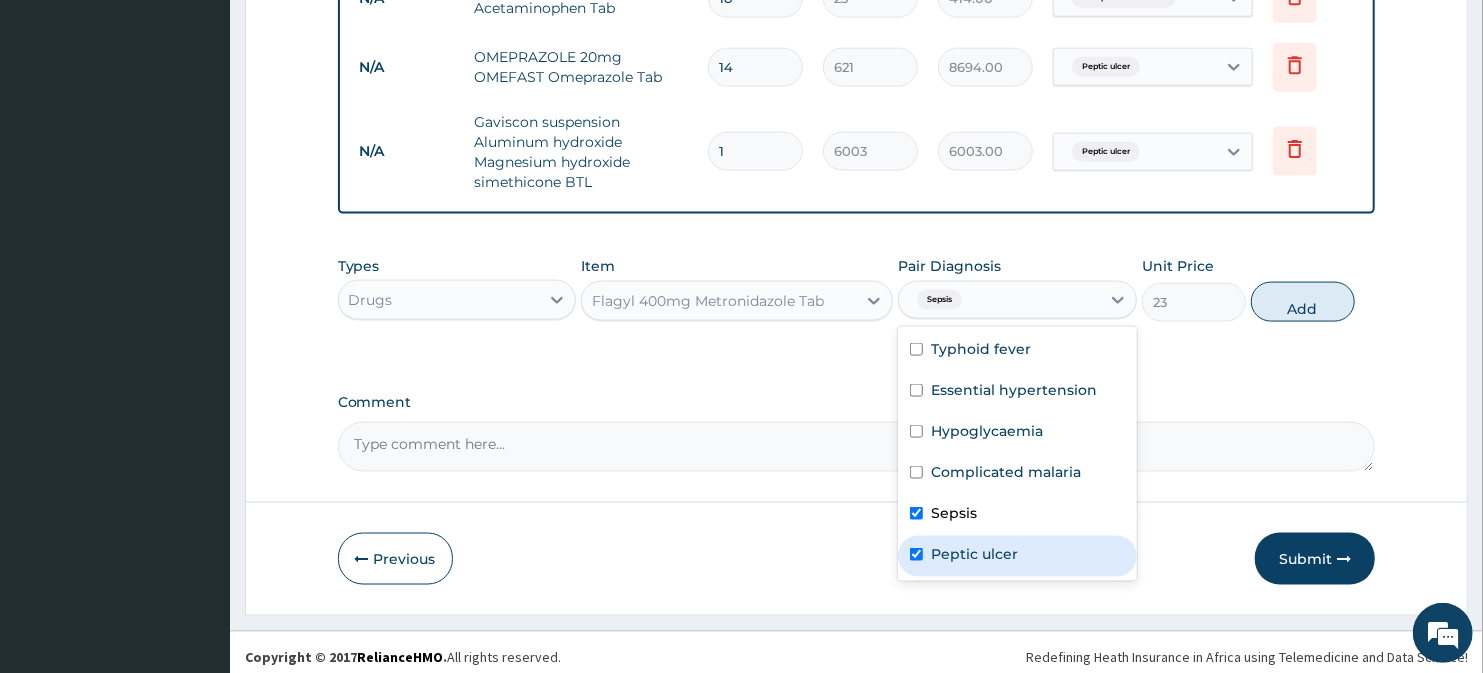 click on "Peptic ulcer" at bounding box center [974, 554] 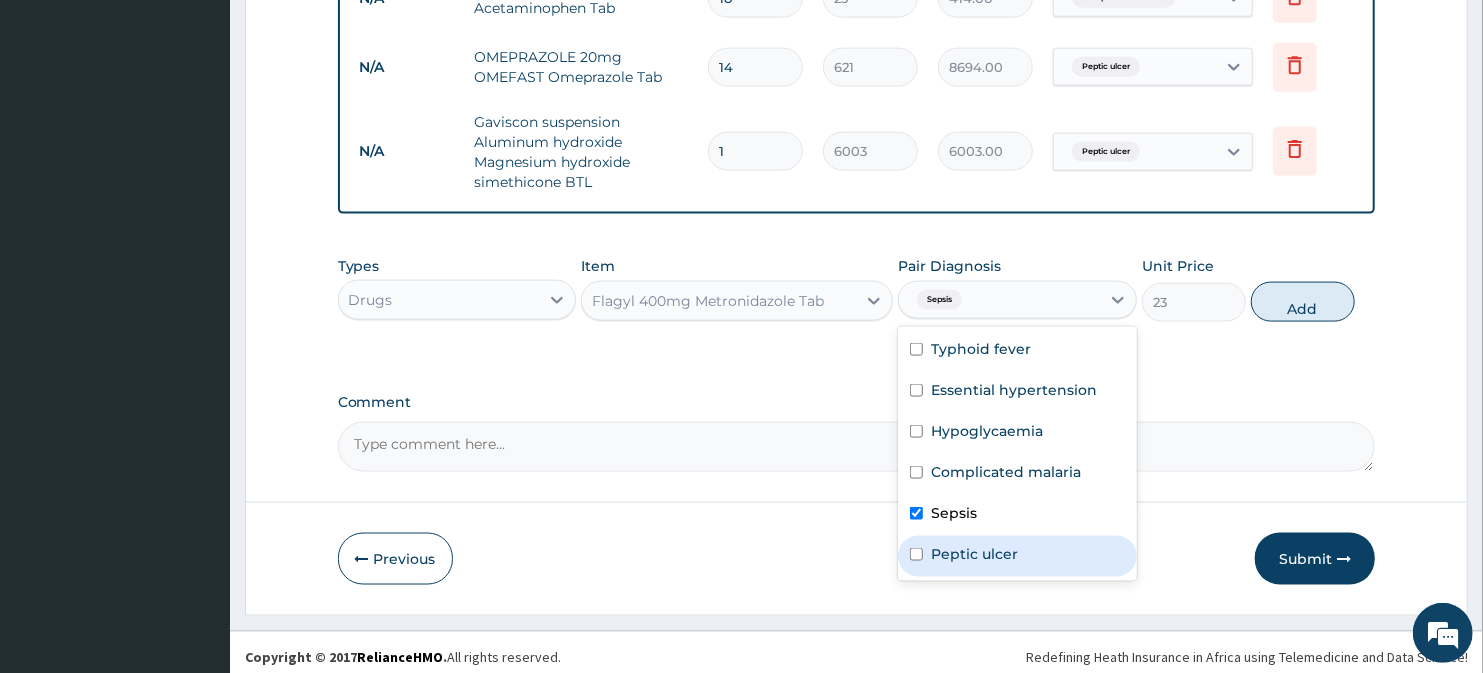 click on "Peptic ulcer" at bounding box center (974, 554) 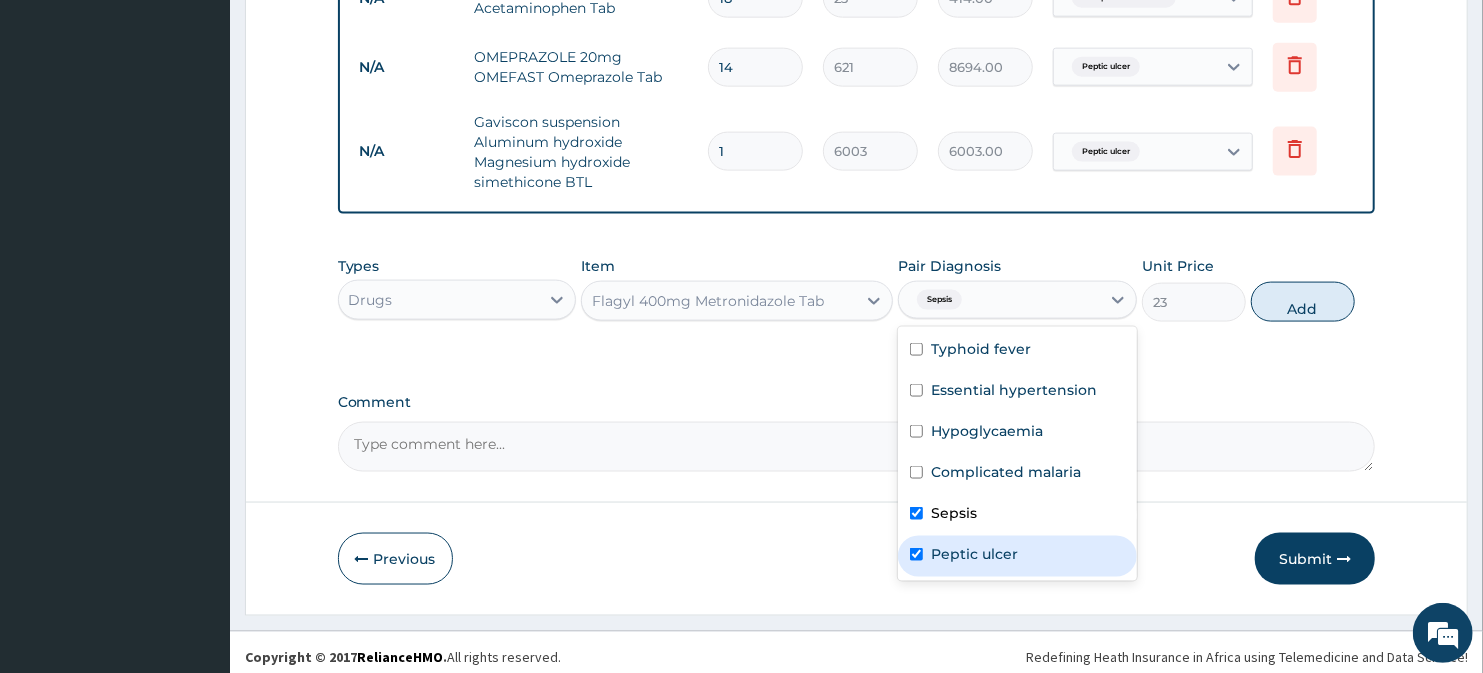 checkbox on "true" 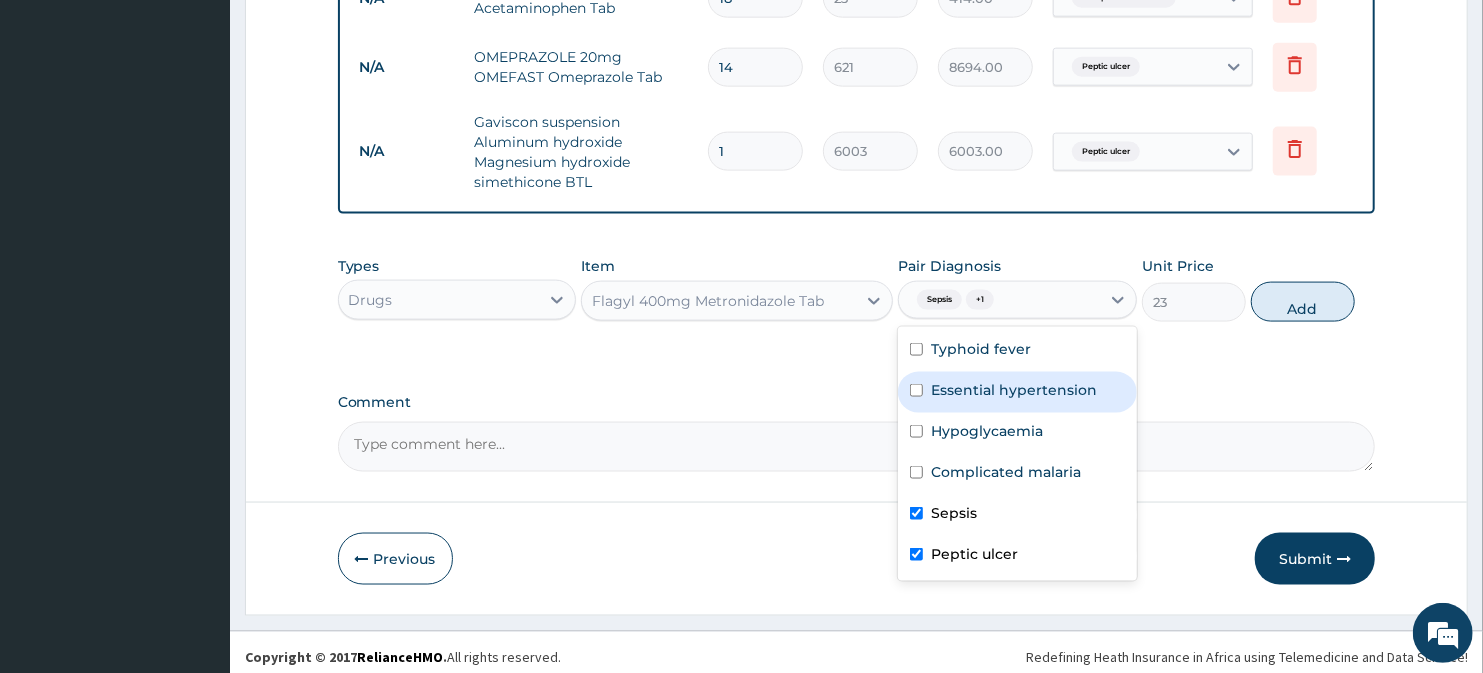 click on "Typhoid fever" at bounding box center [1017, 351] 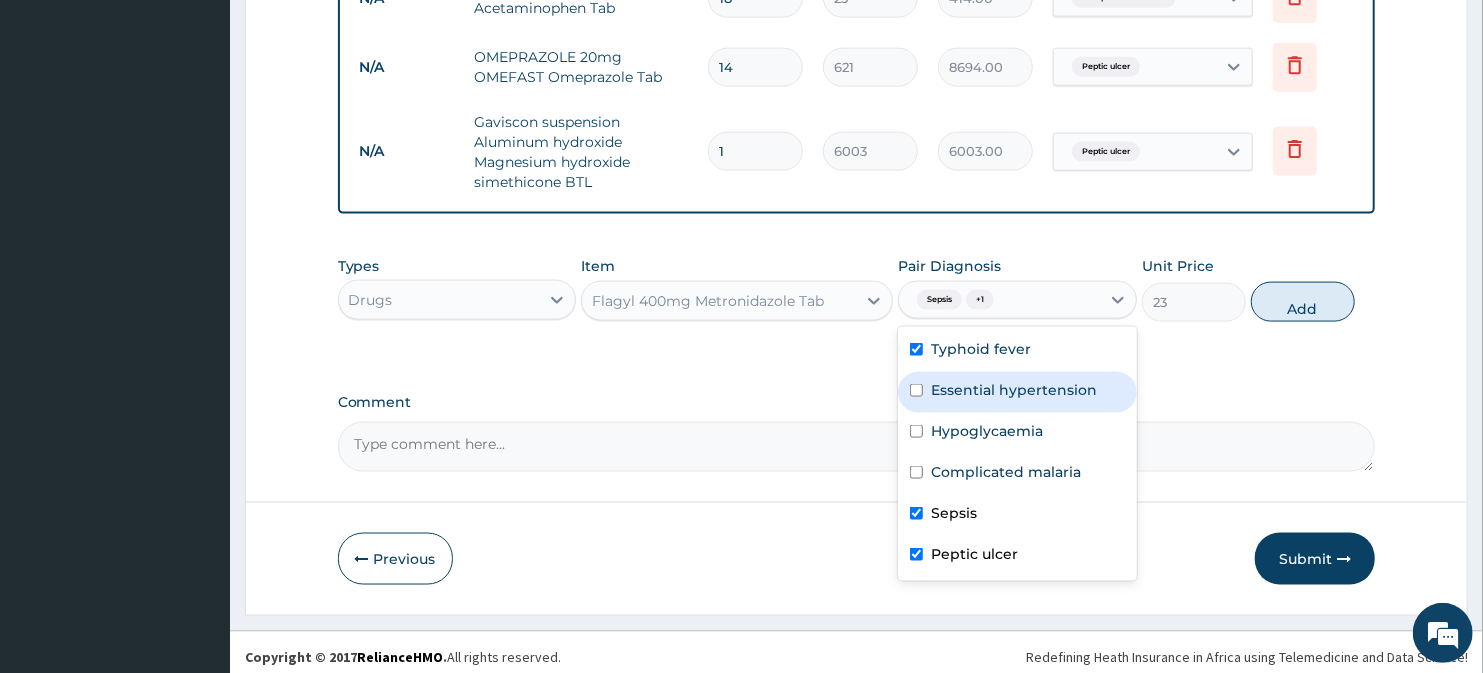 click on "Typhoid fever" at bounding box center [1017, 351] 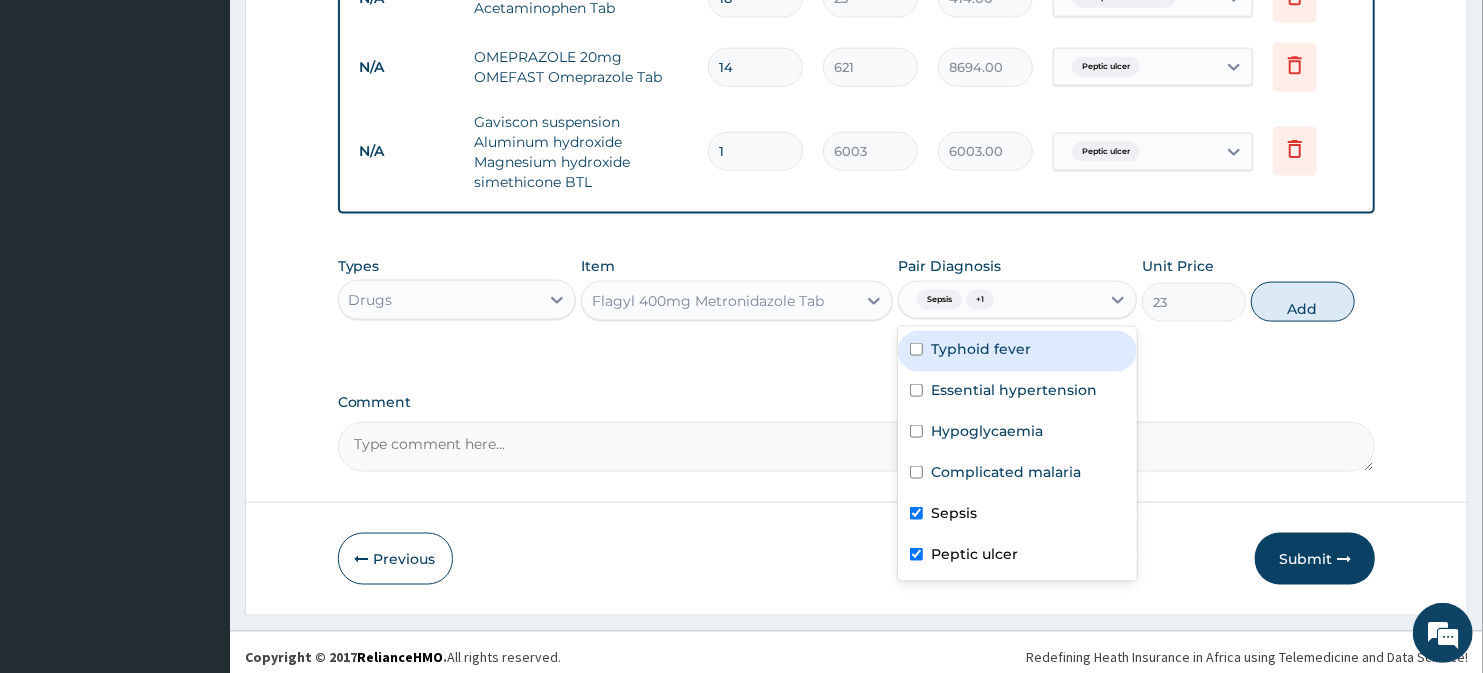 click on "Typhoid fever" at bounding box center [1017, 351] 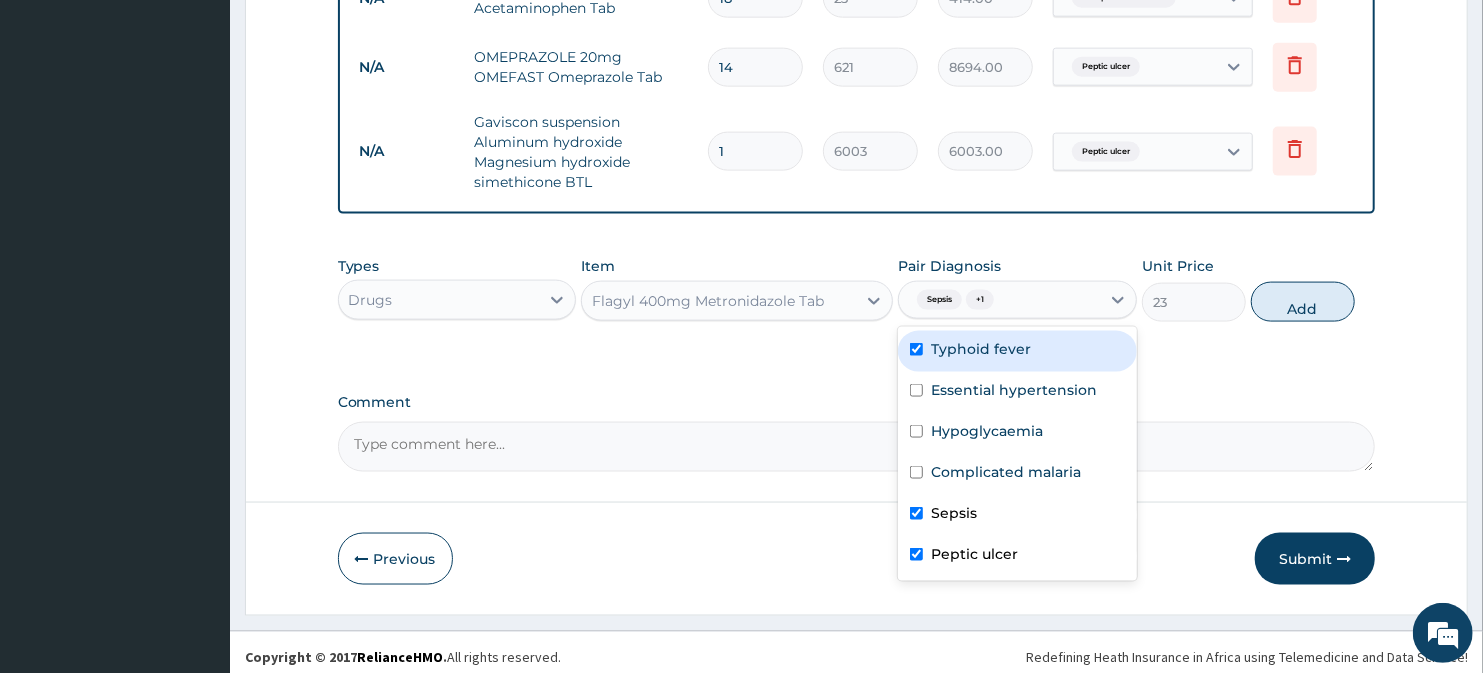 click on "Typhoid fever" at bounding box center [1017, 351] 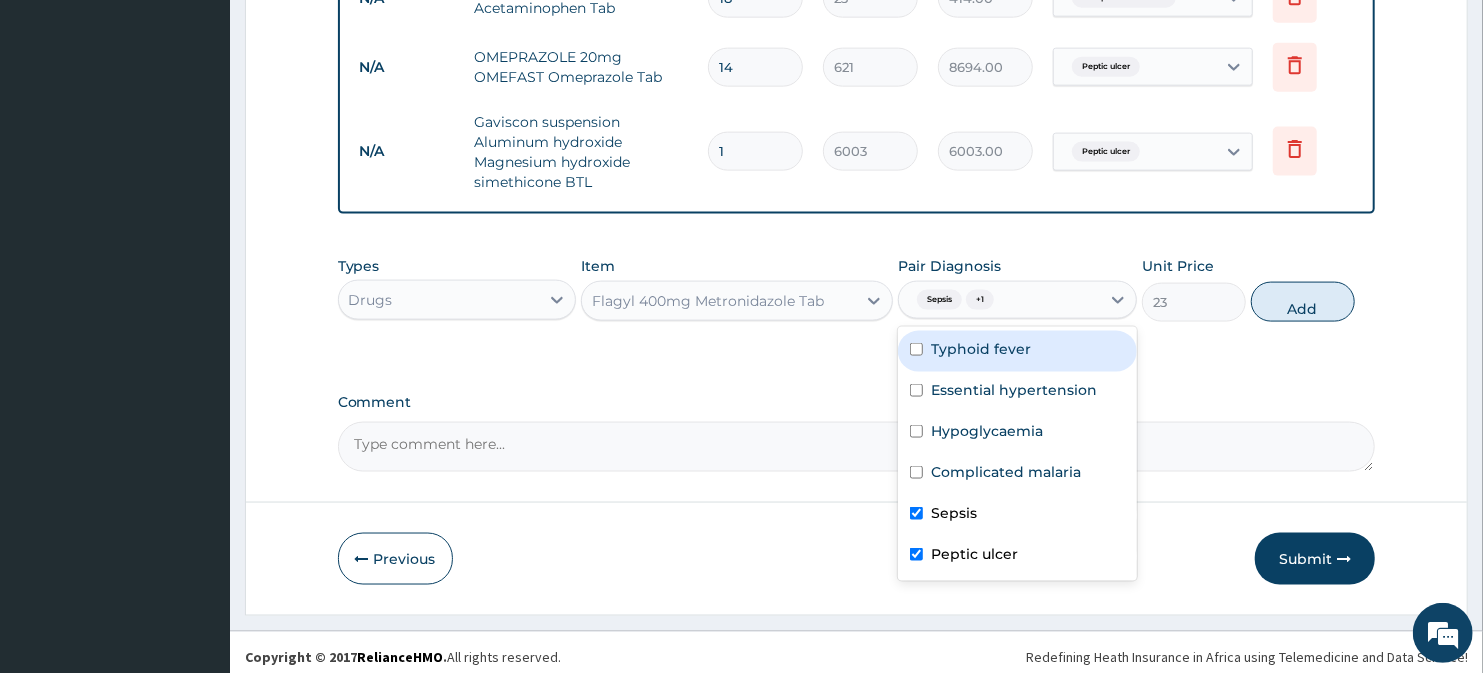 click on "Typhoid fever" at bounding box center (1017, 351) 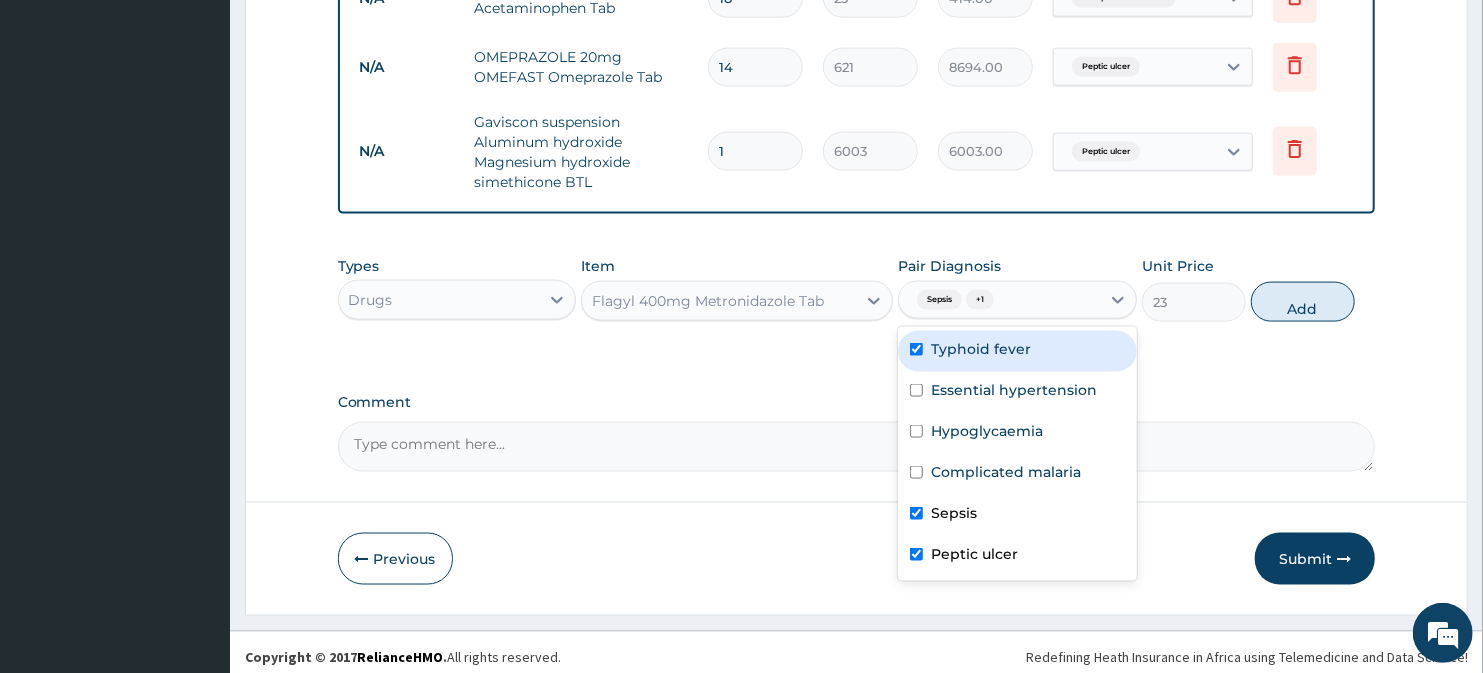 click on "Typhoid fever" at bounding box center (1017, 351) 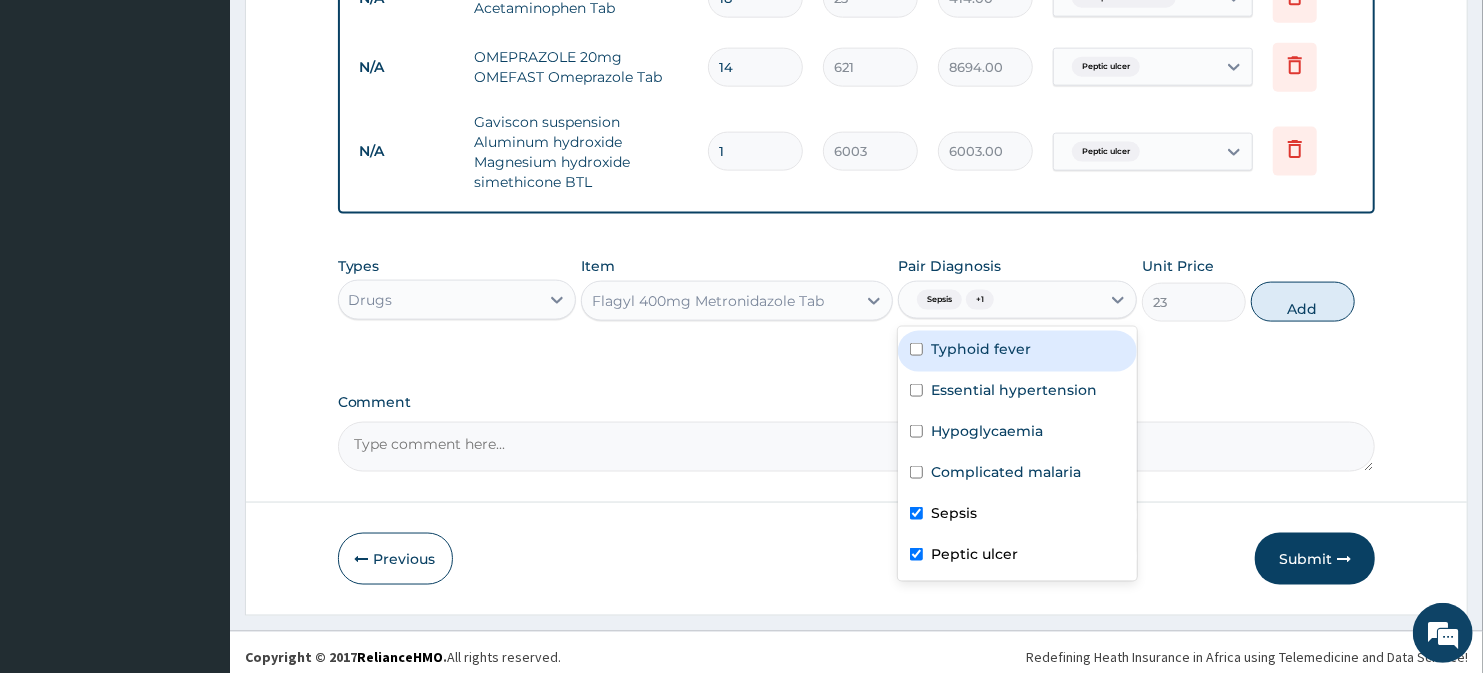 click on "Typhoid fever" at bounding box center [981, 349] 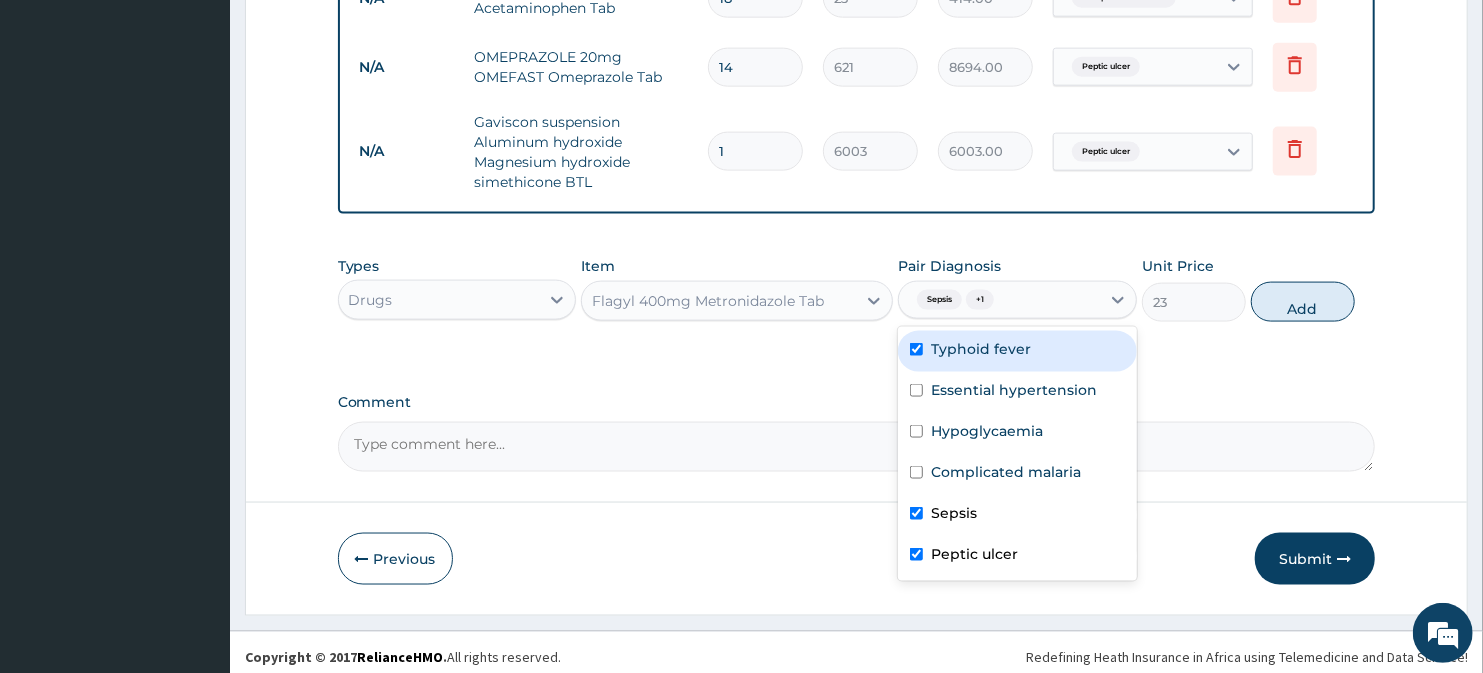 checkbox on "true" 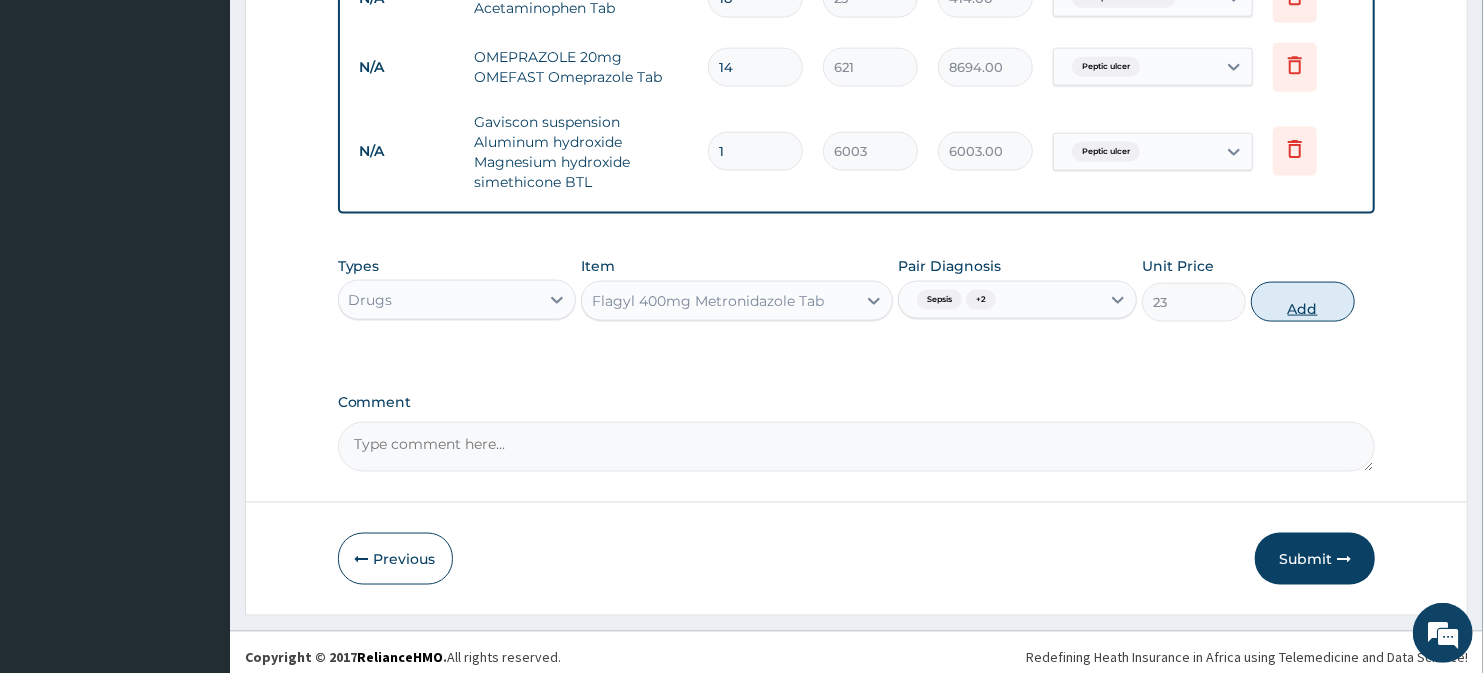 click on "Add" at bounding box center [1303, 302] 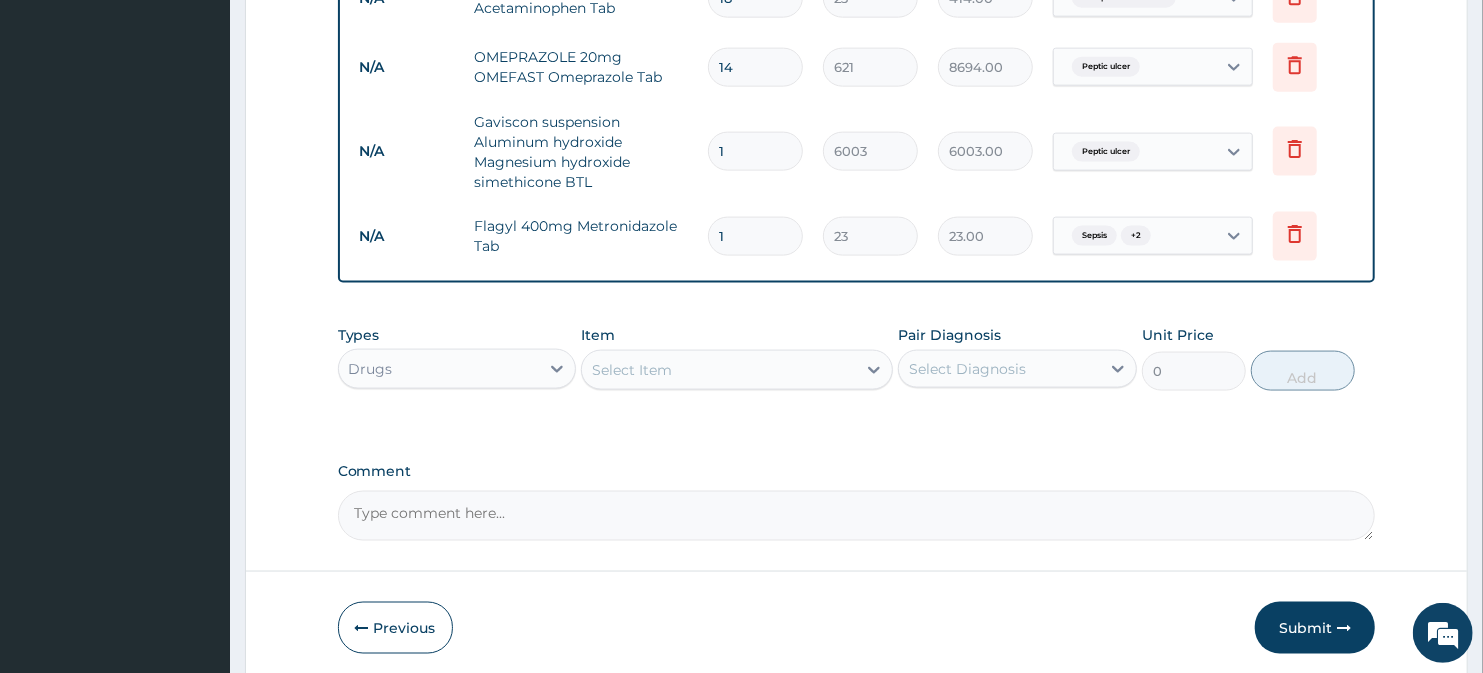 drag, startPoint x: 752, startPoint y: 231, endPoint x: 714, endPoint y: 241, distance: 39.293766 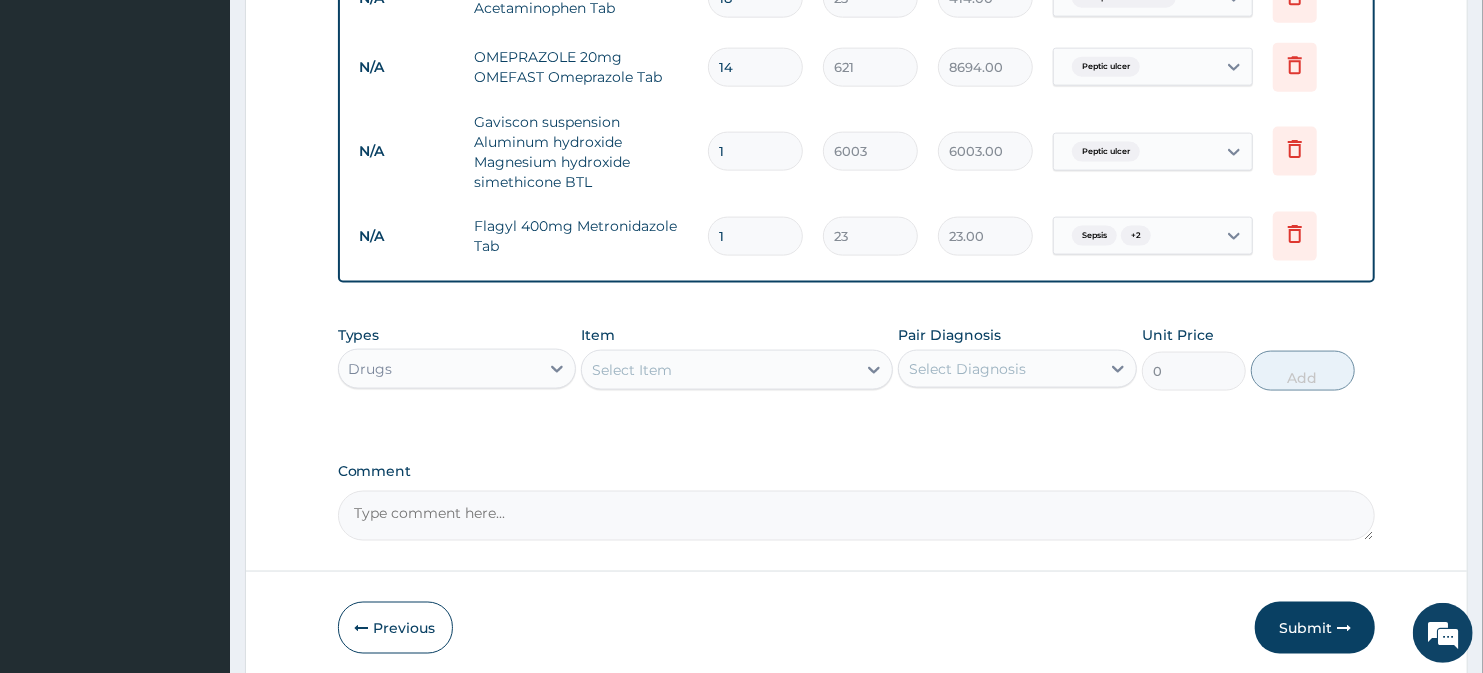 click on "1" at bounding box center [755, 236] 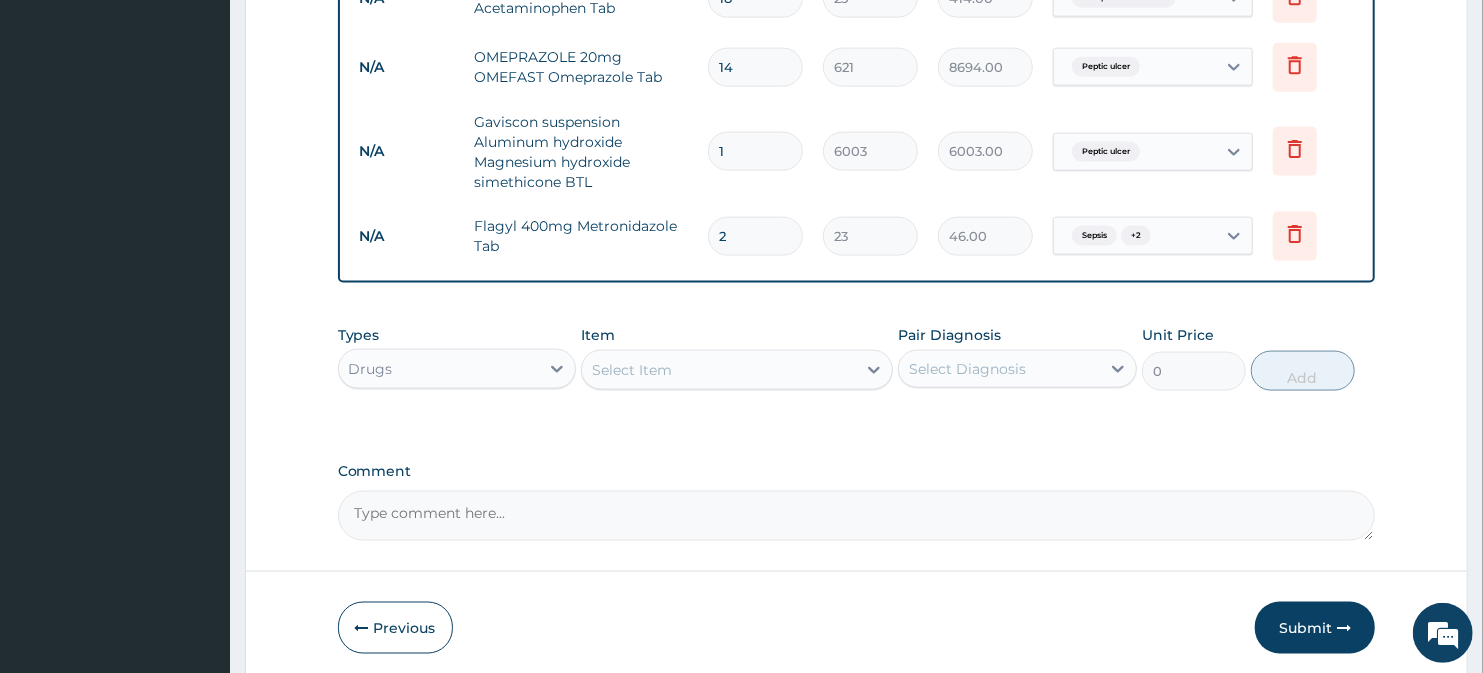 type on "21" 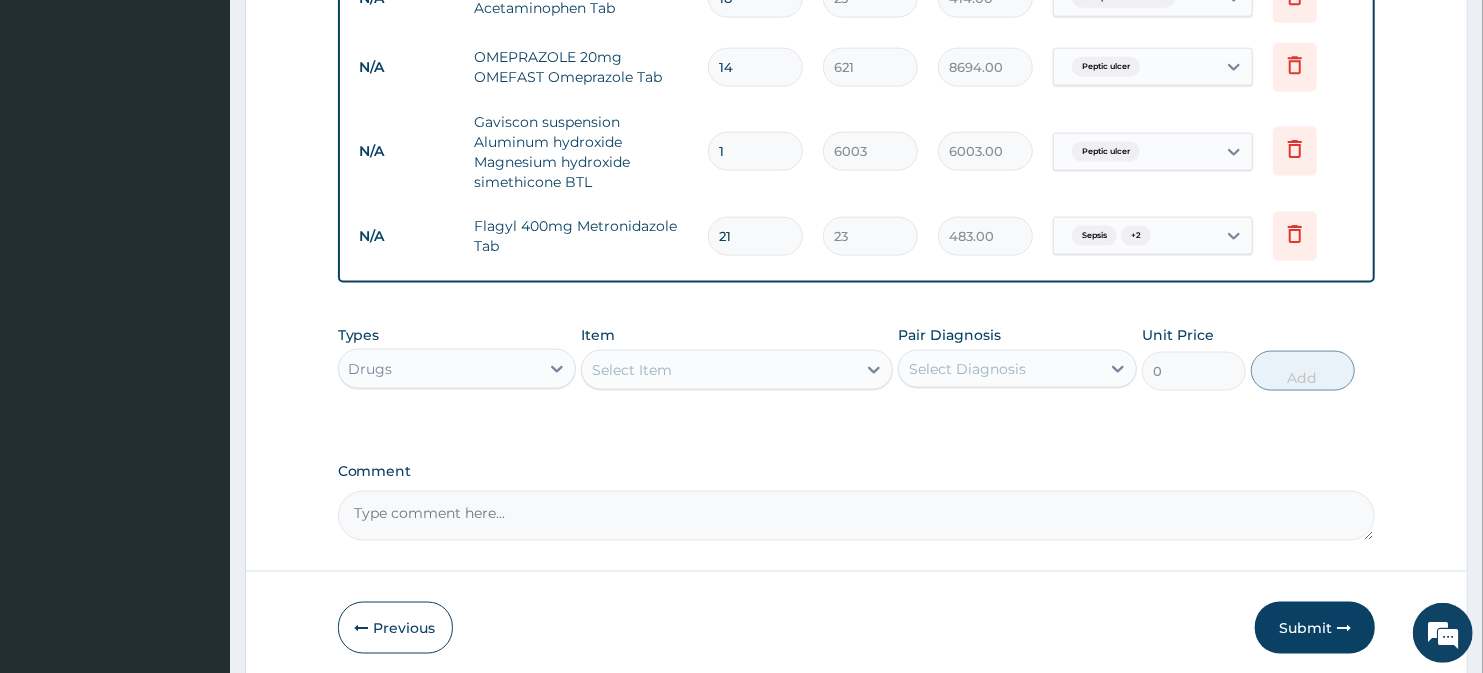 type on "21" 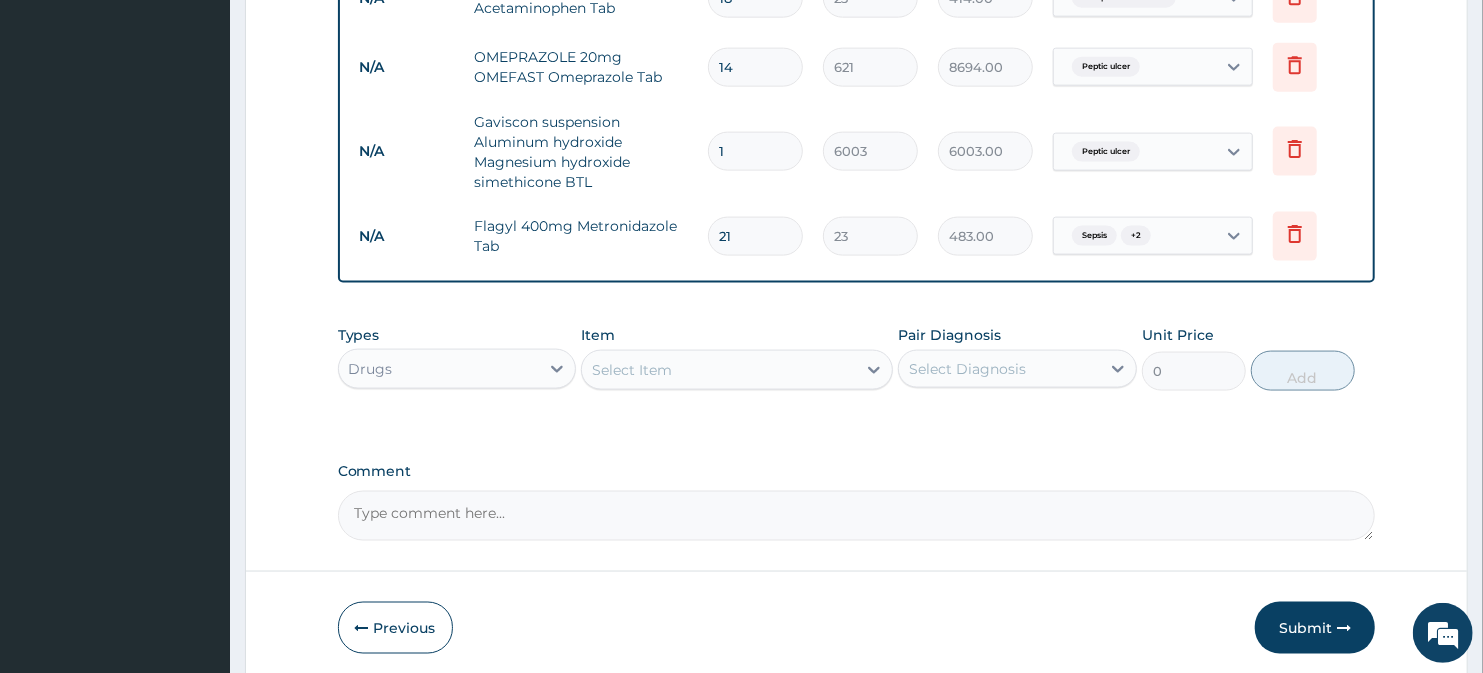 click on "Select Item" at bounding box center (718, 370) 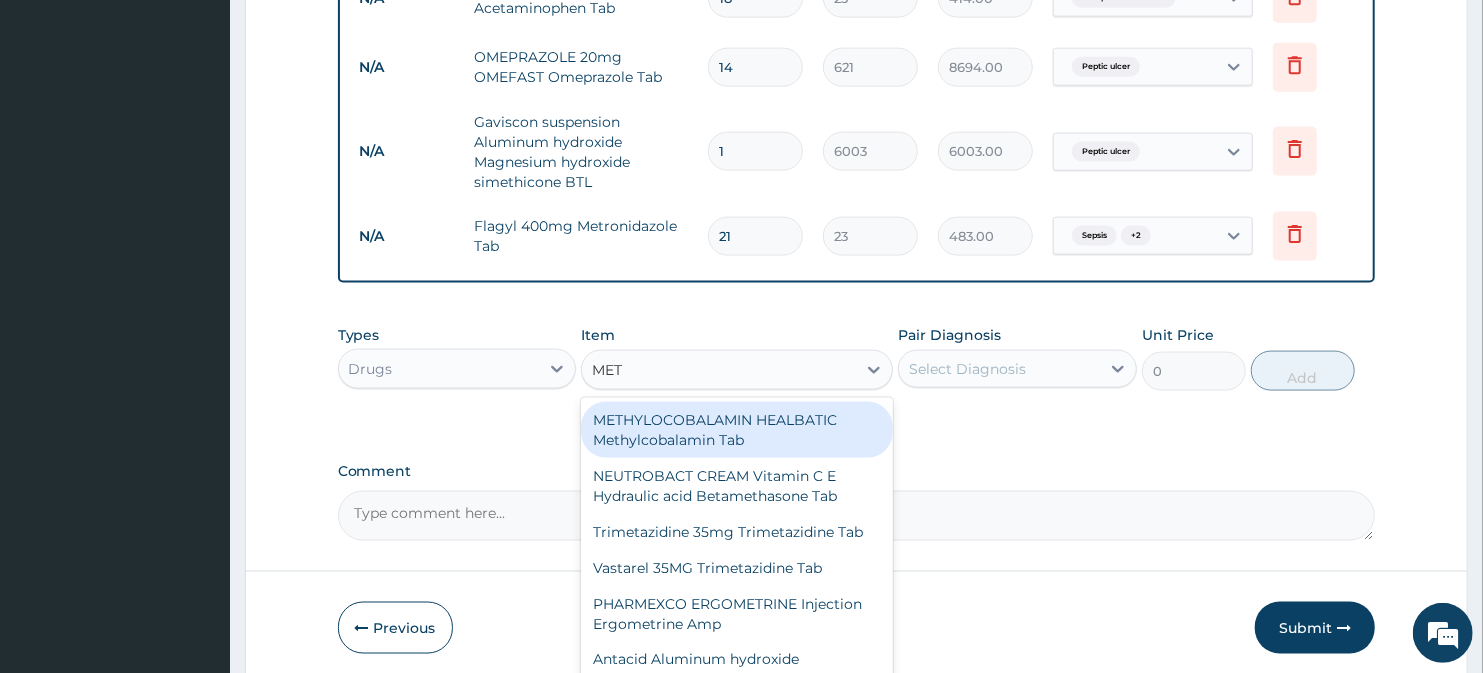 type on "METO" 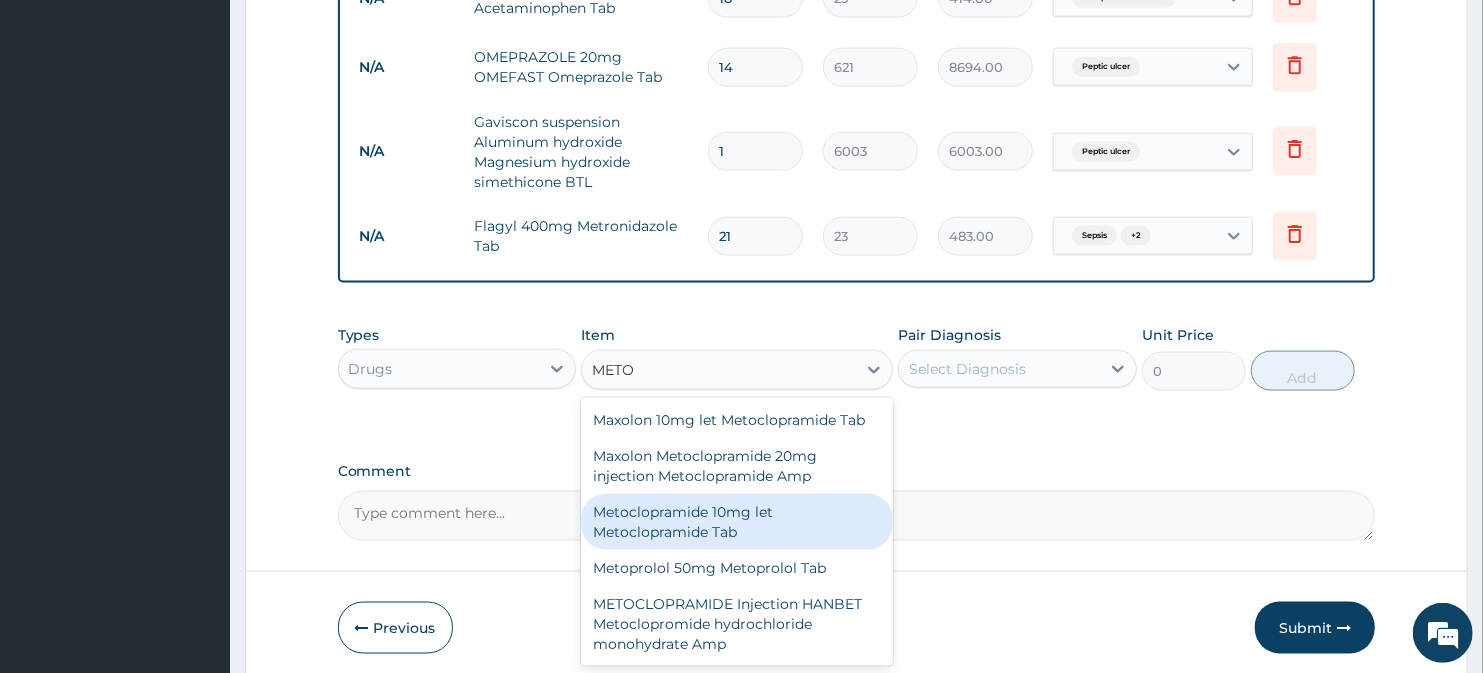 click on "Metoclopramide 10mg let Metoclopramide Tab" at bounding box center [736, 522] 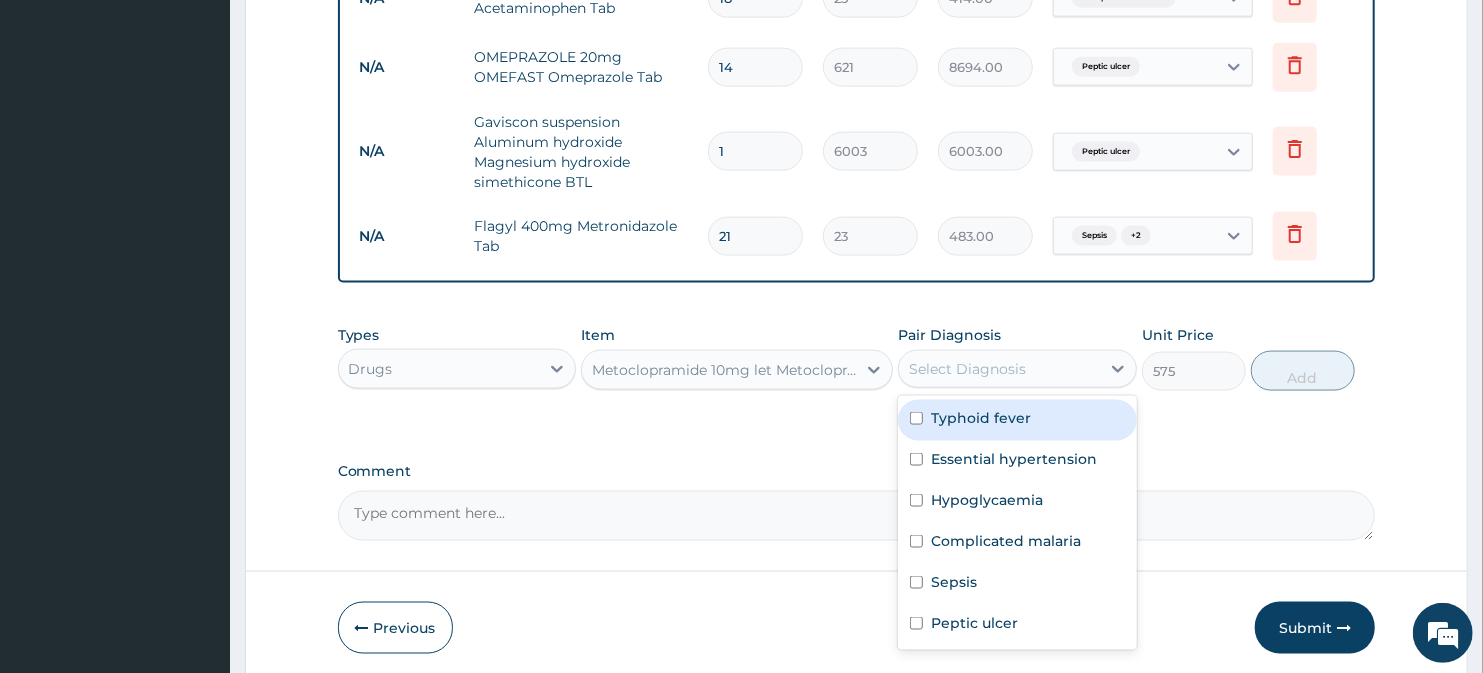 click on "Select Diagnosis" at bounding box center (967, 369) 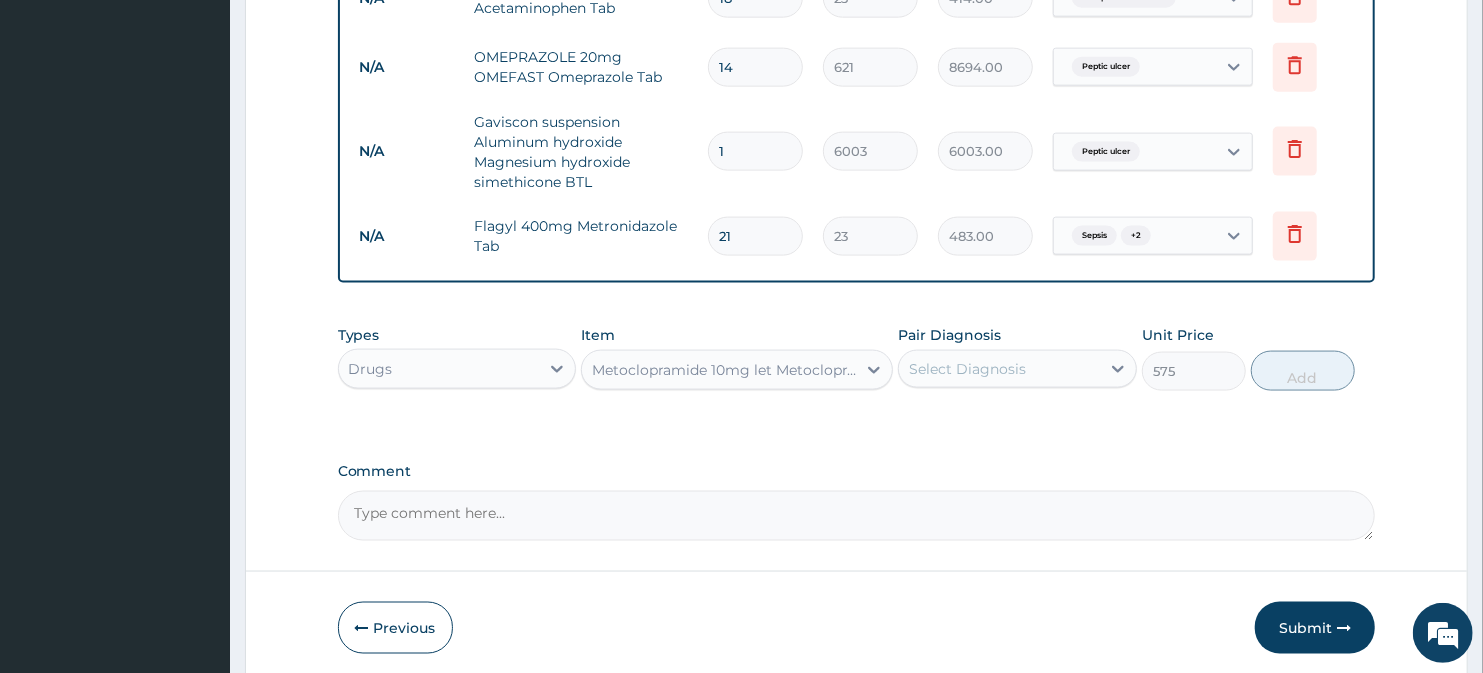 click on "Select Diagnosis" at bounding box center [967, 369] 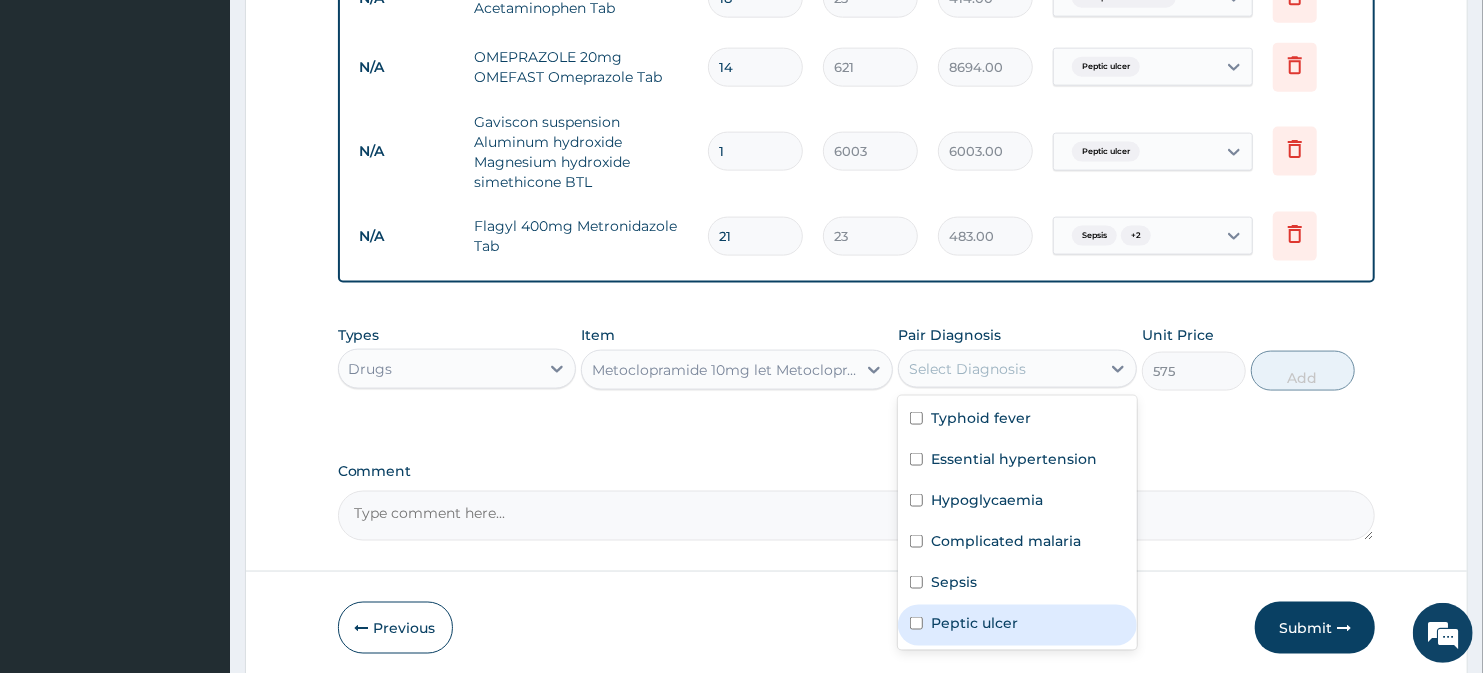 click on "Peptic ulcer" at bounding box center [974, 623] 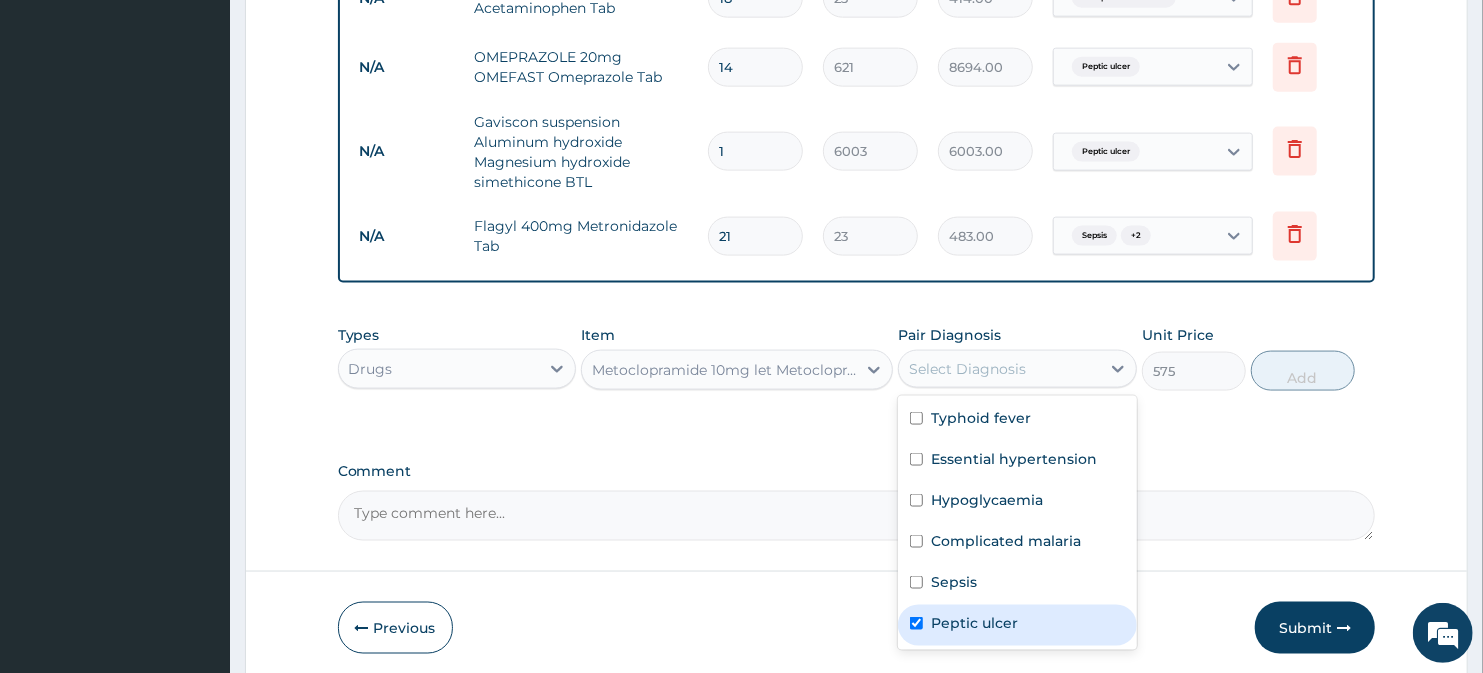 checkbox on "true" 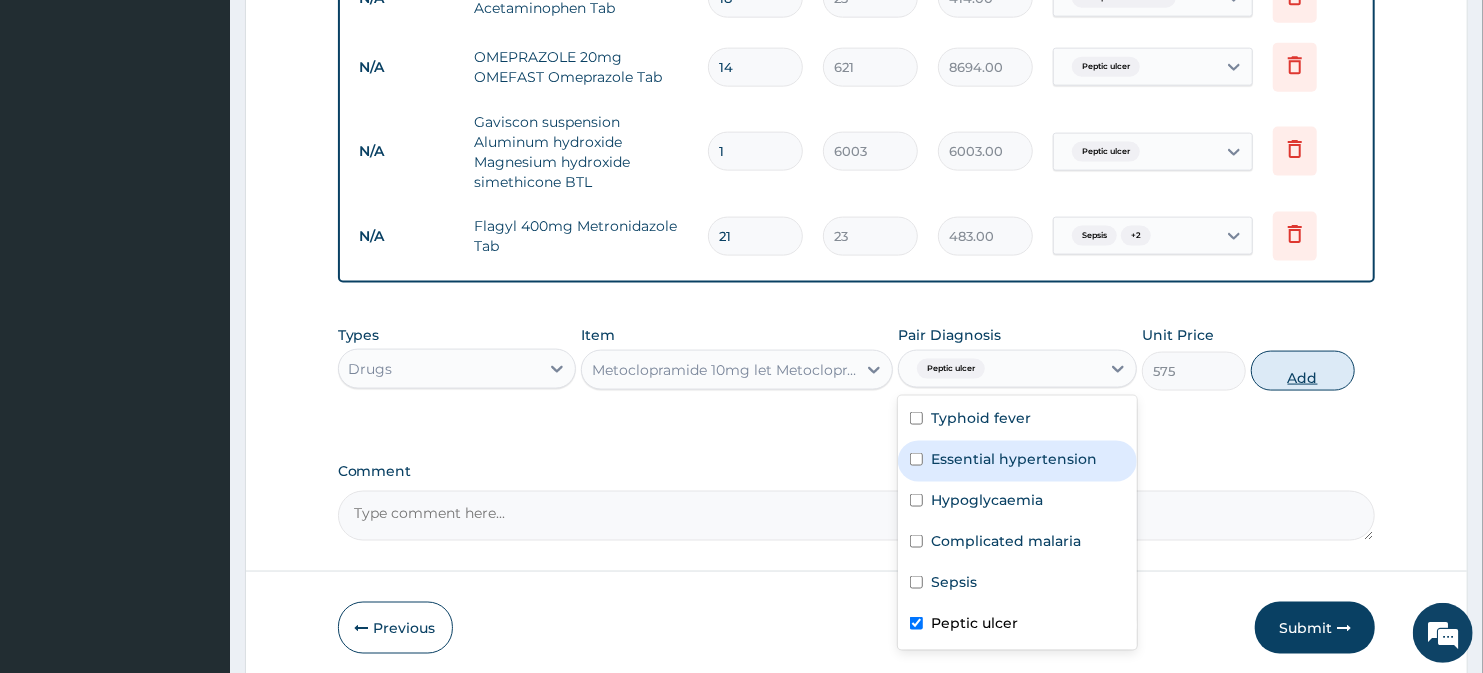 click on "Add" at bounding box center [1303, 371] 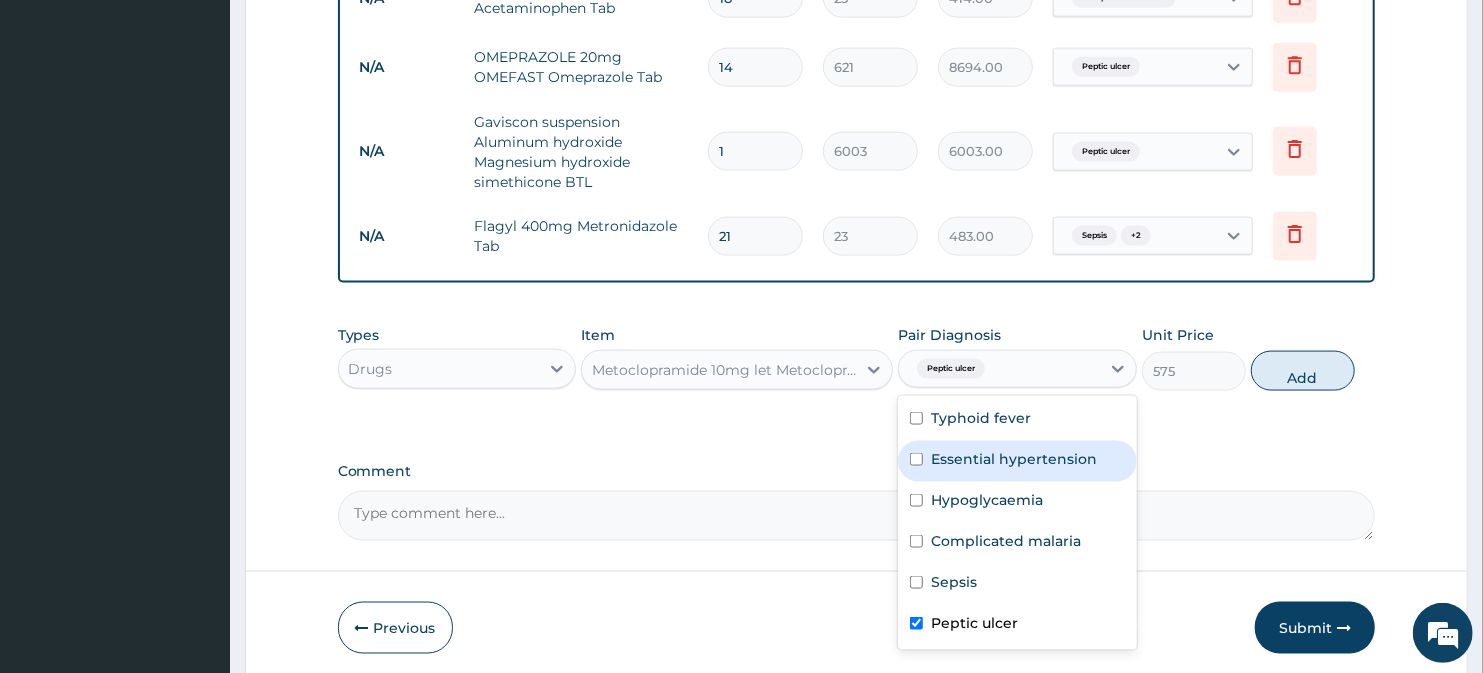 type on "0" 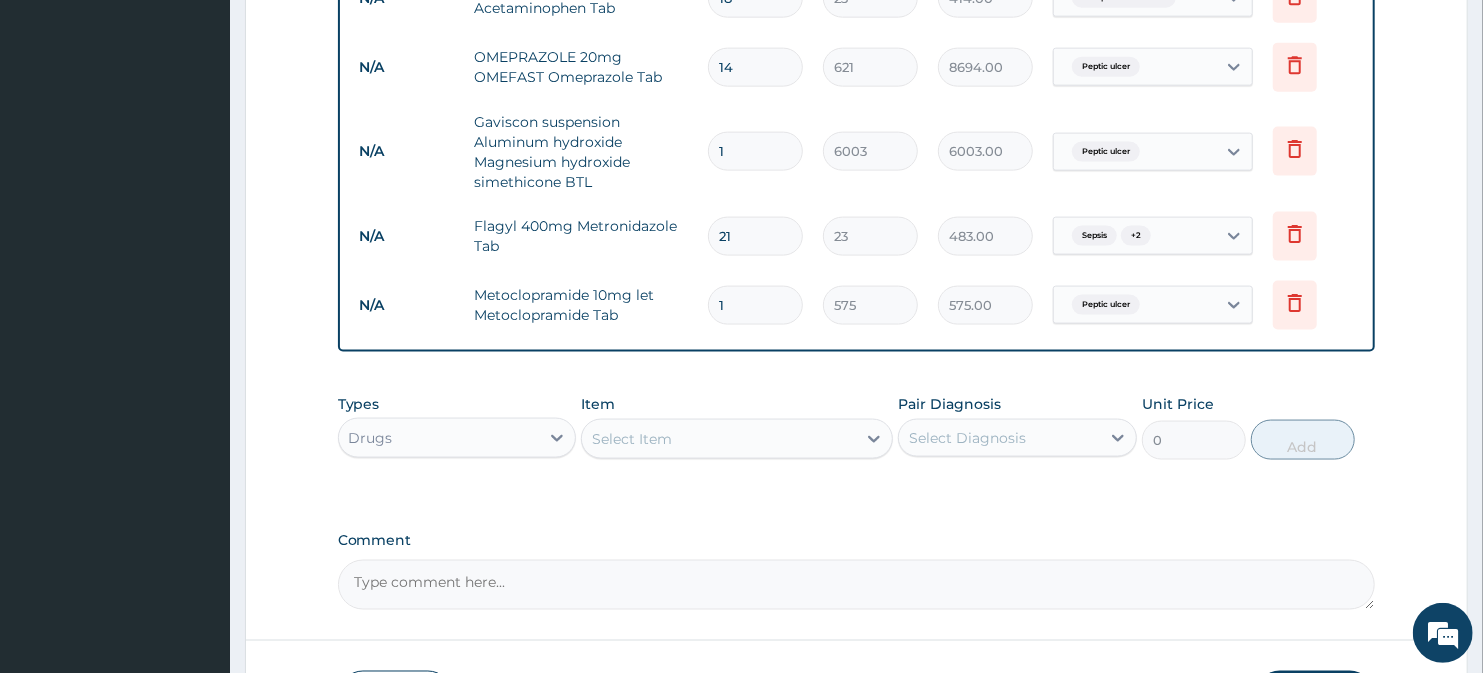 type on "15" 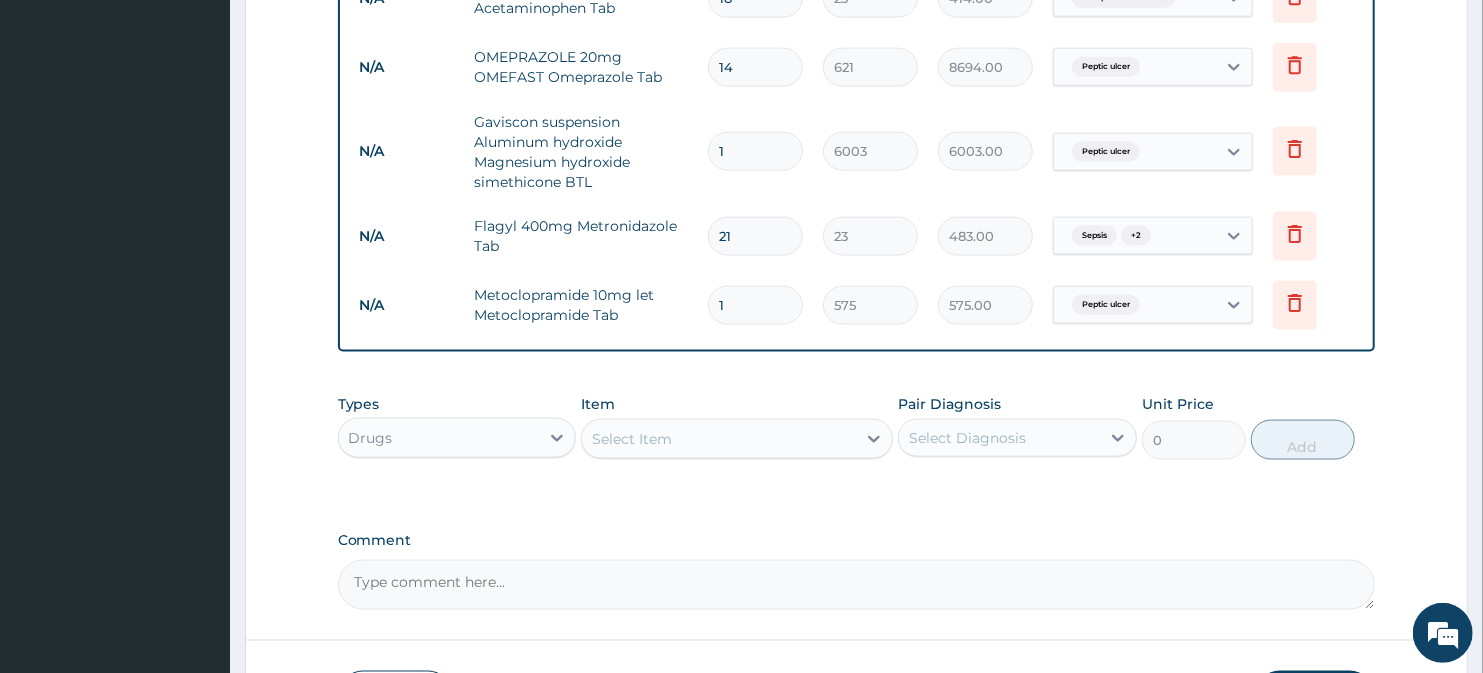 type on "8625.00" 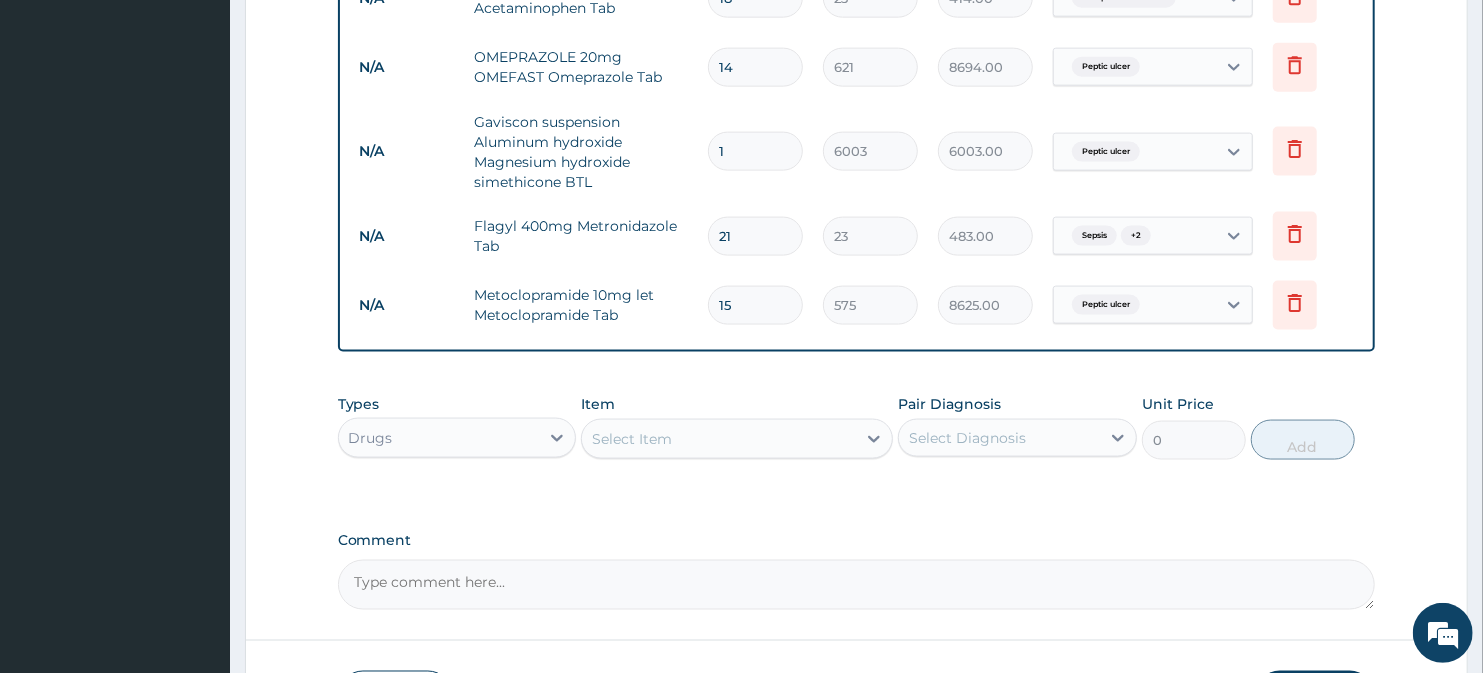 type on "15" 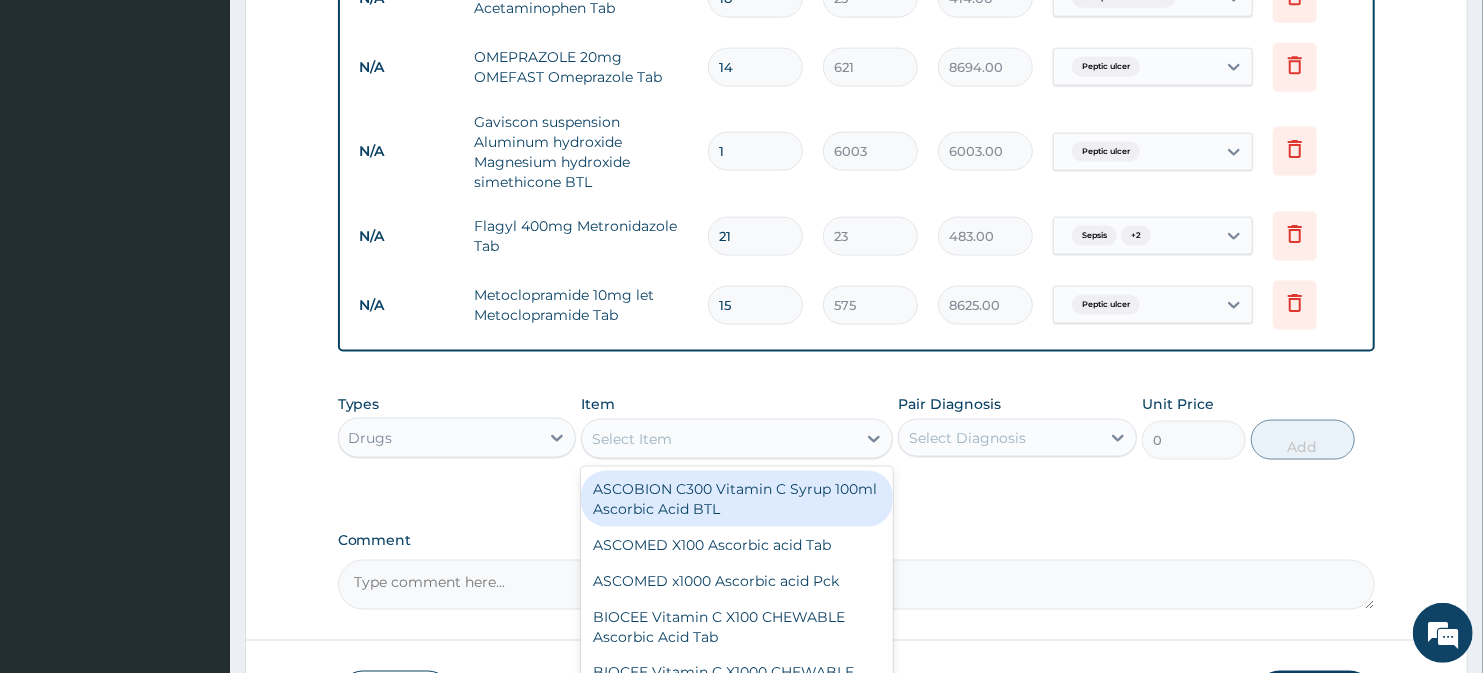 click on "Select Item" at bounding box center (632, 439) 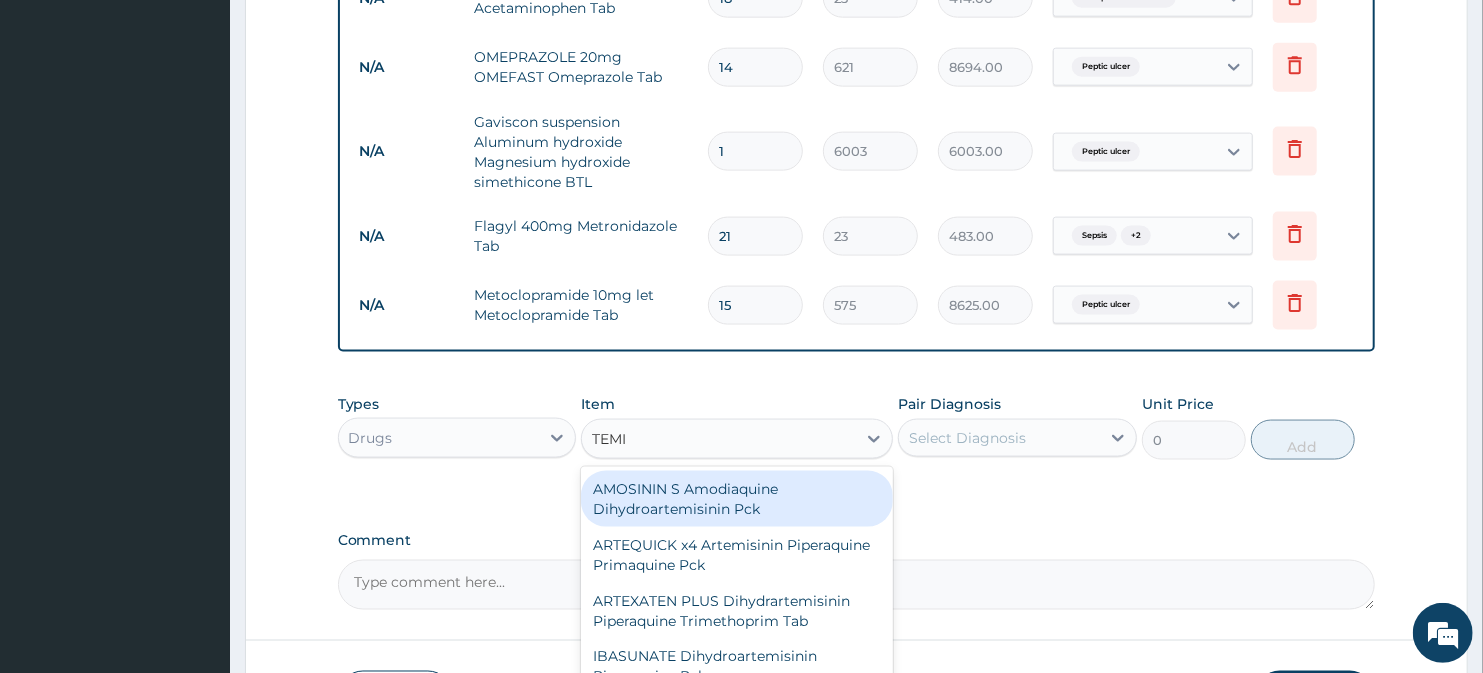 type on "TEMI" 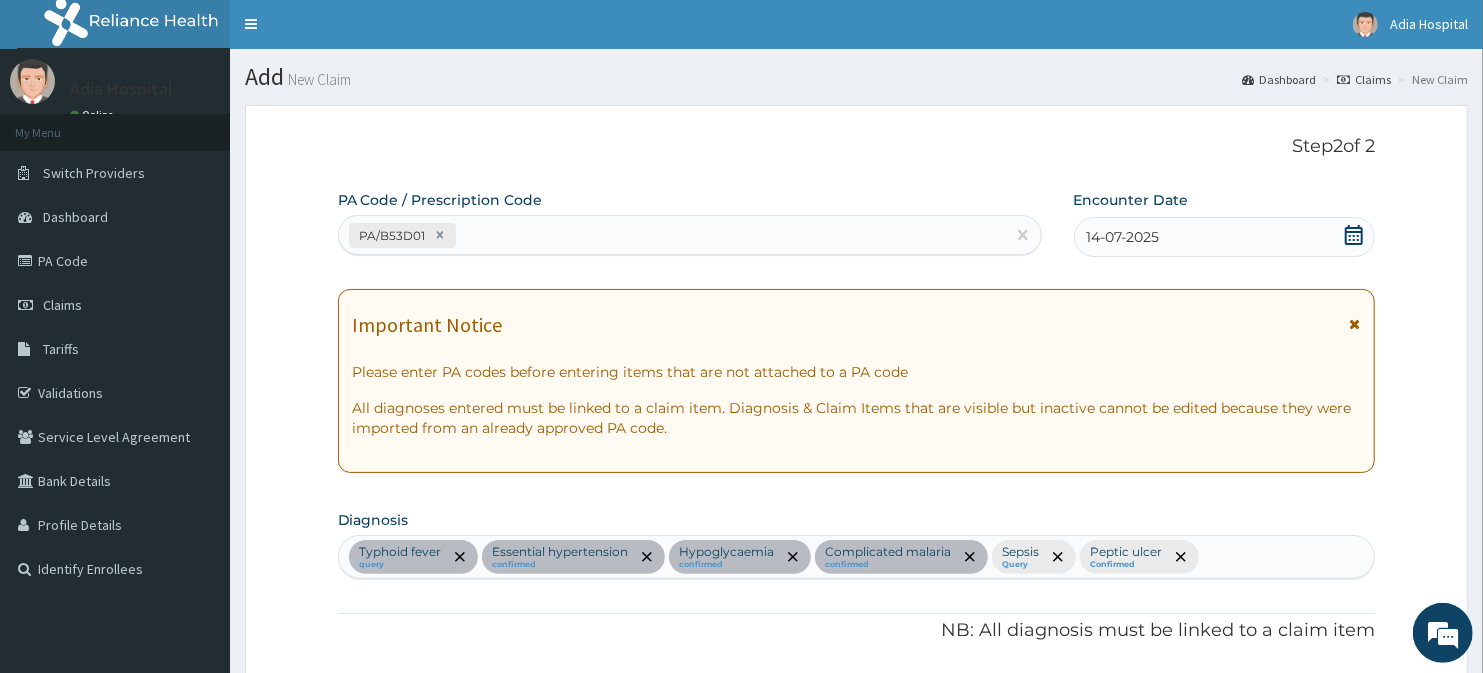 scroll, scrollTop: 0, scrollLeft: 0, axis: both 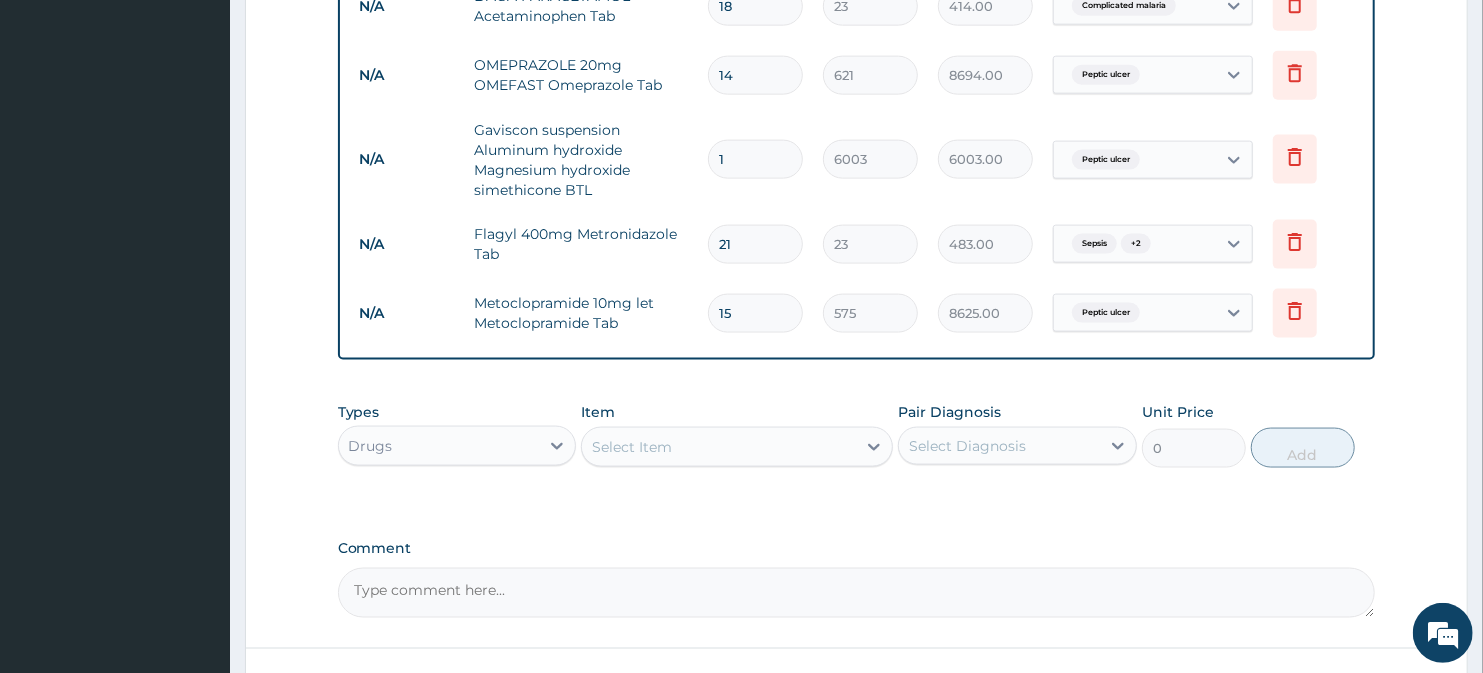 click on "Select Item" at bounding box center [718, 447] 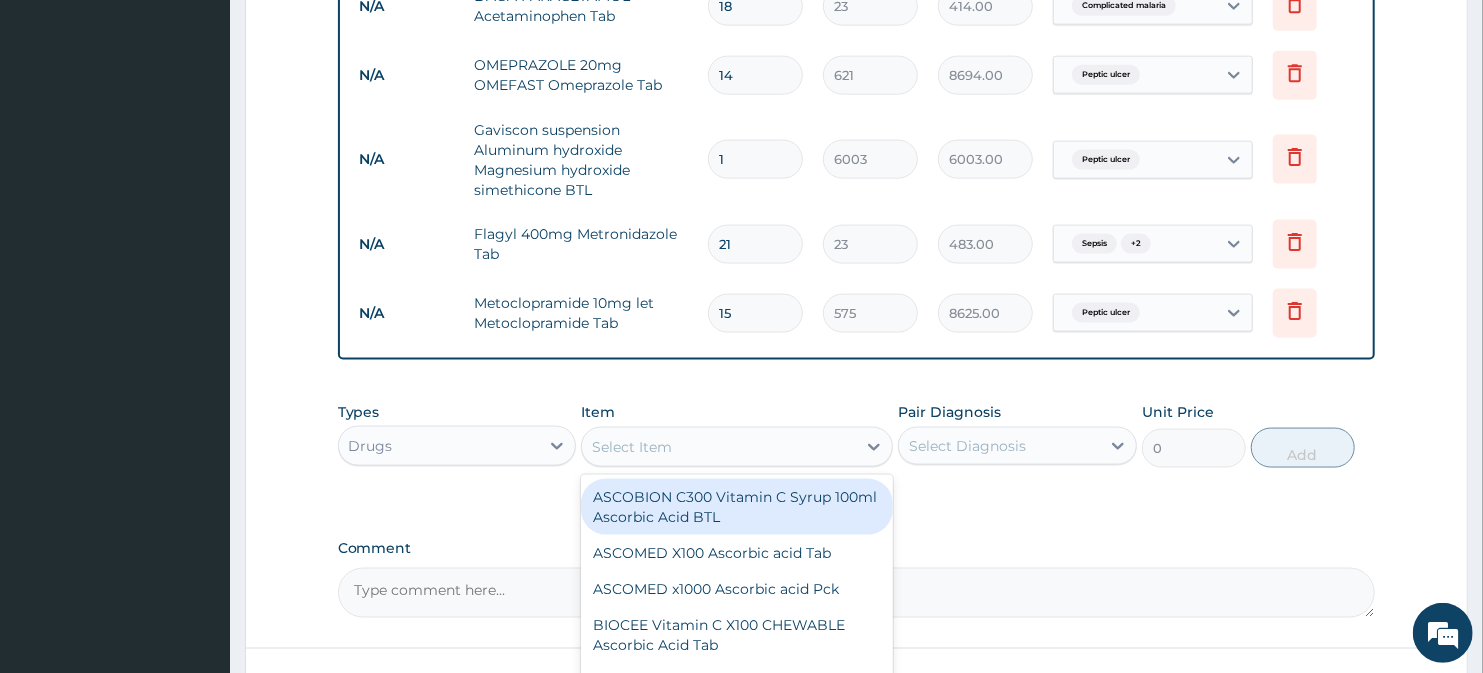 paste on "TELMISARTAN 40mg SAFETELMI Telmisartan Tab" 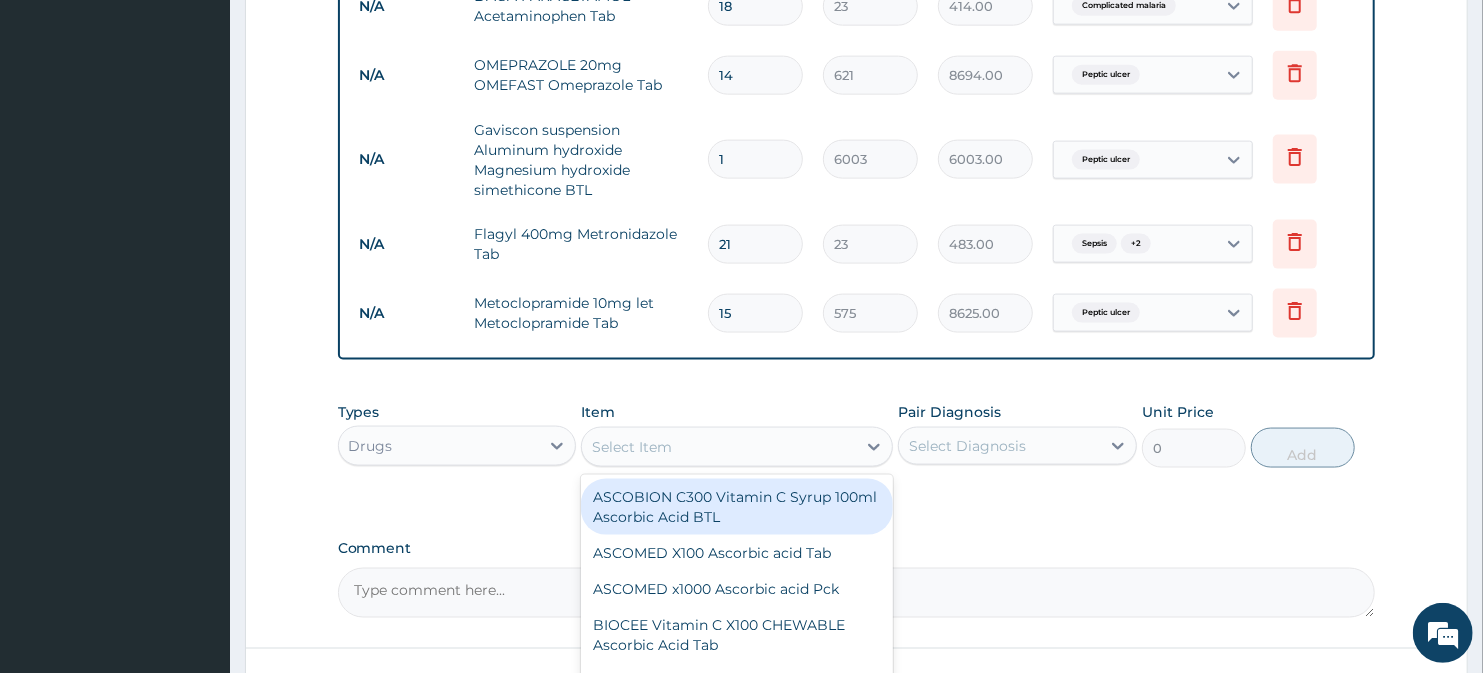 type on "TELMISARTAN 40mg SAFETELMI Telmisartan Tab" 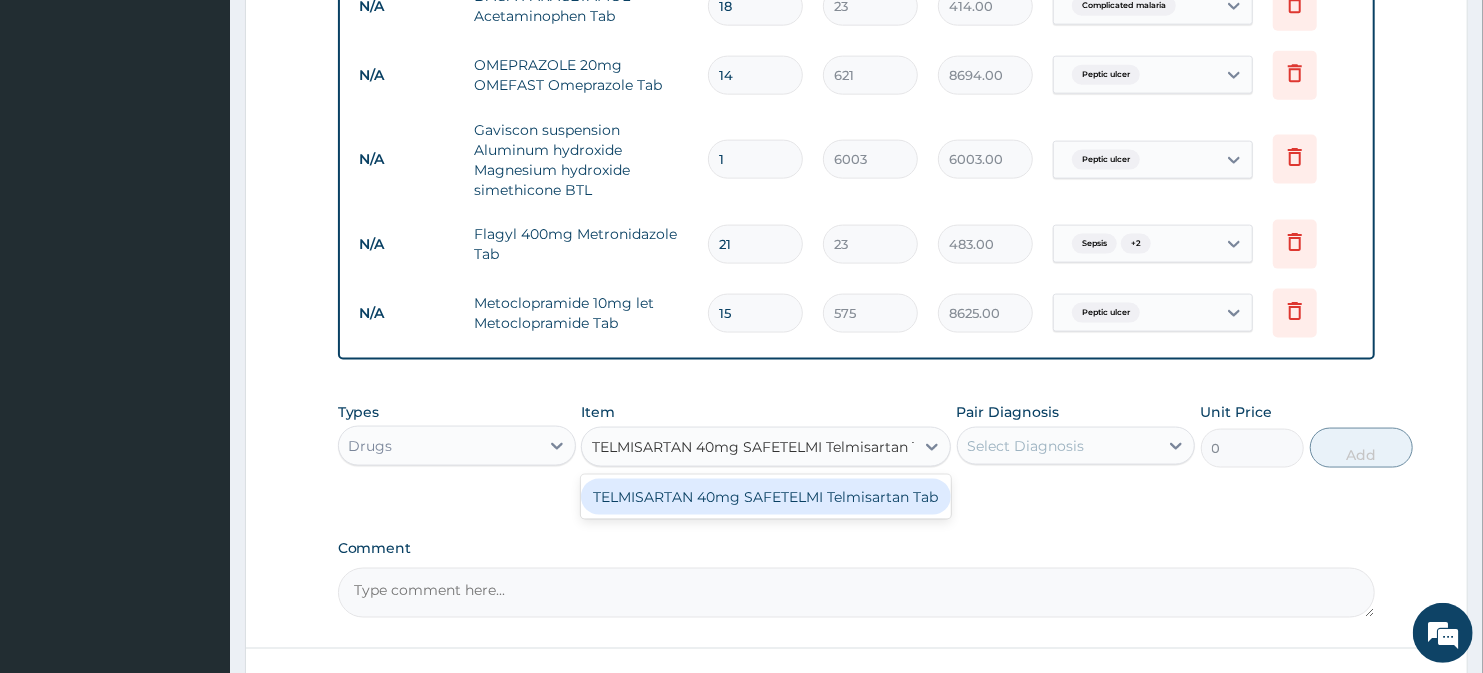 scroll, scrollTop: 0, scrollLeft: 25, axis: horizontal 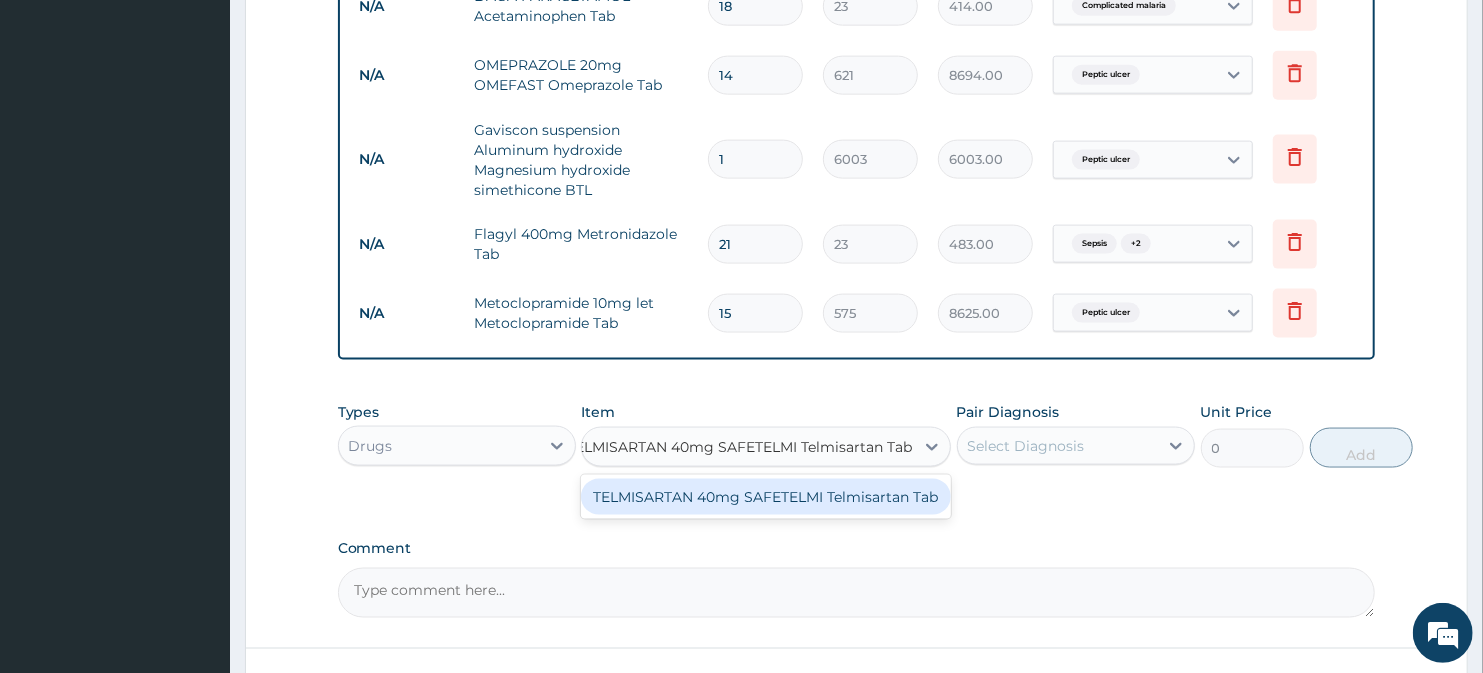 click on "TELMISARTAN 40mg SAFETELMI Telmisartan Tab" at bounding box center [766, 497] 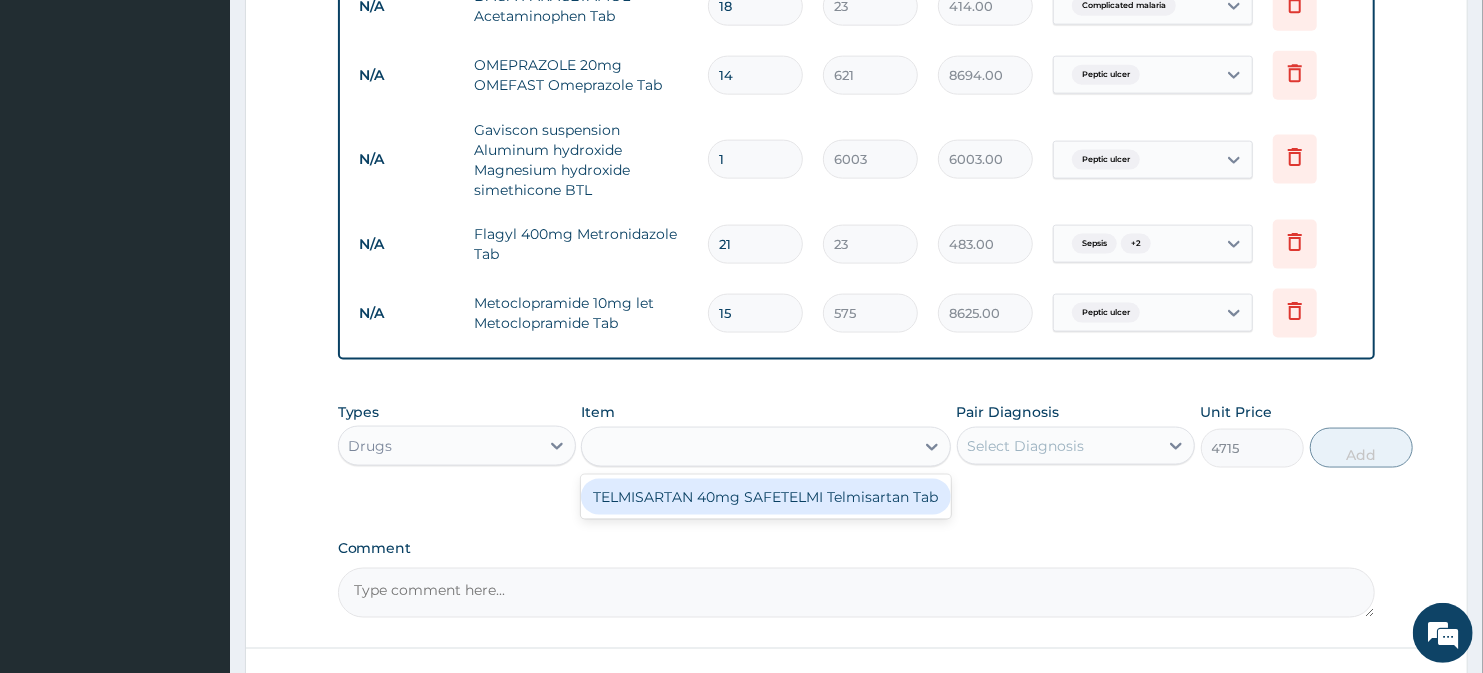 drag, startPoint x: 684, startPoint y: 494, endPoint x: 717, endPoint y: 497, distance: 33.13608 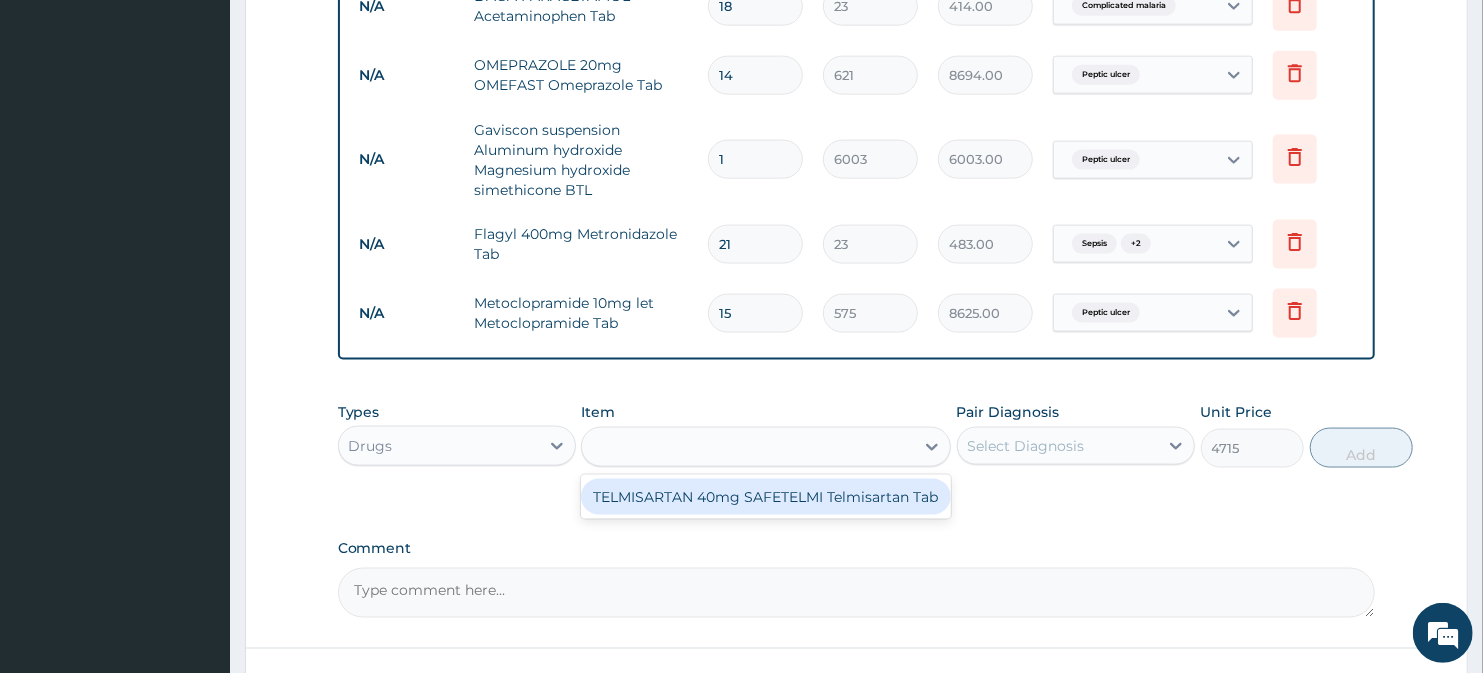 click on "Types Drugs Item option Metoclopramide 10mg let Metoclopramide Tab, selected. option TELMISARTAN 40mg SAFETELMI Telmisartan Tab focused, 879 of 1662. 1 result available for search term TELMISARTAN 40mg SAFETELMI Telmisartan Tab. Use Up and Down to choose options, press Enter to select the currently focused option, press Escape to exit the menu, press Tab to select the option and exit the menu. TELMISARTAN 40mg SAFETELMI Telmisartan Tab TELMISARTAN 40mg SAFETELMI Telmisartan Tab Pair Diagnosis Select Diagnosis Unit Price 4715 Add" at bounding box center [857, 450] 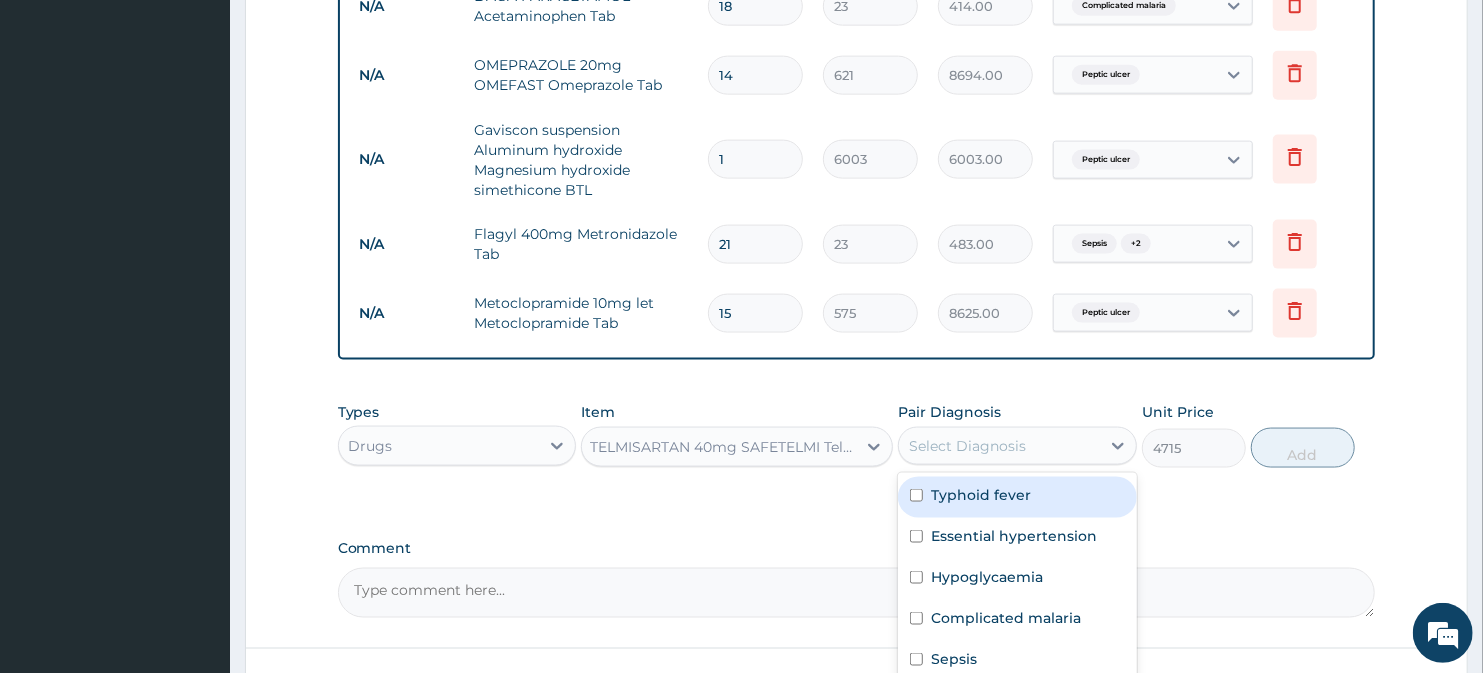 click on "Select Diagnosis" at bounding box center [999, 446] 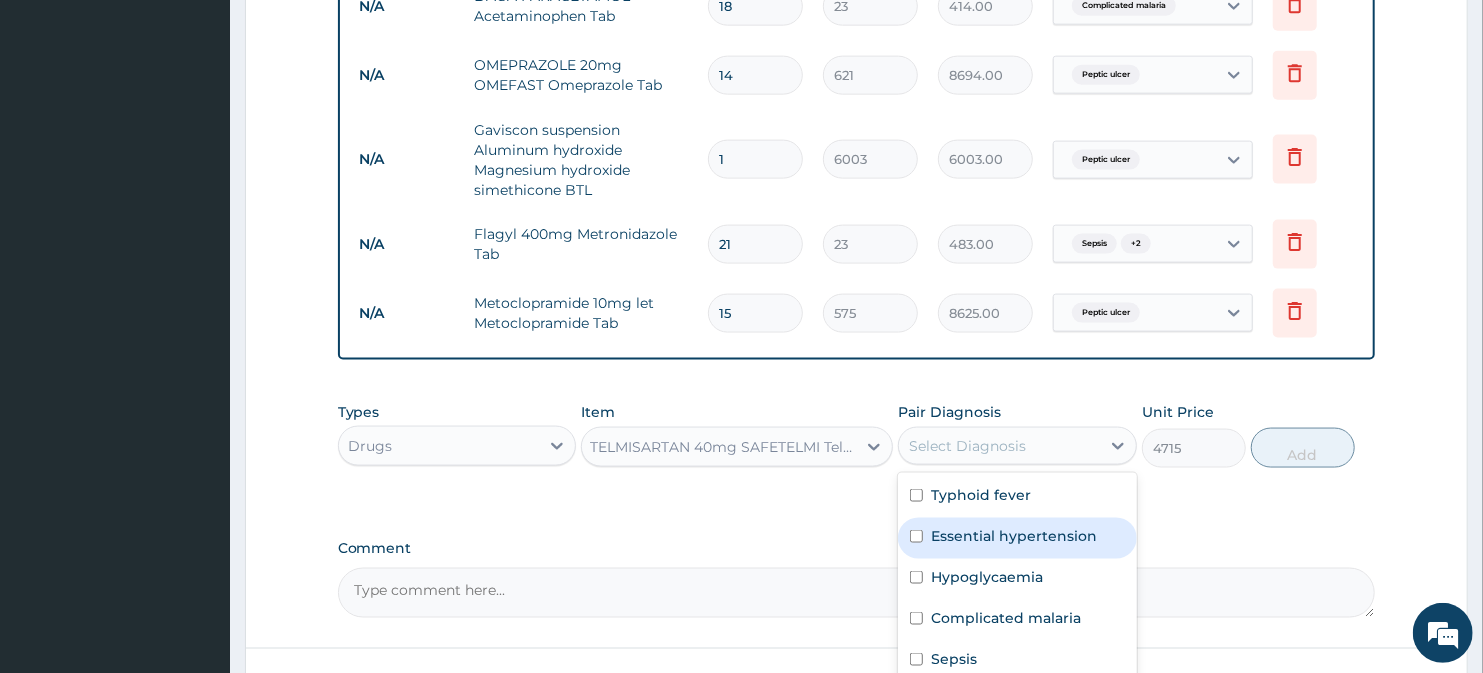 drag, startPoint x: 1041, startPoint y: 534, endPoint x: 1097, endPoint y: 500, distance: 65.51336 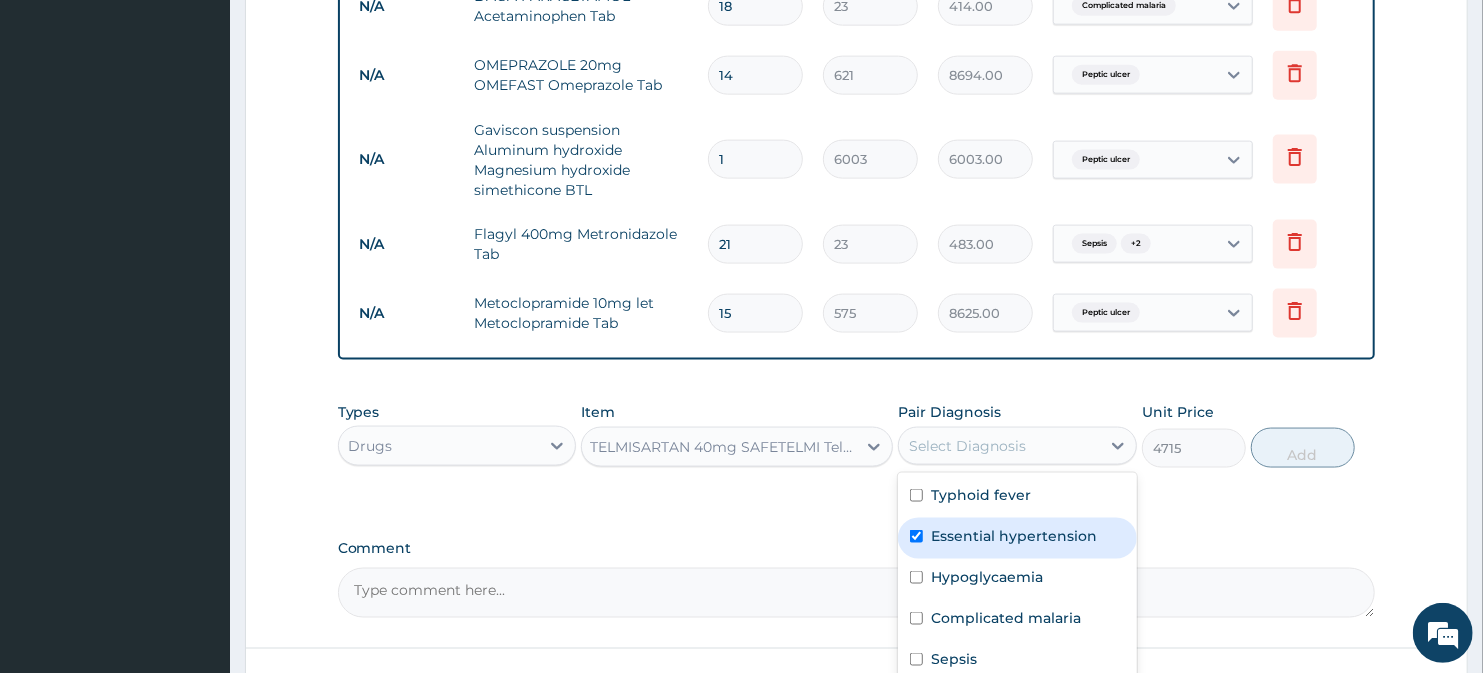 checkbox on "true" 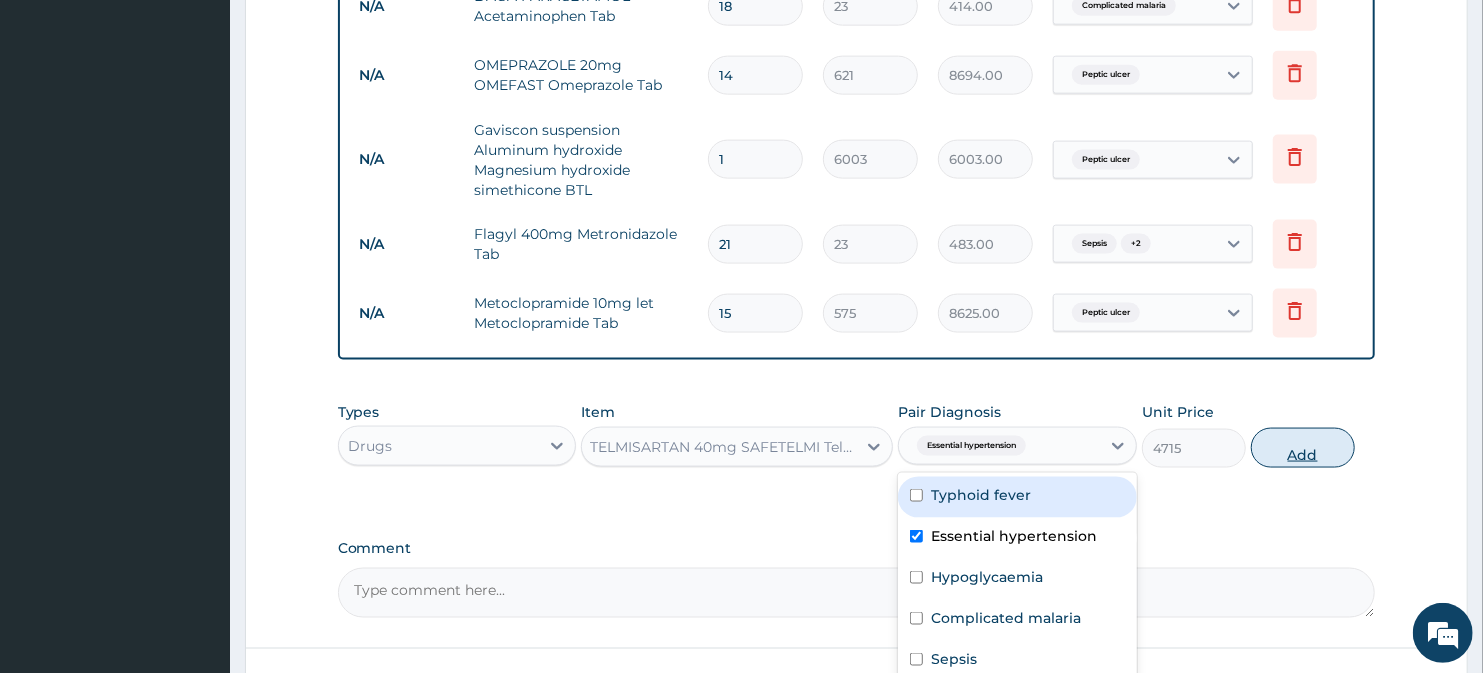 click on "Add" at bounding box center (1303, 448) 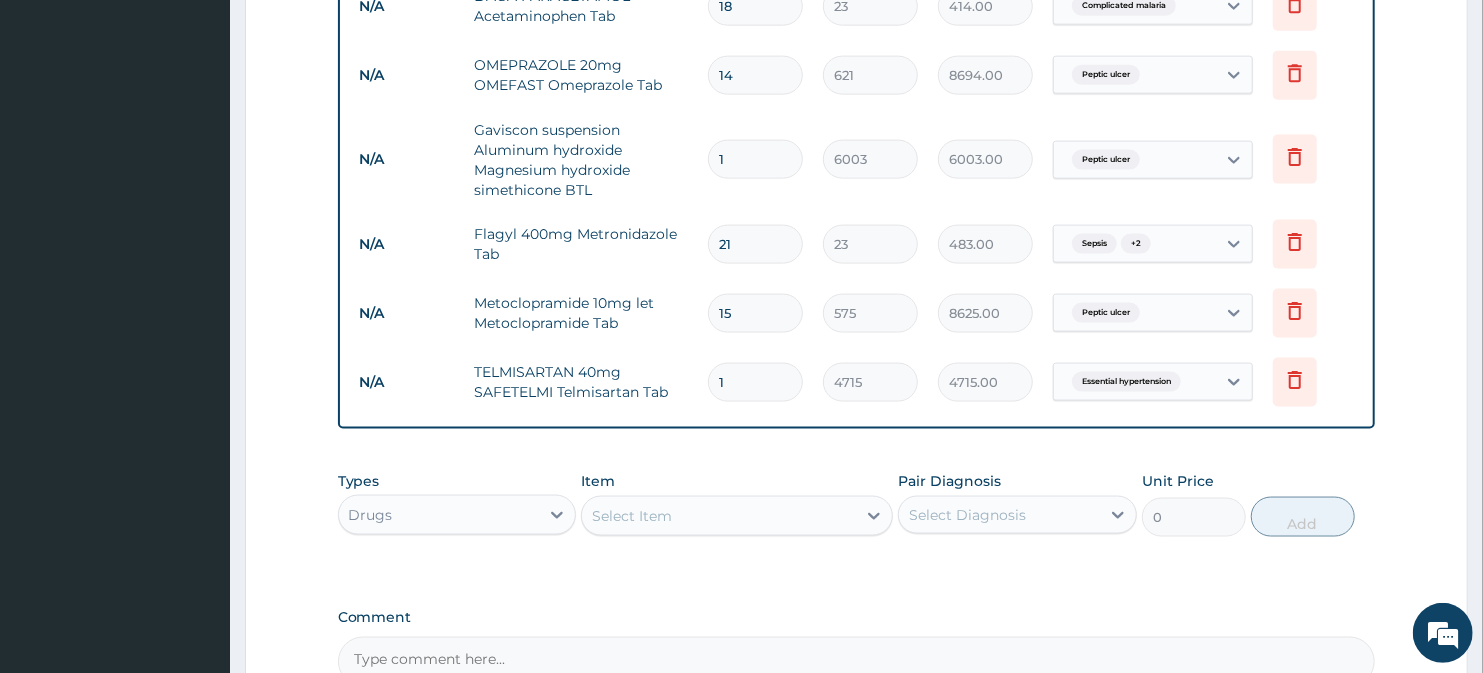 scroll, scrollTop: 0, scrollLeft: 0, axis: both 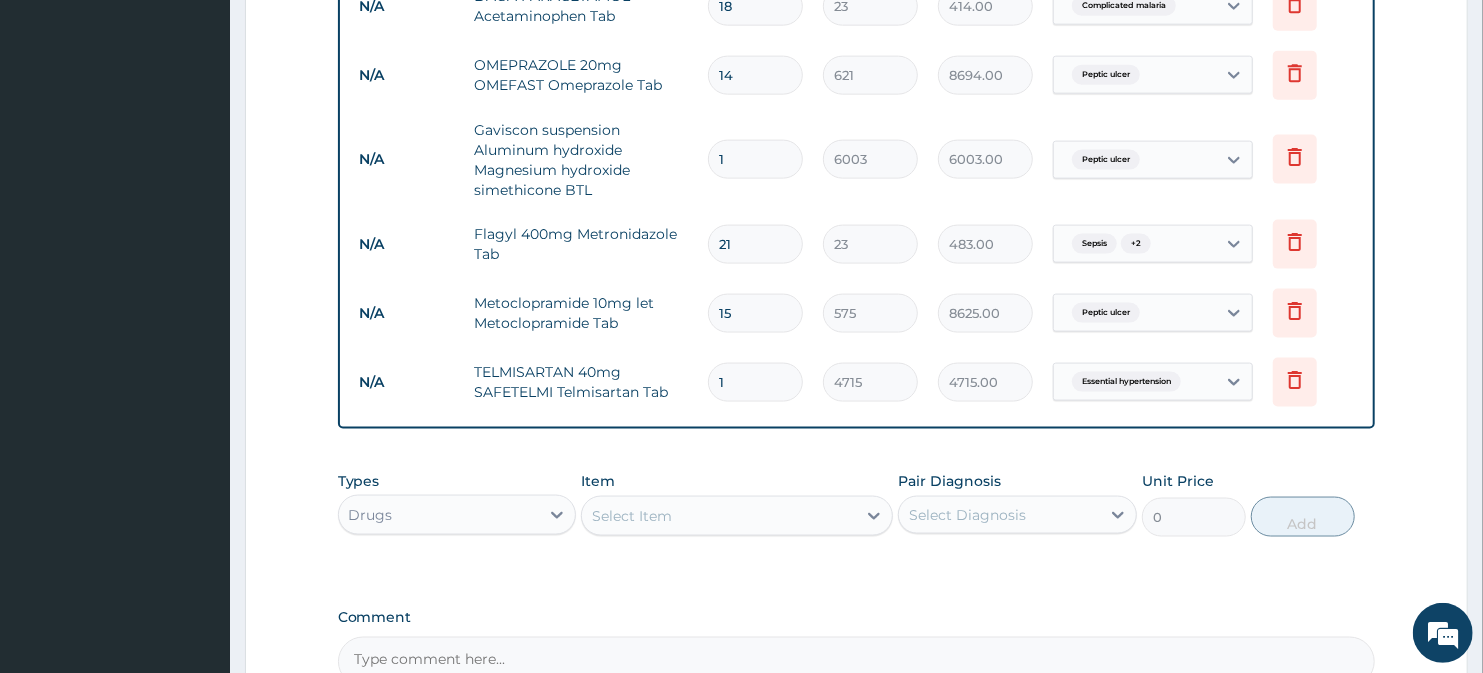 click on "1" at bounding box center (755, 382) 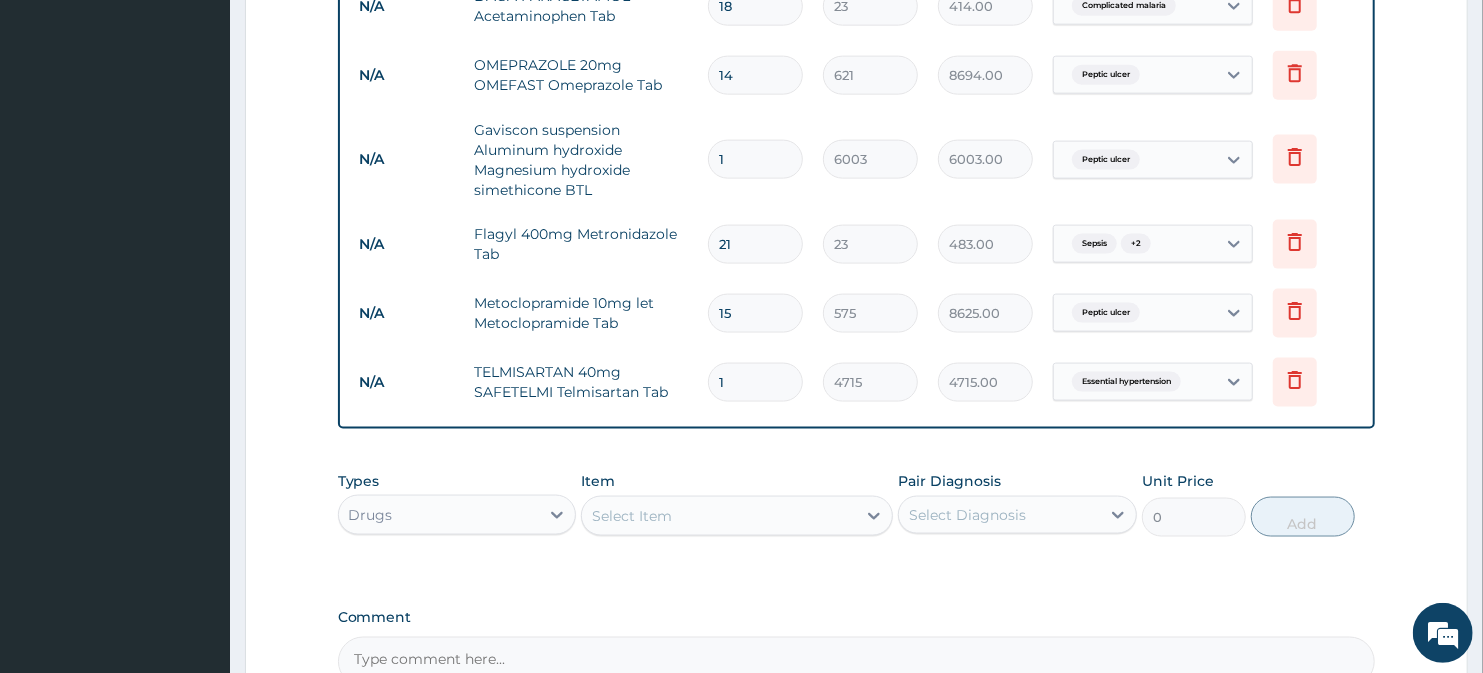 type on "12" 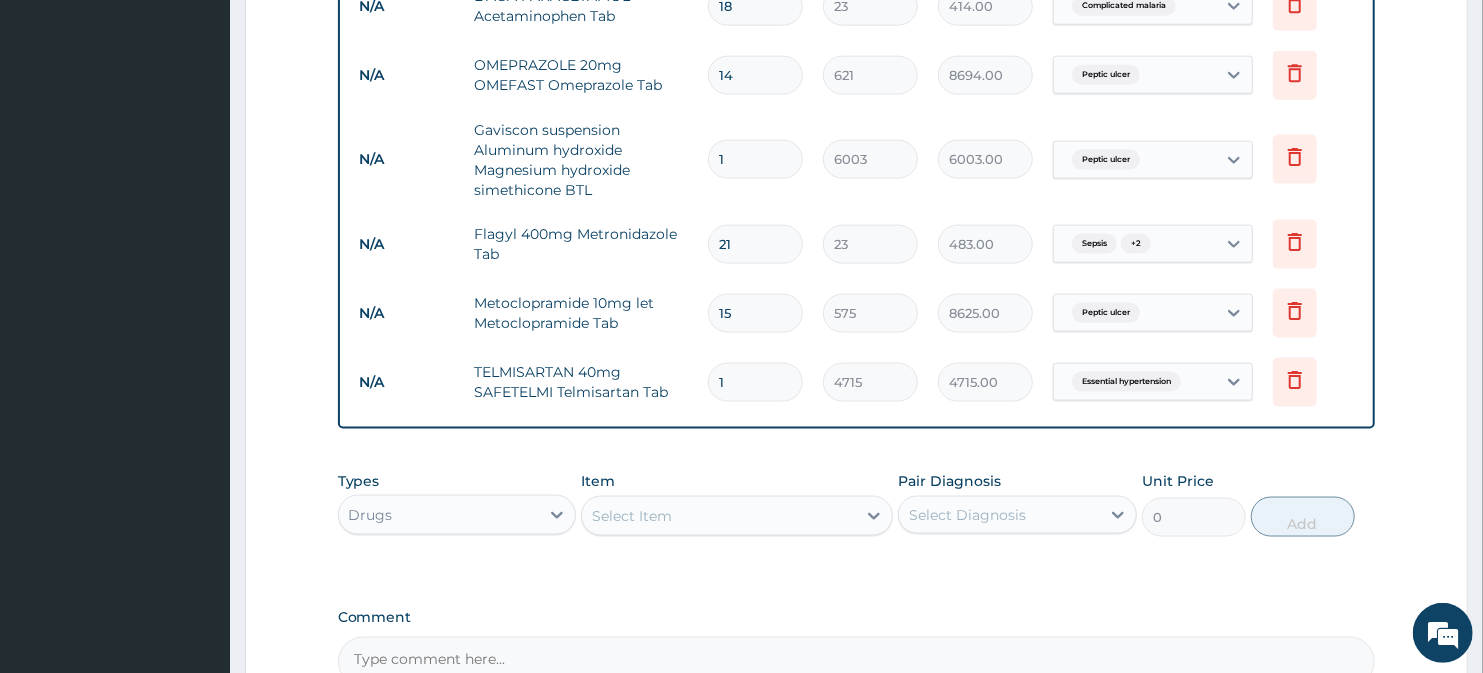 type on "56580.00" 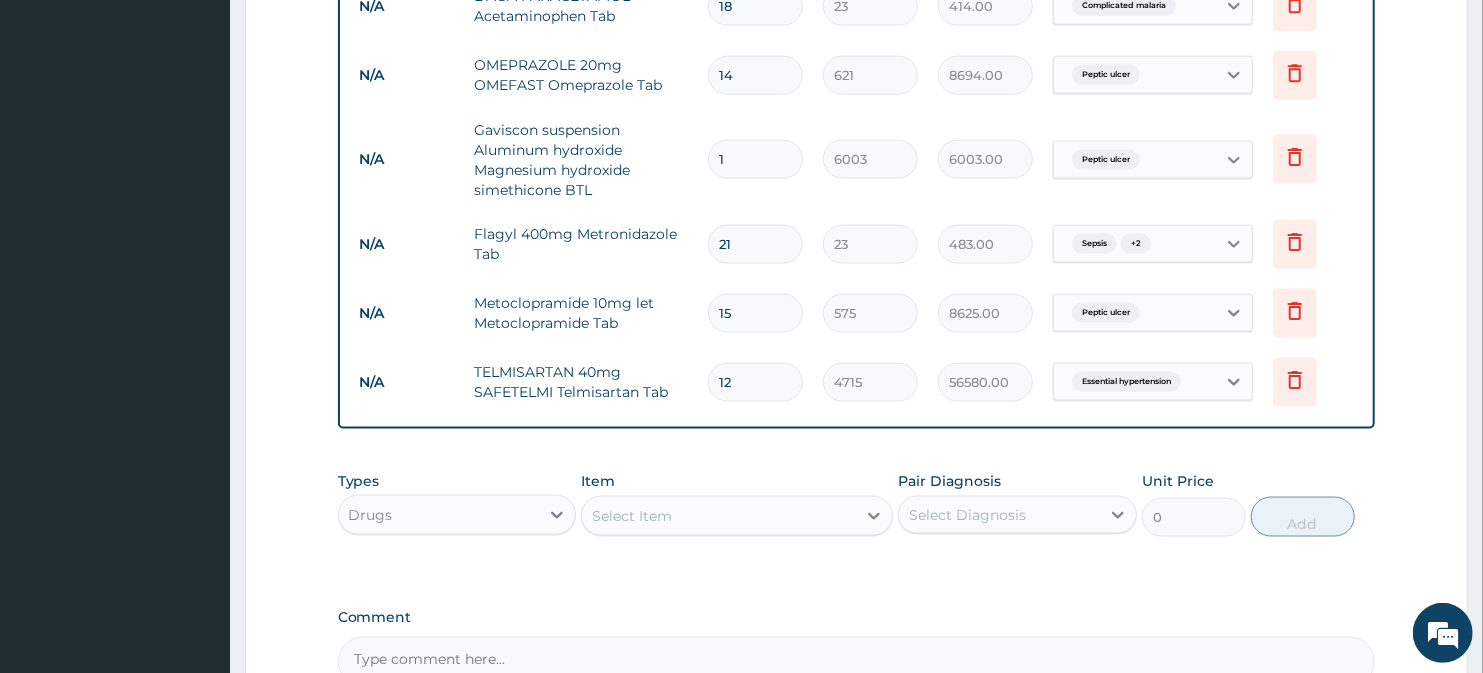 click on "Types Drugs Item Select Item Pair Diagnosis Select Diagnosis Unit Price 0 Add" at bounding box center [857, 504] 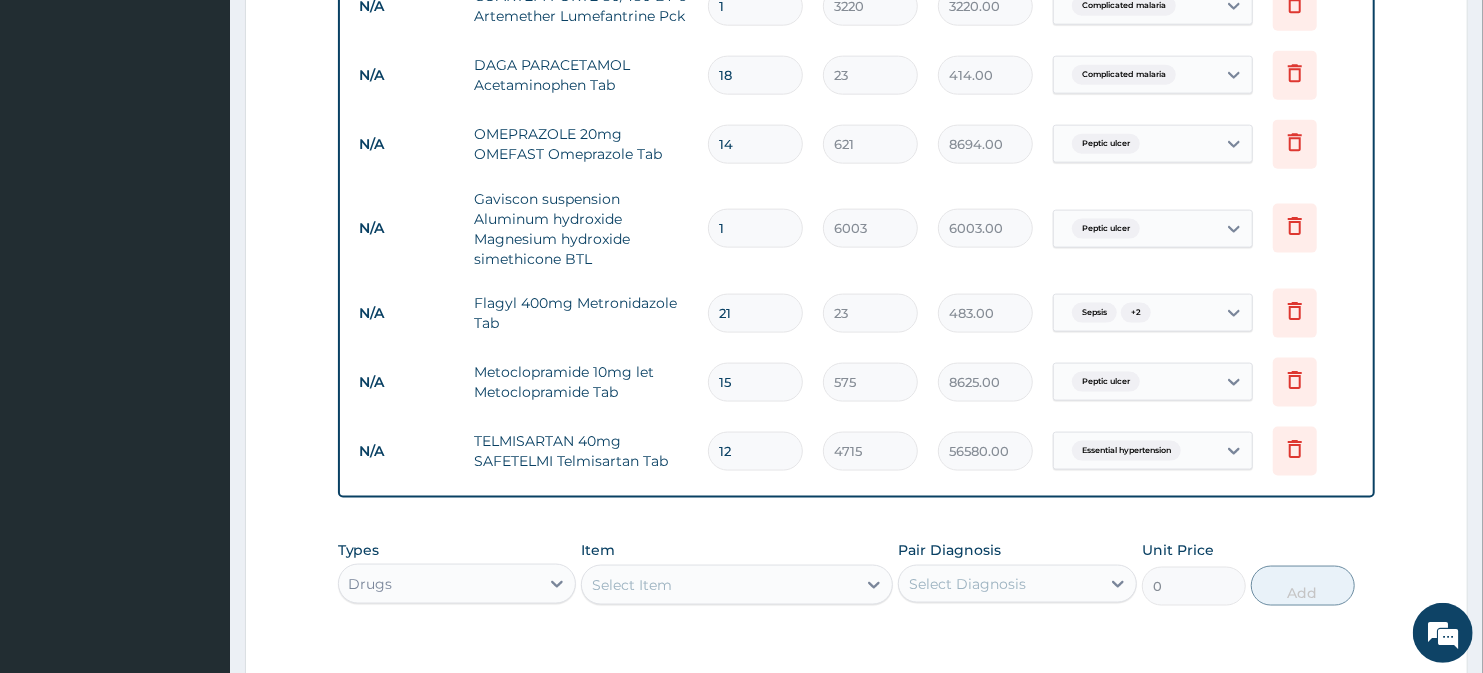 scroll, scrollTop: 1555, scrollLeft: 0, axis: vertical 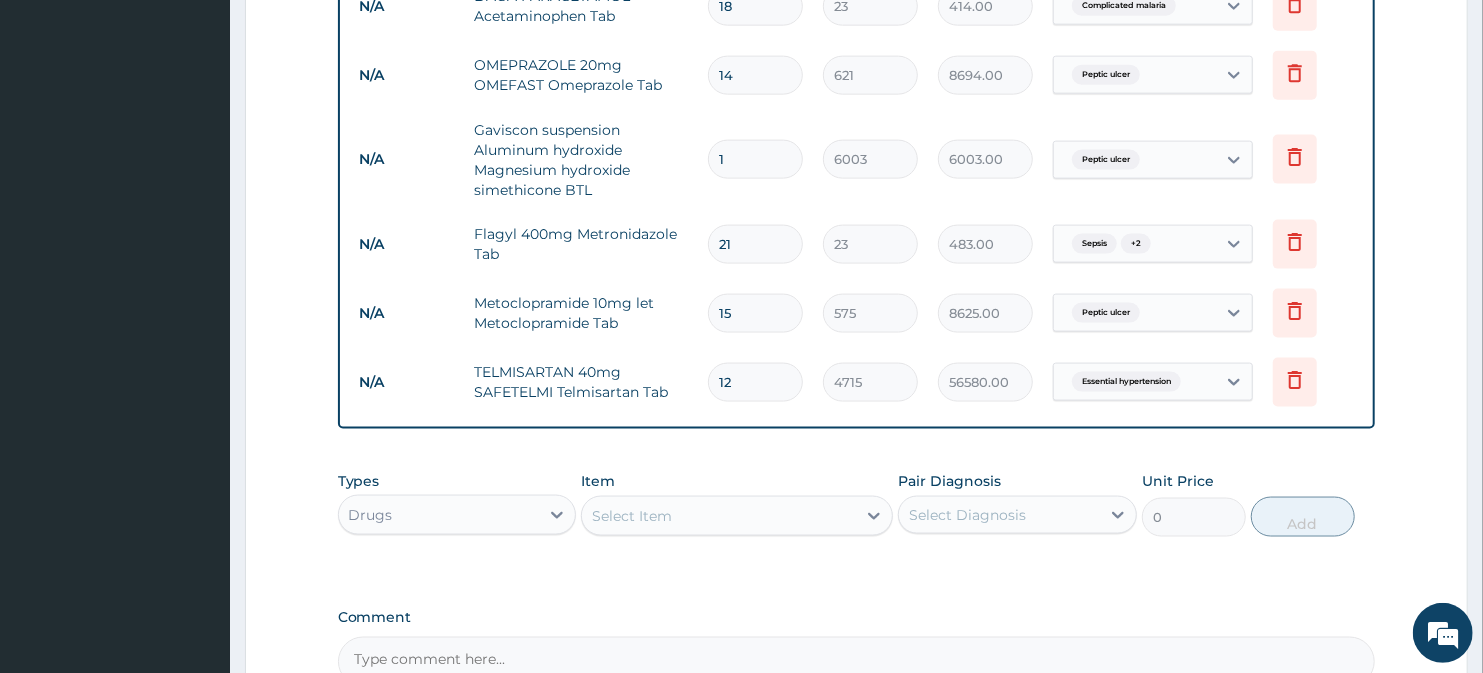 drag, startPoint x: 756, startPoint y: 381, endPoint x: 708, endPoint y: 397, distance: 50.596443 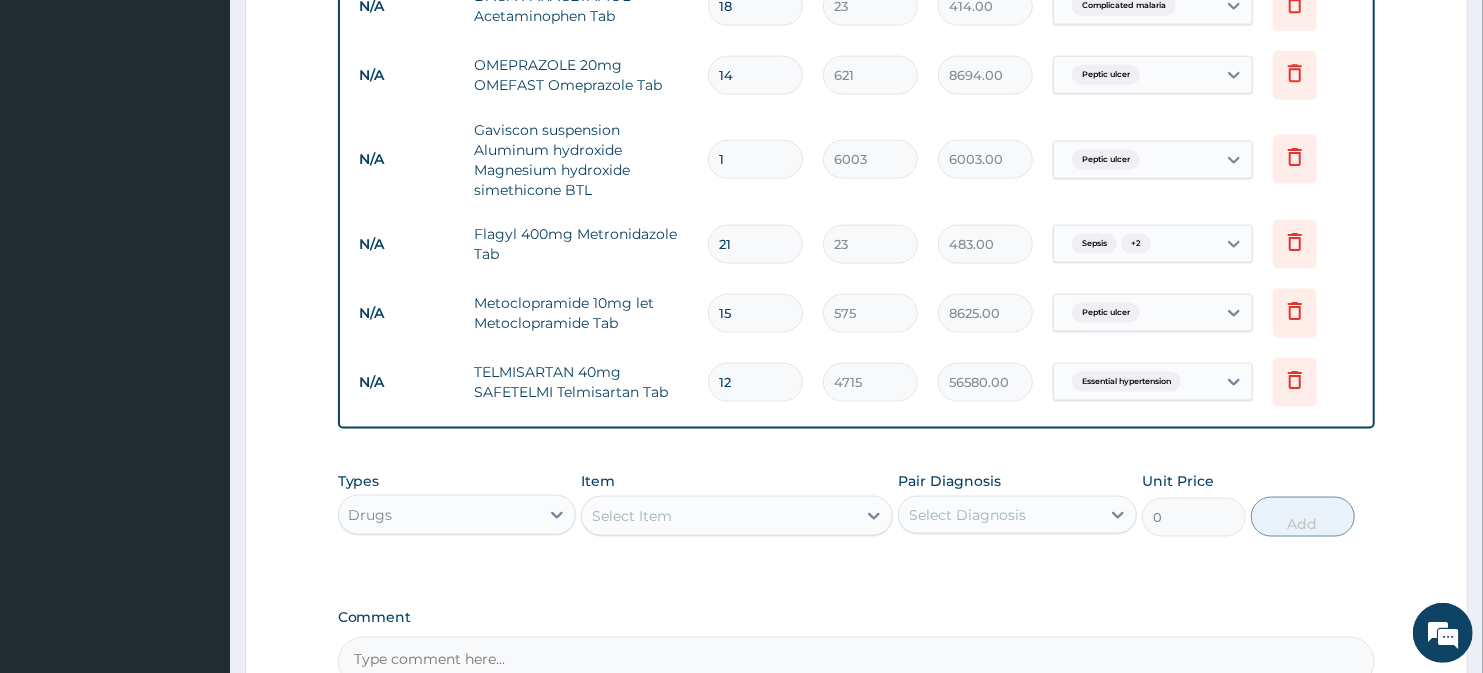 type on "3" 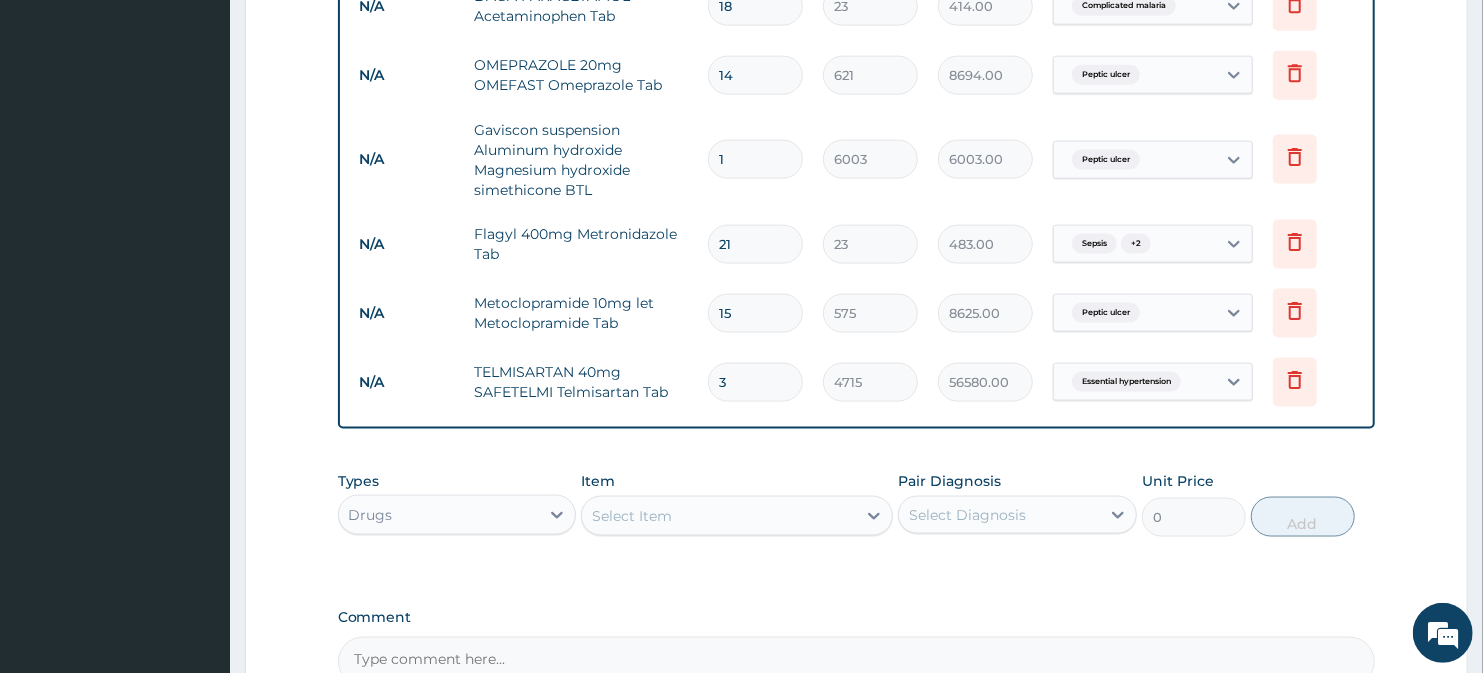 type on "14145.00" 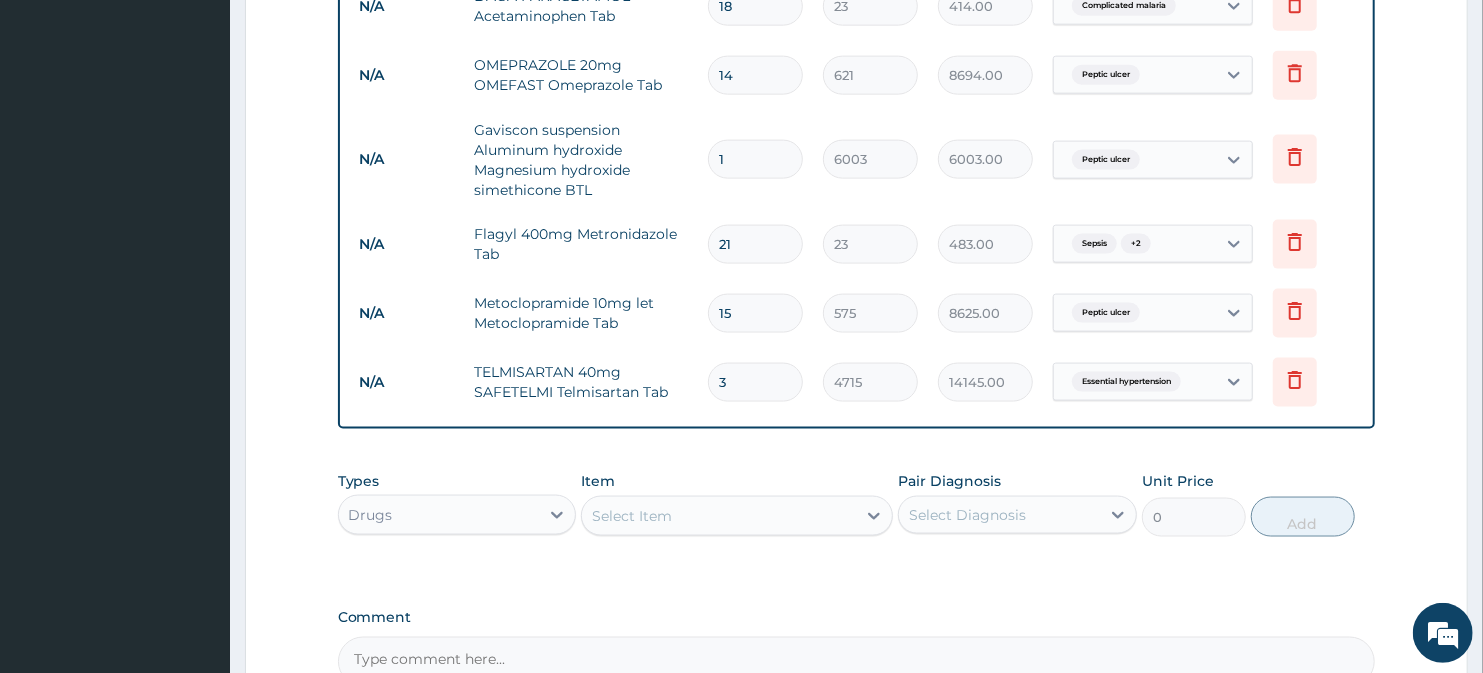 type 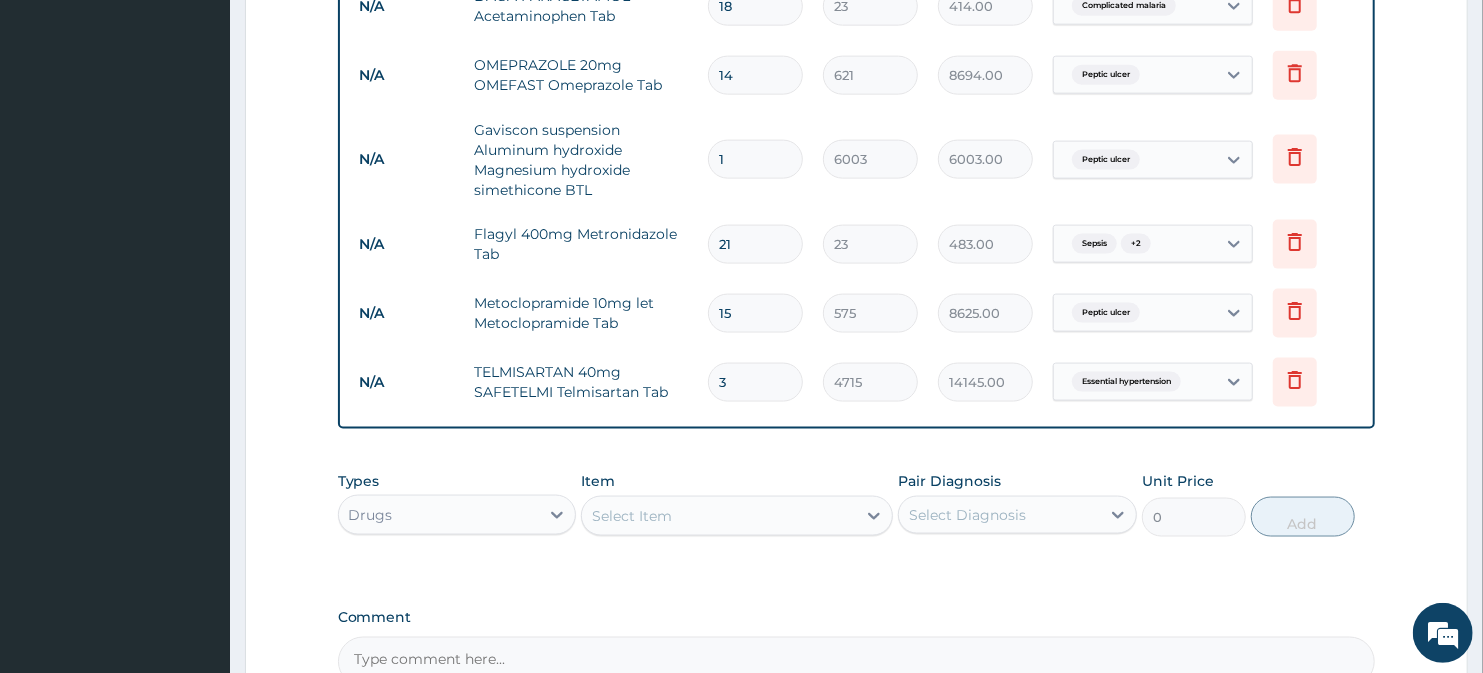 type on "0.00" 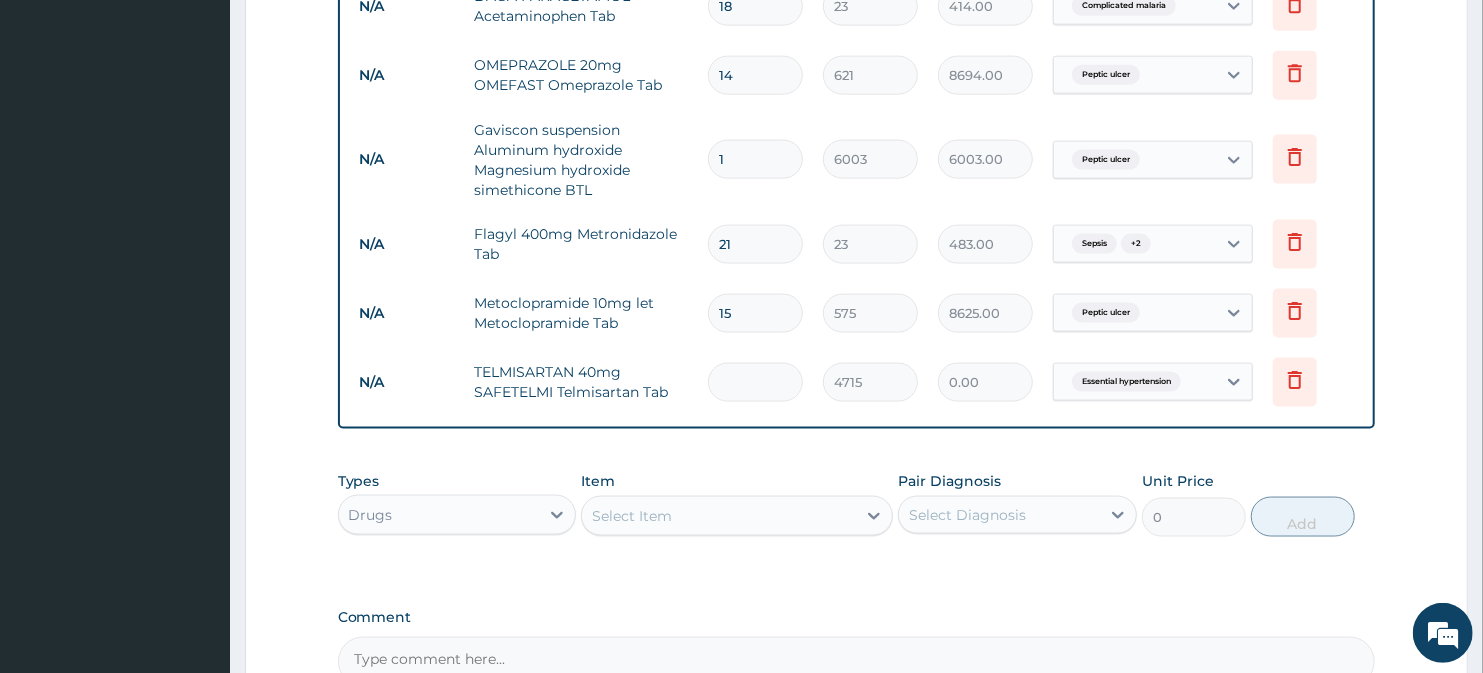type on "1" 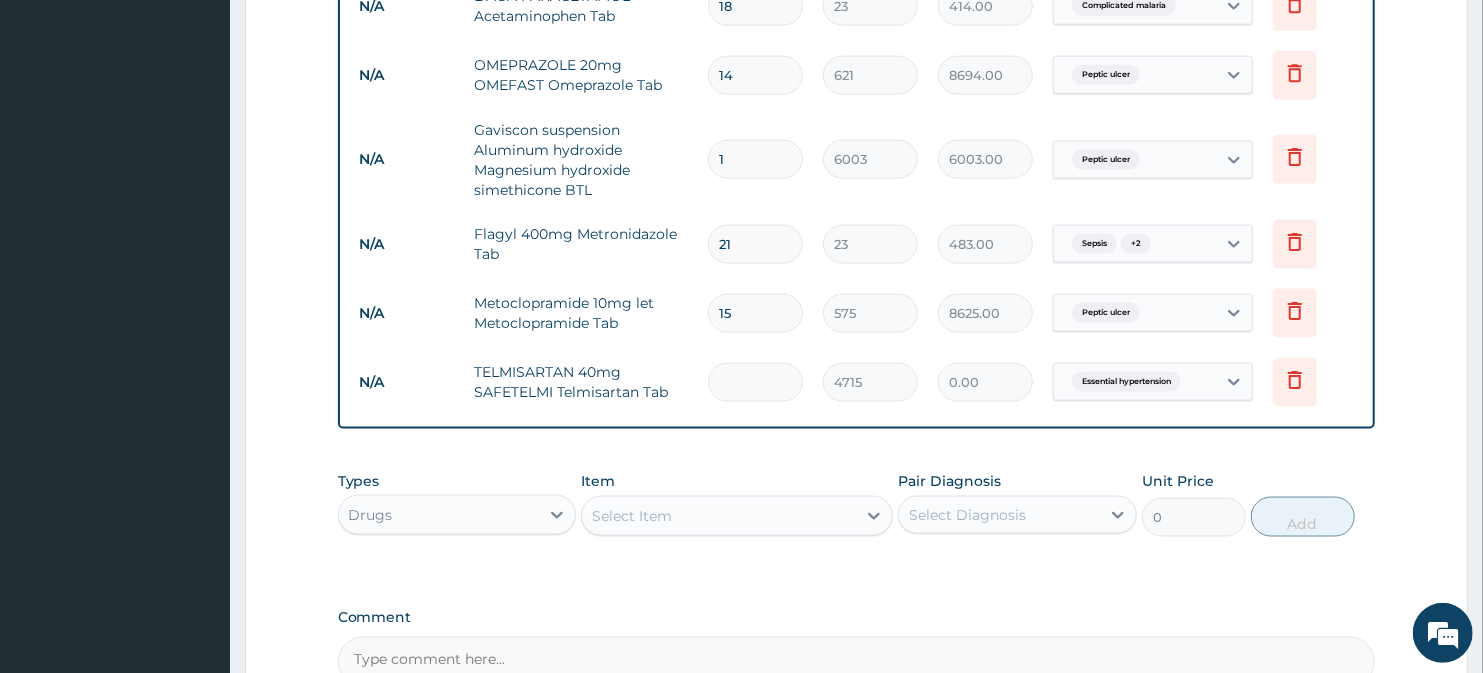type on "4715.00" 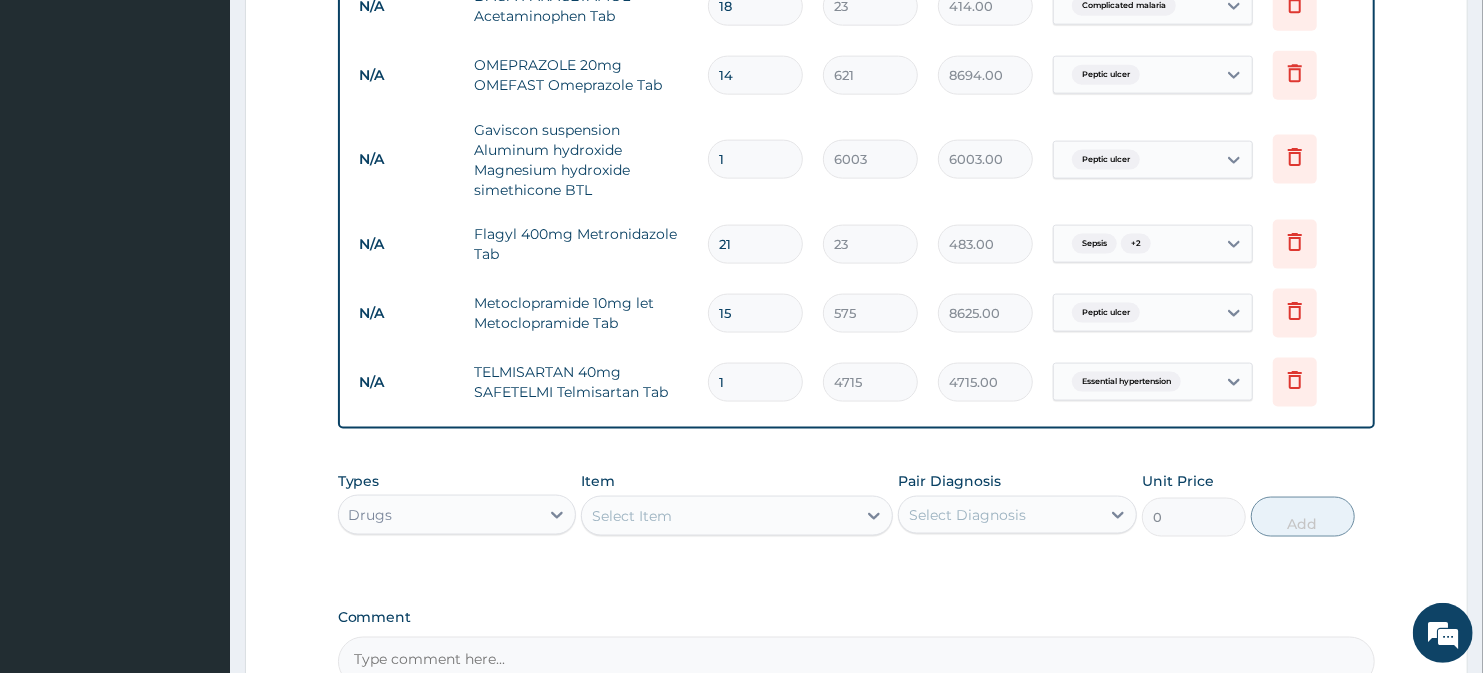 type on "1" 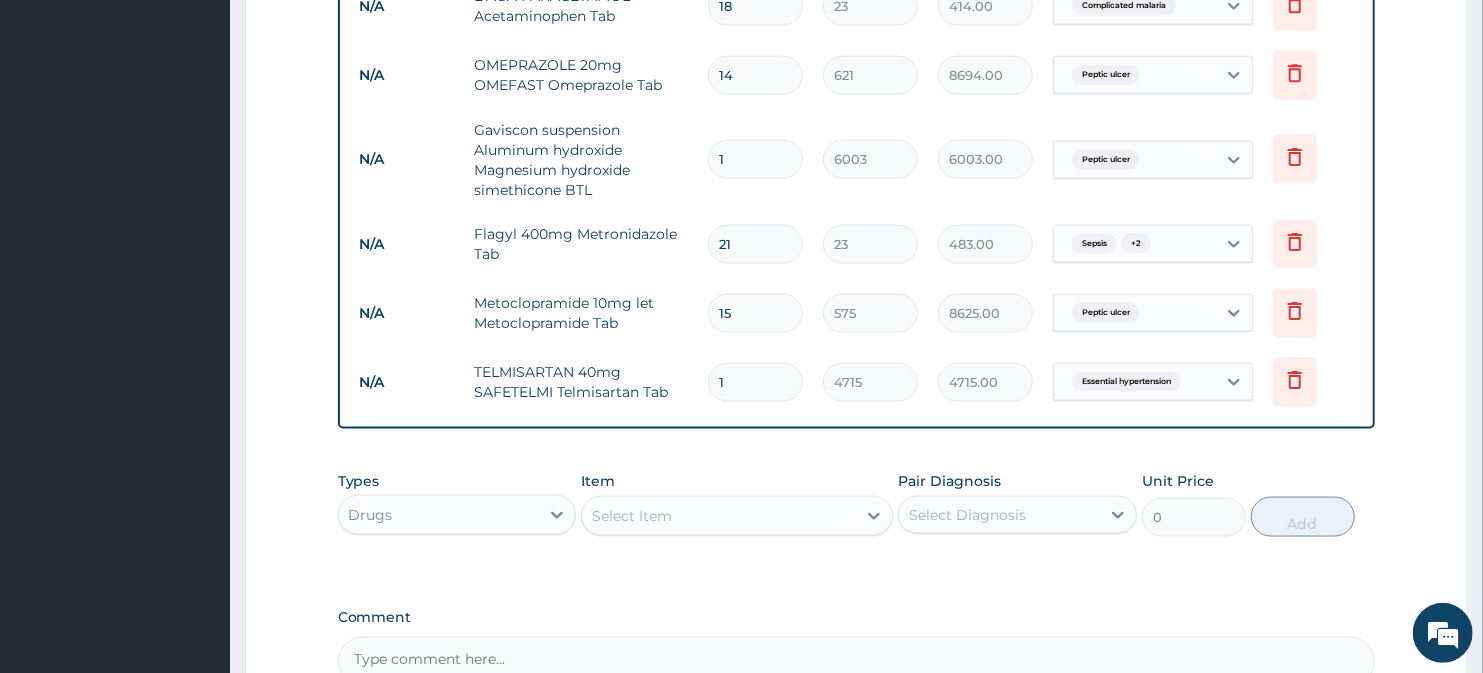 paste on "Atorvastatin 20mg Atorvastatin Tab" 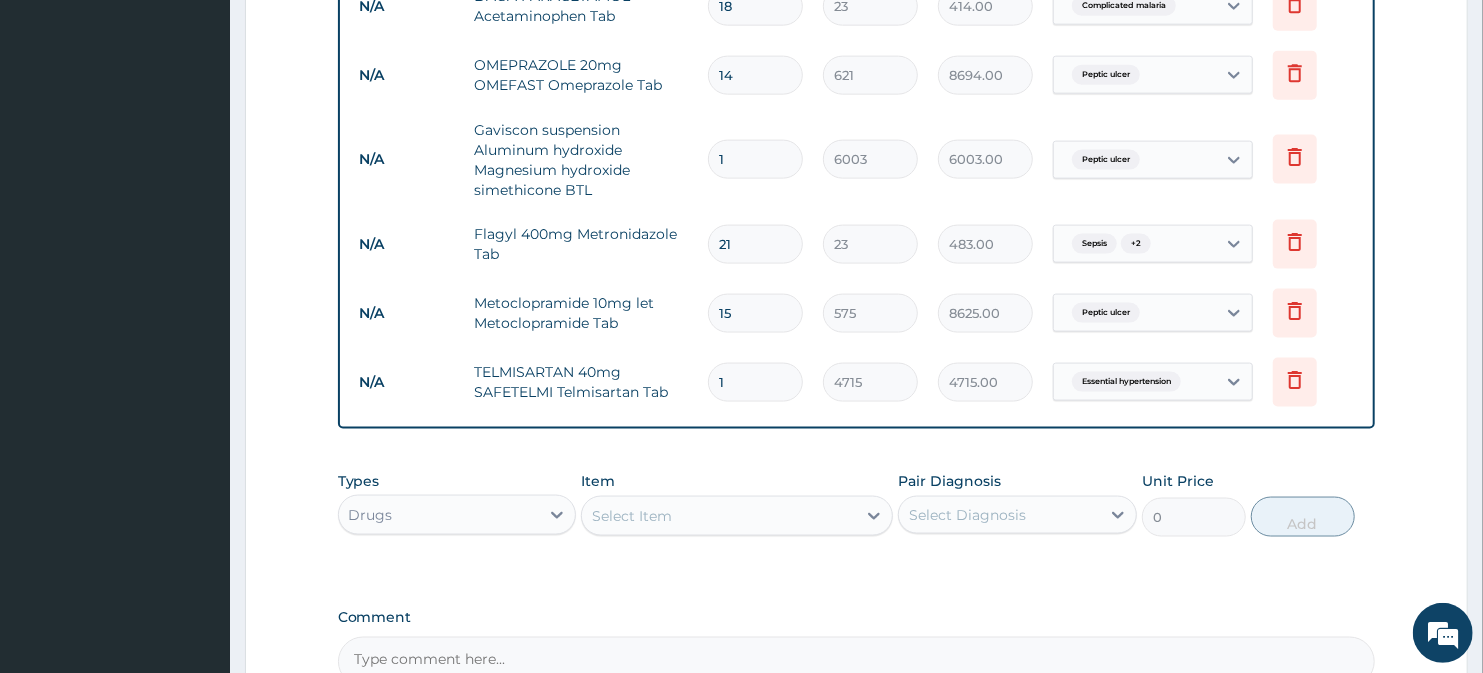 type on "Atorvastatin 20mg Atorvastatin Tab" 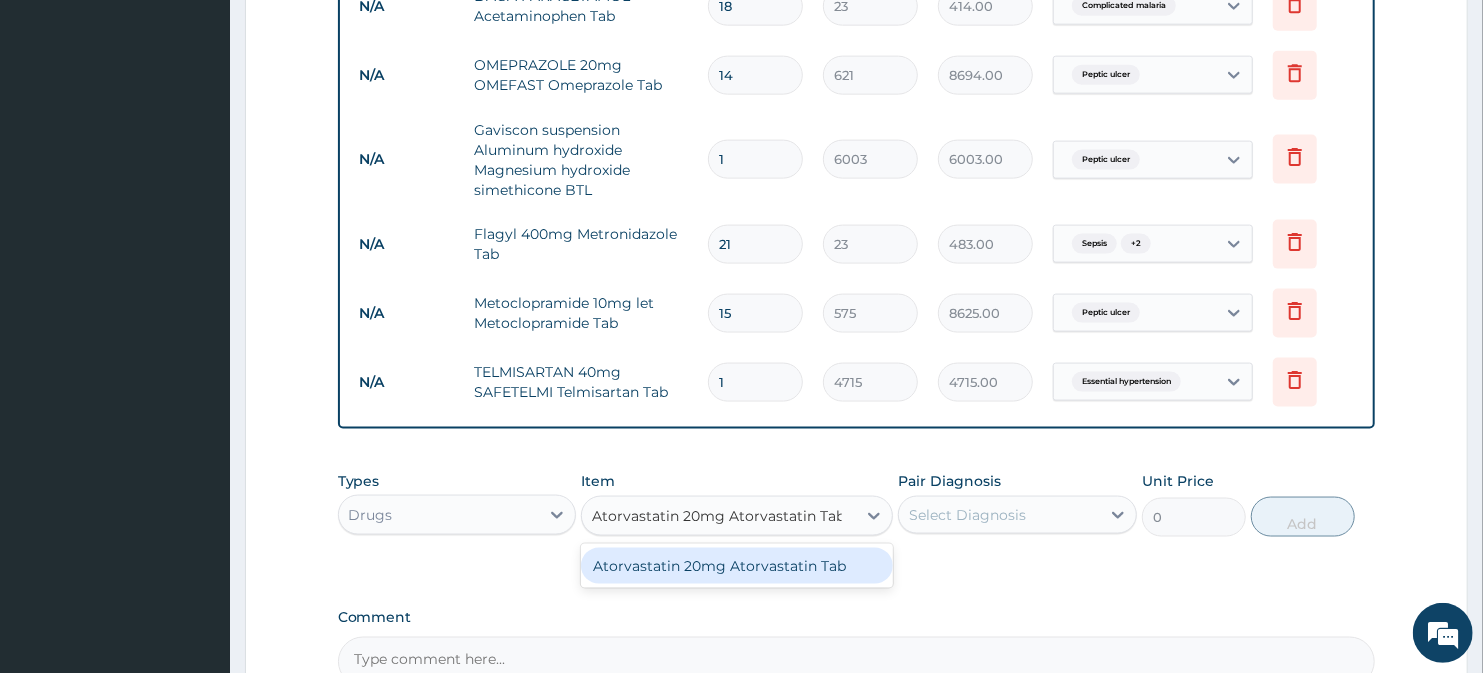 click on "Atorvastatin 20mg Atorvastatin Tab" at bounding box center [736, 566] 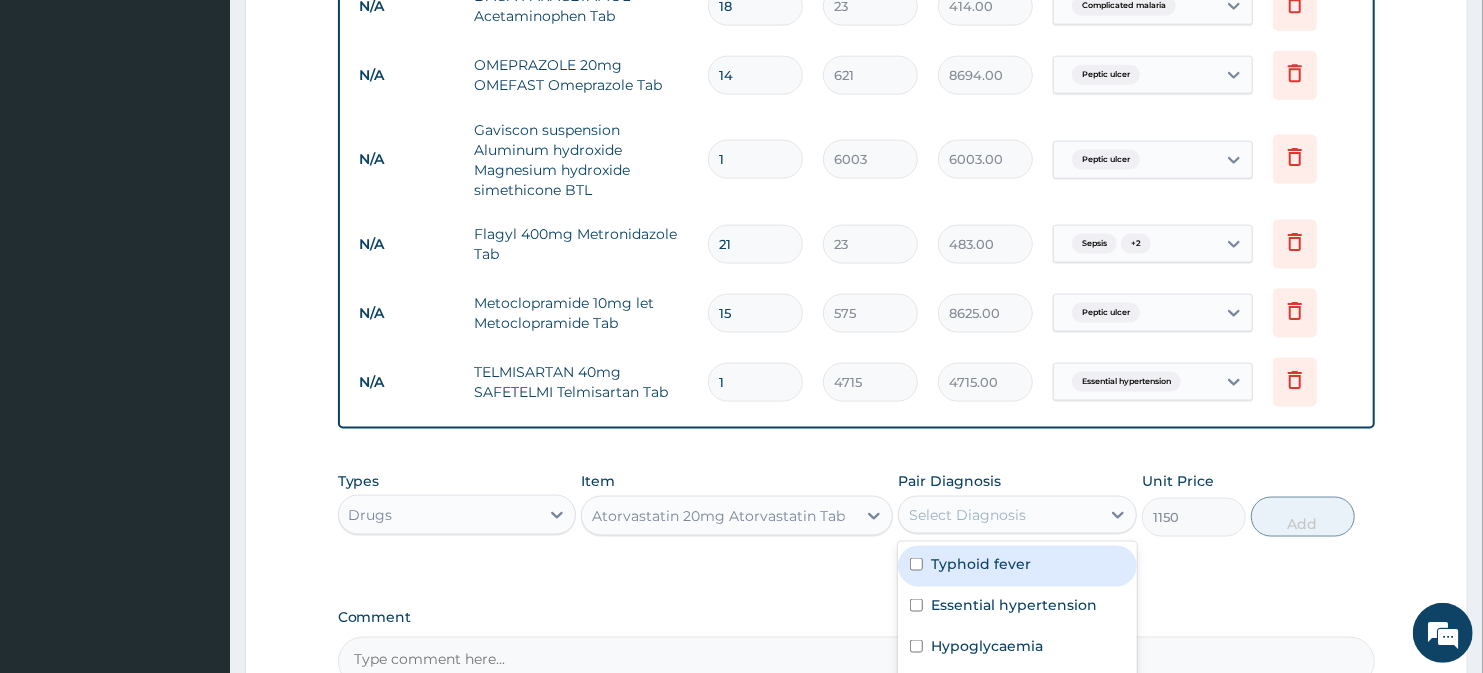 click on "Select Diagnosis" at bounding box center [967, 515] 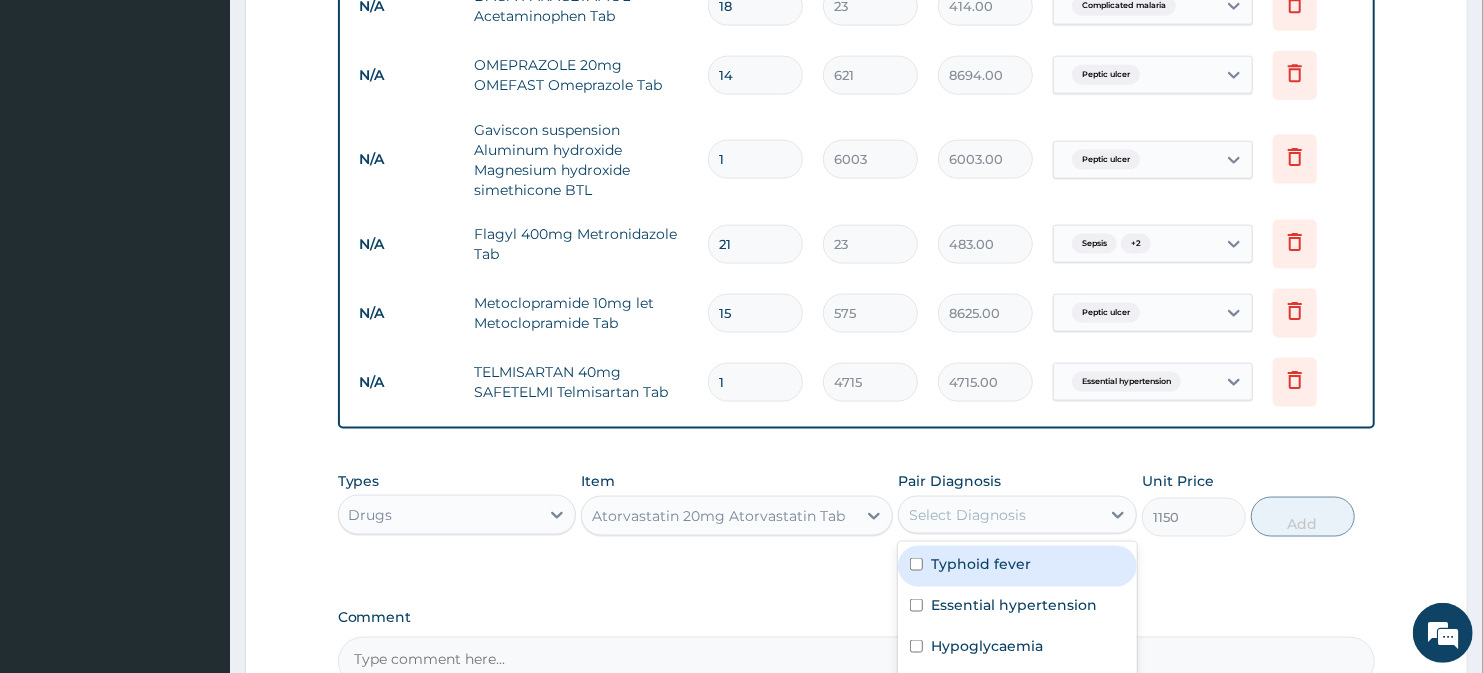 click on "Select Diagnosis" at bounding box center (967, 515) 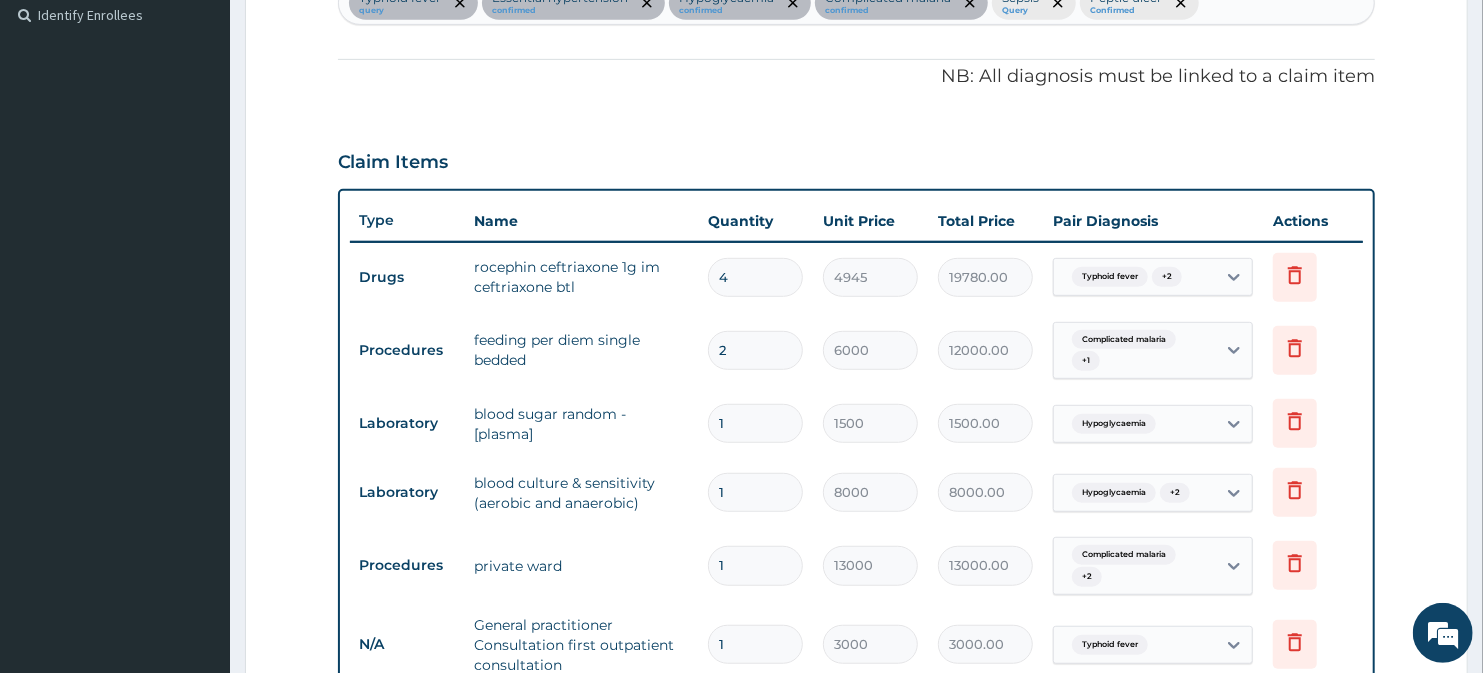 scroll, scrollTop: 444, scrollLeft: 0, axis: vertical 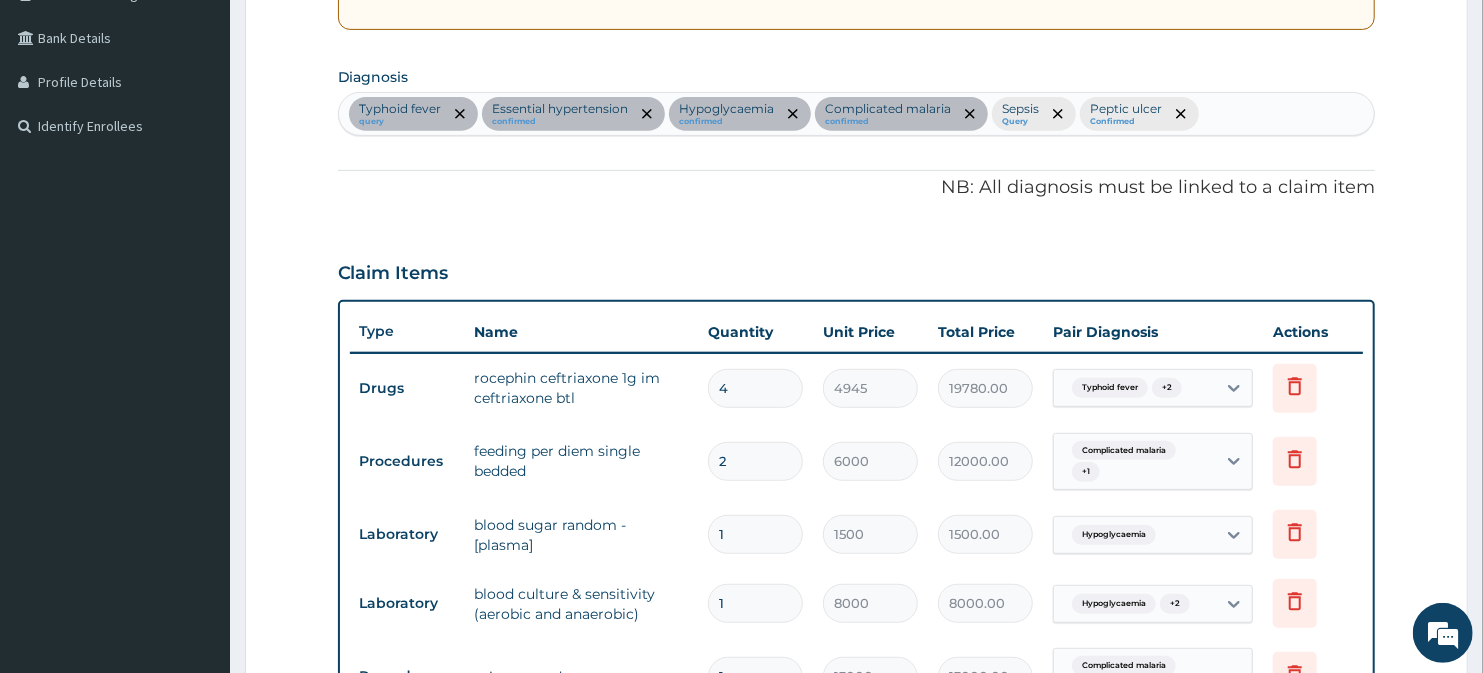 click on "Typhoid fever query Essential hypertension confirmed Hypoglycaemia confirmed Complicated malaria confirmed Sepsis Query Peptic ulcer Confirmed" at bounding box center [857, 114] 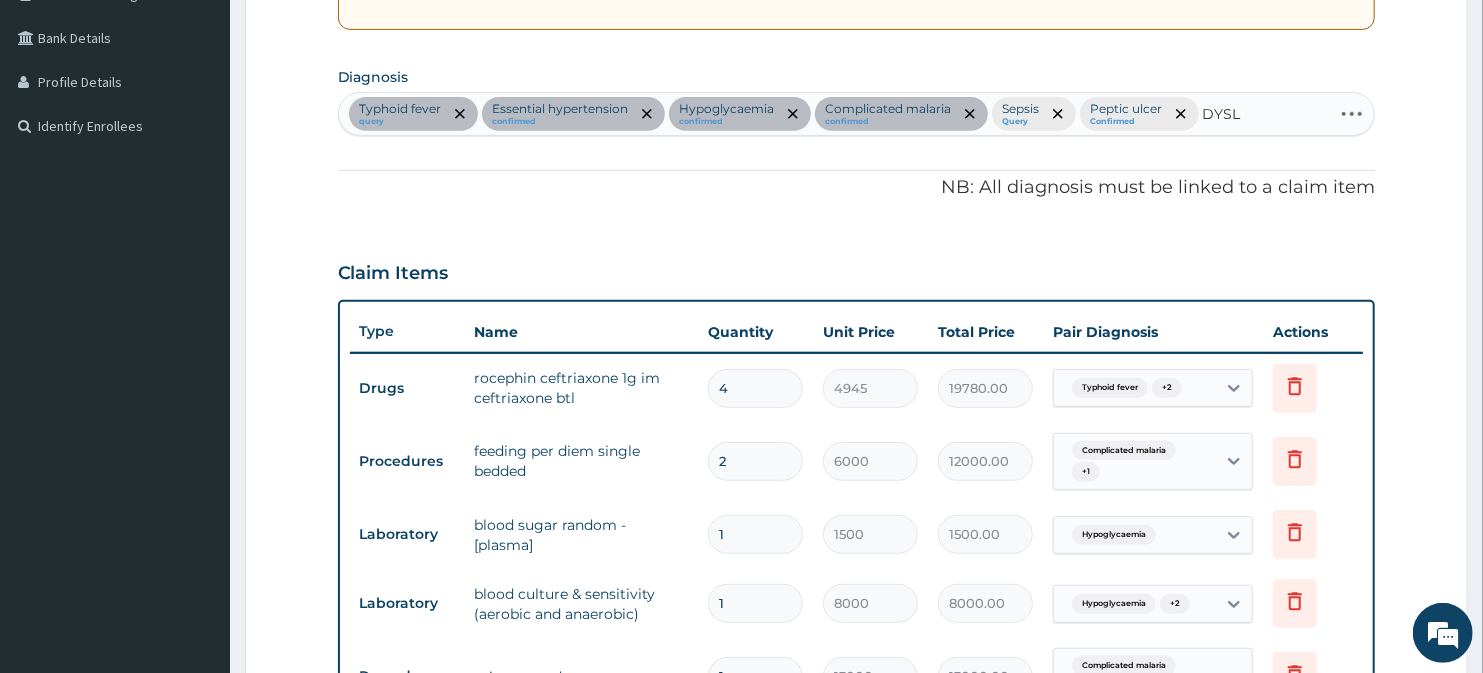 type on "DYSLI" 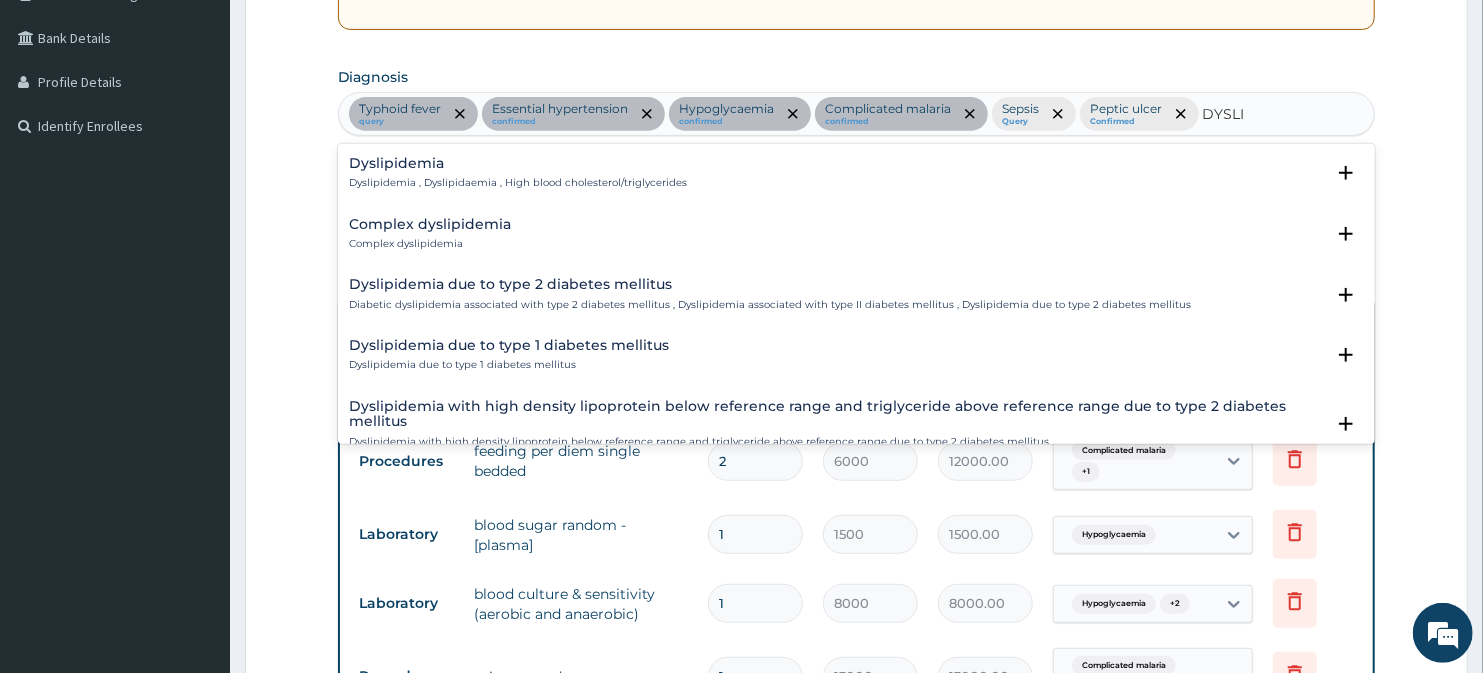 click on "Dyslipidemia Dyslipidemia , Dyslipidaemia , High blood cholesterol/triglycerides Select Status Query Query covers suspected (?), Keep in view (kiv), Ruled out (r/o) Confirmed" at bounding box center [857, 178] 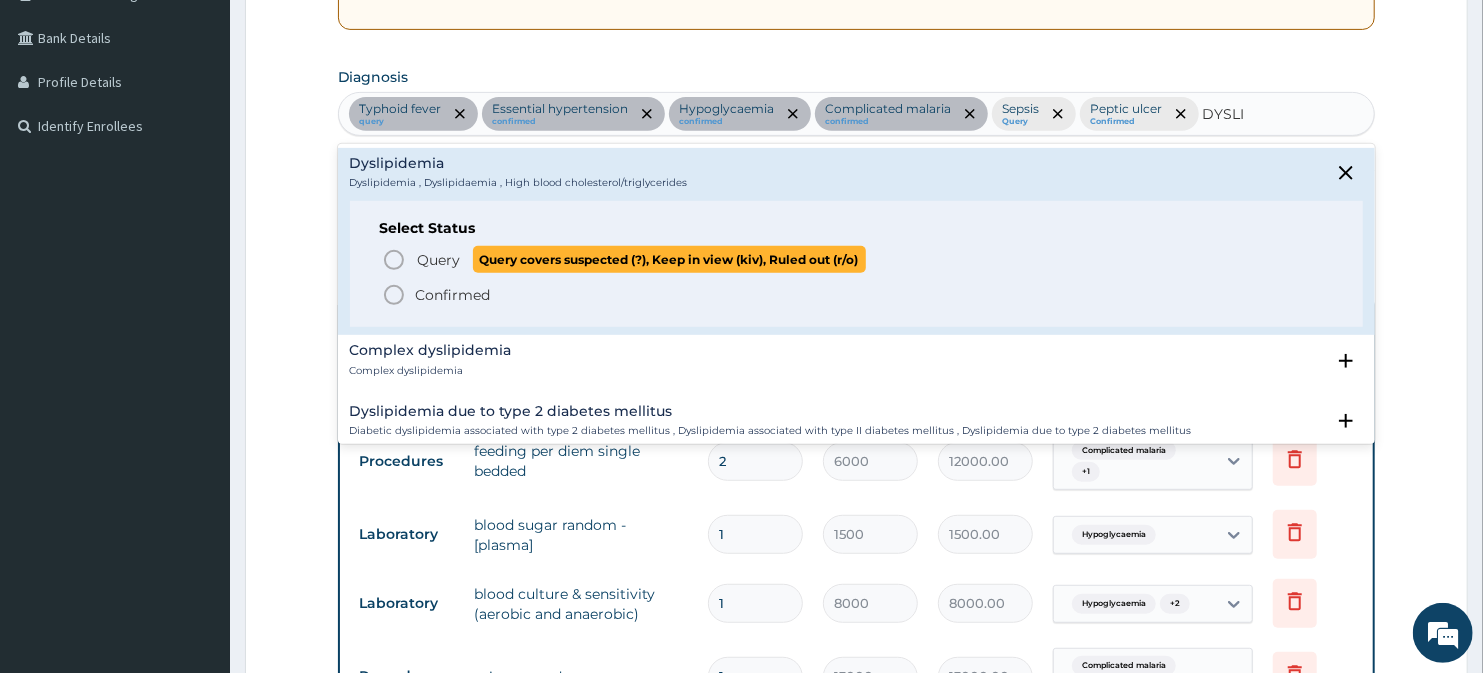 click on "Query" at bounding box center [439, 260] 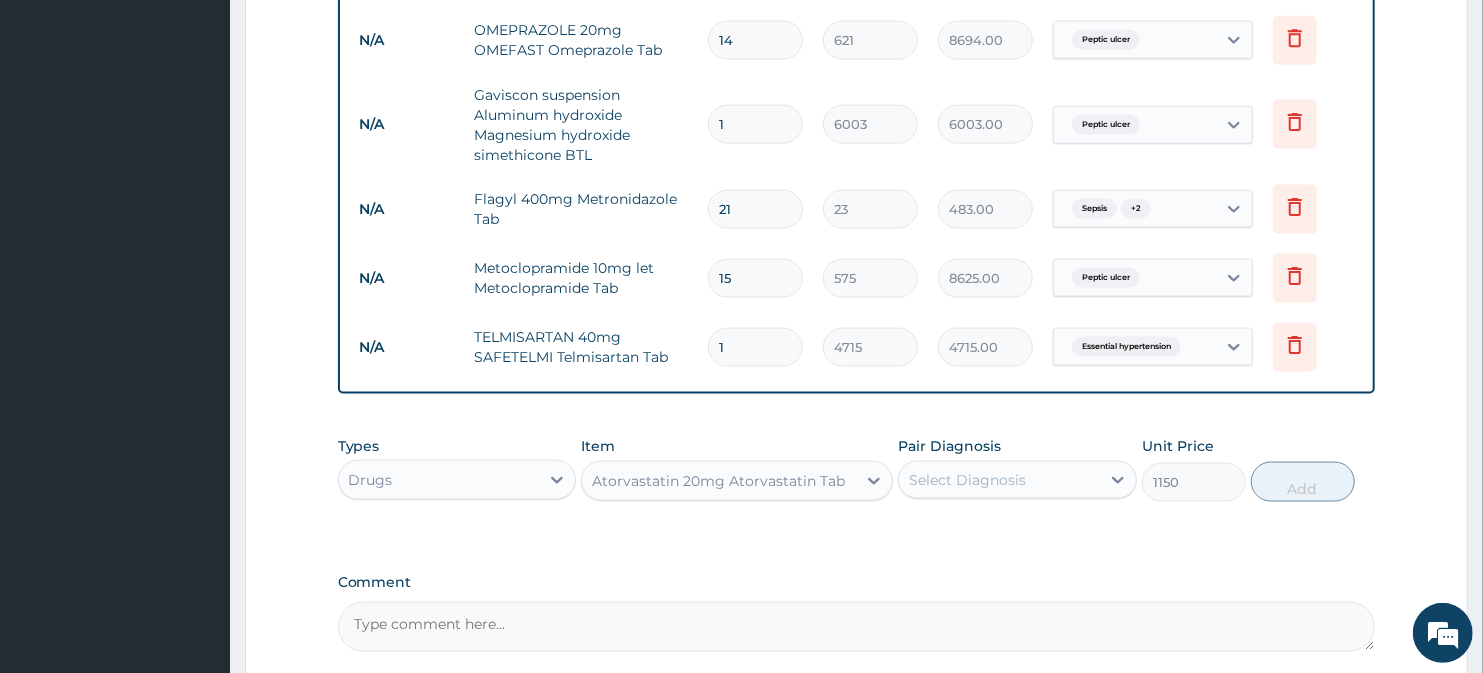scroll, scrollTop: 1666, scrollLeft: 0, axis: vertical 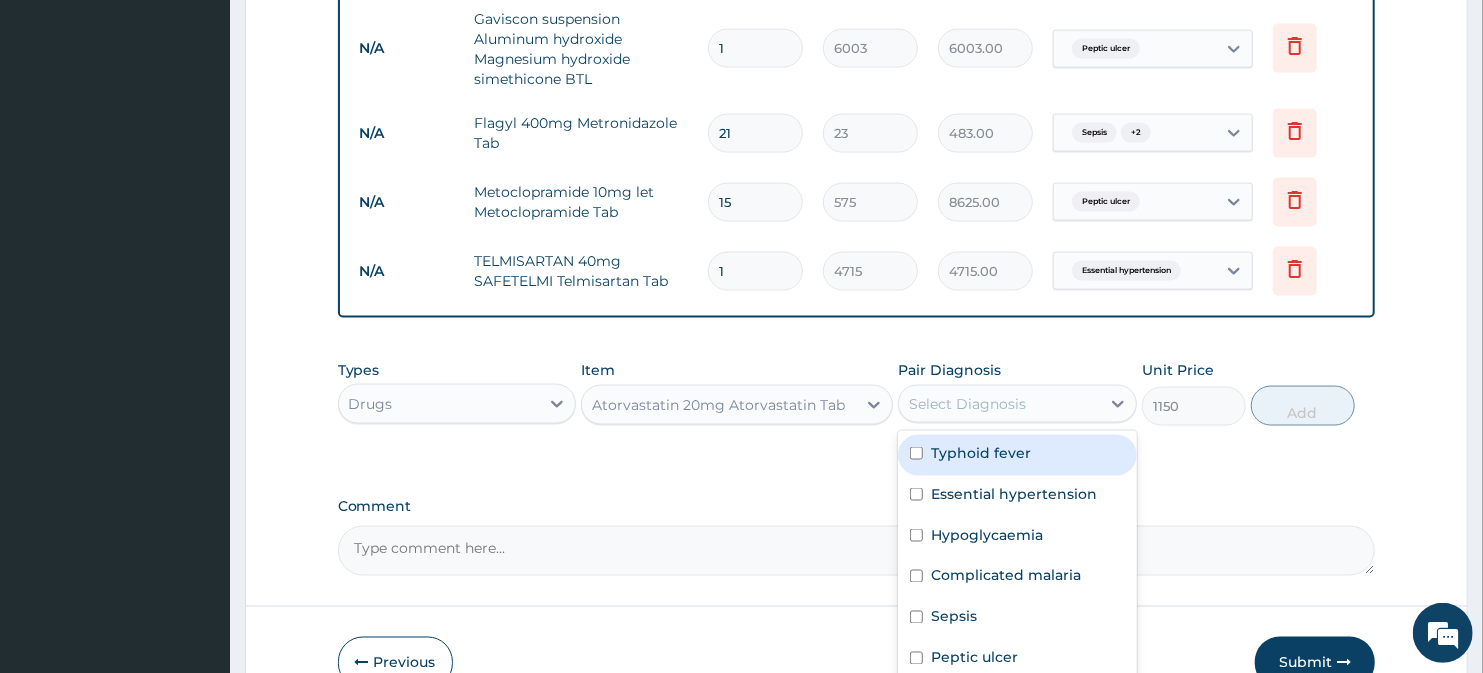 click on "Select Diagnosis" at bounding box center [967, 404] 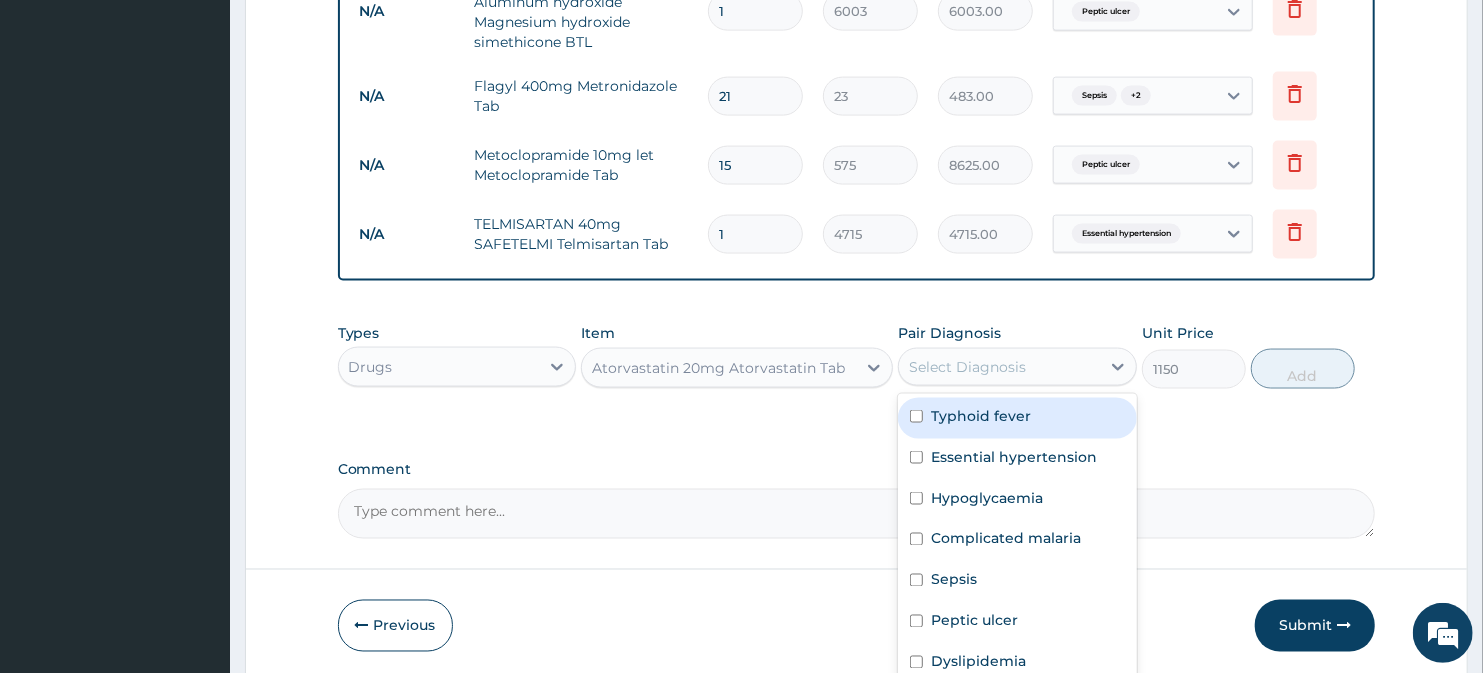scroll, scrollTop: 1772, scrollLeft: 0, axis: vertical 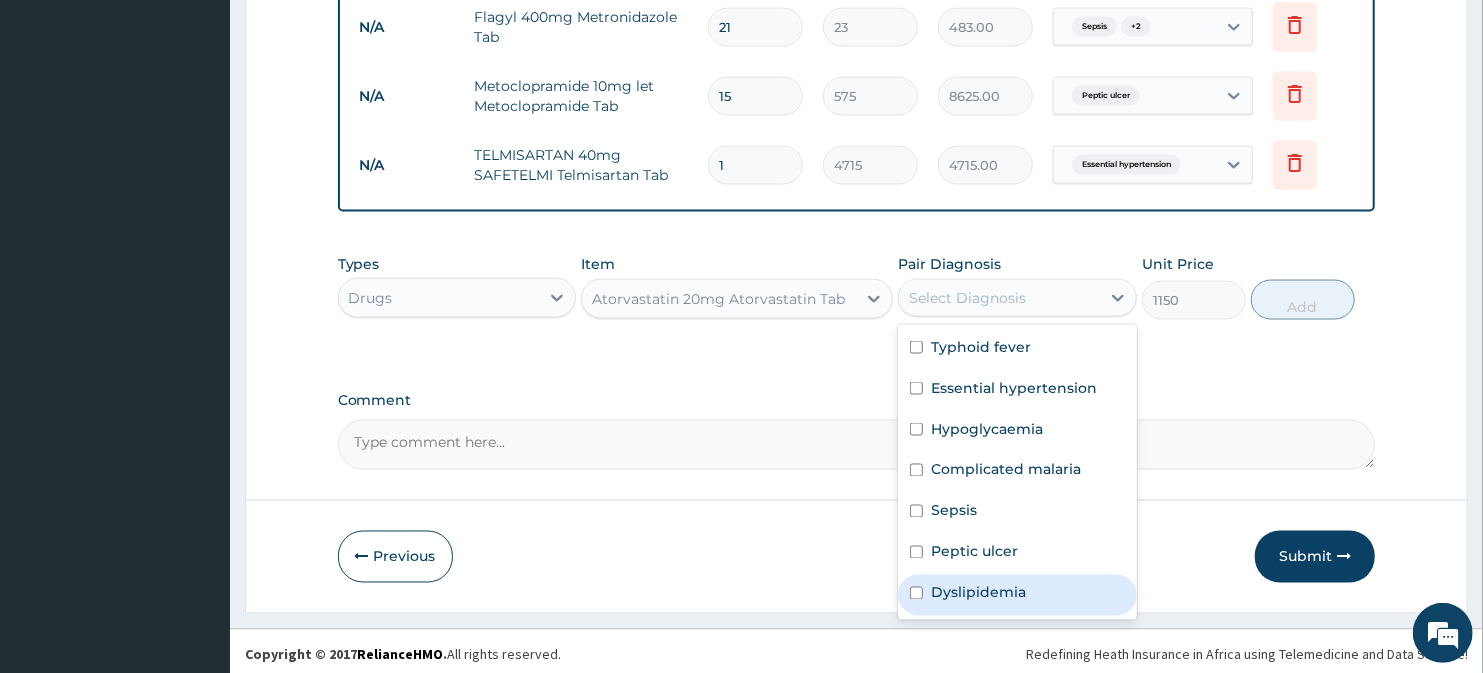 click on "Dyslipidemia" at bounding box center (1017, 595) 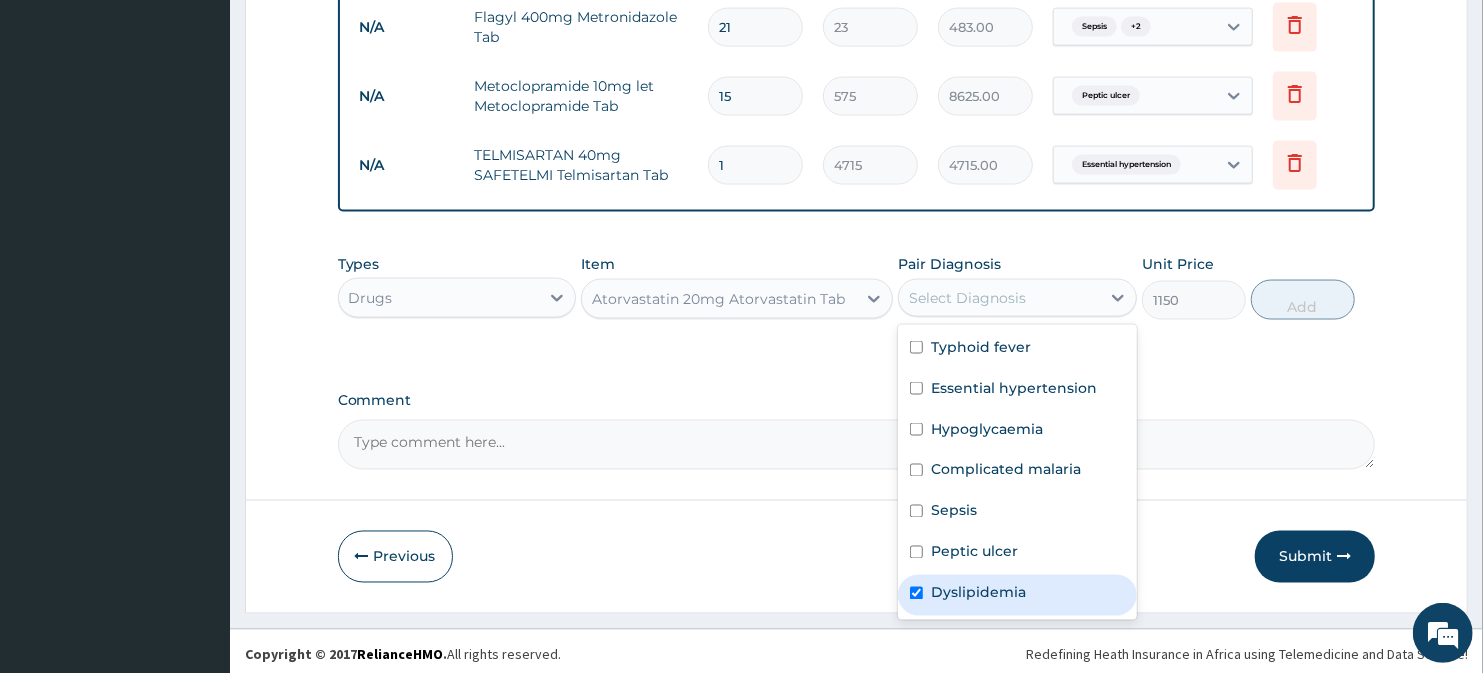 click on "Dyslipidemia" at bounding box center (1017, 595) 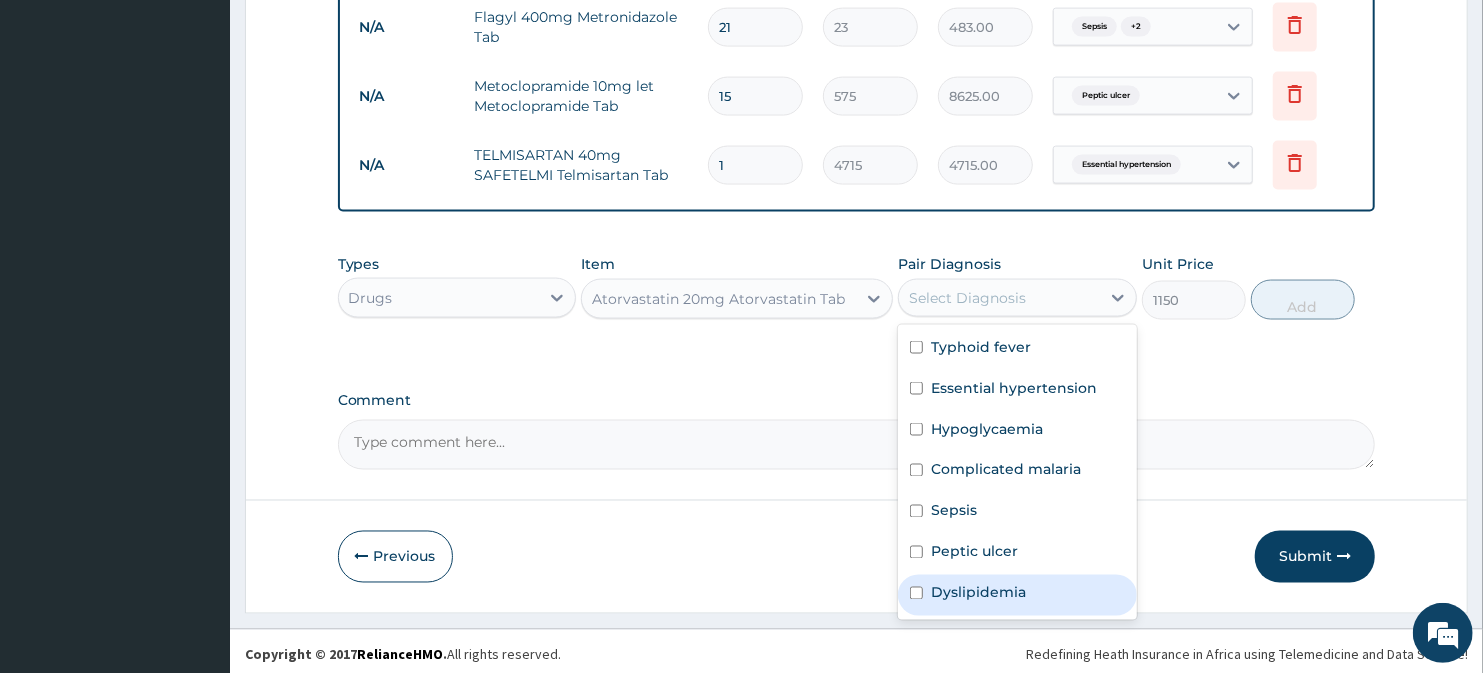 click on "Dyslipidemia" at bounding box center [1017, 595] 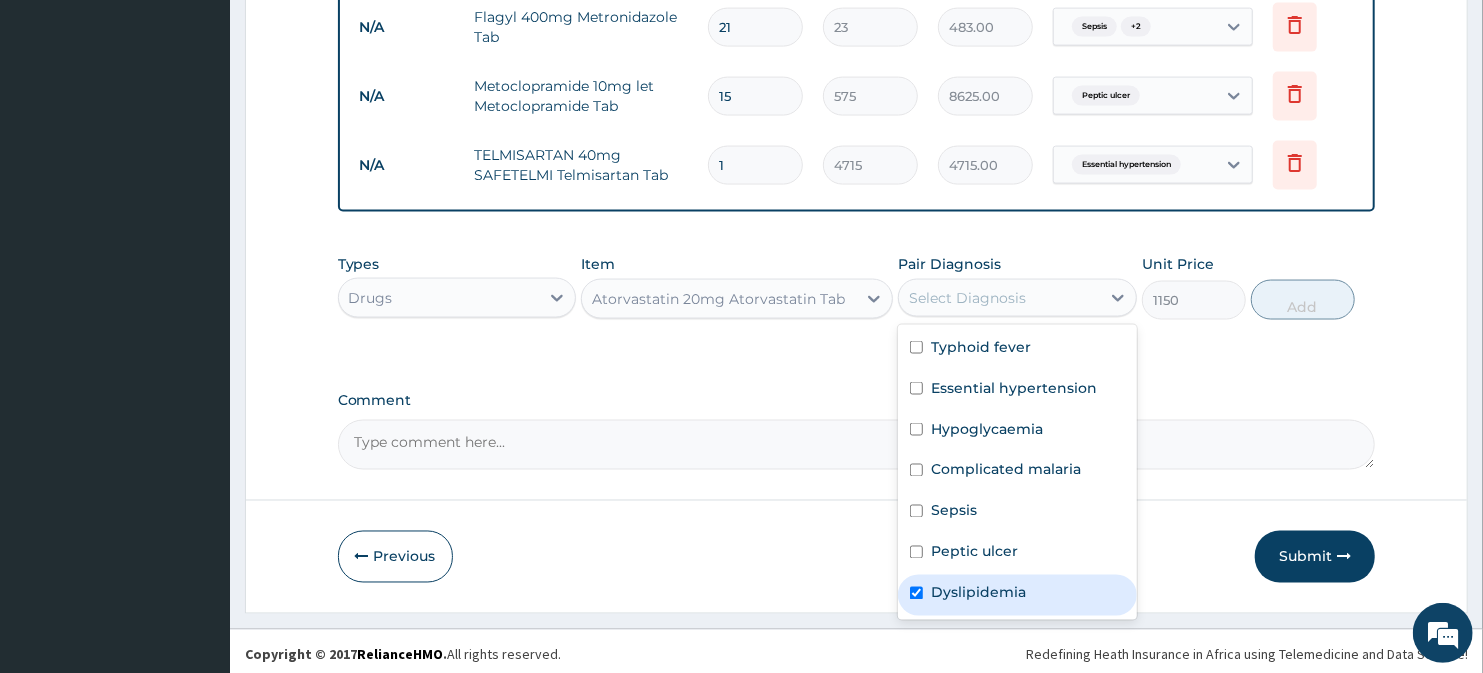 checkbox on "true" 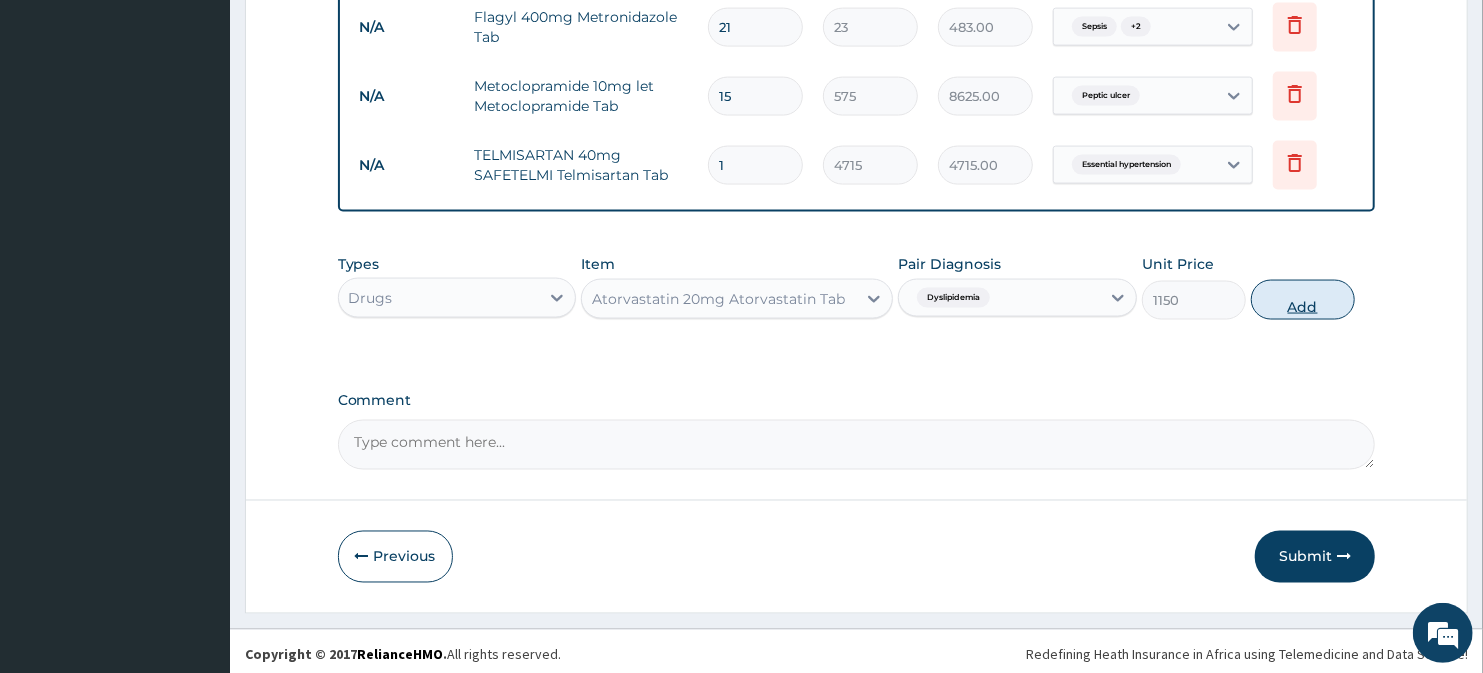 click on "Add" at bounding box center (1303, 300) 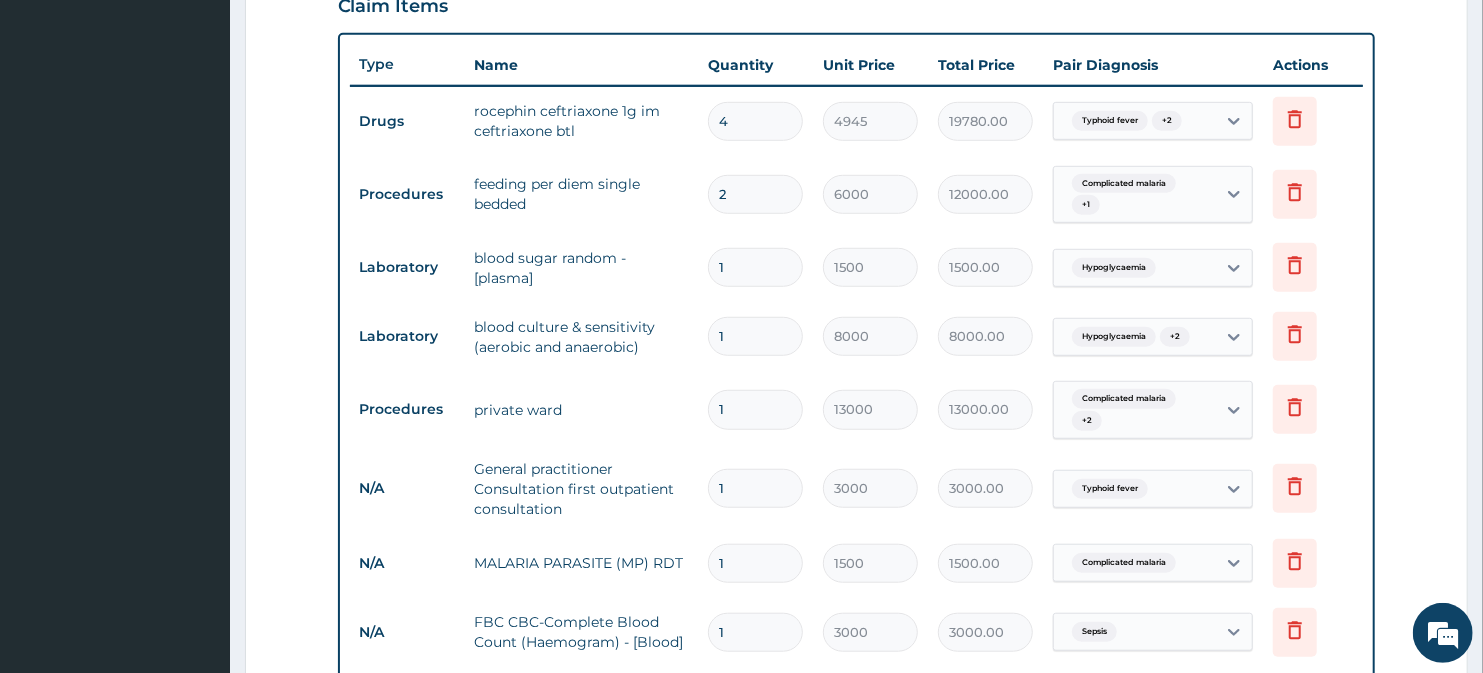 scroll, scrollTop: 661, scrollLeft: 0, axis: vertical 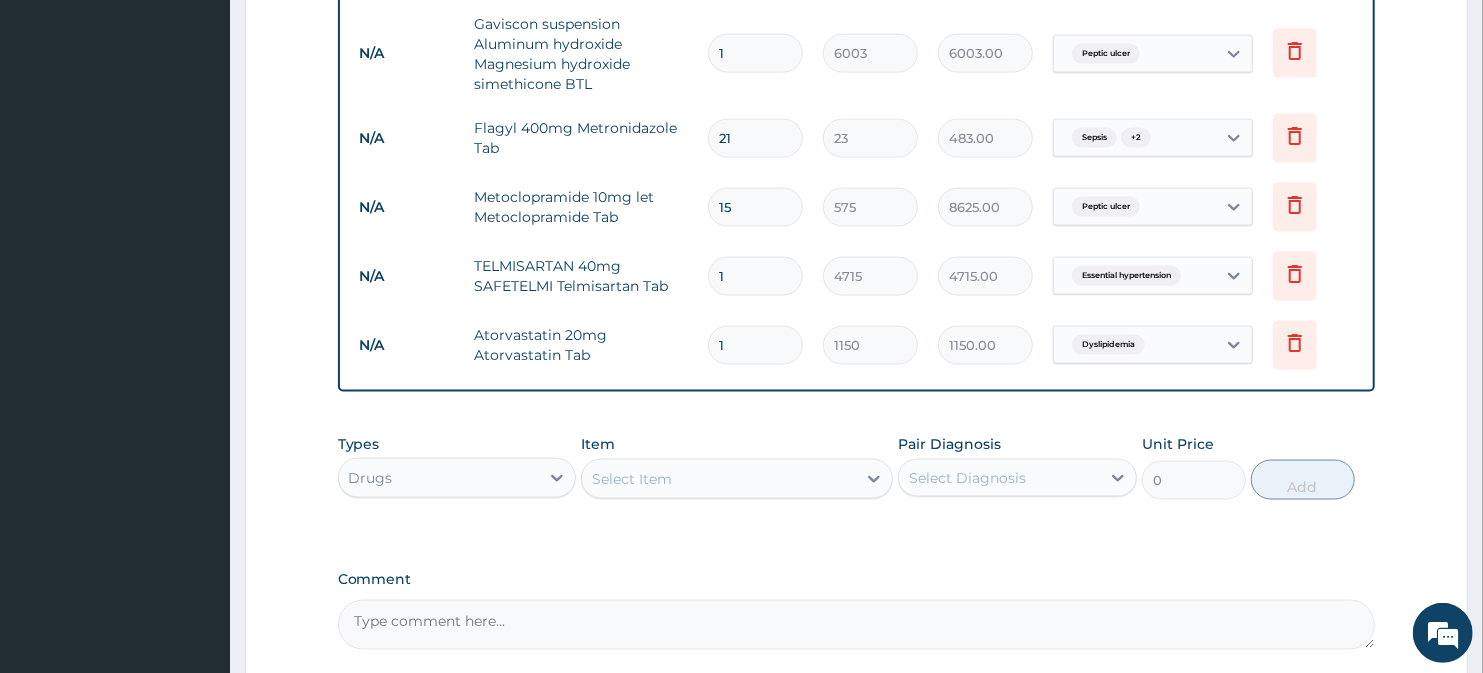 click on "Select Item" at bounding box center (718, 479) 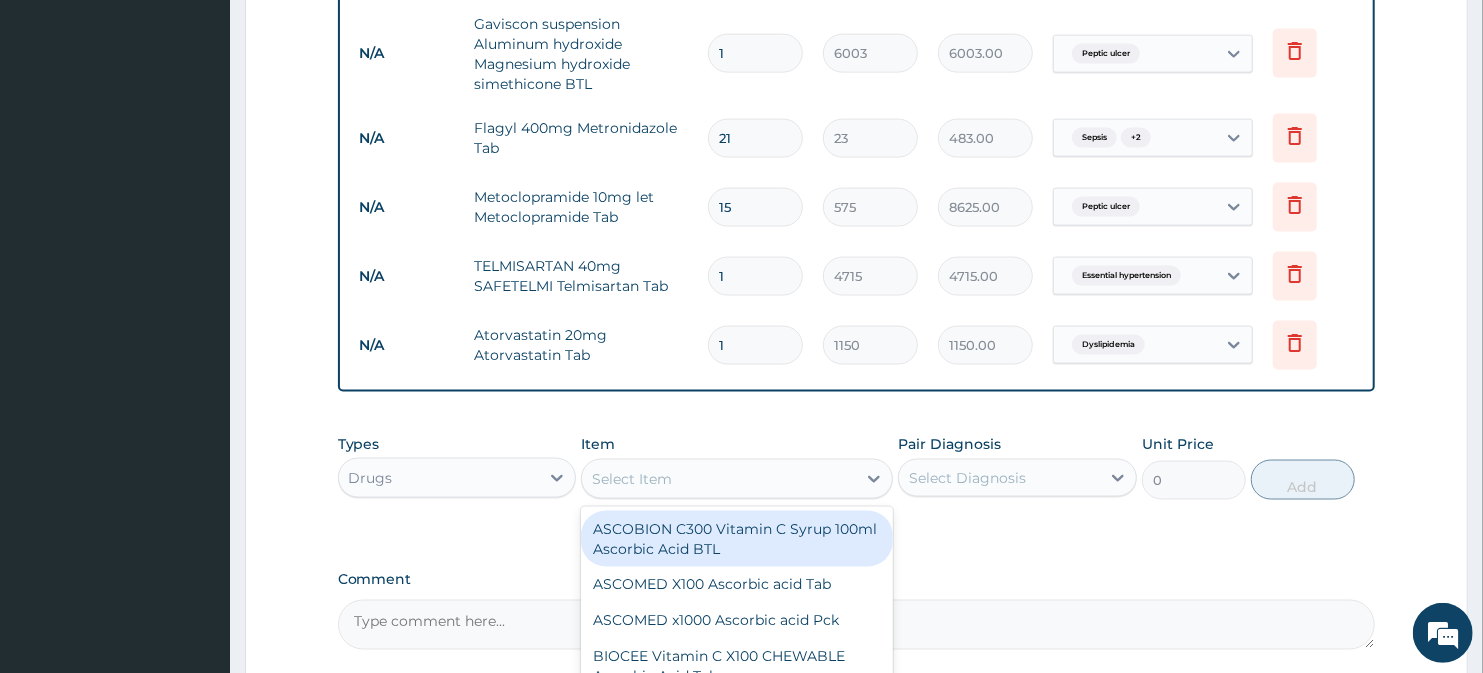 paste on "OMEPRAZOLE SODIUM Injection 40mg MEZOL C Omeprazole Amp" 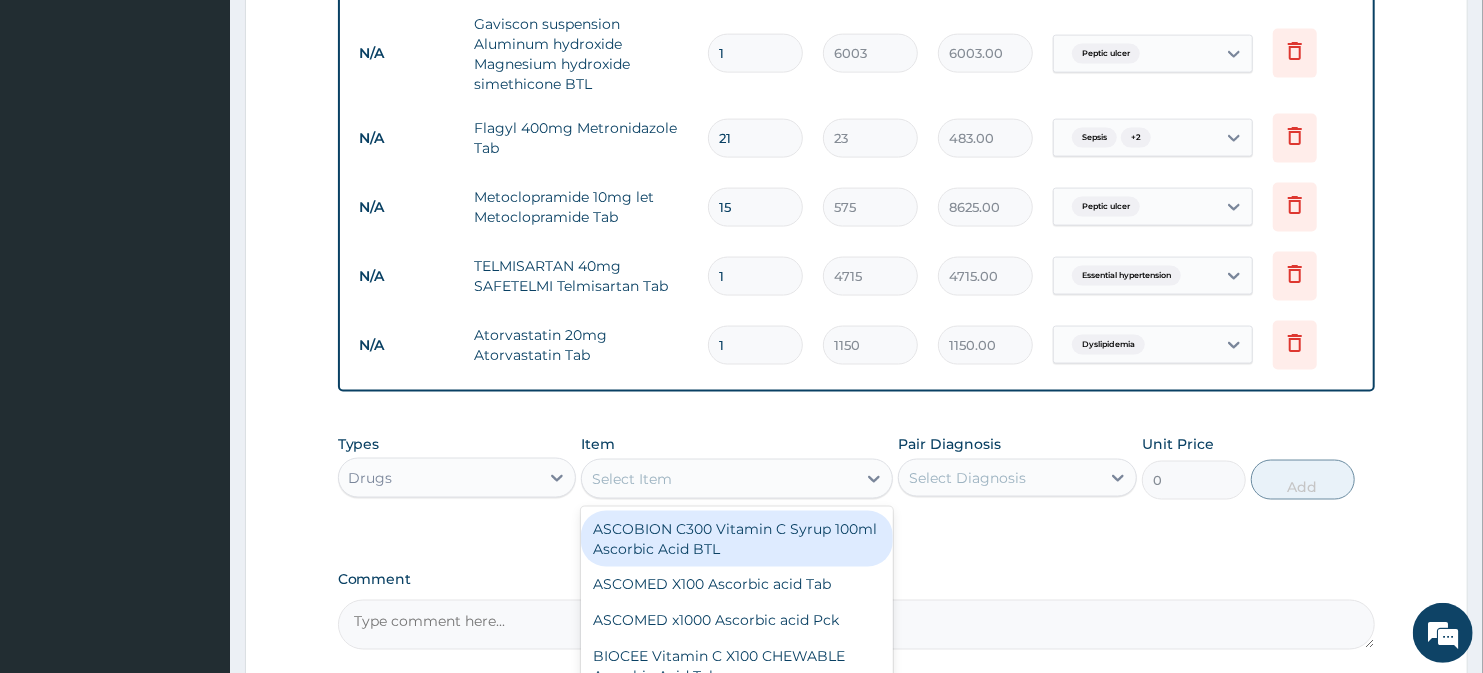 type on "OMEPRAZOLE SODIUM Injection 40mg MEZOL C Omeprazole Amp" 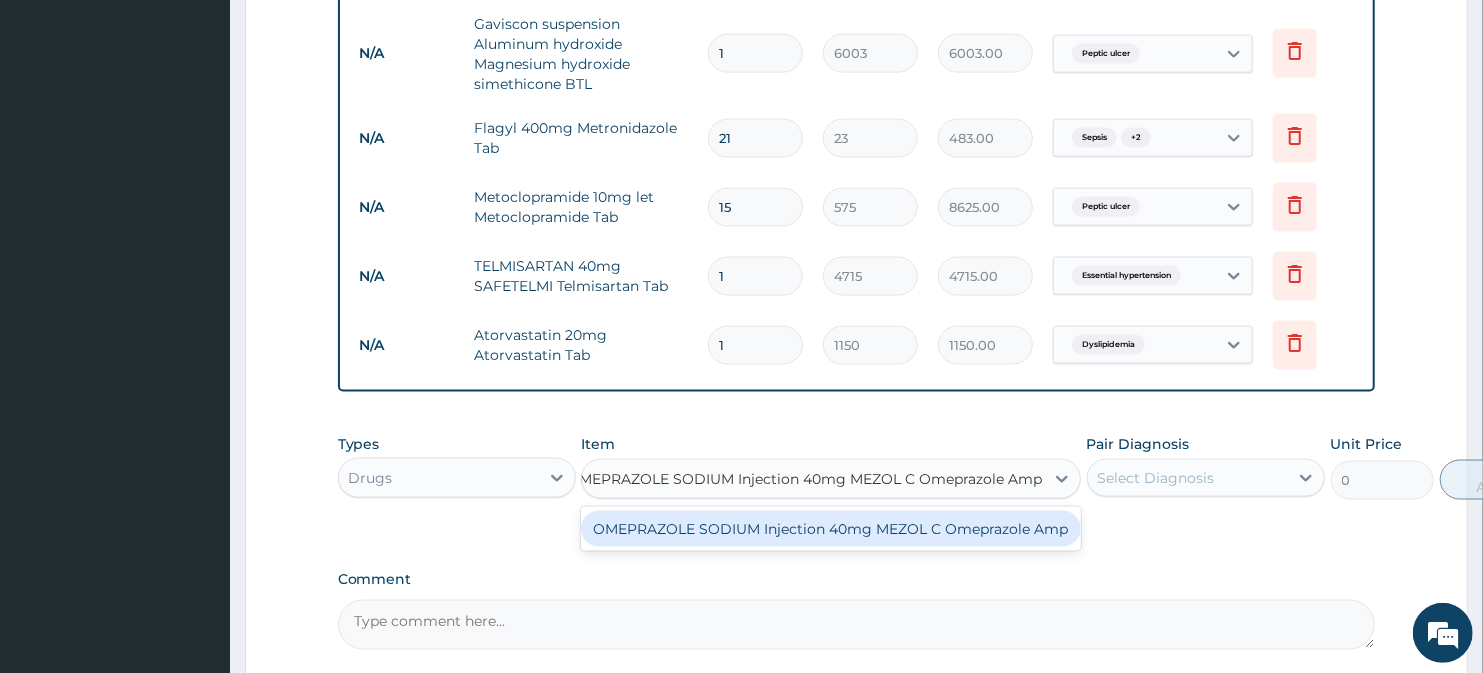 click on "OMEPRAZOLE SODIUM Injection 40mg MEZOL C Omeprazole Amp" at bounding box center (831, 529) 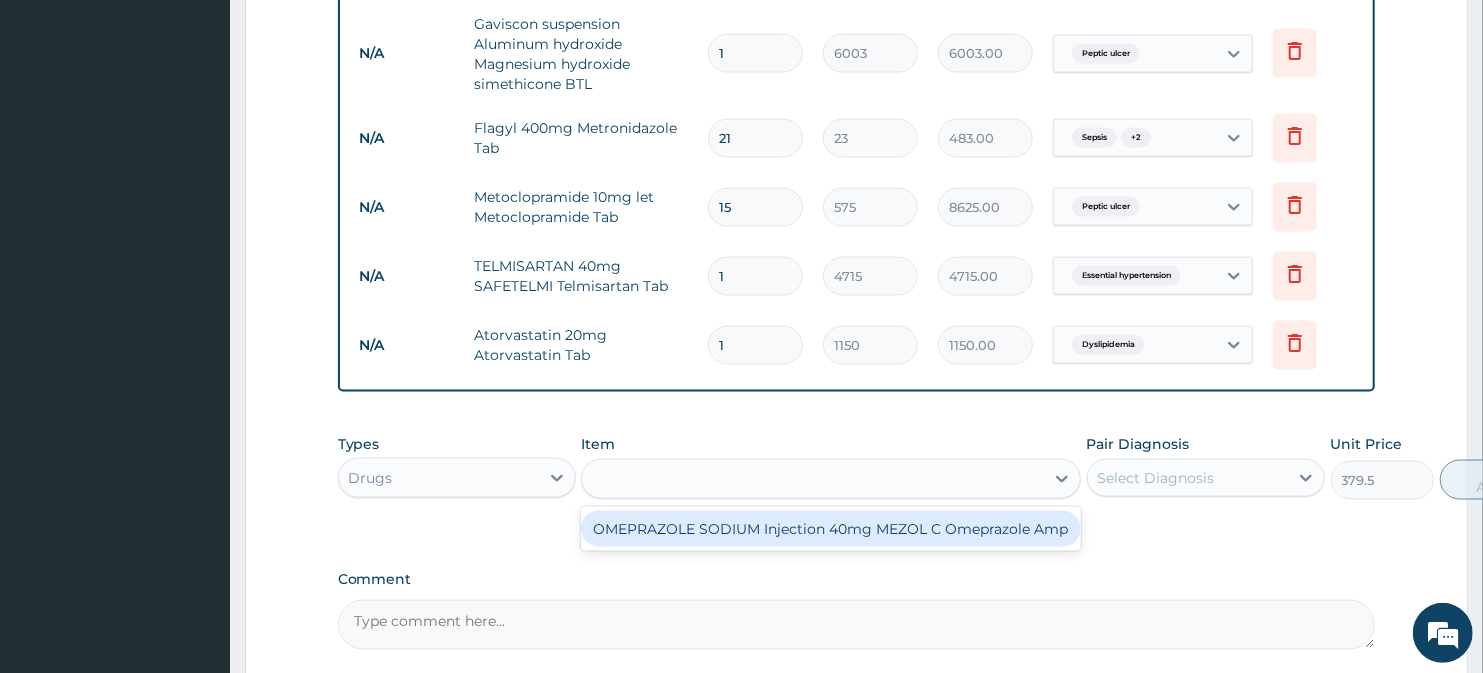 scroll, scrollTop: 0, scrollLeft: 2, axis: horizontal 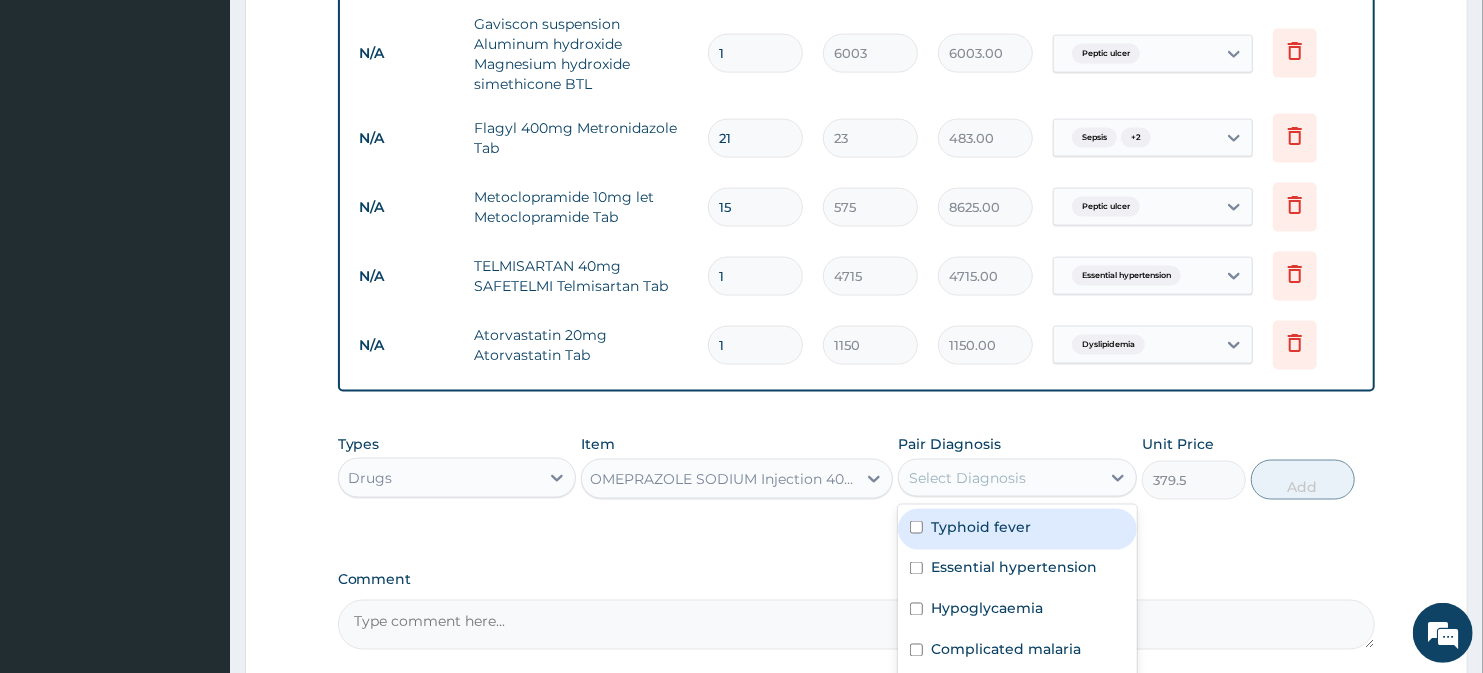 click on "Select Diagnosis" at bounding box center (967, 478) 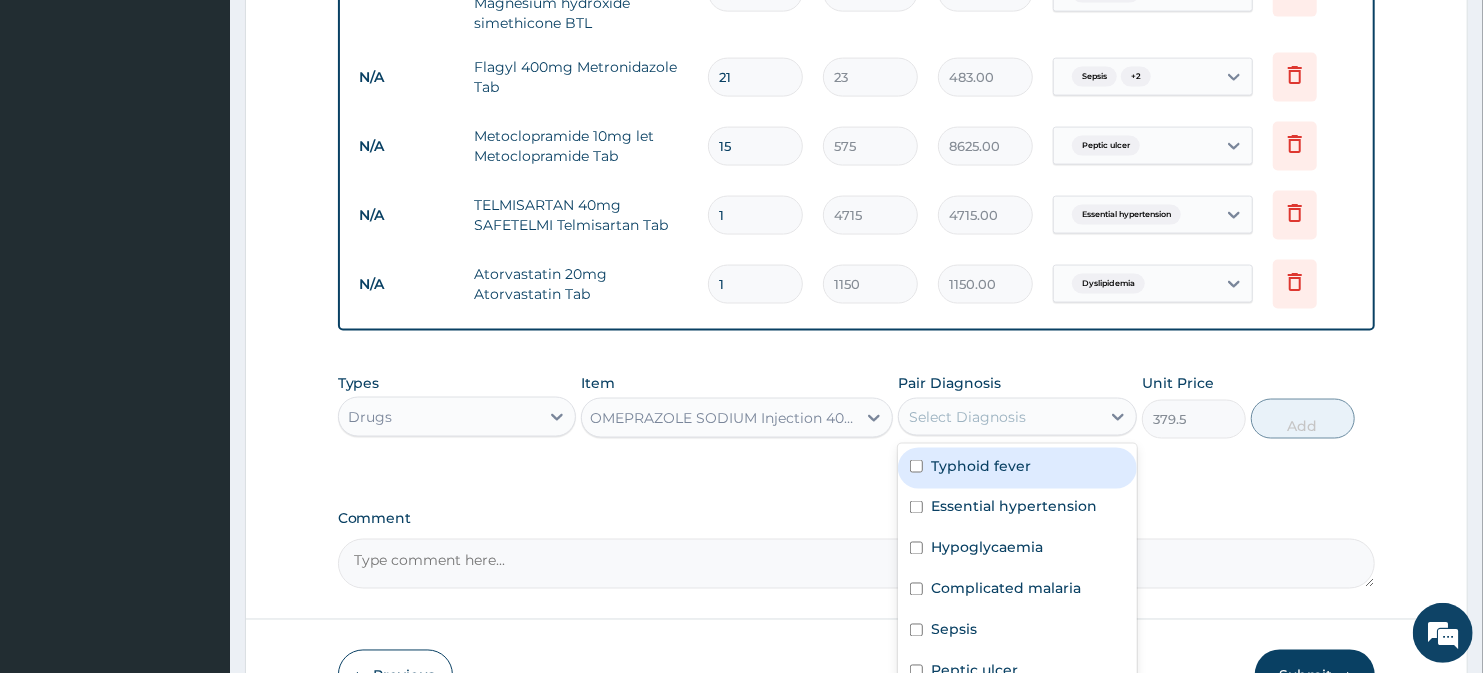 scroll, scrollTop: 1772, scrollLeft: 0, axis: vertical 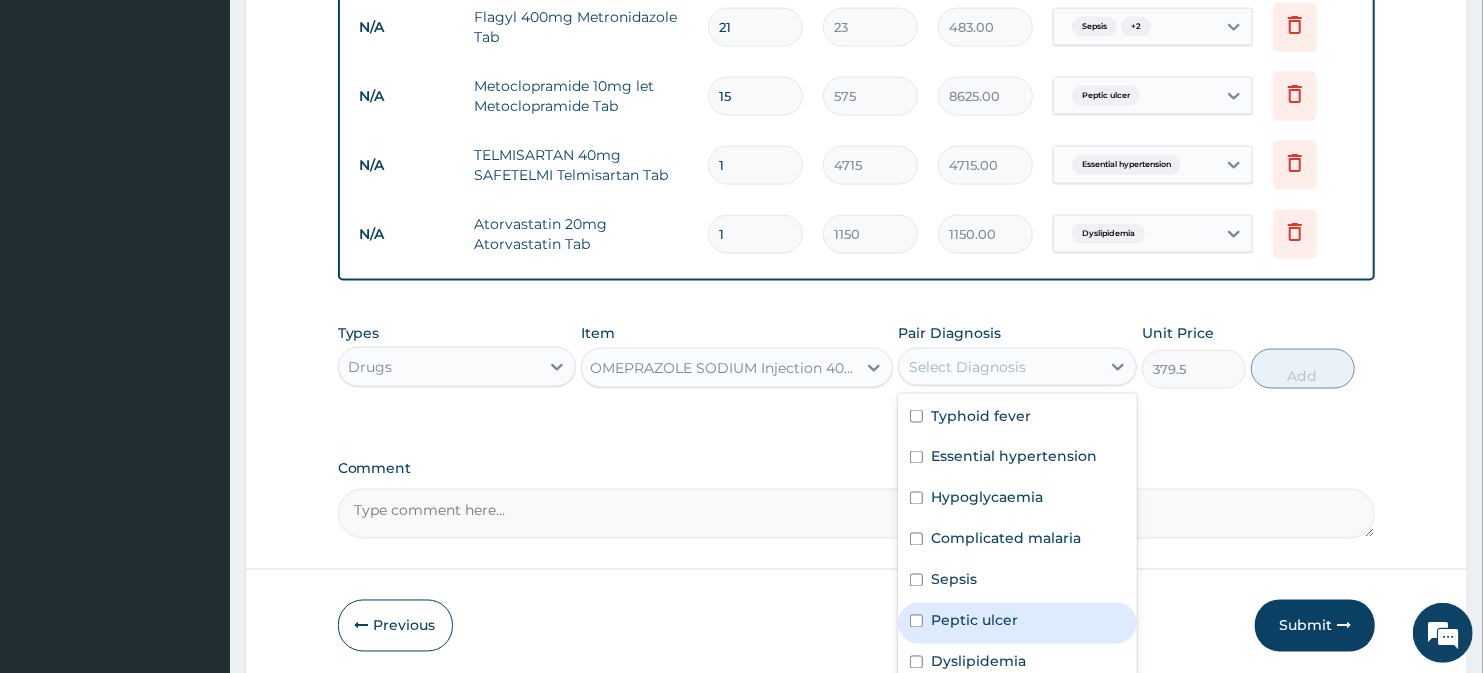 drag, startPoint x: 981, startPoint y: 613, endPoint x: 1007, endPoint y: 591, distance: 34.058773 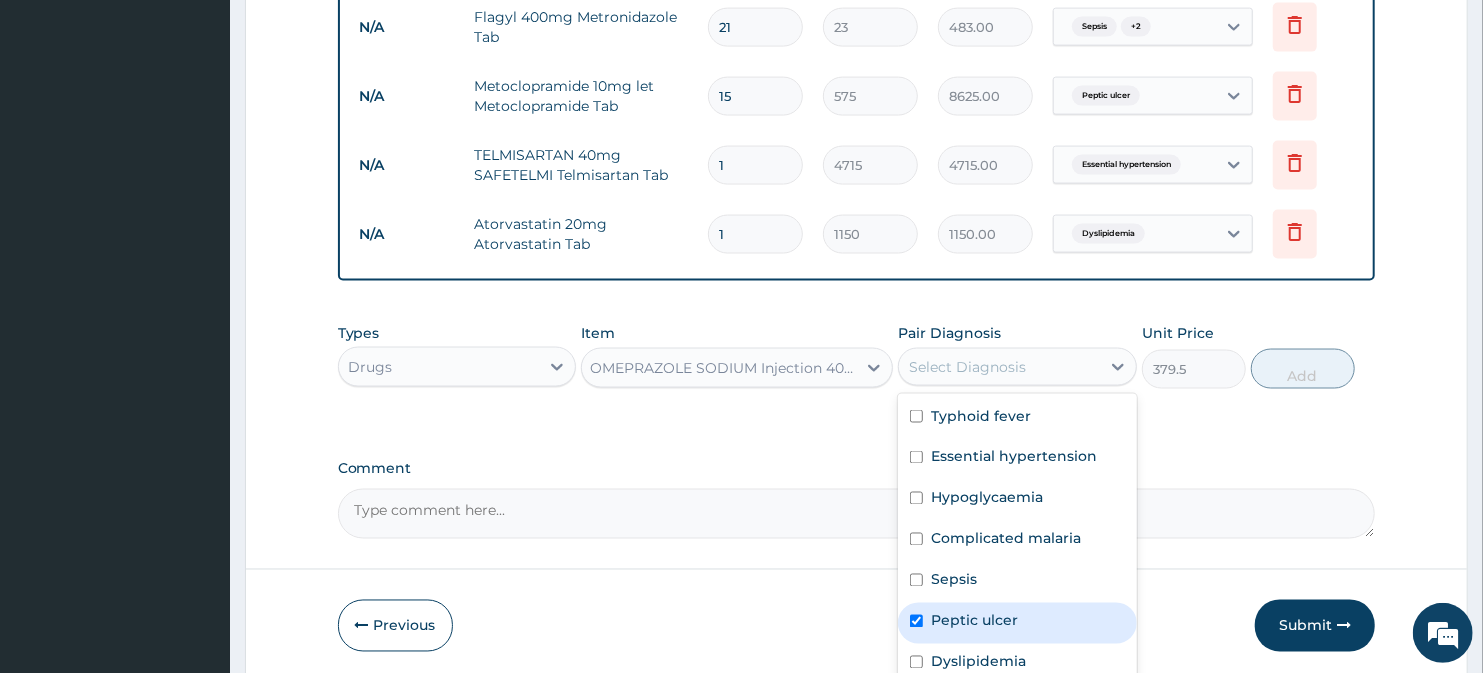 checkbox on "true" 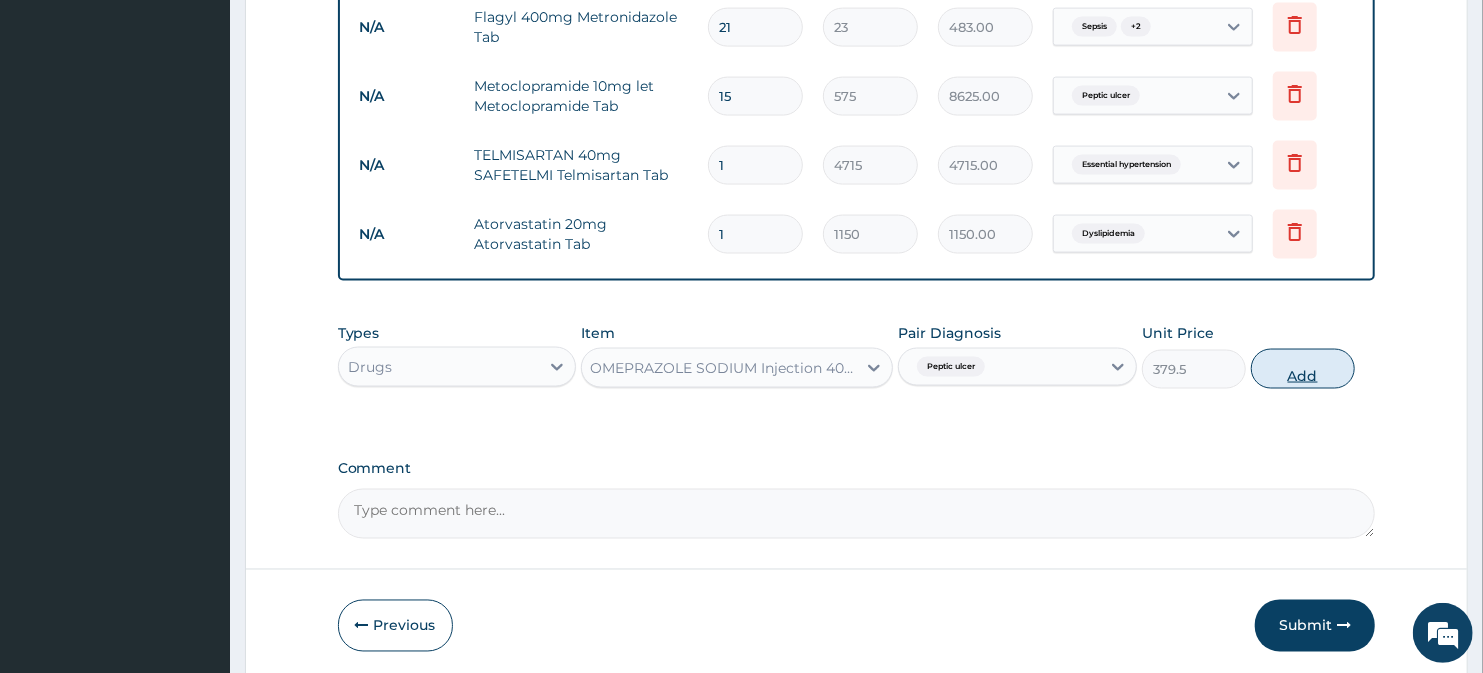 click on "Add" at bounding box center [1303, 369] 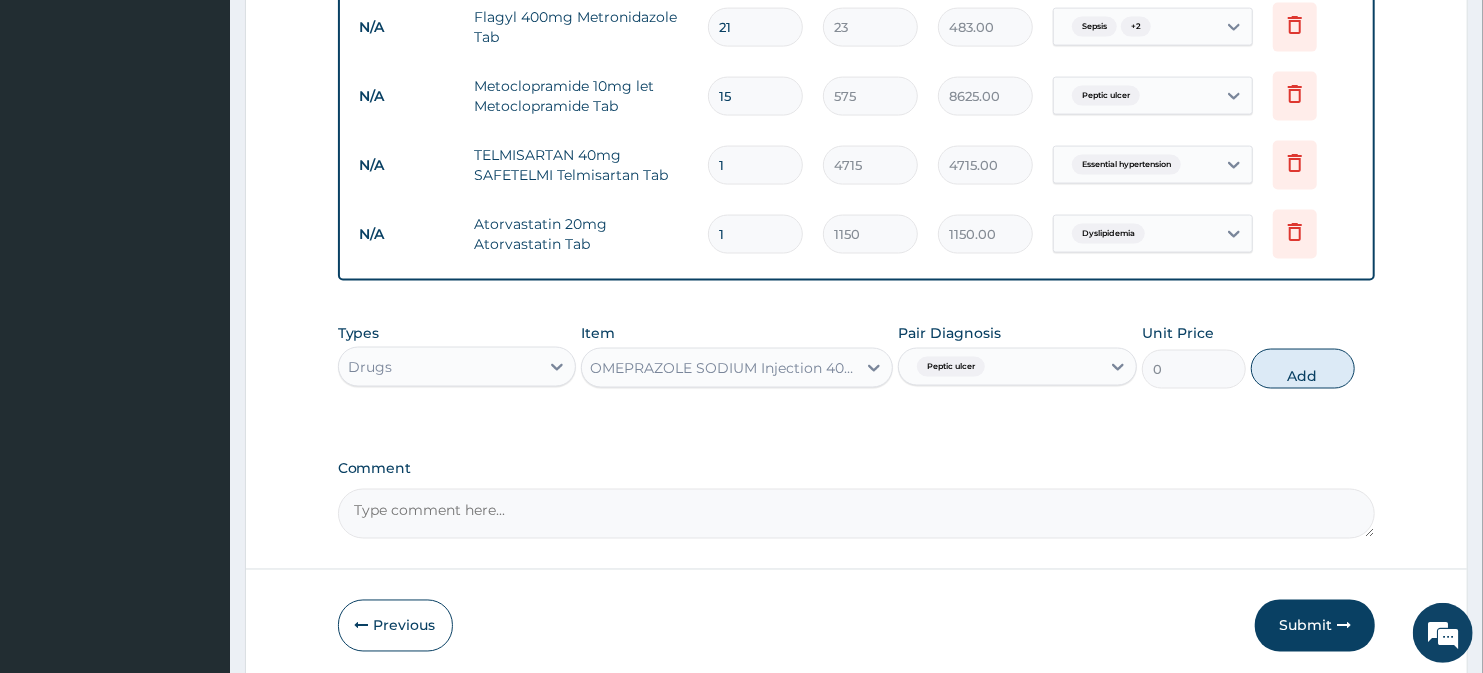 scroll, scrollTop: 0, scrollLeft: 0, axis: both 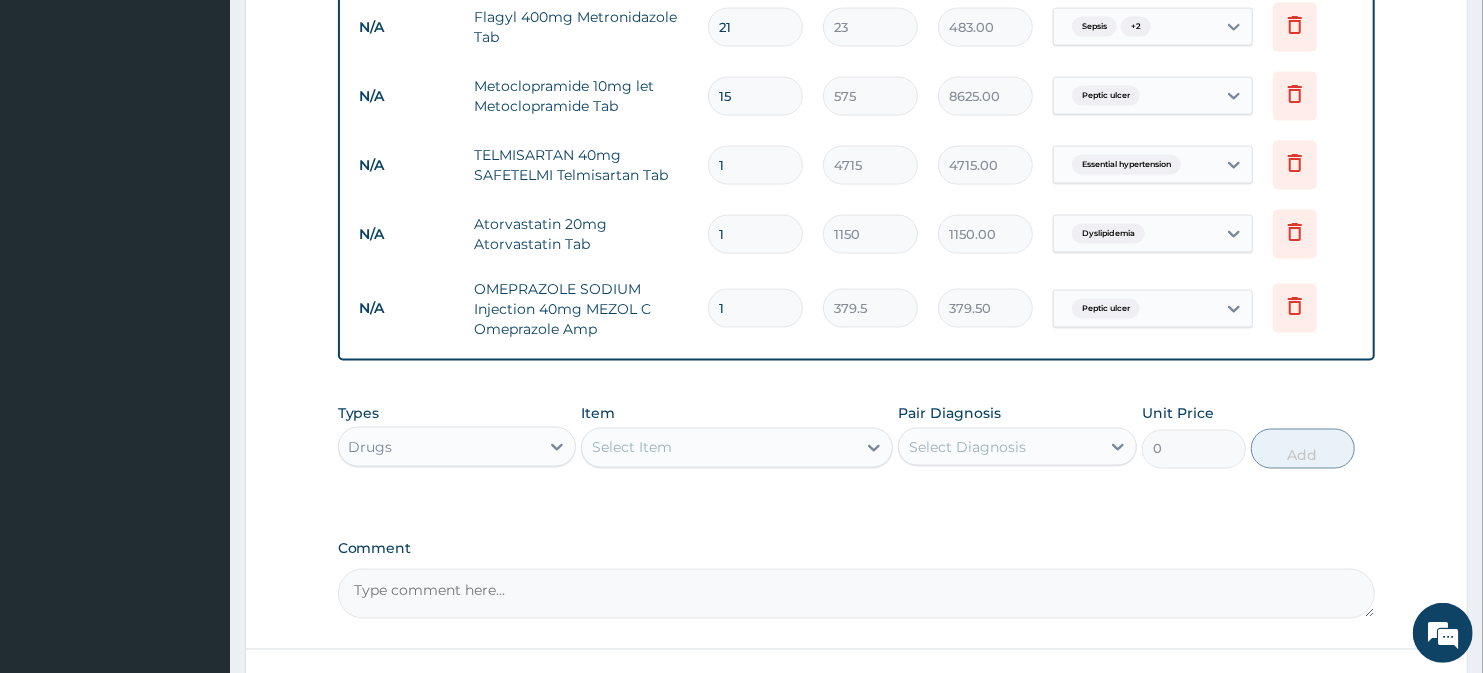 type 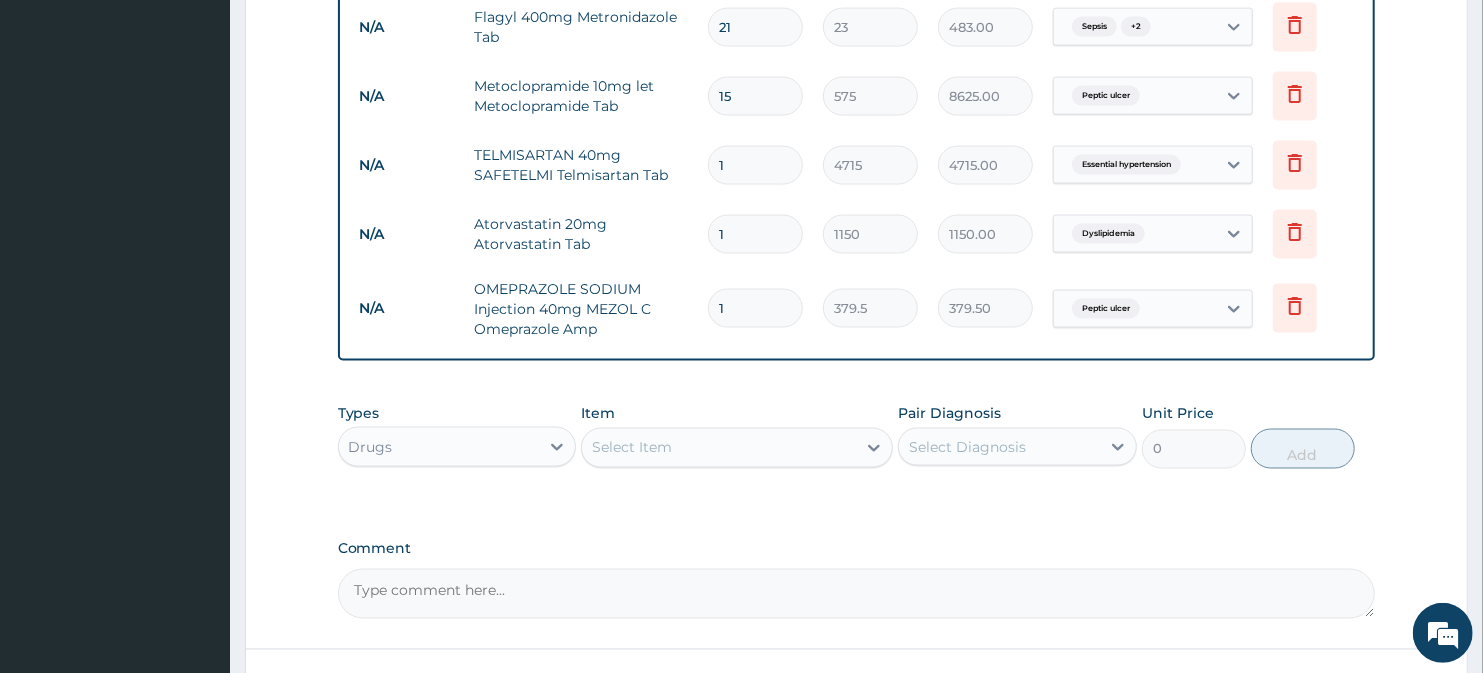 type on "0.00" 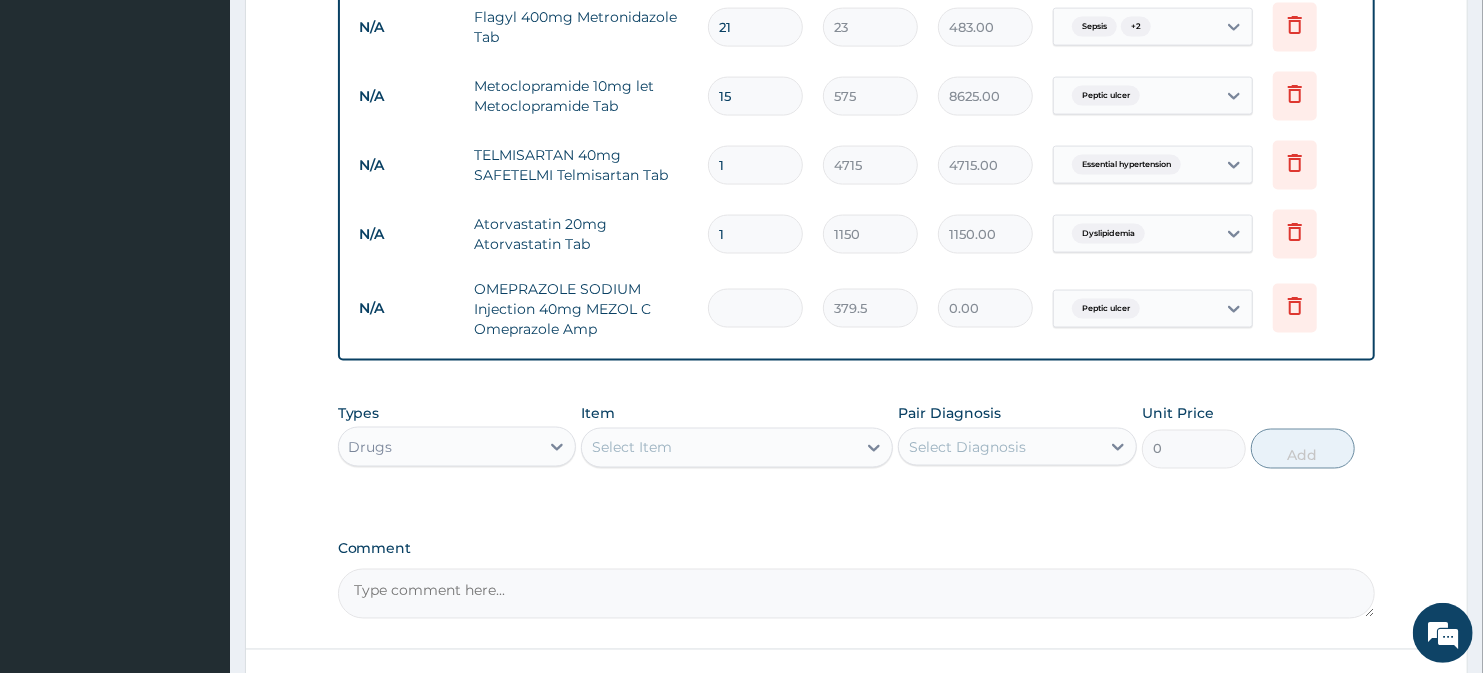 type on "4" 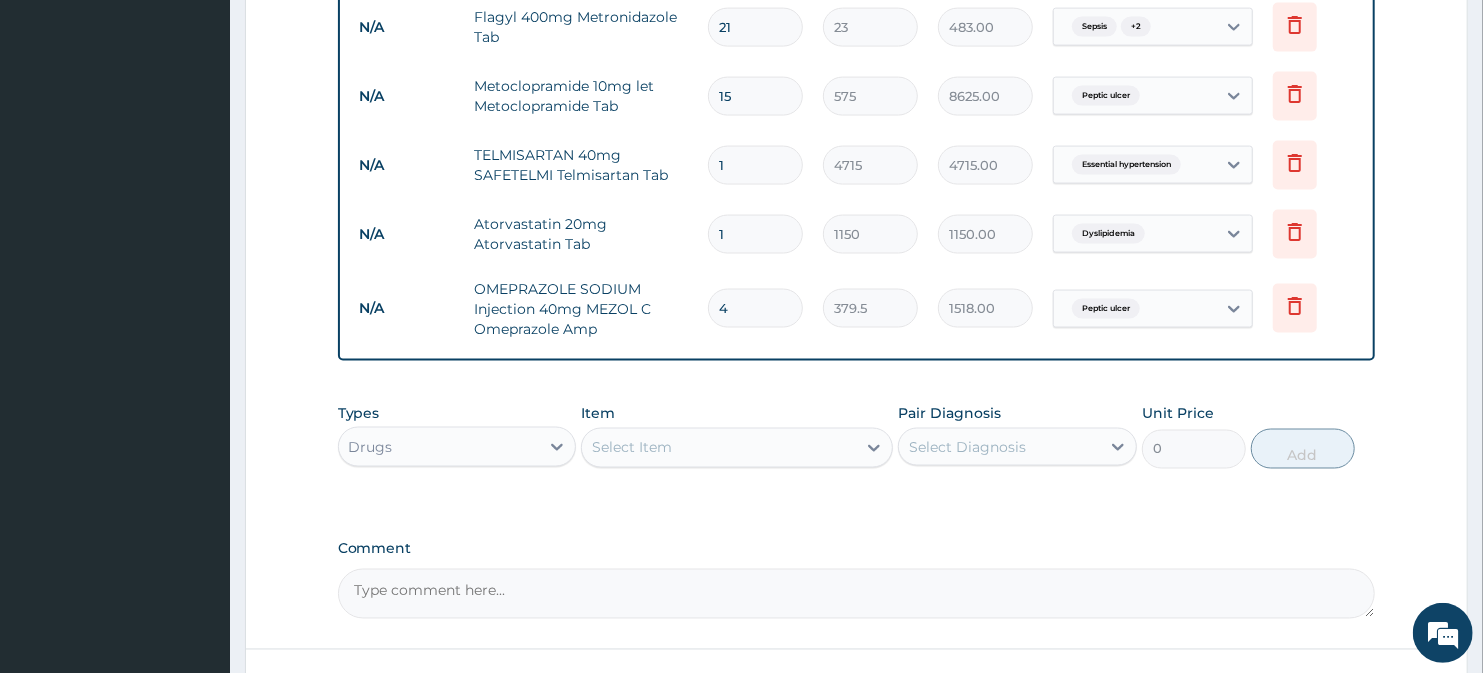 type on "4" 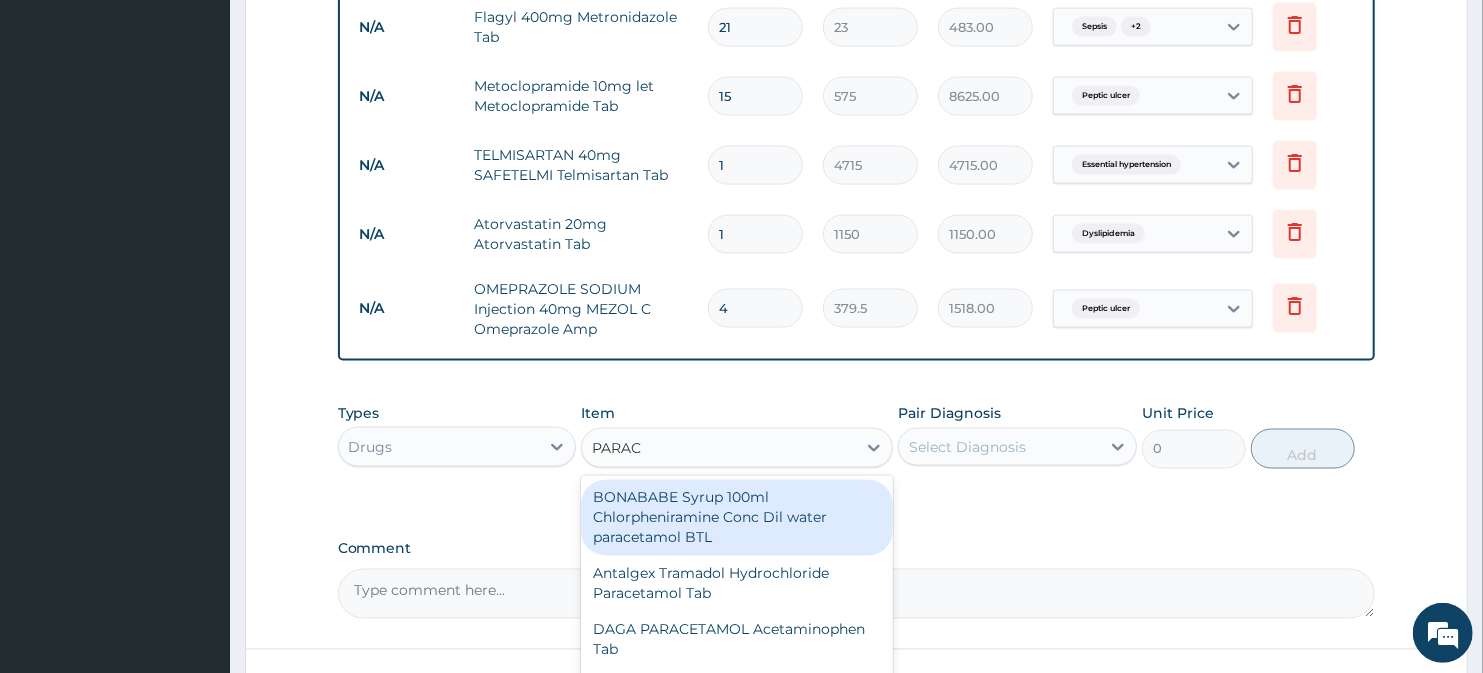 type on "PARACE" 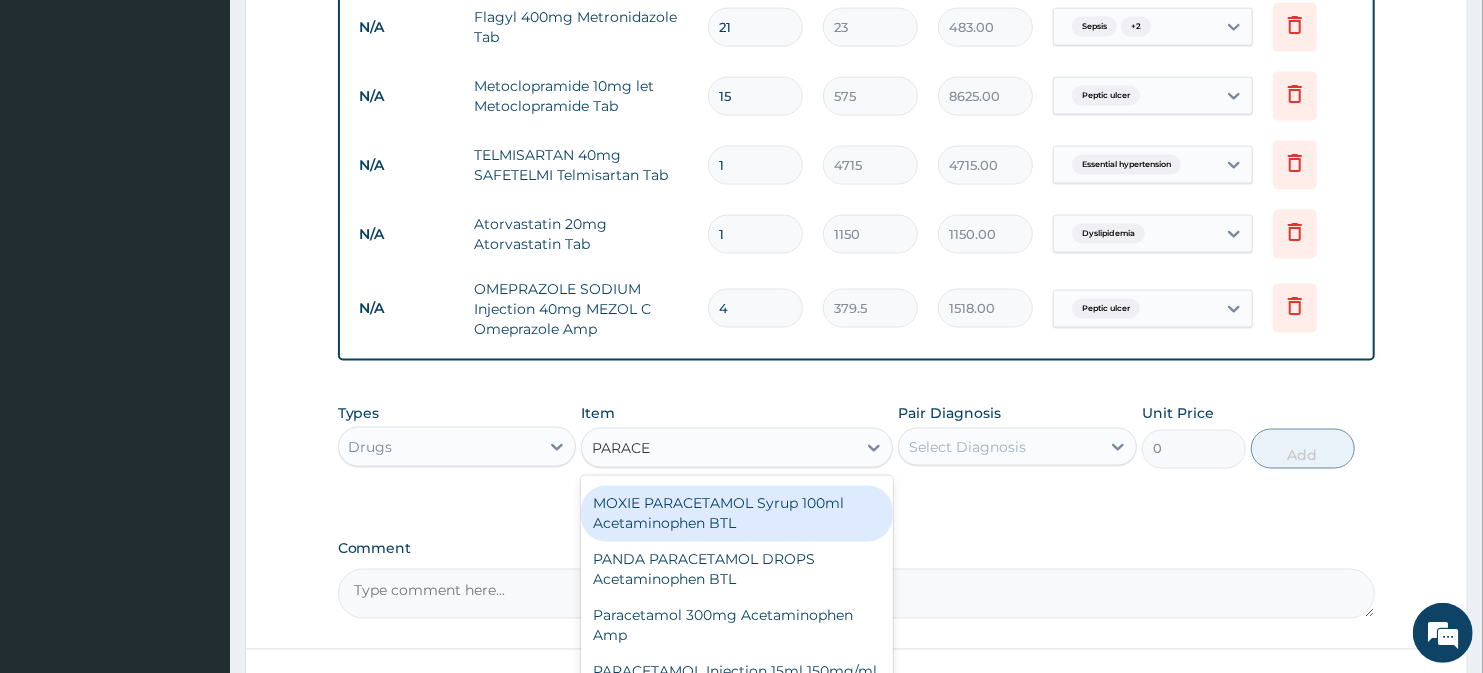 scroll, scrollTop: 734, scrollLeft: 0, axis: vertical 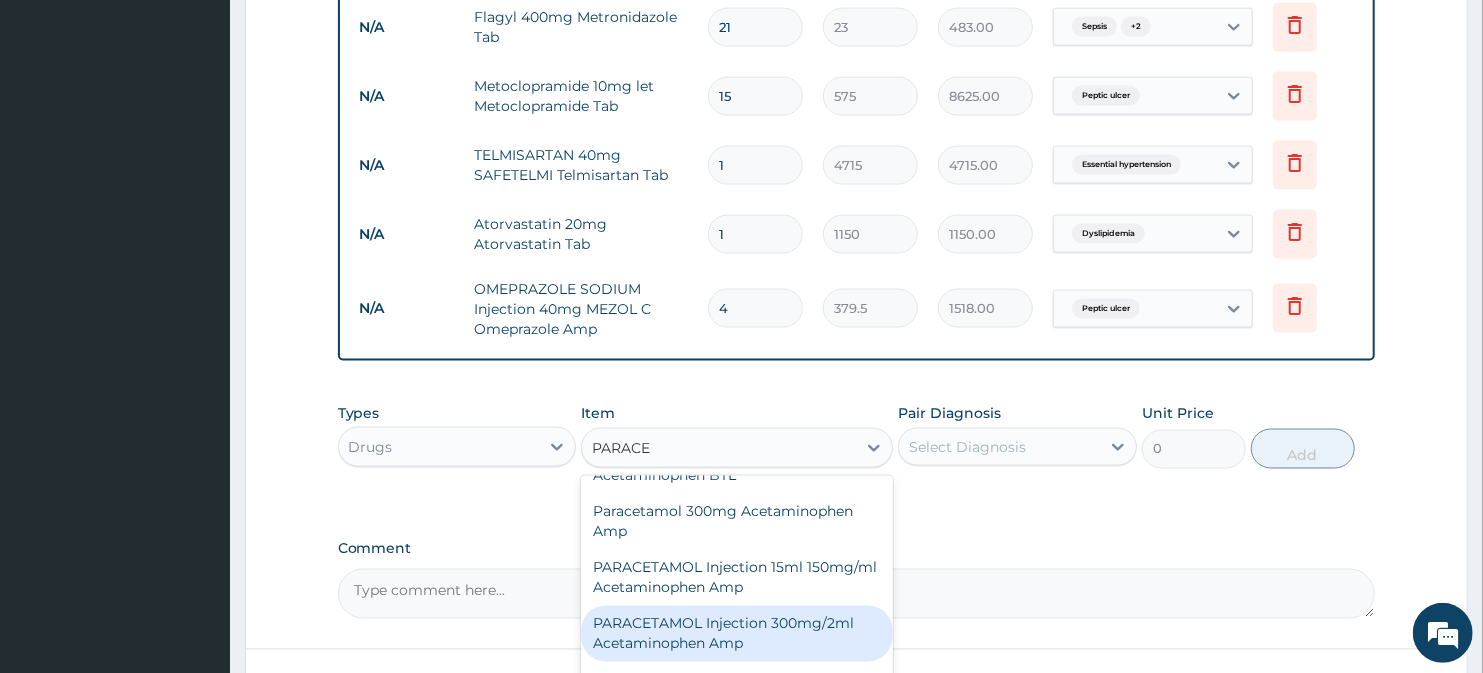 click on "PARACETAMOL Injection 300mg/2ml Acetaminophen Amp" at bounding box center [736, 634] 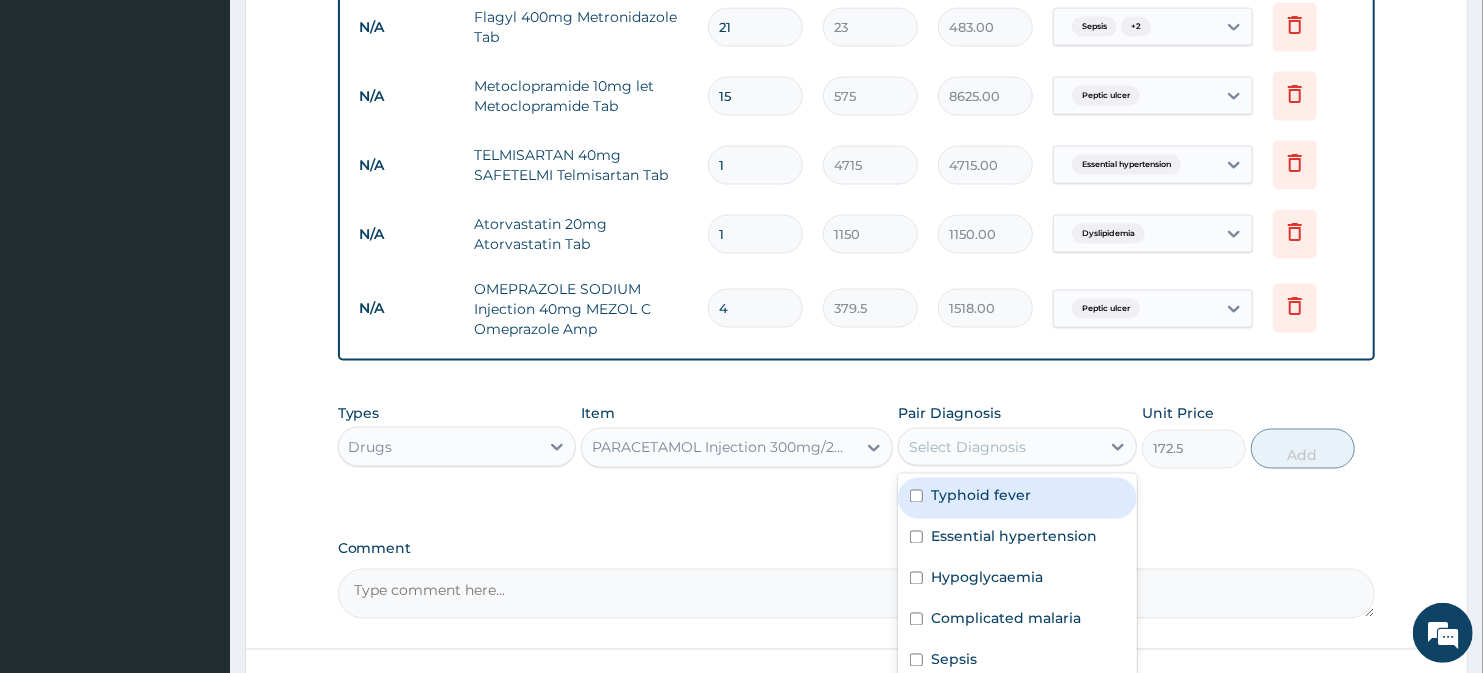 click on "Select Diagnosis" at bounding box center (967, 447) 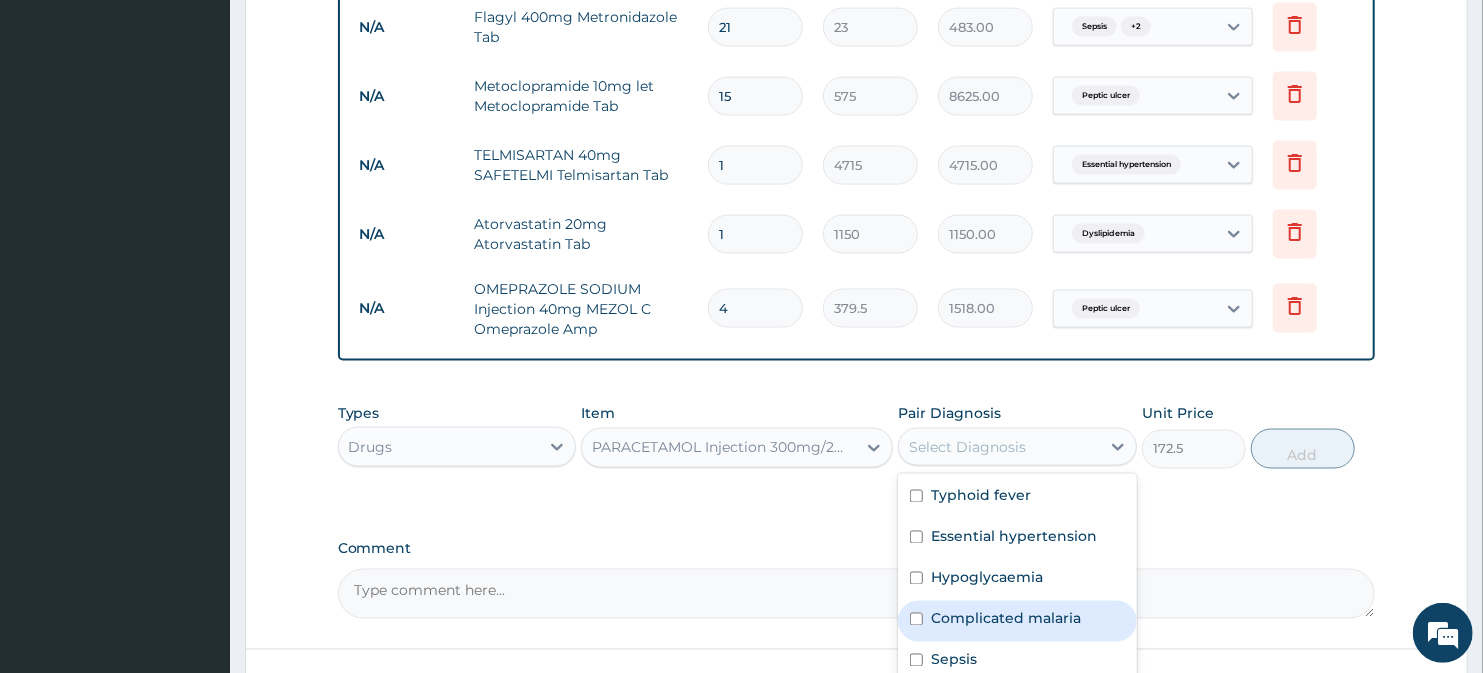 click on "Complicated malaria" at bounding box center (1006, 619) 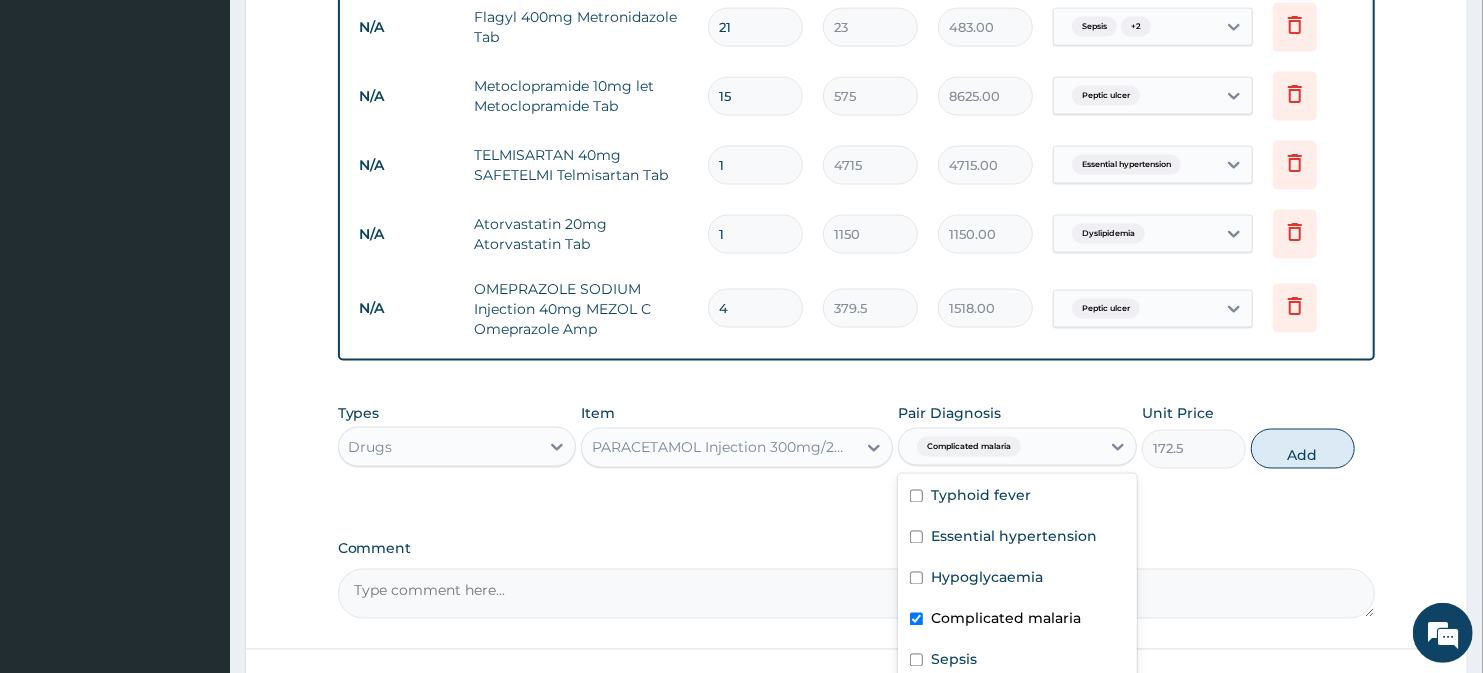 click on "Complicated malaria" at bounding box center (1006, 619) 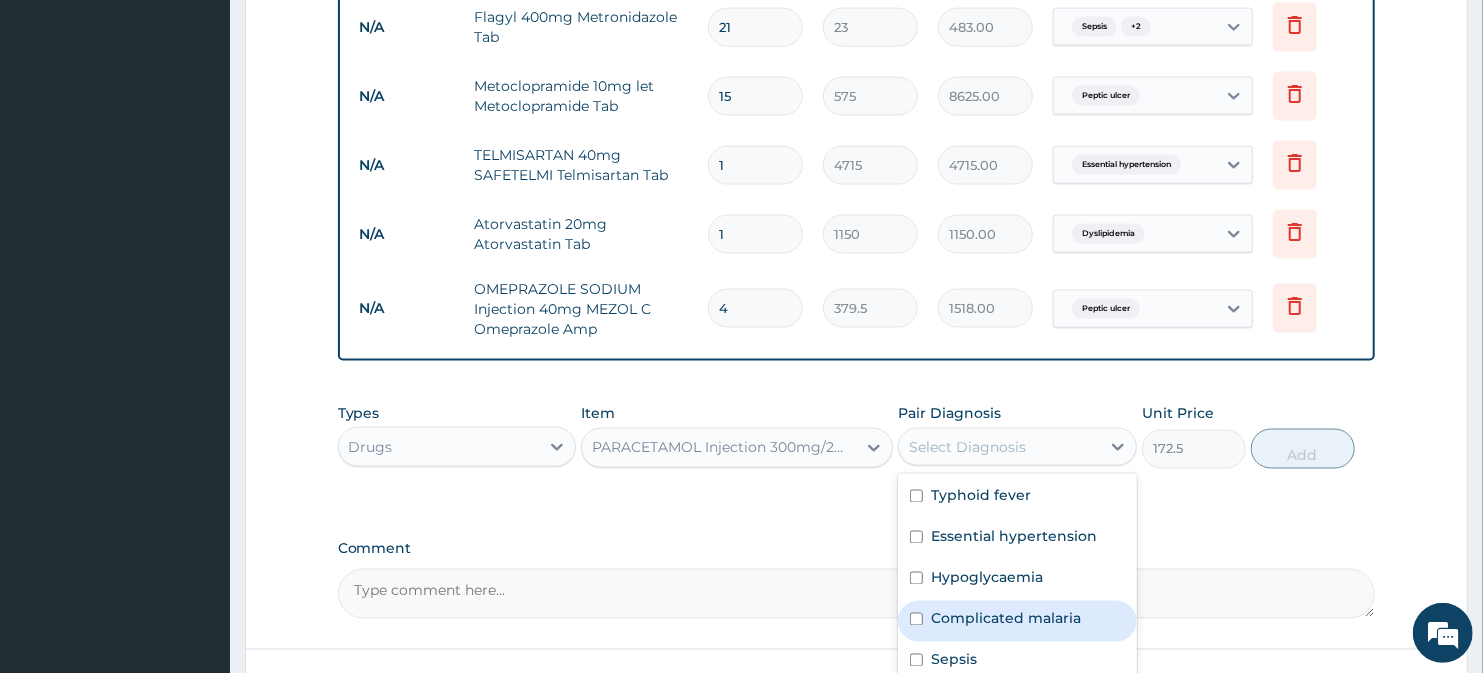 click on "Complicated malaria" at bounding box center [1006, 619] 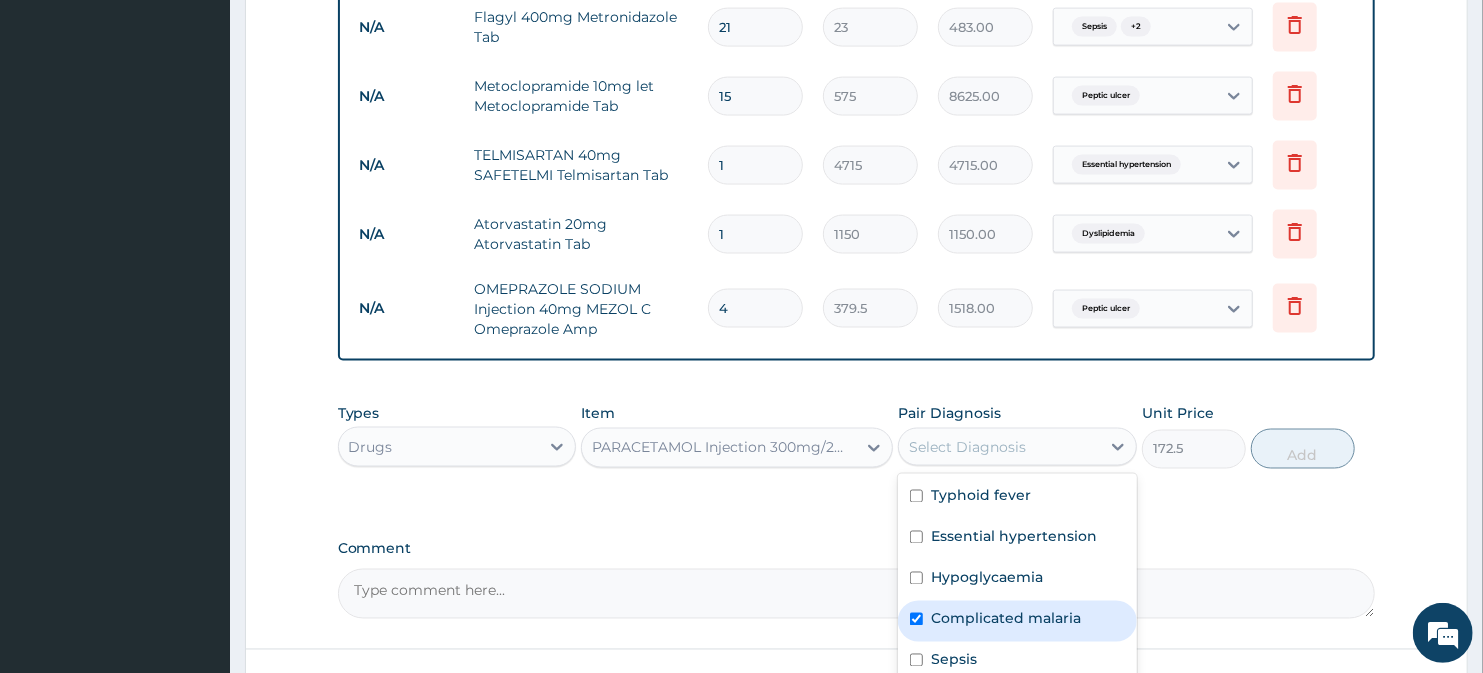 checkbox on "true" 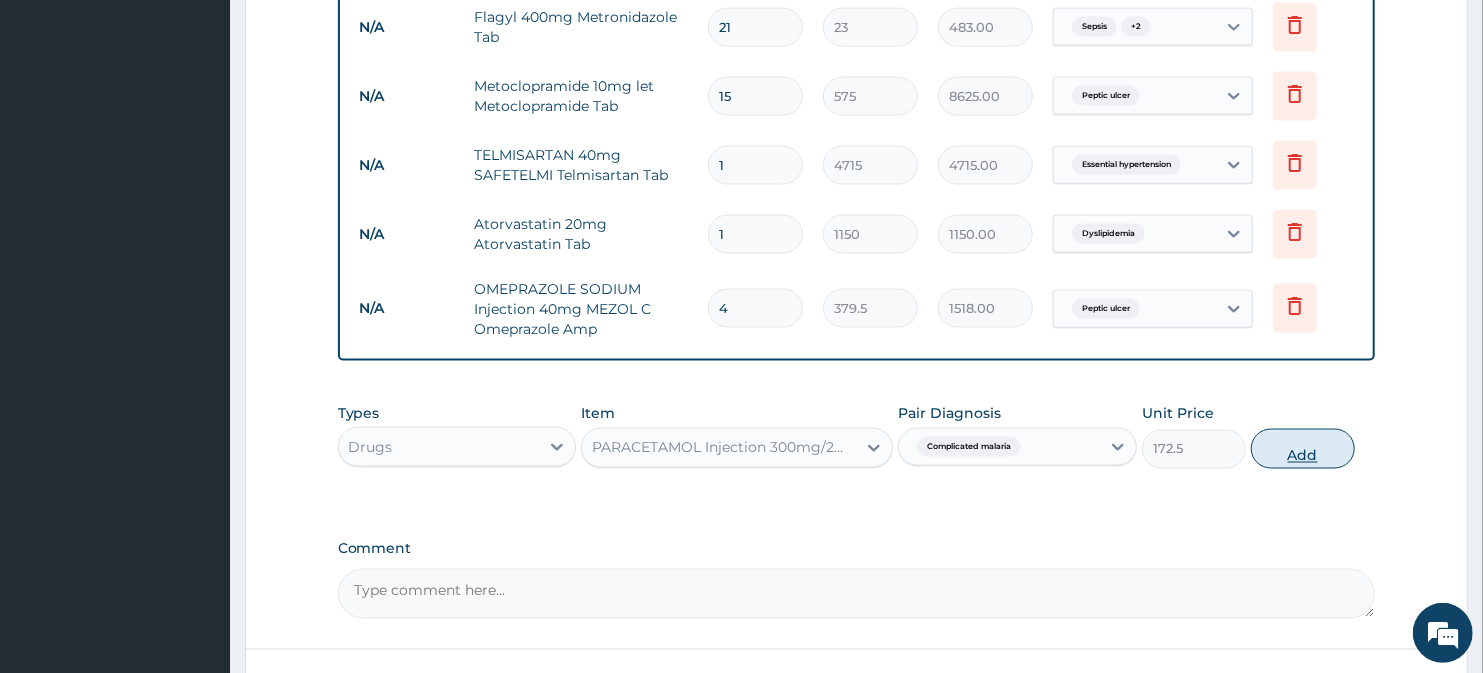click on "Add" at bounding box center [1303, 449] 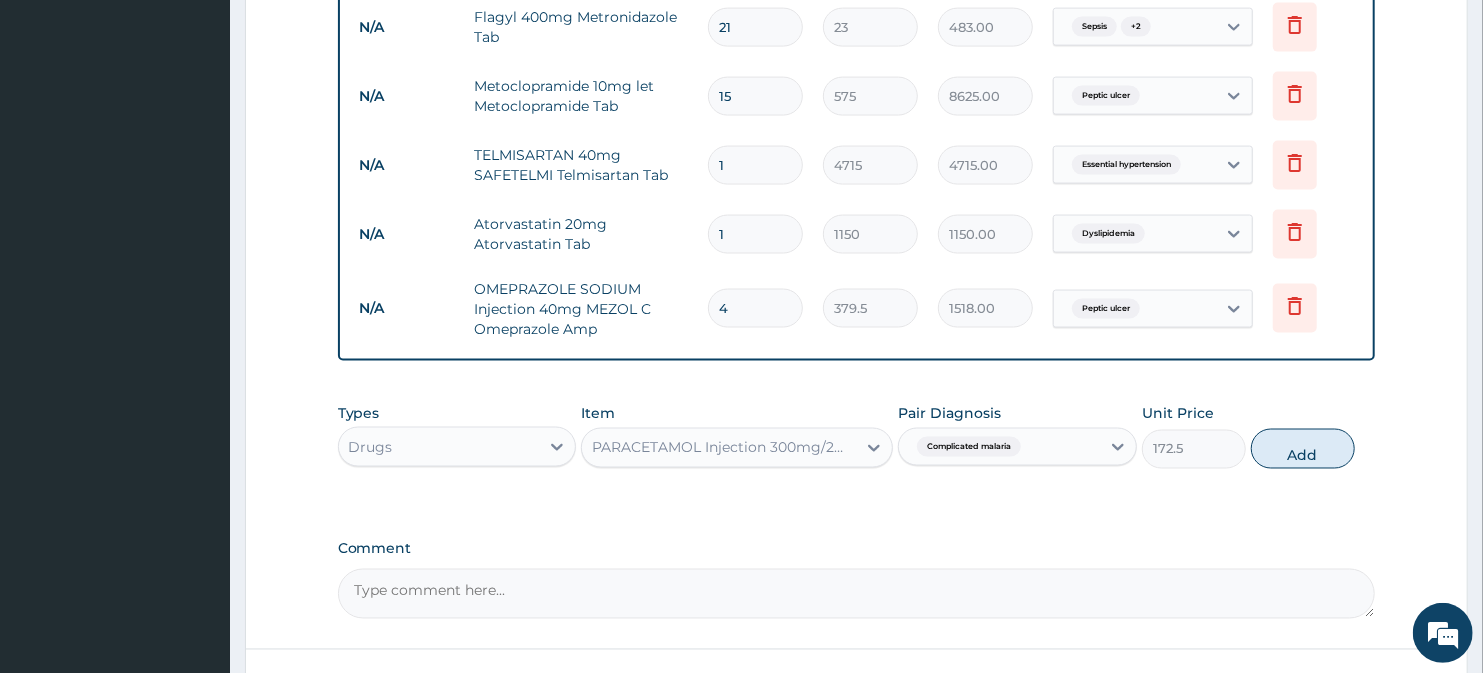 type on "0" 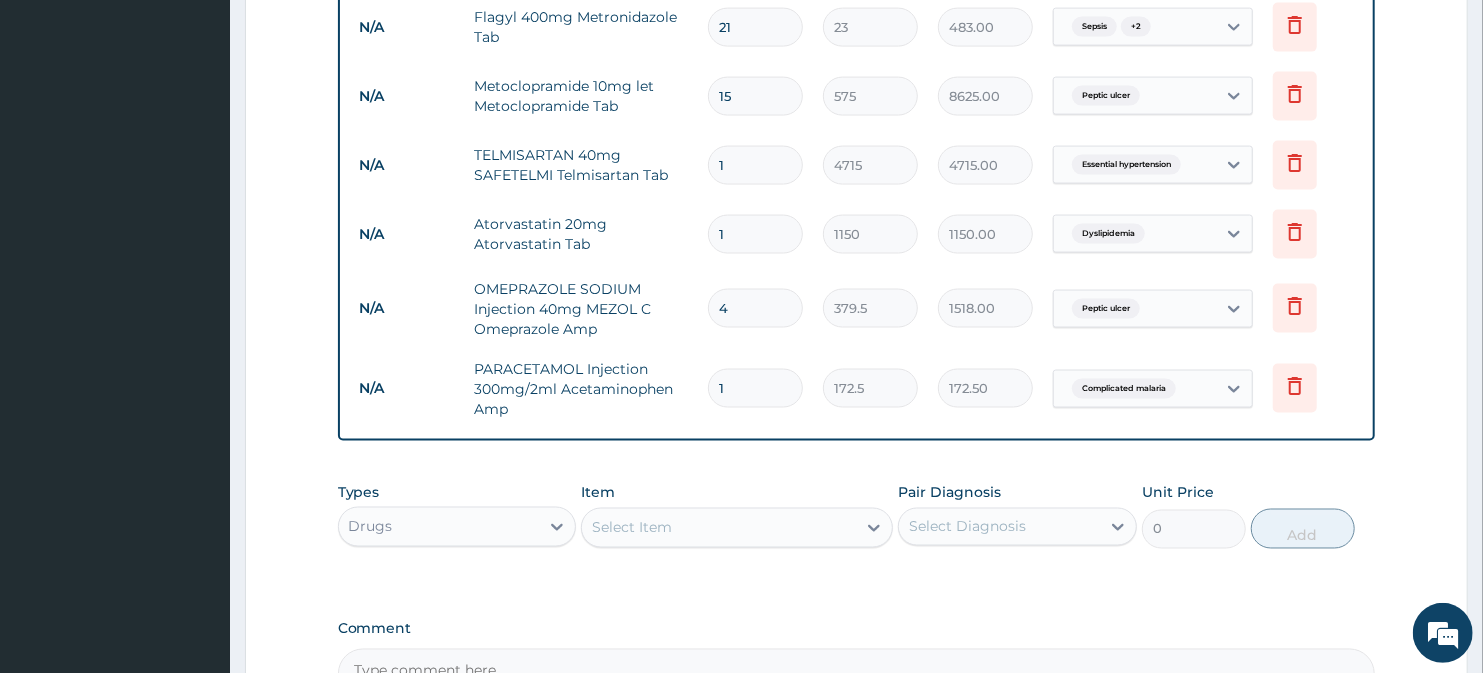 click on "1" at bounding box center [755, 388] 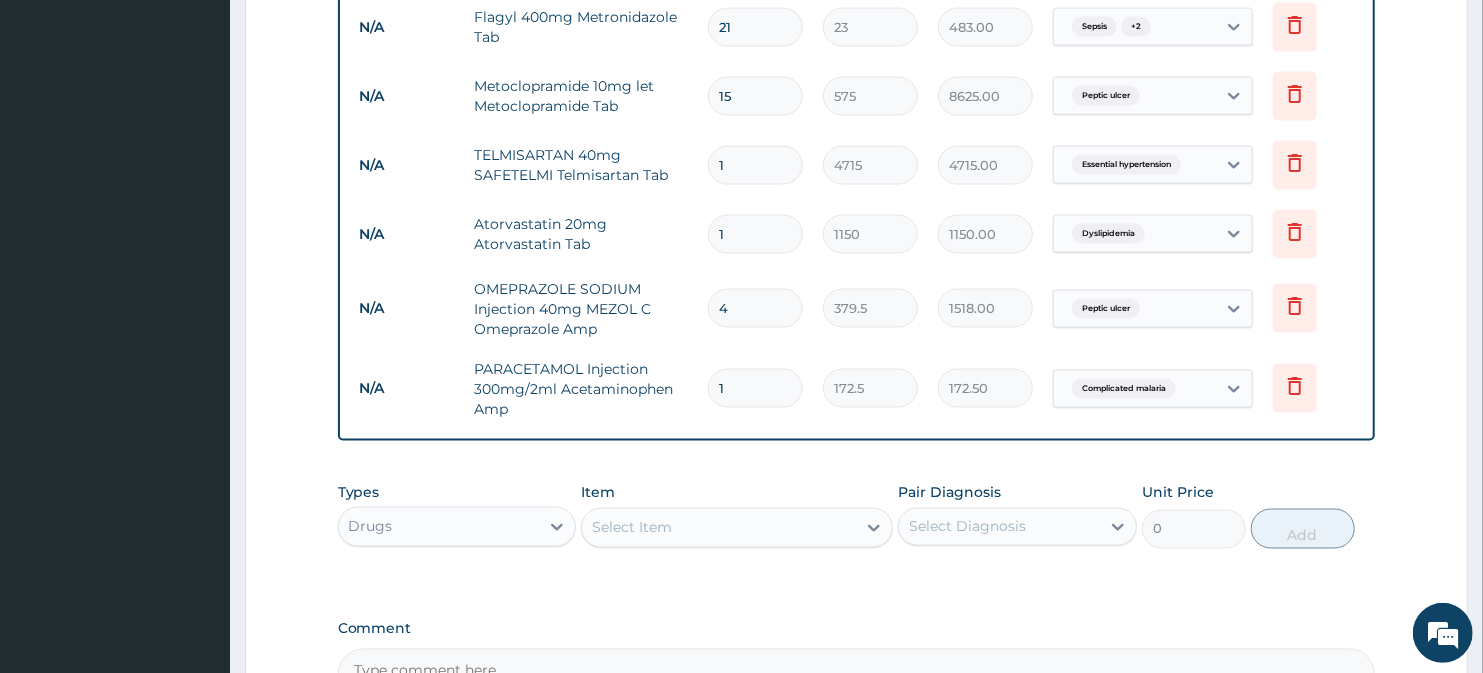 type on "3" 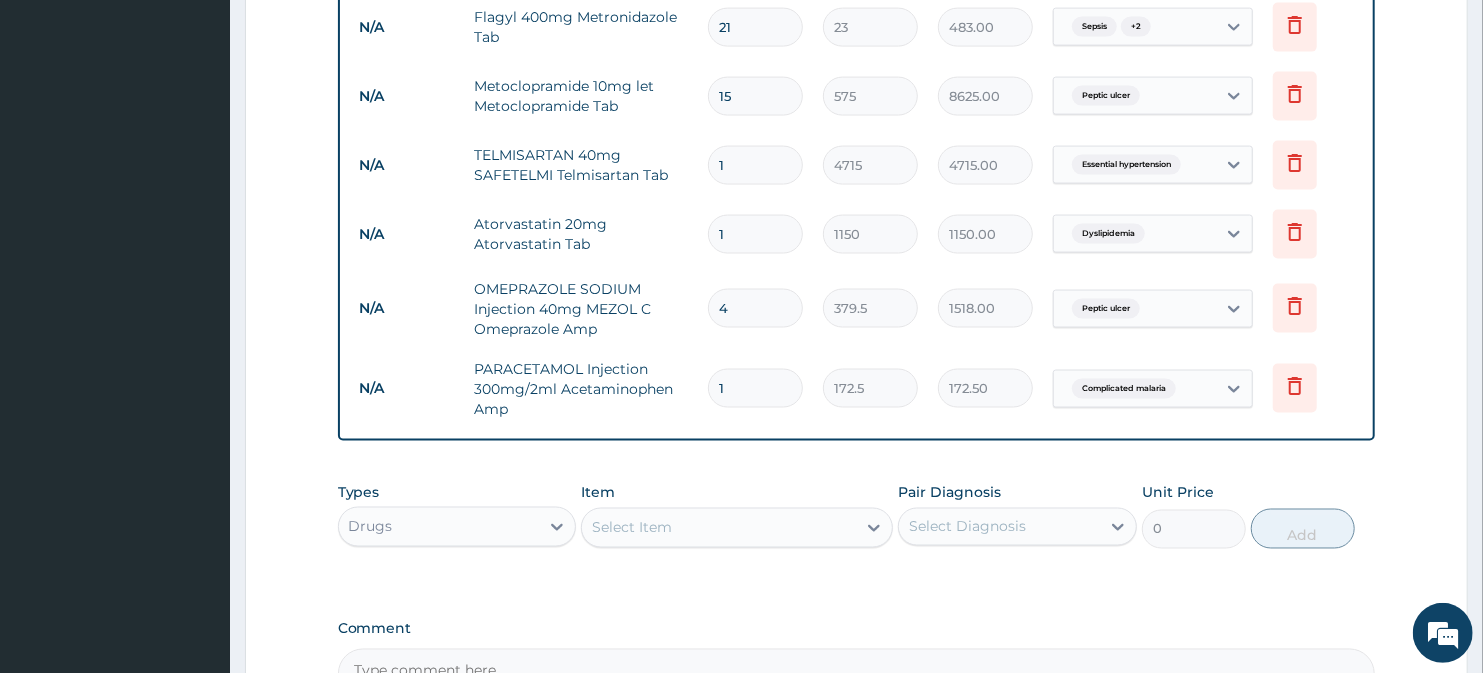 type on "517.50" 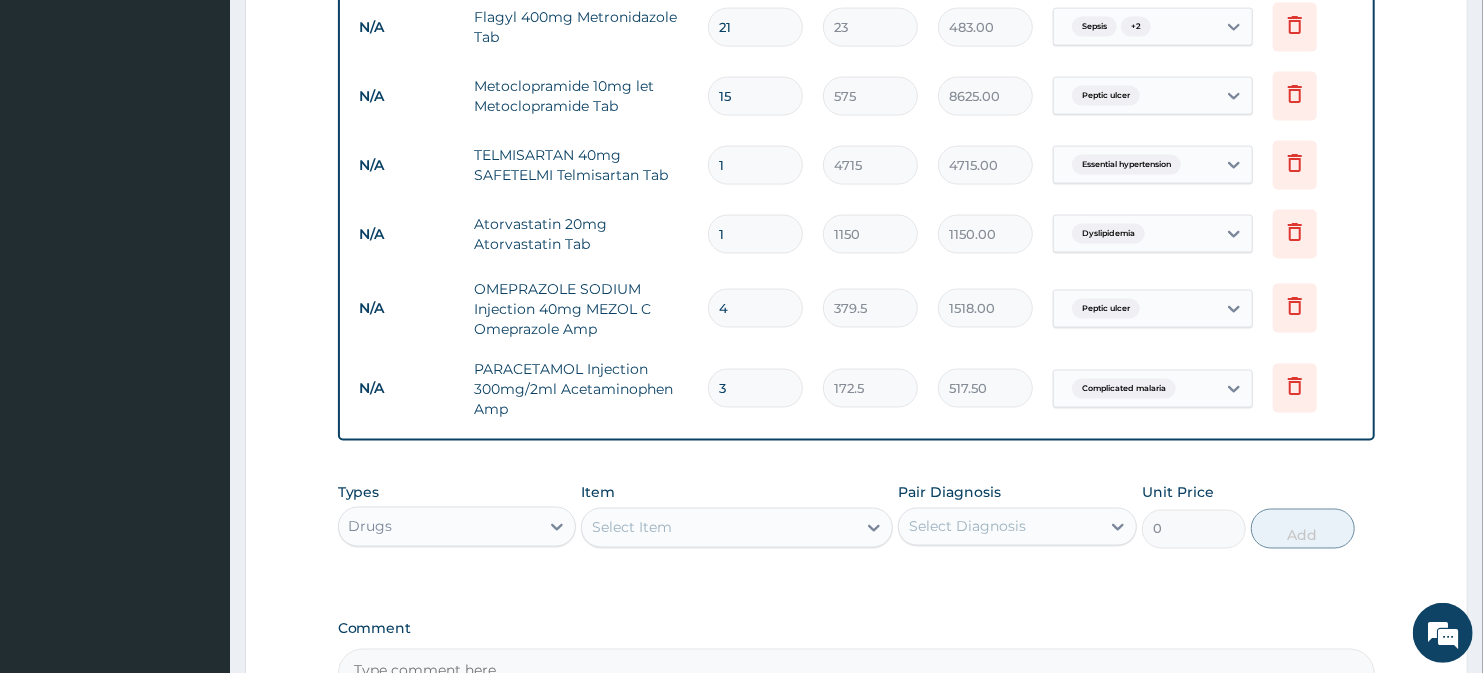 type on "37" 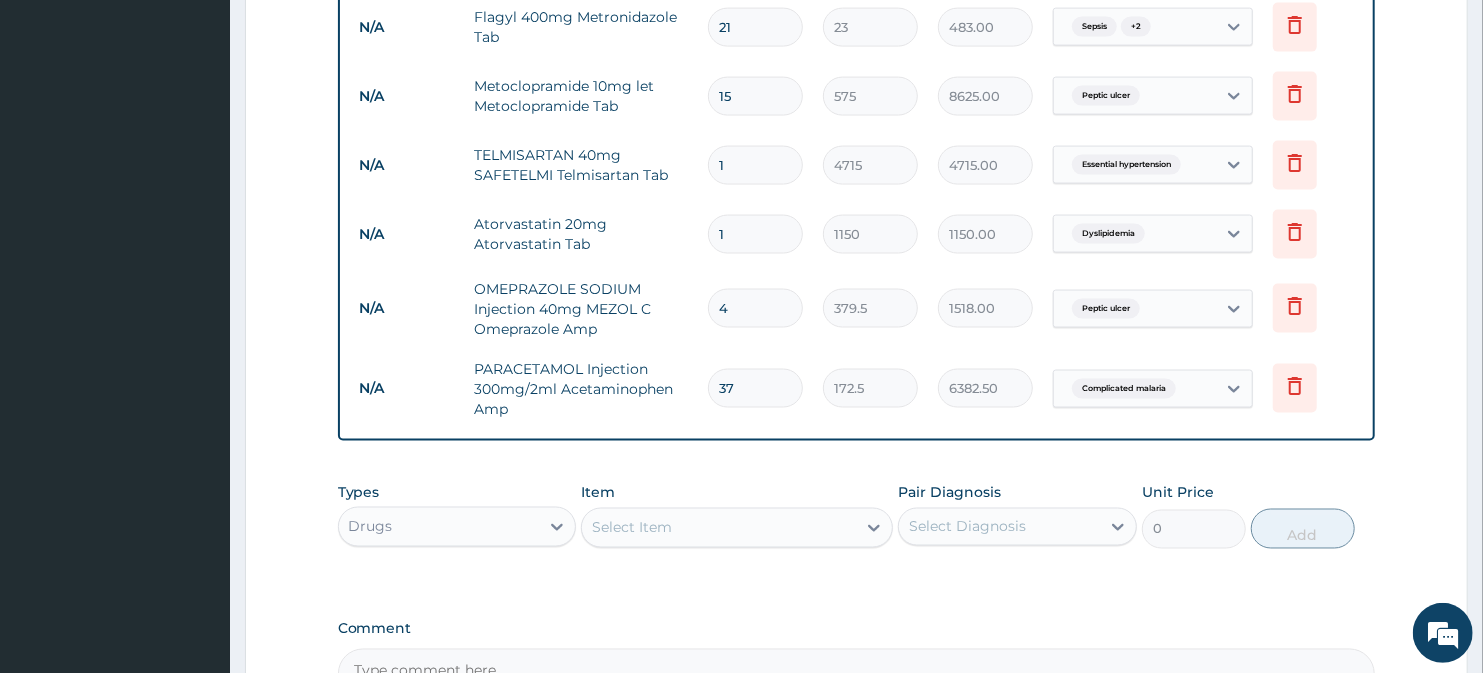 type on "37" 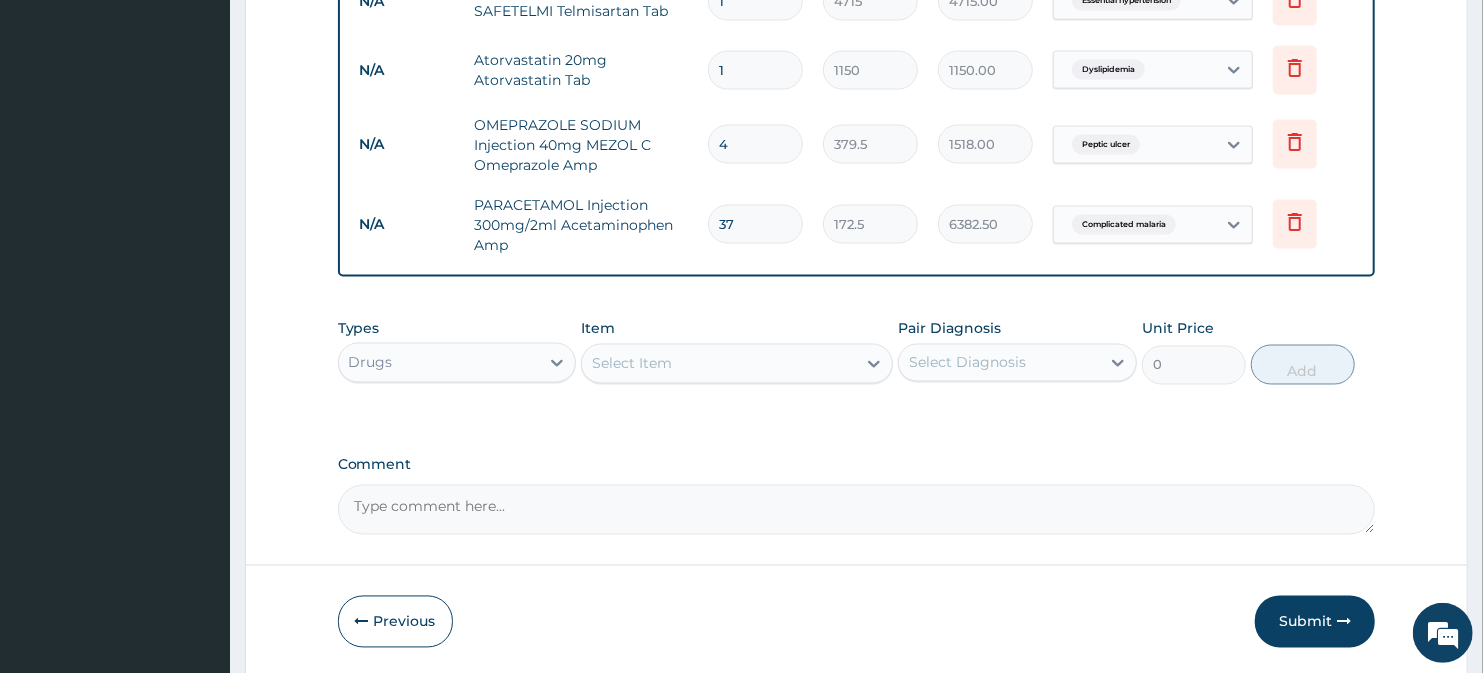 scroll, scrollTop: 1994, scrollLeft: 0, axis: vertical 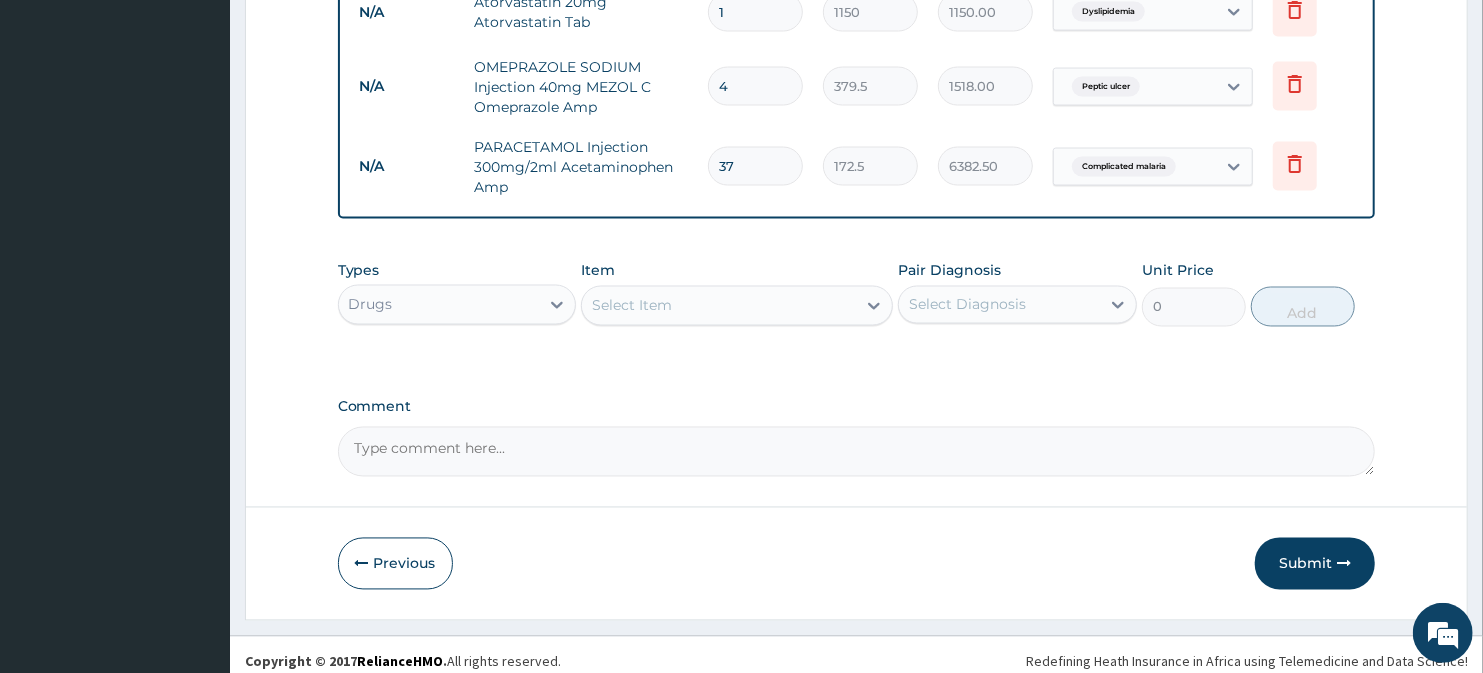click on "Select Item" at bounding box center [736, 306] 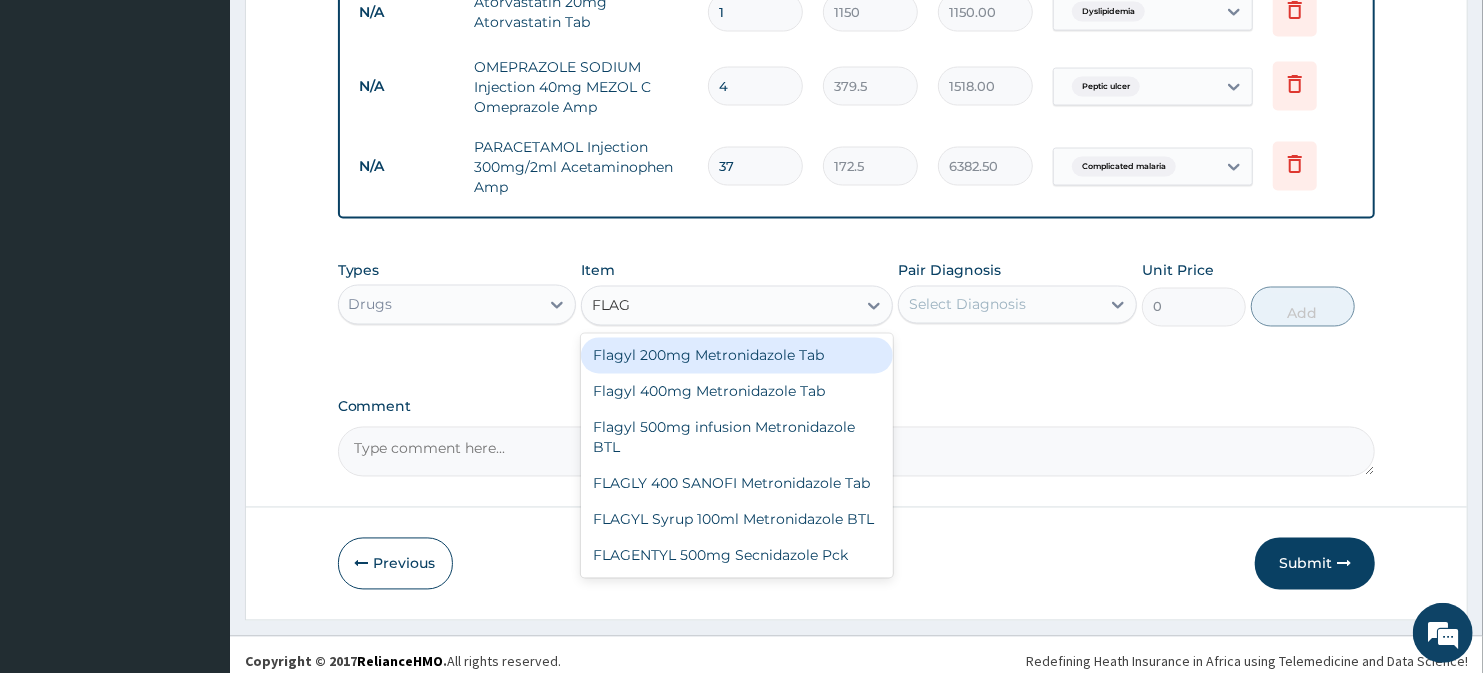 type on "FLAGY" 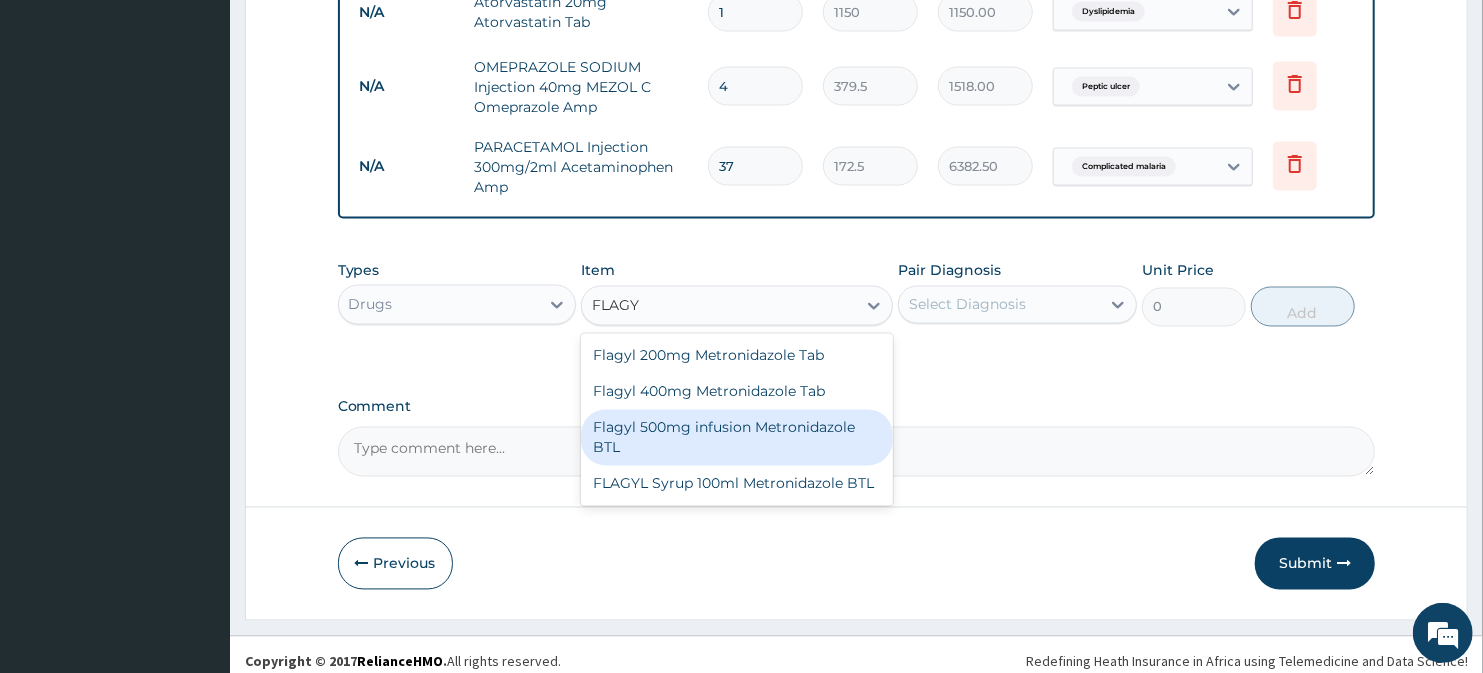 click on "Flagyl 500mg infusion Metronidazole BTL" at bounding box center (736, 438) 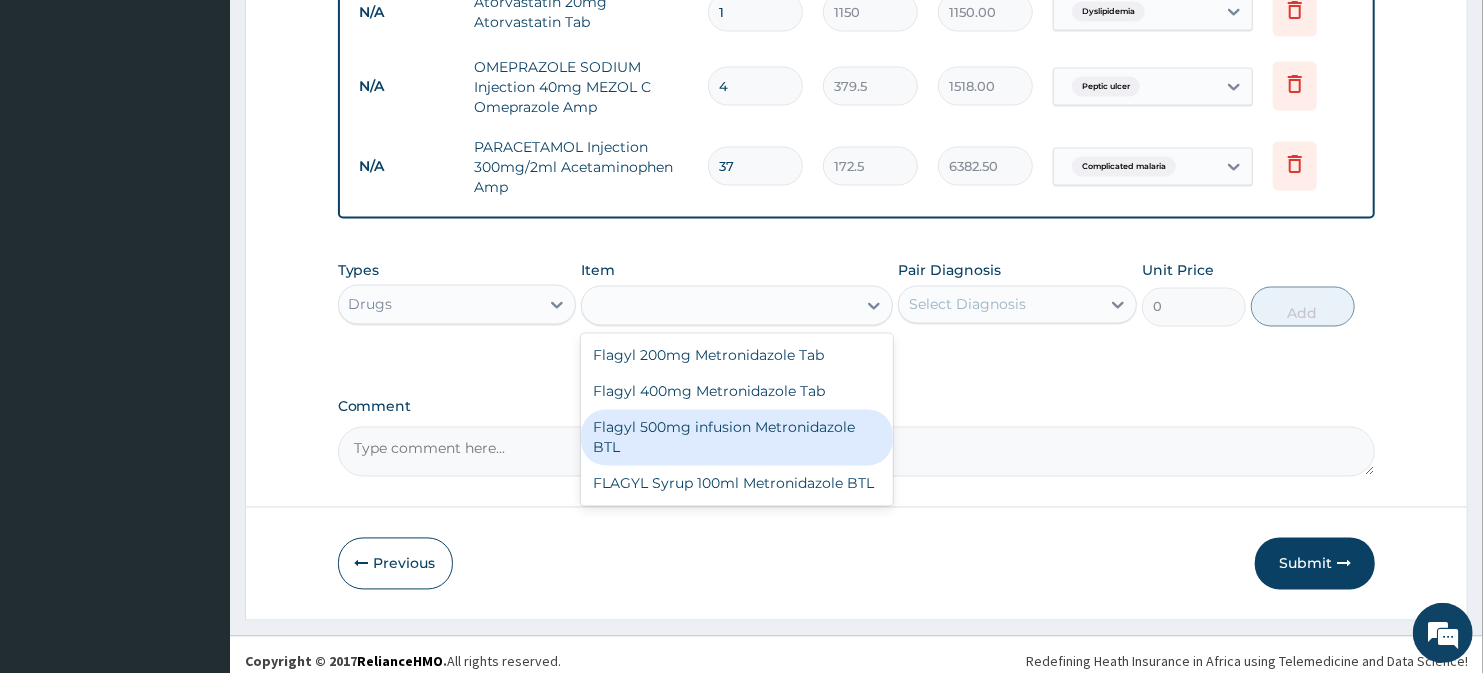 type on "800" 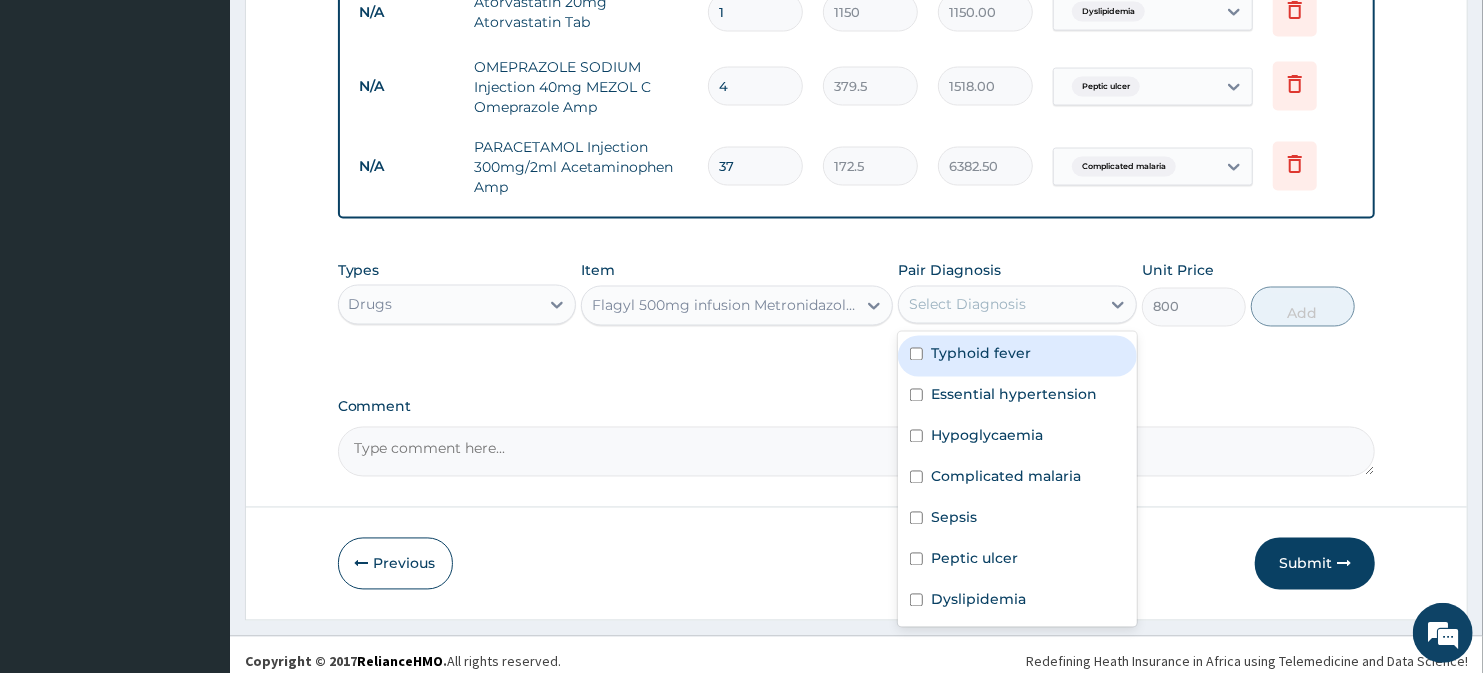 click on "Select Diagnosis" at bounding box center (999, 305) 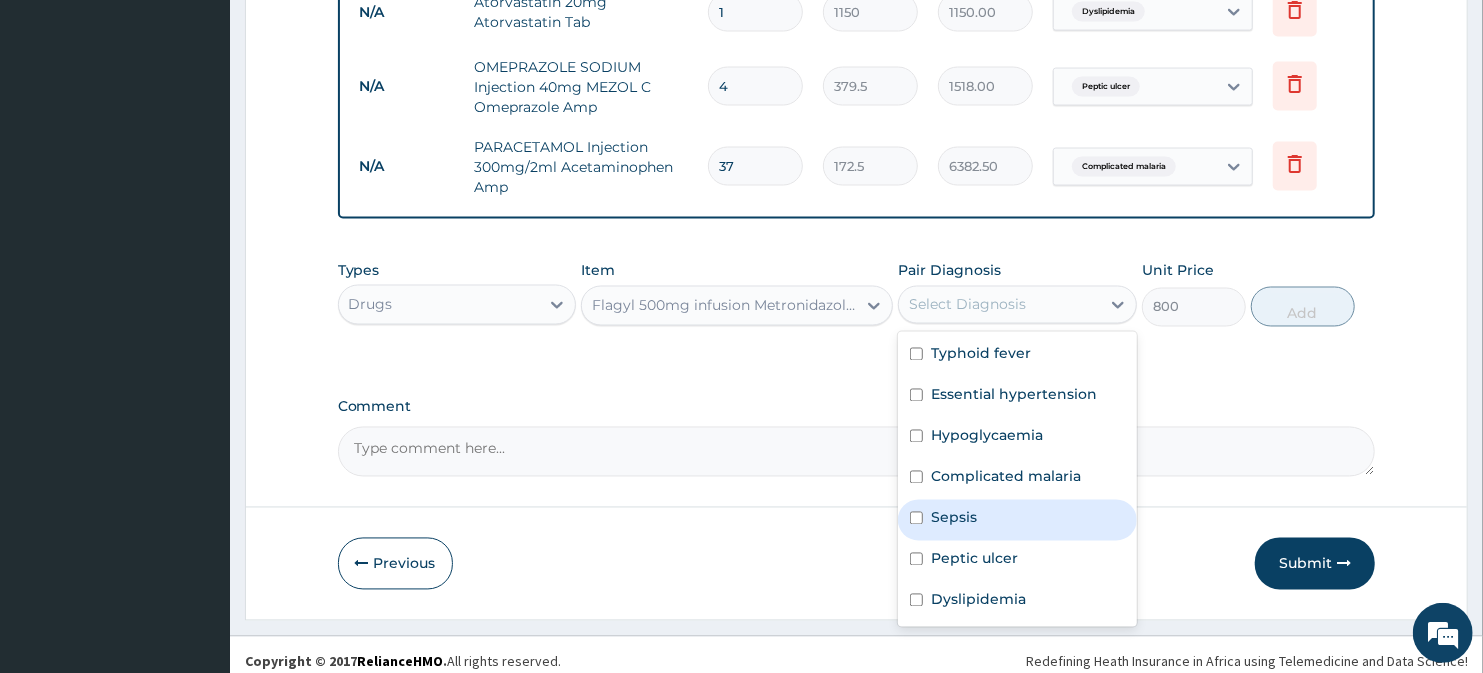click on "Sepsis" at bounding box center (954, 518) 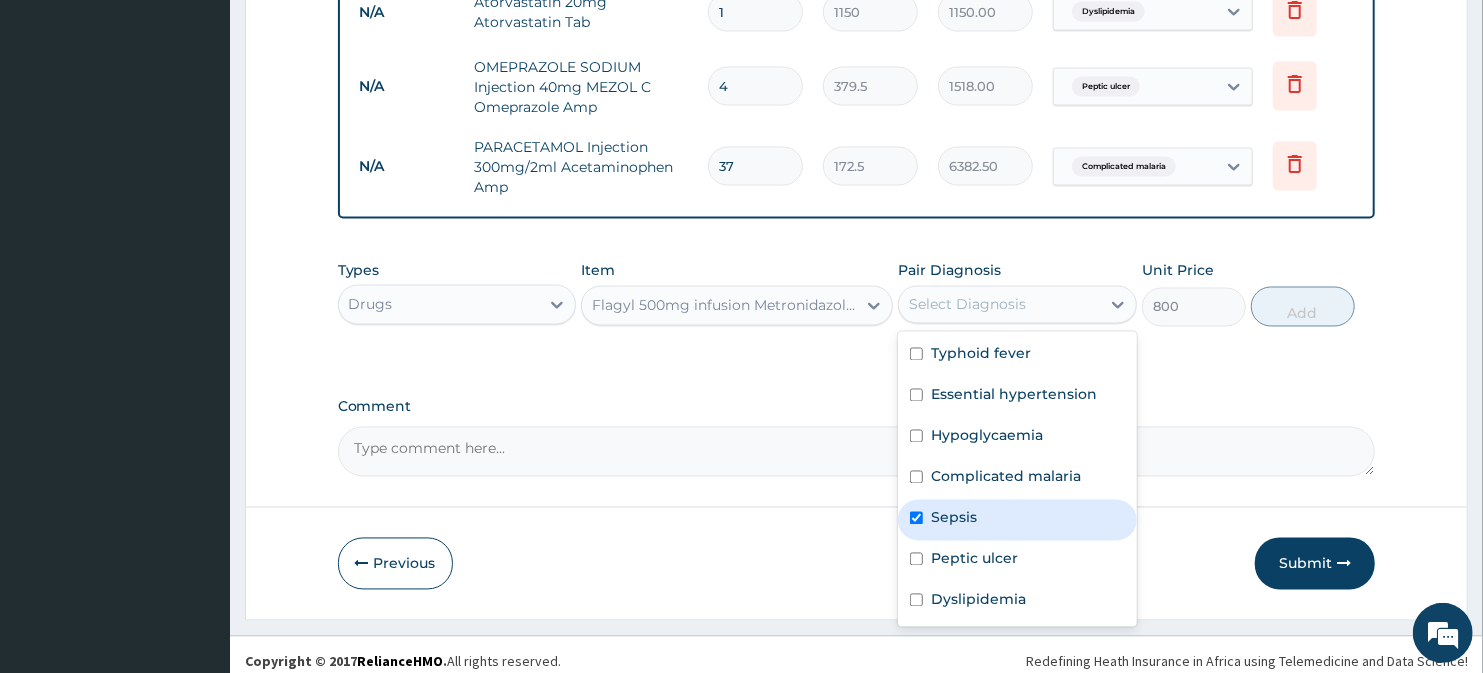 checkbox on "true" 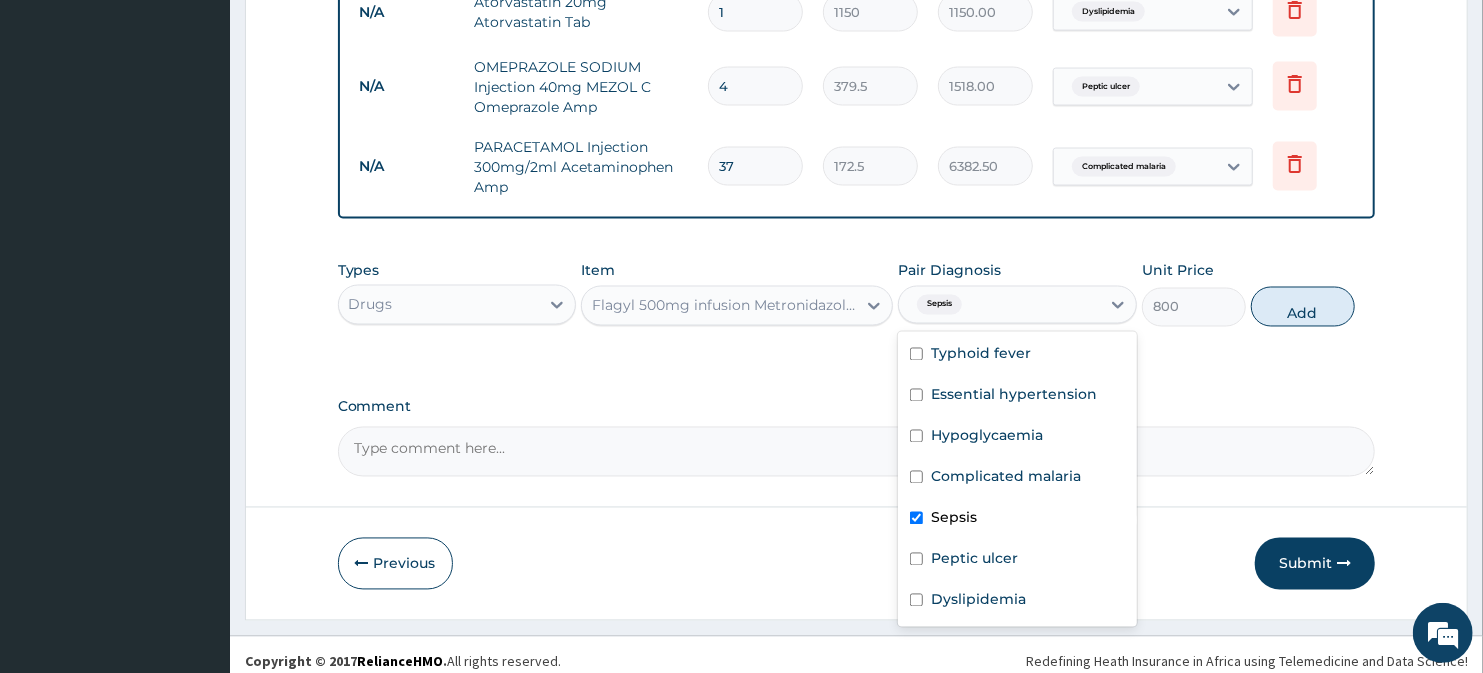 click on "Peptic ulcer" at bounding box center (974, 559) 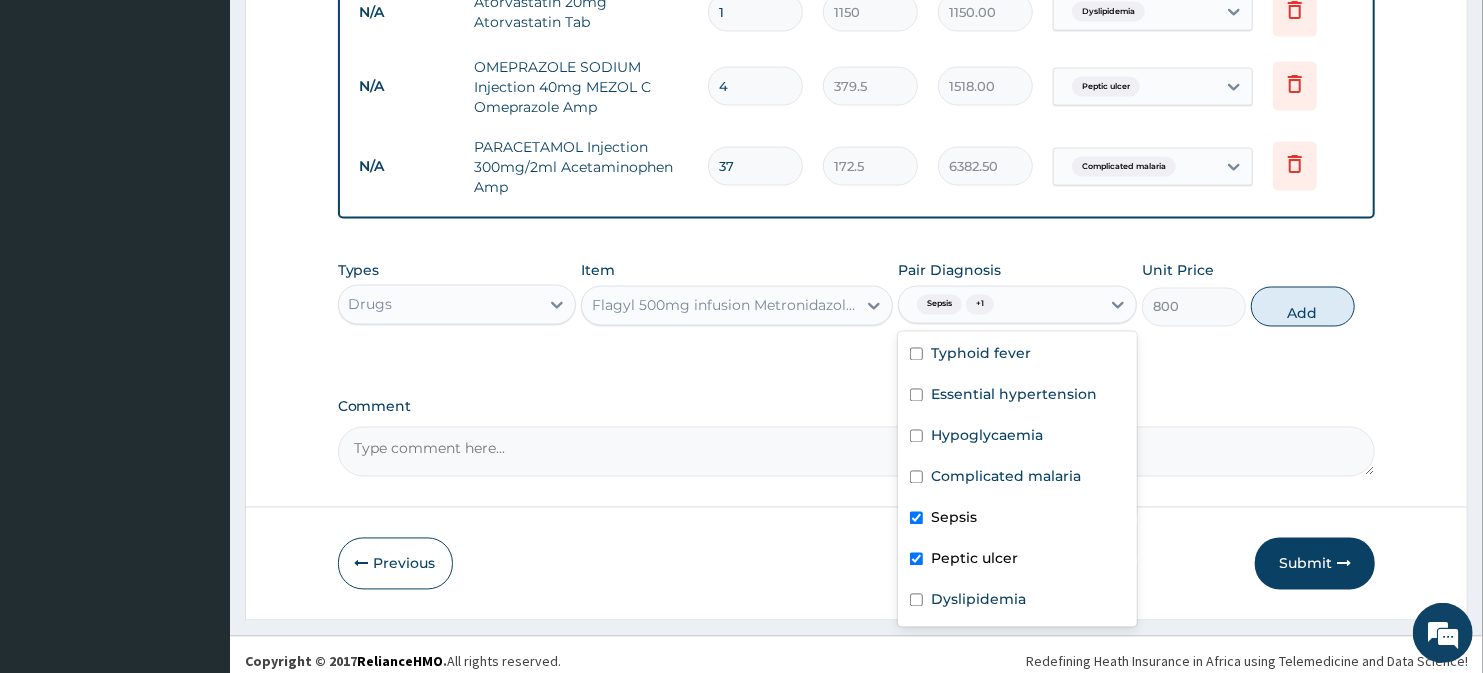 click on "Peptic ulcer" at bounding box center (974, 559) 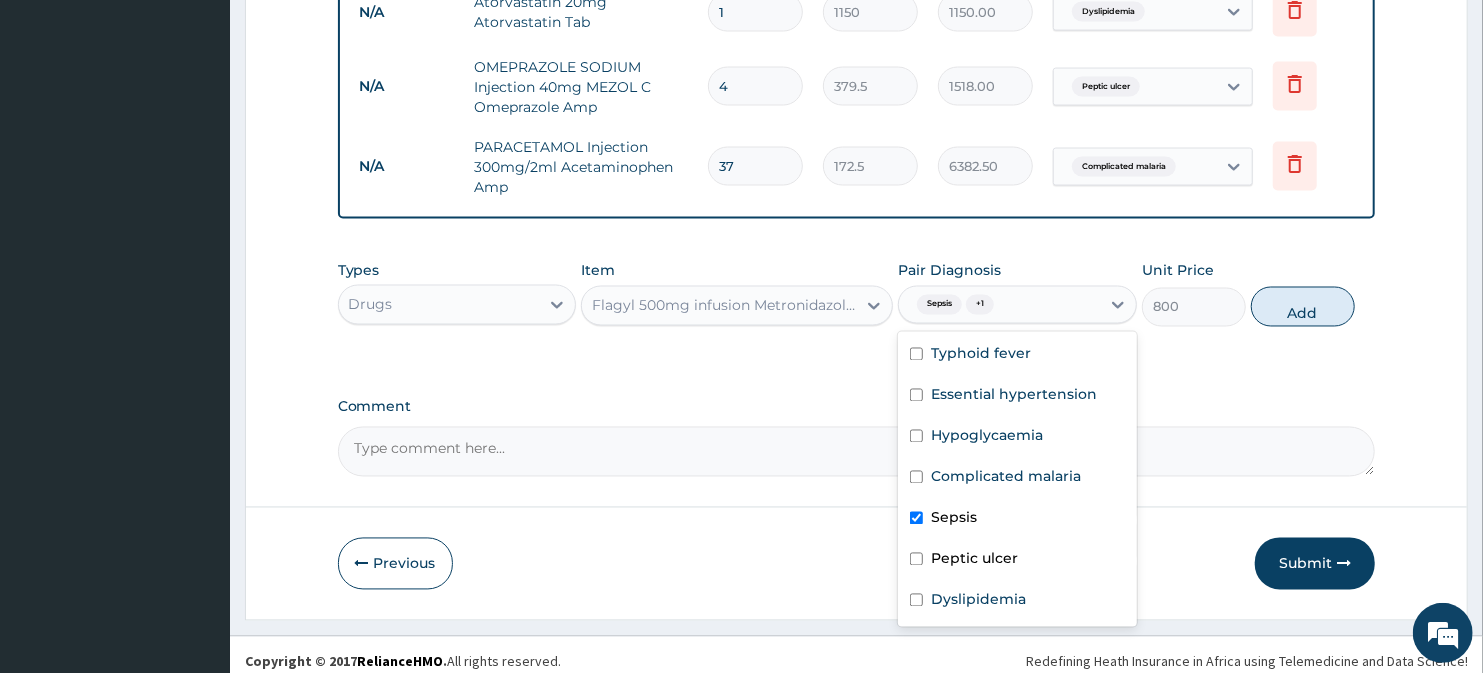 checkbox on "false" 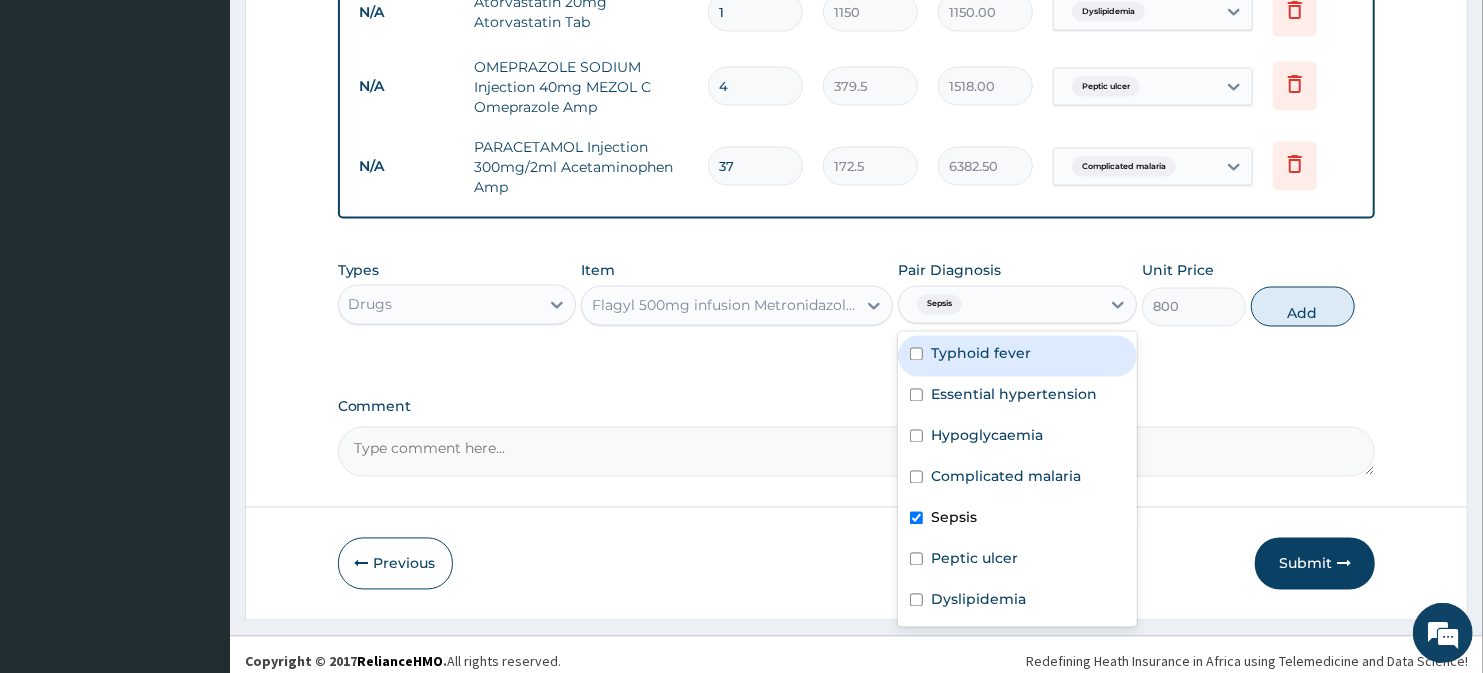 click on "Typhoid fever" at bounding box center [981, 354] 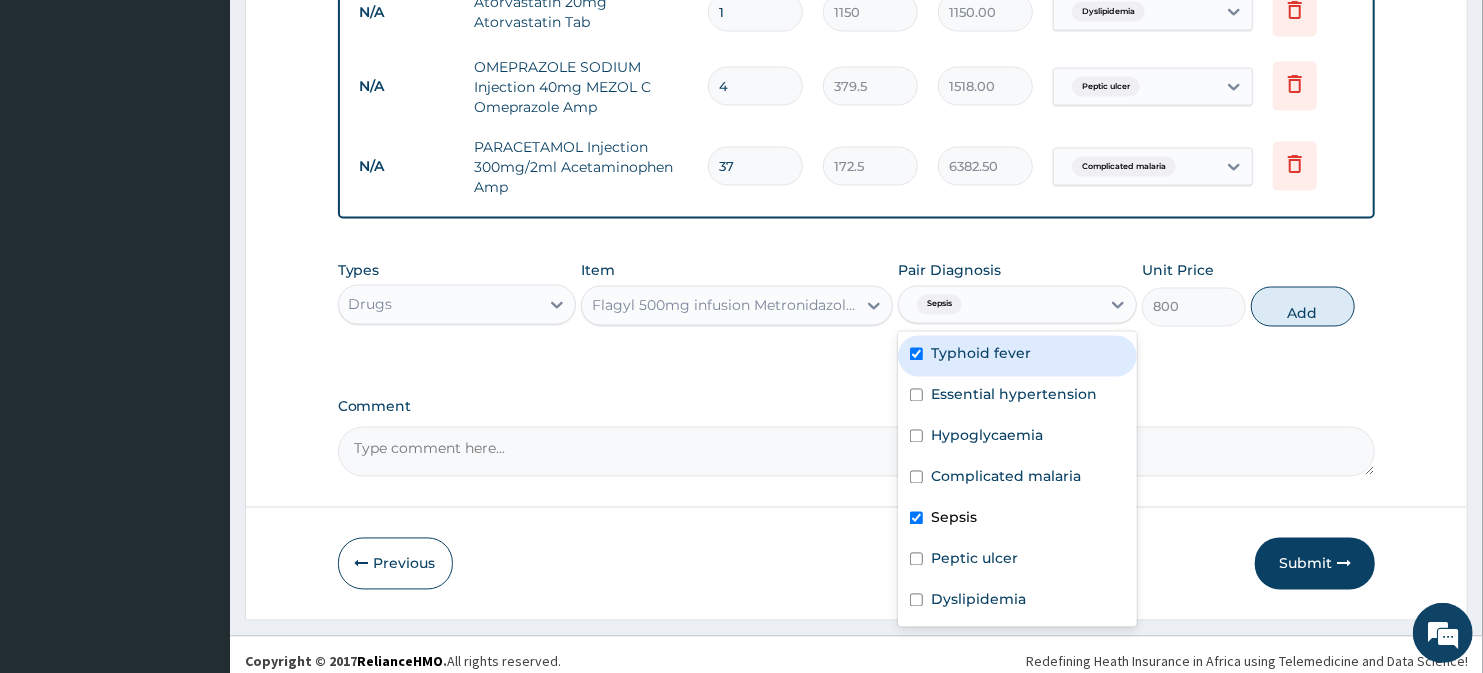 checkbox on "true" 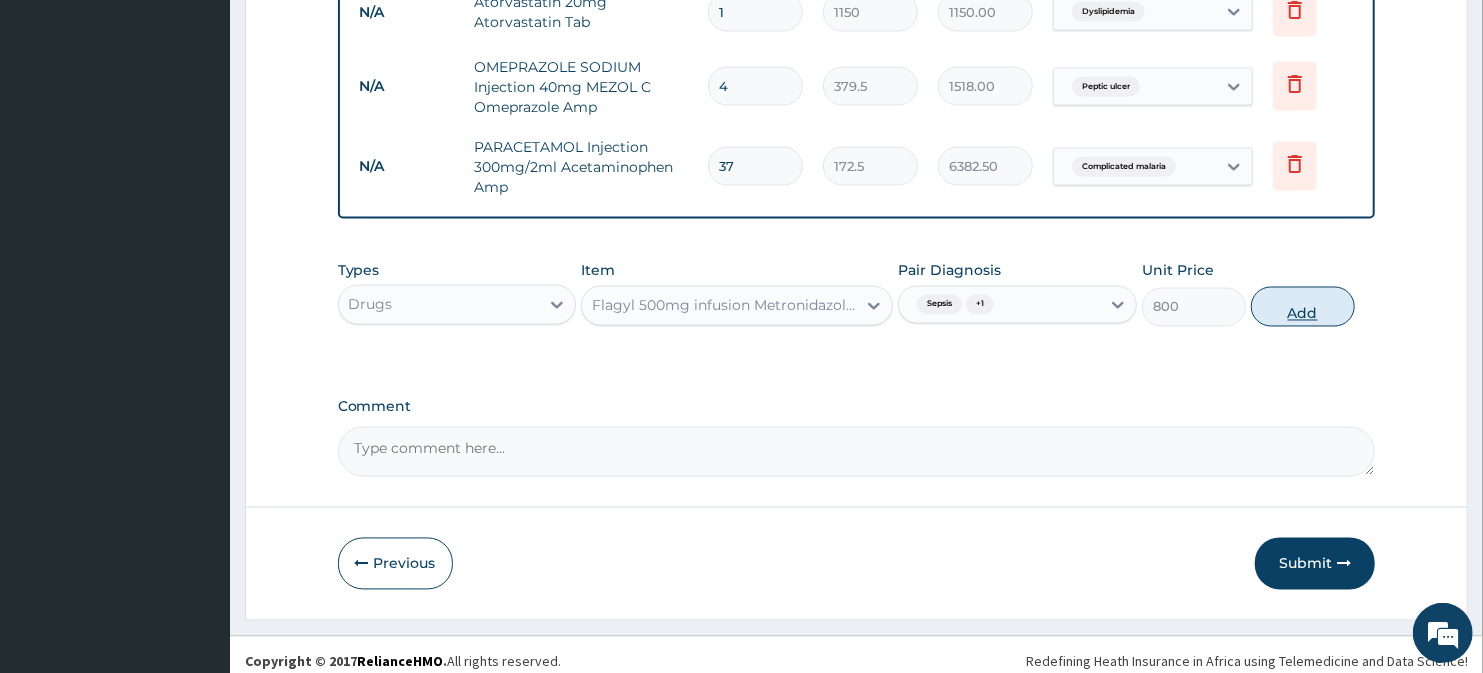 click on "Add" at bounding box center [1303, 307] 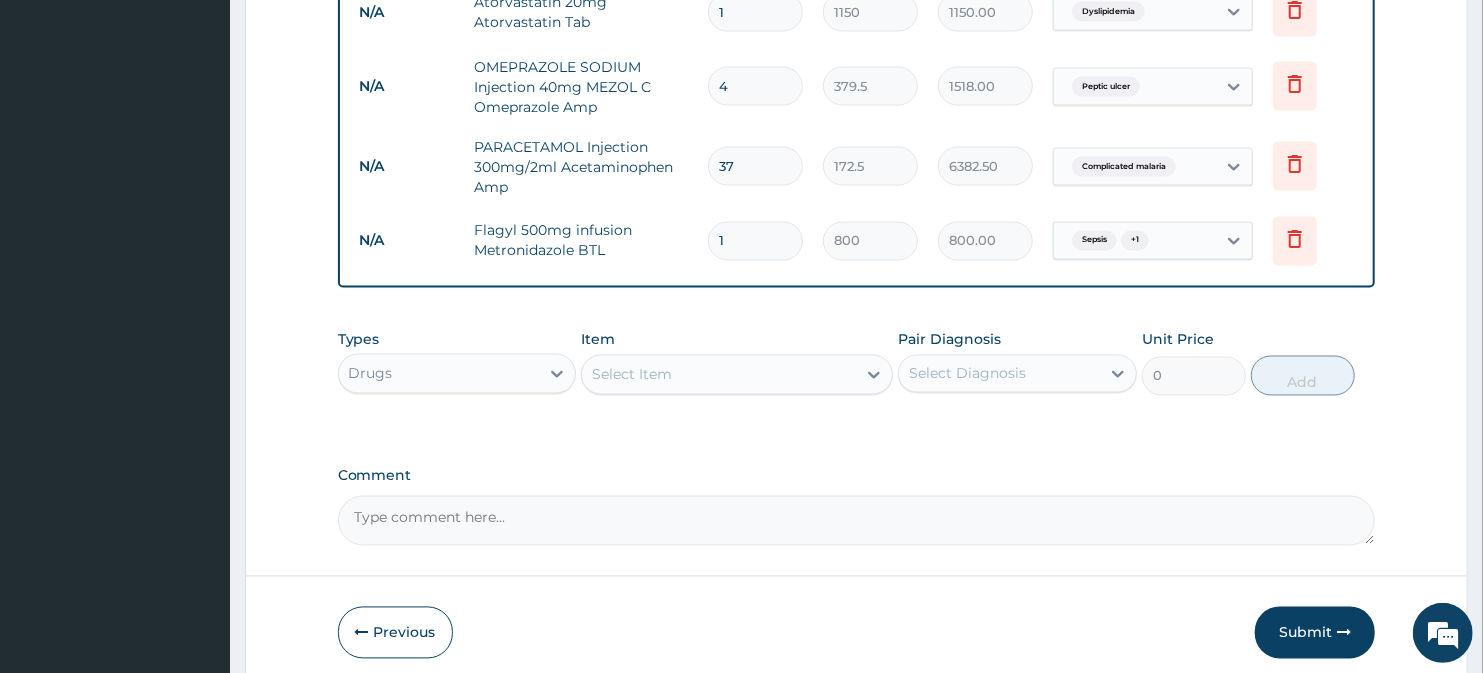 type 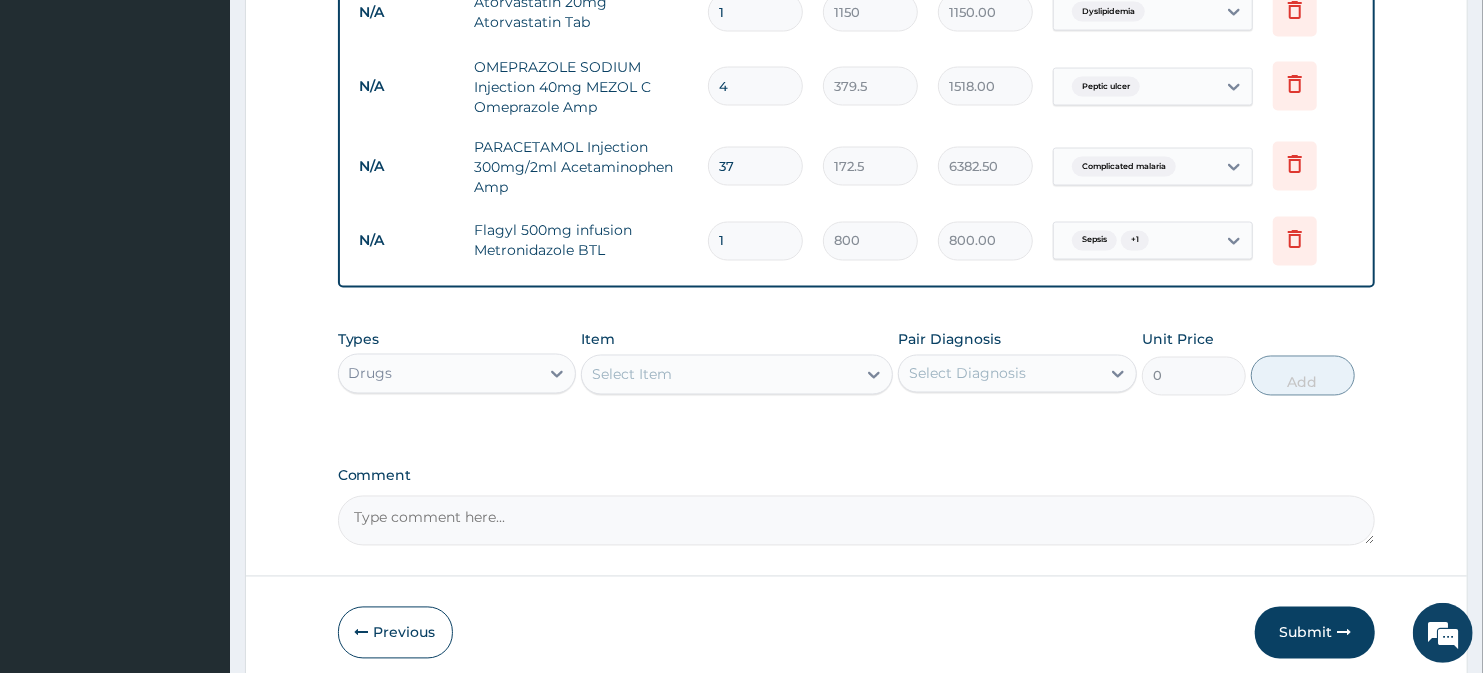 type on "0.00" 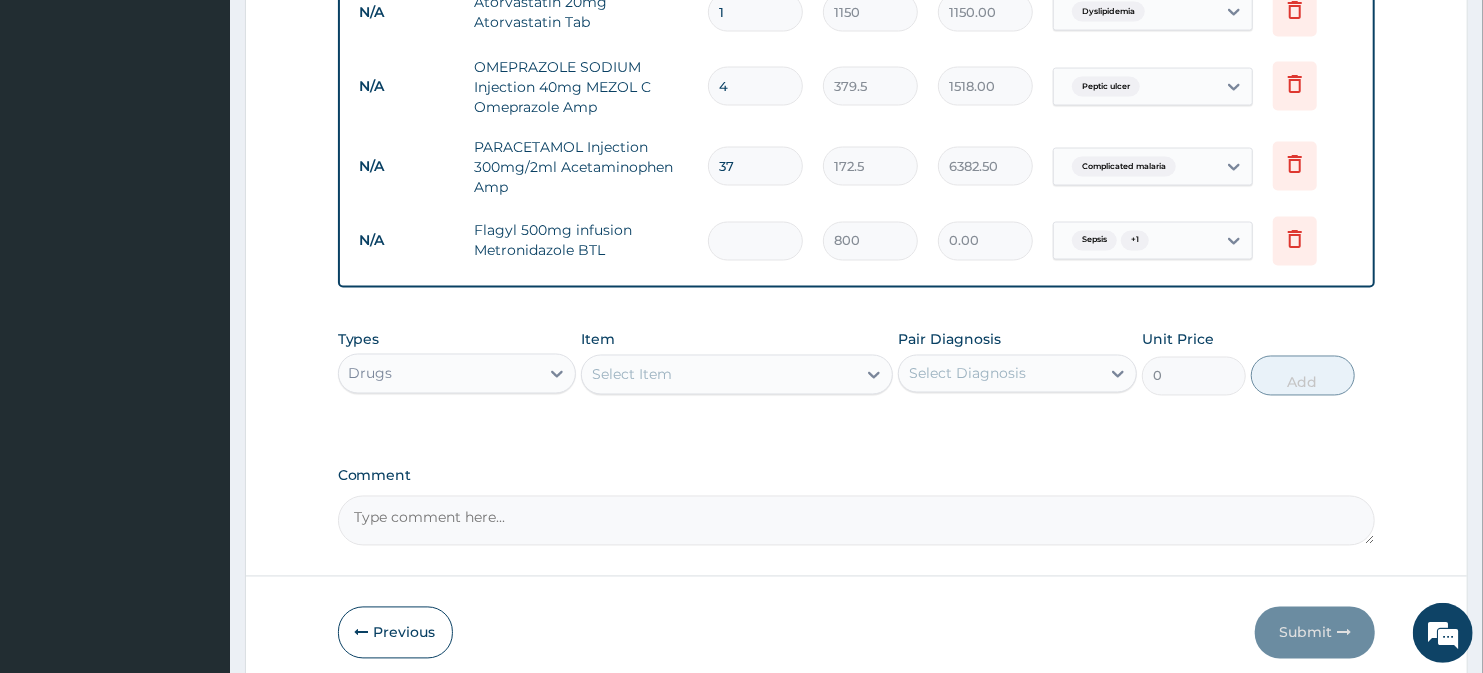 type on "6" 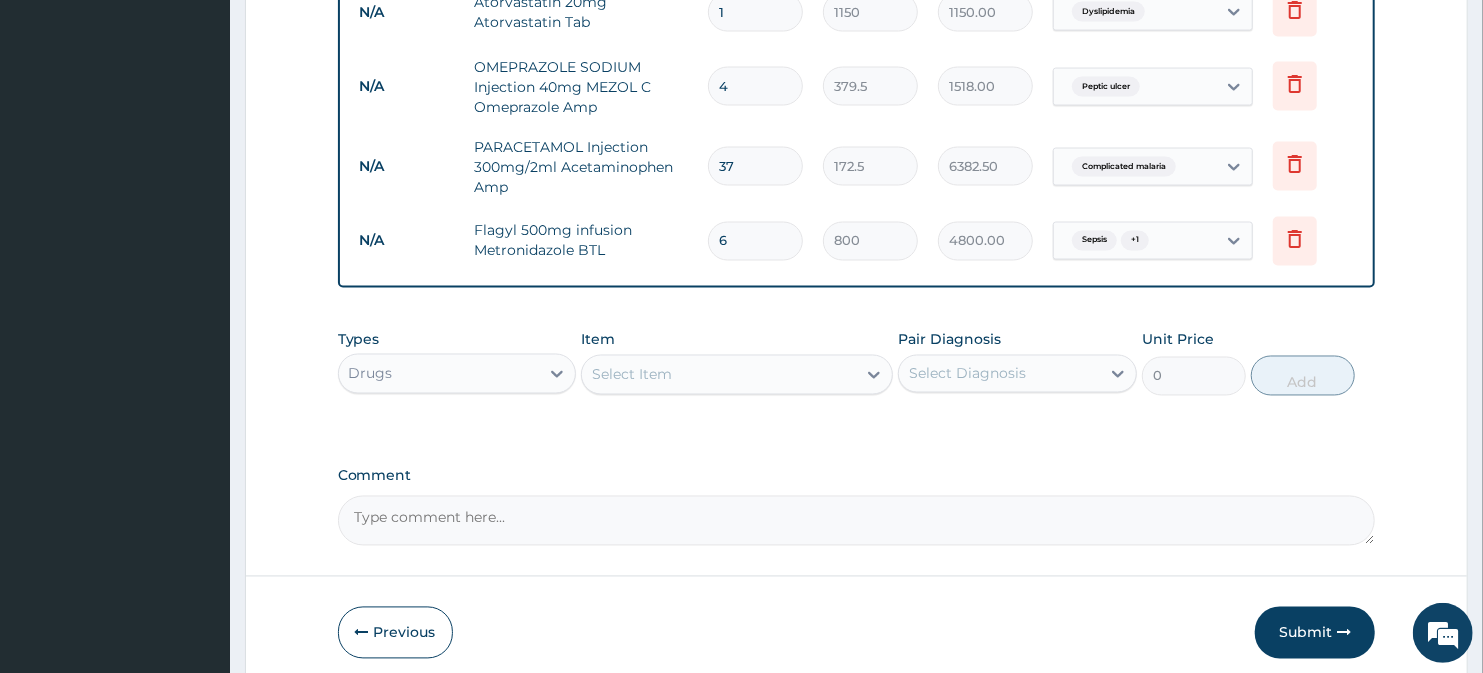 type on "6" 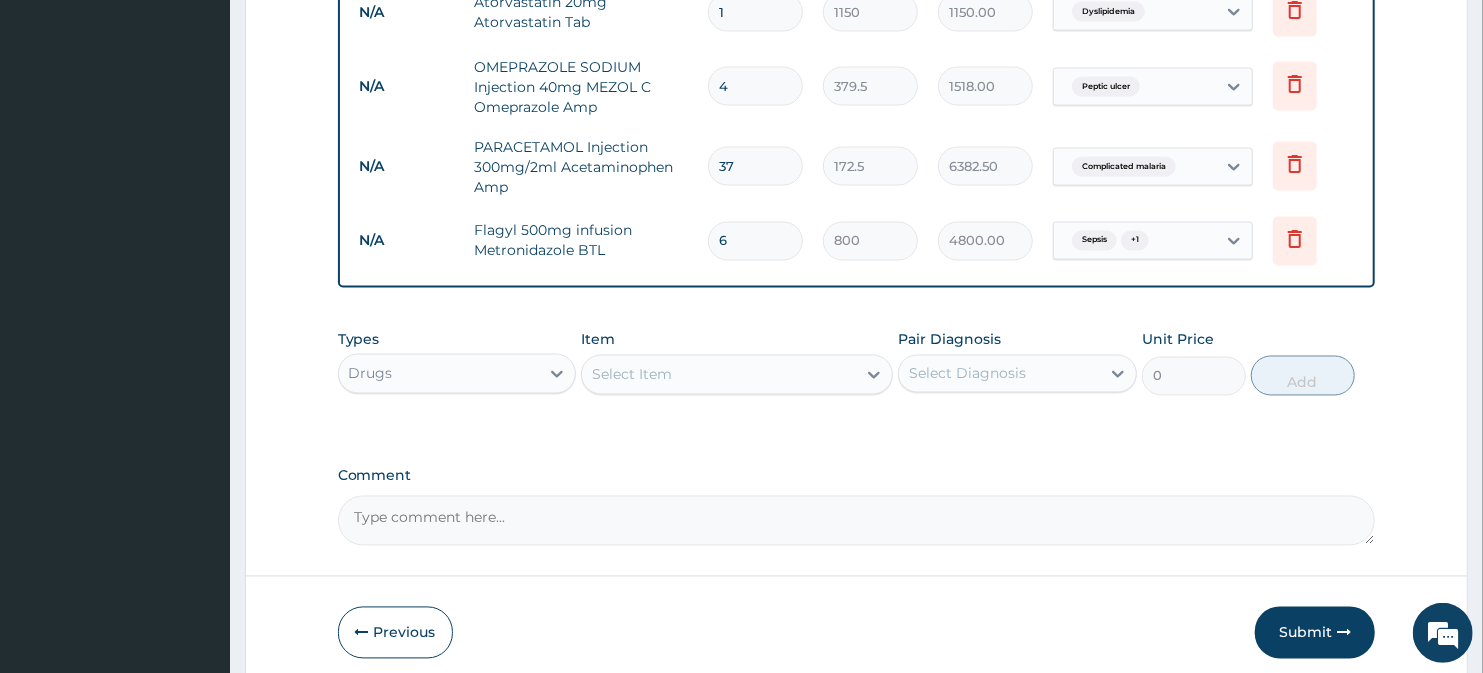click on "Select Item" at bounding box center [632, 375] 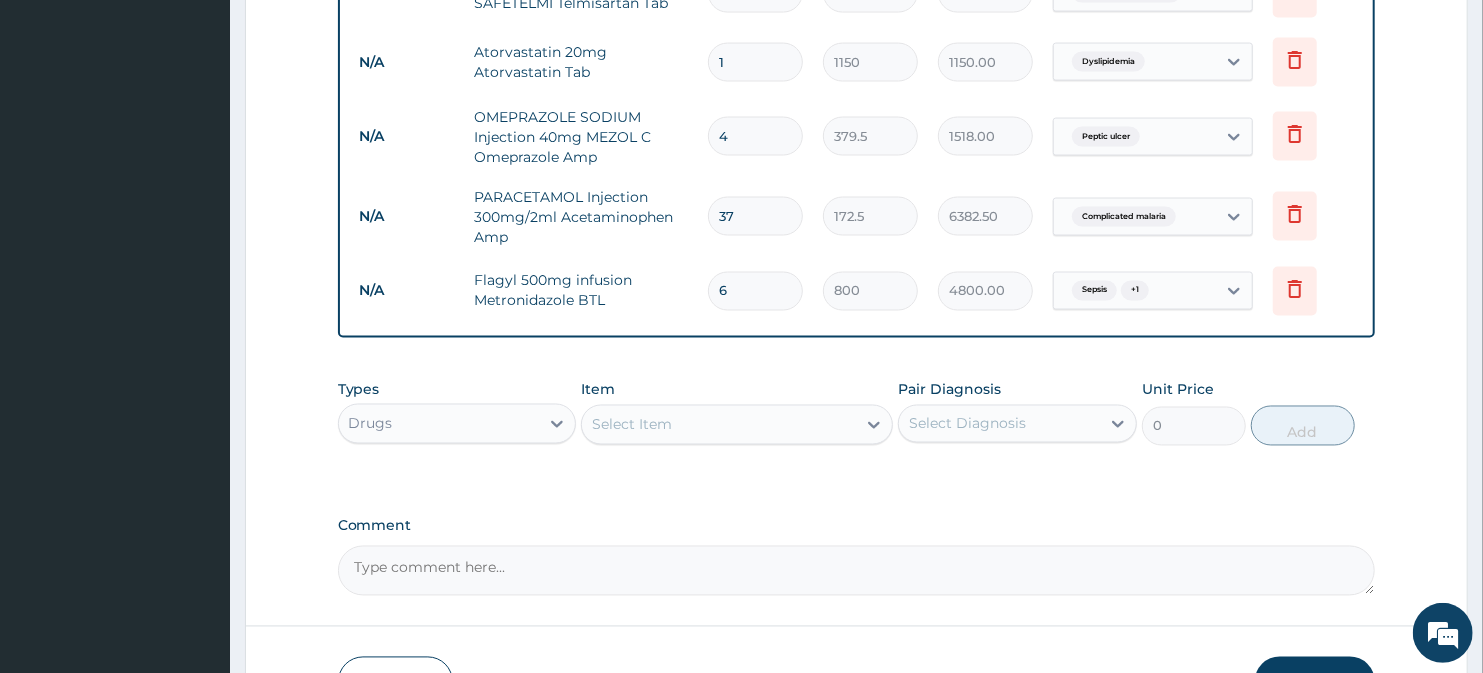scroll, scrollTop: 1994, scrollLeft: 0, axis: vertical 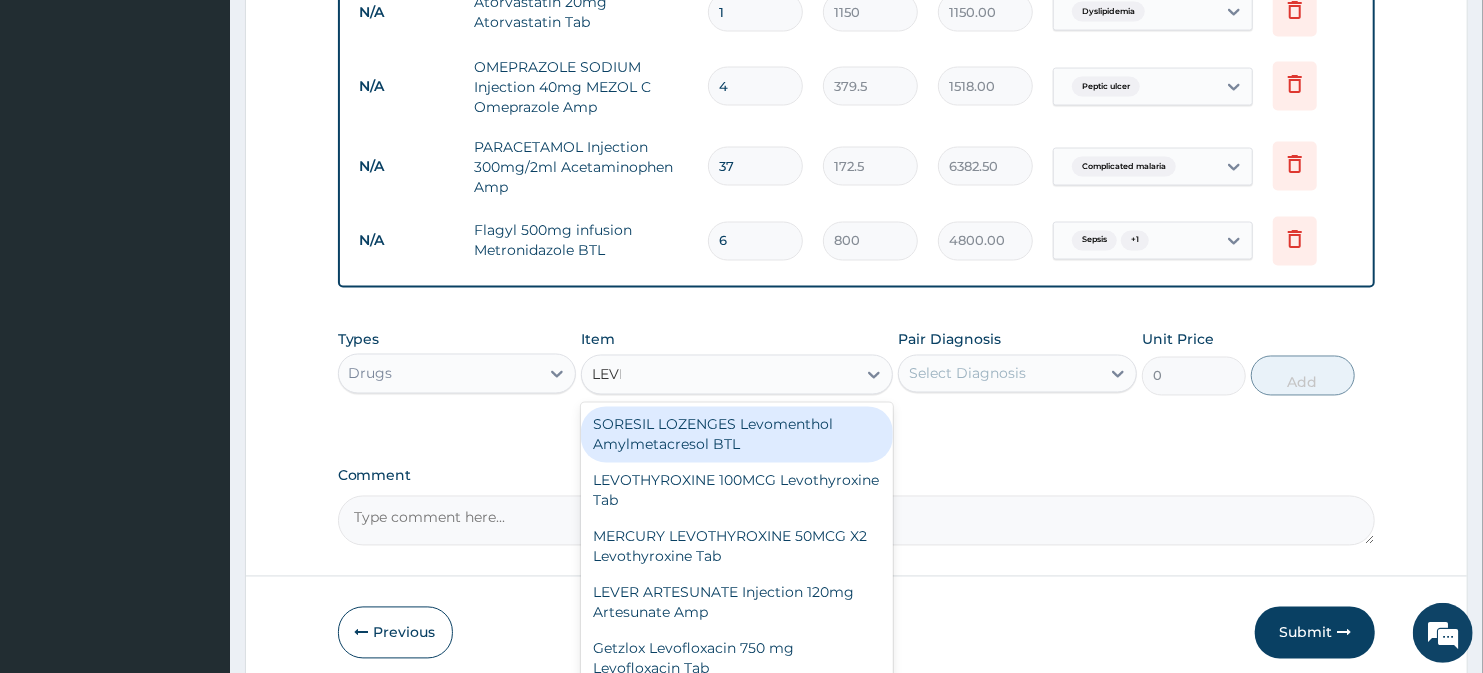 type on "LEVER" 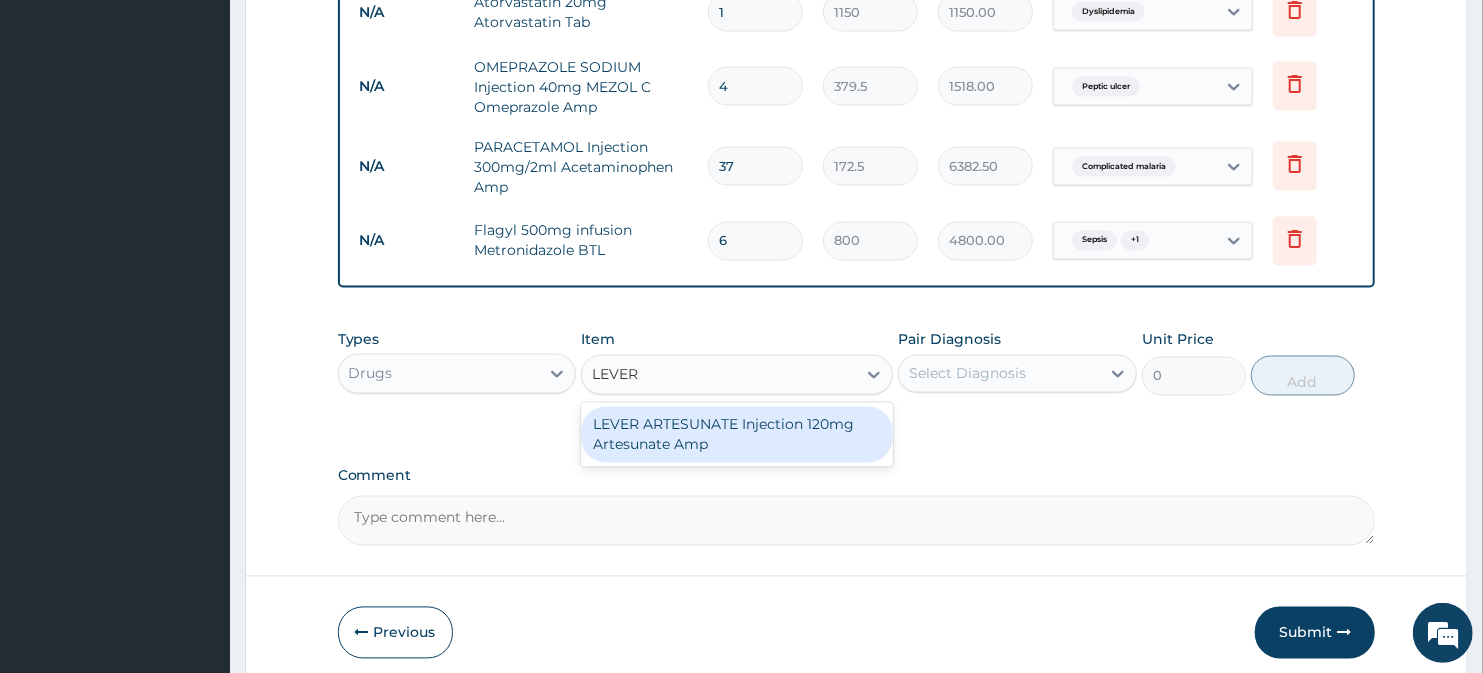 click on "LEVER ARTESUNATE Injection 120mg Artesunate Amp" at bounding box center (736, 435) 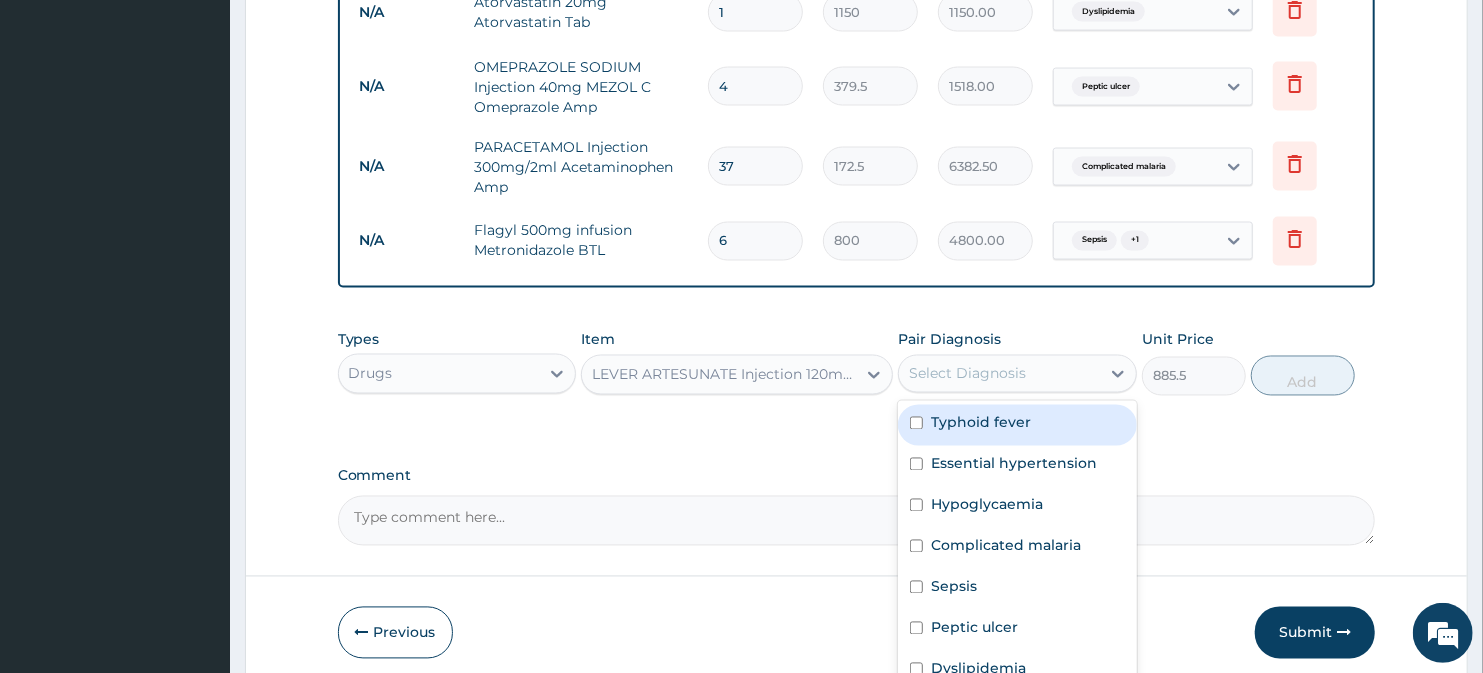 click on "Select Diagnosis" at bounding box center (999, 374) 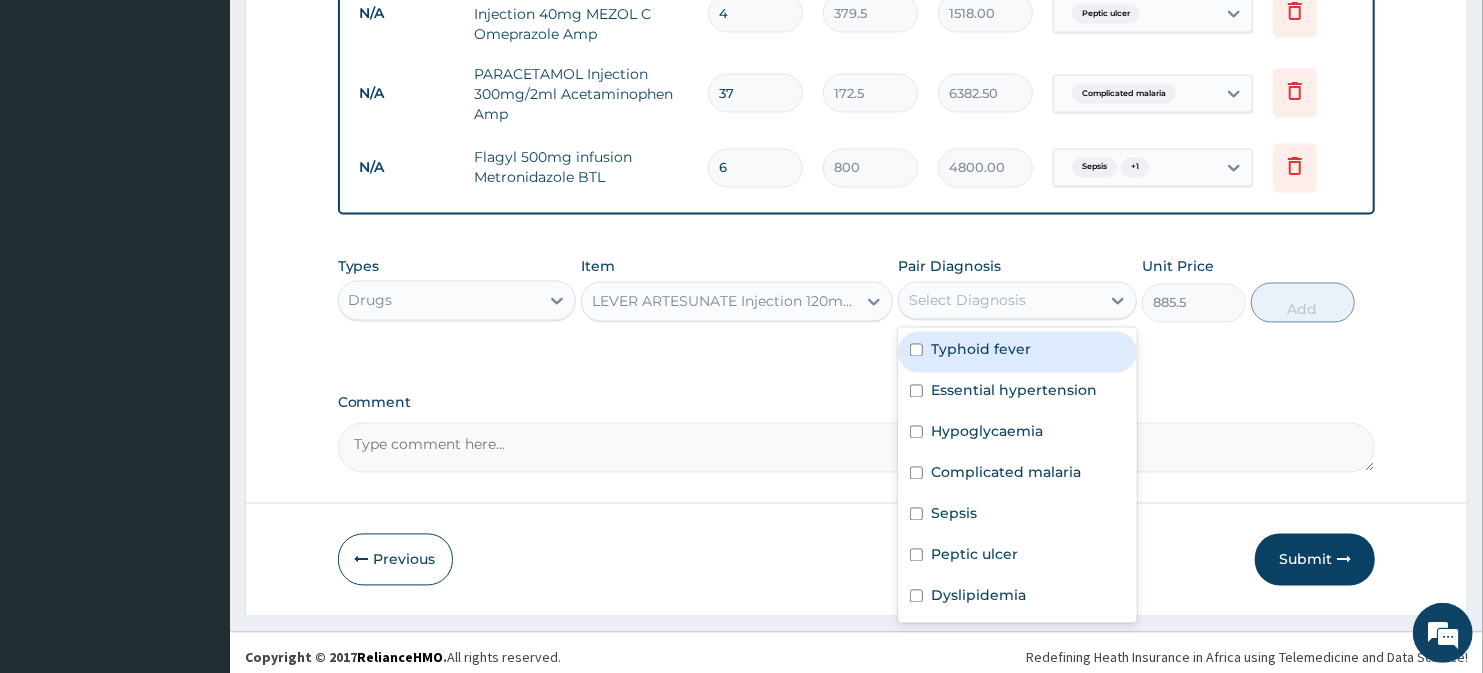 scroll, scrollTop: 2071, scrollLeft: 0, axis: vertical 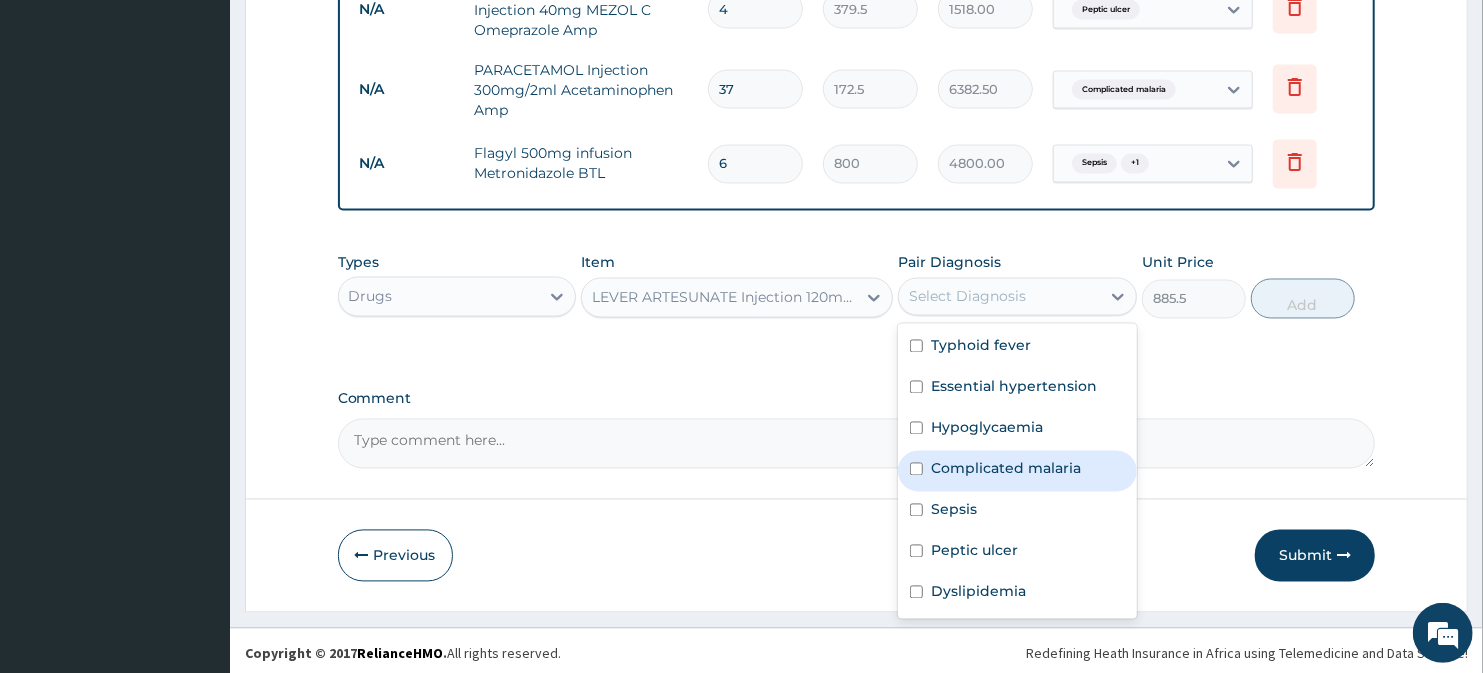 click on "Complicated malaria" at bounding box center (1006, 469) 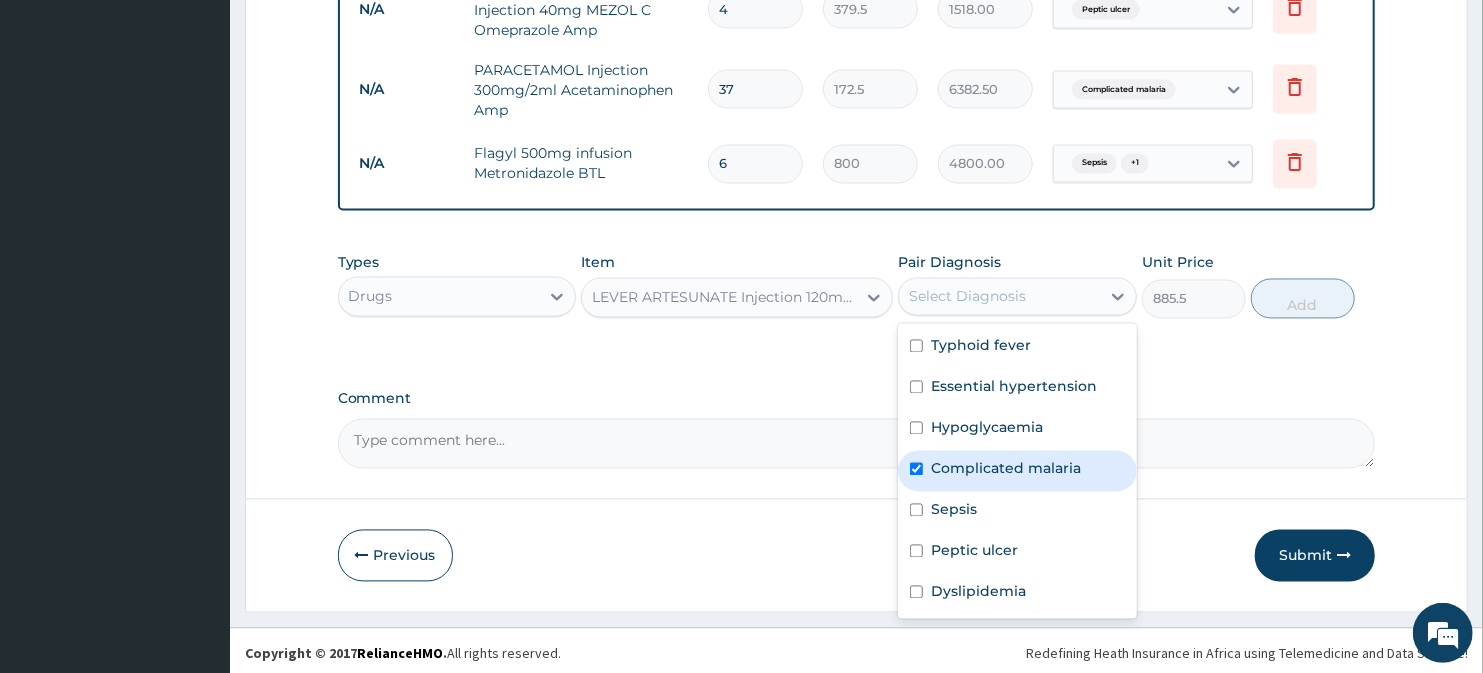 checkbox on "true" 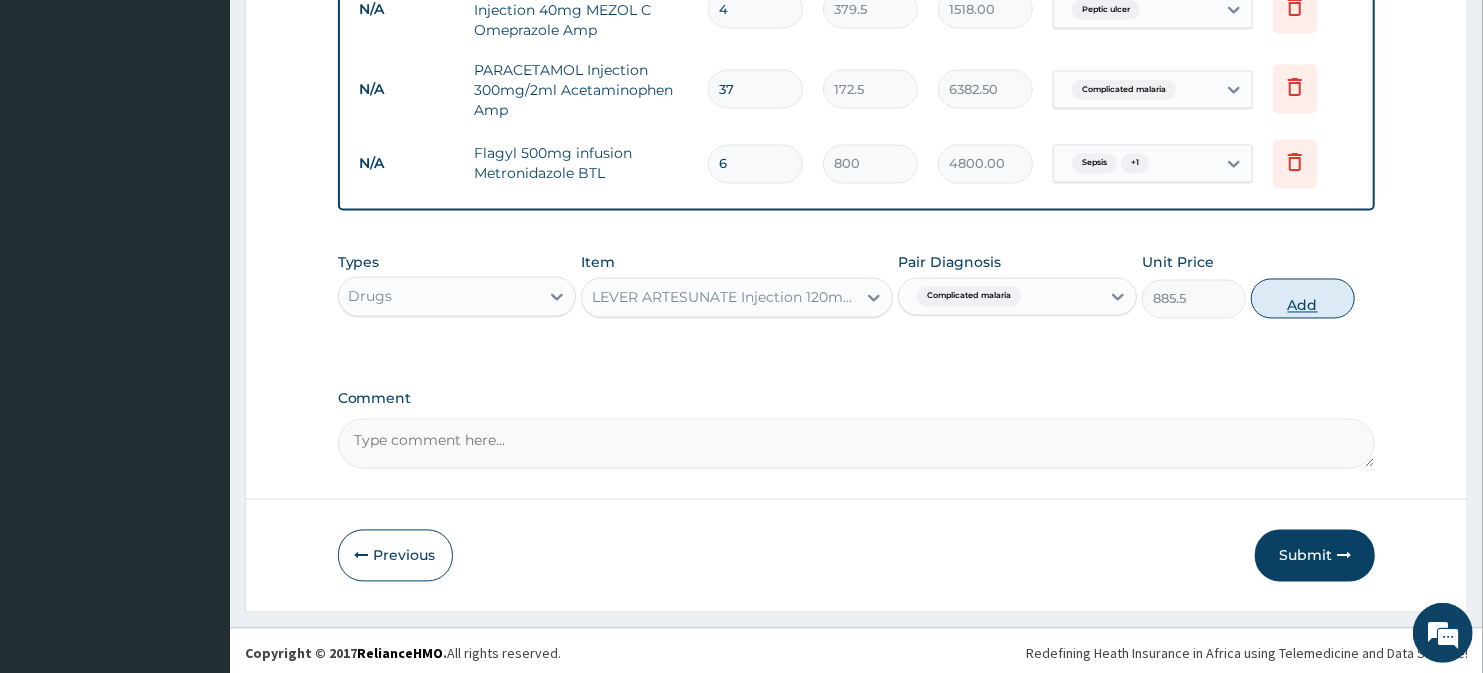 click on "Add" at bounding box center (1303, 299) 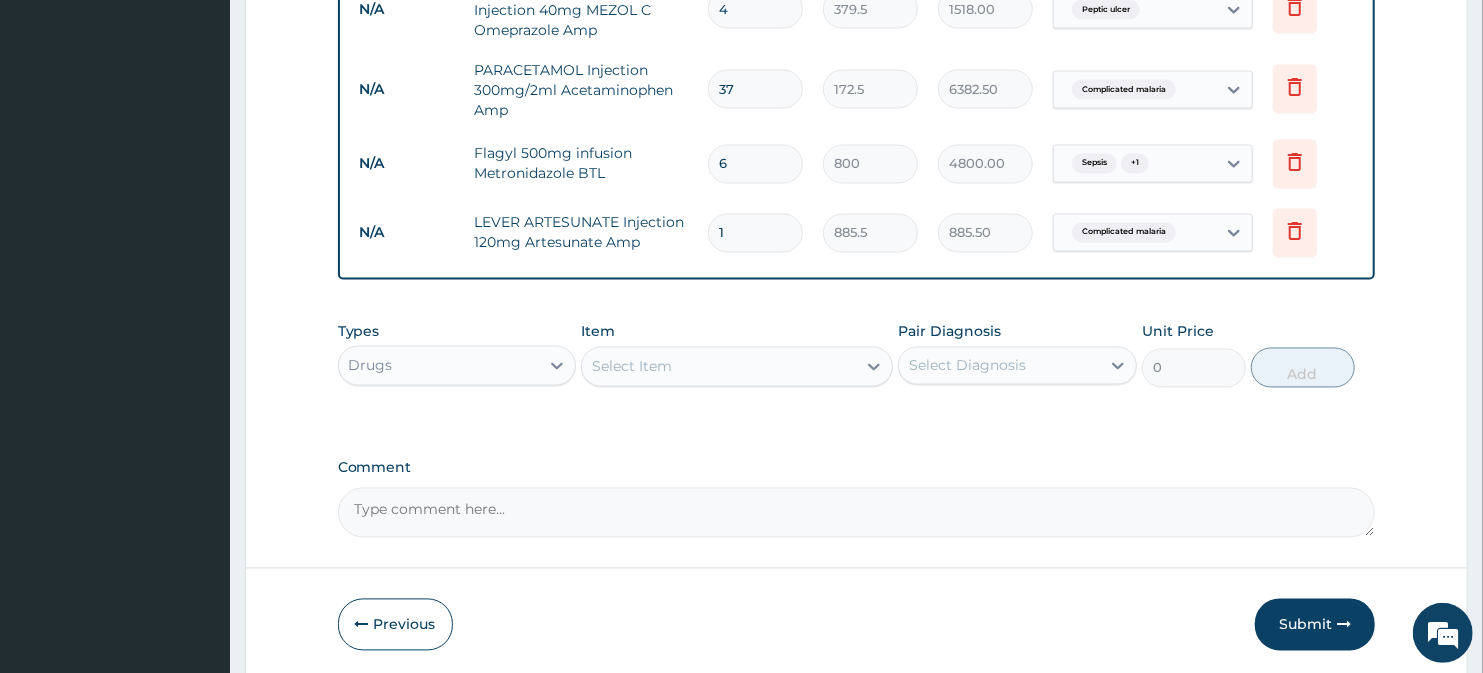 type 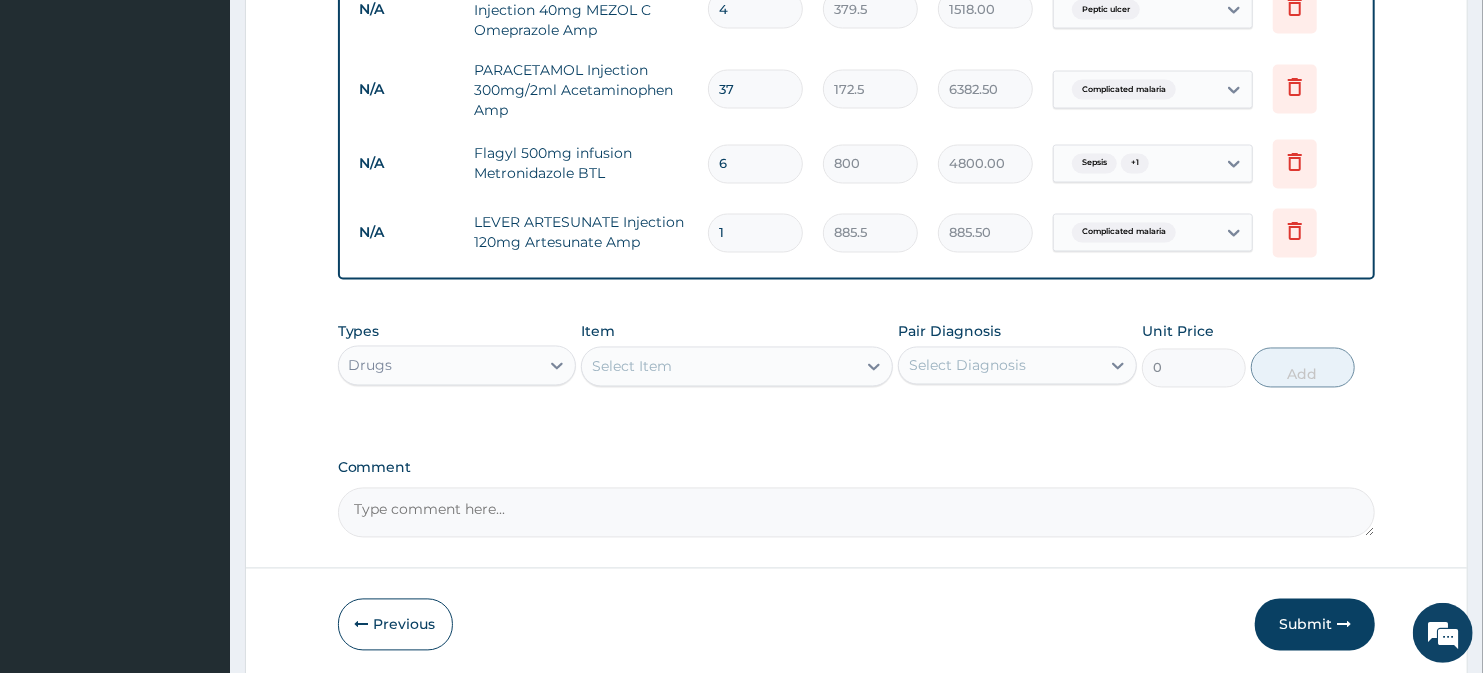type on "0.00" 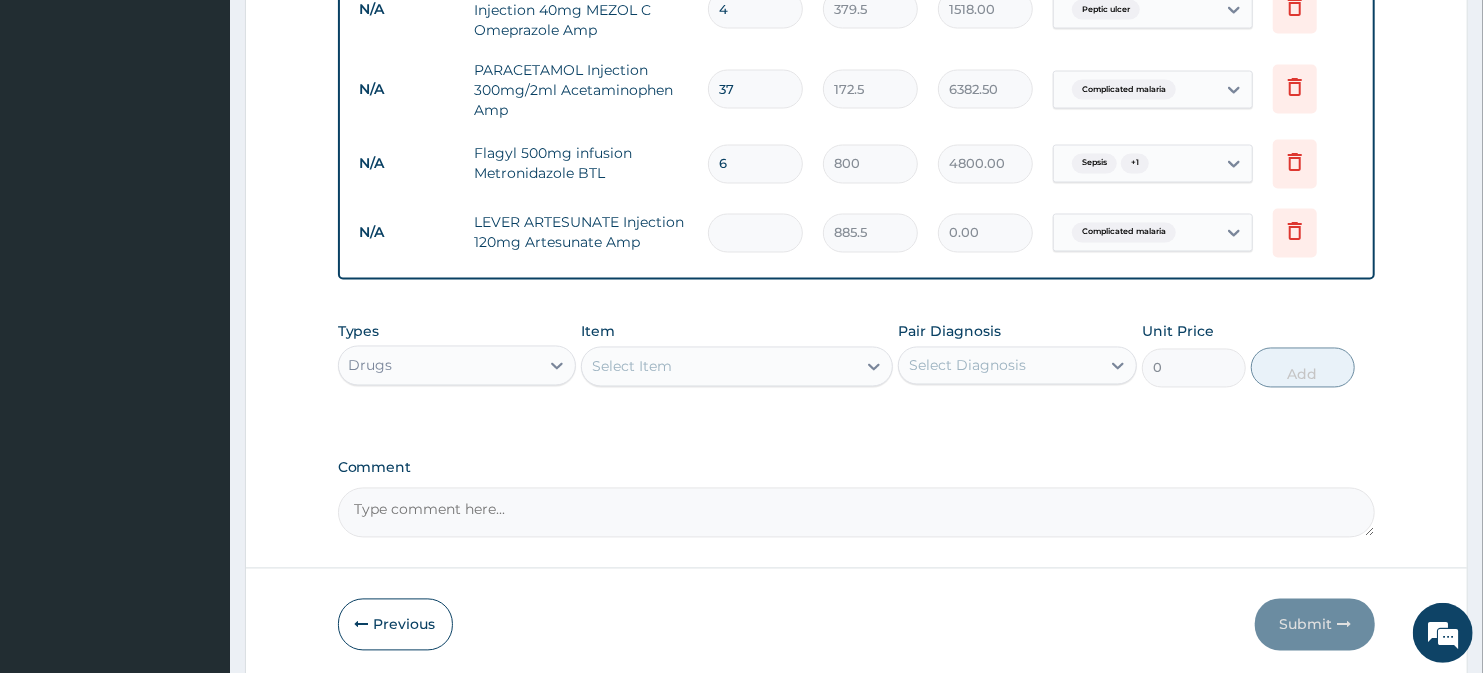 type on "3" 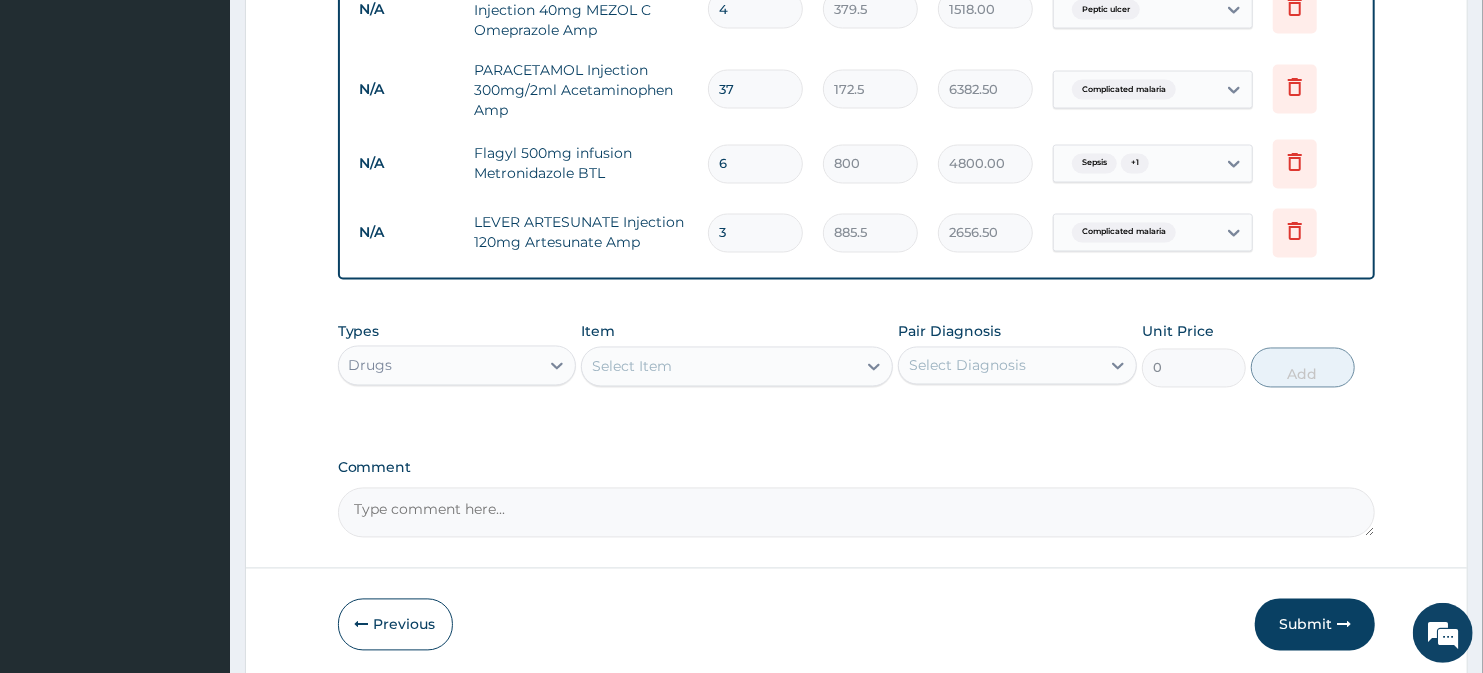 type on "3" 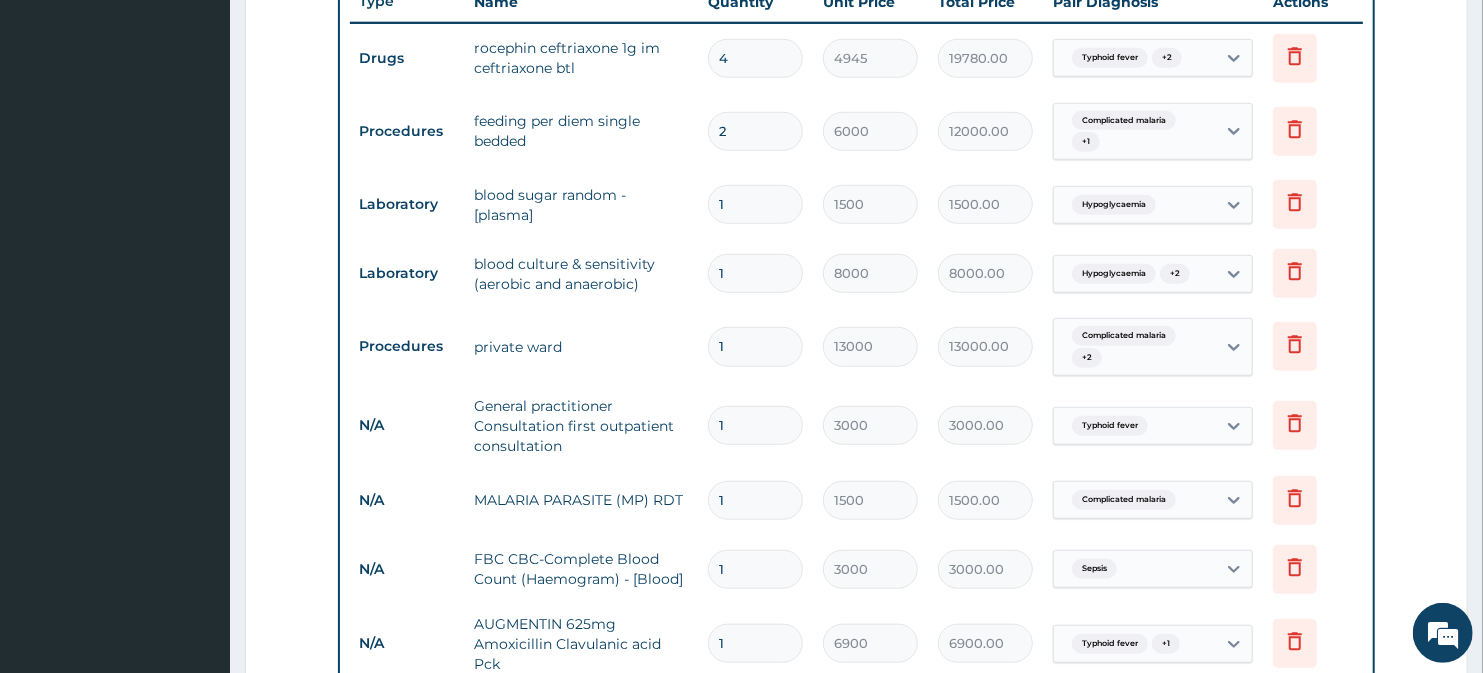 scroll, scrollTop: 807, scrollLeft: 0, axis: vertical 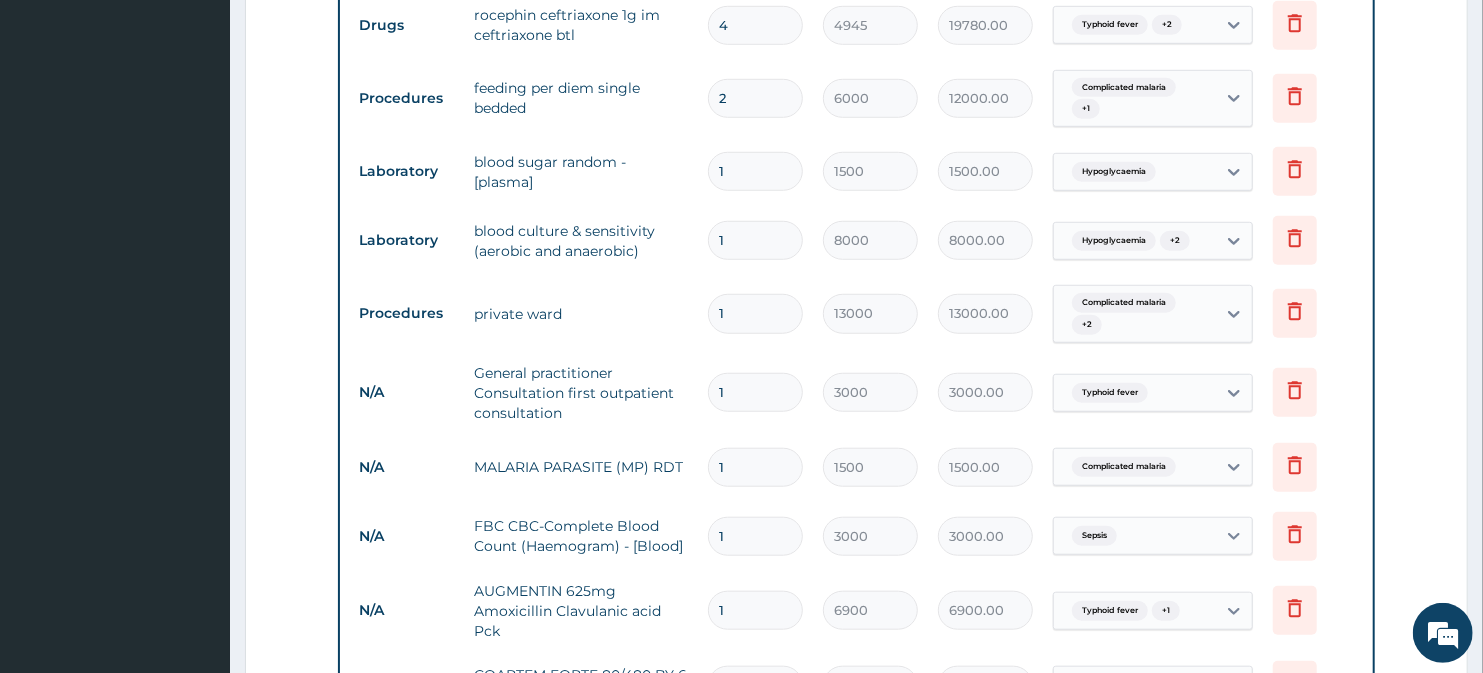drag, startPoint x: 728, startPoint y: 316, endPoint x: 716, endPoint y: 321, distance: 13 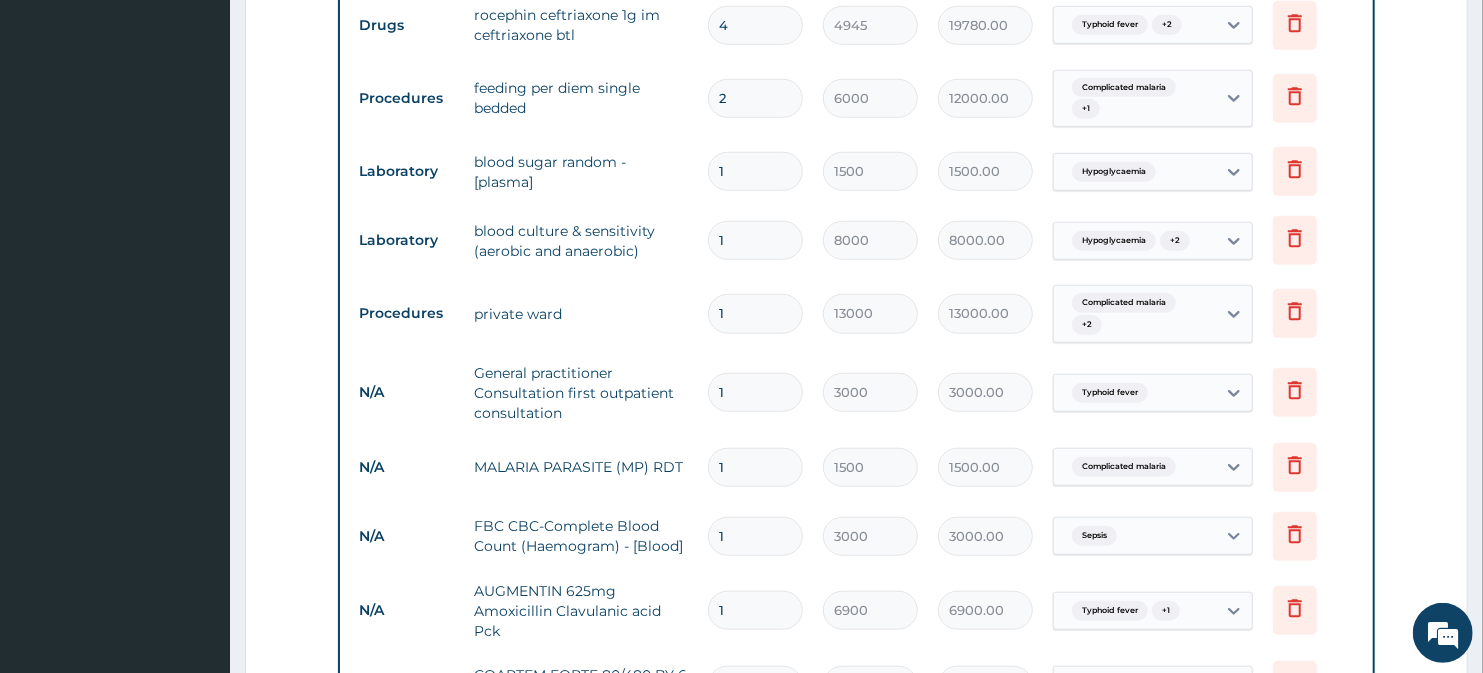 type on "2" 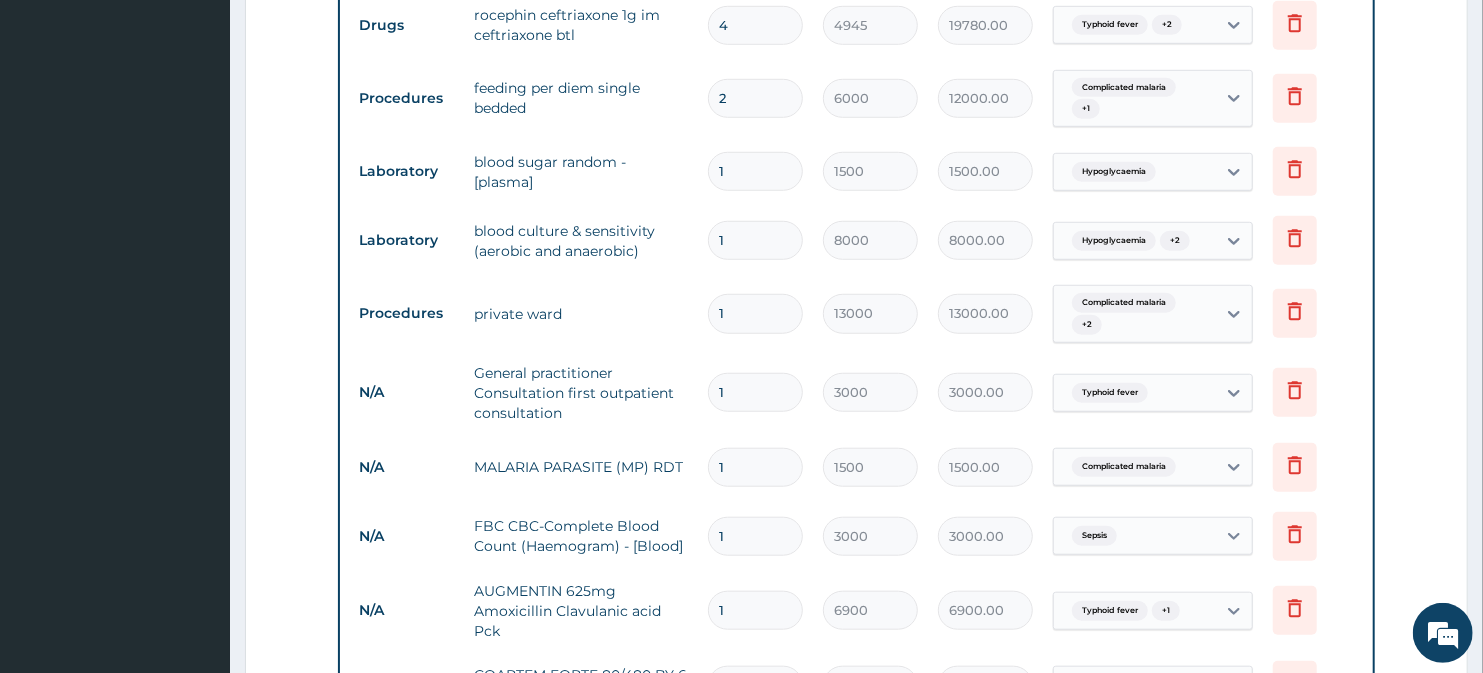 type on "26000.00" 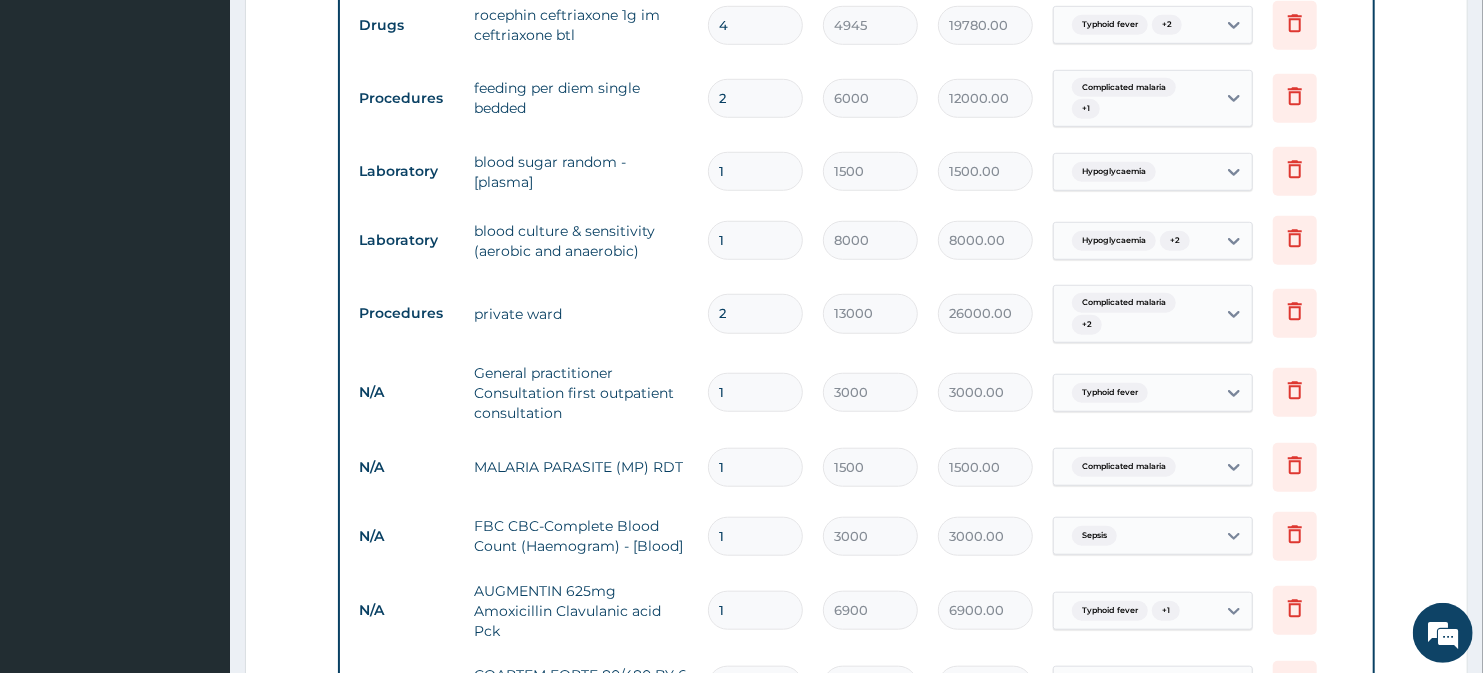 type on "2" 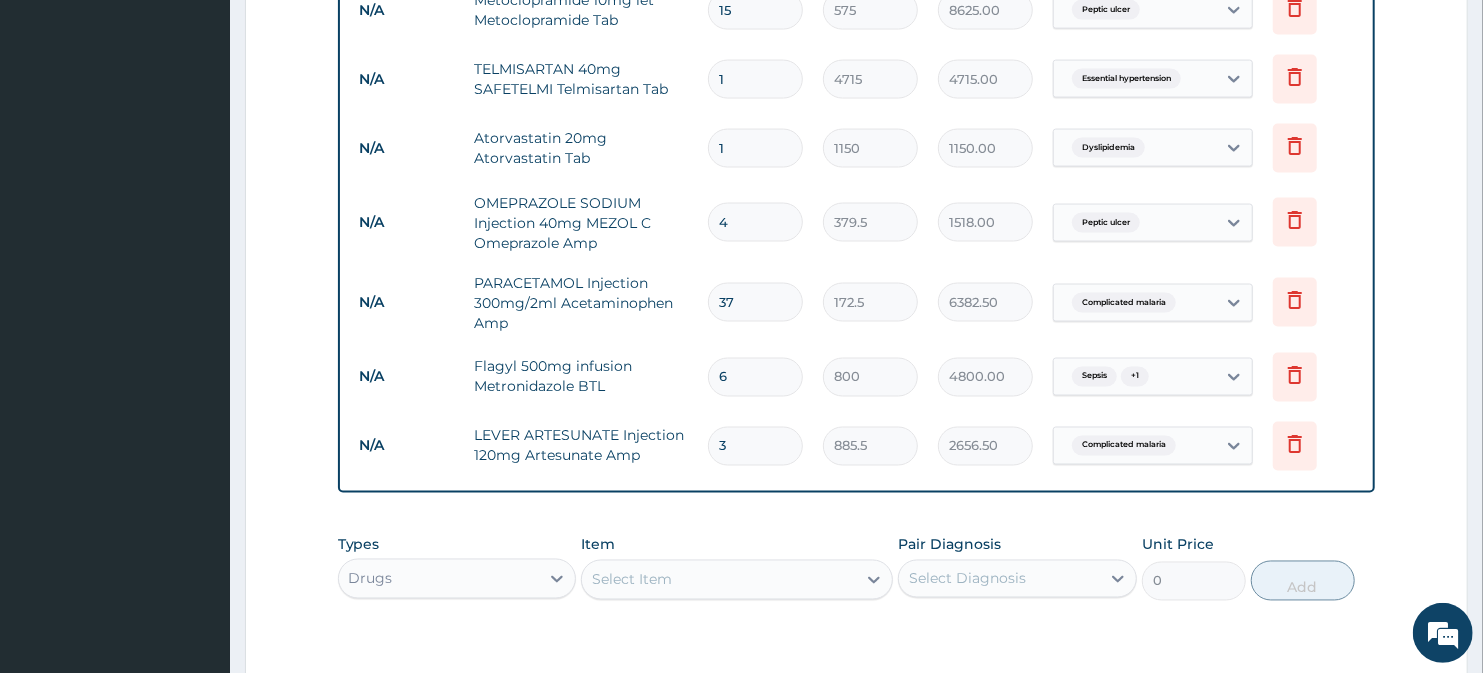 scroll, scrollTop: 2141, scrollLeft: 0, axis: vertical 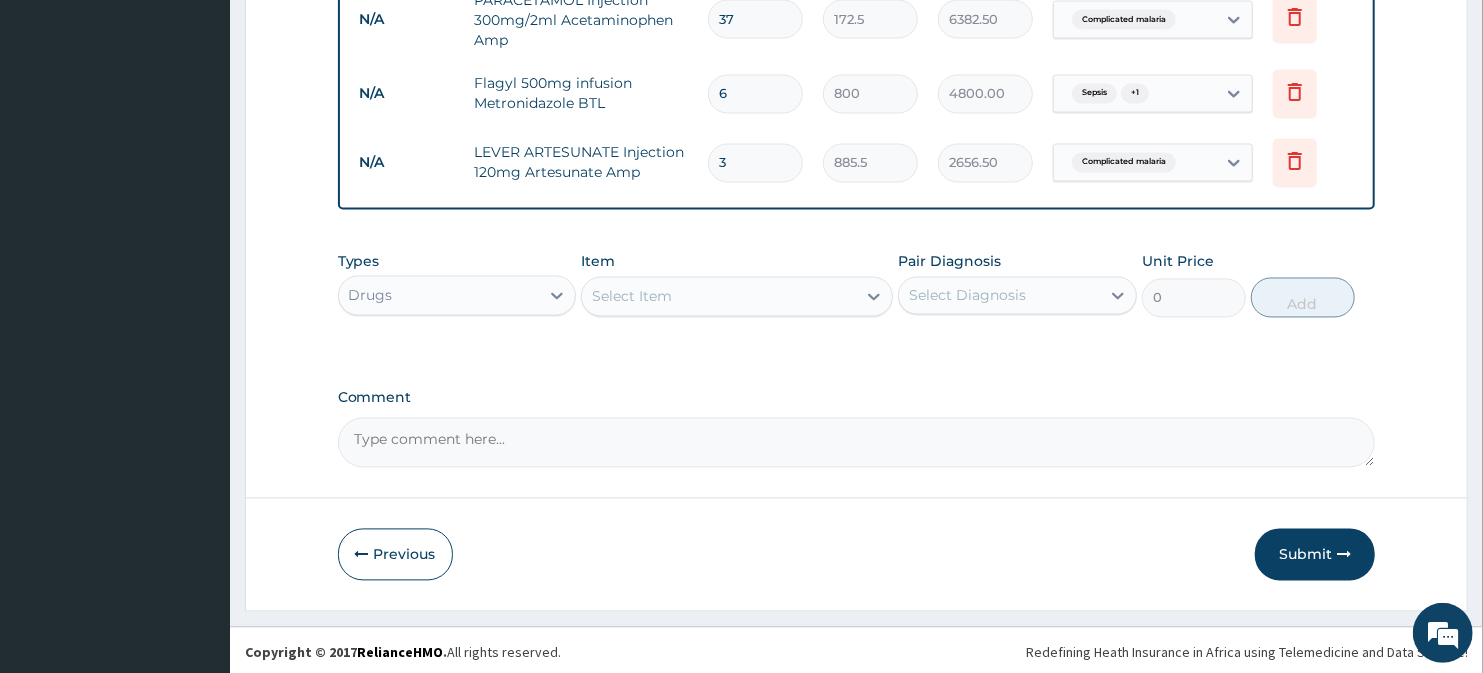 click on "Select Item" at bounding box center (632, 297) 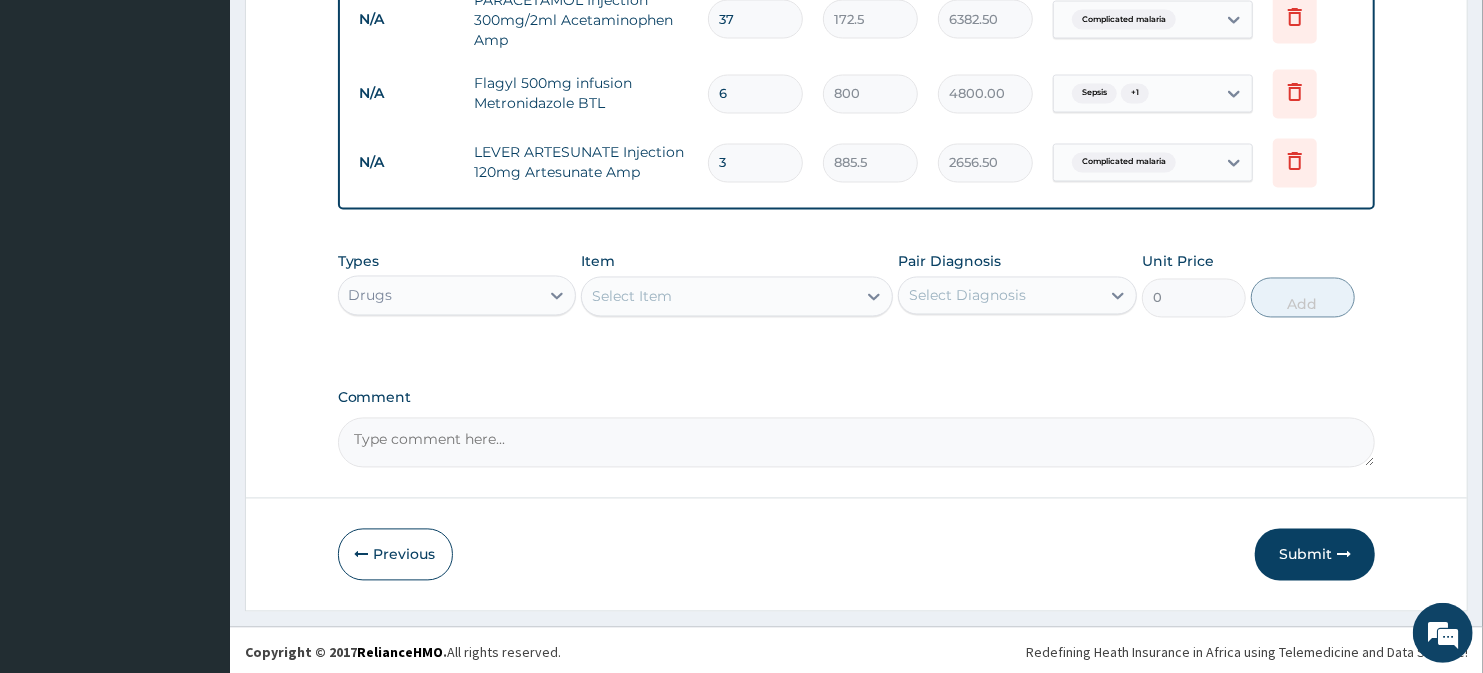 paste on "ACMEWIN Injection 30mg Pentazocine Amp" 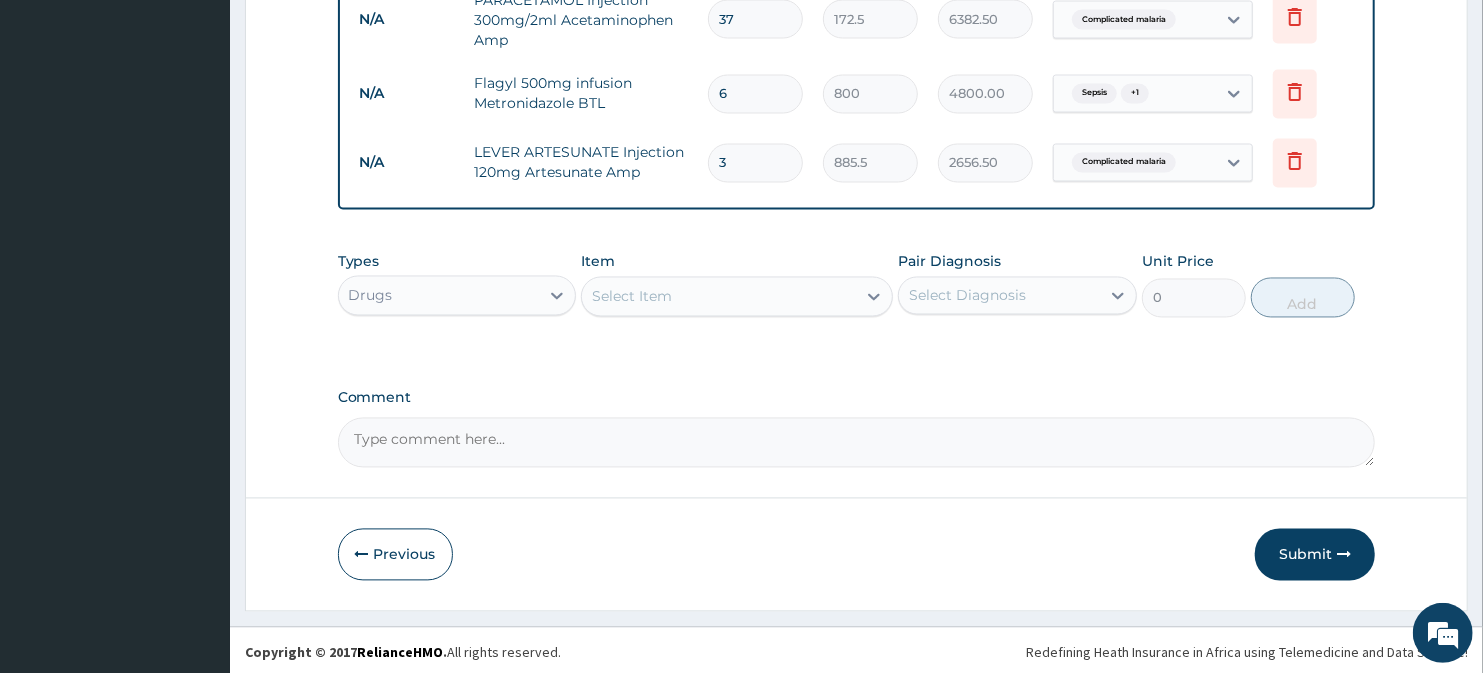 type on "ACMEWIN Injection 30mg Pentazocine Amp" 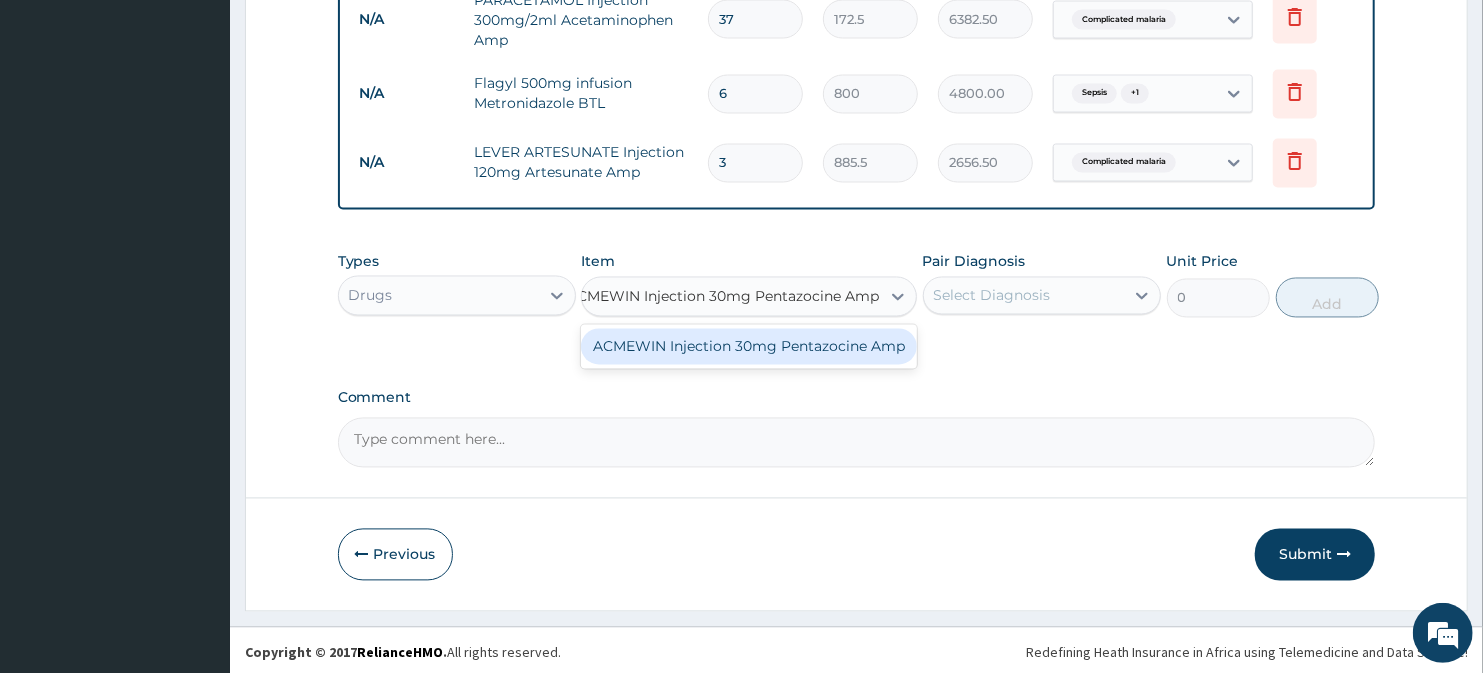 click on "ACMEWIN Injection 30mg Pentazocine Amp" at bounding box center (749, 347) 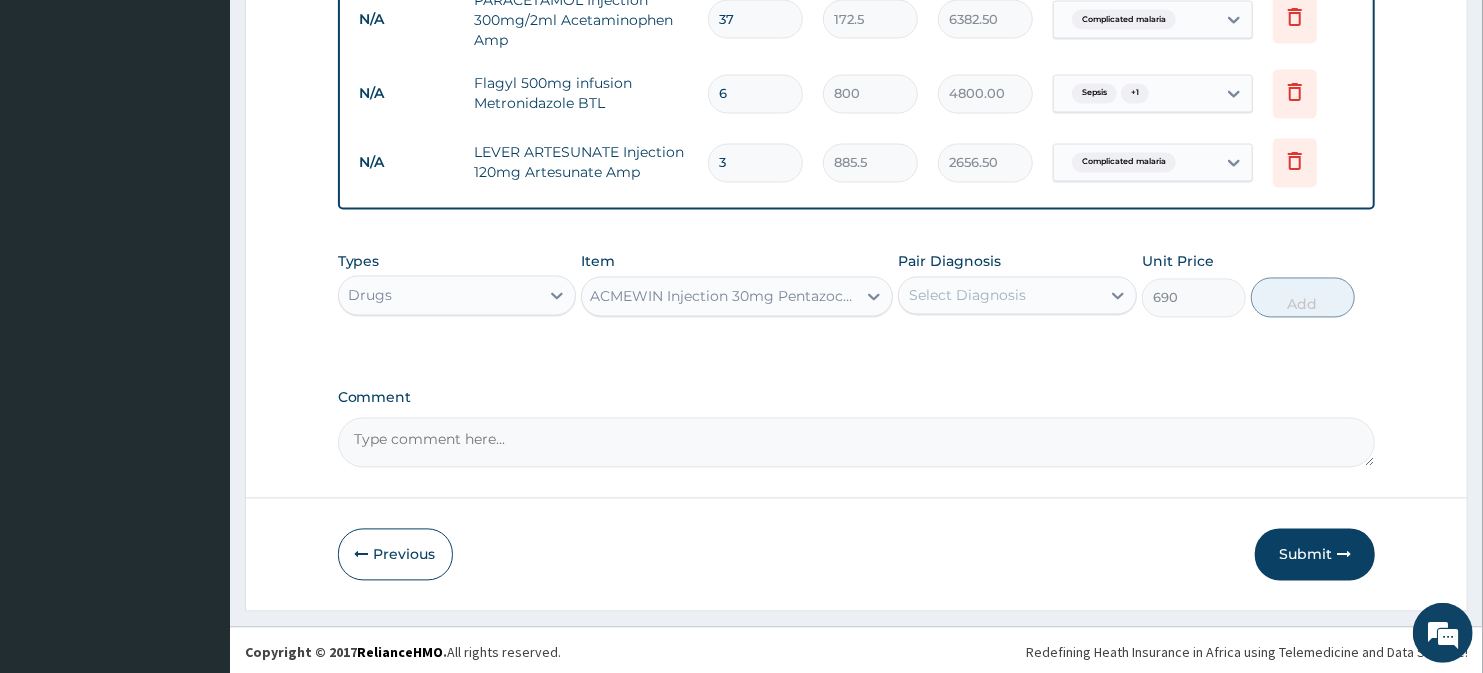 scroll, scrollTop: 0, scrollLeft: 2, axis: horizontal 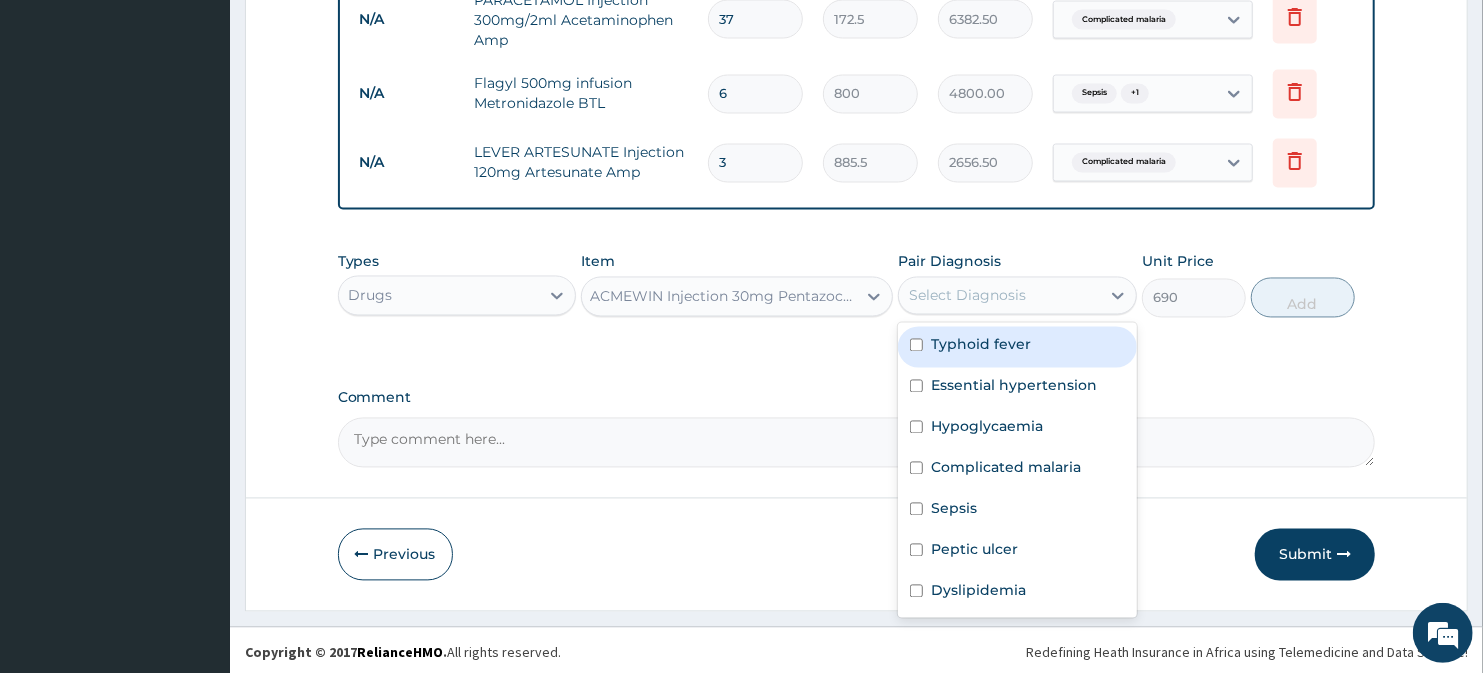 click on "Select Diagnosis" at bounding box center [967, 296] 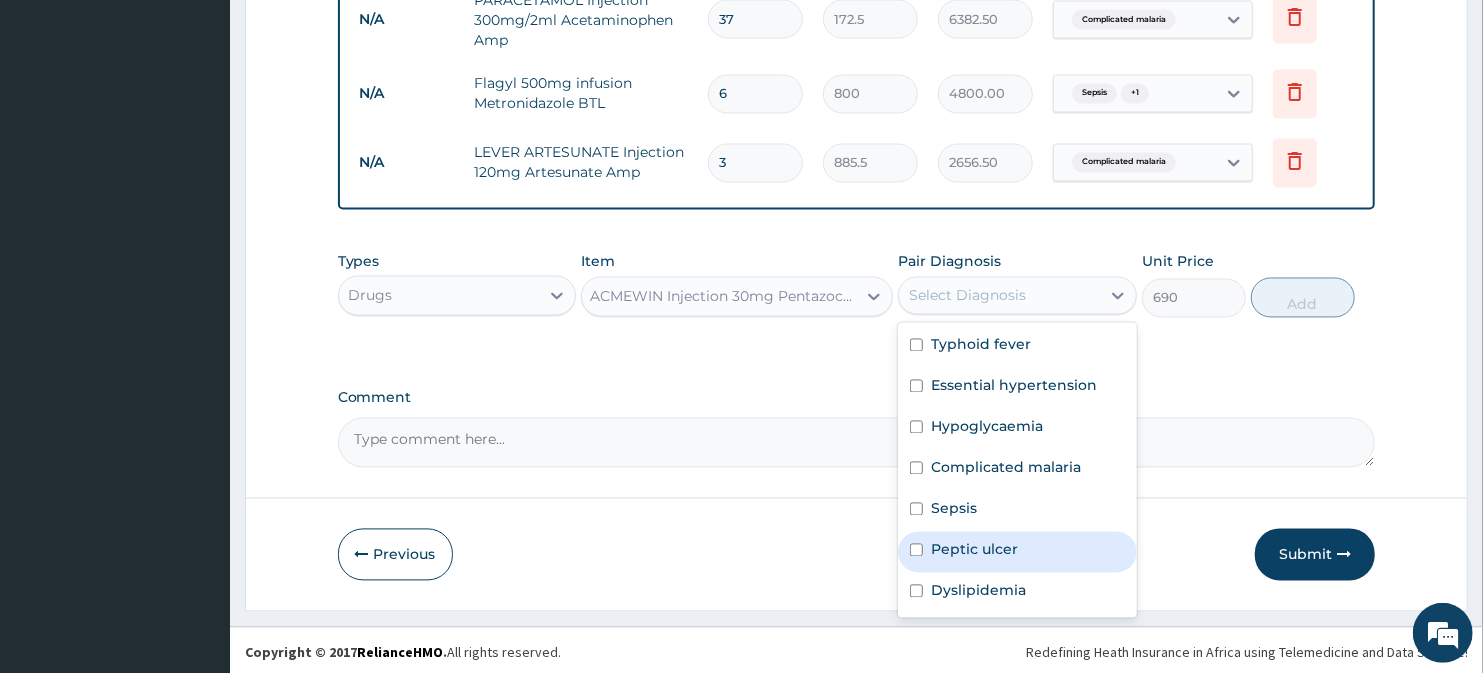 drag, startPoint x: 968, startPoint y: 553, endPoint x: 1162, endPoint y: 457, distance: 216.45323 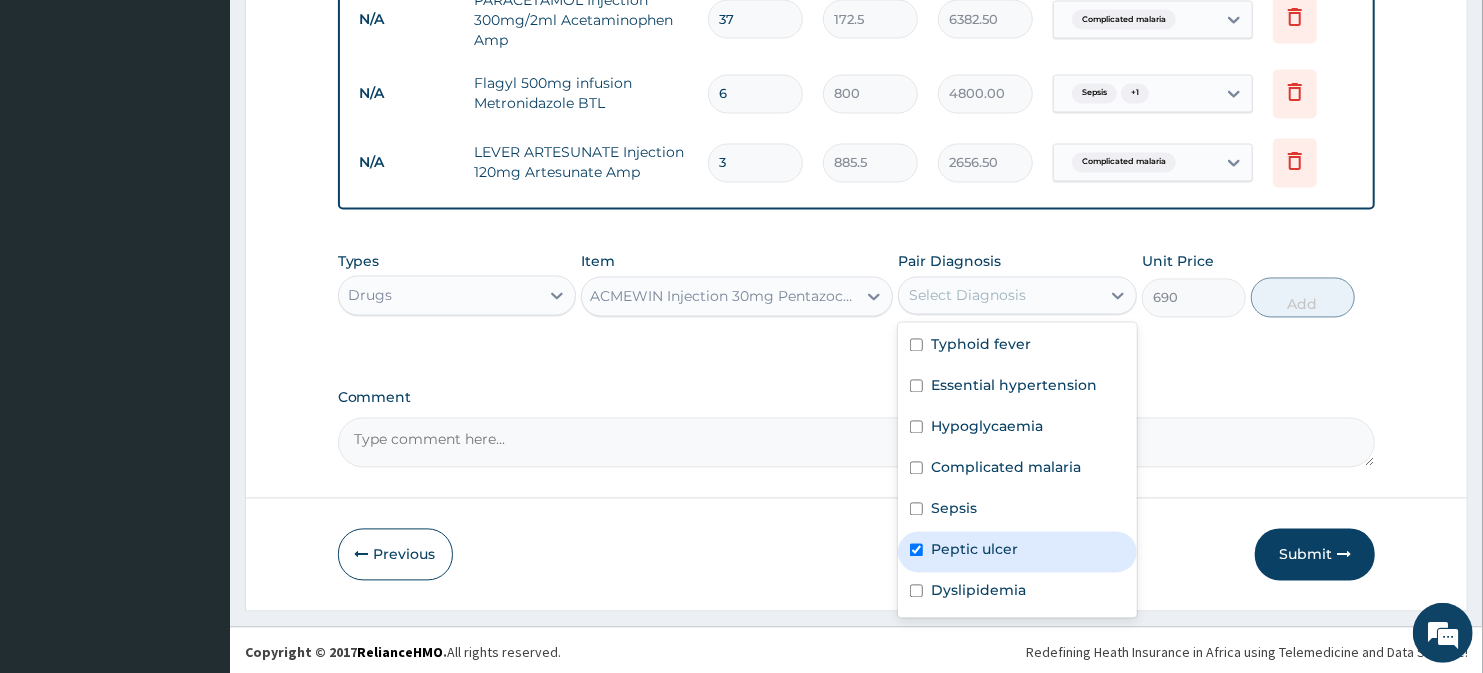 checkbox on "true" 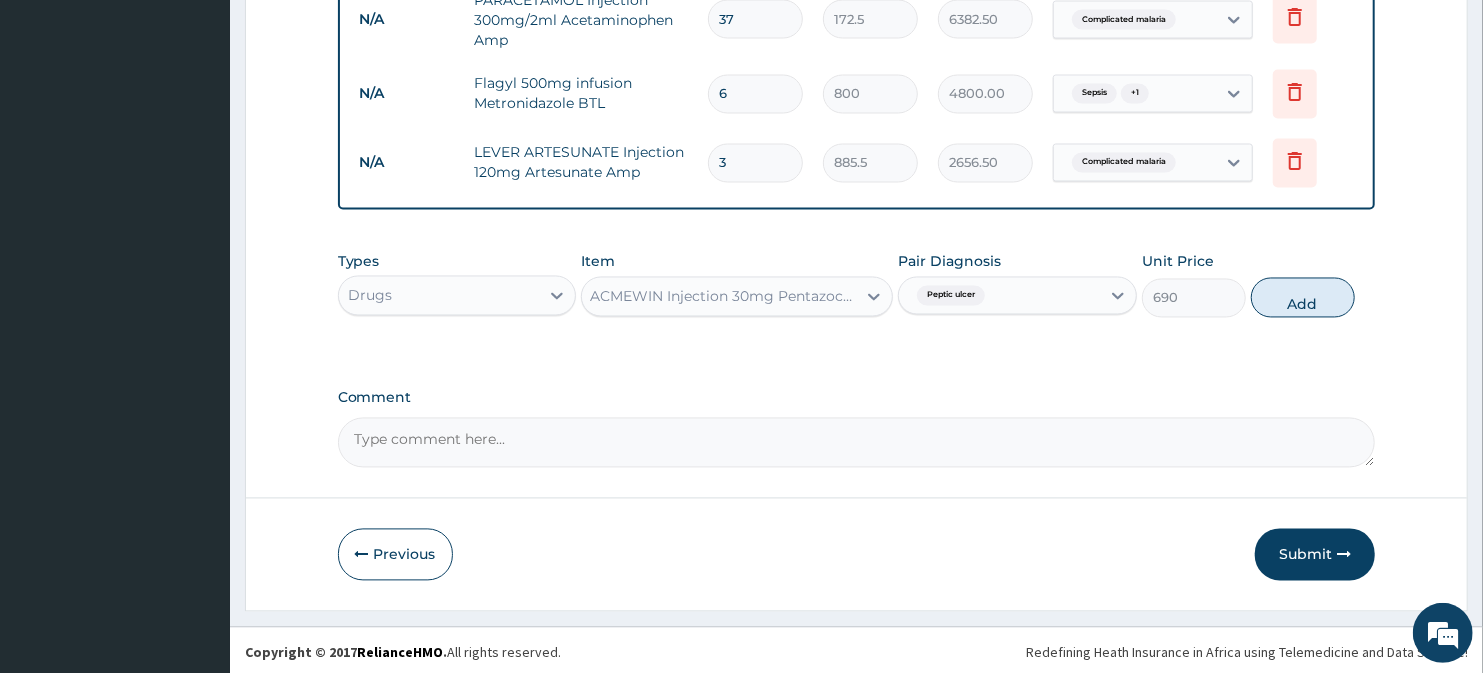 drag, startPoint x: 1311, startPoint y: 300, endPoint x: 1207, endPoint y: 298, distance: 104.019226 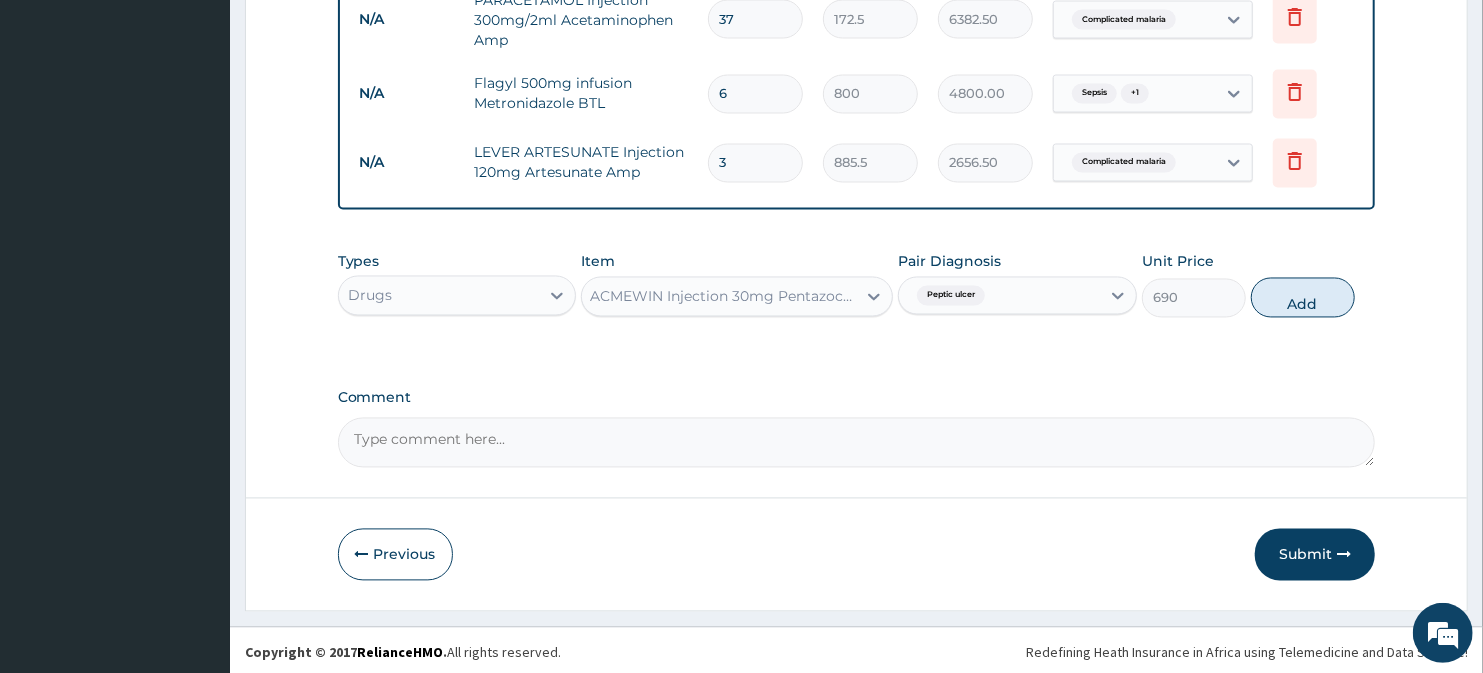click on "Add" at bounding box center [1303, 298] 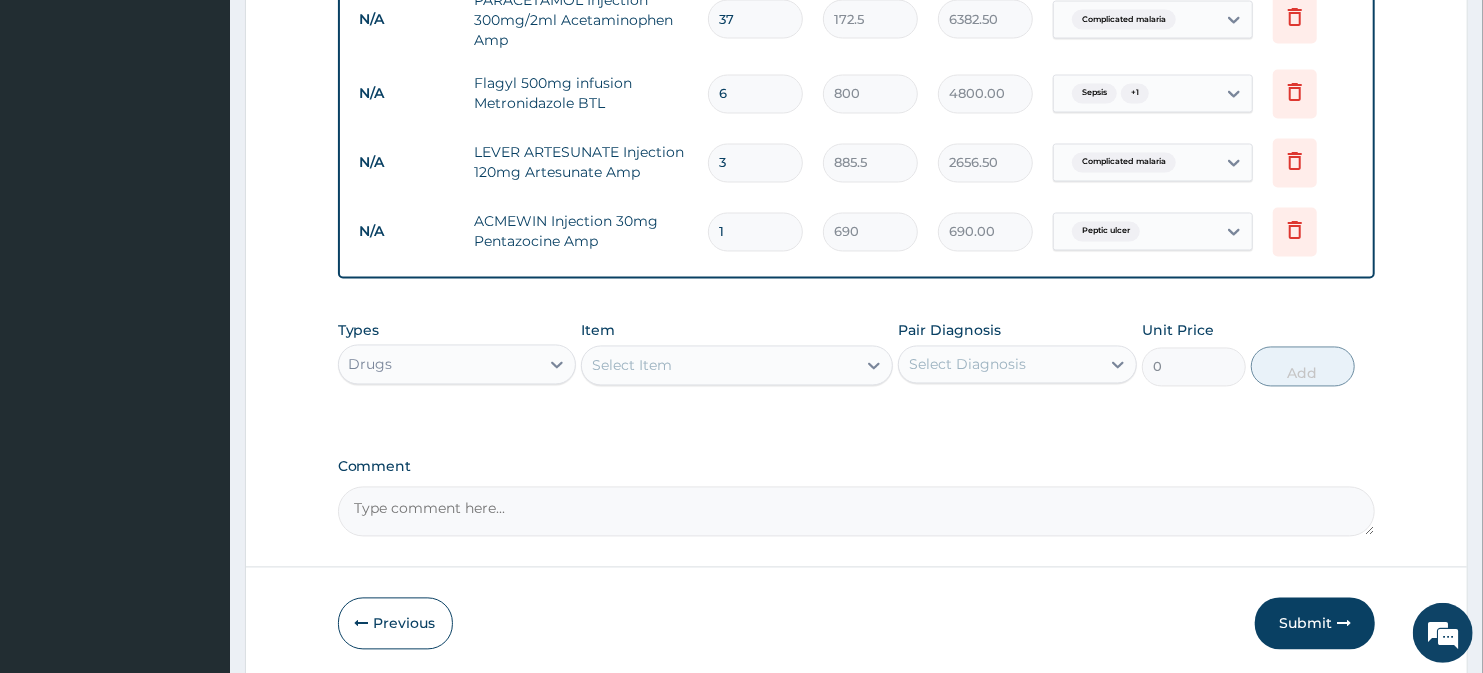 scroll, scrollTop: 0, scrollLeft: 0, axis: both 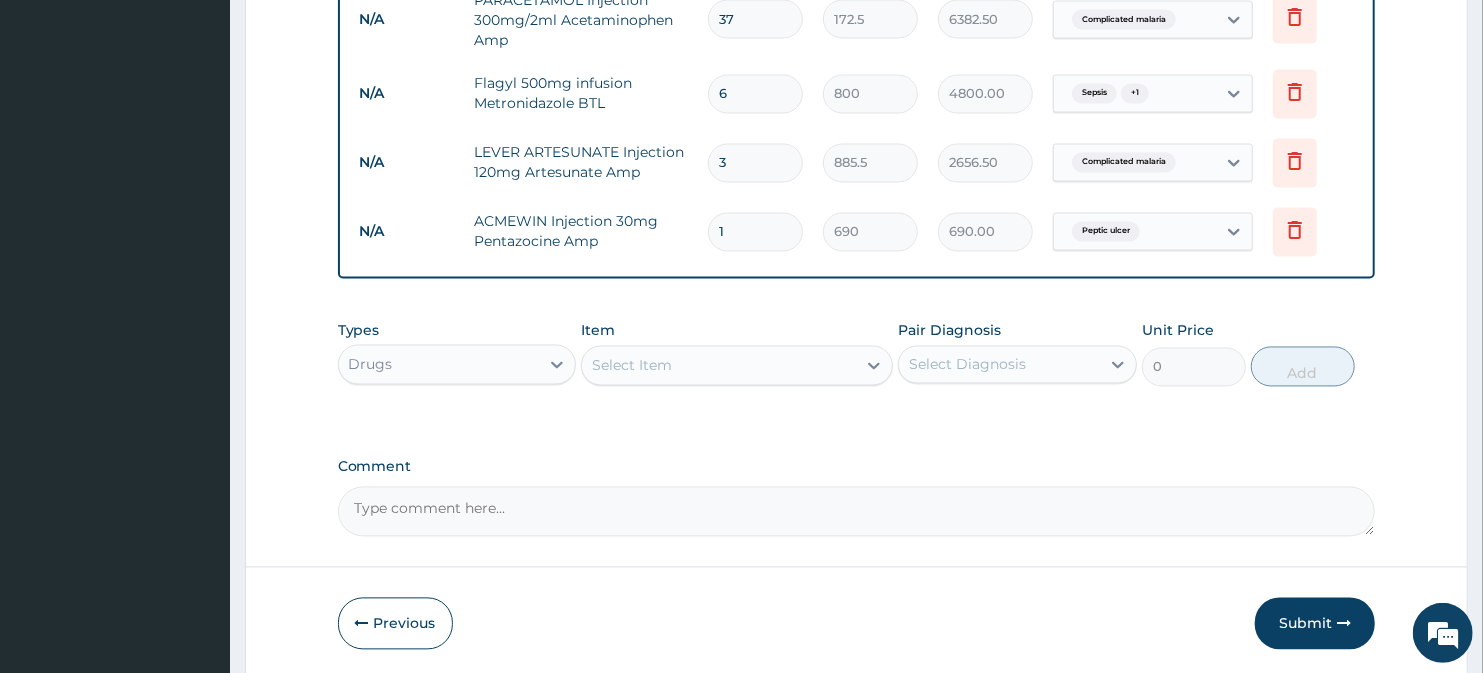 type on "0.00" 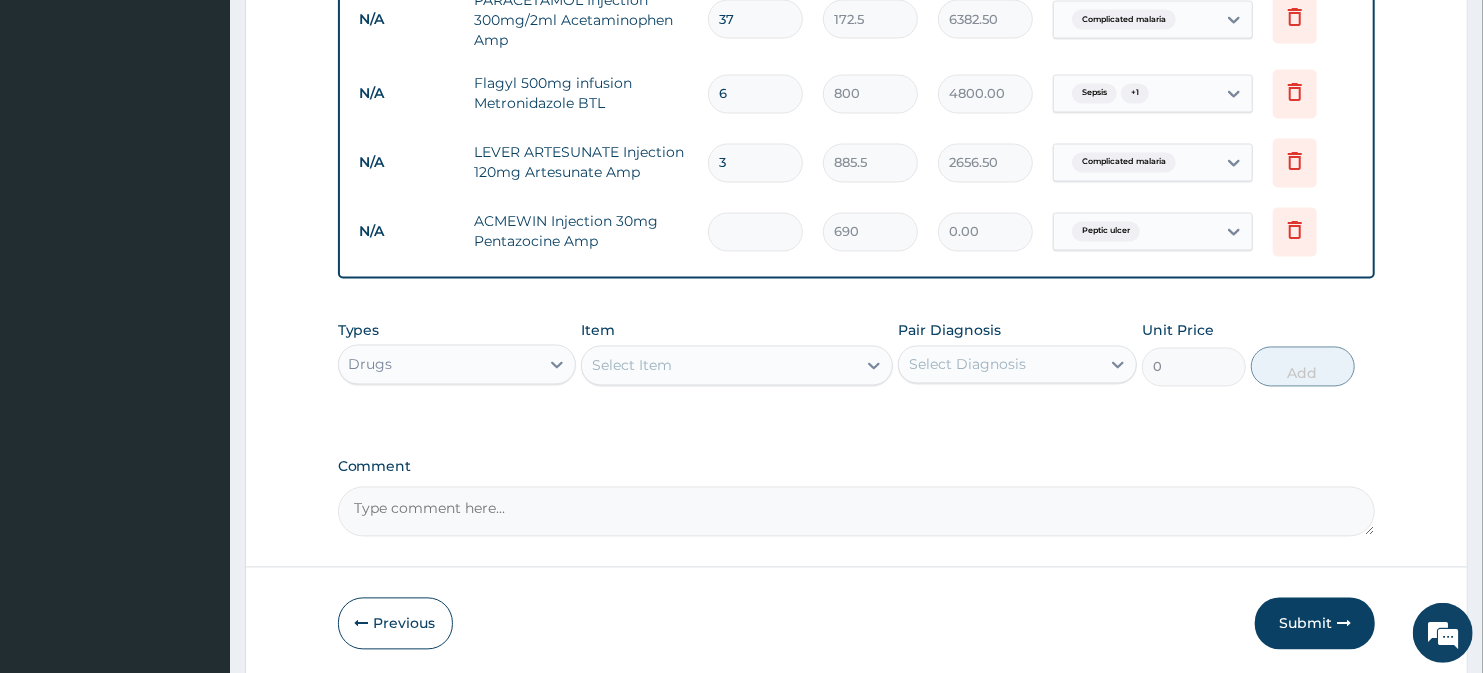 type on "2" 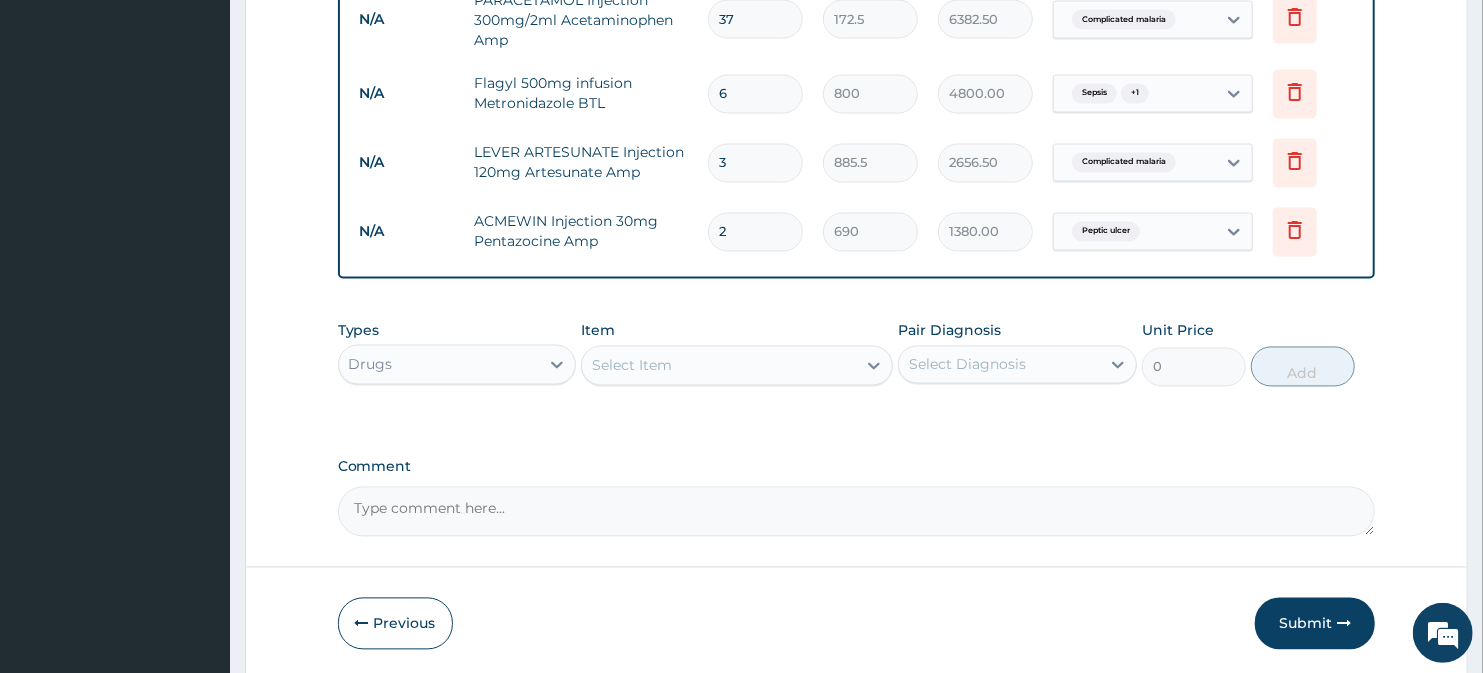 type on "2" 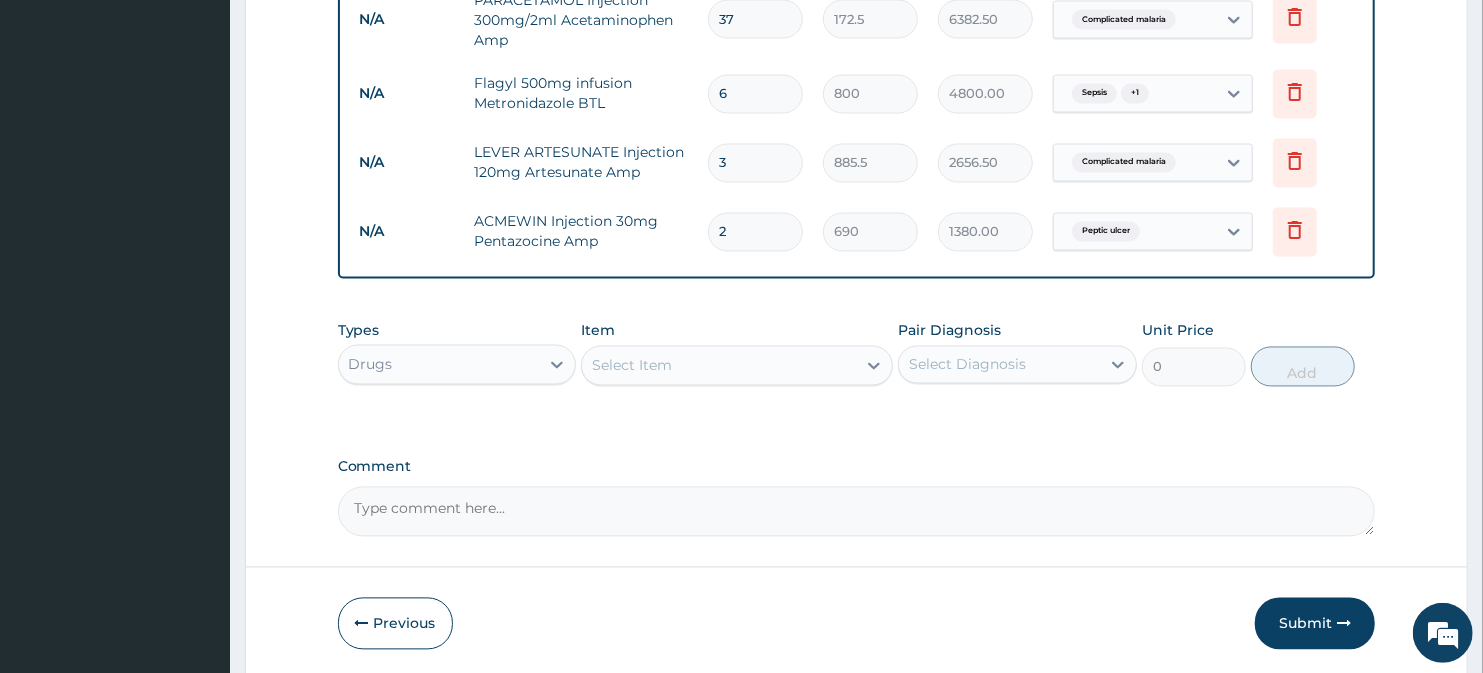 paste on "PROMETHAZINE Injection Promethazine Amp" 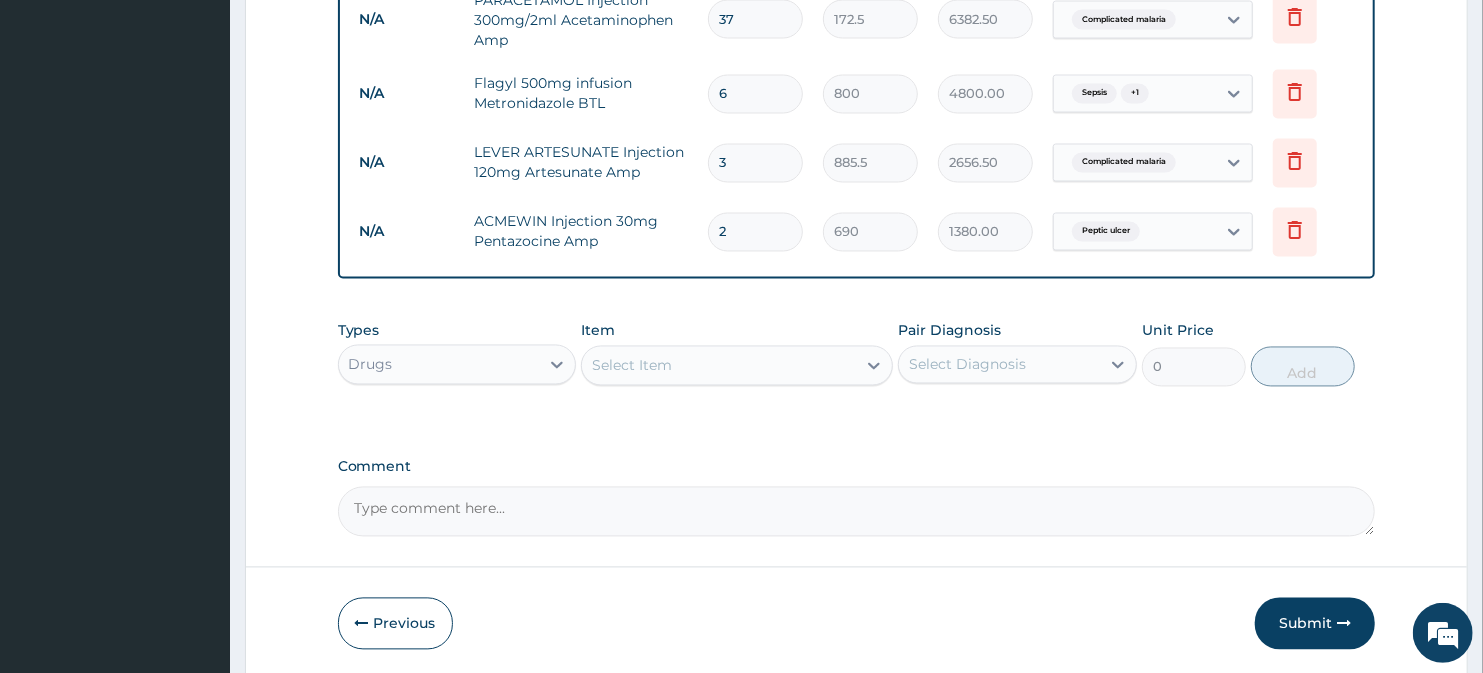 type on "PROMETHAZINE Injection Promethazine Amp" 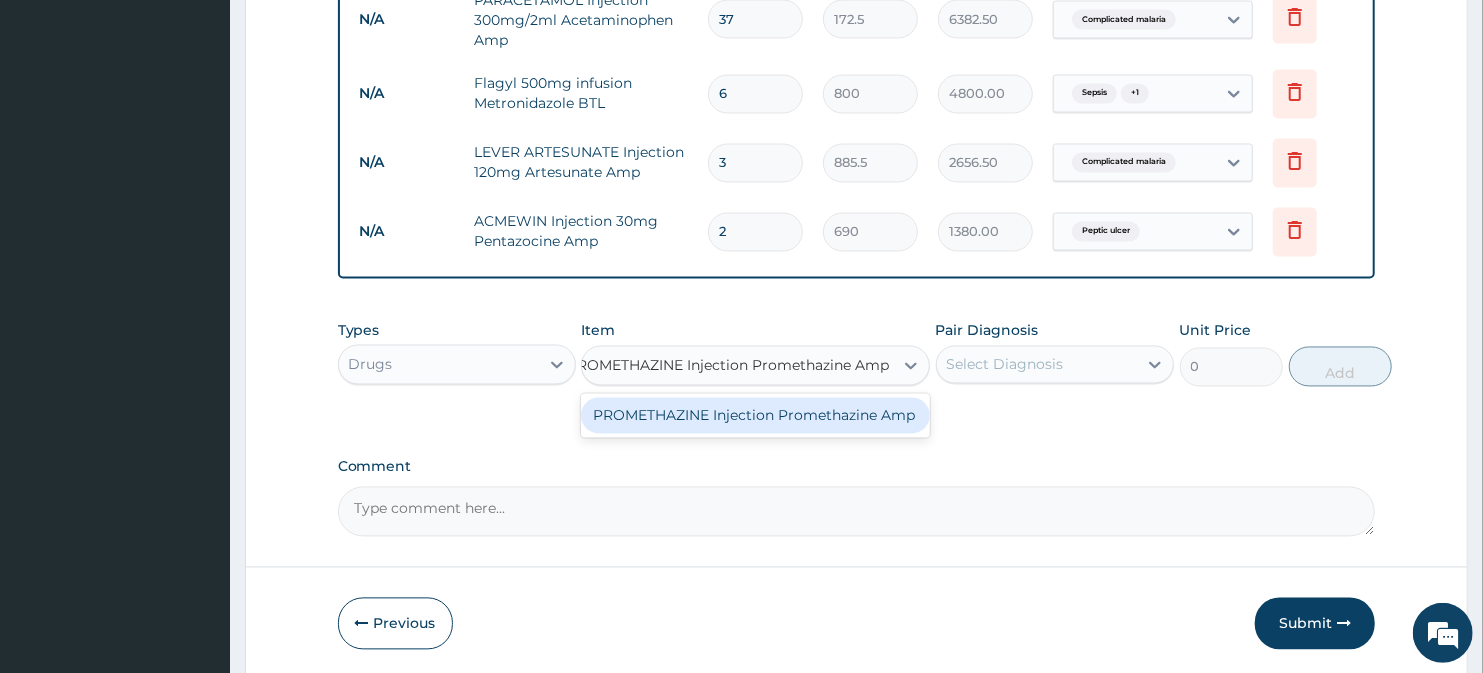 click on "PROMETHAZINE Injection Promethazine Amp" at bounding box center [755, 416] 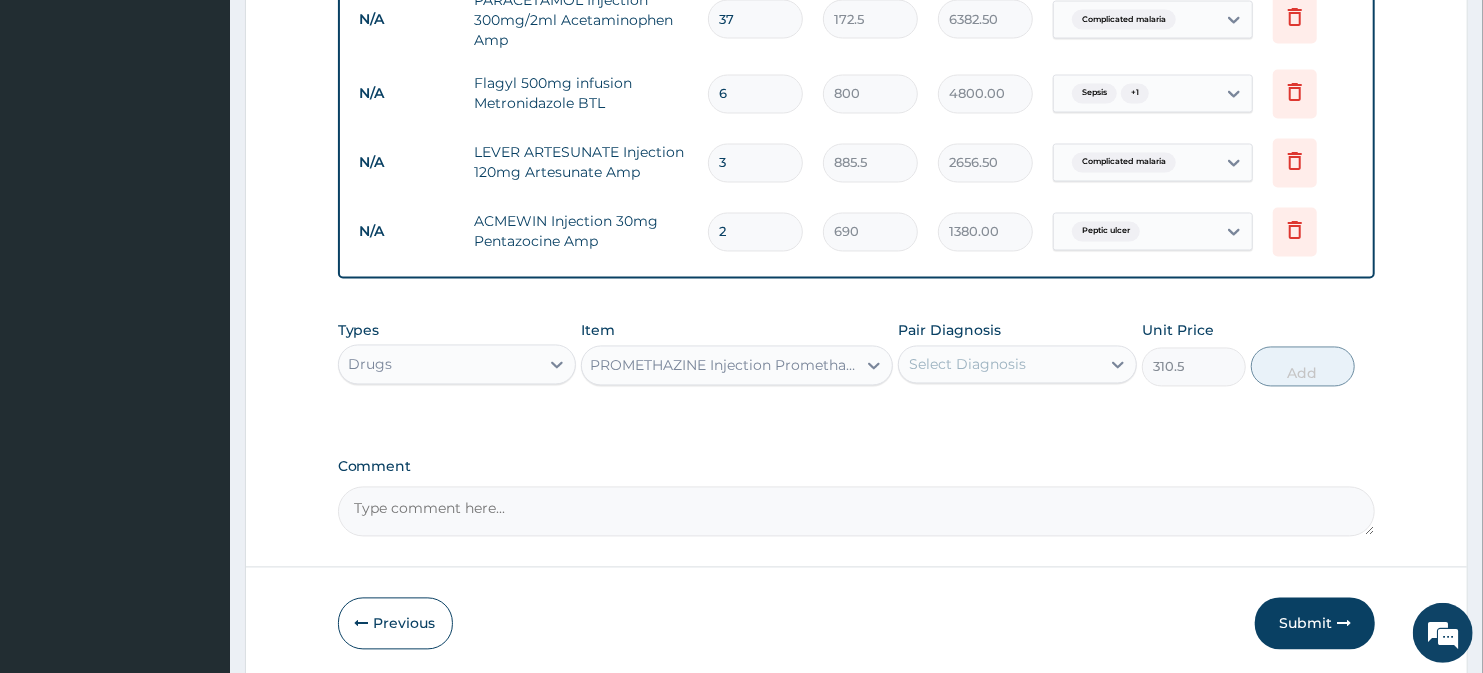 scroll, scrollTop: 0, scrollLeft: 2, axis: horizontal 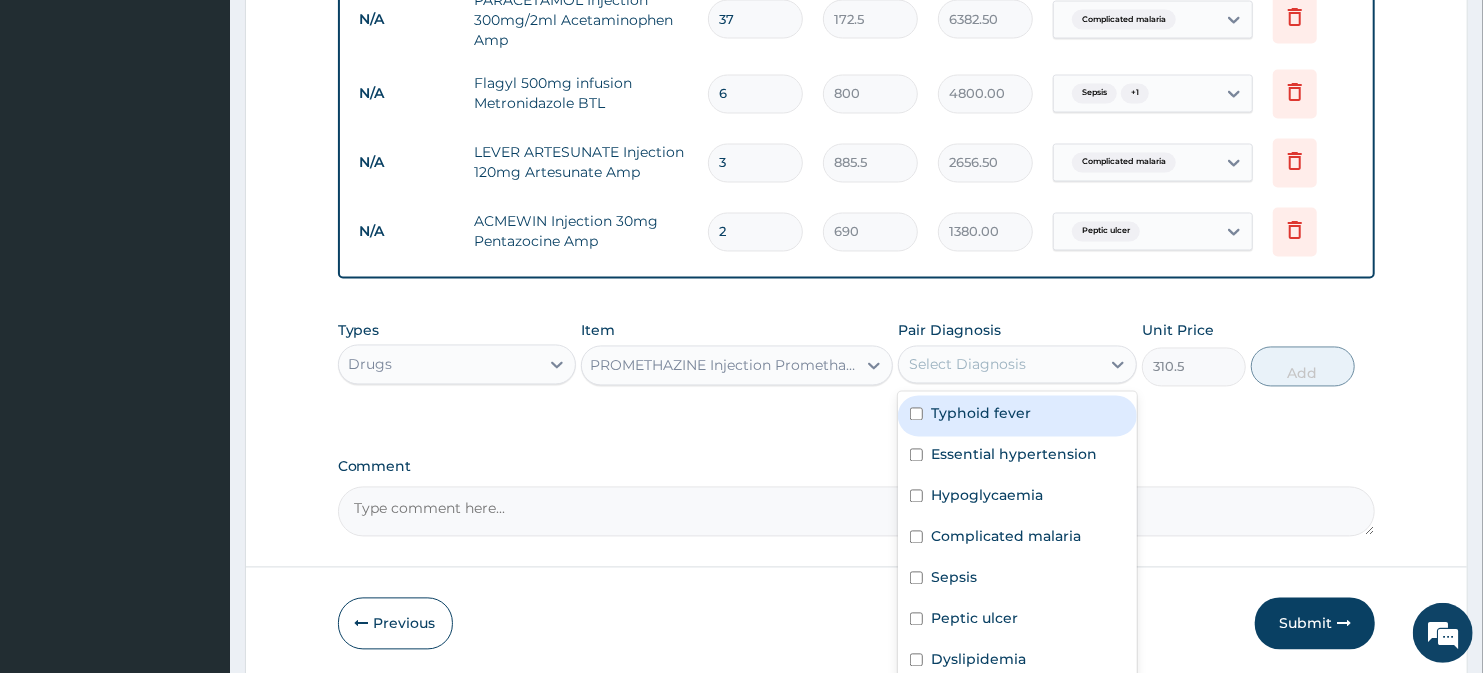 click on "Select Diagnosis" at bounding box center (967, 365) 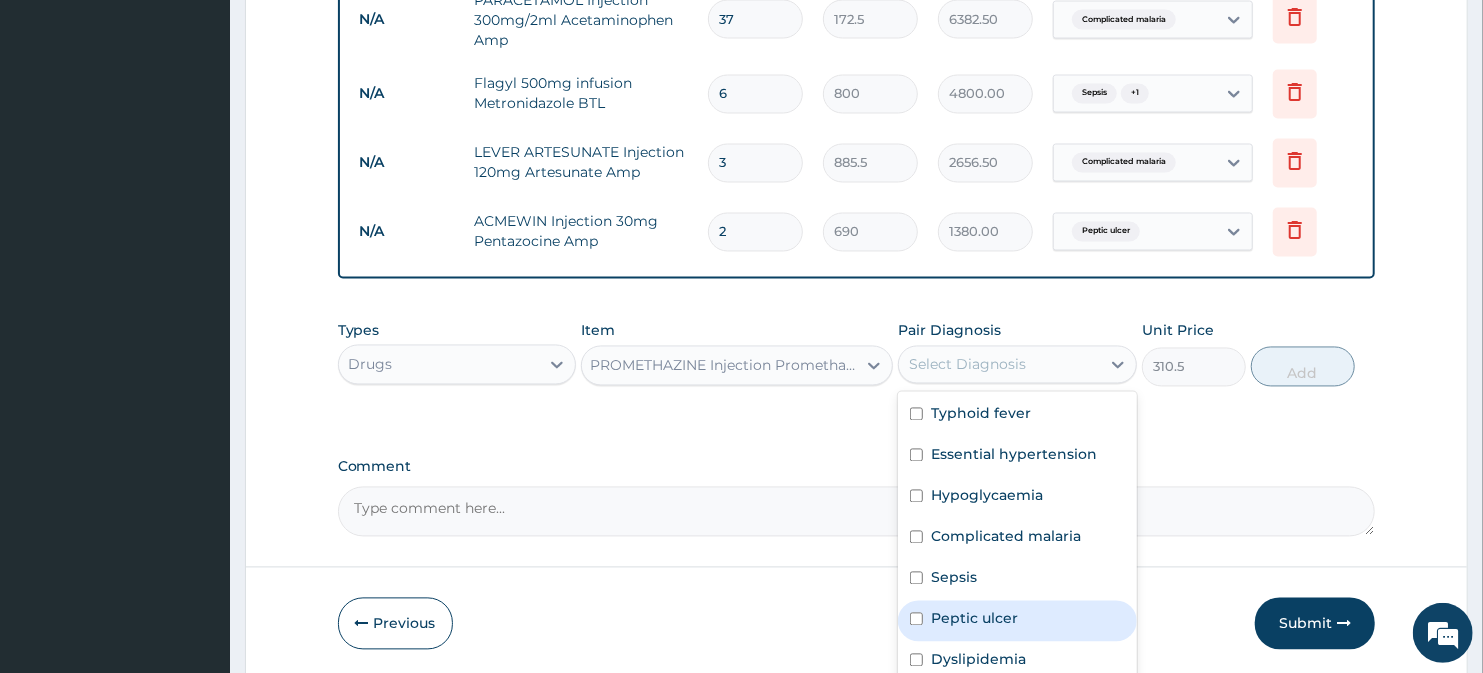 click on "Peptic ulcer" at bounding box center [974, 619] 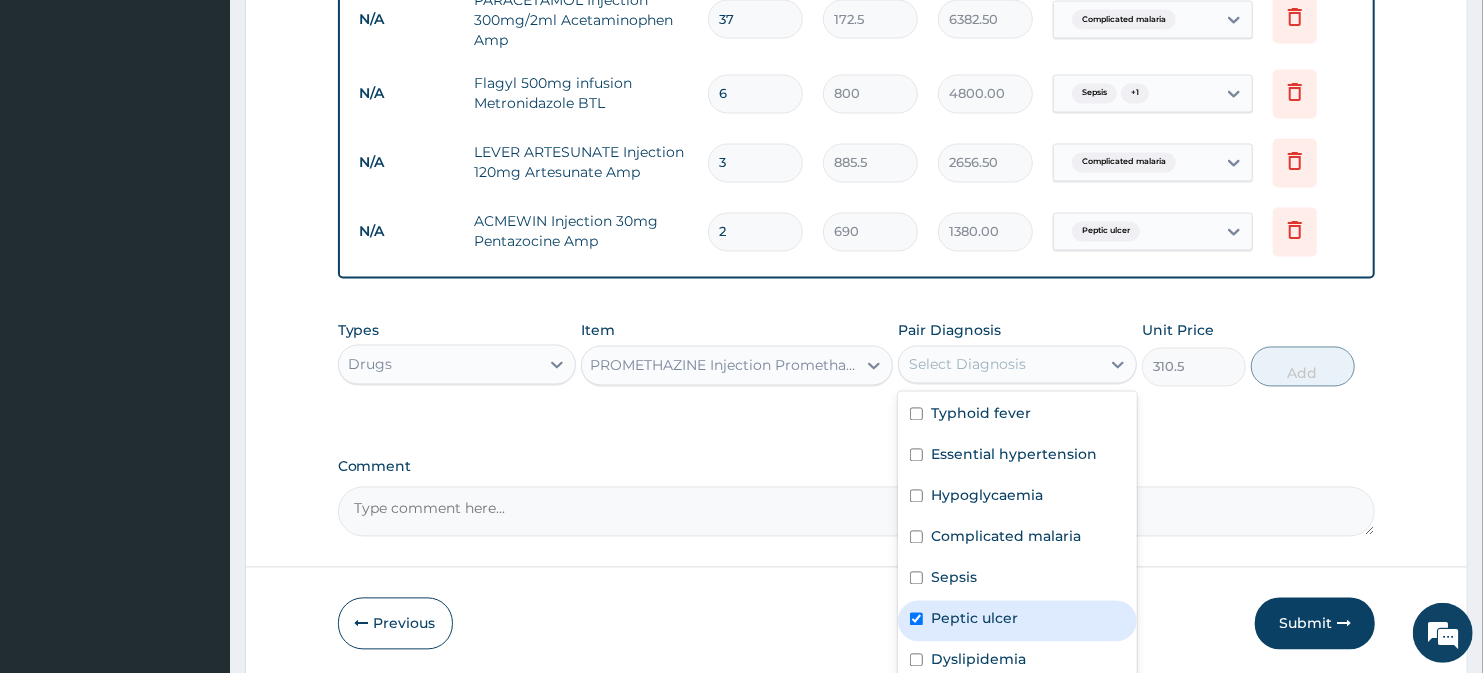 checkbox on "true" 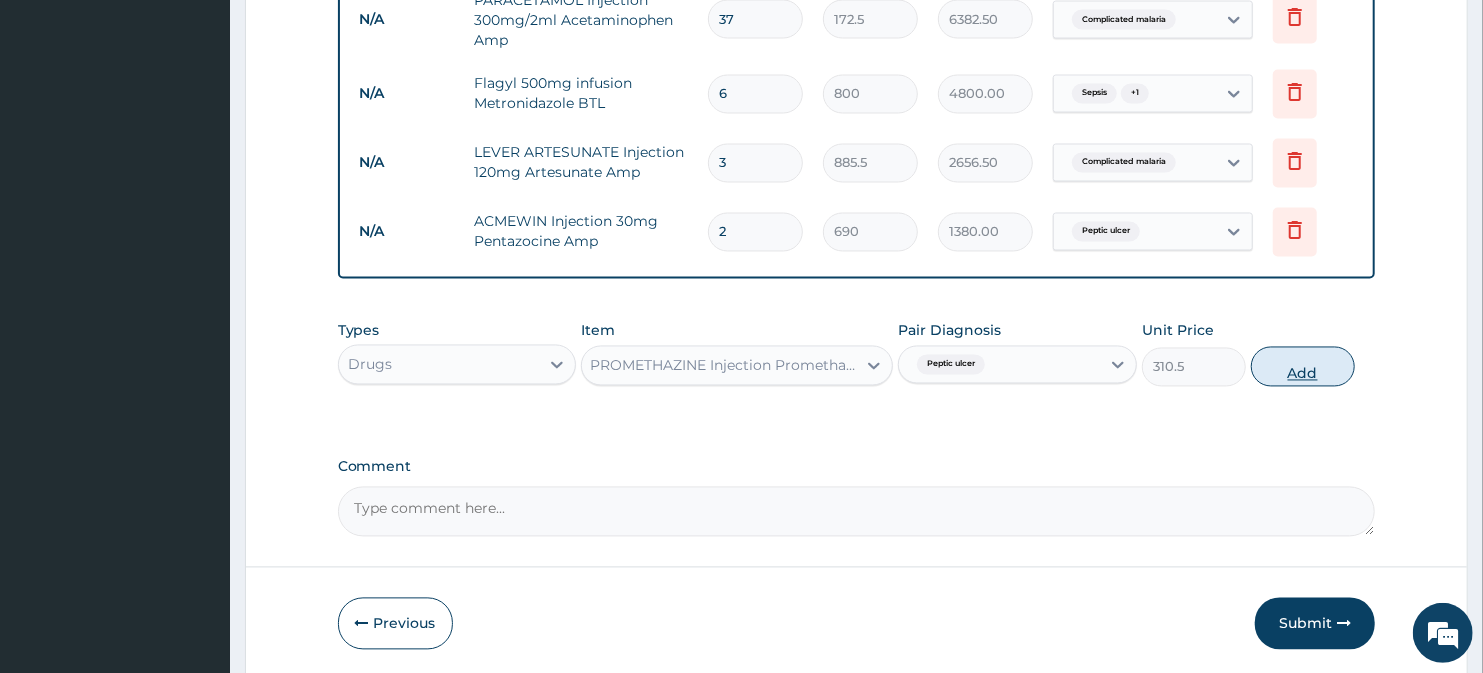 click on "Add" at bounding box center [1303, 367] 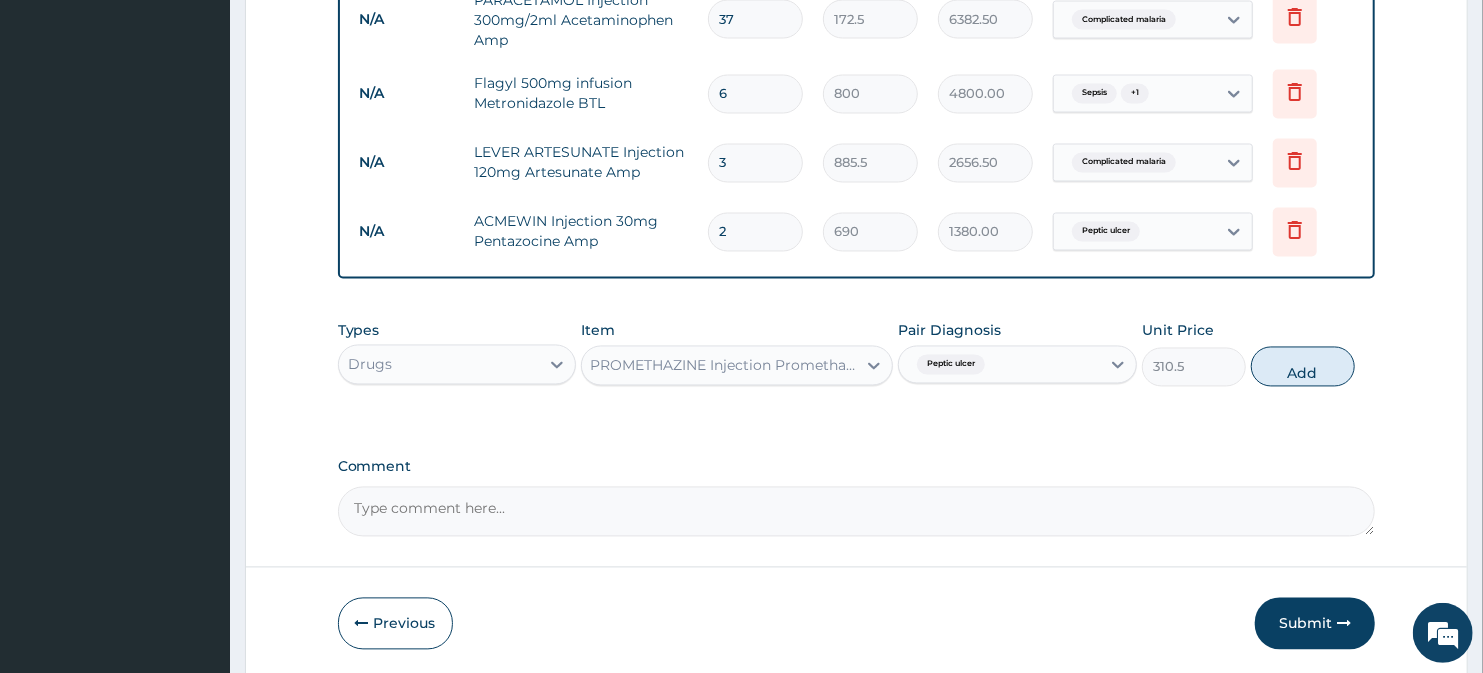 type on "0" 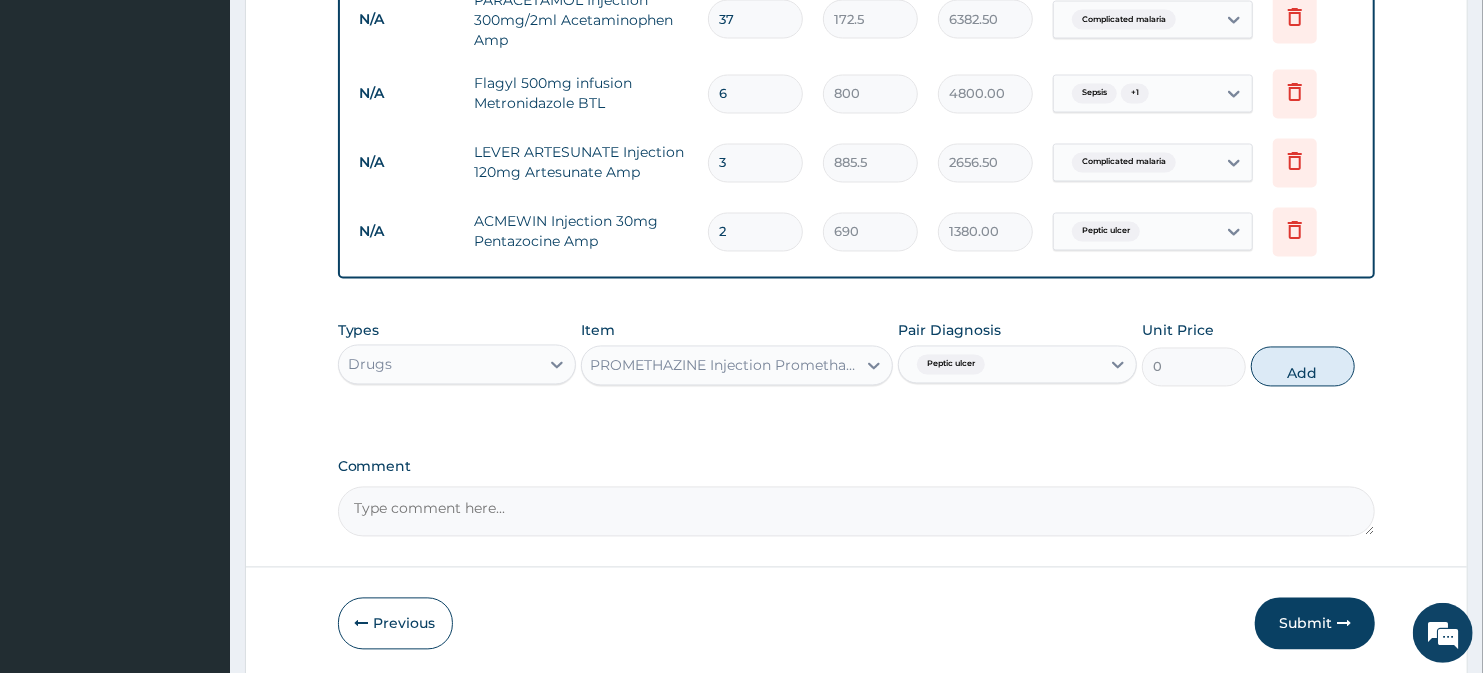 scroll, scrollTop: 0, scrollLeft: 0, axis: both 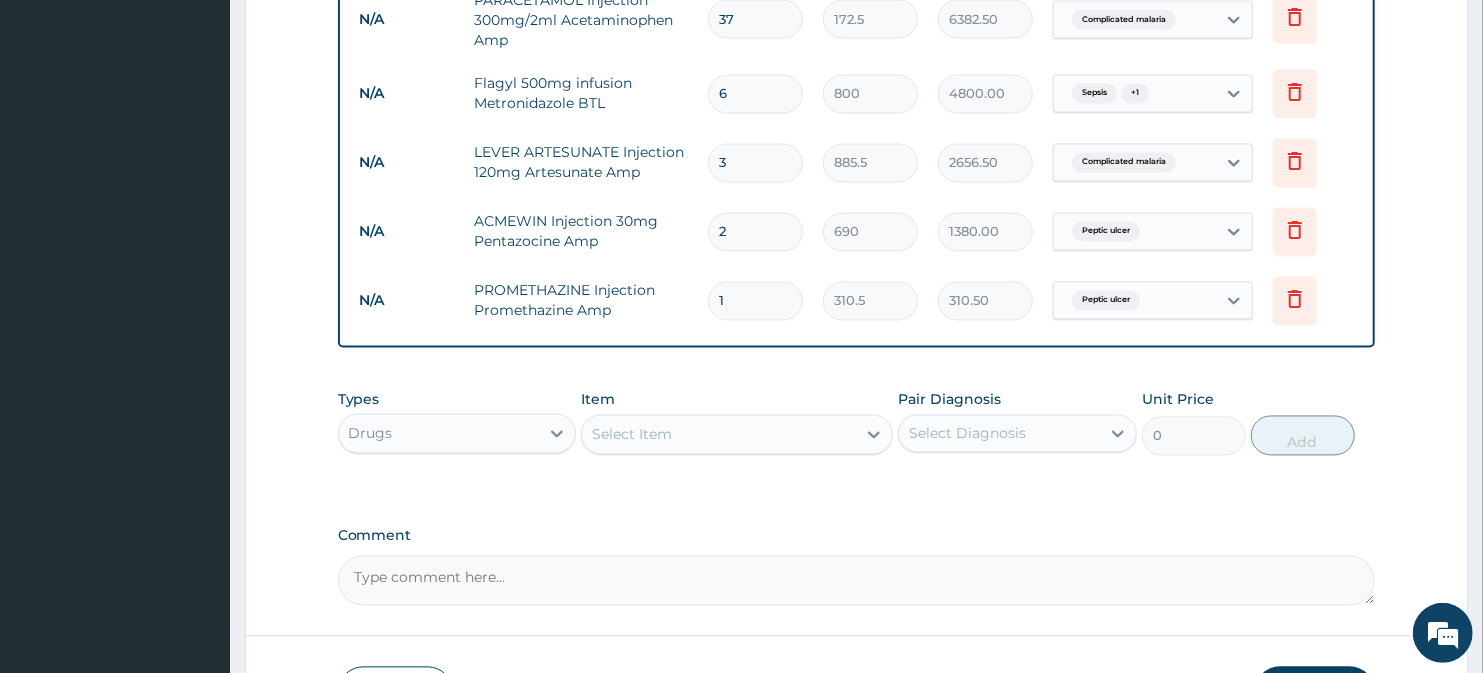 type 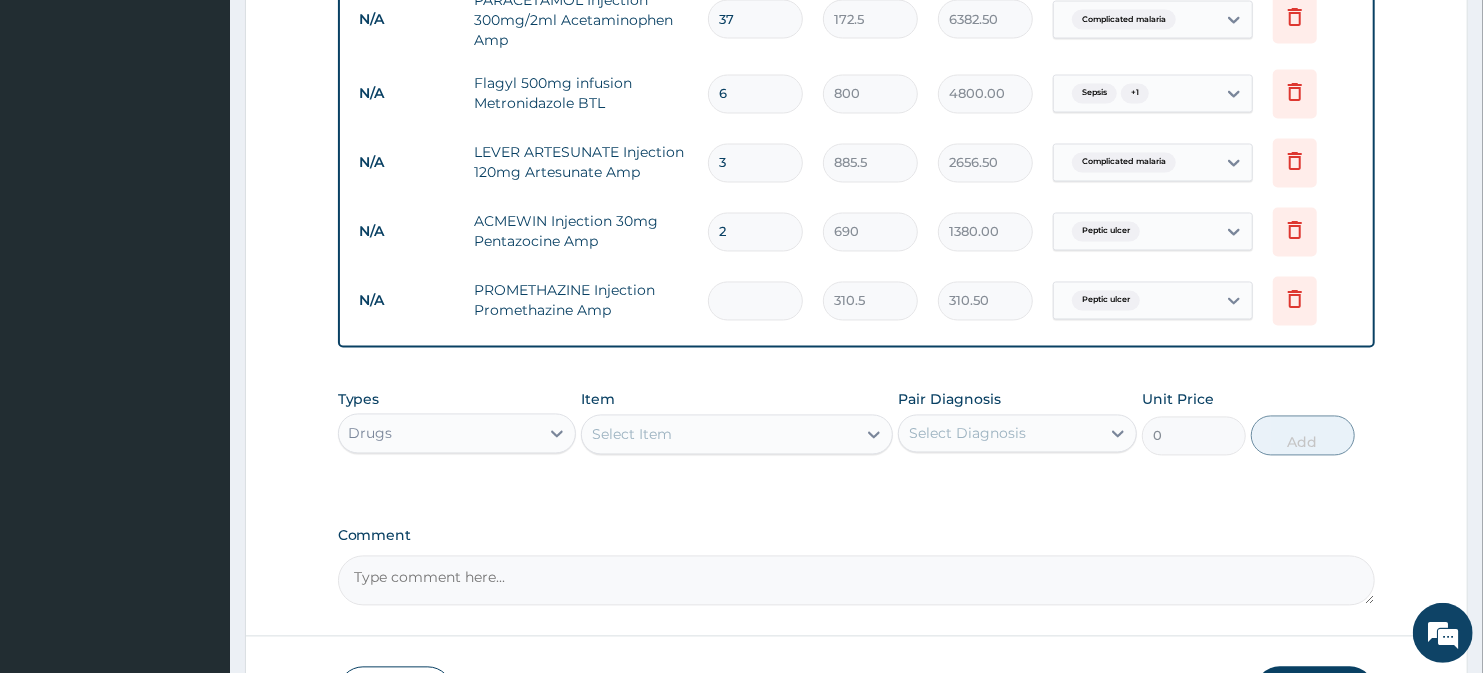 type on "0.00" 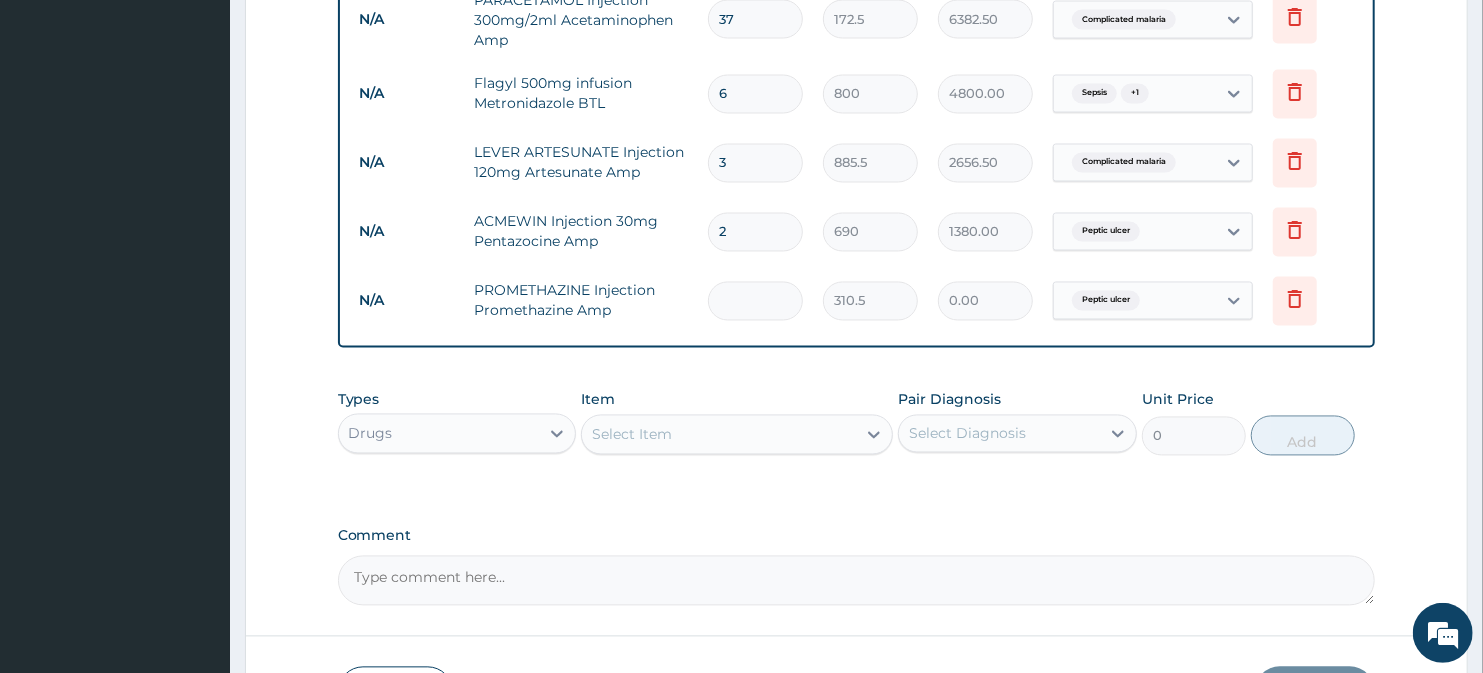 type on "2" 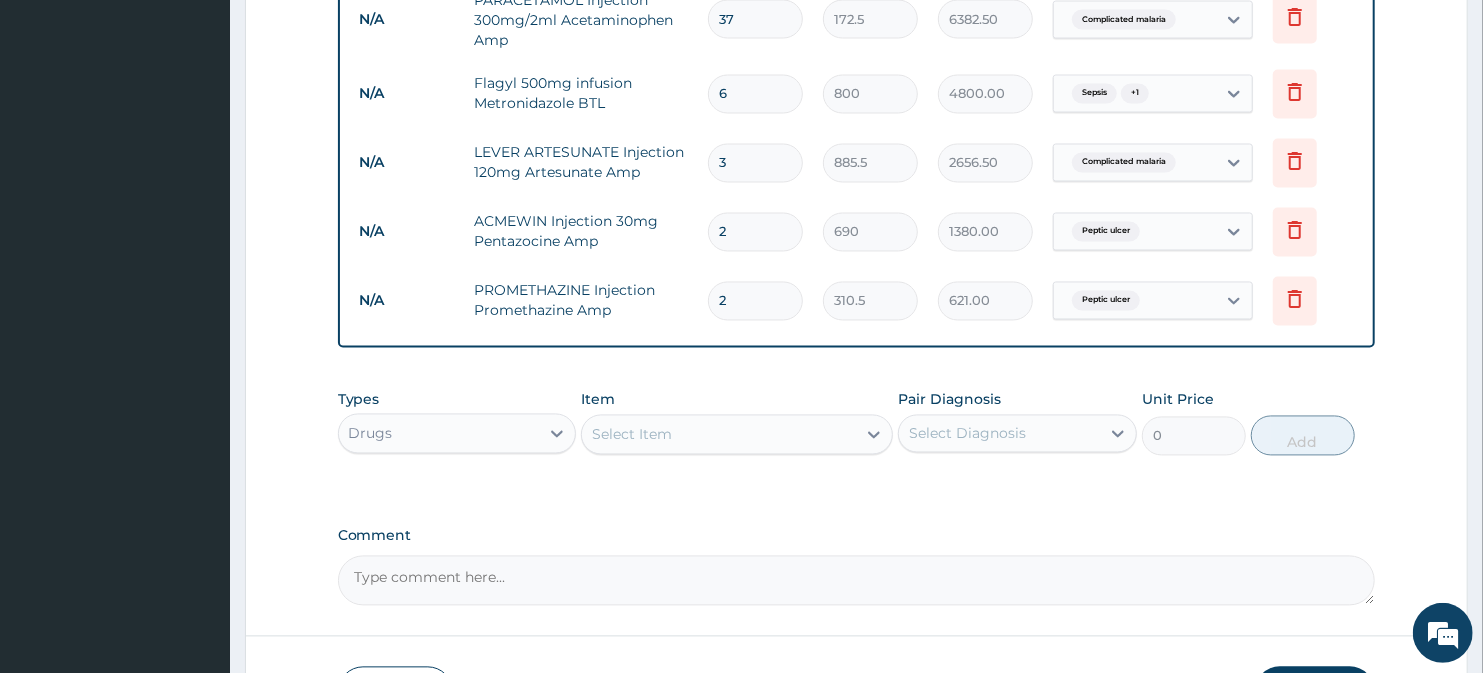 type on "2" 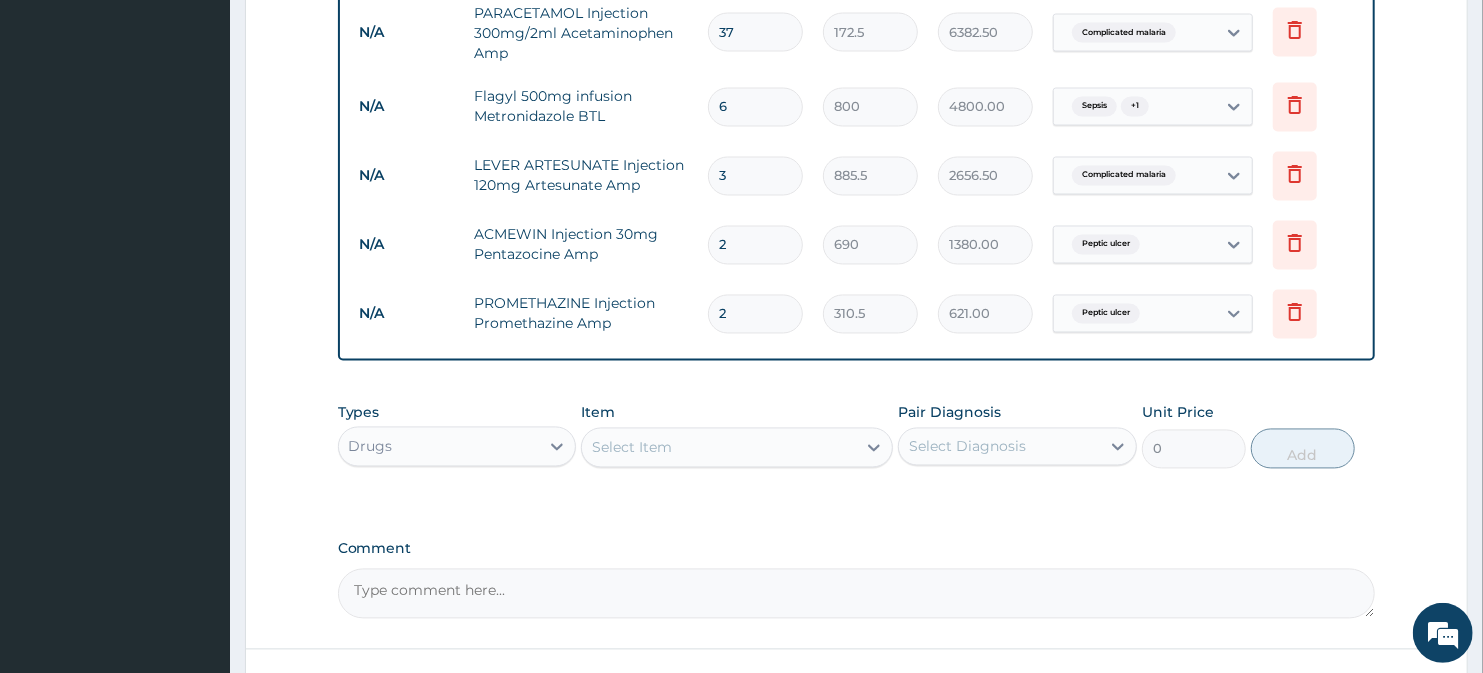 scroll, scrollTop: 2141, scrollLeft: 0, axis: vertical 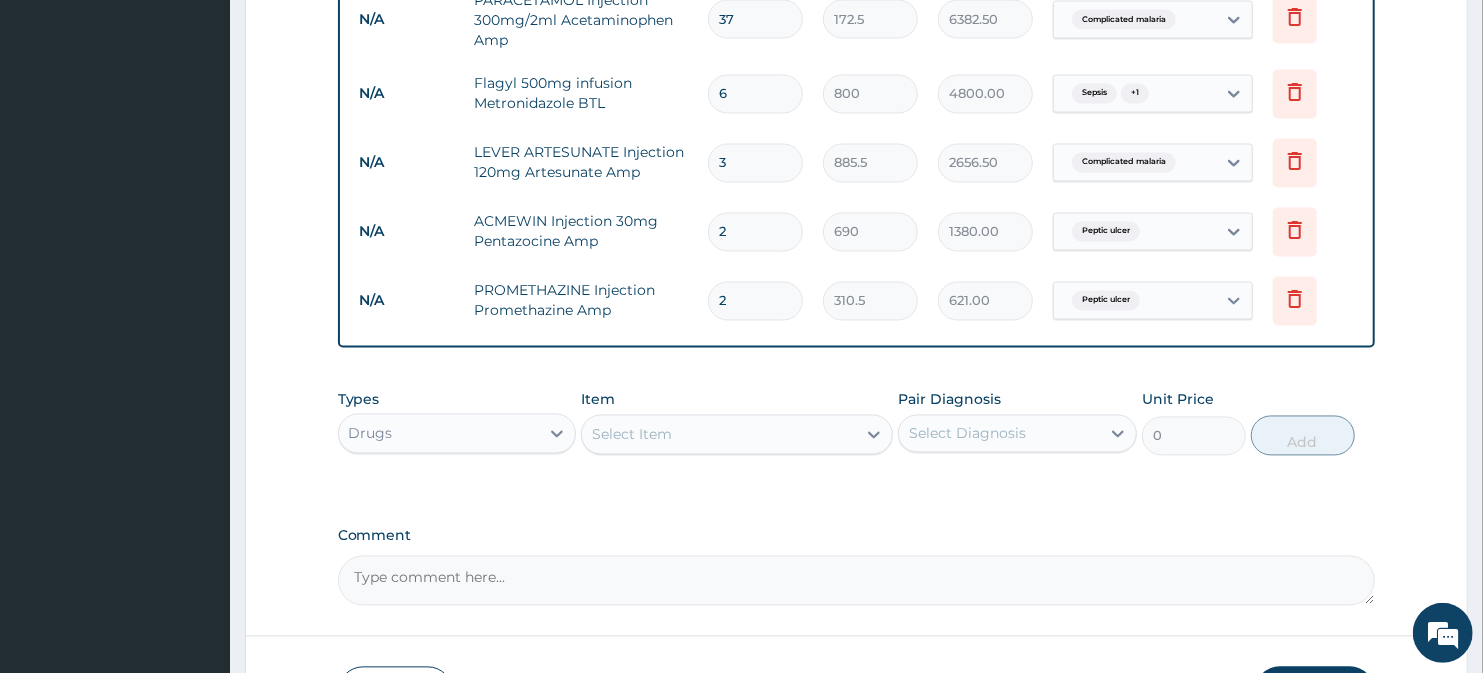 click on "Select Item" at bounding box center [736, 435] 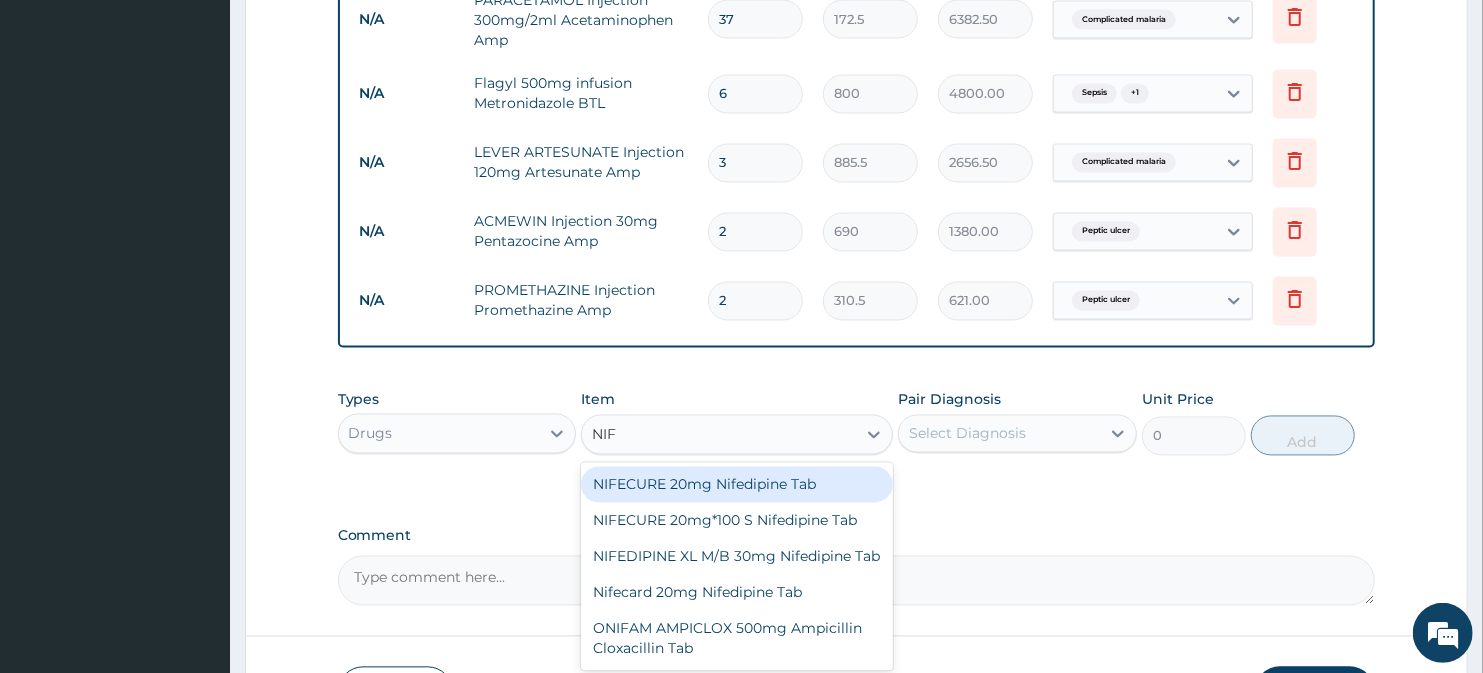 type on "NIFE" 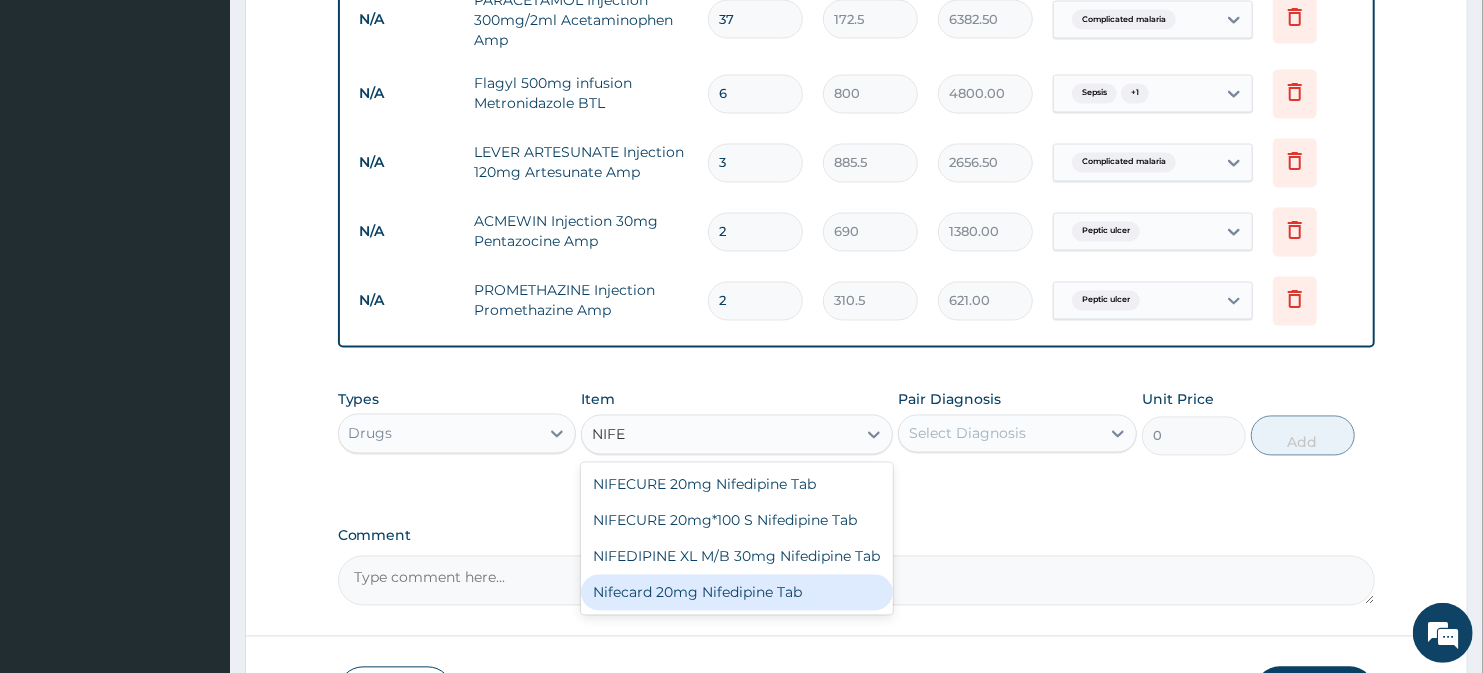 click on "Nifecard 20mg Nifedipine Tab" at bounding box center (736, 593) 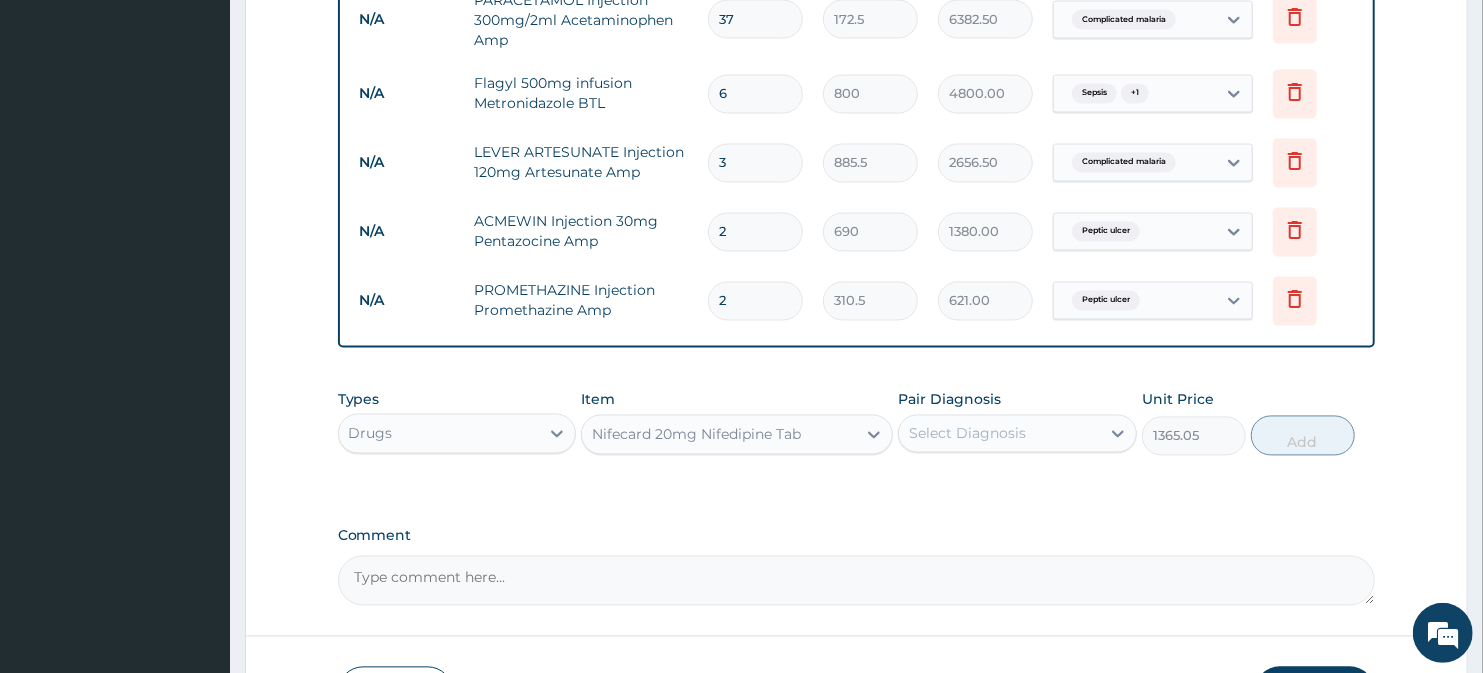 click on "Nifecard 20mg Nifedipine Tab" at bounding box center [718, 435] 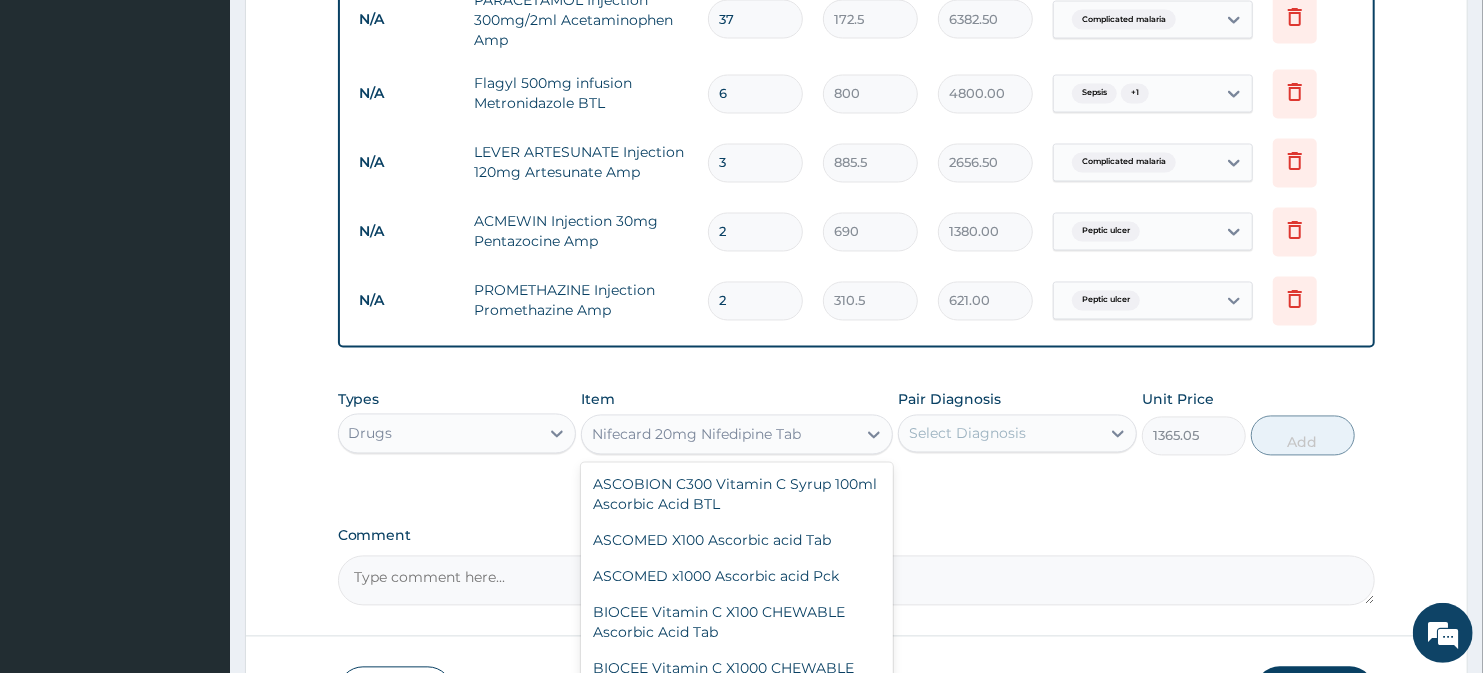 scroll, scrollTop: 51265, scrollLeft: 0, axis: vertical 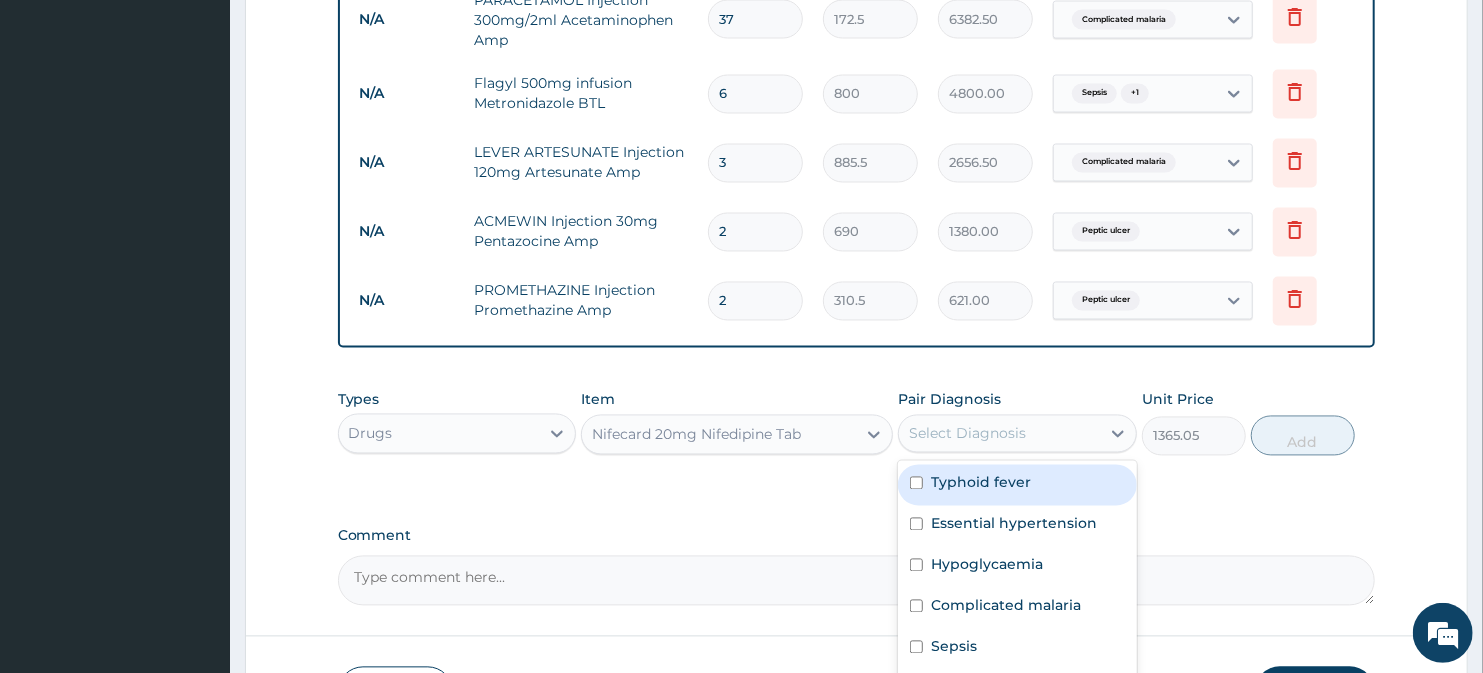 click on "Select Diagnosis" at bounding box center (999, 434) 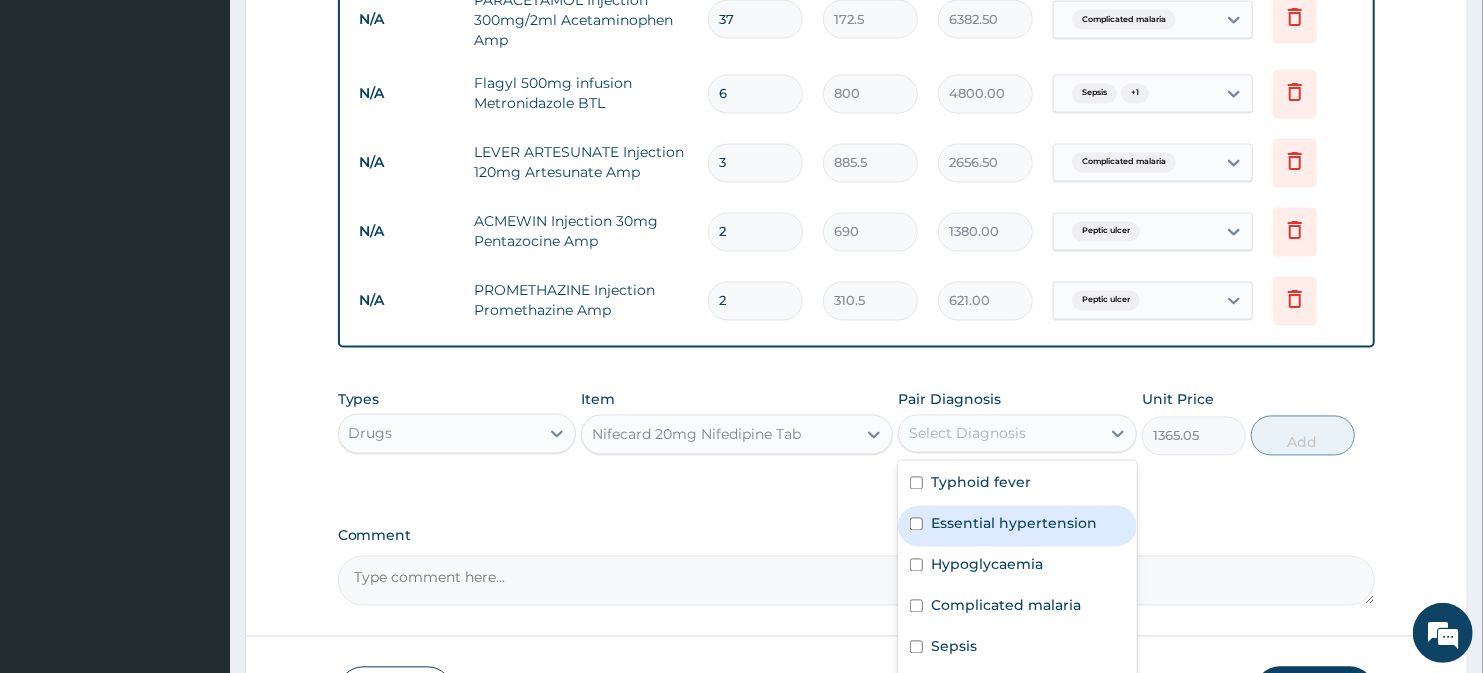 click on "Essential hypertension" at bounding box center [1014, 524] 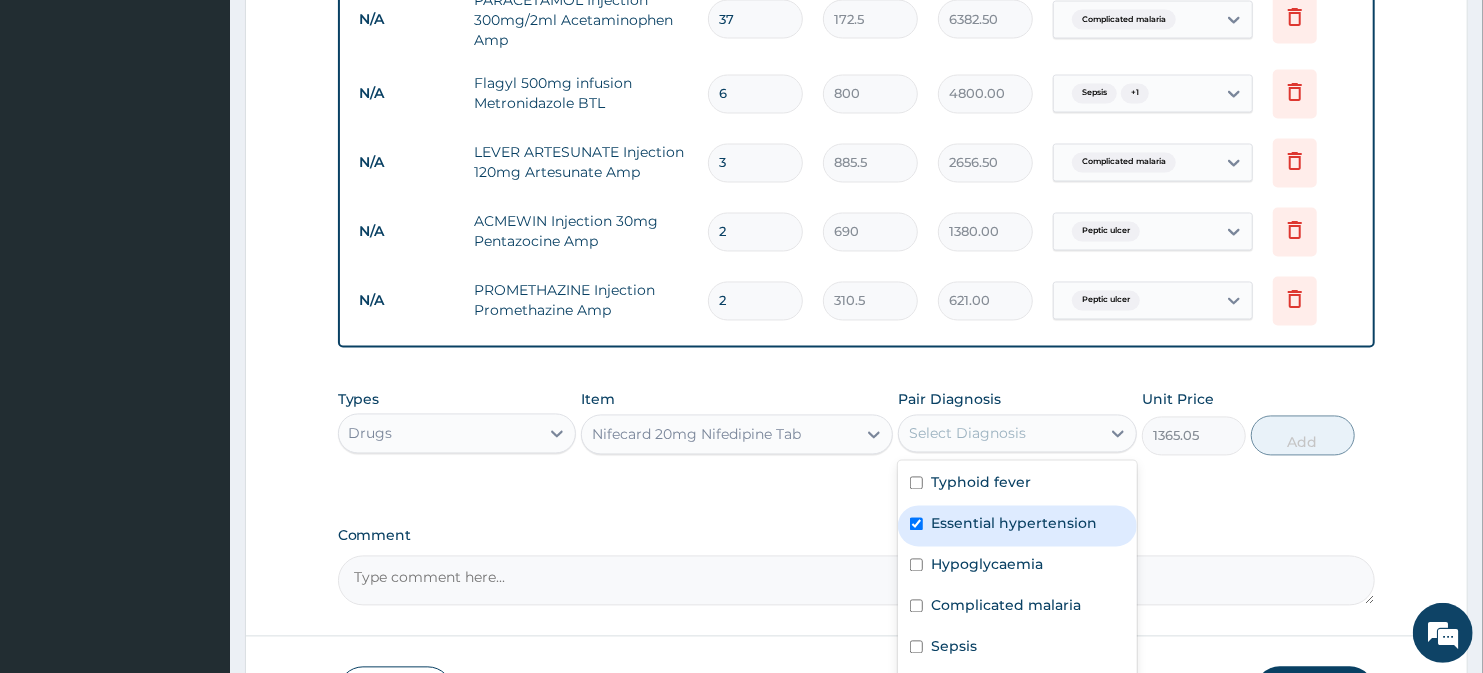 checkbox on "true" 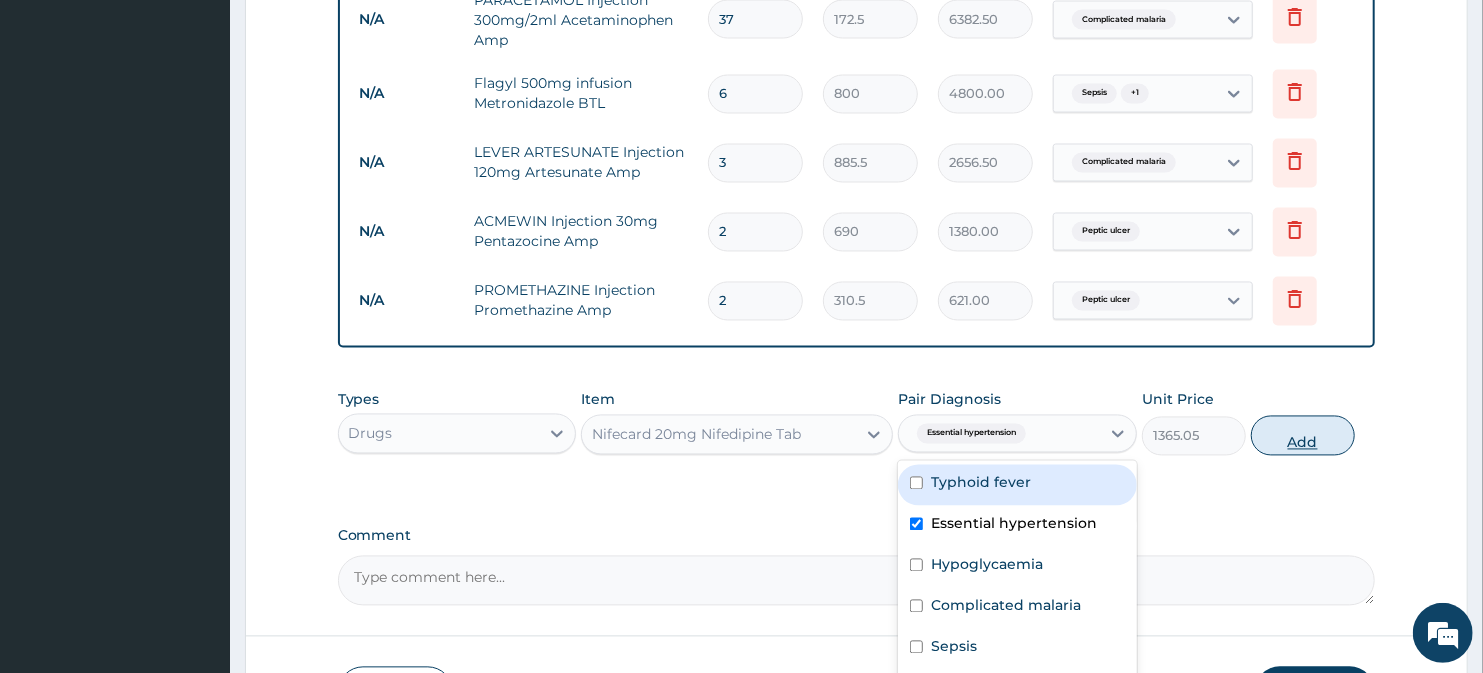 click on "Add" at bounding box center [1303, 436] 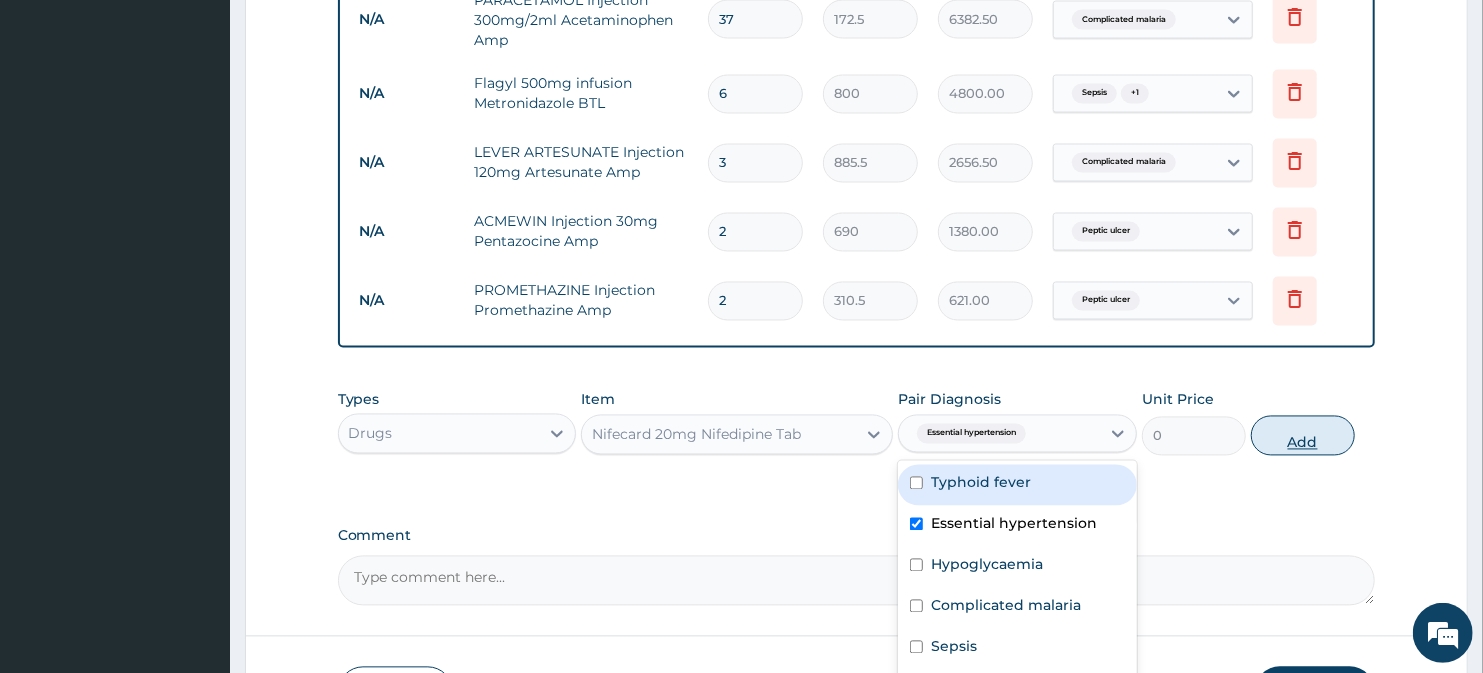 click on "PA Code / Prescription Code PA/B53D01 Encounter Date 14-07-2025 Important Notice Please enter PA codes before entering items that are not attached to a PA code   All diagnoses entered must be linked to a claim item. Diagnosis & Claim Items that are visible but inactive cannot be edited because they were imported from an already approved PA code. Diagnosis Typhoid fever query Essential hypertension confirmed Hypoglycaemia confirmed Complicated malaria confirmed Sepsis Query Peptic ulcer Confirmed Dyslipidemia Query NB: All diagnosis must be linked to a claim item Claim Items Type Name Quantity Unit Price Total Price Pair Diagnosis Actions Drugs rocephin ceftriaxone 1g im ceftriaxone btl 4 4945 19780.00 Typhoid fever  + 2 Delete Procedures feeding per diem single bedded 2 6000 12000.00 Complicated malaria  + 1 Delete Laboratory blood sugar random - [plasma] 1 1500 1500.00 Hypoglycaemia Delete Laboratory blood culture & sensitivity (aerobic and anaerobic) 1 8000 8000.00 Hypoglycaemia  + 2 Delete Procedures 2  +" at bounding box center (857, -672) 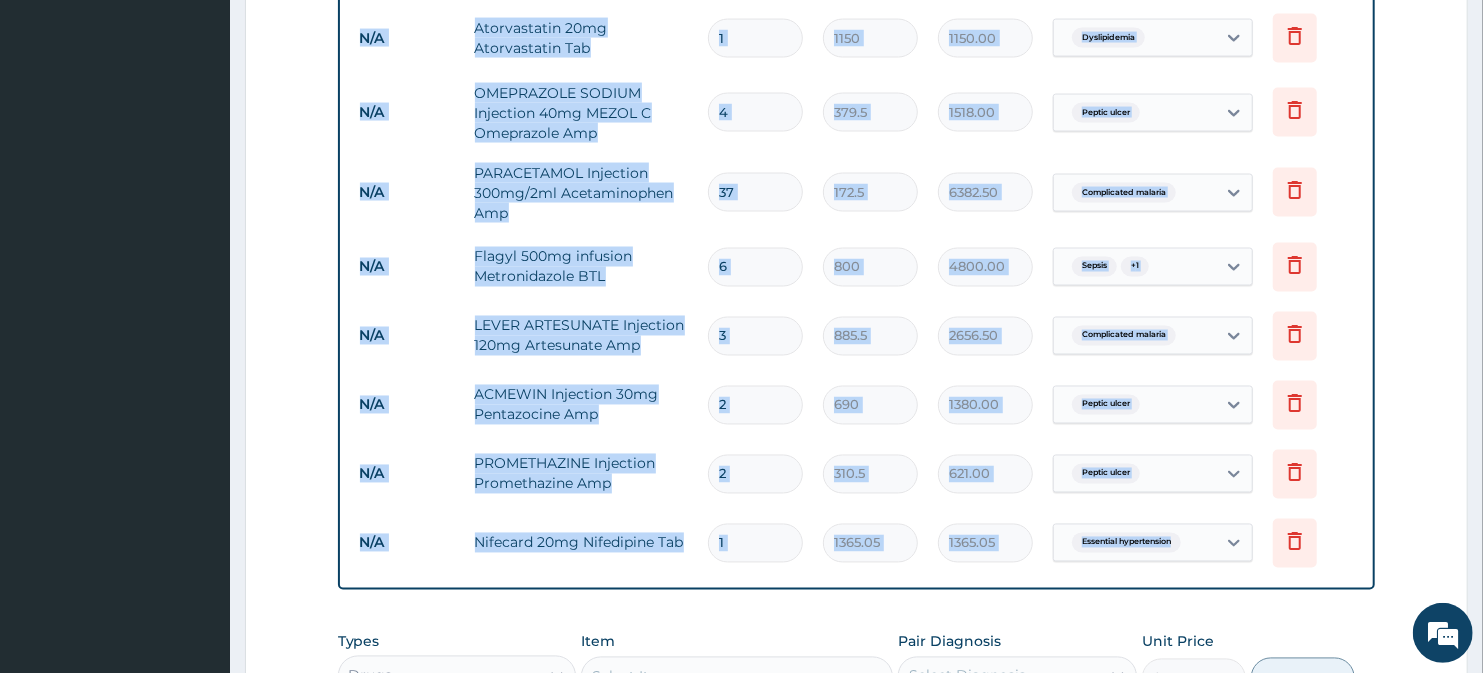 scroll, scrollTop: 2350, scrollLeft: 0, axis: vertical 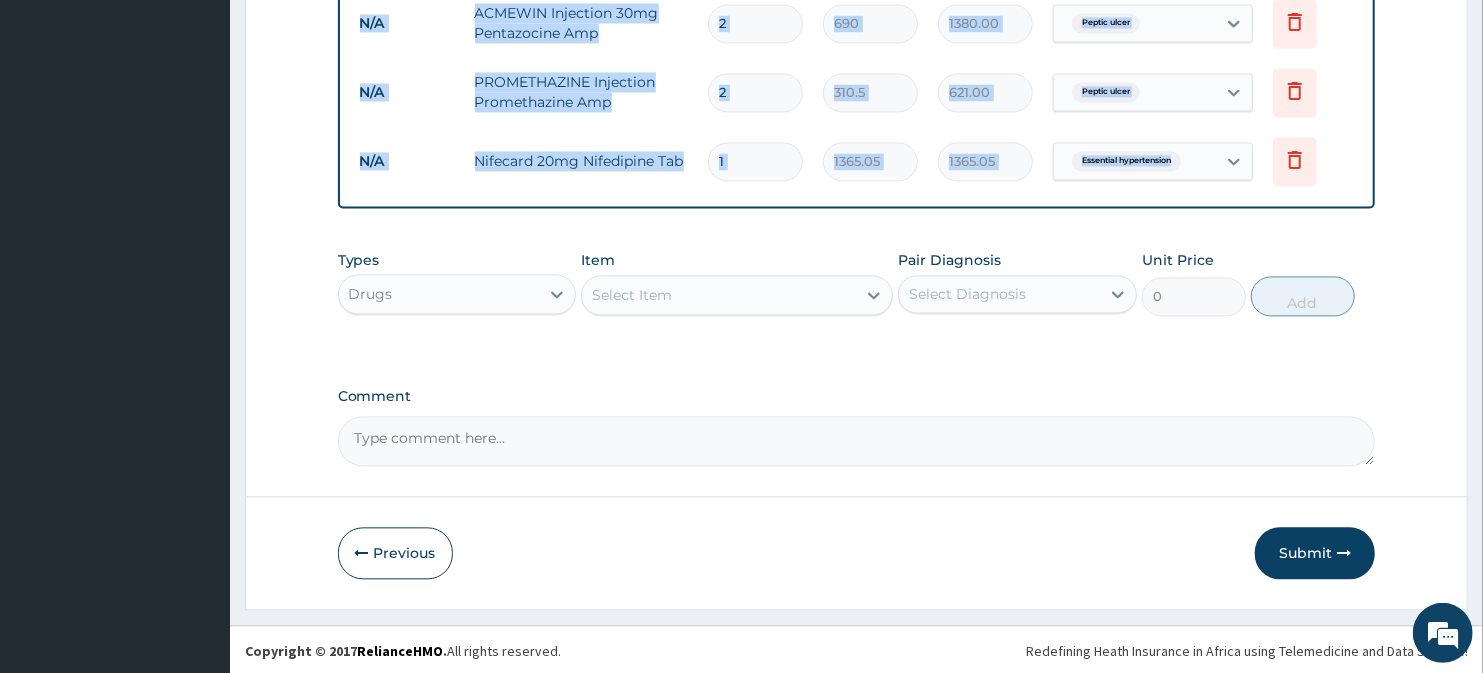 click on "Select Item" at bounding box center (632, 295) 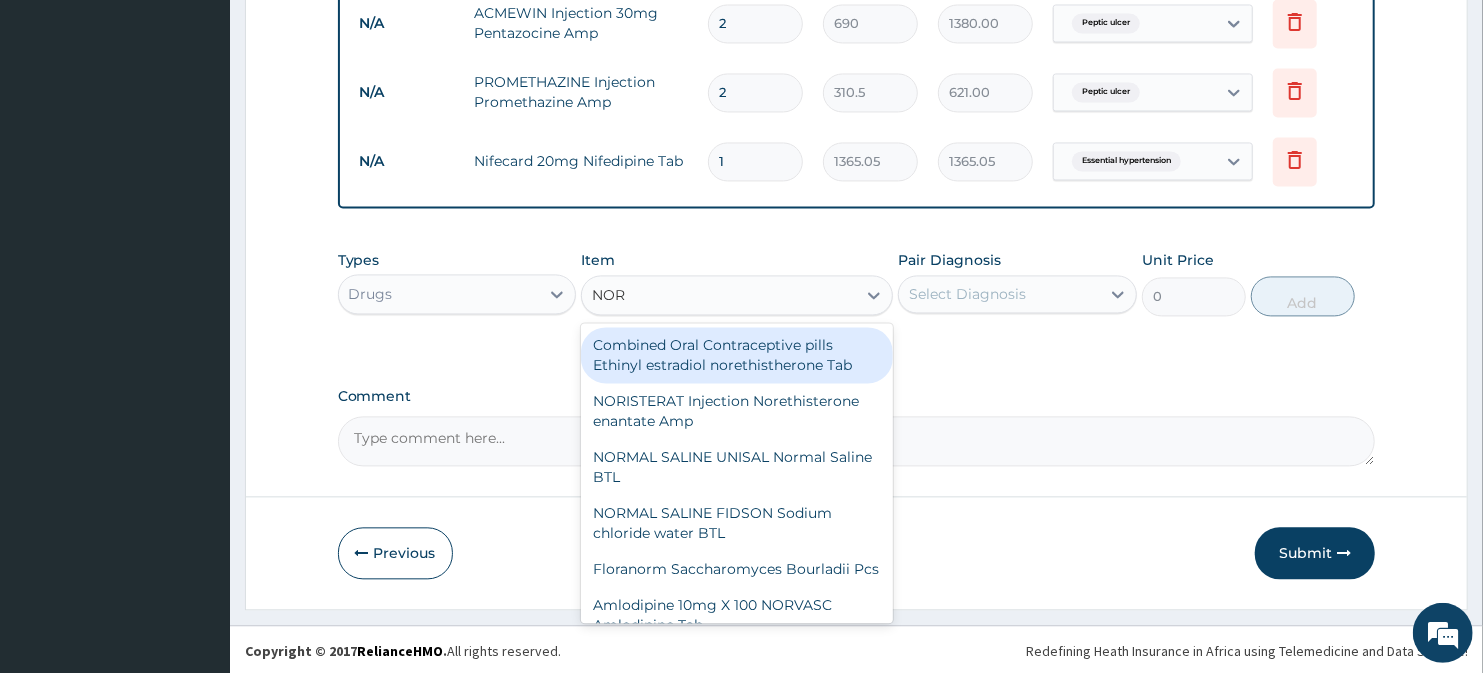 type on "NOR" 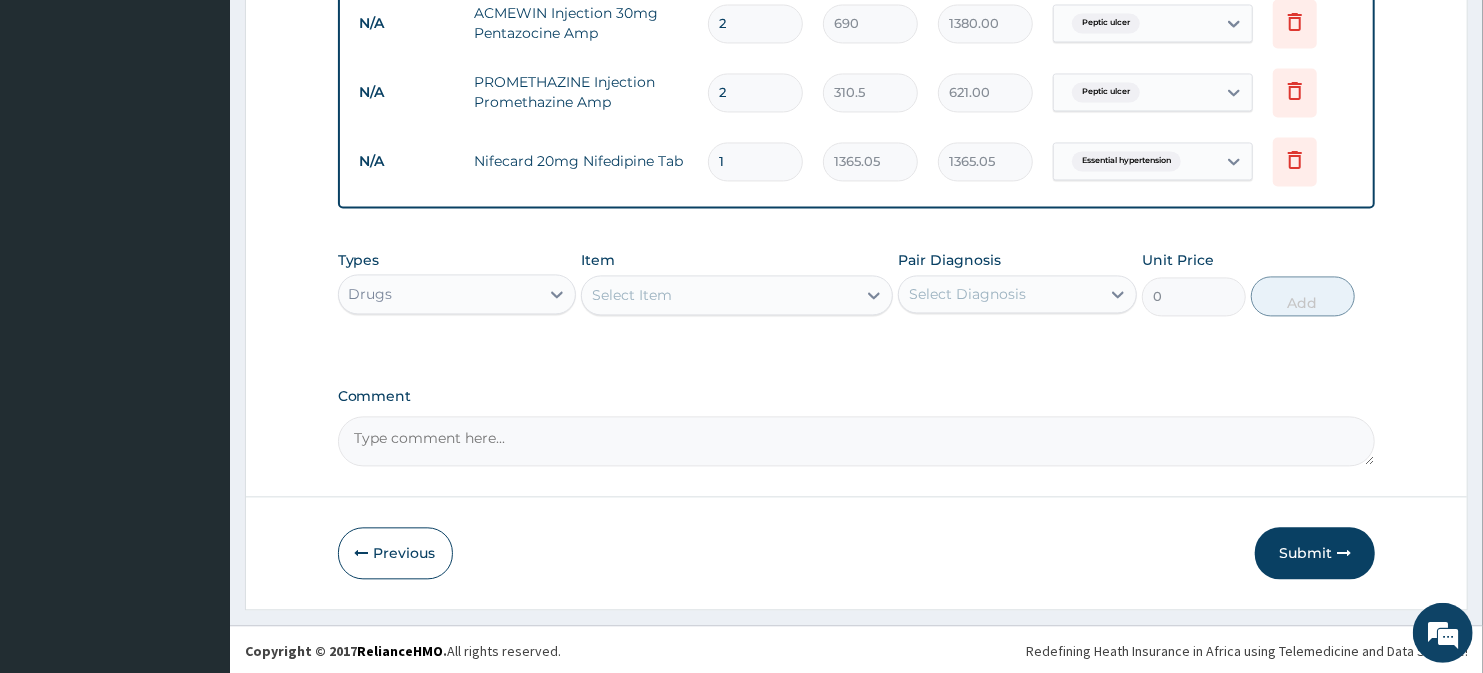 paste on "5% DEXTROSE SALINE FIDSON Glucose Sodium Chlorine Water BTL" 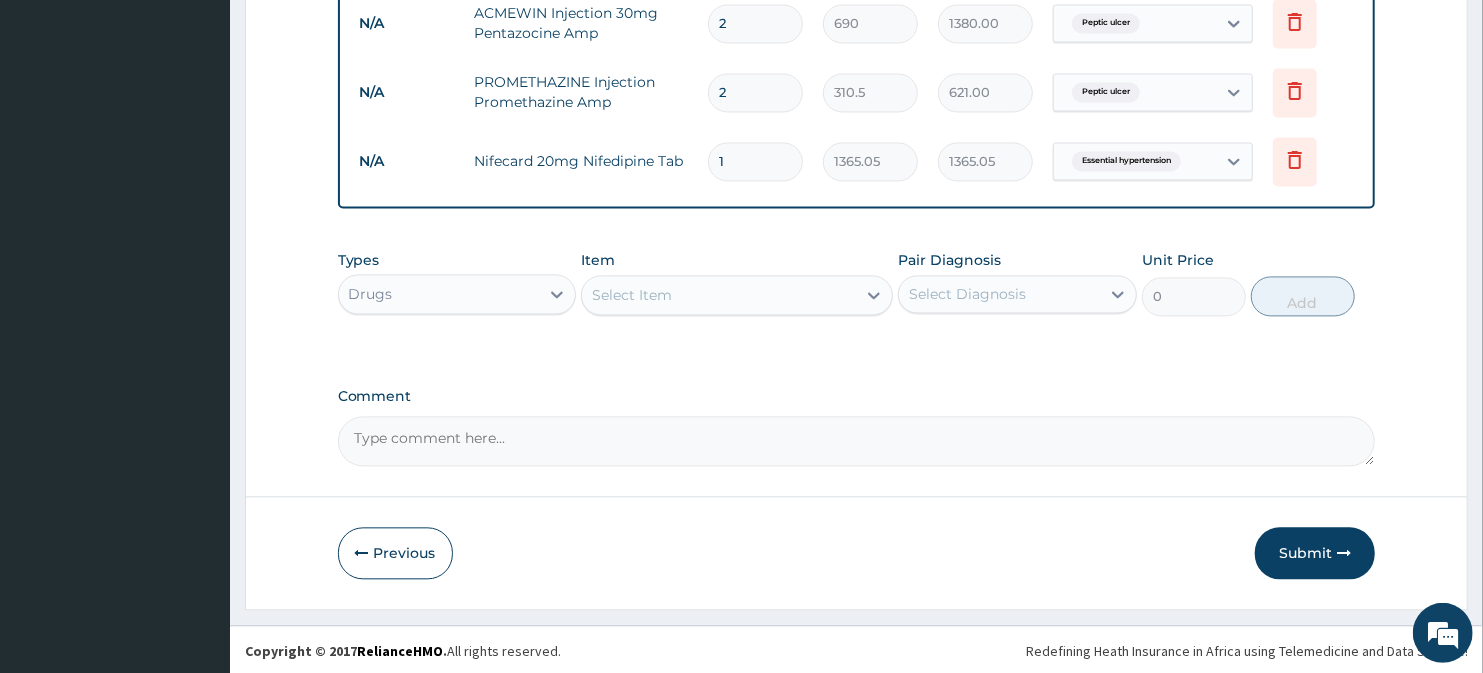 type on "5% DEXTROSE SALINE FIDSON Glucose Sodium Chlorine Water BTL" 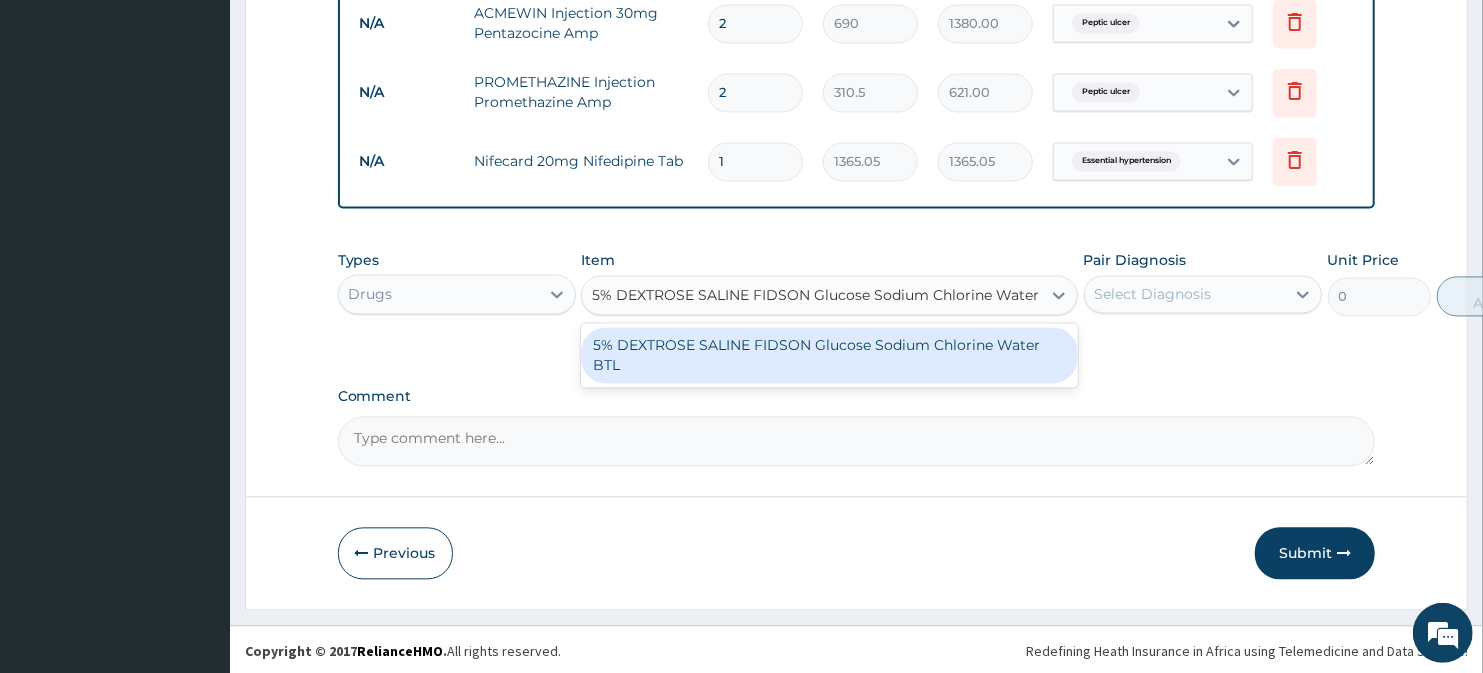 scroll, scrollTop: 0, scrollLeft: 25, axis: horizontal 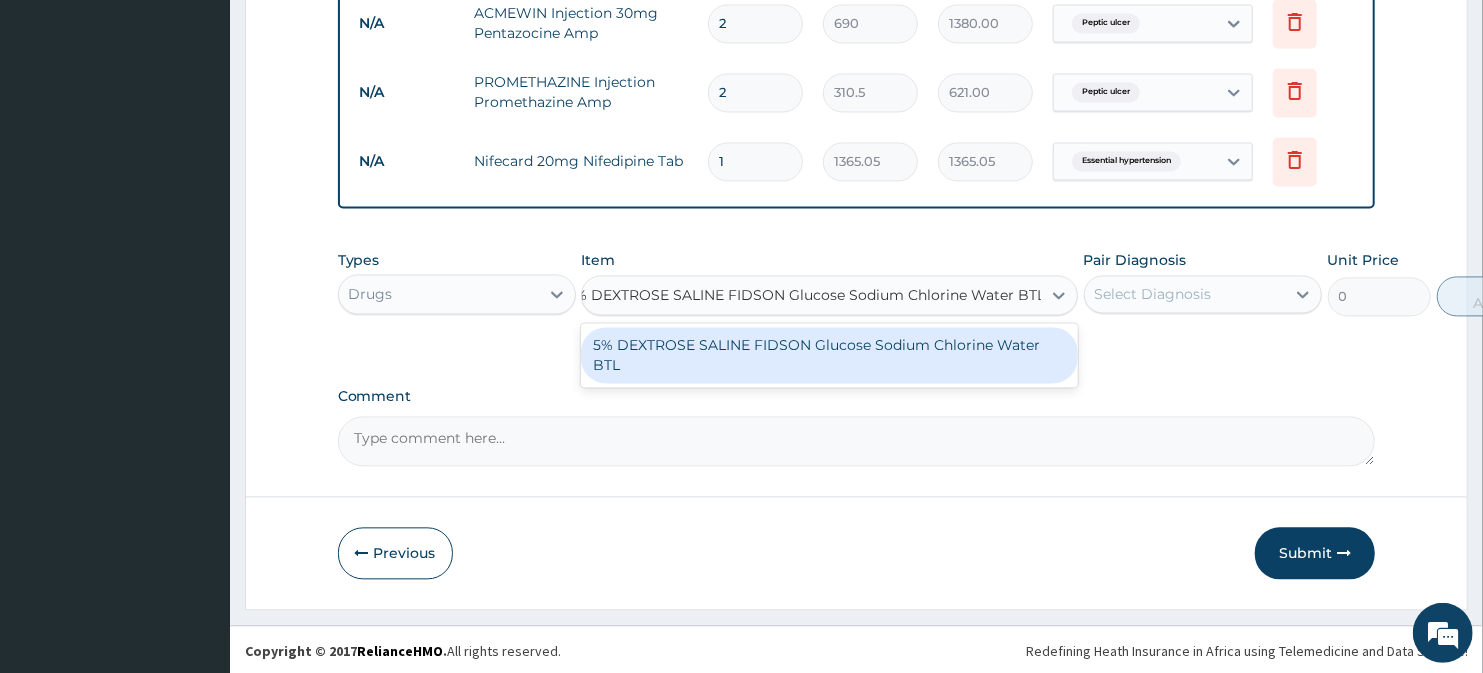 click on "5% DEXTROSE SALINE FIDSON Glucose Sodium Chlorine Water BTL" at bounding box center (829, 355) 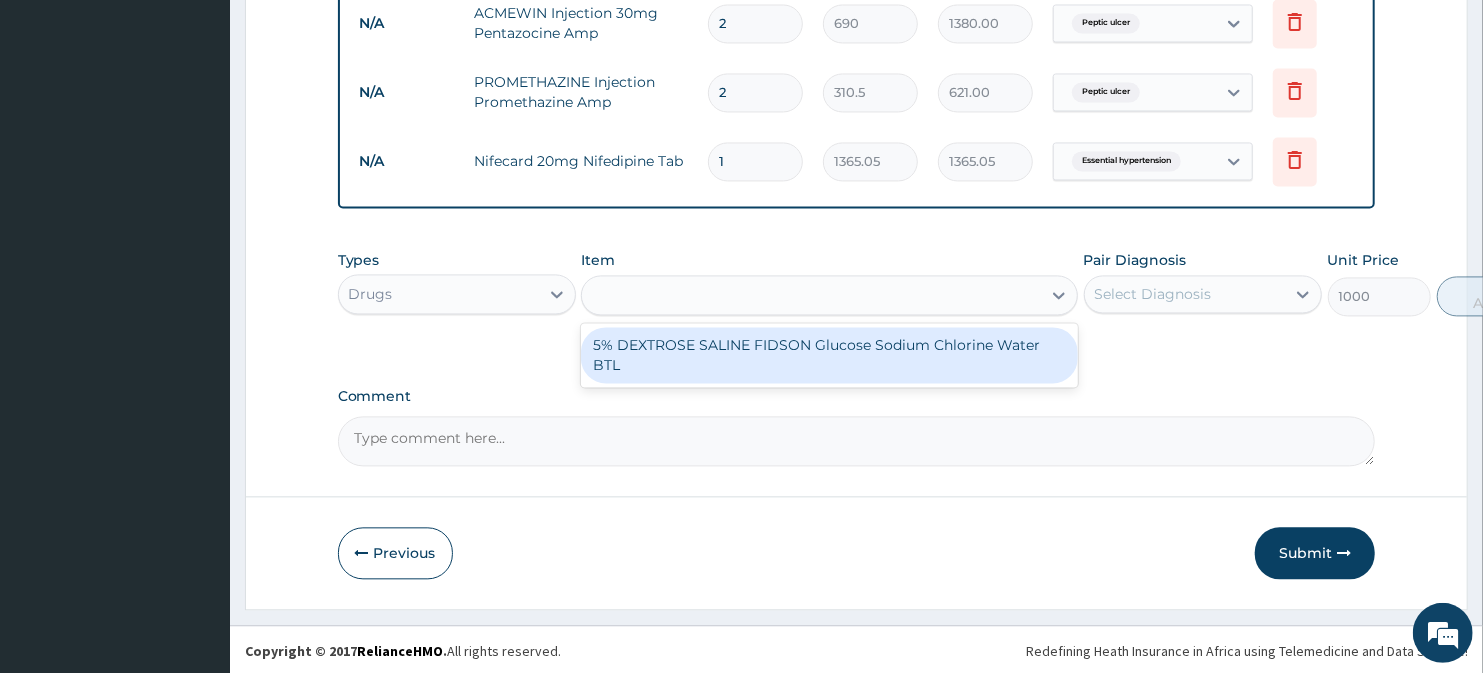 scroll, scrollTop: 0, scrollLeft: 2, axis: horizontal 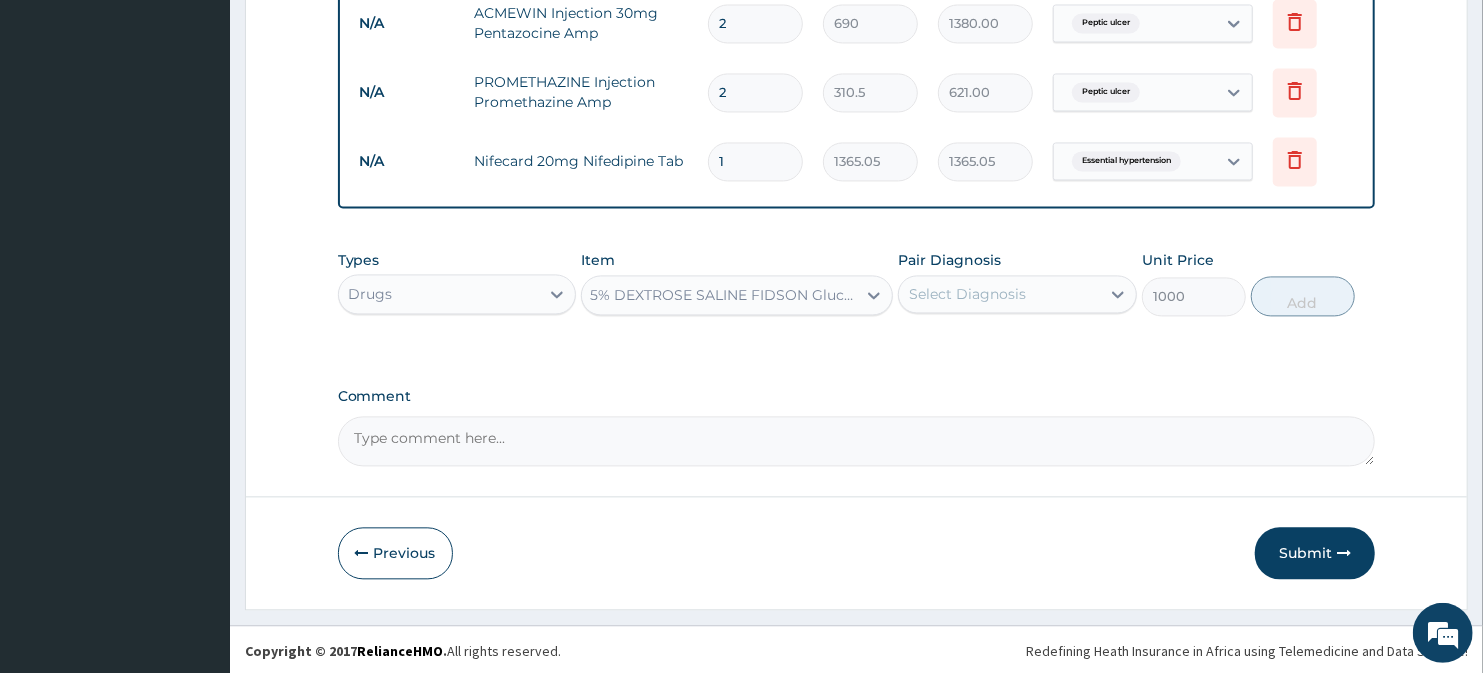 click on "Select Diagnosis" at bounding box center [999, 294] 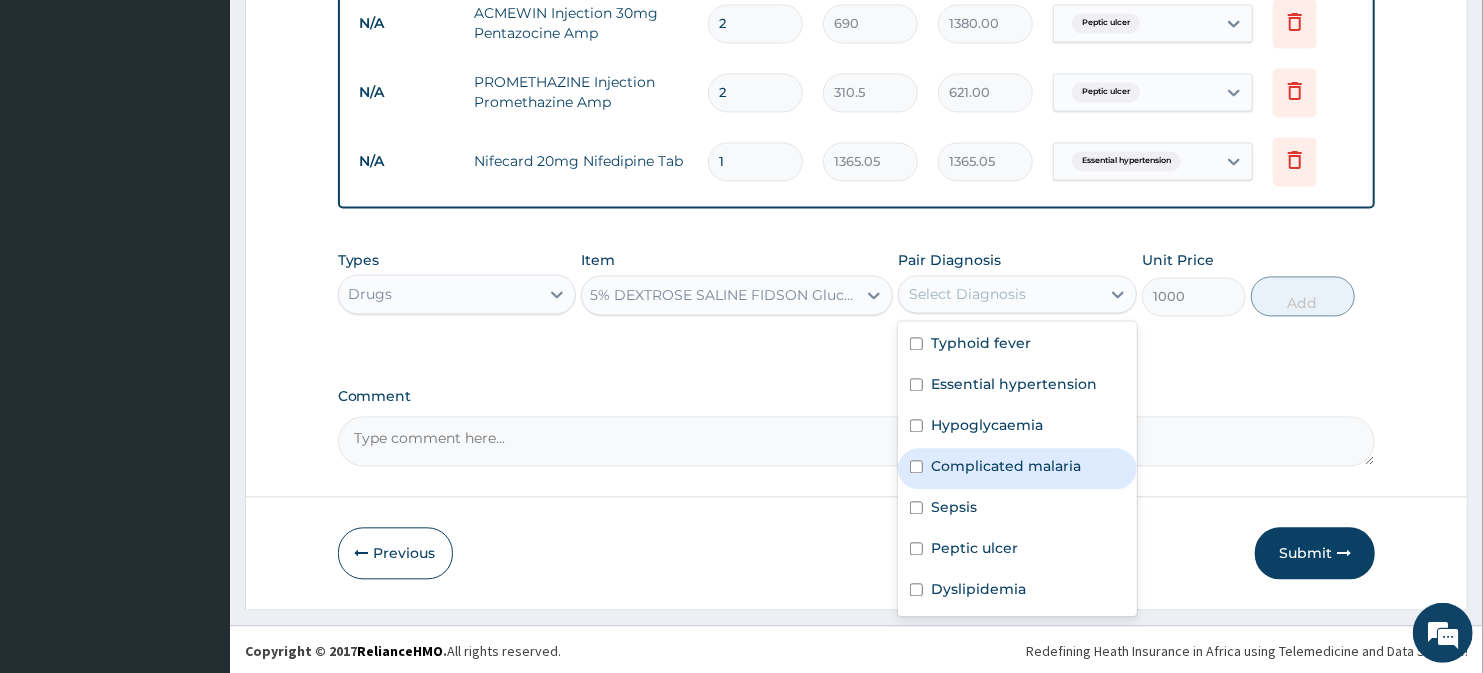 click on "Complicated malaria" at bounding box center [1006, 466] 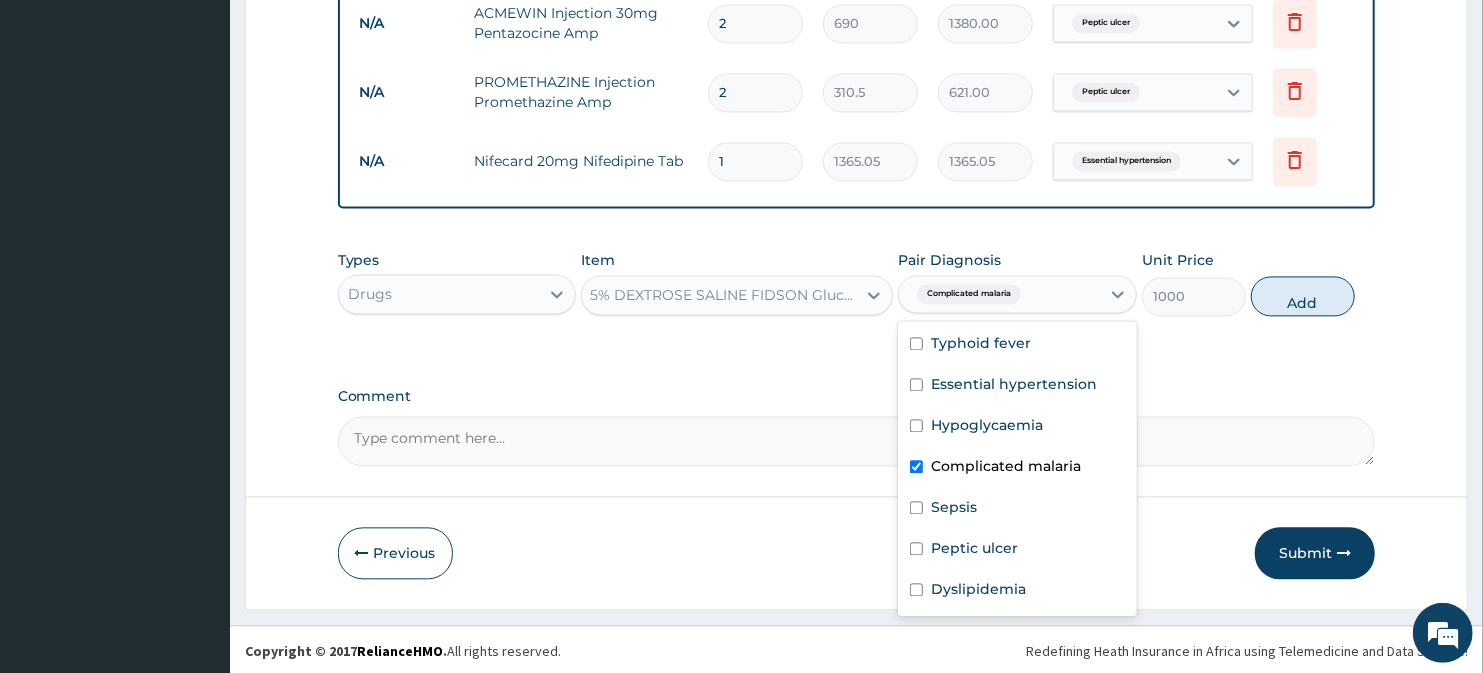 click on "Complicated malaria" at bounding box center (1006, 466) 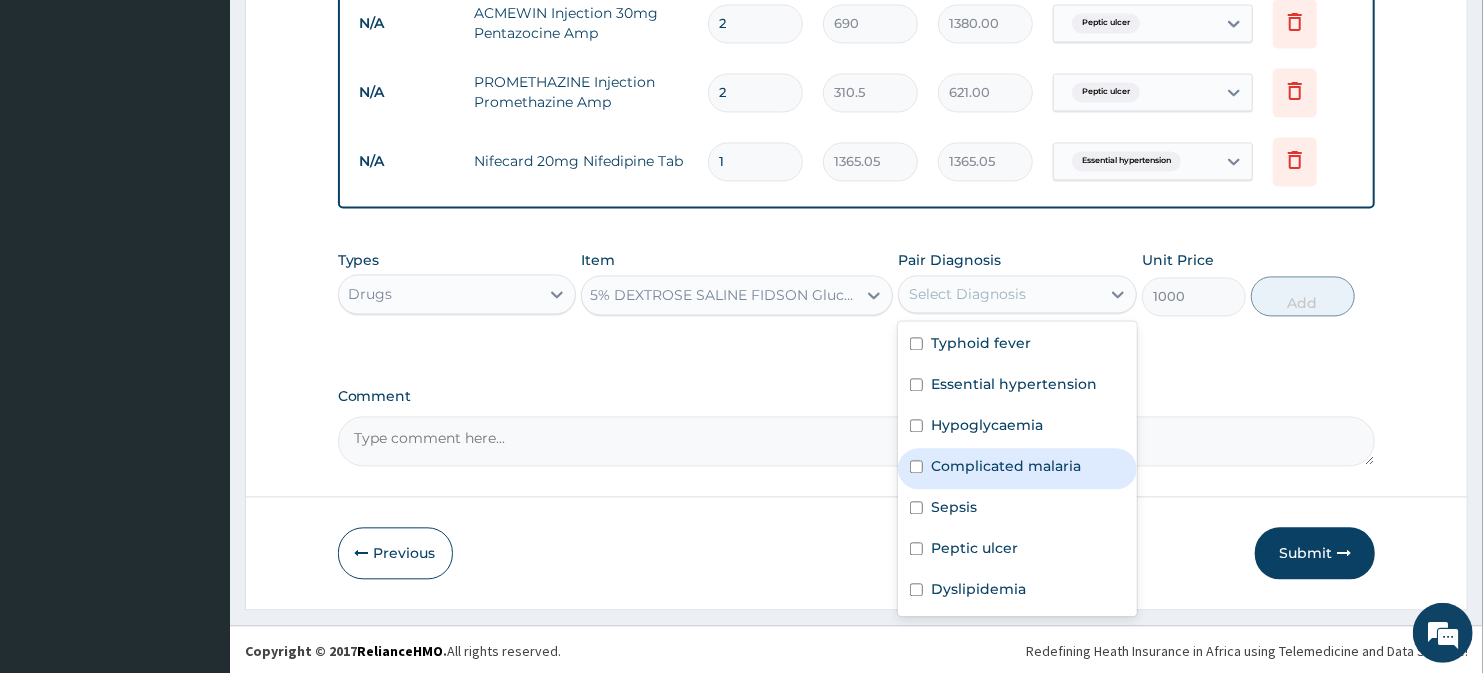 click on "Complicated malaria" at bounding box center [1006, 466] 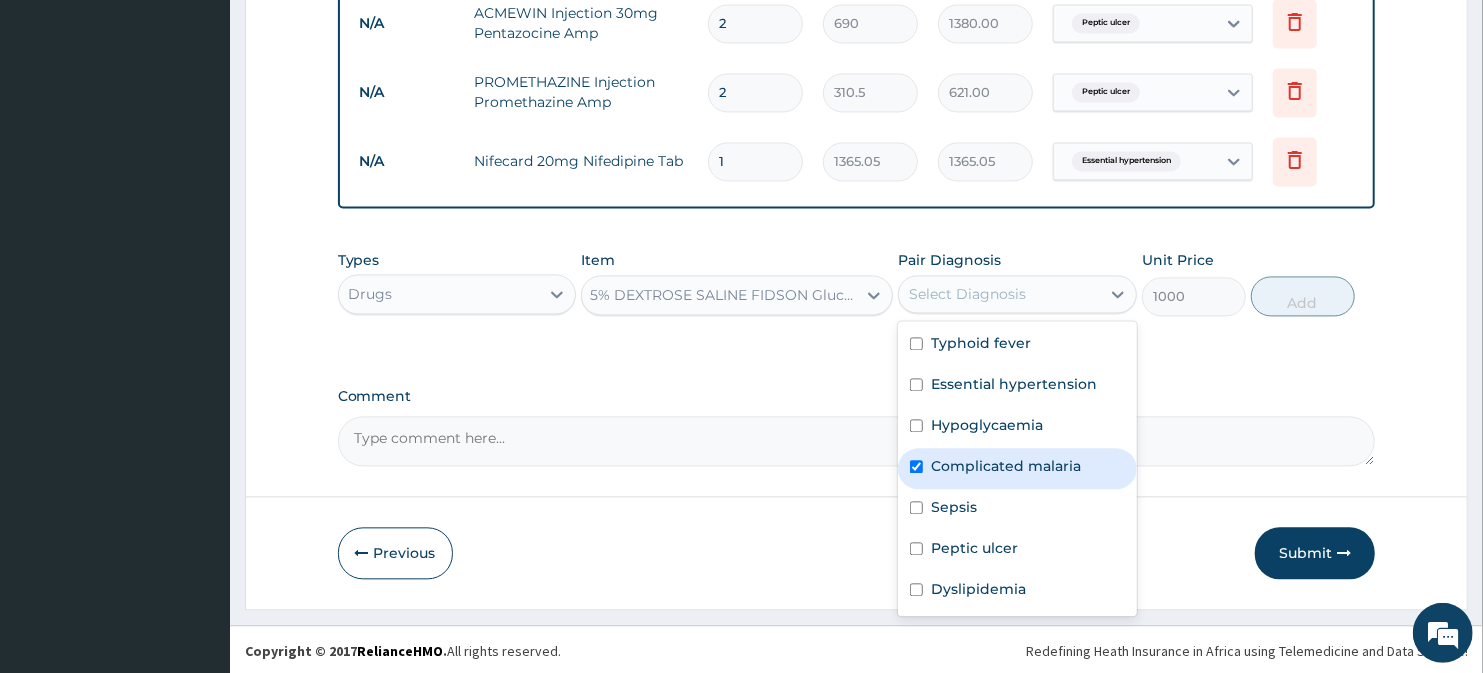 click on "Complicated malaria" at bounding box center (1006, 466) 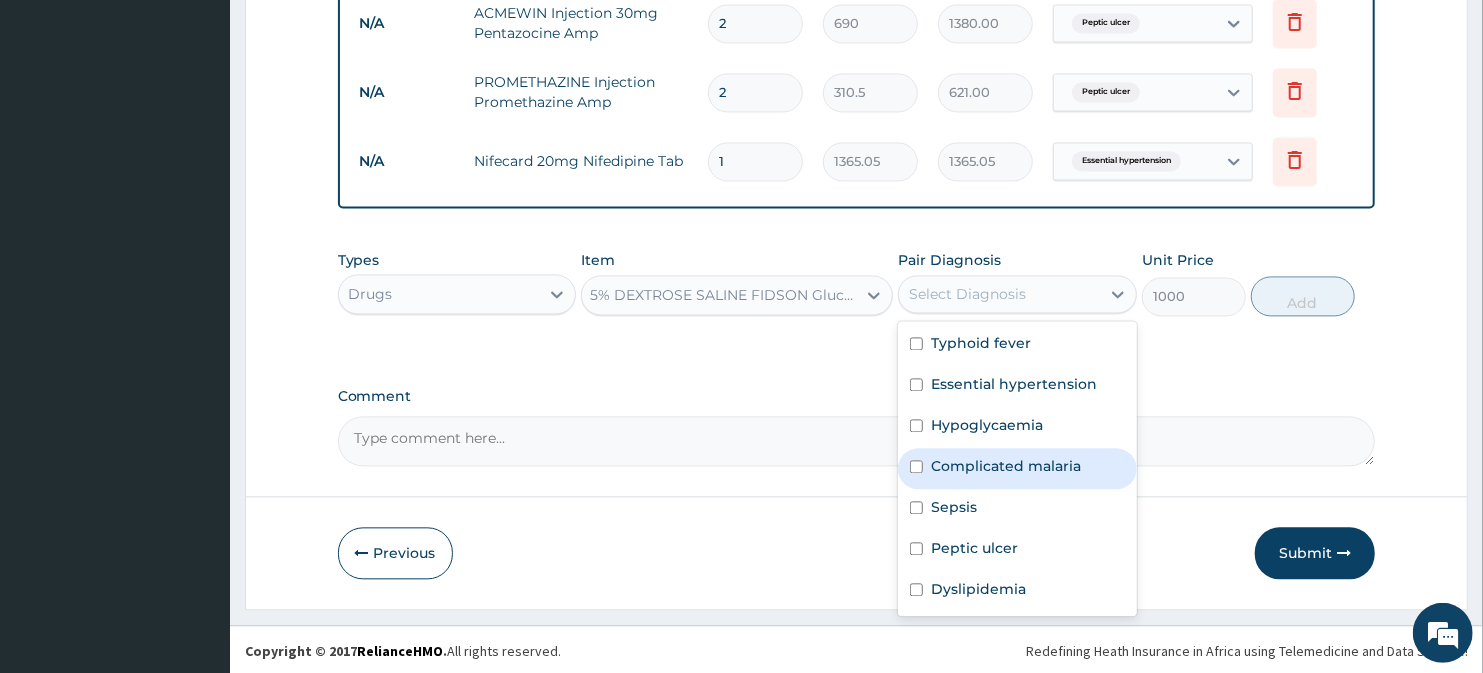 click on "Complicated malaria" at bounding box center (1006, 466) 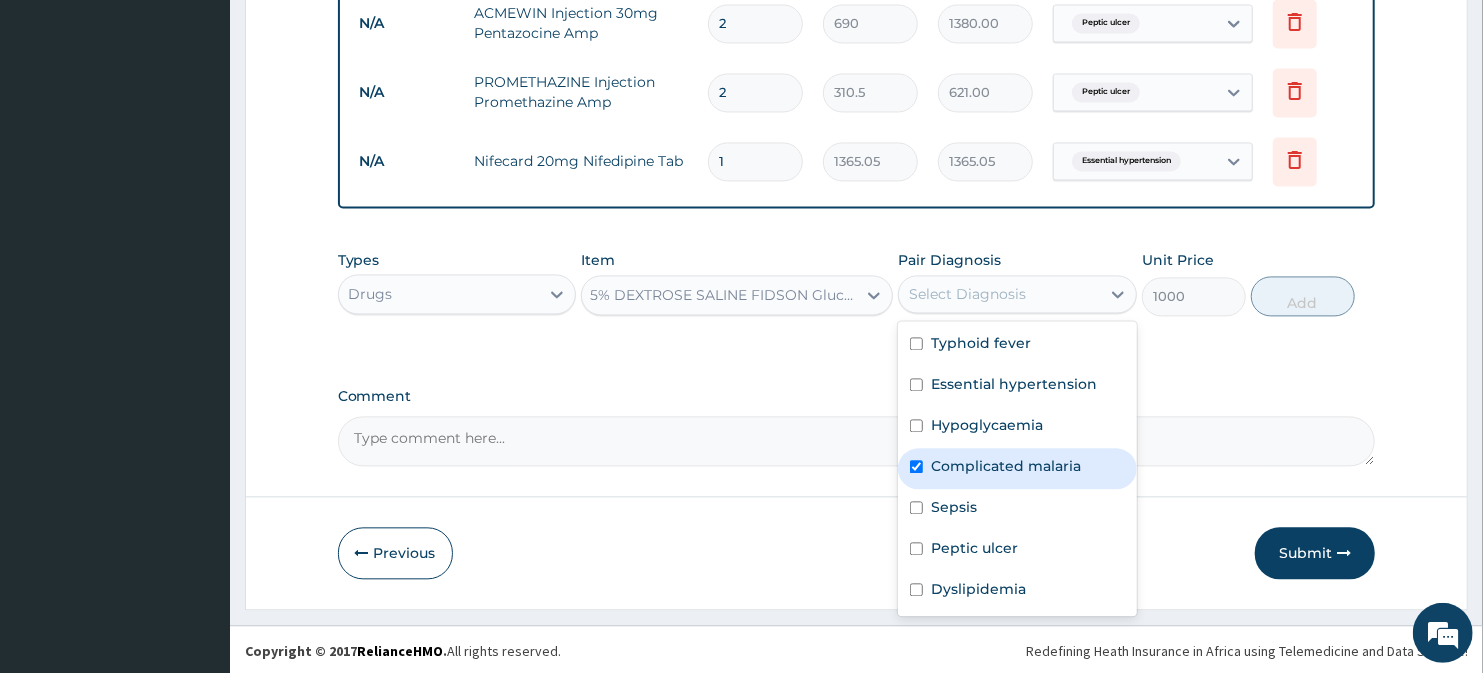 click on "Complicated malaria" at bounding box center [1006, 466] 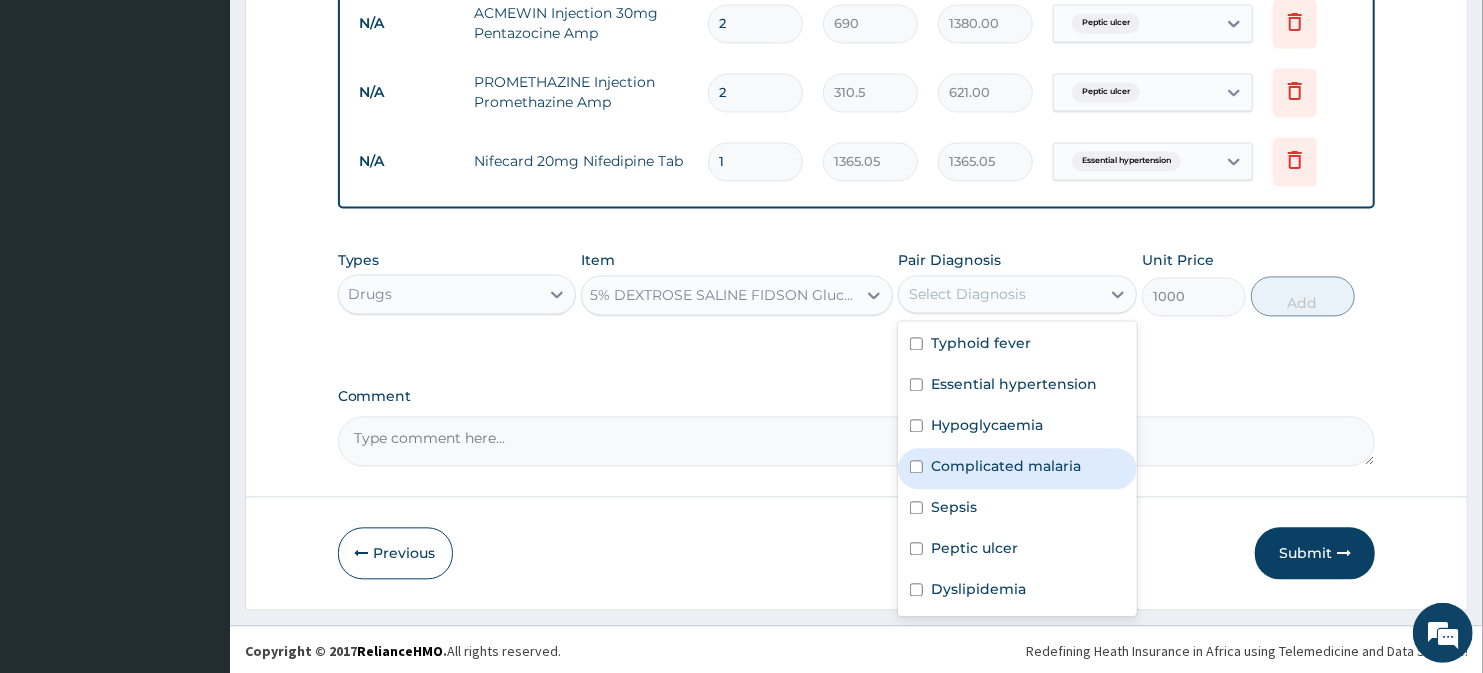 click on "Complicated malaria" at bounding box center [1006, 466] 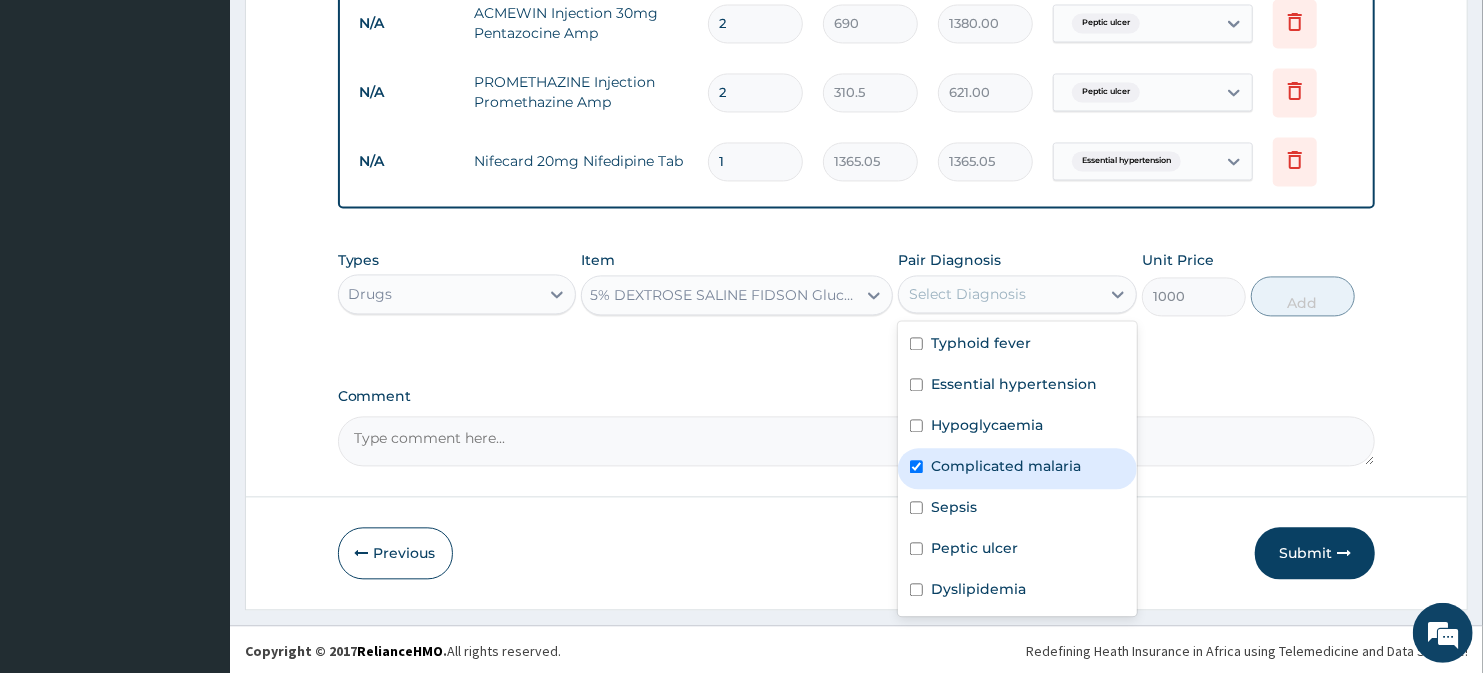 checkbox on "true" 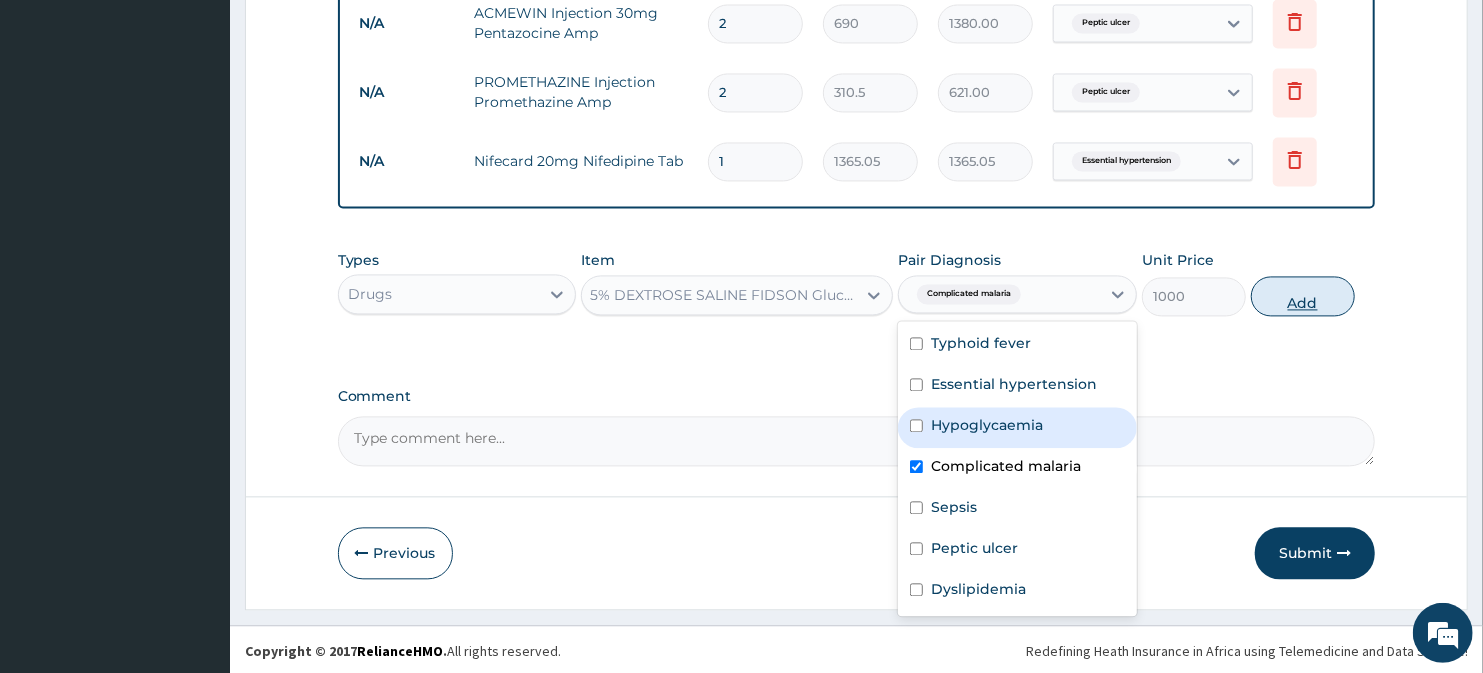 click on "Add" at bounding box center (1303, 296) 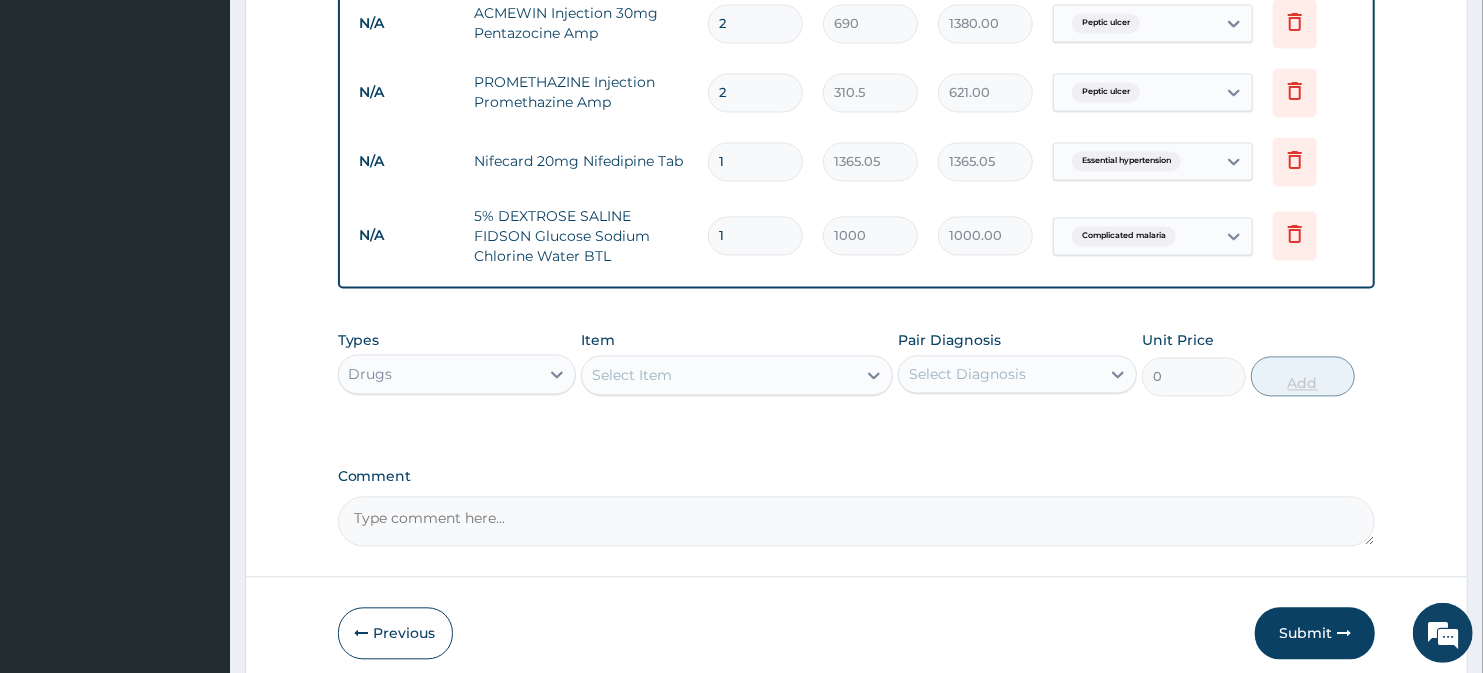 click on "PA Code / Prescription Code PA/B53D01 Encounter Date 14-07-2025 Important Notice Please enter PA codes before entering items that are not attached to a PA code   All diagnoses entered must be linked to a claim item. Diagnosis & Claim Items that are visible but inactive cannot be edited because they were imported from an already approved PA code. Diagnosis Typhoid fever query Essential hypertension confirmed Hypoglycaemia confirmed Complicated malaria confirmed Sepsis Query Peptic ulcer Confirmed Dyslipidemia Query NB: All diagnosis must be linked to a claim item Claim Items Type Name Quantity Unit Price Total Price Pair Diagnosis Actions Drugs rocephin ceftriaxone 1g im ceftriaxone btl 4 4945 19780.00 Typhoid fever  + 2 Delete Procedures feeding per diem single bedded 2 6000 12000.00 Complicated malaria  + 1 Delete Laboratory blood sugar random - [plasma] 1 1500 1500.00 Hypoglycaemia Delete Laboratory blood culture & sensitivity (aerobic and anaerobic) 1 8000 8000.00 Hypoglycaemia  + 2 Delete Procedures 2  +" at bounding box center [857, -807] 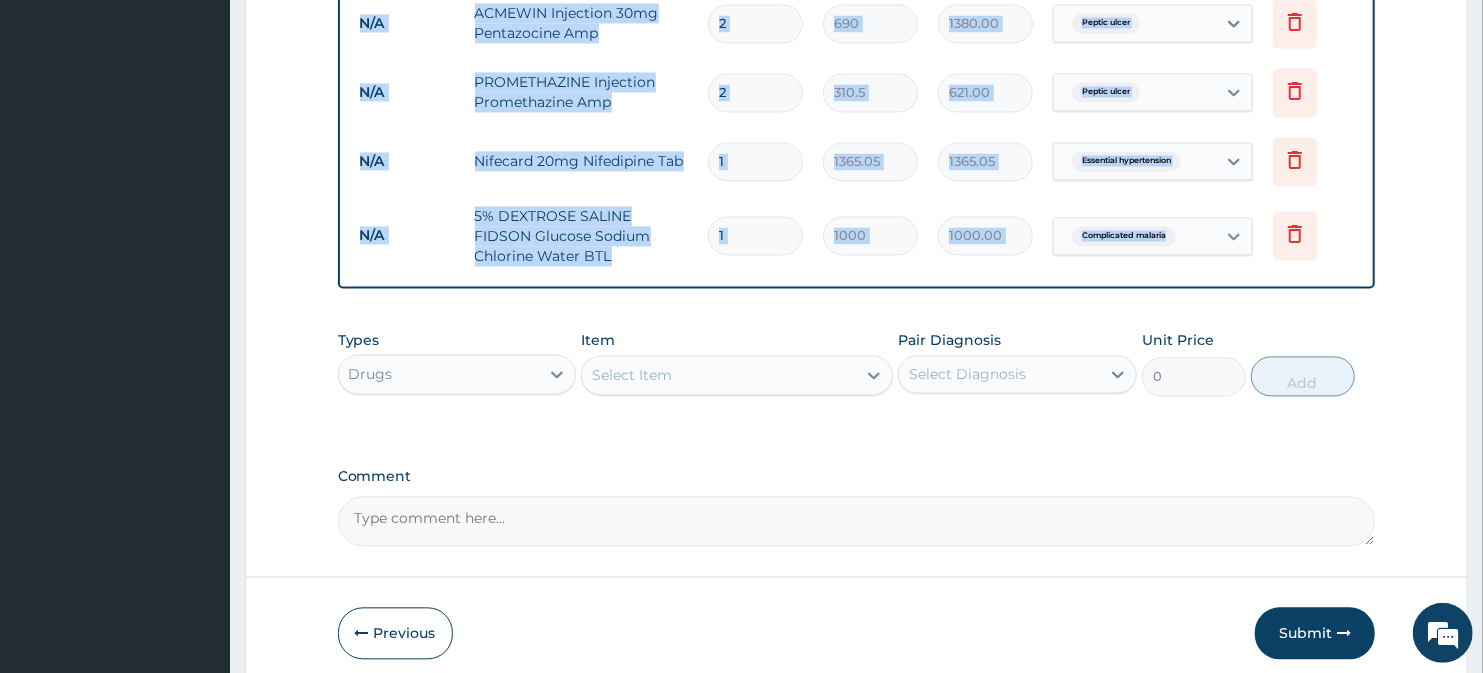 scroll, scrollTop: 0, scrollLeft: 0, axis: both 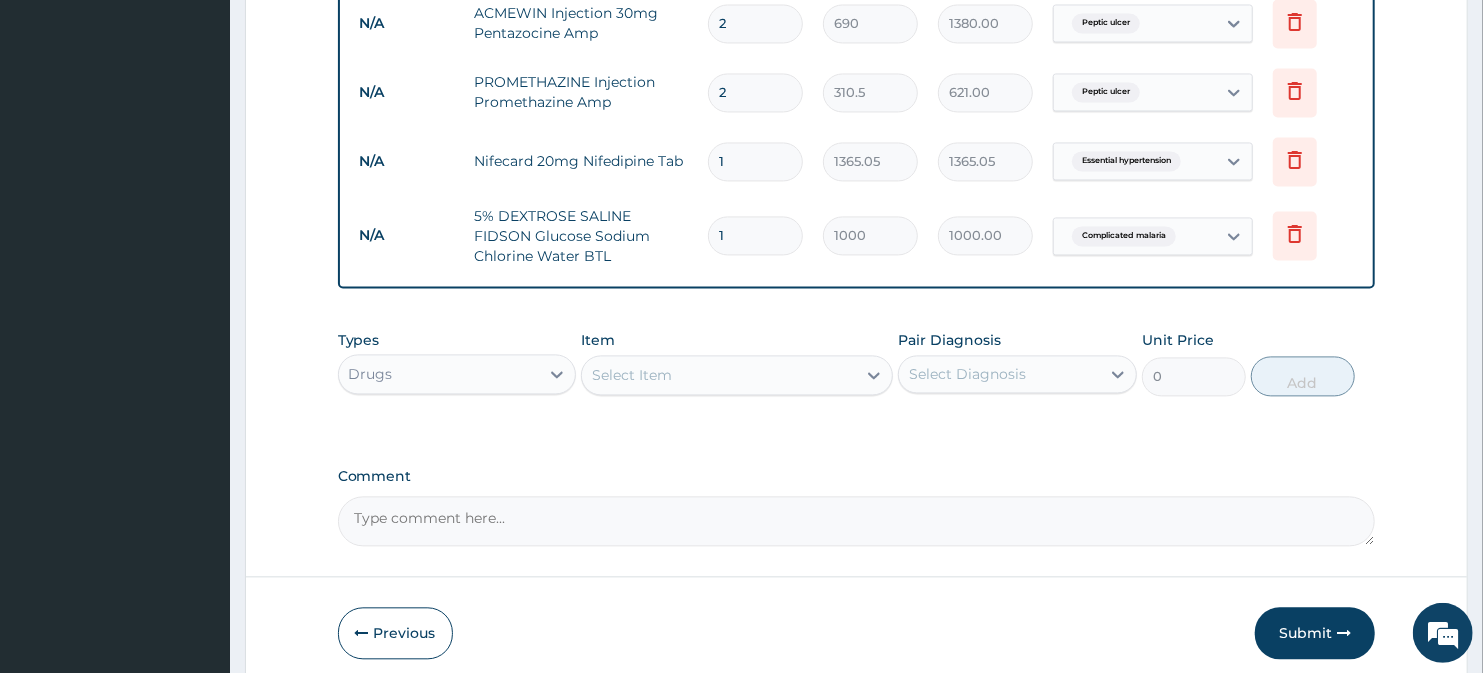 drag, startPoint x: 737, startPoint y: 235, endPoint x: 713, endPoint y: 233, distance: 24.083189 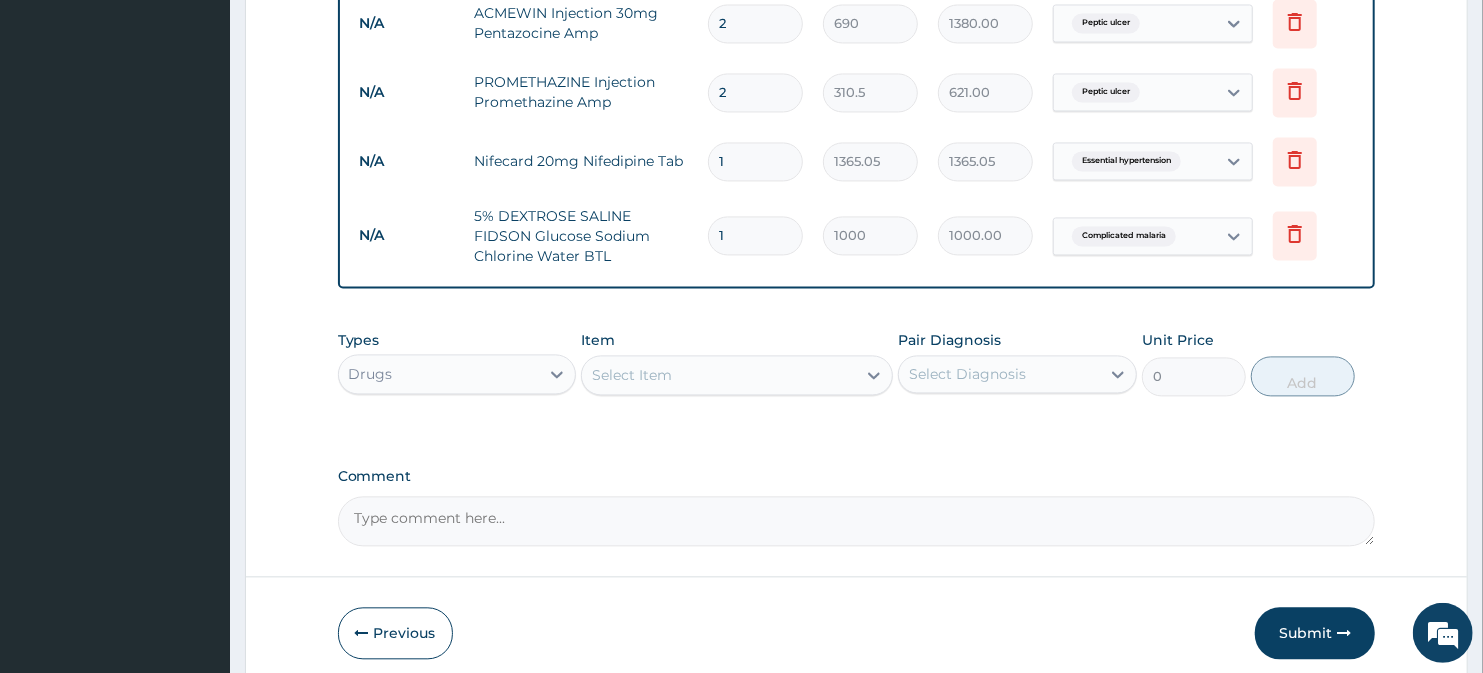 click on "1" at bounding box center [755, 235] 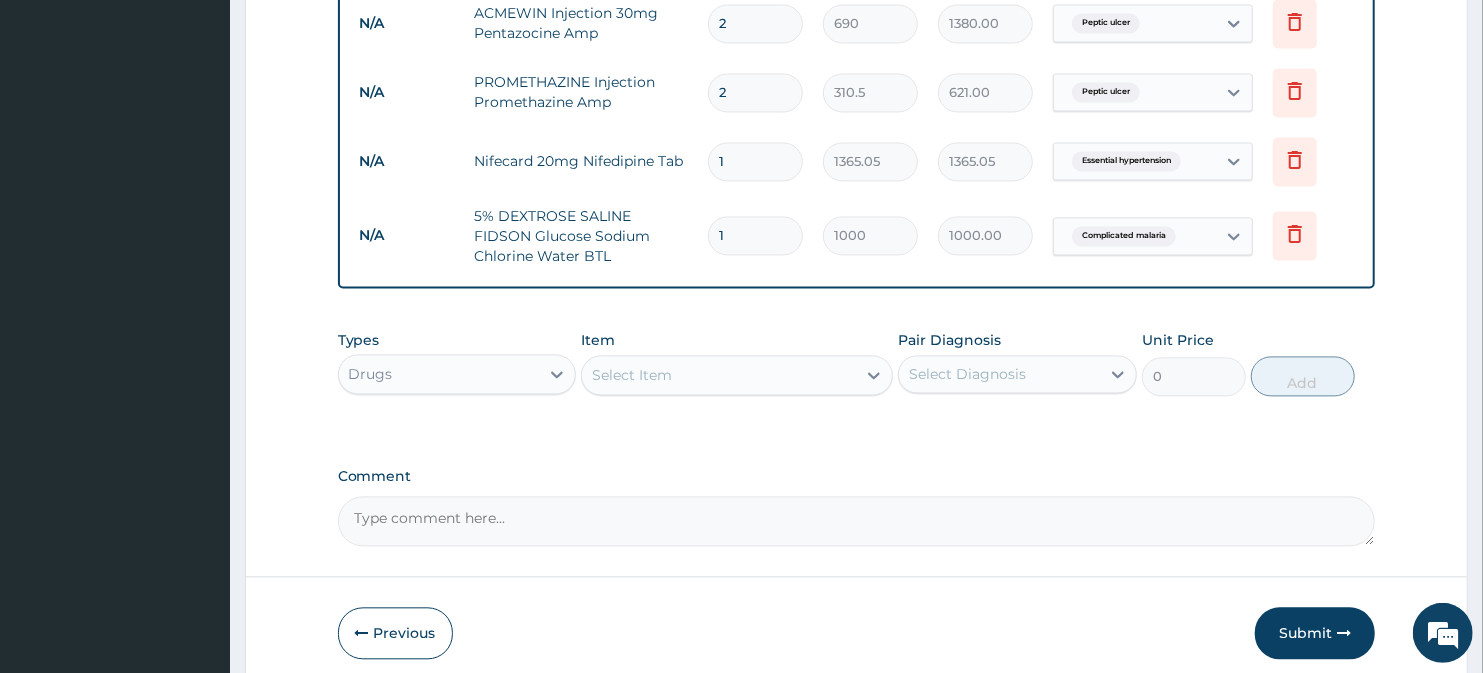 type on "6" 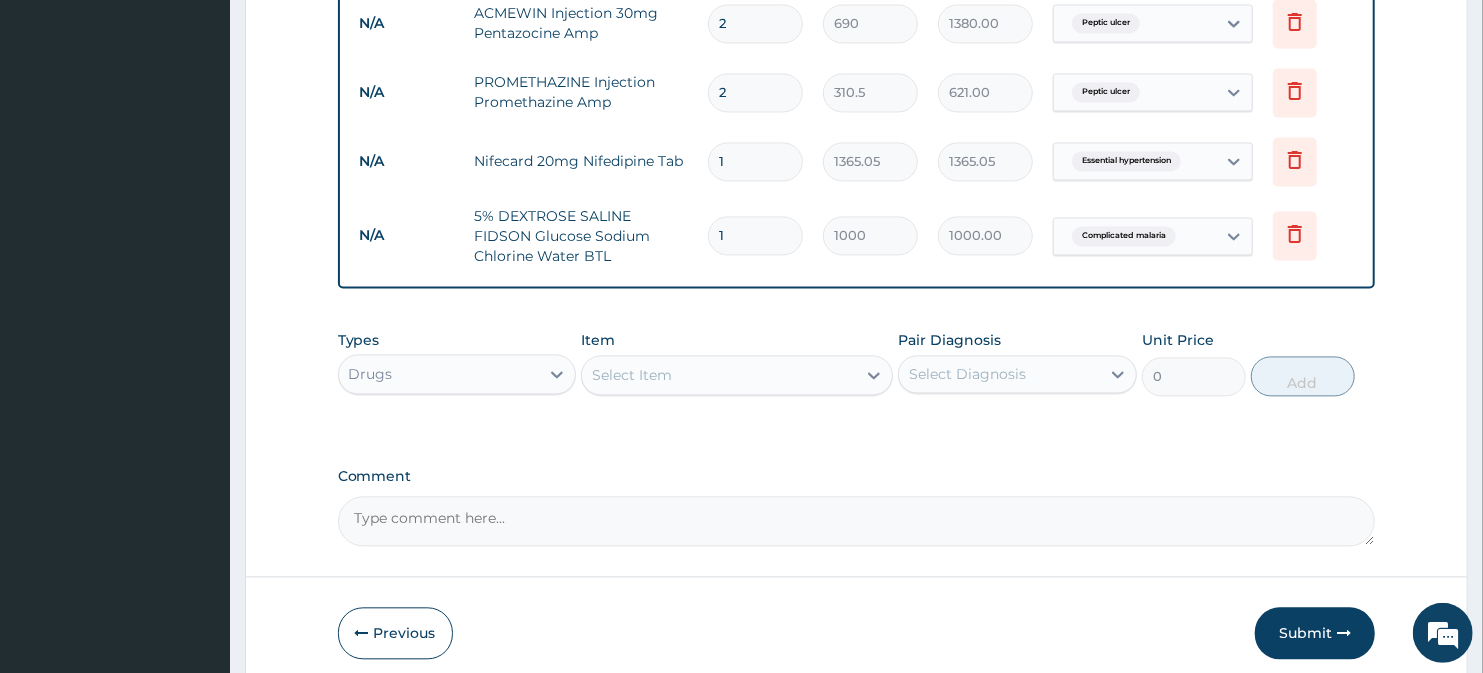 type on "6000.00" 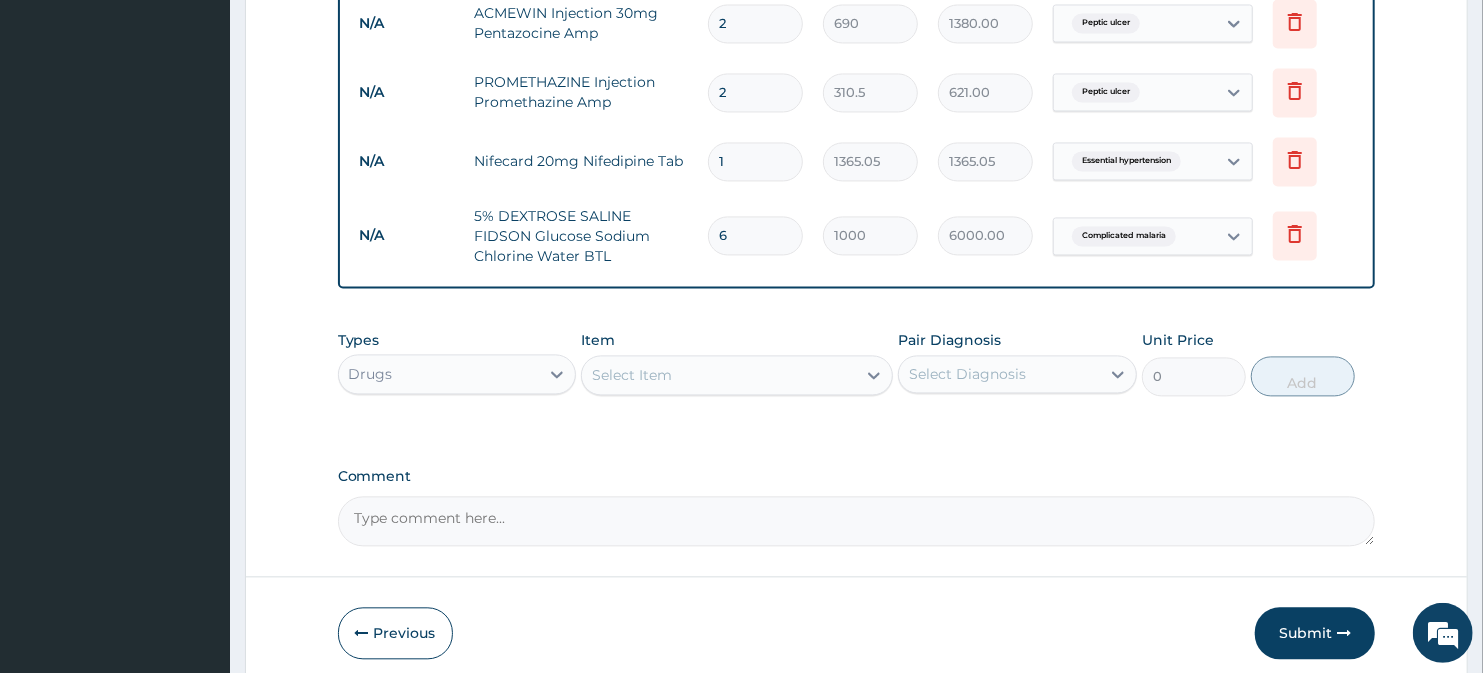 click on "PA Code / Prescription Code PA/B53D01 Encounter Date 14-07-2025 Important Notice Please enter PA codes before entering items that are not attached to a PA code   All diagnoses entered must be linked to a claim item. Diagnosis & Claim Items that are visible but inactive cannot be edited because they were imported from an already approved PA code. Diagnosis Typhoid fever query Essential hypertension confirmed Hypoglycaemia confirmed Complicated malaria confirmed Sepsis Query Peptic ulcer Confirmed Dyslipidemia Query NB: All diagnosis must be linked to a claim item Claim Items Type Name Quantity Unit Price Total Price Pair Diagnosis Actions Drugs rocephin ceftriaxone 1g im ceftriaxone btl 4 4945 19780.00 Typhoid fever  + 2 Delete Procedures feeding per diem single bedded 2 6000 12000.00 Complicated malaria  + 1 Delete Laboratory blood sugar random - [plasma] 1 1500 1500.00 Hypoglycaemia Delete Laboratory blood culture & sensitivity (aerobic and anaerobic) 1 8000 8000.00 Hypoglycaemia  + 2 Delete Procedures 2  +" at bounding box center [857, -807] 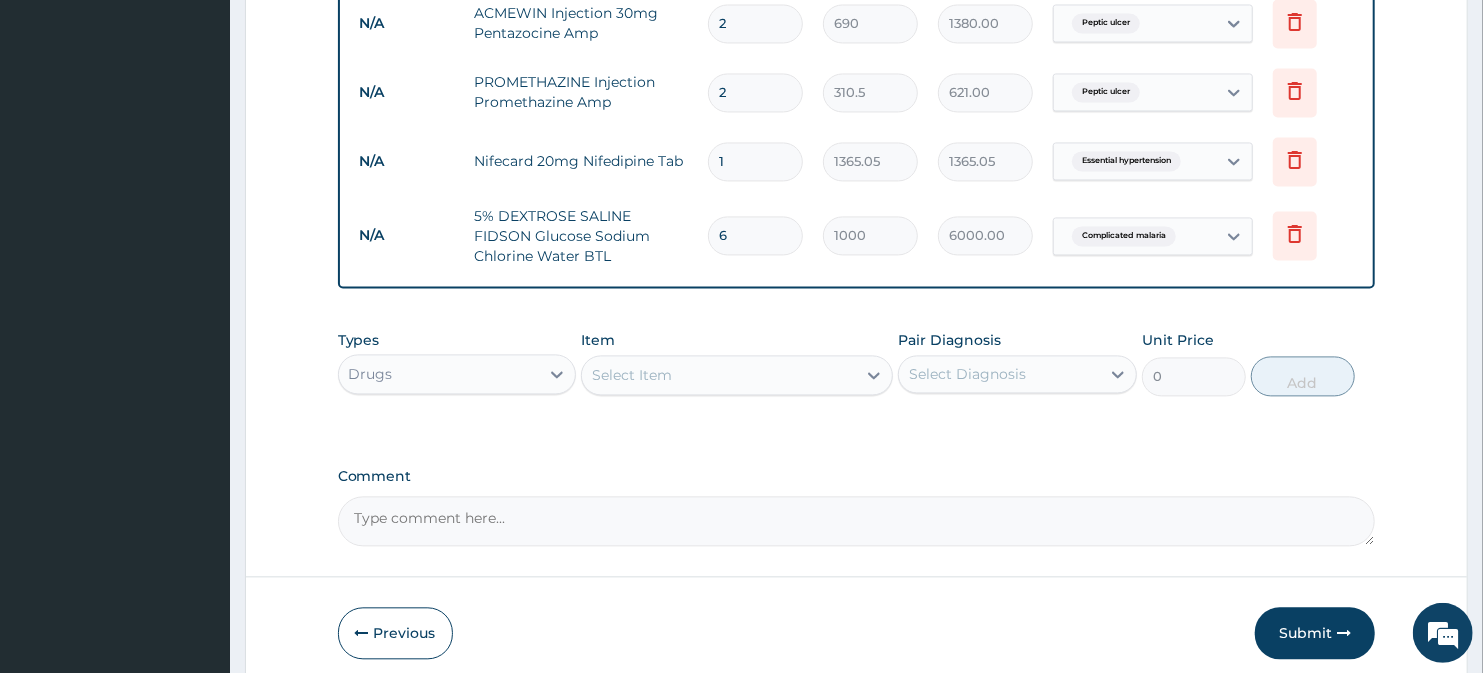type on "8" 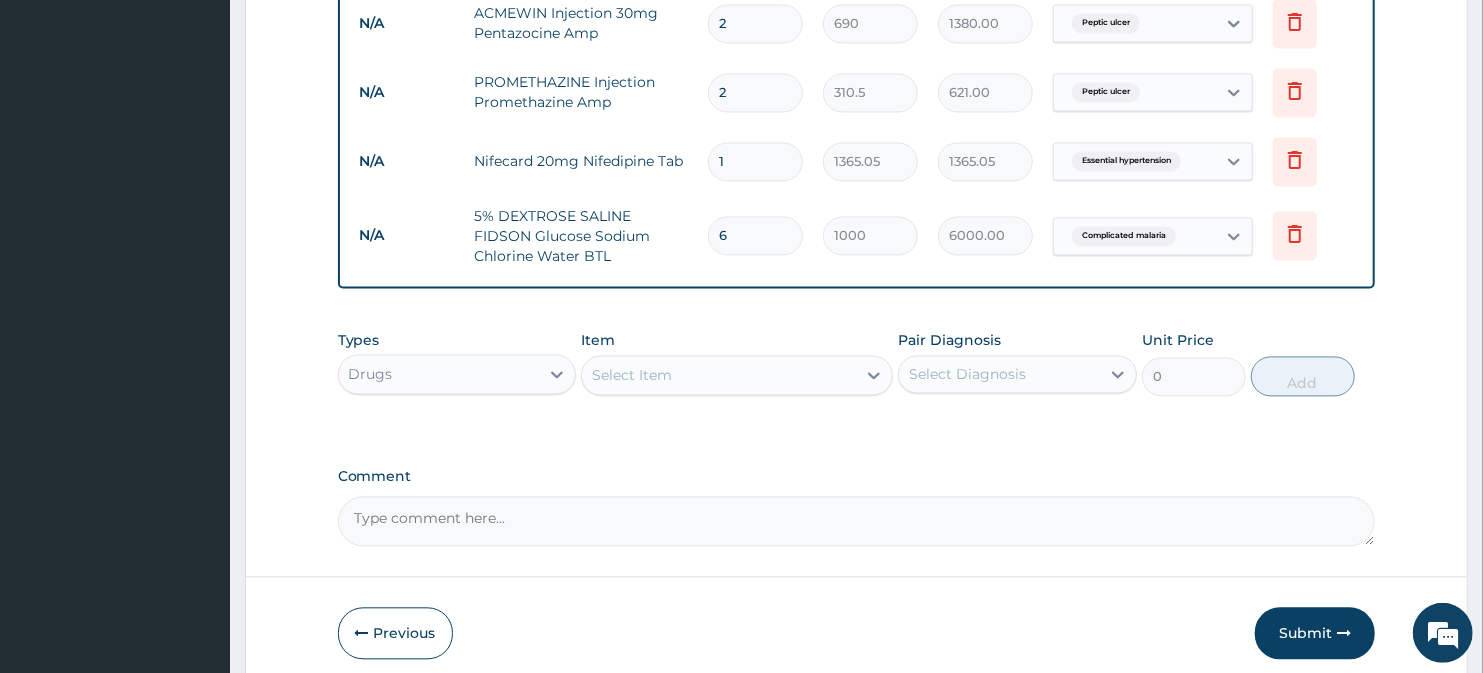 type on "8000.00" 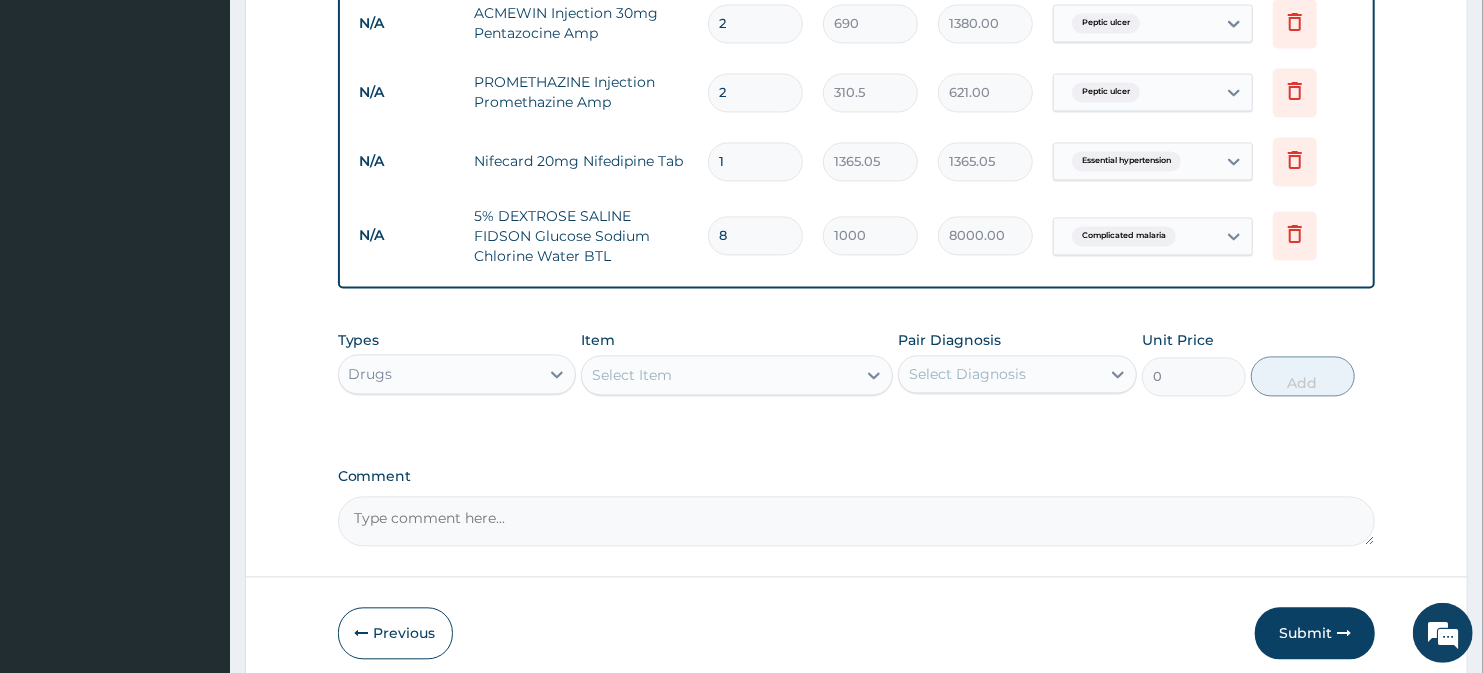 type on "8" 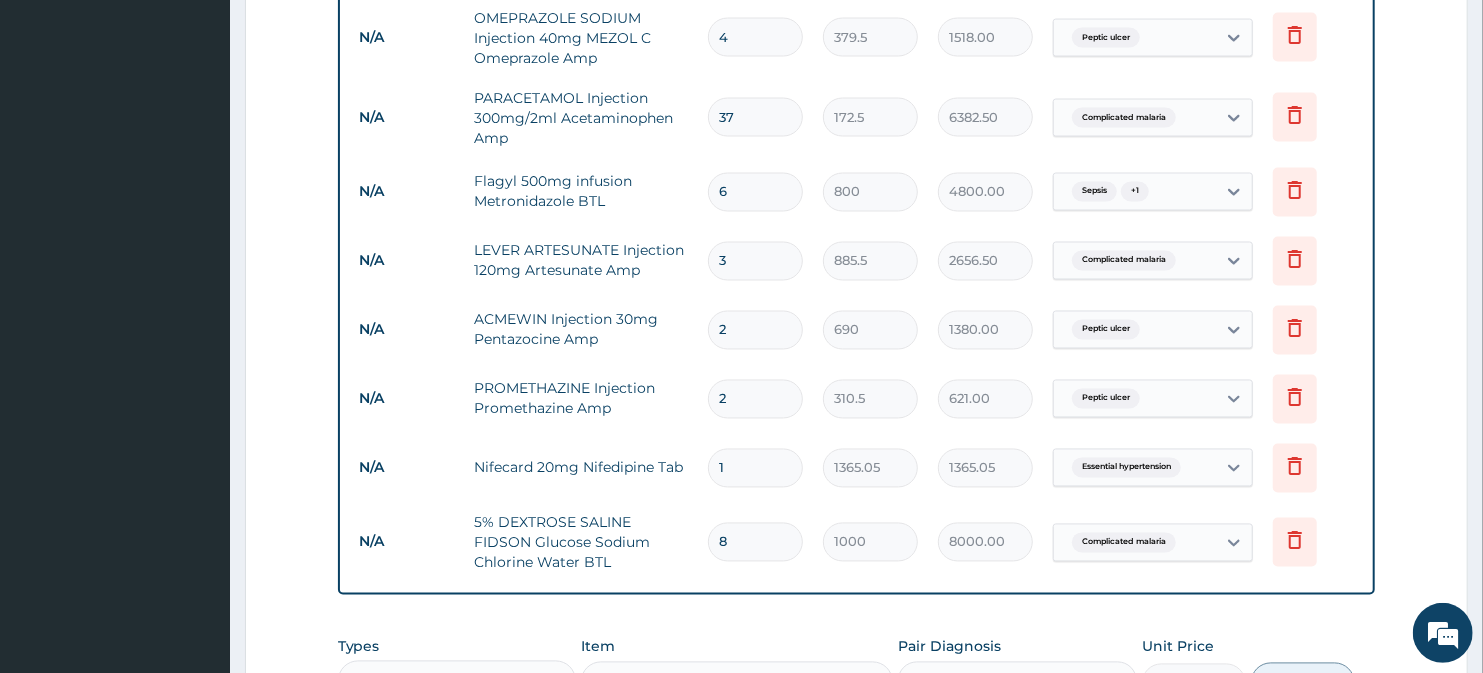 scroll, scrollTop: 2430, scrollLeft: 0, axis: vertical 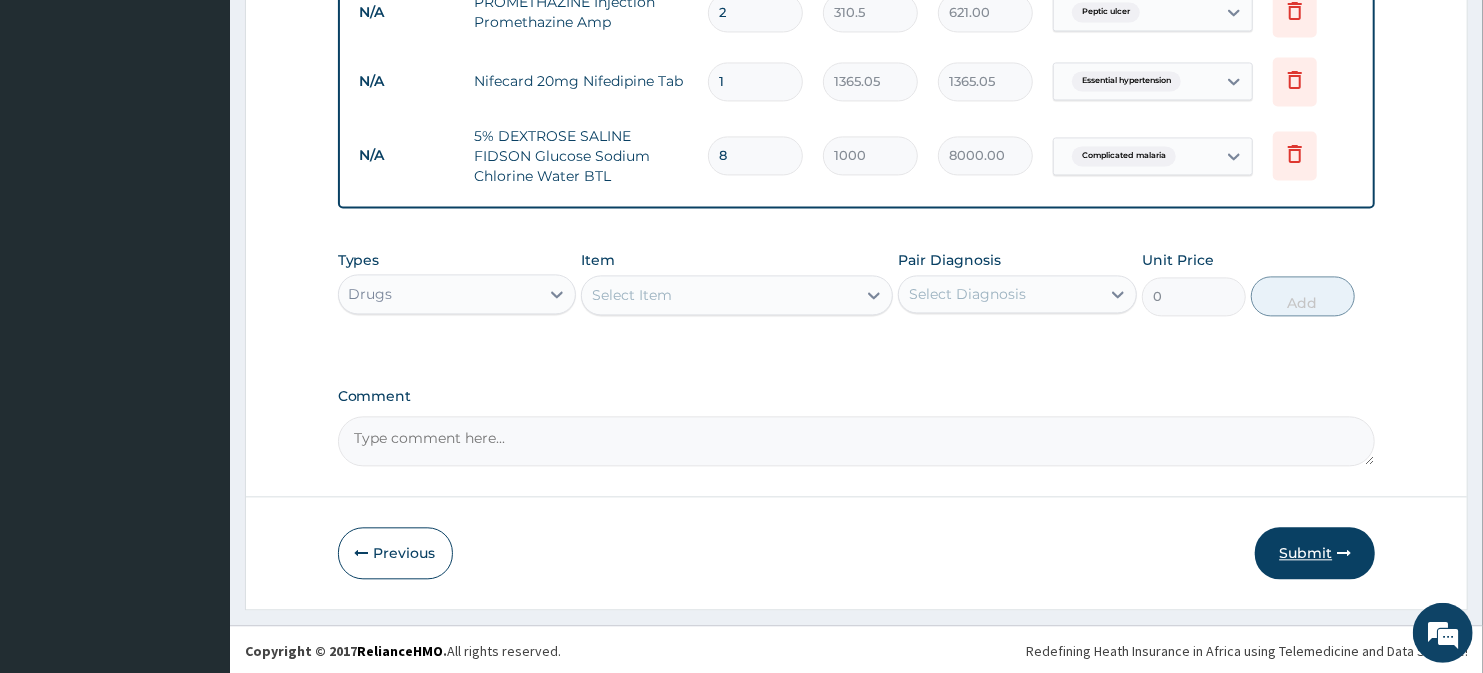 click on "Submit" at bounding box center [1315, 553] 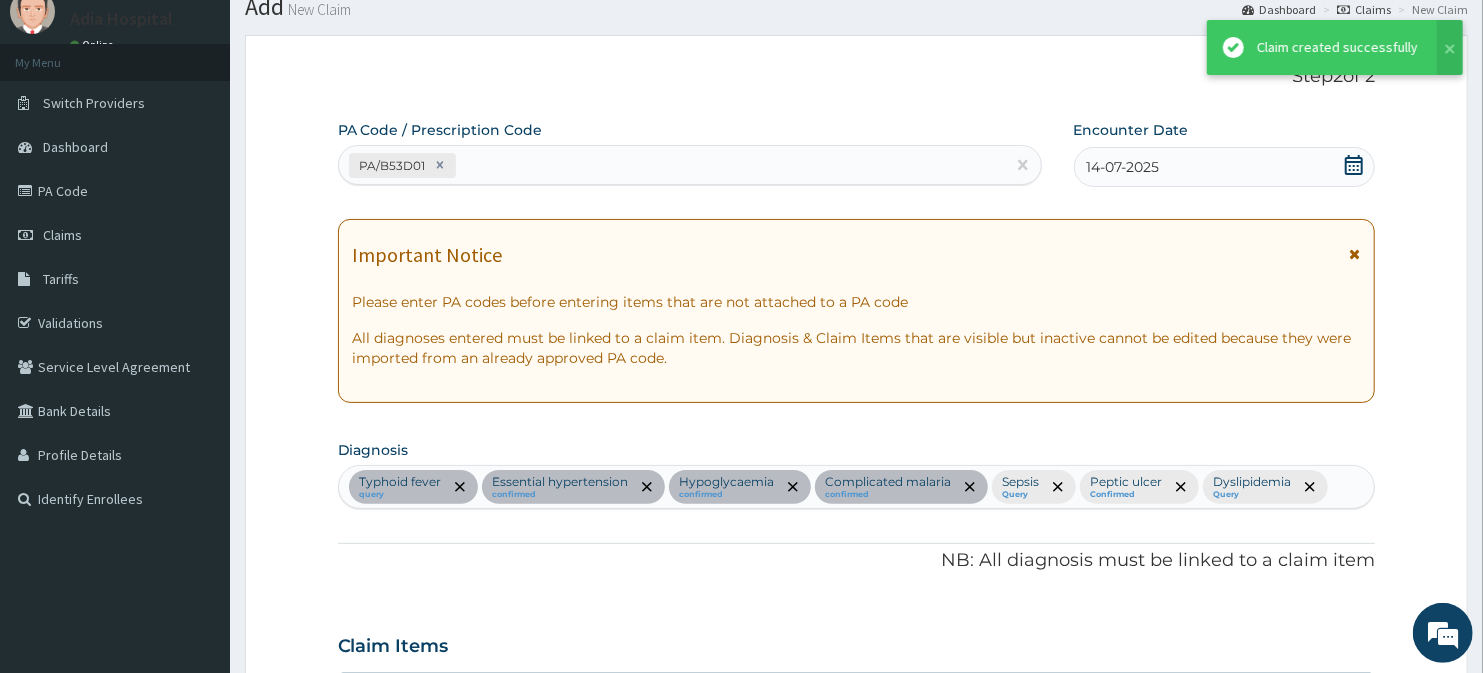 scroll, scrollTop: 2430, scrollLeft: 0, axis: vertical 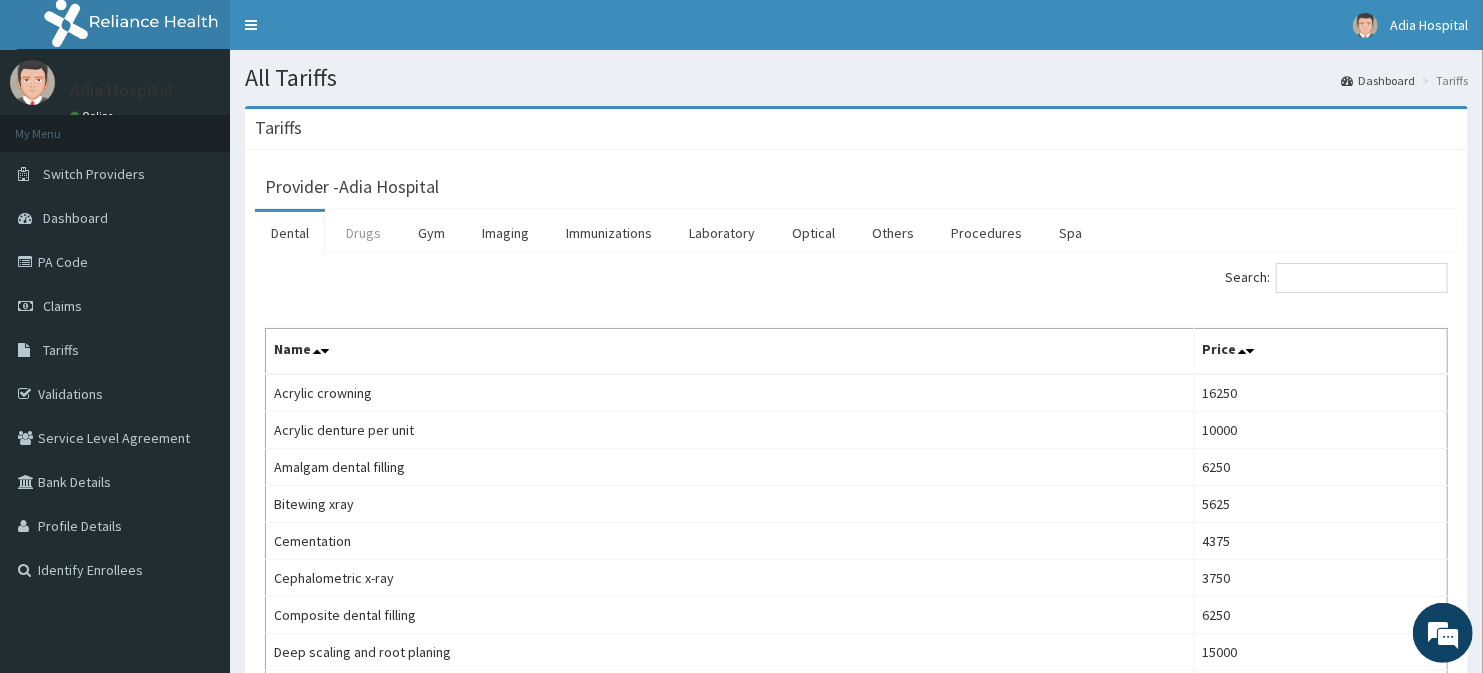 click on "Drugs" at bounding box center [363, 233] 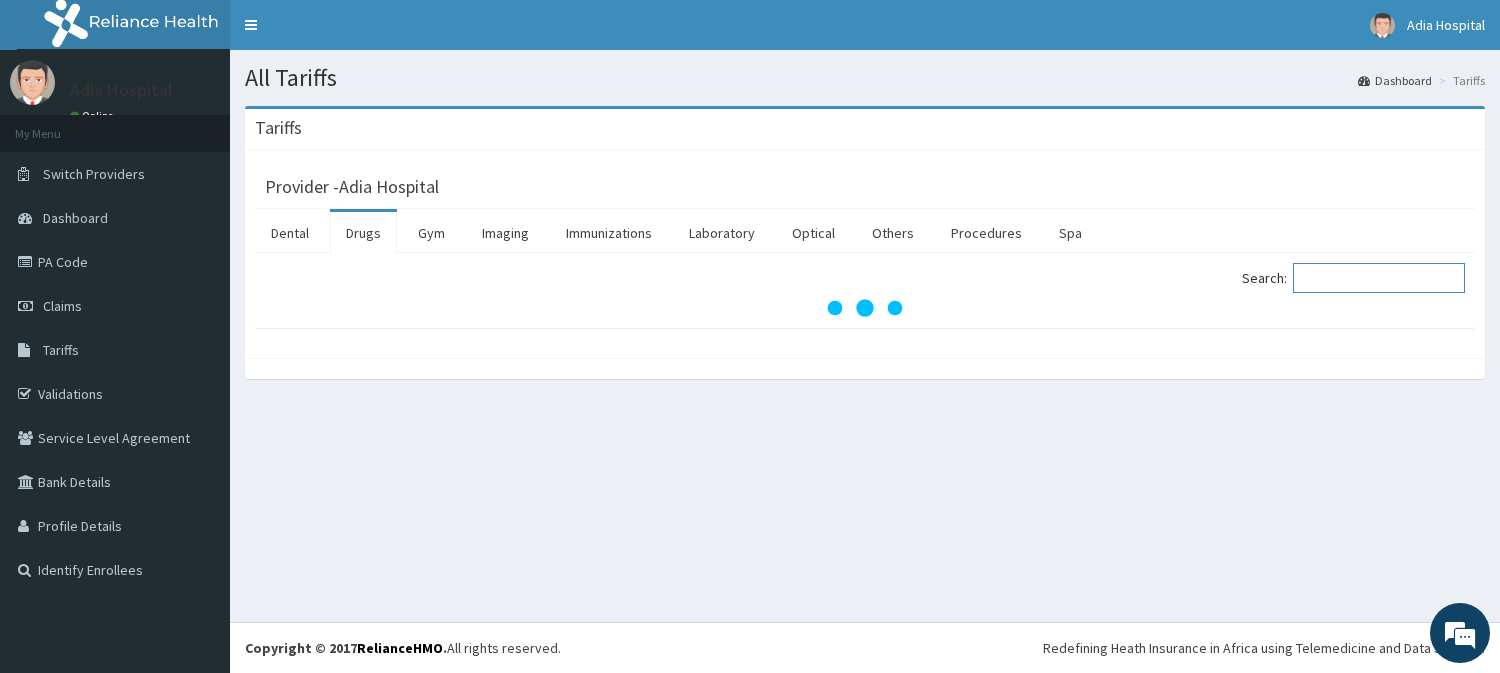 click on "Search:" at bounding box center [1379, 278] 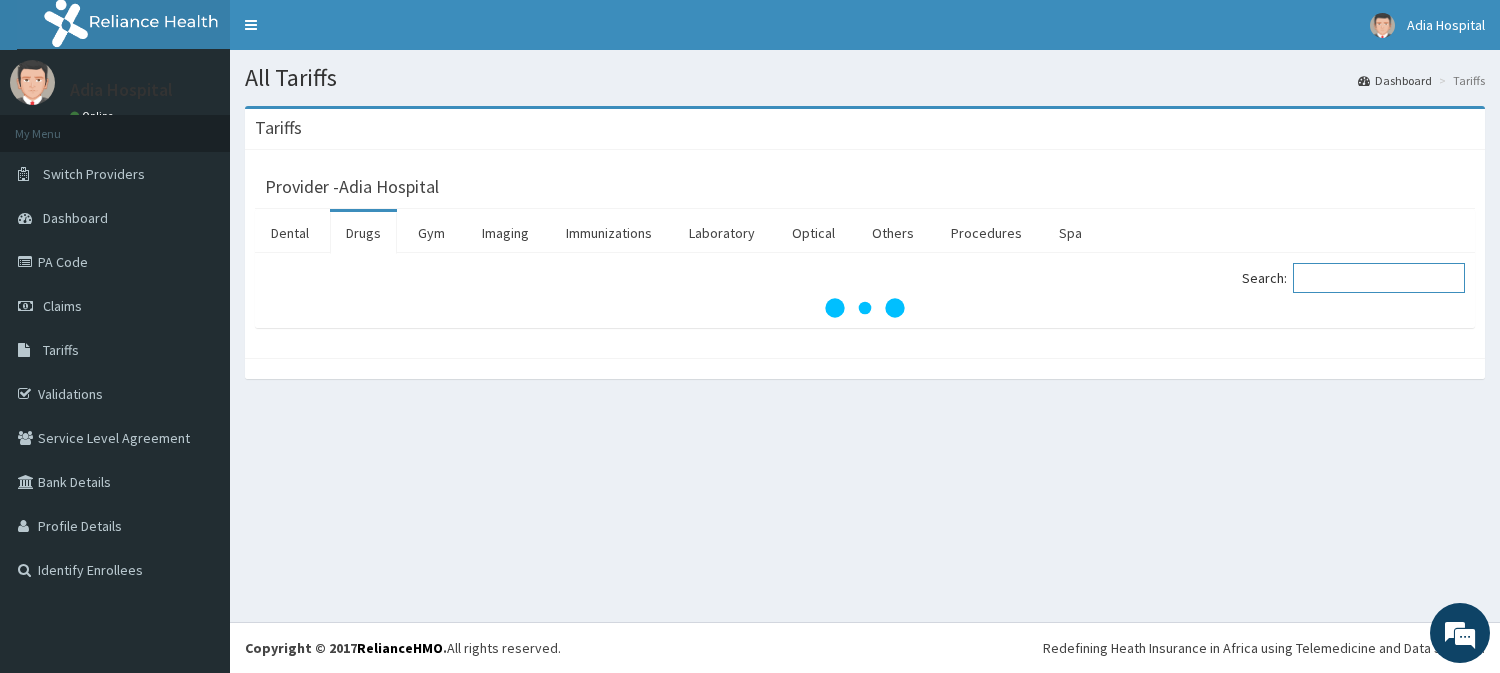 click on "Search:" at bounding box center [1379, 278] 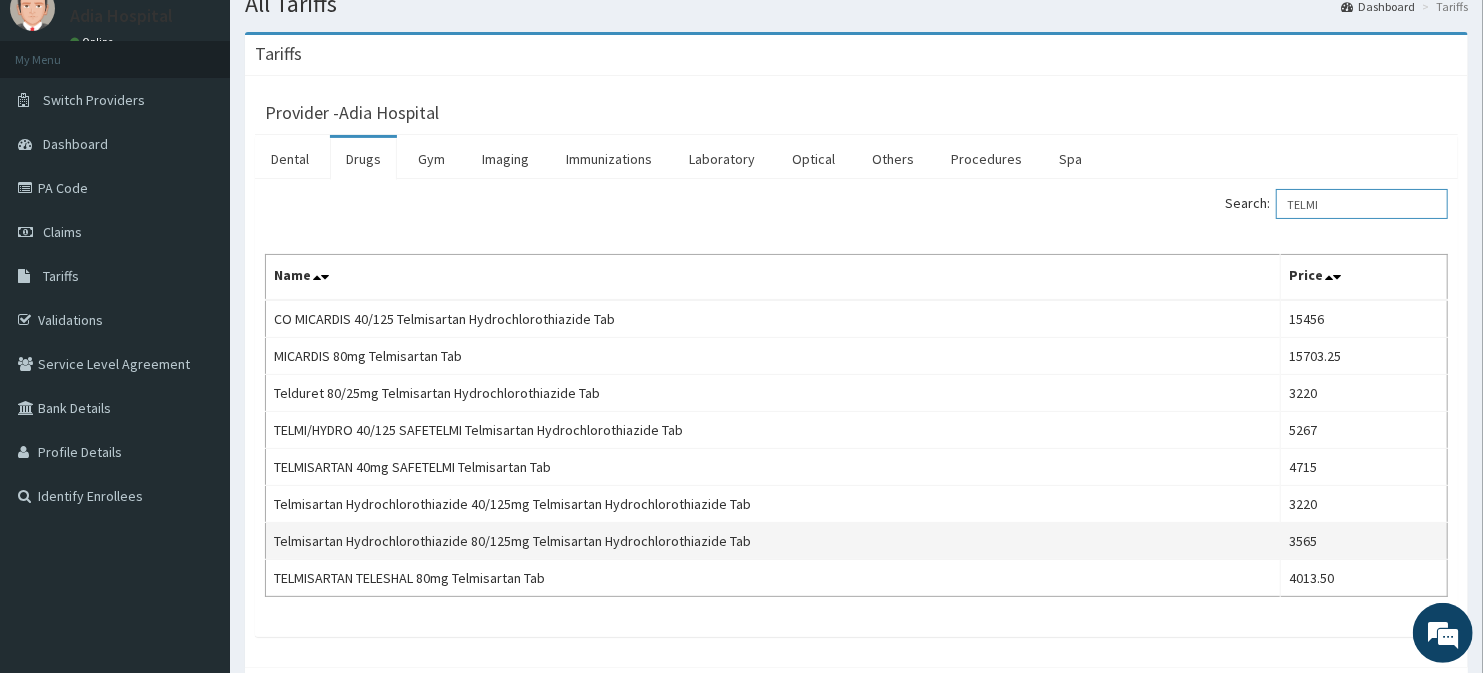 scroll, scrollTop: 111, scrollLeft: 0, axis: vertical 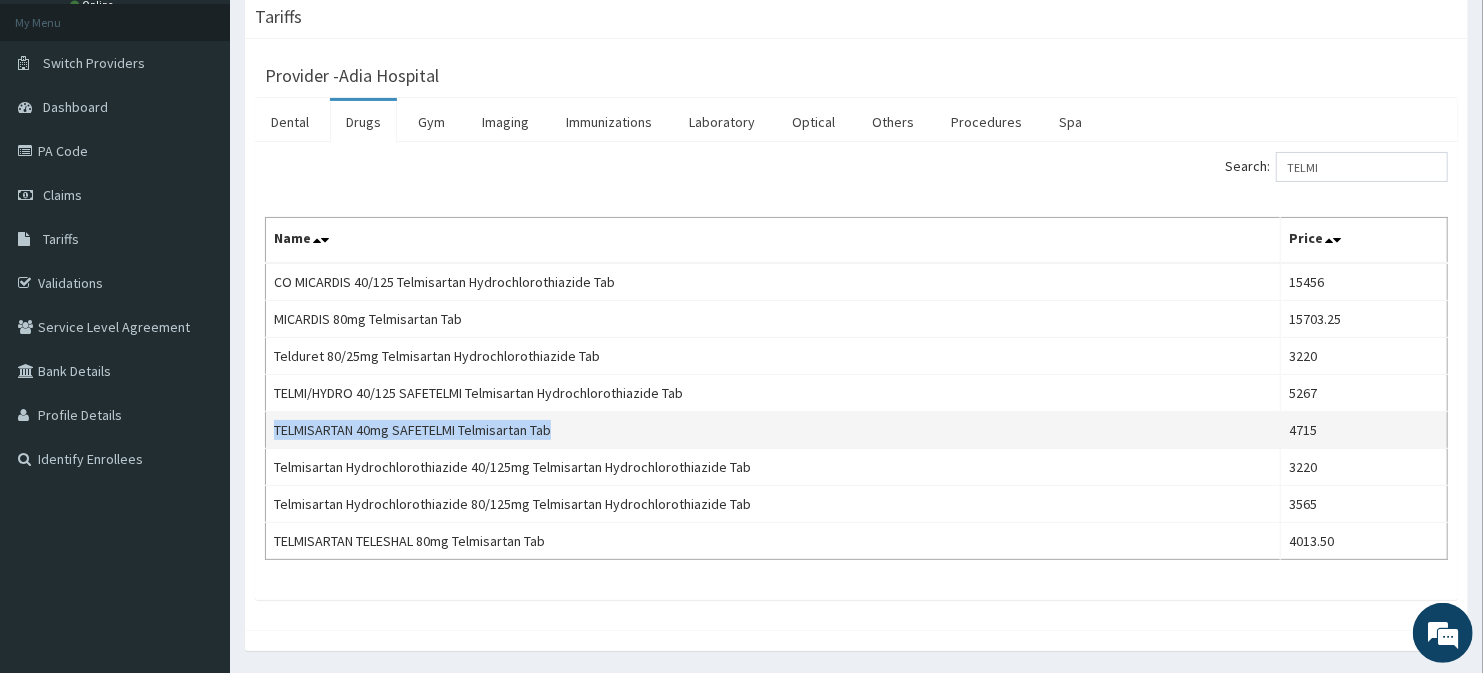 copy on "TELMISARTAN 40mg SAFETELMI Telmisartan Tab" 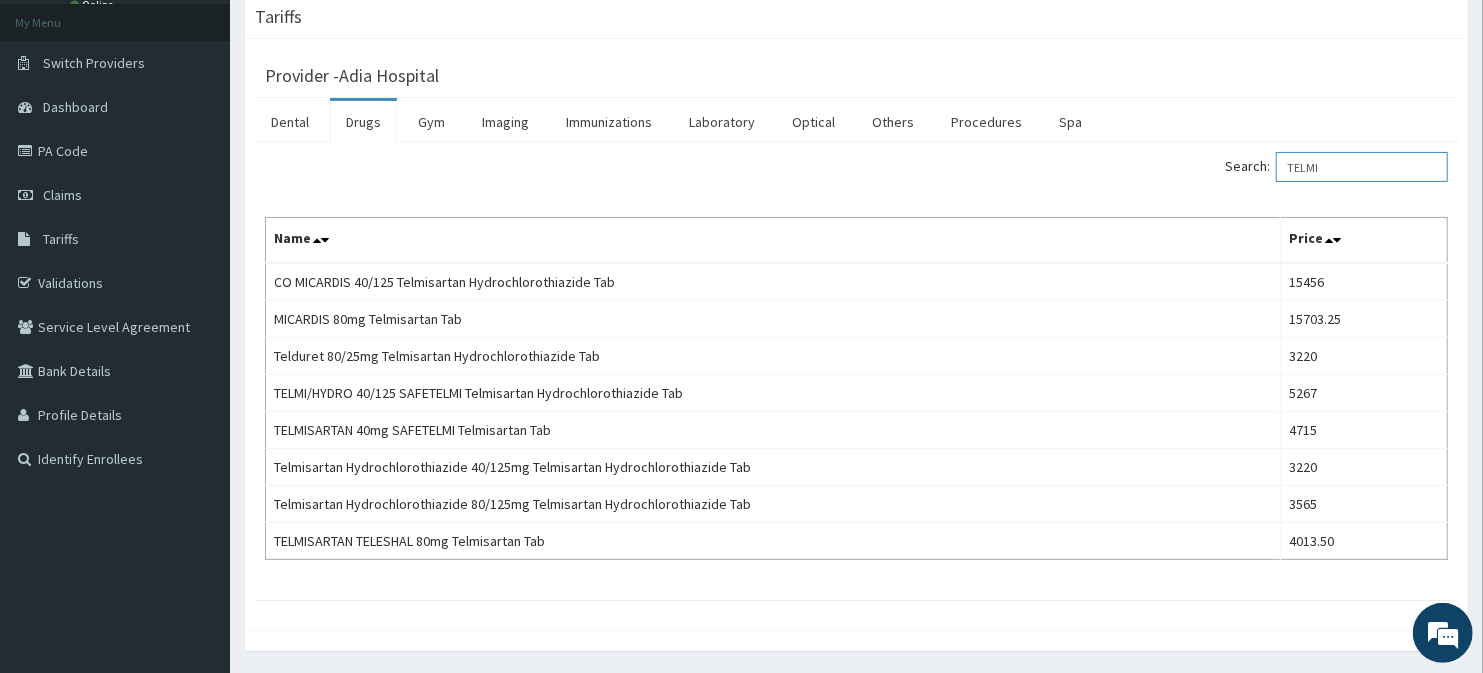 drag, startPoint x: 1344, startPoint y: 162, endPoint x: 1278, endPoint y: 168, distance: 66.27216 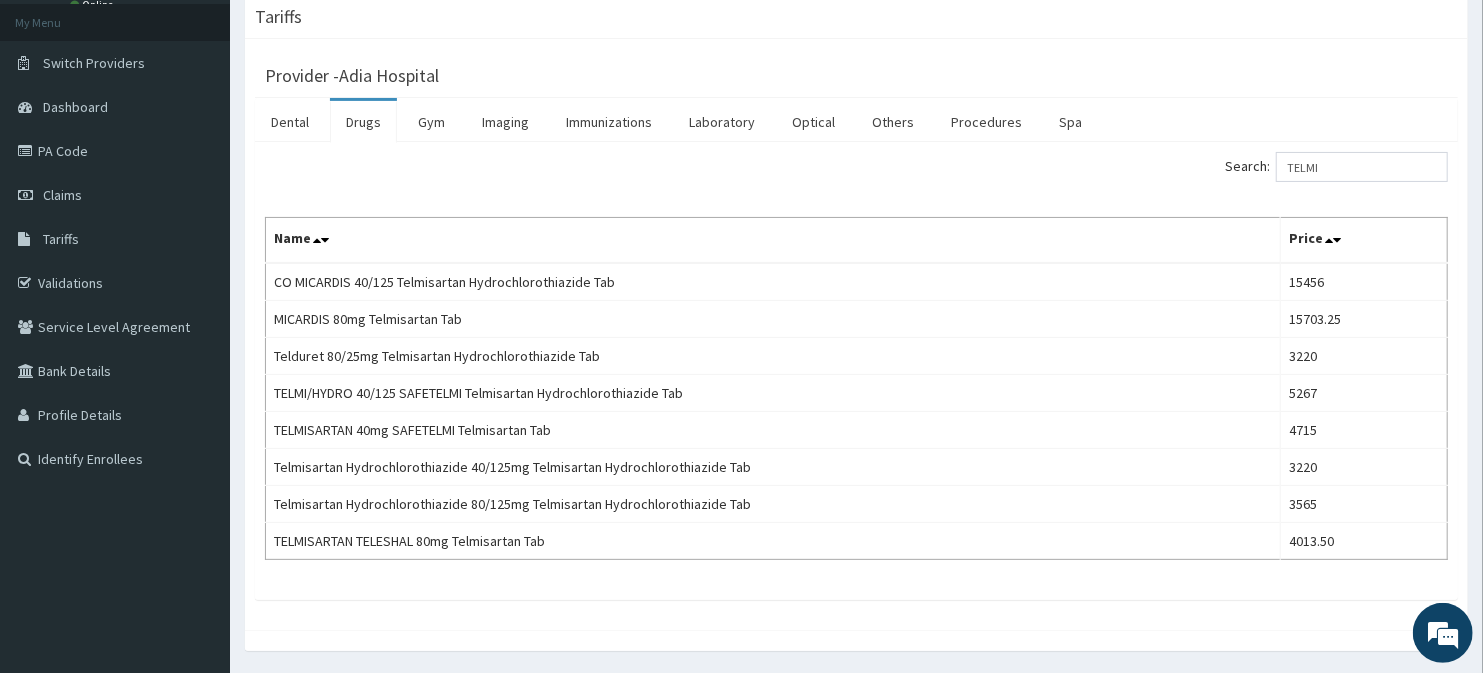 click on "Search: TELMI" at bounding box center (1336, 167) 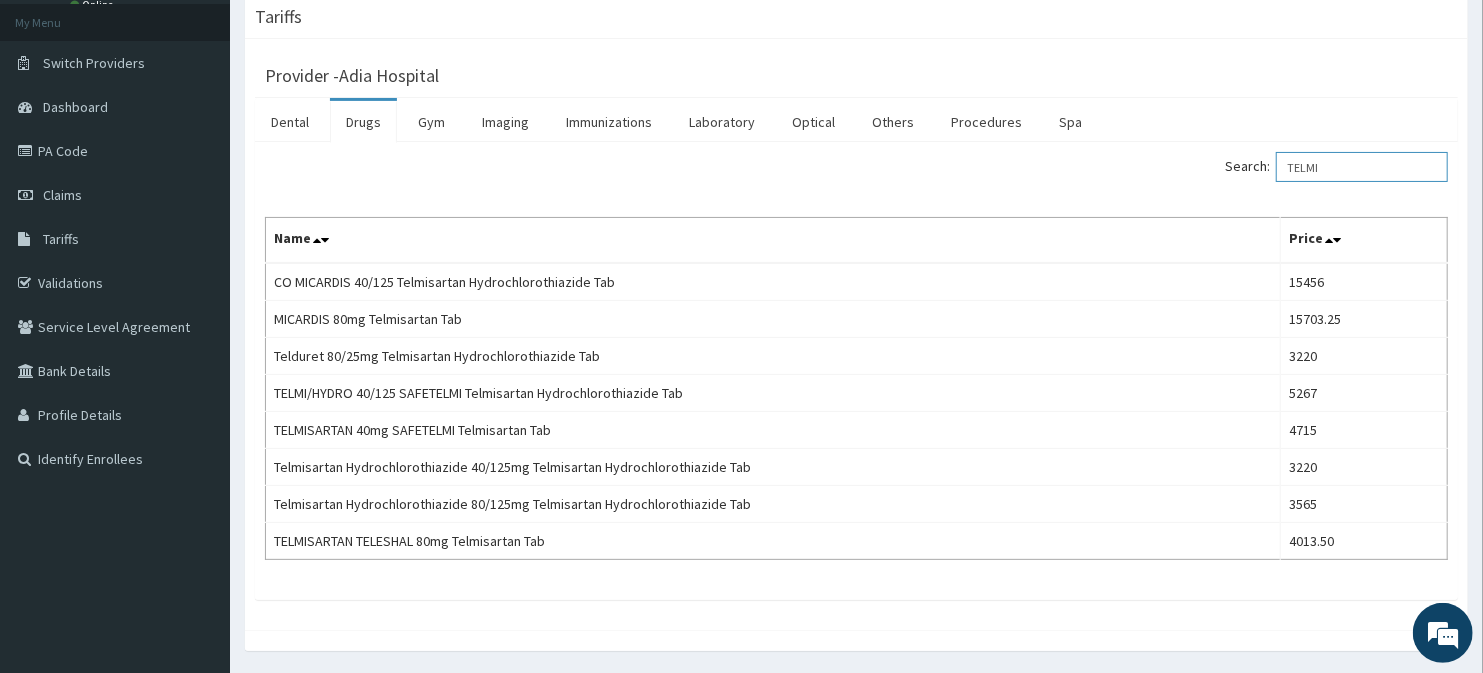 click on "TELMI" at bounding box center [1362, 167] 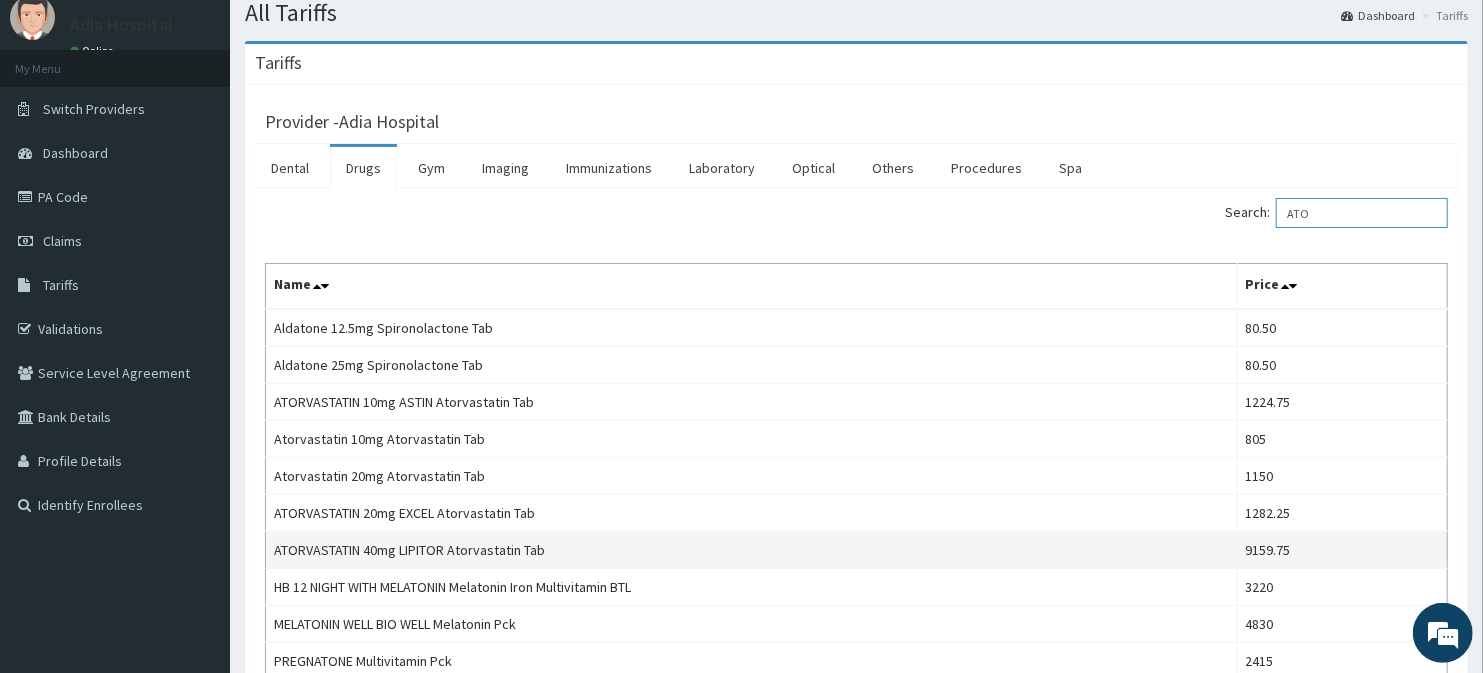 scroll, scrollTop: 176, scrollLeft: 0, axis: vertical 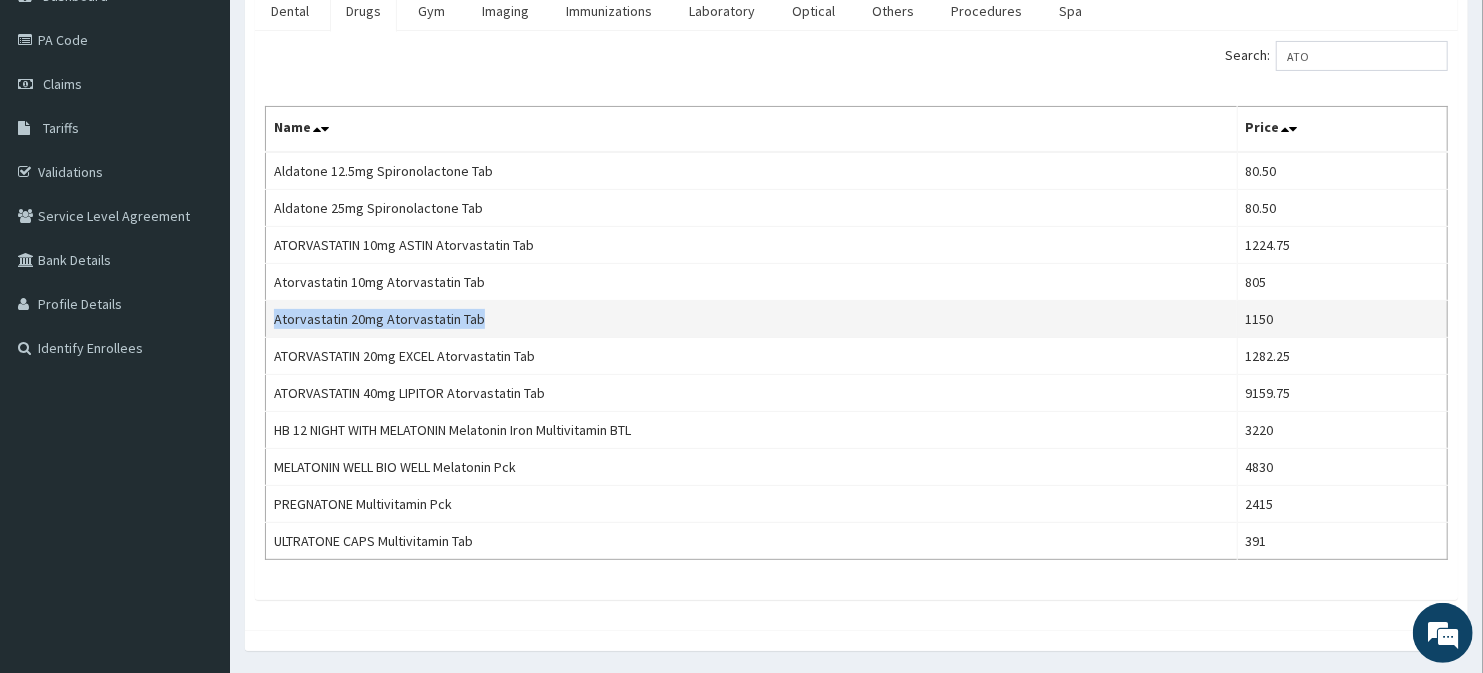 copy on "Atorvastatin 20mg Atorvastatin Tab" 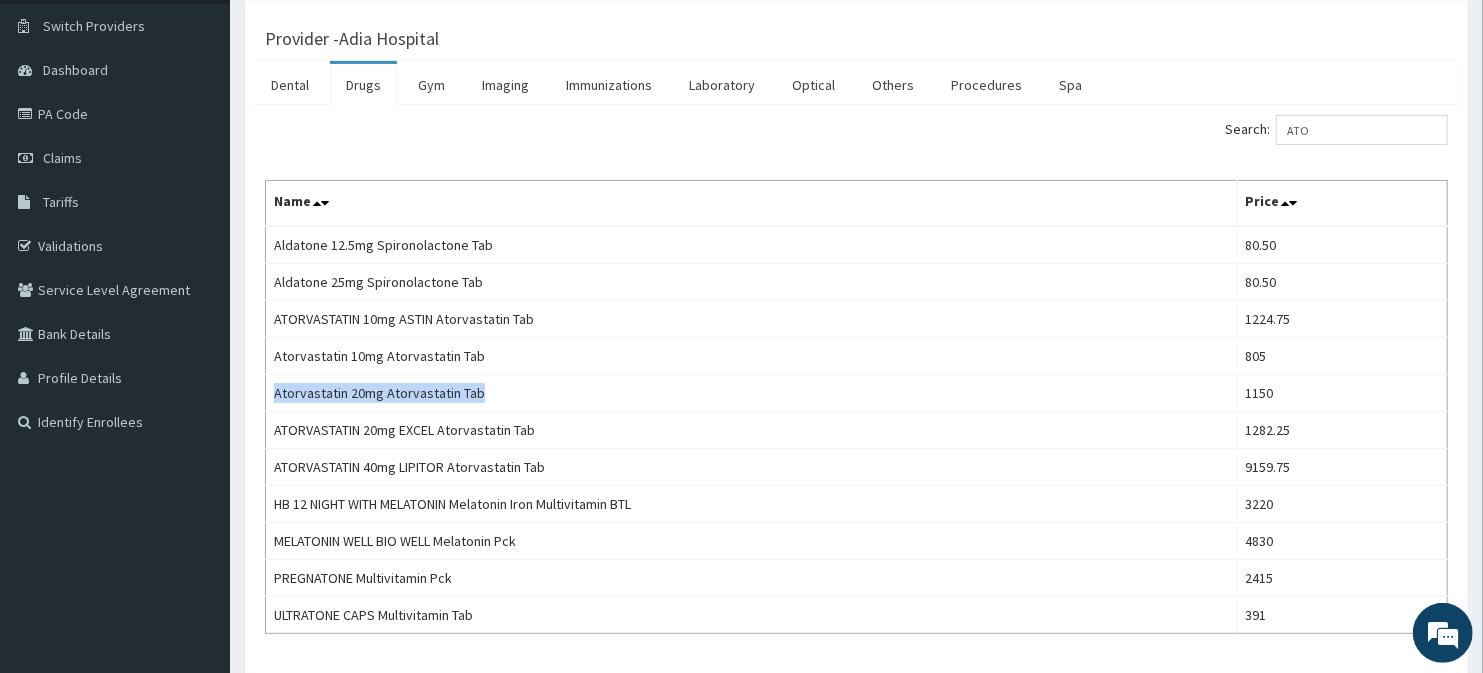 scroll, scrollTop: 111, scrollLeft: 0, axis: vertical 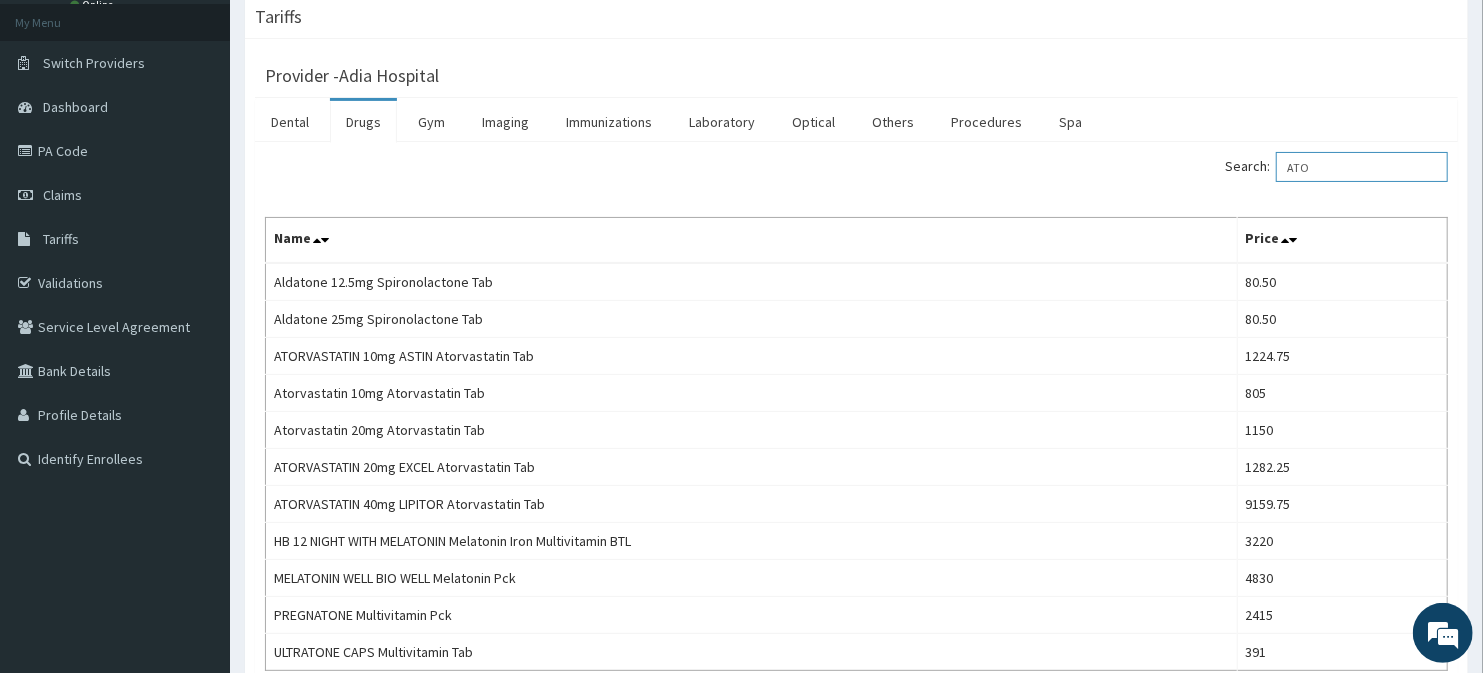 drag, startPoint x: 1324, startPoint y: 177, endPoint x: 1257, endPoint y: 184, distance: 67.36468 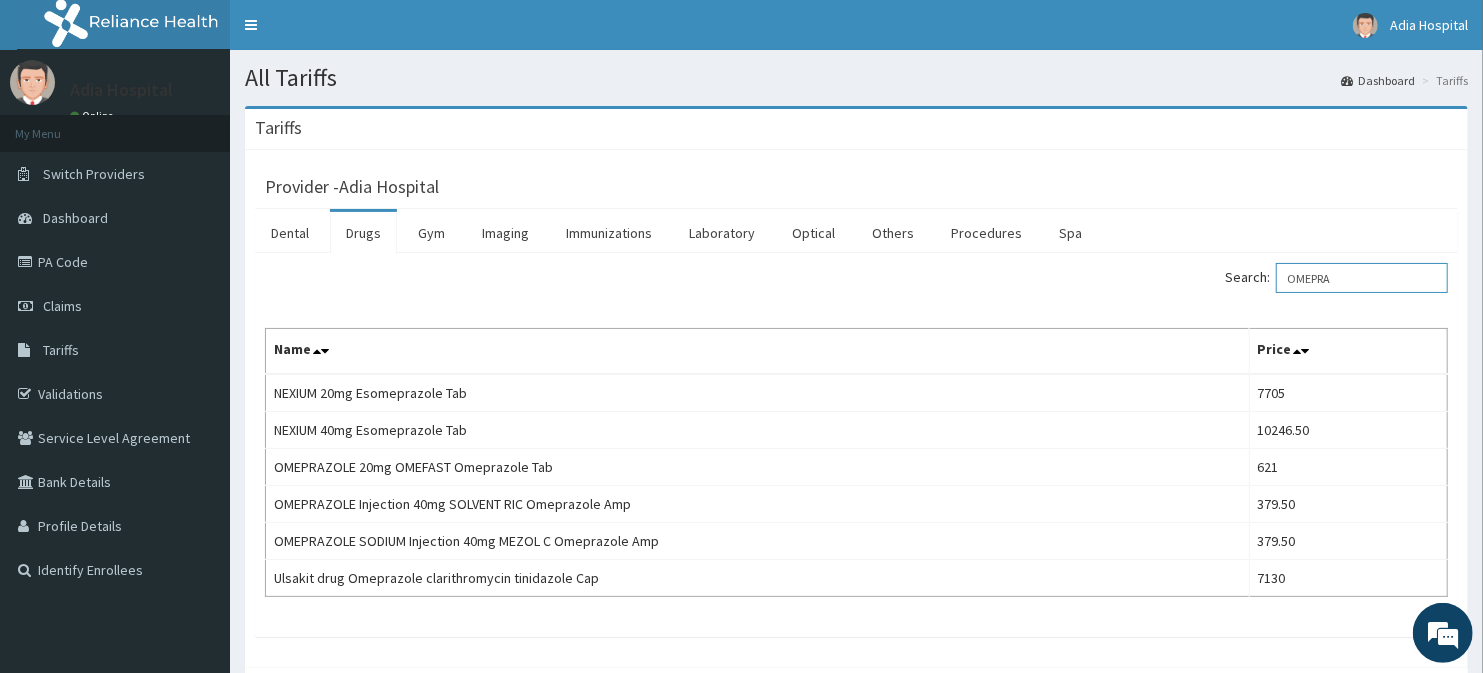 scroll, scrollTop: 102, scrollLeft: 0, axis: vertical 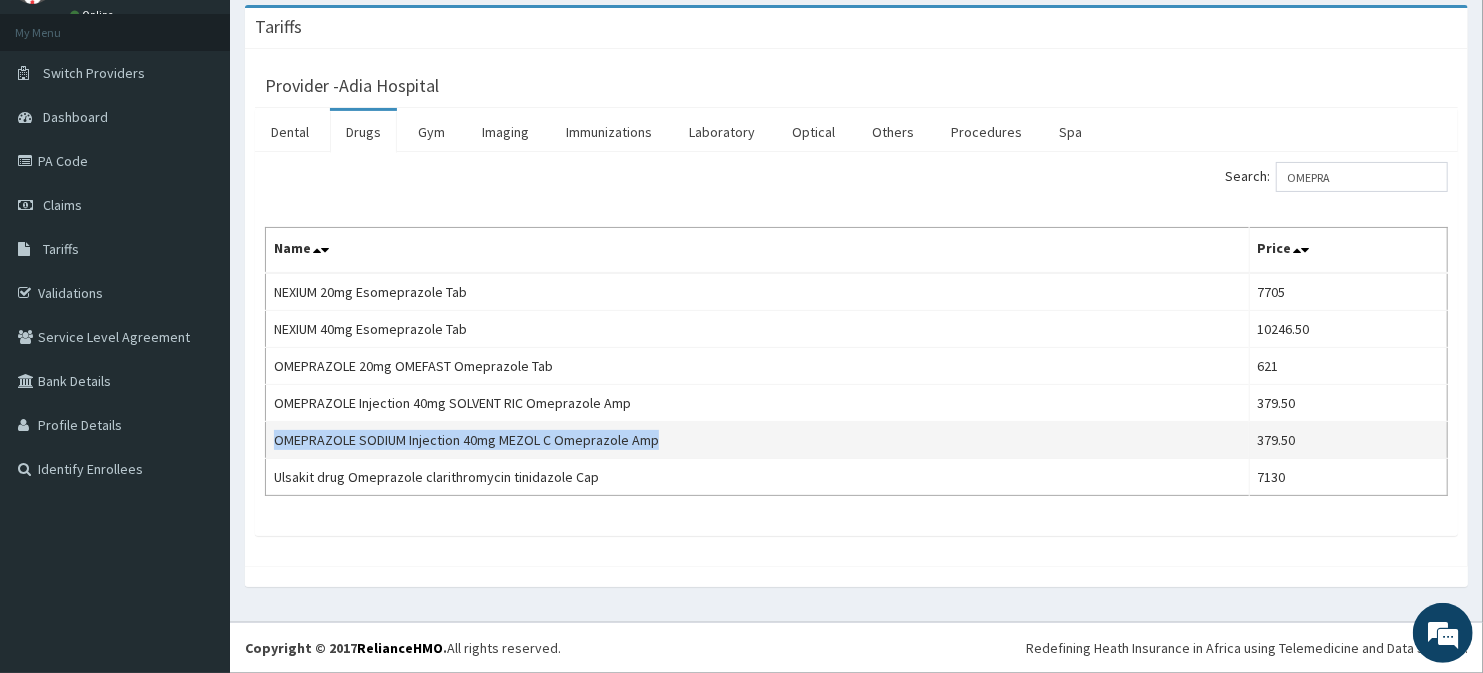 copy on "OMEPRAZOLE SODIUM Injection 40mg MEZOL C Omeprazole Amp" 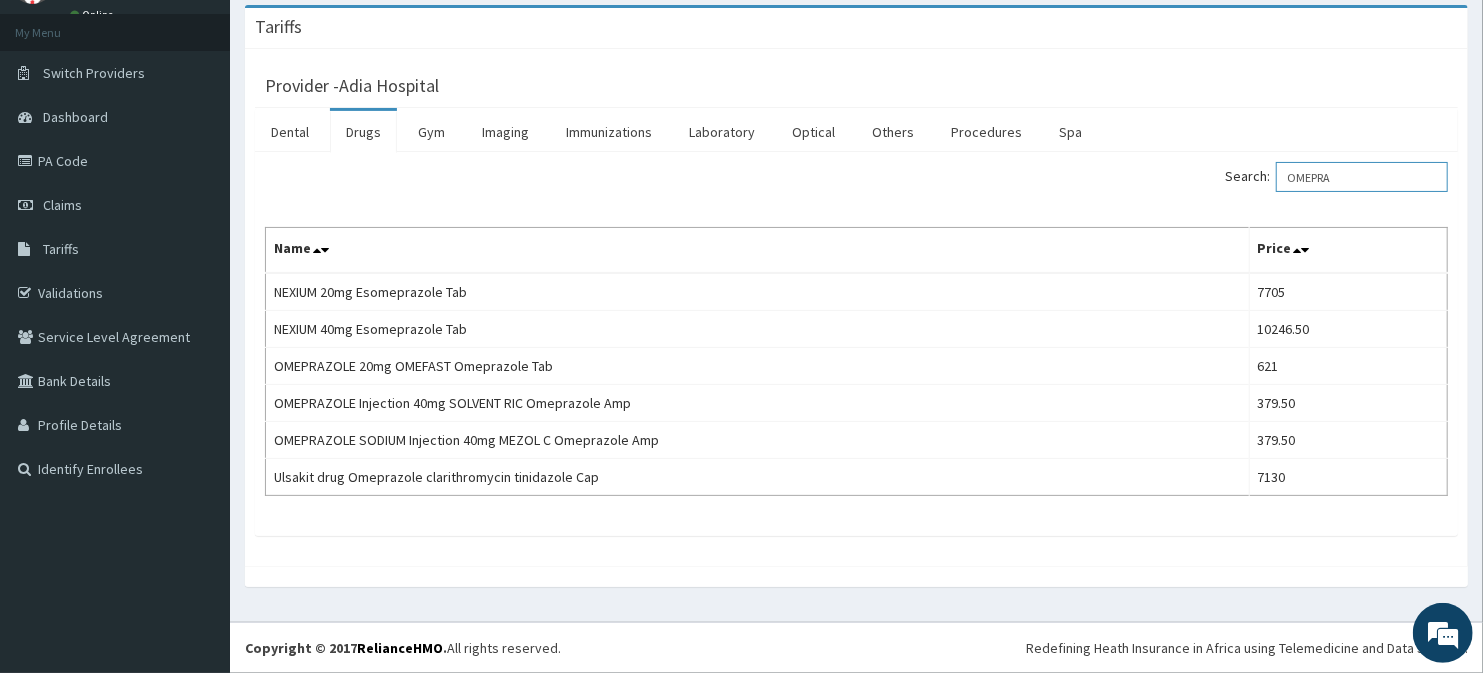 drag, startPoint x: 1350, startPoint y: 184, endPoint x: 1275, endPoint y: 217, distance: 81.939 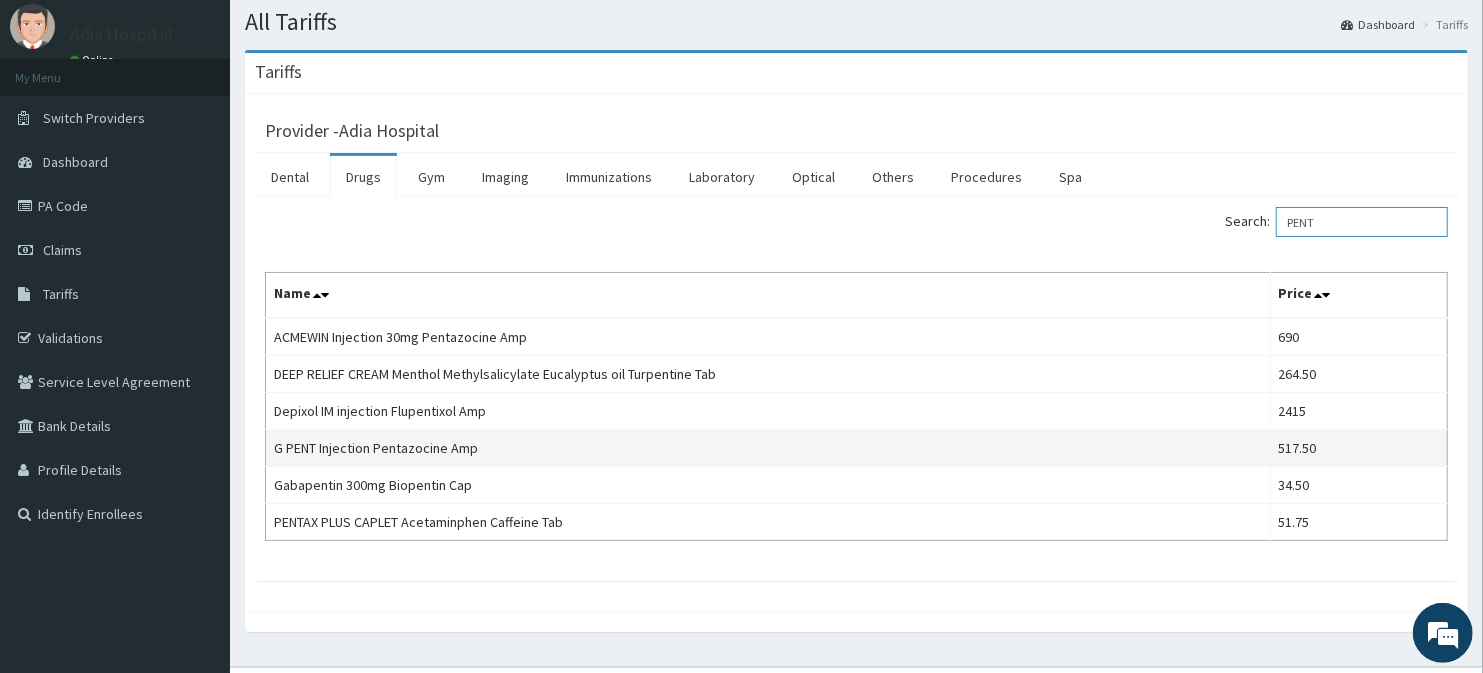 scroll, scrollTop: 102, scrollLeft: 0, axis: vertical 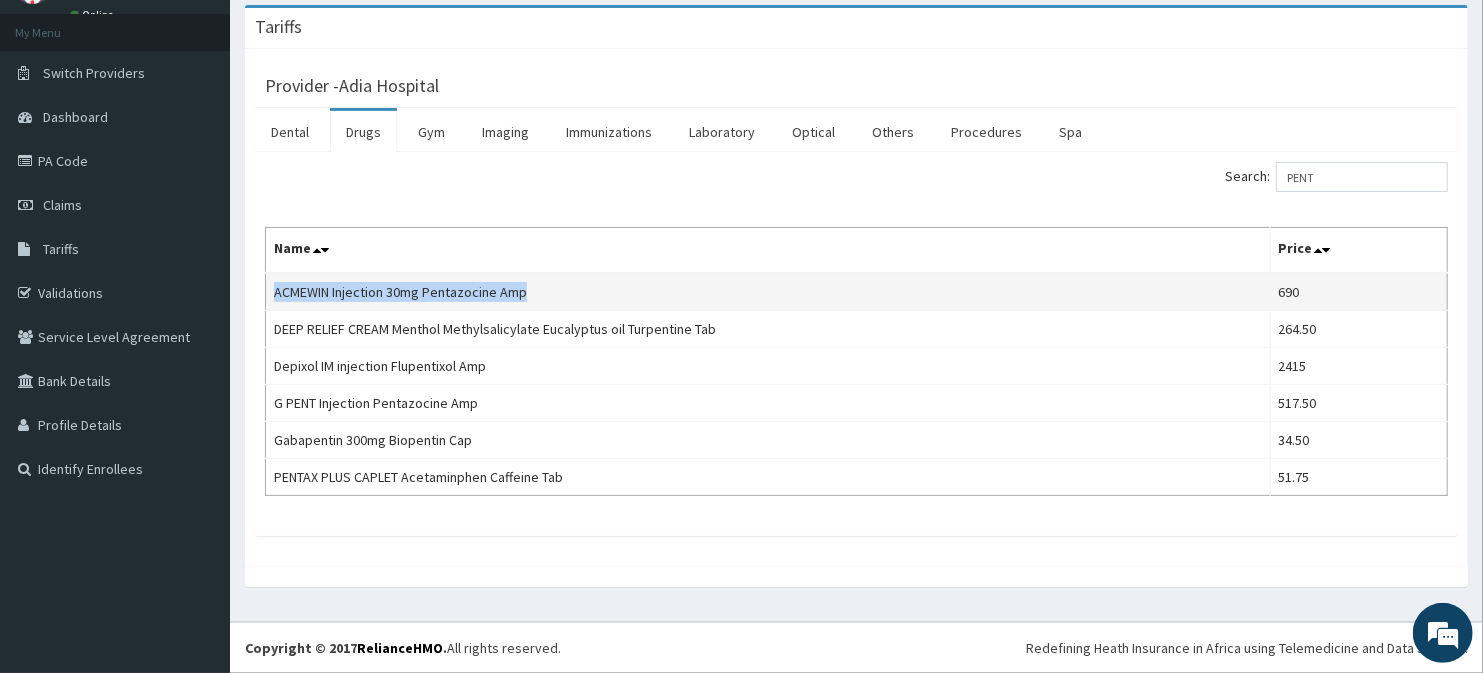 drag, startPoint x: 540, startPoint y: 292, endPoint x: 276, endPoint y: 303, distance: 264.22906 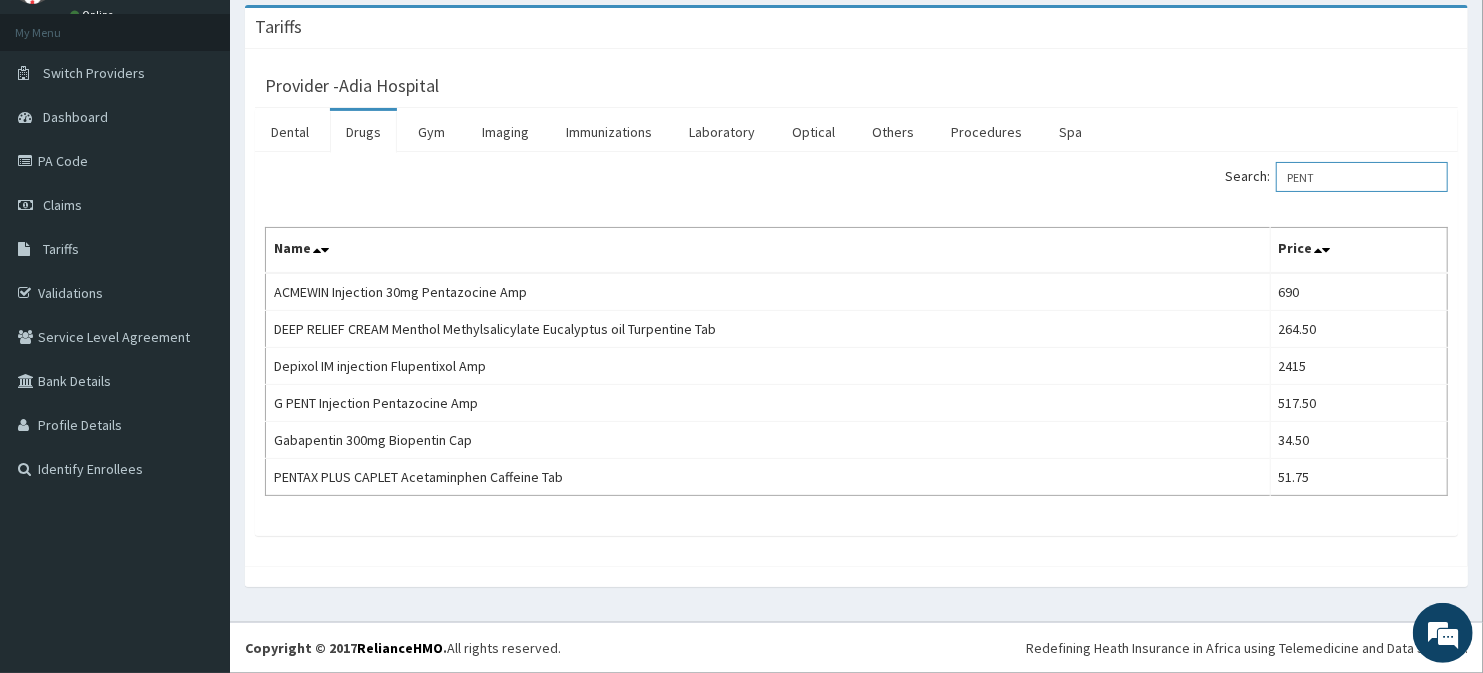 drag, startPoint x: 1332, startPoint y: 184, endPoint x: 1264, endPoint y: 178, distance: 68.26419 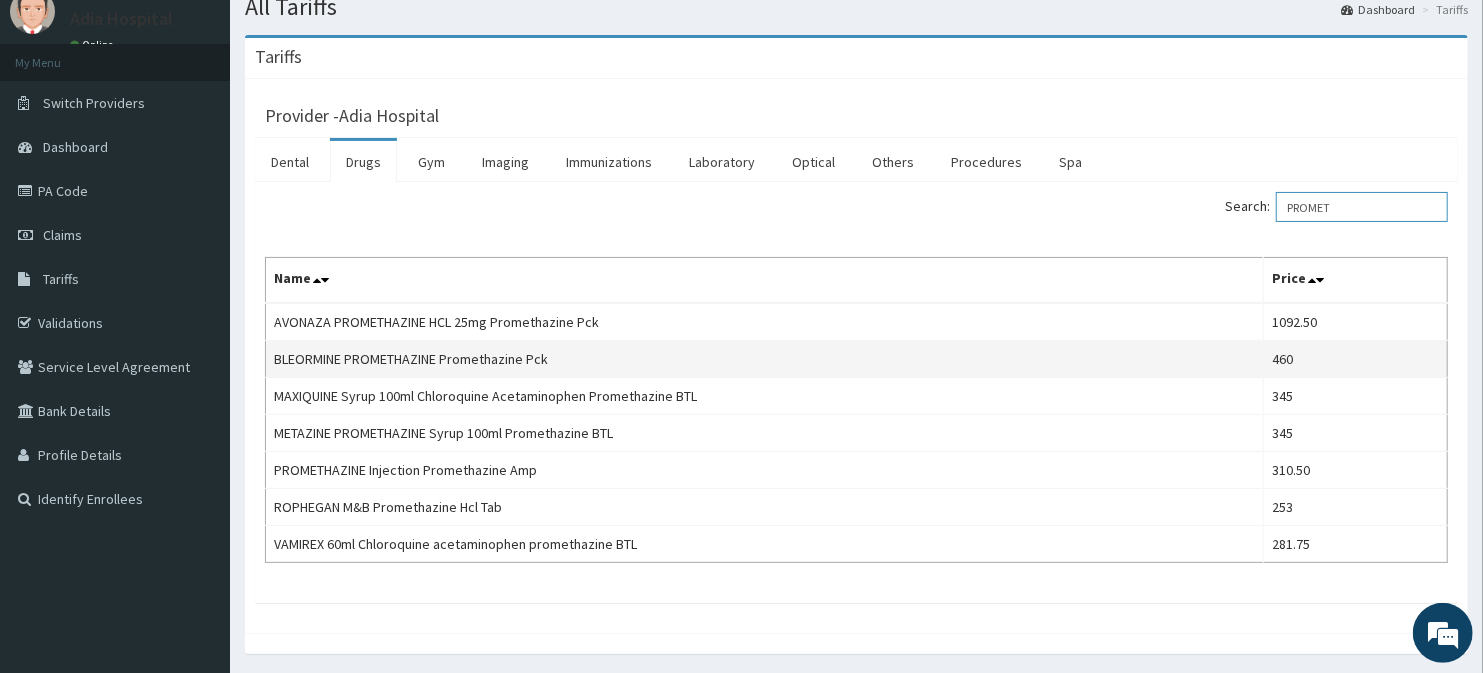 scroll, scrollTop: 138, scrollLeft: 0, axis: vertical 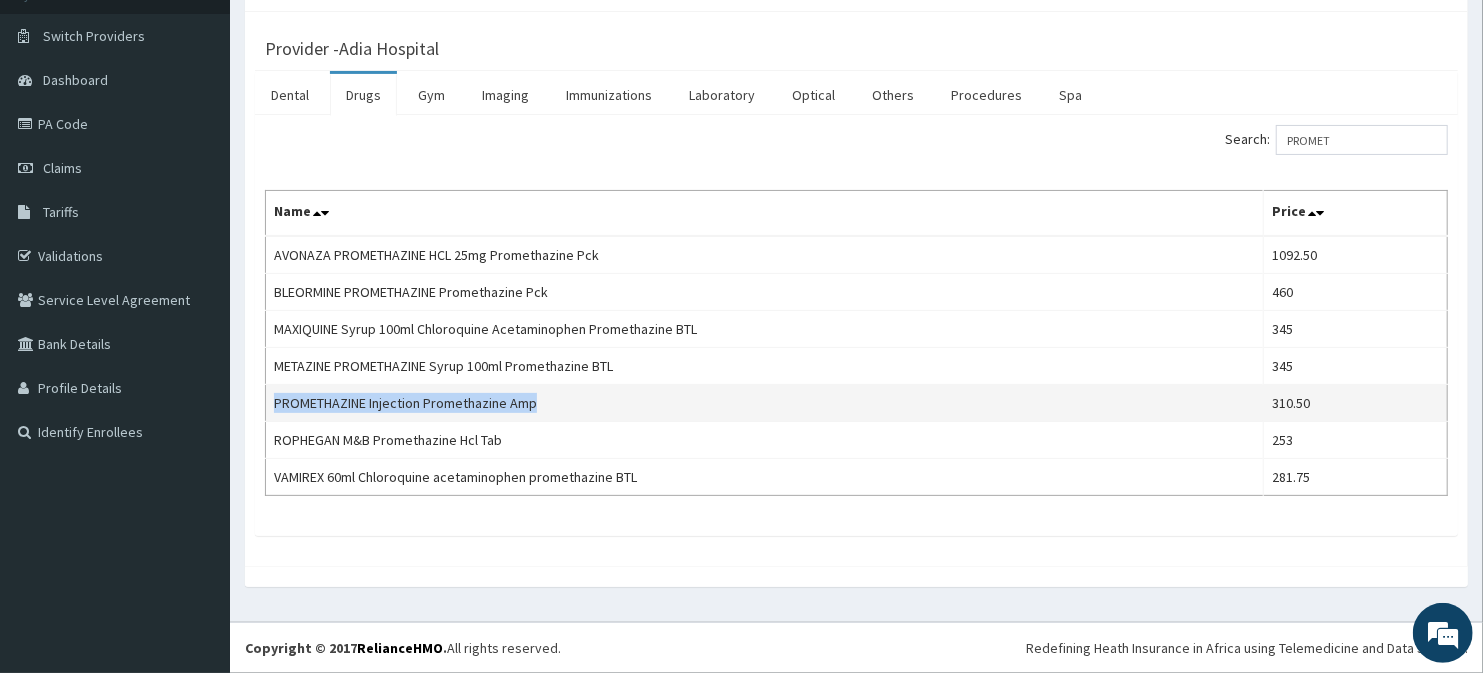copy on "PROMETHAZINE Injection Promethazine Amp" 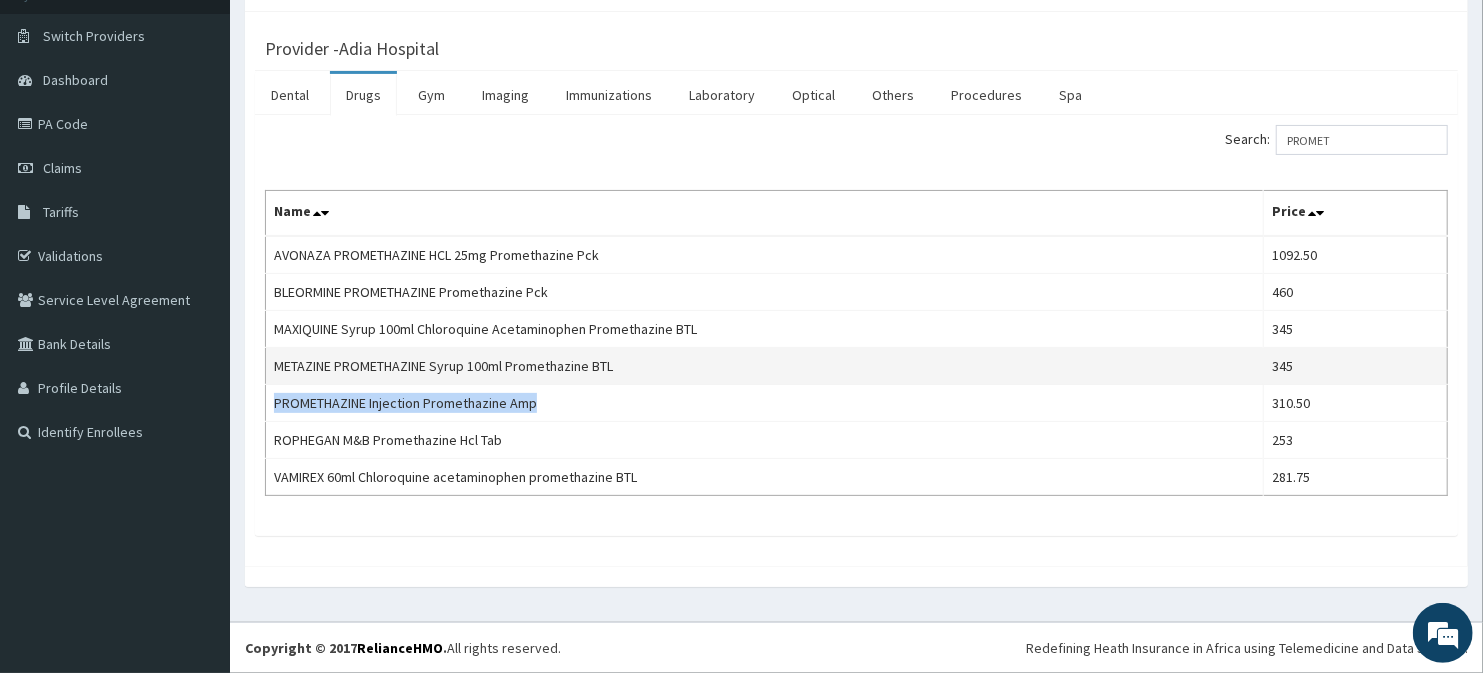 drag, startPoint x: 553, startPoint y: 402, endPoint x: 316, endPoint y: 362, distance: 240.35182 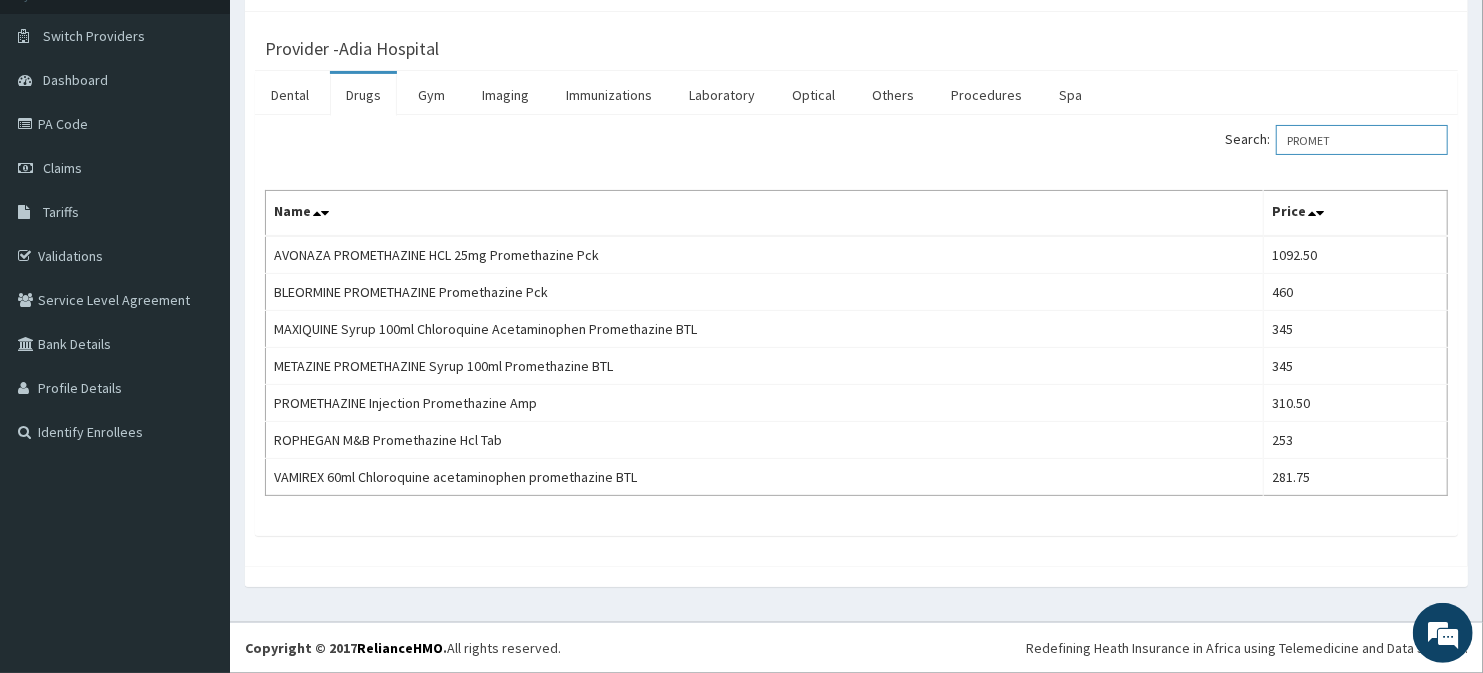 drag, startPoint x: 1394, startPoint y: 150, endPoint x: 1262, endPoint y: 134, distance: 132.96616 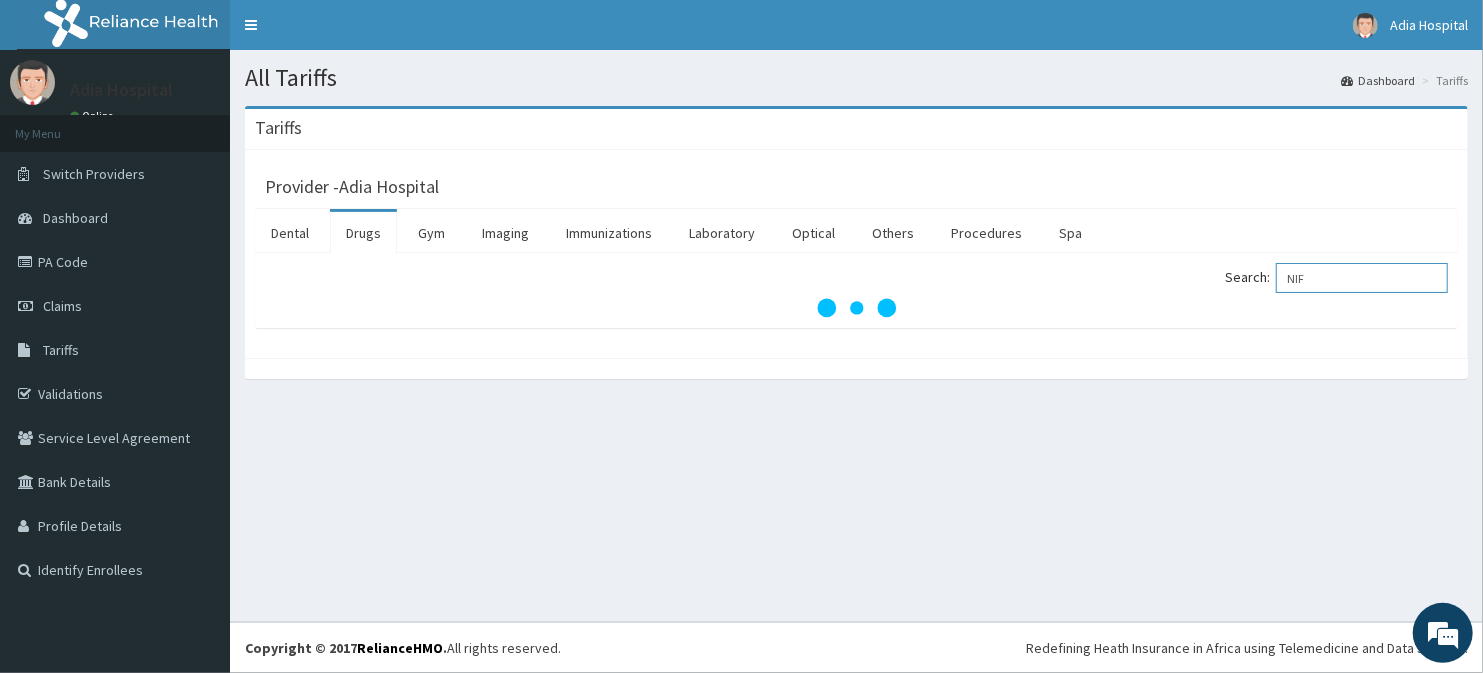 scroll, scrollTop: 0, scrollLeft: 0, axis: both 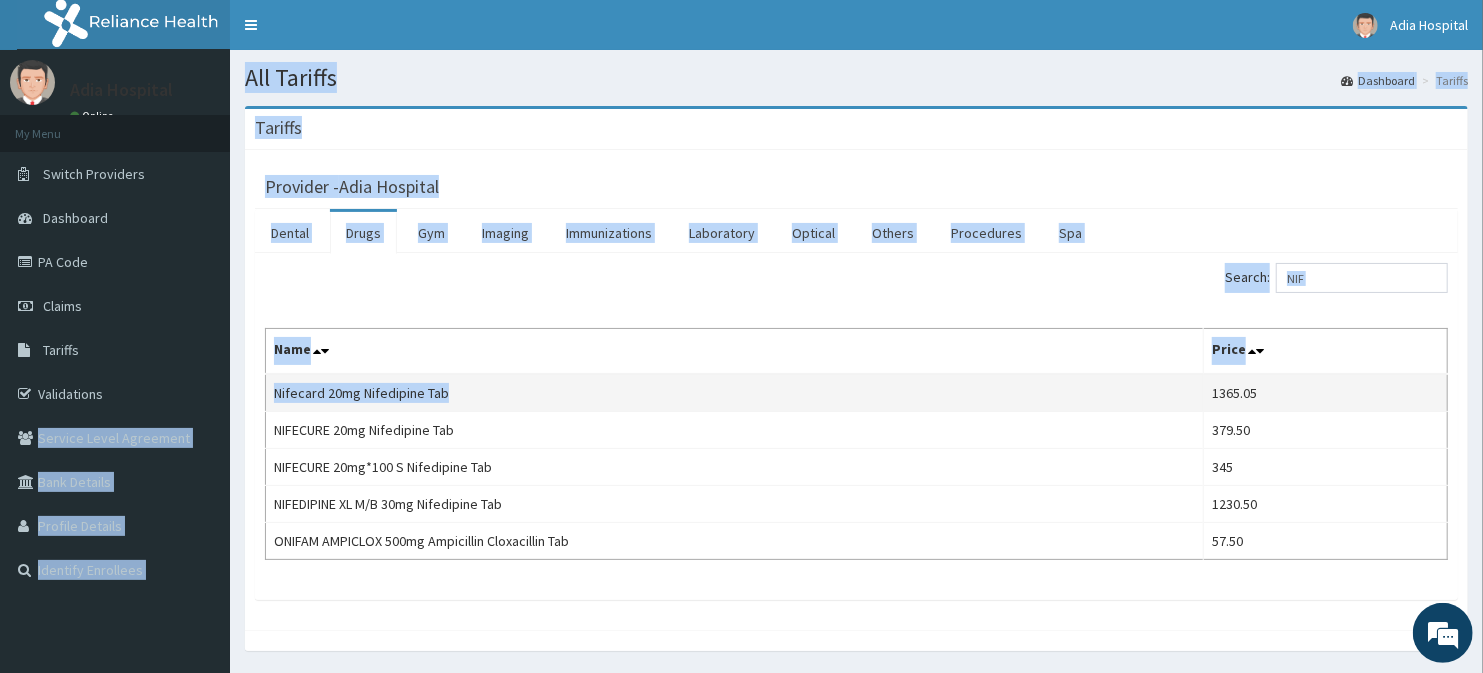 drag, startPoint x: 465, startPoint y: 387, endPoint x: 277, endPoint y: 390, distance: 188.02394 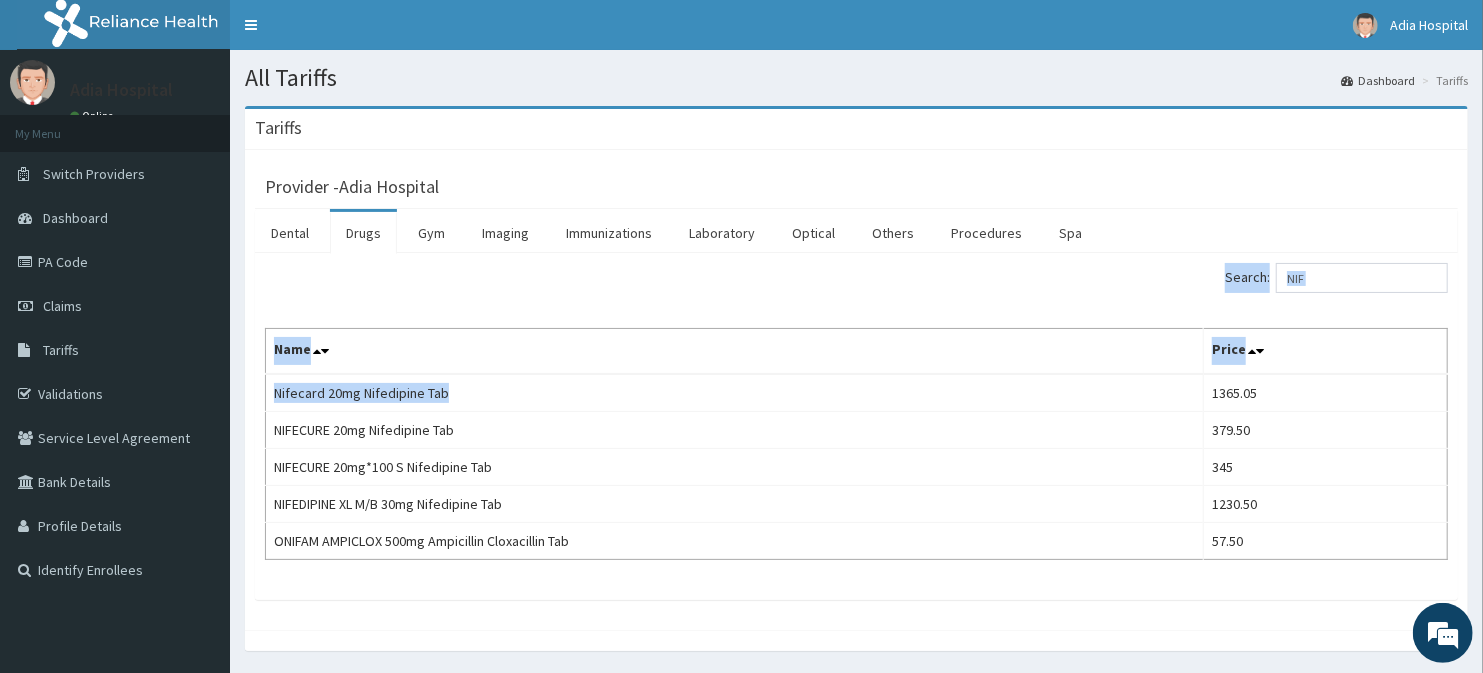 click on "Name" at bounding box center [735, 352] 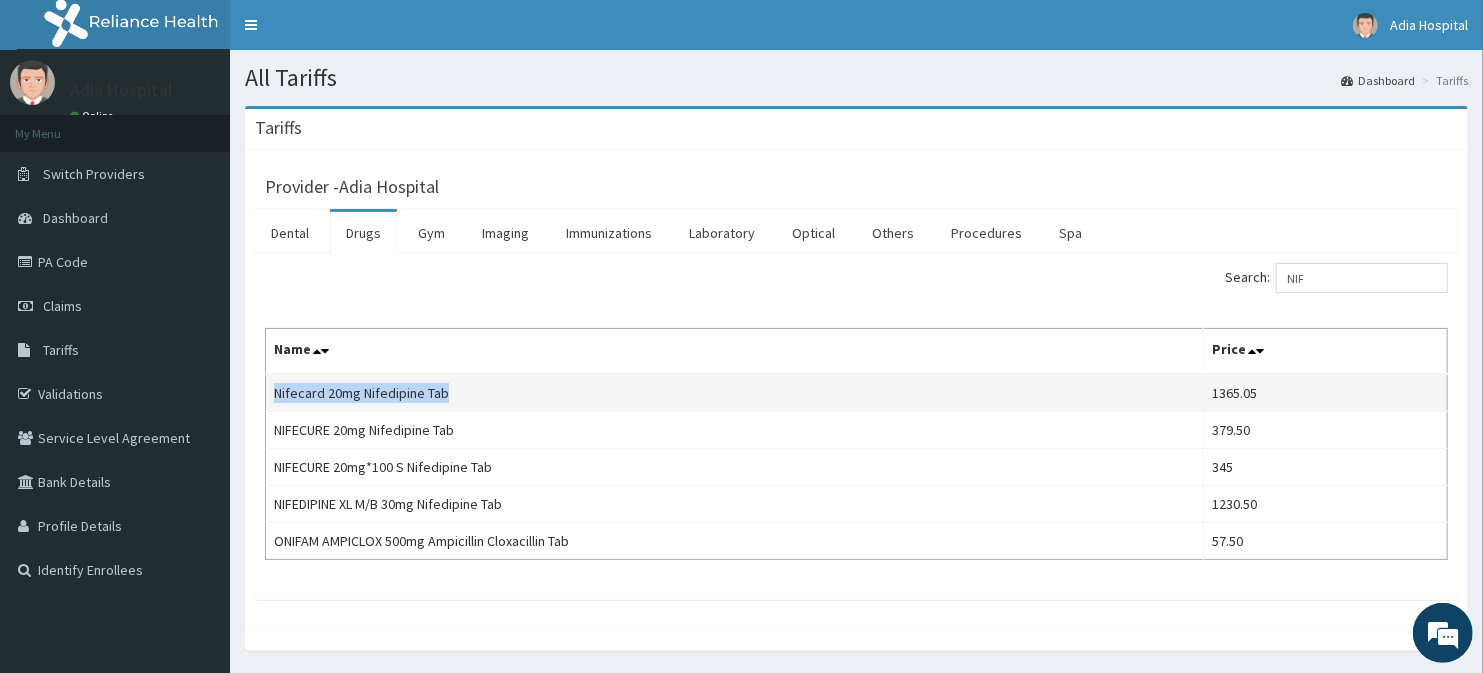 drag, startPoint x: 455, startPoint y: 395, endPoint x: 277, endPoint y: 384, distance: 178.33957 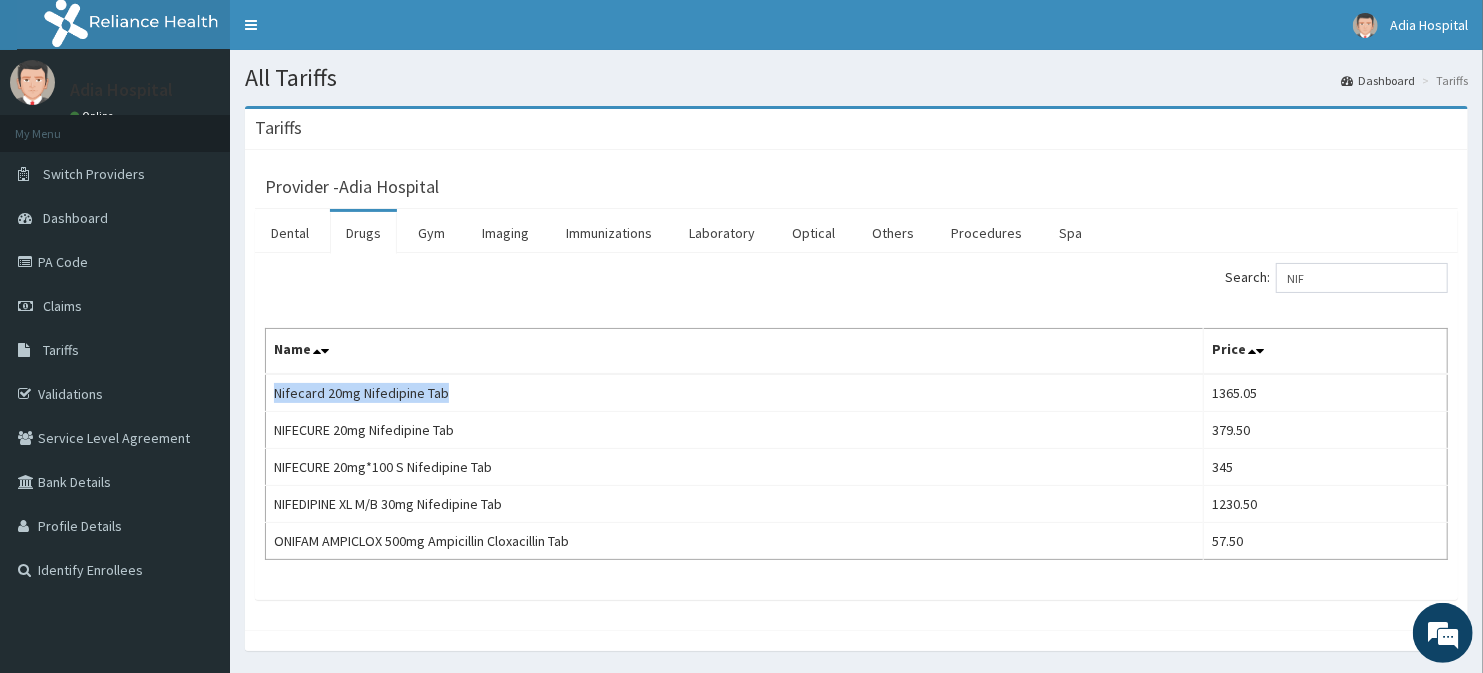 copy on "Nifecard 20mg Nifedipine Tab" 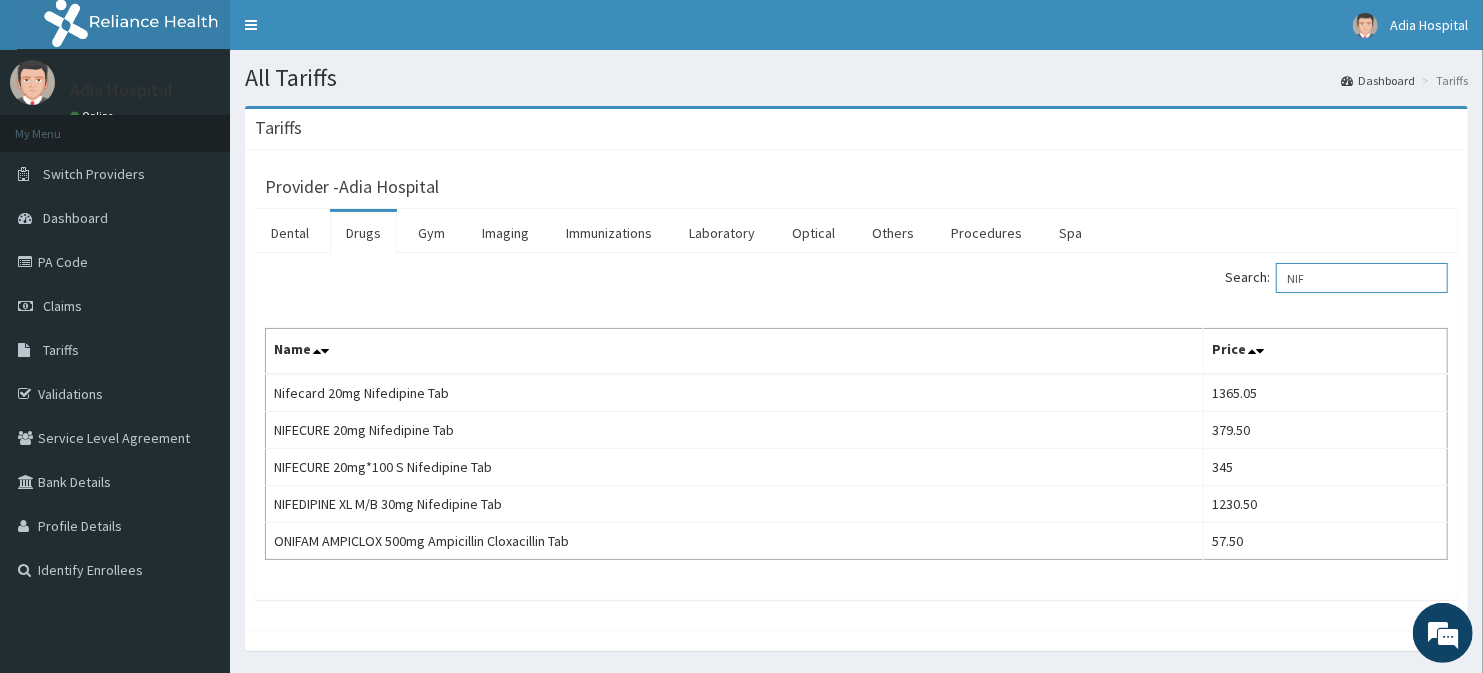 click on "NIF" at bounding box center [1362, 278] 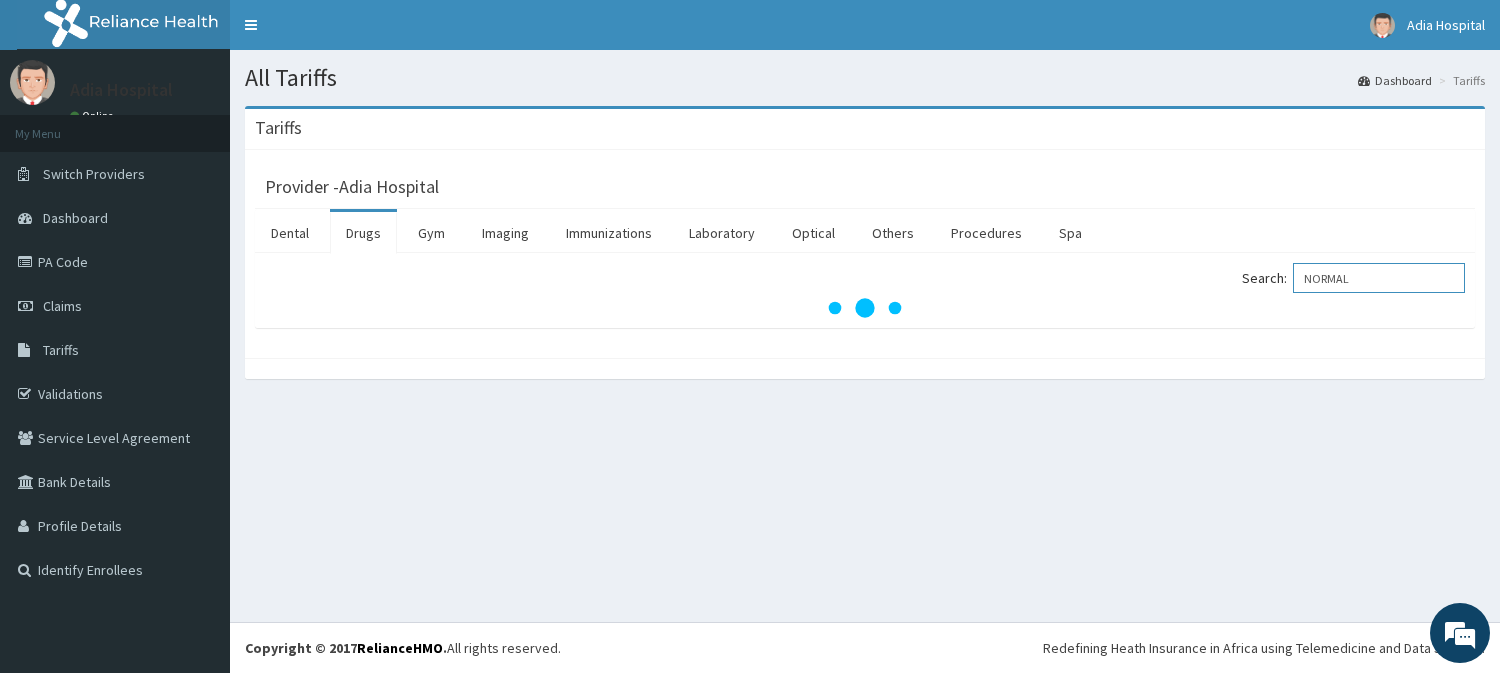 click on "NORMAL" at bounding box center [1379, 278] 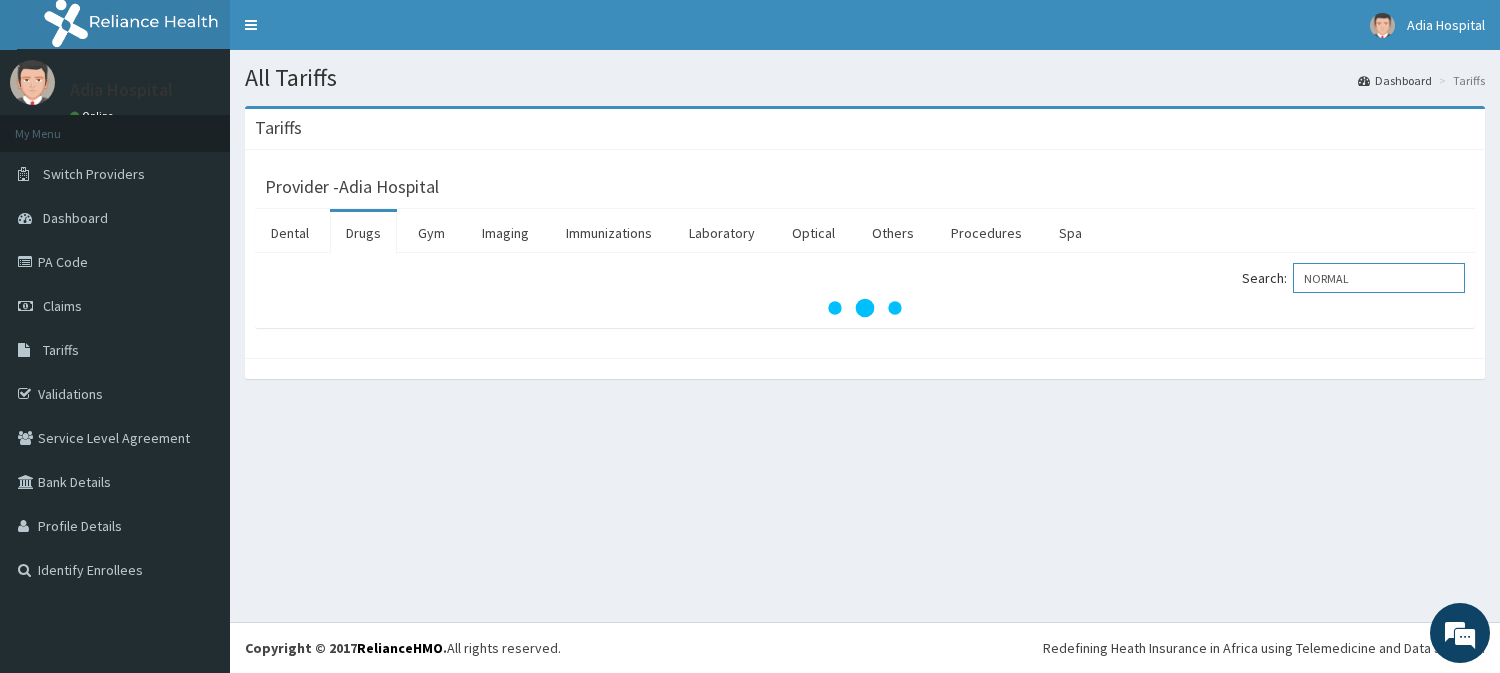 click on "NORMAL" at bounding box center (1379, 278) 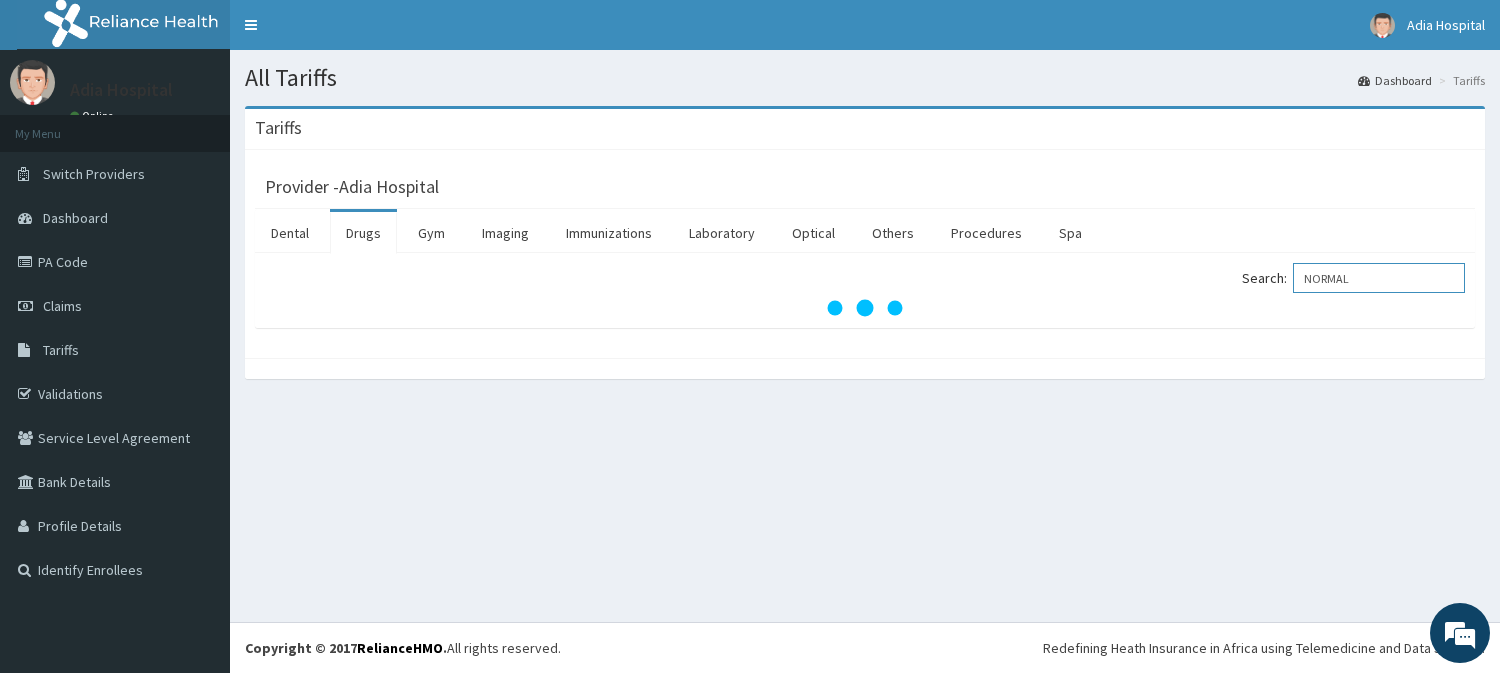 click on "NORMAL" at bounding box center (1379, 278) 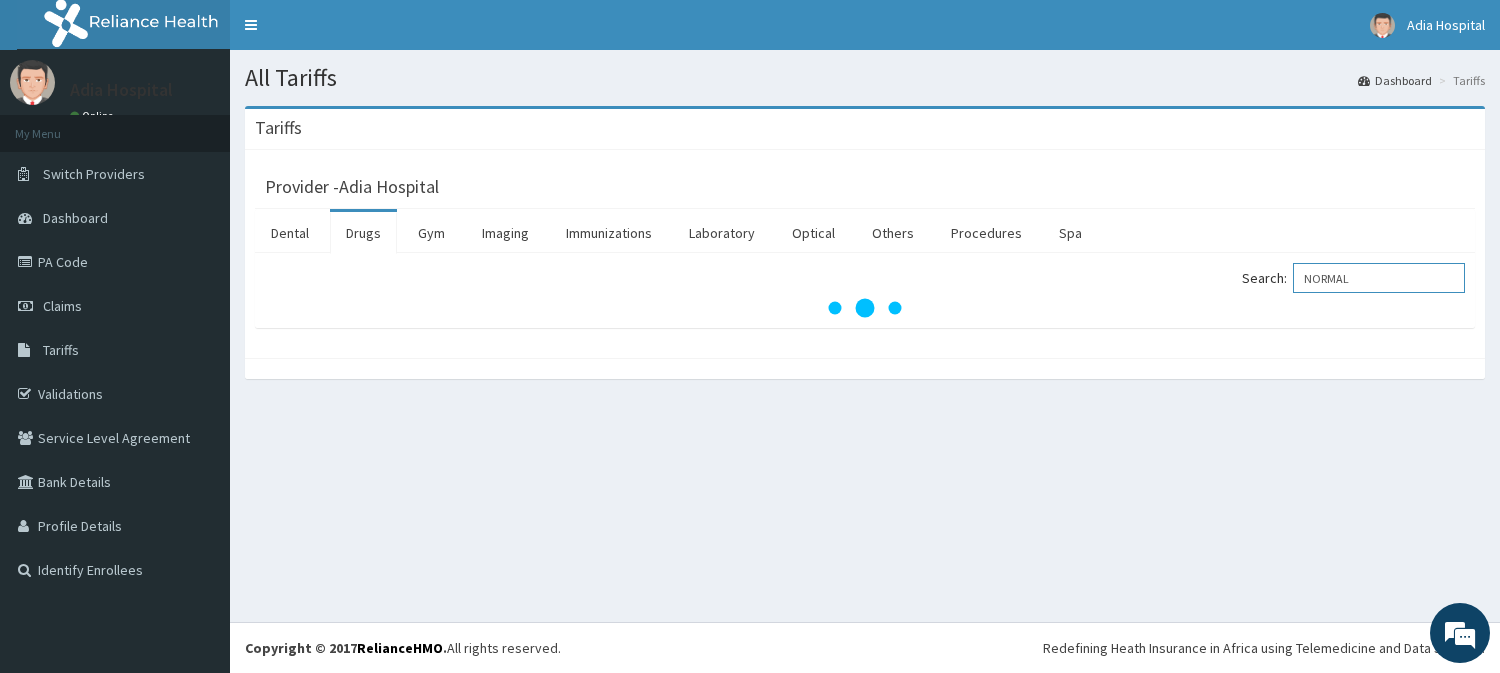 drag, startPoint x: 1382, startPoint y: 274, endPoint x: 1286, endPoint y: 304, distance: 100.57833 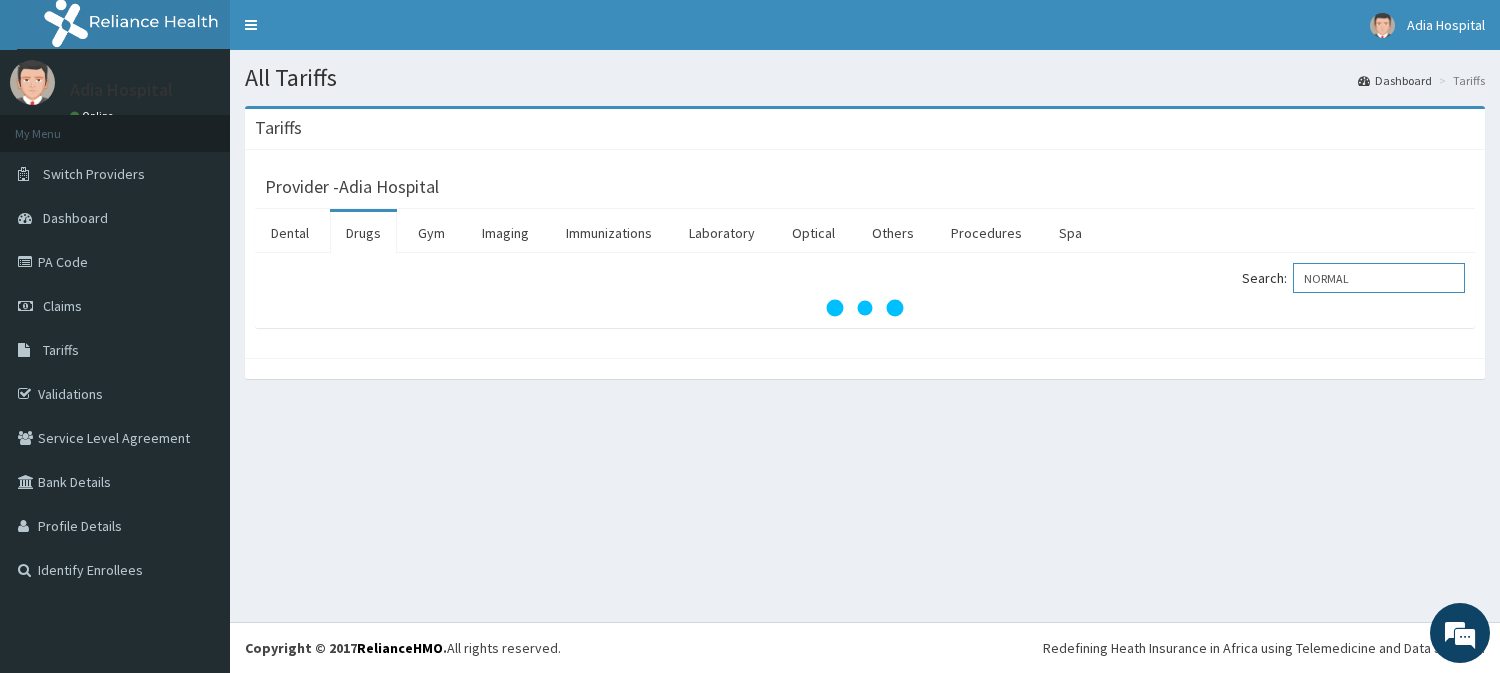 click on "Search: NORMAL" at bounding box center (865, 290) 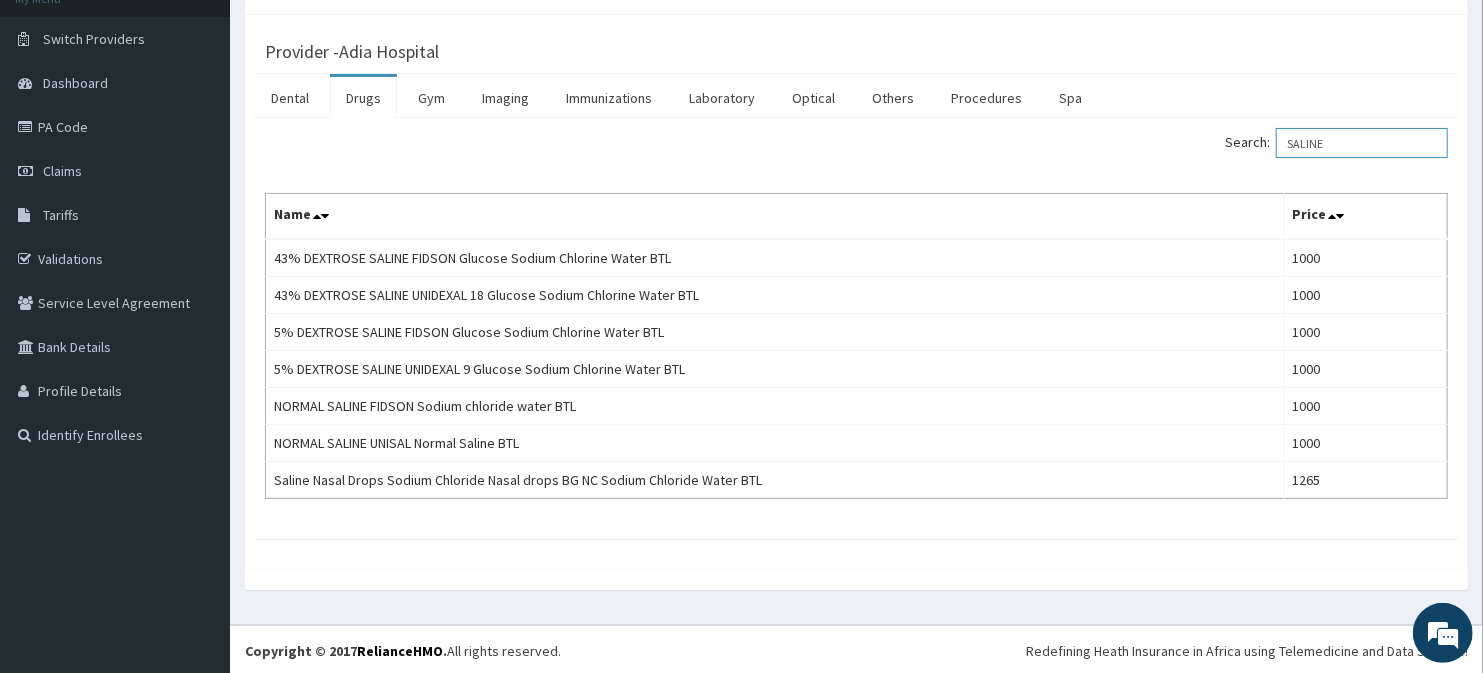 scroll, scrollTop: 138, scrollLeft: 0, axis: vertical 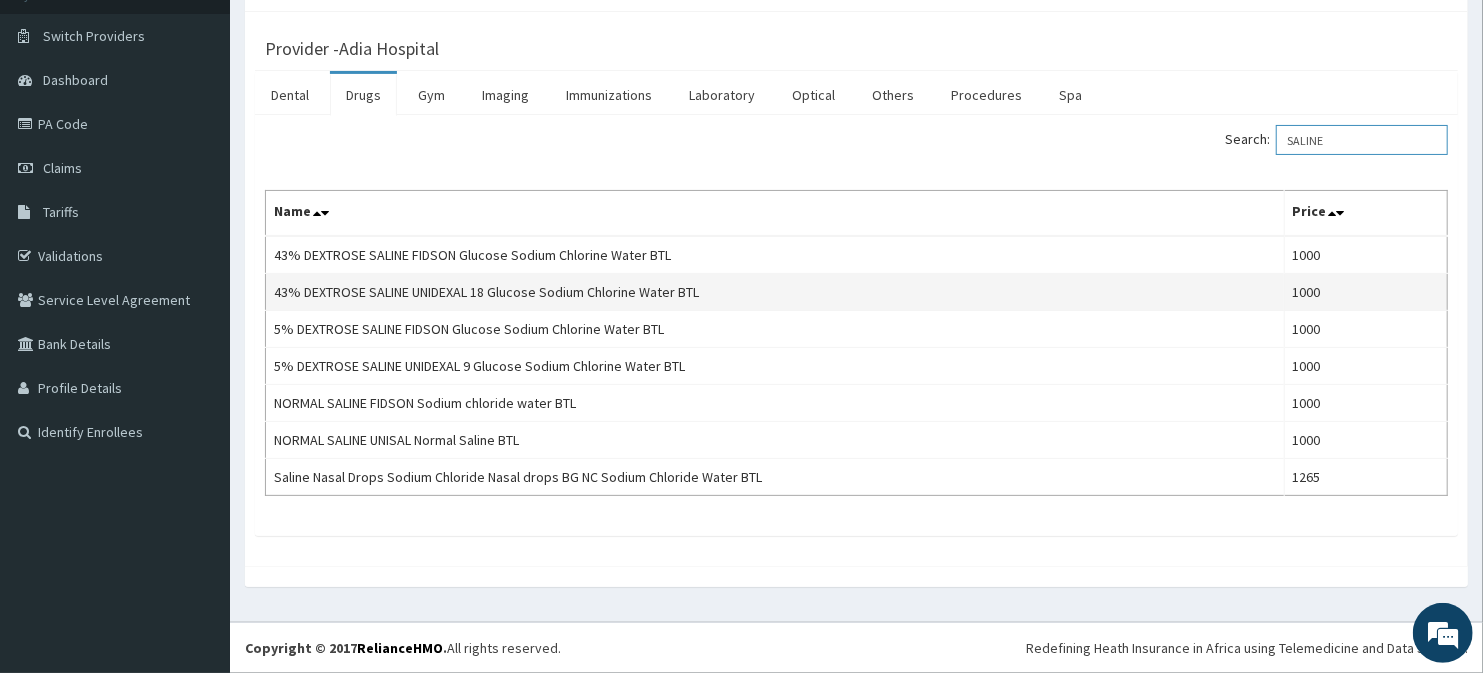 type on "SALINE" 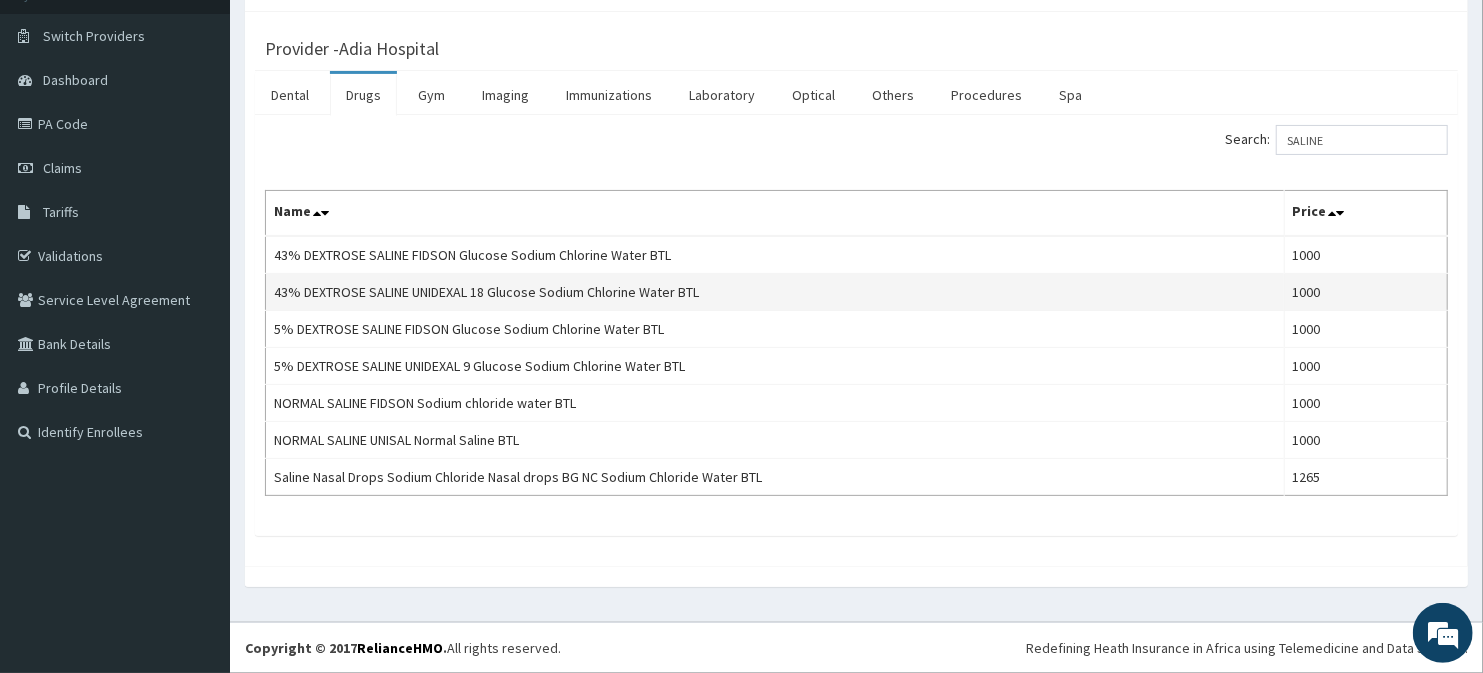 click on "43% DEXTROSE SALINE UNIDEXAL 18 Glucose Sodium Chlorine Water BTL" at bounding box center [775, 292] 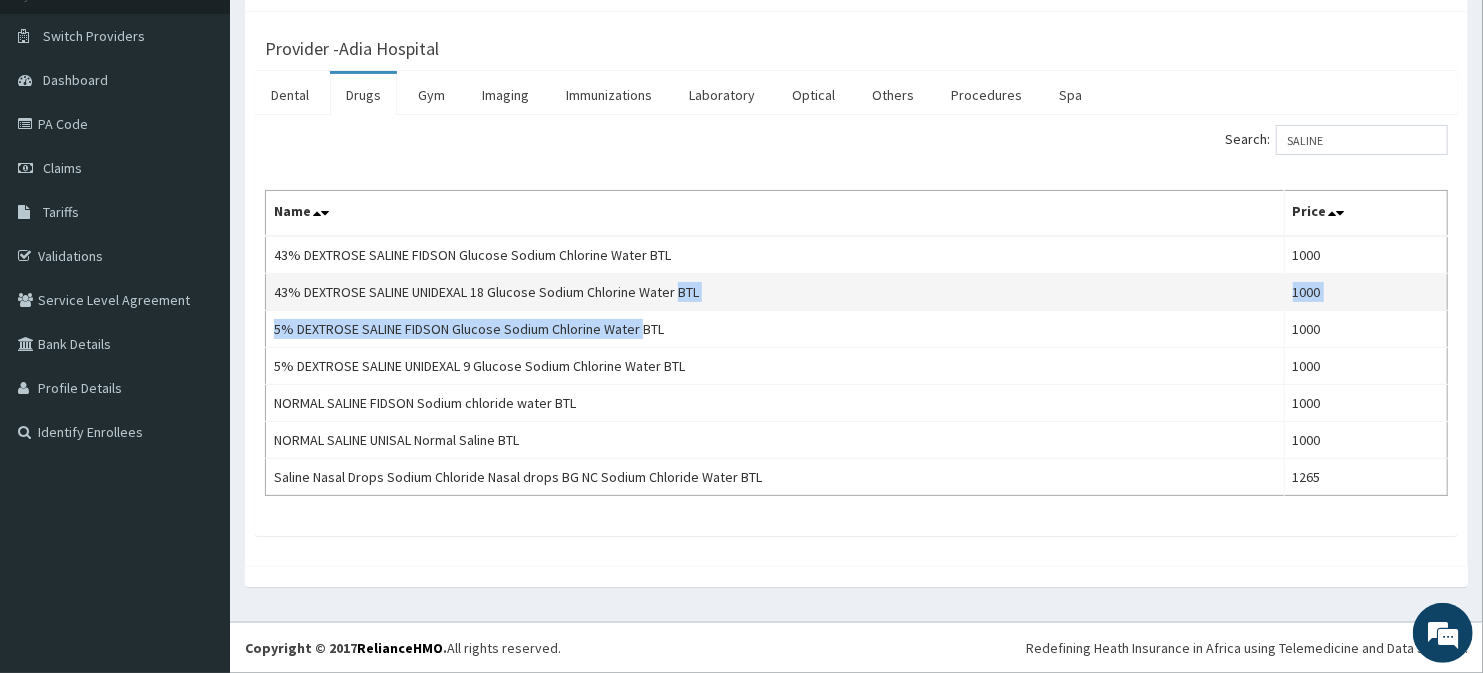 click on "43% DEXTROSE SALINE FIDSON Glucose Sodium Chlorine Water BTL 1000 43% DEXTROSE SALINE UNIDEXAL 18 Glucose Sodium Chlorine Water BTL 1000 5% DEXTROSE SALINE FIDSON Glucose Sodium Chlorine Water BTL 1000 5% DEXTROSE SALINE UNIDEXAL 9 Glucose Sodium Chlorine Water BTL 1000 NORMAL SALINE FIDSON Sodium chloride water BTL 1000 NORMAL SALINE UNISAL Normal Saline BTL 1000 Saline Nasal Drops Sodium Chloride Nasal drops BG NC Sodium Chloride Water BTL 1265" at bounding box center [857, 366] 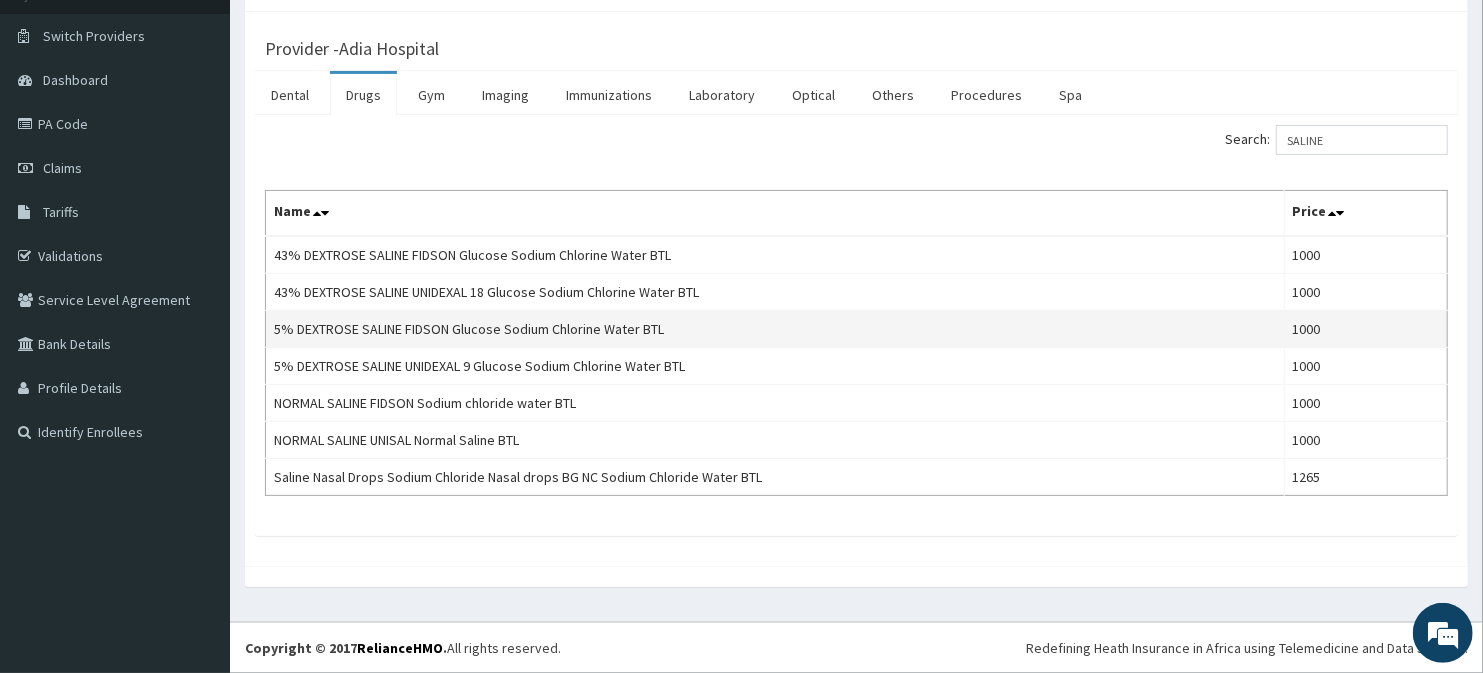 click on "5% DEXTROSE SALINE FIDSON Glucose Sodium Chlorine Water BTL" at bounding box center (775, 329) 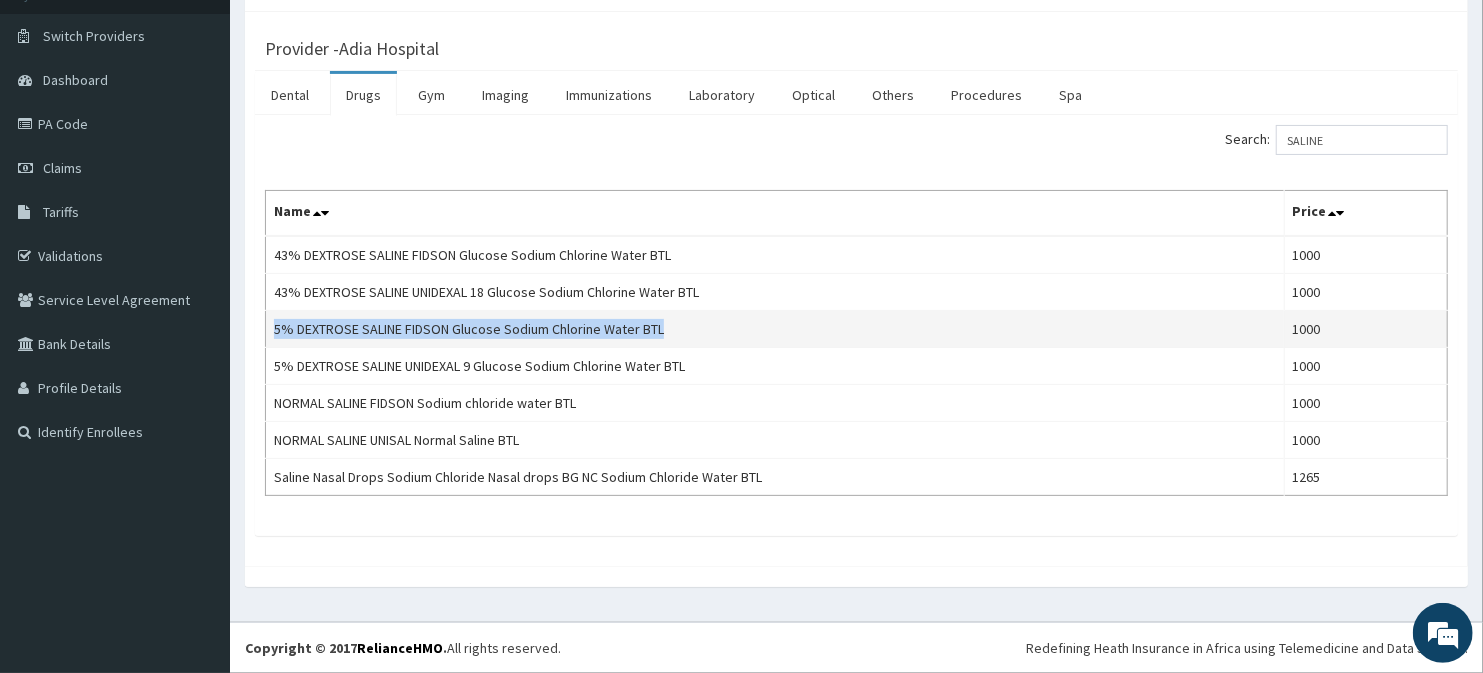 copy on "5% DEXTROSE SALINE FIDSON Glucose Sodium Chlorine Water BTL" 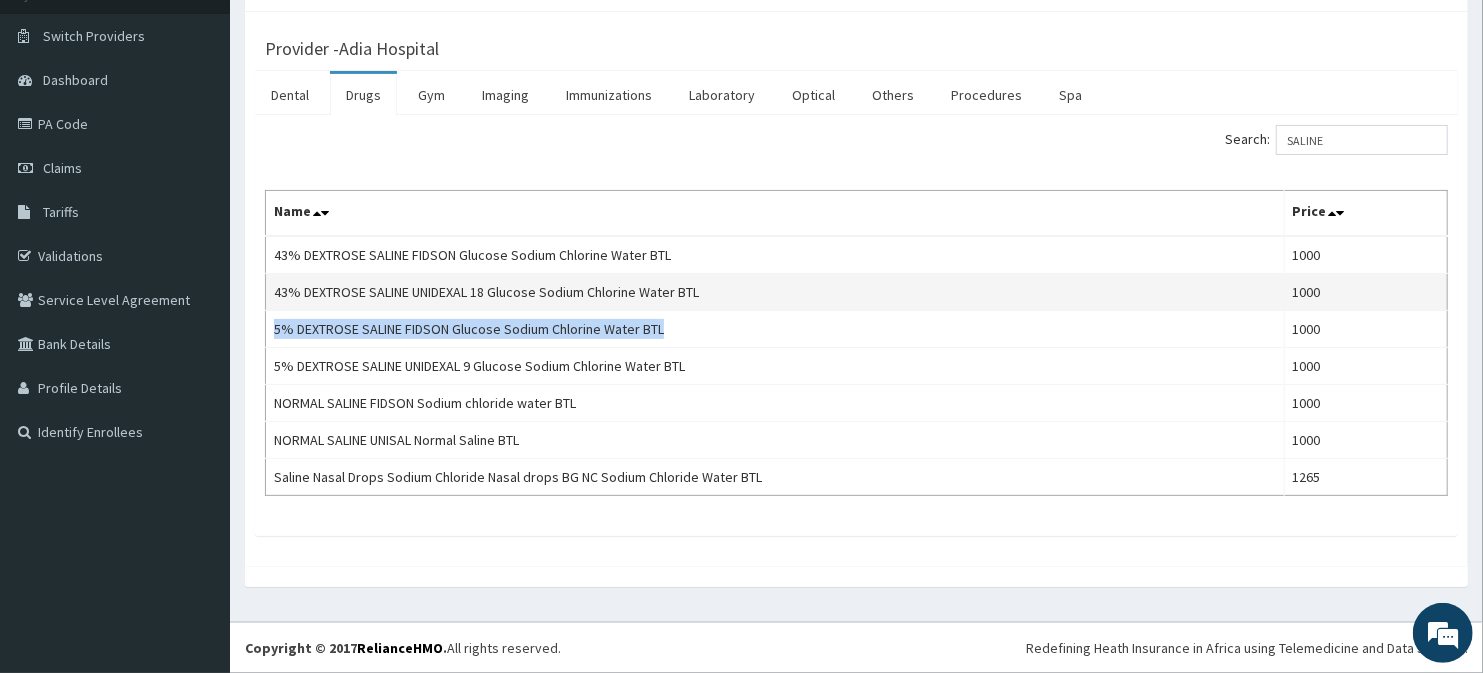drag, startPoint x: 675, startPoint y: 332, endPoint x: 320, endPoint y: 295, distance: 356.92297 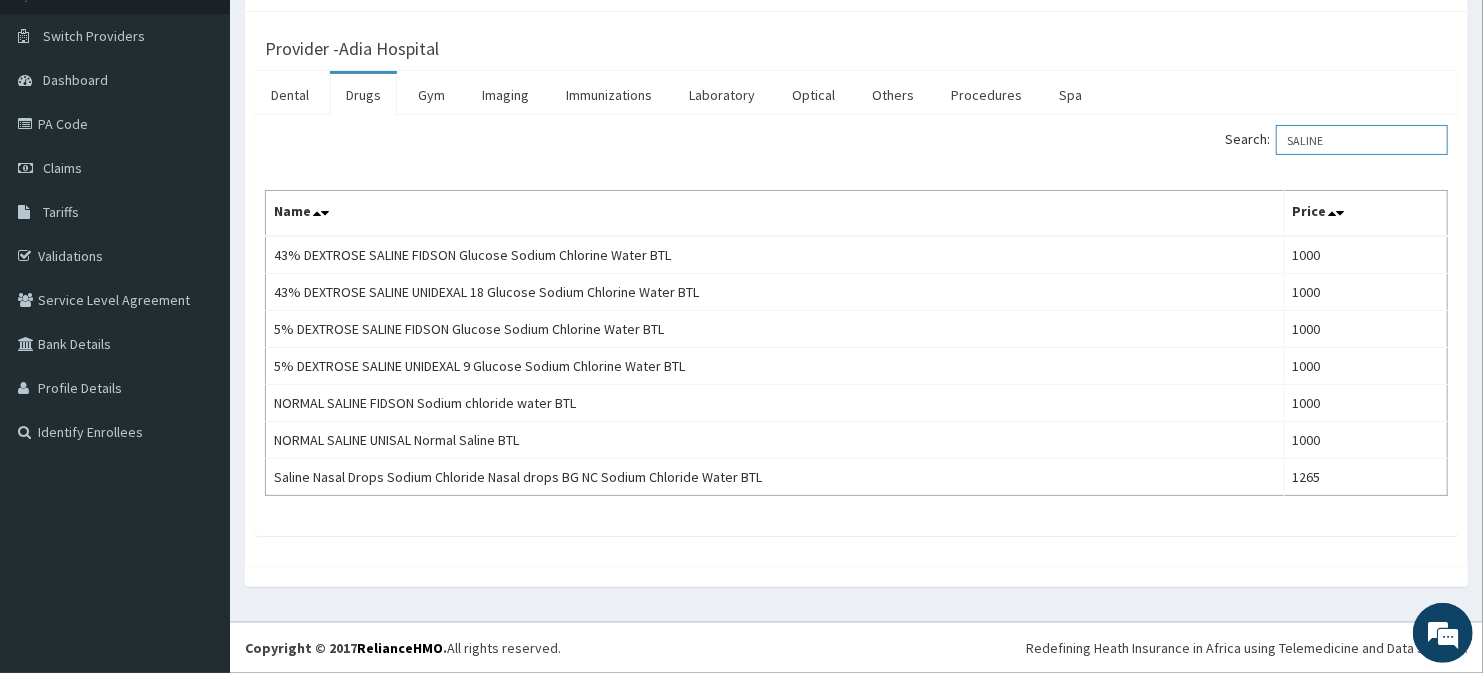 click on "SALINE" at bounding box center [1362, 140] 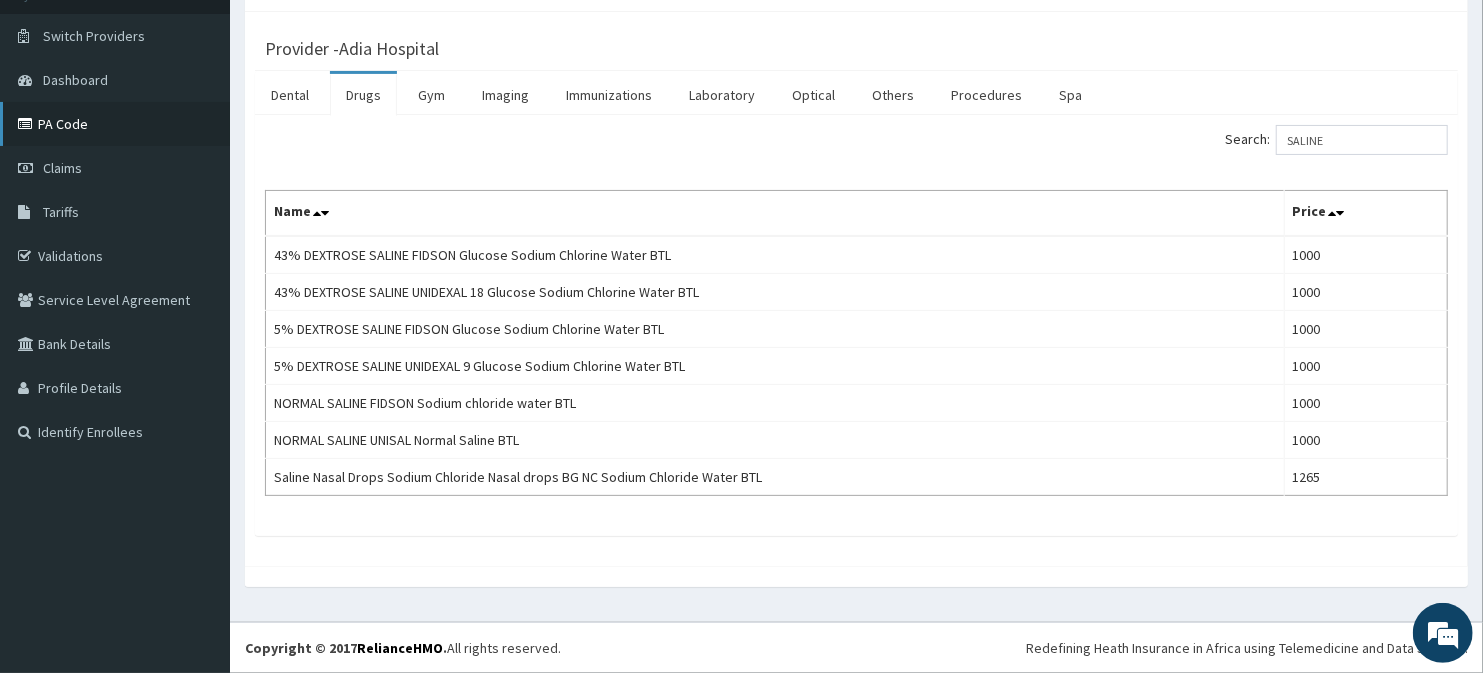 click on "PA Code" at bounding box center [115, 124] 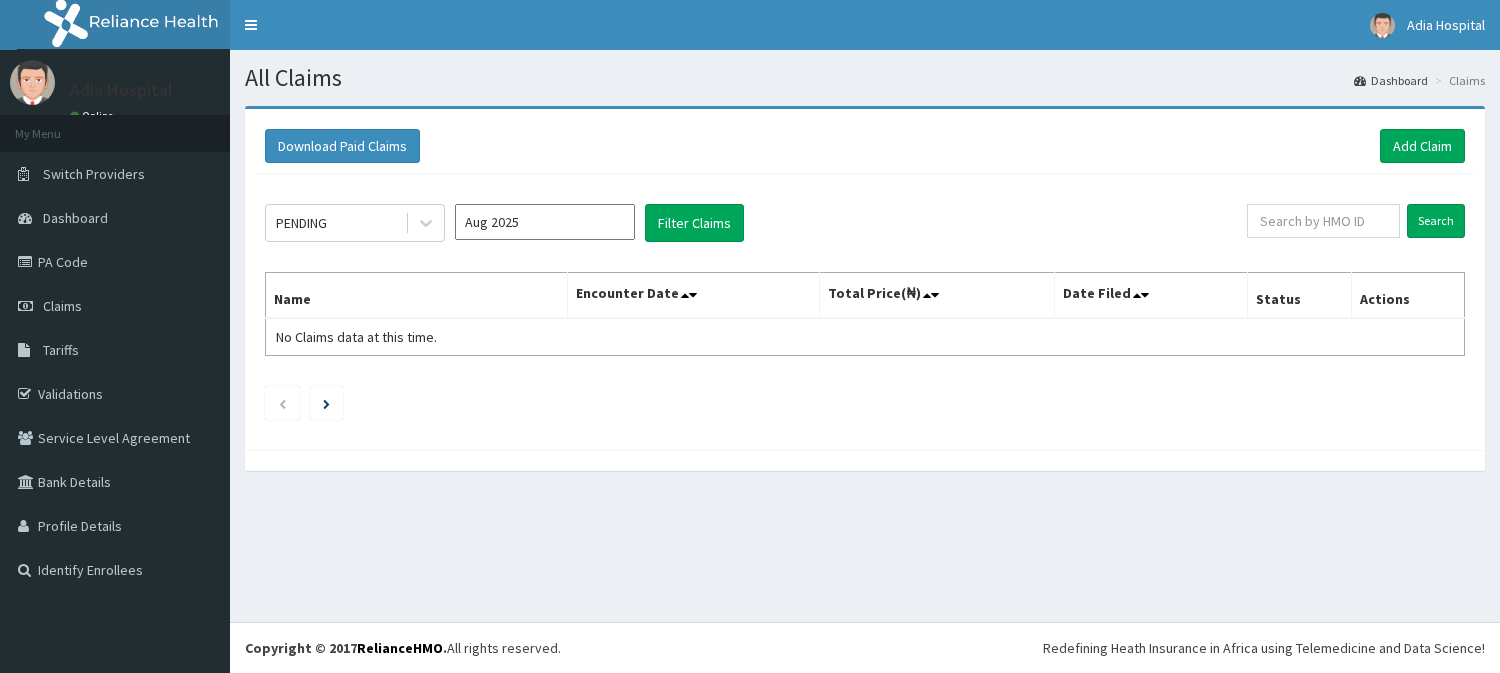 scroll, scrollTop: 0, scrollLeft: 0, axis: both 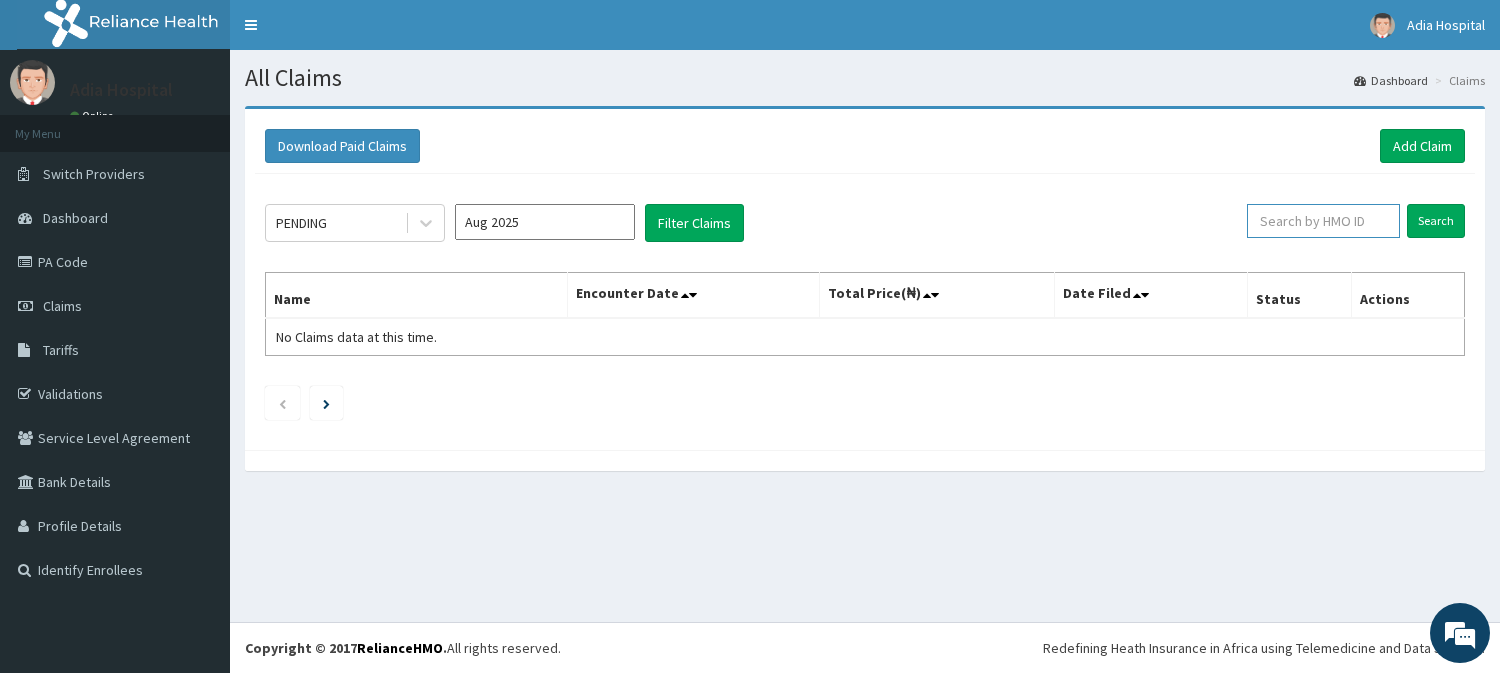 click at bounding box center (1323, 221) 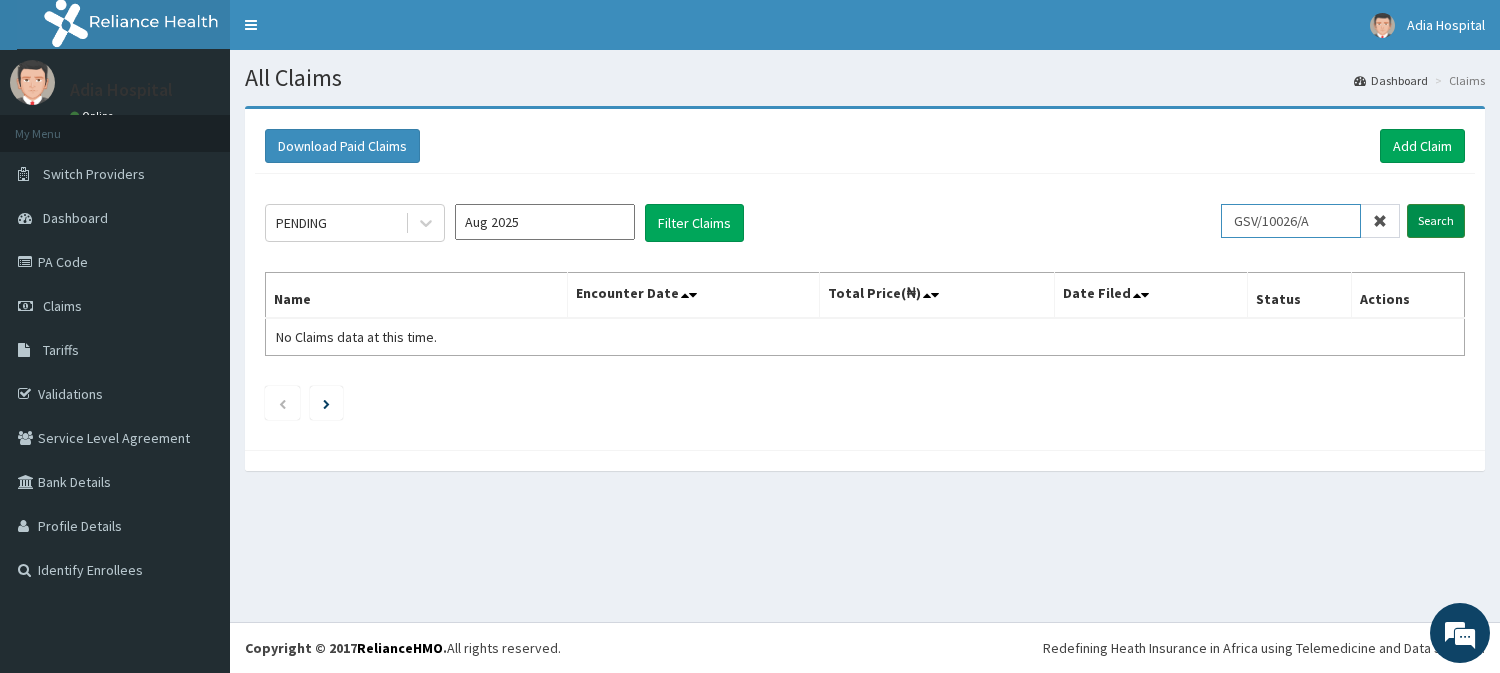 type on "GSV/10026/A" 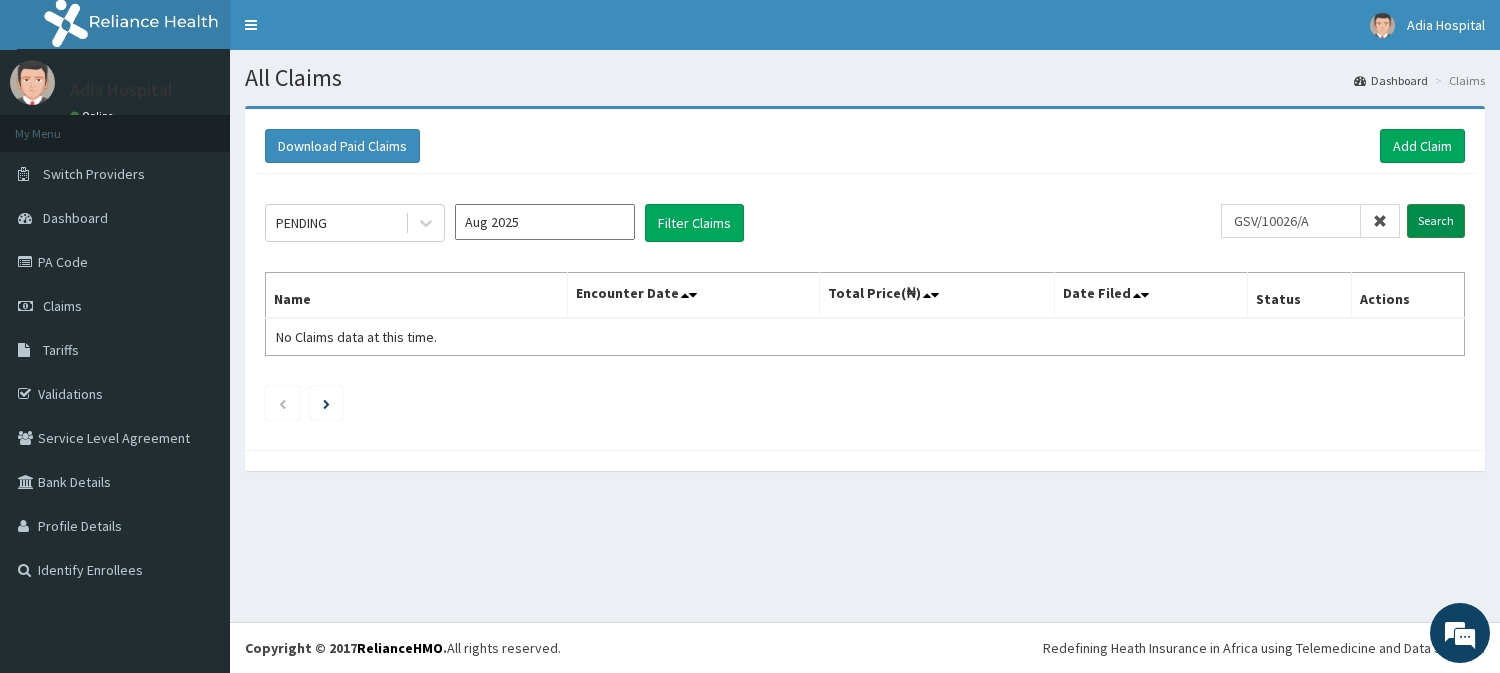 click on "Search" at bounding box center [1436, 221] 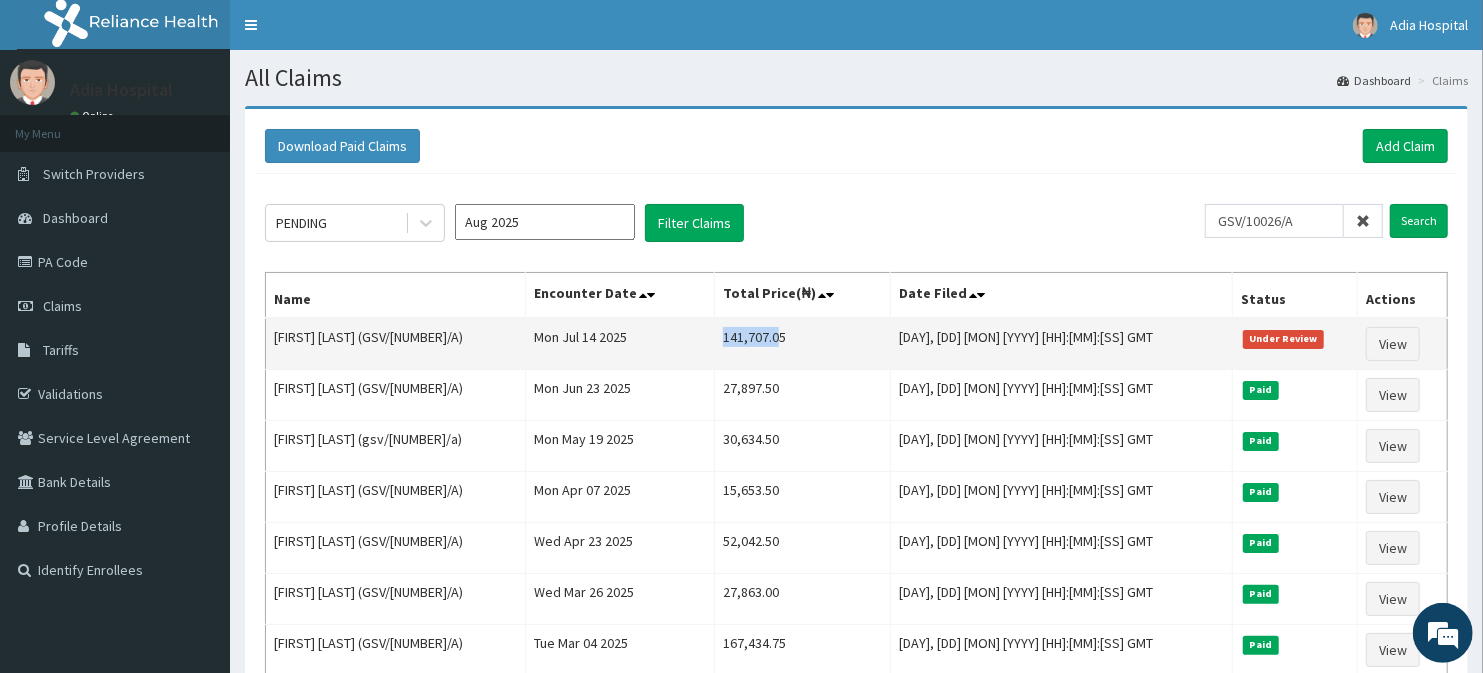 scroll, scrollTop: 0, scrollLeft: 0, axis: both 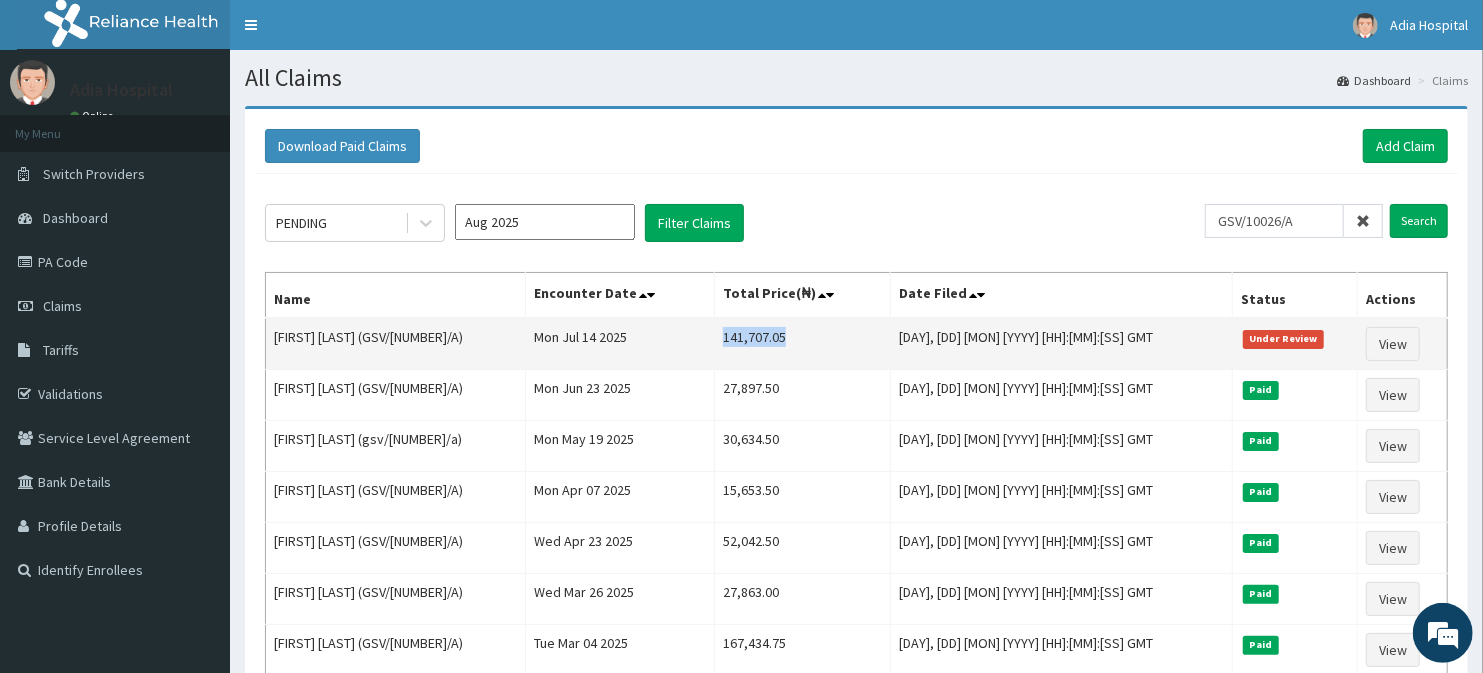 copy on "141,707.05" 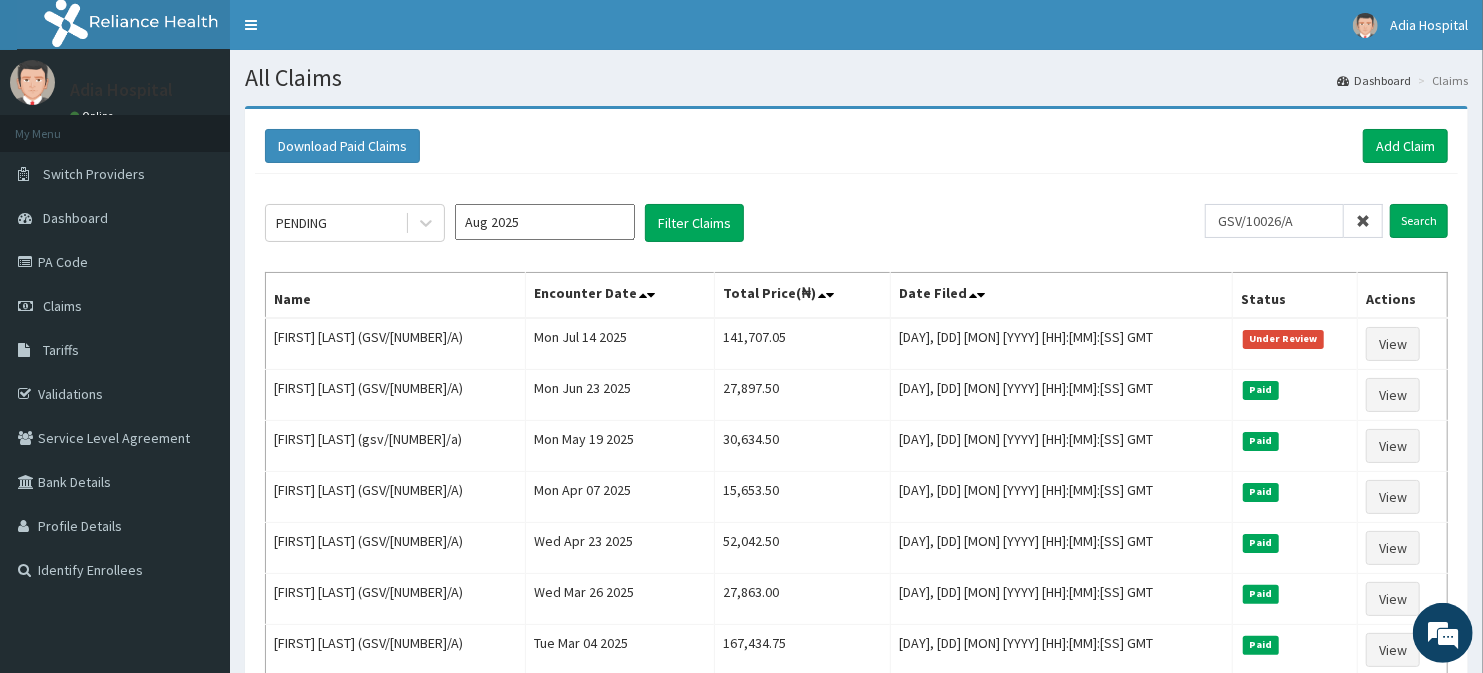 click on "Download Paid Claims Add Claim" at bounding box center (856, 146) 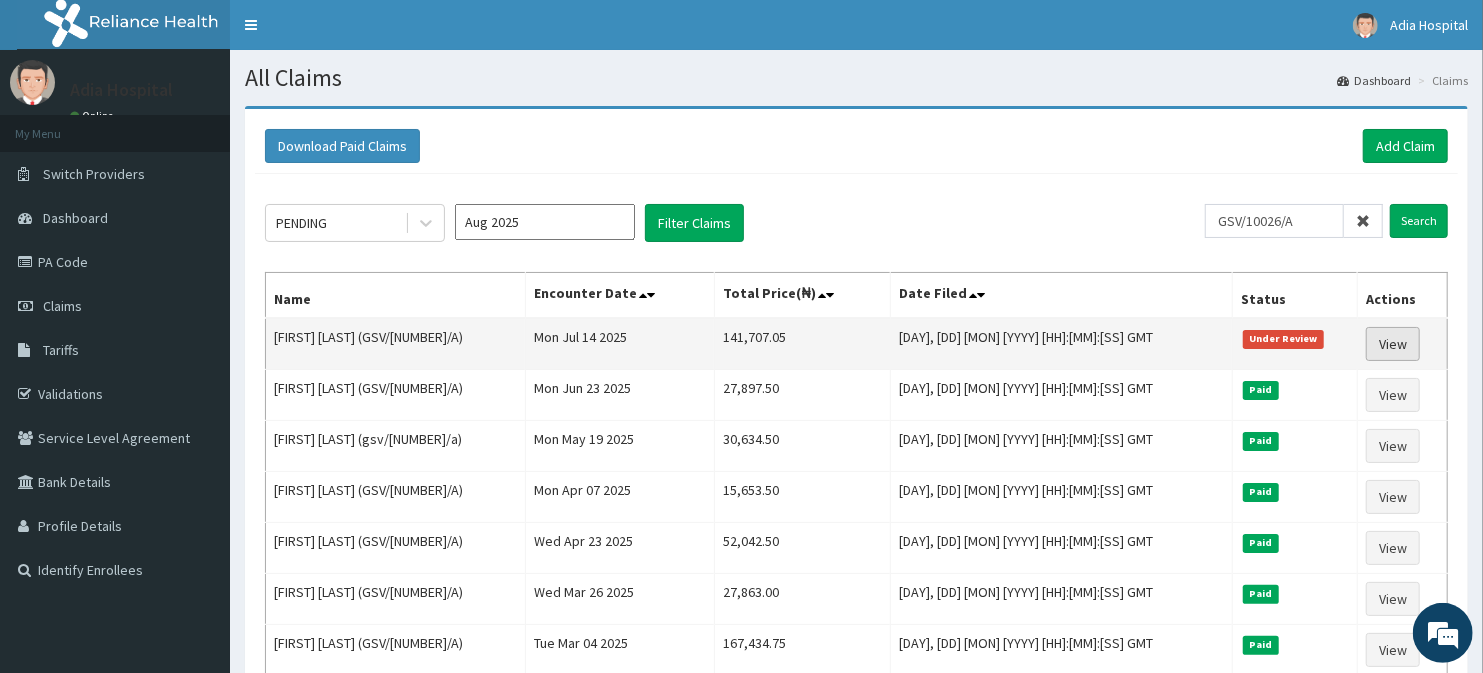 click on "View" at bounding box center (1393, 344) 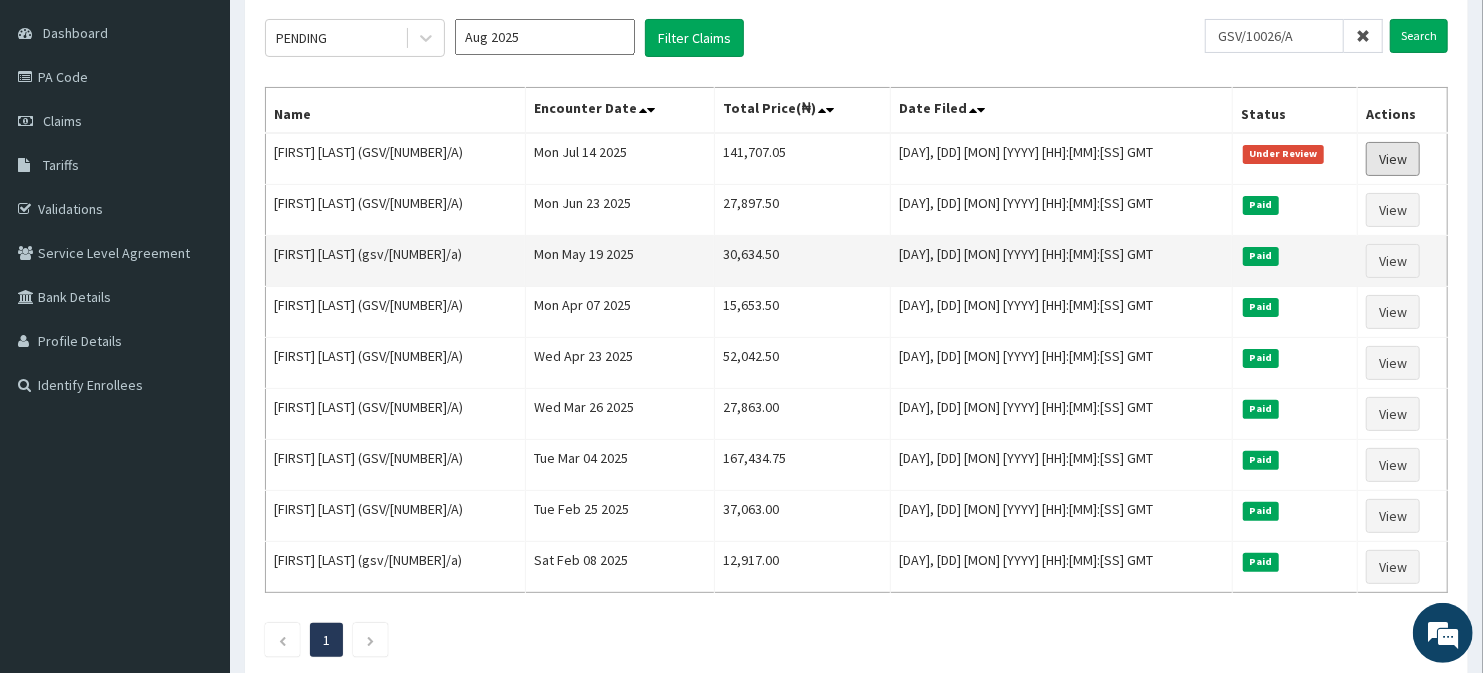 scroll, scrollTop: 222, scrollLeft: 0, axis: vertical 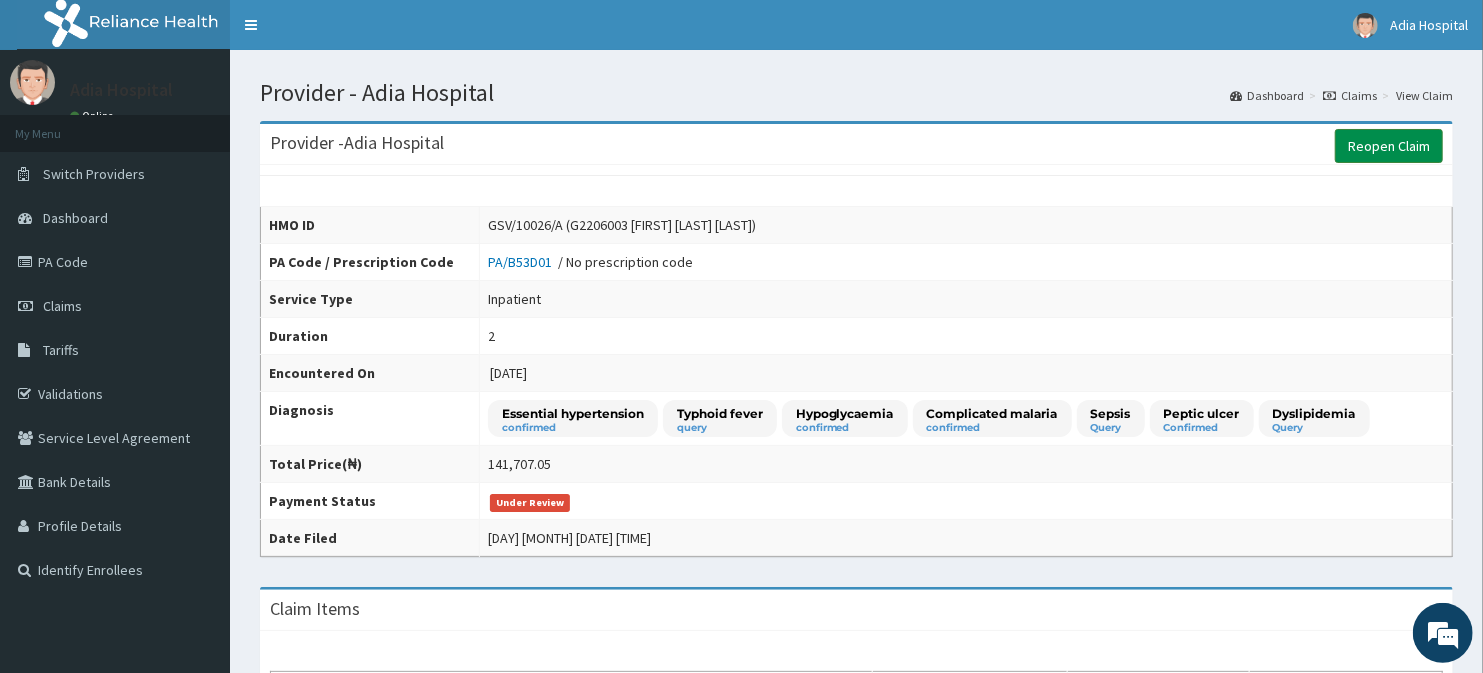 click on "Reopen Claim" at bounding box center [1389, 146] 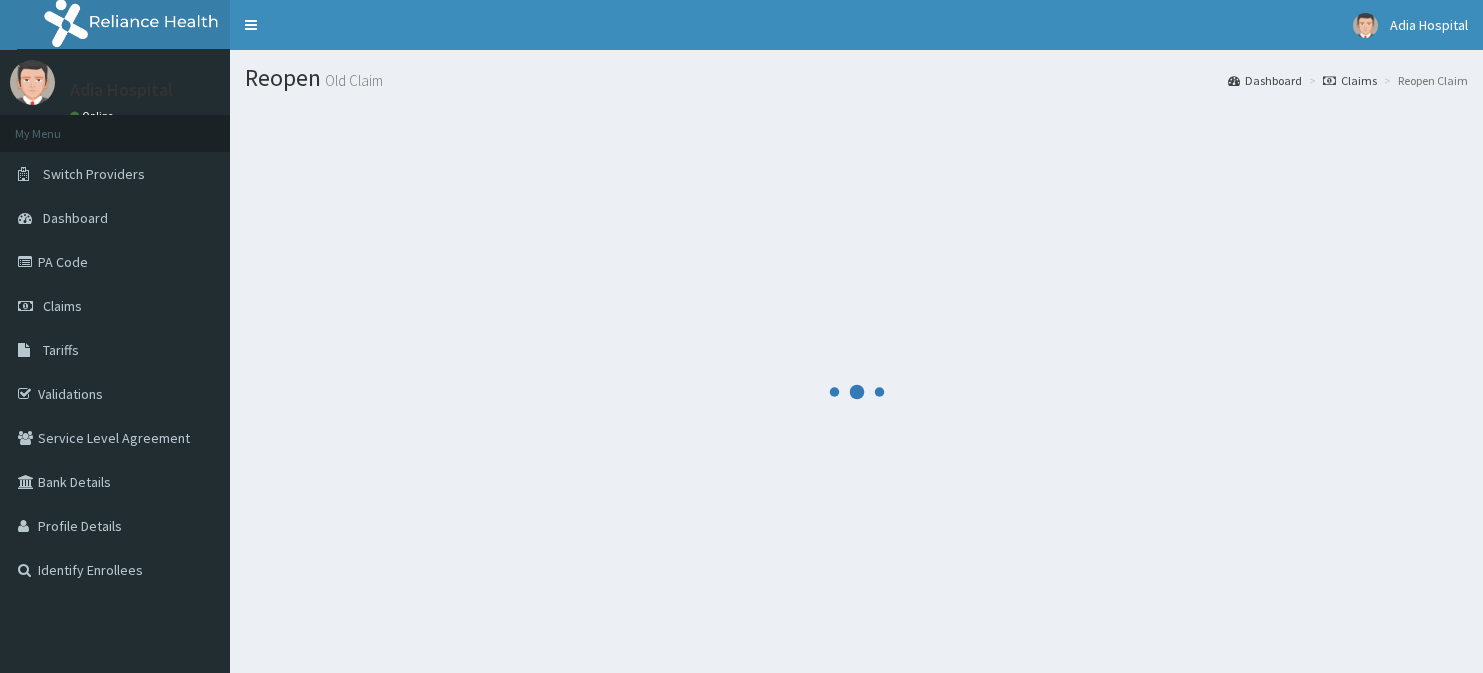 scroll, scrollTop: 71, scrollLeft: 0, axis: vertical 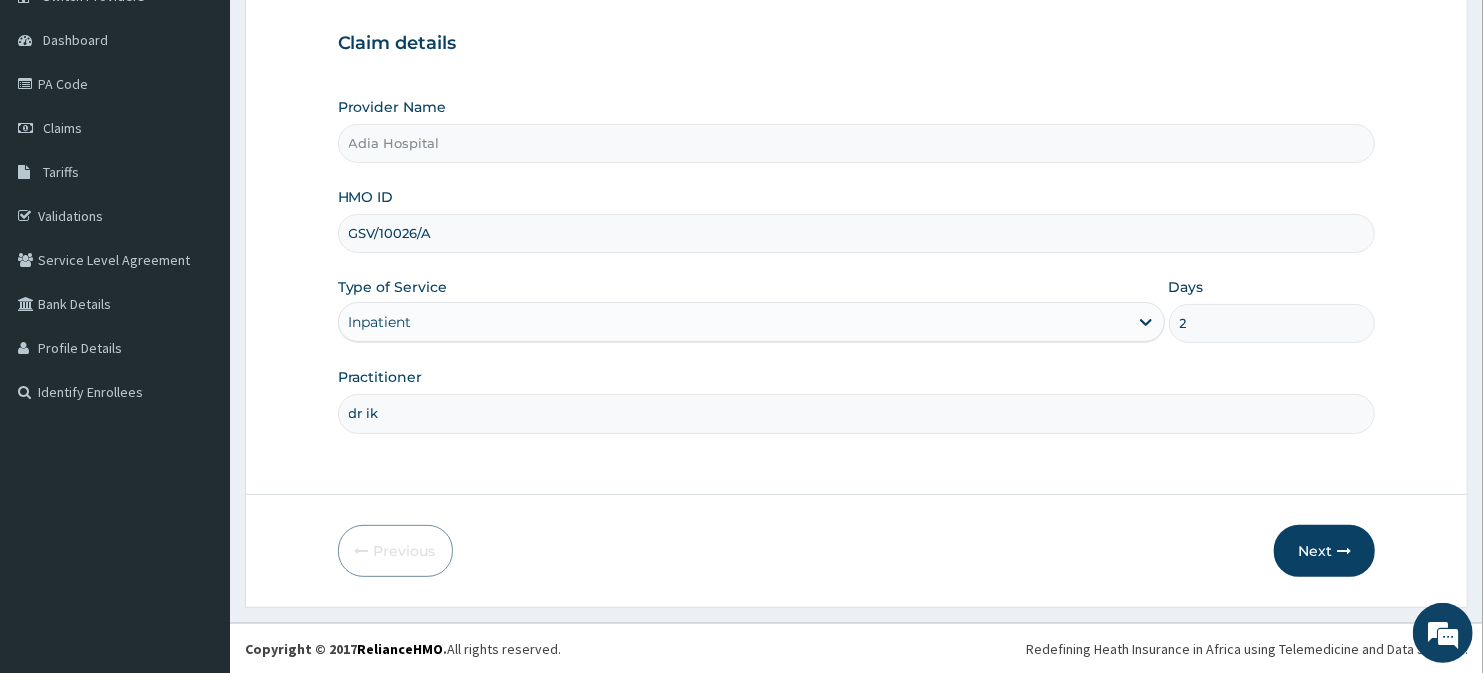 click on "Step  1  of 2 Claim details Provider Name Adia Hospital HMO ID [HMO_ID] Type of Service Inpatient Days 2 Practitioner [DOCTOR_NAME]     Previous   Next" at bounding box center (856, 268) 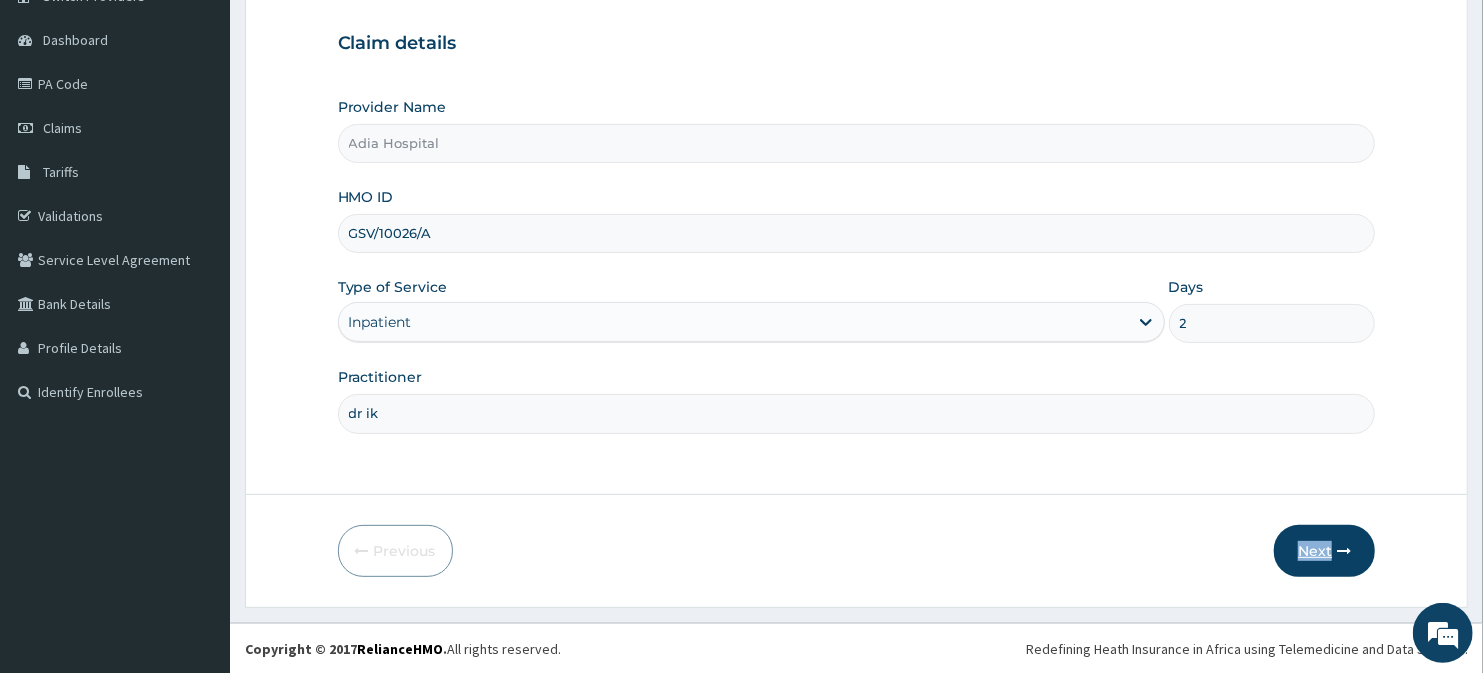 click on "Next" at bounding box center (1324, 551) 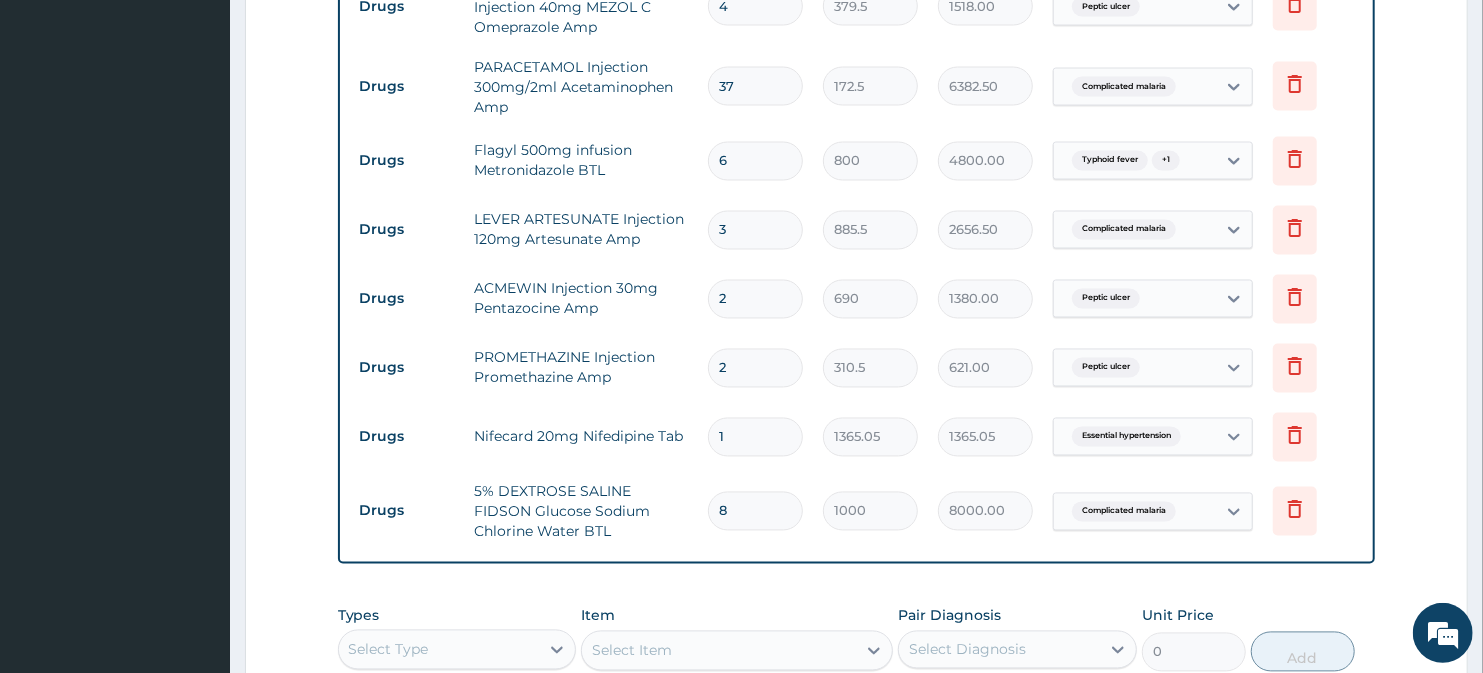 scroll, scrollTop: 2320, scrollLeft: 0, axis: vertical 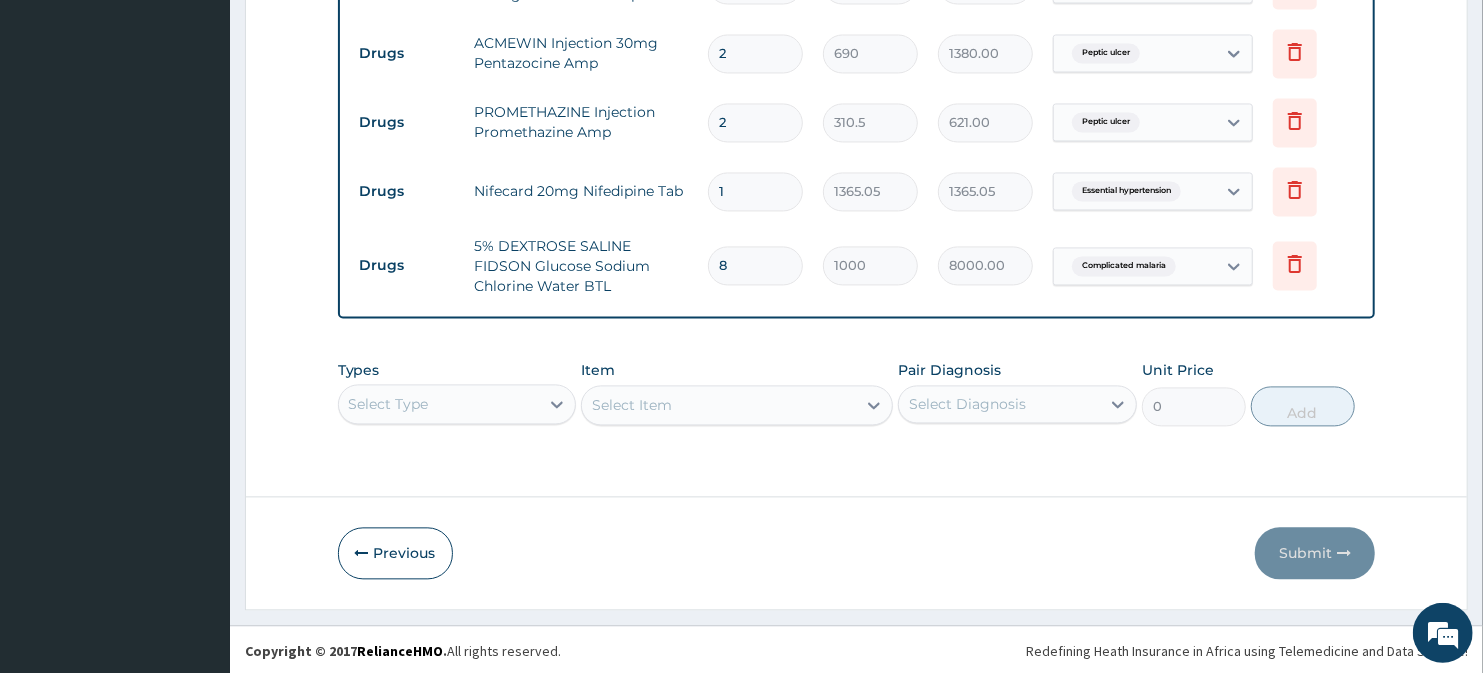 drag, startPoint x: 734, startPoint y: 264, endPoint x: 696, endPoint y: 261, distance: 38.118237 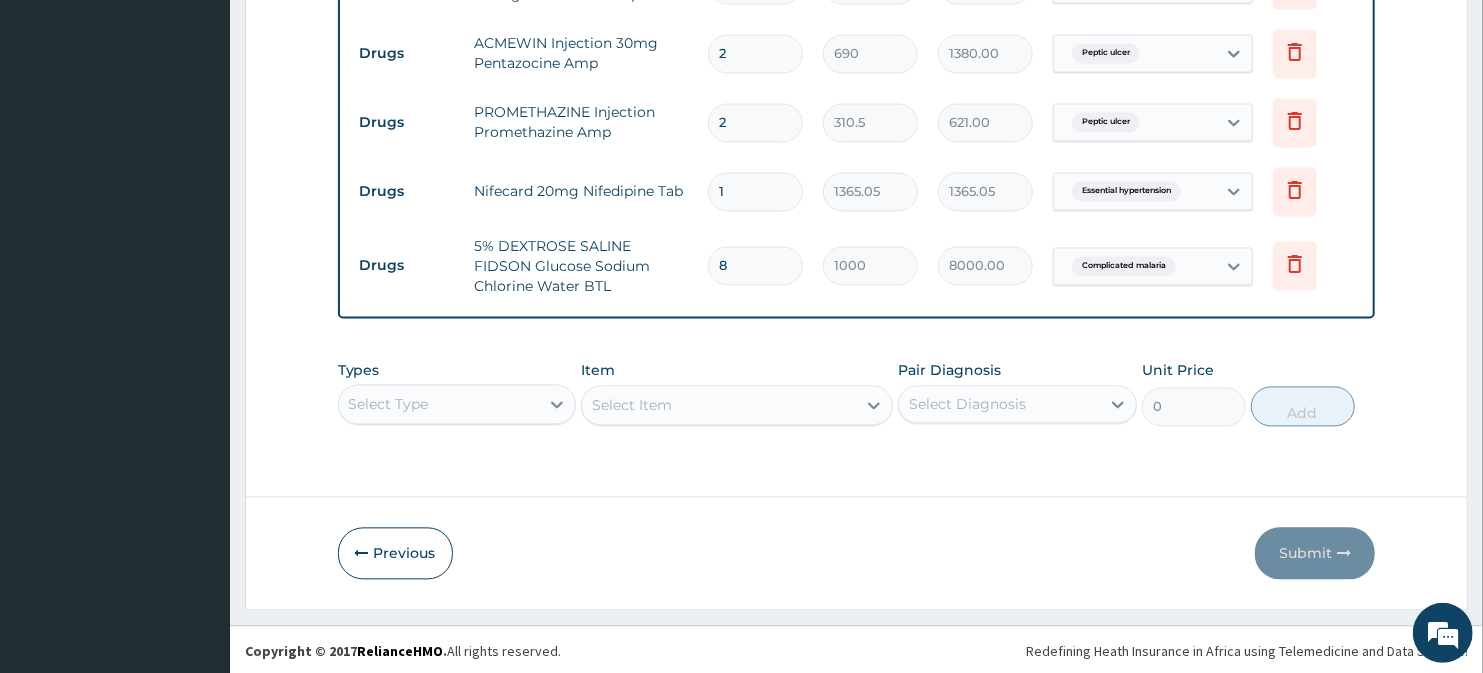 scroll, scrollTop: 0, scrollLeft: 0, axis: both 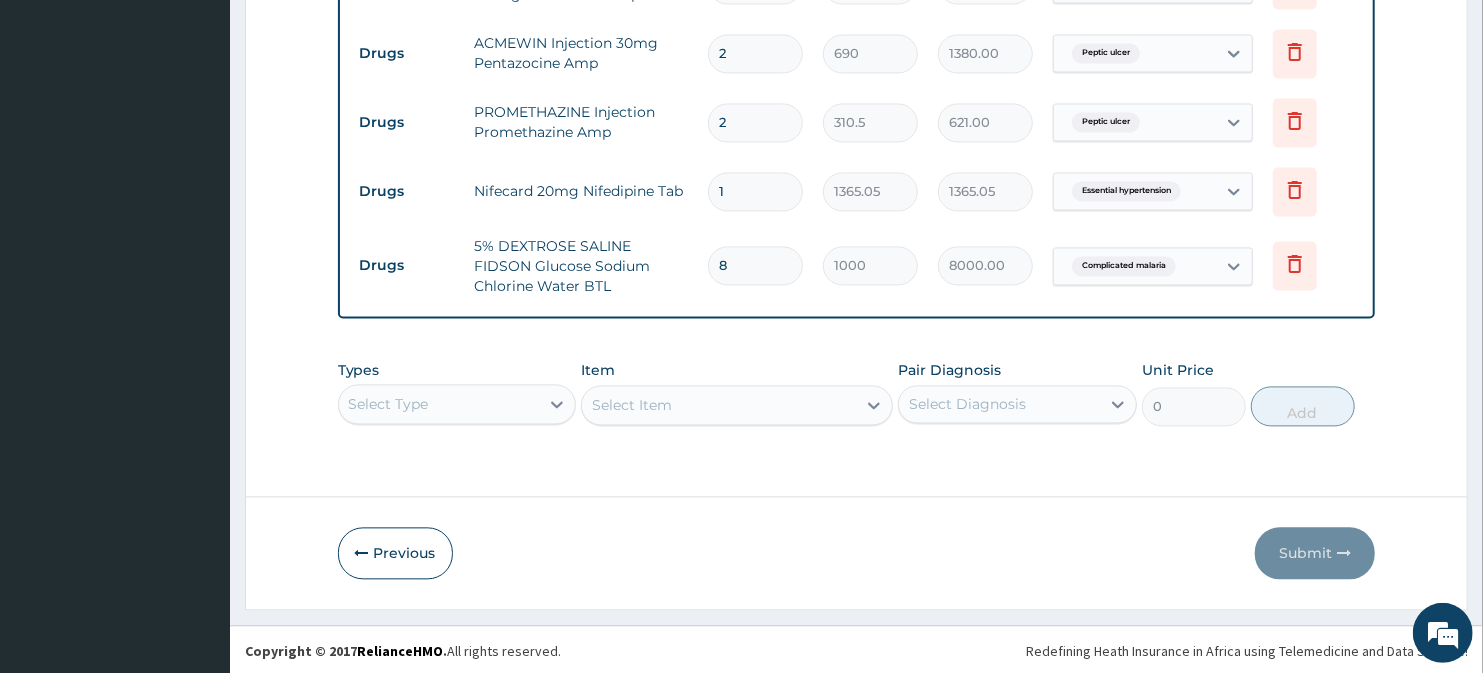 type on "6" 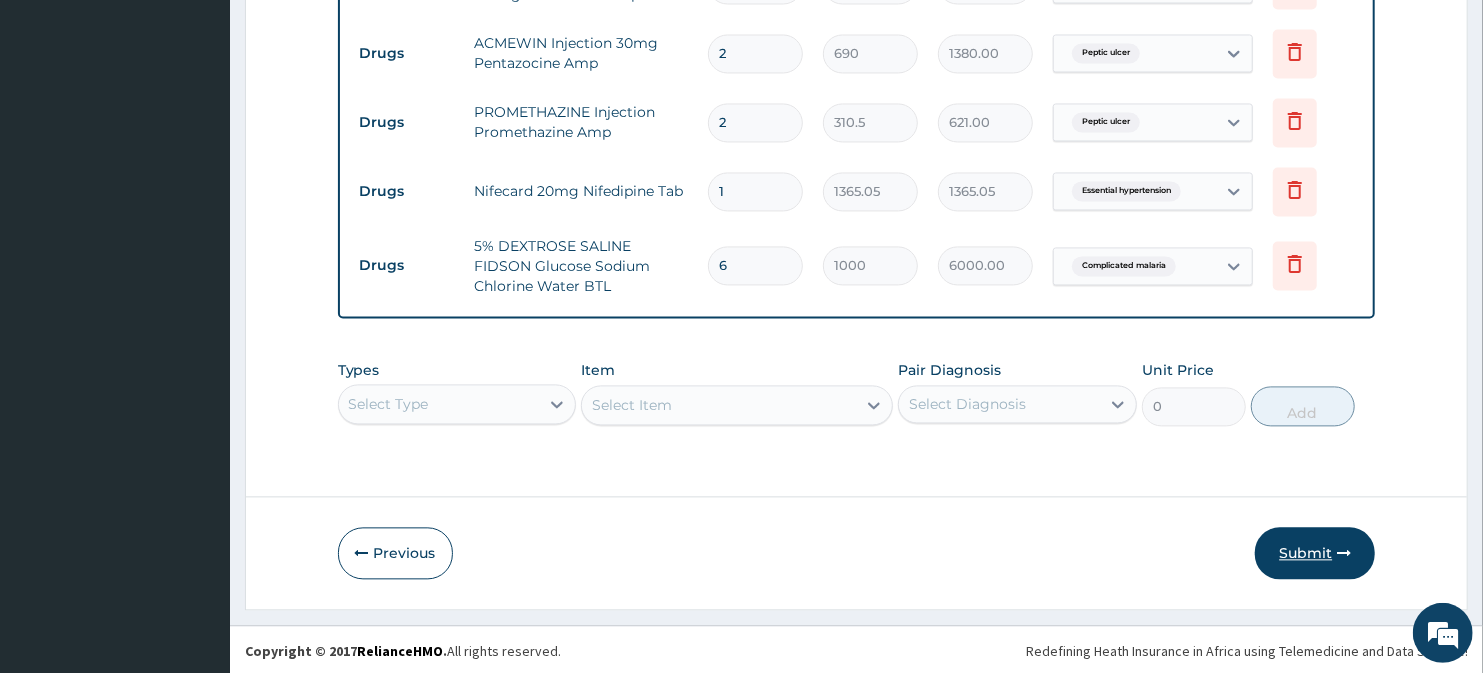 type on "6" 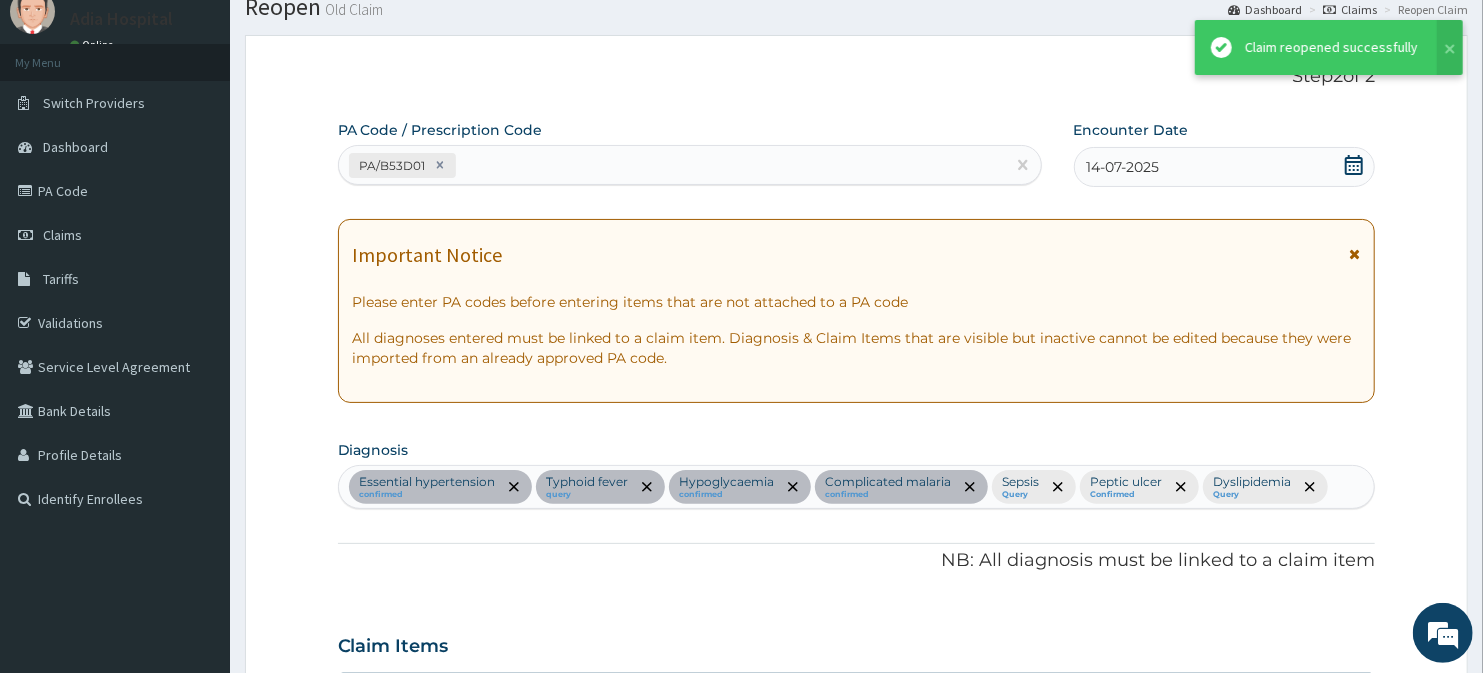 scroll, scrollTop: 2320, scrollLeft: 0, axis: vertical 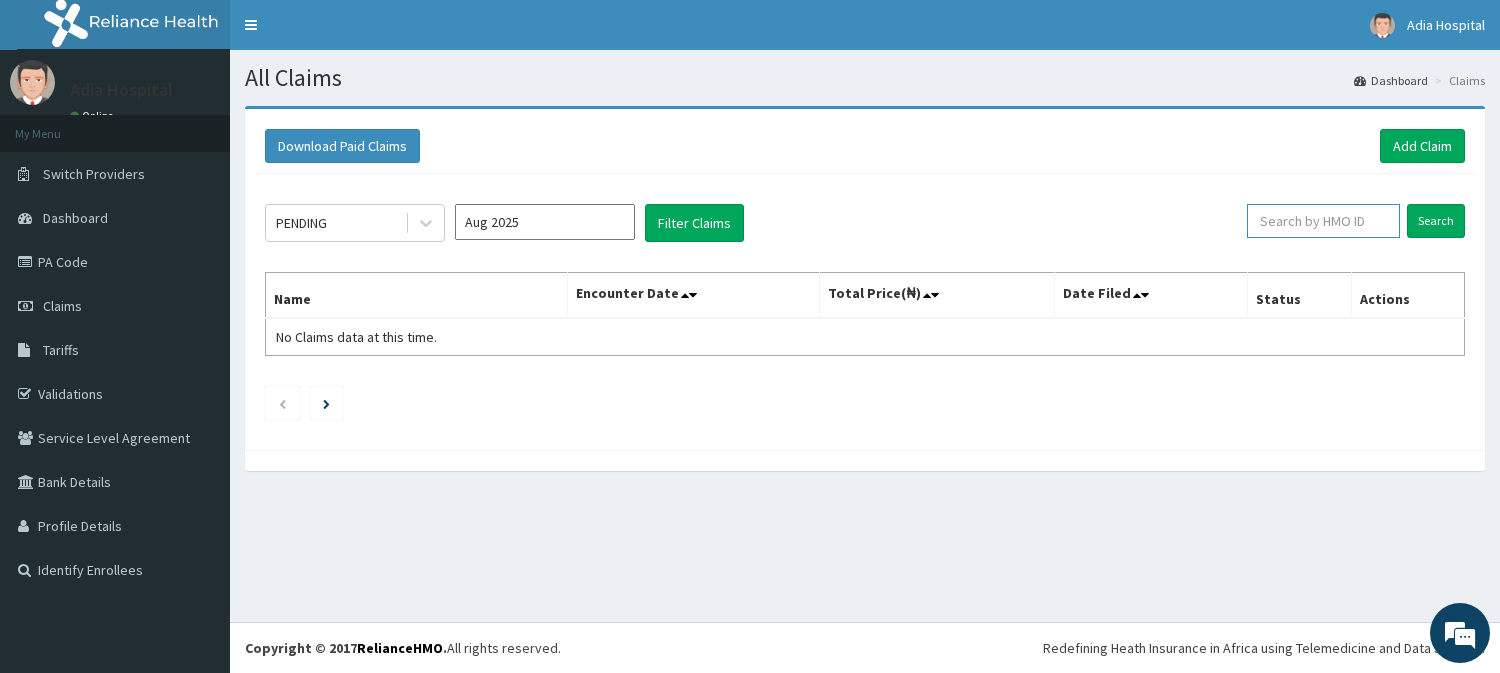 click at bounding box center [1323, 221] 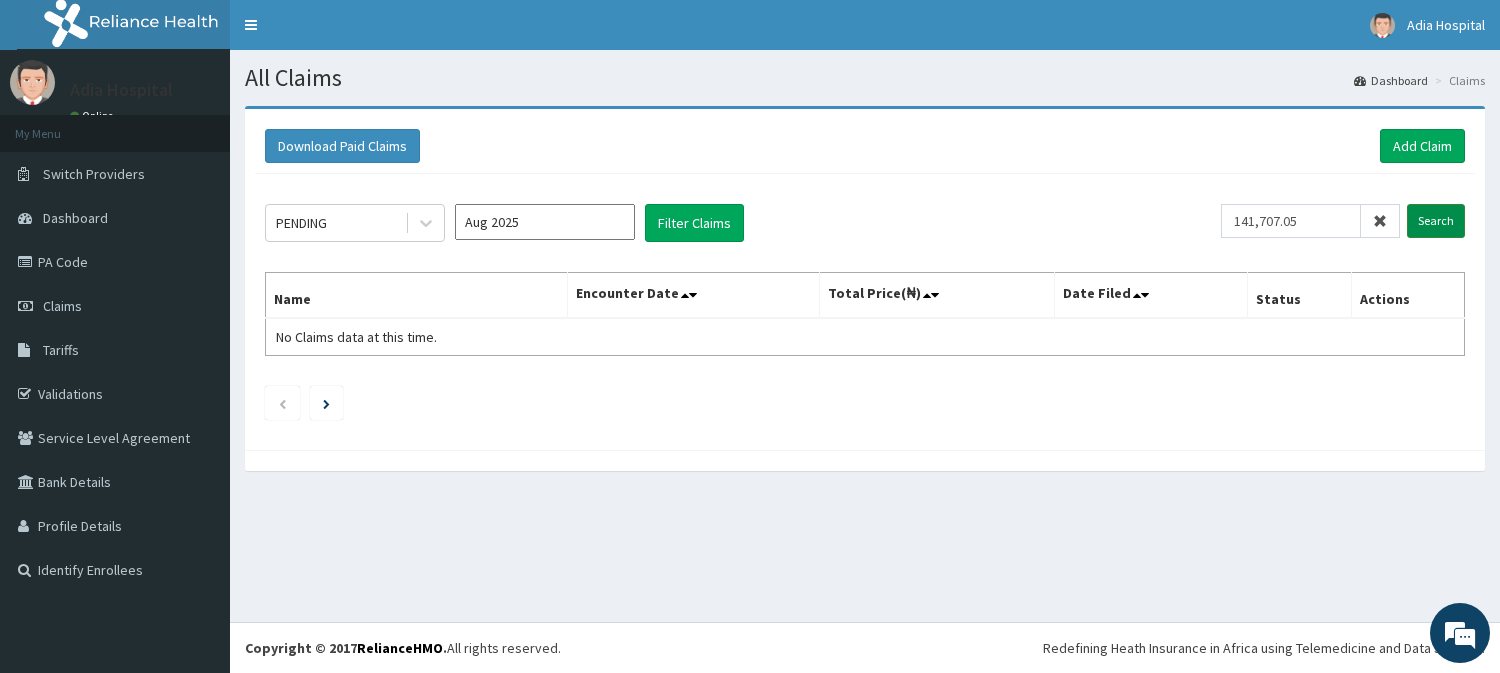 click on "Search" at bounding box center [1436, 221] 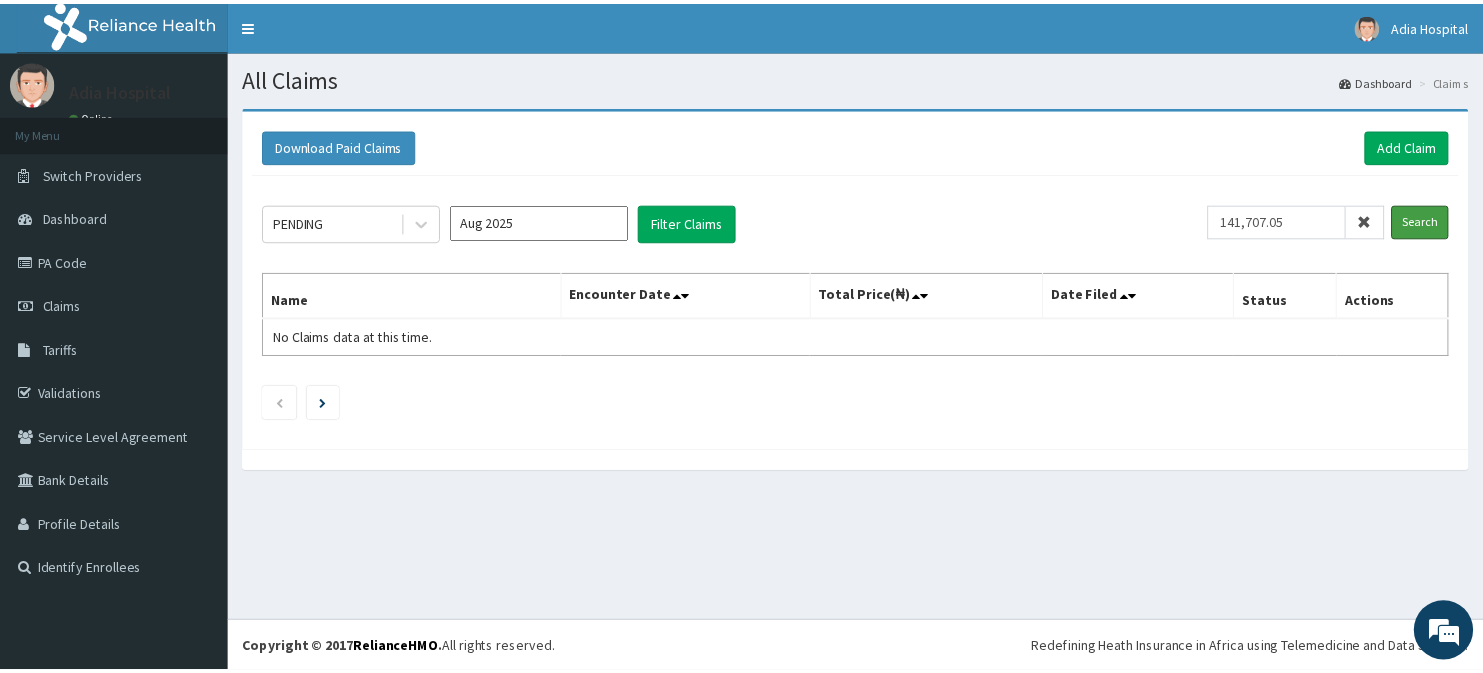 scroll, scrollTop: 0, scrollLeft: 0, axis: both 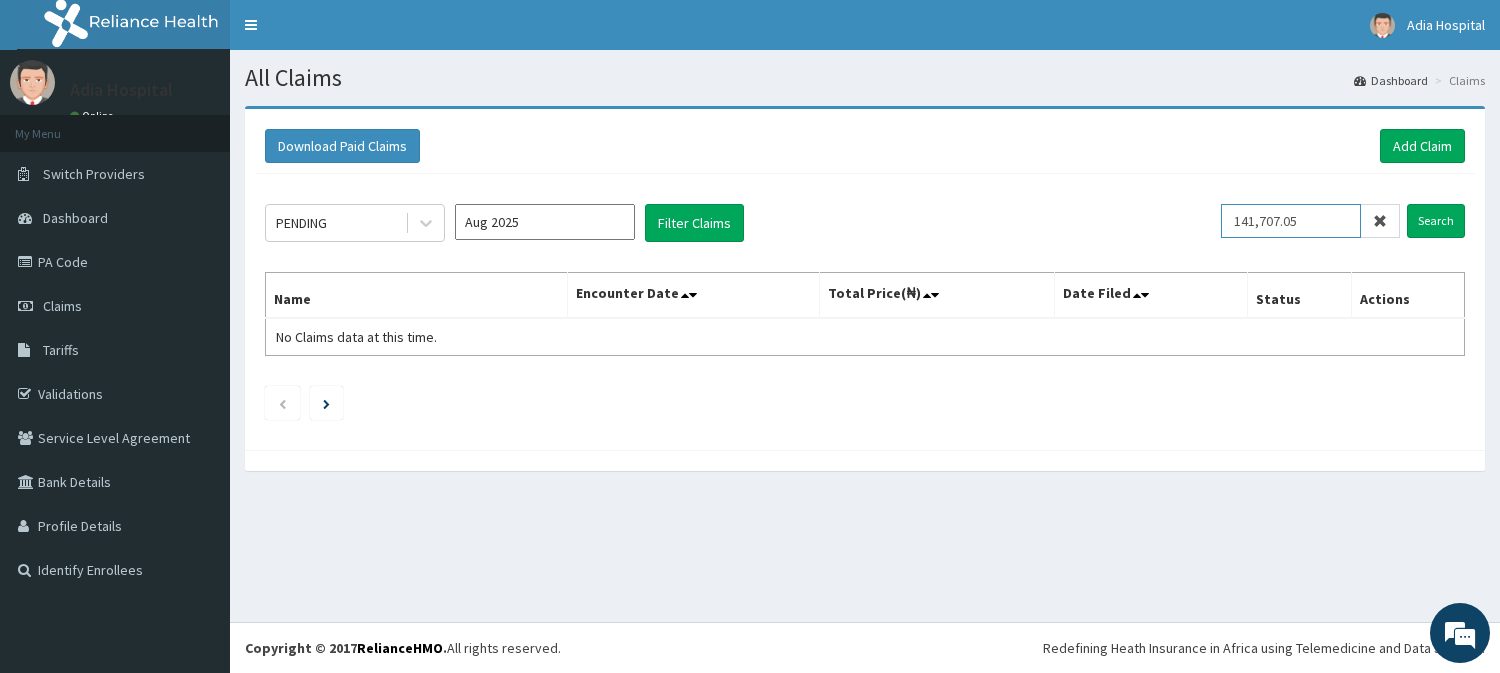 click on "141,707.05" at bounding box center [1291, 221] 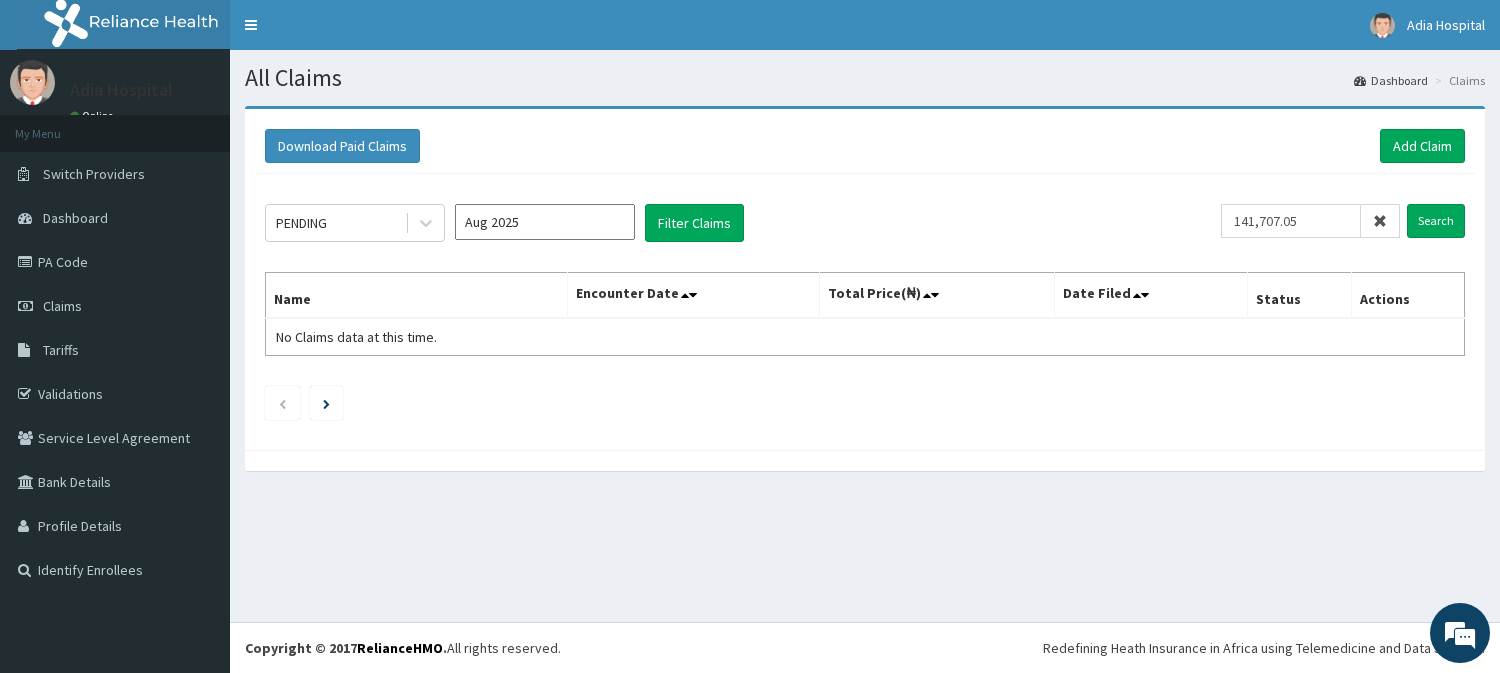 click on "PENDING [MON] [YYYY] Filter Claims 141,707.05 Search Name Encounter Date Total Price(₦) Date Filed Status Actions No Claims data at this time." 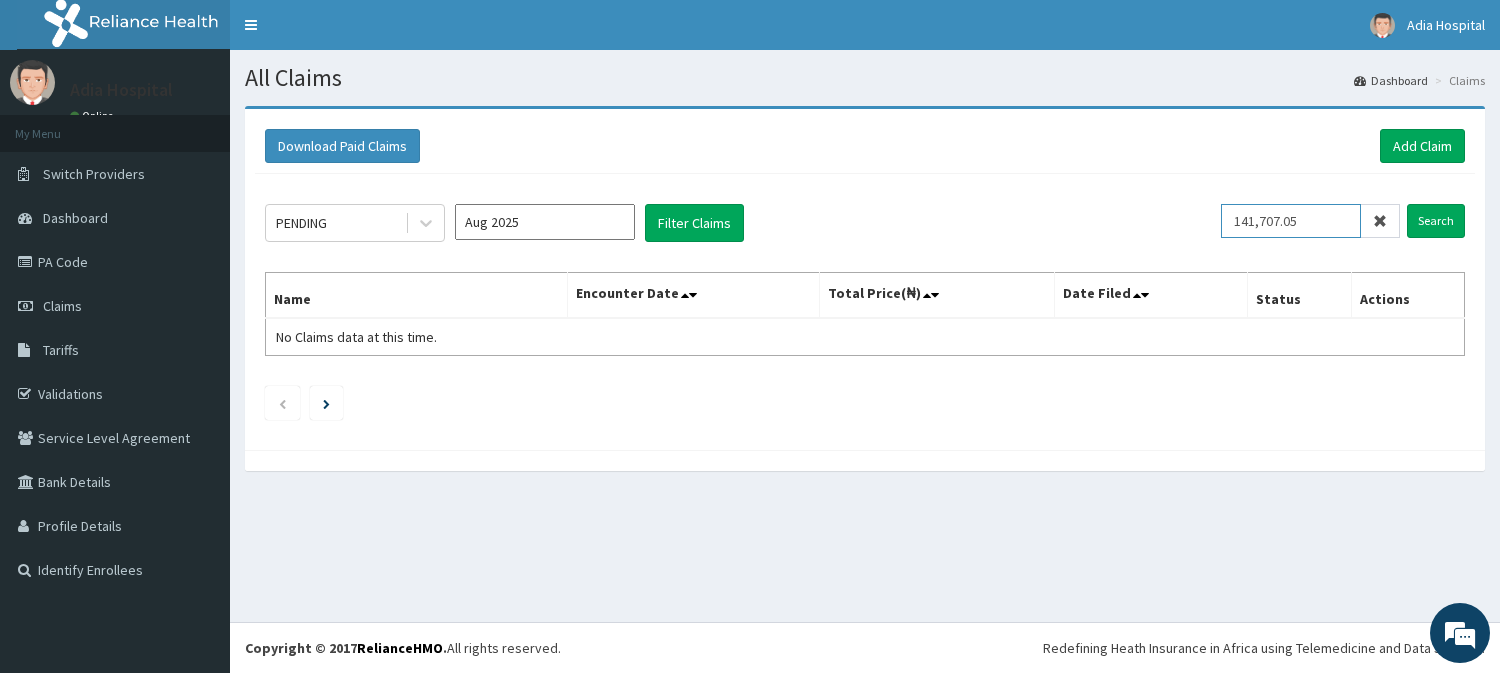 click on "141,707.05" at bounding box center [1291, 221] 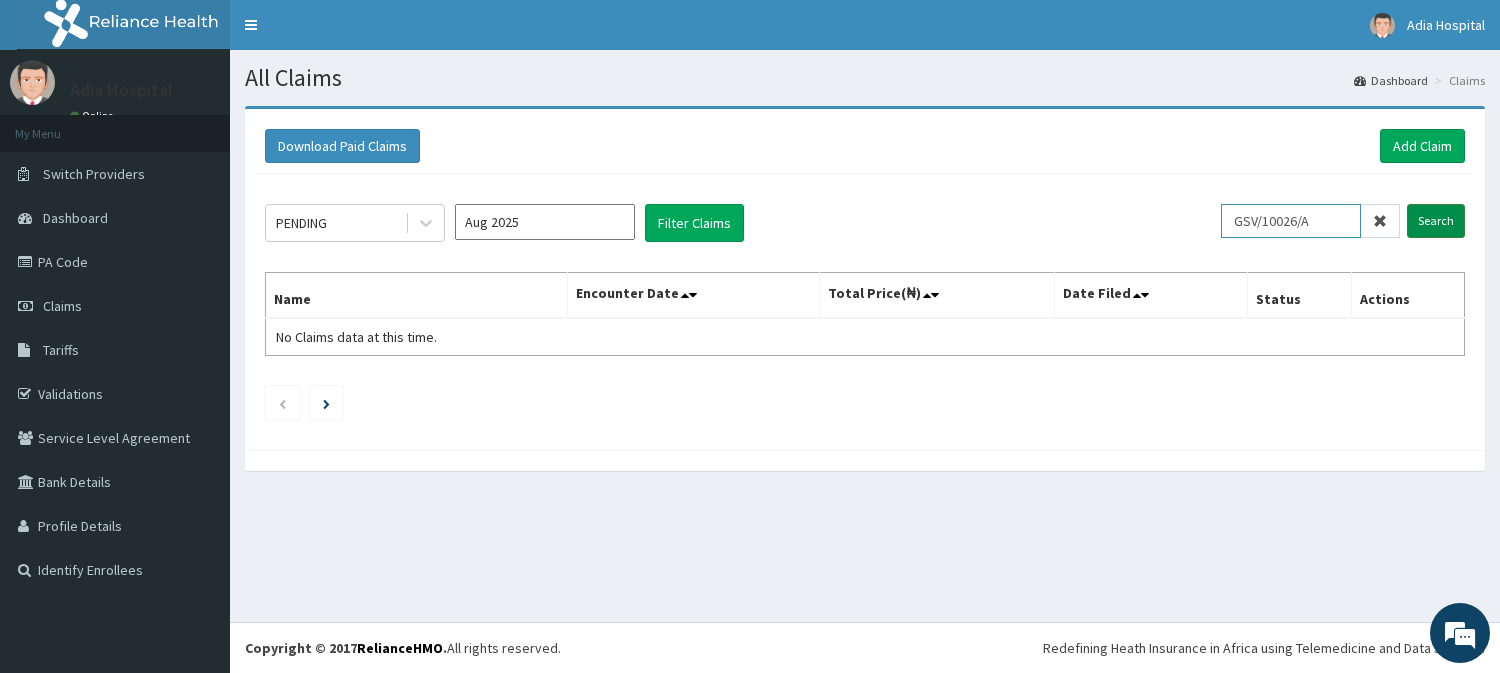 type on "GSV/10026/A" 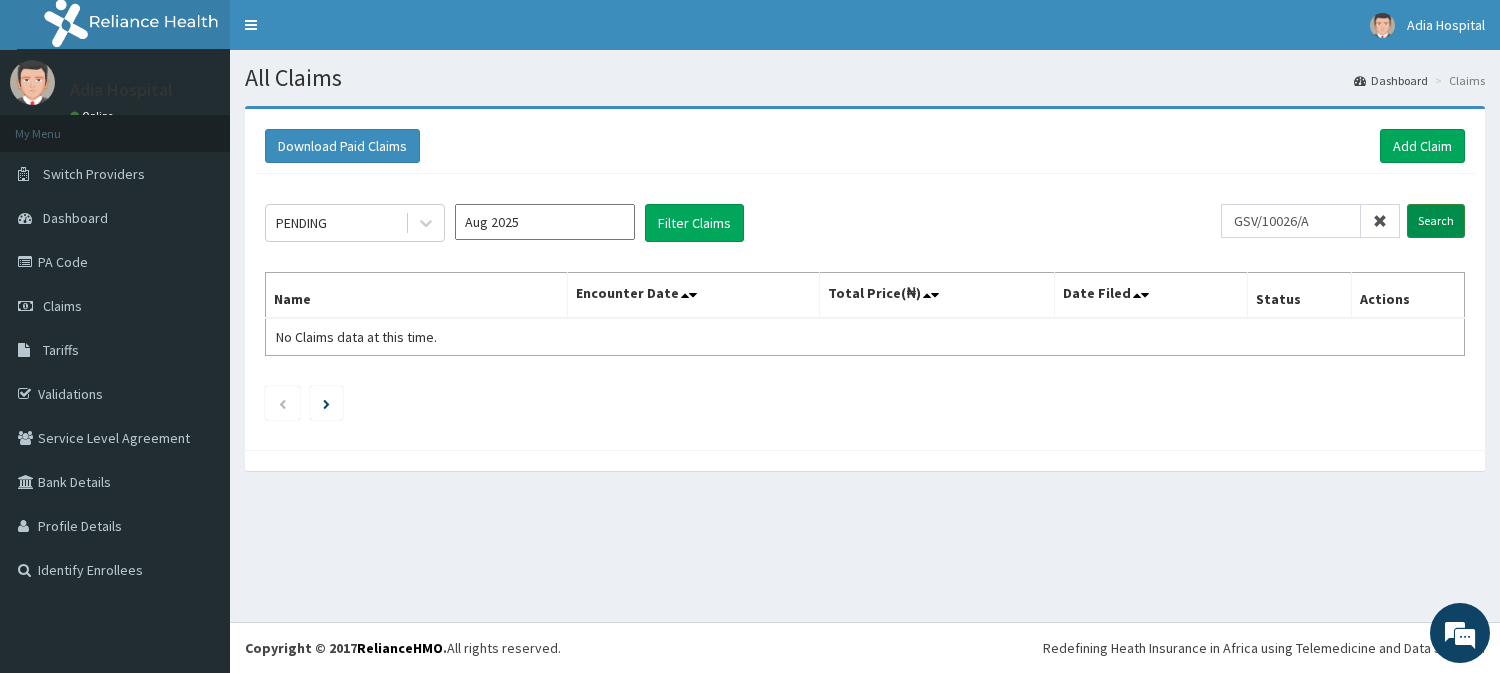 click on "Search" at bounding box center [1436, 221] 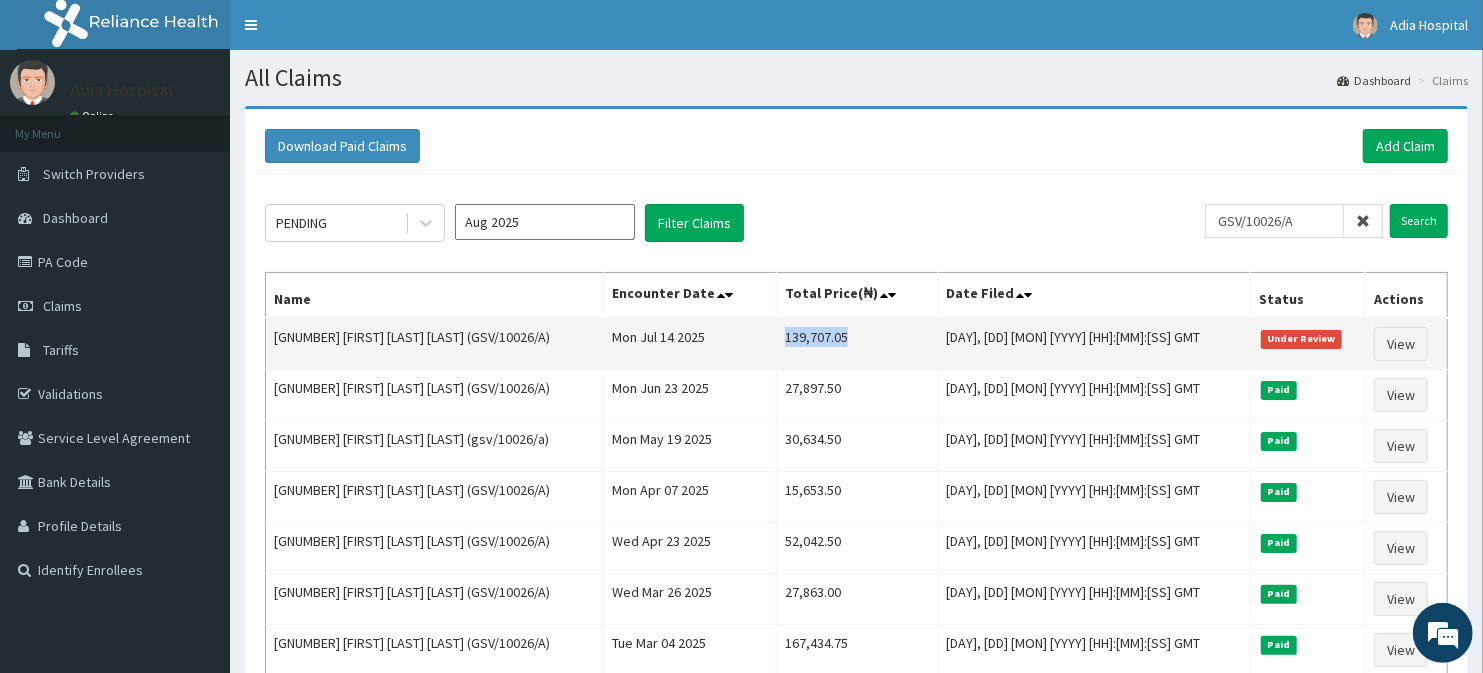 copy on "139,707.05" 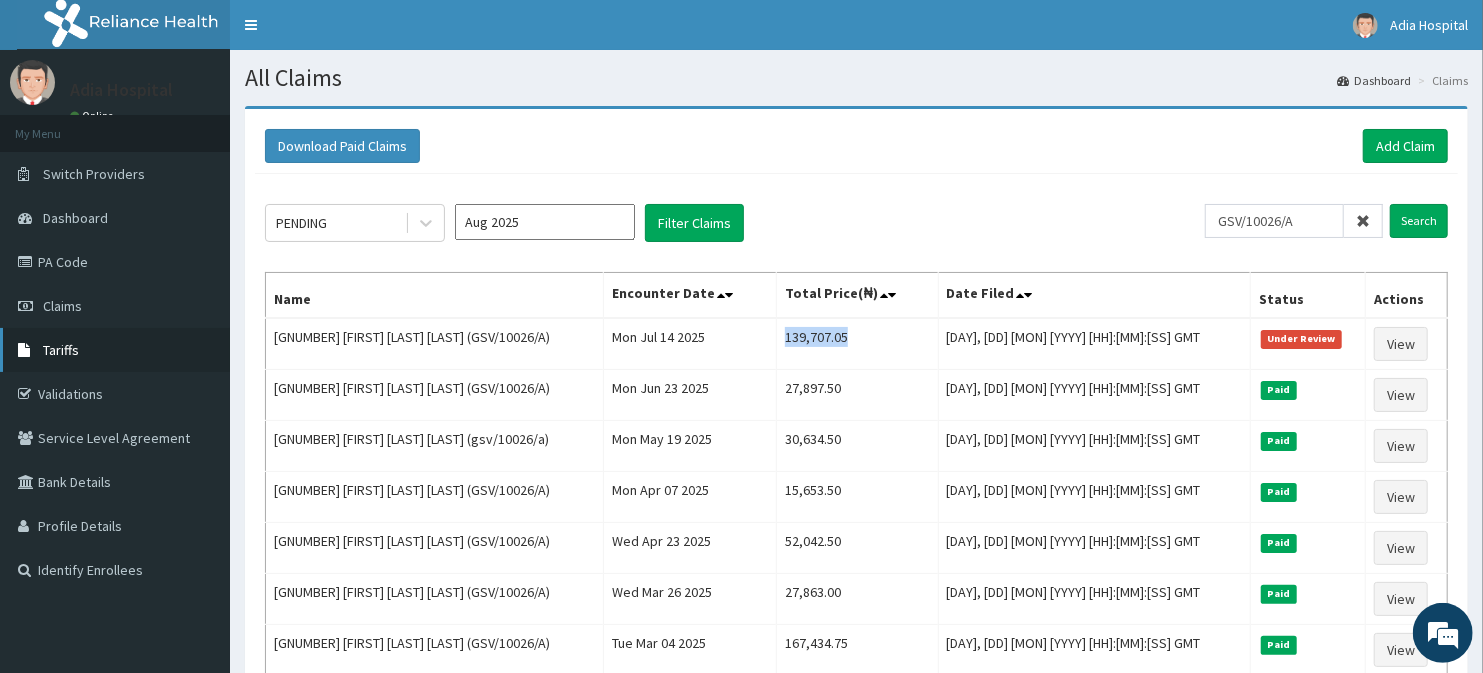 click on "Tariffs" at bounding box center [61, 350] 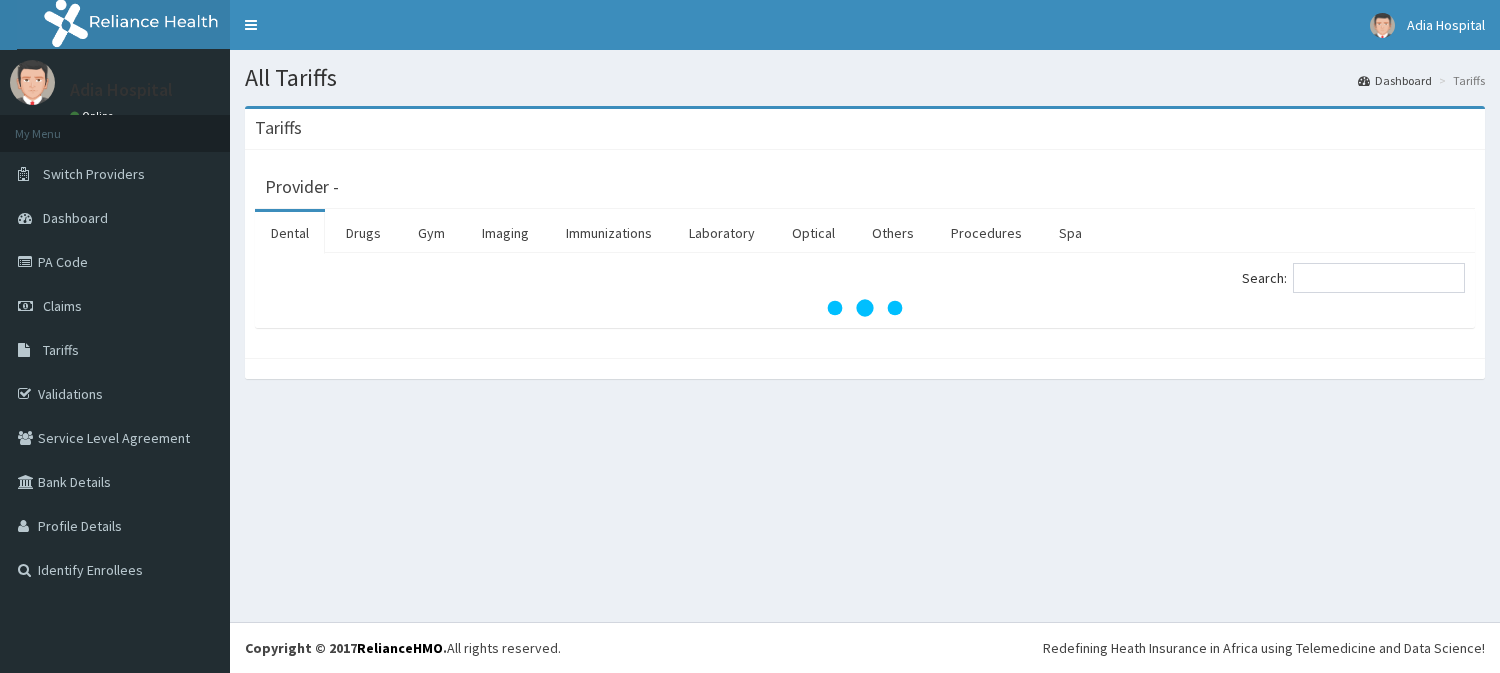 scroll, scrollTop: 0, scrollLeft: 0, axis: both 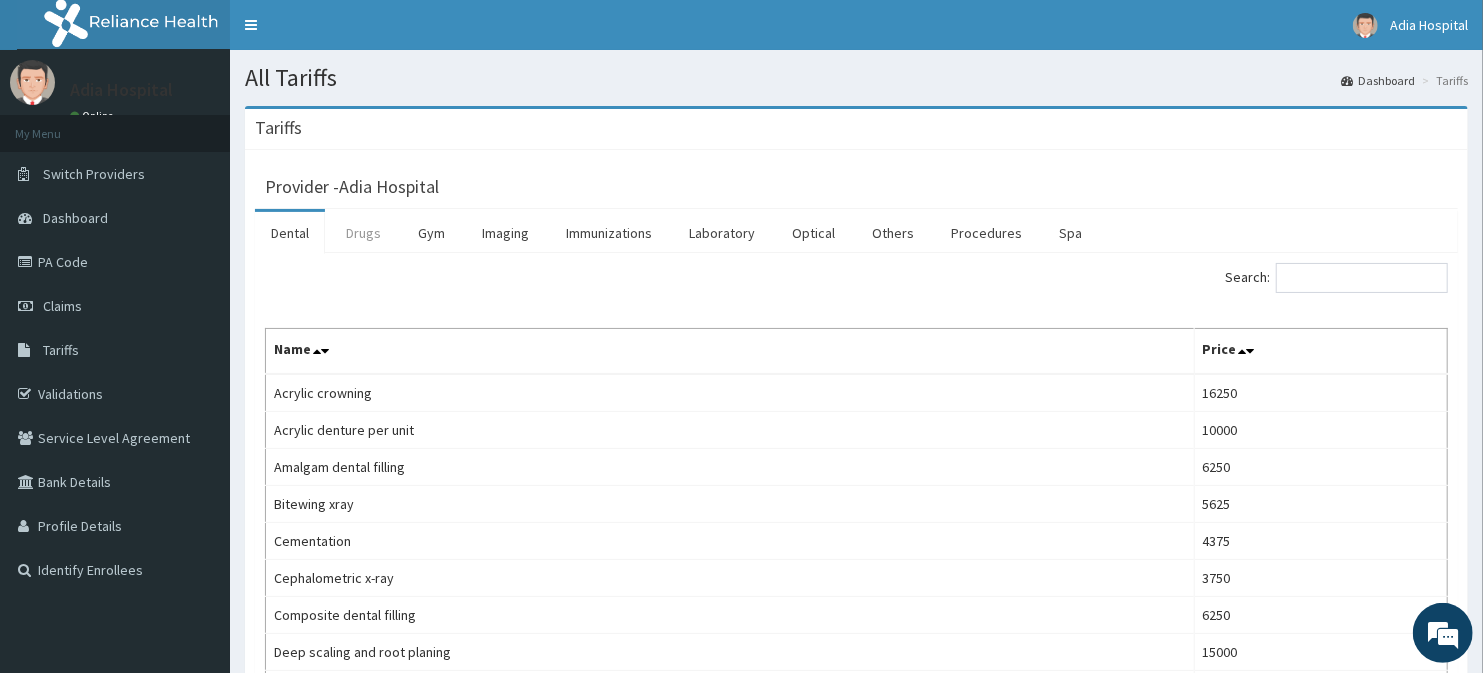 click on "Drugs" at bounding box center [363, 233] 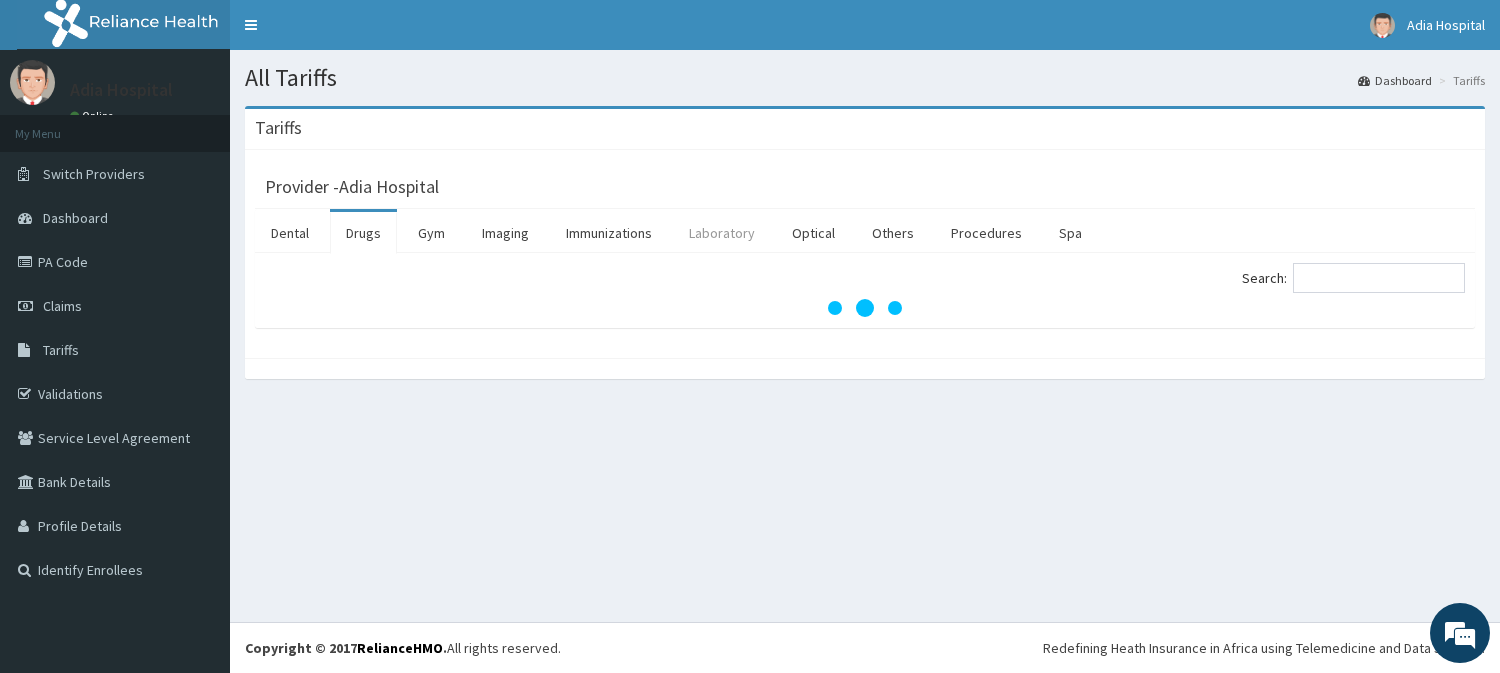 click on "Laboratory" at bounding box center [722, 233] 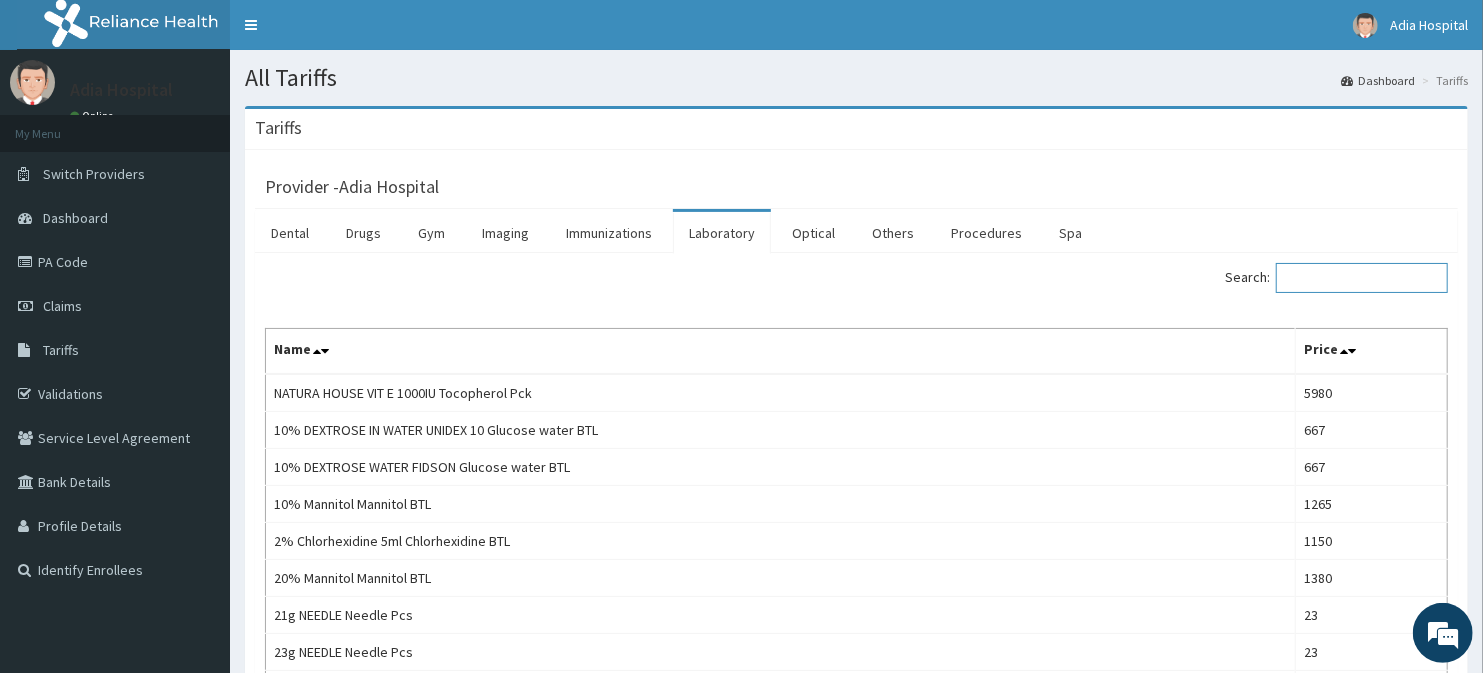 click on "Search:" at bounding box center (1362, 278) 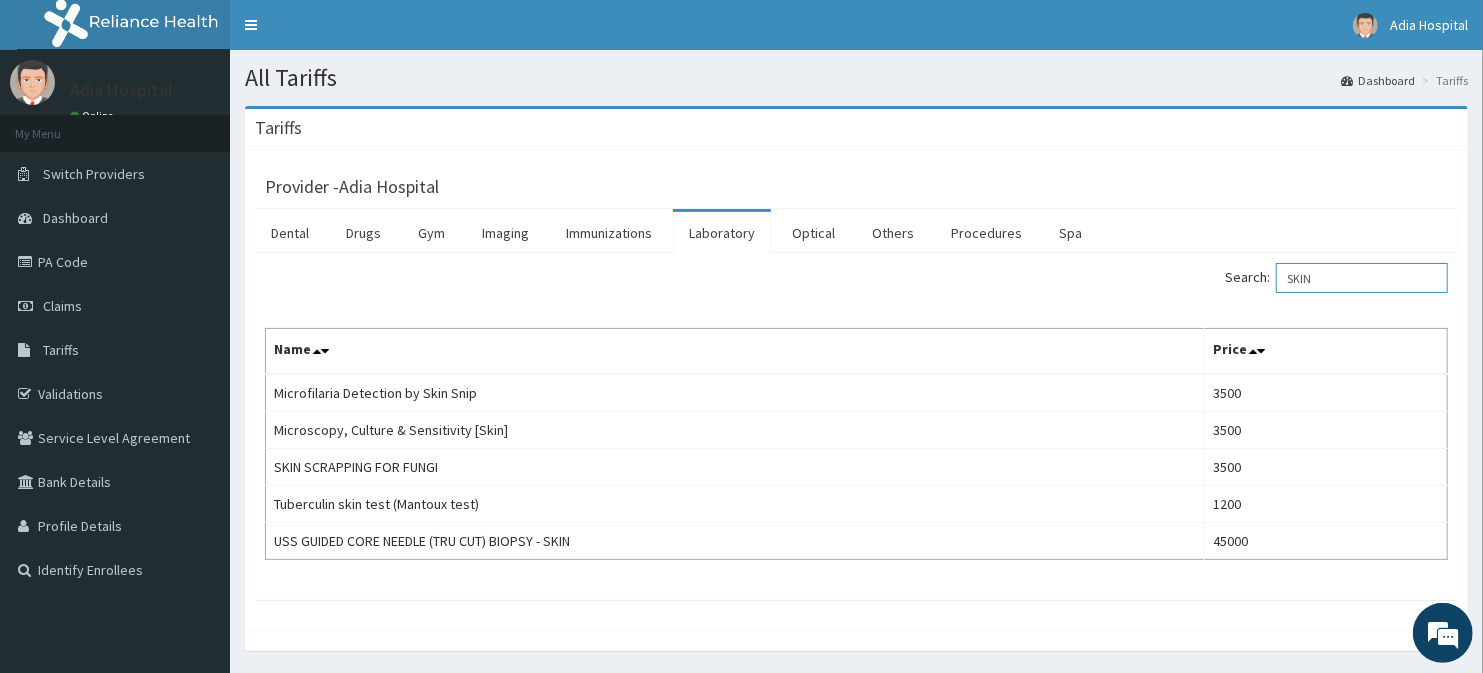 type on "SKIN" 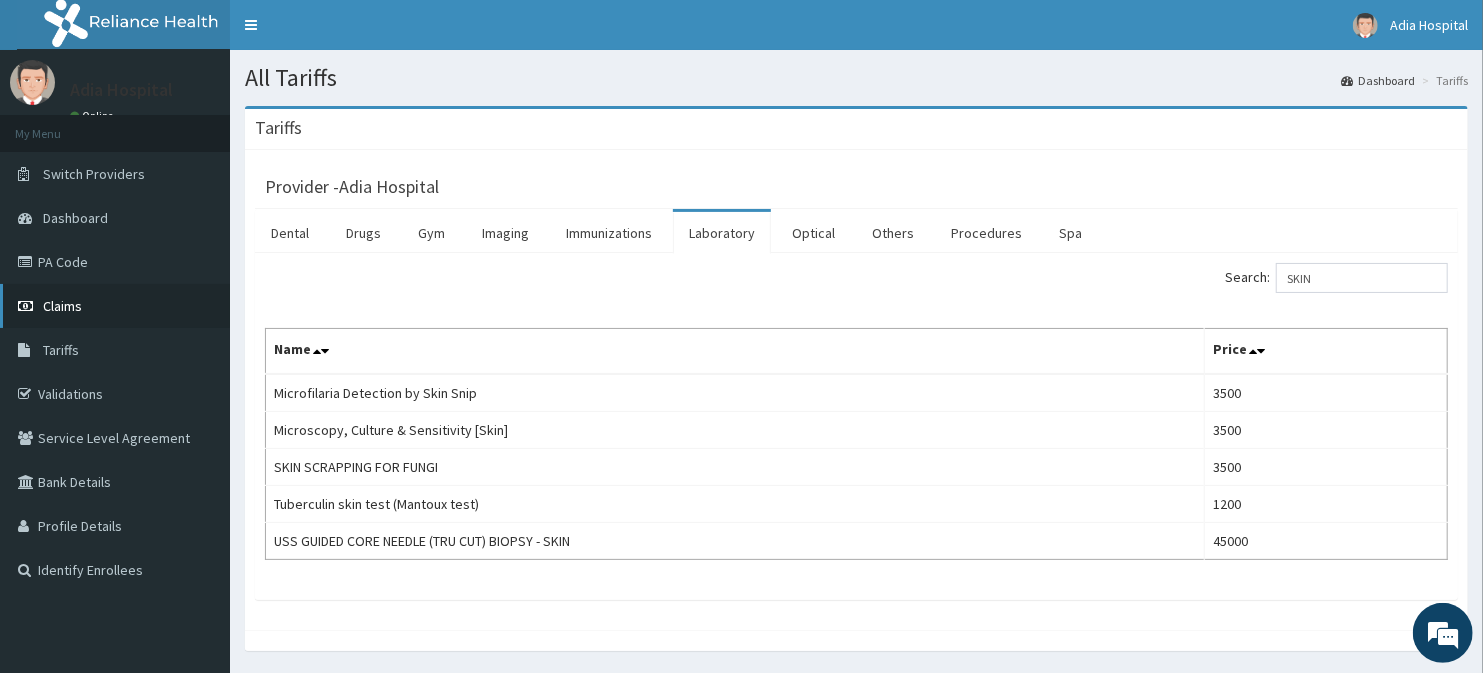click on "Claims" at bounding box center [115, 306] 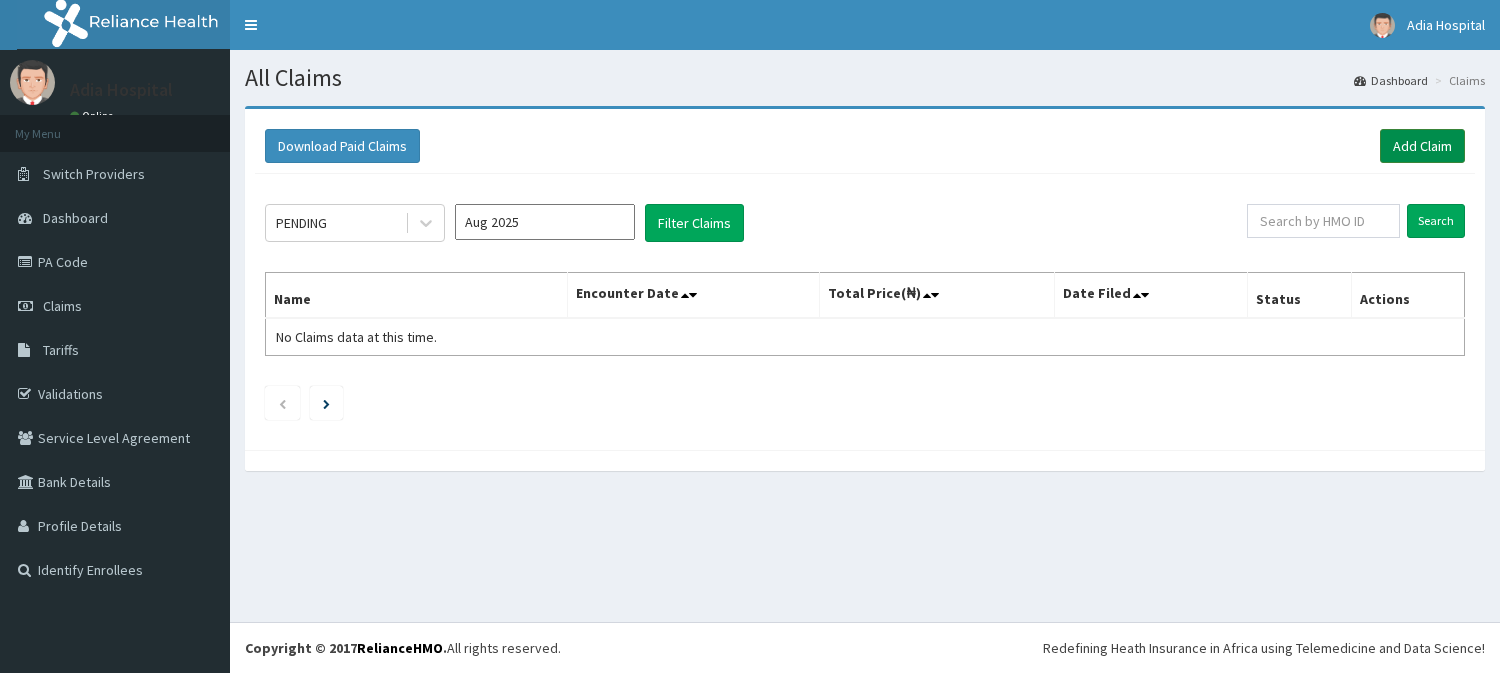 scroll, scrollTop: 0, scrollLeft: 0, axis: both 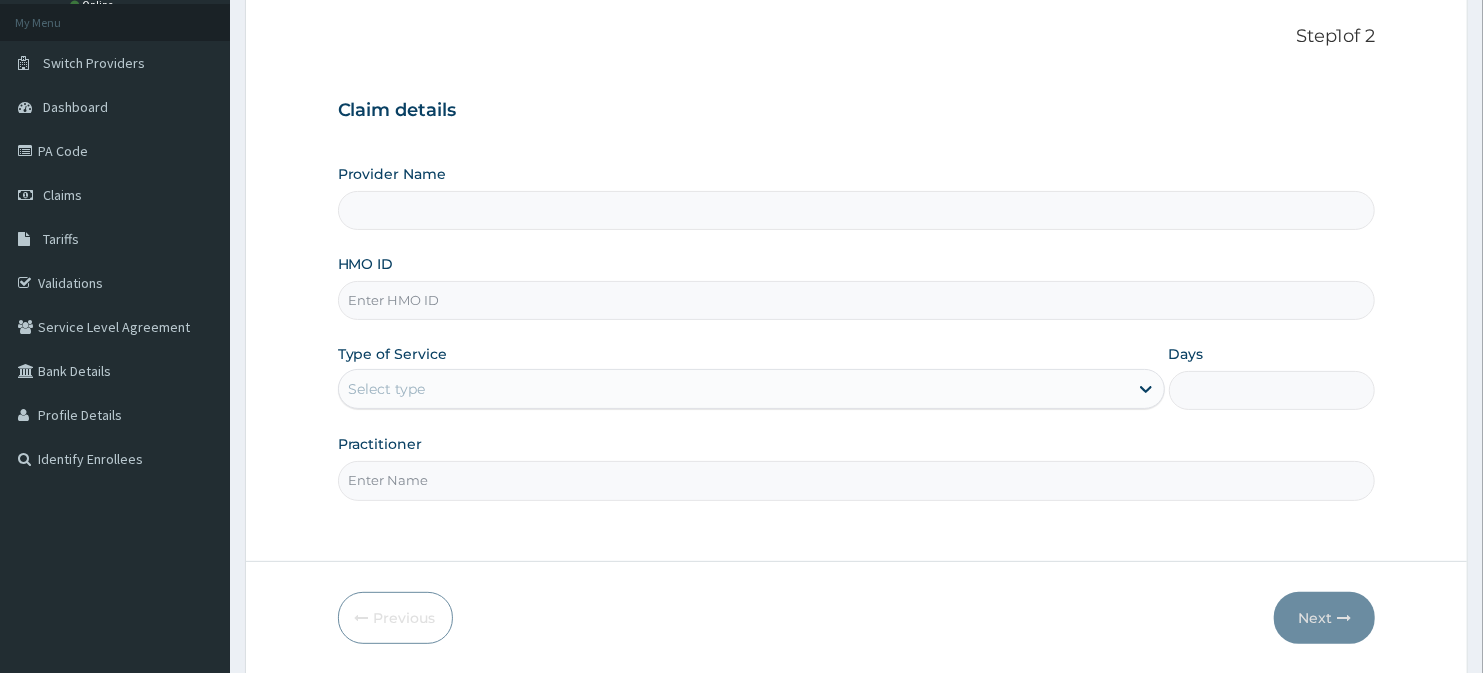 click on "Provider Name" at bounding box center (857, 210) 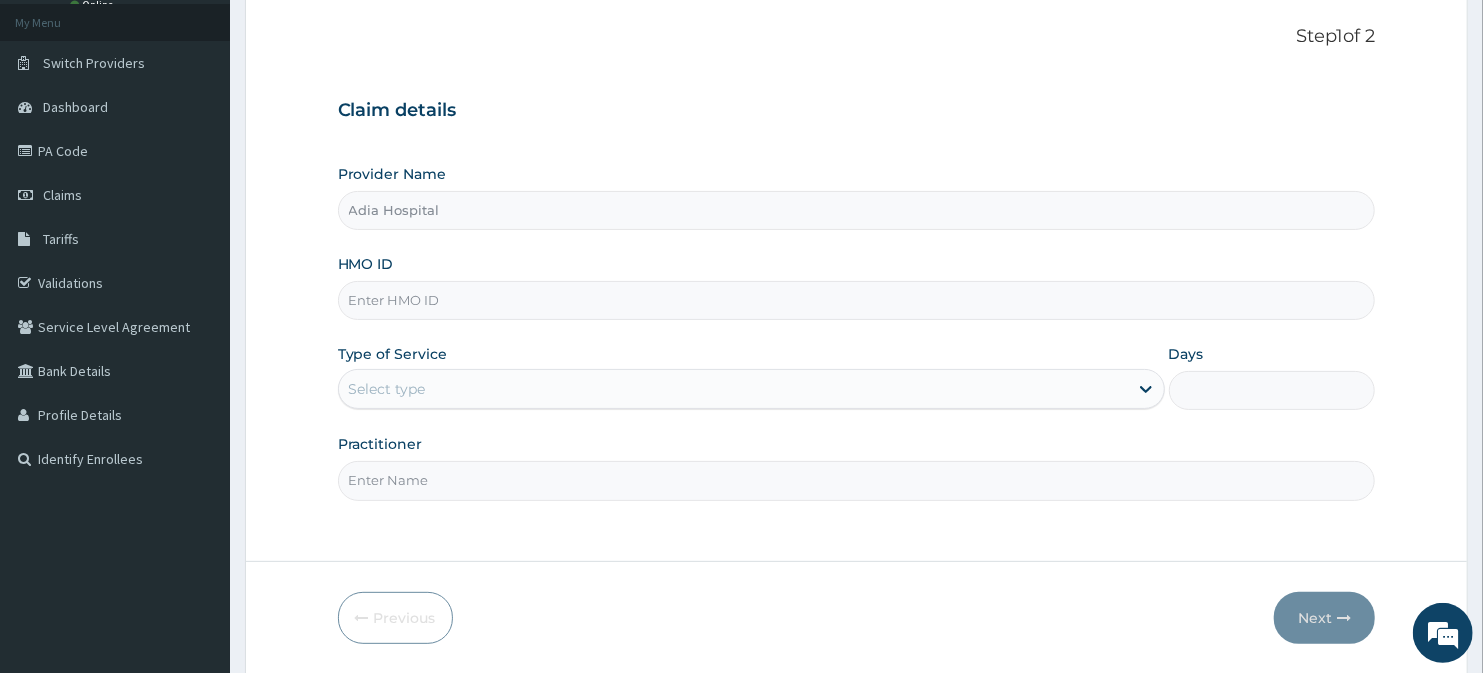 click on "HMO ID" at bounding box center [857, 300] 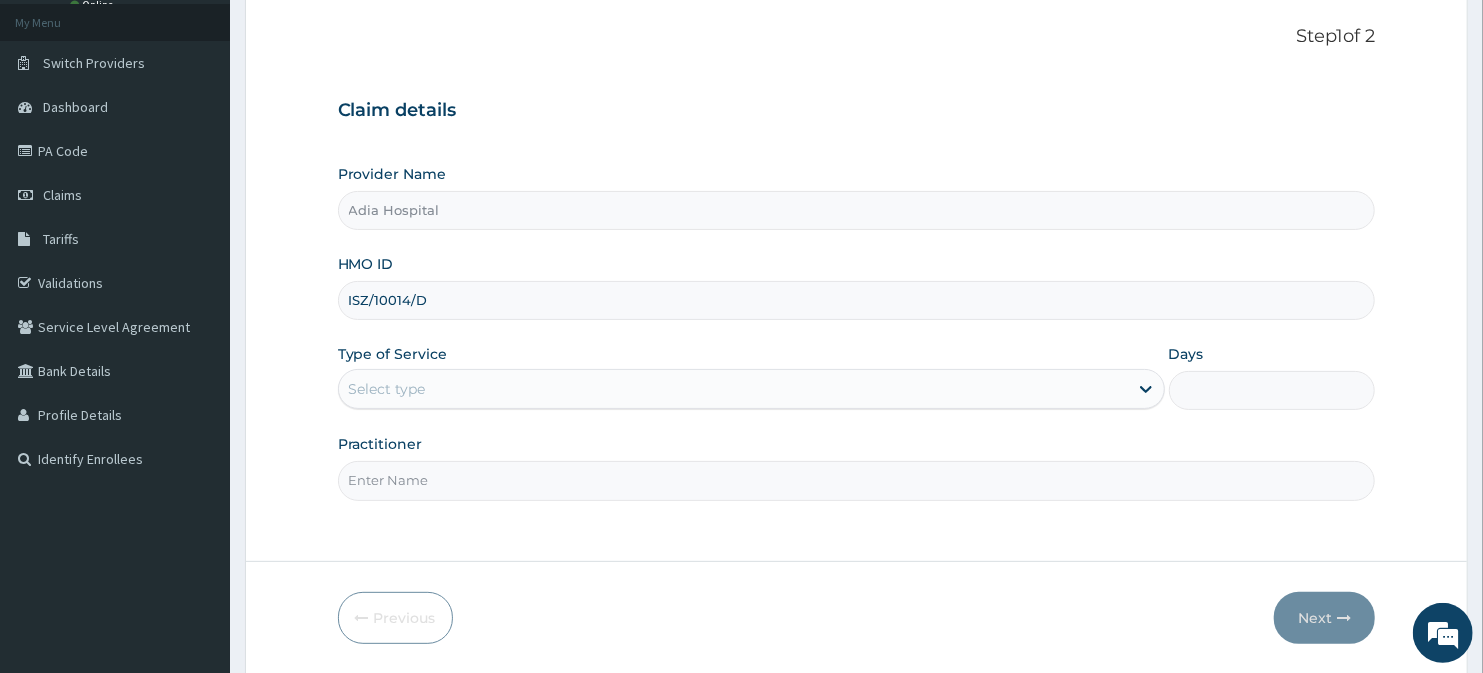 type on "ISZ/10014/D" 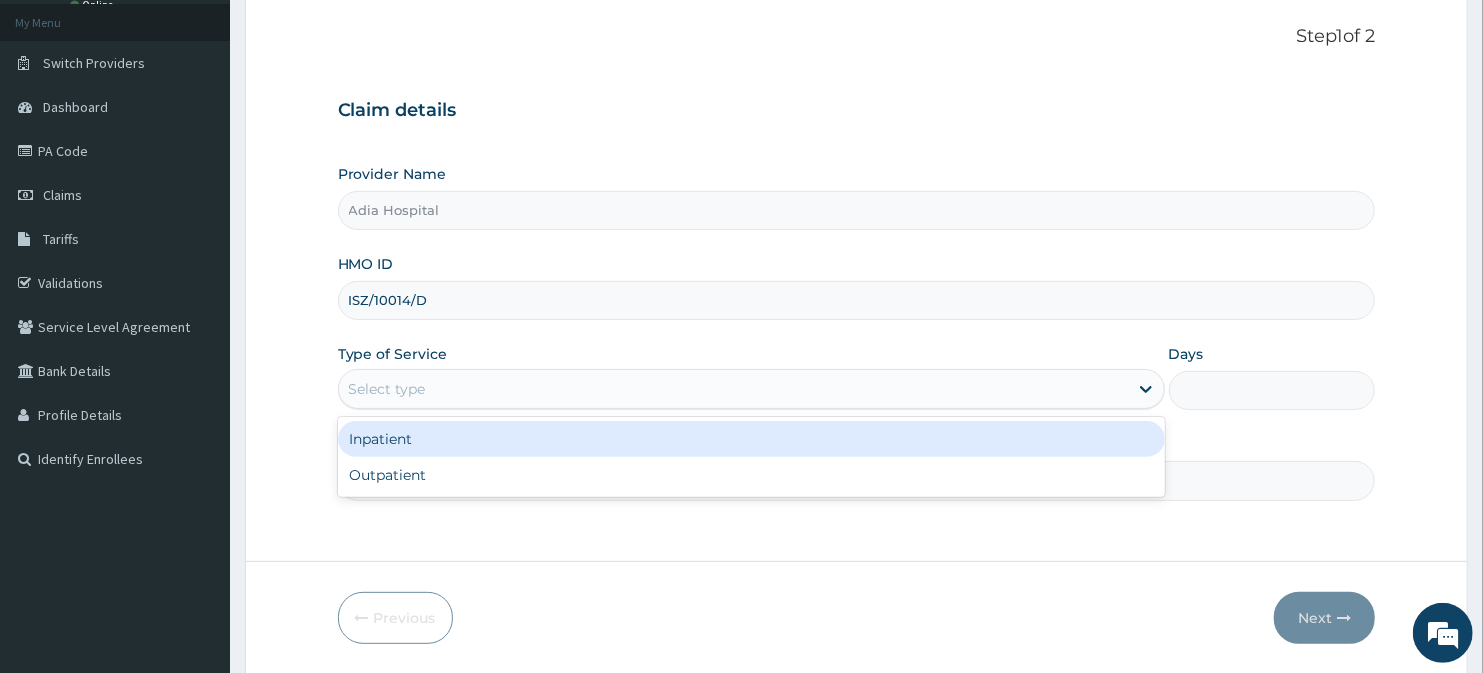 click on "Select type" at bounding box center (733, 389) 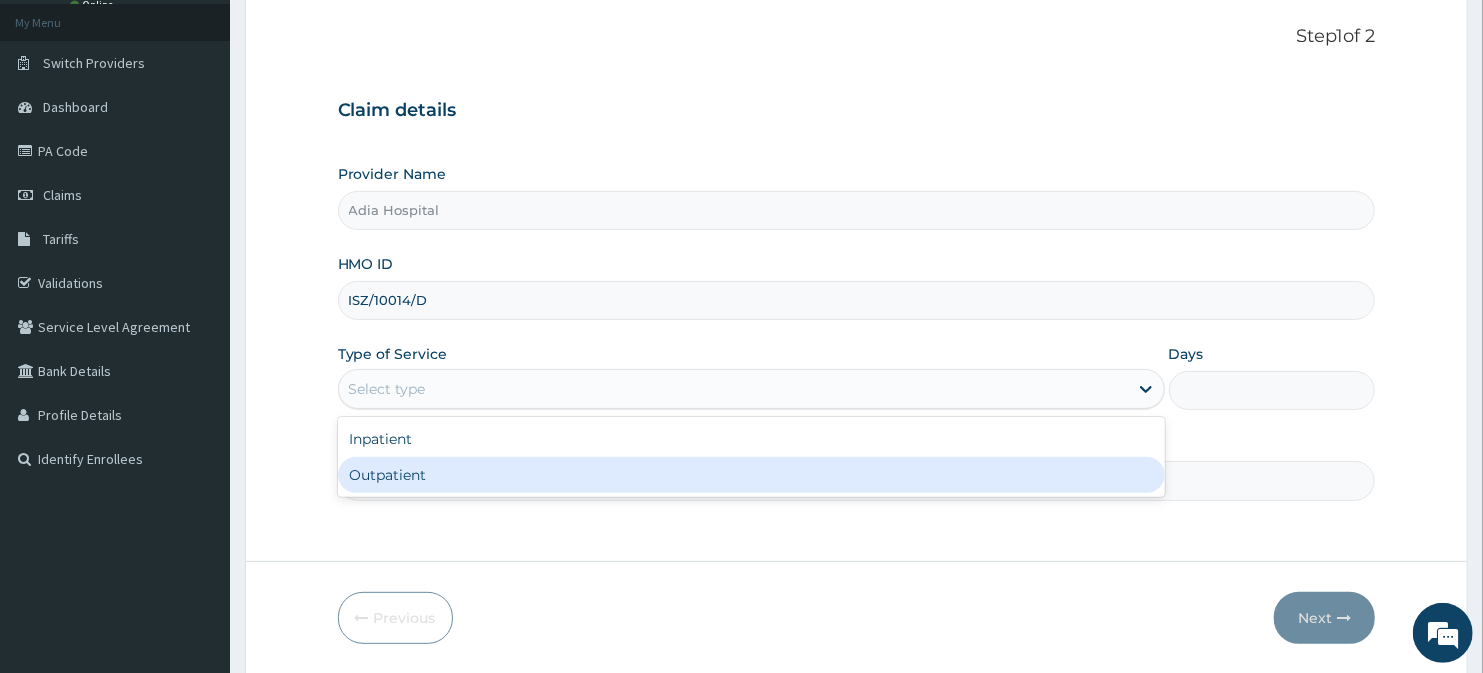 click on "Outpatient" at bounding box center (751, 475) 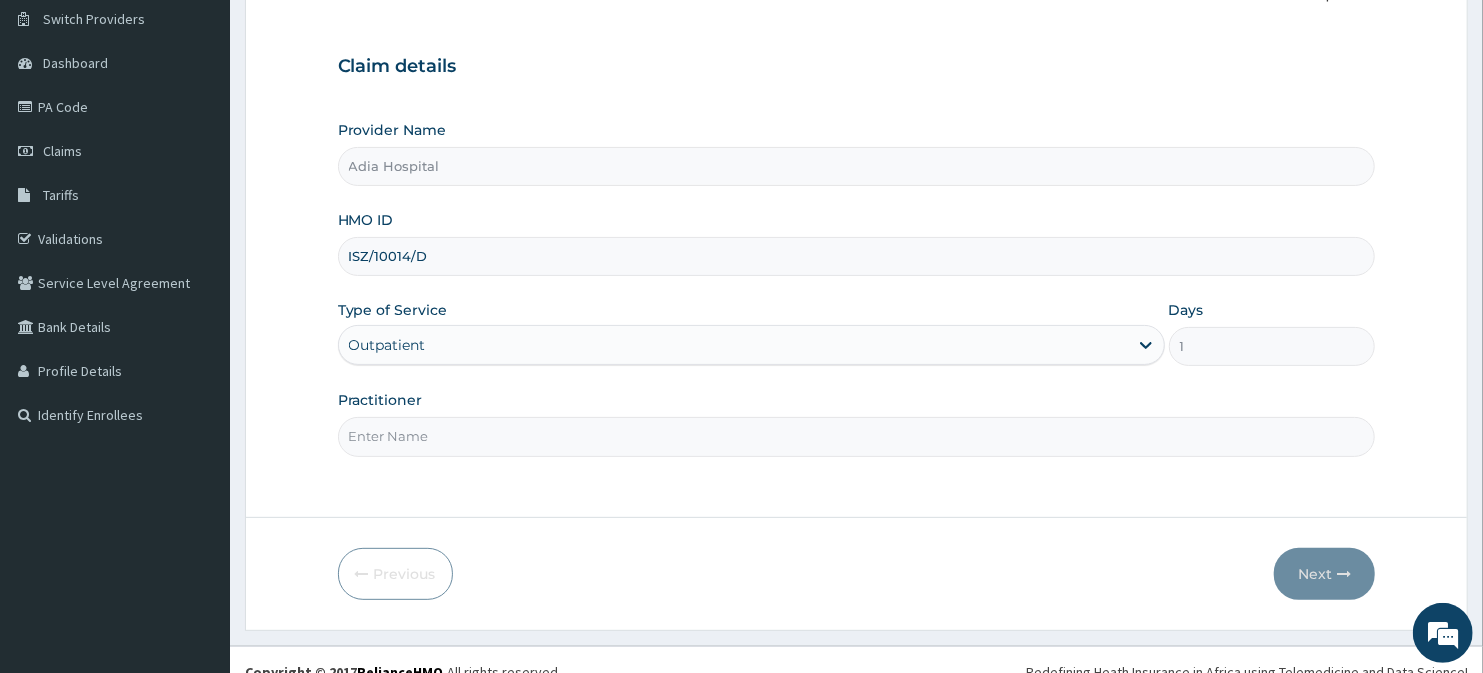 scroll, scrollTop: 178, scrollLeft: 0, axis: vertical 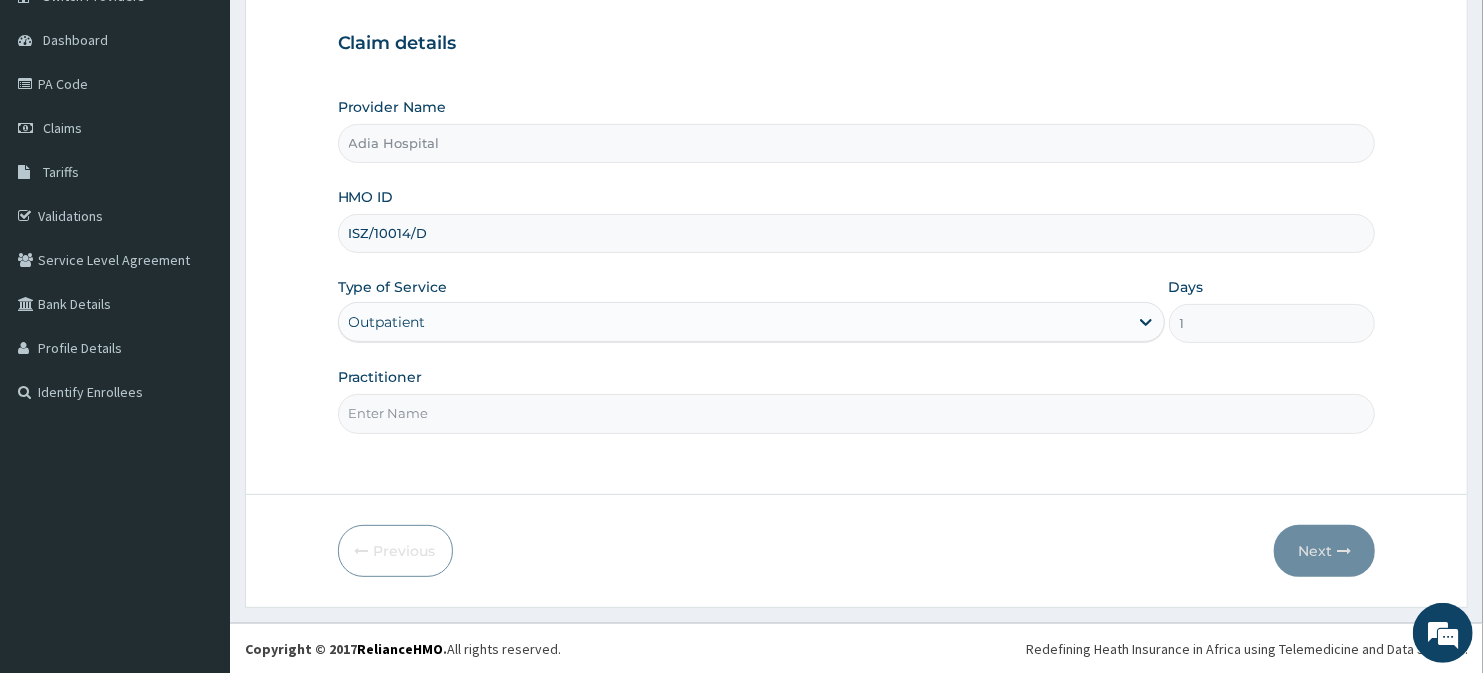 click on "Step  1  of 2 Claim details Provider Name Adia Hospital HMO ID ISZ/10014/D Type of Service option Outpatient, selected.   Select is focused ,type to refine list, press Down to open the menu,  Outpatient Days 1 Practitioner" at bounding box center [857, 211] 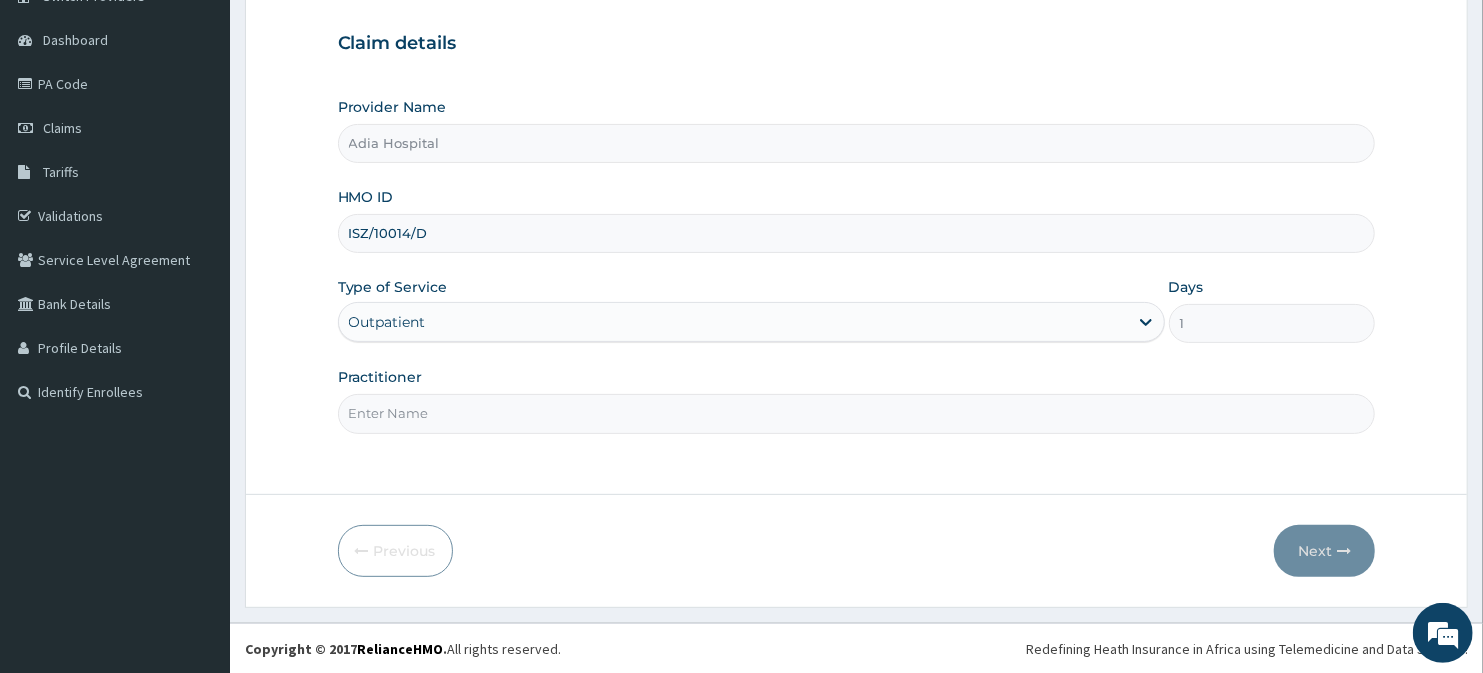 type on "dr ik" 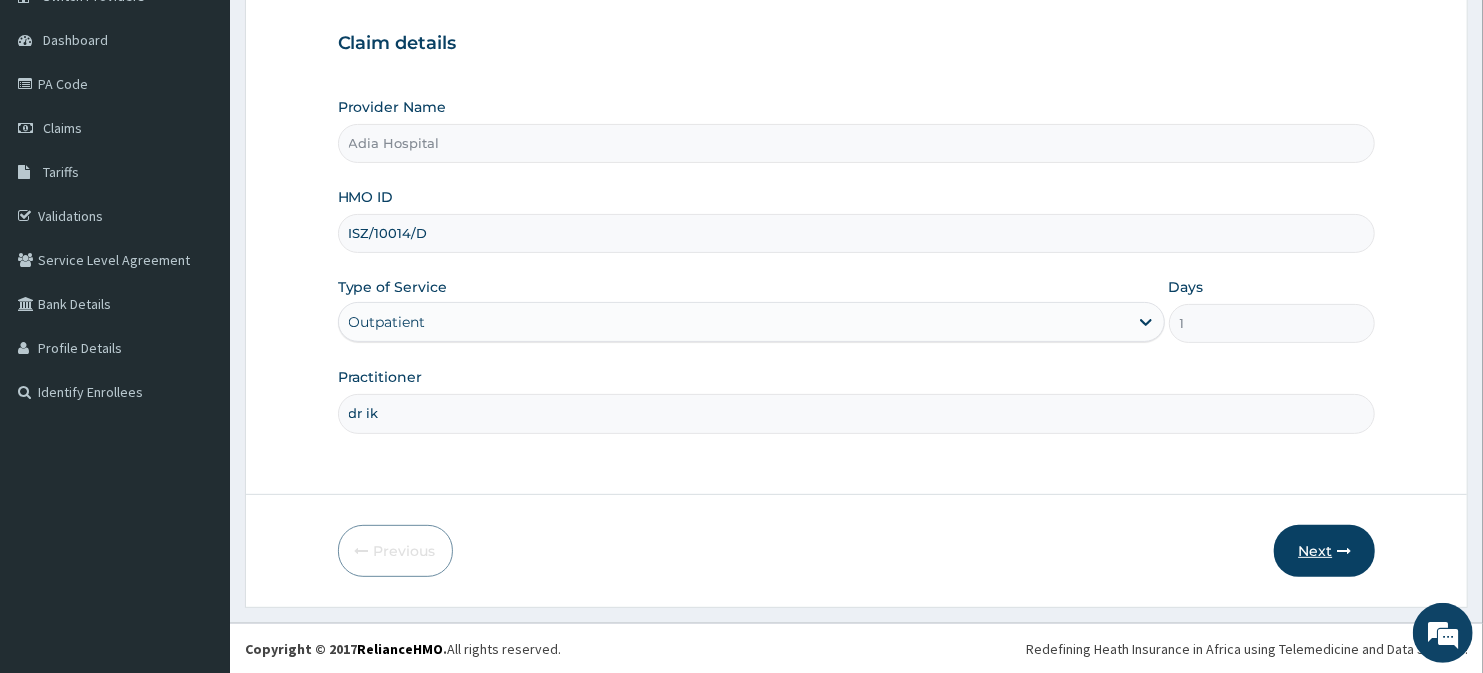 click on "Next" at bounding box center [1324, 551] 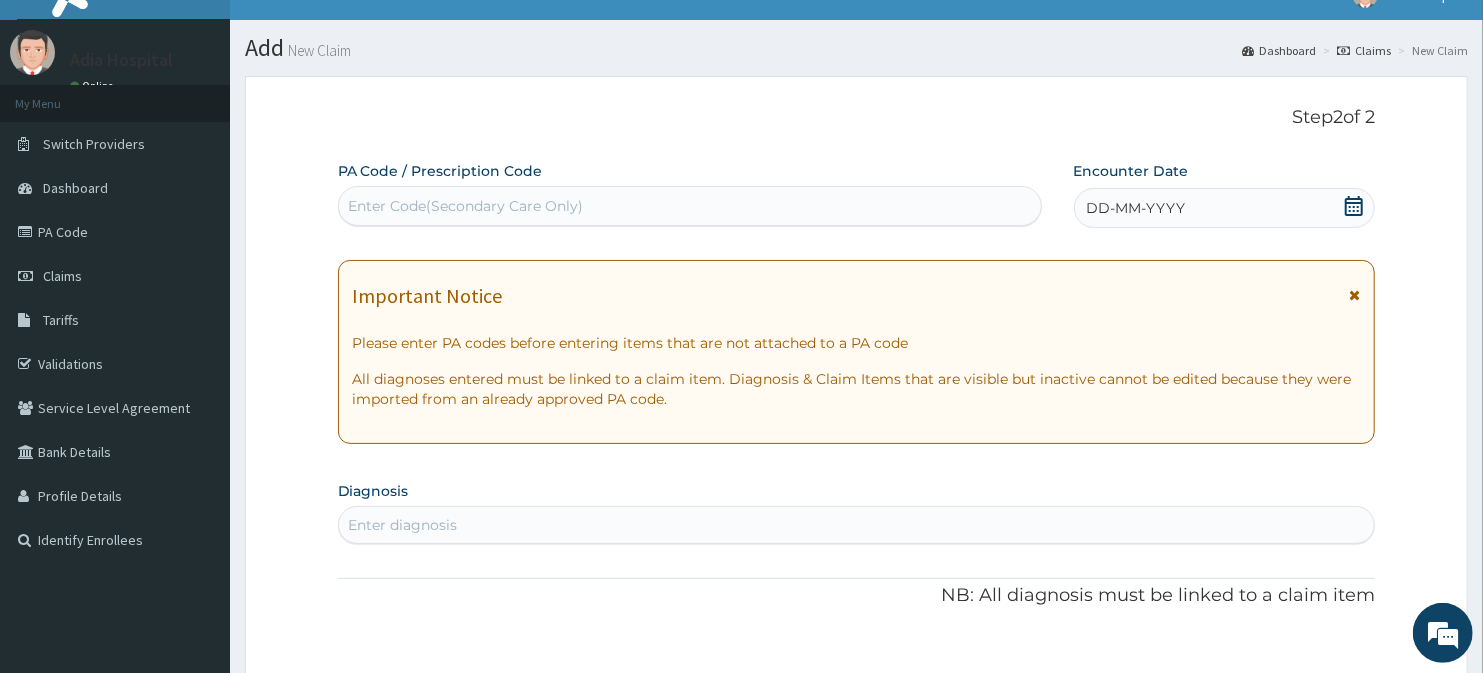scroll, scrollTop: 0, scrollLeft: 0, axis: both 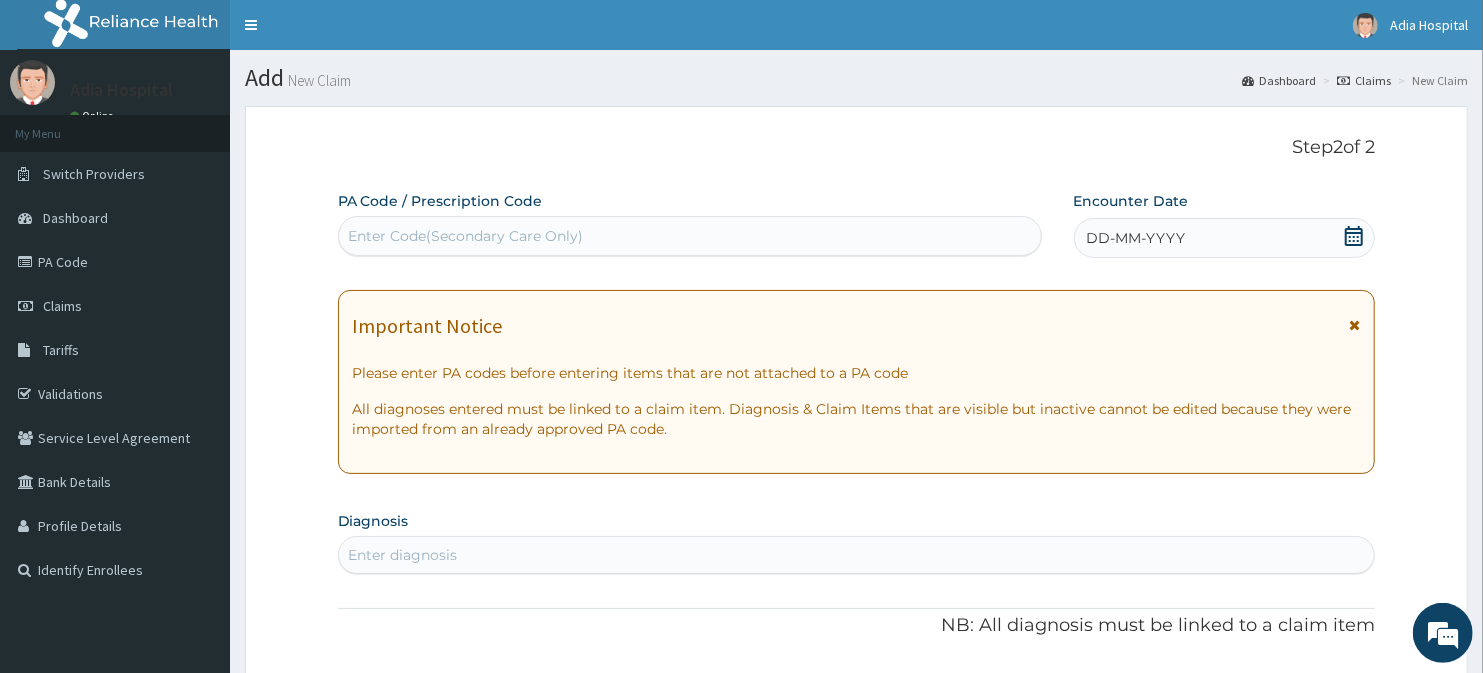 click on "Enter Code(Secondary Care Only)" at bounding box center (466, 236) 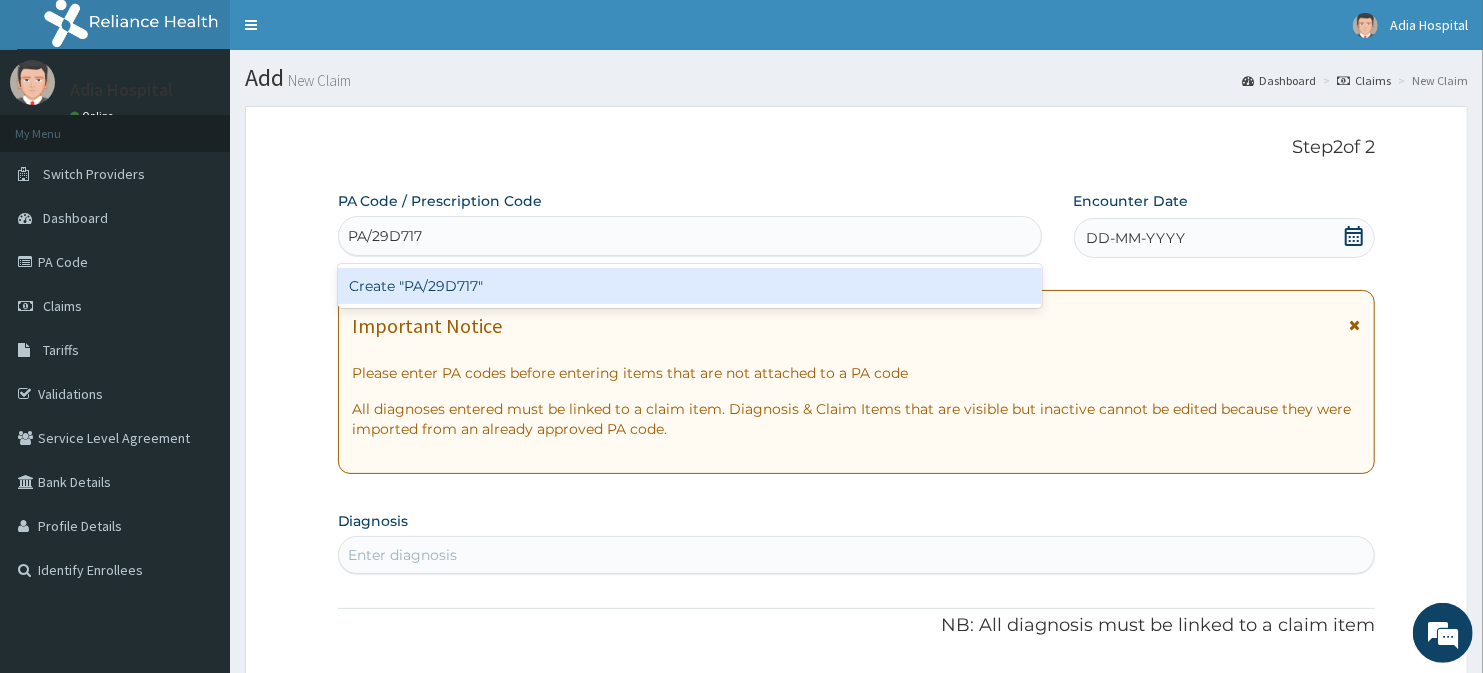 click on "Create "PA/29D717"" at bounding box center (690, 286) 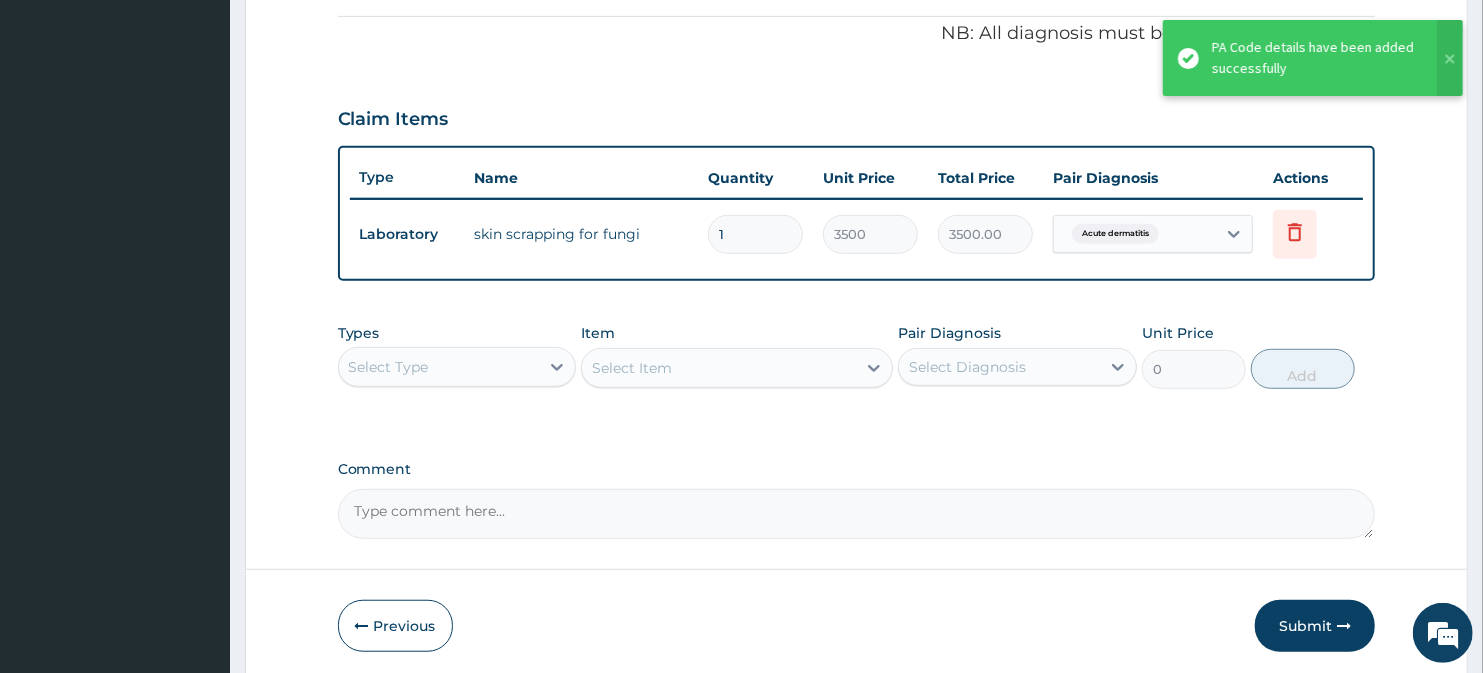 scroll, scrollTop: 383, scrollLeft: 0, axis: vertical 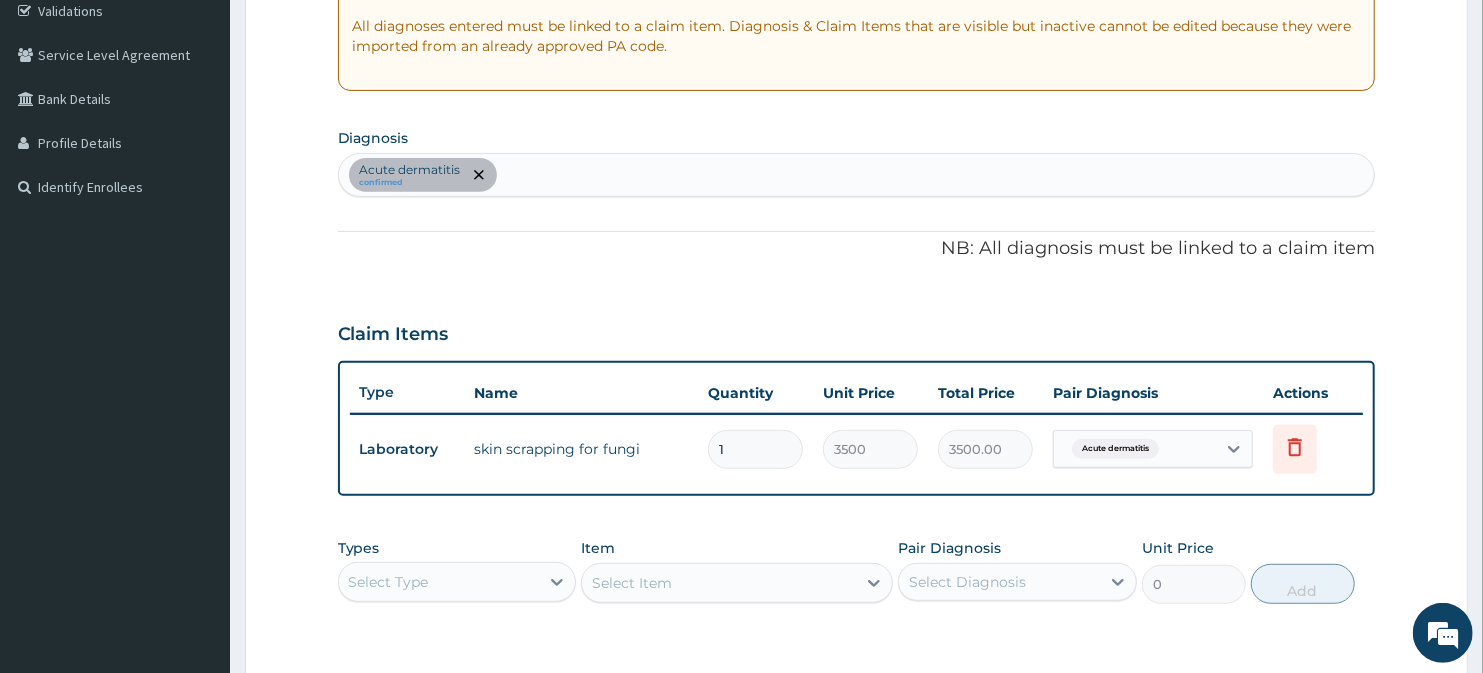 click on "Acute dermatitis confirmed" at bounding box center [857, 175] 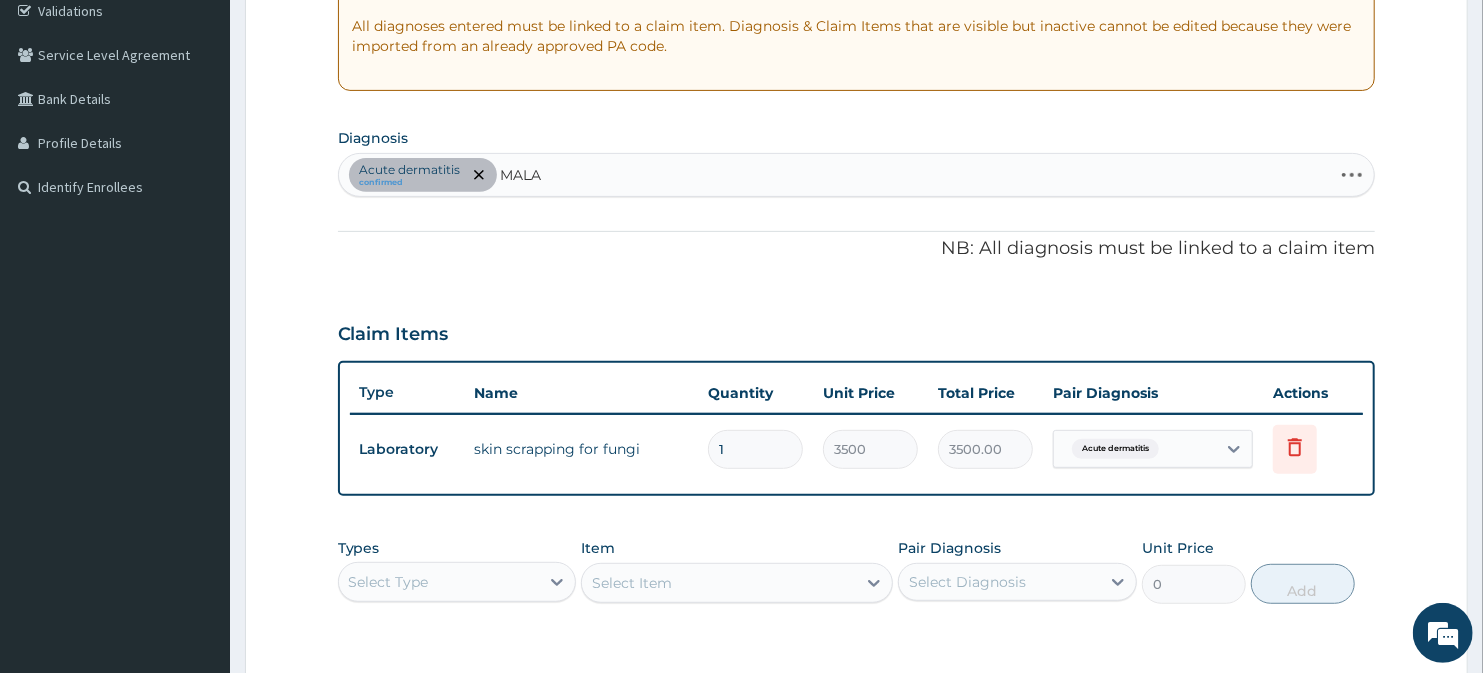 type on "MALAR" 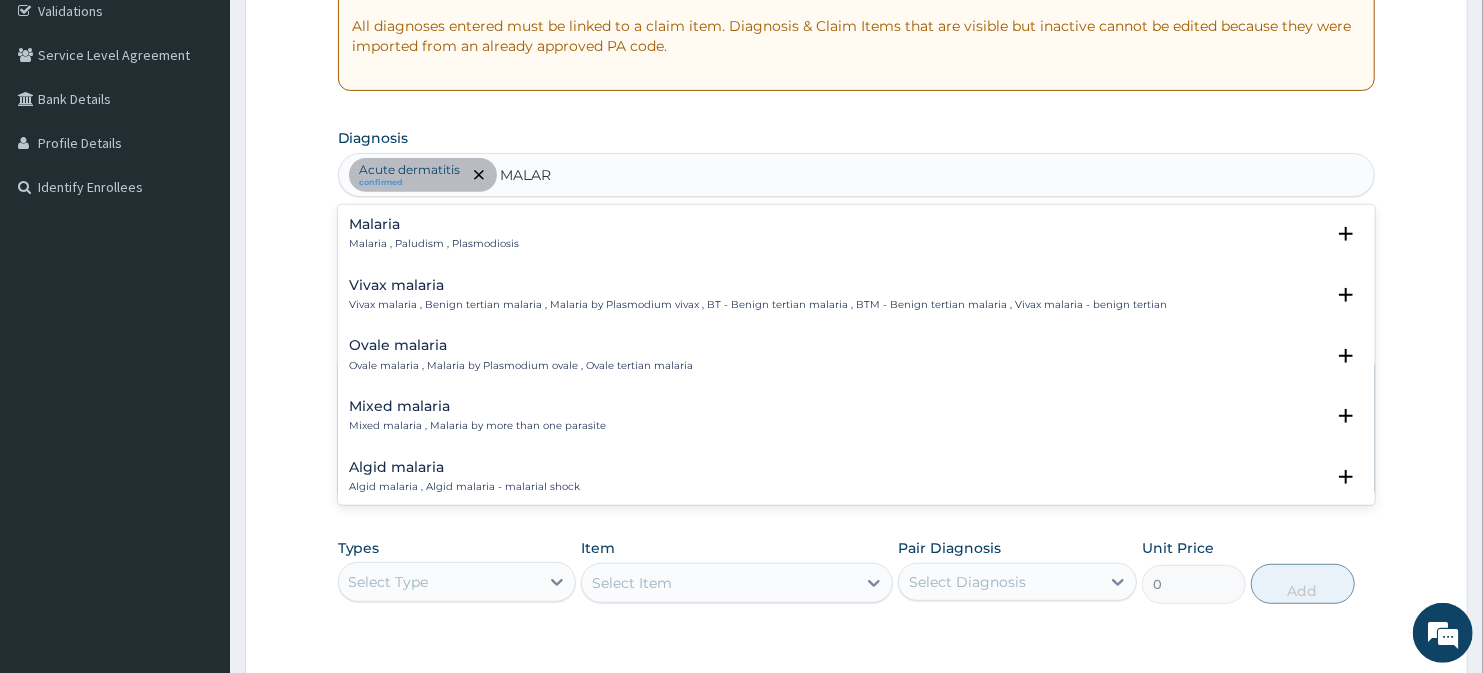 click on "Malaria Malaria , Paludism , Plasmodiosis" at bounding box center (435, 234) 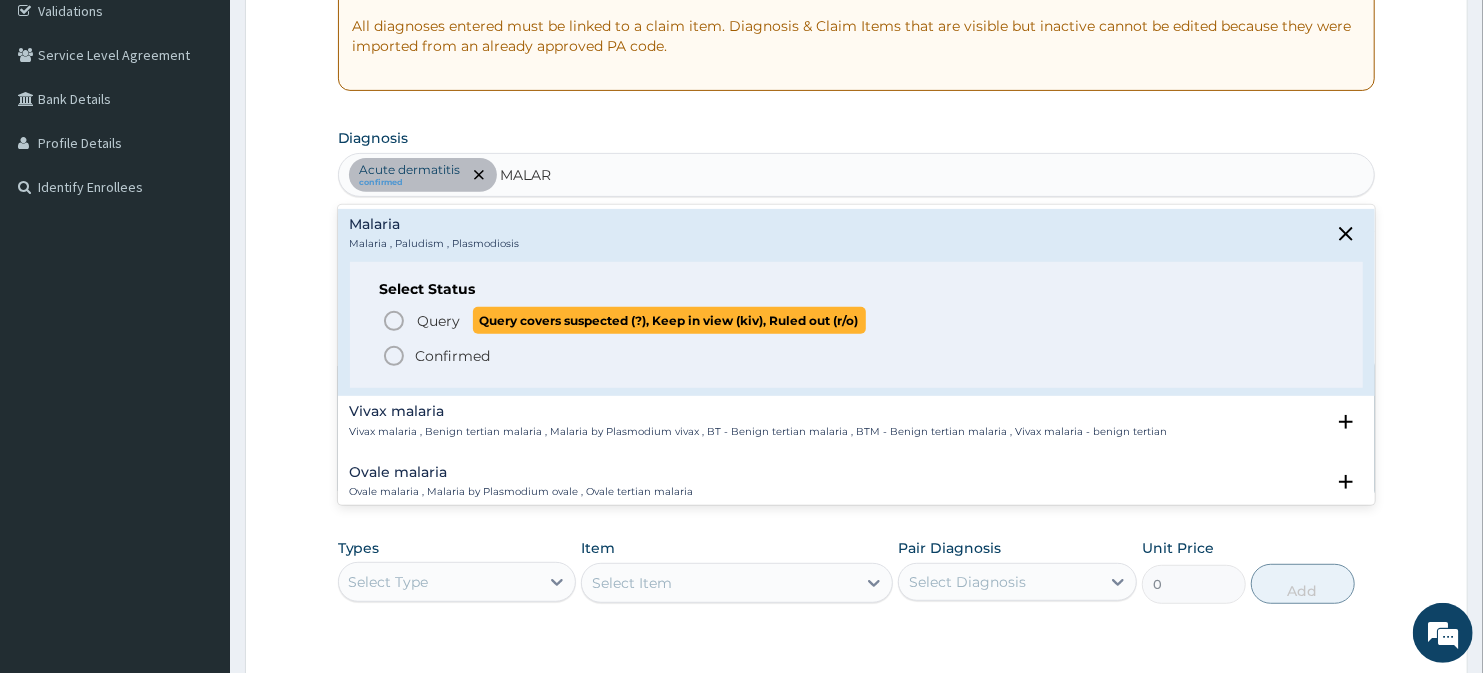click on "Query" at bounding box center [439, 321] 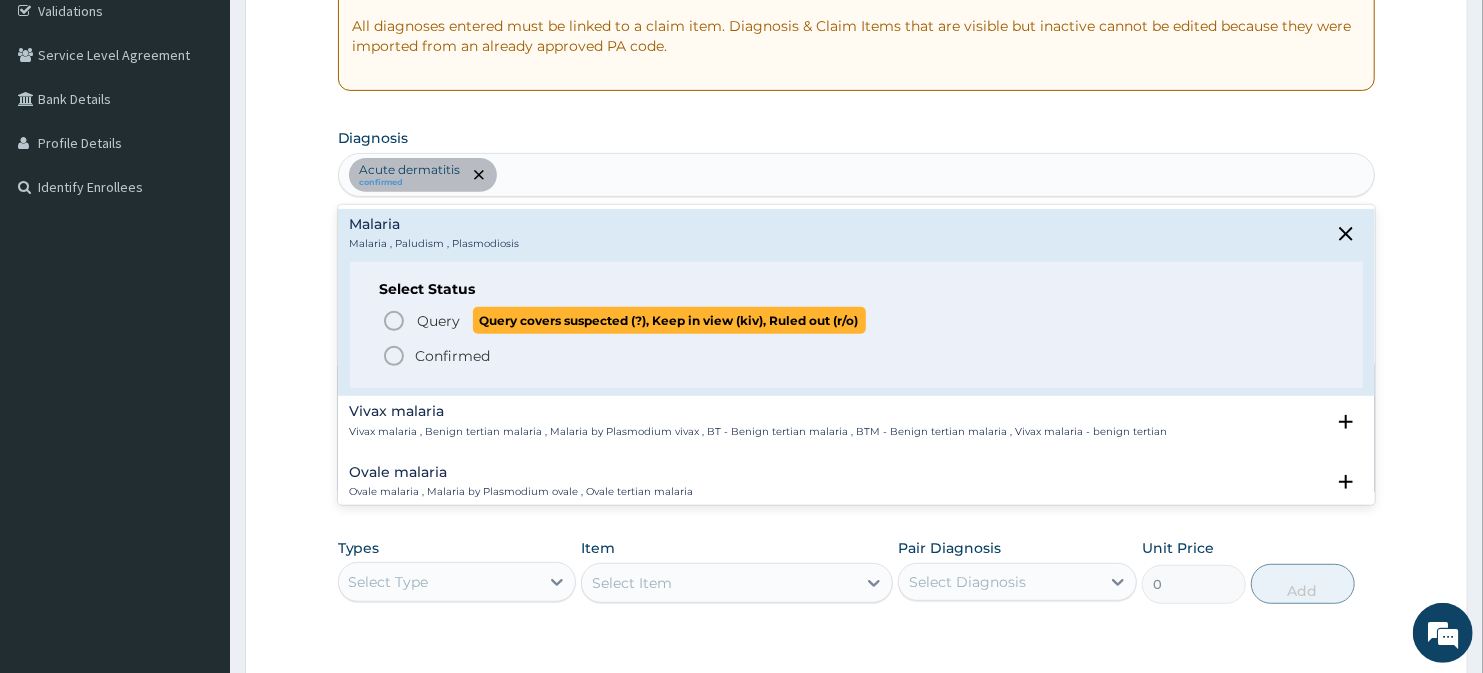 click on "Claim Items" at bounding box center (393, 335) 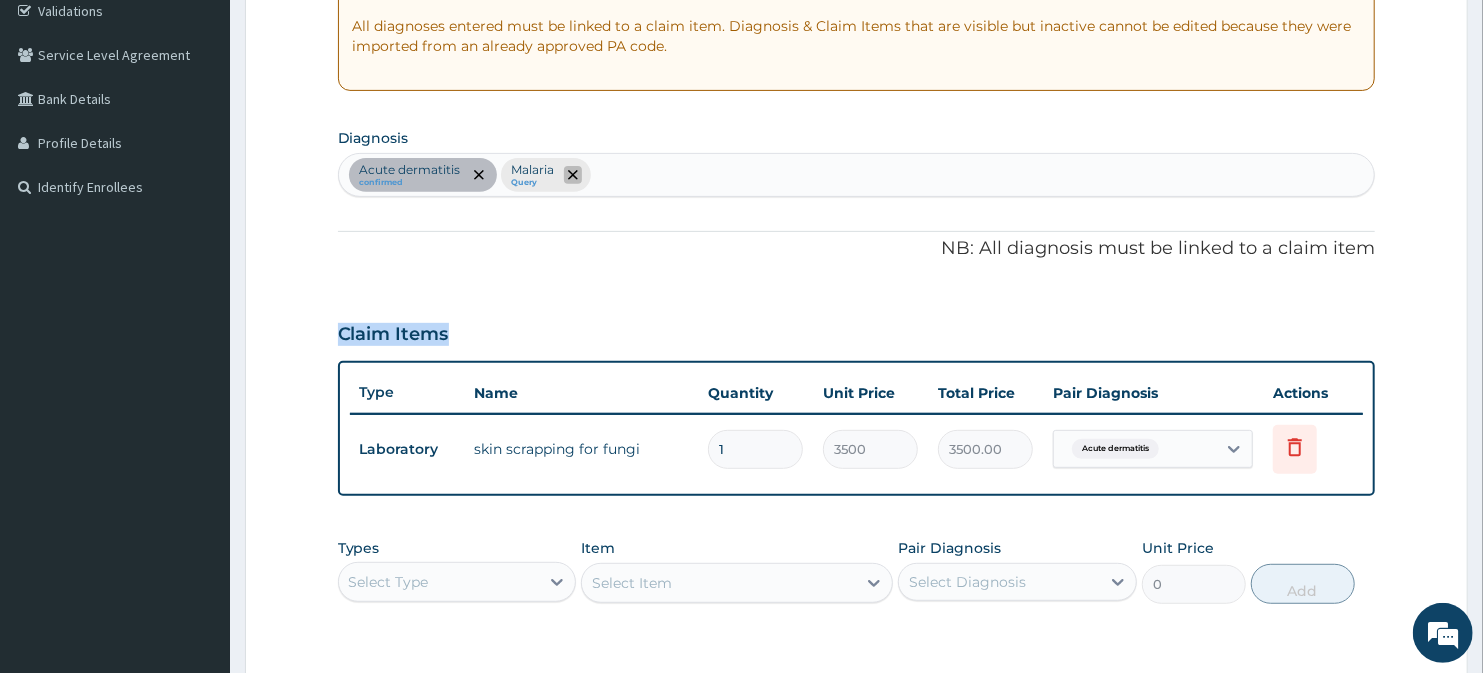 click at bounding box center [573, 175] 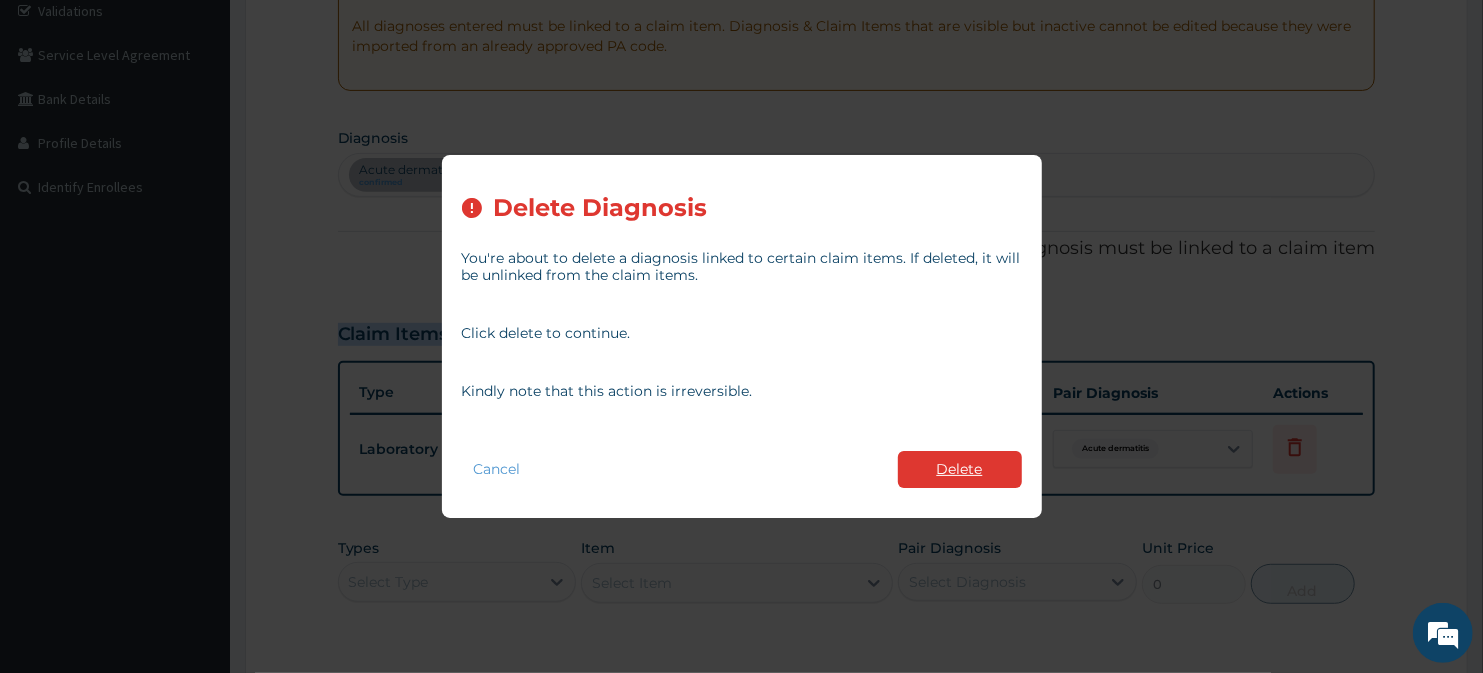 click on "Delete" at bounding box center (960, 469) 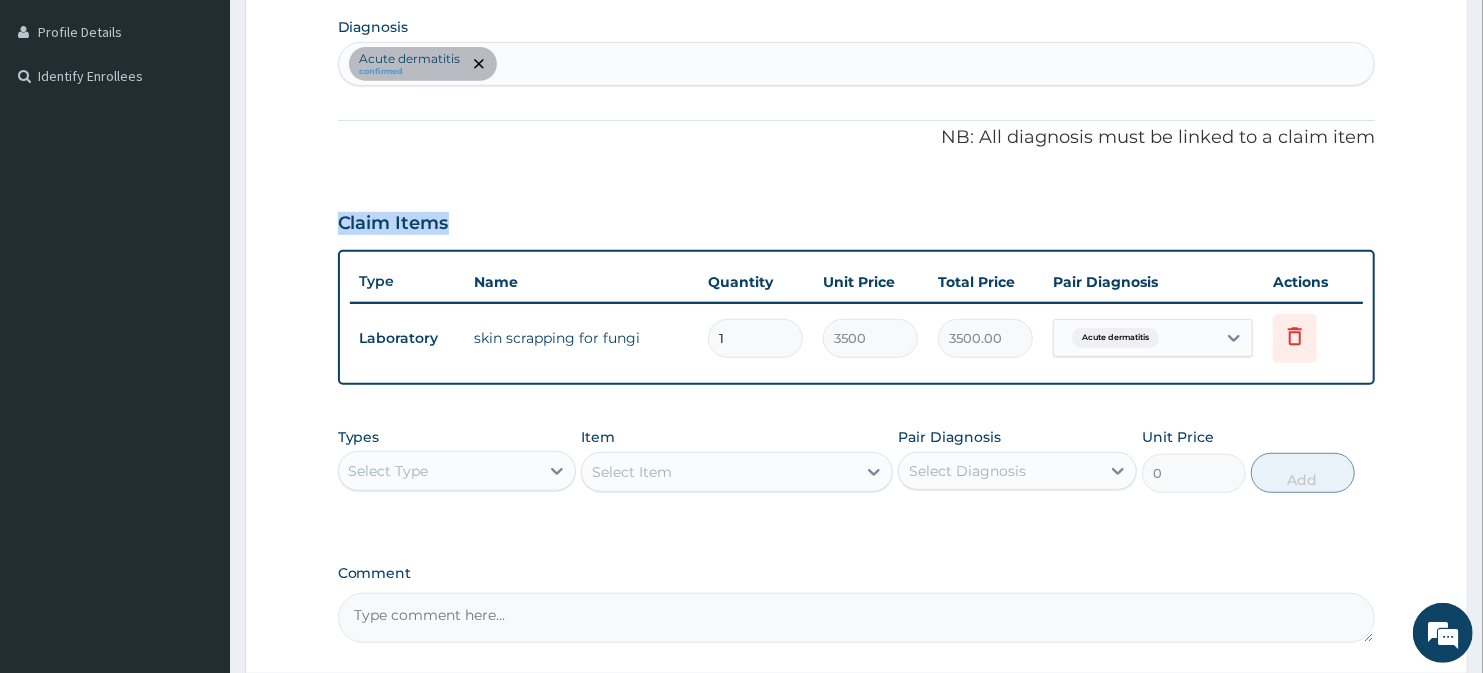 scroll, scrollTop: 672, scrollLeft: 0, axis: vertical 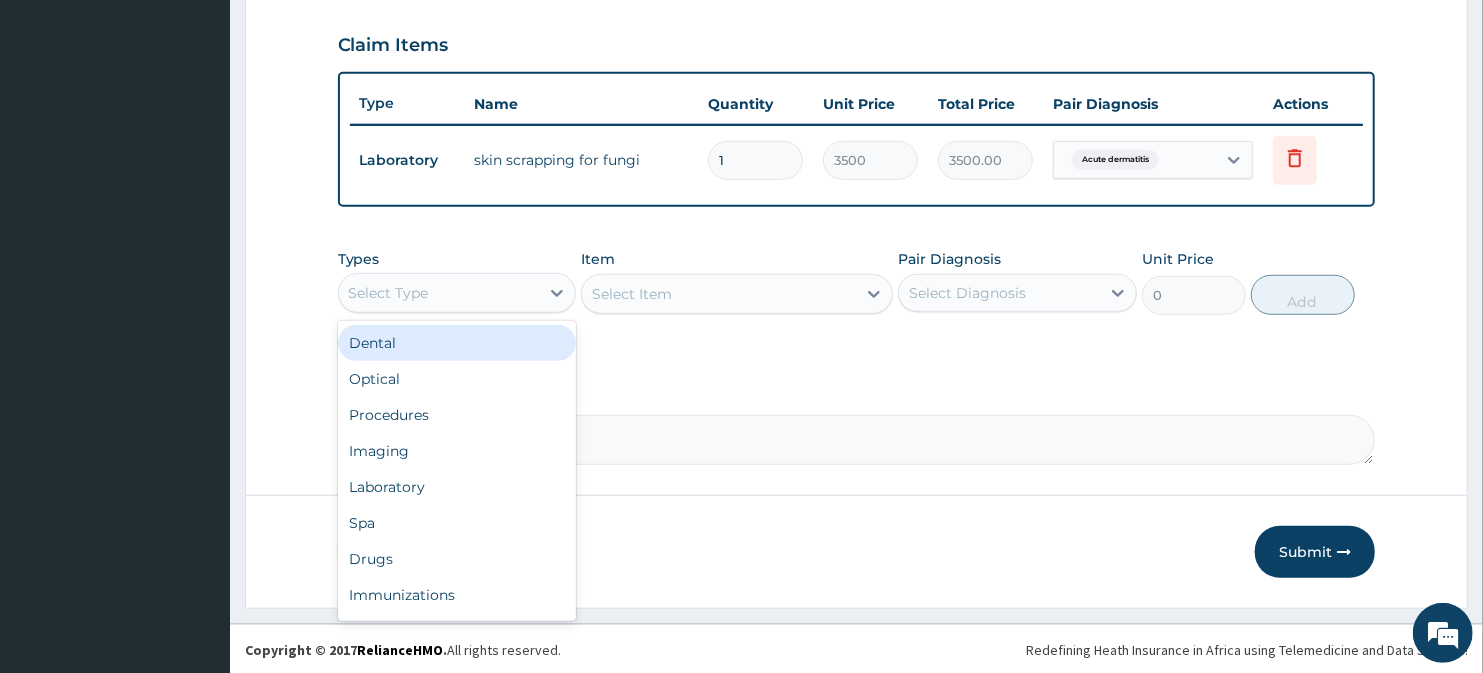 click on "Select Type" at bounding box center [439, 293] 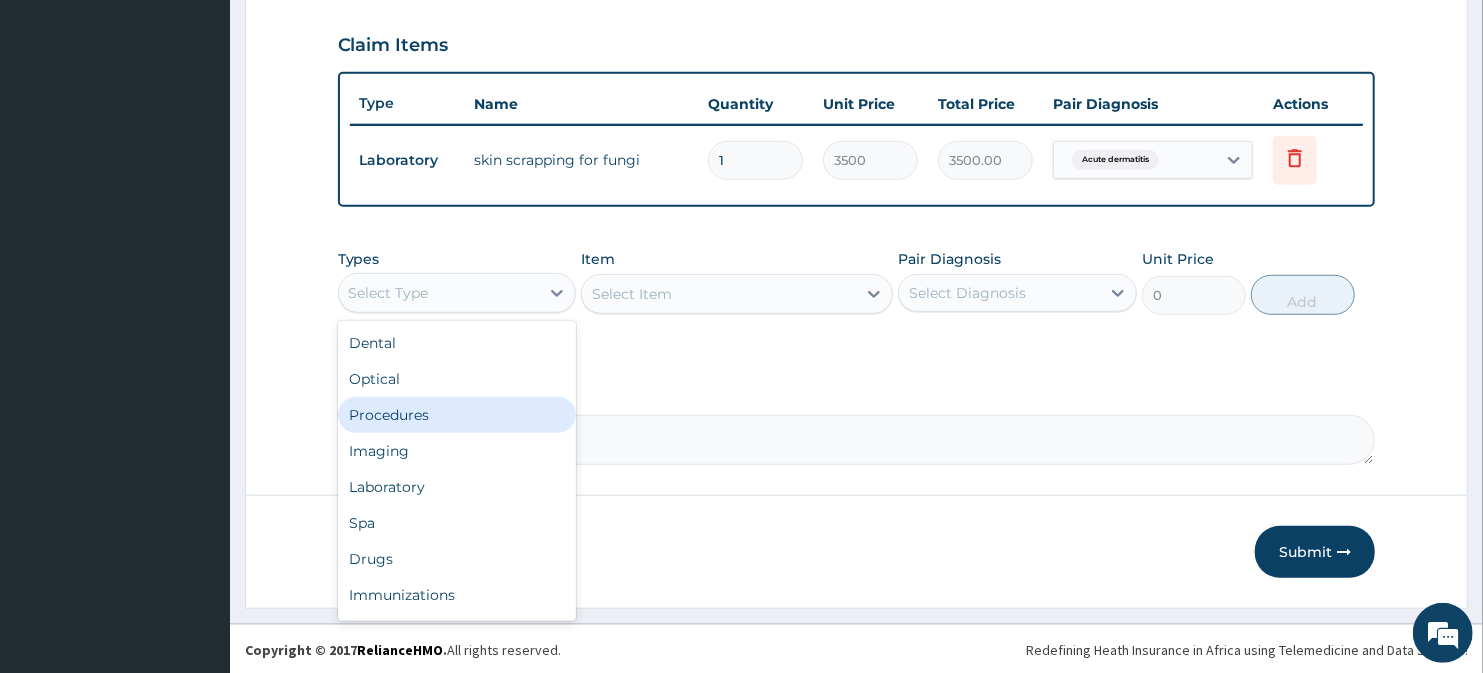 click on "Procedures" at bounding box center (457, 415) 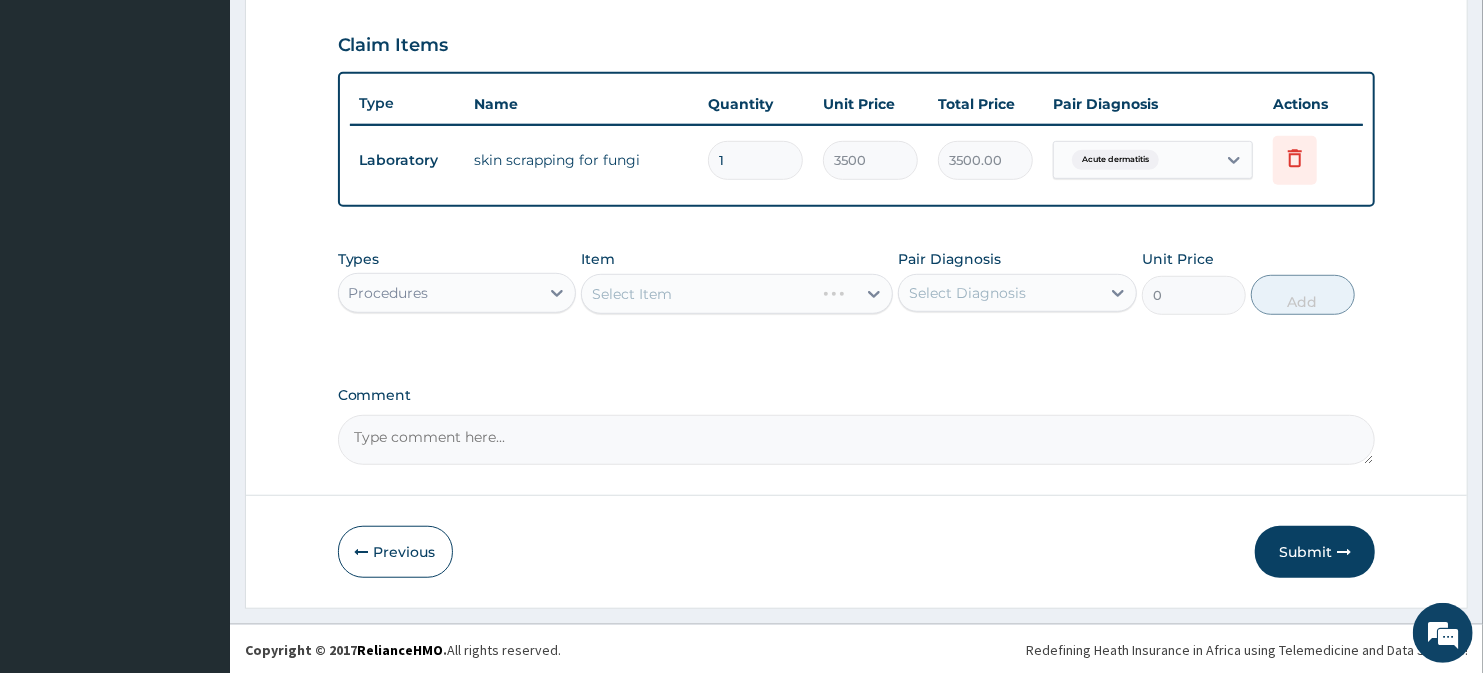 click on "Select Item" at bounding box center [736, 294] 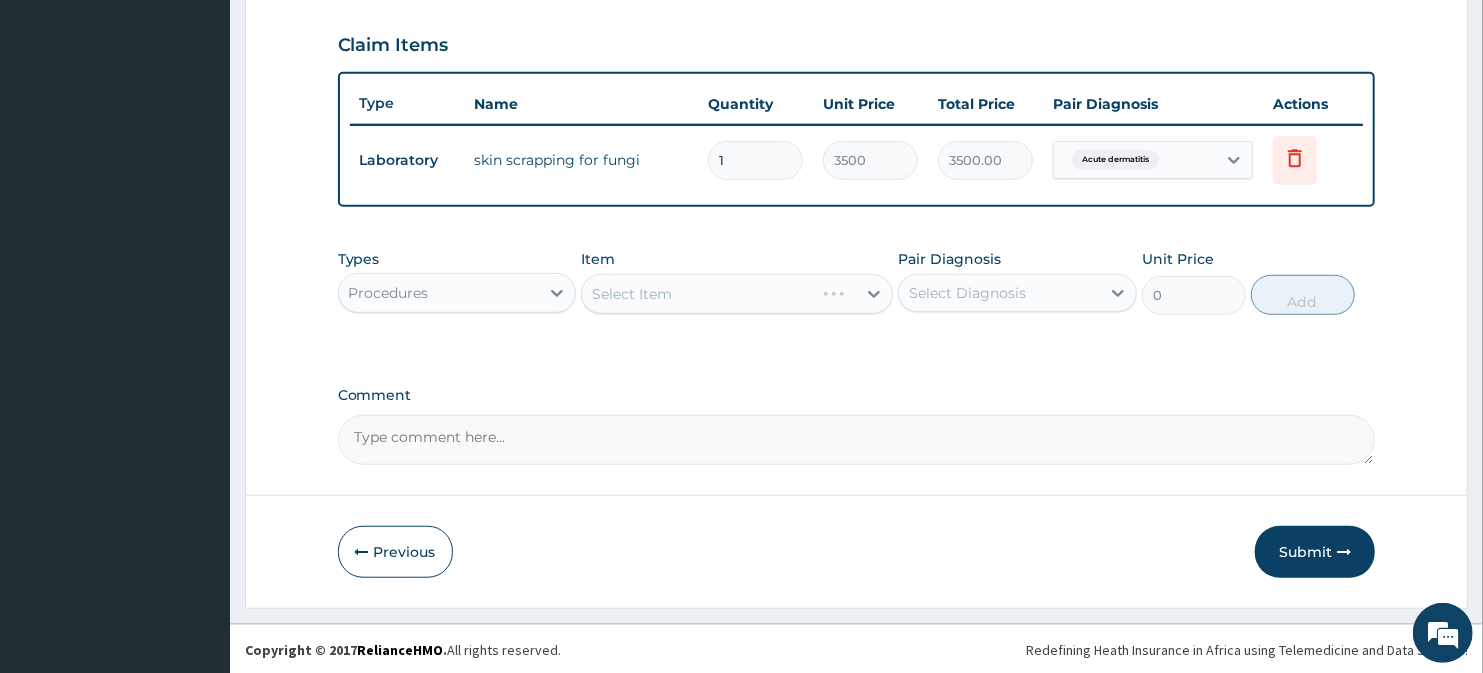 click on "Select Item" at bounding box center (736, 294) 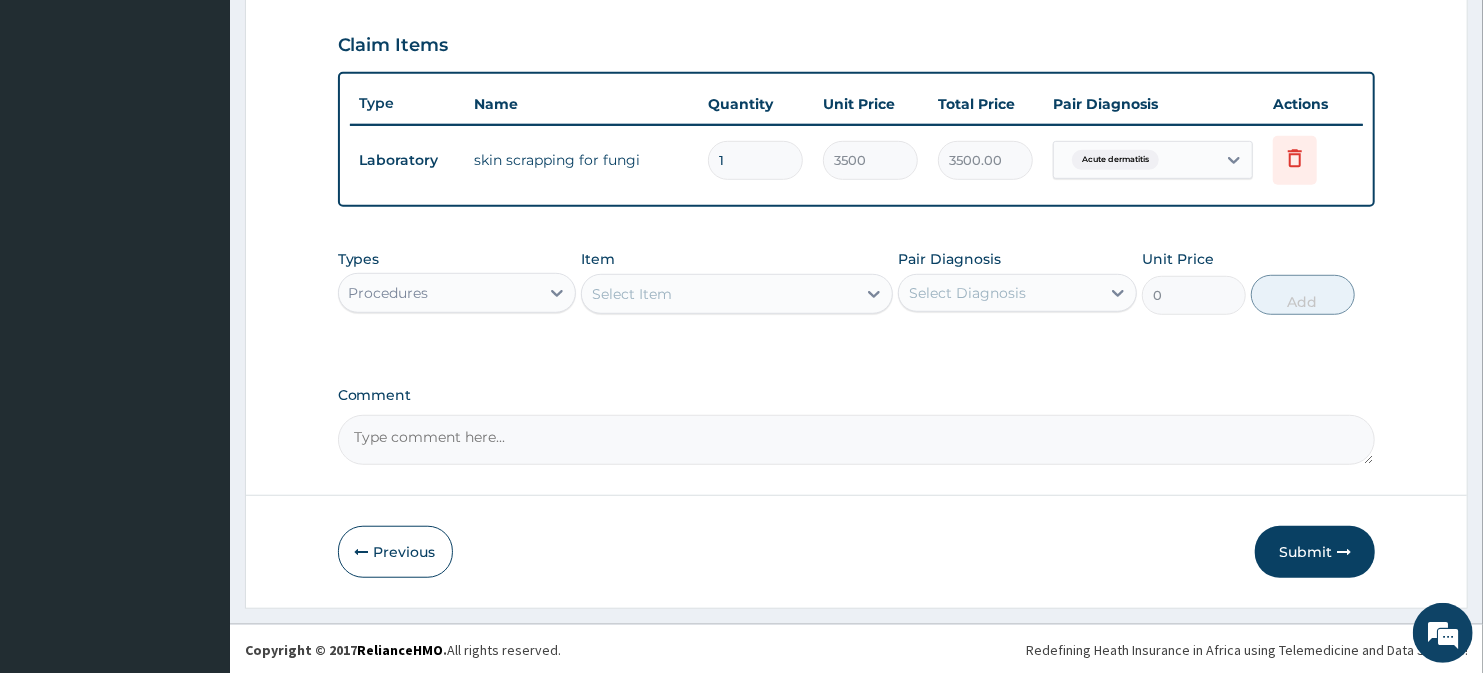 click on "Select Item" at bounding box center [632, 294] 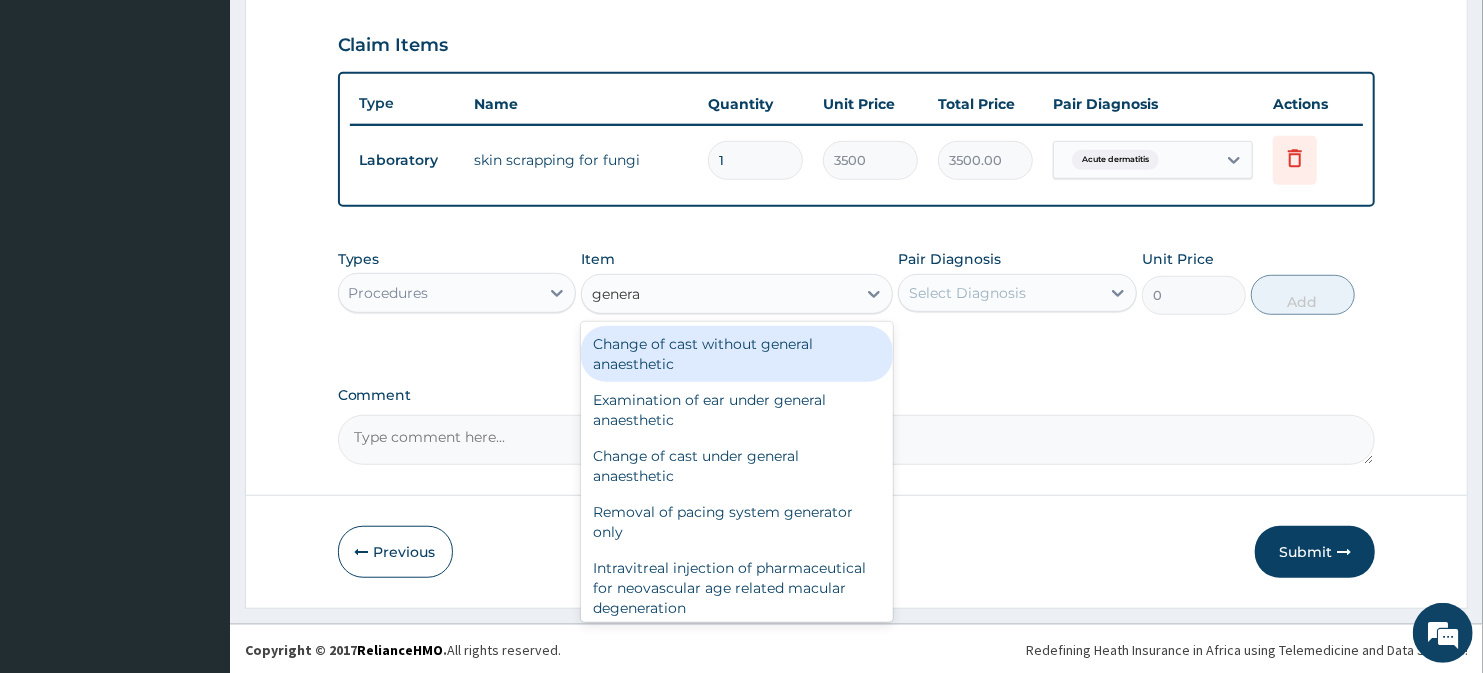 type on "general" 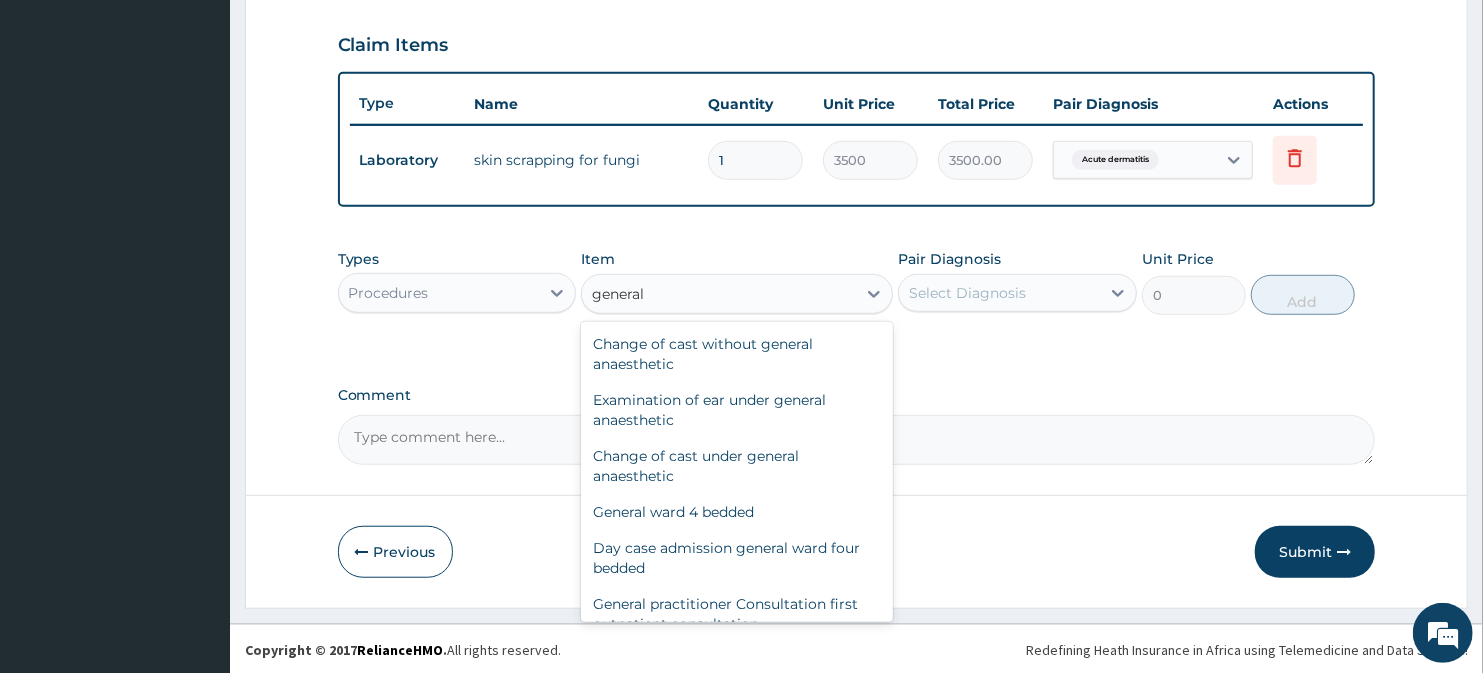 scroll, scrollTop: 111, scrollLeft: 0, axis: vertical 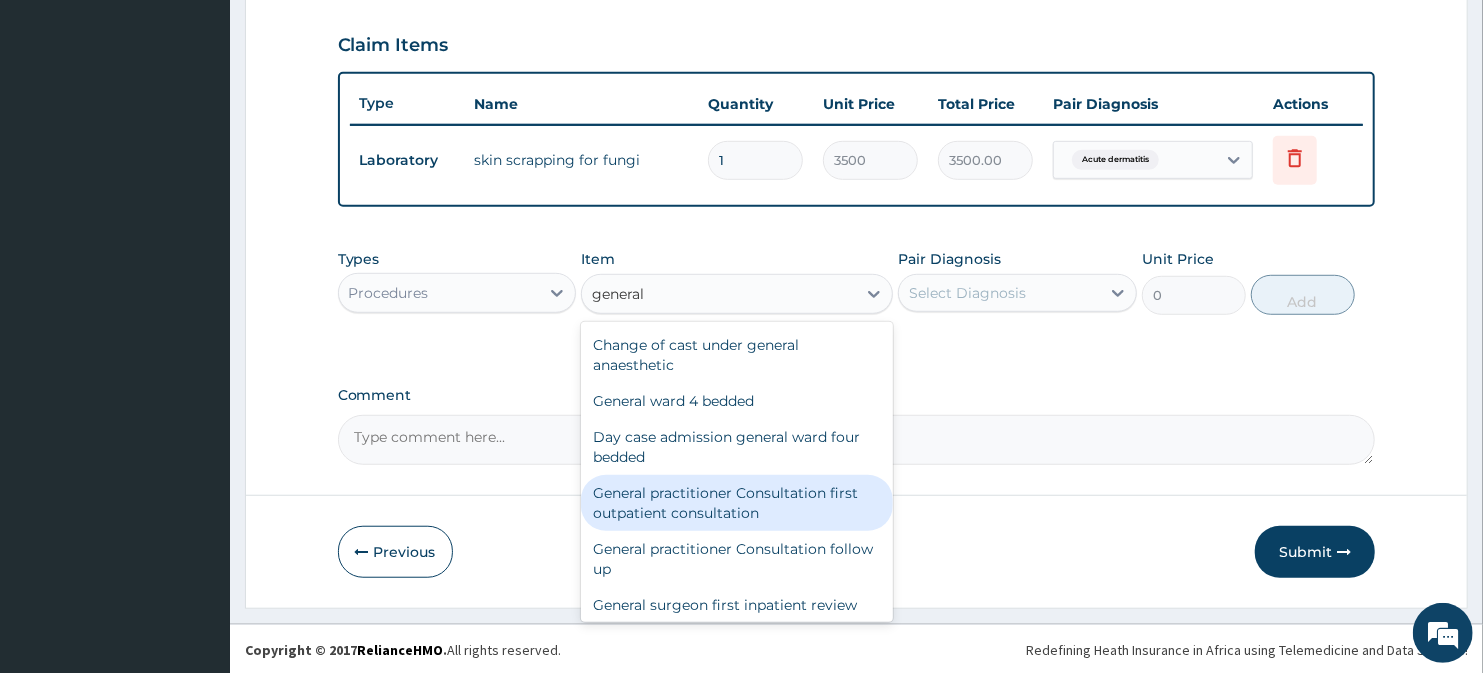 click on "General practitioner Consultation first outpatient consultation" at bounding box center (736, 503) 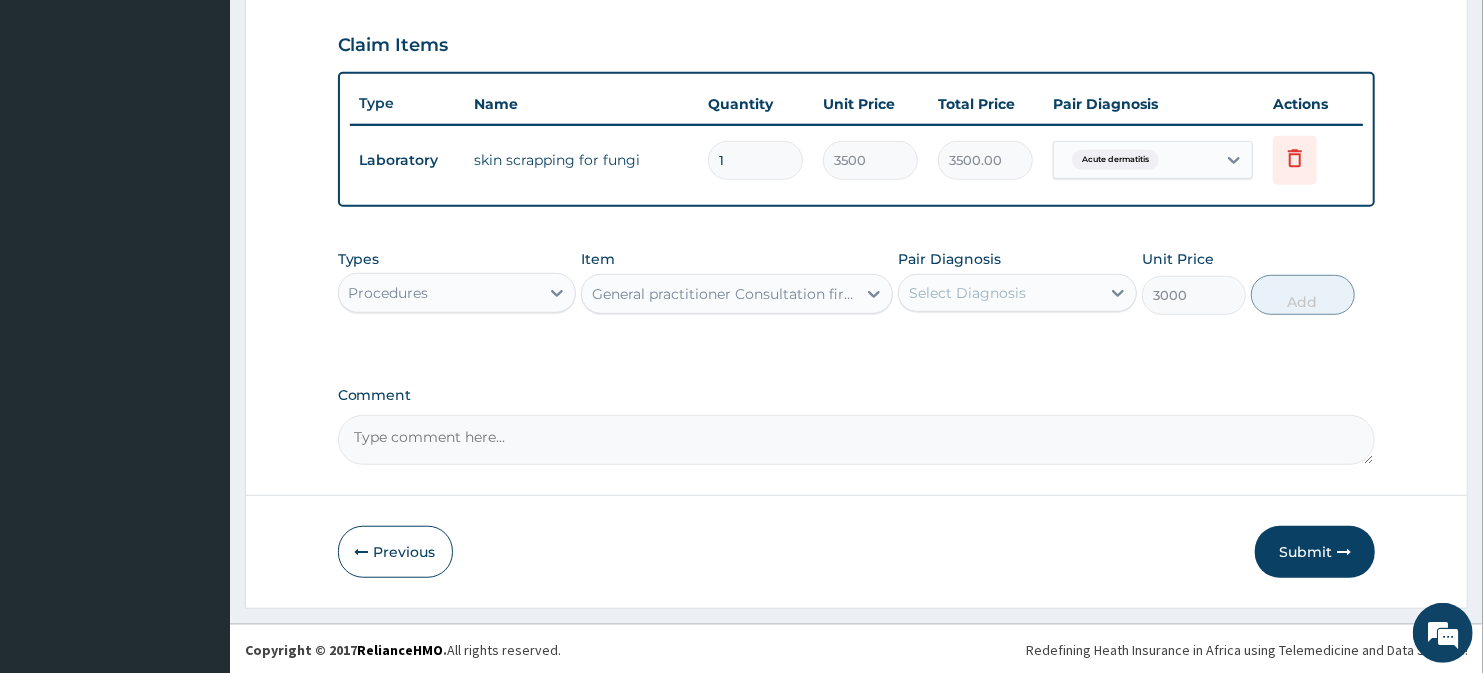click on "Step  2  of 2 PA Code / Prescription Code PA/29D717 Encounter Date 15-07-2025 Important Notice Please enter PA codes before entering items that are not attached to a PA code   All diagnoses entered must be linked to a claim item. Diagnosis & Claim Items that are visible but inactive cannot be edited because they were imported from an already approved PA code. Diagnosis Acute dermatitis confirmed NB: All diagnosis must be linked to a claim item Claim Items Type Name Quantity Unit Price Total Price Pair Diagnosis Actions Laboratory skin scrapping for fungi 1 3500 3500.00 Acute dermatitis Delete Types Procedures Item General practitioner Consultation first outpatient consultation Pair Diagnosis Select Diagnosis Unit Price 3000 Add Comment     Previous   Submit" at bounding box center [856, 21] 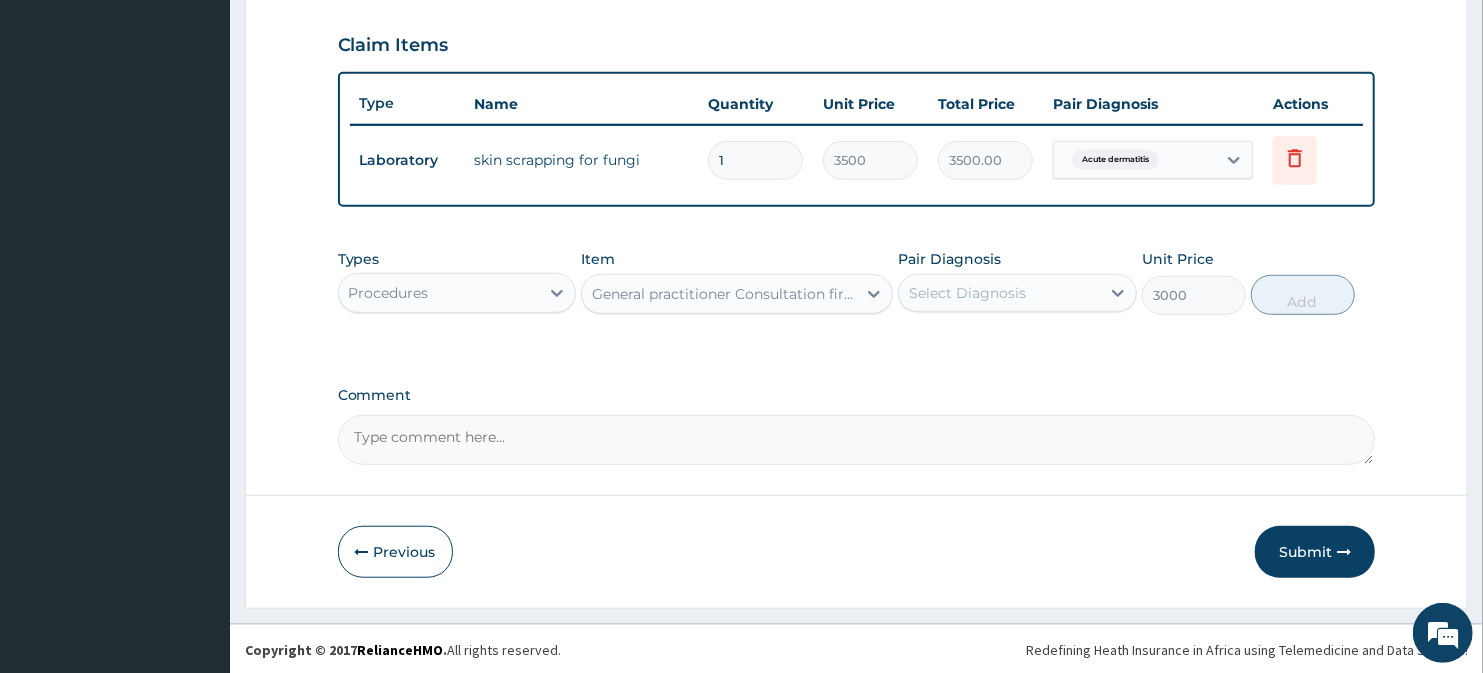 click on "Select Diagnosis" at bounding box center (999, 293) 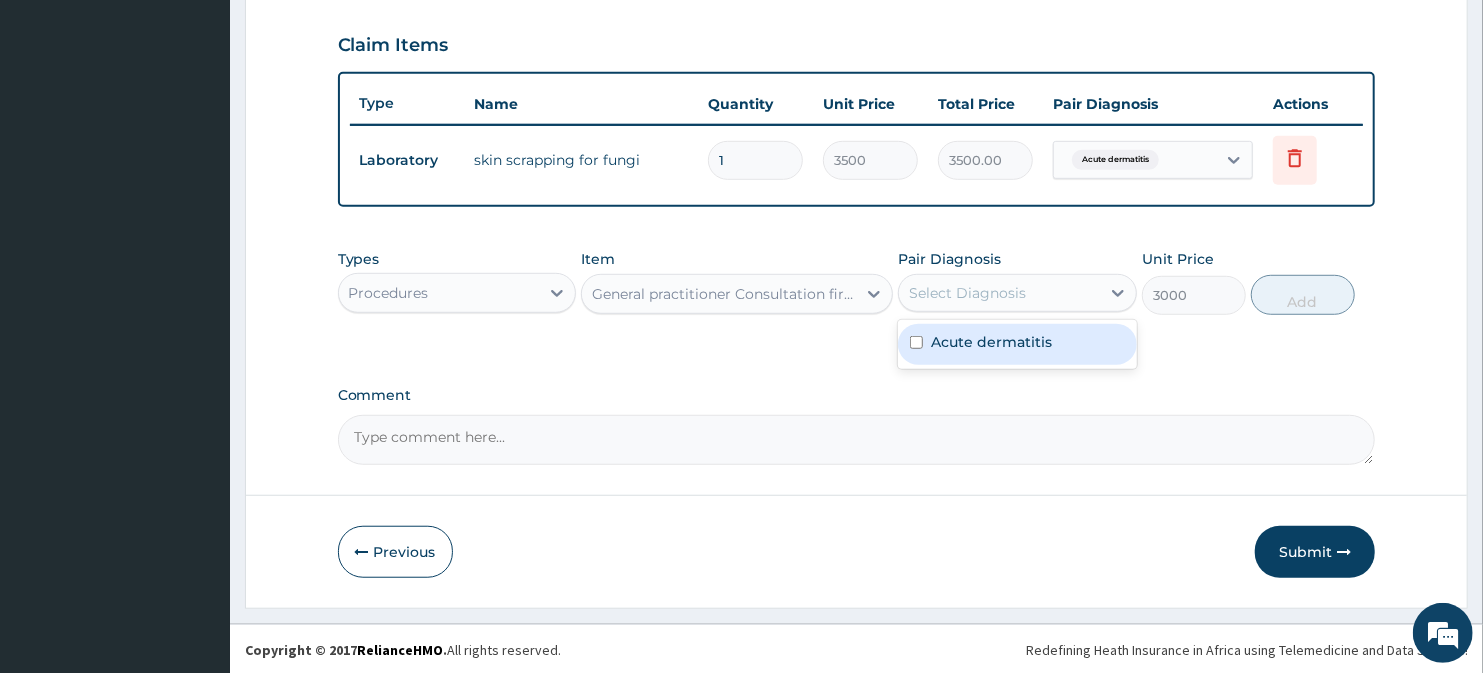 click on "Acute dermatitis" at bounding box center (991, 342) 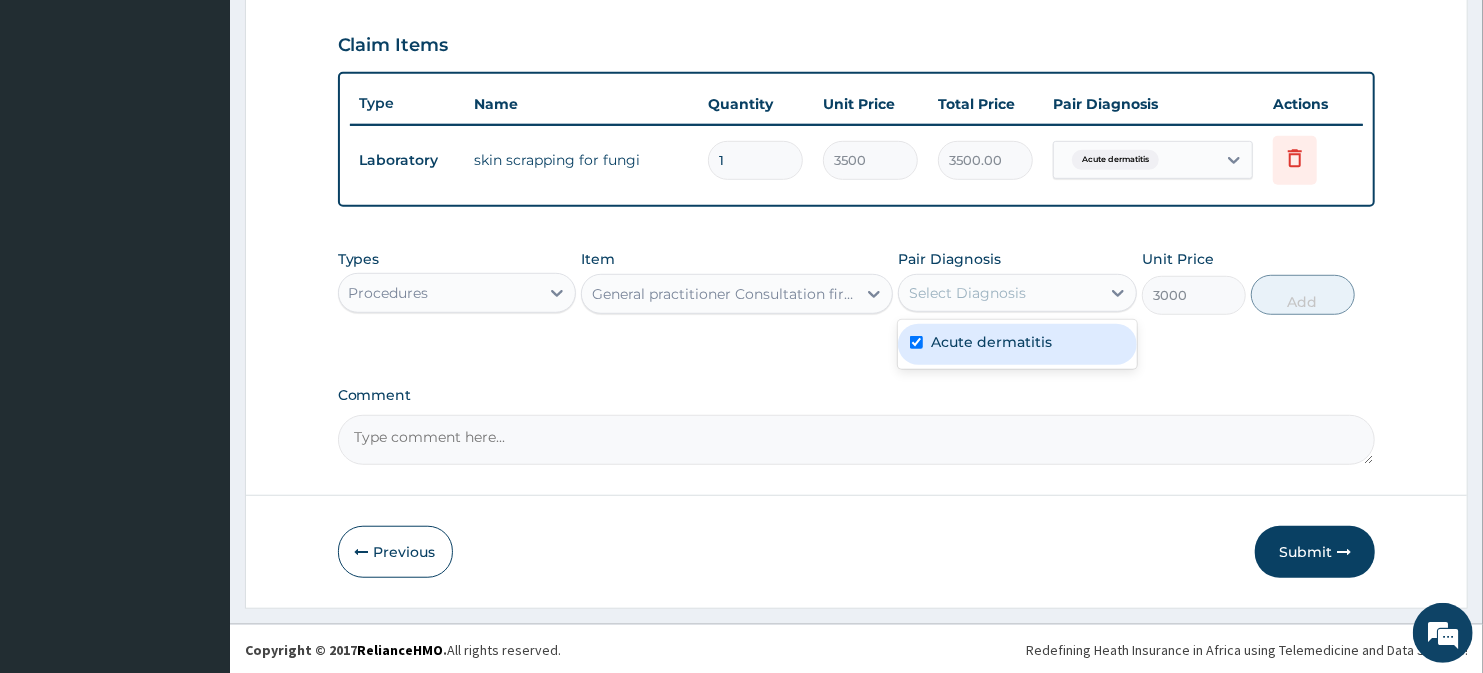 checkbox on "true" 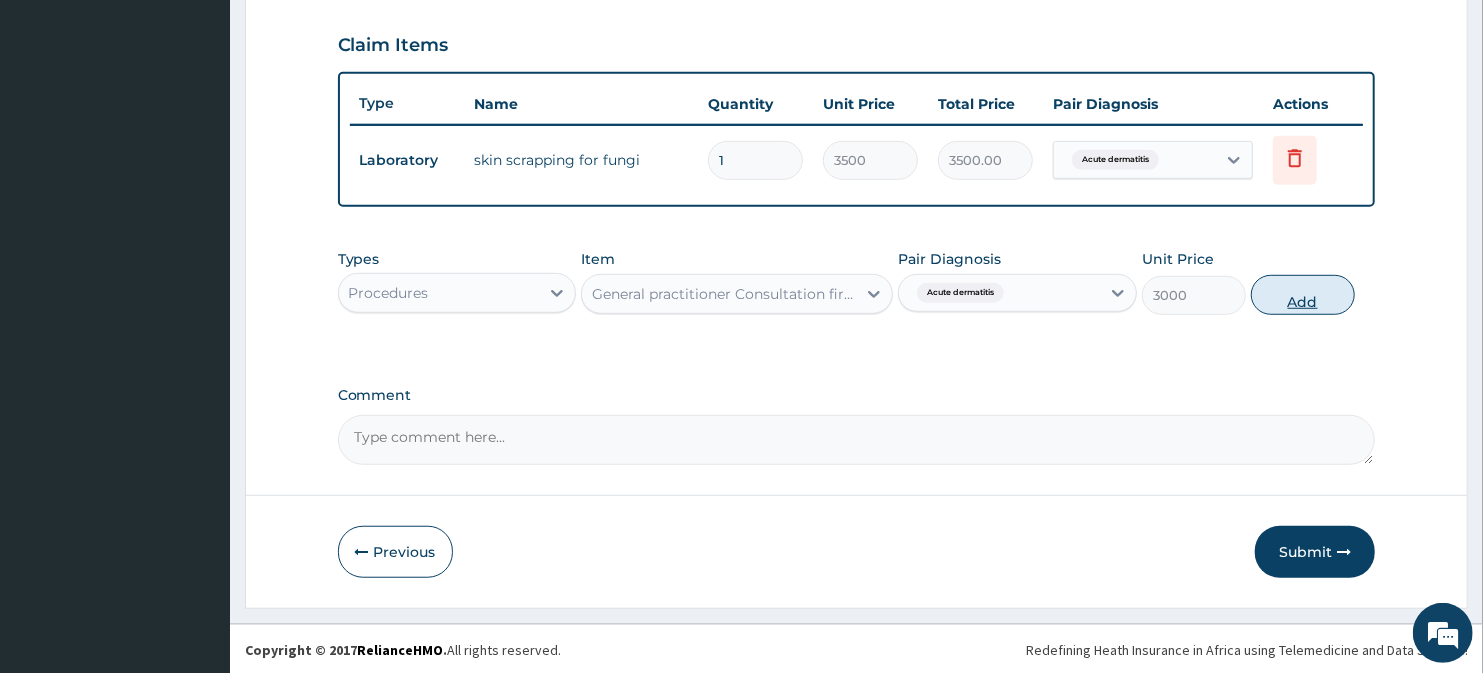 click on "Add" at bounding box center (1303, 295) 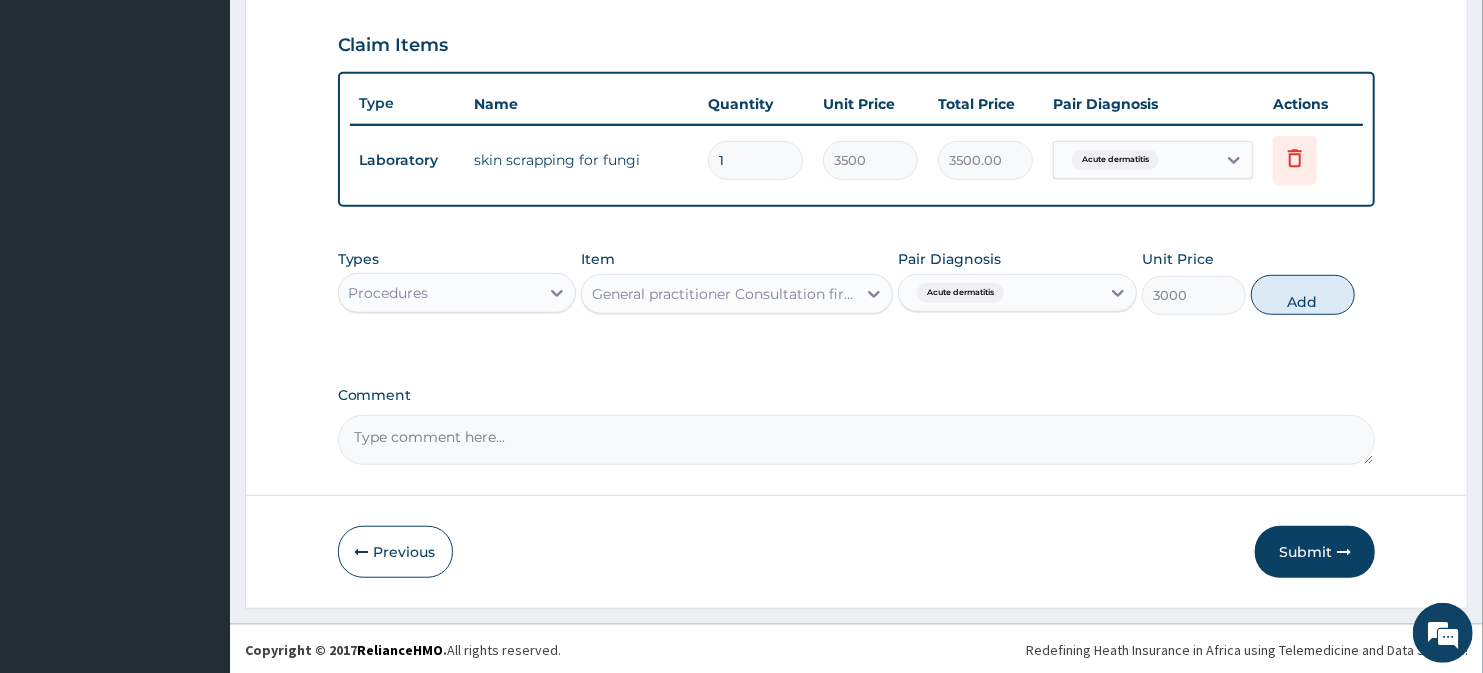 type on "0" 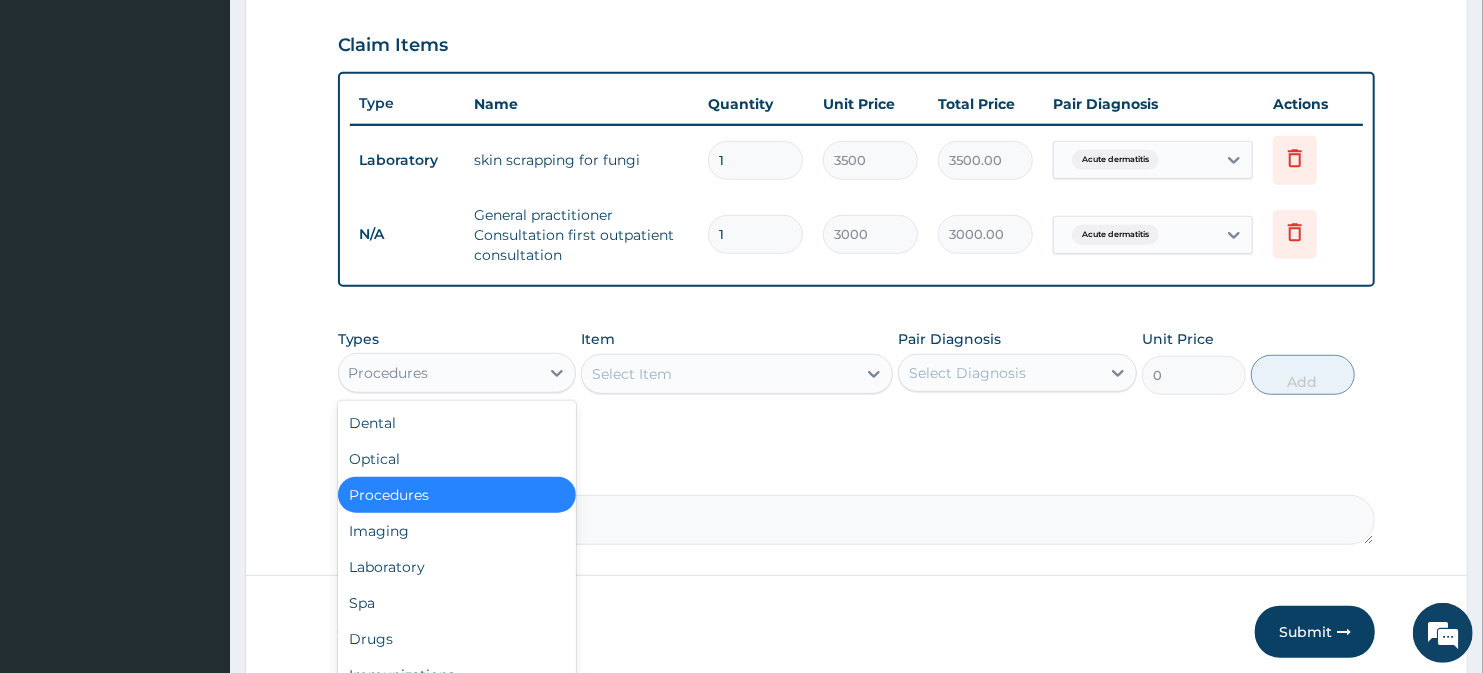 click on "Procedures" at bounding box center (439, 373) 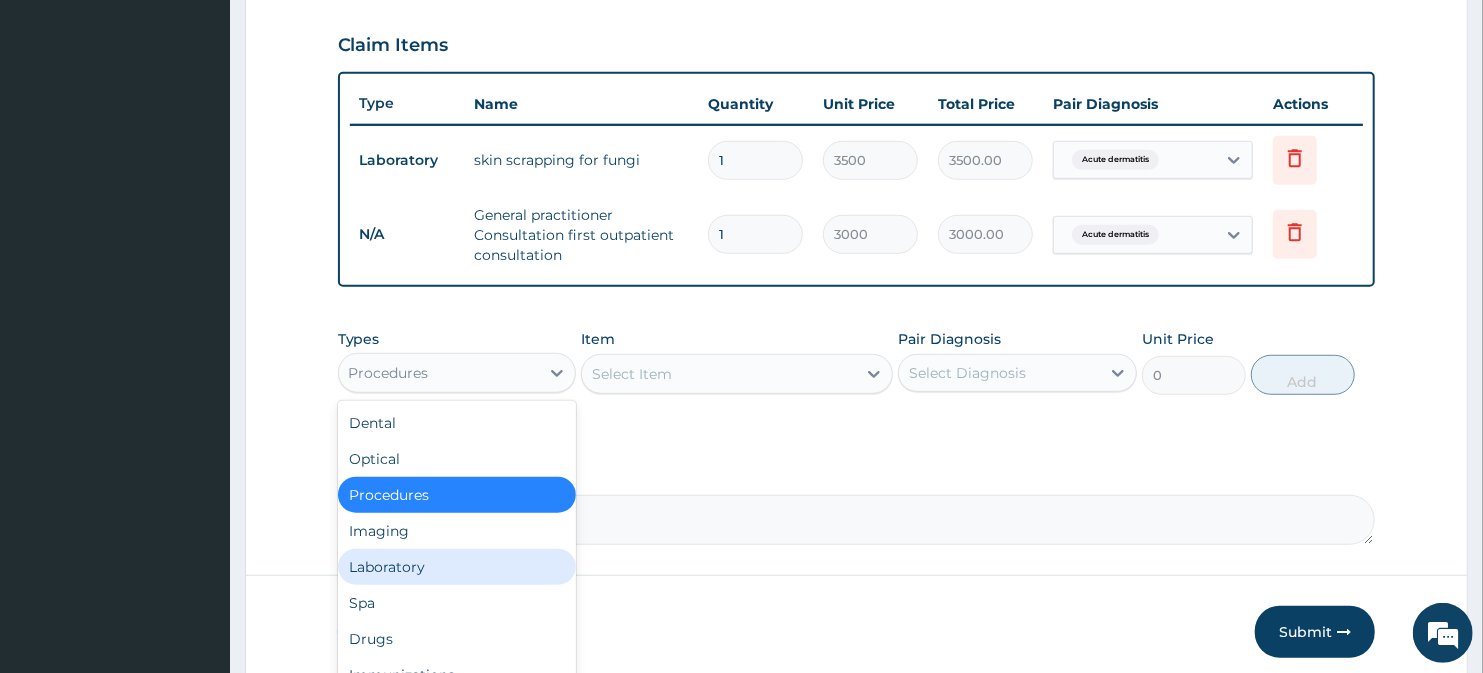 click on "Laboratory" at bounding box center [457, 567] 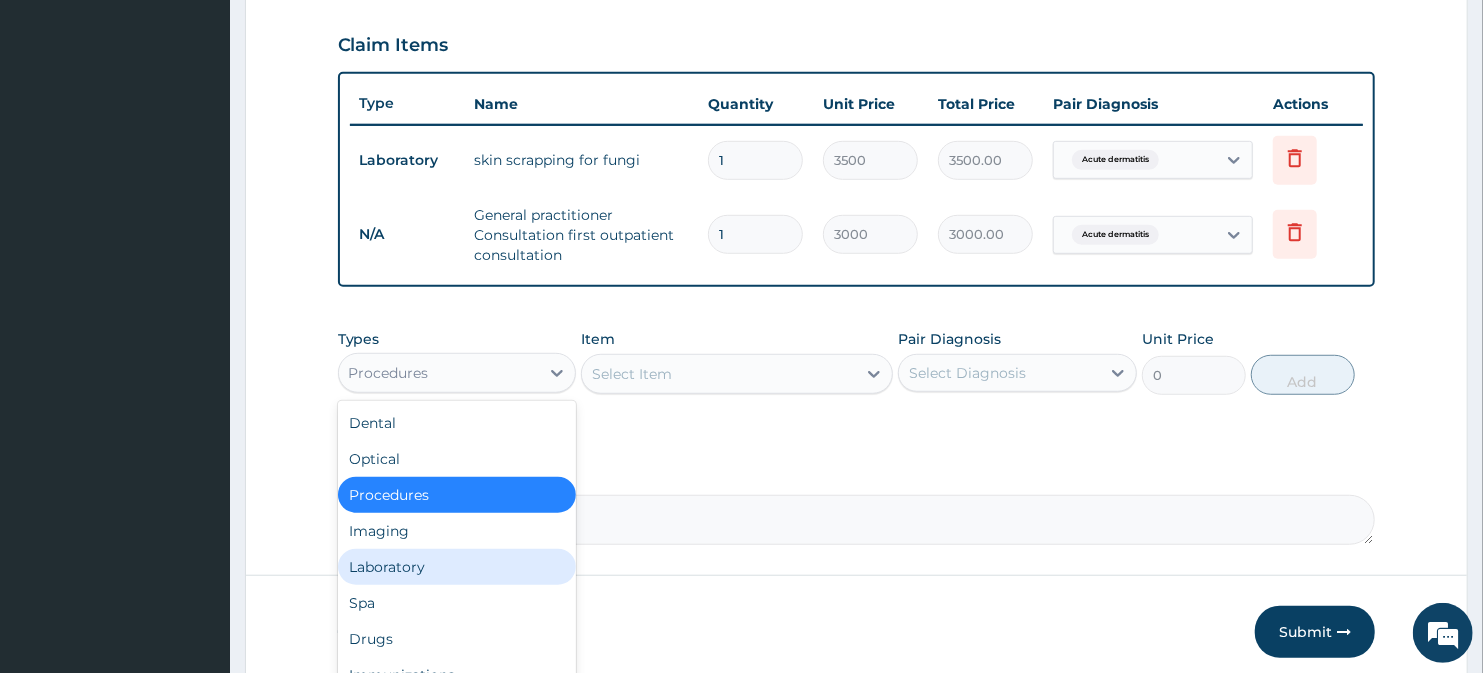 drag, startPoint x: 404, startPoint y: 557, endPoint x: 454, endPoint y: 518, distance: 63.411354 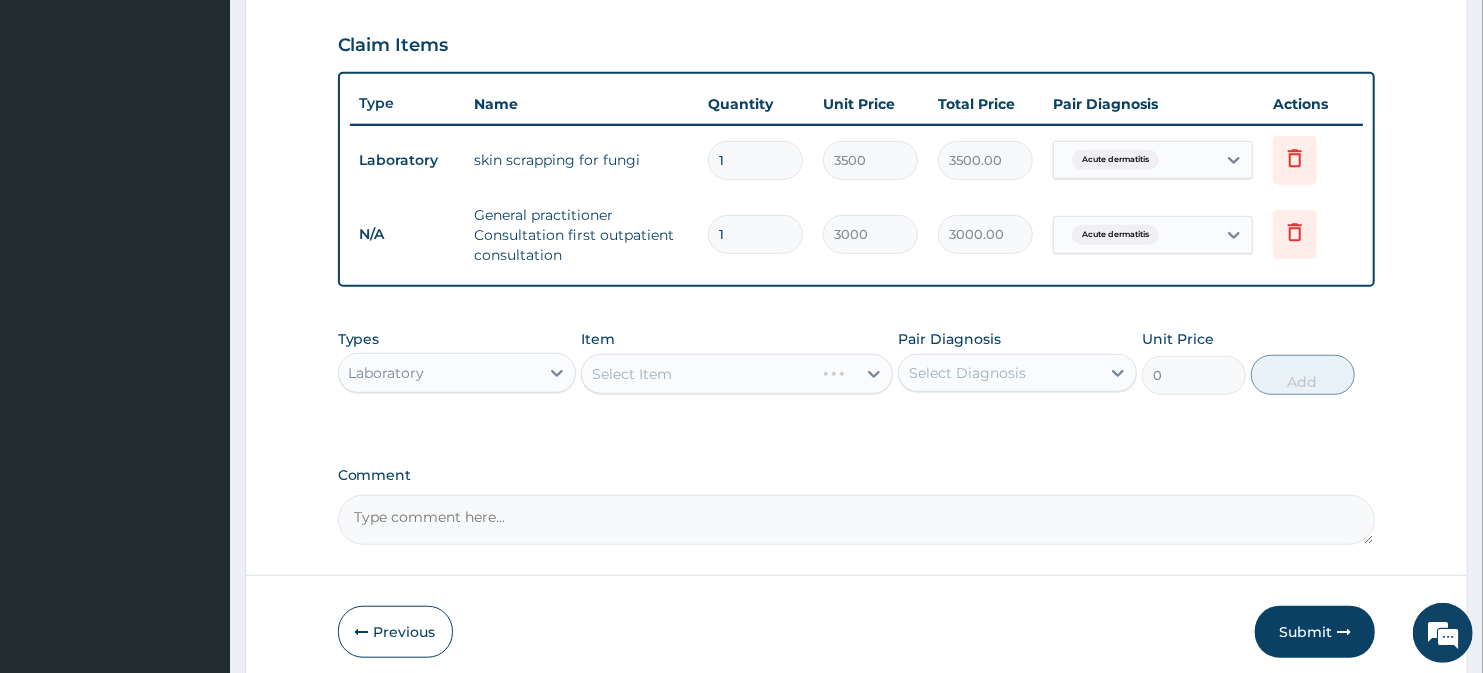click on "Select Item" at bounding box center (736, 374) 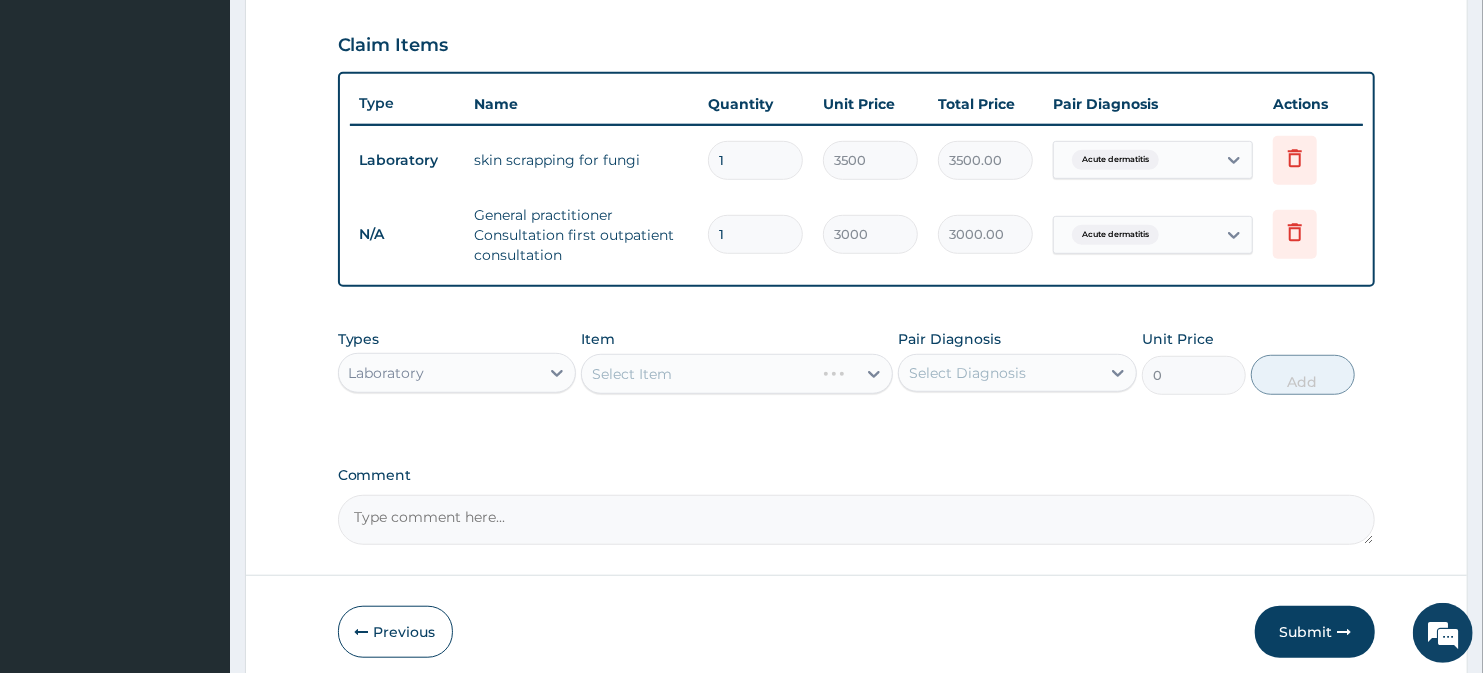 scroll, scrollTop: 752, scrollLeft: 0, axis: vertical 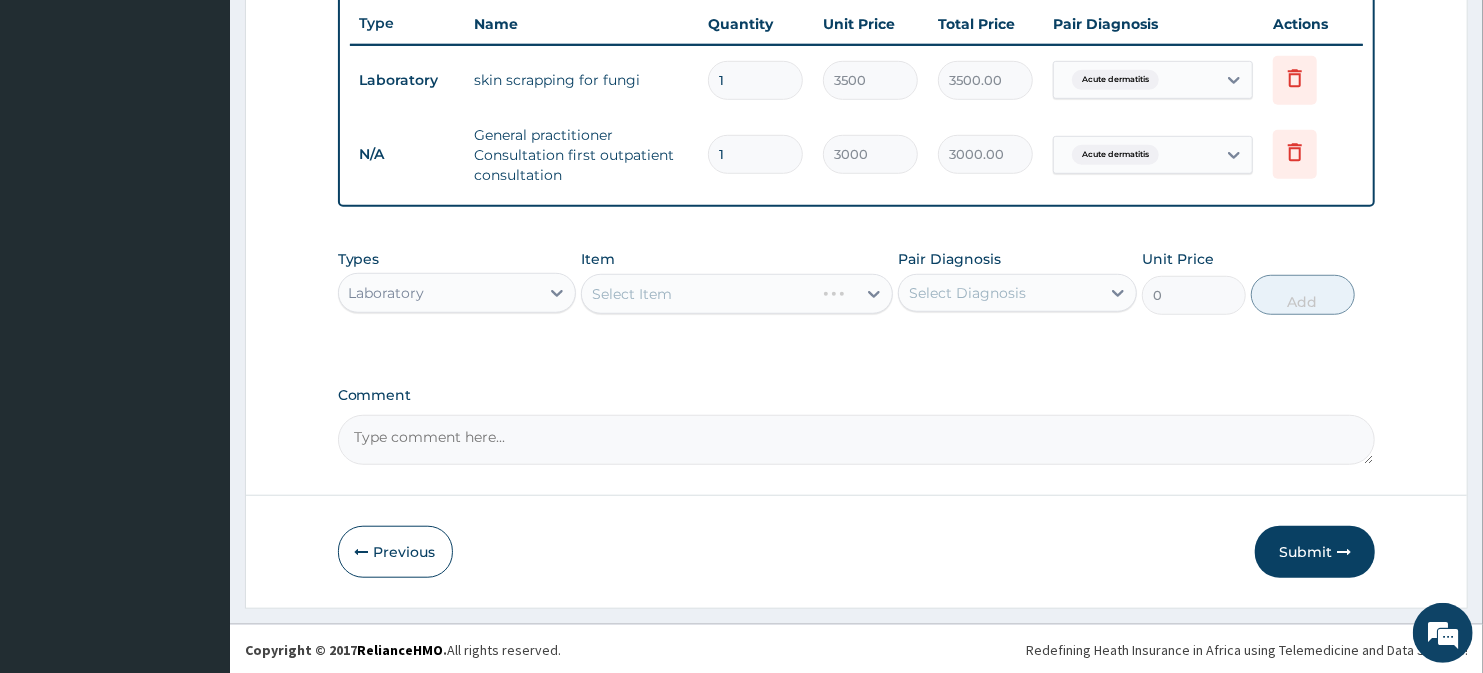 click on "Select Item" at bounding box center [736, 294] 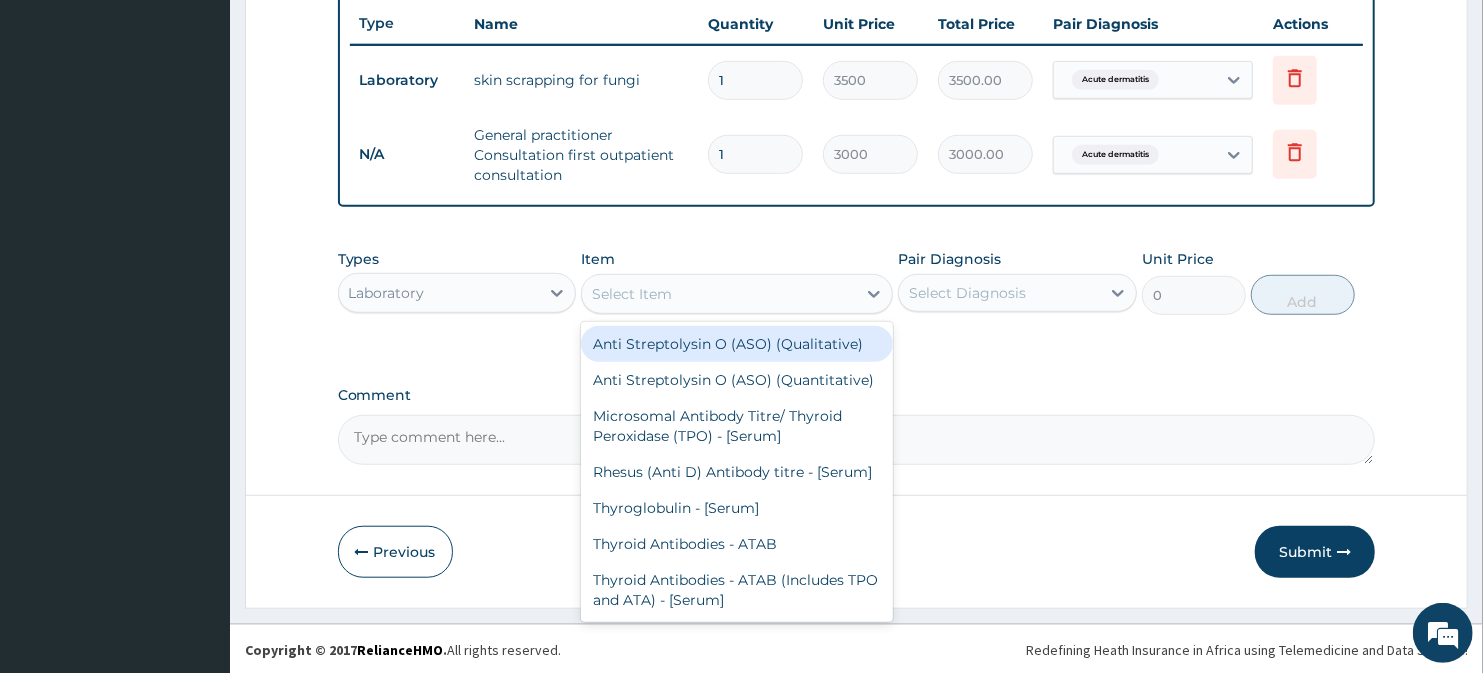 click on "Select Item" at bounding box center (632, 294) 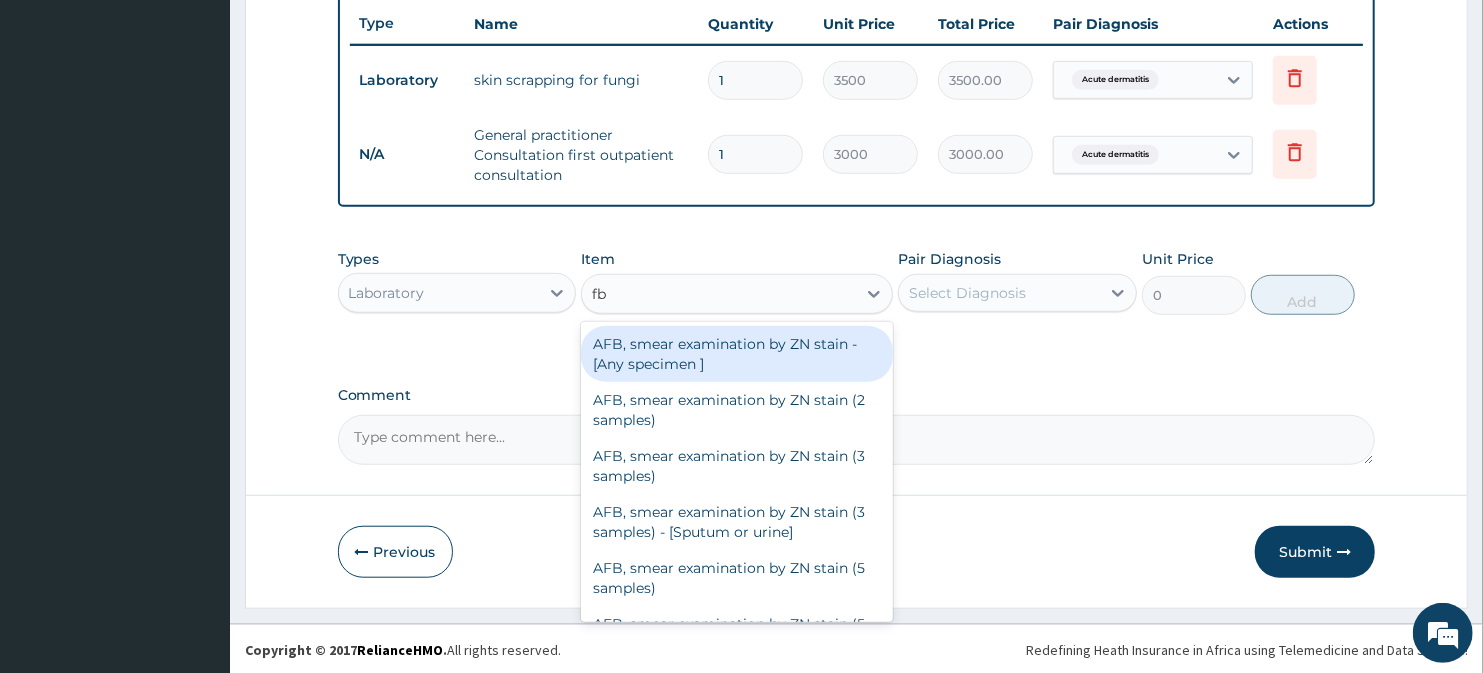type on "fbc" 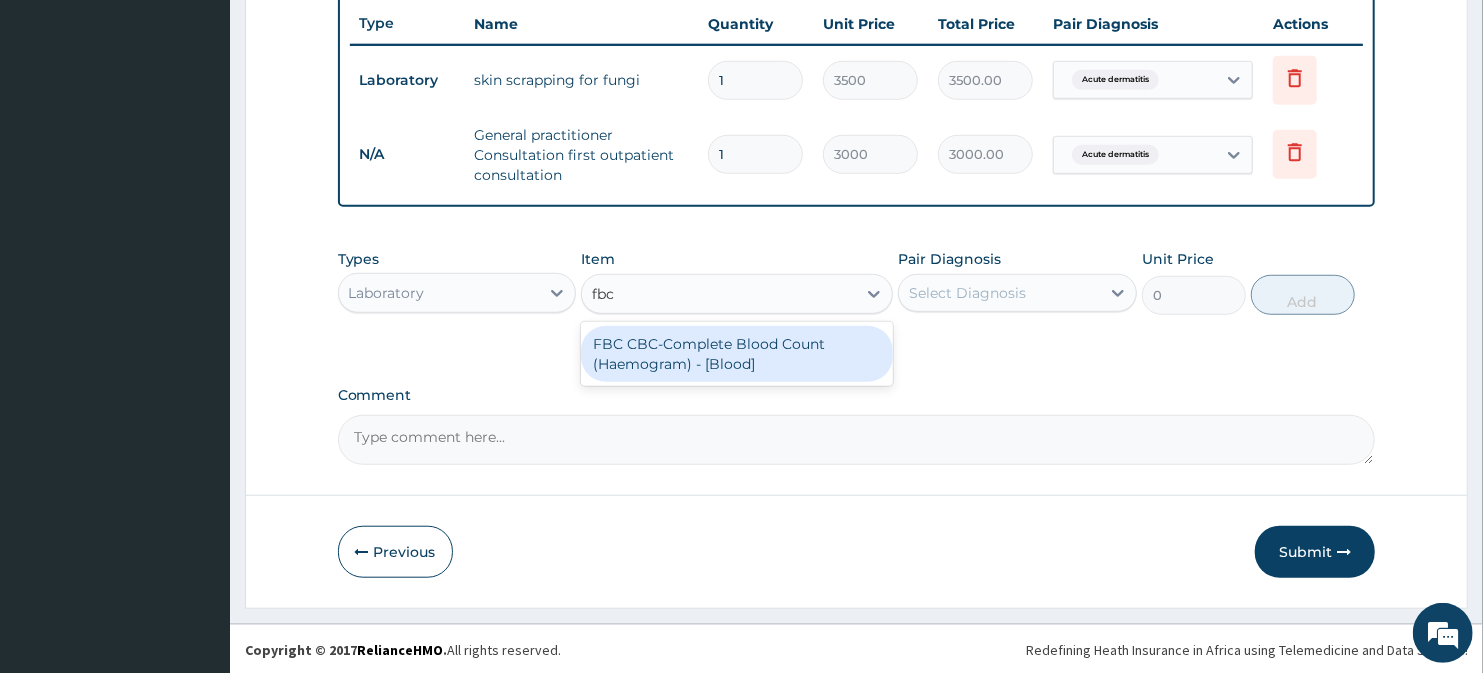 click on "FBC CBC-Complete Blood Count (Haemogram) - [Blood]" at bounding box center [736, 354] 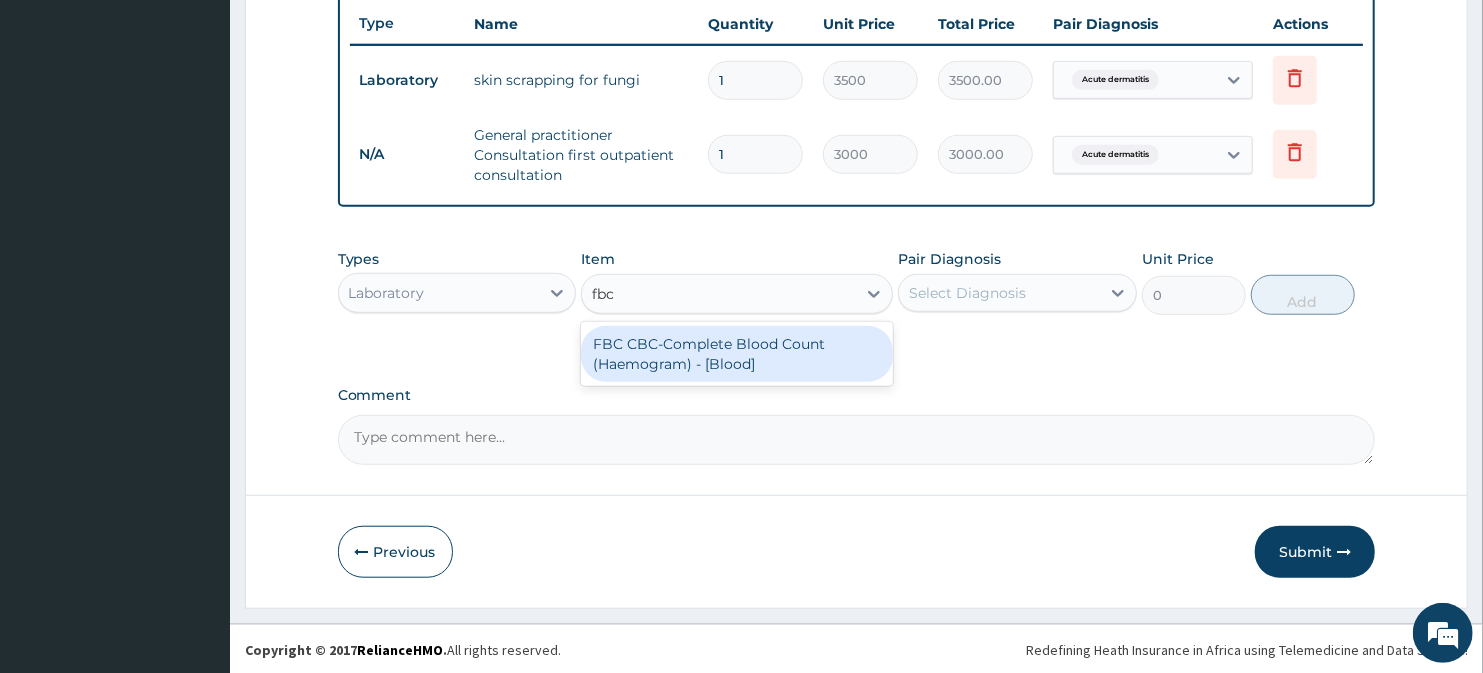 type 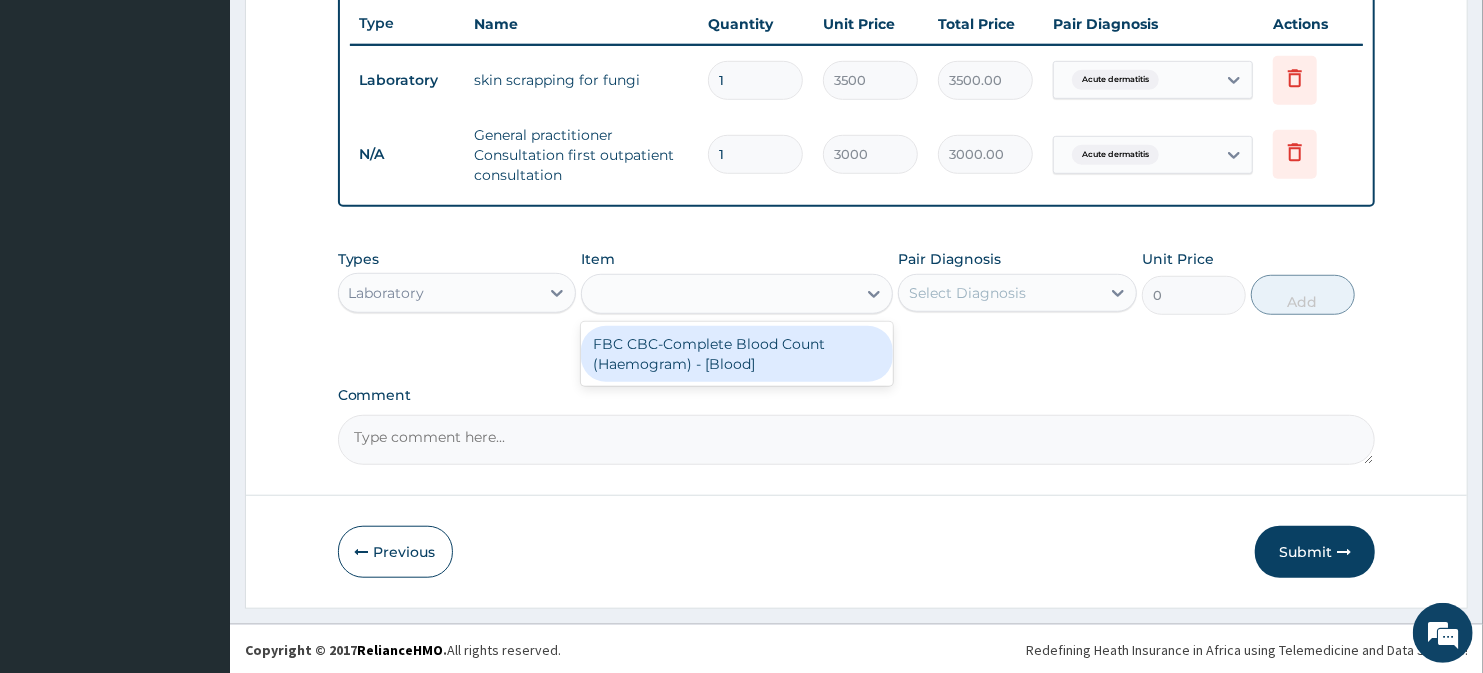 type on "3000" 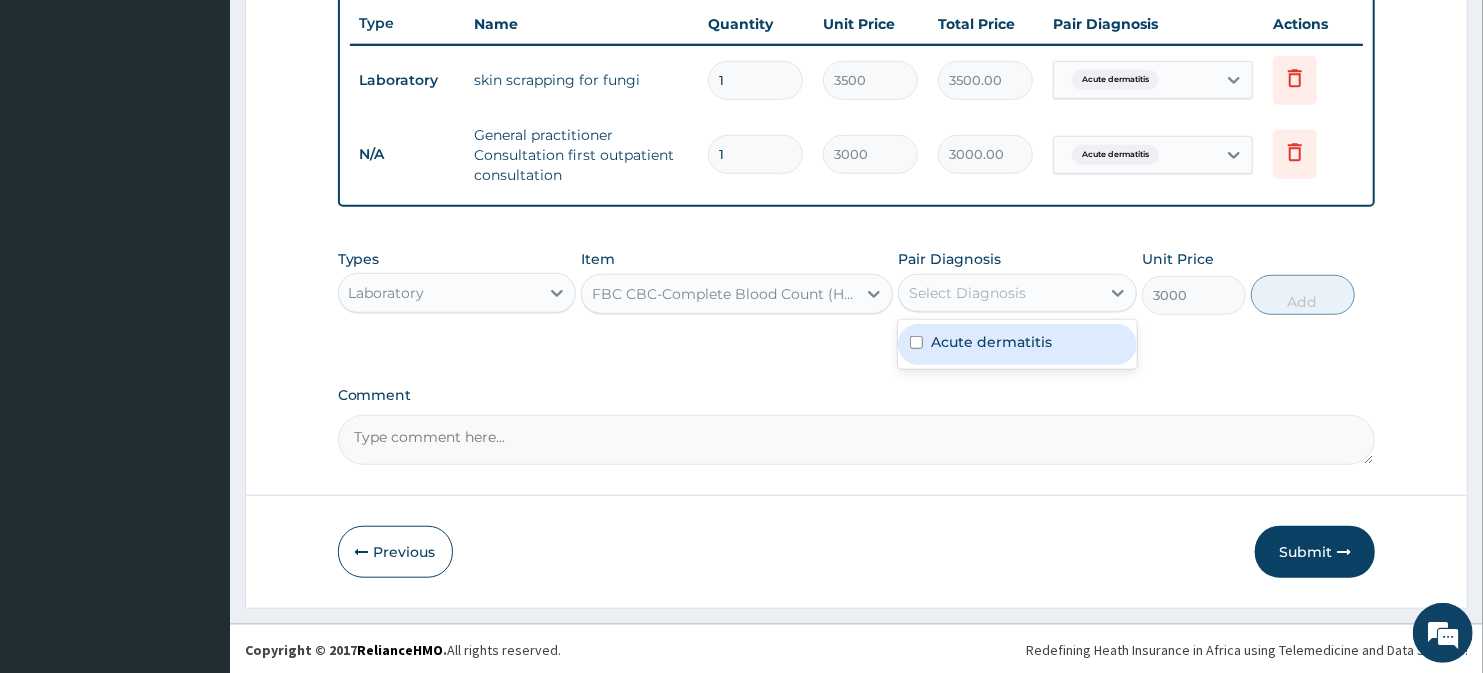 click on "Select Diagnosis" at bounding box center (967, 293) 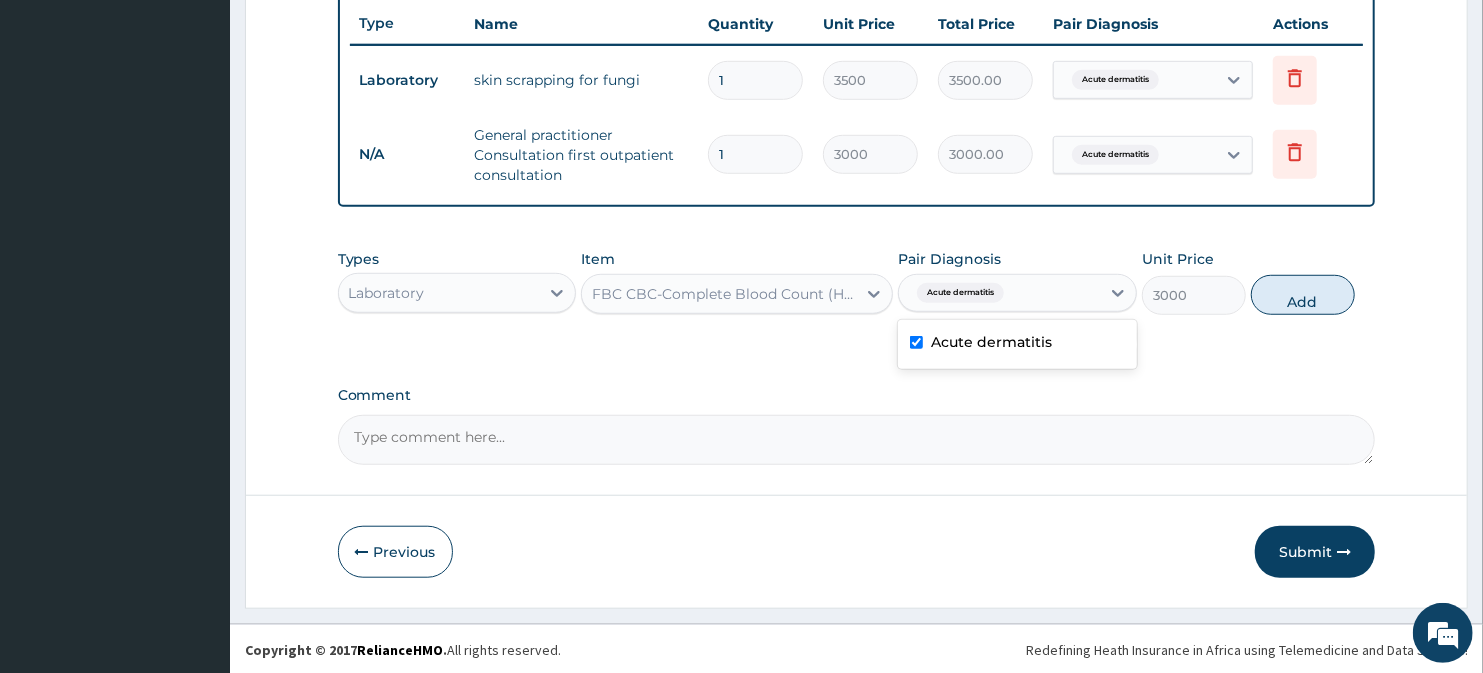 click on "Acute dermatitis" at bounding box center (991, 342) 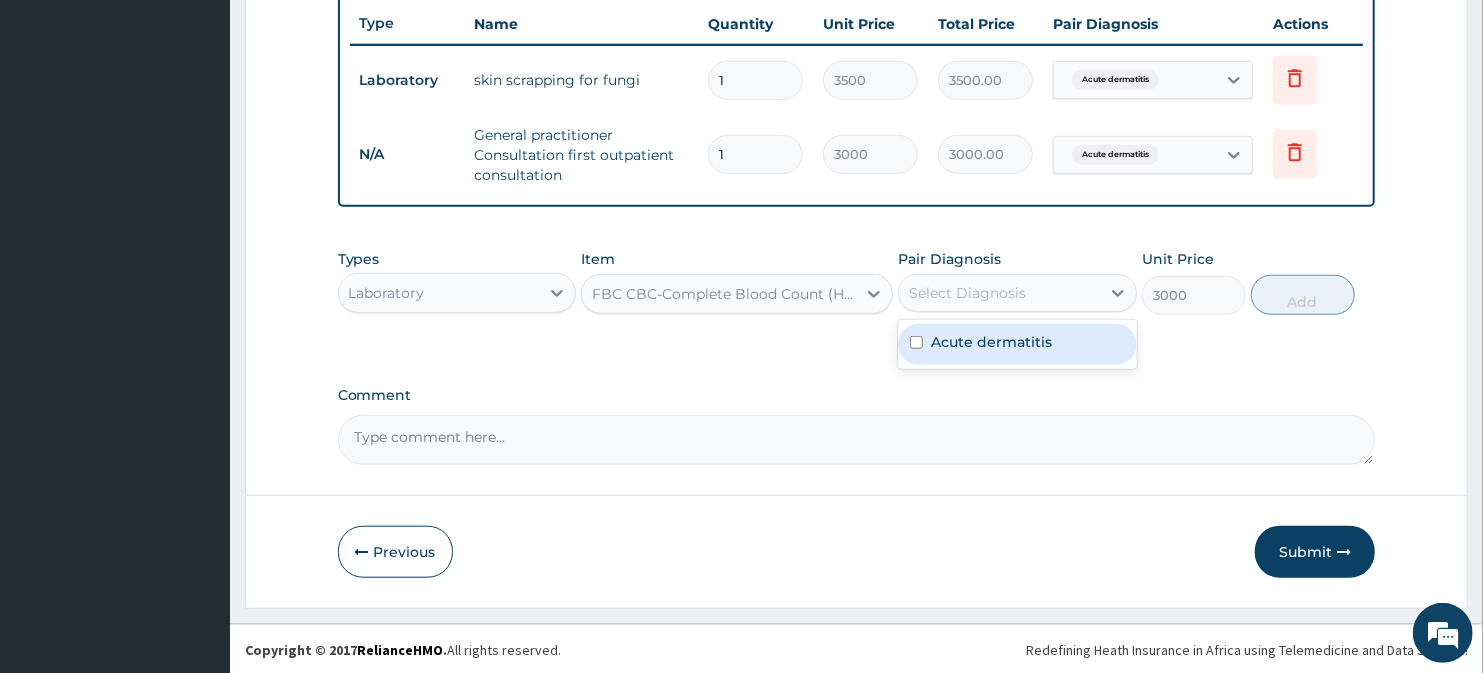click on "Acute dermatitis" at bounding box center (1017, 344) 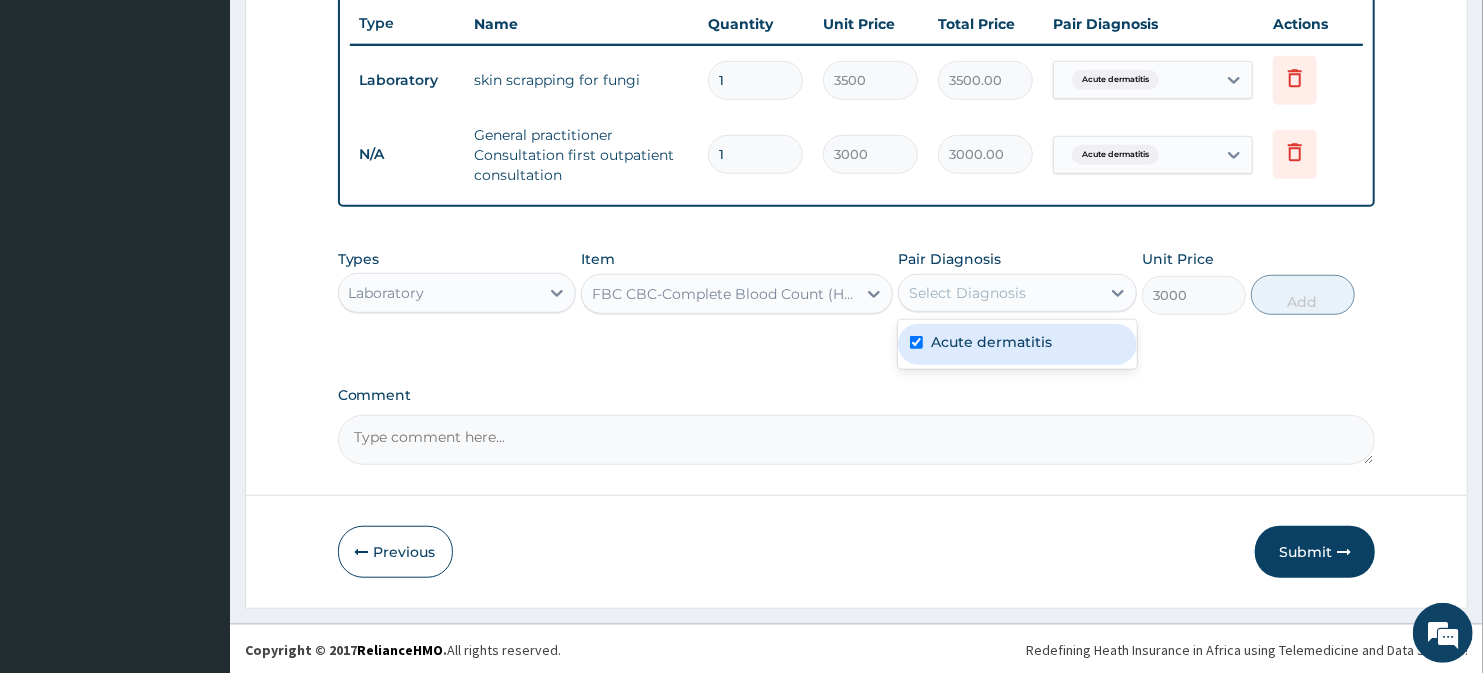 checkbox on "true" 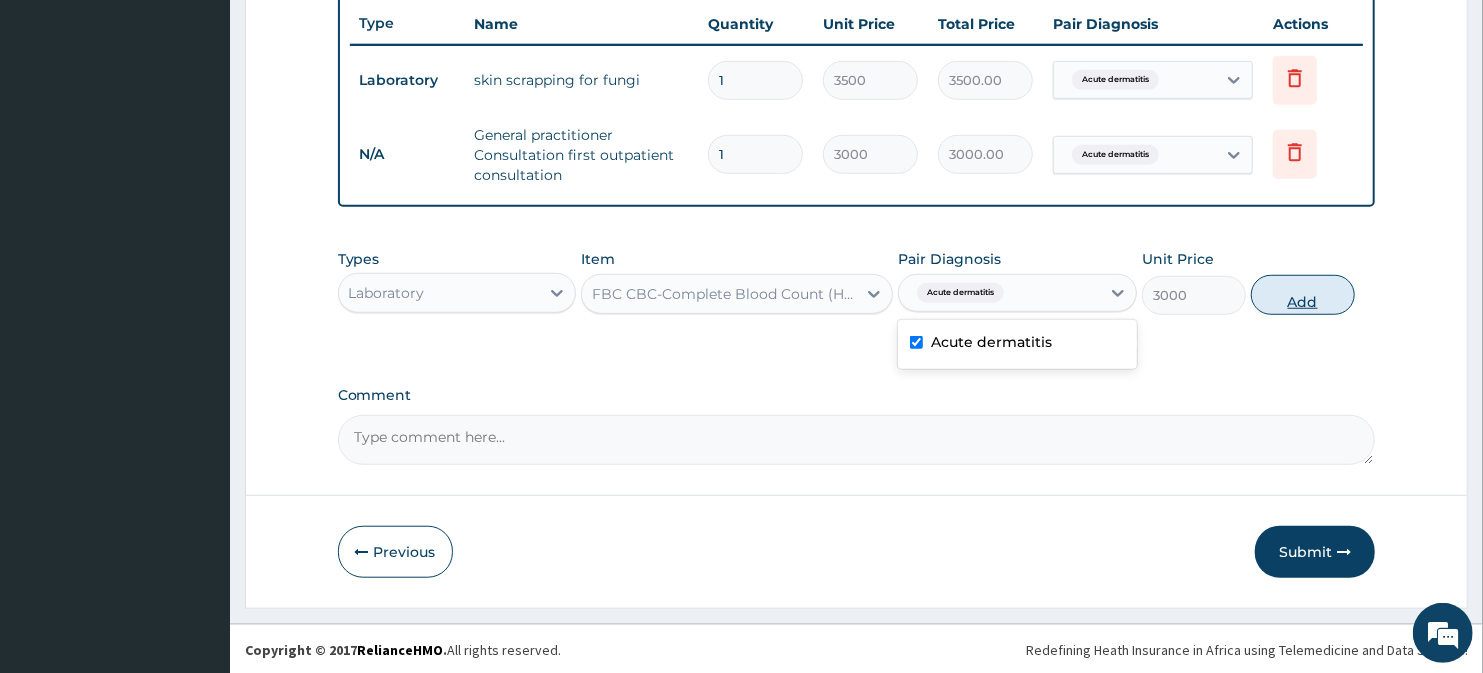 click on "Add" at bounding box center (1303, 295) 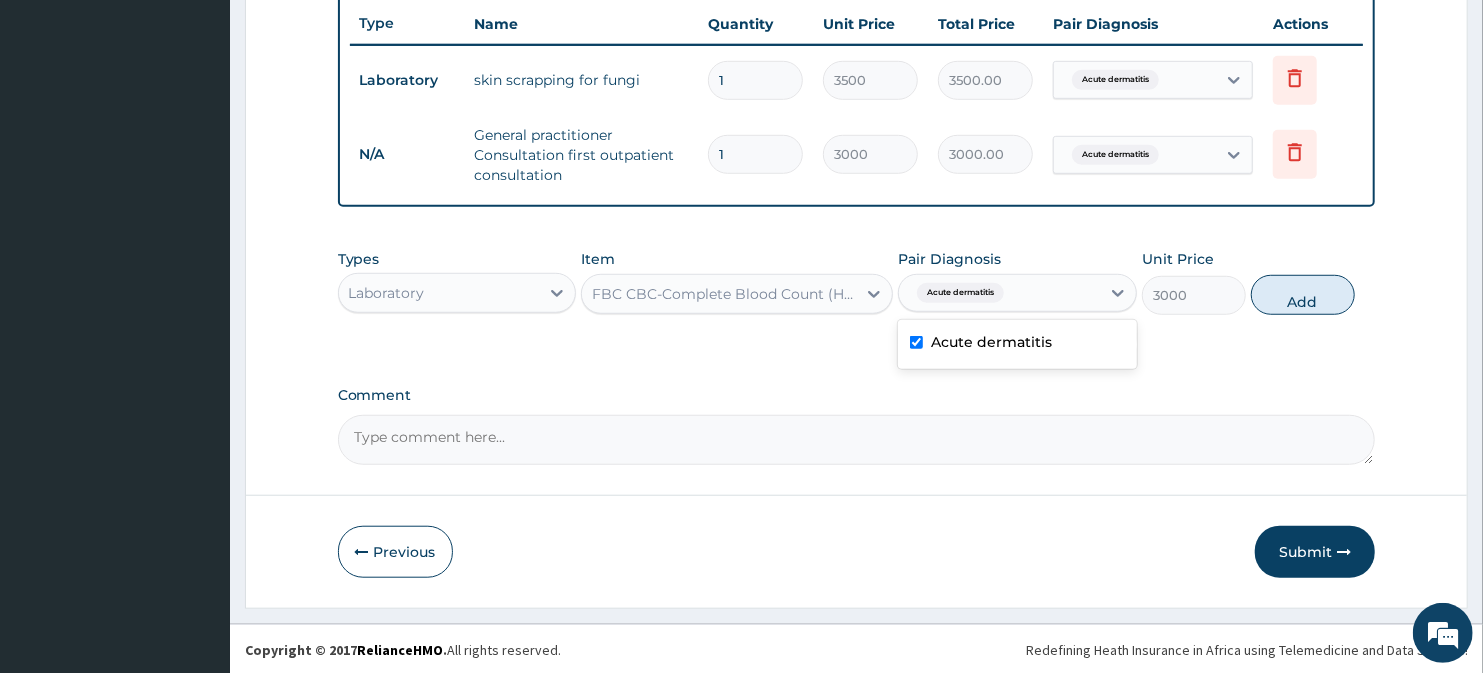 type on "0" 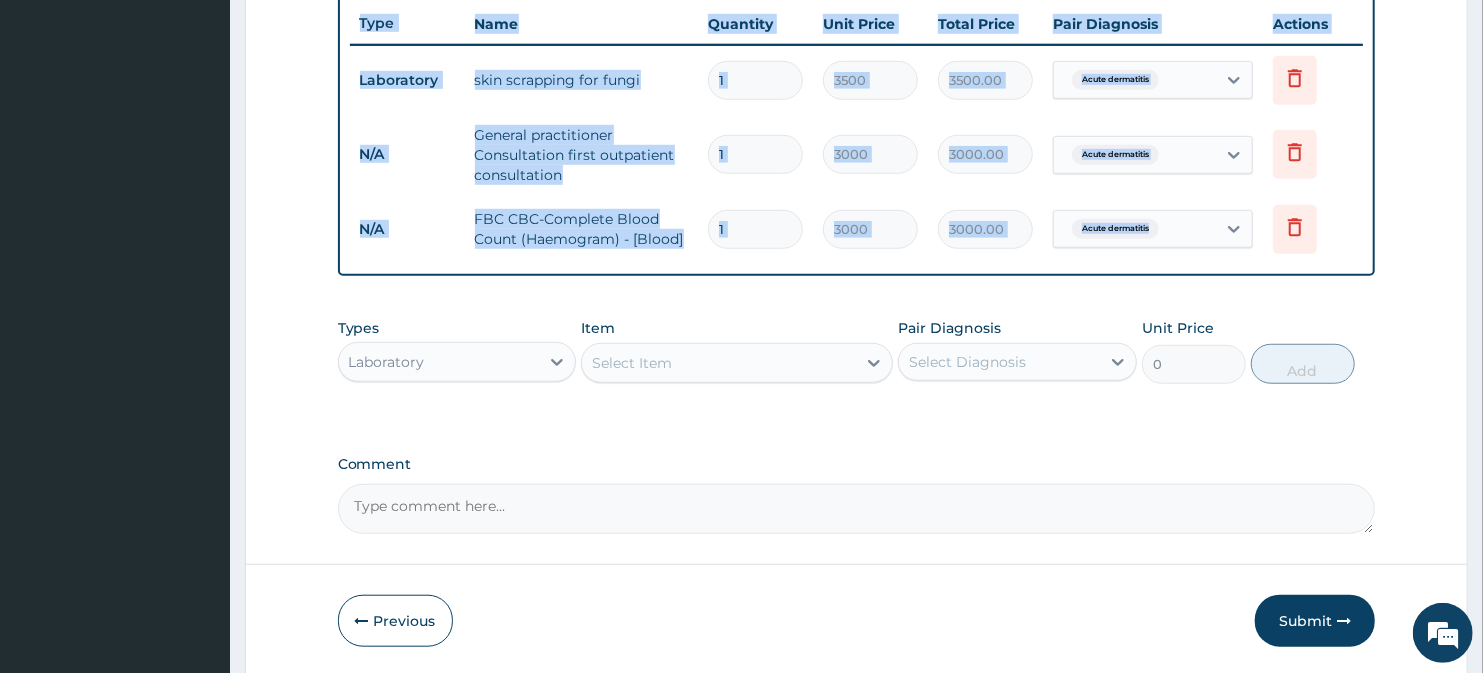 click on "PA Code / Prescription Code PA/29D717 Encounter Date 15-07-2025 Important Notice Please enter PA codes before entering items that are not attached to a PA code   All diagnoses entered must be linked to a claim item. Diagnosis & Claim Items that are visible but inactive cannot be edited because they were imported from an already approved PA code. Diagnosis Acute dermatitis confirmed NB: All diagnosis must be linked to a claim item Claim Items Type Name Quantity Unit Price Total Price Pair Diagnosis Actions Laboratory skin scrapping for fungi 1 3500 3500.00 Acute dermatitis Delete N/A General practitioner Consultation first outpatient consultation 1 3000 3000.00 Acute dermatitis Delete N/A FBC CBC-Complete Blood Count (Haemogram) - [Blood] 1 3000 3000.00 Acute dermatitis Delete Types Laboratory Item Select Item Pair Diagnosis Select Diagnosis Unit Price 0 Add Comment" at bounding box center [857, -14] 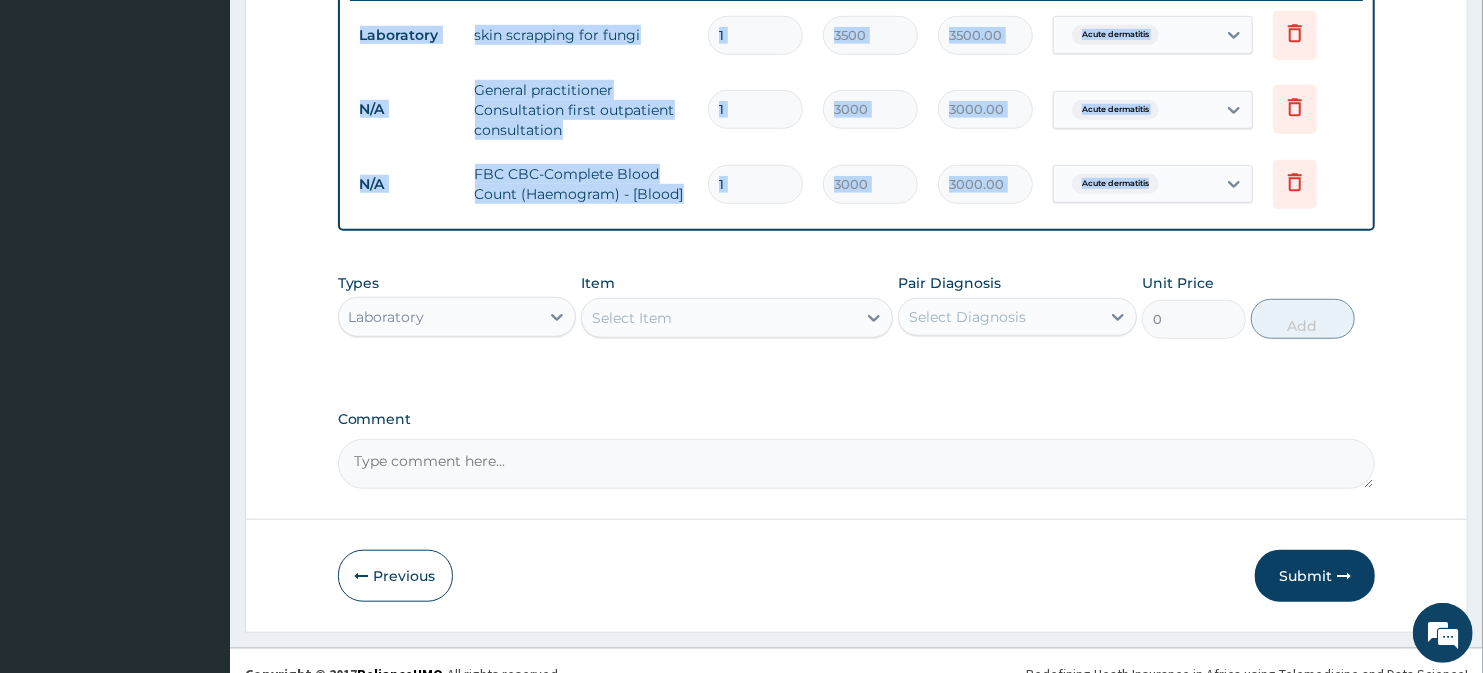 scroll, scrollTop: 821, scrollLeft: 0, axis: vertical 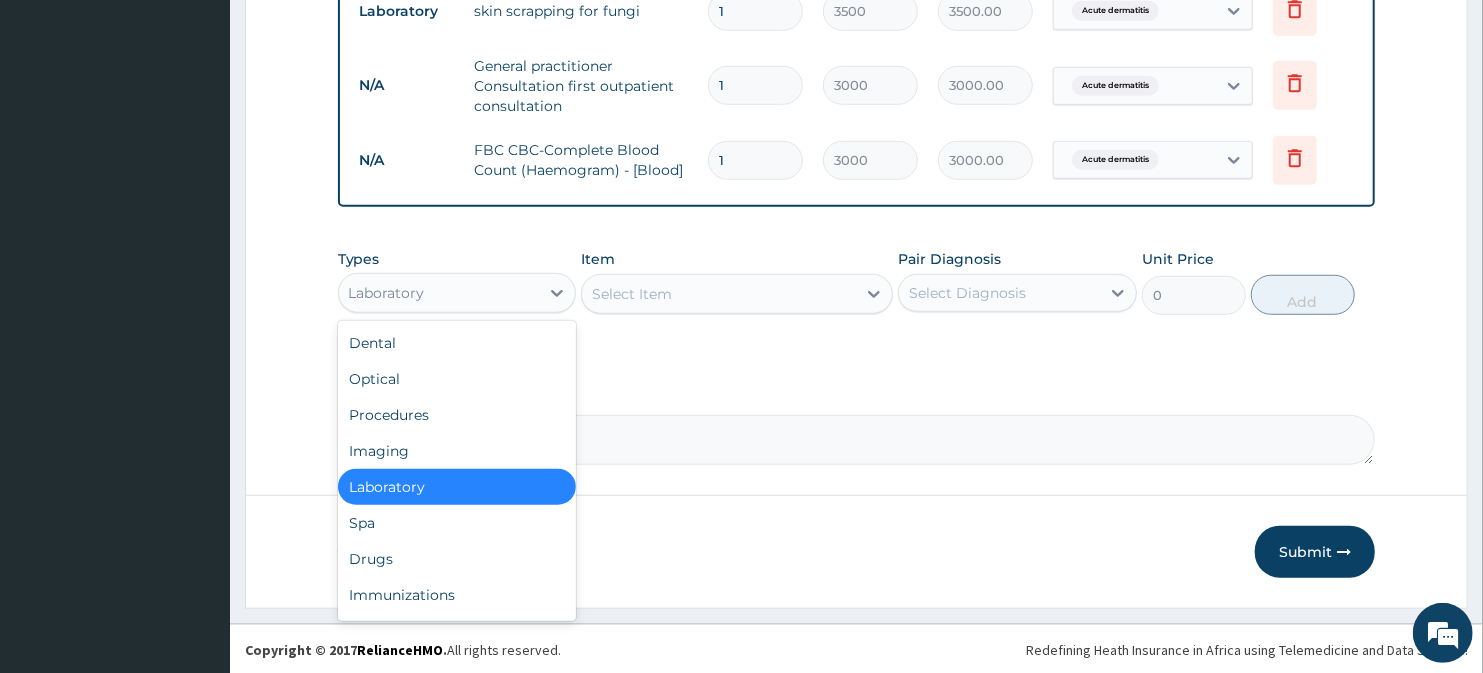 click on "Laboratory" at bounding box center (439, 293) 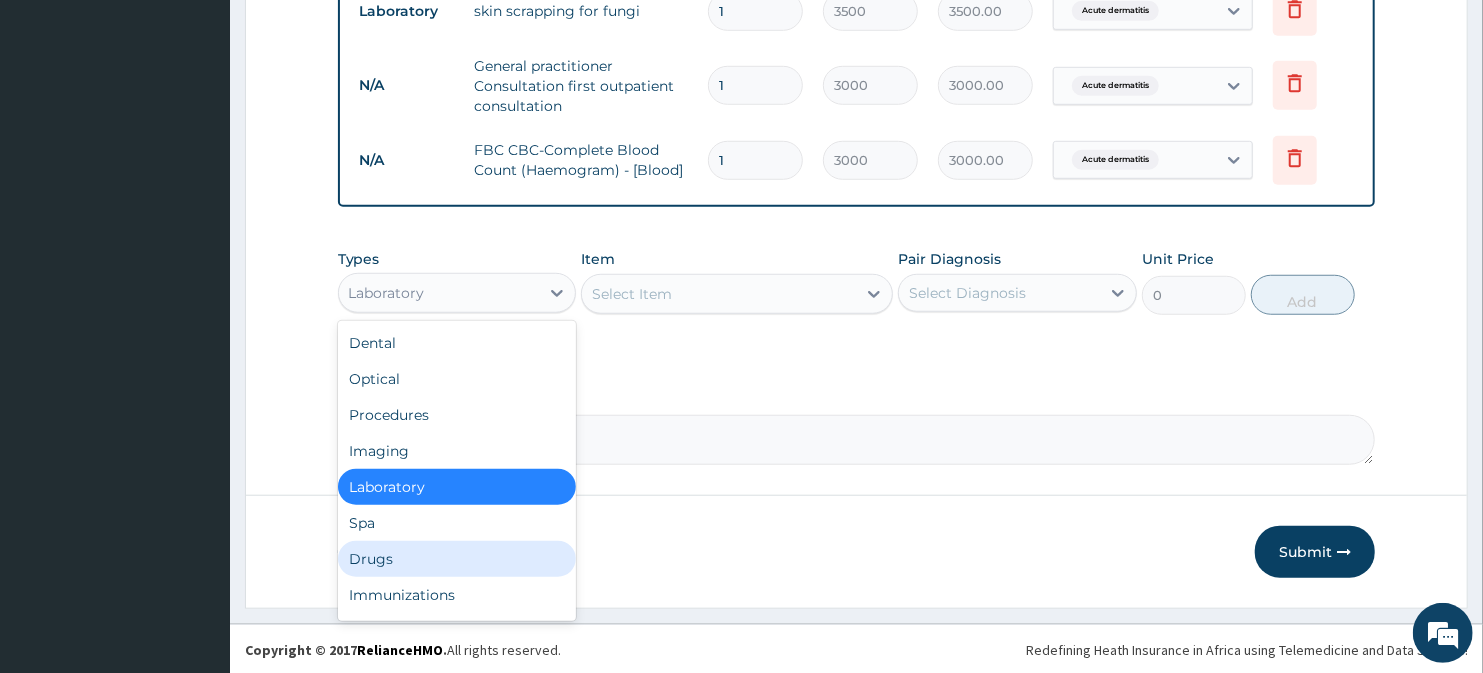 click on "Drugs" at bounding box center (457, 559) 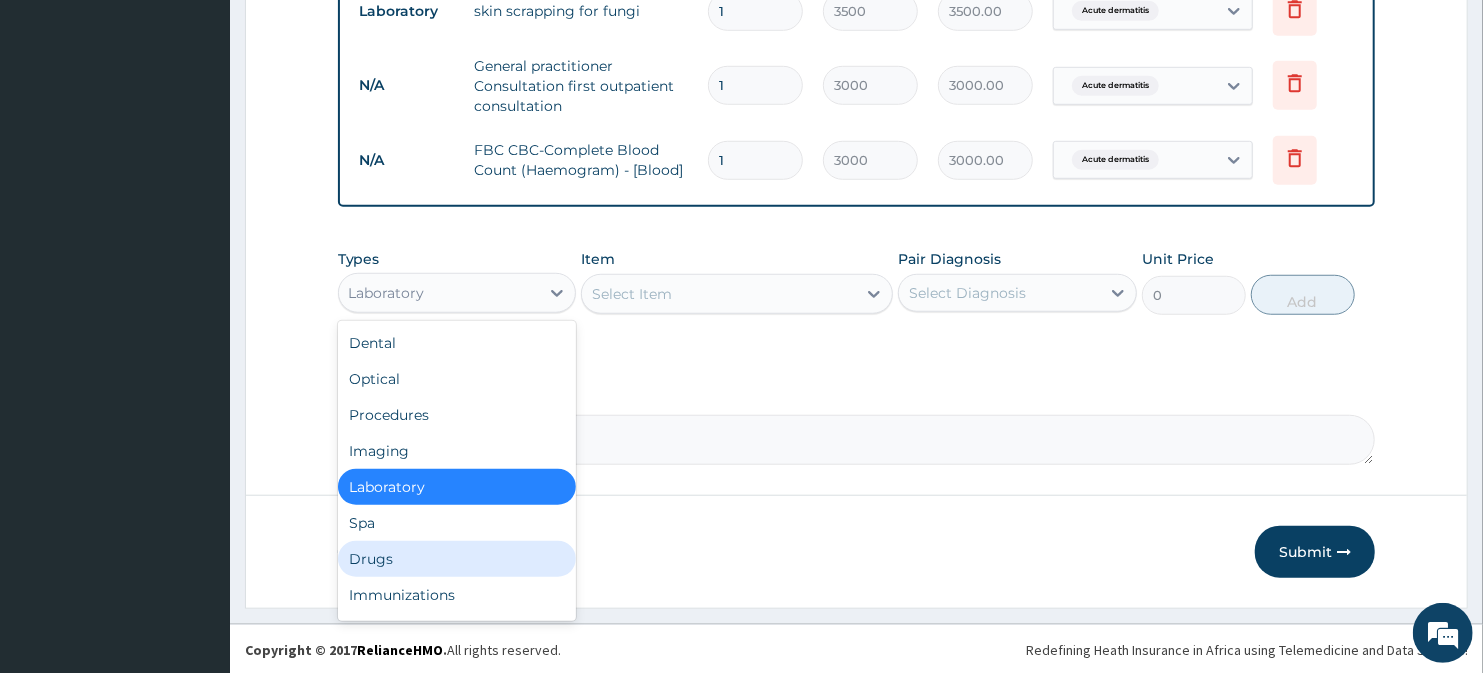 click on "Previous" at bounding box center (395, 552) 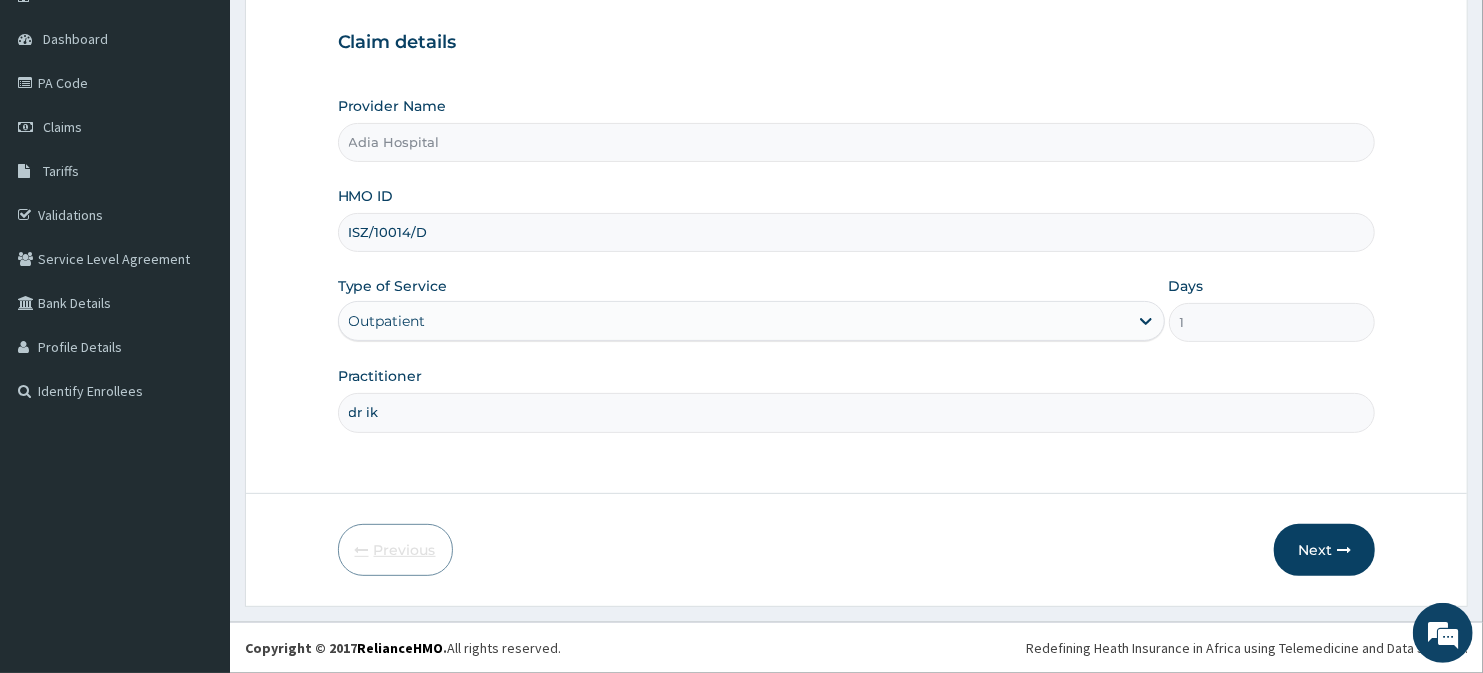 scroll, scrollTop: 178, scrollLeft: 0, axis: vertical 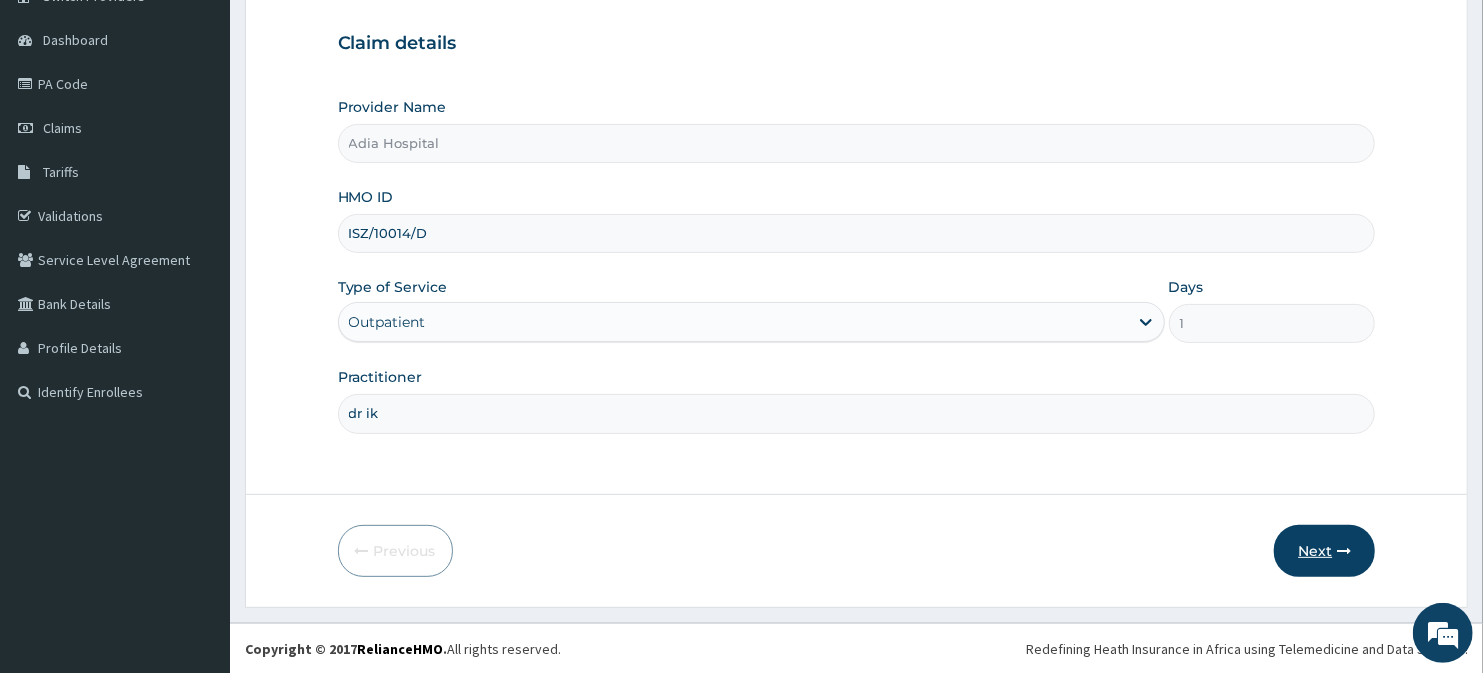 click on "Next" at bounding box center [1324, 551] 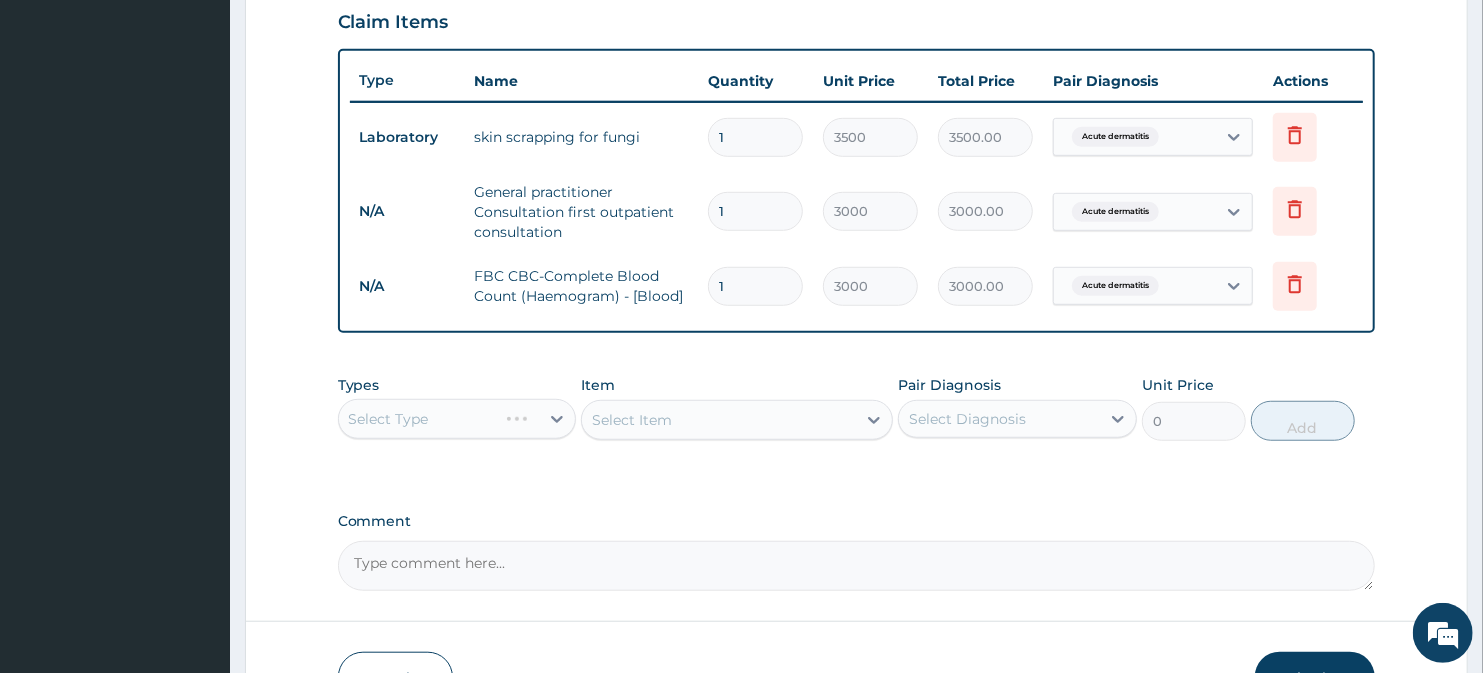 scroll, scrollTop: 734, scrollLeft: 0, axis: vertical 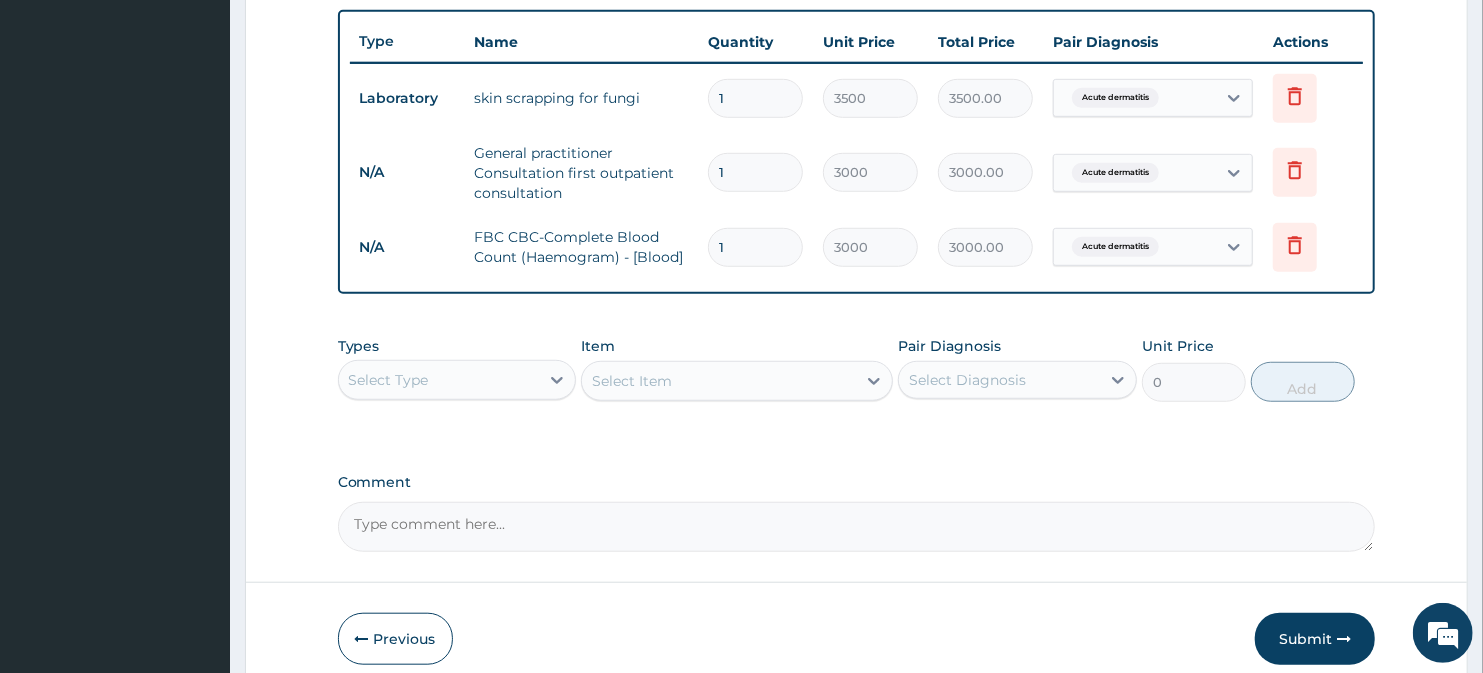 click on "Select Type" at bounding box center (439, 380) 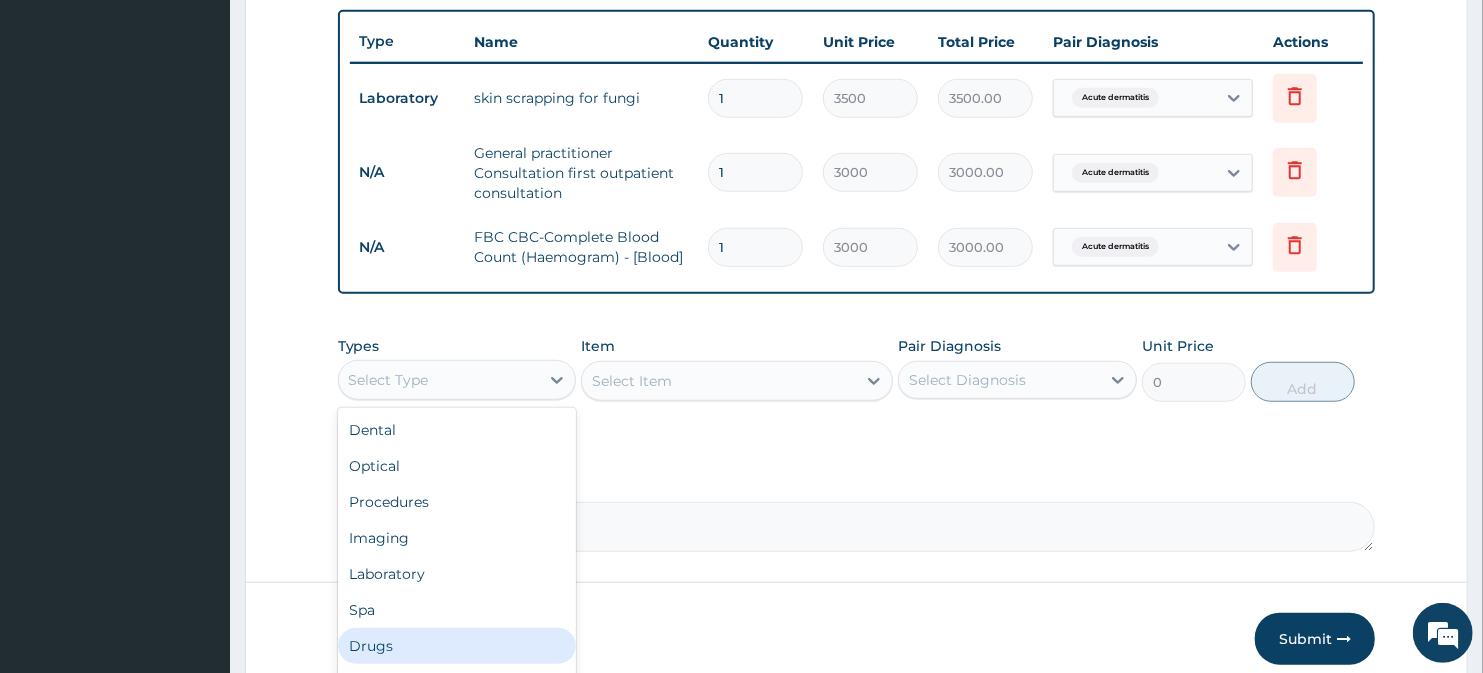 click on "Drugs" at bounding box center [457, 646] 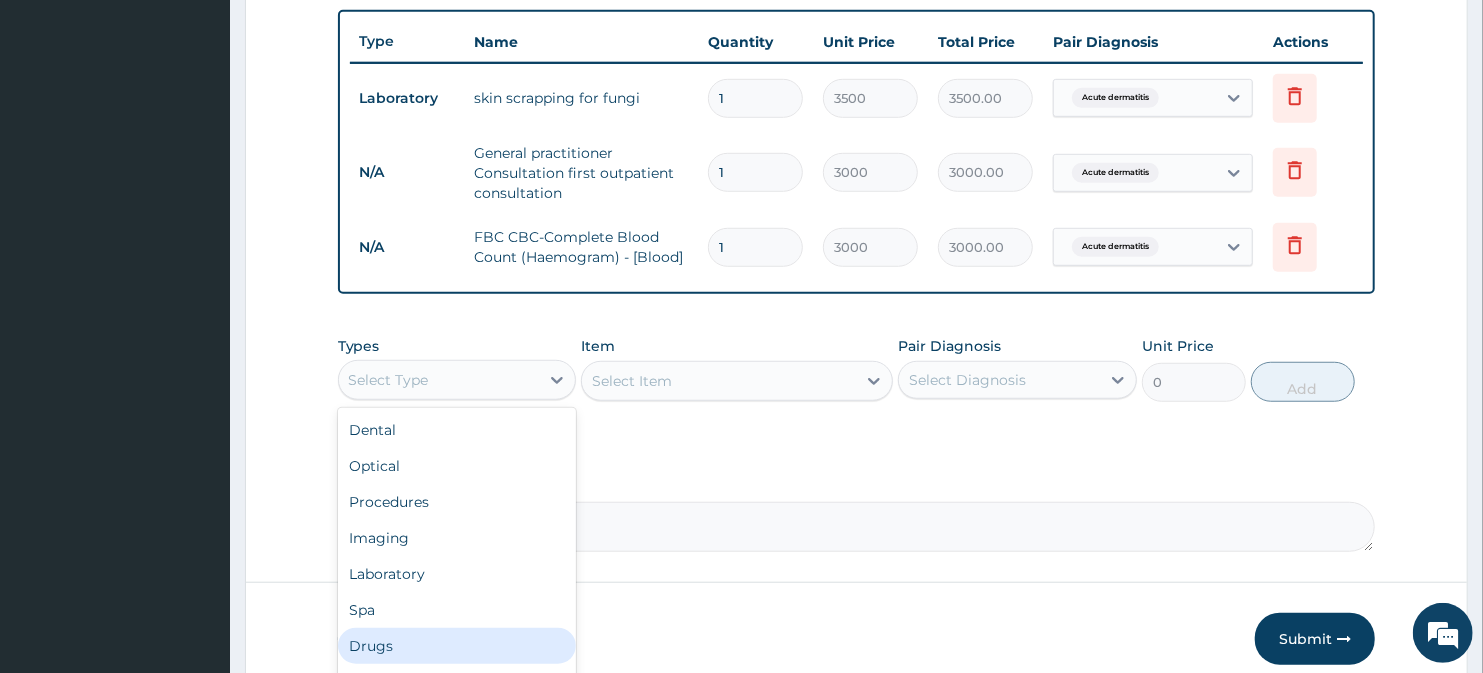 click on "Previous" at bounding box center [395, 639] 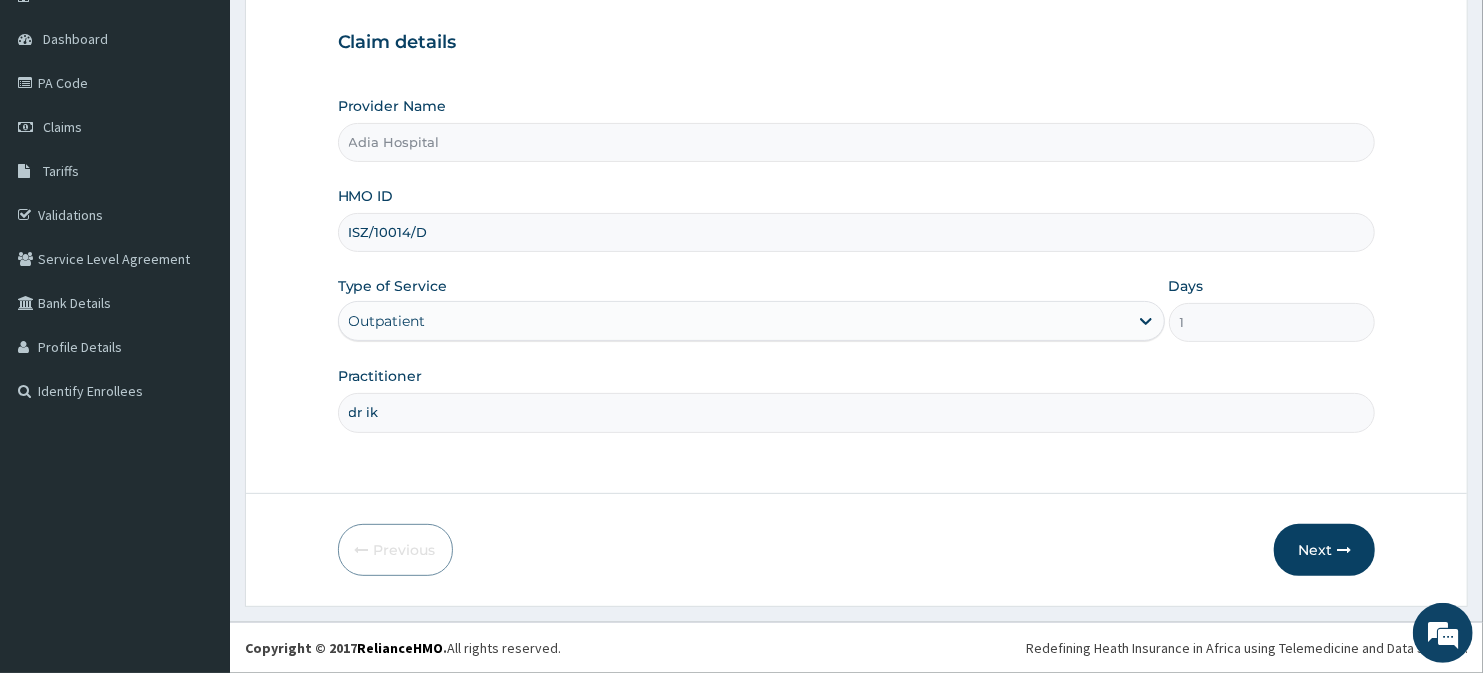 scroll, scrollTop: 178, scrollLeft: 0, axis: vertical 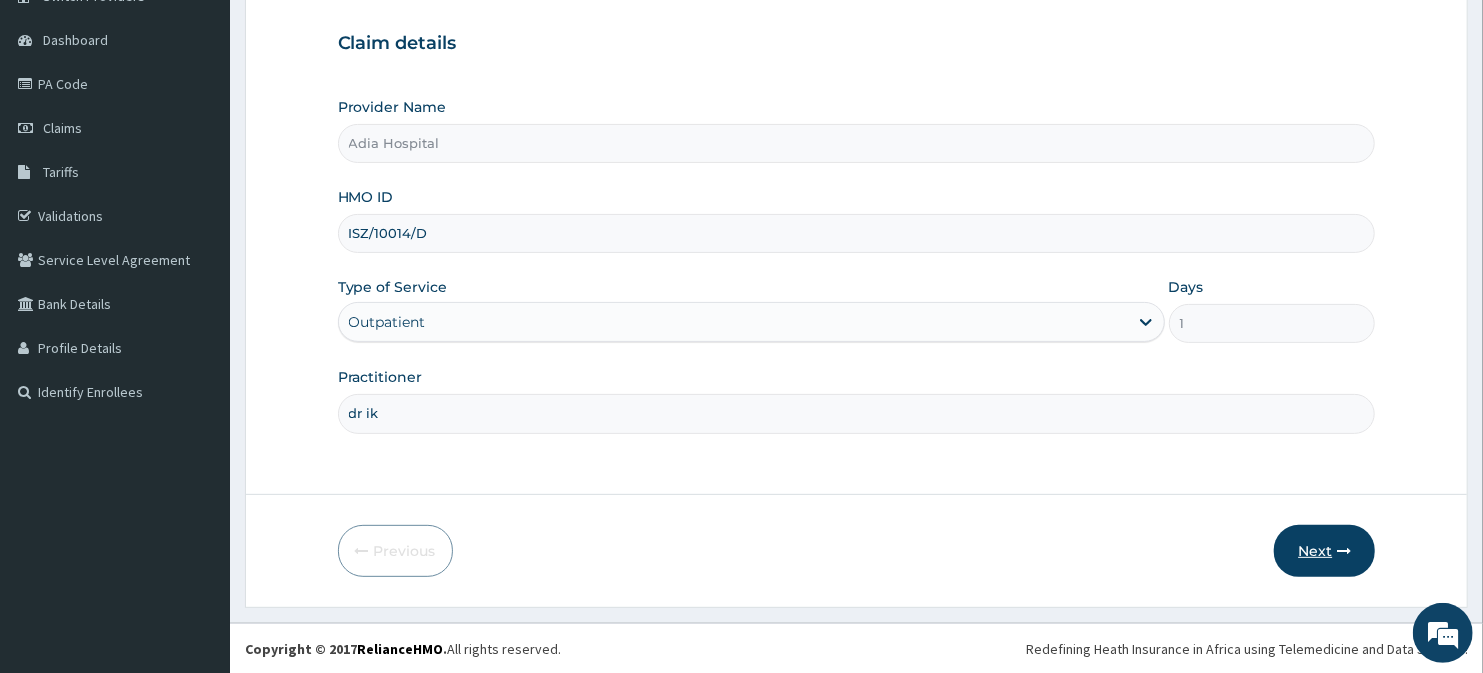 click at bounding box center (1344, 551) 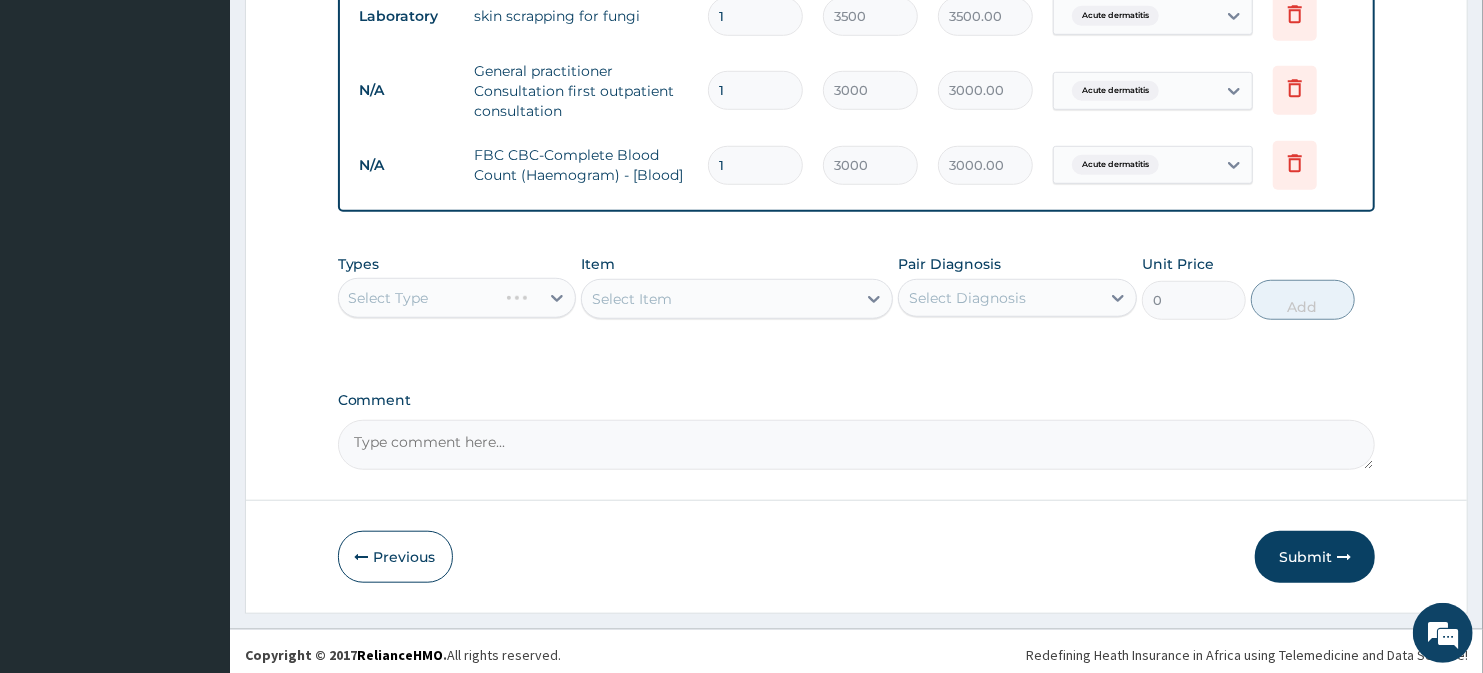 scroll, scrollTop: 821, scrollLeft: 0, axis: vertical 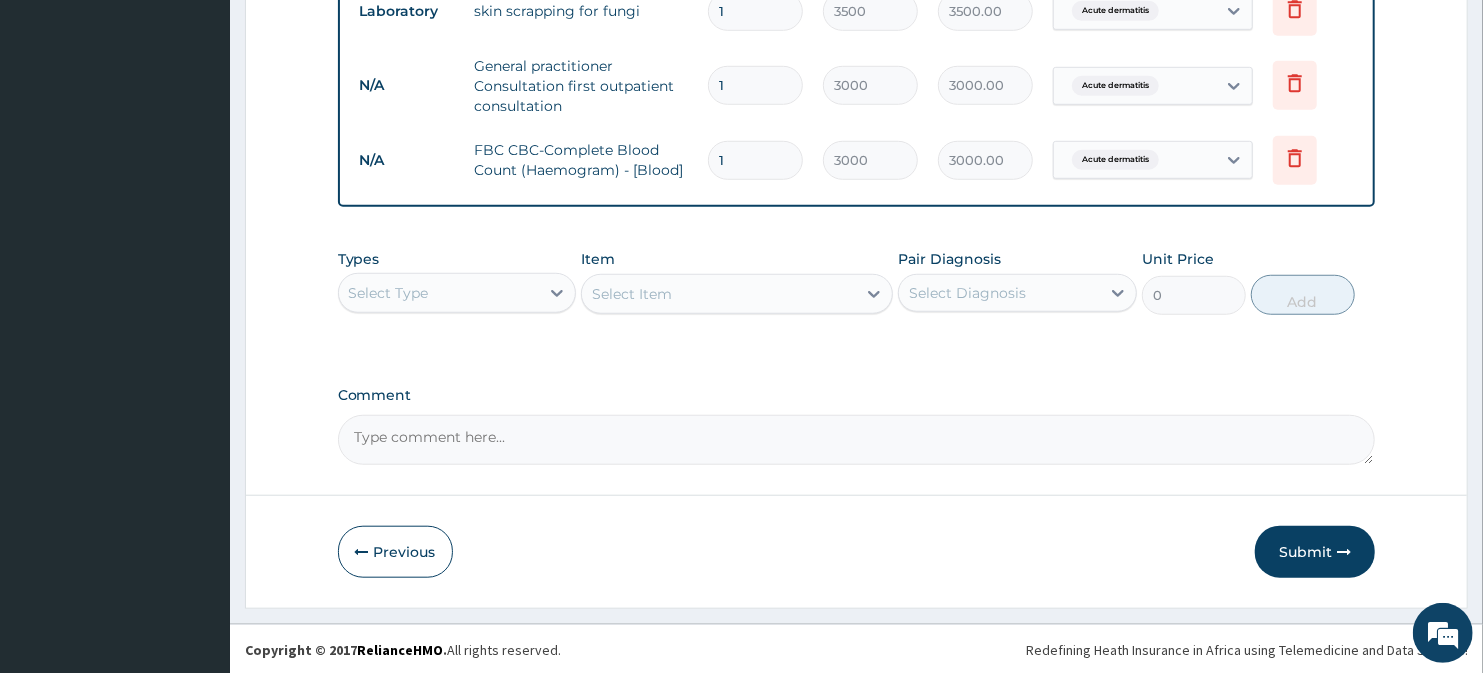 click on "Select Type" at bounding box center [439, 293] 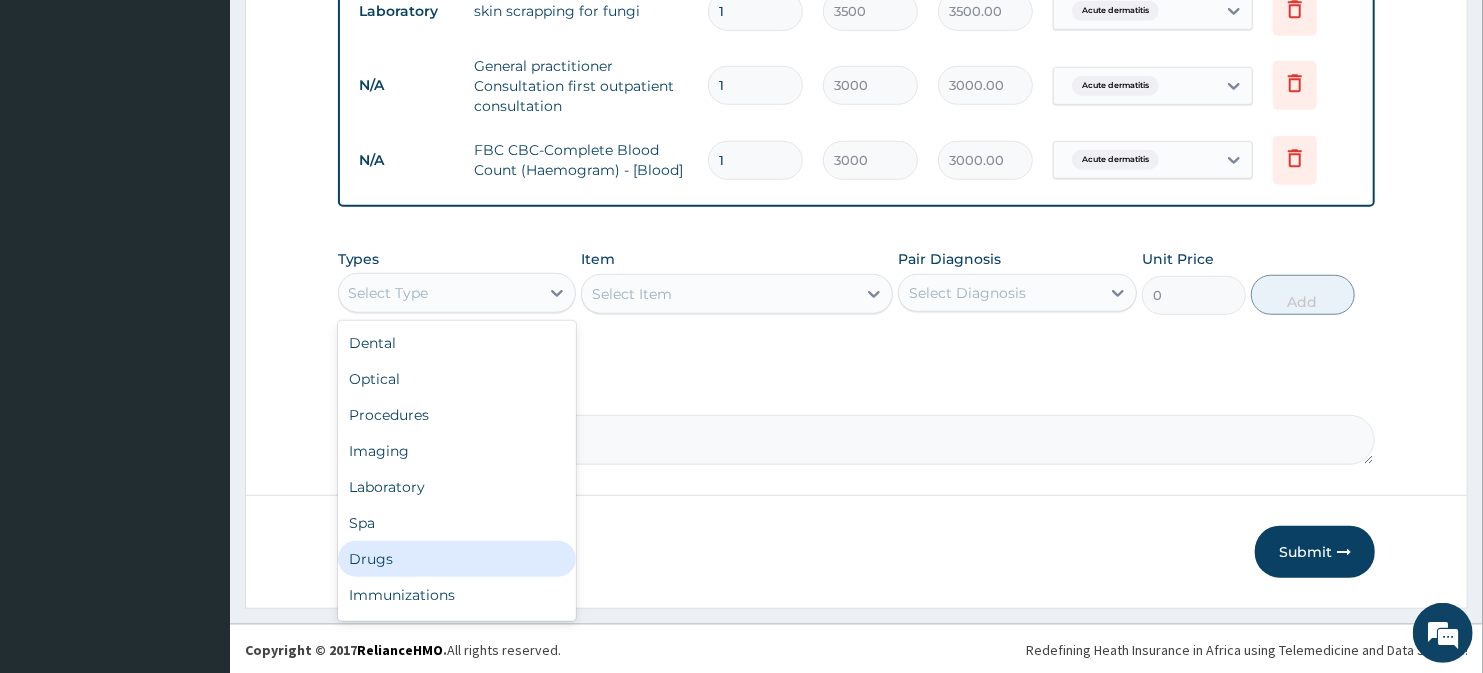 click on "Drugs" at bounding box center (457, 559) 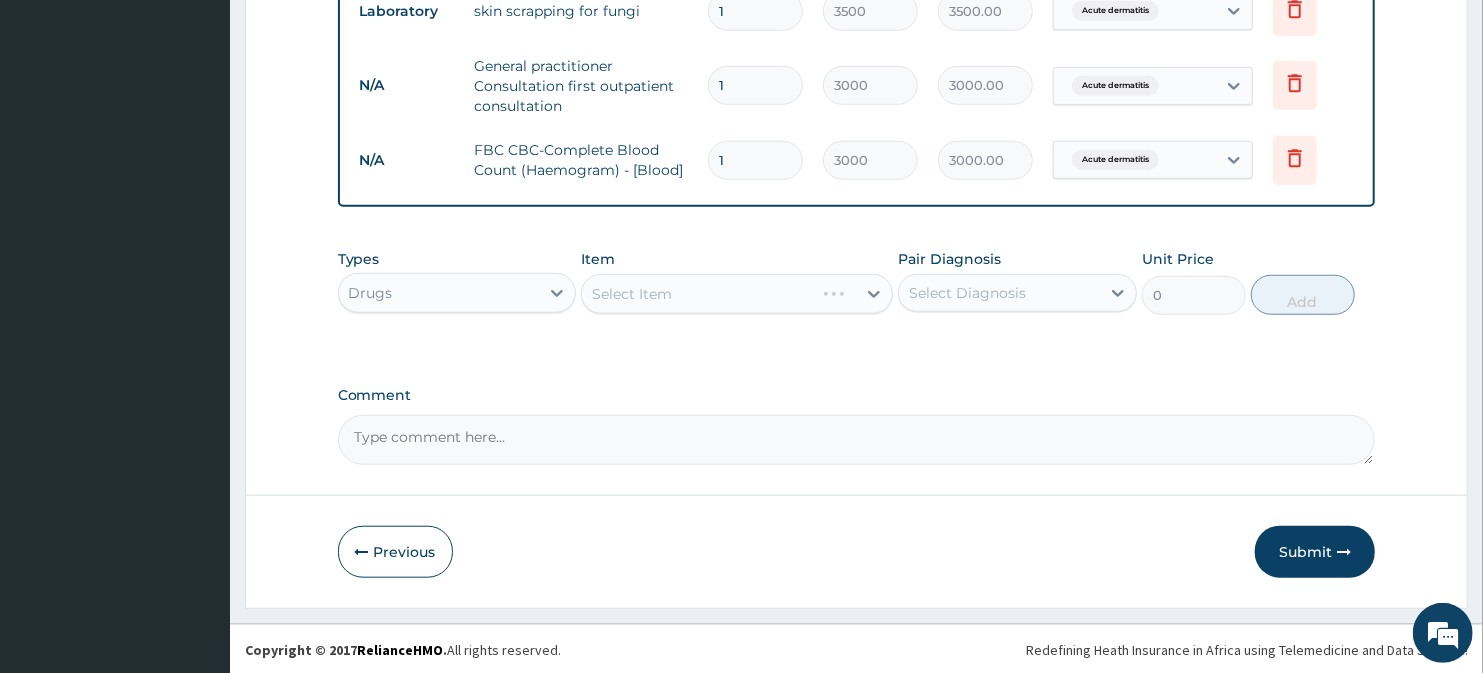 click on "Select Item" at bounding box center (736, 294) 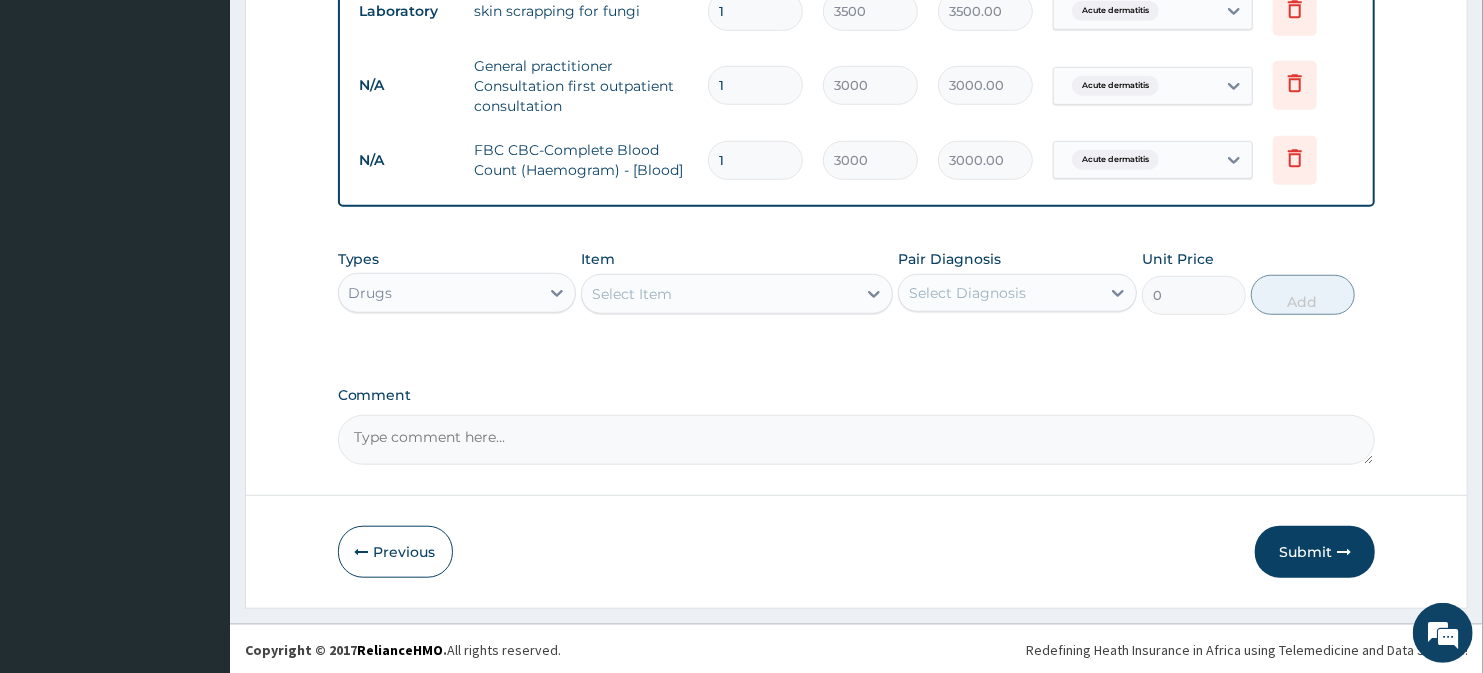 click on "Select Item" at bounding box center (718, 294) 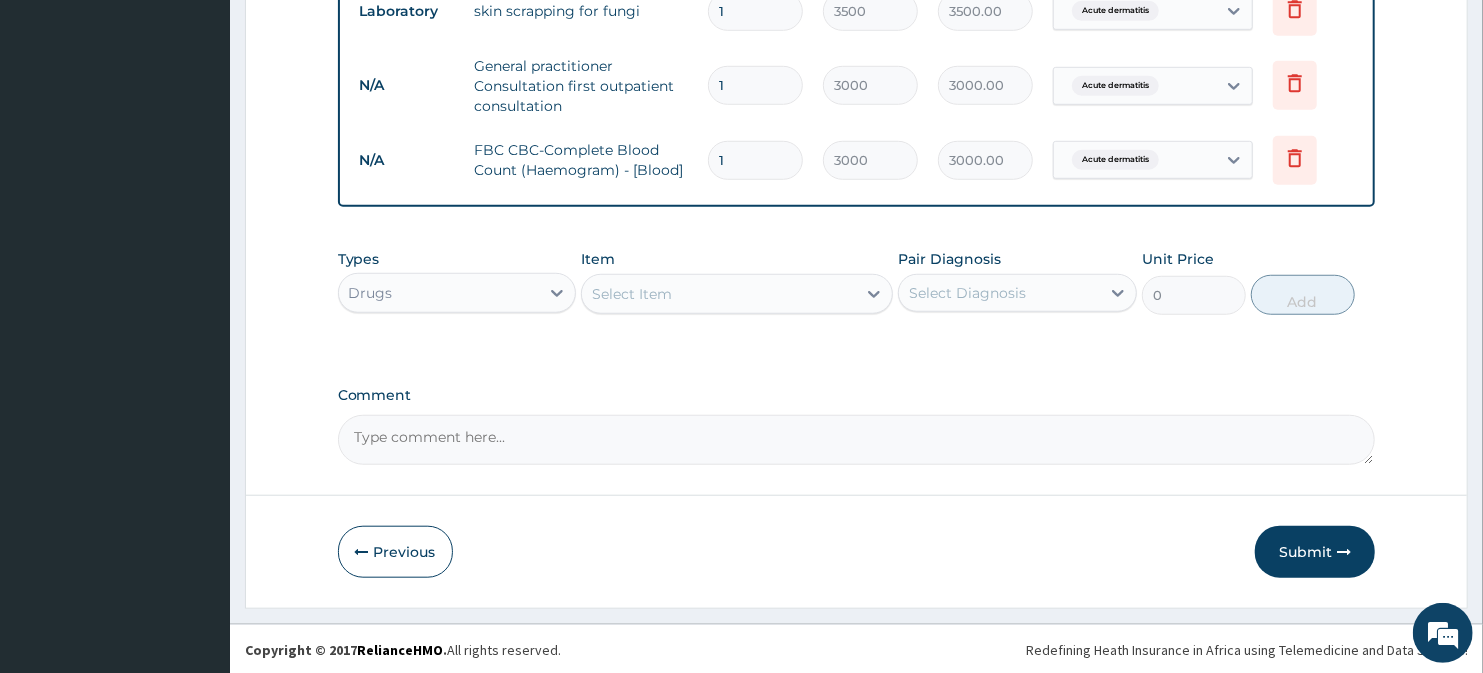 paste on "AMOXICILLIN 500mg Amoxicillin Cap" 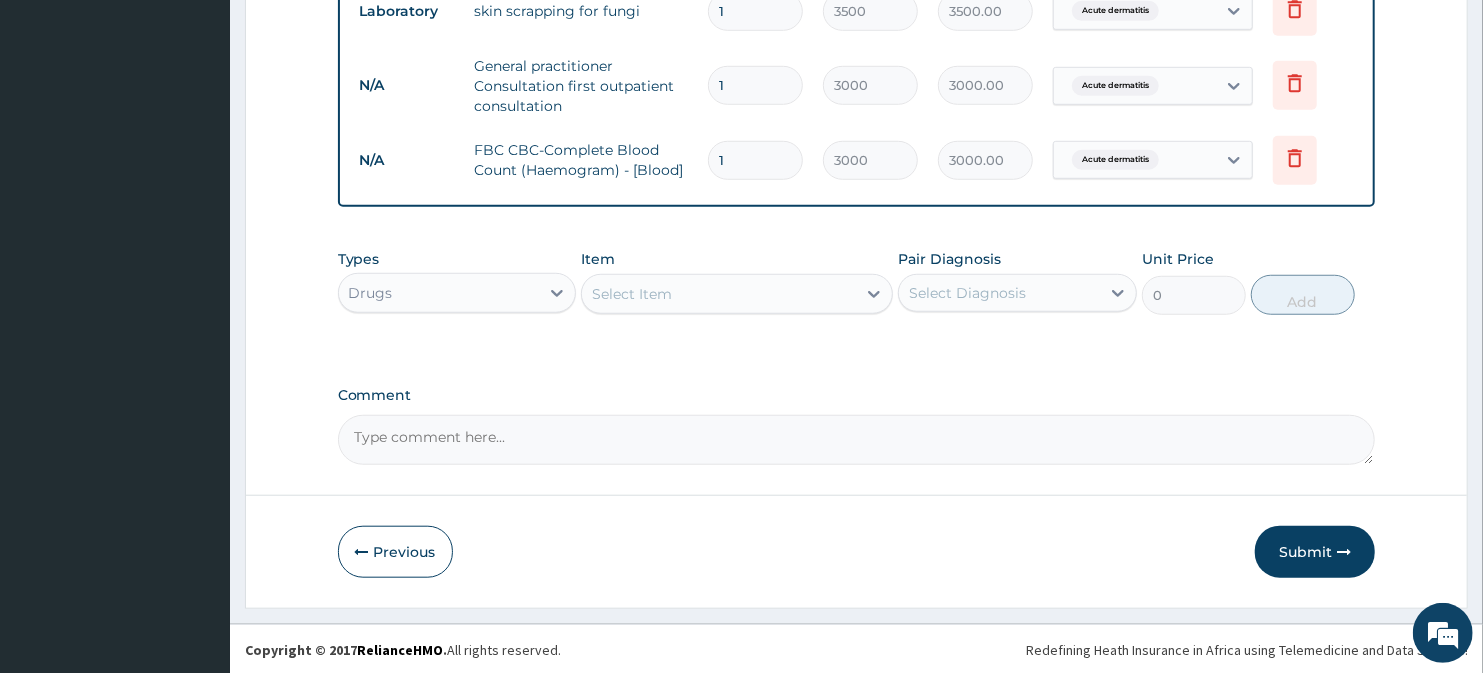 type on "AMOXICILLIN 500mg Amoxicillin Cap" 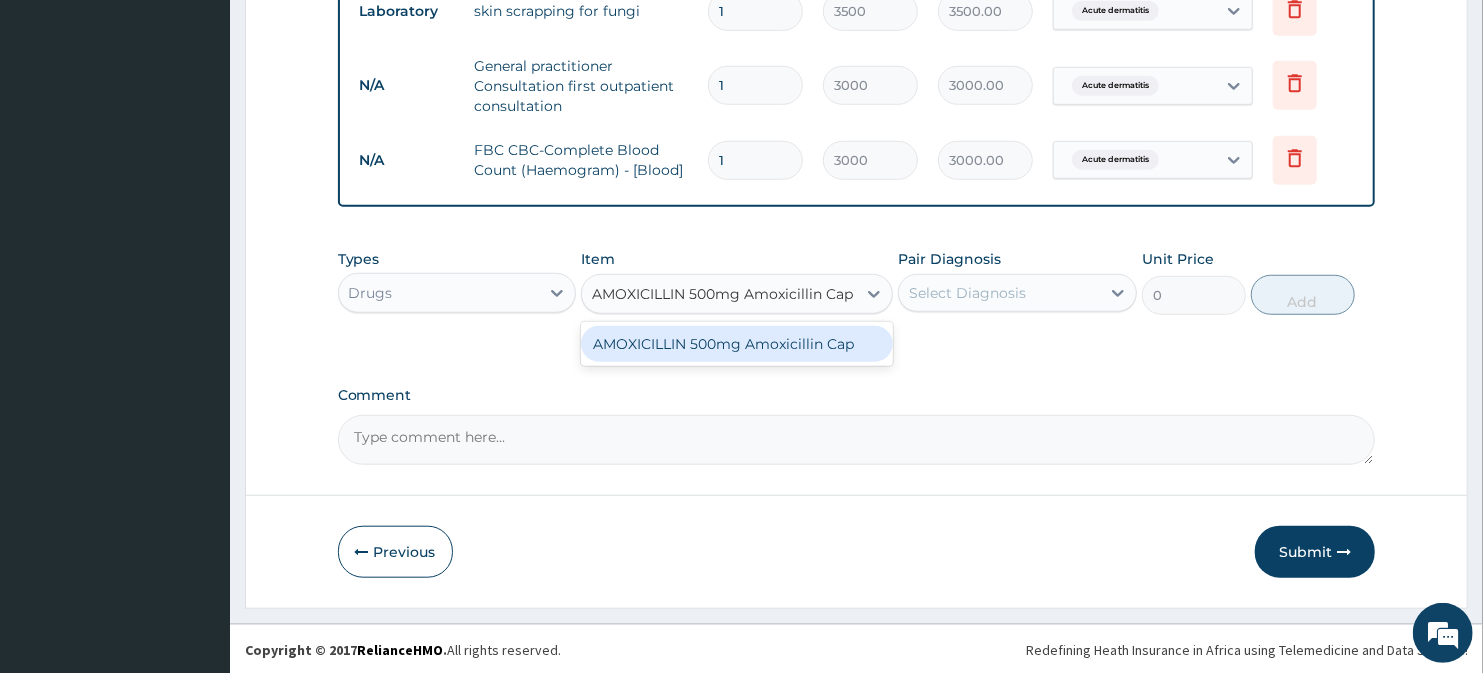 click on "AMOXICILLIN 500mg Amoxicillin Cap" at bounding box center (736, 344) 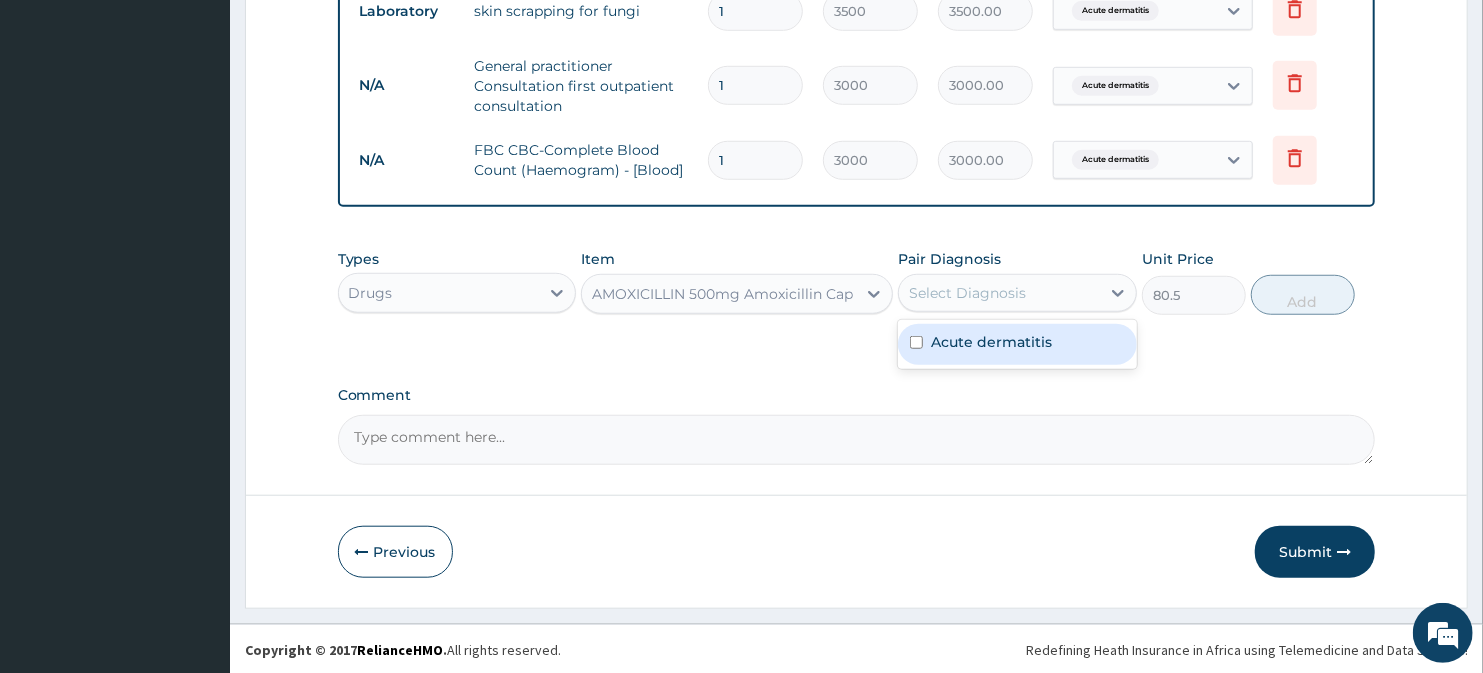 click on "Select Diagnosis" at bounding box center [967, 293] 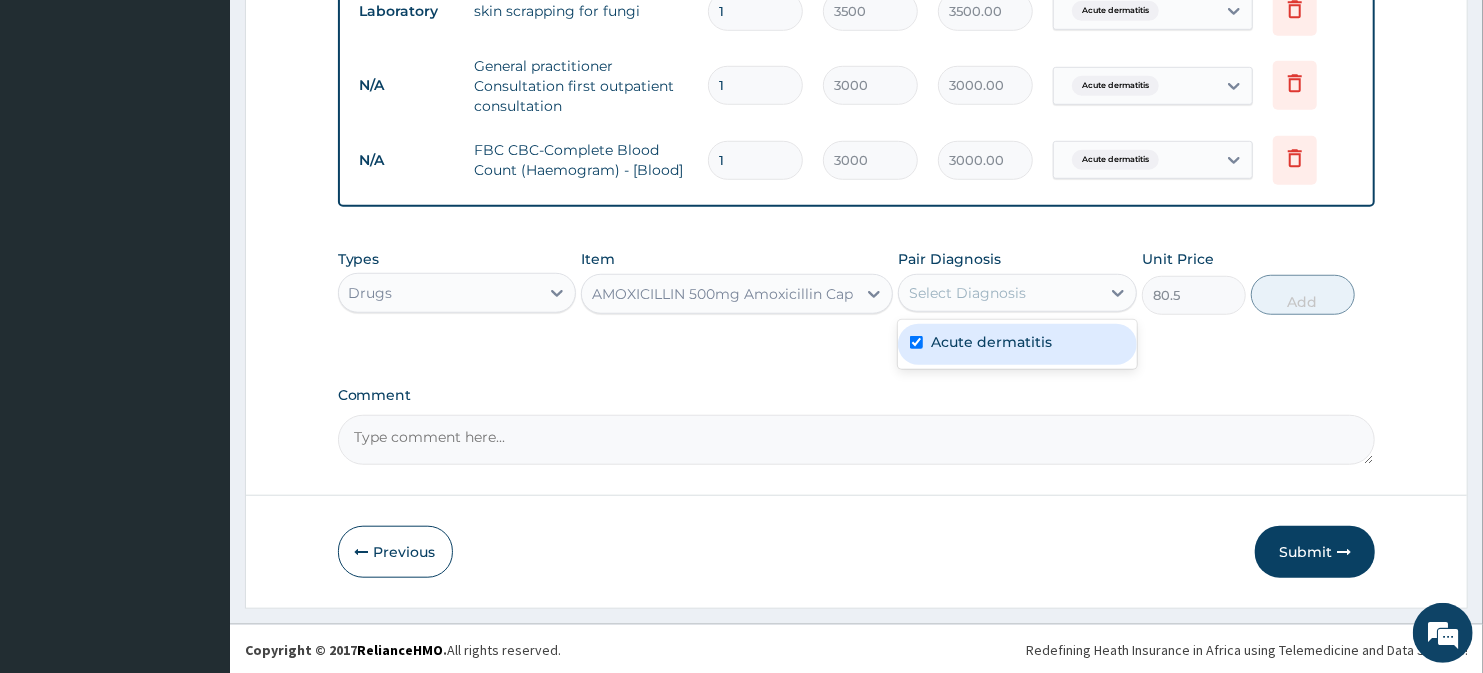 click on "Acute dermatitis" at bounding box center (1017, 344) 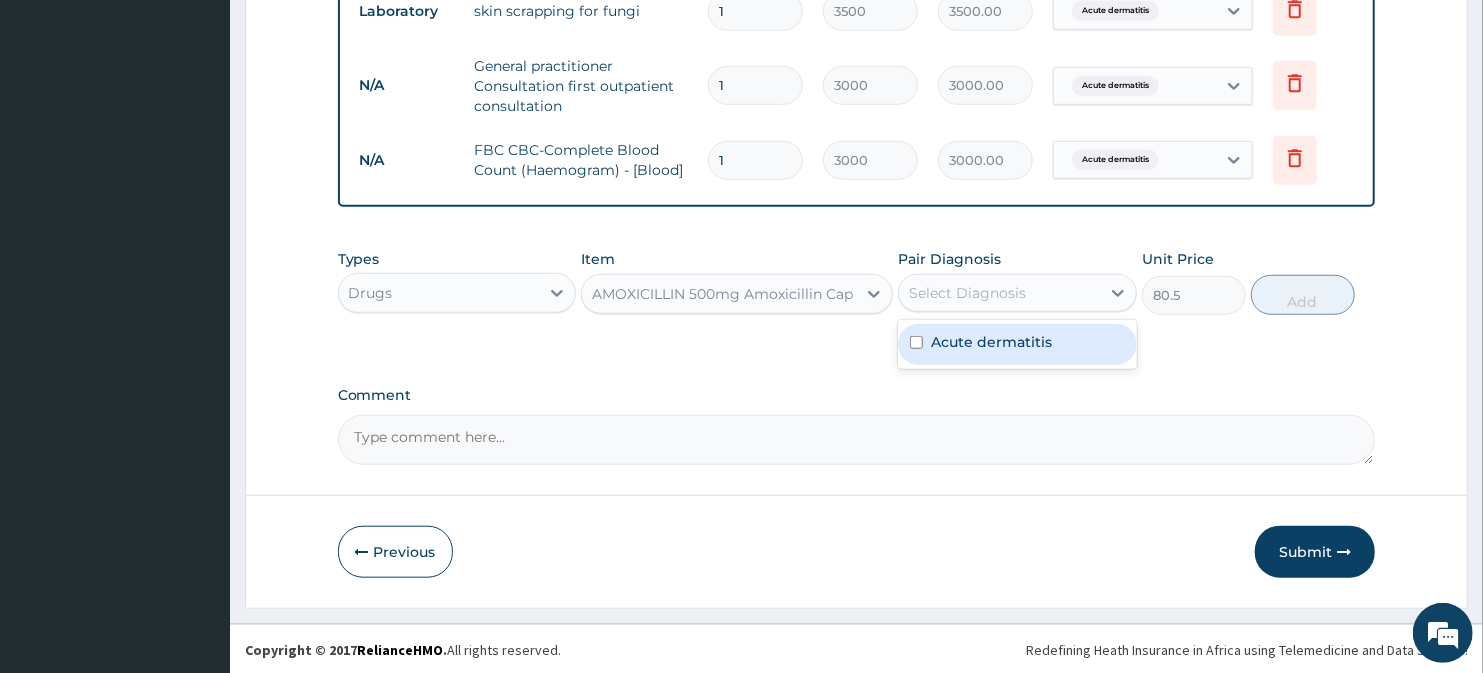 click on "Acute dermatitis" at bounding box center (1017, 344) 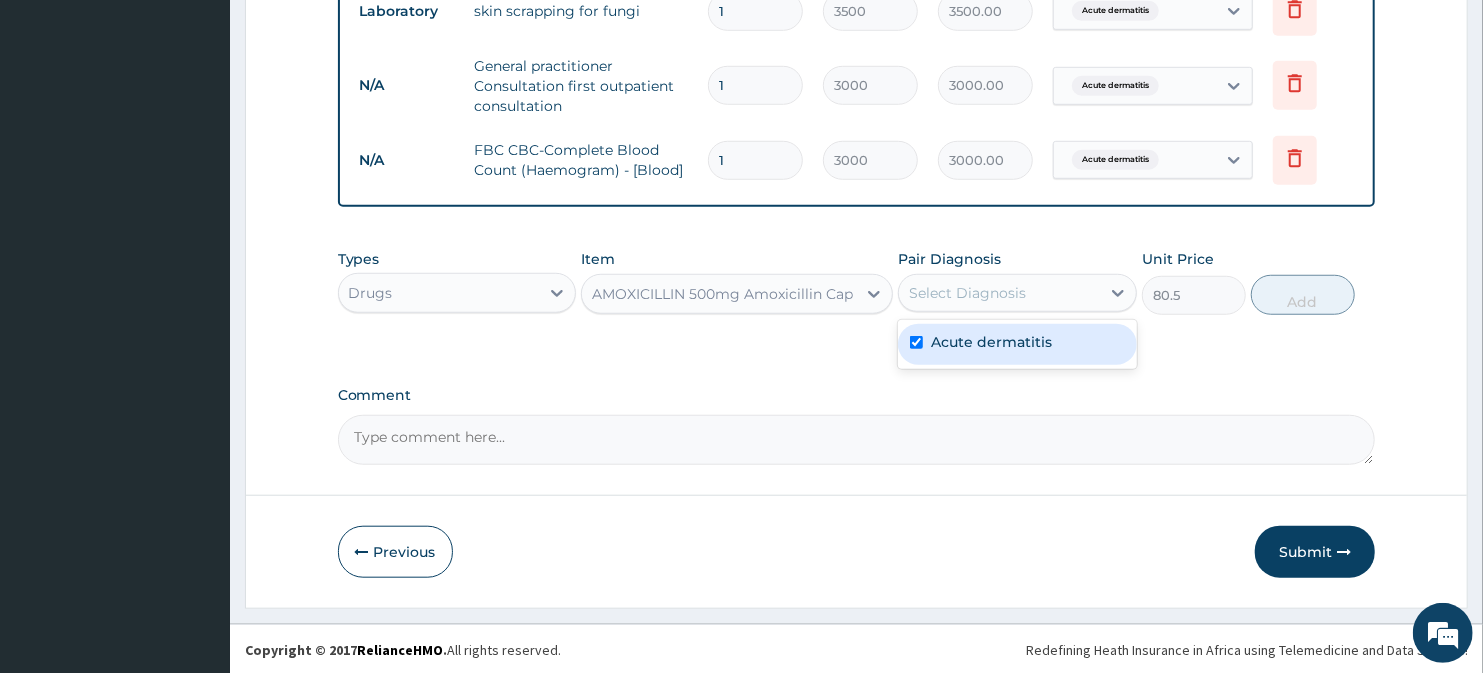 click on "Acute dermatitis" at bounding box center [1017, 344] 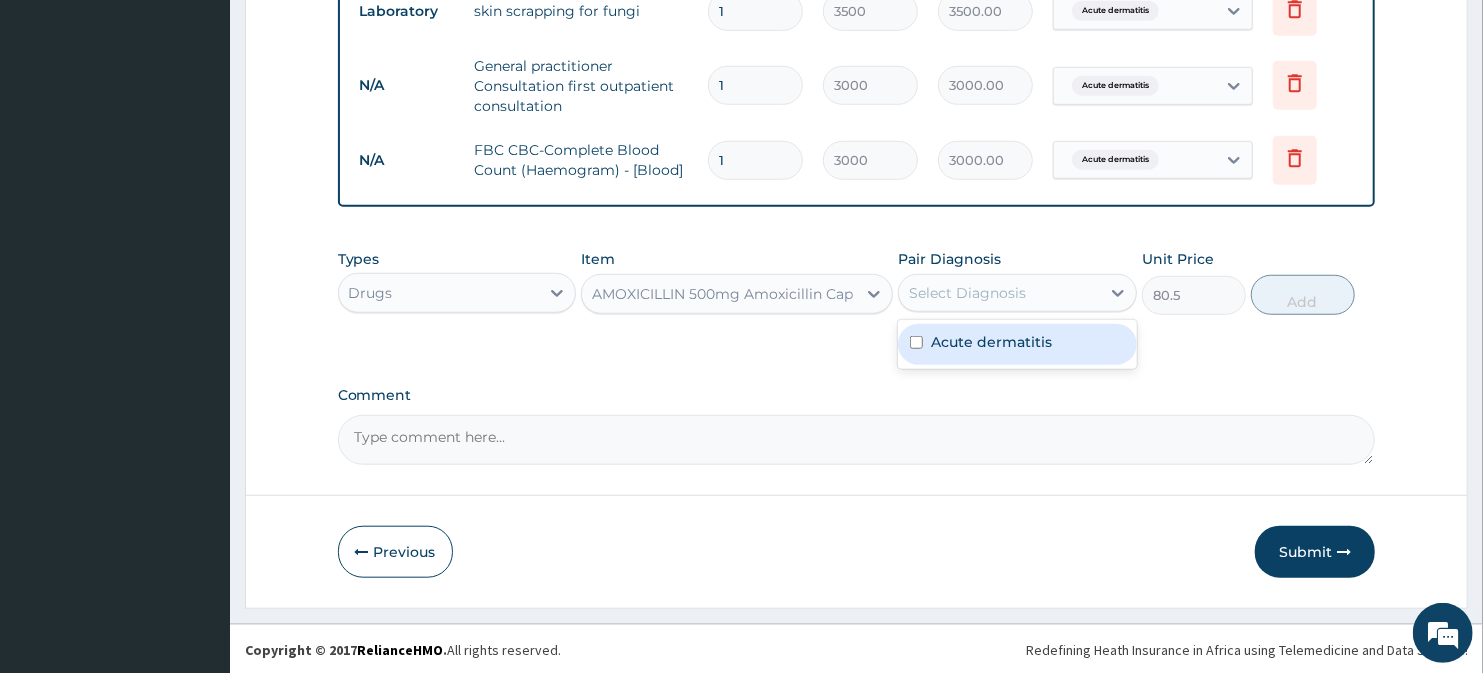 click on "Acute dermatitis" at bounding box center [1017, 344] 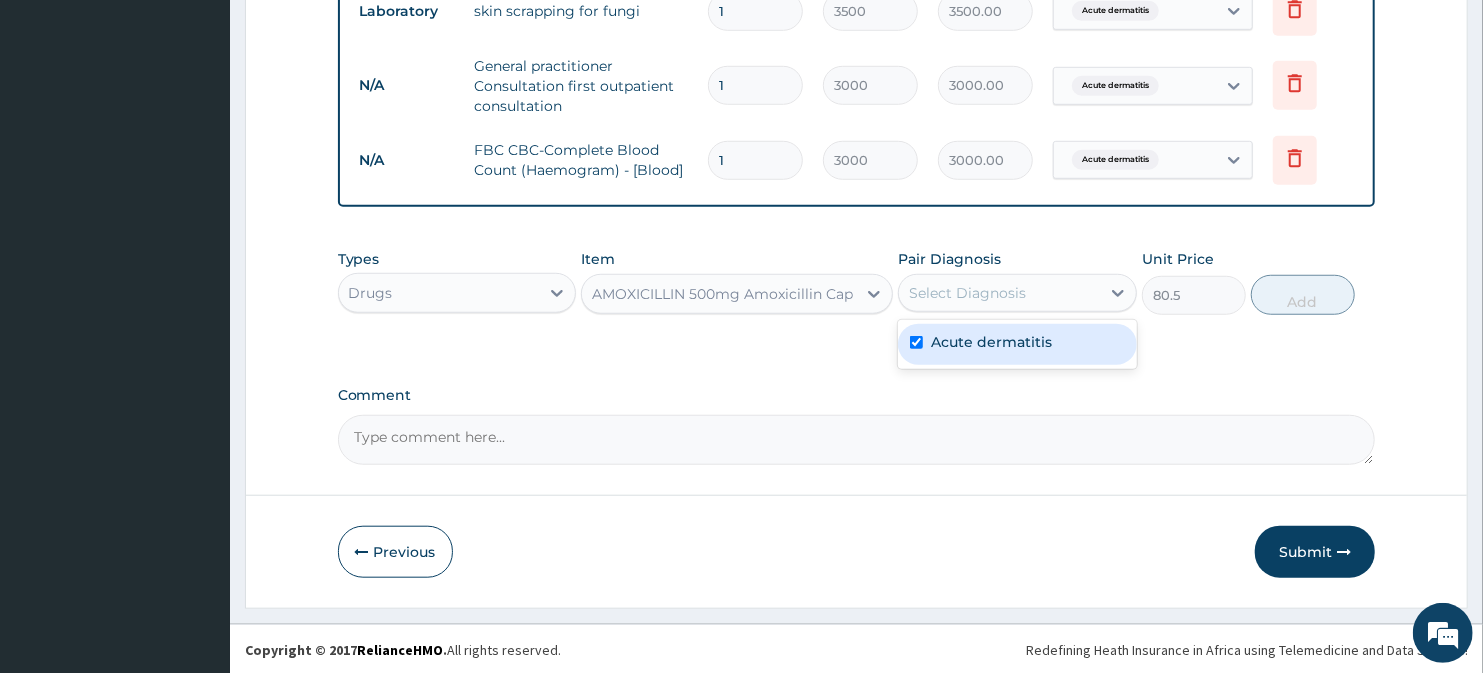 checkbox on "true" 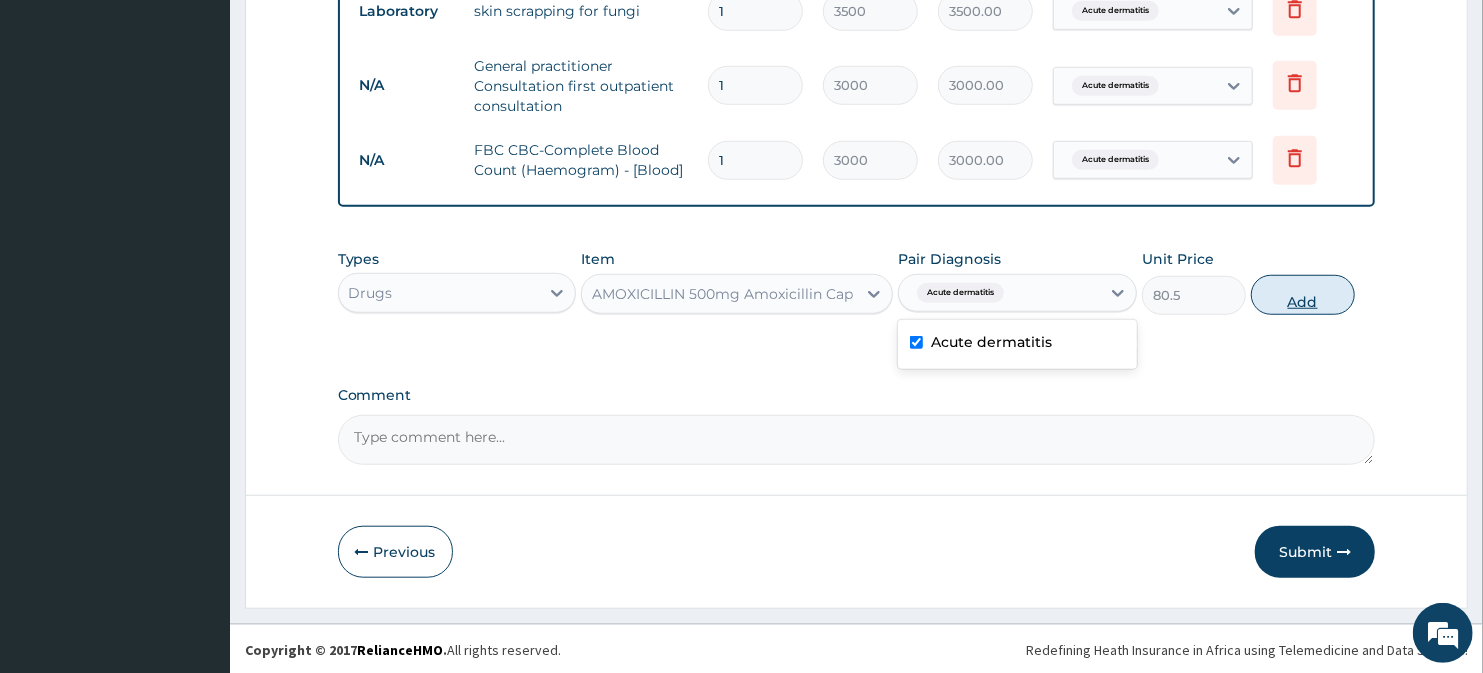 click on "Add" at bounding box center (1303, 295) 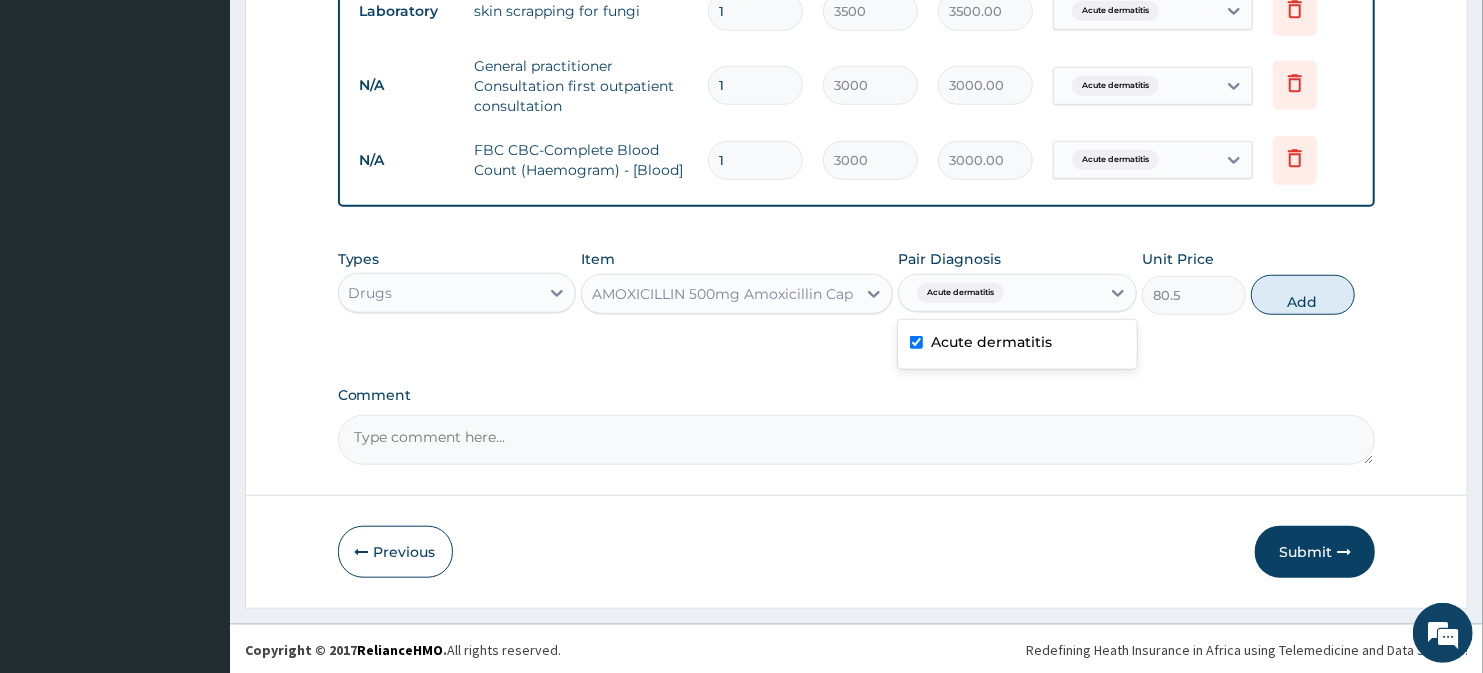 type on "0" 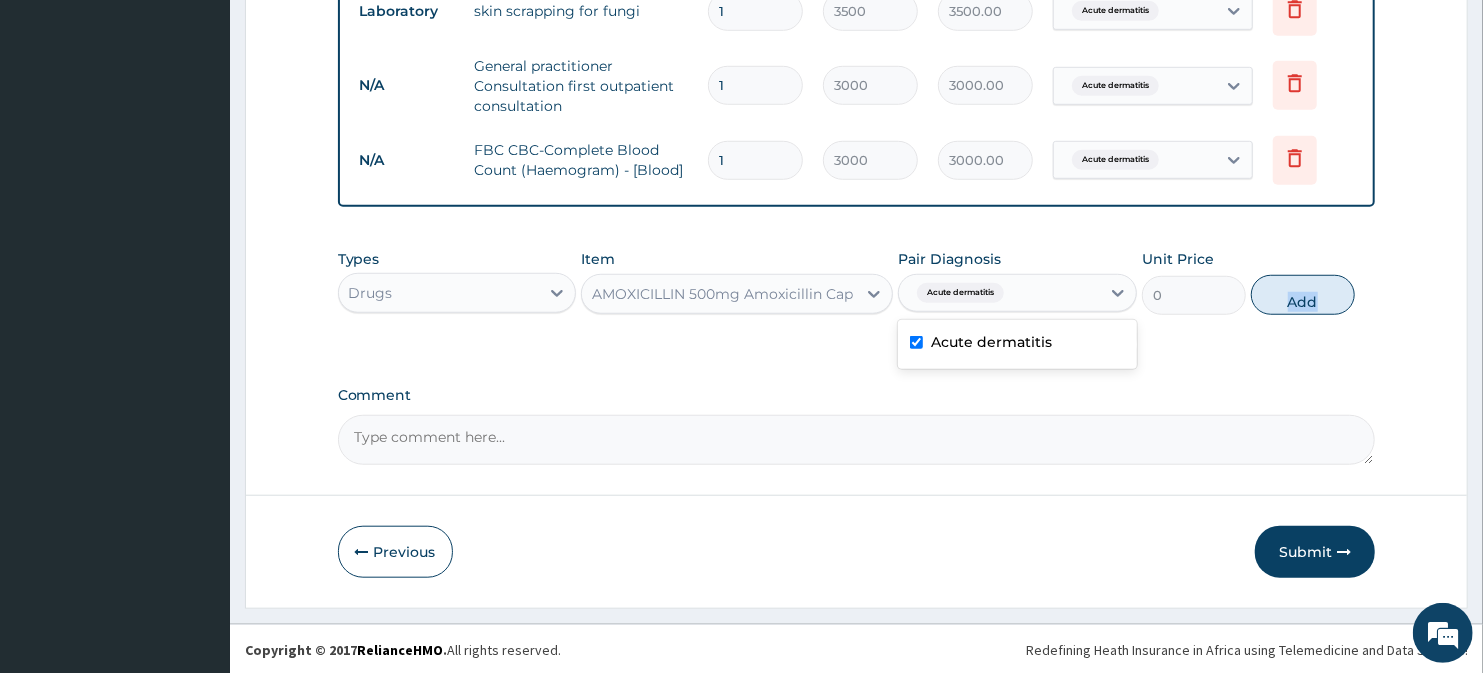 click on "PA Code / Prescription Code PA/29D717 Encounter Date 15-07-2025 Important Notice Please enter PA codes before entering items that are not attached to a PA code   All diagnoses entered must be linked to a claim item. Diagnosis & Claim Items that are visible but inactive cannot be edited because they were imported from an already approved PA code. Diagnosis Acute dermatitis confirmed NB: All diagnosis must be linked to a claim item Claim Items Type Name Quantity Unit Price Total Price Pair Diagnosis Actions Laboratory skin scrapping for fungi 1 3500 3500.00 Acute dermatitis Delete N/A General practitioner Consultation first outpatient consultation 1 3000 3000.00 Acute dermatitis Delete N/A FBC CBC-Complete Blood Count (Haemogram) - [Blood] 1 3000 3000.00 Acute dermatitis Delete Types Drugs Item AMOXICILLIN 500mg Amoxicillin Cap Pair Diagnosis option Acute dermatitis, selected. Acute dermatitis Acute dermatitis Unit Price 0 Add Comment" at bounding box center [857, -83] 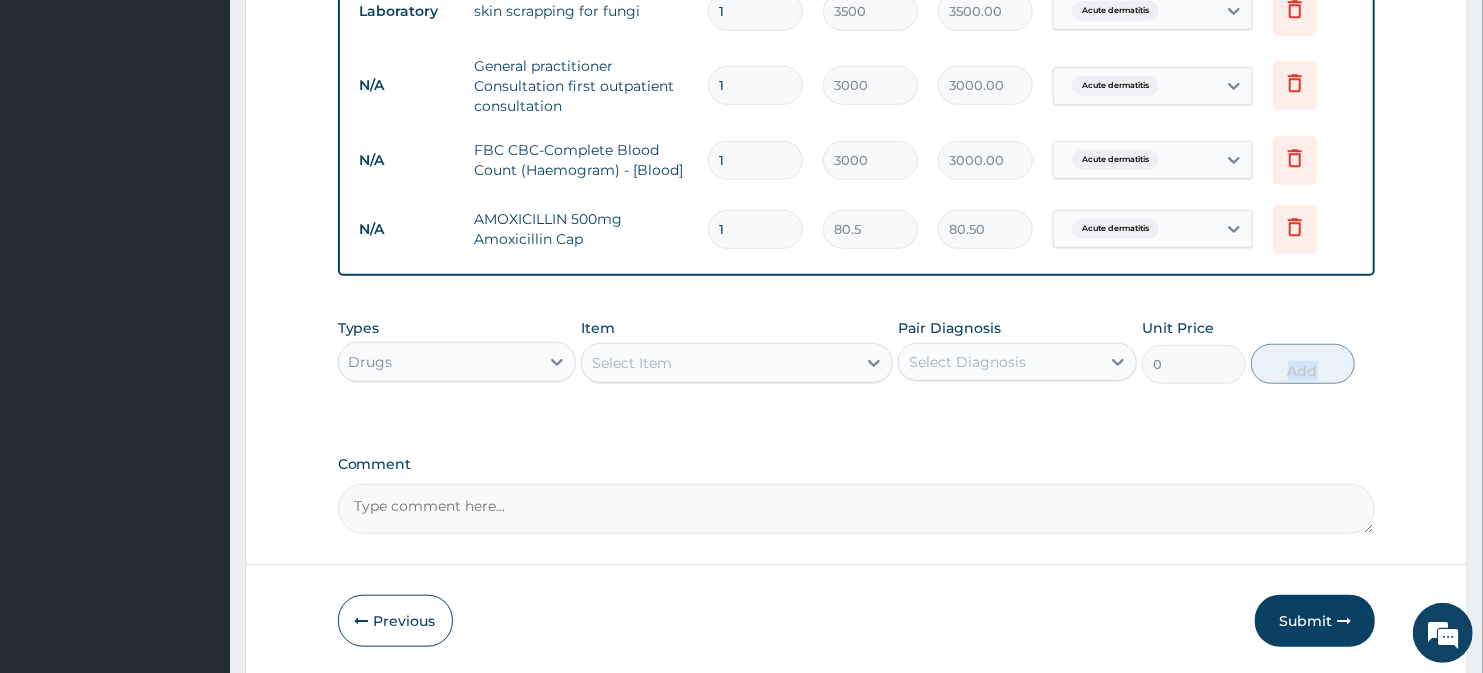 click on "Select Item" at bounding box center (718, 363) 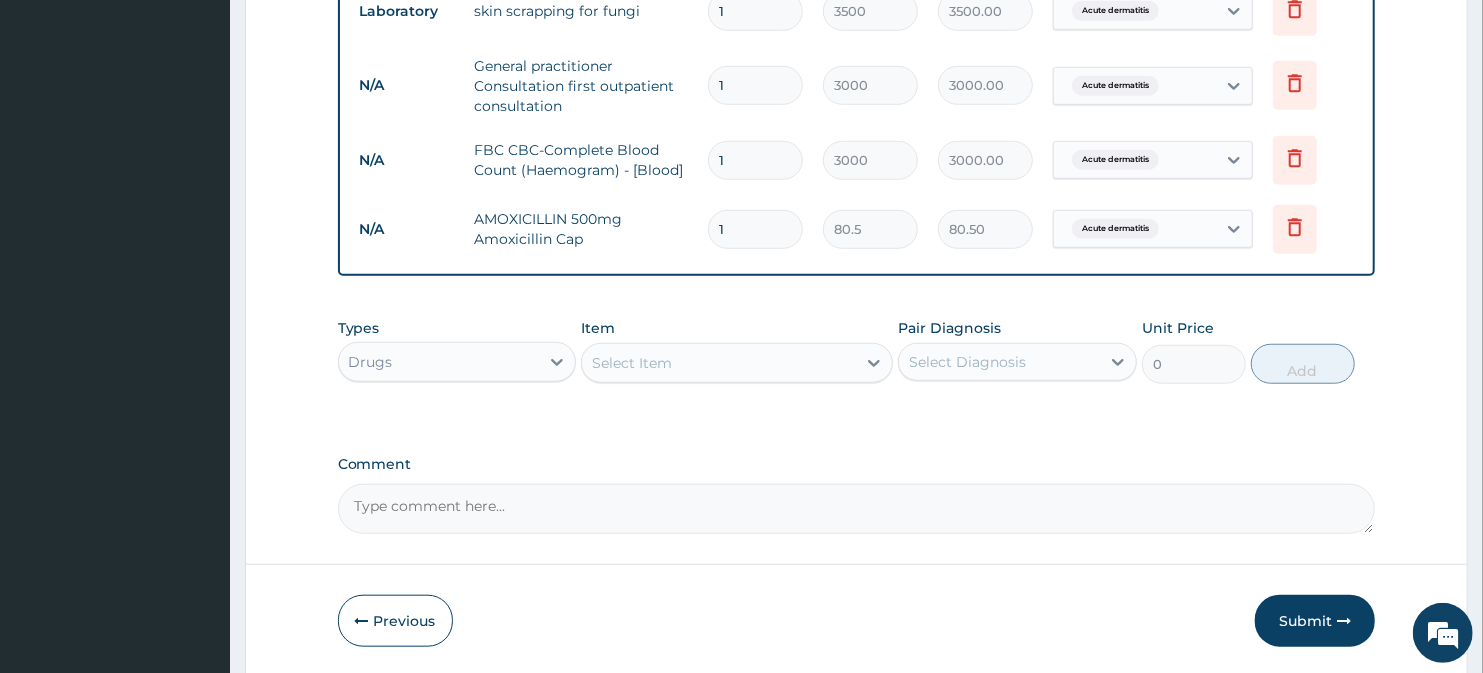 paste on "LABOCOF 4/4mg Chlorpheniramine Bromhexine Tab" 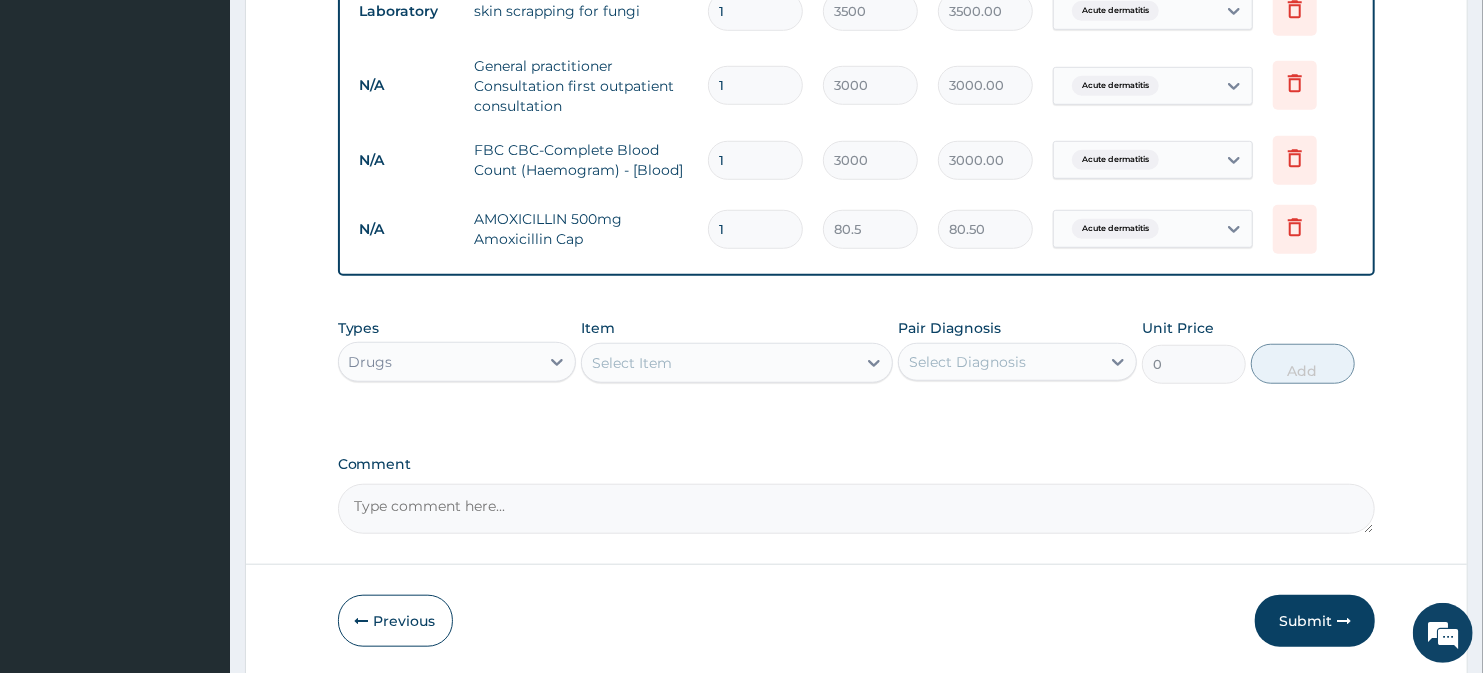 type on "LABOCOF 4/4mg Chlorpheniramine Bromhexine Tab" 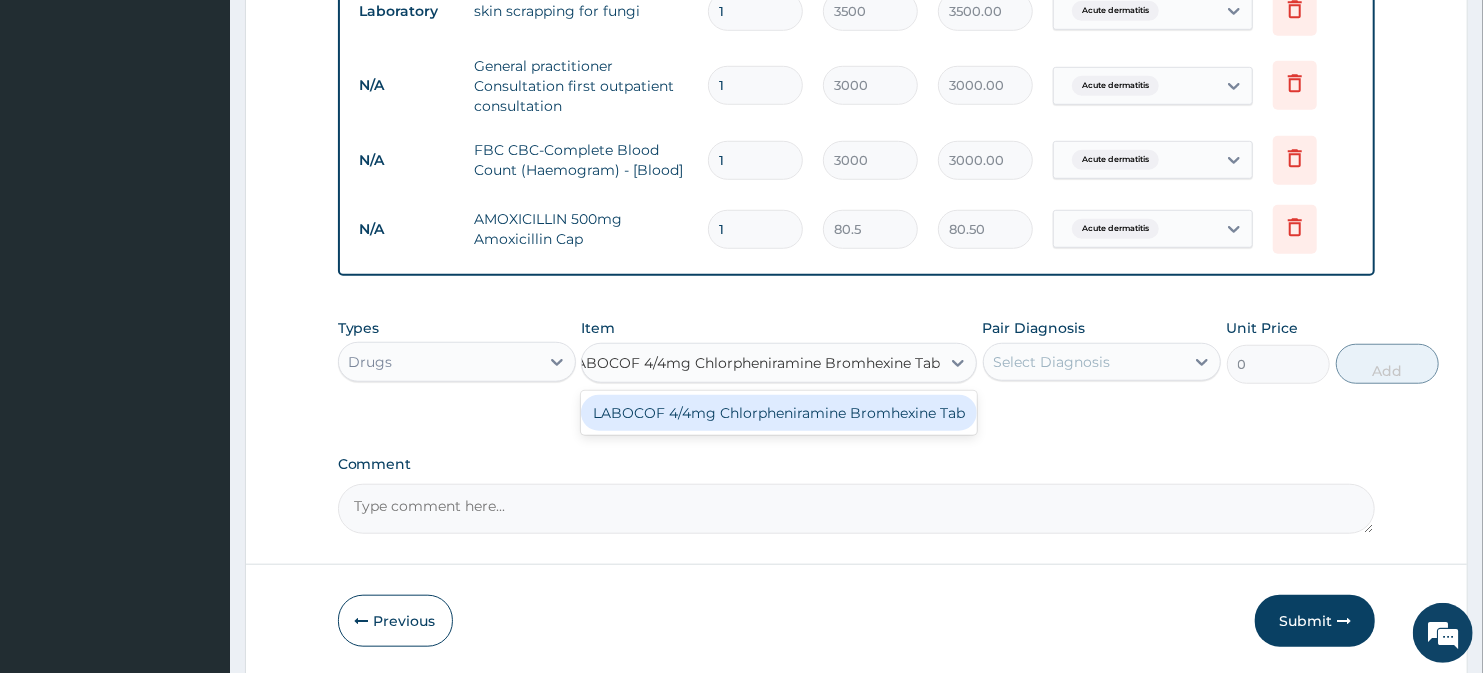 drag, startPoint x: 710, startPoint y: 416, endPoint x: 795, endPoint y: 413, distance: 85.052925 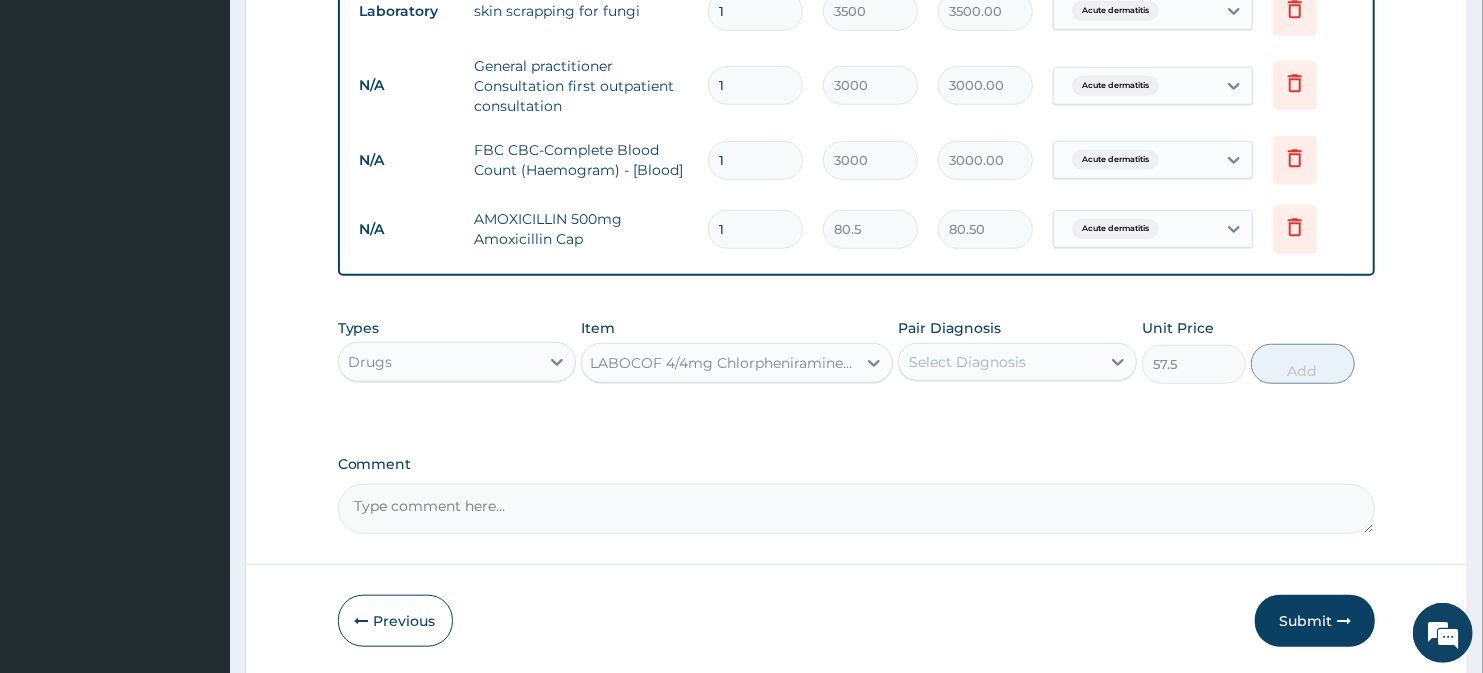 scroll, scrollTop: 0, scrollLeft: 2, axis: horizontal 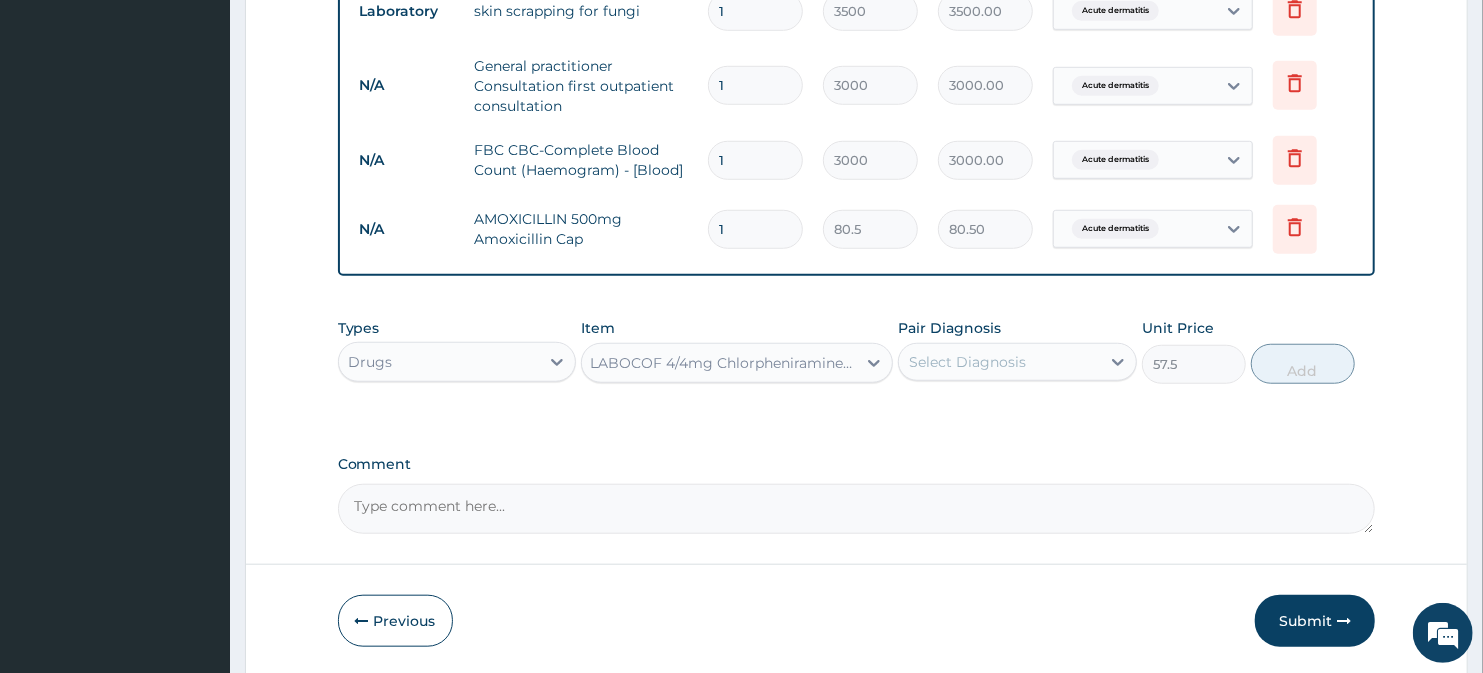 click on "Select Diagnosis" at bounding box center [999, 362] 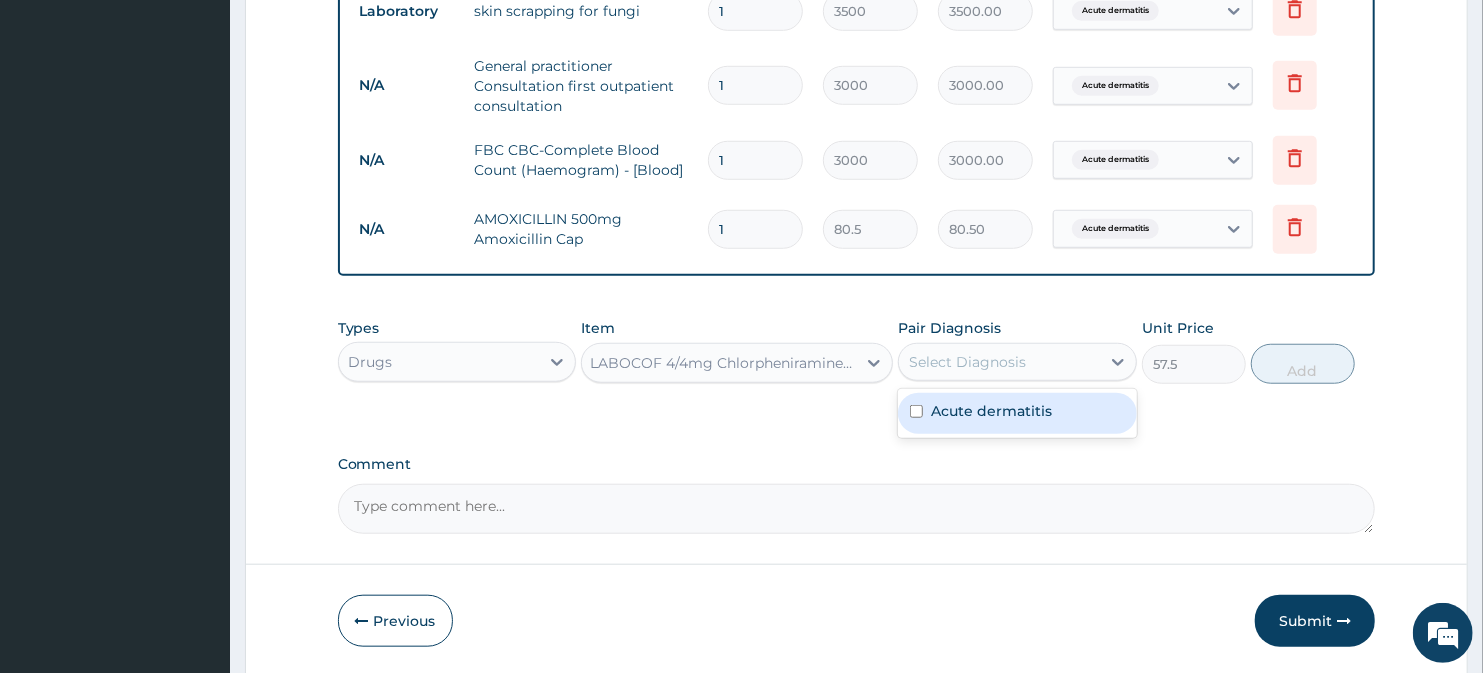 click on "Acute dermatitis" at bounding box center (1017, 413) 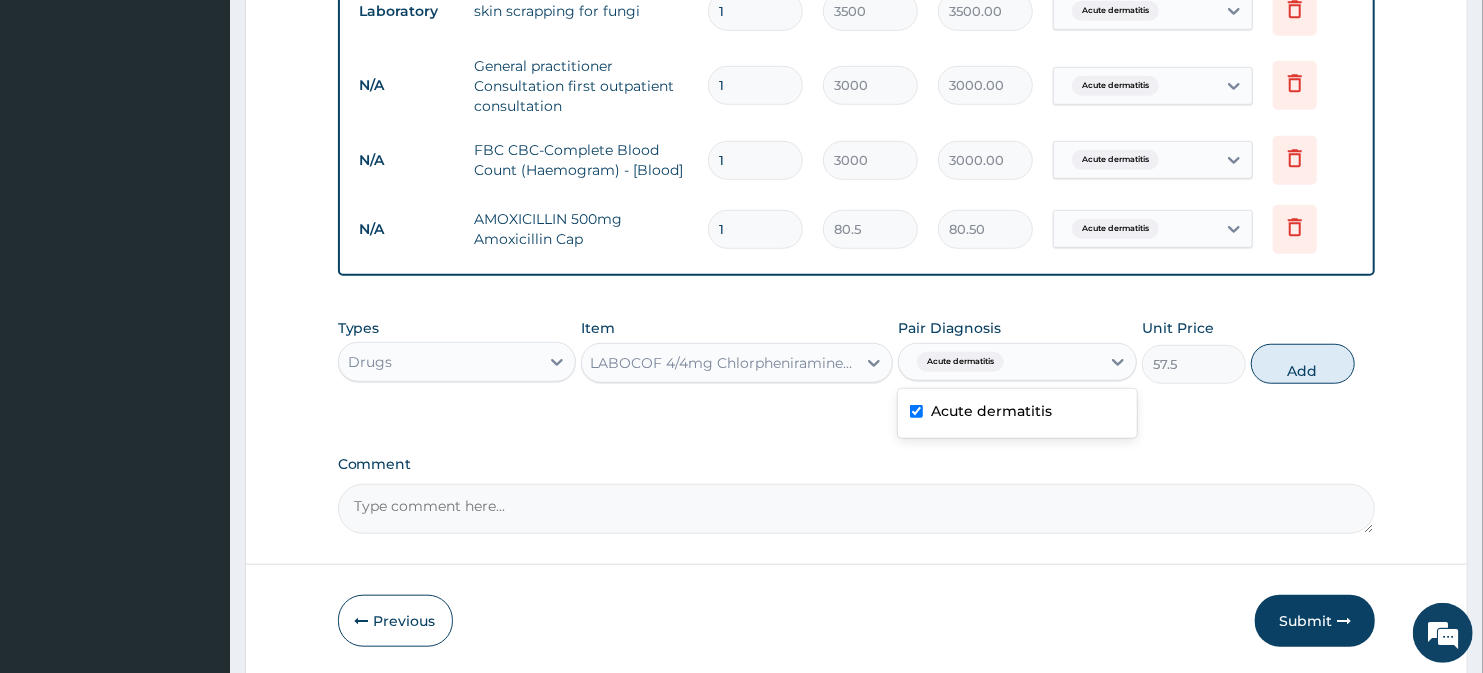 click on "Acute dermatitis" at bounding box center (1017, 413) 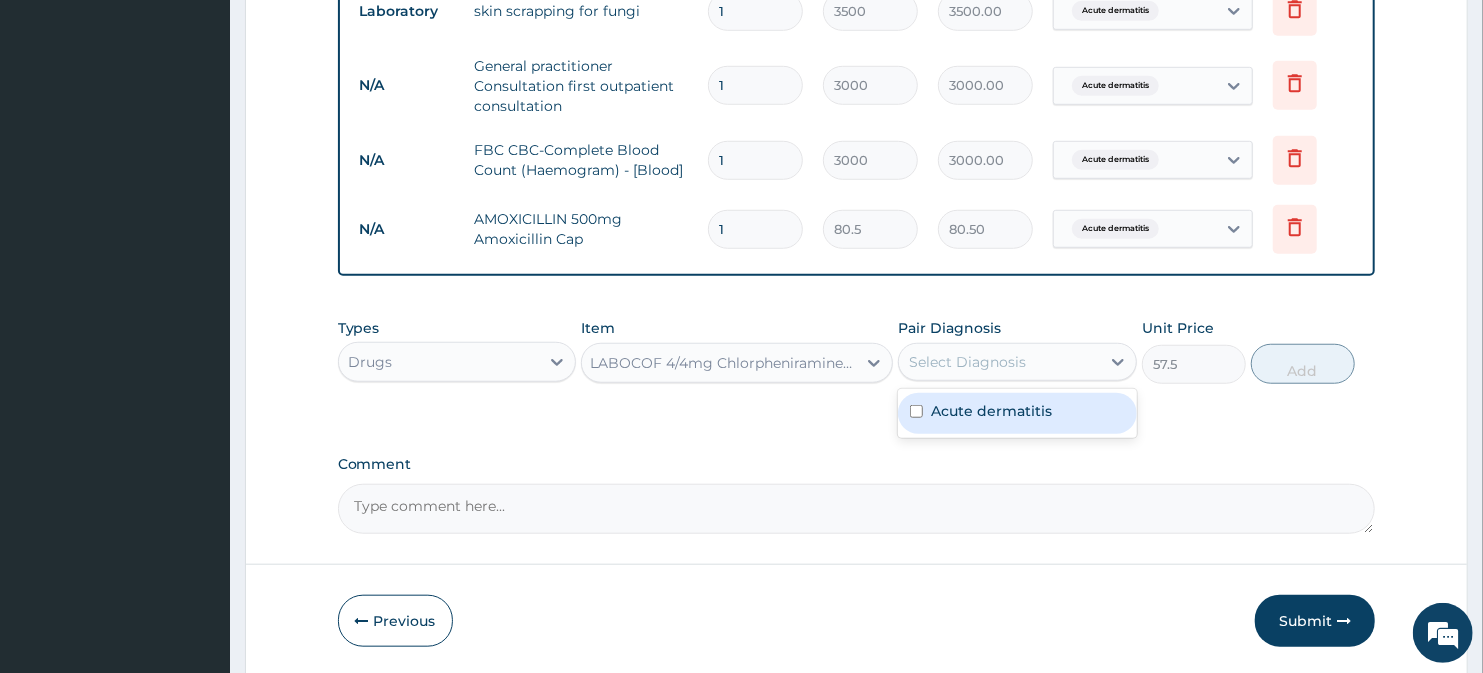 click on "Acute dermatitis" at bounding box center [1017, 413] 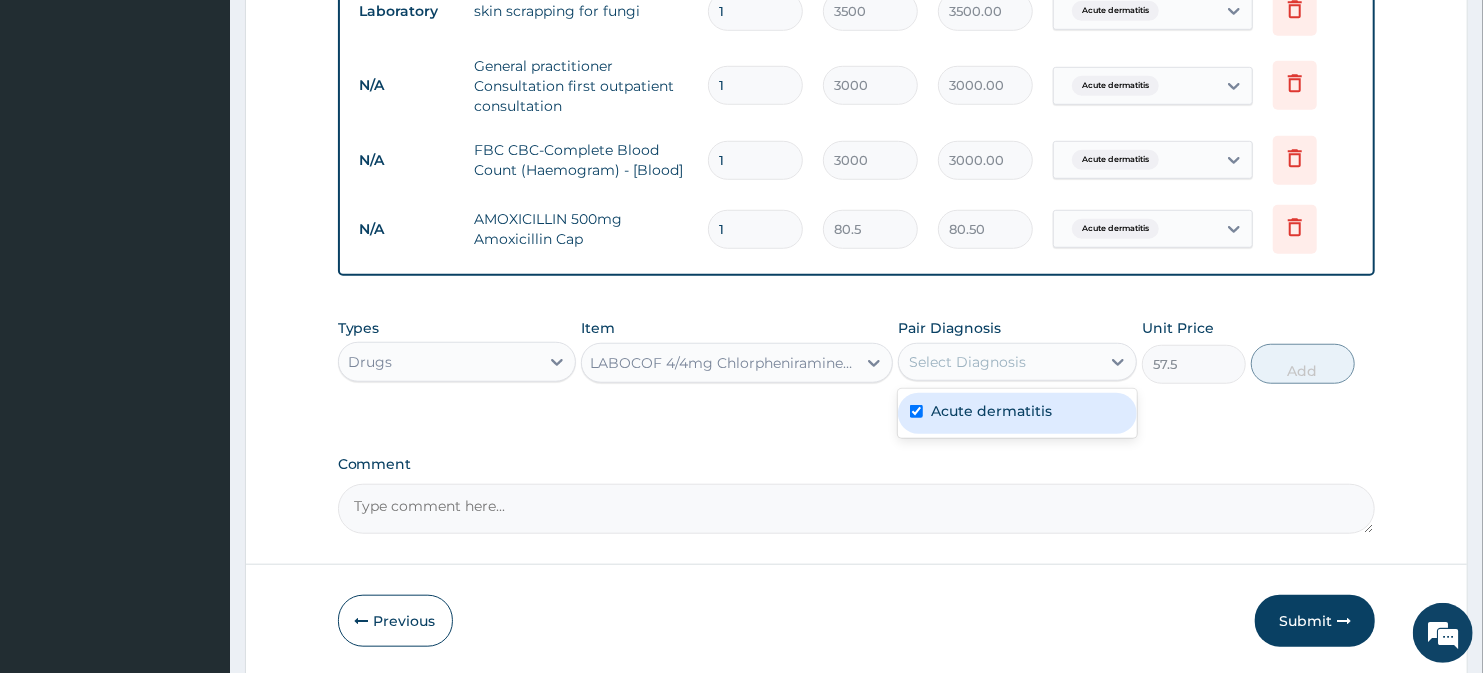 checkbox on "true" 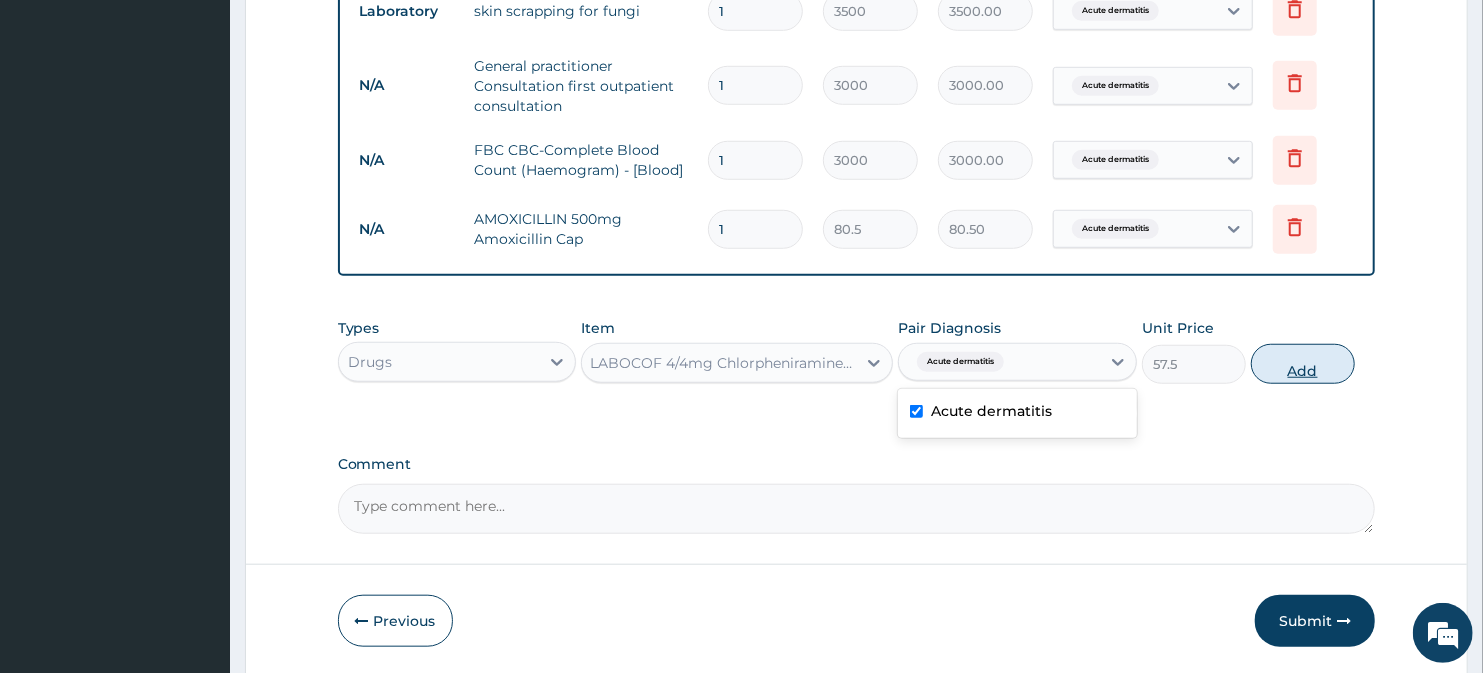 click on "Add" at bounding box center [1303, 364] 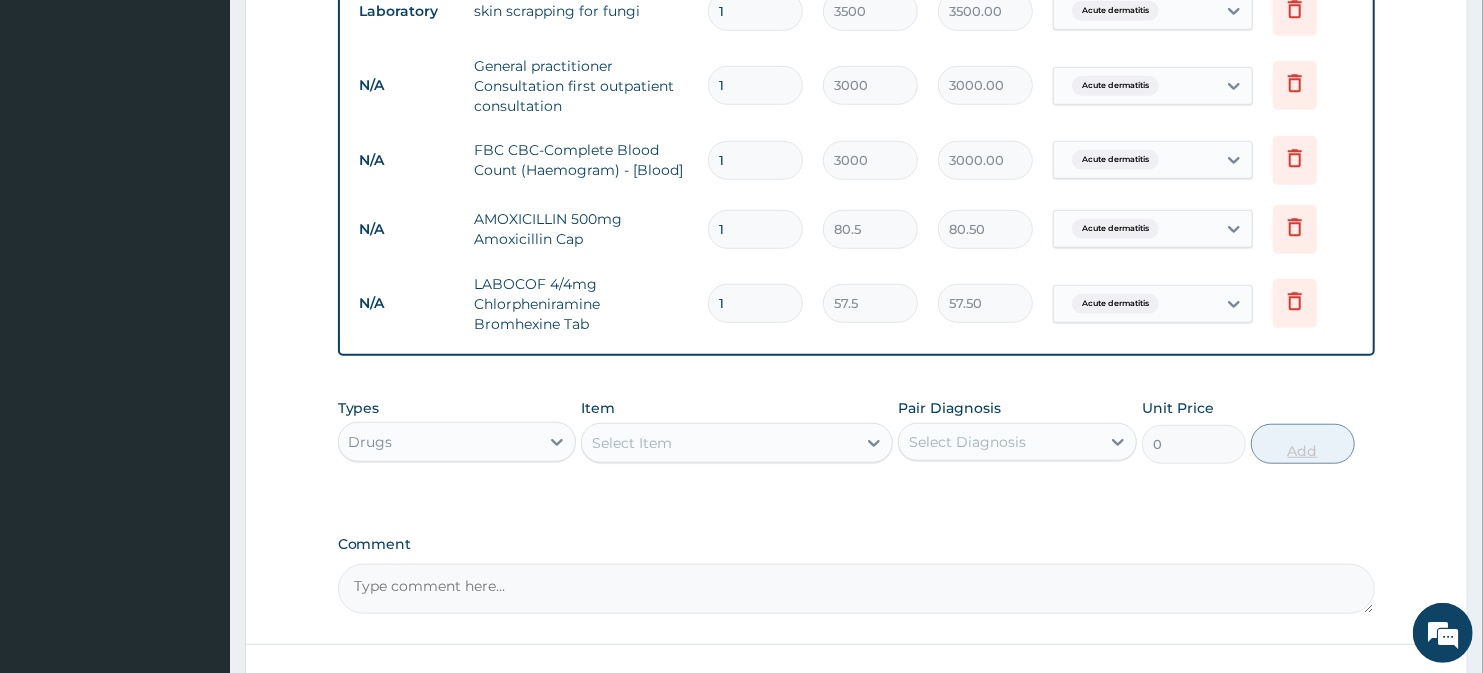 scroll, scrollTop: 0, scrollLeft: 0, axis: both 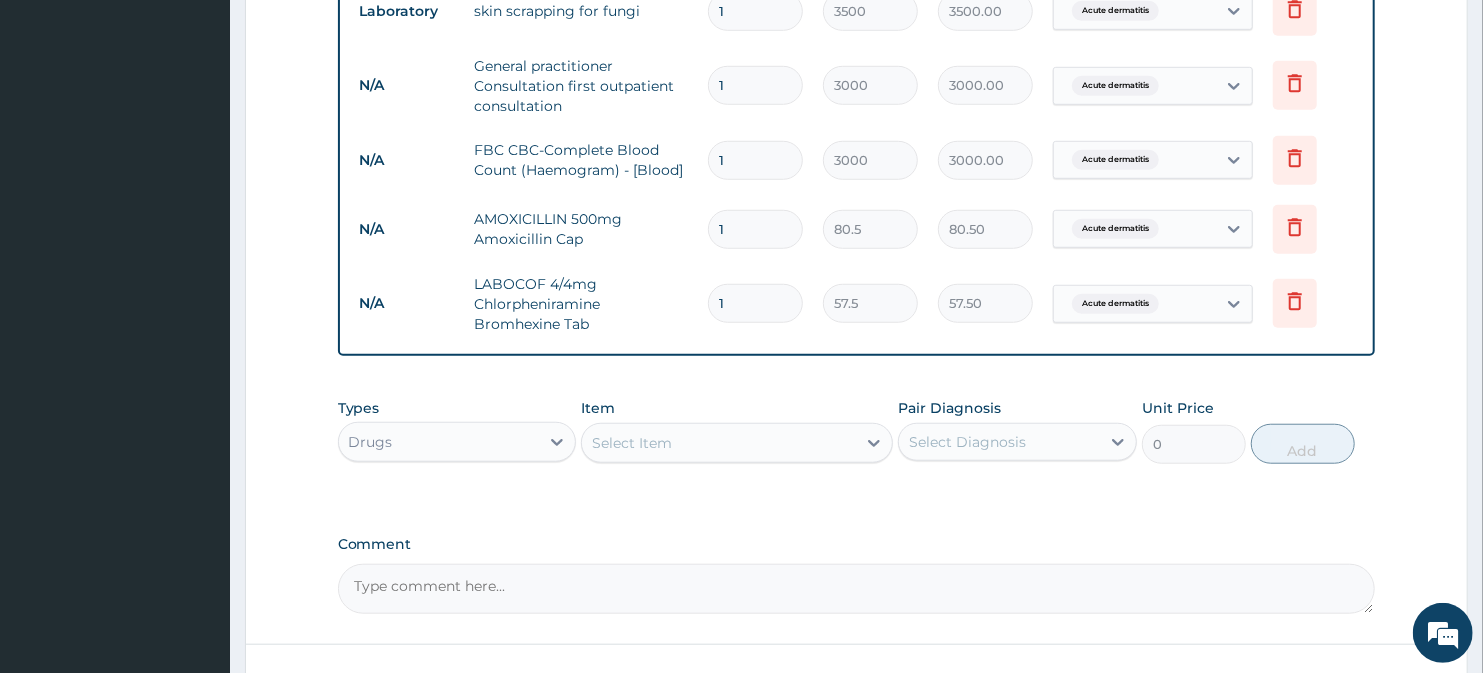 click on "1" at bounding box center (755, 229) 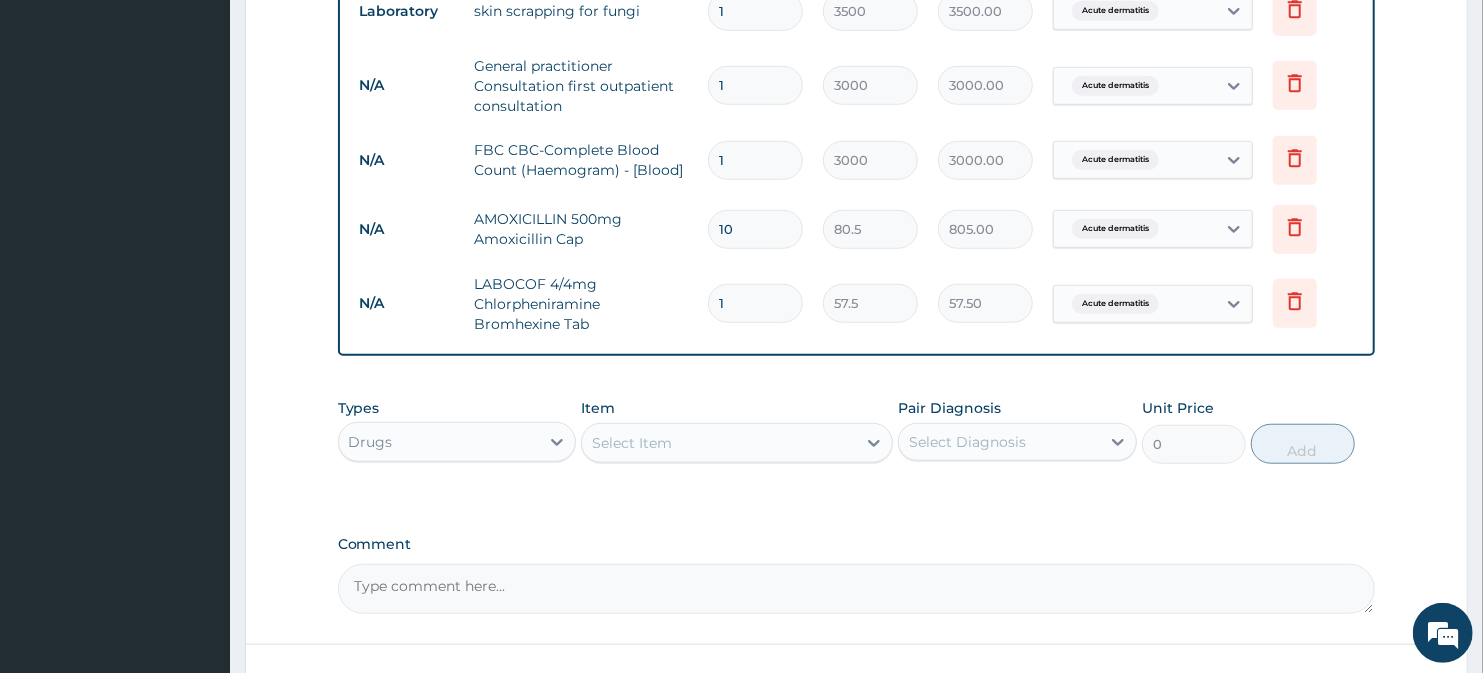 type on "10" 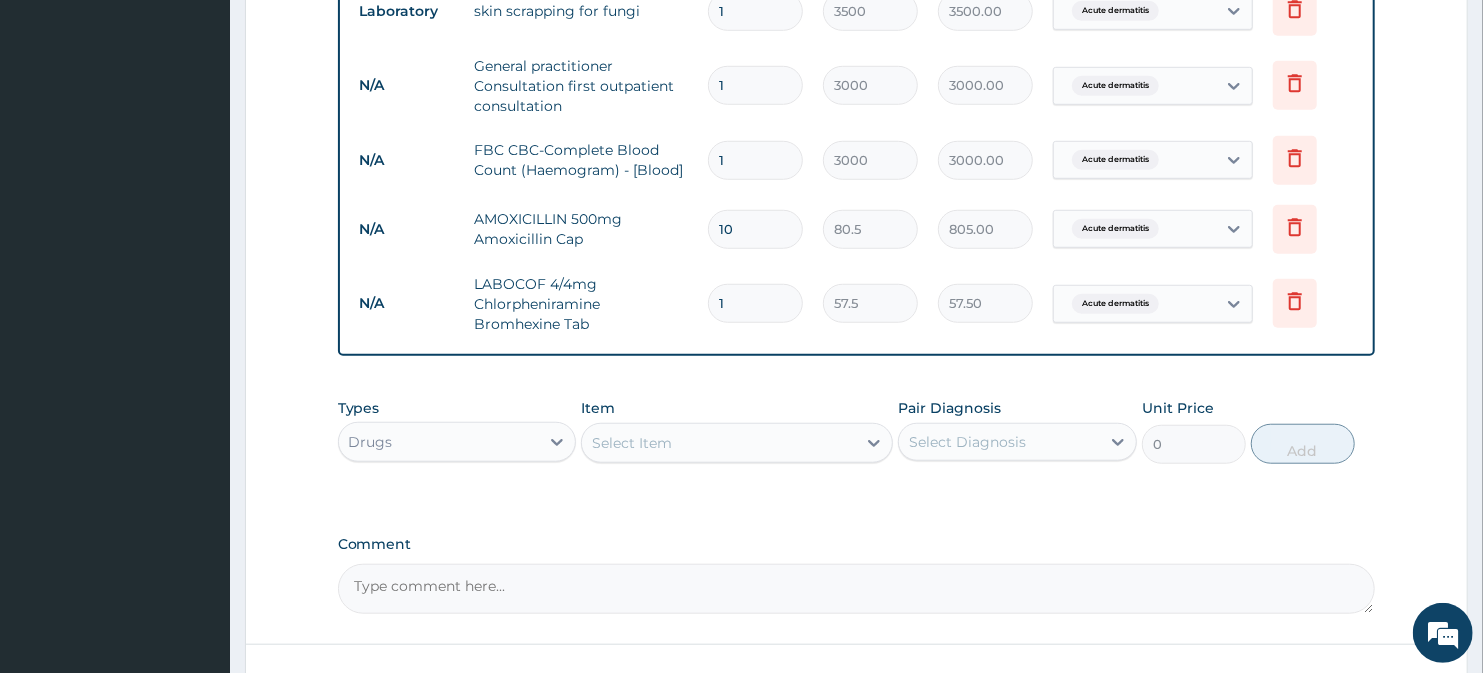 type 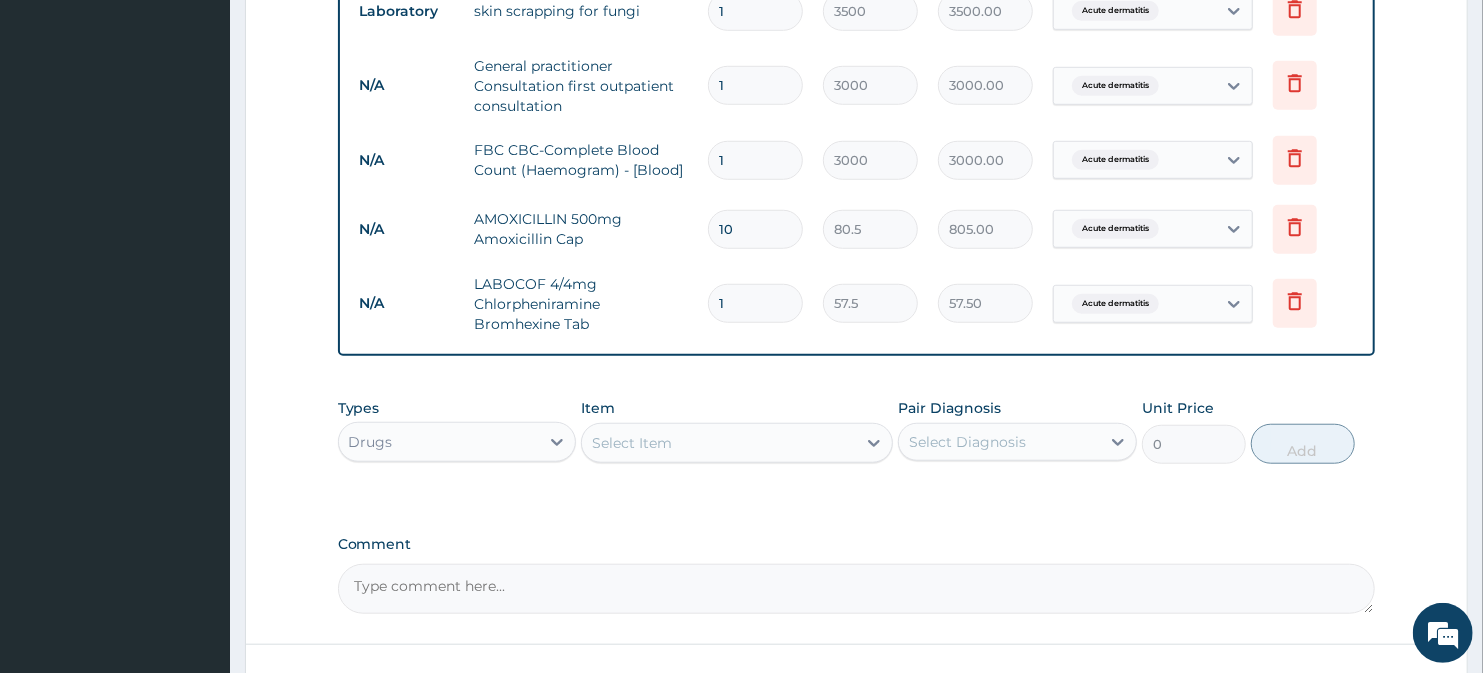 type on "0.00" 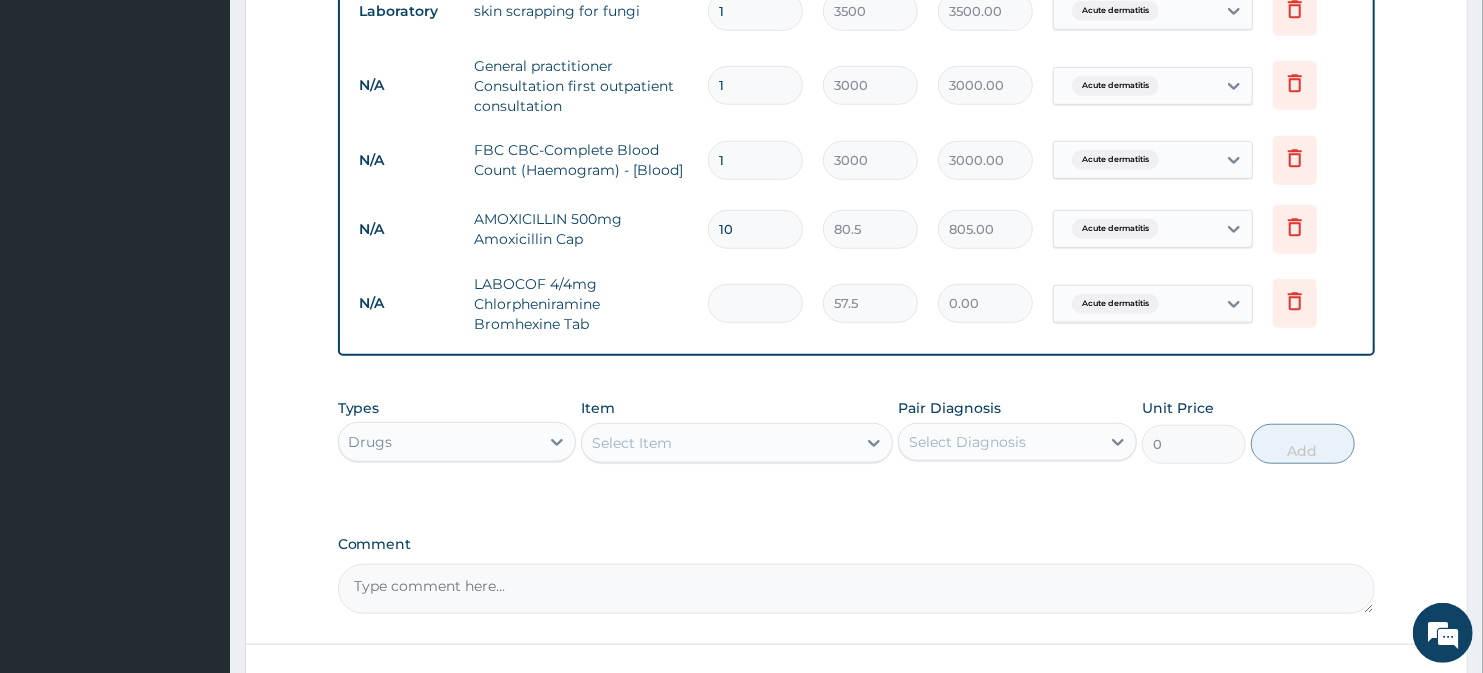 type on "9" 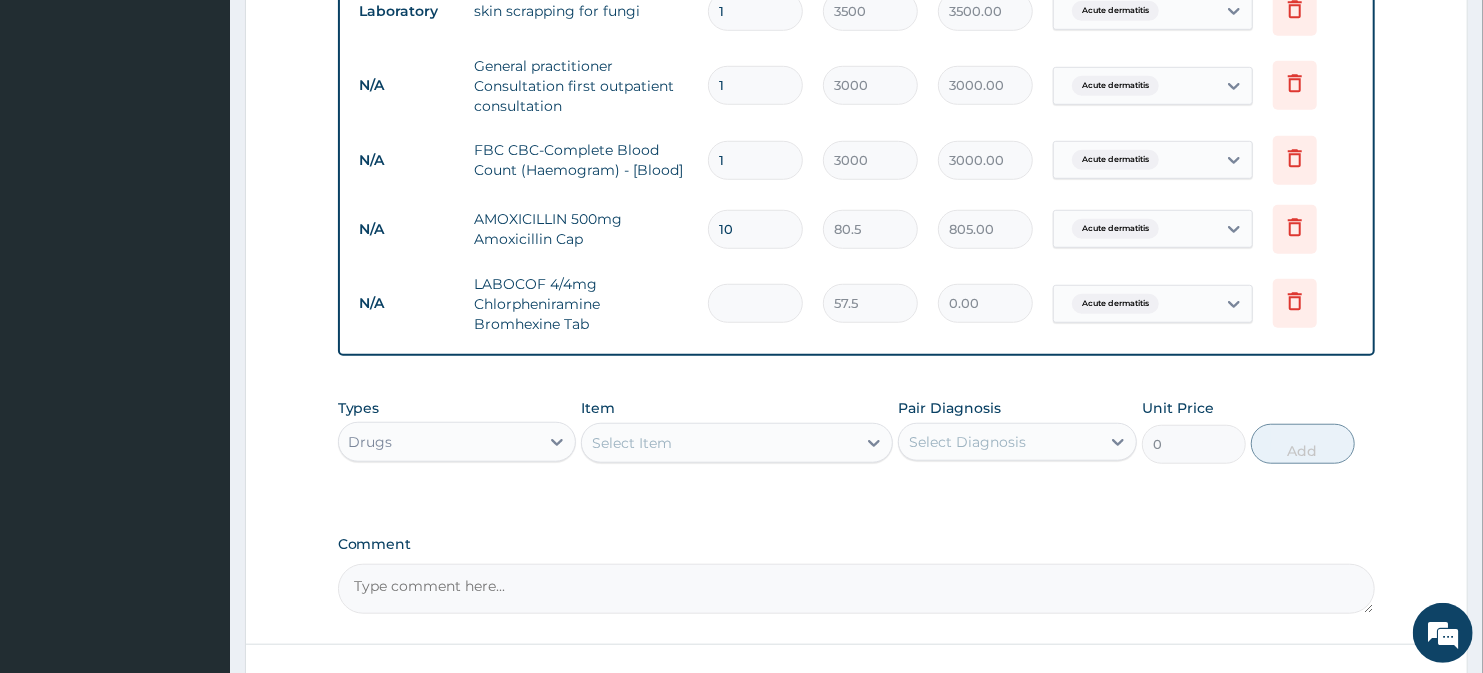 type on "517.50" 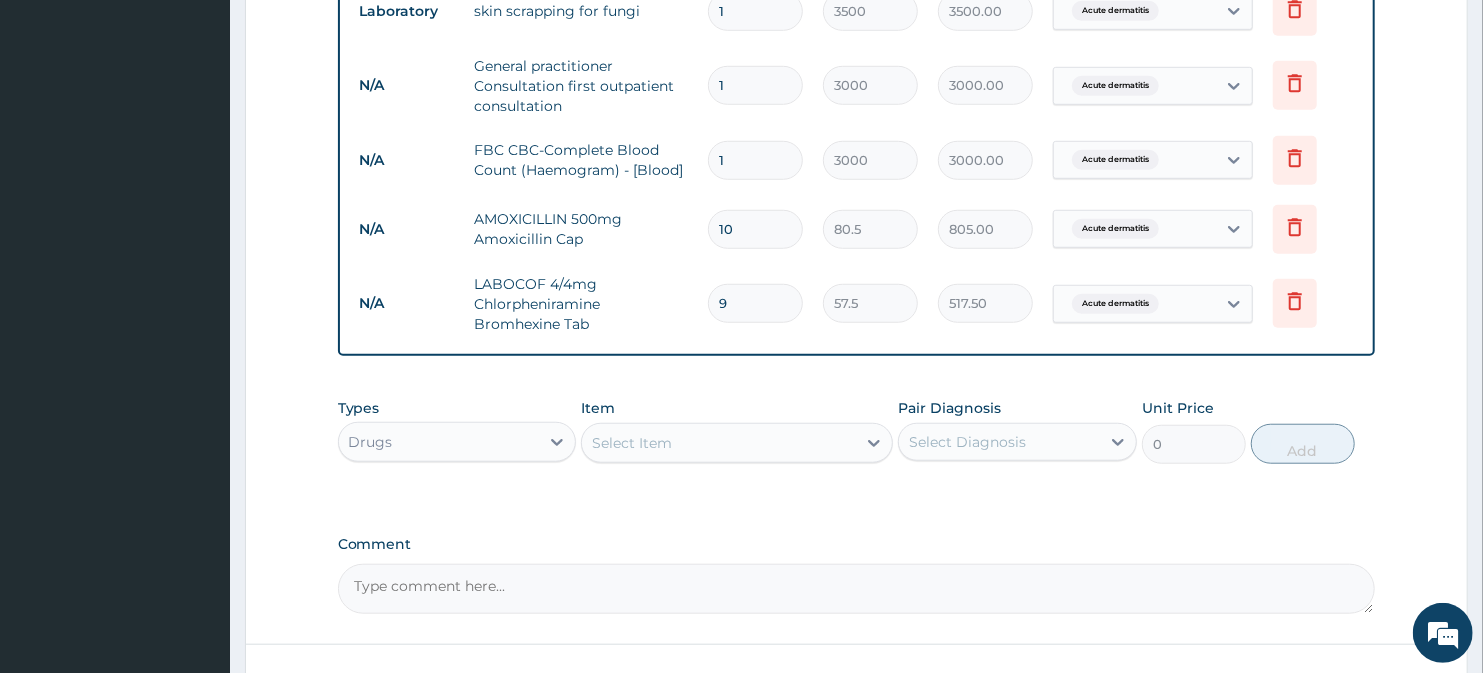 type on "9" 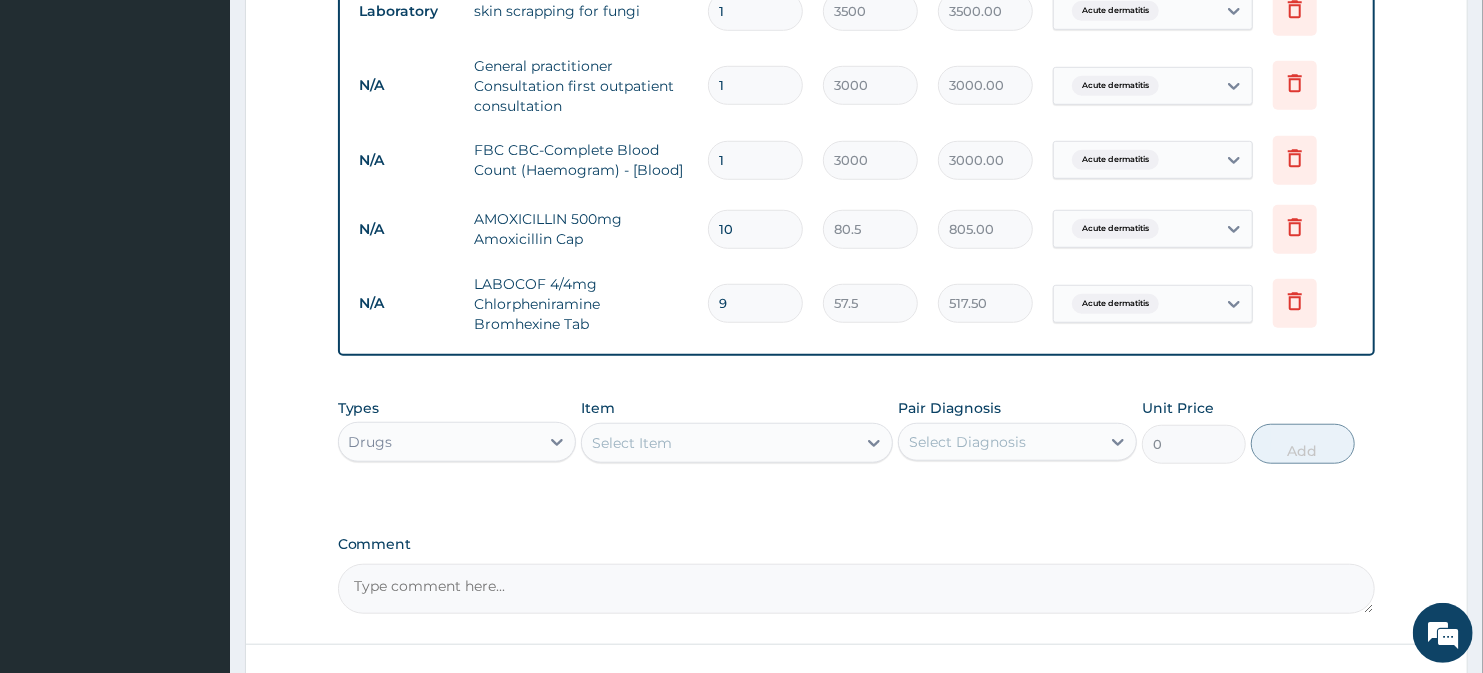 click on "Types Drugs Item Select Item Pair Diagnosis Select Diagnosis Unit Price 0 Add" at bounding box center [857, 431] 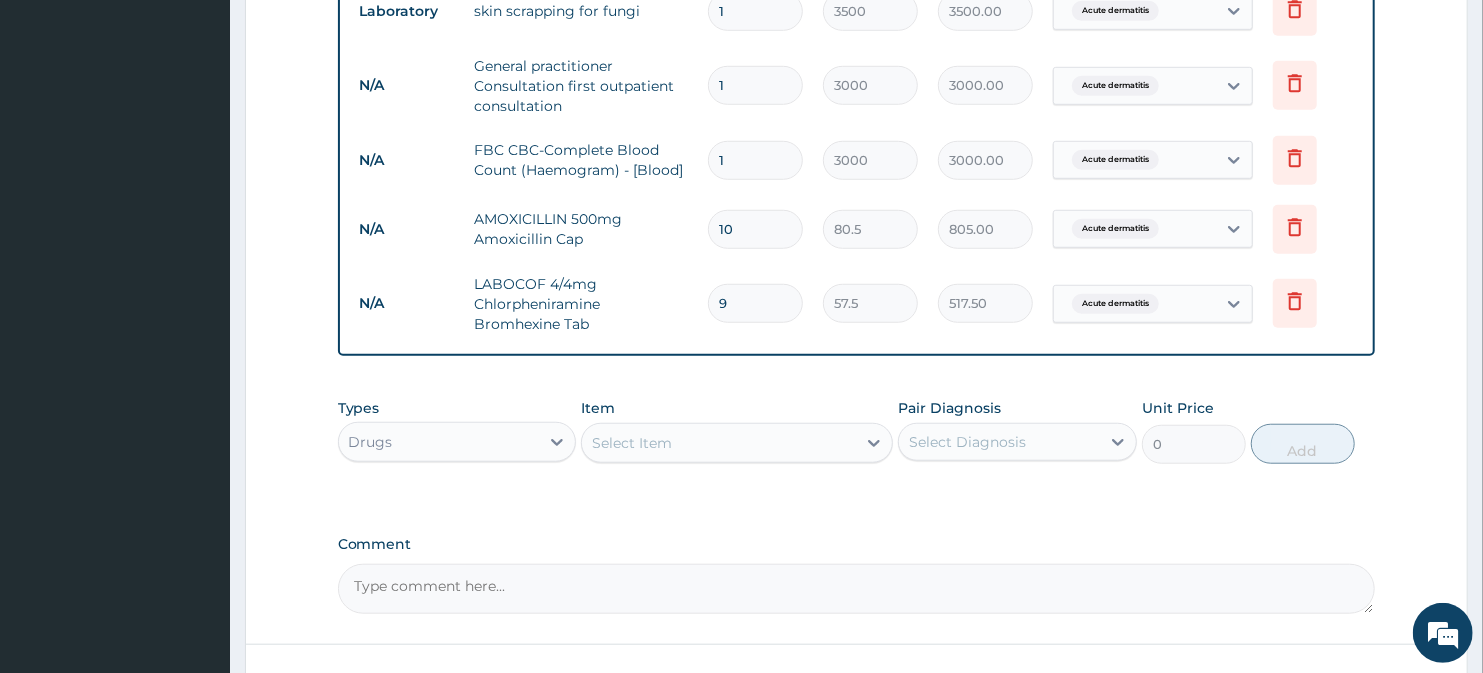 click on "Types Drugs Item Select Item Pair Diagnosis Select Diagnosis Unit Price 0 Add" at bounding box center (857, 431) 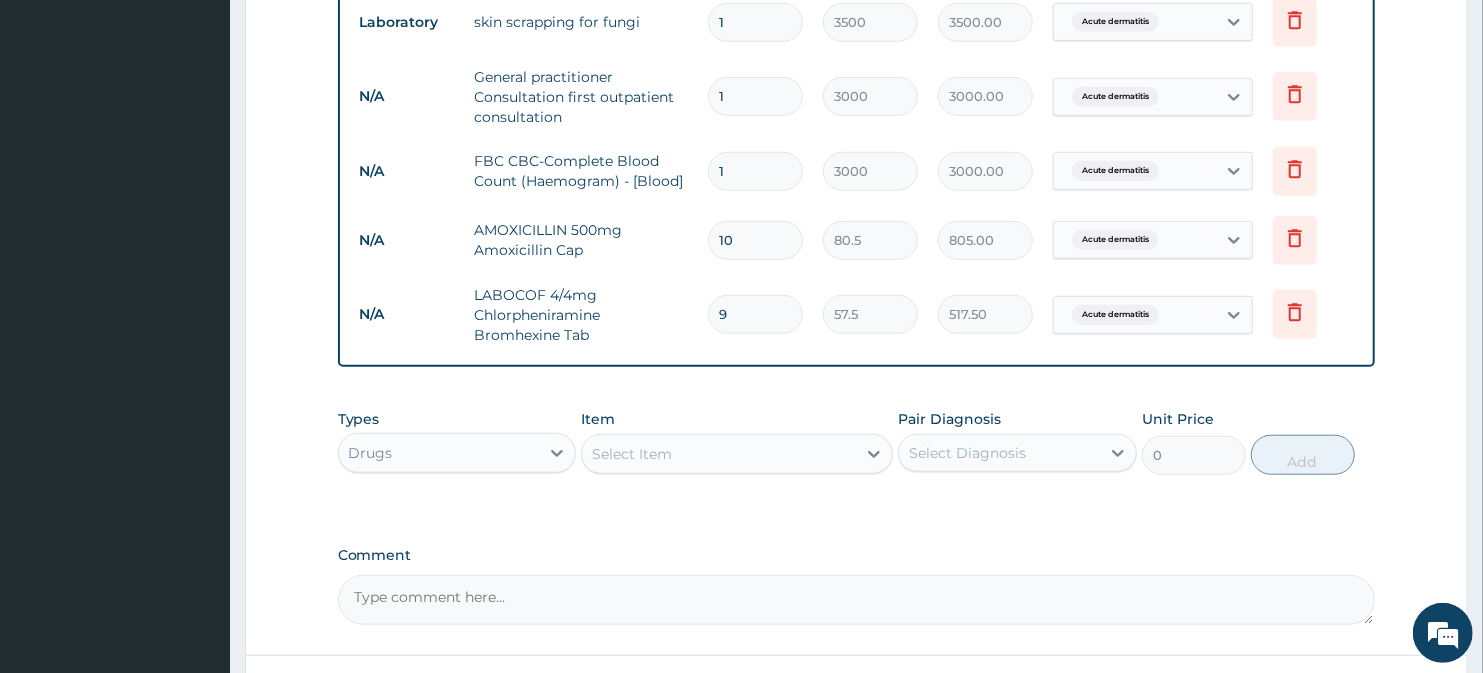 scroll, scrollTop: 971, scrollLeft: 0, axis: vertical 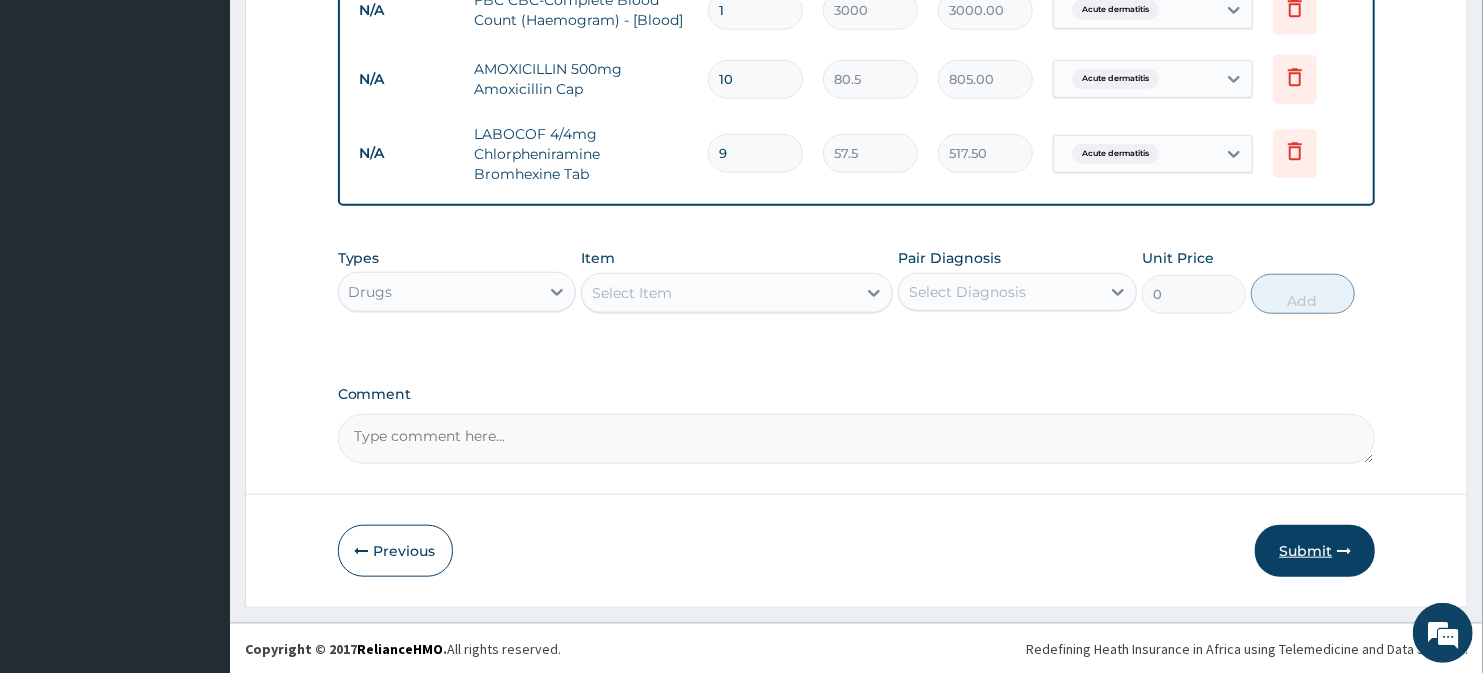 click on "Submit" at bounding box center [1315, 551] 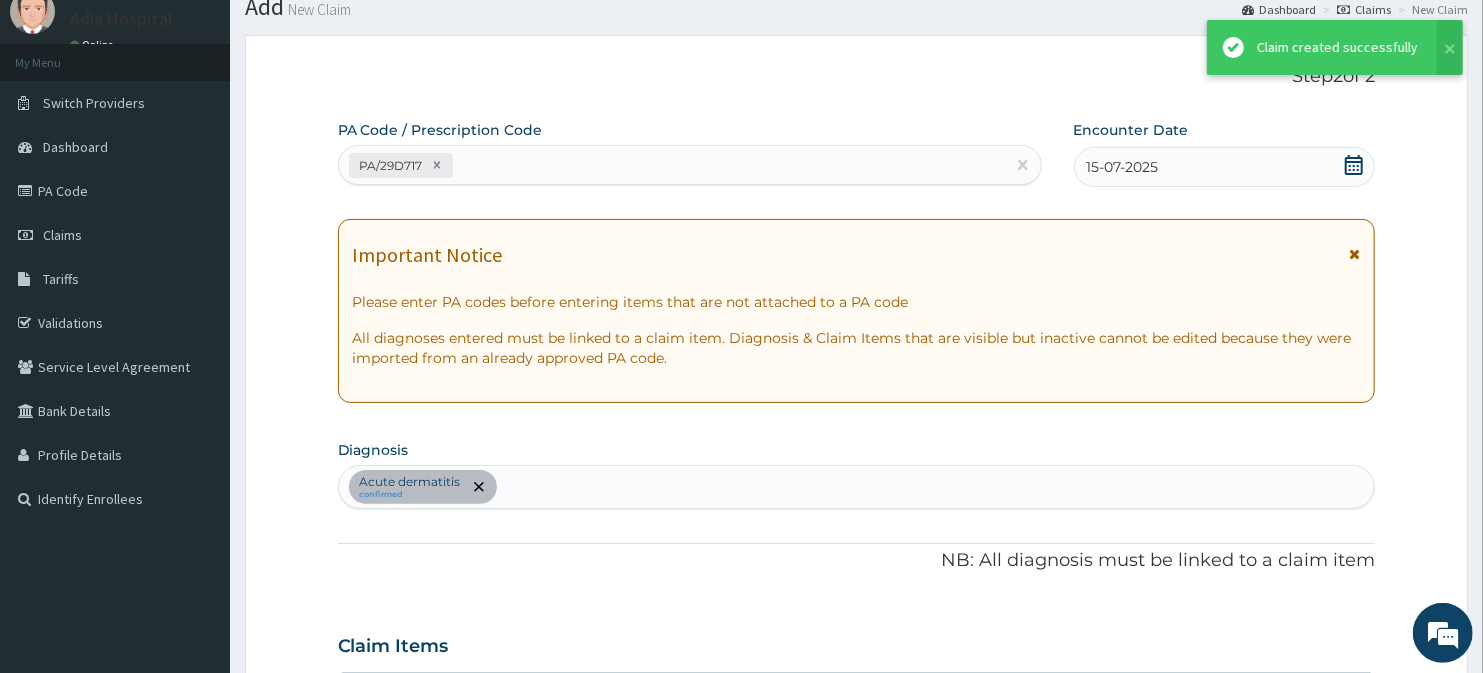 scroll, scrollTop: 971, scrollLeft: 0, axis: vertical 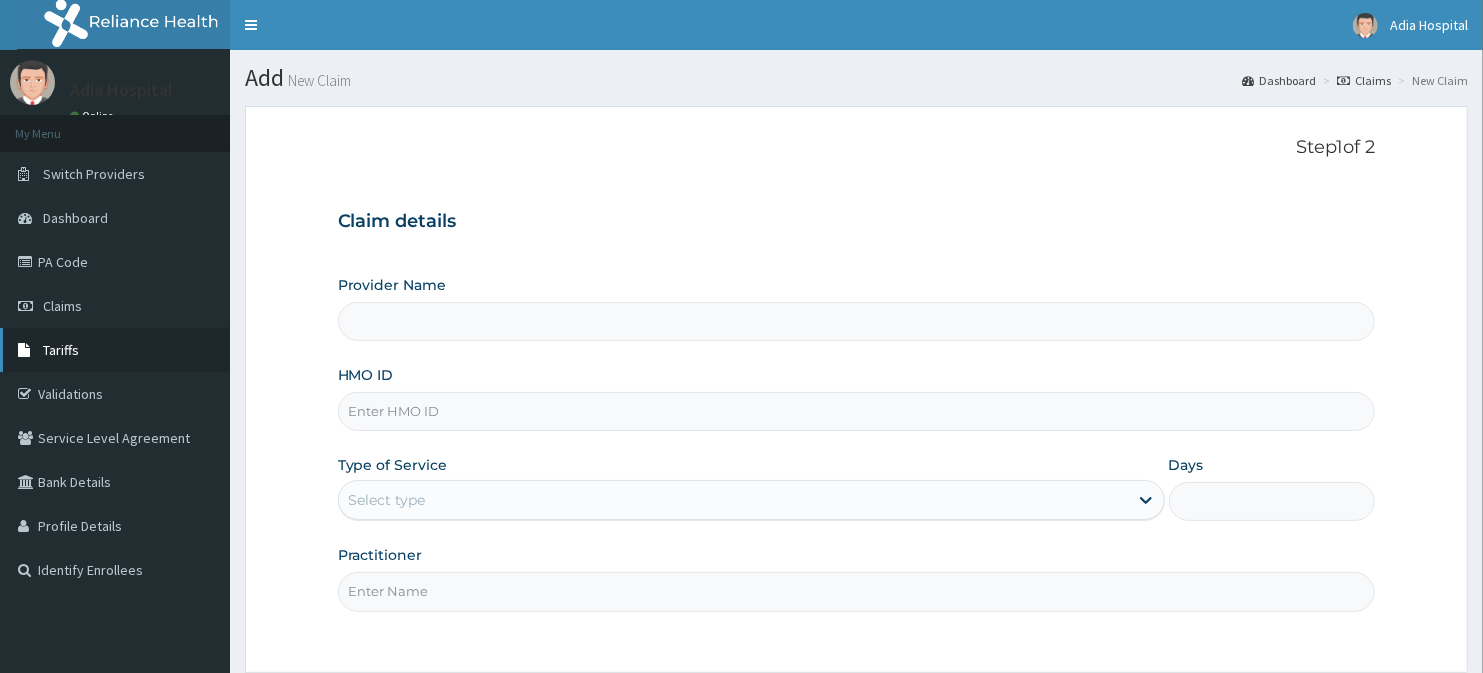 click on "Tariffs" at bounding box center [115, 350] 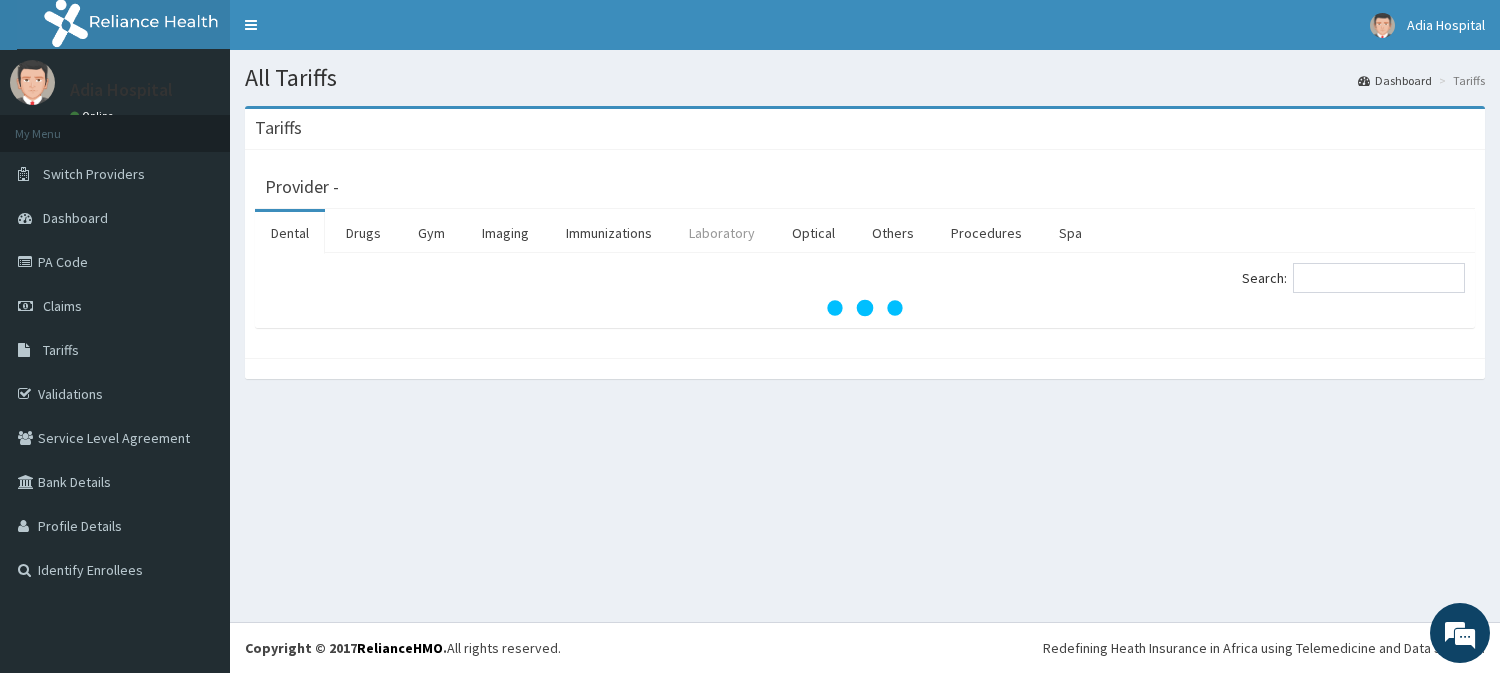 scroll, scrollTop: 0, scrollLeft: 0, axis: both 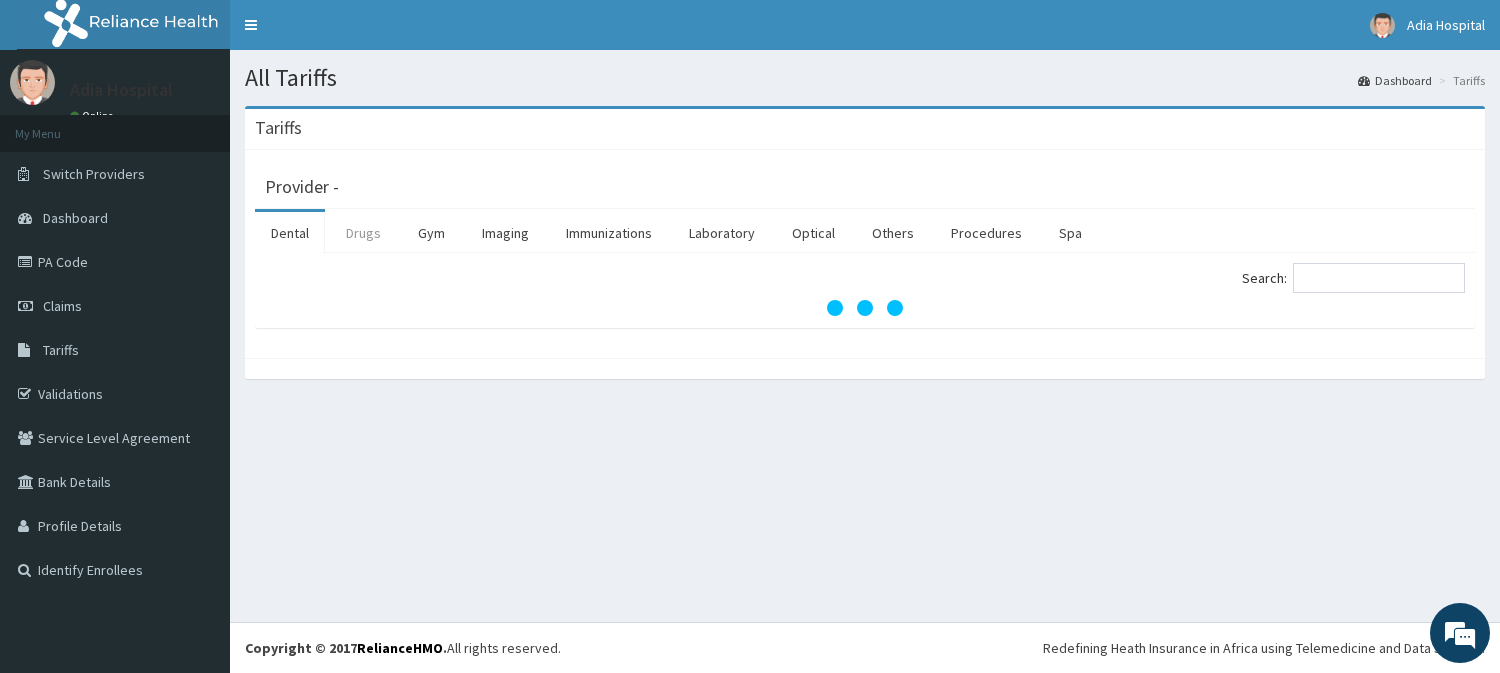 click on "Drugs" at bounding box center [363, 233] 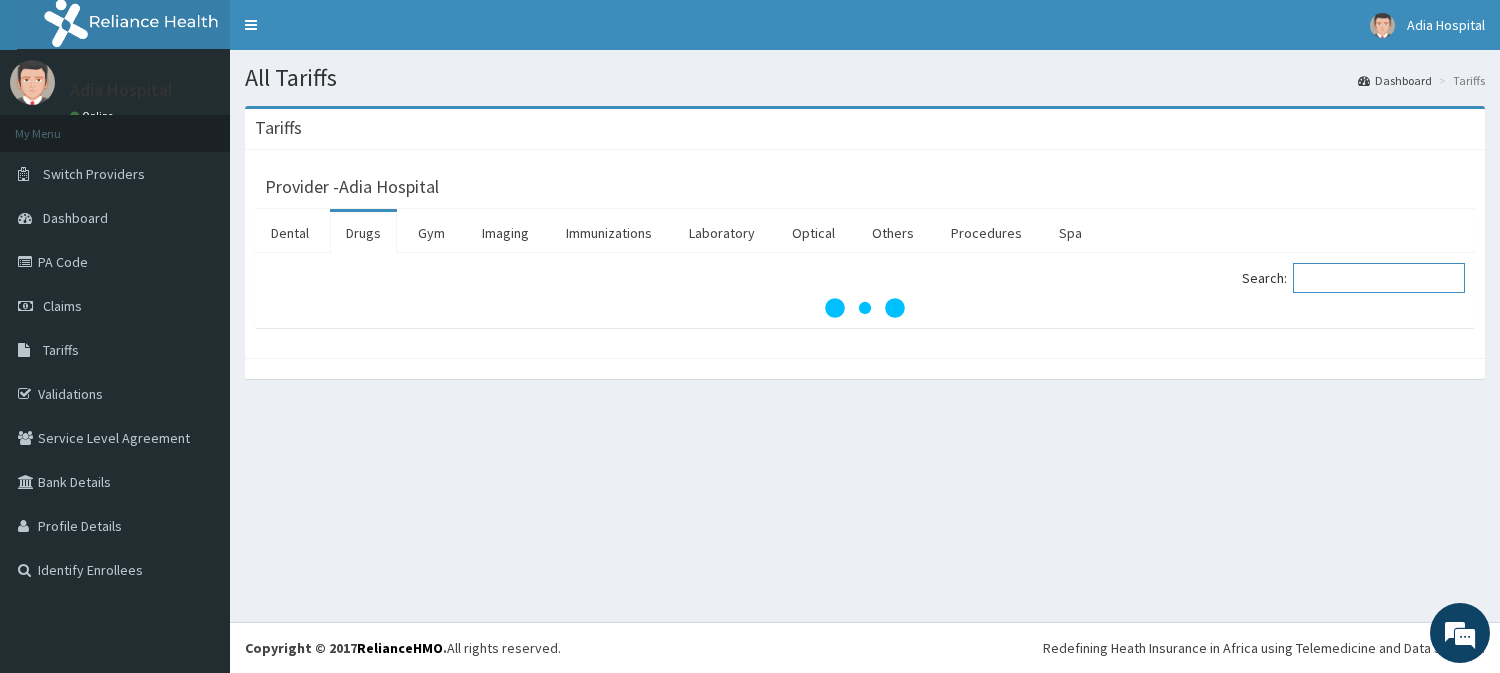 click on "Search:" at bounding box center (1379, 278) 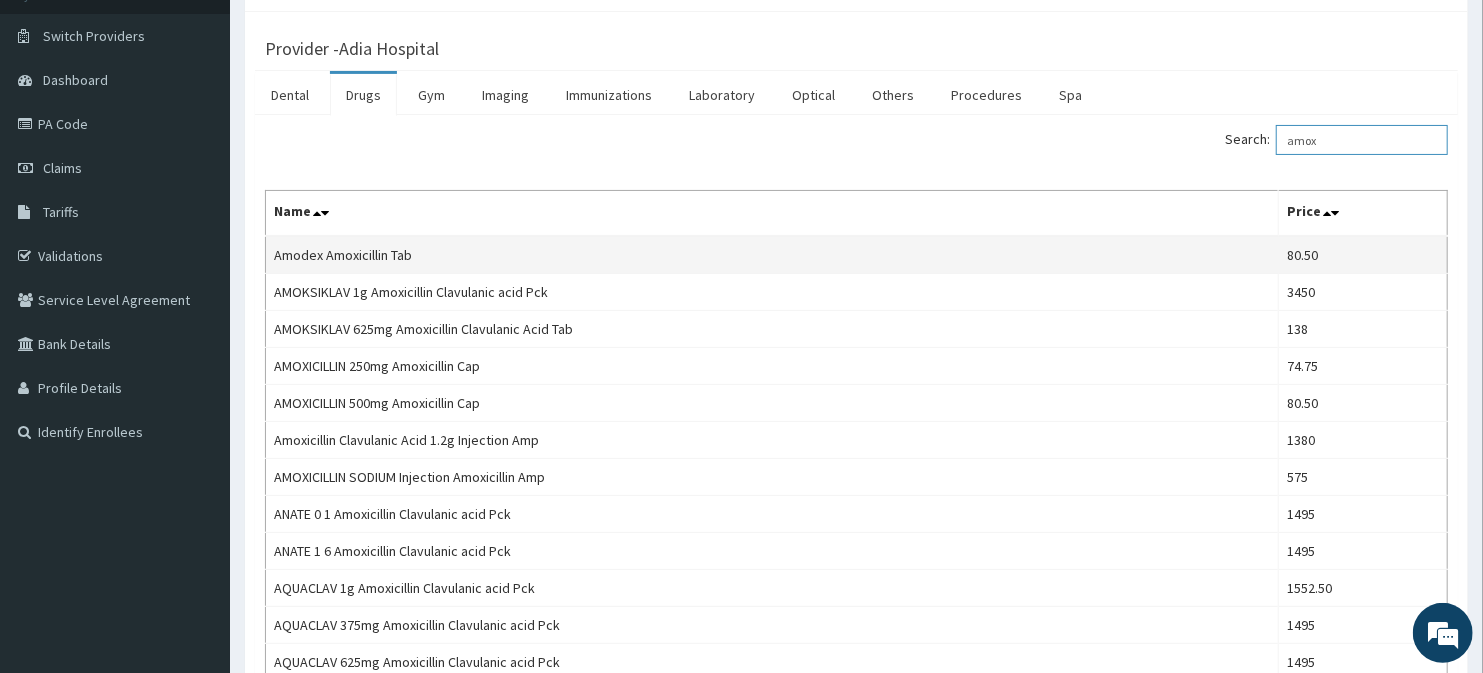 scroll, scrollTop: 222, scrollLeft: 0, axis: vertical 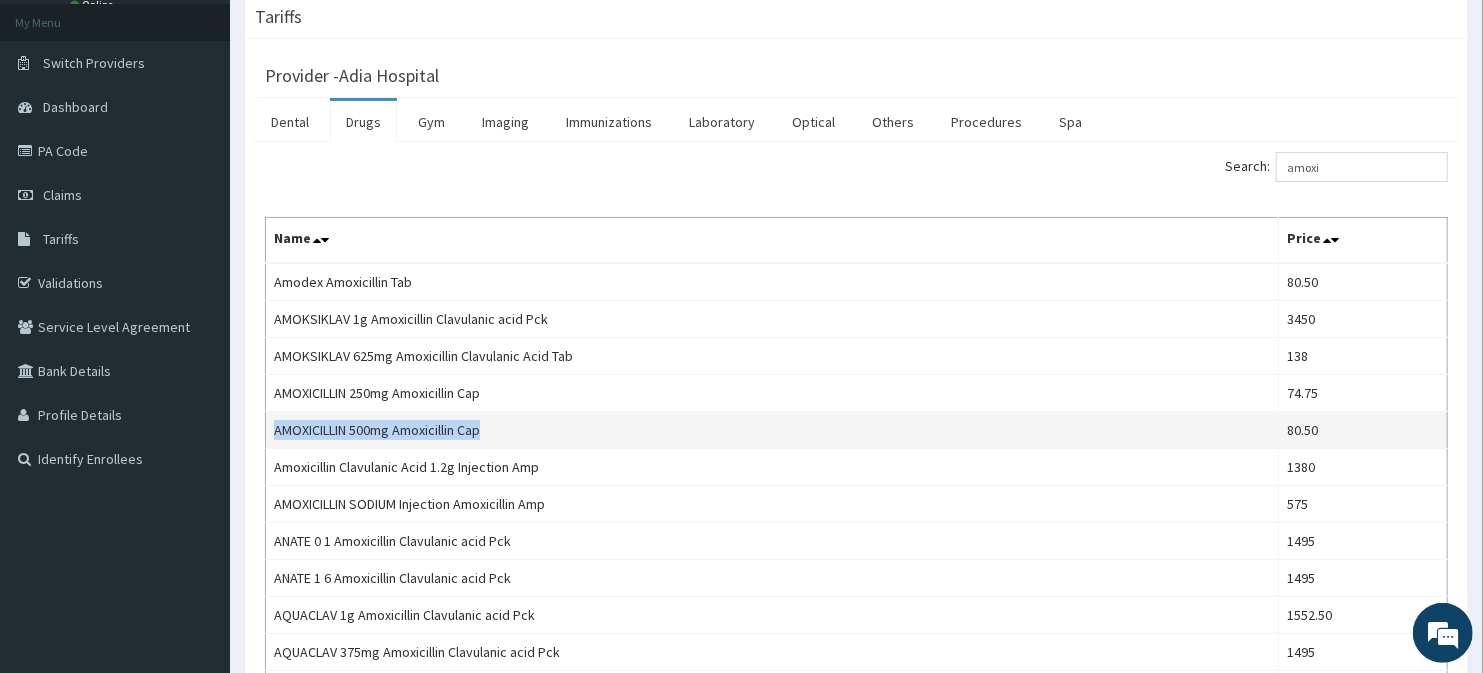 copy on "AMOXICILLIN 500mg Amoxicillin Cap" 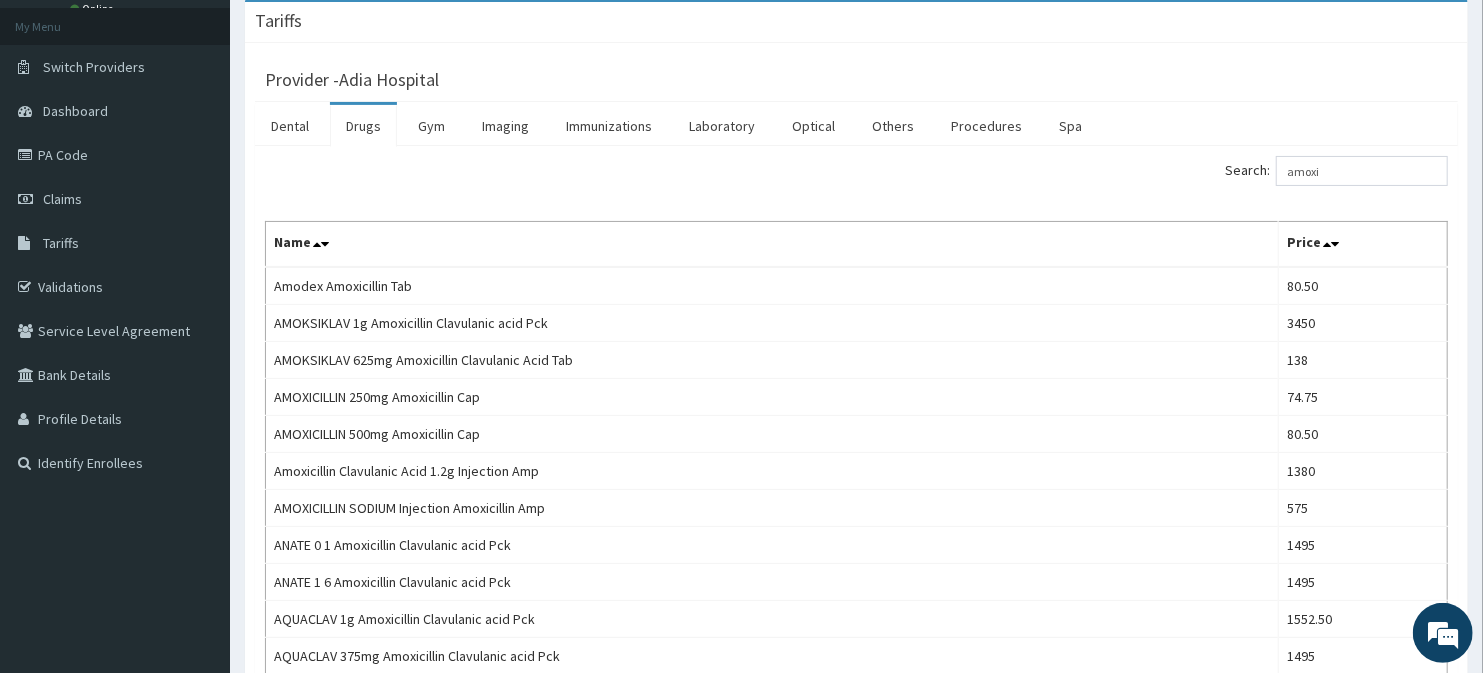 scroll, scrollTop: 0, scrollLeft: 0, axis: both 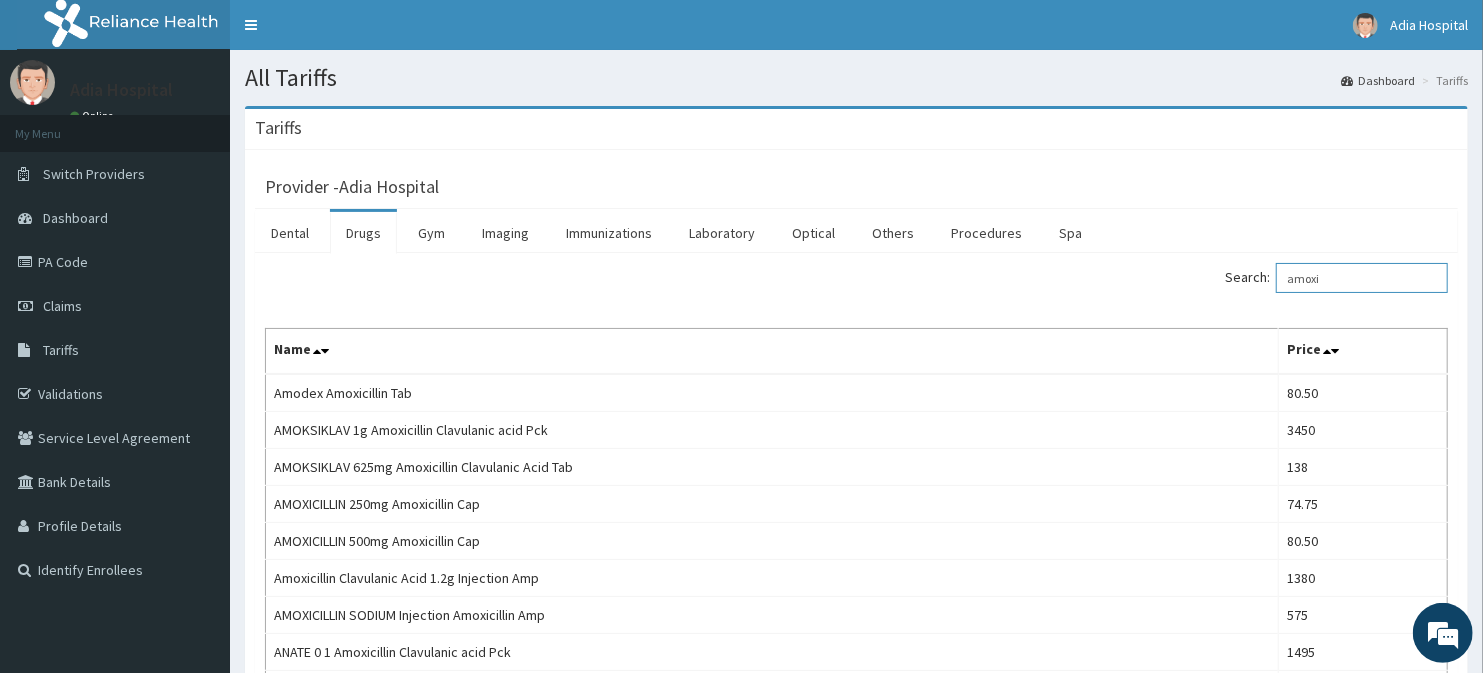 click on "amoxi" at bounding box center [1362, 278] 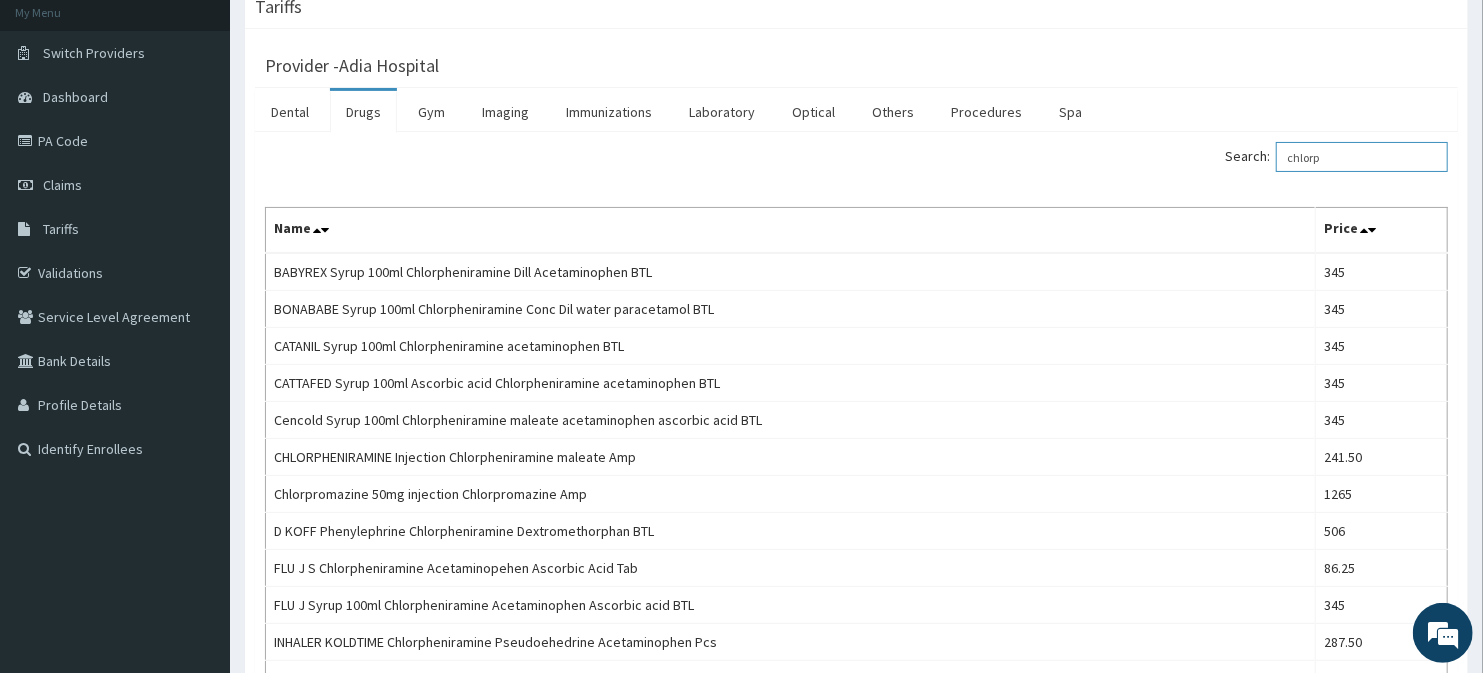 scroll, scrollTop: 111, scrollLeft: 0, axis: vertical 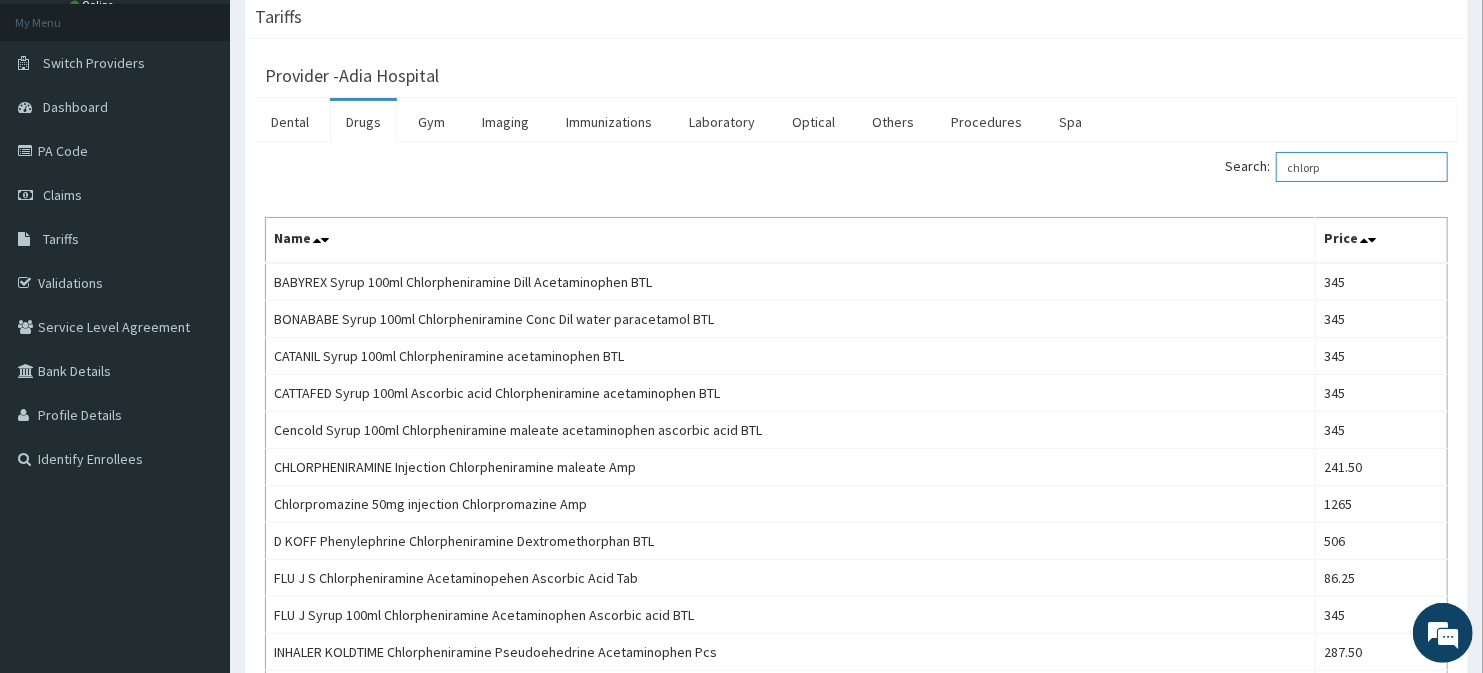 drag, startPoint x: 1347, startPoint y: 164, endPoint x: 1282, endPoint y: 171, distance: 65.37584 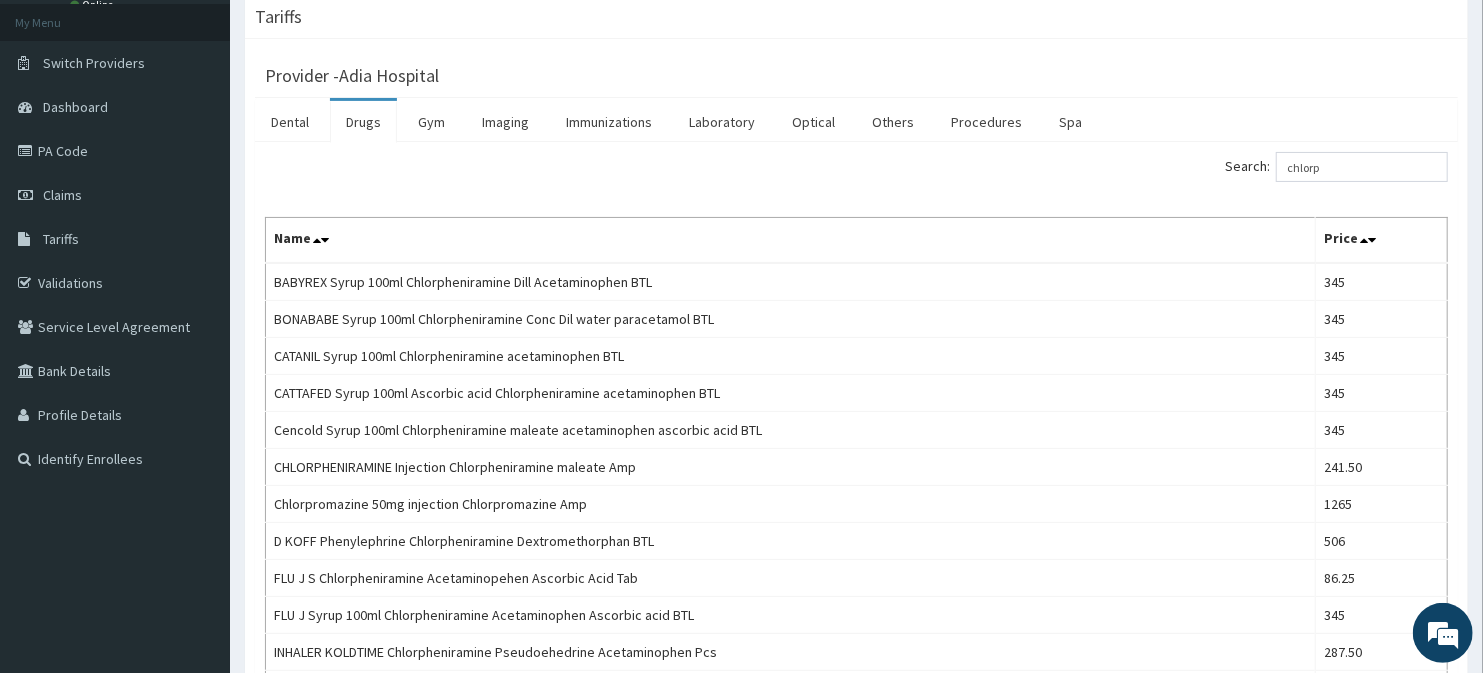 click on "Search: chlorp" at bounding box center (1336, 167) 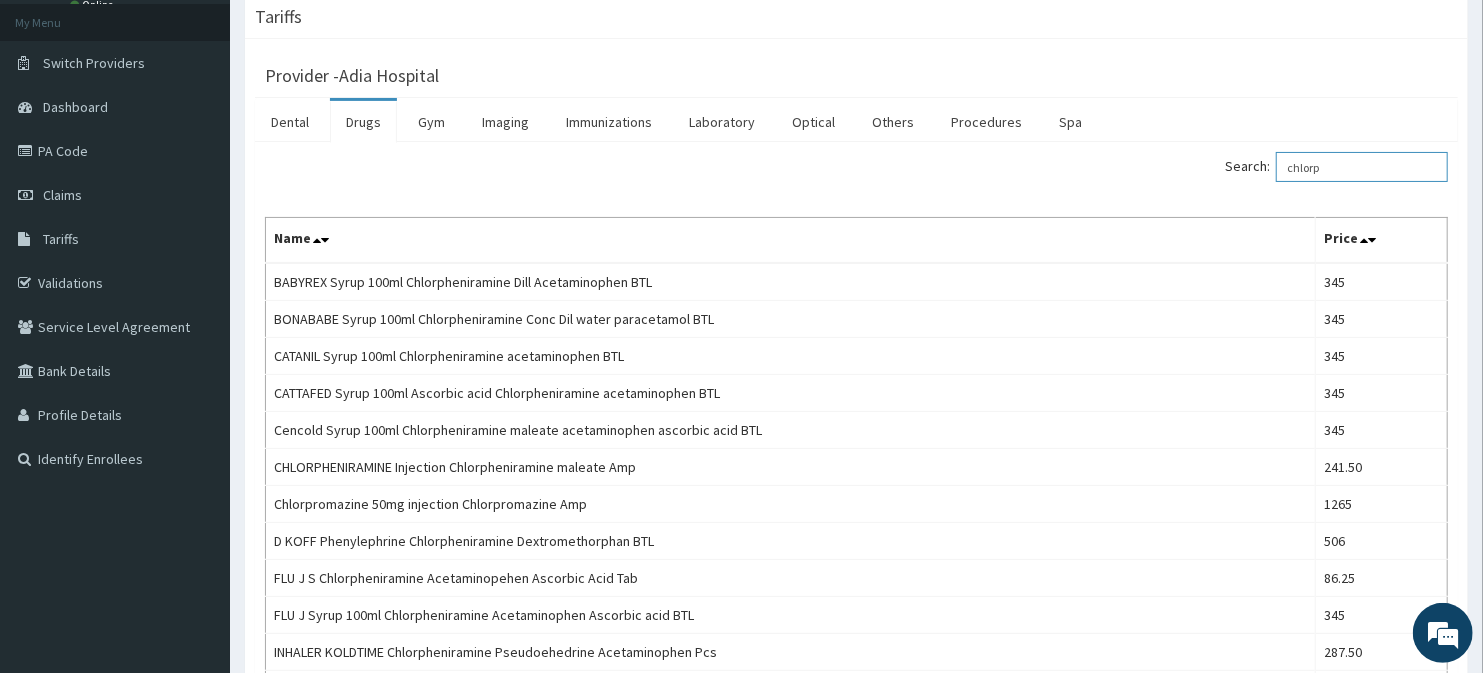 click on "chlorp" at bounding box center [1362, 167] 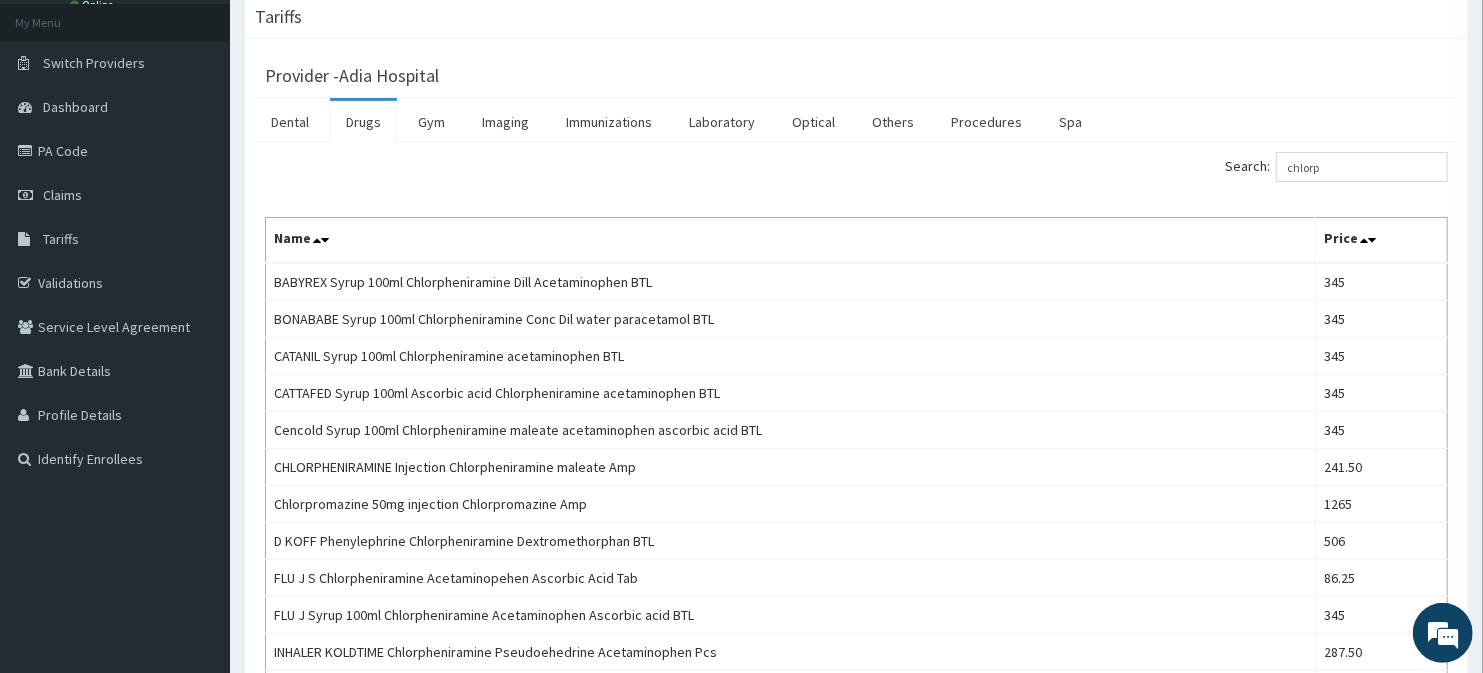 click on "Search: chlorp" at bounding box center (1336, 167) 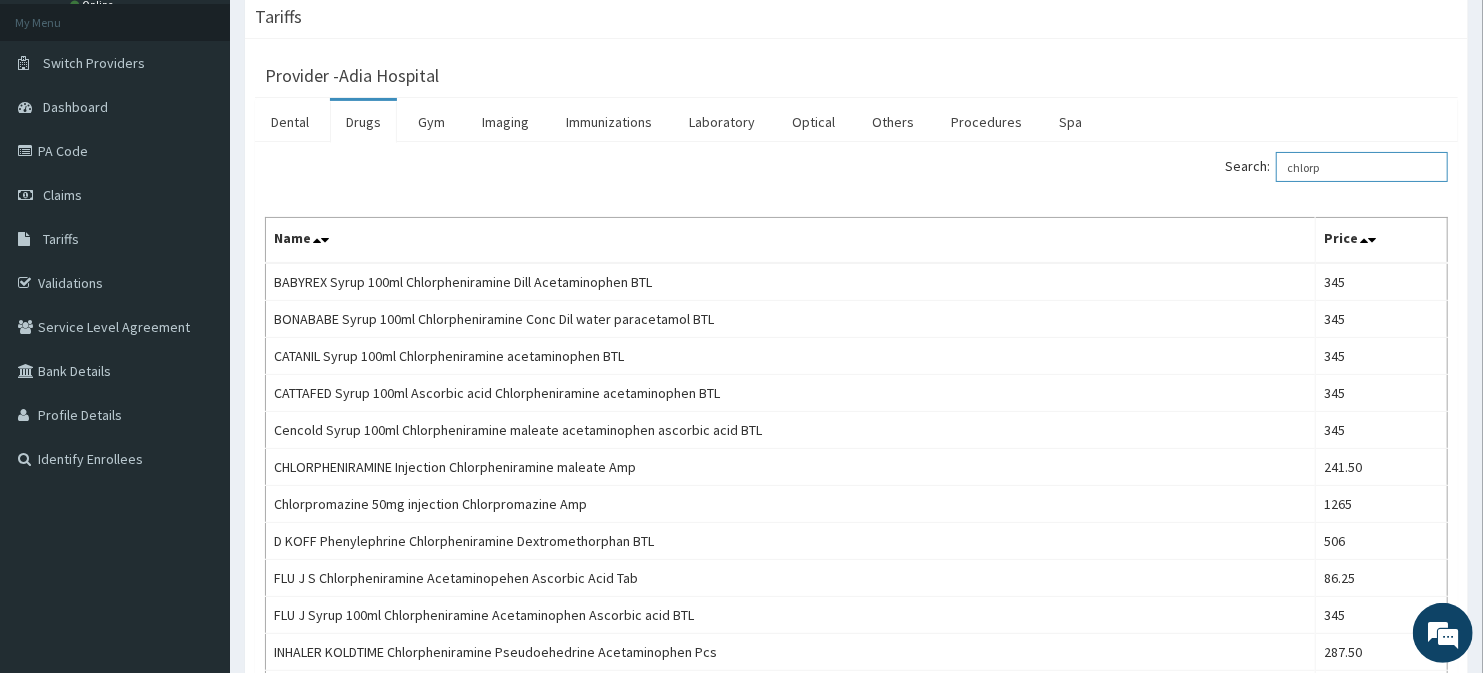 click on "chlorp" at bounding box center (1362, 167) 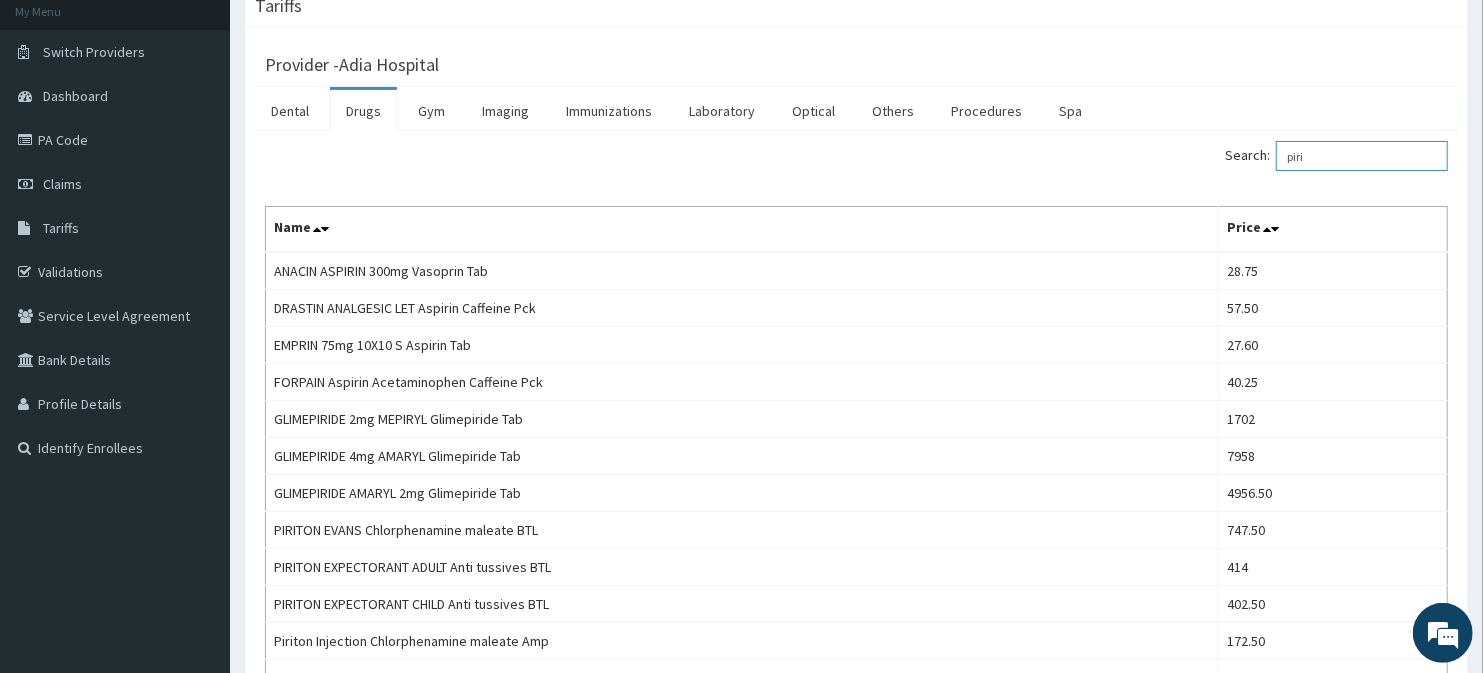 scroll, scrollTop: 65, scrollLeft: 0, axis: vertical 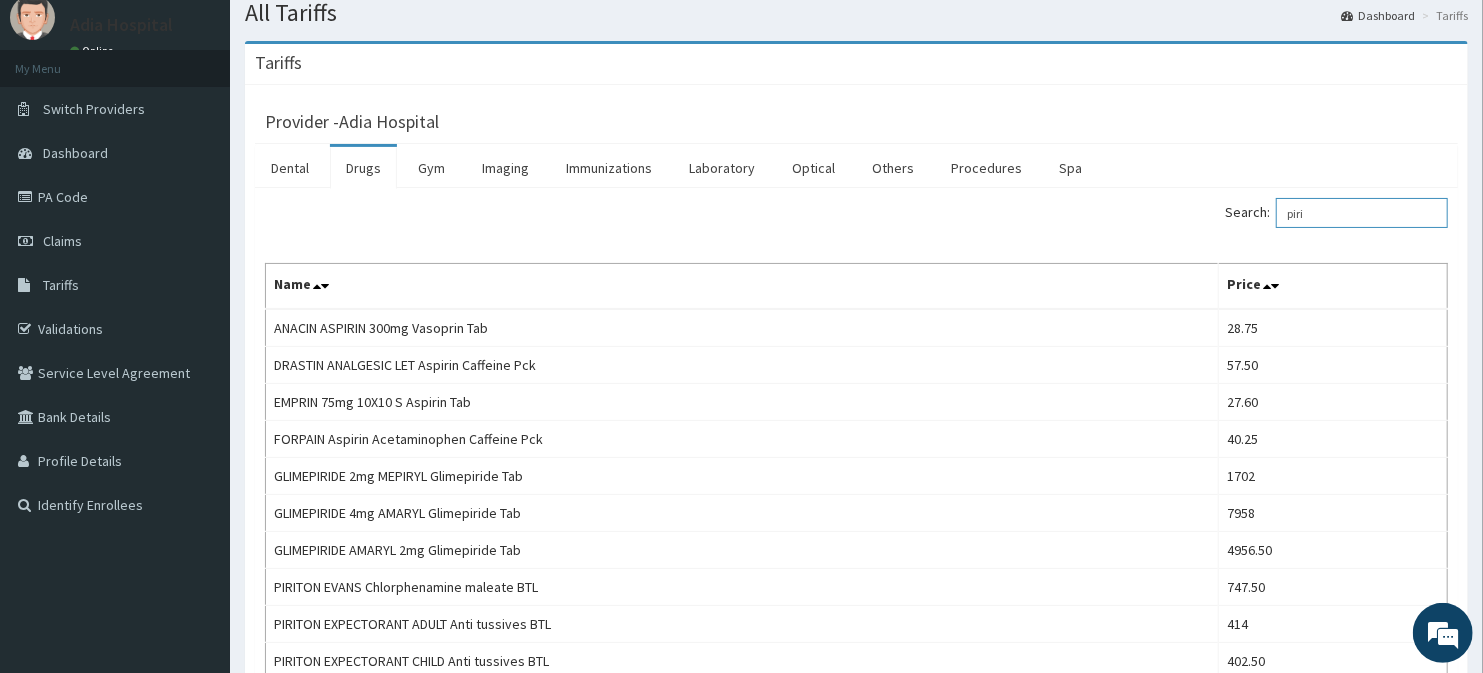 click on "piri" at bounding box center [1362, 213] 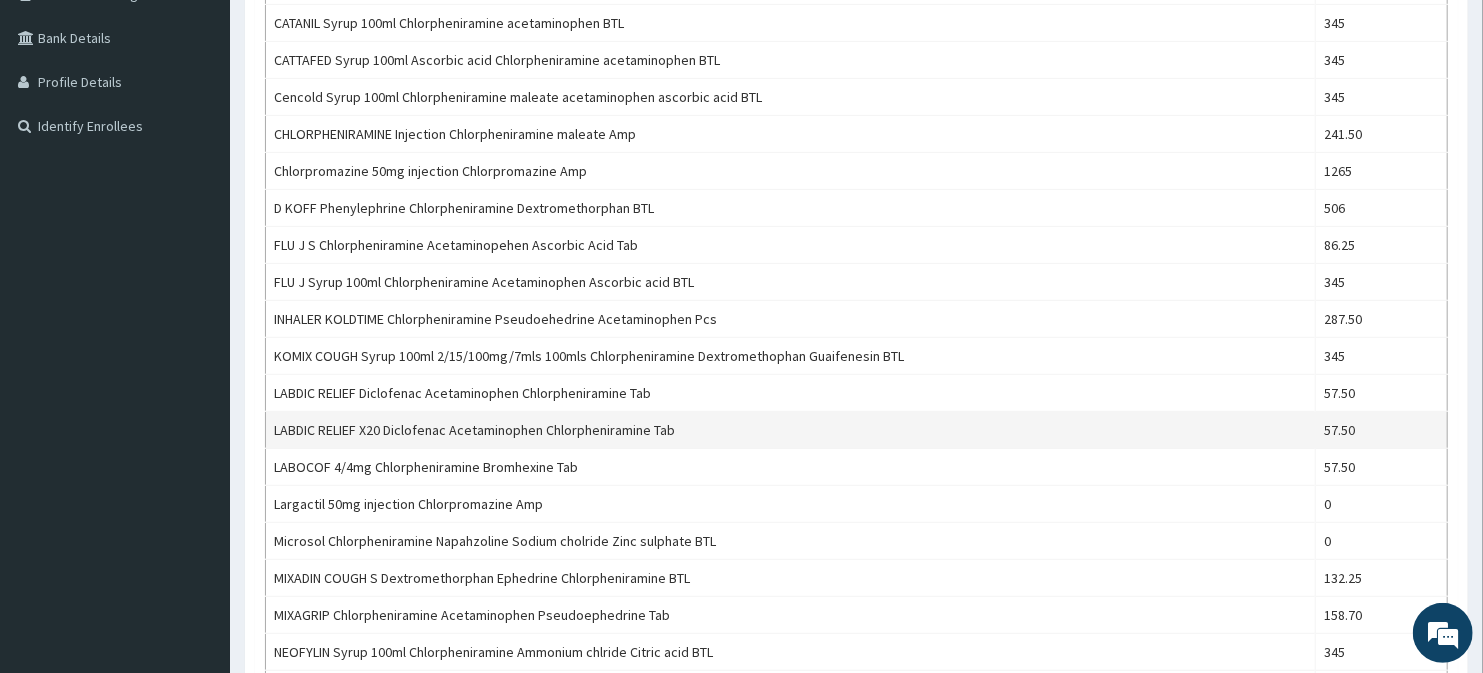scroll, scrollTop: 555, scrollLeft: 0, axis: vertical 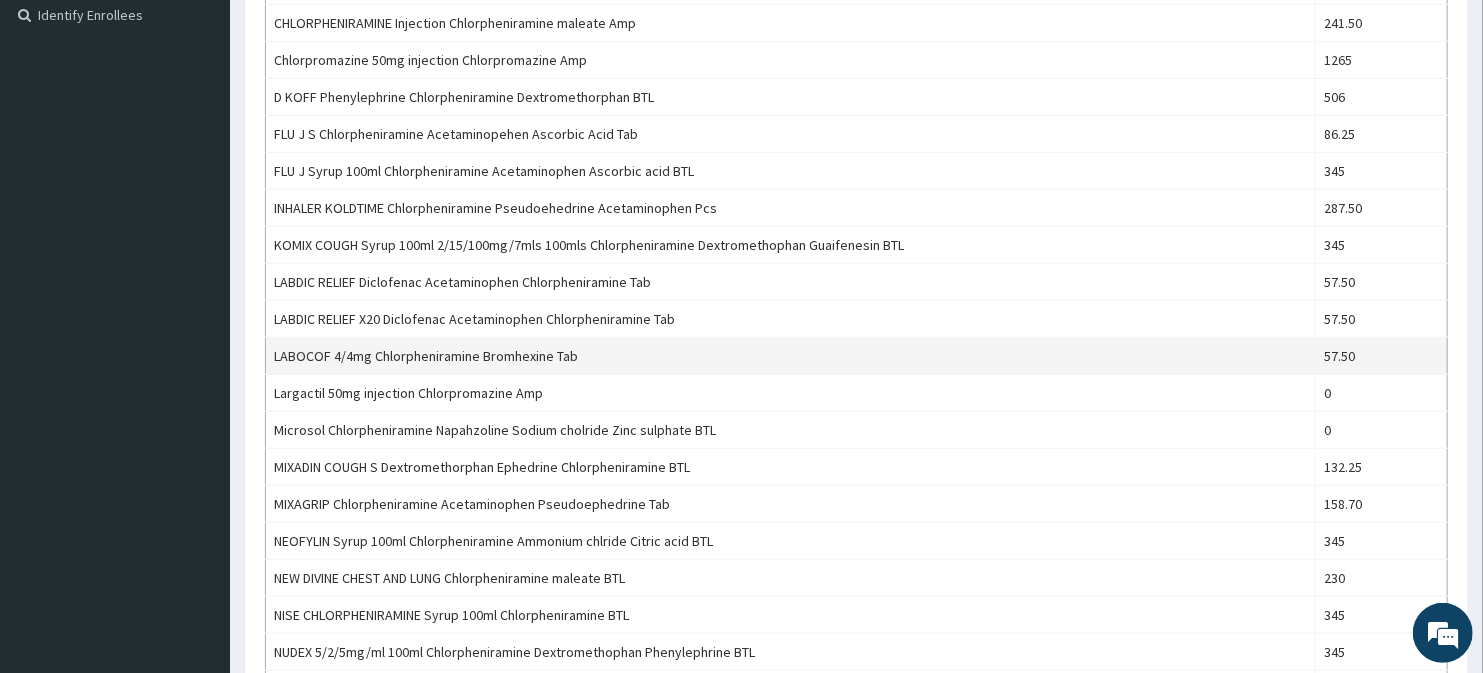 drag, startPoint x: 277, startPoint y: 355, endPoint x: 362, endPoint y: 360, distance: 85.146935 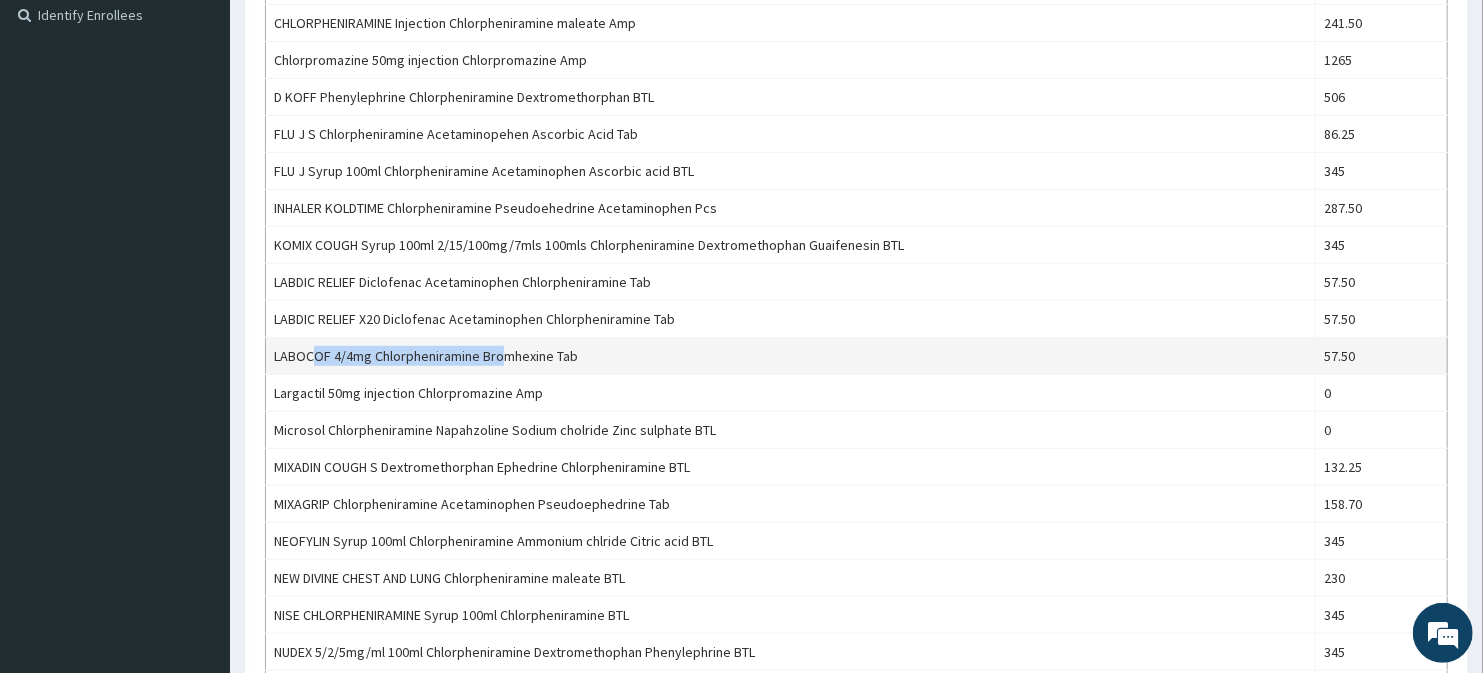 drag, startPoint x: 362, startPoint y: 360, endPoint x: 504, endPoint y: 360, distance: 142 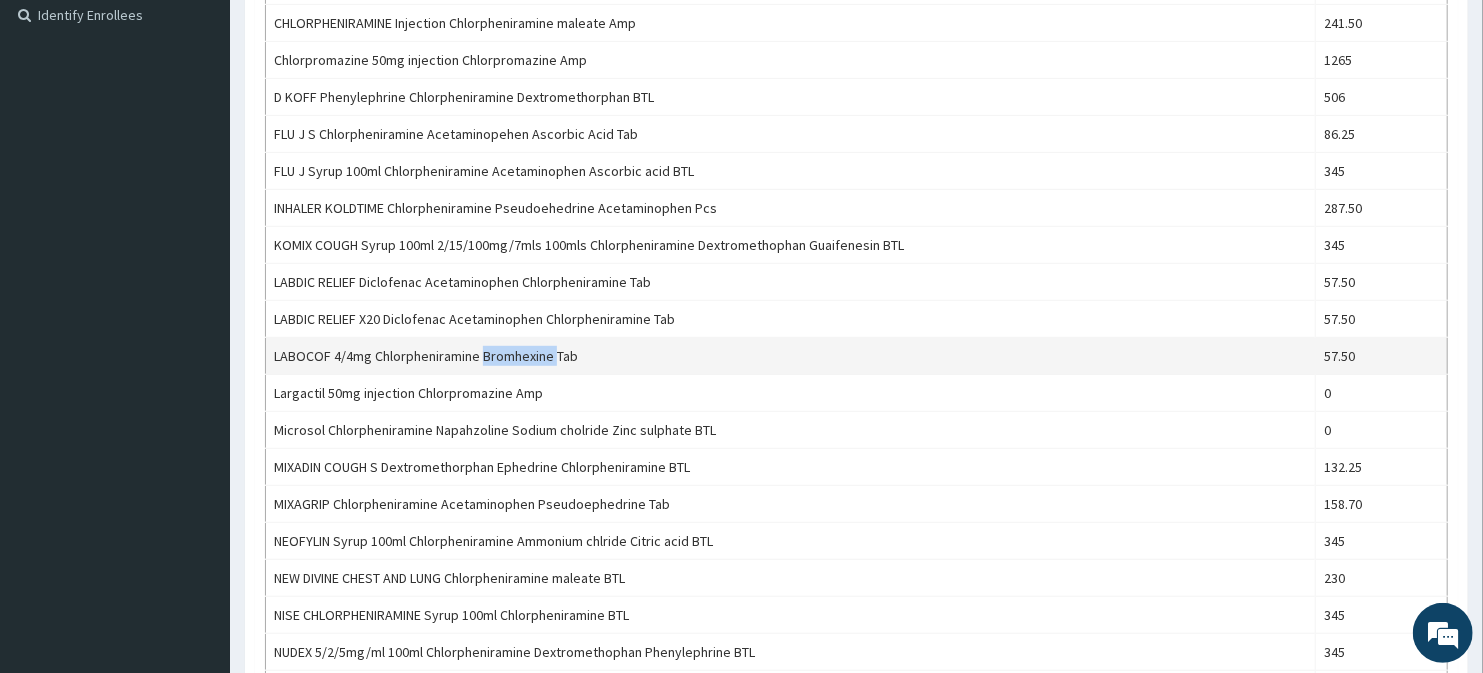 click on "LABOCOF 4/4mg Chlorpheniramine Bromhexine Tab" at bounding box center (791, 356) 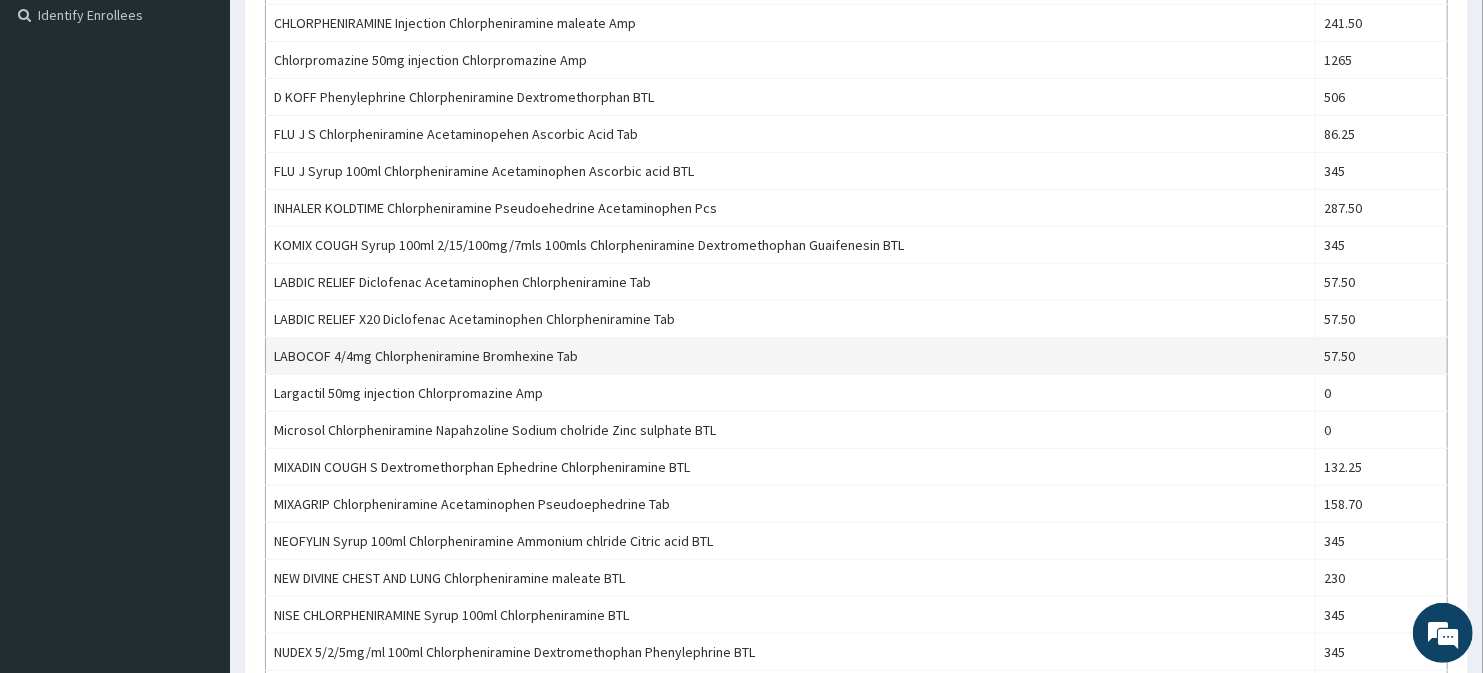 click on "LABOCOF 4/4mg Chlorpheniramine Bromhexine Tab" at bounding box center (791, 356) 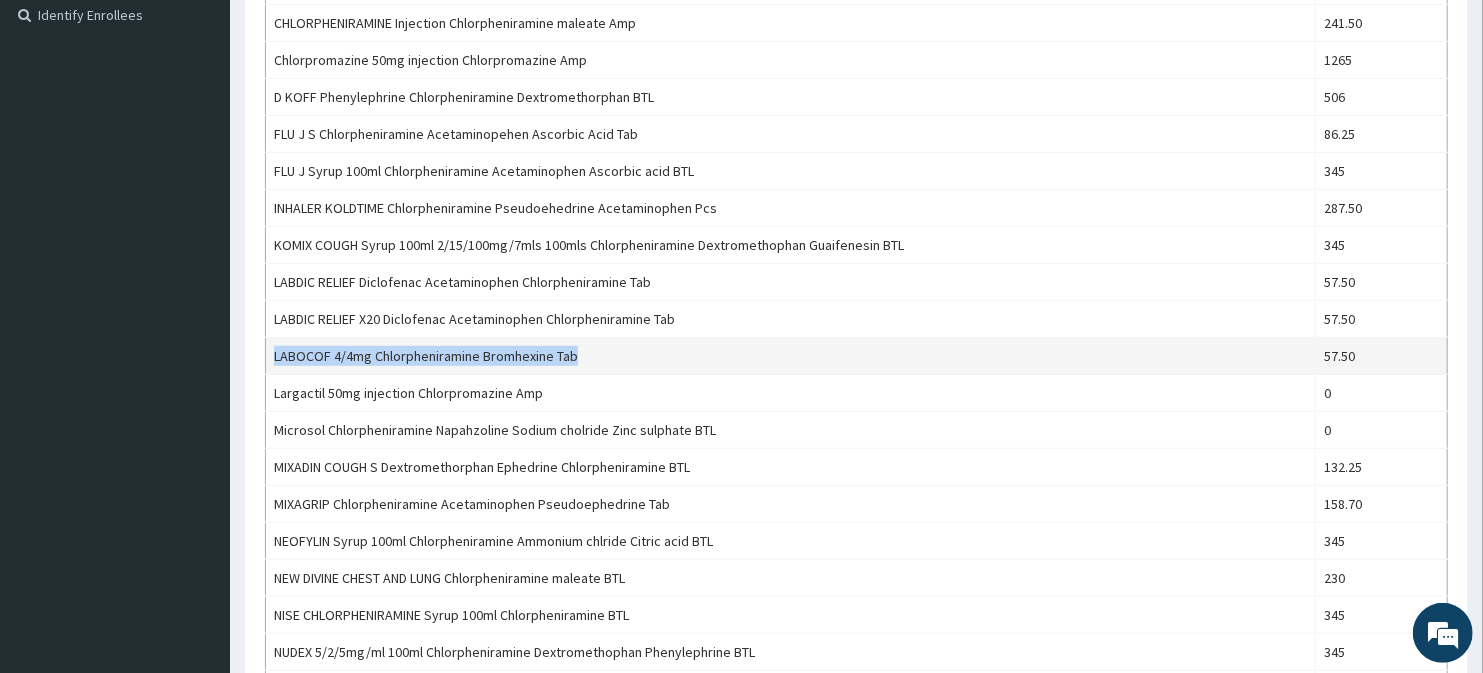 drag, startPoint x: 590, startPoint y: 353, endPoint x: 268, endPoint y: 364, distance: 322.18784 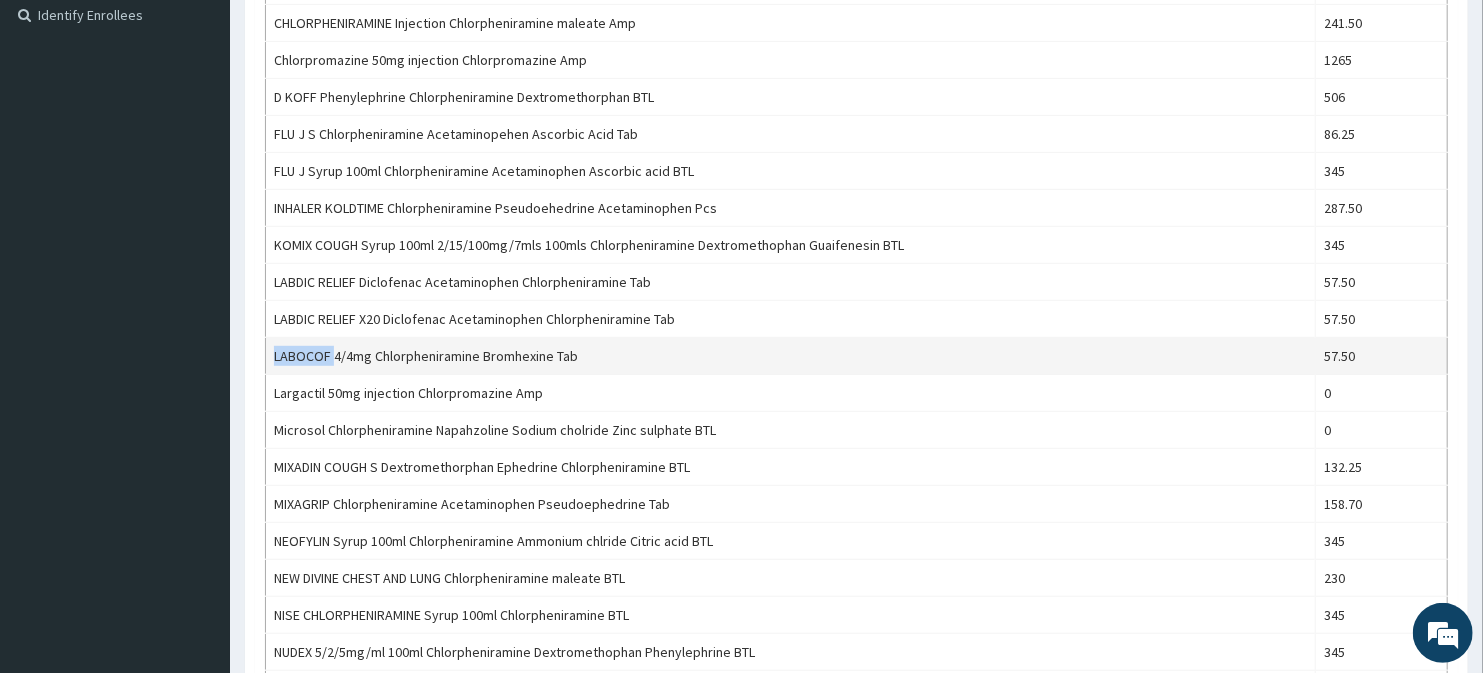 click on "LABOCOF 4/4mg Chlorpheniramine Bromhexine Tab" at bounding box center (791, 356) 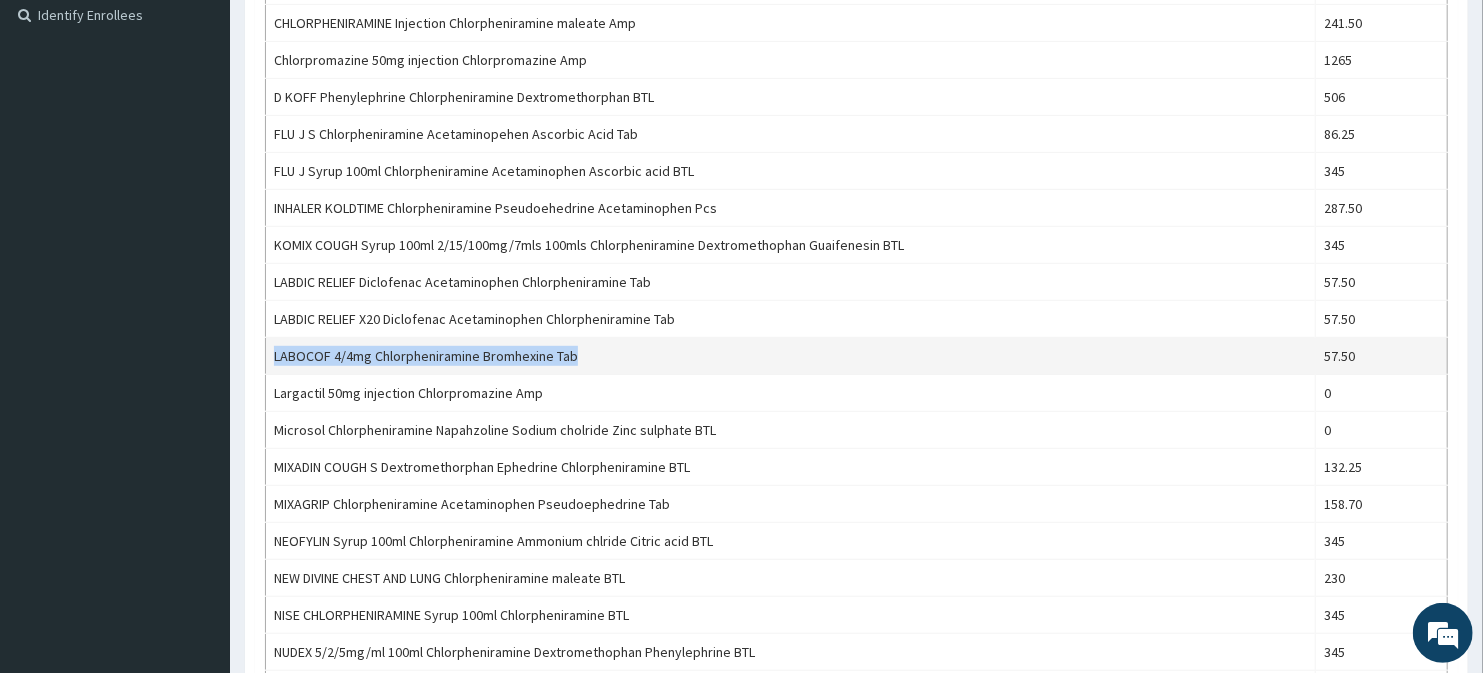 copy on "LABOCOF 4/4mg Chlorpheniramine Bromhexine Tab" 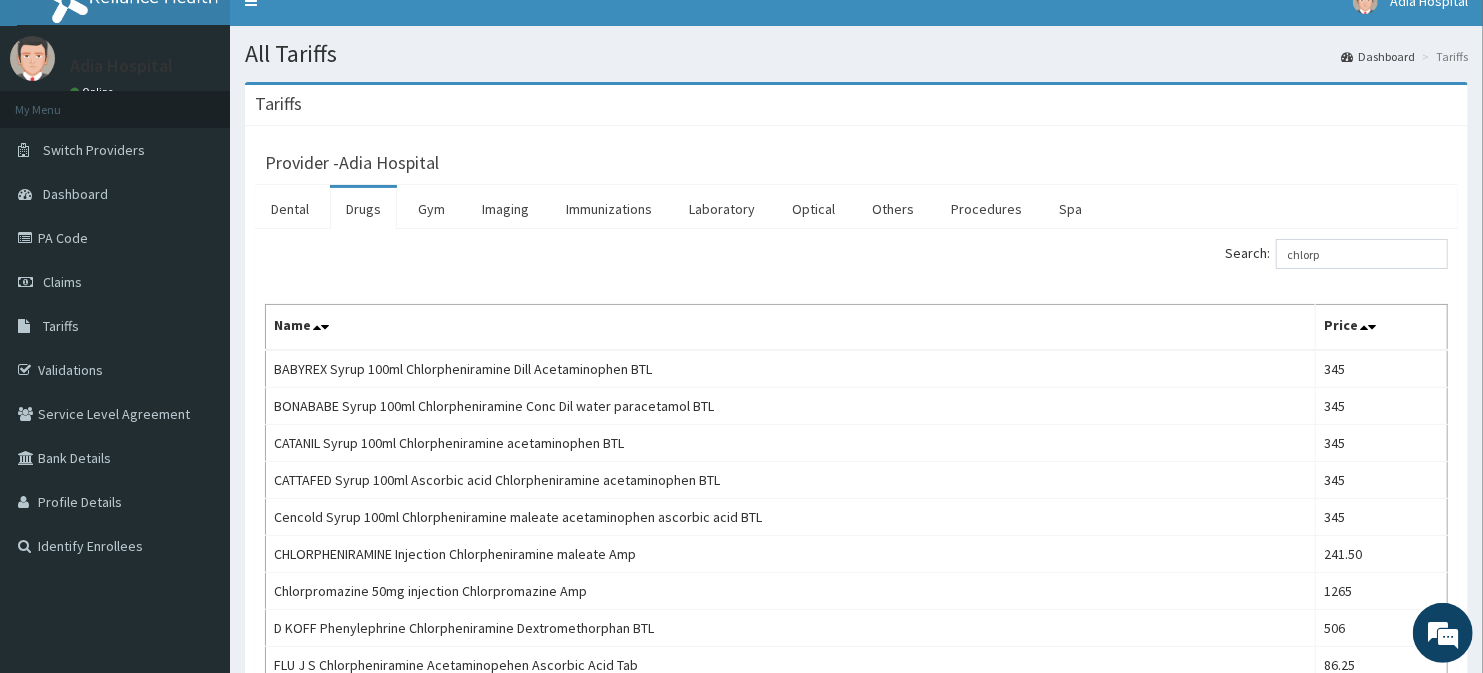 scroll, scrollTop: 0, scrollLeft: 0, axis: both 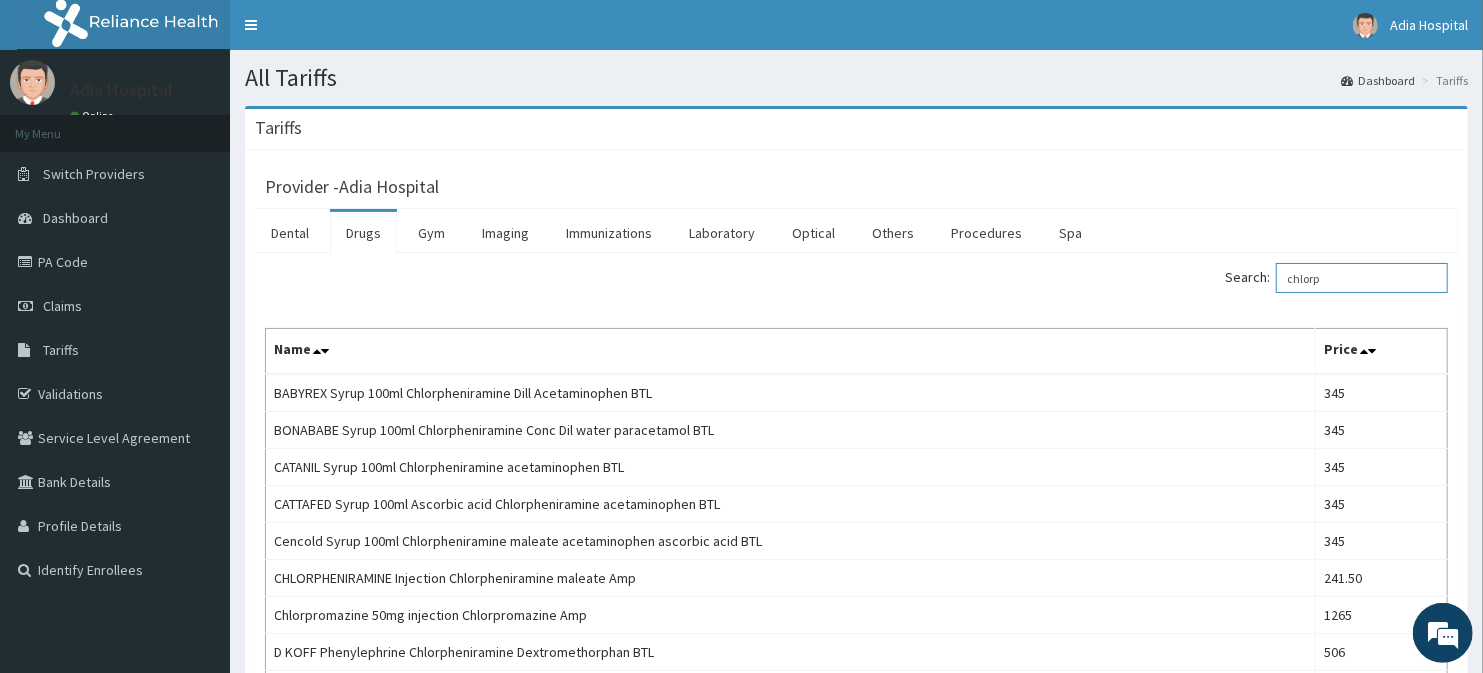 drag, startPoint x: 1343, startPoint y: 277, endPoint x: 1202, endPoint y: 297, distance: 142.41138 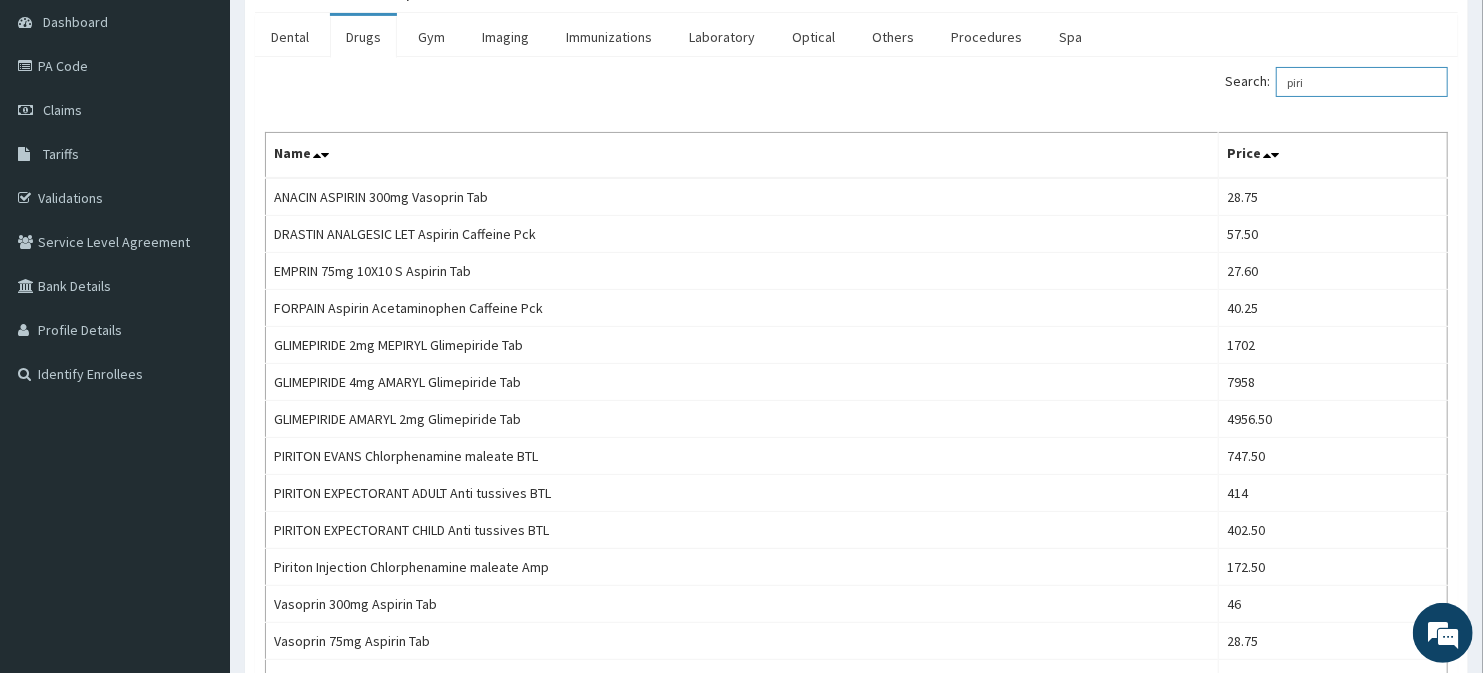 scroll, scrollTop: 65, scrollLeft: 0, axis: vertical 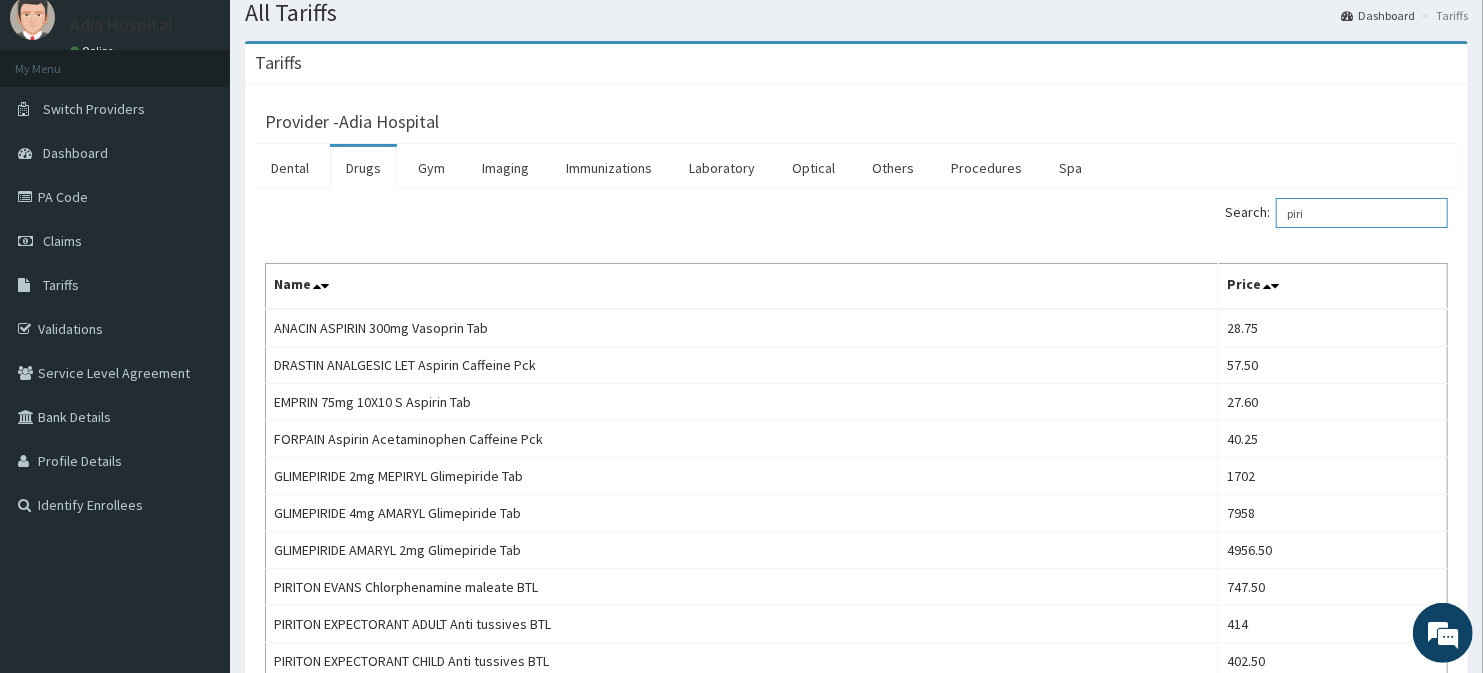 drag, startPoint x: 1346, startPoint y: 213, endPoint x: 1228, endPoint y: 211, distance: 118.016945 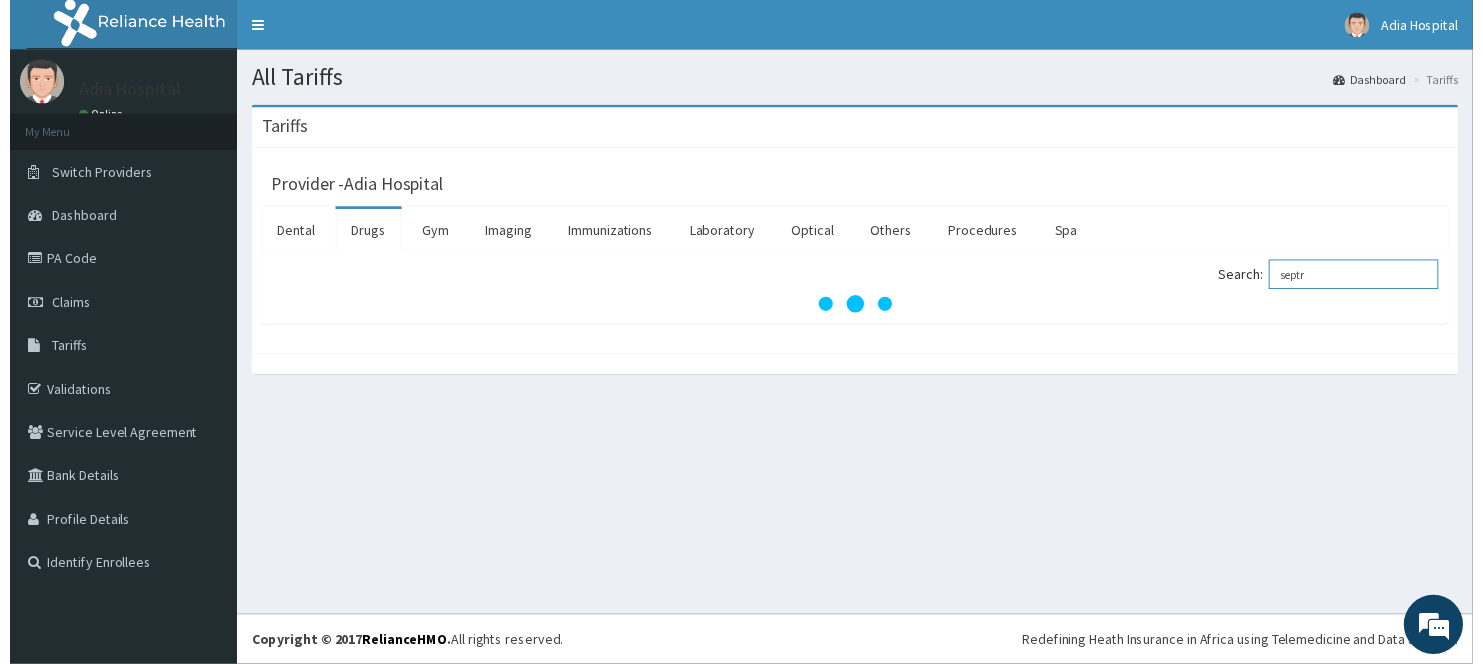 scroll, scrollTop: 0, scrollLeft: 0, axis: both 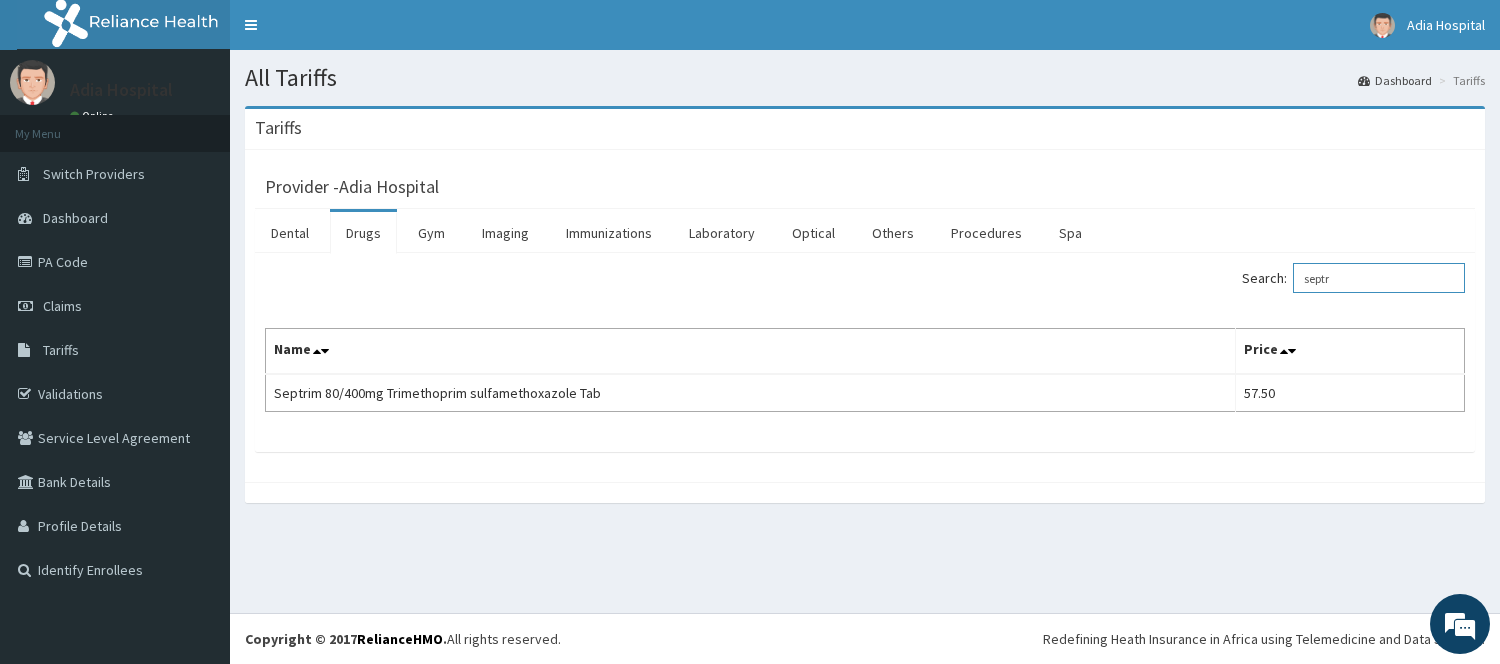 drag, startPoint x: 1366, startPoint y: 292, endPoint x: 1275, endPoint y: 292, distance: 91 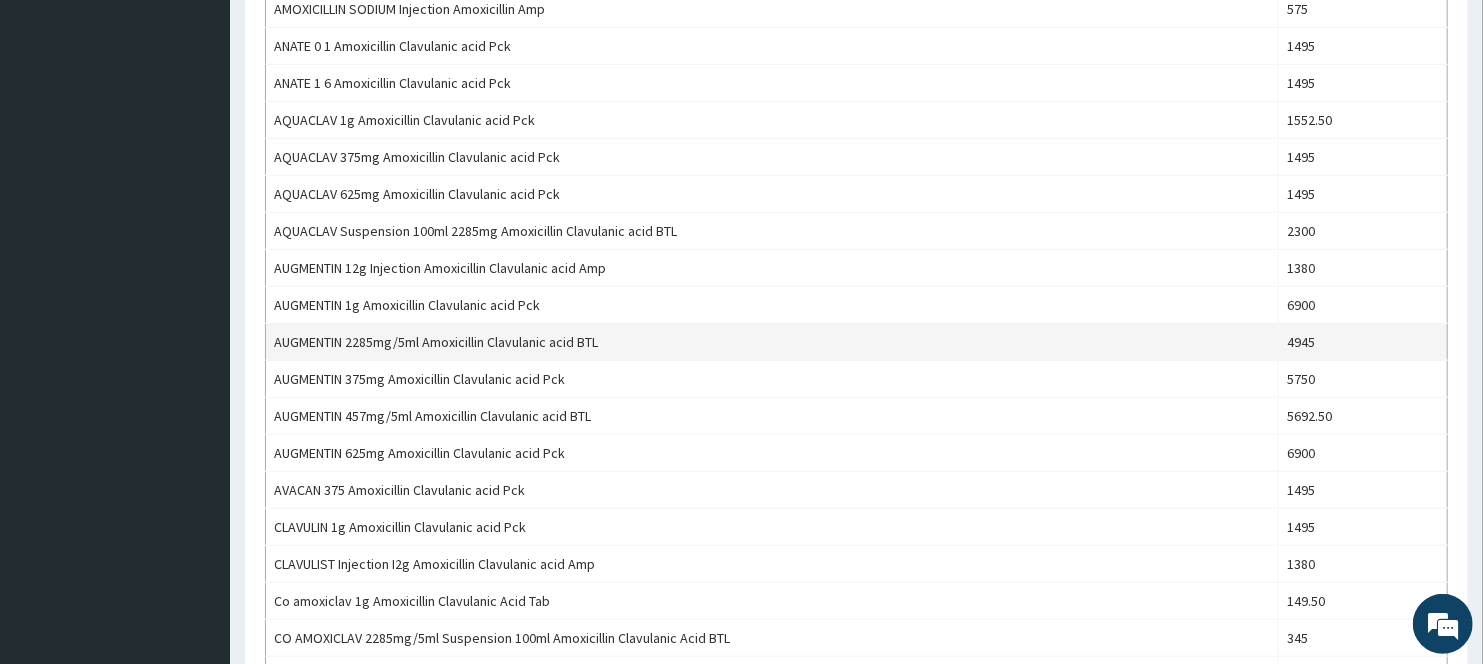 scroll, scrollTop: 555, scrollLeft: 0, axis: vertical 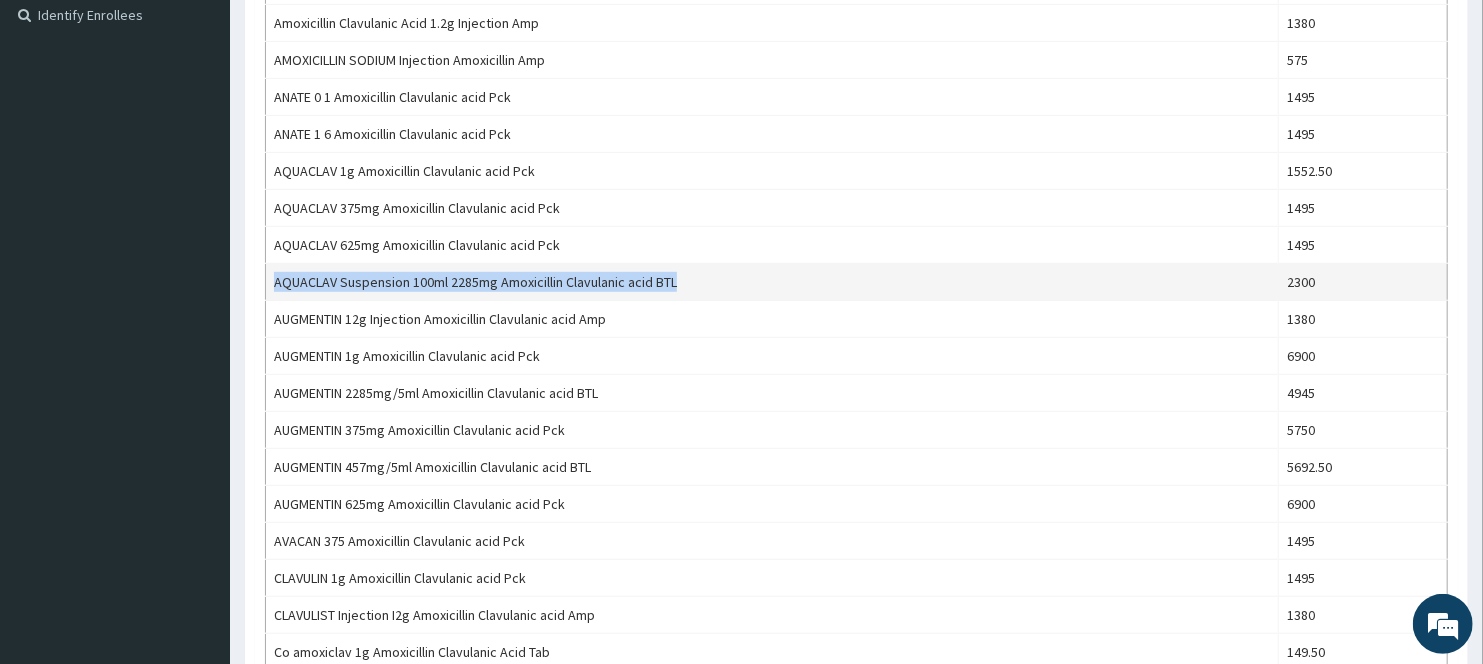 drag, startPoint x: 271, startPoint y: 283, endPoint x: 698, endPoint y: 291, distance: 427.07492 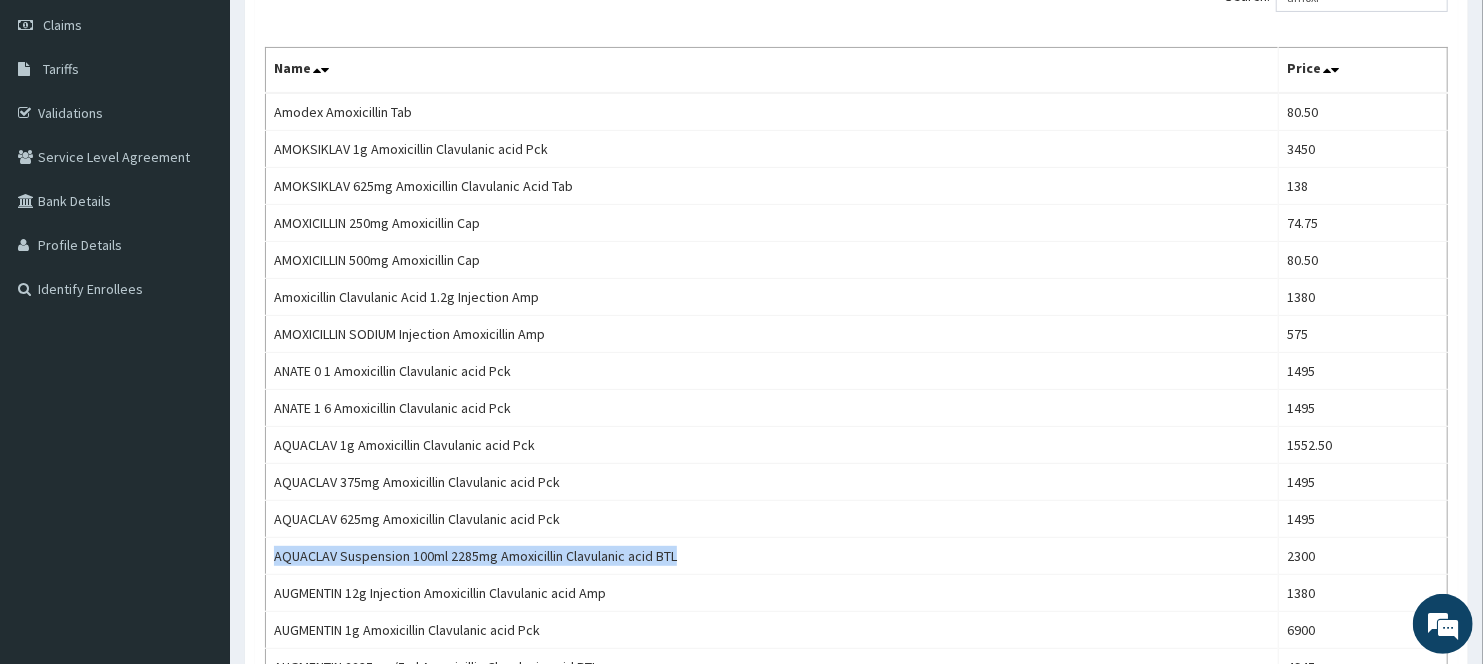 scroll, scrollTop: 0, scrollLeft: 0, axis: both 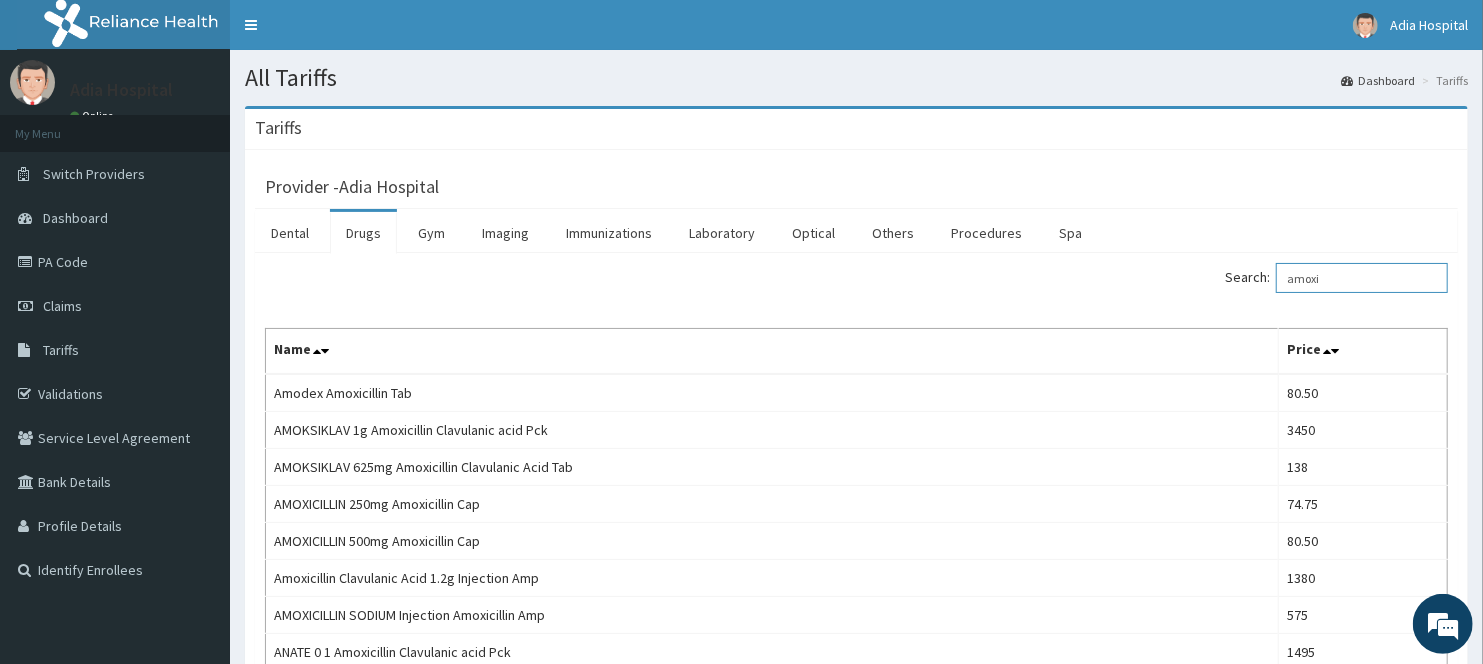 drag, startPoint x: 1321, startPoint y: 285, endPoint x: 1280, endPoint y: 288, distance: 41.109608 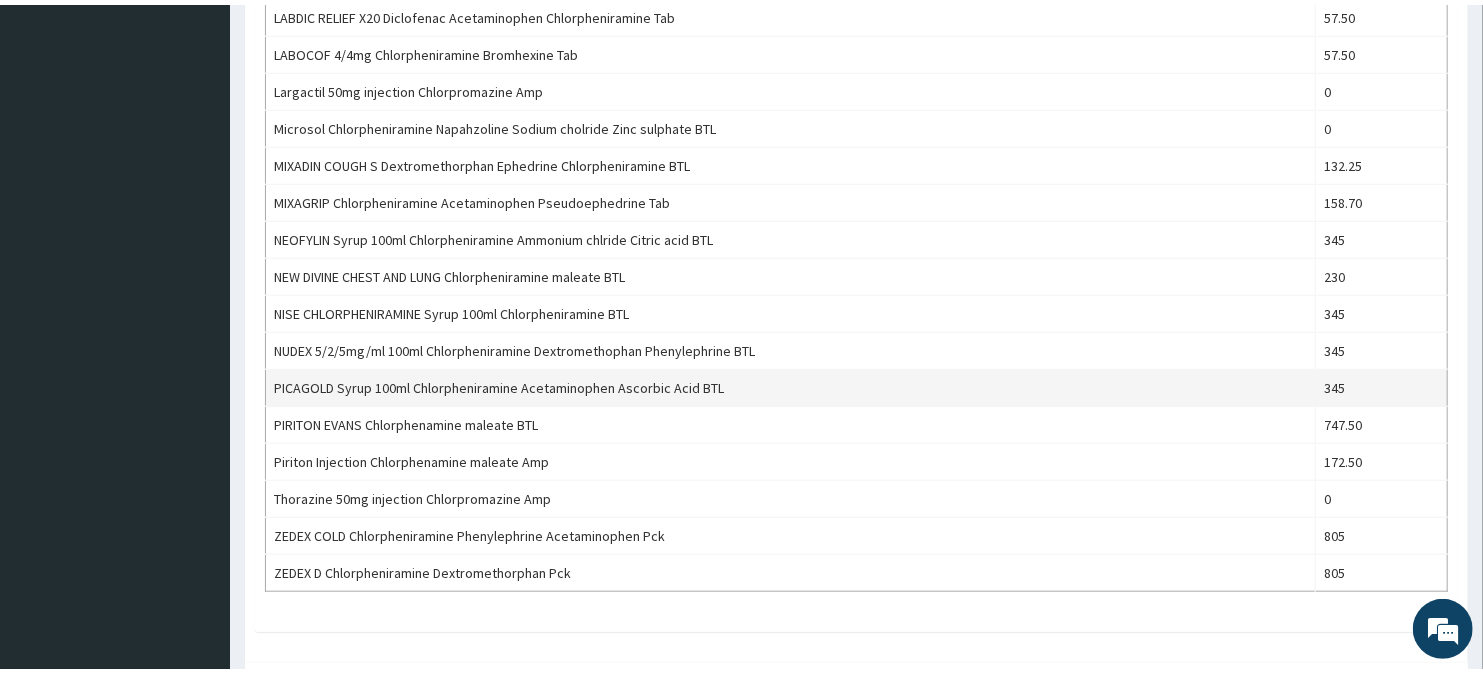 scroll, scrollTop: 888, scrollLeft: 0, axis: vertical 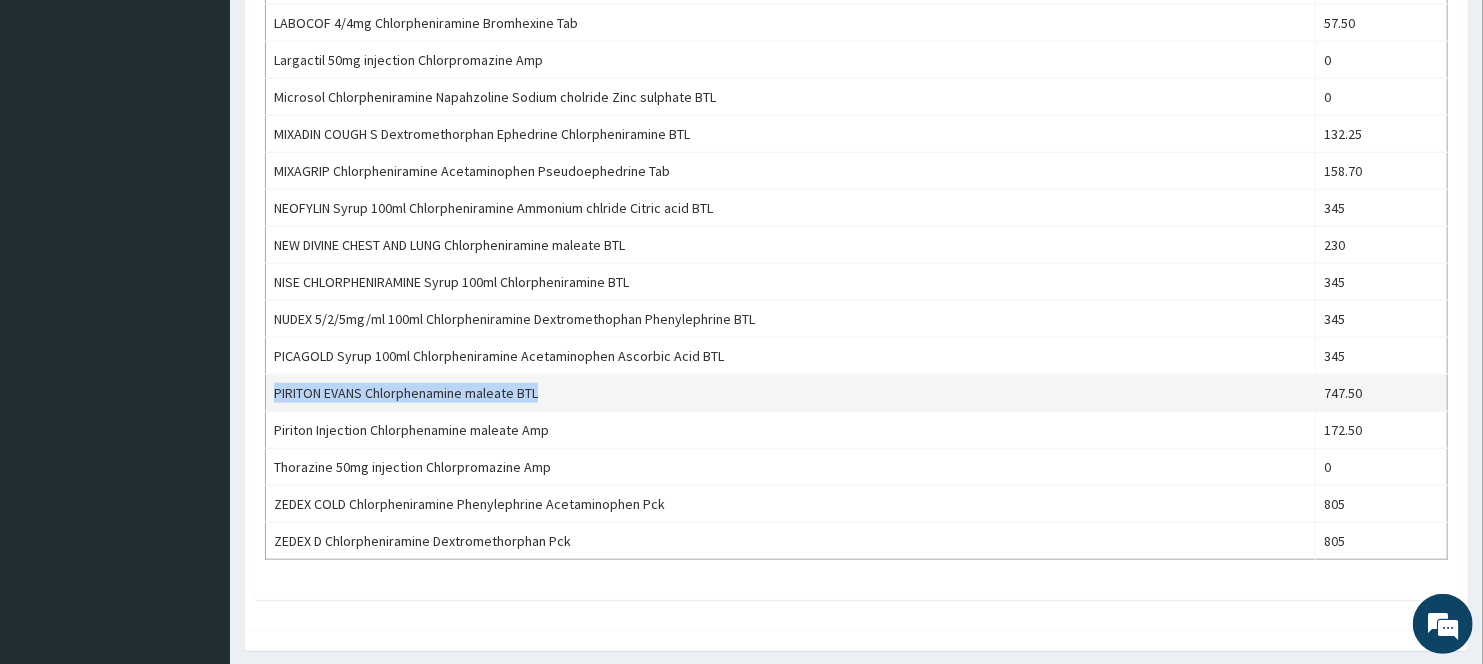 copy on "PIRITON EVANS Chlorphenamine maleate BTL" 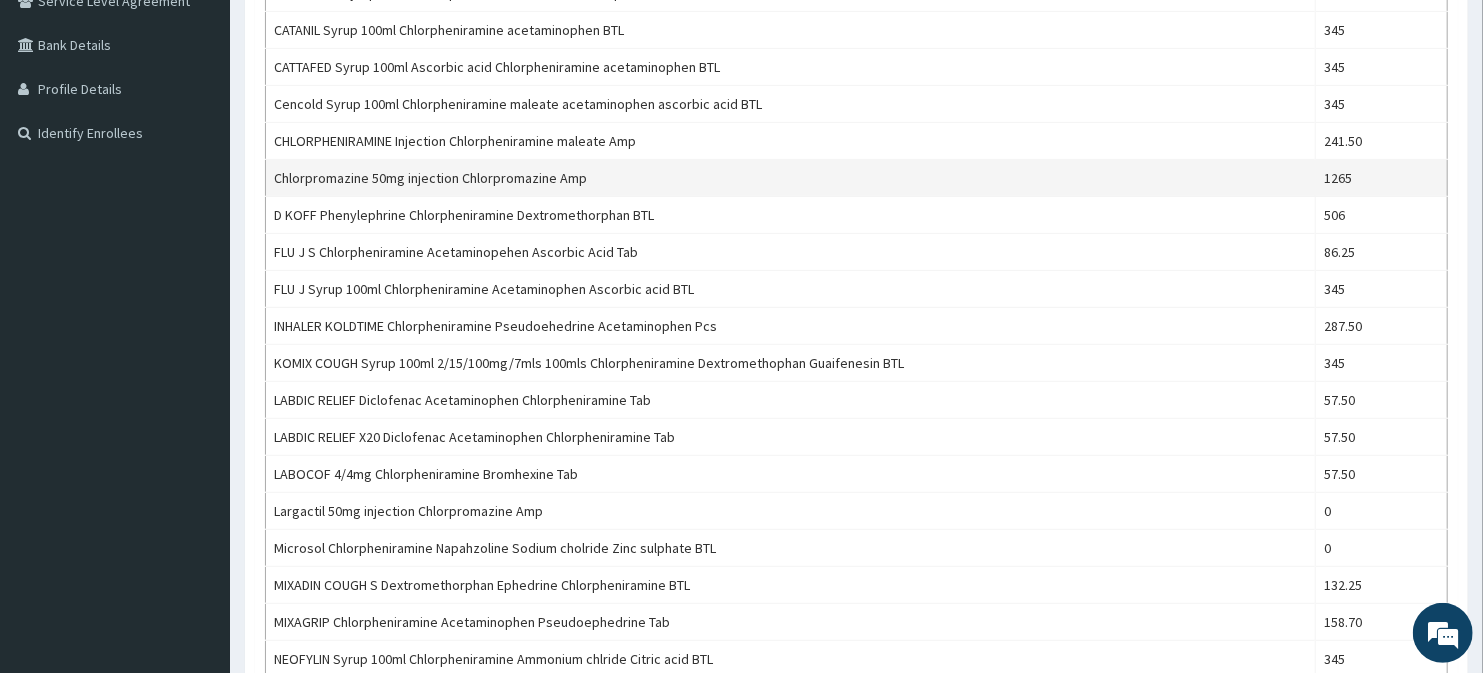 scroll, scrollTop: 0, scrollLeft: 0, axis: both 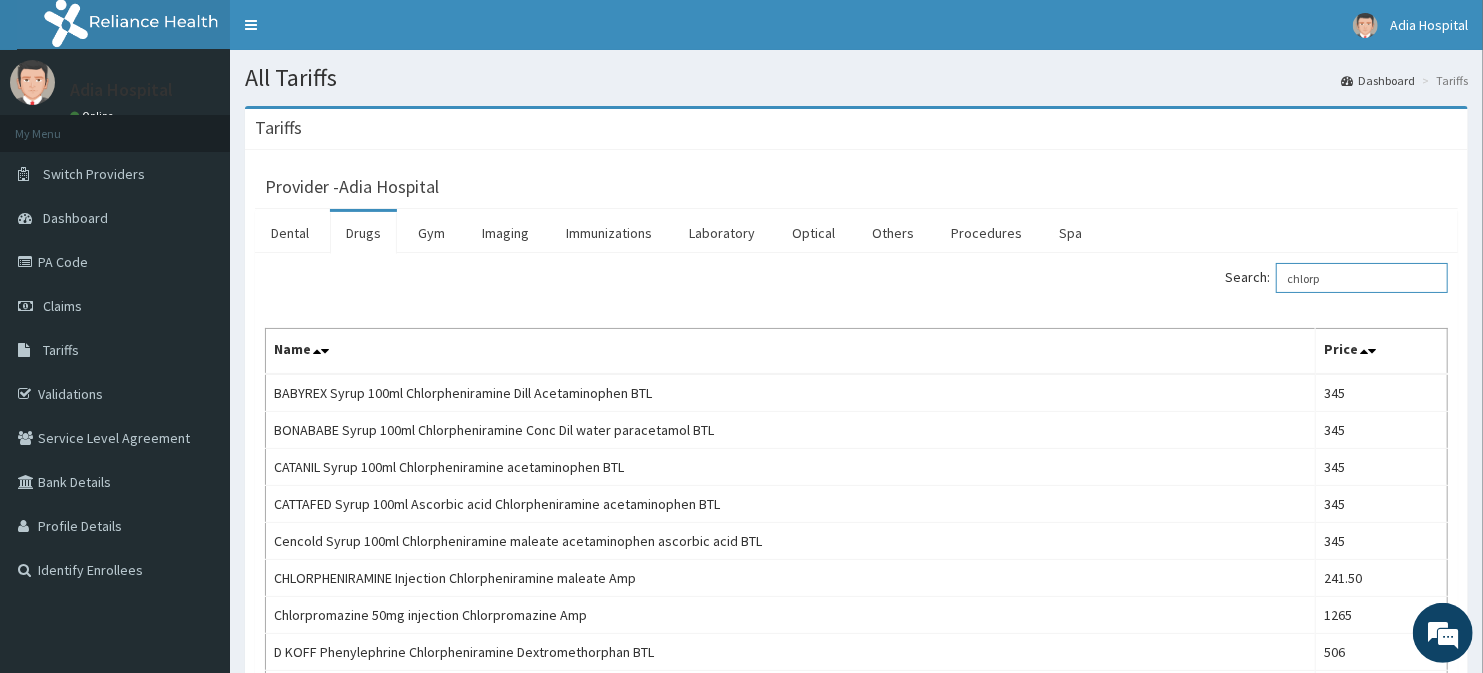 drag, startPoint x: 1361, startPoint y: 271, endPoint x: 1232, endPoint y: 313, distance: 135.66502 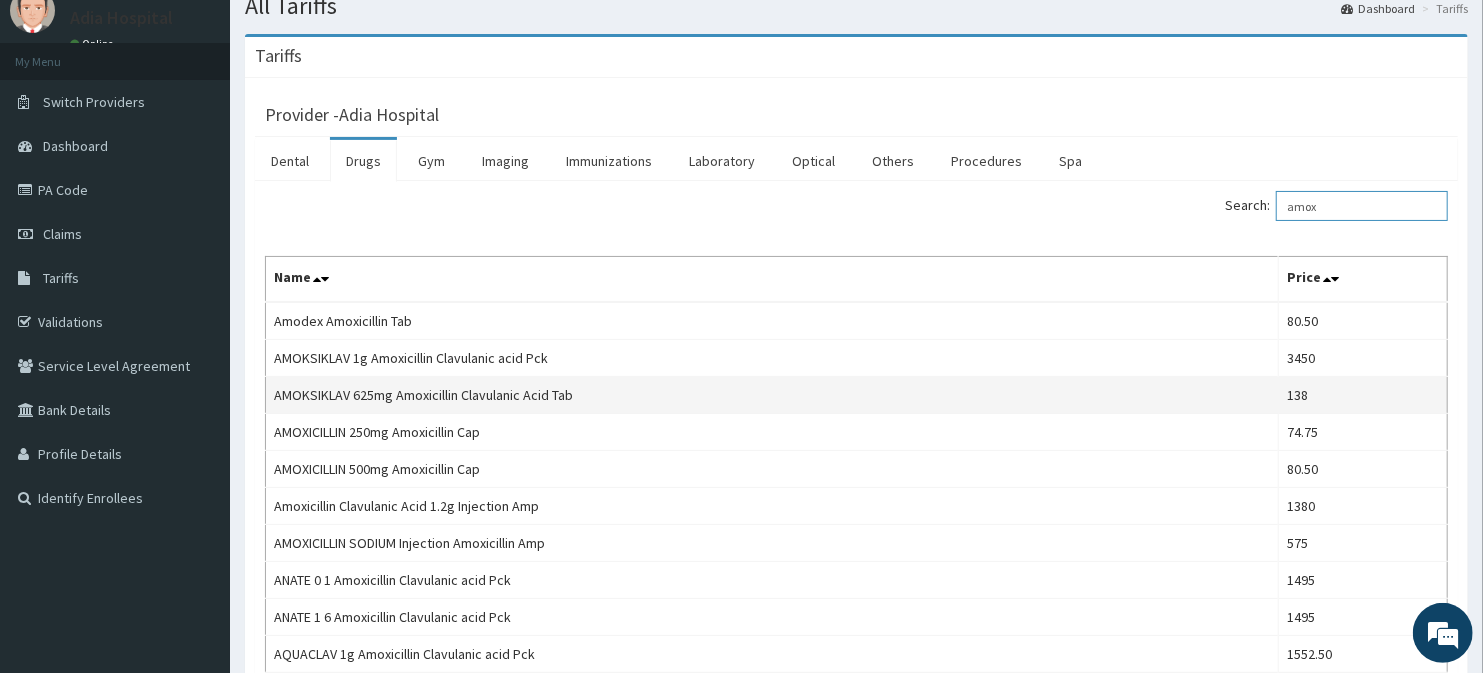 scroll, scrollTop: 111, scrollLeft: 0, axis: vertical 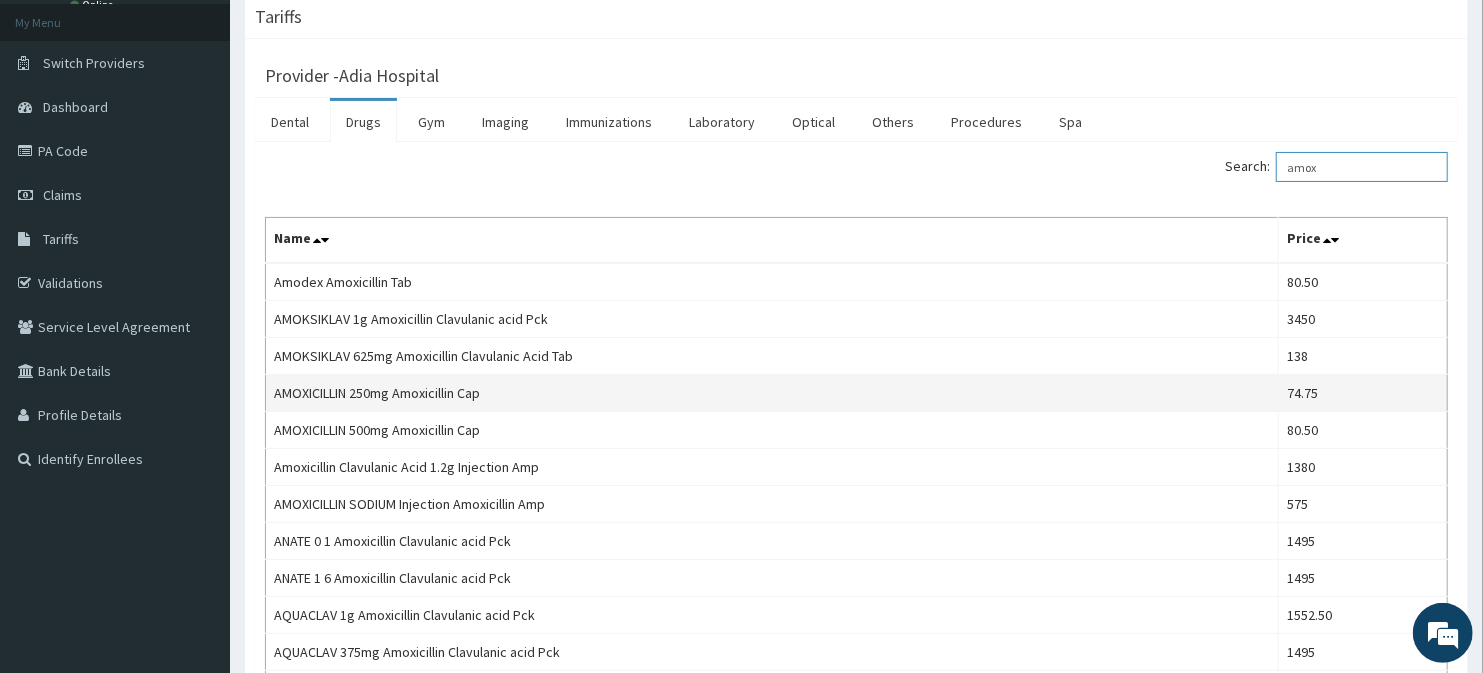 type on "amox" 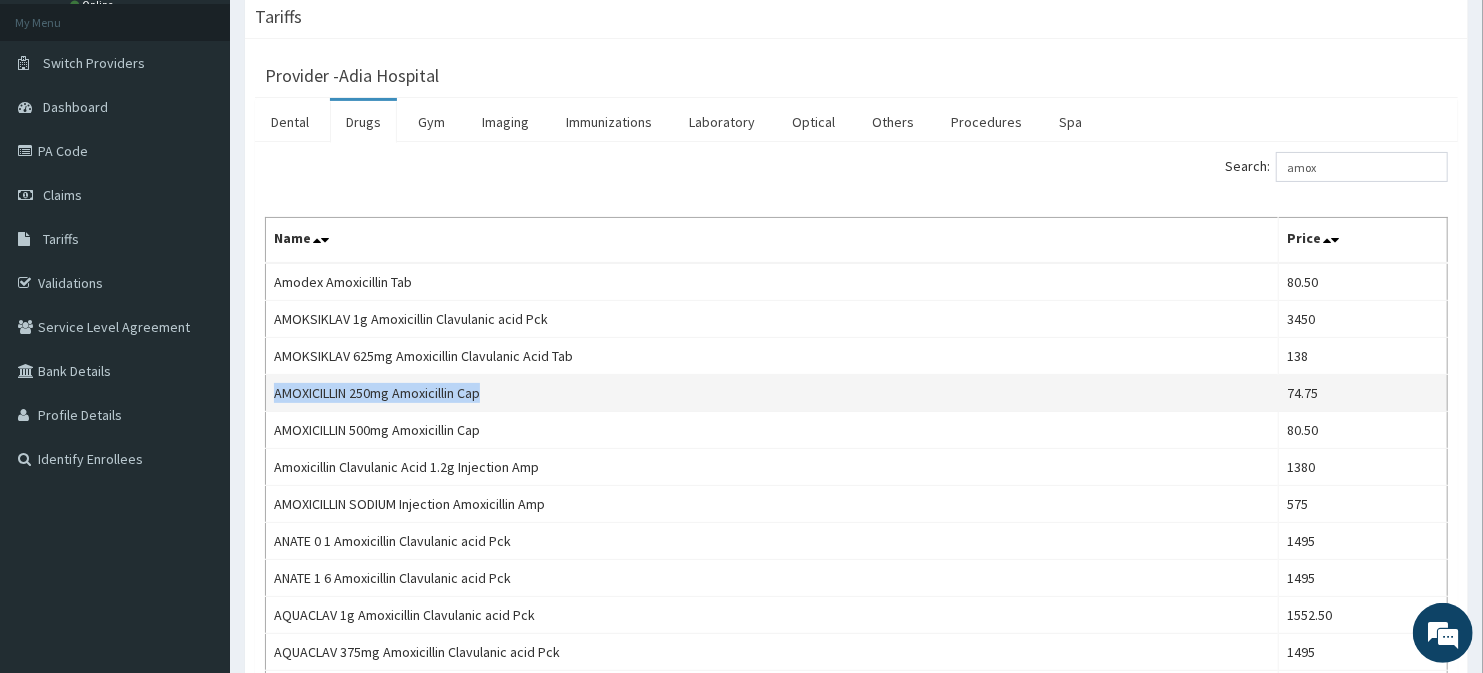 copy on "AMOXICILLIN 250mg Amoxicillin Cap" 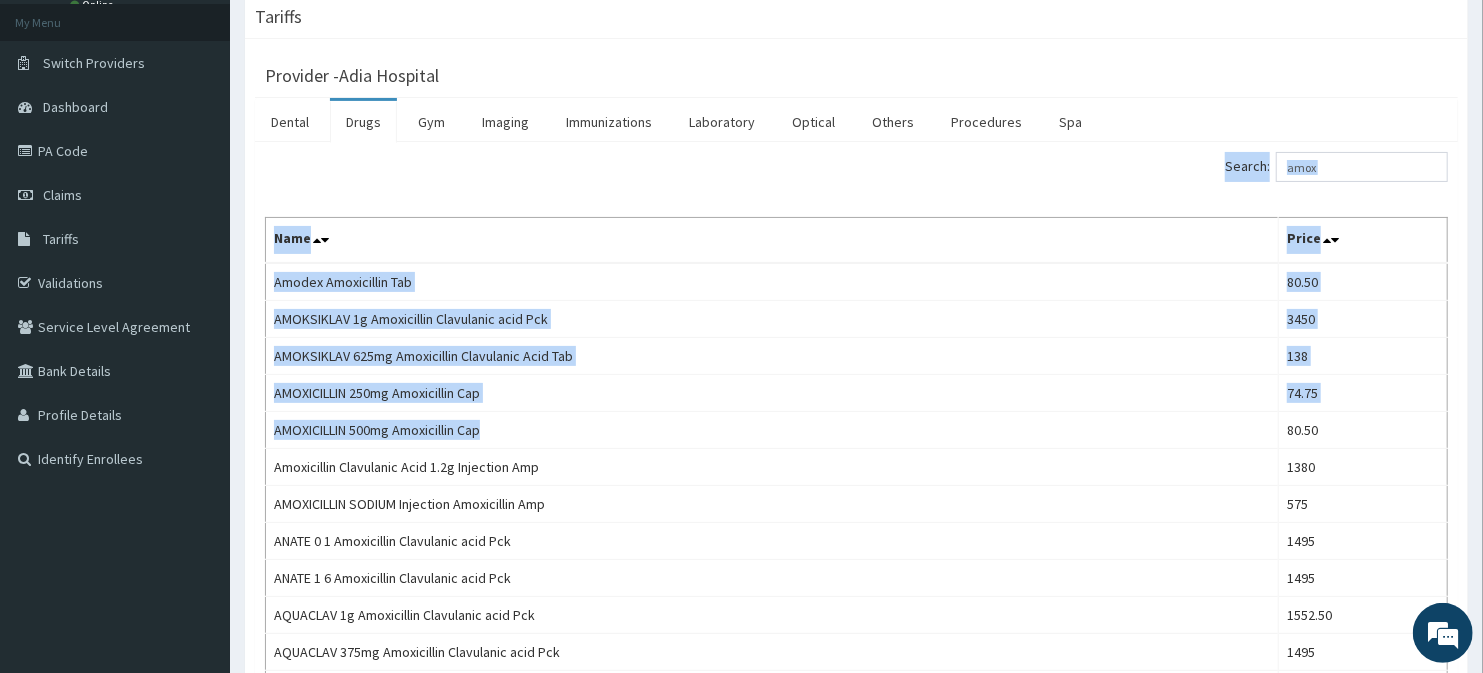 drag, startPoint x: 538, startPoint y: 428, endPoint x: 254, endPoint y: 446, distance: 284.56985 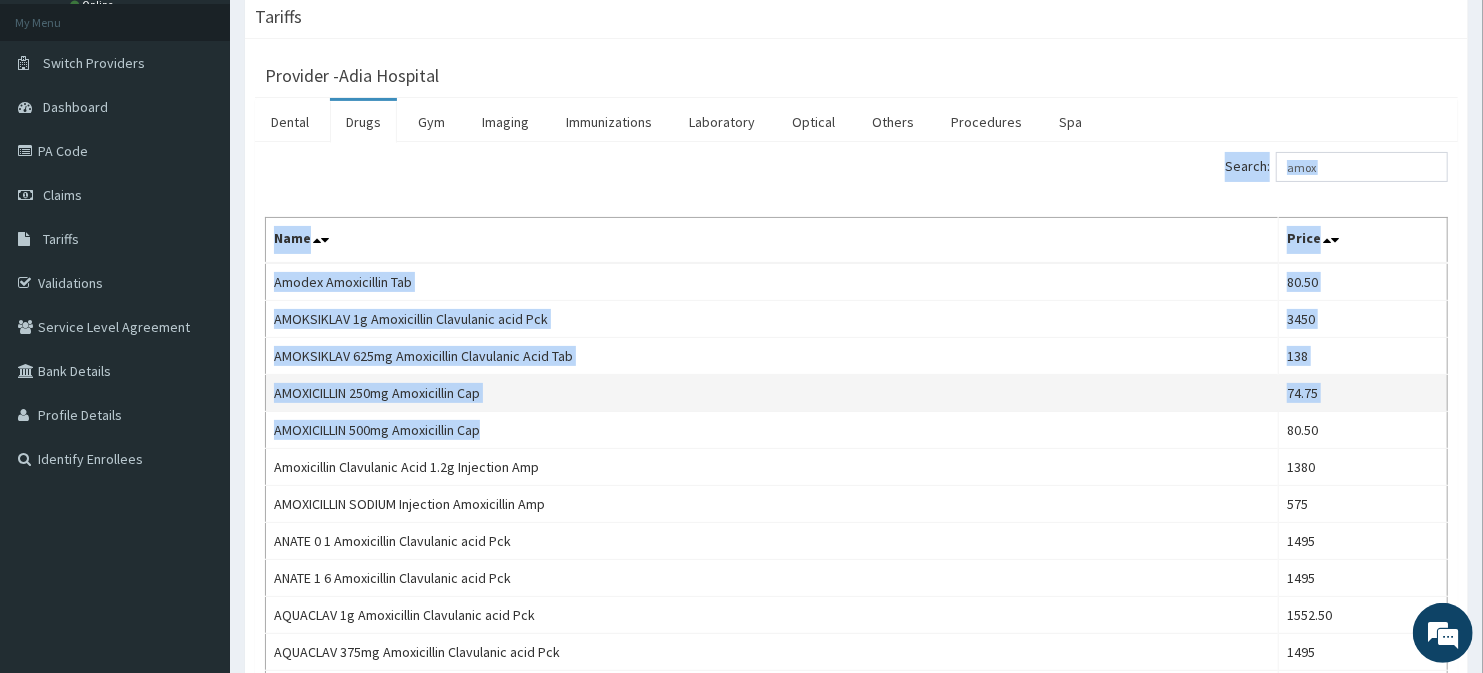 click on "AMOXICILLIN 250mg Amoxicillin Cap" at bounding box center (772, 393) 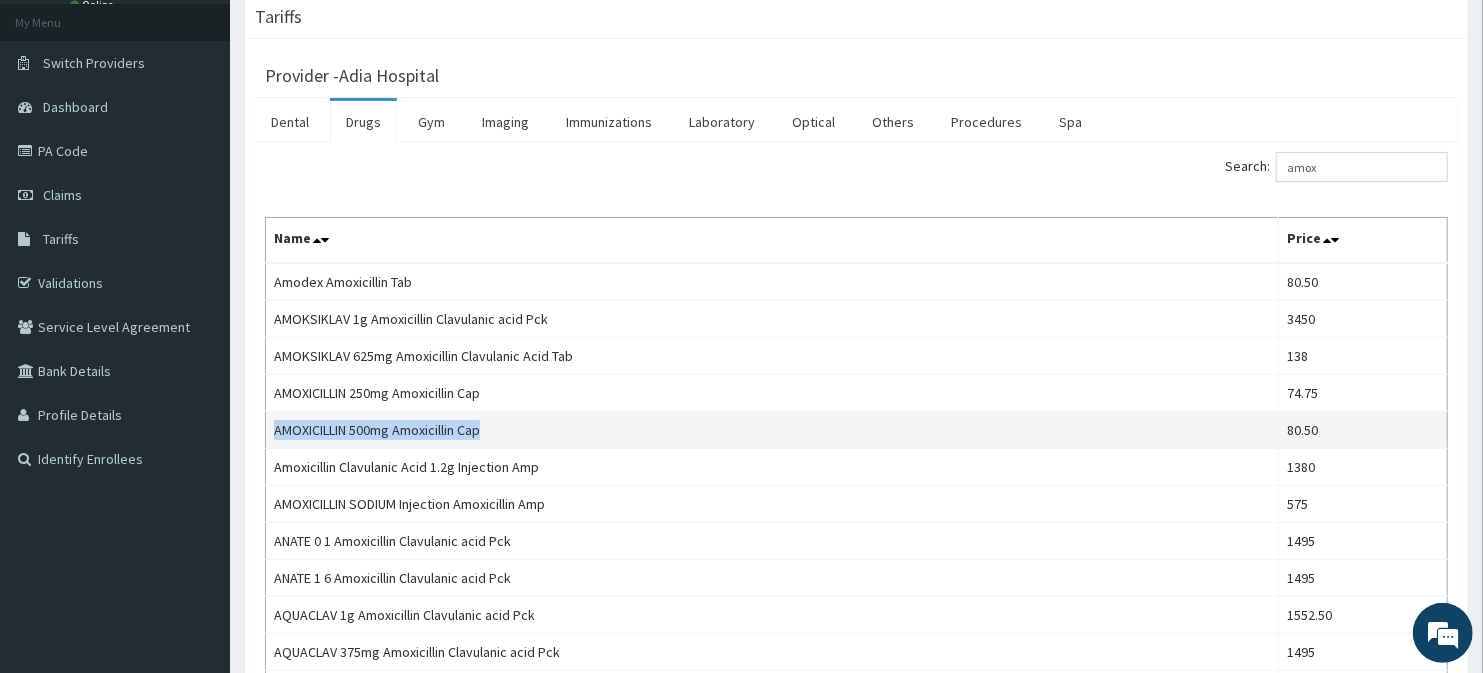 drag, startPoint x: 267, startPoint y: 436, endPoint x: 504, endPoint y: 442, distance: 237.07594 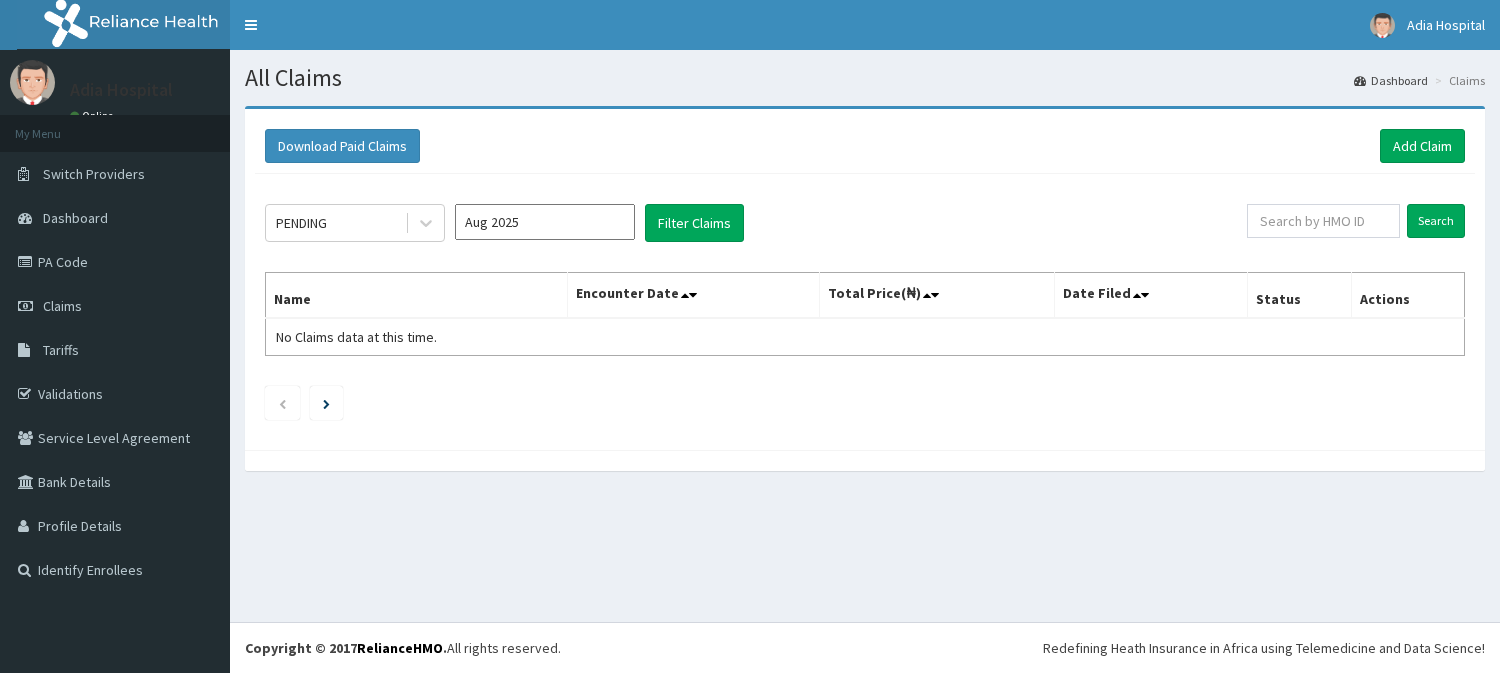 scroll, scrollTop: 0, scrollLeft: 0, axis: both 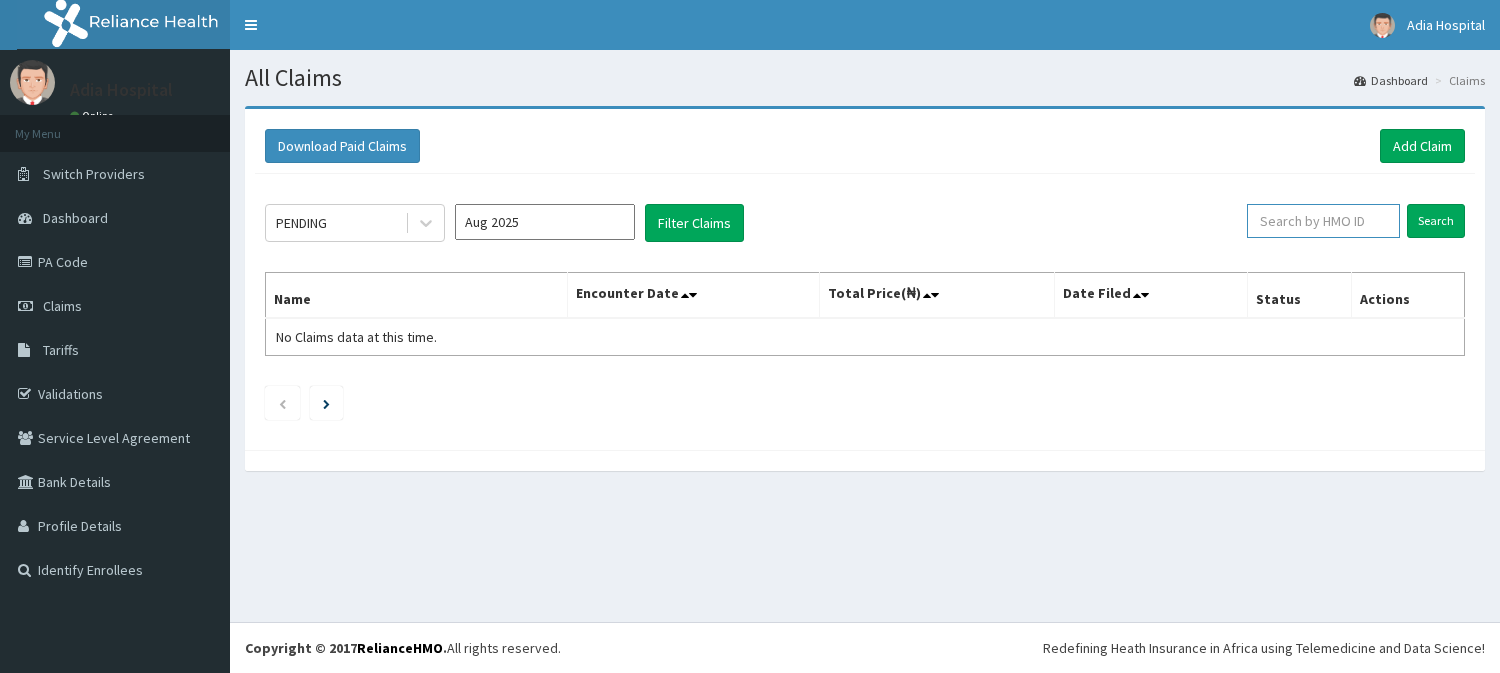 click at bounding box center [1323, 221] 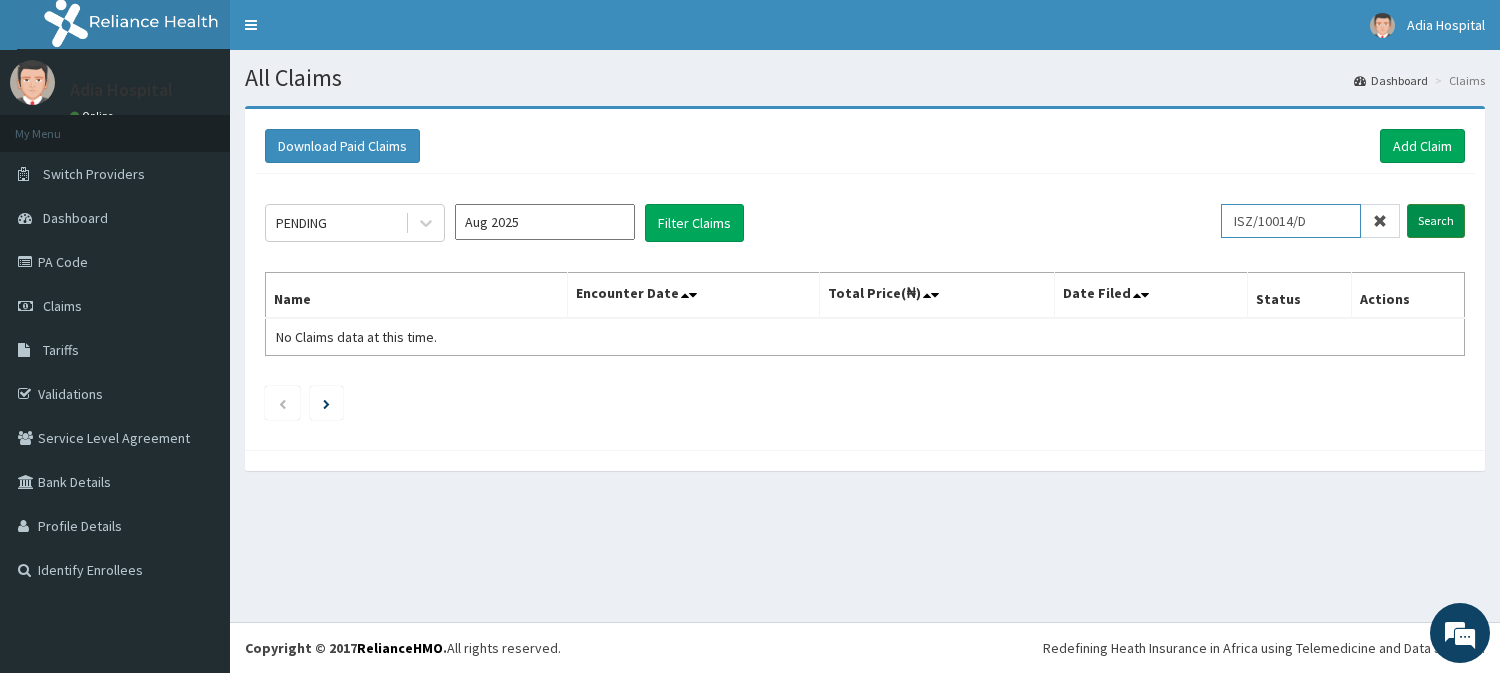 type on "ISZ/10014/D" 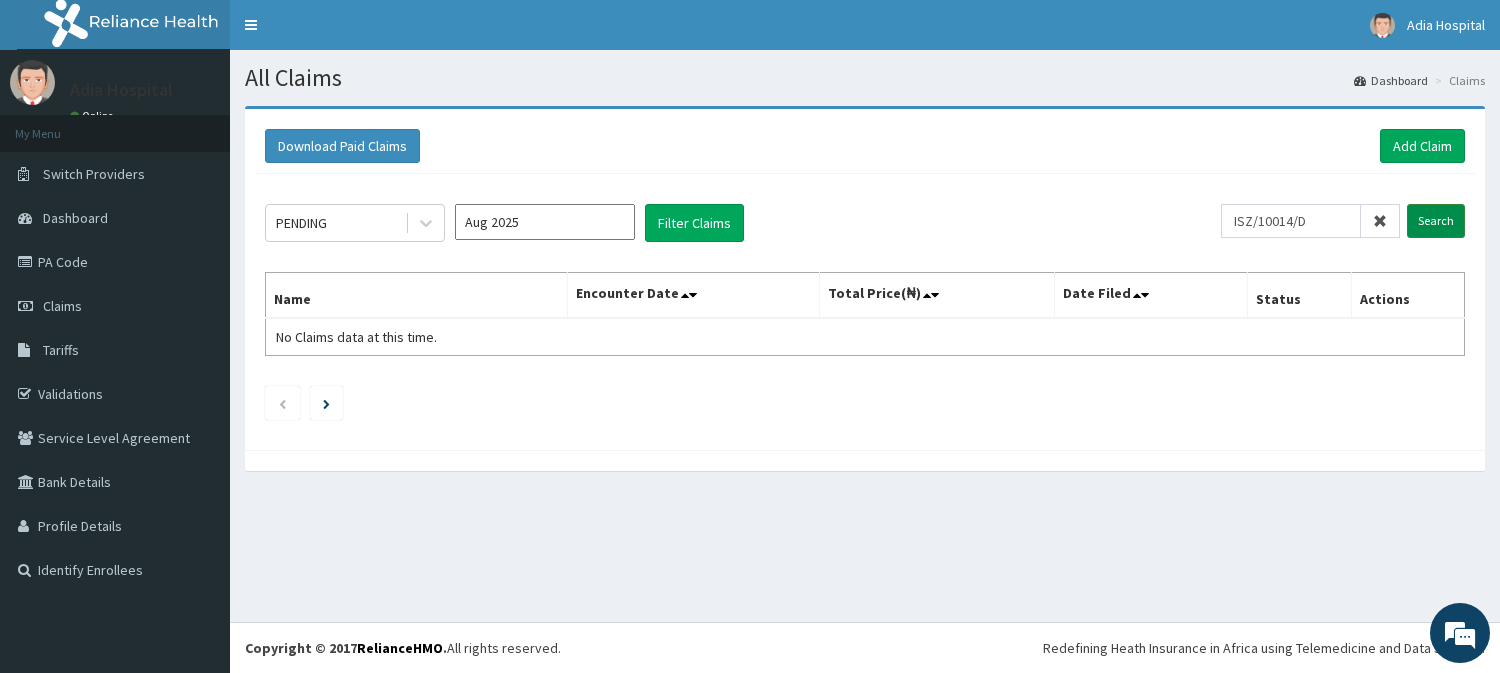 click on "Search" at bounding box center [1436, 221] 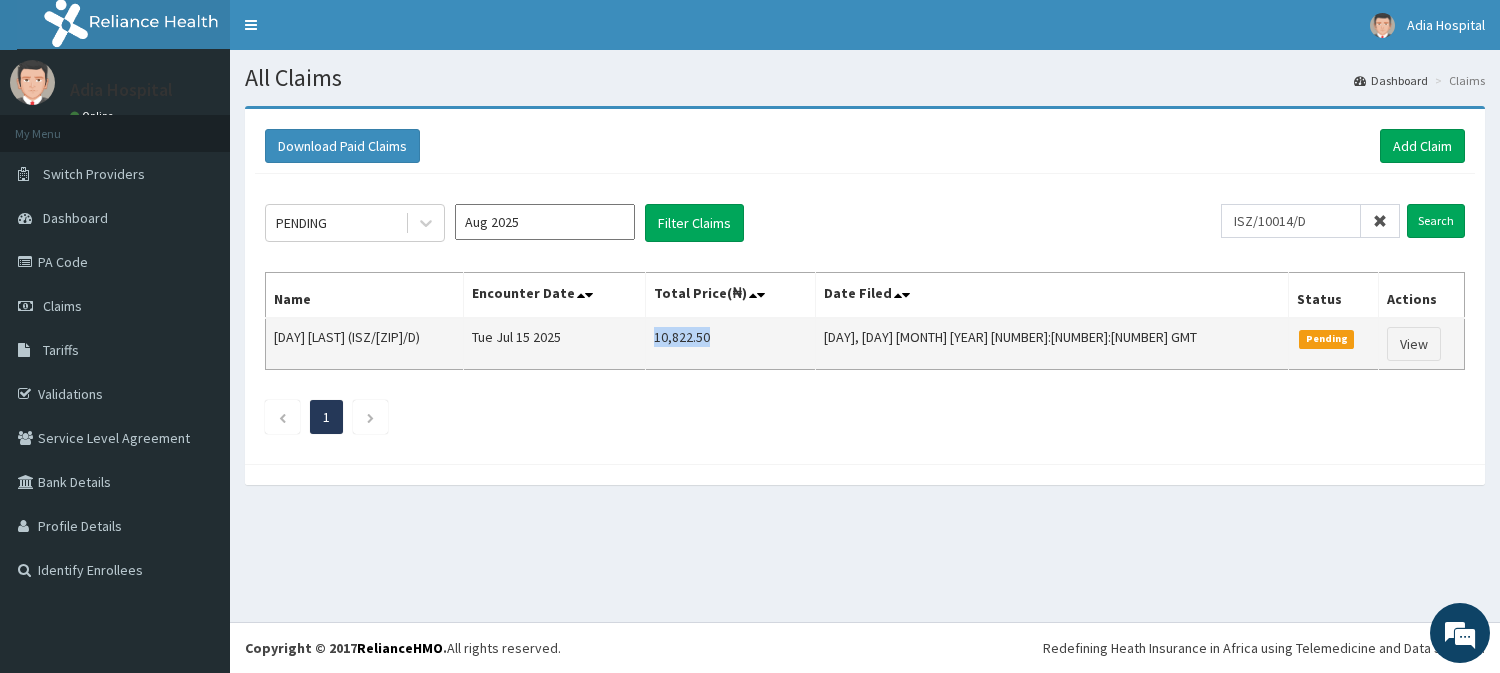 copy on "10,822.50" 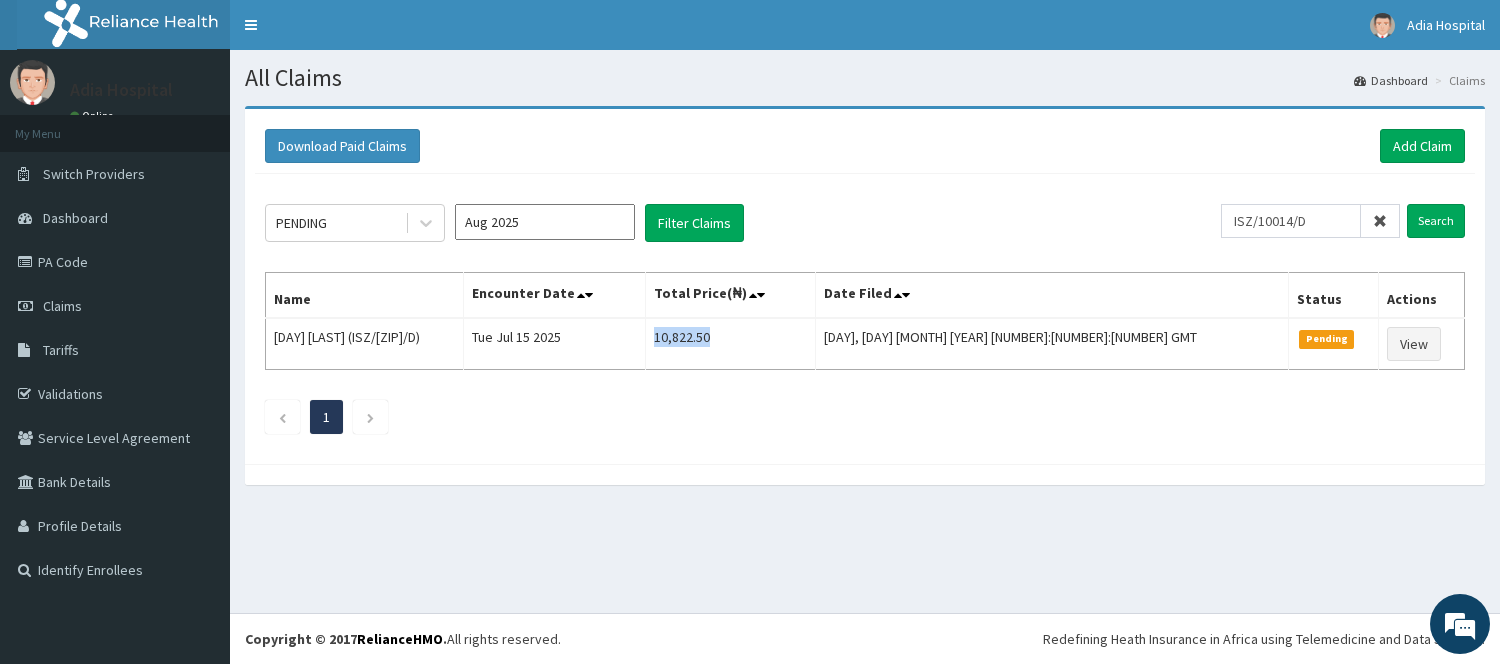 scroll, scrollTop: 0, scrollLeft: 0, axis: both 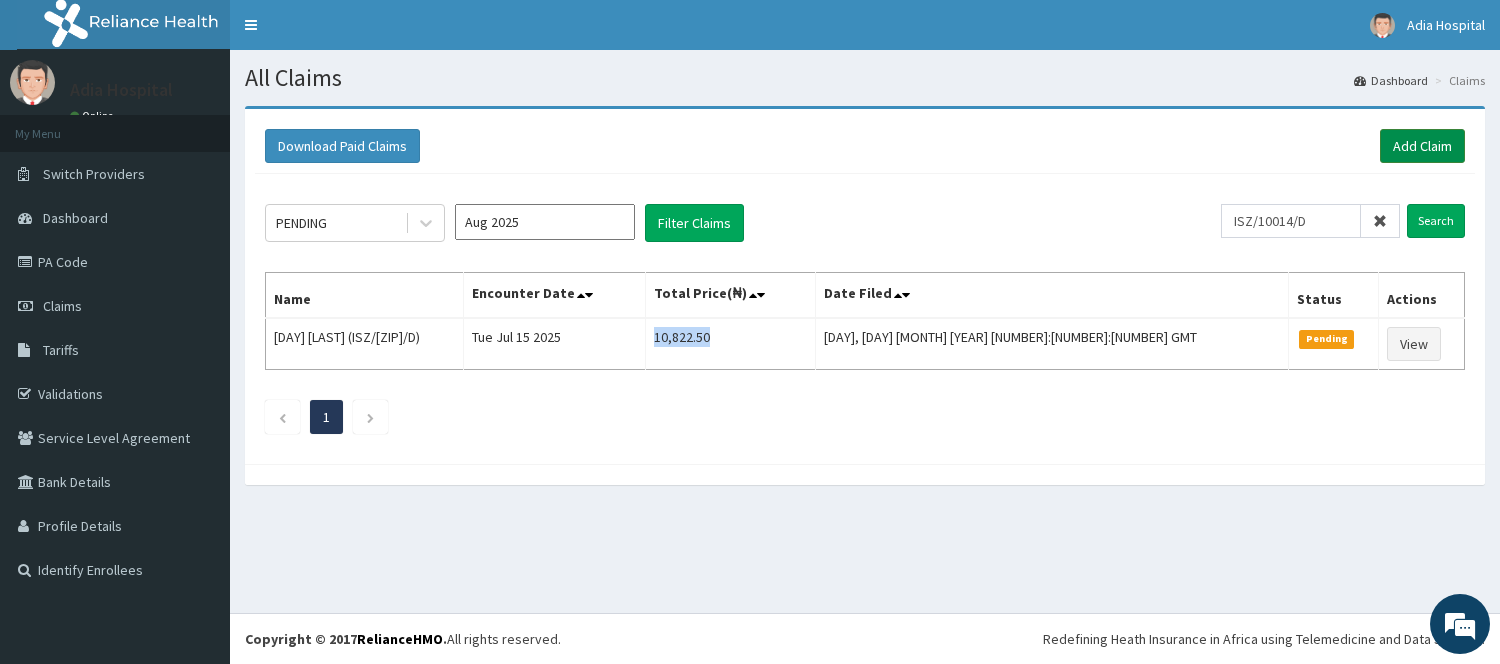 click on "Add Claim" at bounding box center [1422, 146] 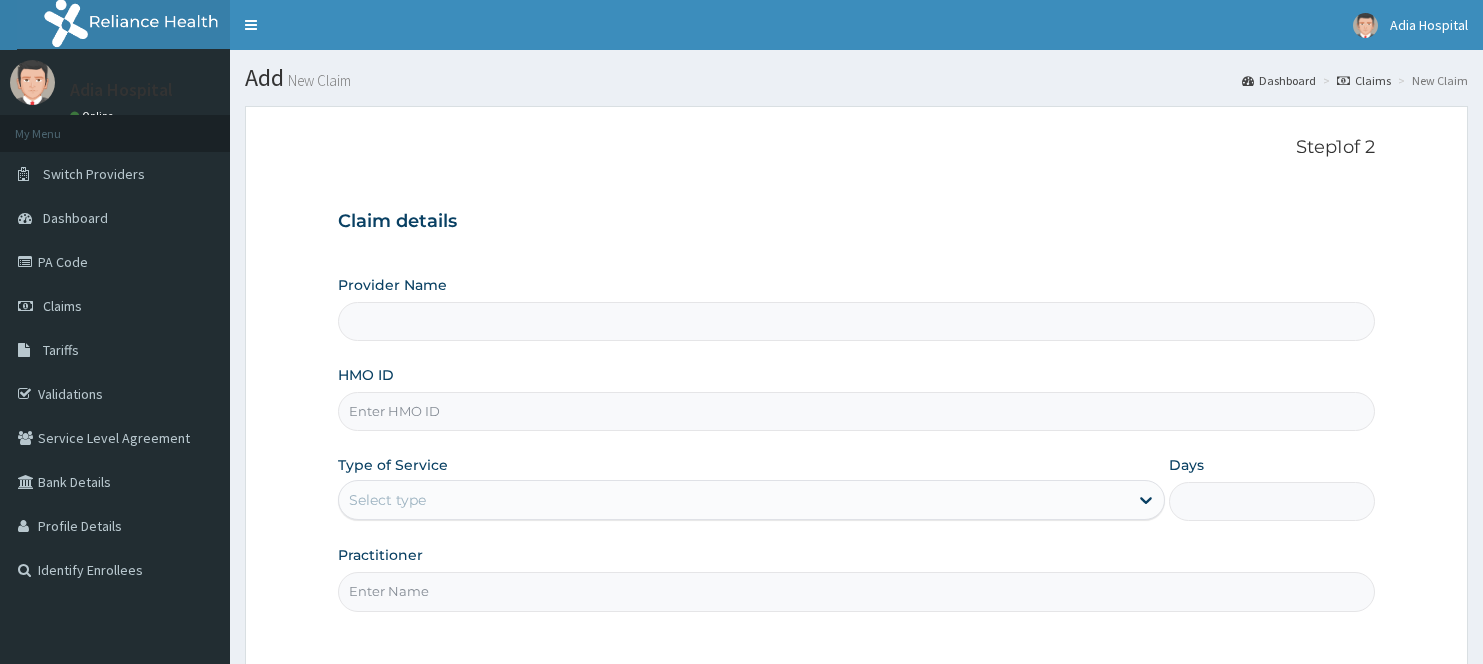 scroll, scrollTop: 0, scrollLeft: 0, axis: both 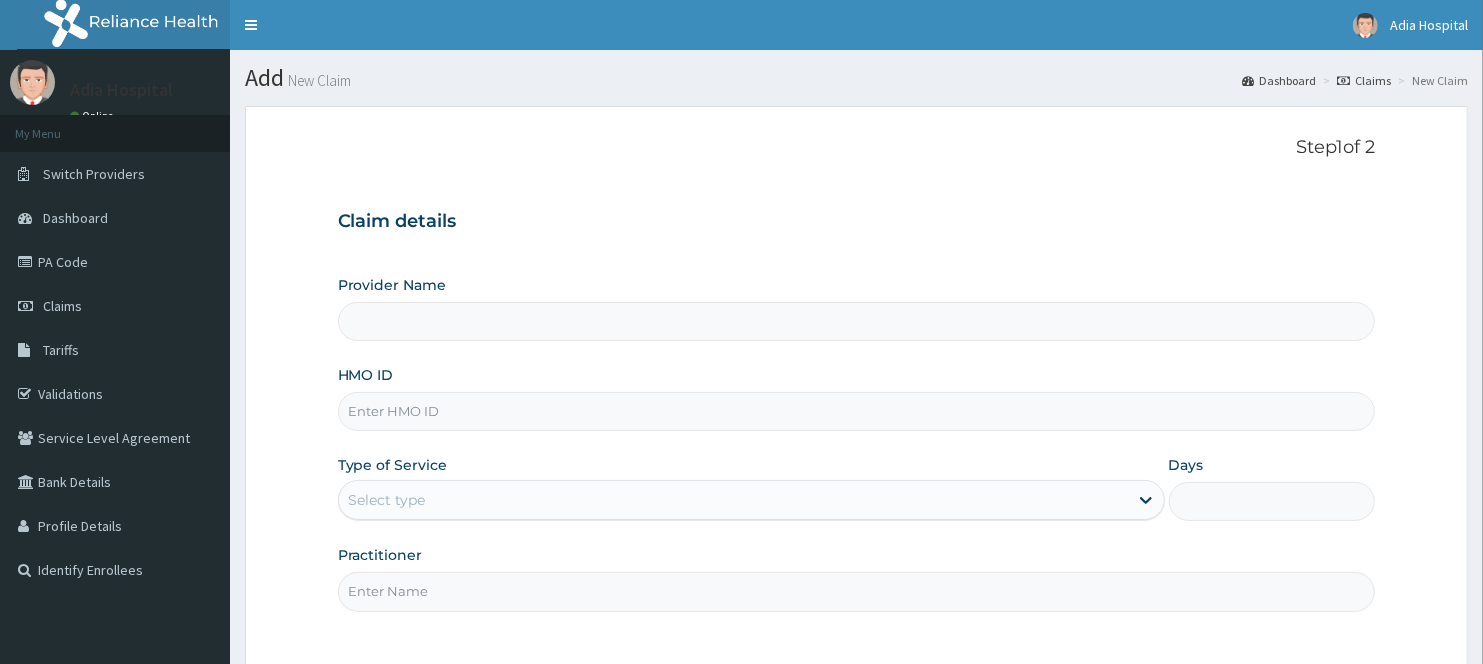 click on "HMO ID" at bounding box center (857, 411) 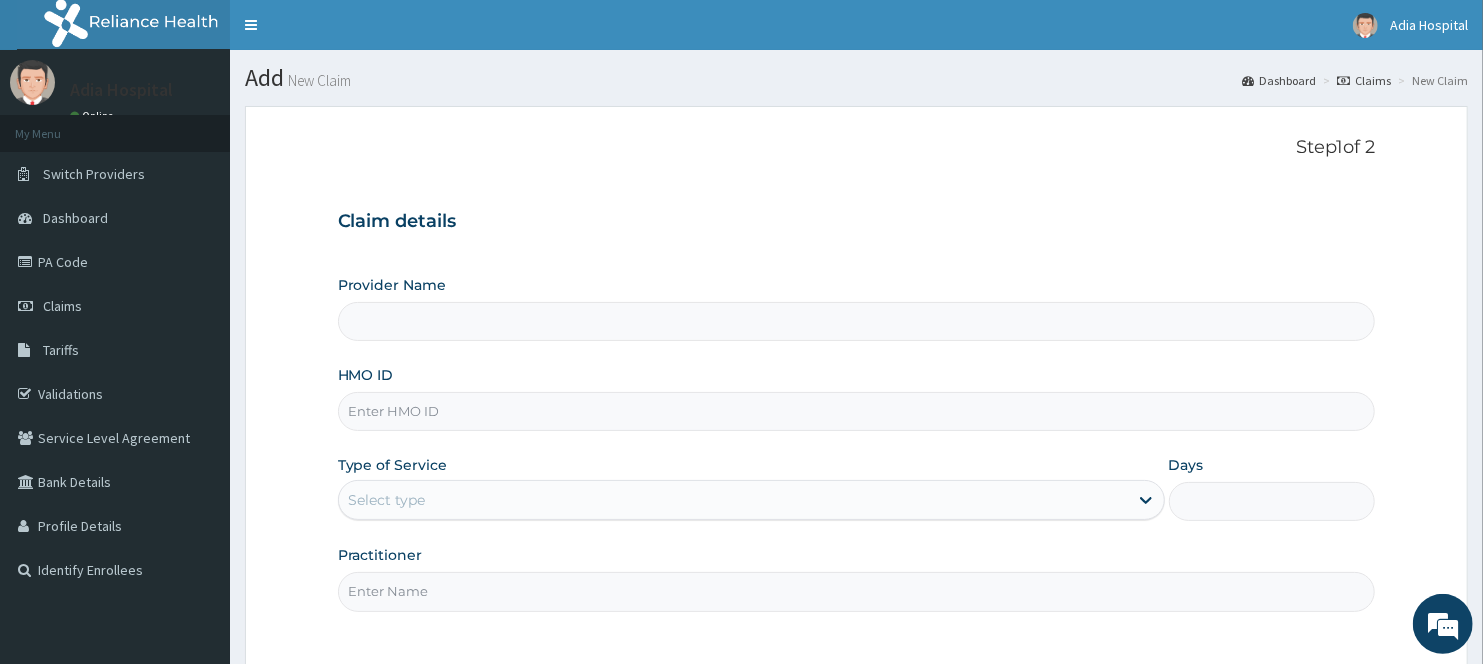 paste on "ISZ/10014/F" 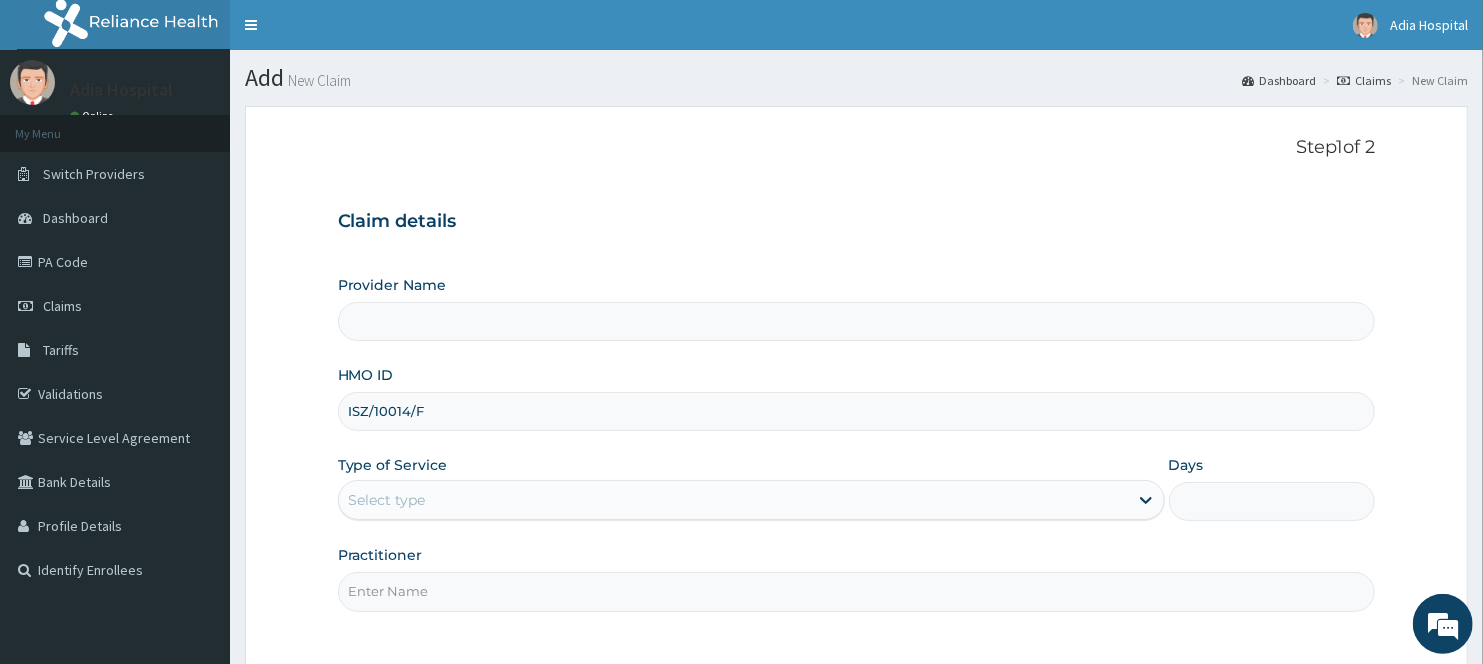 type on "Adia Hospital" 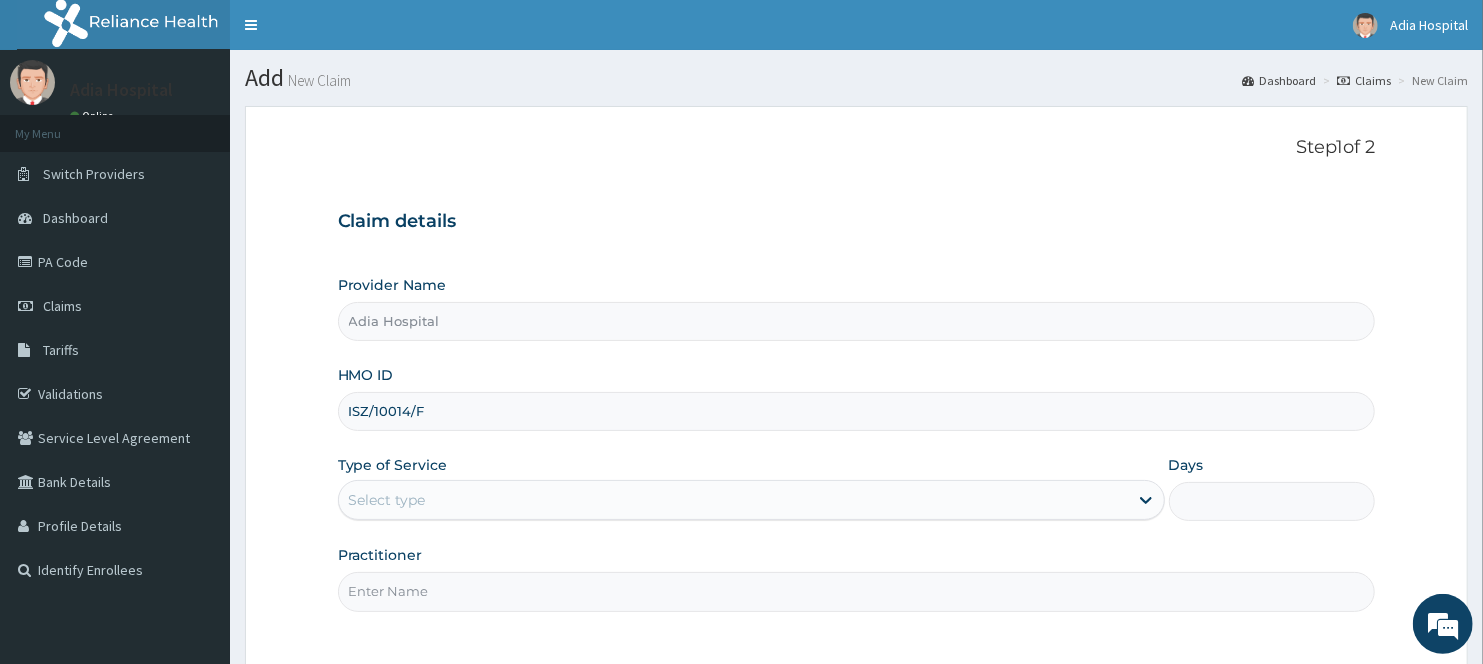 type on "ISZ/10014/F" 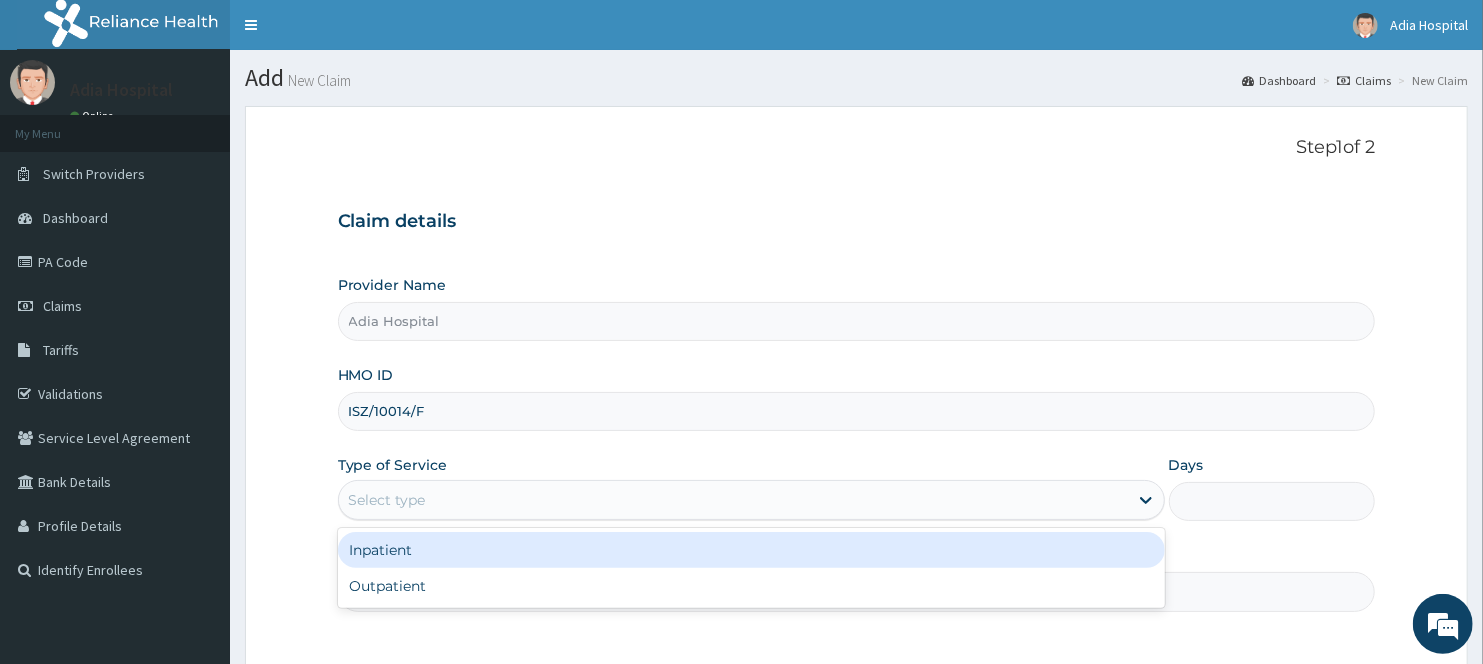 click on "Select type" at bounding box center [733, 500] 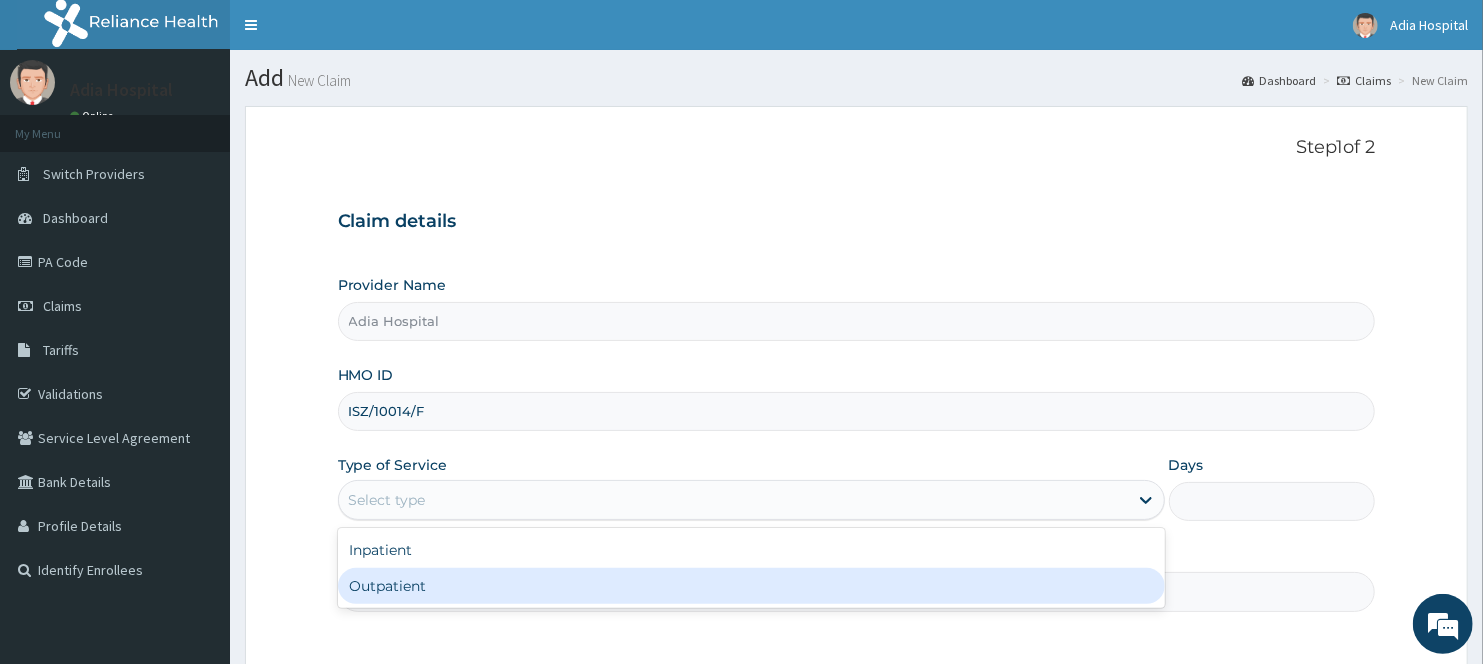 click on "Outpatient" at bounding box center [751, 586] 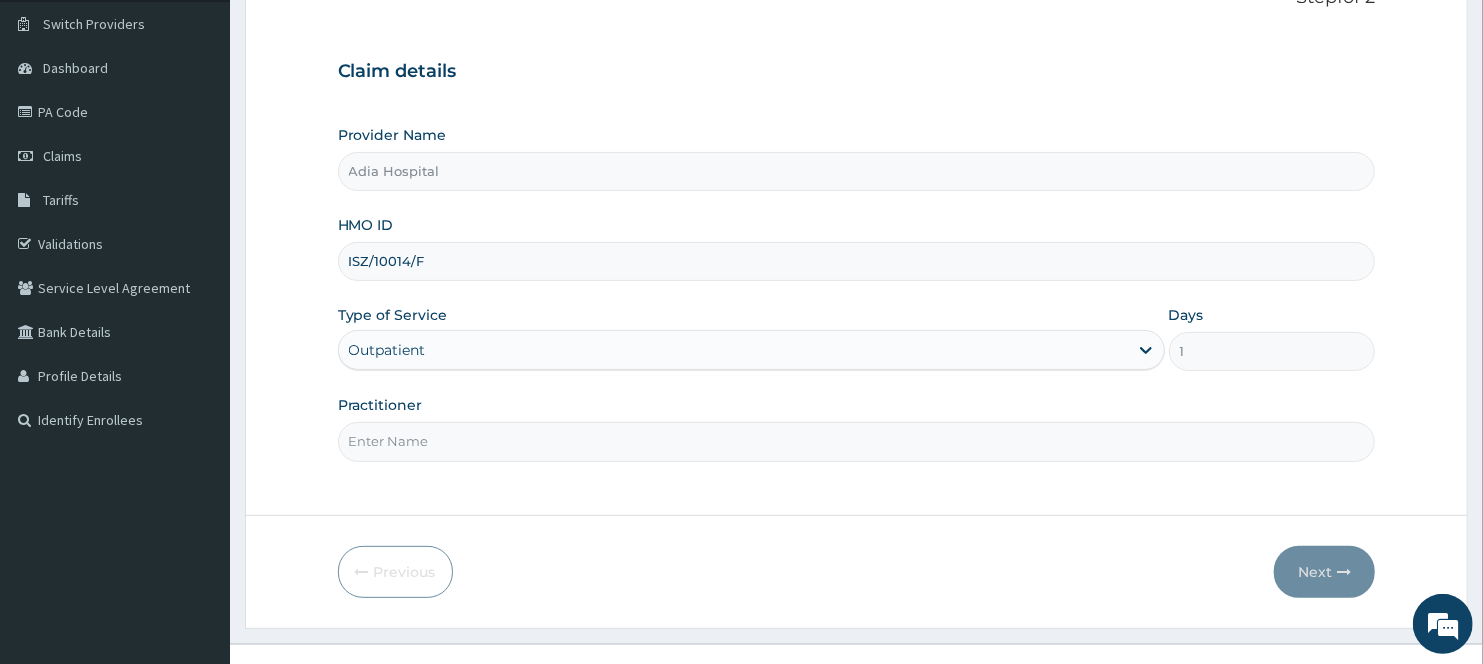 scroll, scrollTop: 181, scrollLeft: 0, axis: vertical 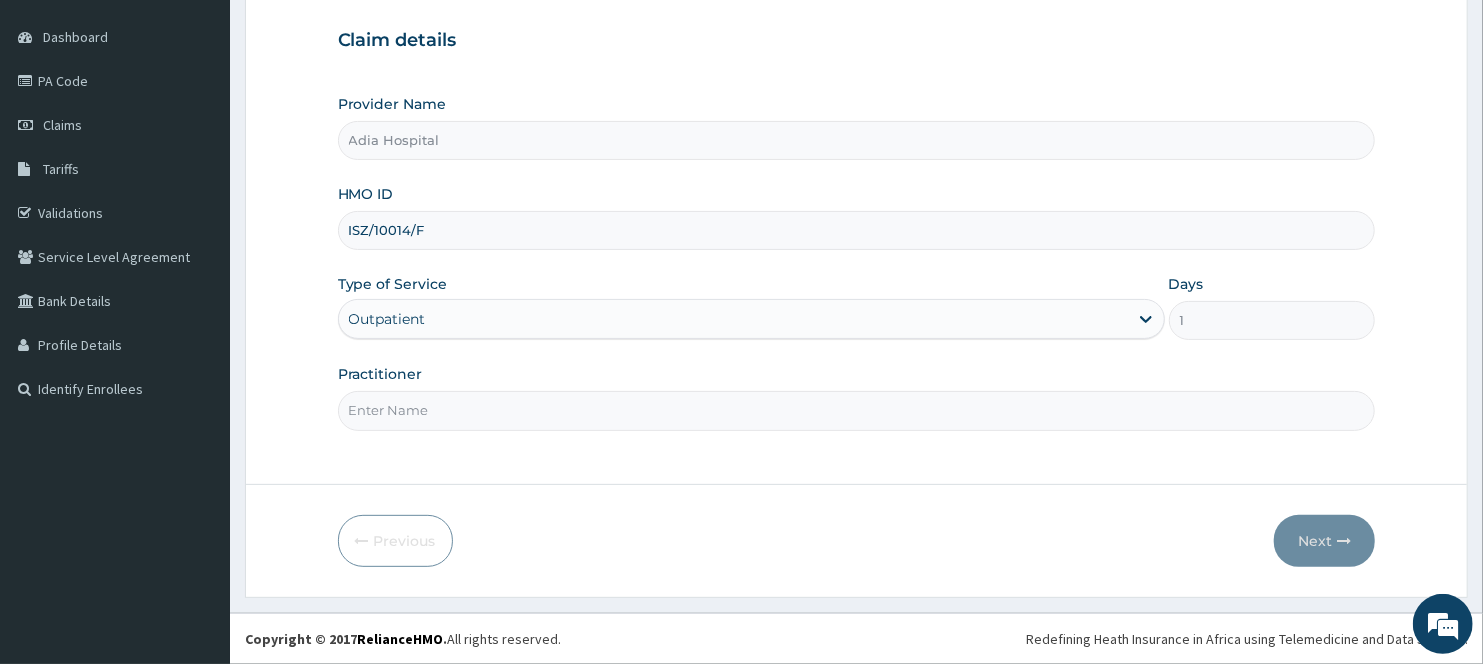 click on "Practitioner" at bounding box center (857, 410) 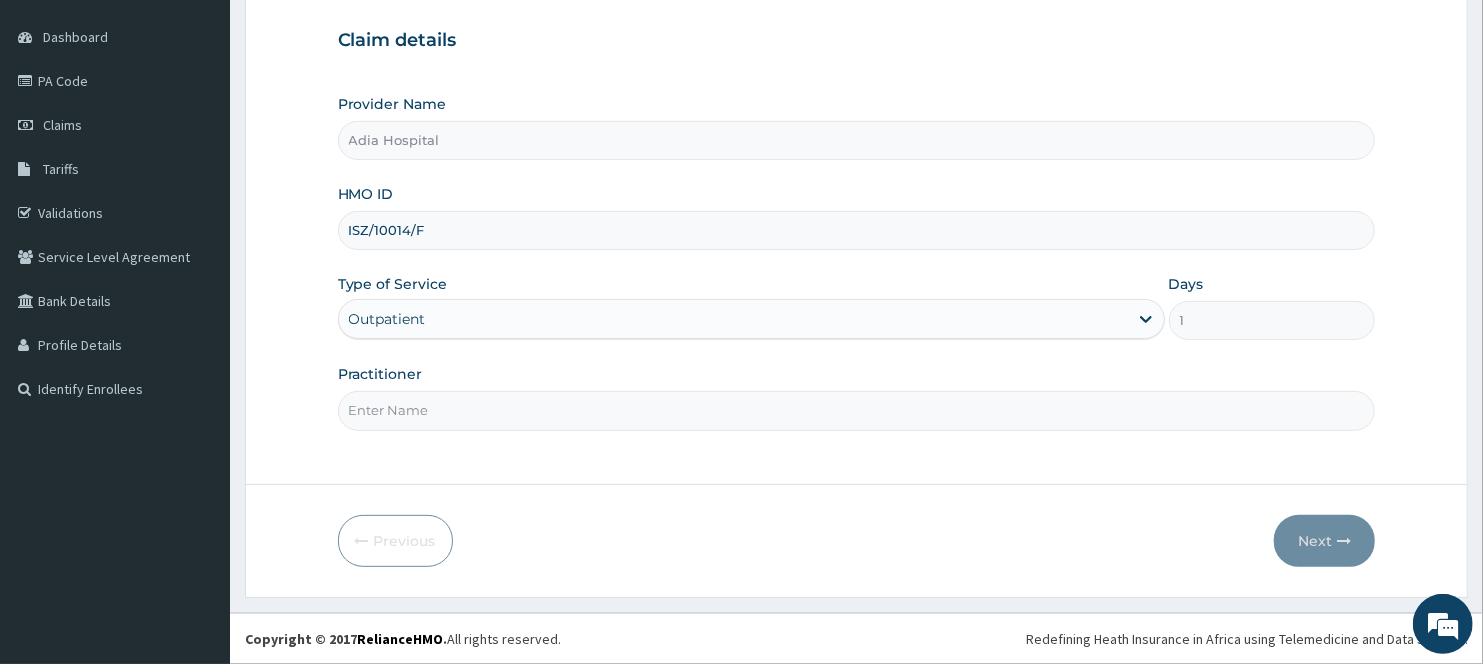 type on "dr ik" 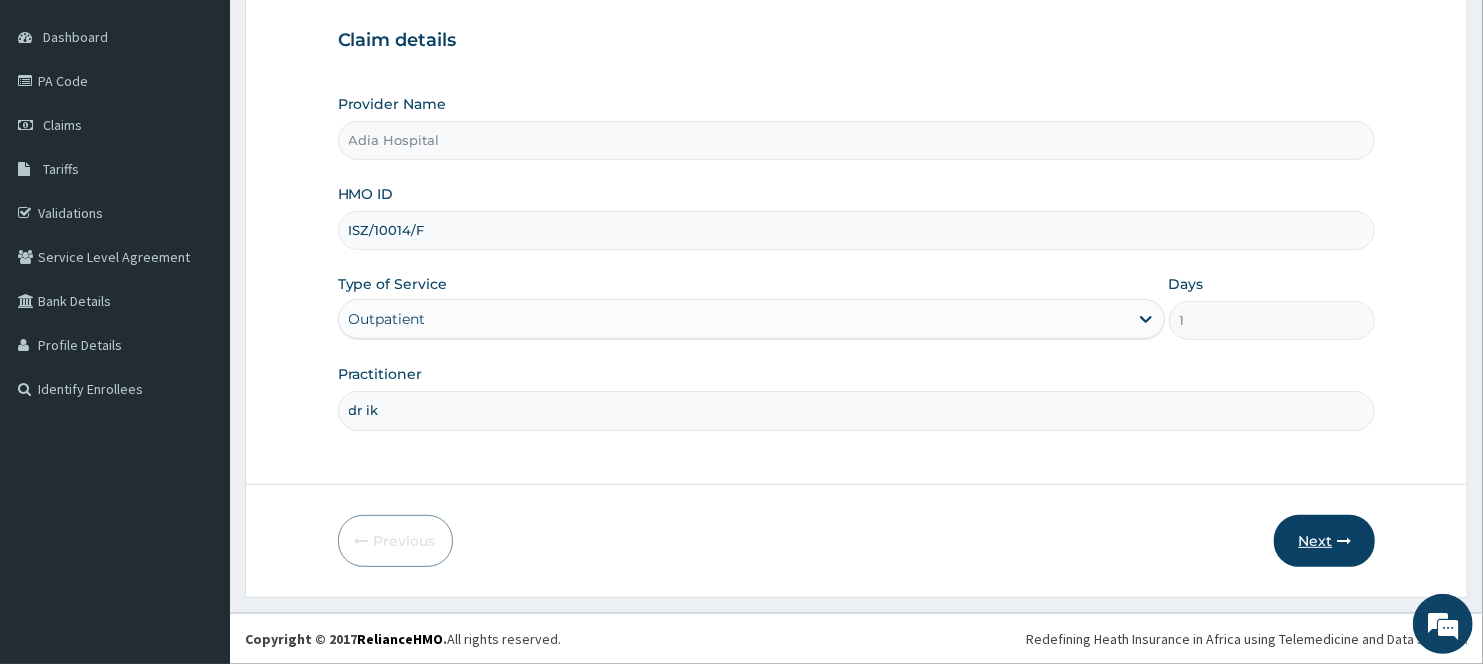 click on "Next" at bounding box center (1324, 541) 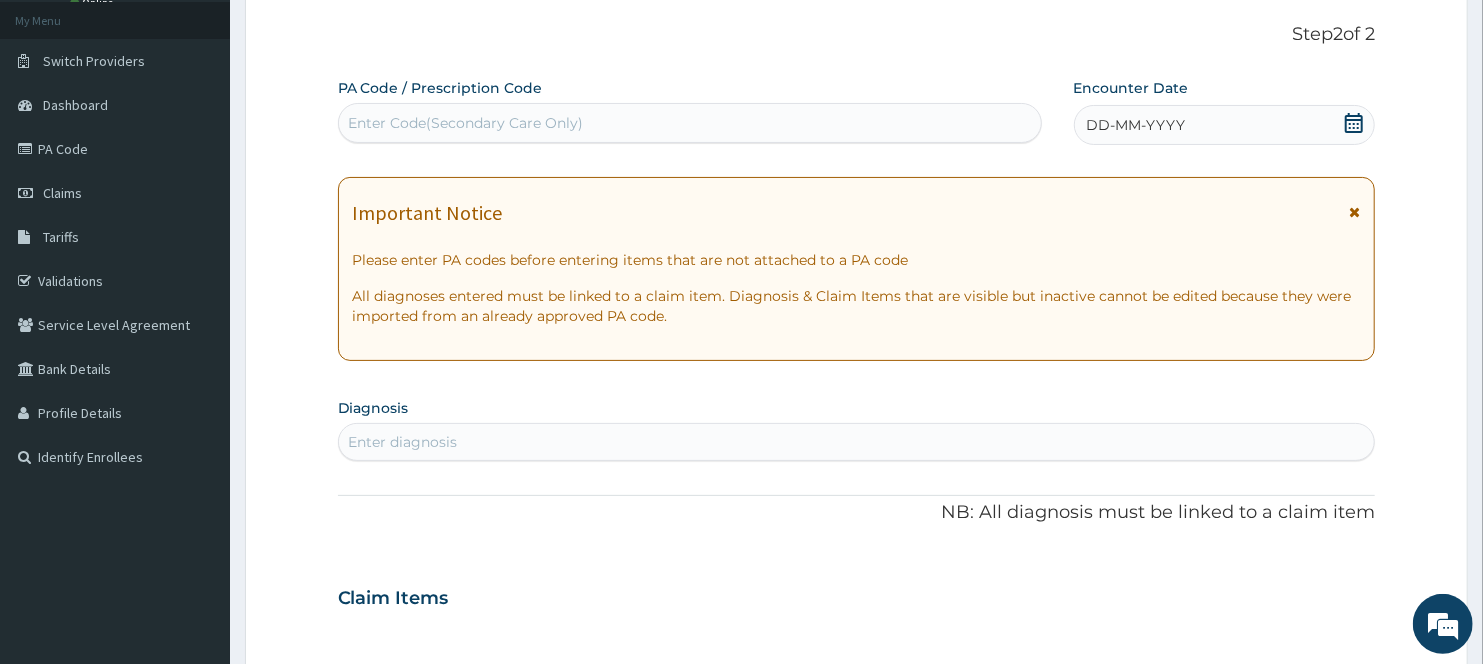 scroll, scrollTop: 0, scrollLeft: 0, axis: both 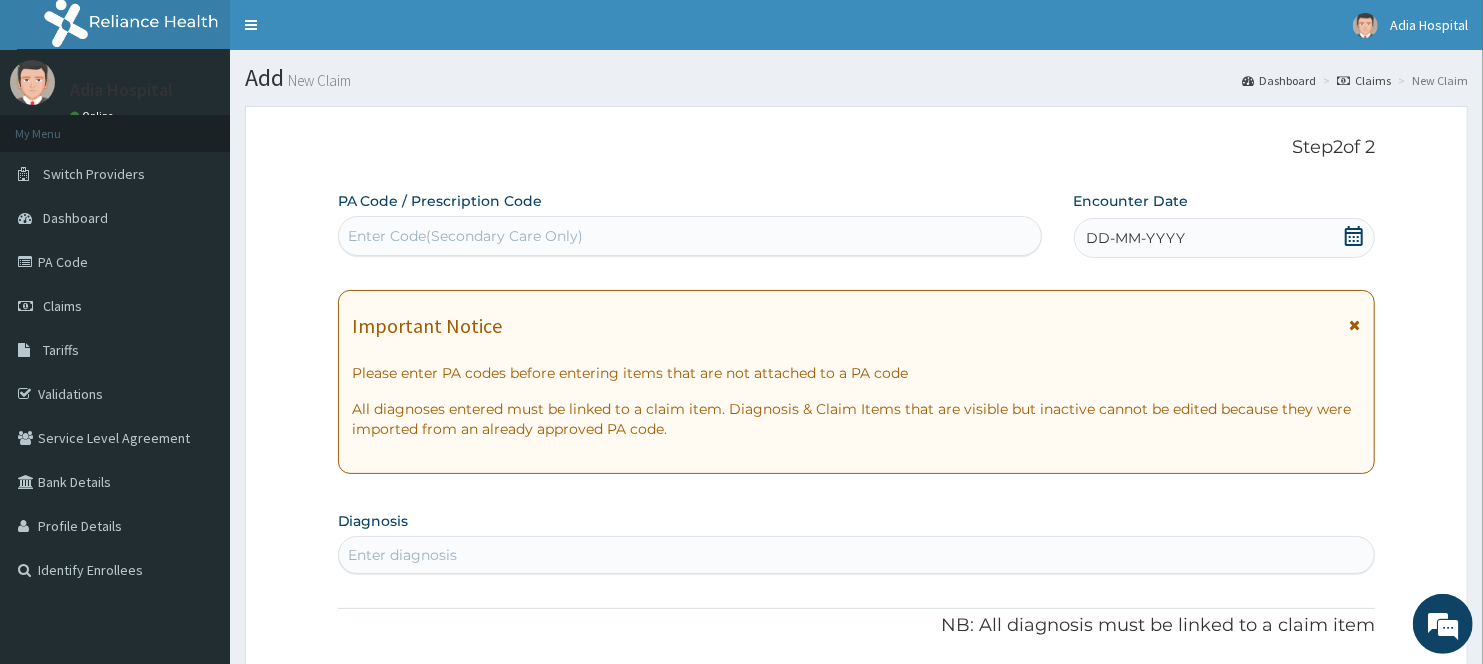 click on "Enter Code(Secondary Care Only)" at bounding box center [466, 236] 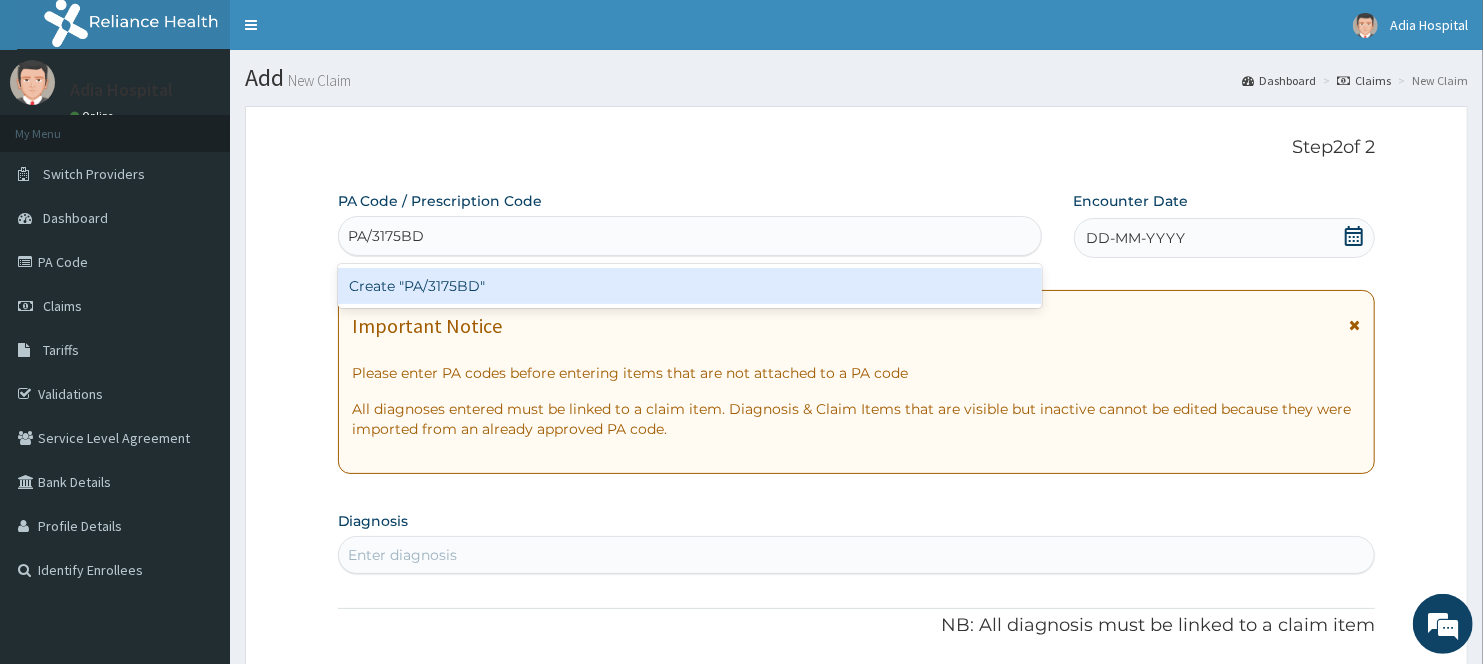 click on "Create "PA/3175BD"" at bounding box center [690, 286] 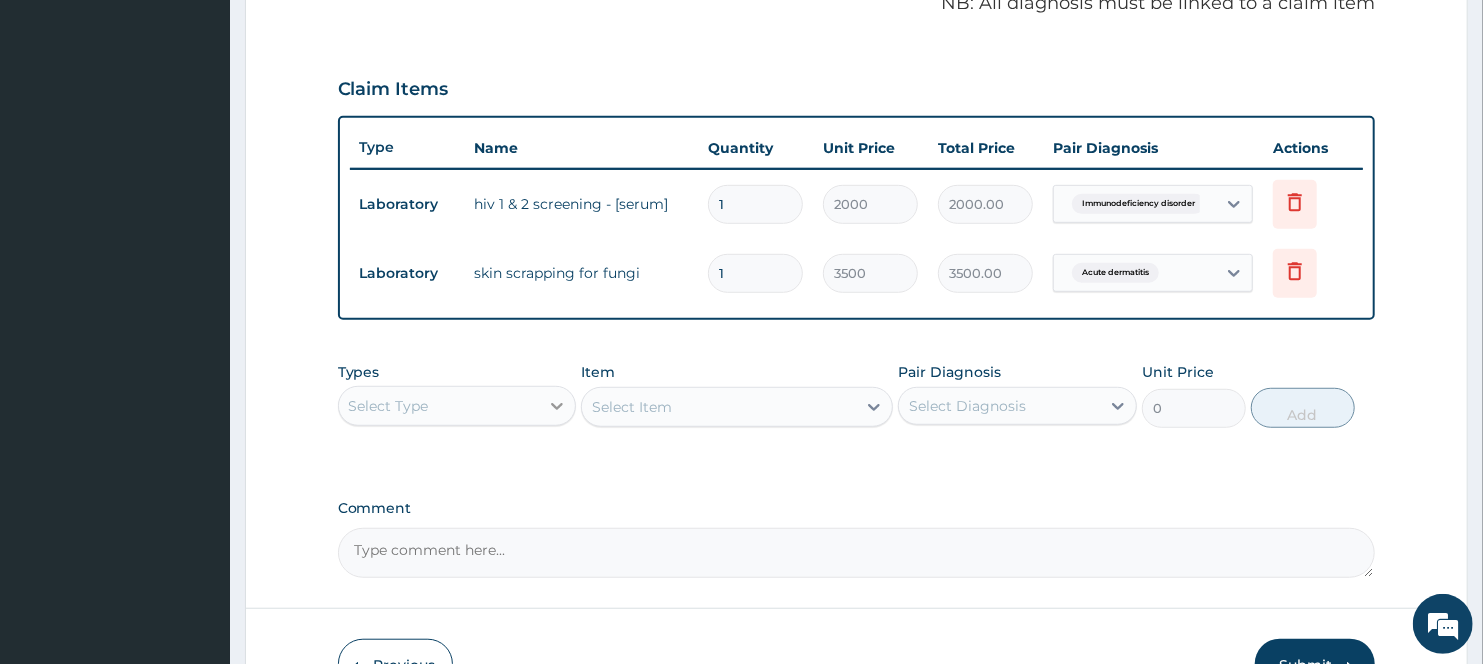scroll, scrollTop: 680, scrollLeft: 0, axis: vertical 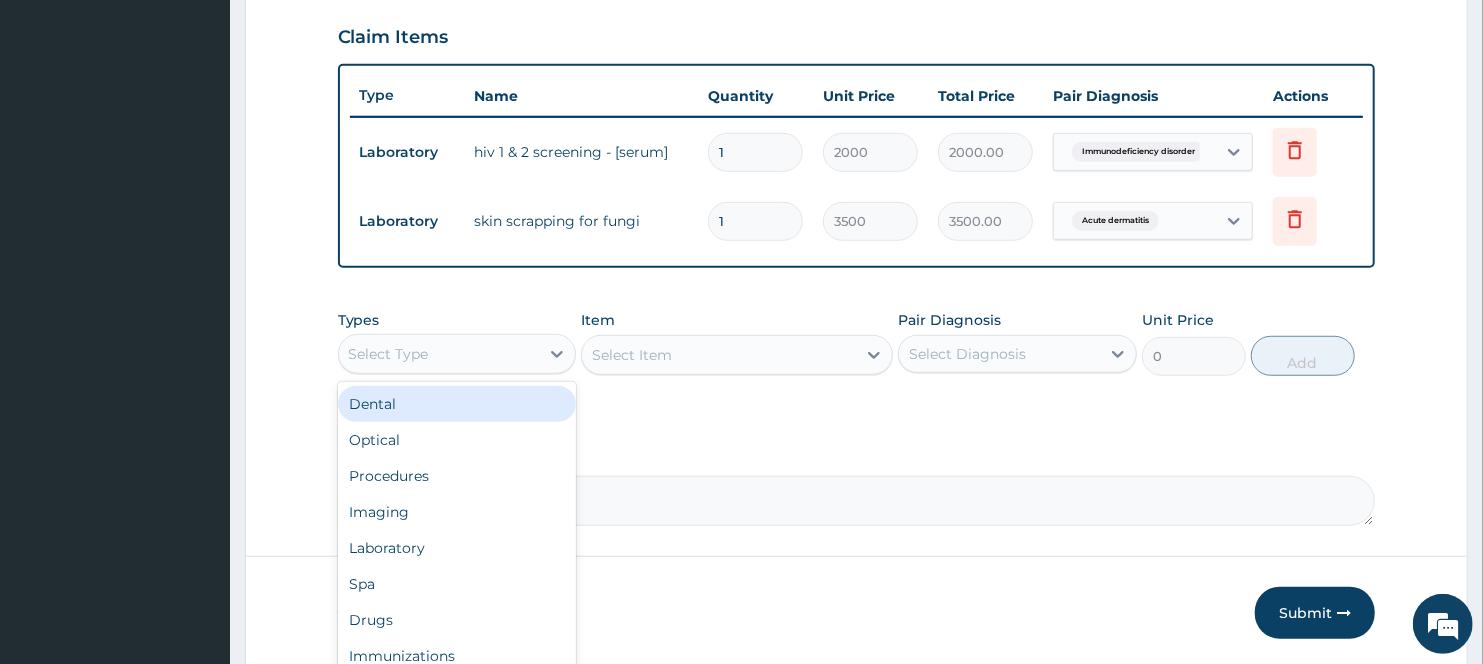 click on "Select Type" at bounding box center [439, 354] 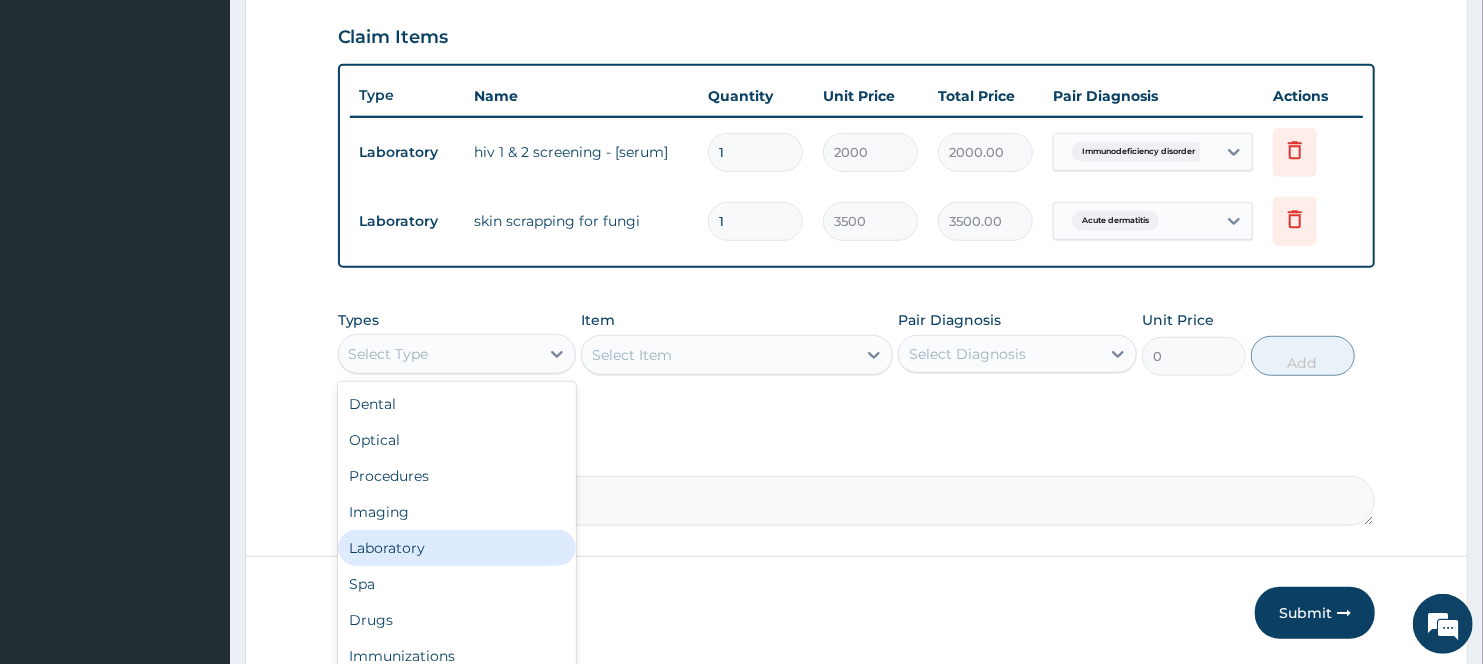 click on "Laboratory" at bounding box center [457, 548] 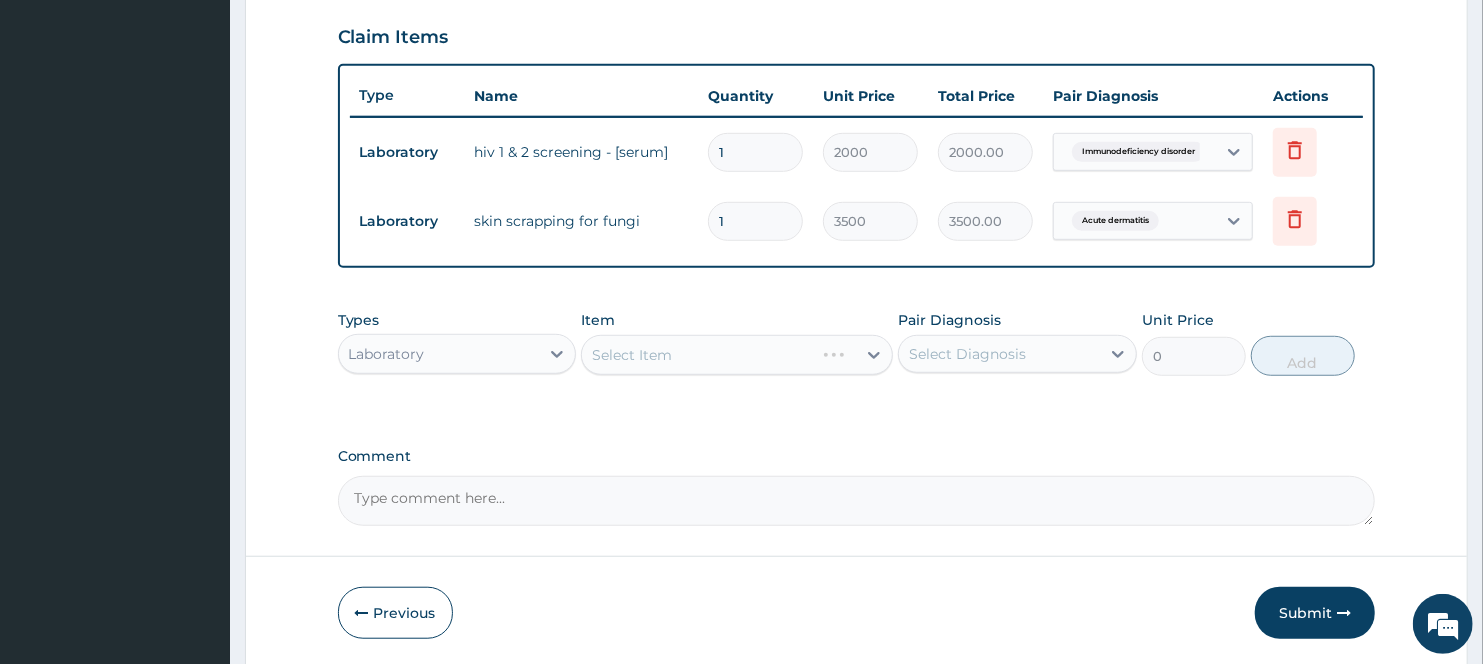 drag, startPoint x: 406, startPoint y: 542, endPoint x: 468, endPoint y: 472, distance: 93.50936 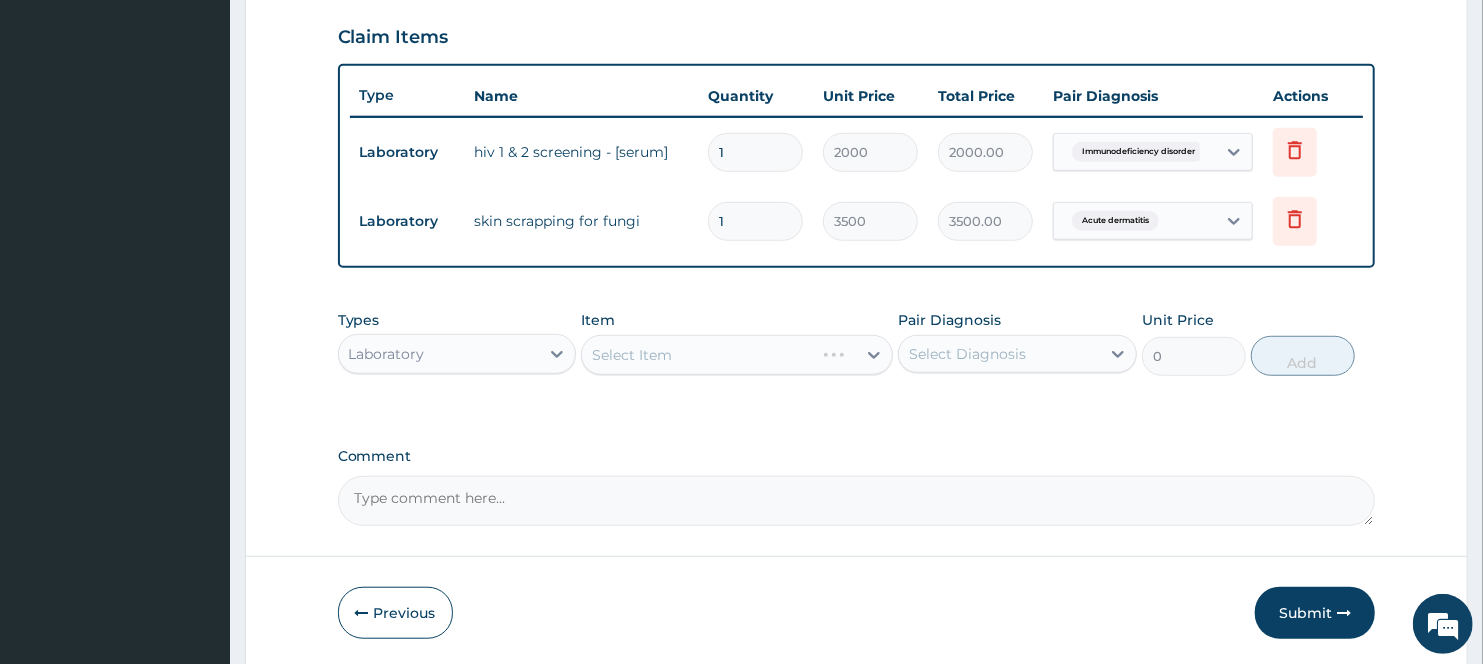 click on "Step  2  of 2 PA Code / Prescription Code PA/3175BD Encounter Date [DATE] Important Notice Please enter PA codes before entering items that are not attached to a PA code   All diagnoses entered must be linked to a claim item. Diagnosis & Claim Items that are visible but inactive cannot be edited because they were imported from an already approved PA code. Diagnosis Immunodeficiency disorder confirmed Acute dermatitis confirmed NB: All diagnosis must be linked to a claim item Claim Items Type Name Quantity Unit Price Total Price Pair Diagnosis Actions Laboratory hiv 1 & 2 screening - [serum] 1 2000 2000.00 Immunodeficiency disorder Delete Laboratory skin scrapping for fungi 1 3500 3500.00 Acute dermatitis Delete Types Laboratory Item Select Item Pair Diagnosis Select Diagnosis Unit Price 0 Add Comment     Previous   Submit" at bounding box center [856, 47] 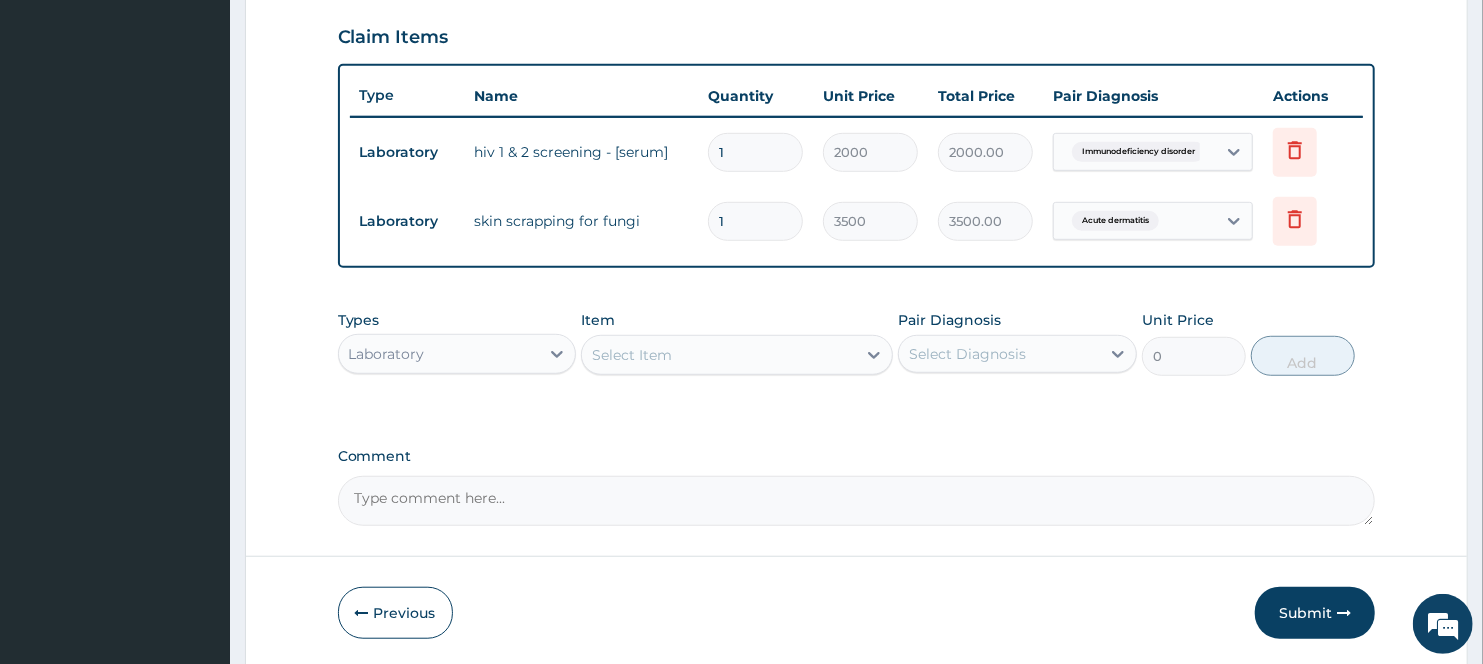 click on "Select Item" at bounding box center [718, 355] 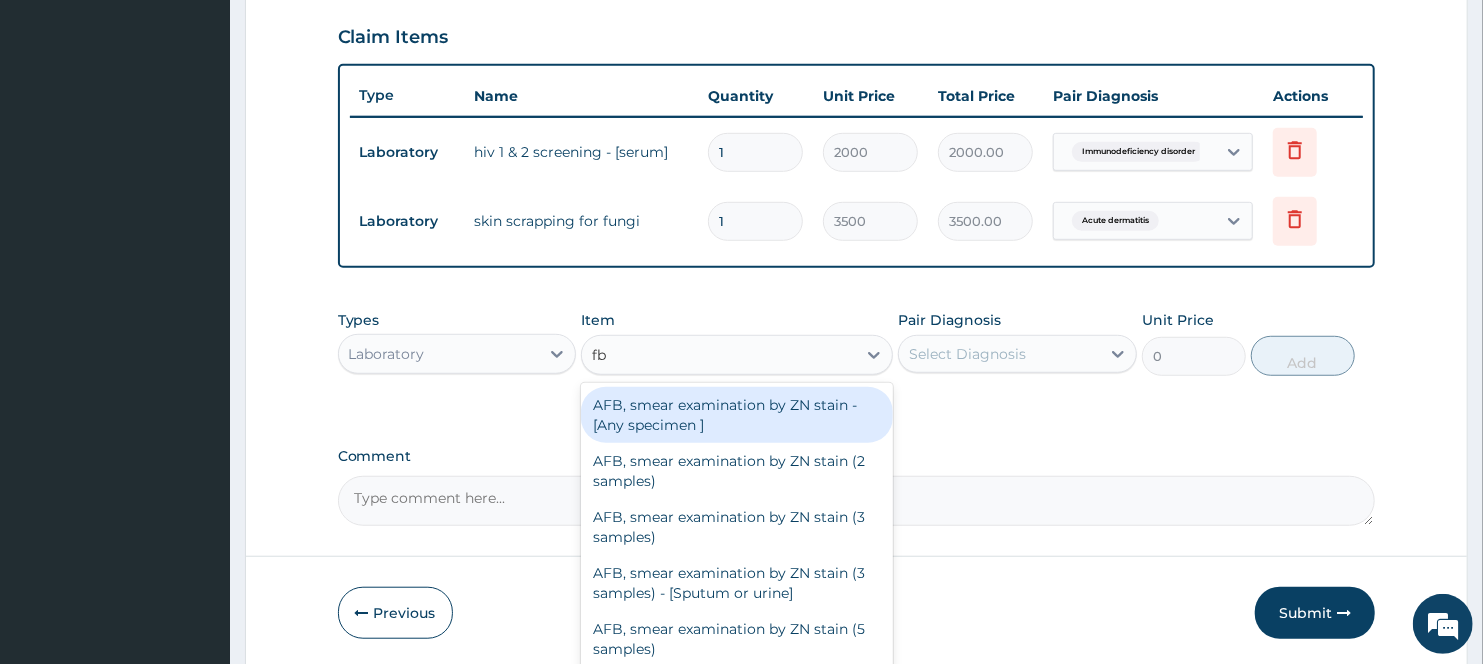 type on "fbc" 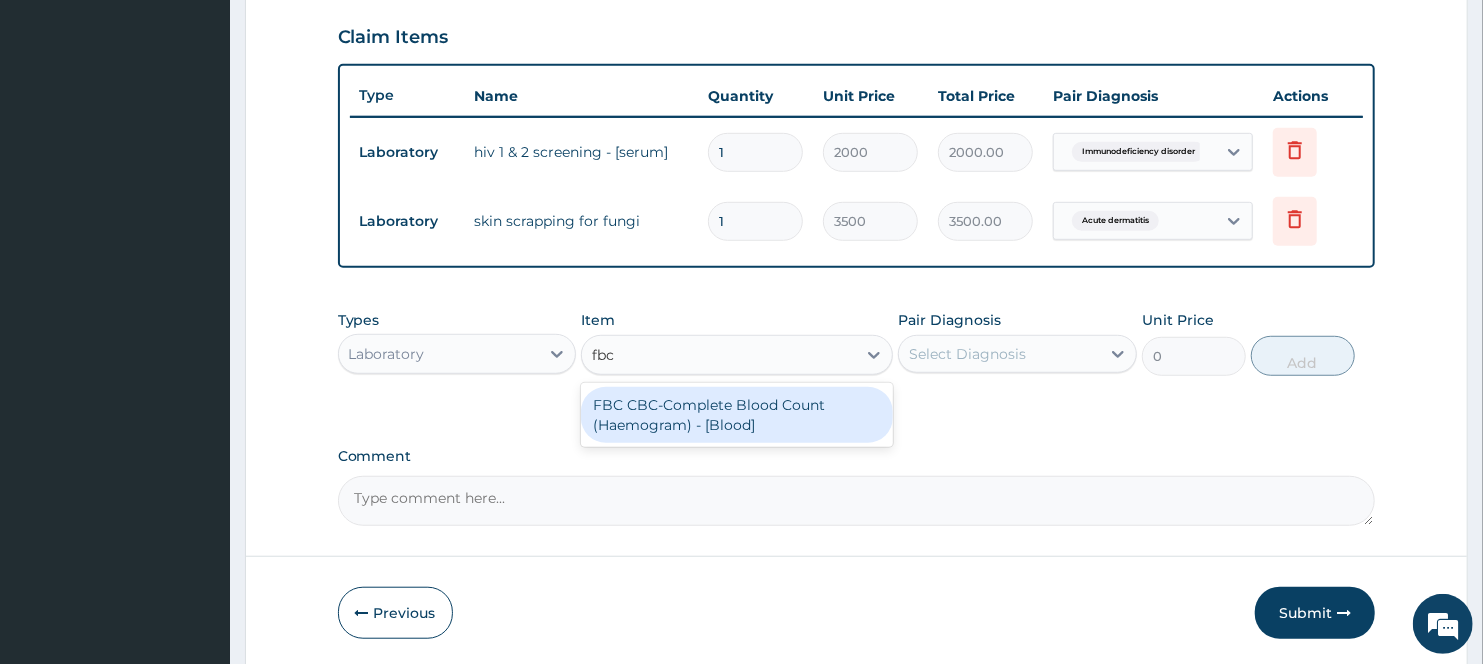 drag, startPoint x: 767, startPoint y: 406, endPoint x: 788, endPoint y: 408, distance: 21.095022 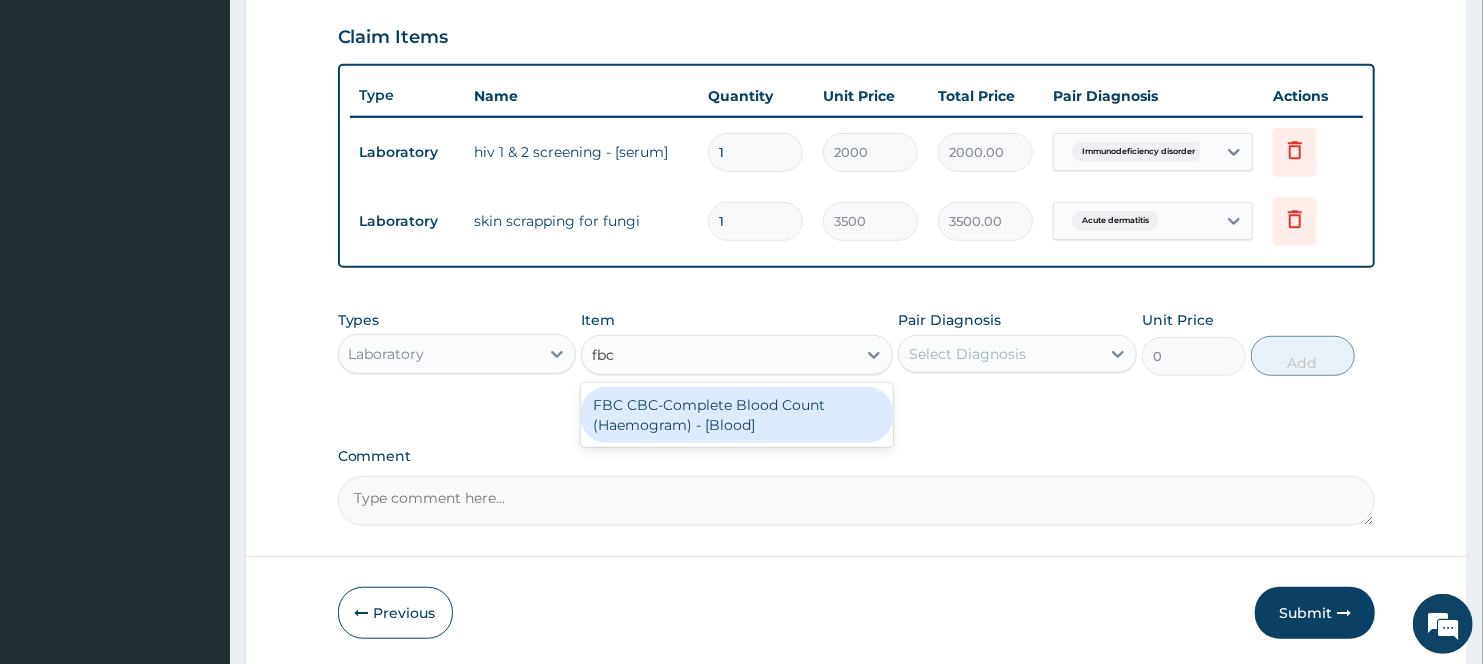 click on "FBC CBC-Complete Blood Count (Haemogram) - [Blood]" at bounding box center [736, 415] 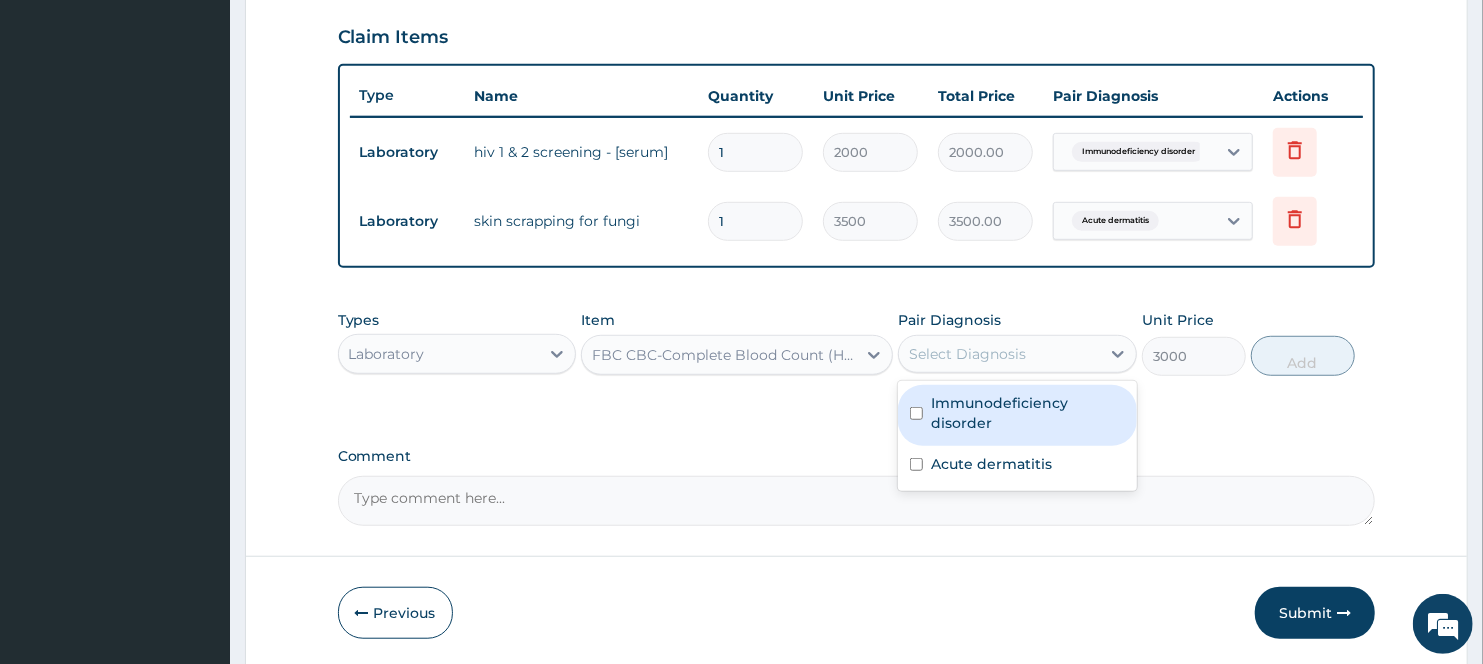 click on "Select Diagnosis" at bounding box center [999, 354] 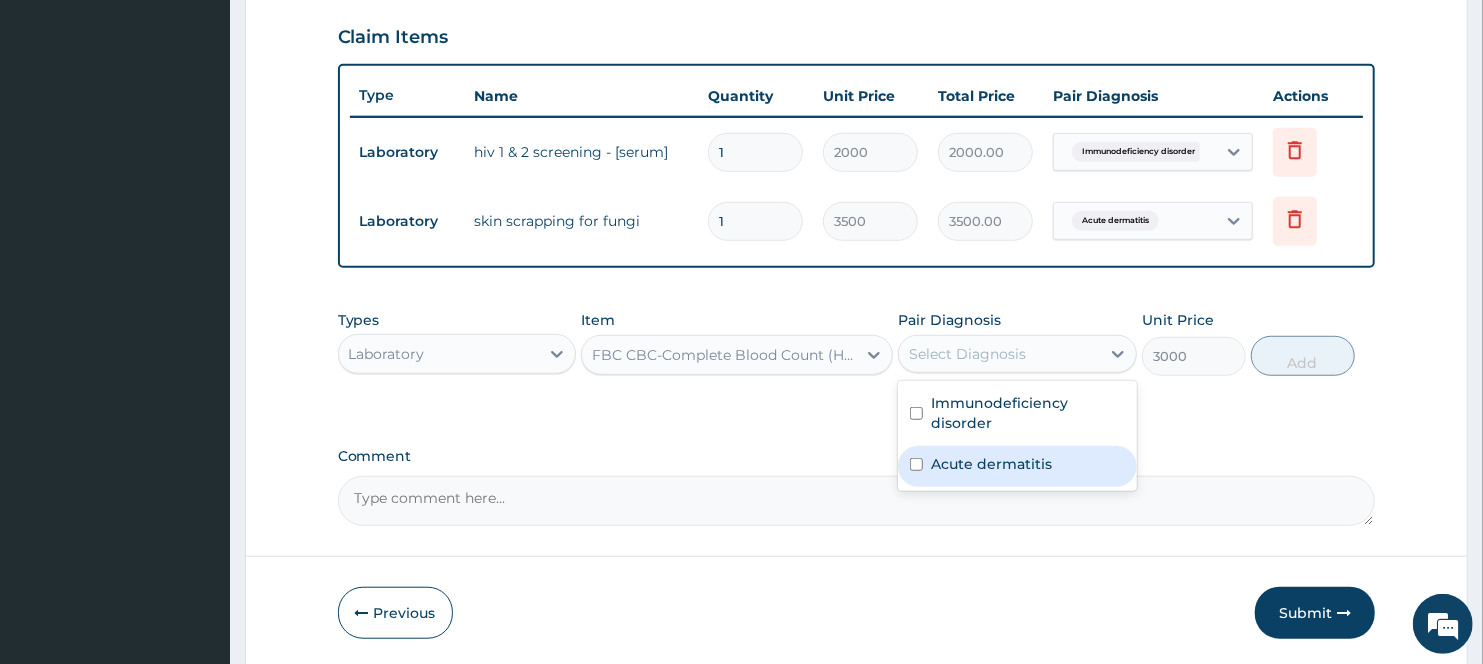 click on "Acute dermatitis" at bounding box center [991, 464] 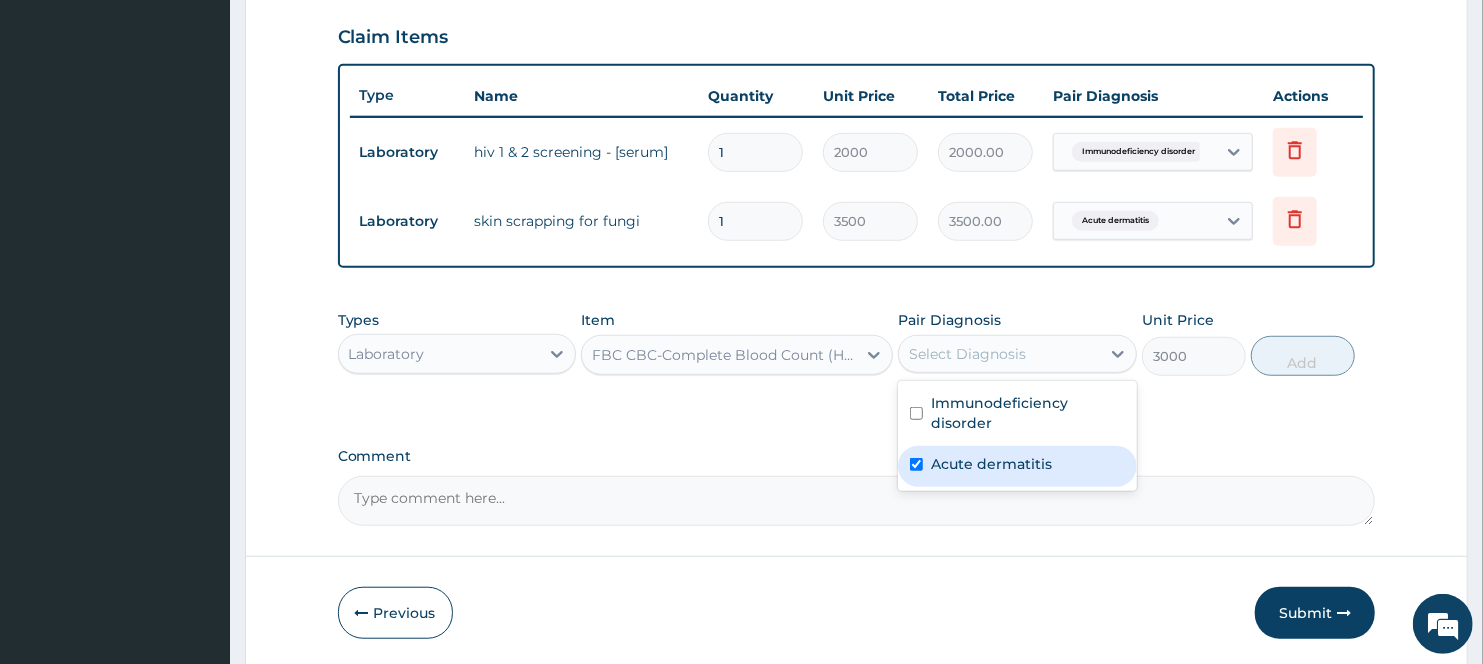 checkbox on "true" 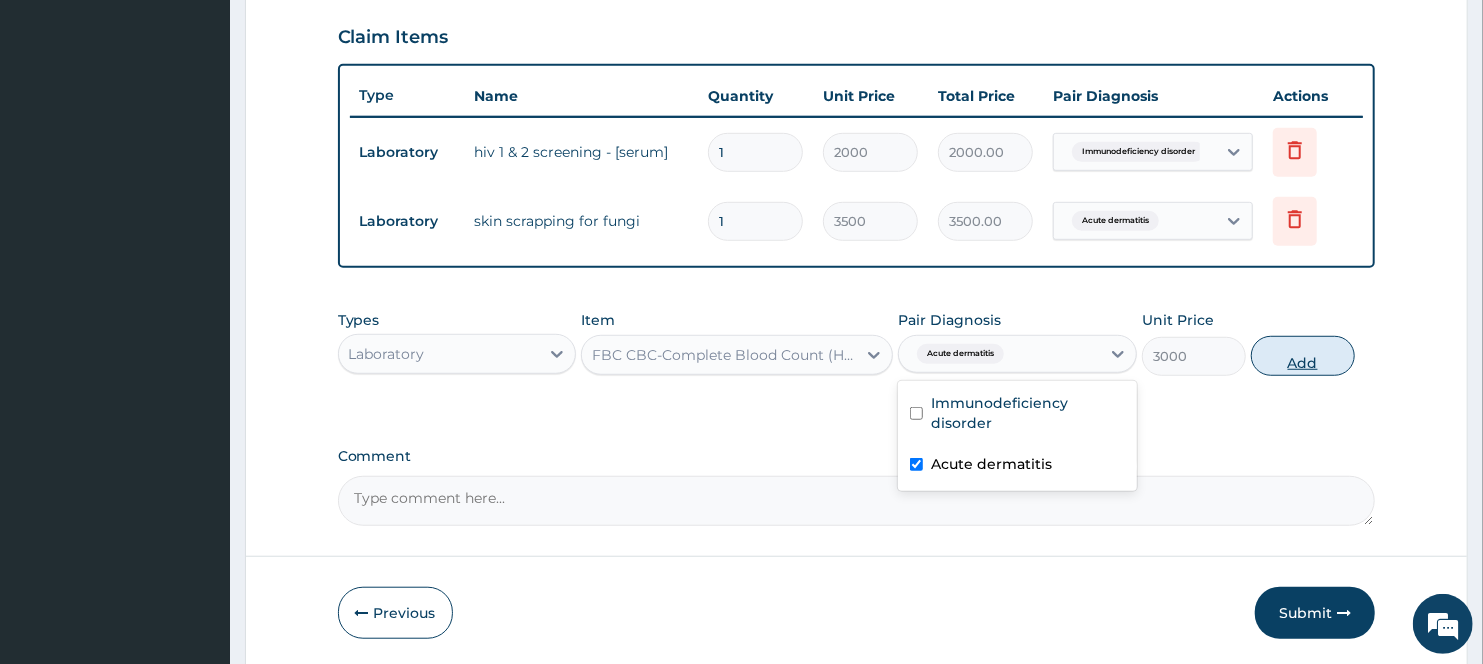 click on "Add" at bounding box center [1303, 356] 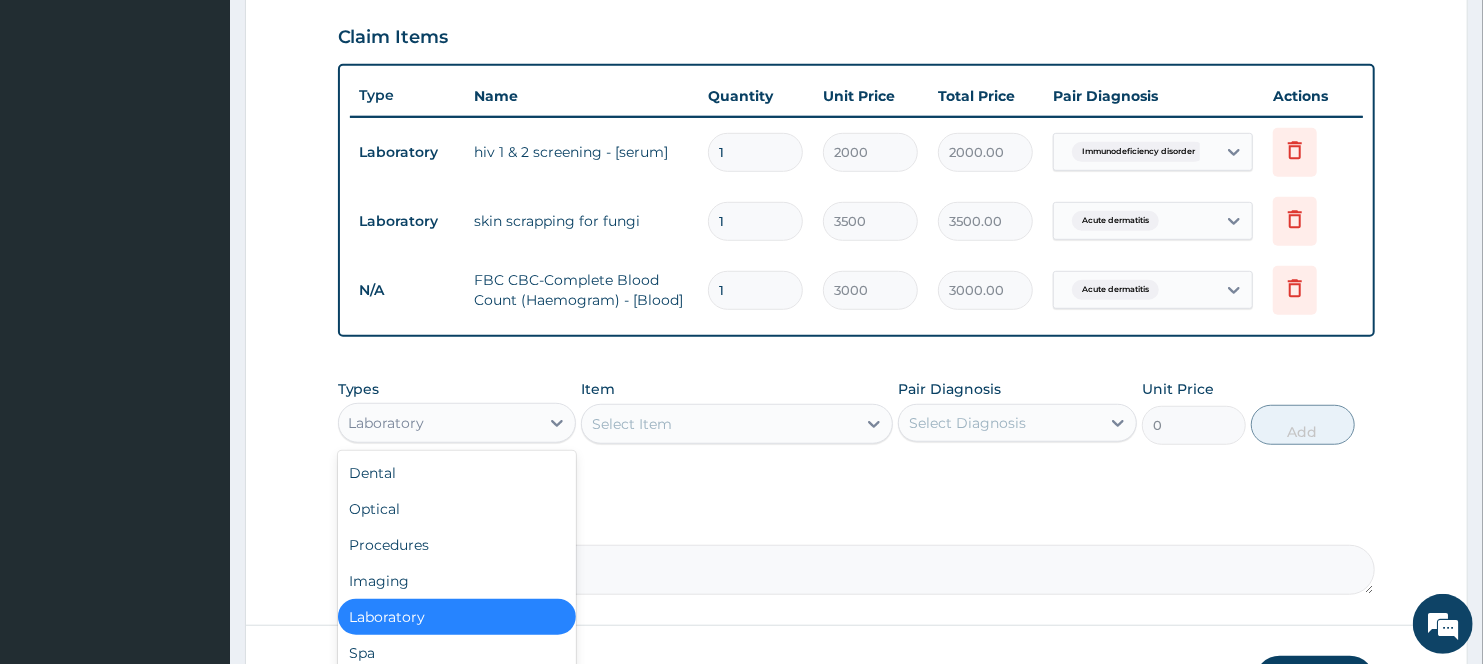 click on "Laboratory" at bounding box center [439, 423] 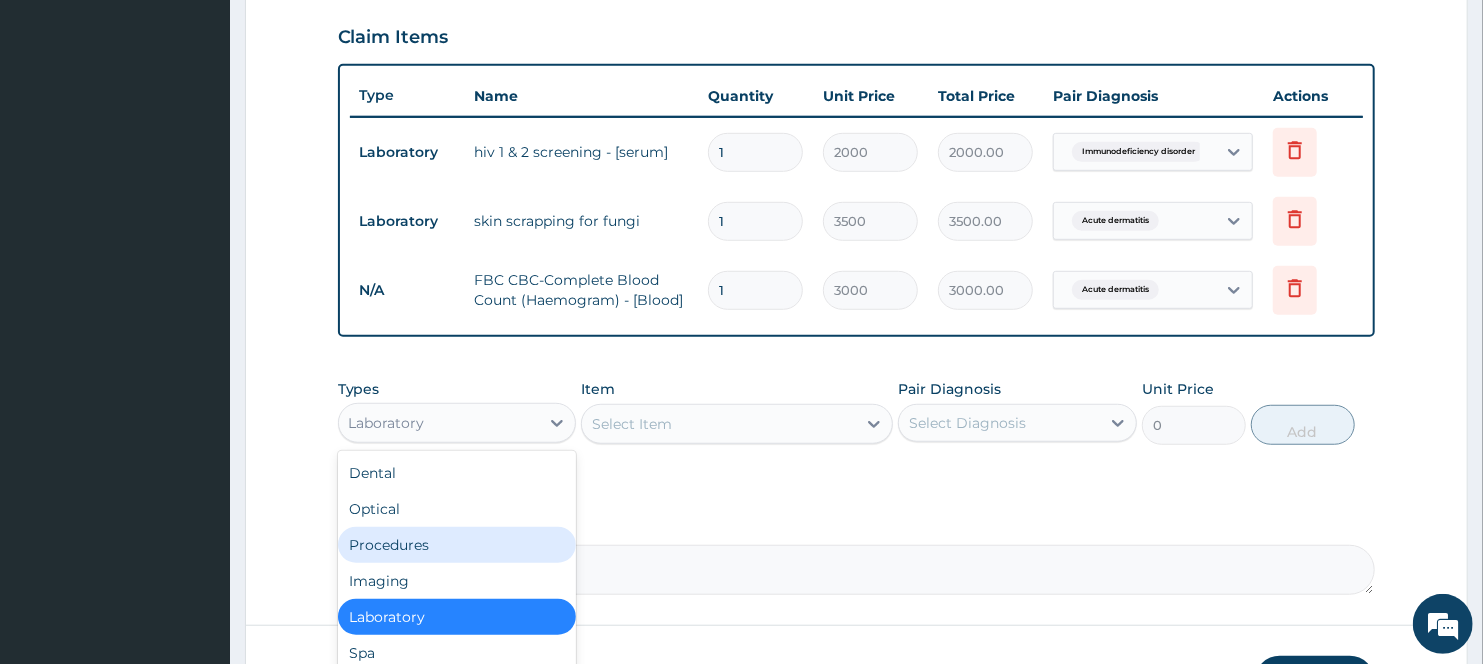 click on "Procedures" at bounding box center (457, 545) 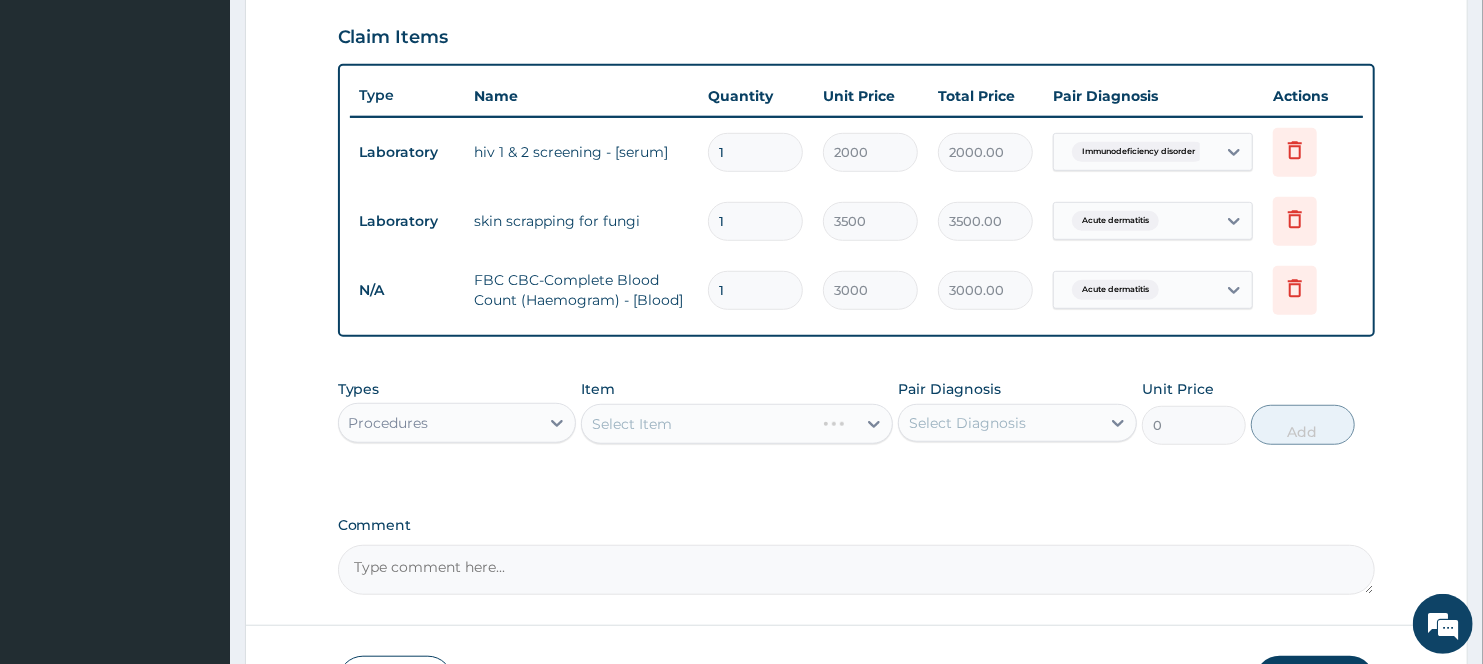 click on "Select Item" at bounding box center (736, 424) 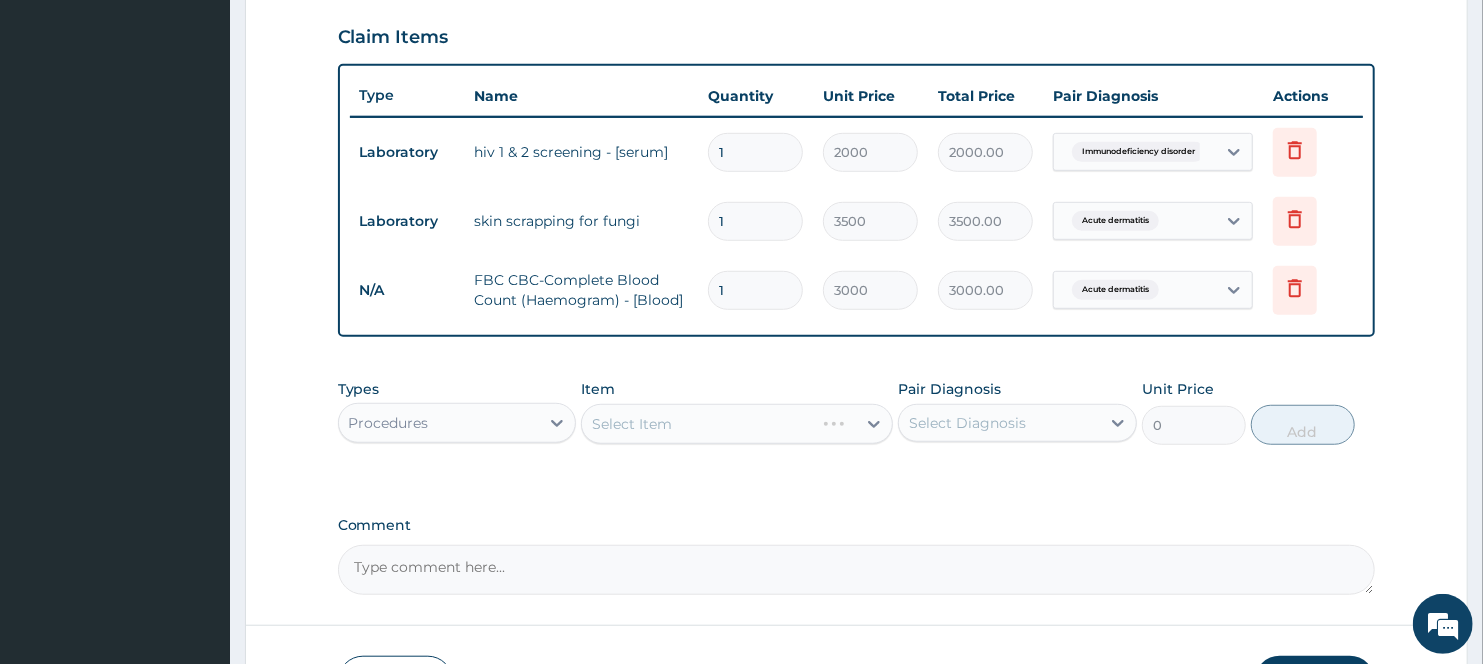 click on "Select Item" at bounding box center (736, 424) 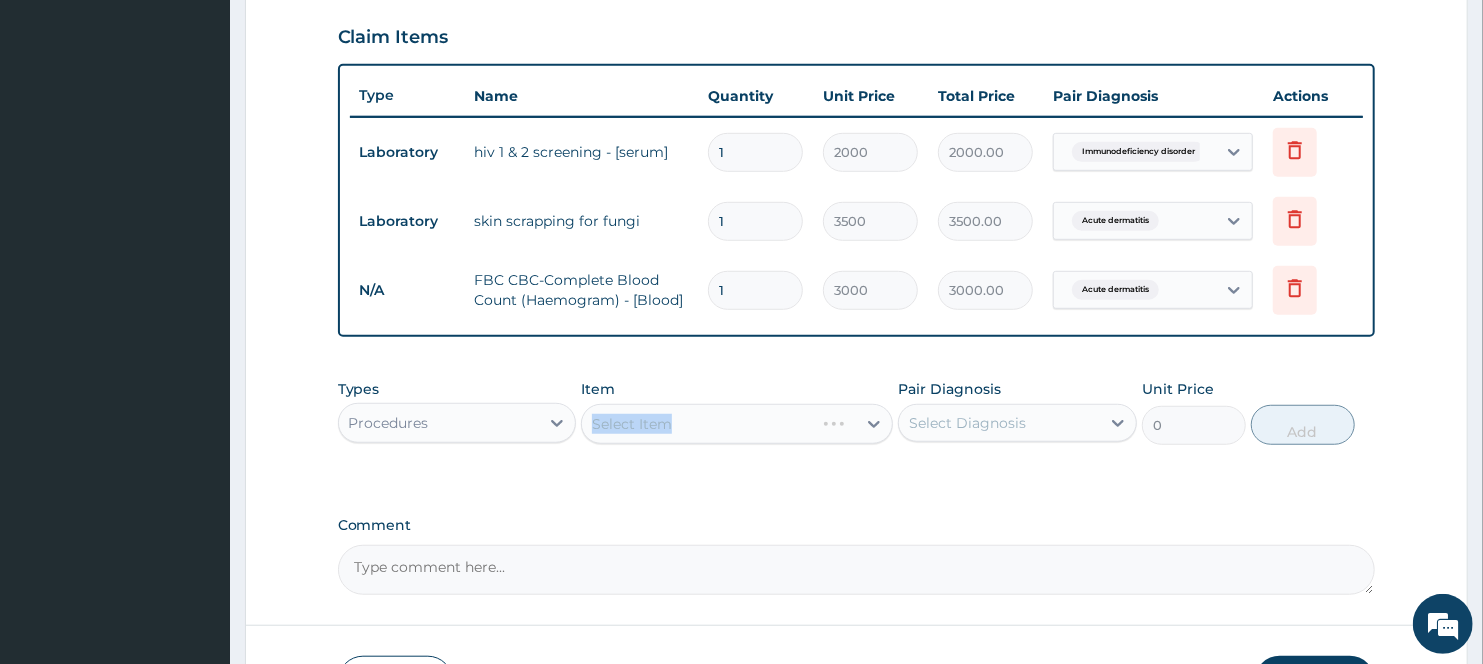 click on "Select Item" at bounding box center (736, 424) 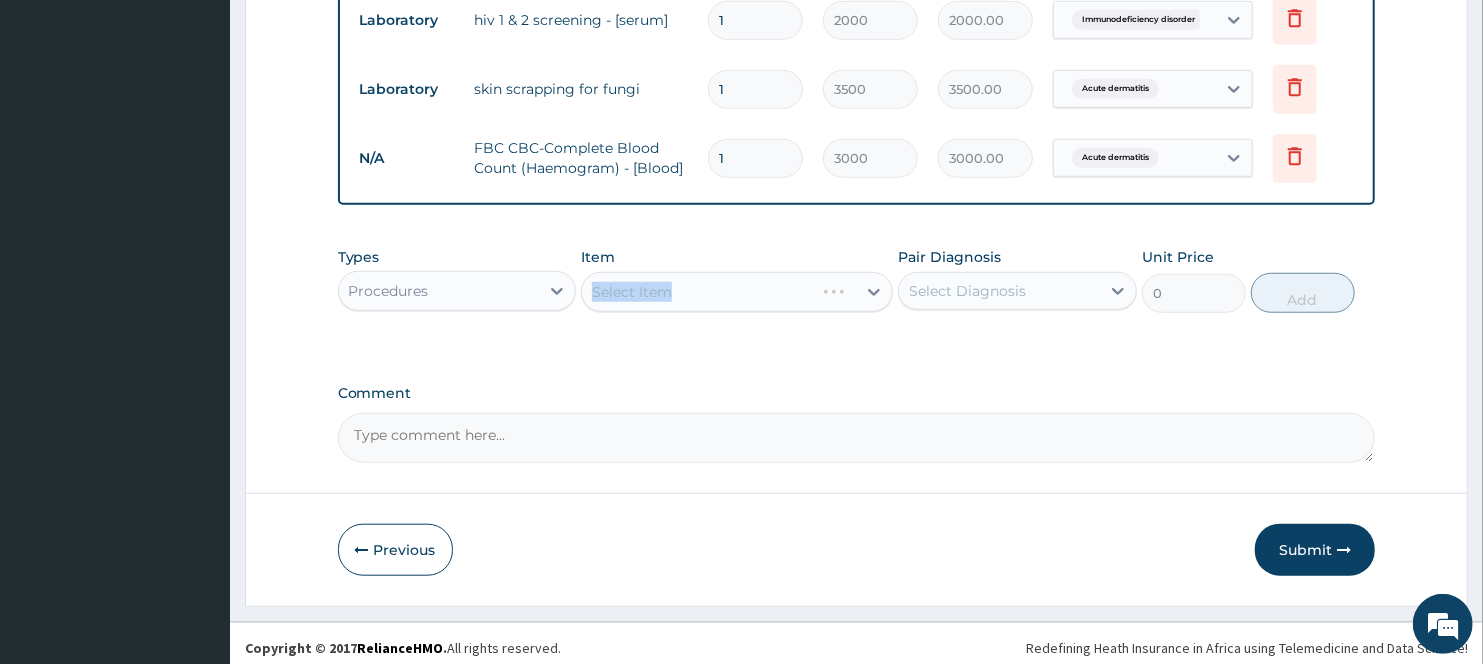 scroll, scrollTop: 820, scrollLeft: 0, axis: vertical 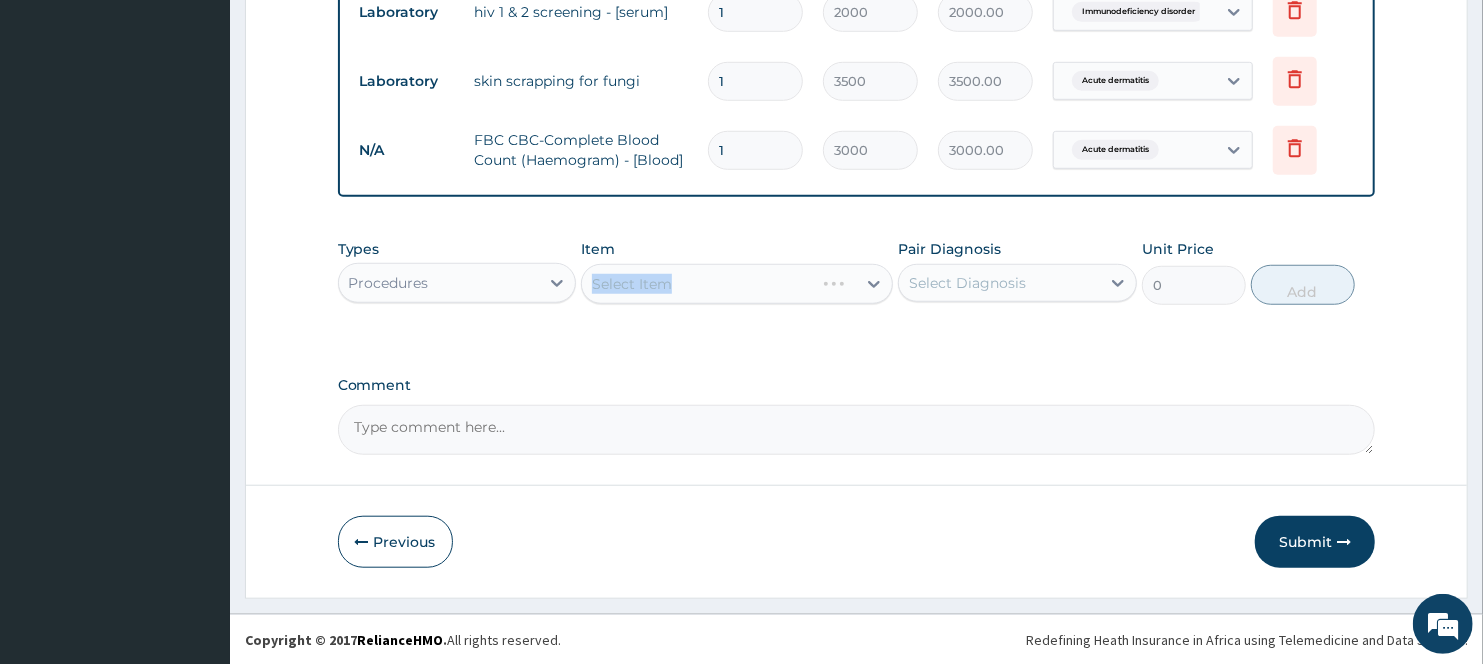 click on "Select Item" at bounding box center [736, 284] 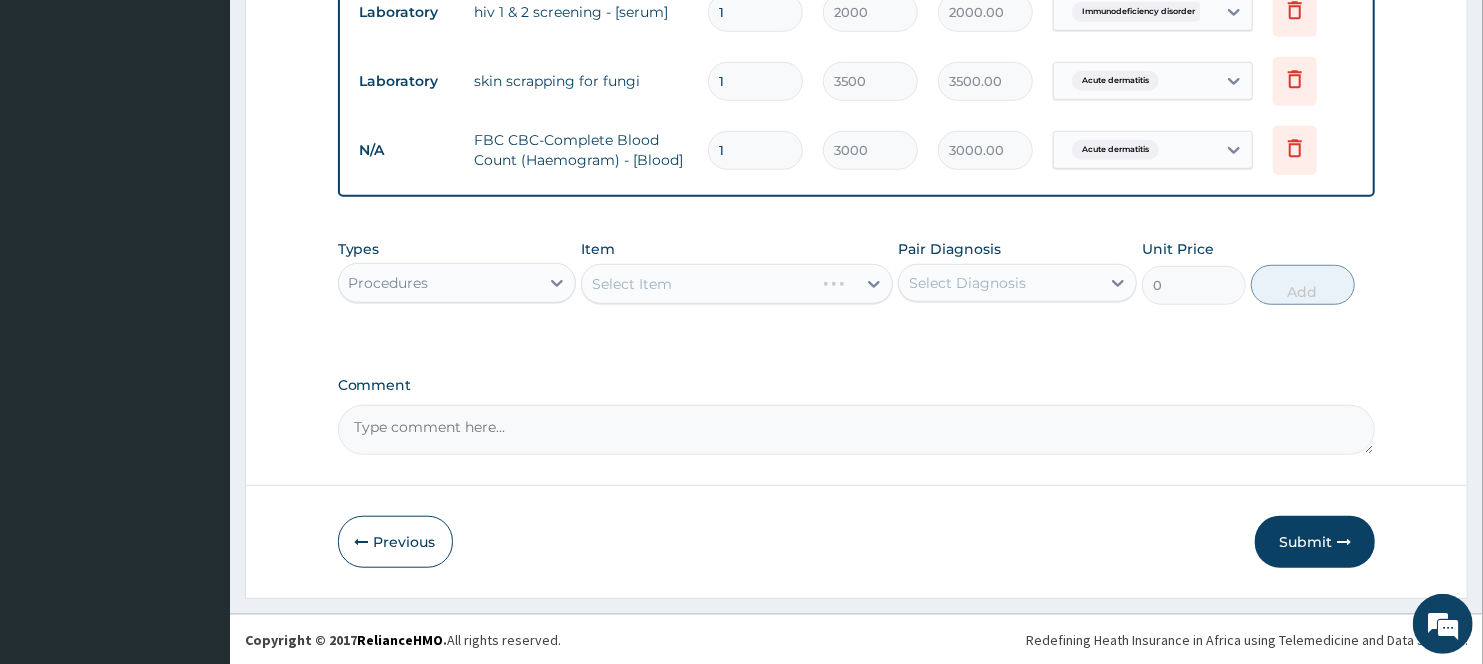 click on "Select Item" at bounding box center (736, 284) 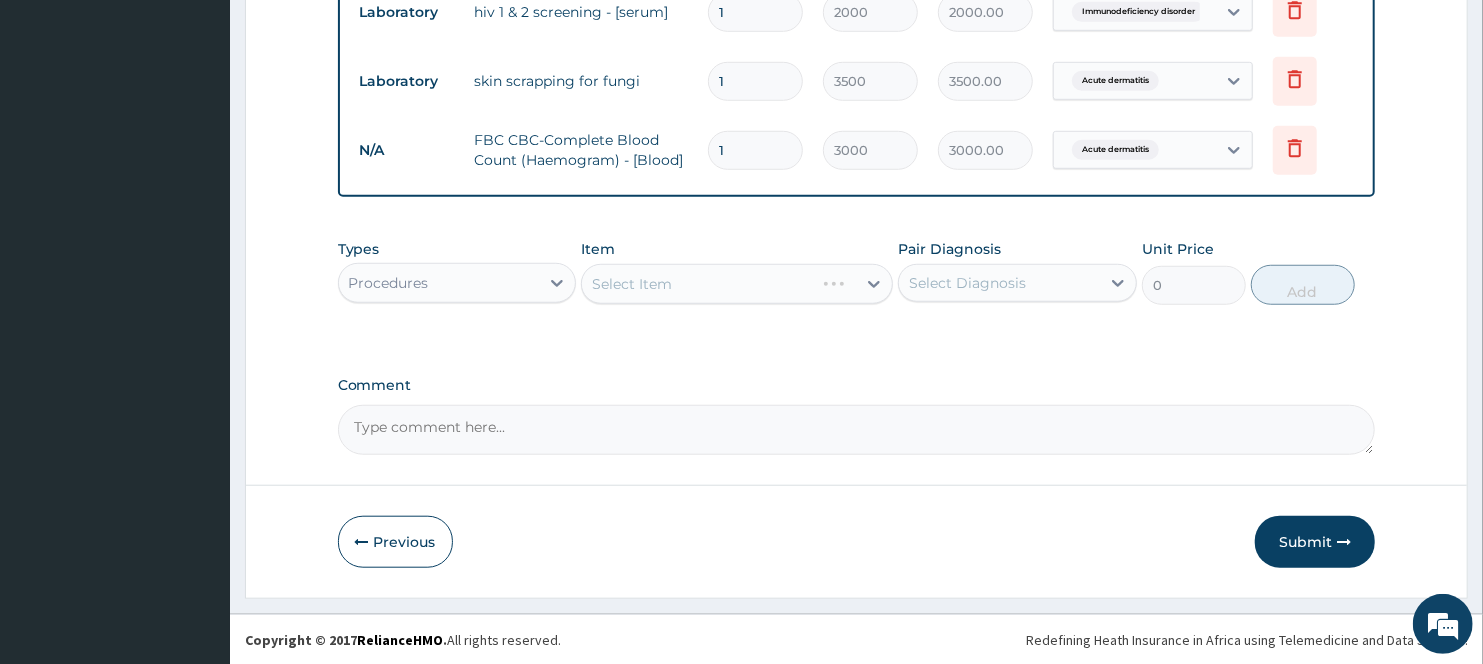 click on "Select Item" at bounding box center (736, 284) 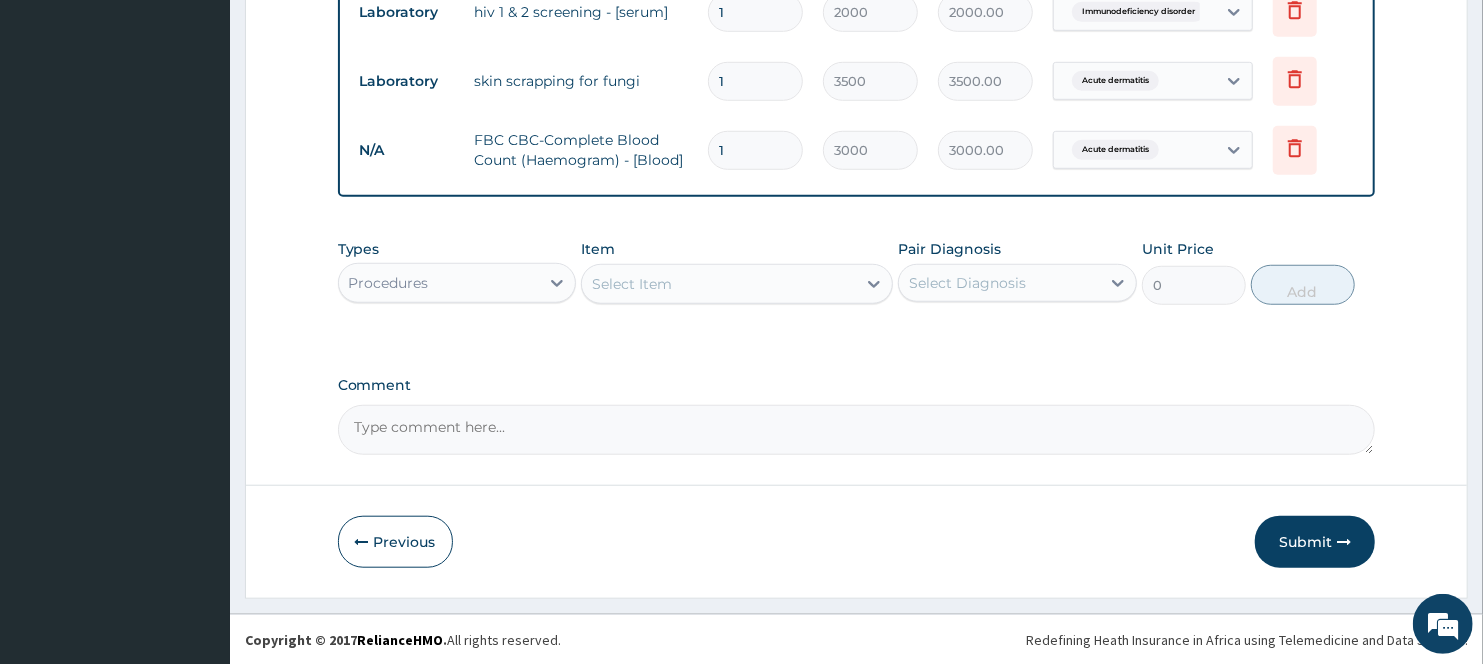 click on "Select Item" at bounding box center [632, 284] 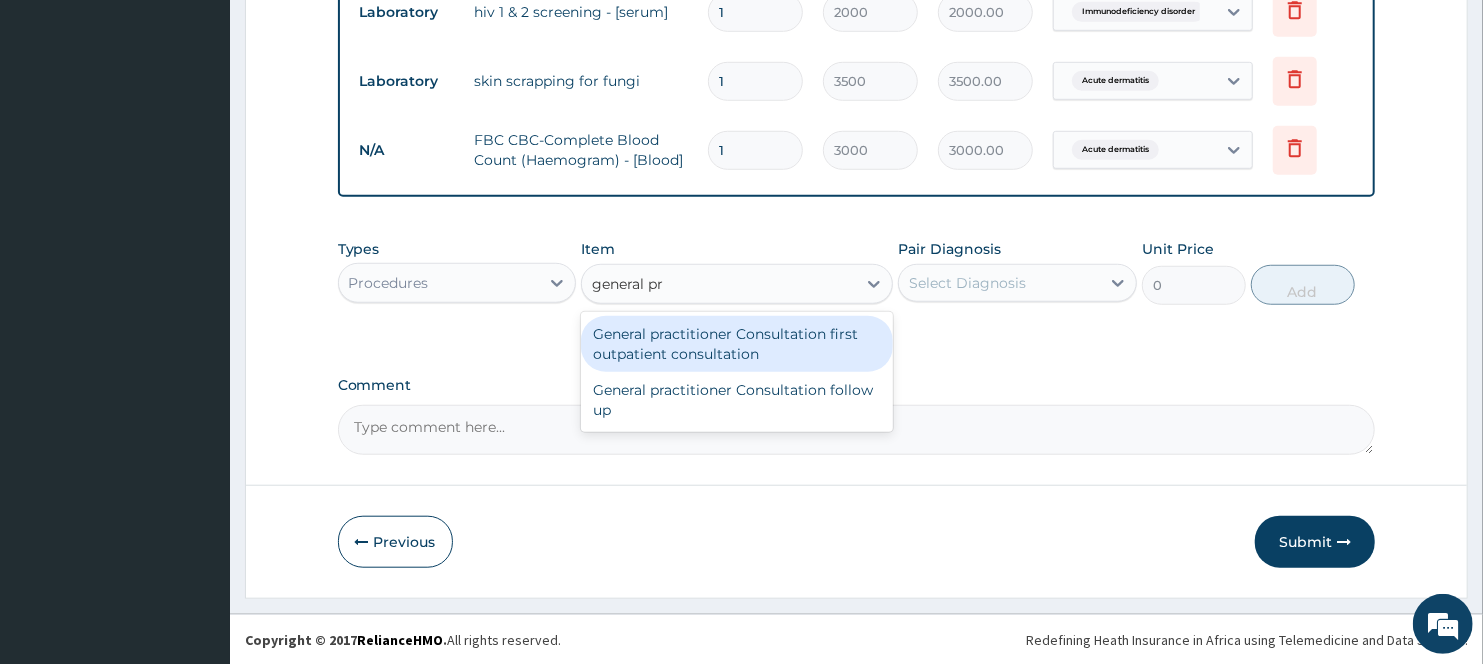 type on "general pra" 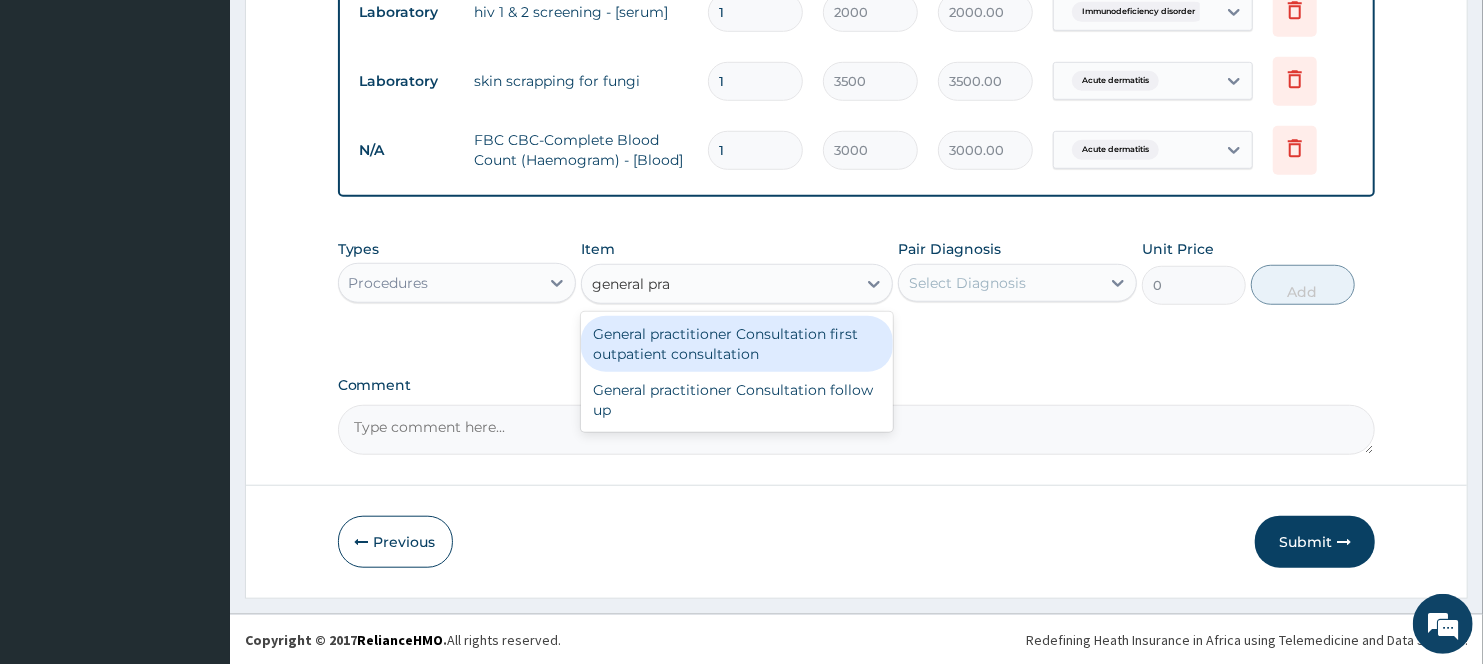drag, startPoint x: 723, startPoint y: 335, endPoint x: 745, endPoint y: 332, distance: 22.203604 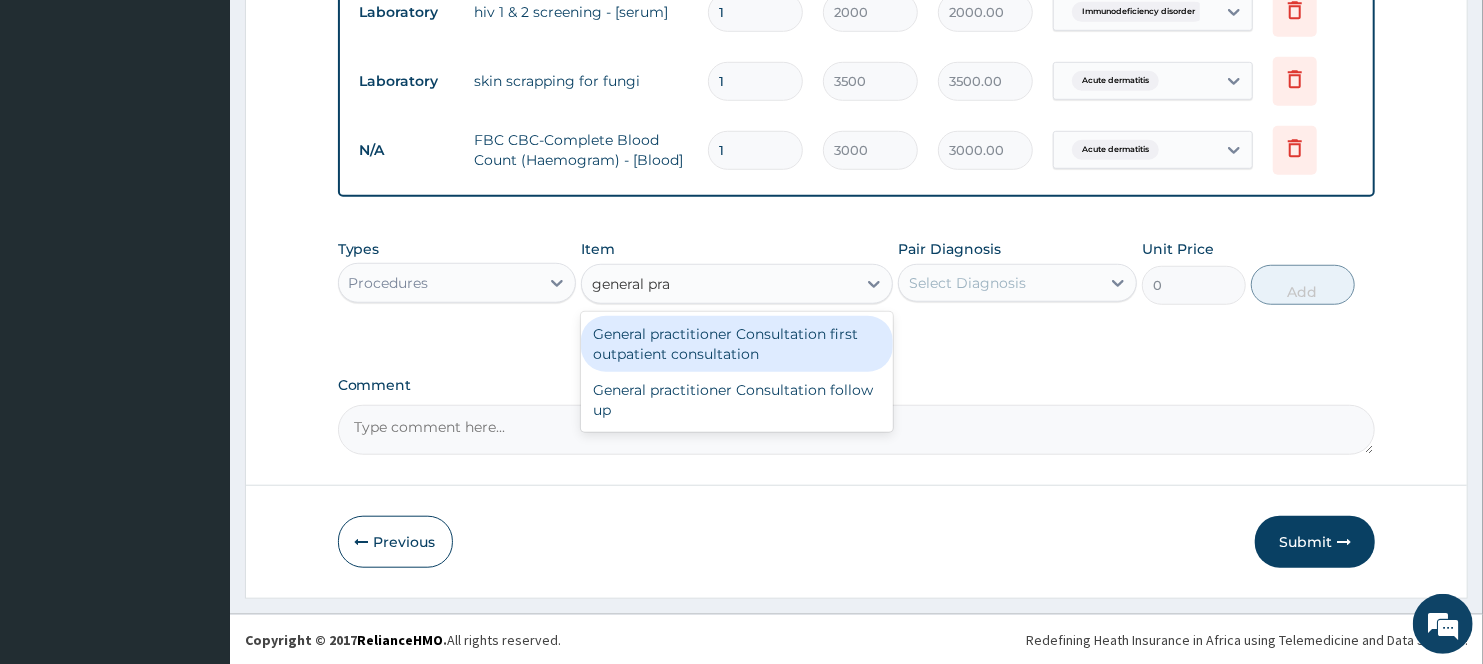 click on "General practitioner Consultation first outpatient consultation" at bounding box center (736, 344) 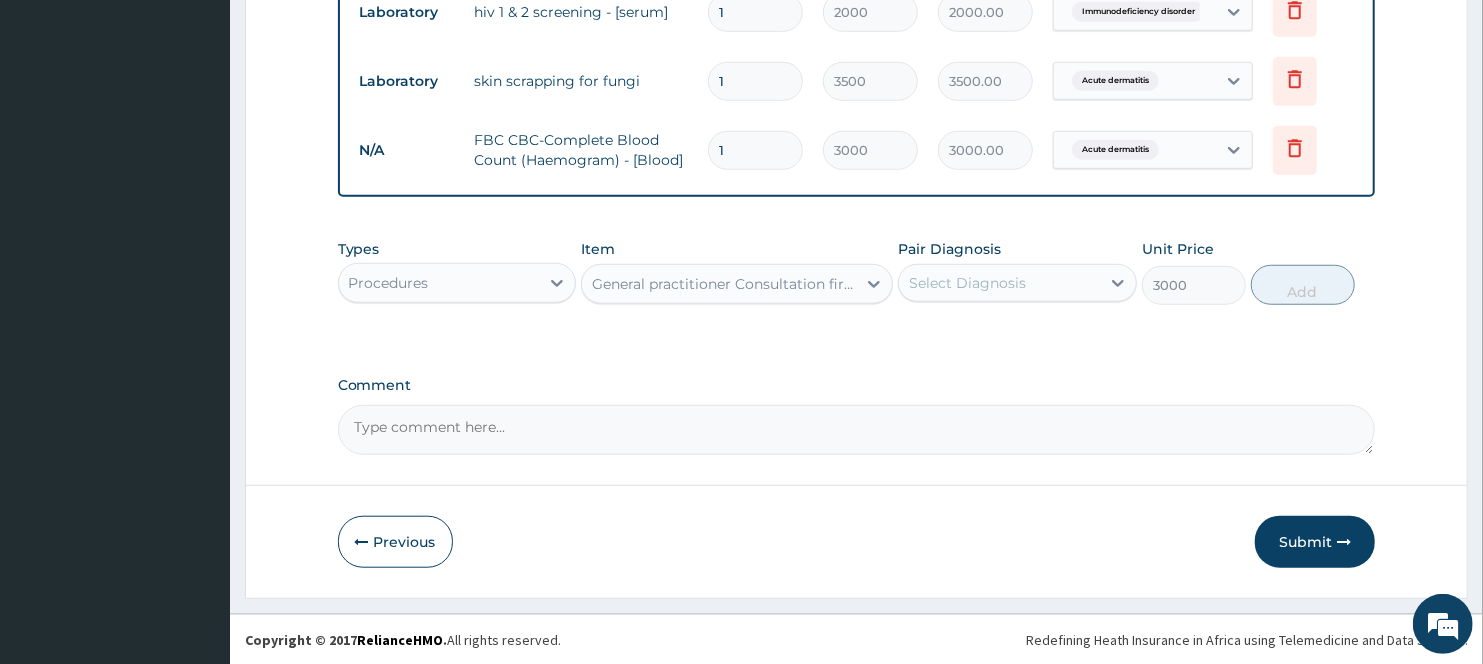 click on "Select Diagnosis" at bounding box center (999, 283) 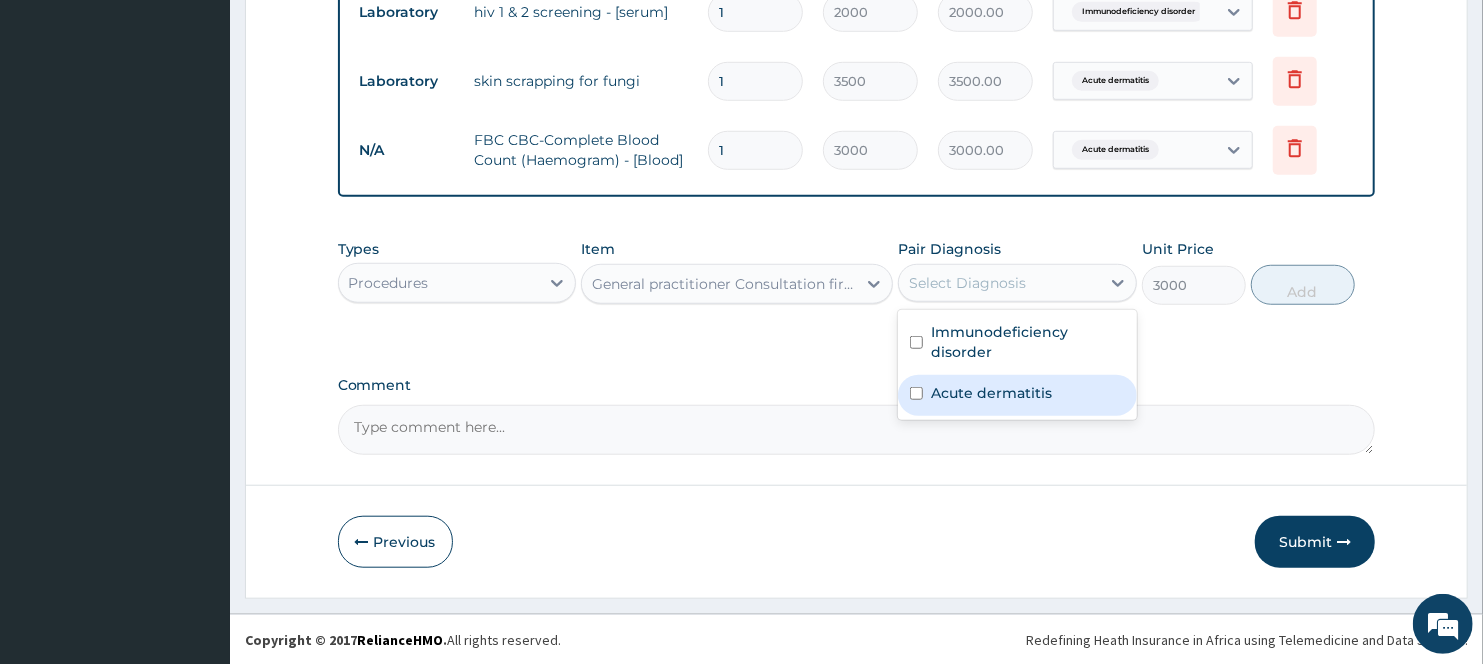 click on "Acute dermatitis" at bounding box center (991, 393) 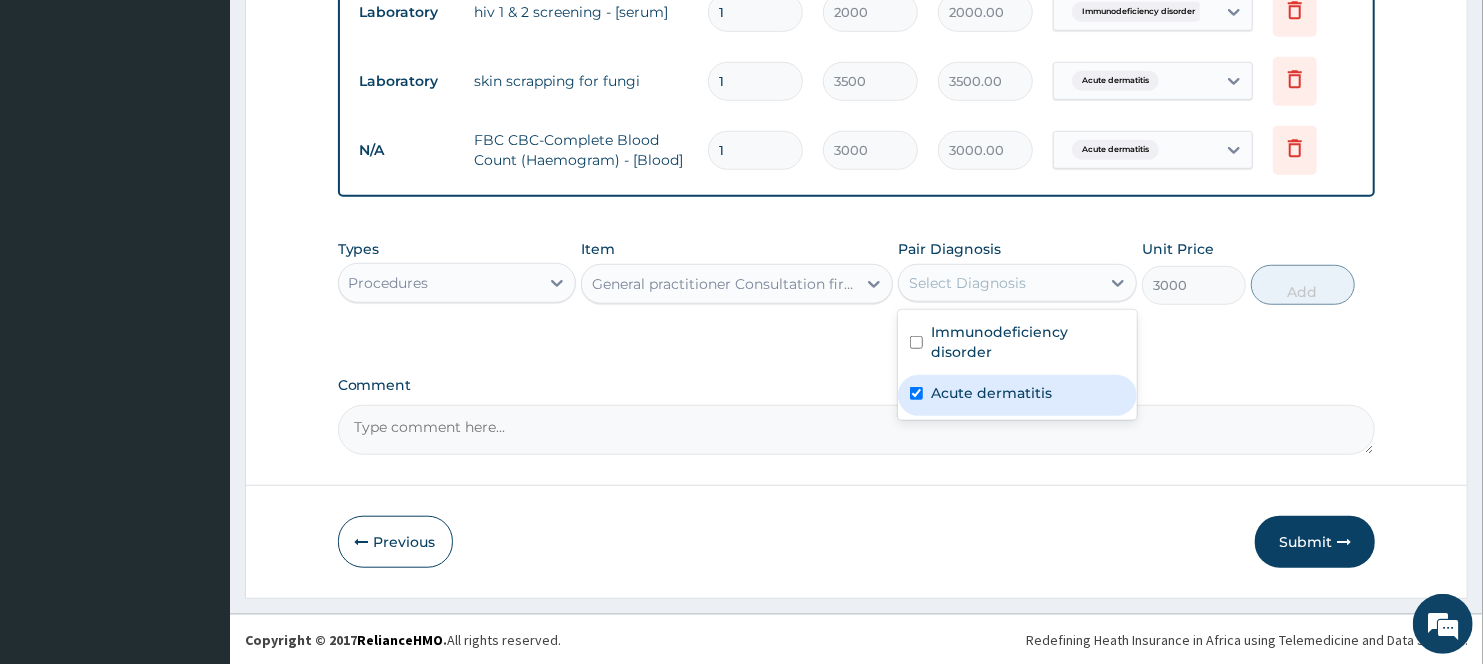 checkbox on "true" 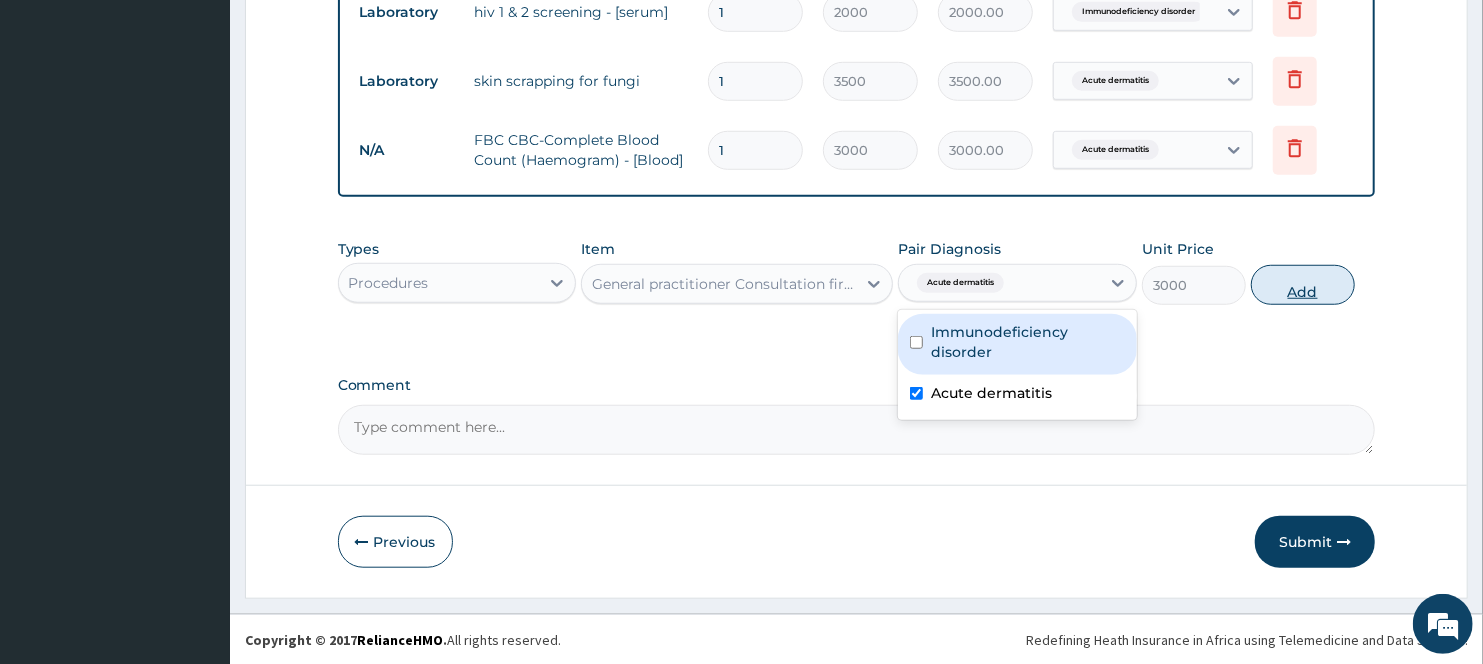 click on "Add" at bounding box center [1303, 285] 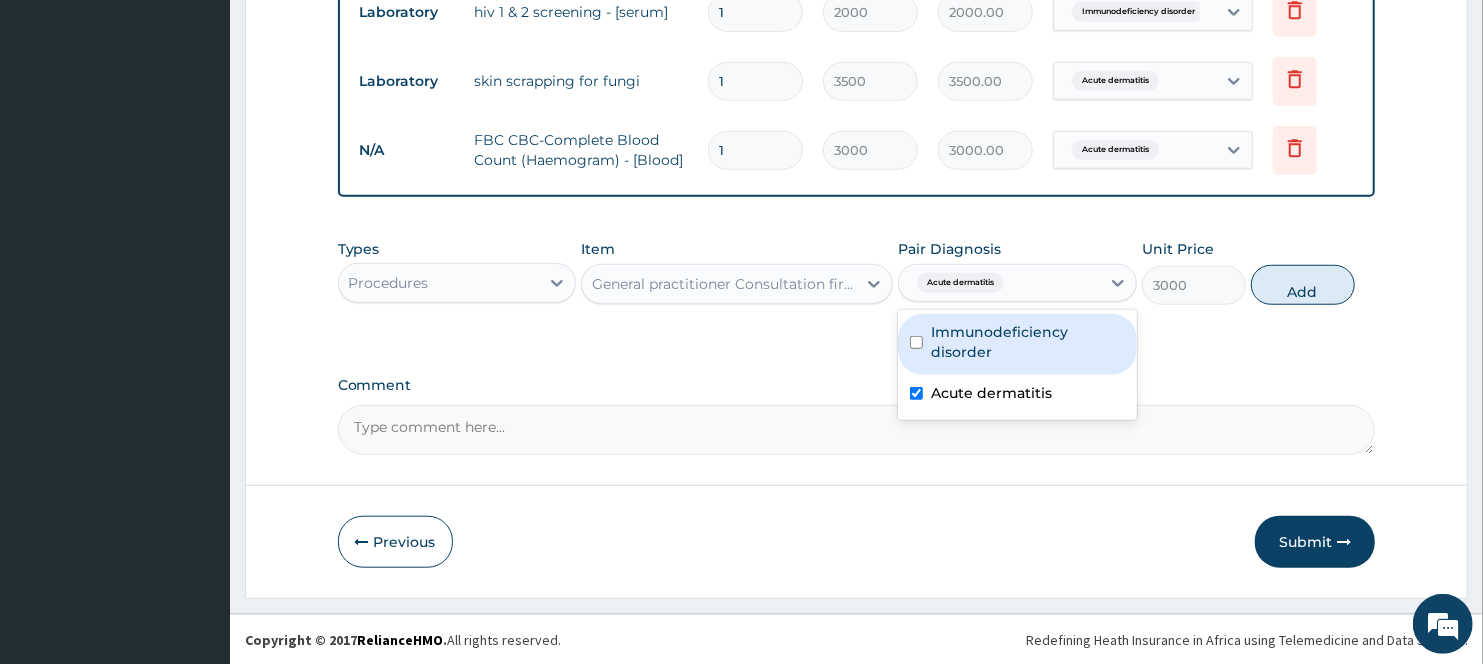 type on "0" 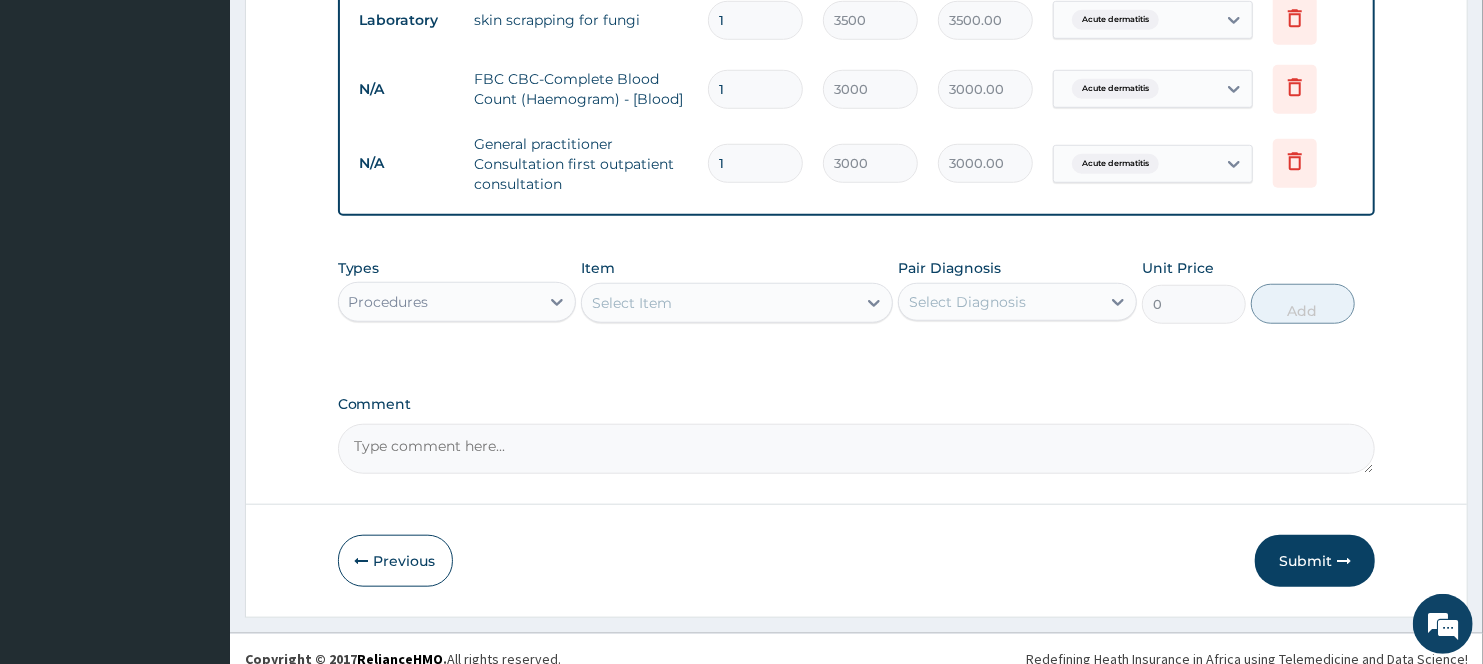 scroll, scrollTop: 900, scrollLeft: 0, axis: vertical 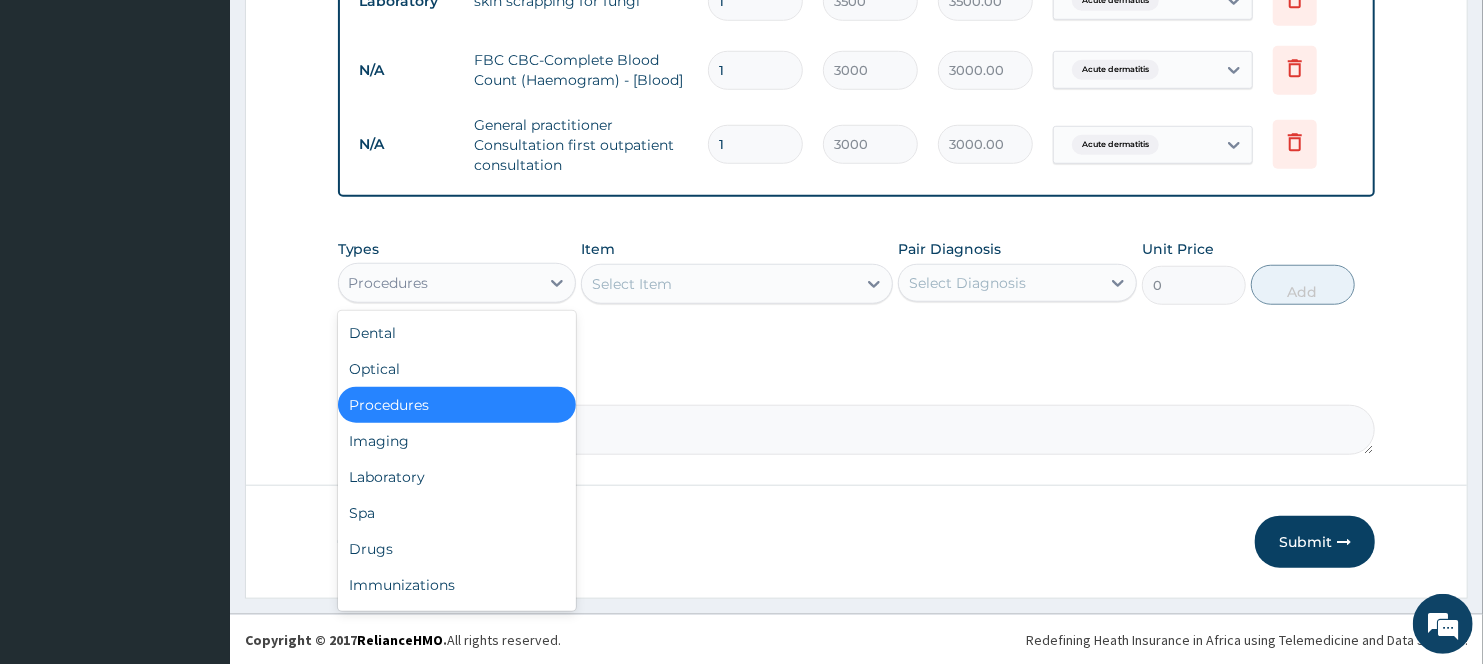 click on "Procedures" at bounding box center (439, 283) 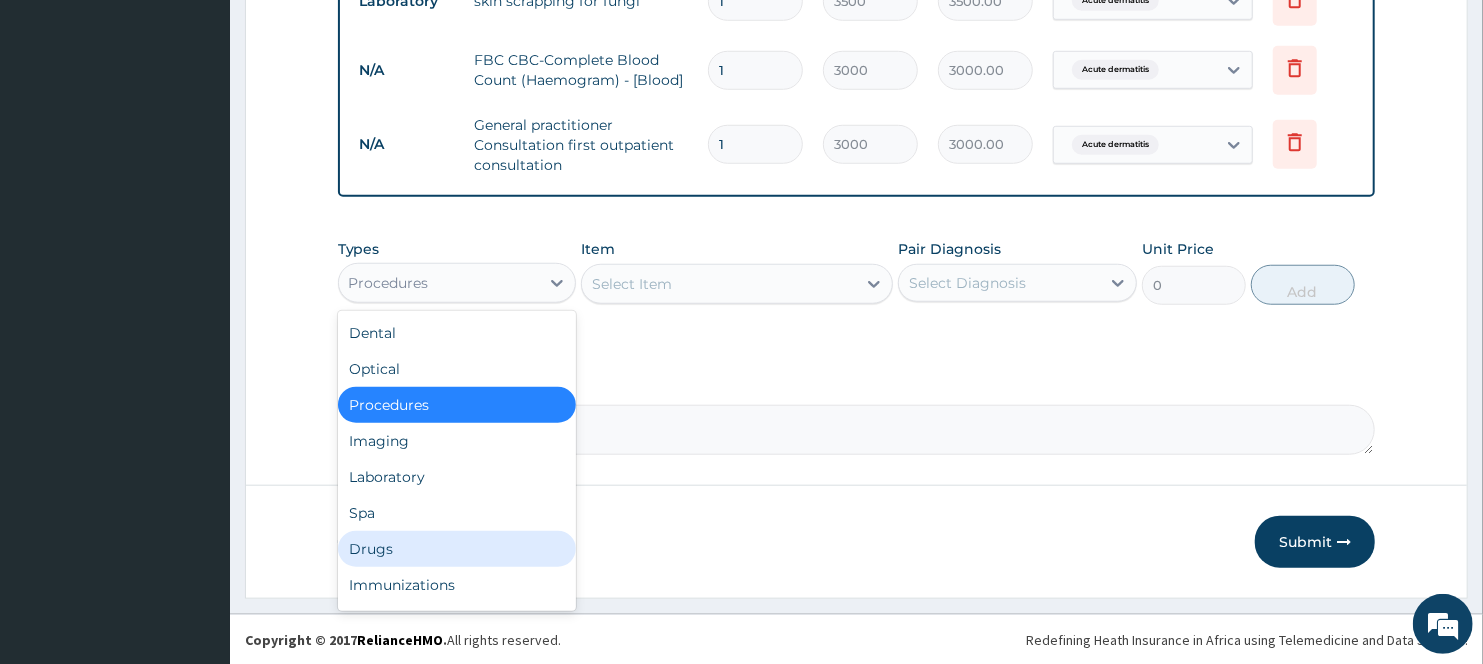 drag, startPoint x: 380, startPoint y: 538, endPoint x: 412, endPoint y: 491, distance: 56.859474 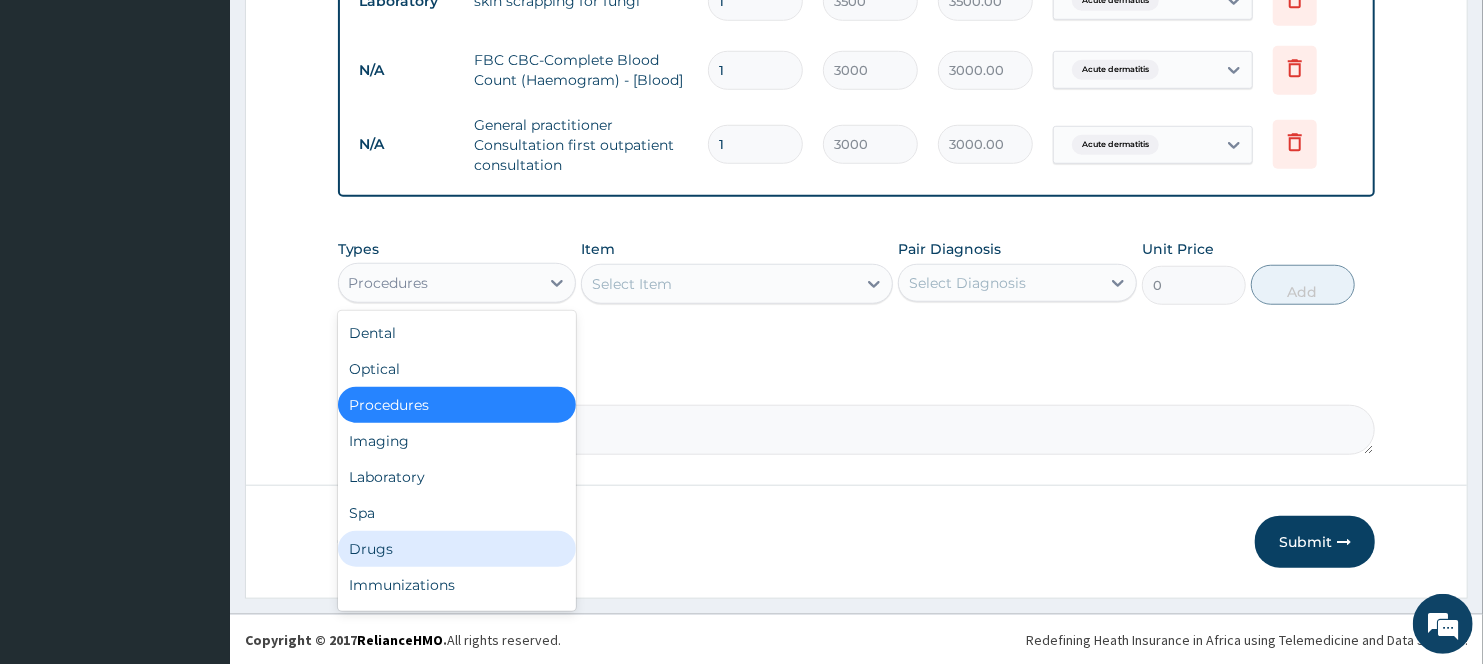 click on "Drugs" at bounding box center [457, 549] 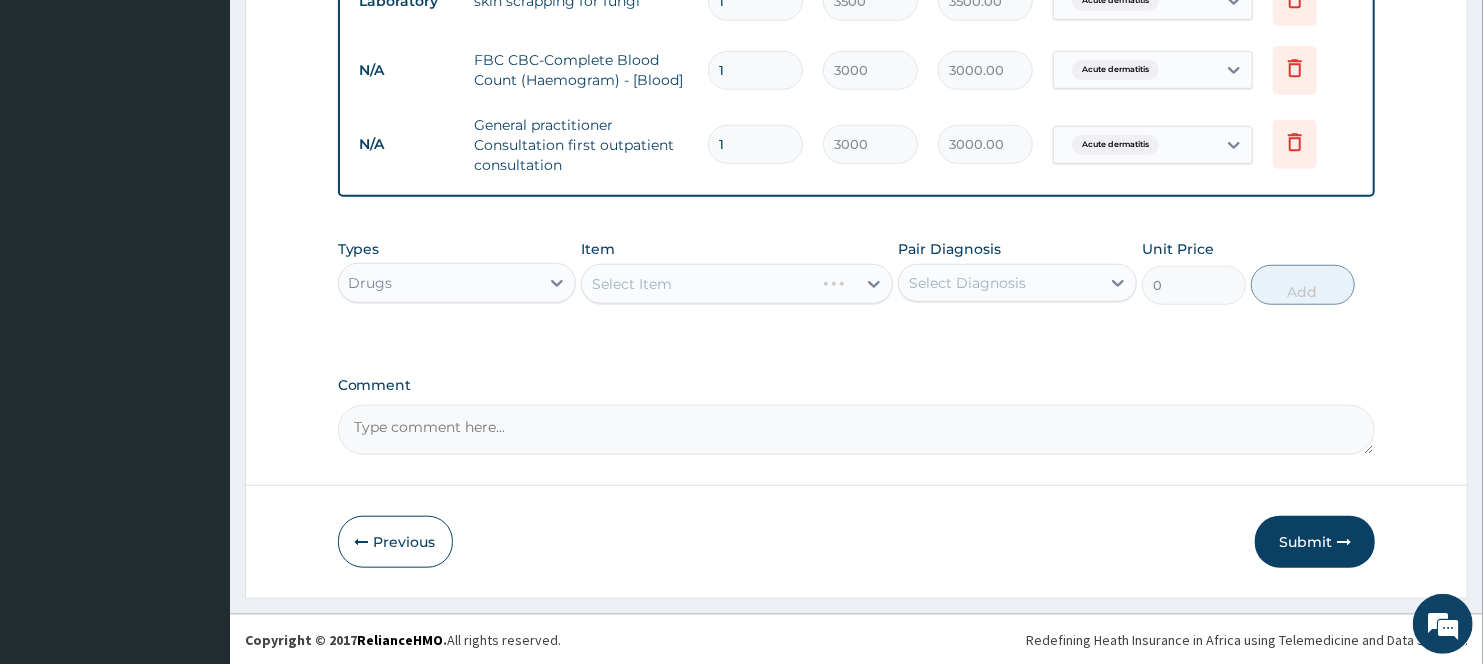 click on "Select Item" at bounding box center (736, 284) 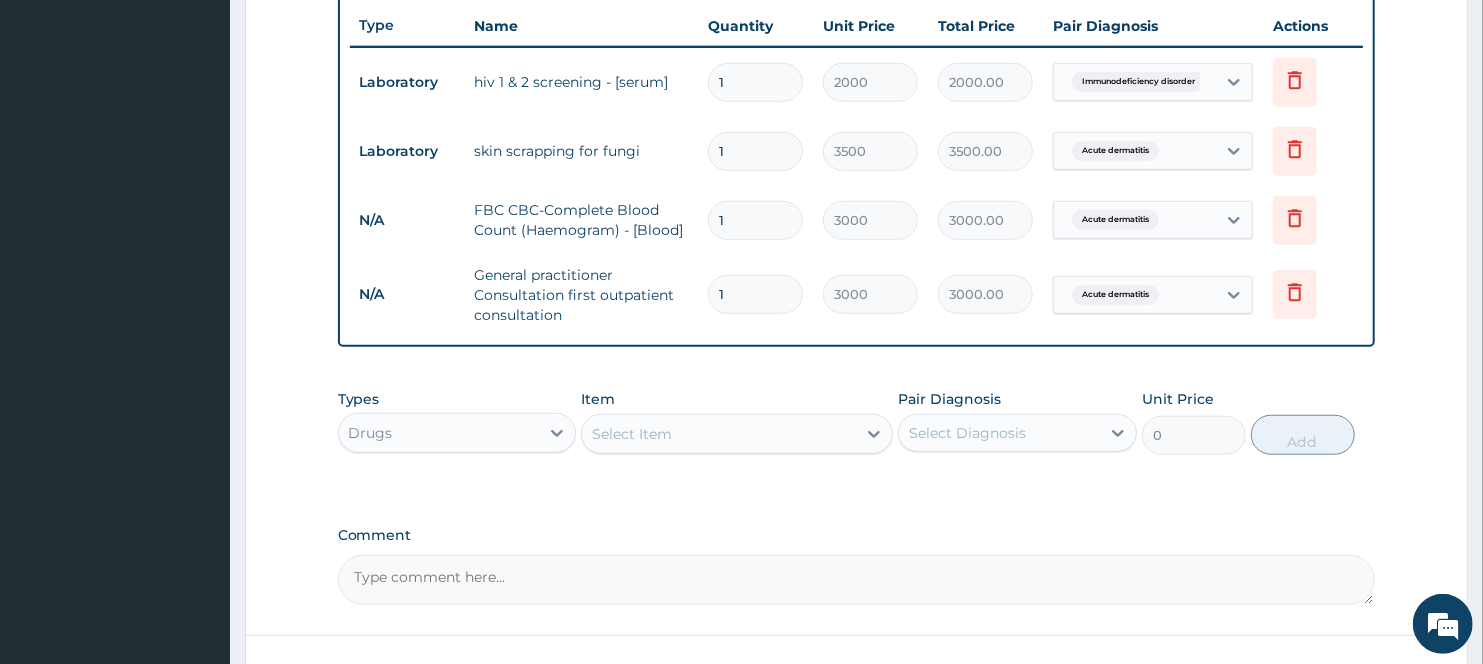 scroll, scrollTop: 788, scrollLeft: 0, axis: vertical 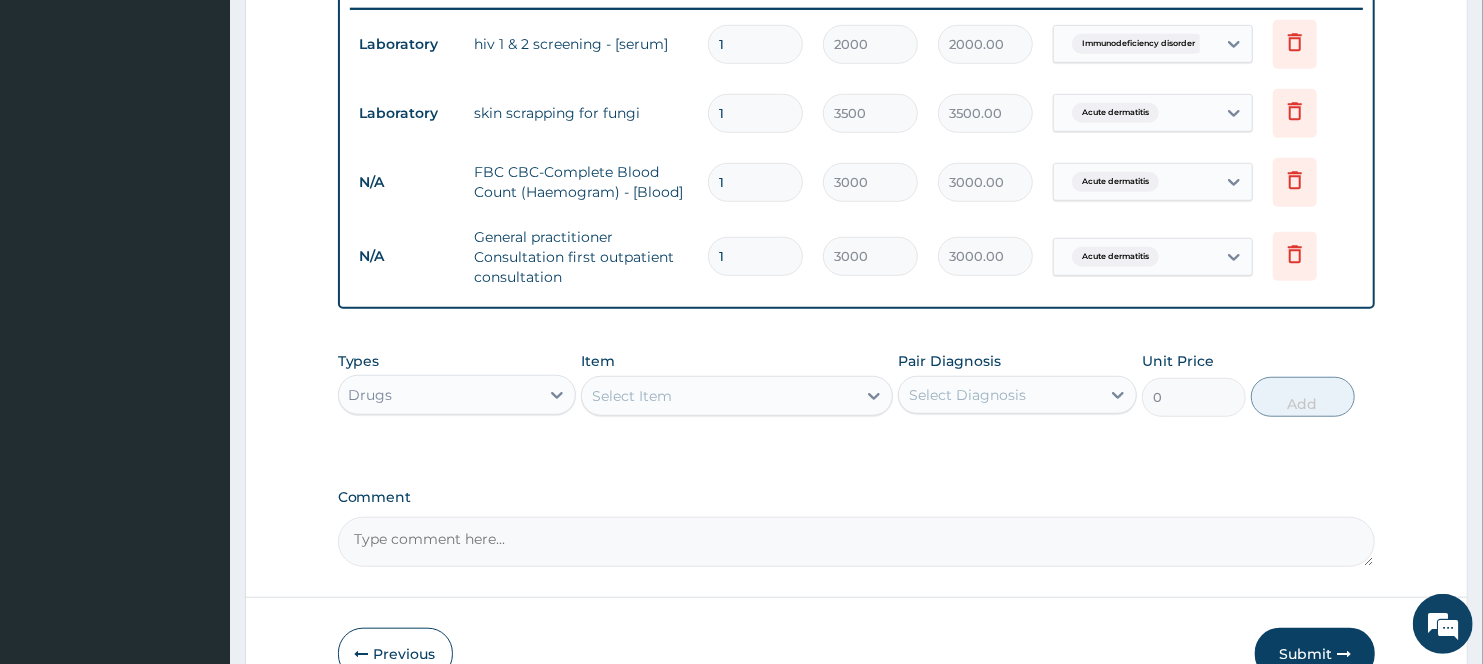 click on "Select Item" at bounding box center (718, 396) 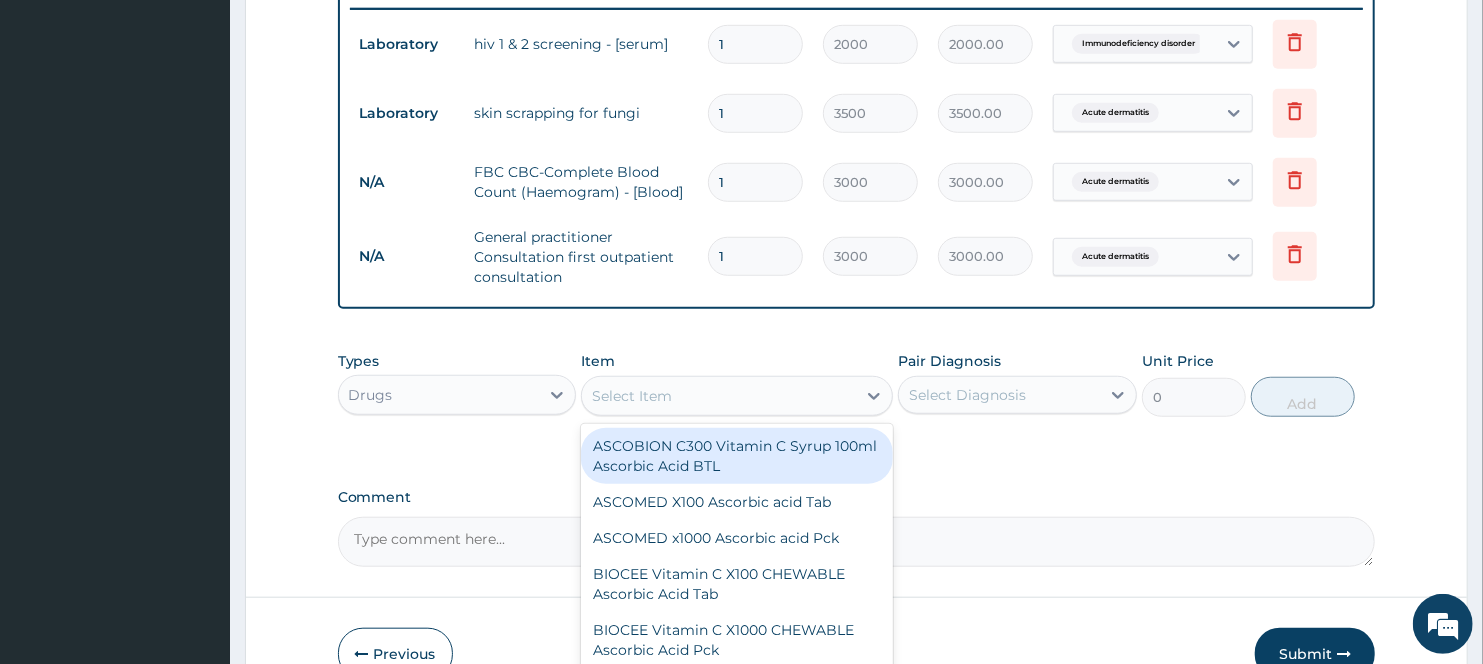 paste on "AQUACLAV Suspension 100ml 2285mg Amoxicillin Clavulanic acid BTL" 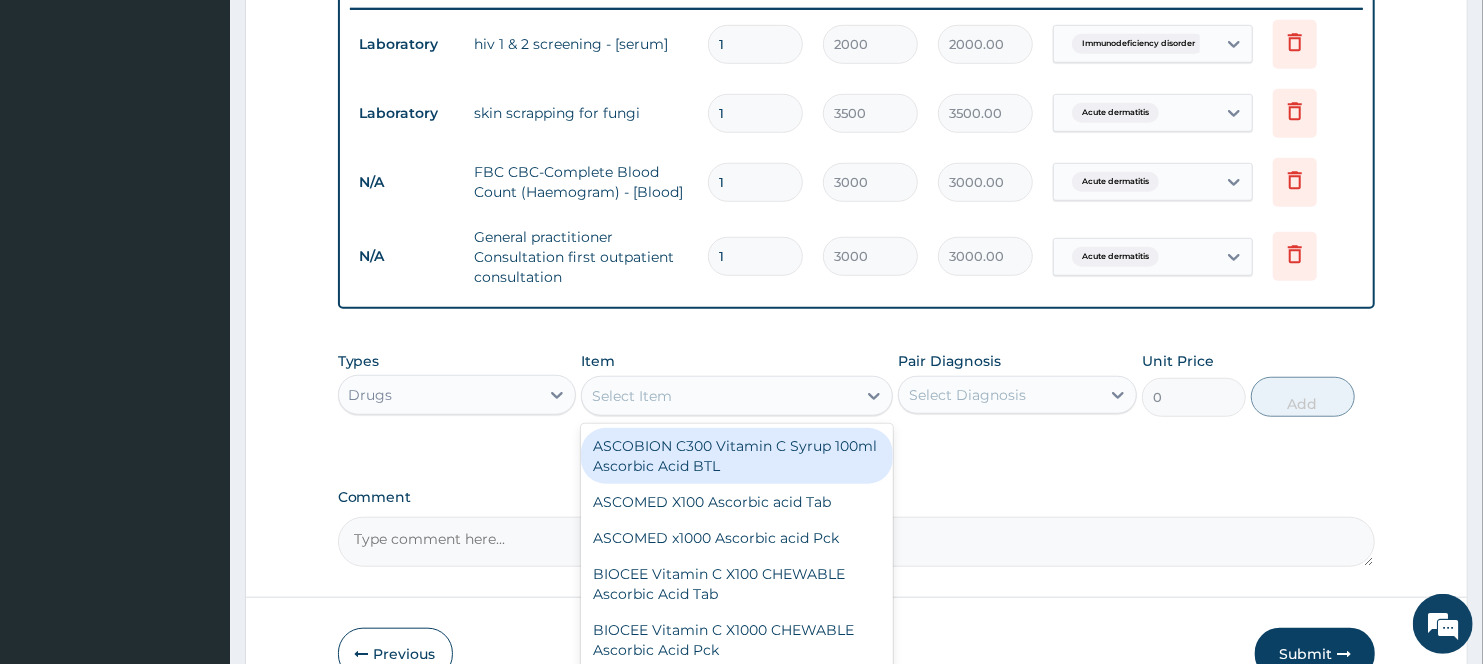 type on "AQUACLAV Suspension 100ml 2285mg Amoxicillin Clavulanic acid BTL" 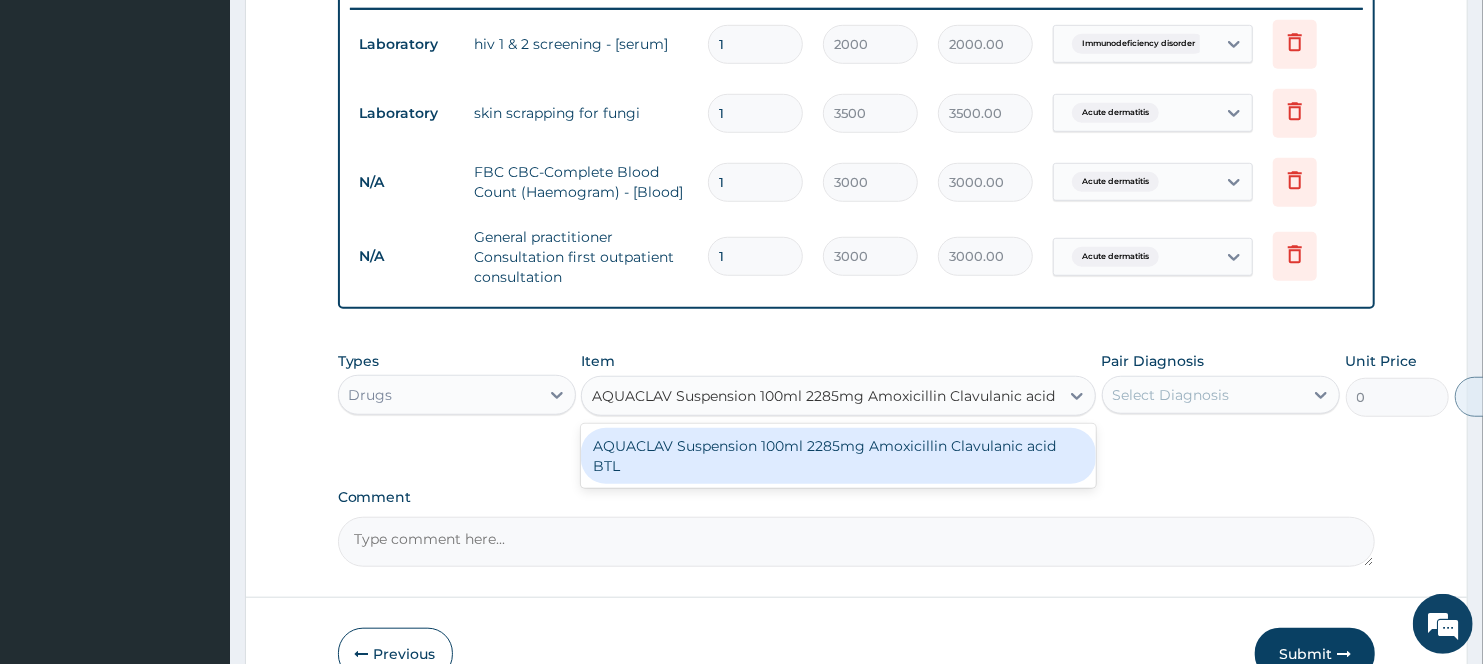 scroll, scrollTop: 0, scrollLeft: 24, axis: horizontal 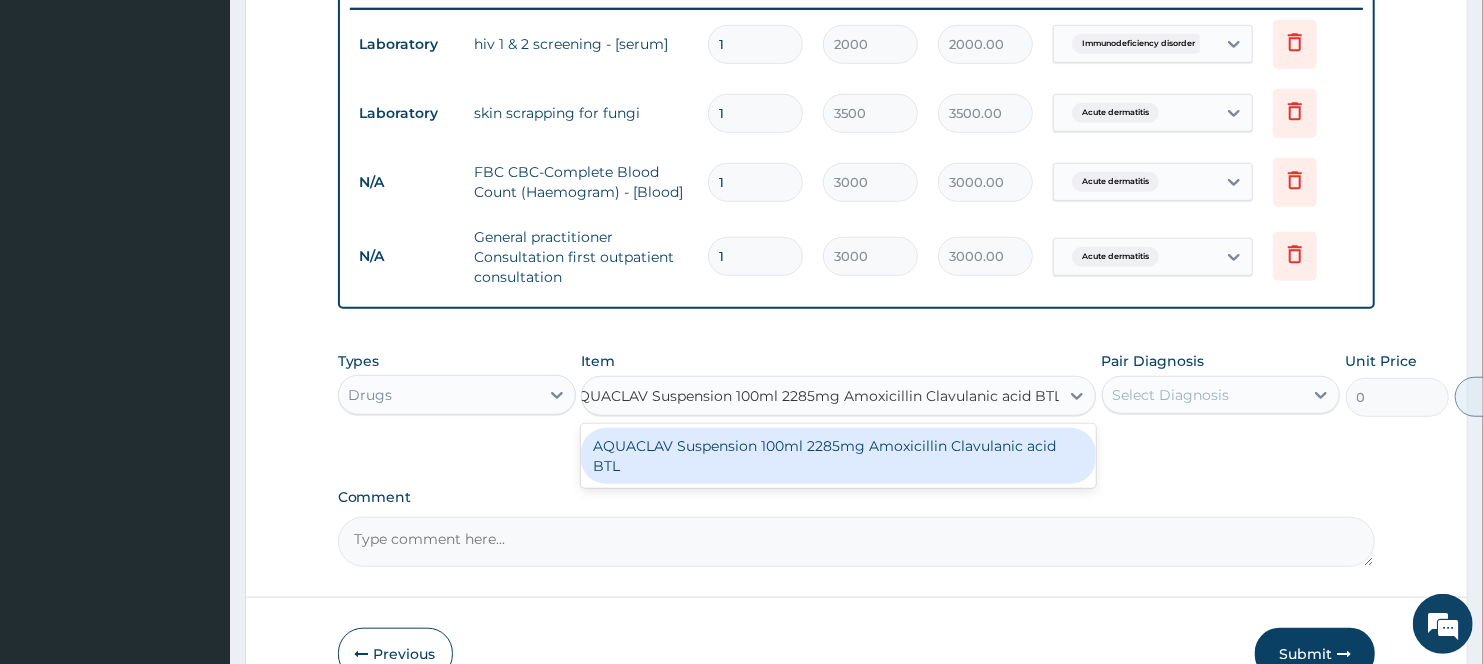 click on "AQUACLAV Suspension 100ml 2285mg Amoxicillin Clavulanic acid BTL" at bounding box center [838, 456] 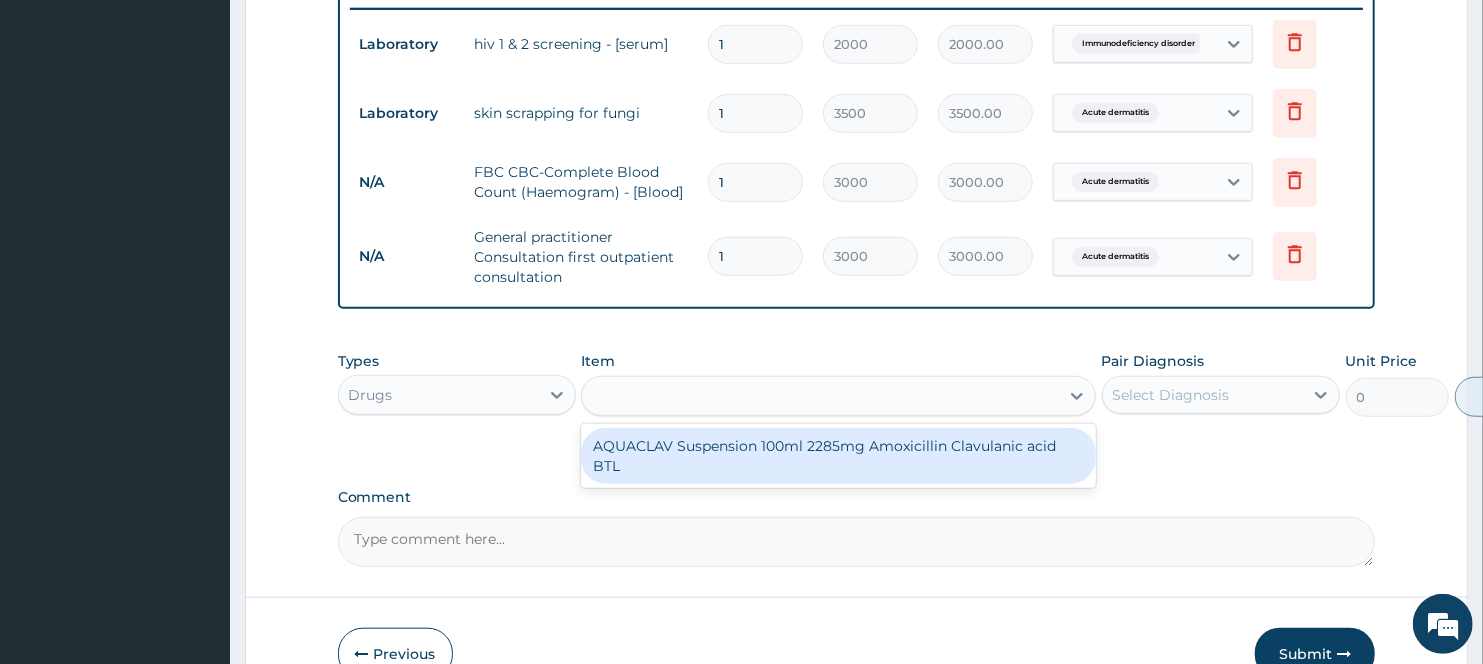 type on "2300" 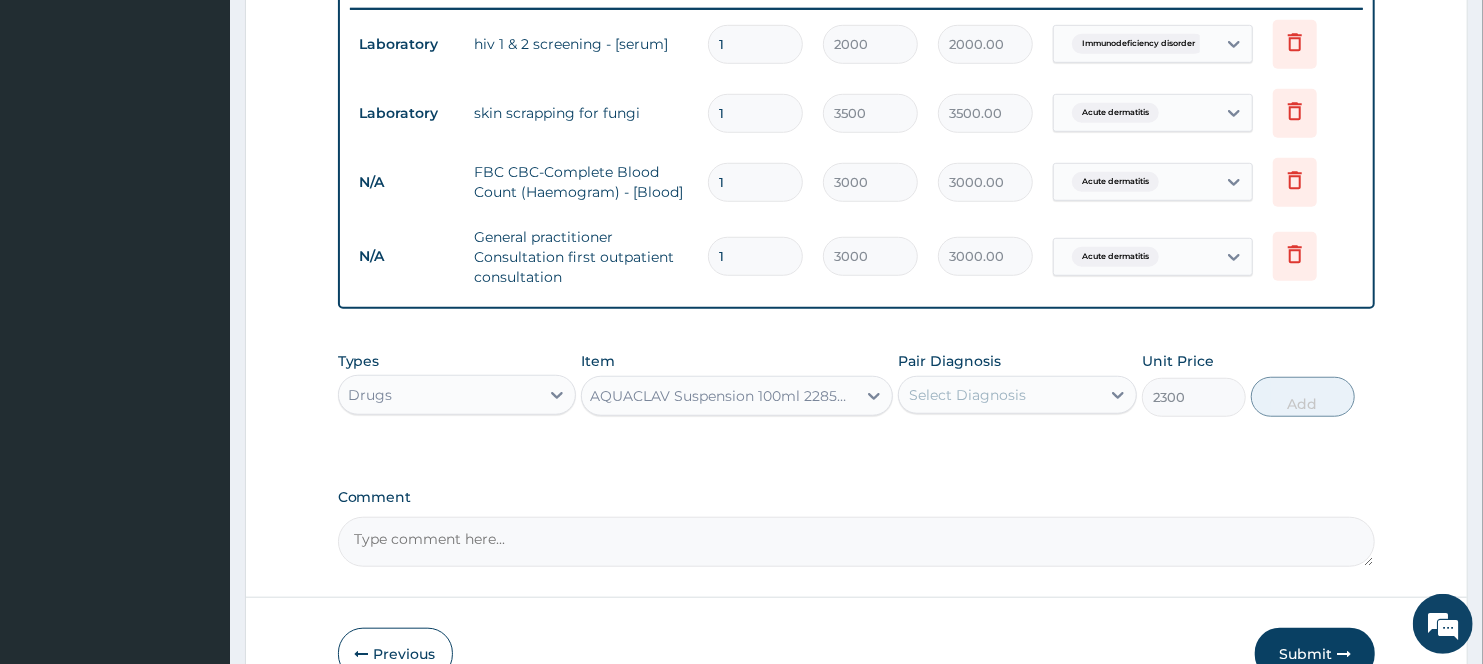 scroll, scrollTop: 0, scrollLeft: 2, axis: horizontal 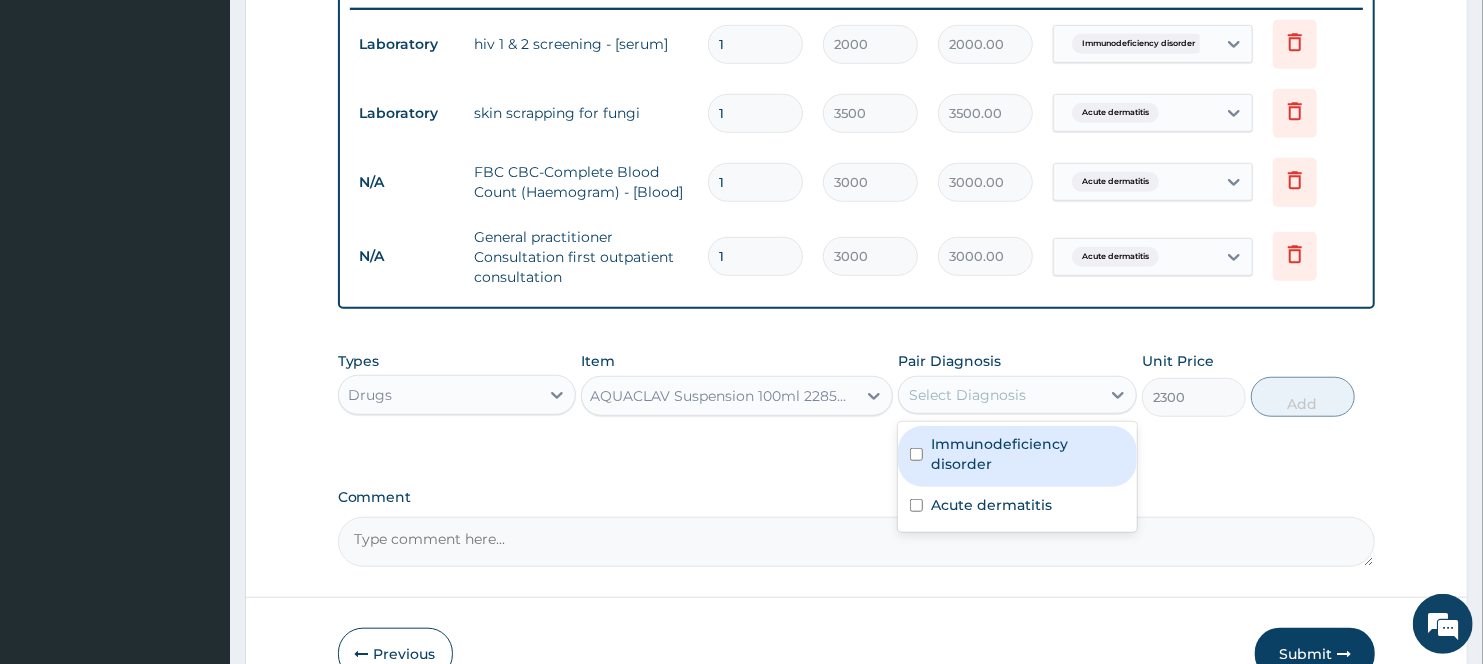 click on "Select Diagnosis" at bounding box center (999, 395) 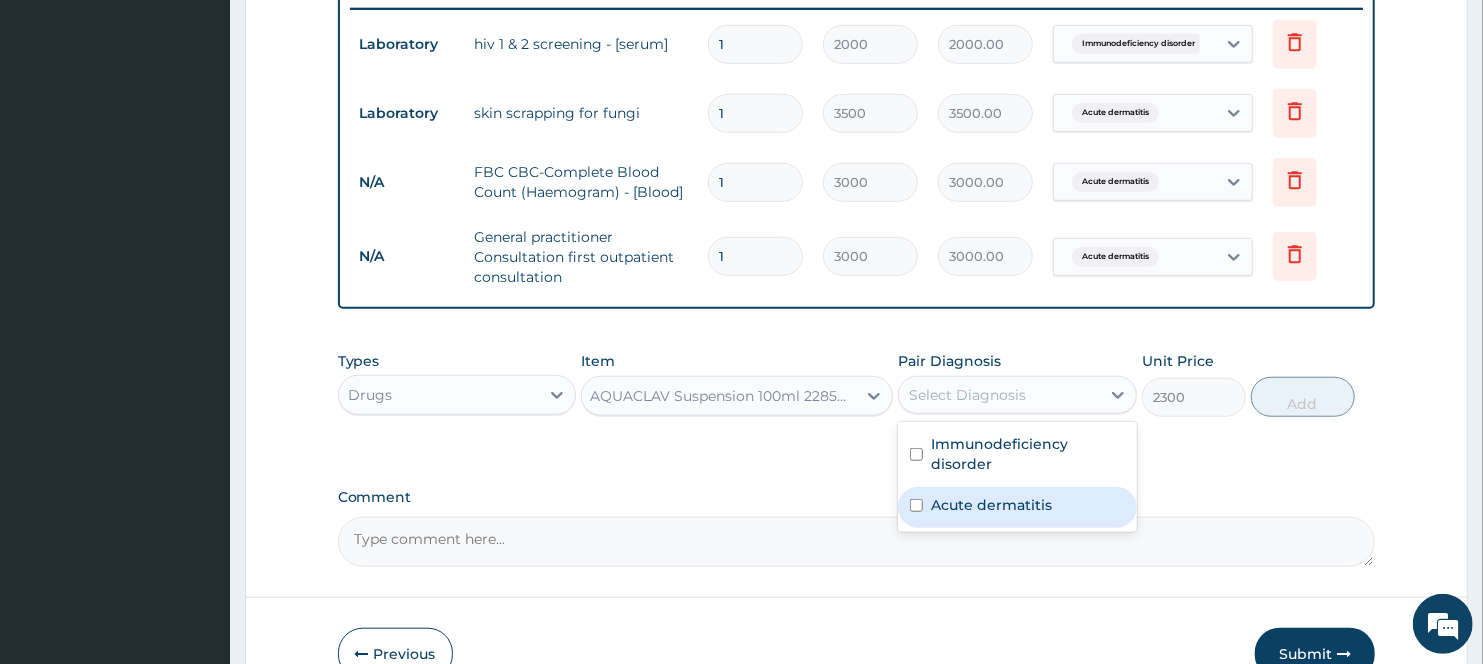 click on "Acute dermatitis" at bounding box center [991, 505] 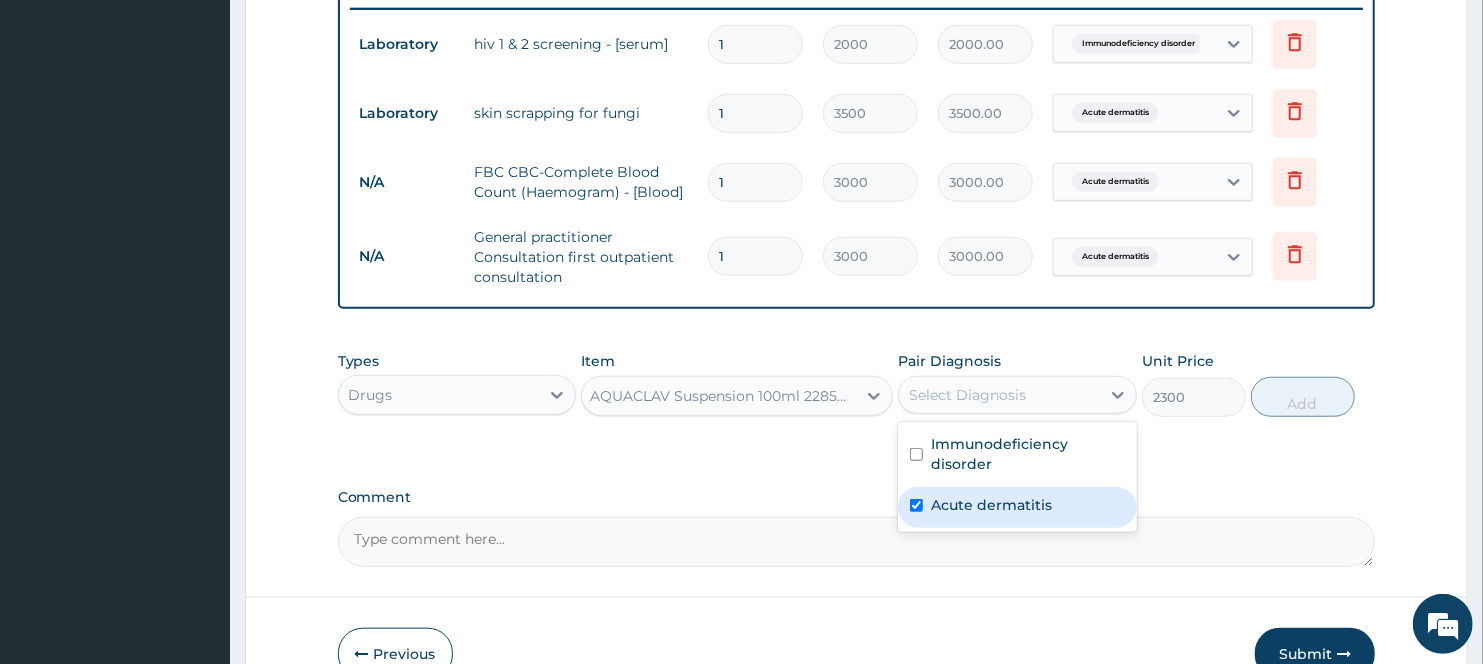 click on "Acute dermatitis" at bounding box center [991, 505] 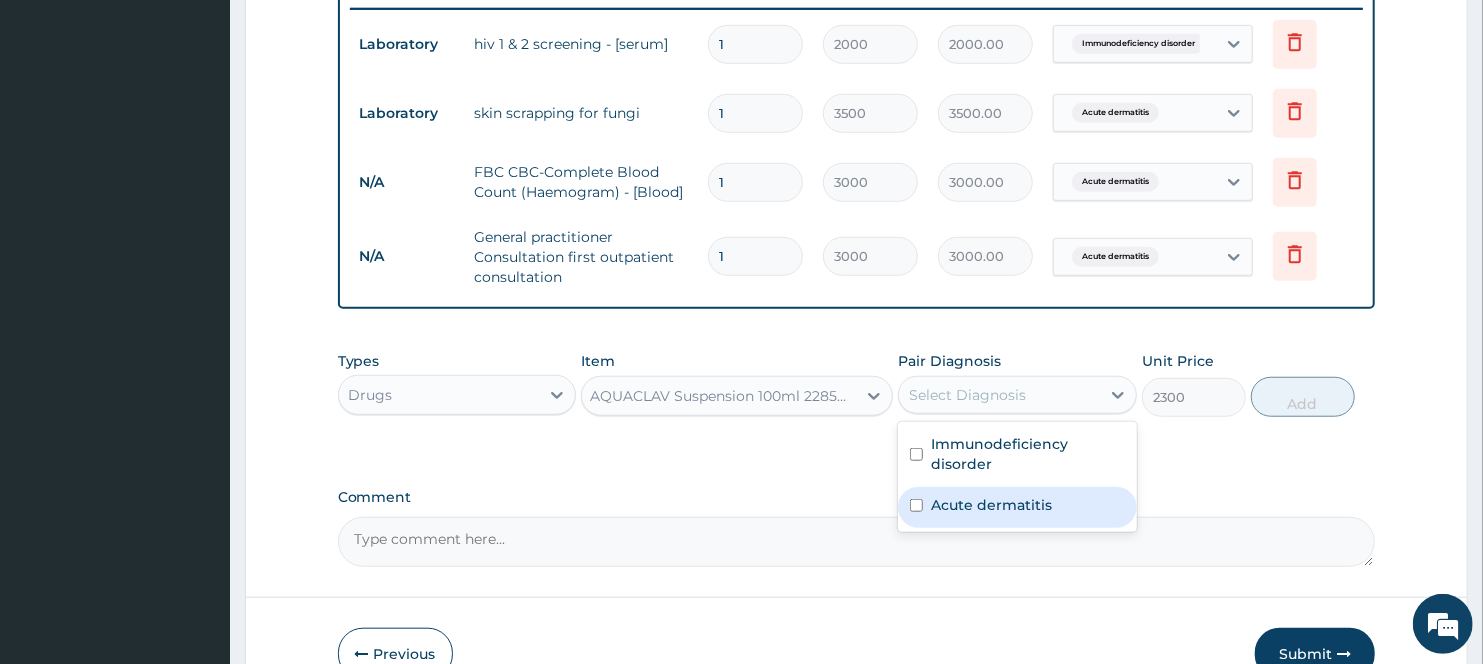 click on "Acute dermatitis" at bounding box center [991, 505] 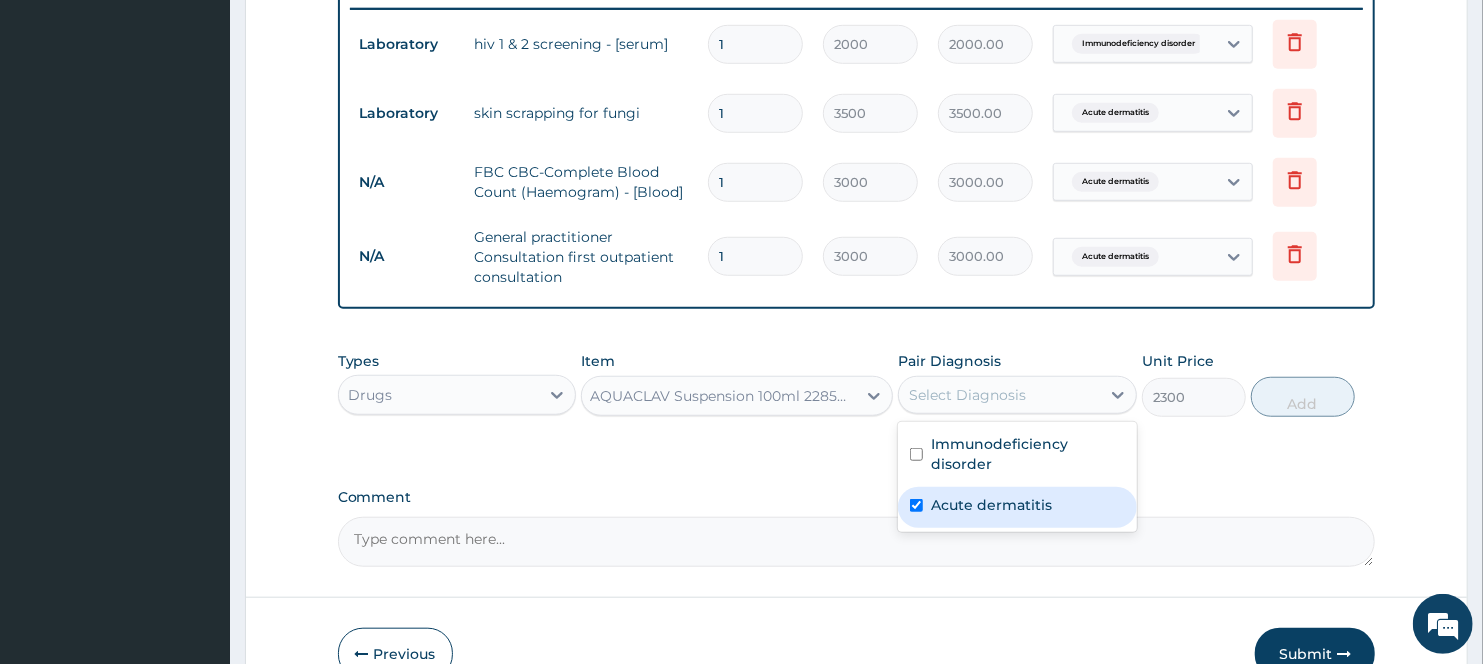 checkbox on "true" 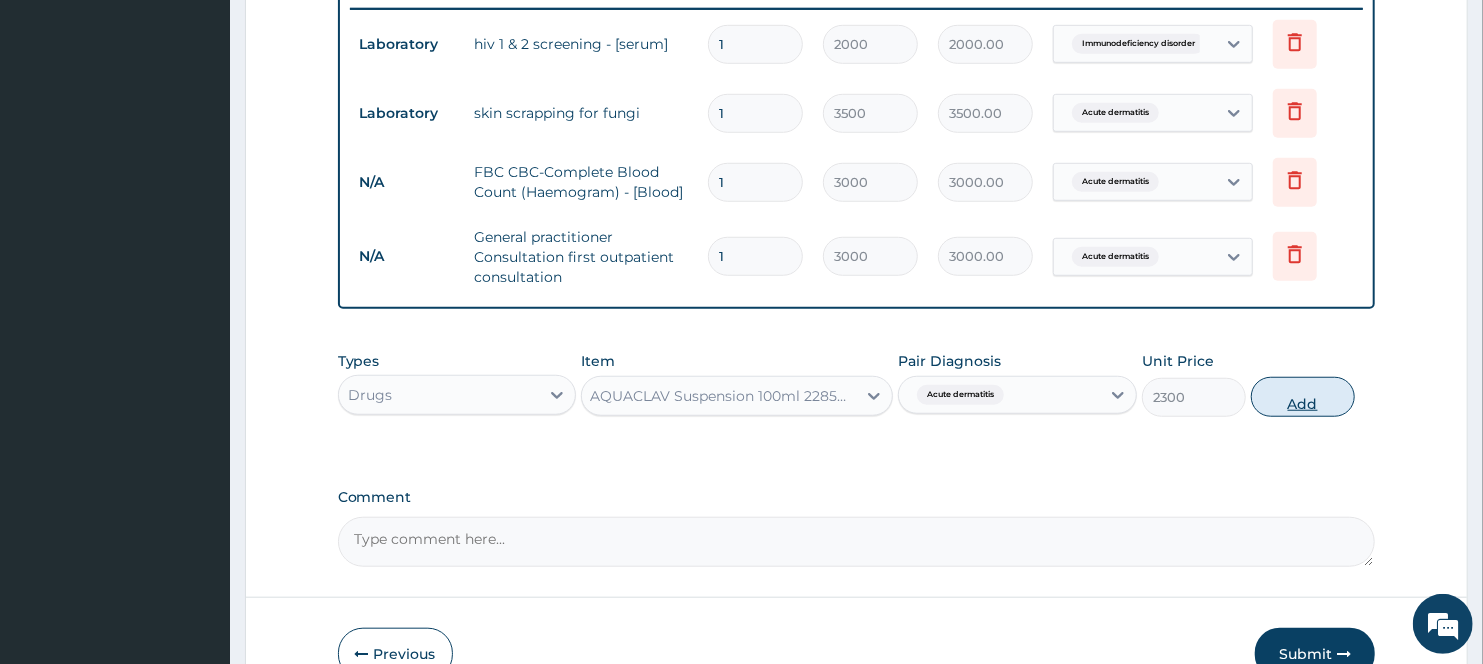 click on "Add" at bounding box center (1303, 397) 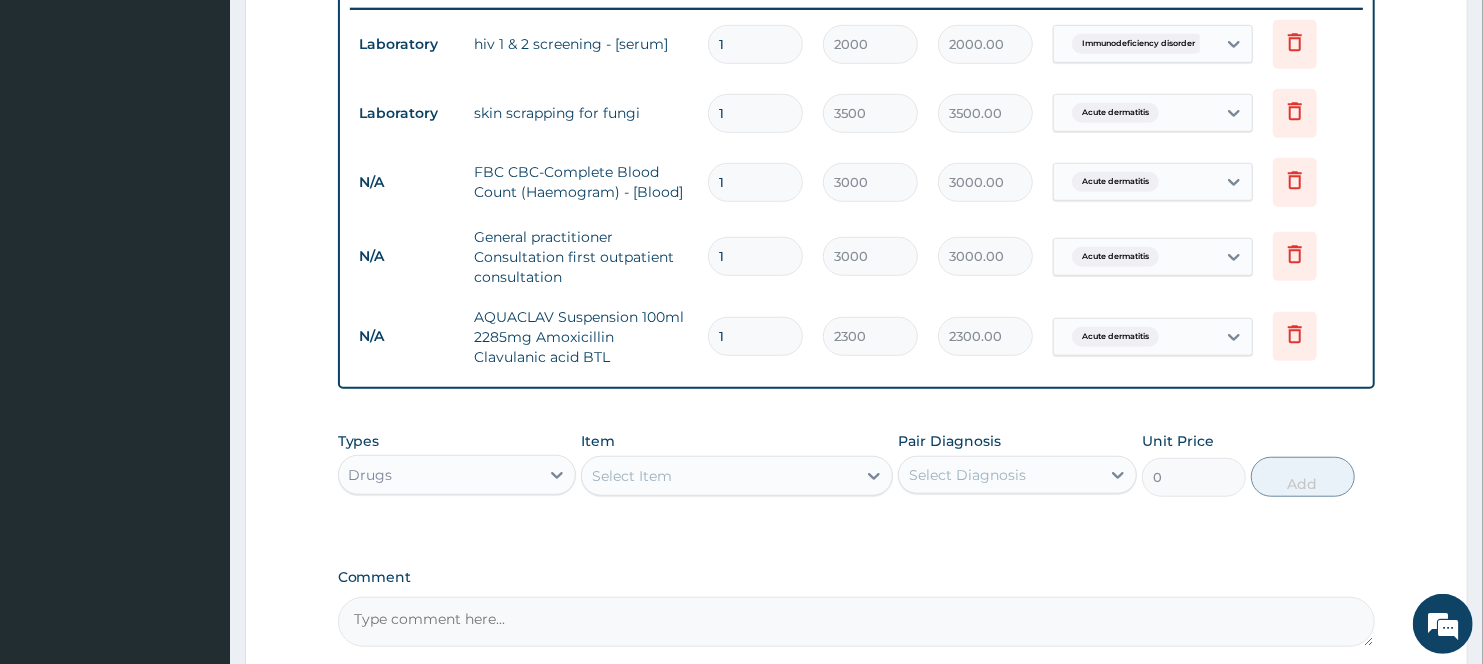 scroll, scrollTop: 0, scrollLeft: 0, axis: both 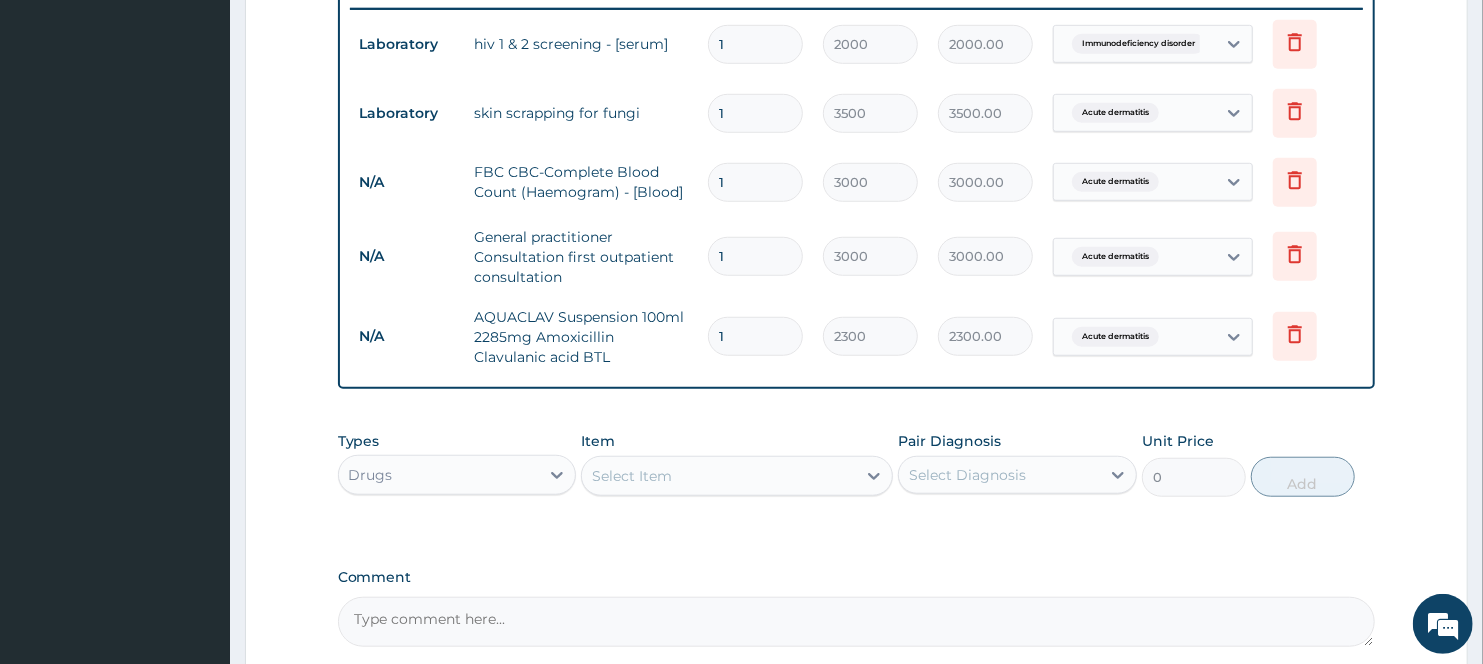 click on "Select Item" at bounding box center (718, 476) 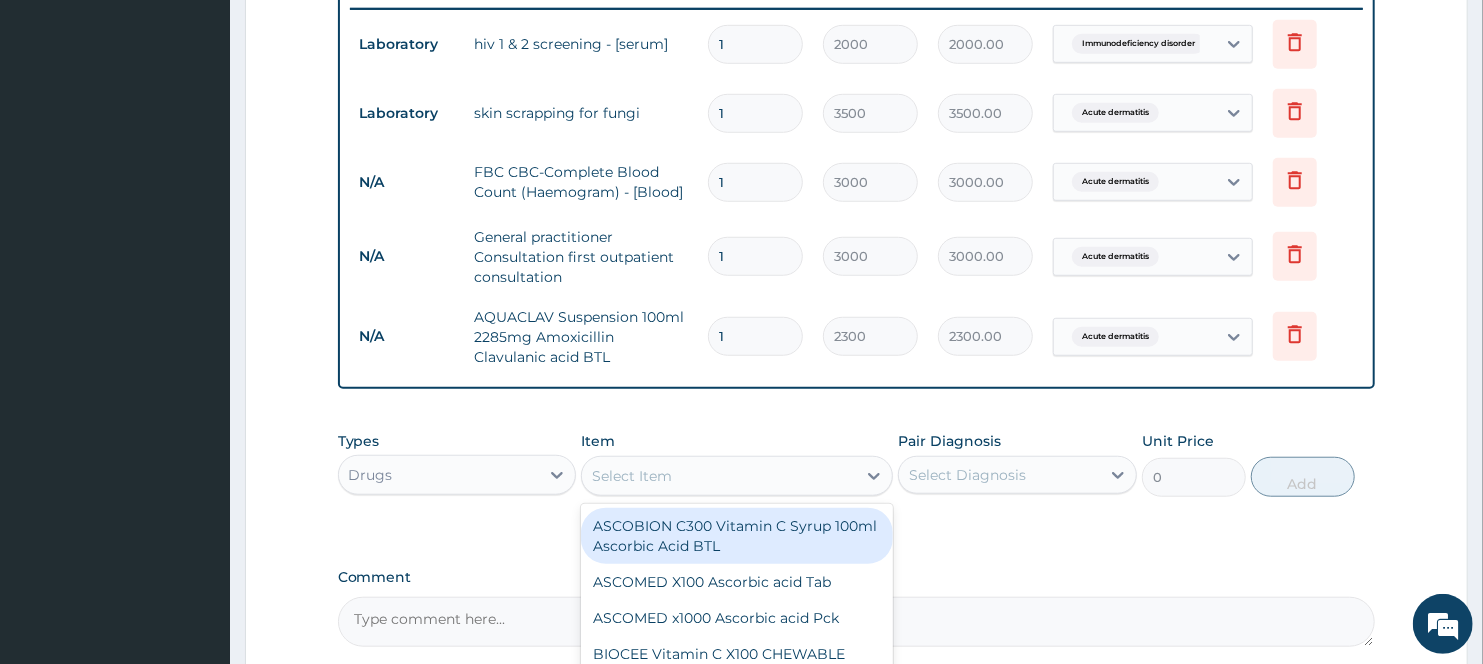 paste on "PIRITON EVANS Chlorphenamine maleate BTL" 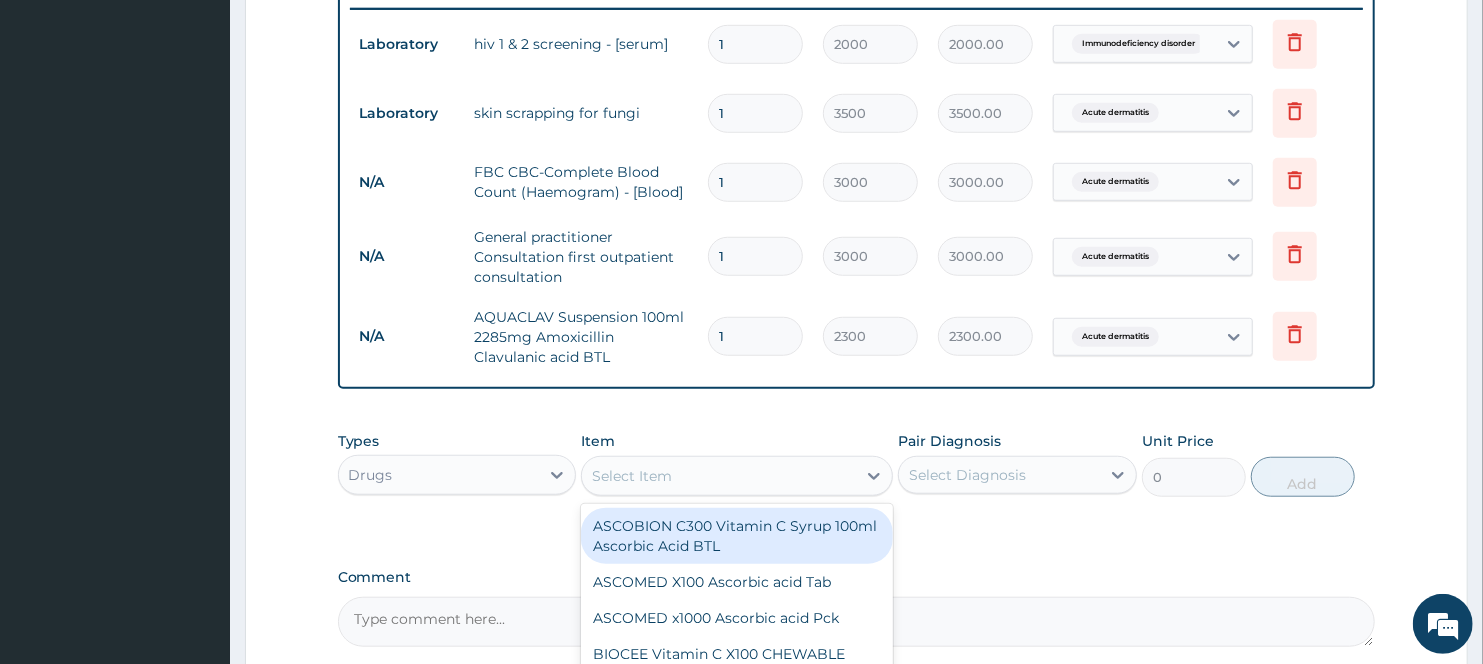 type on "PIRITON EVANS Chlorphenamine maleate BTL" 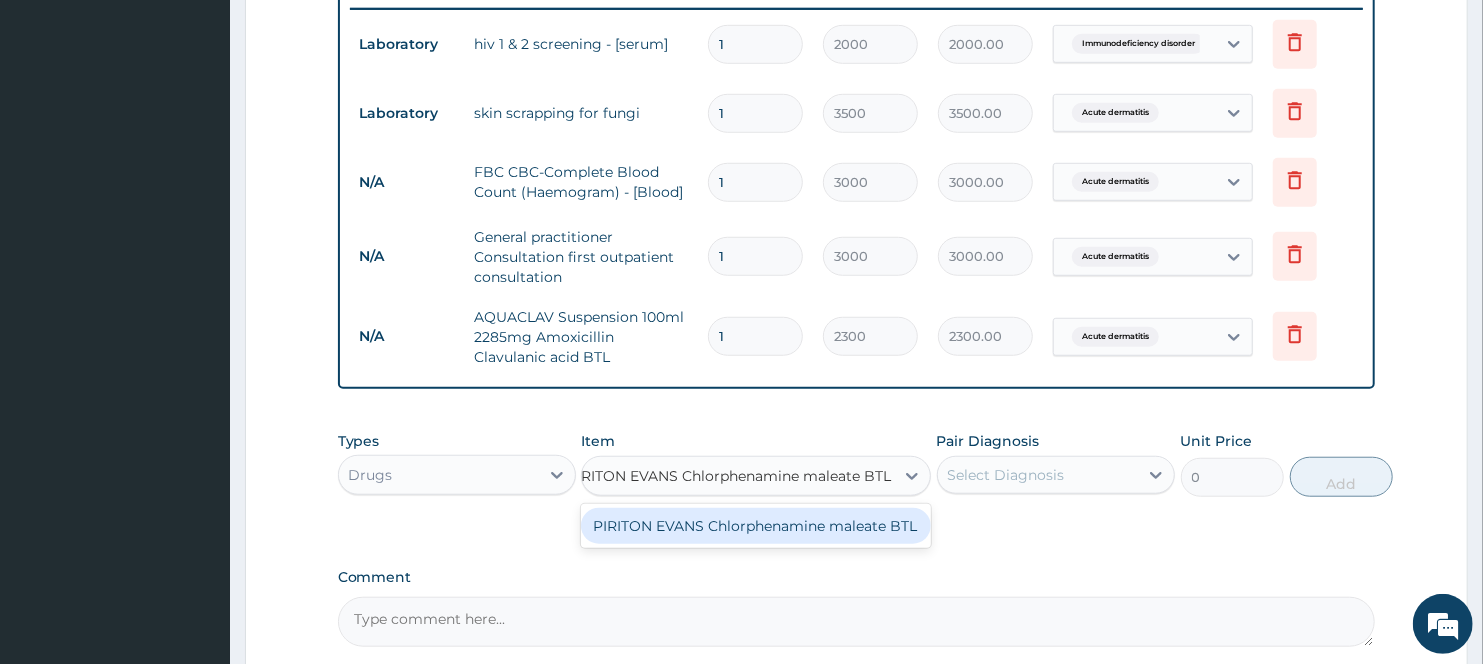 click on "PIRITON EVANS Chlorphenamine maleate BTL" at bounding box center [756, 526] 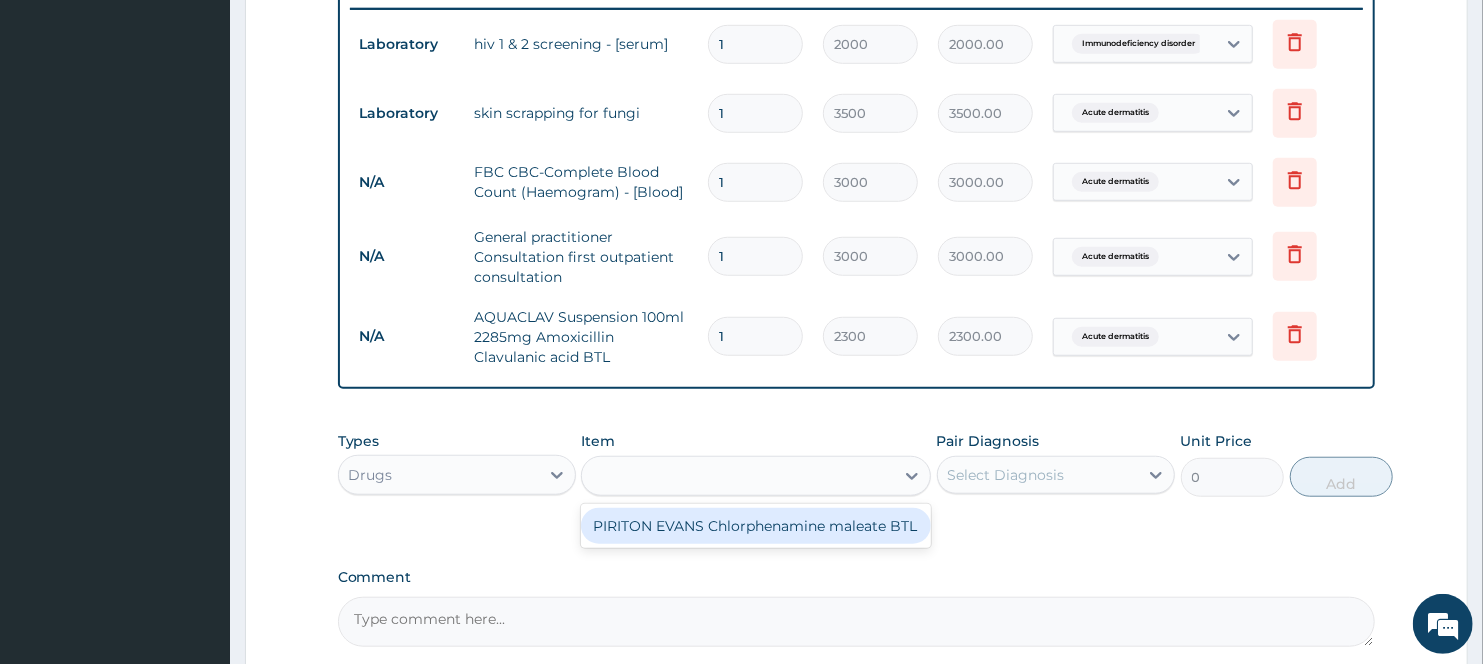 type on "747.5" 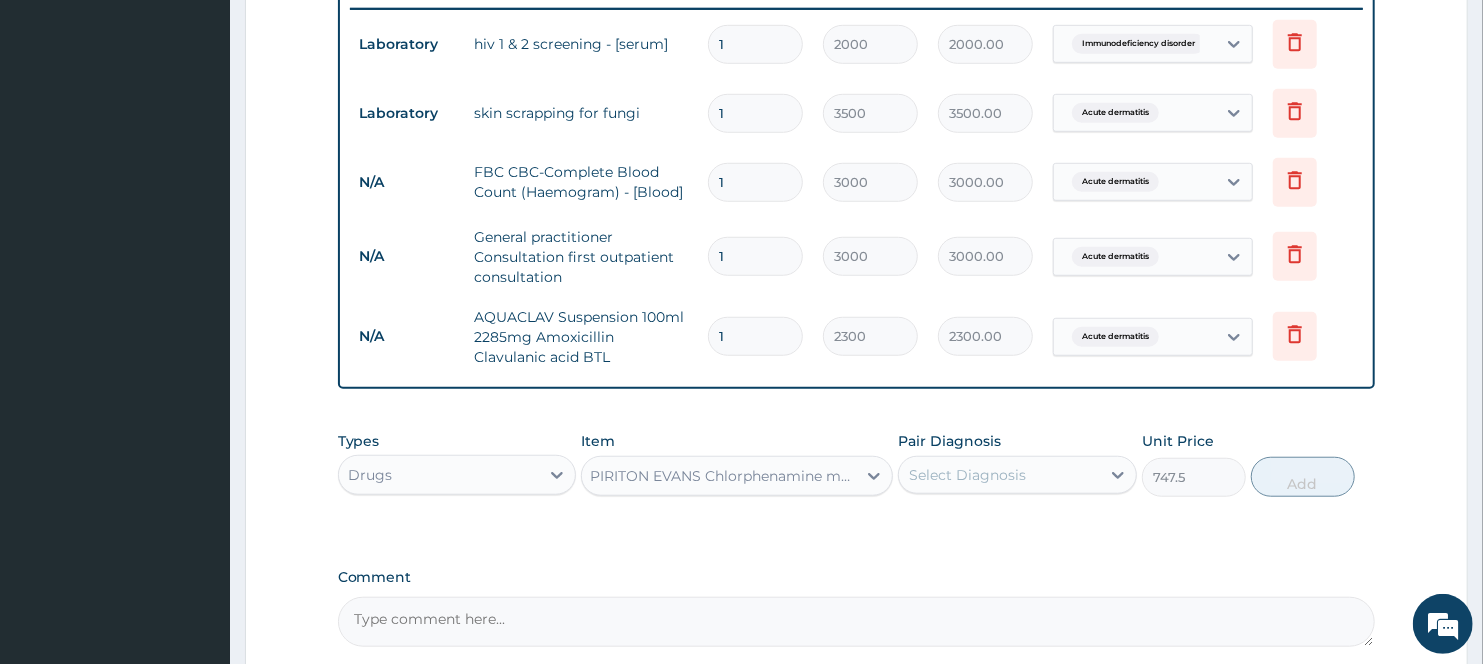 scroll, scrollTop: 0, scrollLeft: 2, axis: horizontal 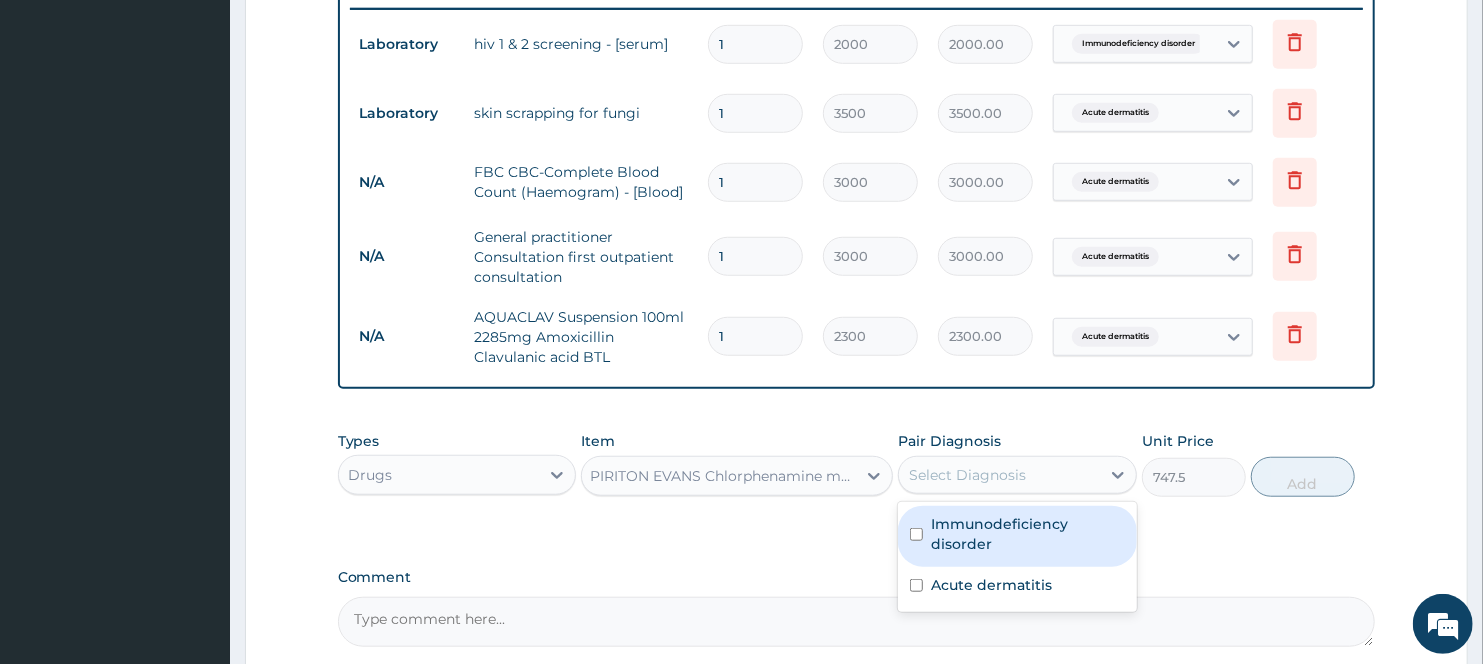click on "Select Diagnosis" at bounding box center (999, 475) 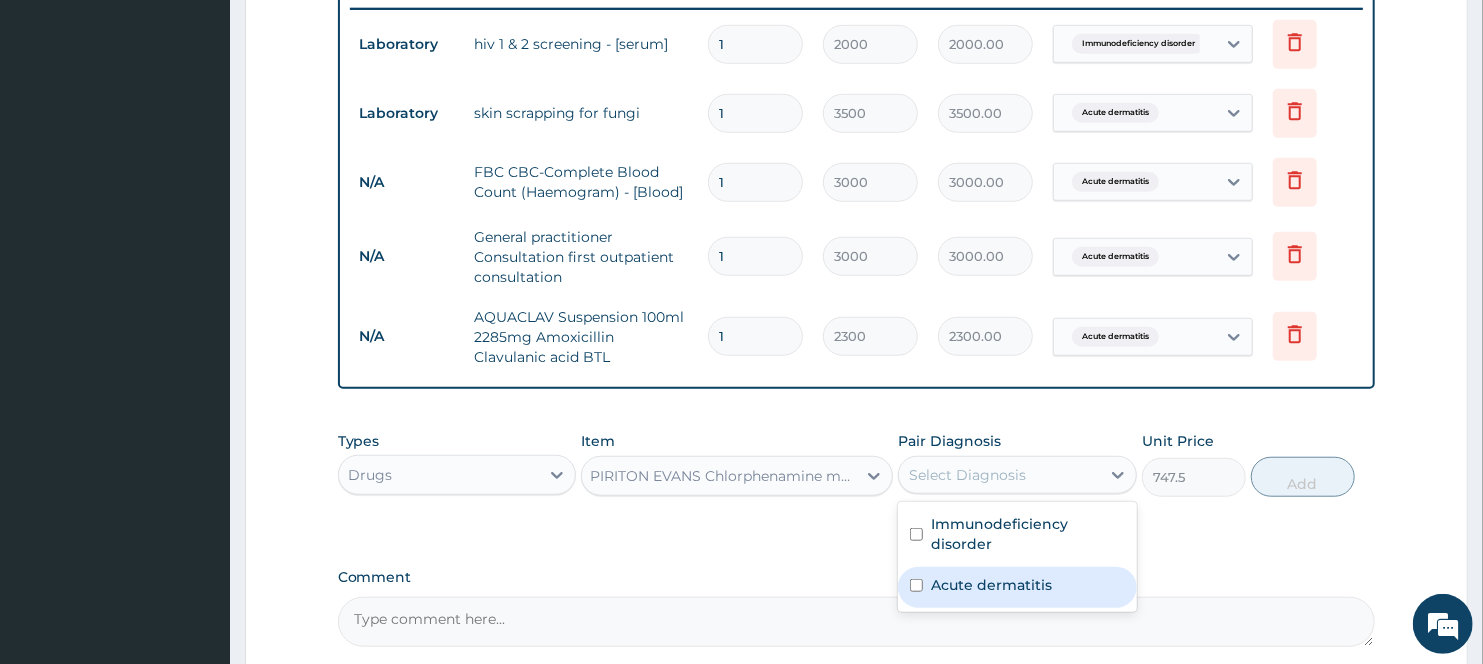 click on "Acute dermatitis" at bounding box center [991, 585] 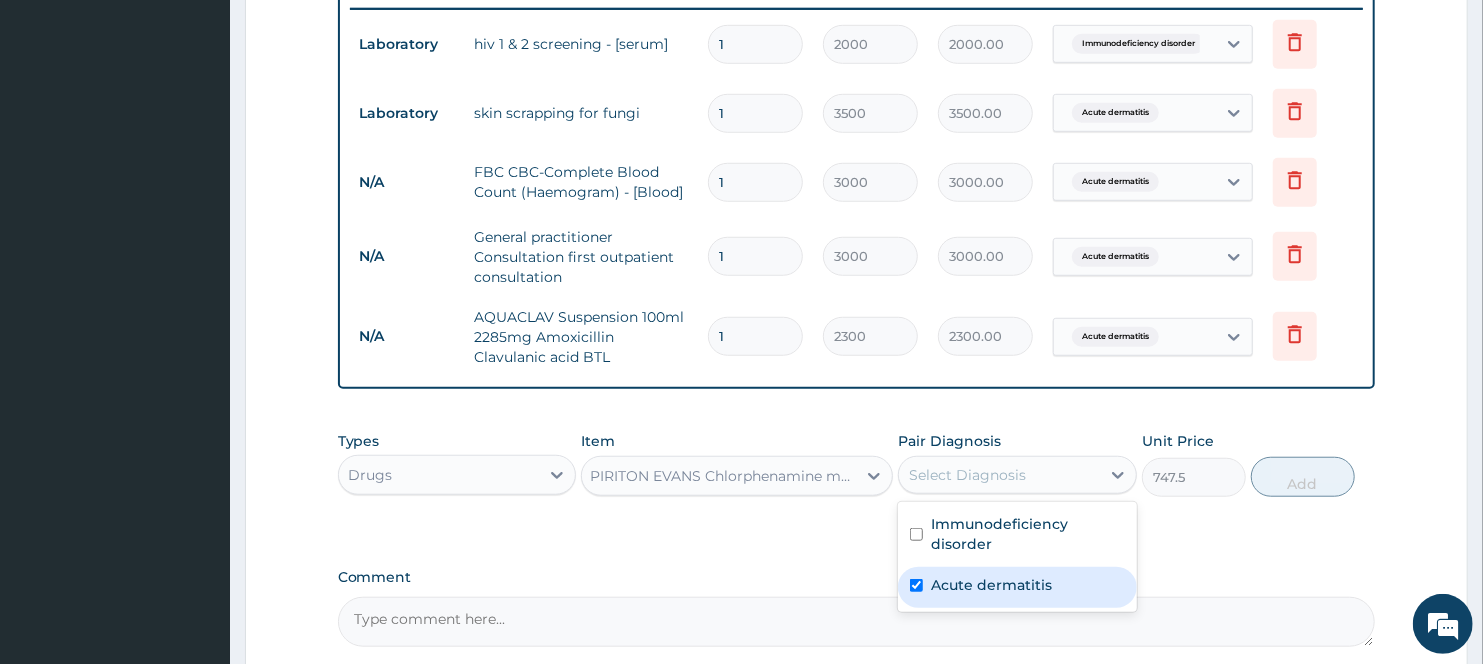 checkbox on "true" 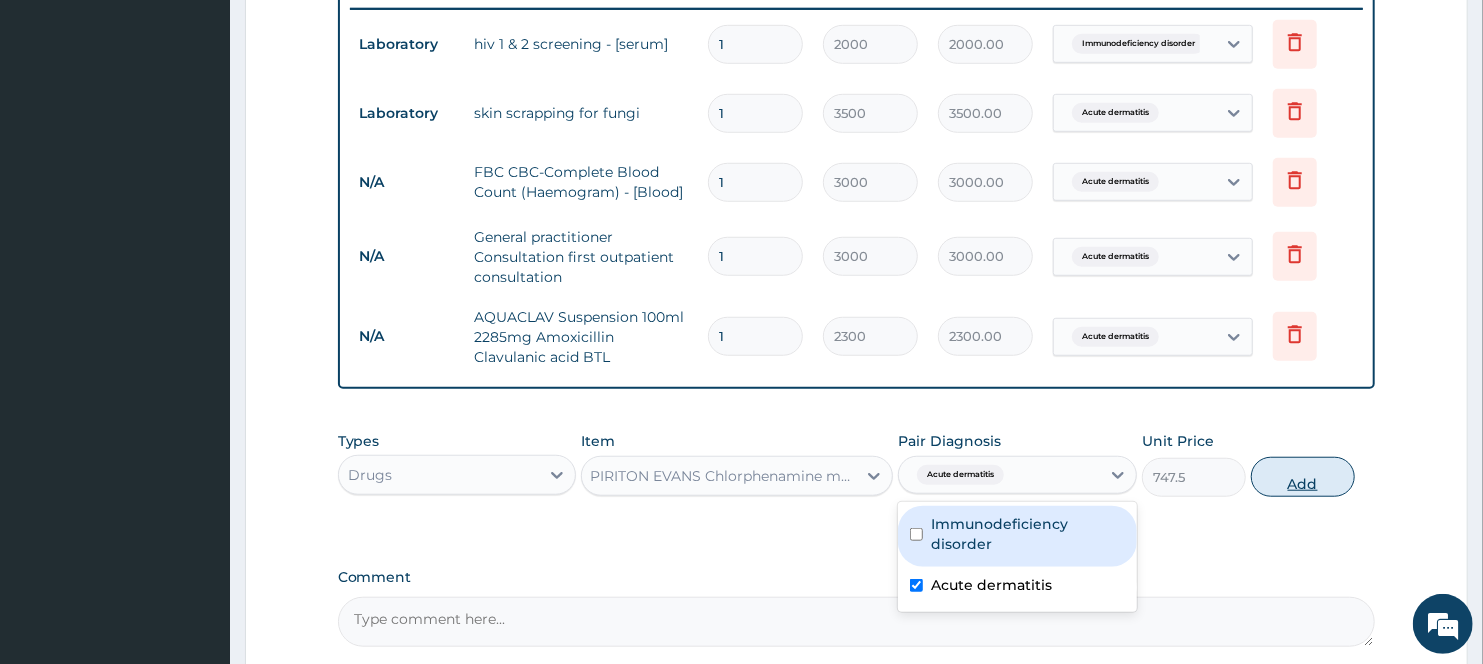 click on "Add" at bounding box center (1303, 477) 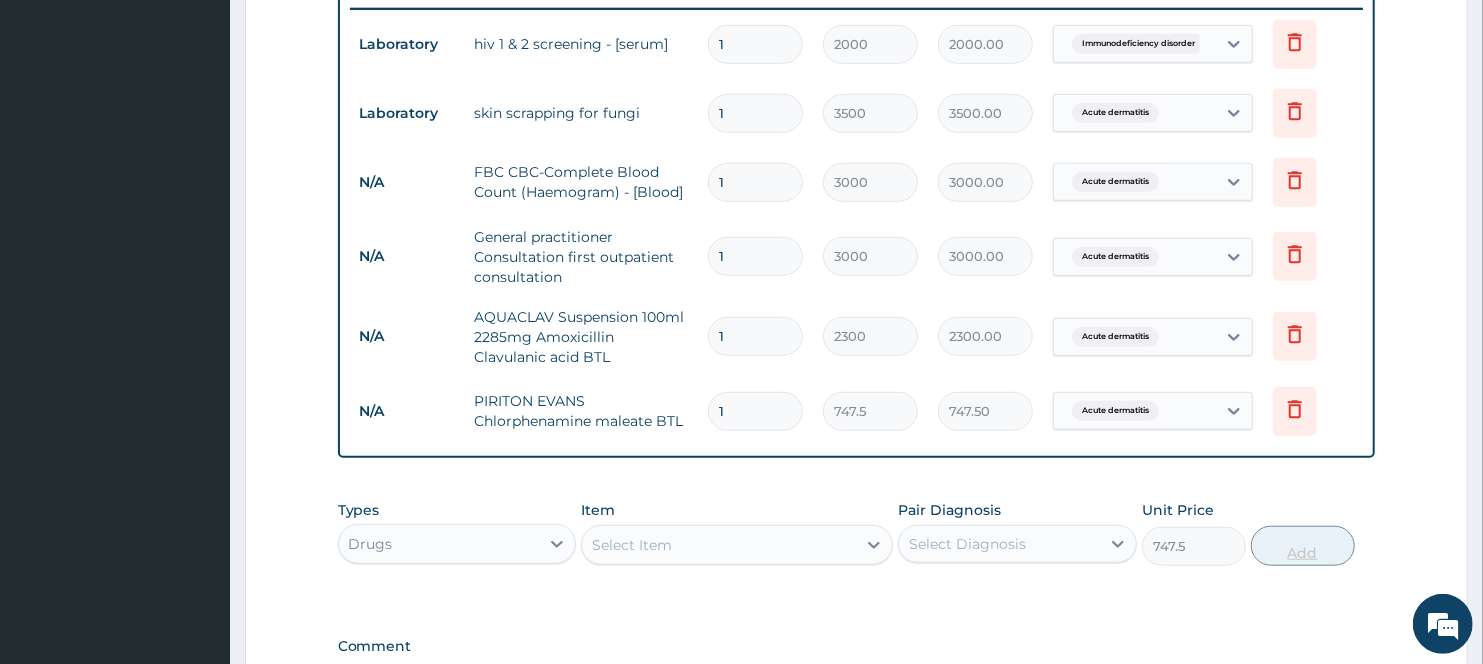 type on "0" 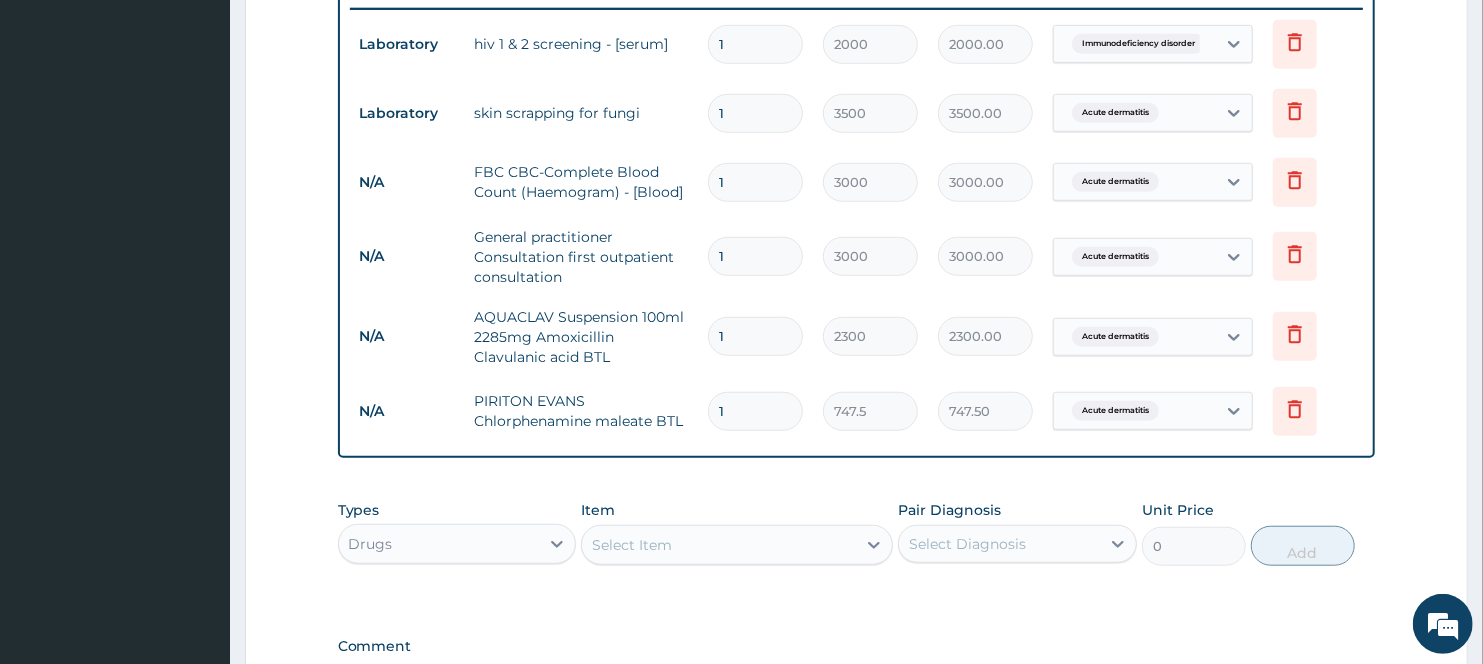 scroll, scrollTop: 0, scrollLeft: 0, axis: both 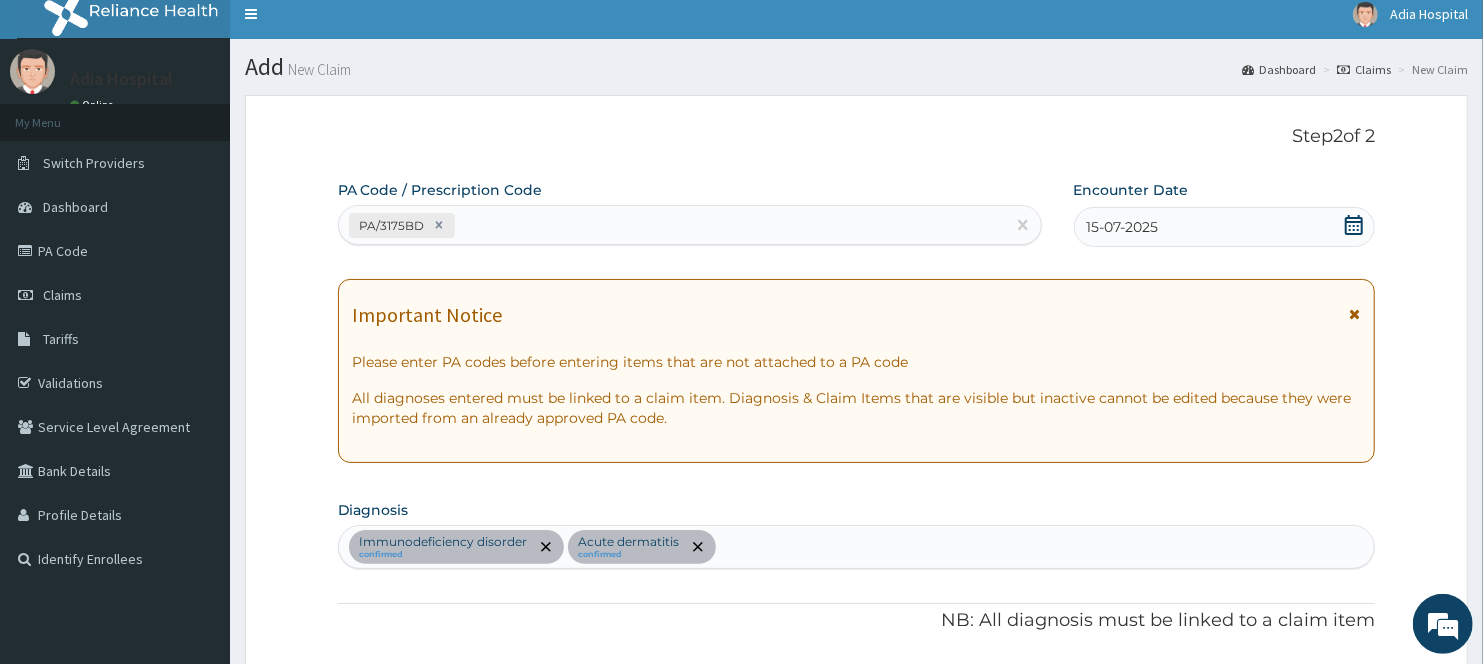 click on "Immunodeficiency disorder confirmed Acute dermatitis confirmed" at bounding box center (857, 547) 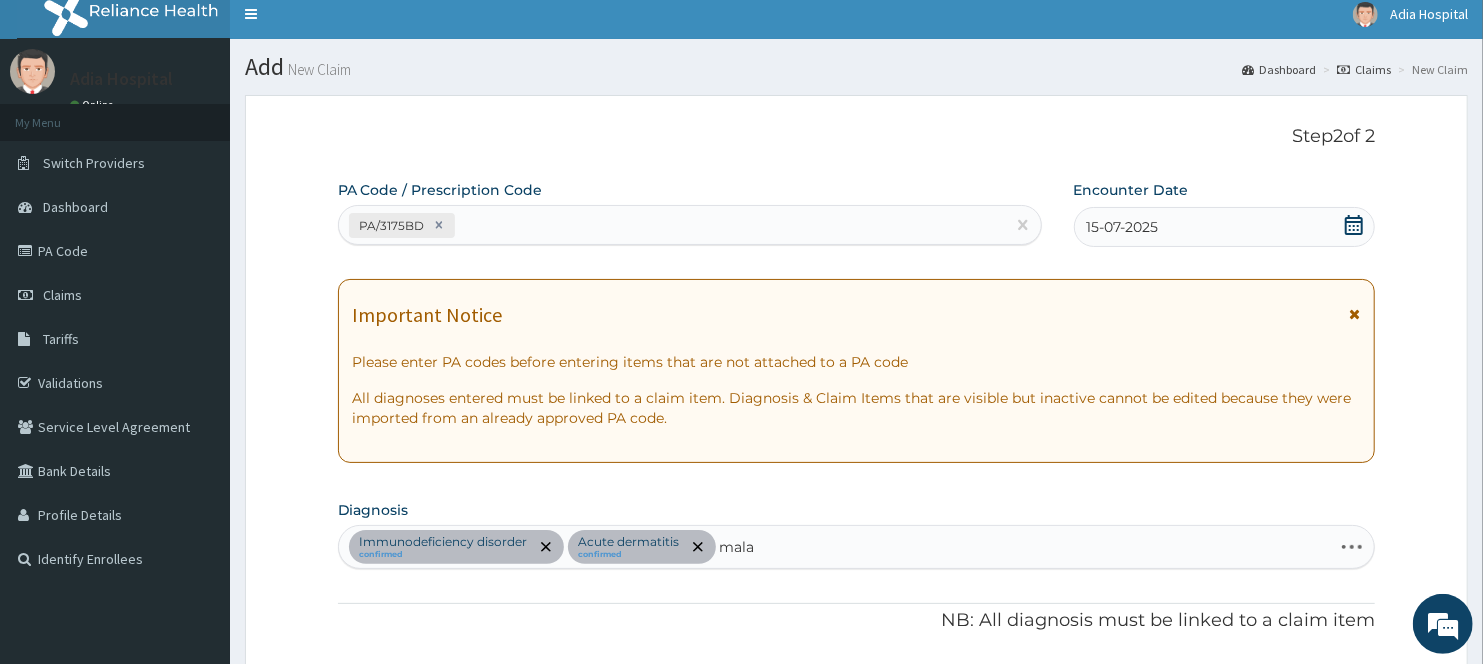 type on "malar" 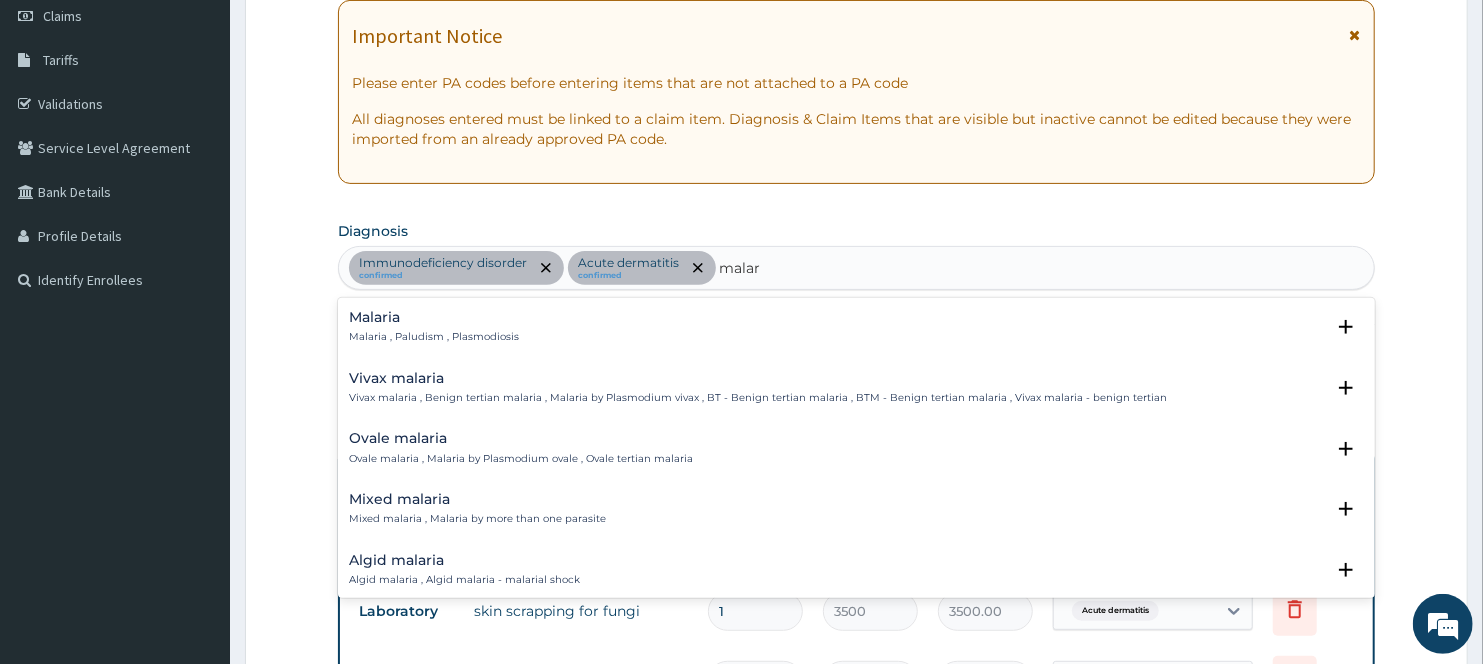 scroll, scrollTop: 344, scrollLeft: 0, axis: vertical 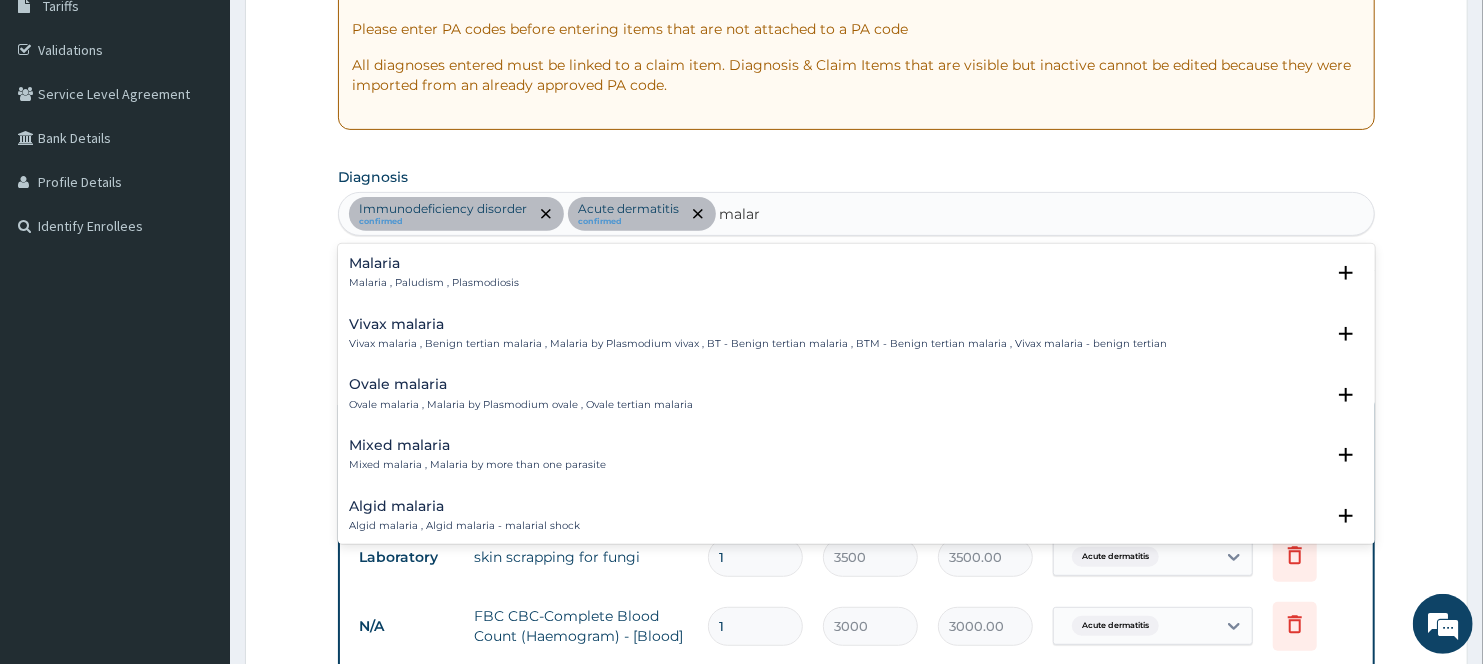 click on "Malaria Malaria , Paludism , Plasmodiosis" at bounding box center [857, 273] 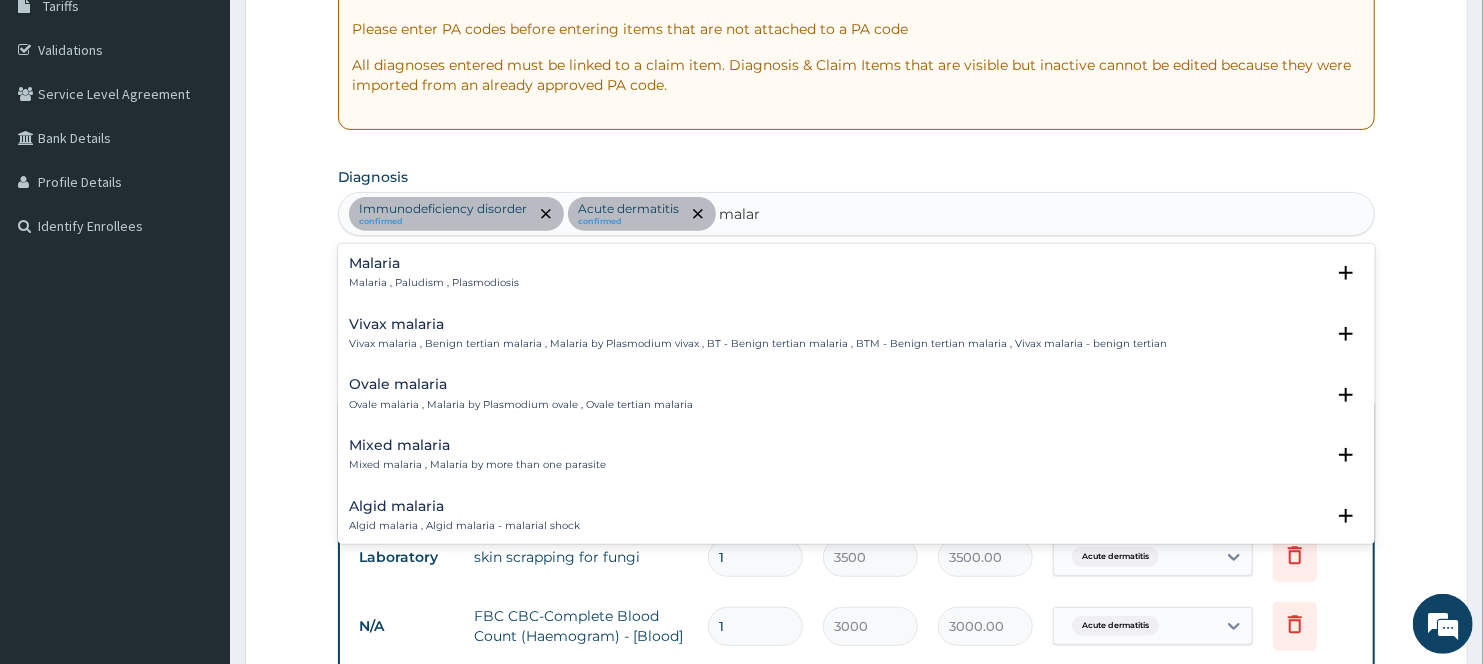 click on "Malaria Malaria , Paludism , Plasmodiosis Select Status Query Query covers suspected (?), Keep in view (kiv), Ruled out (r/o) Confirmed" at bounding box center (857, 278) 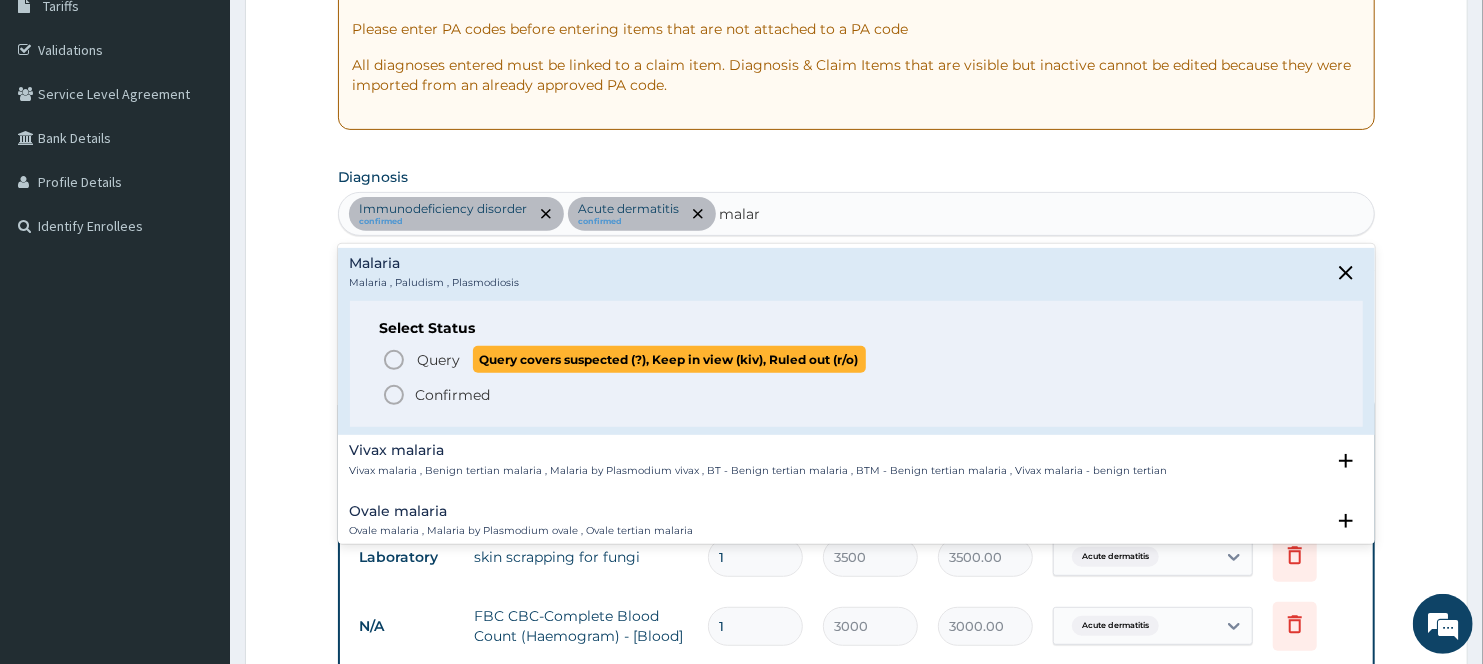 click on "Query" at bounding box center (439, 360) 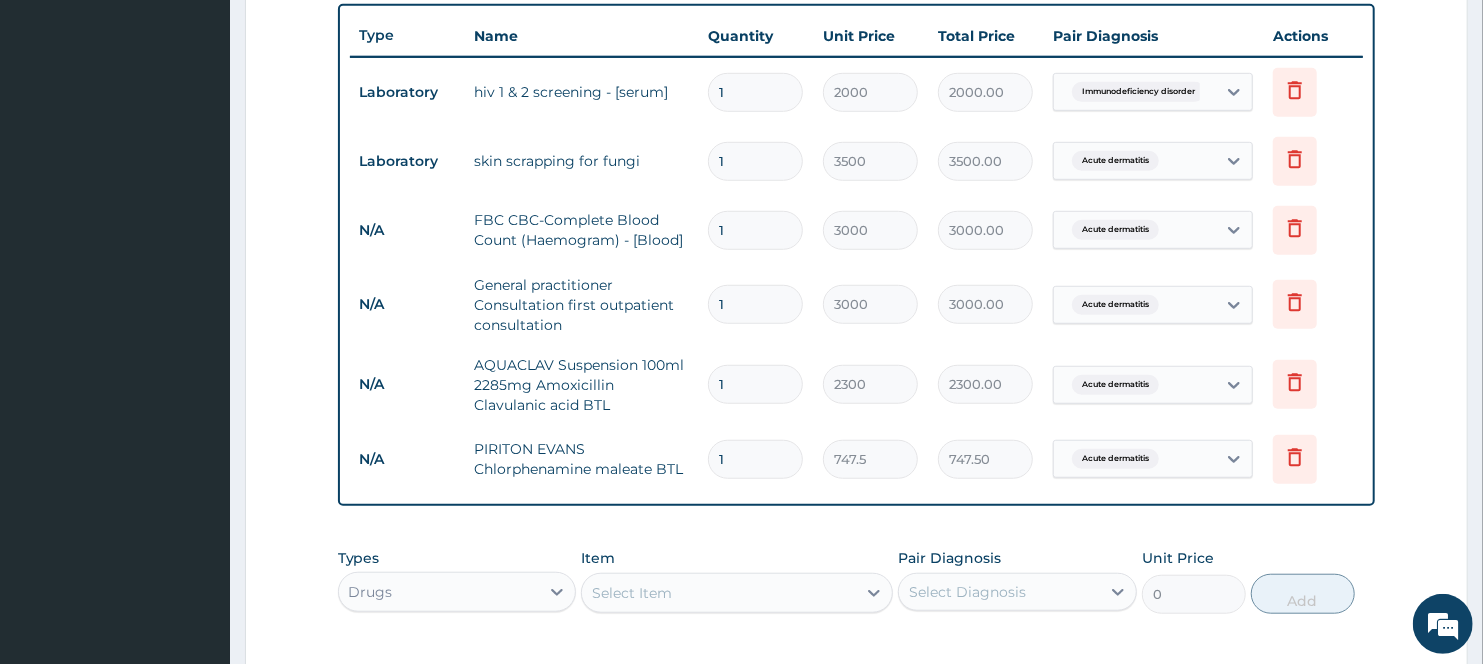 scroll, scrollTop: 788, scrollLeft: 0, axis: vertical 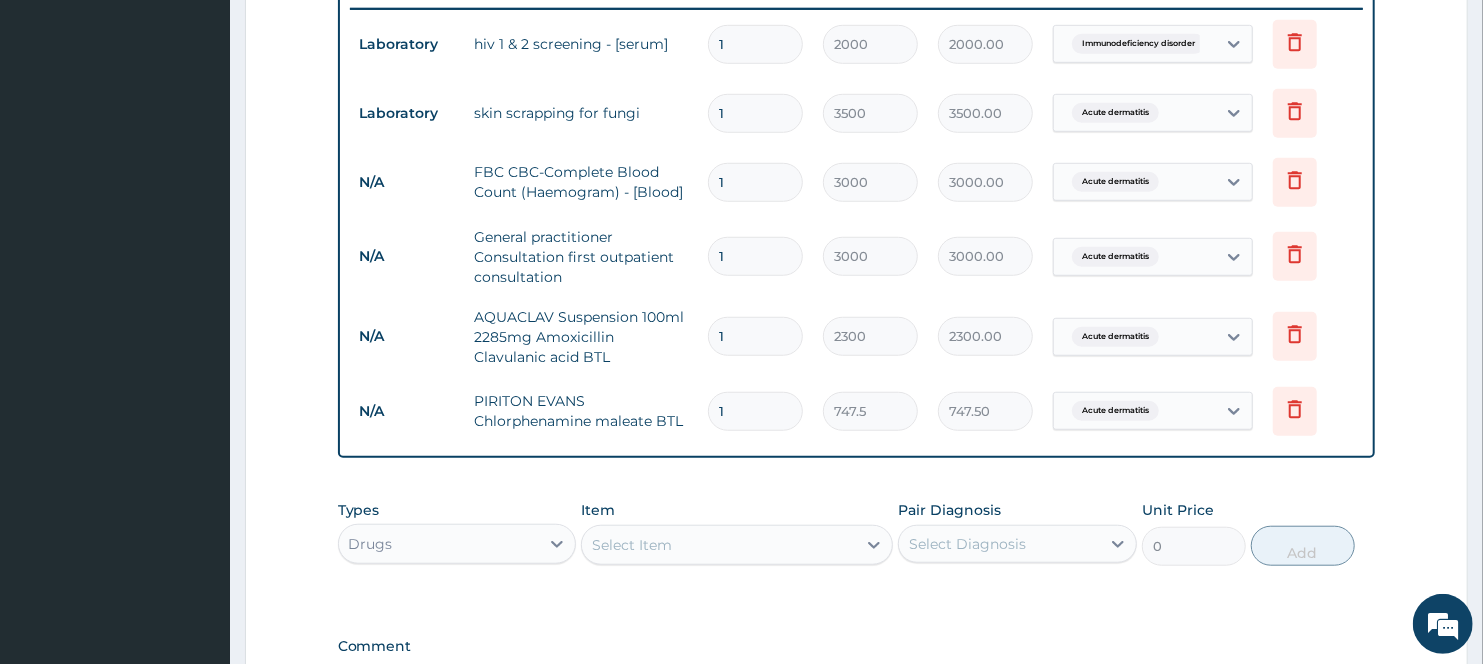 click on "Select Item" at bounding box center (718, 545) 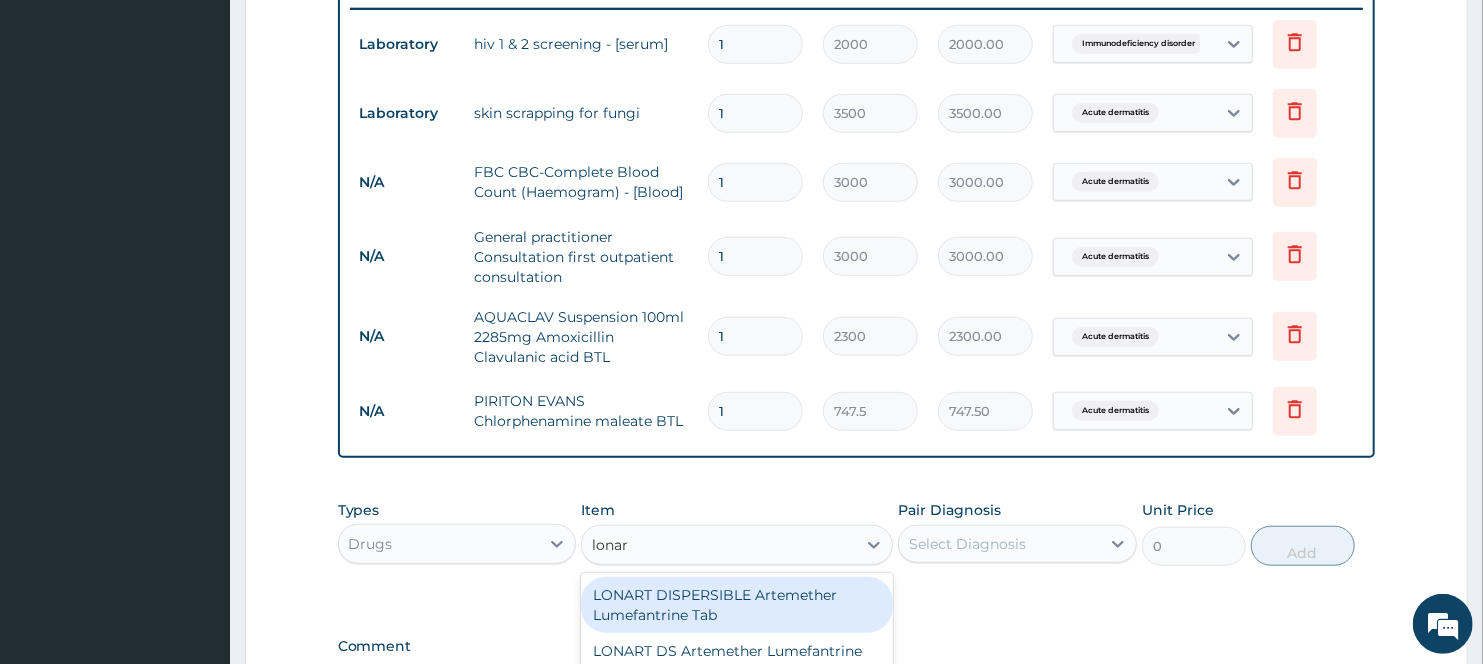 type on "lonart" 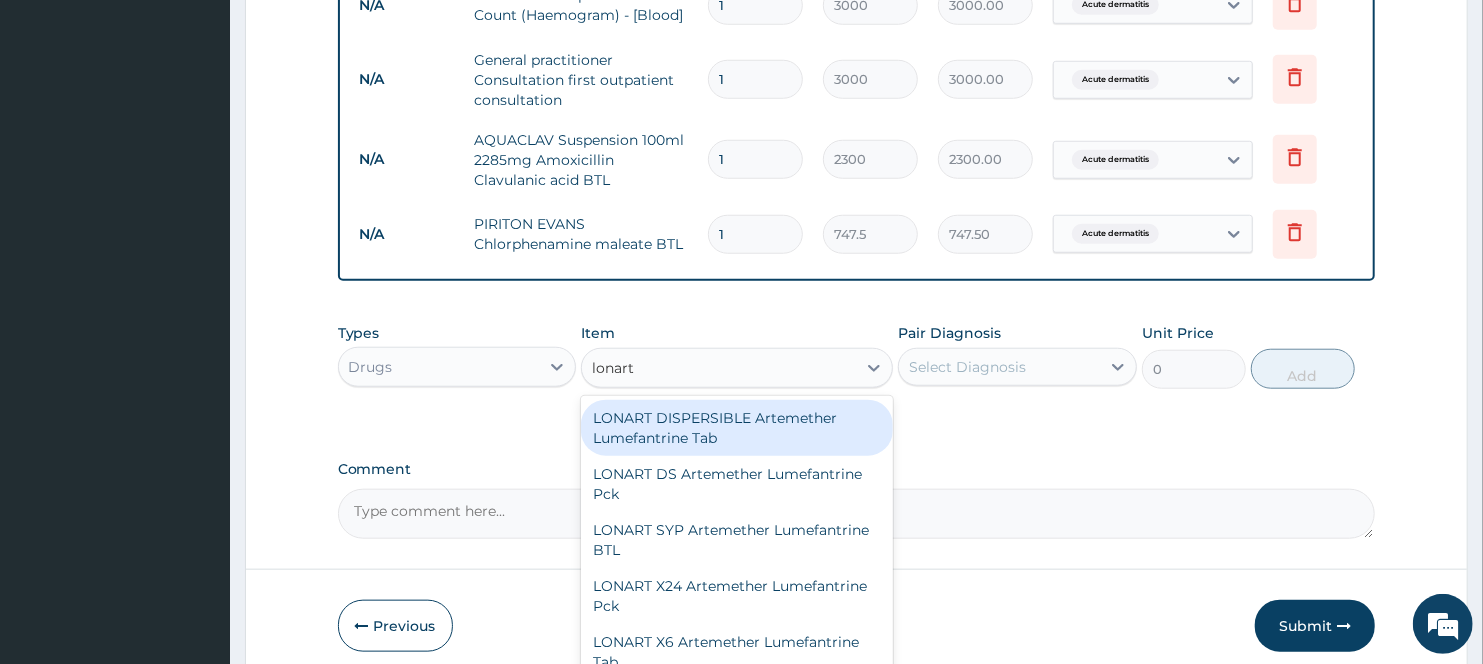 scroll, scrollTop: 1011, scrollLeft: 0, axis: vertical 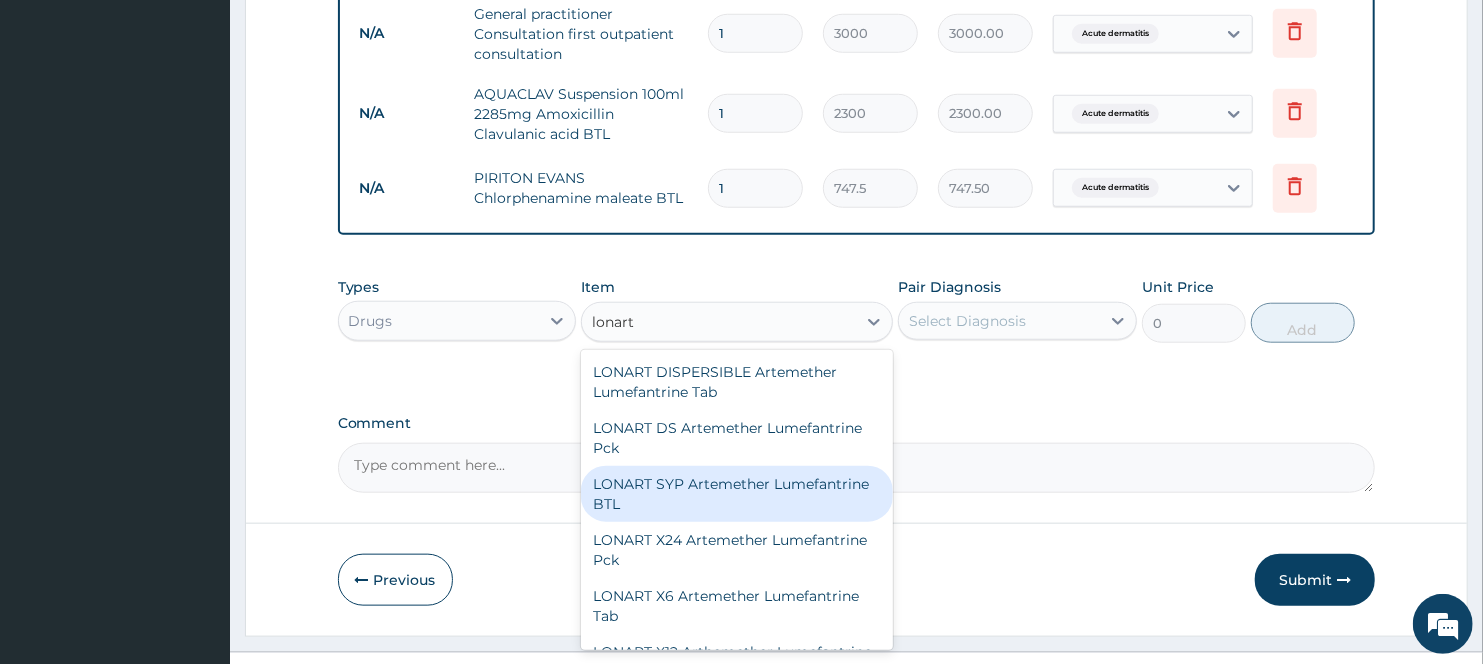 click on "LONART SYP Artemether Lumefantrine BTL" at bounding box center [736, 494] 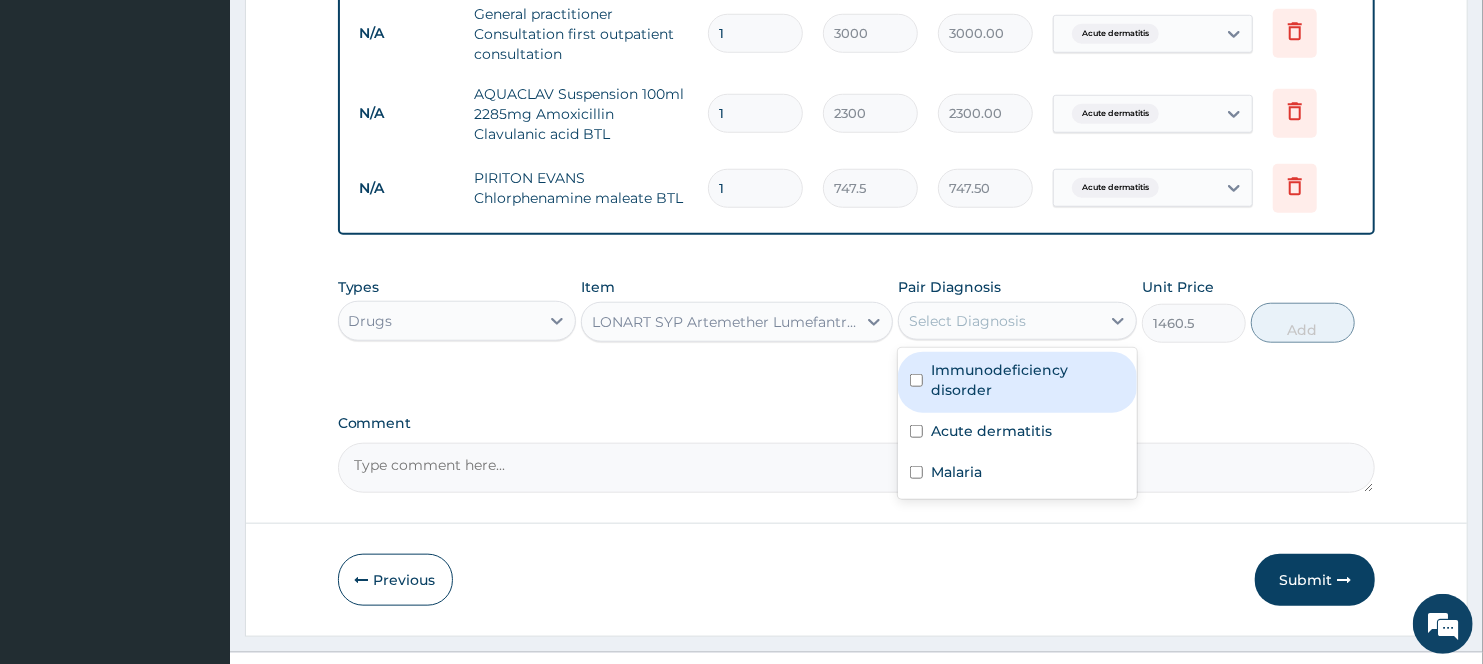 click on "Select Diagnosis" at bounding box center (967, 321) 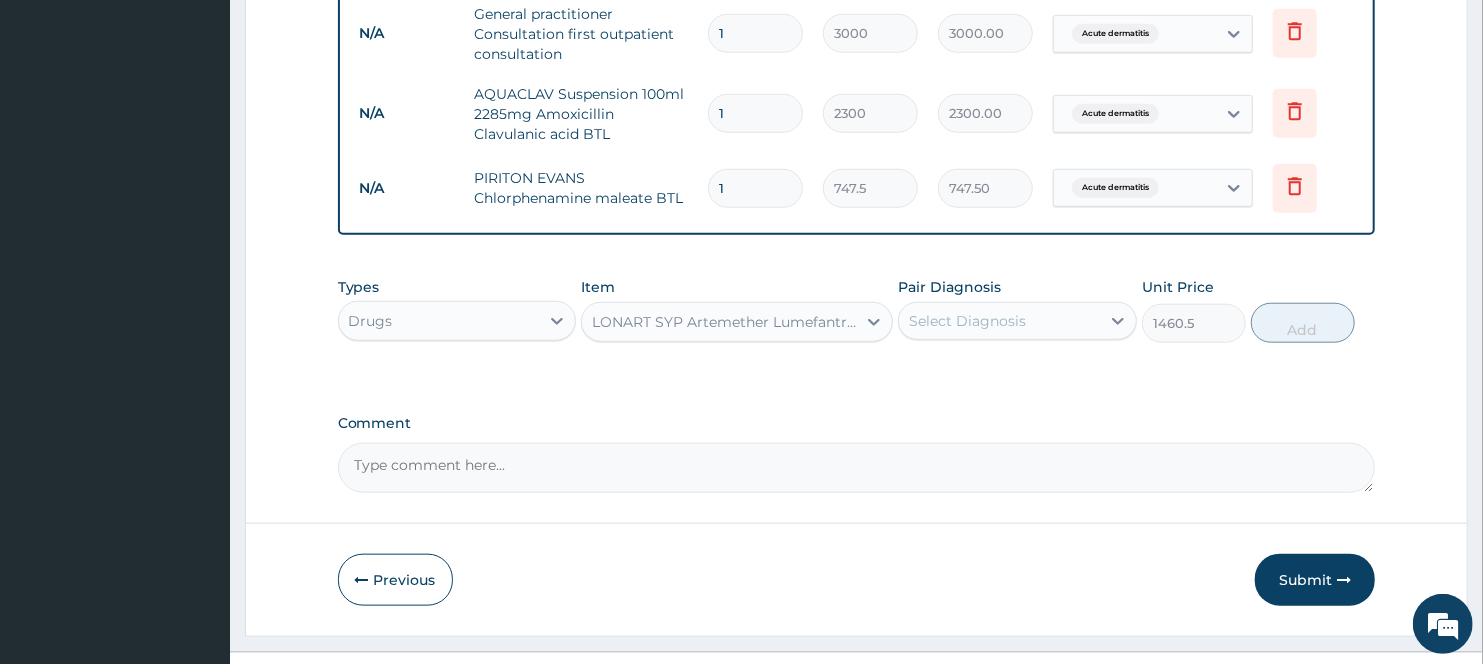 click on "Select Diagnosis" at bounding box center (967, 321) 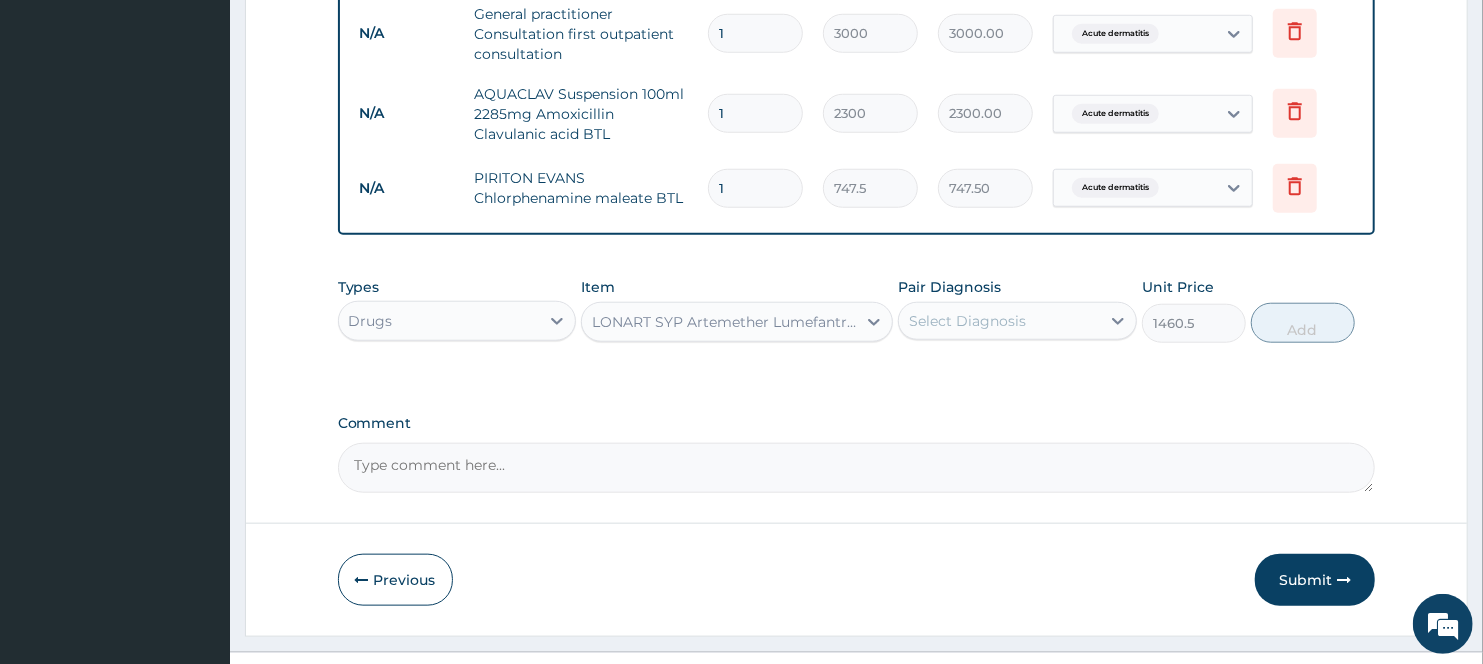 click on "Select Diagnosis" at bounding box center (967, 321) 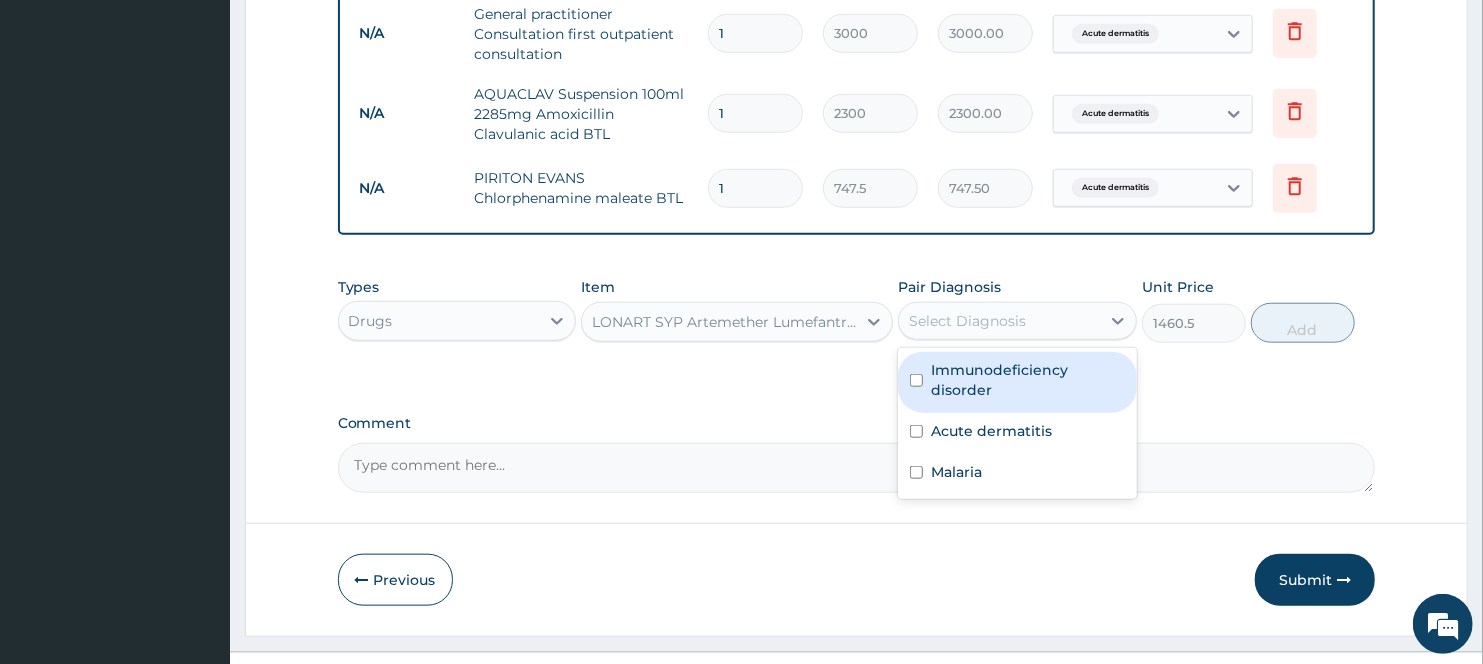 click on "Select Diagnosis" at bounding box center (967, 321) 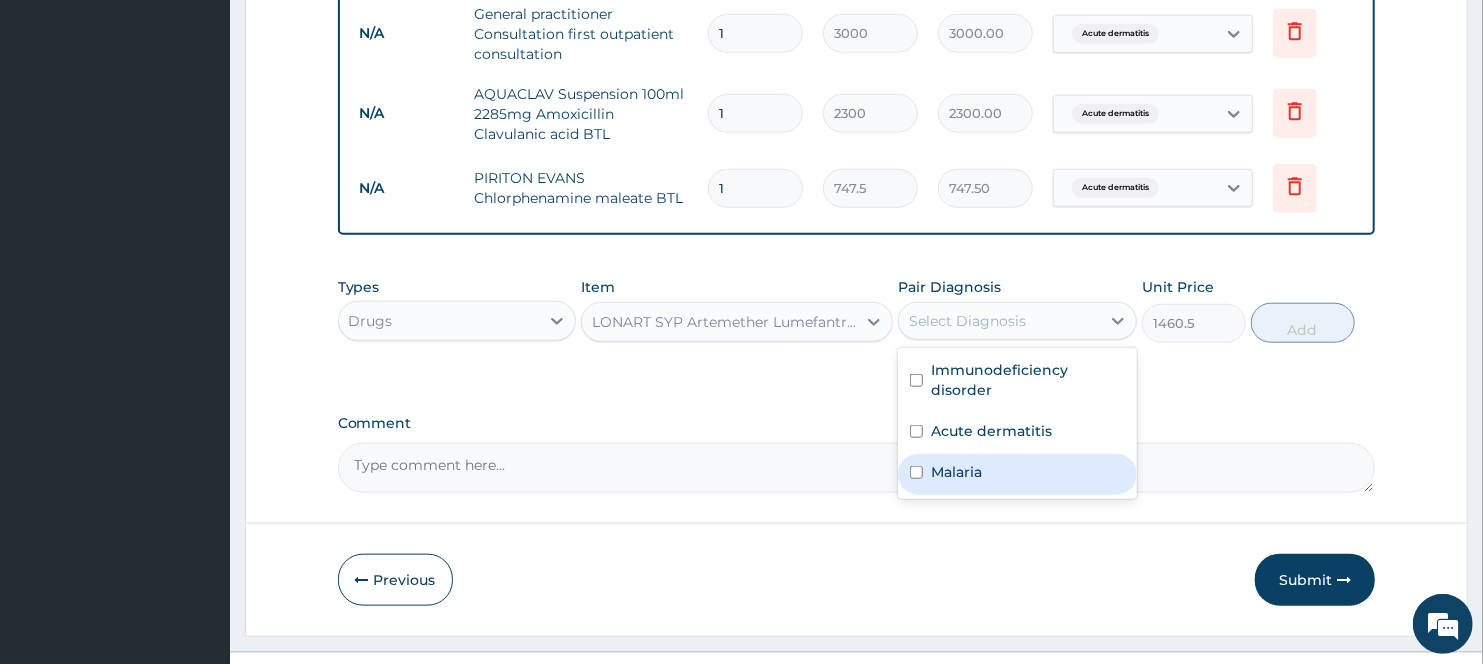 click on "Malaria" at bounding box center (956, 472) 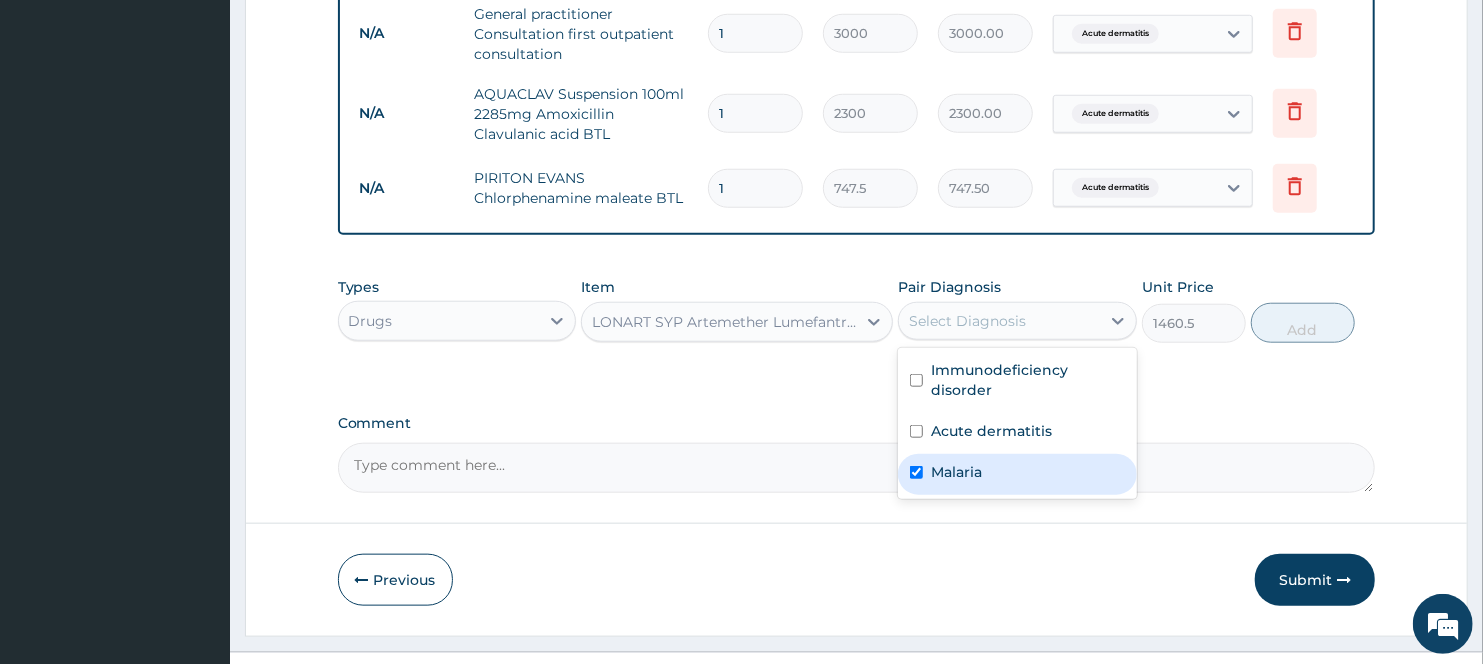 checkbox on "true" 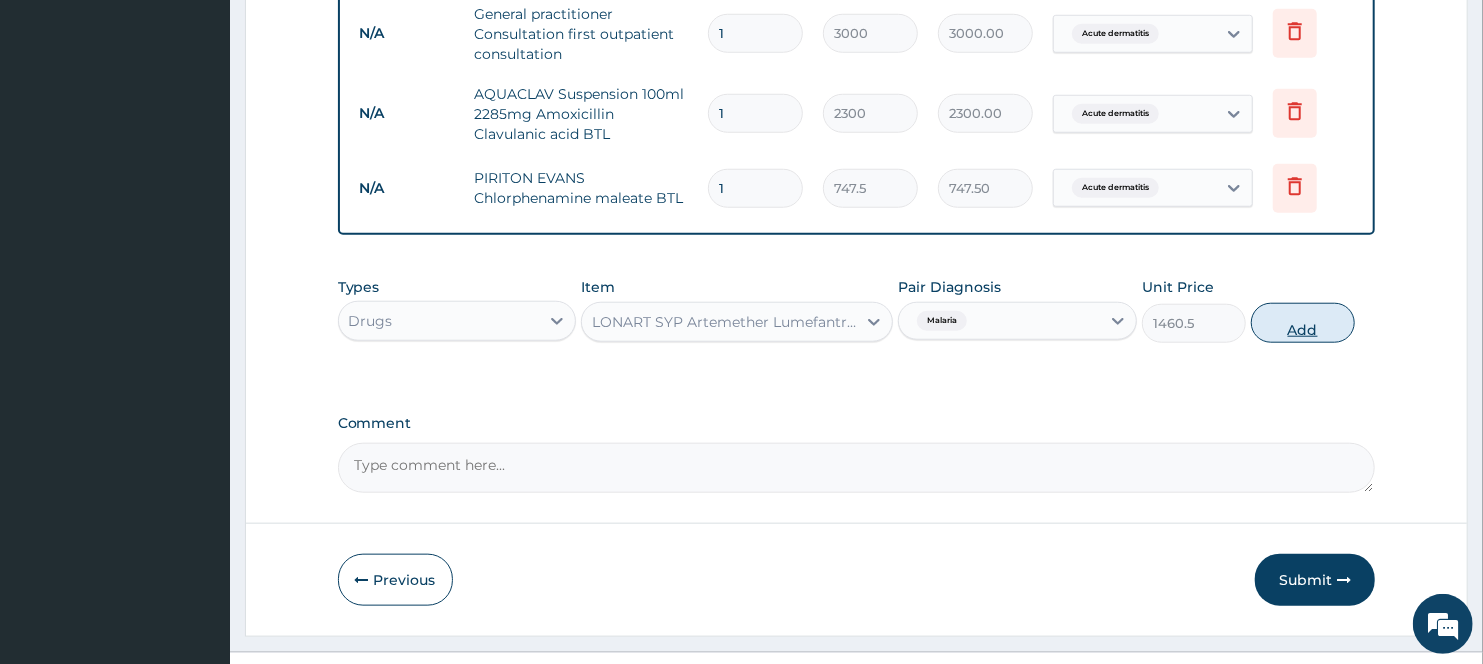 click on "Add" at bounding box center [1303, 323] 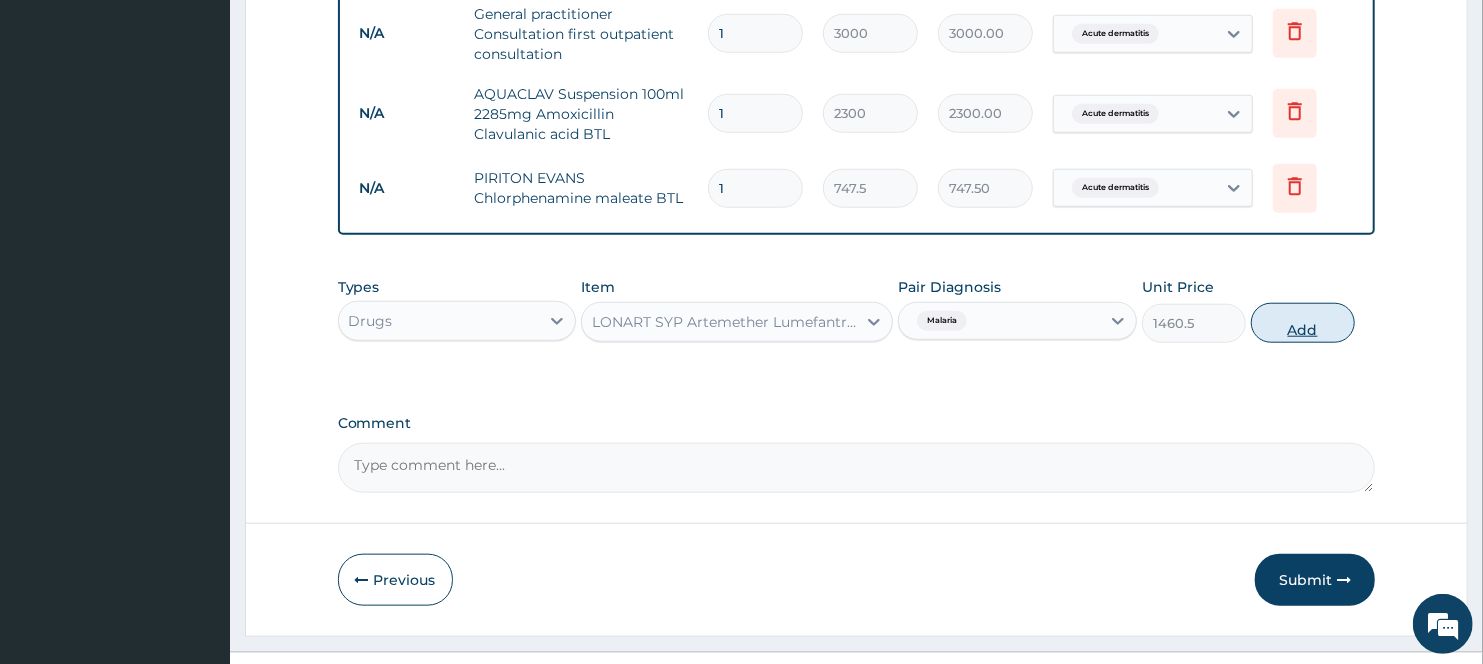 type on "0" 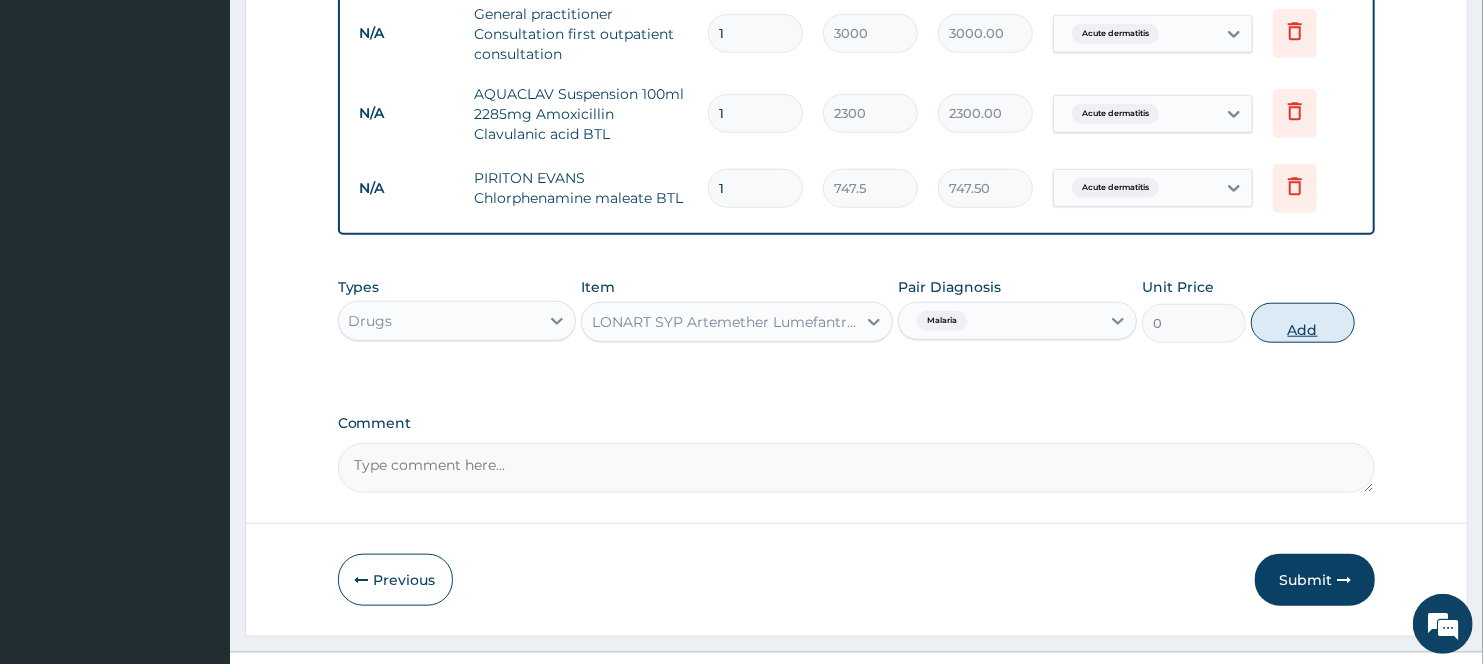 click on "PA Code / Prescription Code PA/3175BD Encounter Date [DATE] Important Notice Please enter PA codes before entering items that are not attached to a PA code   All diagnoses entered must be linked to a claim item. Diagnosis & Claim Items that are visible but inactive cannot be edited because they were imported from an already approved PA code. Diagnosis Immunodeficiency disorder confirmed Acute dermatitis confirmed Malaria Query NB: All diagnosis must be linked to a claim item Claim Items Type Name Quantity Unit Price Total Price Pair Diagnosis Actions Laboratory hiv 1 & 2 screening - [serum] 1 2000 2000.00 Immunodeficiency disorder Delete Laboratory skin scrapping for fungi 1 3500 3500.00 Acute dermatitis Delete N/A FBC CBC-Complete Blood Count (Haemogram) - [Blood] 1 3000 3000.00 Acute dermatitis Delete N/A General practitioner Consultation first outpatient consultation 1 3000 3000.00 Acute dermatitis Delete N/A AQUACLAV Suspension 100ml 2285mg Amoxicillin Clavulanic acid BTL 1 2300 2300.00 Delete N/A 1 0" at bounding box center (857, -164) 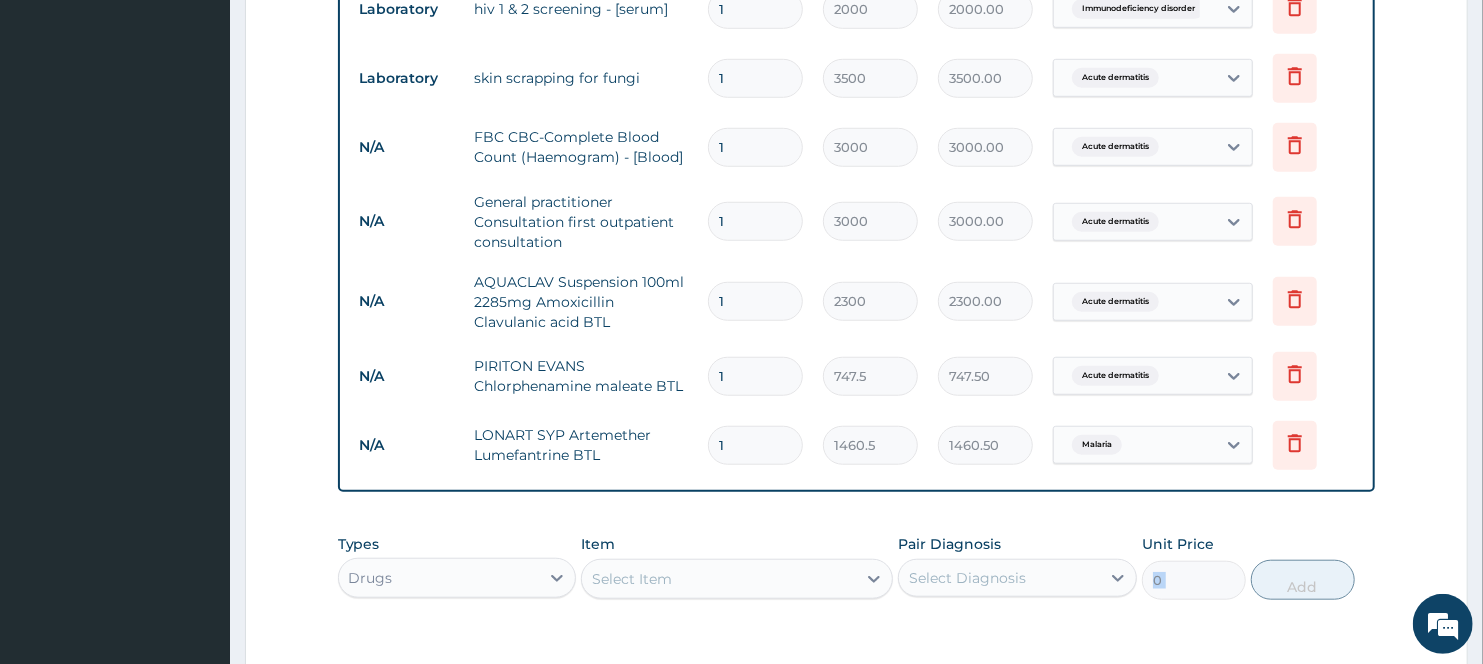 scroll, scrollTop: 788, scrollLeft: 0, axis: vertical 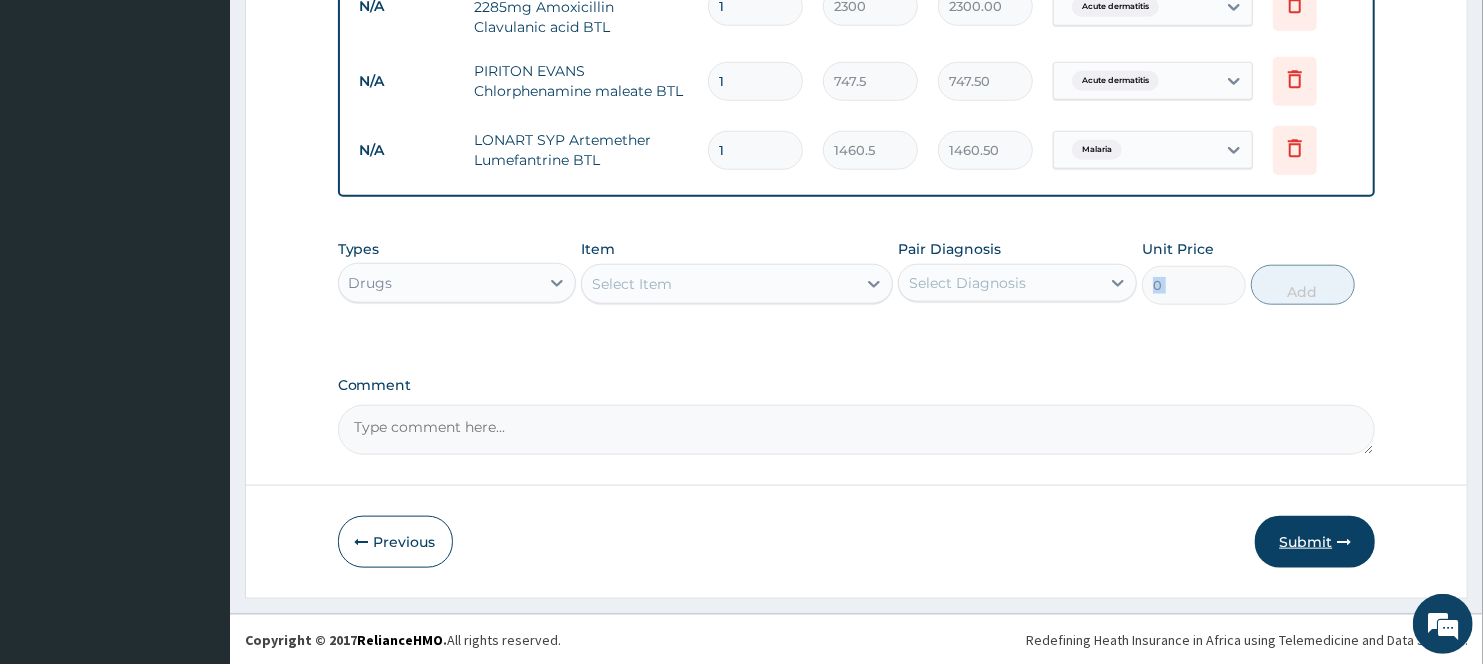 click on "Submit" at bounding box center (1315, 542) 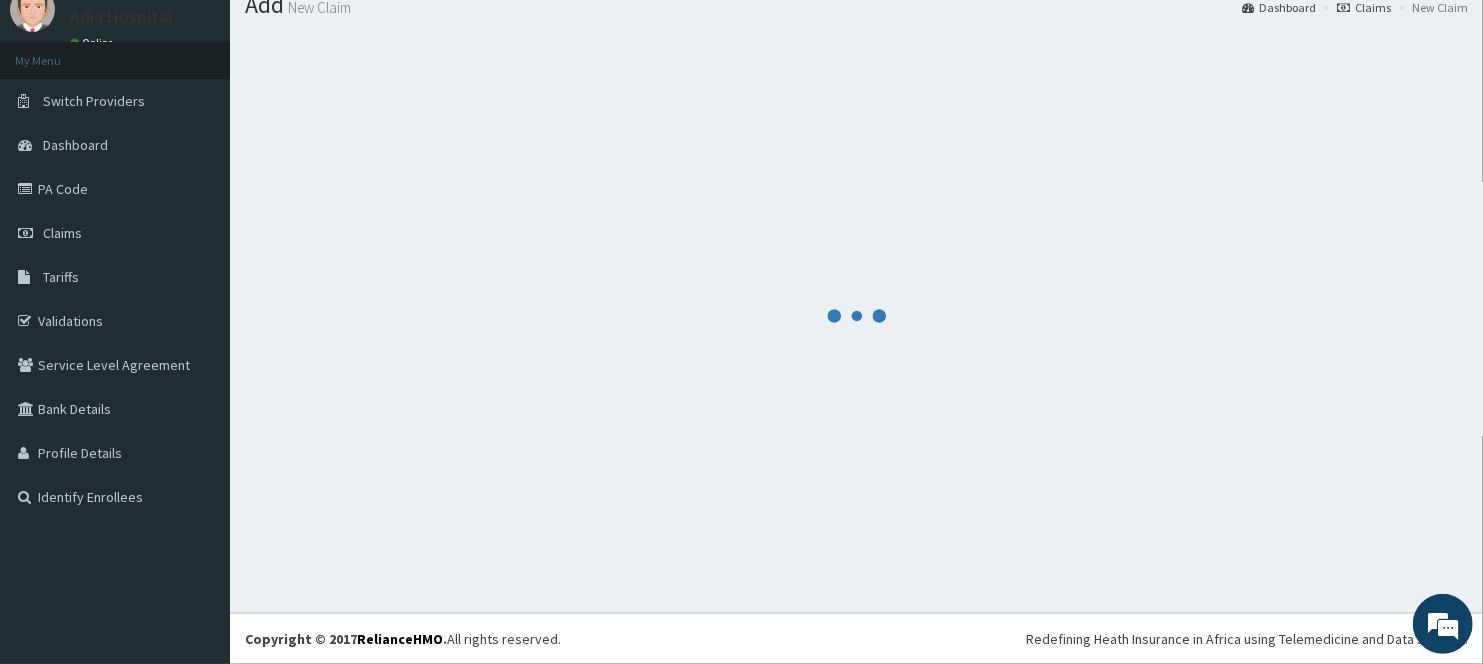 scroll, scrollTop: 1118, scrollLeft: 0, axis: vertical 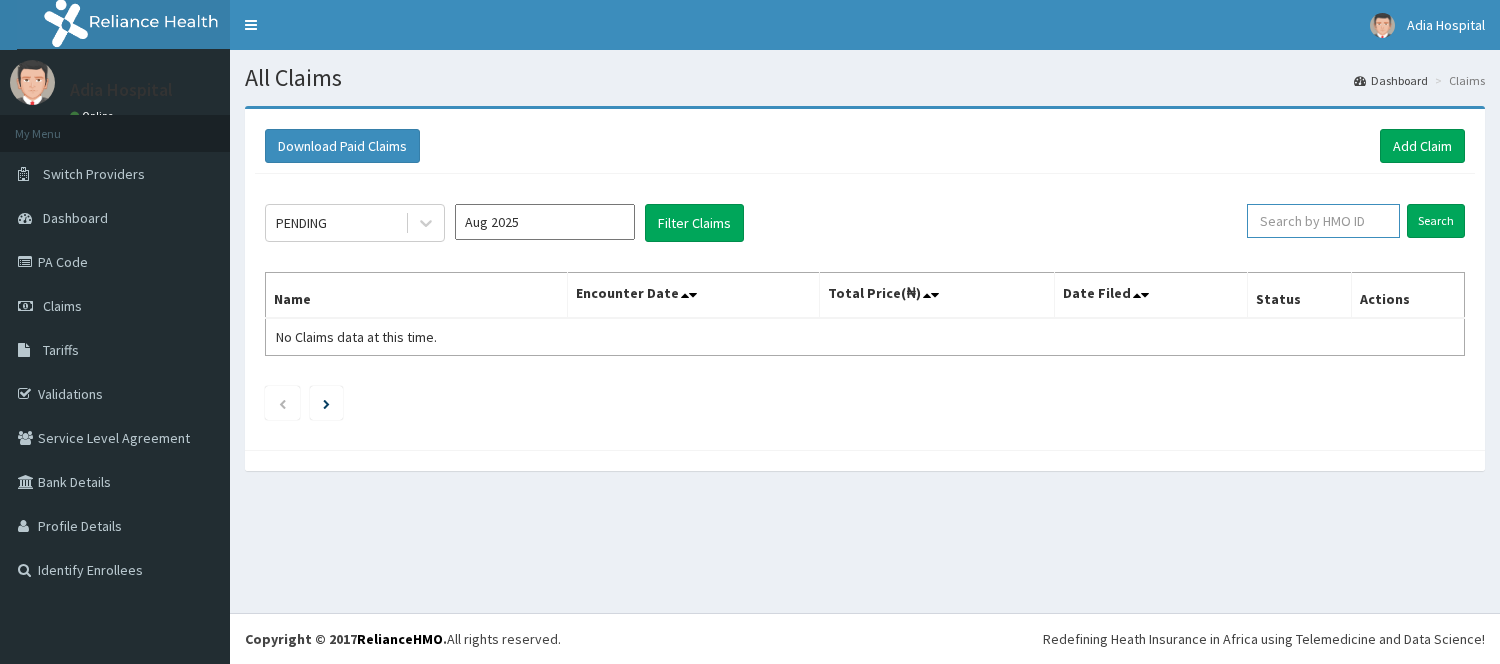 click at bounding box center (1323, 221) 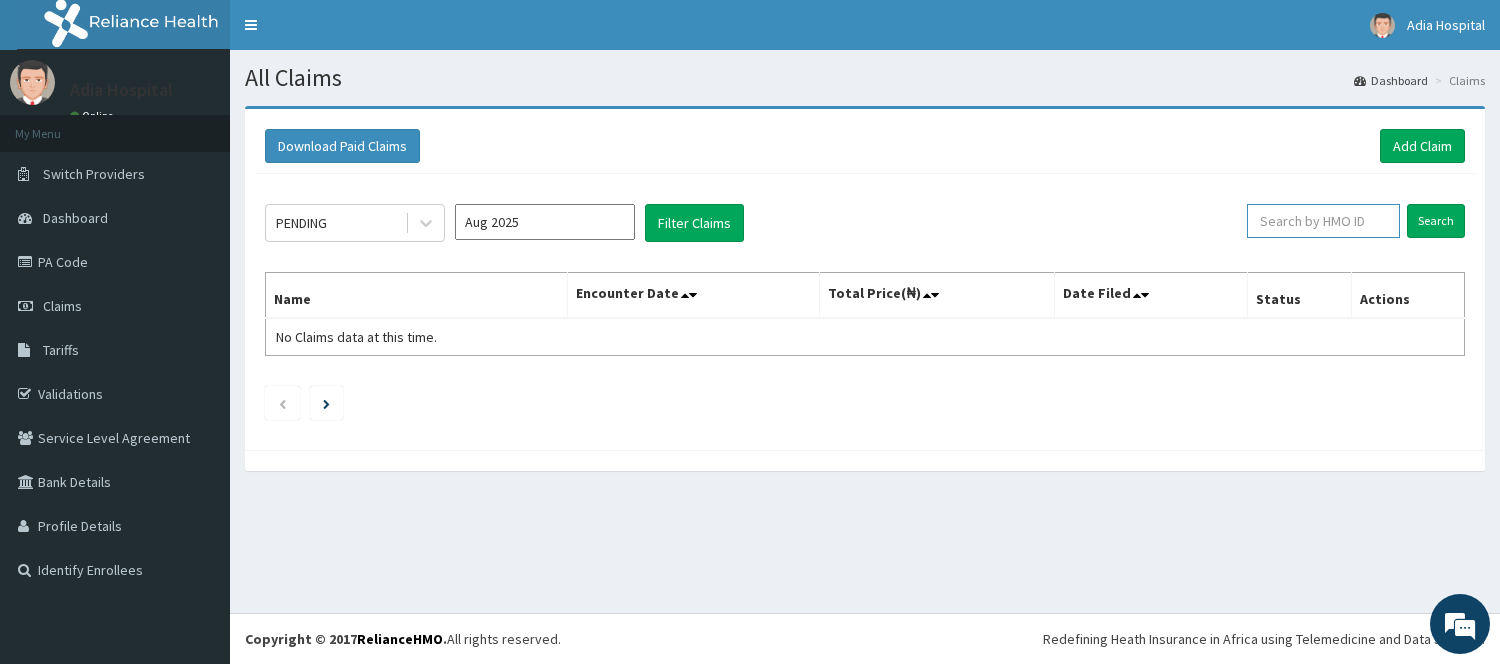 paste on "ISZ/10014/F" 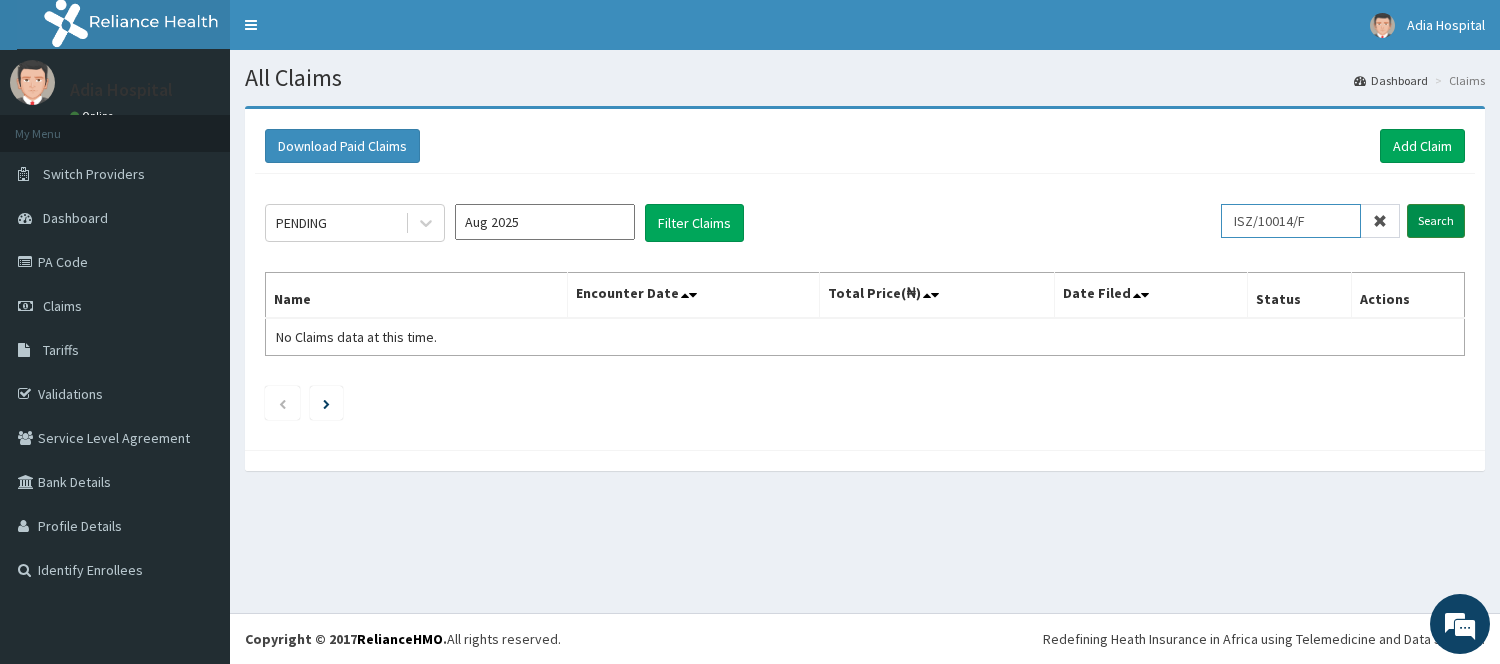 type on "ISZ/10014/F" 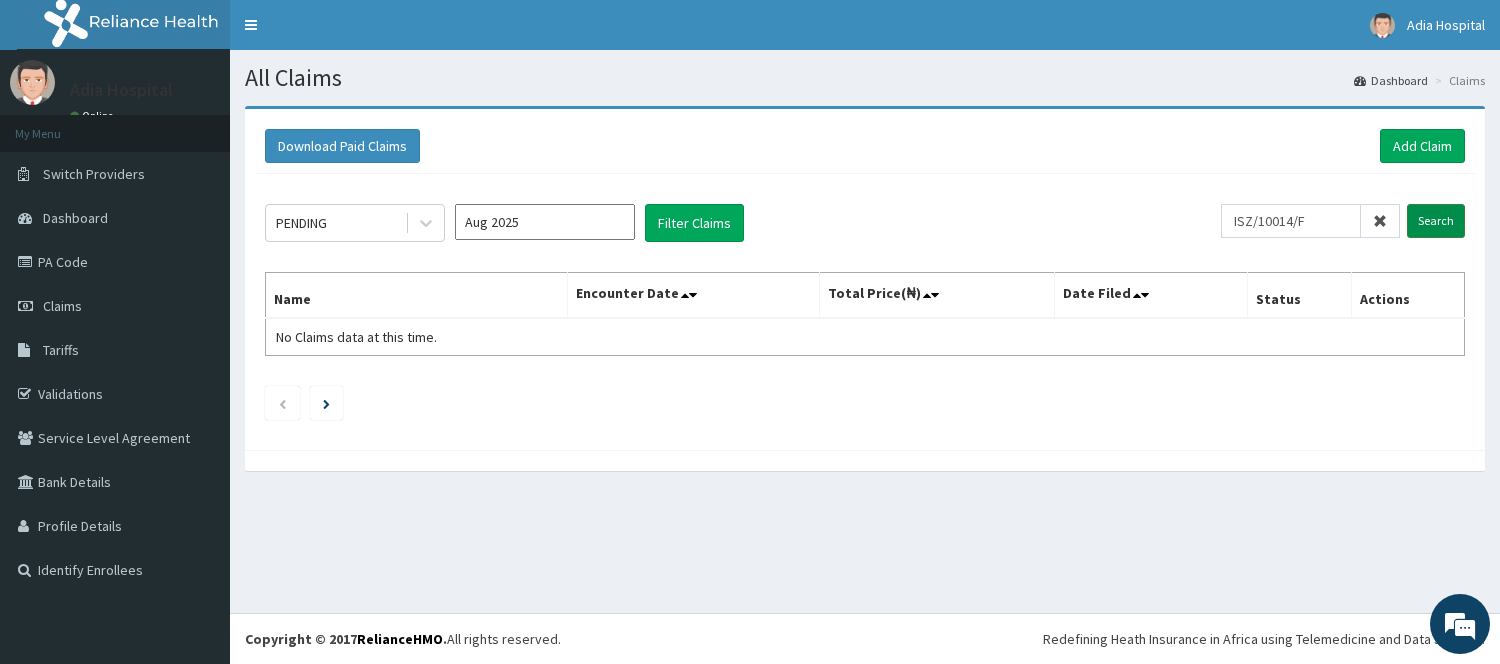 click on "Search" at bounding box center [1436, 221] 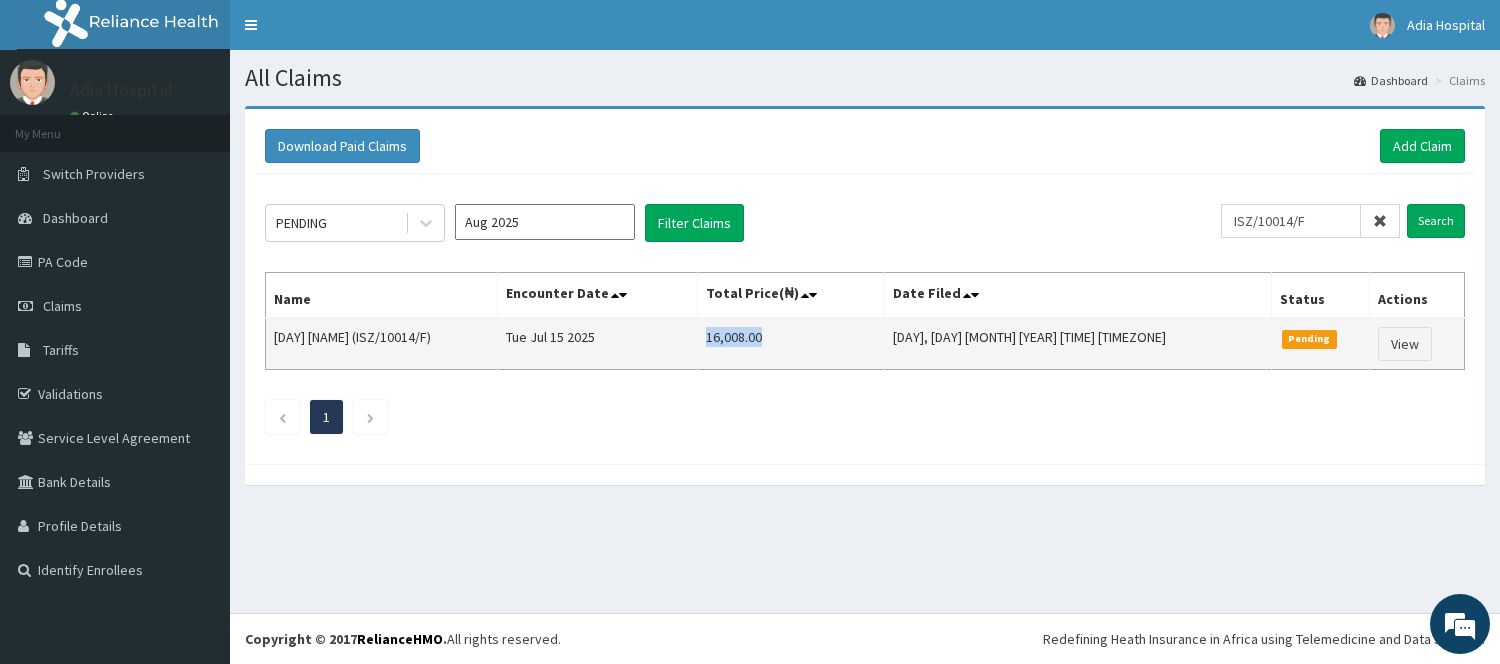 copy on "16,008.00" 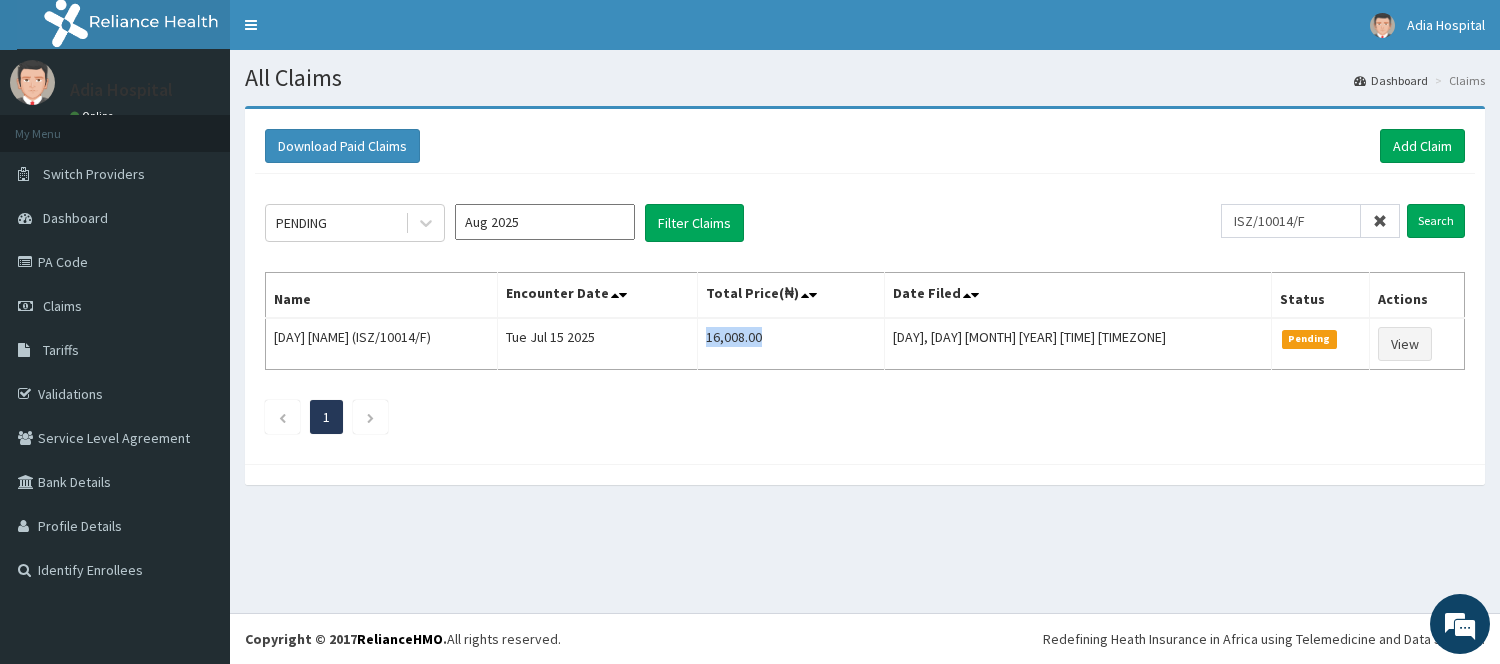 scroll, scrollTop: 0, scrollLeft: 0, axis: both 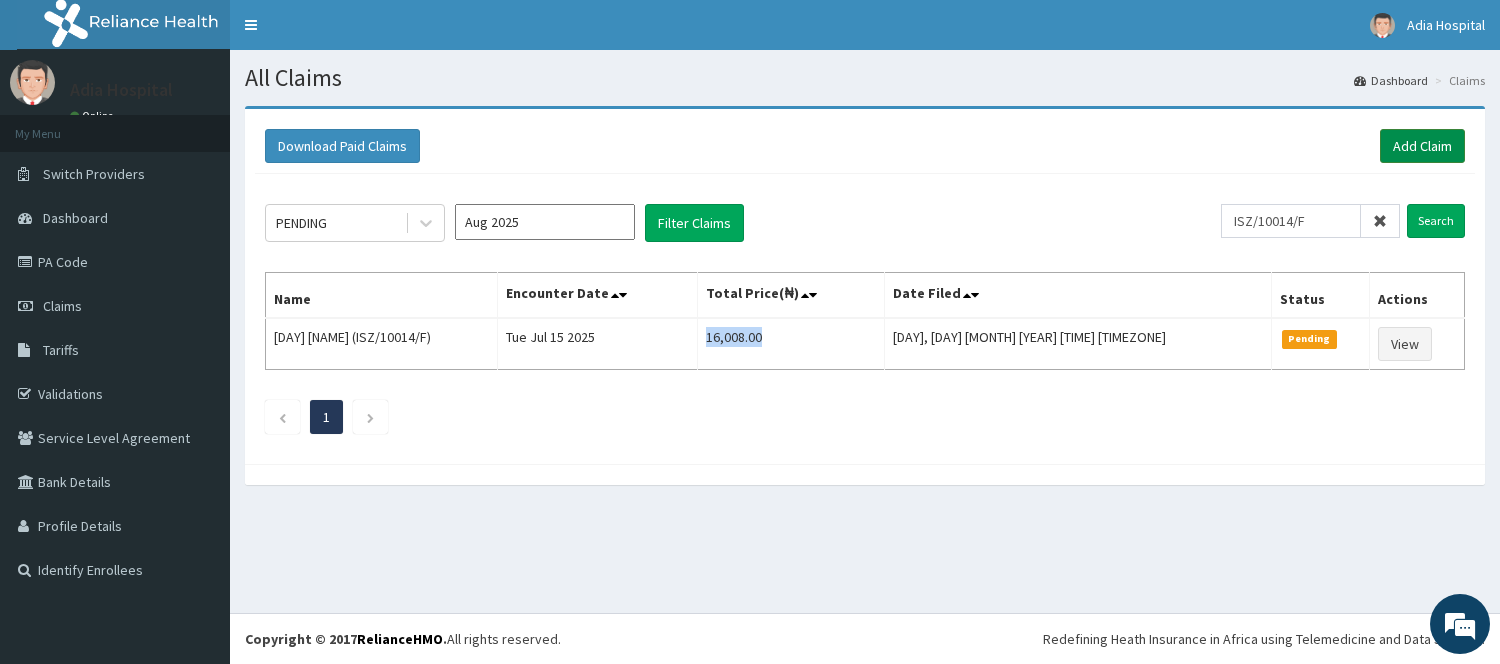 click on "Add Claim" at bounding box center [1422, 146] 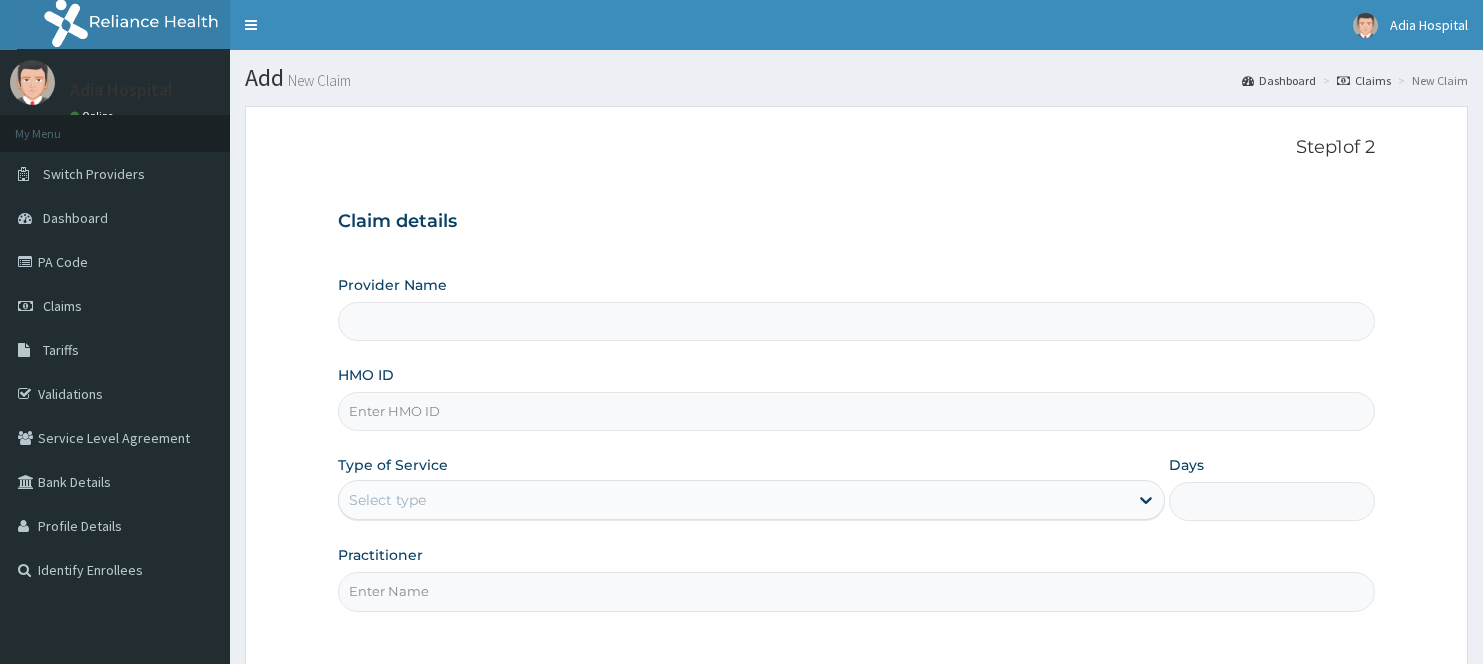 scroll, scrollTop: 0, scrollLeft: 0, axis: both 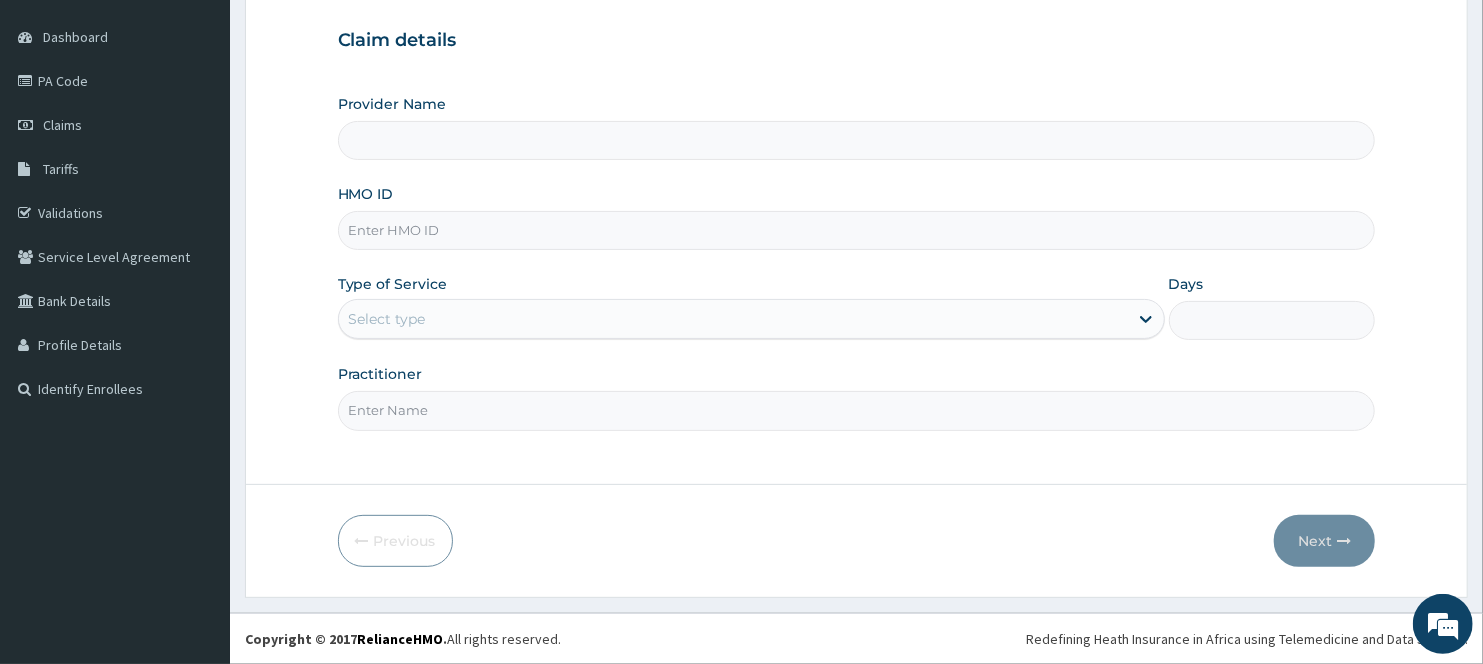 click on "HMO ID" at bounding box center (857, 230) 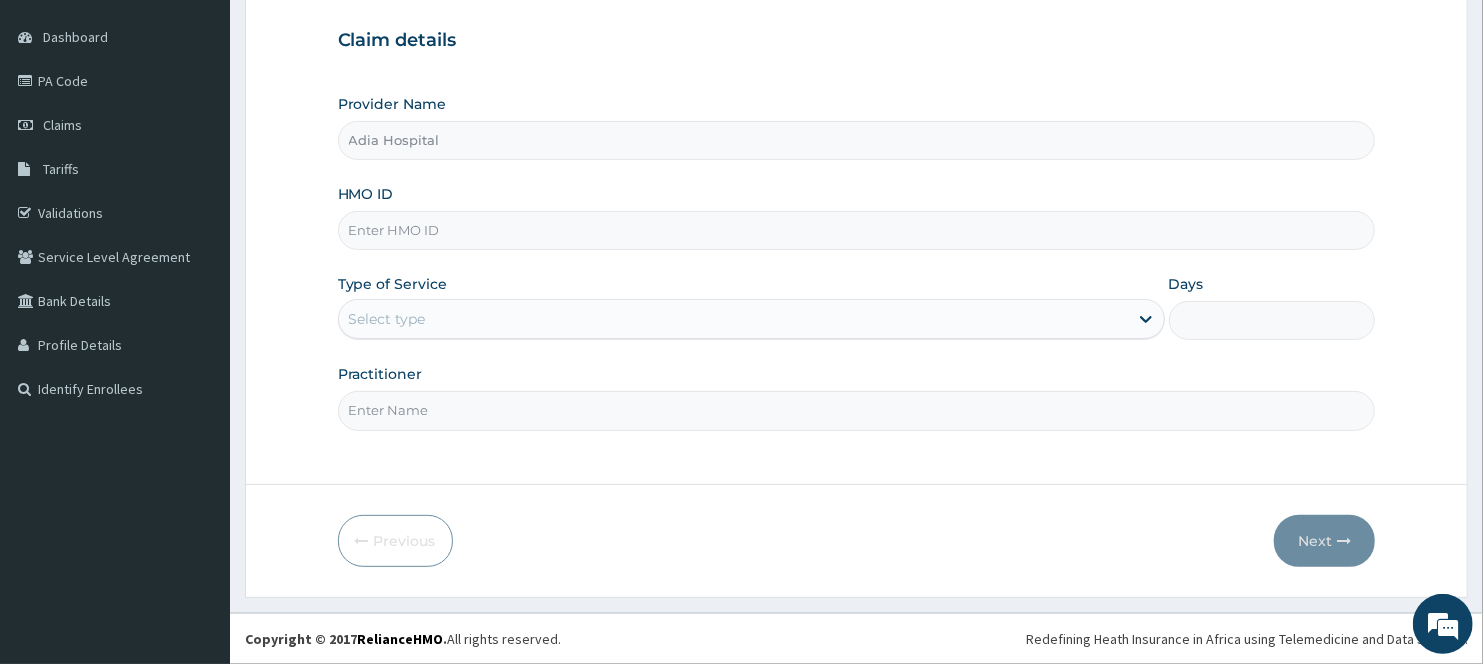 paste on "ISZ/10014/E" 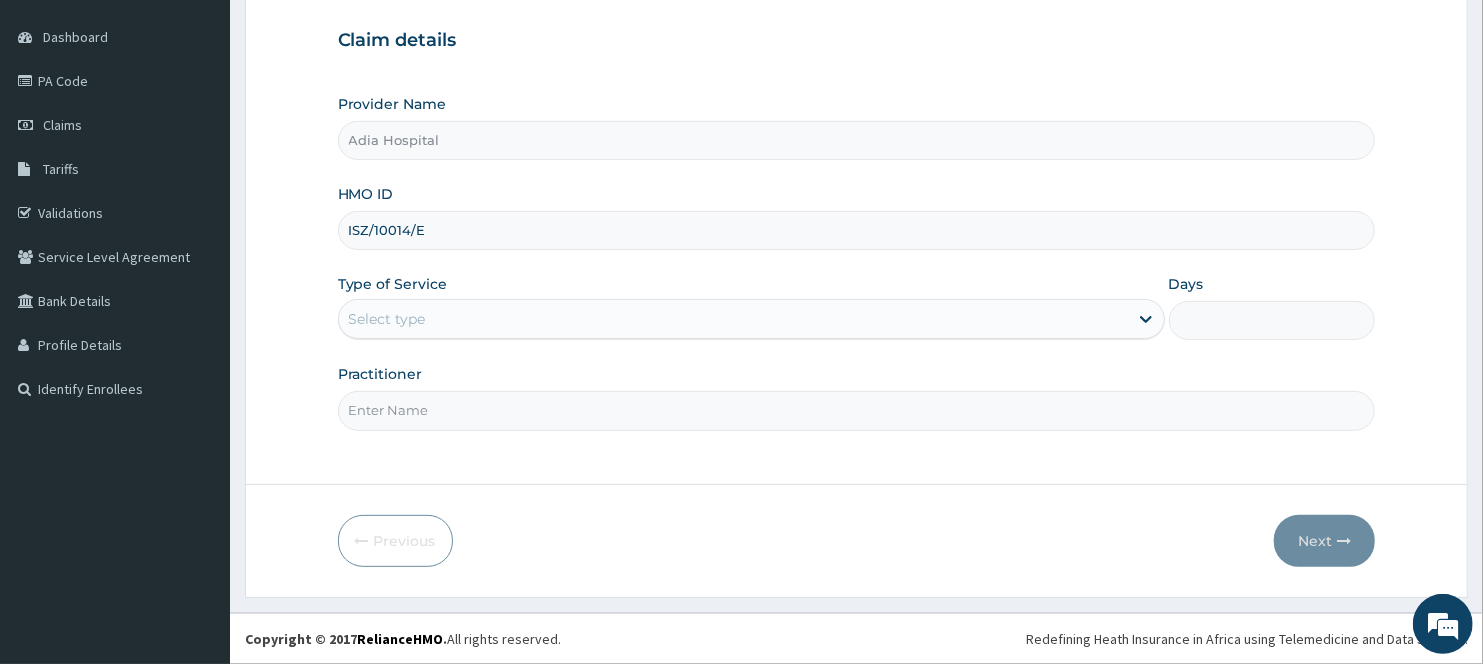 type on "ISZ/10014/E" 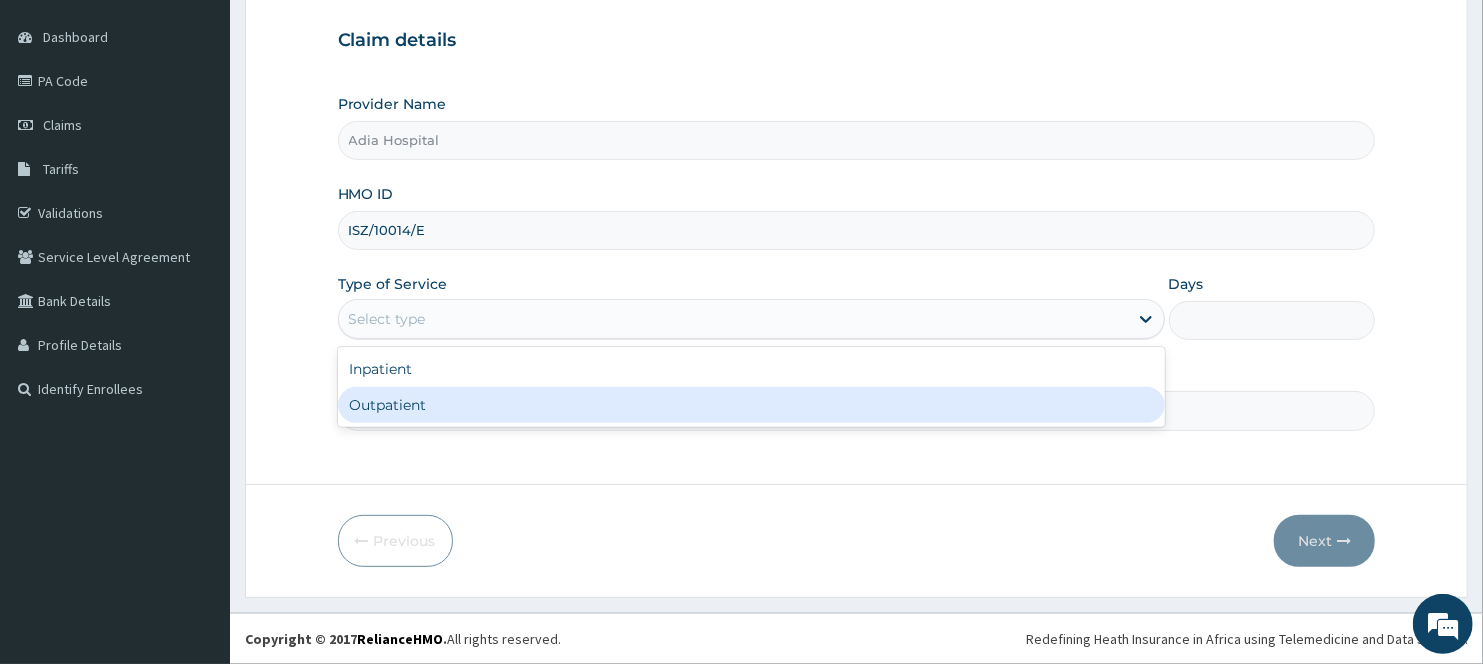 click on "Outpatient" at bounding box center (751, 405) 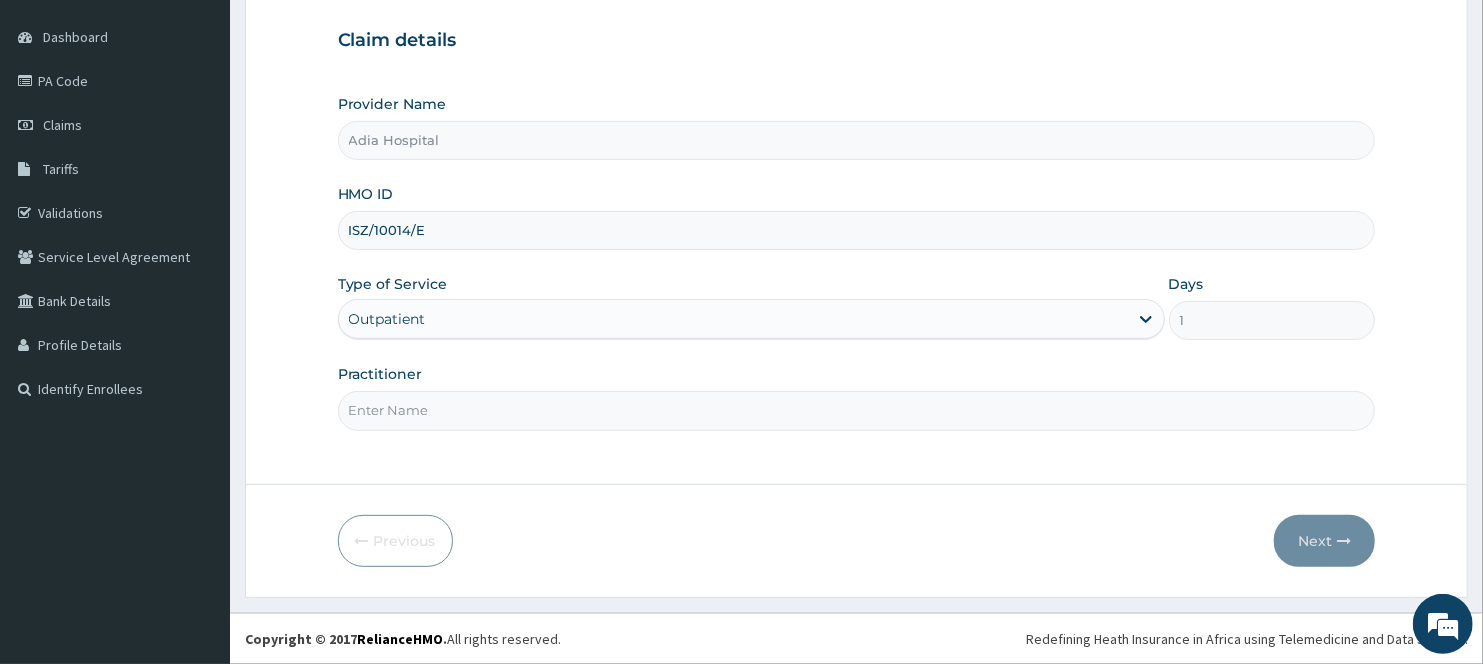 click on "Practitioner" at bounding box center [857, 410] 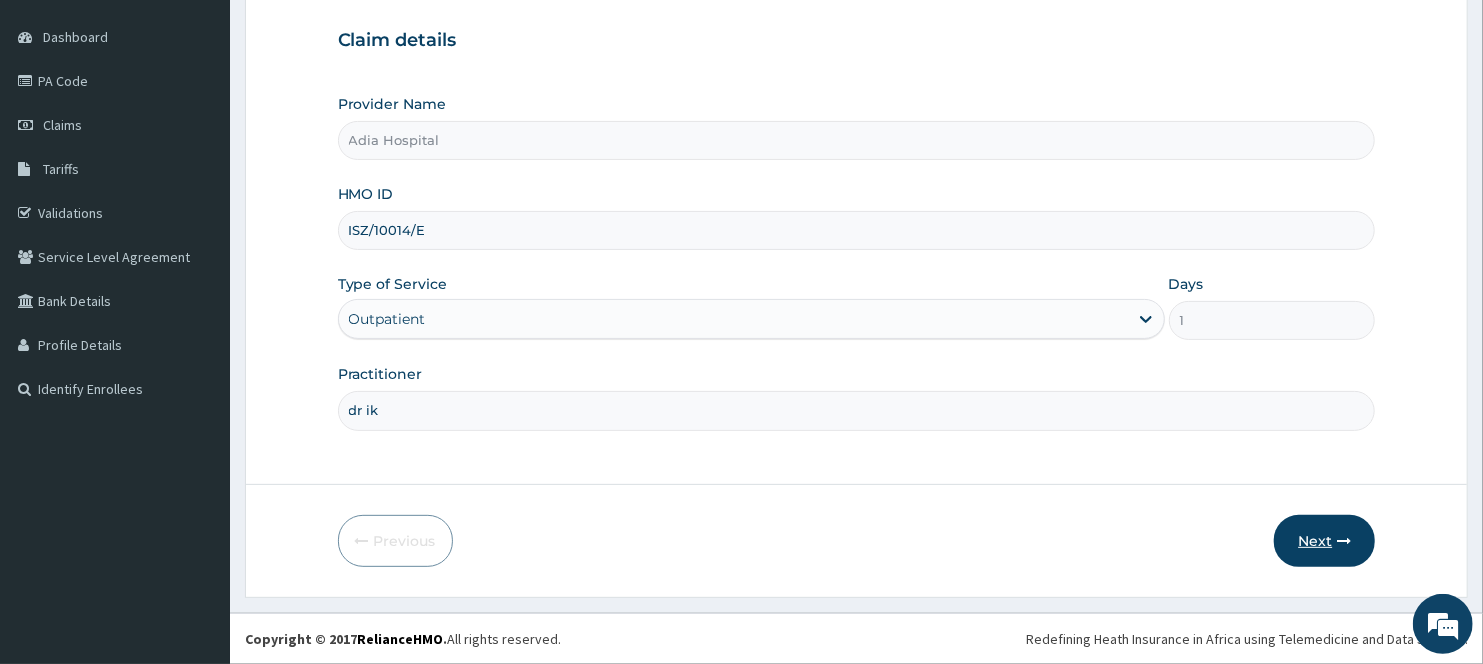click on "Next" at bounding box center [1324, 541] 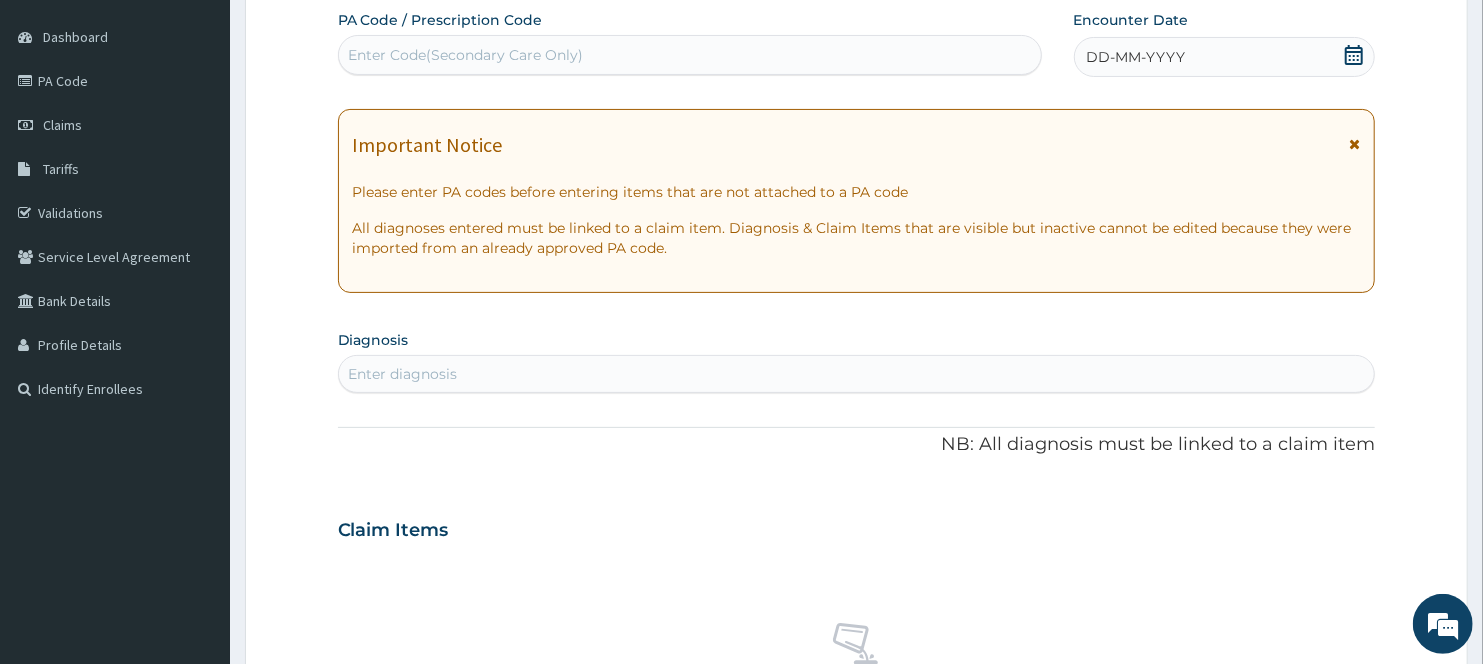 scroll, scrollTop: 0, scrollLeft: 0, axis: both 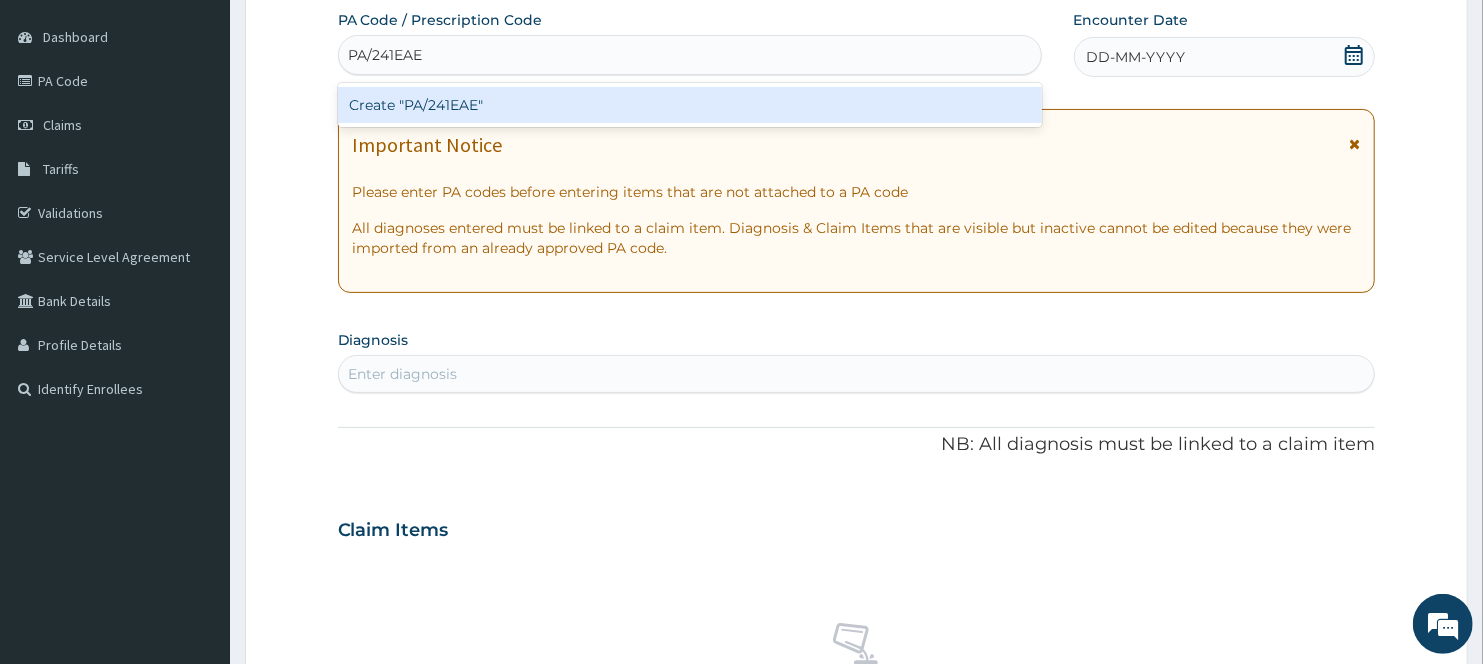 click on "Create "PA/241EAE"" at bounding box center (690, 105) 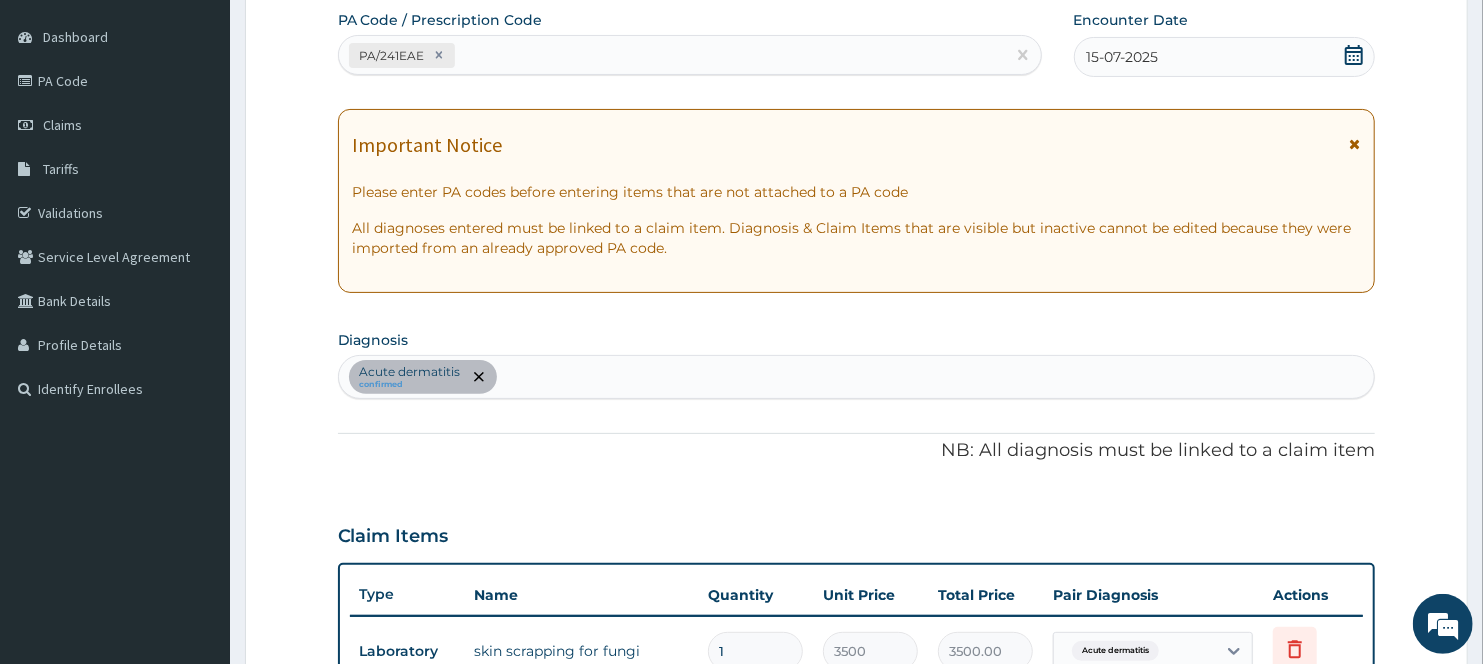 scroll, scrollTop: 186, scrollLeft: 0, axis: vertical 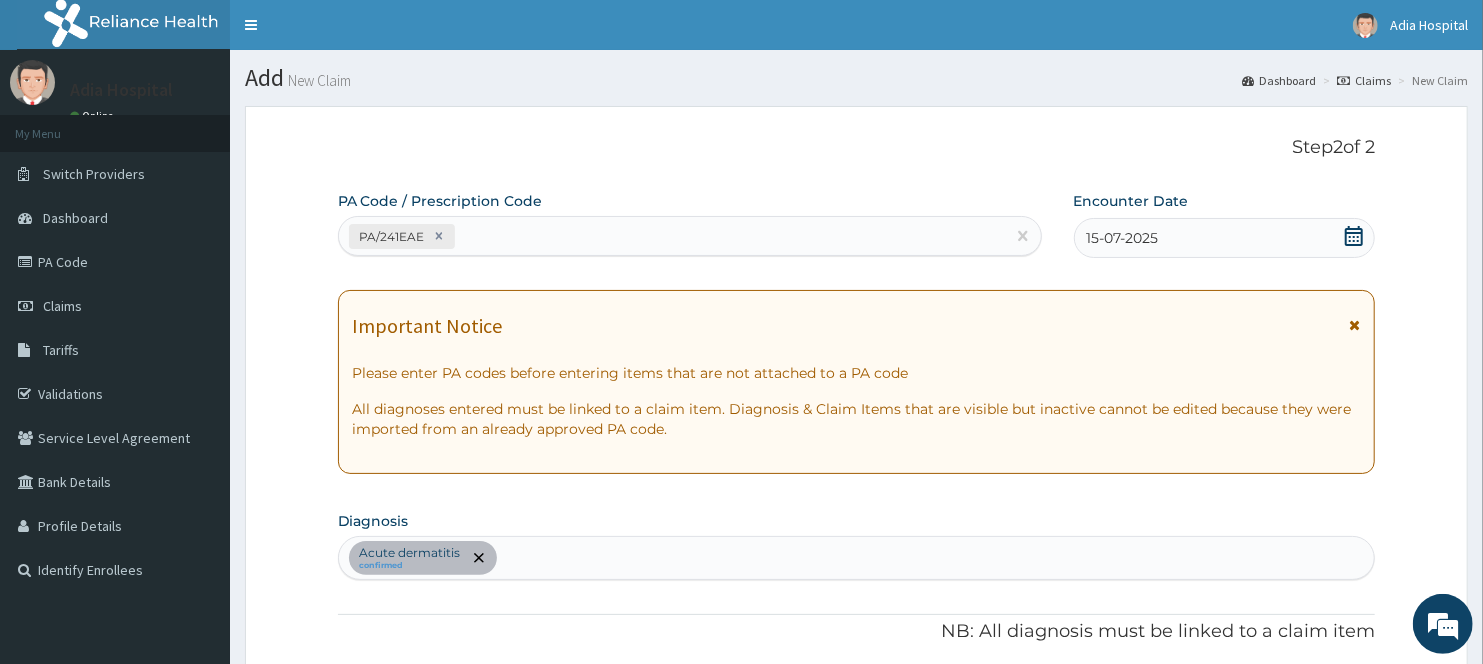 click on "PA Code / Prescription Code PA/241EAE Encounter Date [DATE] Important Notice Please enter PA codes before entering items that are not attached to a PA code   All diagnoses entered must be linked to a claim item. Diagnosis & Claim Items that are visible but inactive cannot be edited because they were imported from an already approved PA code. Diagnosis Acute dermatitis confirmed NB: All diagnosis must be linked to a claim item Claim Items Type Name Quantity Unit Price Total Price Pair Diagnosis Actions Laboratory skin scrapping for fungi 1 3500 3500.00 Acute dermatitis Delete Types Select Type Item Select Item Pair Diagnosis Select Diagnosis Unit Price 0 Add Comment" at bounding box center (857, 664) 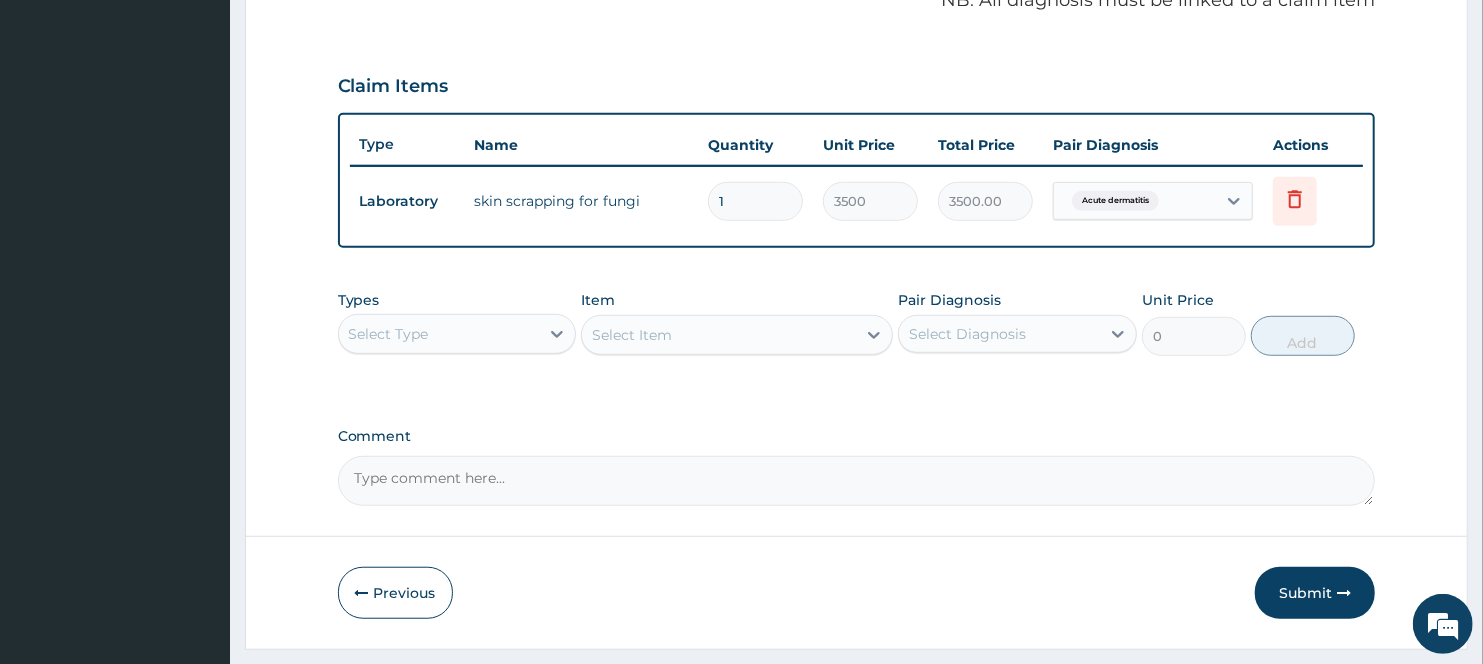 scroll, scrollTop: 666, scrollLeft: 0, axis: vertical 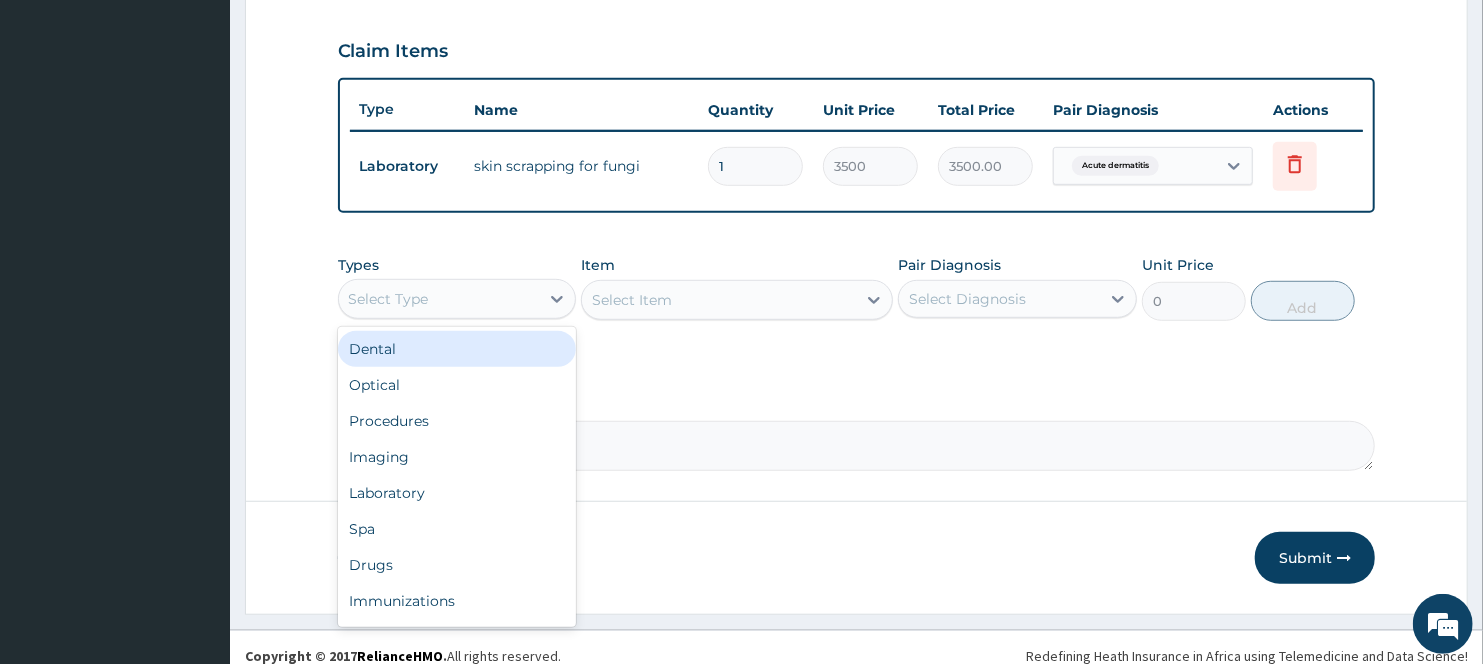 click on "Select Type" at bounding box center [439, 299] 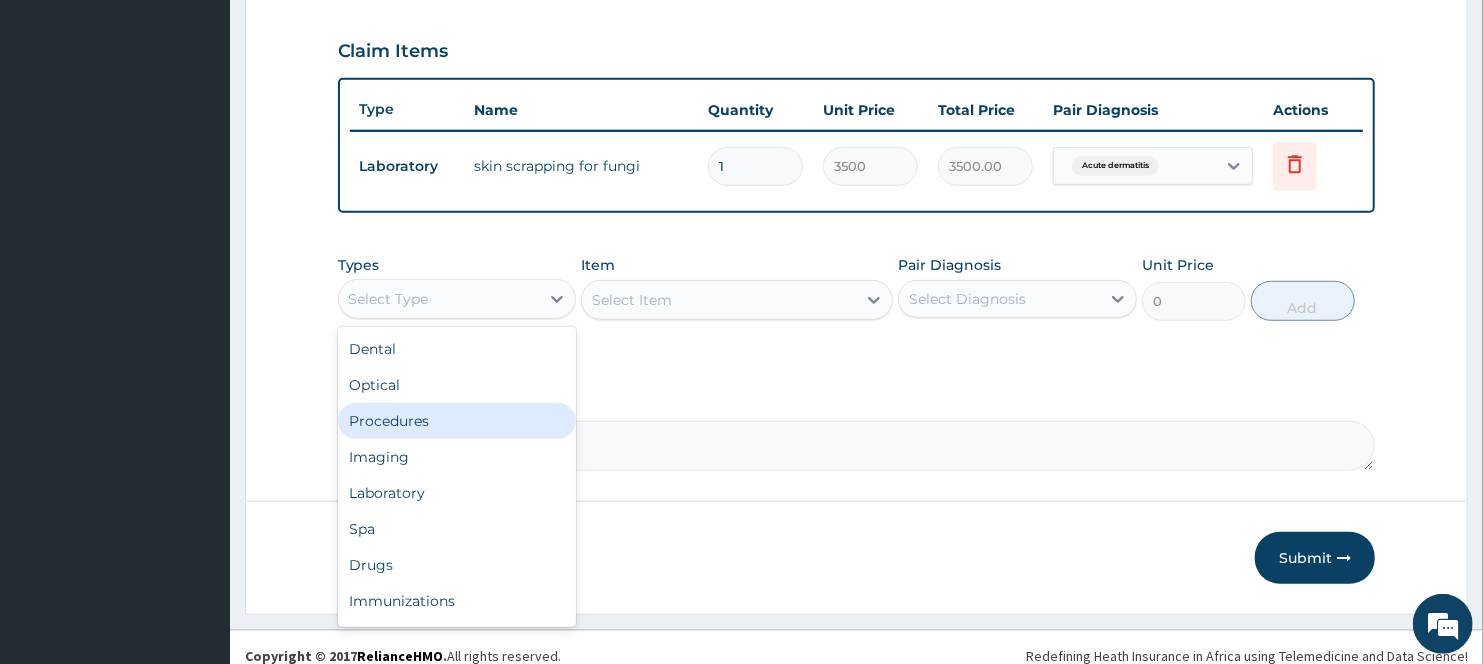 click on "Procedures" at bounding box center (457, 421) 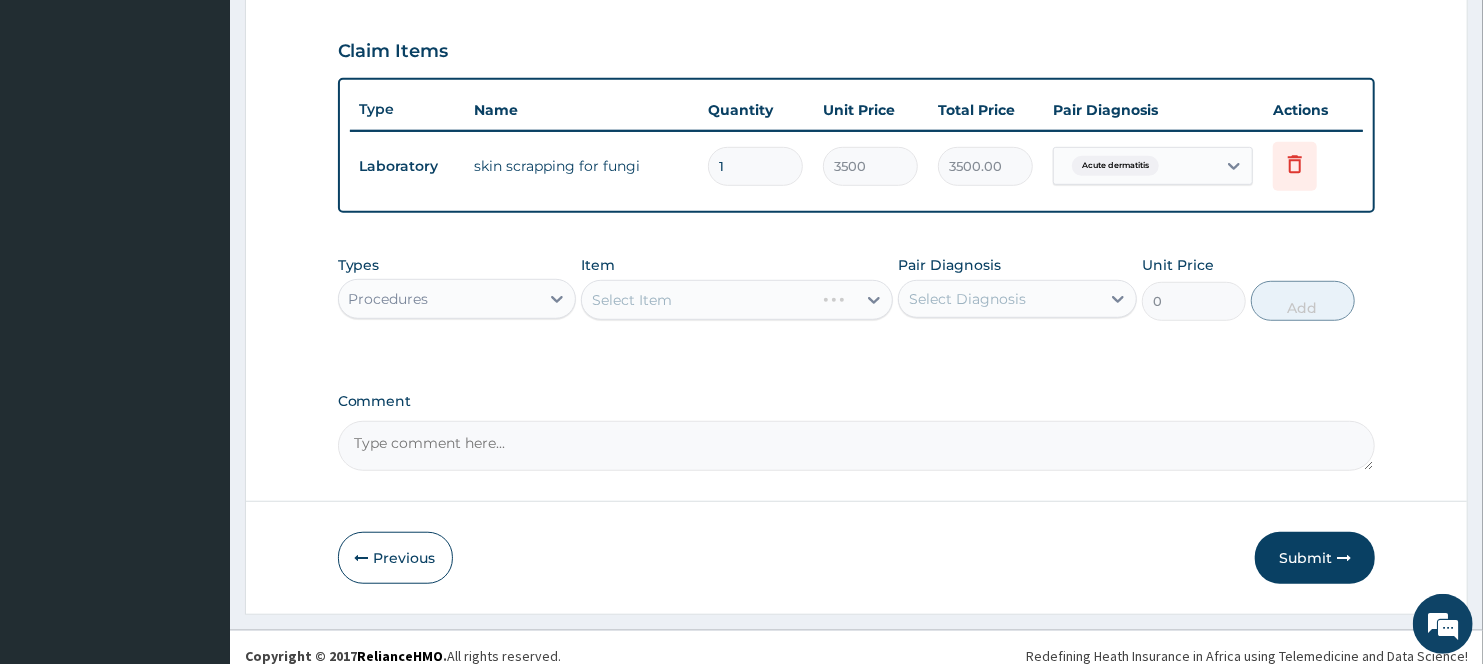 click on "Item Select Item" at bounding box center [736, 288] 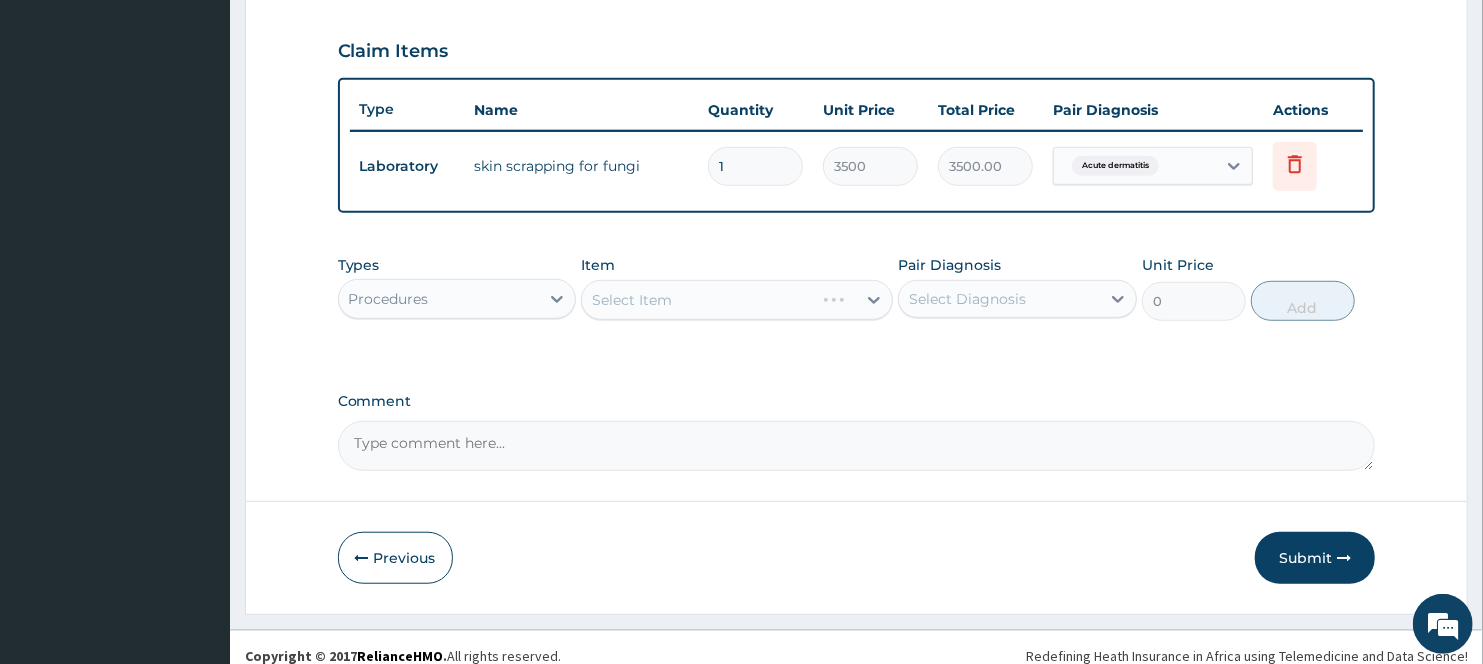 click on "Select Item" at bounding box center (736, 300) 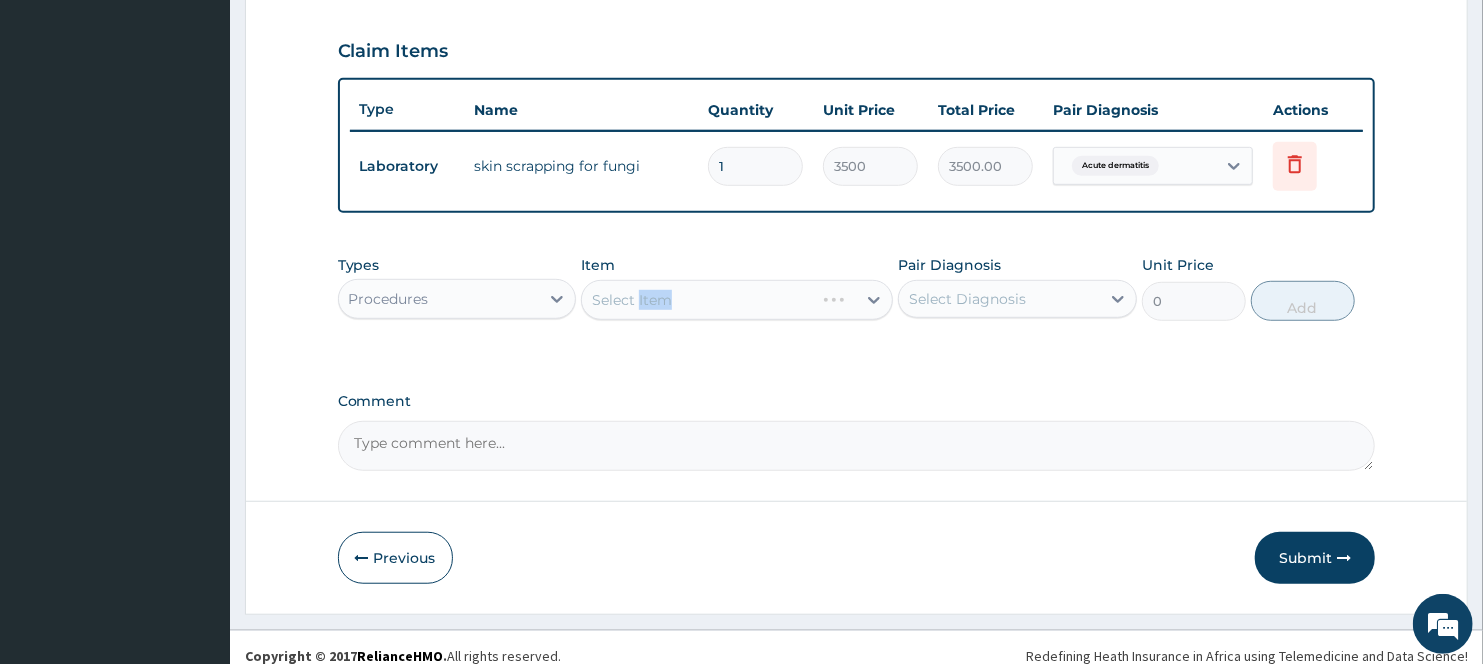 click on "Select Item" at bounding box center (736, 300) 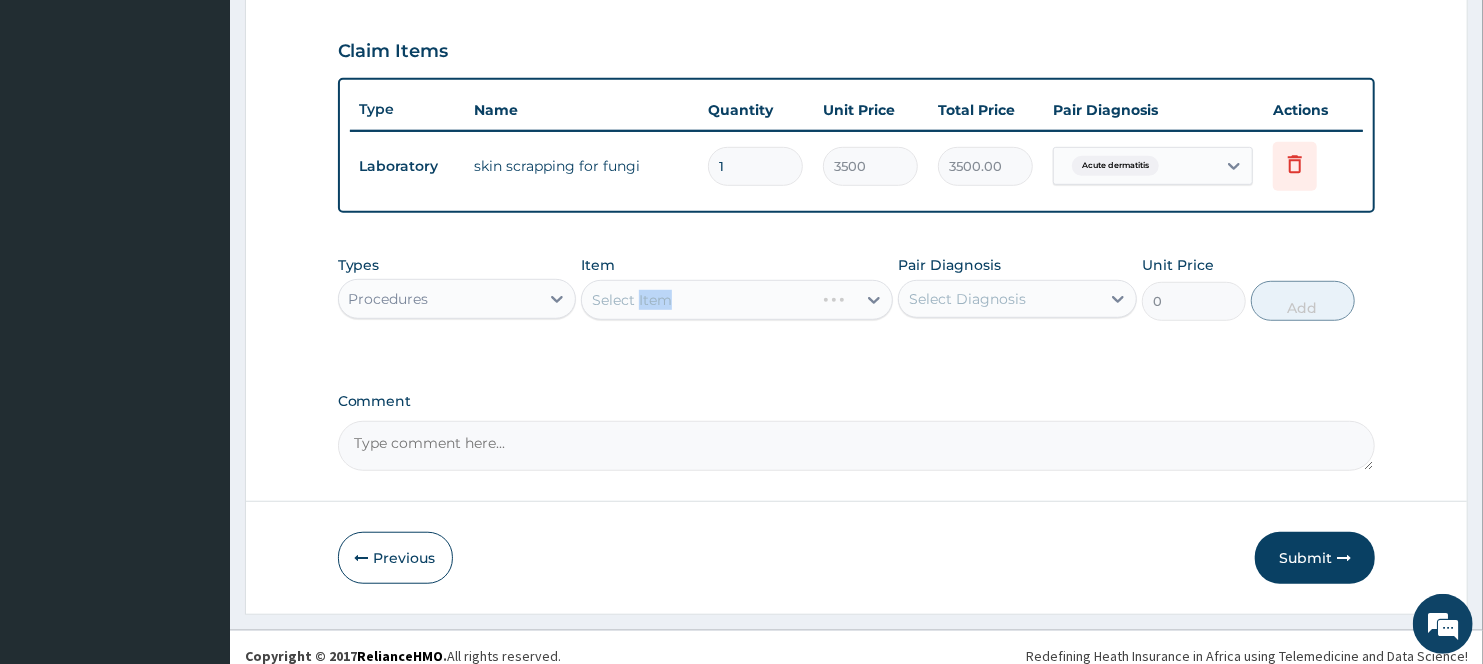 click on "Select Item" at bounding box center [736, 300] 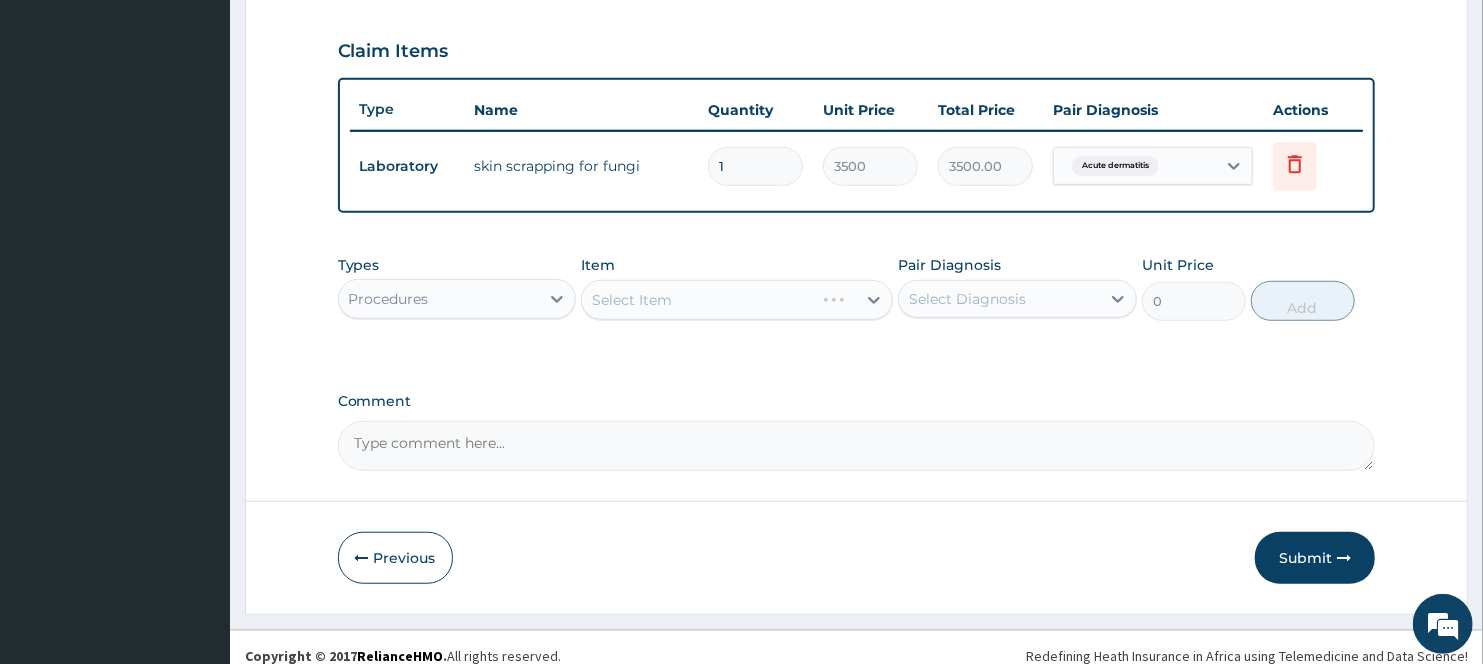click on "Select Item" at bounding box center [736, 300] 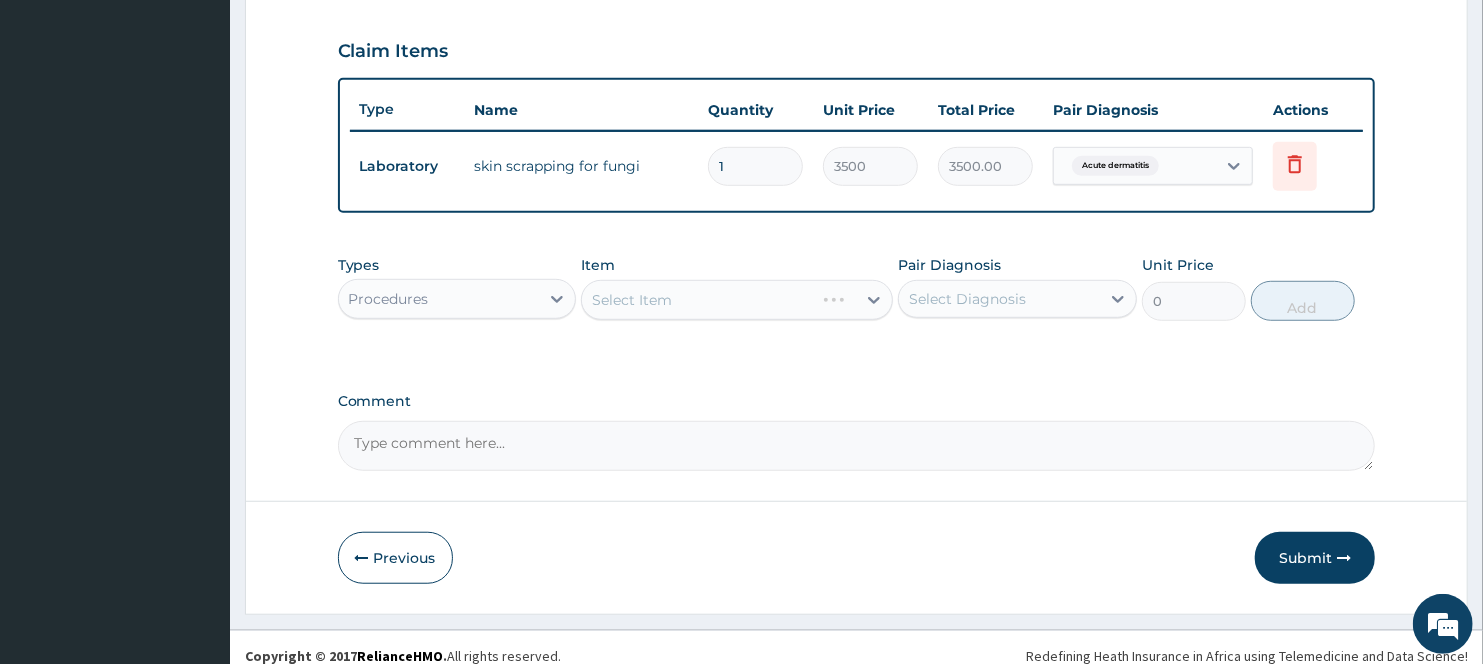 click on "Select Item" at bounding box center (736, 300) 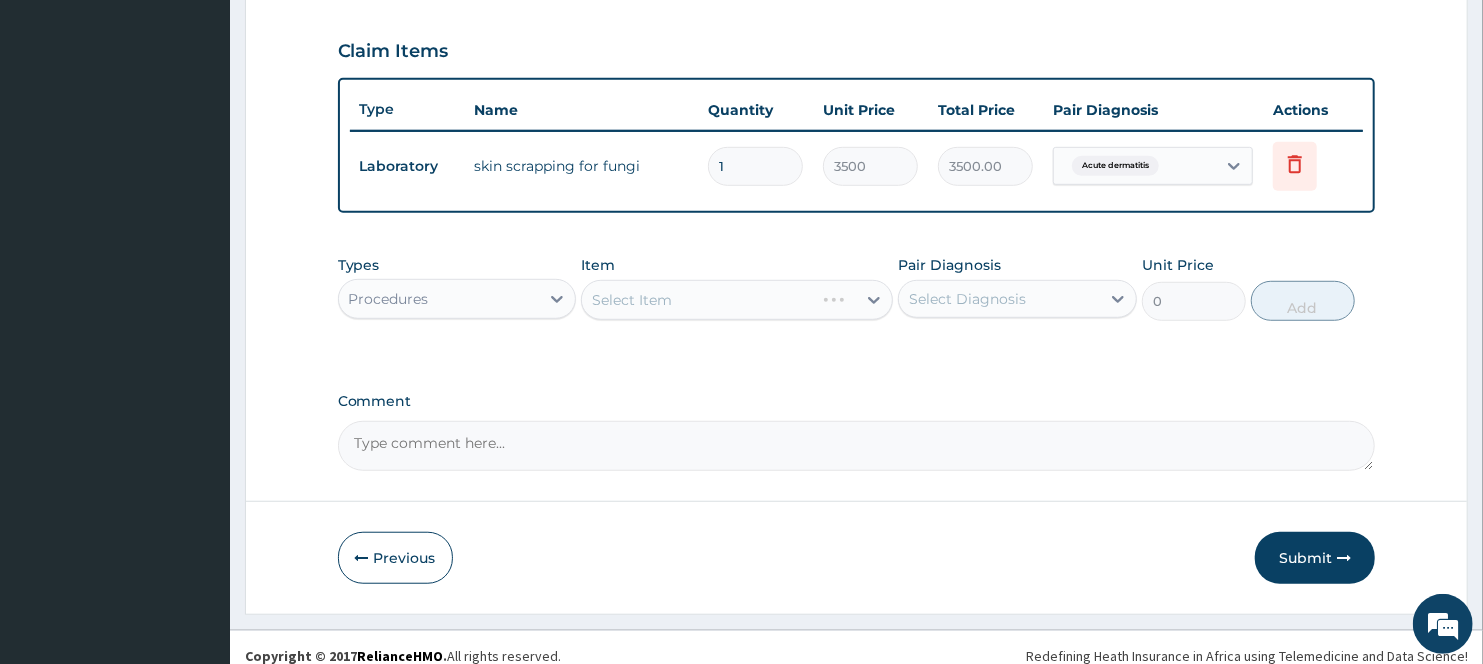 click on "Select Item" at bounding box center (736, 300) 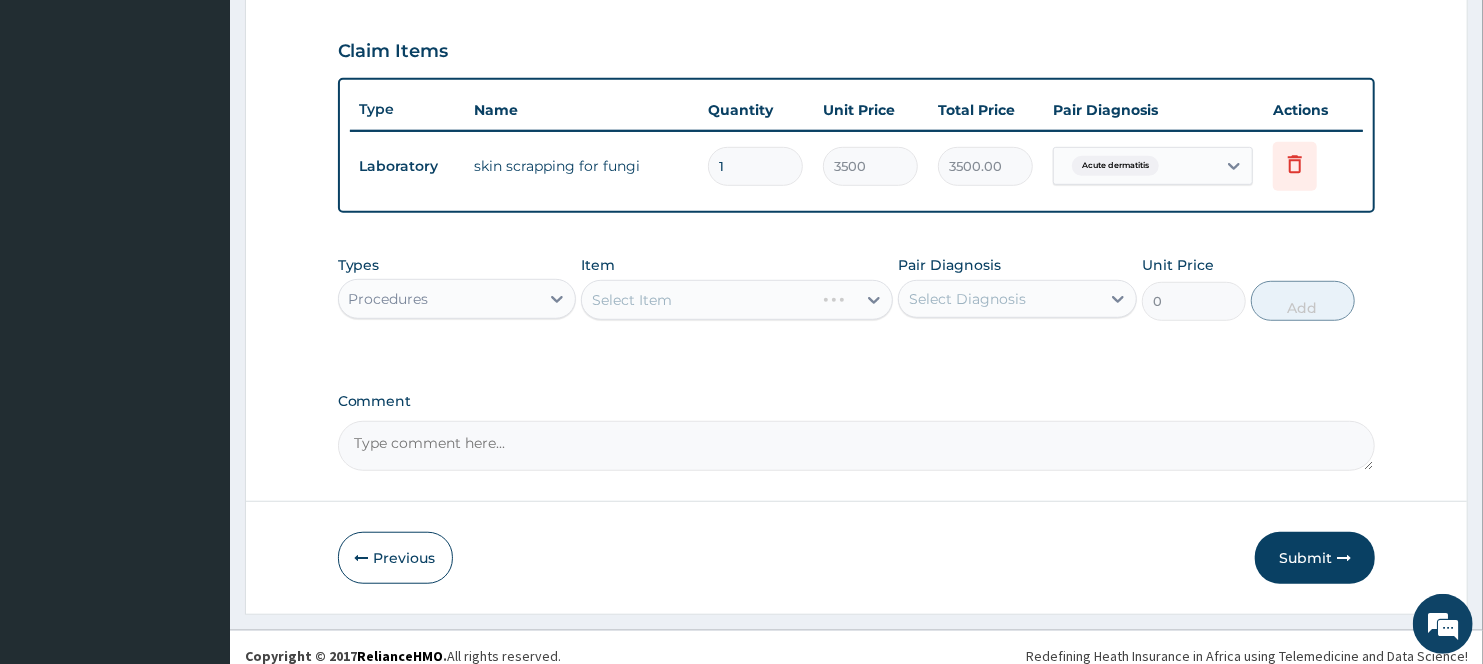 click on "Select Item" at bounding box center [736, 300] 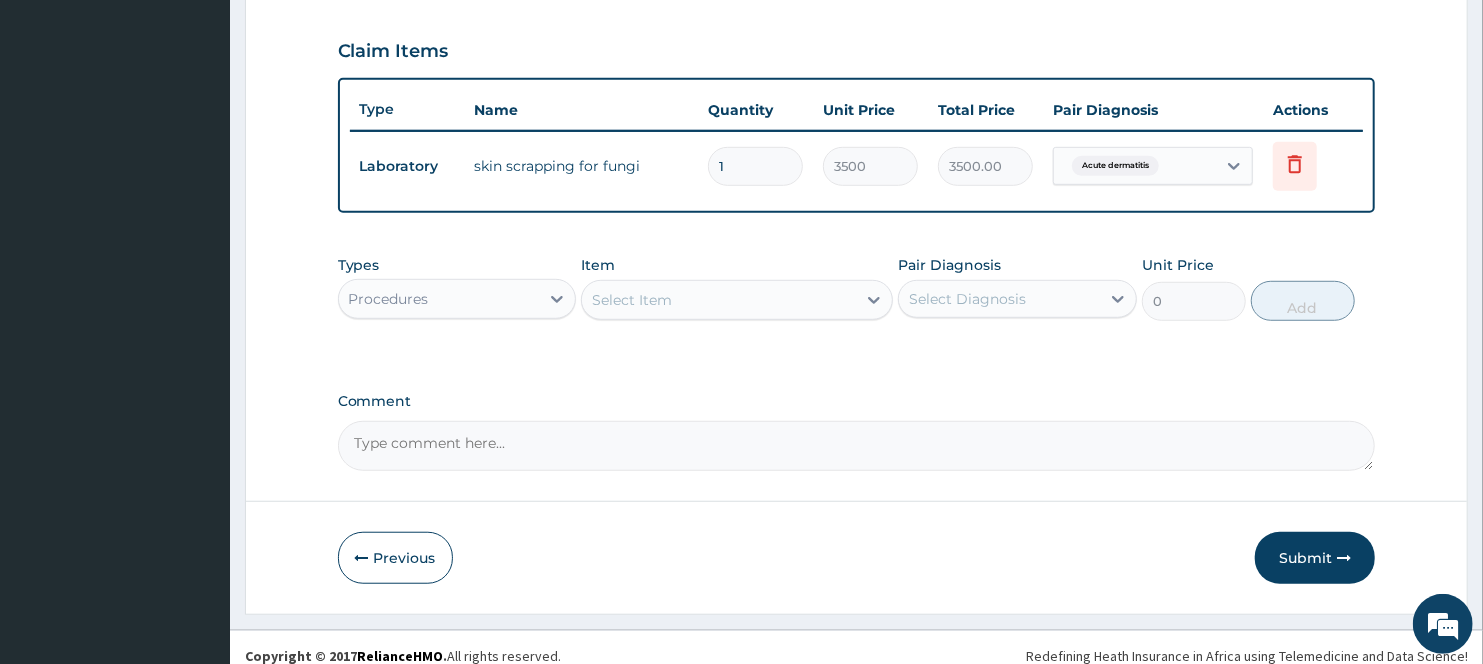 click on "Select Item" at bounding box center [718, 300] 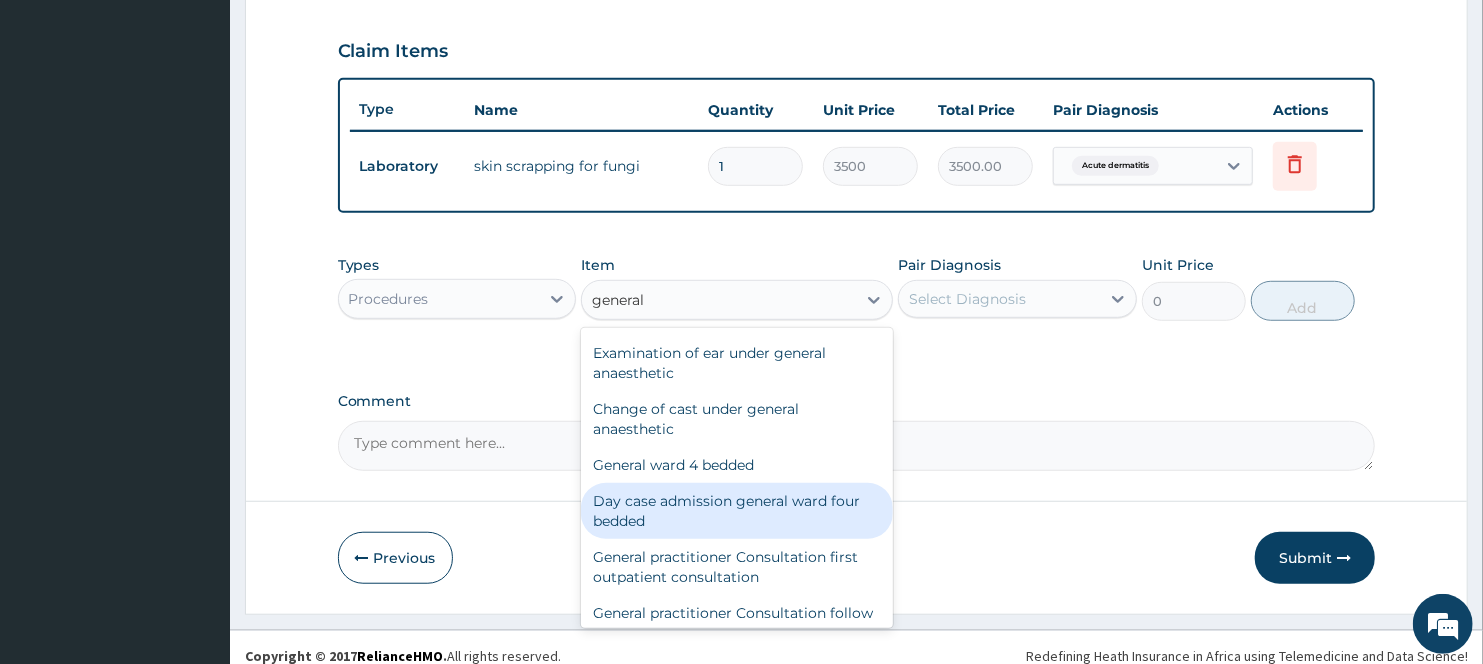 scroll, scrollTop: 0, scrollLeft: 0, axis: both 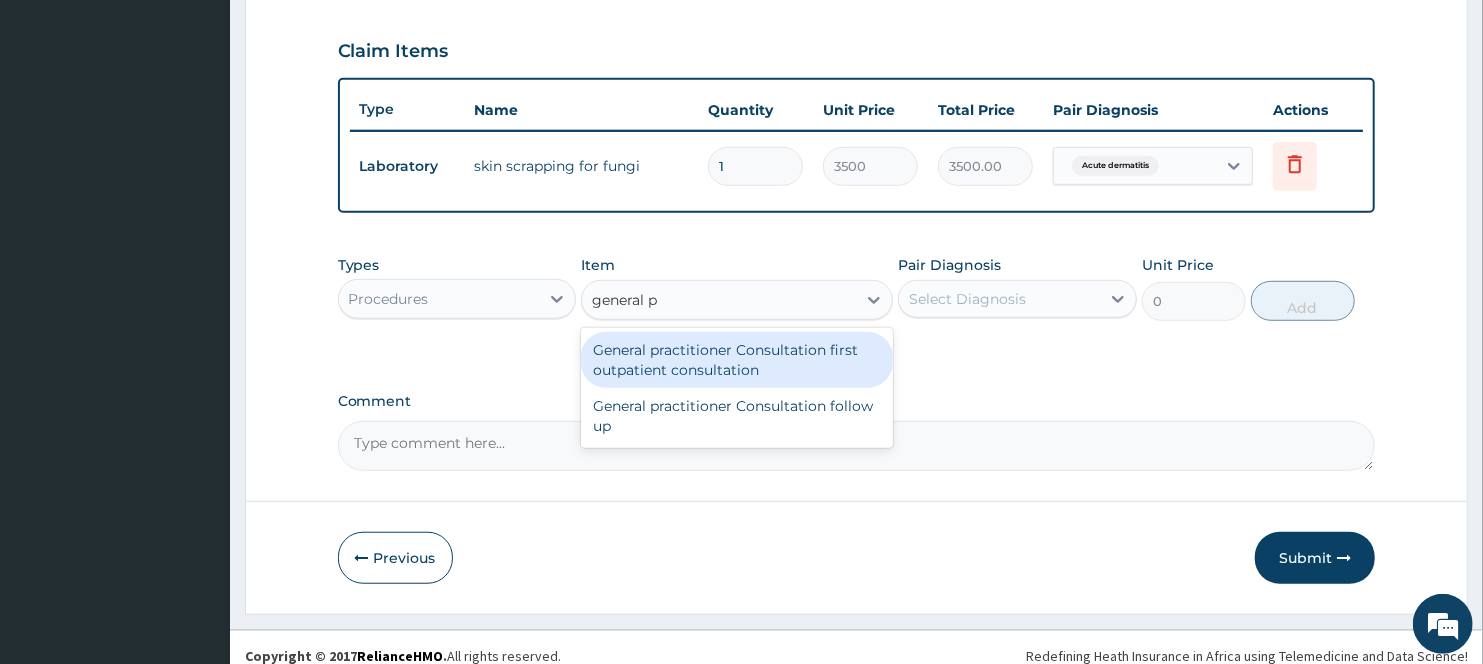 type on "general pr" 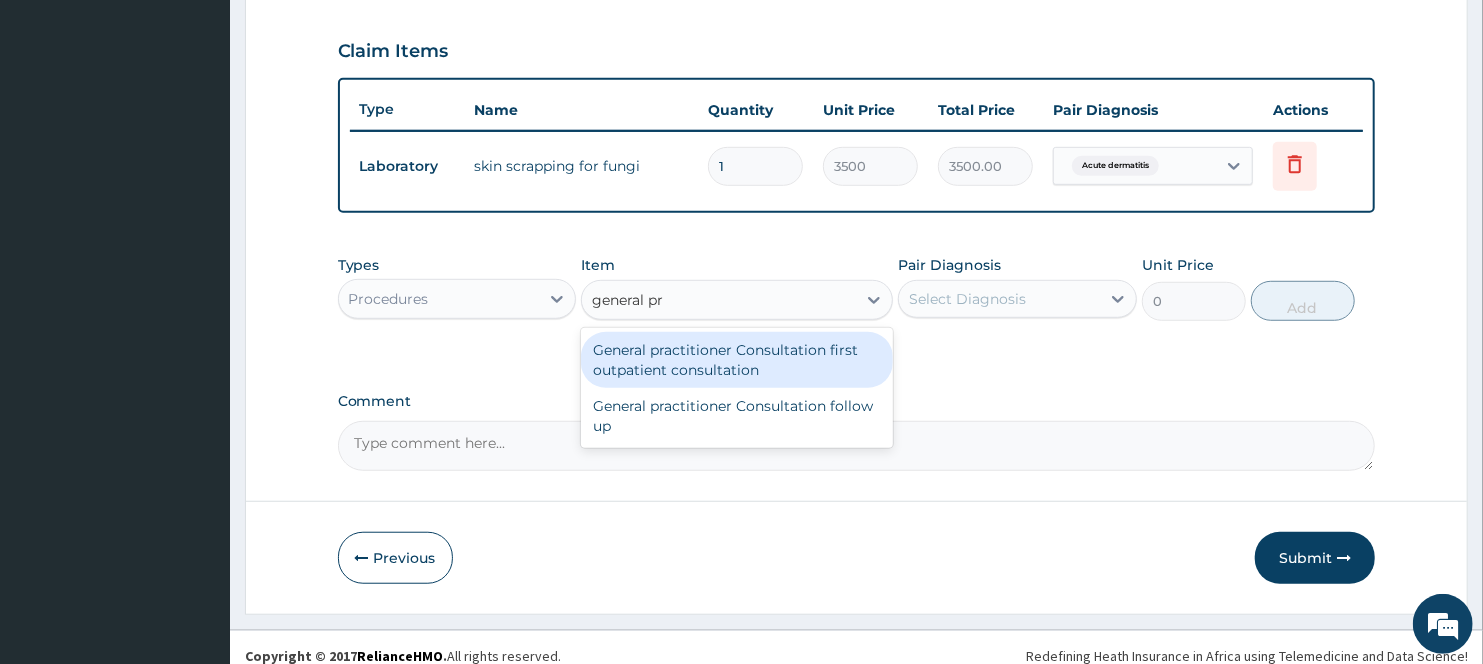 click on "General practitioner Consultation first outpatient consultation" at bounding box center (736, 360) 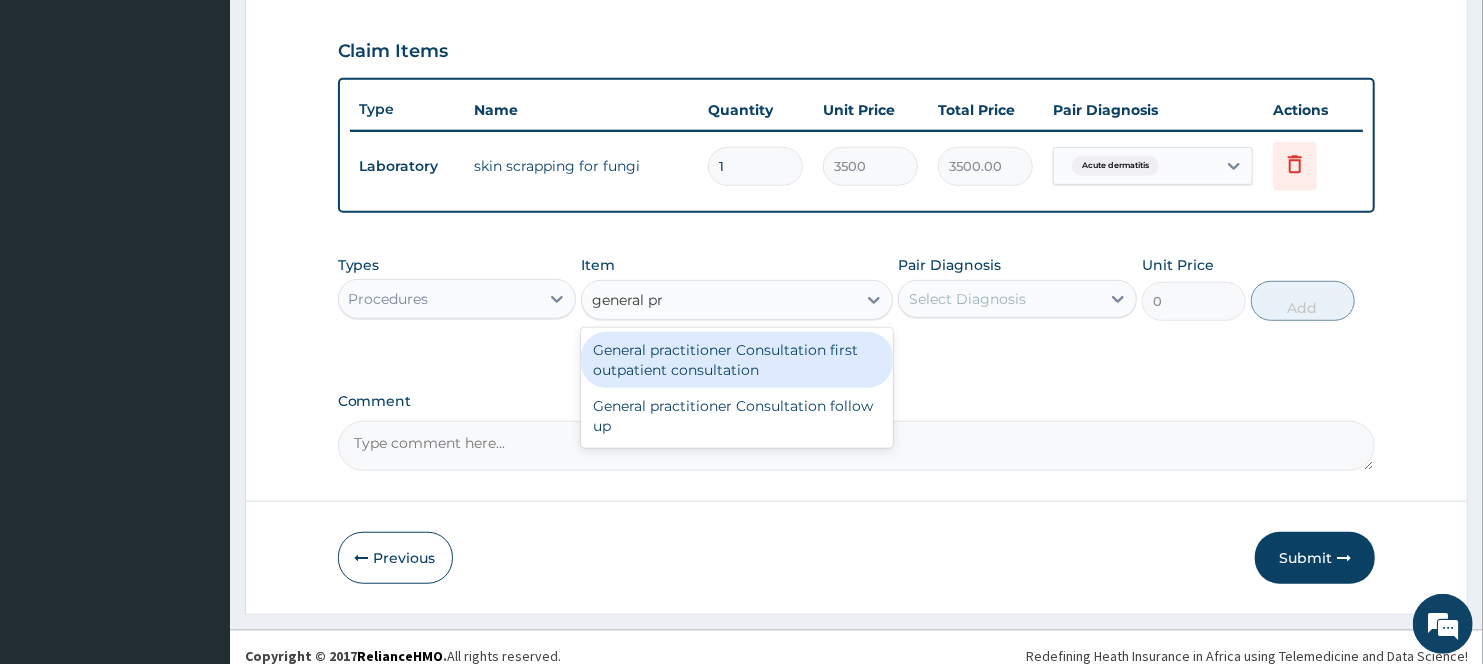 type 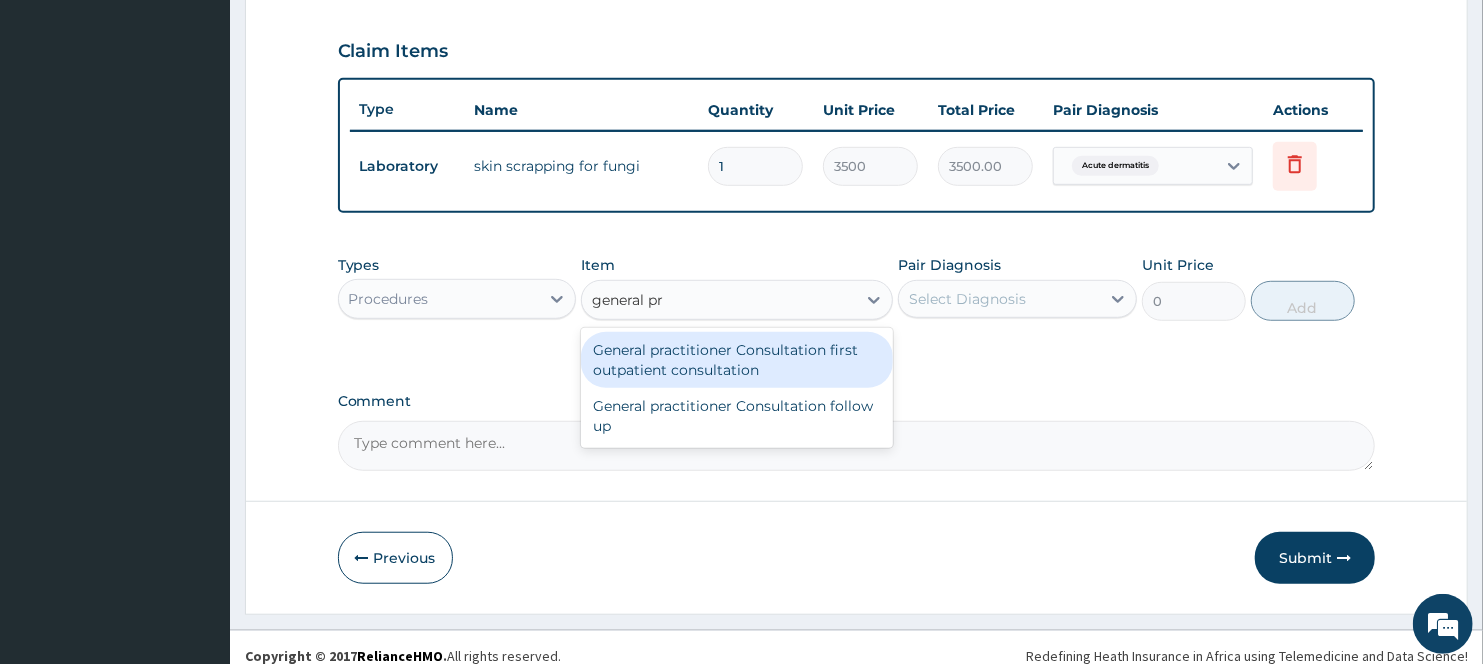 type on "3000" 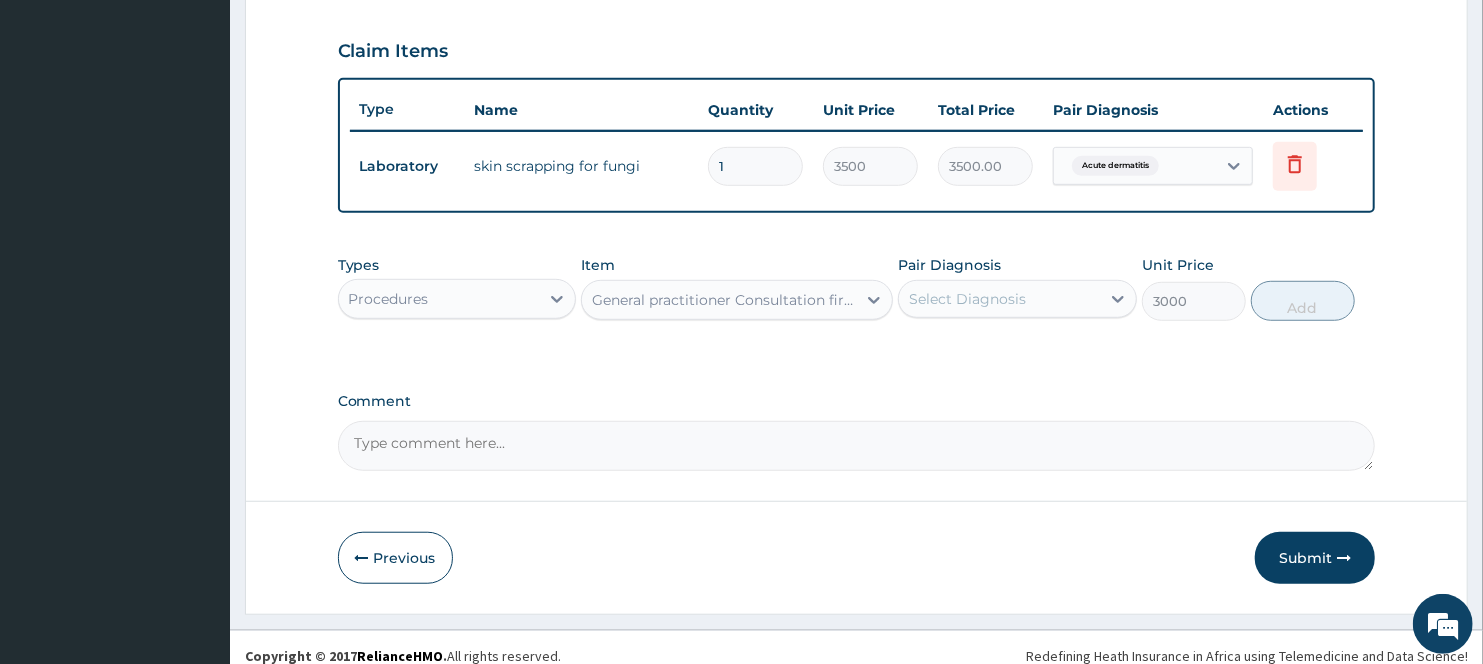 click on "Select Diagnosis" at bounding box center (967, 299) 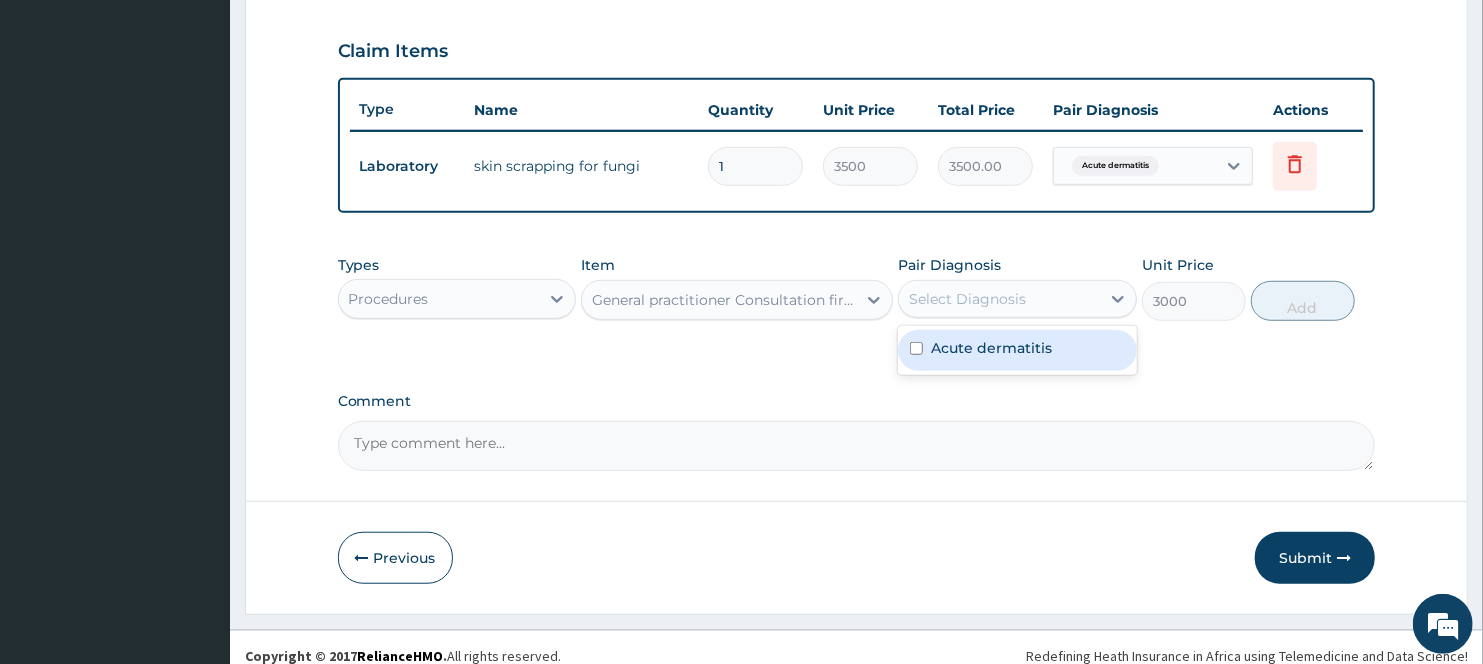 click on "Acute dermatitis" at bounding box center [991, 348] 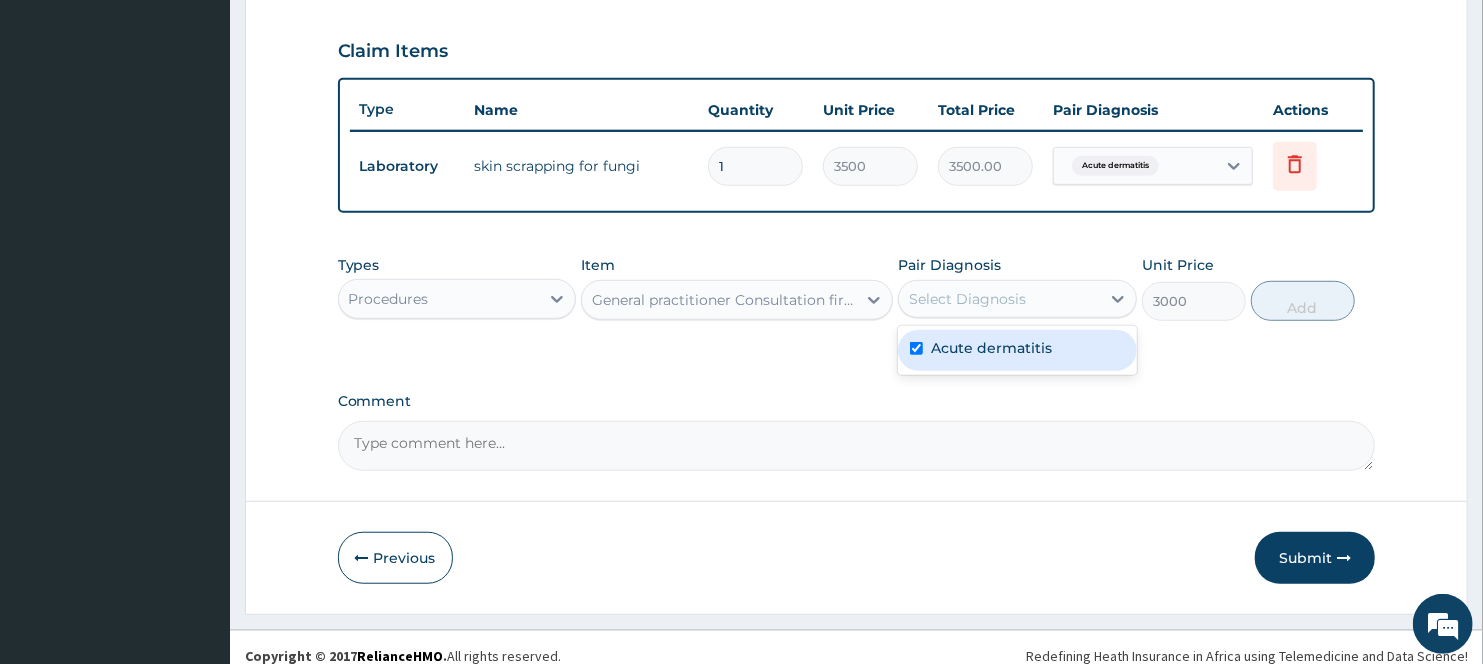 checkbox on "true" 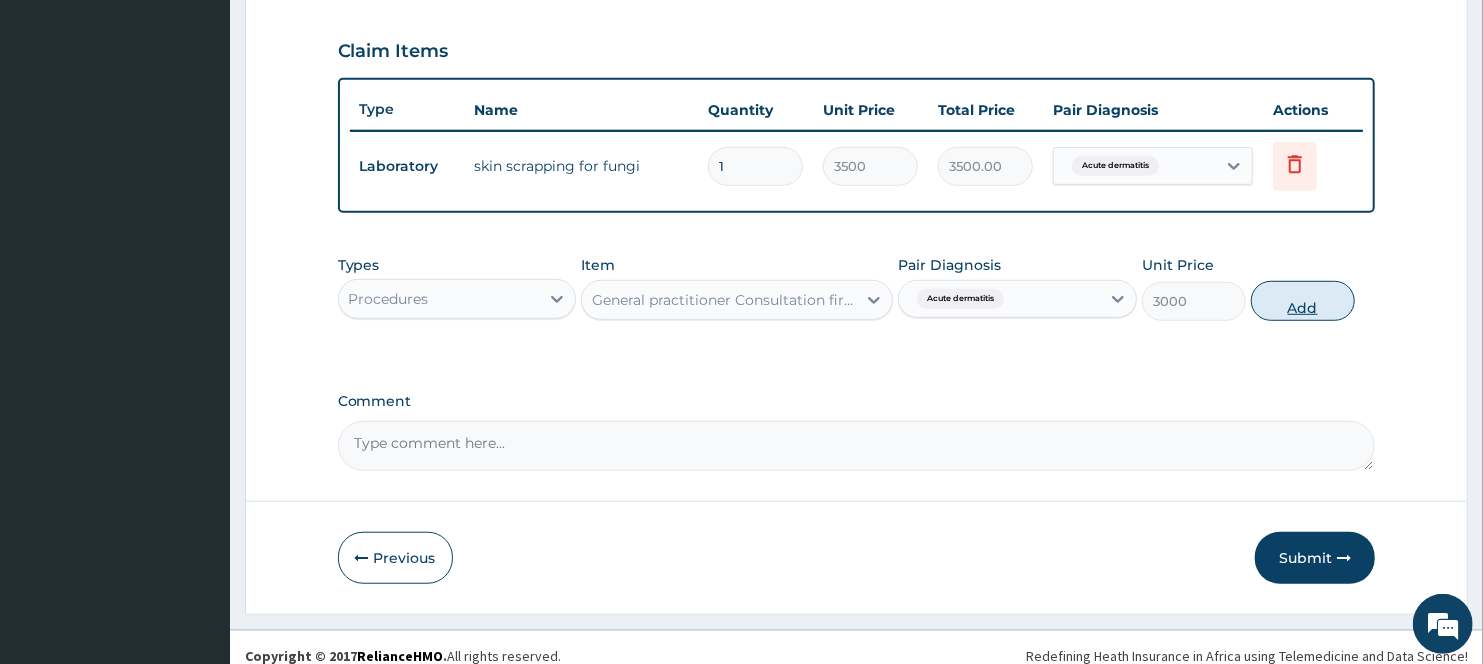 click on "Add" at bounding box center (1303, 301) 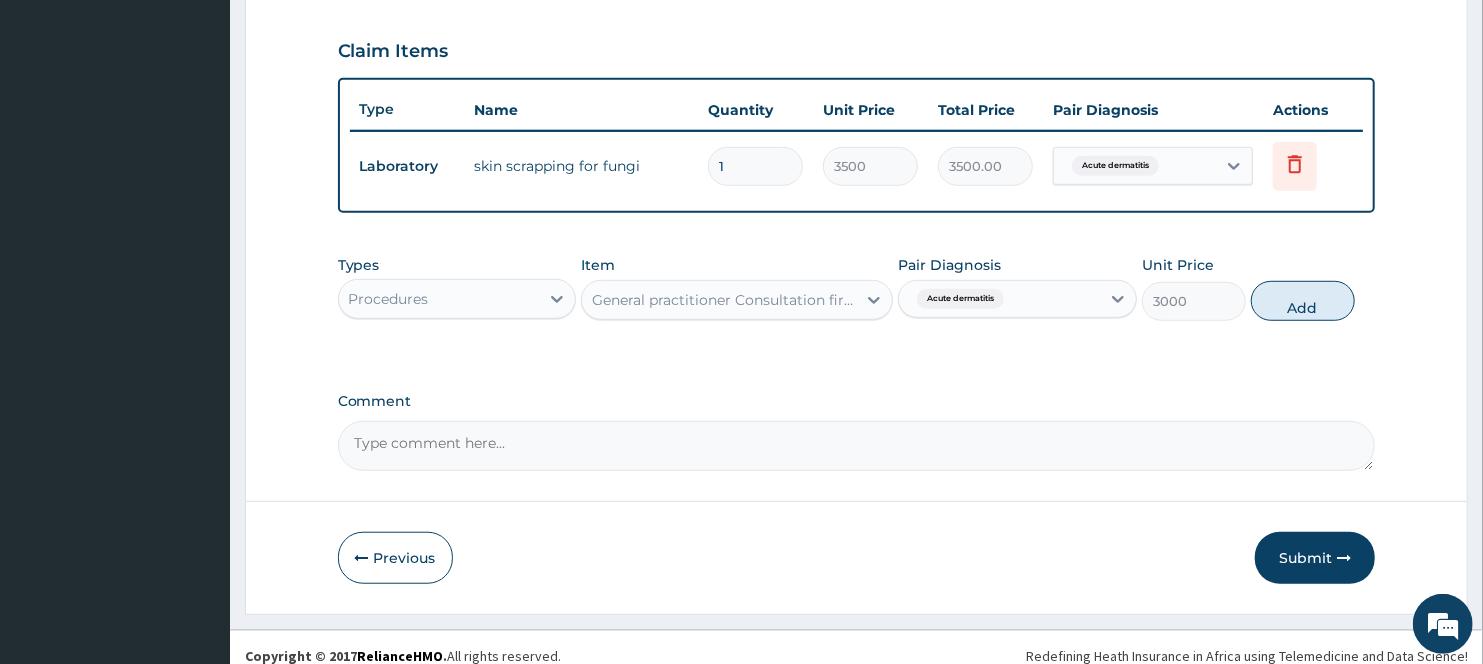 type on "0" 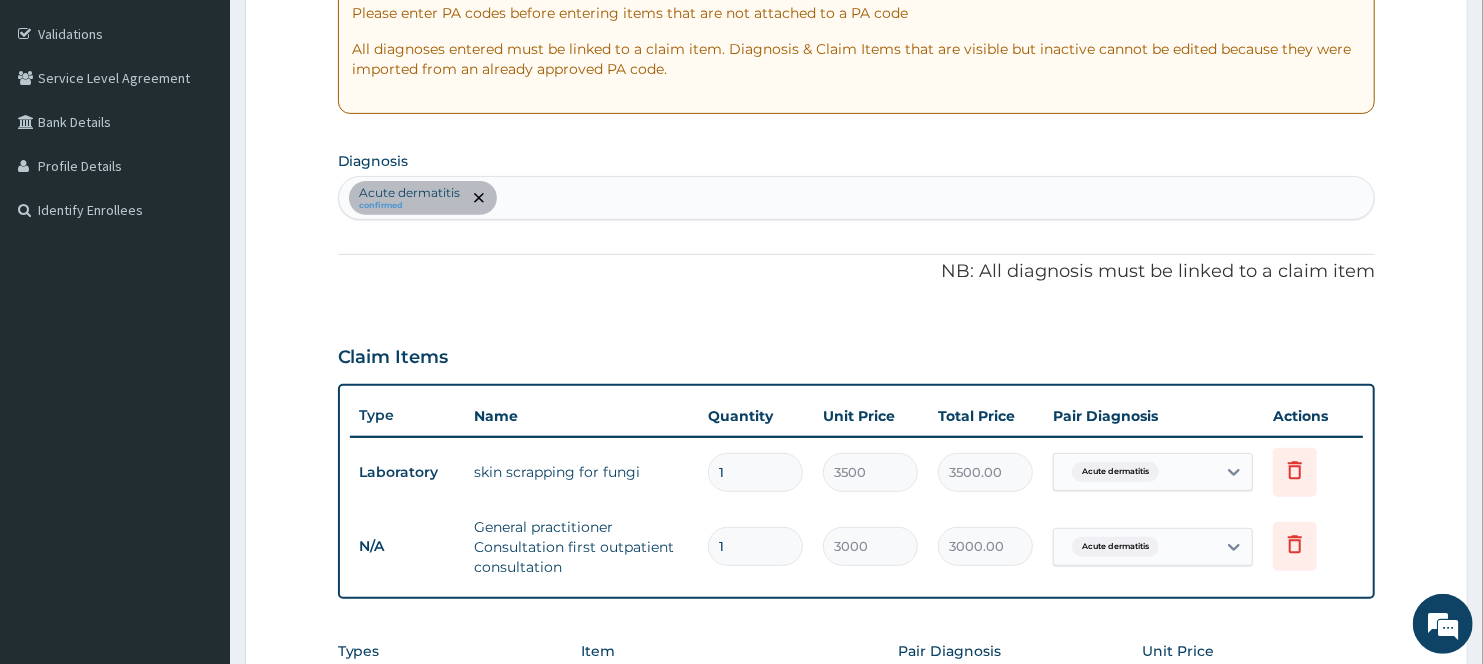 scroll, scrollTop: 333, scrollLeft: 0, axis: vertical 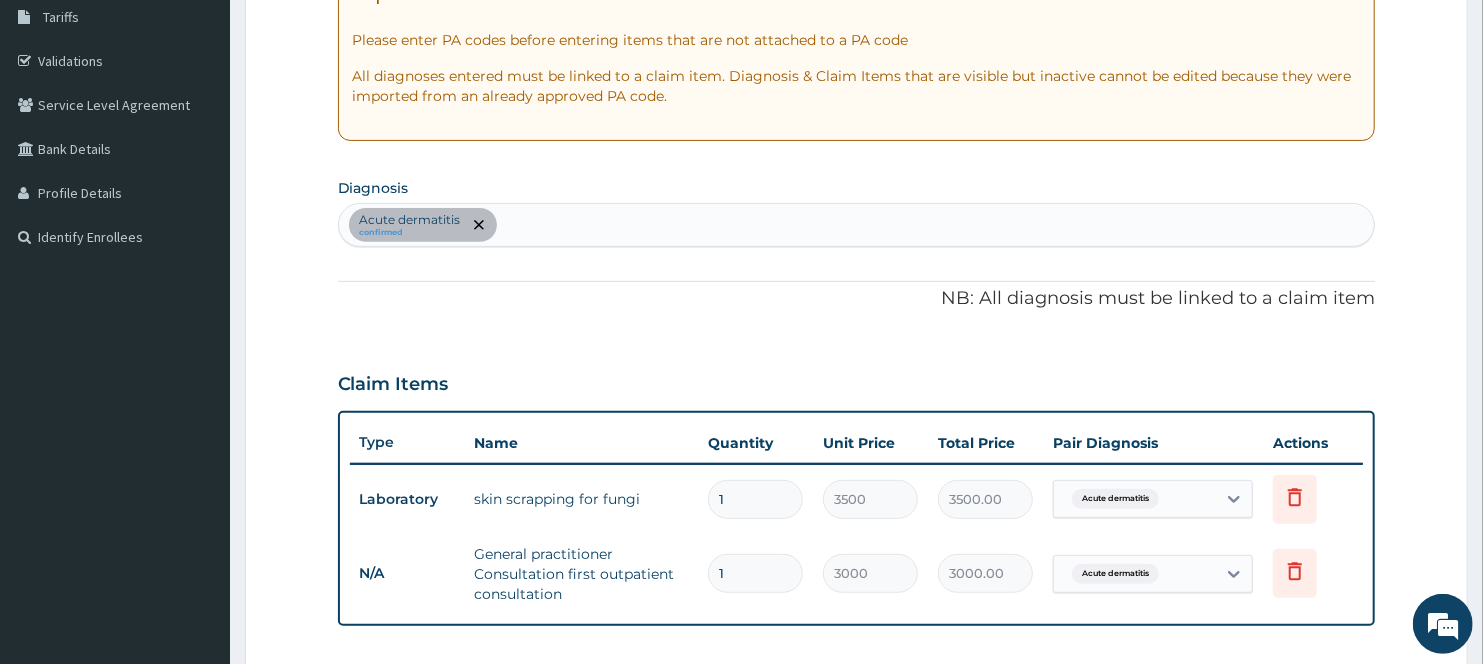 click on "Acute dermatitis confirmed" at bounding box center (857, 225) 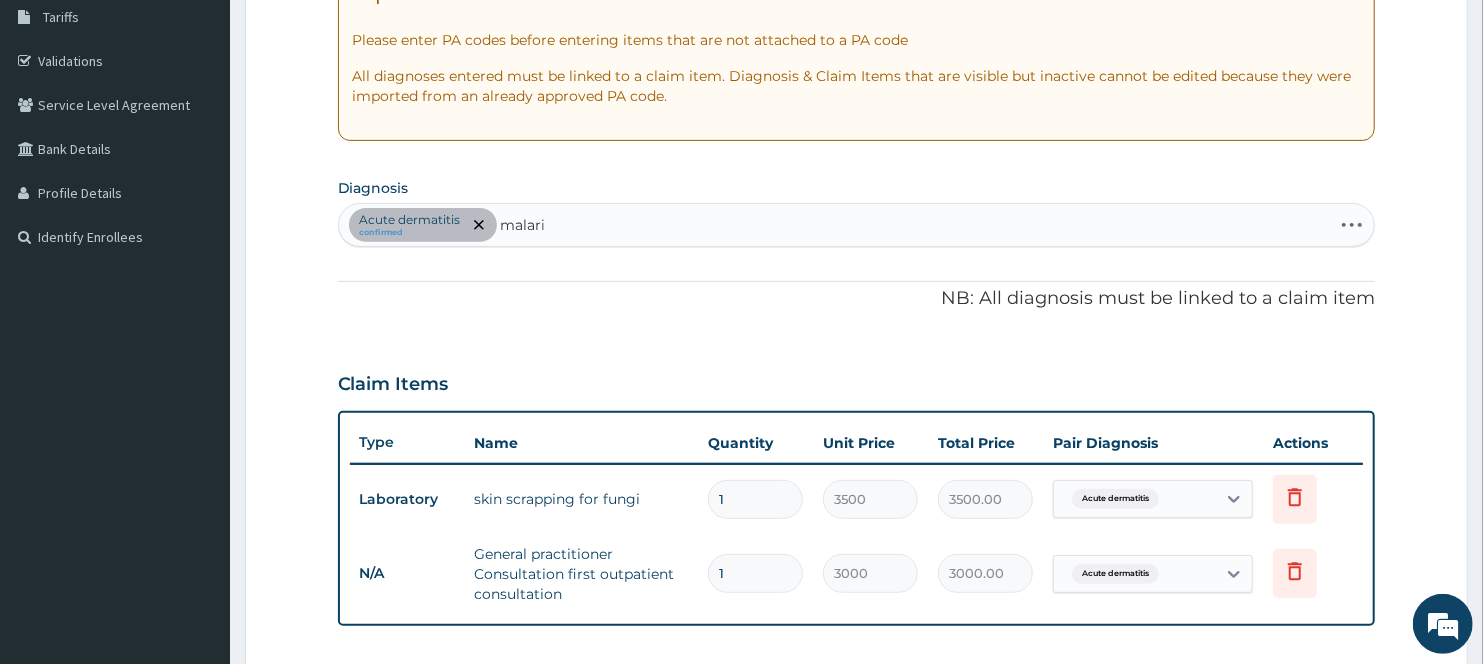 type on "malaria" 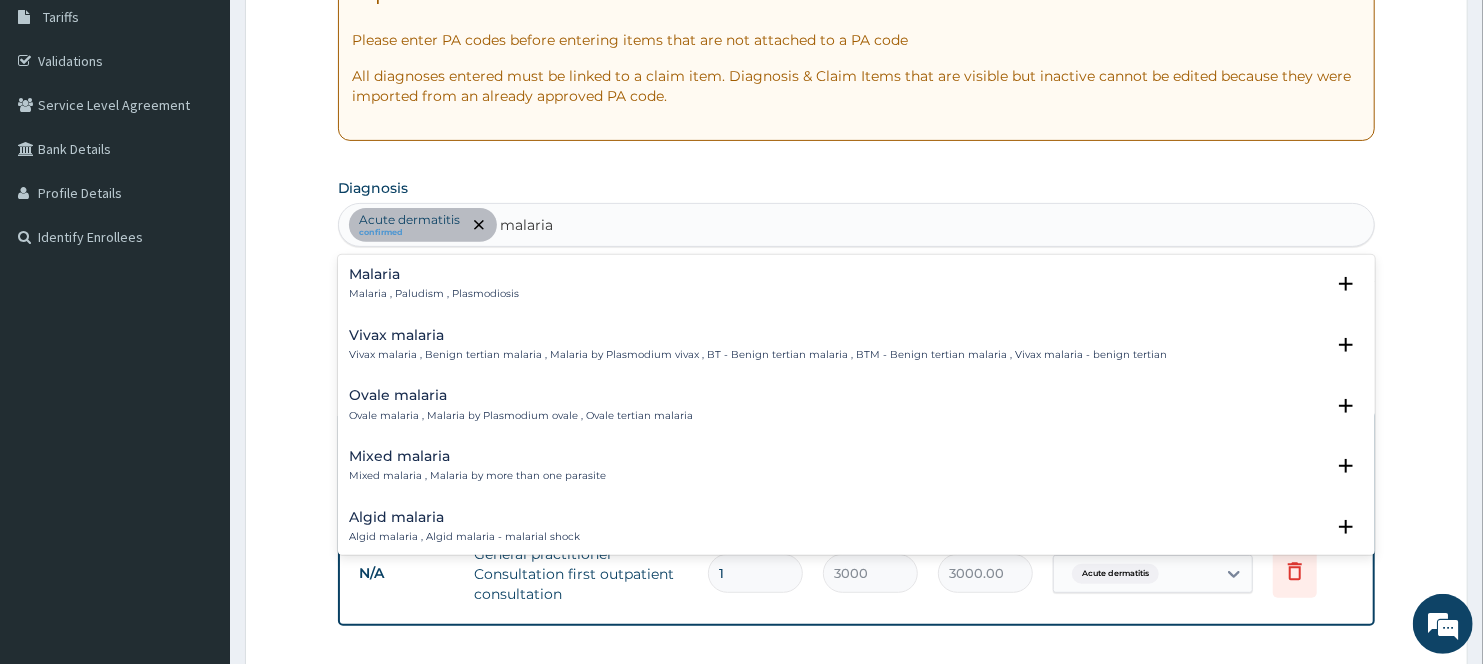 click on "Malaria" at bounding box center (435, 274) 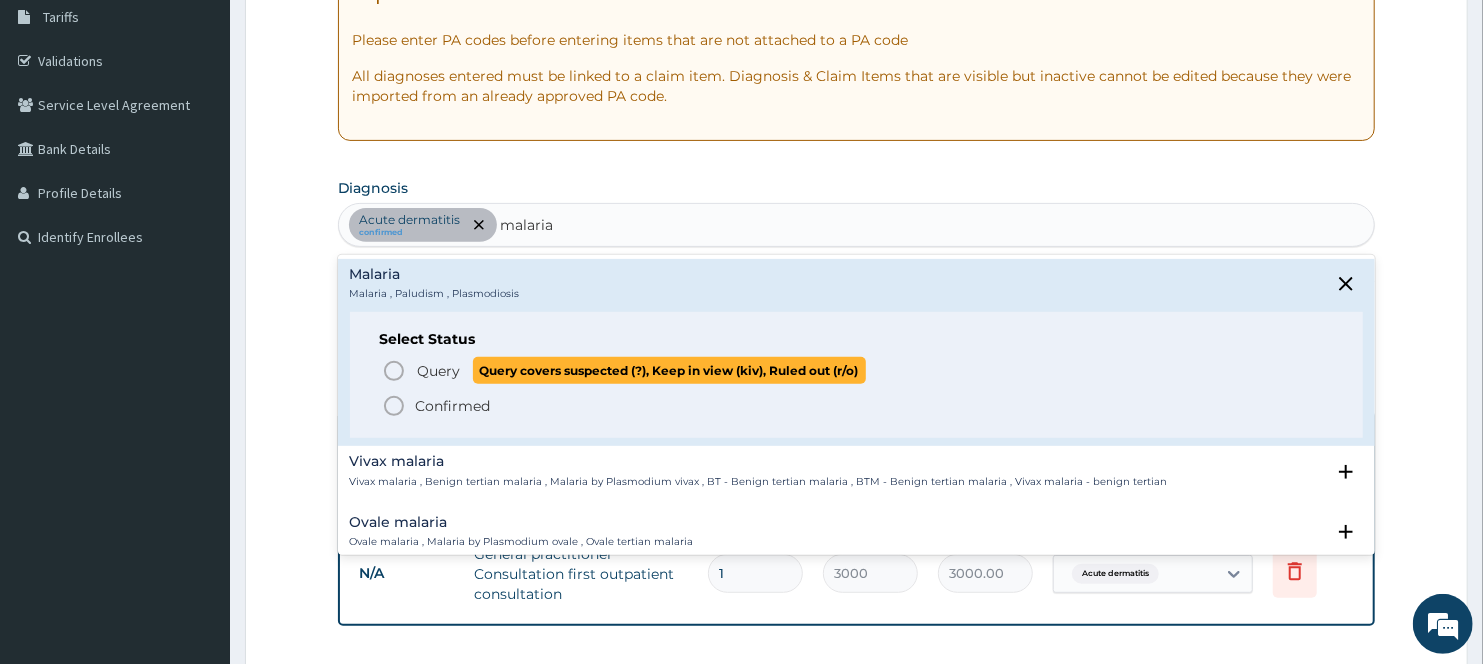 click on "Query" at bounding box center (439, 371) 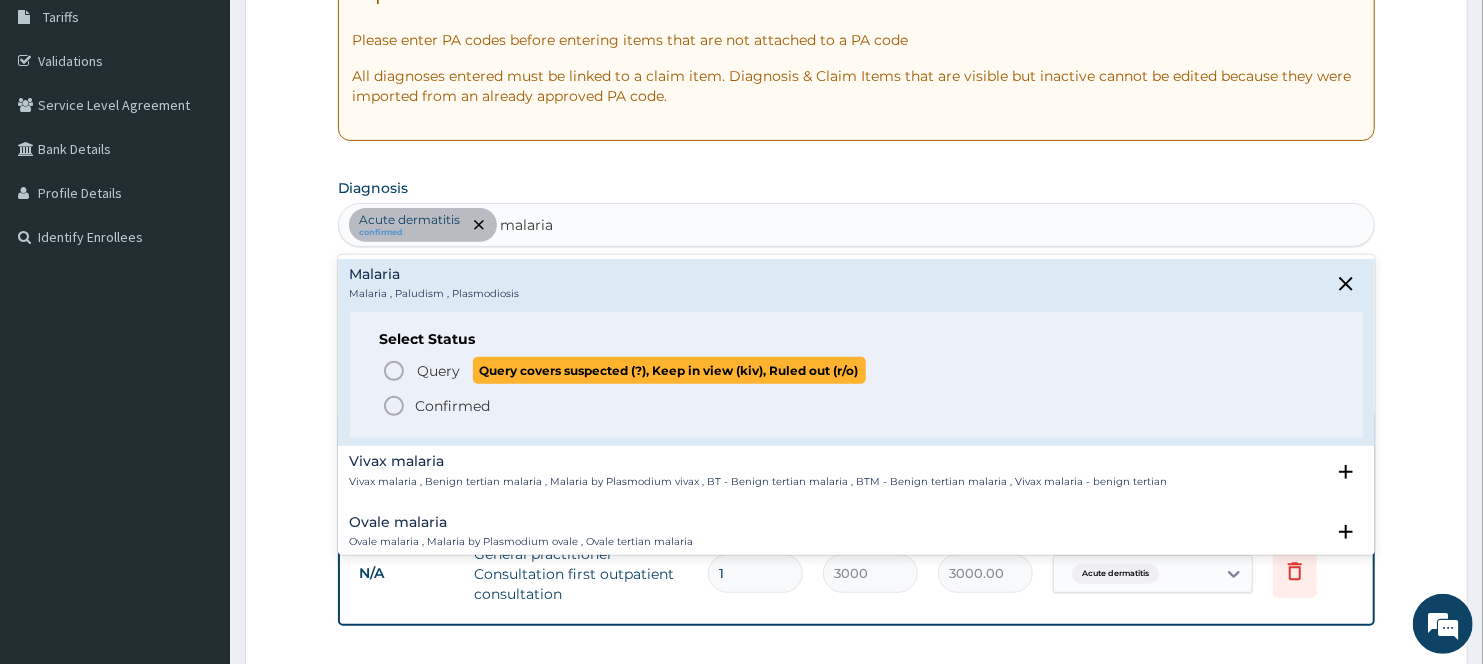 click on "Claim Items" at bounding box center [857, 380] 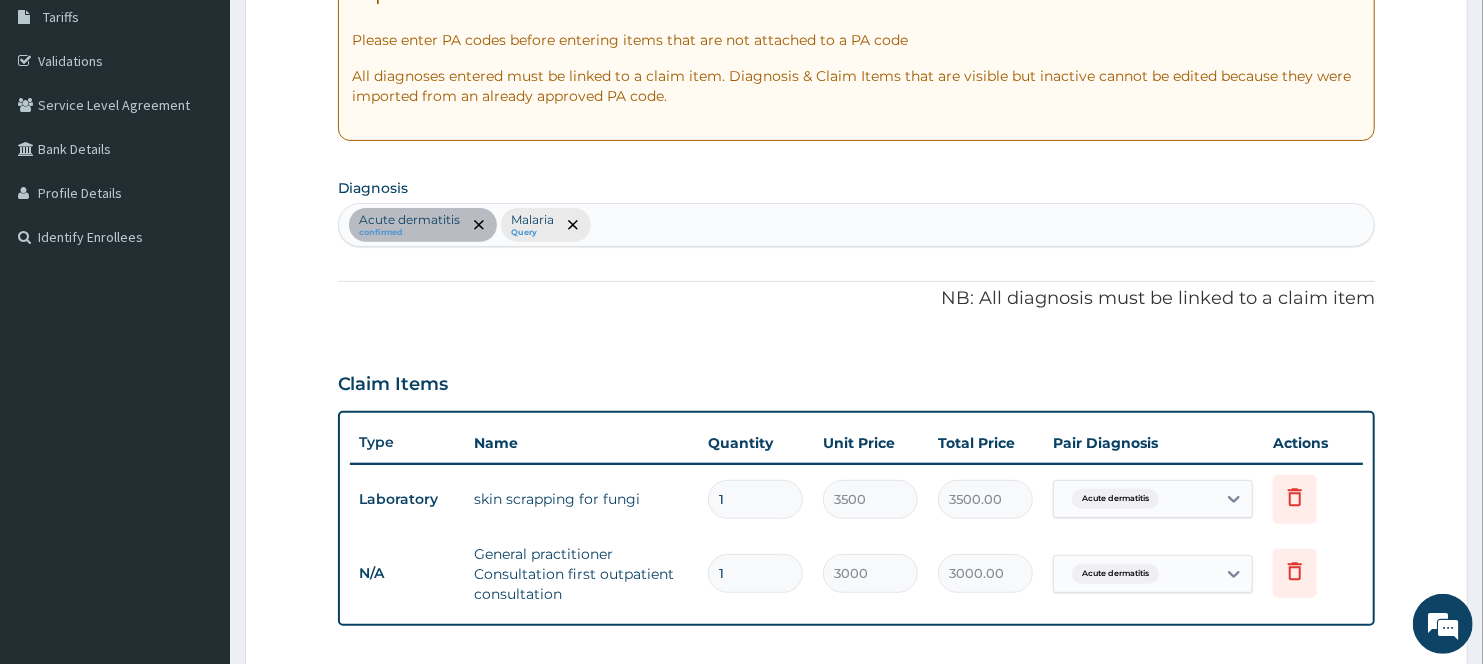 click on "Acute dermatitis confirmed Malaria Query" at bounding box center [857, 225] 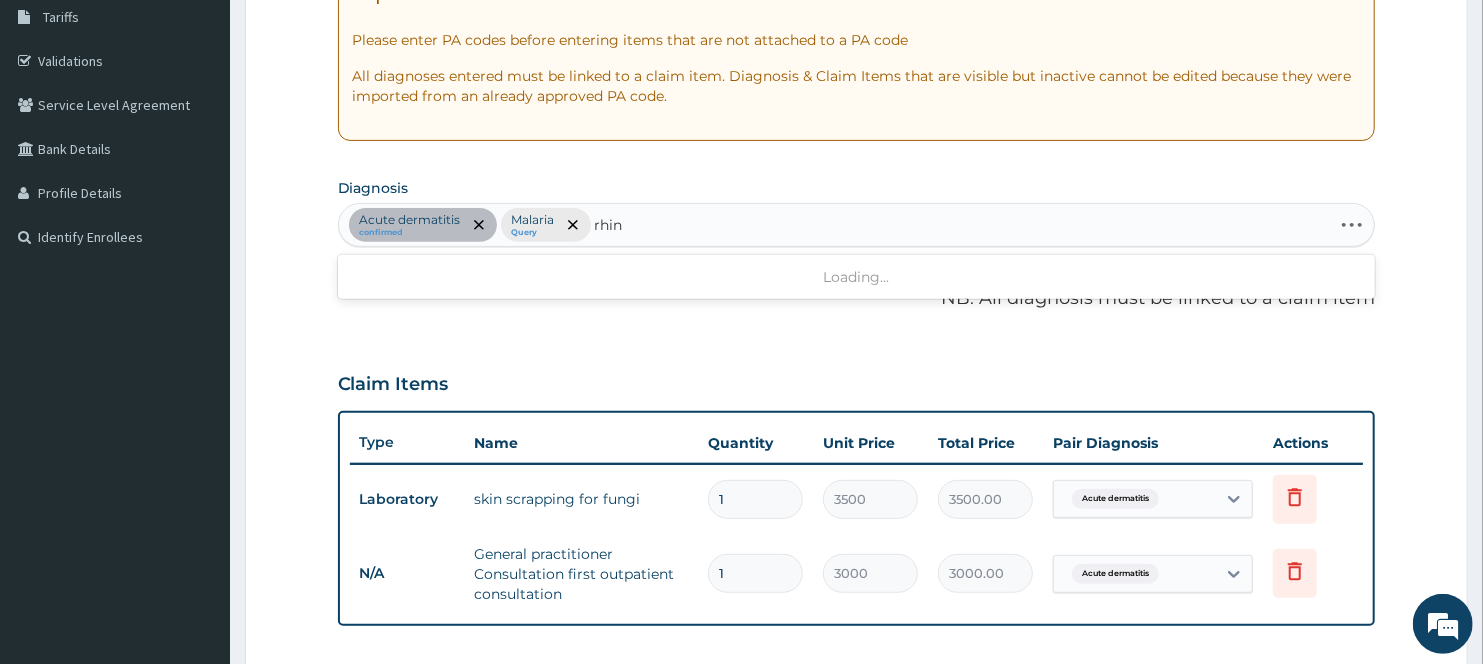 type on "rhini" 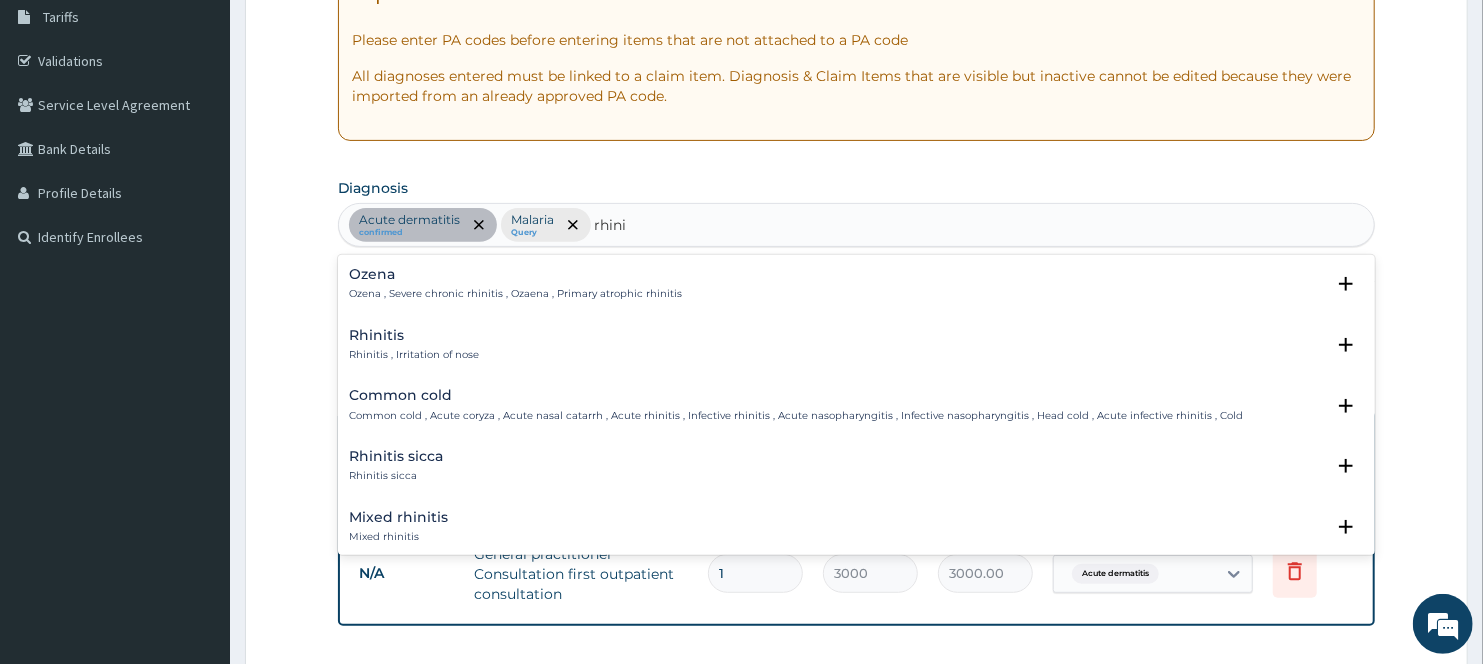 click on "Rhinitis Rhinitis , Irritation of nose" at bounding box center [415, 345] 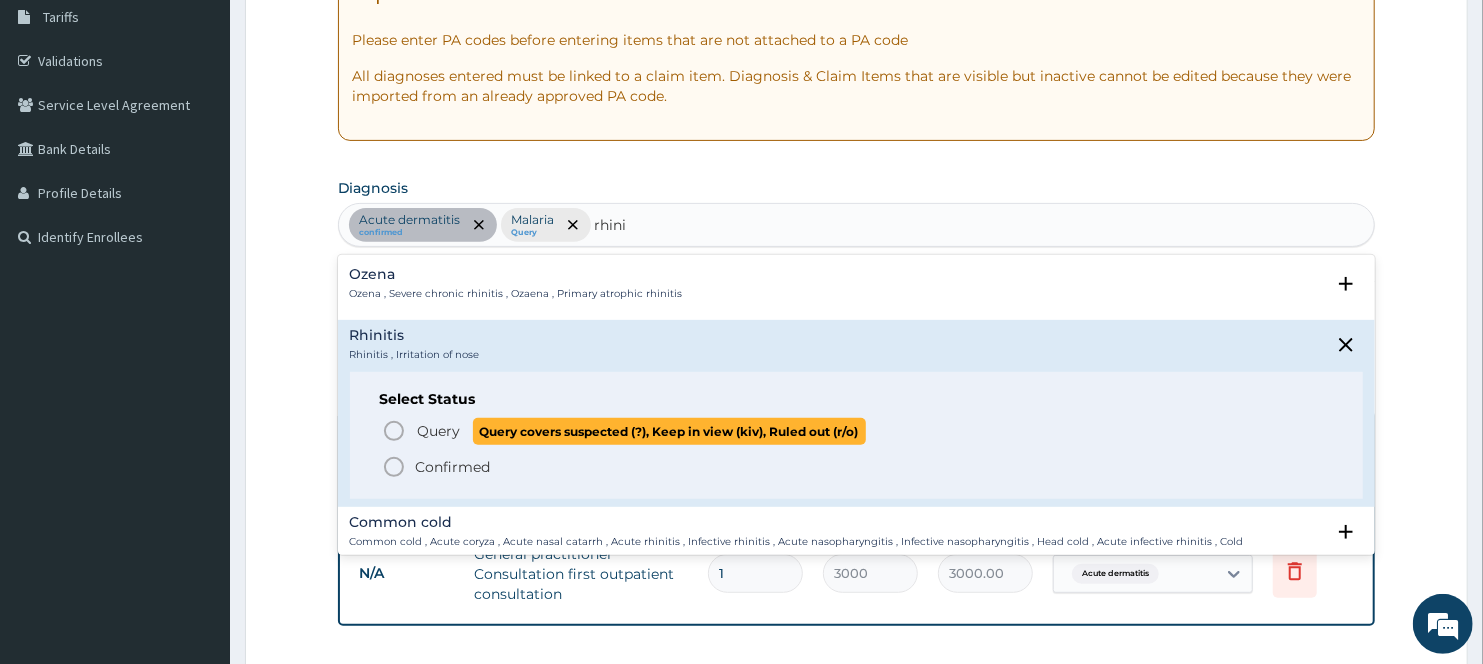 click on "Query Query covers suspected (?), Keep in view (kiv), Ruled out (r/o)" at bounding box center (641, 431) 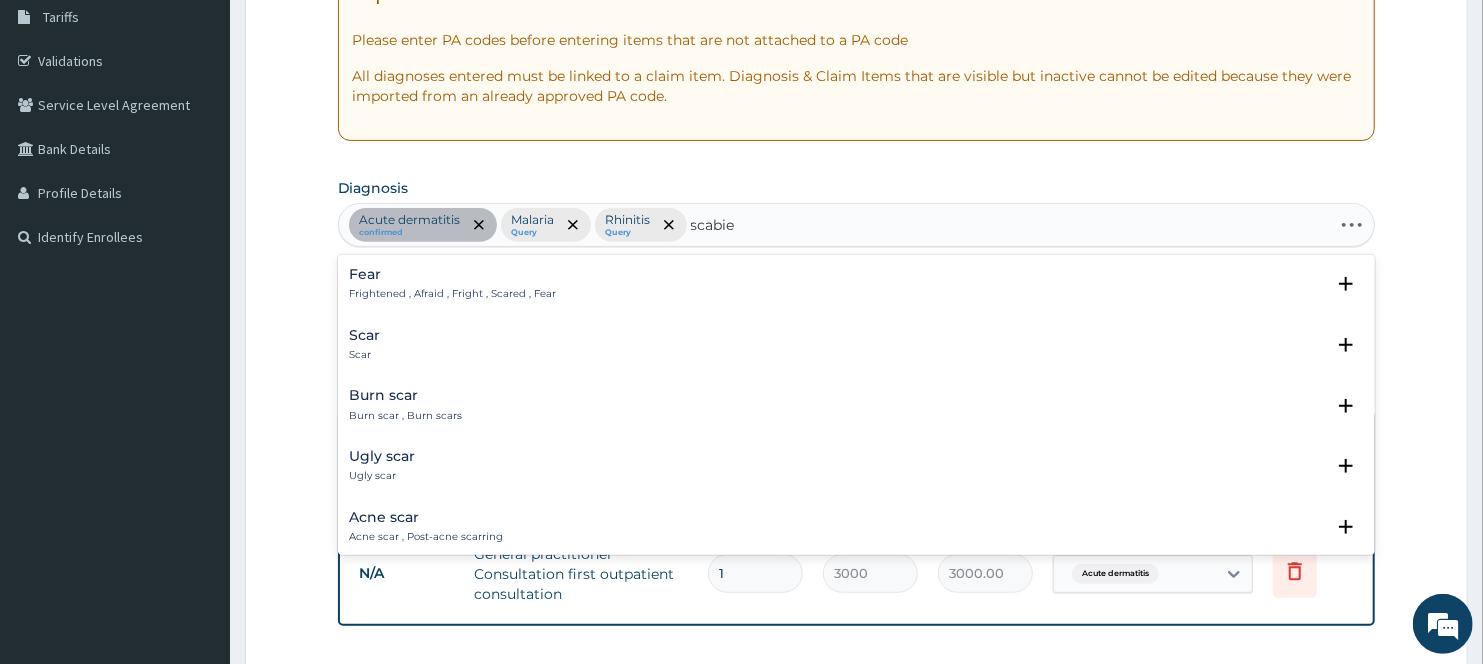type on "scabies" 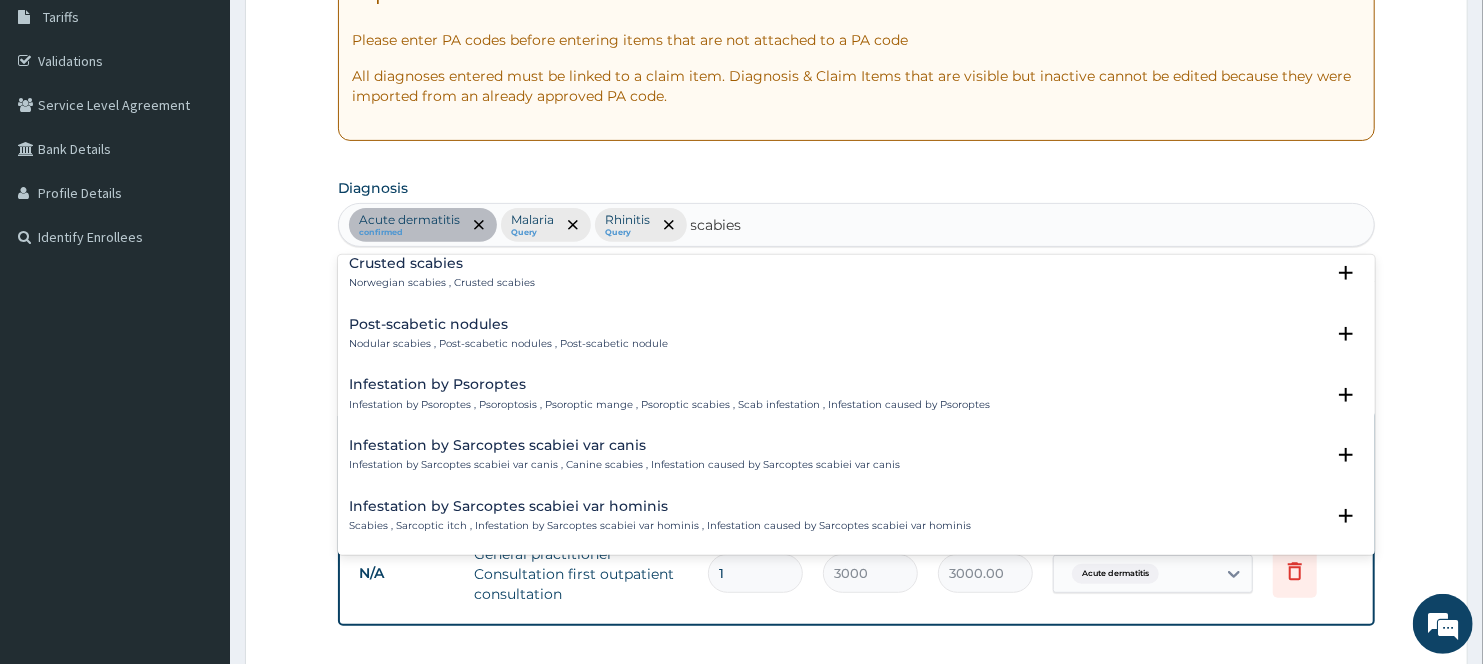 scroll, scrollTop: 0, scrollLeft: 0, axis: both 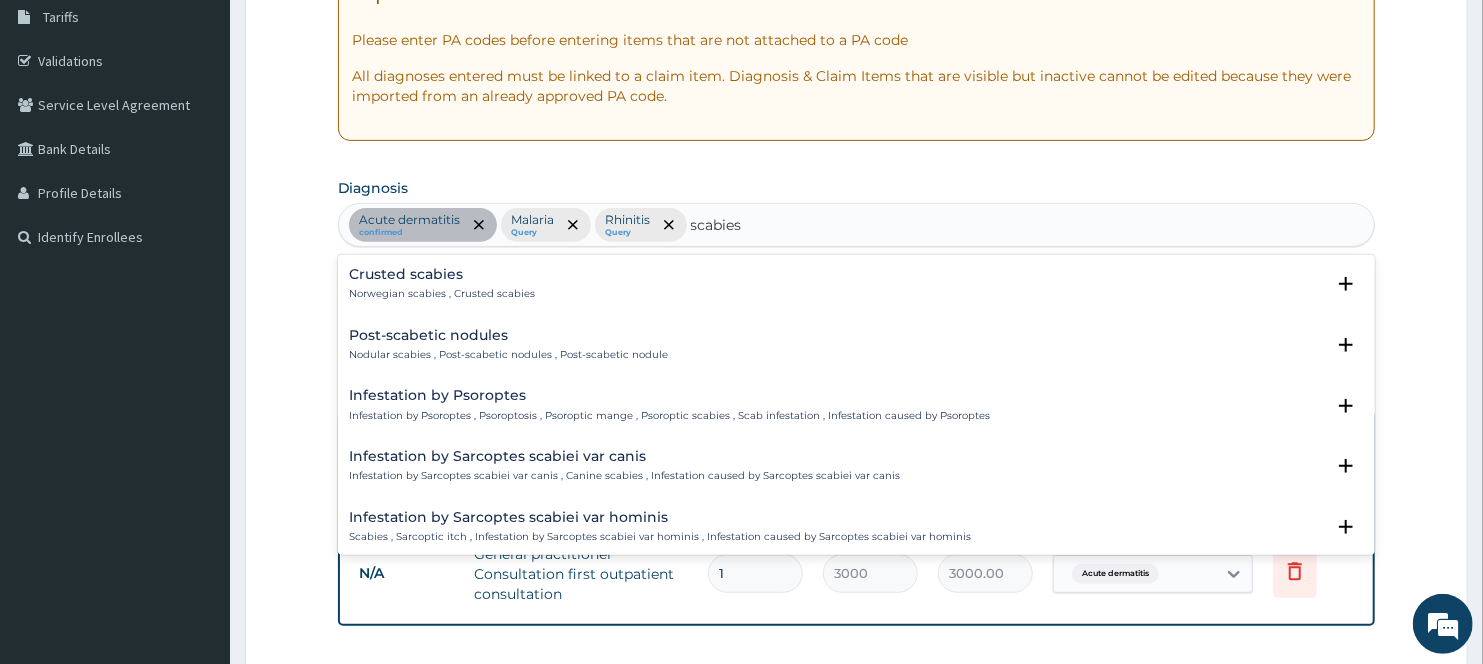 click on "Norwegian scabies , Crusted scabies" at bounding box center (443, 294) 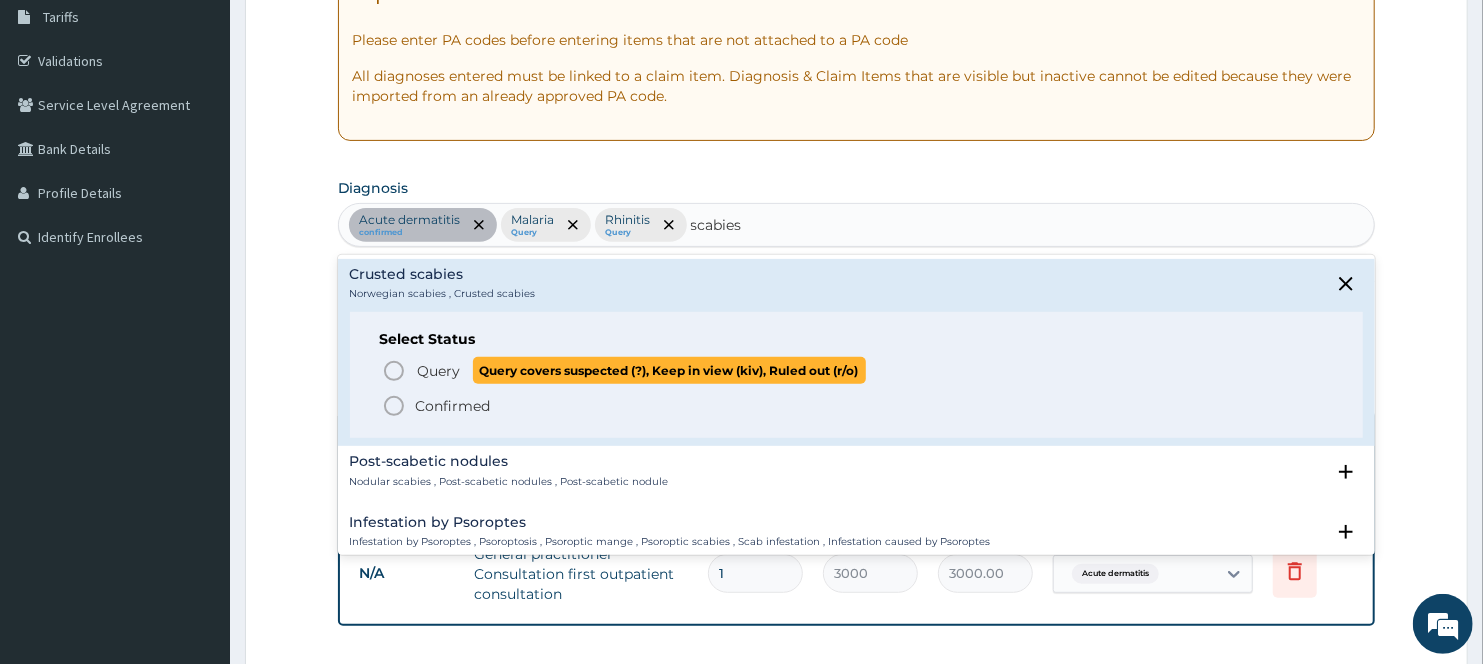 click on "Query Query covers suspected (?), Keep in view (kiv), Ruled out (r/o)" at bounding box center [641, 370] 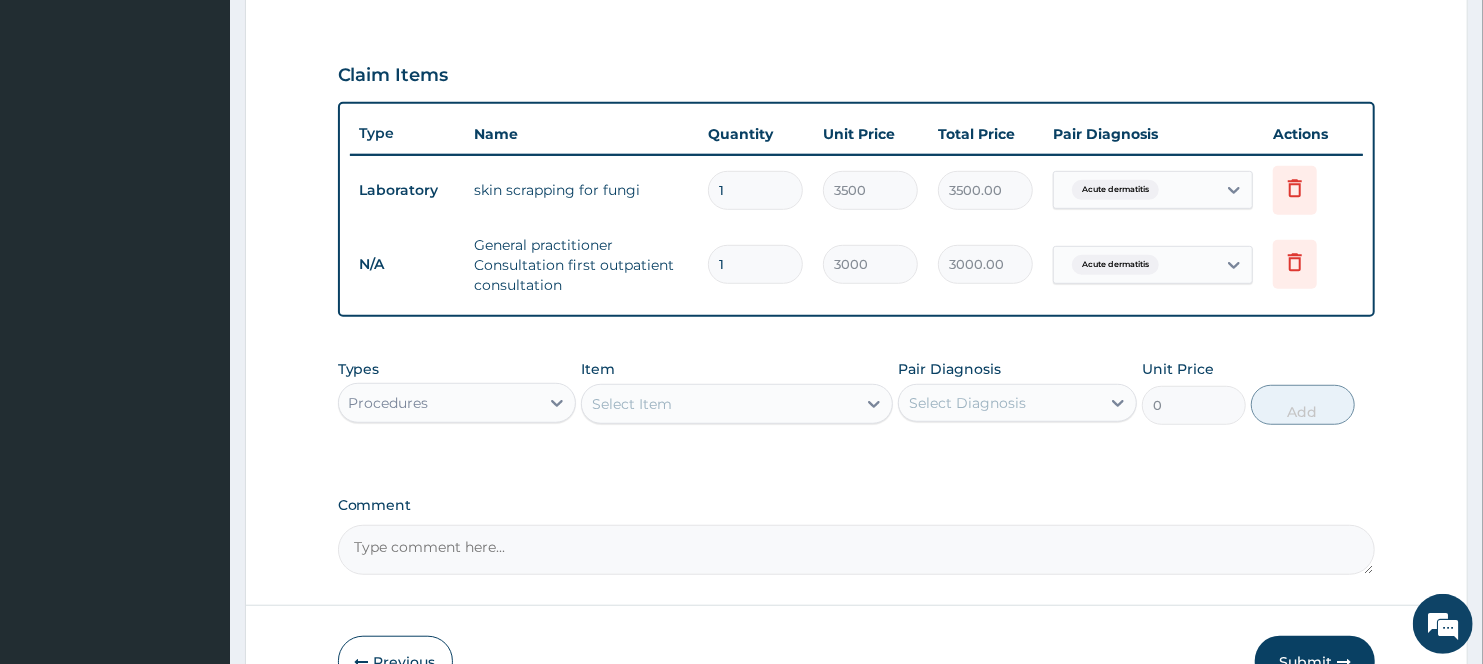 scroll, scrollTop: 666, scrollLeft: 0, axis: vertical 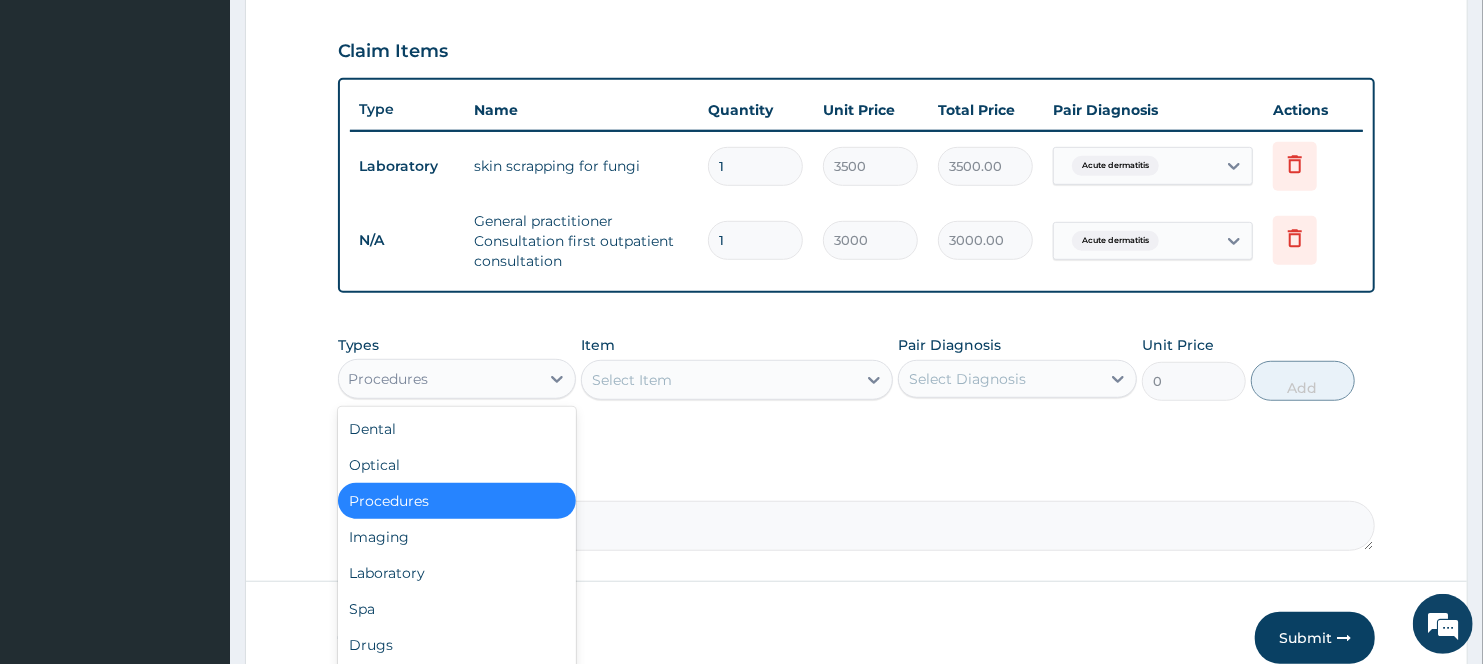 click on "Procedures" at bounding box center (389, 379) 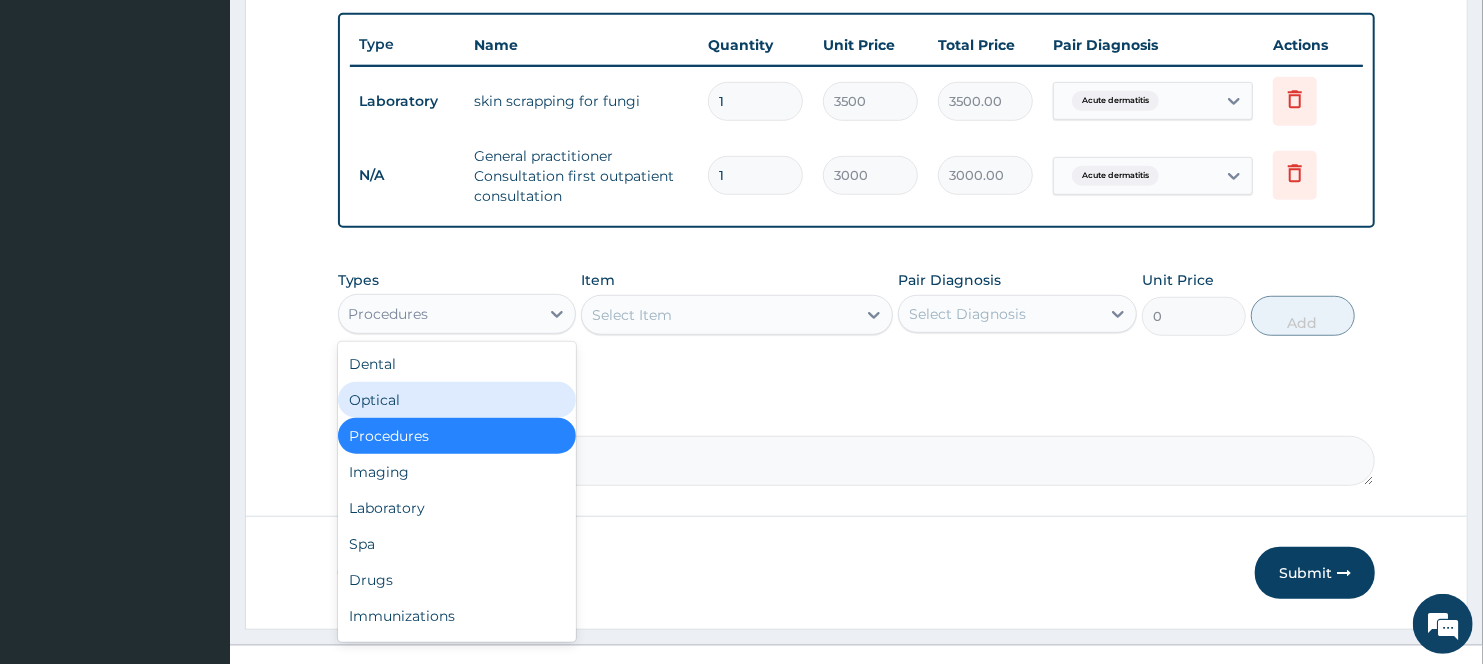 scroll, scrollTop: 761, scrollLeft: 0, axis: vertical 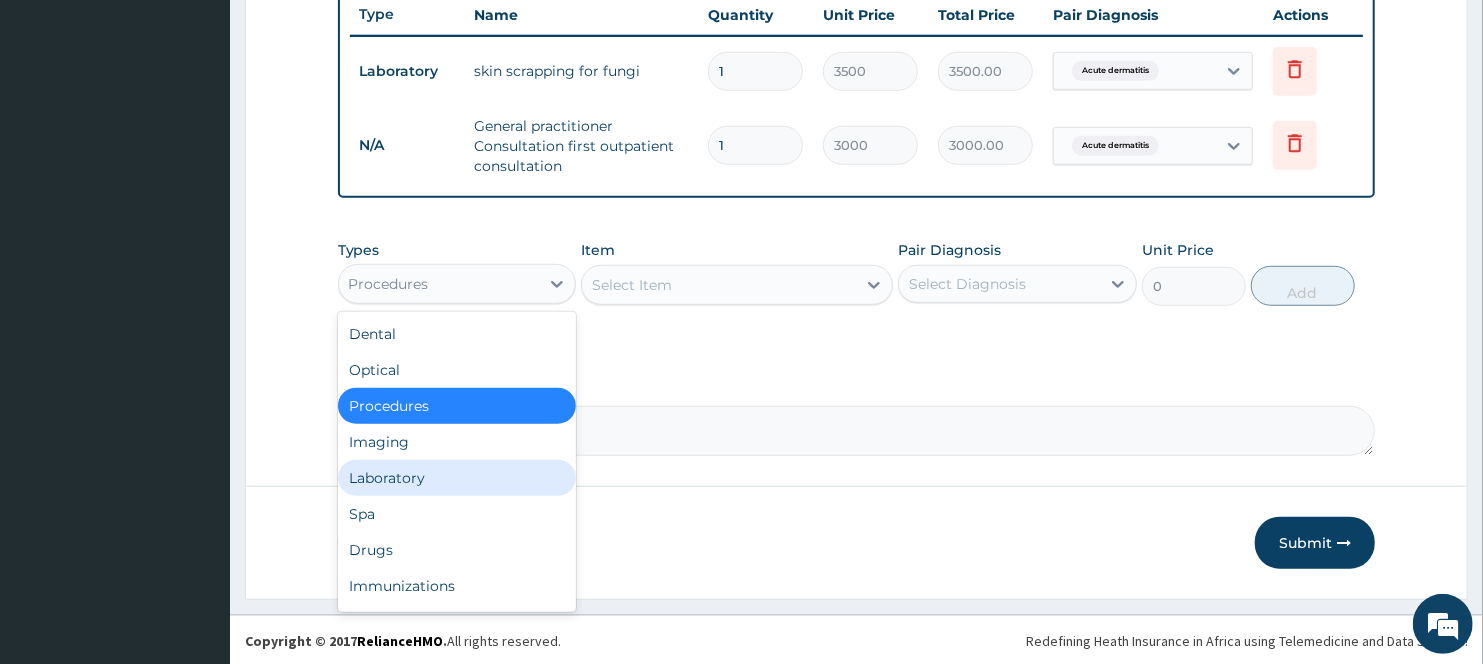 click on "Laboratory" at bounding box center (457, 478) 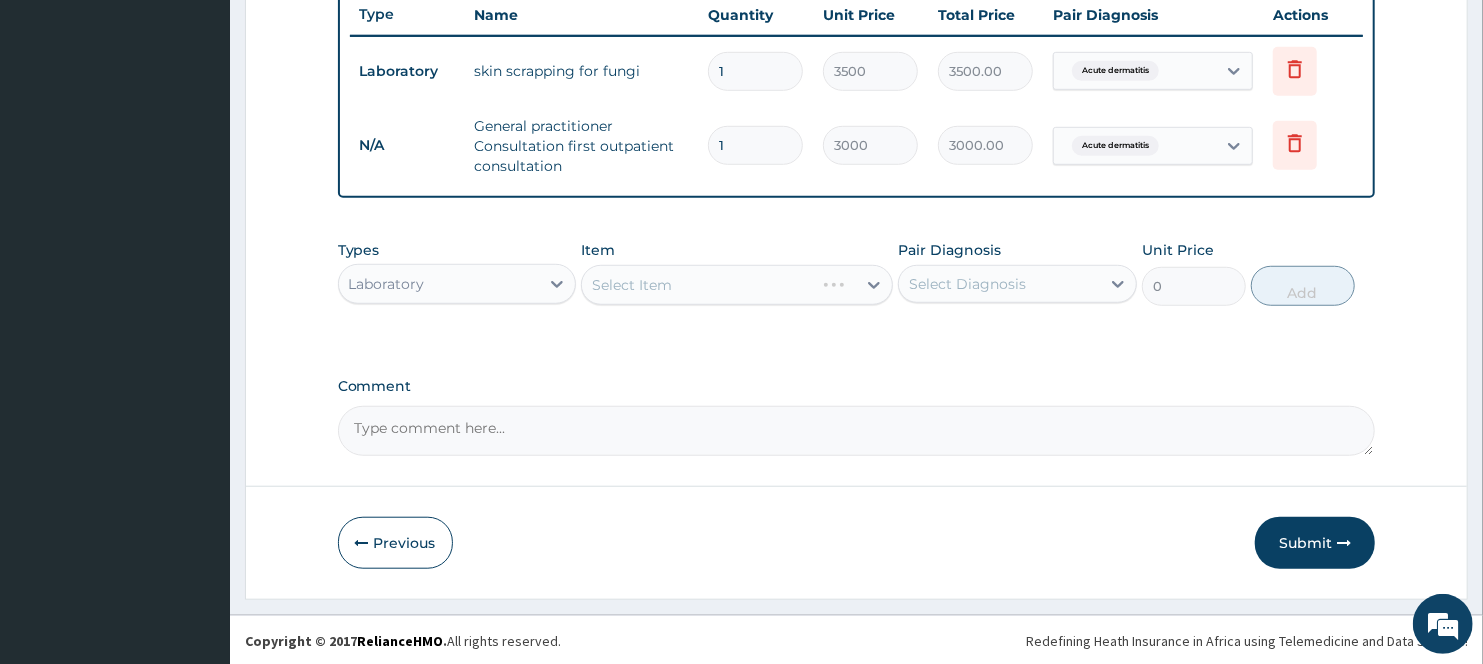 click on "Select Item" at bounding box center (736, 285) 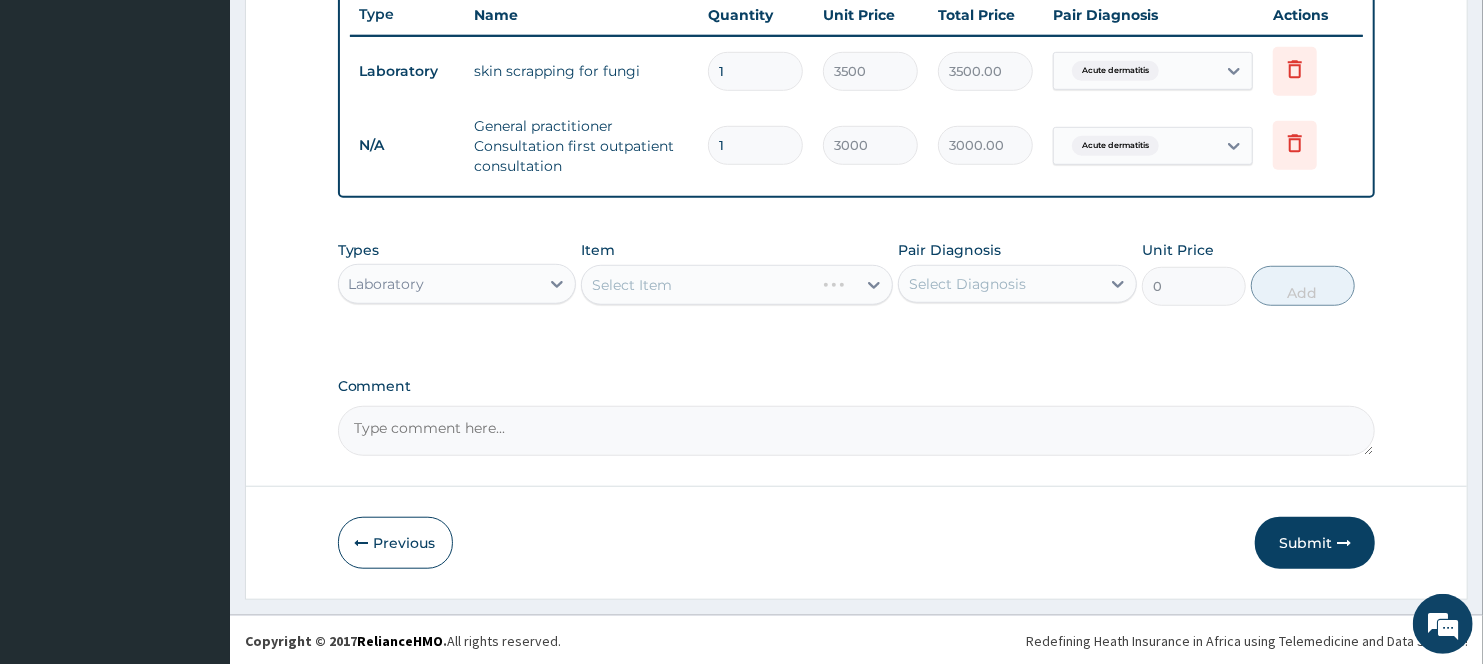 click on "Select Item" at bounding box center [736, 285] 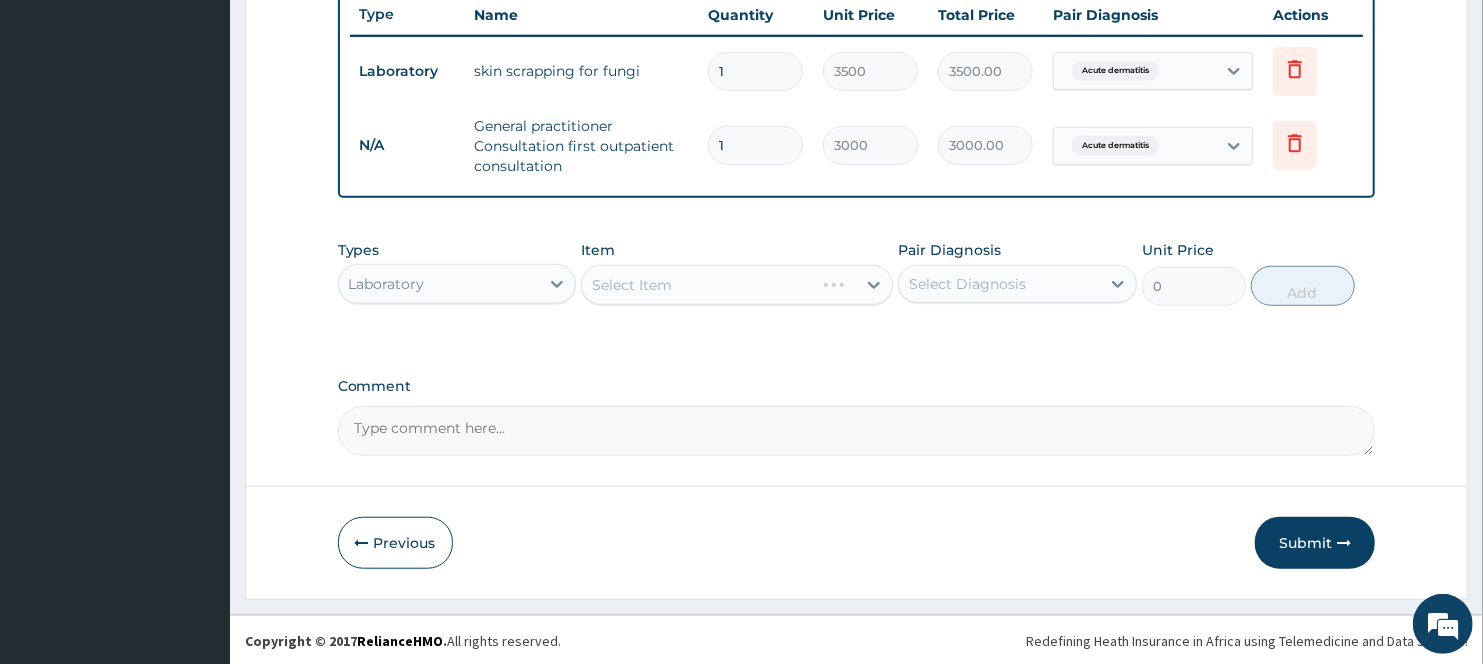 click on "Select Item" at bounding box center [736, 285] 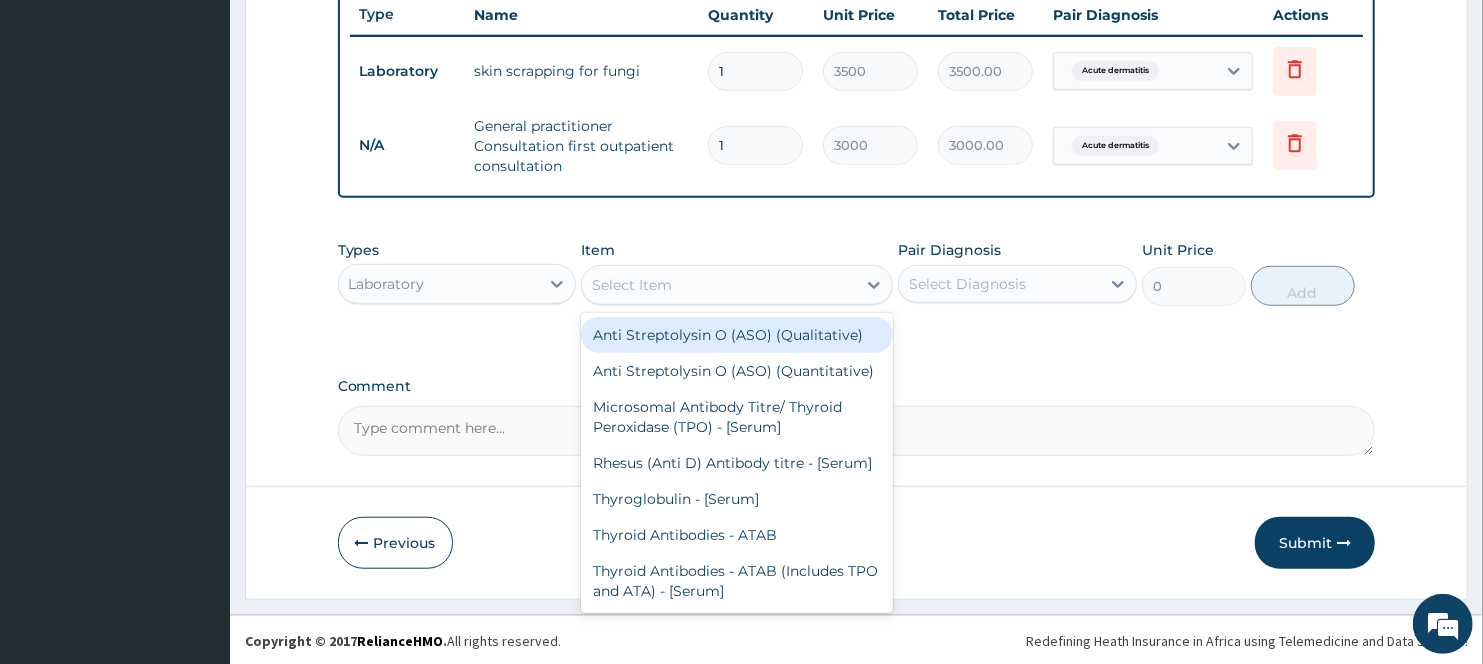 click on "Select Item" at bounding box center [718, 285] 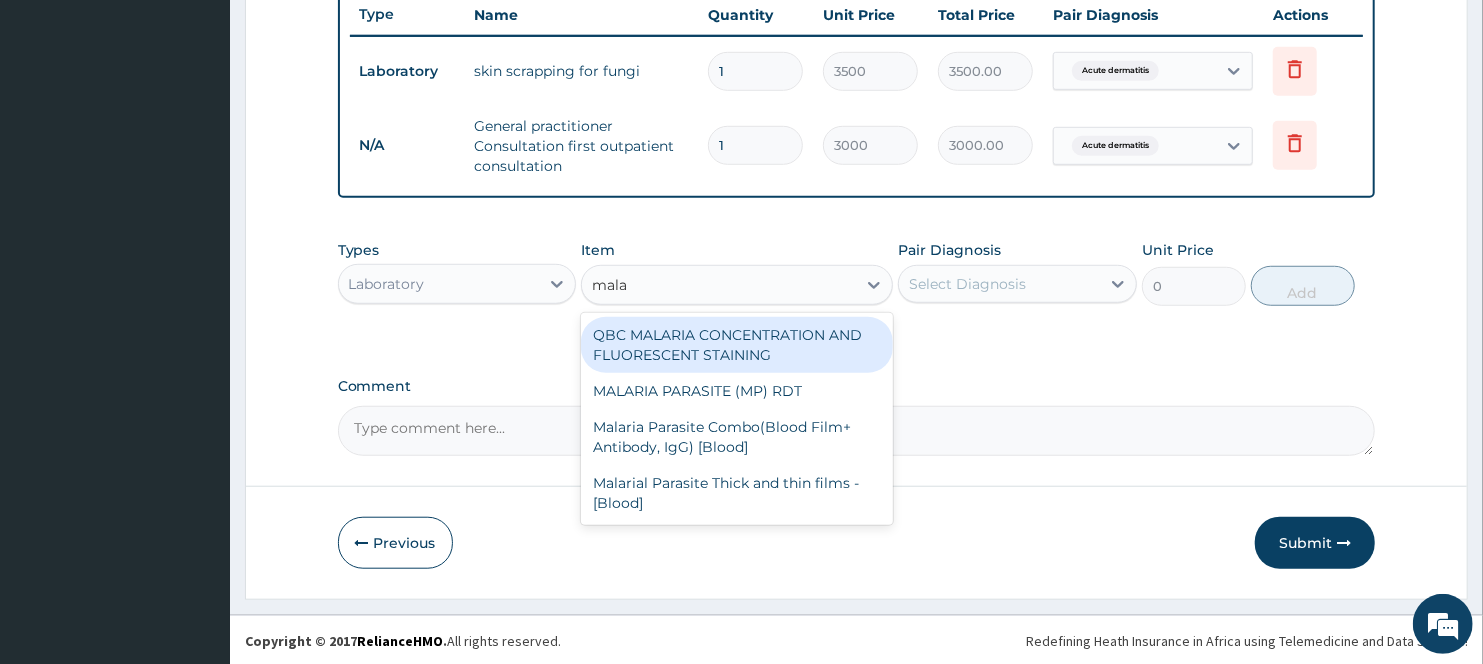 type on "malar" 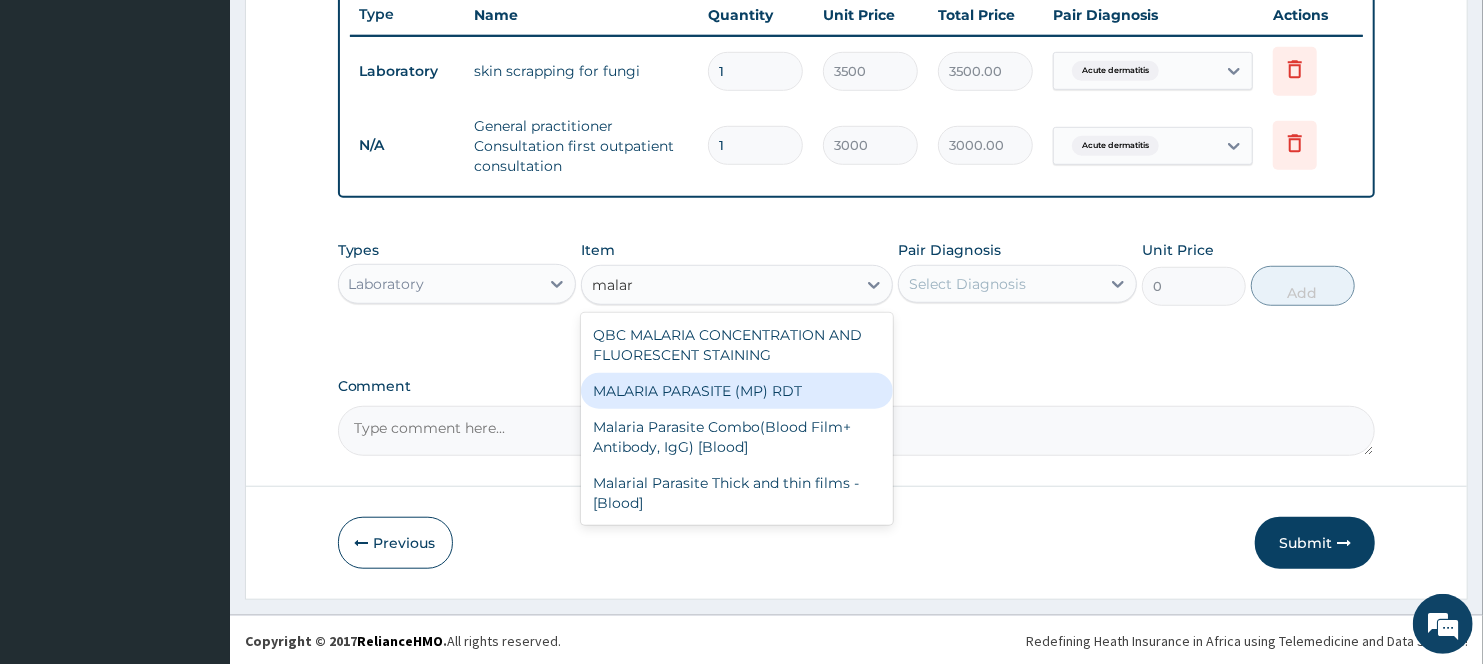 drag, startPoint x: 701, startPoint y: 384, endPoint x: 718, endPoint y: 381, distance: 17.262676 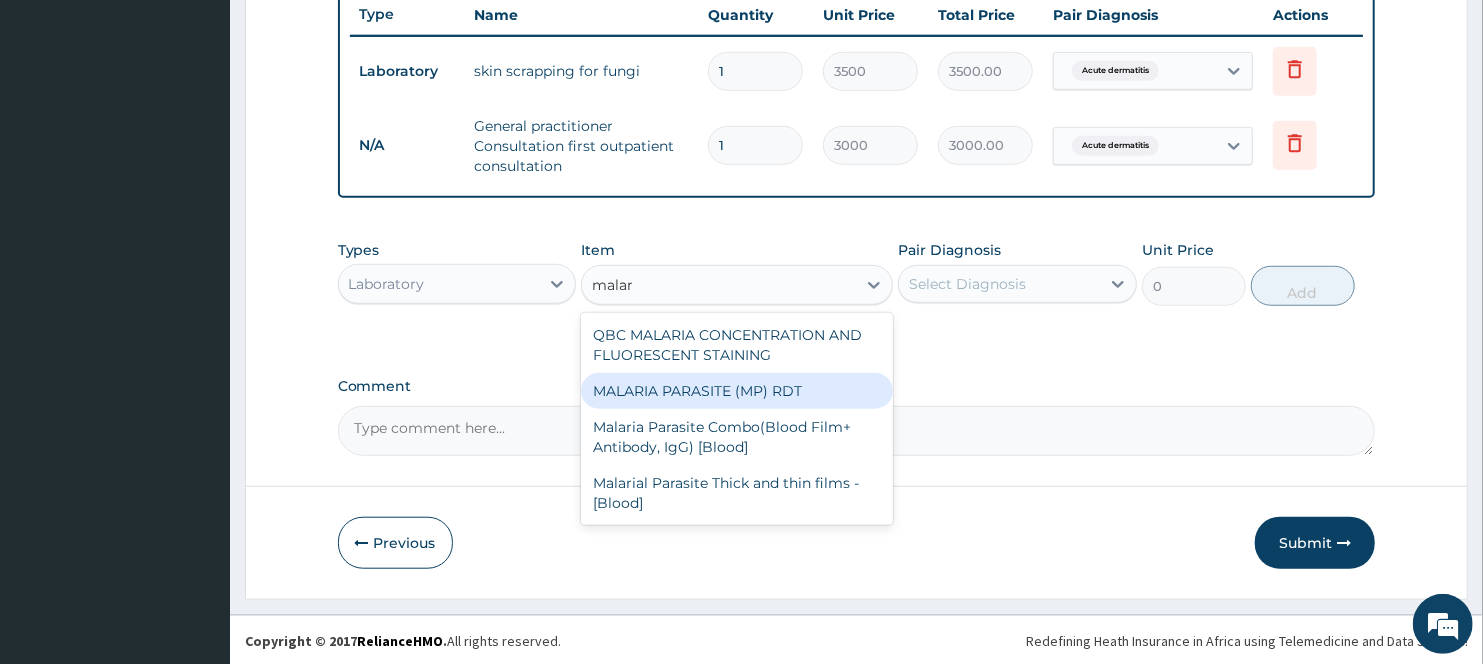 click on "MALARIA PARASITE (MP) RDT" at bounding box center [736, 391] 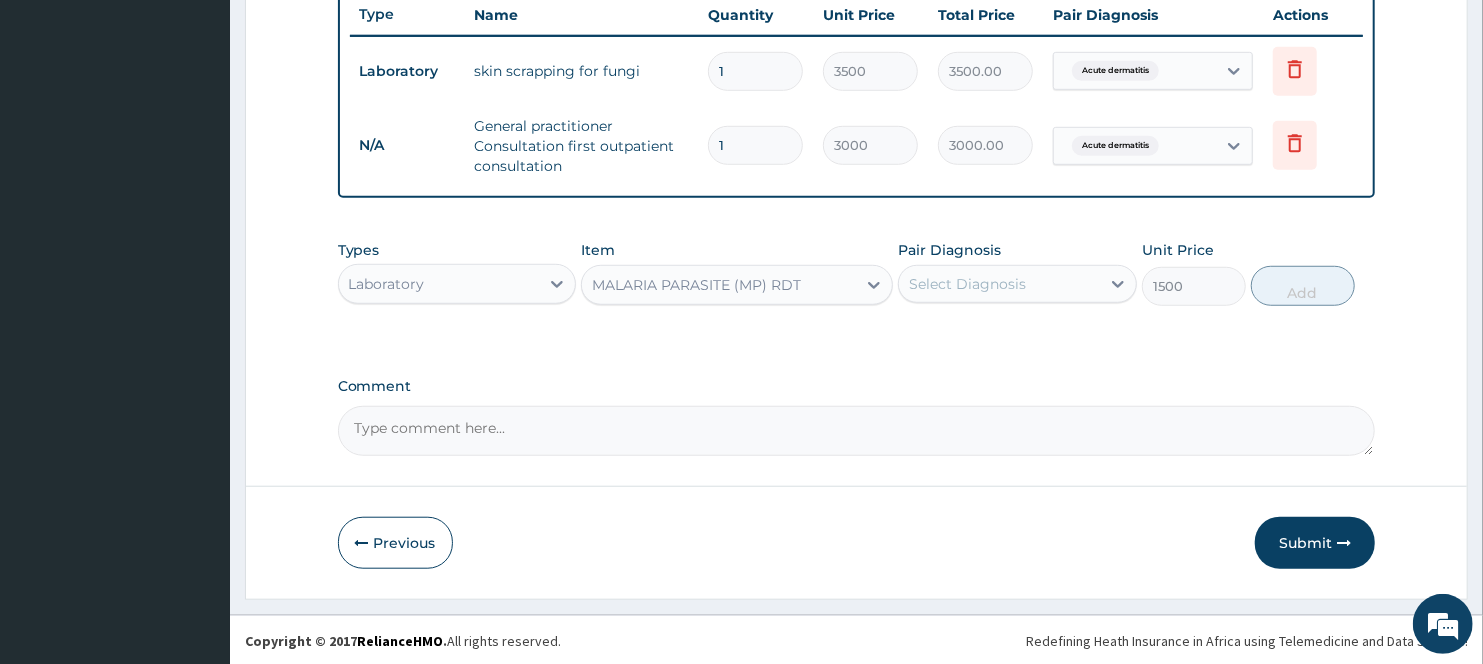 click on "Select Diagnosis" at bounding box center [999, 284] 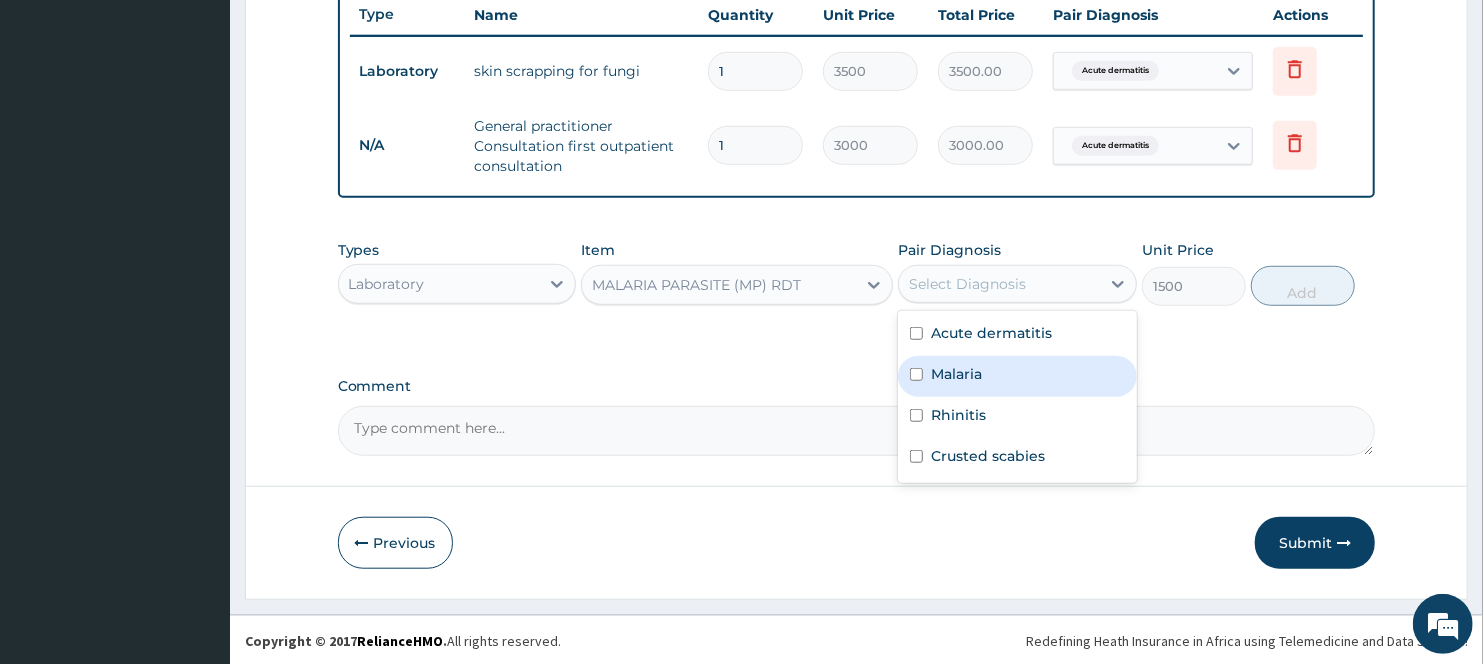 click on "Malaria" at bounding box center (956, 374) 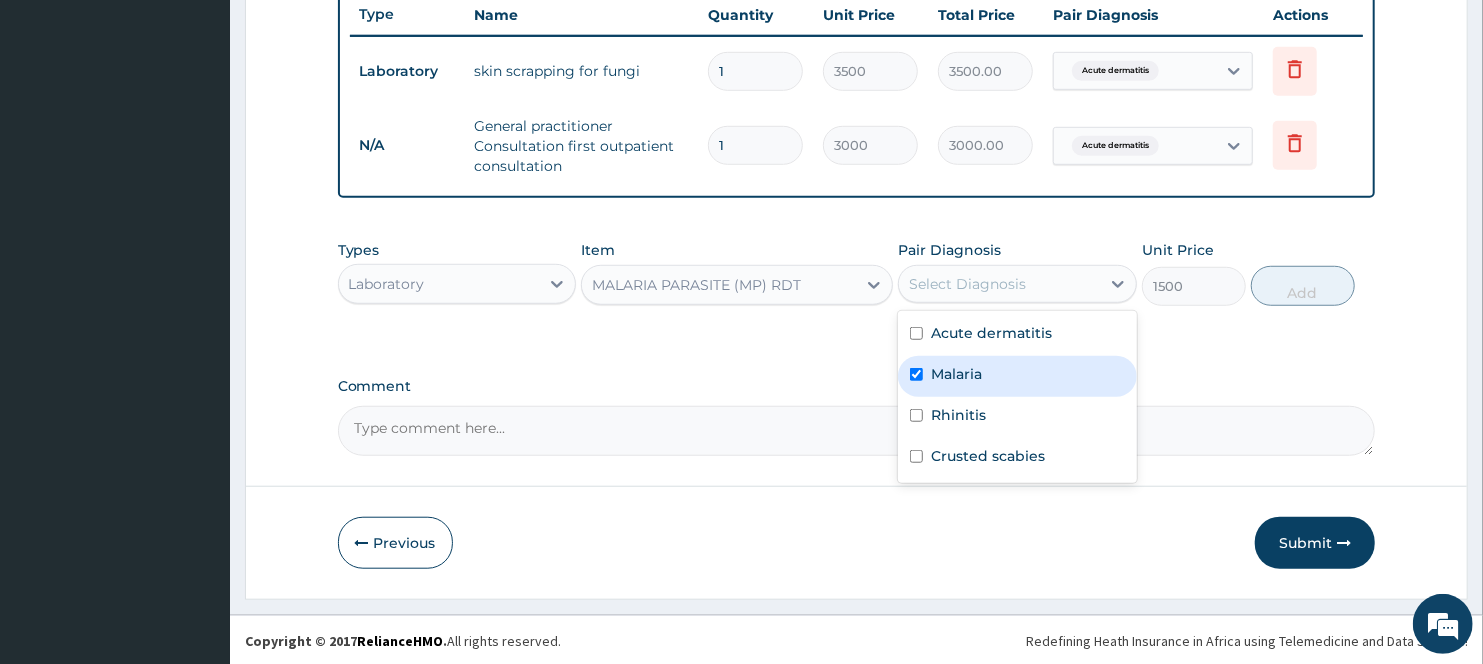 checkbox on "true" 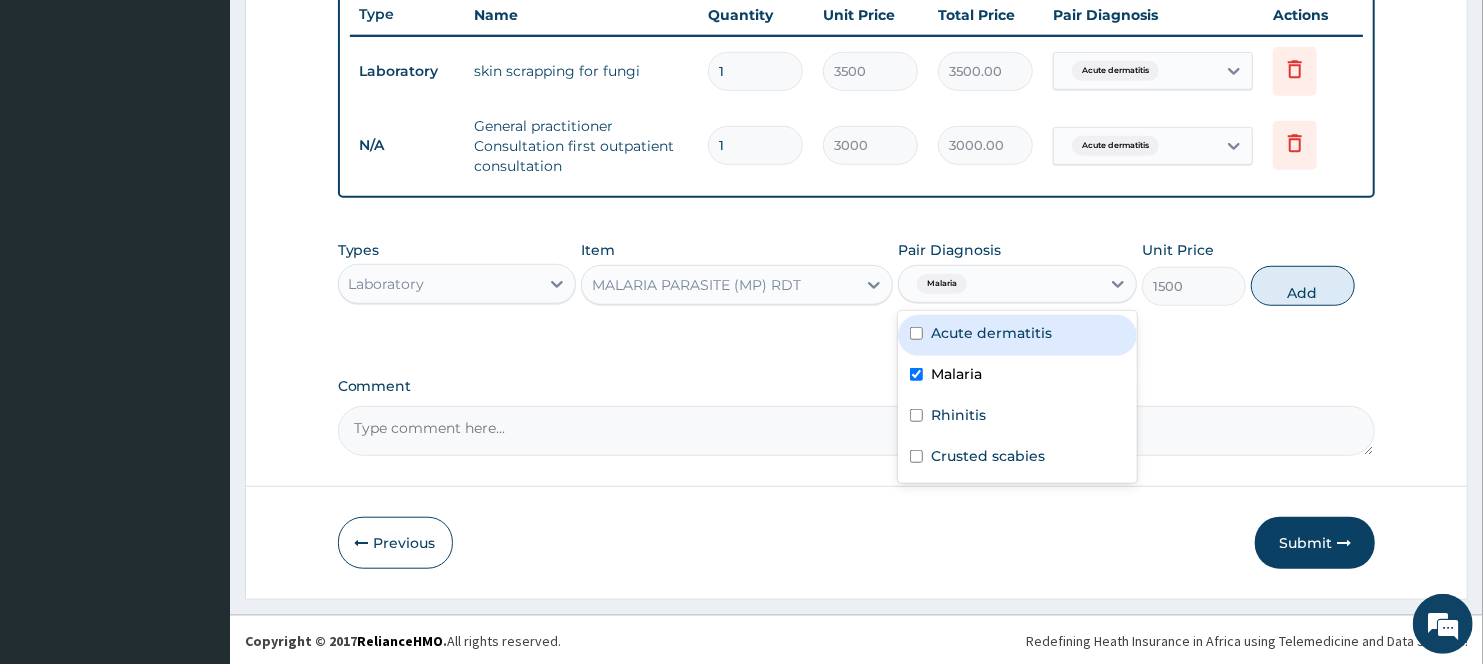 click on "Add" at bounding box center (1303, 286) 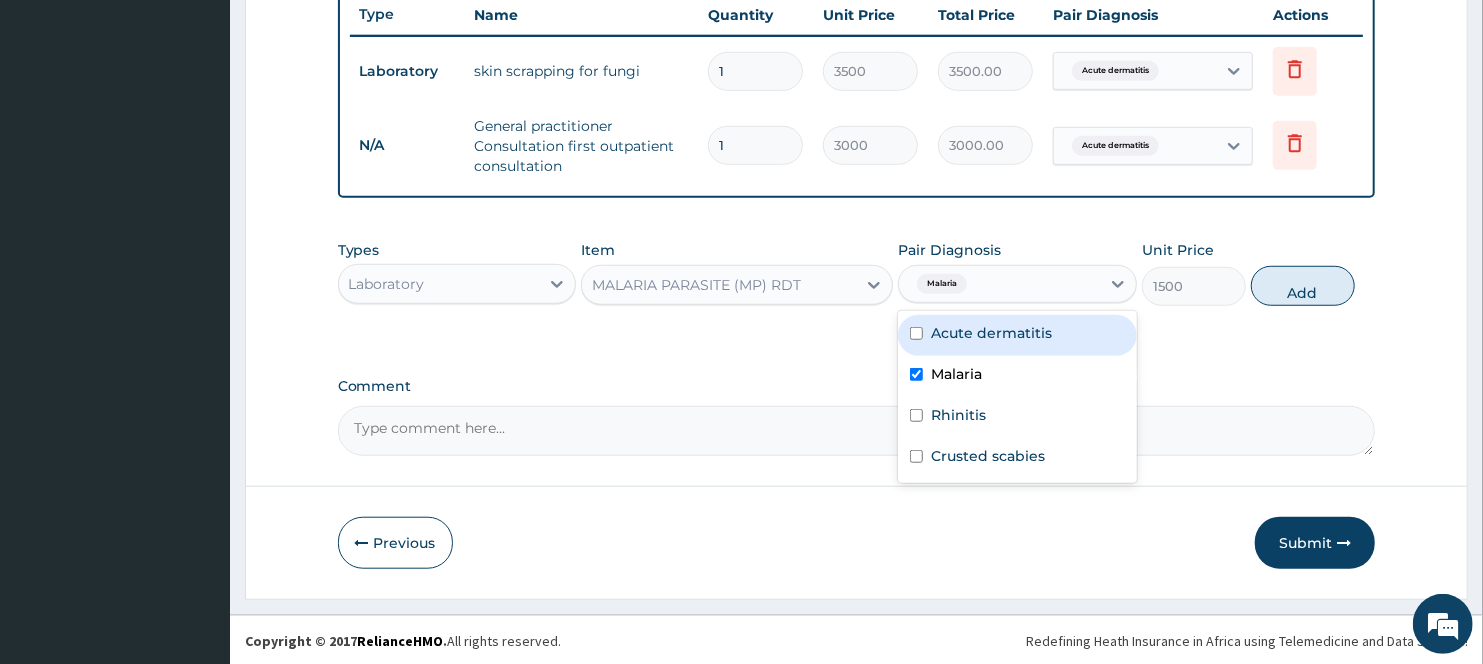 type on "0" 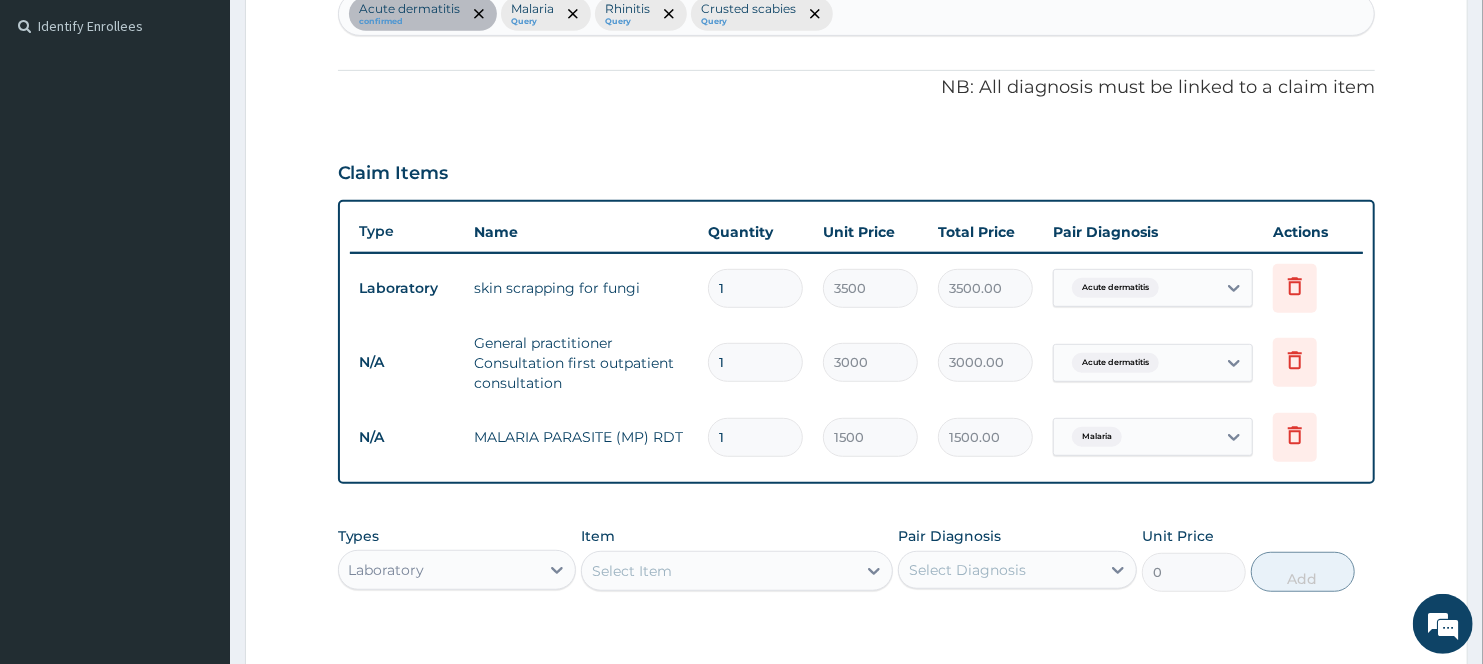 scroll, scrollTop: 538, scrollLeft: 0, axis: vertical 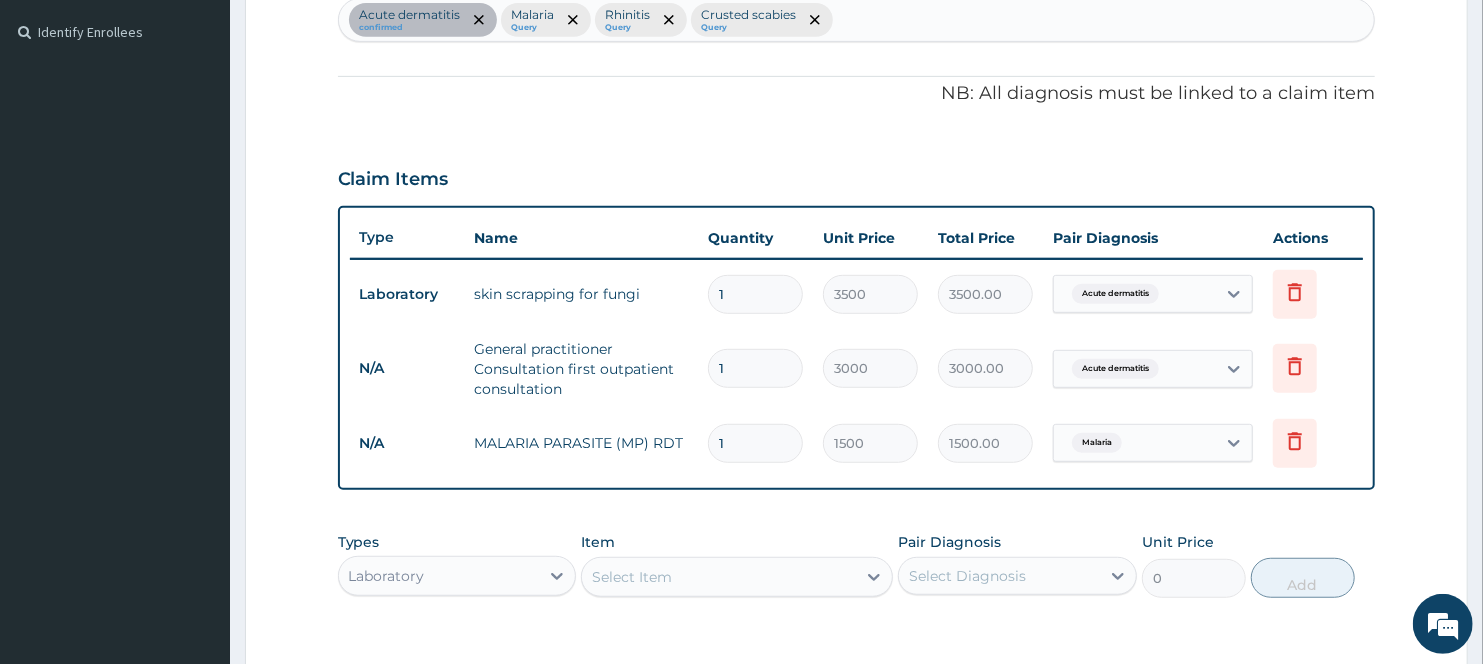 click on "Acute dermatitis confirmed Malaria Query Rhinitis Query Crusted scabies Query" at bounding box center [857, 20] 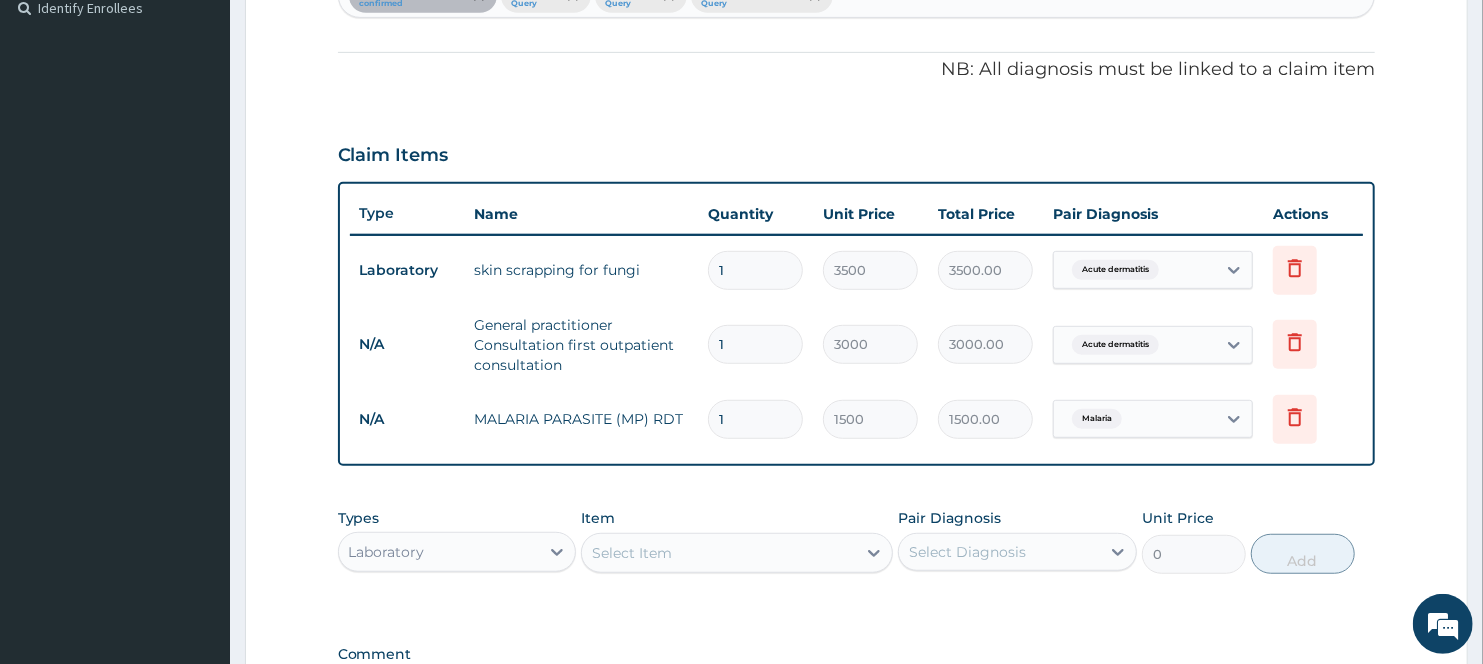 scroll, scrollTop: 830, scrollLeft: 0, axis: vertical 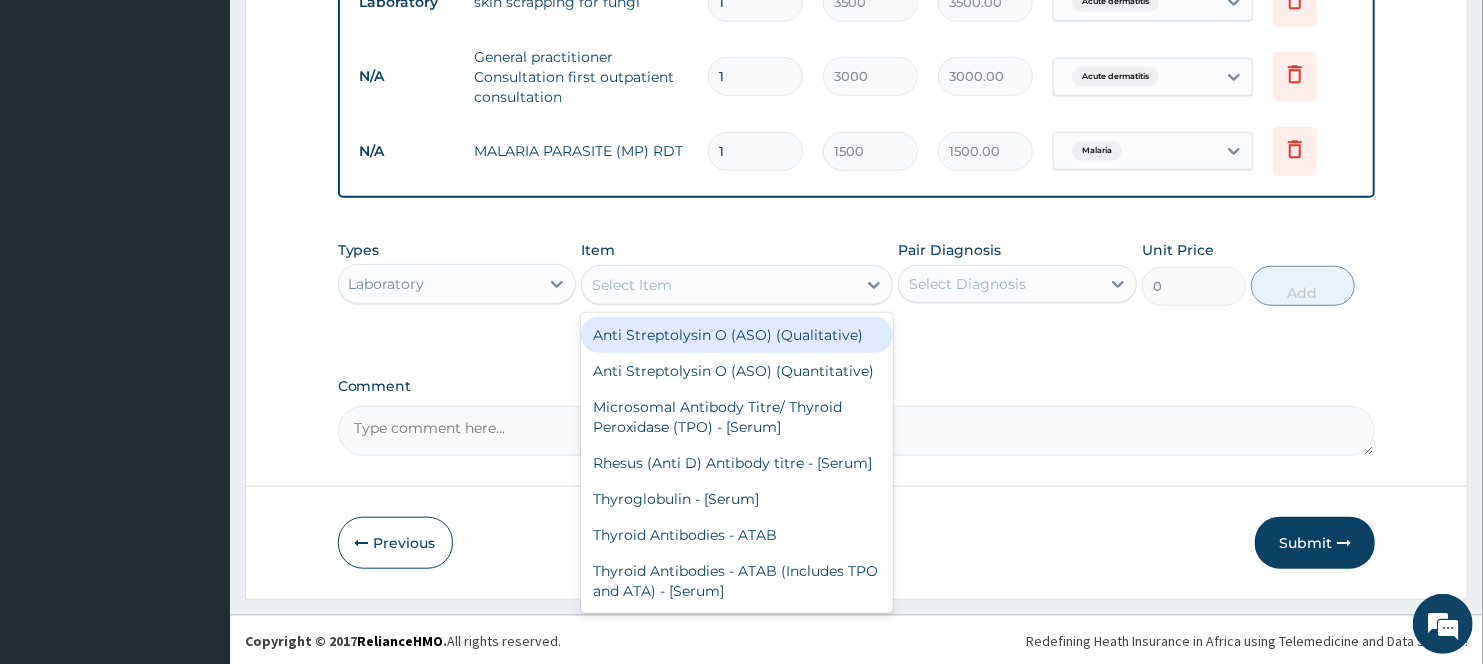 click on "Select Item" at bounding box center (718, 285) 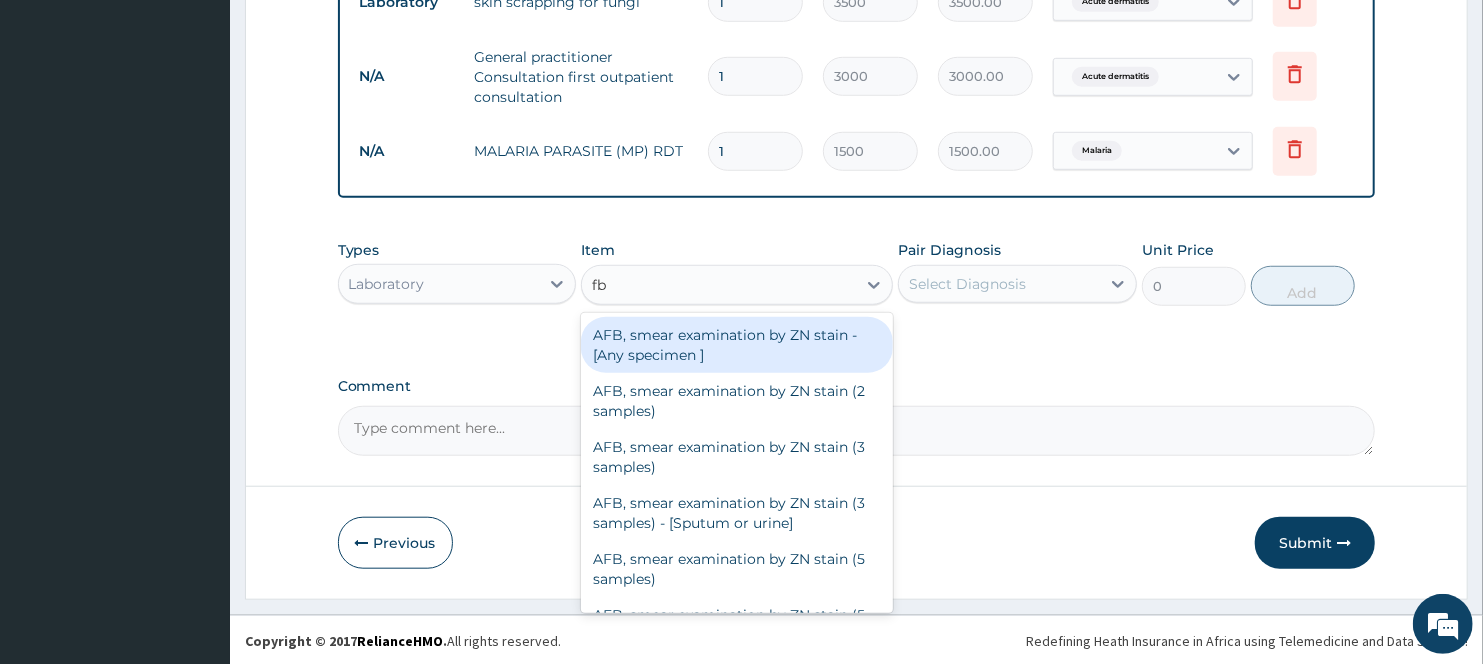 type on "fbc" 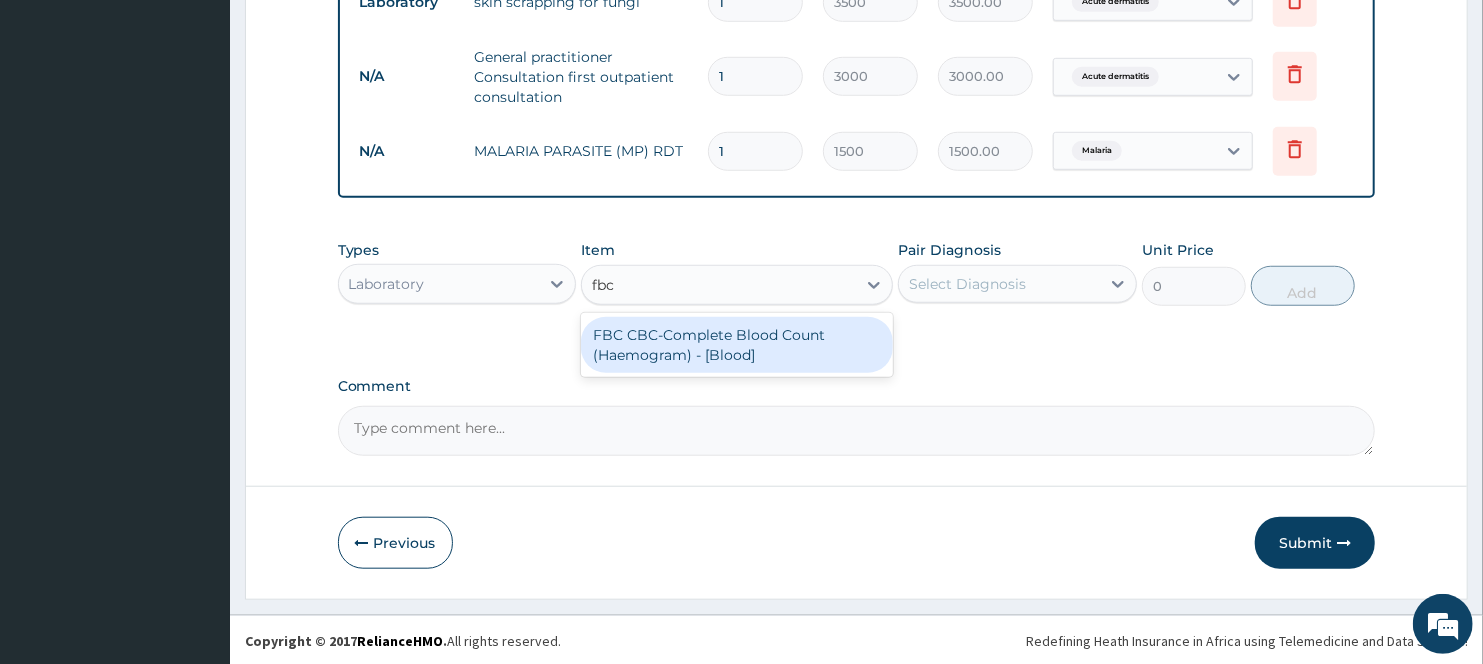 click on "FBC CBC-Complete Blood Count (Haemogram) - [Blood]" at bounding box center (736, 345) 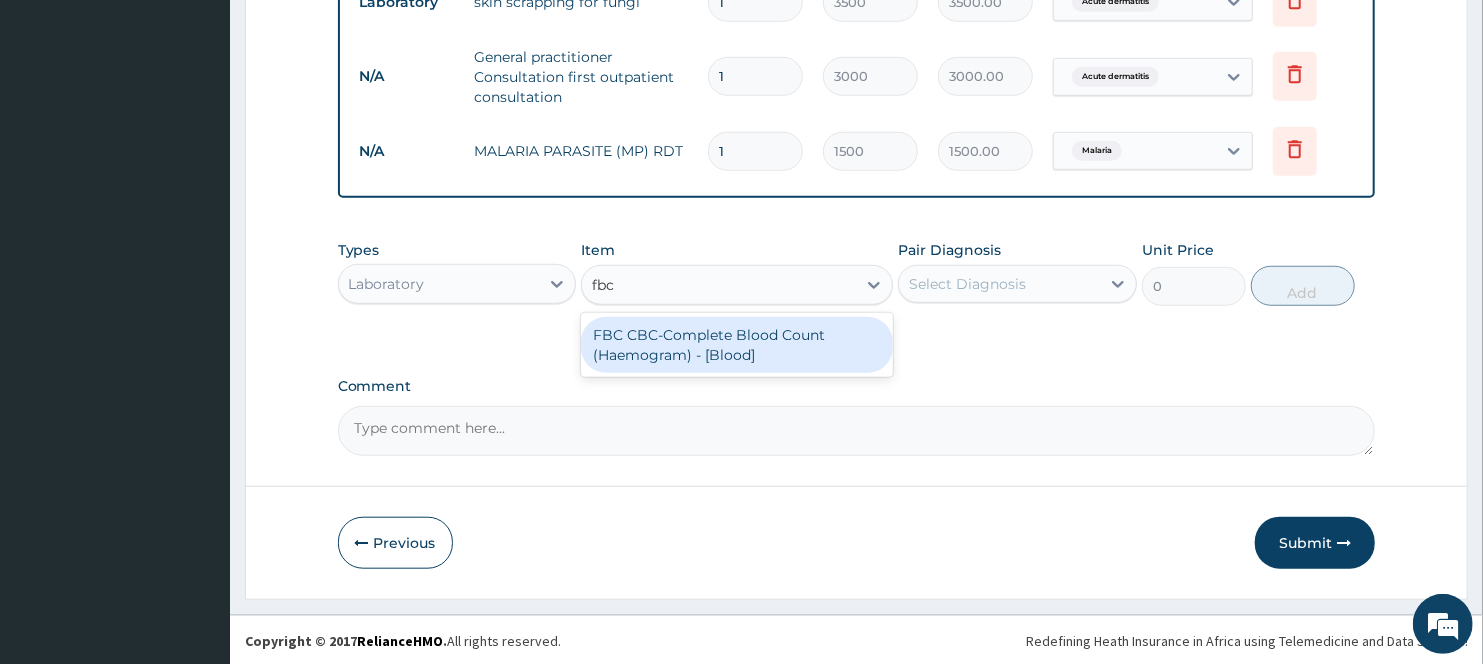 type 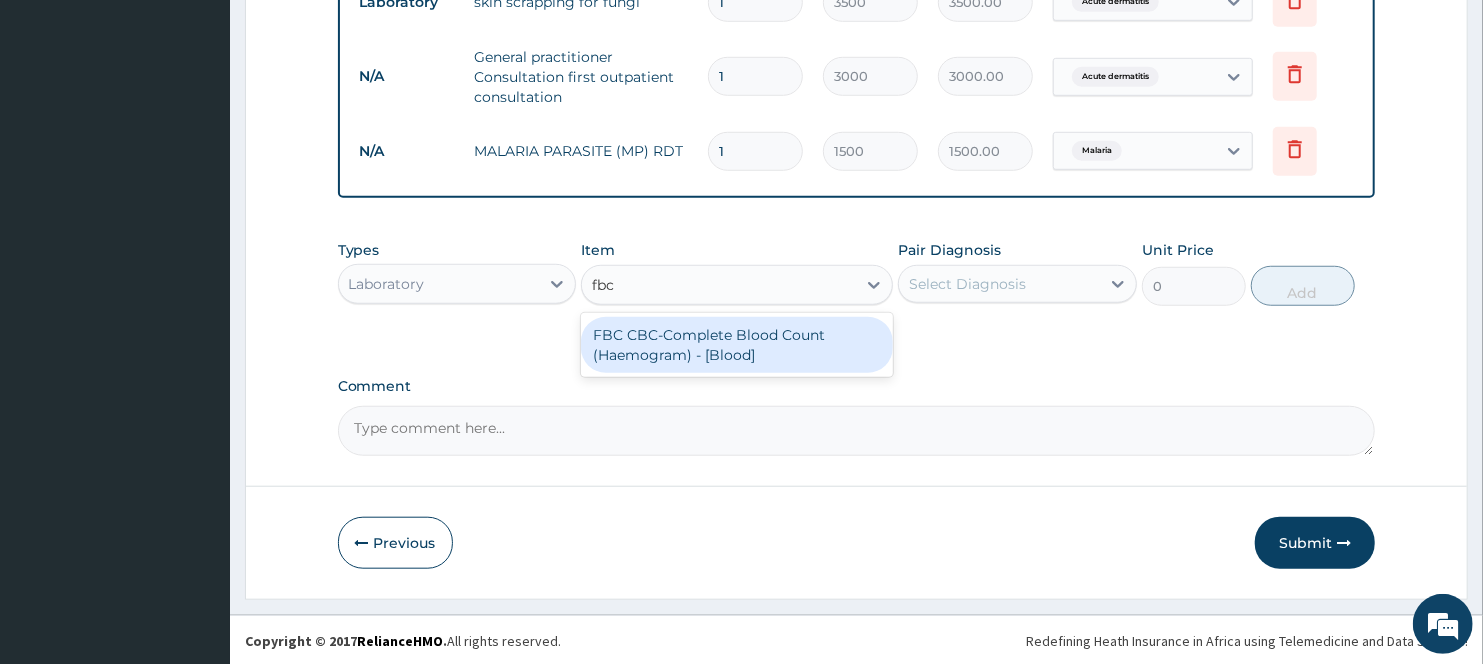 type on "3000" 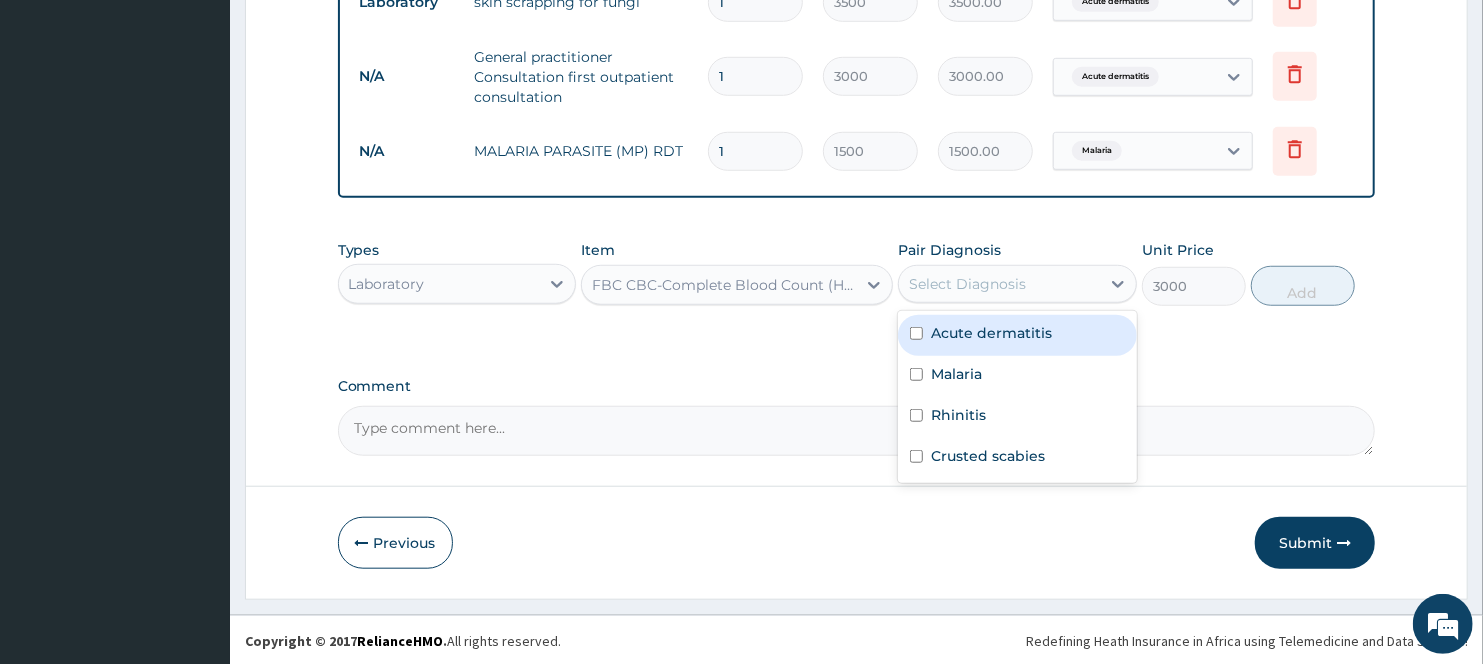 click on "Select Diagnosis" at bounding box center (967, 284) 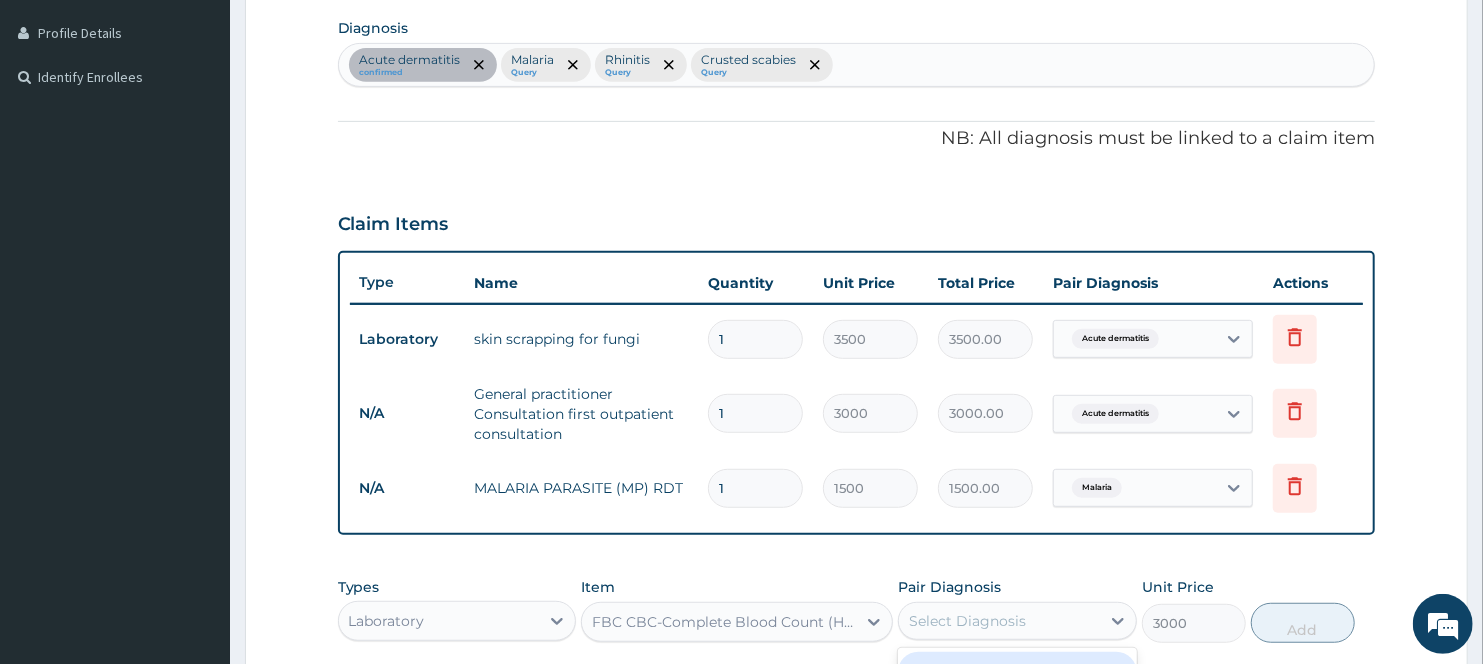 scroll, scrollTop: 607, scrollLeft: 0, axis: vertical 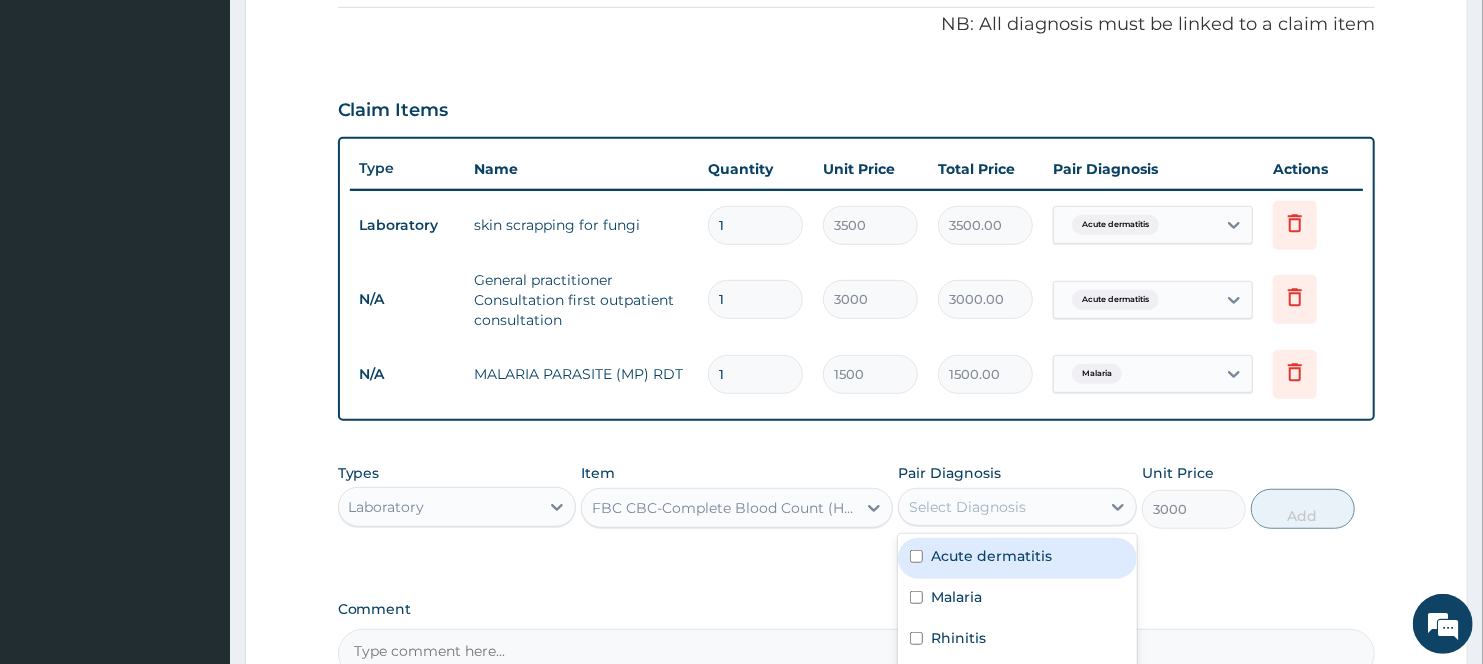 click on "Acute dermatitis" at bounding box center [991, 556] 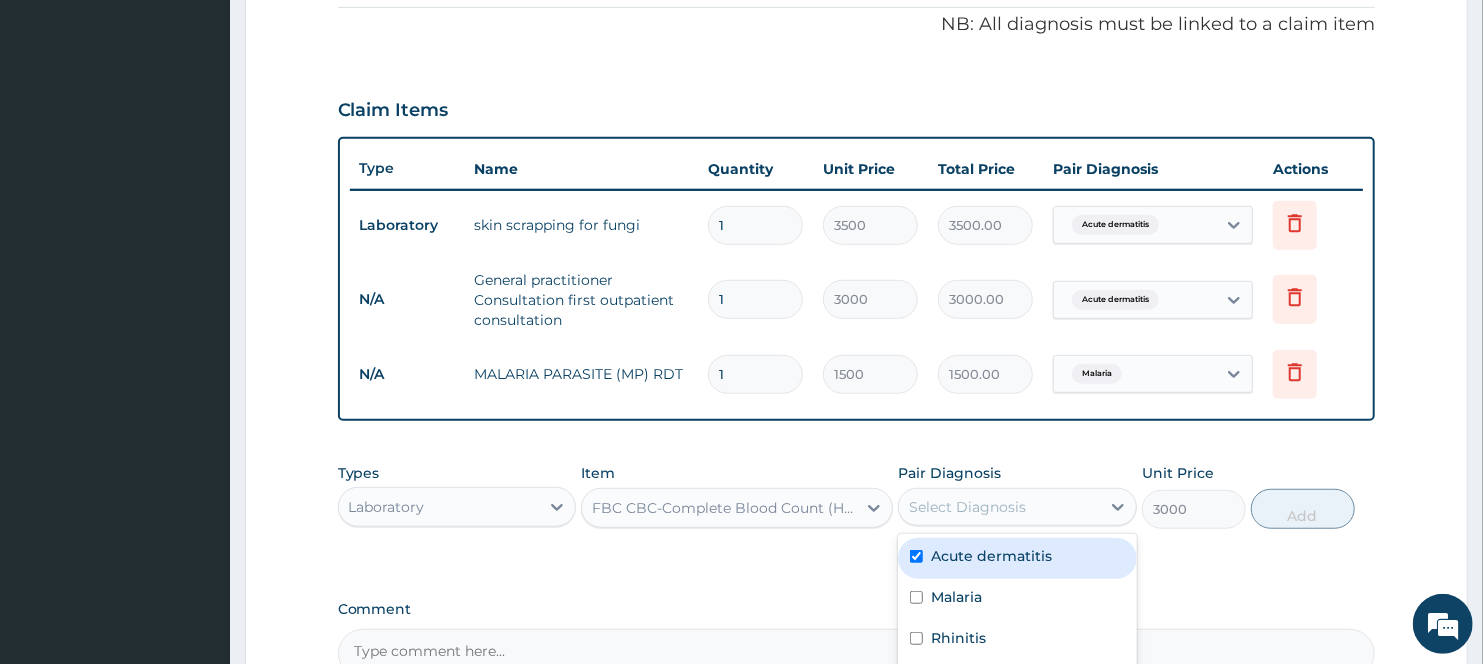 click on "Acute dermatitis" at bounding box center [991, 556] 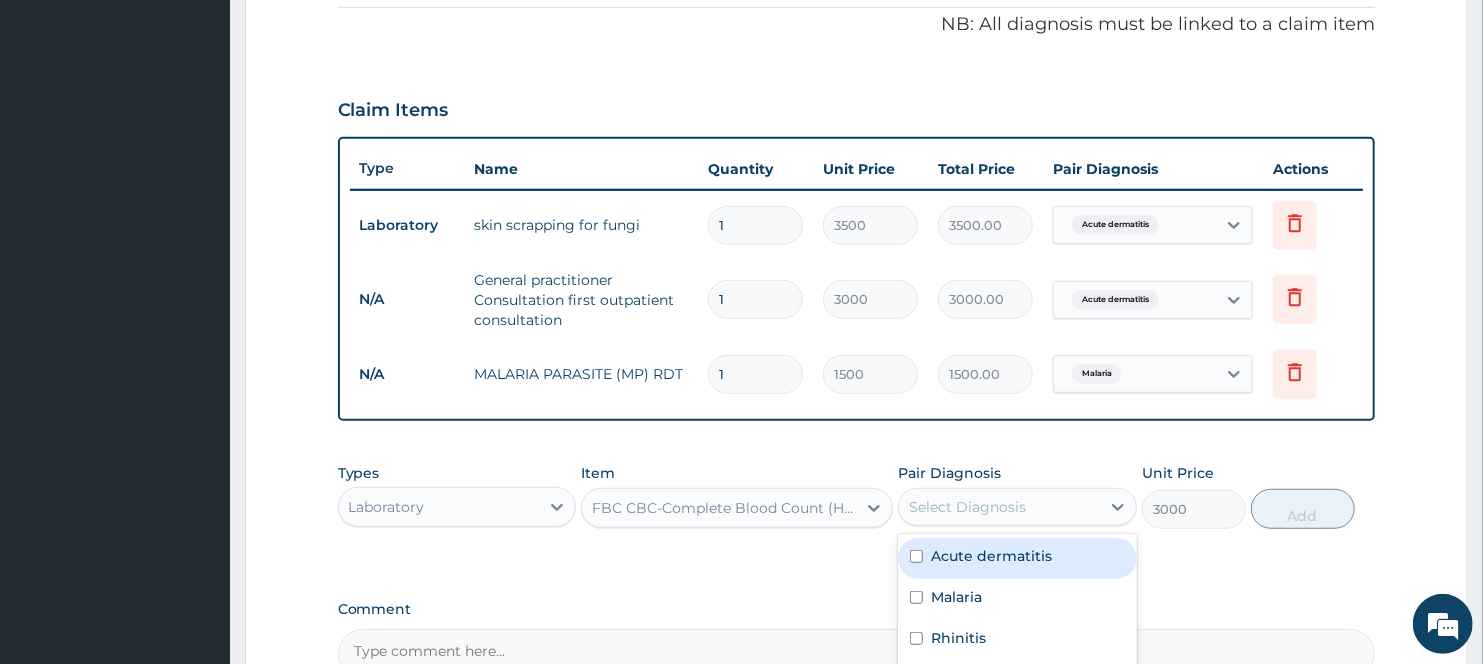 drag, startPoint x: 992, startPoint y: 552, endPoint x: 1063, endPoint y: 536, distance: 72.780495 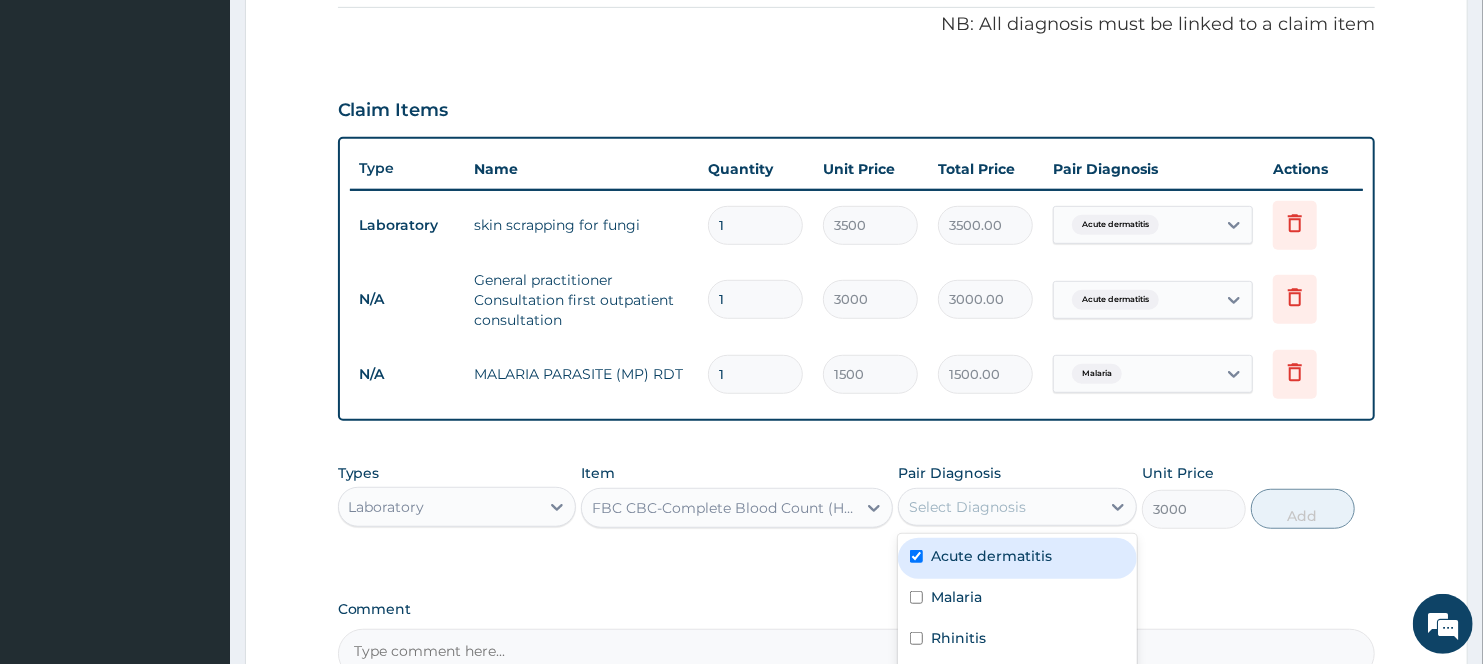 checkbox on "true" 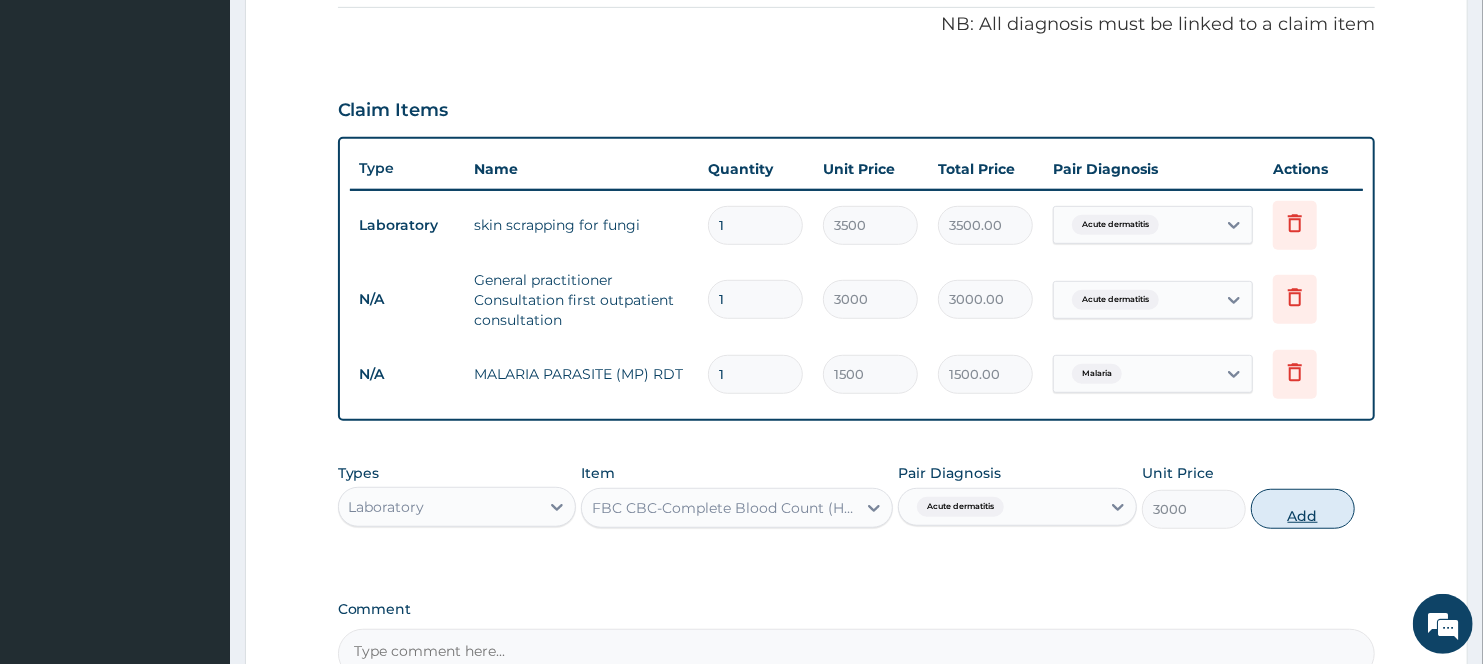 click on "Add" at bounding box center (1303, 509) 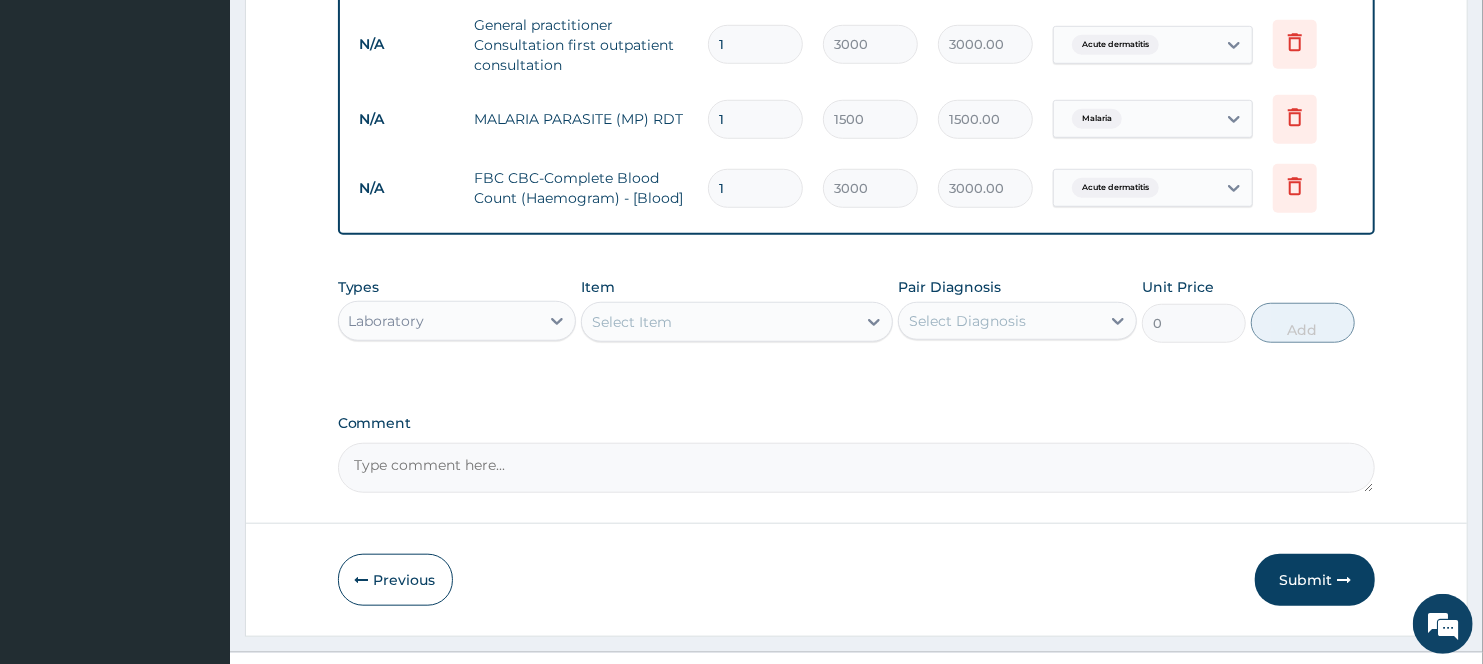 scroll, scrollTop: 900, scrollLeft: 0, axis: vertical 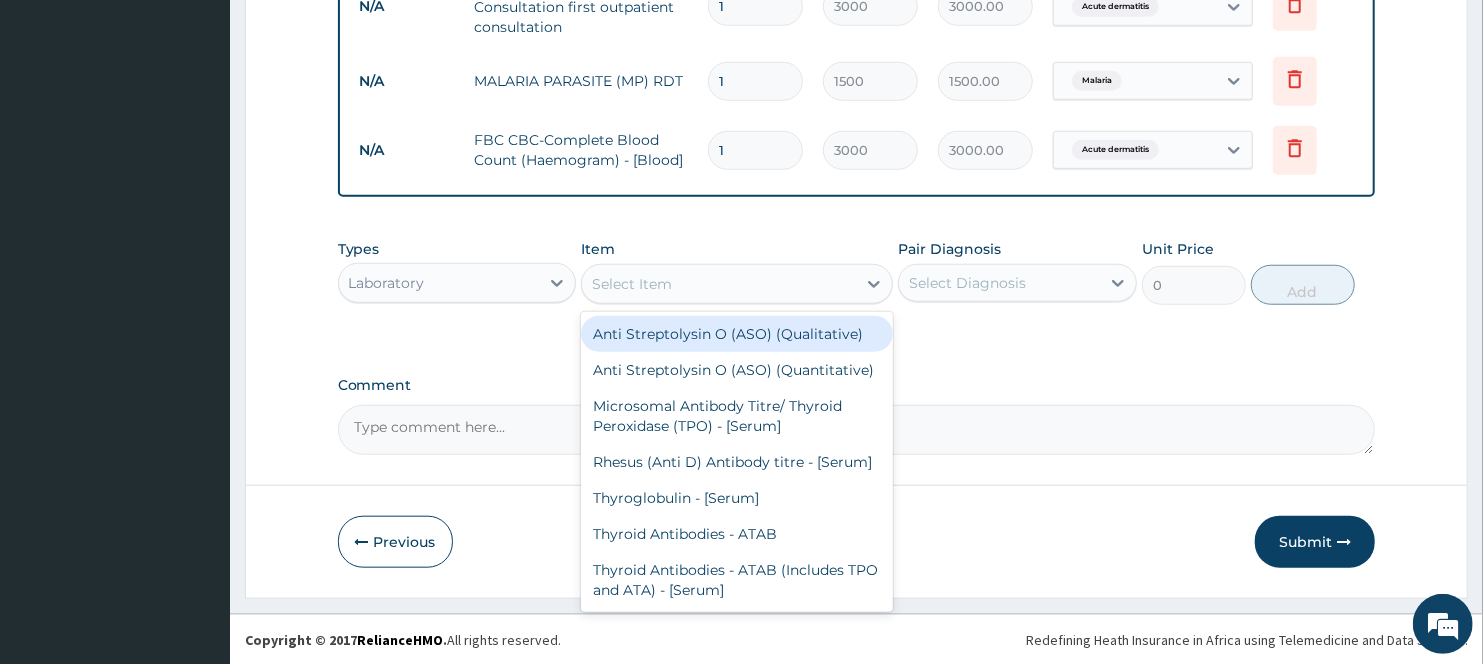 click on "Select Item" at bounding box center [632, 284] 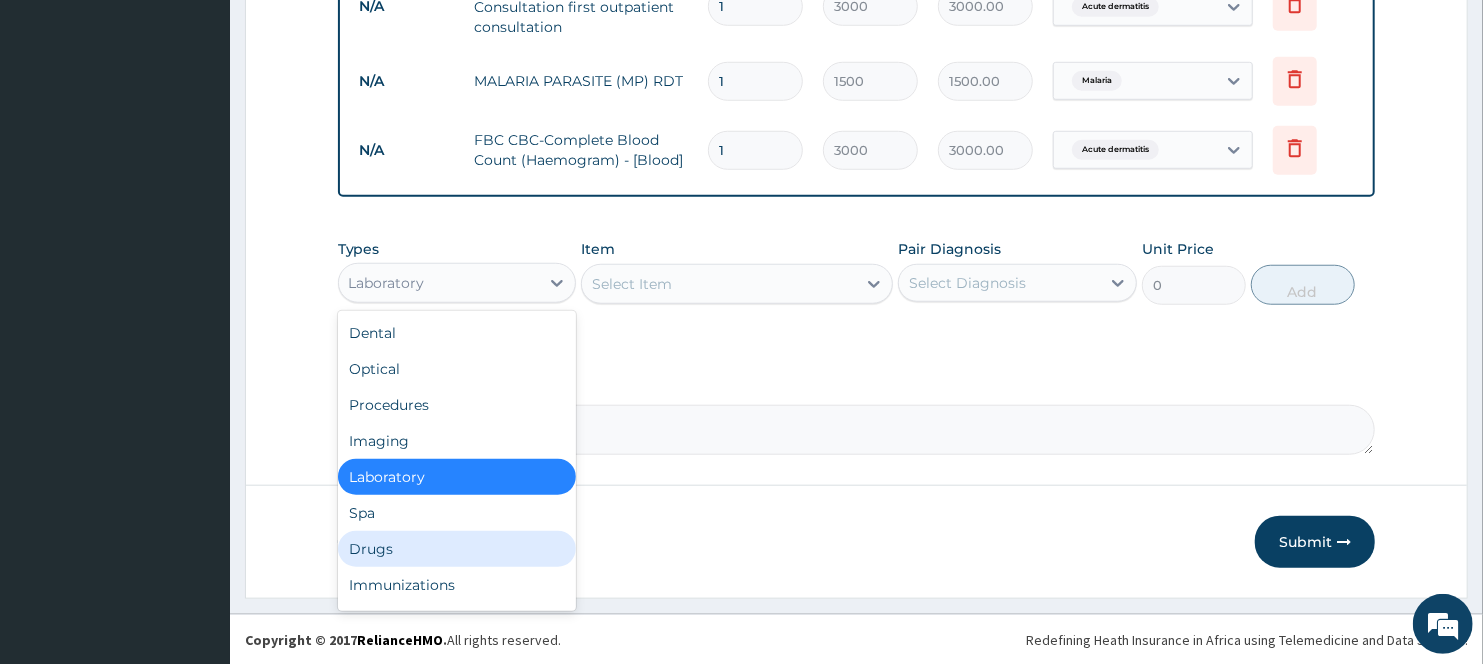 click on "Drugs" at bounding box center (457, 549) 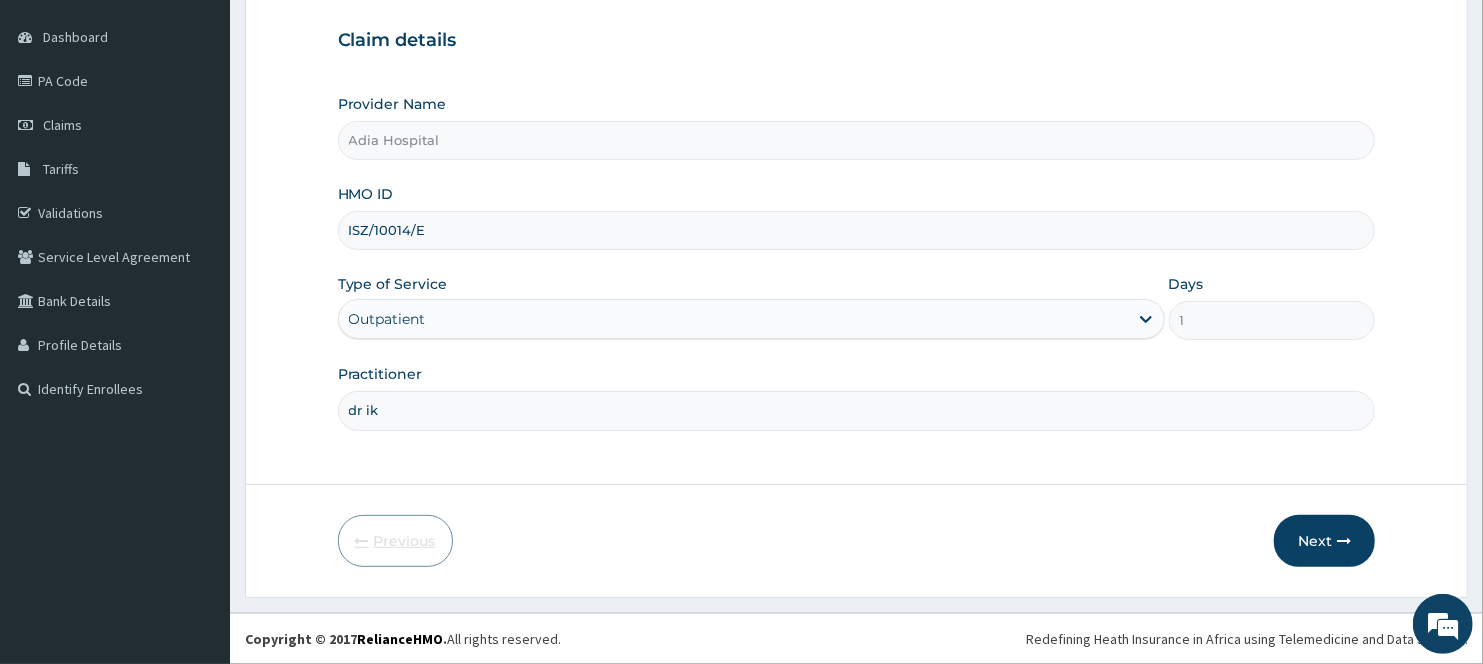 scroll, scrollTop: 181, scrollLeft: 0, axis: vertical 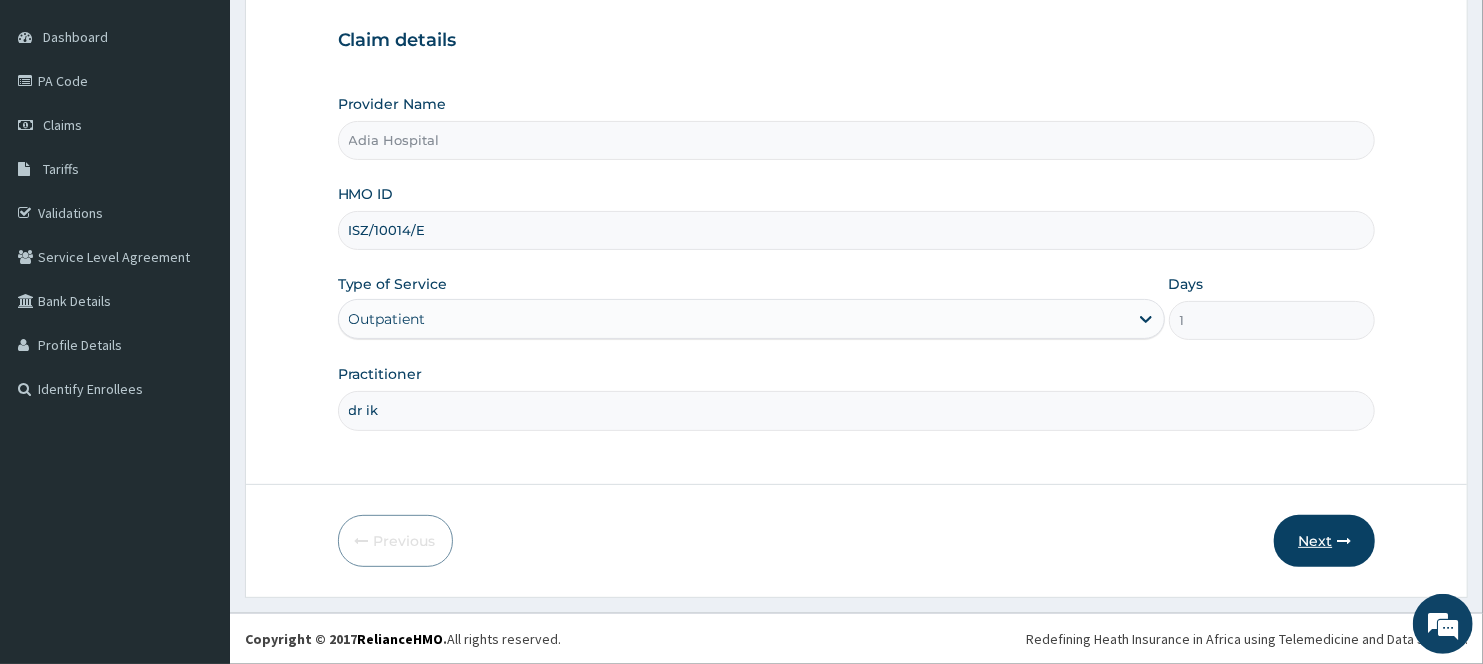 click on "Next" at bounding box center [1324, 541] 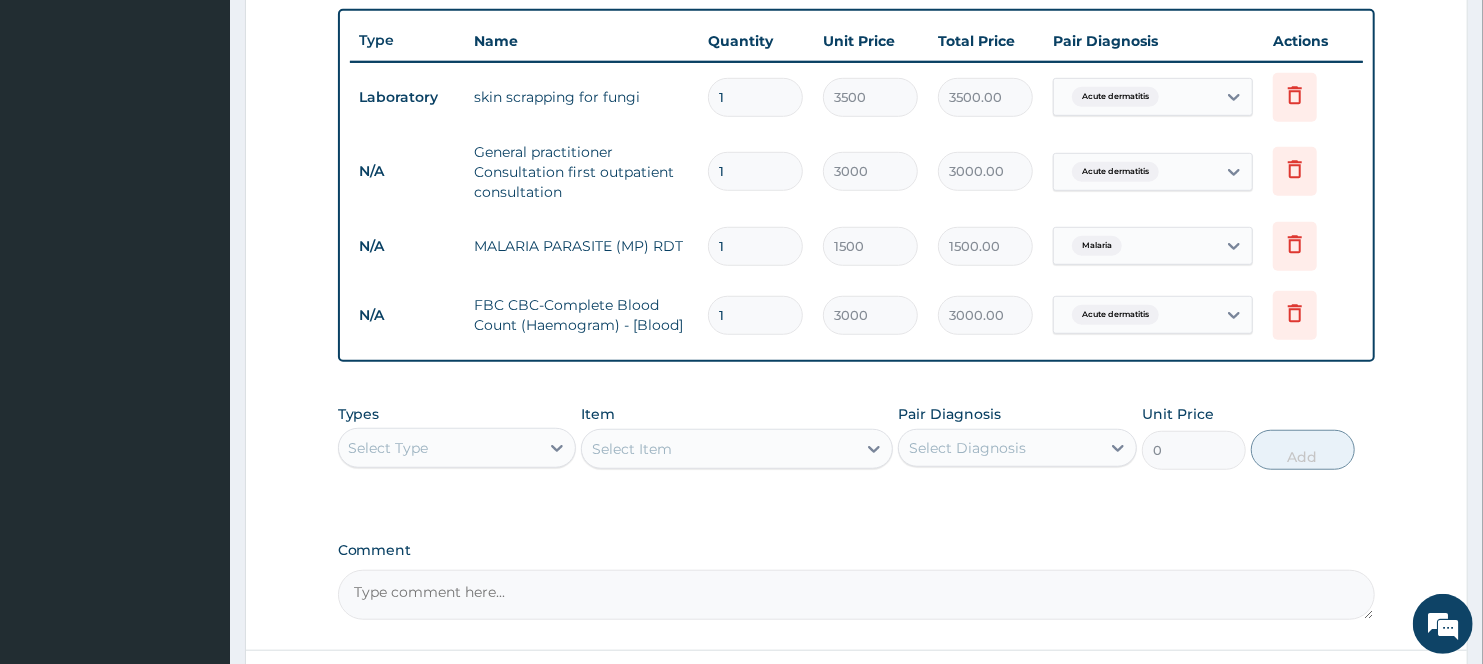 scroll, scrollTop: 736, scrollLeft: 0, axis: vertical 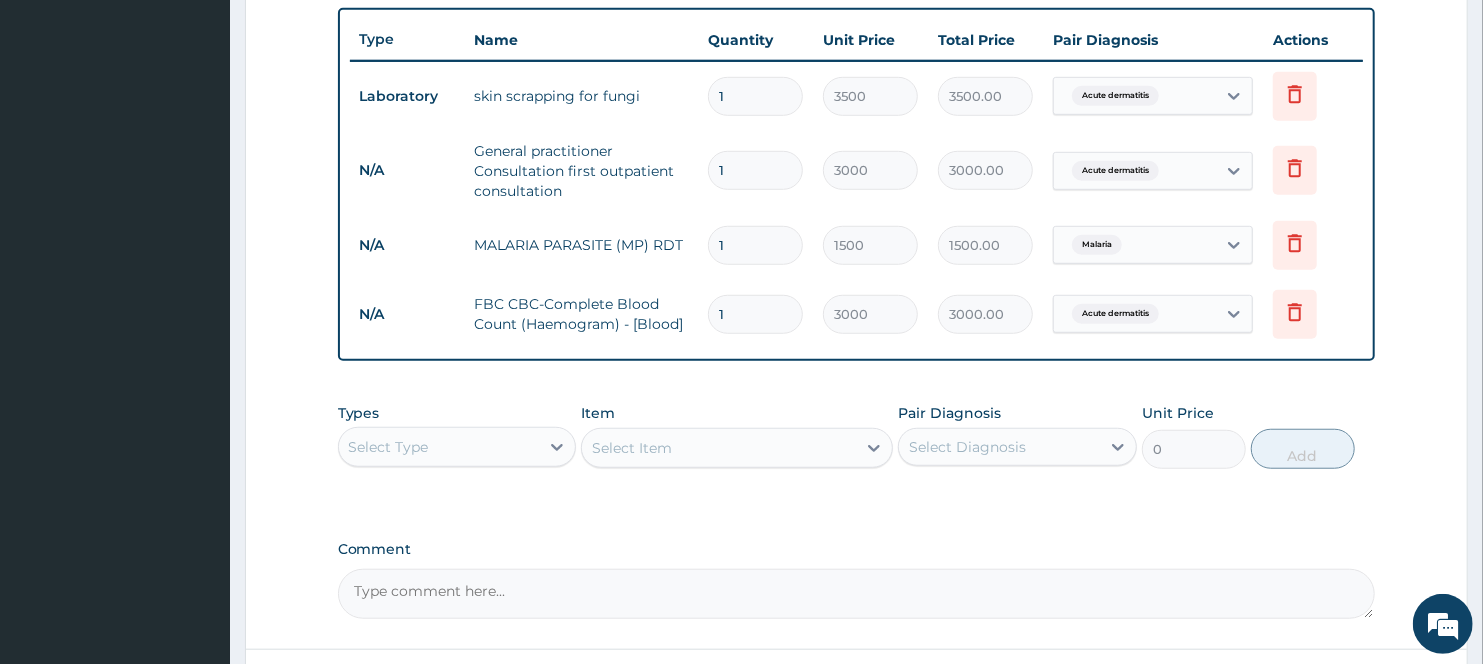 click on "Select Type" at bounding box center (439, 447) 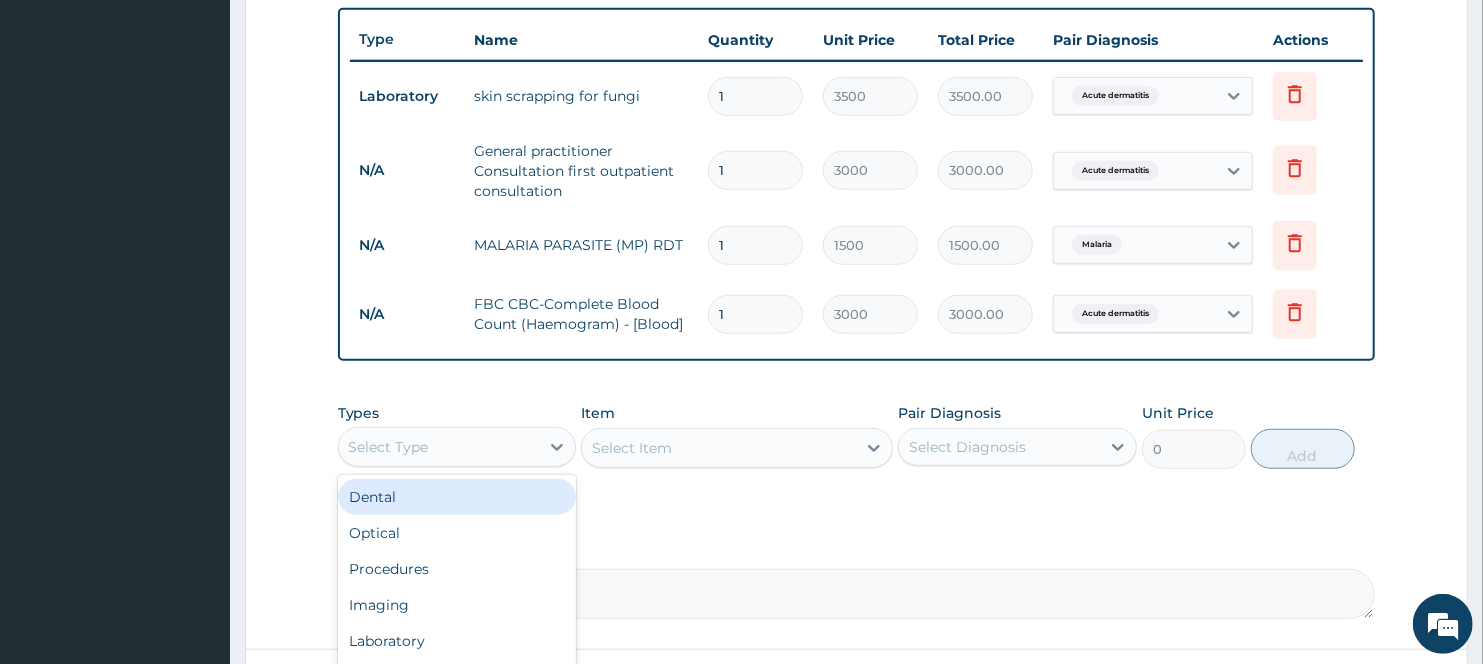 scroll, scrollTop: 67, scrollLeft: 0, axis: vertical 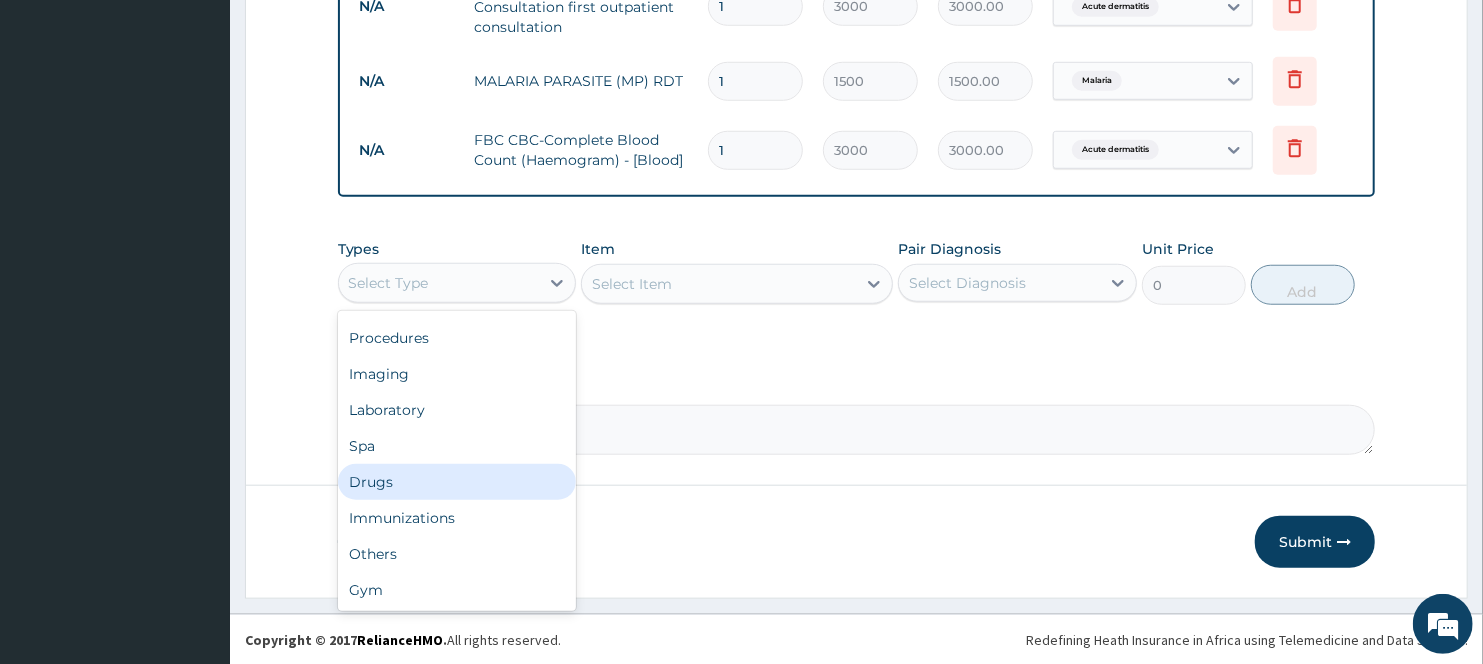 click on "Drugs" at bounding box center [457, 482] 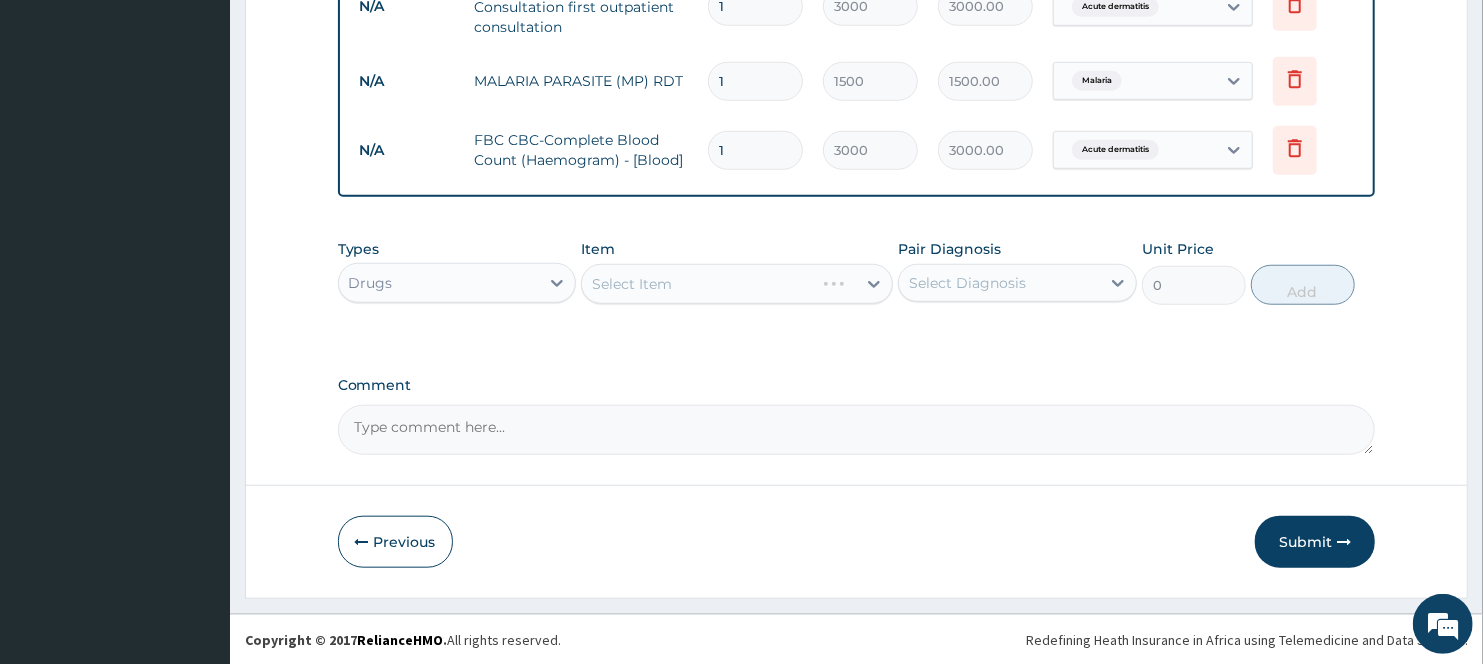 click on "Select Item" at bounding box center (736, 284) 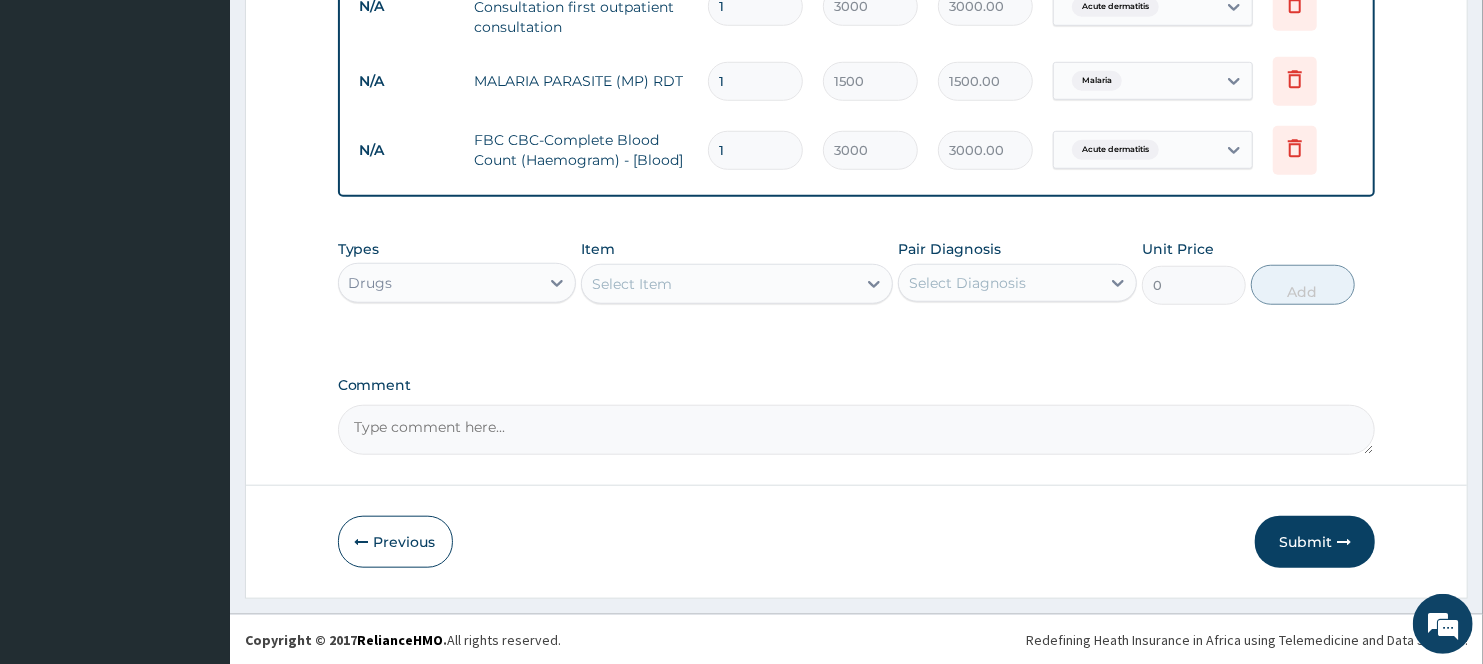 click on "Select Item" at bounding box center (718, 284) 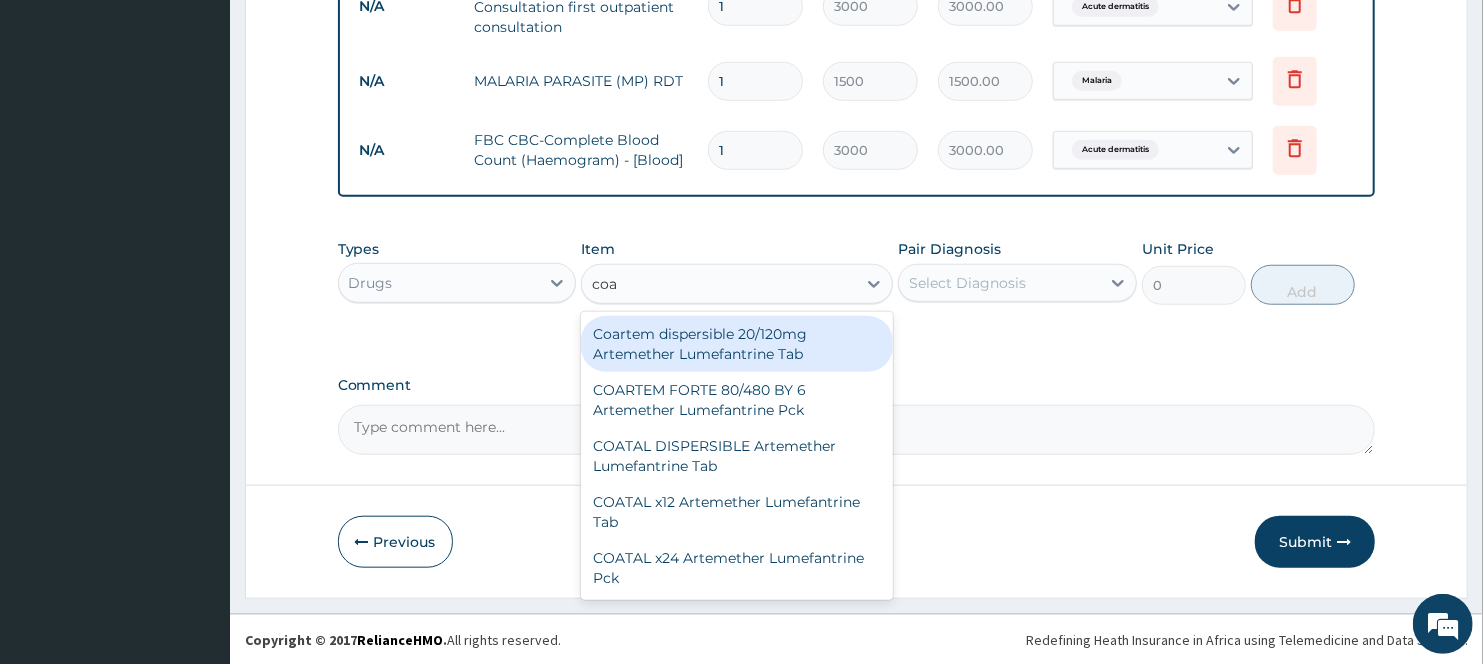 type on "coar" 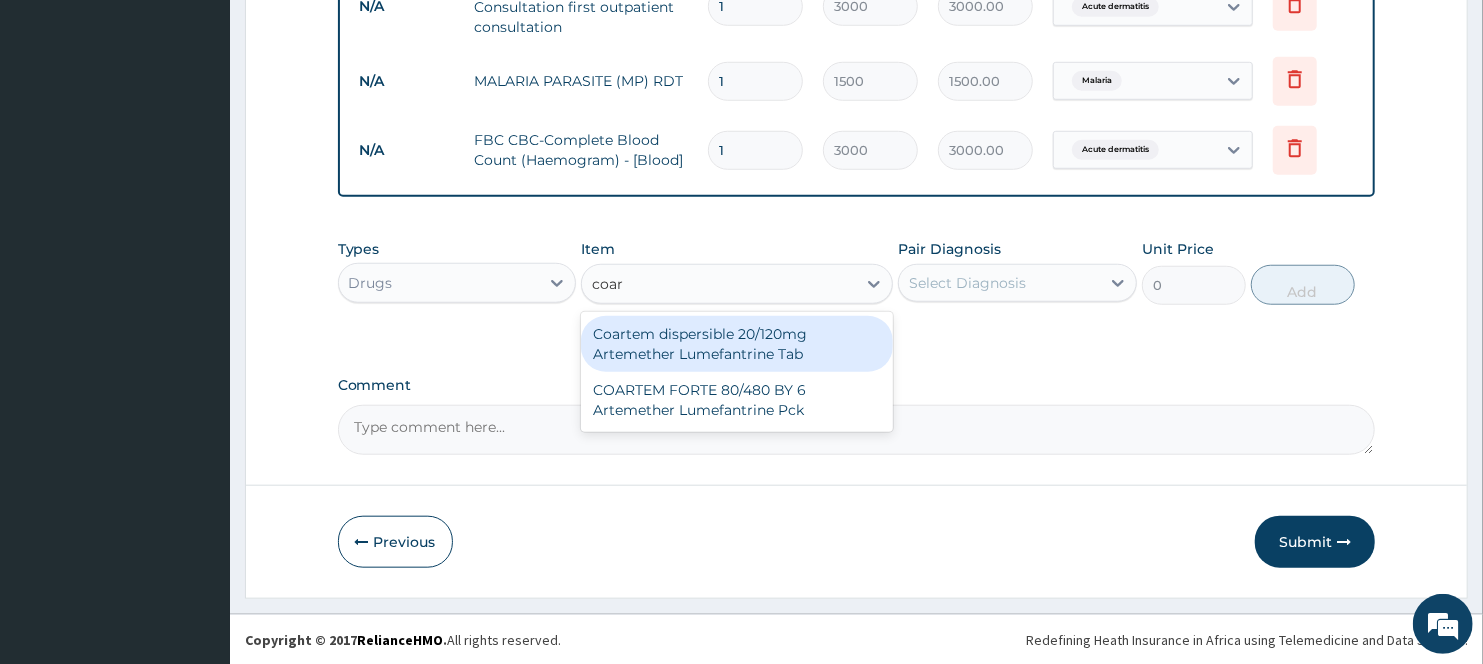 click on "Coartem dispersible 20/120mg Artemether Lumefantrine Tab" at bounding box center [736, 344] 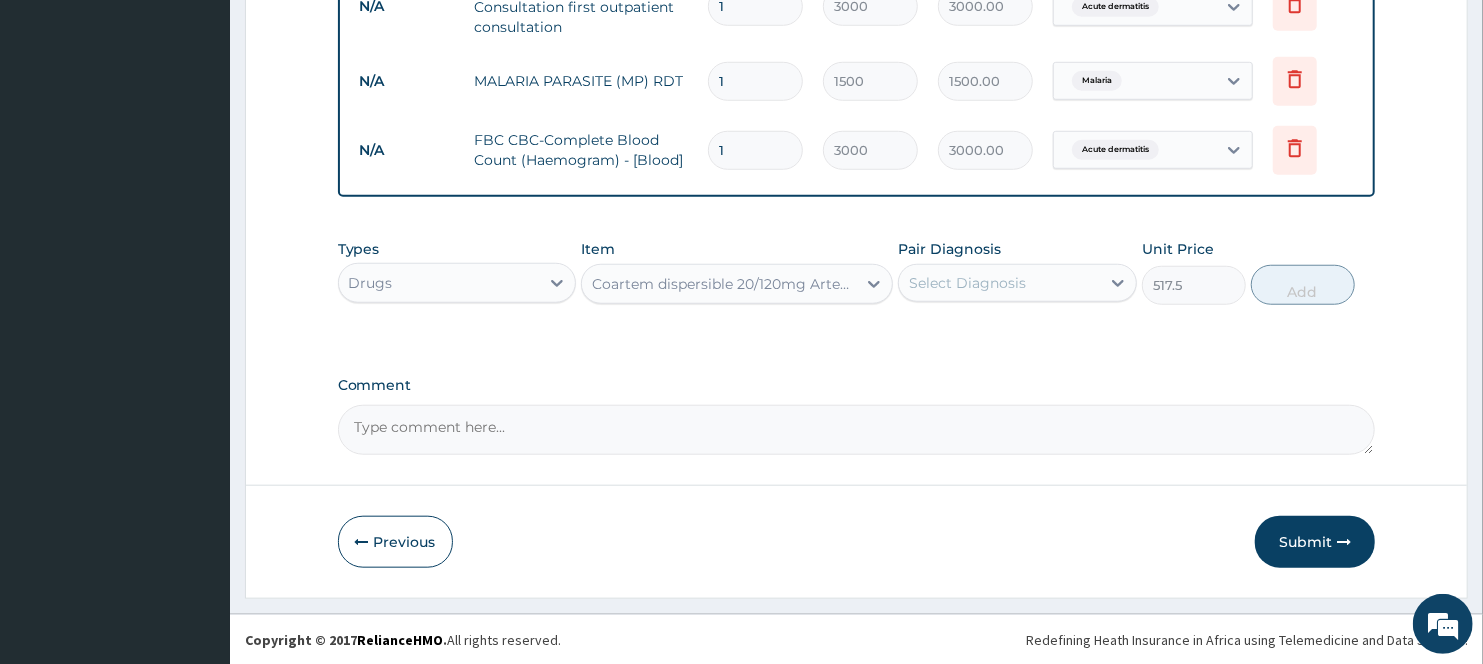 click on "Select Diagnosis" at bounding box center (967, 283) 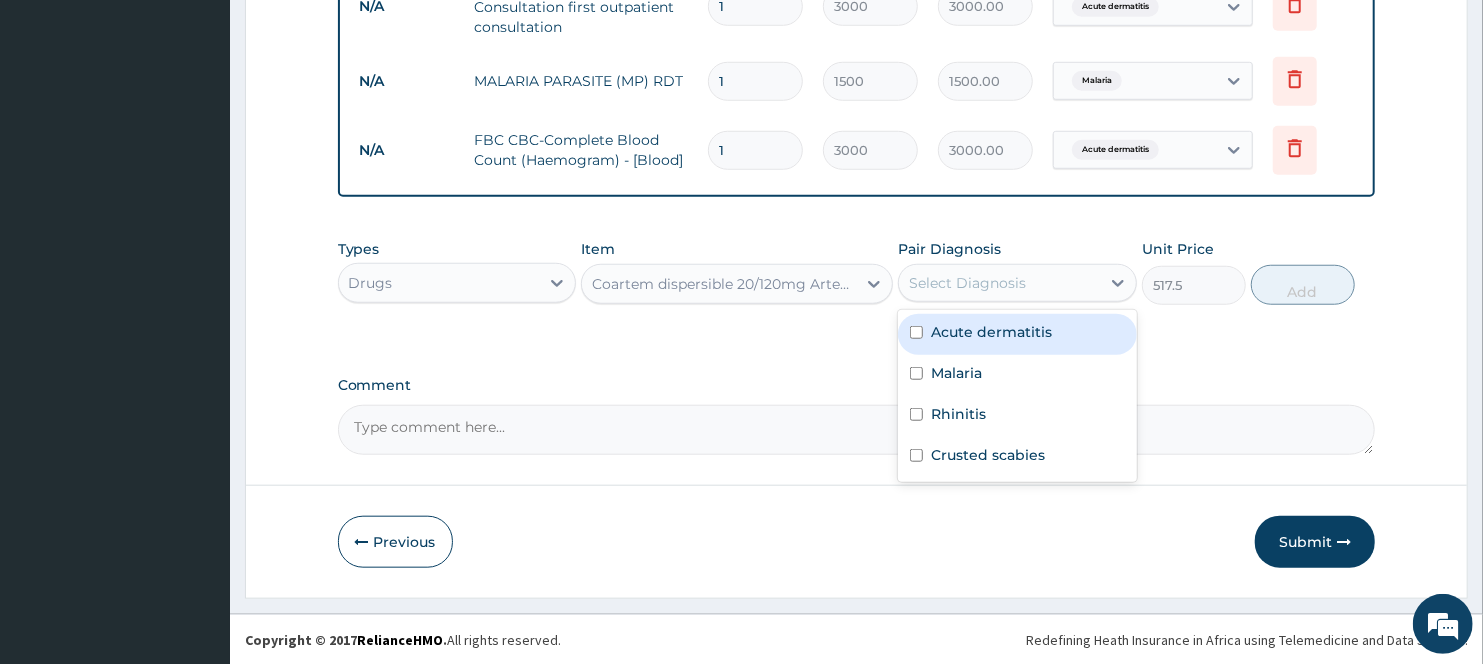 click on "Select Diagnosis" at bounding box center (967, 283) 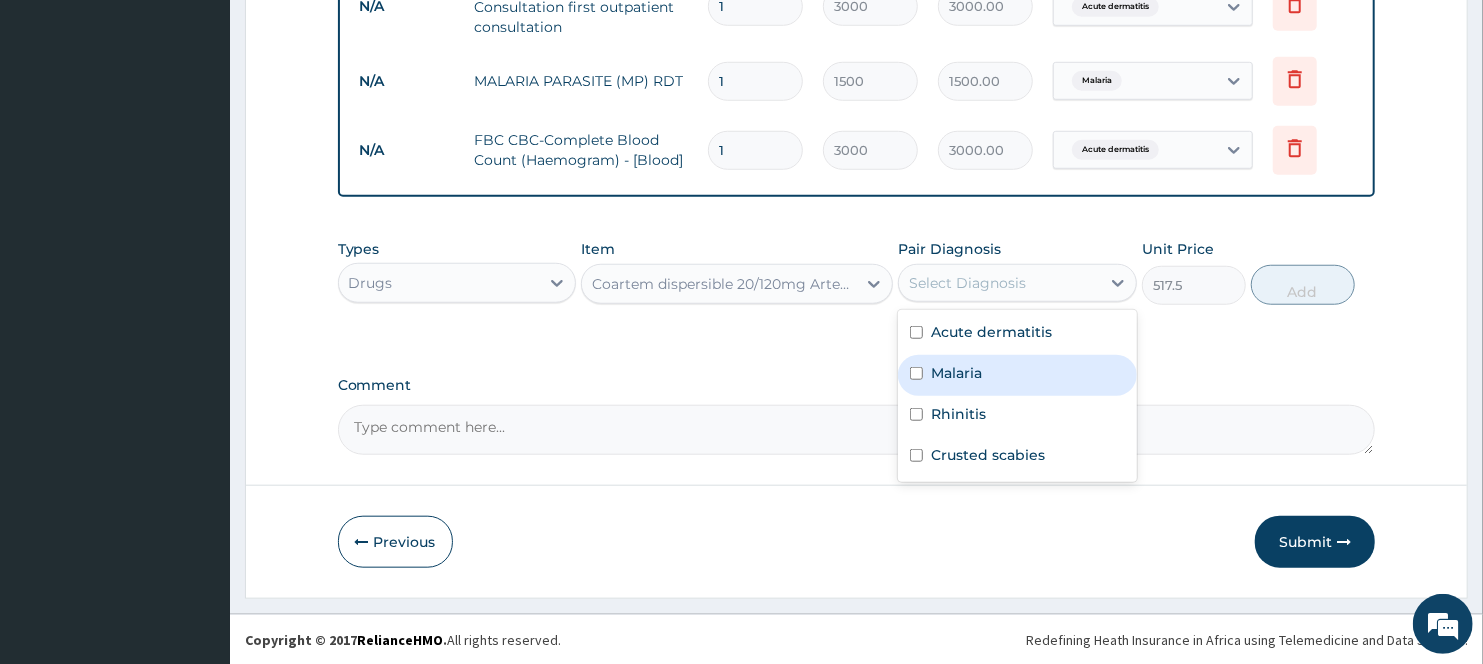 drag, startPoint x: 970, startPoint y: 381, endPoint x: 1077, endPoint y: 371, distance: 107.46627 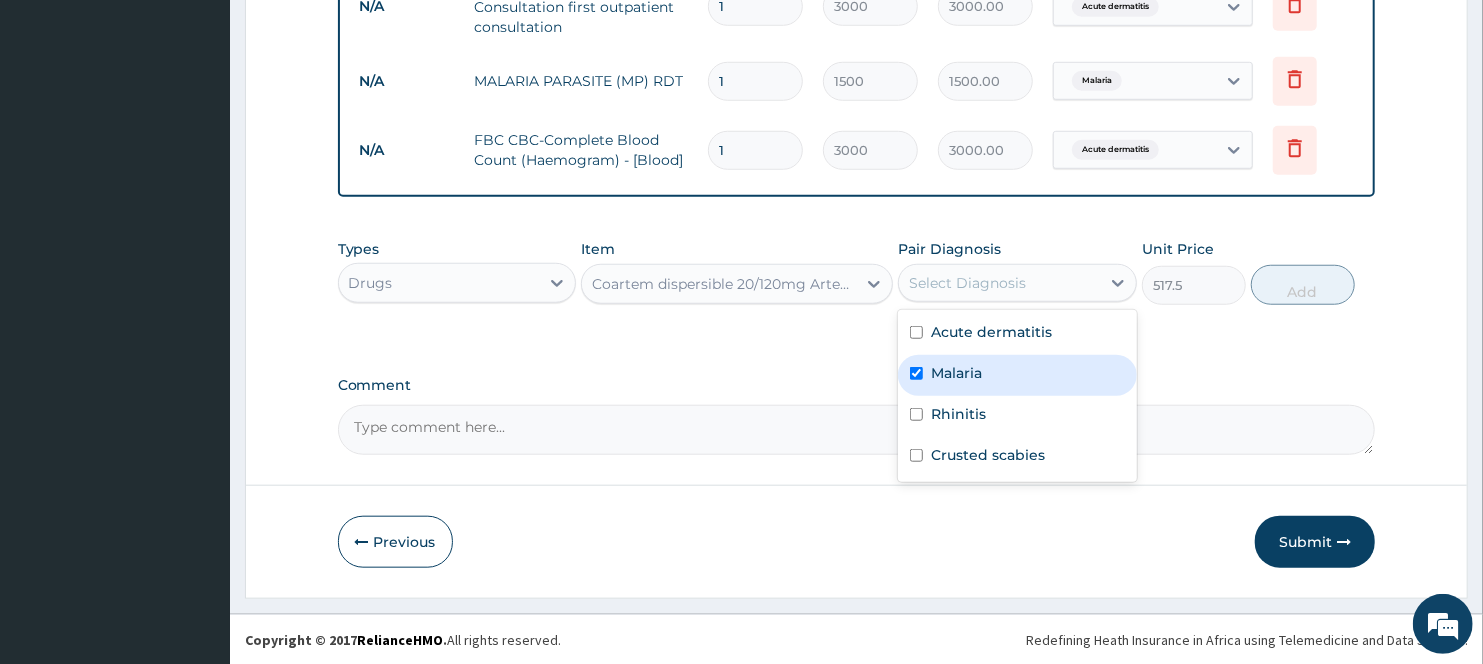 checkbox on "true" 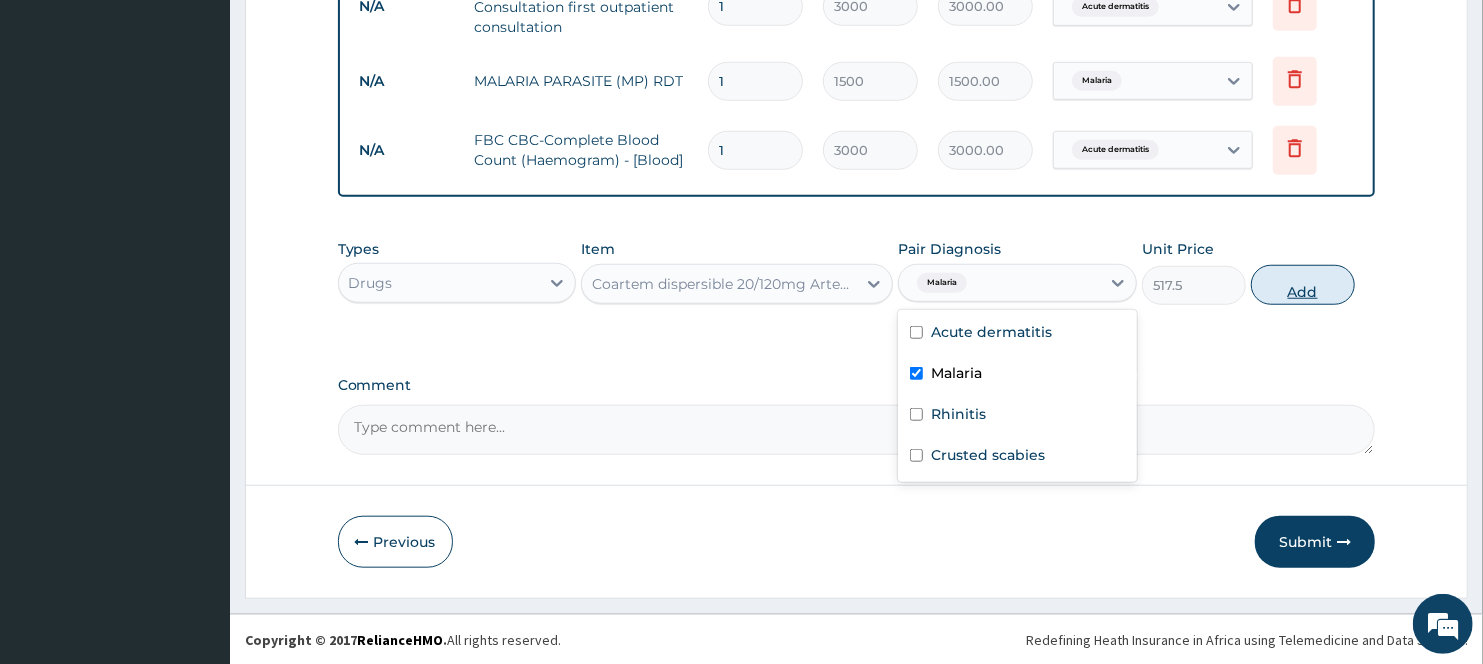 click on "Add" at bounding box center (1303, 285) 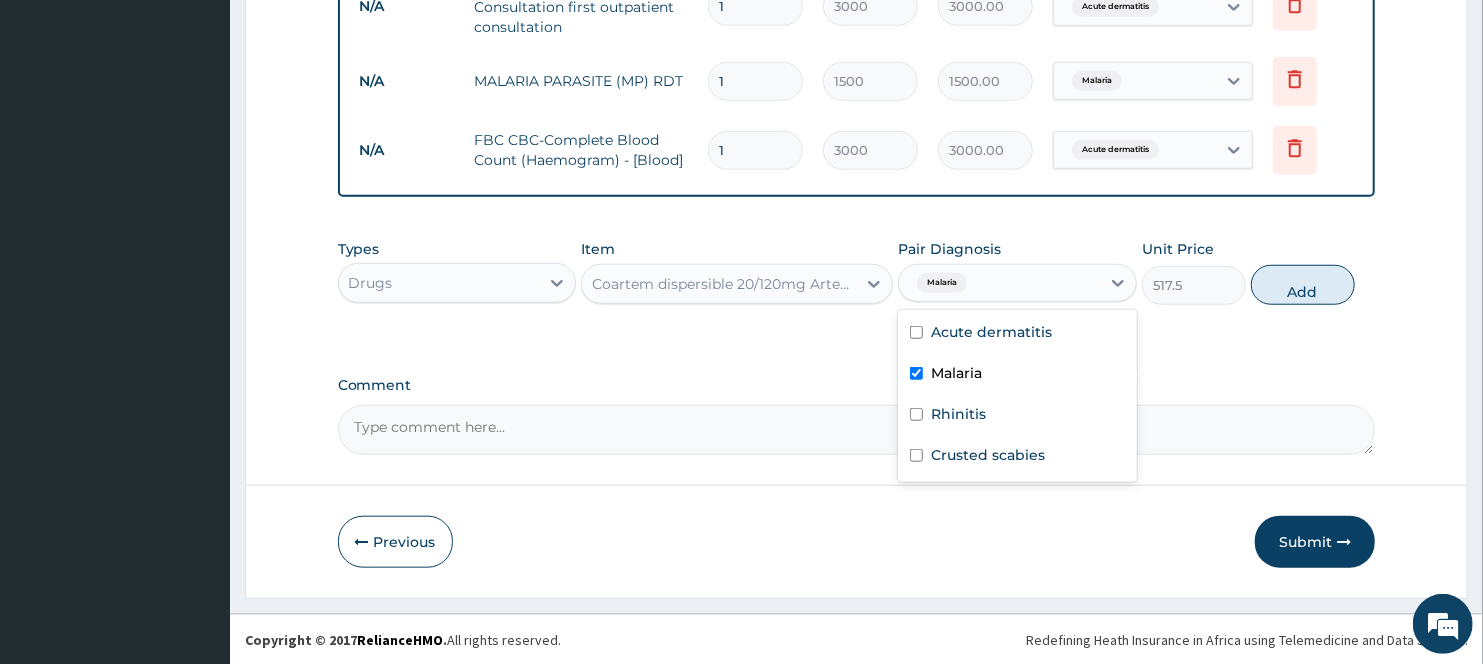 type on "0" 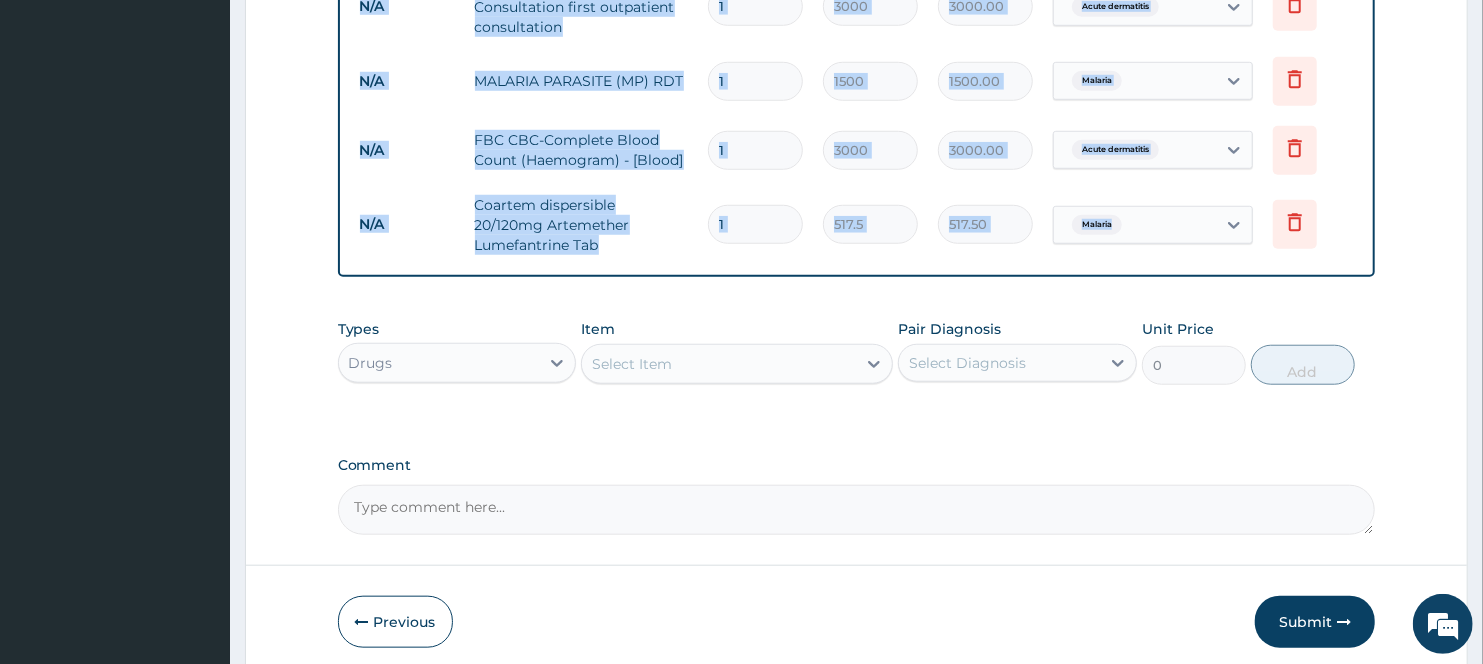 click on "PA Code / Prescription Code PA/241EAE Encounter Date [DATE] Important Notice Please enter PA codes before entering items that are not attached to a PA code   All diagnoses entered must be linked to a claim item. Diagnosis & Claim Items that are visible but inactive cannot be edited because they were imported from an already approved PA code. Diagnosis Acute dermatitis confirmed Malaria Query Rhinitis Query Crusted scabies Query NB: All diagnosis must be linked to a claim item Claim Items Type Name Quantity Unit Price Total Price Pair Diagnosis Actions Laboratory skin scrapping for fungi 1 3500 3500.00 Acute dermatitis Delete N/A General practitioner Consultation first outpatient consultation 1 3000 3000.00 Acute dermatitis Delete N/A MALARIA PARASITE (MP) RDT 1 1500 1500.00 Malaria Delete N/A FBC CBC-Complete Blood Count (Haemogram) - [Blood] 1 3000 3000.00 Acute dermatitis Delete N/A Coartem dispersible 20/120mg Artemether Lumefantrine Tab 1 517.5 517.50 Malaria Delete Types Drugs Item Select Item 0 Add" at bounding box center (857, -87) 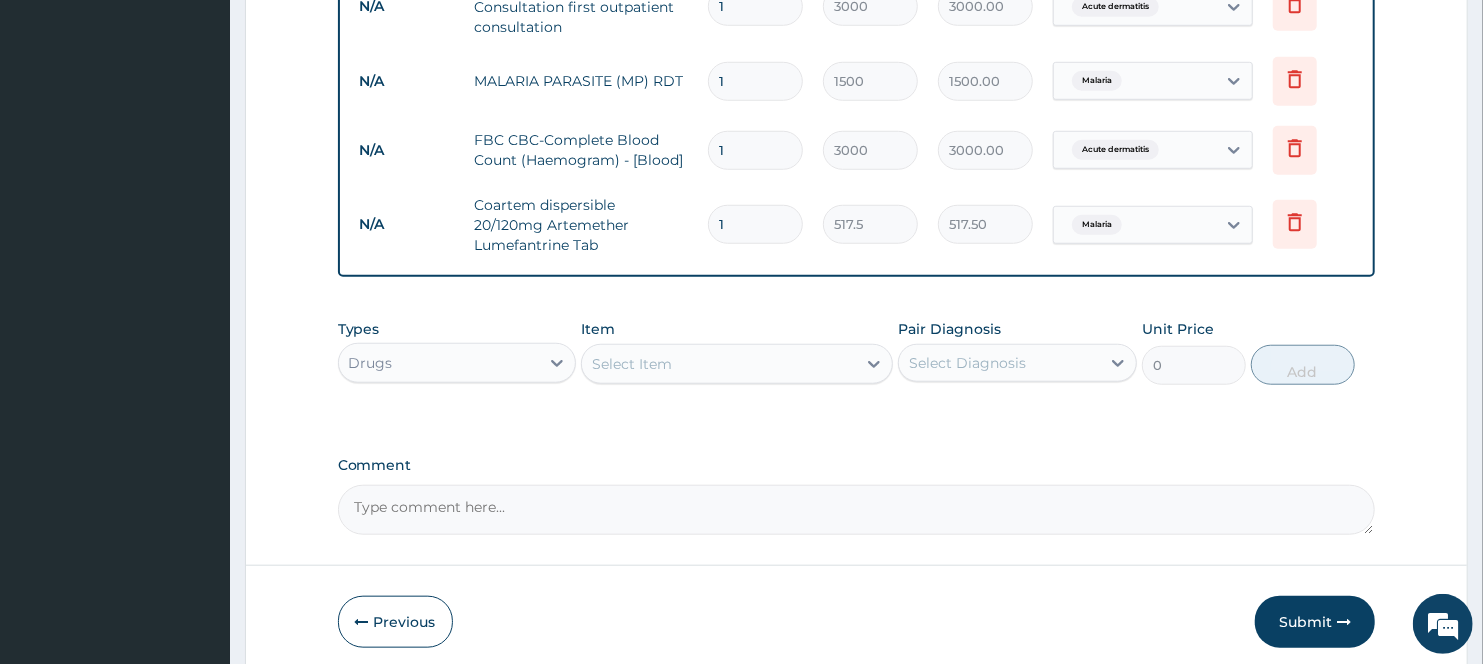 drag, startPoint x: 735, startPoint y: 232, endPoint x: 790, endPoint y: 202, distance: 62.649822 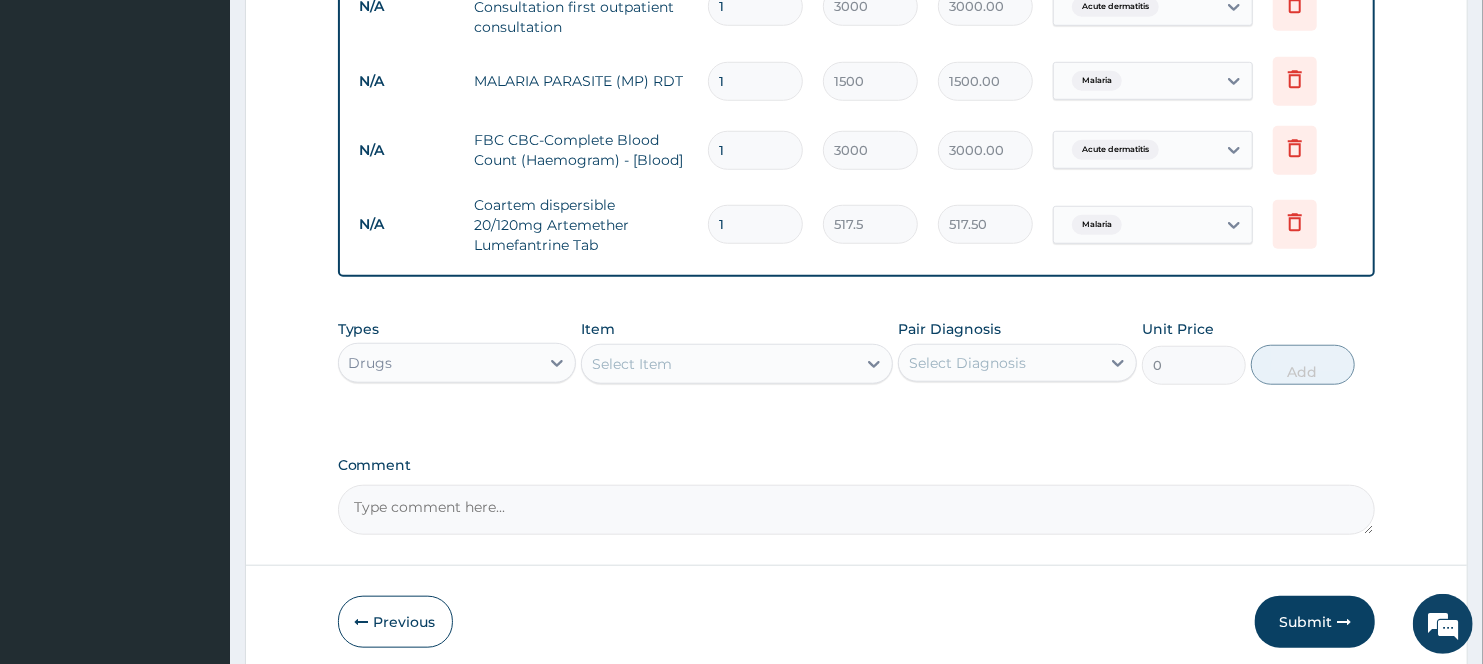 click on "1" at bounding box center [755, 224] 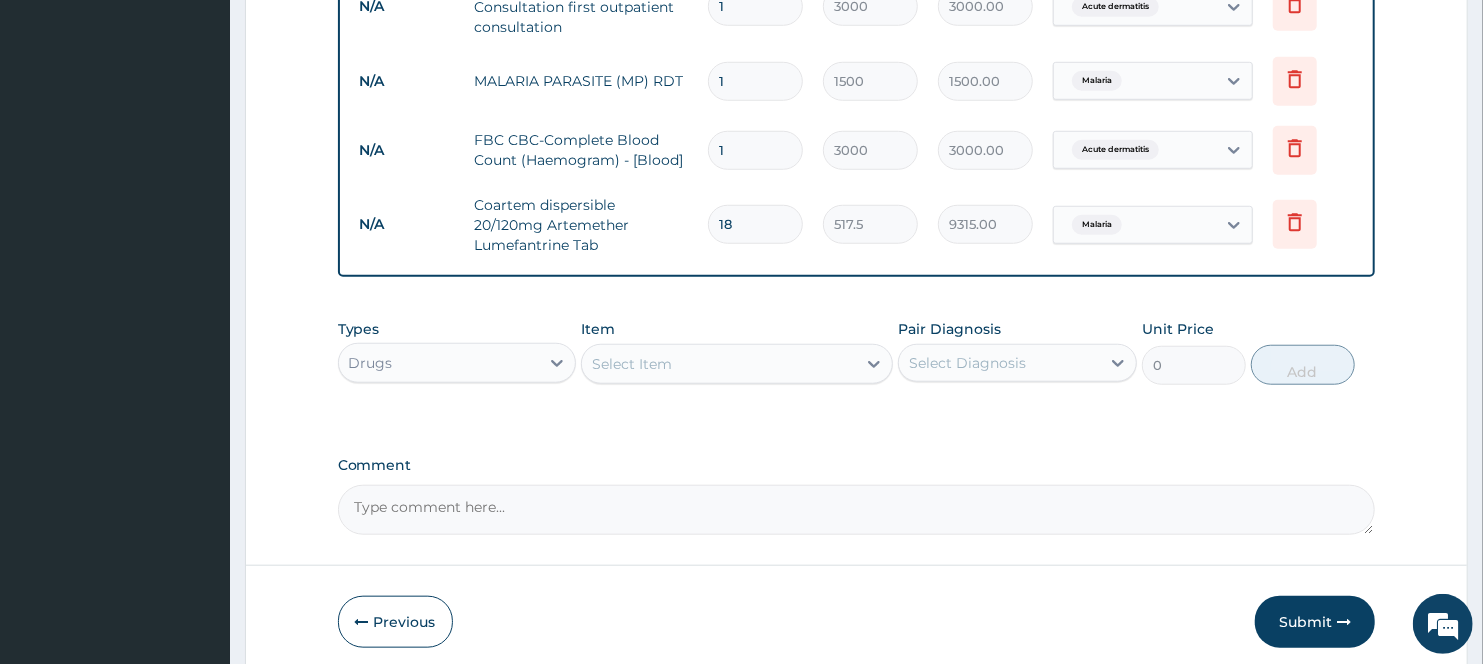click on "Type Name Quantity Unit Price Total Price Pair Diagnosis Actions Laboratory skin scrapping for fungi 1 3500 3500.00 Acute dermatitis Delete N/A General practitioner Consultation first outpatient consultation 1 3000 3000.00 Acute dermatitis Delete N/A MALARIA PARASITE (MP) RDT 1 1500 1500.00 Malaria Delete N/A FBC CBC-Complete Blood Count (Haemogram) - [Blood] 1 3000 3000.00 Acute dermatitis Delete N/A Coartem dispersible 20/120mg Artemether Lumefantrine Tab 18 517.5 9315.00 Malaria Delete" at bounding box center [857, 60] 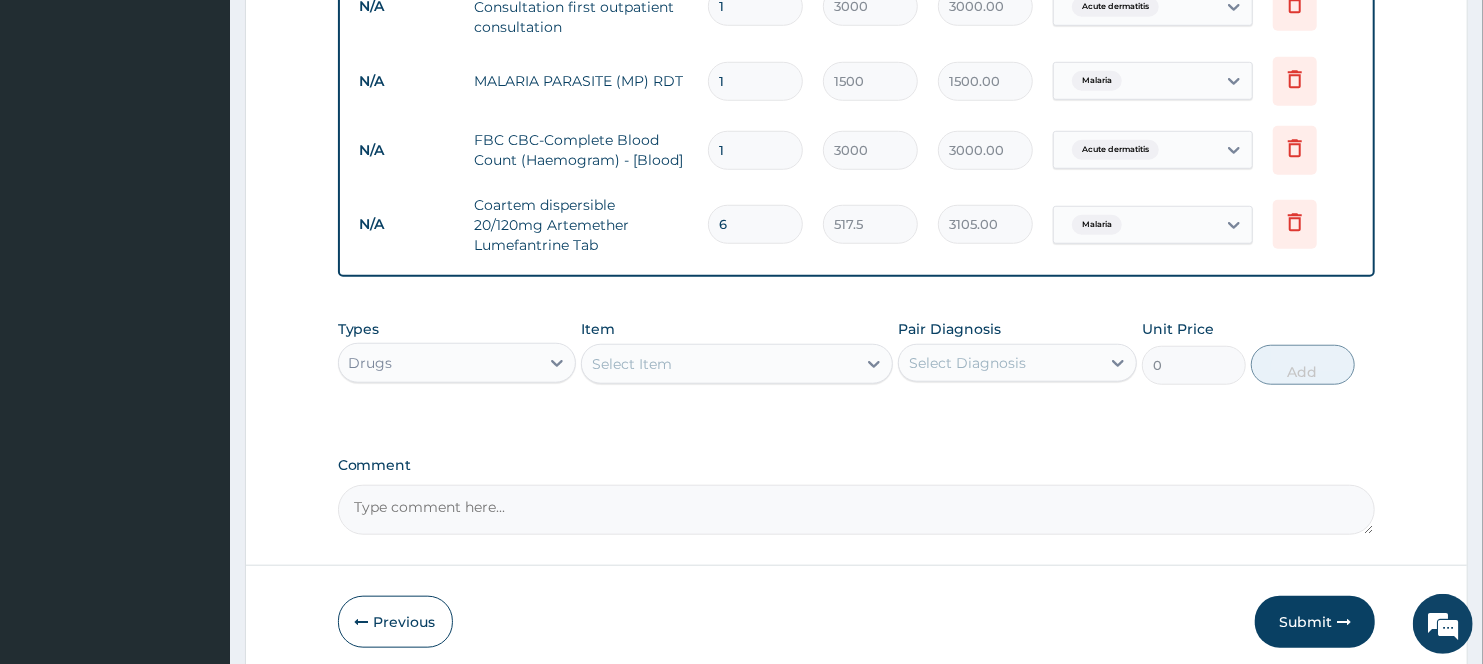 type on "6" 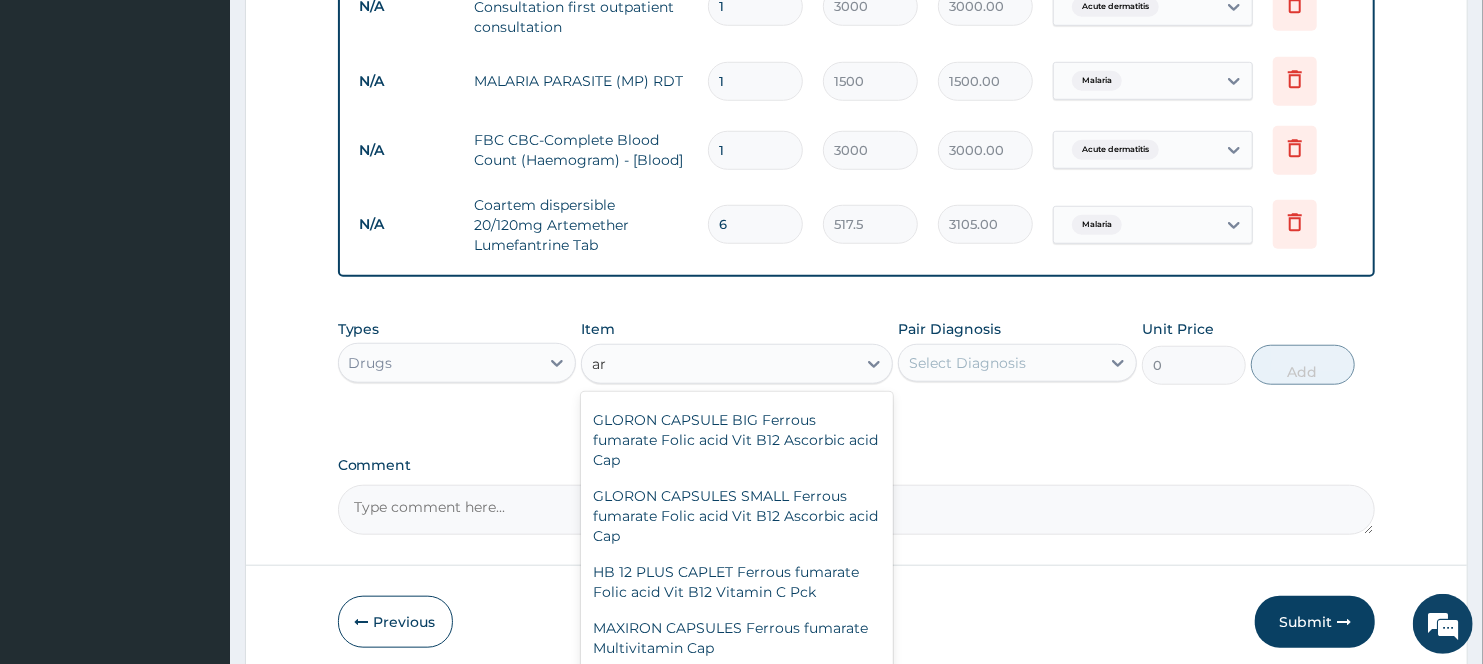 scroll, scrollTop: 2707, scrollLeft: 0, axis: vertical 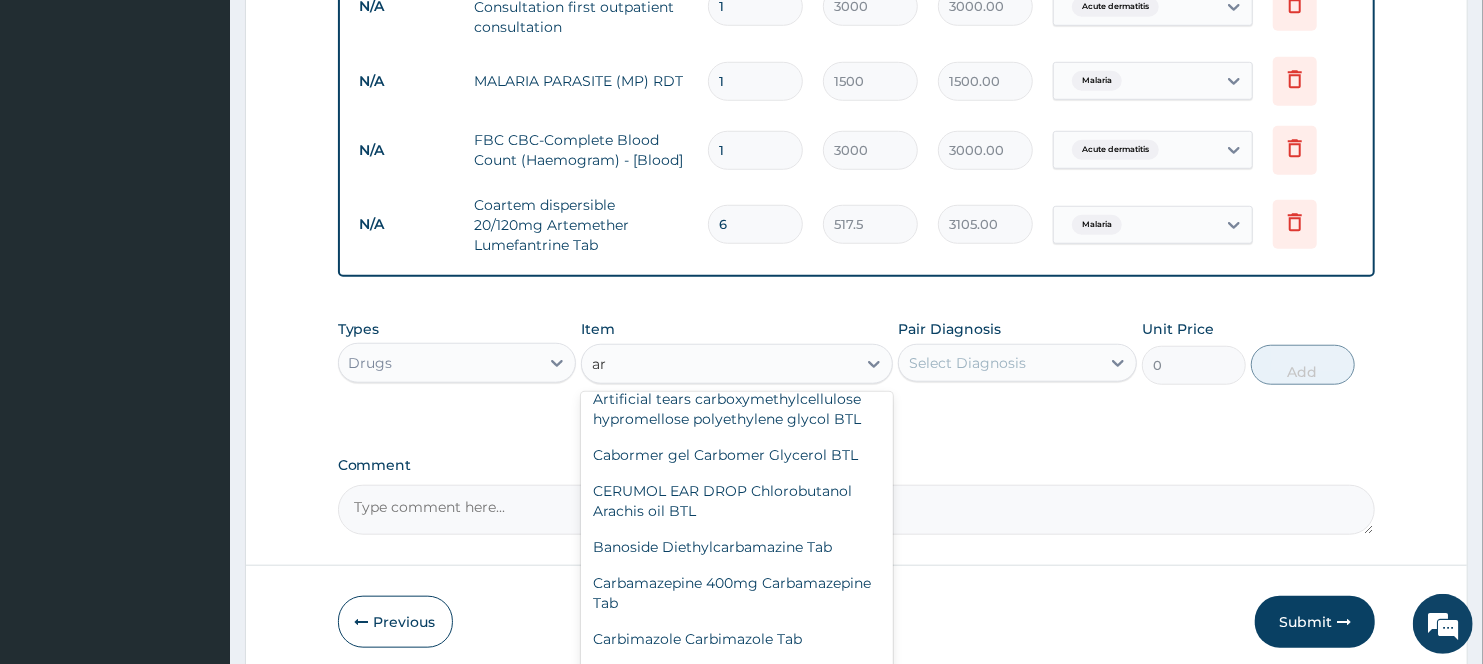 type on "a" 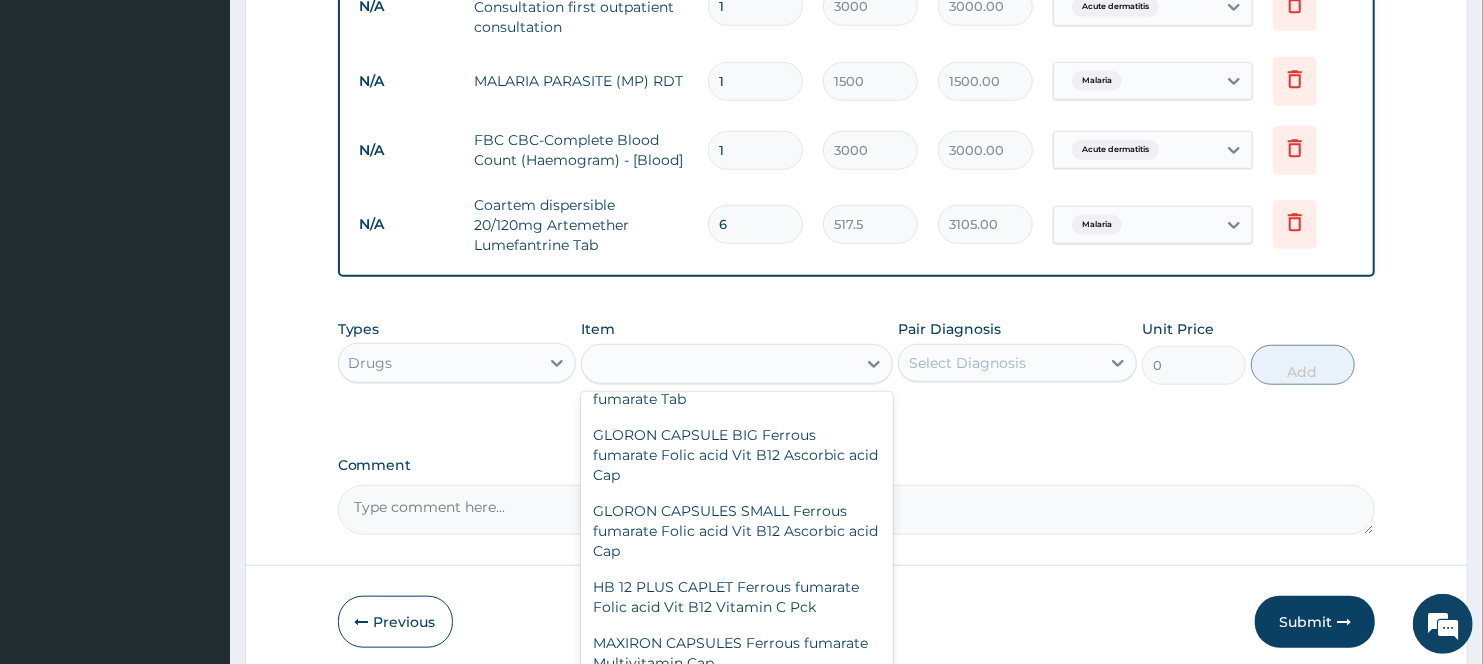 scroll, scrollTop: 23887, scrollLeft: 0, axis: vertical 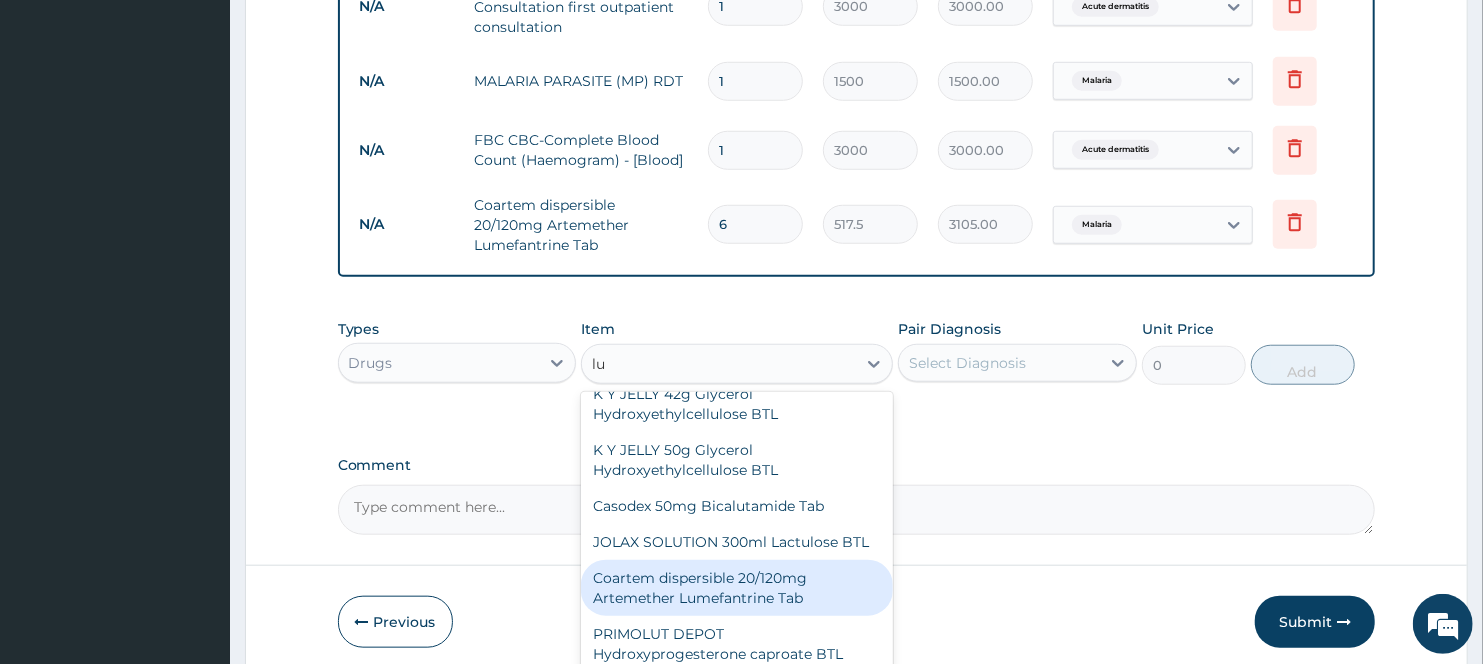 type on "lum" 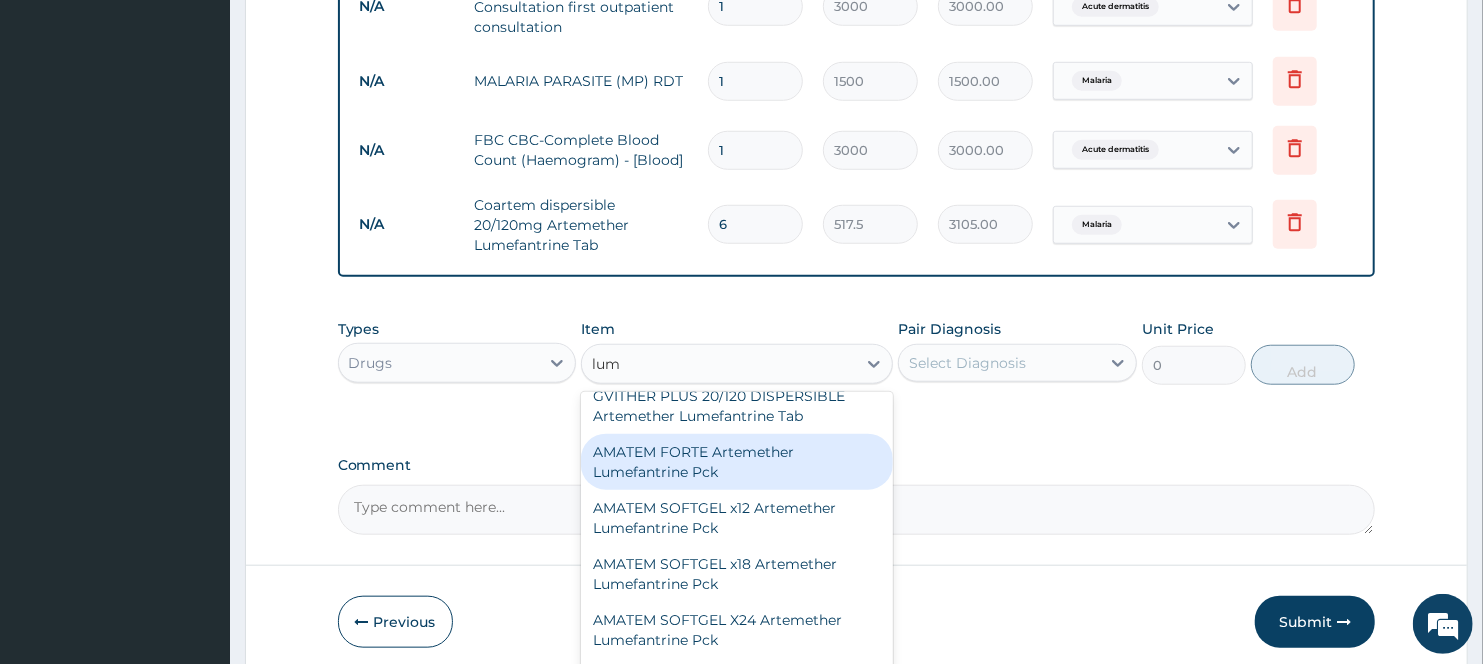 scroll, scrollTop: 243, scrollLeft: 0, axis: vertical 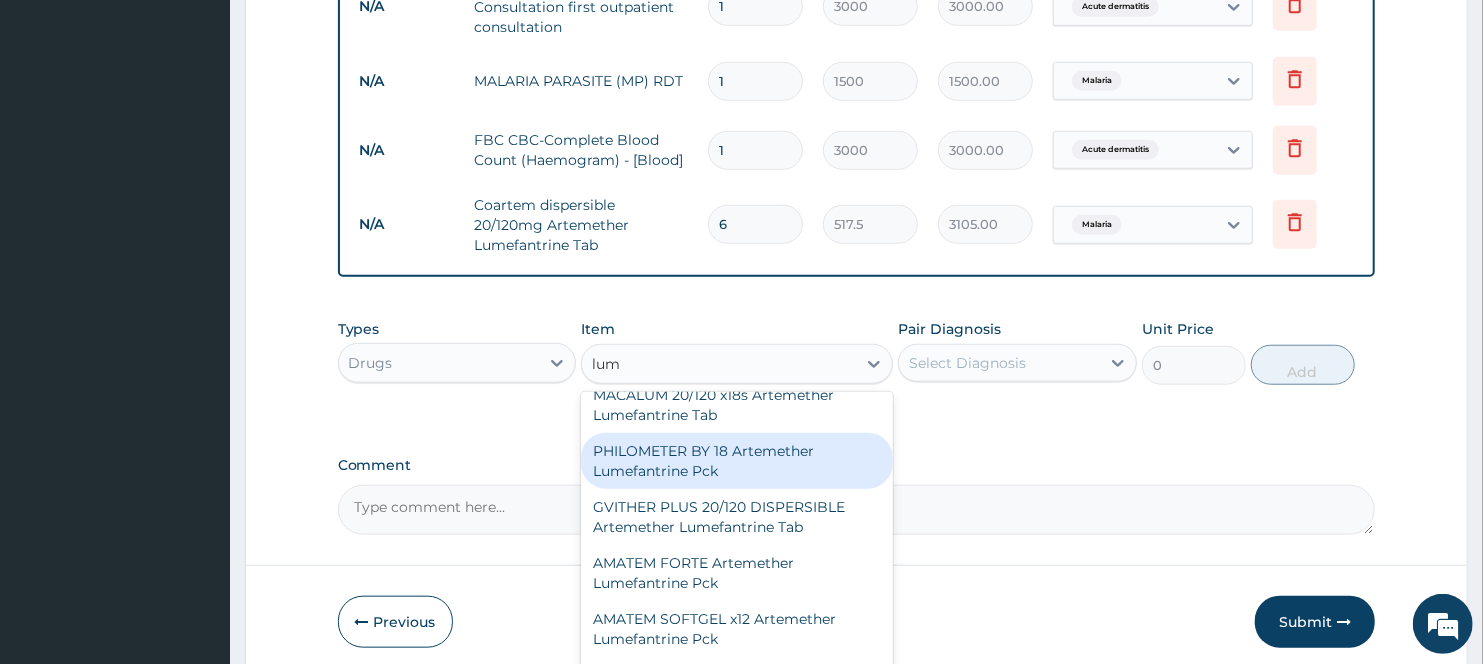 click on "PHILOMETER BY 18 Artemether Lumefantrine Pck" at bounding box center (736, 461) 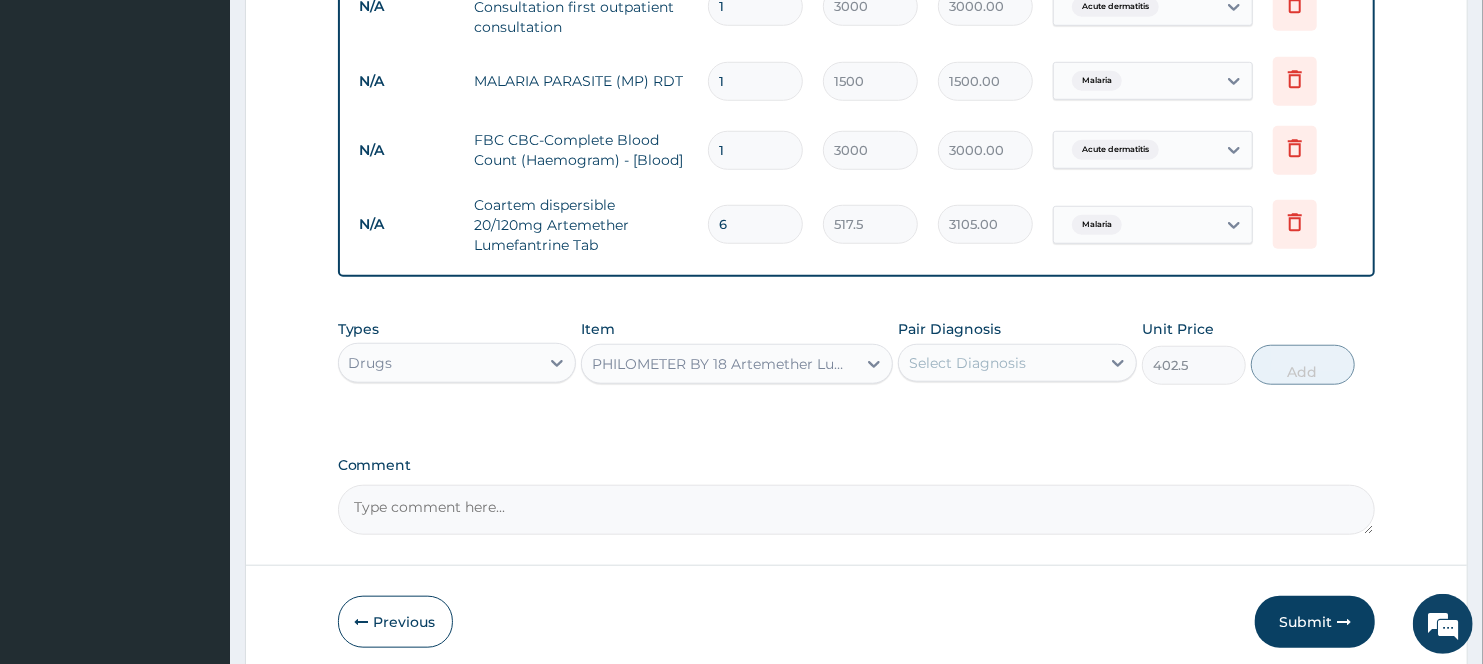 click on "PHILOMETER BY 18 Artemether Lumefantrine Pck" at bounding box center (724, 364) 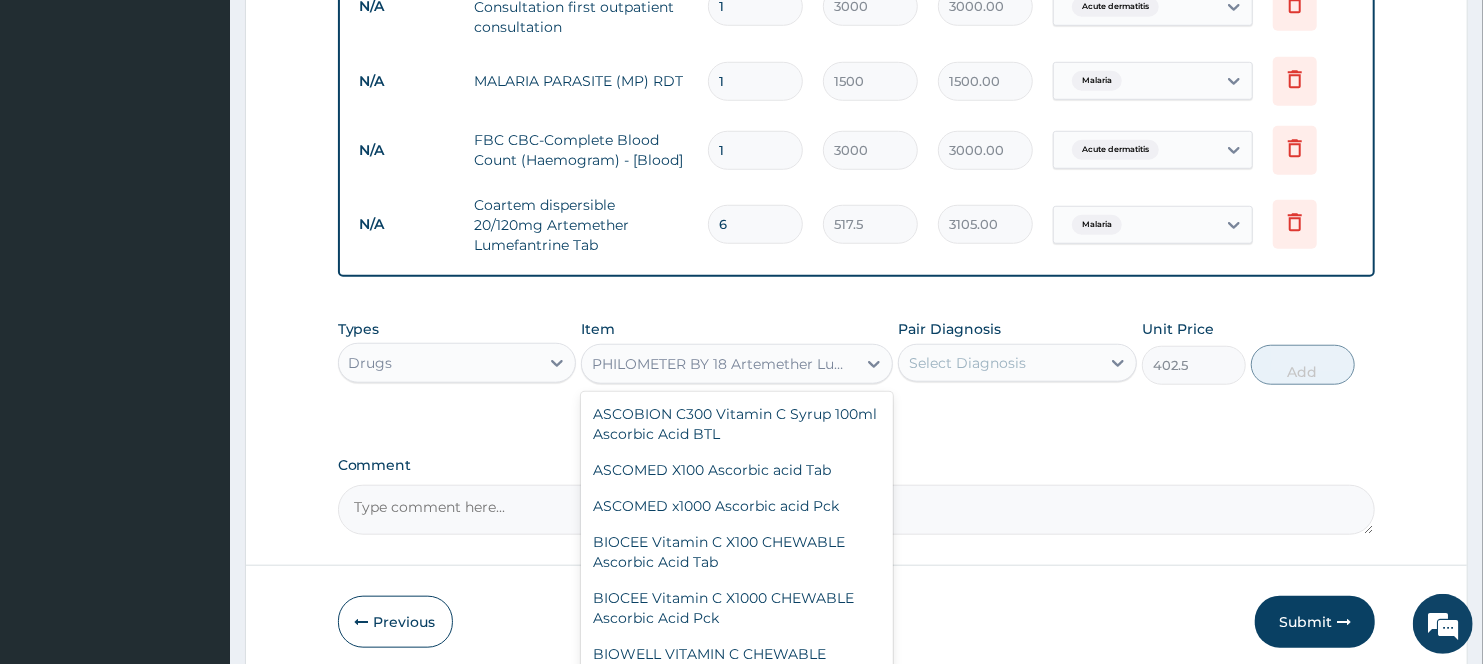 click on "PHILOMETER BY 18 Artemether Lumefantrine Pck" at bounding box center [724, 364] 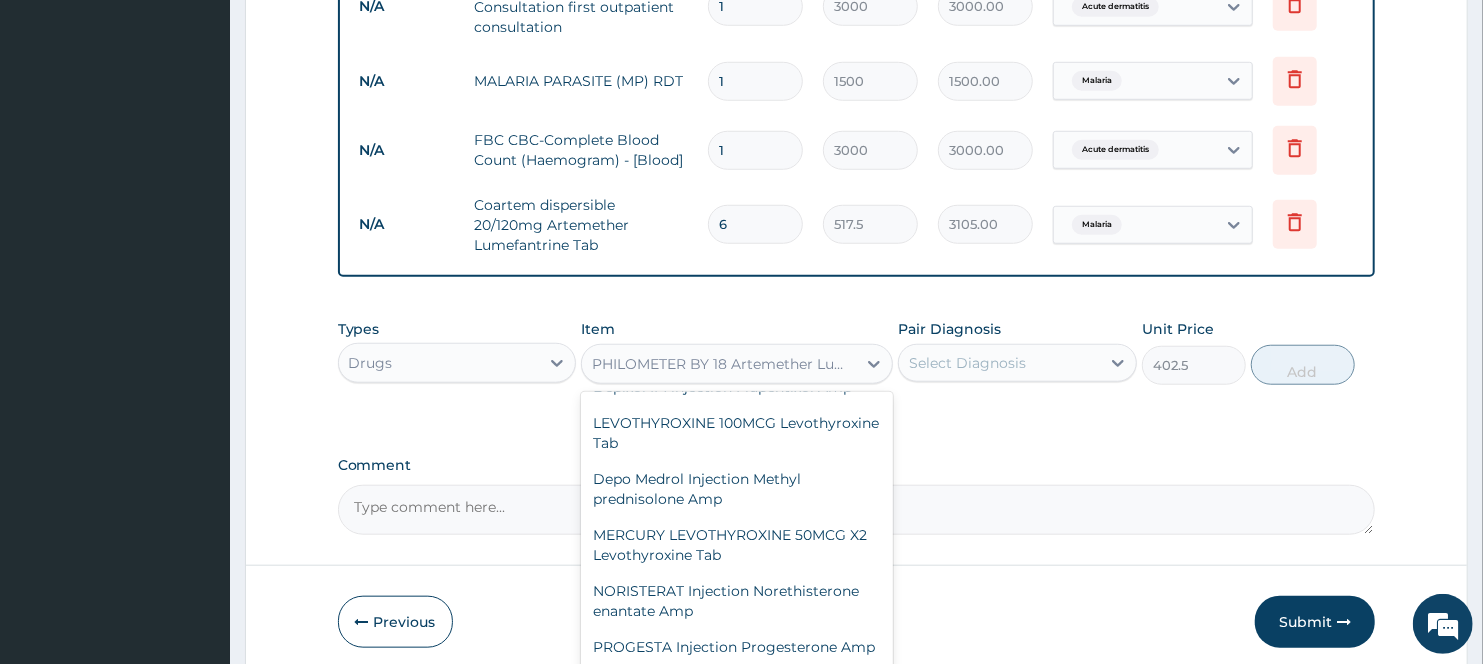 scroll, scrollTop: 26853, scrollLeft: 0, axis: vertical 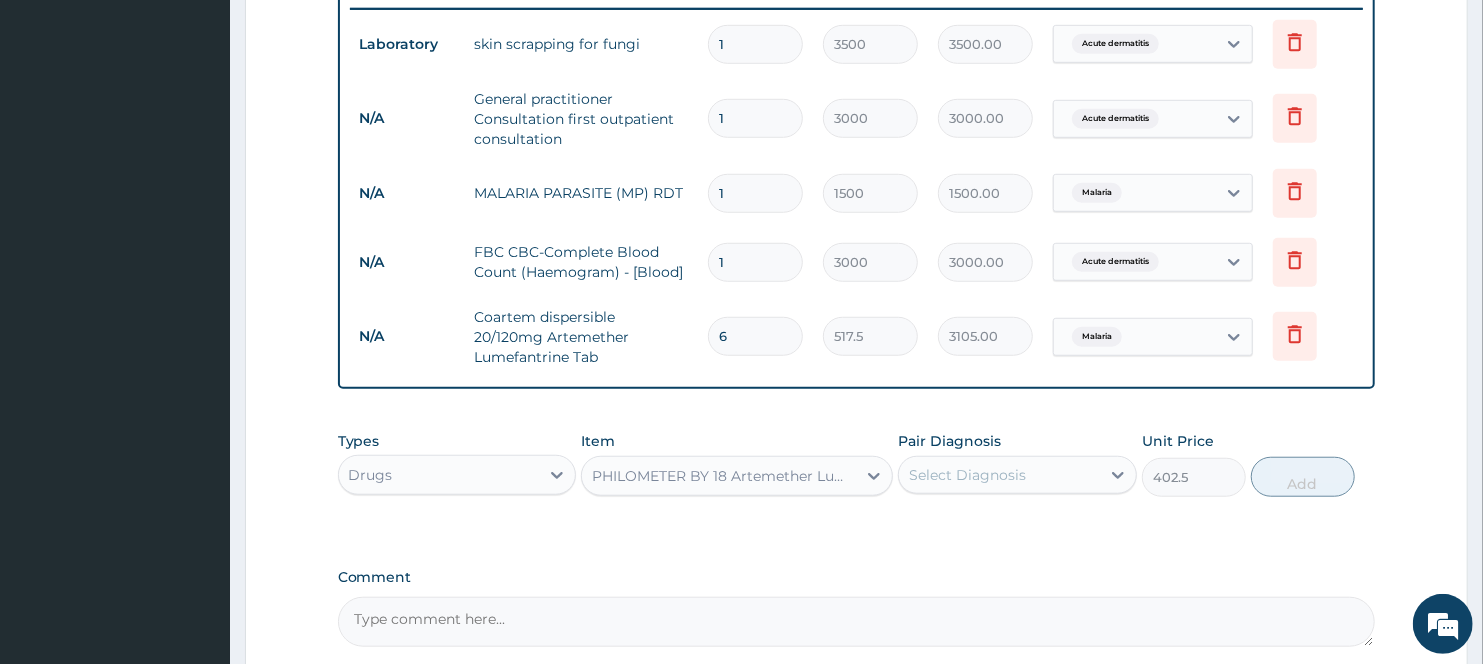 click on "Coartem dispersible 20/120mg Artemether Lumefantrine Tab" at bounding box center (582, 337) 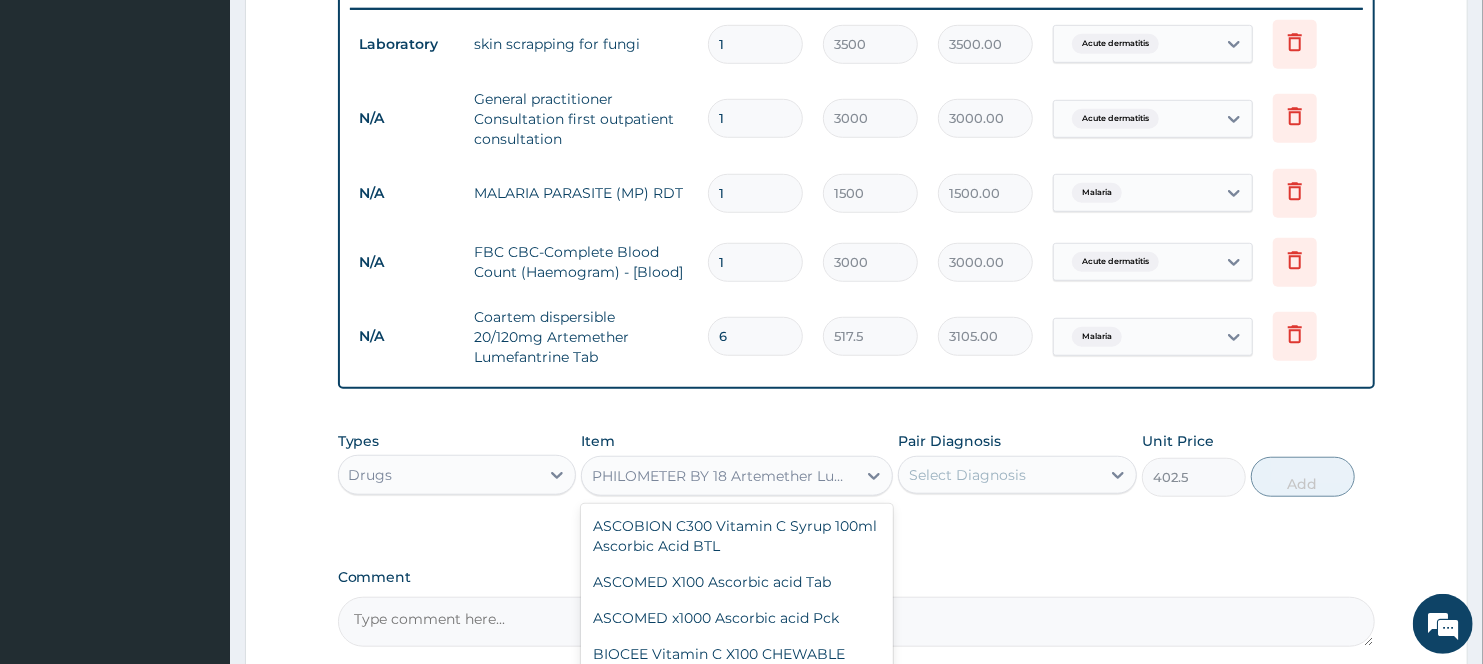 scroll, scrollTop: 34742, scrollLeft: 0, axis: vertical 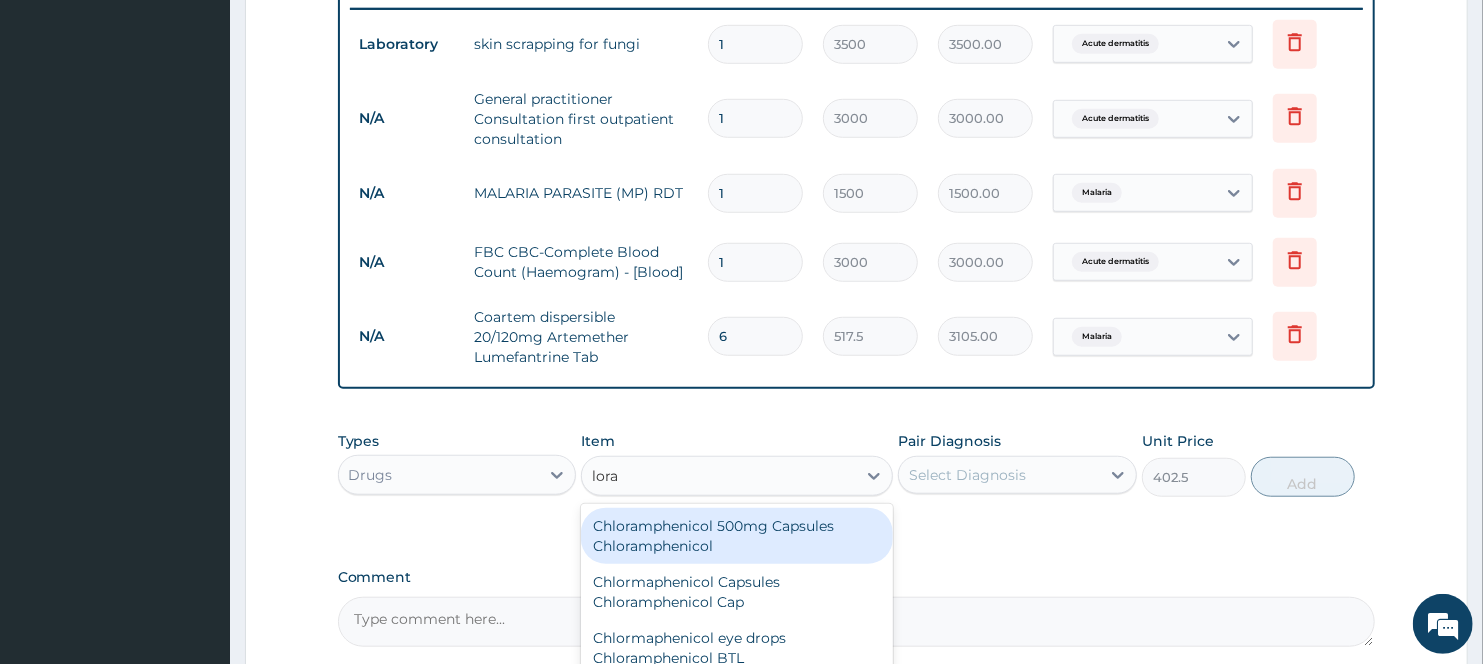 type on "lorat" 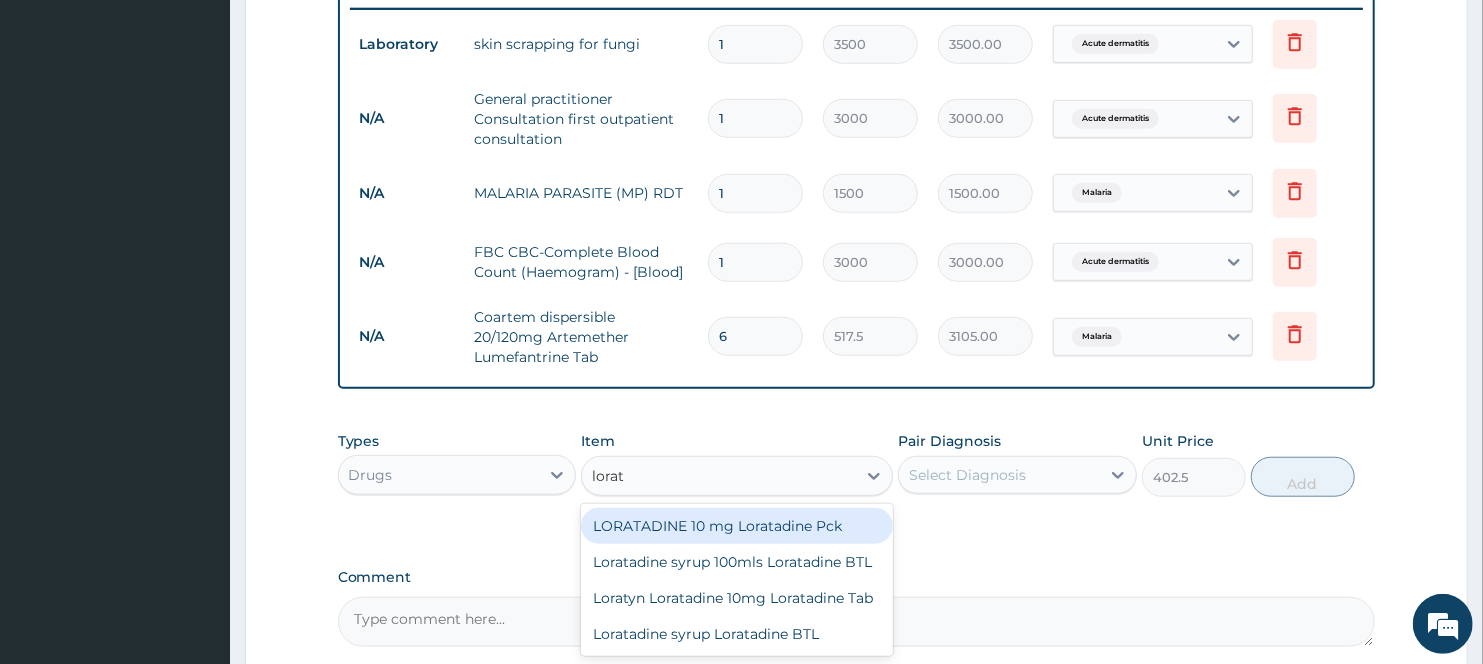 click on "LORATADINE 10 mg Loratadine Pck" at bounding box center (736, 526) 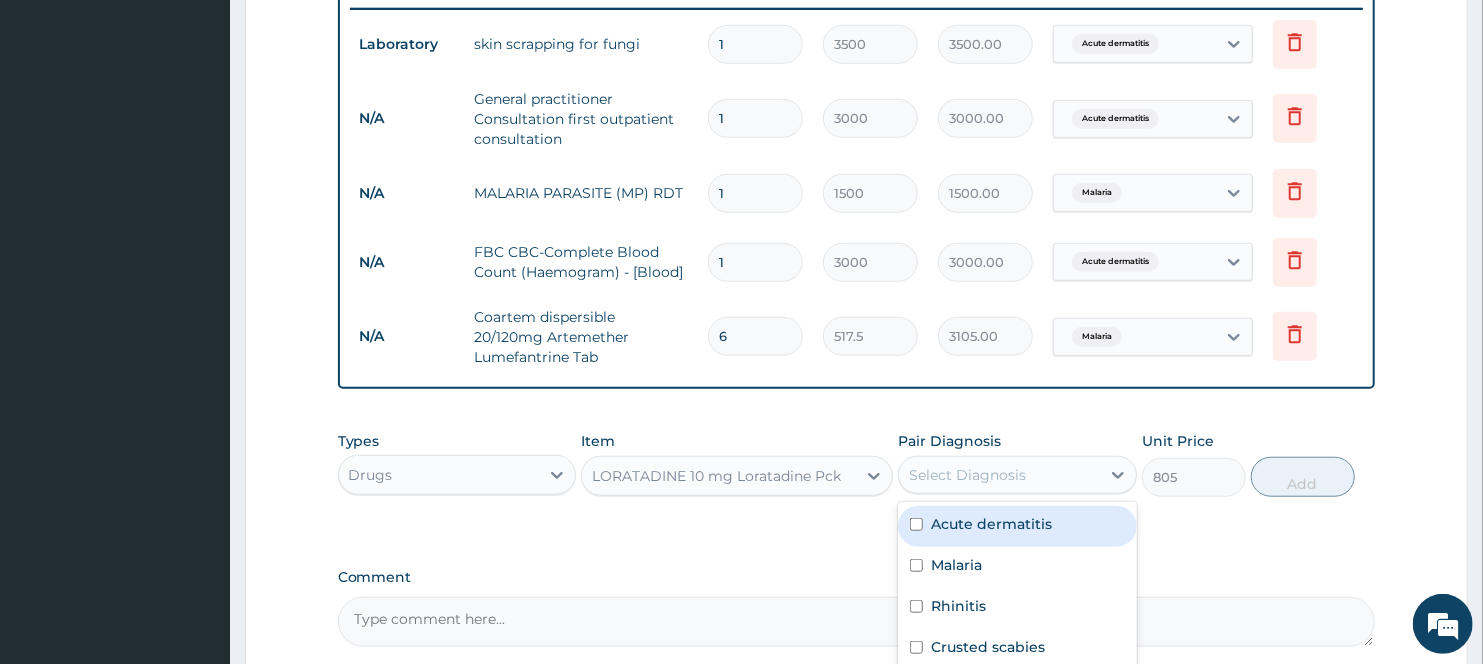 click on "Select Diagnosis" at bounding box center [967, 475] 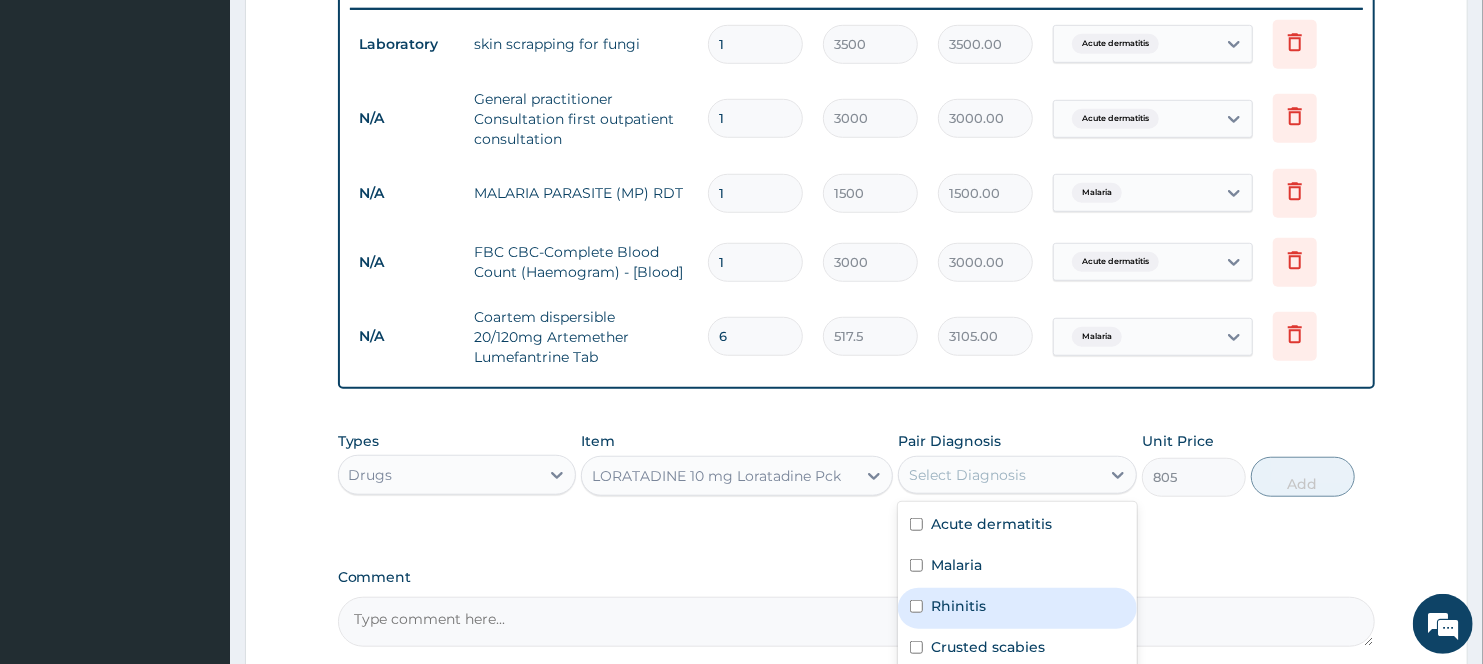 click on "Rhinitis" at bounding box center [1017, 608] 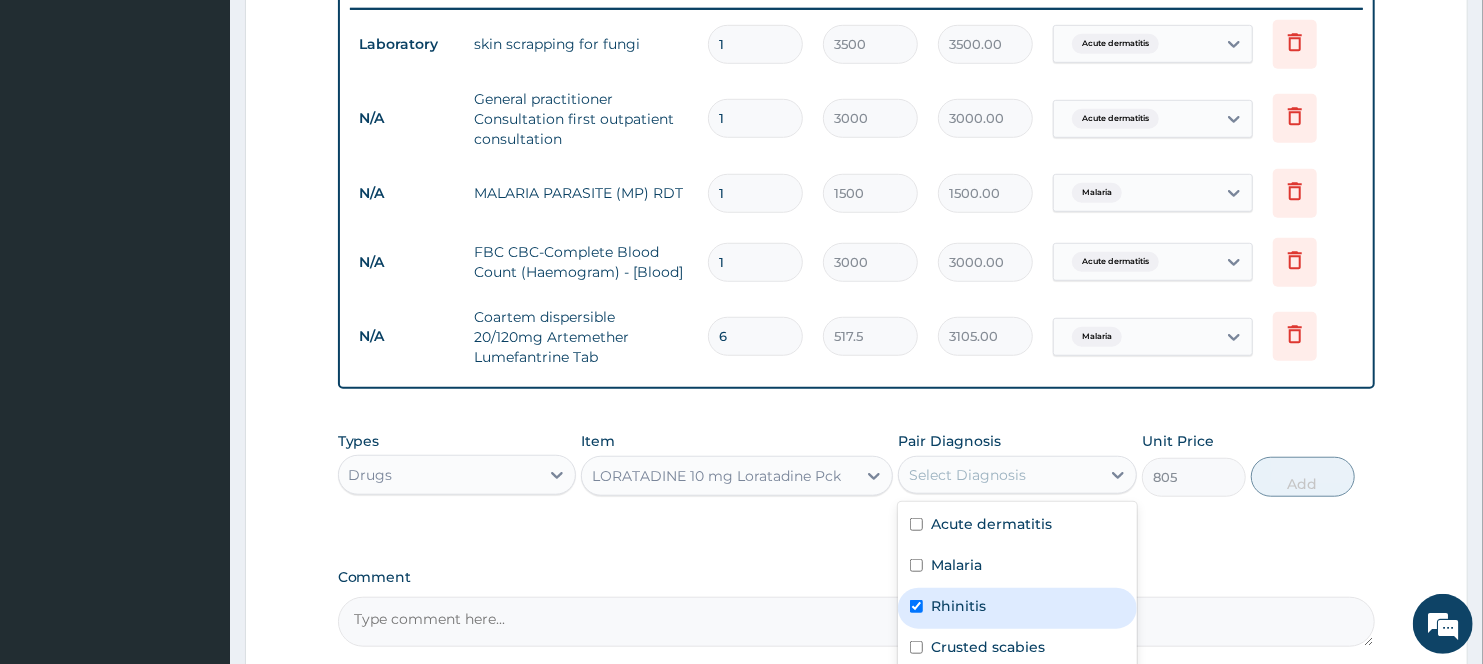 checkbox on "true" 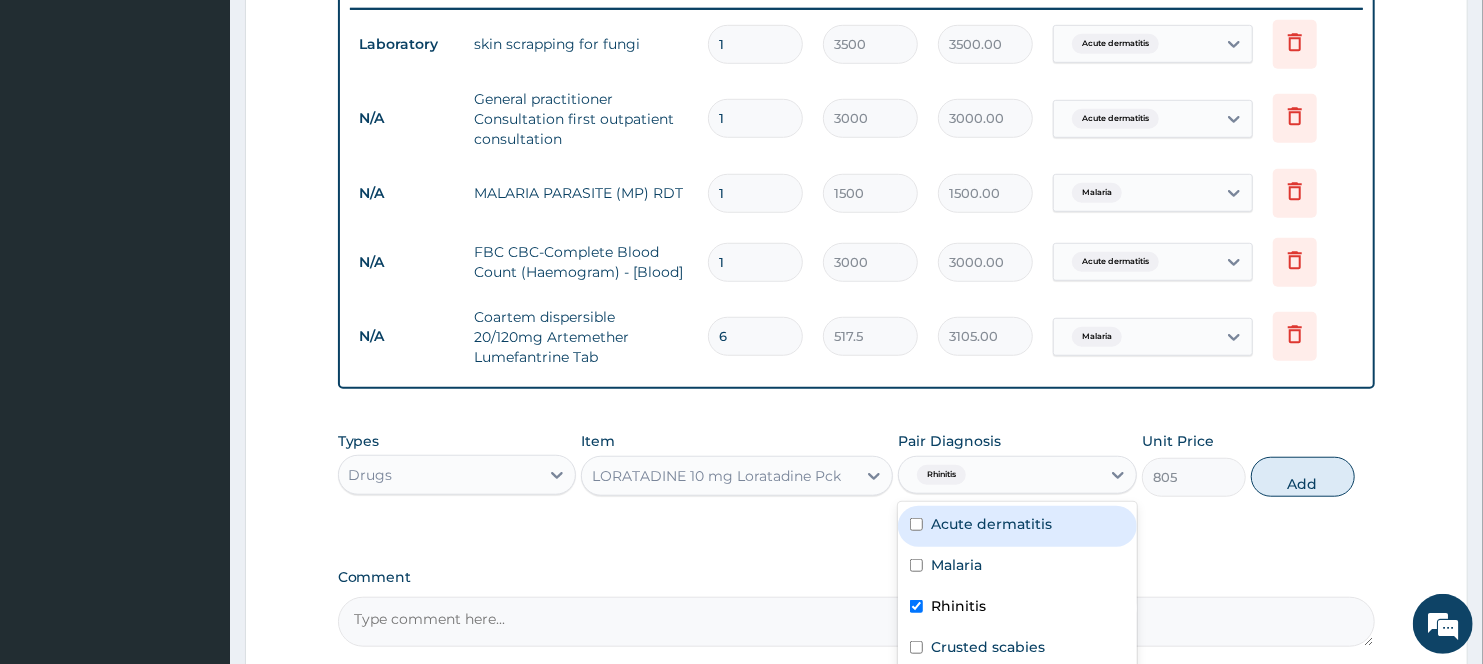 click on "Add" at bounding box center [1303, 477] 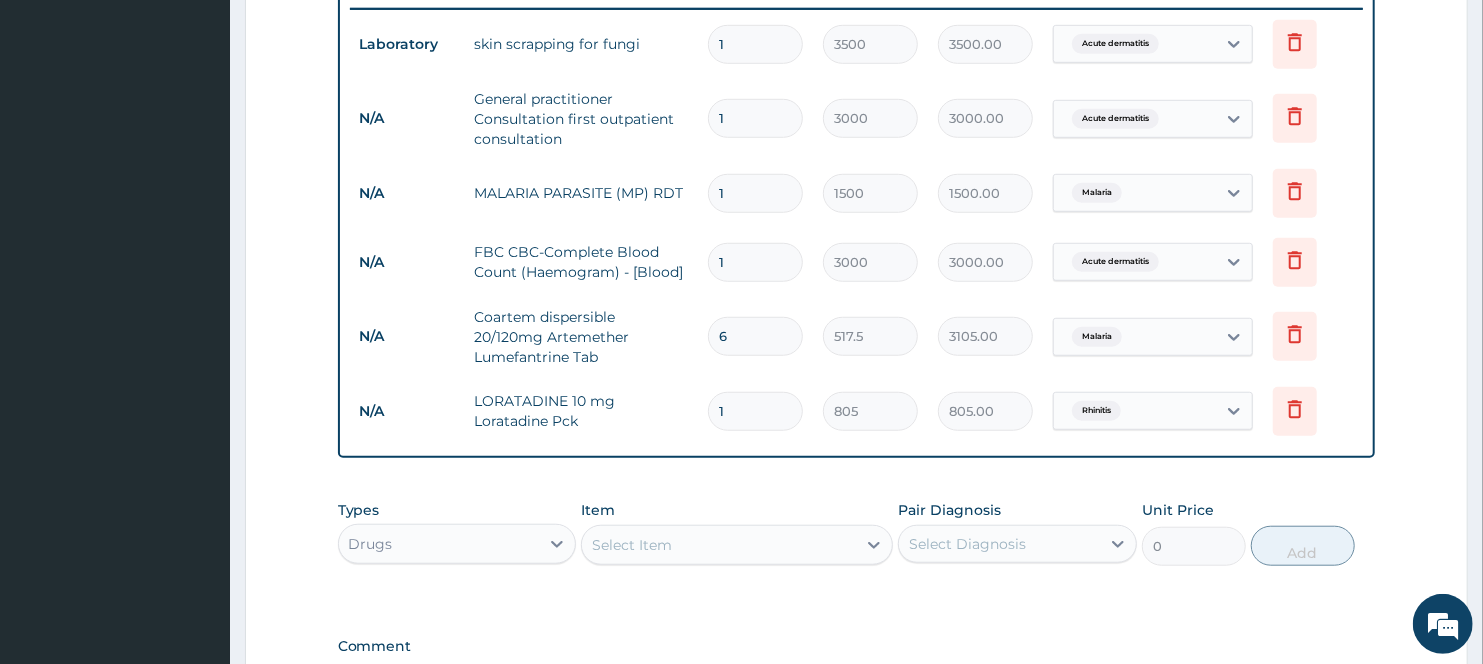 click on "Select Item" at bounding box center [718, 545] 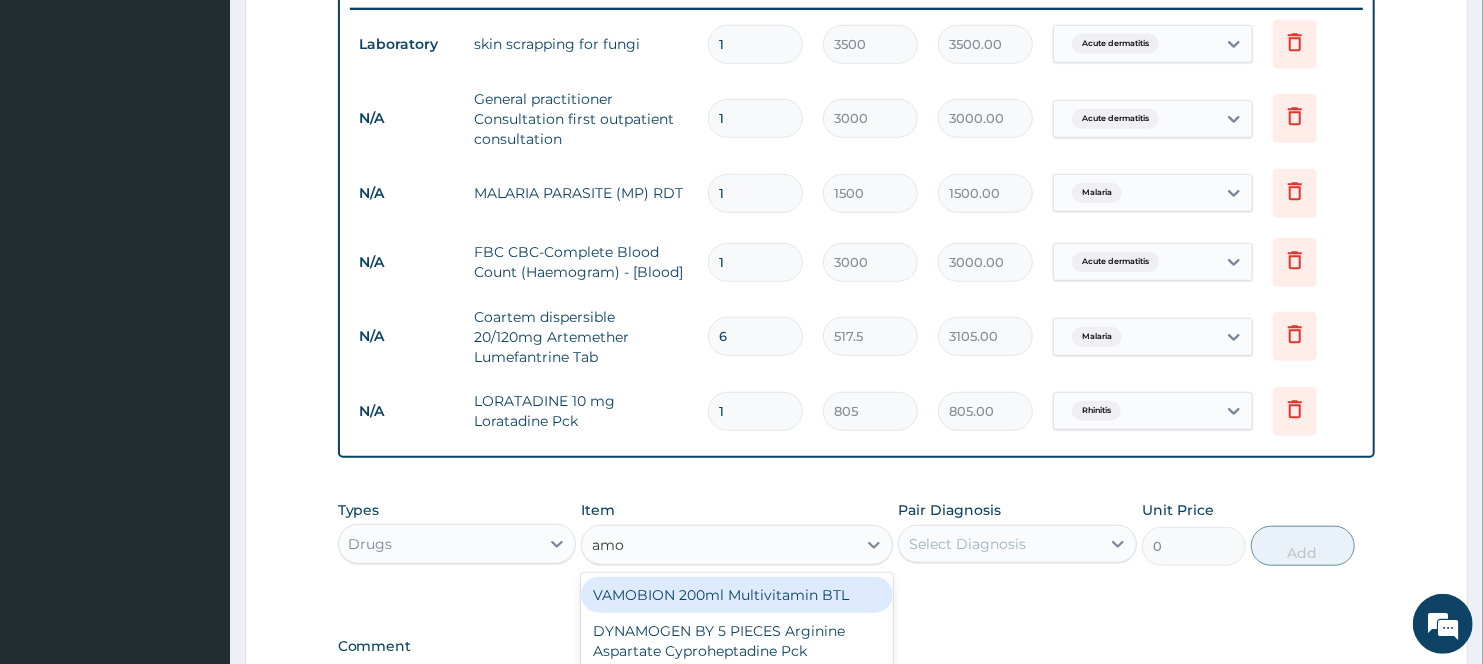 type on "amox" 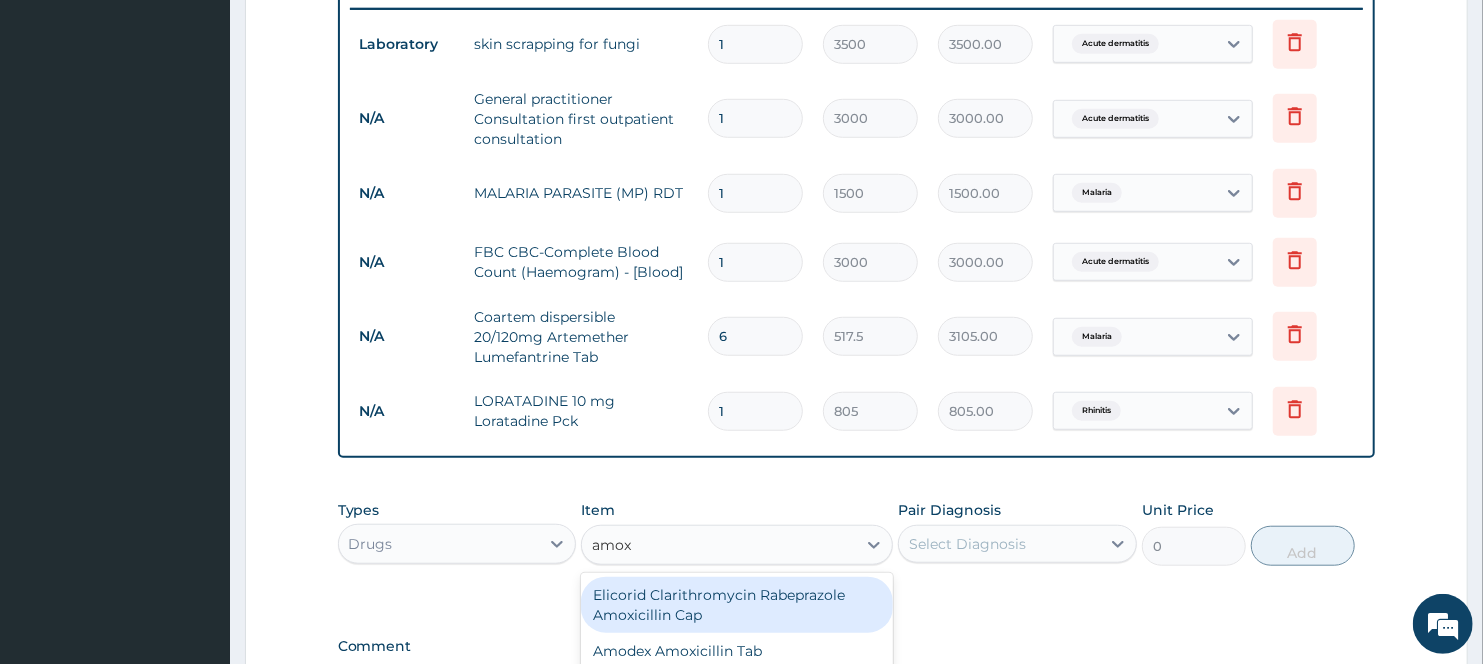 scroll, scrollTop: 900, scrollLeft: 0, axis: vertical 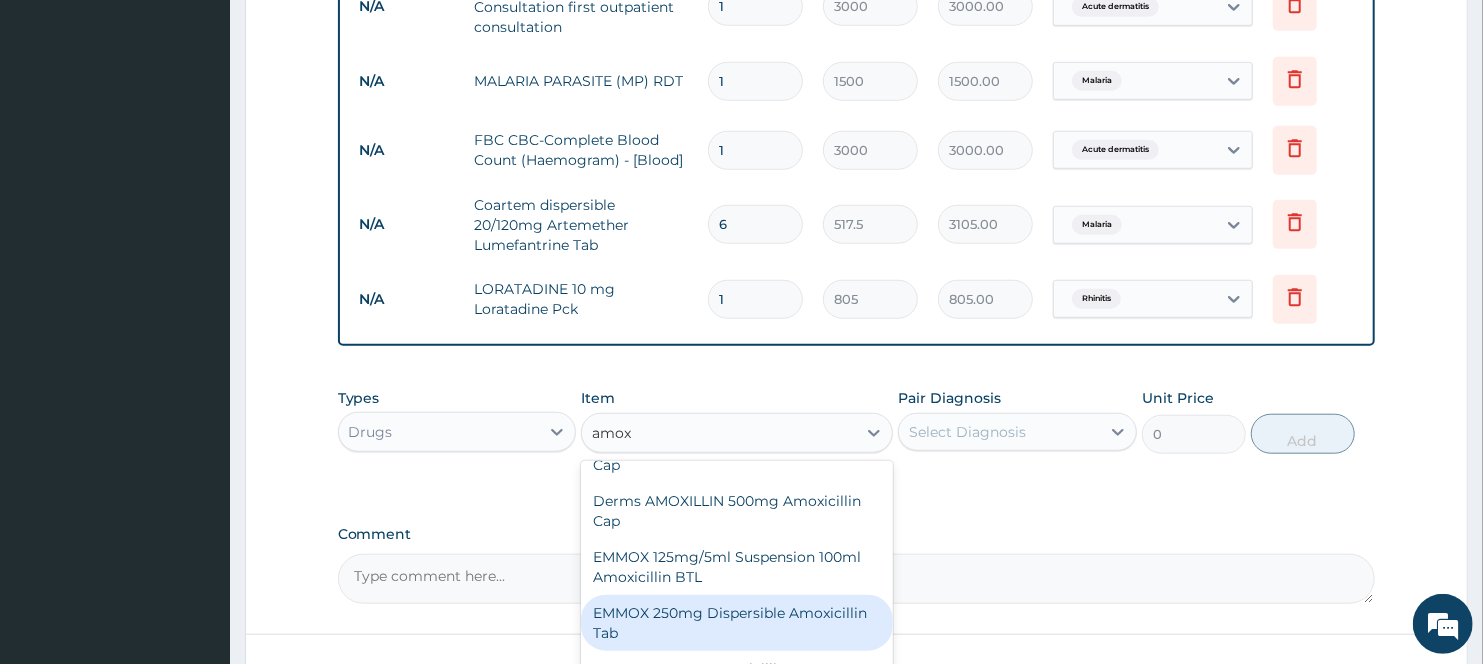 click on "EMMOX 250mg Dispersible Amoxicillin Tab" at bounding box center (736, 623) 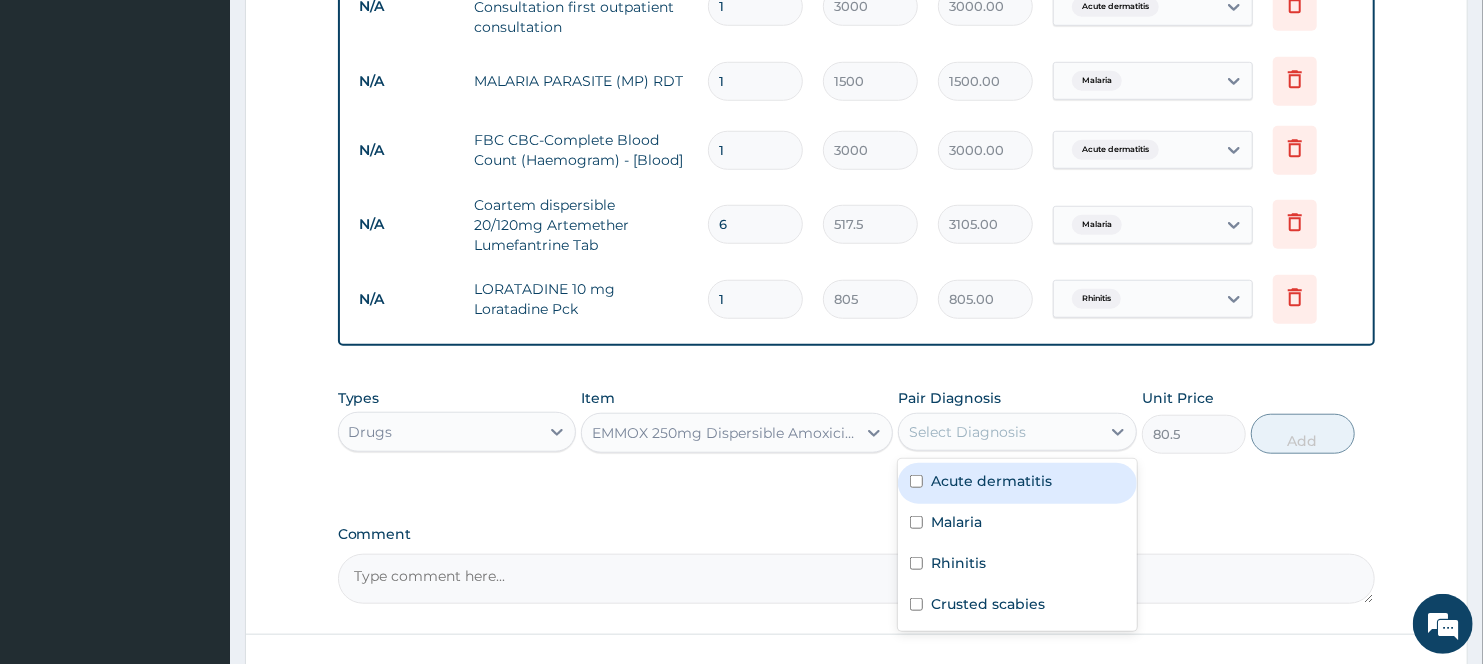 click on "Select Diagnosis" at bounding box center (967, 432) 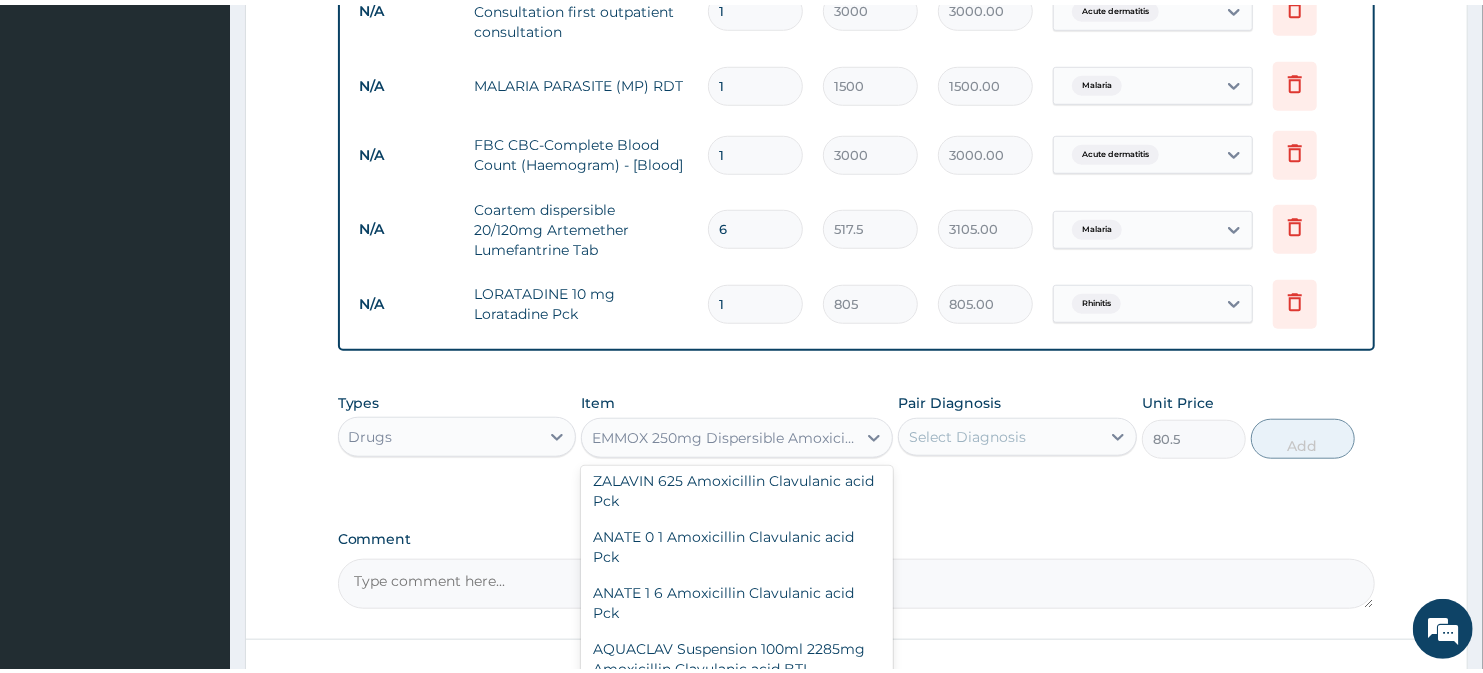 scroll, scrollTop: 52786, scrollLeft: 0, axis: vertical 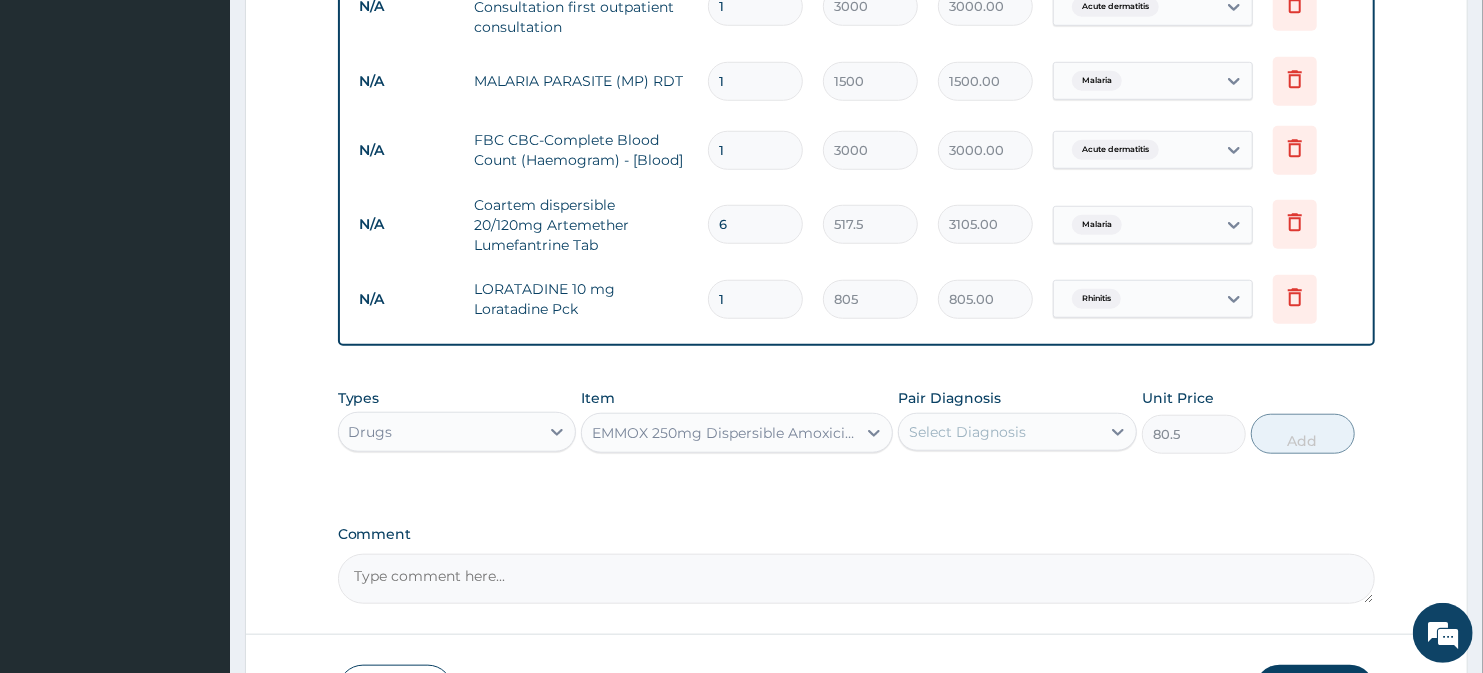 click on "EMMOX 250mg Dispersible Amoxicillin Tab" at bounding box center [724, 433] 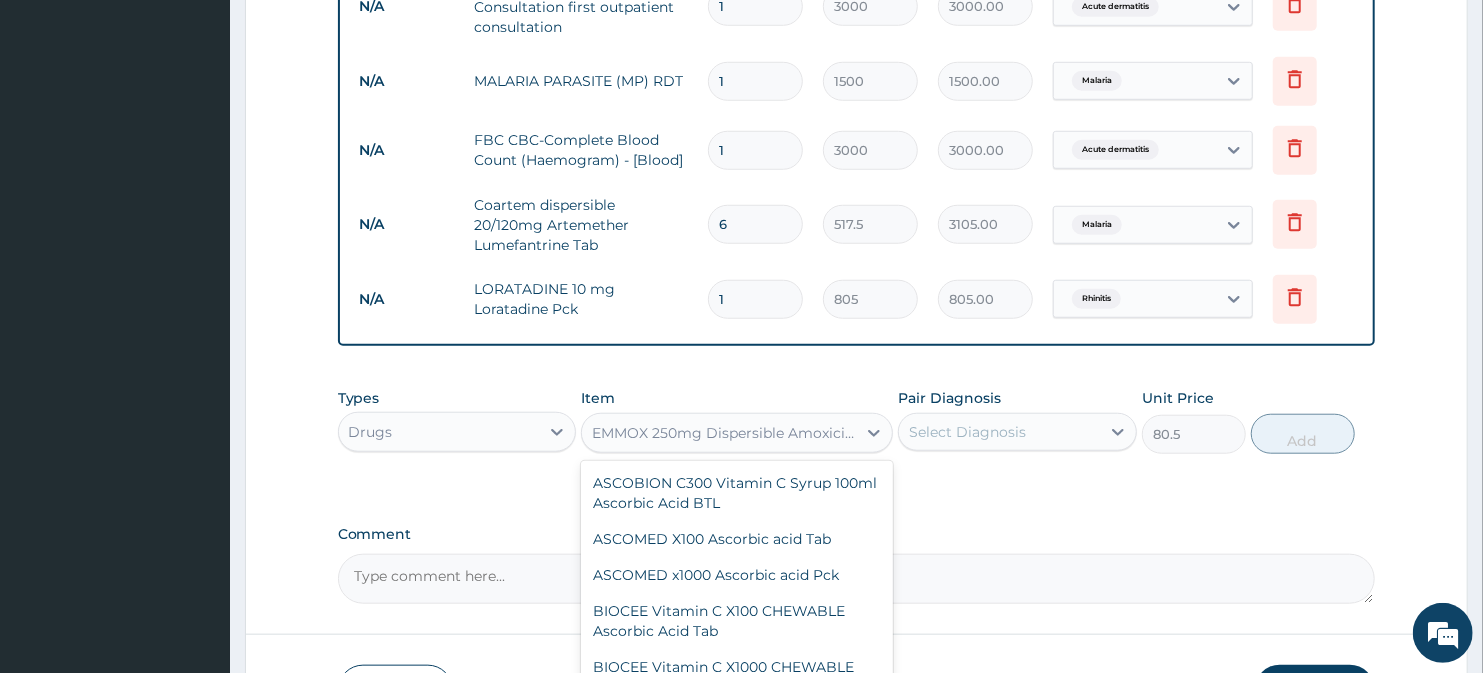 scroll, scrollTop: 52231, scrollLeft: 0, axis: vertical 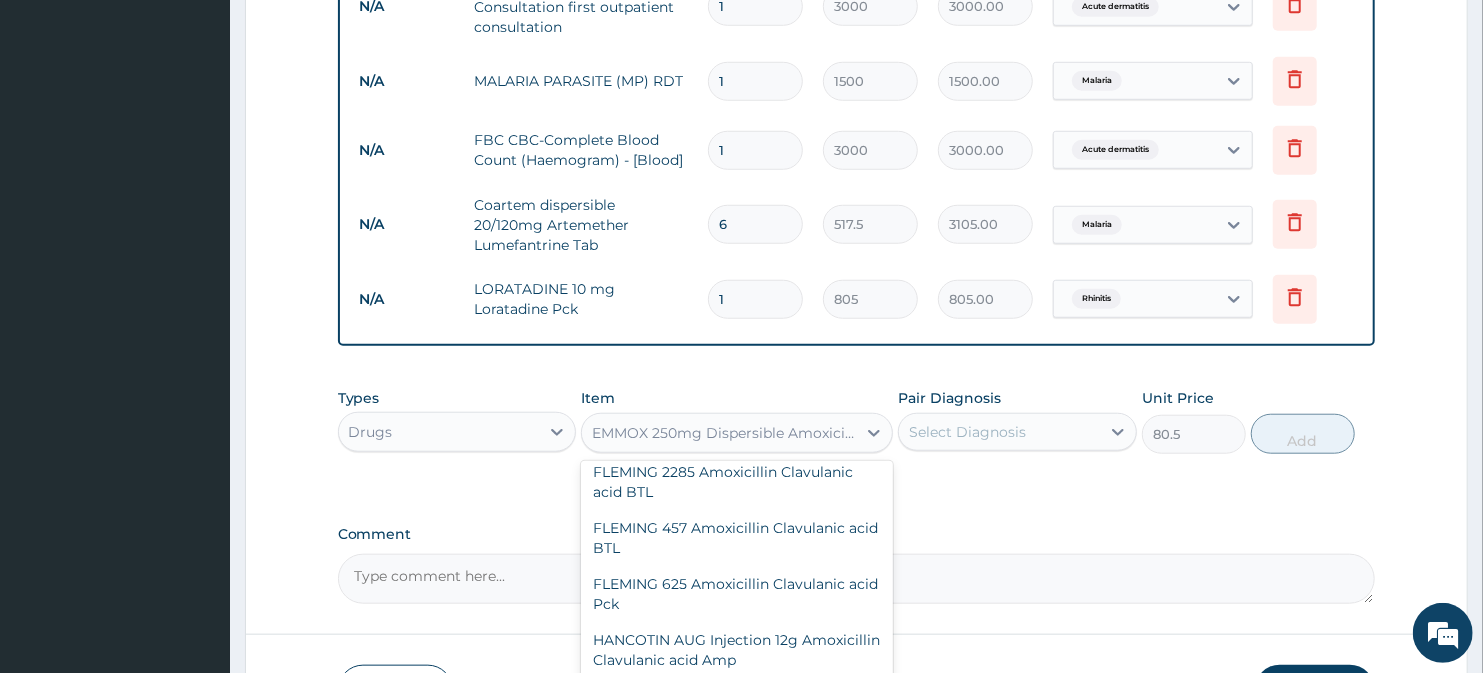 paste on "AMOXICILLIN 250mg Amoxicillin Cap" 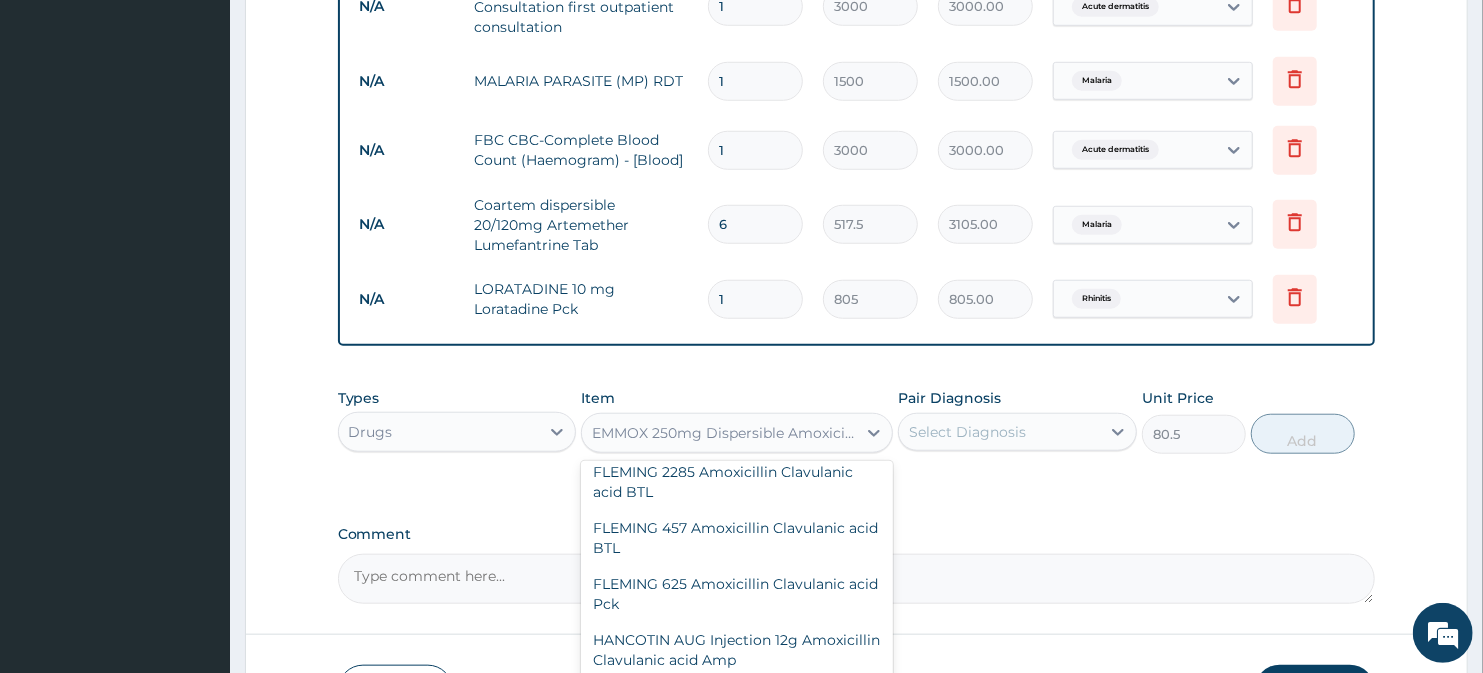type on "AMOXICILLIN 250mg Amoxicillin Cap" 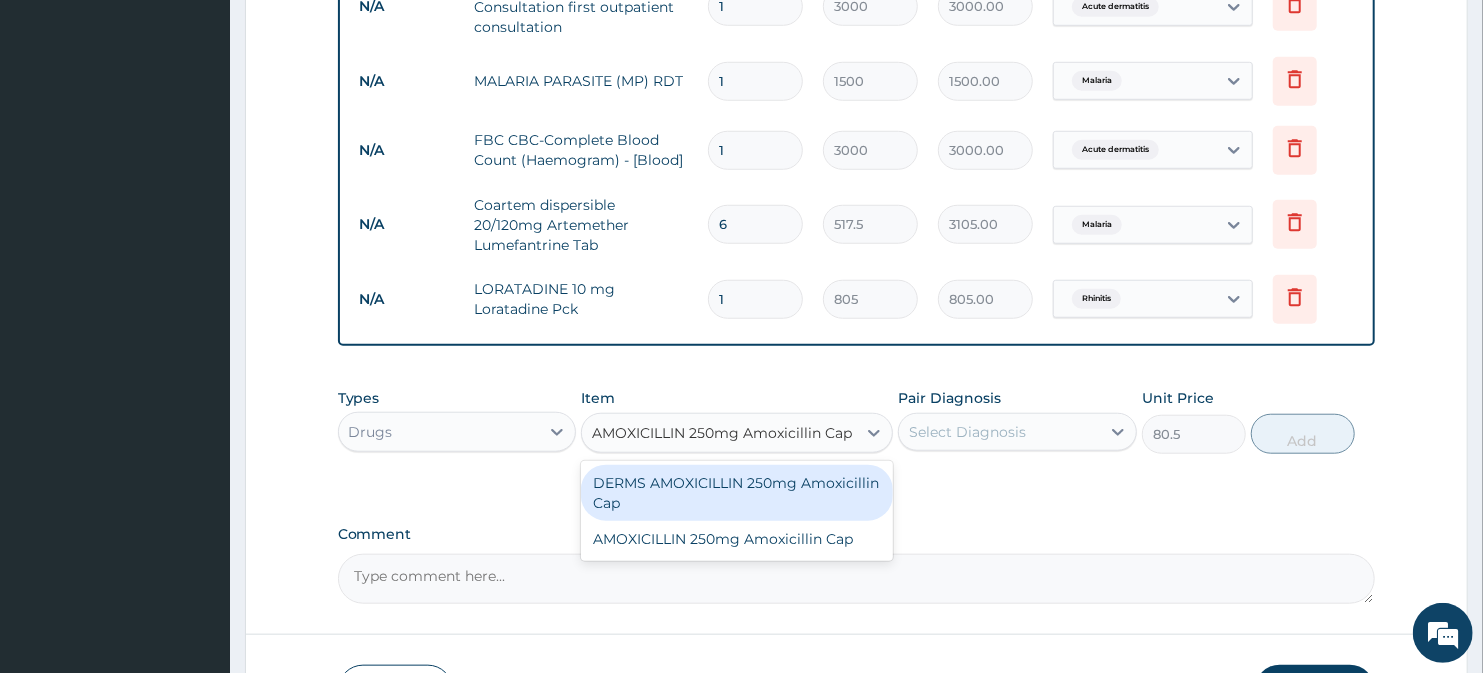 scroll, scrollTop: 0, scrollLeft: 0, axis: both 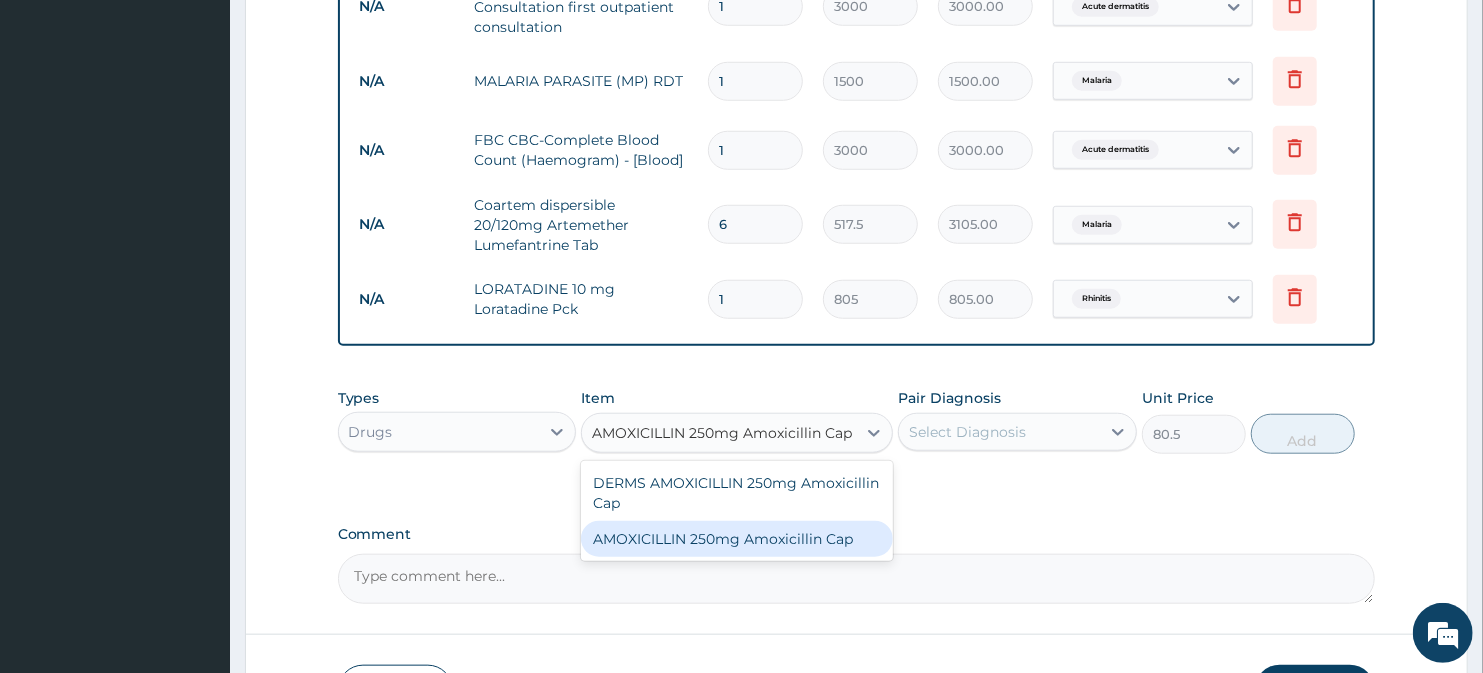 click on "AMOXICILLIN 250mg Amoxicillin Cap" at bounding box center (736, 539) 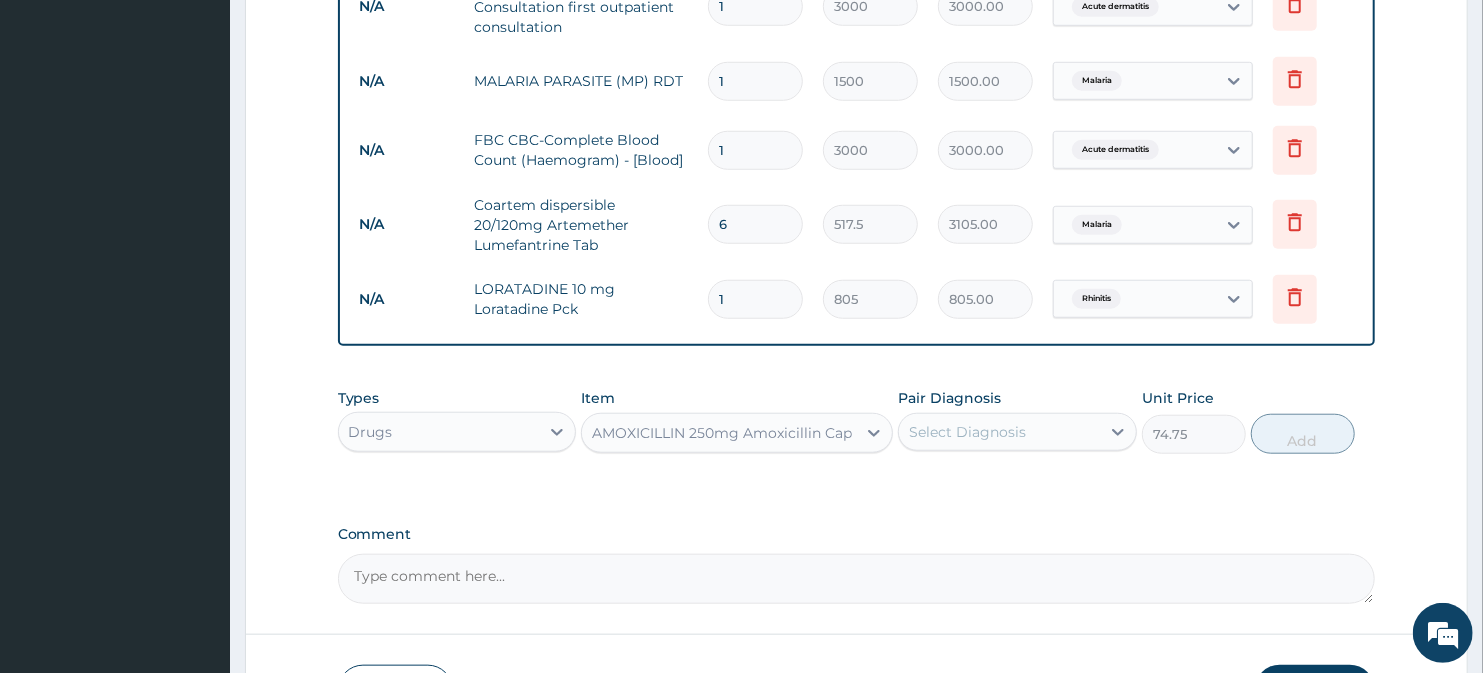 drag, startPoint x: 713, startPoint y: 534, endPoint x: 758, endPoint y: 525, distance: 45.891174 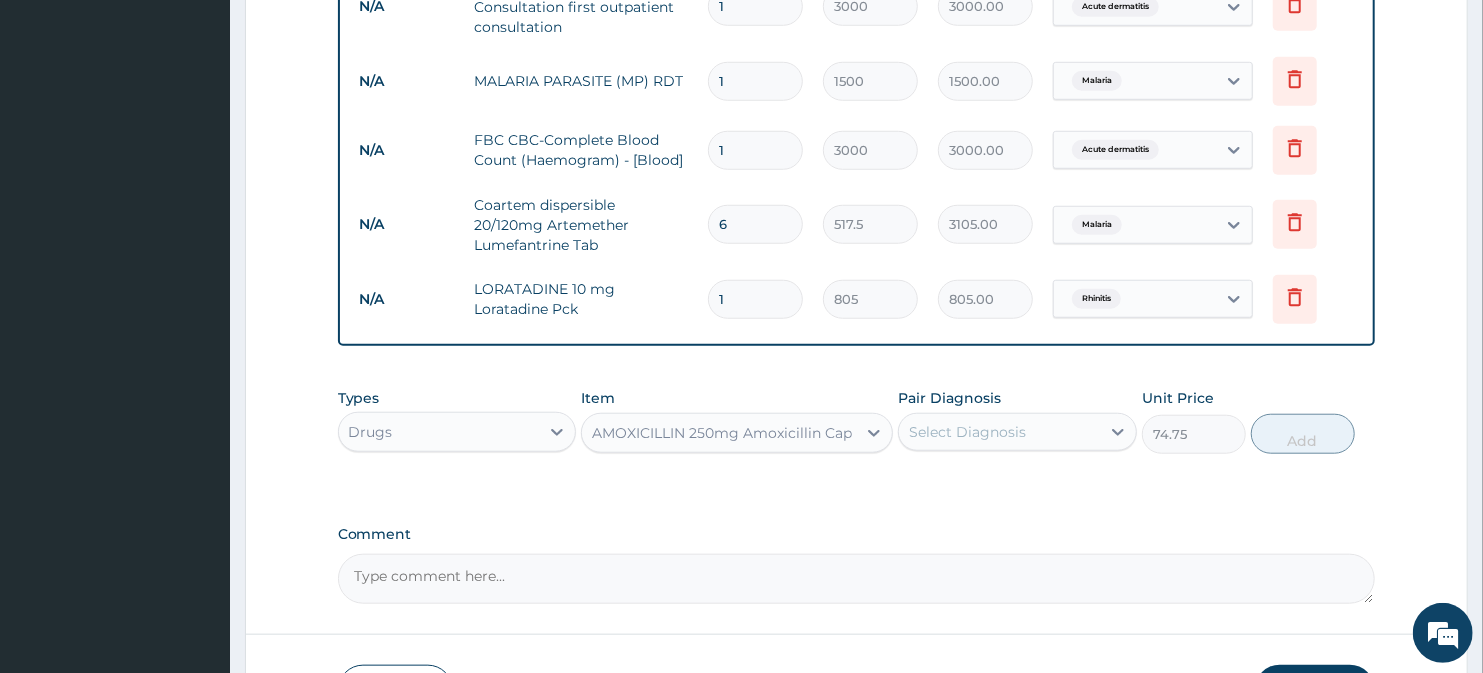 click on "Comment" at bounding box center [857, 565] 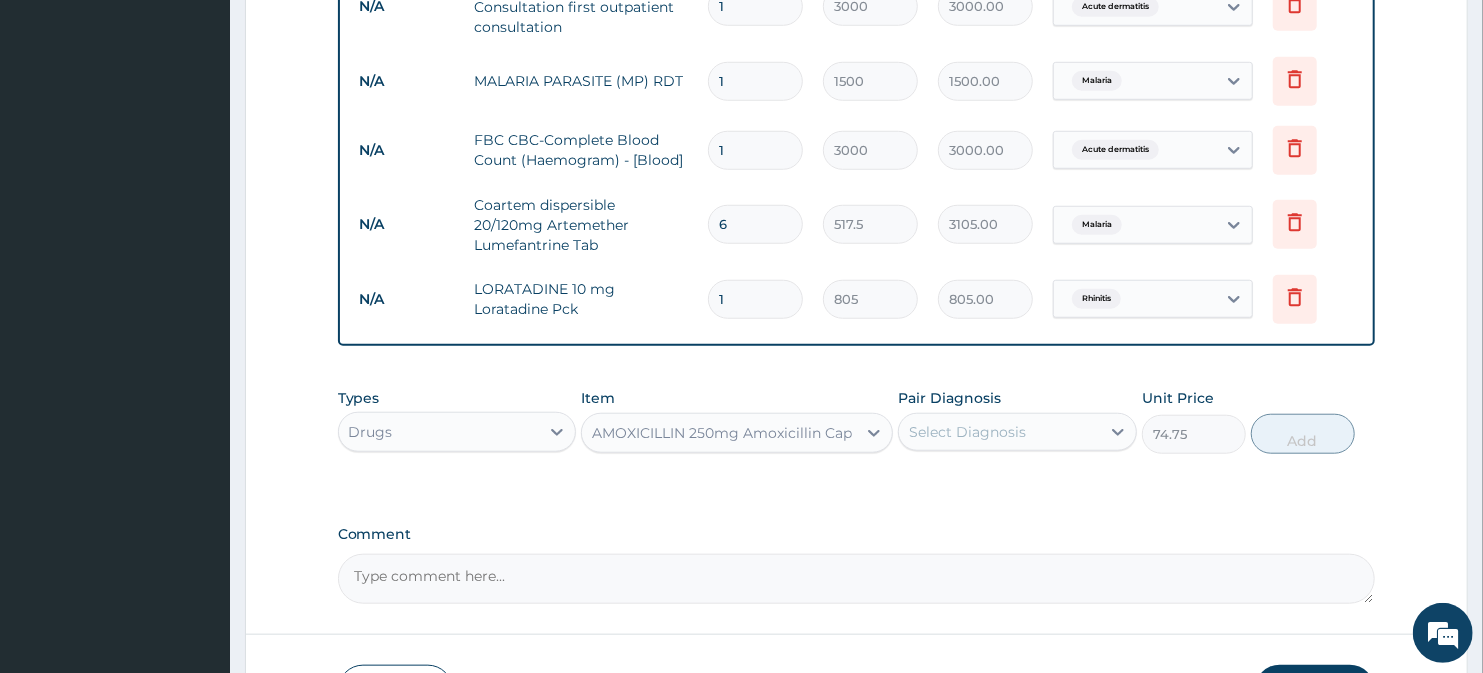 click on "Select Diagnosis" at bounding box center [967, 432] 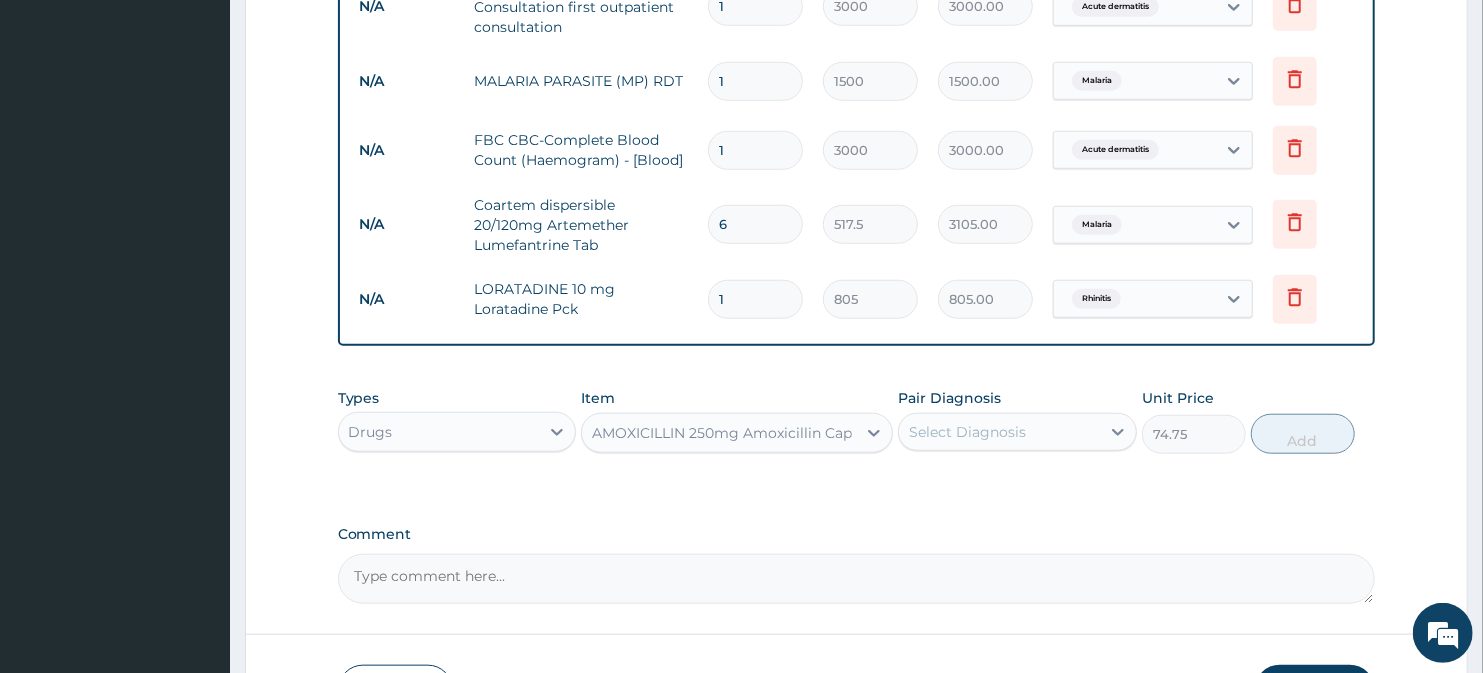 click on "1" at bounding box center (755, 299) 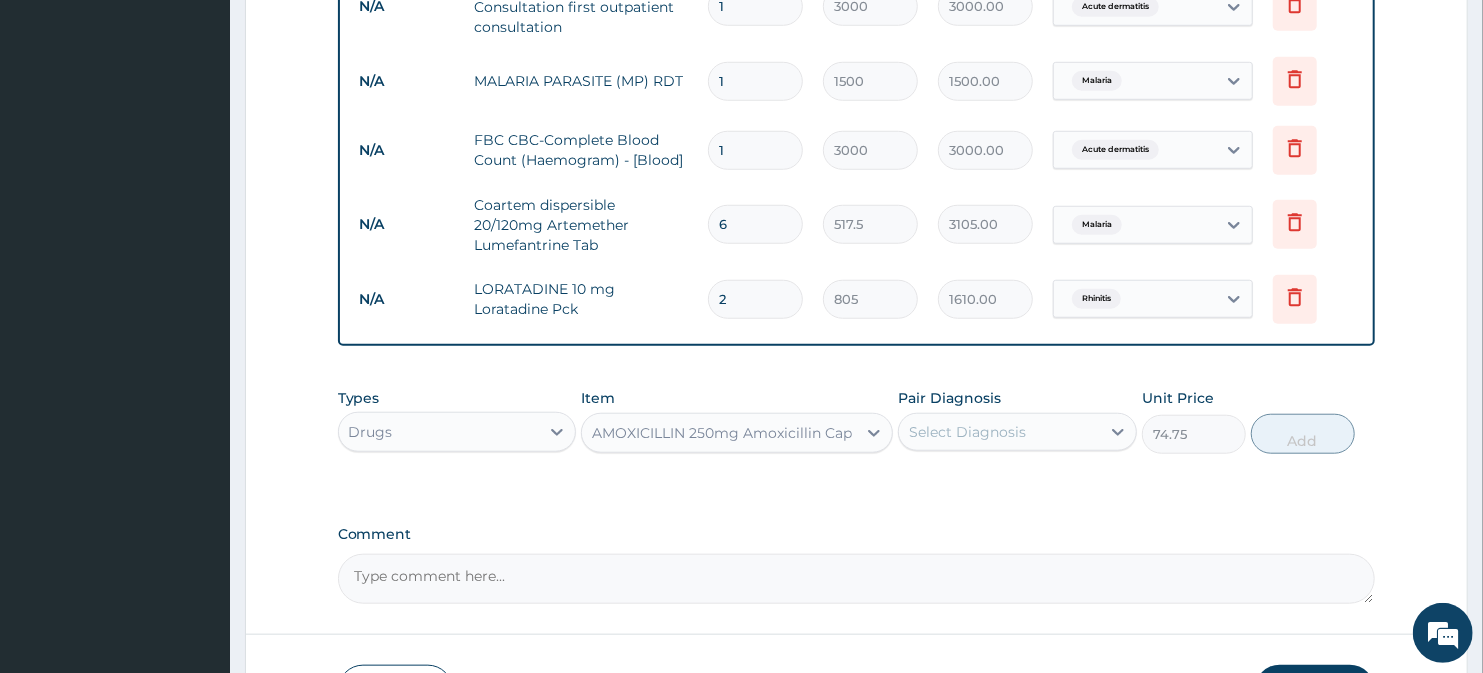 type on "21" 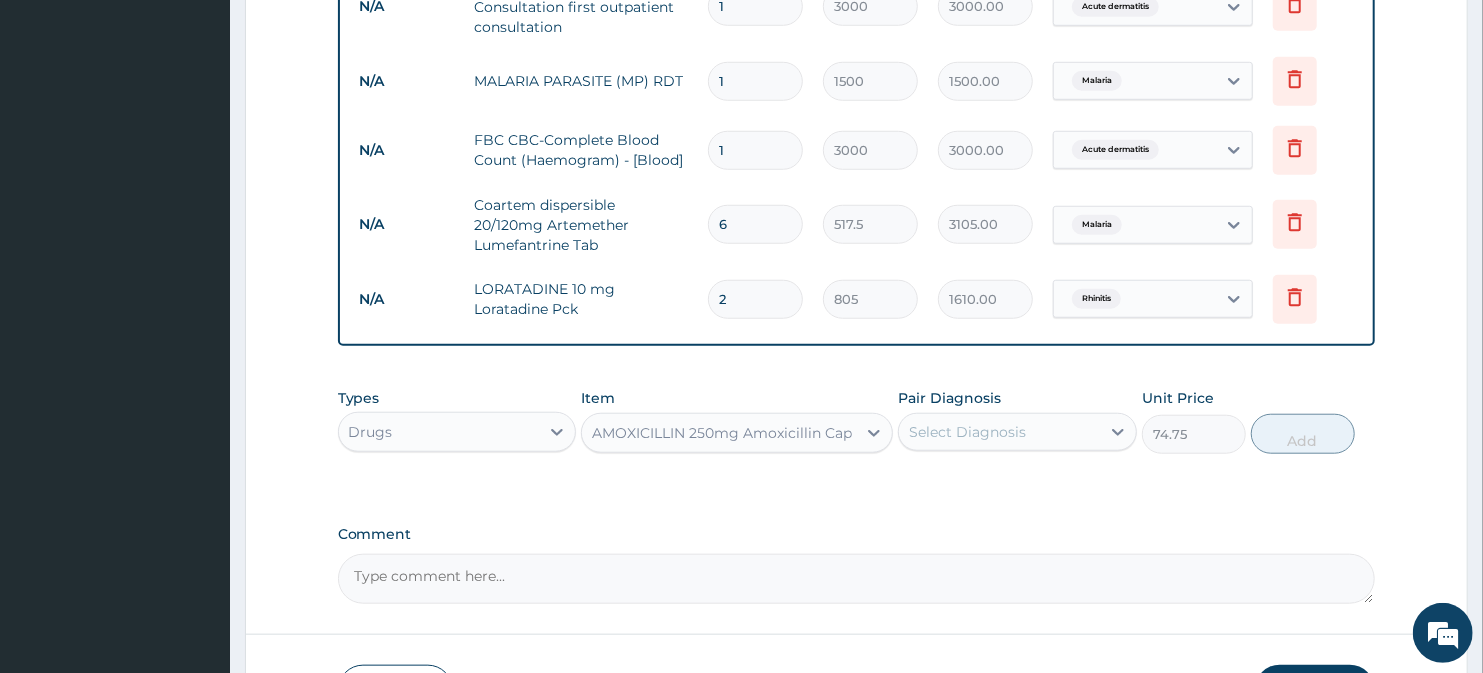 type on "16905.00" 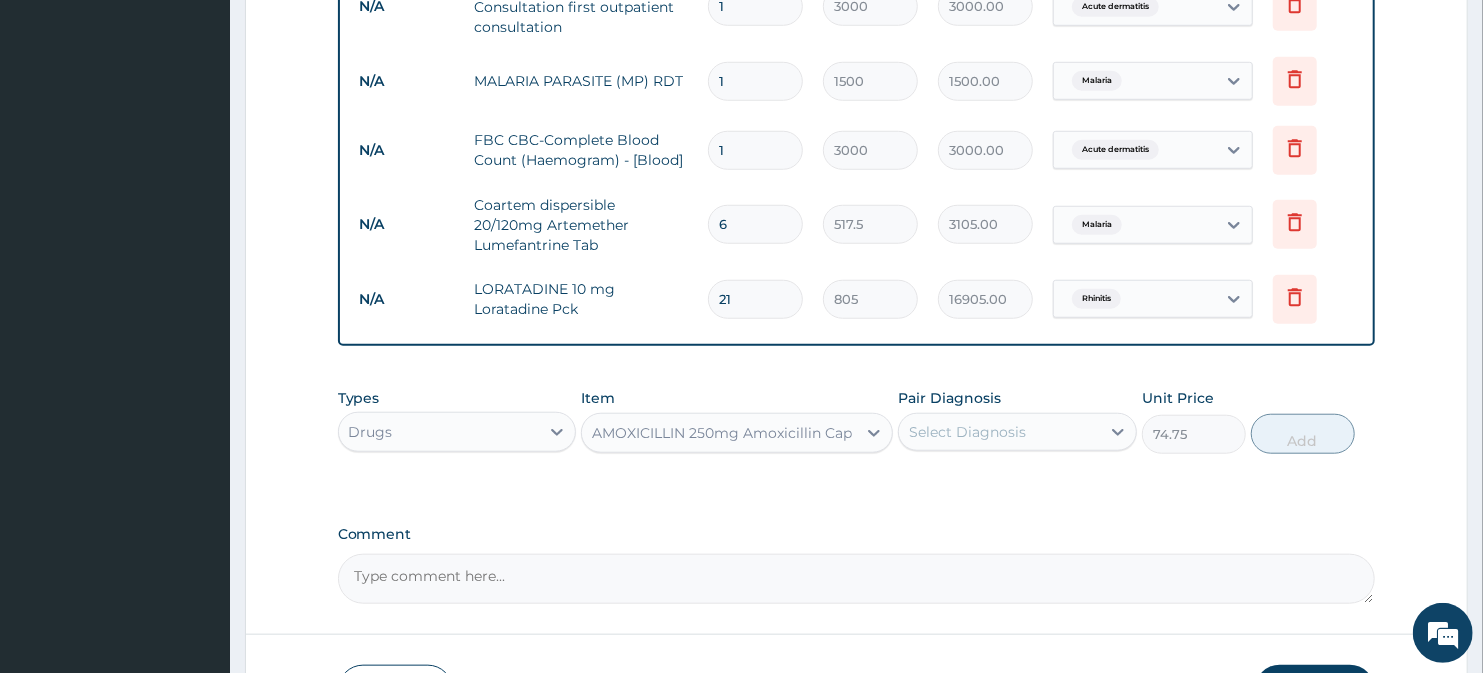type on "2" 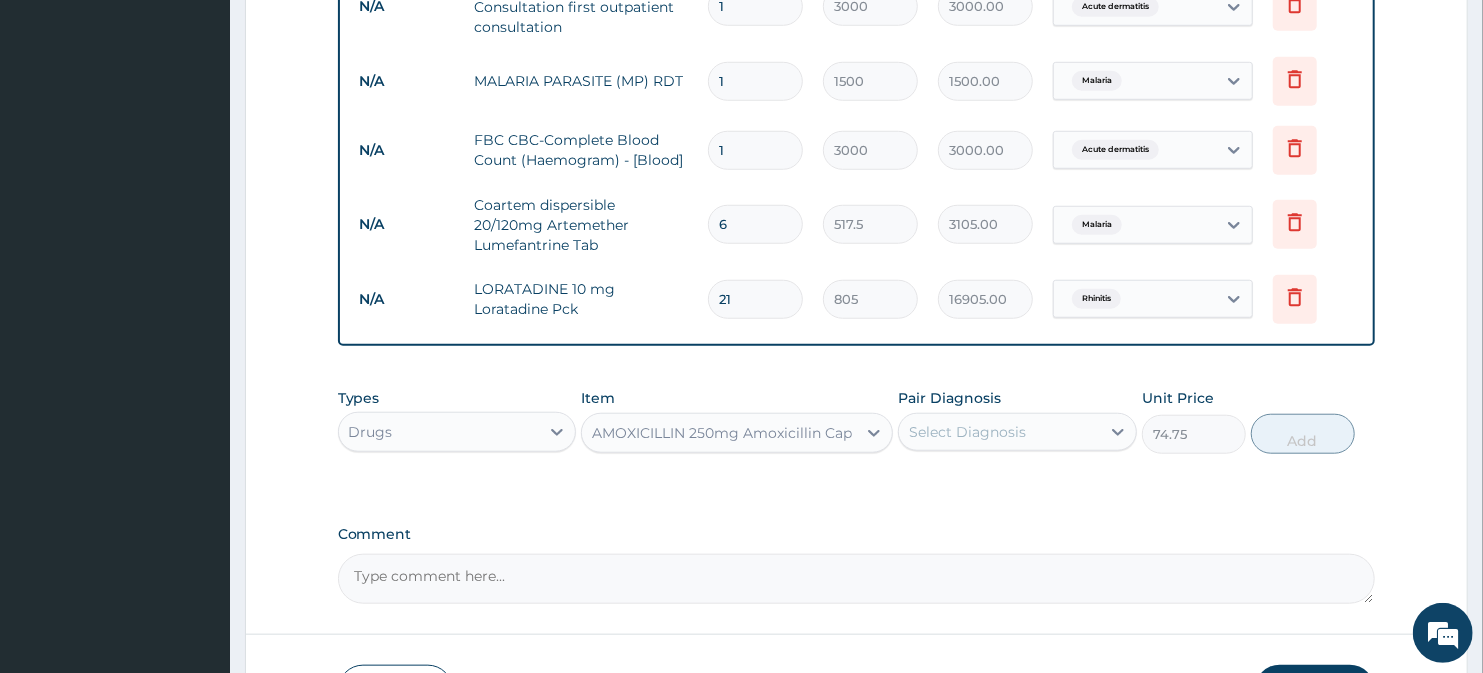 type on "1610.00" 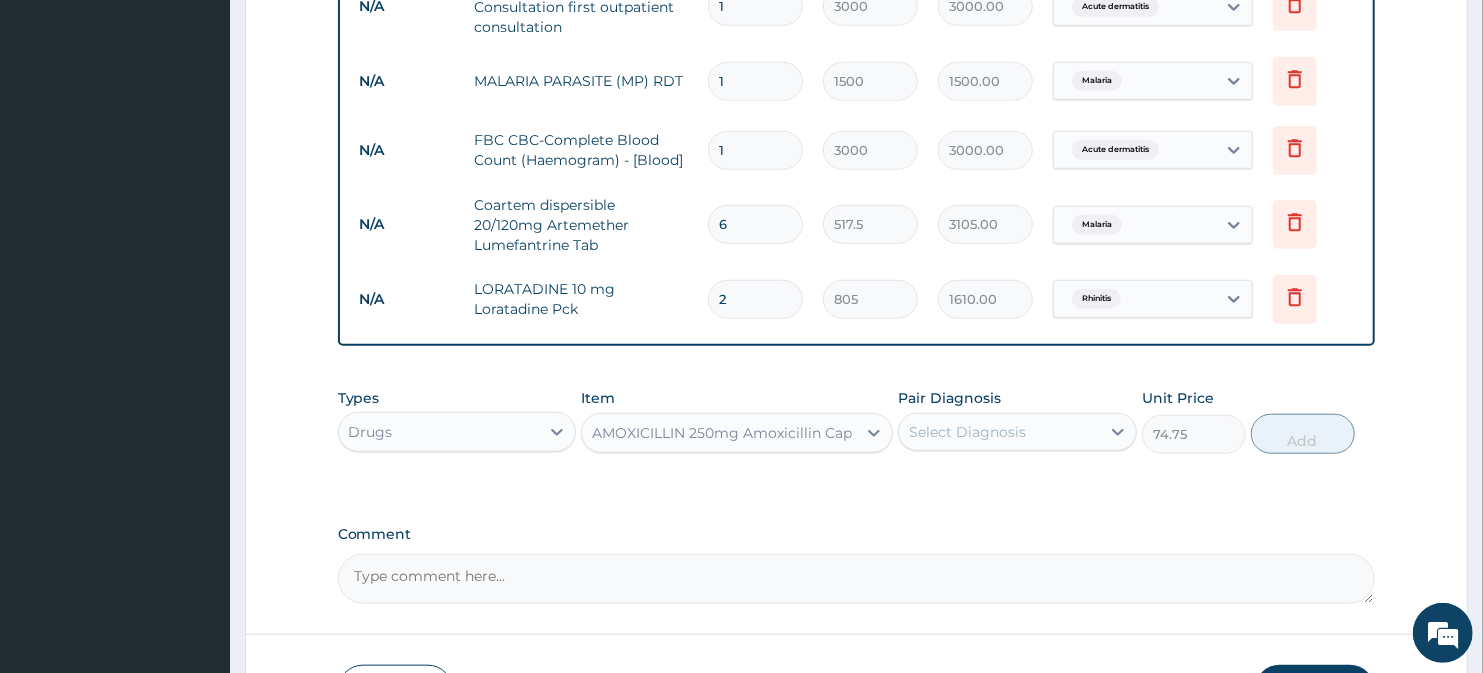 type 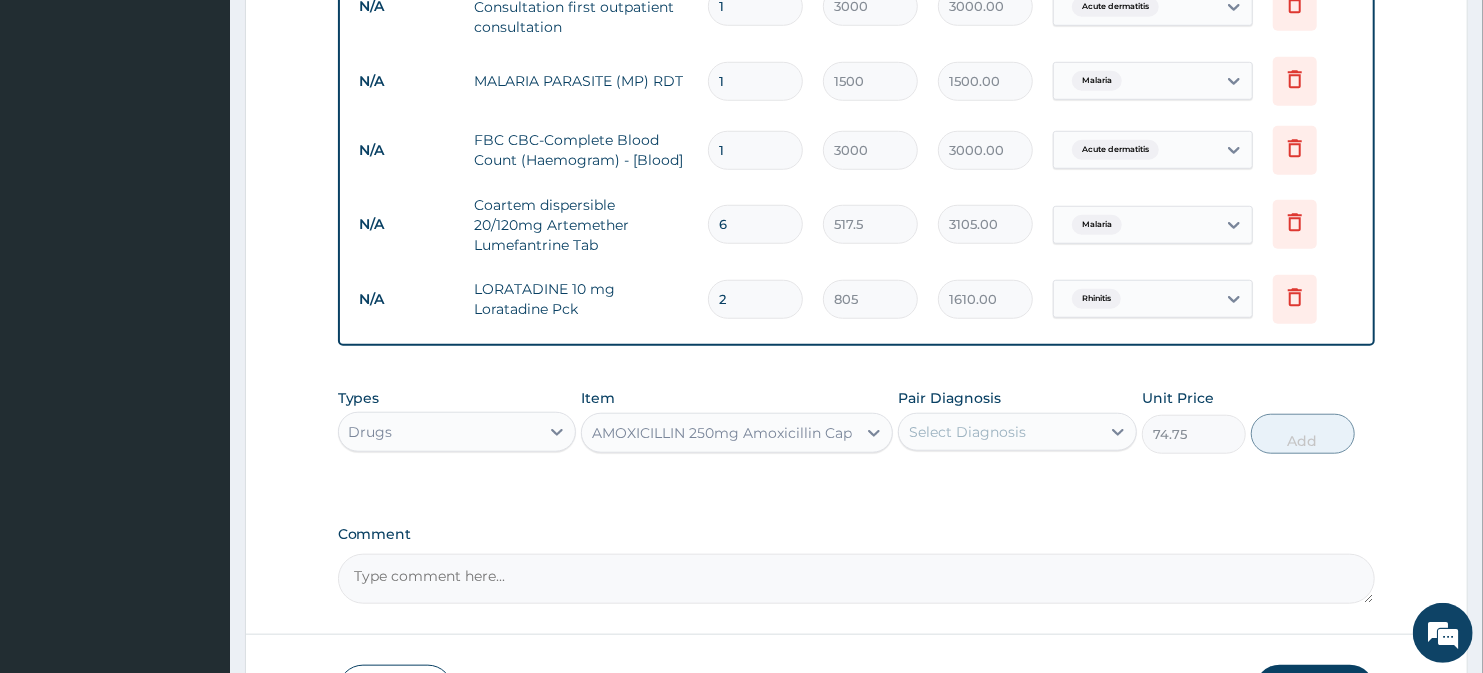 type on "0.00" 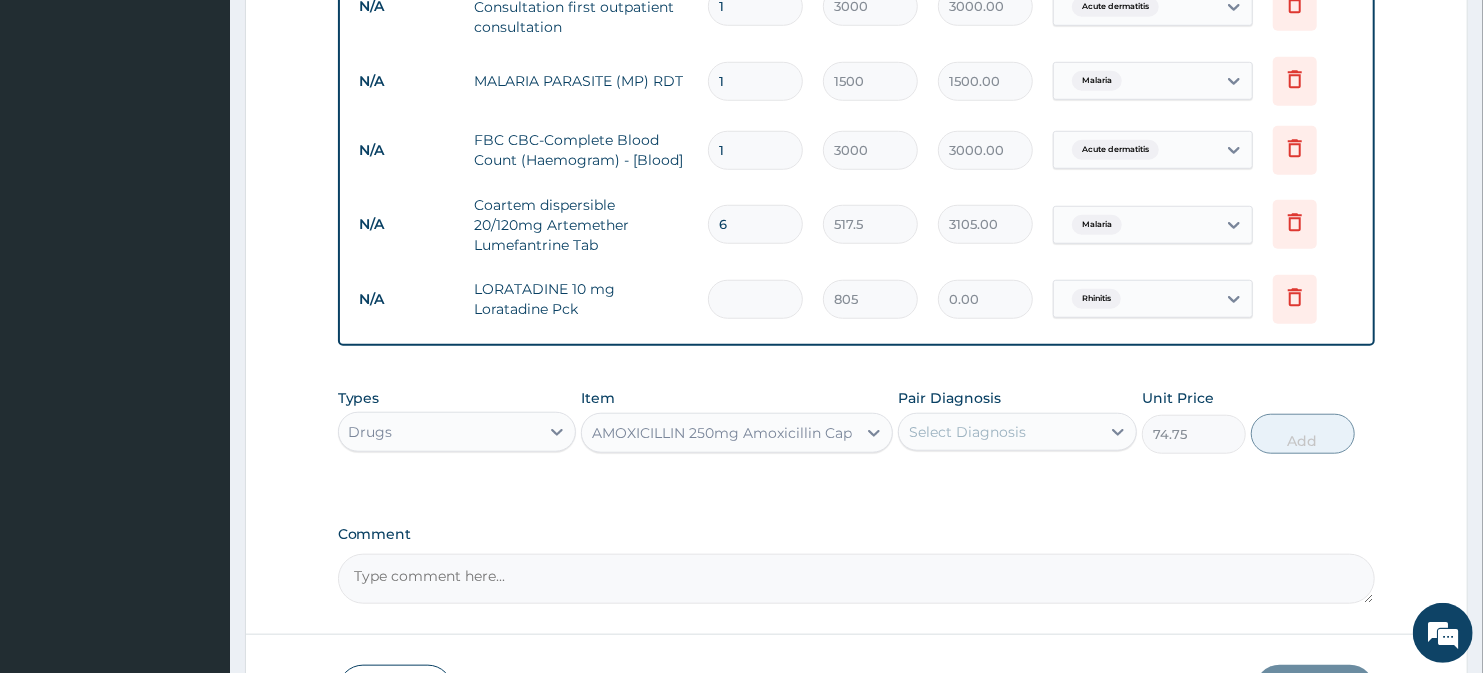 type on "1" 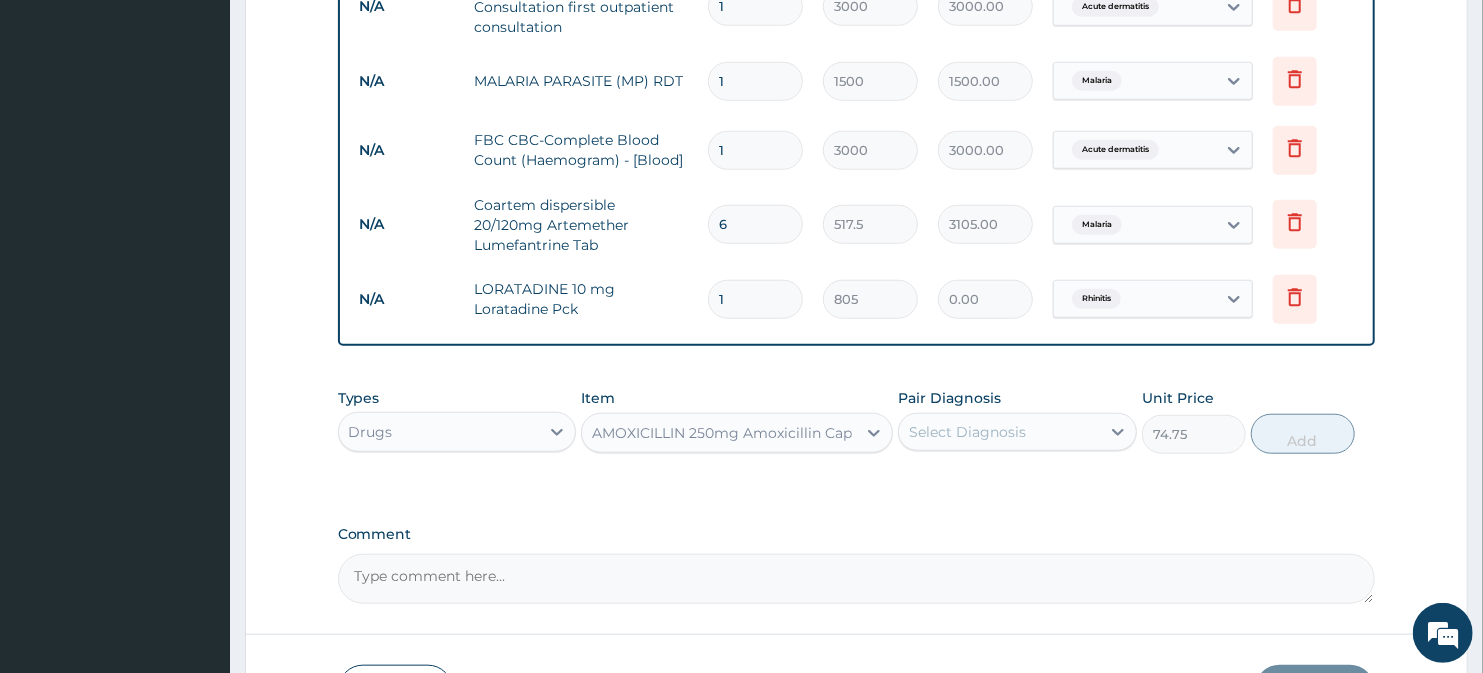 type on "805.00" 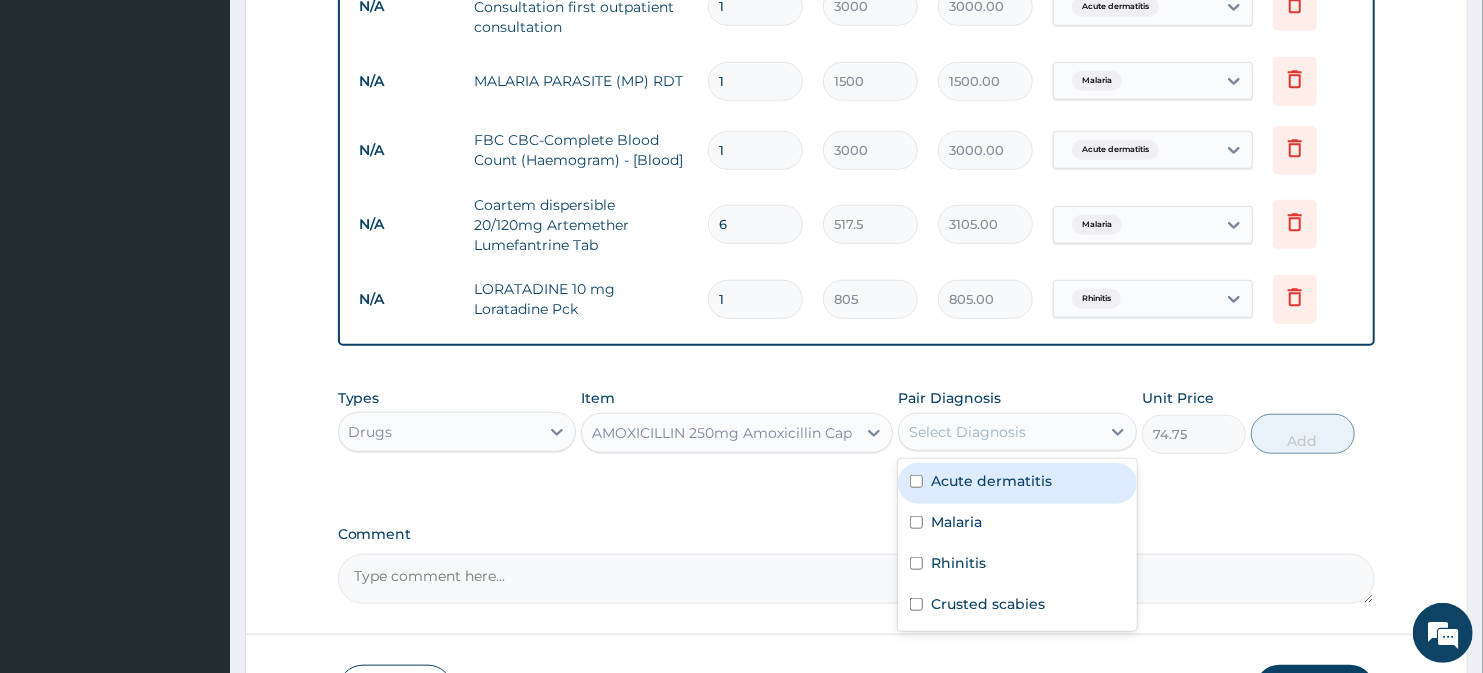 click on "Select Diagnosis" at bounding box center (999, 432) 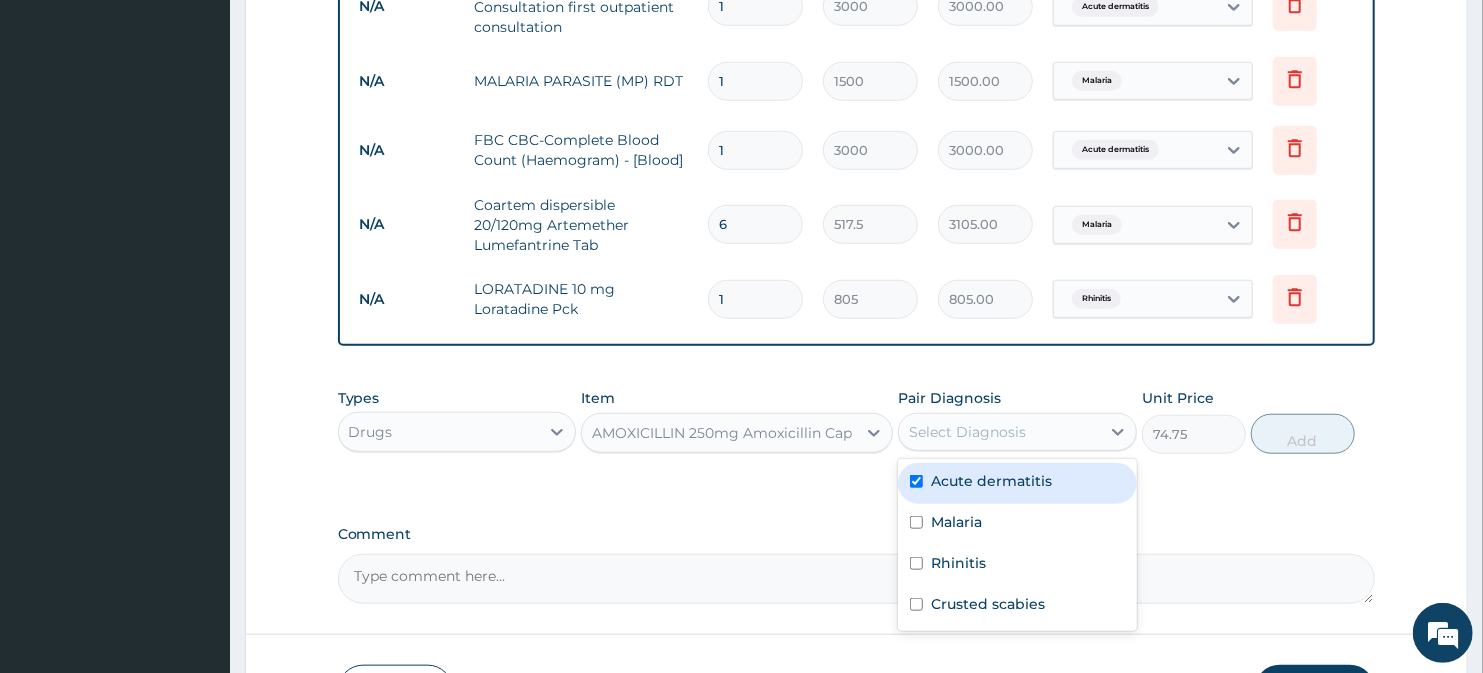 checkbox on "true" 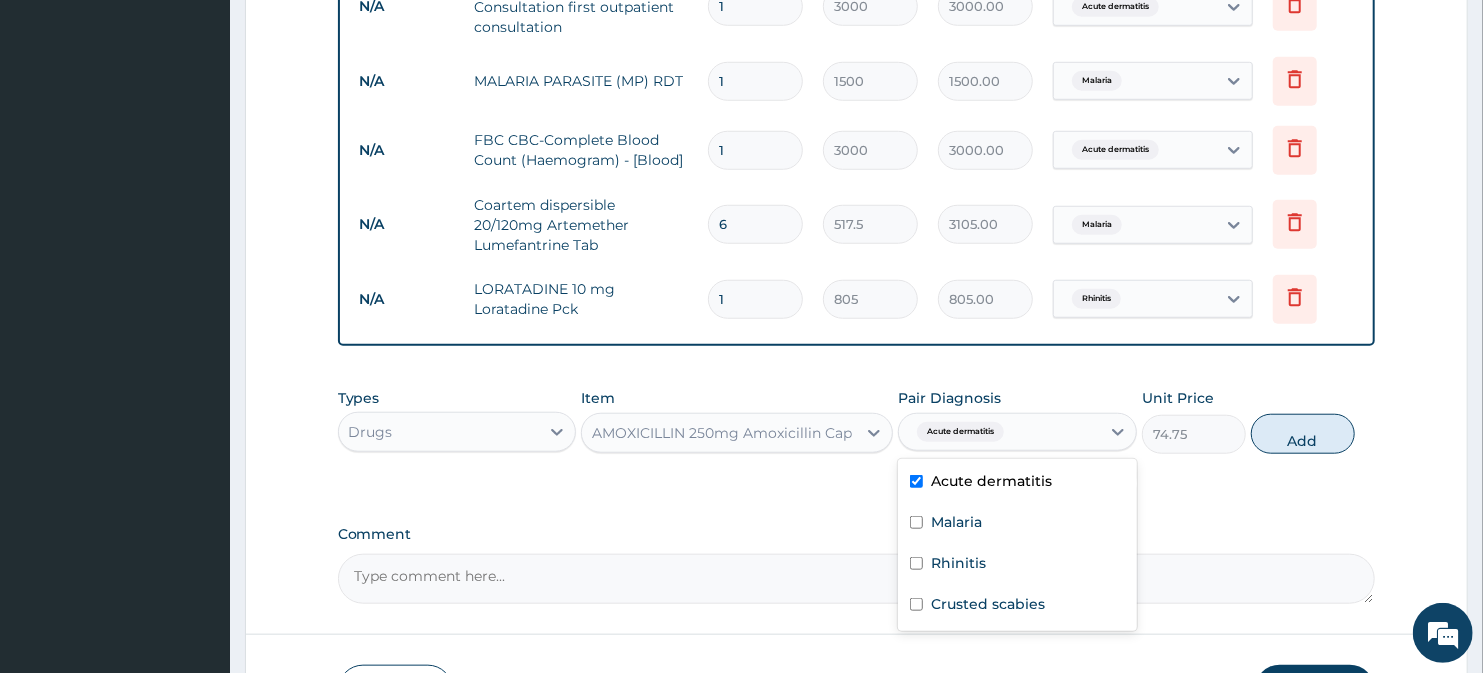 click on "Acute dermatitis" at bounding box center [999, 432] 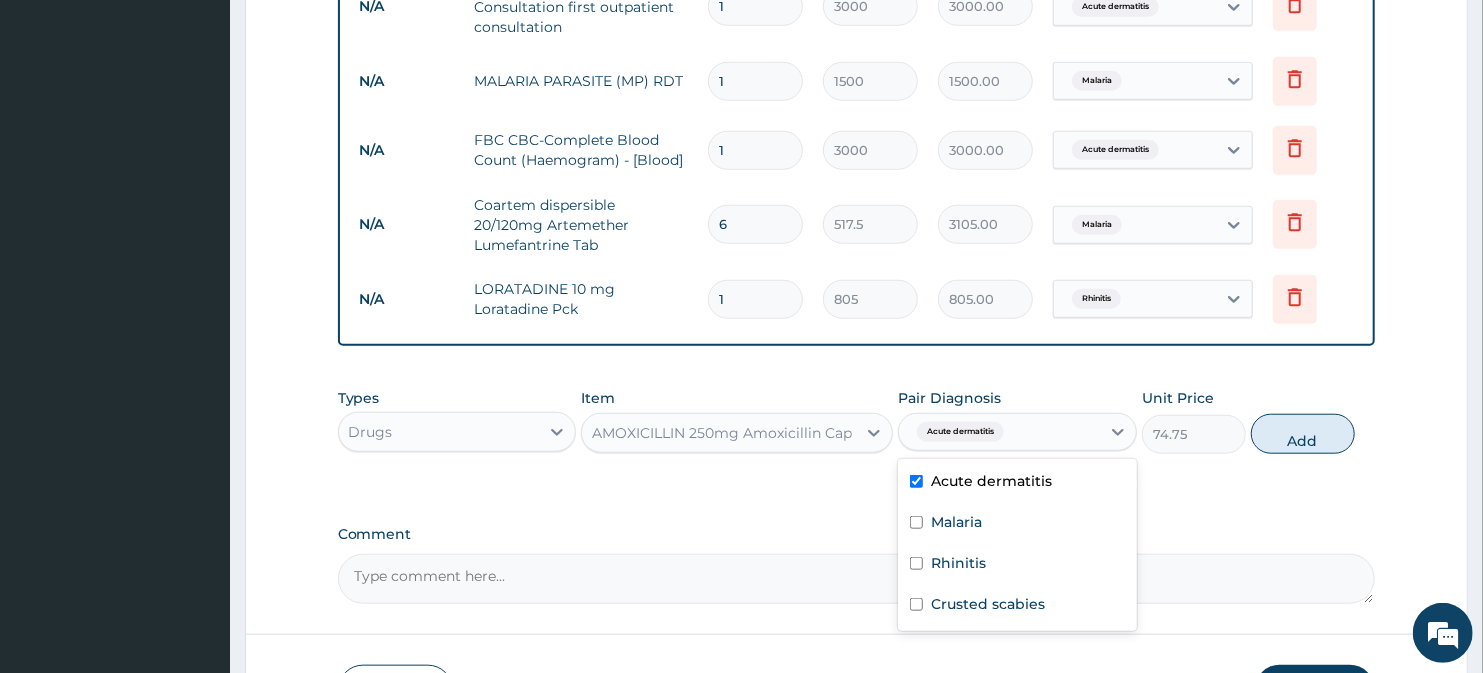click at bounding box center (1012, 432) 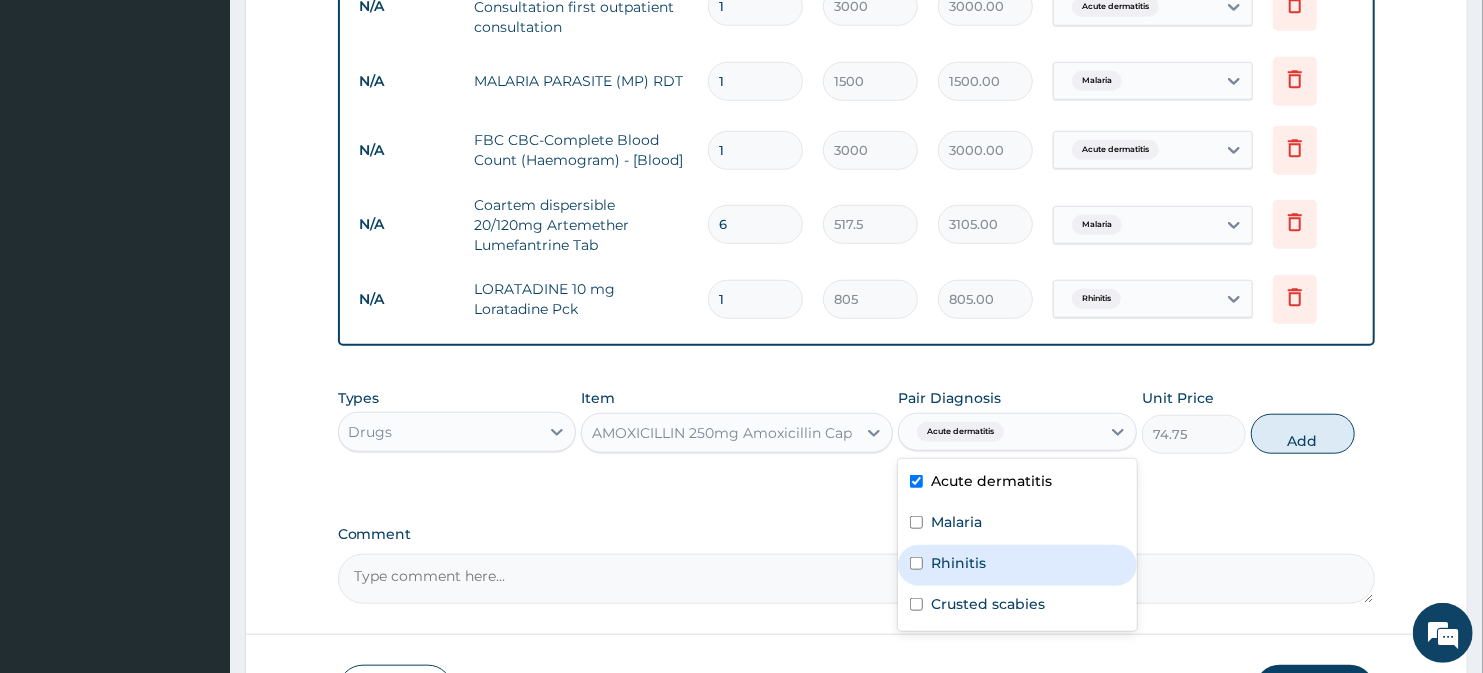 click on "Rhinitis" at bounding box center [958, 563] 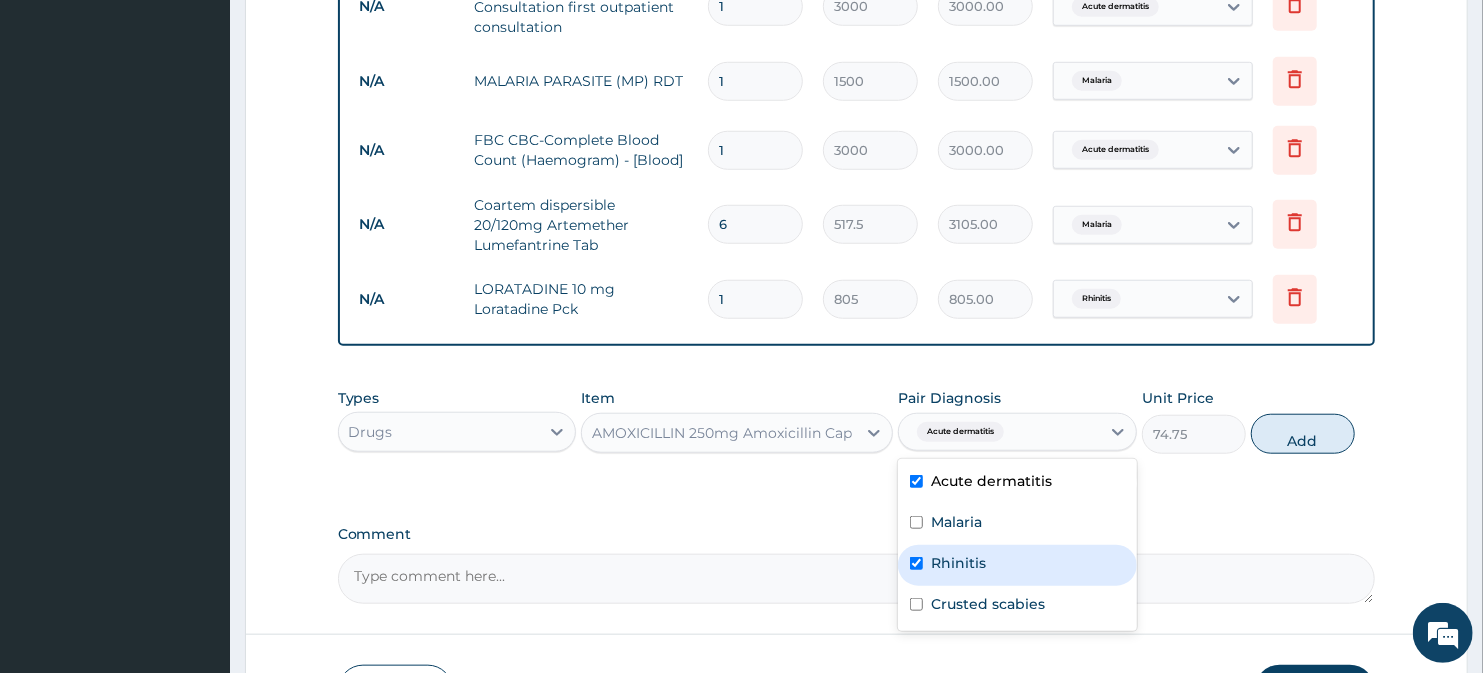 checkbox on "true" 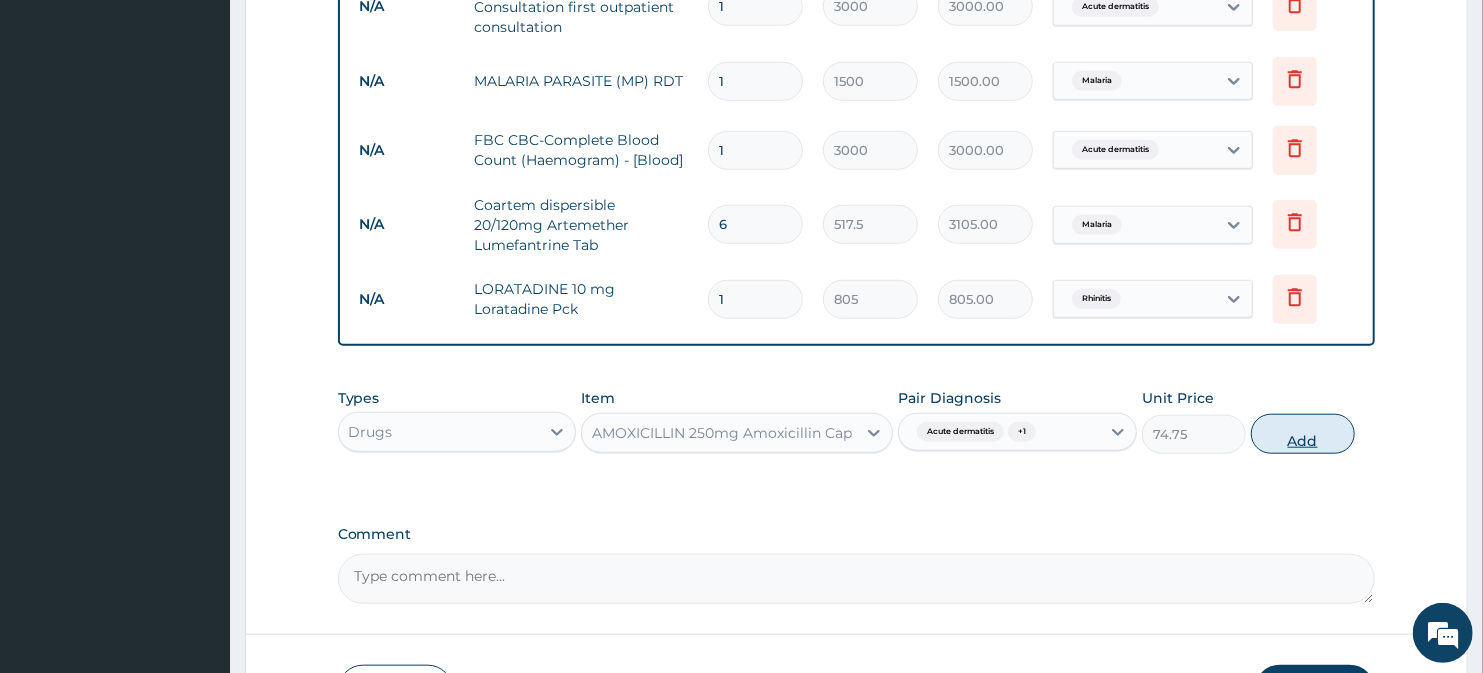 click on "Add" at bounding box center (1303, 434) 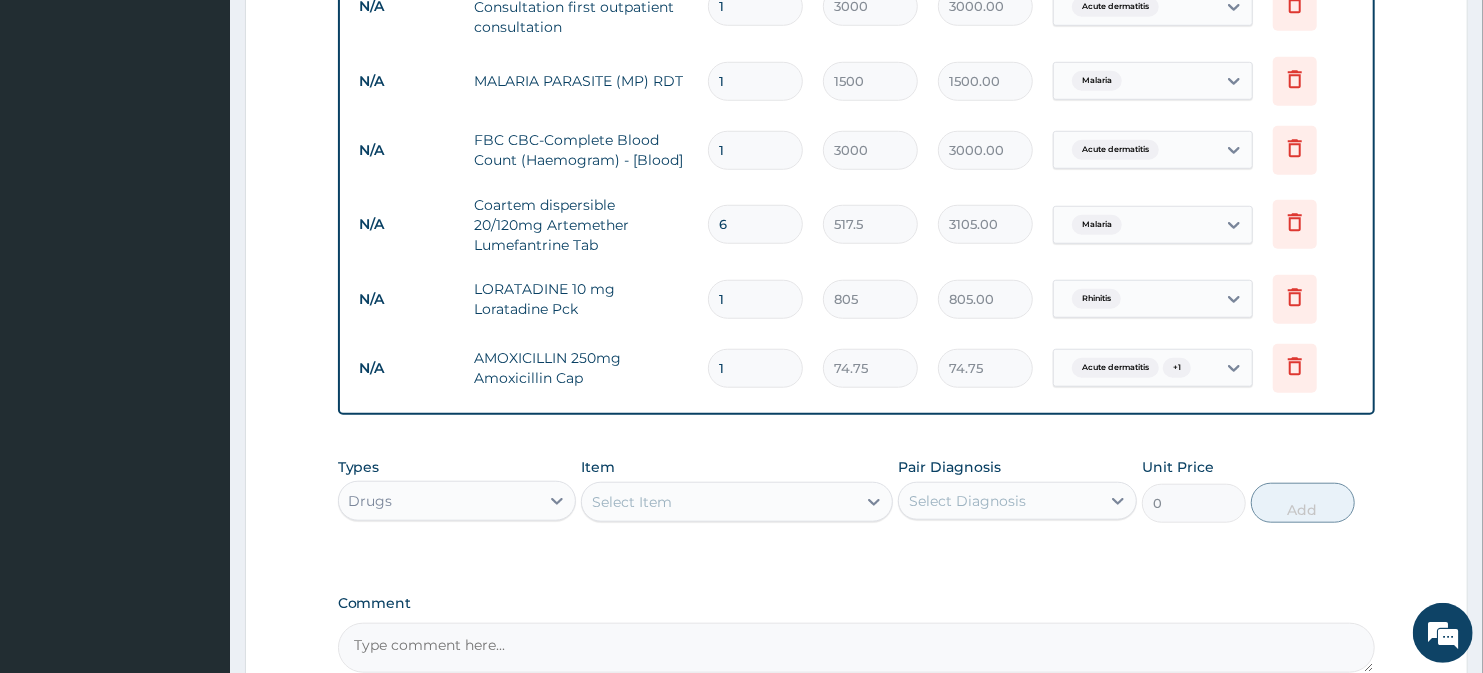 drag, startPoint x: 757, startPoint y: 356, endPoint x: 687, endPoint y: 367, distance: 70.85902 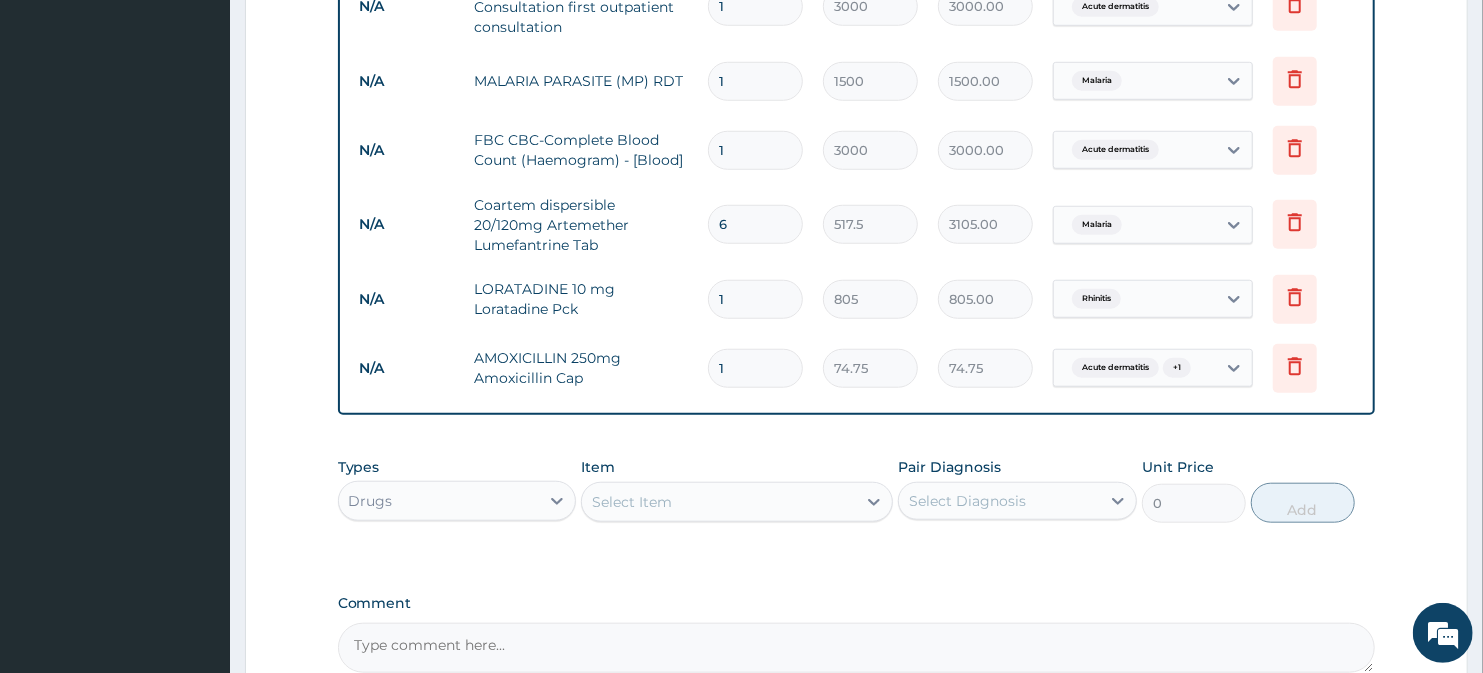 type on "149.50" 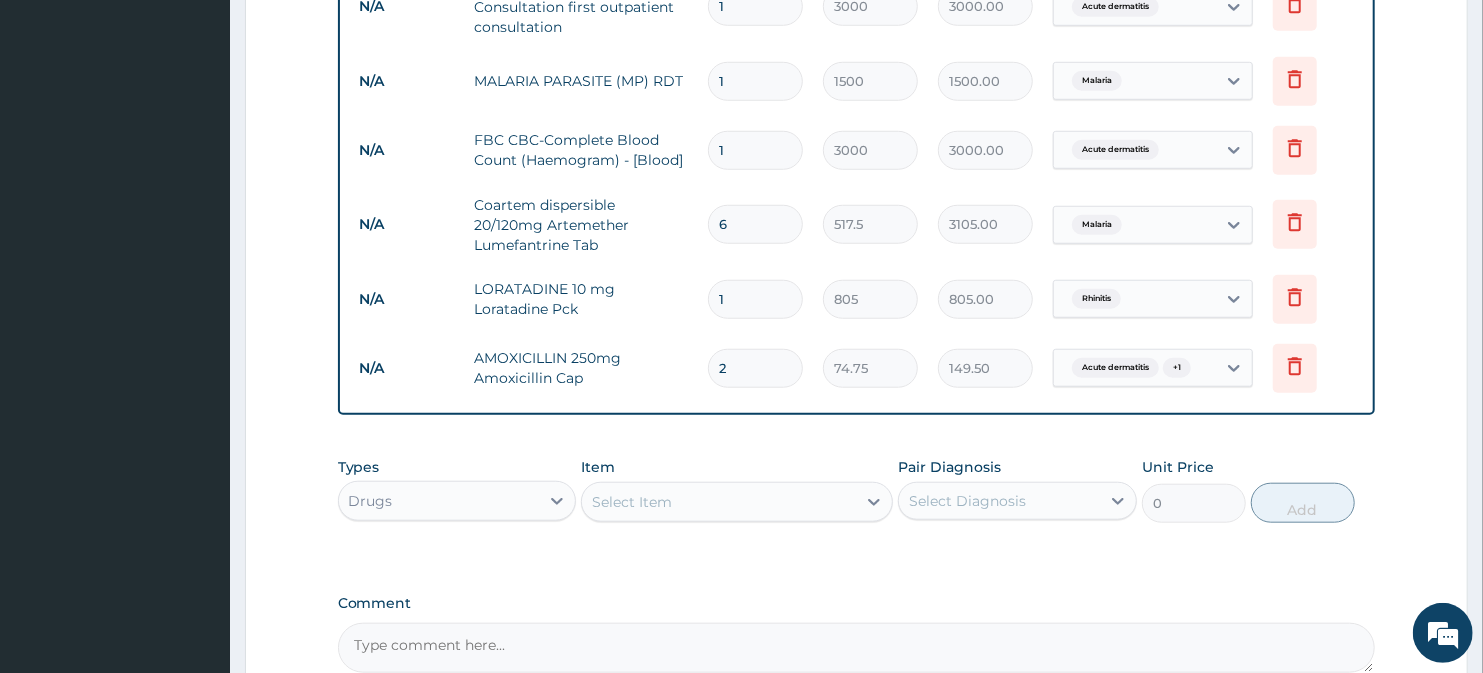 type on "21" 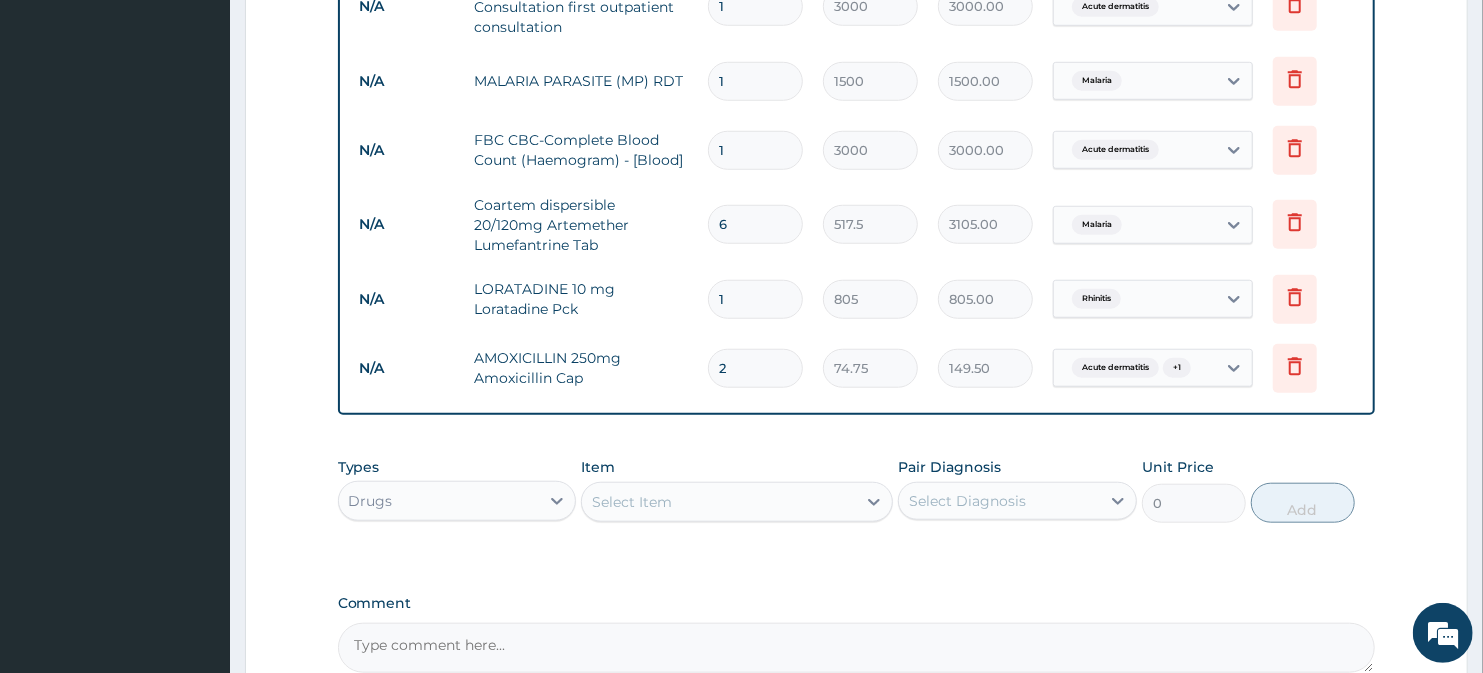 type on "1569.75" 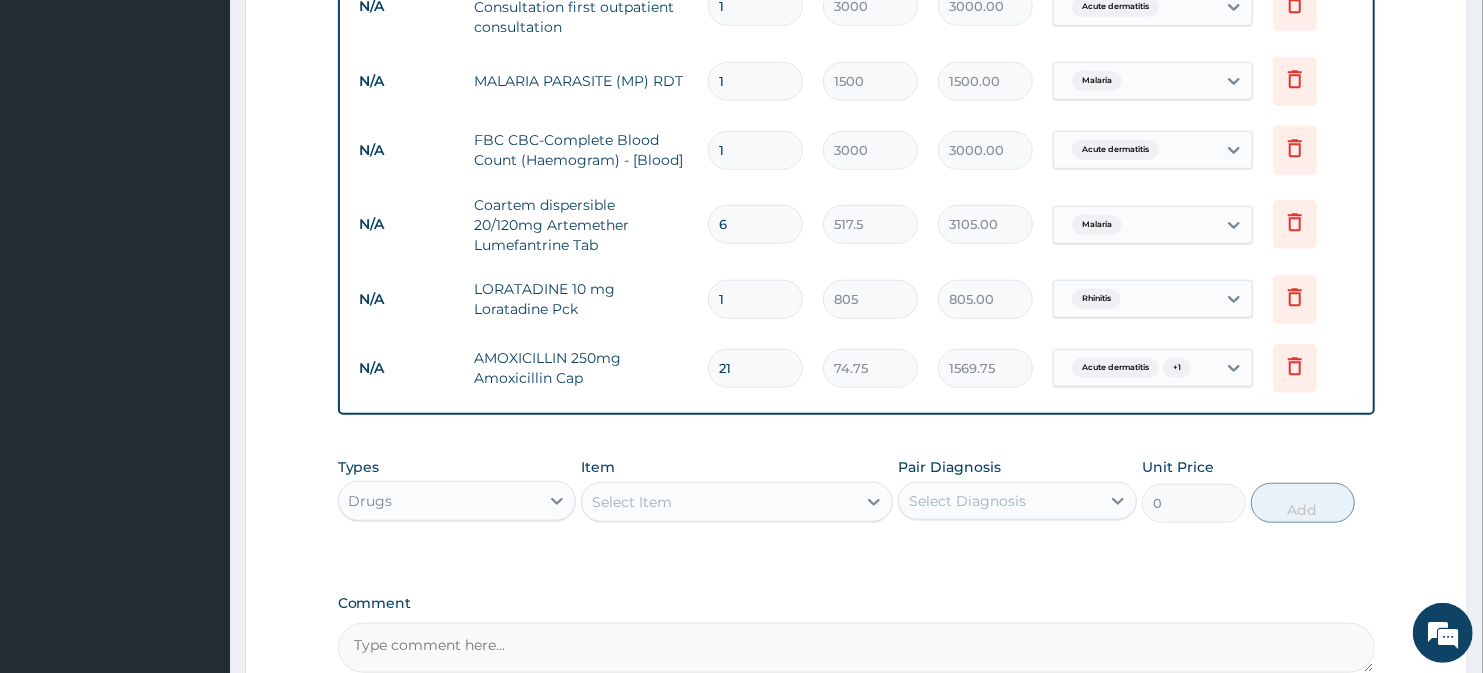 type on "21" 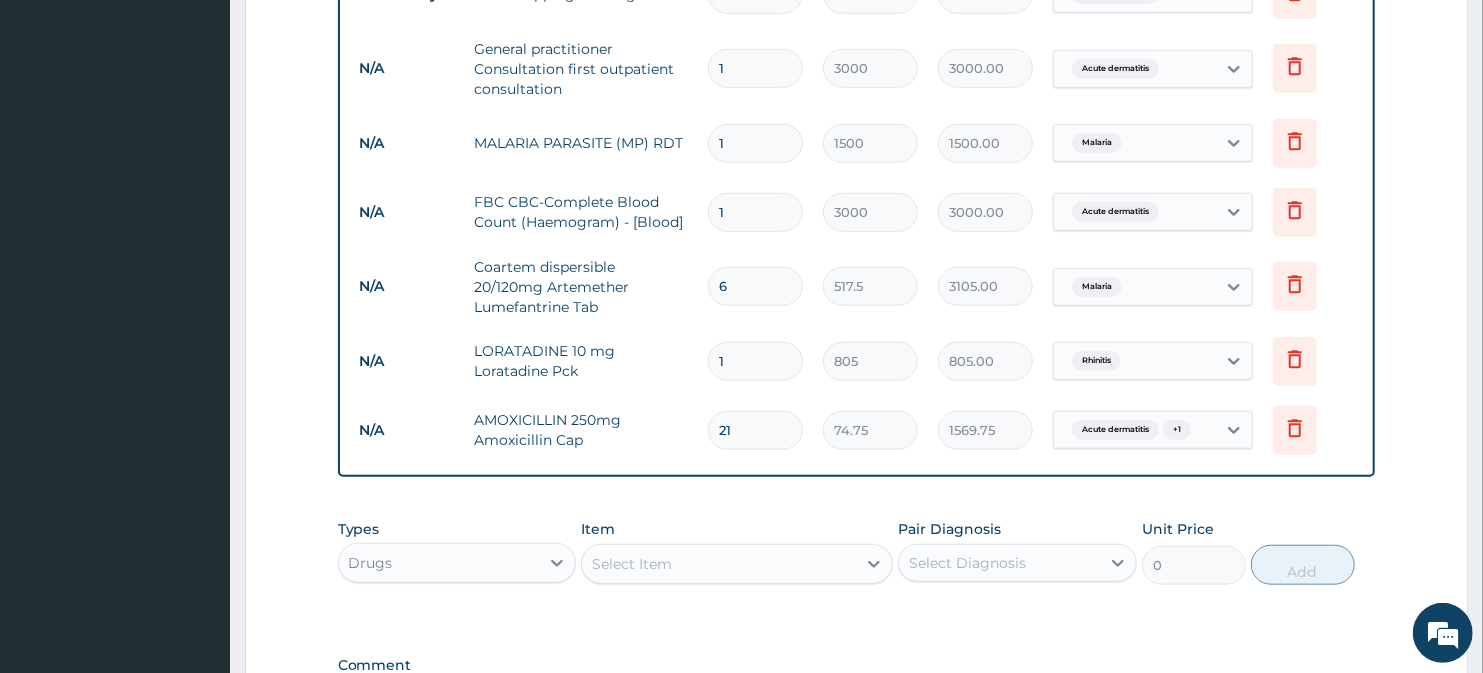 scroll, scrollTop: 788, scrollLeft: 0, axis: vertical 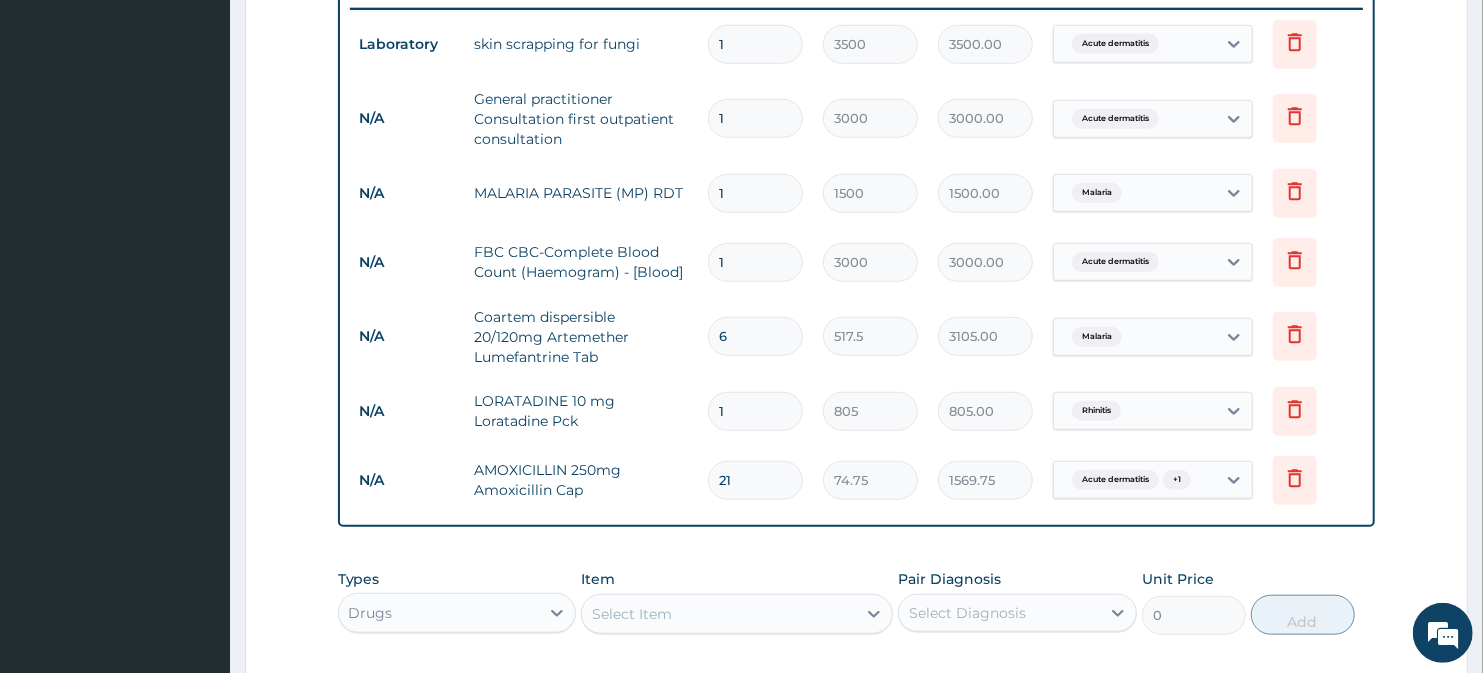 drag, startPoint x: 755, startPoint y: 323, endPoint x: 694, endPoint y: 323, distance: 61 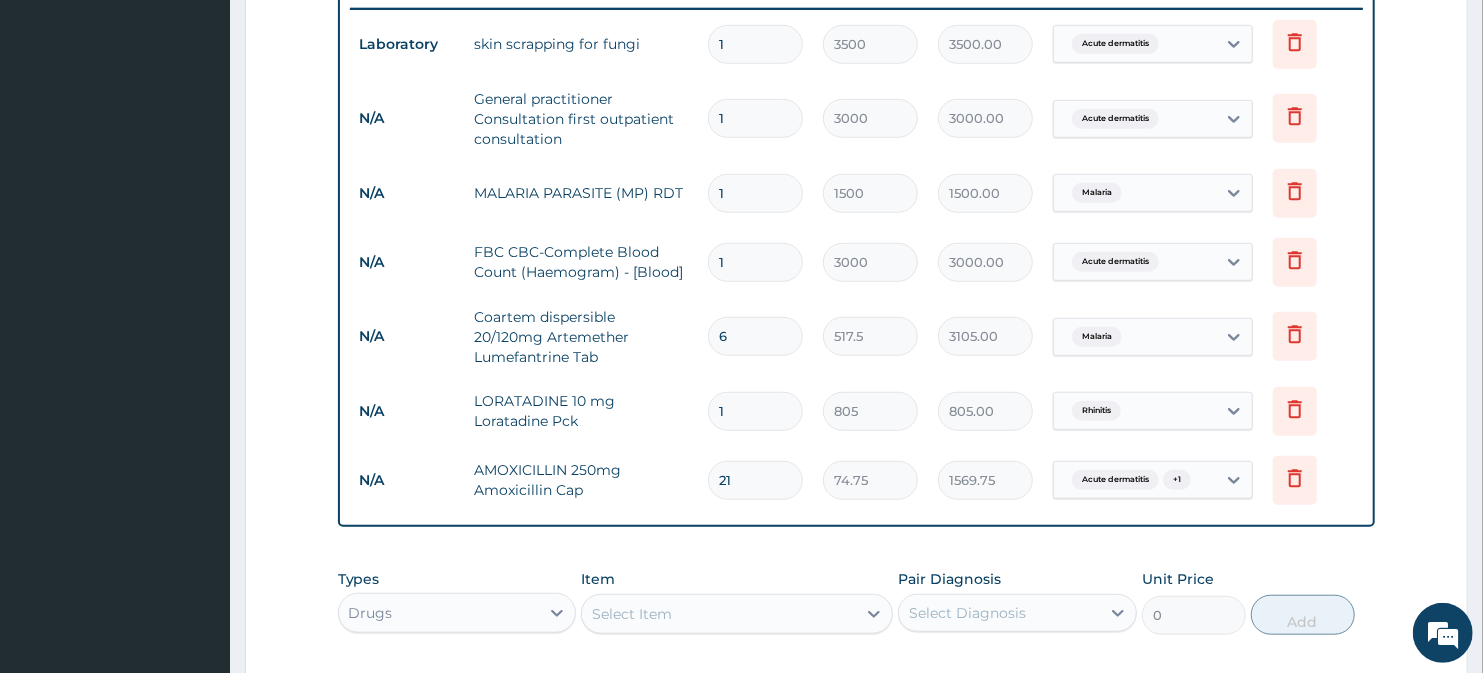 type on "8" 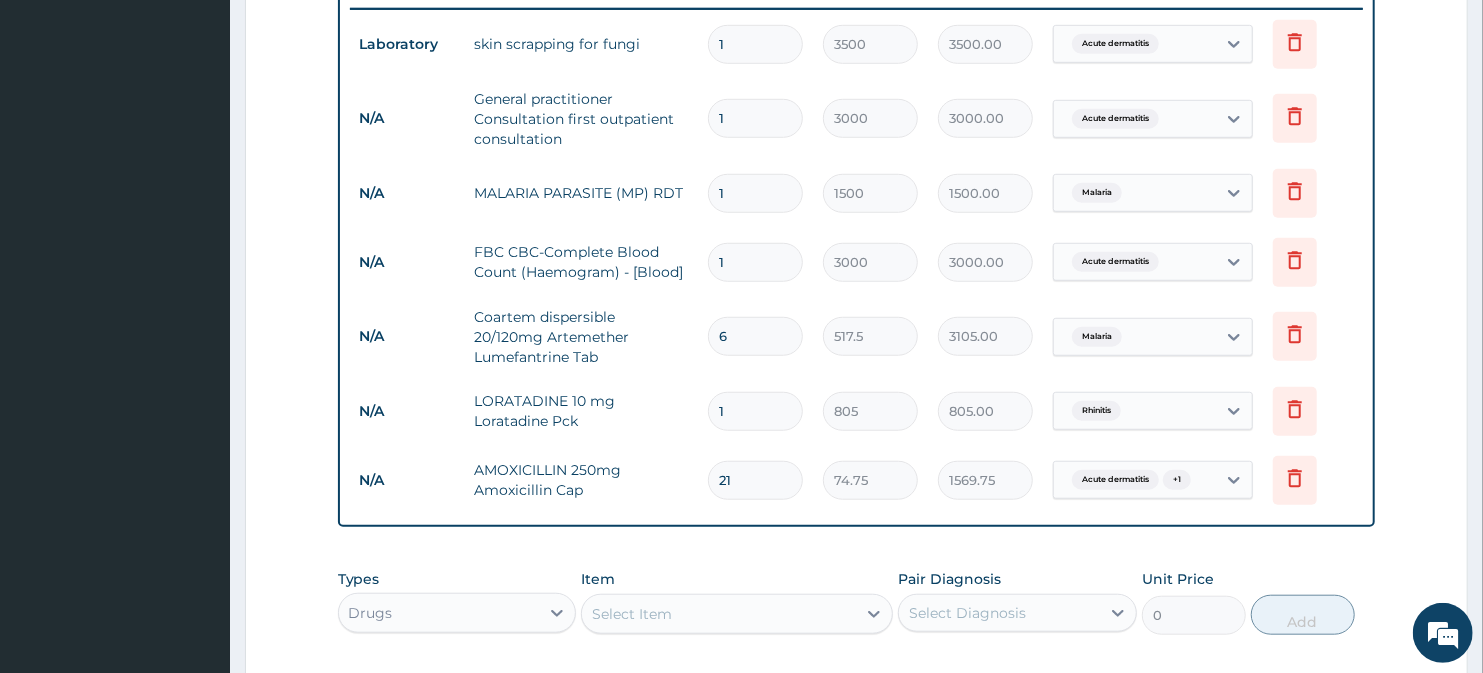 type on "4140.00" 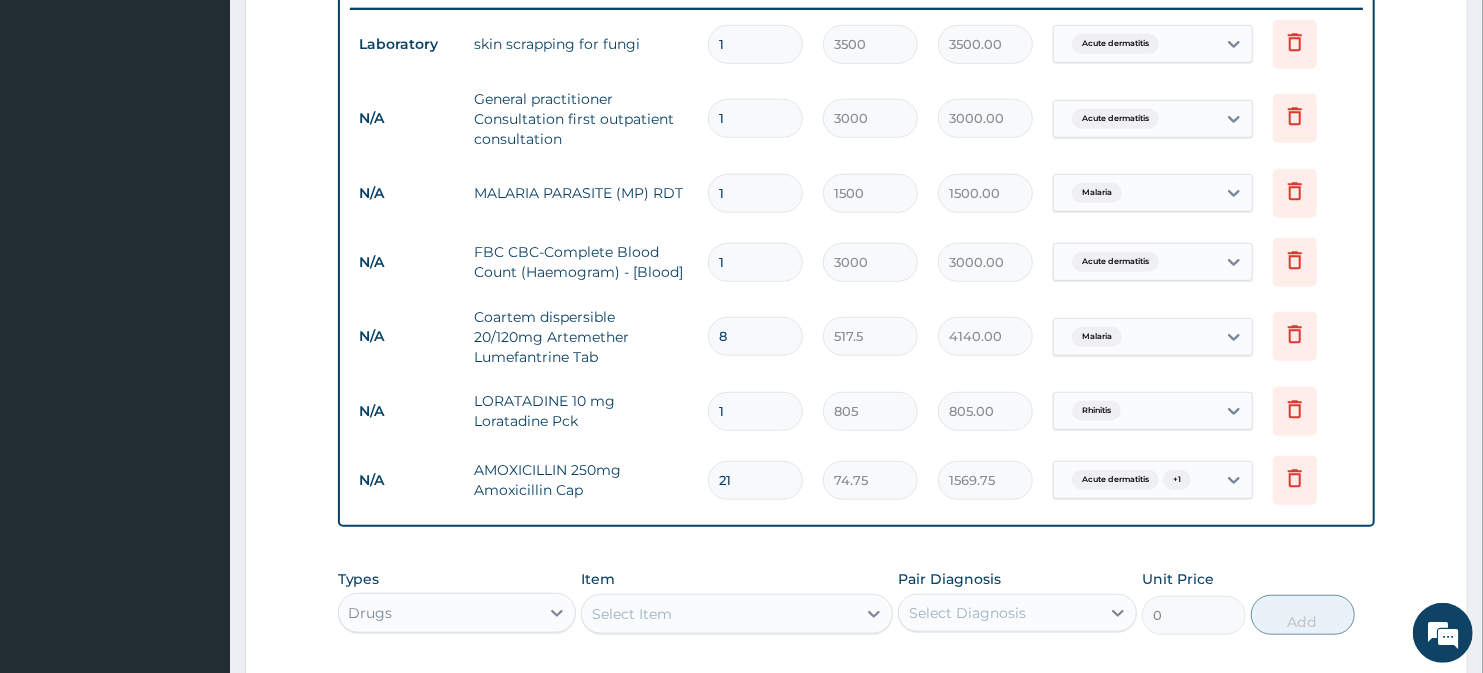 click on "PA Code / Prescription Code PA/241EAE Encounter Date [DATE] Important Notice Please enter PA codes before entering items that are not attached to a PA code   All diagnoses entered must be linked to a claim item. Diagnosis & Claim Items that are visible but inactive cannot be edited because they were imported from an already approved PA code. Diagnosis Acute dermatitis confirmed Malaria Query Rhinitis Query Crusted scabies Query NB: All diagnosis must be linked to a claim item Claim Items Type Name Quantity Unit Price Total Price Pair Diagnosis Actions Laboratory skin scrapping for fungi 1 3500 3500.00 Acute dermatitis Delete N/A General practitioner Consultation first outpatient consultation 1 3000 3000.00 Acute dermatitis Delete N/A MALARIA PARASITE (MP) RDT 1 1500 1500.00 Malaria Delete N/A FBC CBC-Complete Blood Count (Haemogram) - [Blood] 1 3000 3000.00 Acute dermatitis Delete N/A Coartem dispersible 20/120mg Artemether Lumefantrine Tab 8 517.5 4140.00 Malaria Delete N/A 1 805 805.00 Rhinitis Delete 1" at bounding box center [857, 94] 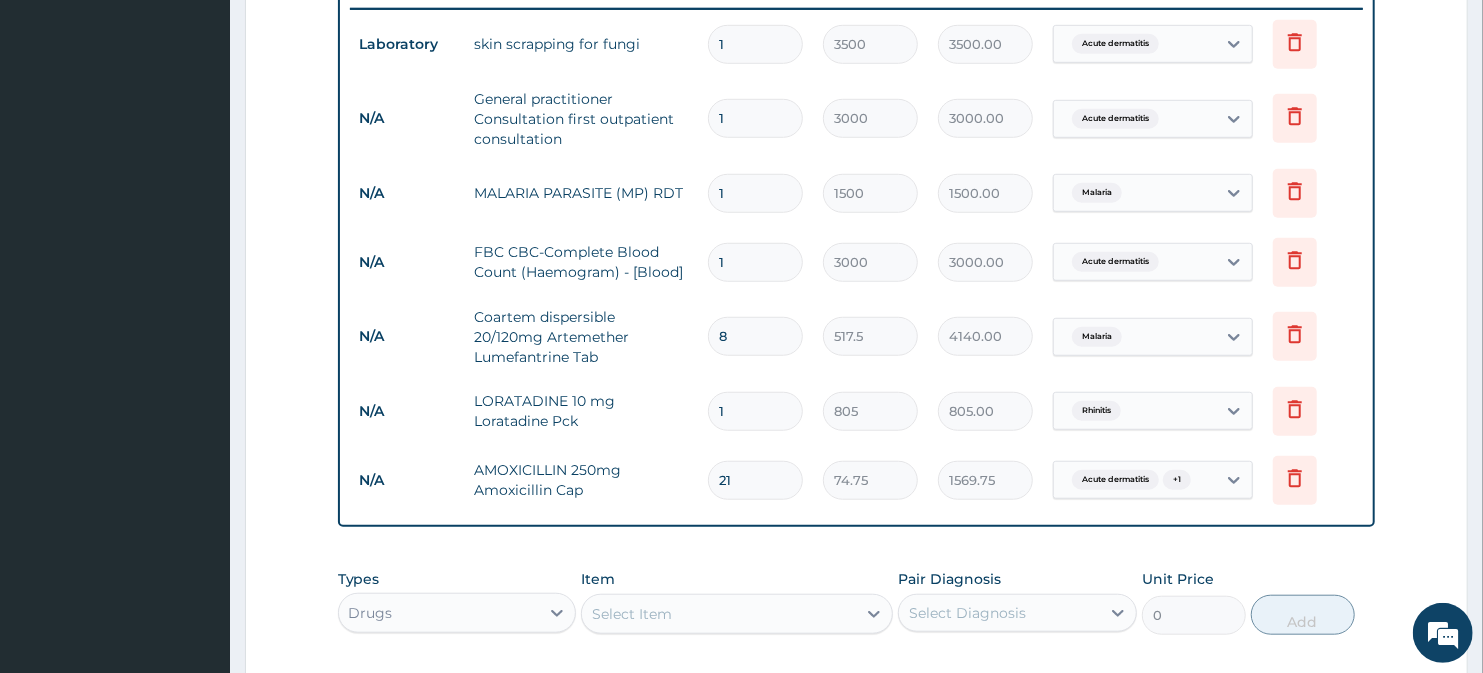 click on "8" at bounding box center (755, 336) 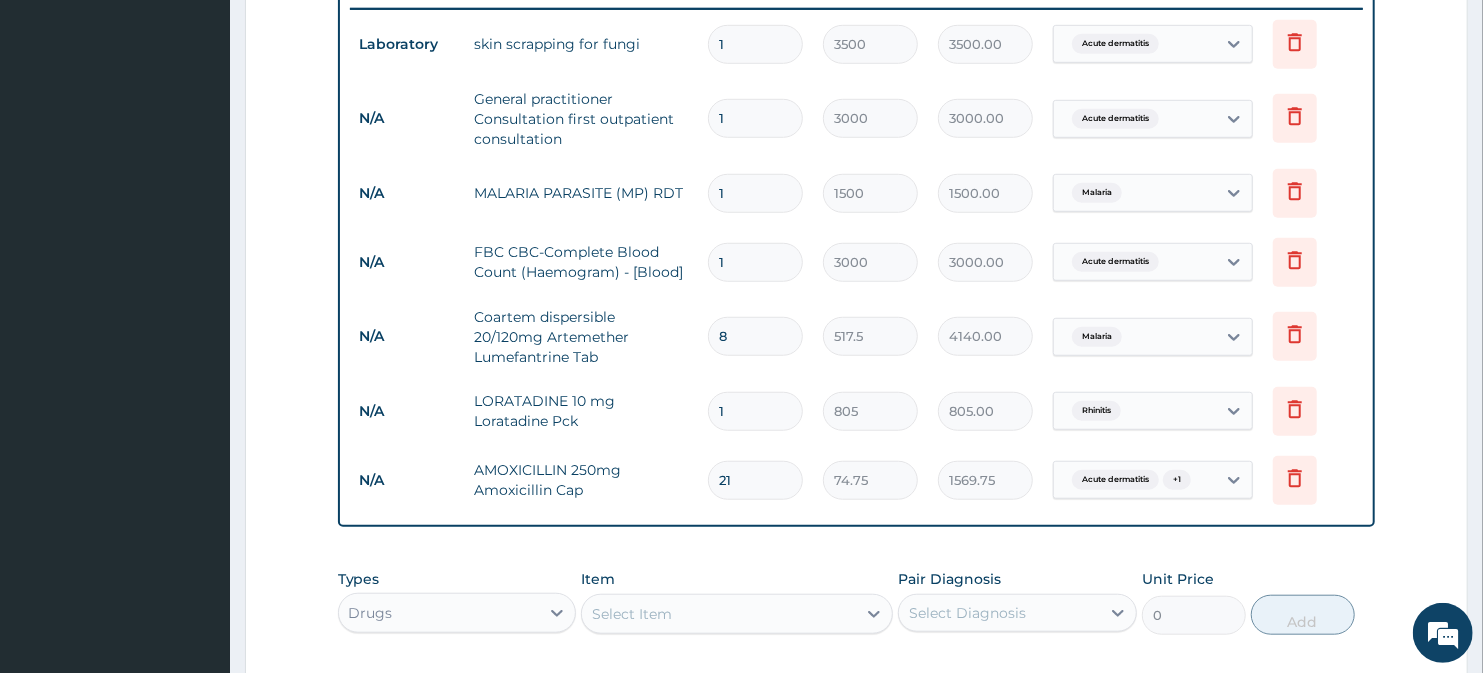 click on "PA Code / Prescription Code PA/241EAE Encounter Date [DATE] Important Notice Please enter PA codes before entering items that are not attached to a PA code   All diagnoses entered must be linked to a claim item. Diagnosis & Claim Items that are visible but inactive cannot be edited because they were imported from an already approved PA code. Diagnosis Acute dermatitis confirmed Malaria Query Rhinitis Query Crusted scabies Query NB: All diagnosis must be linked to a claim item Claim Items Type Name Quantity Unit Price Total Price Pair Diagnosis Actions Laboratory skin scrapping for fungi 1 3500 3500.00 Acute dermatitis Delete N/A General practitioner Consultation first outpatient consultation 1 3000 3000.00 Acute dermatitis Delete N/A MALARIA PARASITE (MP) RDT 1 1500 1500.00 Malaria Delete N/A FBC CBC-Complete Blood Count (Haemogram) - [Blood] 1 3000 3000.00 Acute dermatitis Delete N/A Coartem dispersible 20/120mg Artemether Lumefantrine Tab 8 517.5 4140.00 Malaria Delete N/A 1 805 805.00 Rhinitis Delete 1" at bounding box center (857, 94) 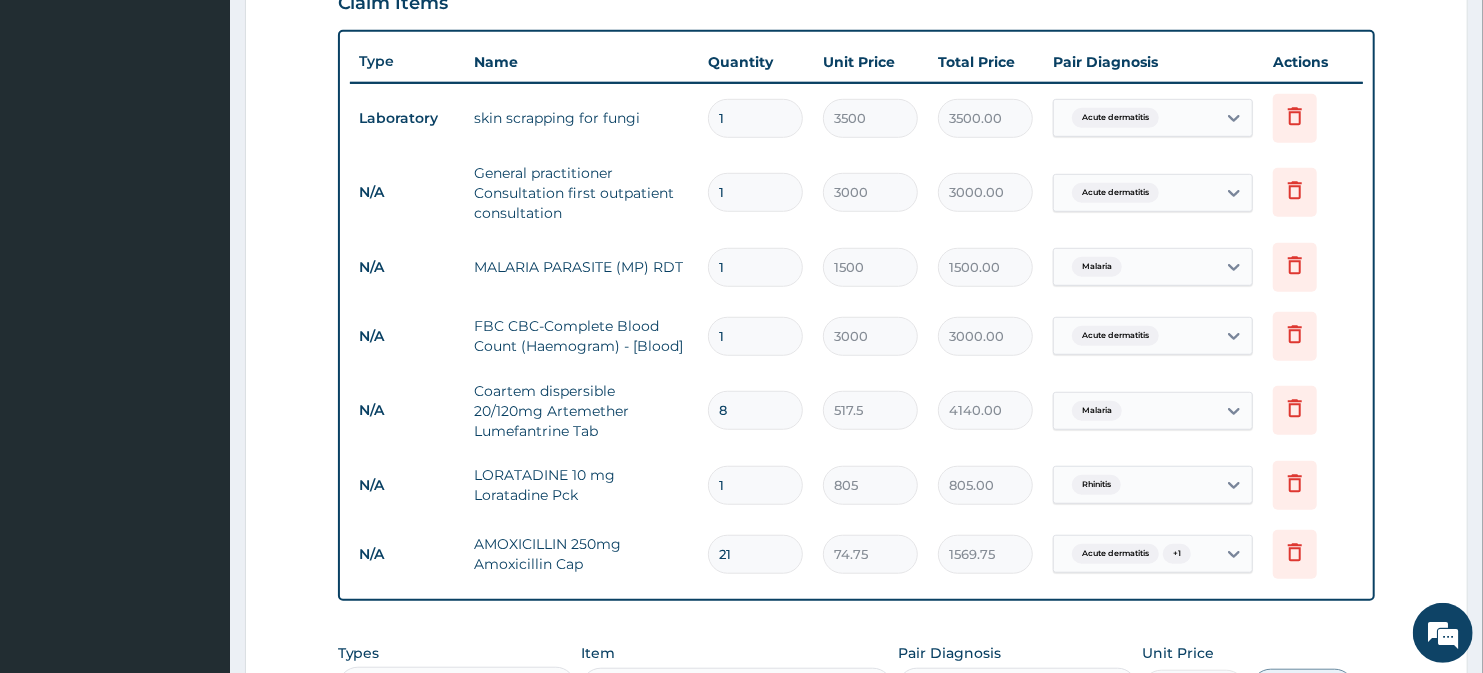scroll, scrollTop: 677, scrollLeft: 0, axis: vertical 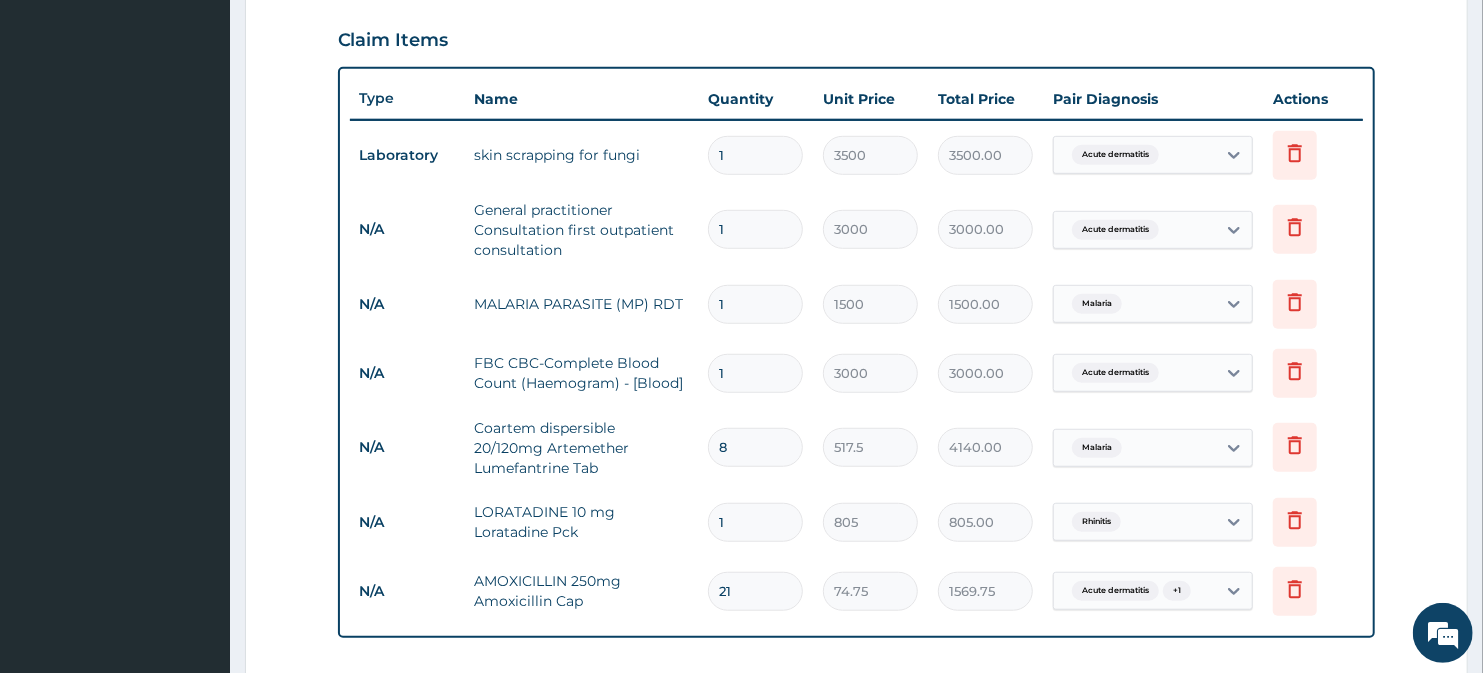 click on "8" at bounding box center [755, 447] 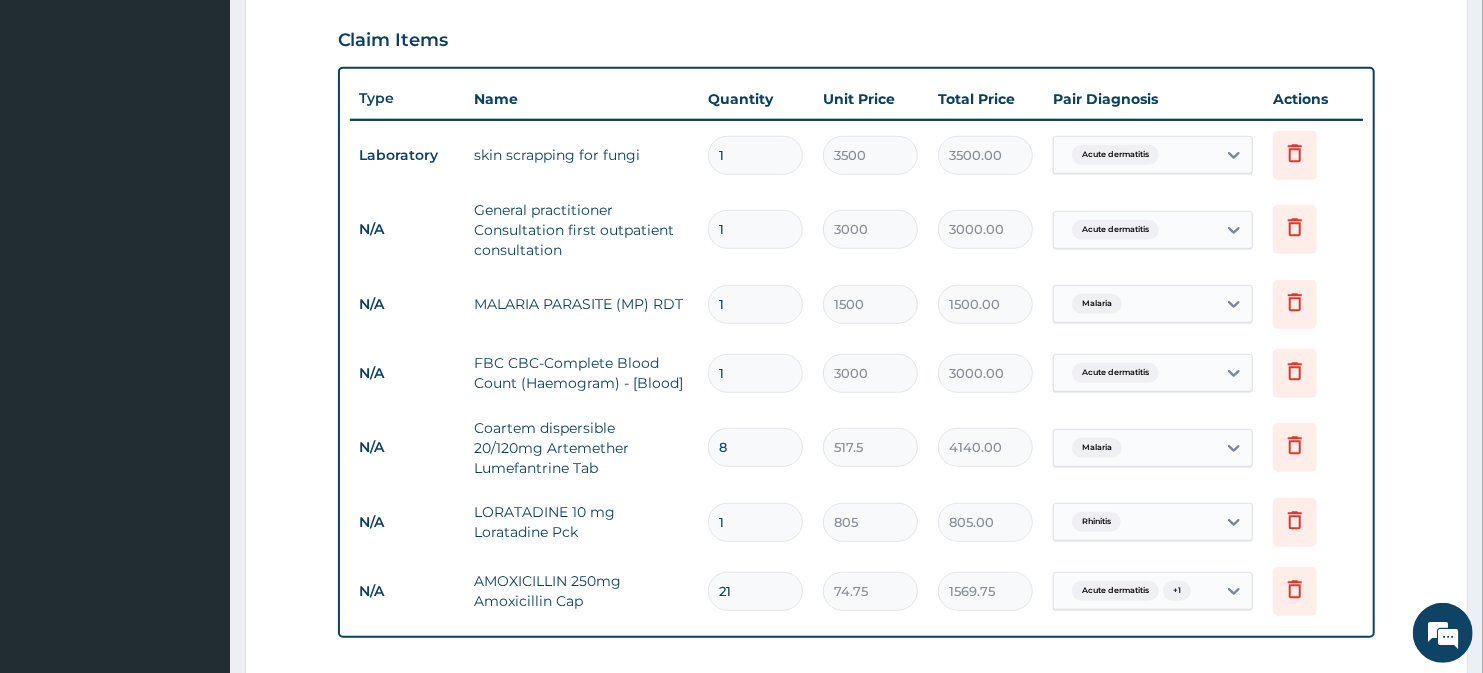 type on "7" 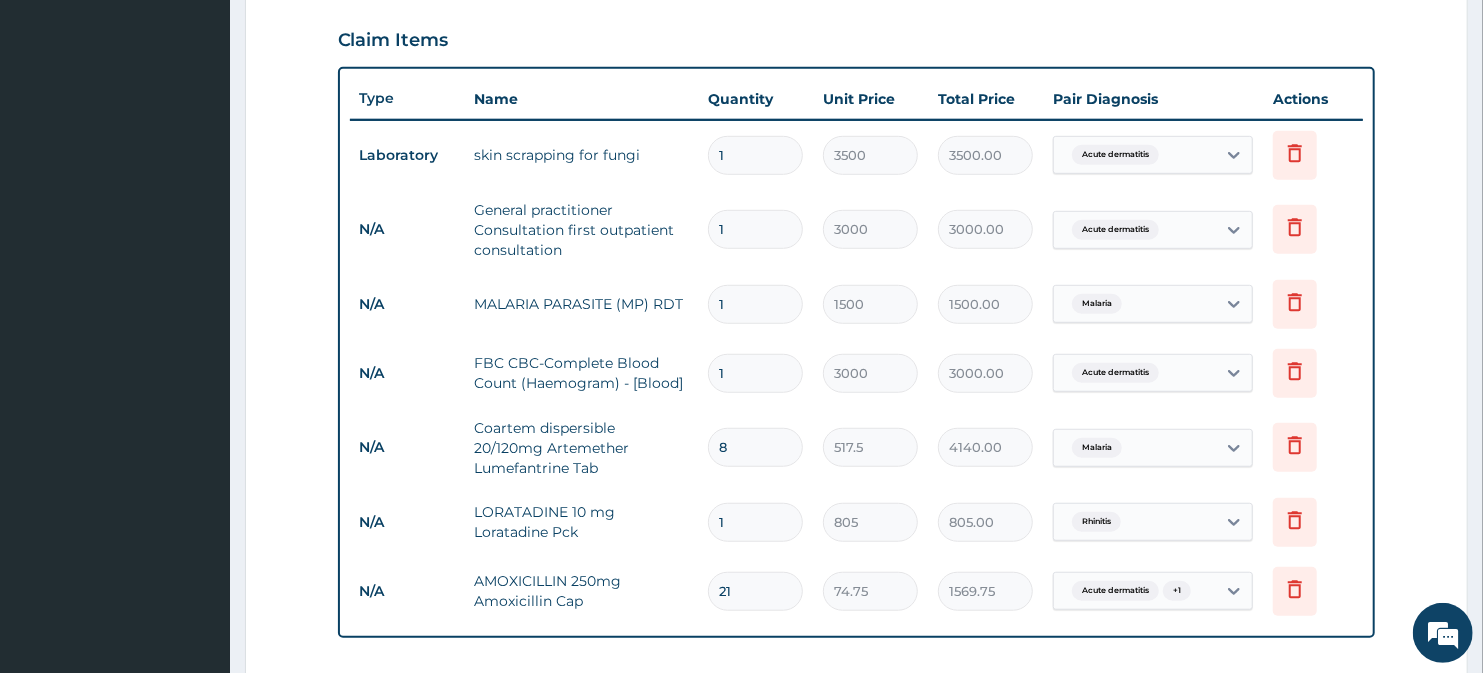 type on "3622.50" 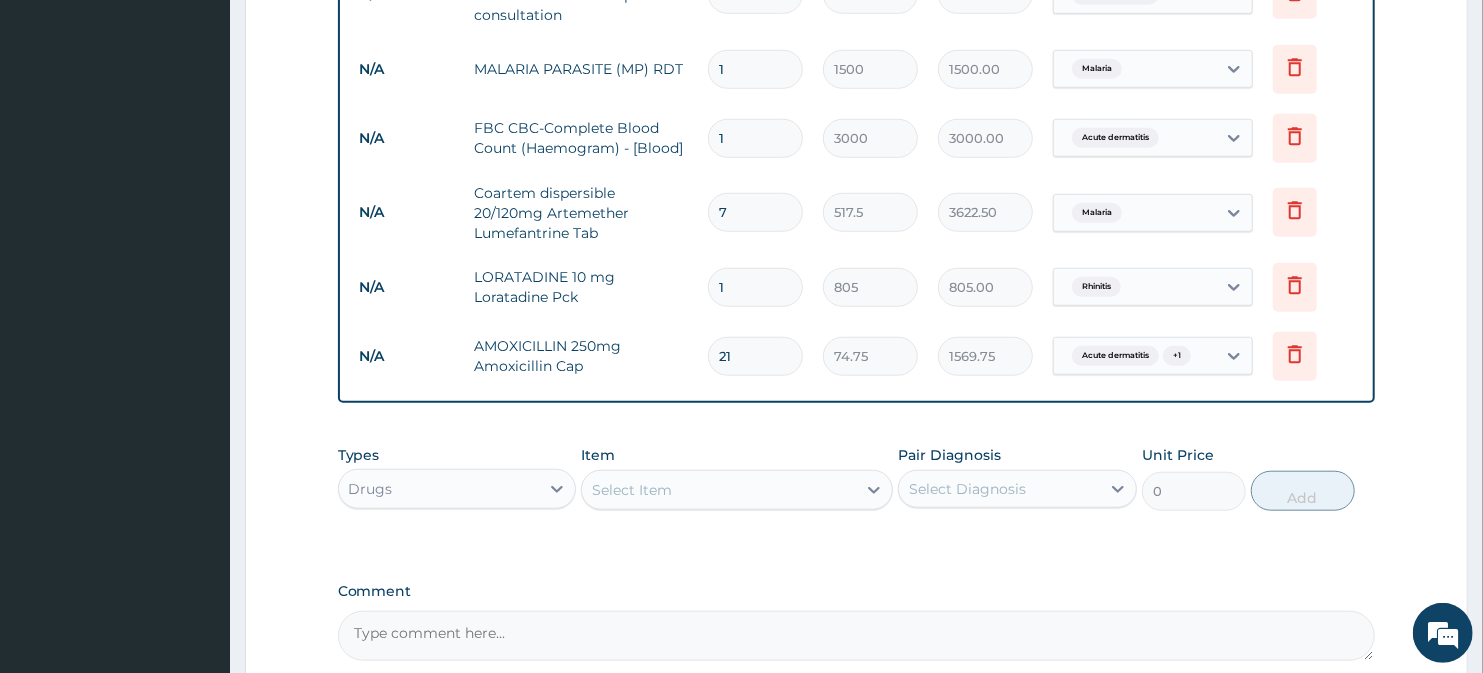 scroll, scrollTop: 1011, scrollLeft: 0, axis: vertical 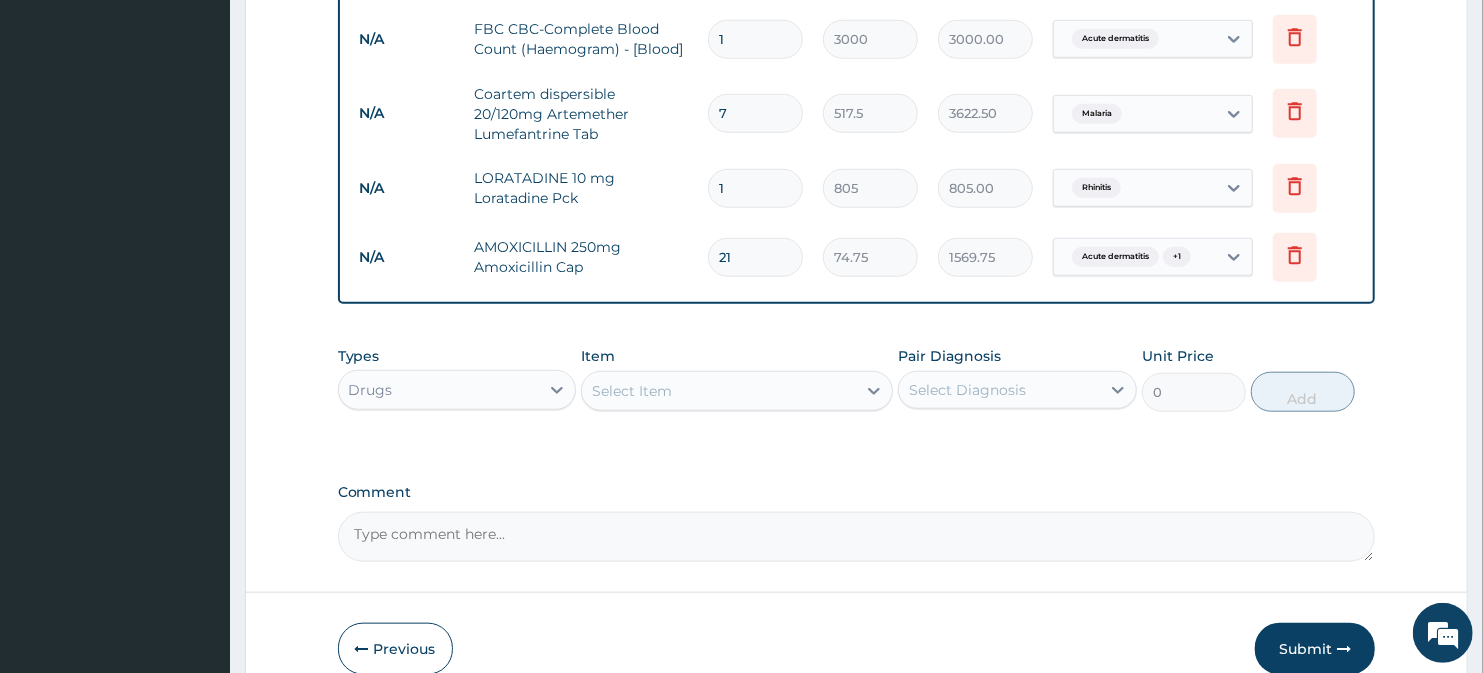 type on "7" 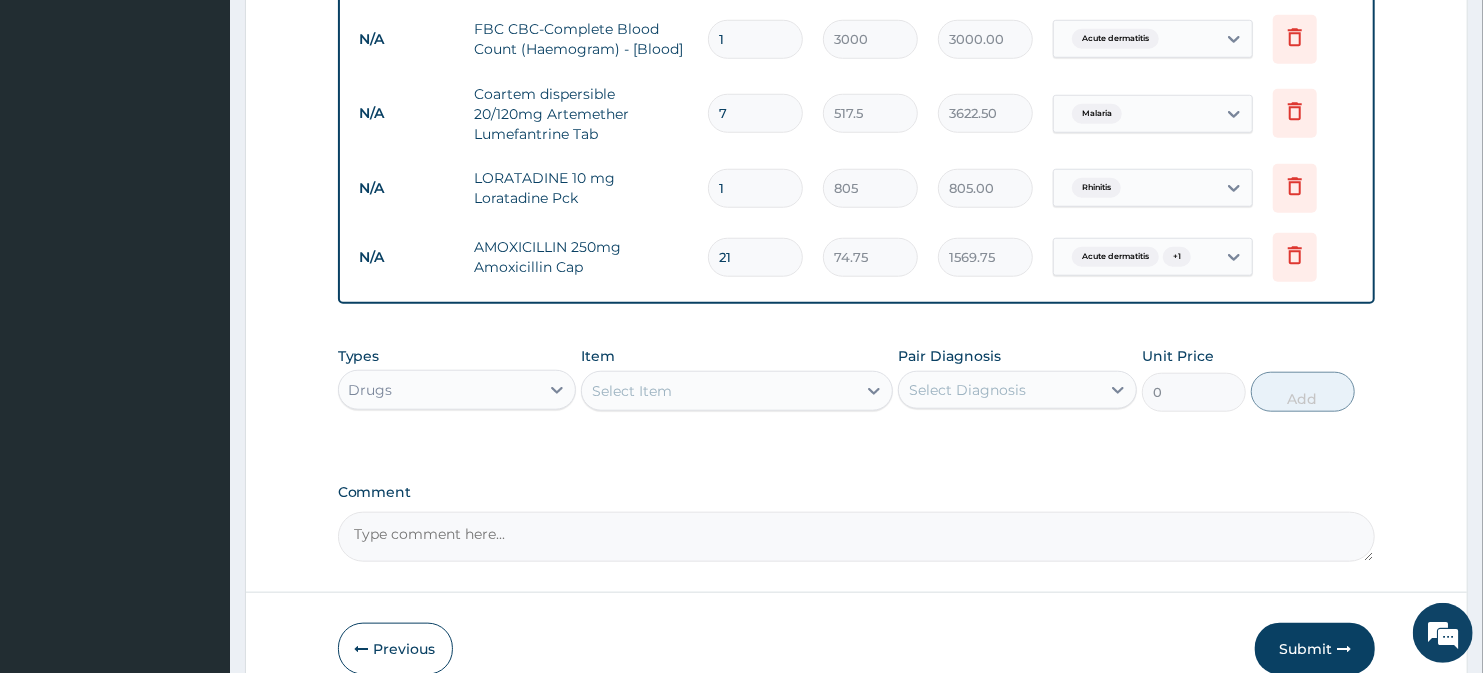 click on "Select Item" at bounding box center [718, 391] 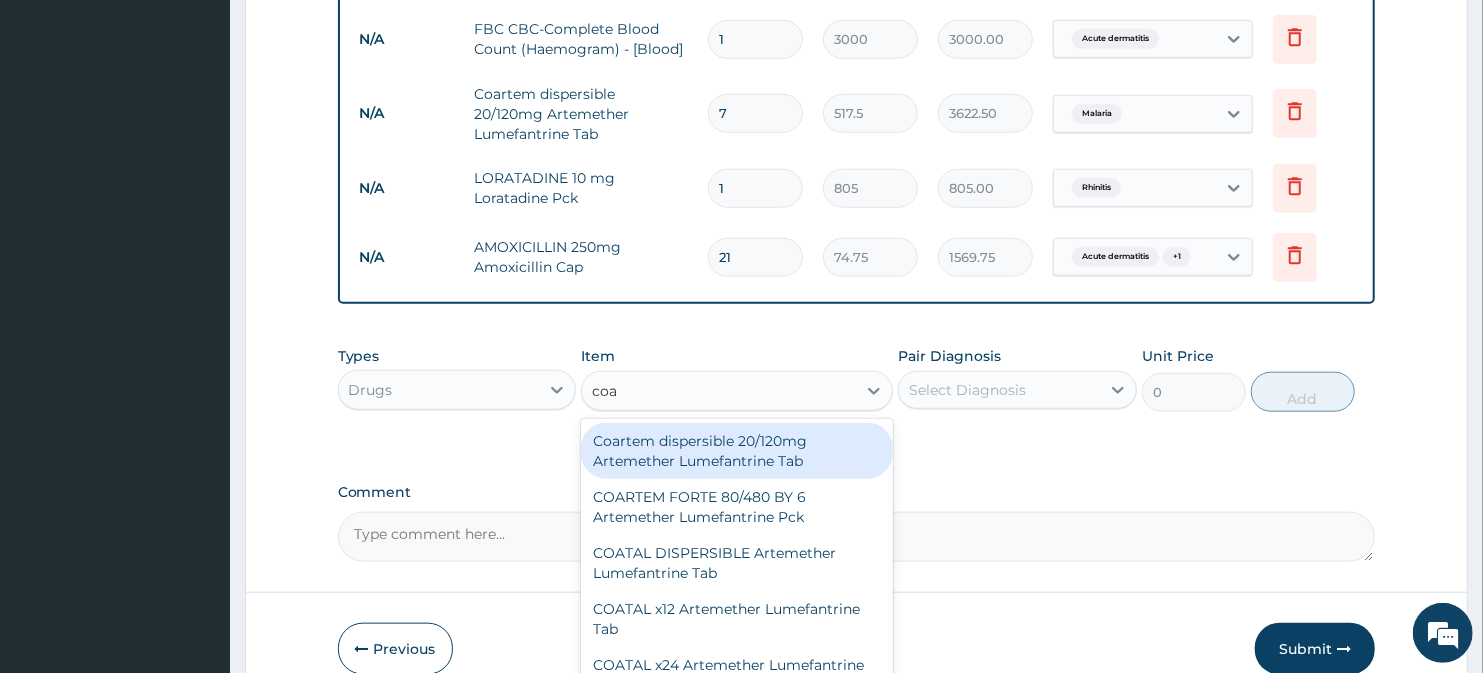 type on "coar" 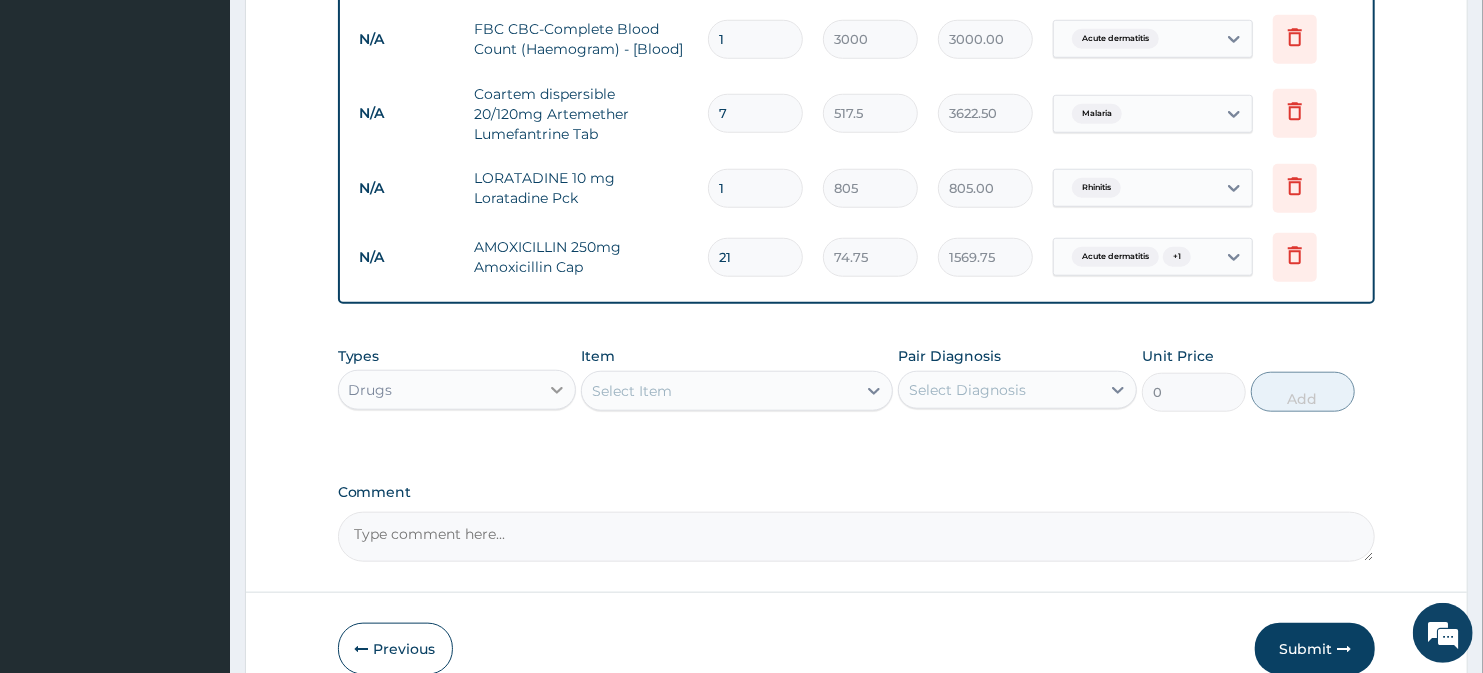 drag, startPoint x: 638, startPoint y: 367, endPoint x: 551, endPoint y: 372, distance: 87.14356 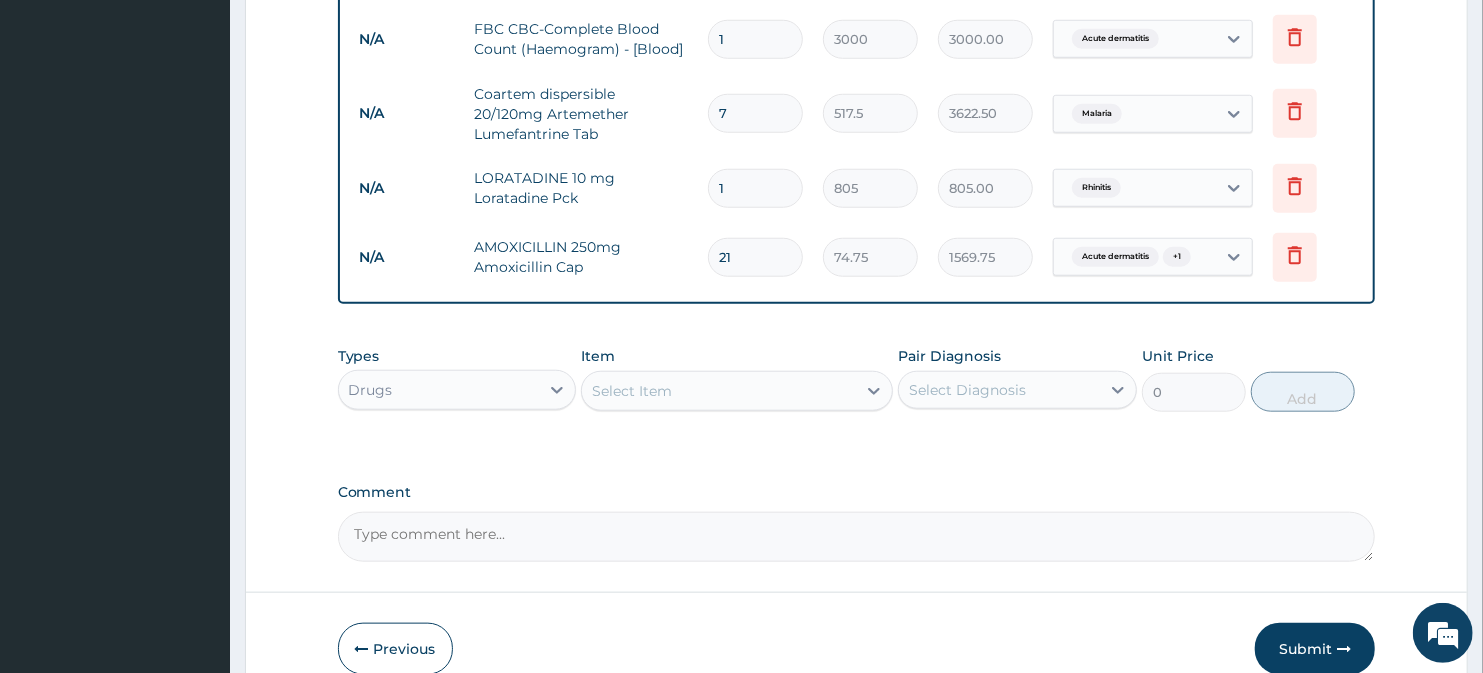 click on "Select Item" at bounding box center [632, 391] 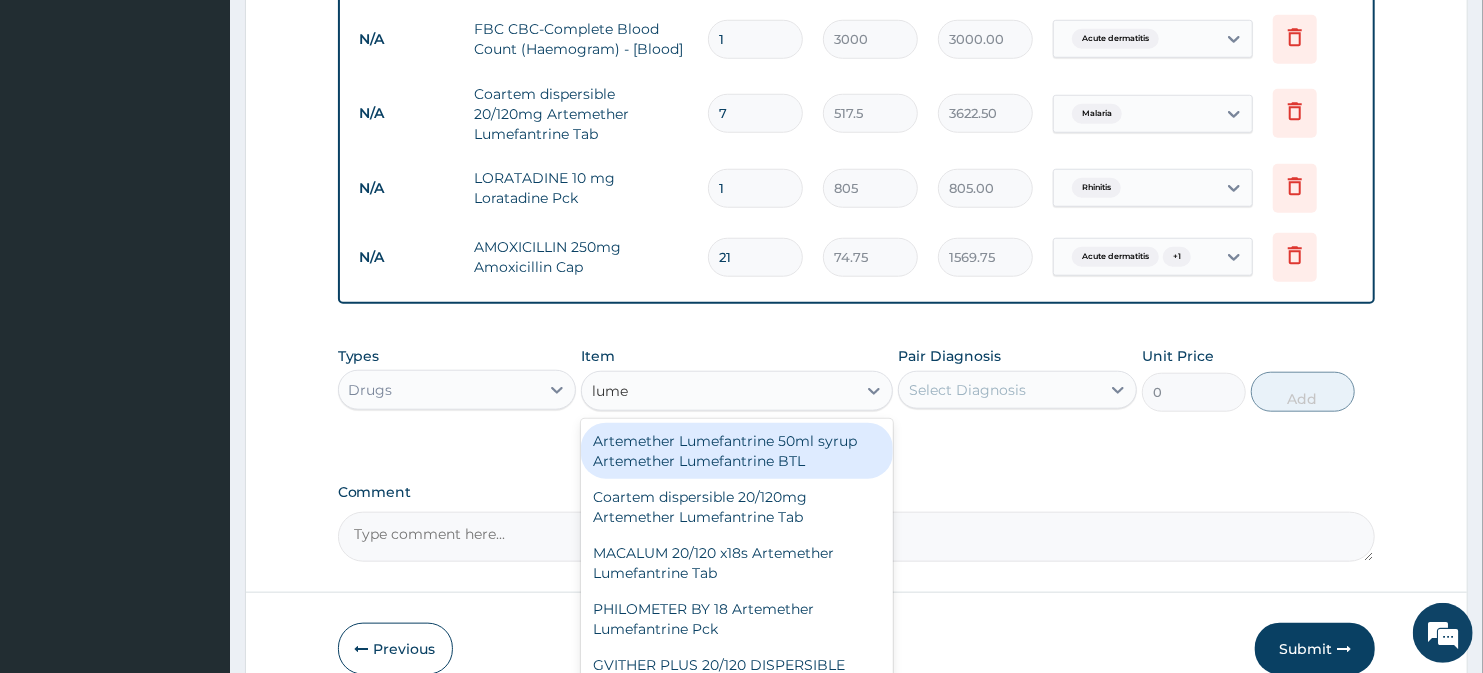 type on "lumef" 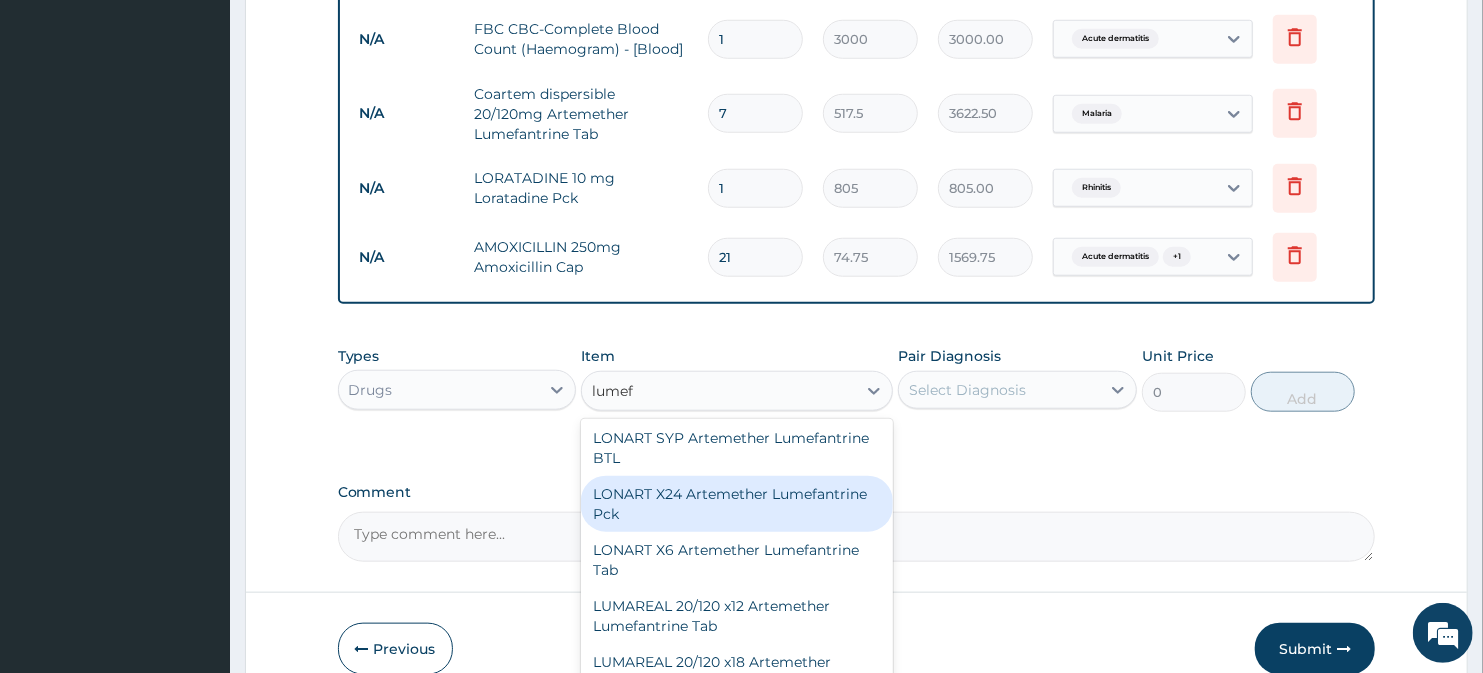 scroll, scrollTop: 2666, scrollLeft: 0, axis: vertical 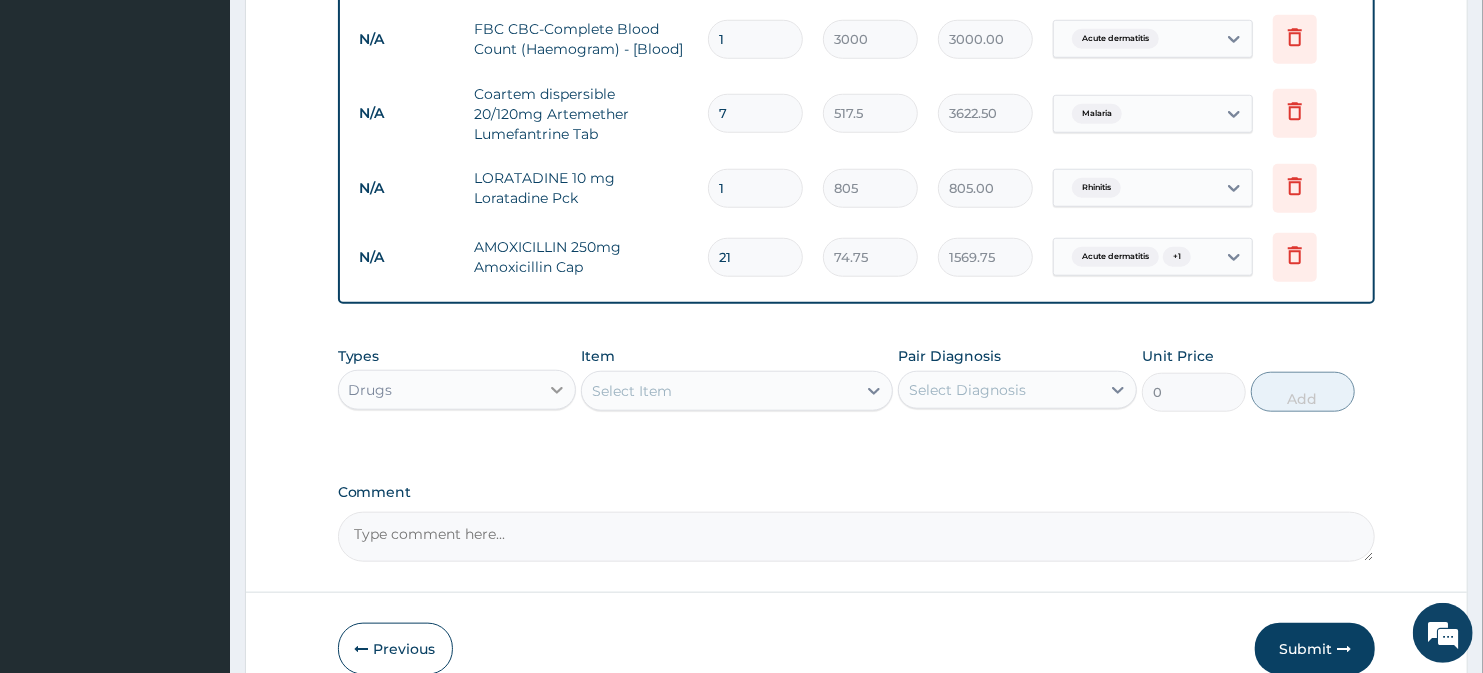 drag, startPoint x: 660, startPoint y: 383, endPoint x: 564, endPoint y: 370, distance: 96.87621 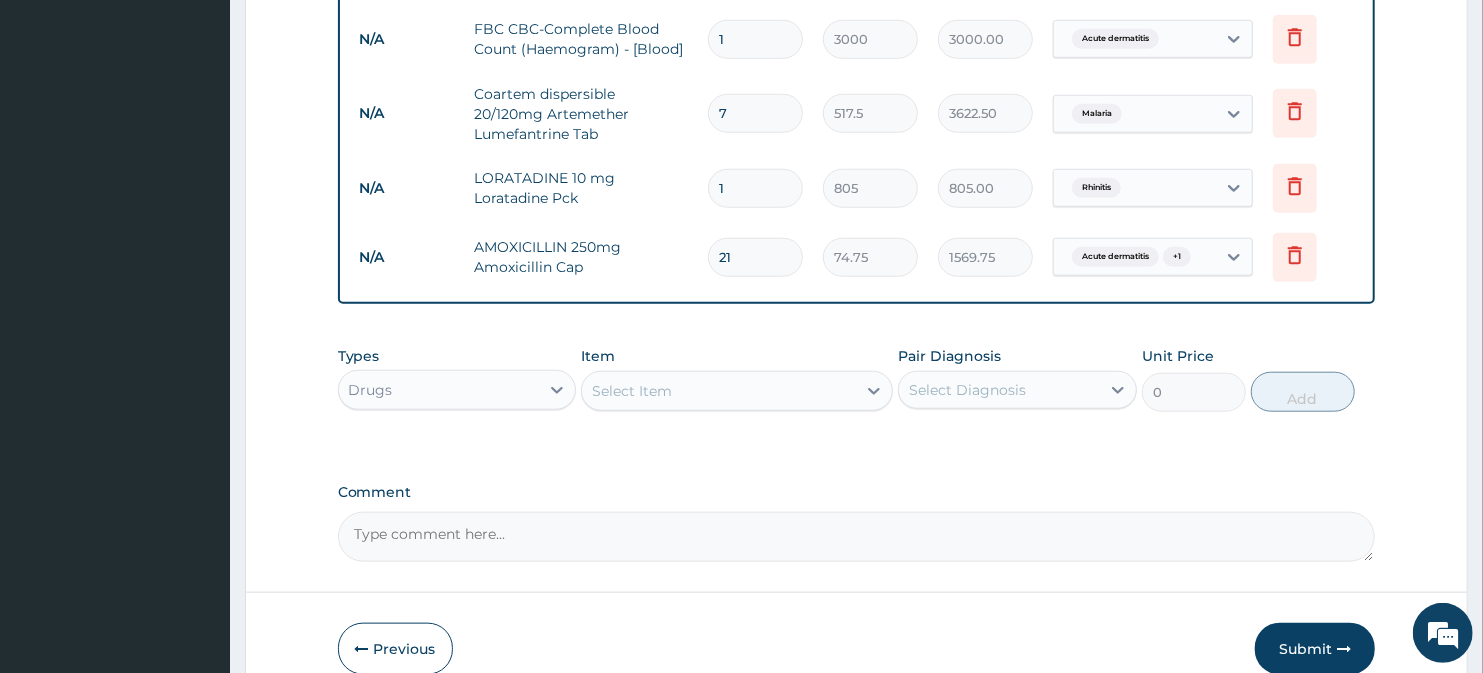click on "Select Item" at bounding box center (632, 391) 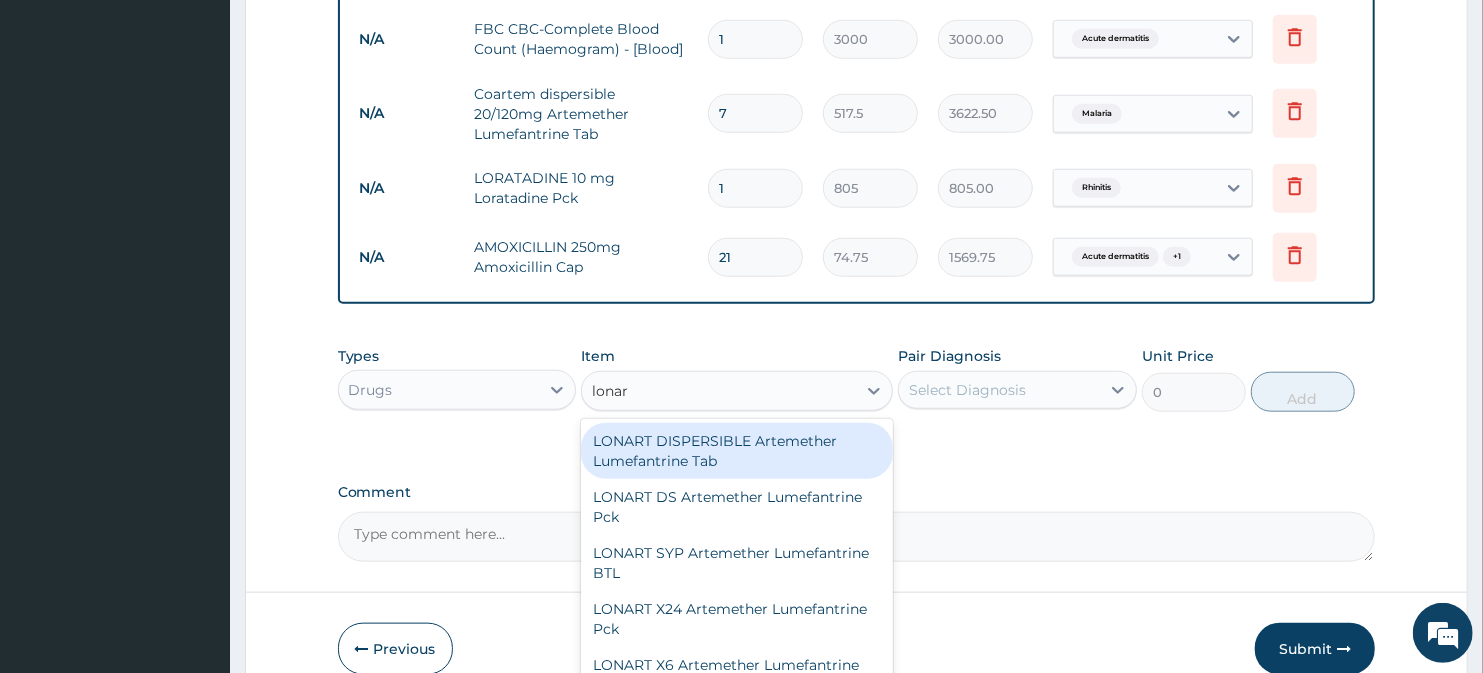 type on "lonart" 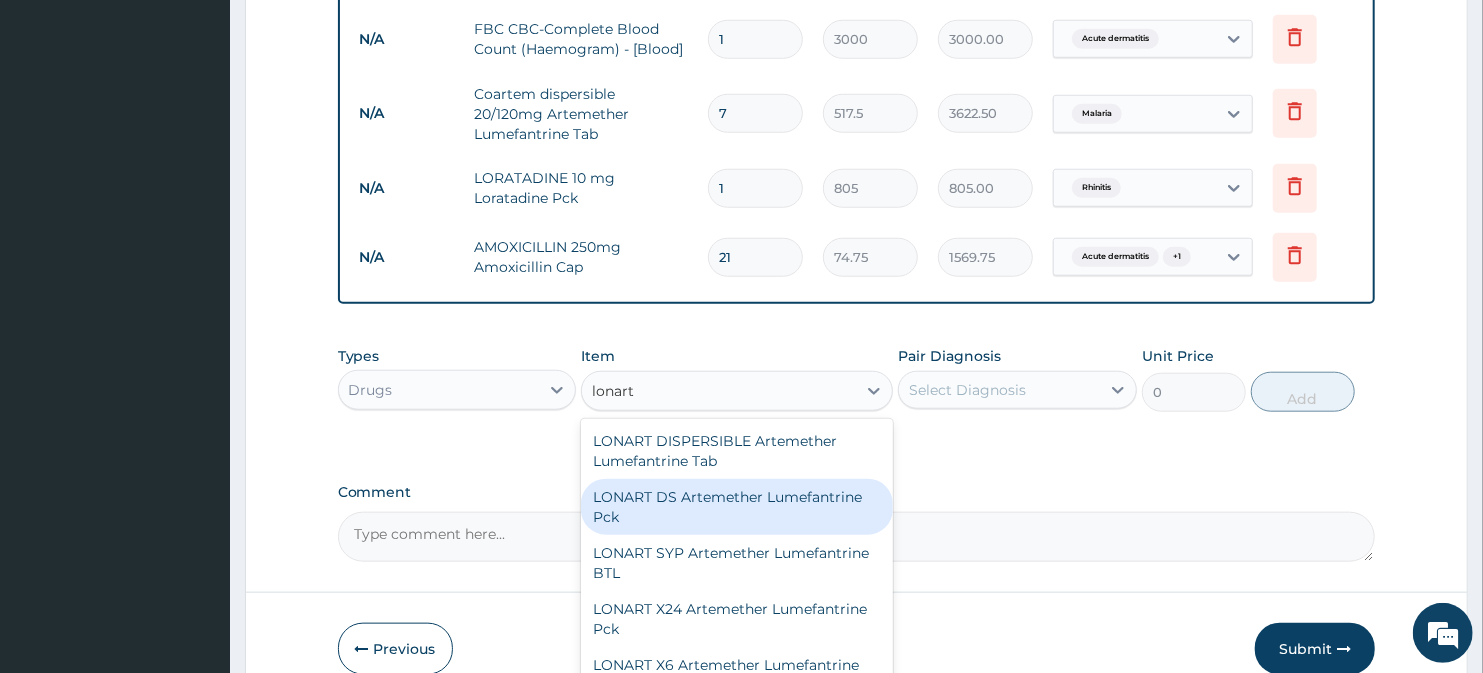 scroll, scrollTop: 100, scrollLeft: 0, axis: vertical 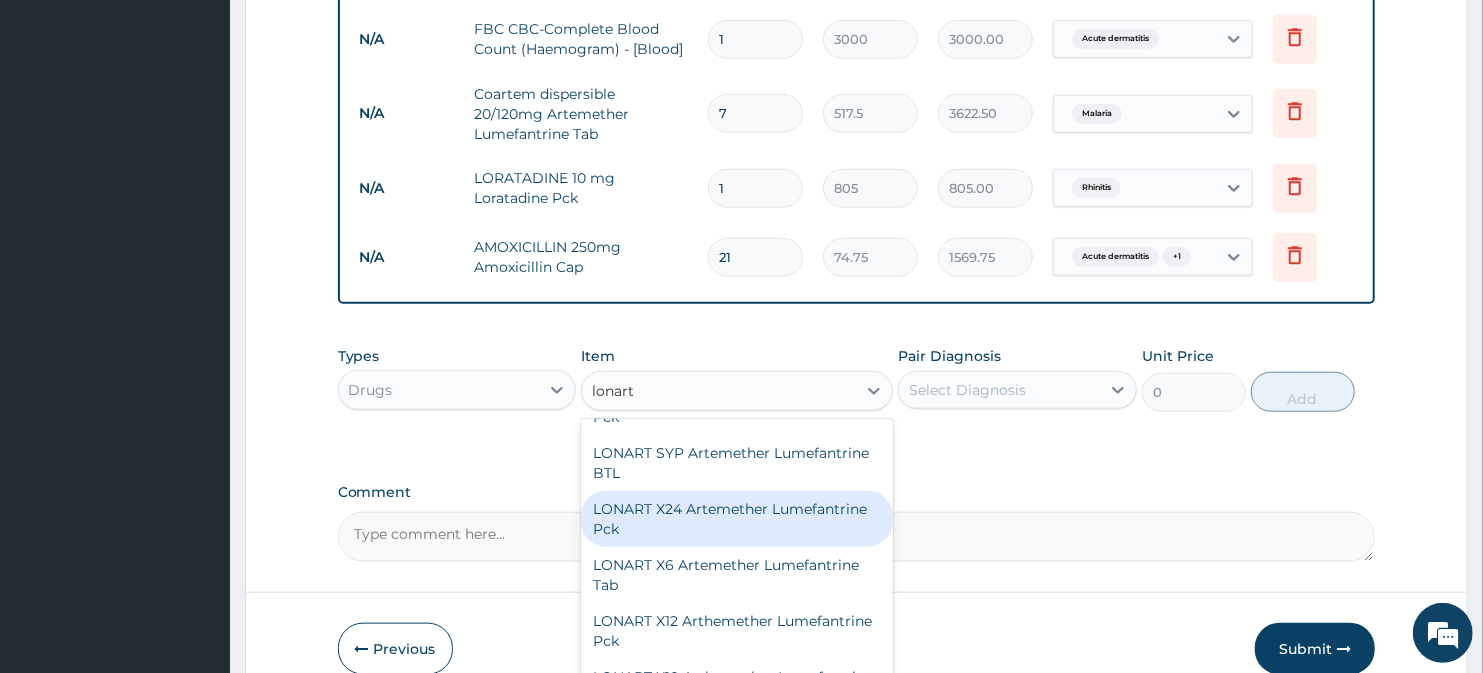 click on "LONART X24 Artemether Lumefantrine Pck" at bounding box center (736, 519) 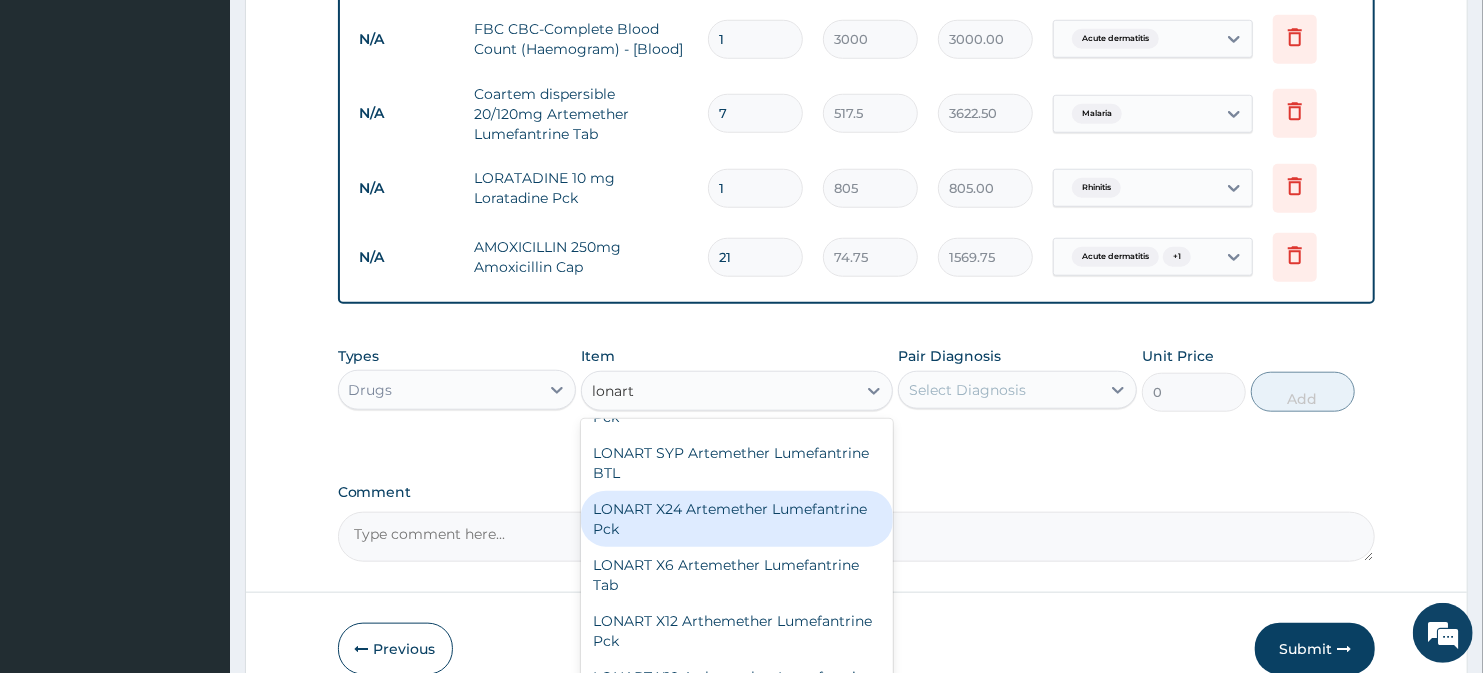 type 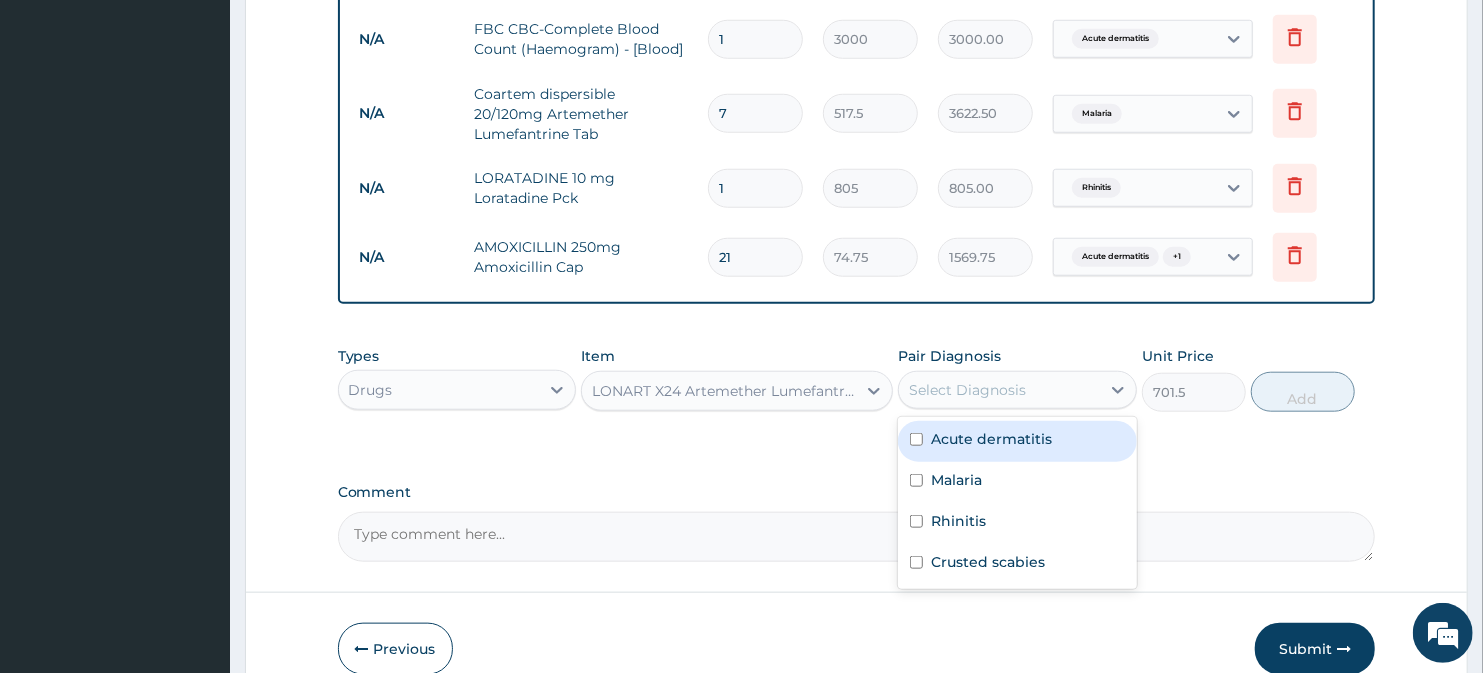 click on "Select Diagnosis" at bounding box center [967, 390] 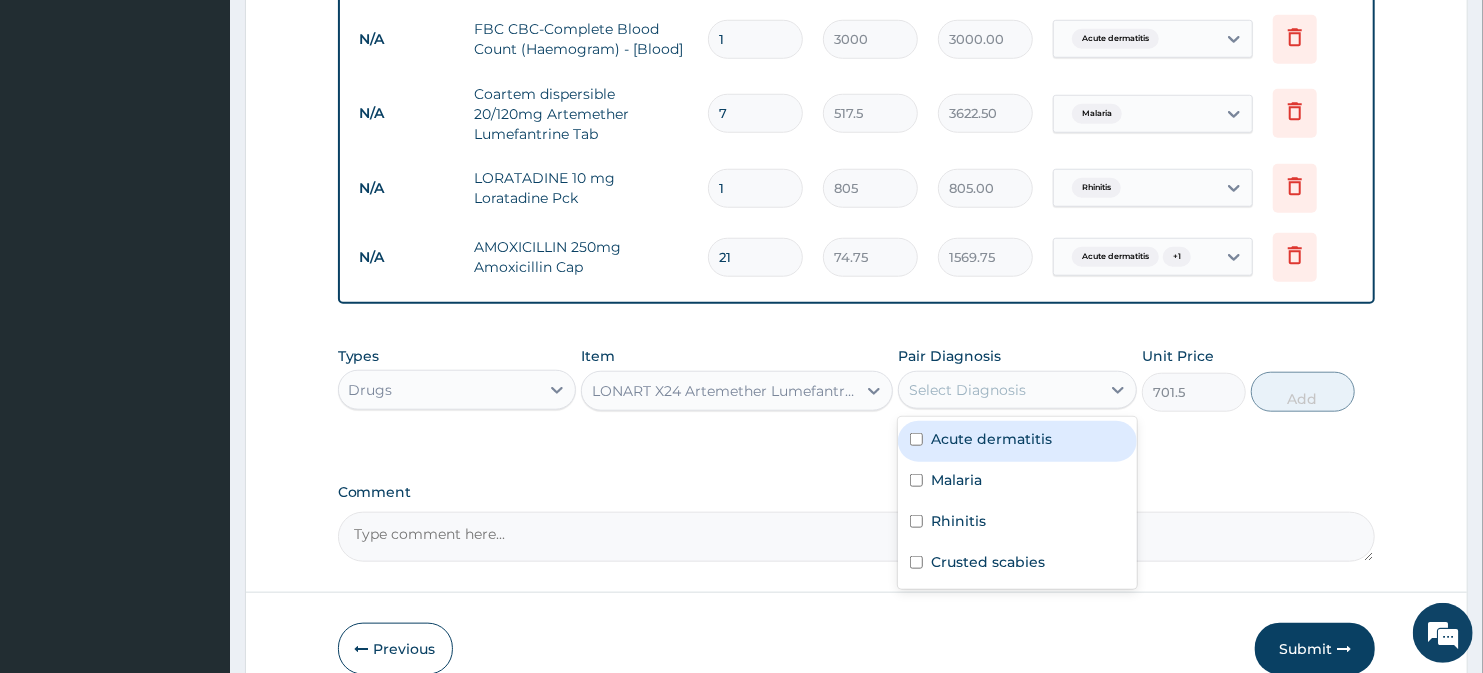 click on "Select Diagnosis" at bounding box center [967, 390] 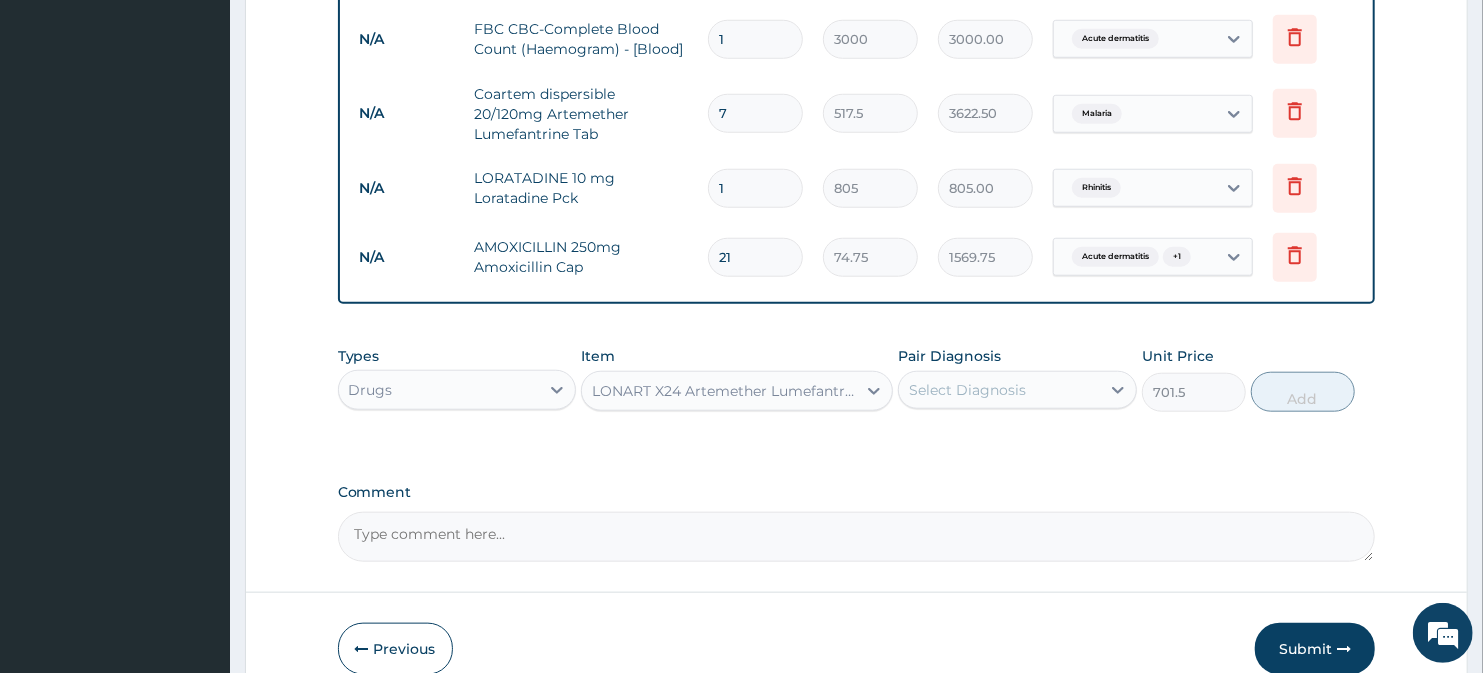 click on "Select Diagnosis" at bounding box center (967, 390) 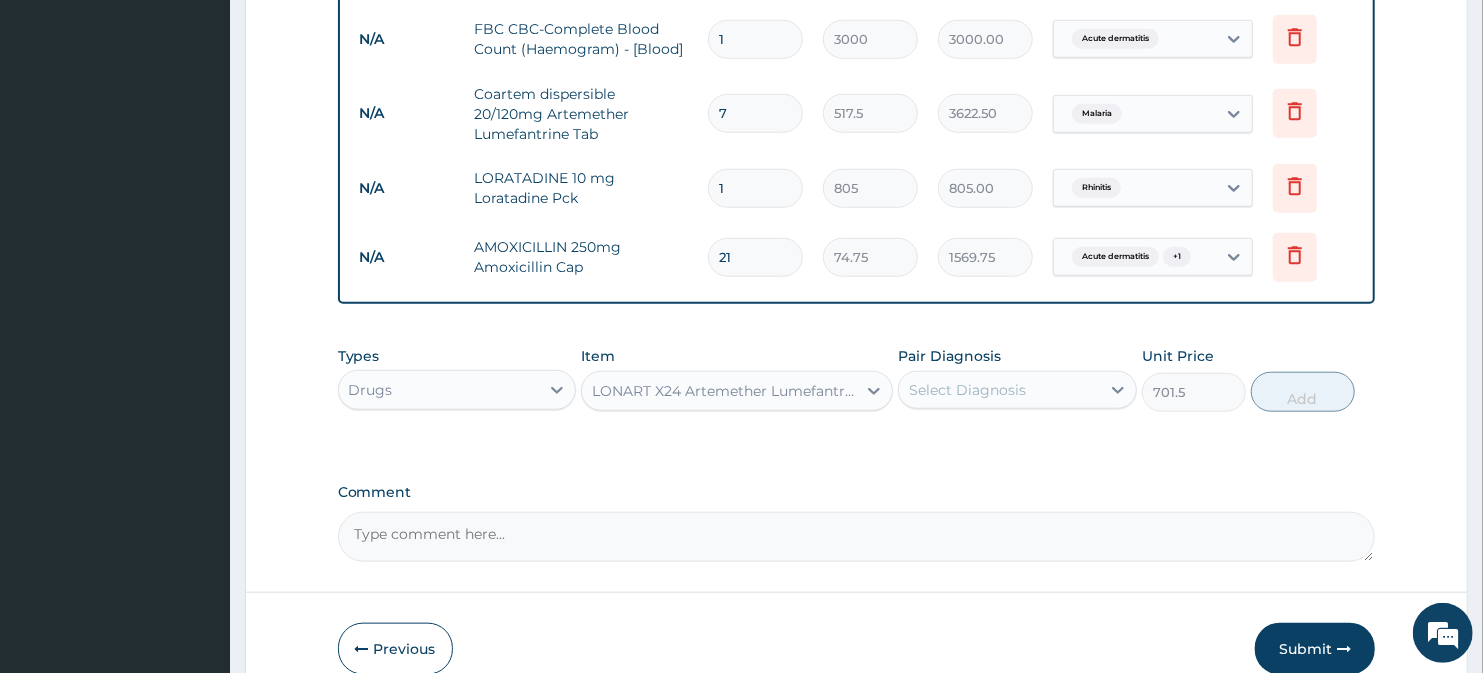 click on "Select Diagnosis" at bounding box center (967, 390) 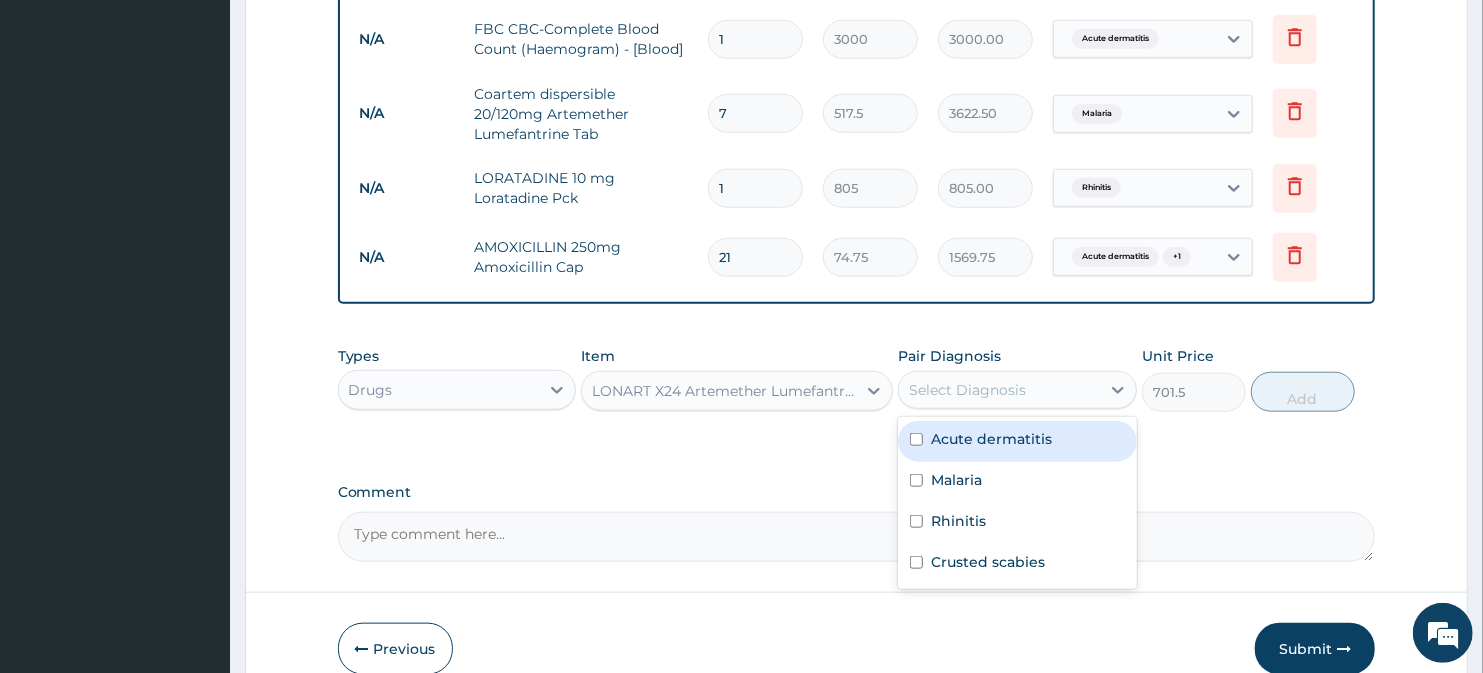 click on "Select Diagnosis" at bounding box center [967, 390] 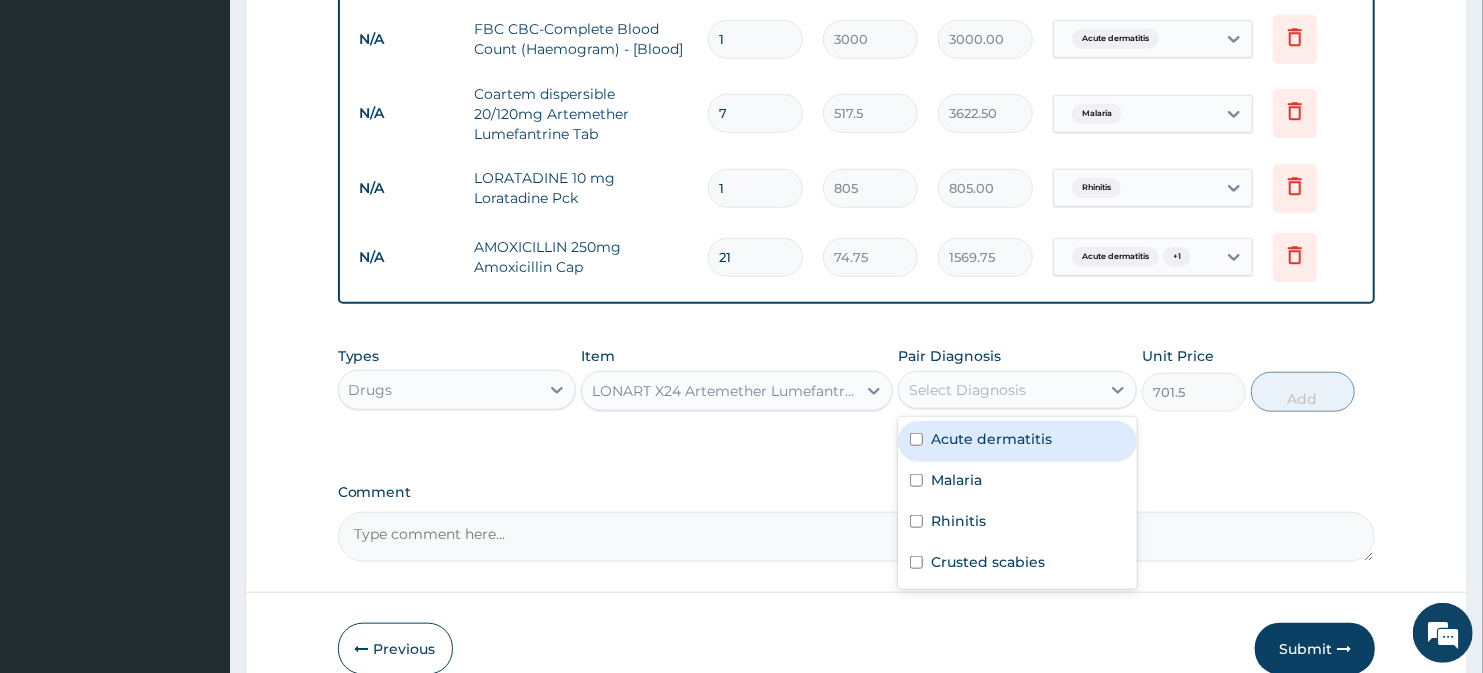 click on "Select Diagnosis" at bounding box center (967, 390) 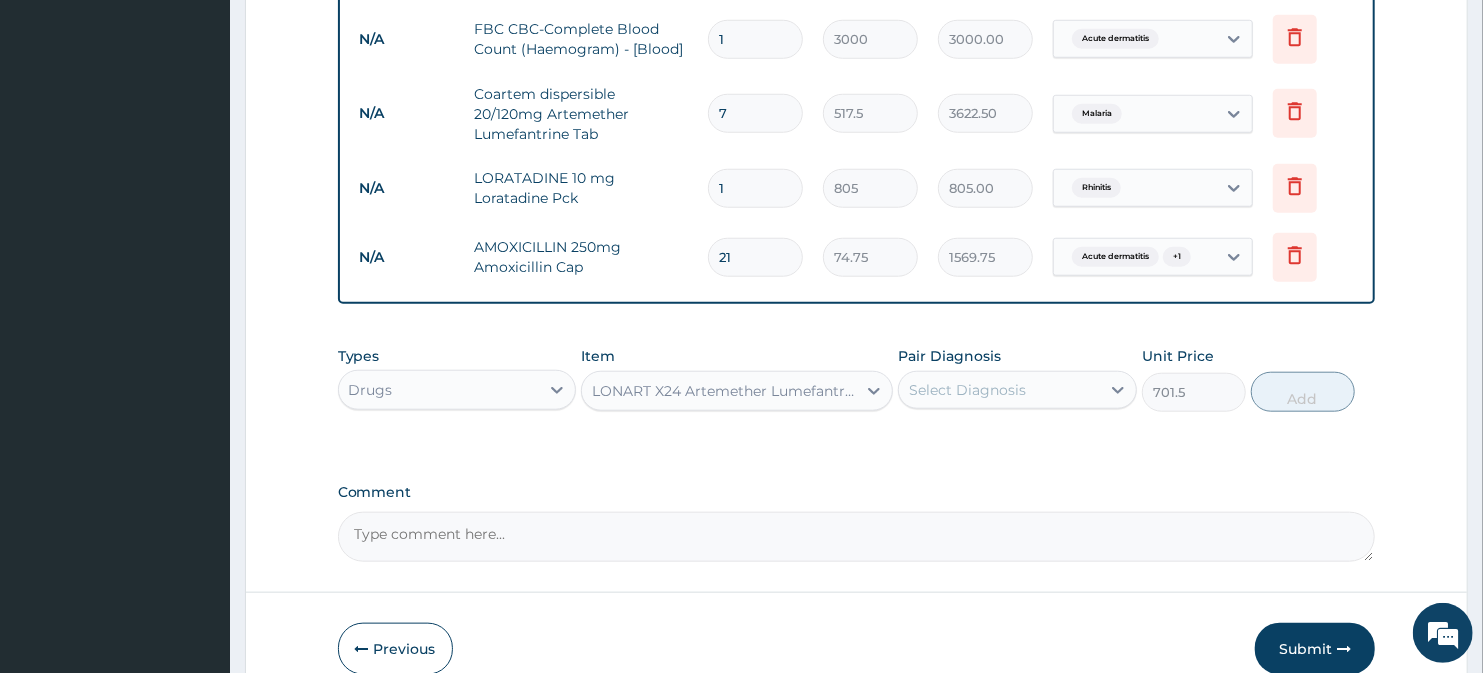 click on "Select Diagnosis" at bounding box center [967, 390] 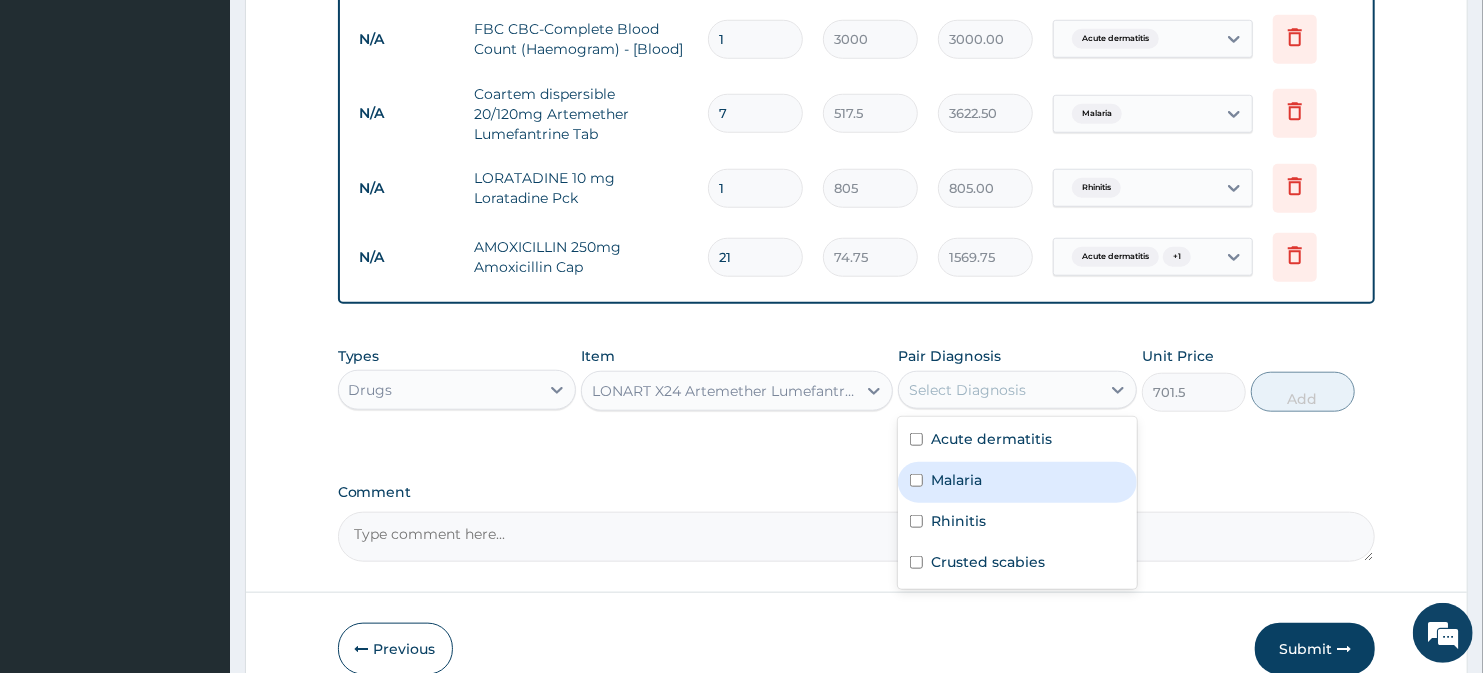 click on "Malaria" at bounding box center [956, 480] 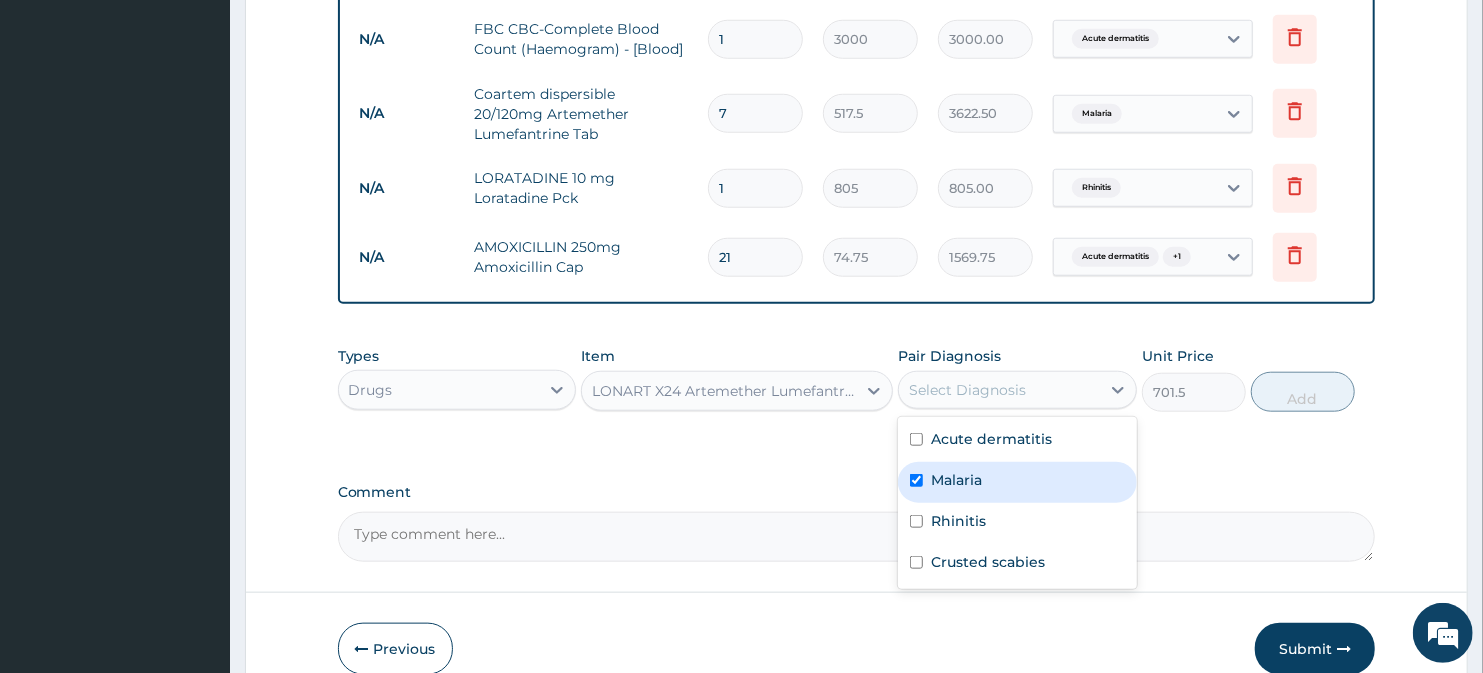 checkbox on "true" 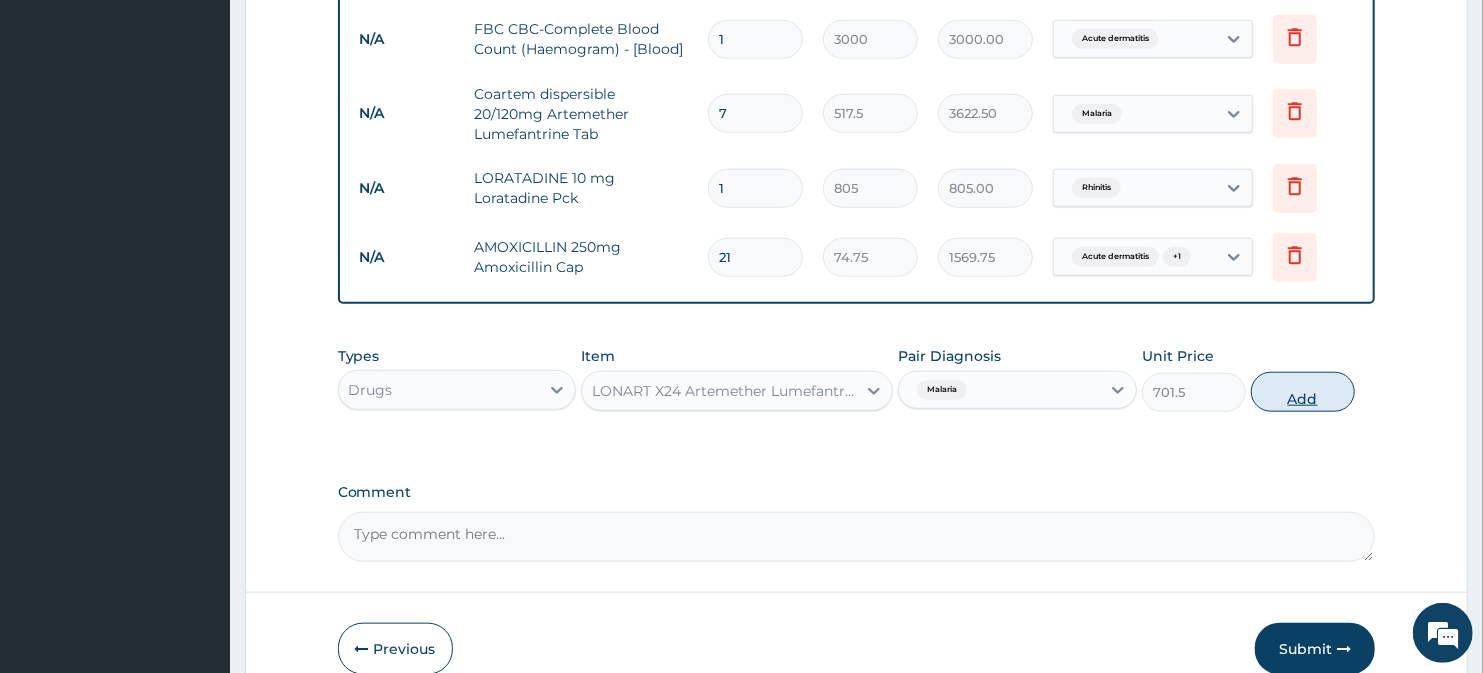 click on "Add" at bounding box center [1303, 392] 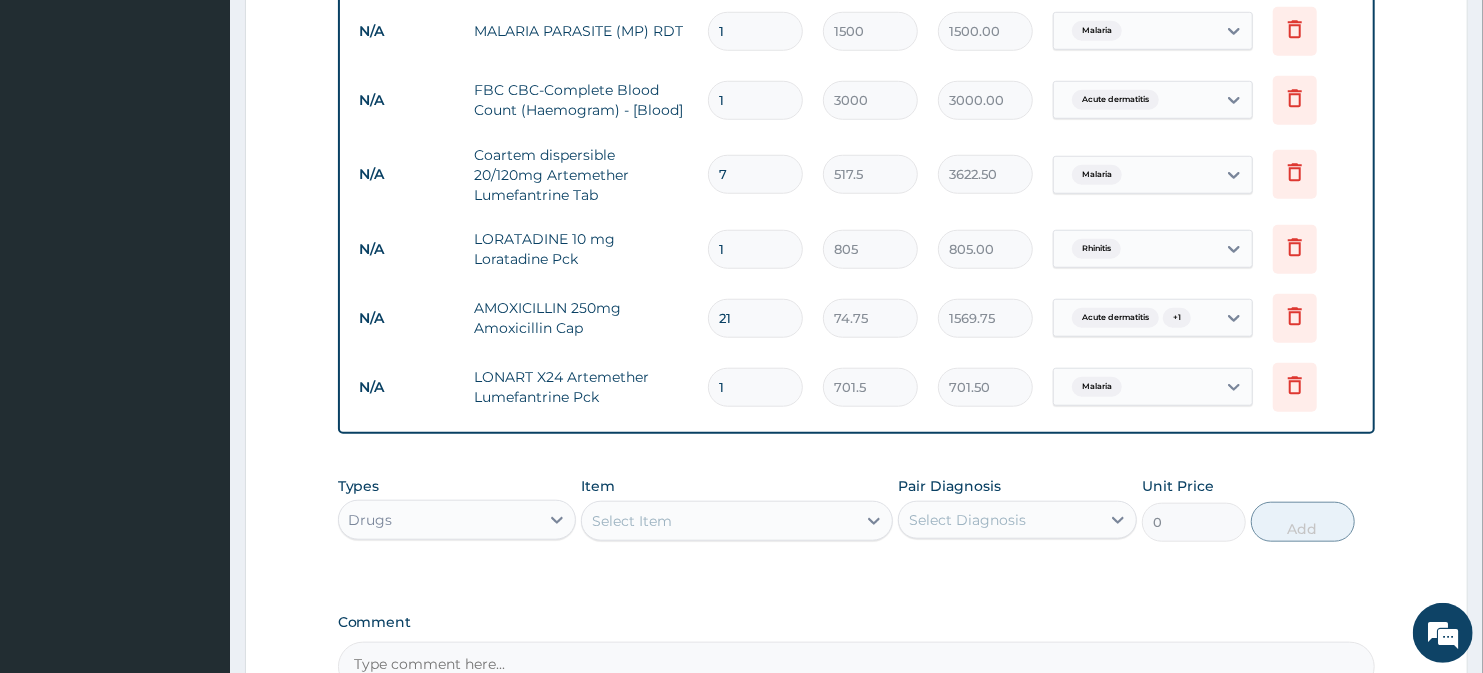 scroll, scrollTop: 900, scrollLeft: 0, axis: vertical 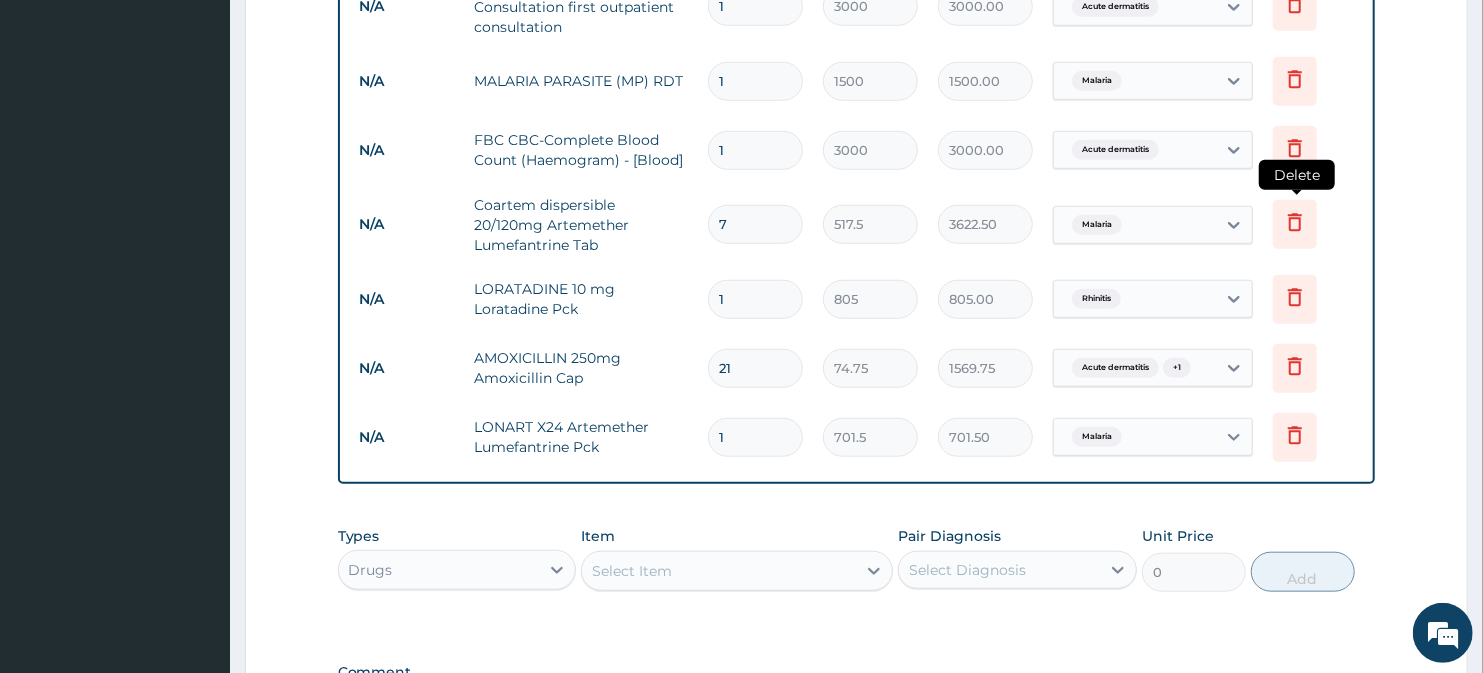 click 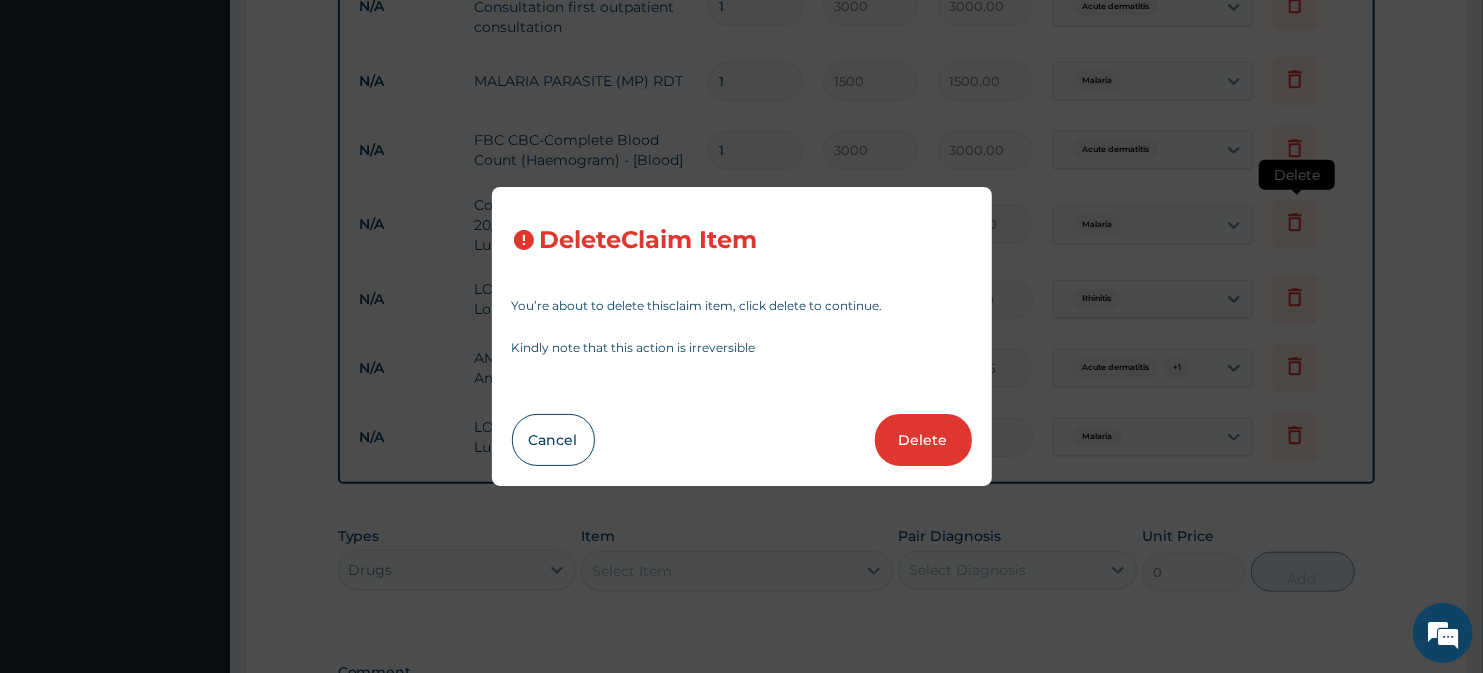 click on "Delete  Claim Item You’re about to delete this  claim item , click delete to continue. Kindly note that this action is irreversible Cancel Delete" at bounding box center (741, 336) 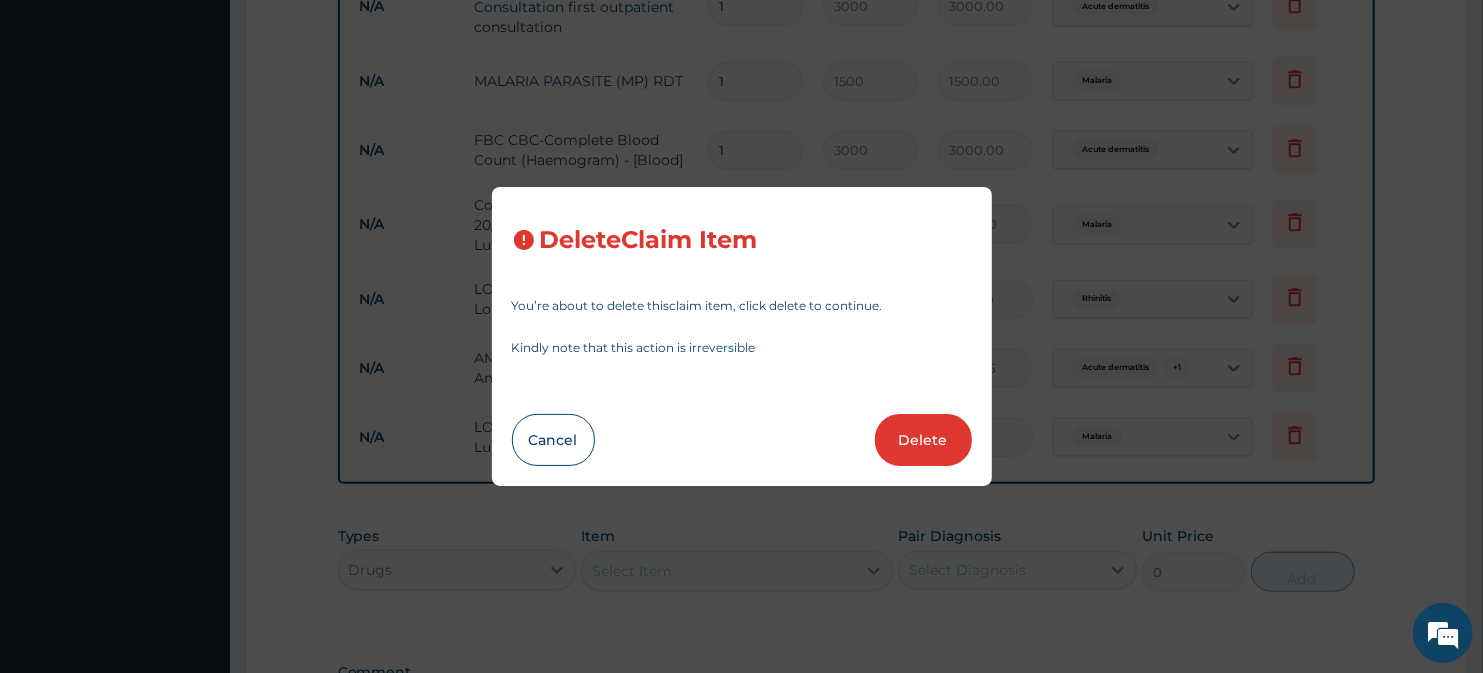 click on "Delete" at bounding box center [923, 440] 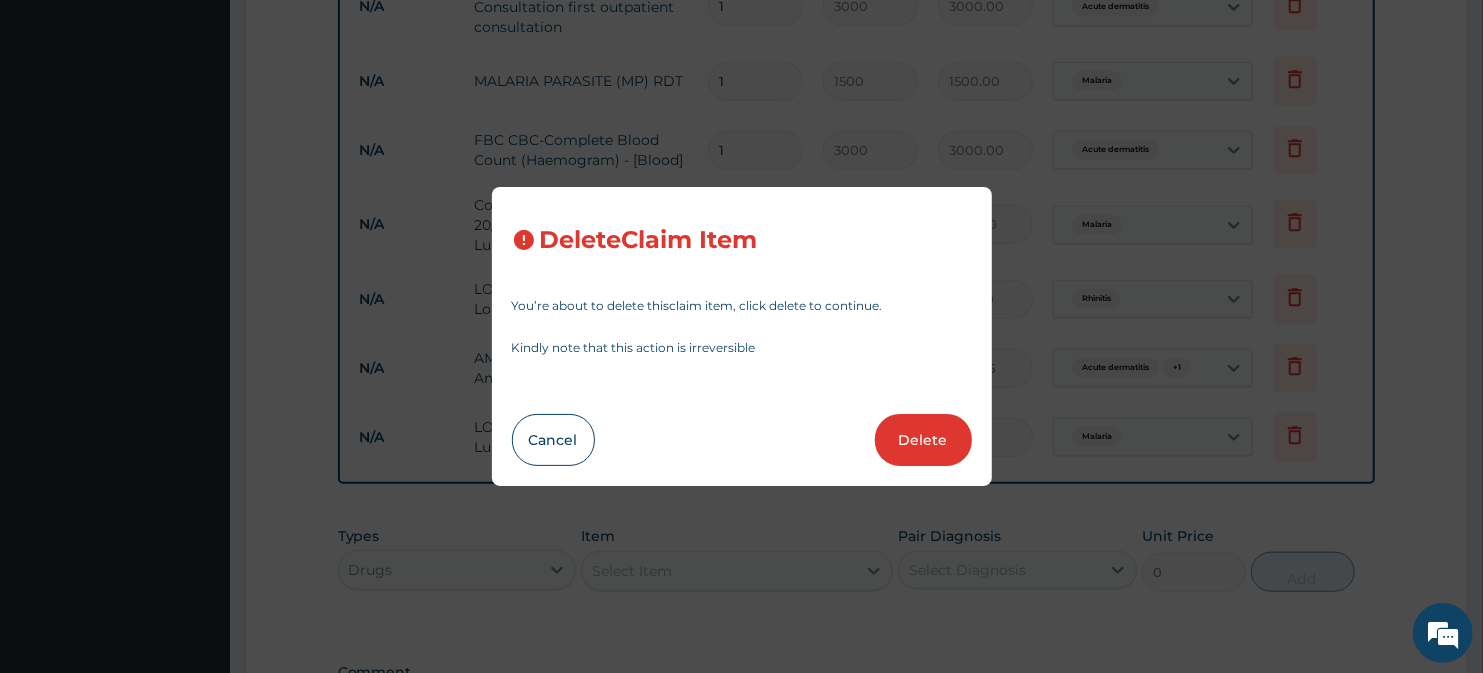 type on "1" 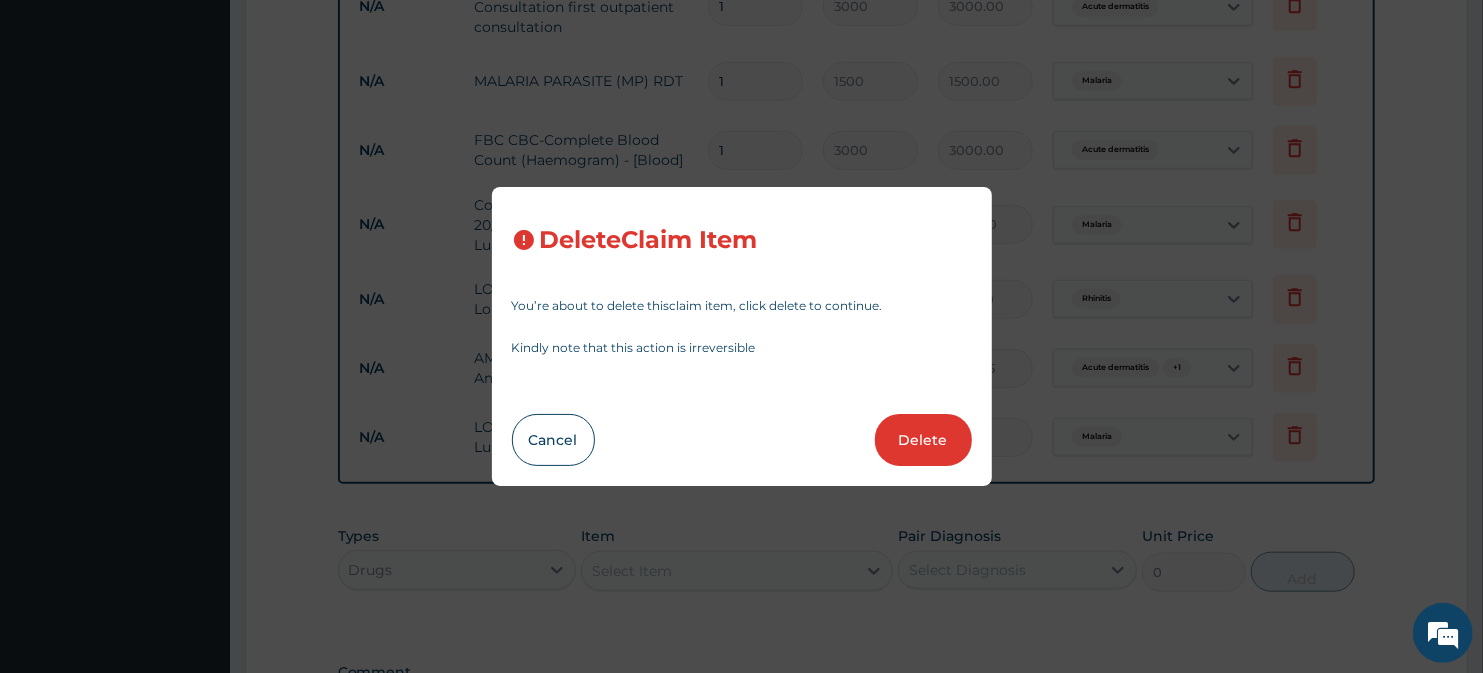 type on "805" 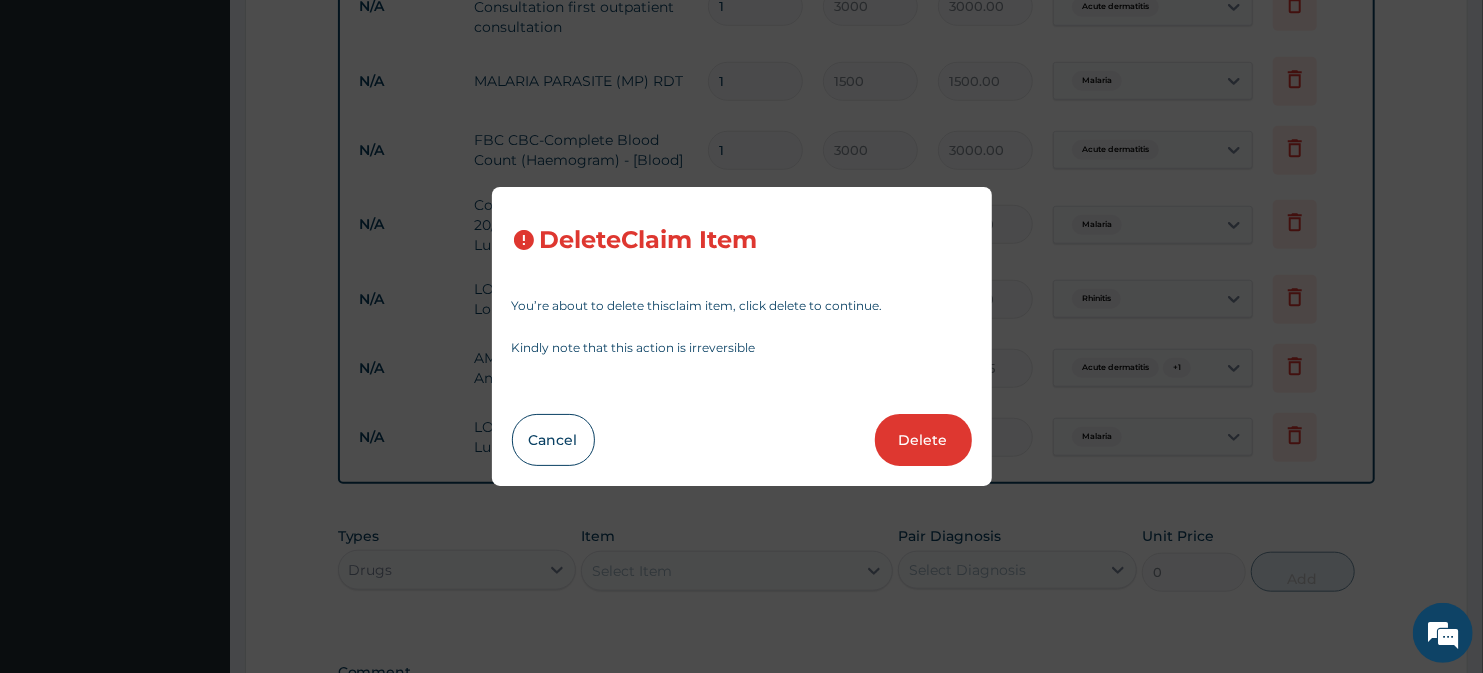 type on "1569.75" 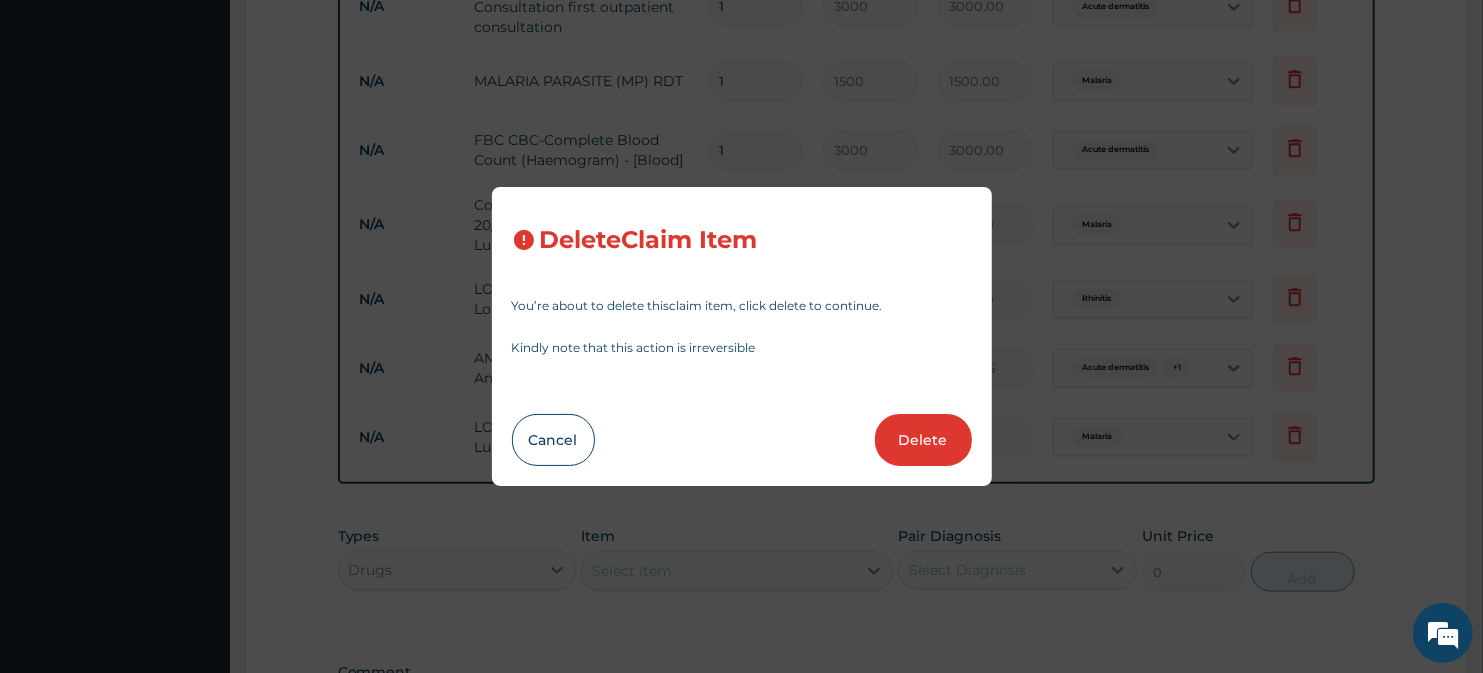 type on "1" 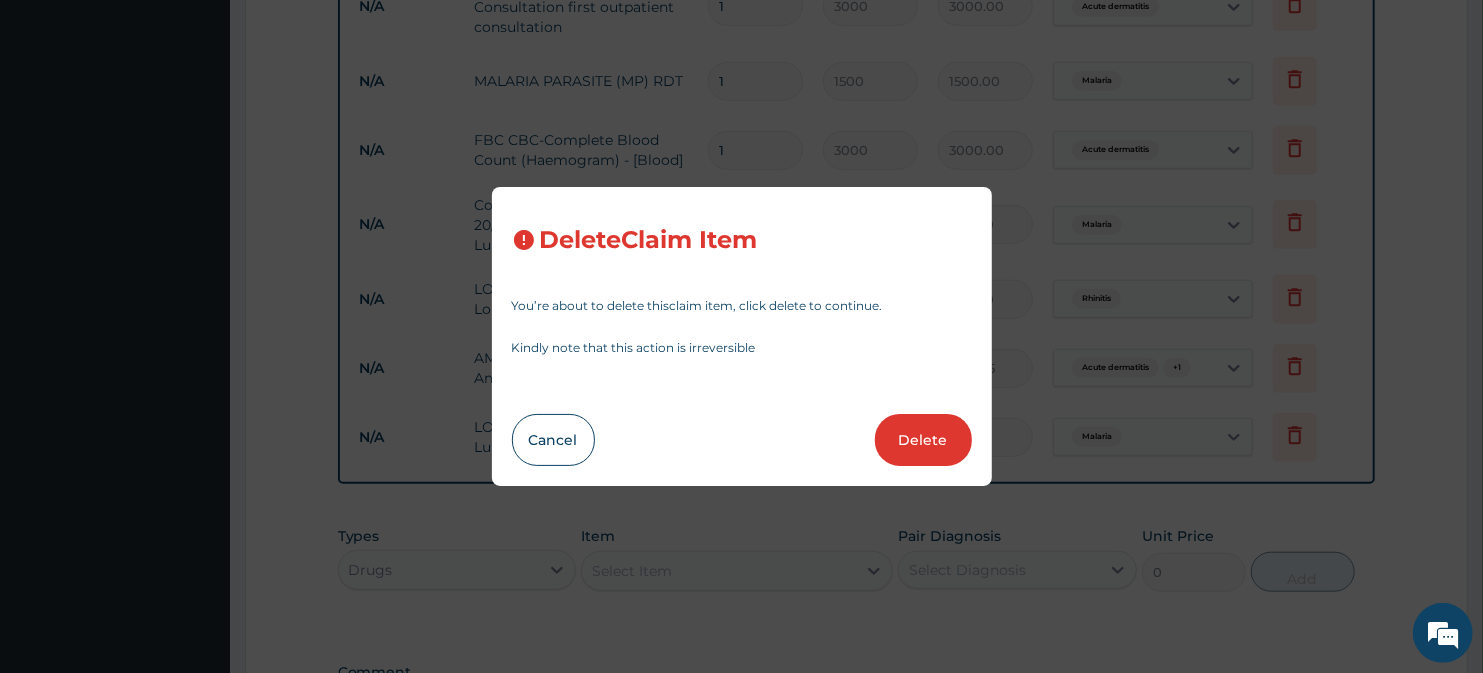 type on "701.5" 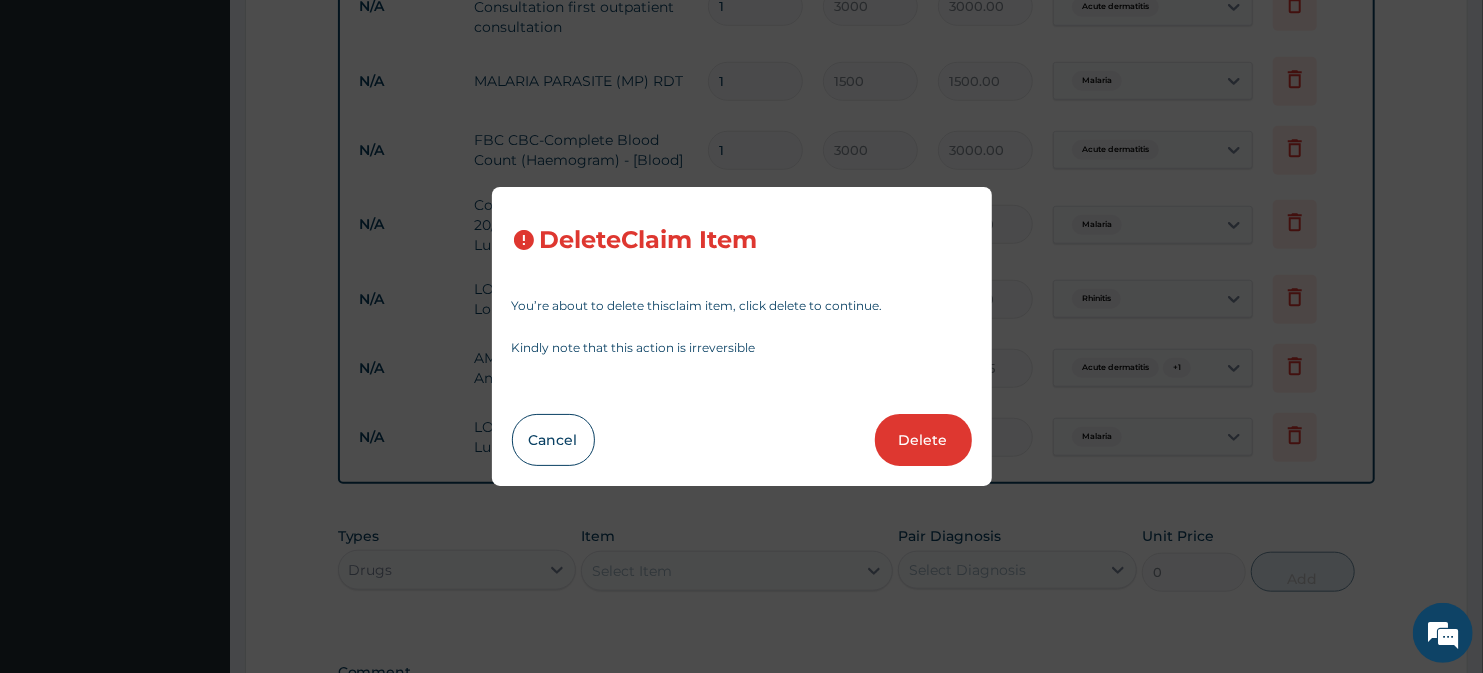 type on "701.50" 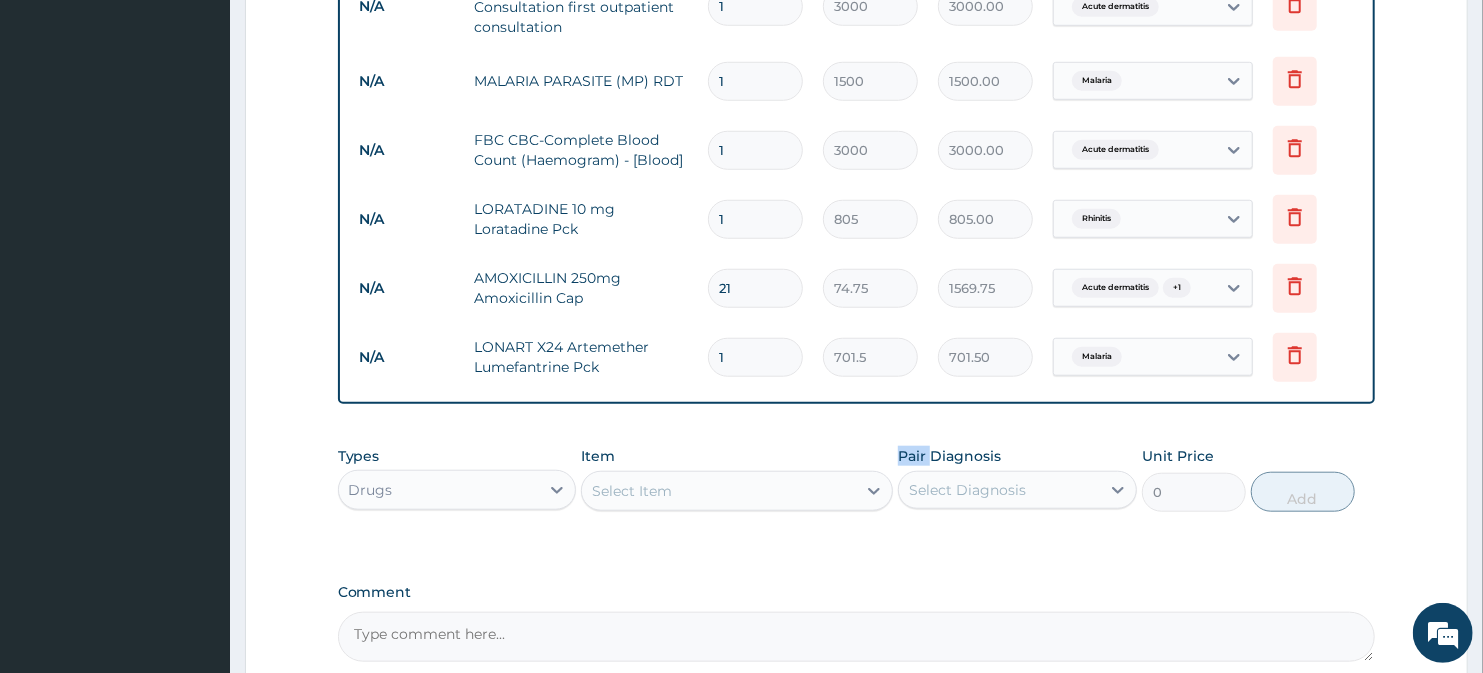 click on "PA Code / Prescription Code PA/241EAE Encounter Date [DATE] Important Notice Please enter PA codes before entering items that are not attached to a PA code   All diagnoses entered must be linked to a claim item. Diagnosis & Claim Items that are visible but inactive cannot be edited because they were imported from an already approved PA code. Diagnosis Acute dermatitis confirmed Malaria Query Rhinitis Query Crusted scabies Query NB: All diagnosis must be linked to a claim item Claim Items Type Name Quantity Unit Price Total Price Pair Diagnosis Actions Laboratory skin scrapping for fungi 1 3500 3500.00 Acute dermatitis Delete N/A General practitioner Consultation first outpatient consultation 1 3000 3000.00 Acute dermatitis Delete N/A MALARIA PARASITE (MP) RDT 1 1500 1500.00 Malaria Delete N/A FBC CBC-Complete Blood Count (Haemogram) - [Blood] 1 3000 3000.00 Acute dermatitis Delete N/A LORATADINE 10 mg Loratadine Pck 1 805 805.00 Rhinitis Delete N/A AMOXICILLIN 250mg Amoxicillin Cap 21 74.75 1569.75  + 1 1" at bounding box center (857, -24) 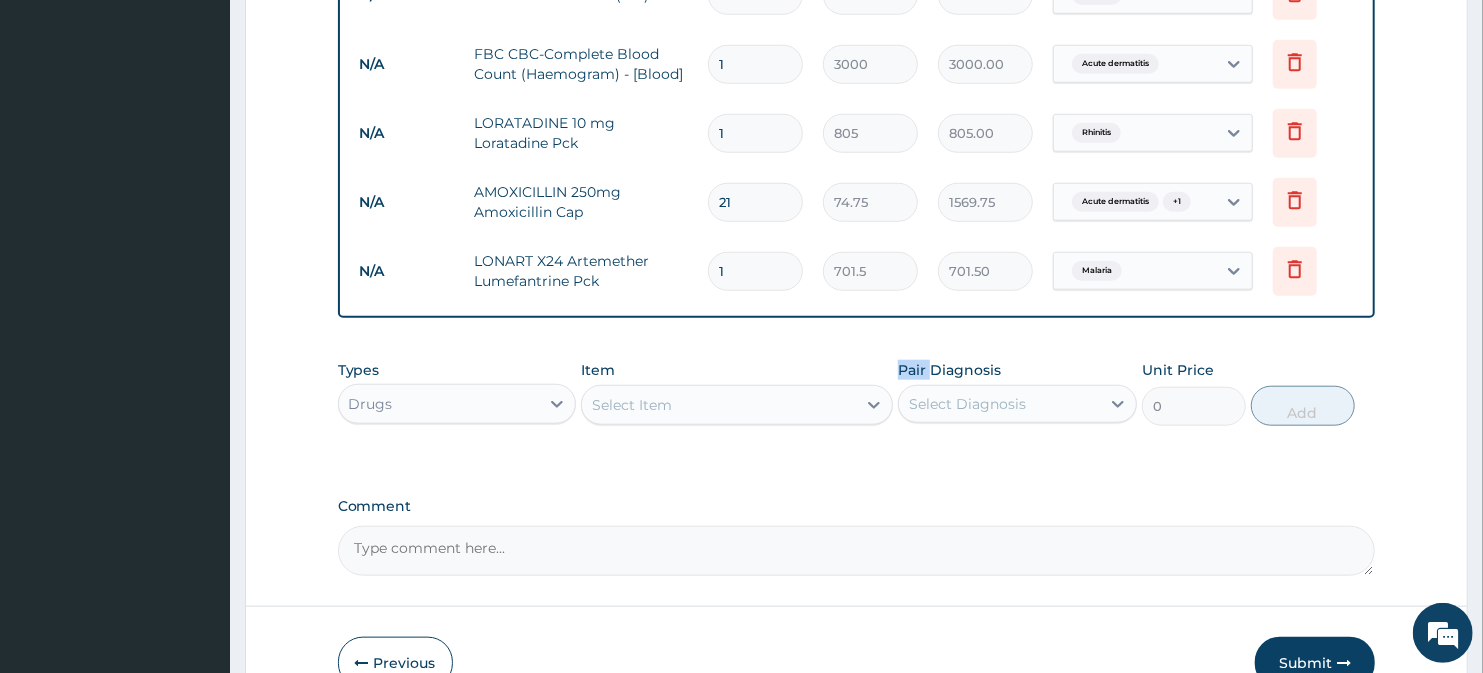 scroll, scrollTop: 1011, scrollLeft: 0, axis: vertical 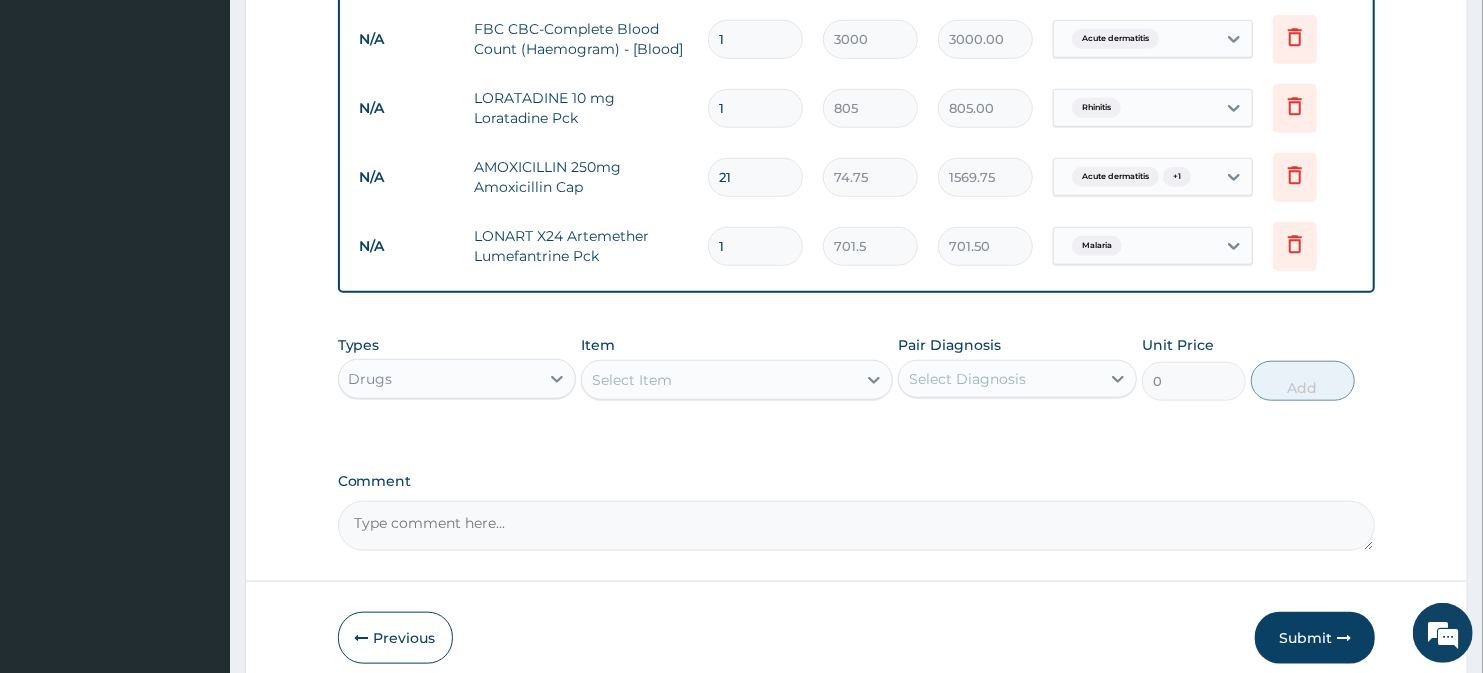 click on "PA Code / Prescription Code PA/241EAE Encounter Date [DATE] Important Notice Please enter PA codes before entering items that are not attached to a PA code   All diagnoses entered must be linked to a claim item. Diagnosis & Claim Items that are visible but inactive cannot be edited because they were imported from an already approved PA code. Diagnosis Acute dermatitis confirmed Malaria Query Rhinitis Query Crusted scabies Query NB: All diagnosis must be linked to a claim item Claim Items Type Name Quantity Unit Price Total Price Pair Diagnosis Actions Laboratory skin scrapping for fungi 1 3500 3500.00 Acute dermatitis Delete N/A General practitioner Consultation first outpatient consultation 1 3000 3000.00 Acute dermatitis Delete N/A MALARIA PARASITE (MP) RDT 1 1500 1500.00 Malaria Delete N/A FBC CBC-Complete Blood Count (Haemogram) - [Blood] 1 3000 3000.00 Acute dermatitis Delete N/A LORATADINE 10 mg Loratadine Pck 1 805 805.00 Rhinitis Delete N/A AMOXICILLIN 250mg Amoxicillin Cap 21 74.75 1569.75  + 1 1" at bounding box center [857, -135] 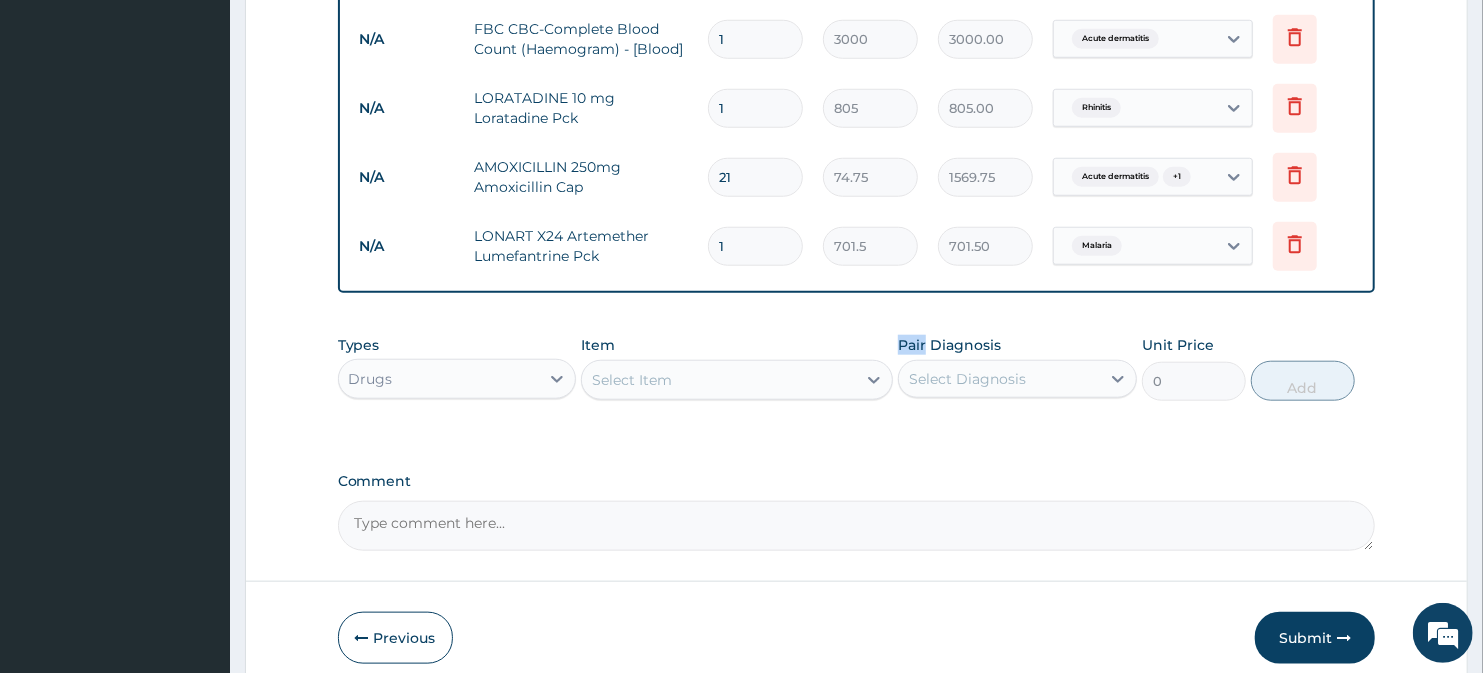 click on "PA Code / Prescription Code PA/241EAE Encounter Date [DATE] Important Notice Please enter PA codes before entering items that are not attached to a PA code   All diagnoses entered must be linked to a claim item. Diagnosis & Claim Items that are visible but inactive cannot be edited because they were imported from an already approved PA code. Diagnosis Acute dermatitis confirmed Malaria Query Rhinitis Query Crusted scabies Query NB: All diagnosis must be linked to a claim item Claim Items Type Name Quantity Unit Price Total Price Pair Diagnosis Actions Laboratory skin scrapping for fungi 1 3500 3500.00 Acute dermatitis Delete N/A General practitioner Consultation first outpatient consultation 1 3000 3000.00 Acute dermatitis Delete N/A MALARIA PARASITE (MP) RDT 1 1500 1500.00 Malaria Delete N/A FBC CBC-Complete Blood Count (Haemogram) - [Blood] 1 3000 3000.00 Acute dermatitis Delete N/A LORATADINE 10 mg Loratadine Pck 1 805 805.00 Rhinitis Delete N/A AMOXICILLIN 250mg Amoxicillin Cap 21 74.75 1569.75  + 1 1" at bounding box center (857, -135) 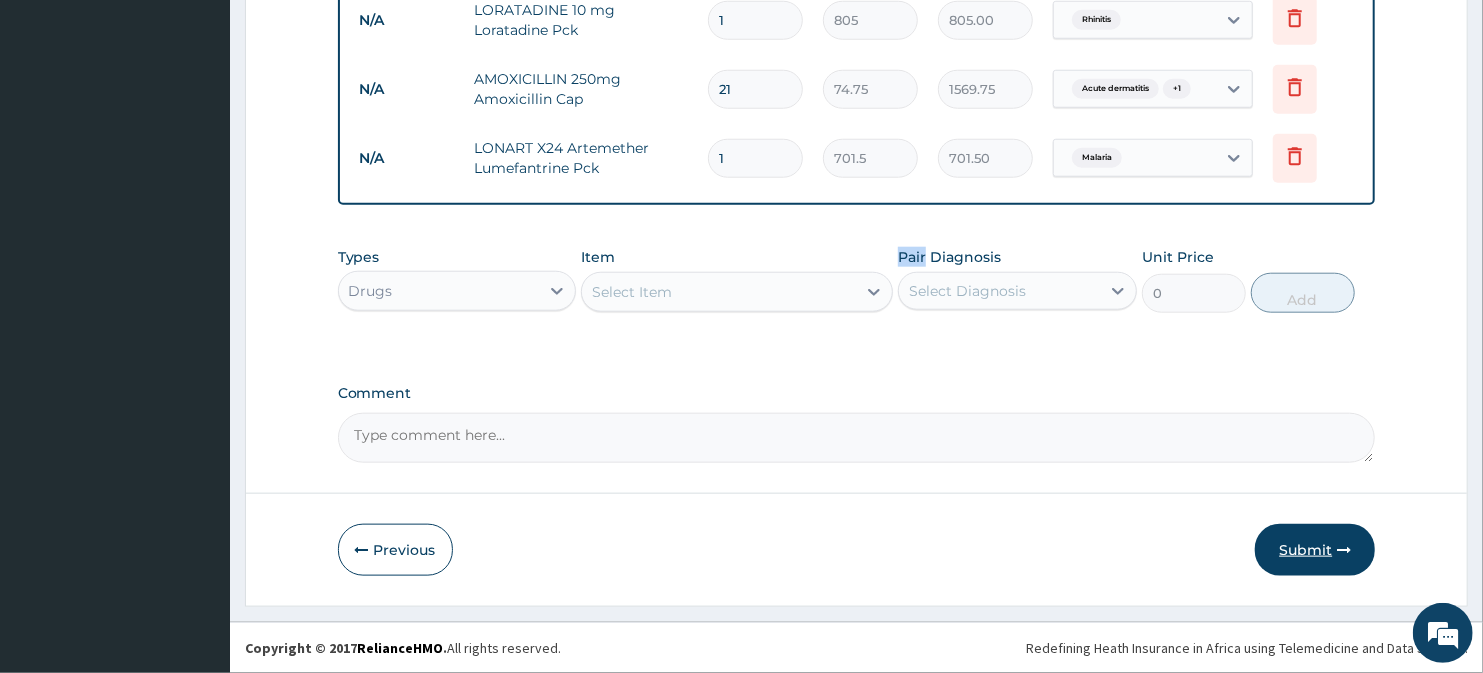 click on "Submit" at bounding box center (1315, 550) 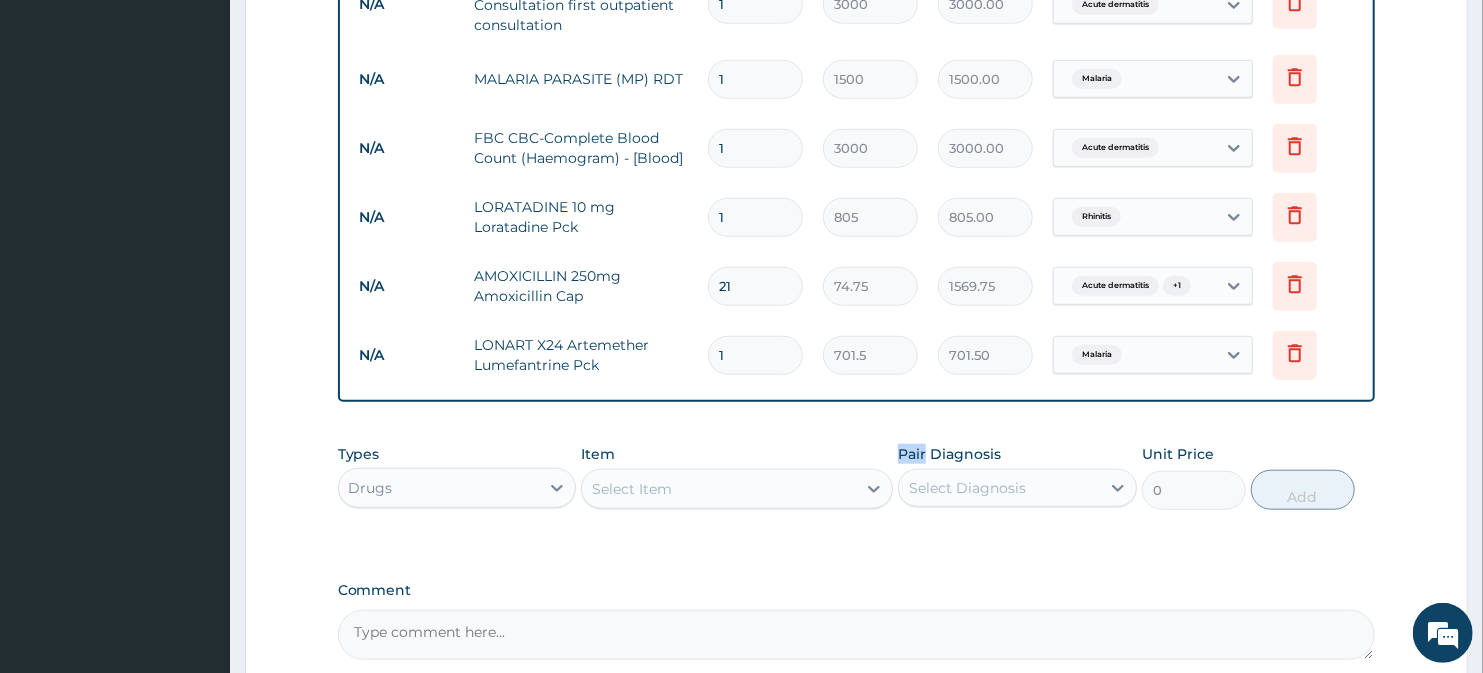 scroll, scrollTop: 1100, scrollLeft: 0, axis: vertical 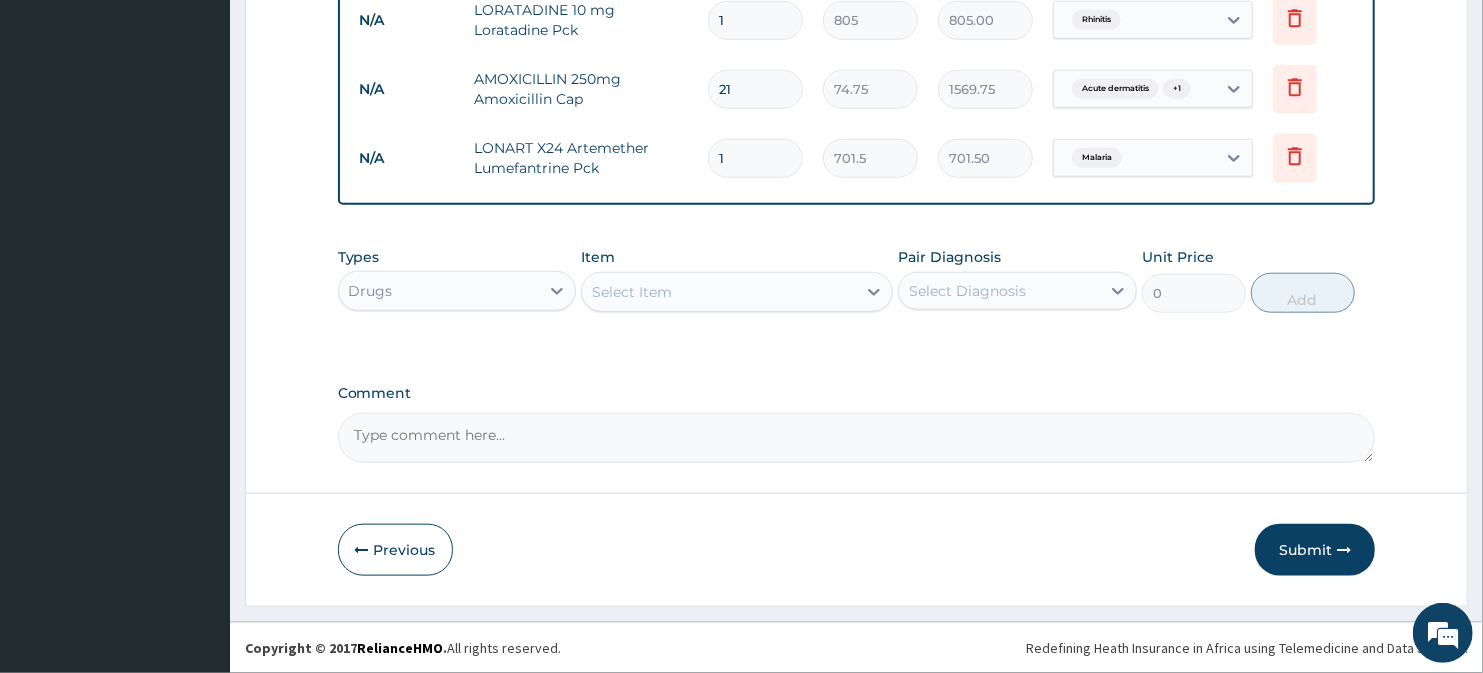 click on "Comment" at bounding box center [857, 393] 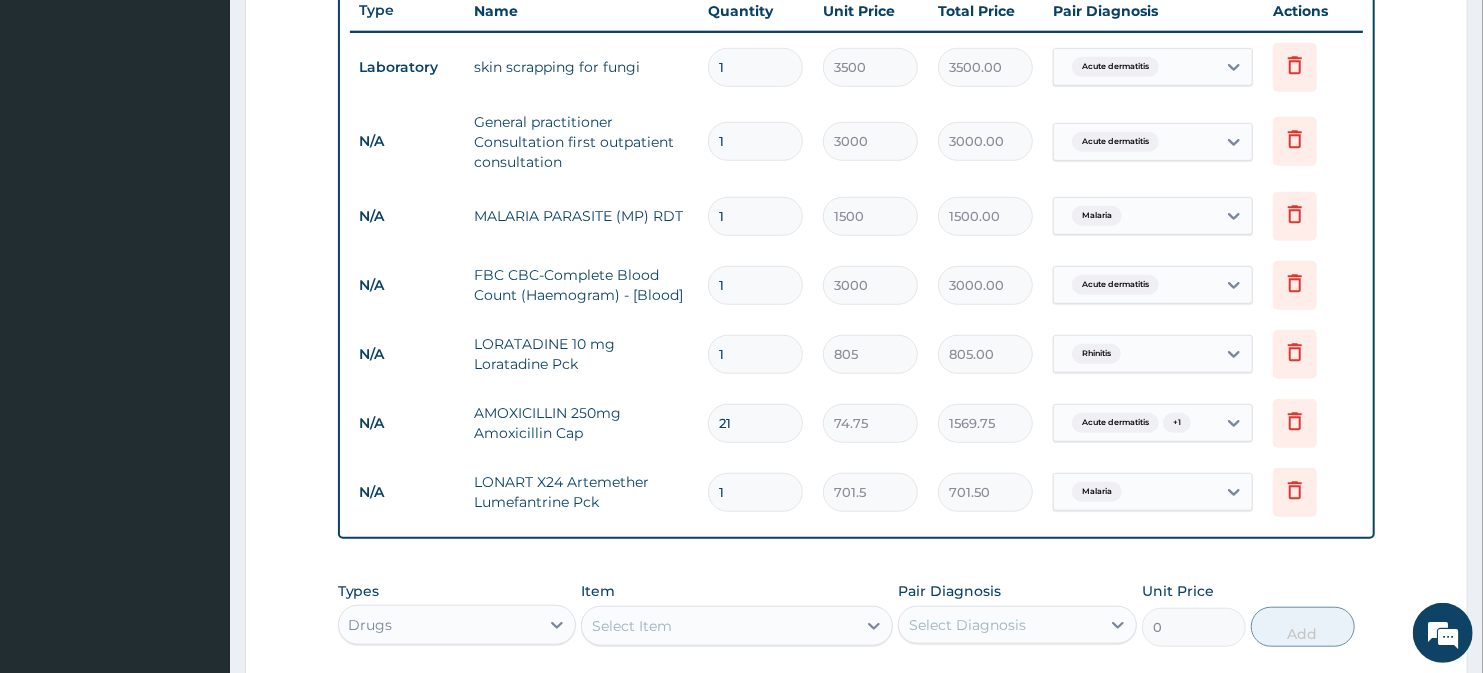 scroll, scrollTop: 766, scrollLeft: 0, axis: vertical 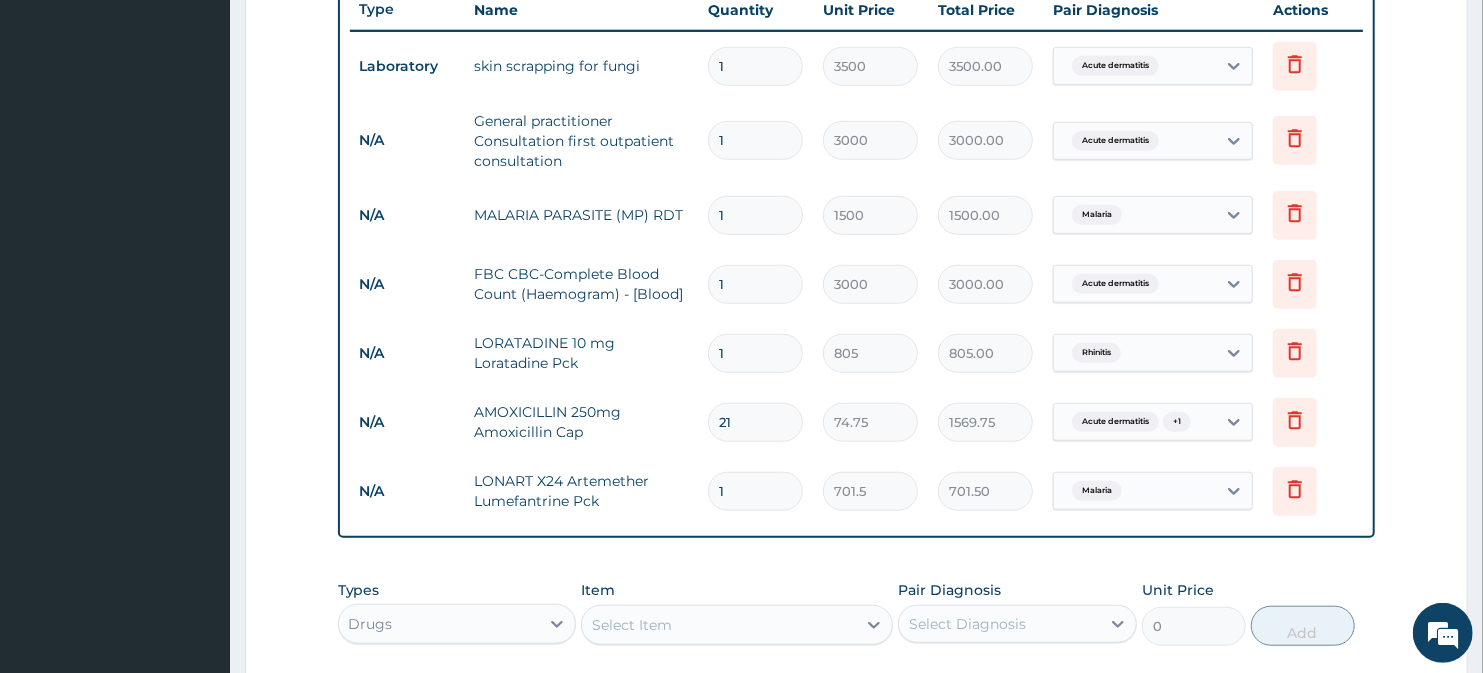 click on "Rhinitis" at bounding box center (1096, 353) 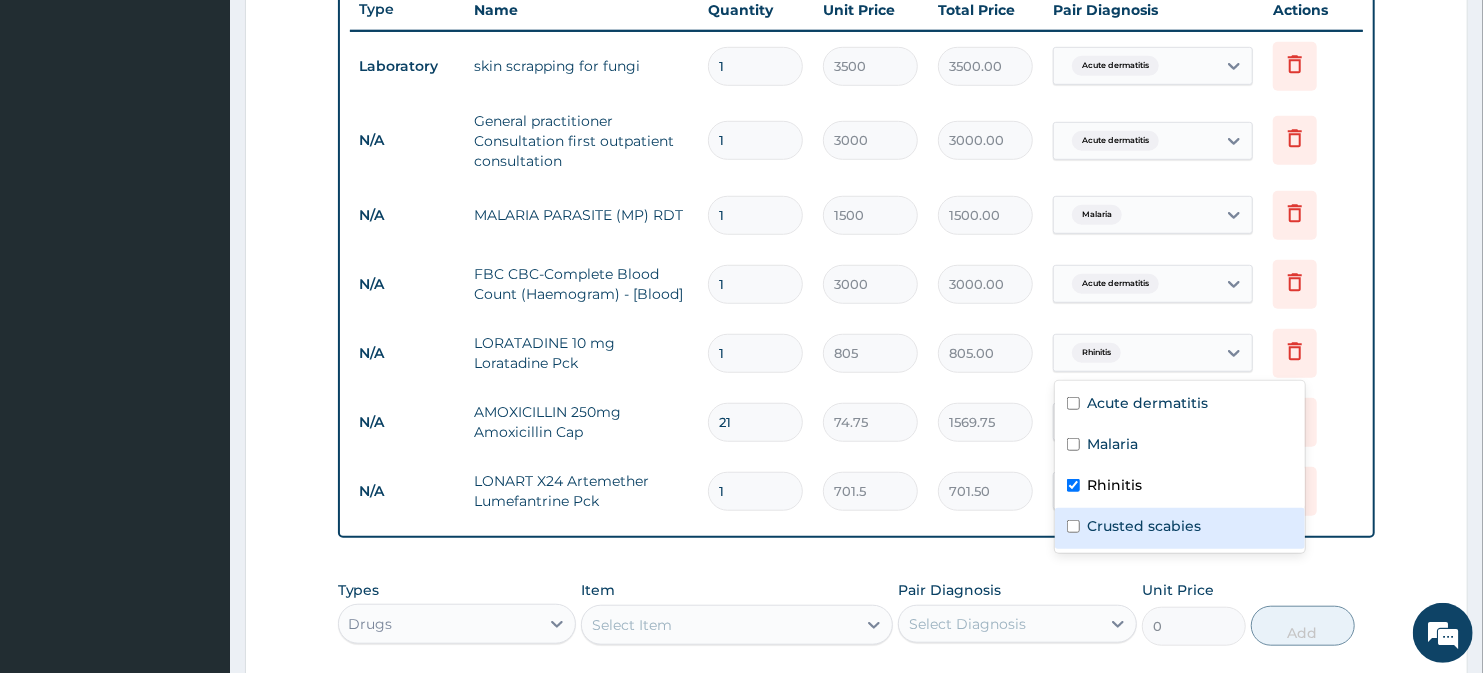 click on "Crusted scabies" at bounding box center (1145, 526) 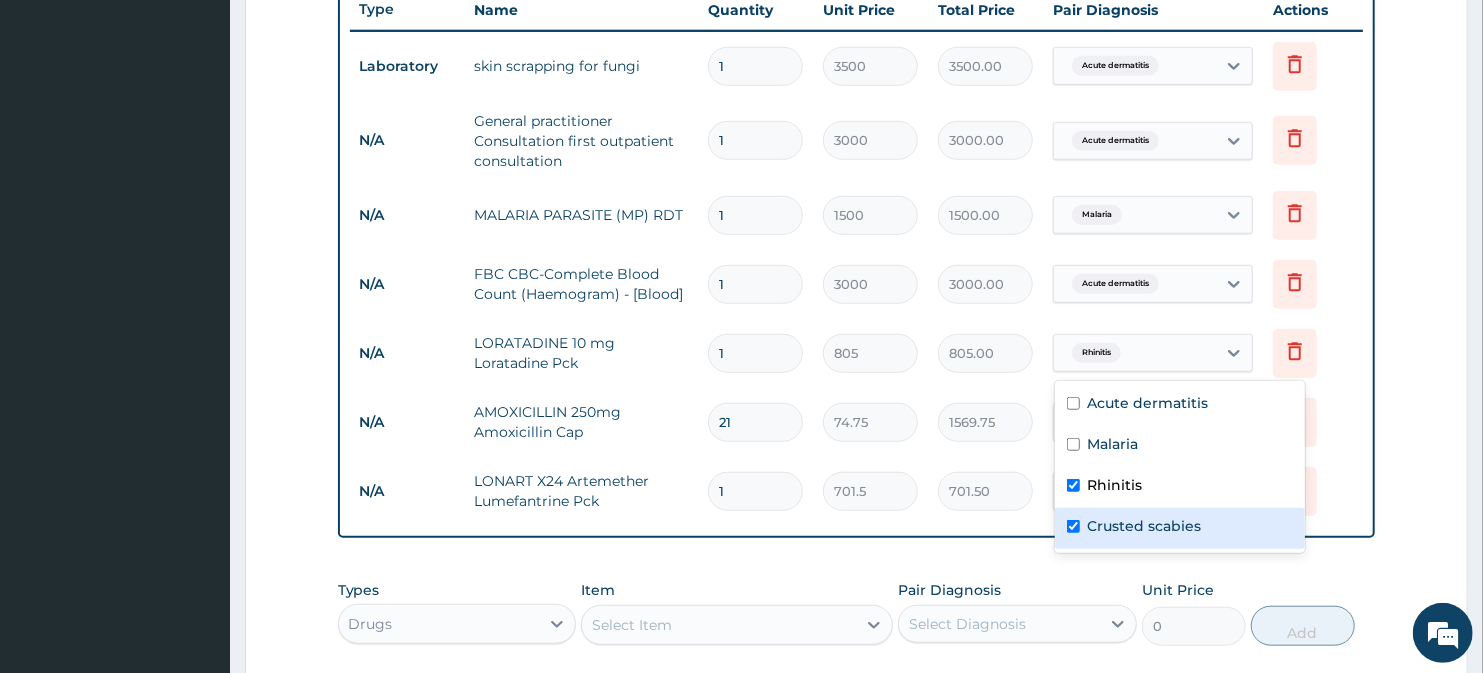 checkbox on "true" 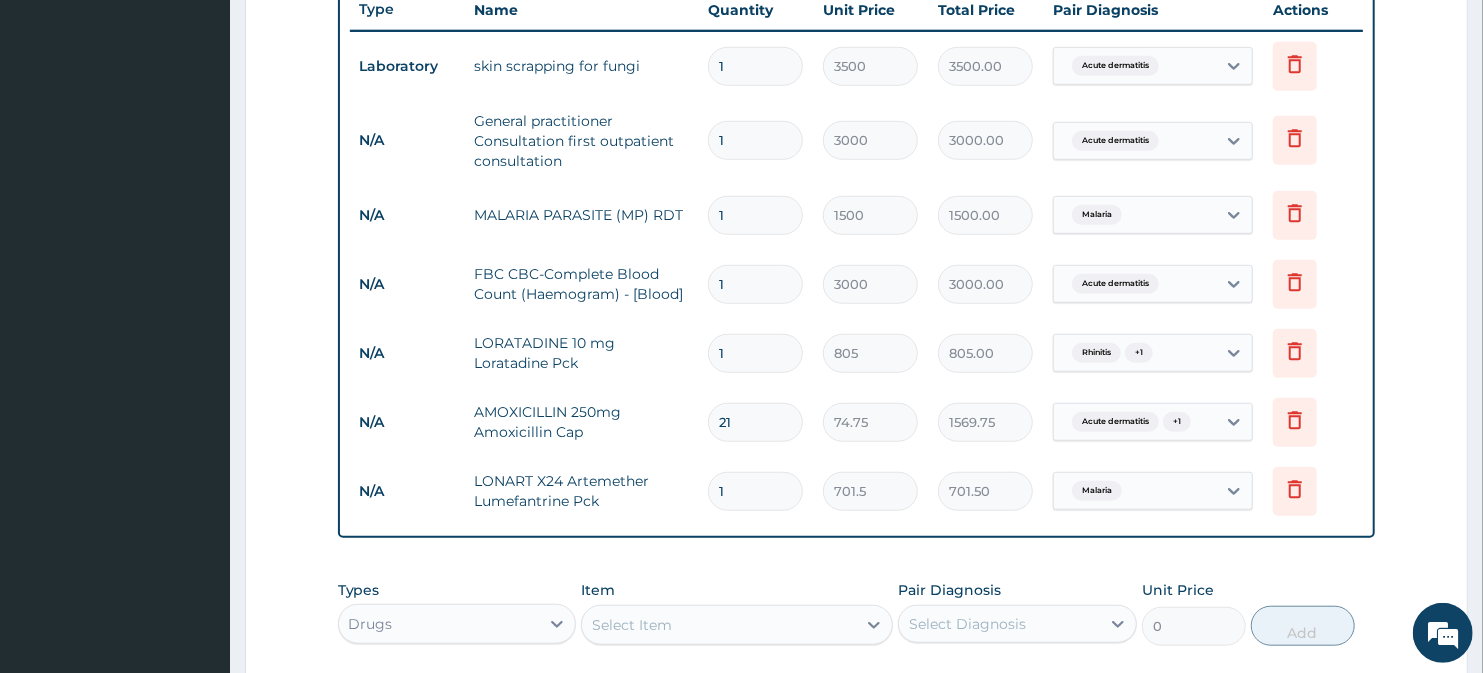 click on "Types Drugs Item Select Item Pair Diagnosis Select Diagnosis Unit Price 0 Add" at bounding box center [857, 613] 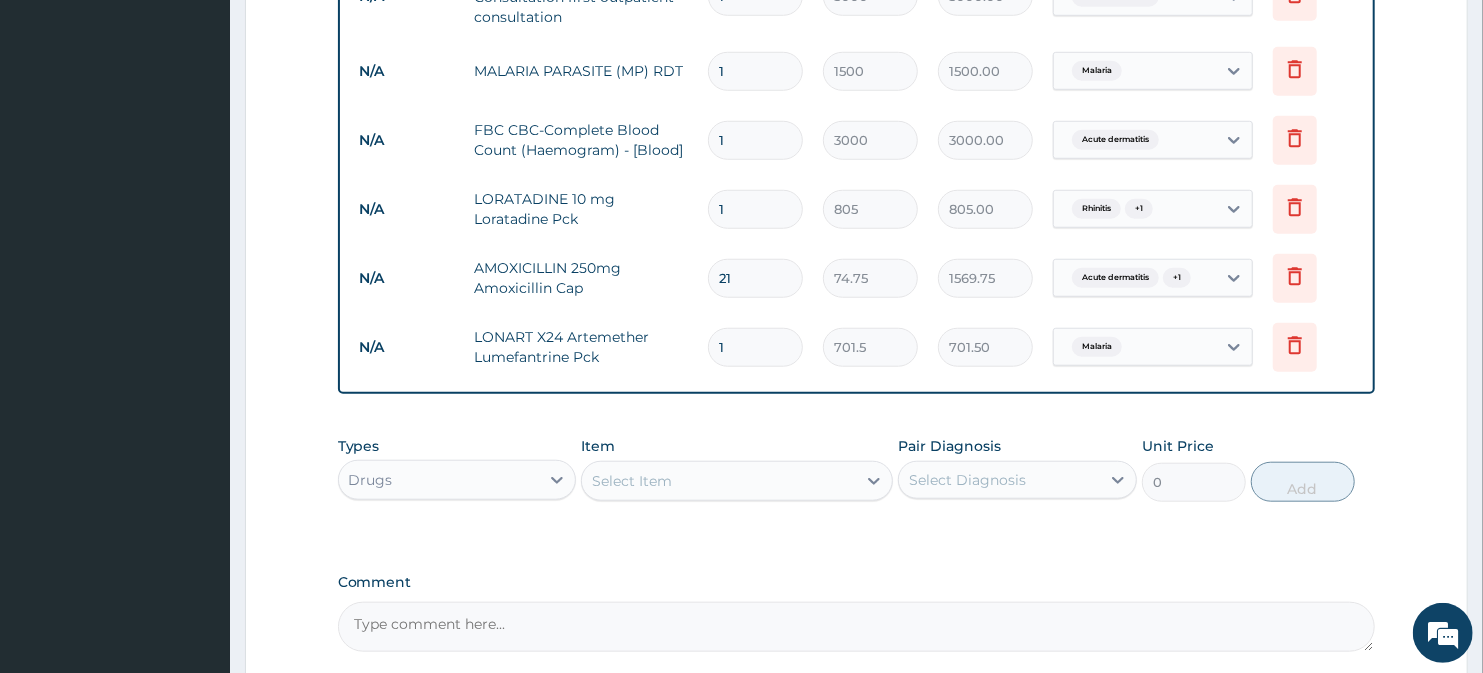 scroll, scrollTop: 1100, scrollLeft: 0, axis: vertical 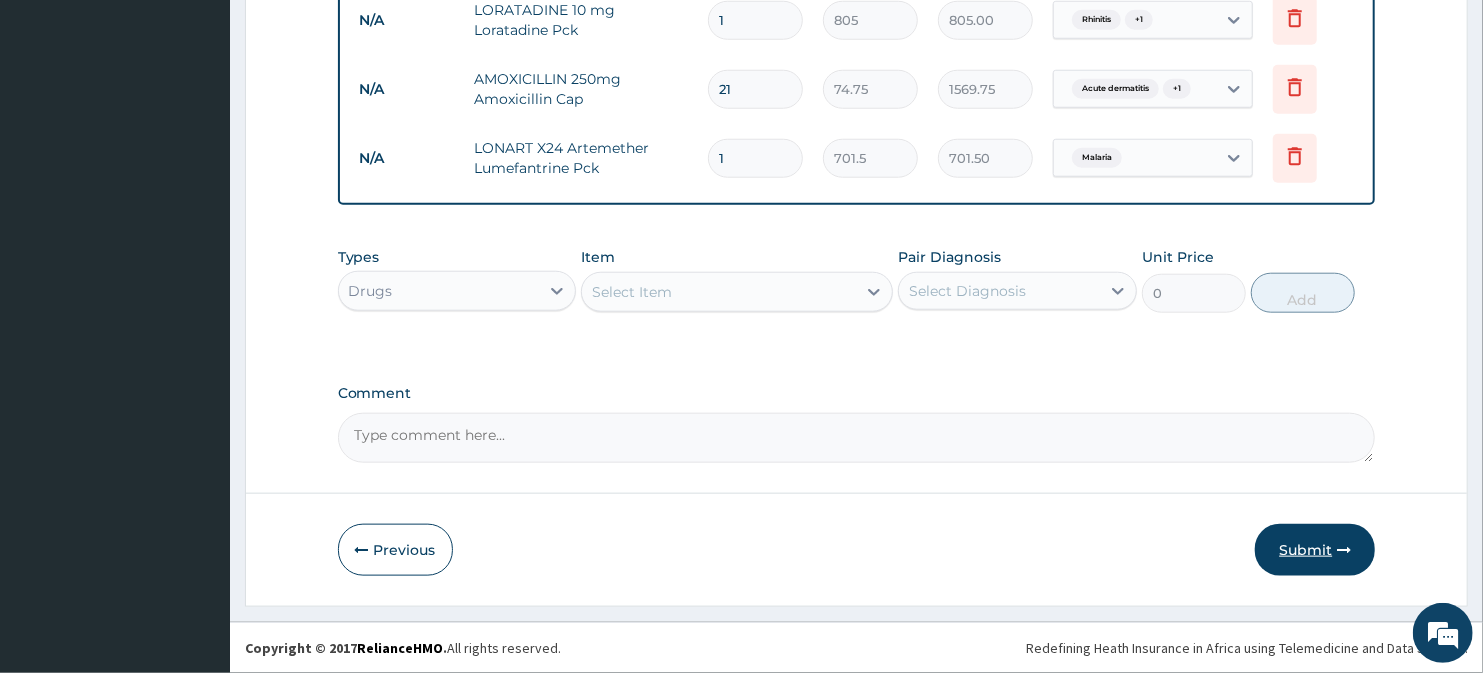 click on "Submit" at bounding box center [1315, 550] 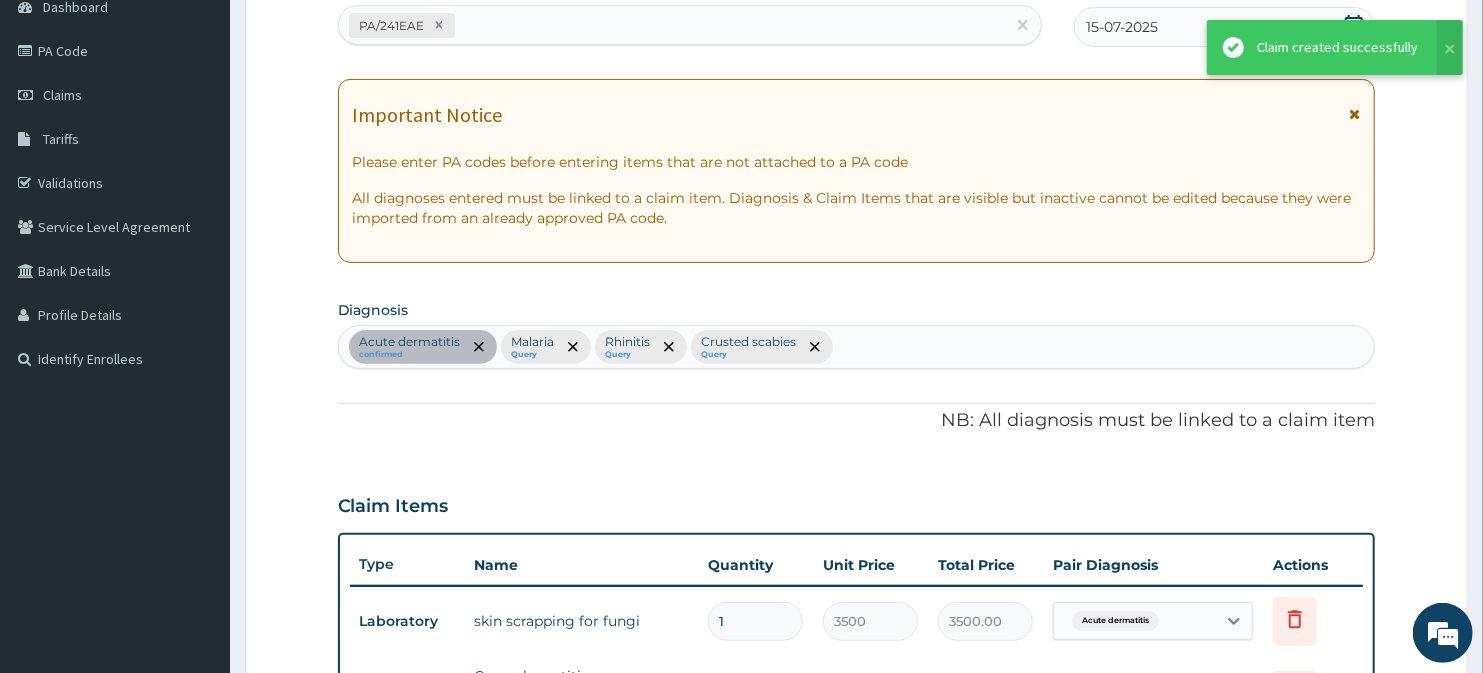 scroll, scrollTop: 0, scrollLeft: 0, axis: both 